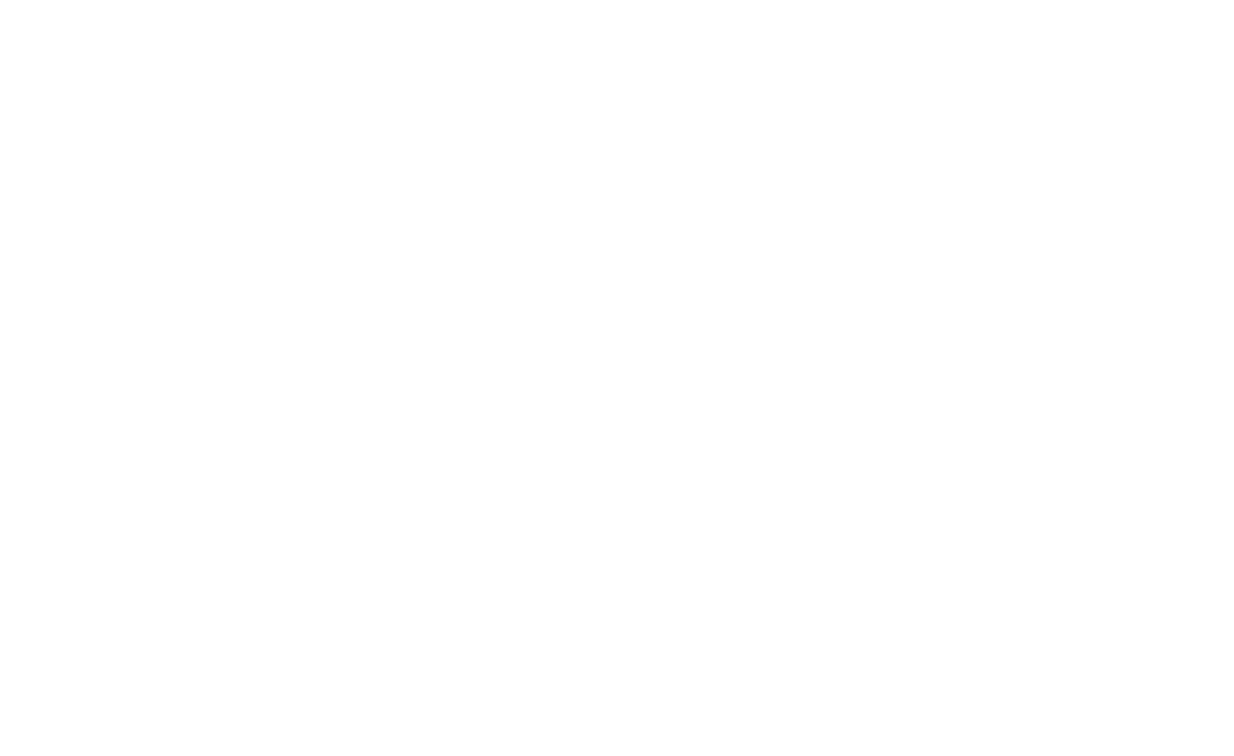 scroll, scrollTop: 0, scrollLeft: 0, axis: both 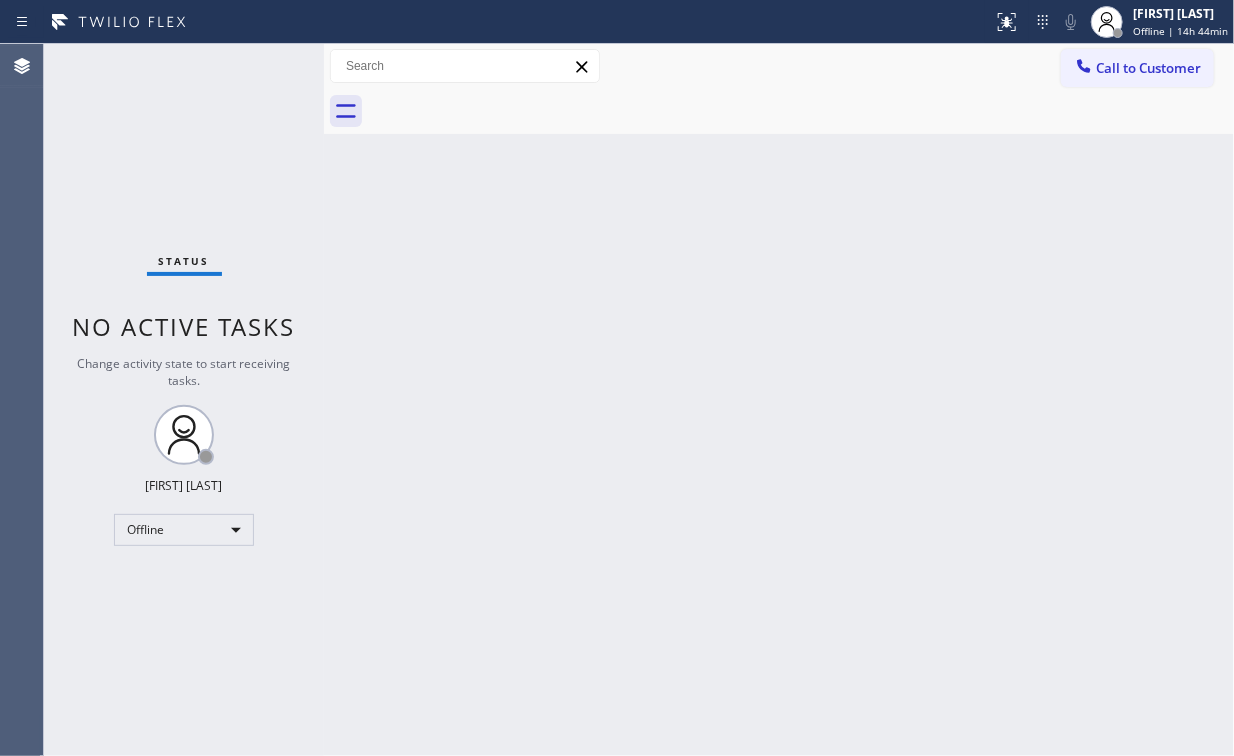 click on "Status   No active tasks     Change activity state to start receiving tasks.   [FIRST] [LAST] Offline" at bounding box center [184, 400] 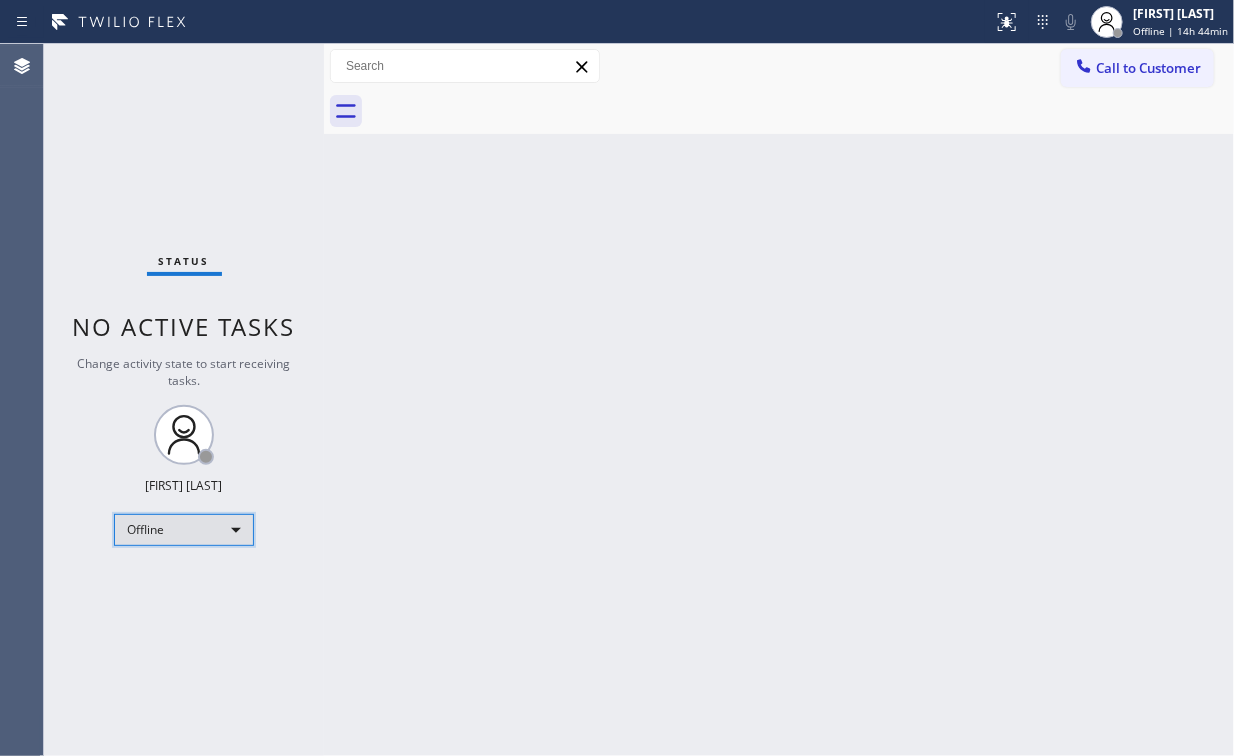 click on "Offline" at bounding box center [184, 530] 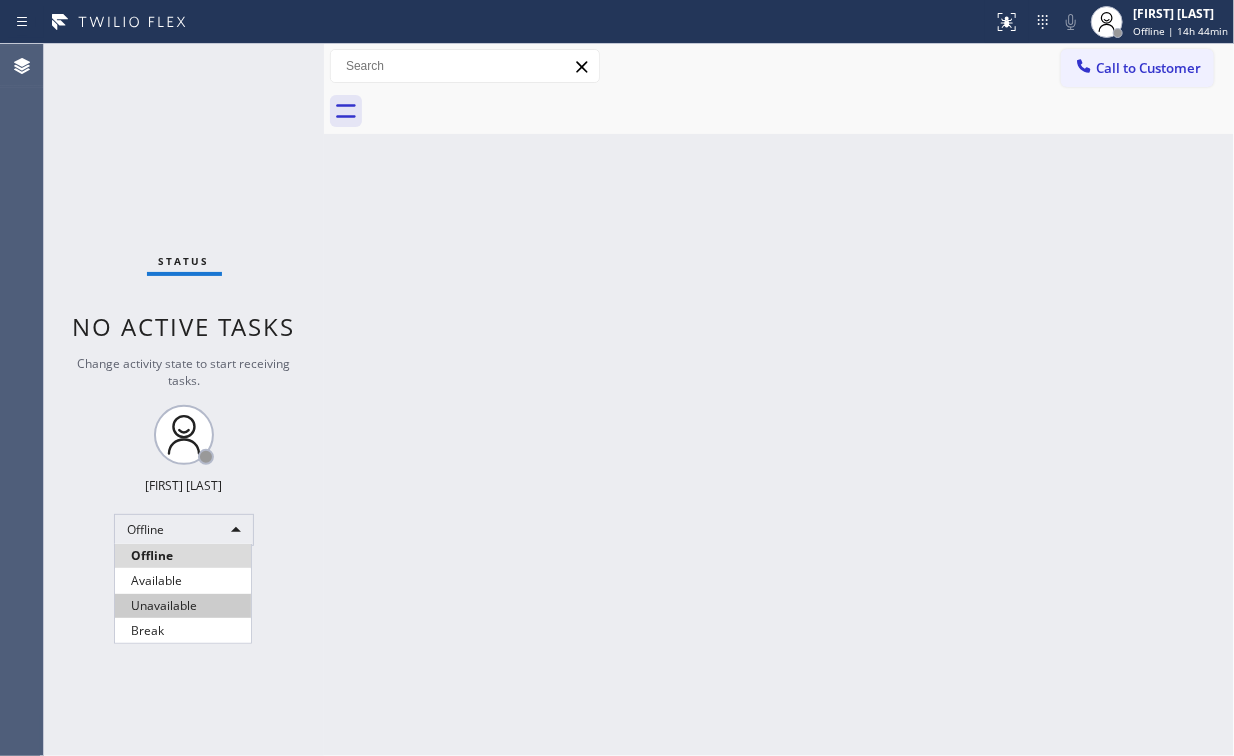click on "Unavailable" at bounding box center [183, 606] 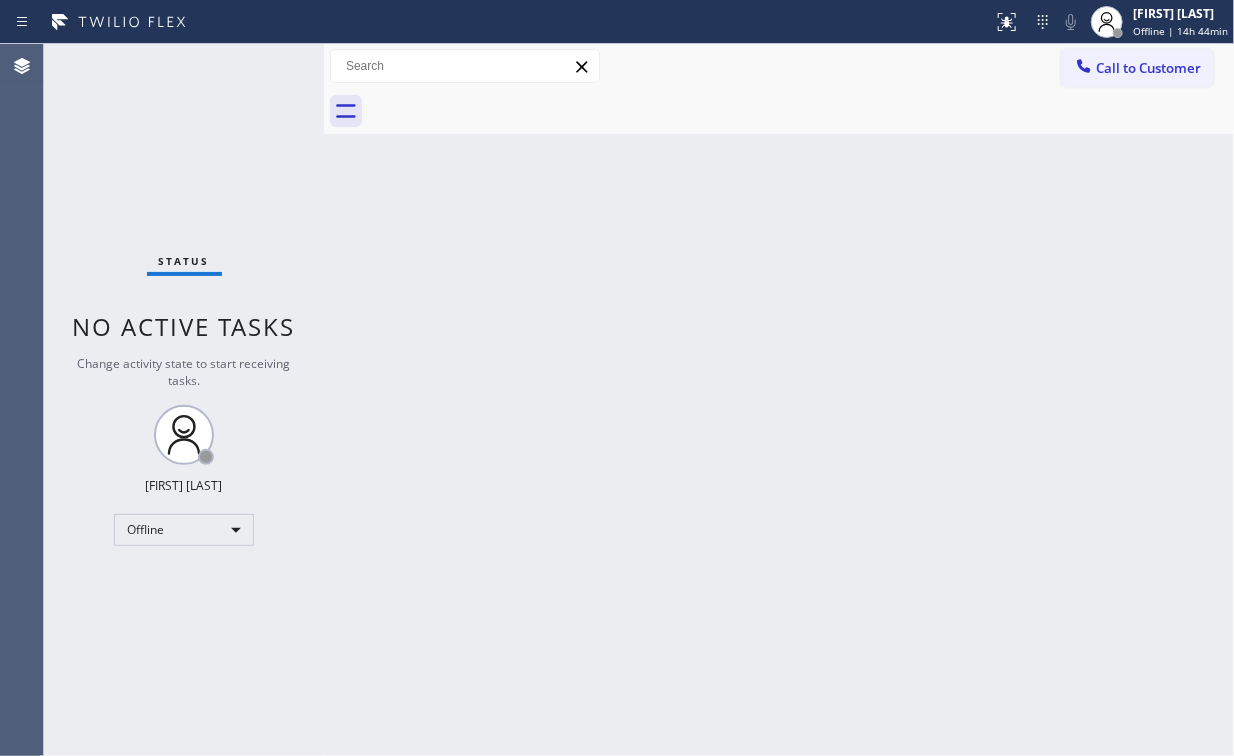 drag, startPoint x: 577, startPoint y: 625, endPoint x: 445, endPoint y: 752, distance: 183.17477 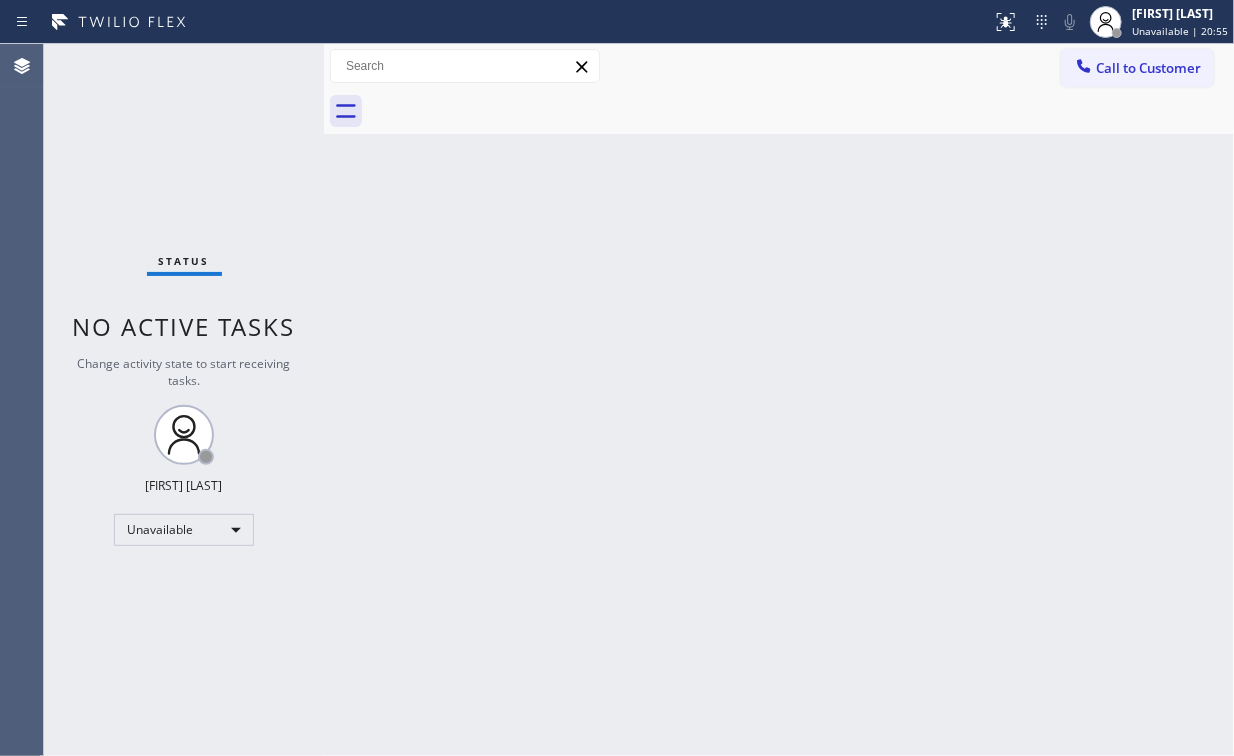 click on "Call to Customer" at bounding box center [1137, 68] 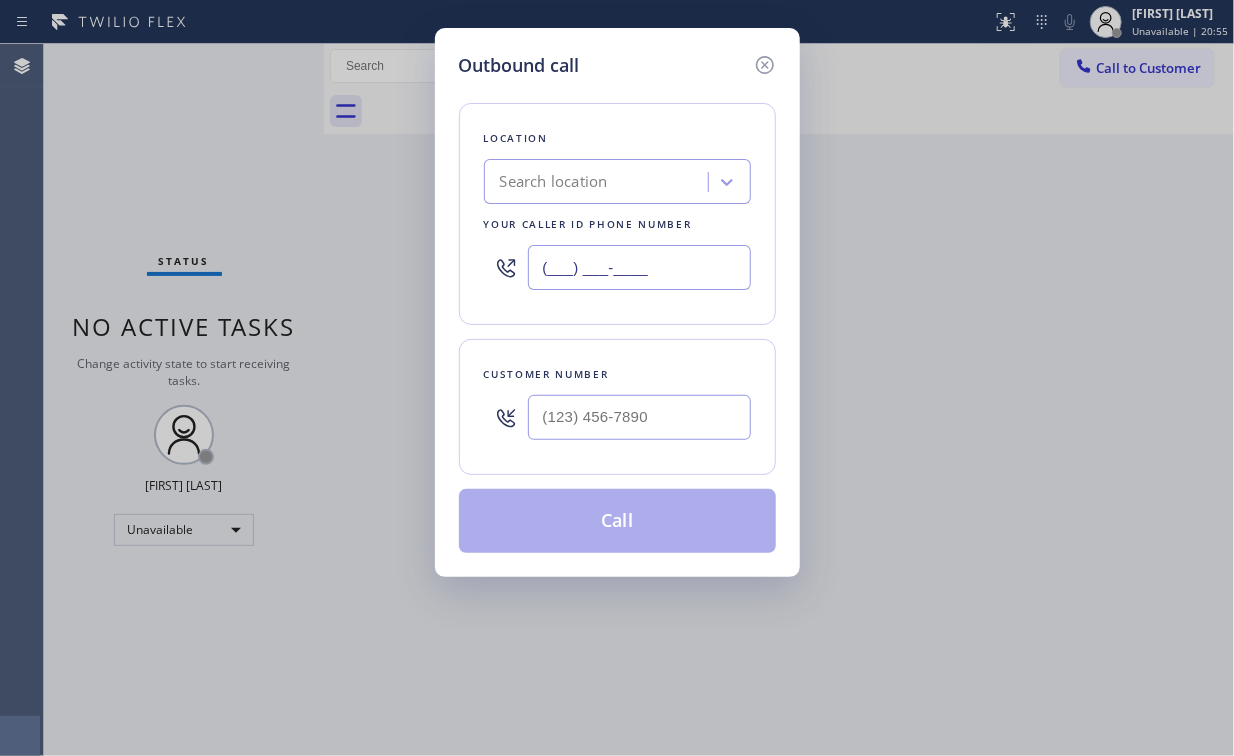 drag, startPoint x: 632, startPoint y: 265, endPoint x: 214, endPoint y: 278, distance: 418.20212 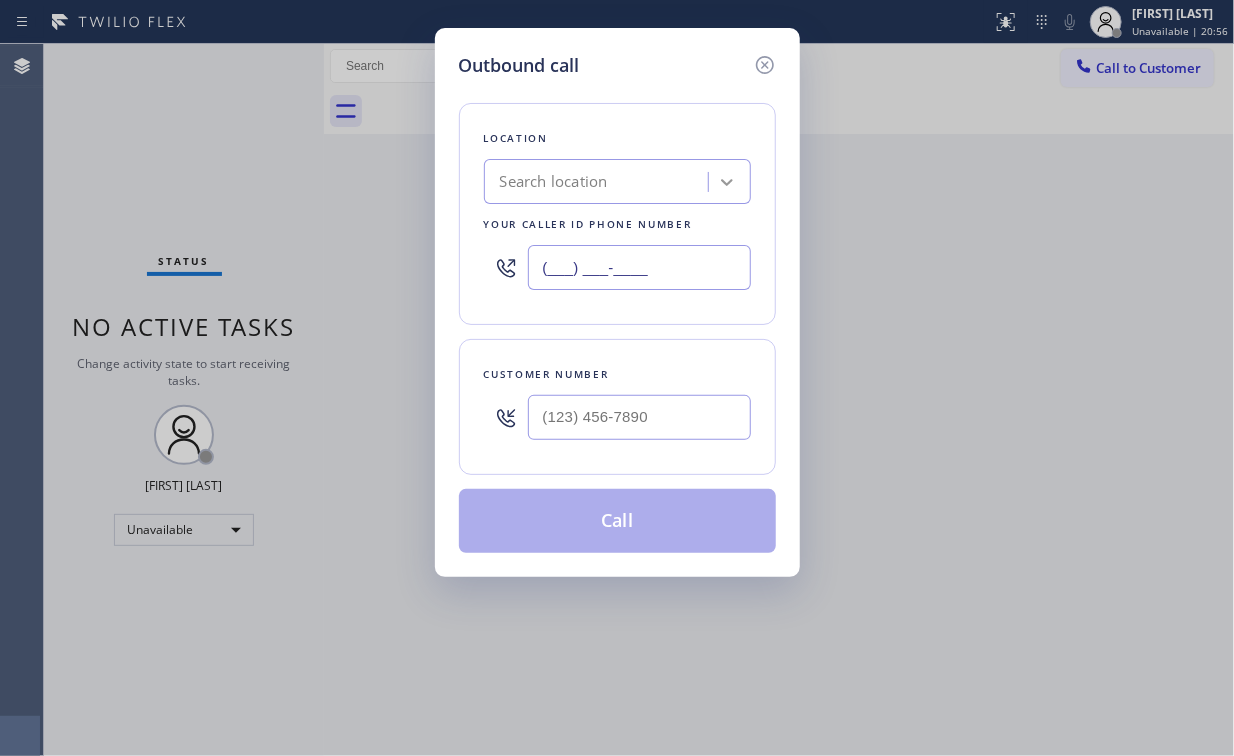 paste on "([AREA_CODE]) [PHONE]" 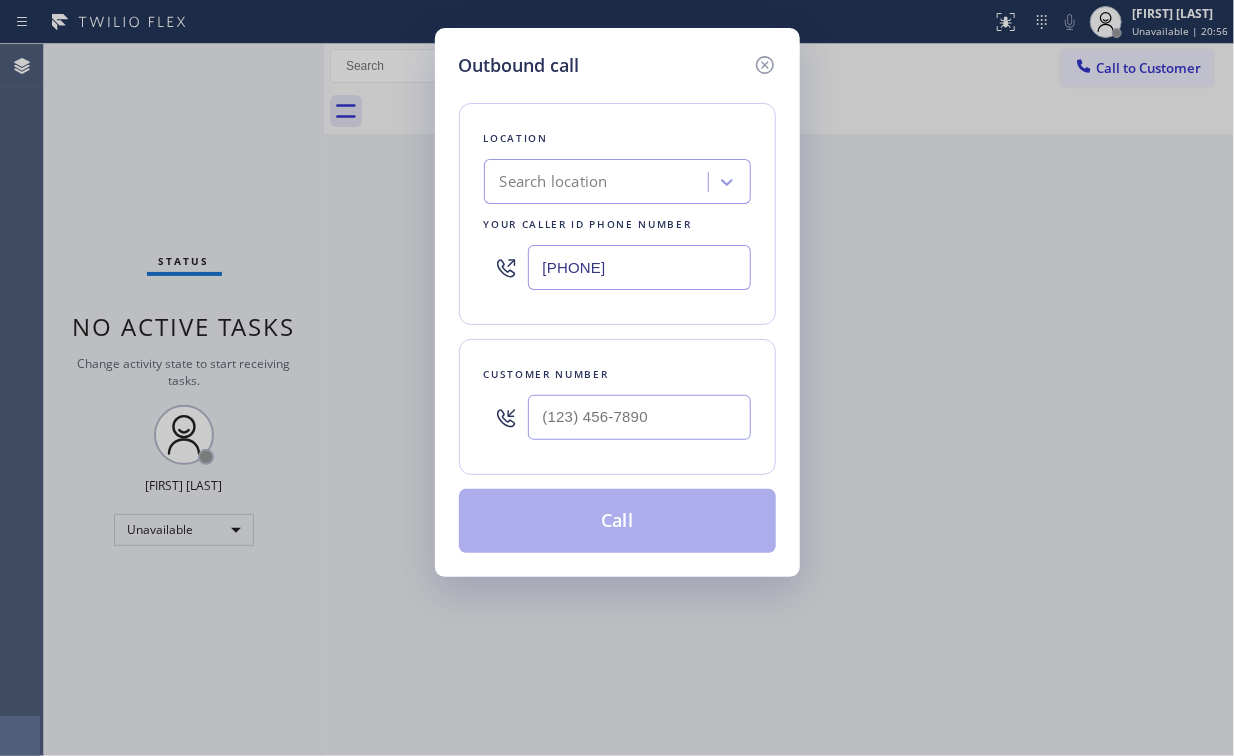 type on "[PHONE]" 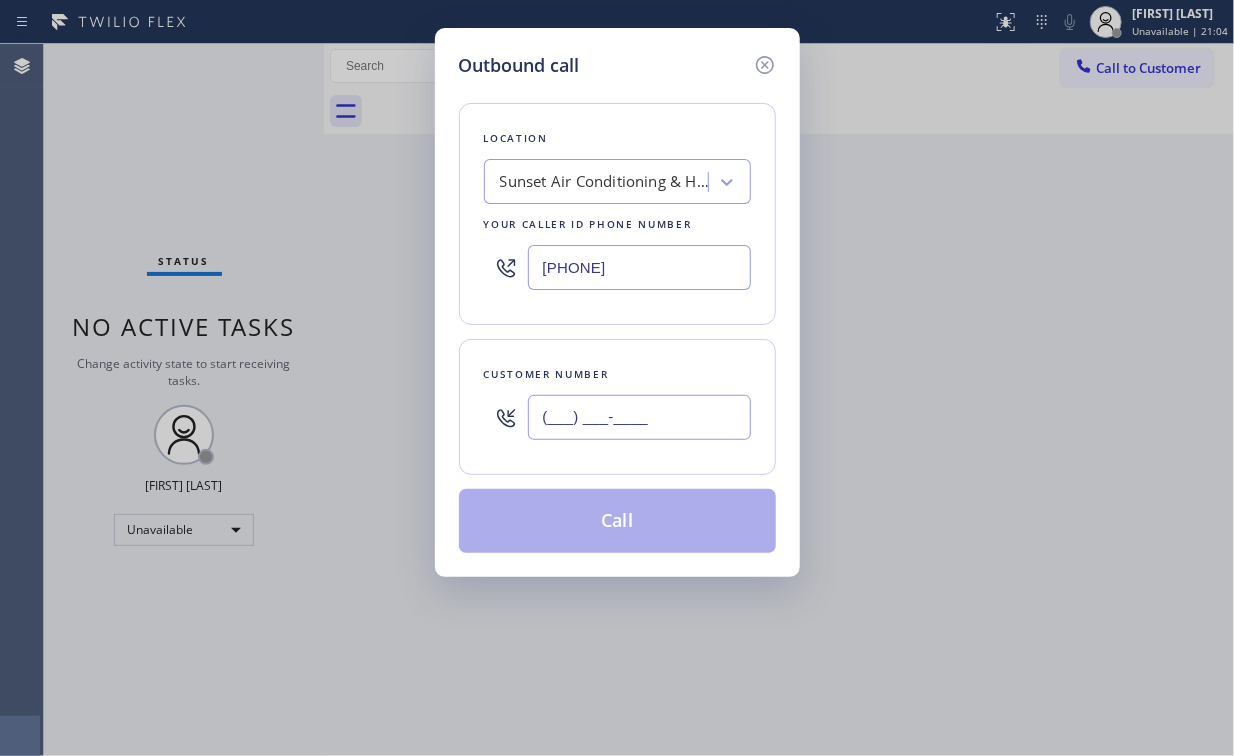 click on "(___) ___-____" at bounding box center [639, 417] 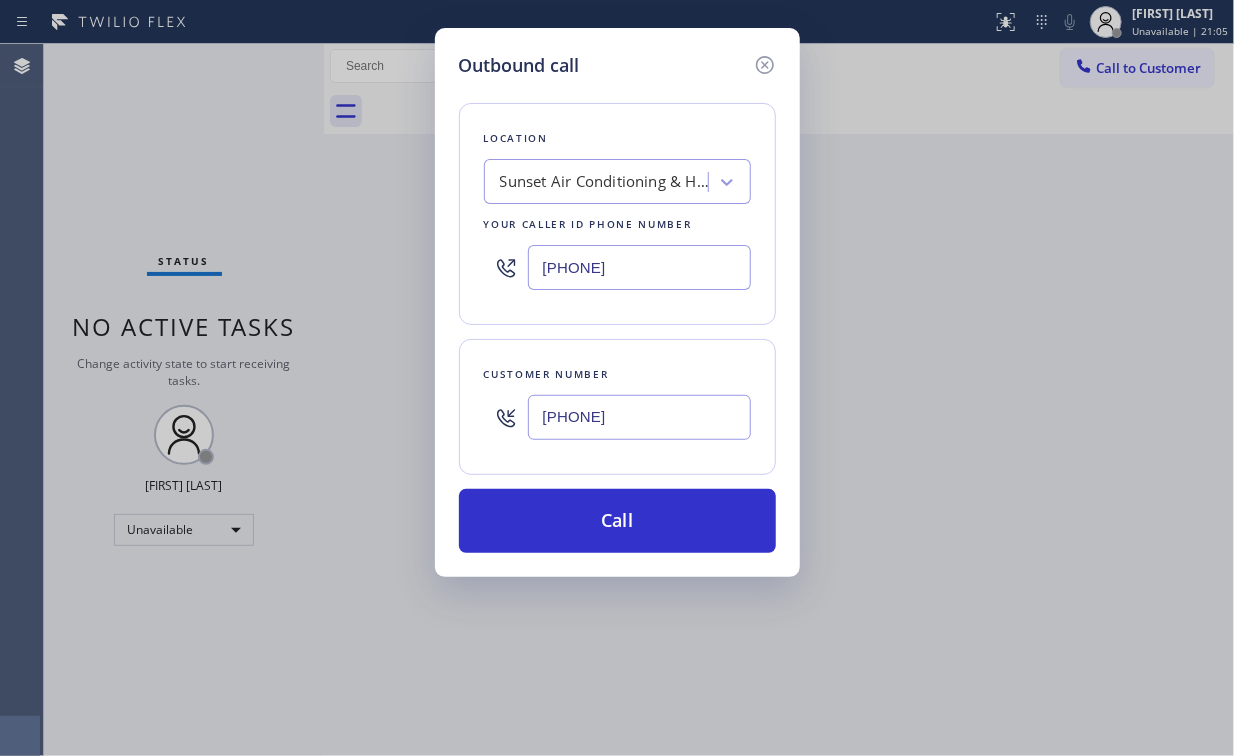 type on "[PHONE]" 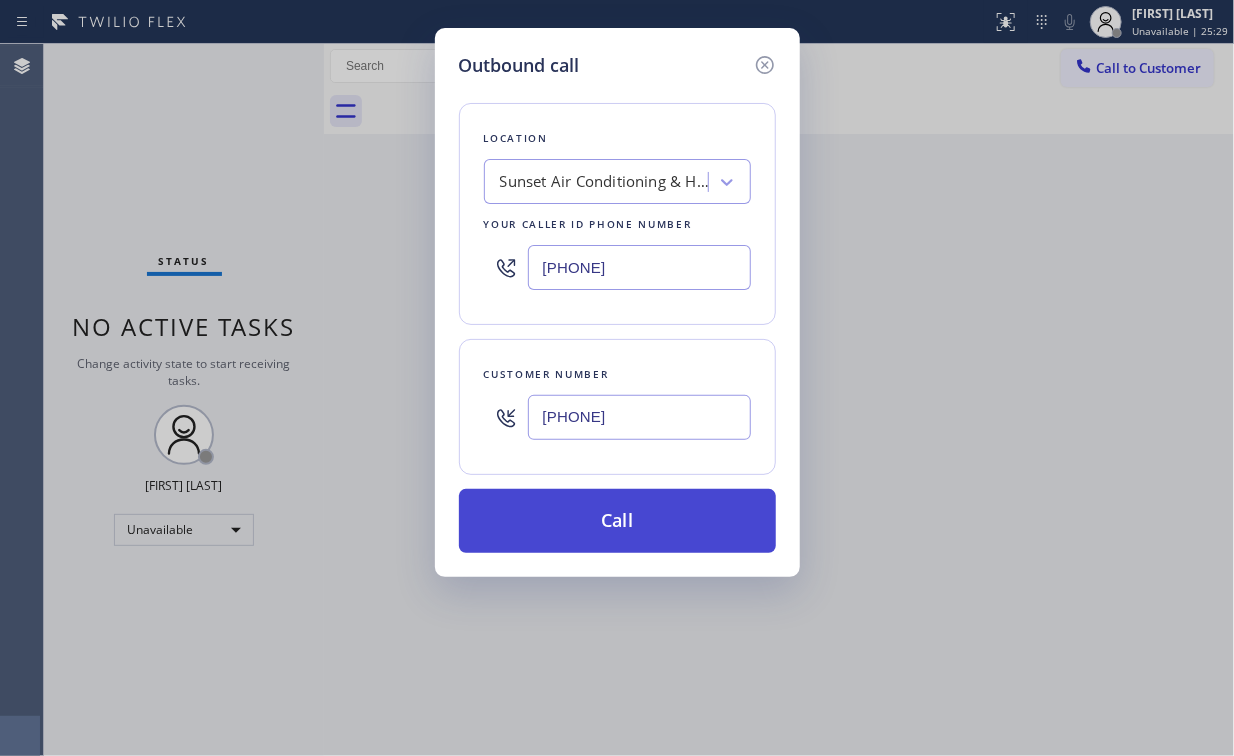 drag, startPoint x: 610, startPoint y: 516, endPoint x: 617, endPoint y: 500, distance: 17.464249 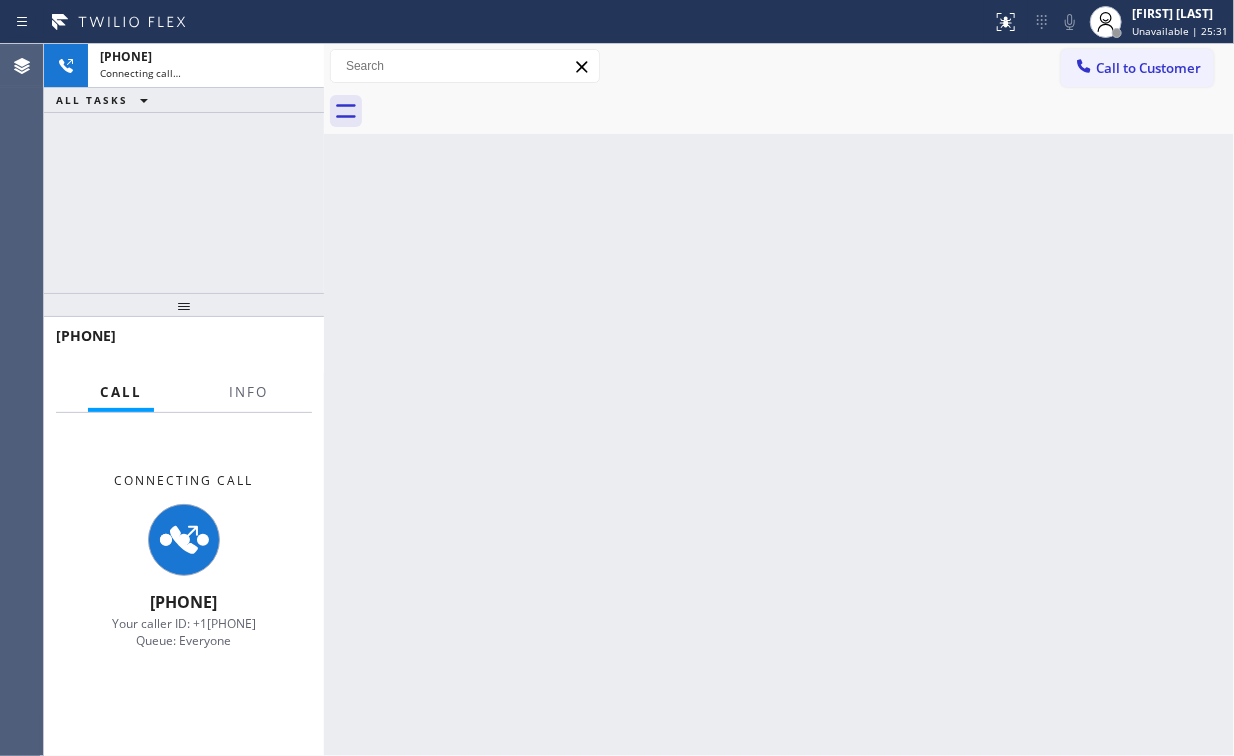 click on "Back to Dashboard Change Sender ID Customers Technicians Select a contact Outbound call Technician Search Technician Your caller id phone number Your caller id phone number Call Technician info Name   Phone none Address none Change Sender ID HVAC +18559994417 5 Star Appliance +18557314952 Appliance Repair +18554611149 Plumbing +18889090120 Air Duct Cleaning +18006865038  Electricians +18005688664 Cancel Change Check personal SMS Reset Change No tabs Call to Customer Outbound call Location Search location Your caller id phone number Customer number Call Outbound call Technician Search Technician Your caller id phone number Your caller id phone number Call" at bounding box center [779, 400] 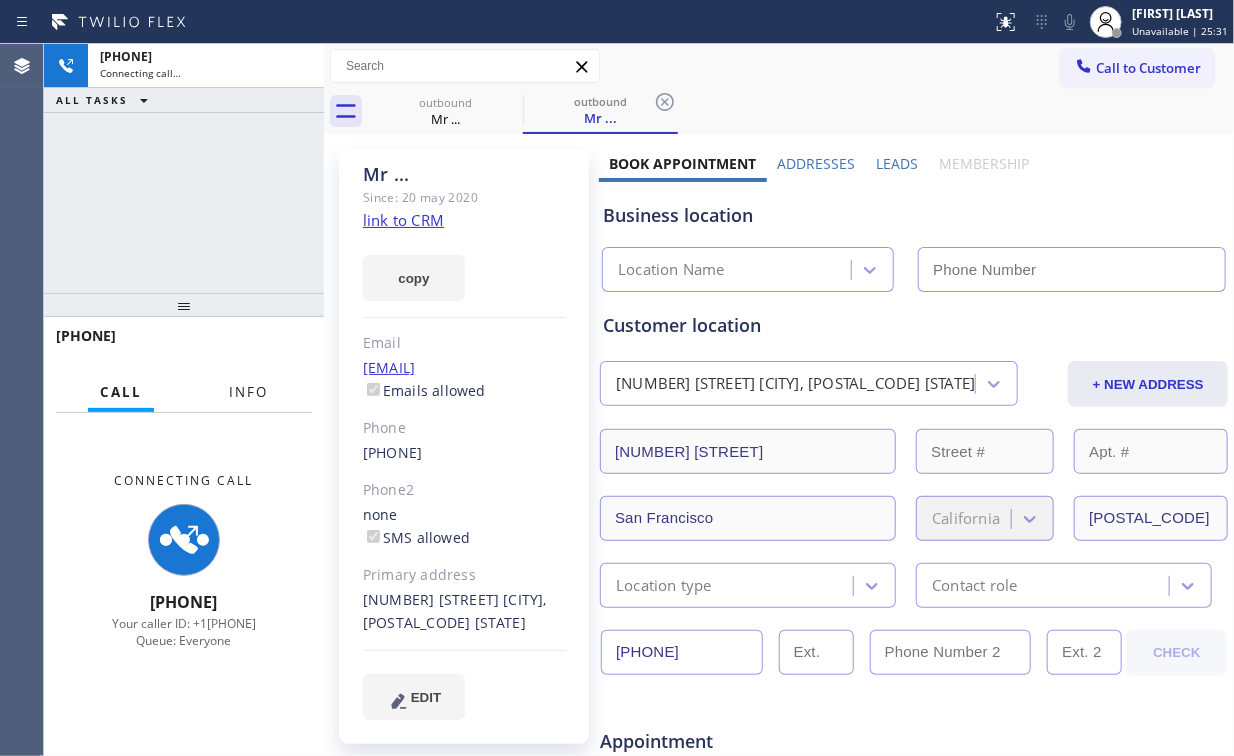 click on "Info" at bounding box center (248, 392) 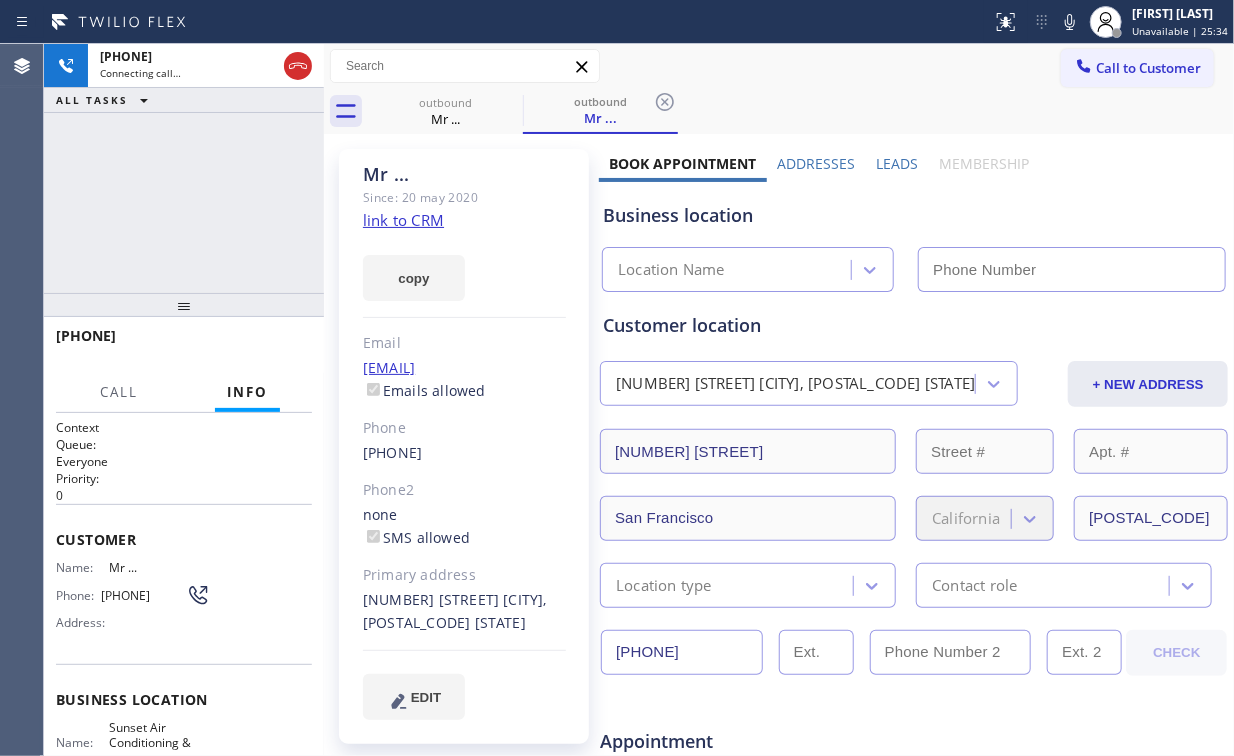 type on "[PHONE]" 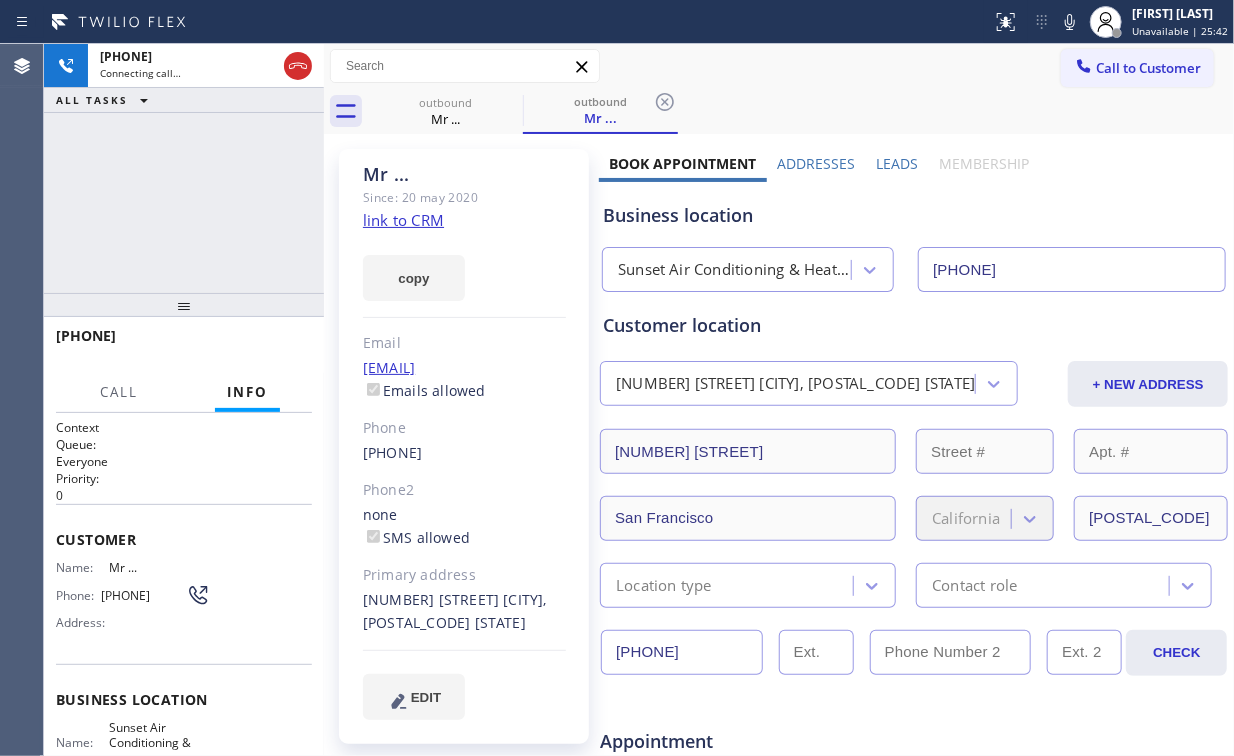 click on "+1[PHONE] Connecting call… ALL TASKS ALL TASKS ACTIVE TASKS TASKS IN WRAP UP" at bounding box center (184, 168) 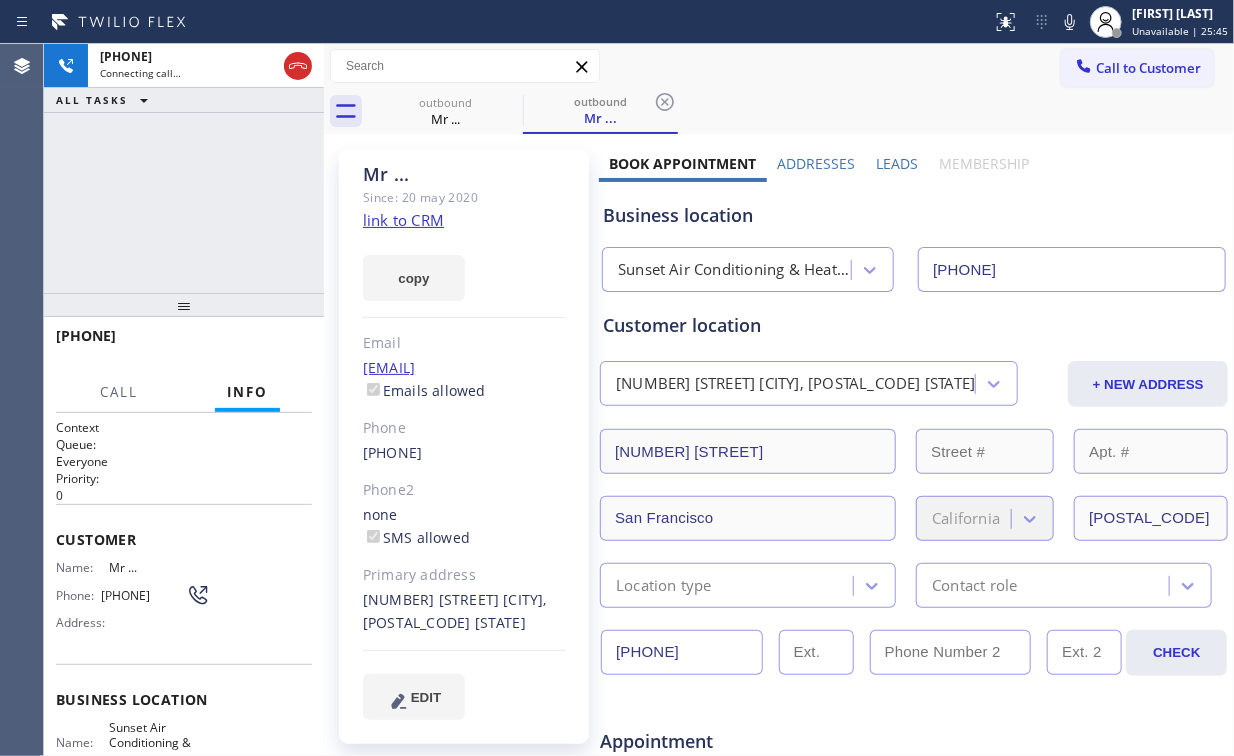 click on "+1[PHONE] Connecting call… ALL TASKS ALL TASKS ACTIVE TASKS TASKS IN WRAP UP" at bounding box center (184, 168) 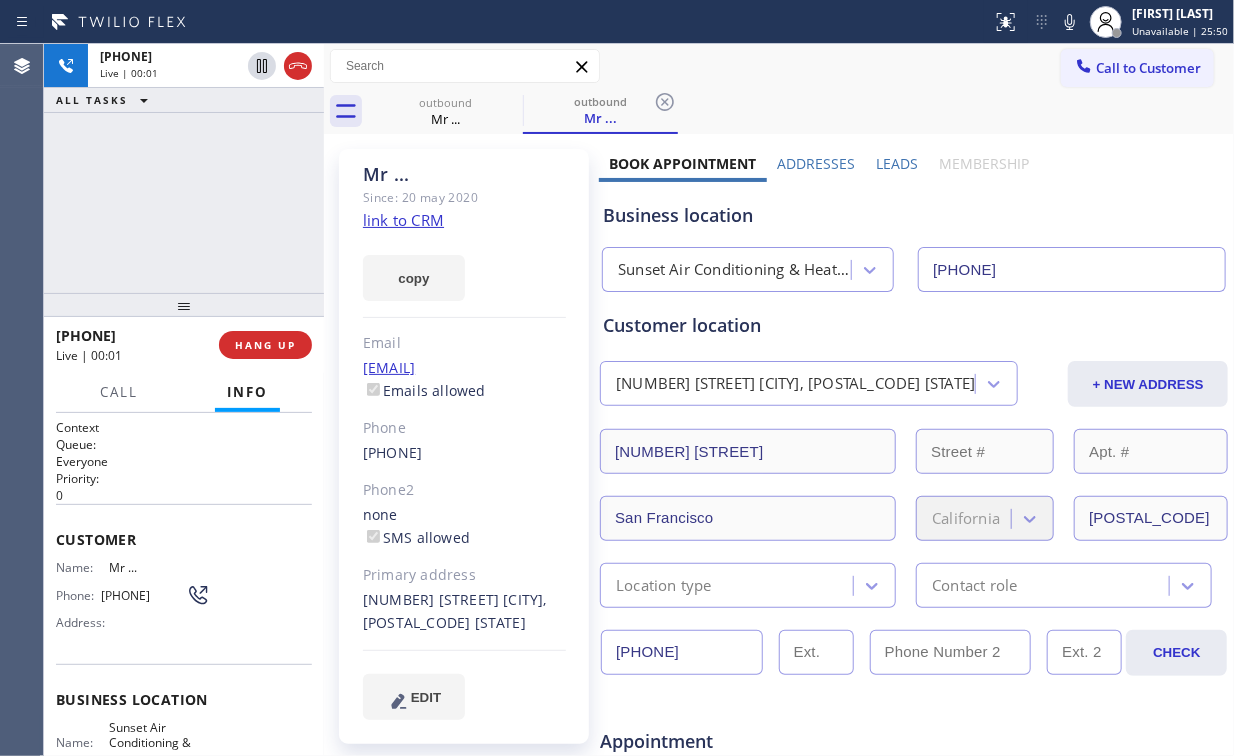 click on "+1[PHONE] Live | 00:01 ALL TASKS ALL TASKS ACTIVE TASKS TASKS IN WRAP UP" at bounding box center (184, 168) 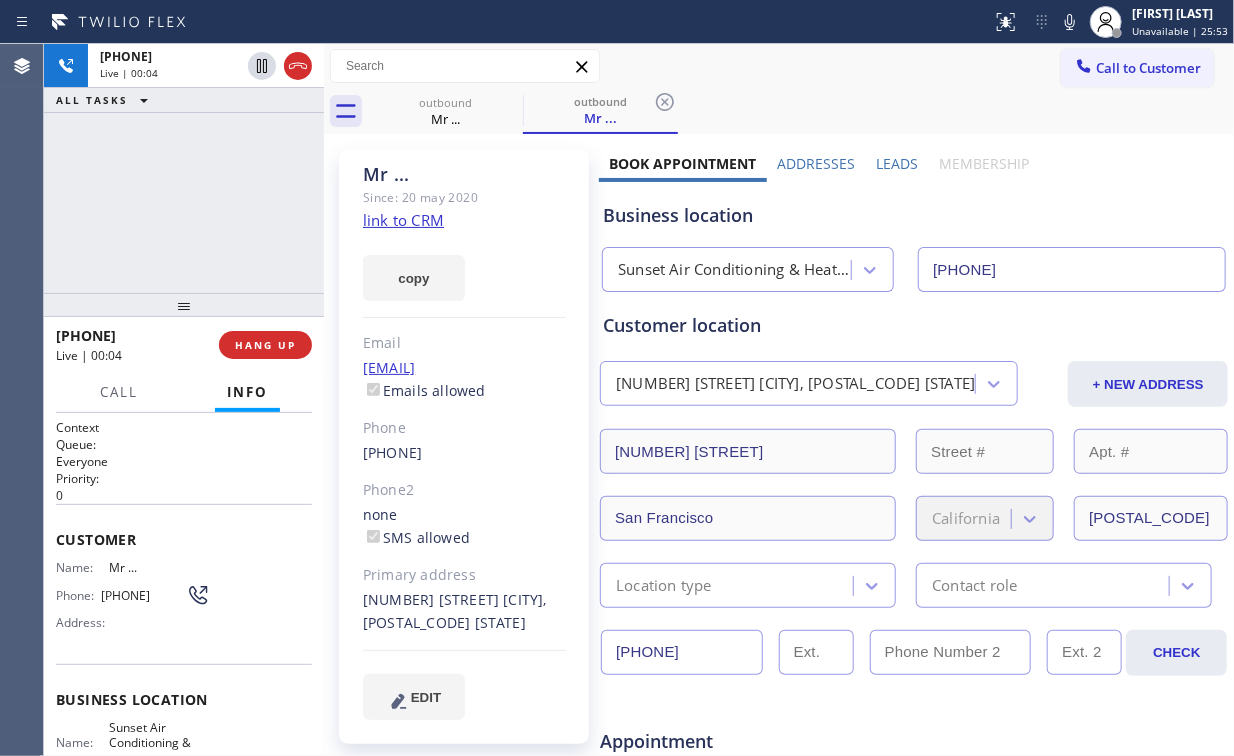 click on "+1[PHONE] Live | 00:04 ALL TASKS ALL TASKS ACTIVE TASKS TASKS IN WRAP UP" at bounding box center [184, 168] 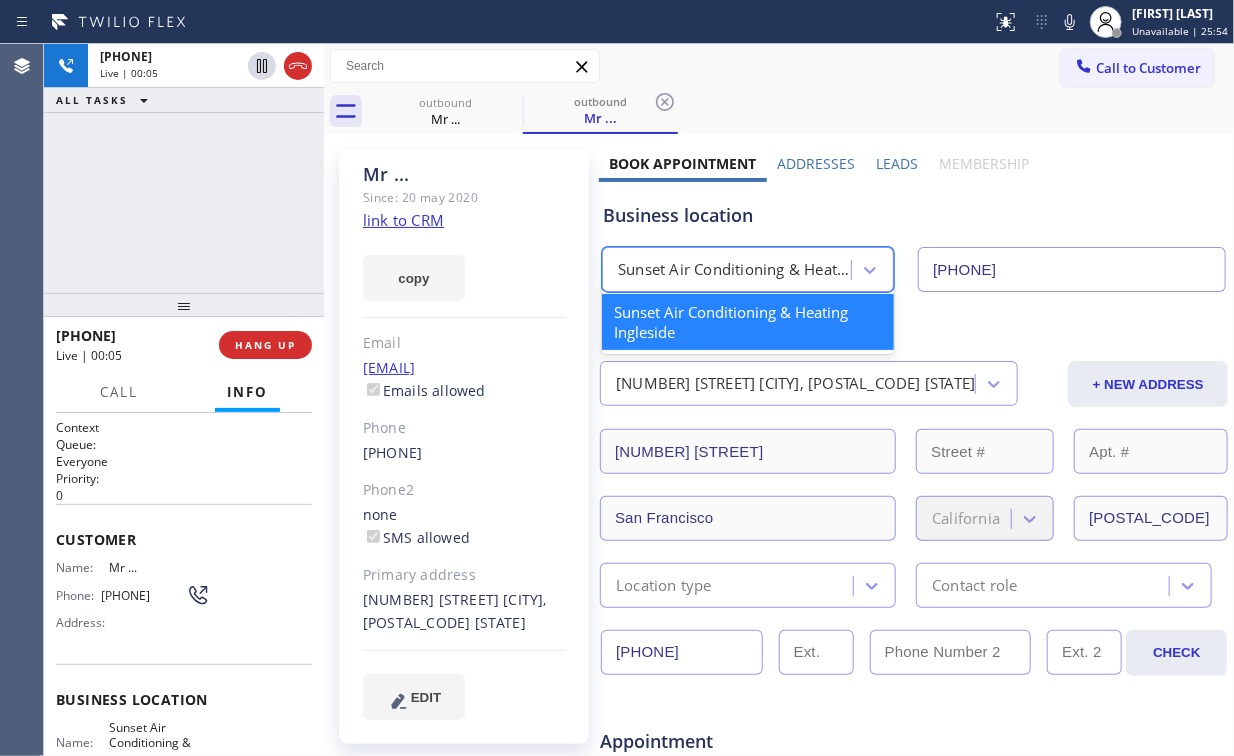 click on "Sunset Air Conditioning & Heating Ingleside" at bounding box center [735, 270] 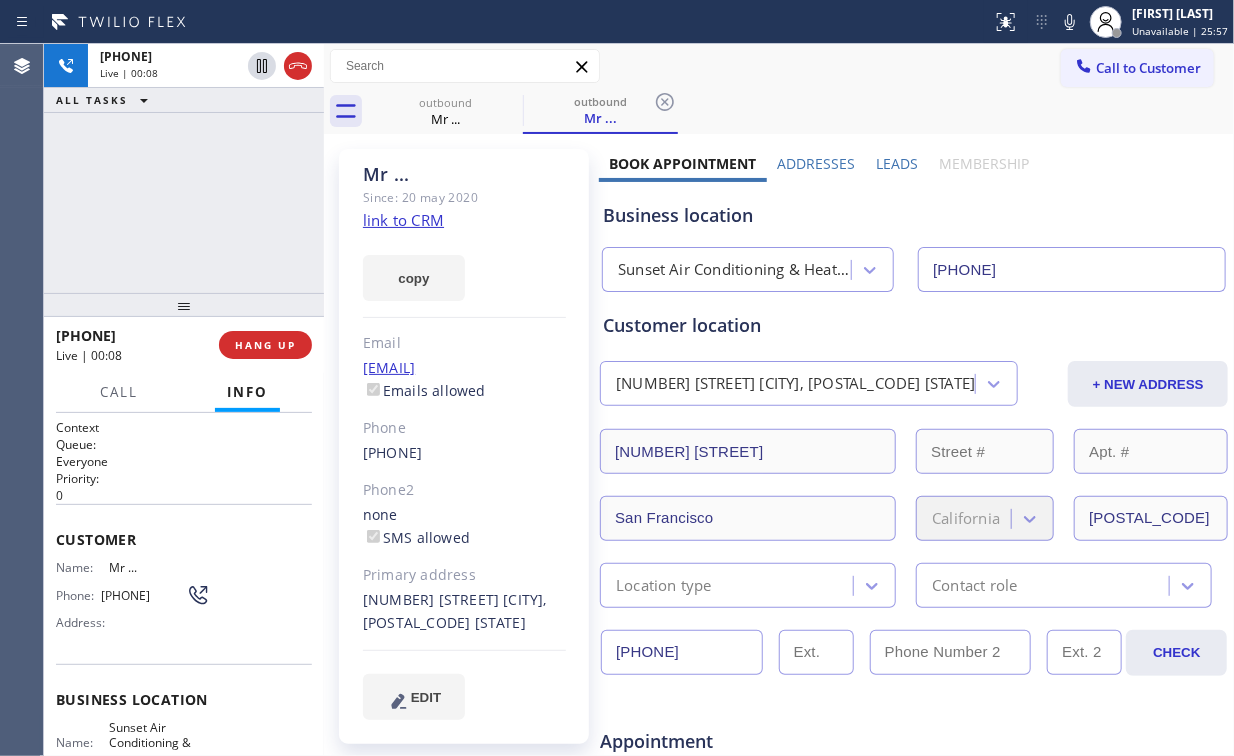 click on "[PHONE] Live | 00:08 ALL TASKS ALL TASKS ACTIVE TASKS TASKS IN WRAP UP" at bounding box center [184, 168] 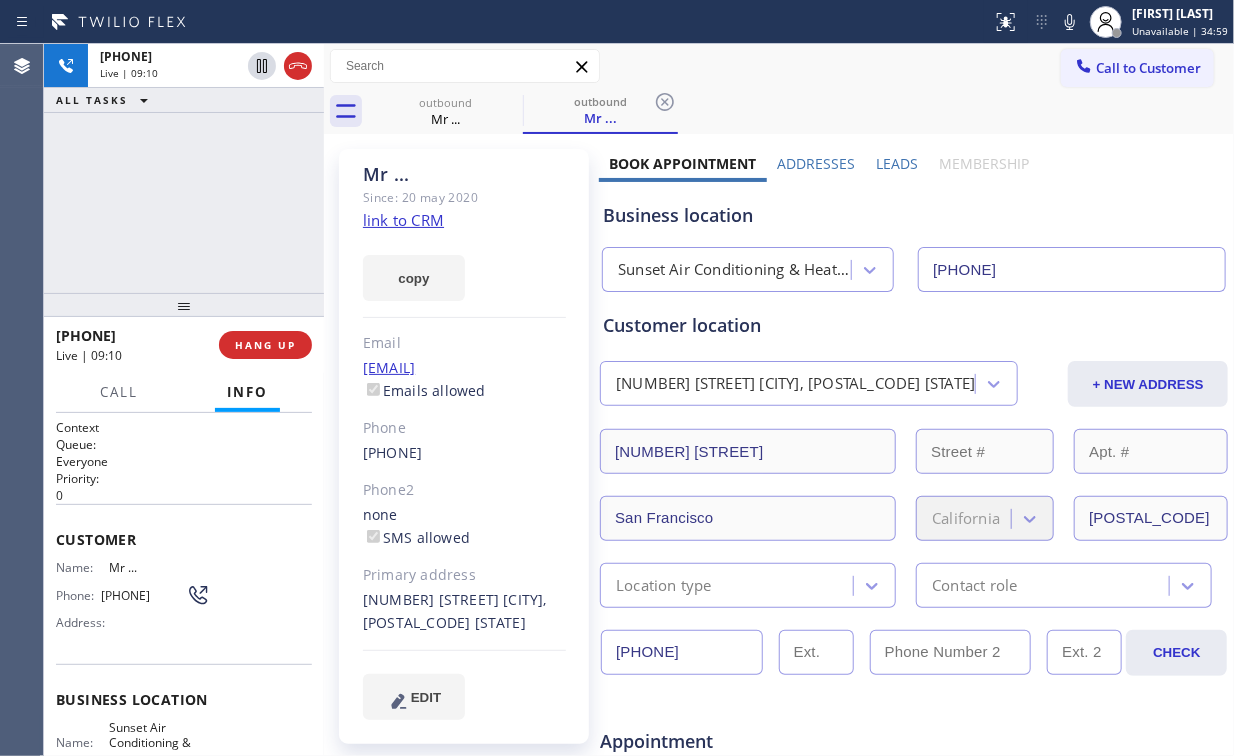 click on "[PHONE] Live | 09:10 ALL TASKS ALL TASKS ACTIVE TASKS TASKS IN WRAP UP" at bounding box center (184, 168) 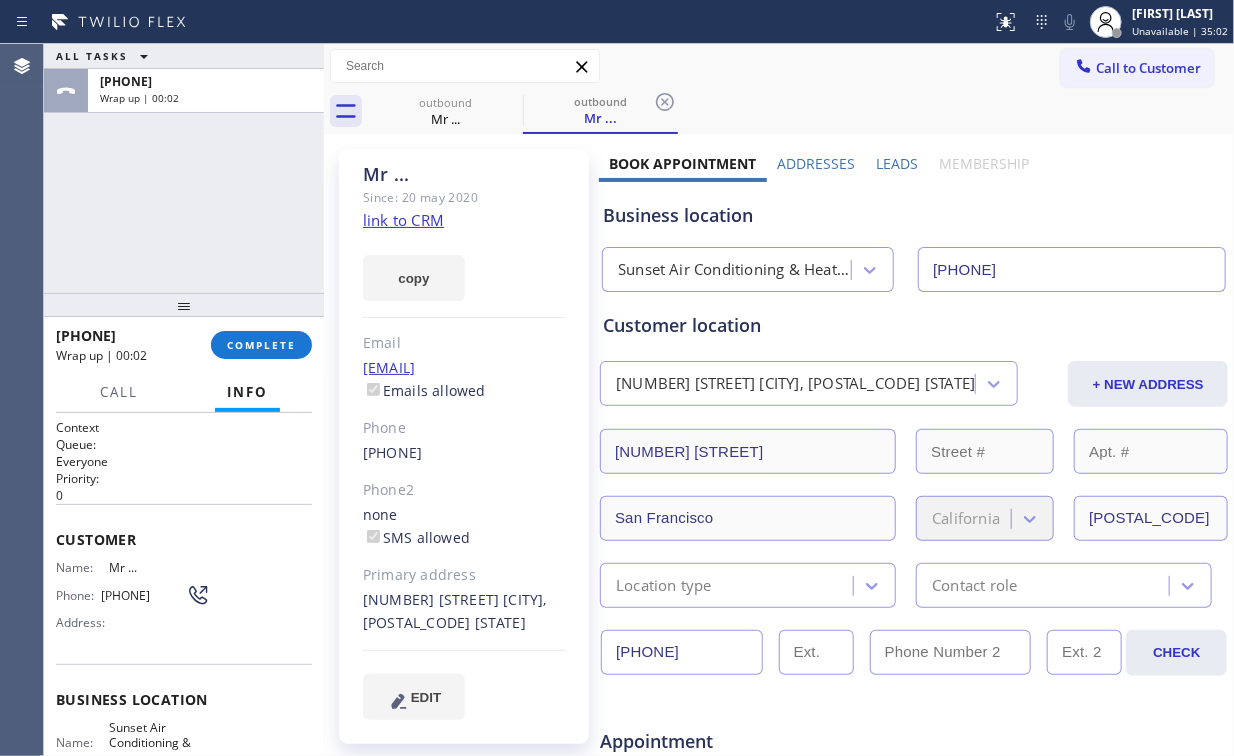 drag, startPoint x: 209, startPoint y: 209, endPoint x: 250, endPoint y: 275, distance: 77.698135 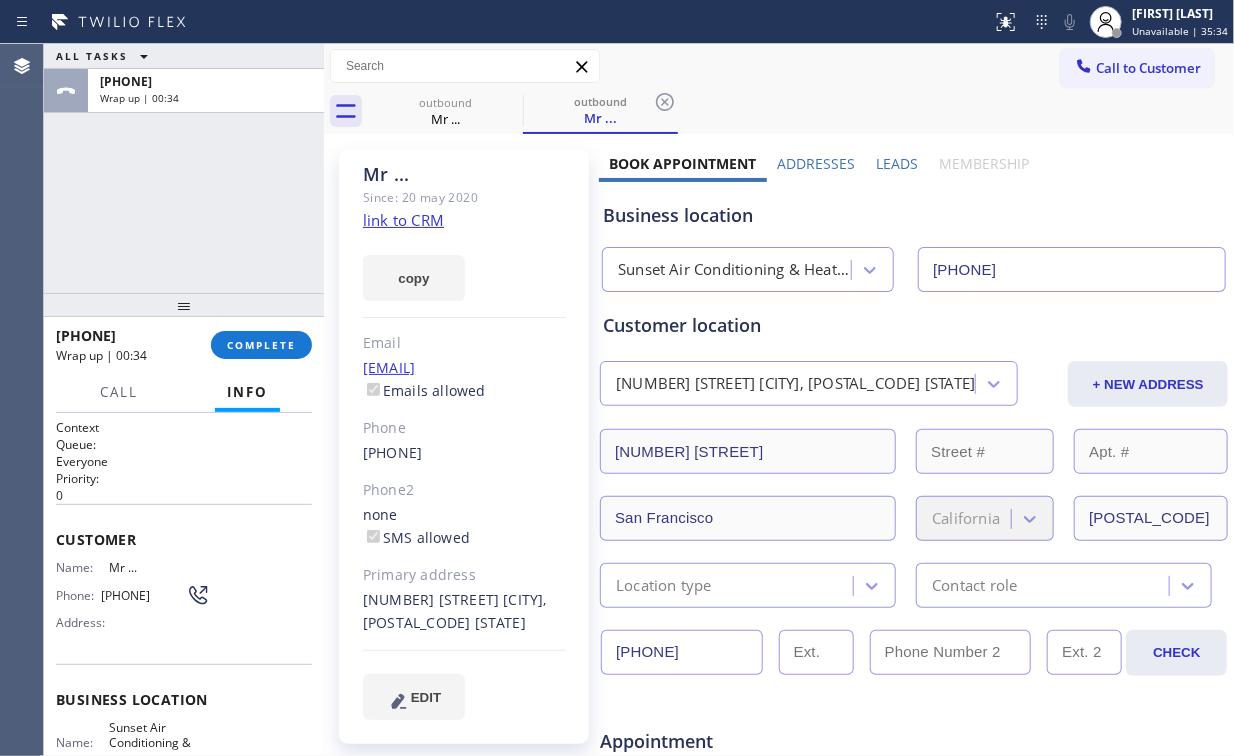 click on "ALL TASKS ALL TASKS ACTIVE TASKS TASKS IN WRAP UP +1[PHONE] Wrap up | 00:34" at bounding box center [184, 168] 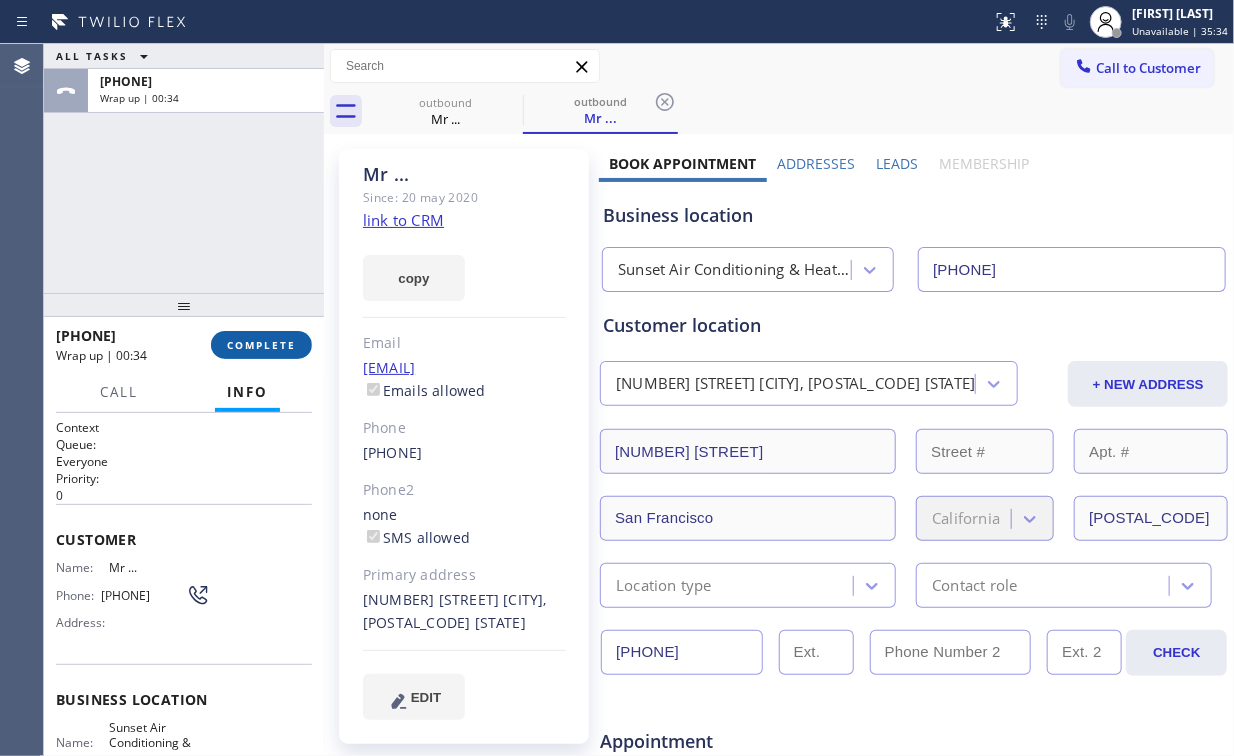 click on "COMPLETE" at bounding box center [261, 345] 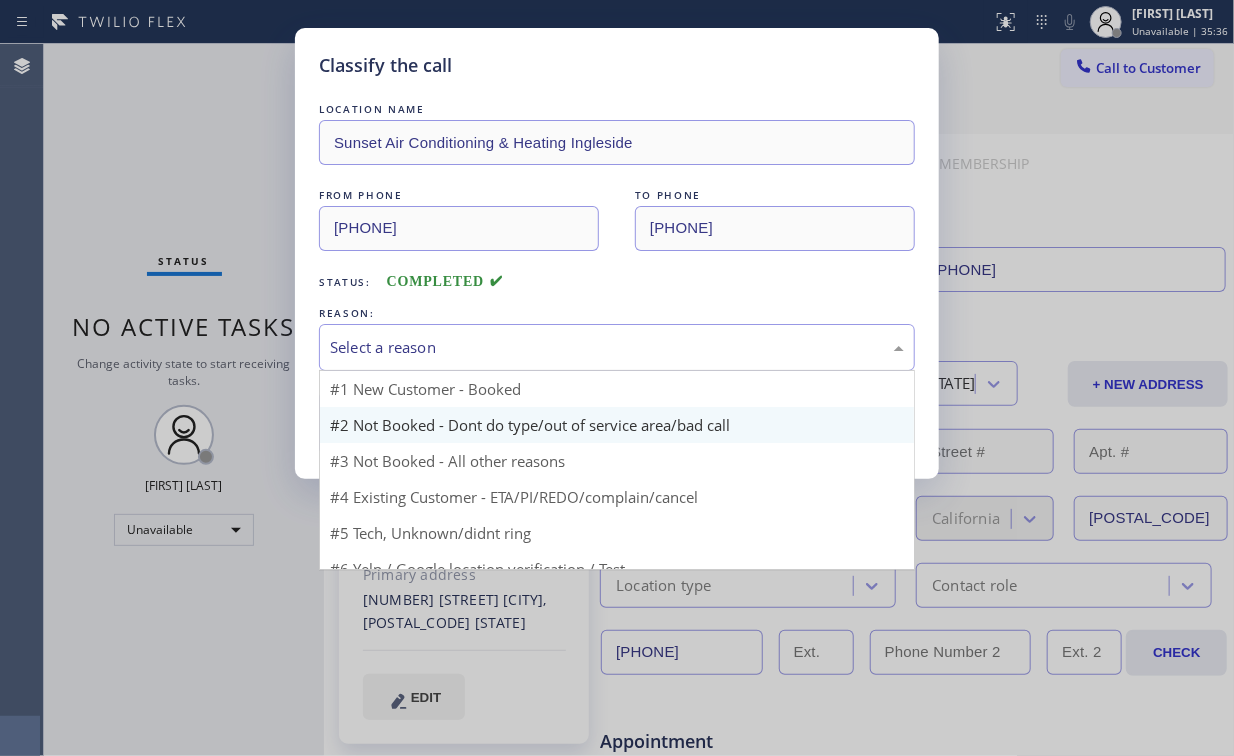 drag, startPoint x: 384, startPoint y: 342, endPoint x: 385, endPoint y: 428, distance: 86.00581 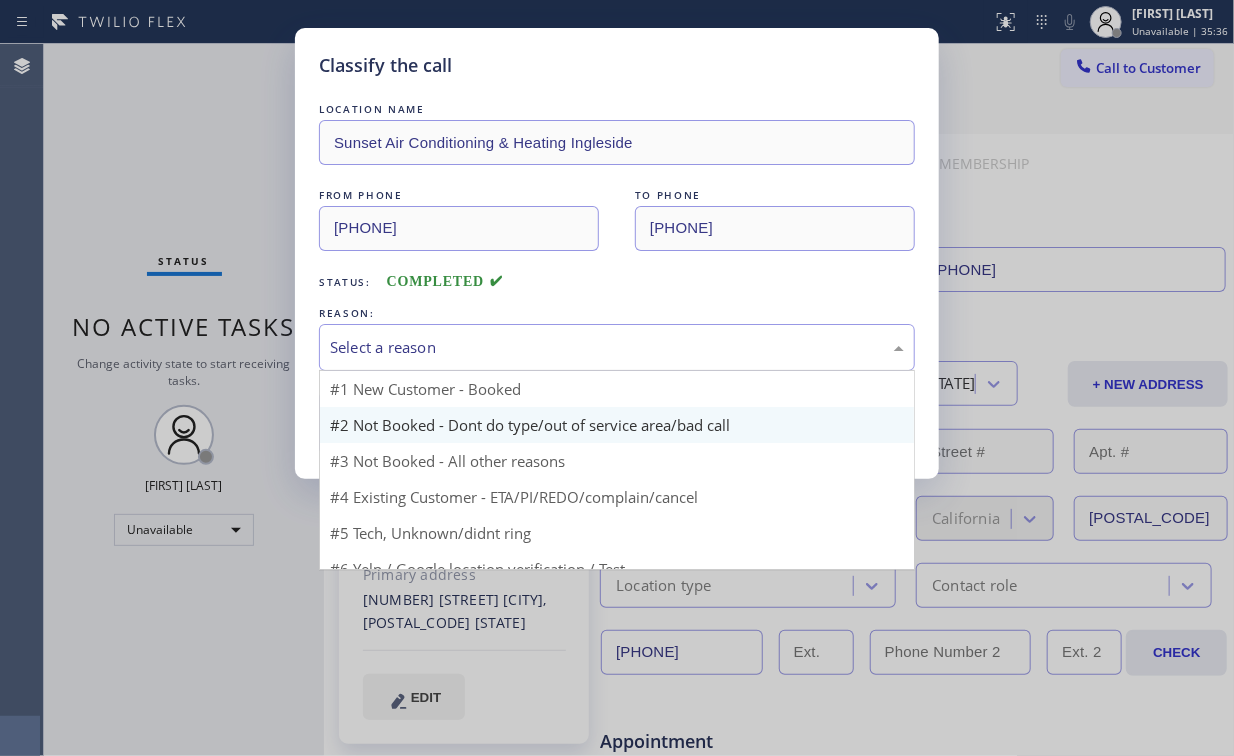 click on "Select a reason" at bounding box center (617, 347) 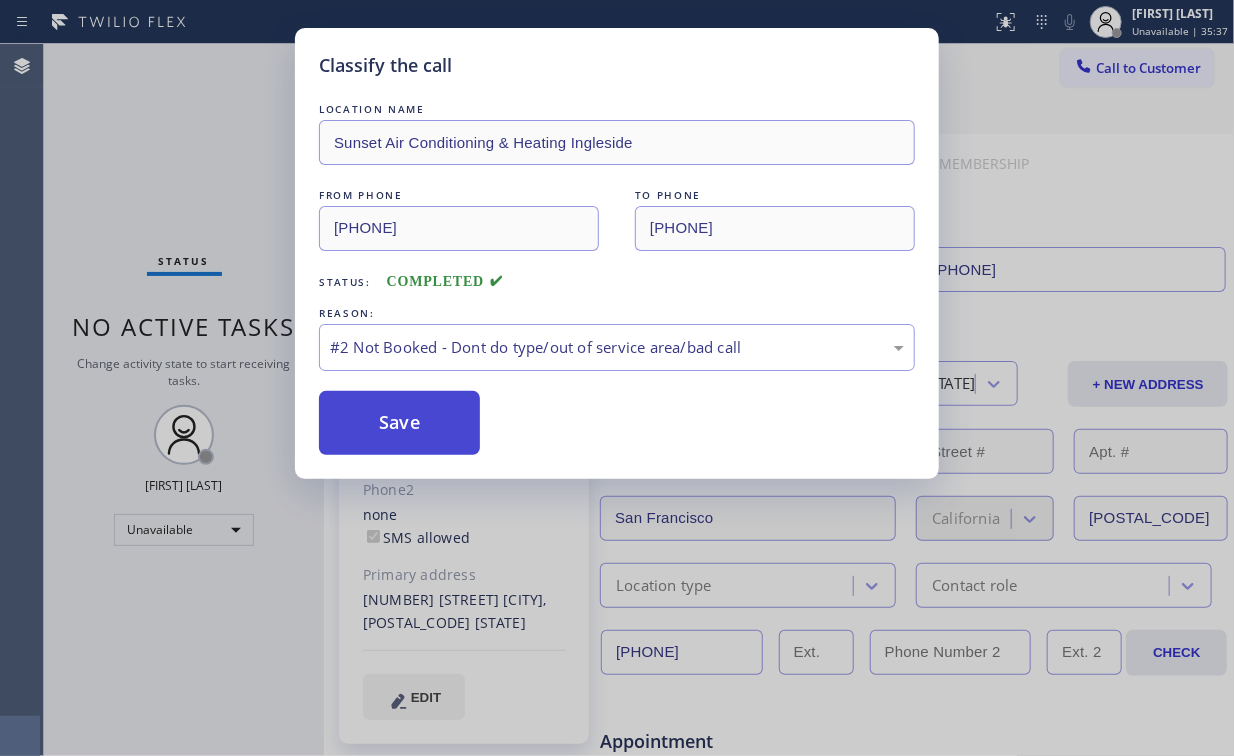 click on "Save" at bounding box center [399, 423] 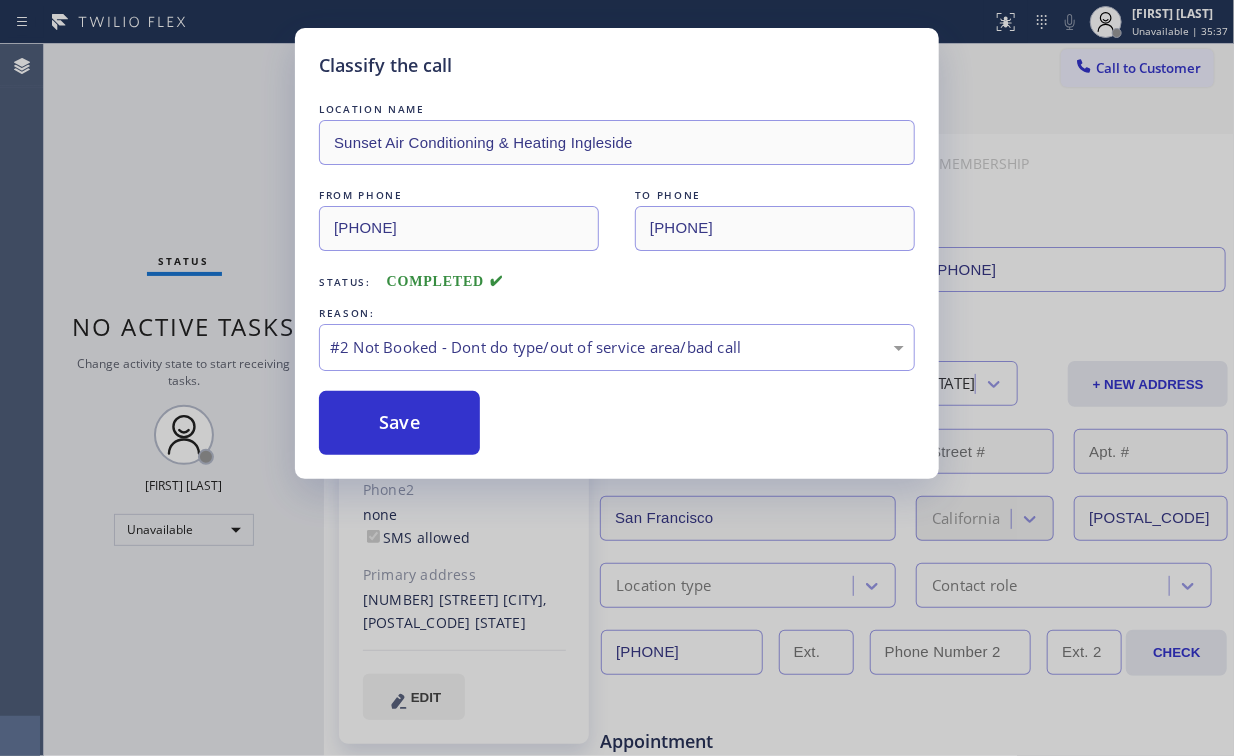 click on "Classify the call LOCATION NAME [COMPANY] [CITY] FROM PHONE ([AREA_CODE]) [PHONE] TO PHONE ([AREA_CODE]) [PHONE] Status: COMPLETED REASON: #2 Not Booked - Dont do type/out of service area/bad call Save" at bounding box center [617, 378] 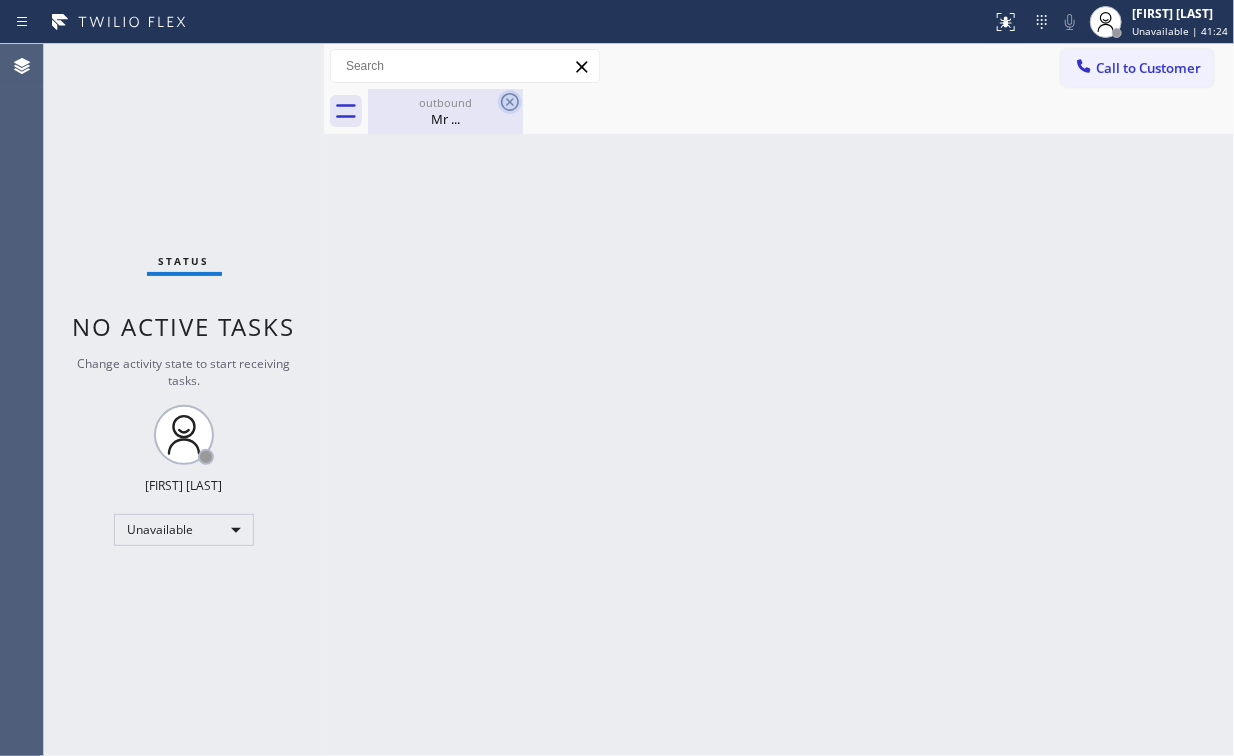 drag, startPoint x: 429, startPoint y: 107, endPoint x: 500, endPoint y: 105, distance: 71.02816 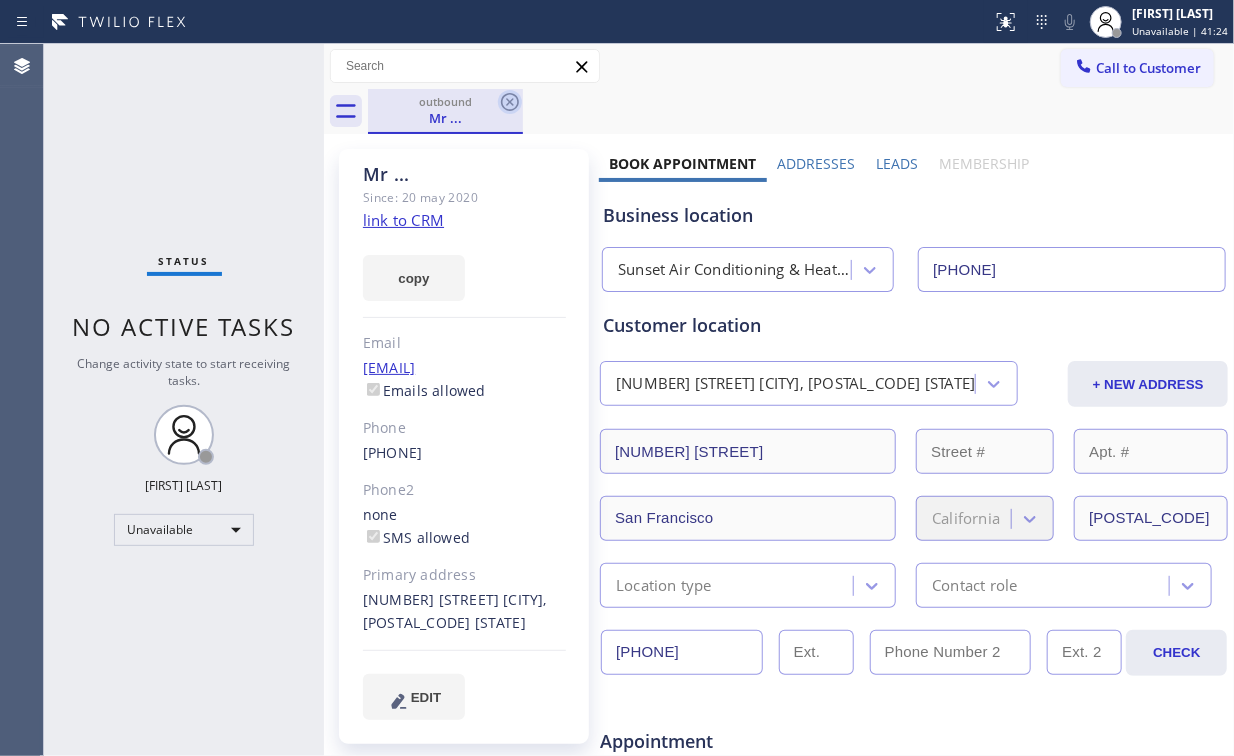 click 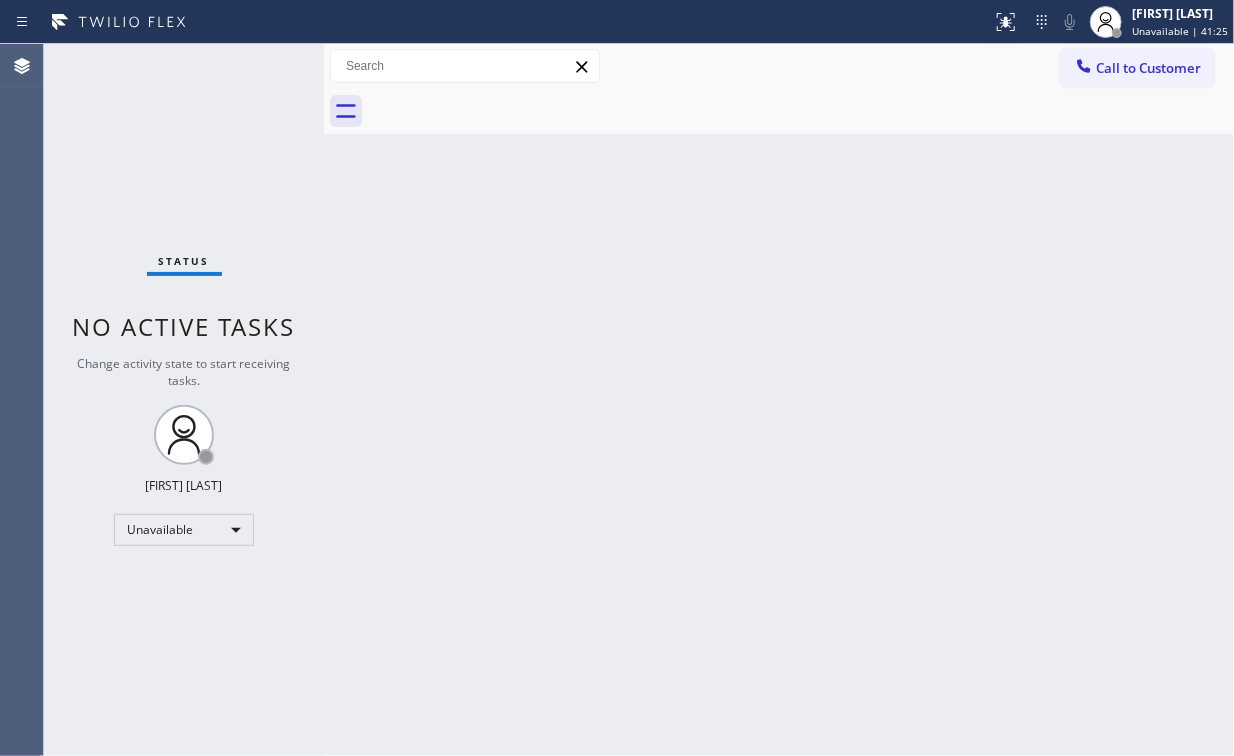 click on "Status   No active tasks     Change activity state to start receiving tasks.   Arnold Verallo Unavailable" at bounding box center (184, 400) 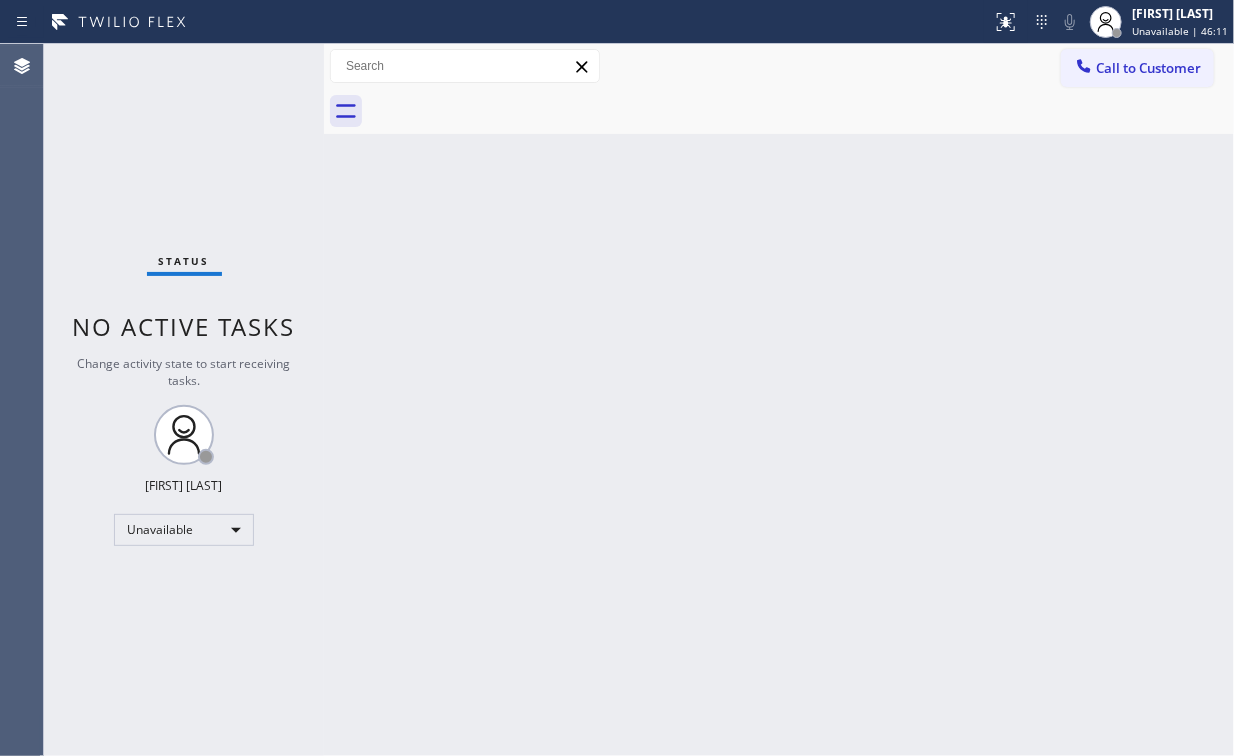 click on "Status   No active tasks     Change activity state to start receiving tasks.   Arnold Verallo Unavailable" at bounding box center (184, 400) 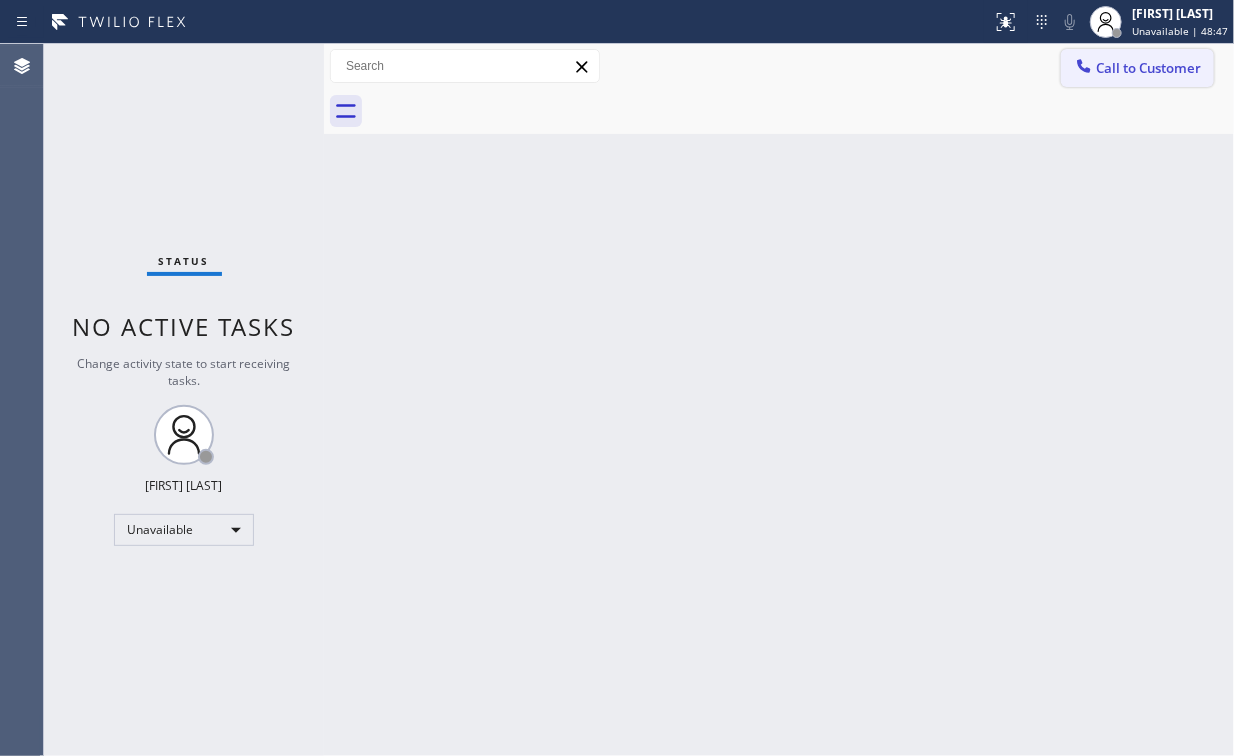 drag, startPoint x: 1104, startPoint y: 61, endPoint x: 728, endPoint y: 231, distance: 412.6451 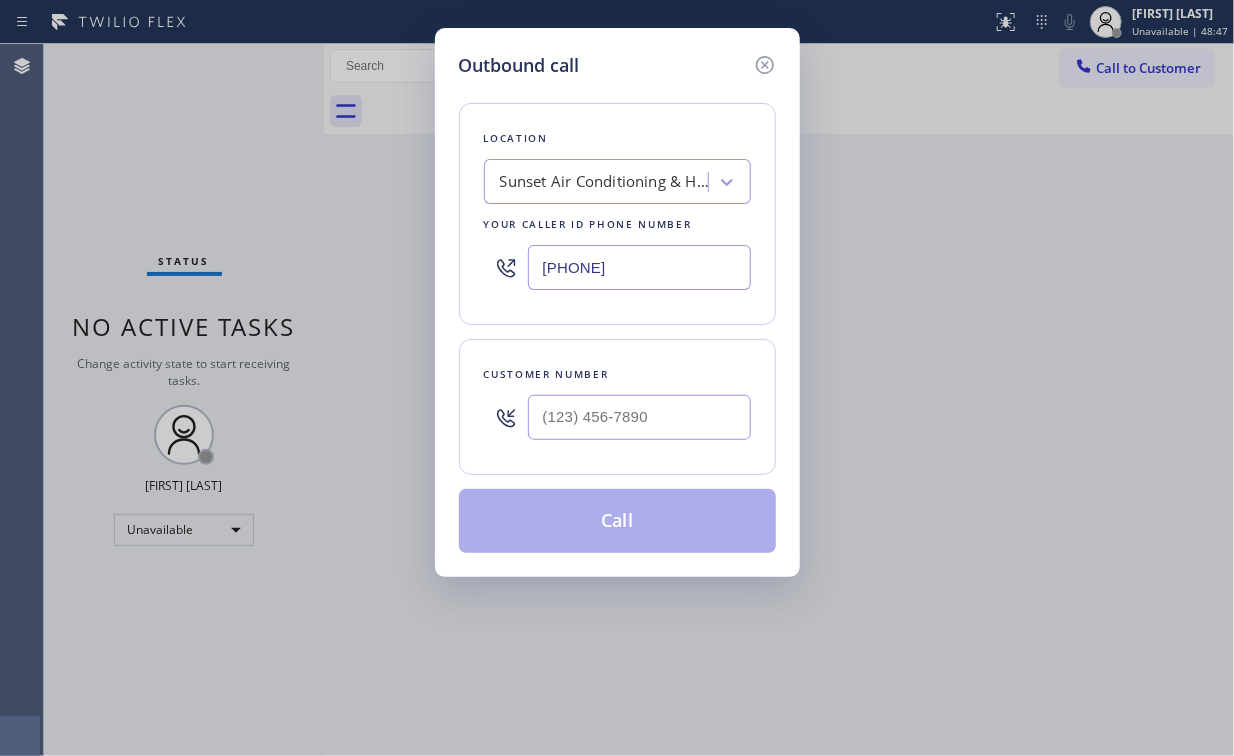 drag, startPoint x: 686, startPoint y: 270, endPoint x: 151, endPoint y: 200, distance: 539.56 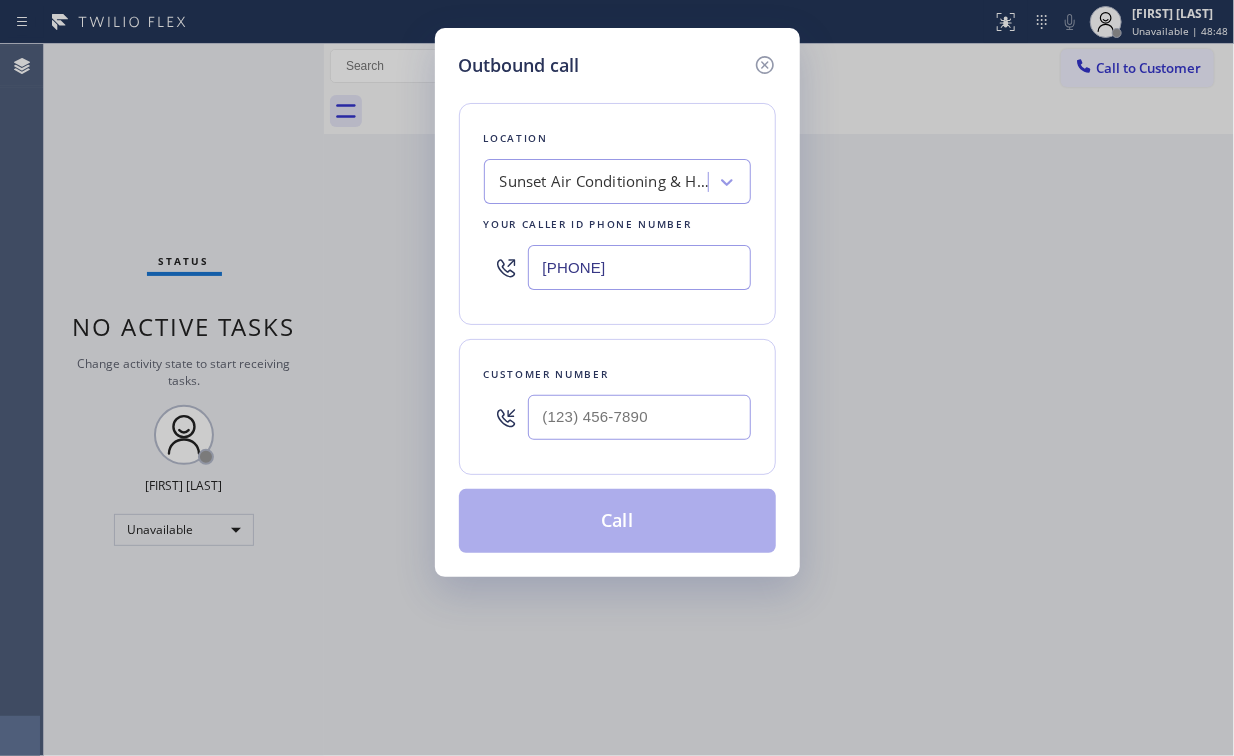 paste on "[PHONE]" 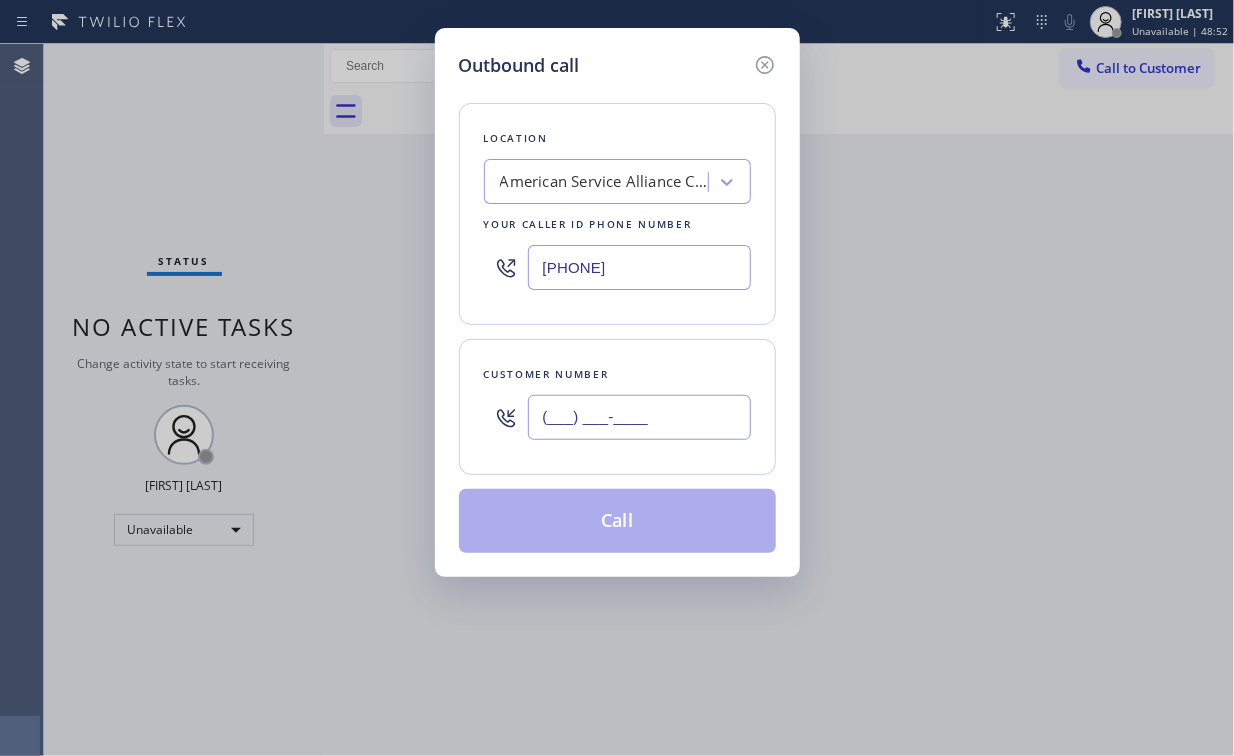 click on "(___) ___-____" at bounding box center [639, 417] 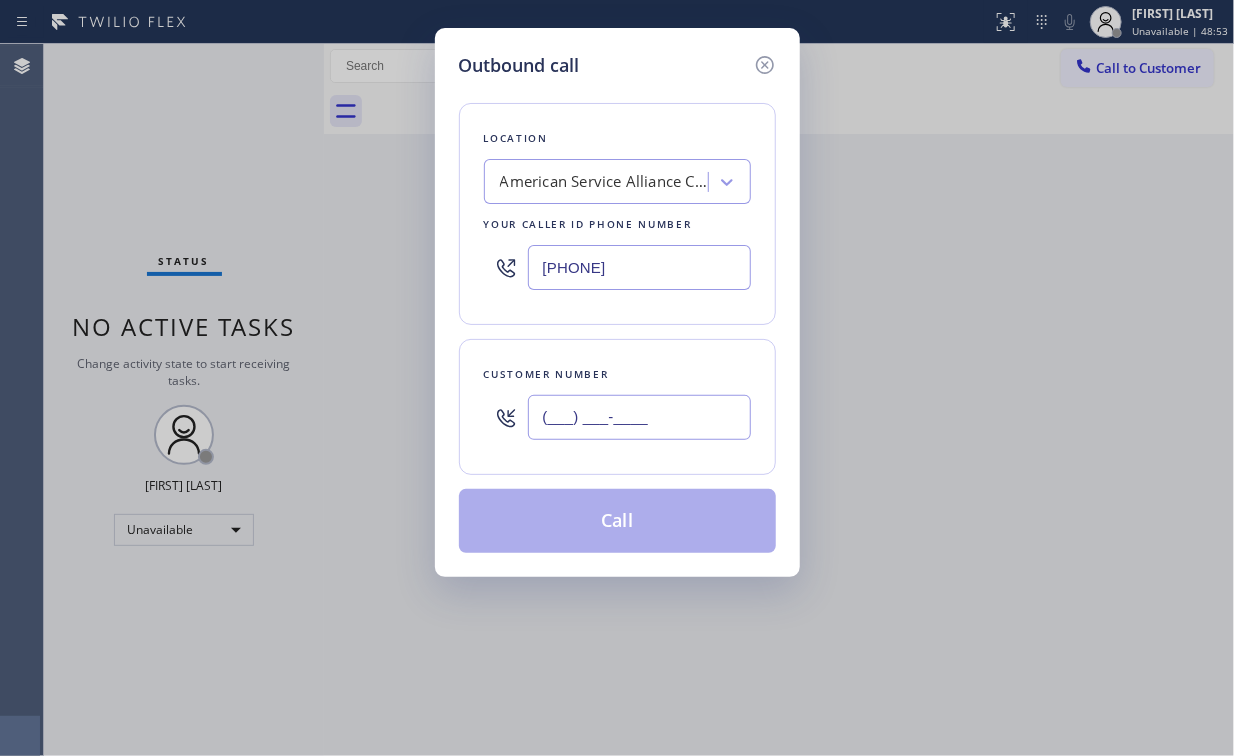 paste on "[PHONE]" 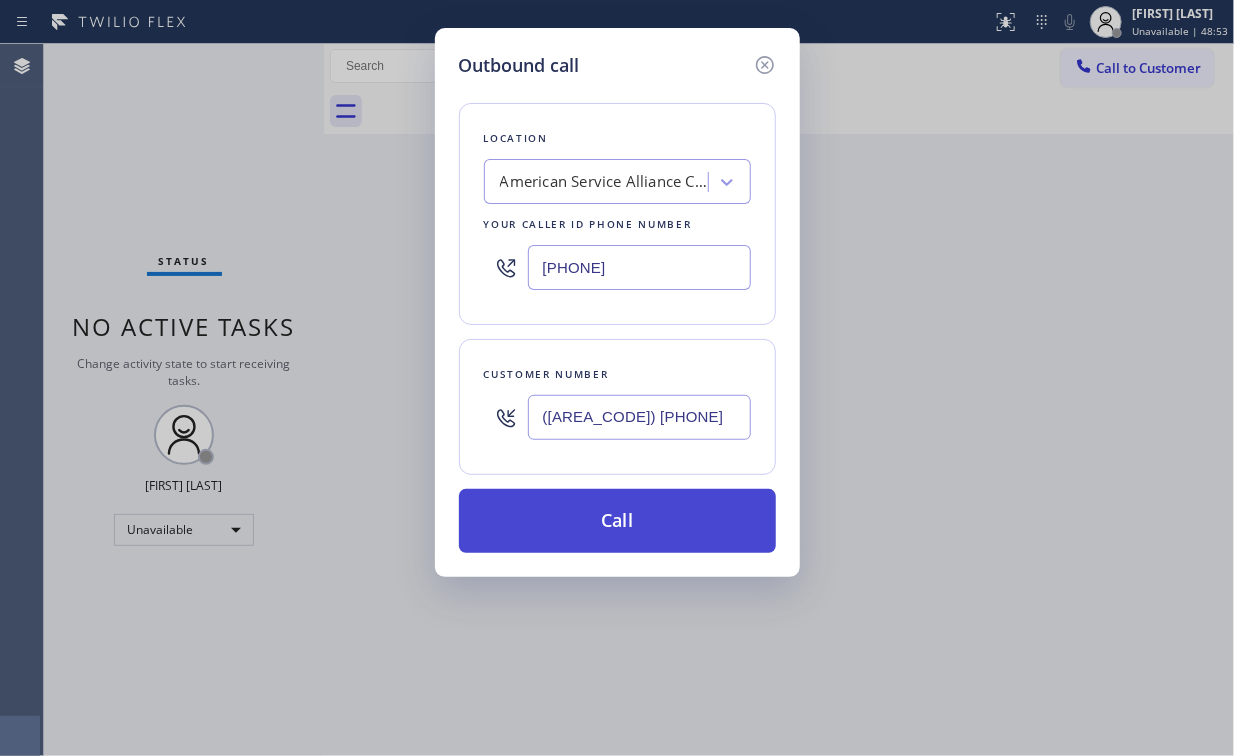 type on "([AREA_CODE]) [PHONE]" 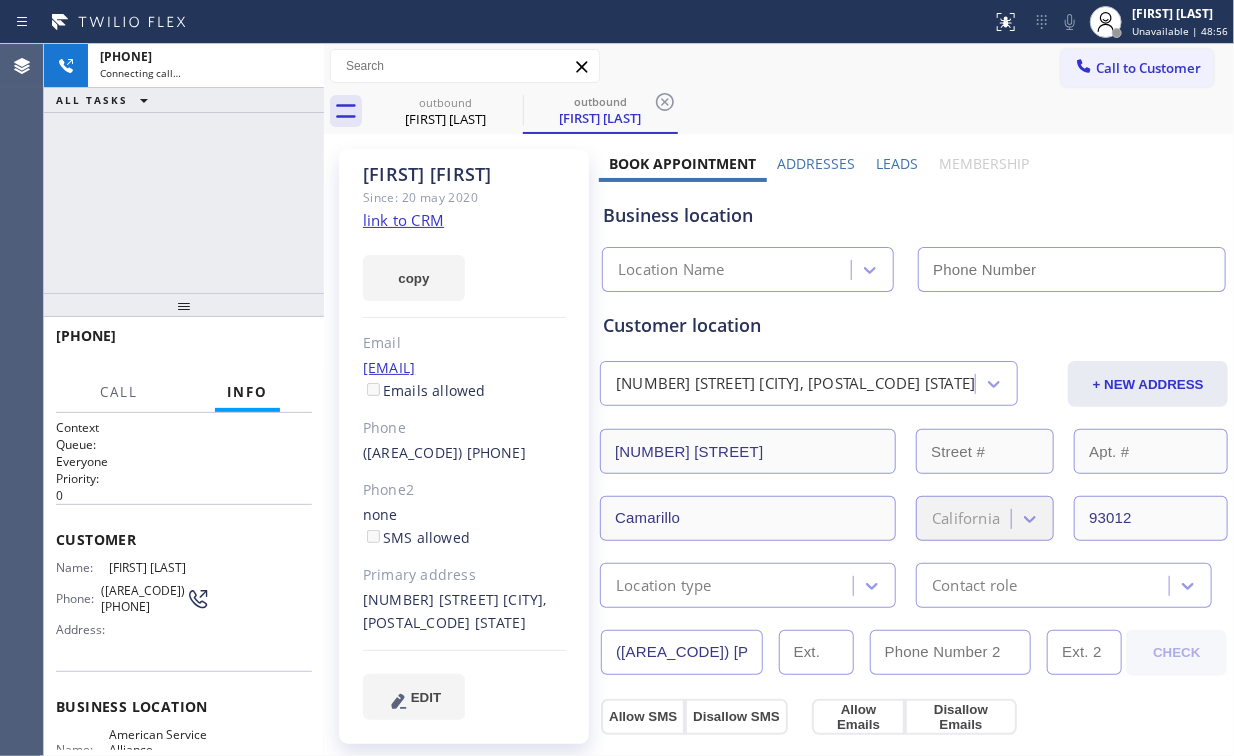 click on "+1[PHONE] Connecting call… ALL TASKS ALL TASKS ACTIVE TASKS TASKS IN WRAP UP" at bounding box center (184, 168) 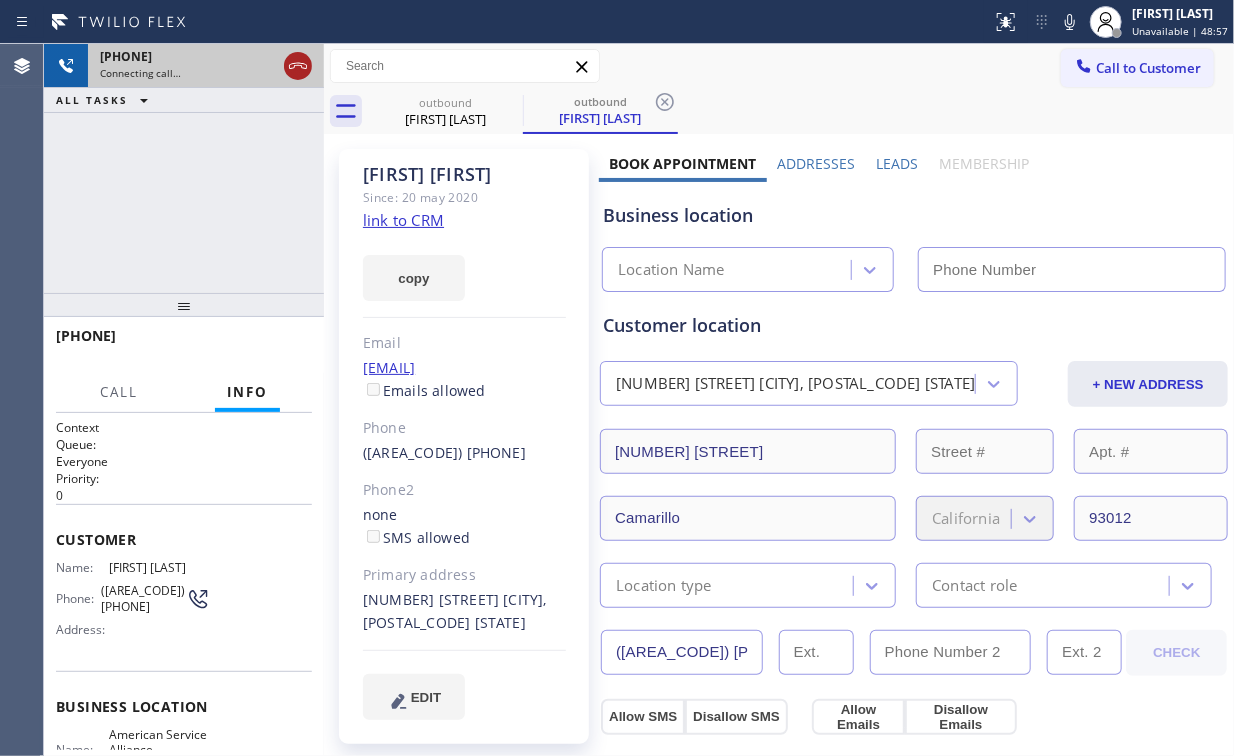 drag, startPoint x: 299, startPoint y: 66, endPoint x: 337, endPoint y: 168, distance: 108.84852 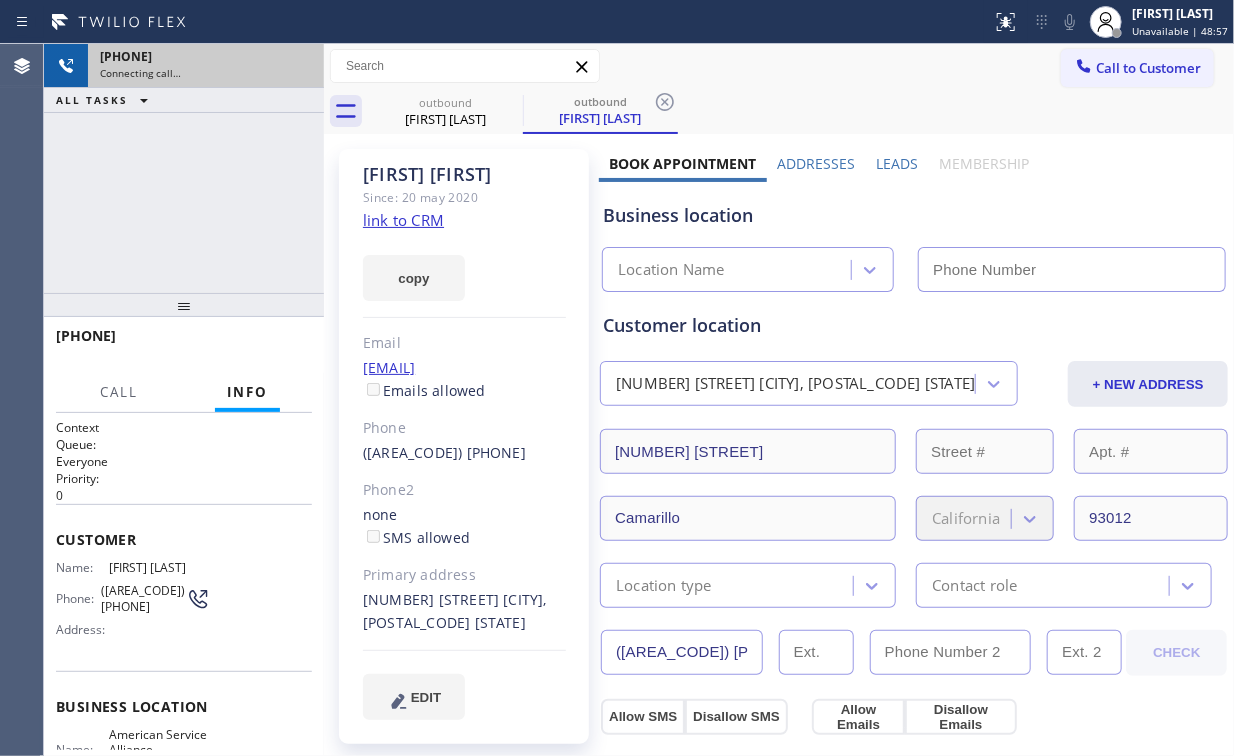 click on "link to CRM" 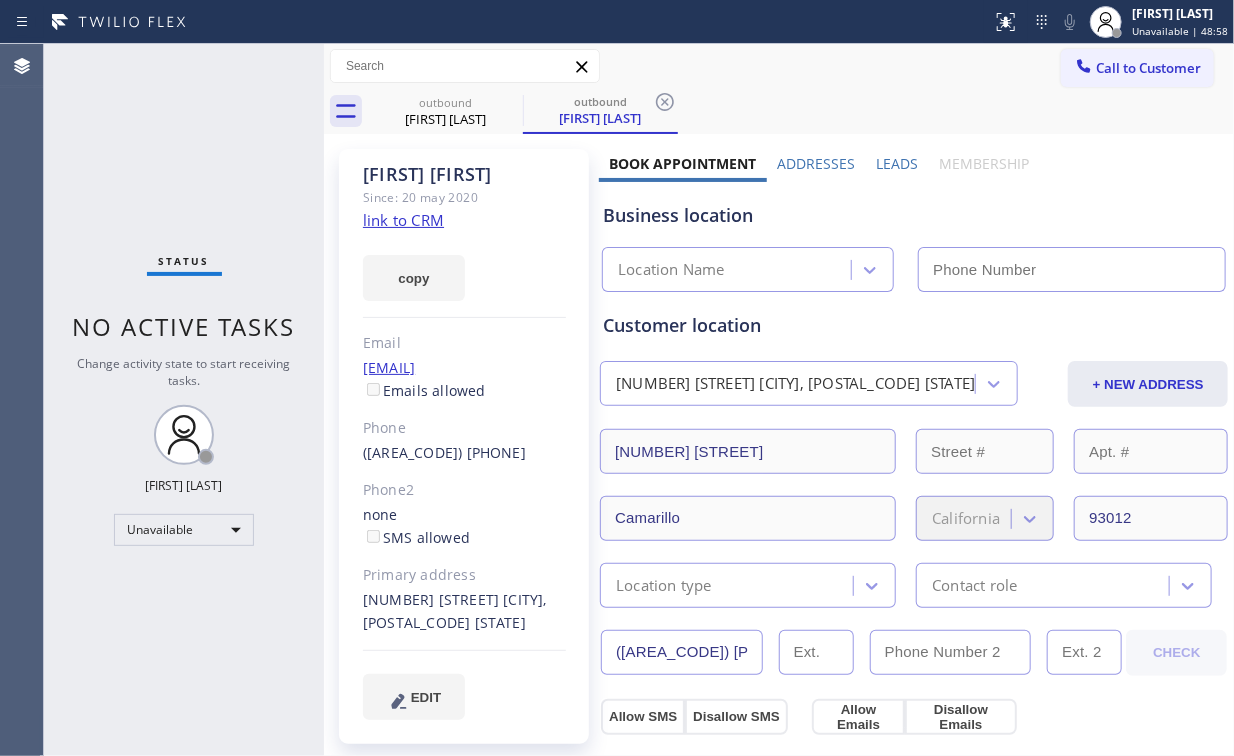type on "[PHONE]" 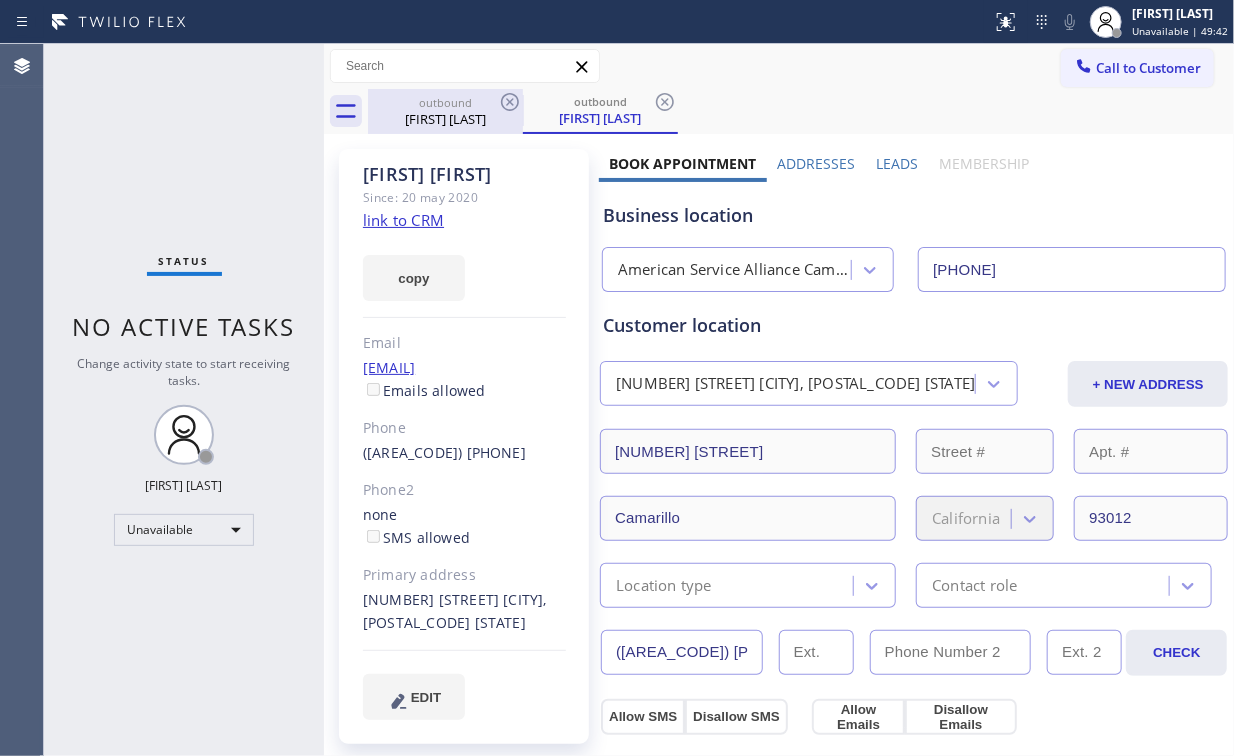 click on "[FIRST] [LAST]" at bounding box center (445, 119) 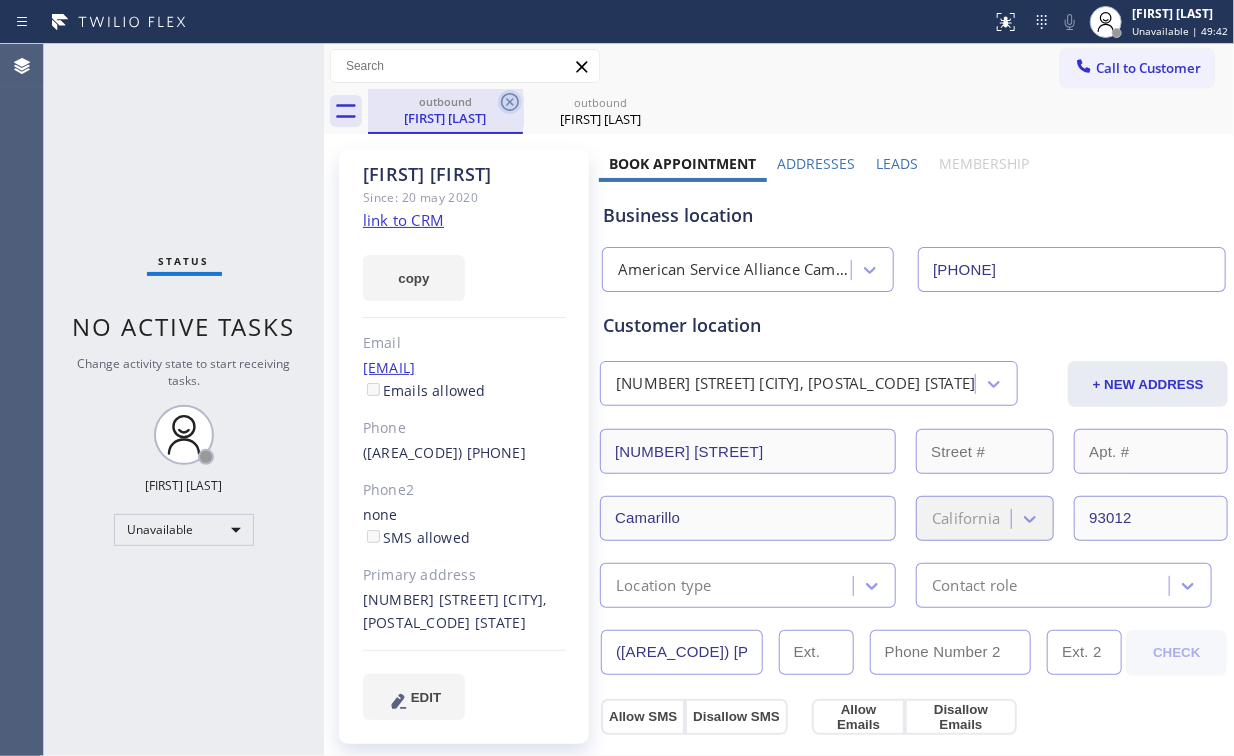 click 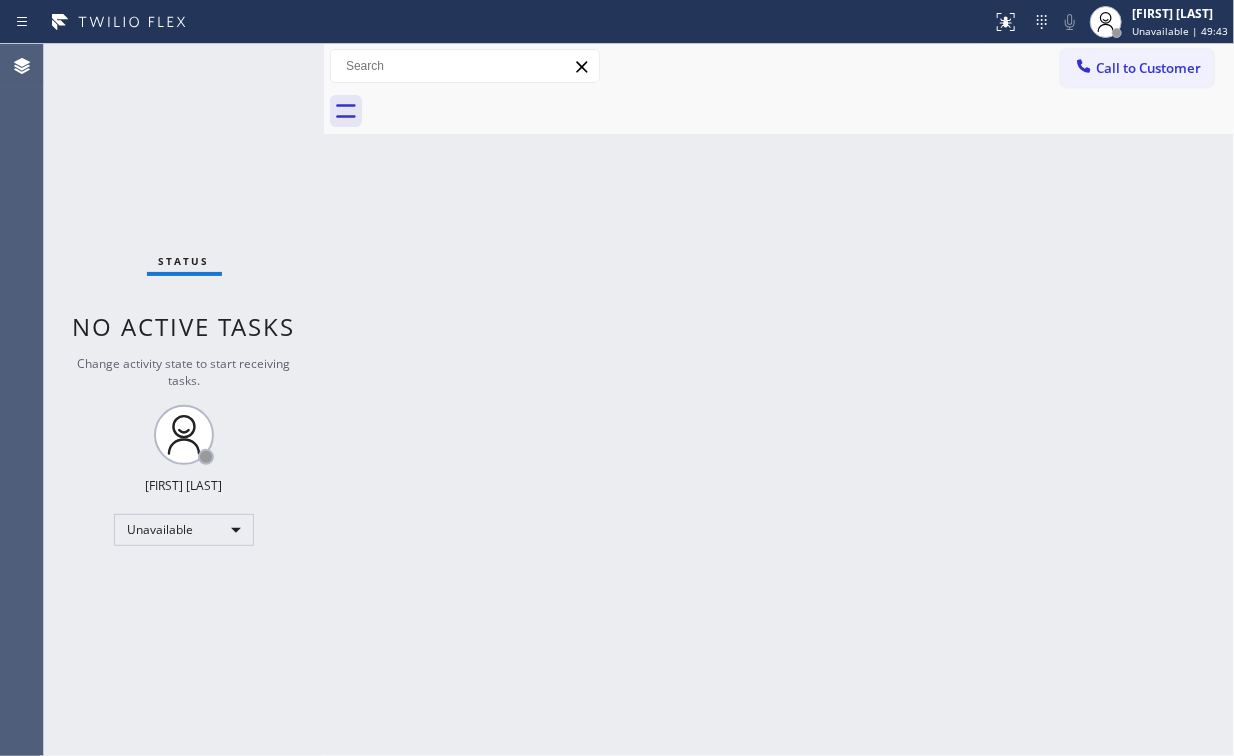 click on "Call to Customer" at bounding box center (1148, 68) 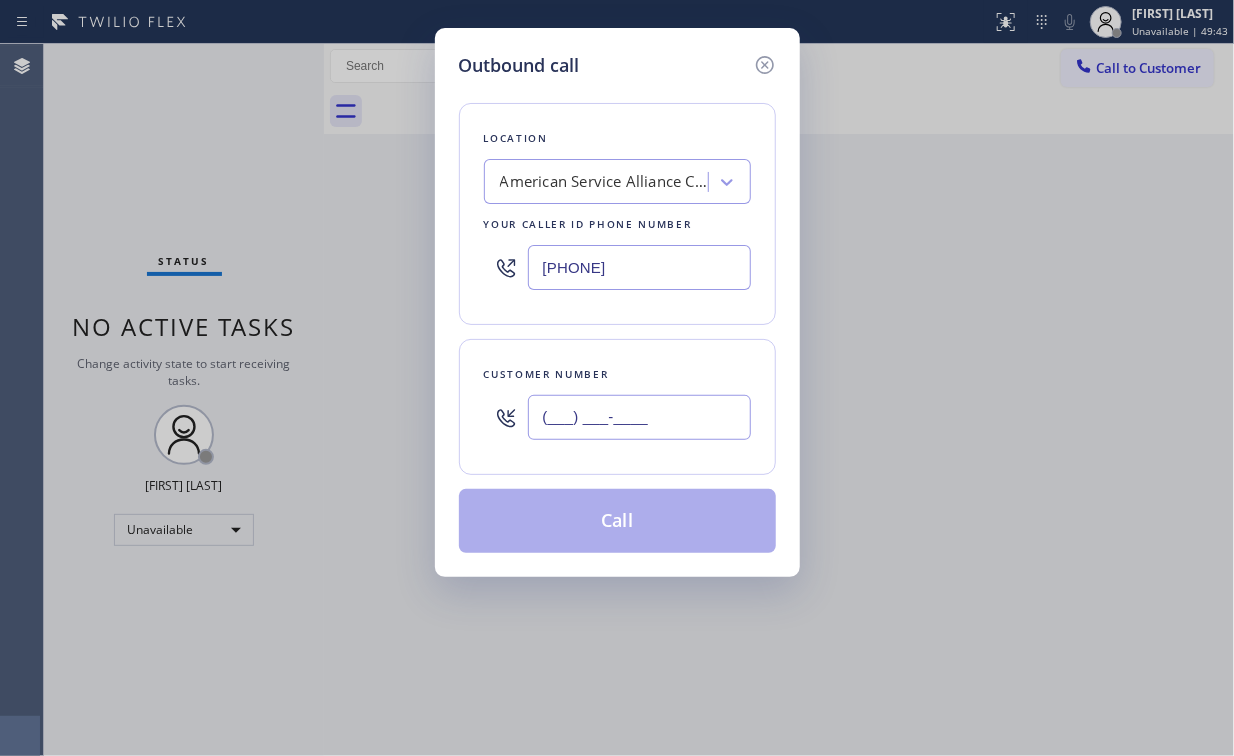 click on "(___) ___-____" at bounding box center [639, 417] 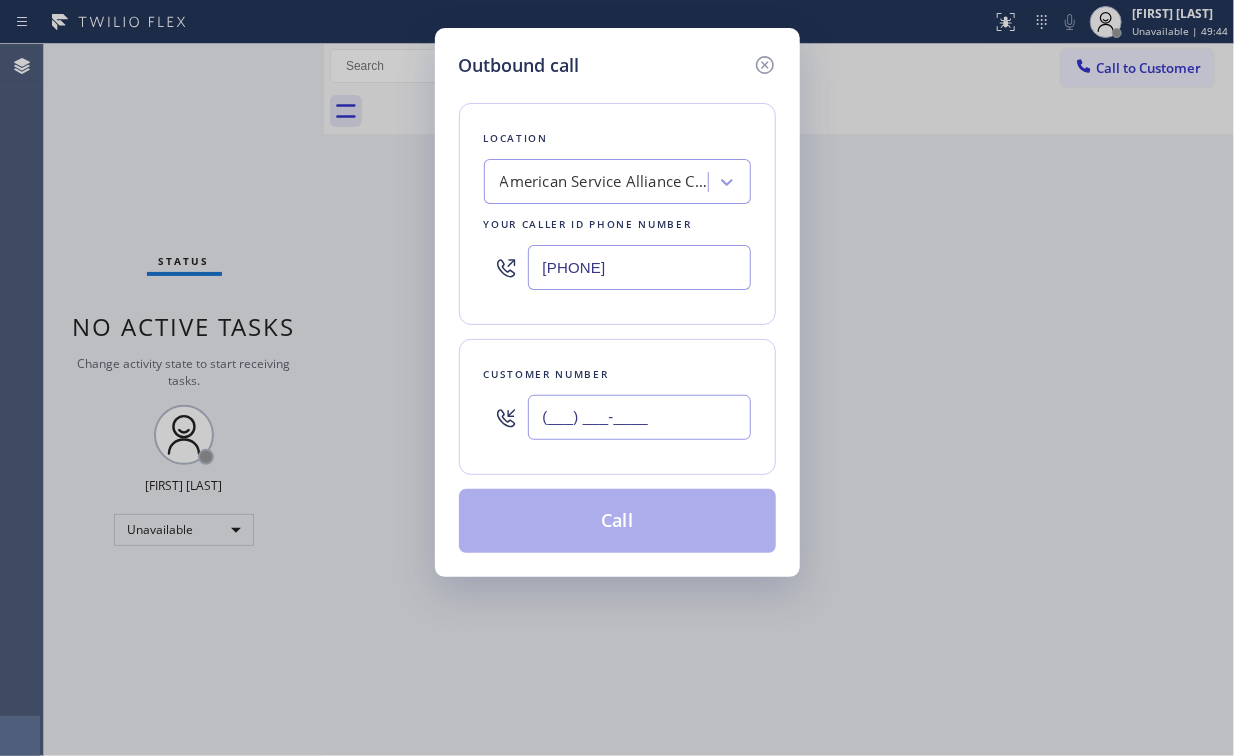 paste on "[PHONE]" 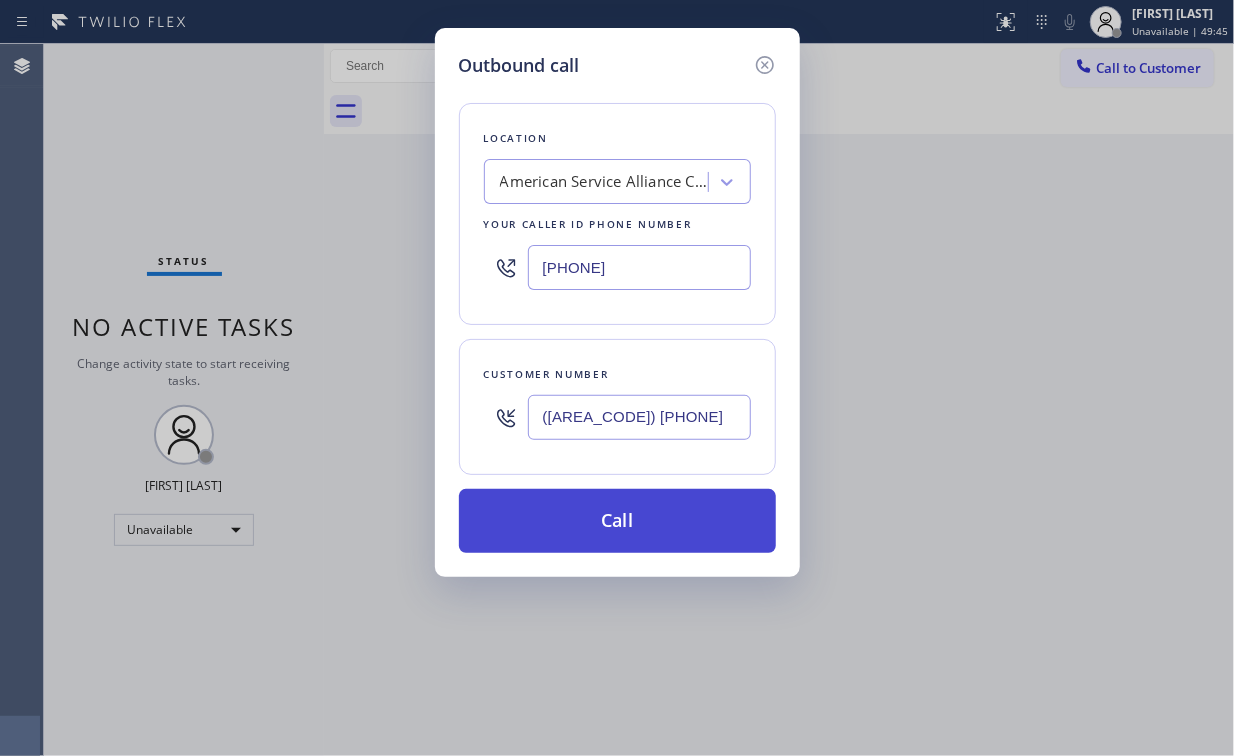type on "([AREA_CODE]) [PHONE]" 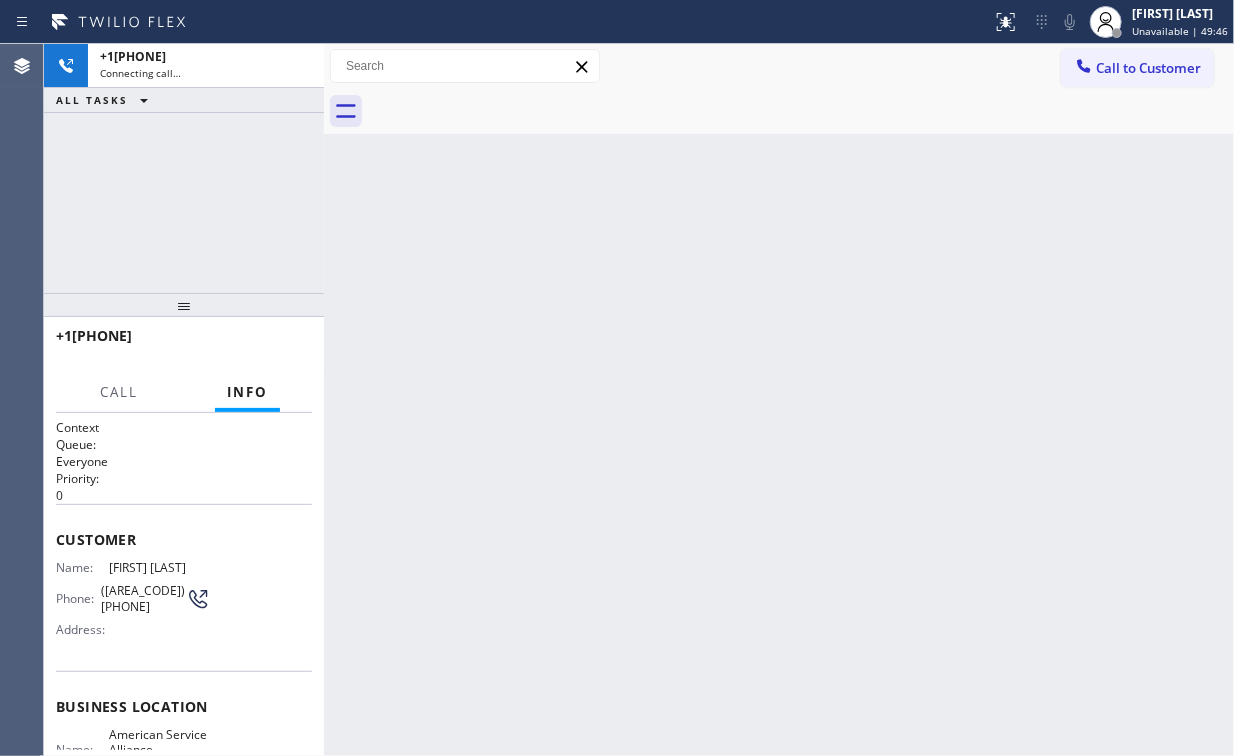 click on "[PHONE] Connecting call… ALL TASKS ALL TASKS ACTIVE TASKS TASKS IN WRAP UP" at bounding box center [184, 168] 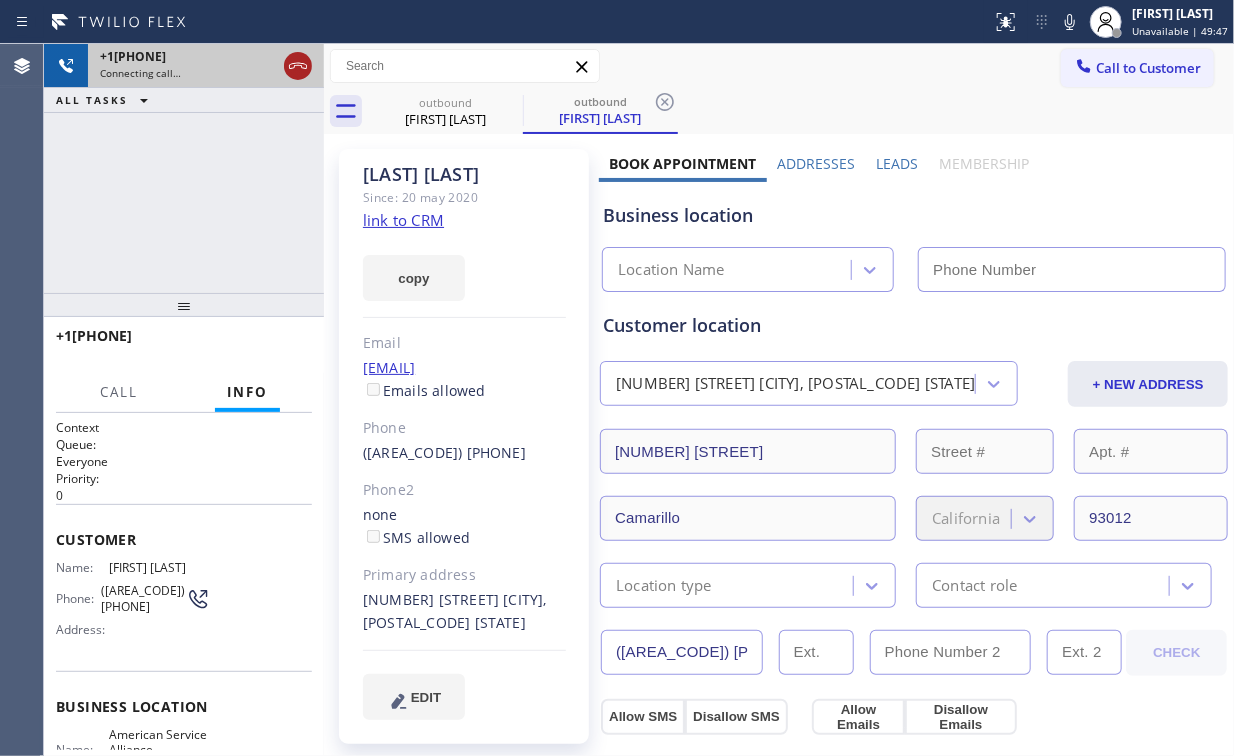 click 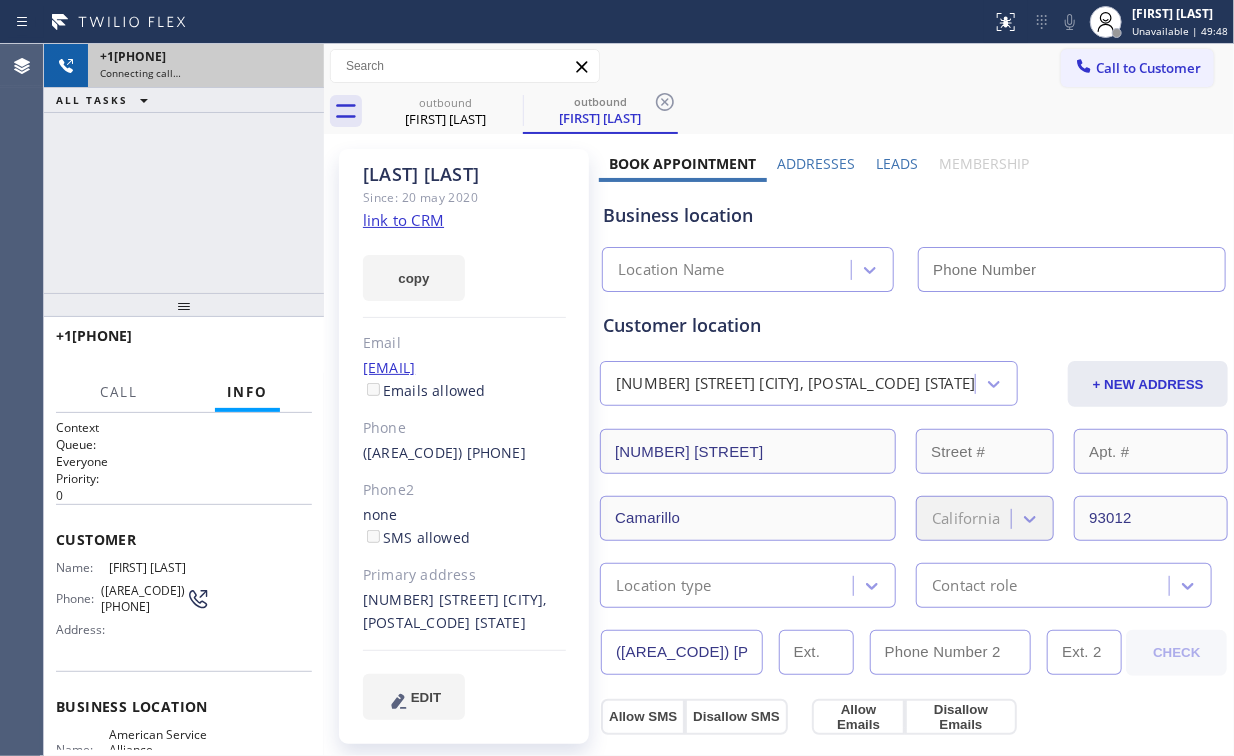 click on "Since: 20 may 2020" 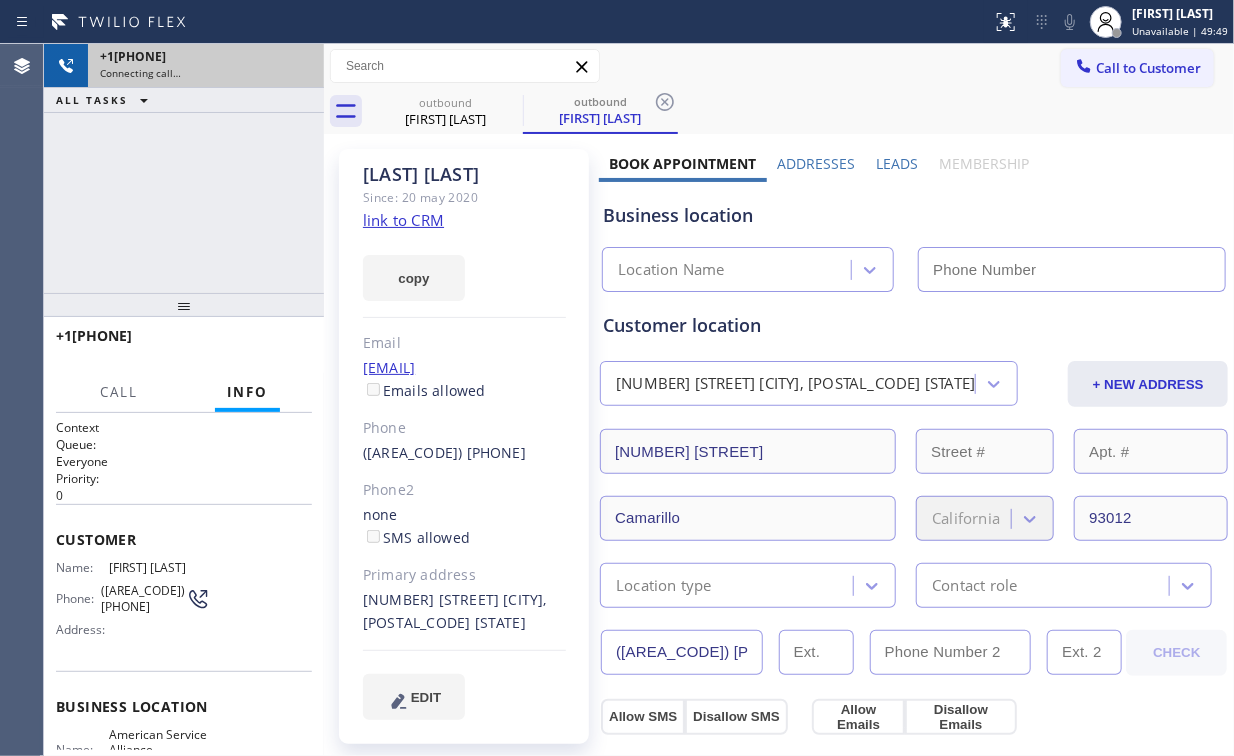 click on "link to CRM" 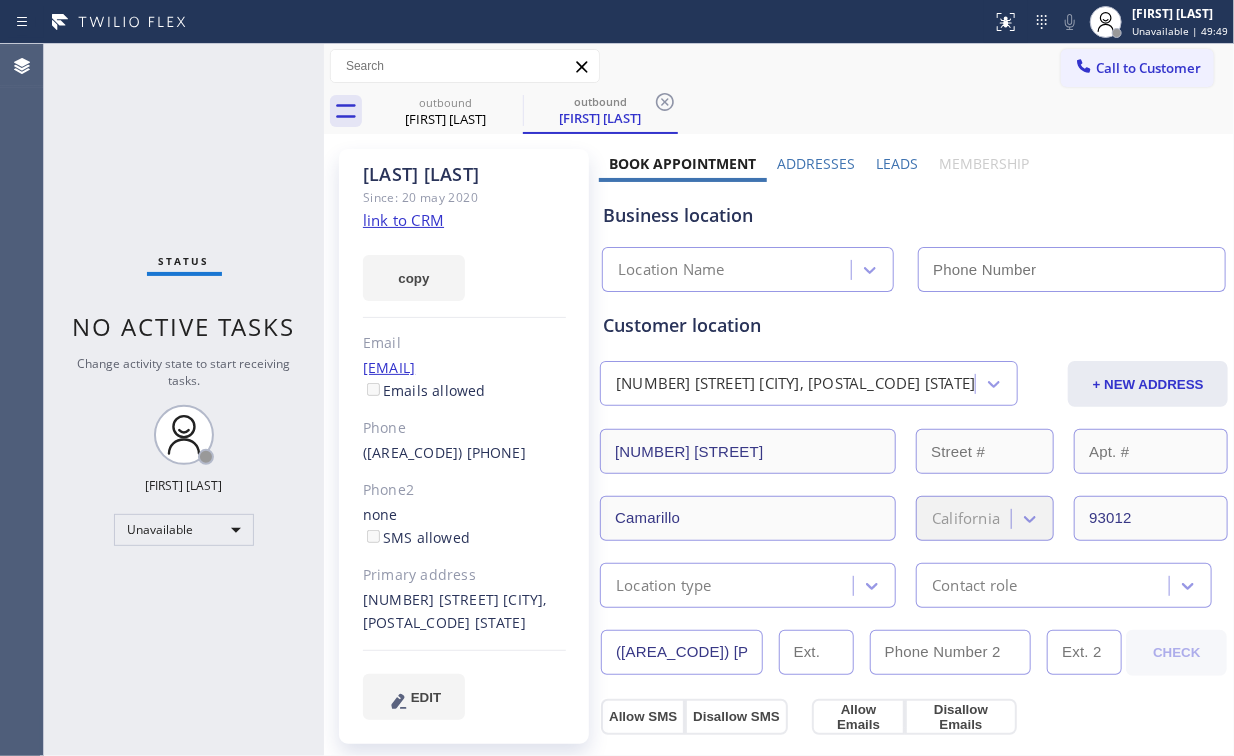 type on "[PHONE]" 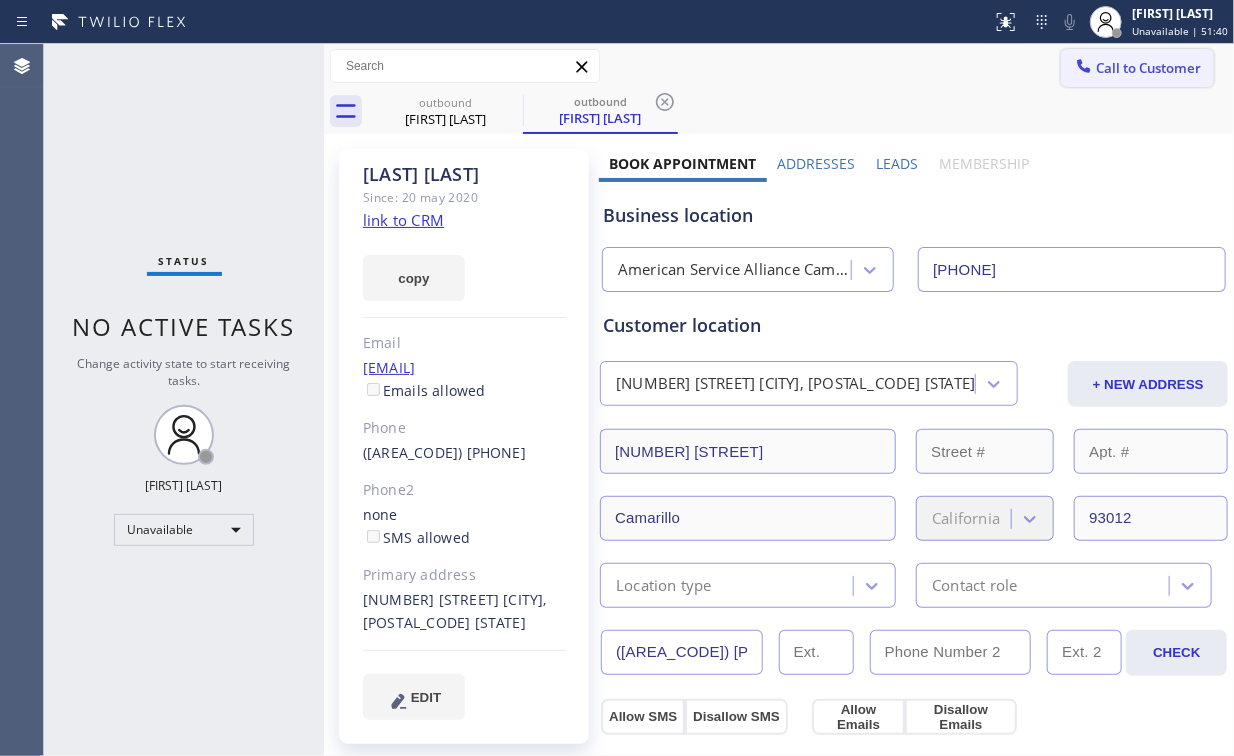 drag, startPoint x: 1107, startPoint y: 70, endPoint x: 666, endPoint y: 317, distance: 505.46017 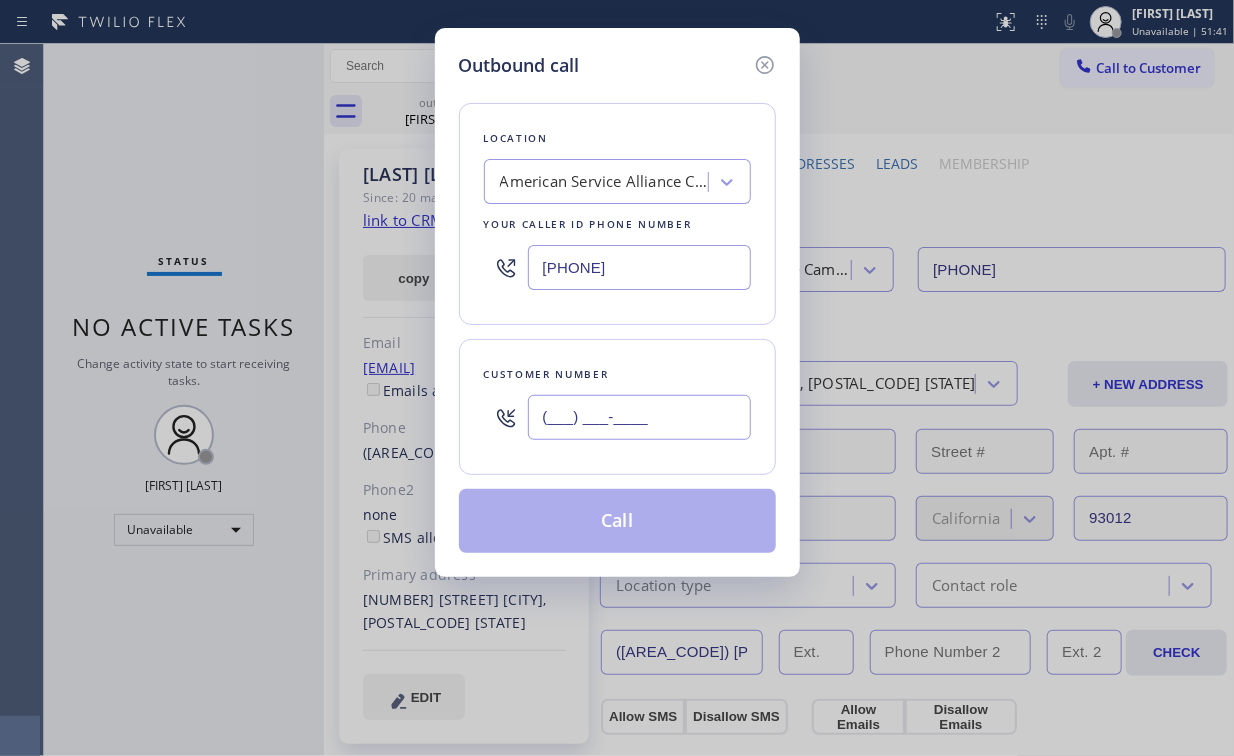 click on "(___) ___-____" at bounding box center [639, 417] 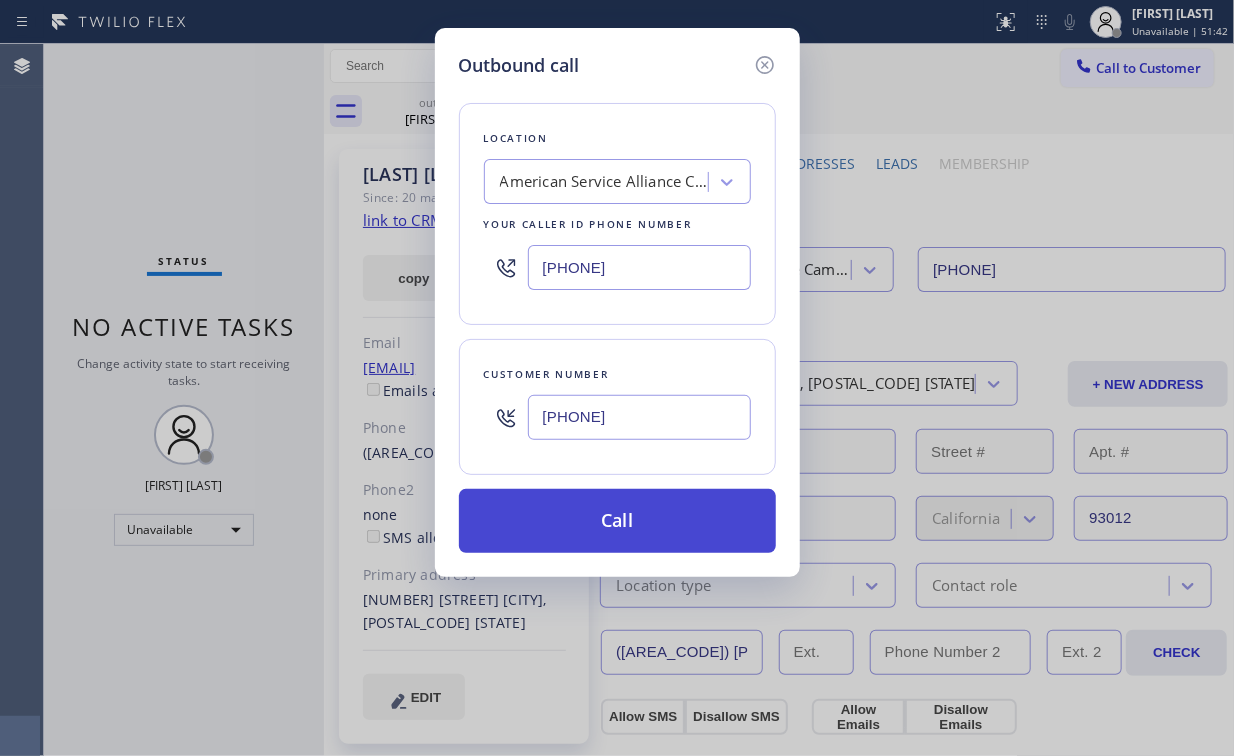 type on "[PHONE]" 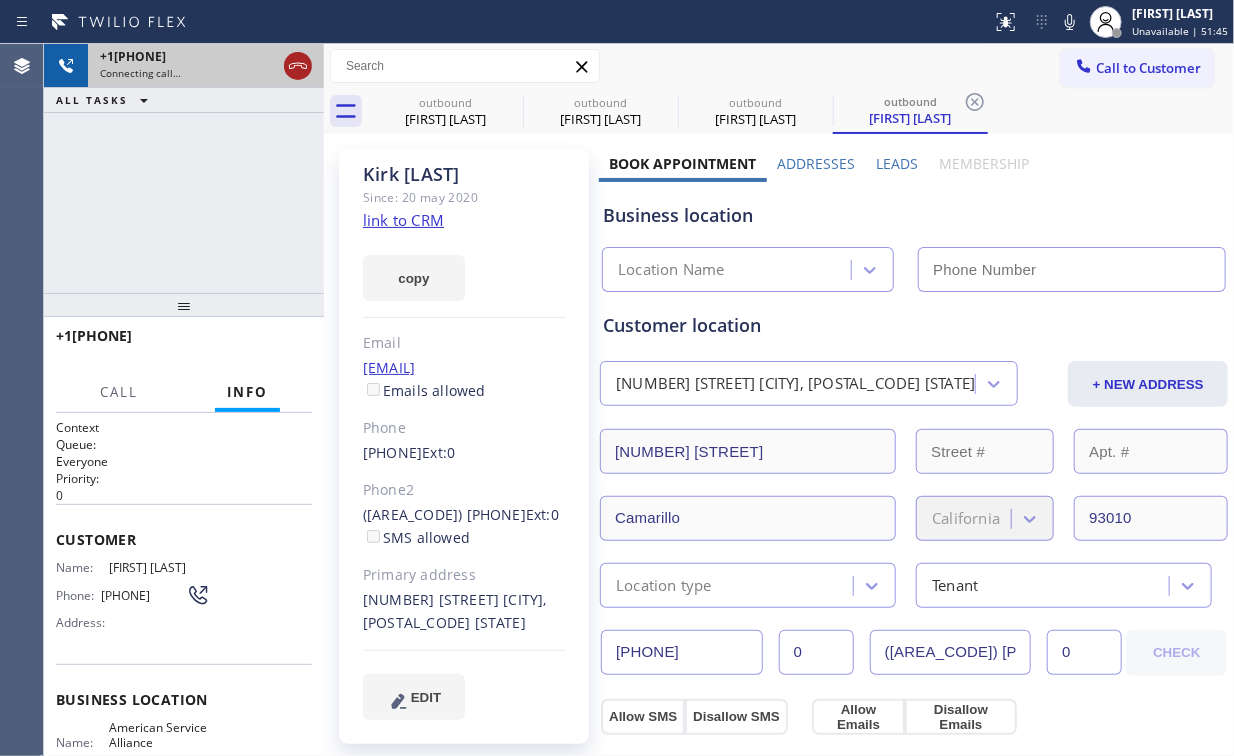 click 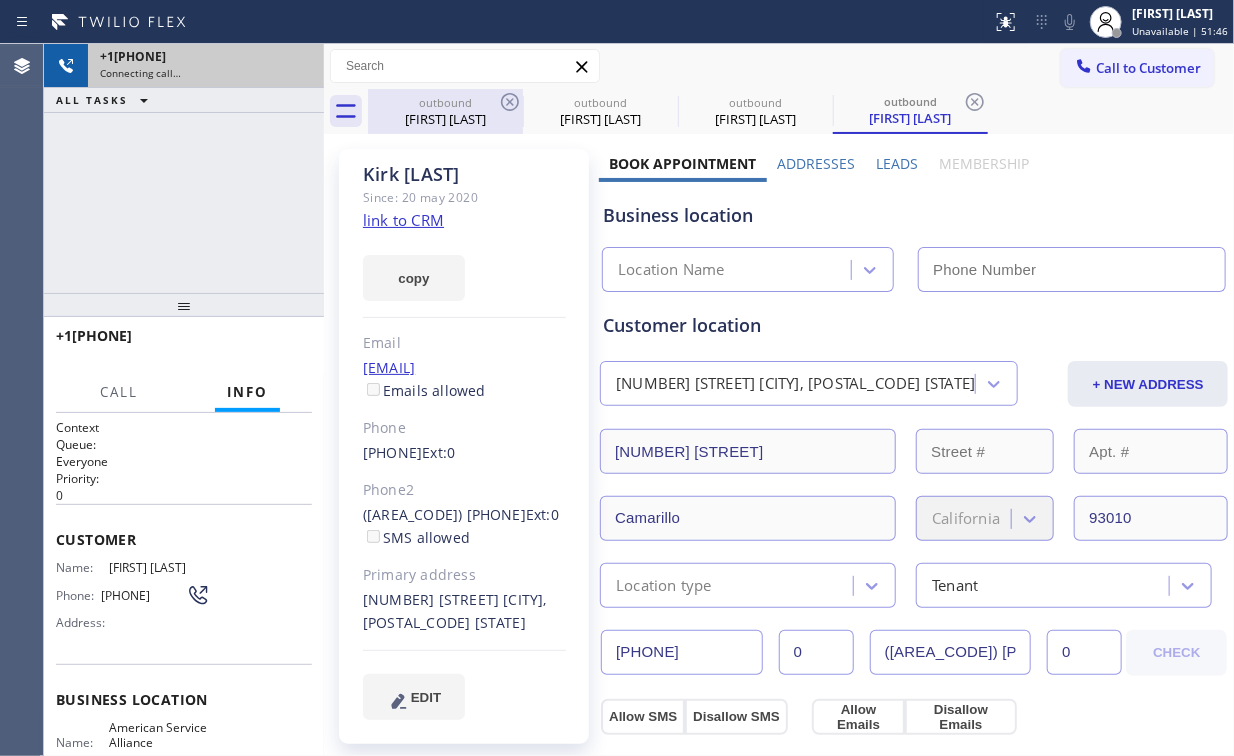 click on "[FIRST] [LAST]" at bounding box center [445, 119] 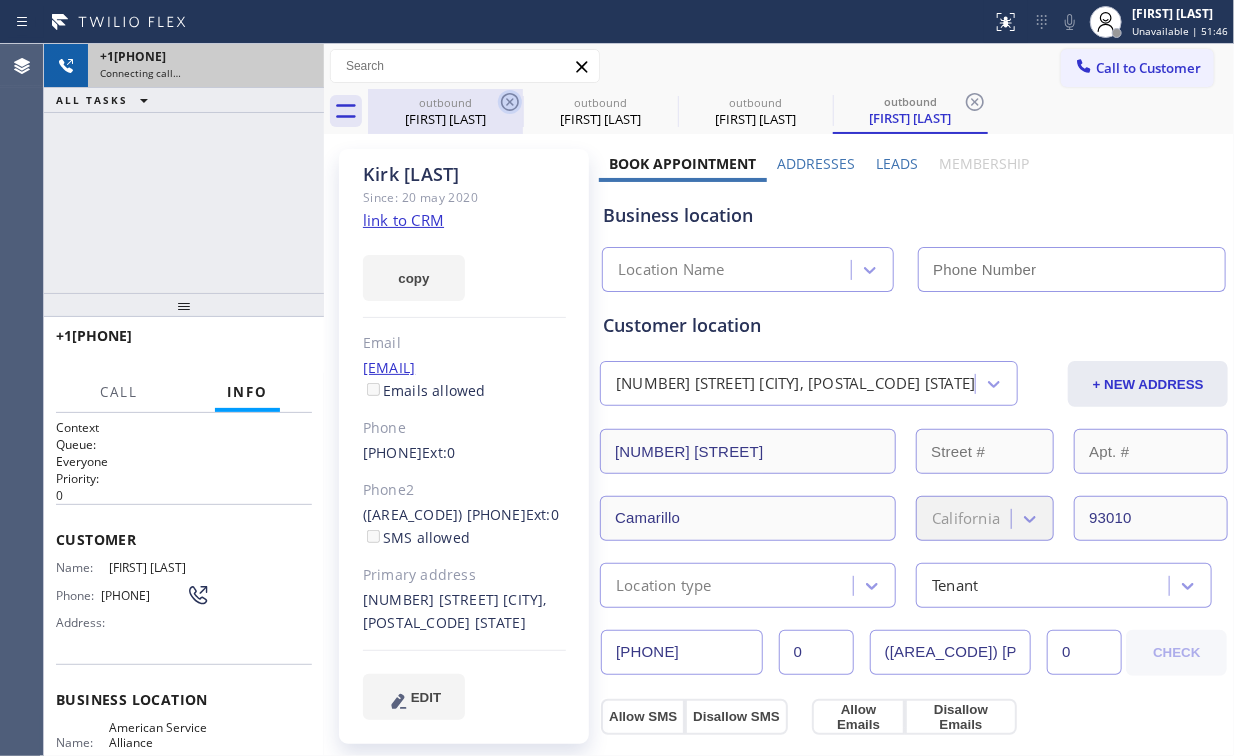 type on "[PHONE]" 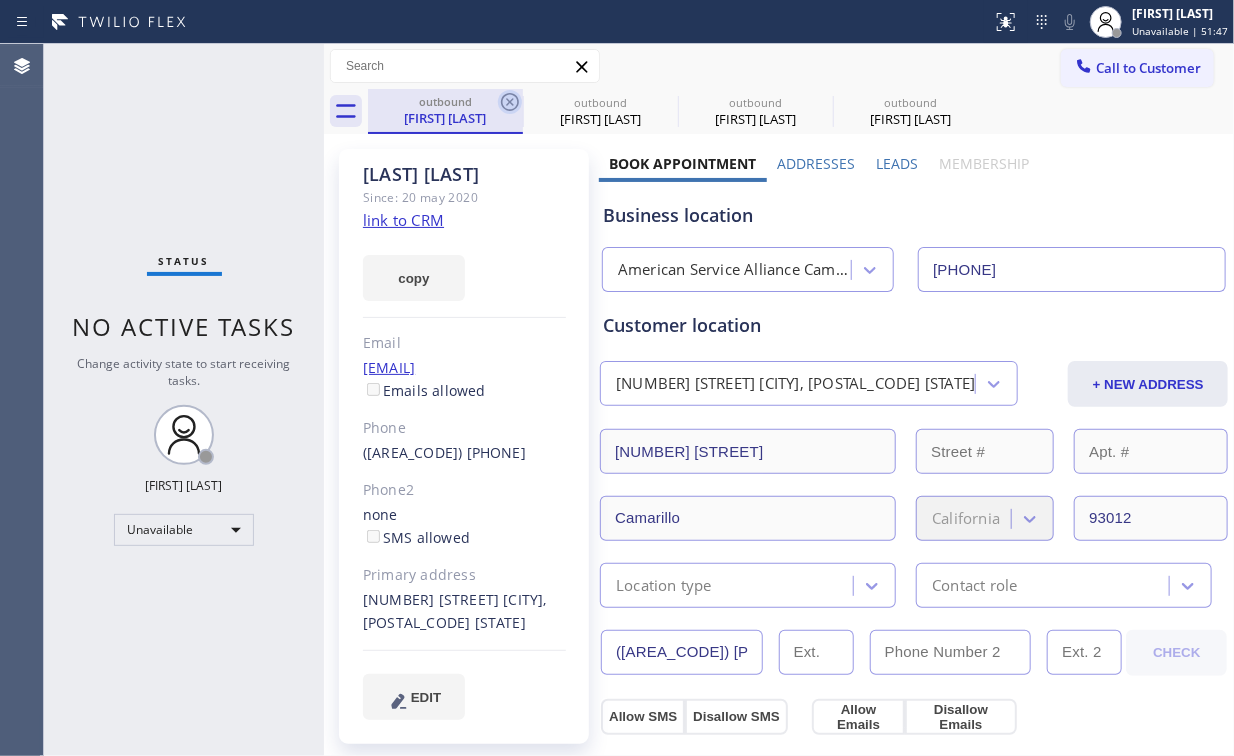 click 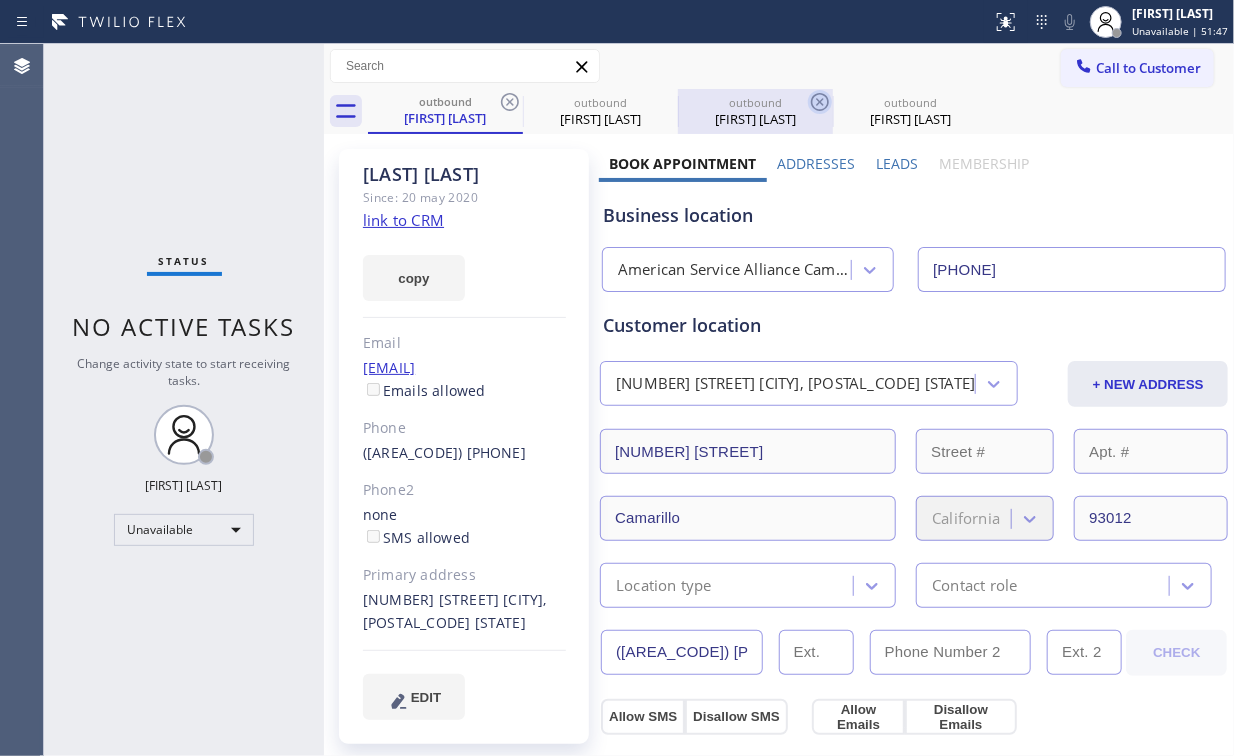 click 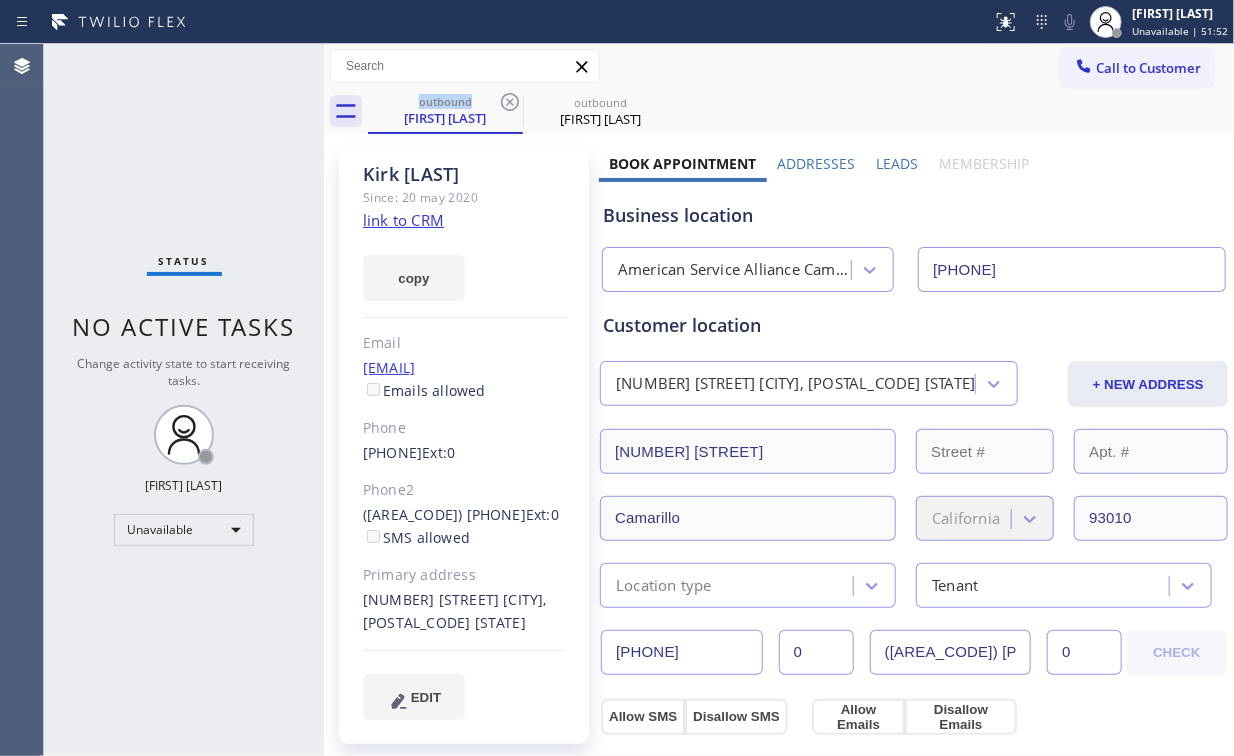 click on "link to CRM" 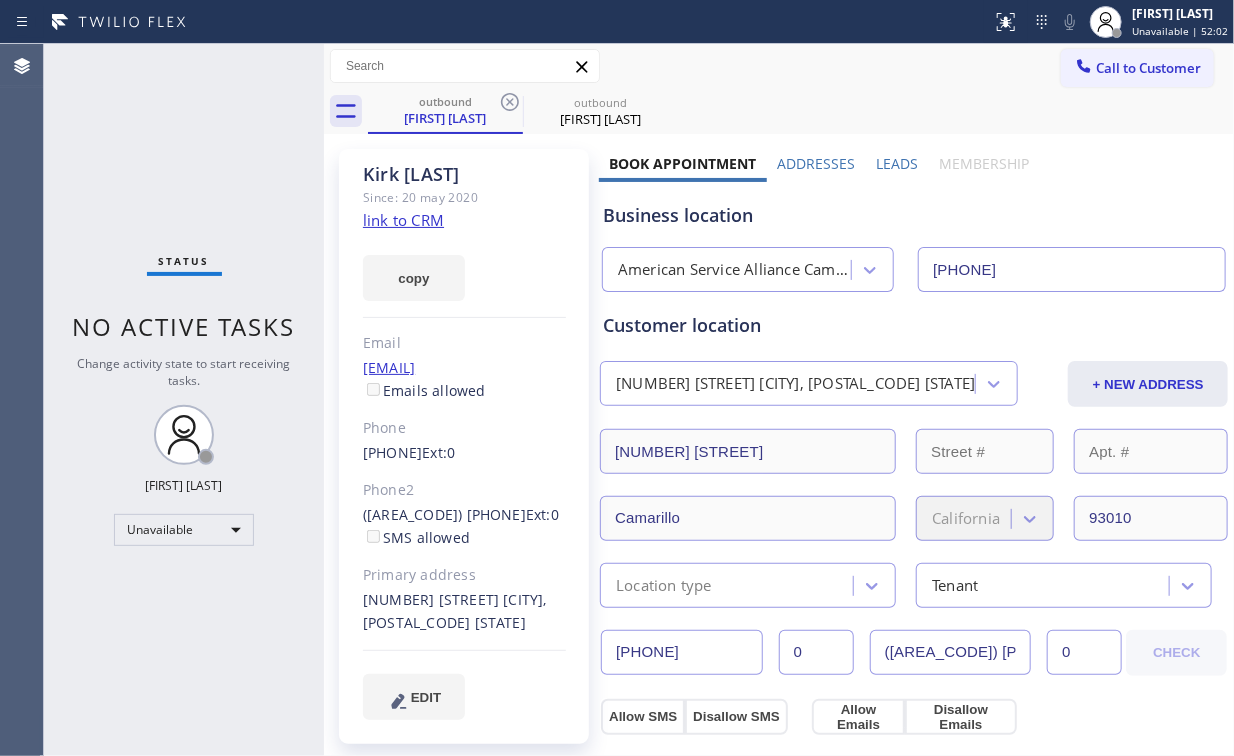 click on "Status   No active tasks     Change activity state to start receiving tasks.   Arnold Verallo Unavailable" at bounding box center [184, 400] 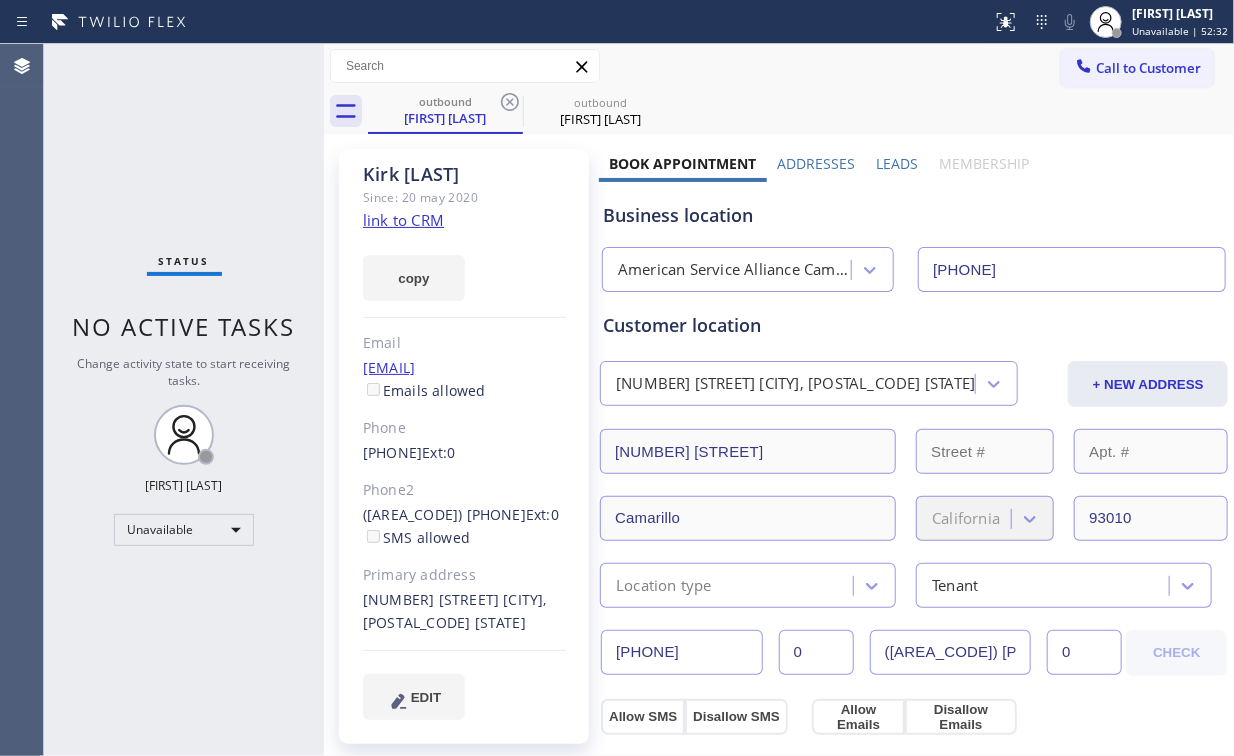 click on "Call to Customer Outbound call Location American Service Alliance Camarillo Your caller id phone number ([PHONE]) Customer number Call Outbound call Technician Search Technician Your caller id phone number Your caller id phone number Call" at bounding box center [779, 66] 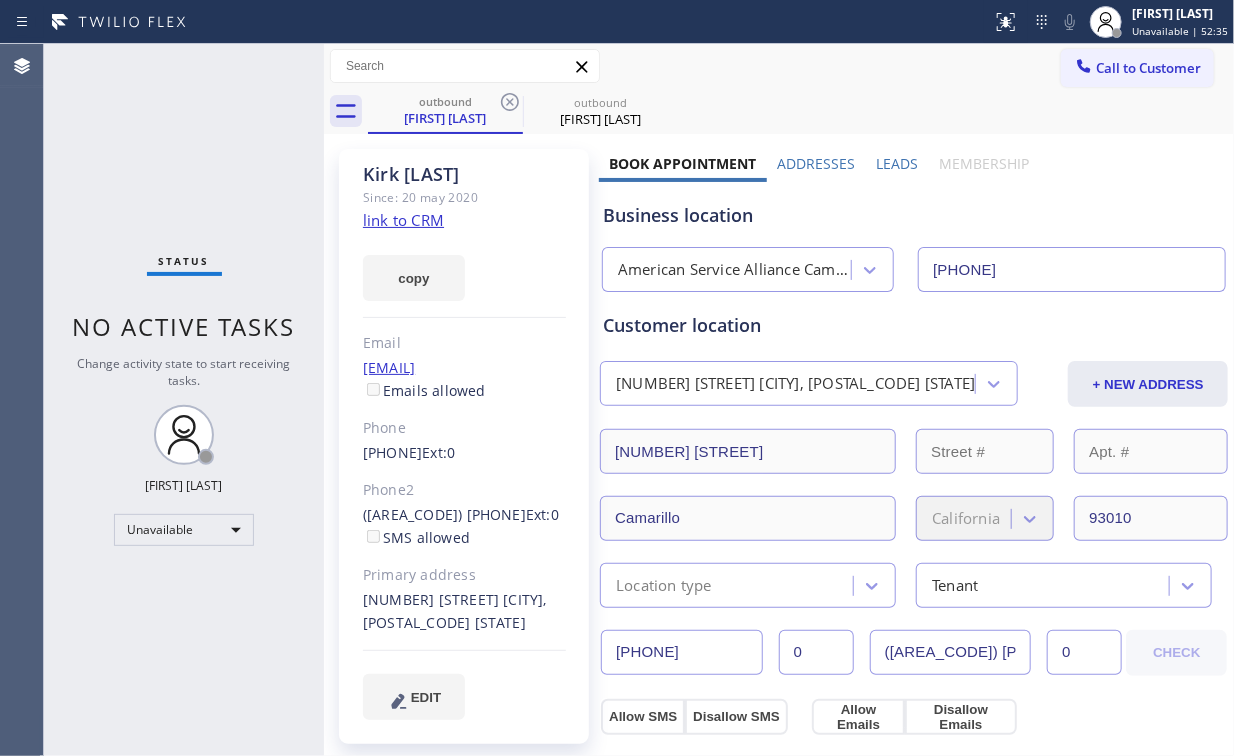 click on "Status   No active tasks     Change activity state to start receiving tasks.   Arnold Verallo Unavailable" at bounding box center (184, 400) 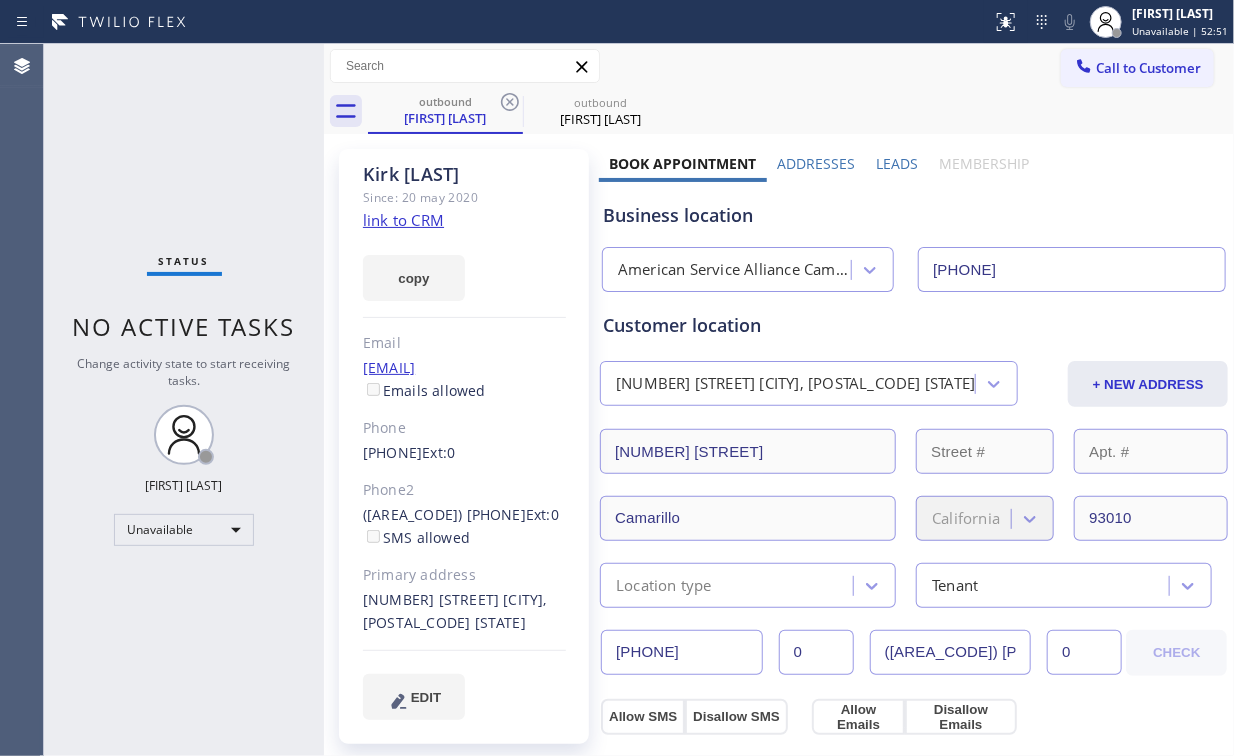 drag, startPoint x: 1103, startPoint y: 68, endPoint x: 1096, endPoint y: 80, distance: 13.892444 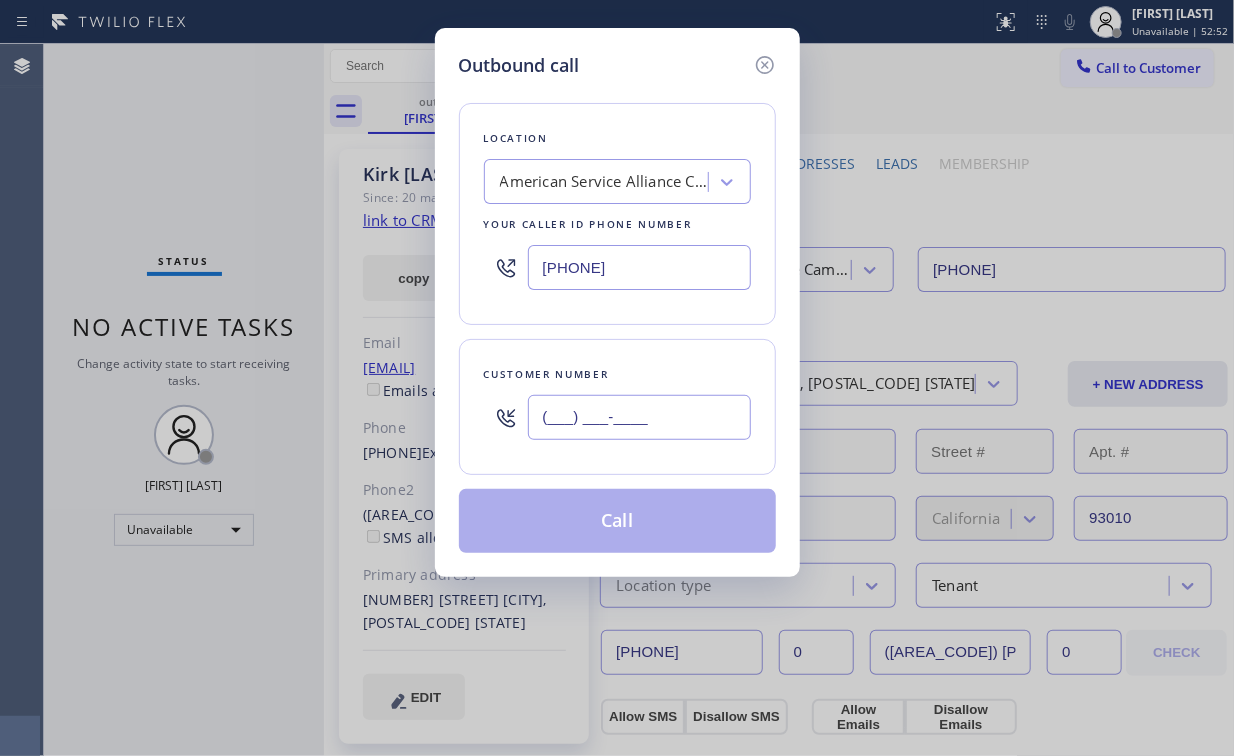 click on "(___) ___-____" at bounding box center [639, 417] 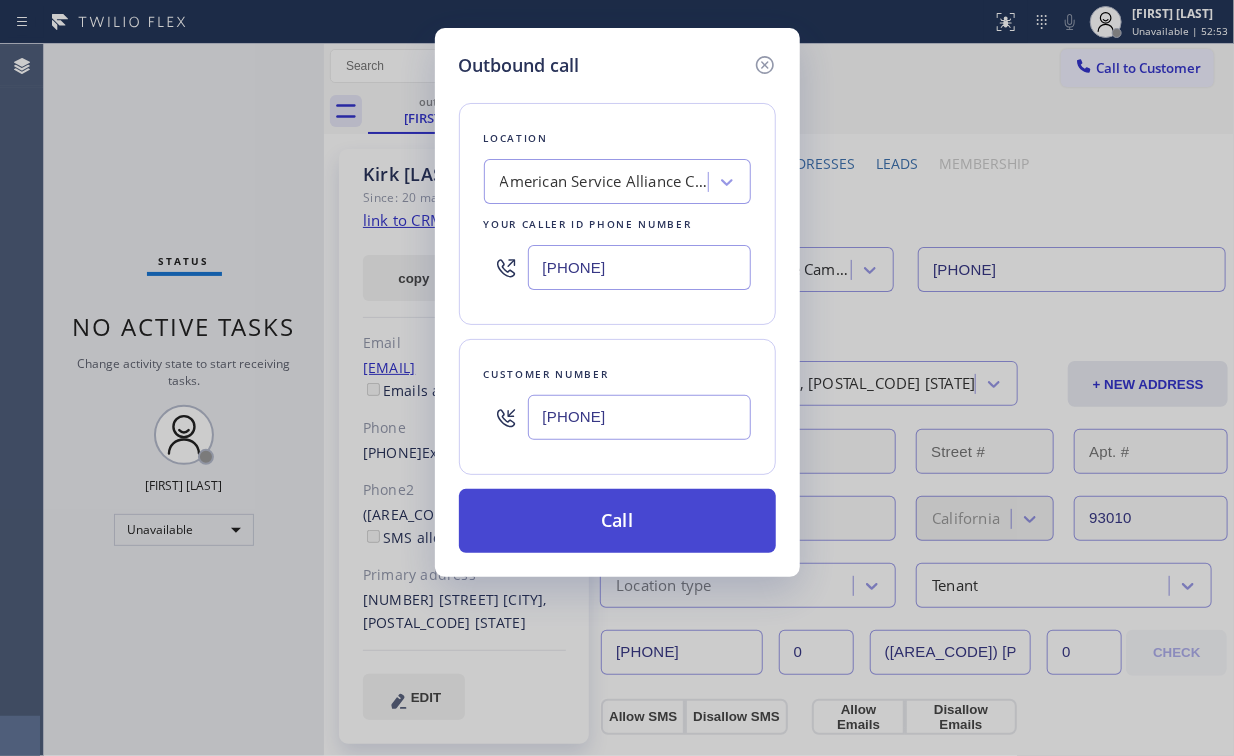 type on "[PHONE]" 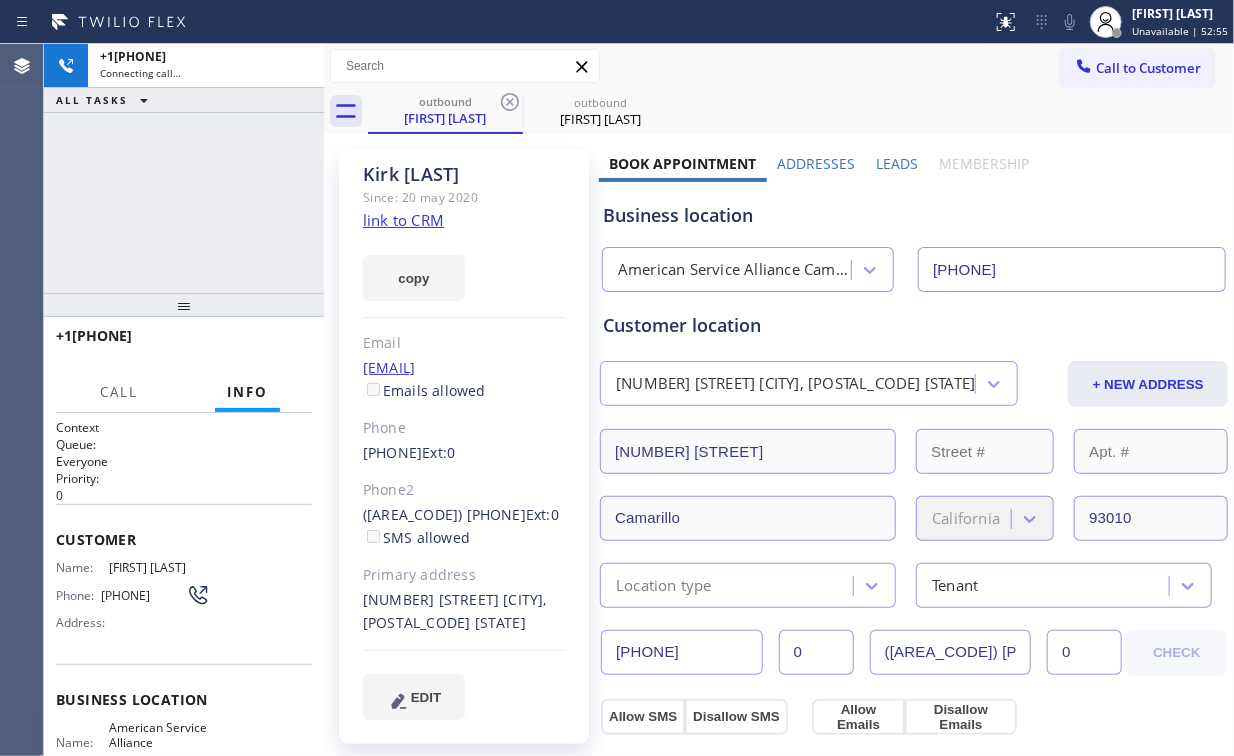 click on "+1[PHONE] Connecting call… ALL TASKS ALL TASKS ACTIVE TASKS TASKS IN WRAP UP" at bounding box center [184, 168] 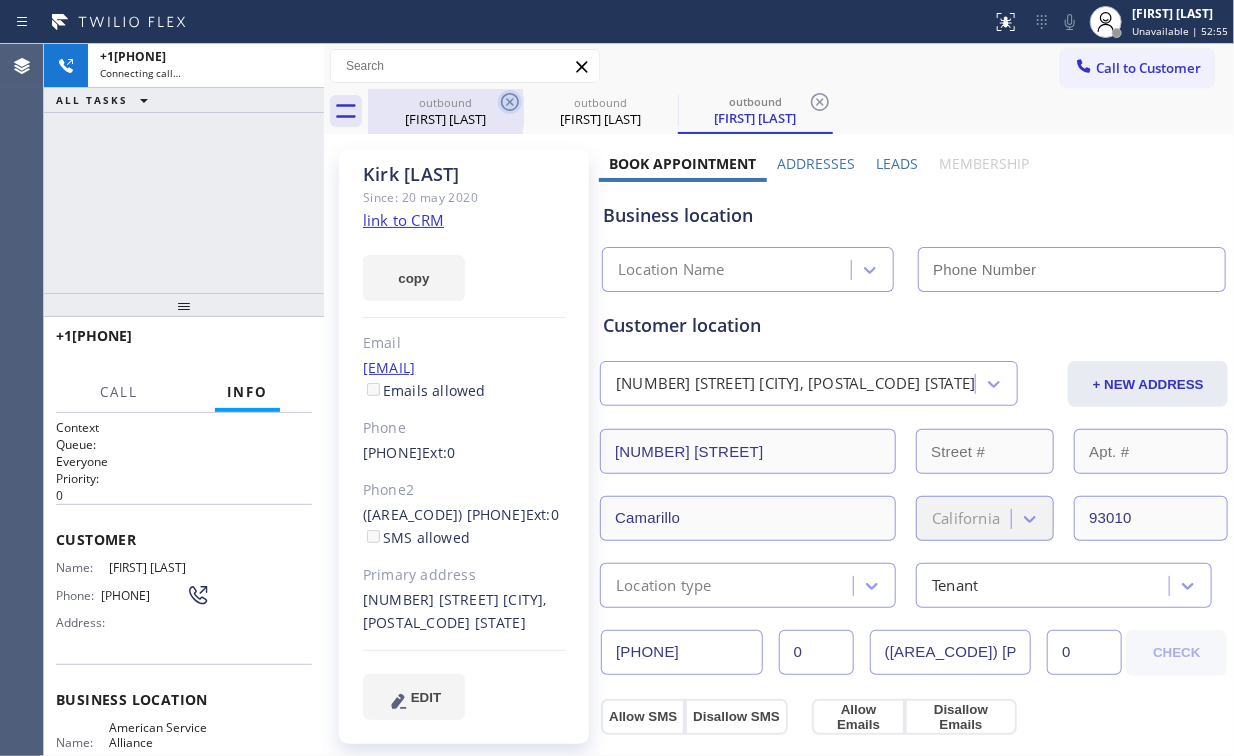 click on "outbound" at bounding box center [445, 102] 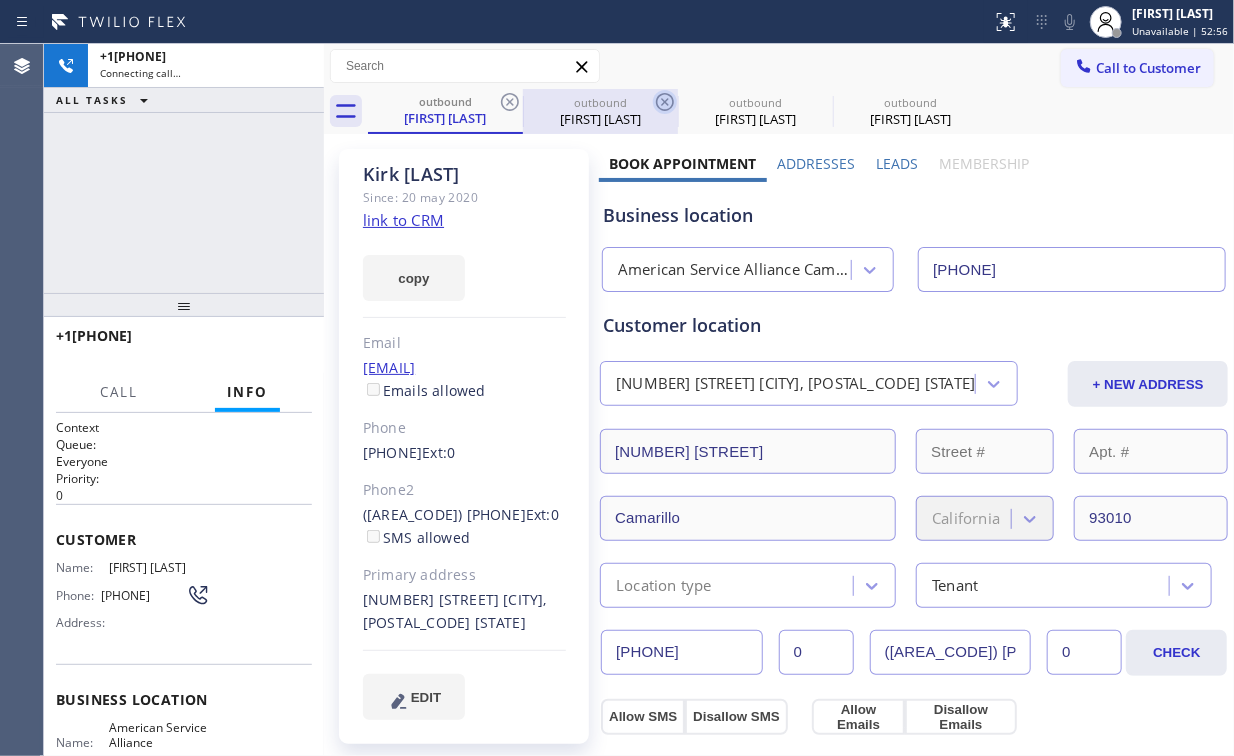 click 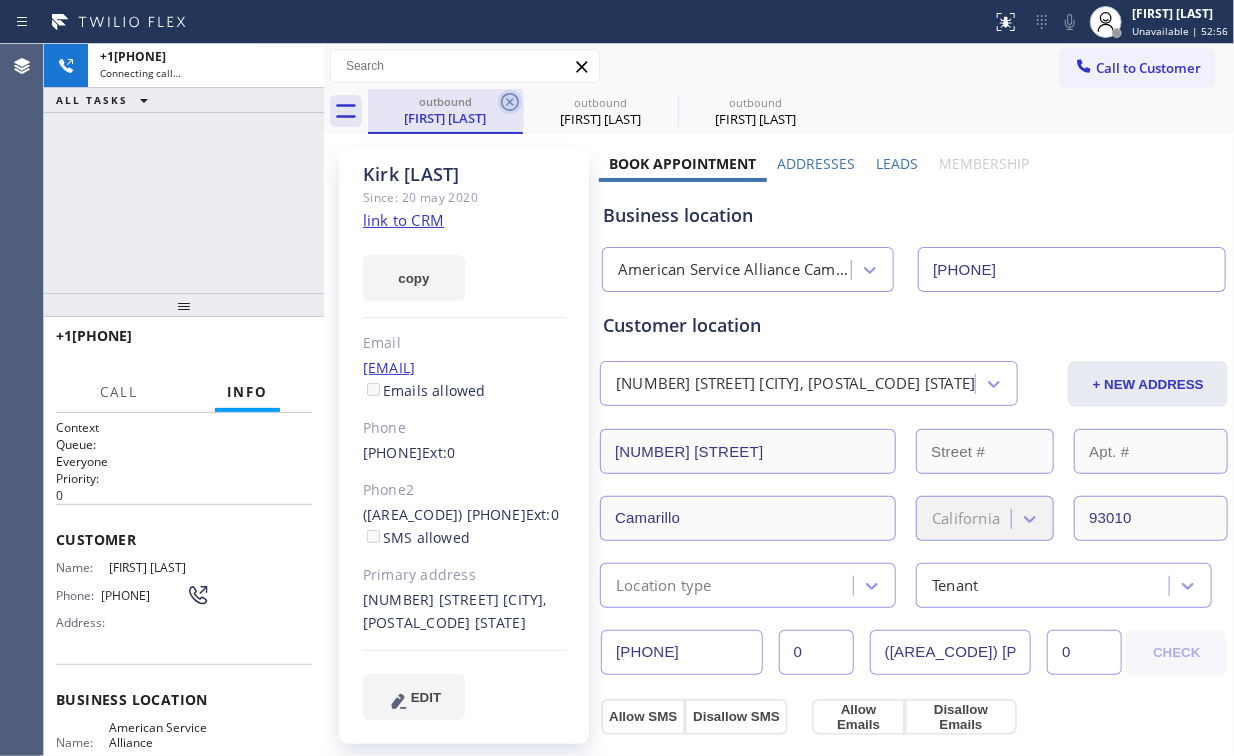 click 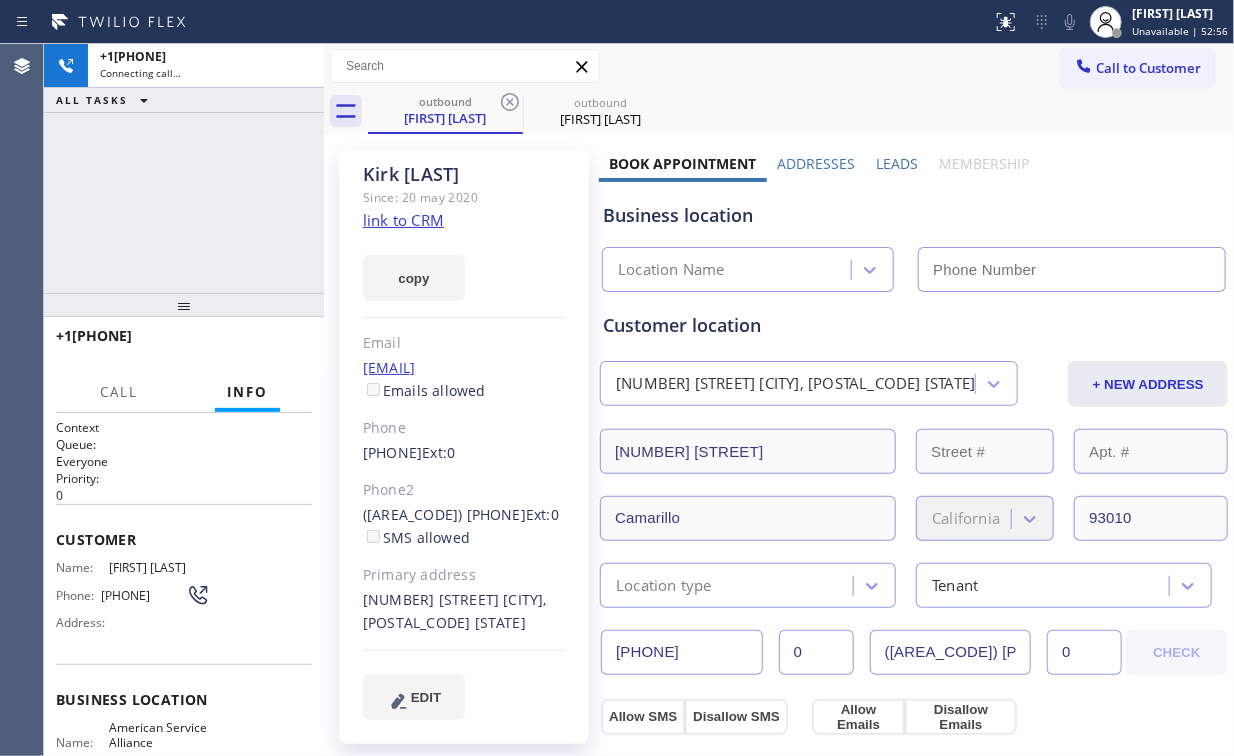 click on "+1[PHONE] Connecting call… ALL TASKS ALL TASKS ACTIVE TASKS TASKS IN WRAP UP" at bounding box center (184, 168) 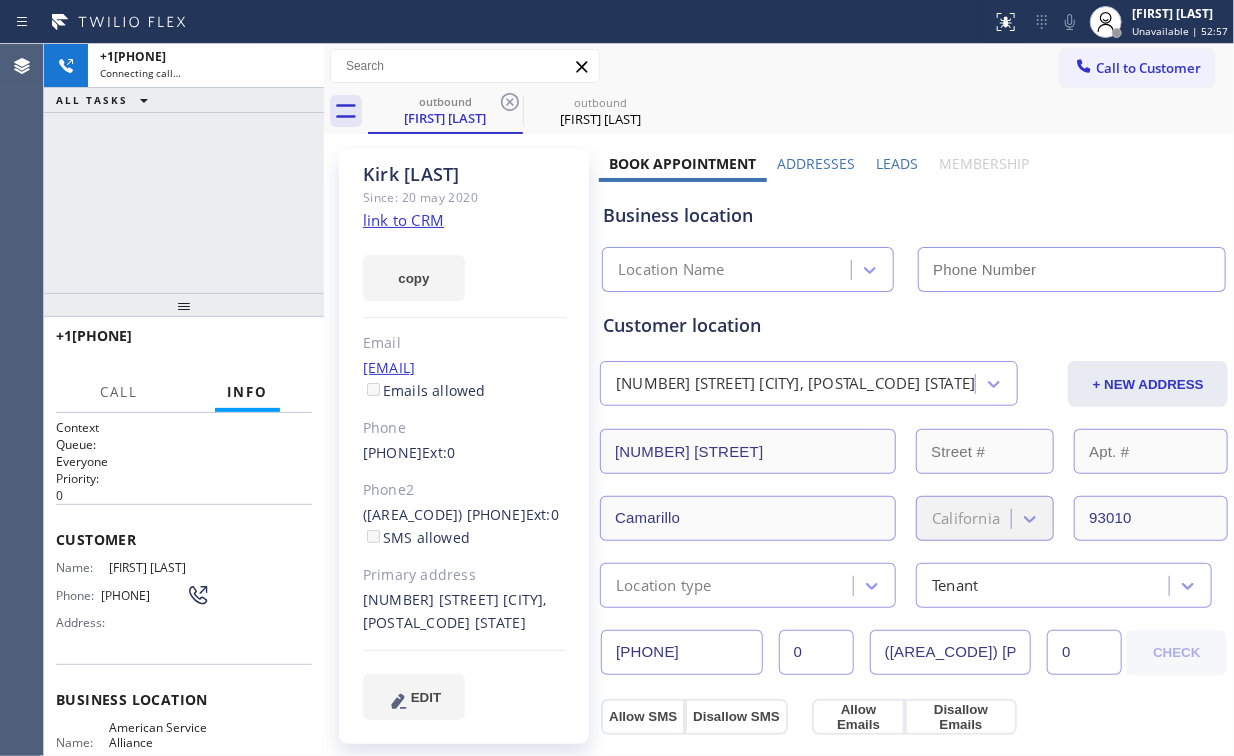 type on "[PHONE]" 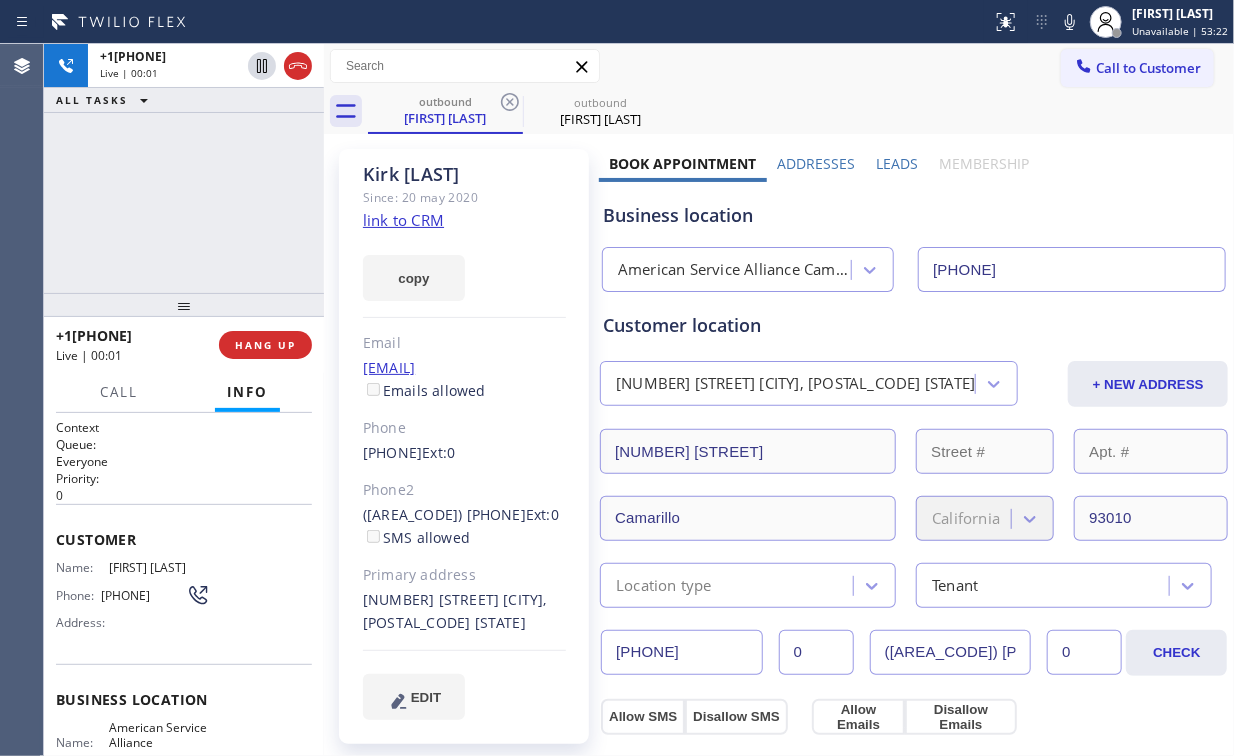 click on "+1[PHONE] Live | 00:01 ALL TASKS ALL TASKS ACTIVE TASKS TASKS IN WRAP UP" at bounding box center [184, 168] 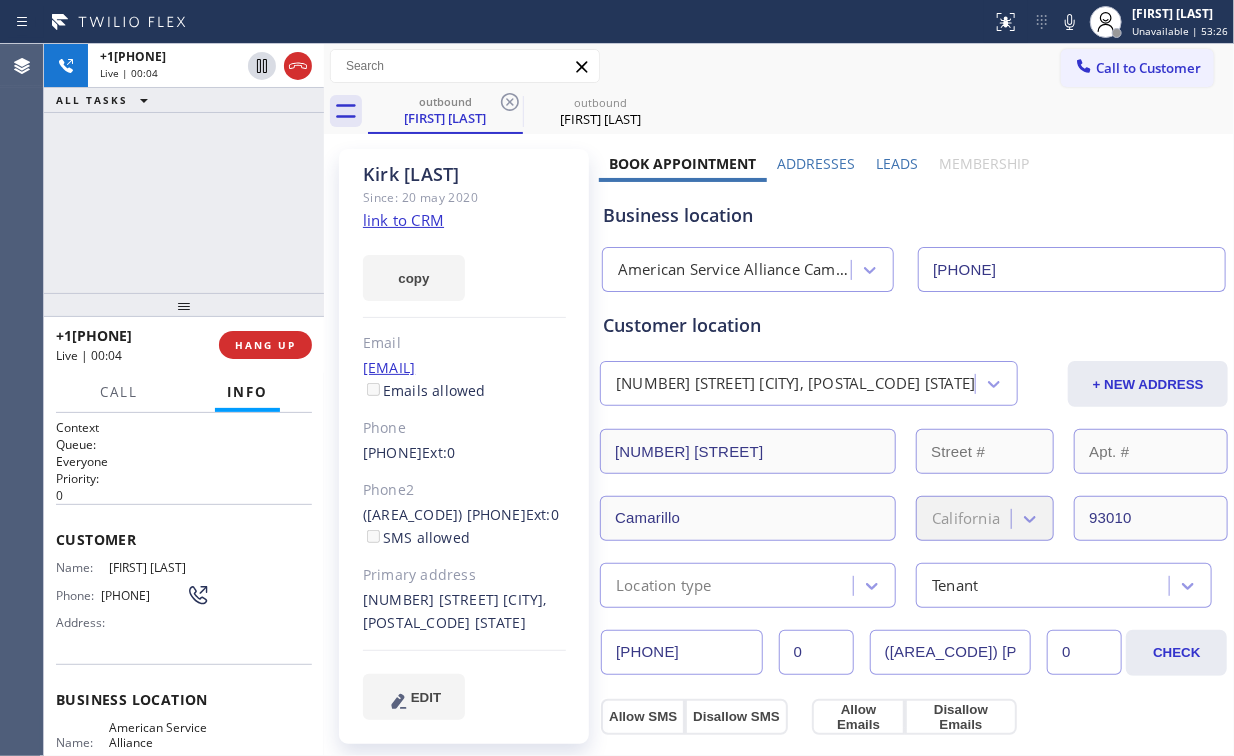 click on "+1[PHONE] Live | 00:04 ALL TASKS ALL TASKS ACTIVE TASKS TASKS IN WRAP UP" at bounding box center [184, 168] 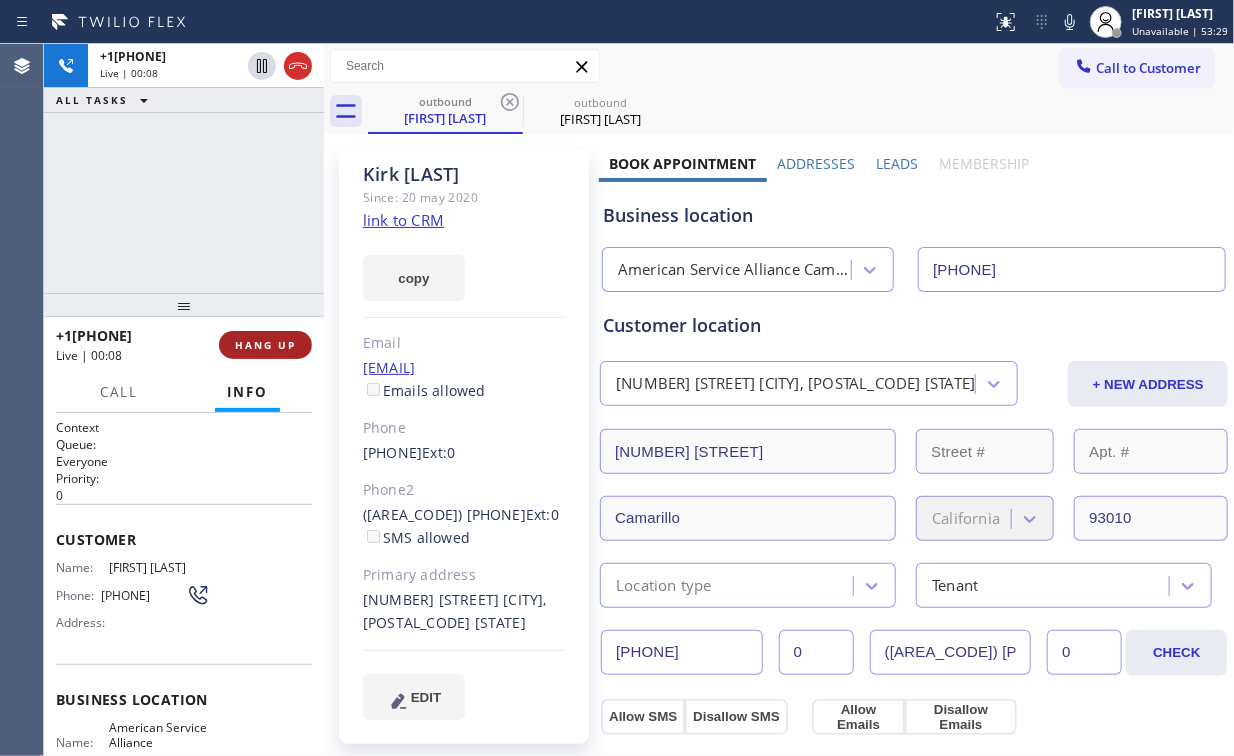 click on "HANG UP" at bounding box center [265, 345] 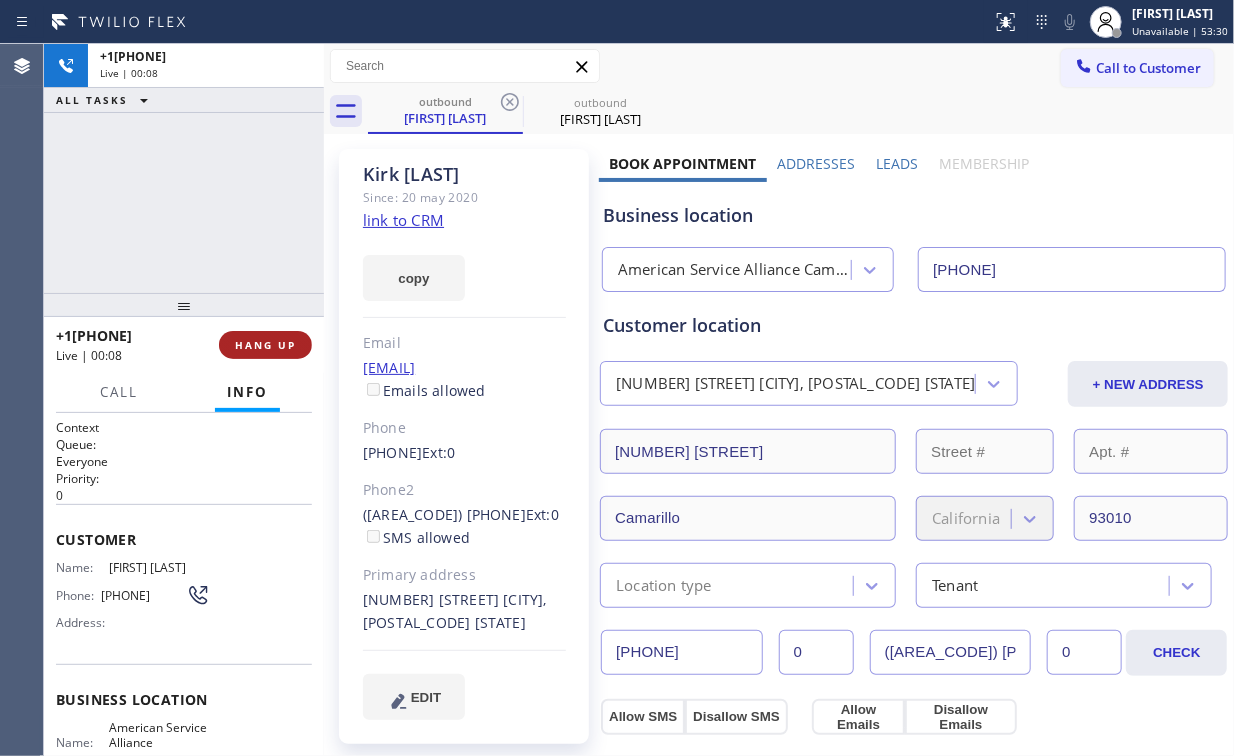 click on "HANG UP" at bounding box center (265, 345) 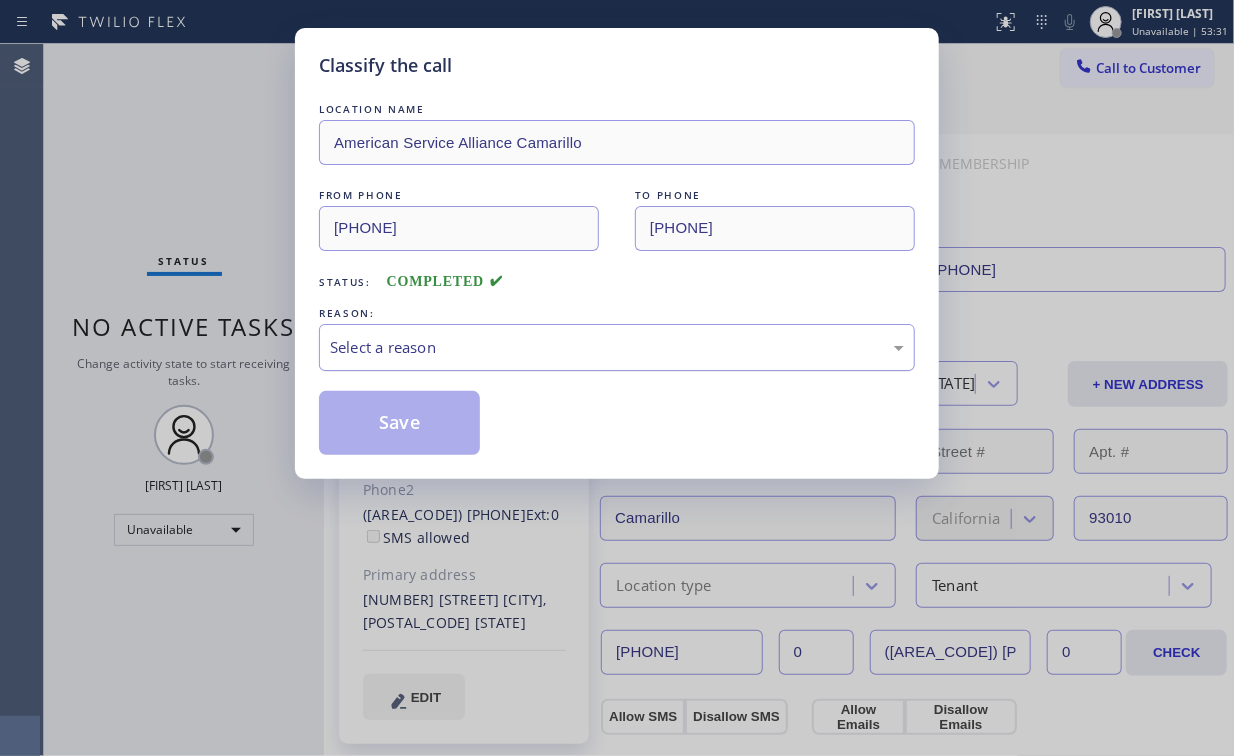 click on "Select a reason" at bounding box center (617, 347) 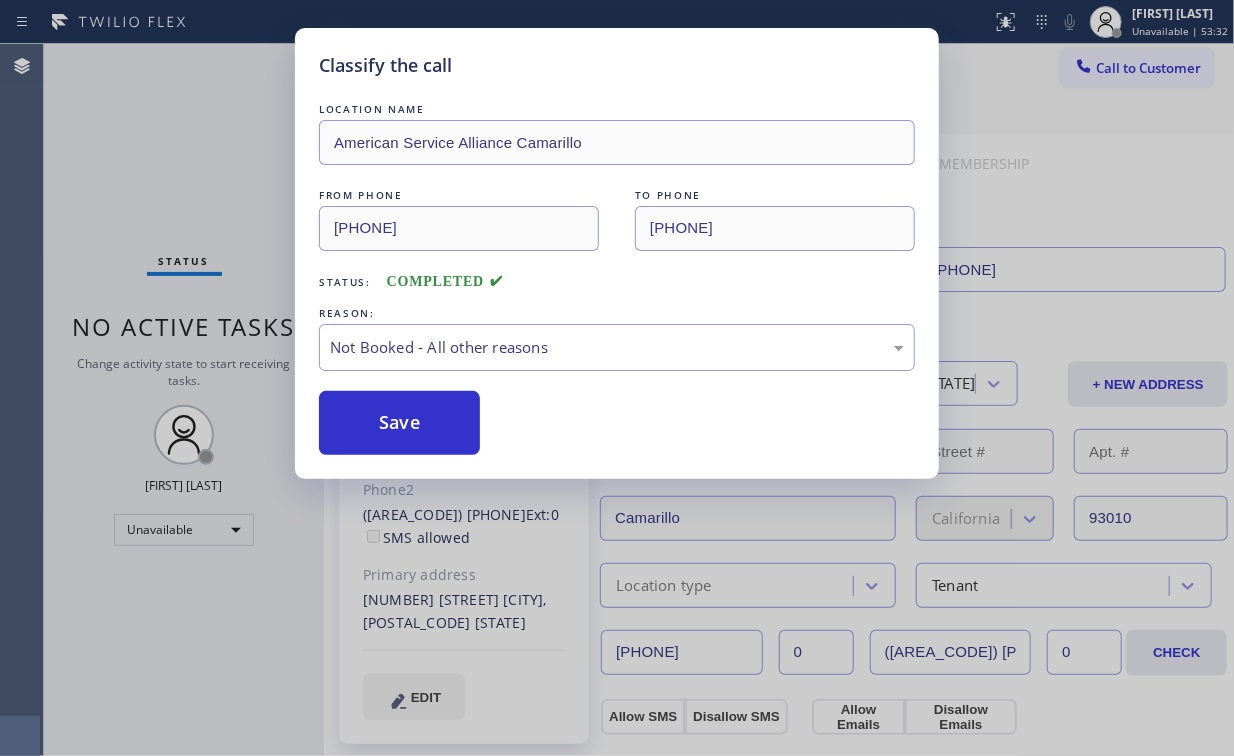 drag, startPoint x: 394, startPoint y: 416, endPoint x: 161, endPoint y: 177, distance: 333.78137 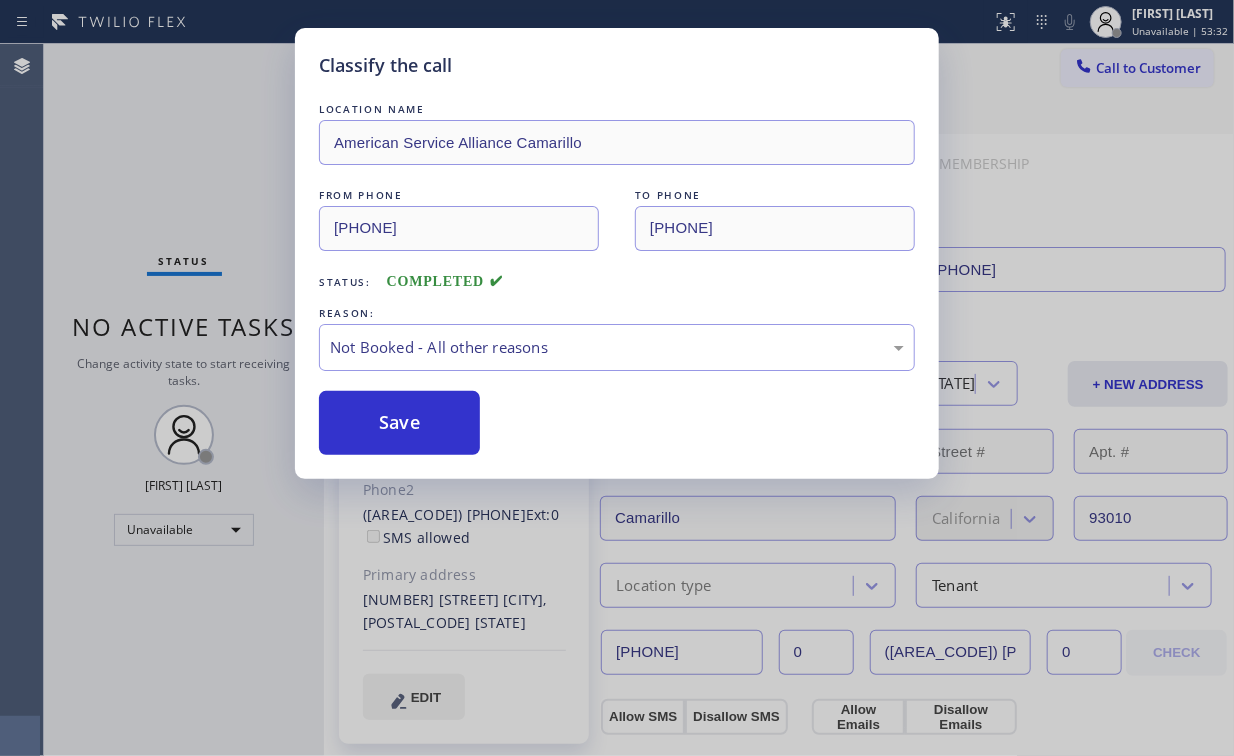 click on "Classify the call LOCATION NAME American Service Alliance Camarillo FROM PHONE ([PHONE]) TO PHONE ([PHONE]) Status: COMPLETED REASON: Not Booked - All other reasons Save" at bounding box center [617, 378] 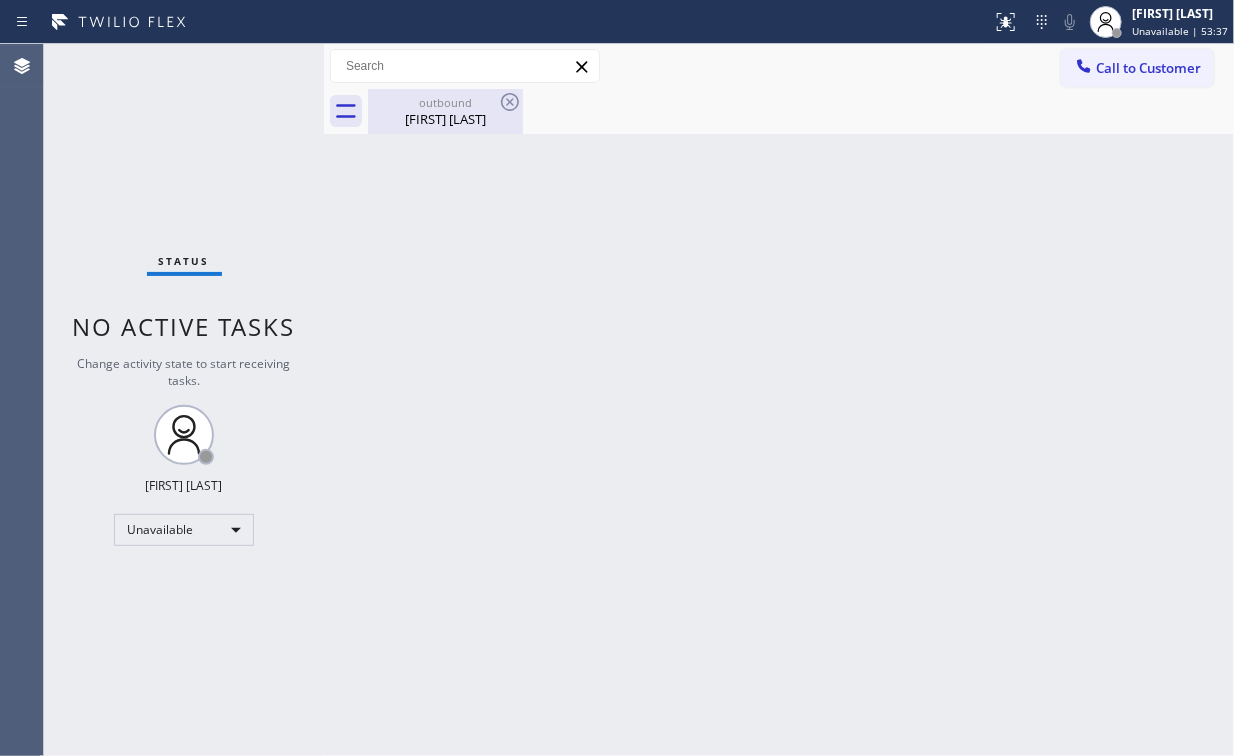 click on "outbound" at bounding box center [445, 102] 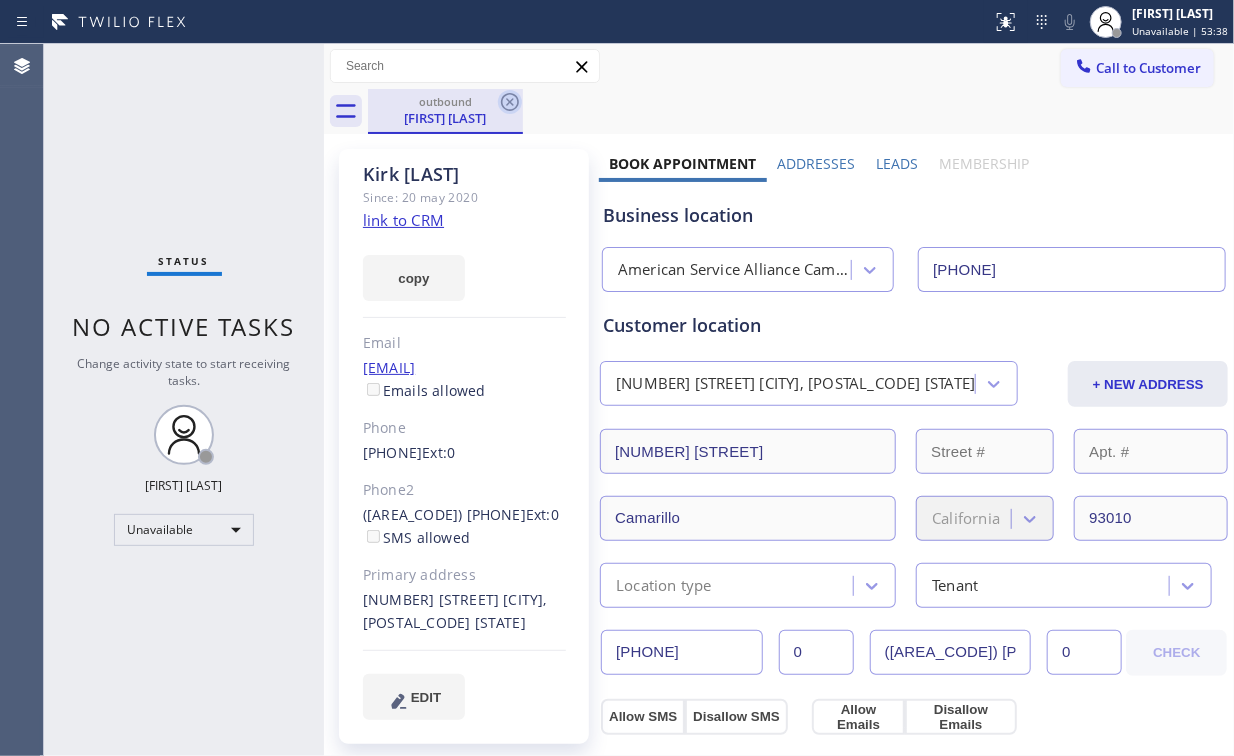 click 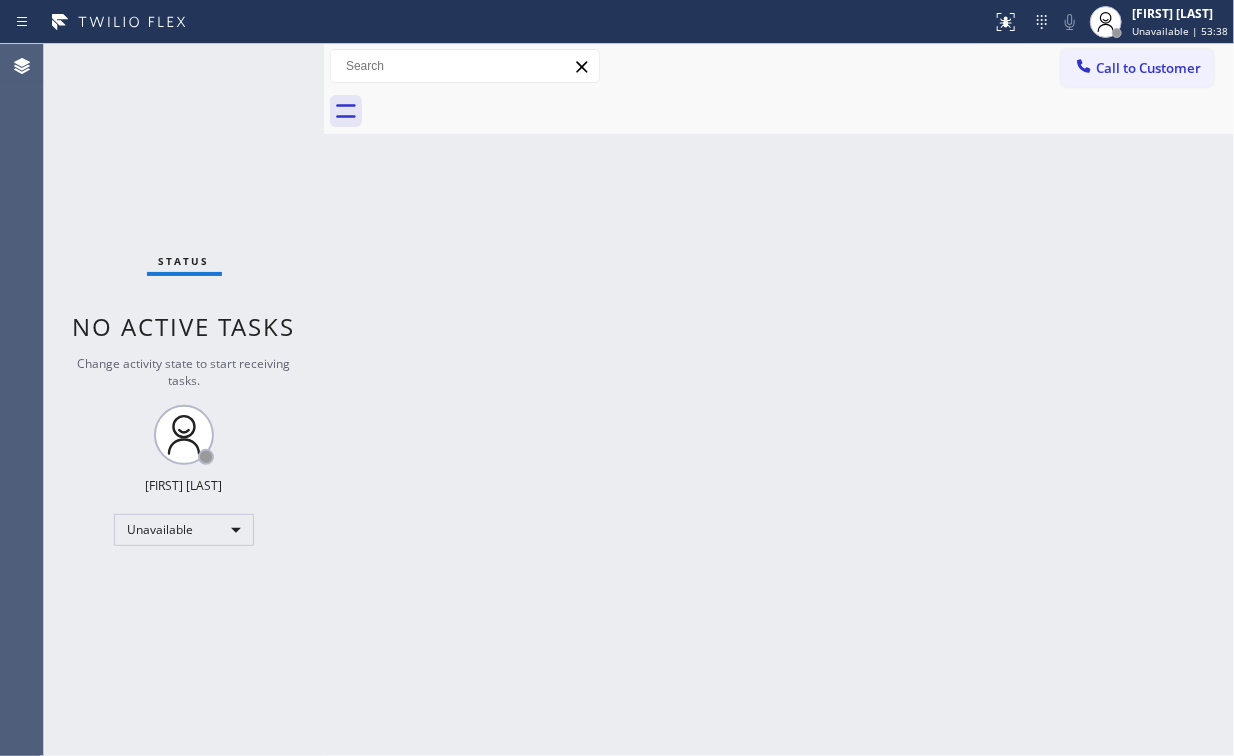drag, startPoint x: 151, startPoint y: 120, endPoint x: 239, endPoint y: 7, distance: 143.2236 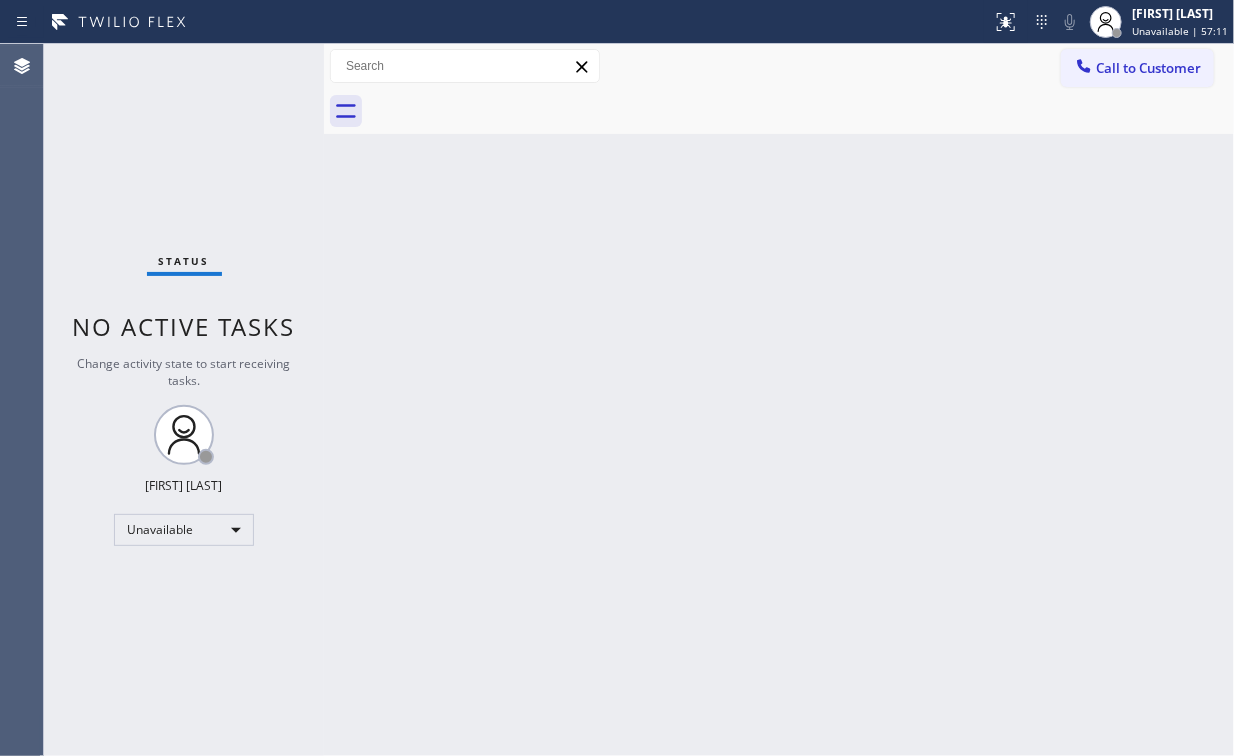 click on "Call to Customer" at bounding box center (1148, 68) 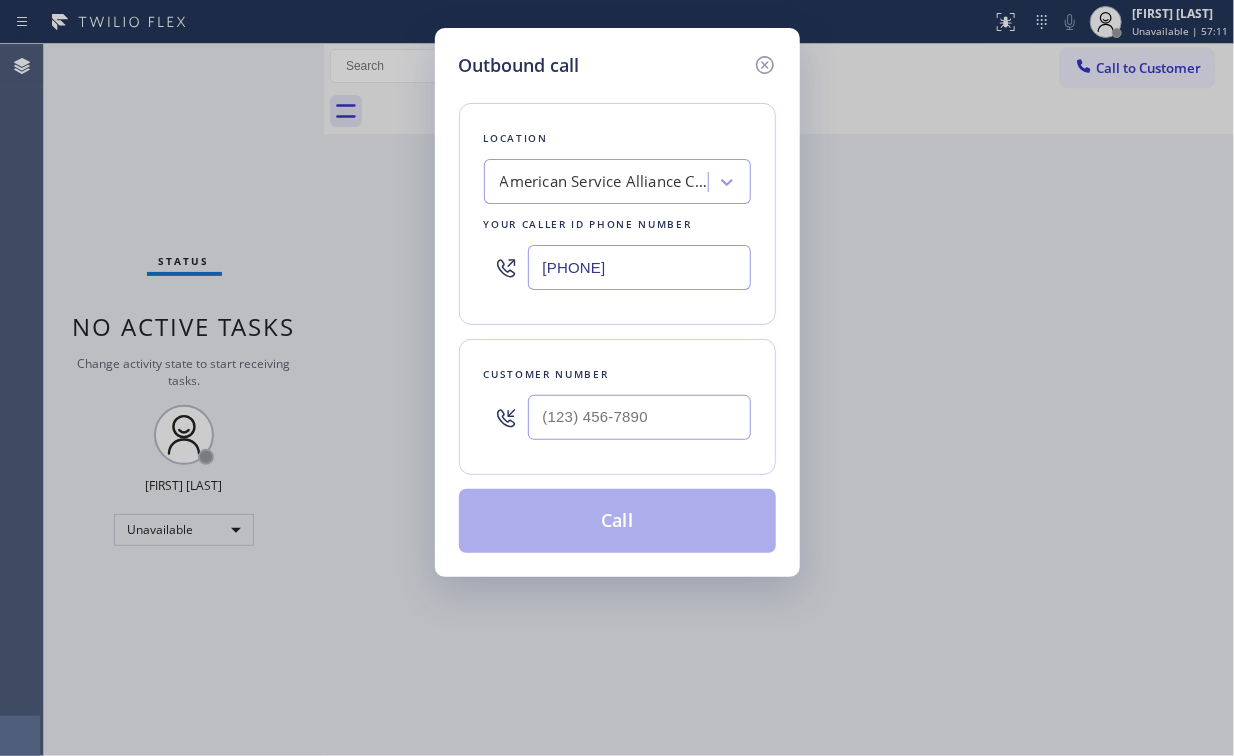 drag, startPoint x: 692, startPoint y: 276, endPoint x: 317, endPoint y: 252, distance: 375.7672 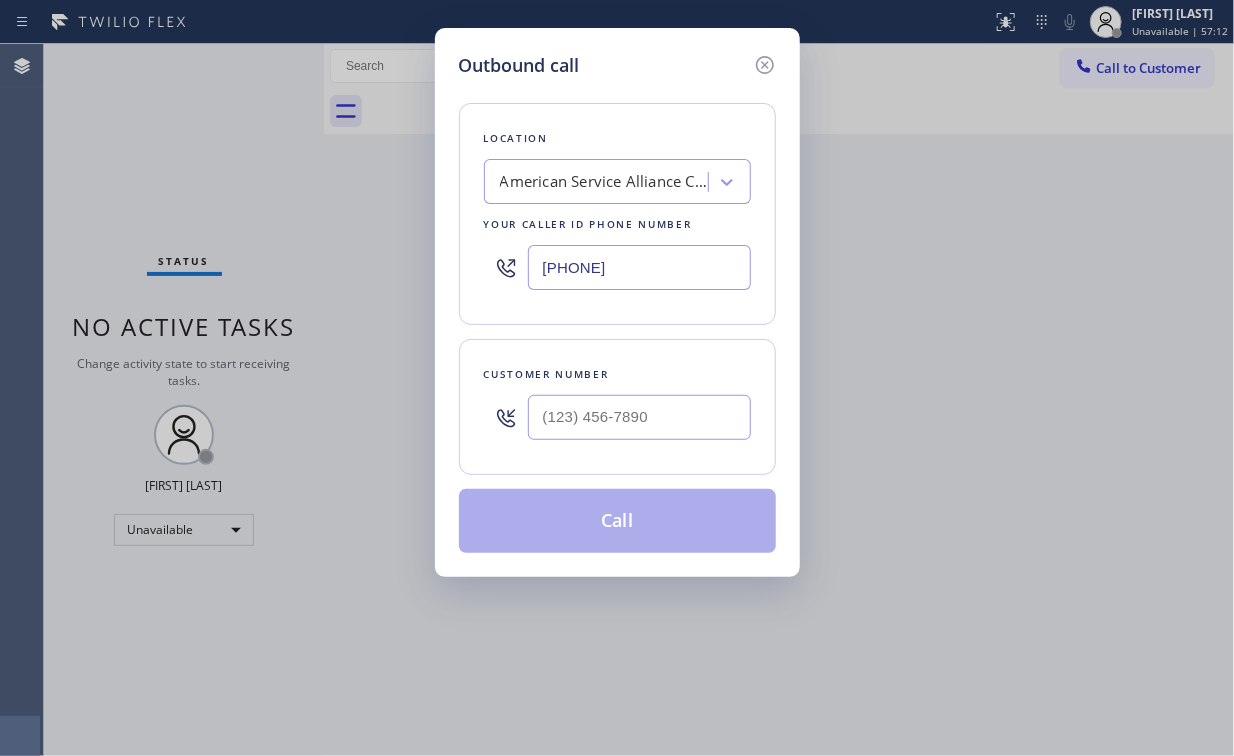 paste on "[PHONE]" 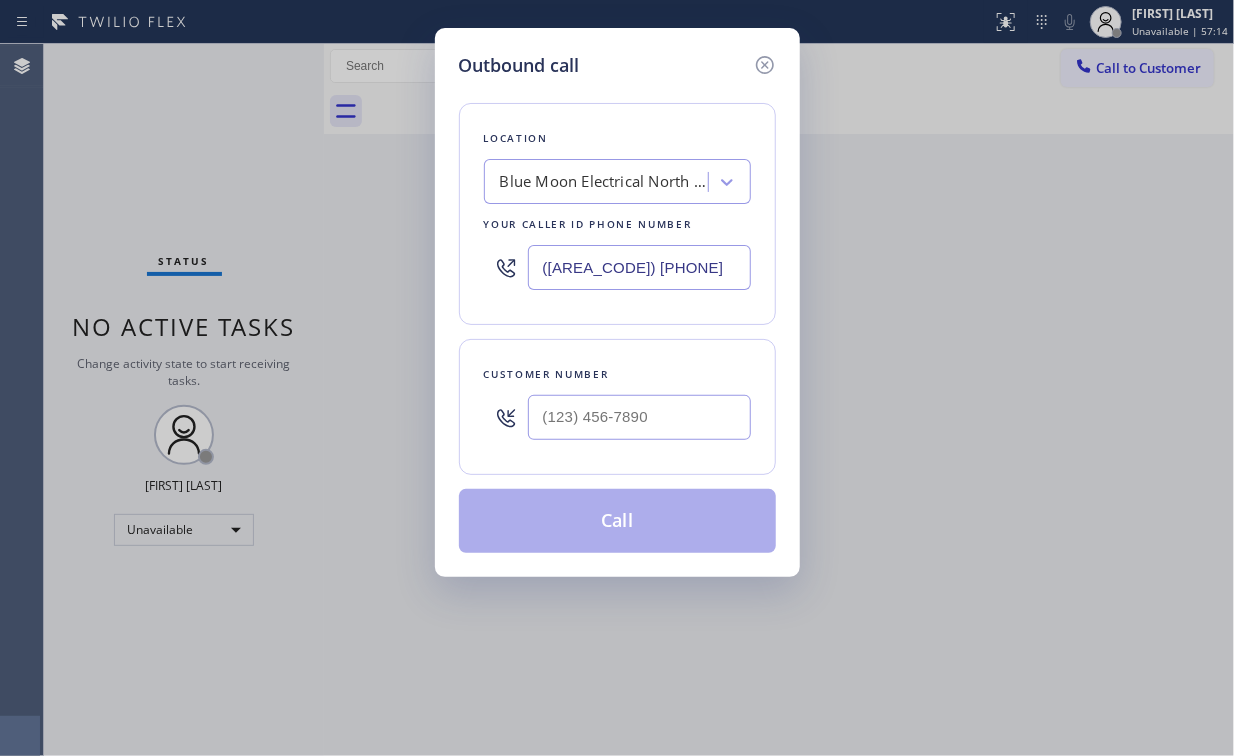type on "([AREA_CODE]) [PHONE]" 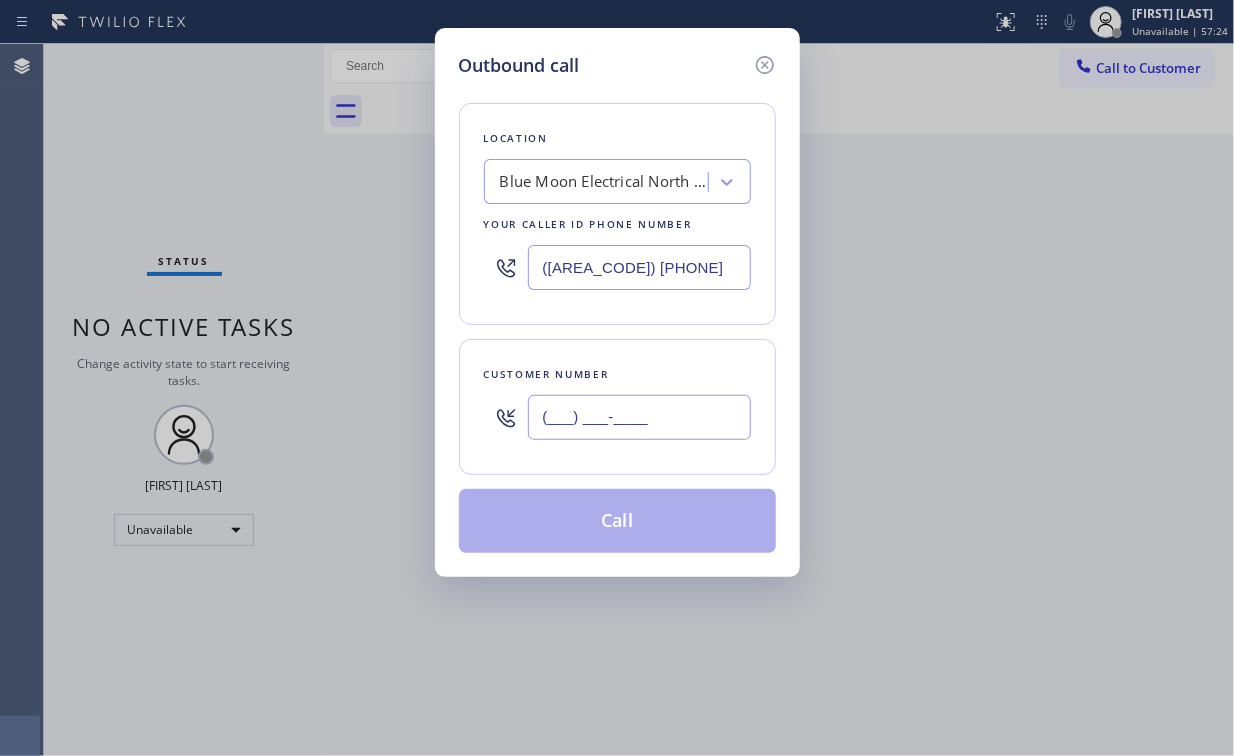 drag, startPoint x: 674, startPoint y: 419, endPoint x: 696, endPoint y: 410, distance: 23.769728 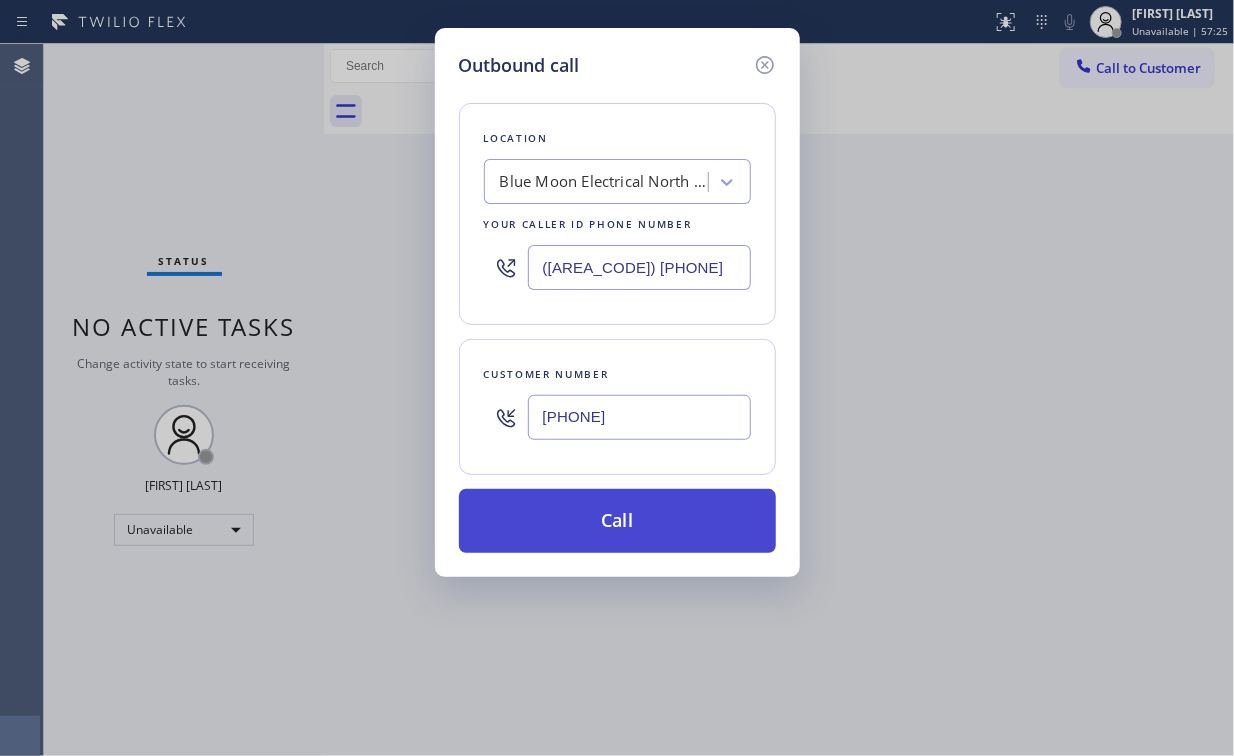 type on "[PHONE]" 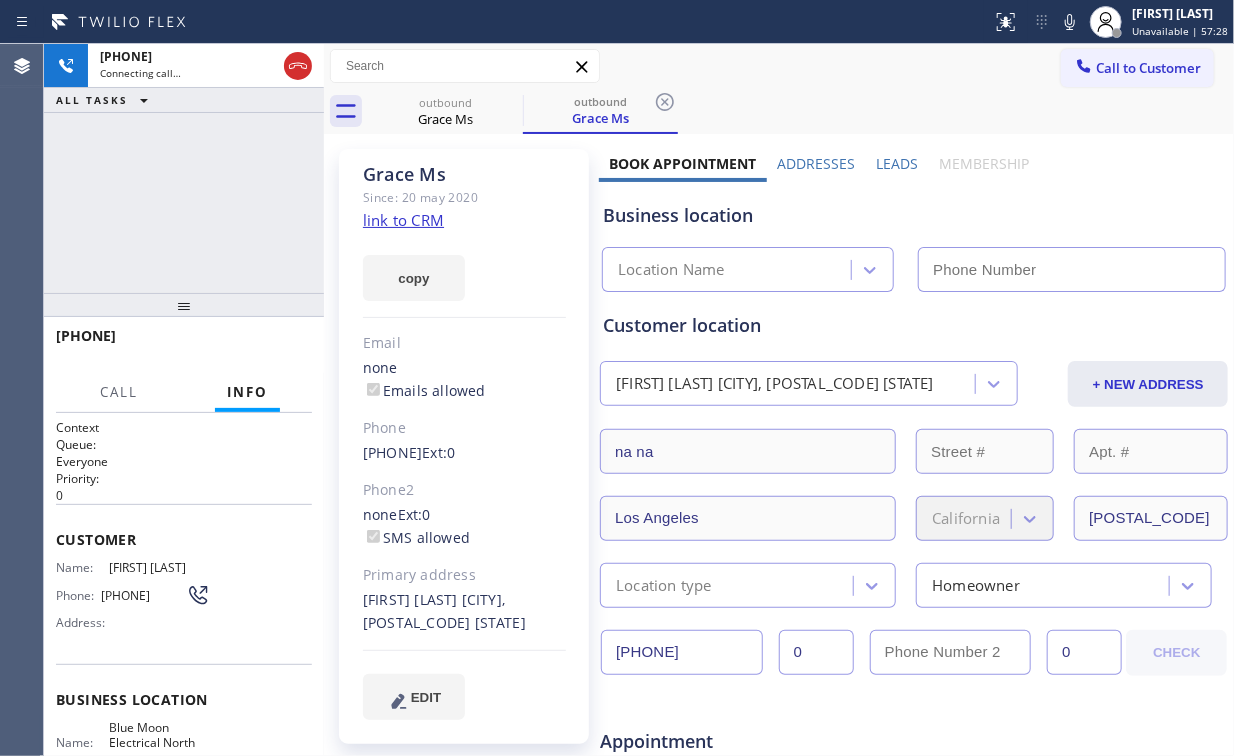 click on "[PHONE] Connecting call… ALL TASKS ALL TASKS ACTIVE TASKS TASKS IN WRAP UP" at bounding box center (184, 168) 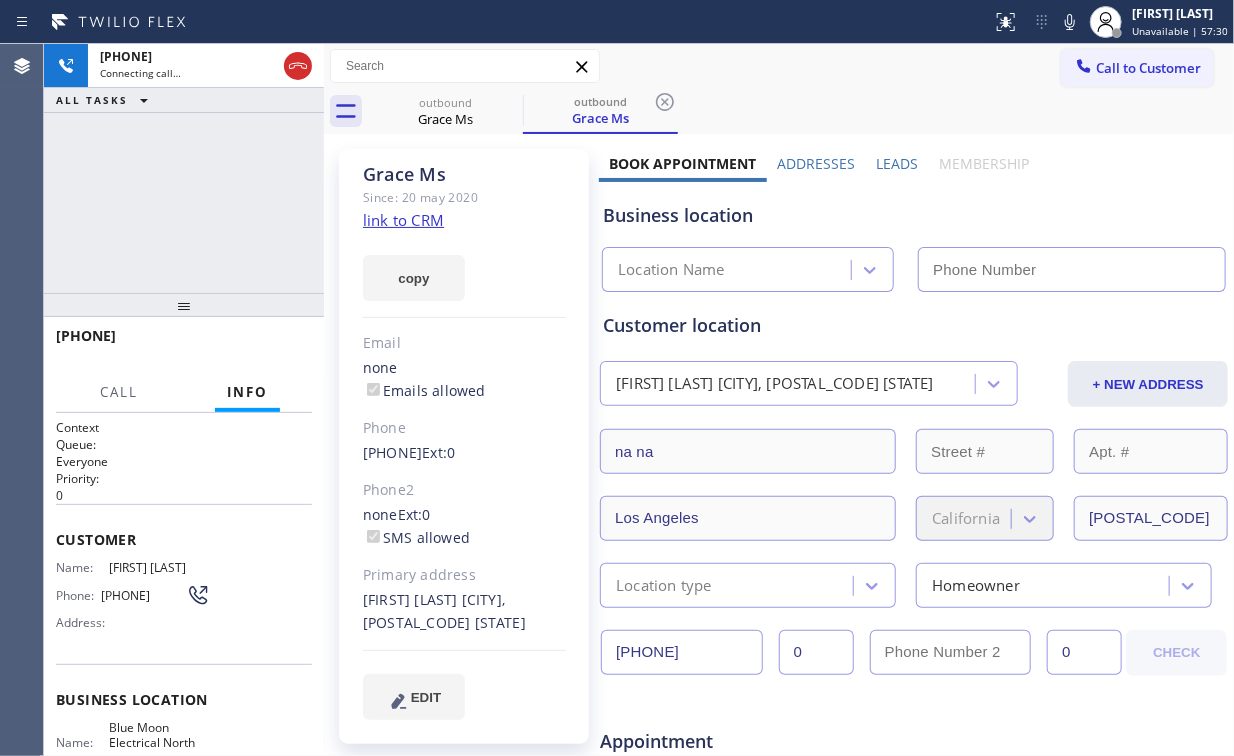 type on "([AREA_CODE]) [PHONE]" 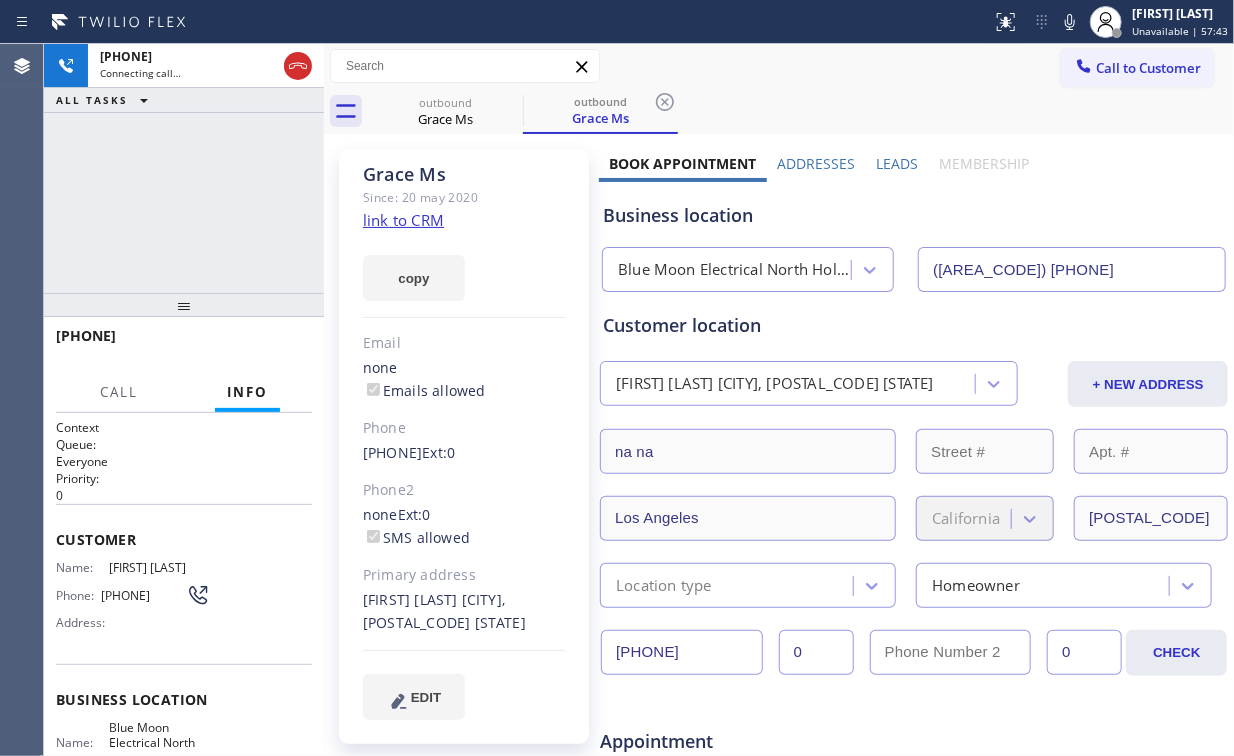 click on "[PHONE] Connecting call… ALL TASKS ALL TASKS ACTIVE TASKS TASKS IN WRAP UP" at bounding box center (184, 168) 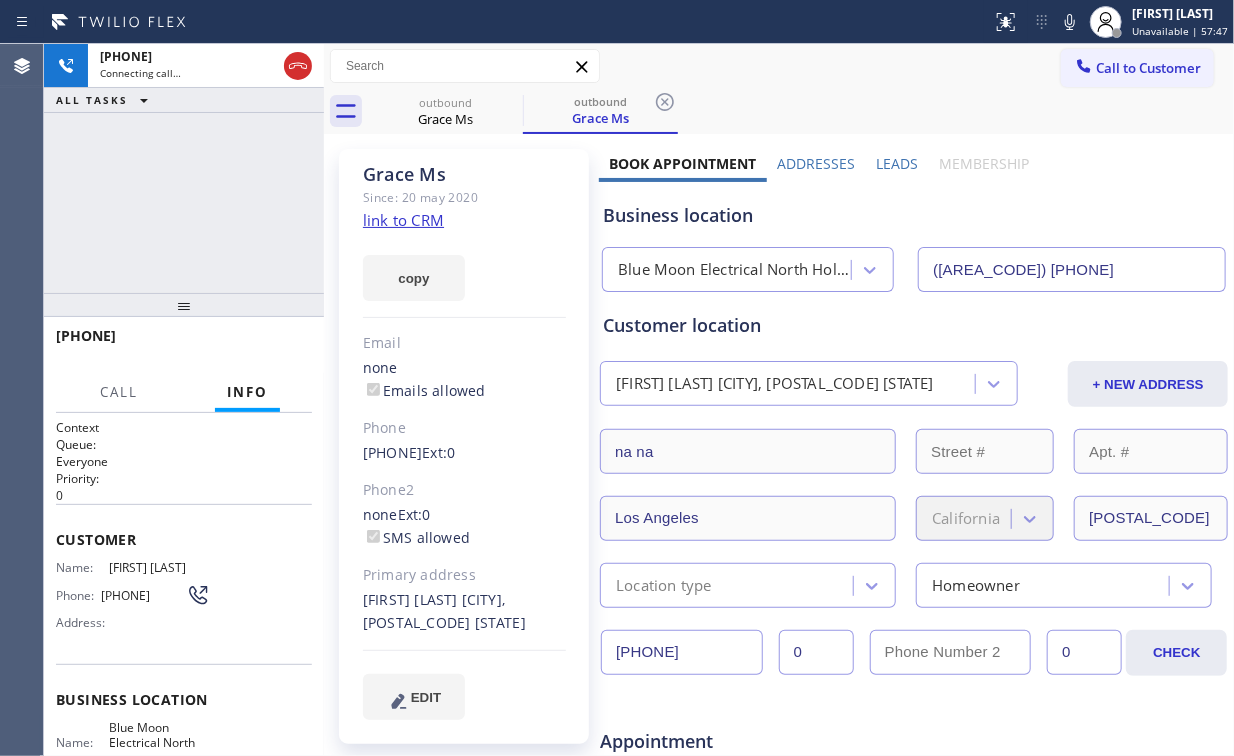 click on "[PHONE] Connecting call… ALL TASKS ALL TASKS ACTIVE TASKS TASKS IN WRAP UP" at bounding box center (184, 168) 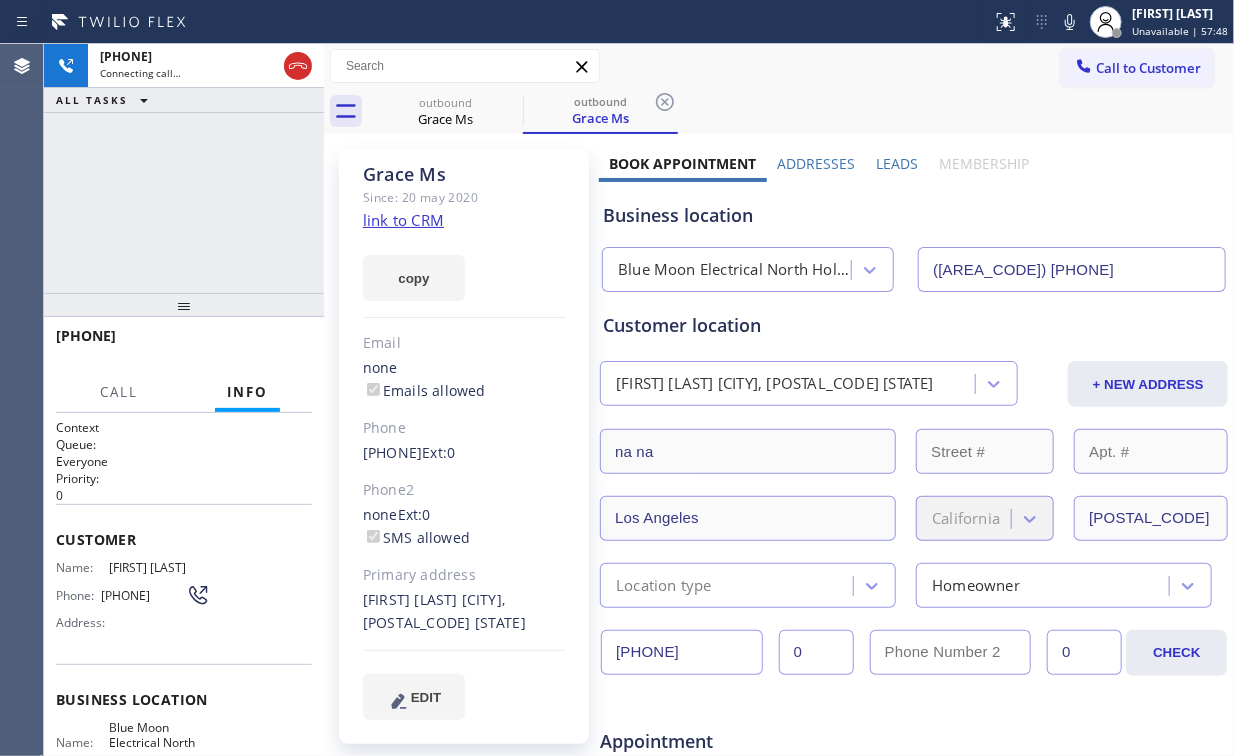 click on "[PHONE] Connecting call… ALL TASKS ALL TASKS ACTIVE TASKS TASKS IN WRAP UP" at bounding box center [184, 168] 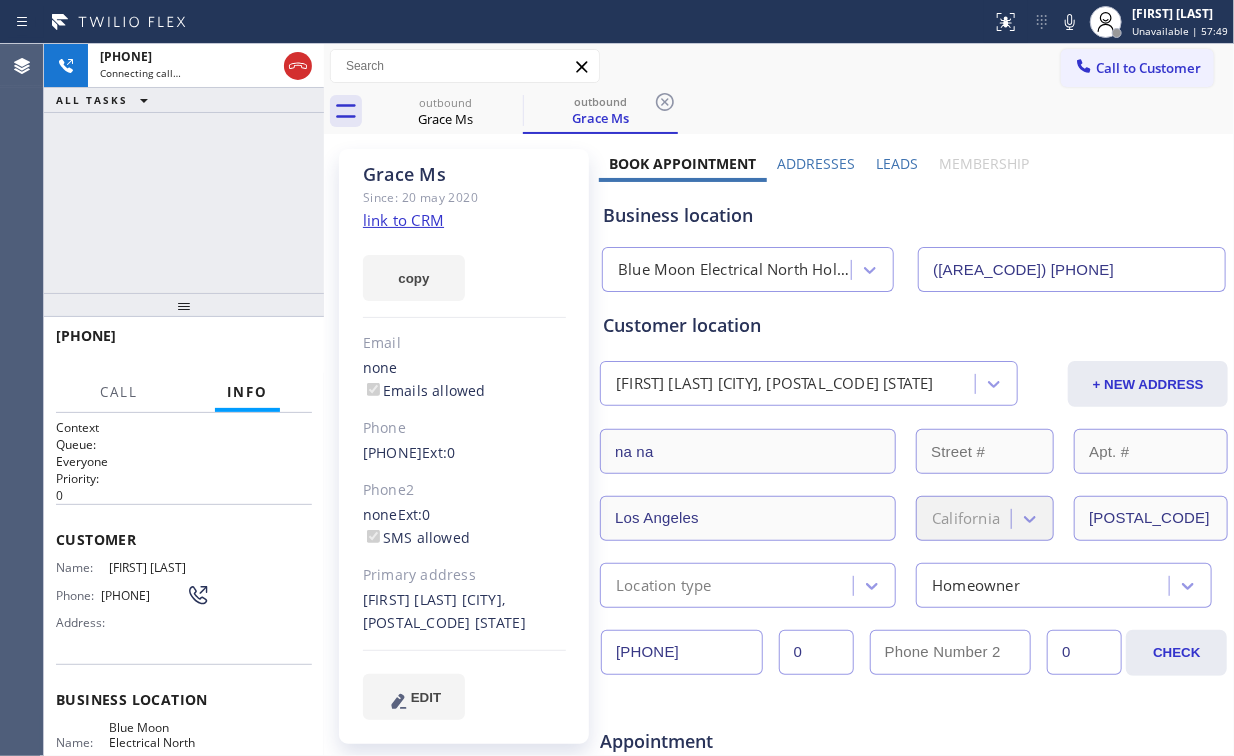click on "[PHONE] Connecting call… ALL TASKS ALL TASKS ACTIVE TASKS TASKS IN WRAP UP" at bounding box center (184, 168) 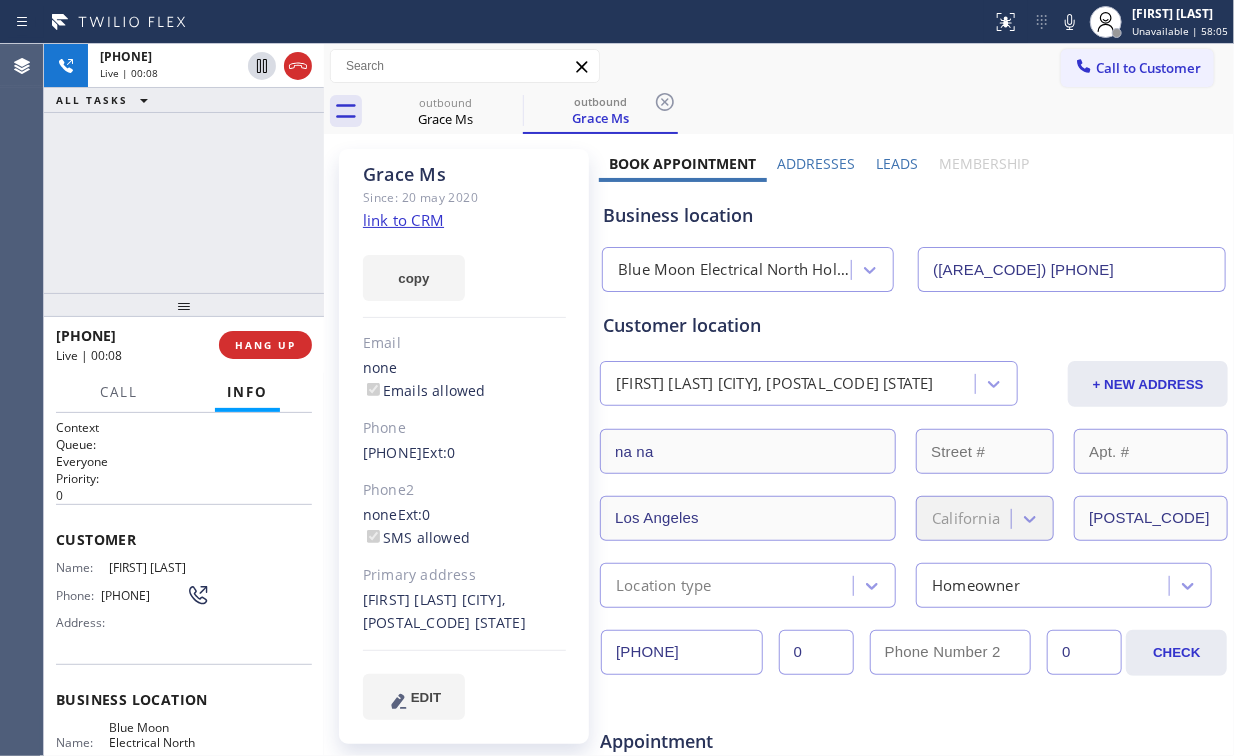 click on "Blue Moon Electrical North Hollywood" at bounding box center [735, 270] 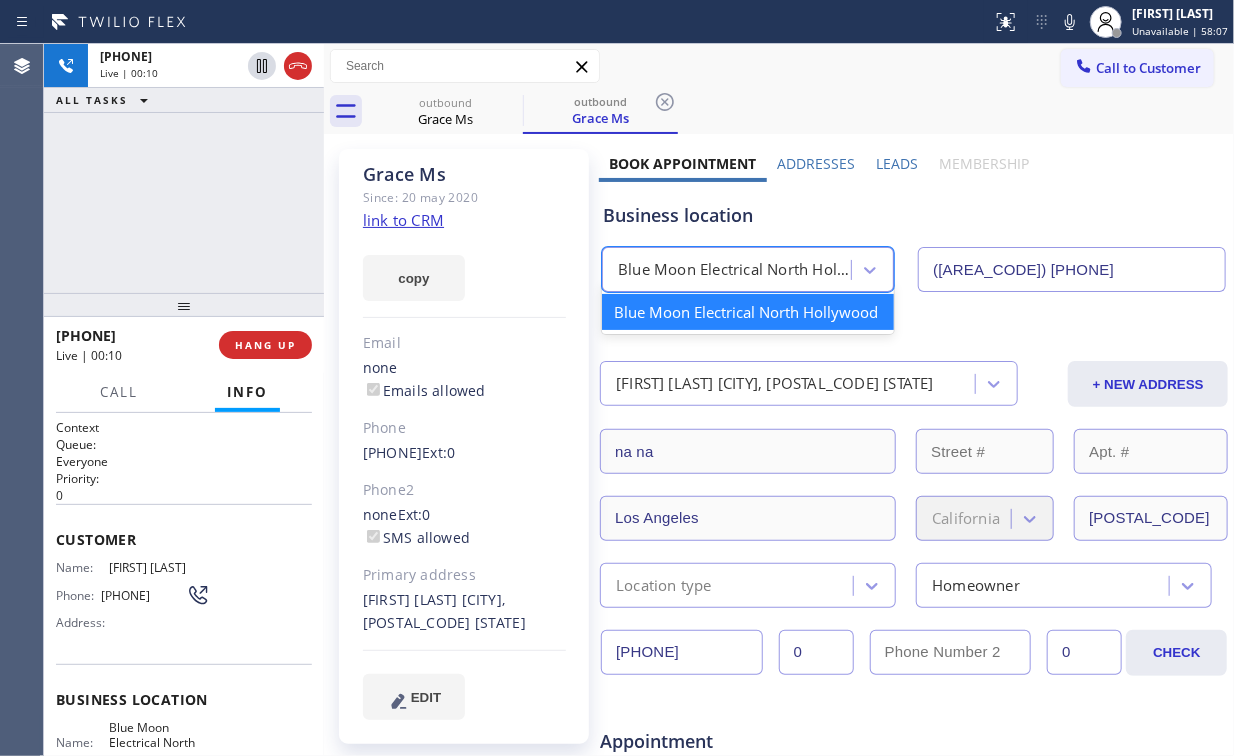 click on "Business location" at bounding box center [914, 215] 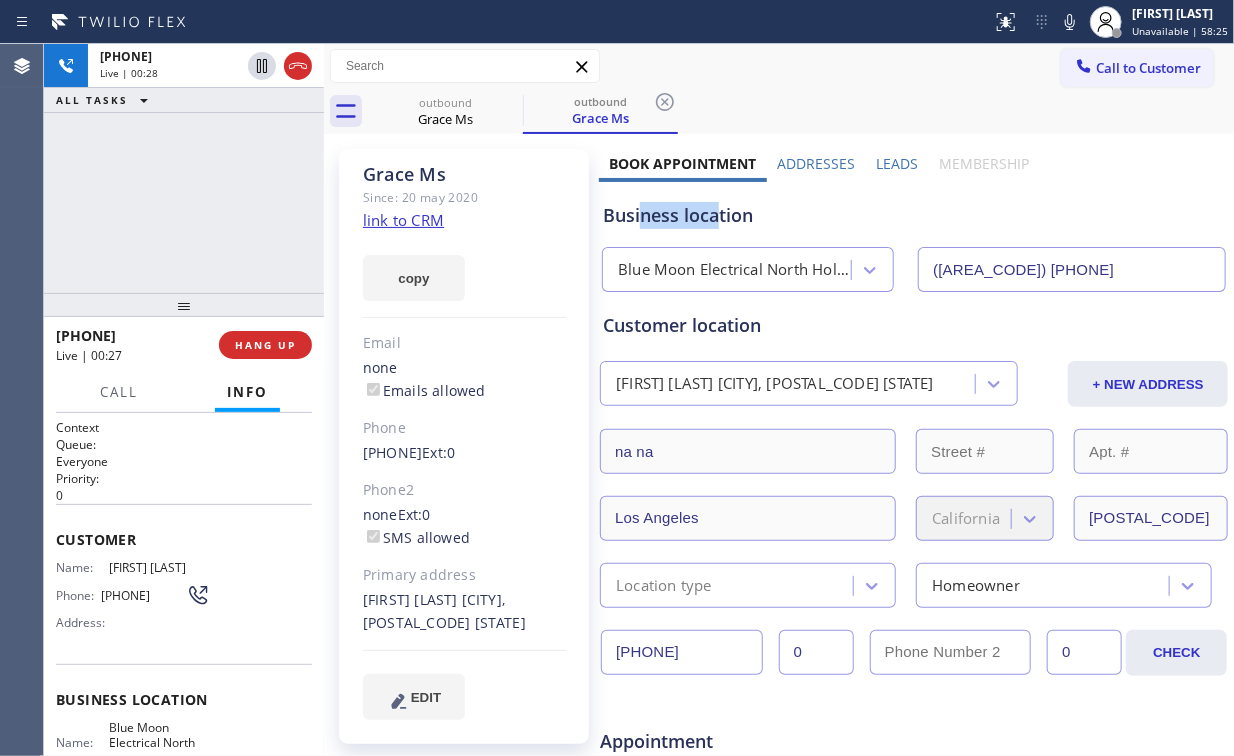 drag, startPoint x: 636, startPoint y: 213, endPoint x: 712, endPoint y: 221, distance: 76.41989 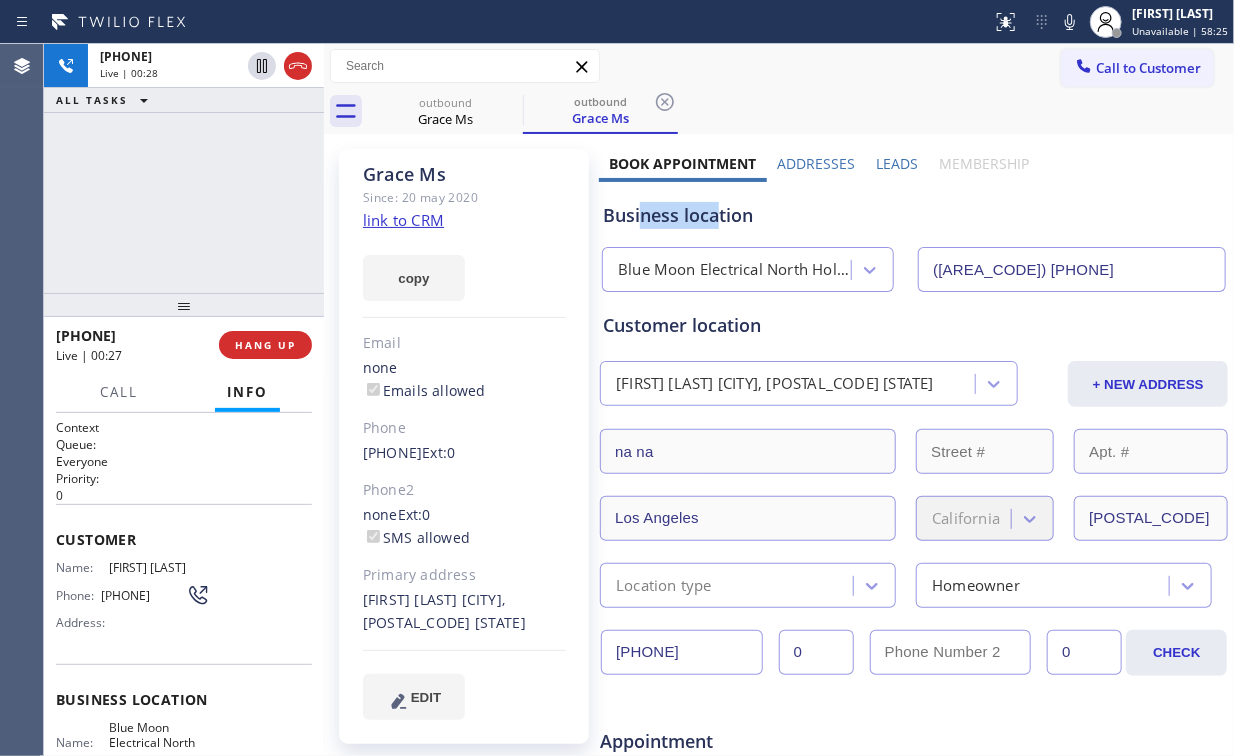 click on "Business location" at bounding box center (914, 215) 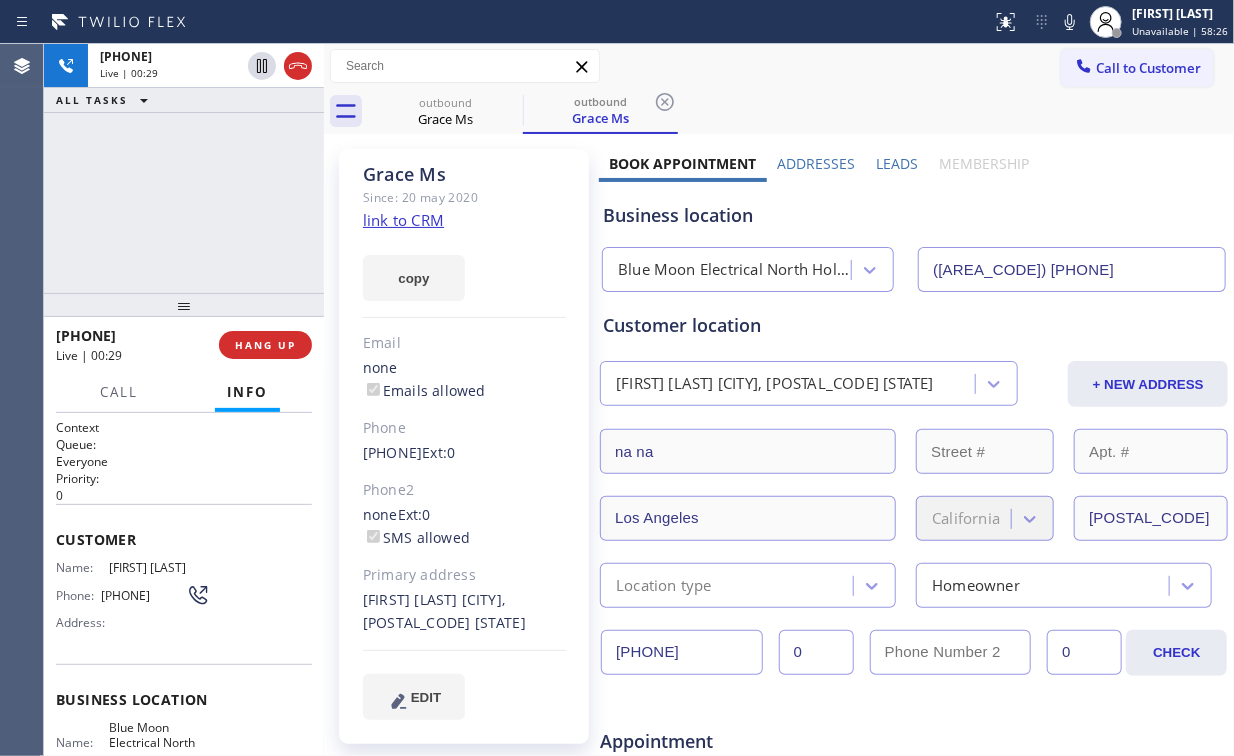 click on "+1[PHONE] Live | 00:29 ALL TASKS ALL TASKS ACTIVE TASKS TASKS IN WRAP UP" at bounding box center (184, 168) 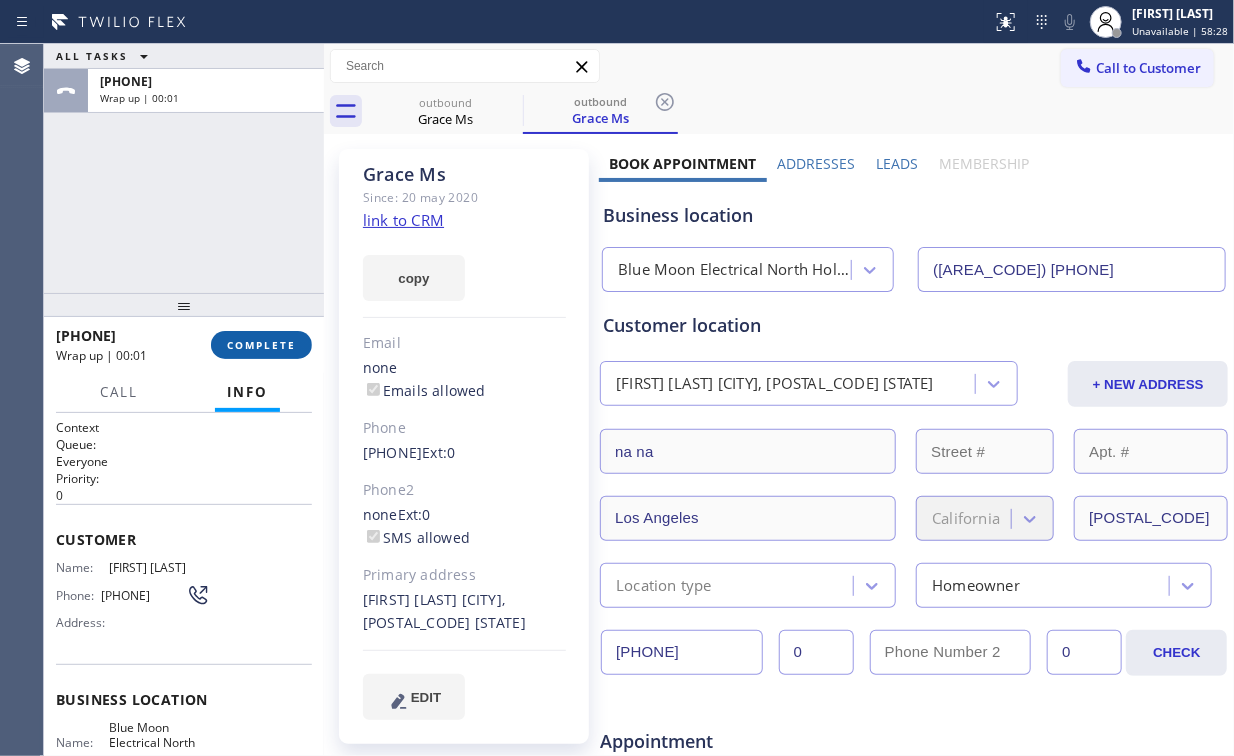 click on "COMPLETE" at bounding box center [261, 345] 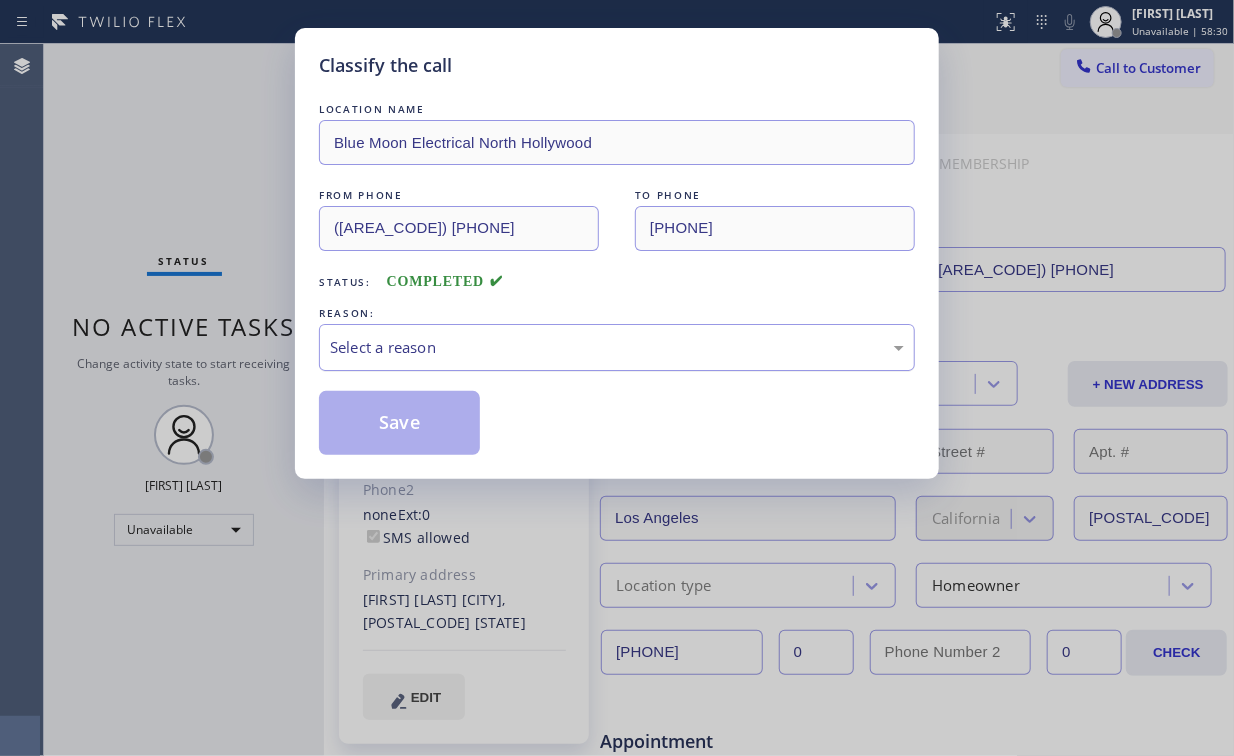 click on "Select a reason" at bounding box center (617, 347) 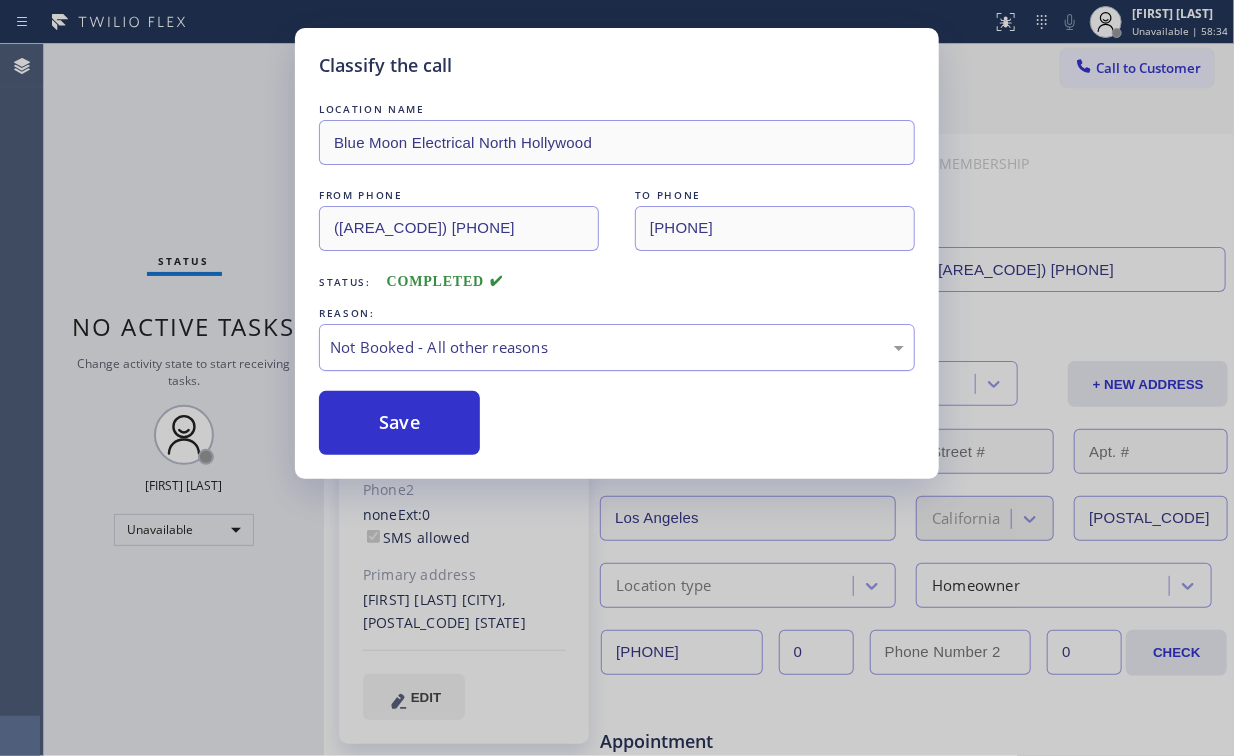 click on "Save" at bounding box center [399, 423] 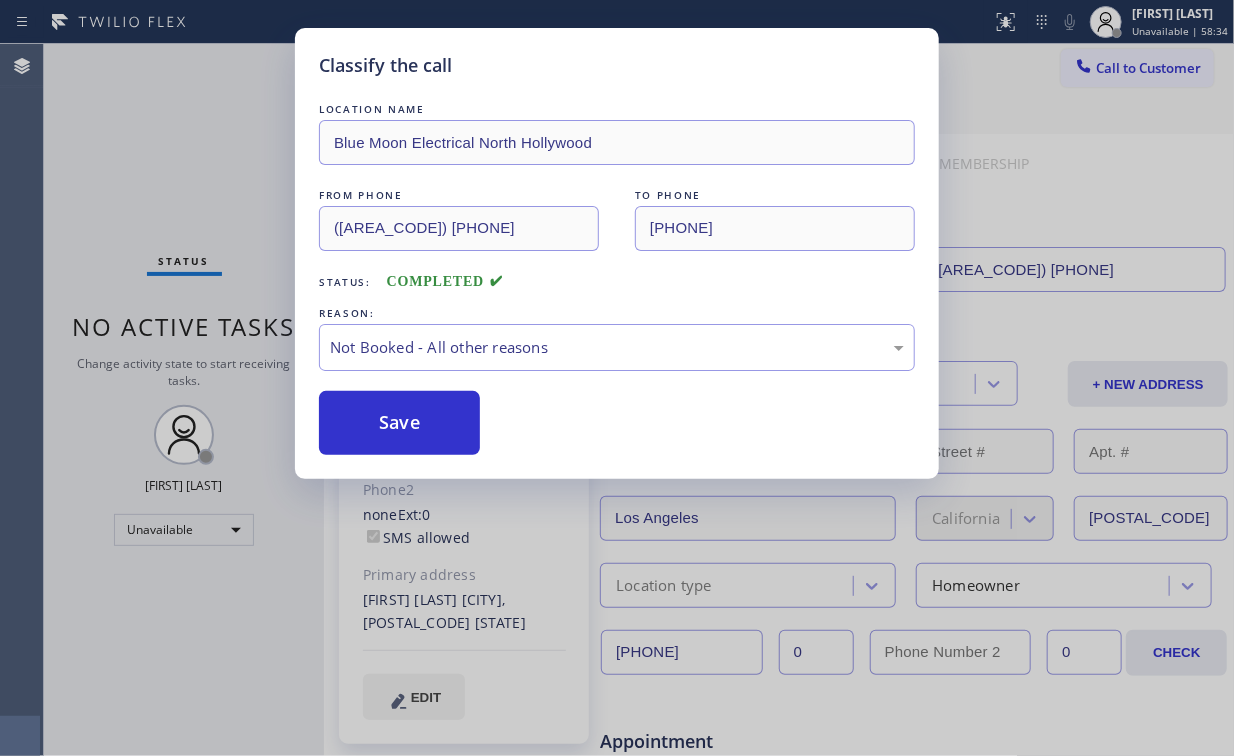 click on "Classify the call LOCATION NAME [COMPANY] [CITY] FROM PHONE ([AREA_CODE]) [PHONE] TO PHONE ([AREA_CODE]) [PHONE] Status: COMPLETED REASON: Not Booked - All other reasons Save" at bounding box center (617, 378) 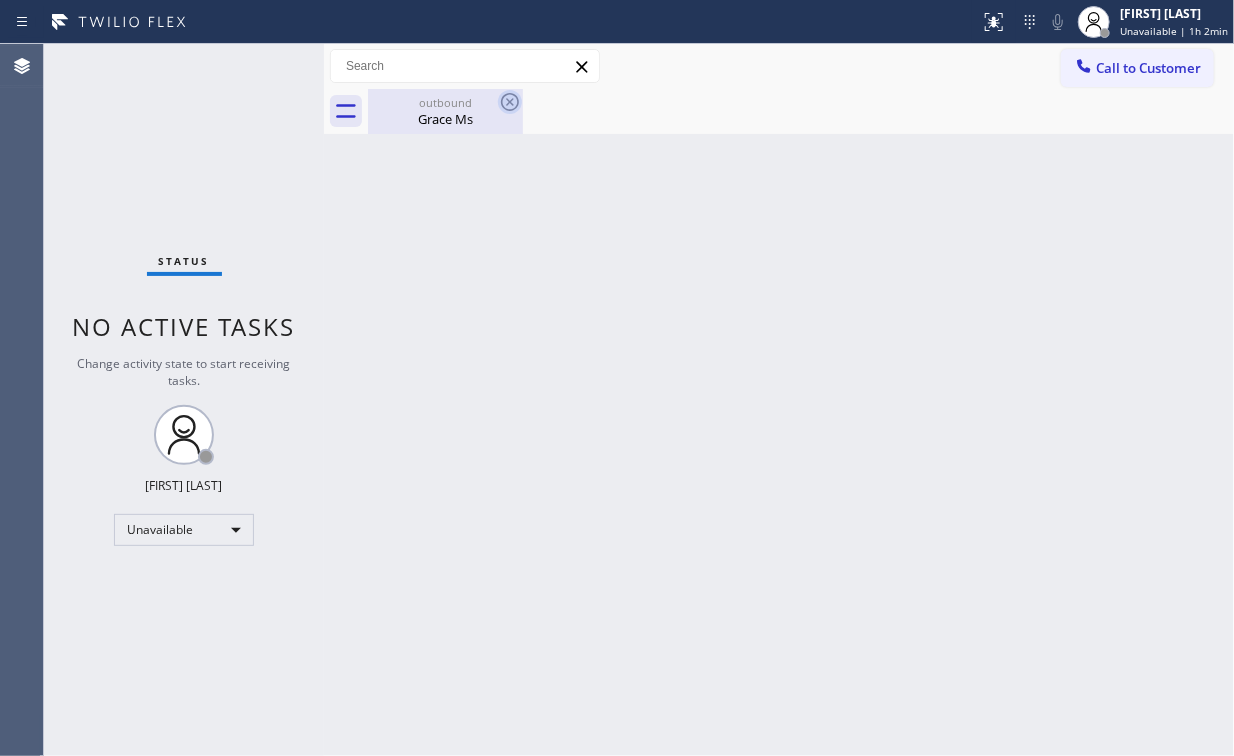 drag, startPoint x: 439, startPoint y: 120, endPoint x: 503, endPoint y: 102, distance: 66.48308 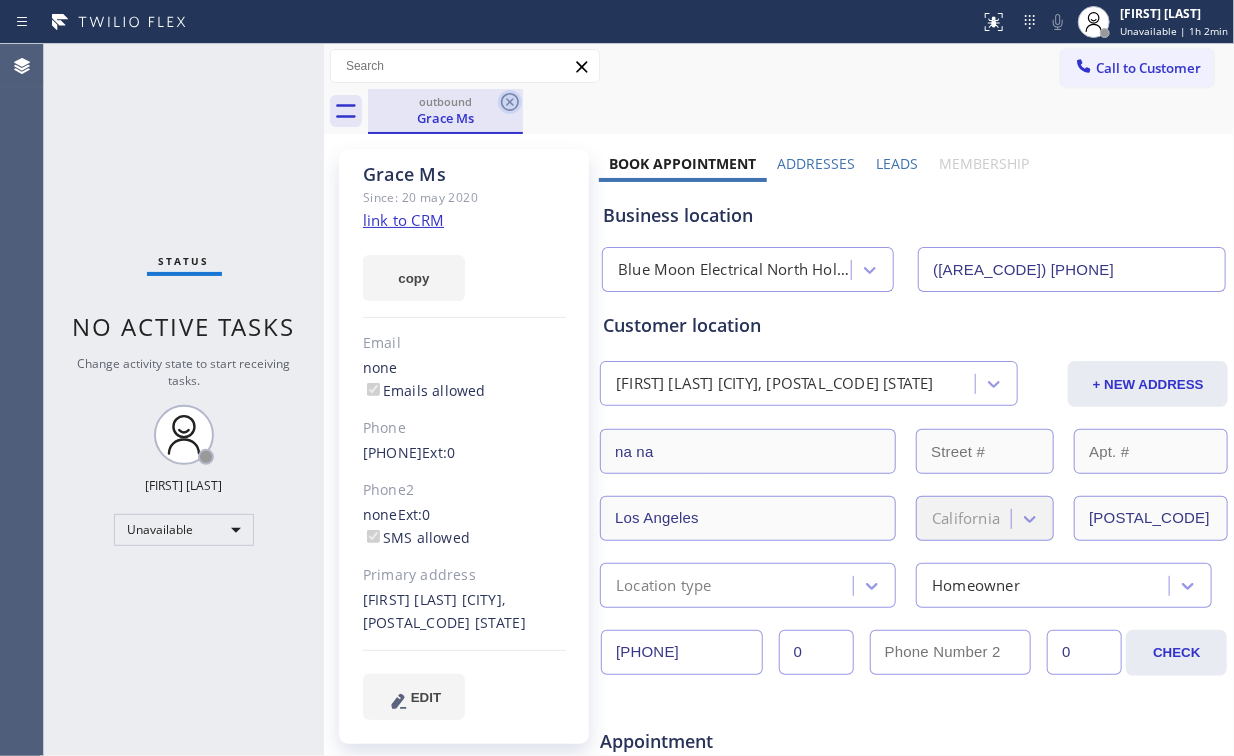 click 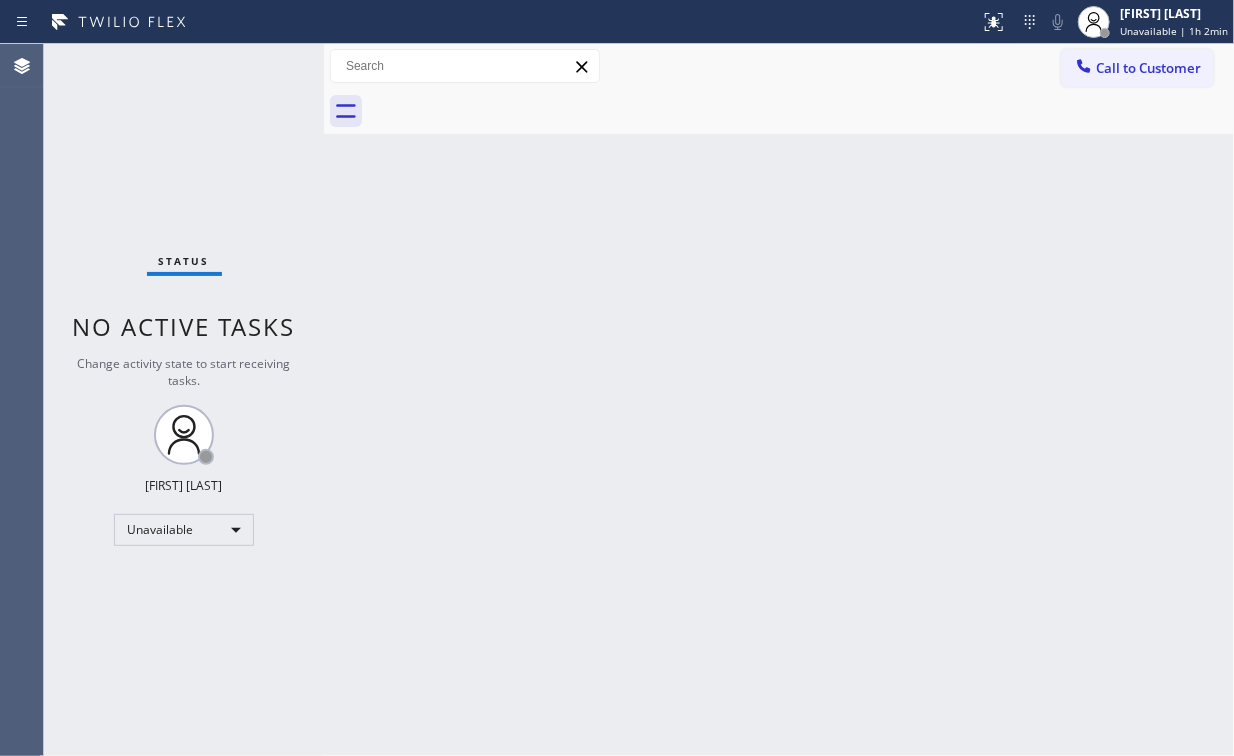 click on "Status   No active tasks     Change activity state to start receiving tasks.   Arnold Verallo Unavailable" at bounding box center (184, 400) 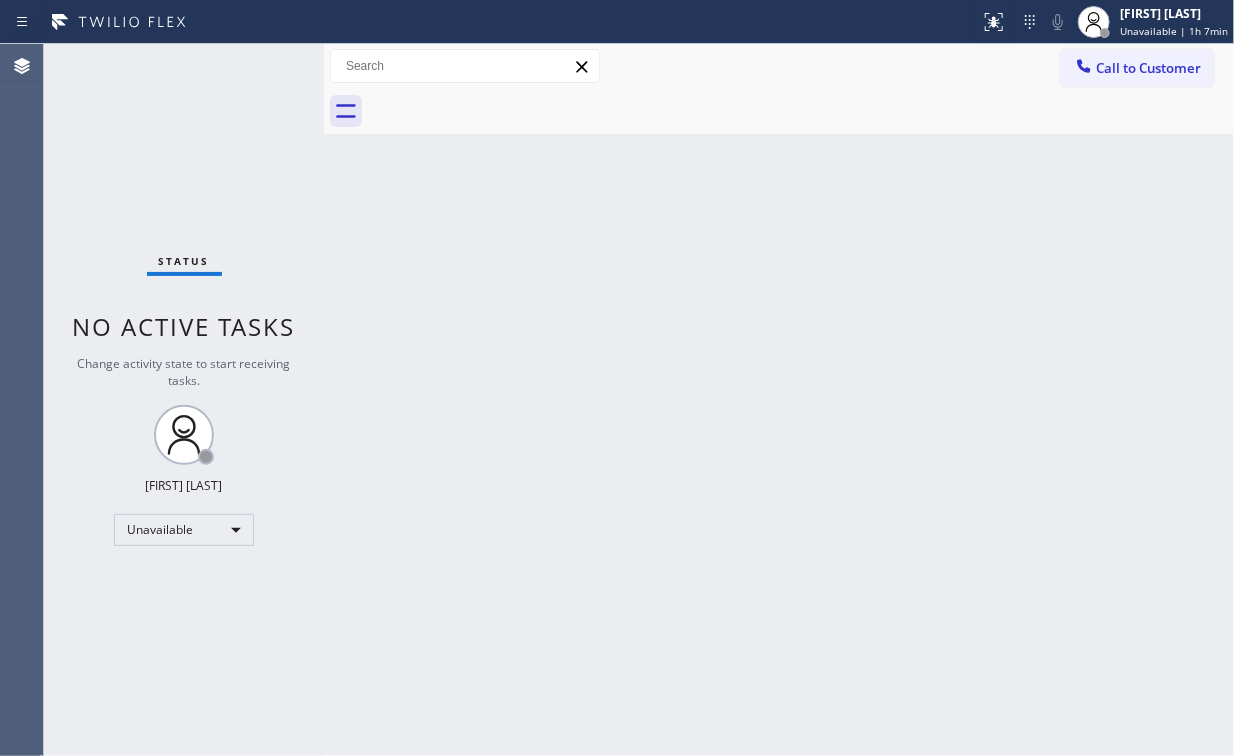 click on "Call to Customer" at bounding box center [1148, 68] 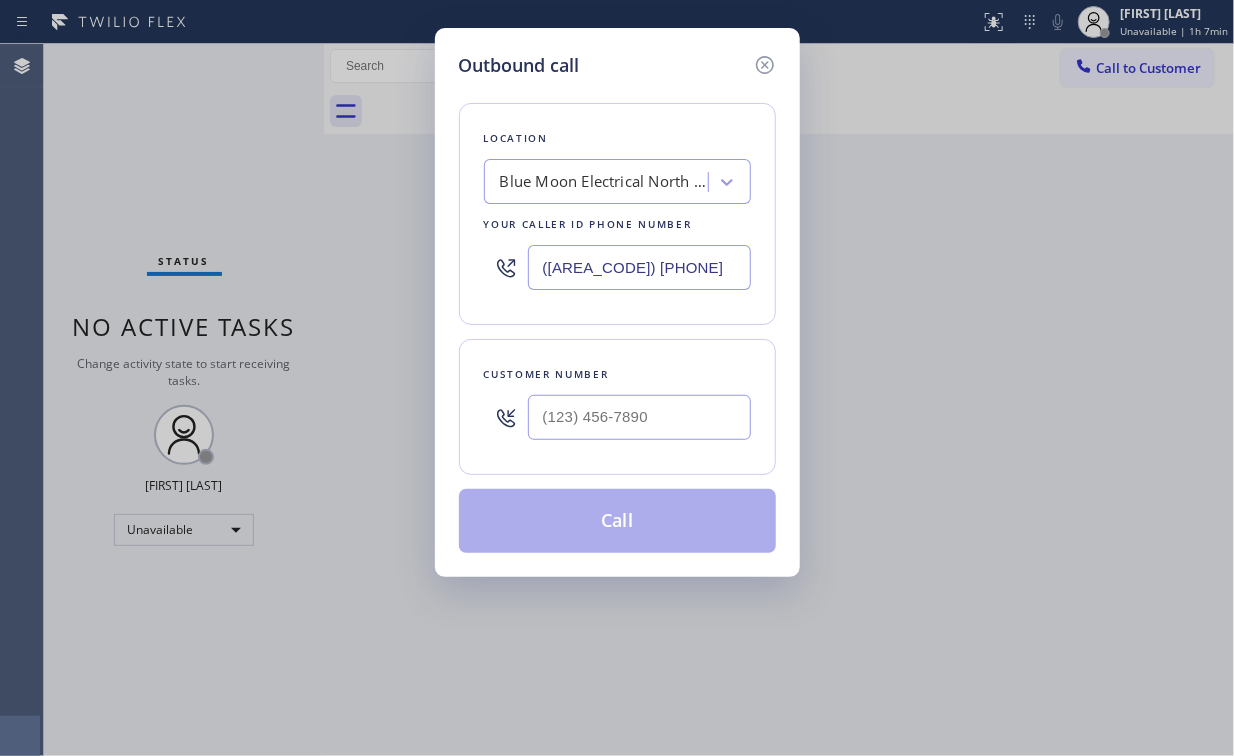 drag, startPoint x: 686, startPoint y: 261, endPoint x: 354, endPoint y: 232, distance: 333.26416 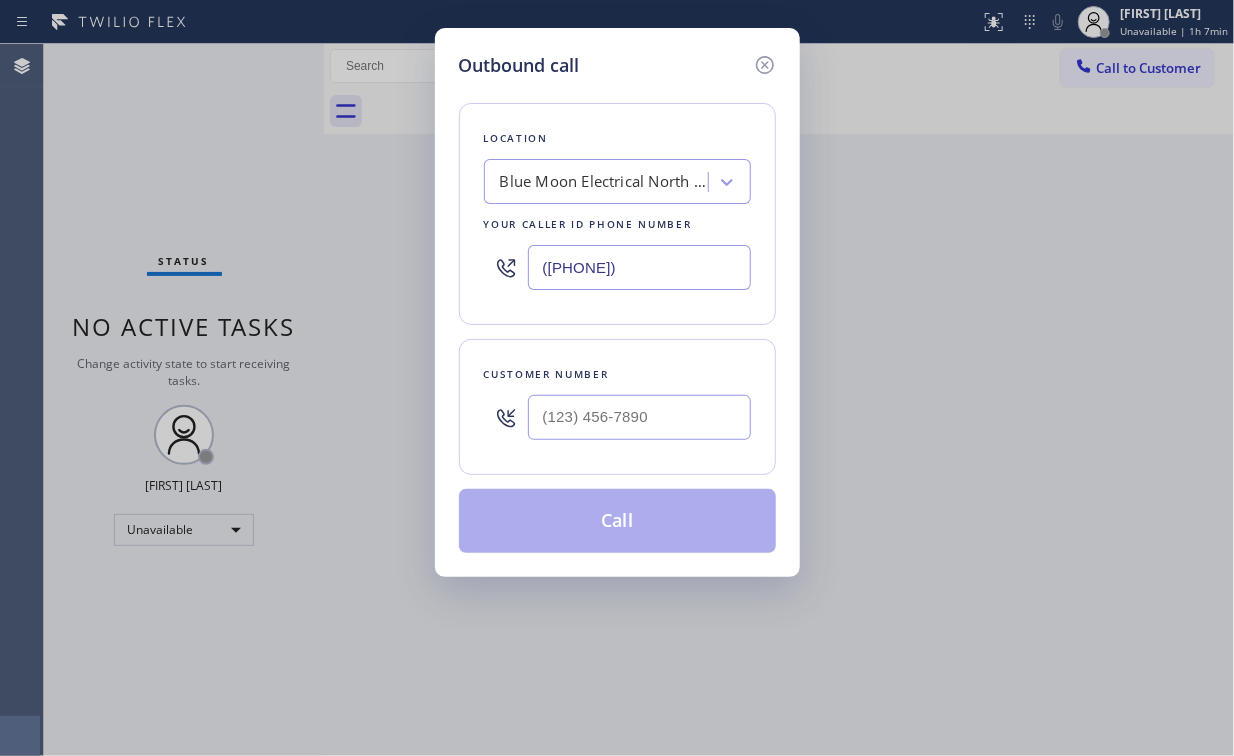 type on "([PHONE])" 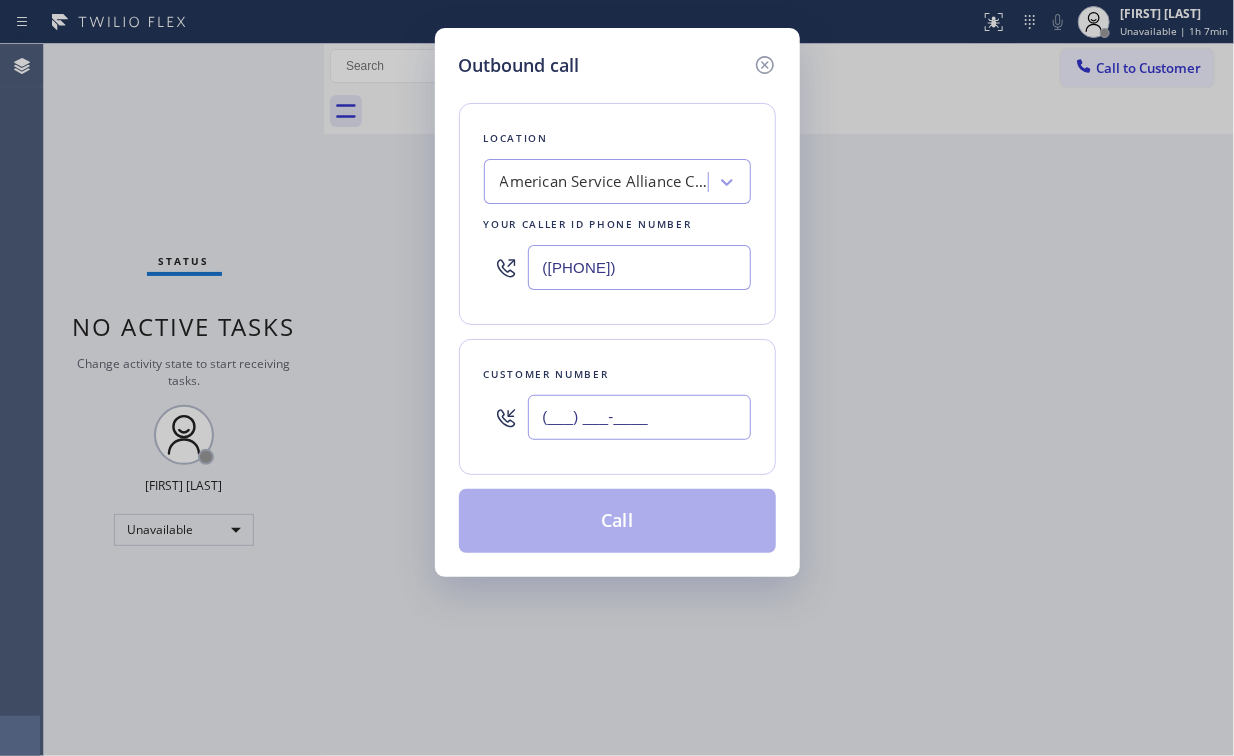 click on "(___) ___-____" at bounding box center (639, 417) 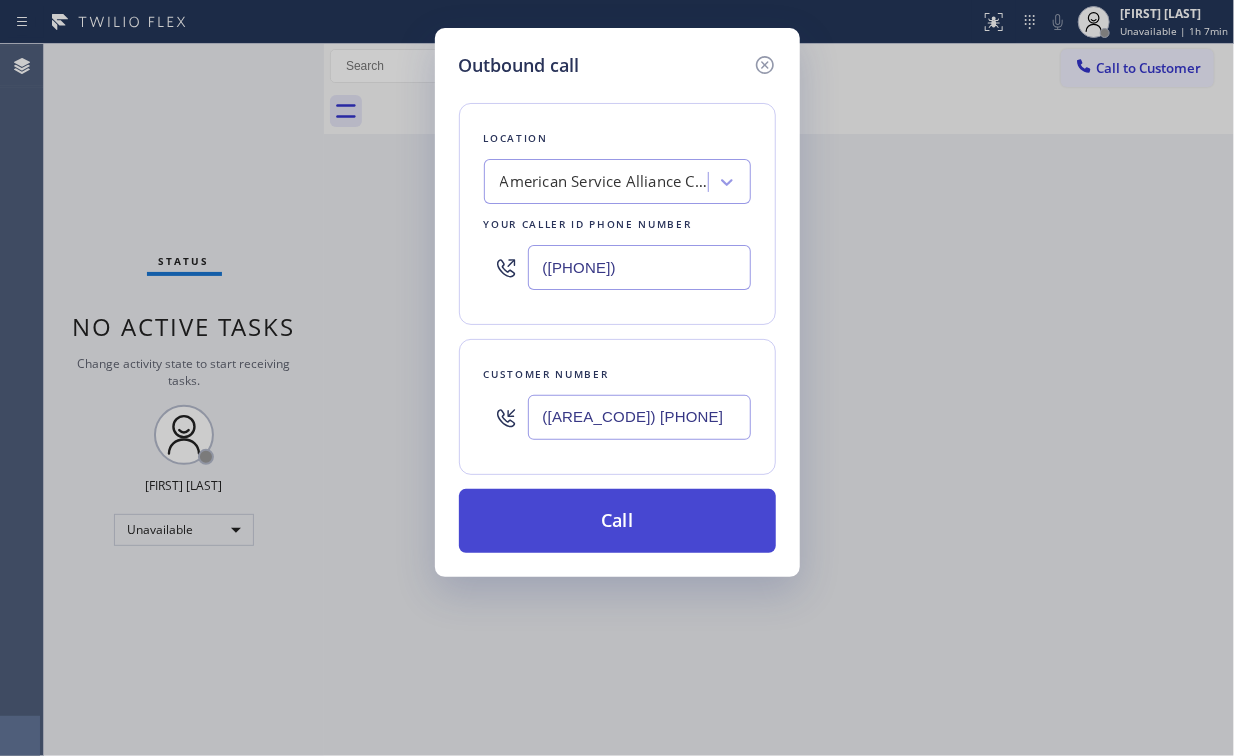 type on "([AREA_CODE]) [PHONE]" 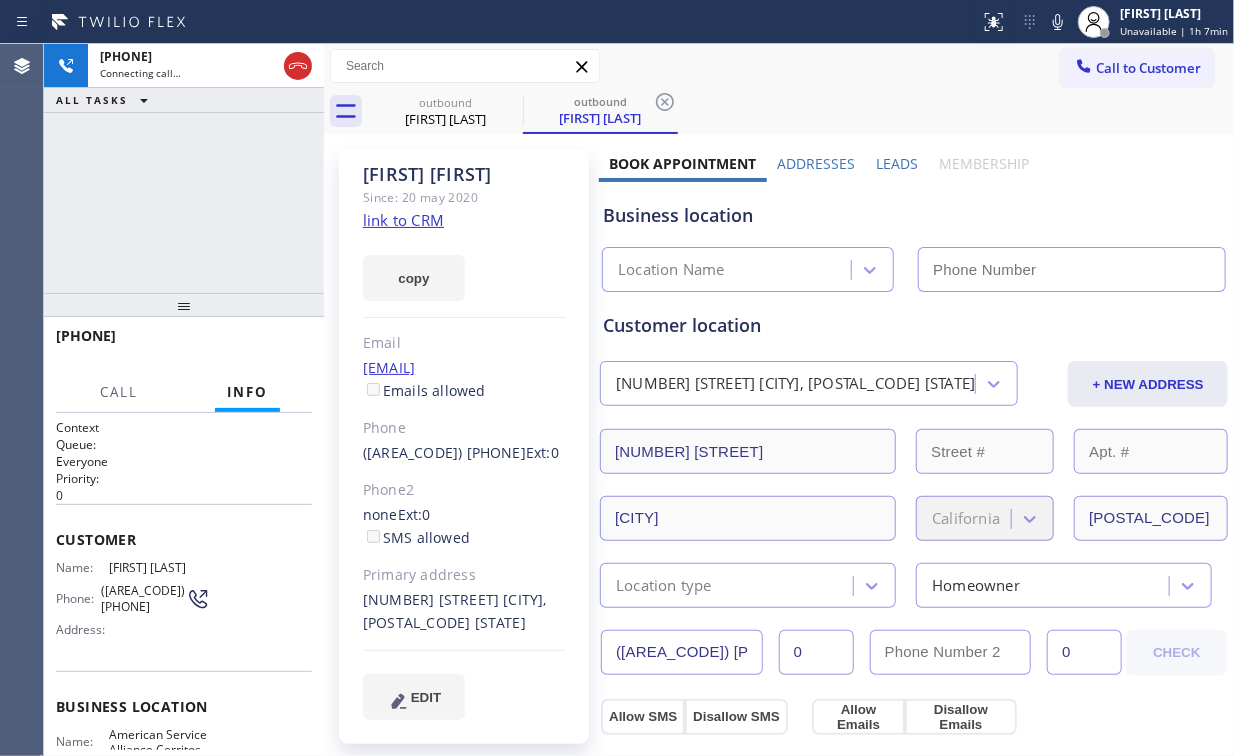 type on "([PHONE])" 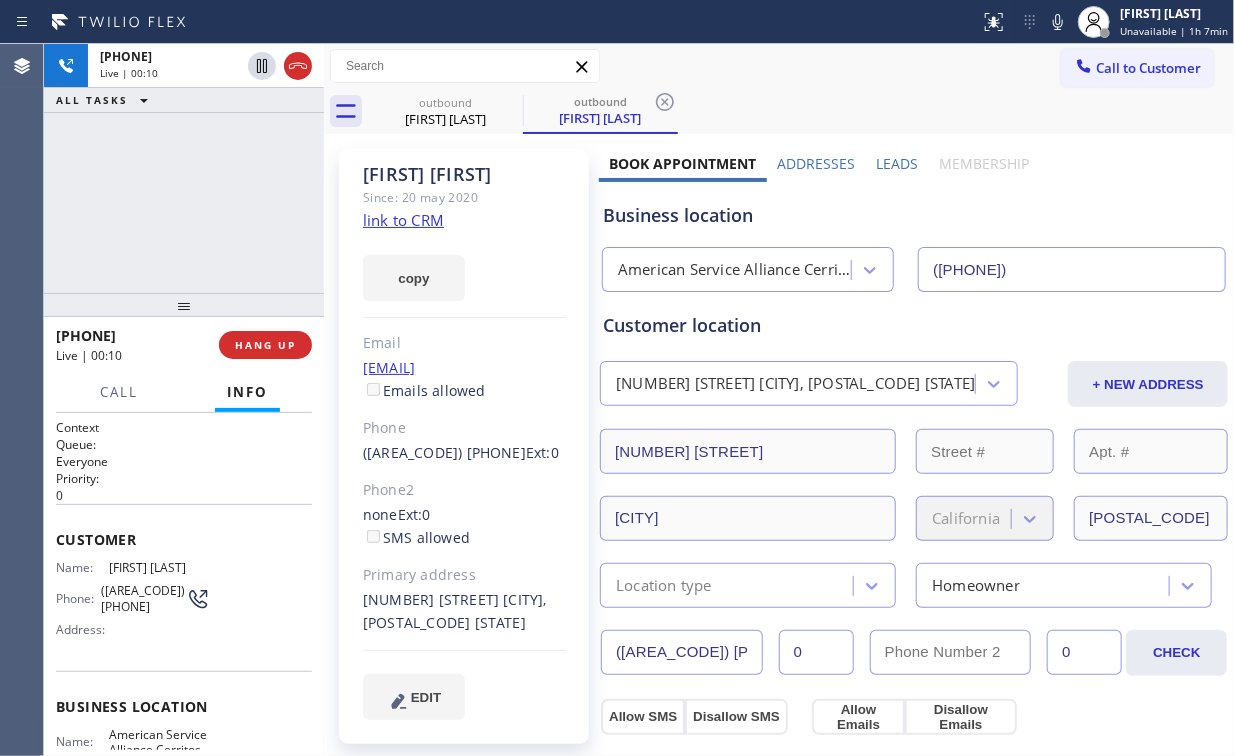 click on "+1[PHONE] Live | 00:10 ALL TASKS ALL TASKS ACTIVE TASKS TASKS IN WRAP UP" at bounding box center (184, 168) 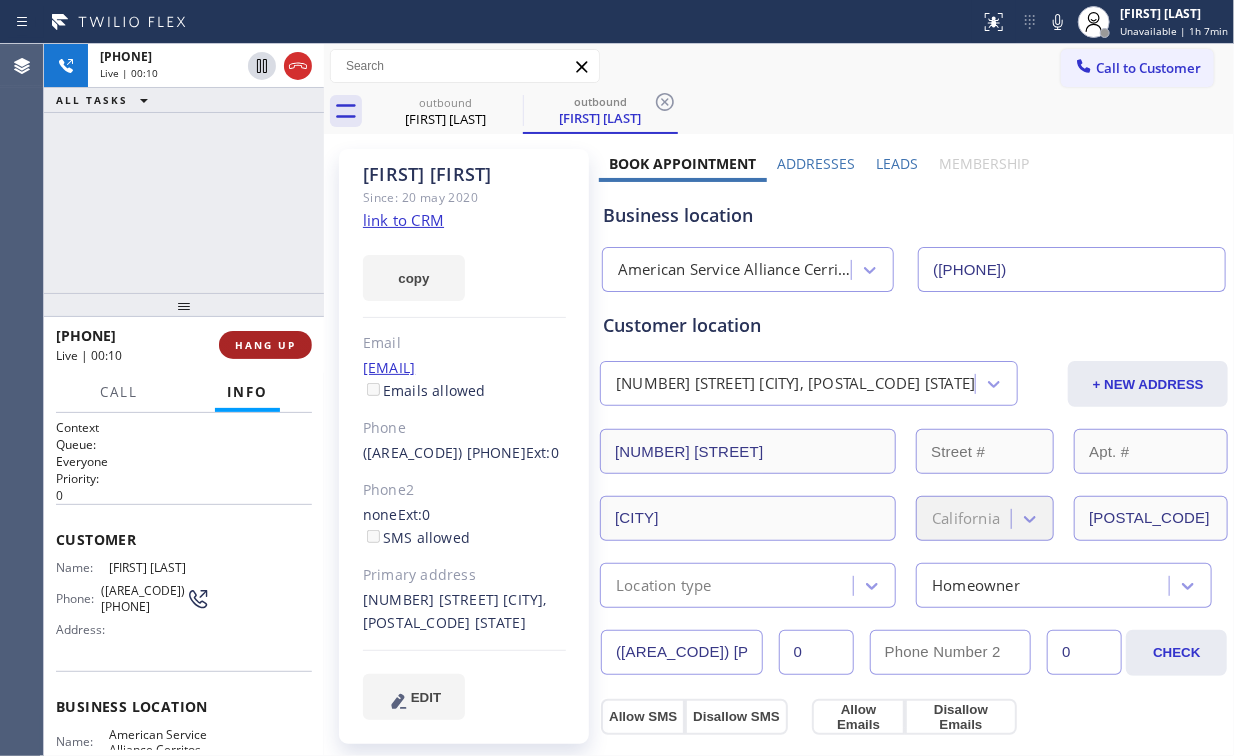 click on "HANG UP" at bounding box center (265, 345) 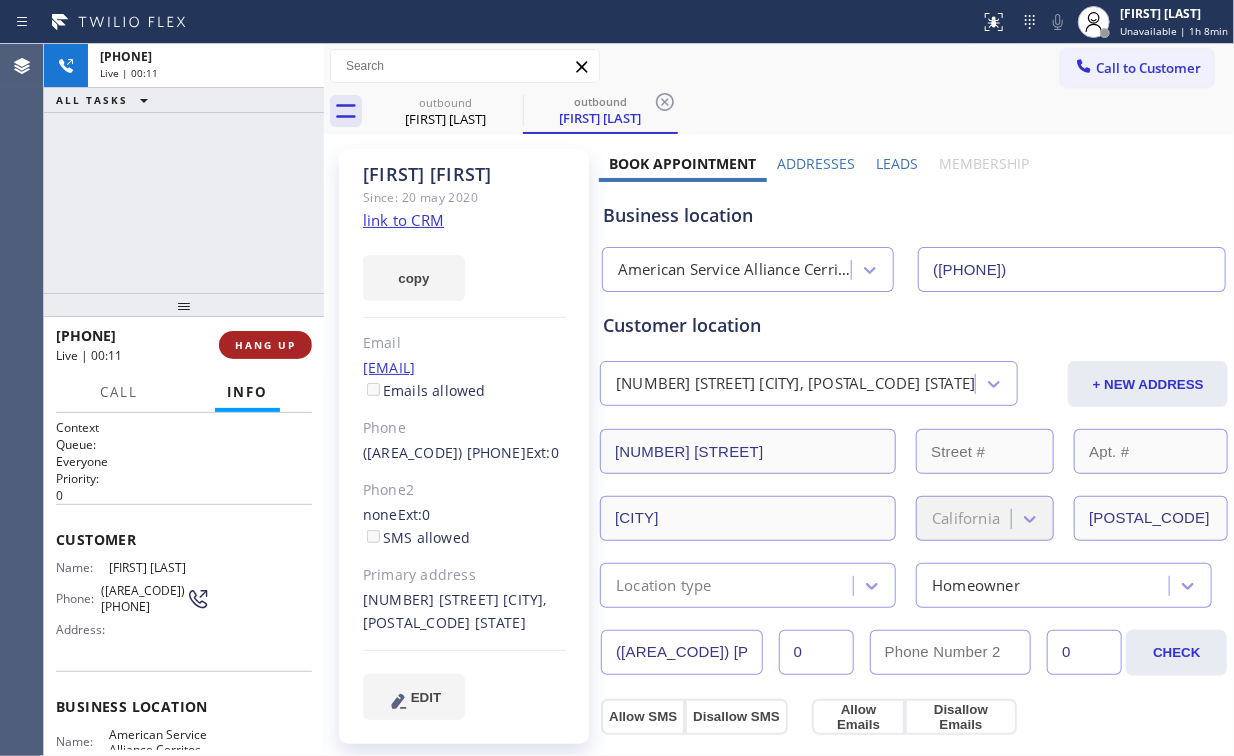 click on "HANG UP" at bounding box center (265, 345) 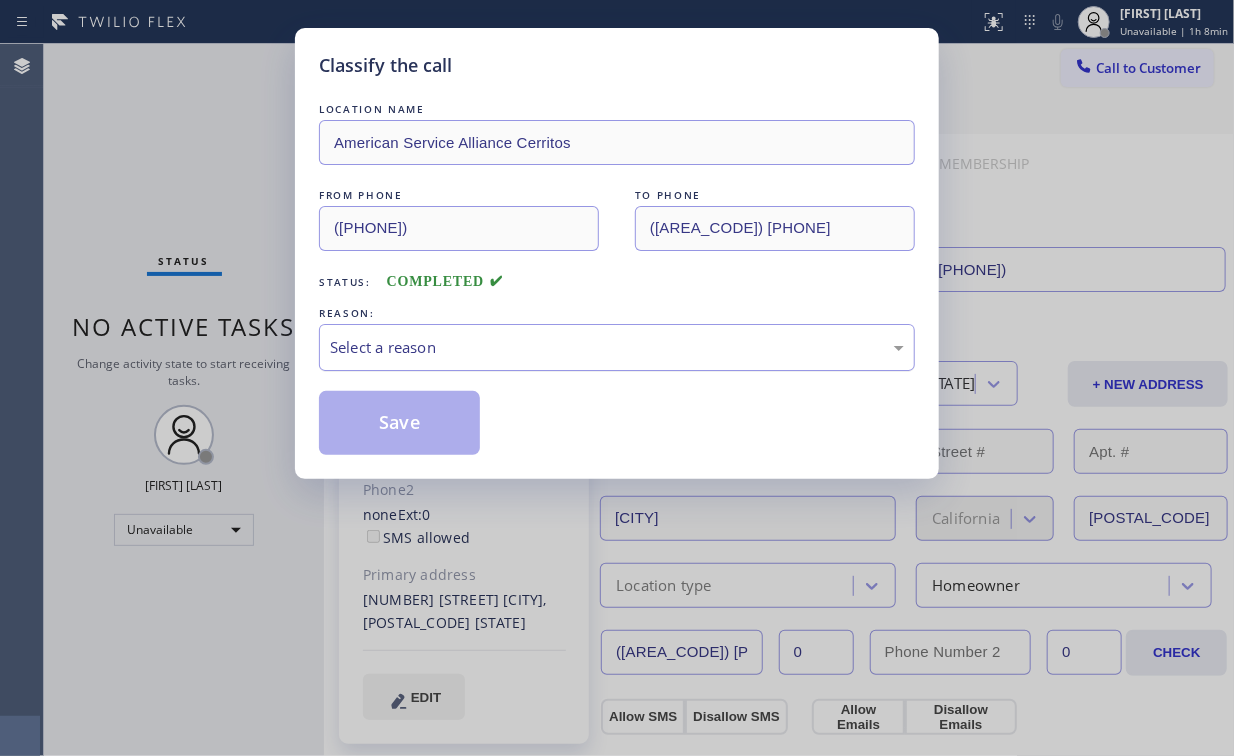 click on "Select a reason" at bounding box center [617, 347] 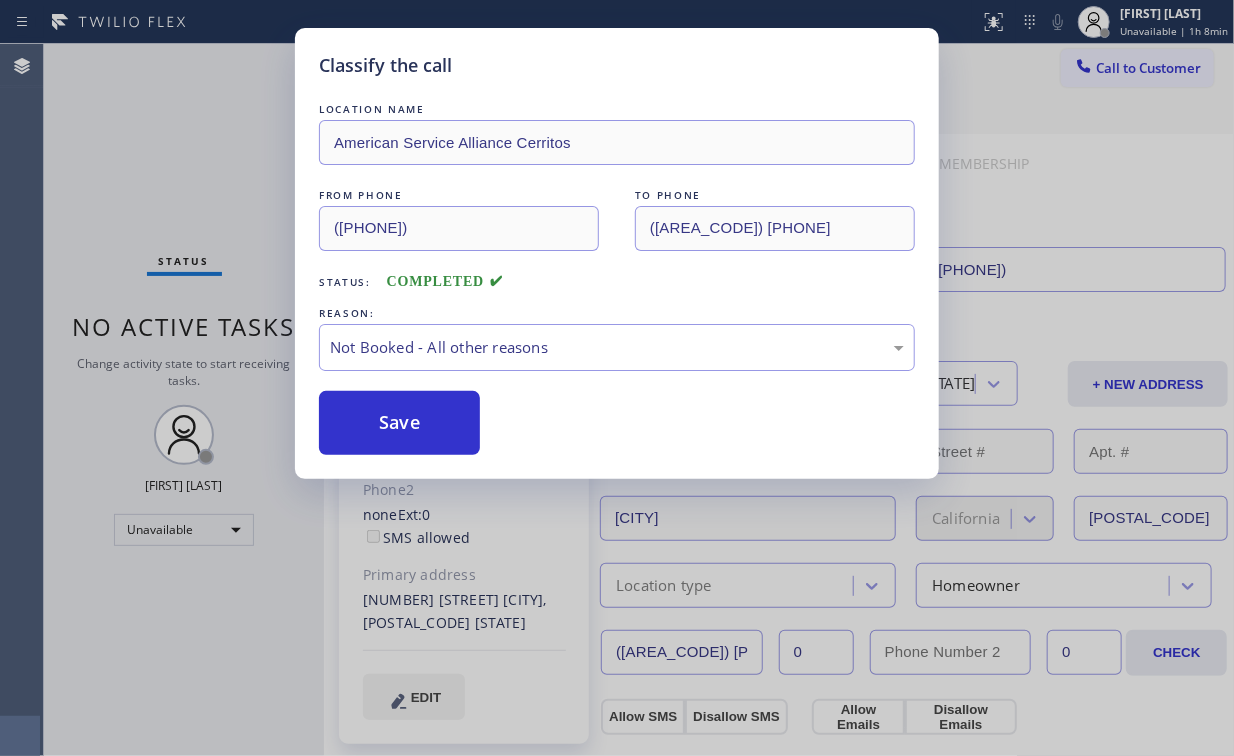 drag, startPoint x: 388, startPoint y: 429, endPoint x: 391, endPoint y: 372, distance: 57.07889 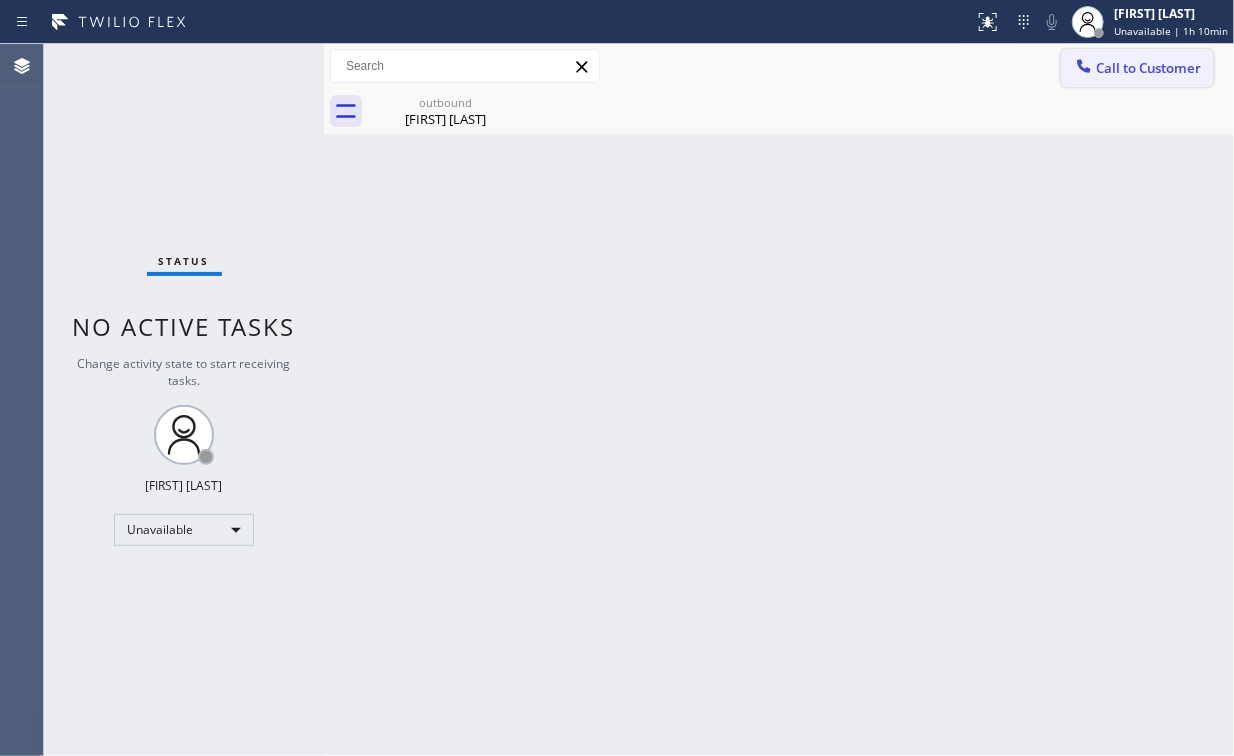 click on "Call to Customer" at bounding box center [1148, 68] 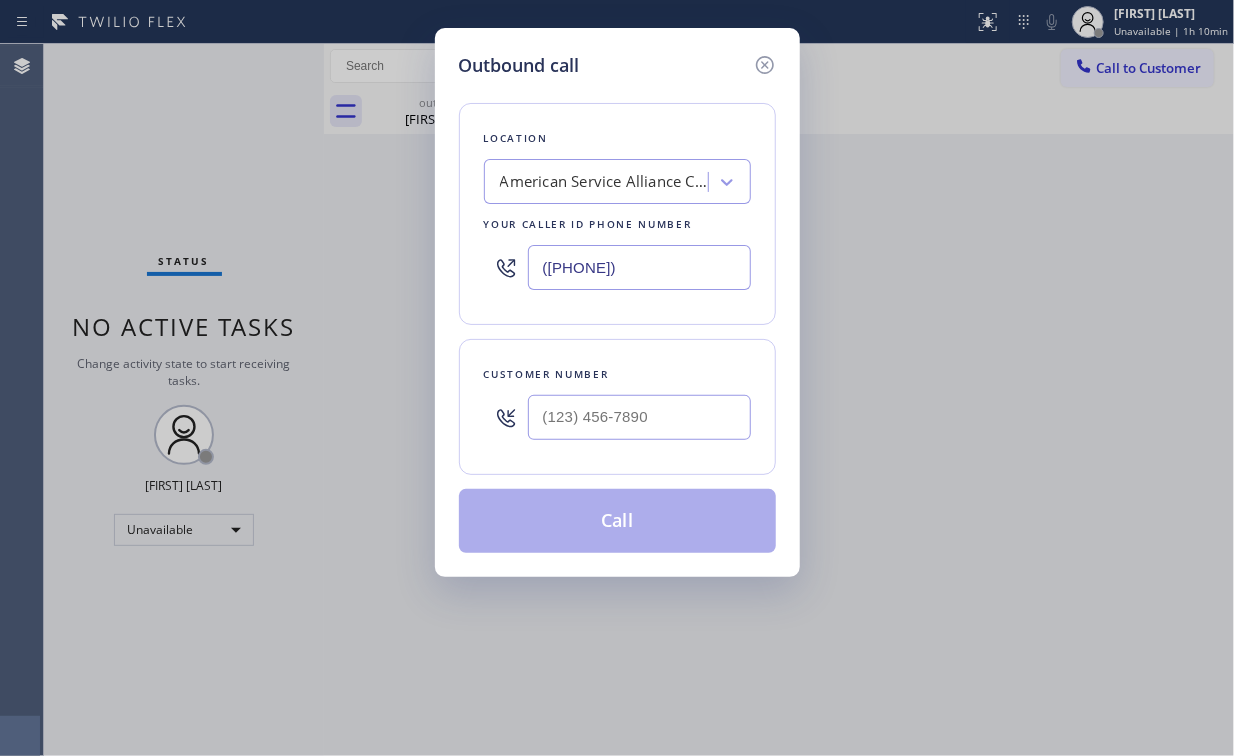 drag, startPoint x: 670, startPoint y: 268, endPoint x: 129, endPoint y: 286, distance: 541.2994 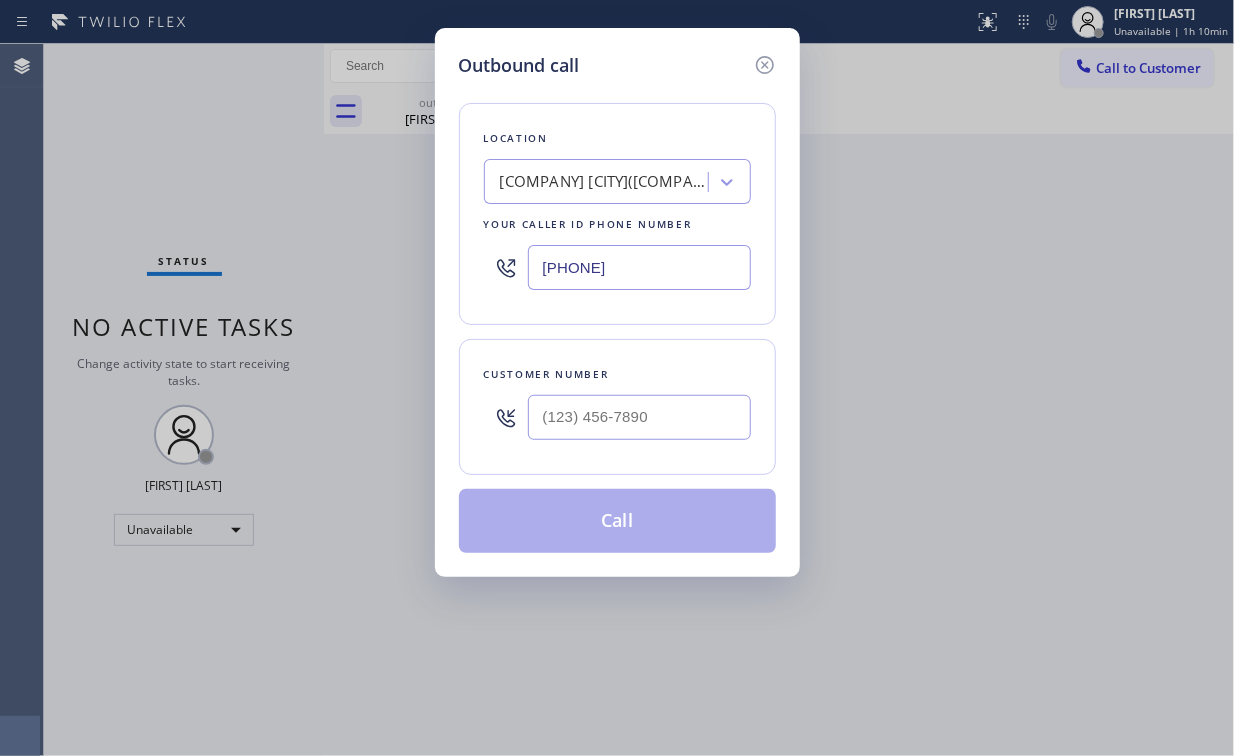 type on "[PHONE]" 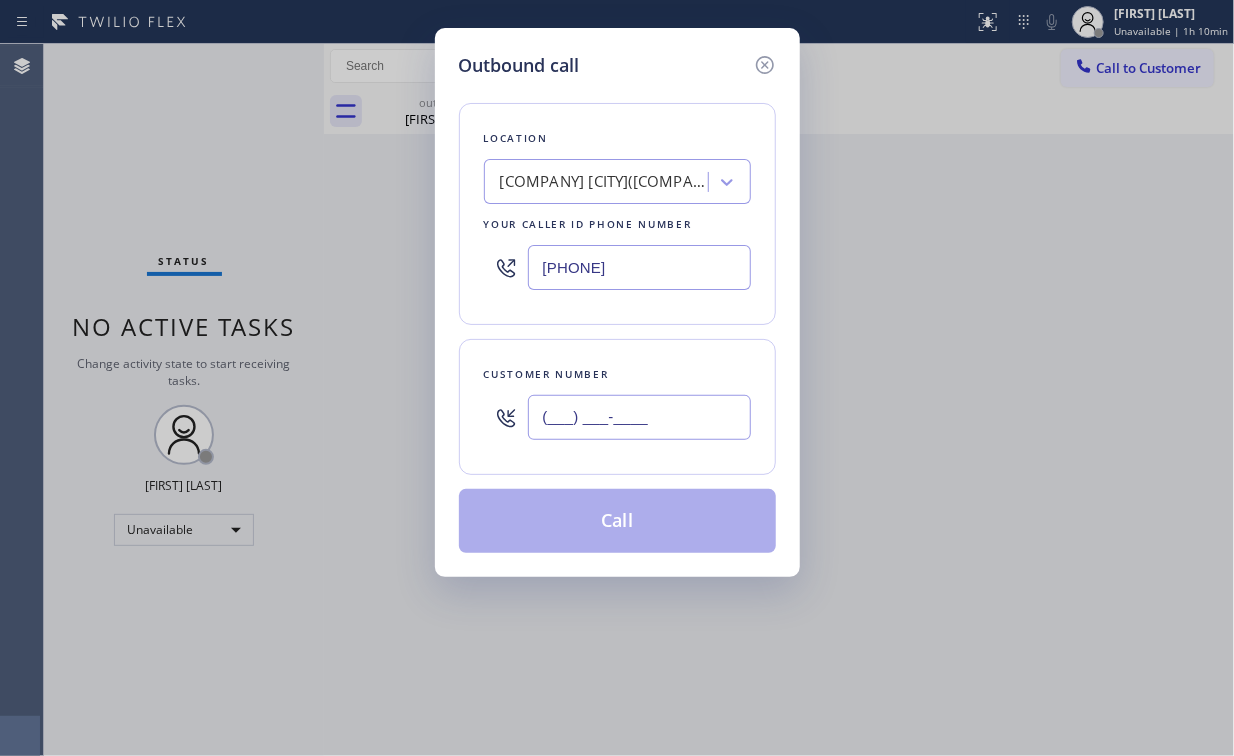 click on "(___) ___-____" at bounding box center [639, 417] 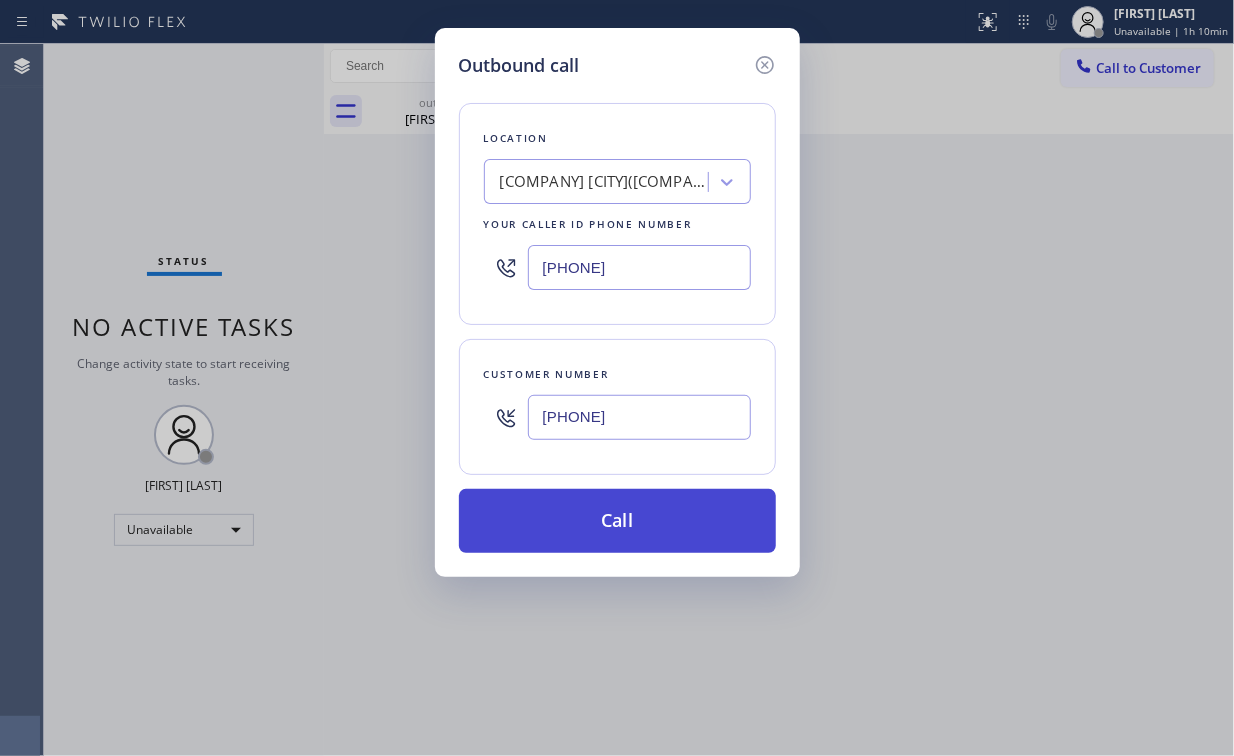 type on "[PHONE]" 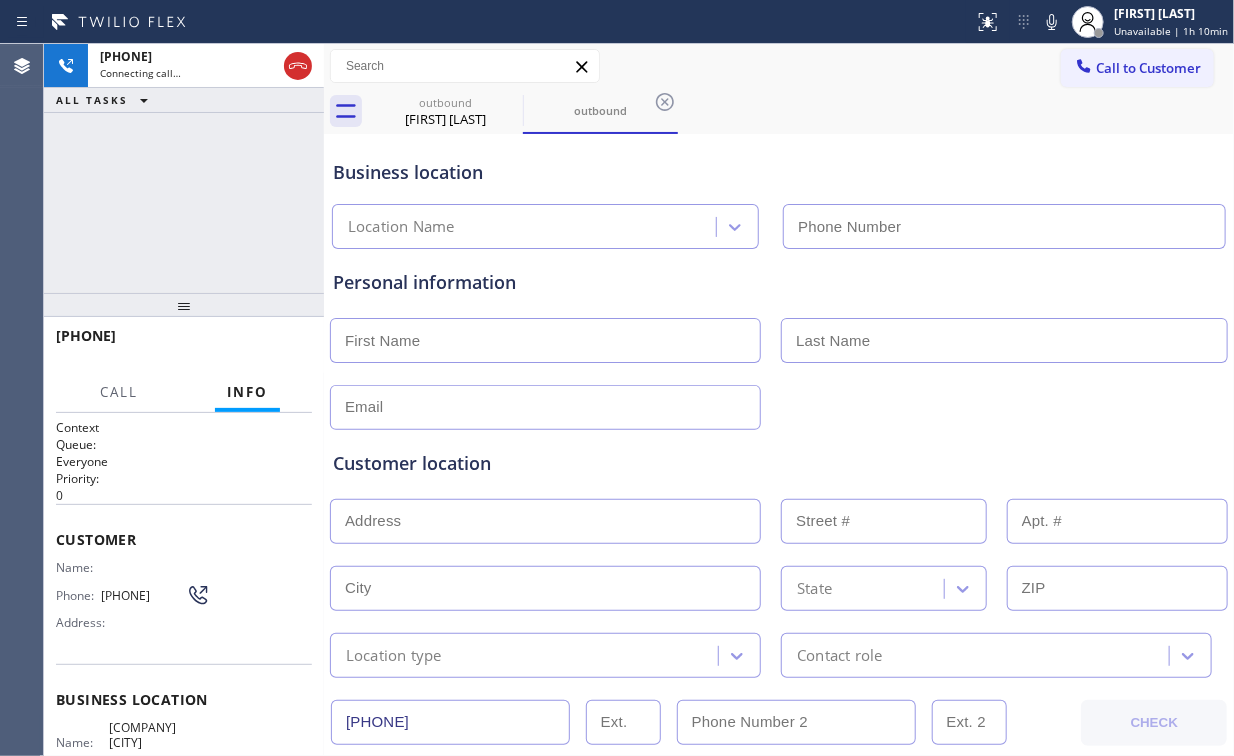 type on "[PHONE]" 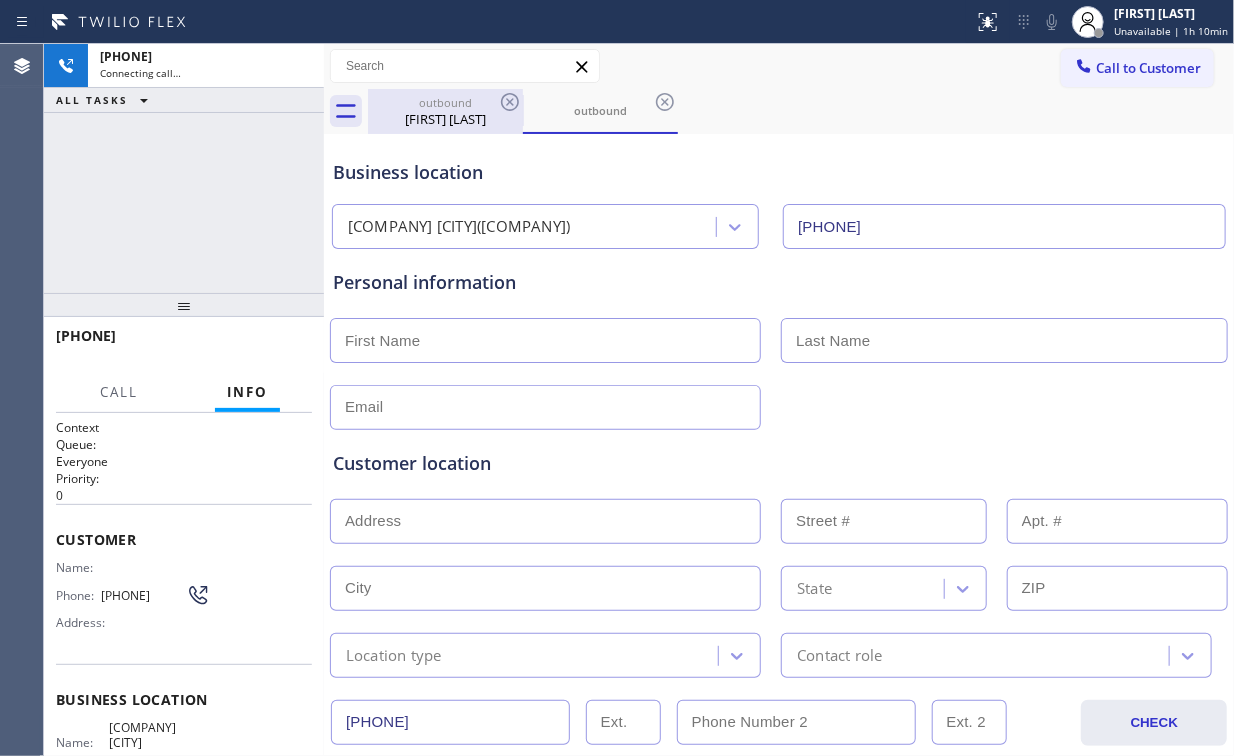 drag, startPoint x: 435, startPoint y: 128, endPoint x: 454, endPoint y: 115, distance: 23.021729 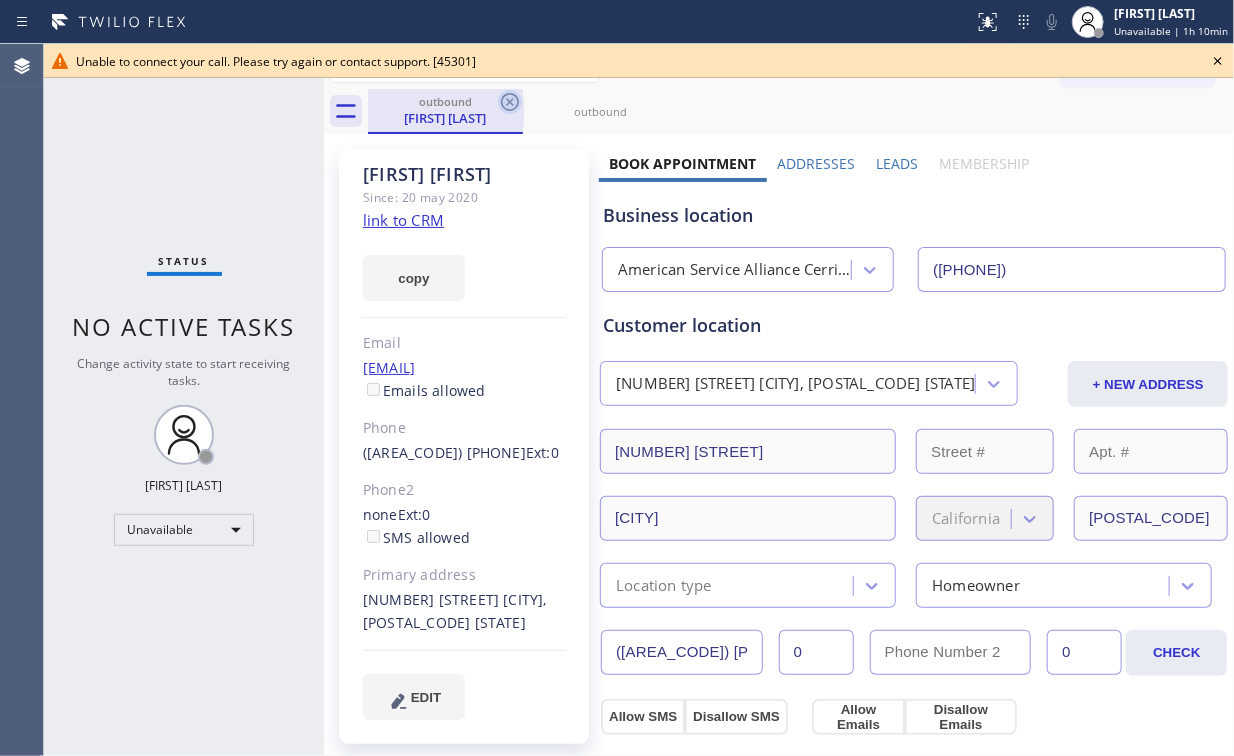 click 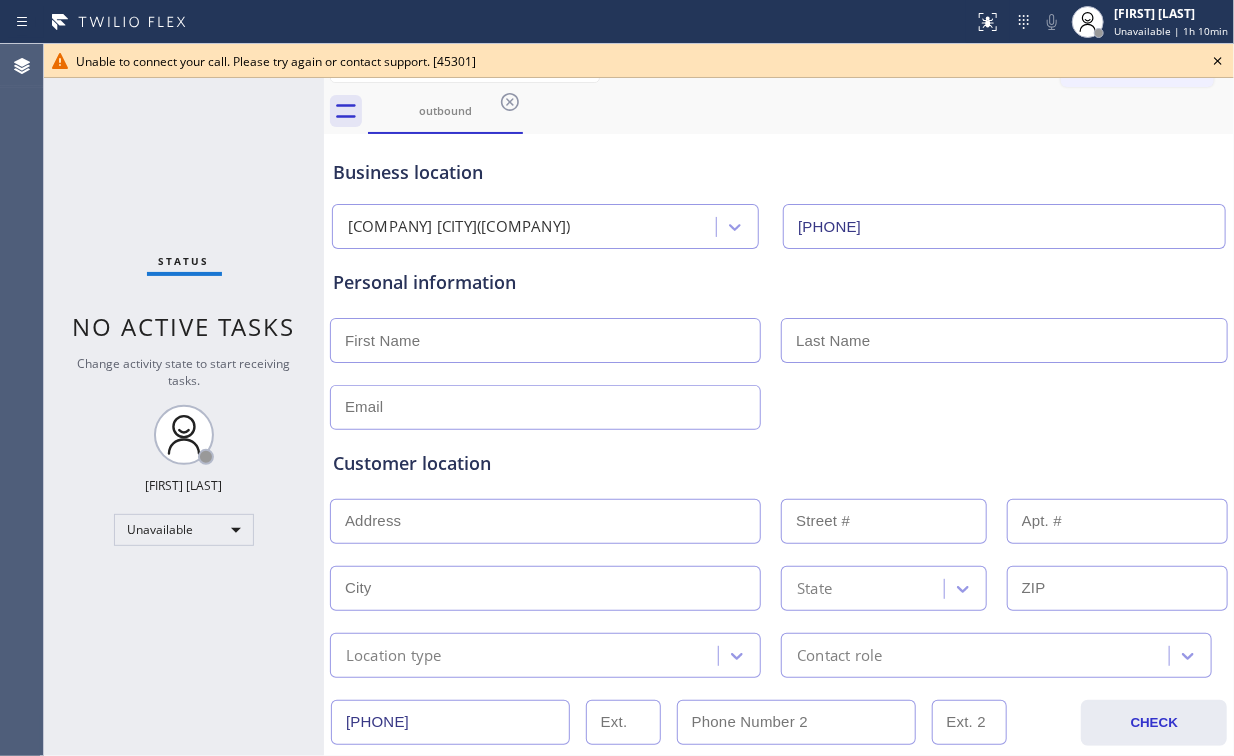 click 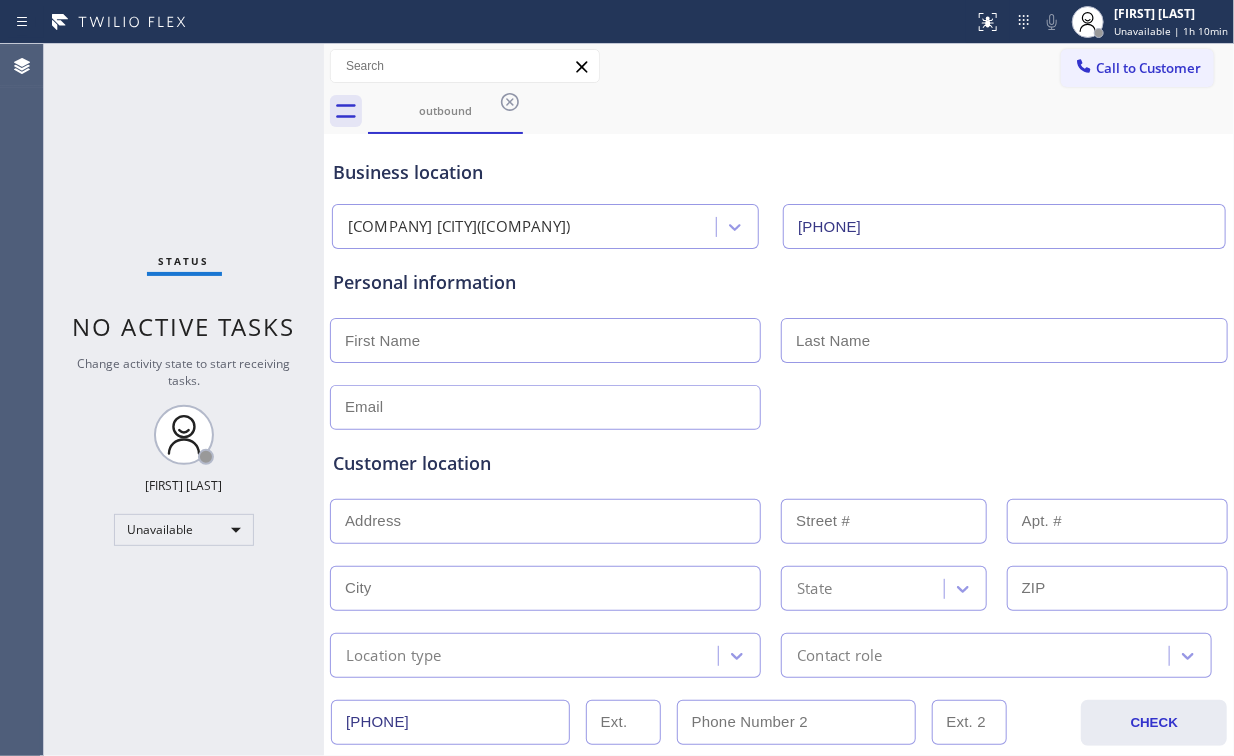 click on "Call to Customer" at bounding box center [1148, 68] 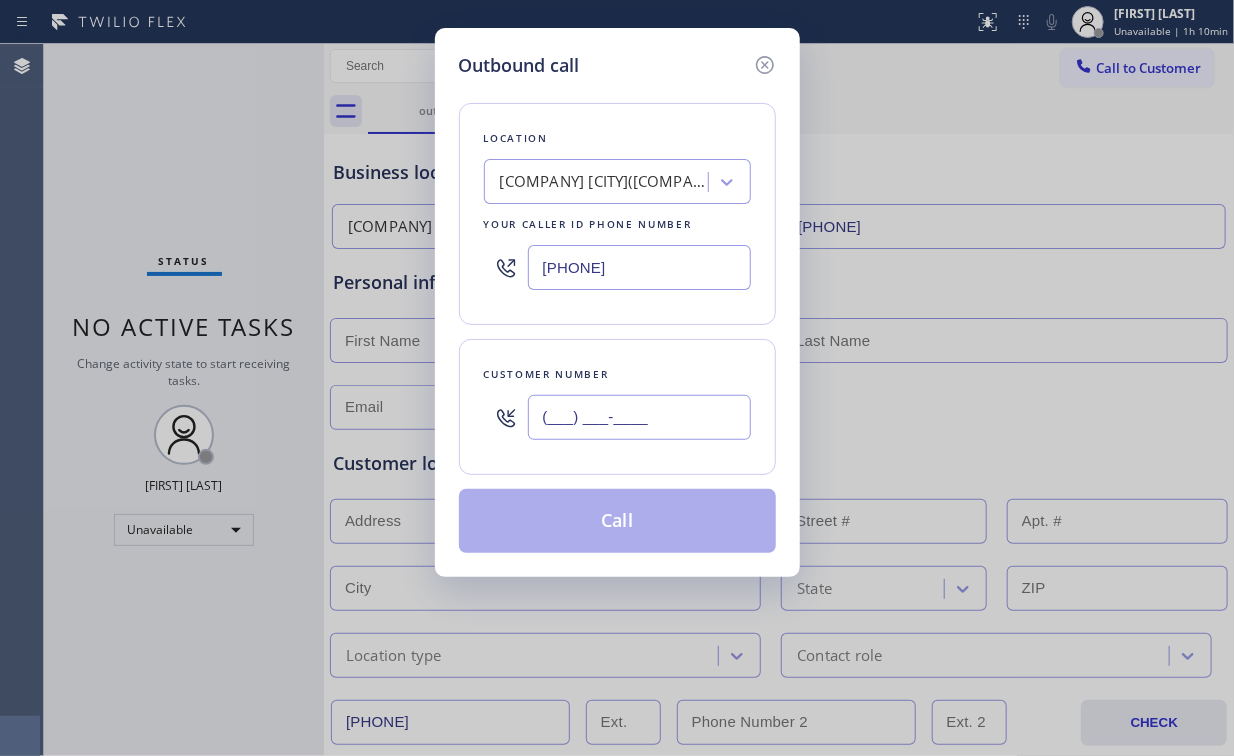 click on "(___) ___-____" at bounding box center [639, 417] 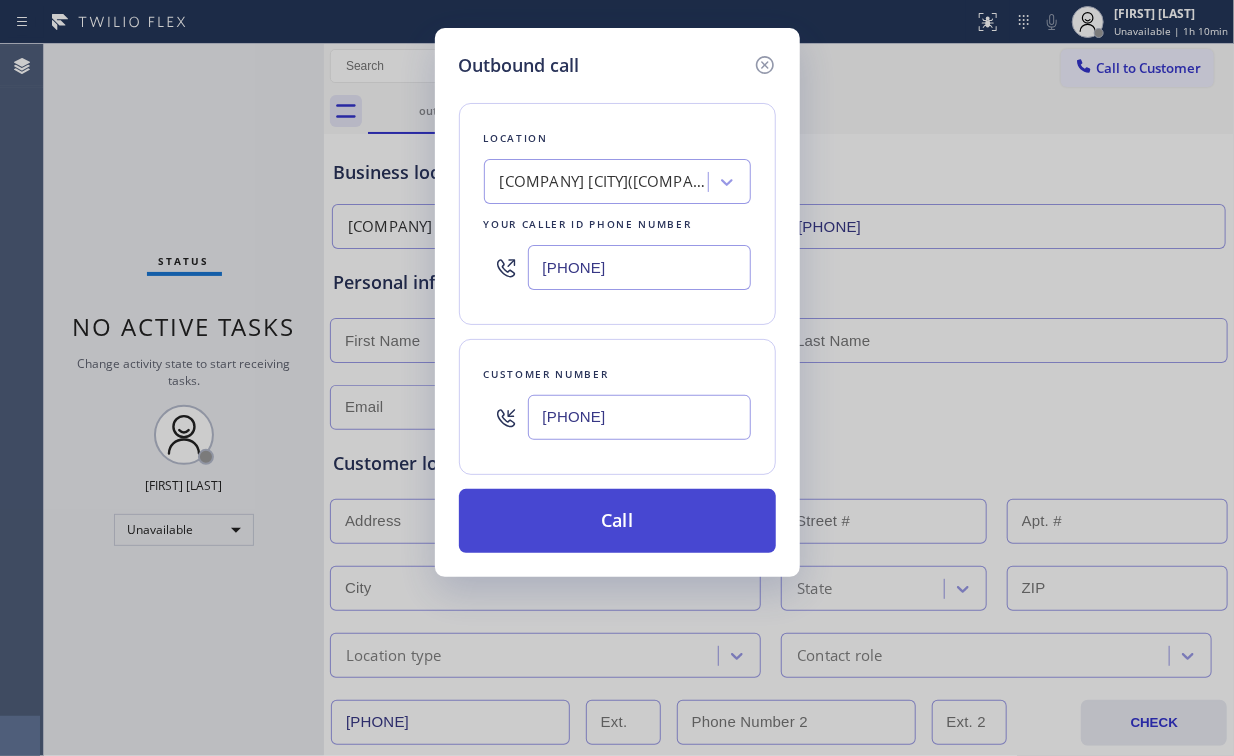 type on "[PHONE]" 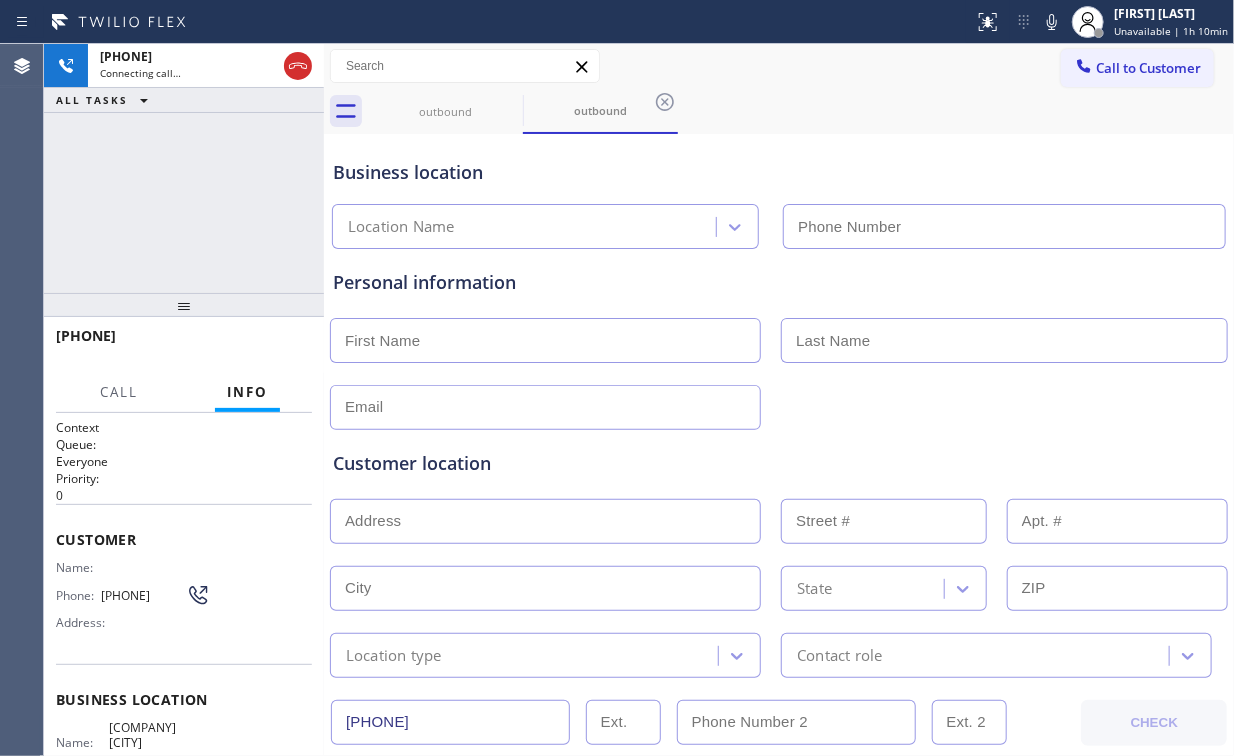 type on "[PHONE]" 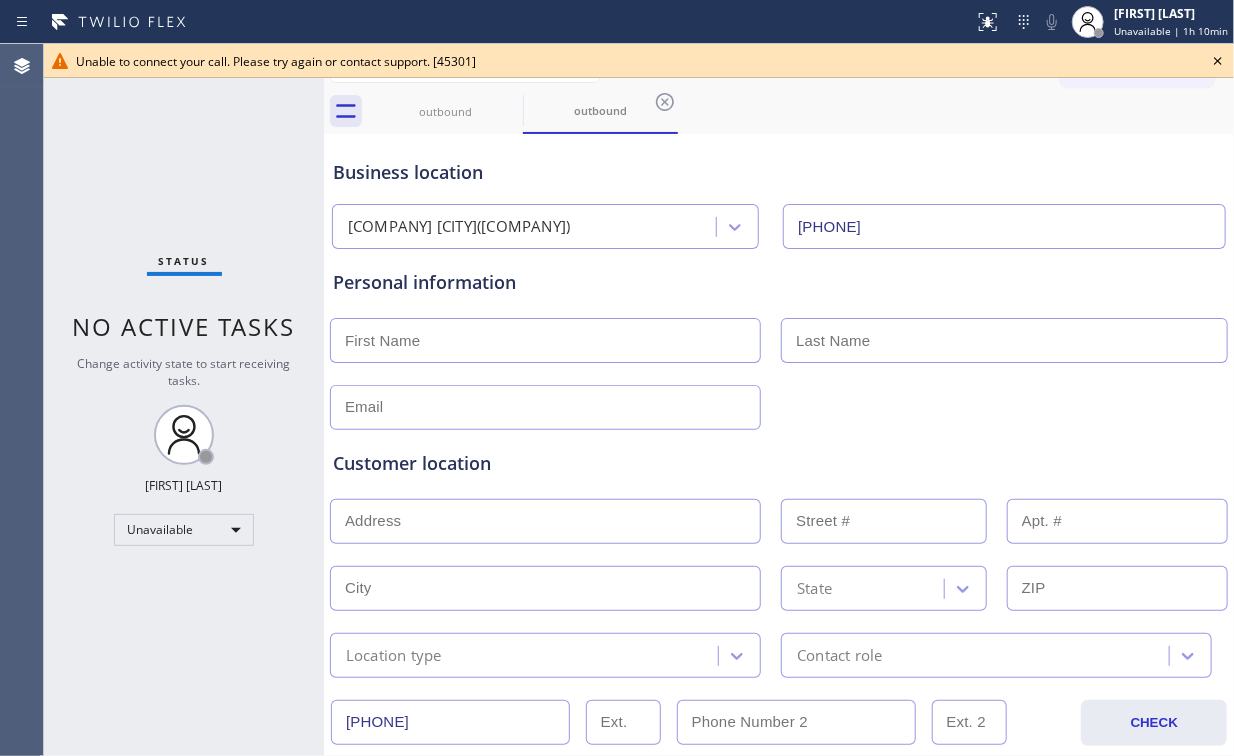 drag, startPoint x: 659, startPoint y: 104, endPoint x: 613, endPoint y: 103, distance: 46.010868 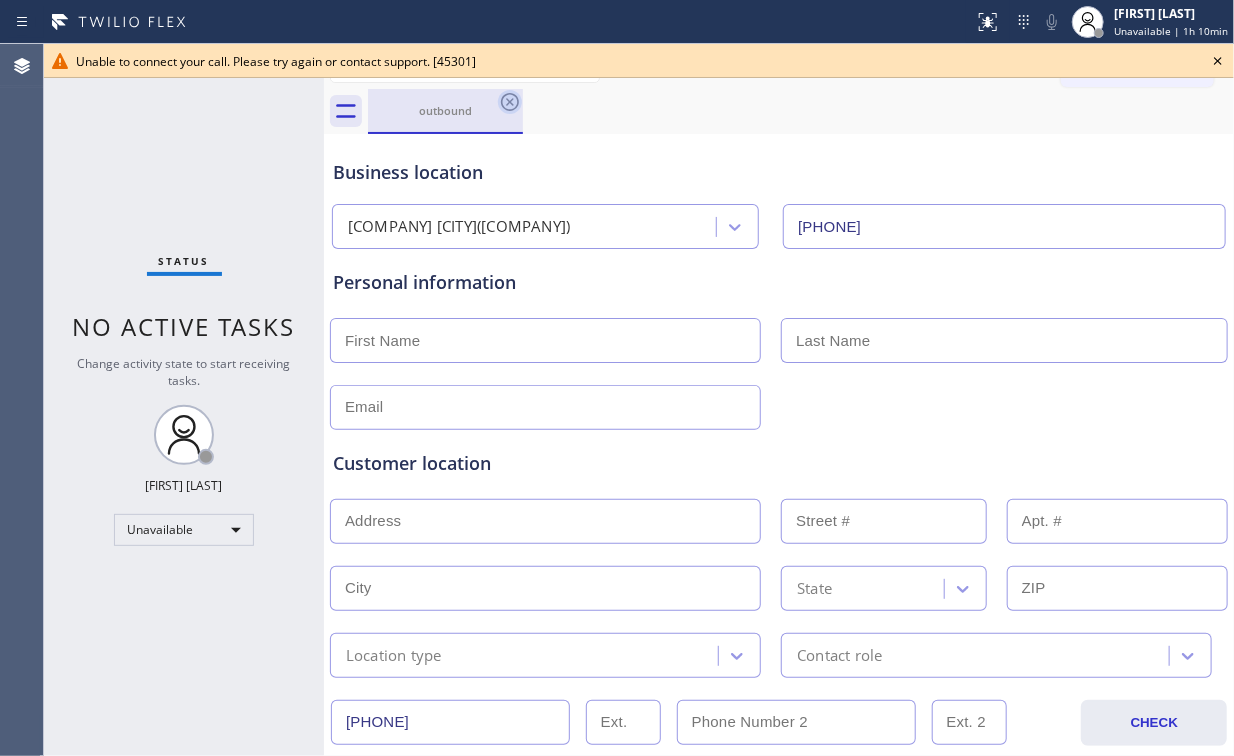 click 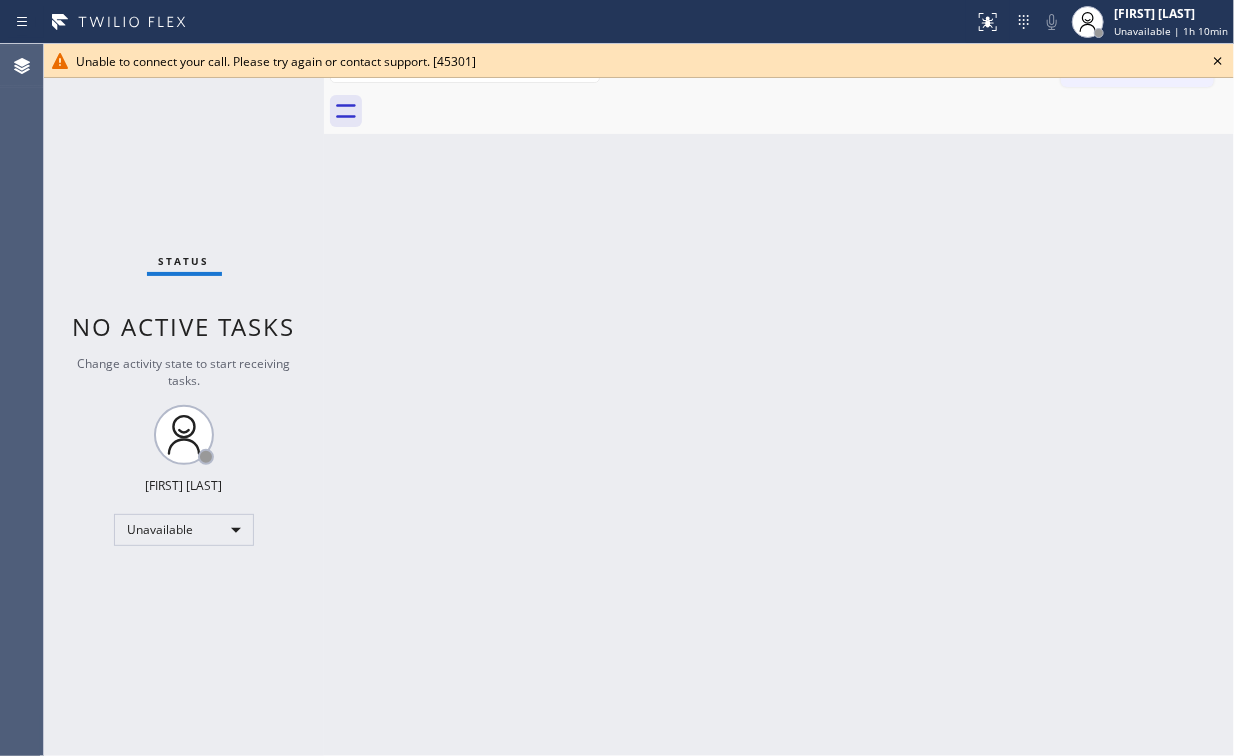 click 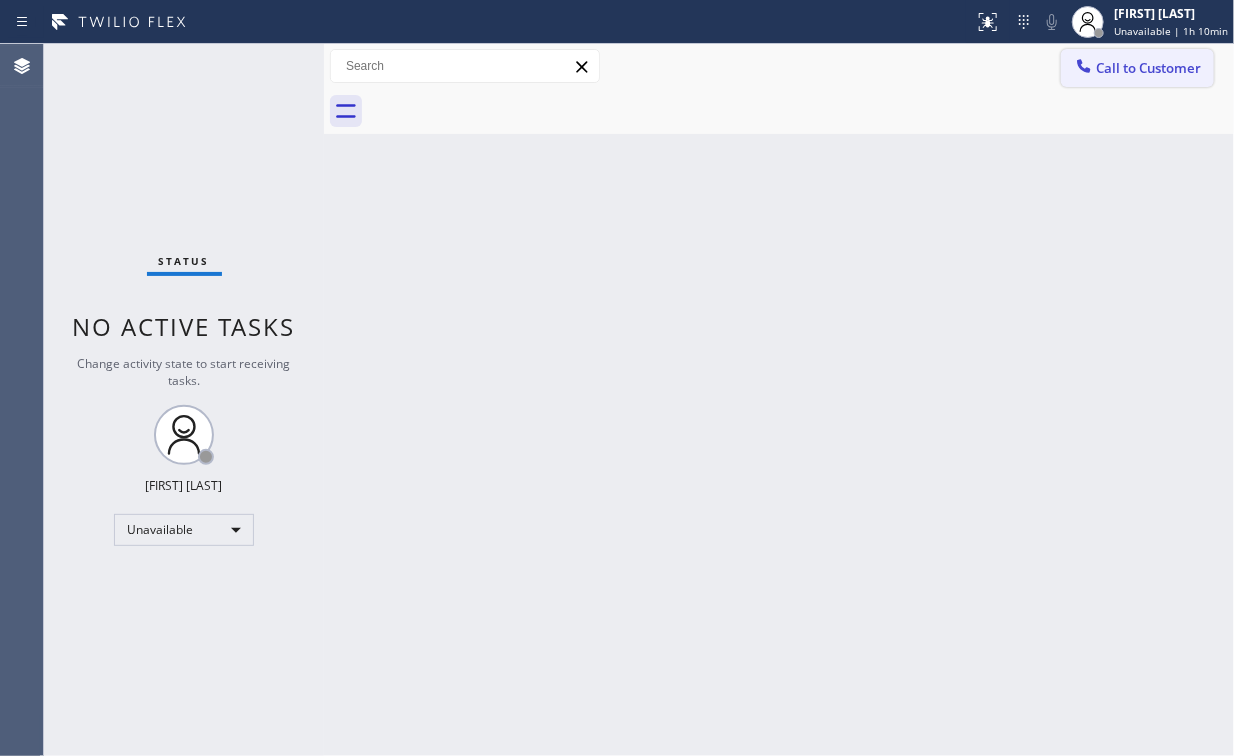 click on "Call to Customer" at bounding box center (1148, 68) 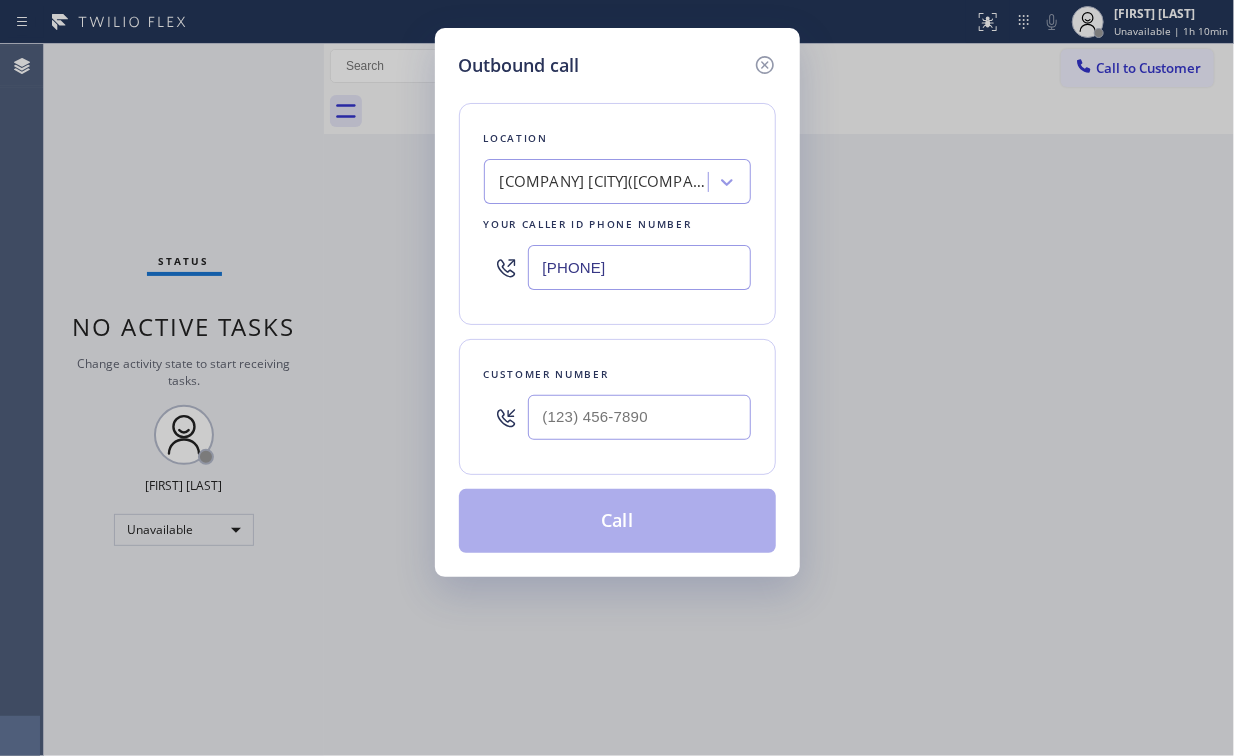 drag, startPoint x: 672, startPoint y: 264, endPoint x: 280, endPoint y: 271, distance: 392.0625 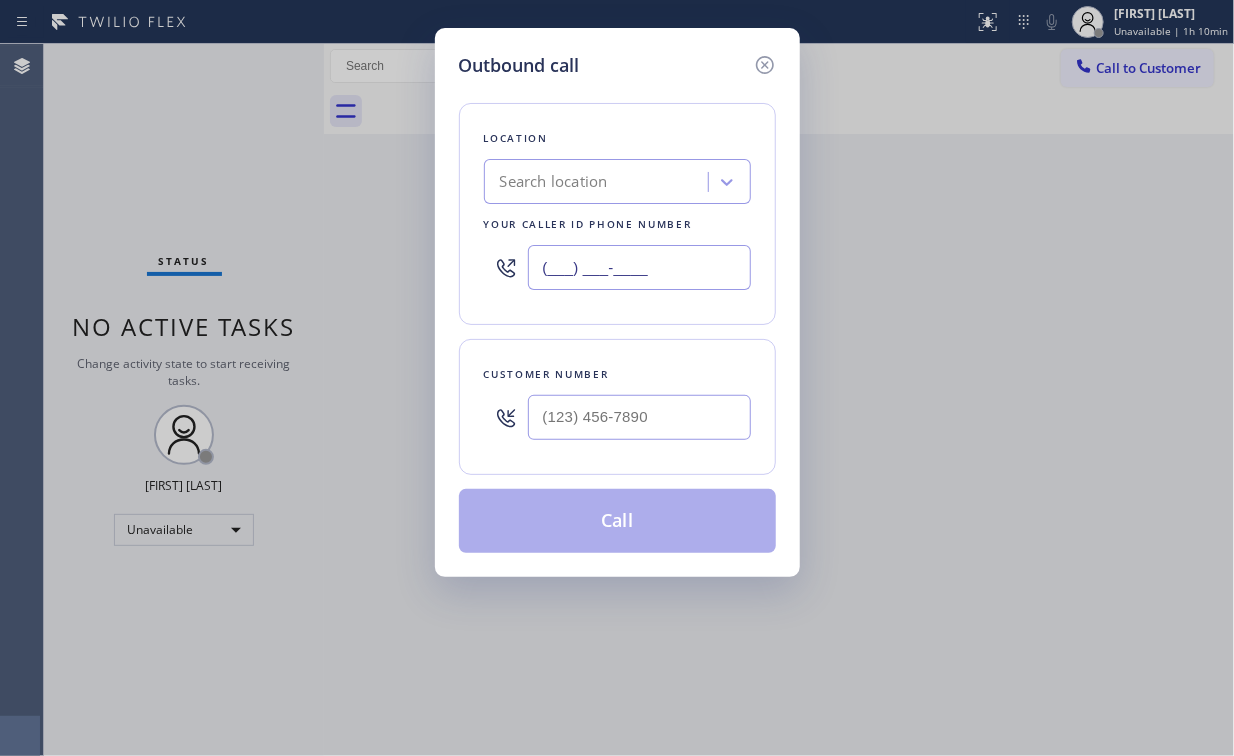 type on "(___) ___-____" 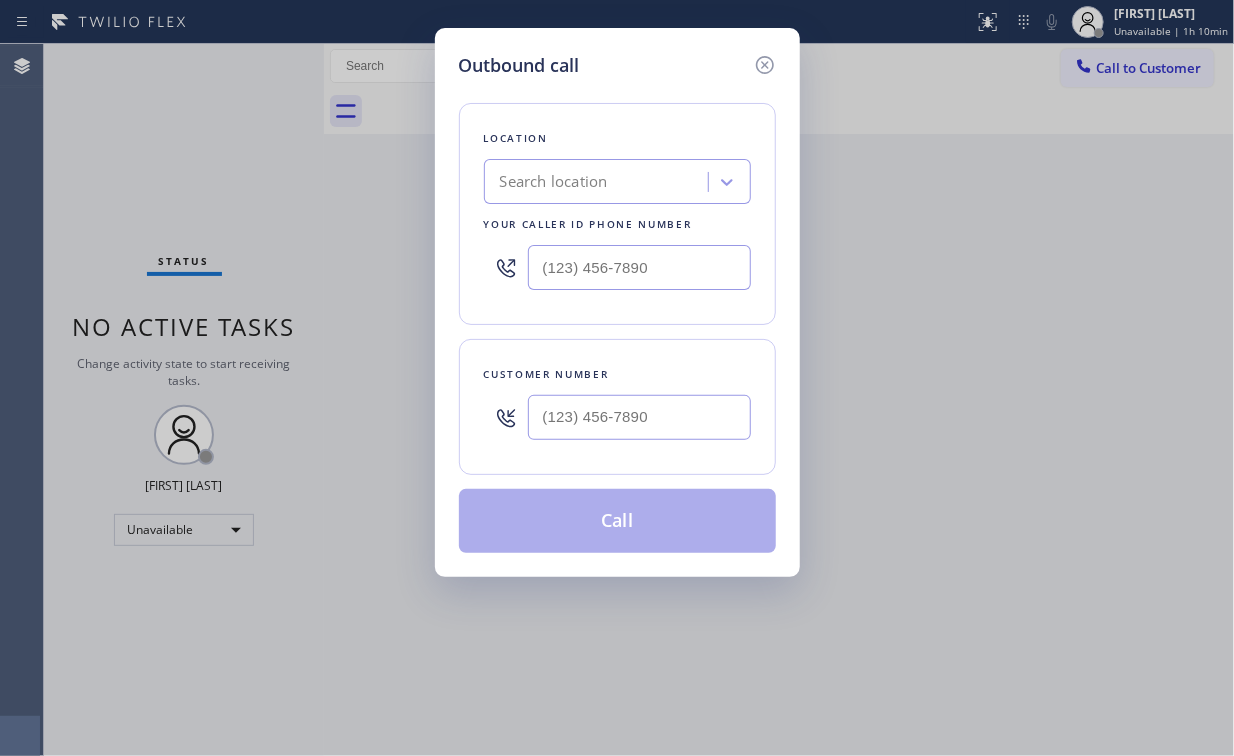click on "Search location" at bounding box center (599, 182) 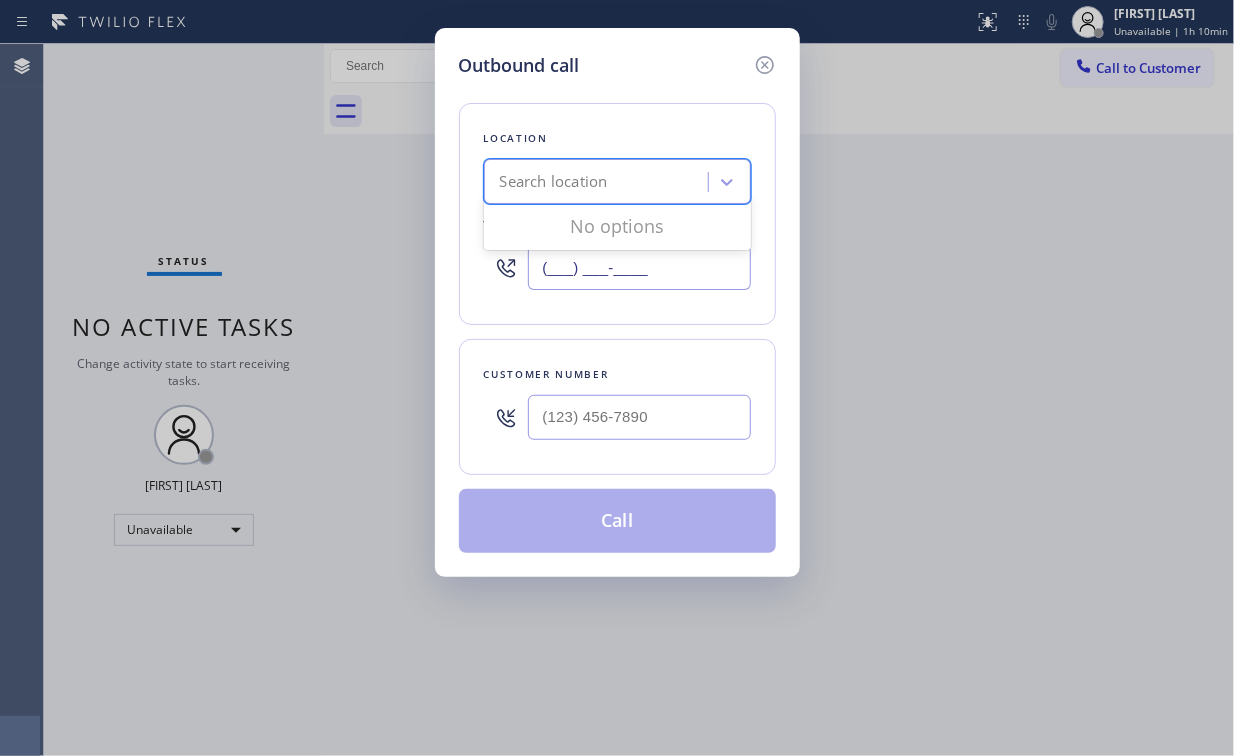 click on "(___) ___-____" at bounding box center [639, 267] 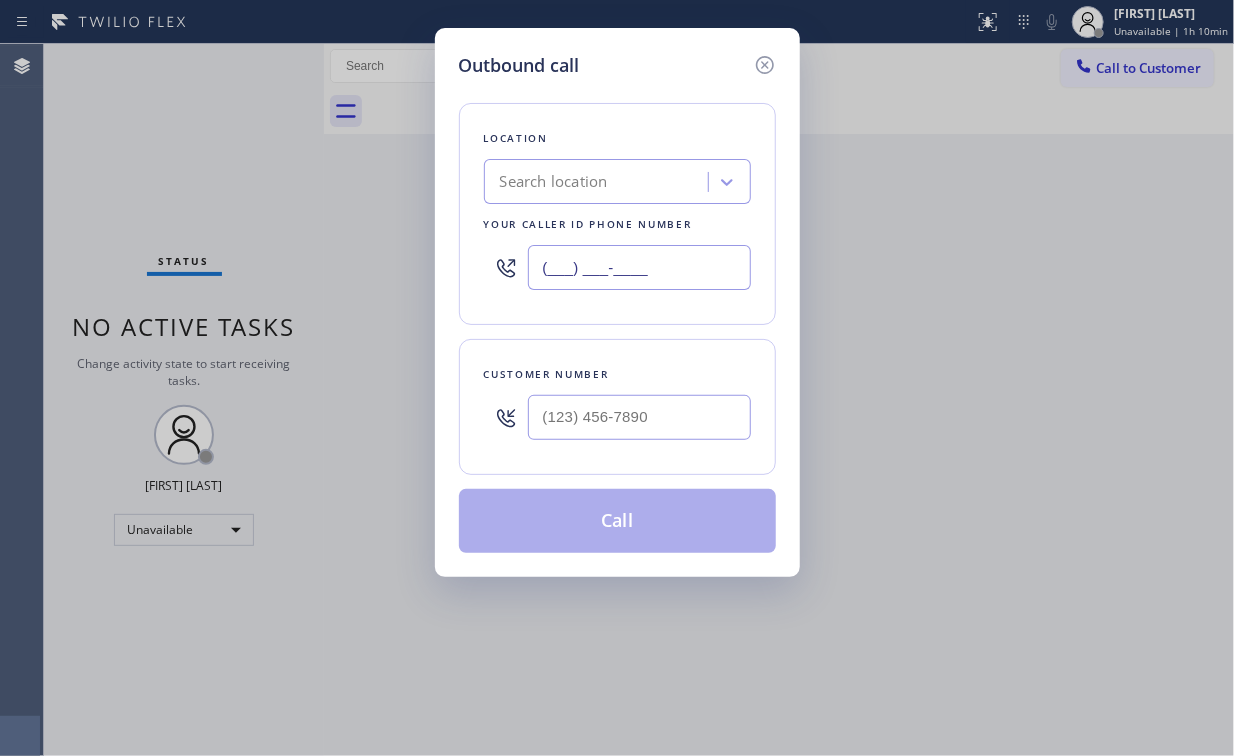 paste on "[PHONE]" 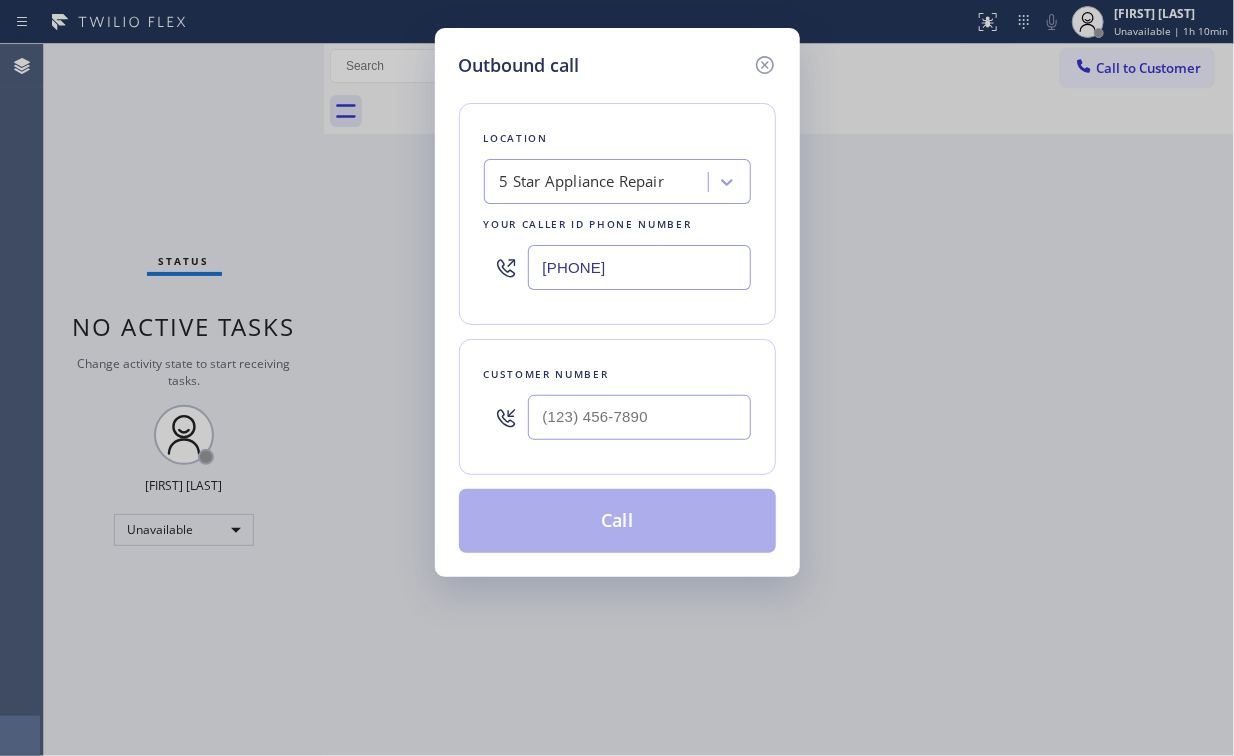 type on "[PHONE]" 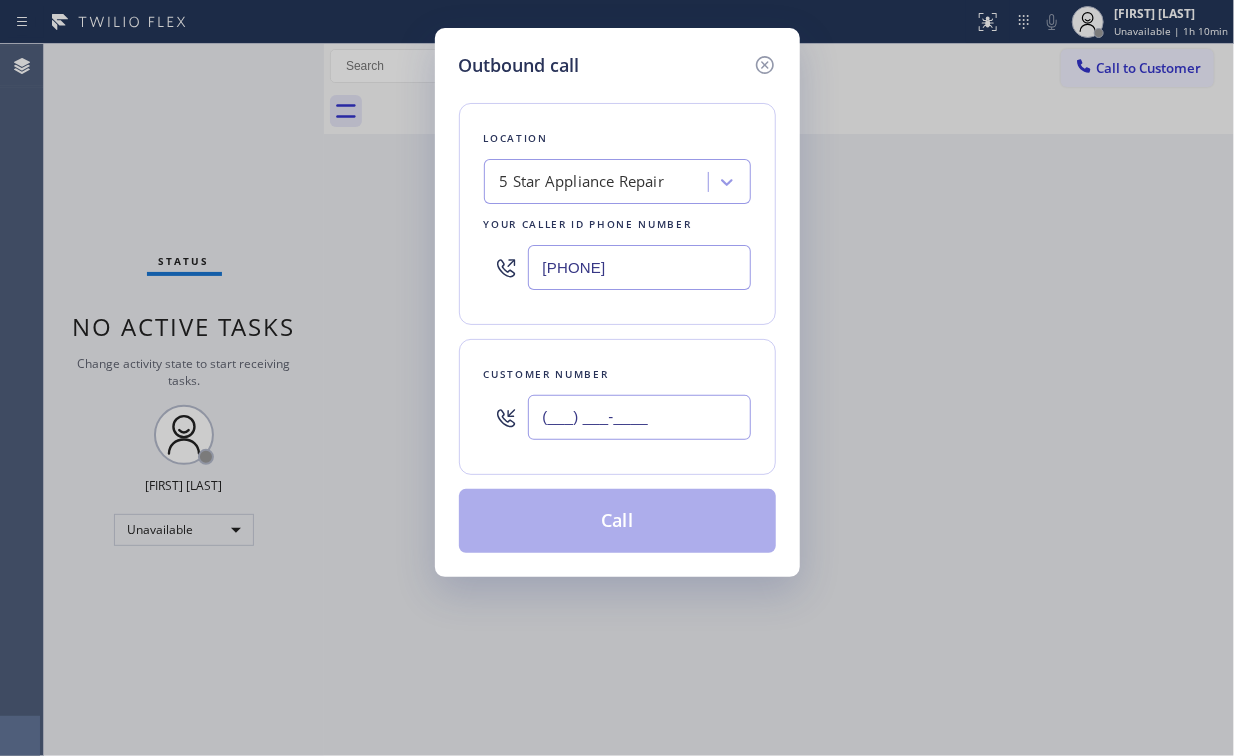 click on "(___) ___-____" at bounding box center (639, 417) 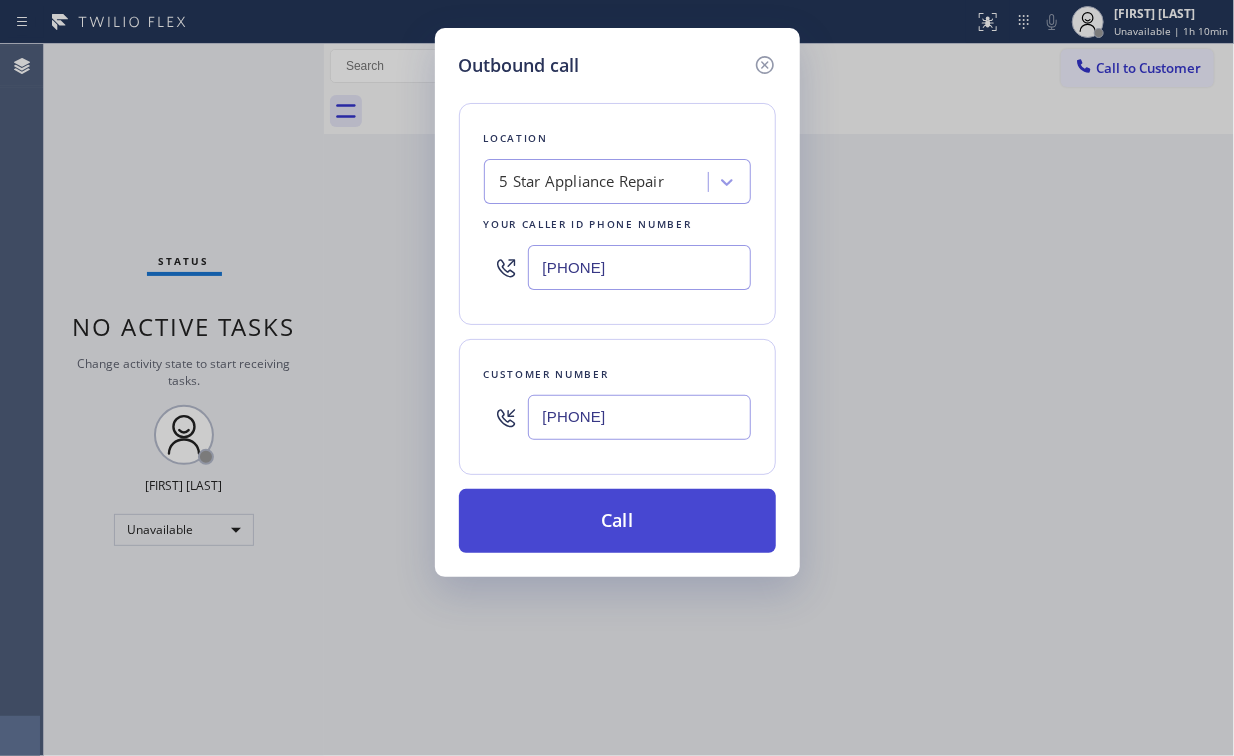 type on "[PHONE]" 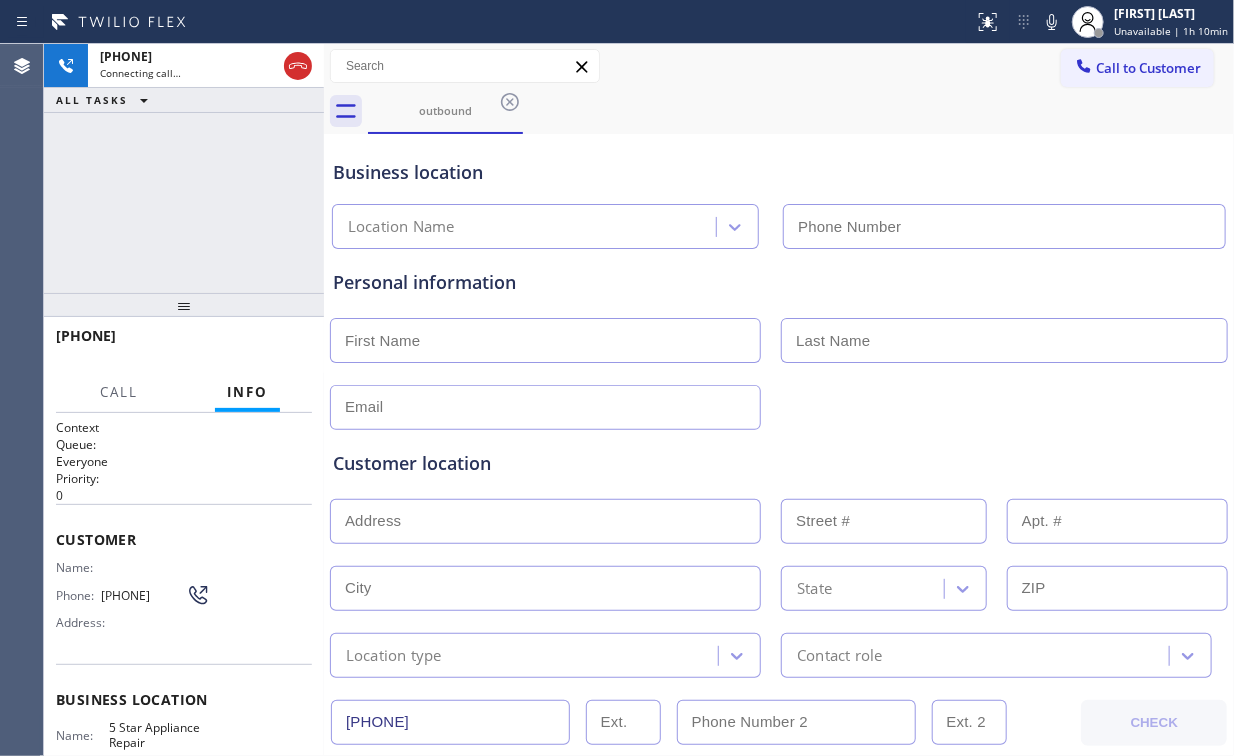 type on "[PHONE]" 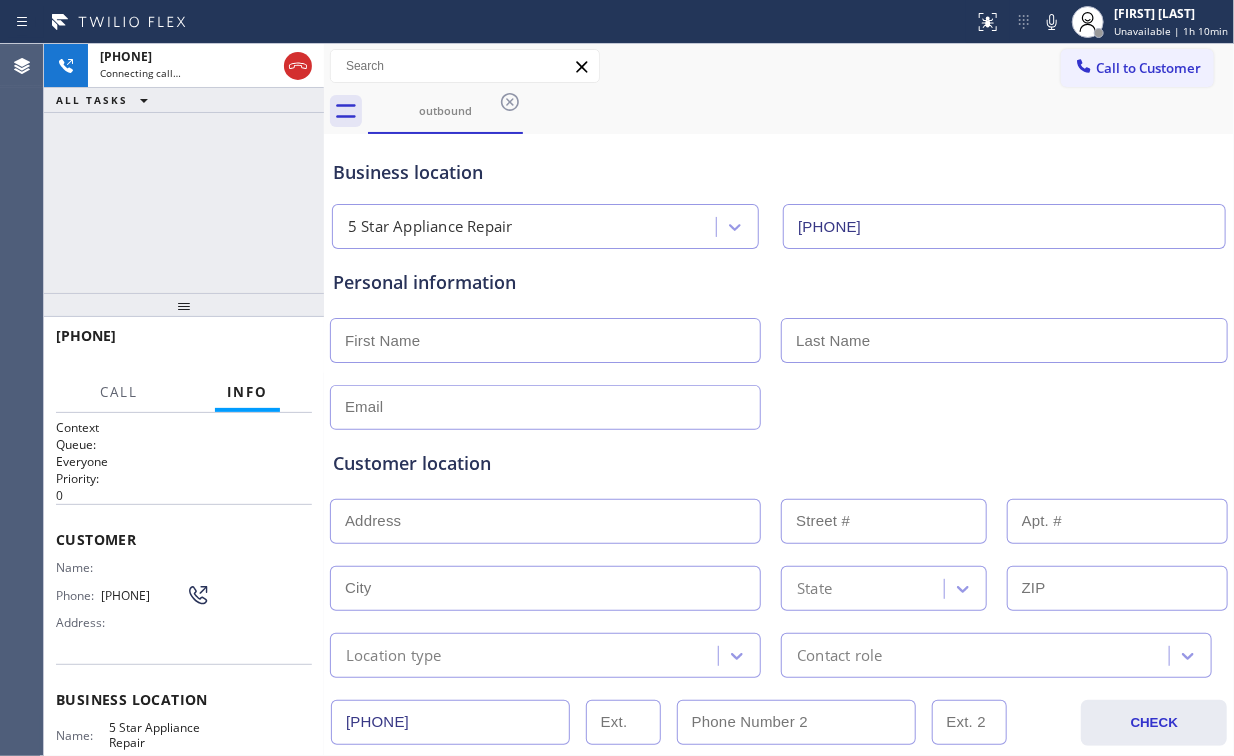 click on "[PHONE] Connecting call… ALL TASKS ALL TASKS ACTIVE TASKS TASKS IN WRAP UP" at bounding box center [184, 168] 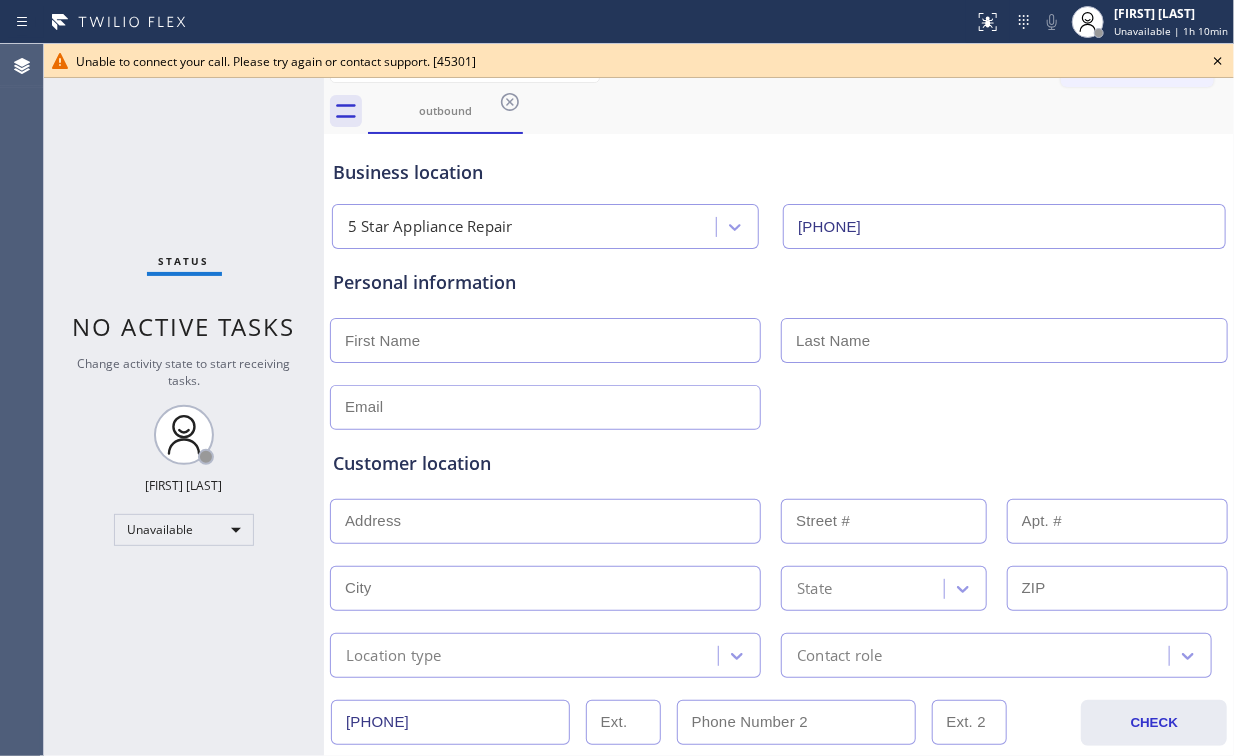 click 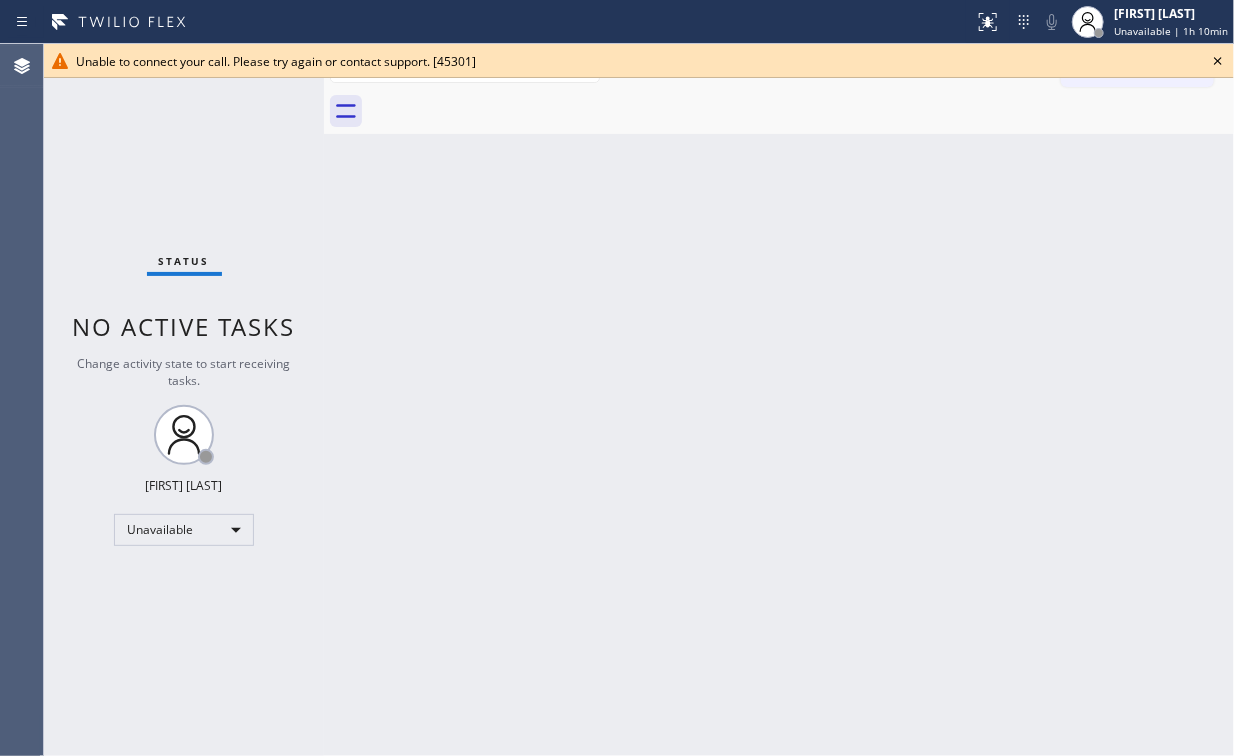 click 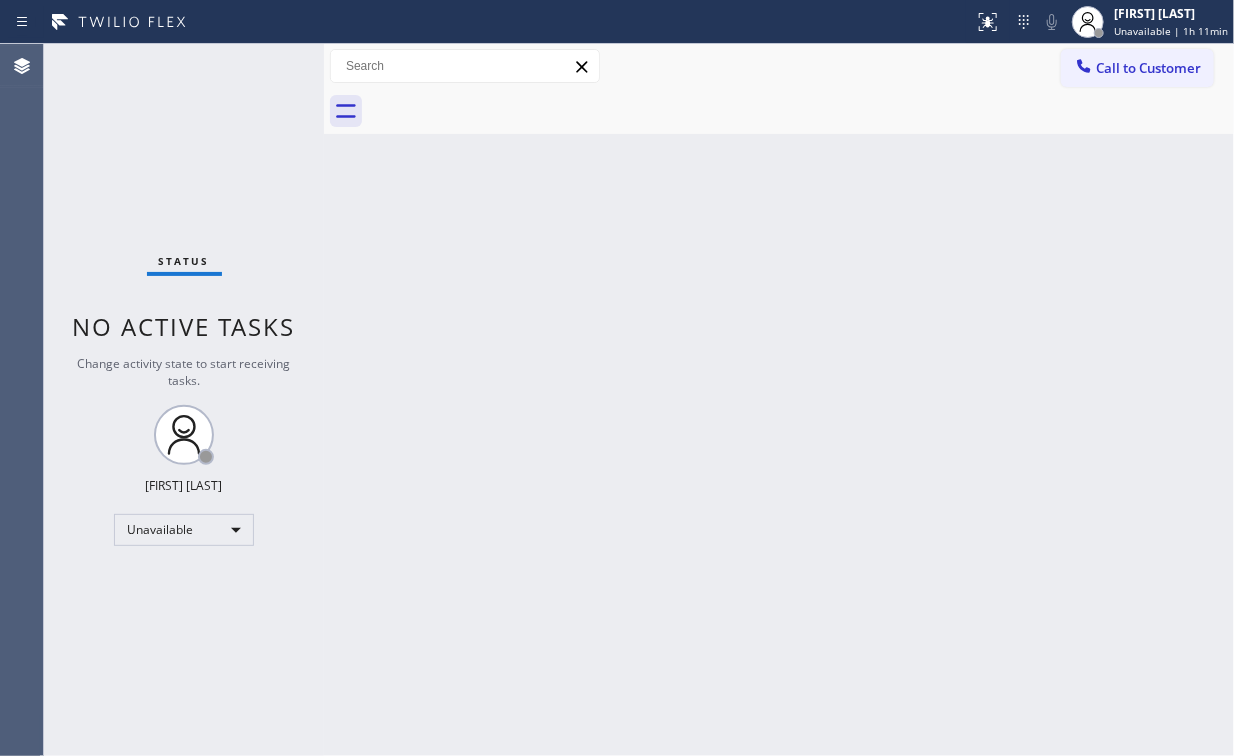 click on "Back to Dashboard Change Sender ID Customers Technicians Select a contact Outbound call Location Search location Your caller id phone number Customer number Call Customer info Name   Phone none Address none Change Sender ID HVAC [PHONE] 5 Star Appliance [PHONE] Appliance Repair [PHONE] Plumbing [PHONE] Air Duct Cleaning [PHONE]  Electricians [PHONE] Cancel Change Check personal SMS Reset Change No tabs Call to Customer Outbound call Location 5 Star Appliance Repair Your caller id phone number [PHONE] Customer number Call Outbound call Technician Search Technician Your caller id phone number Your caller id phone number Call" at bounding box center (779, 400) 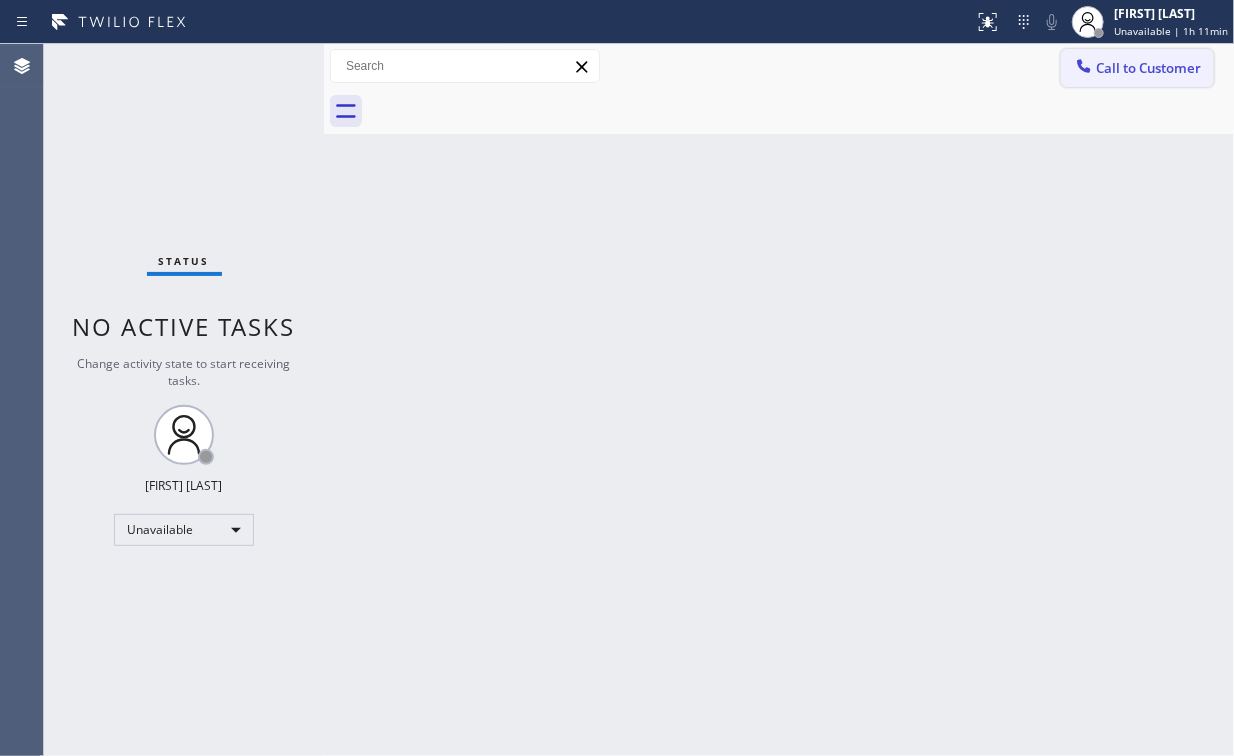 click on "Call to Customer" at bounding box center [1137, 68] 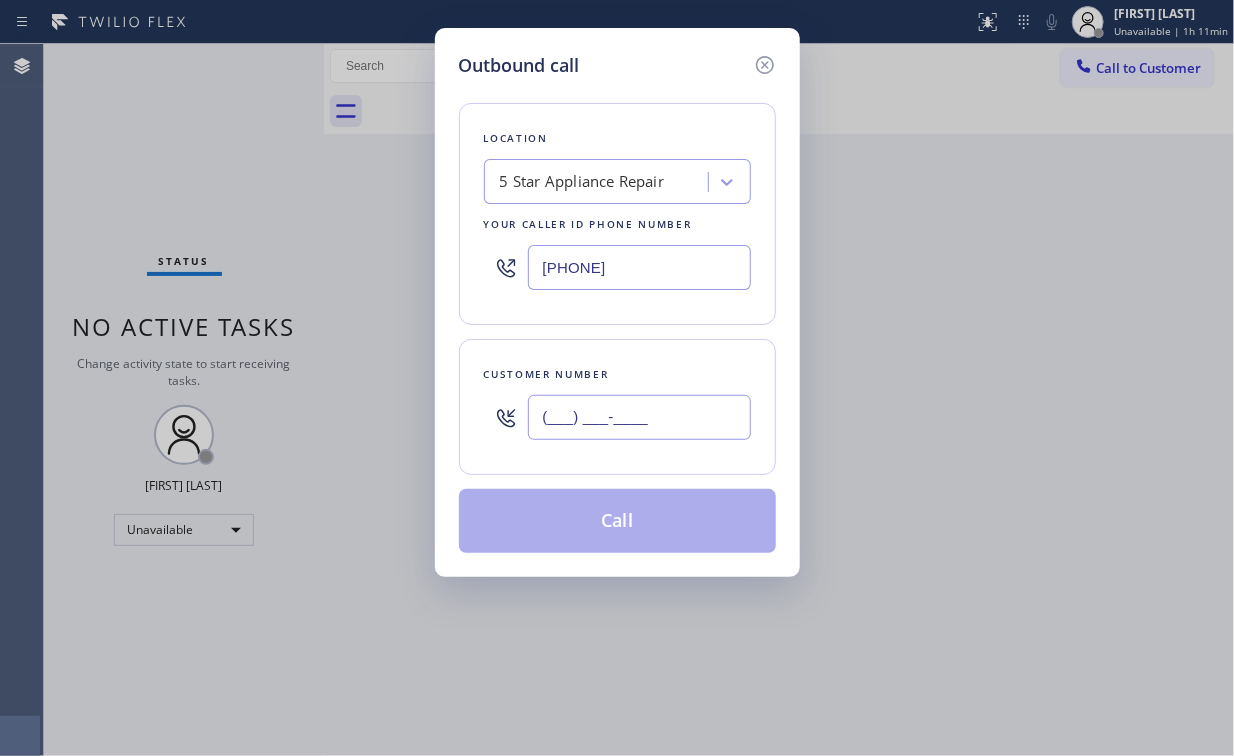 click on "(___) ___-____" at bounding box center [639, 417] 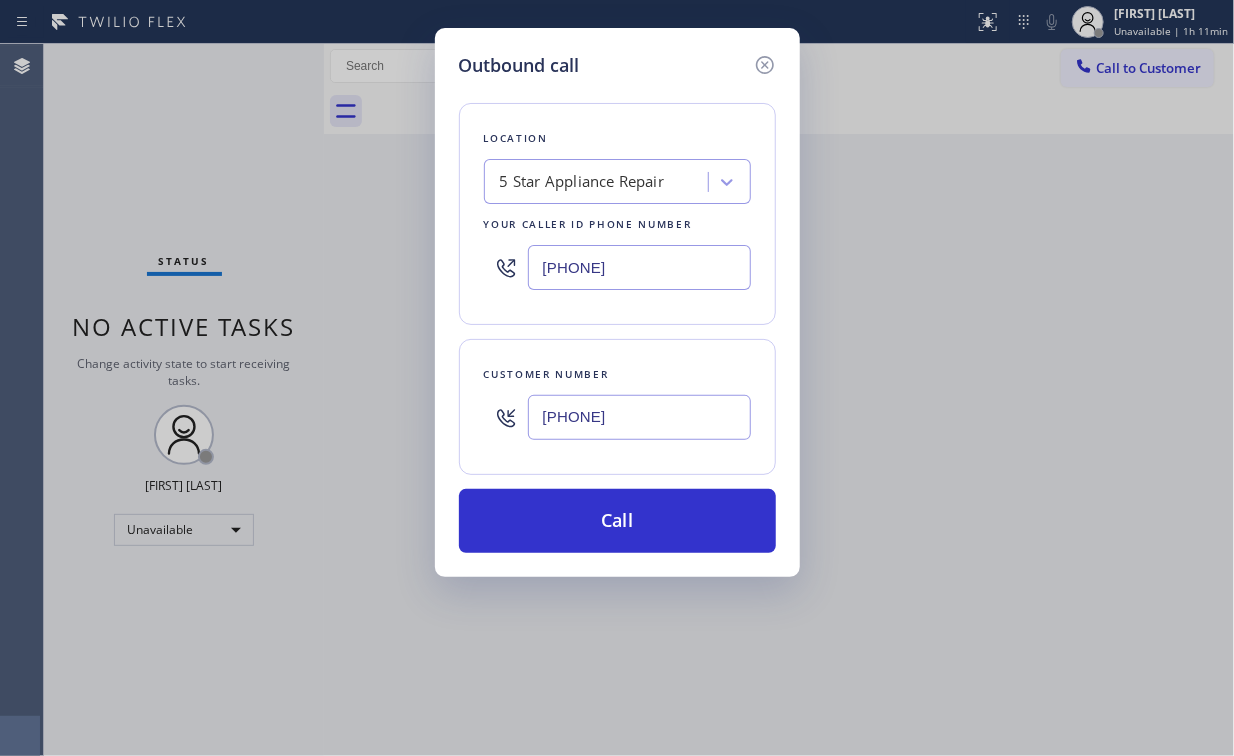 type on "[PHONE]" 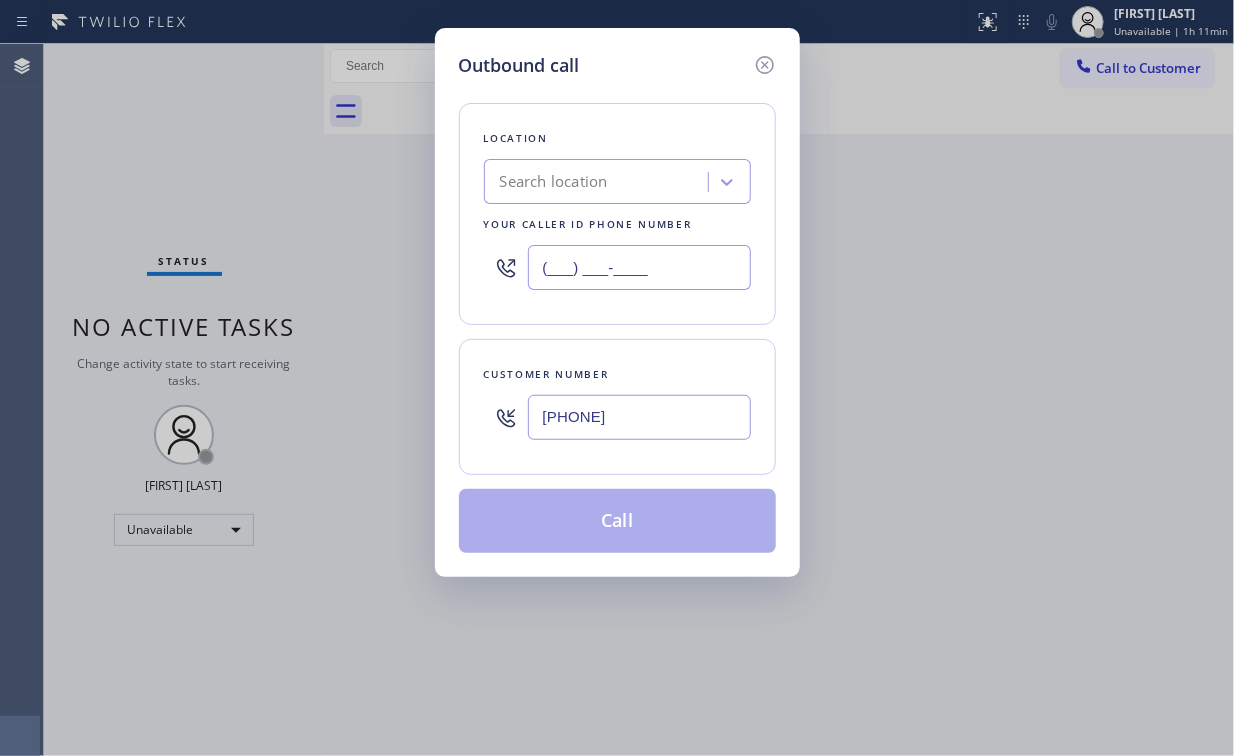 type on "(___) ___-____" 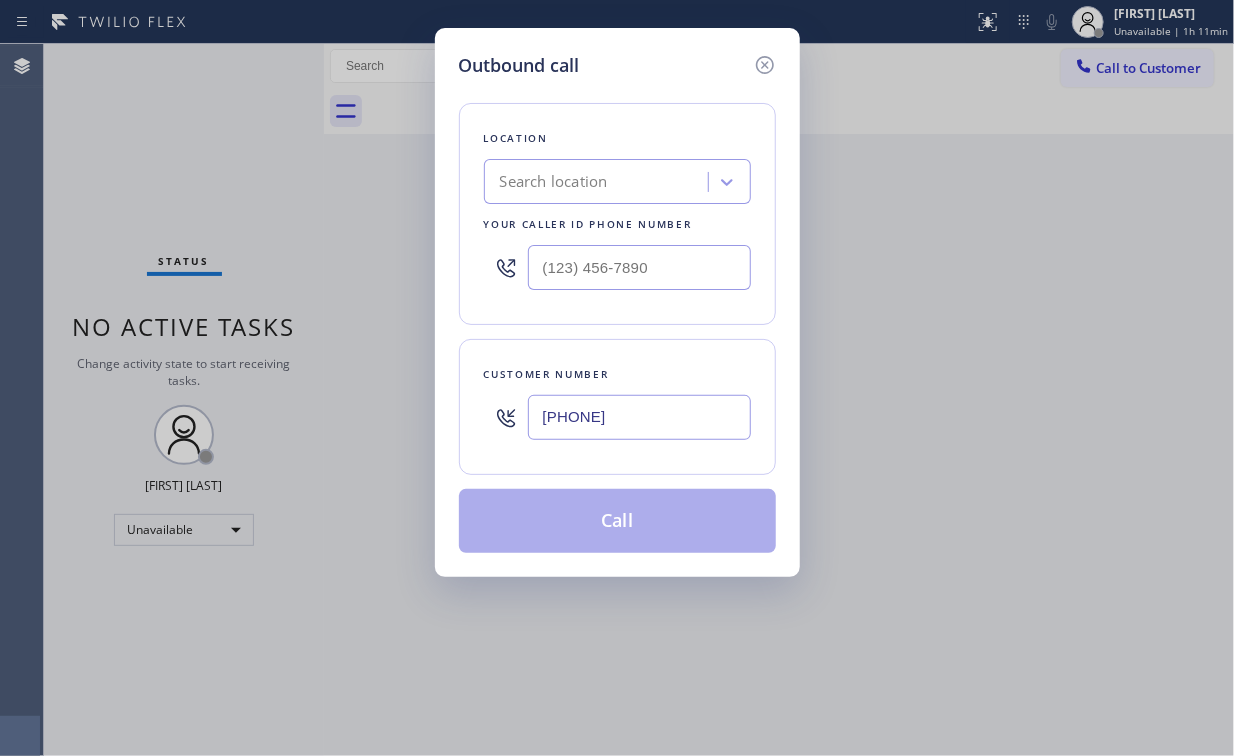 click on "Search location" at bounding box center (599, 182) 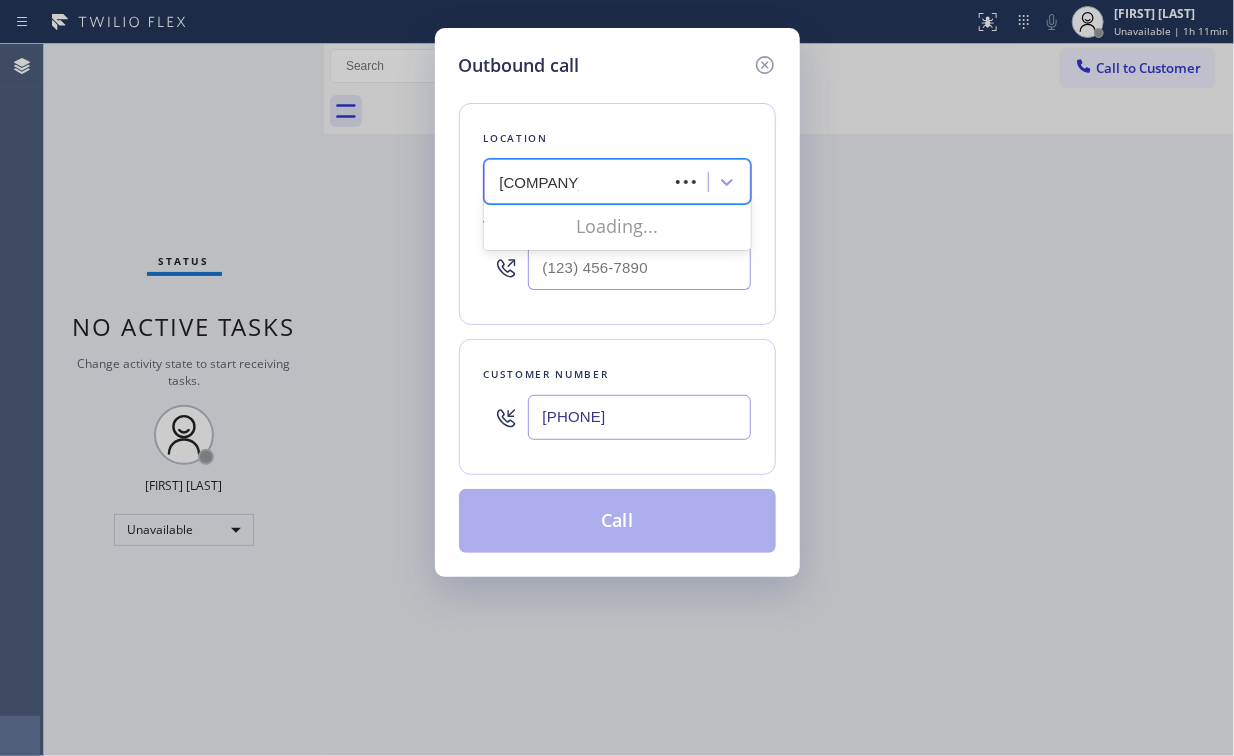 type on "home alliance" 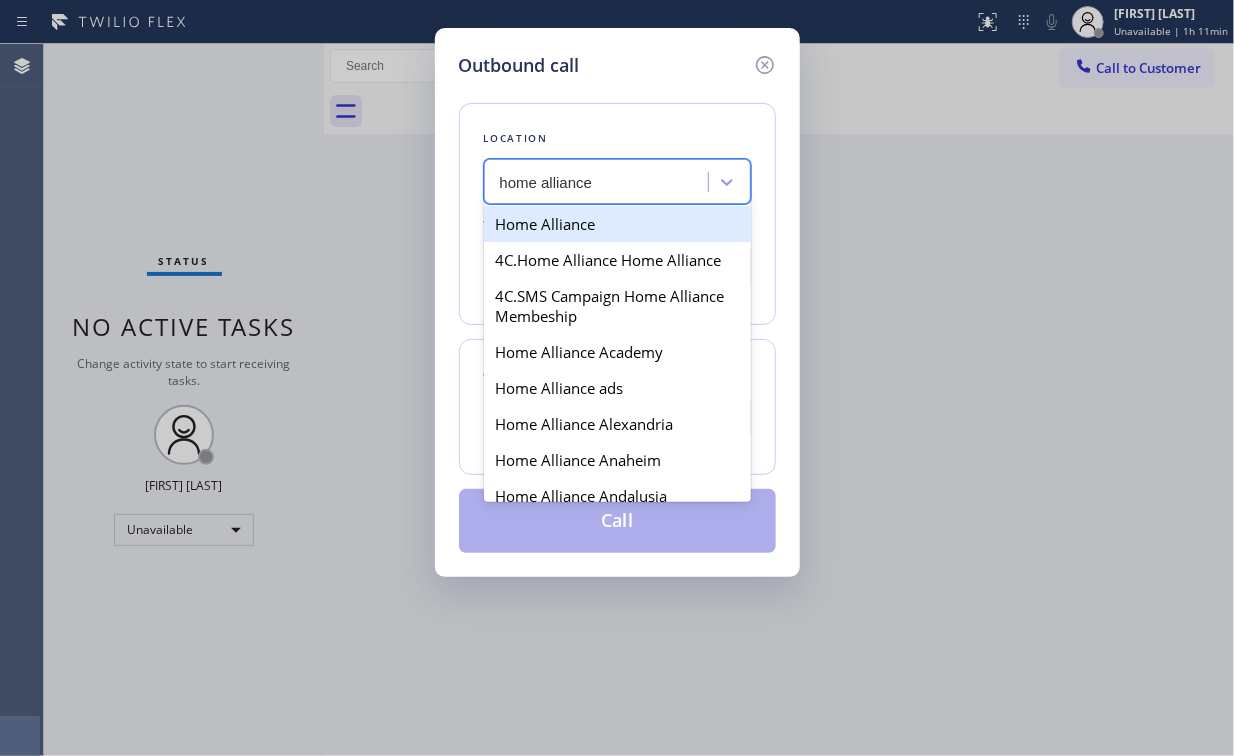 click on "Home Alliance" at bounding box center [617, 224] 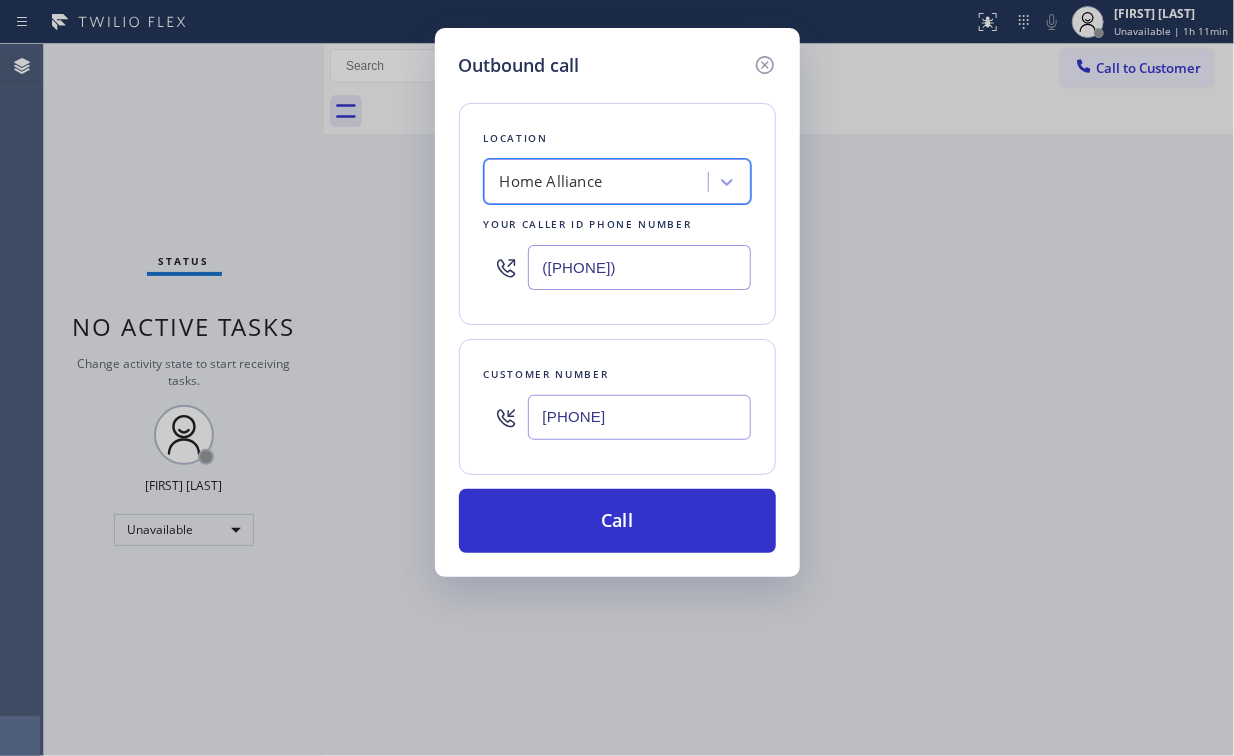 drag, startPoint x: 660, startPoint y: 269, endPoint x: 271, endPoint y: 279, distance: 389.1285 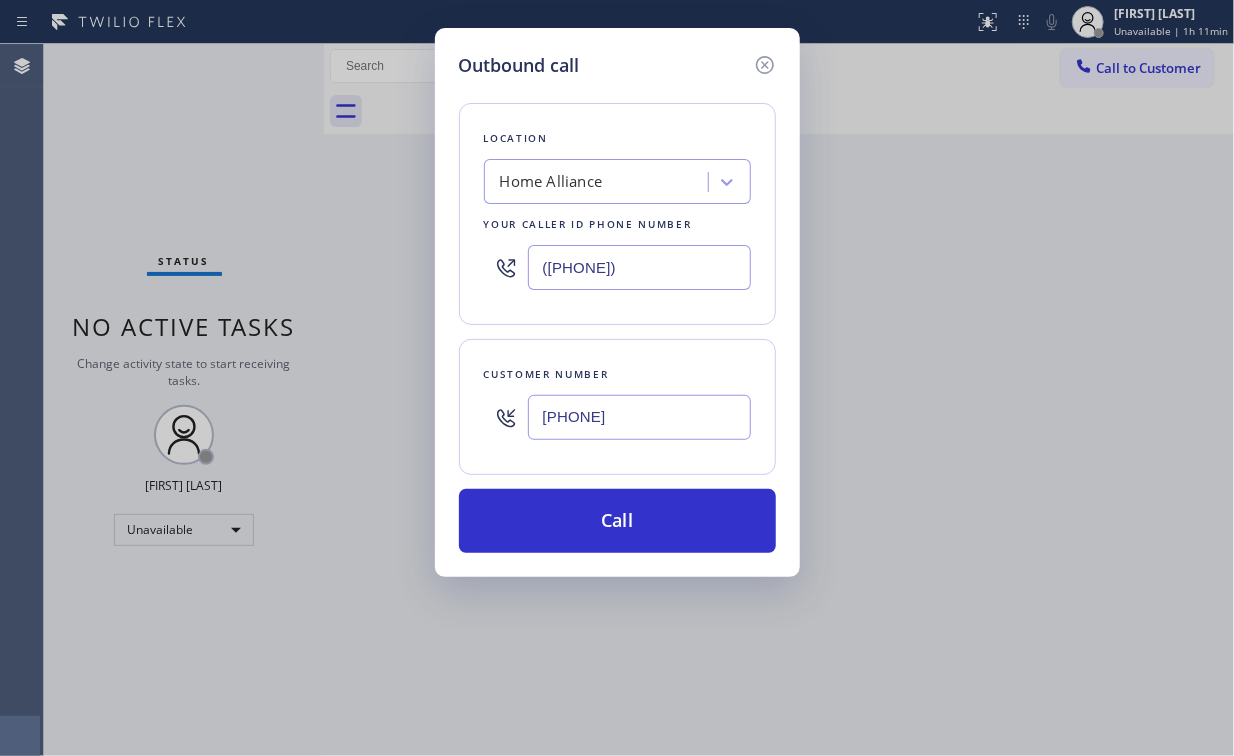 click on "Location [COMPANY] Your caller id phone number ([AREA_CODE]) [PHONE]" at bounding box center [617, 214] 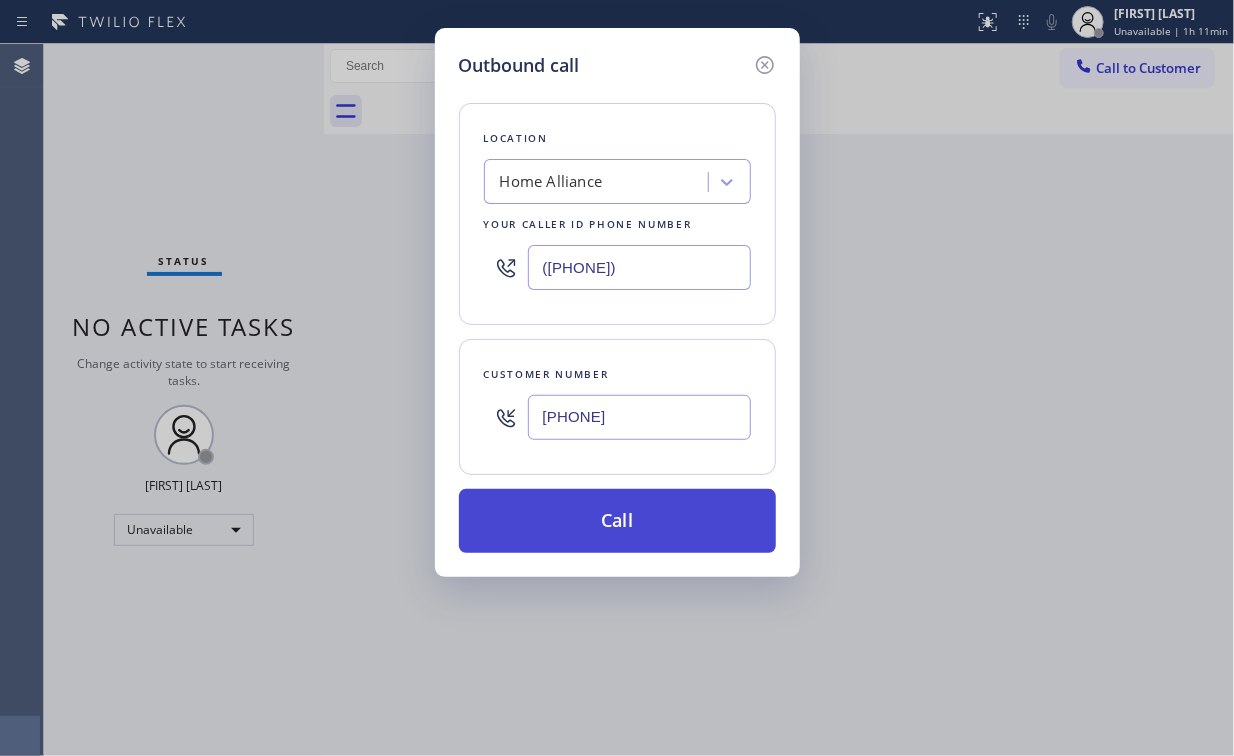 click on "Call" at bounding box center (617, 521) 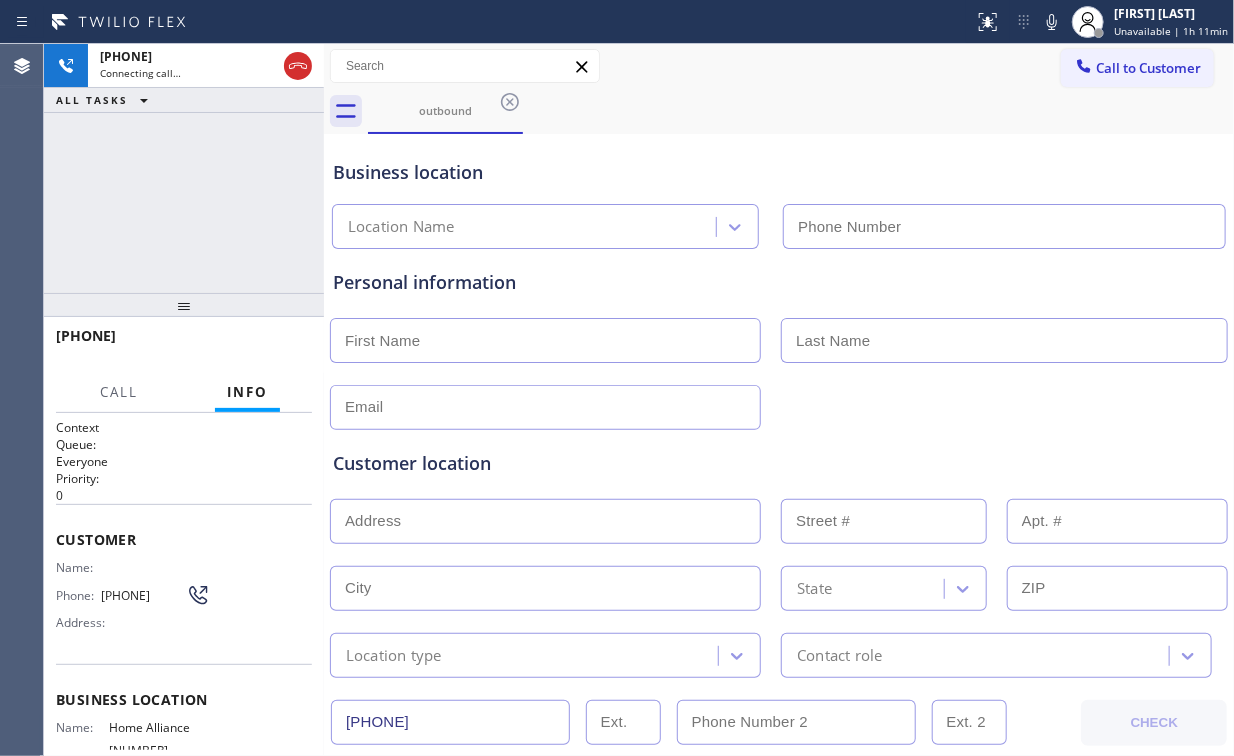 type on "([PHONE])" 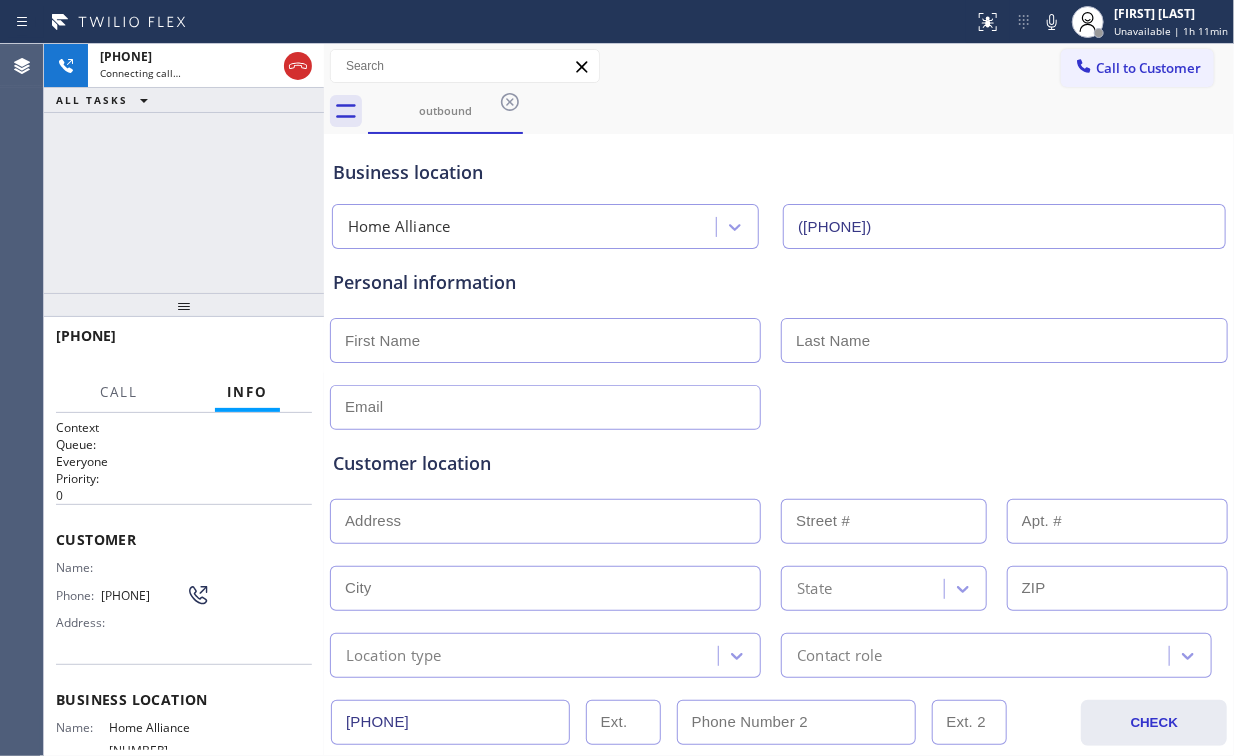 click on "[PHONE] Connecting call… ALL TASKS ALL TASKS ACTIVE TASKS TASKS IN WRAP UP" at bounding box center [184, 168] 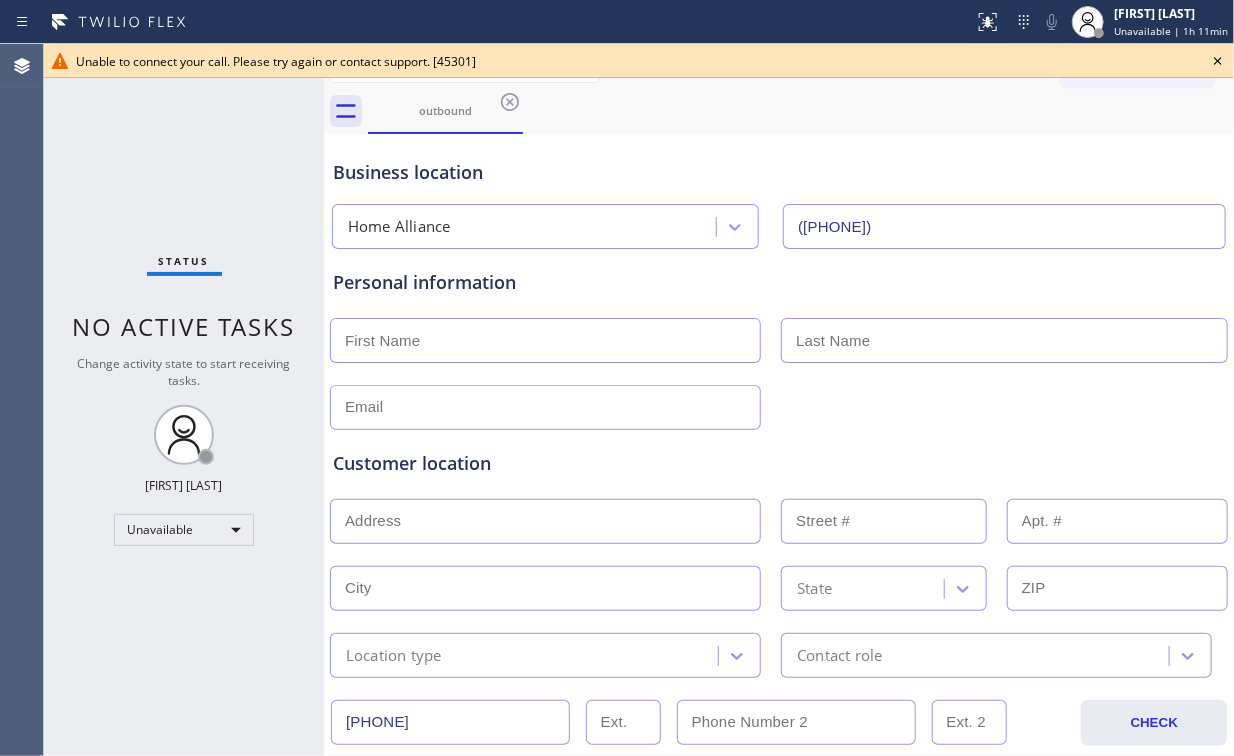 click 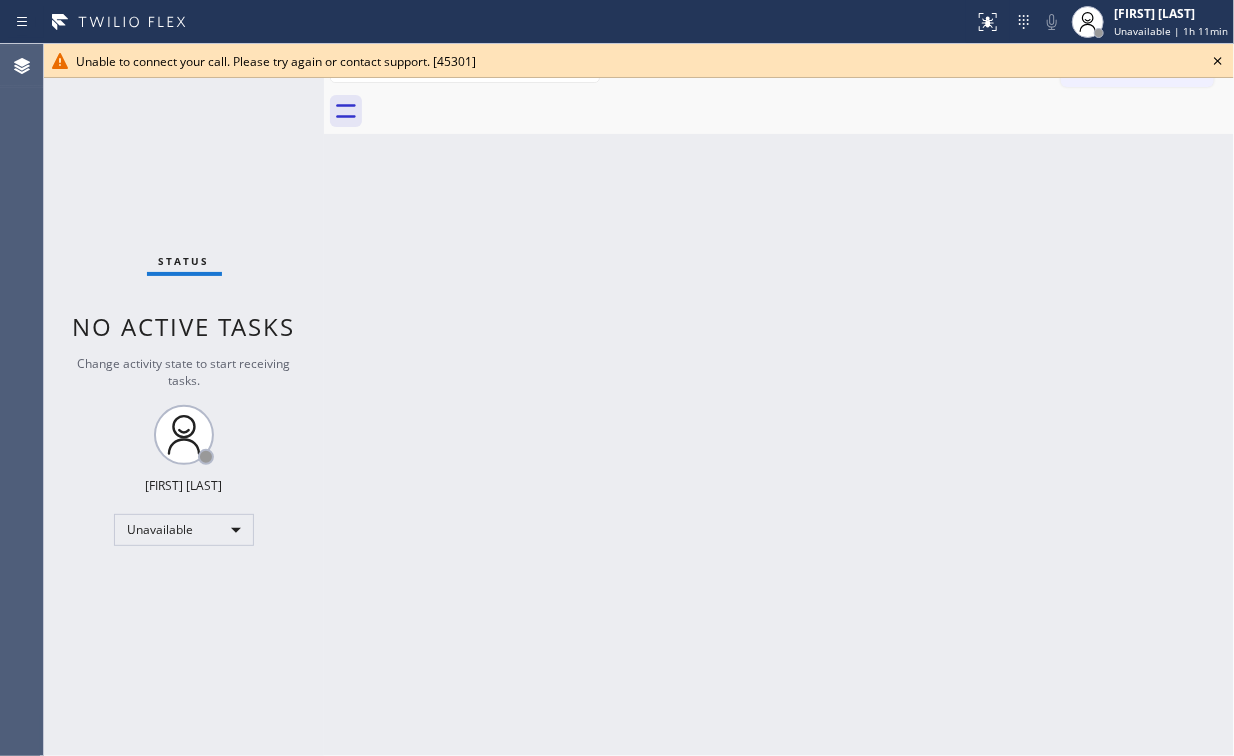 click 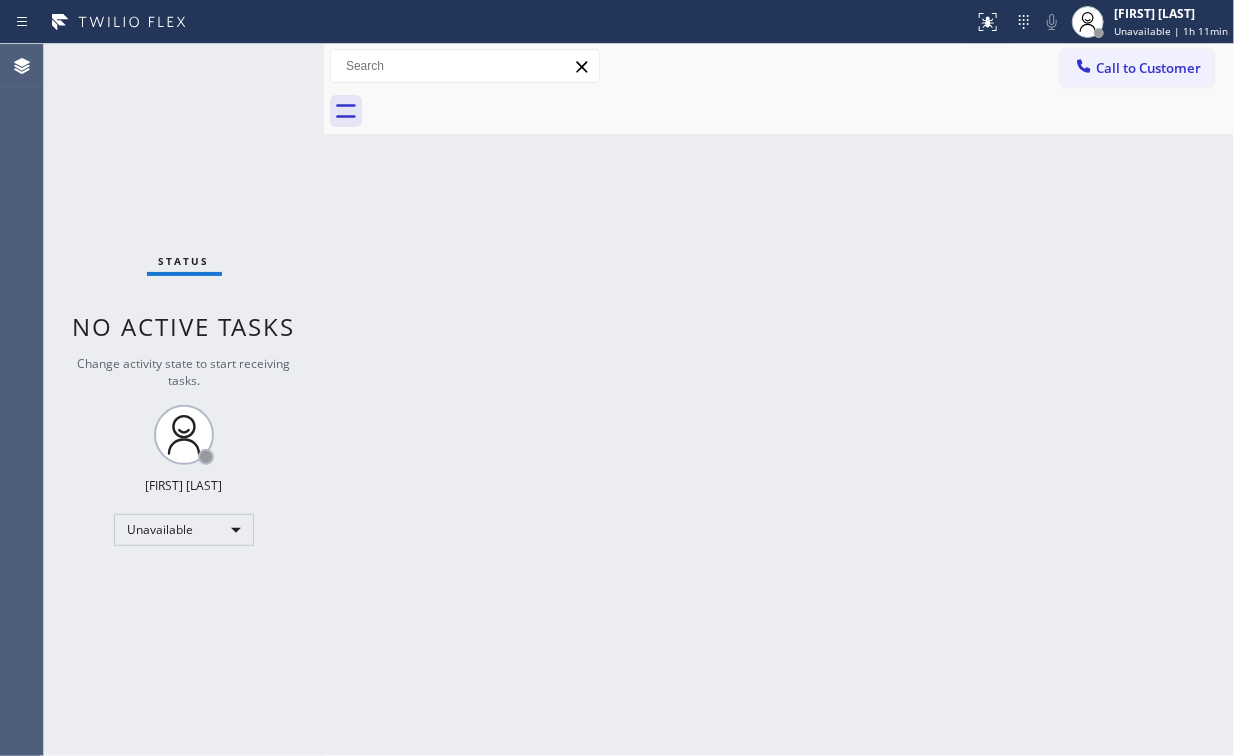 drag, startPoint x: 756, startPoint y: 183, endPoint x: 757, endPoint y: 205, distance: 22.022715 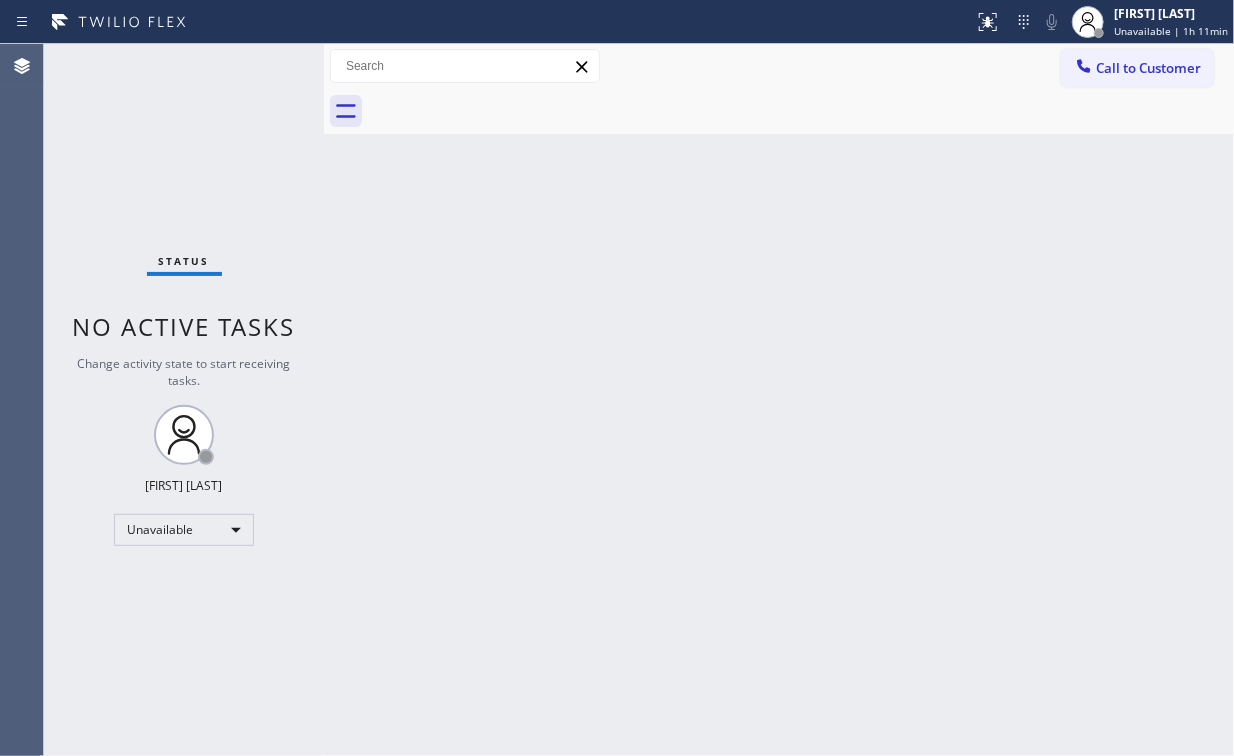 drag, startPoint x: 889, startPoint y: 400, endPoint x: 325, endPoint y: 666, distance: 623.58 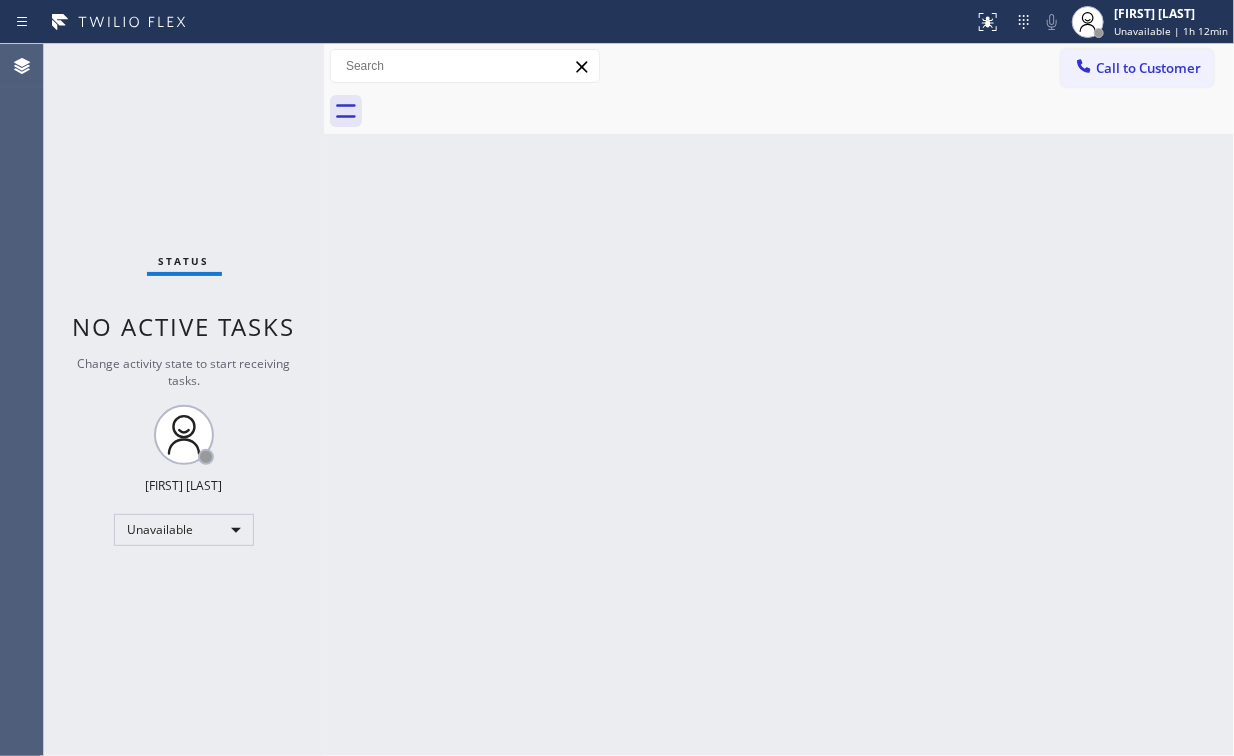 drag, startPoint x: 64, startPoint y: 225, endPoint x: 85, endPoint y: 126, distance: 101.20277 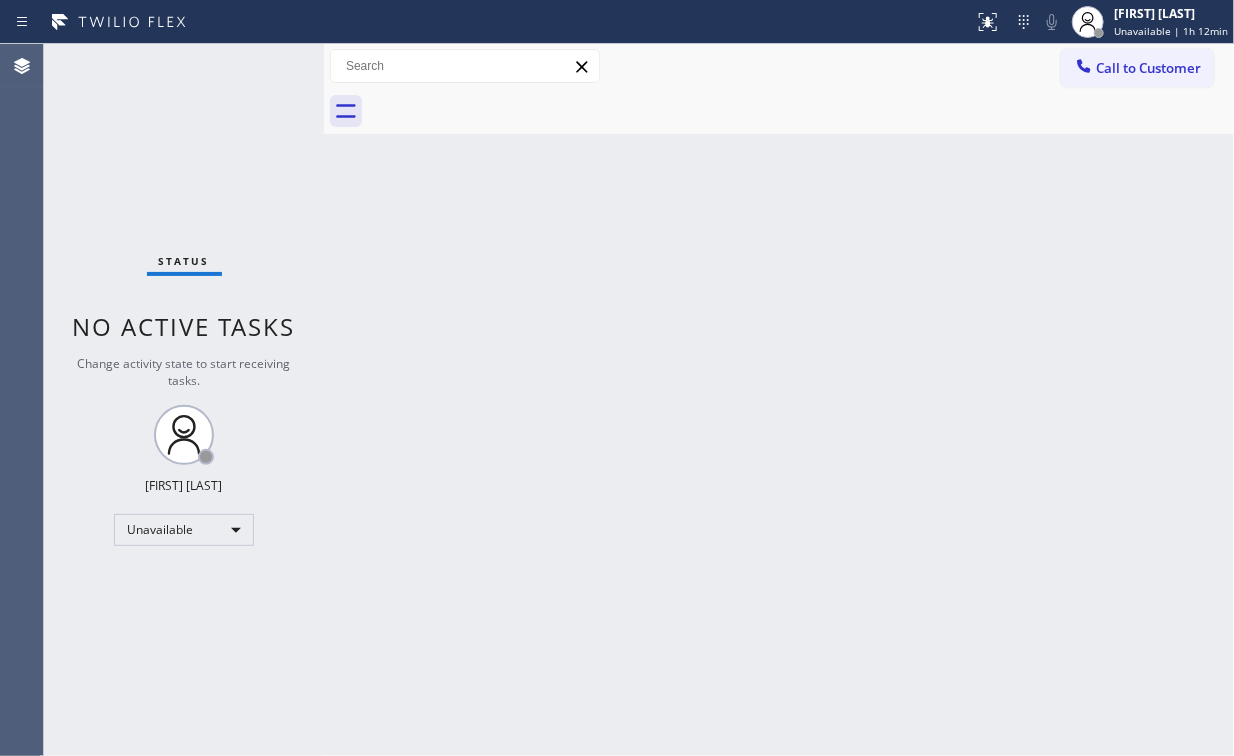 drag, startPoint x: 1173, startPoint y: 62, endPoint x: 722, endPoint y: 263, distance: 493.7631 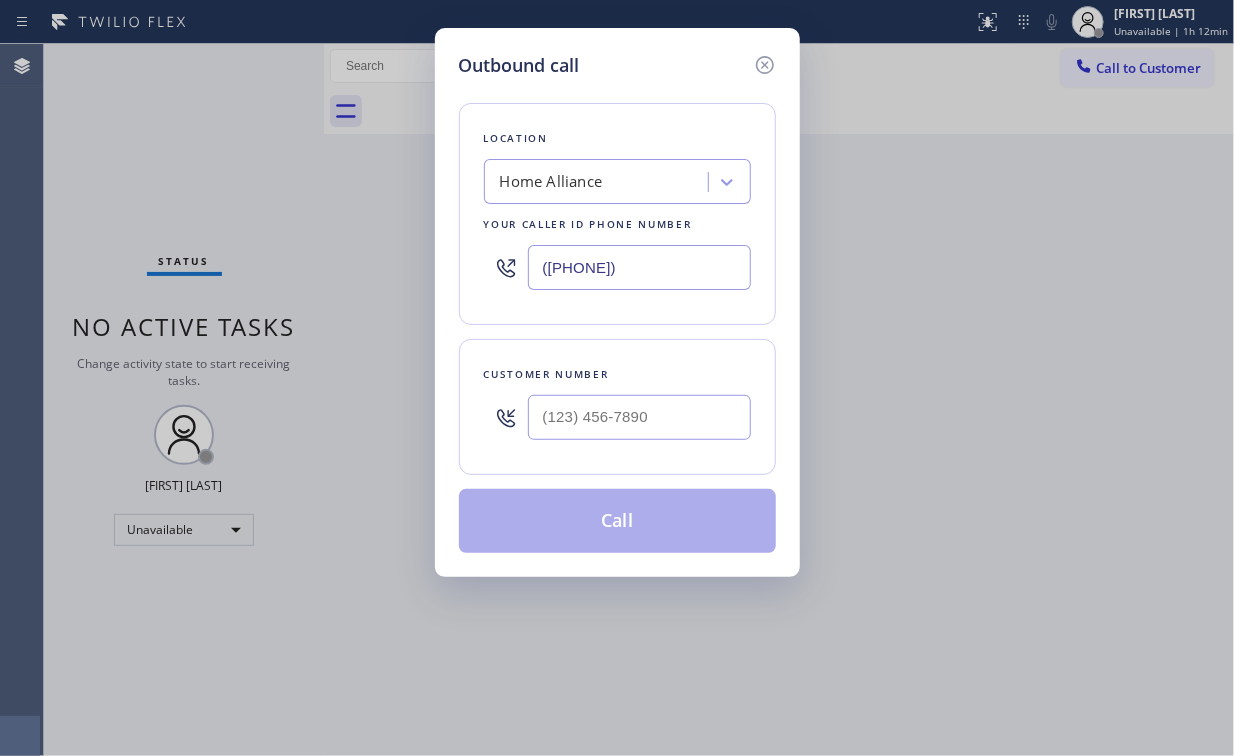 drag, startPoint x: 683, startPoint y: 276, endPoint x: 392, endPoint y: 259, distance: 291.49615 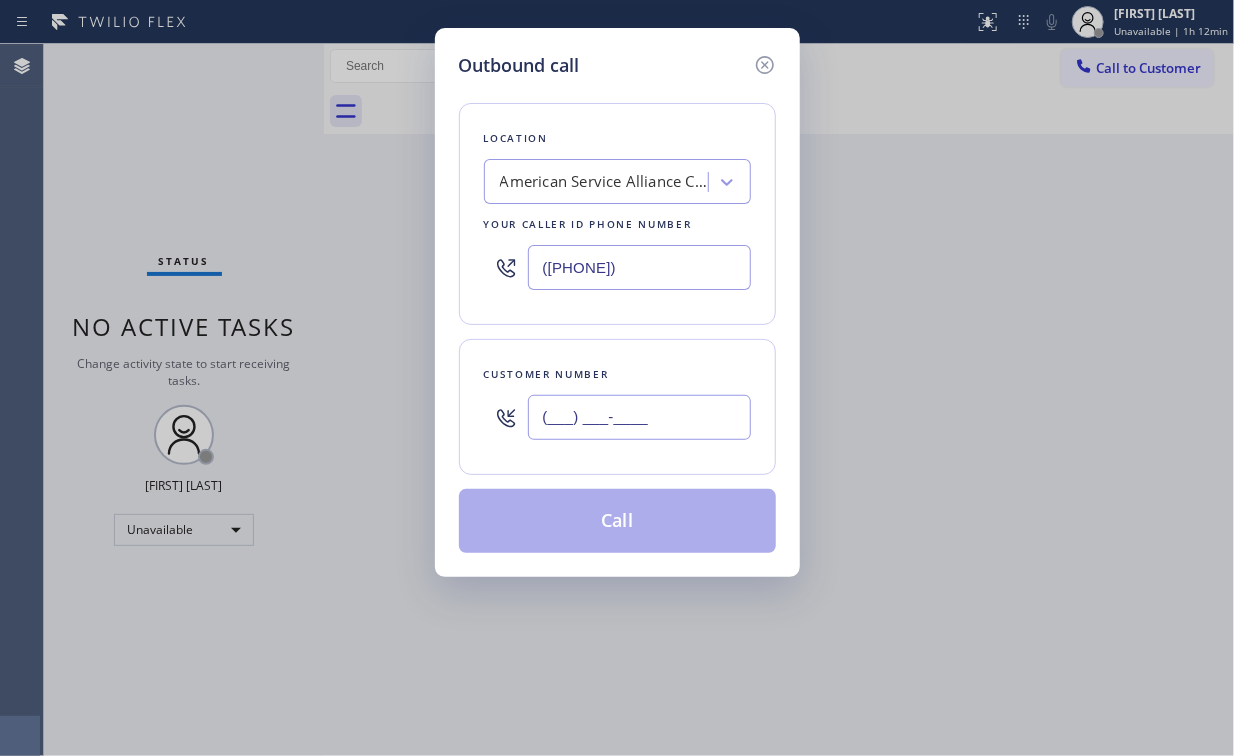 click on "(___) ___-____" at bounding box center (639, 417) 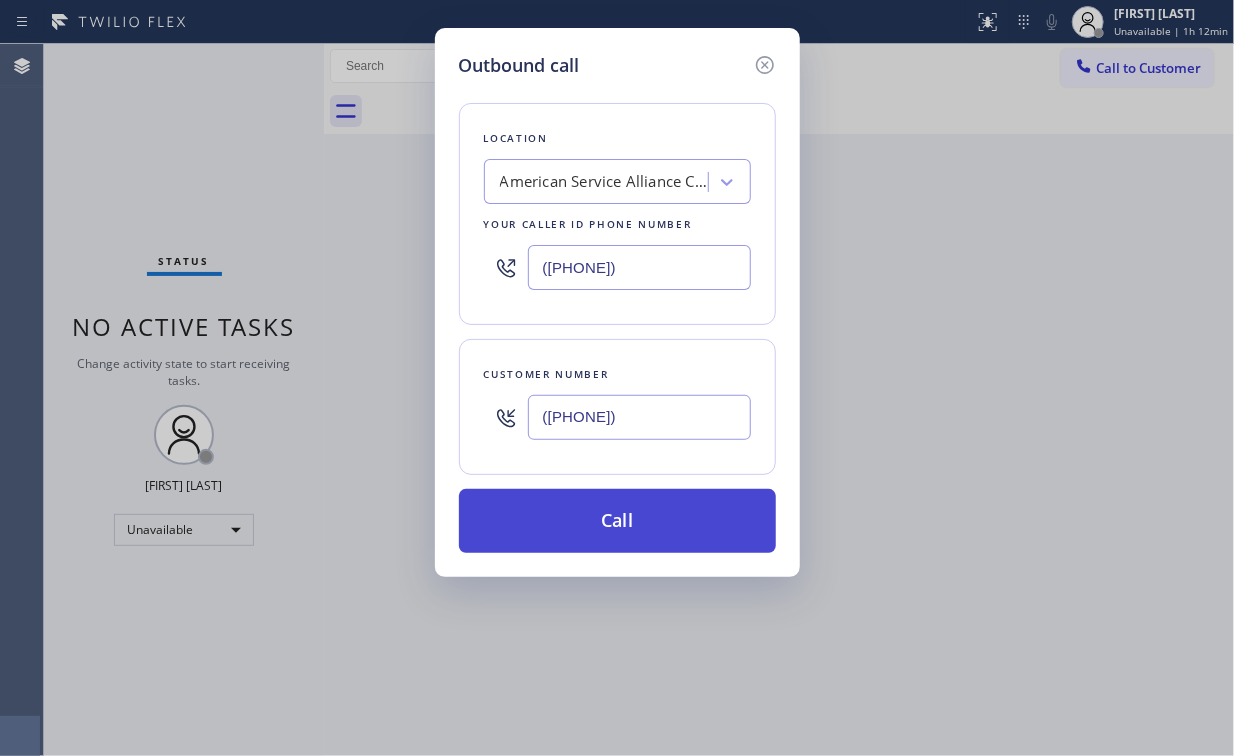 type on "([PHONE])" 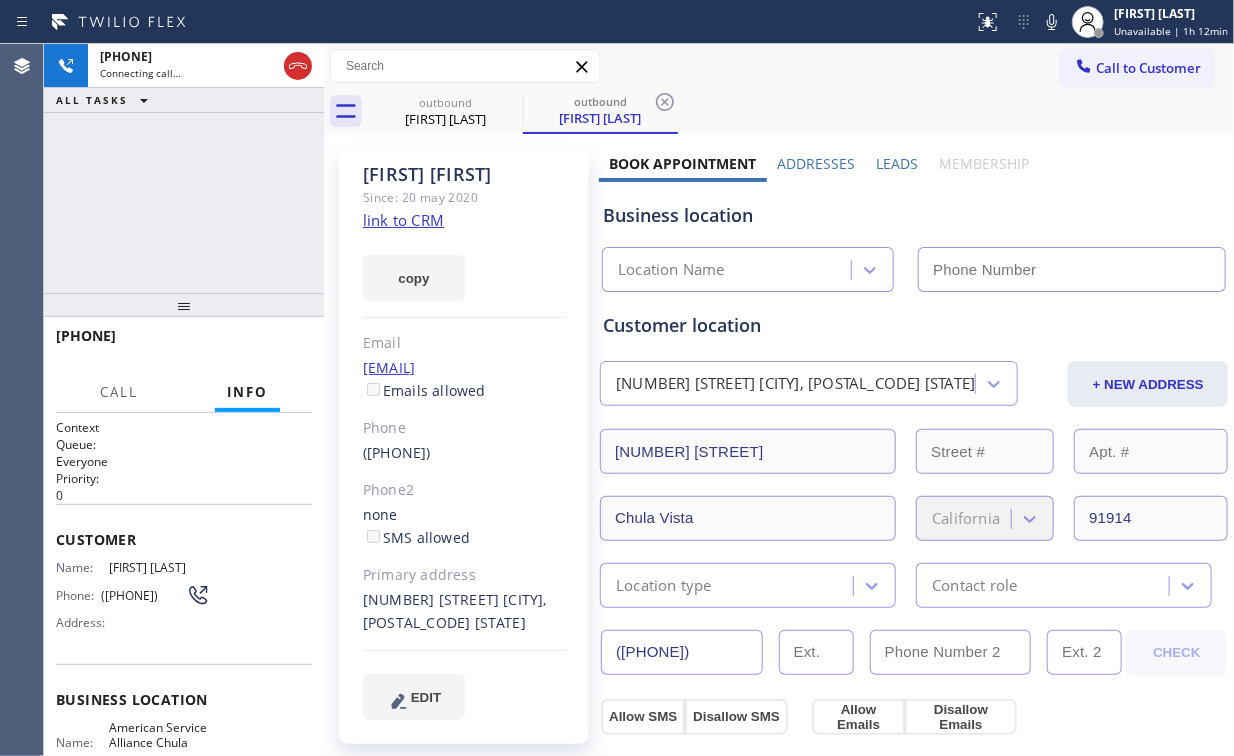 drag, startPoint x: 79, startPoint y: 157, endPoint x: 124, endPoint y: 158, distance: 45.01111 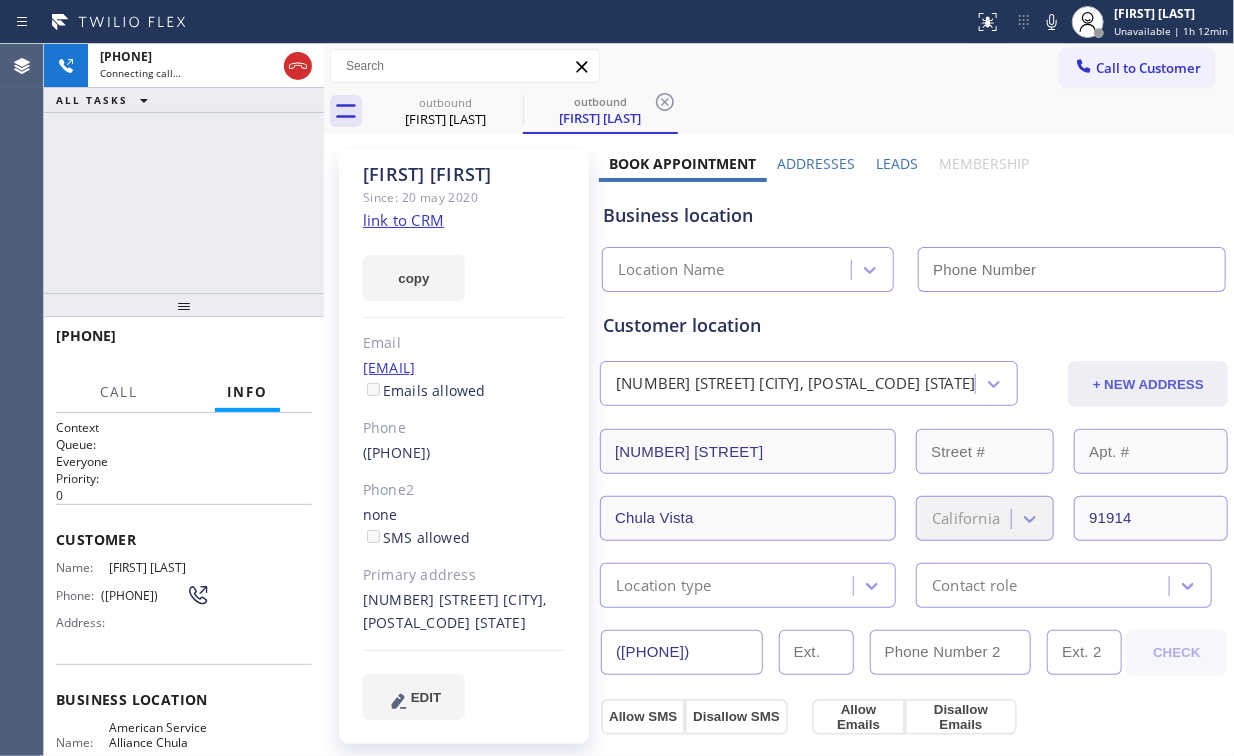 type on "([PHONE])" 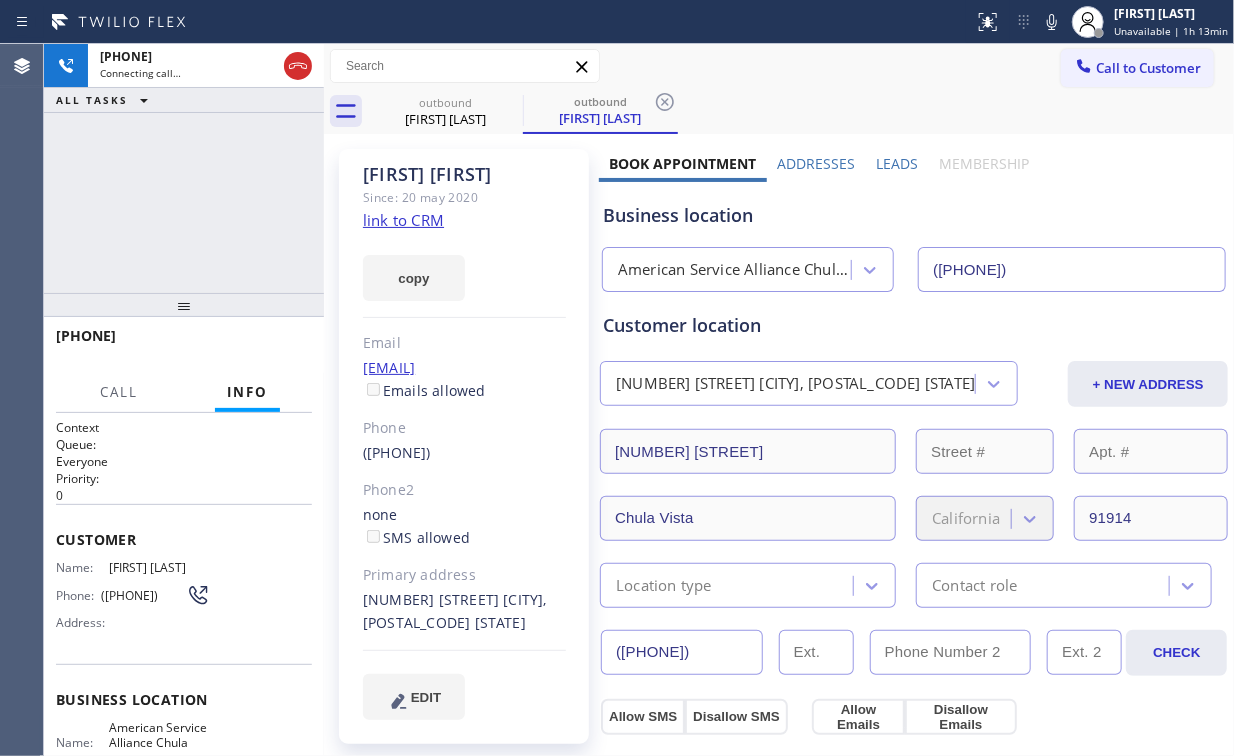click on "+1[PHONE] Connecting call… ALL TASKS ALL TASKS ACTIVE TASKS TASKS IN WRAP UP" at bounding box center (184, 168) 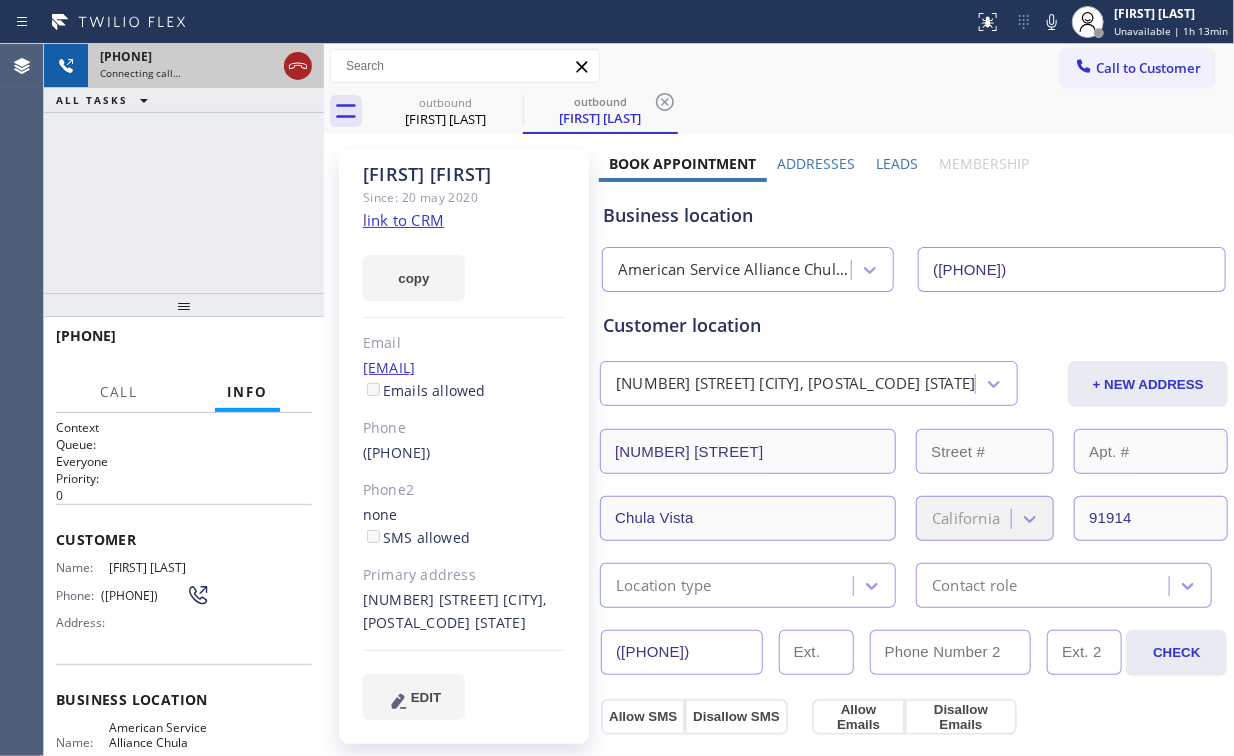 click 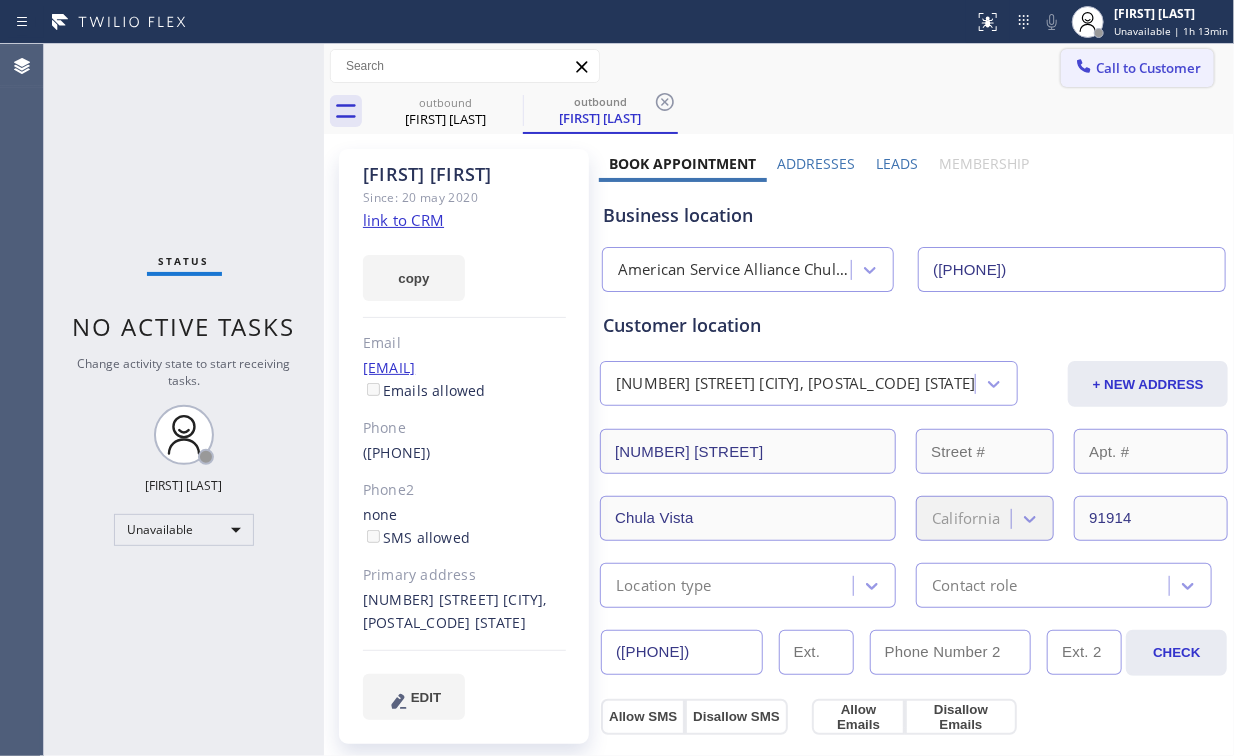 click on "Call to Customer" at bounding box center (1148, 68) 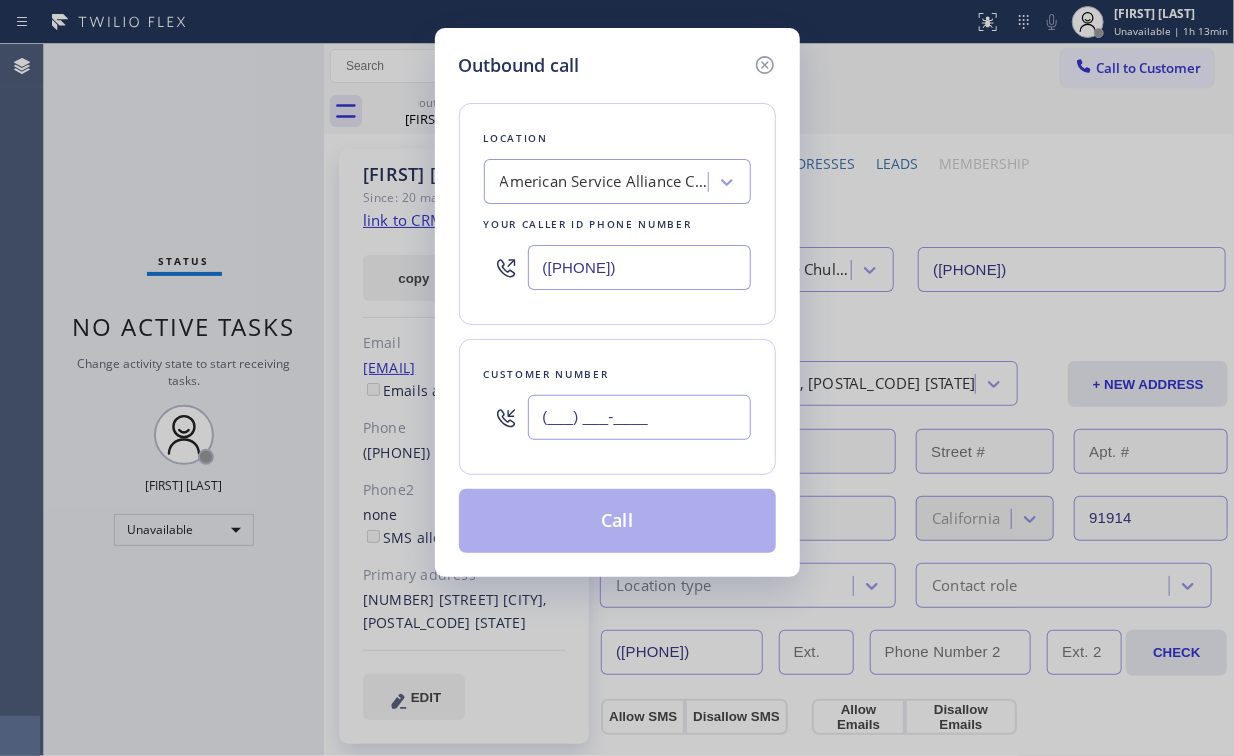 click on "(___) ___-____" at bounding box center [639, 417] 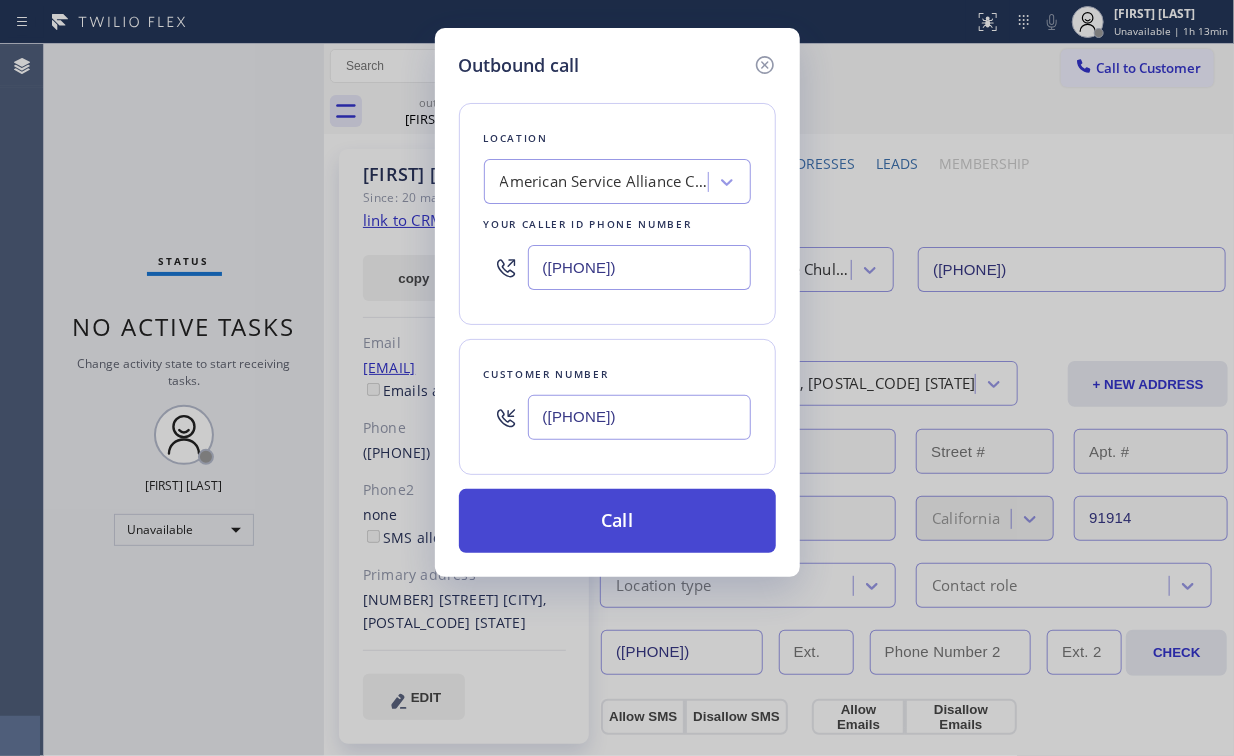 type on "([PHONE])" 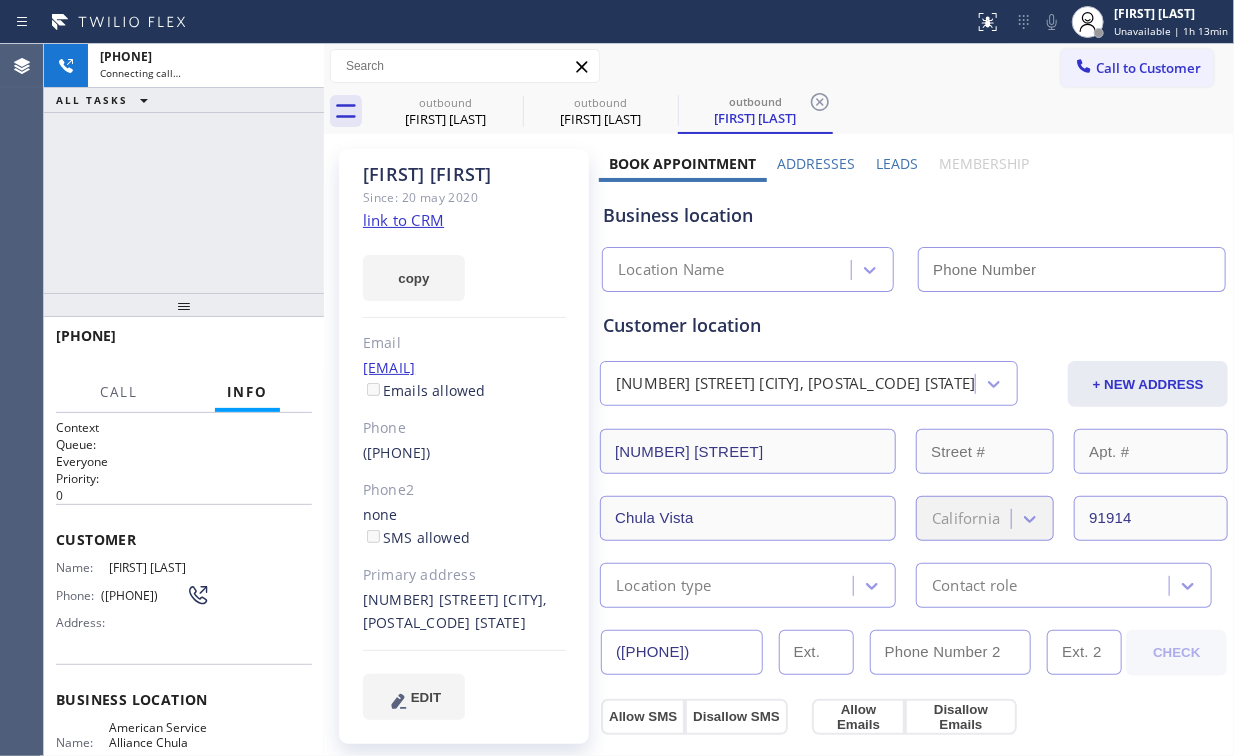 click on "+1[PHONE] Connecting call… ALL TASKS ALL TASKS ACTIVE TASKS TASKS IN WRAP UP" at bounding box center [184, 168] 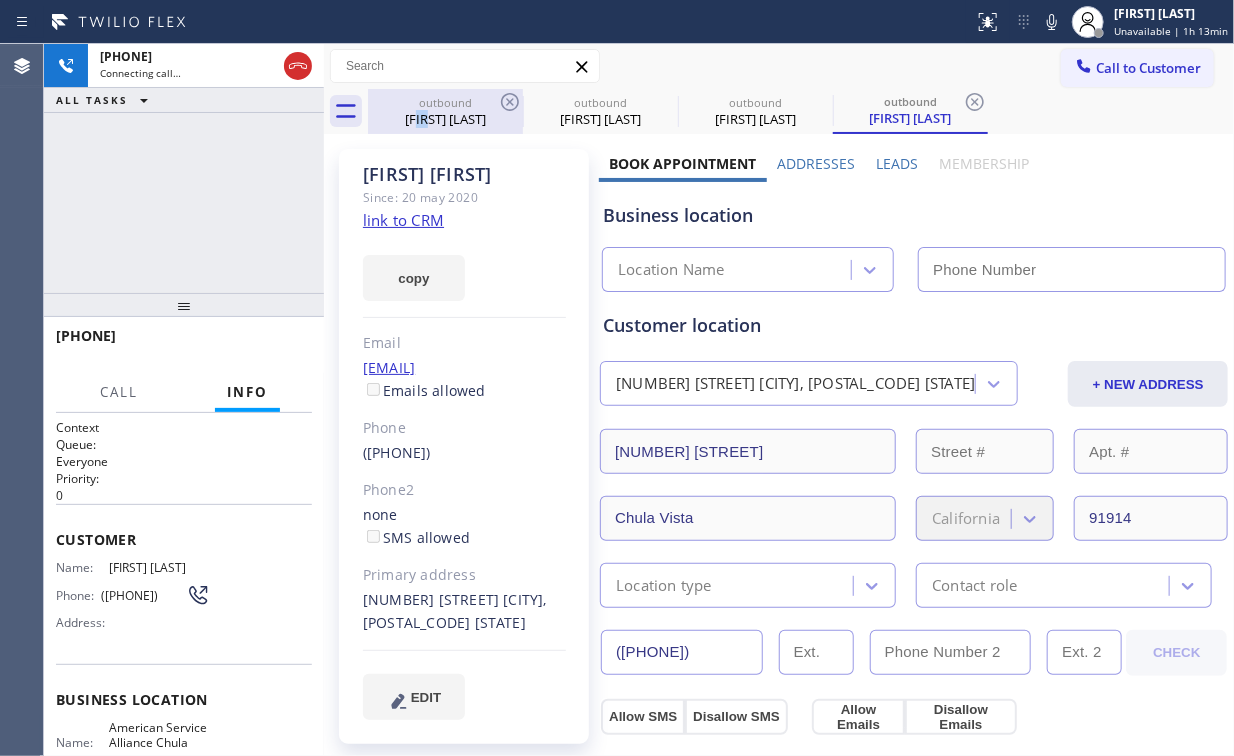 click on "[FIRST] [LAST]" at bounding box center [445, 119] 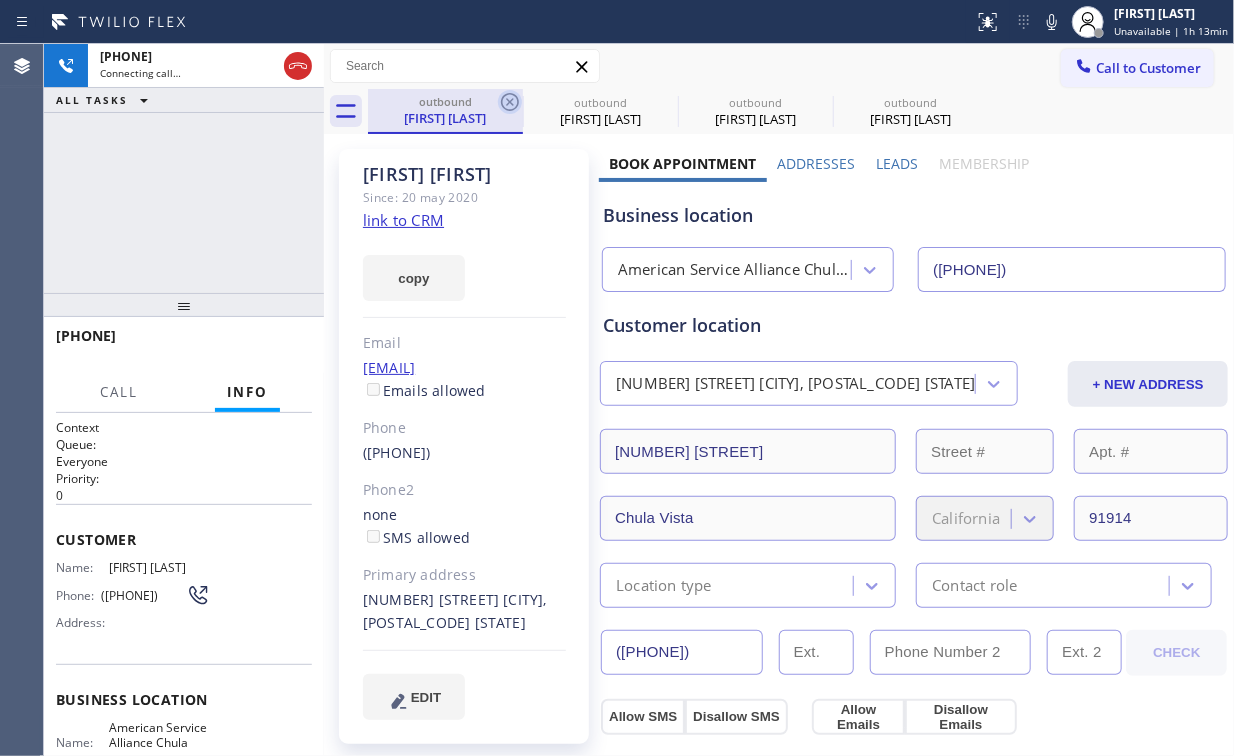 click 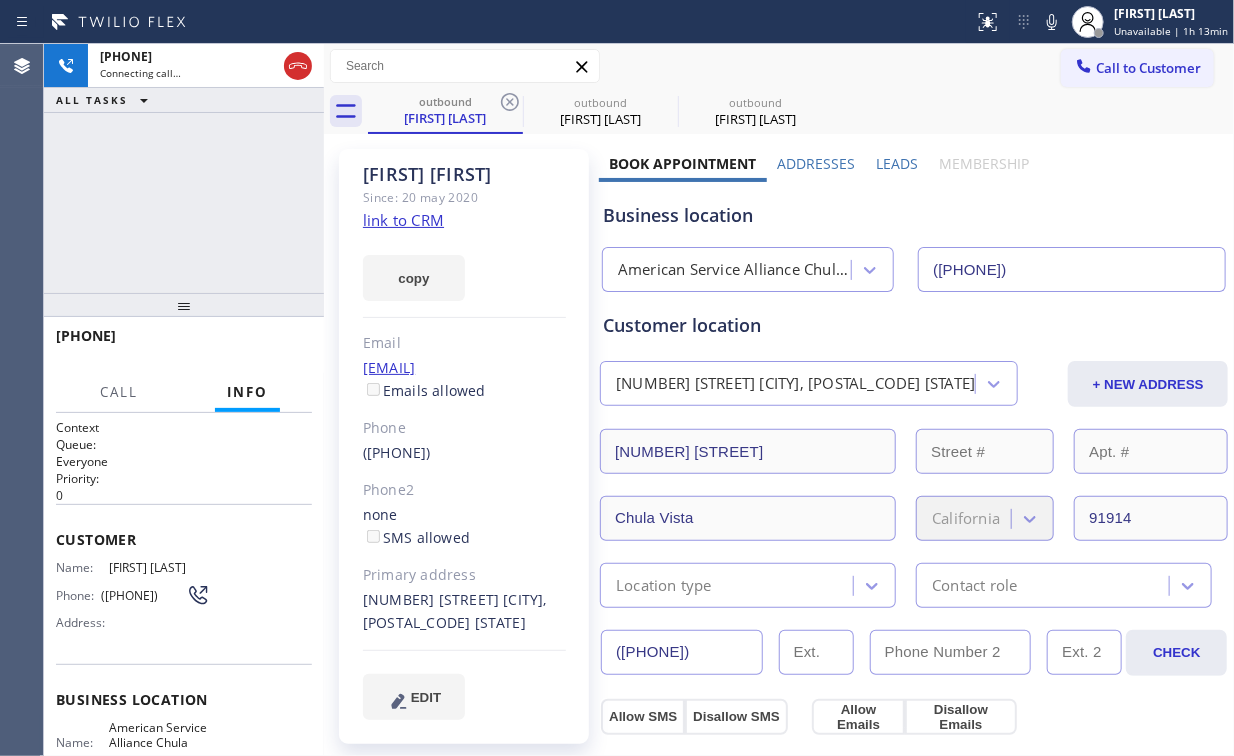 type on "([PHONE])" 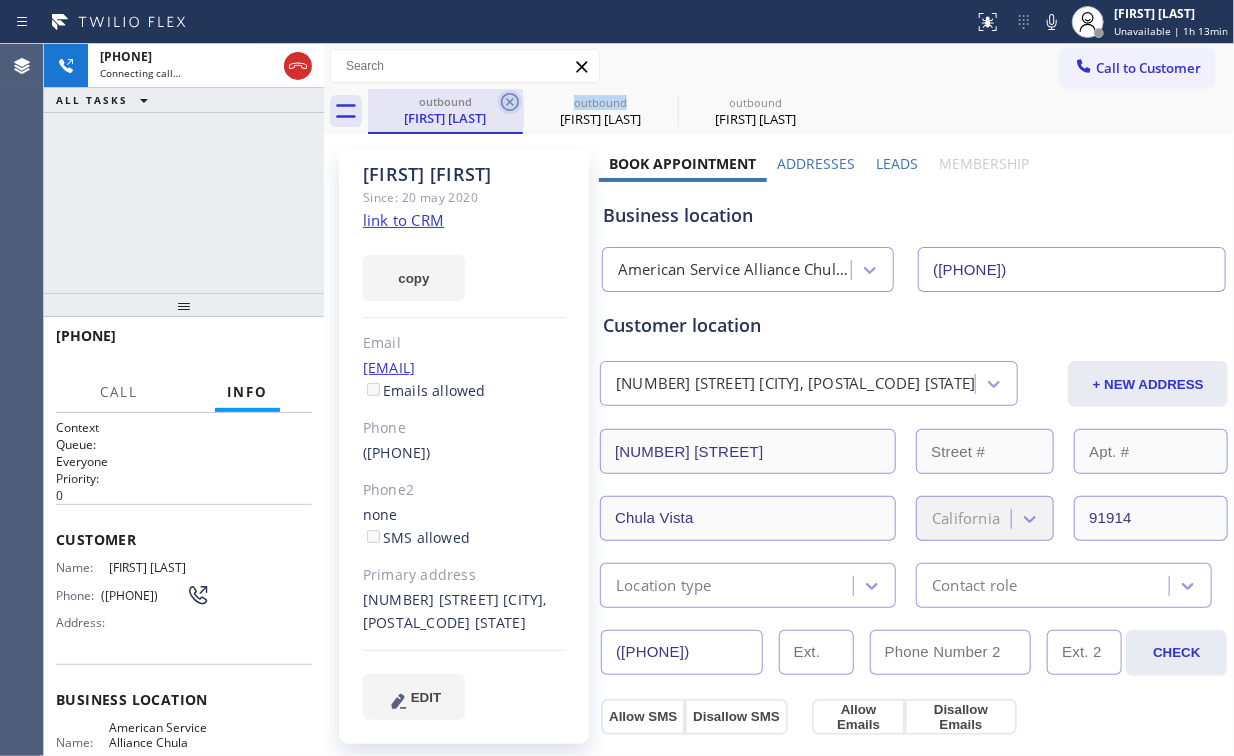 click 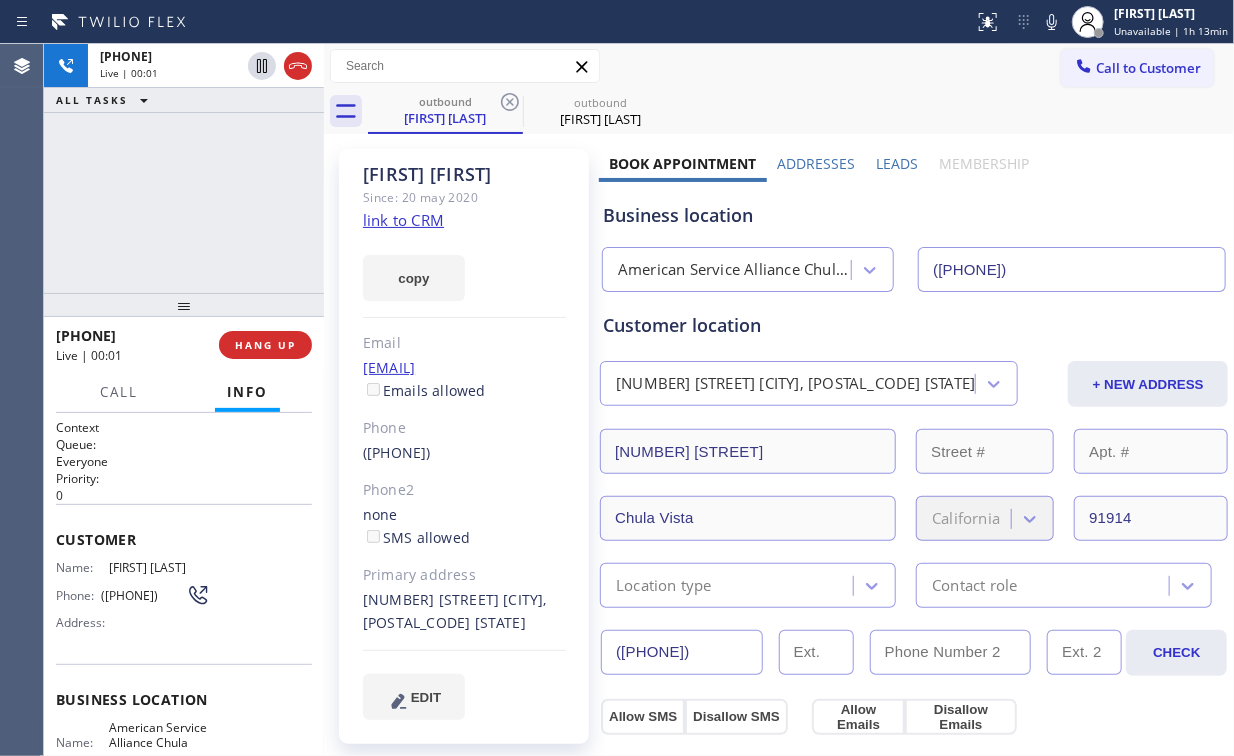 click on "+1[PHONE] Live | 00:01 ALL TASKS ALL TASKS ACTIVE TASKS TASKS IN WRAP UP" at bounding box center [184, 168] 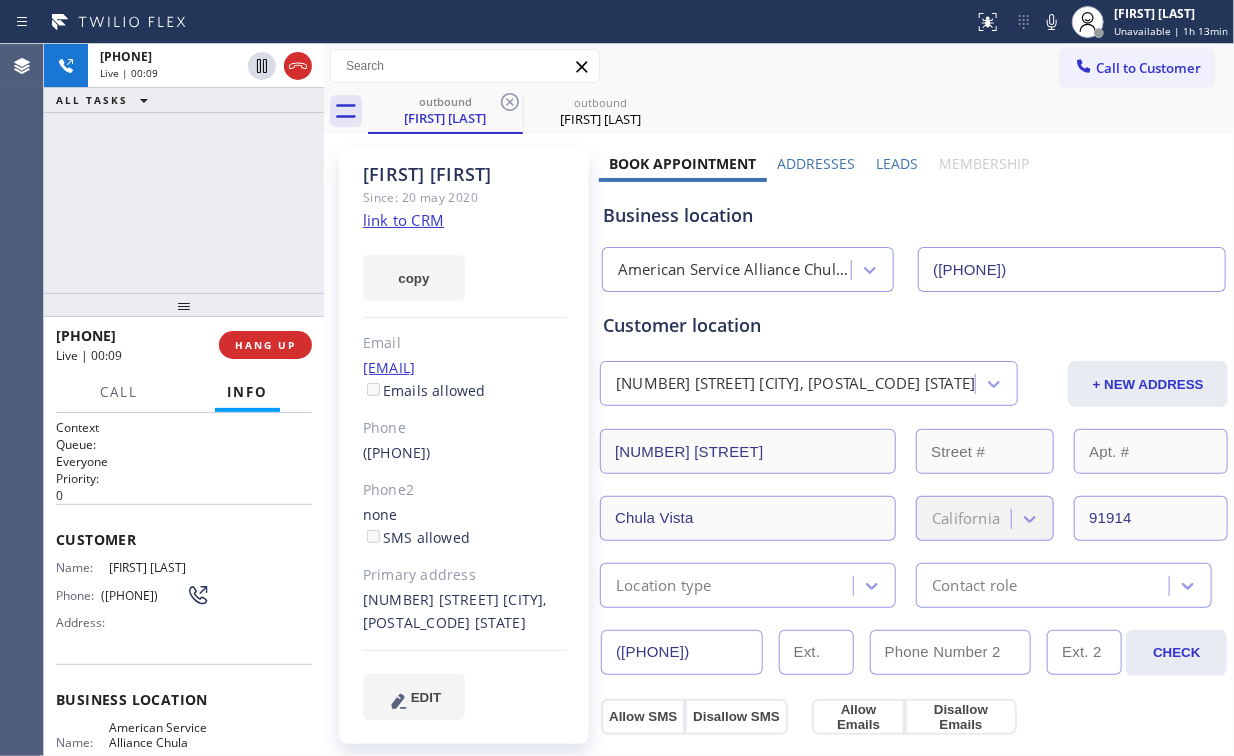 click on "+1[PHONE] Live | 00:09 ALL TASKS ALL TASKS ACTIVE TASKS TASKS IN WRAP UP" at bounding box center [184, 168] 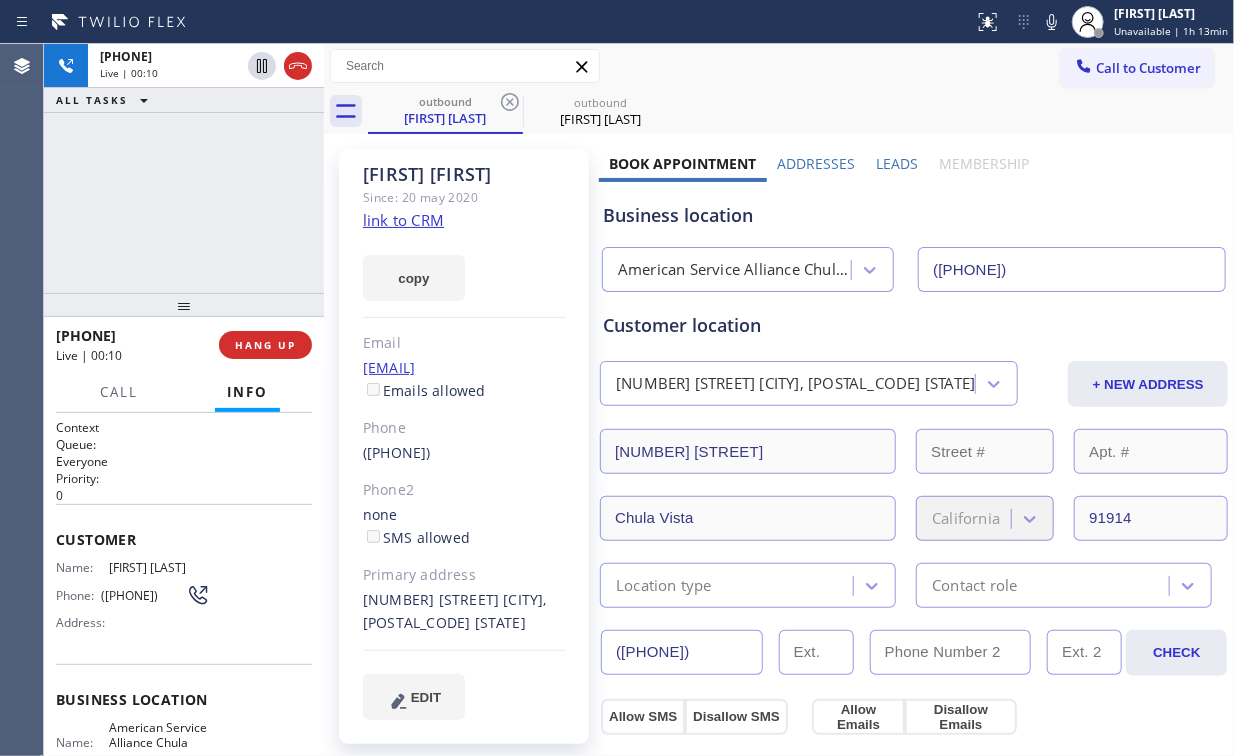 click on "[PHONE] Live | 00:10 ALL TASKS ALL TASKS ACTIVE TASKS TASKS IN WRAP UP" at bounding box center (184, 168) 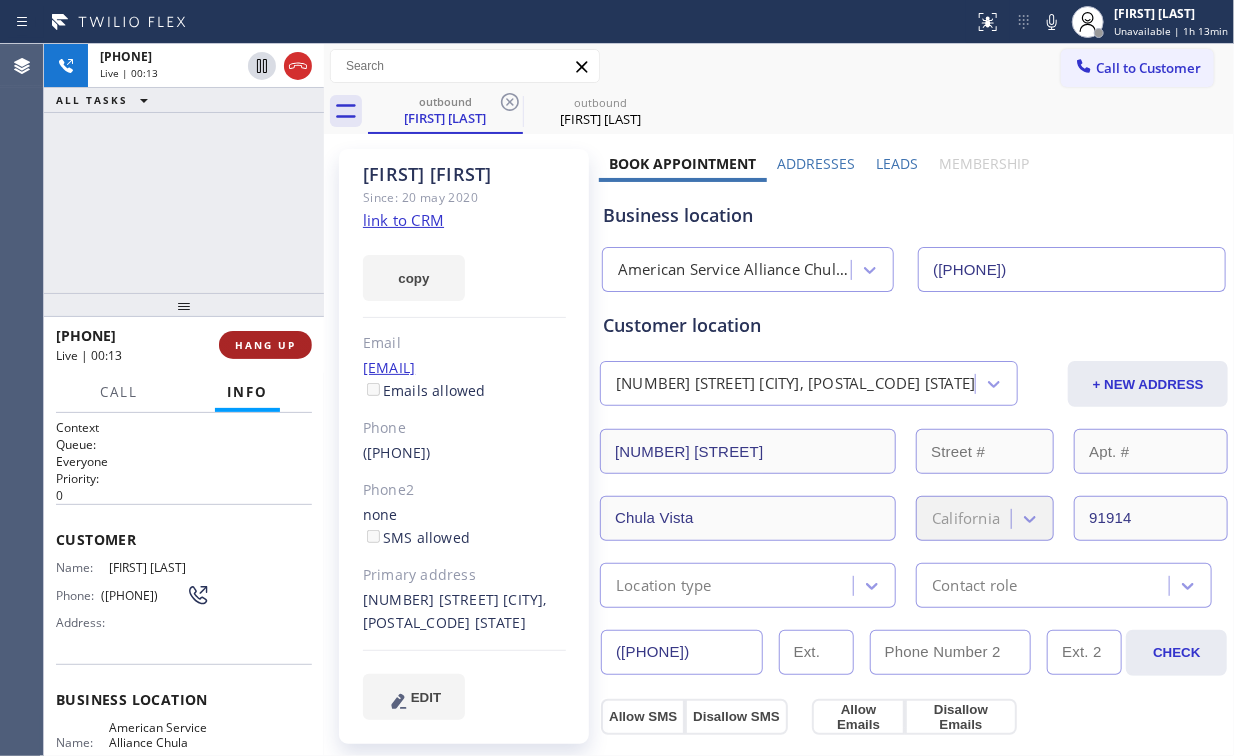 click on "HANG UP" at bounding box center [265, 345] 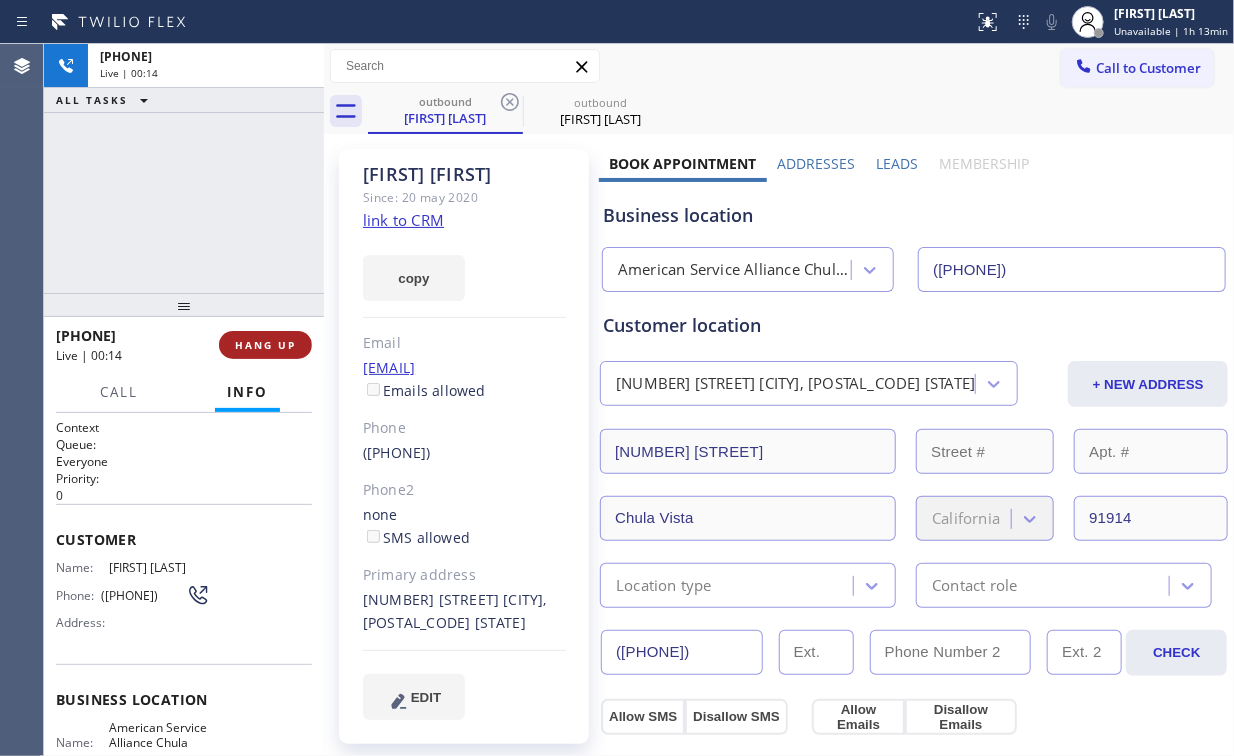 click on "HANG UP" at bounding box center [265, 345] 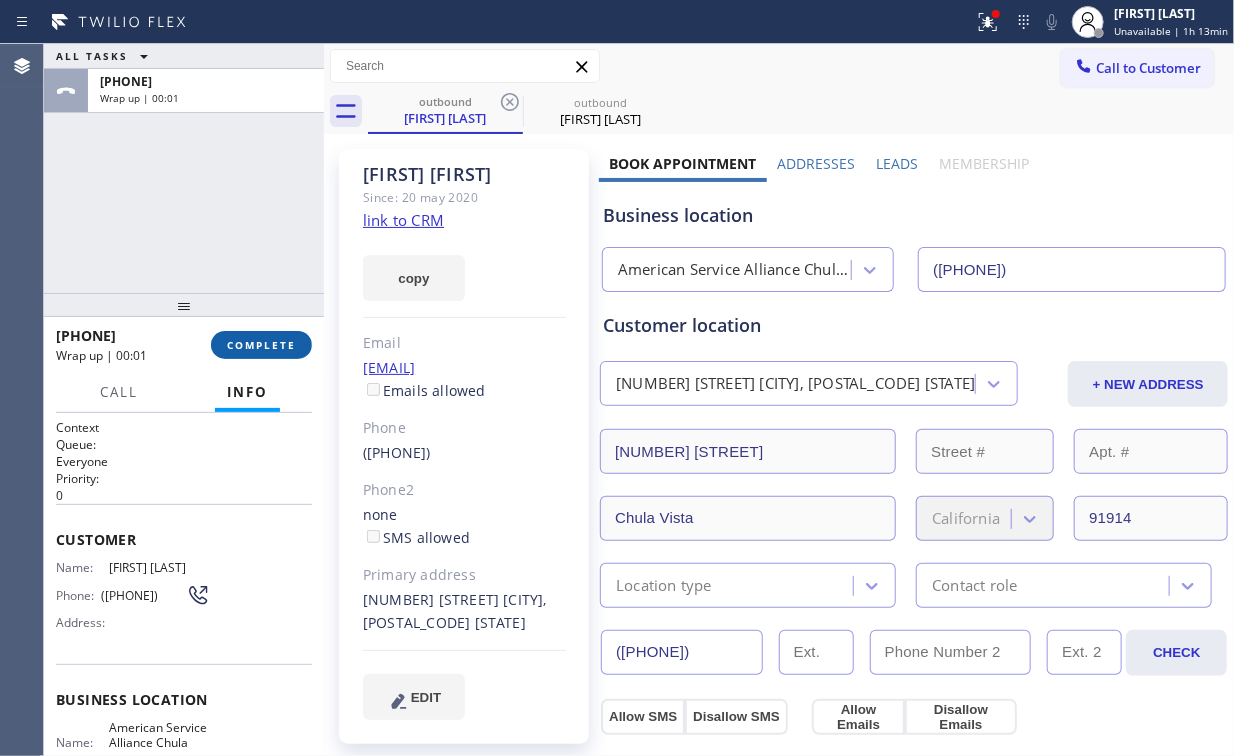 click on "COMPLETE" at bounding box center [261, 345] 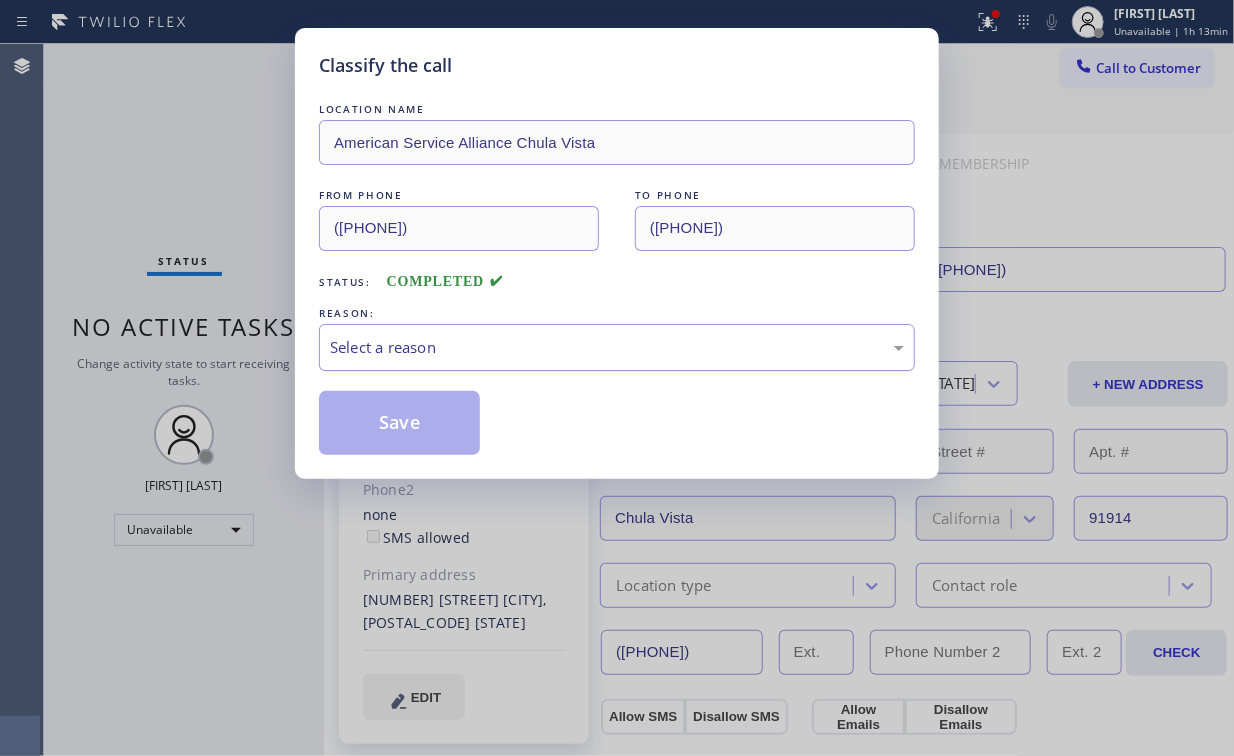 click on "Select a reason" at bounding box center [617, 347] 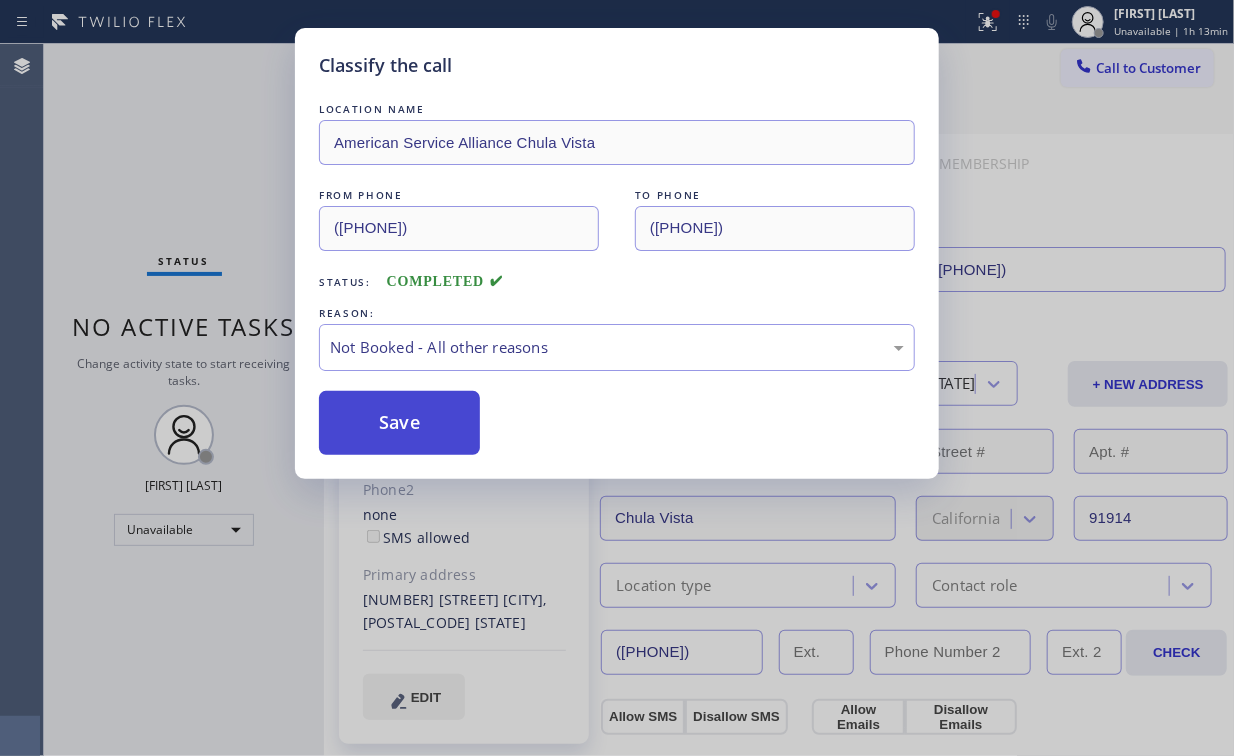 click on "Save" at bounding box center [399, 423] 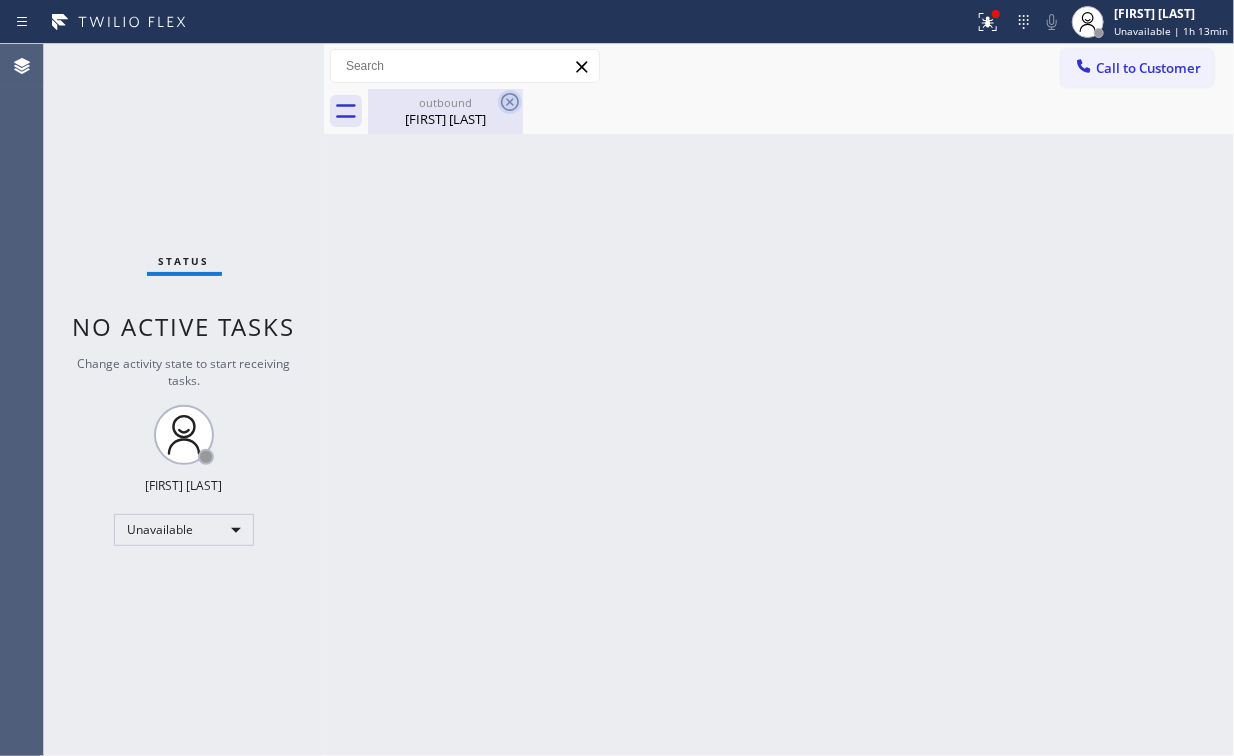 click on "[FIRST] [LAST]" at bounding box center [445, 119] 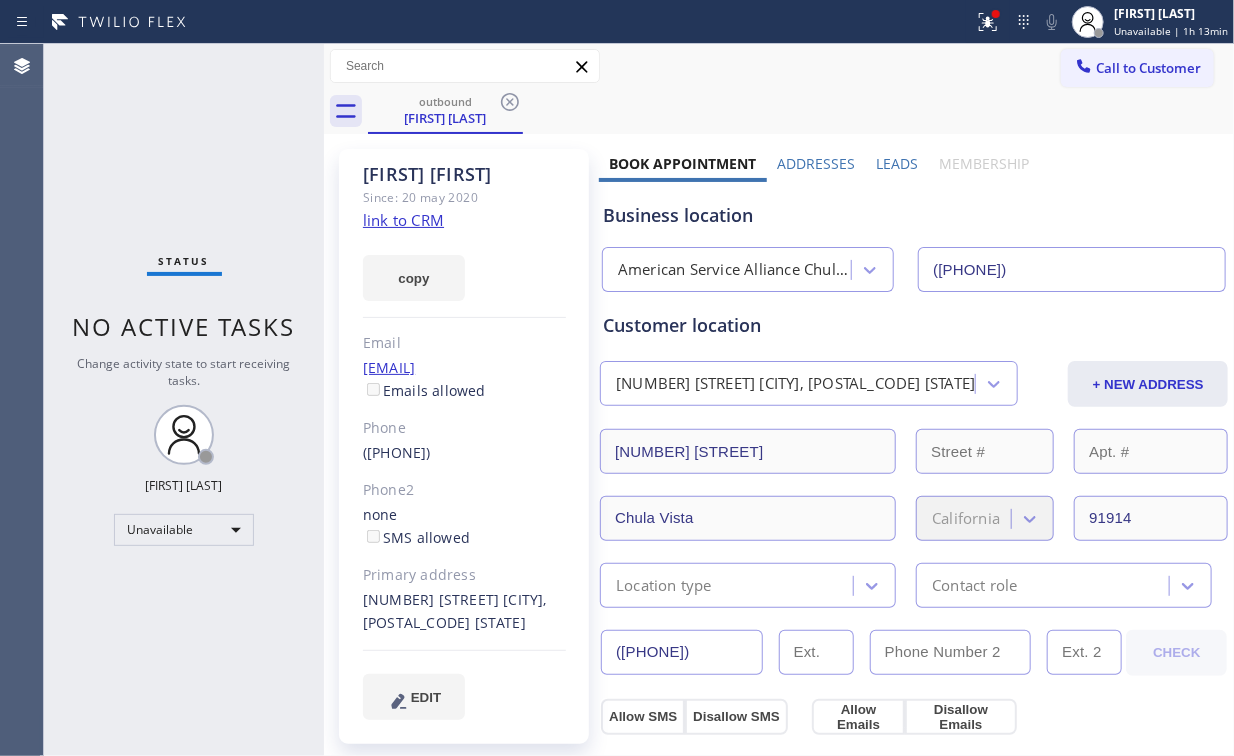 drag, startPoint x: 508, startPoint y: 96, endPoint x: 696, endPoint y: 89, distance: 188.13028 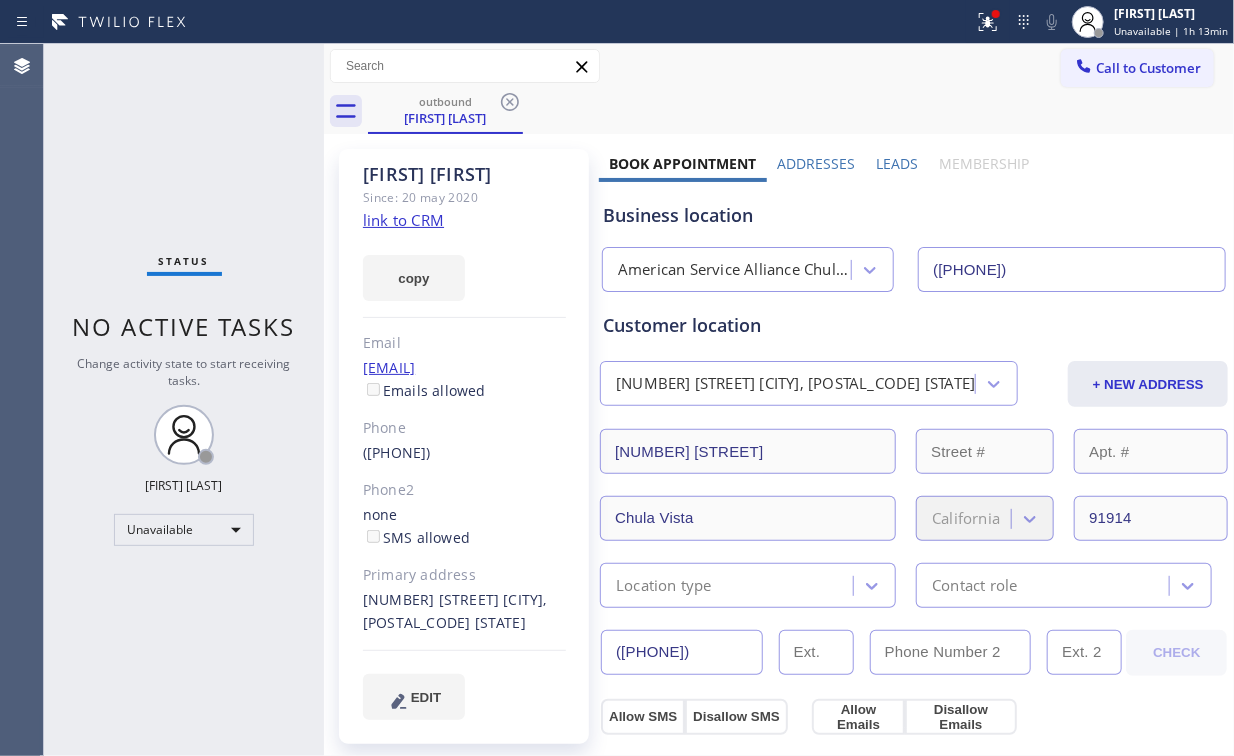 click 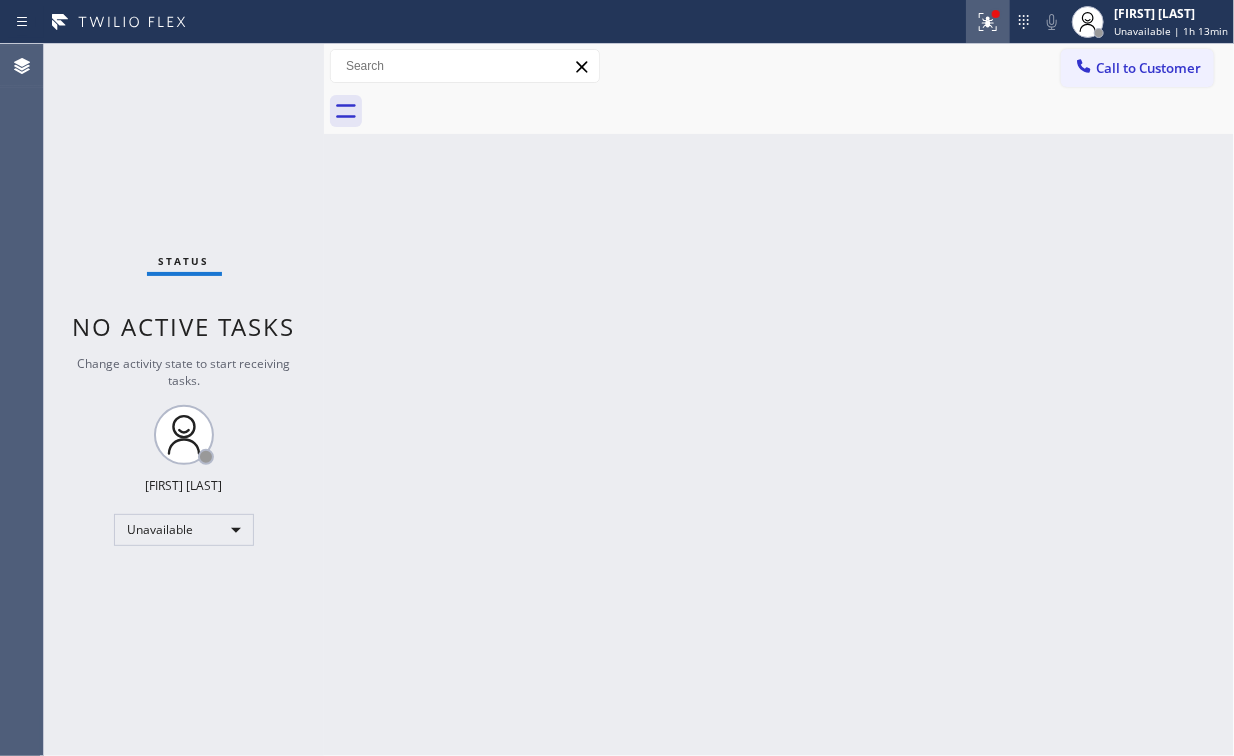 click 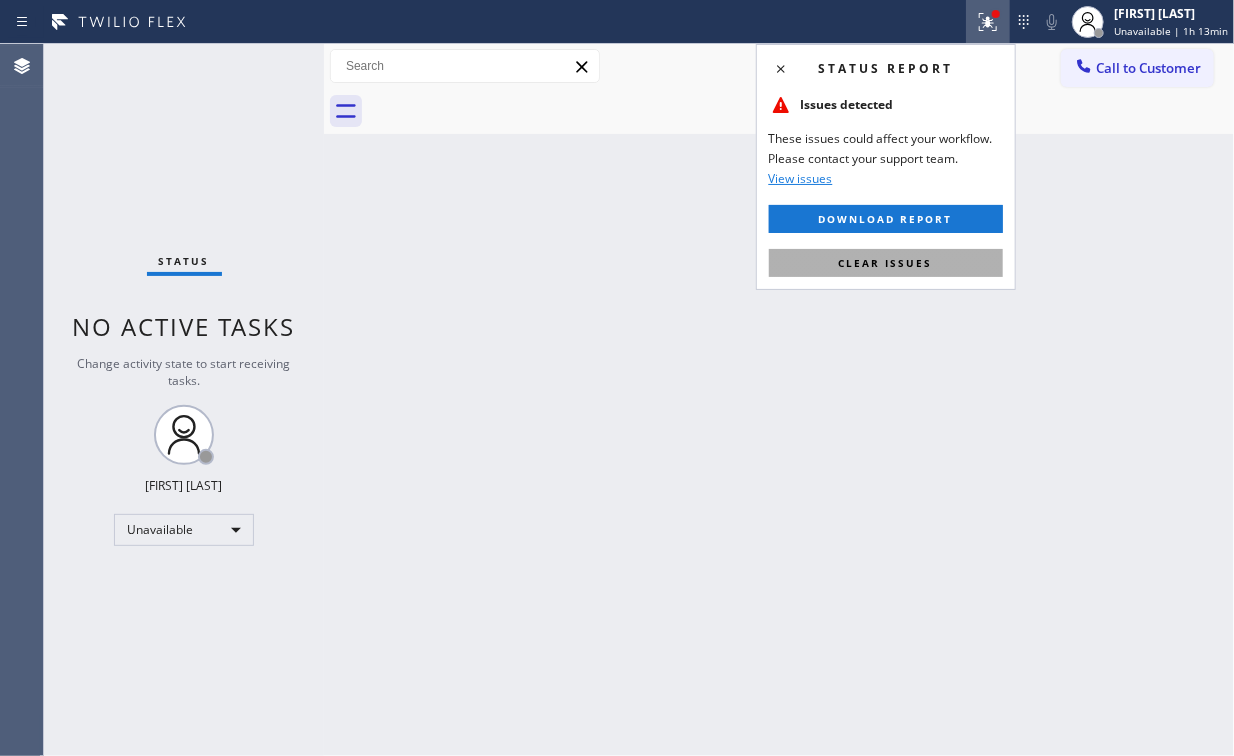 click on "Clear issues" at bounding box center (886, 263) 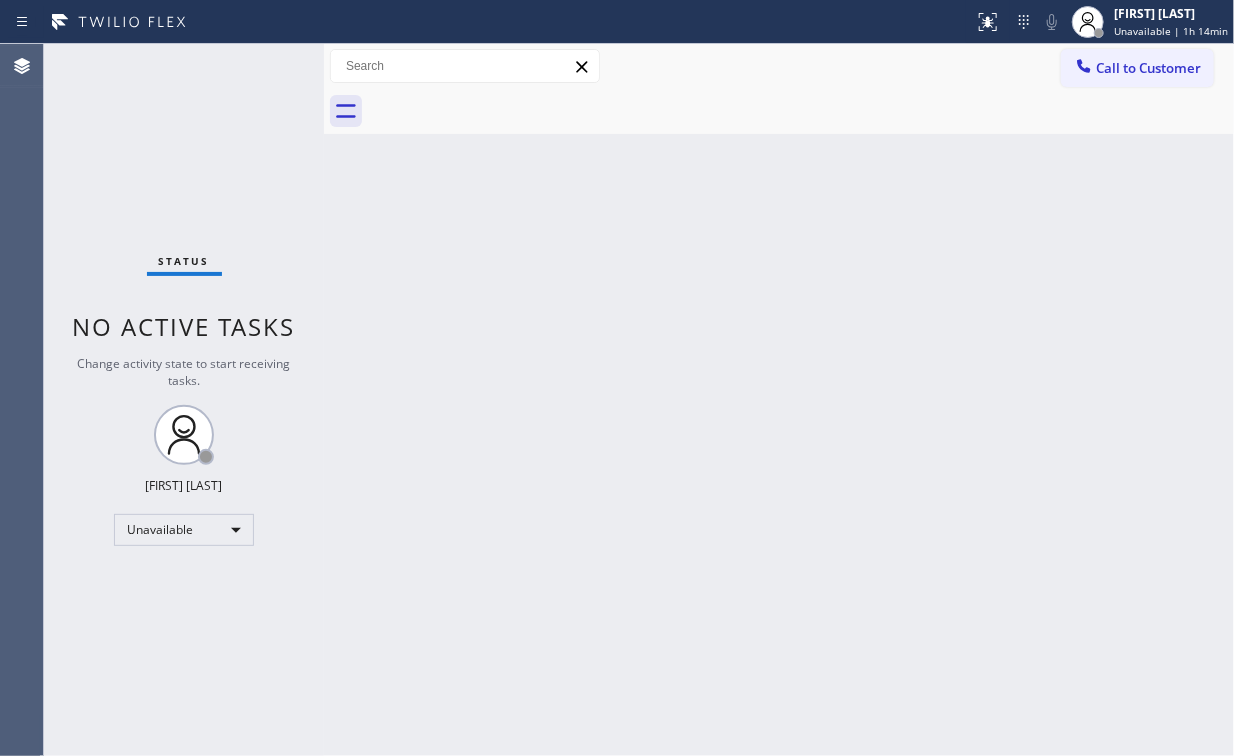 drag, startPoint x: 1062, startPoint y: 231, endPoint x: 1086, endPoint y: 96, distance: 137.11674 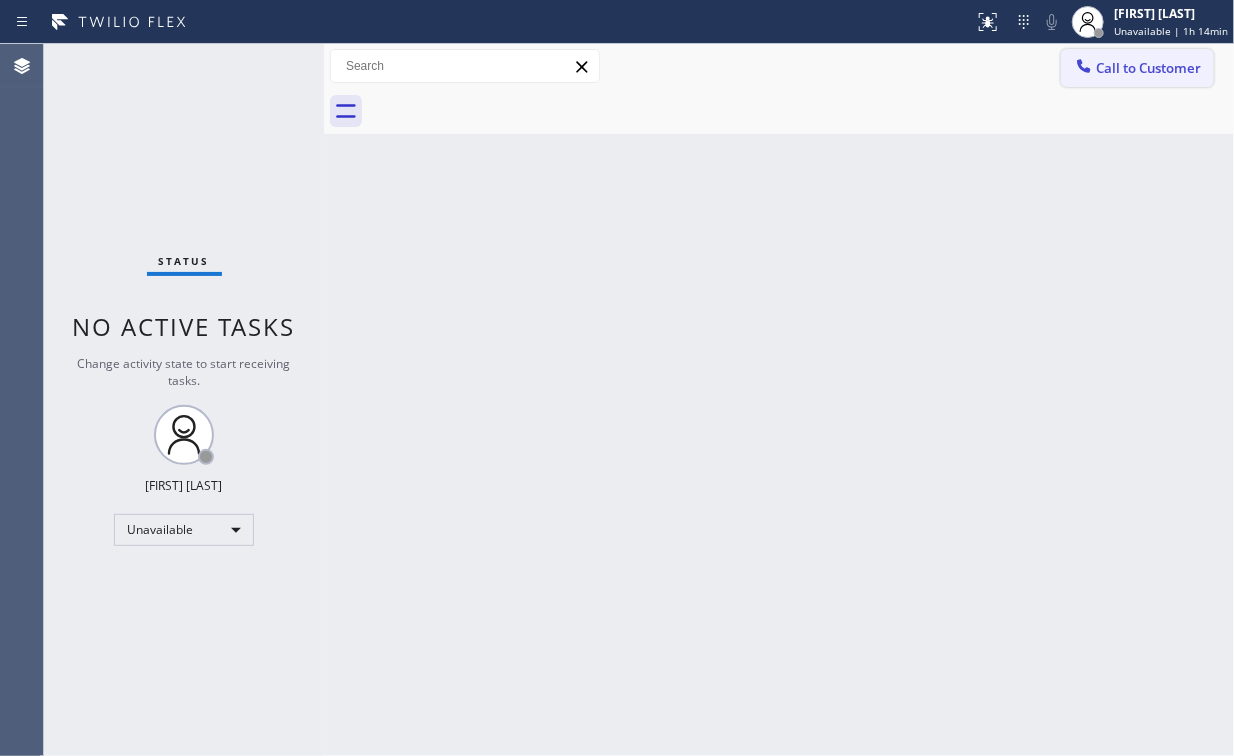 click at bounding box center [1084, 68] 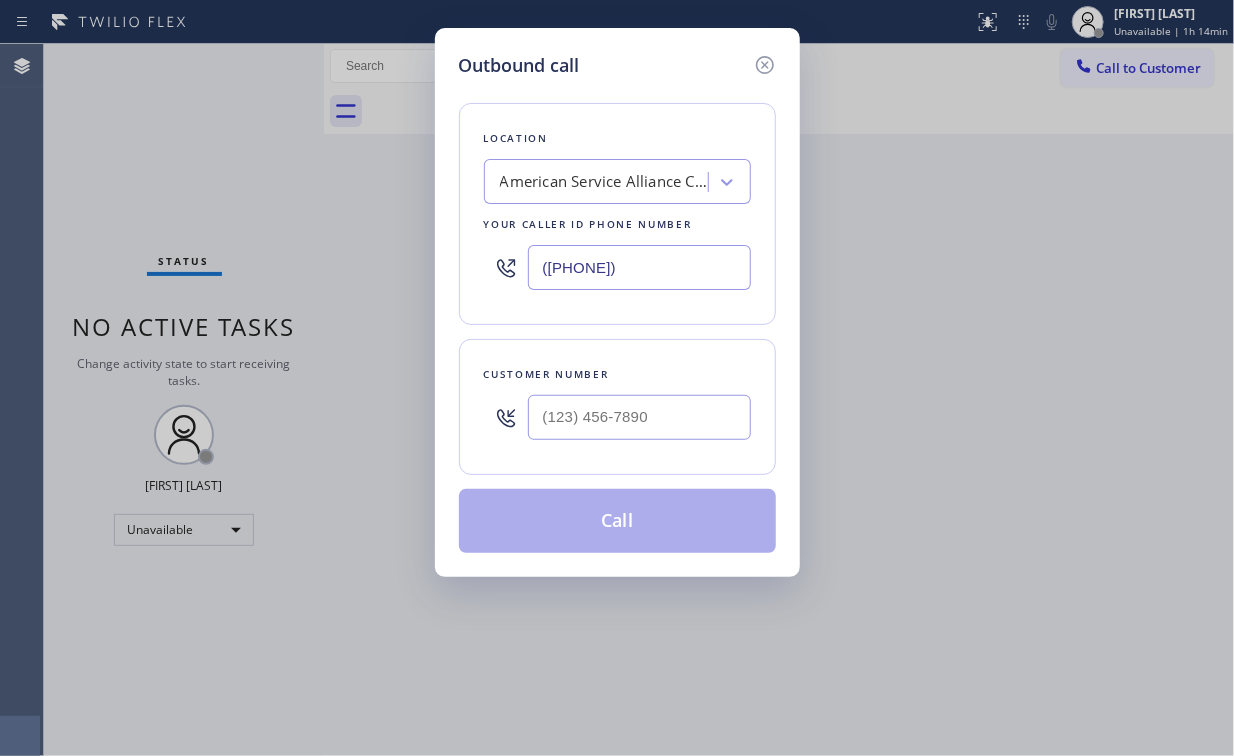 drag, startPoint x: 691, startPoint y: 260, endPoint x: 299, endPoint y: 300, distance: 394.03552 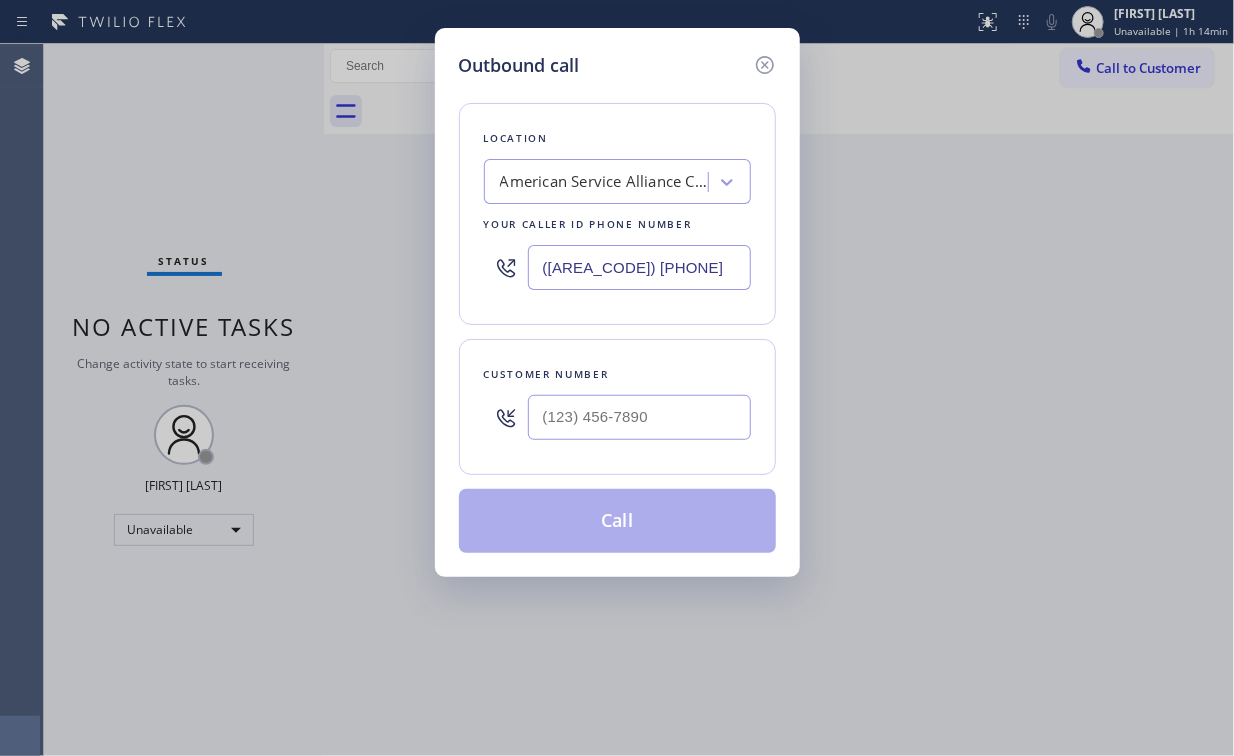 type on "([AREA_CODE]) [PHONE]" 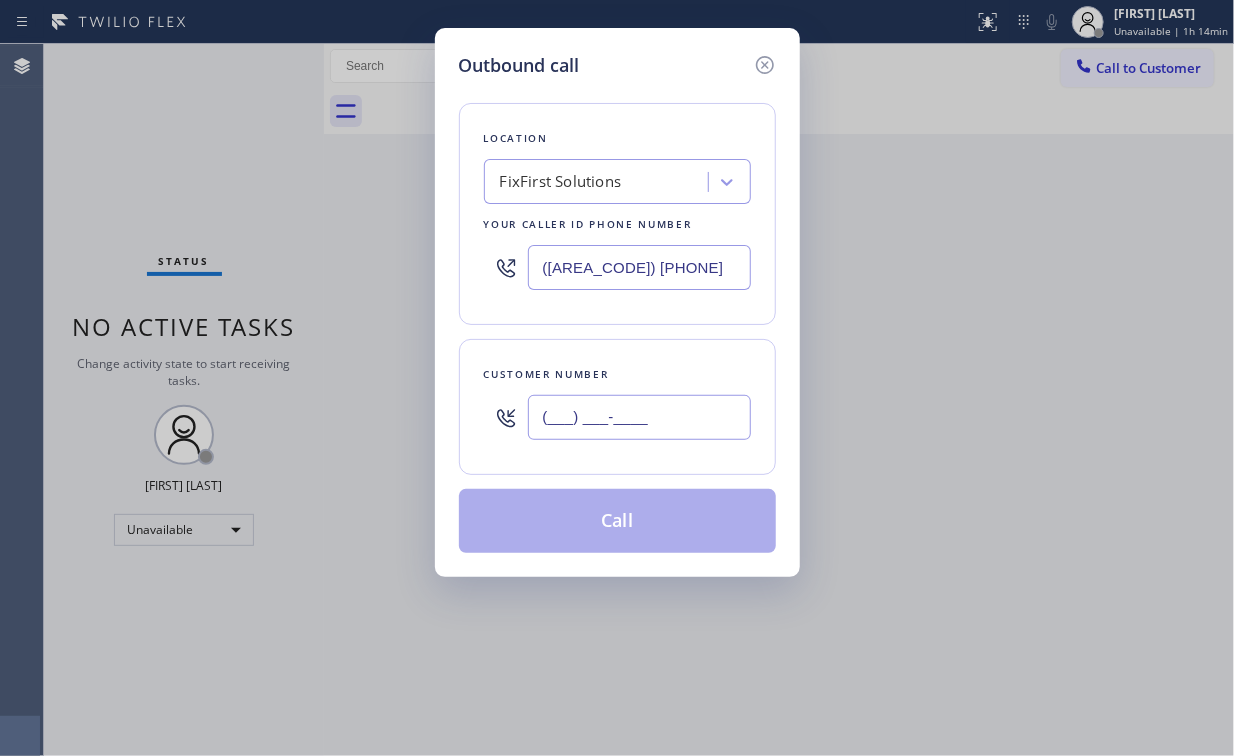 click on "(___) ___-____" at bounding box center (639, 417) 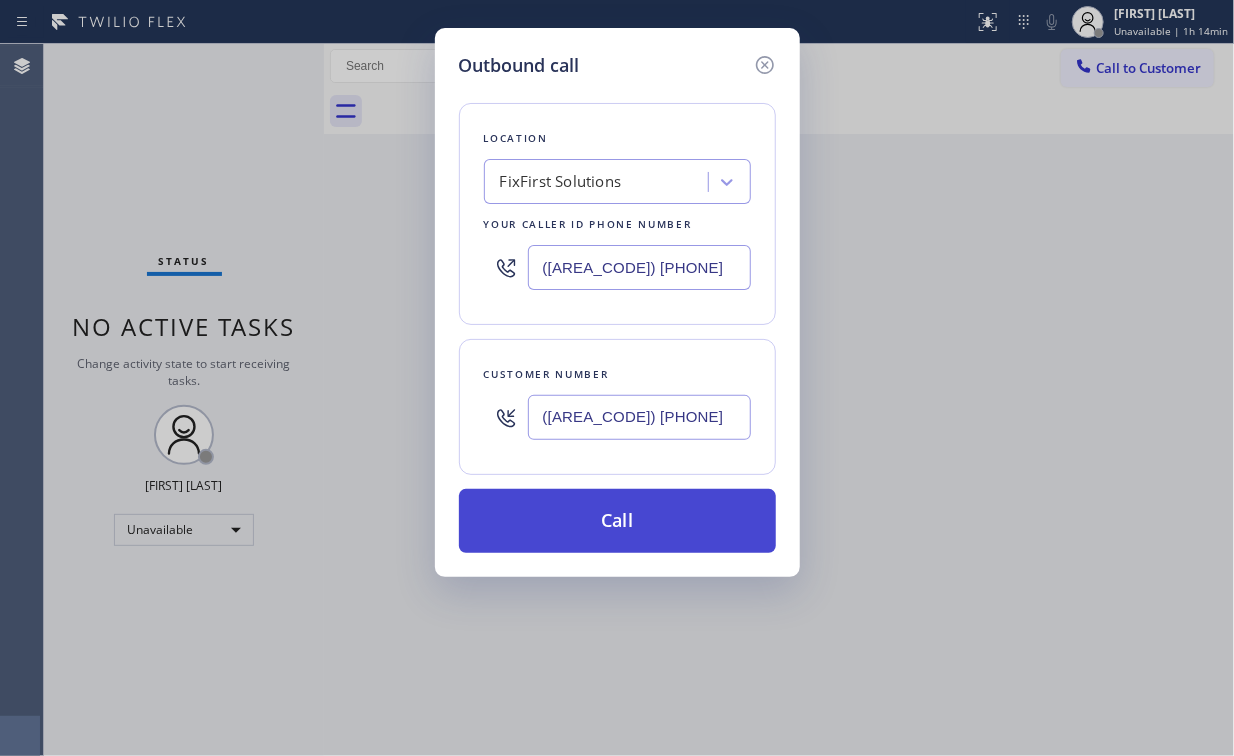 type on "([AREA_CODE]) [PHONE]" 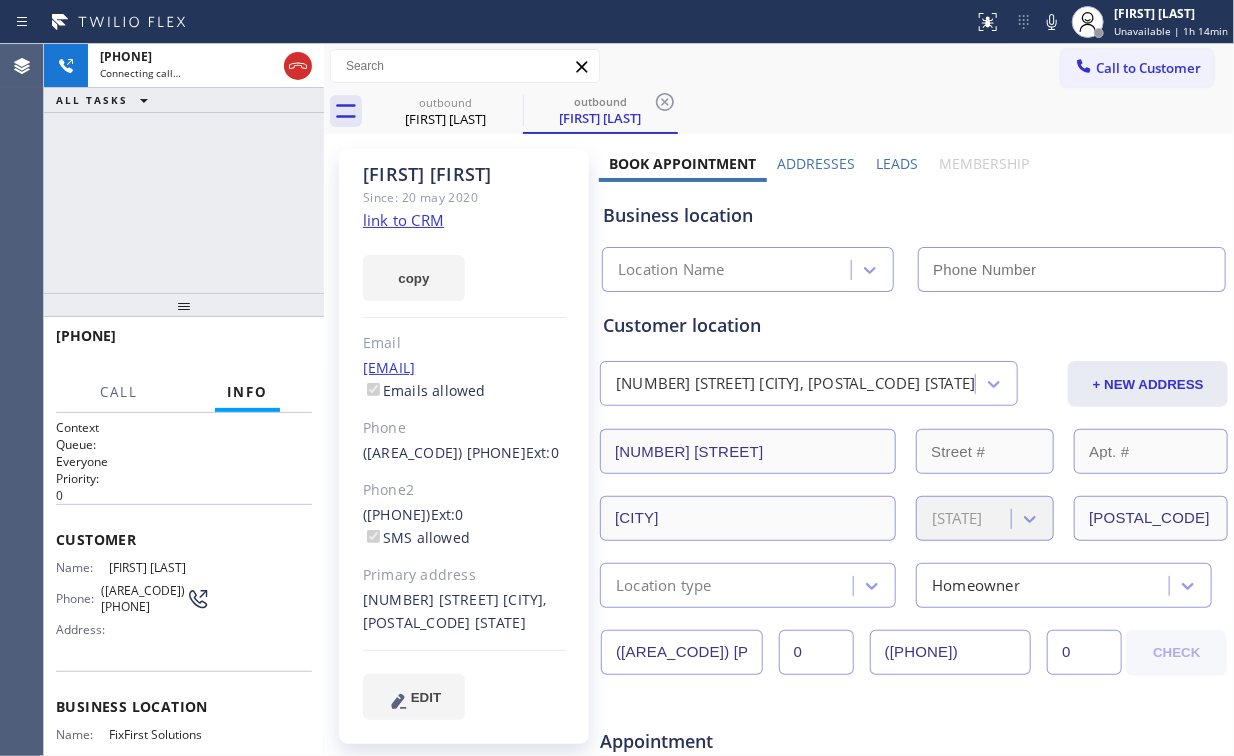 click on "+1[PHONE] Connecting call… ALL TASKS ALL TASKS ACTIVE TASKS TASKS IN WRAP UP" at bounding box center [184, 168] 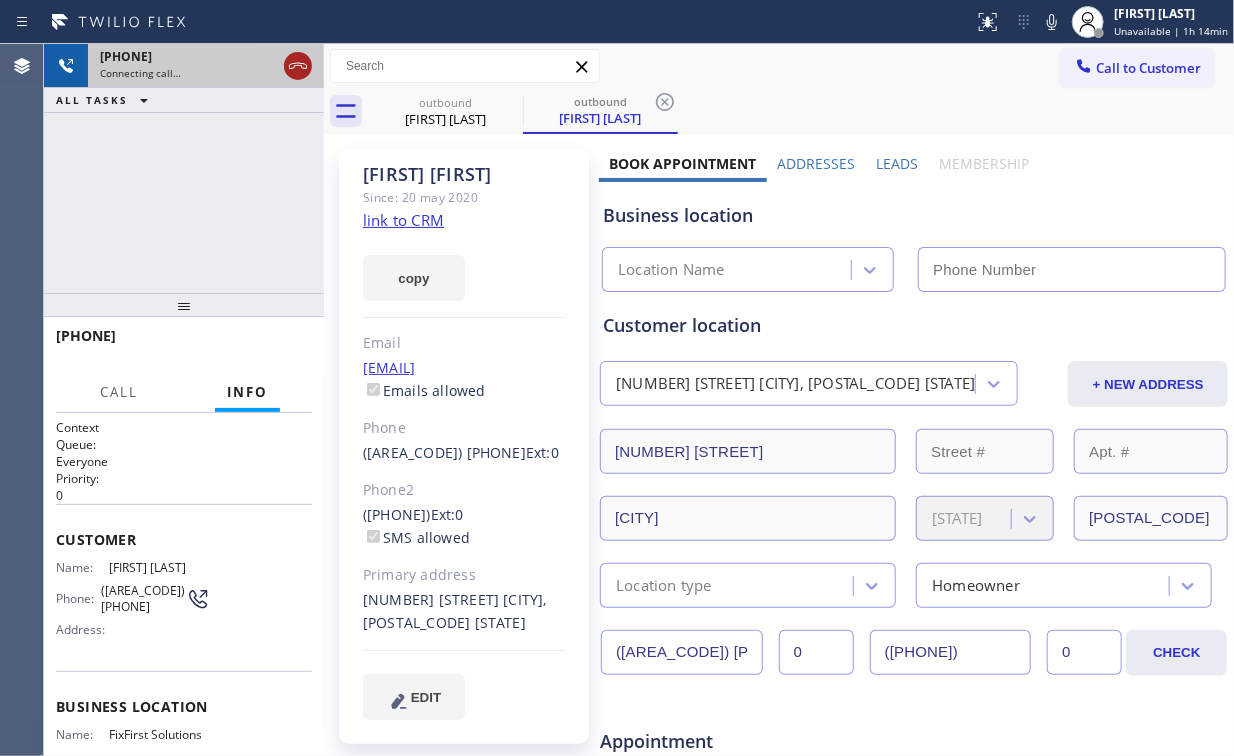 click 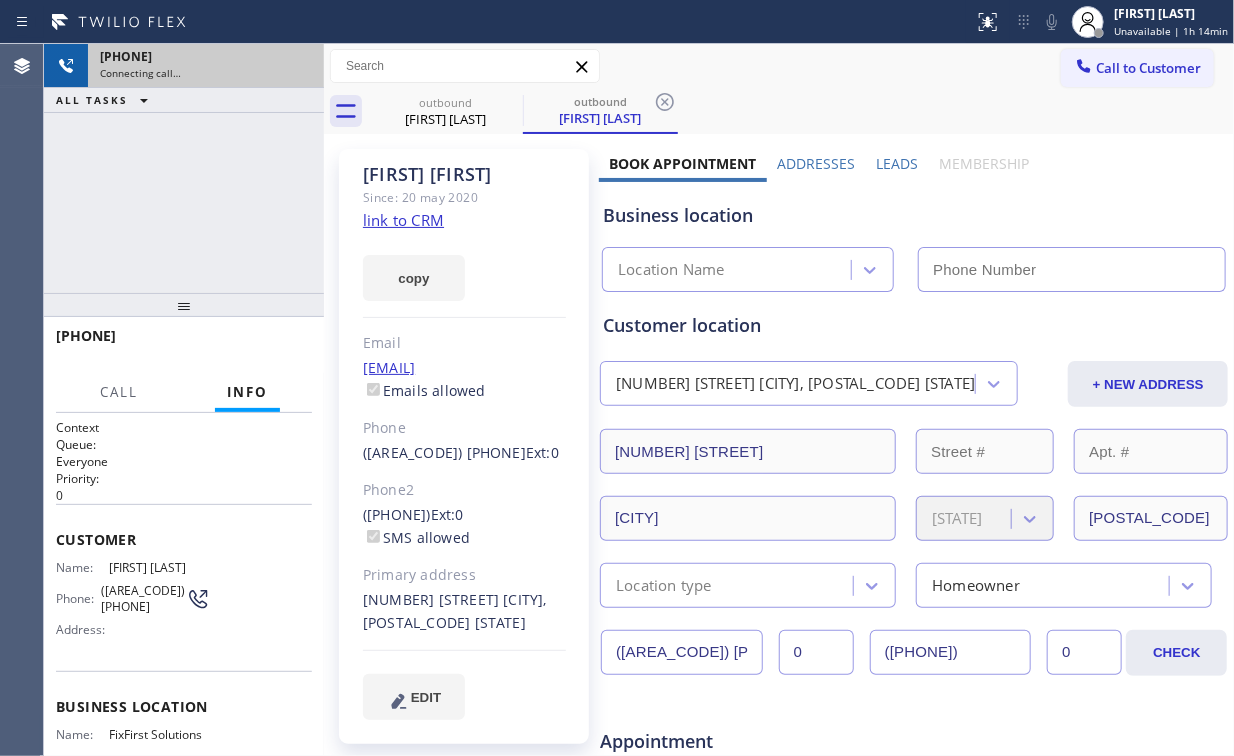 type on "([AREA_CODE]) [PHONE]" 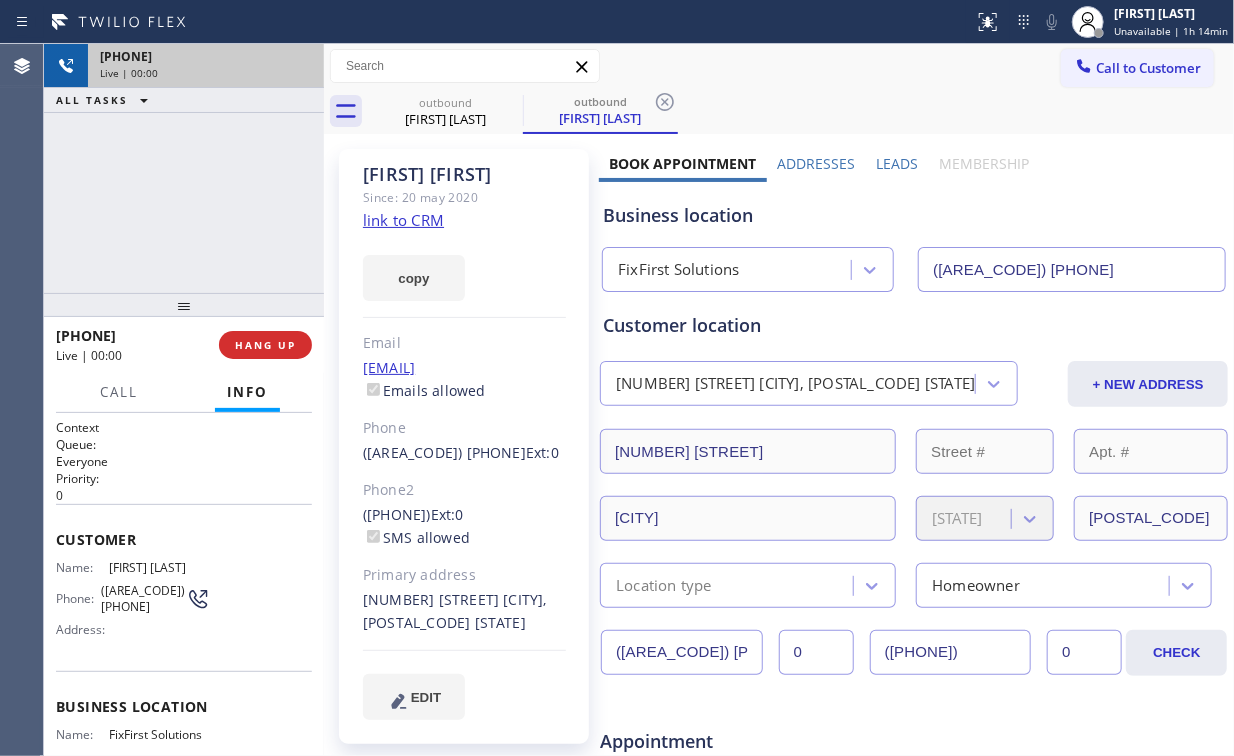 click on "link to CRM" 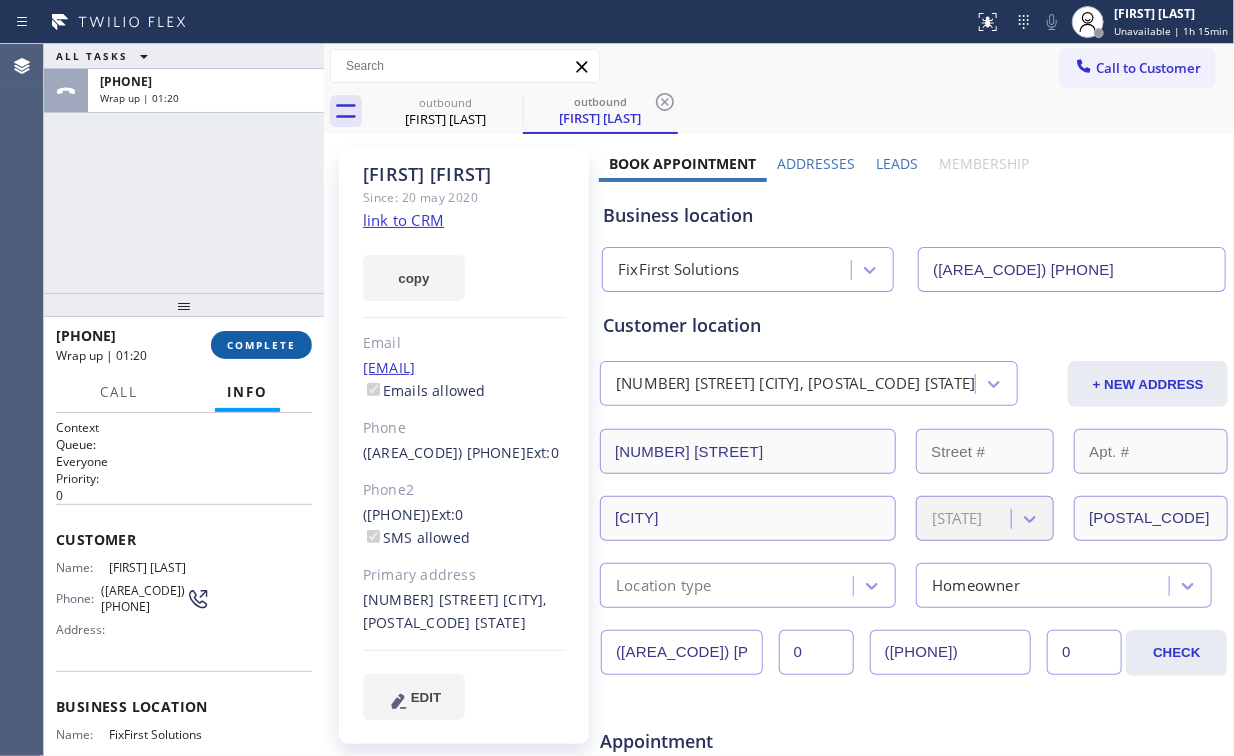 click on "COMPLETE" at bounding box center [261, 345] 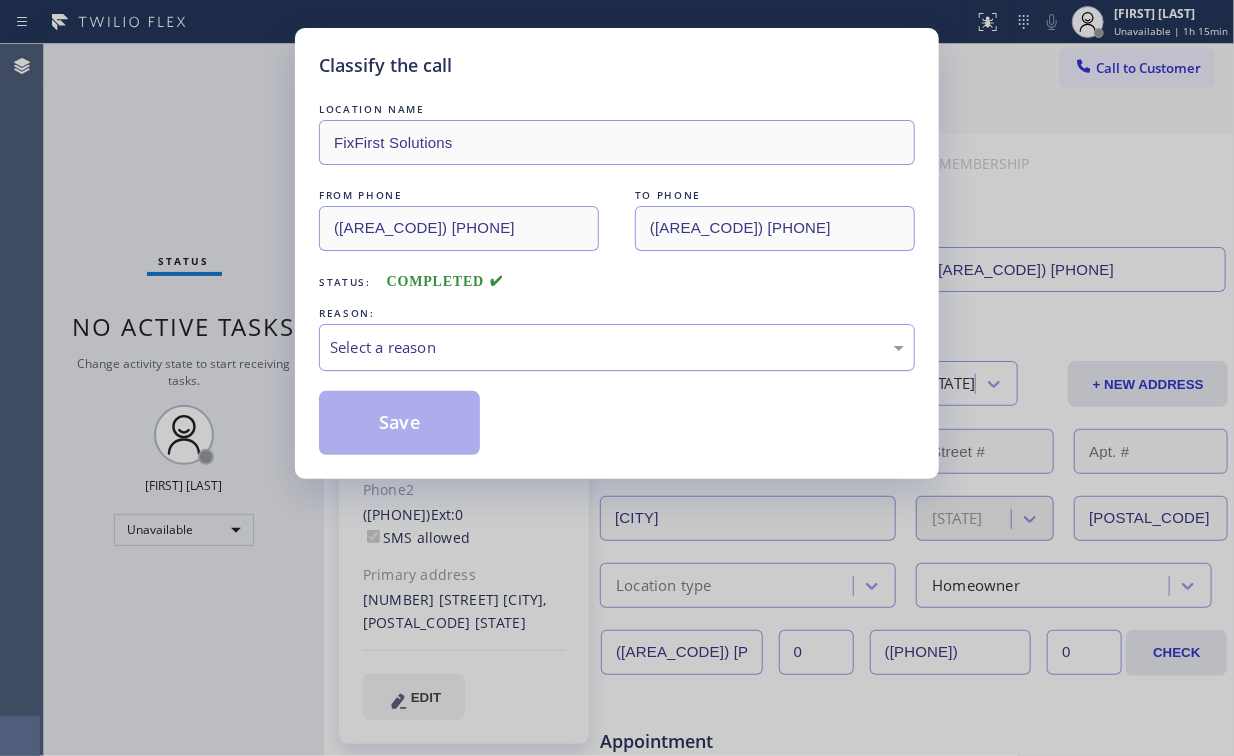drag, startPoint x: 348, startPoint y: 350, endPoint x: 377, endPoint y: 362, distance: 31.38471 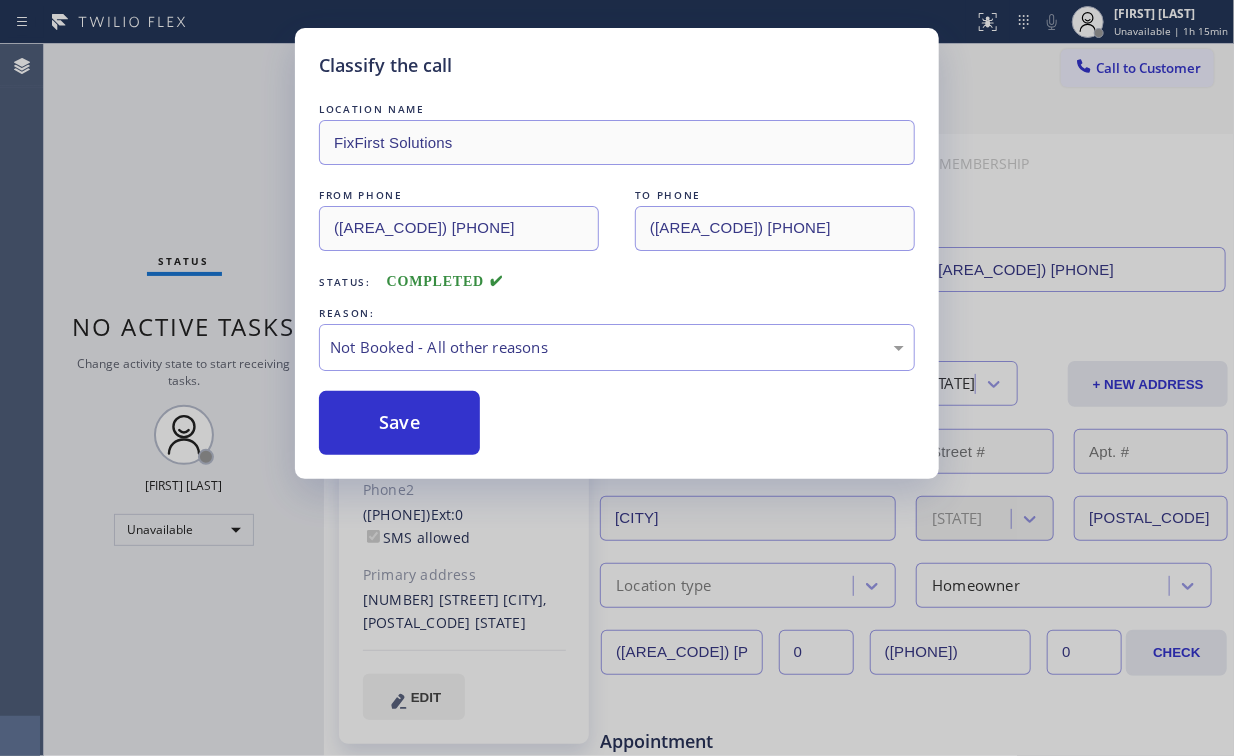 drag, startPoint x: 397, startPoint y: 427, endPoint x: 188, endPoint y: 195, distance: 312.2579 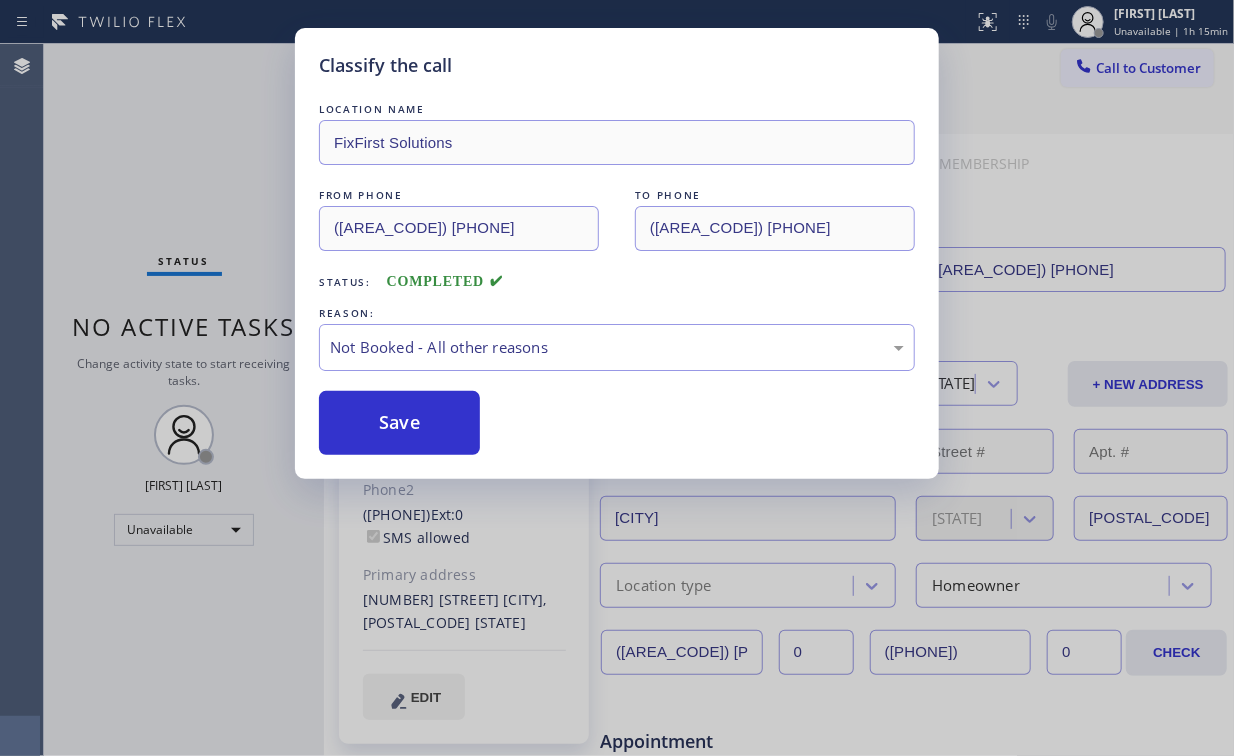 click on "Save" at bounding box center [399, 423] 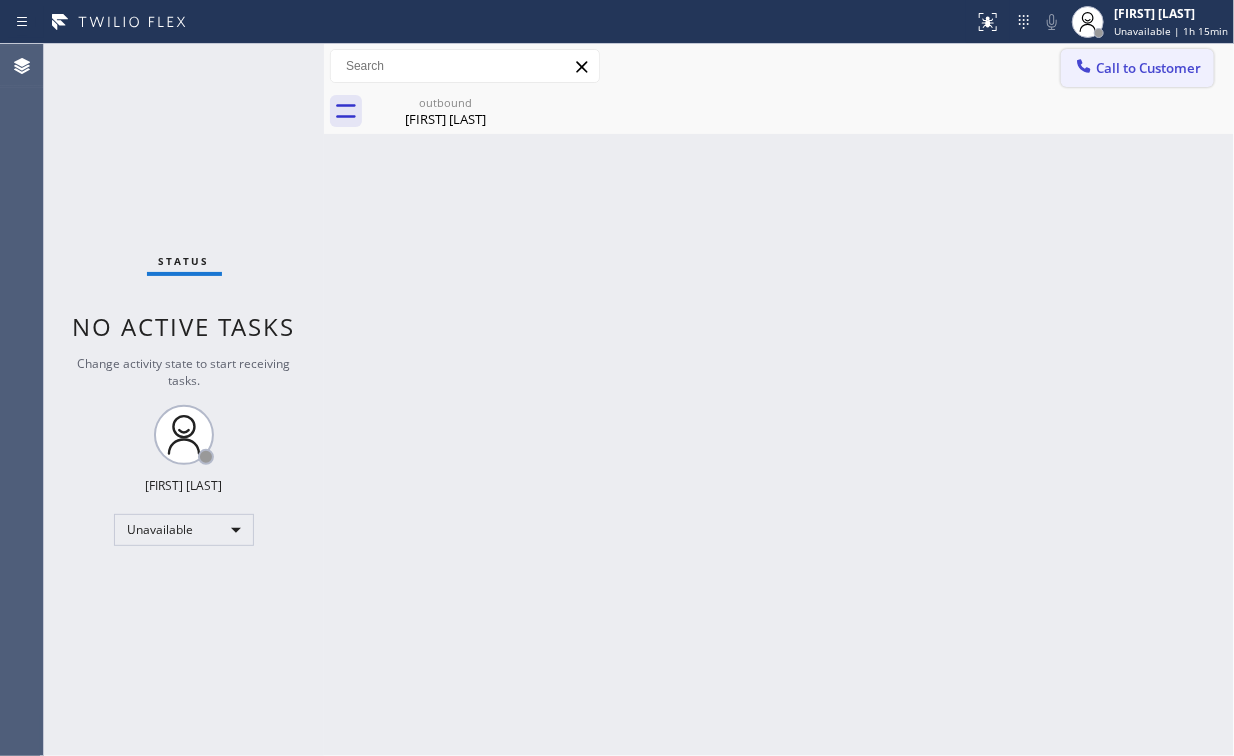 click on "Call to Customer" at bounding box center (1148, 68) 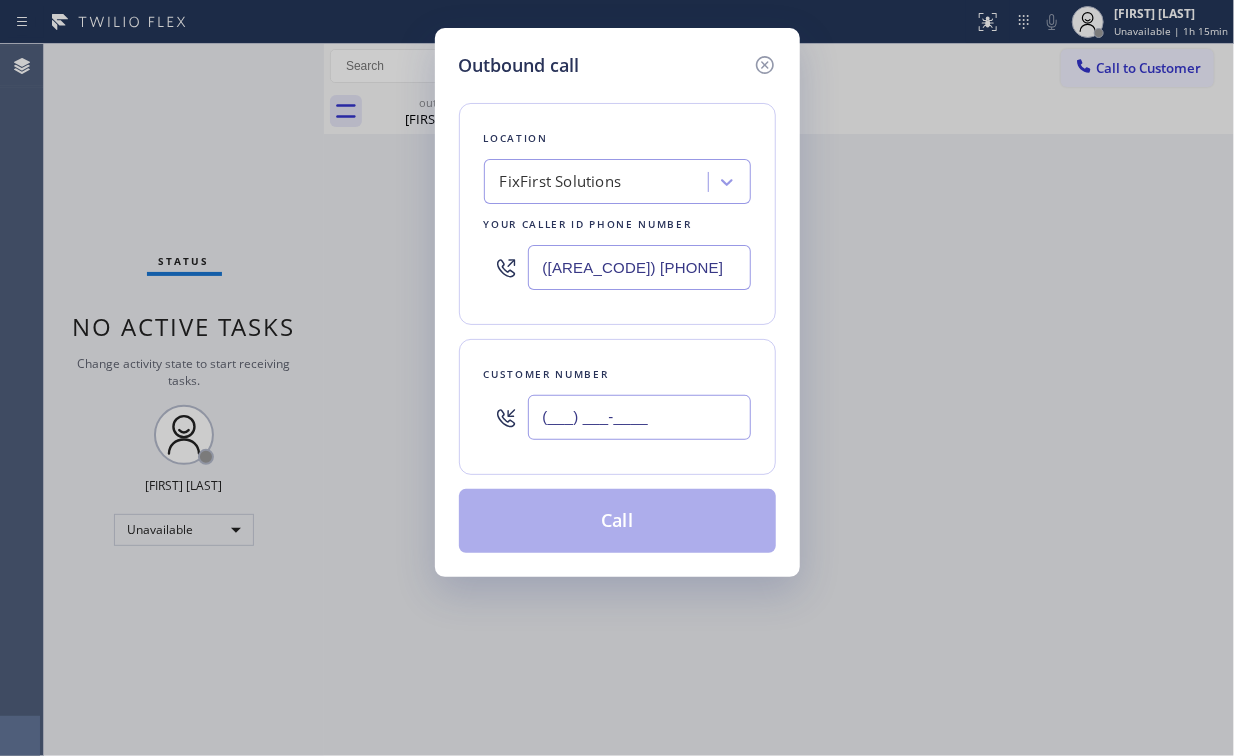 click on "(___) ___-____" at bounding box center (639, 417) 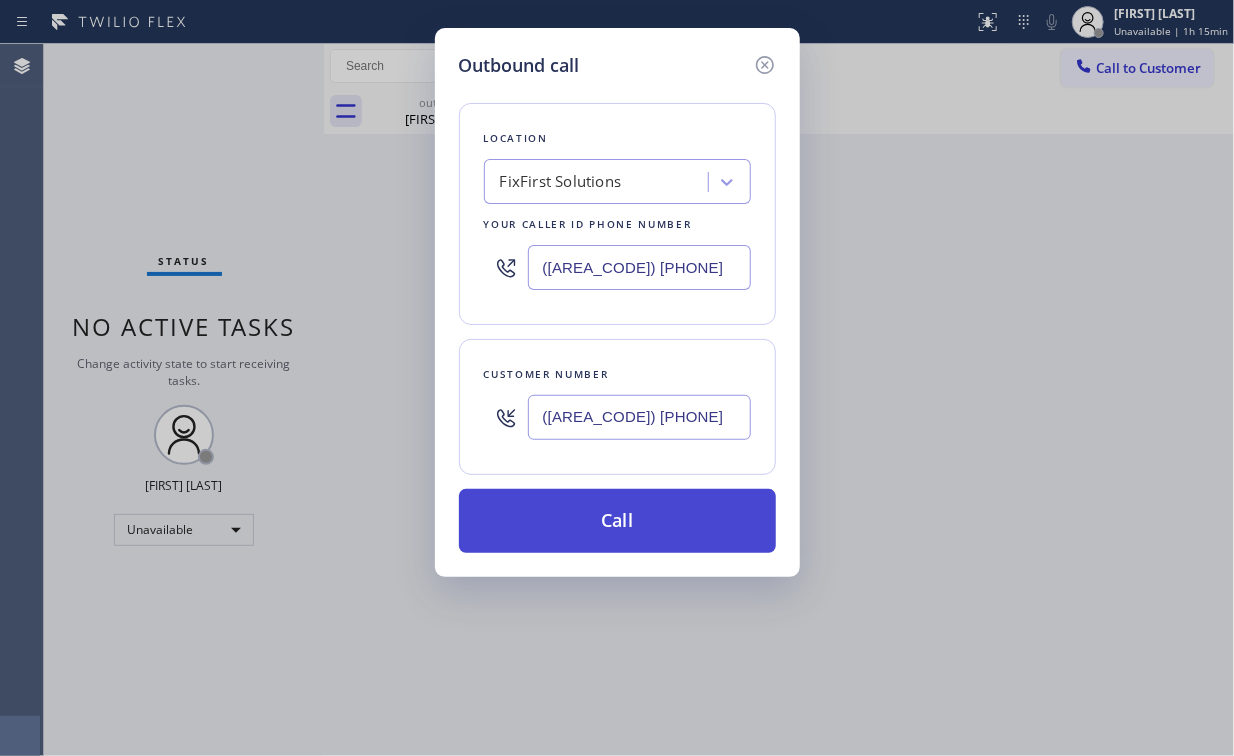 type on "([AREA_CODE]) [PHONE]" 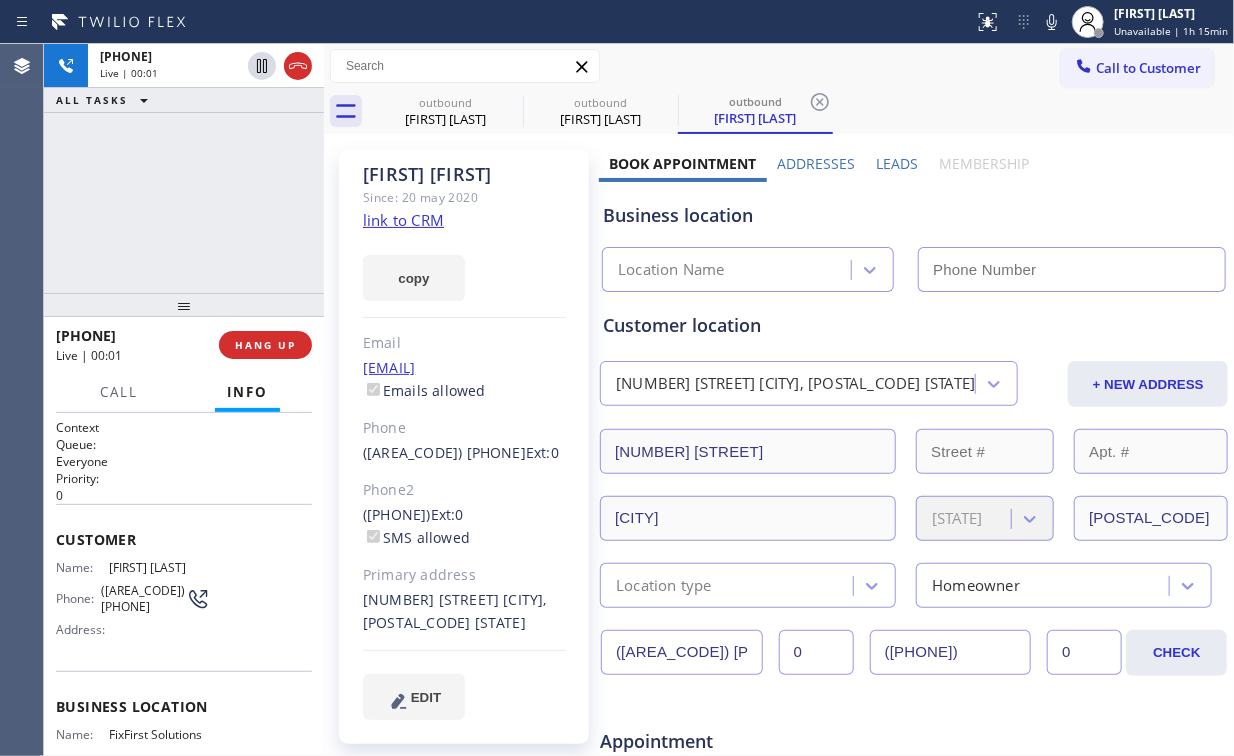 type on "([AREA_CODE]) [PHONE]" 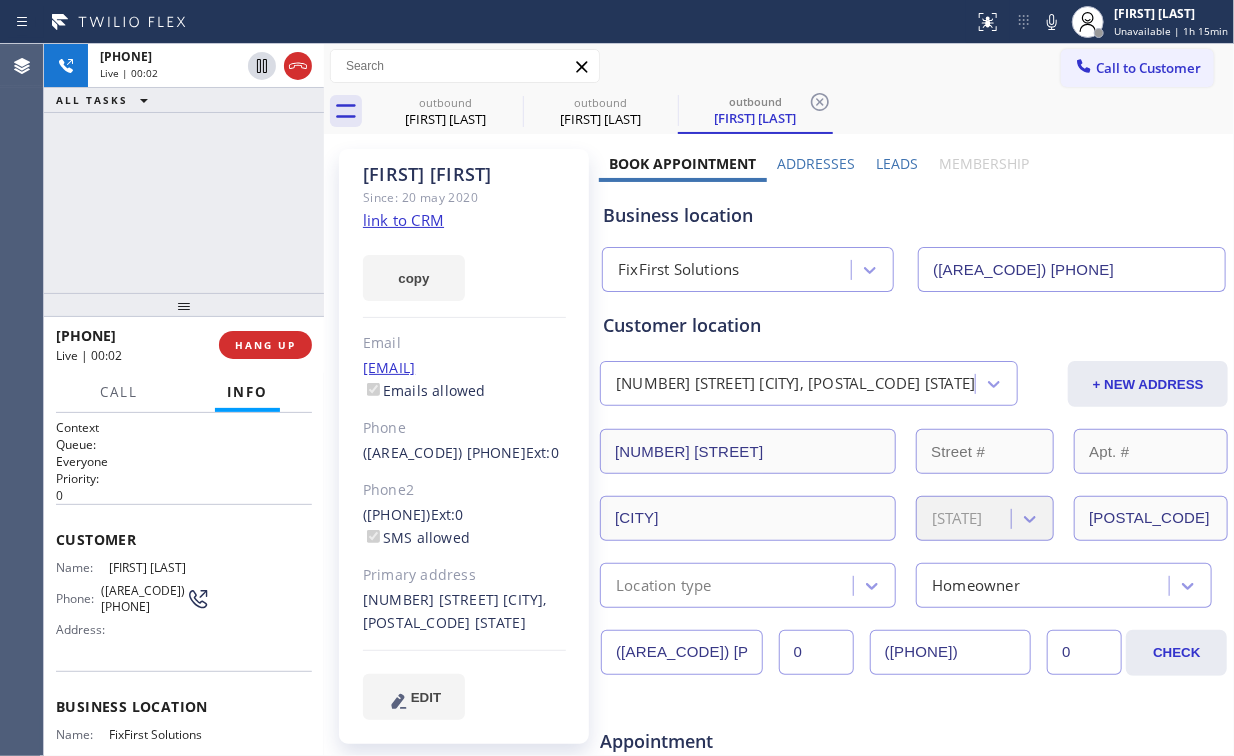 drag, startPoint x: 196, startPoint y: 177, endPoint x: 211, endPoint y: 195, distance: 23.43075 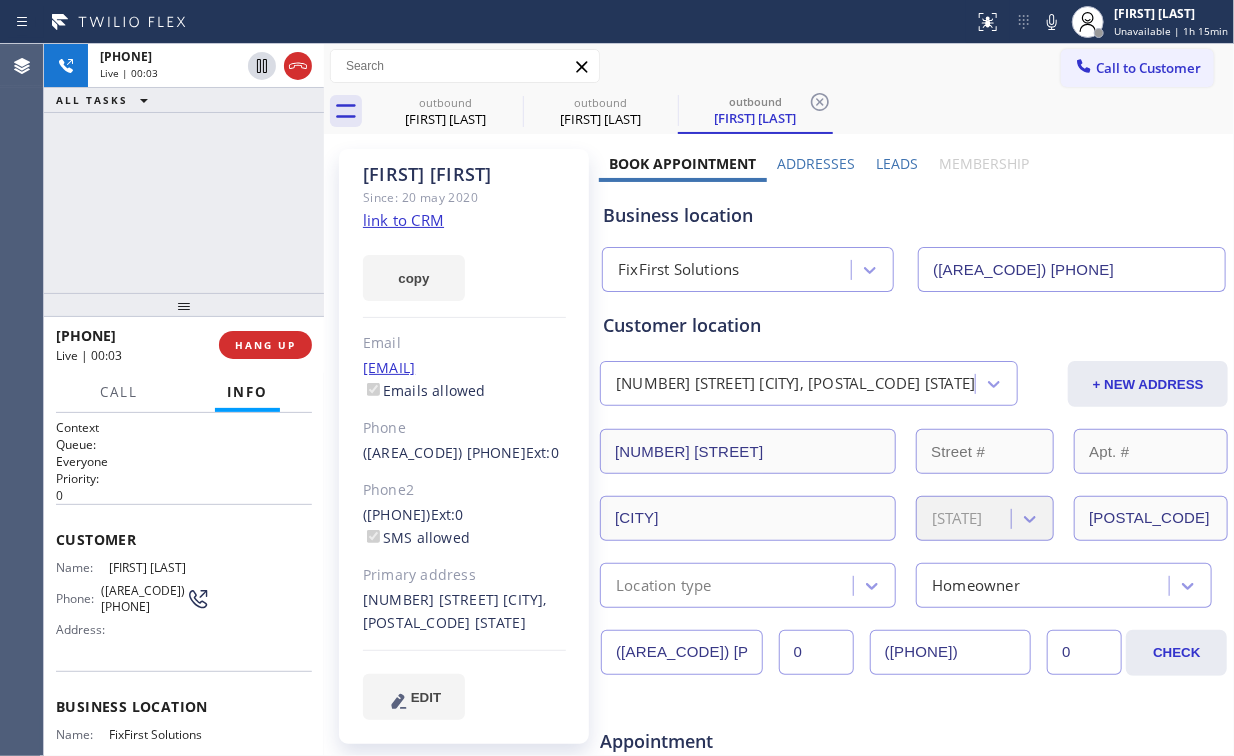 click on "[PHONE] Live | 00:03 ALL TASKS ALL TASKS ACTIVE TASKS TASKS IN WRAP UP" at bounding box center [184, 168] 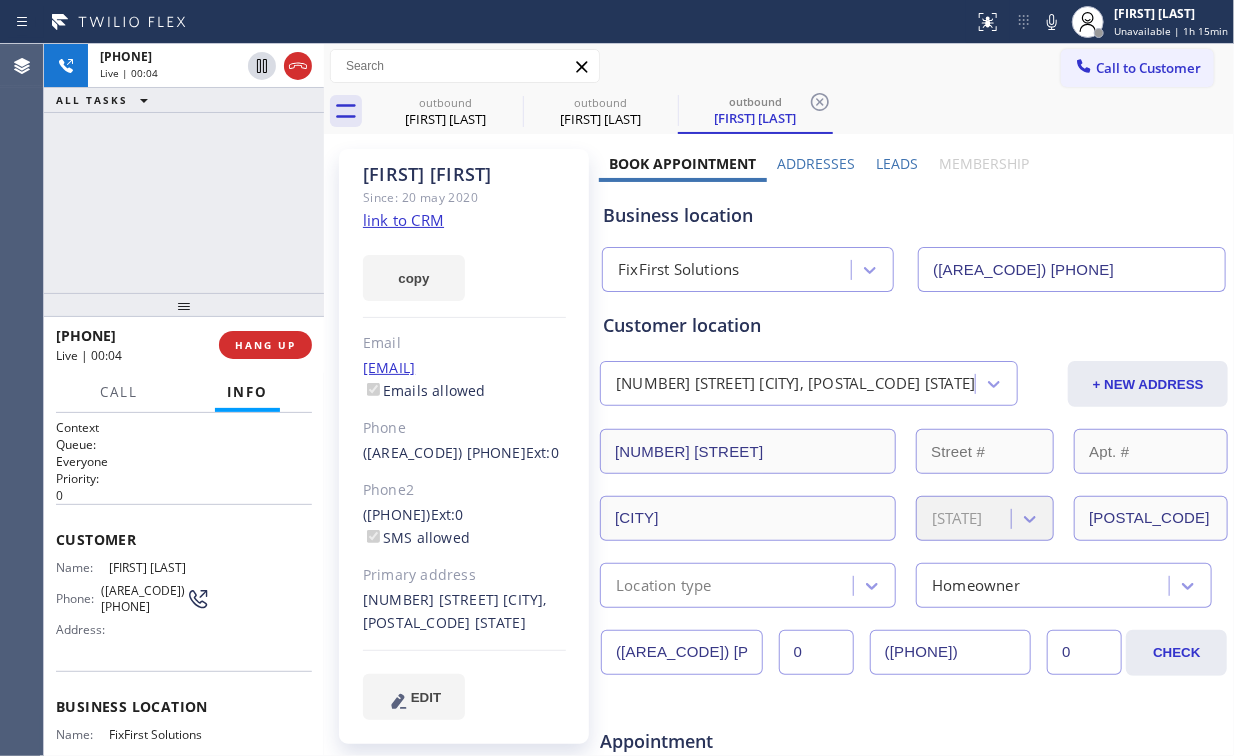 click on "[PHONE] Live | 00:04 ALL TASKS ALL TASKS ACTIVE TASKS TASKS IN WRAP UP" at bounding box center (184, 168) 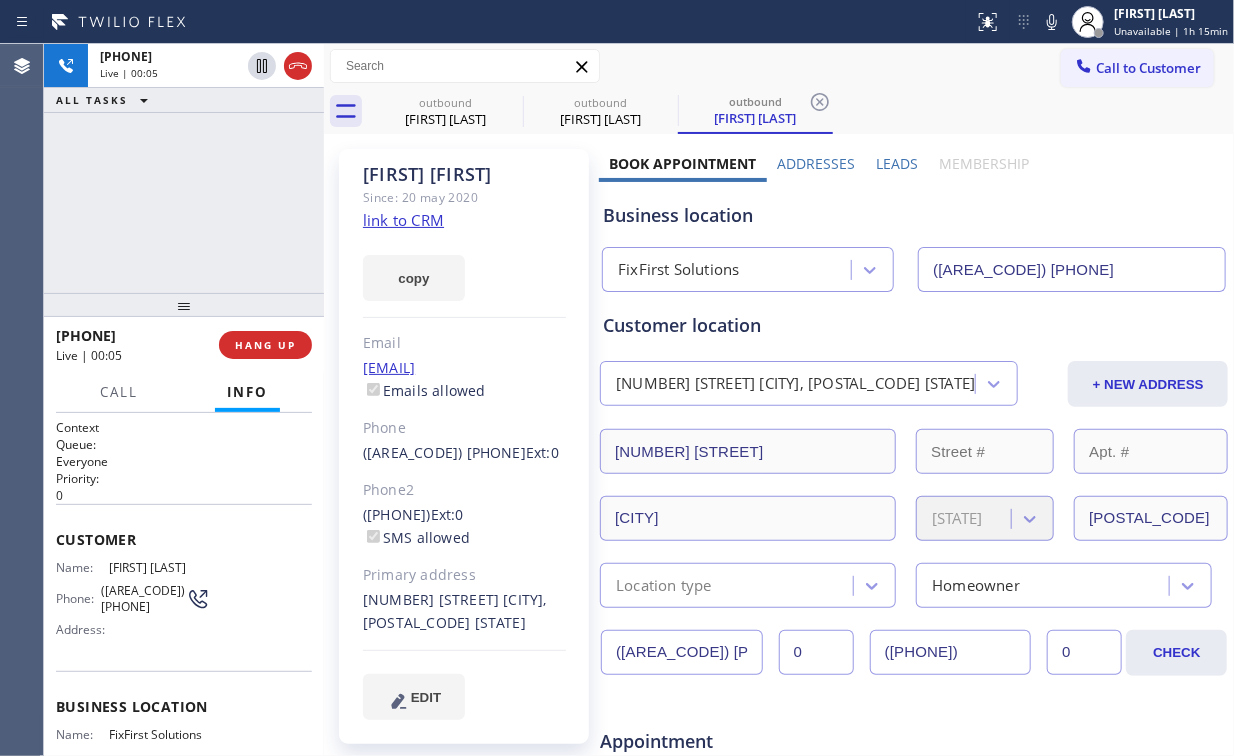 click on "+1[PHONE] Live | 00:05 ALL TASKS ALL TASKS ACTIVE TASKS TASKS IN WRAP UP" at bounding box center [184, 168] 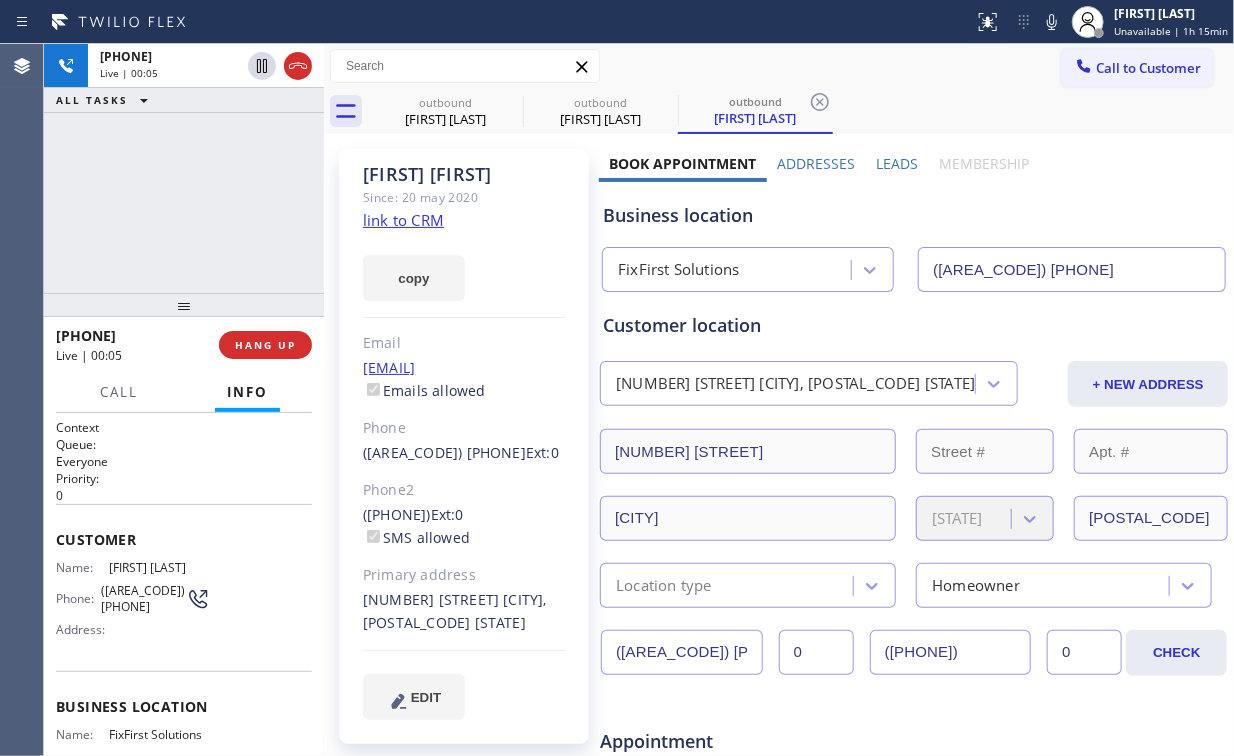 drag, startPoint x: 201, startPoint y: 201, endPoint x: 239, endPoint y: 154, distance: 60.440052 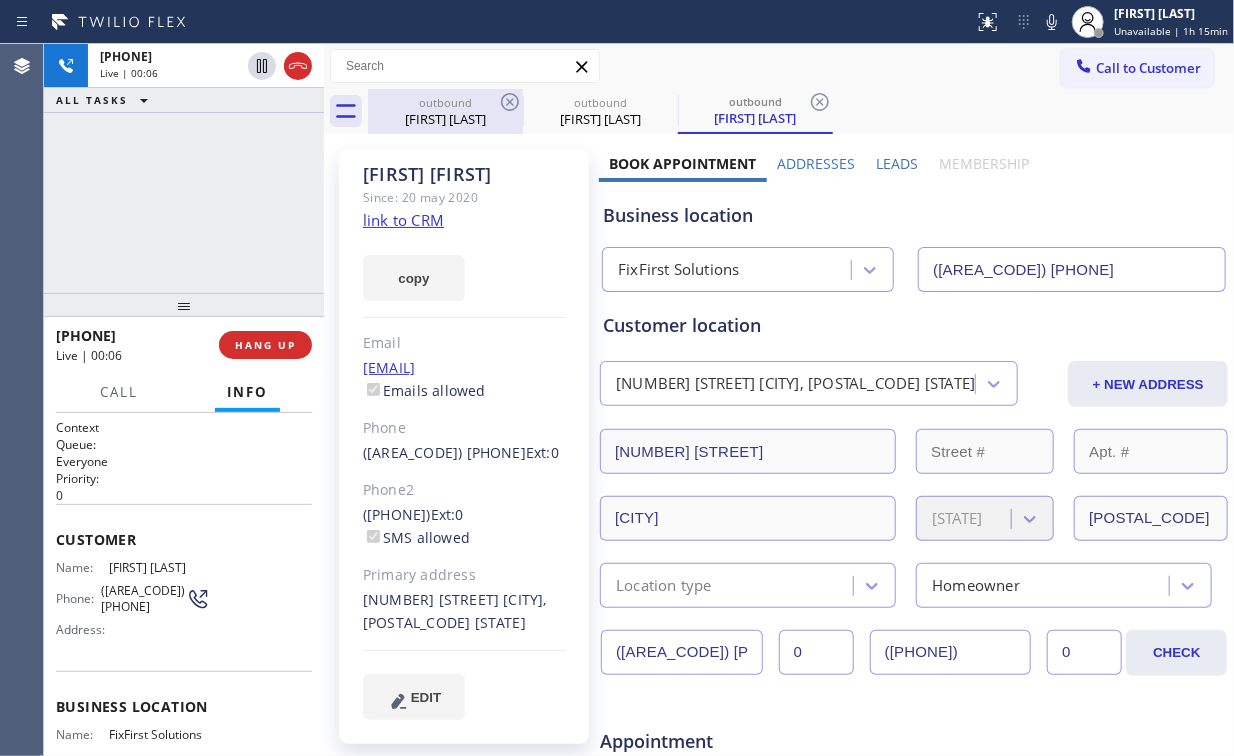 drag, startPoint x: 424, startPoint y: 123, endPoint x: 504, endPoint y: 111, distance: 80.895 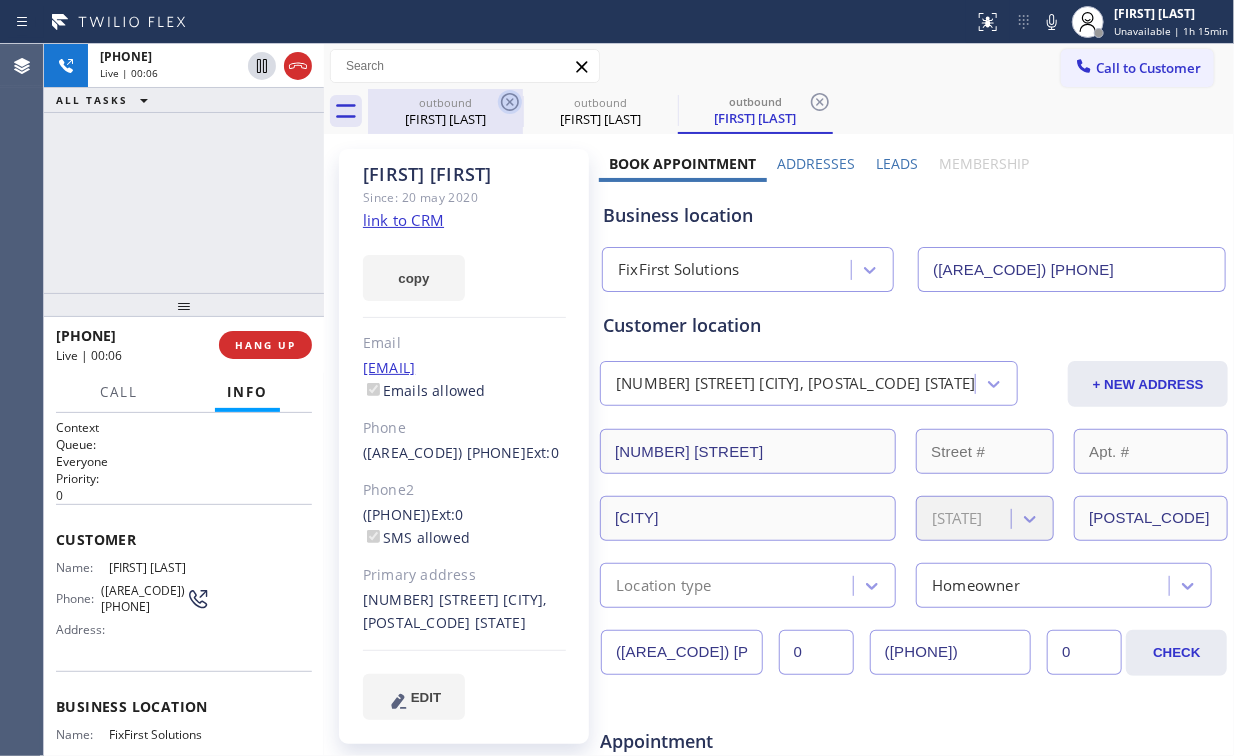 click on "[FIRST] [LAST]" at bounding box center (445, 119) 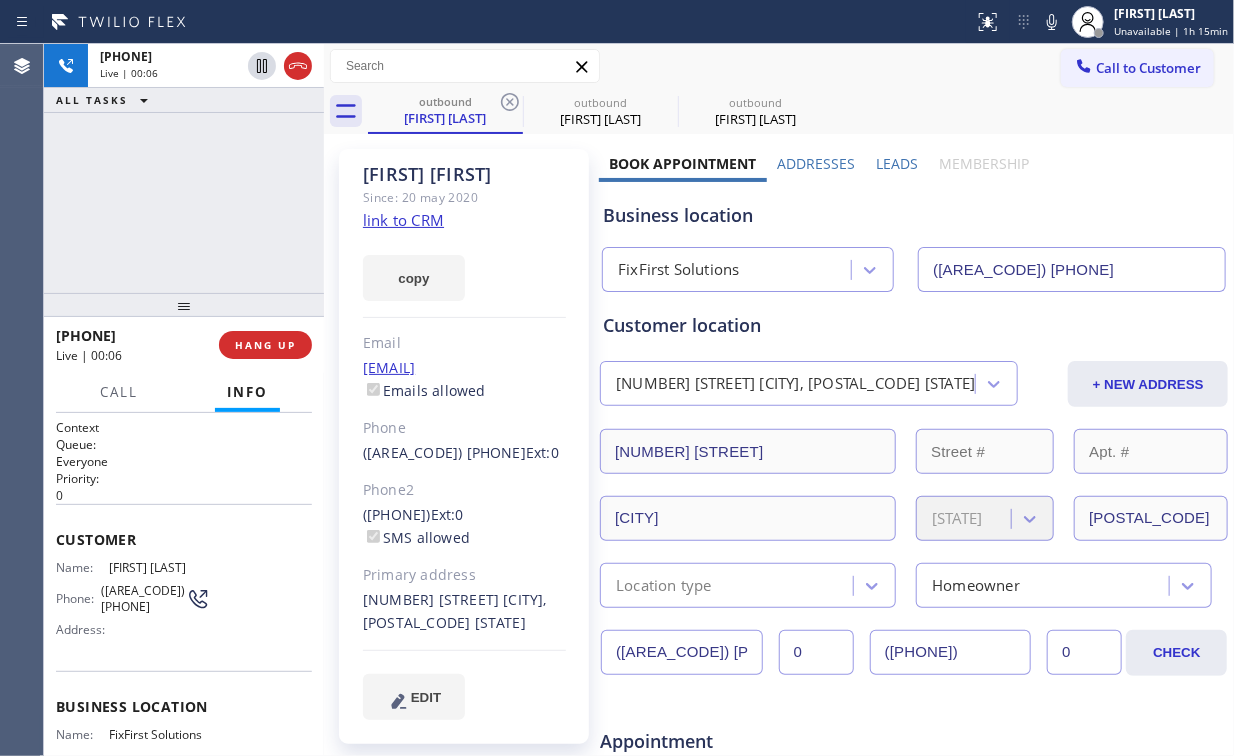 click 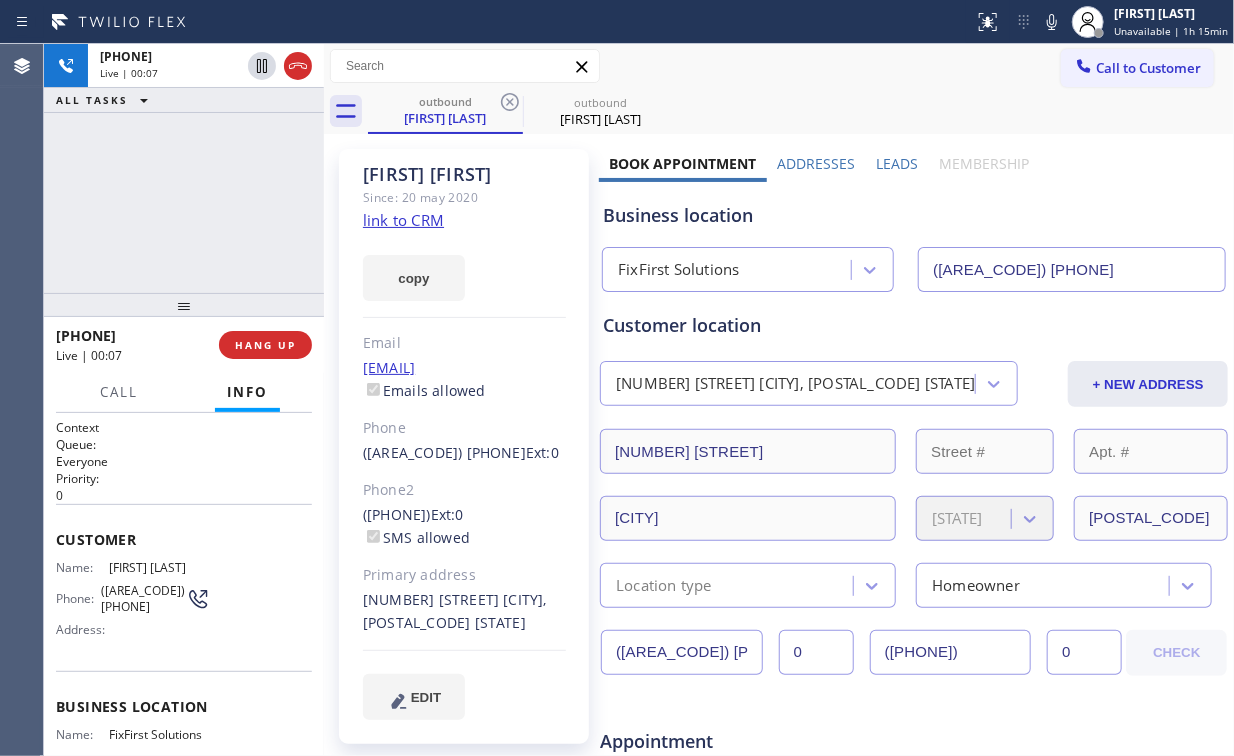 click on "[PHONE] Live | 00:07 ALL TASKS ALL TASKS ACTIVE TASKS TASKS IN WRAP UP" at bounding box center [184, 168] 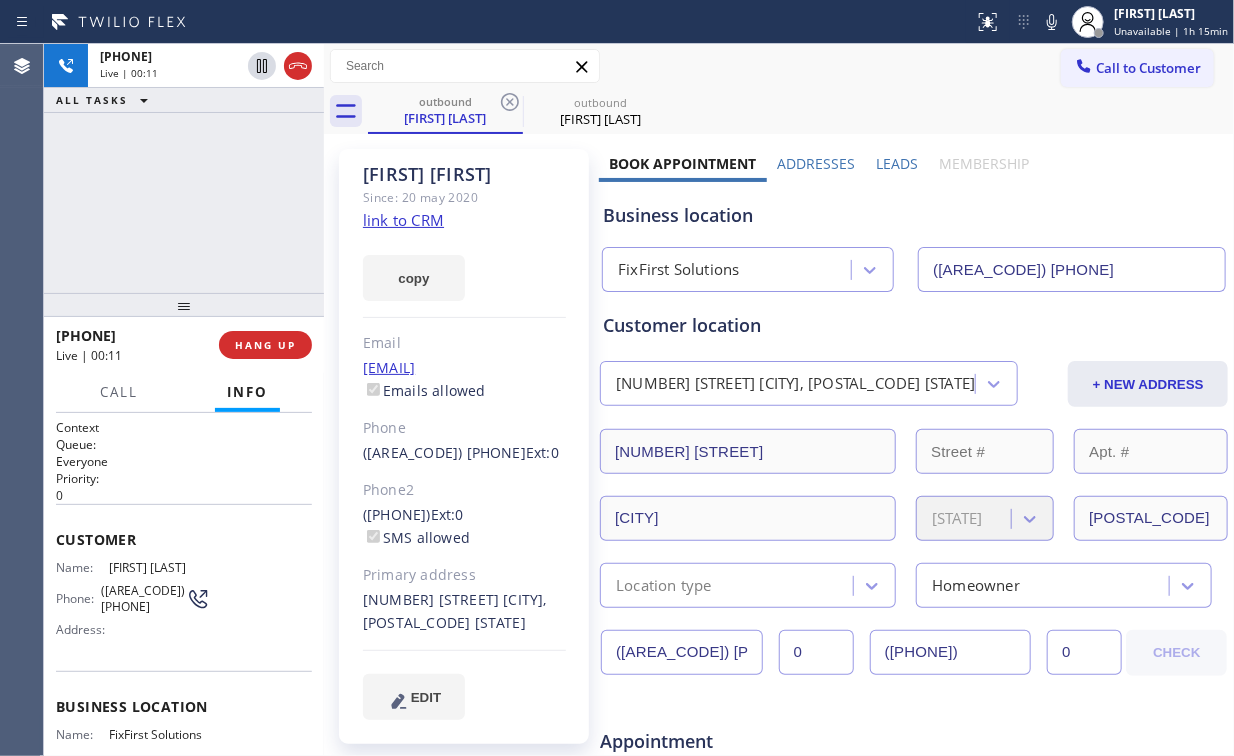 click on "[PHONE] Live | 00:11 ALL TASKS ALL TASKS ACTIVE TASKS TASKS IN WRAP UP" at bounding box center (184, 168) 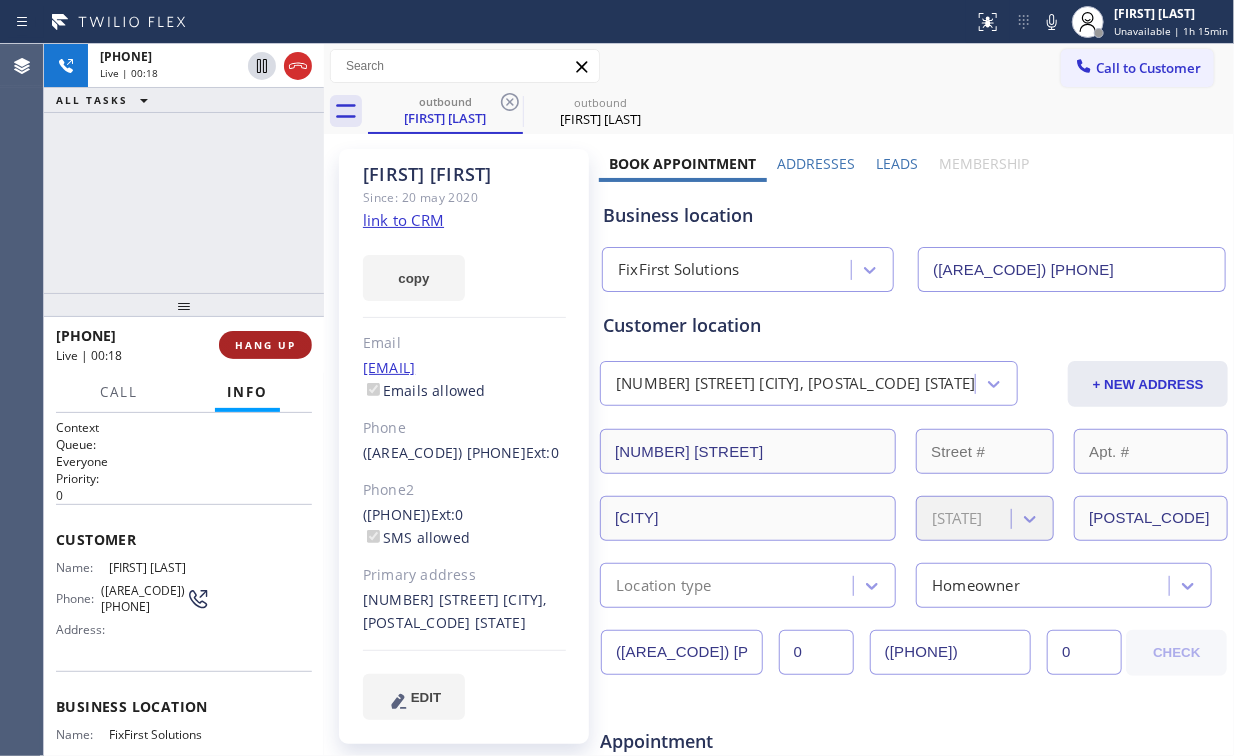 click on "HANG UP" at bounding box center [265, 345] 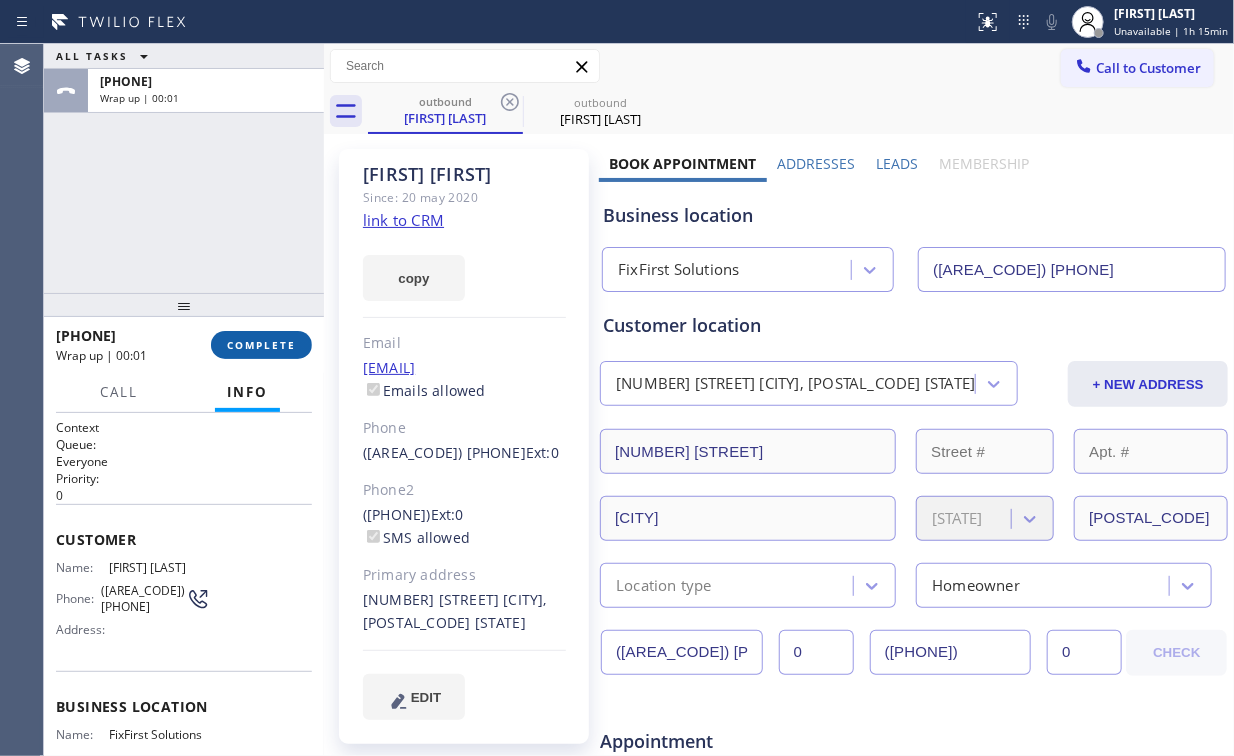 click on "COMPLETE" at bounding box center [261, 345] 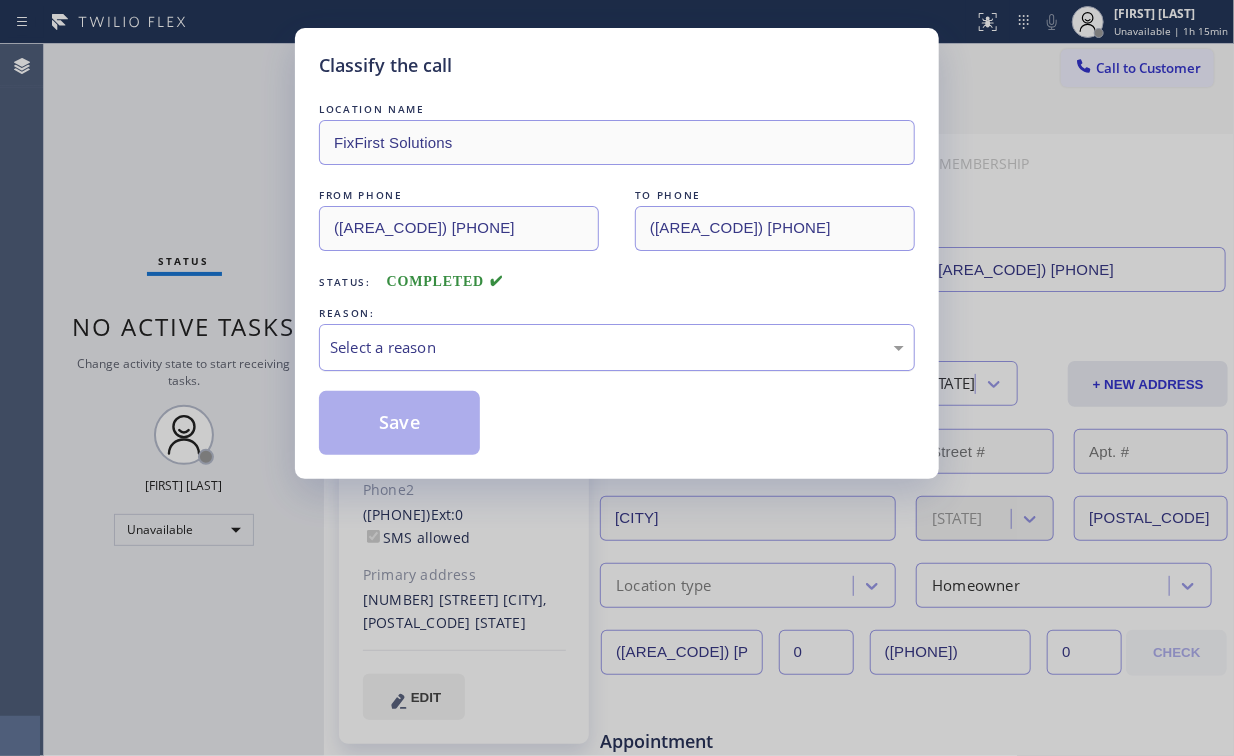 click on "Select a reason" at bounding box center (617, 347) 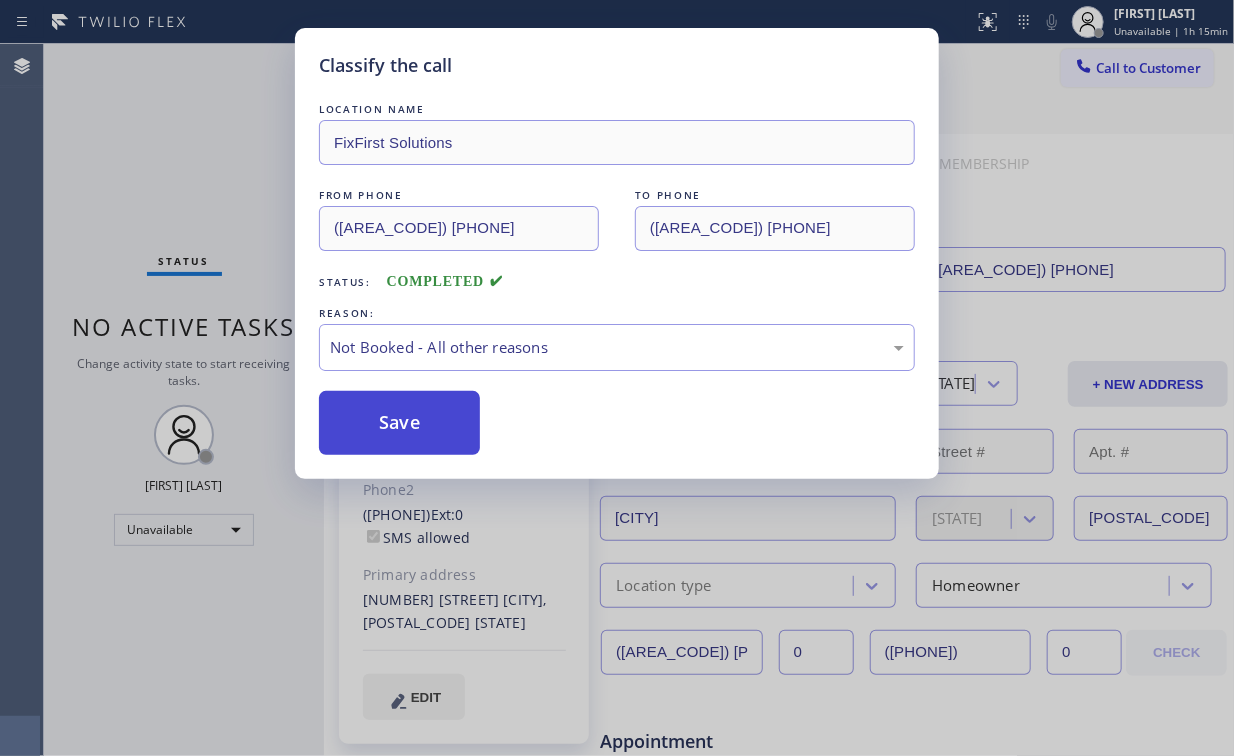 click on "Save" at bounding box center [399, 423] 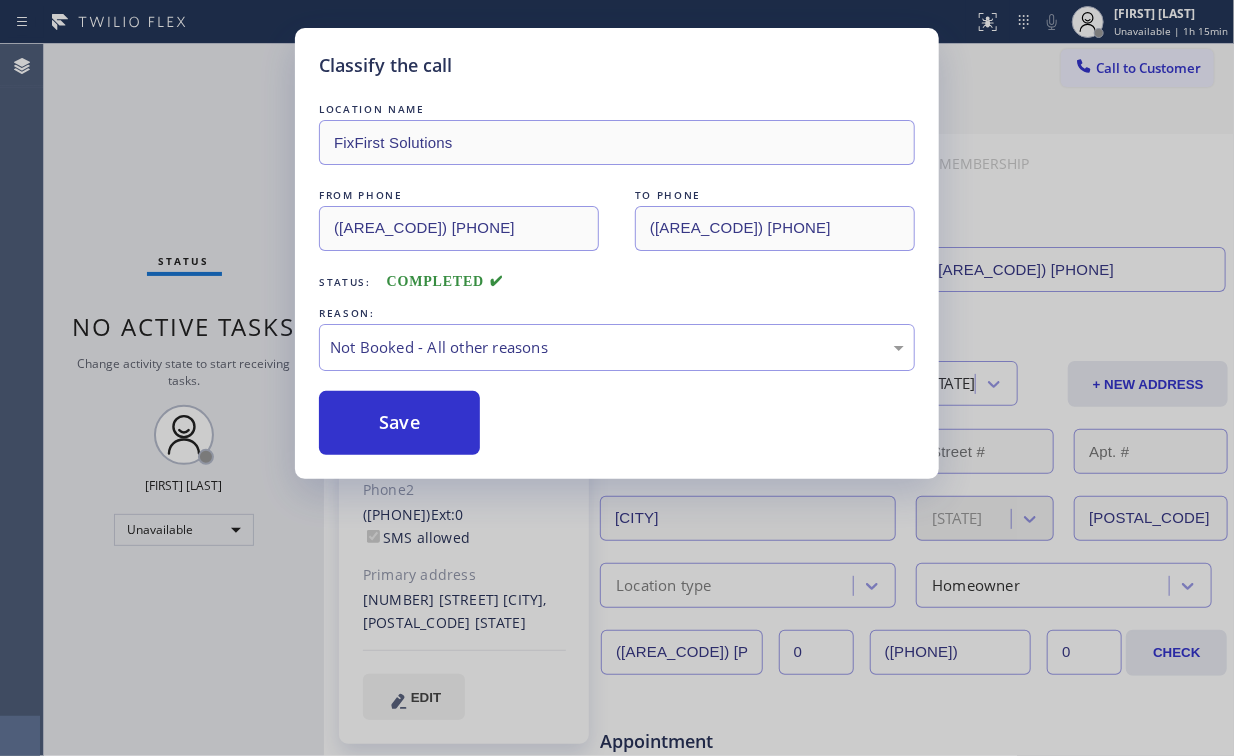 click on "Classify the call LOCATION NAME [COMPANY] FROM PHONE ([PHONE]) TO PHONE ([PHONE]) Status: COMPLETED REASON: Not Booked - All other reasons Save" at bounding box center [617, 378] 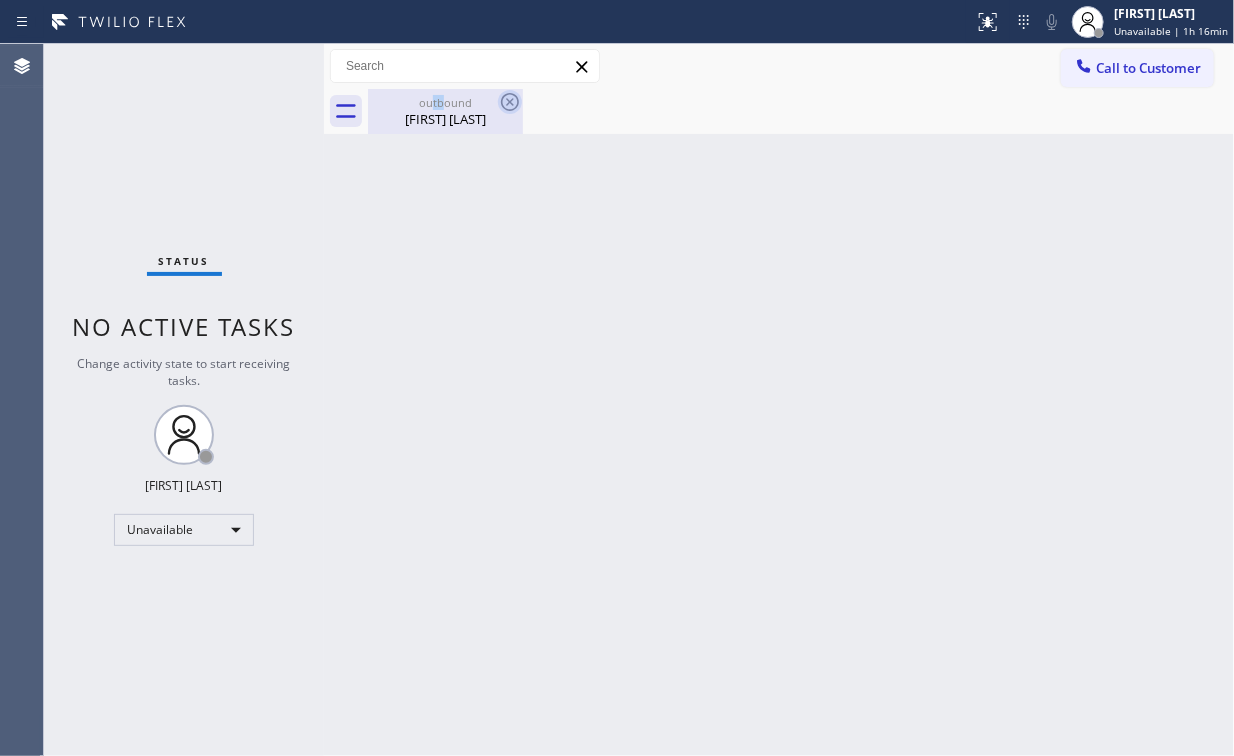 drag, startPoint x: 435, startPoint y: 93, endPoint x: 502, endPoint y: 105, distance: 68.06615 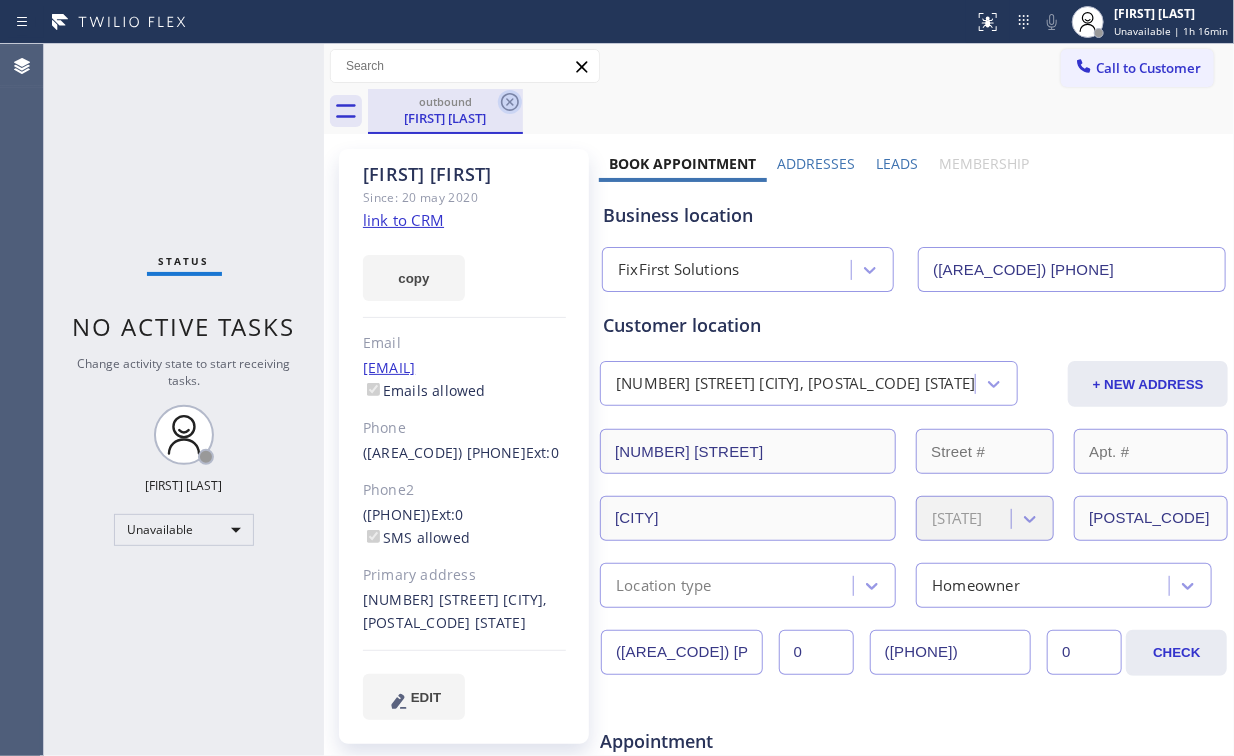 click 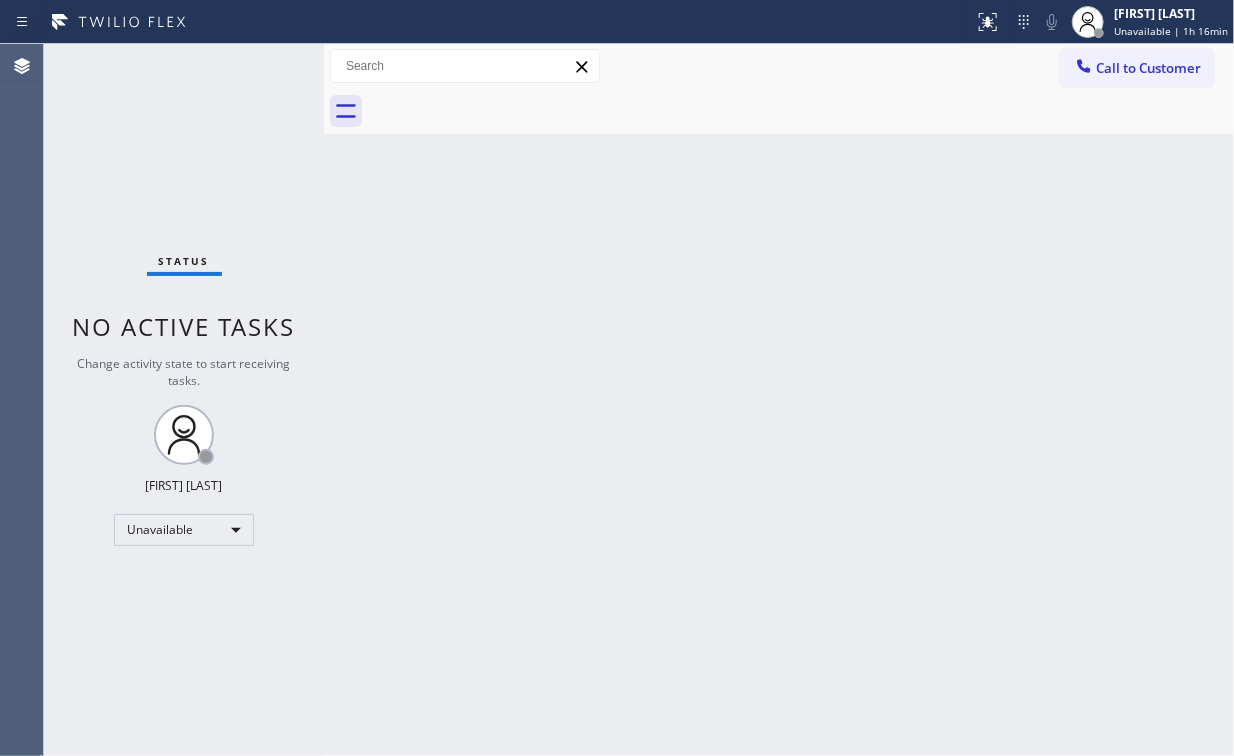 click on "Status   No active tasks     Change activity state to start receiving tasks.   Arnold Verallo Unavailable" at bounding box center [184, 400] 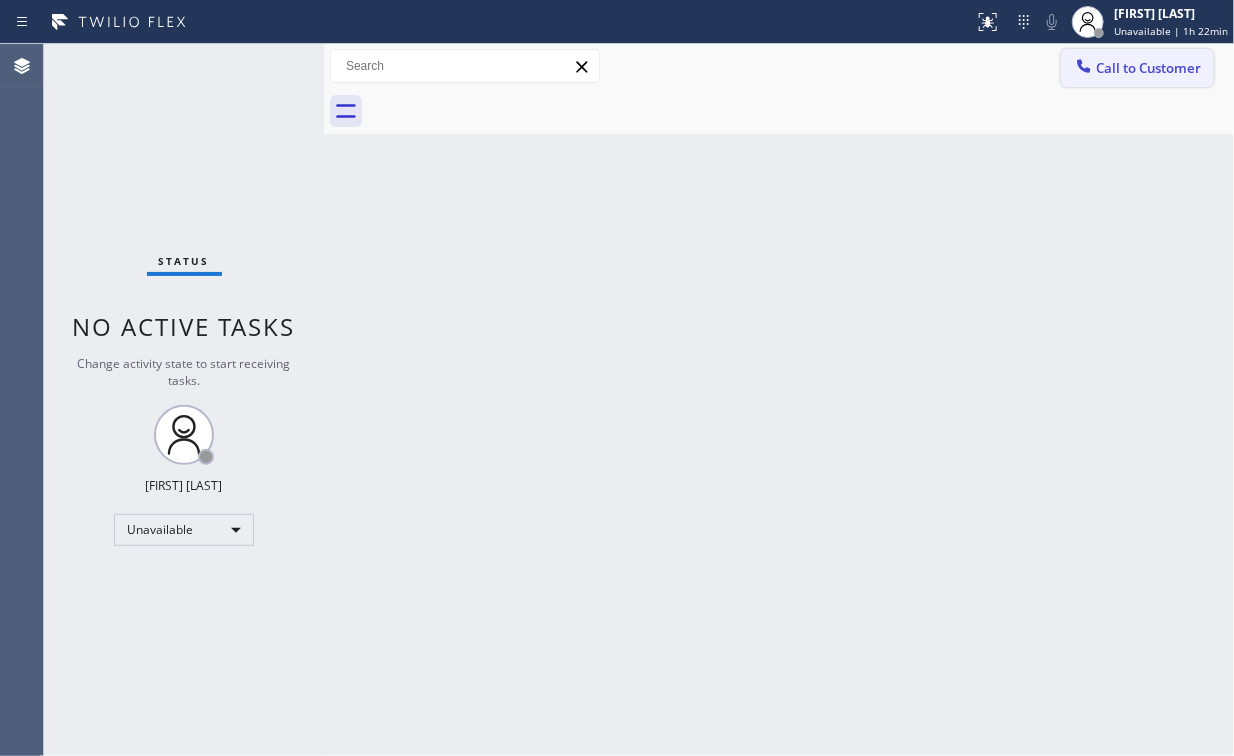 click on "Call to Customer" at bounding box center (1148, 68) 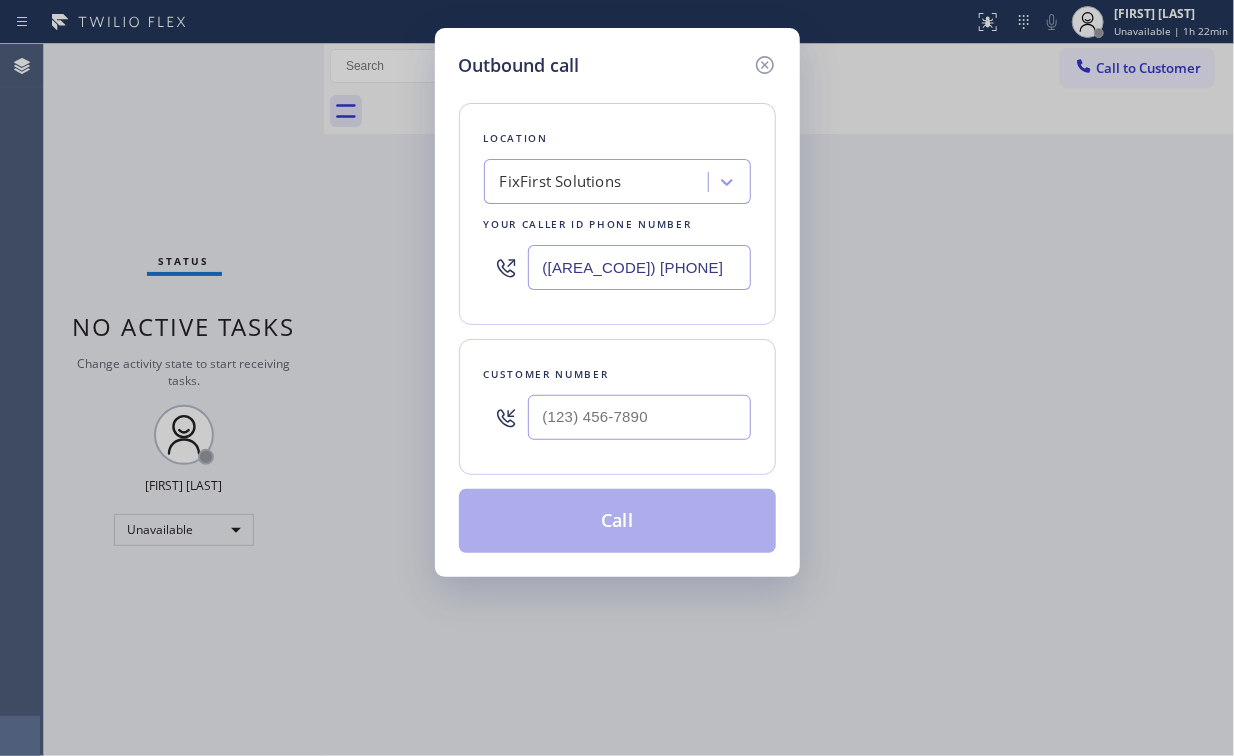 drag, startPoint x: 676, startPoint y: 270, endPoint x: 353, endPoint y: 238, distance: 324.58127 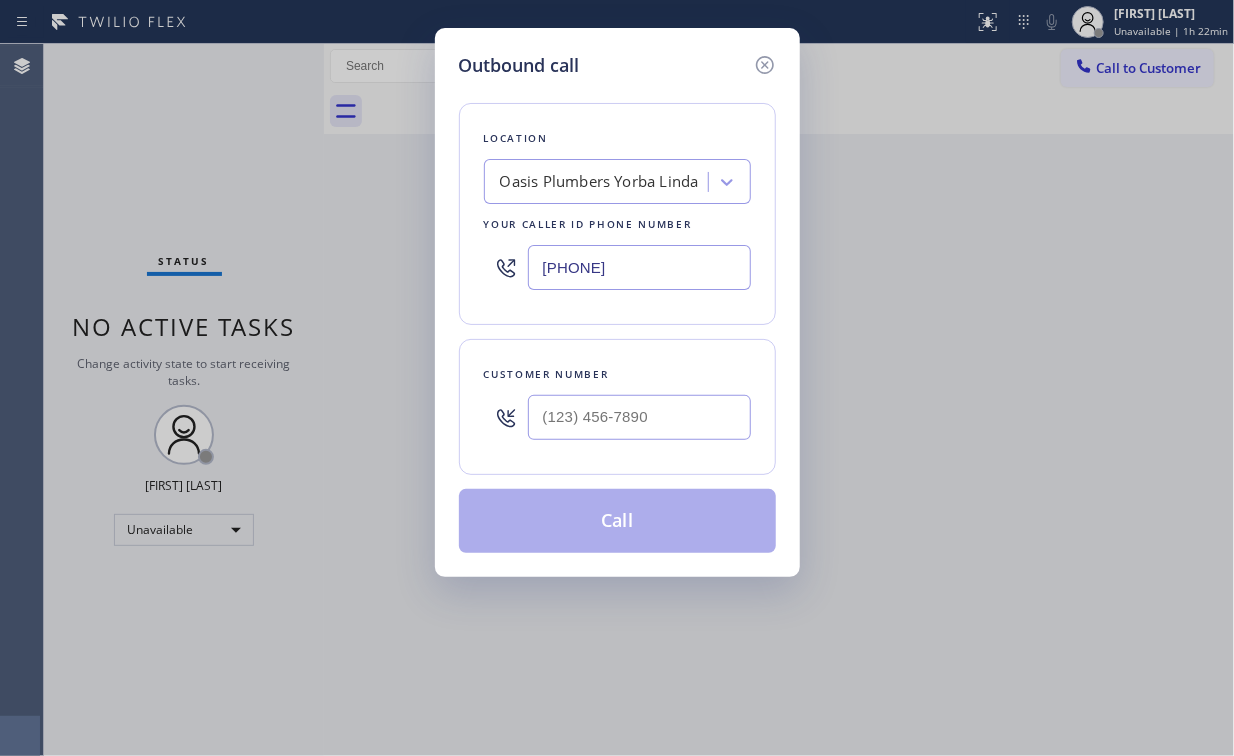 type on "[PHONE]" 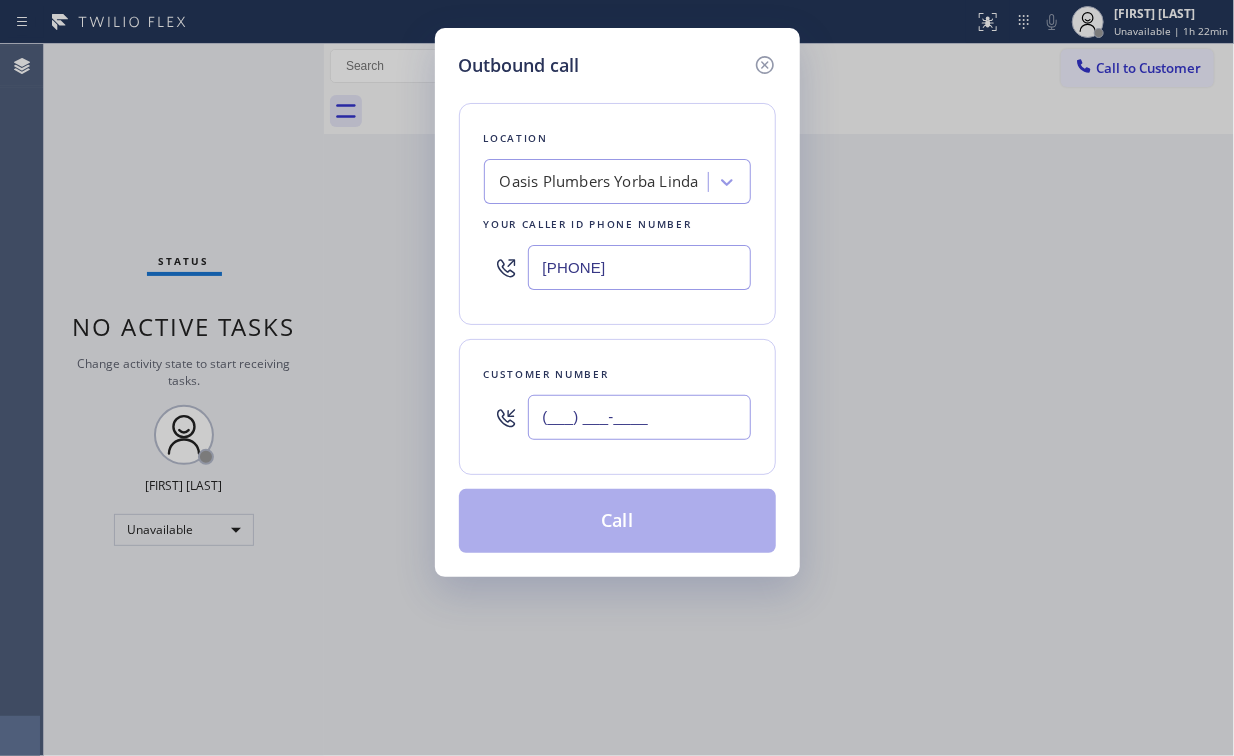 click on "(___) ___-____" at bounding box center [639, 417] 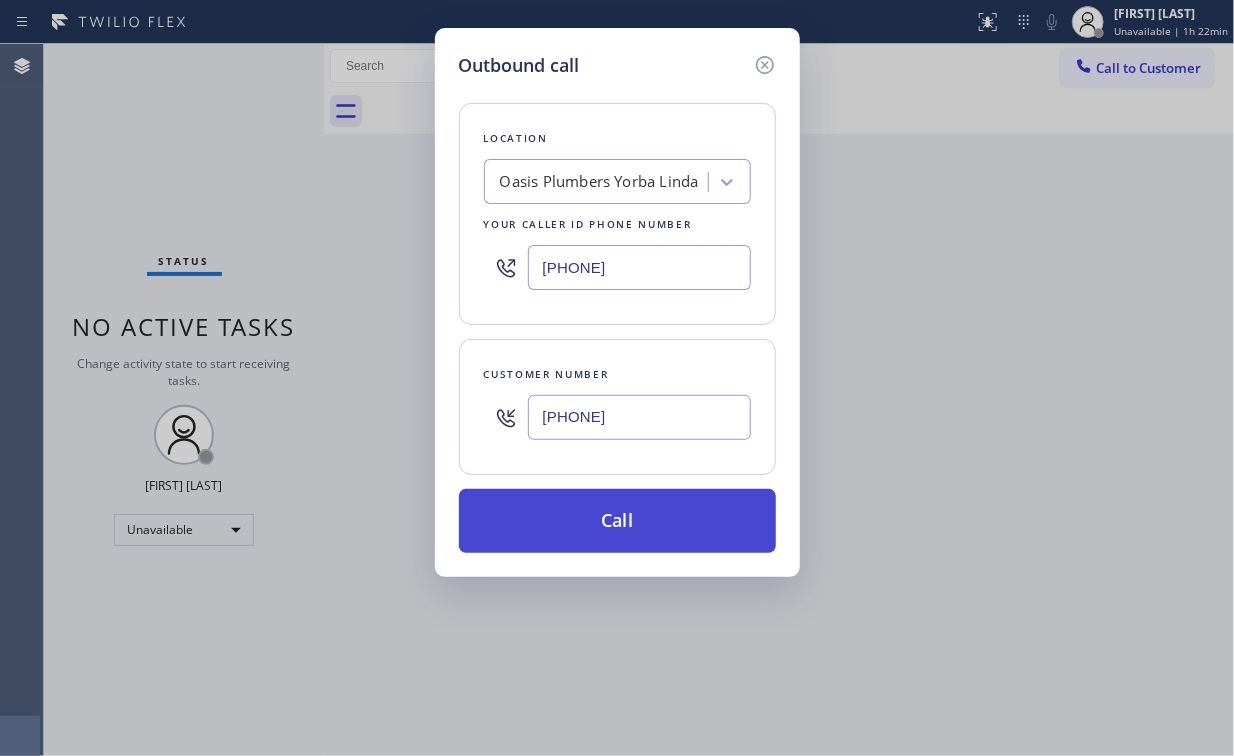 type on "[PHONE]" 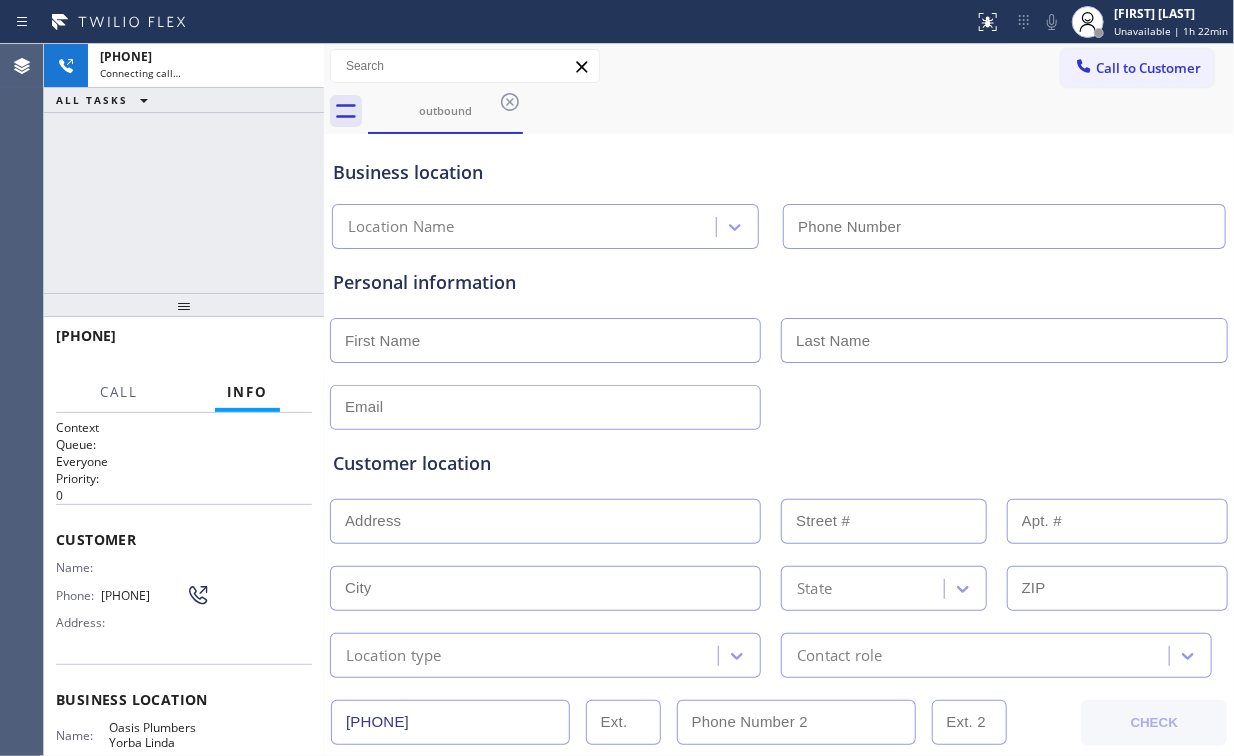 type on "[PHONE]" 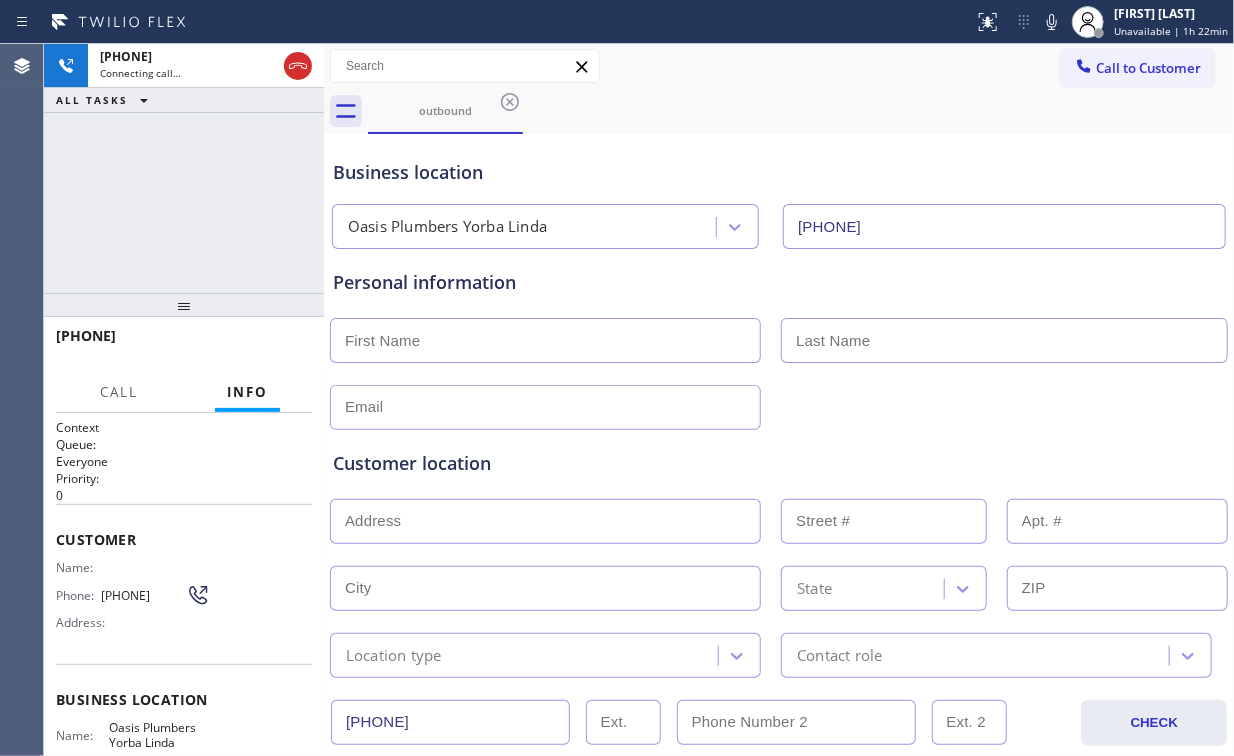 click on "+1[PHONE] Connecting call… ALL TASKS ALL TASKS ACTIVE TASKS TASKS IN WRAP UP" at bounding box center (184, 168) 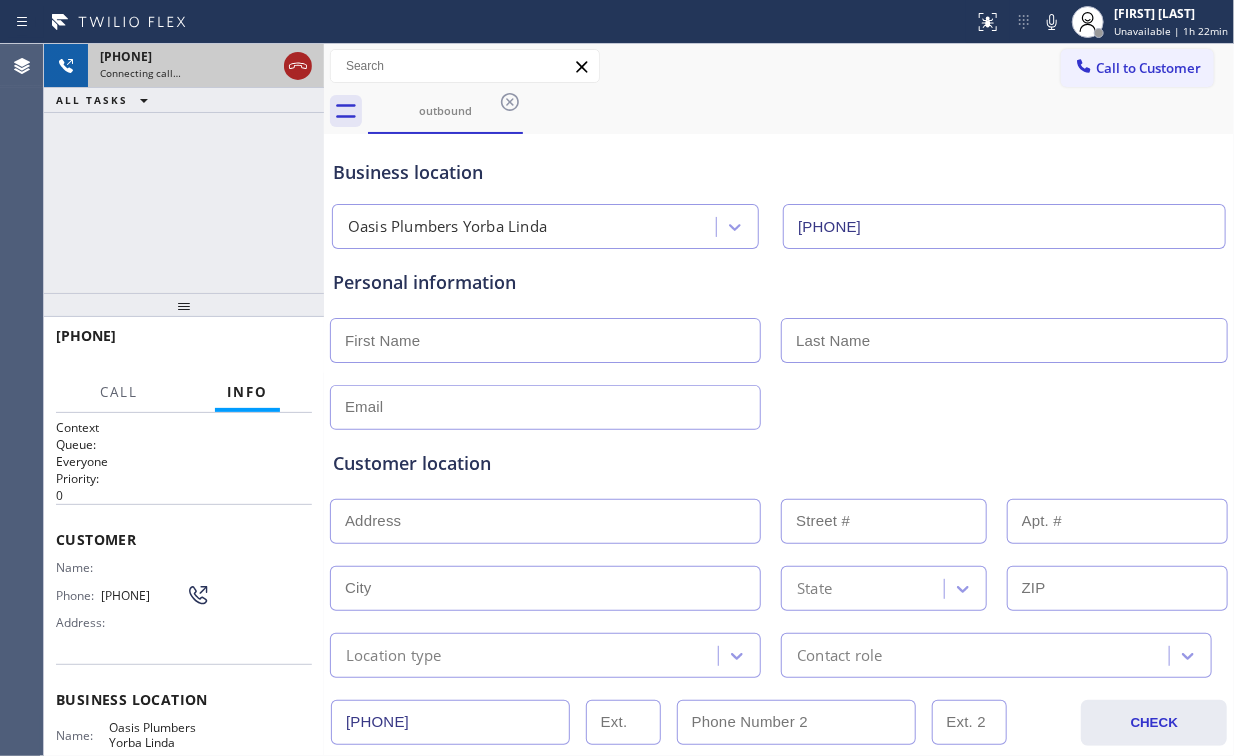 click 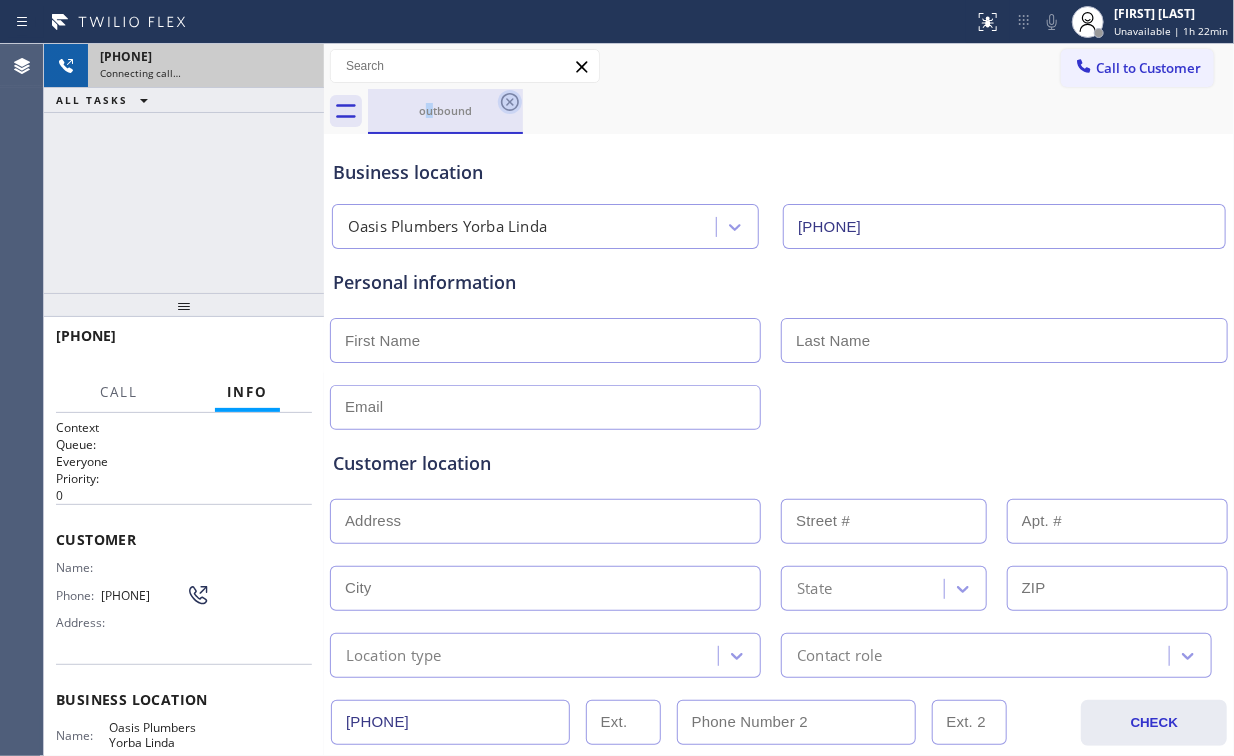 drag, startPoint x: 428, startPoint y: 115, endPoint x: 520, endPoint y: 104, distance: 92.65527 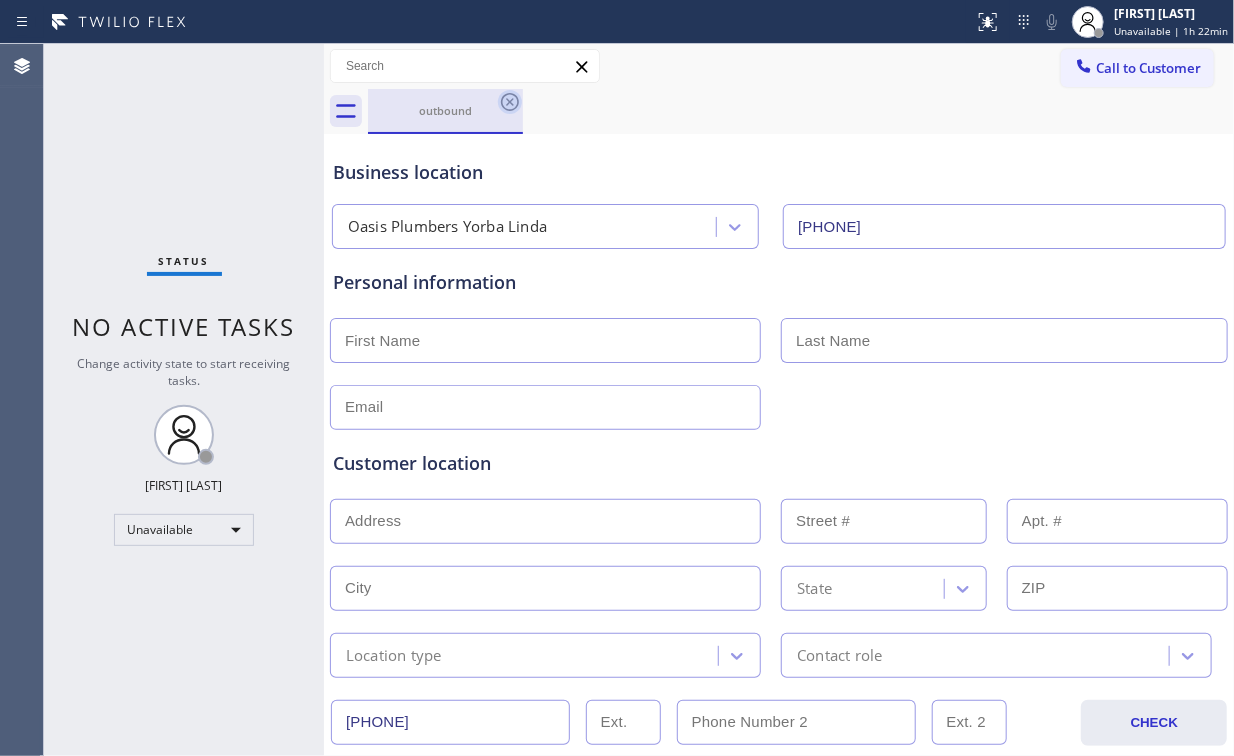 click 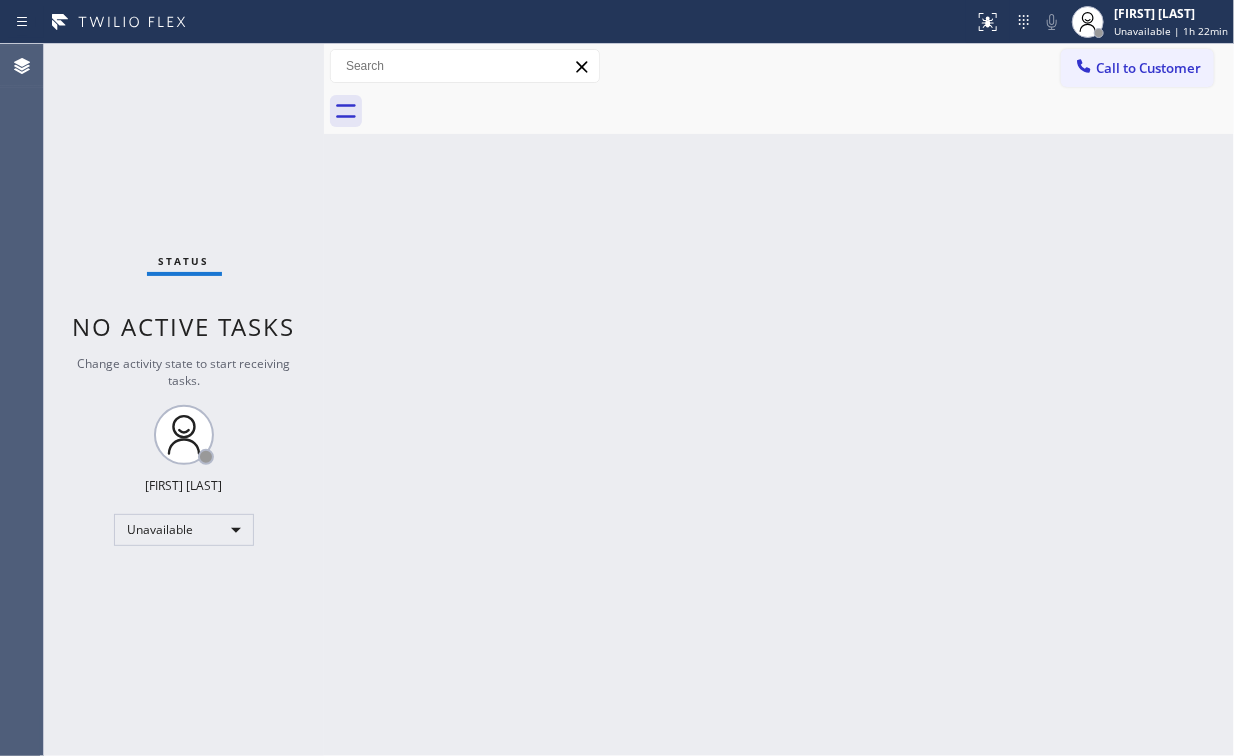 click on "Back to Dashboard Change Sender ID Customers Technicians Select a contact Outbound call Location Search location Your caller id phone number Customer number Call Customer info Name   Phone none Address none Change Sender ID HVAC [PHONE] 5 Star Appliance [PHONE] Appliance Repair [PHONE] Plumbing [PHONE] Air Duct Cleaning [PHONE]  Electricians [PHONE]  Cancel Change Check personal SMS Reset Change No tabs Call to Customer Outbound call Location Oasis Plumbers Yorba Linda Your caller id phone number [PHONE] Customer number Call Outbound call Technician Search Technician Your caller id phone number Your caller id phone number Call" at bounding box center [779, 400] 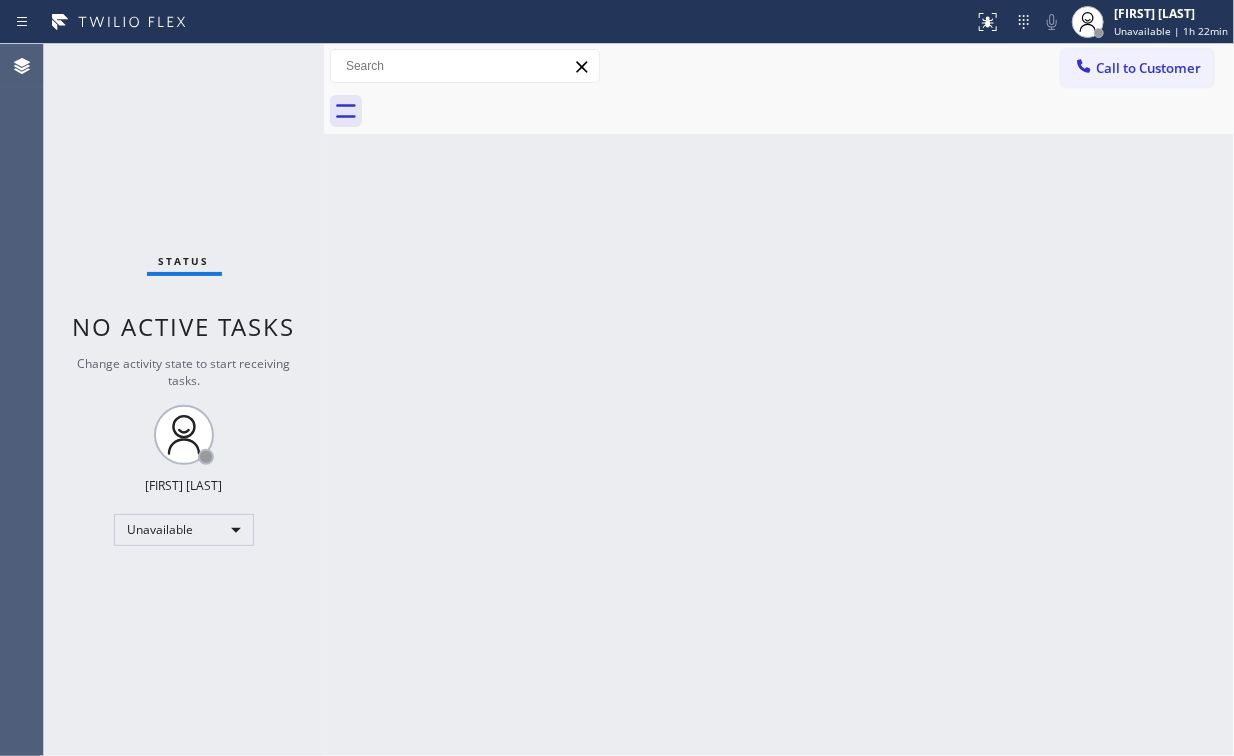 drag, startPoint x: 1172, startPoint y: 64, endPoint x: 738, endPoint y: 192, distance: 452.48206 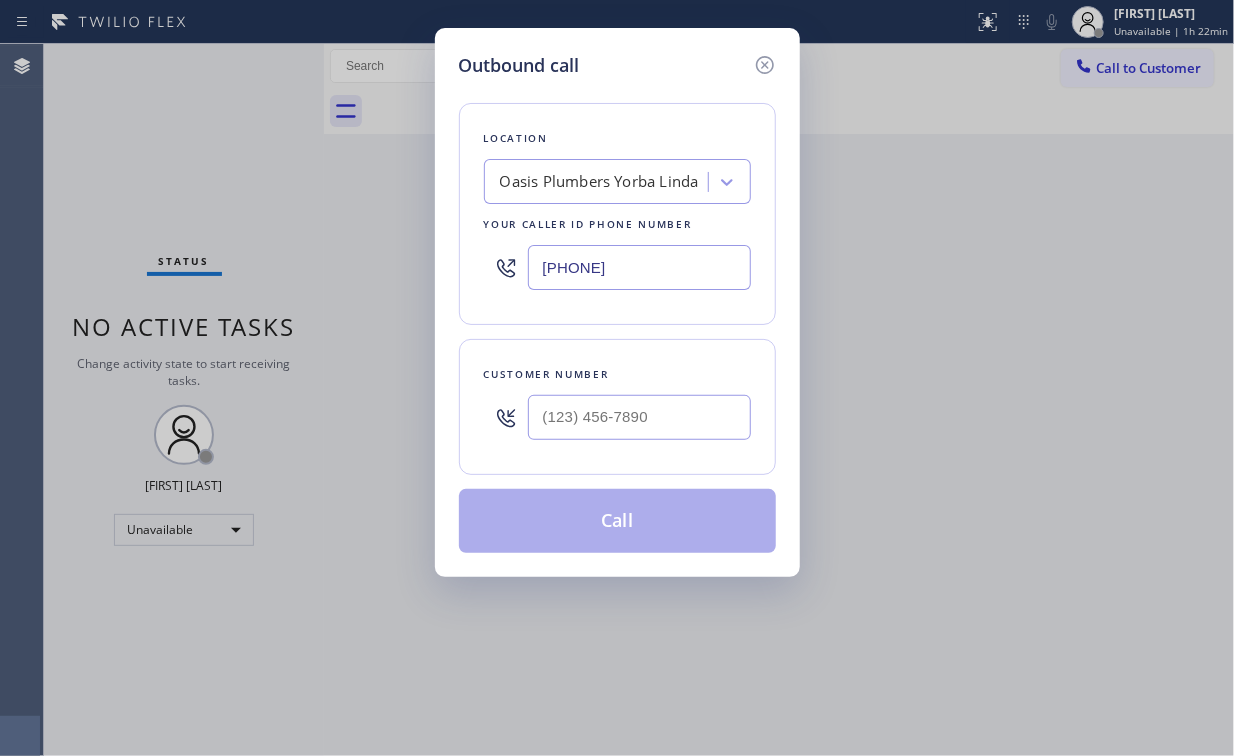 click on "Outbound call Location [COMPANY] [CITY] Your caller id phone number ([AREA_CODE]) [PHONE] Customer number Call" at bounding box center (617, 378) 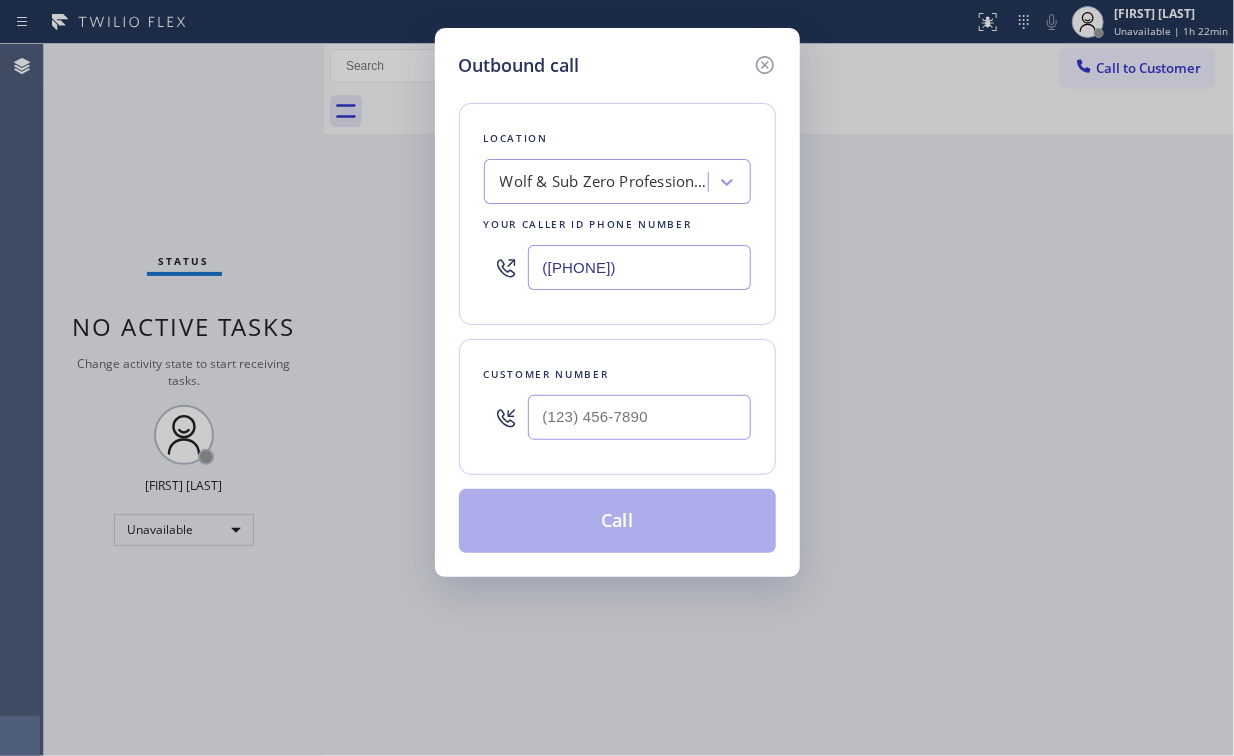type on "([PHONE])" 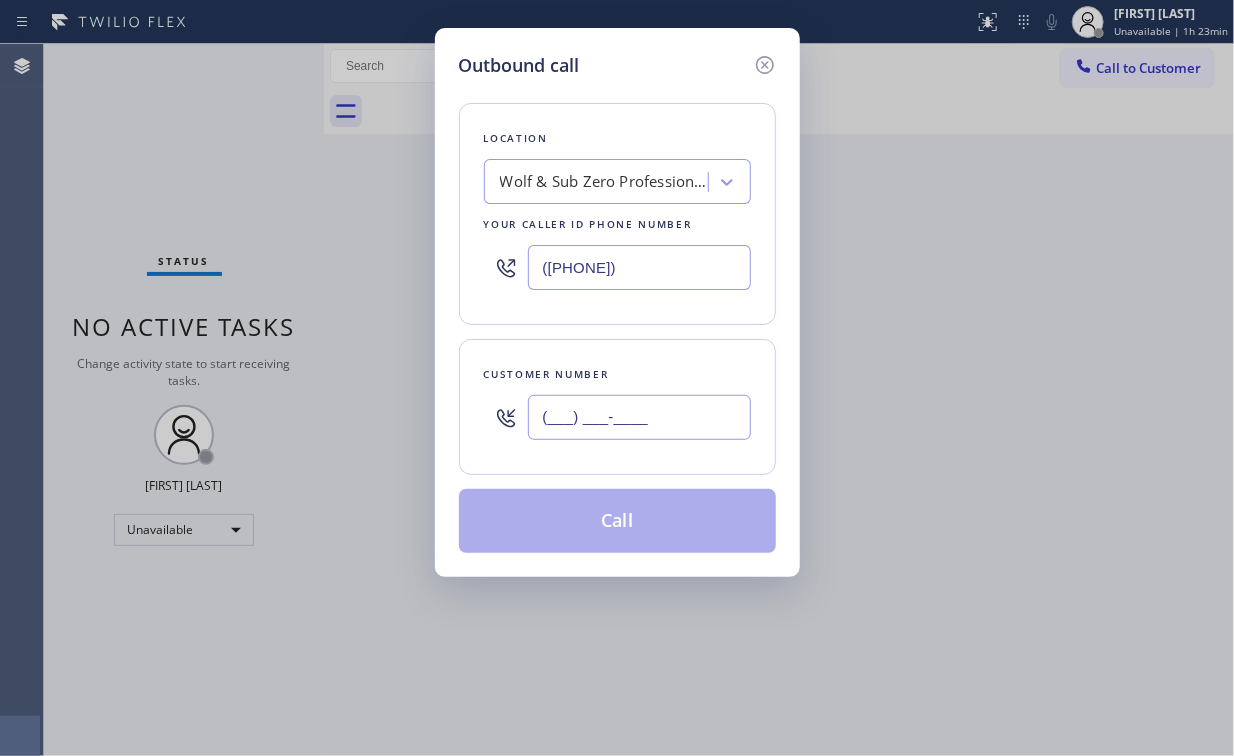 click on "(___) ___-____" at bounding box center [639, 417] 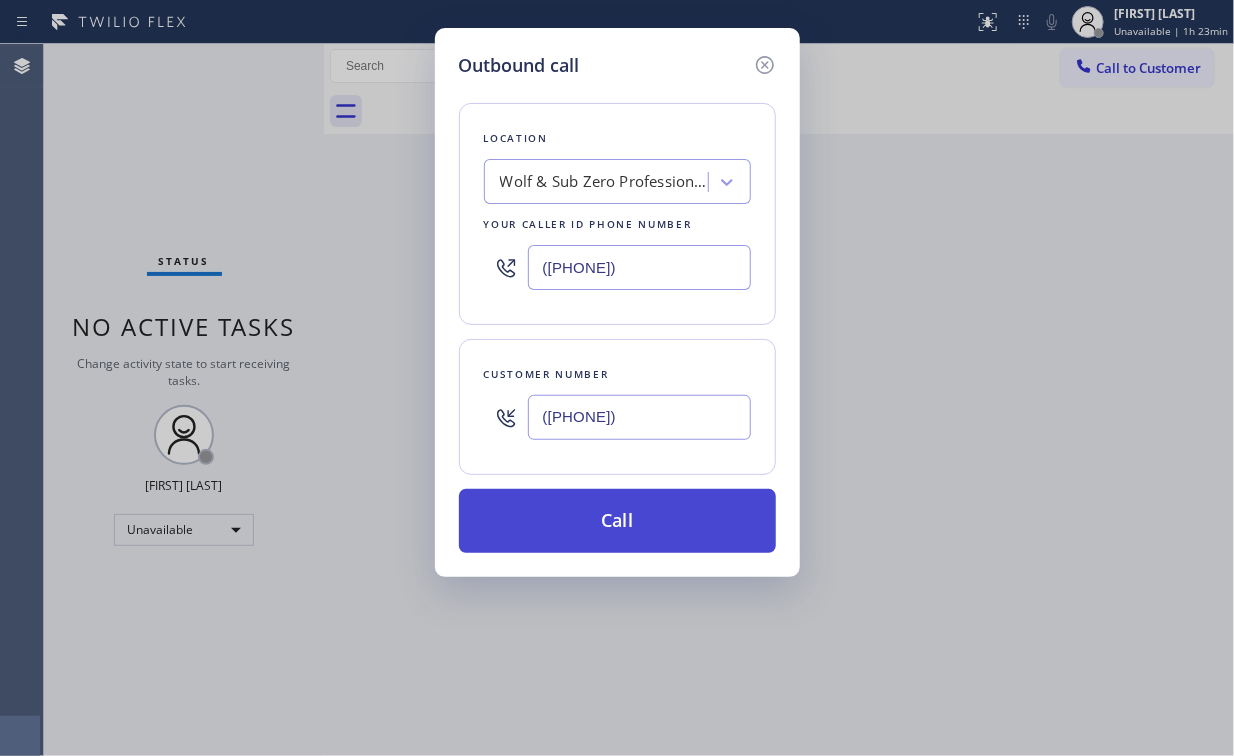 type on "([PHONE])" 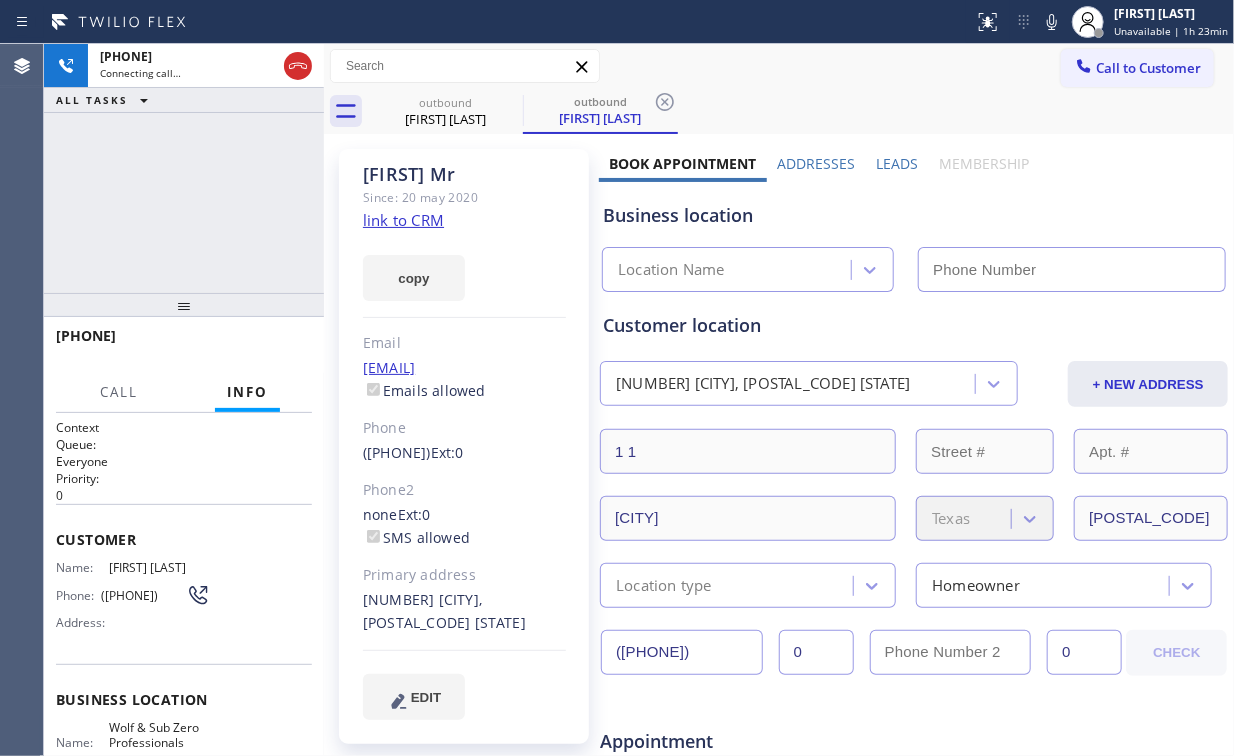 type on "([PHONE])" 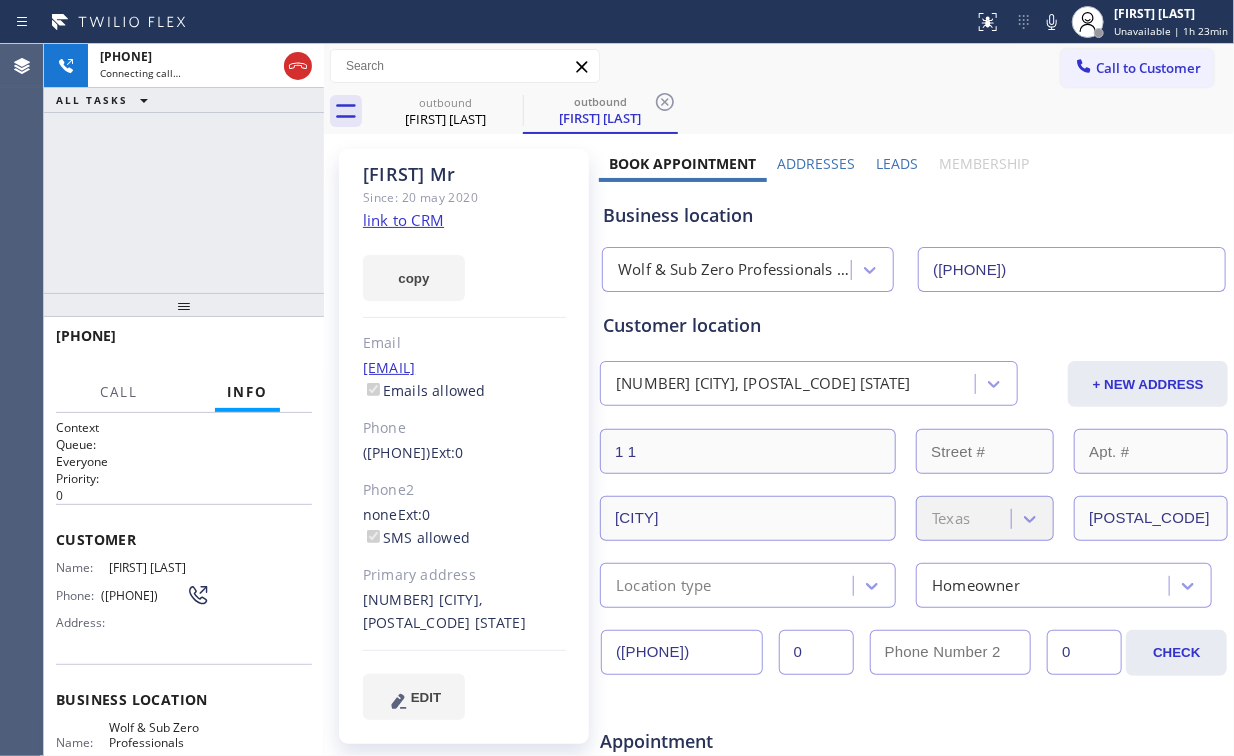 click on "[PHONE] Connecting call… ALL TASKS ALL TASKS ACTIVE TASKS TASKS IN WRAP UP" at bounding box center (184, 168) 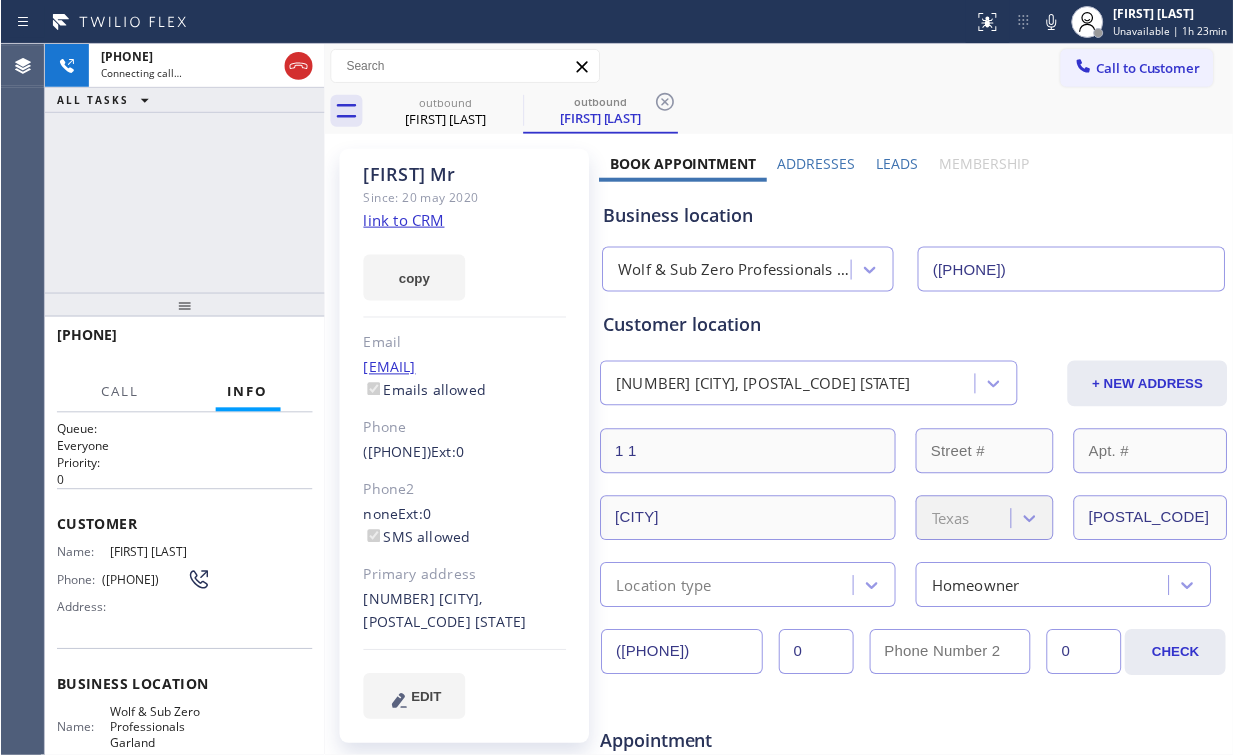 scroll, scrollTop: 0, scrollLeft: 0, axis: both 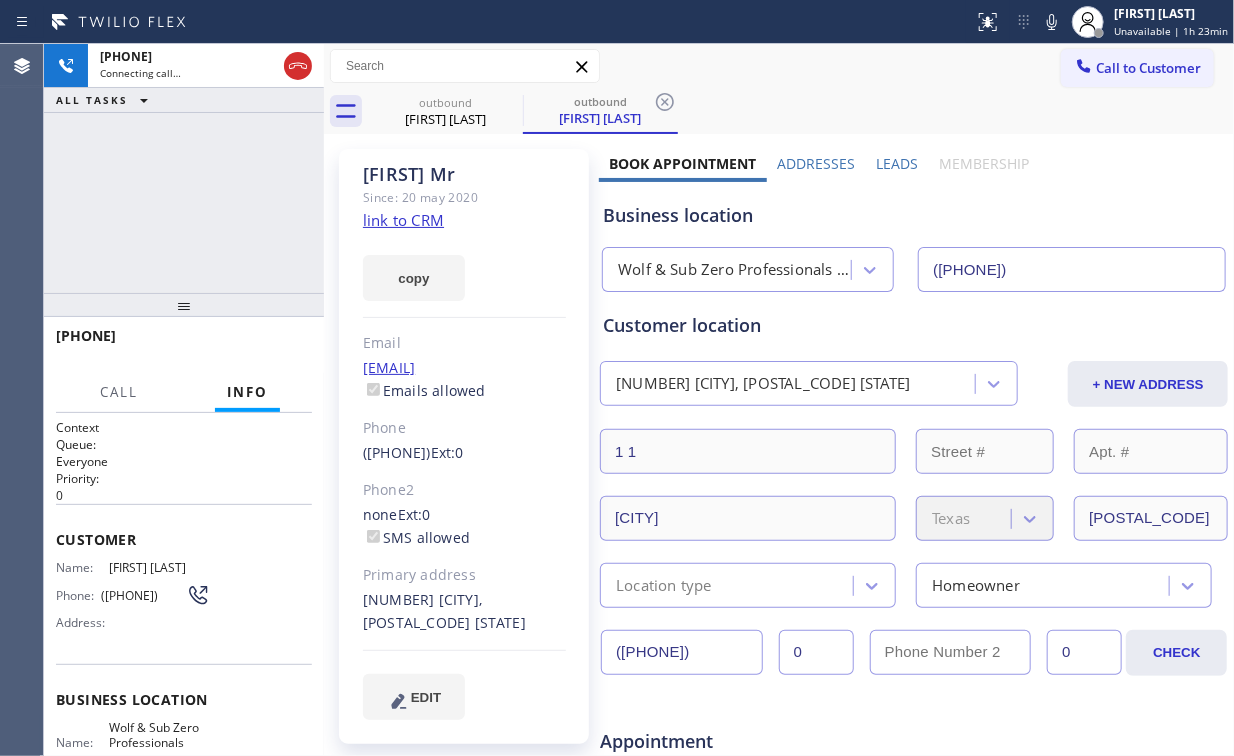 drag, startPoint x: 355, startPoint y: 454, endPoint x: 463, endPoint y: 454, distance: 108 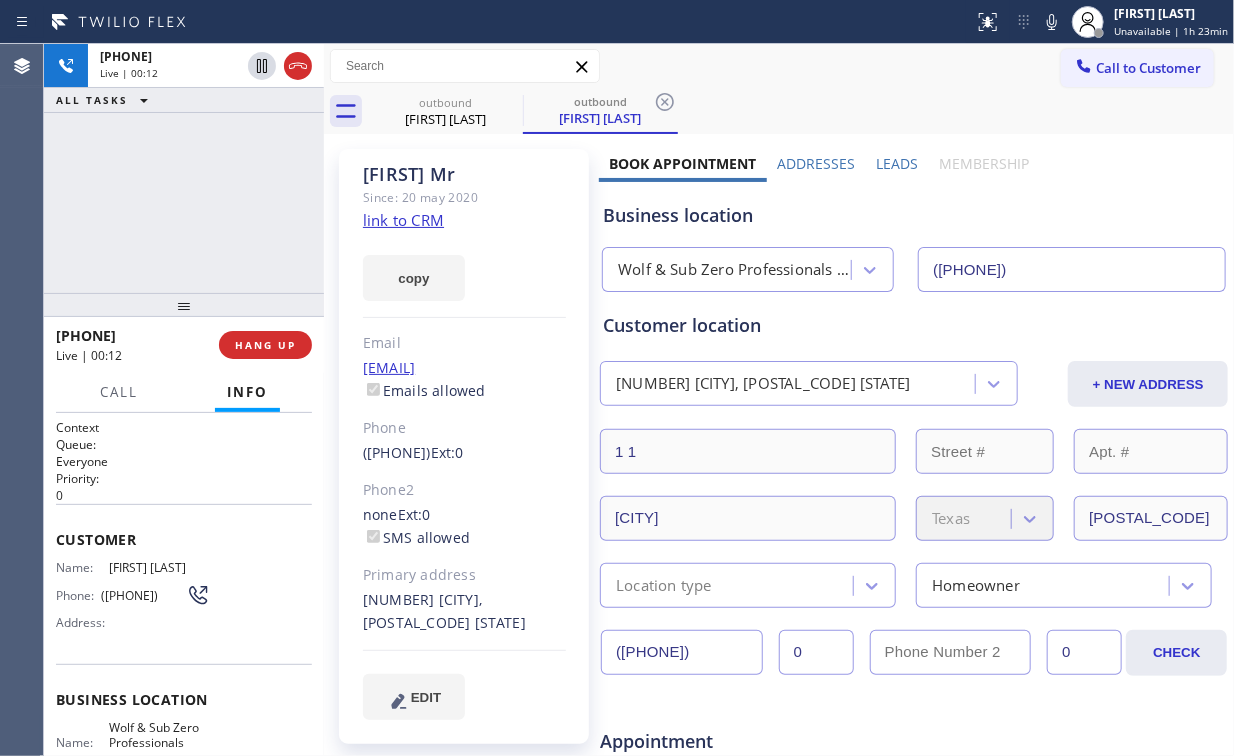 click on "Phone" 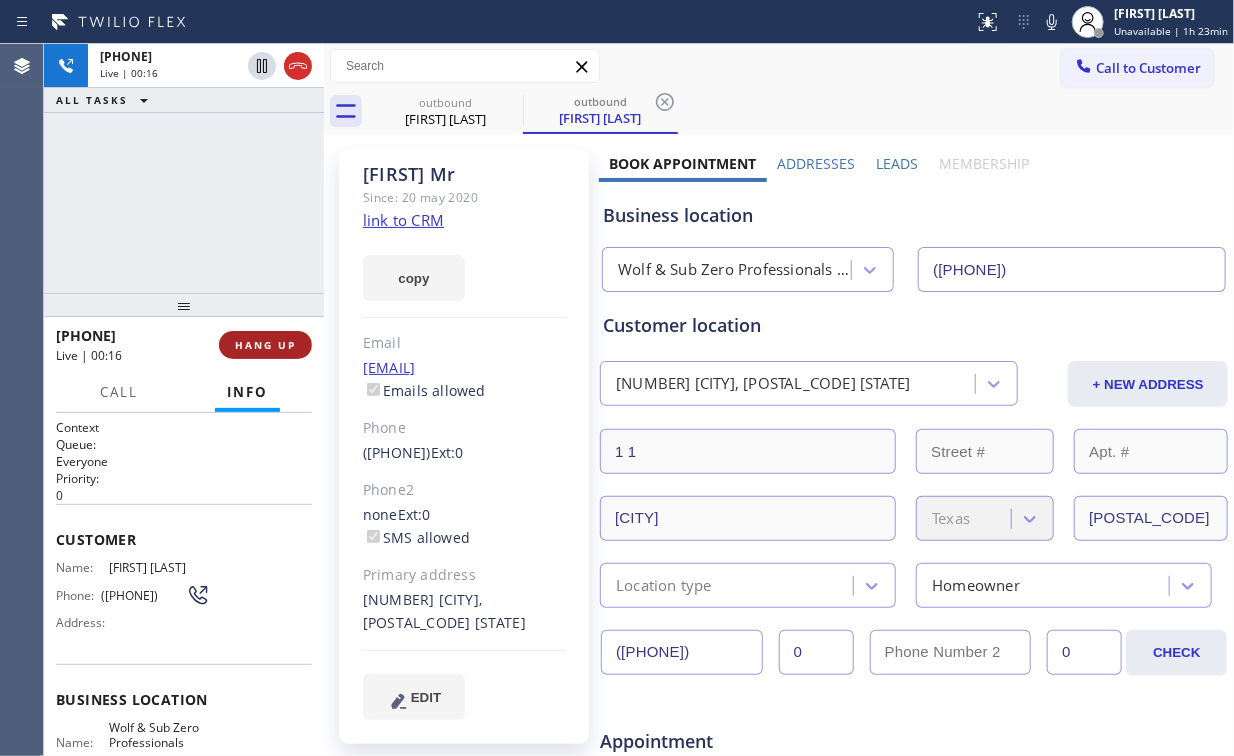 click on "HANG UP" at bounding box center (265, 345) 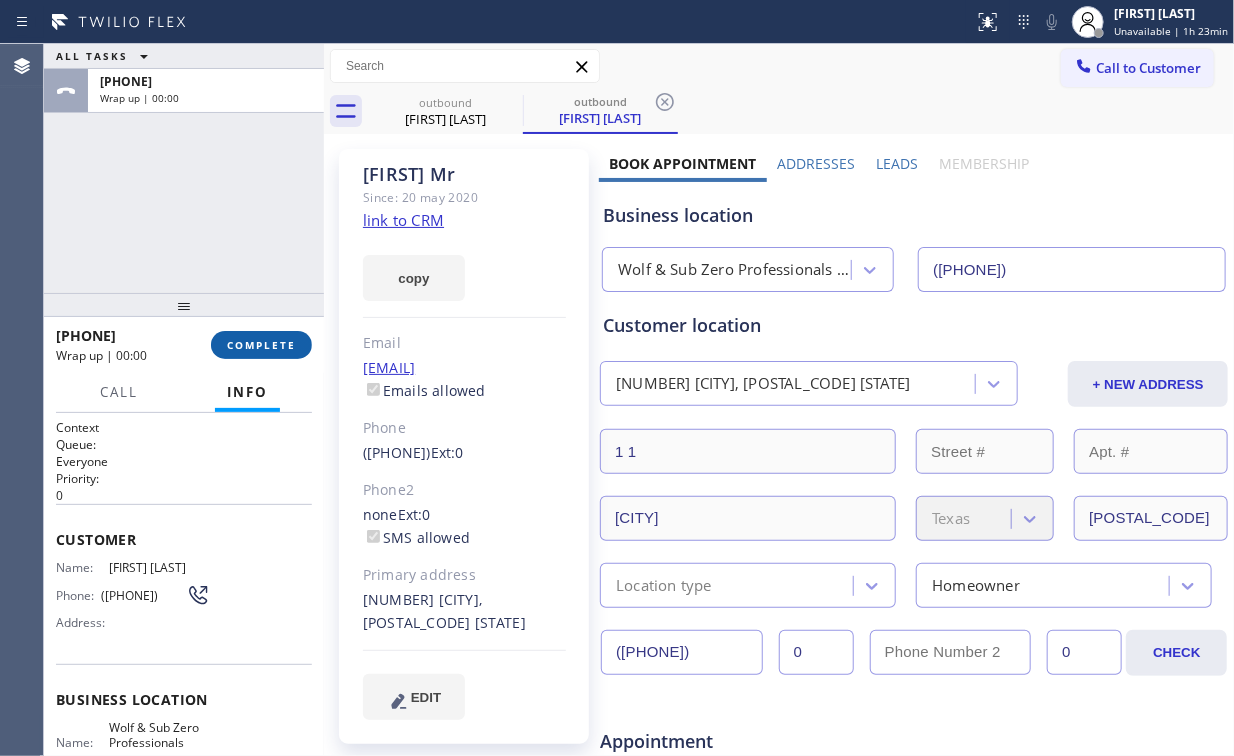 click on "COMPLETE" at bounding box center [261, 345] 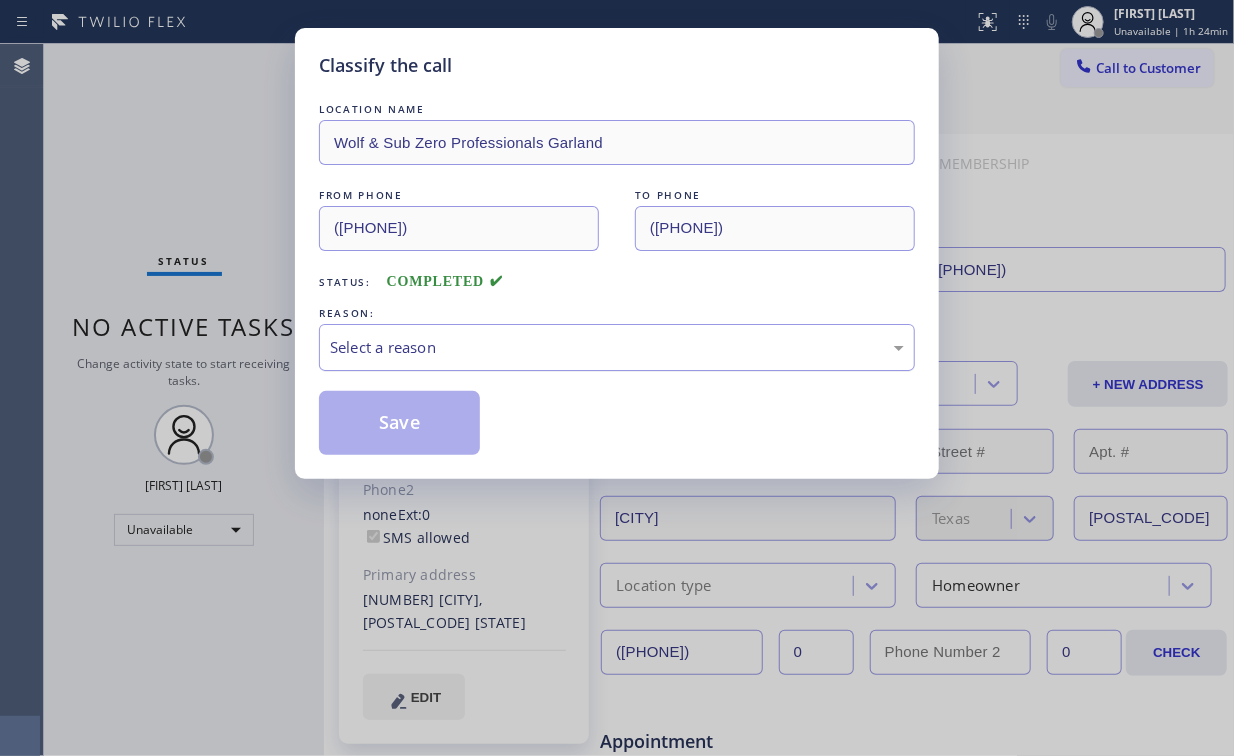 click on "Select a reason" at bounding box center [617, 347] 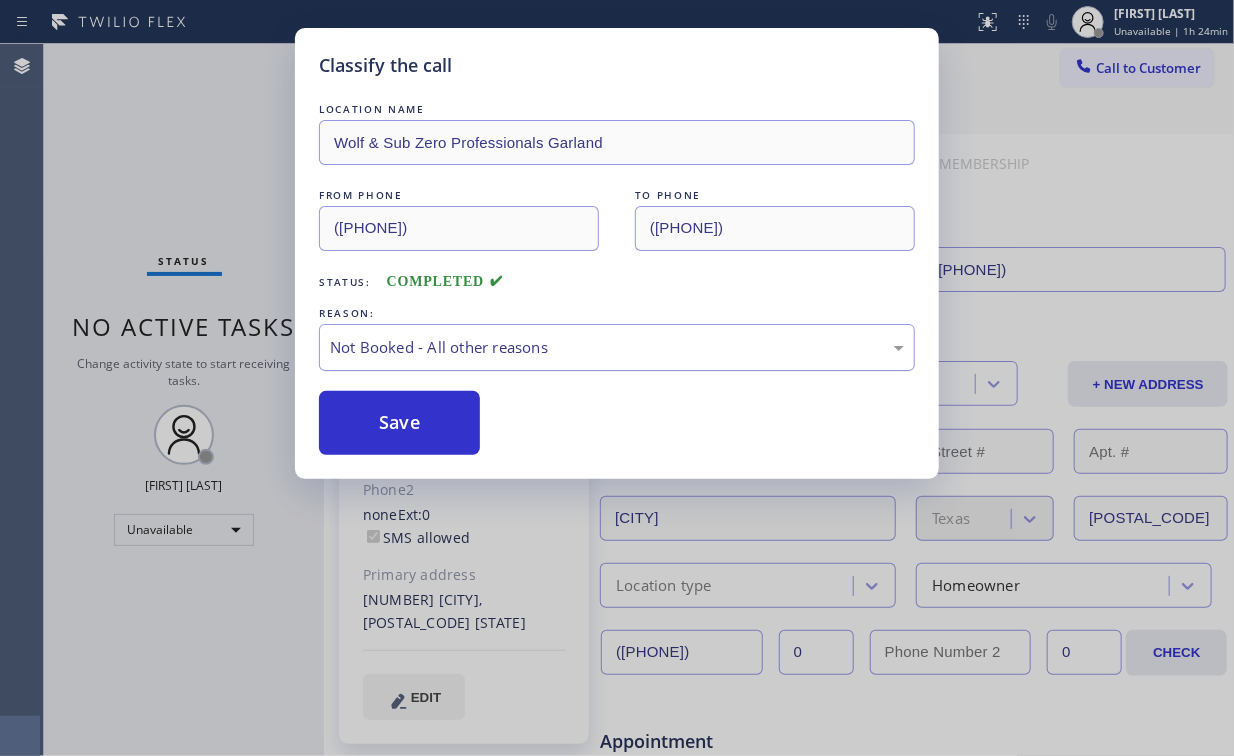 drag, startPoint x: 416, startPoint y: 419, endPoint x: 363, endPoint y: 340, distance: 95.131485 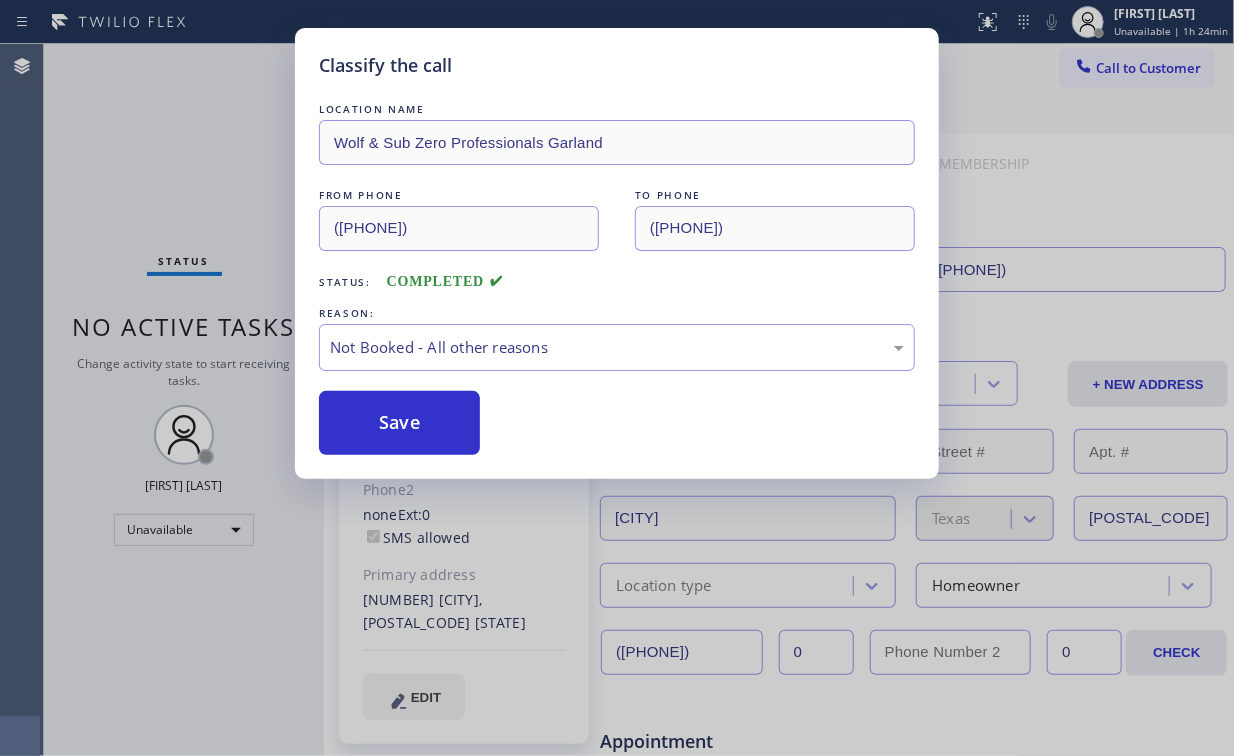 click on "Classify the call LOCATION NAME [COMPANY]  Garland FROM PHONE ([PHONE]) TO PHONE ([PHONE]) Status: COMPLETED REASON: Not Booked - All other reasons Save" at bounding box center [617, 378] 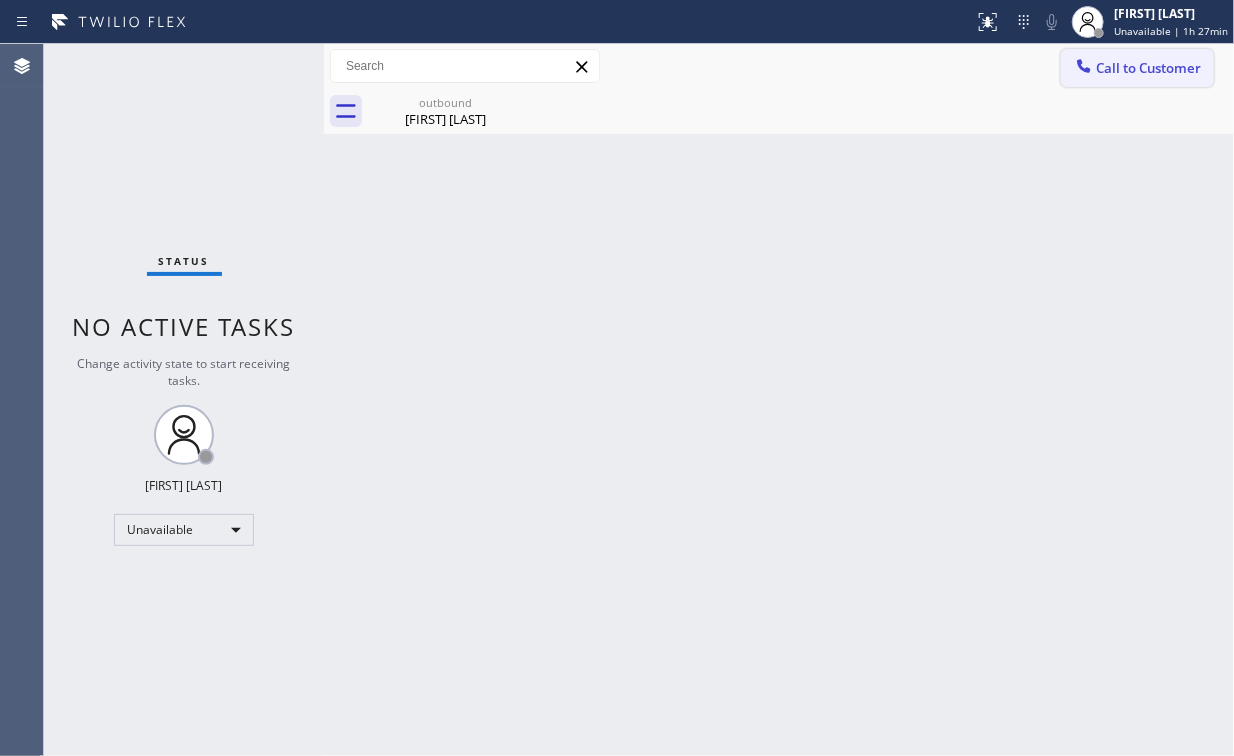 click at bounding box center [1084, 68] 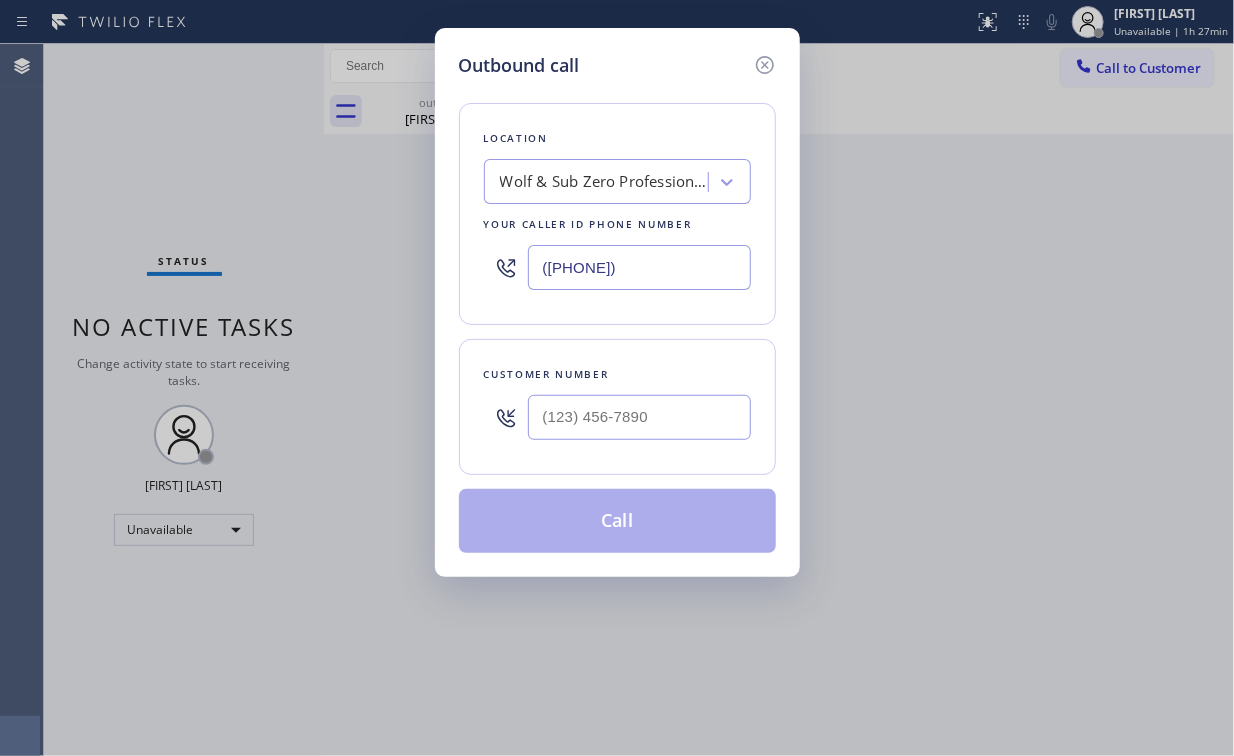 drag, startPoint x: 658, startPoint y: 252, endPoint x: 344, endPoint y: 200, distance: 318.2766 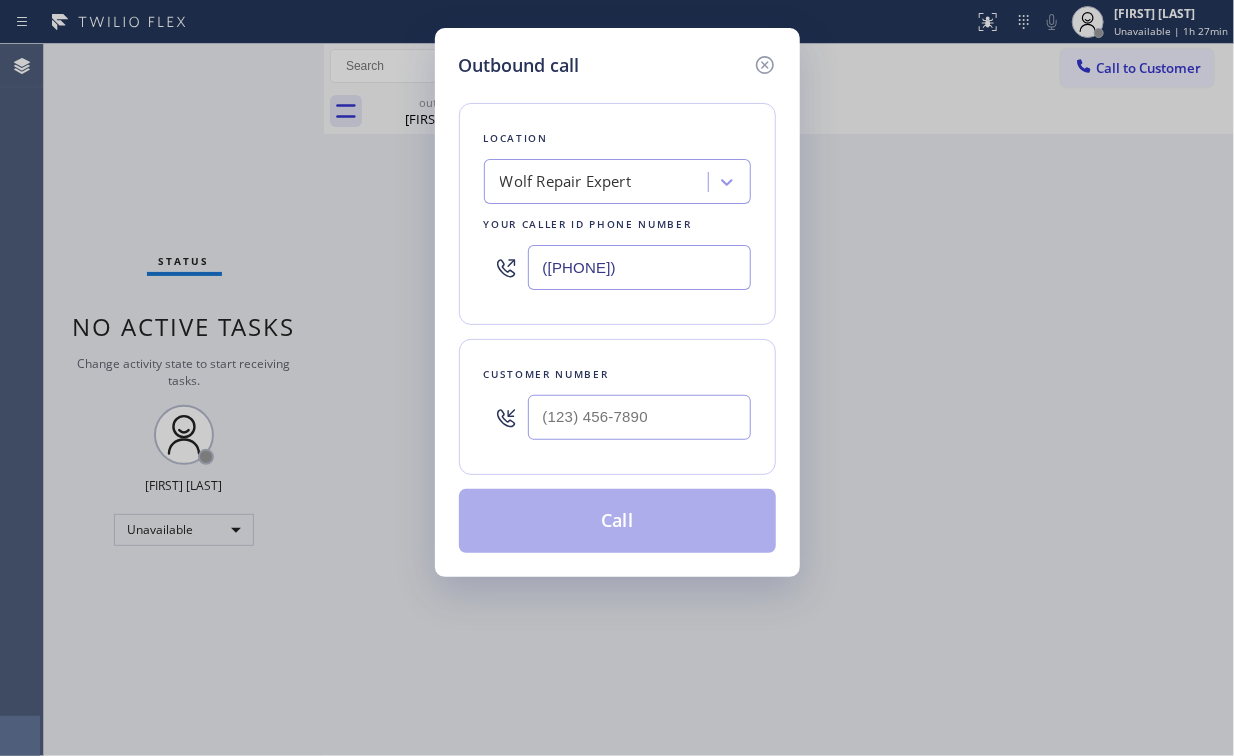 type on "([PHONE])" 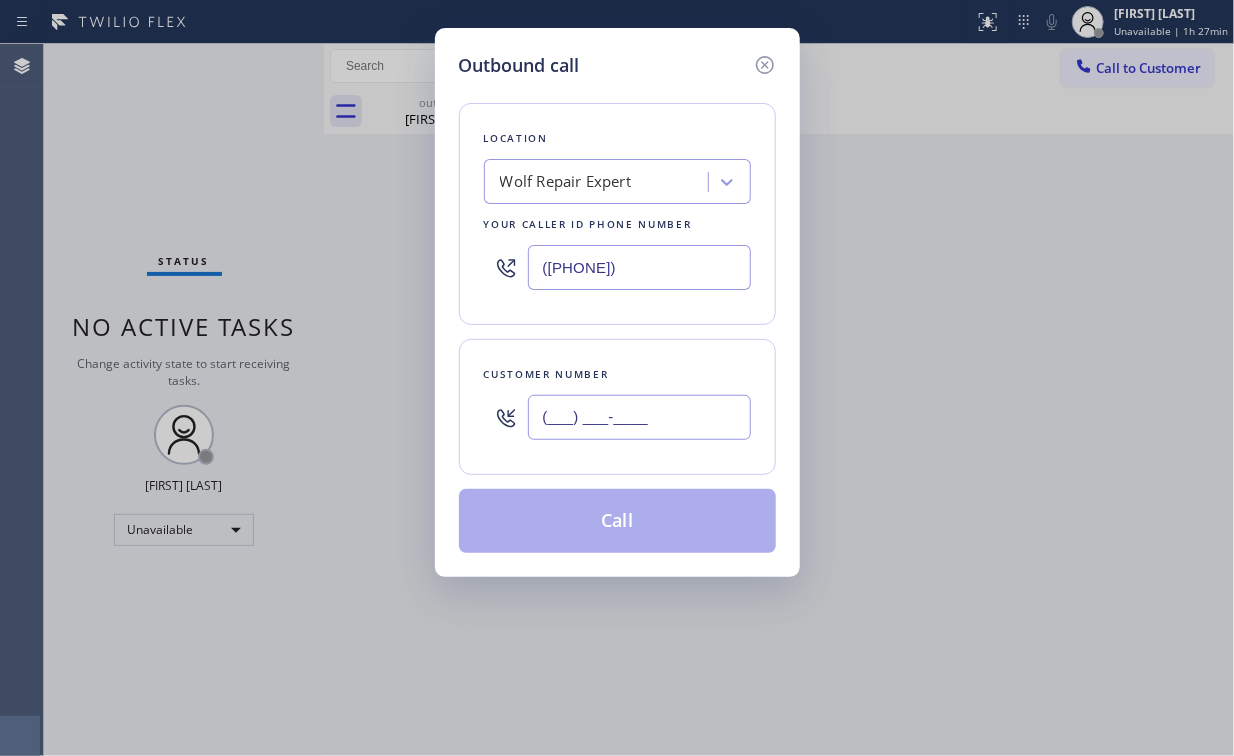 drag, startPoint x: 642, startPoint y: 413, endPoint x: 655, endPoint y: 403, distance: 16.40122 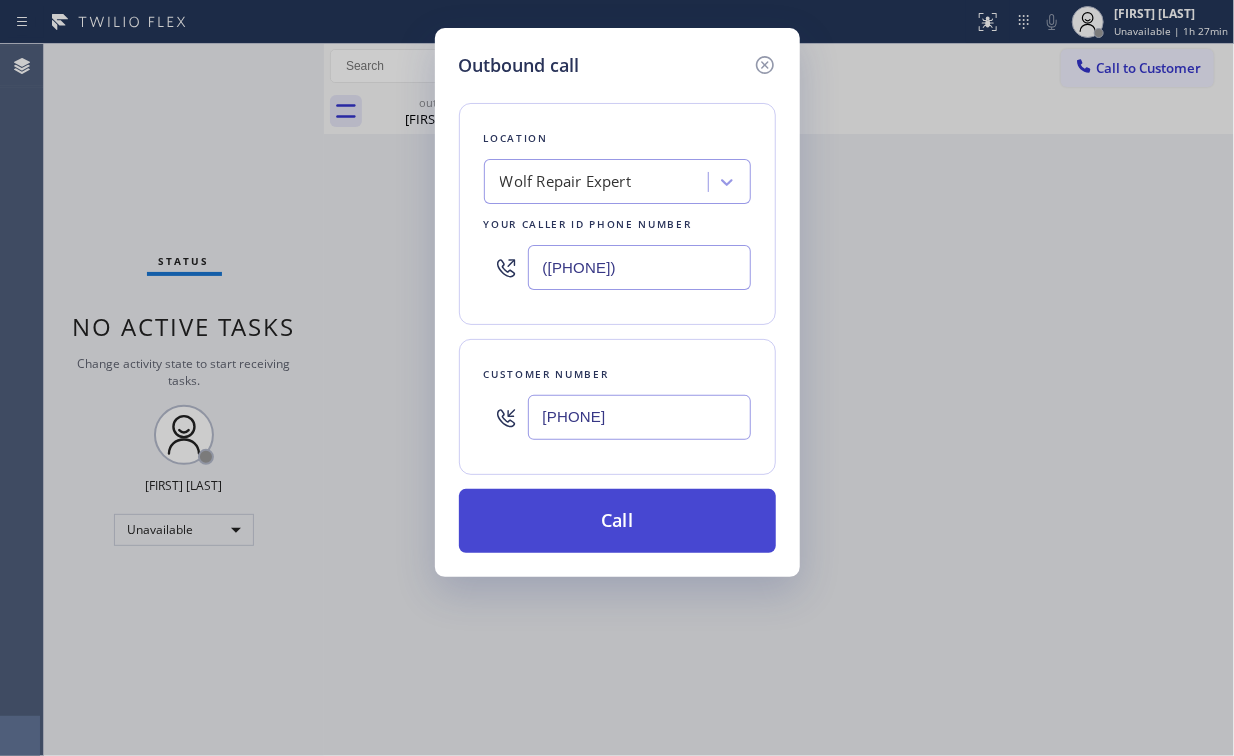 type on "[PHONE]" 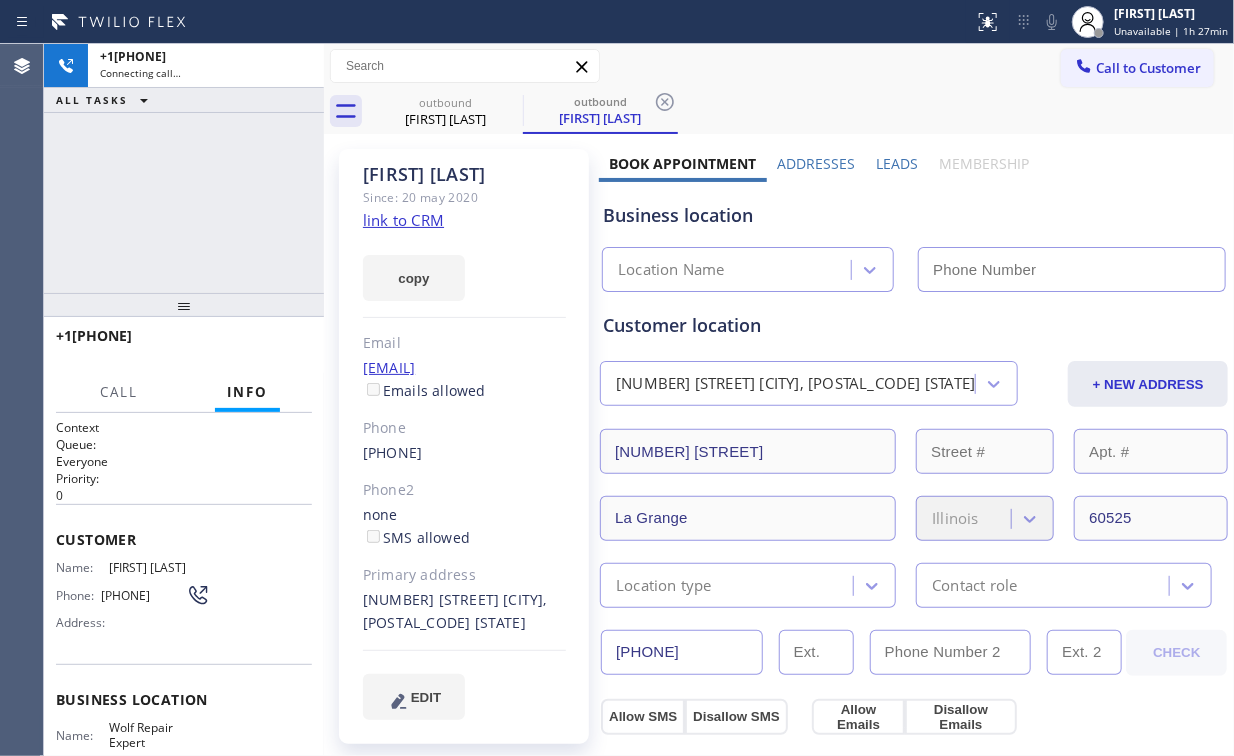 click on "+1[PHONE] Connecting call… ALL TASKS ALL TASKS ACTIVE TASKS TASKS IN WRAP UP" at bounding box center (184, 168) 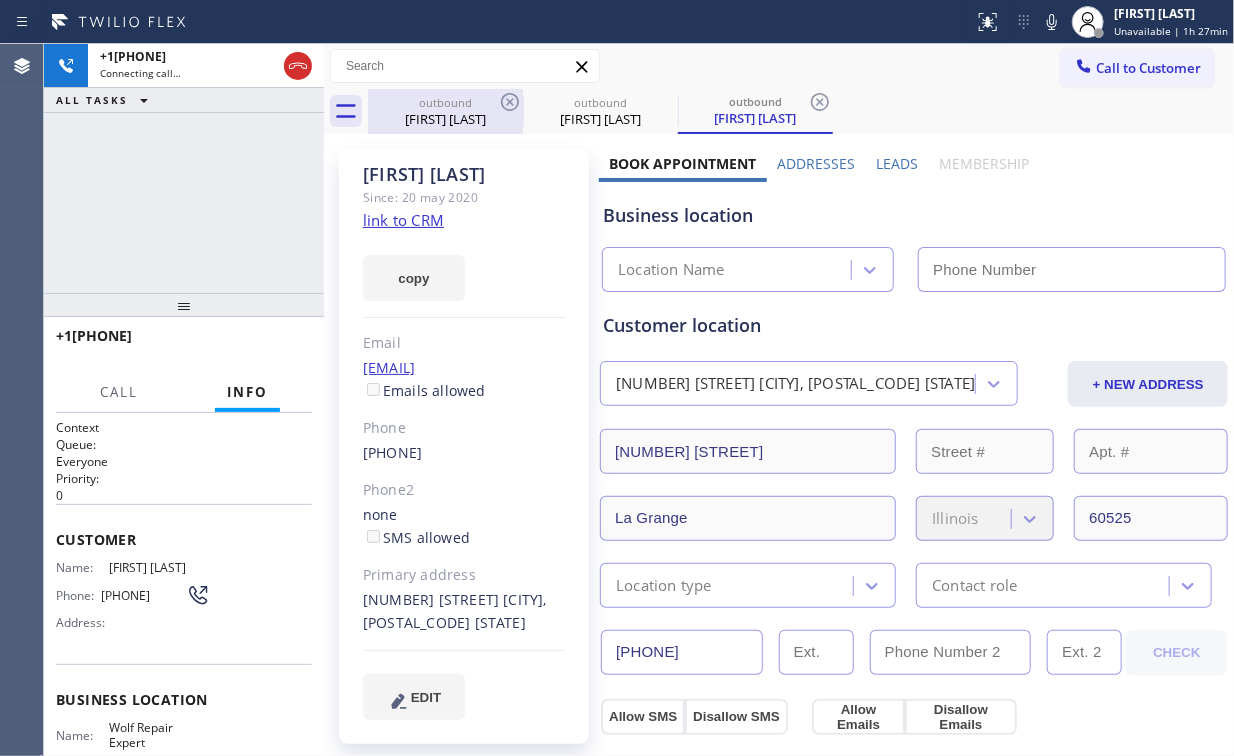 click on "[FIRST] [LAST]" at bounding box center (445, 119) 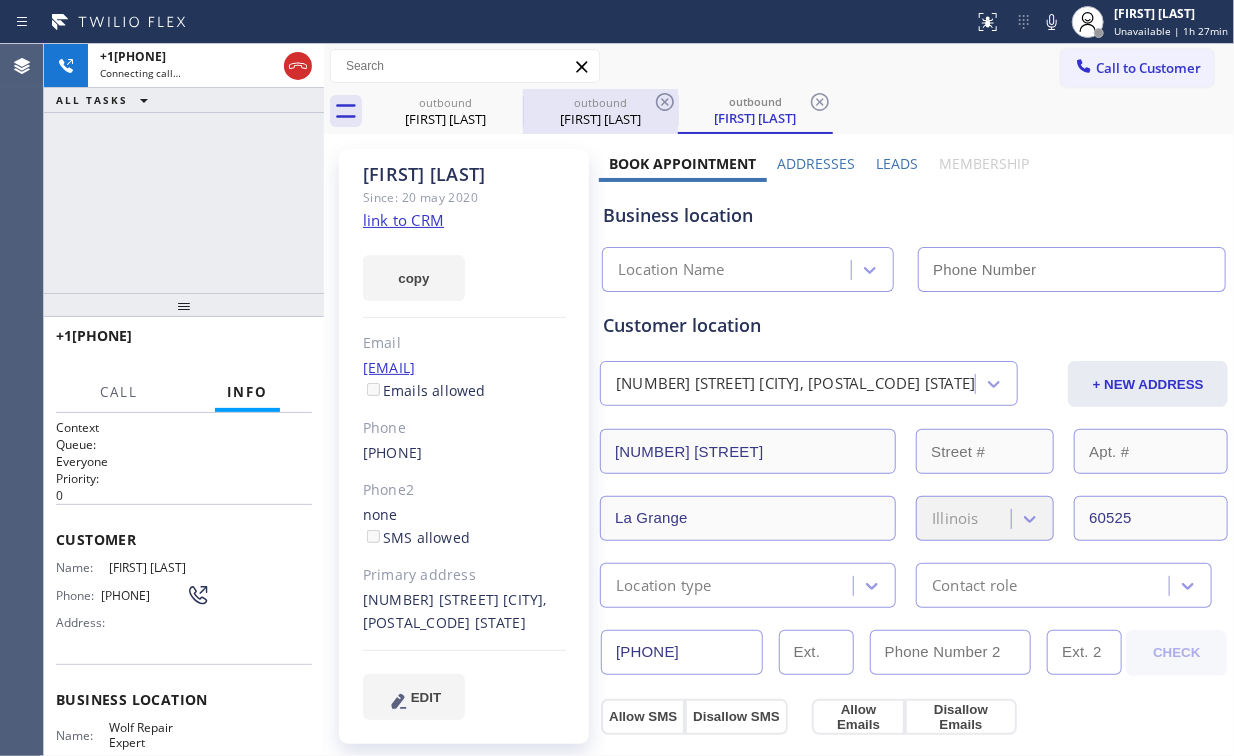 type on "([PHONE])" 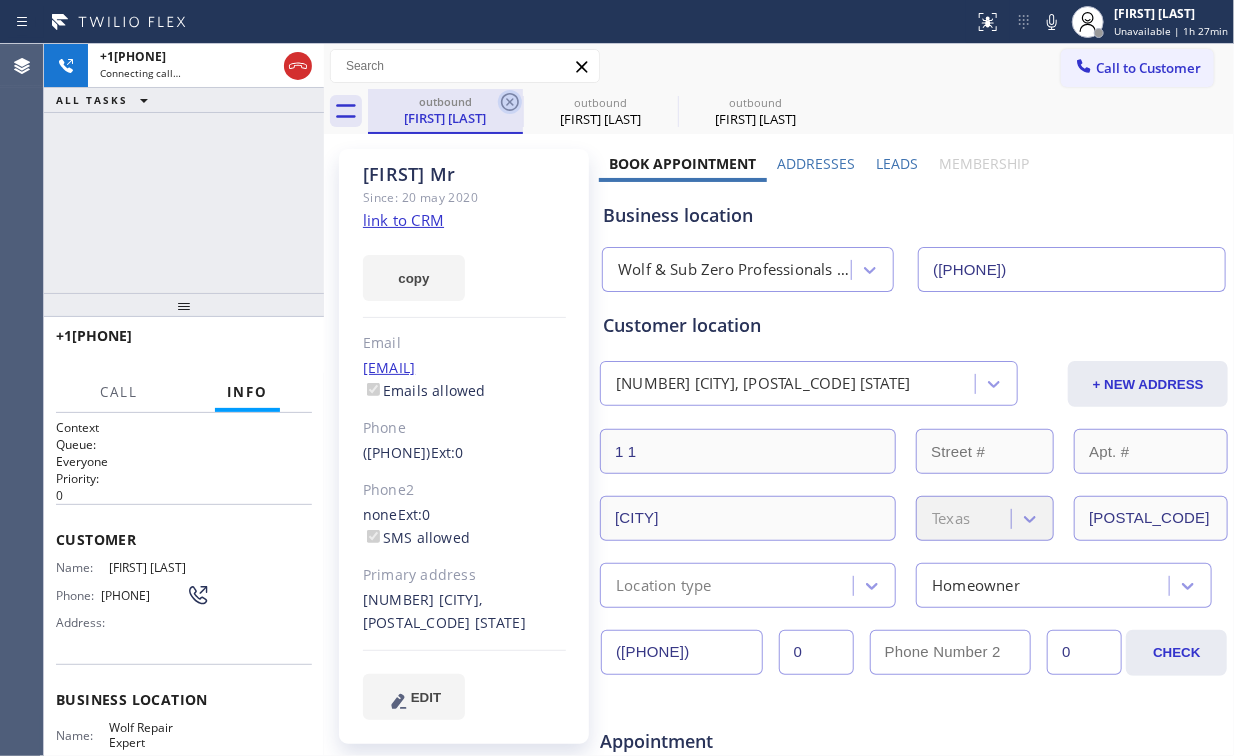 type on "([PHONE])" 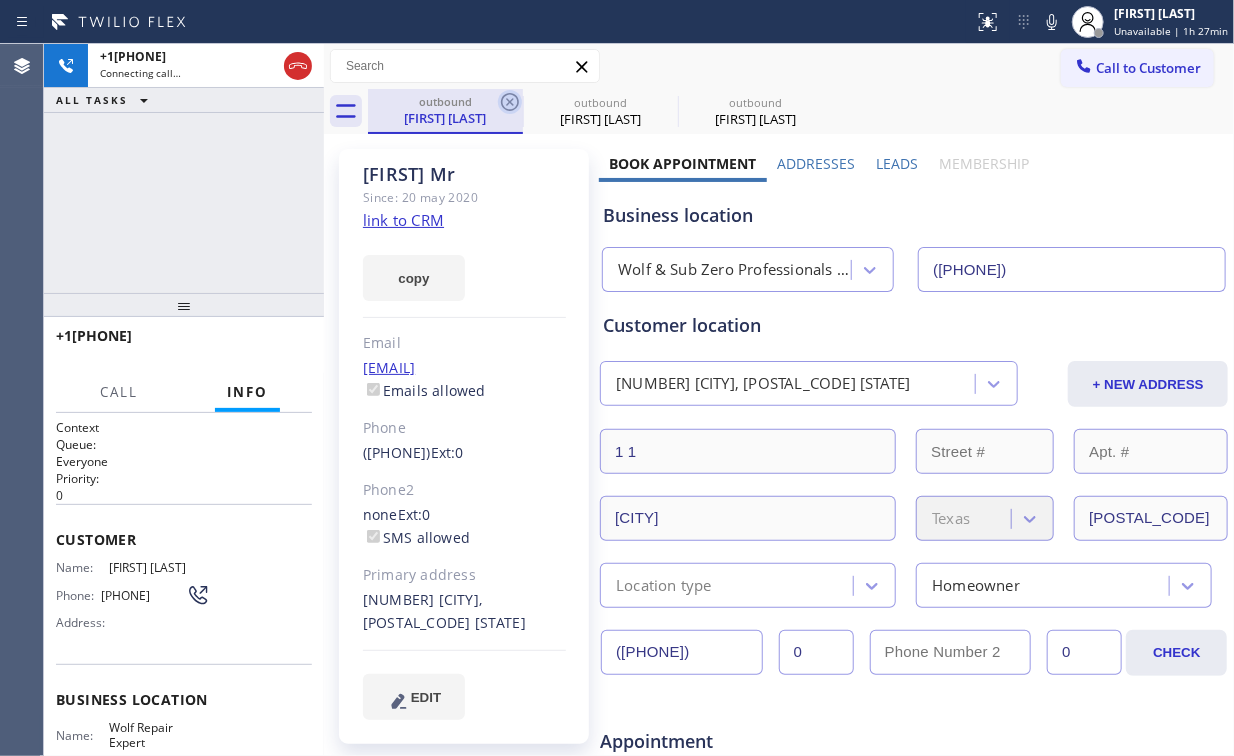 click 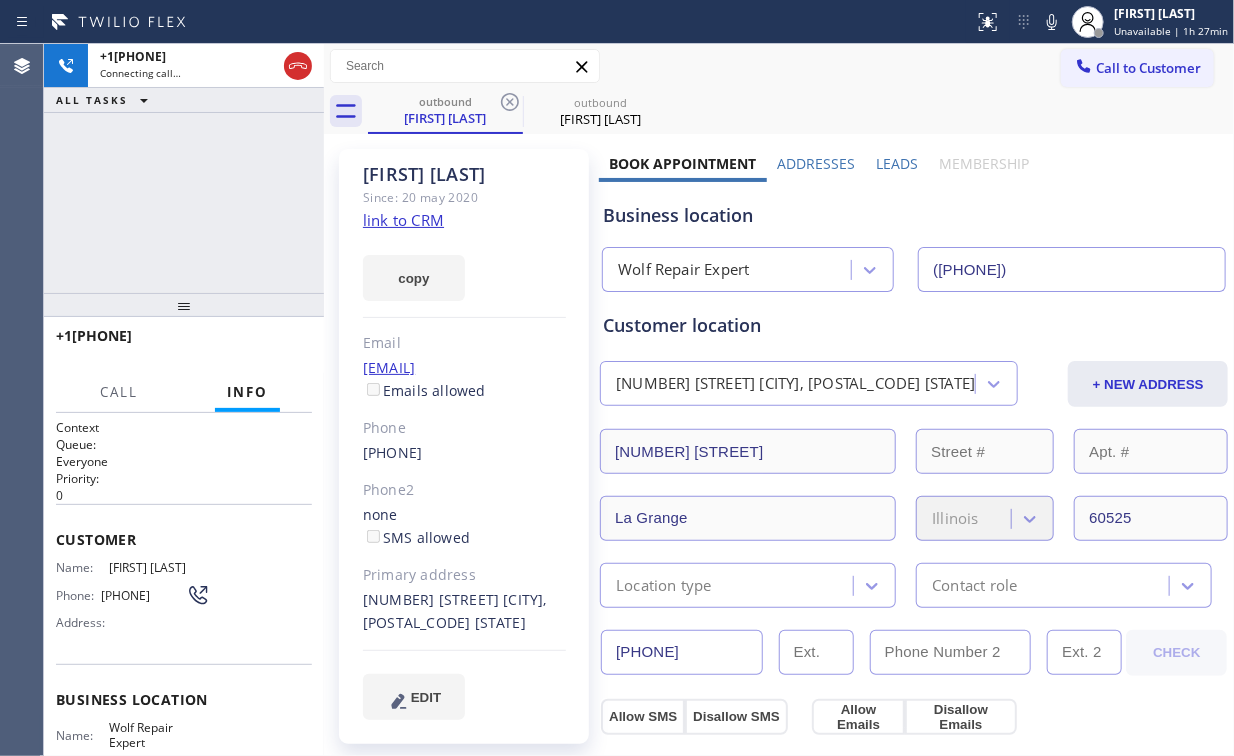 click on "+1[PHONE] Connecting call… ALL TASKS ALL TASKS ACTIVE TASKS TASKS IN WRAP UP" at bounding box center (184, 168) 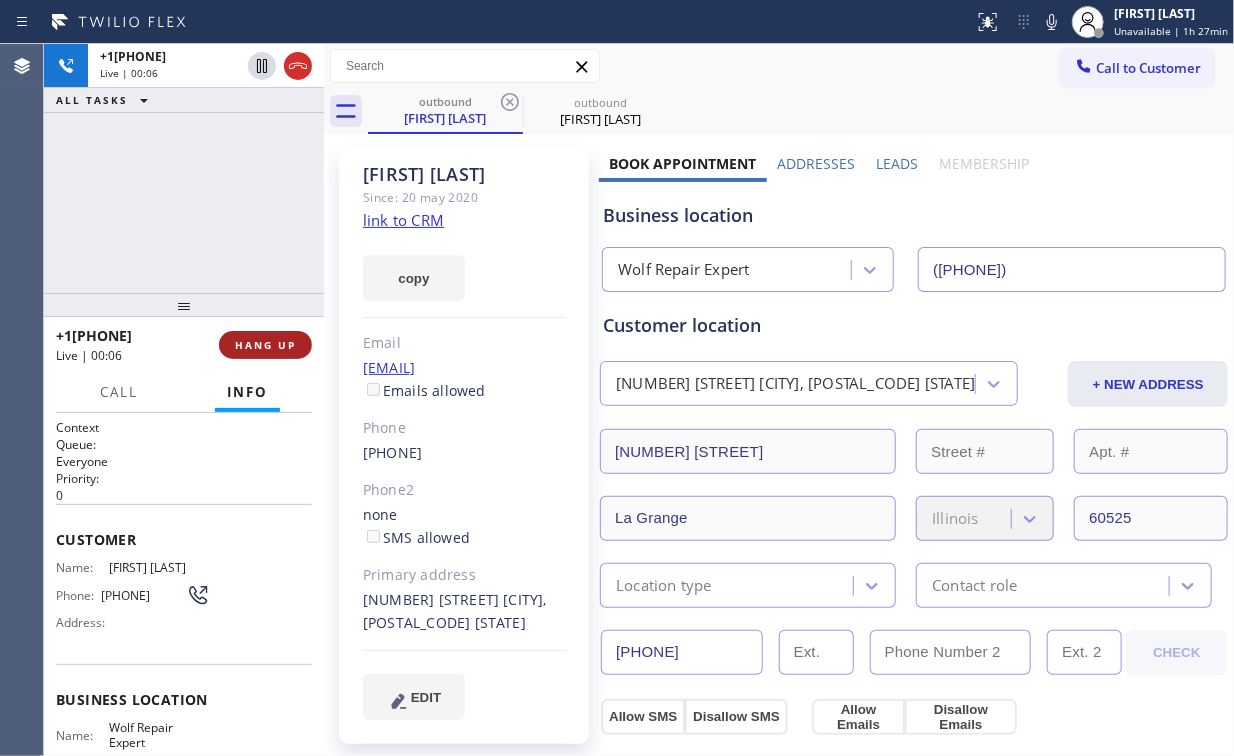 click on "HANG UP" at bounding box center [265, 345] 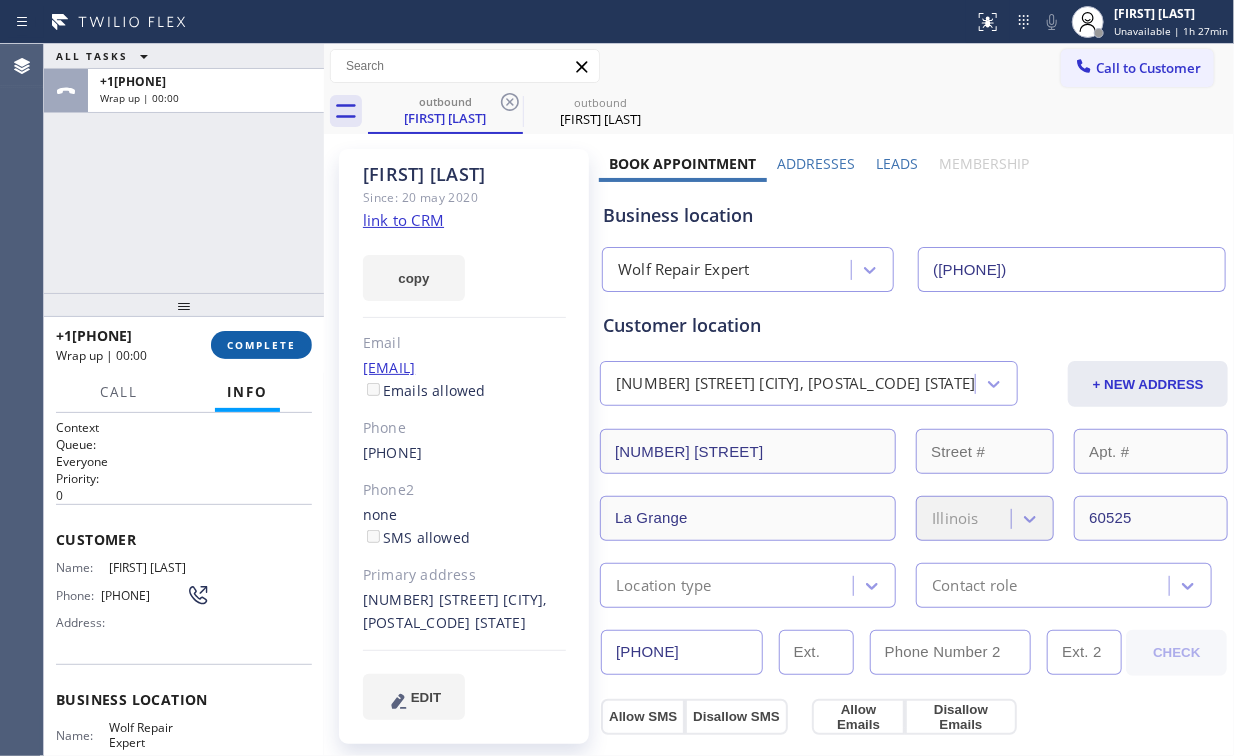 click on "COMPLETE" at bounding box center (261, 345) 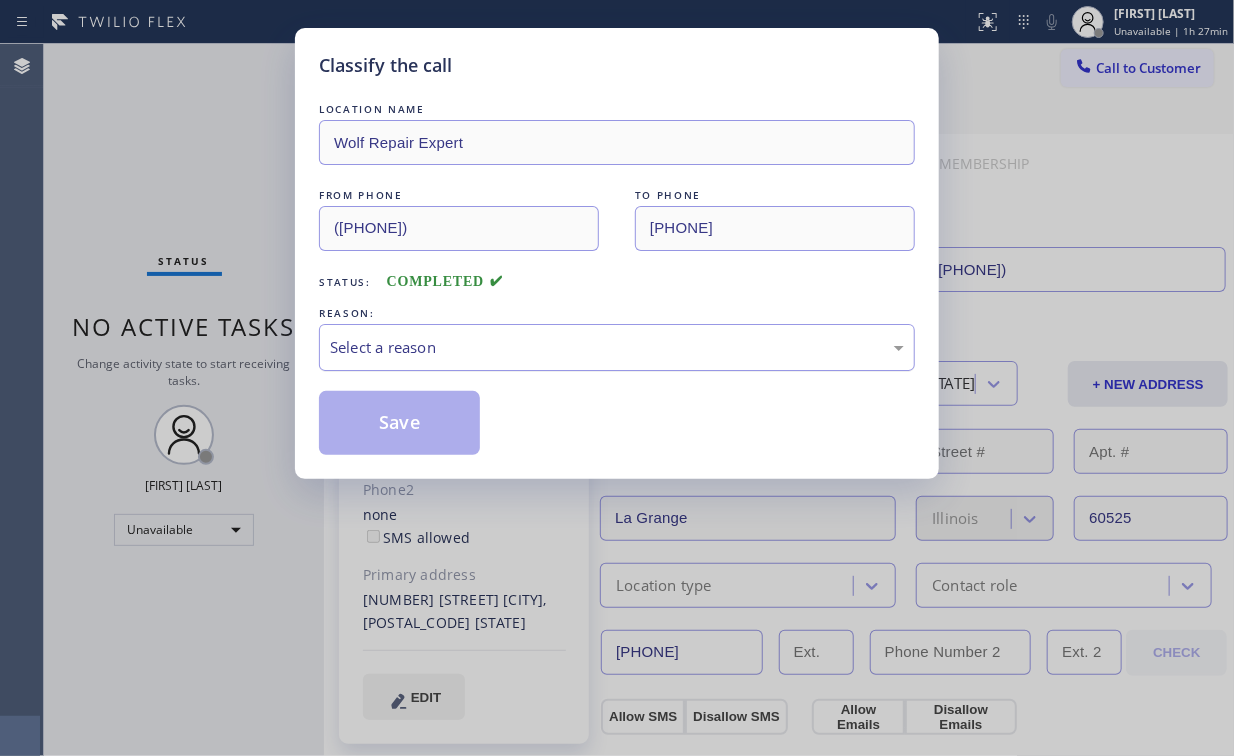 click on "Select a reason" at bounding box center (617, 347) 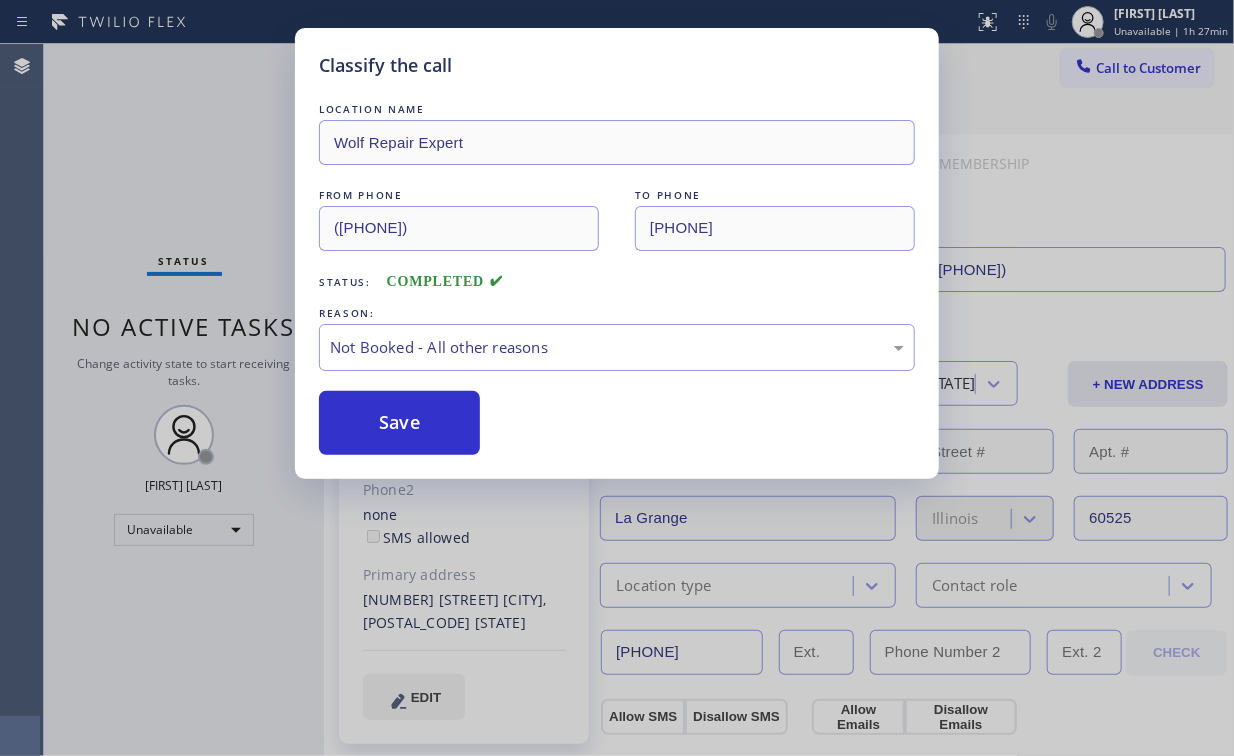 drag, startPoint x: 390, startPoint y: 419, endPoint x: 257, endPoint y: 229, distance: 231.92456 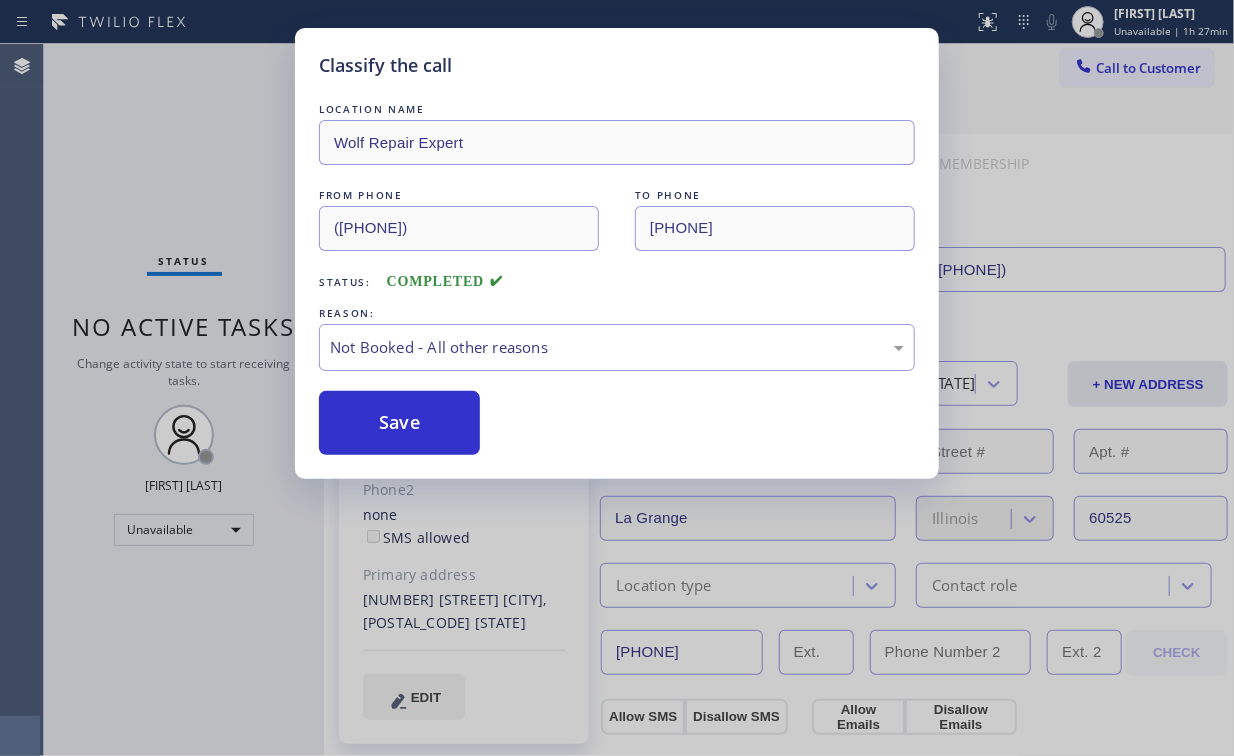 click on "Classify the call LOCATION NAME Wolf Repair Expert FROM PHONE [PHONE] TO PHONE [PHONE] Status: COMPLETED REASON: Not Booked - All other reasons Save" at bounding box center (617, 378) 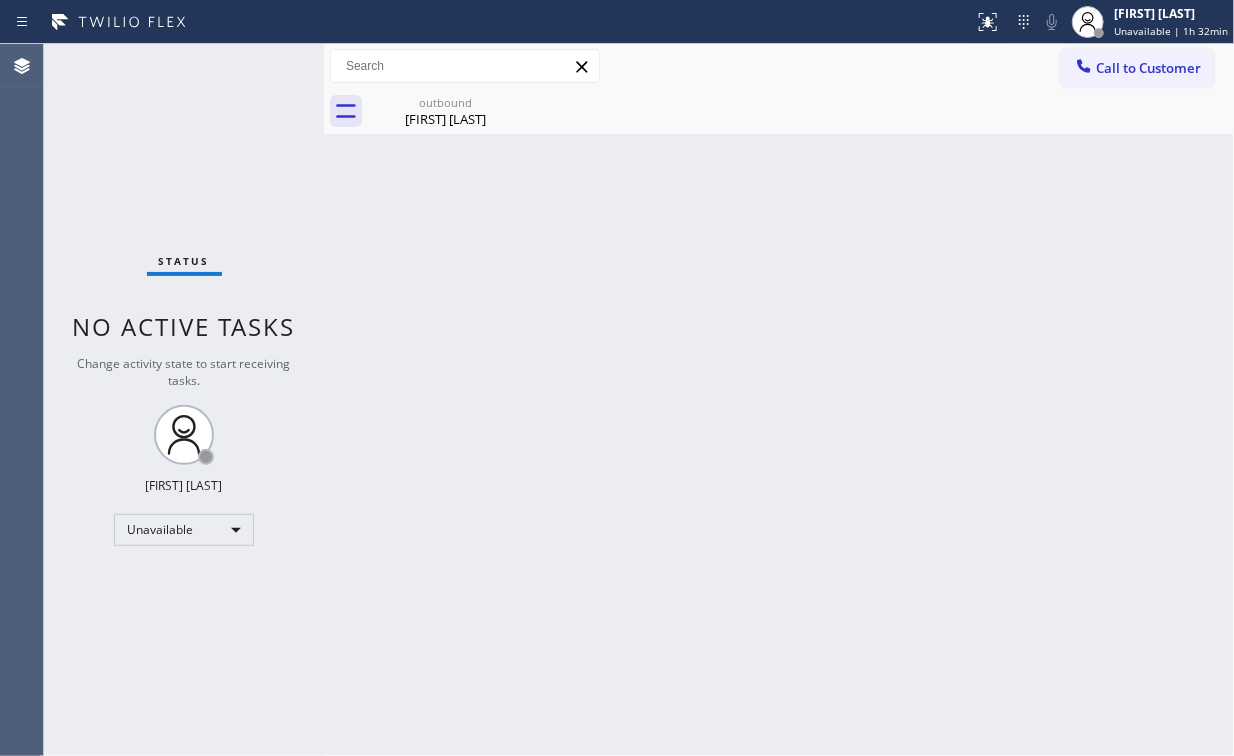 drag, startPoint x: 1124, startPoint y: 68, endPoint x: 962, endPoint y: 152, distance: 182.48288 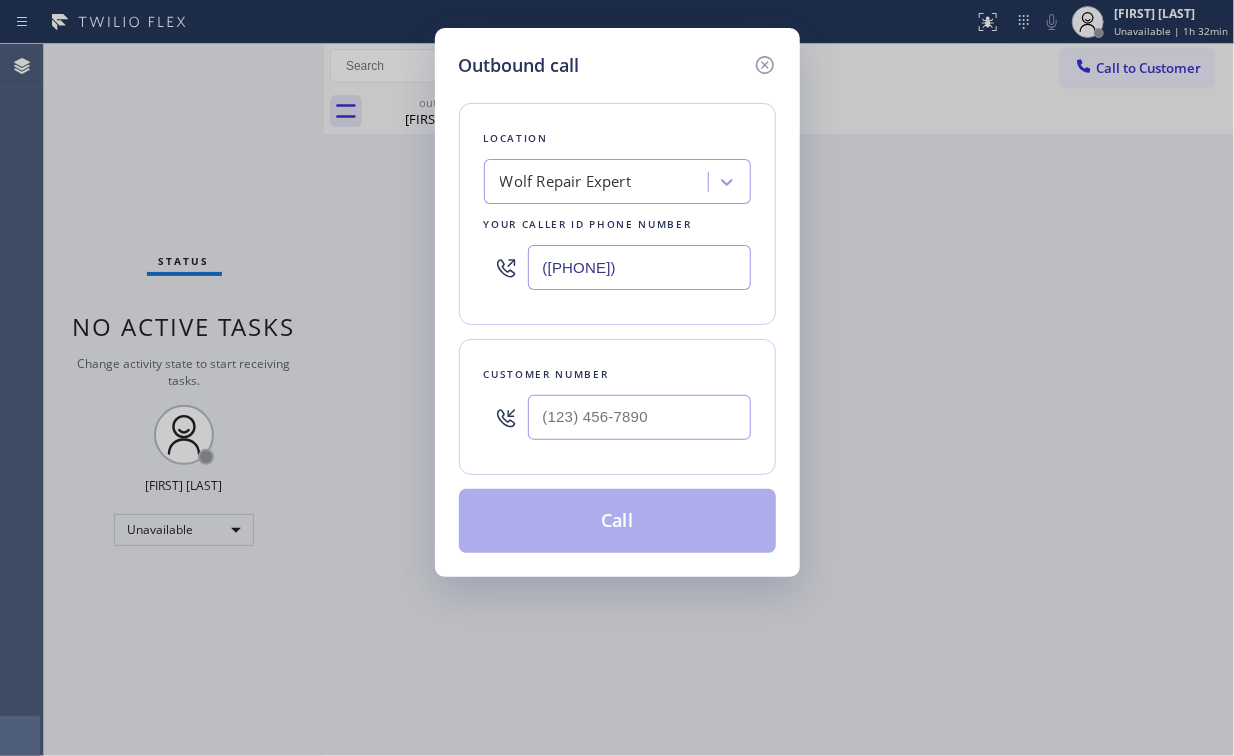 drag, startPoint x: 672, startPoint y: 271, endPoint x: 351, endPoint y: 236, distance: 322.90247 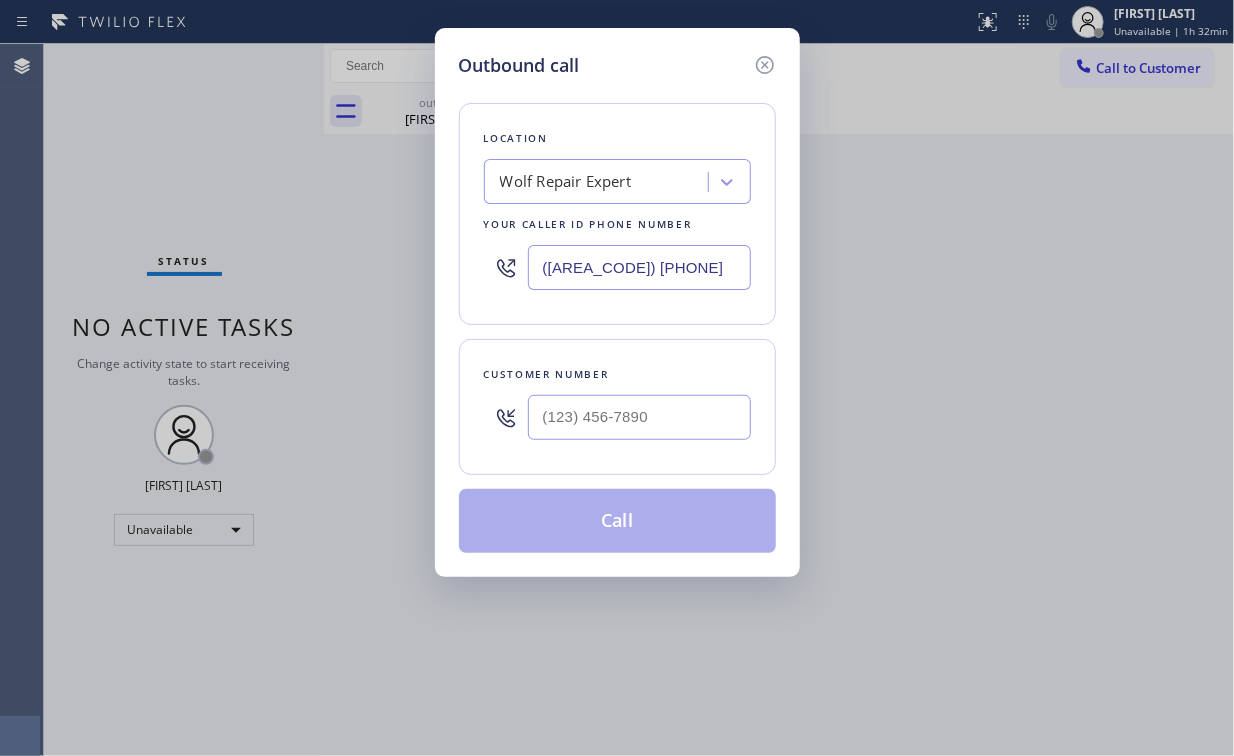 type on "([AREA_CODE]) [PHONE]" 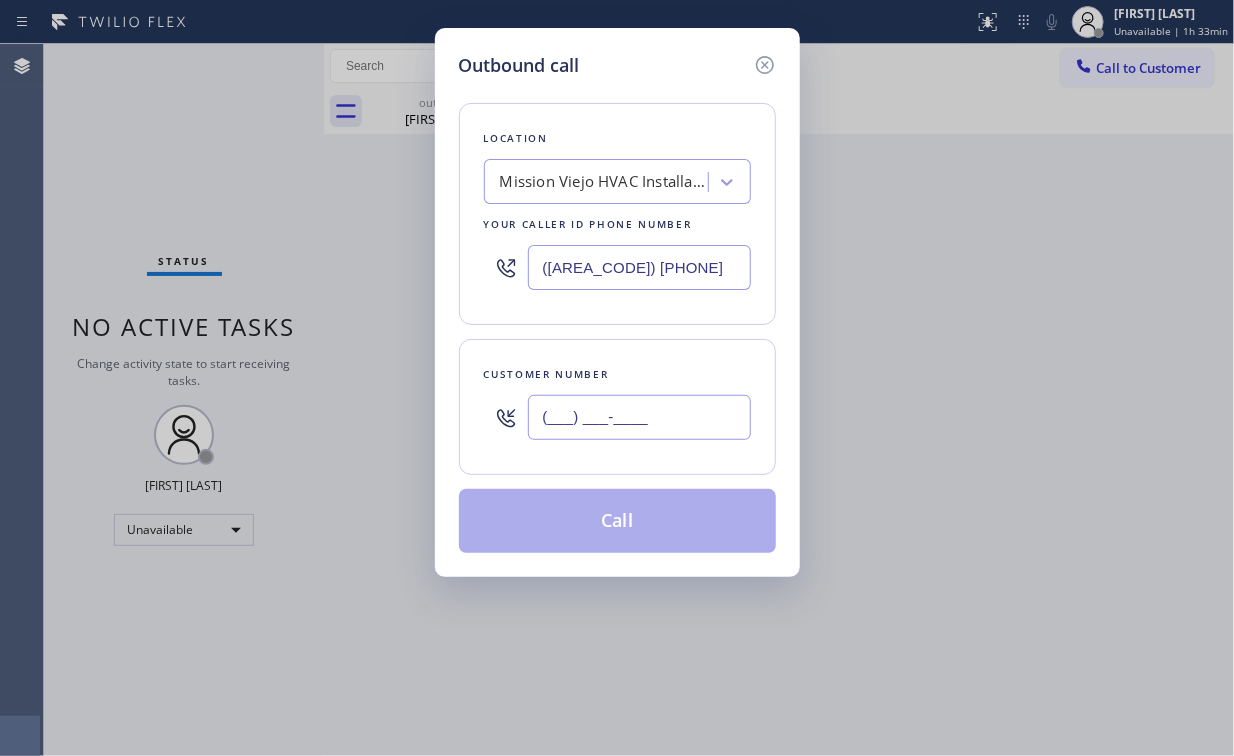 click on "(___) ___-____" at bounding box center (639, 417) 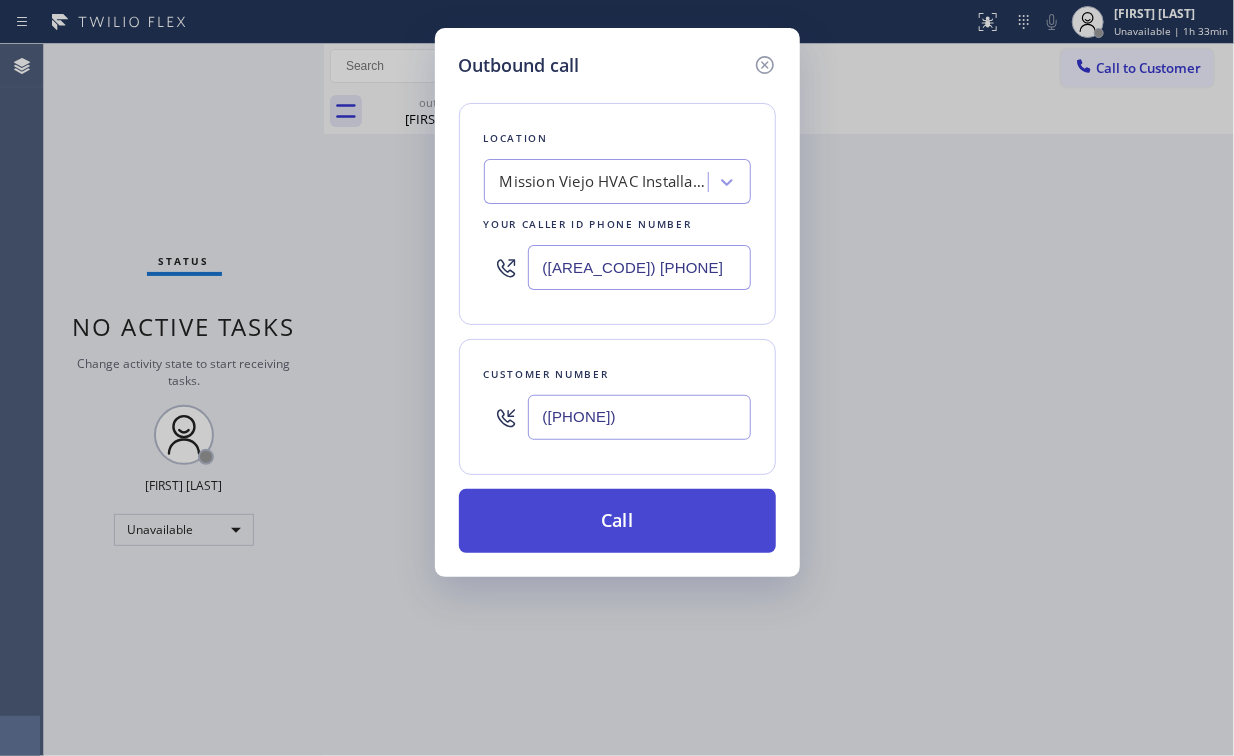 type on "([PHONE])" 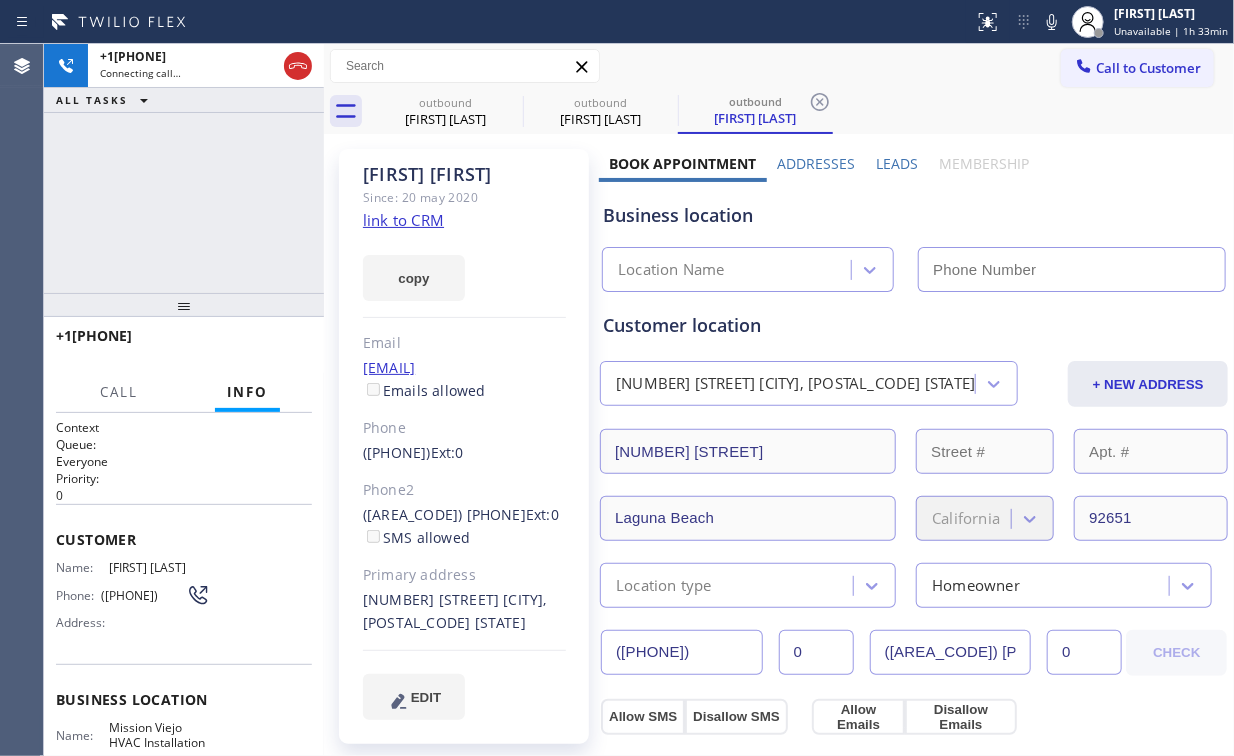type on "([AREA_CODE]) [PHONE]" 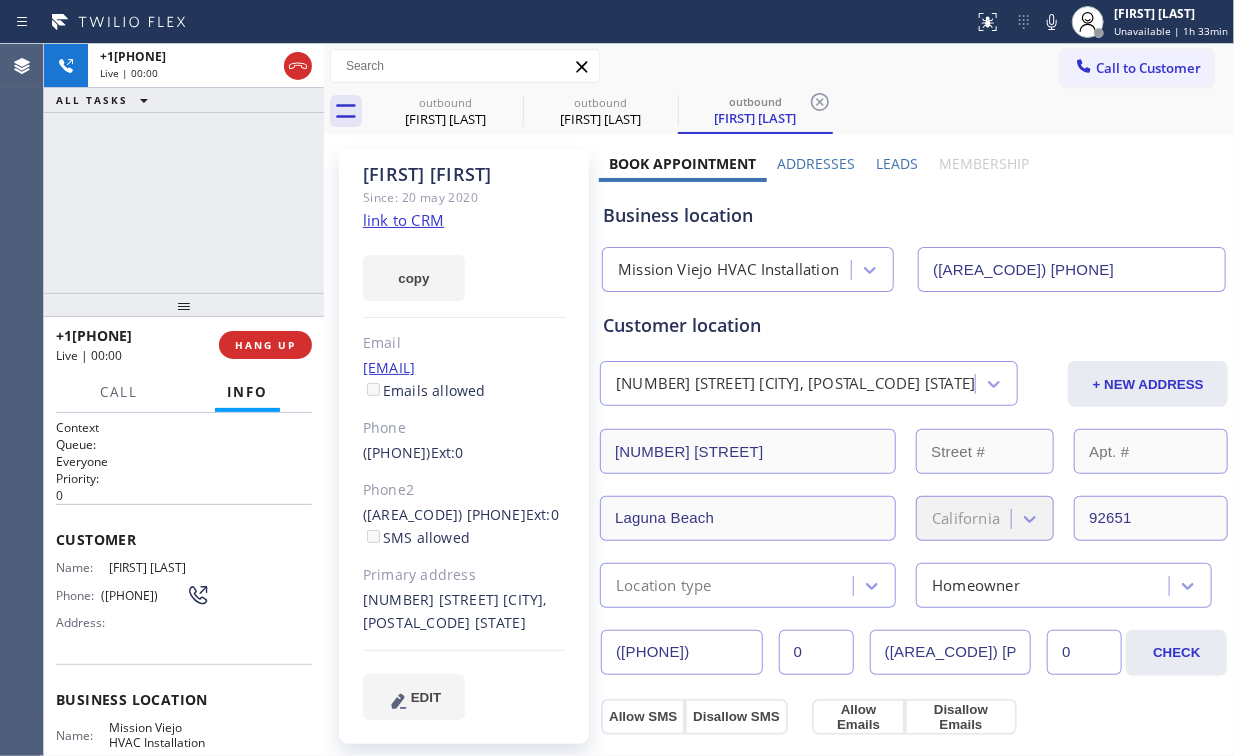 click on "Business location [CITY] [COMPANY] ([PHONE])" at bounding box center (914, 237) 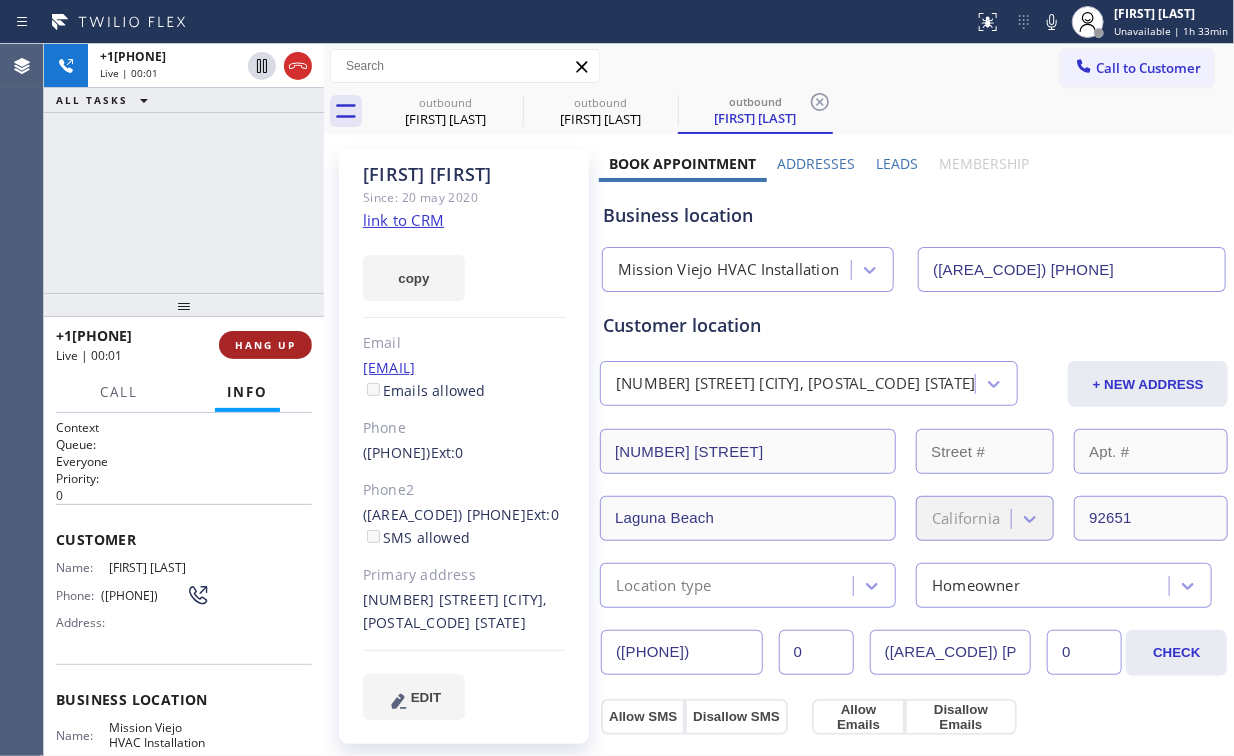 click on "HANG UP" at bounding box center [265, 345] 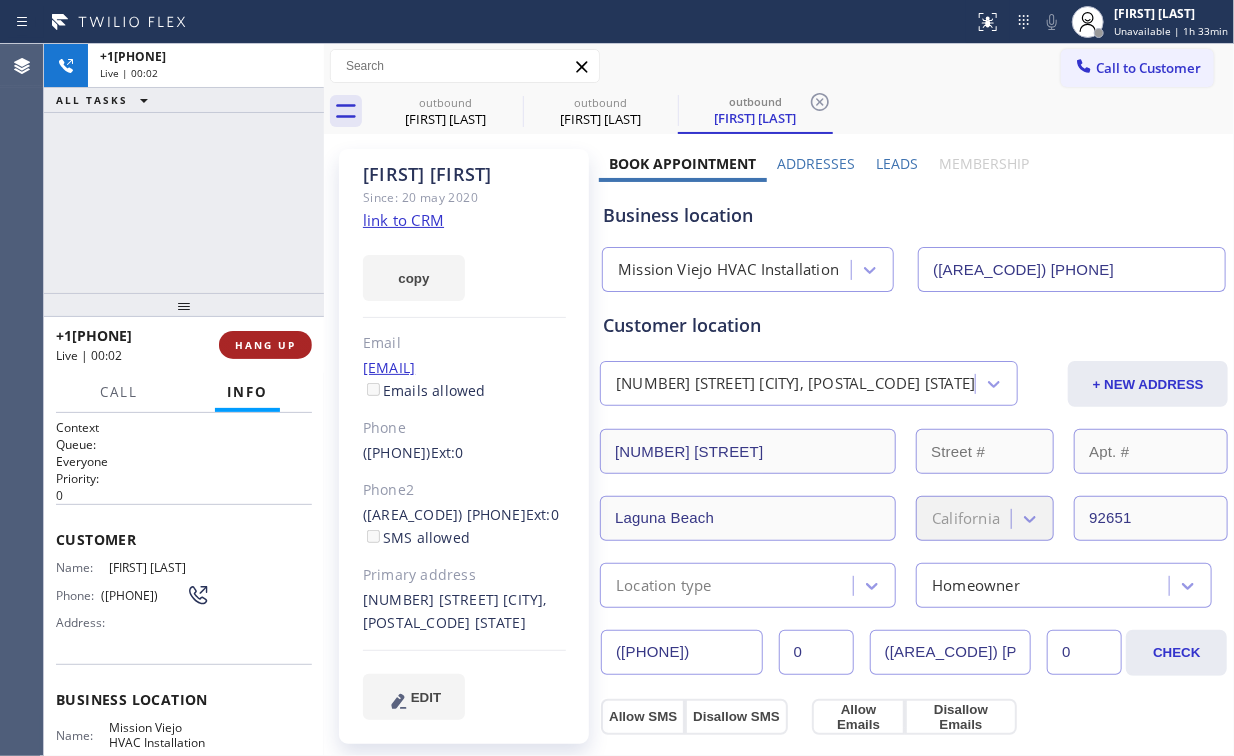 click on "HANG UP" at bounding box center (265, 345) 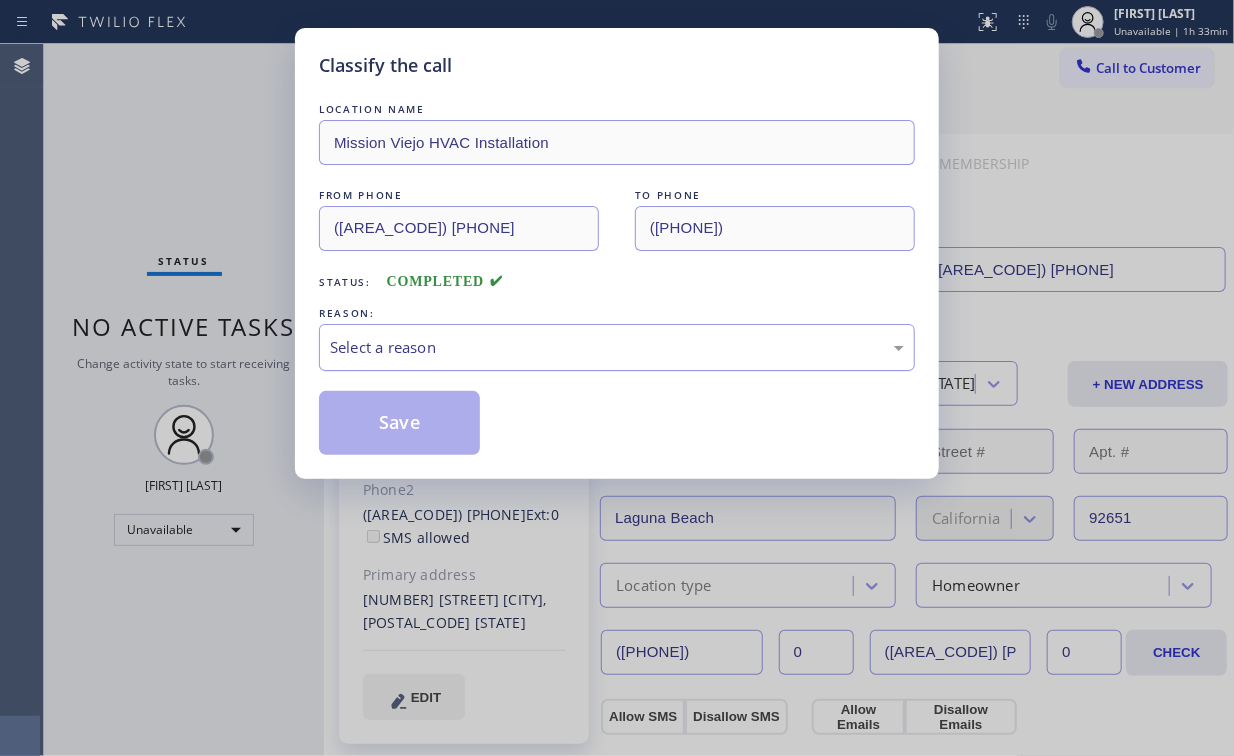 click on "Select a reason" at bounding box center [617, 347] 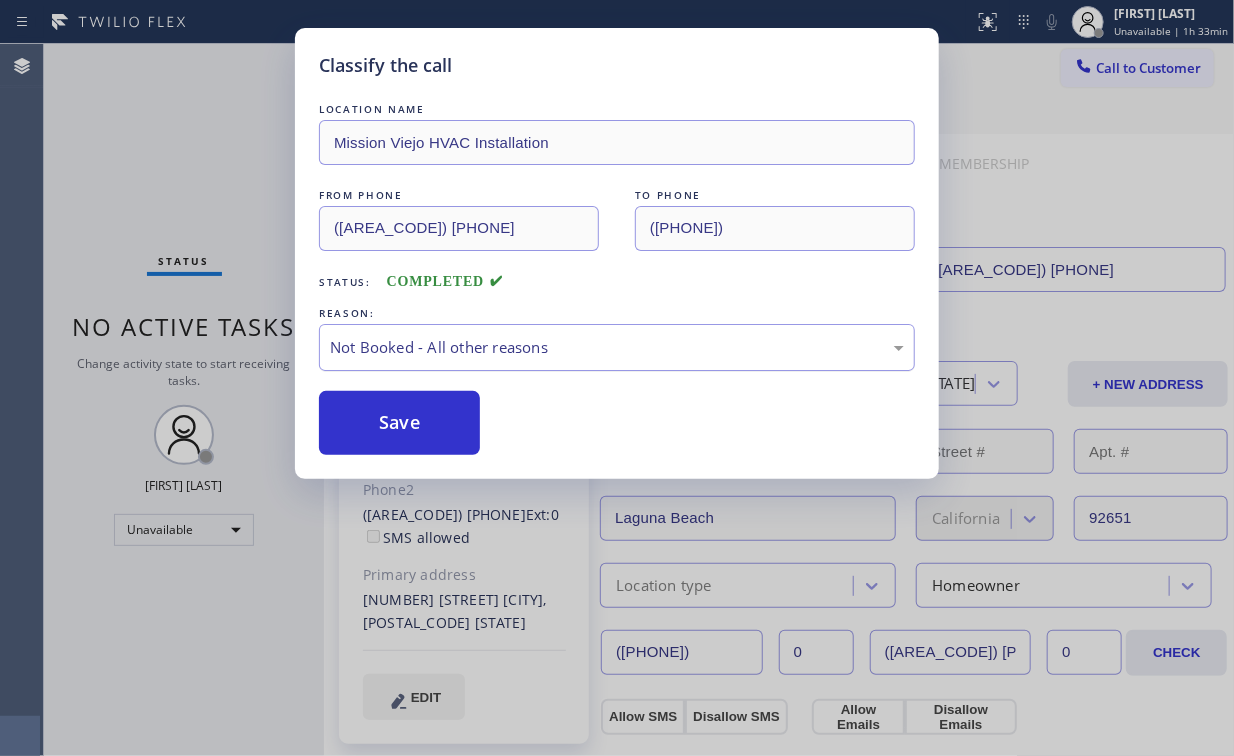 drag, startPoint x: 399, startPoint y: 424, endPoint x: 369, endPoint y: 342, distance: 87.31552 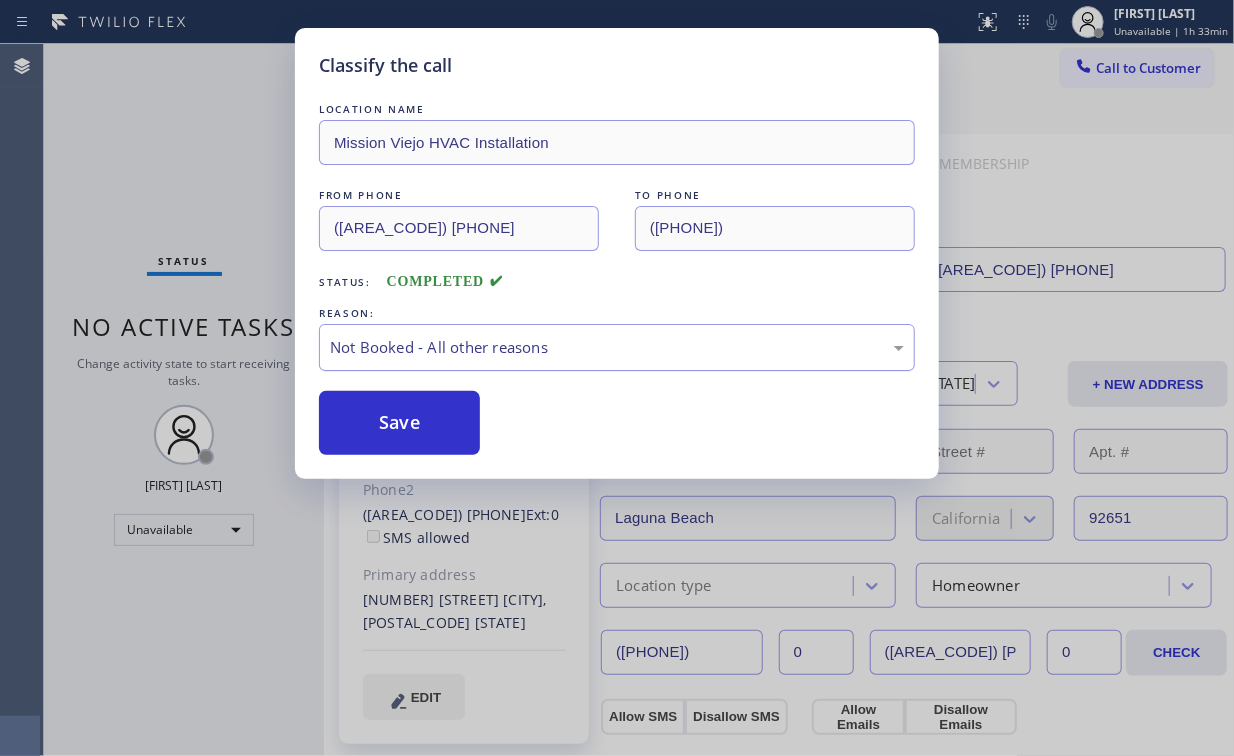click on "Save" at bounding box center (399, 423) 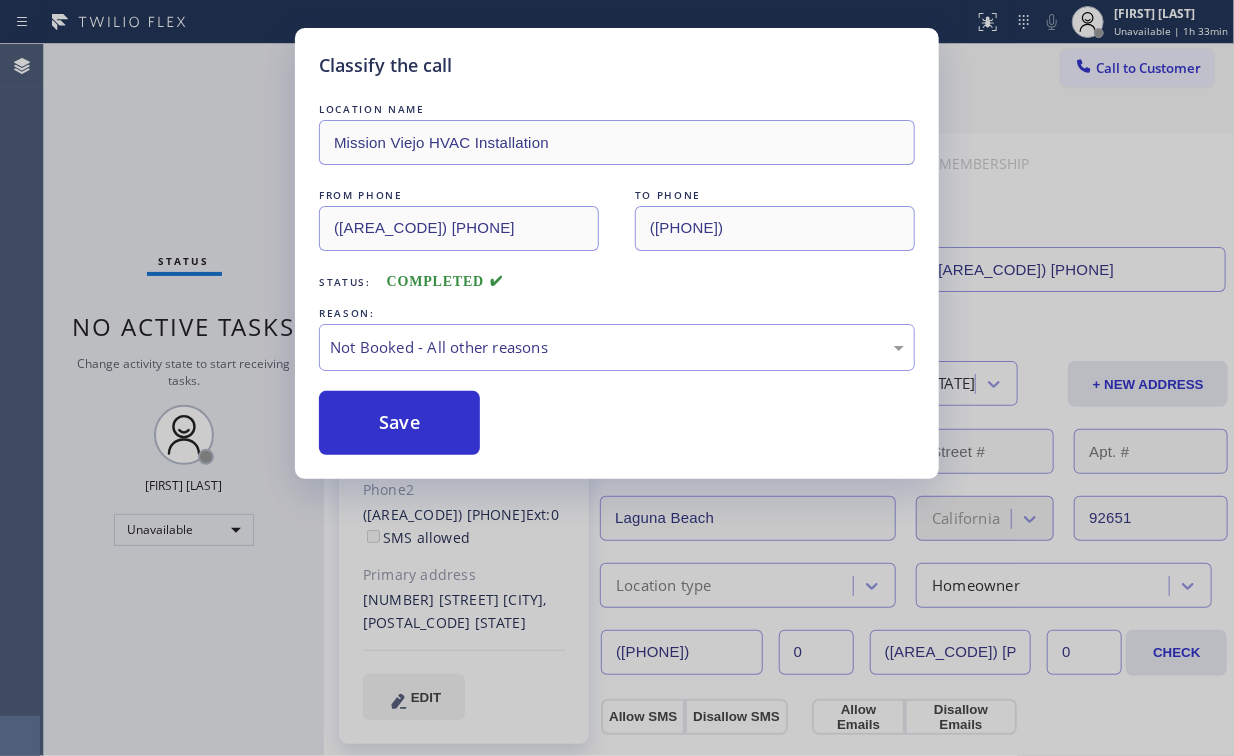 click on "Classify the call LOCATION NAME [COMPANY] [COMPANY] FROM PHONE ([PHONE]) TO PHONE ([PHONE]) Status: COMPLETED REASON: Not Booked - All other reasons Save" at bounding box center (617, 378) 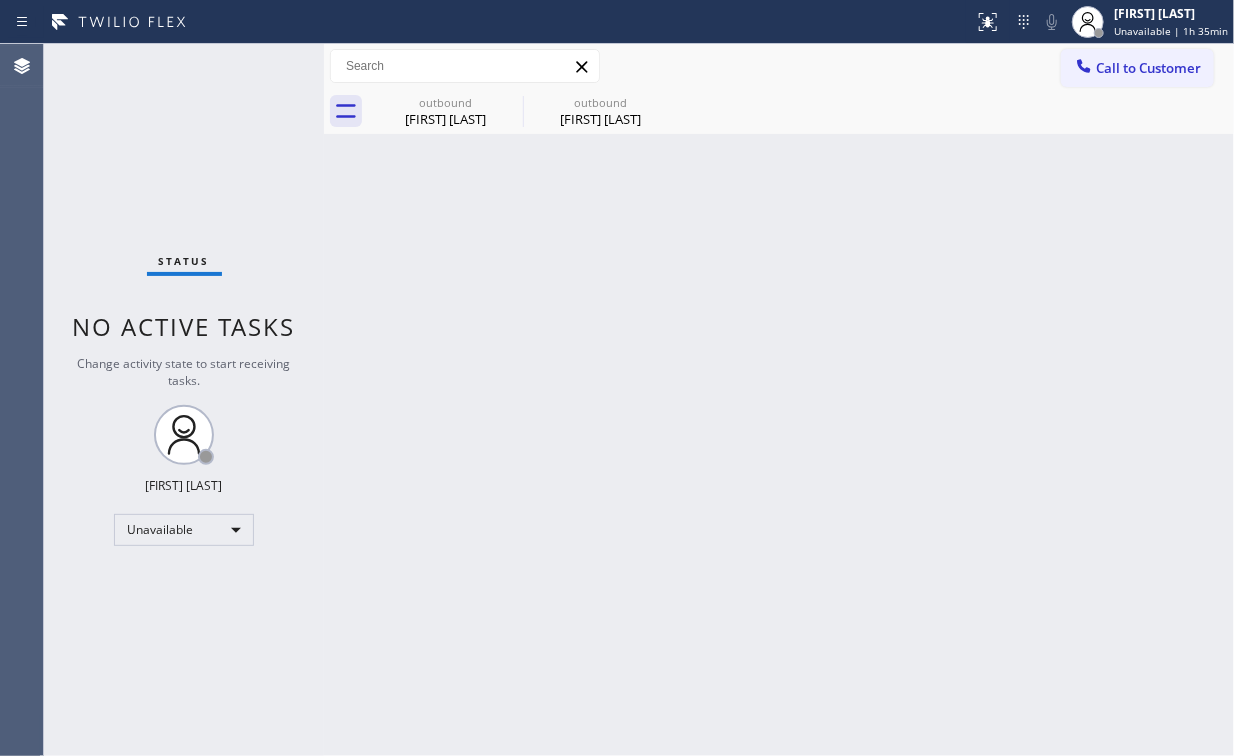 click on "Call to Customer" at bounding box center (1148, 68) 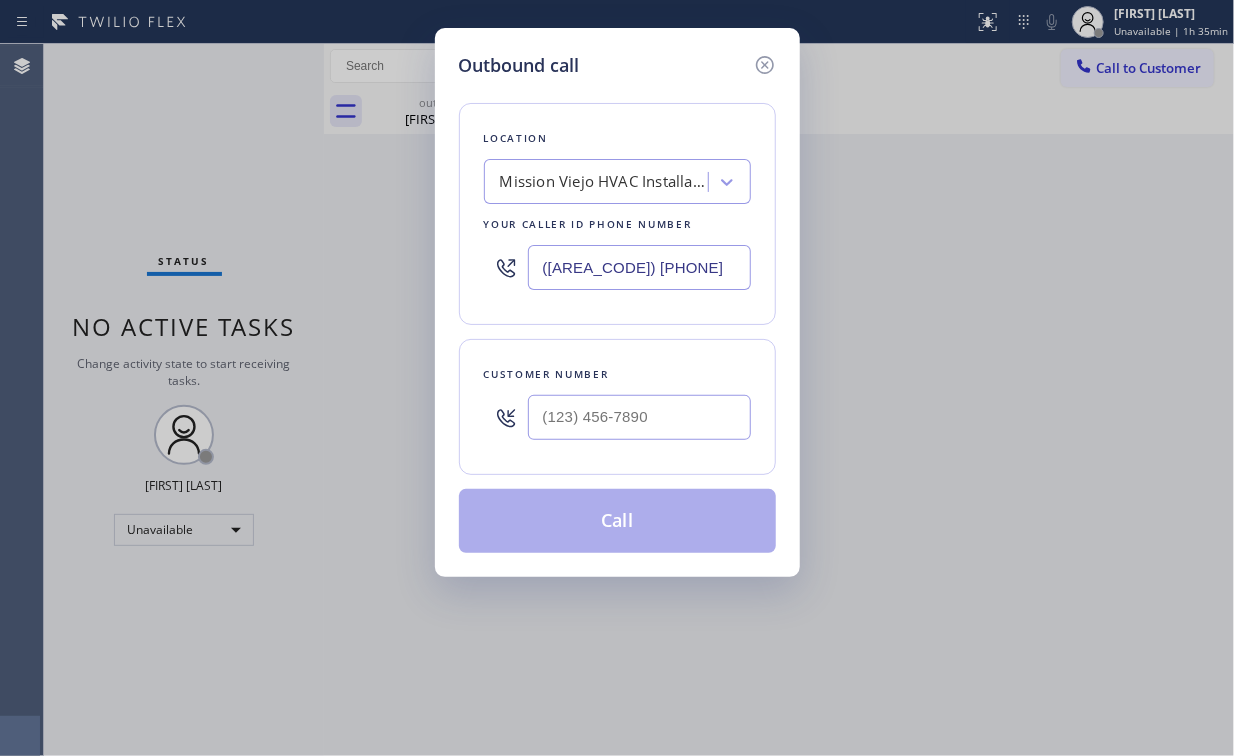 drag, startPoint x: 655, startPoint y: 259, endPoint x: 482, endPoint y: 228, distance: 175.75551 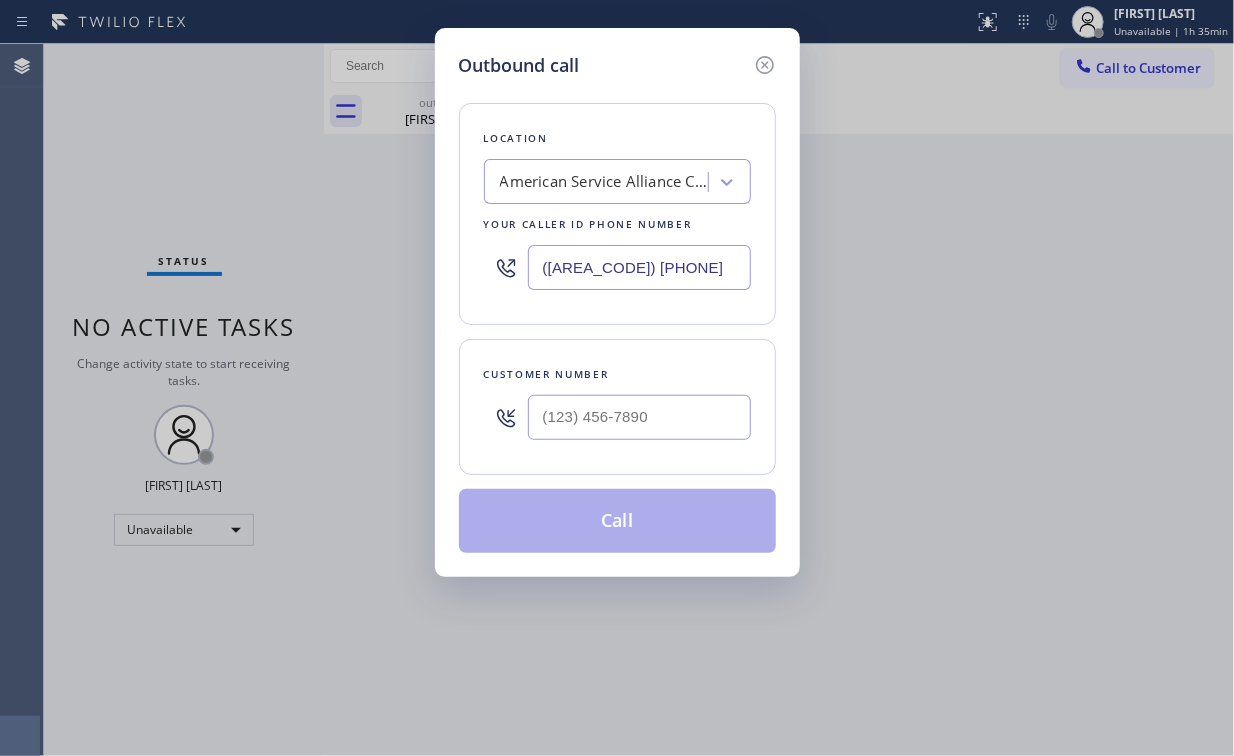 type on "([AREA_CODE]) [PHONE]" 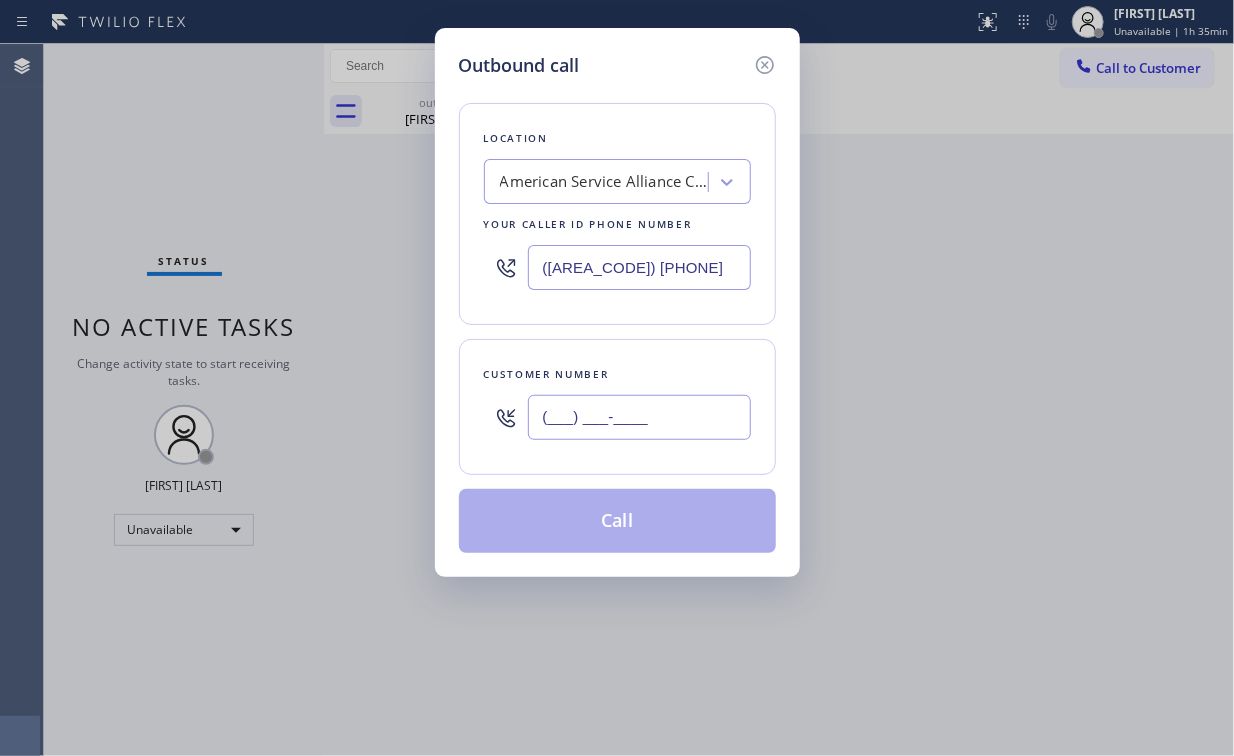 click on "(___) ___-____" at bounding box center (639, 417) 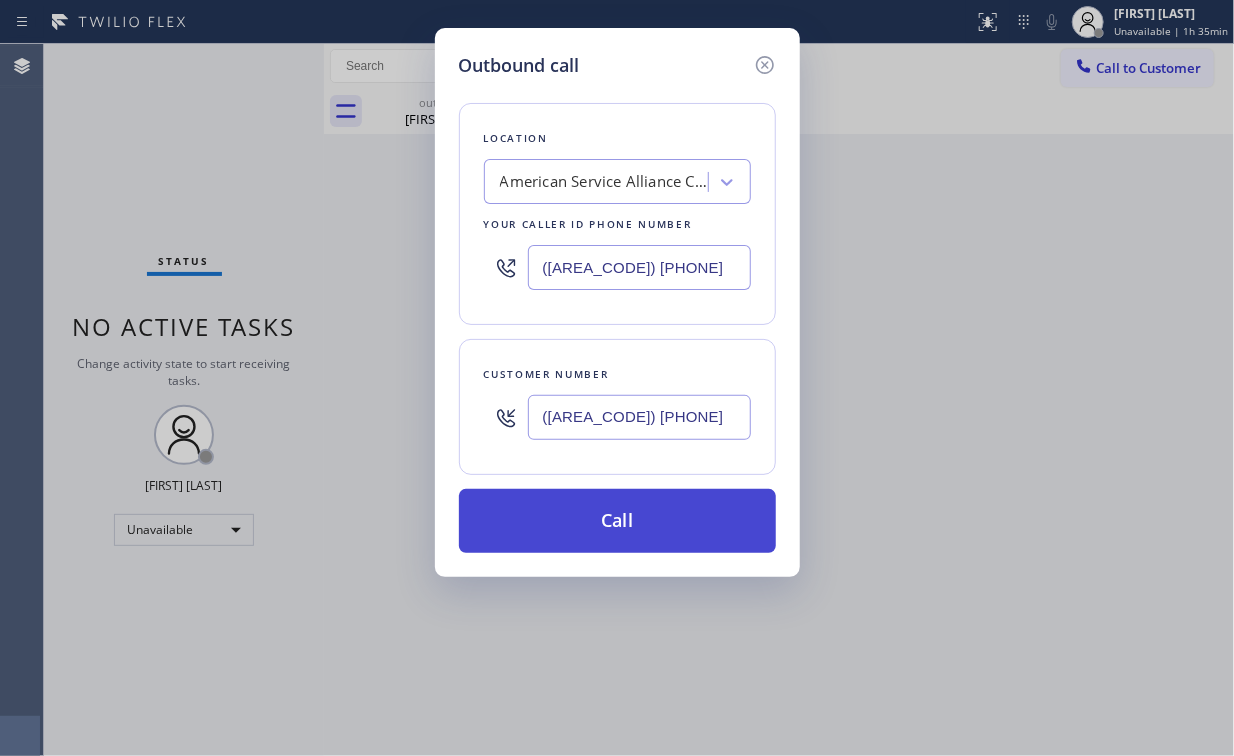 type on "([AREA_CODE]) [PHONE]" 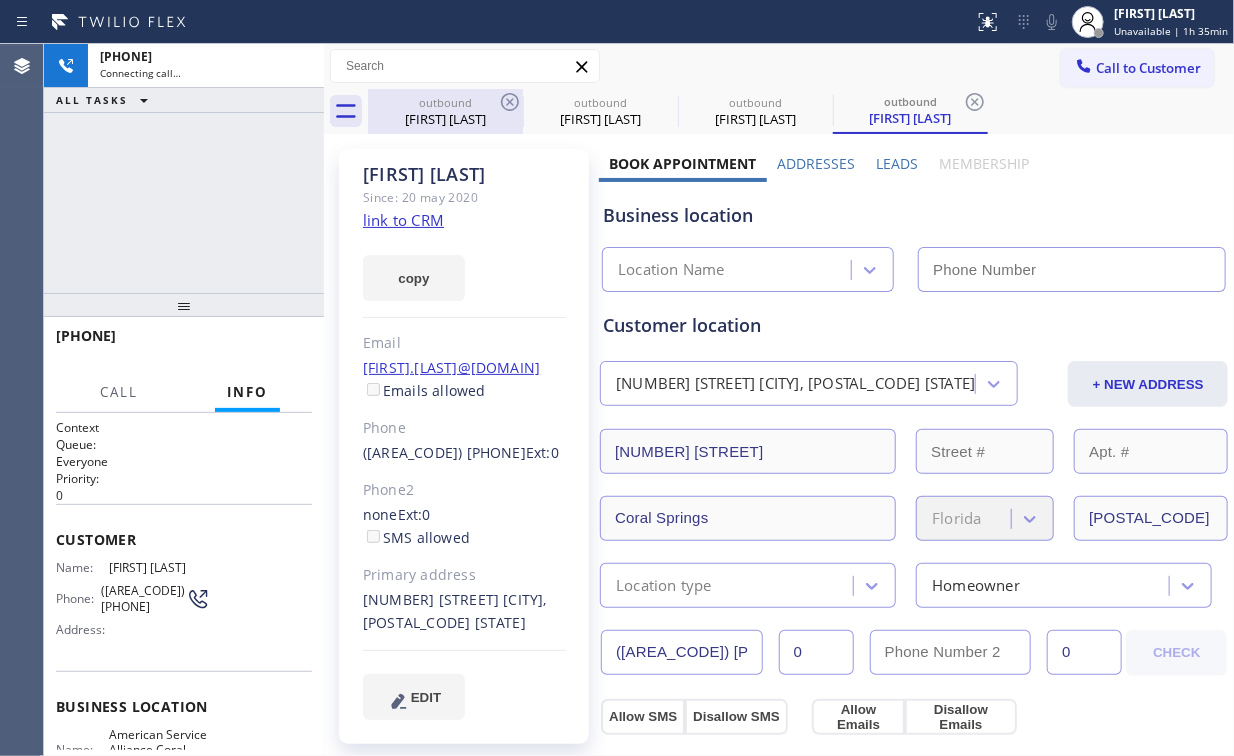 click on "[FIRST] [LAST]" at bounding box center [445, 119] 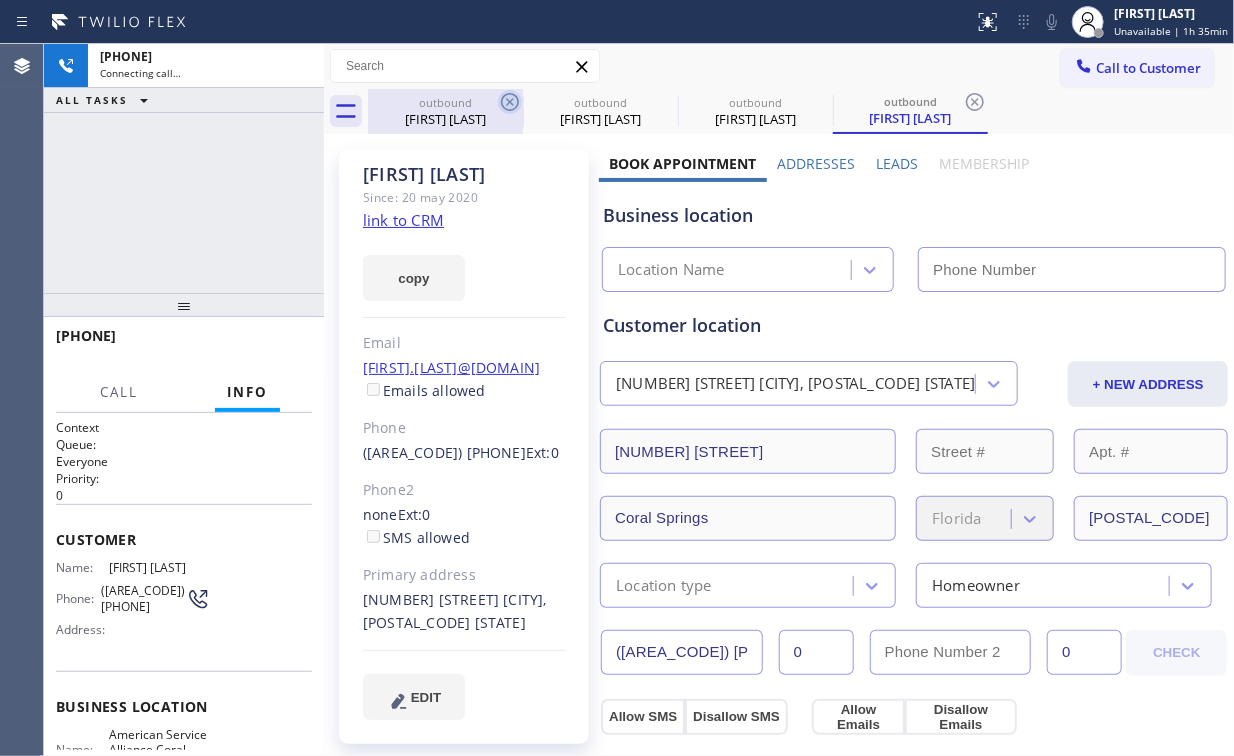 type on "([PHONE])" 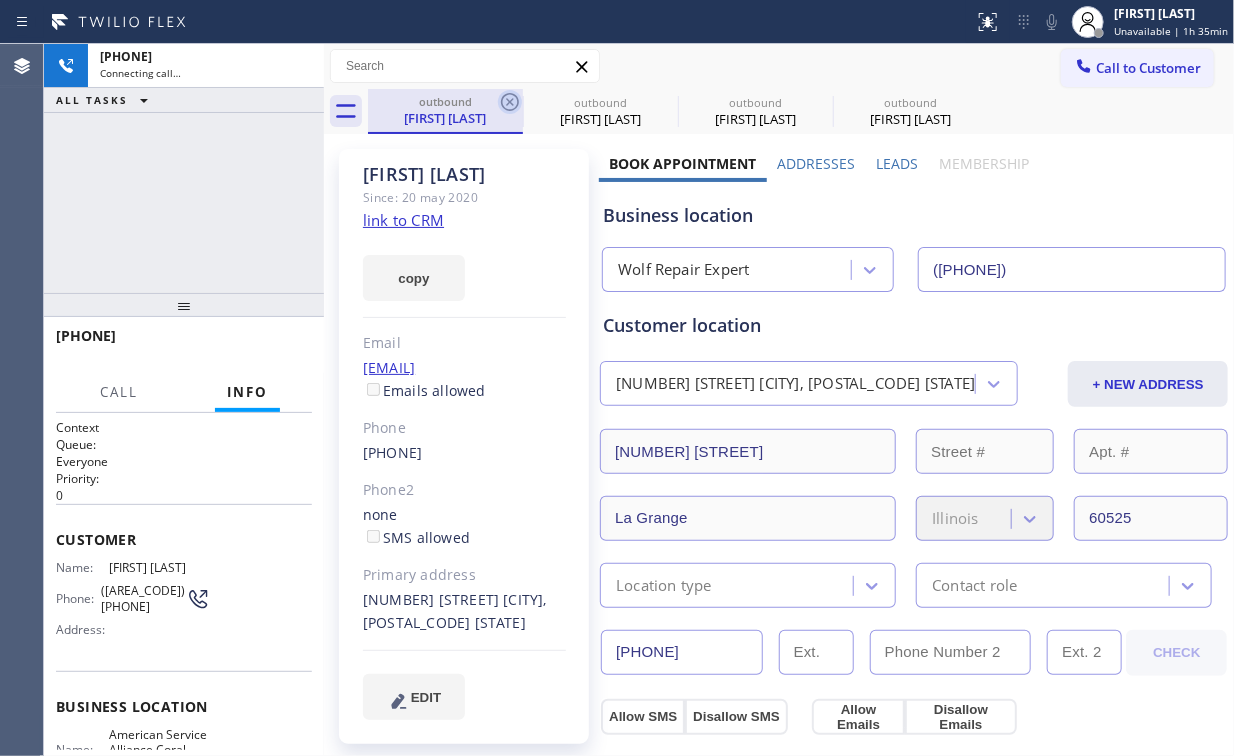 click 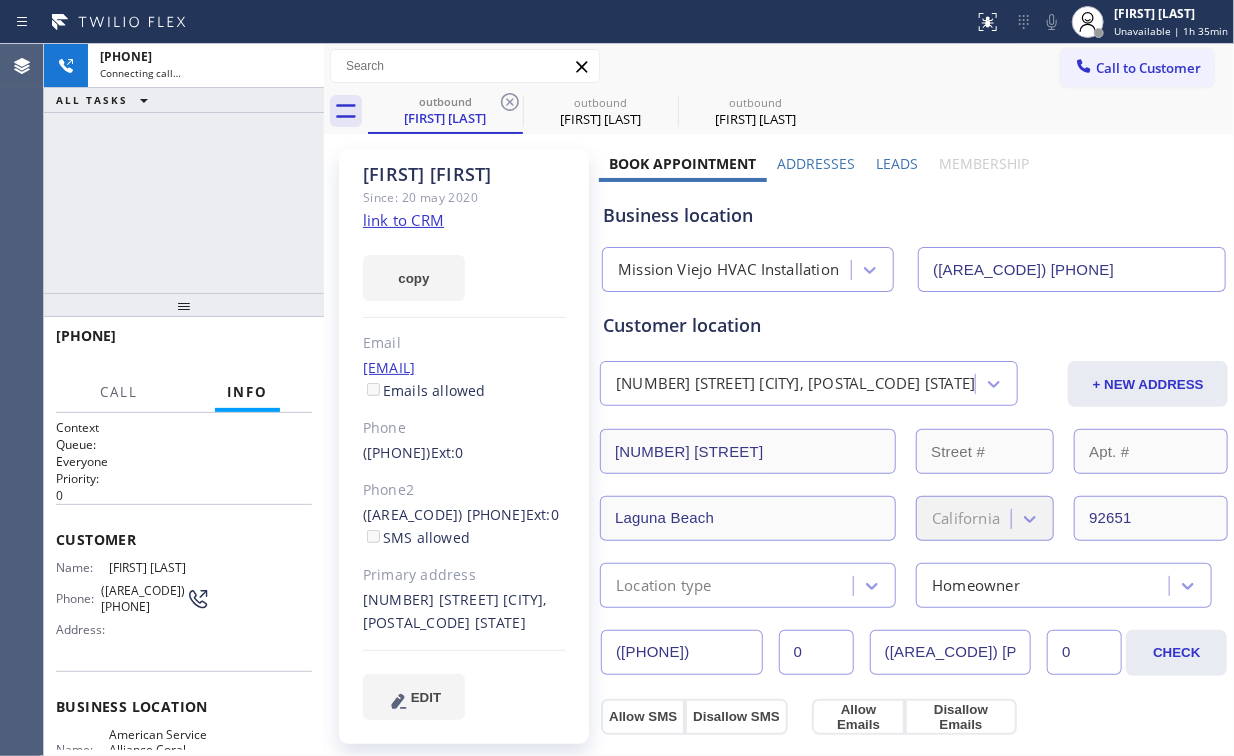 type on "([AREA_CODE]) [PHONE]" 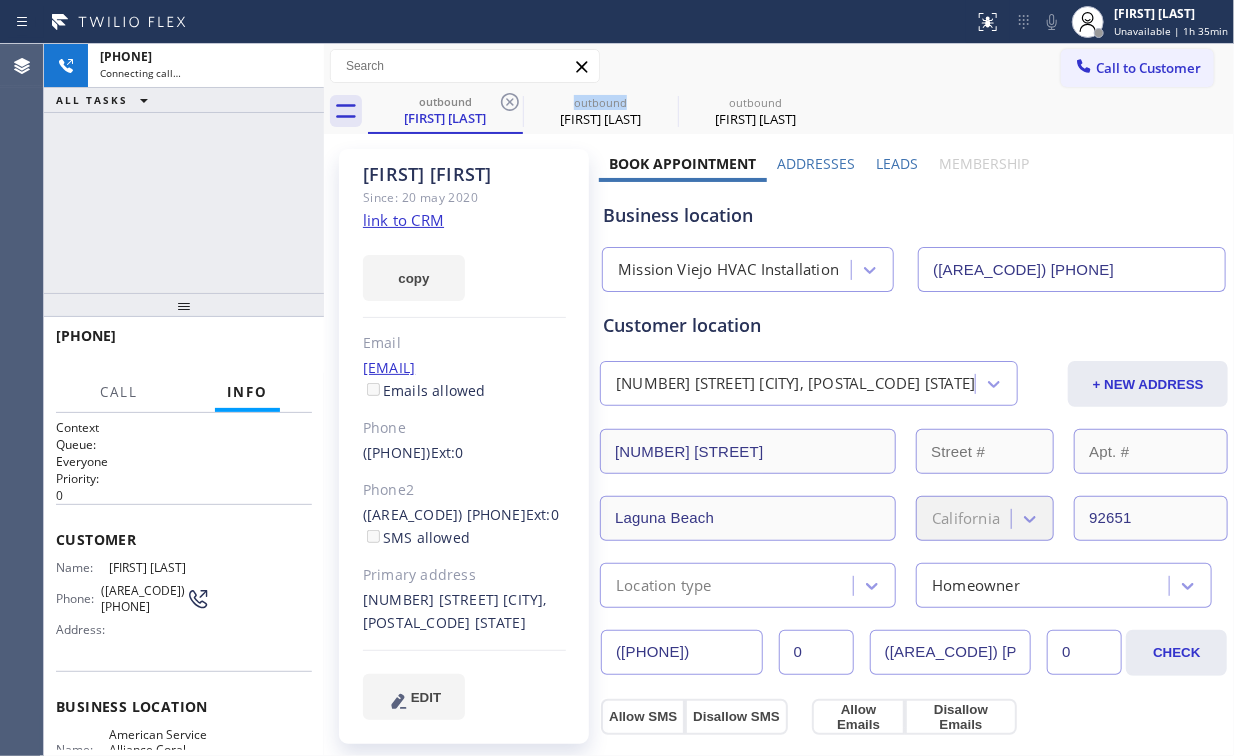 click 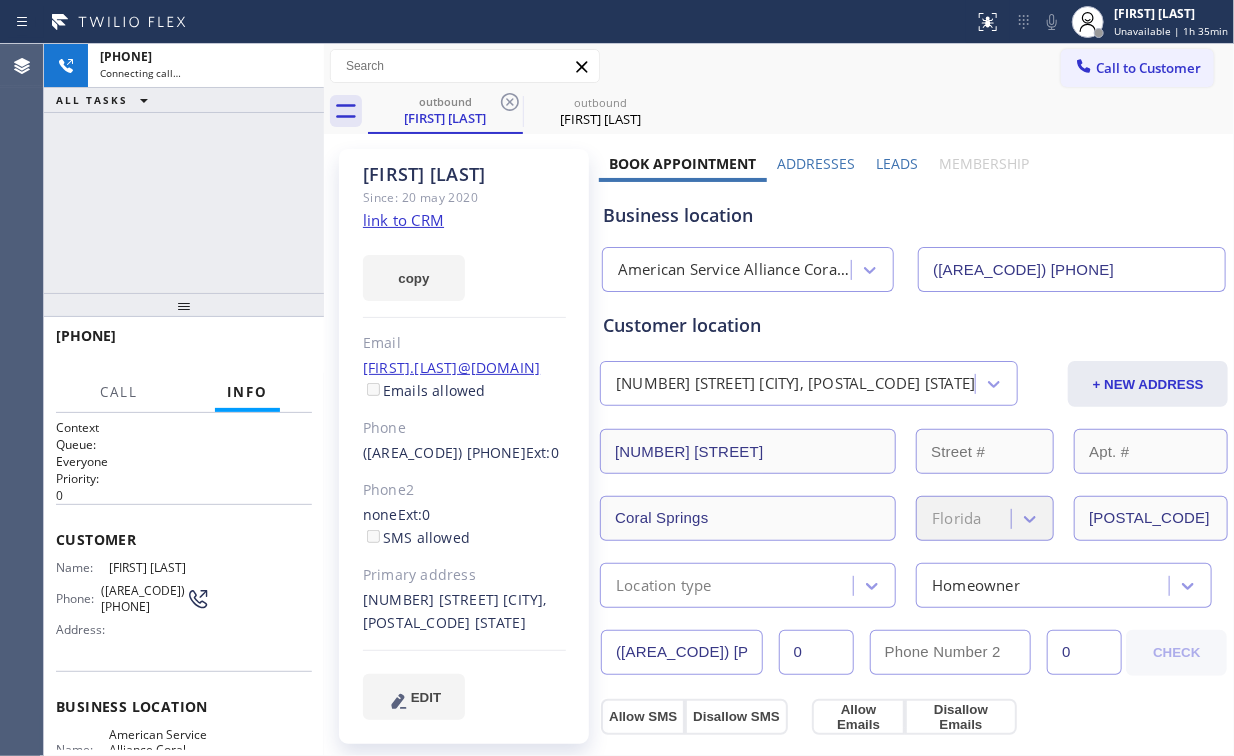 drag, startPoint x: 145, startPoint y: 180, endPoint x: 156, endPoint y: 192, distance: 16.27882 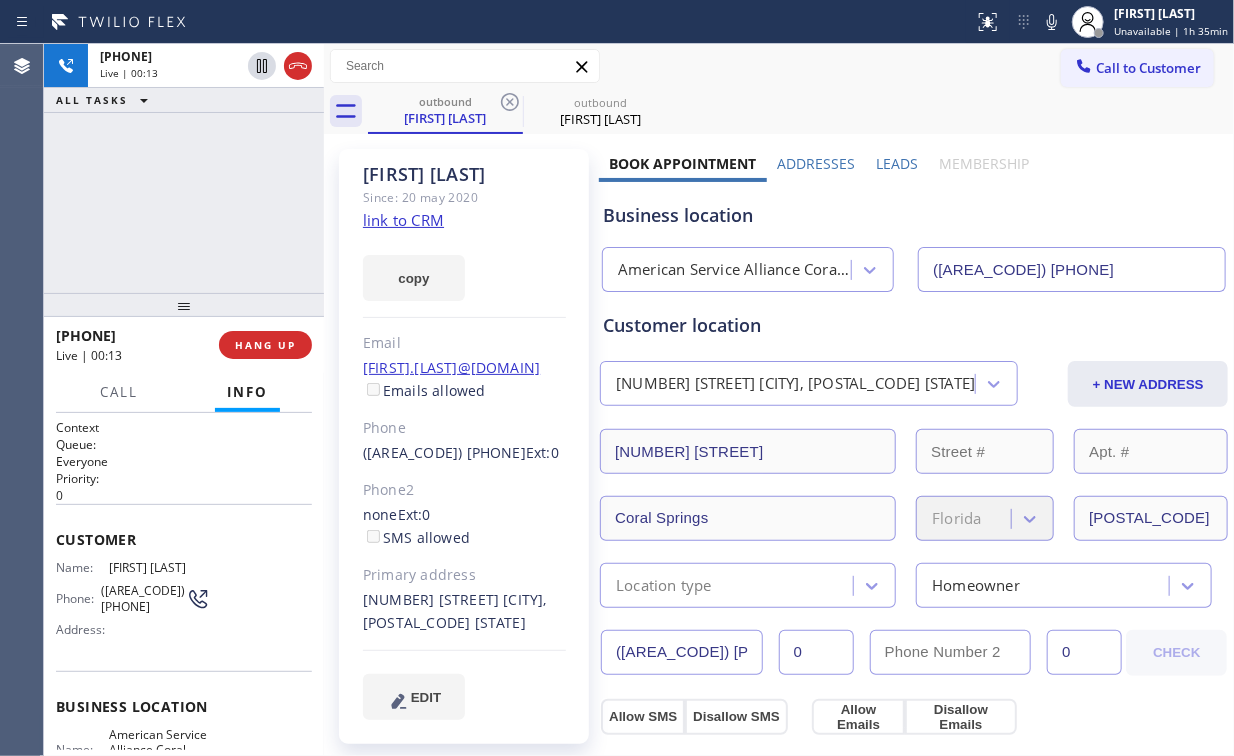 click on "[PHONE] Live | 00:13 ALL TASKS ALL TASKS ACTIVE TASKS TASKS IN WRAP UP" at bounding box center (184, 168) 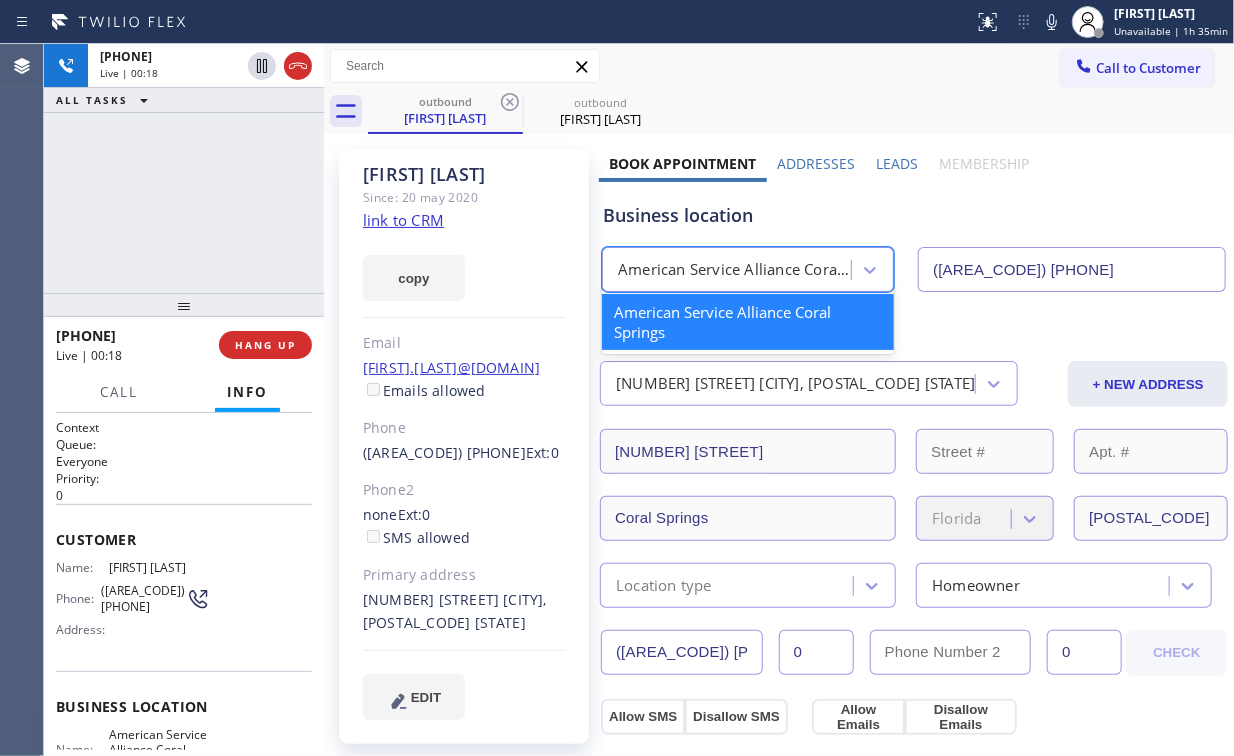 click on "American Service Alliance Coral Springs" at bounding box center (735, 270) 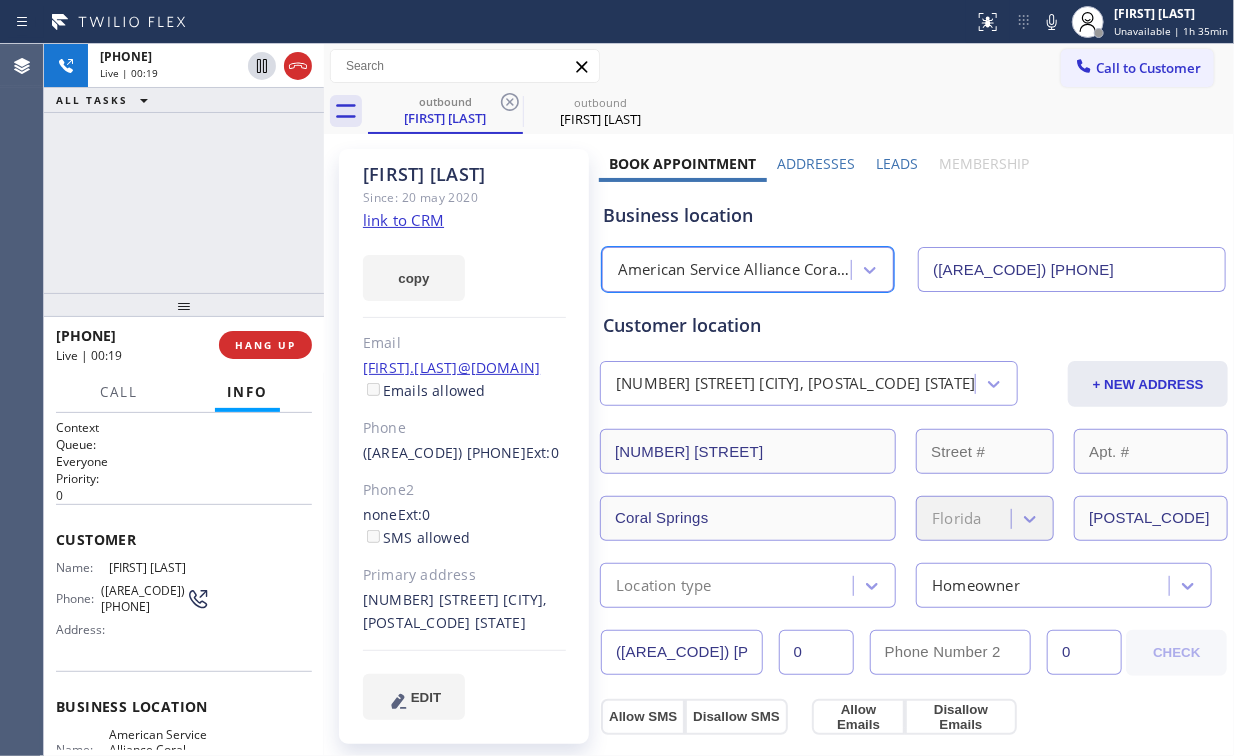 click on "American Service Alliance Coral Springs" at bounding box center (735, 270) 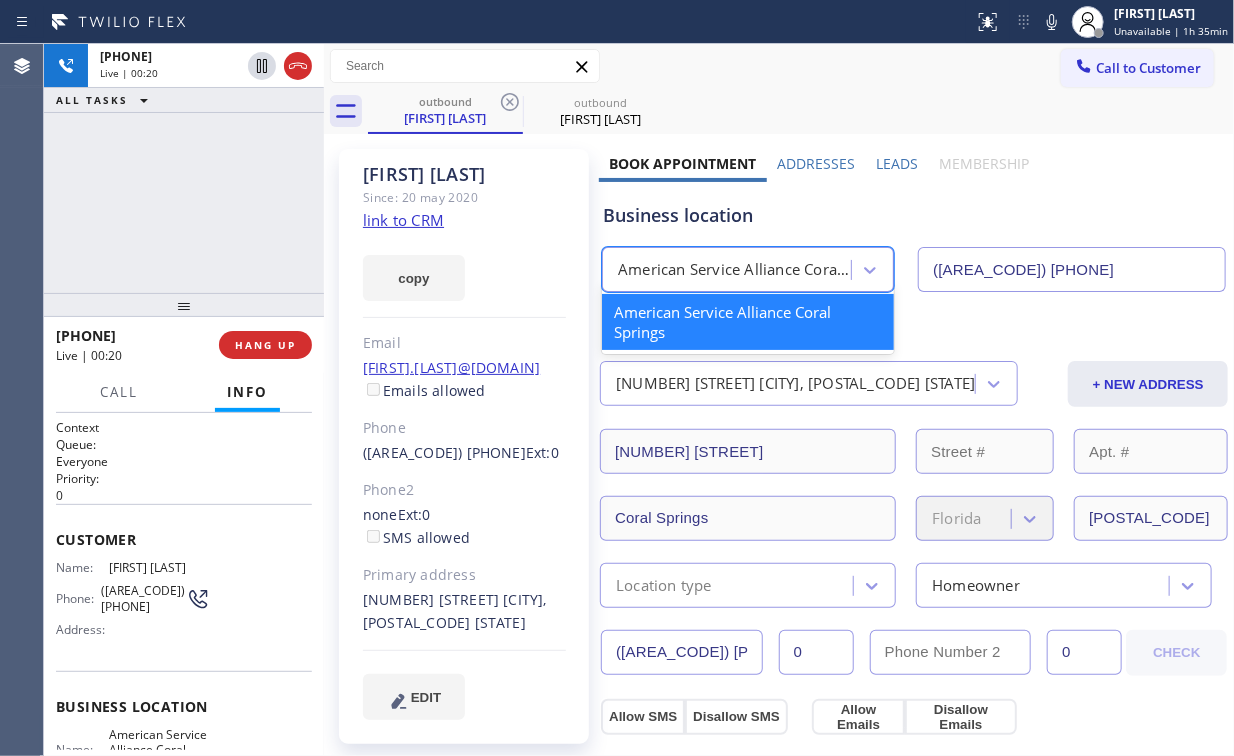 click on "Business location" at bounding box center [914, 215] 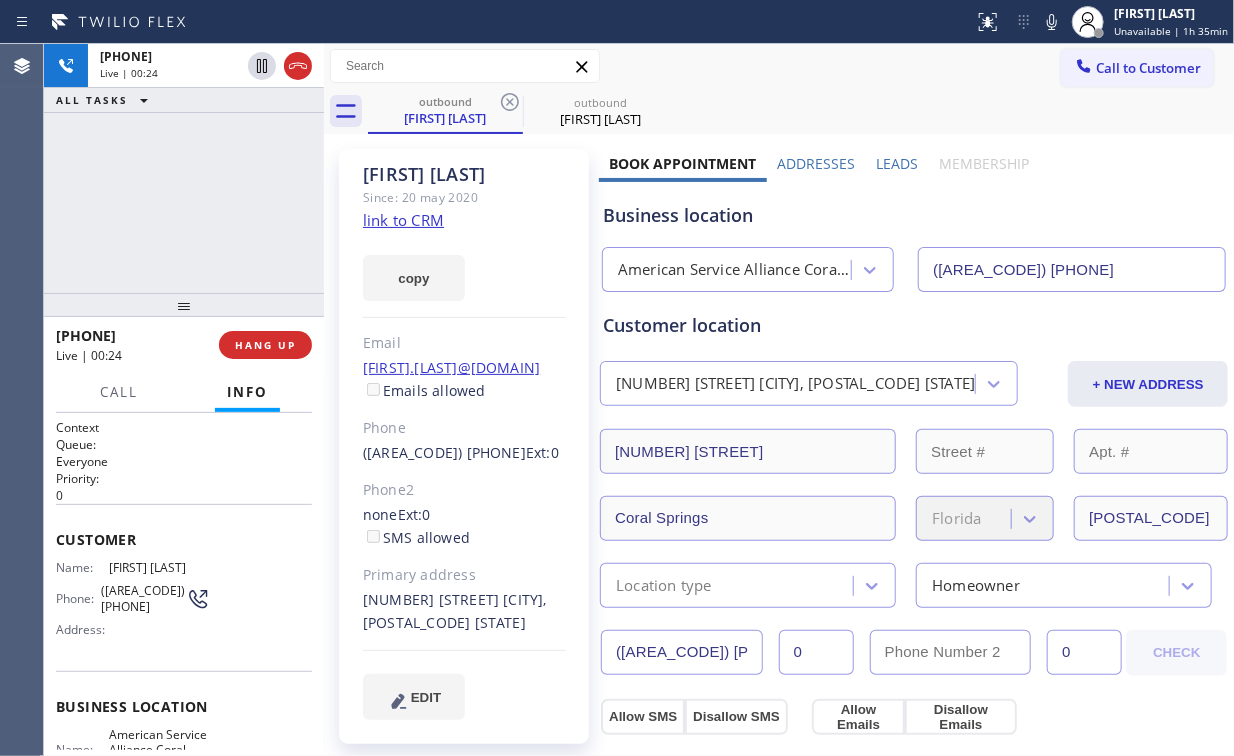 click on "Business location" at bounding box center (914, 215) 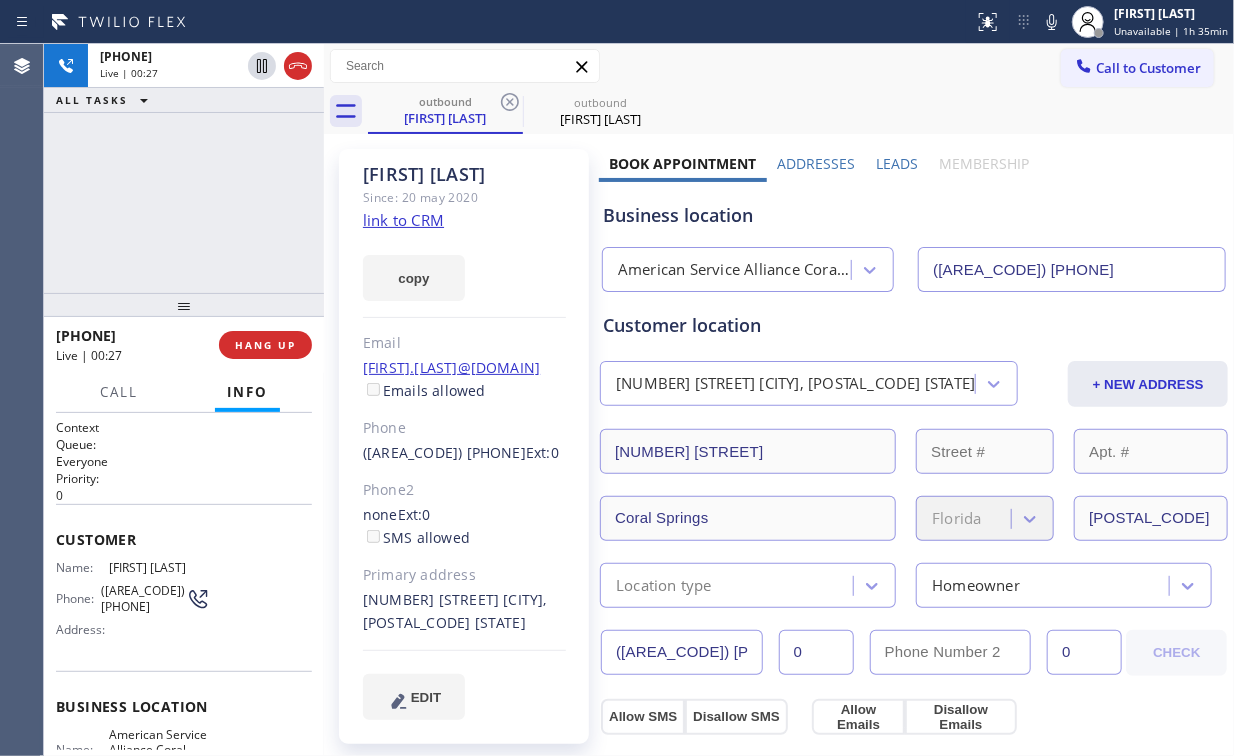 click on "[PHONE] Live | 00:27 ALL TASKS ALL TASKS ACTIVE TASKS TASKS IN WRAP UP" at bounding box center [184, 168] 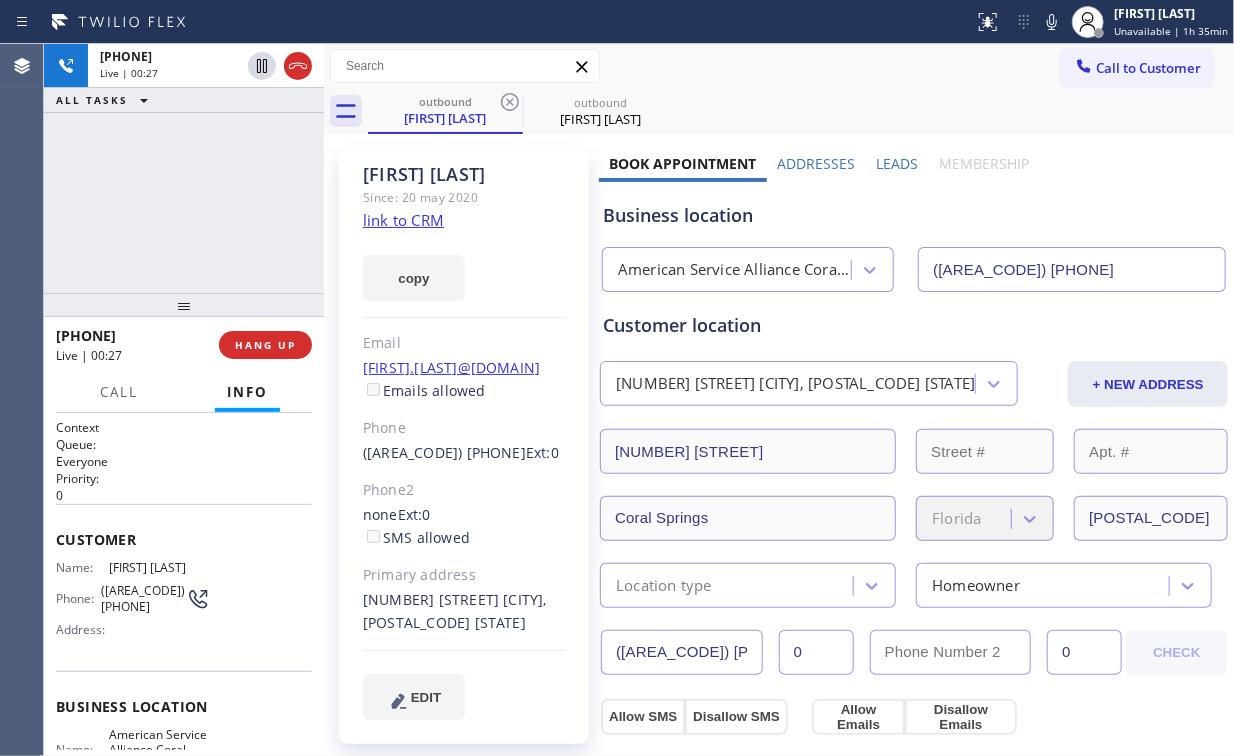 click on "[PHONE] Live | 00:27 ALL TASKS ALL TASKS ACTIVE TASKS TASKS IN WRAP UP" at bounding box center (184, 168) 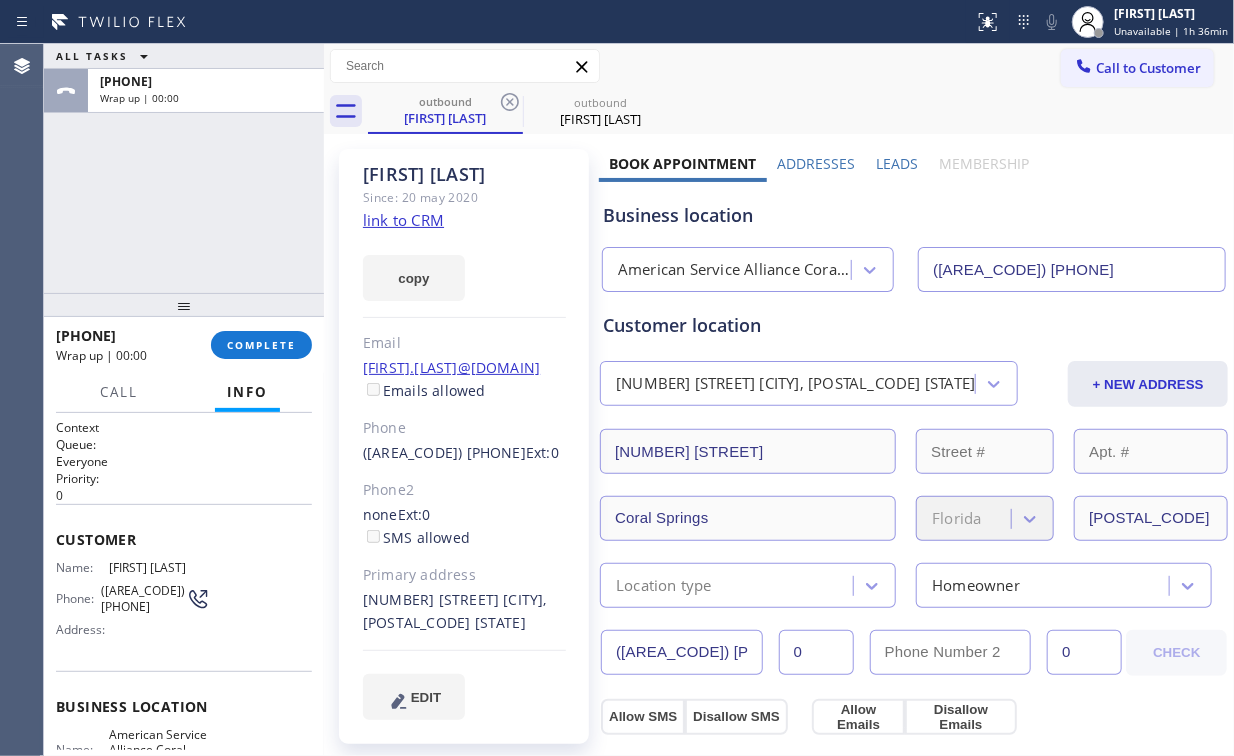drag, startPoint x: 249, startPoint y: 178, endPoint x: 329, endPoint y: 337, distance: 177.99158 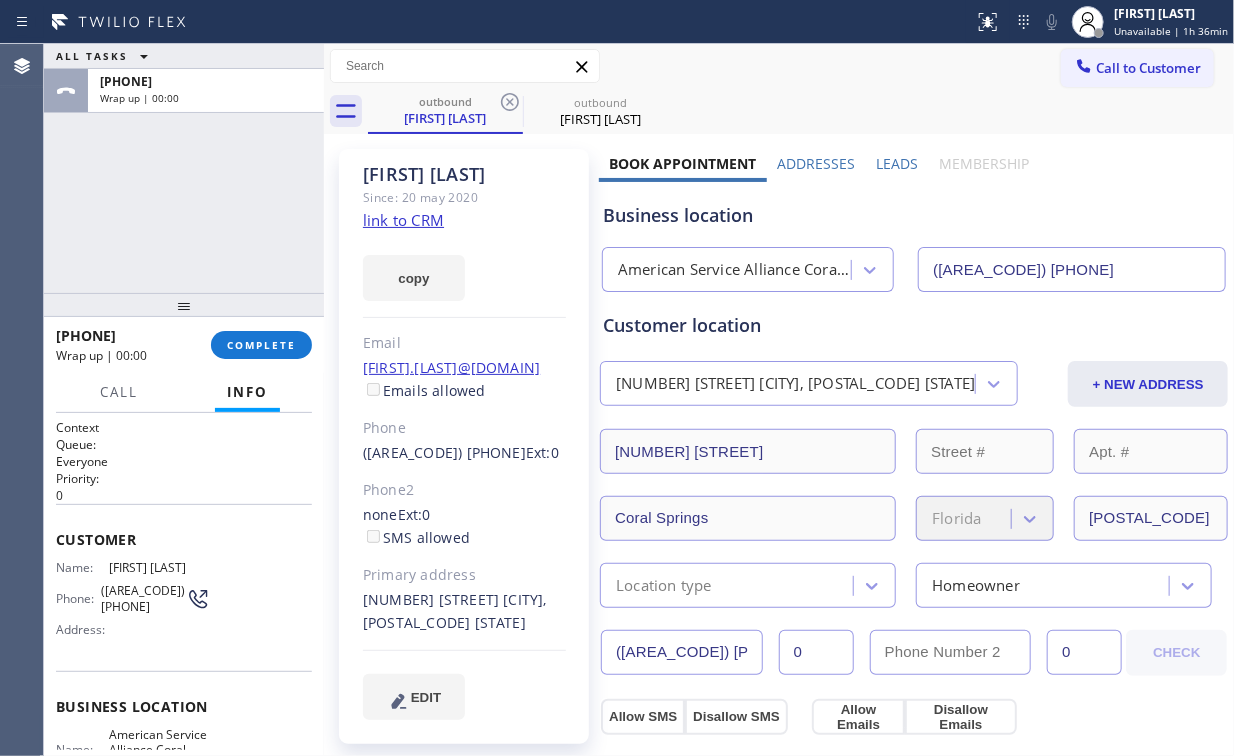 click on "ALL TASKS ALL TASKS ACTIVE TASKS TASKS IN WRAP UP [PHONE] Wrap up | 00:00" at bounding box center [184, 168] 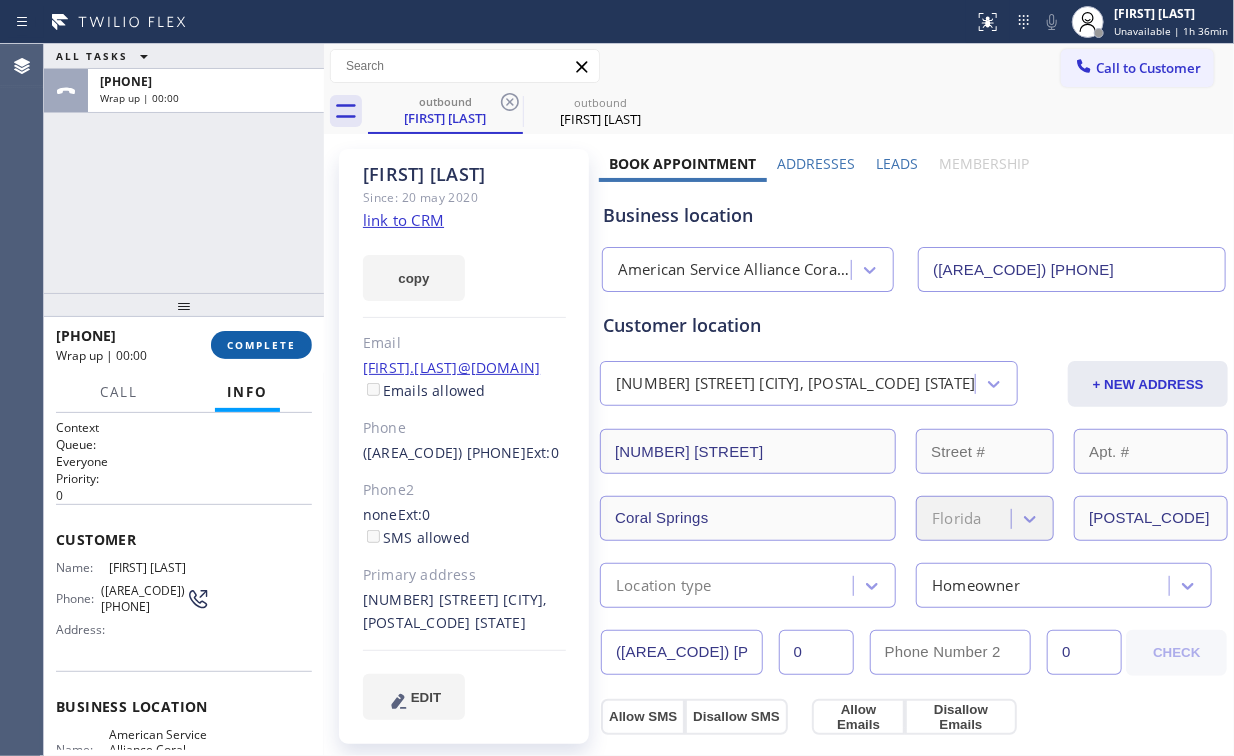 click on "COMPLETE" at bounding box center [261, 345] 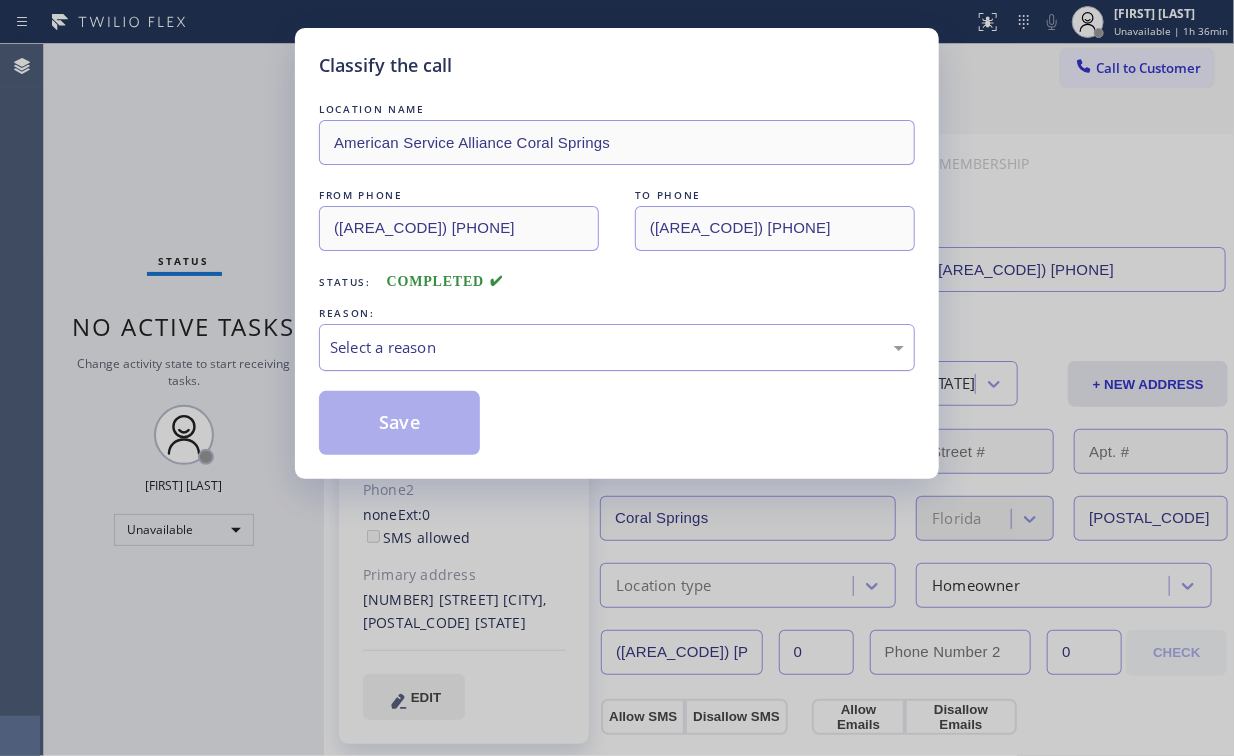 click on "Select a reason" at bounding box center (617, 347) 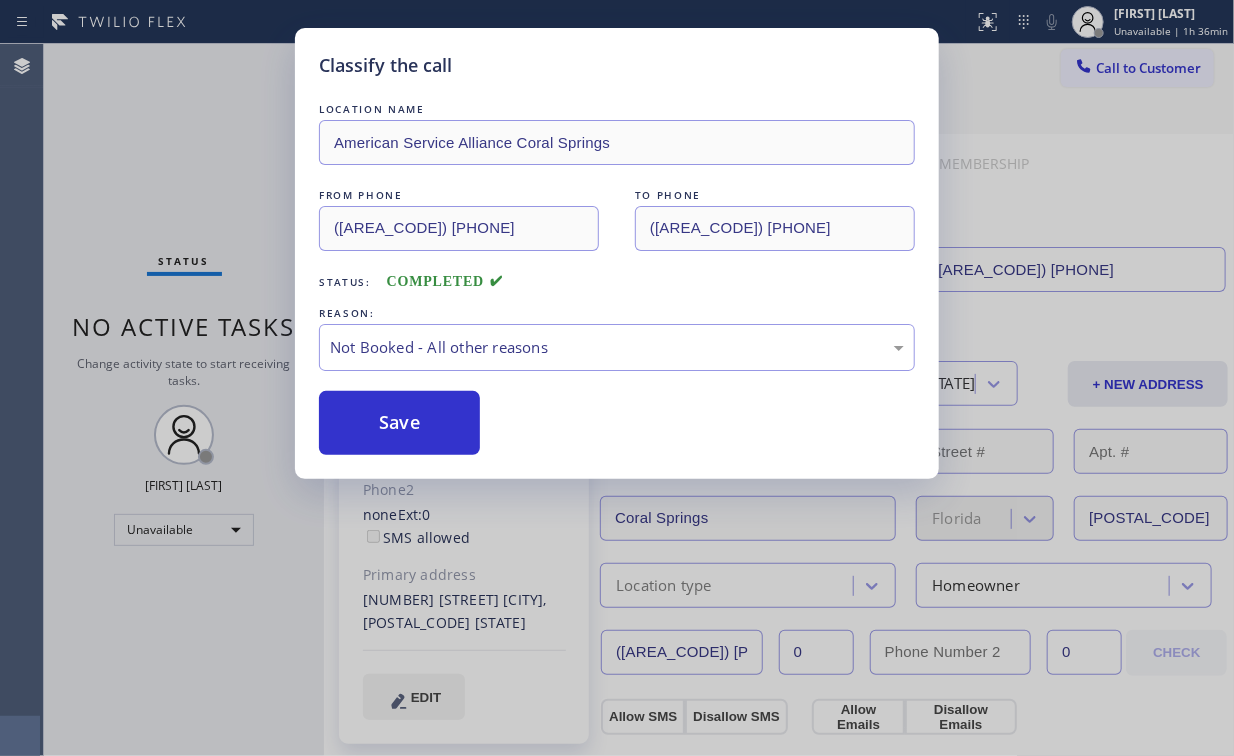 drag, startPoint x: 396, startPoint y: 414, endPoint x: 204, endPoint y: 190, distance: 295.02542 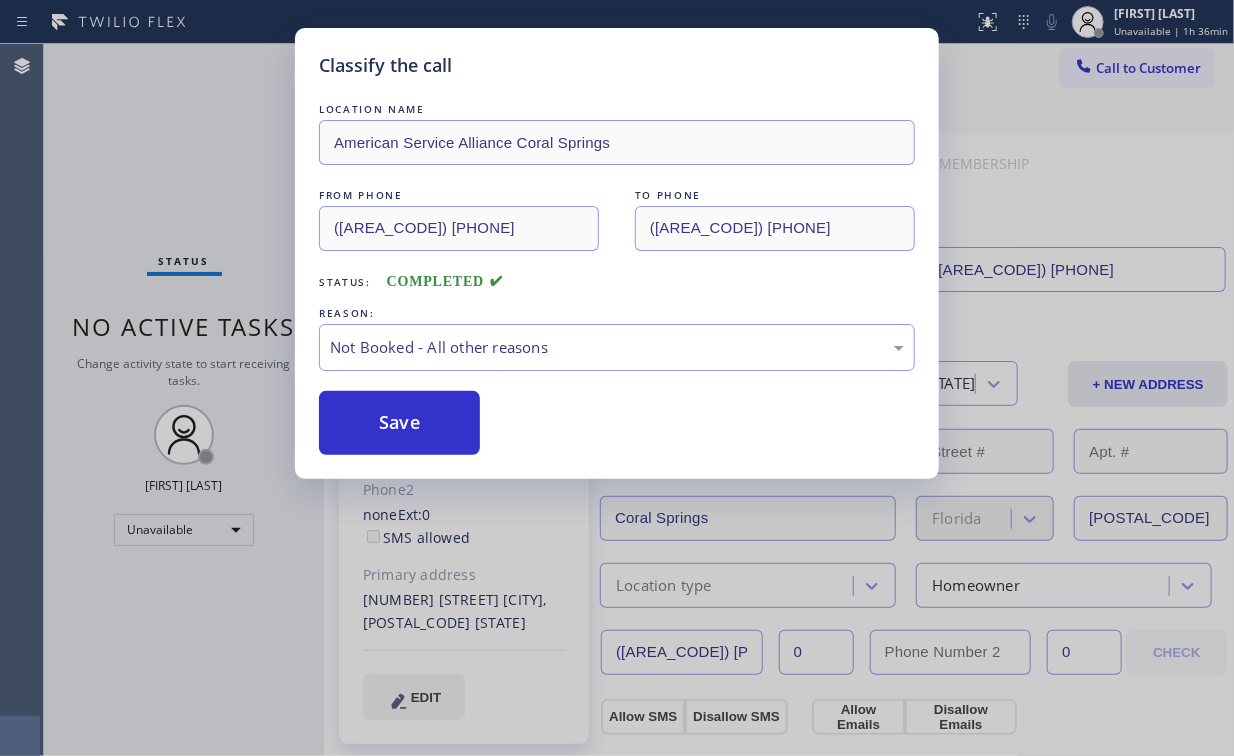 click on "Classify the call LOCATION NAME American Service Alliance Coral Springs FROM PHONE [PHONE] TO PHONE [PHONE] Status: COMPLETED REASON: Not Booked - All other reasons Save" at bounding box center [617, 378] 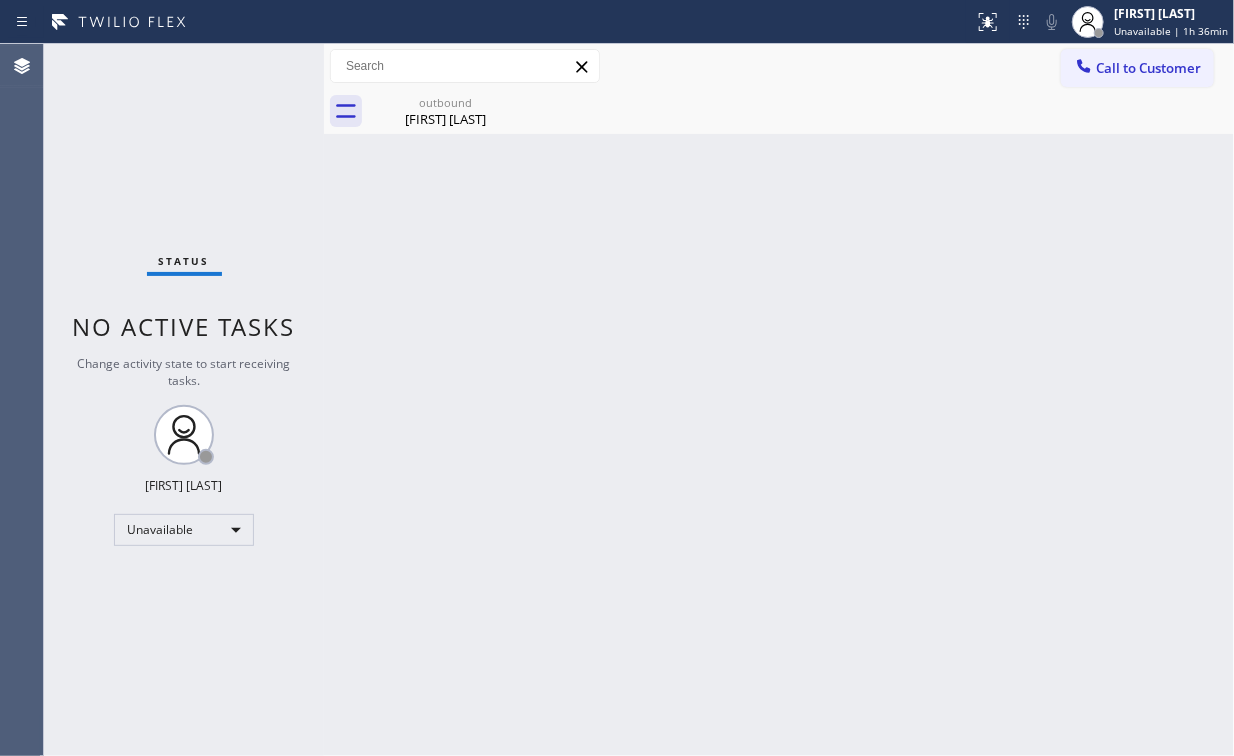 click on "Call to Customer" at bounding box center (1148, 68) 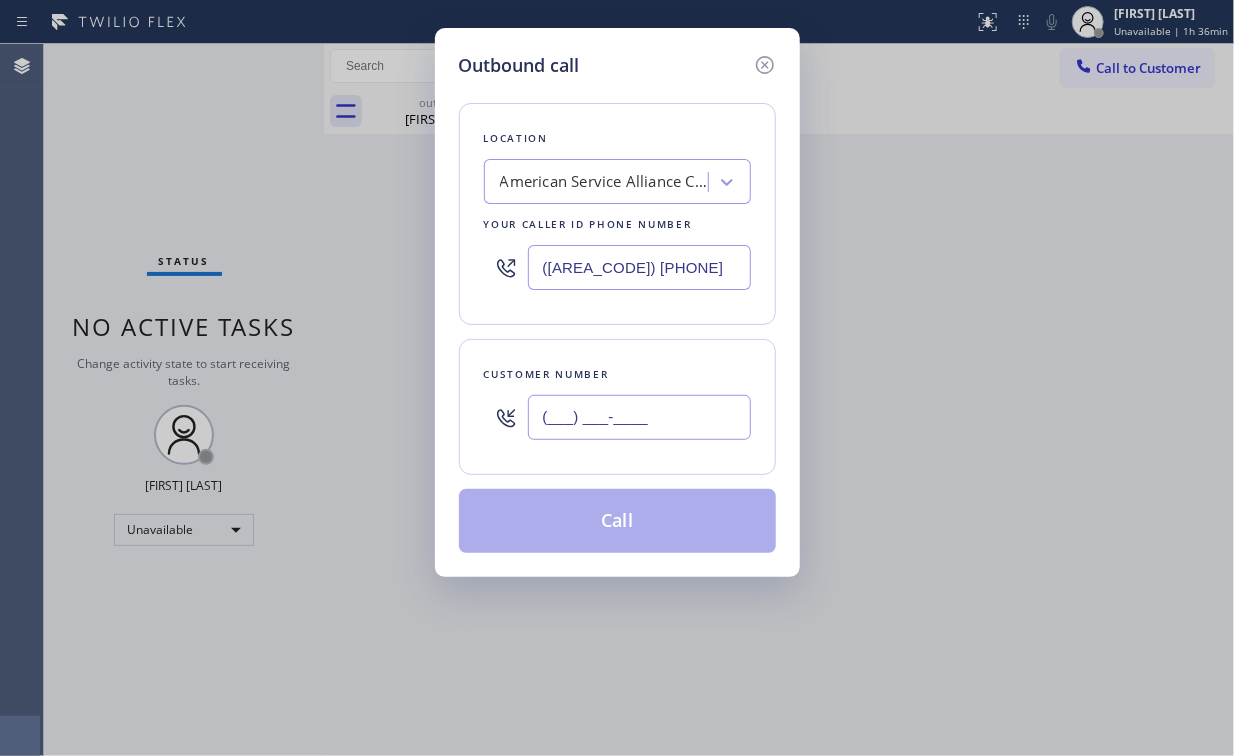click on "(___) ___-____" at bounding box center (639, 417) 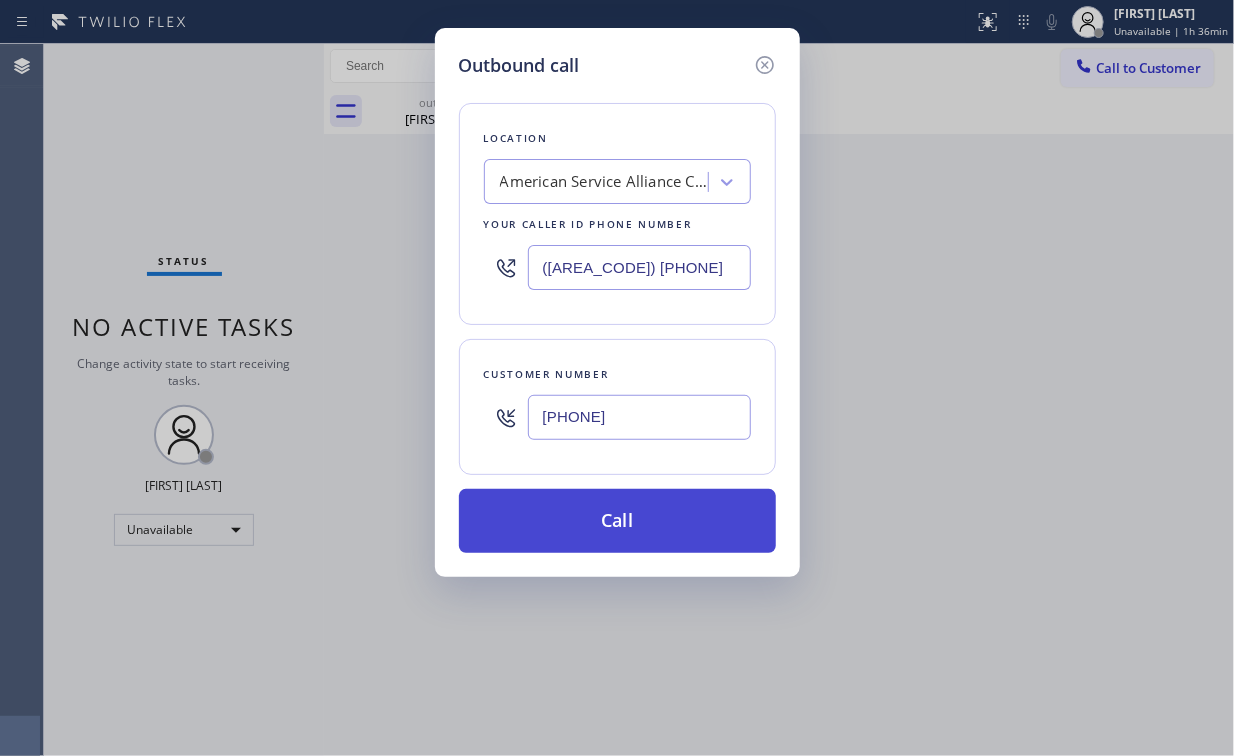 type on "[PHONE]" 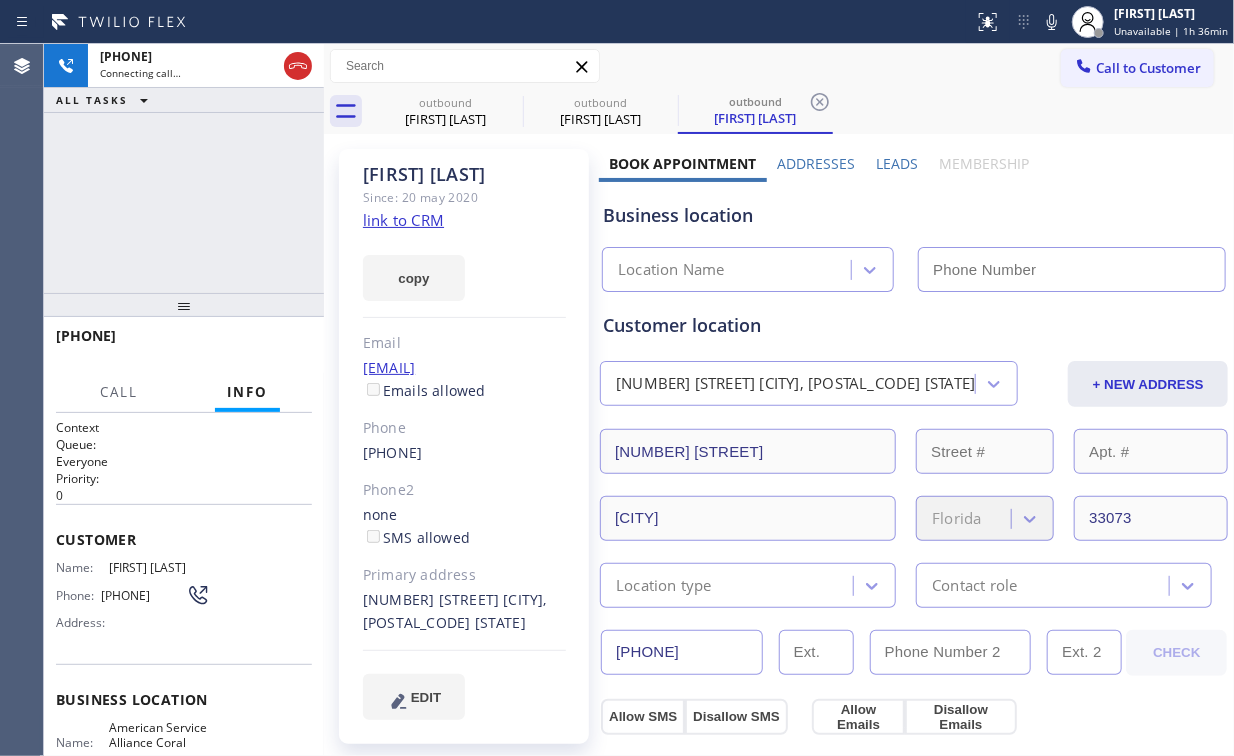 drag, startPoint x: 176, startPoint y: 164, endPoint x: 292, endPoint y: 138, distance: 118.87809 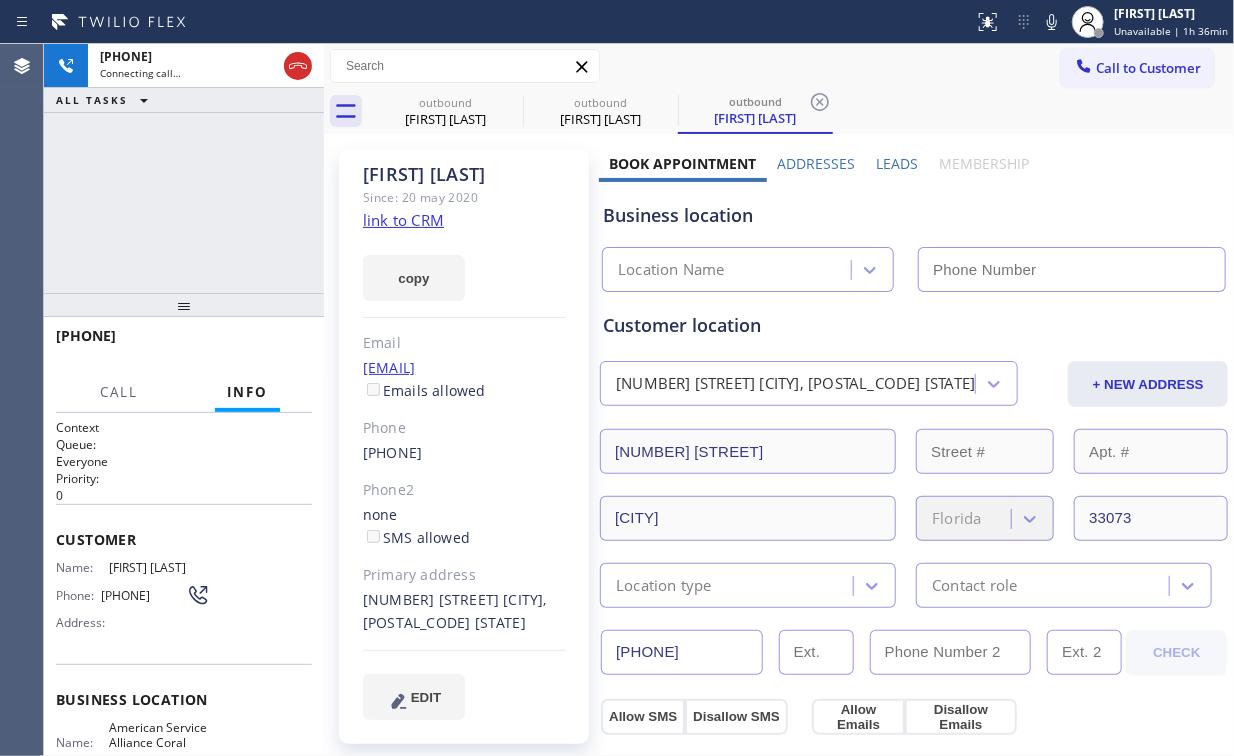 click on "+1[PHONE] Connecting call… ALL TASKS ALL TASKS ACTIVE TASKS TASKS IN WRAP UP" at bounding box center (184, 168) 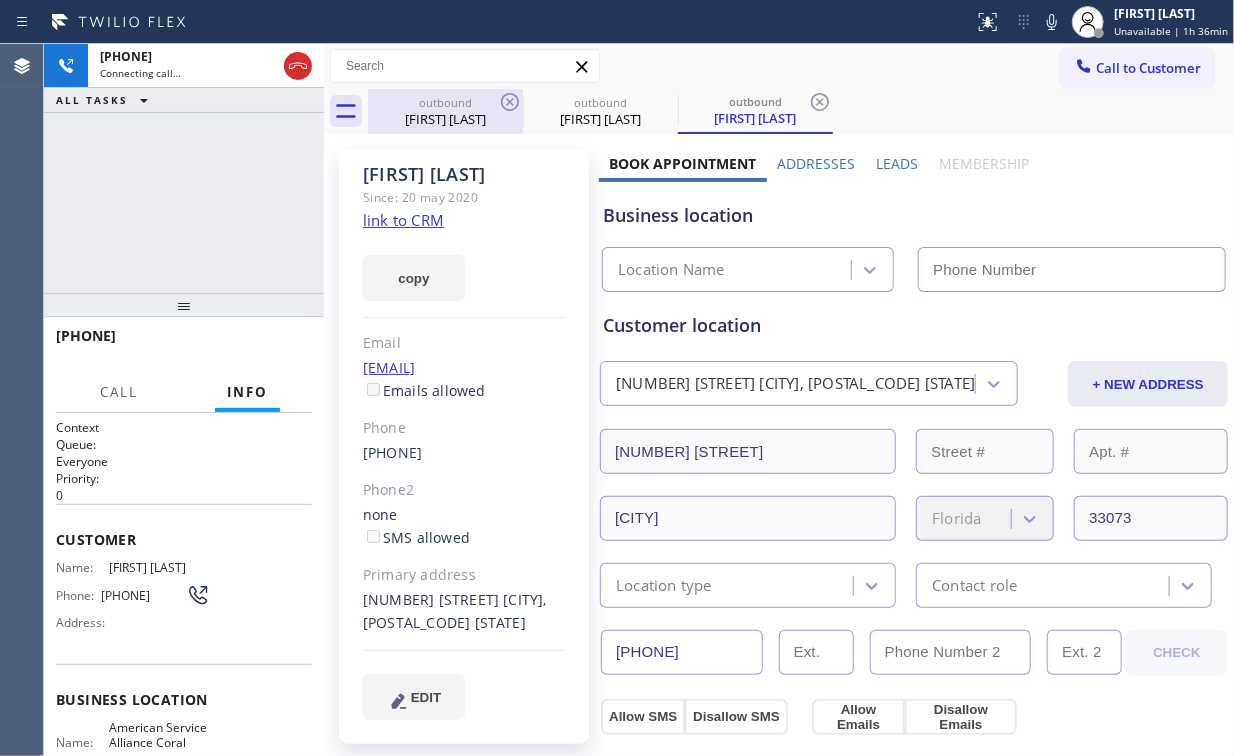 drag, startPoint x: 446, startPoint y: 115, endPoint x: 513, endPoint y: 110, distance: 67.18631 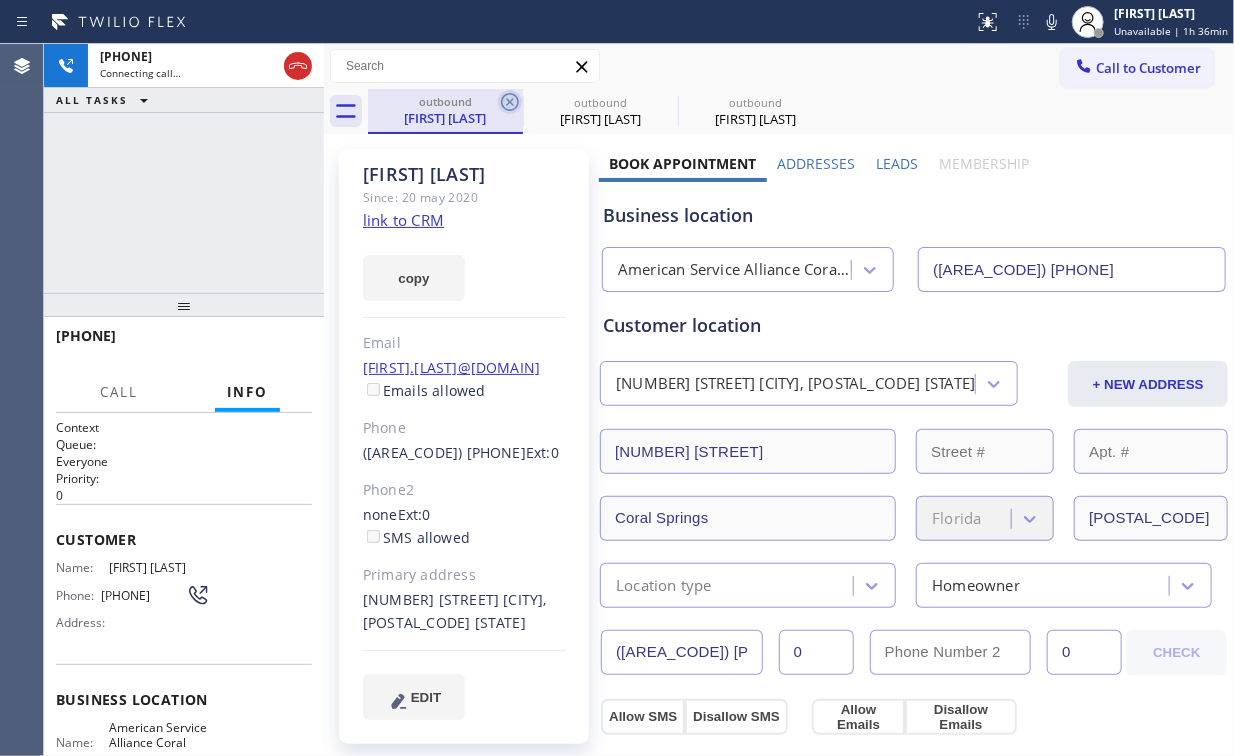 click 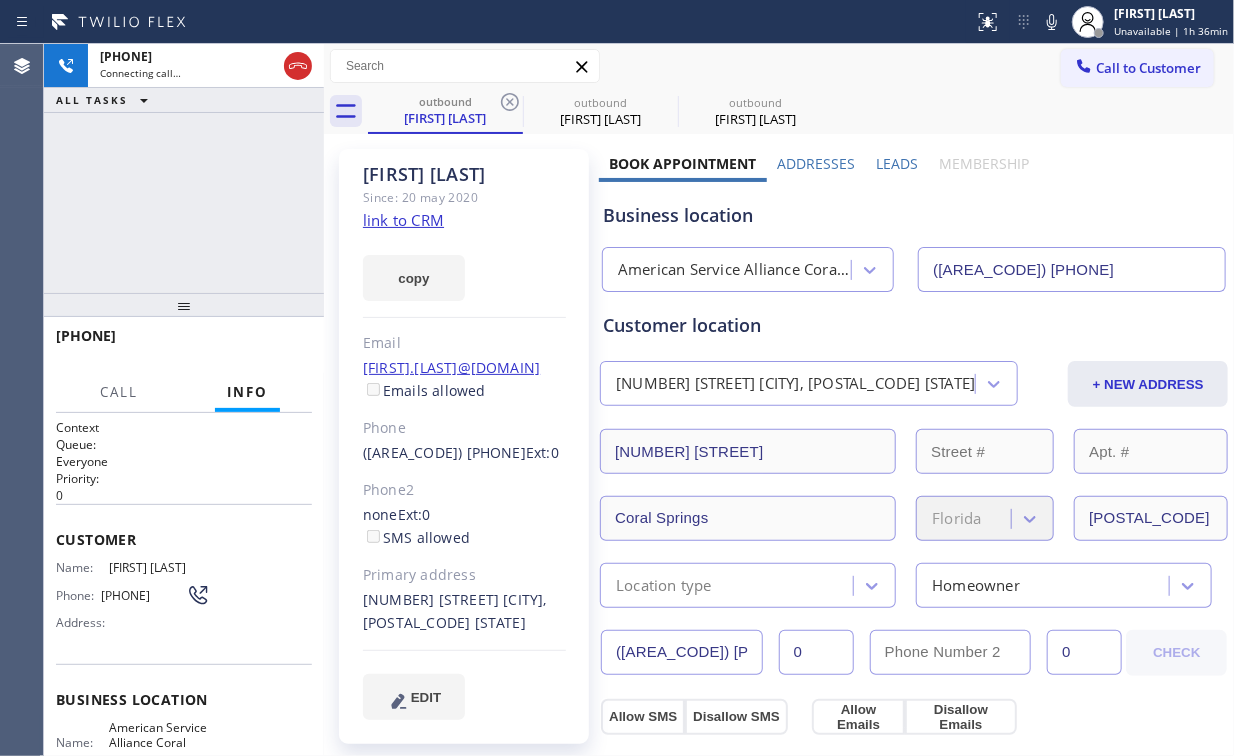 type on "([AREA_CODE]) [PHONE]" 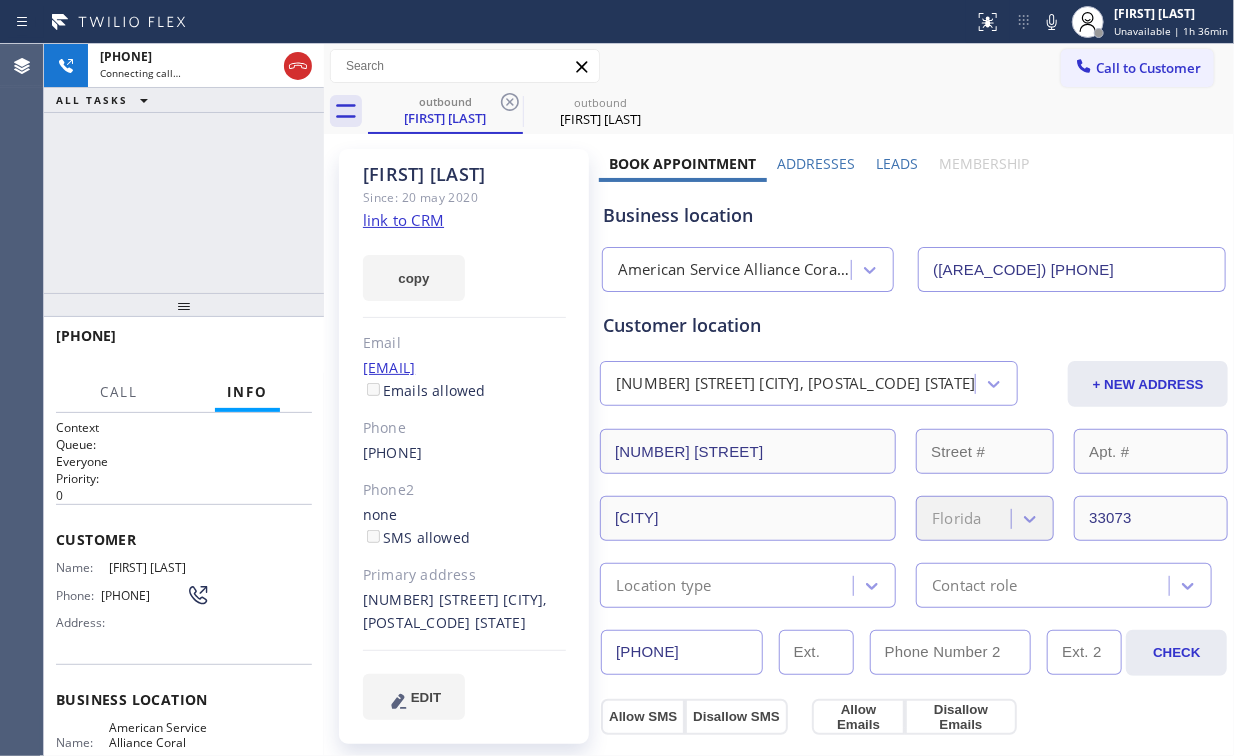 click on "+1[PHONE] Connecting call… ALL TASKS ALL TASKS ACTIVE TASKS TASKS IN WRAP UP" at bounding box center (184, 168) 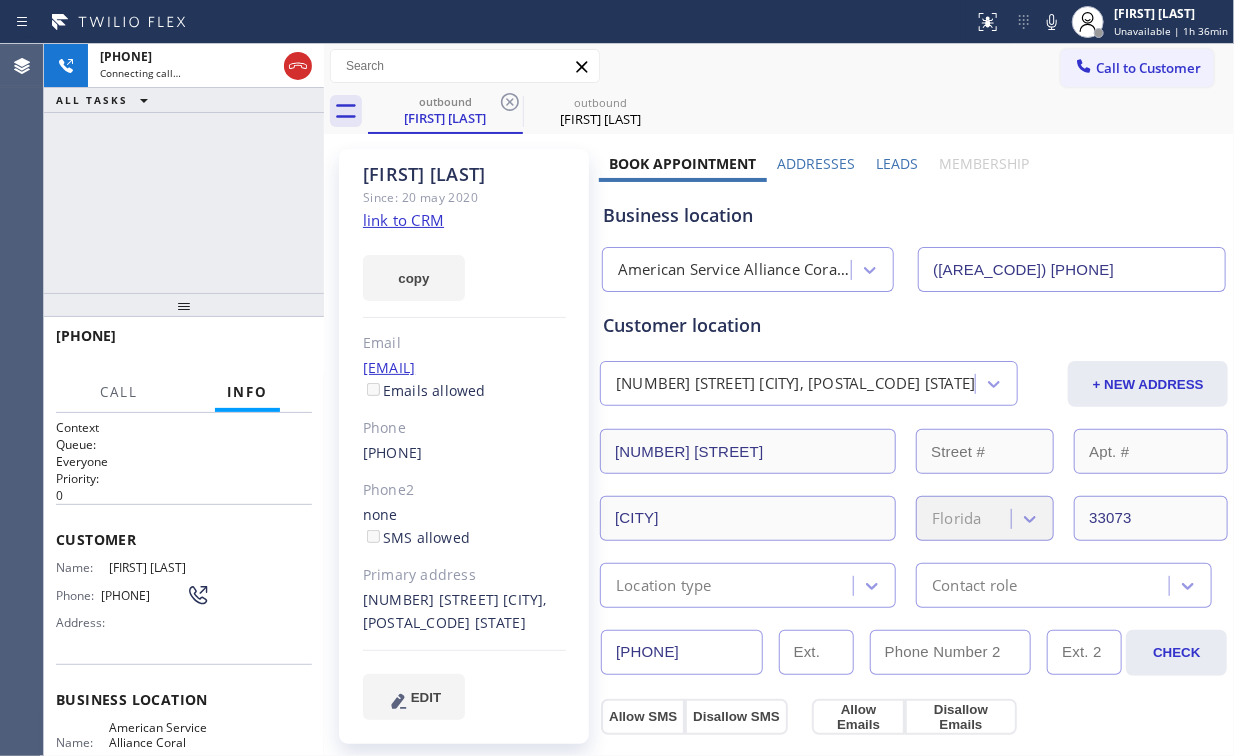 click on "+1[PHONE] Connecting call… ALL TASKS ALL TASKS ACTIVE TASKS TASKS IN WRAP UP" at bounding box center (184, 168) 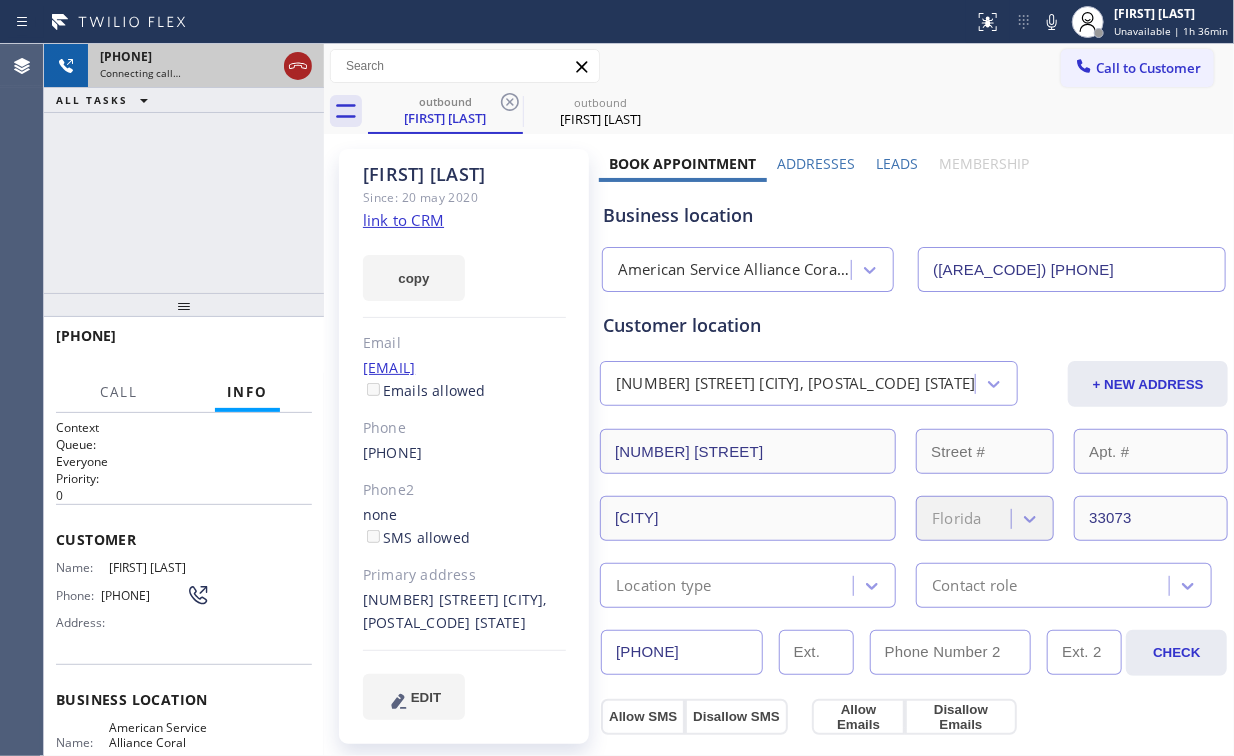 click 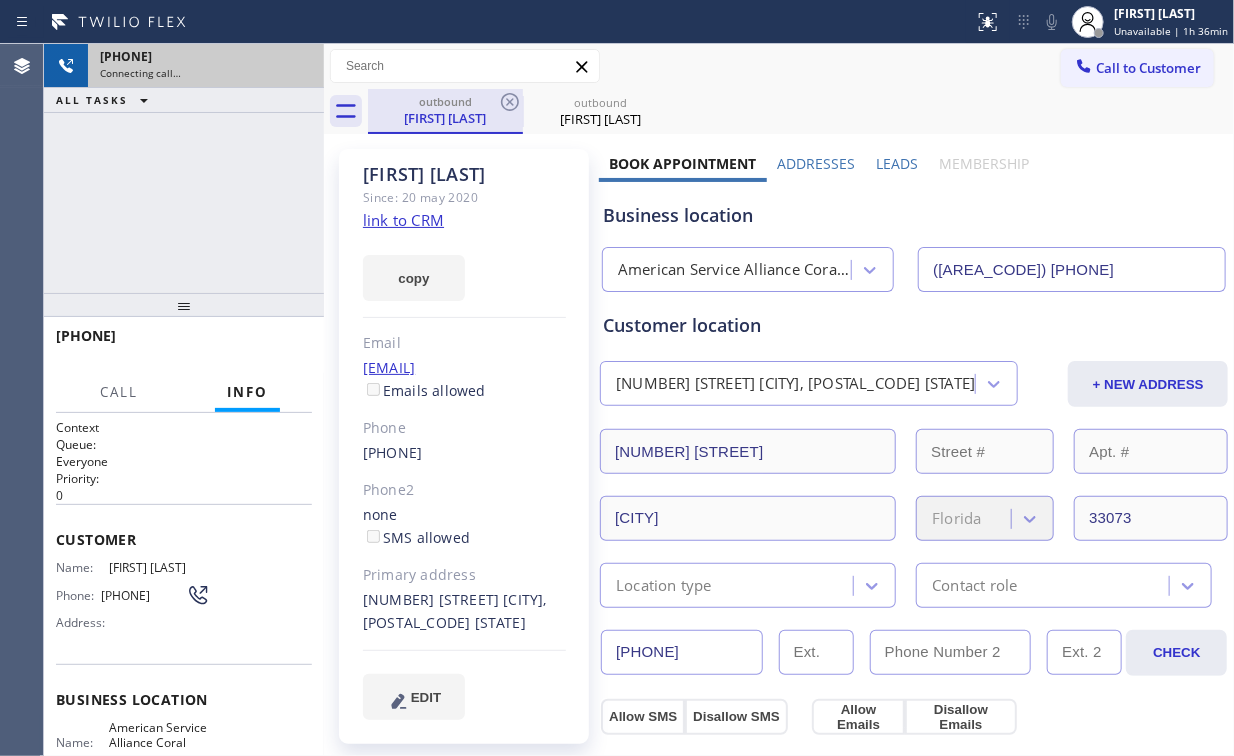 click on "[FIRST] [LAST]" at bounding box center [445, 118] 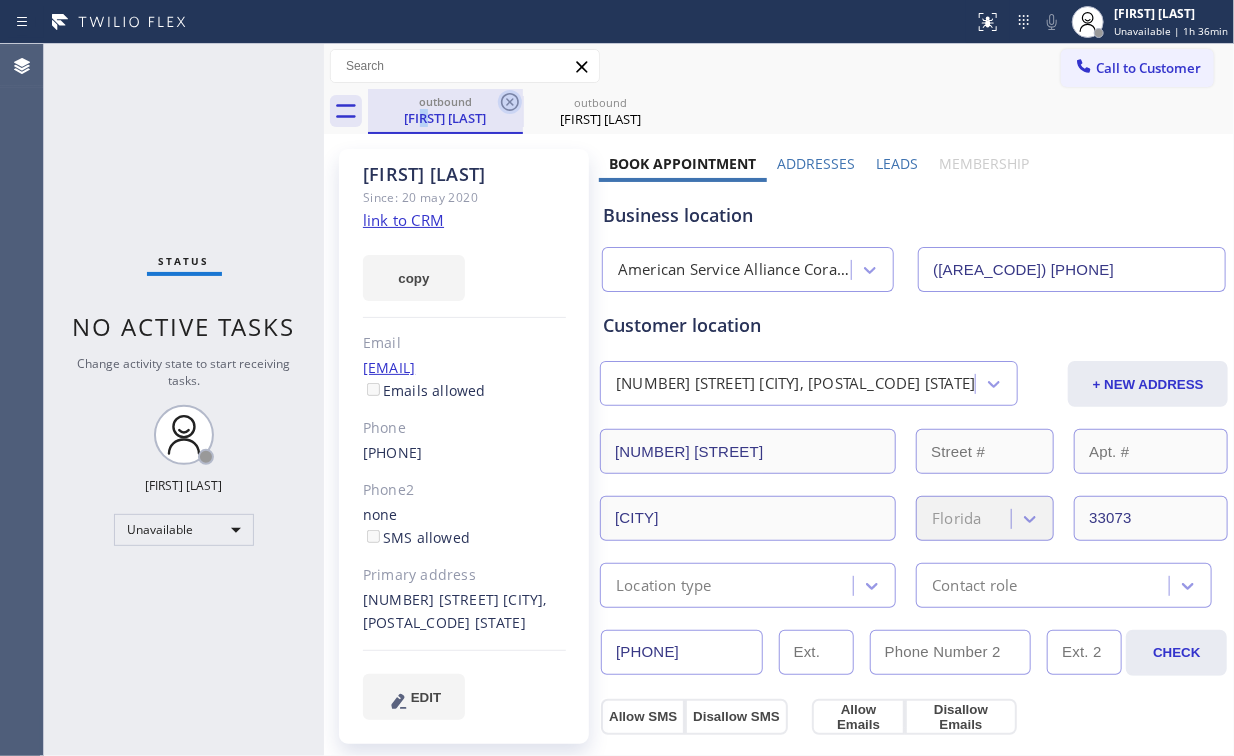 click 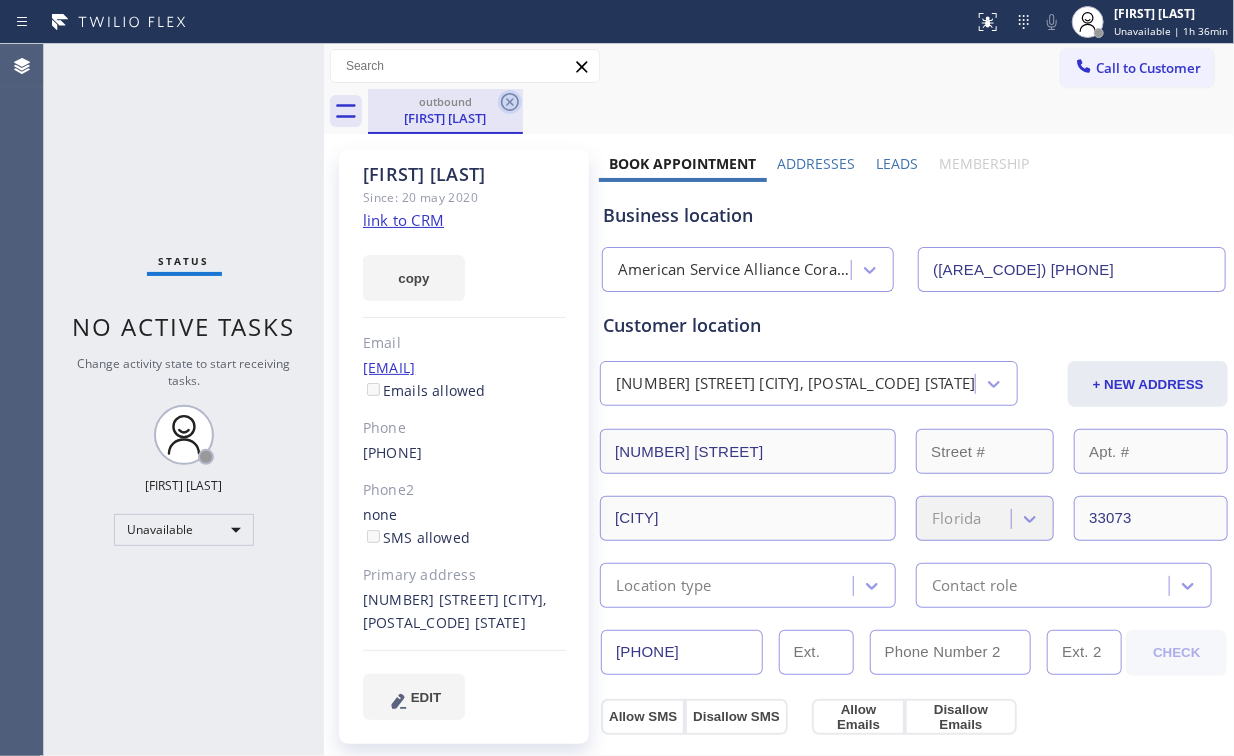 click 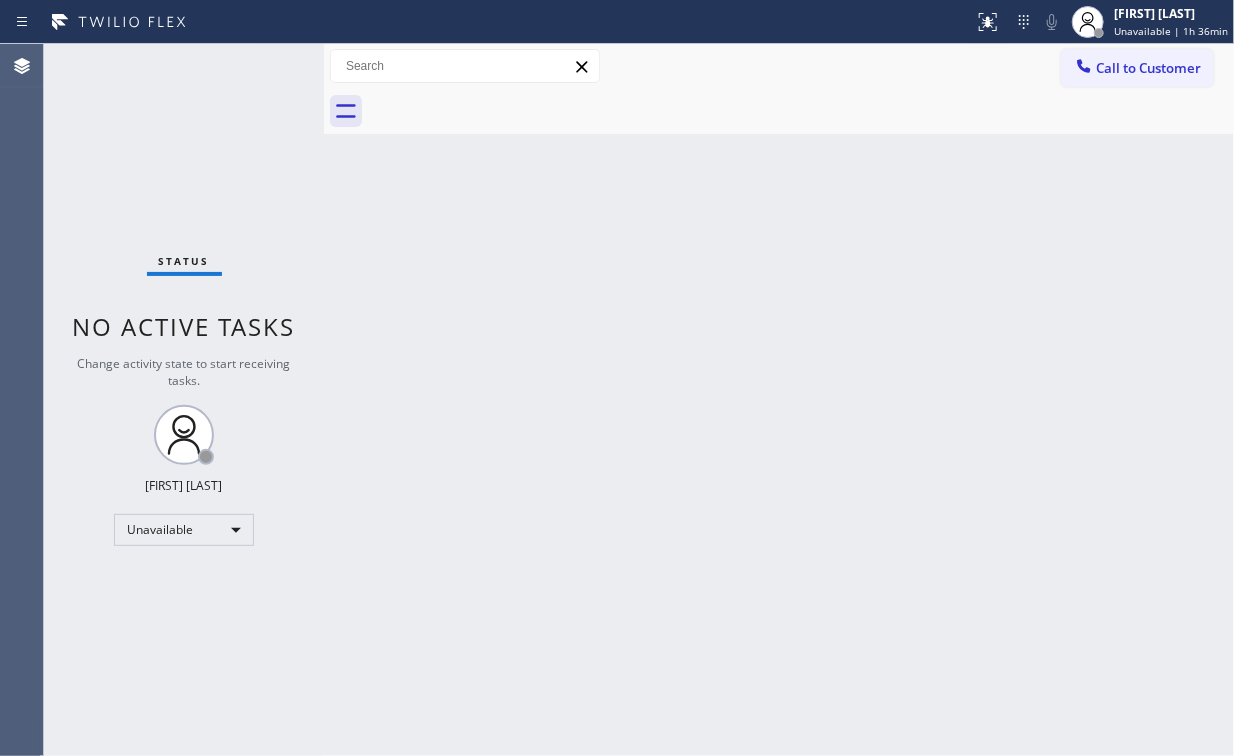 drag, startPoint x: 888, startPoint y: 112, endPoint x: 915, endPoint y: 115, distance: 27.166155 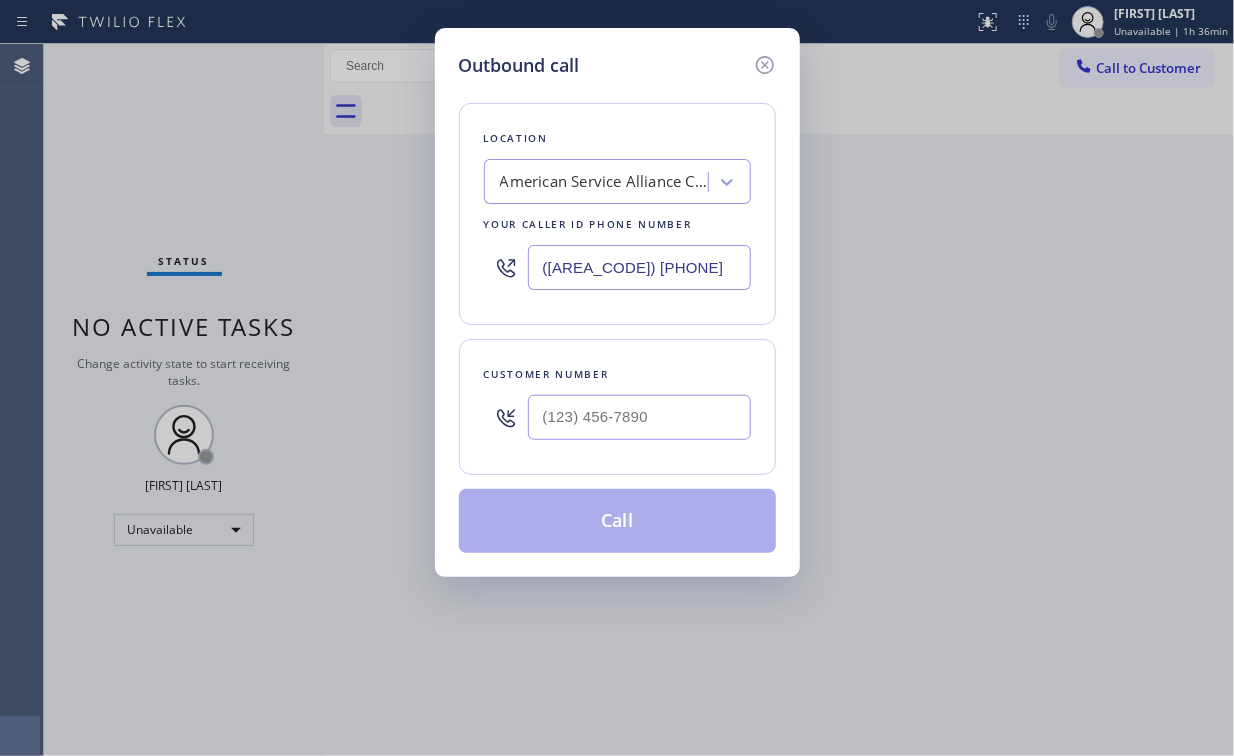 drag, startPoint x: 712, startPoint y: 260, endPoint x: 331, endPoint y: 272, distance: 381.18893 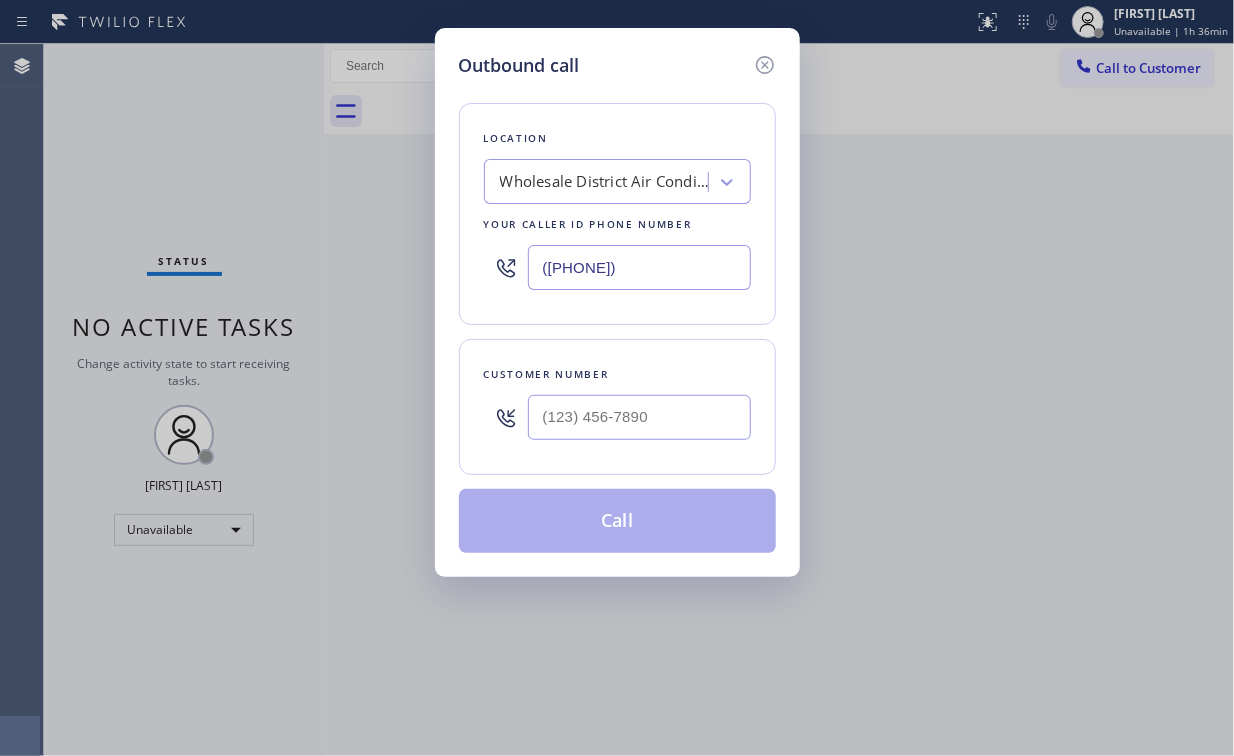 type on "([PHONE])" 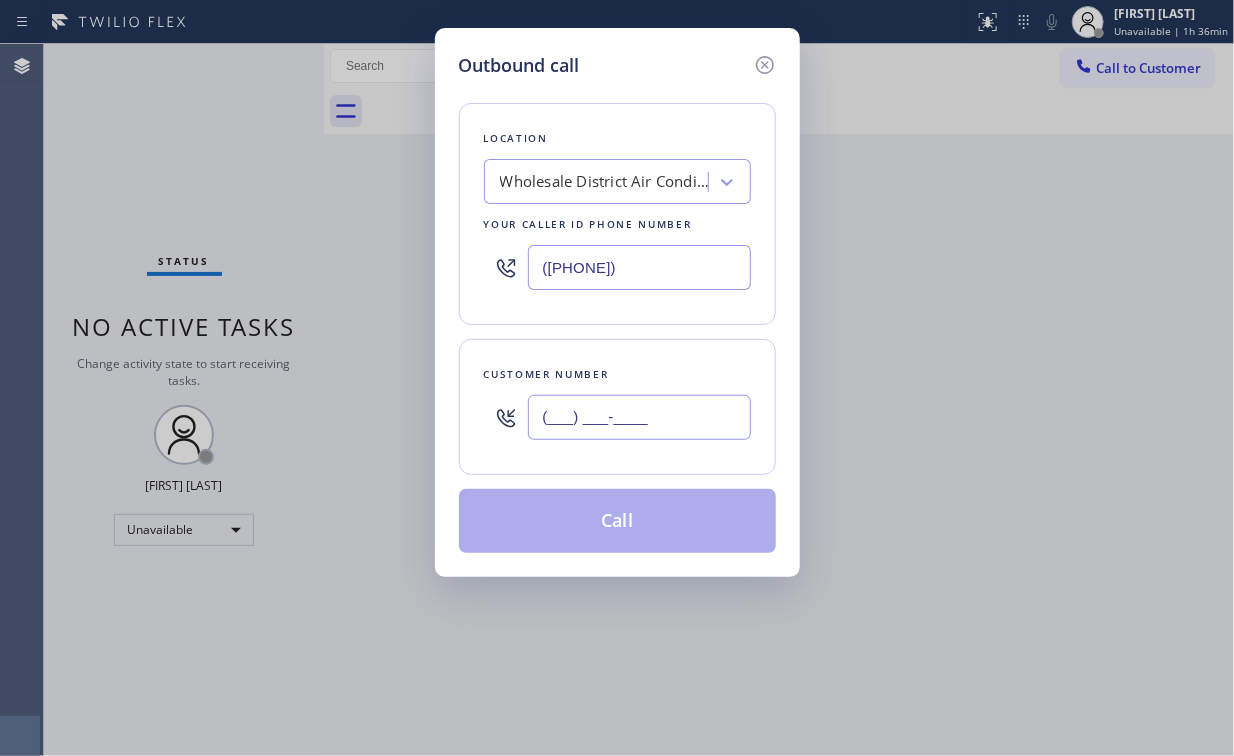 click on "(___) ___-____" at bounding box center [639, 417] 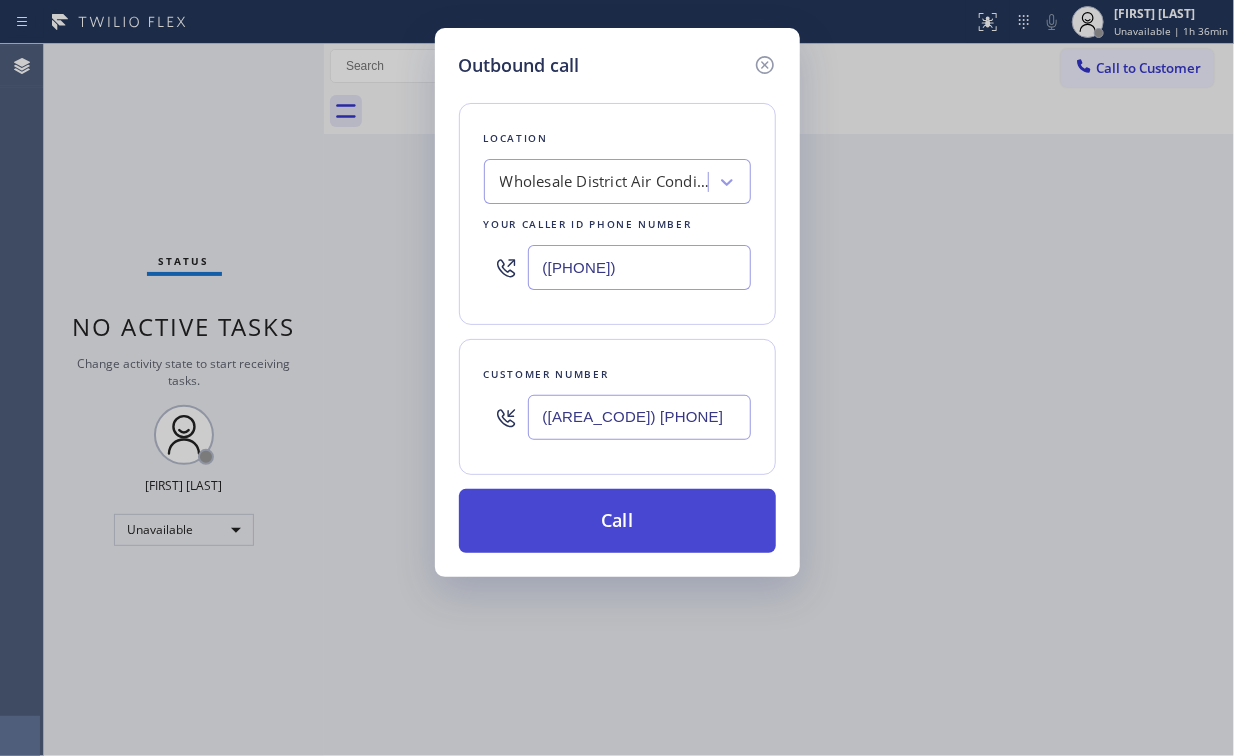 type on "([AREA_CODE]) [PHONE]" 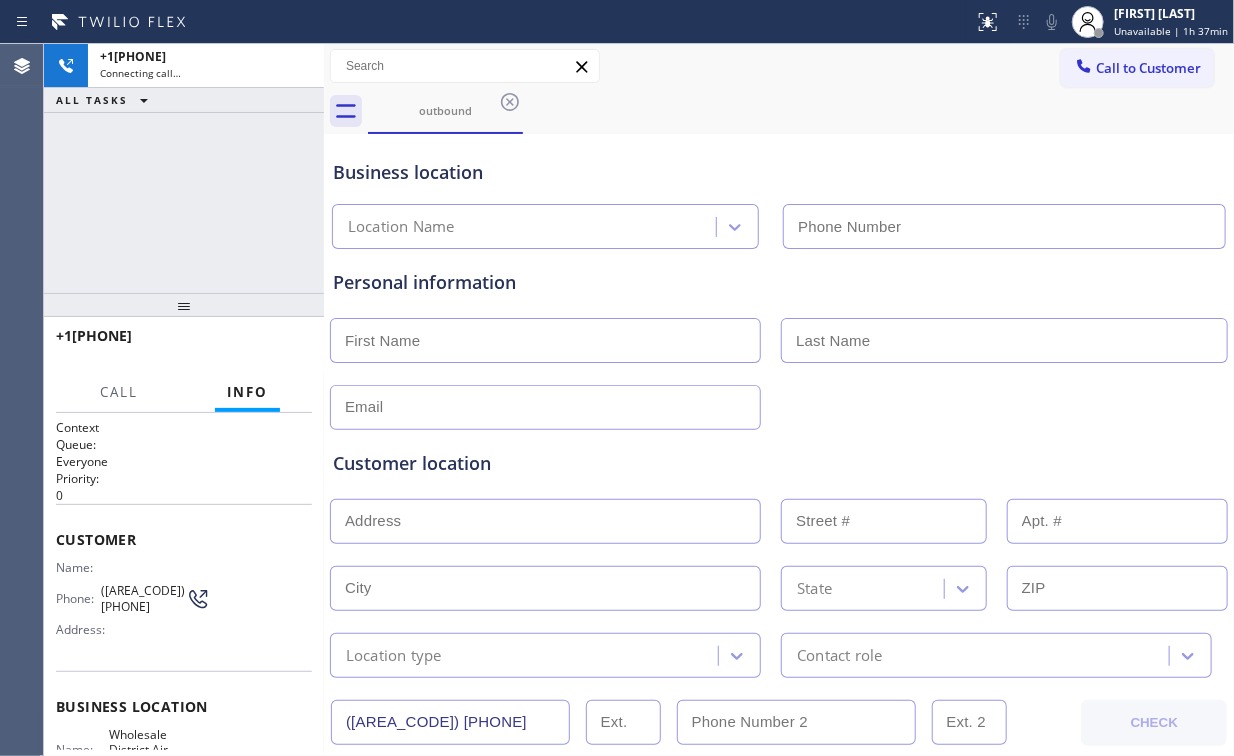 type on "([PHONE])" 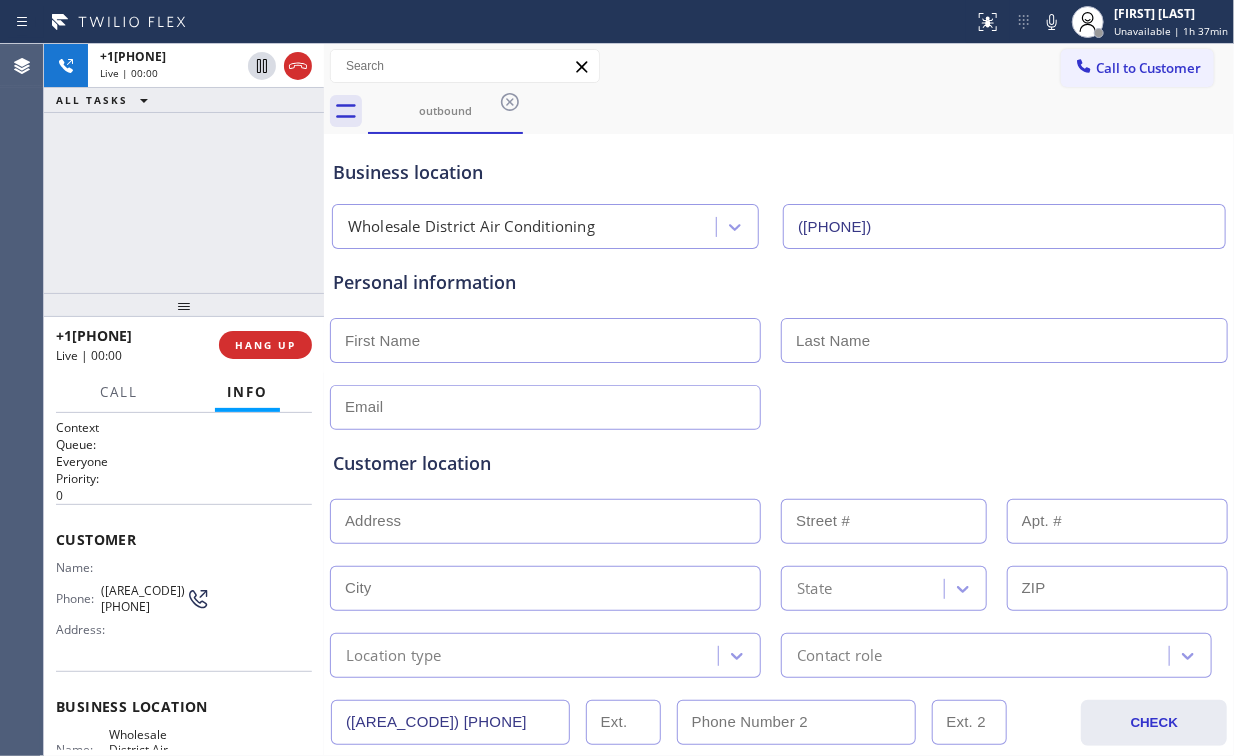 click on "Business location [COMPANY] ([AREA_CODE]) [PHONE]" at bounding box center (779, 194) 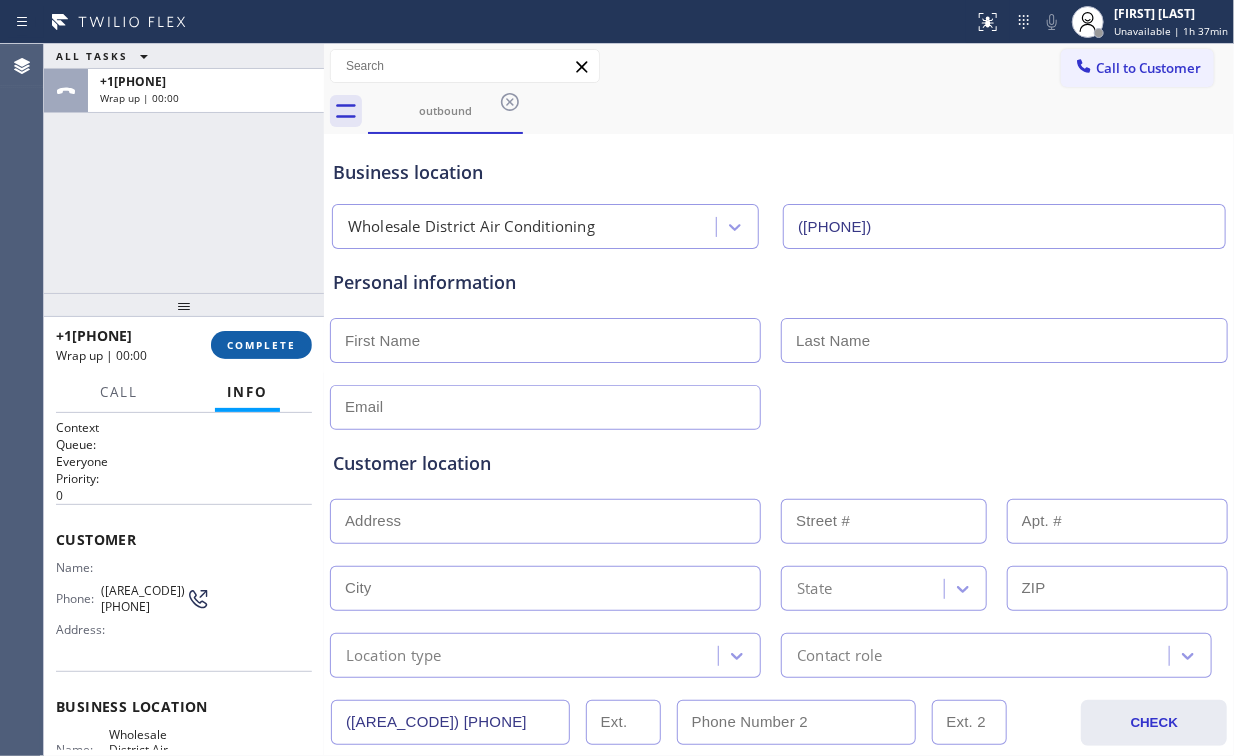click on "COMPLETE" at bounding box center [261, 345] 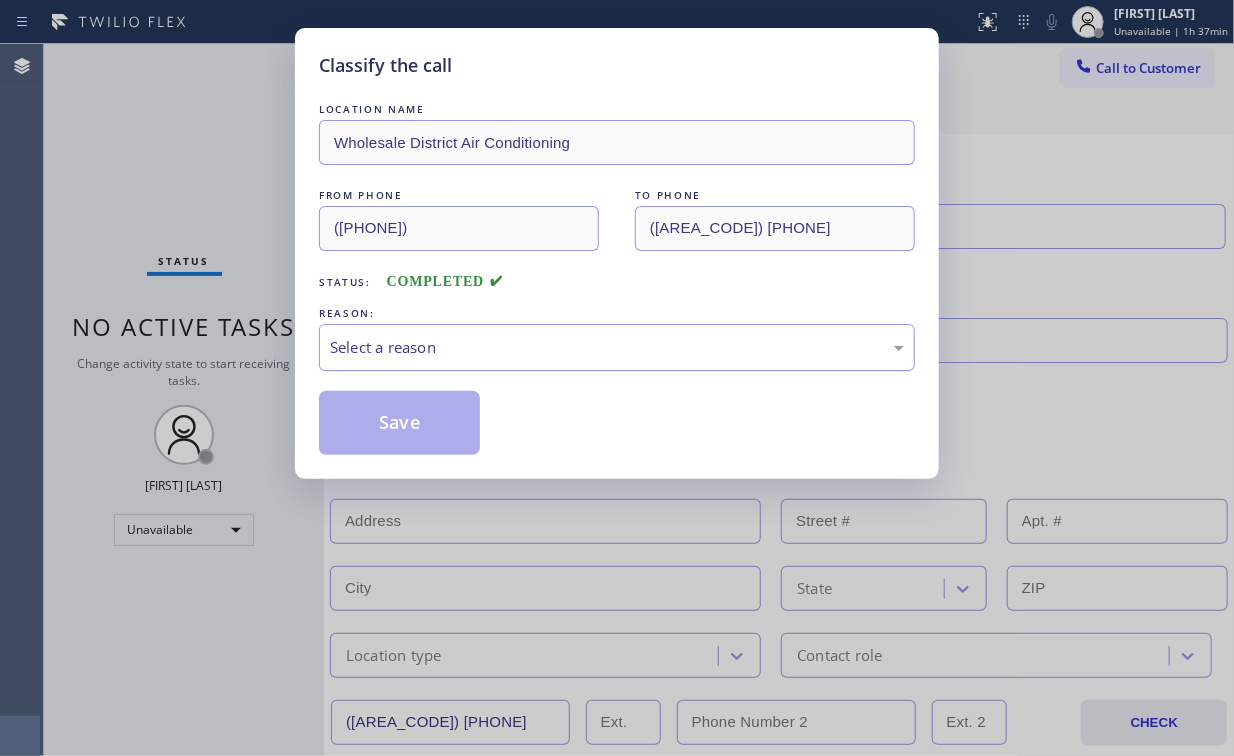 drag, startPoint x: 356, startPoint y: 342, endPoint x: 364, endPoint y: 364, distance: 23.409399 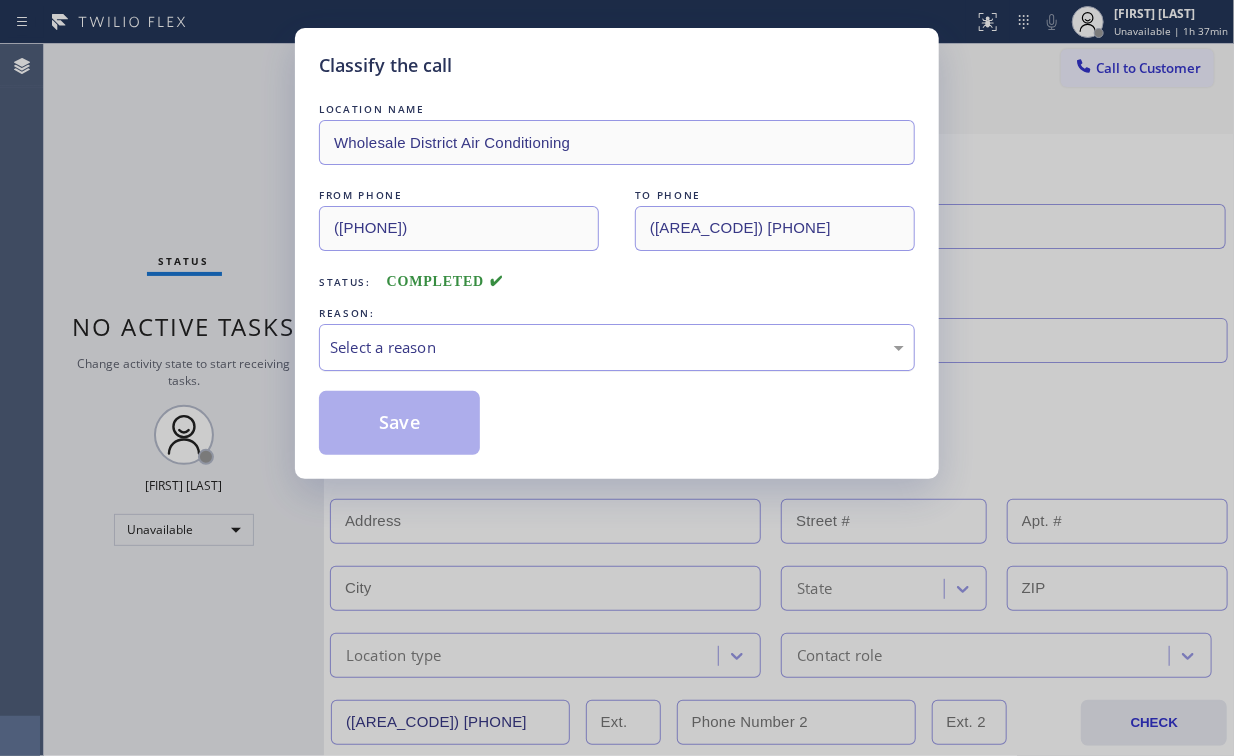 click on "Select a reason" at bounding box center (617, 347) 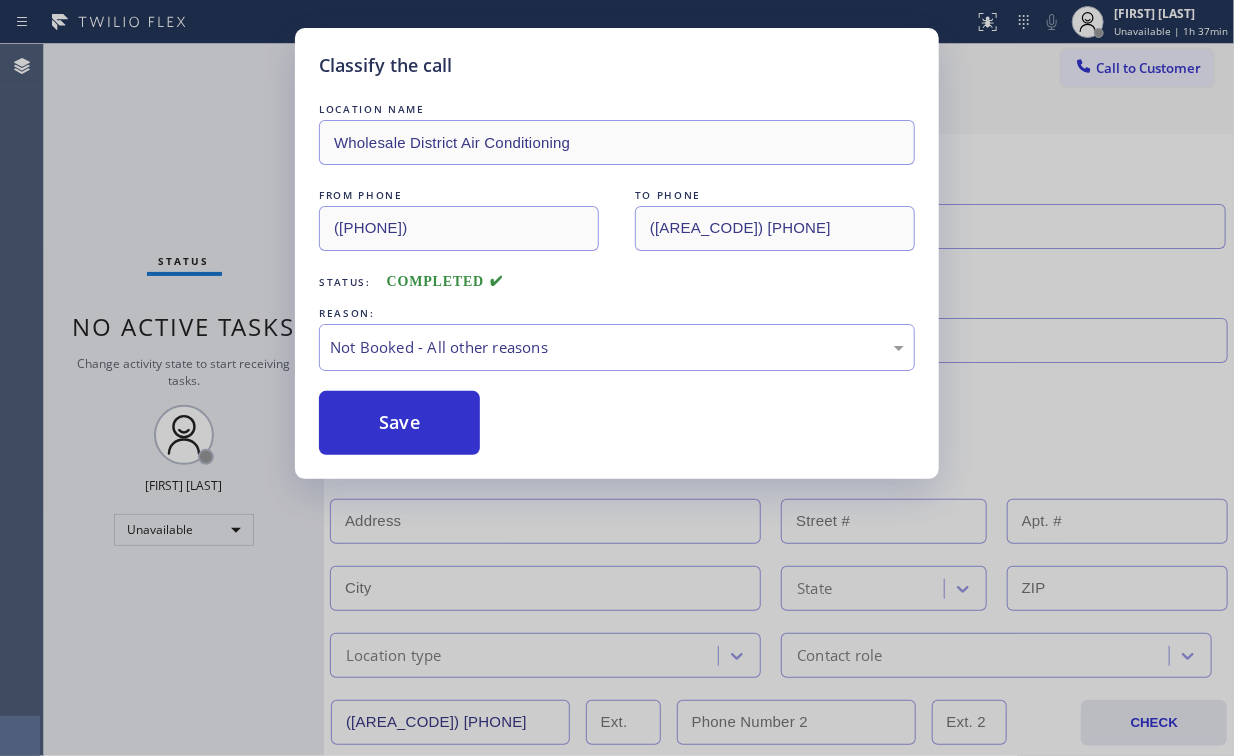 drag, startPoint x: 369, startPoint y: 418, endPoint x: 278, endPoint y: 292, distance: 155.42522 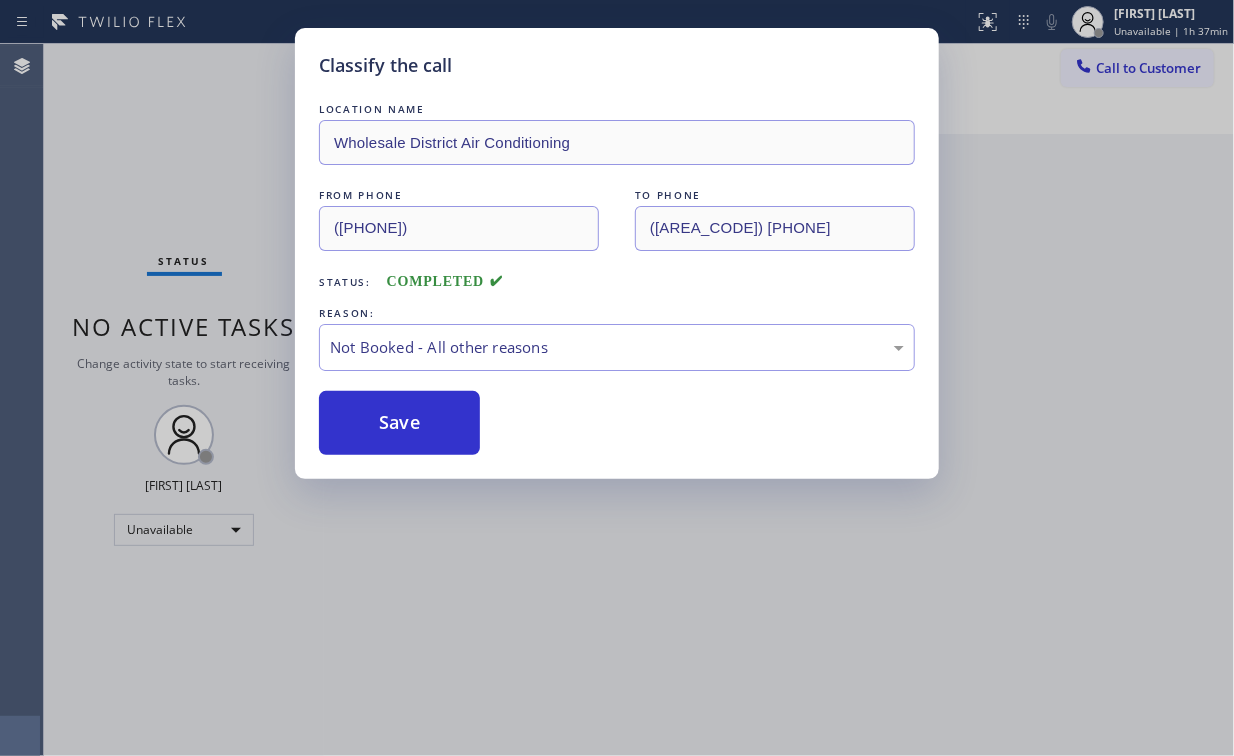 click on "Classify the call LOCATION NAME Wholesale District Air Conditioning FROM PHONE [PHONE] TO PHONE [PHONE] Status: COMPLETED REASON: Not Booked - All other reasons Save" at bounding box center (617, 378) 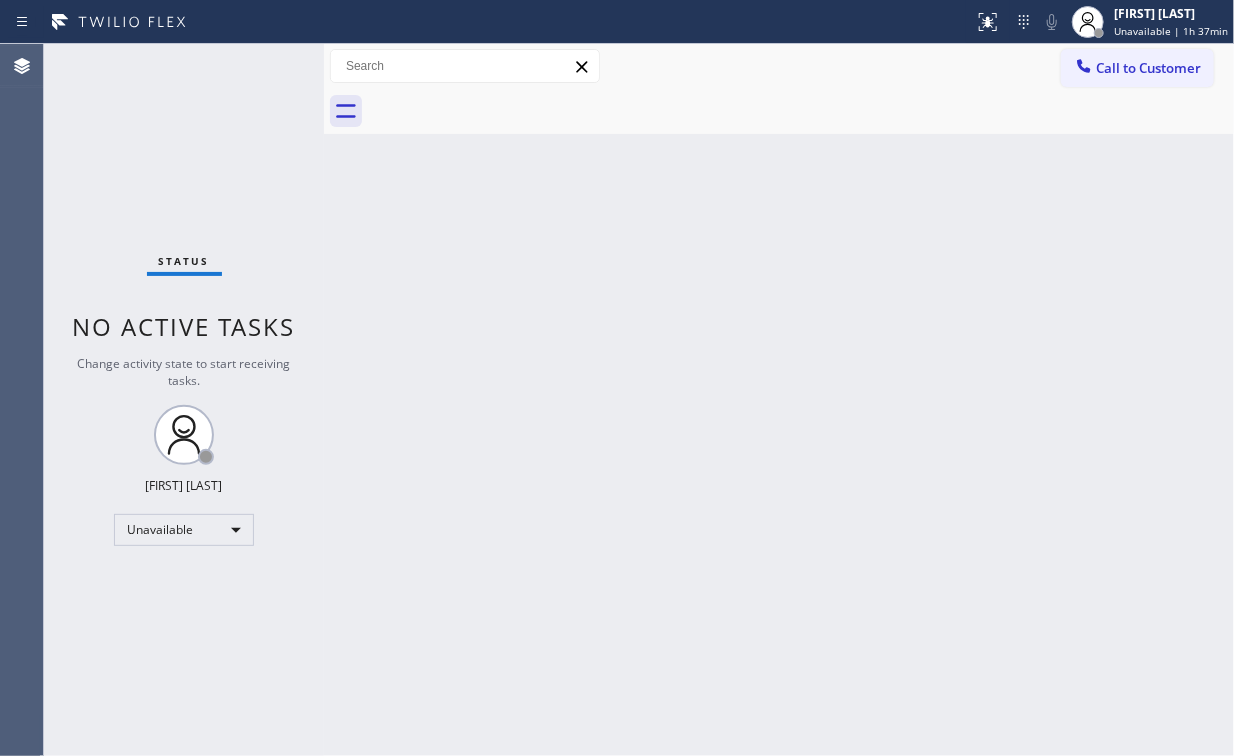 drag, startPoint x: 578, startPoint y: 141, endPoint x: 552, endPoint y: 128, distance: 29.068884 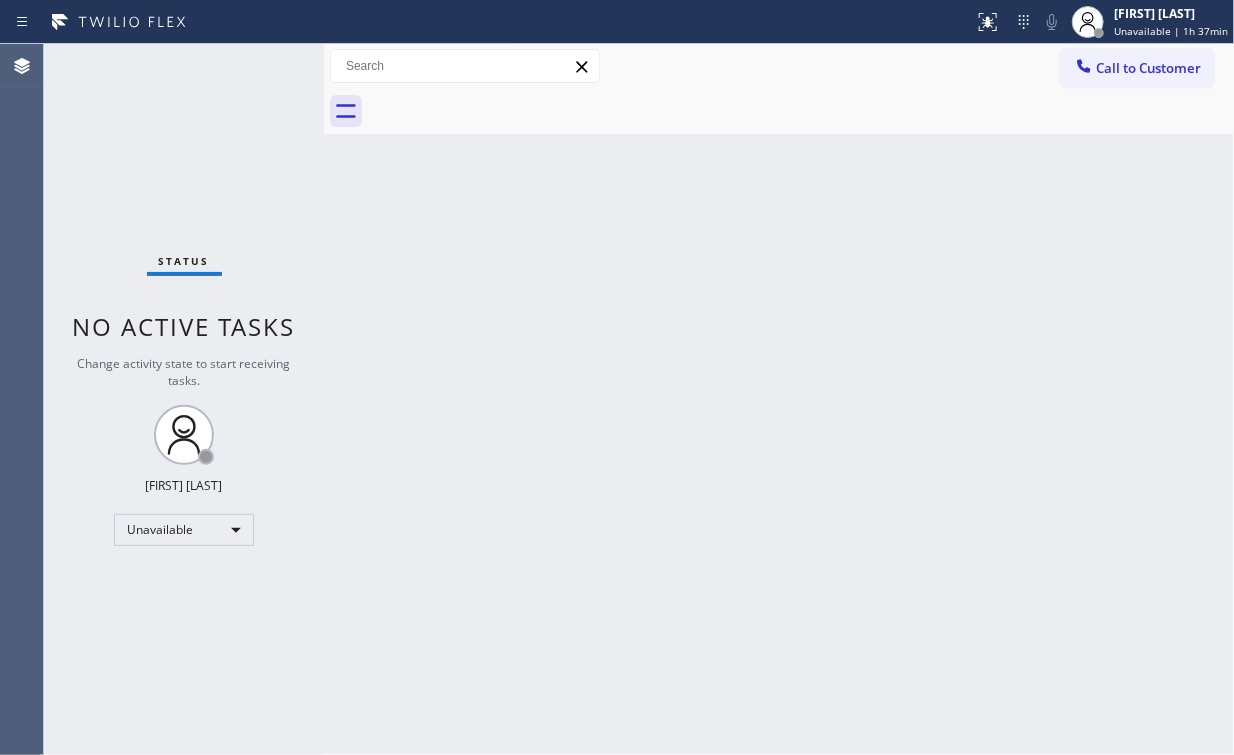 drag, startPoint x: 1092, startPoint y: 68, endPoint x: 824, endPoint y: 249, distance: 323.39606 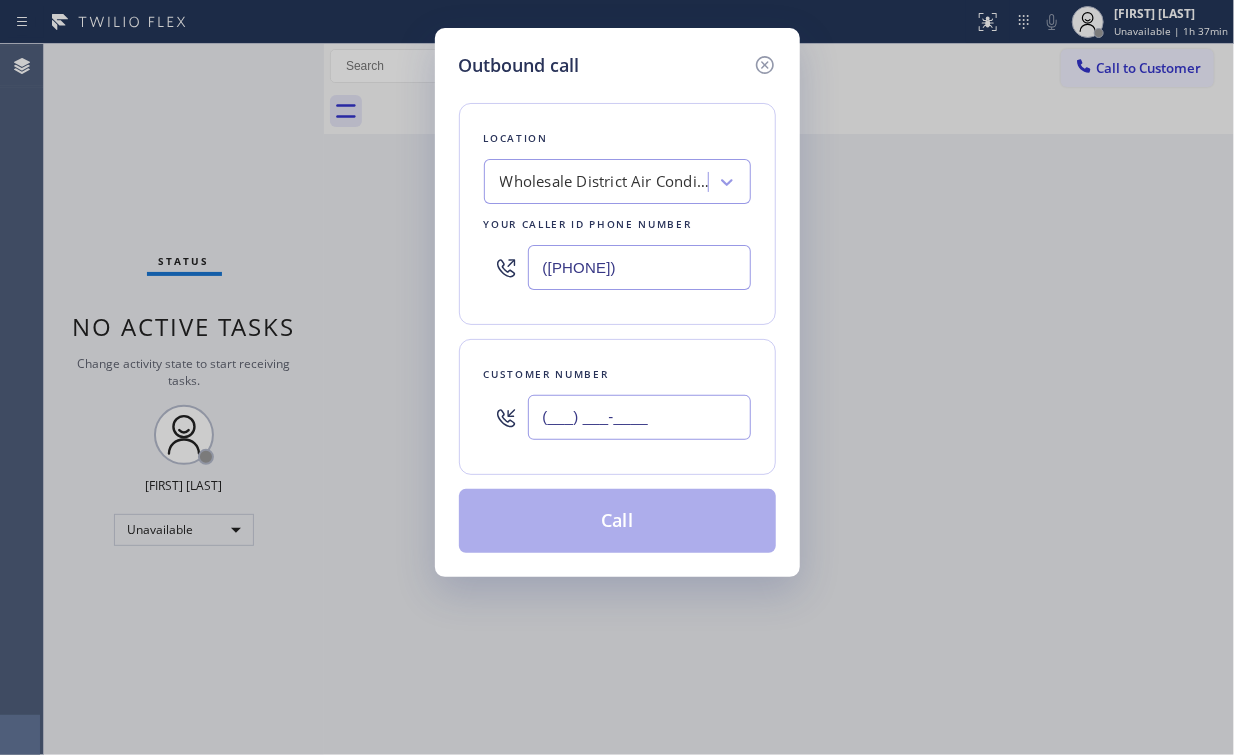 drag, startPoint x: 632, startPoint y: 408, endPoint x: 647, endPoint y: 412, distance: 15.524175 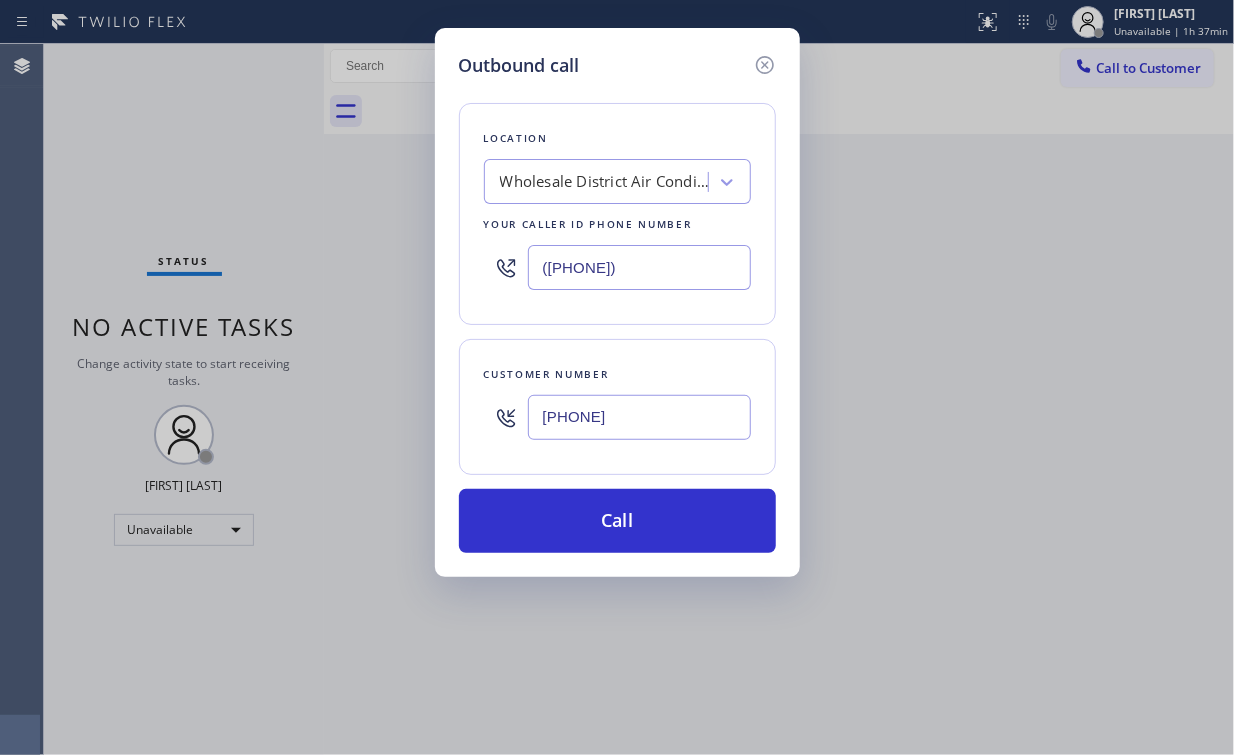 type on "[PHONE]" 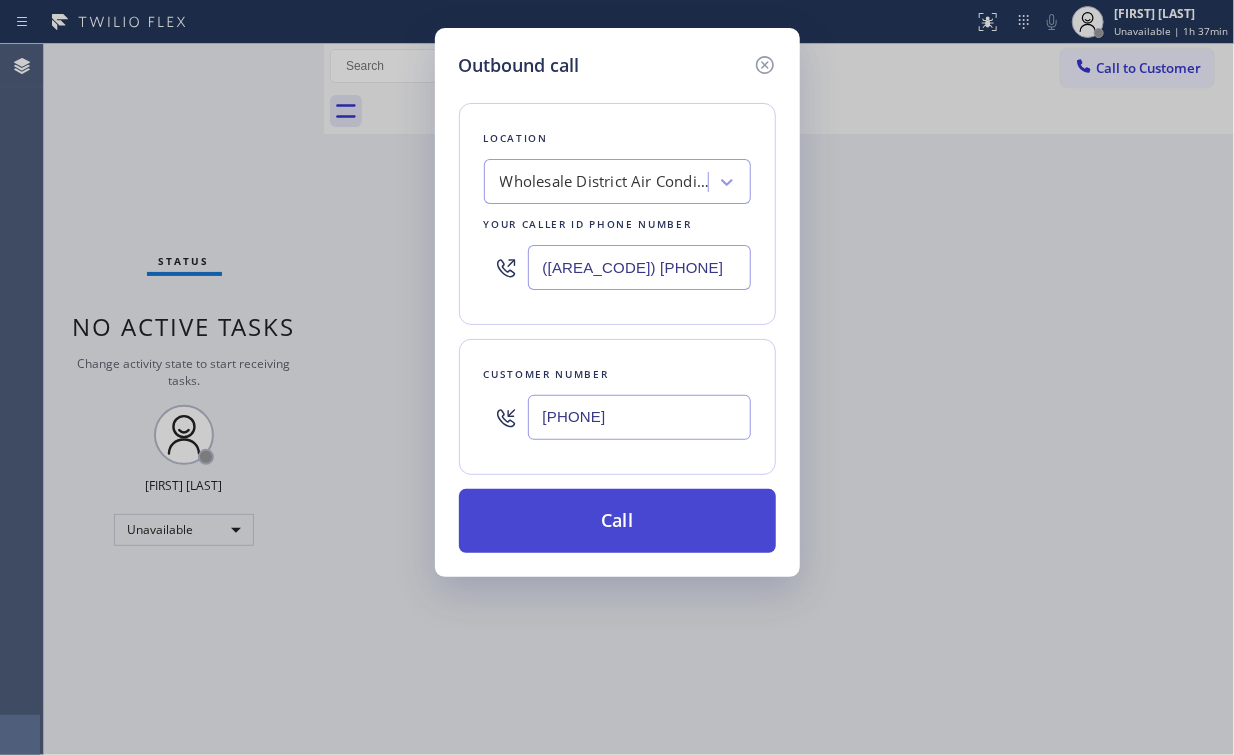 type on "([AREA_CODE]) [PHONE]" 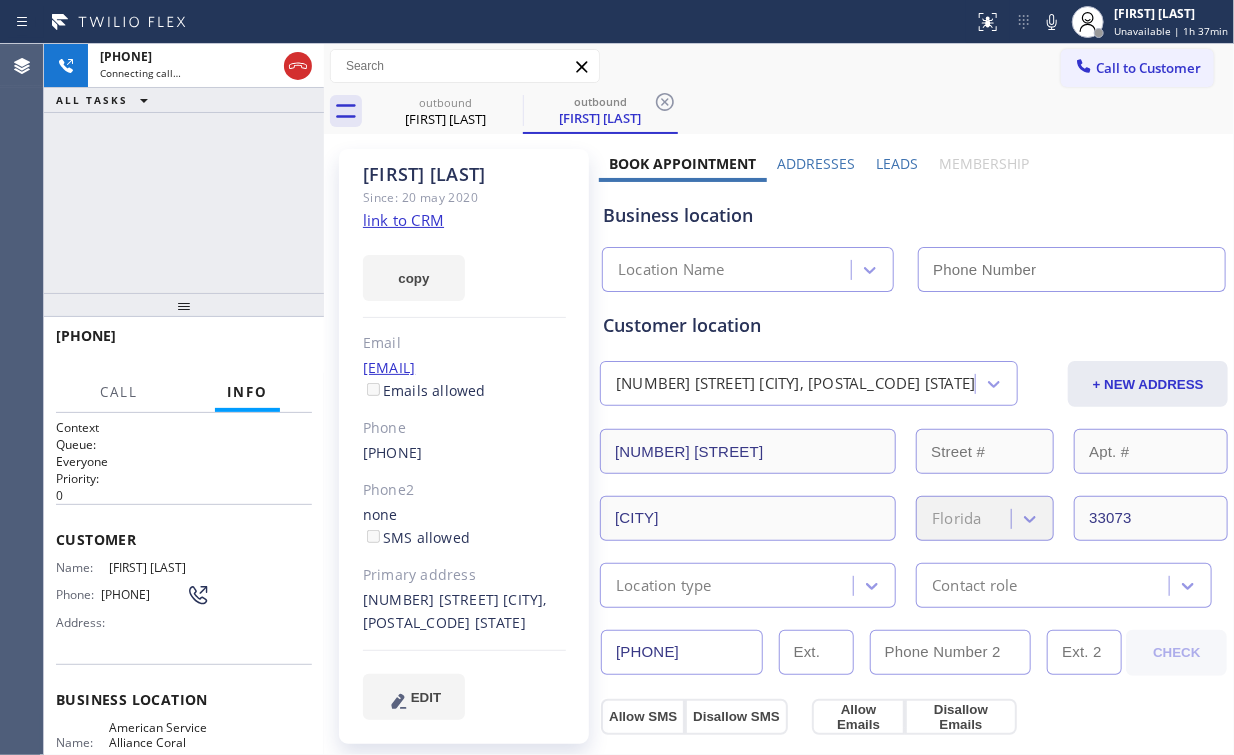 type on "([AREA_CODE]) [PHONE]" 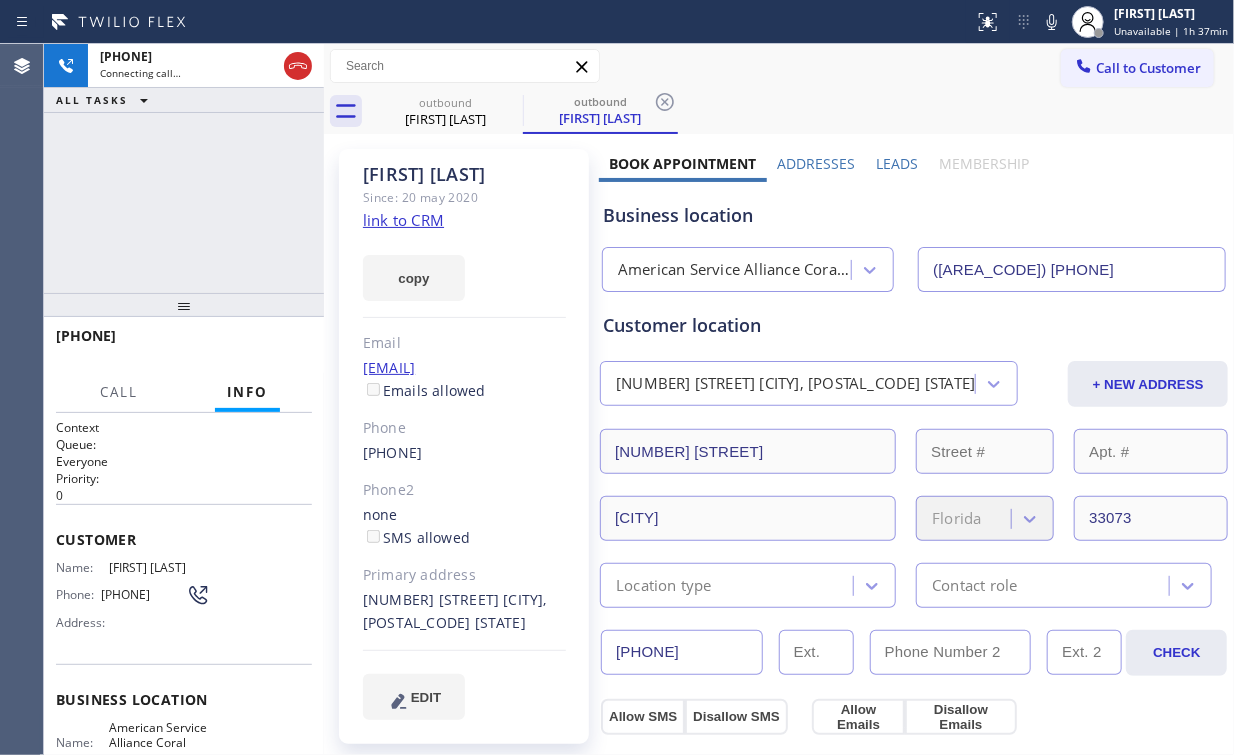 click on "+1[PHONE] Connecting call… ALL TASKS ALL TASKS ACTIVE TASKS TASKS IN WRAP UP" at bounding box center (184, 168) 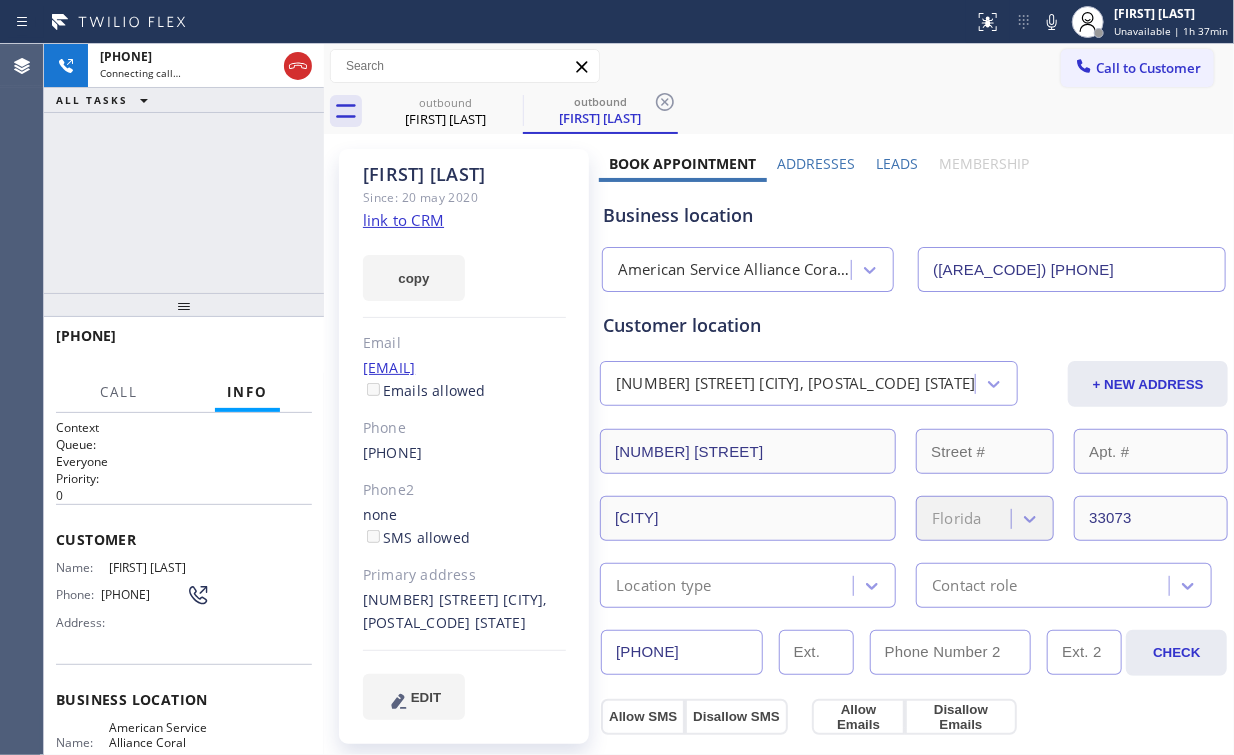 click on "+1[PHONE] Connecting call… ALL TASKS ALL TASKS ACTIVE TASKS TASKS IN WRAP UP" at bounding box center [184, 168] 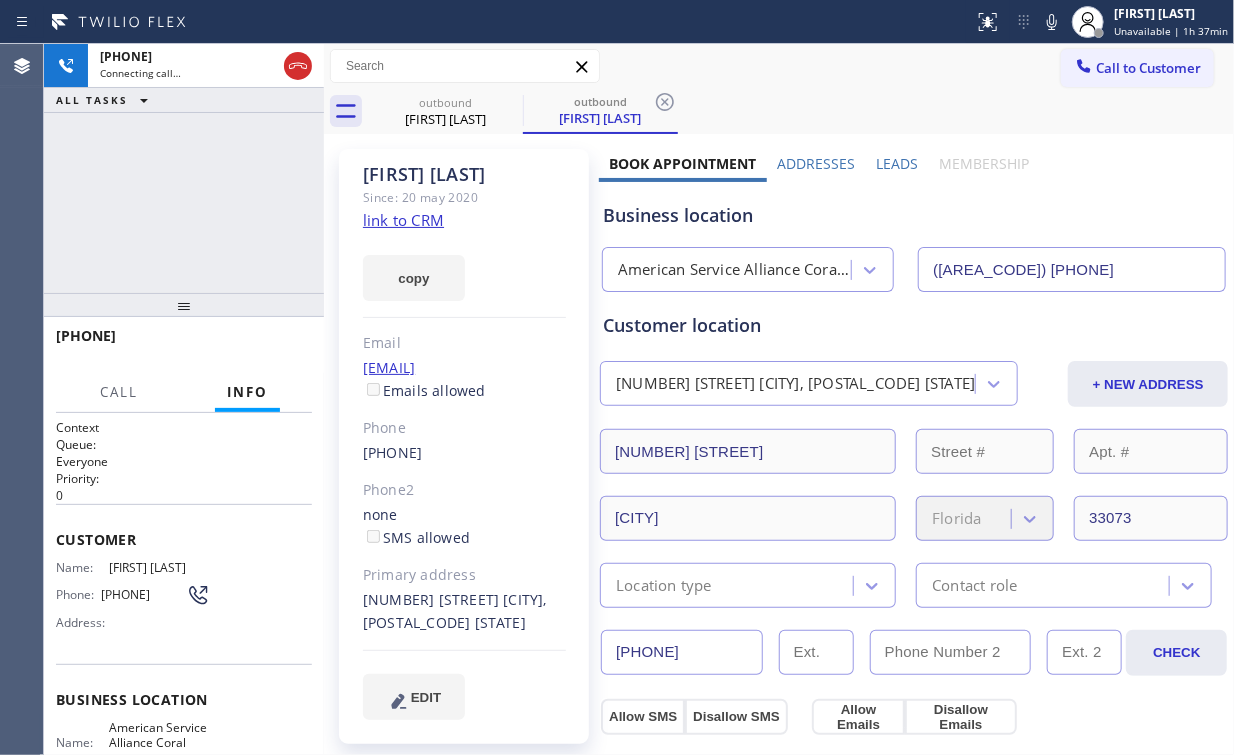 click on "+1[PHONE] Connecting call… ALL TASKS ALL TASKS ACTIVE TASKS TASKS IN WRAP UP" at bounding box center [184, 168] 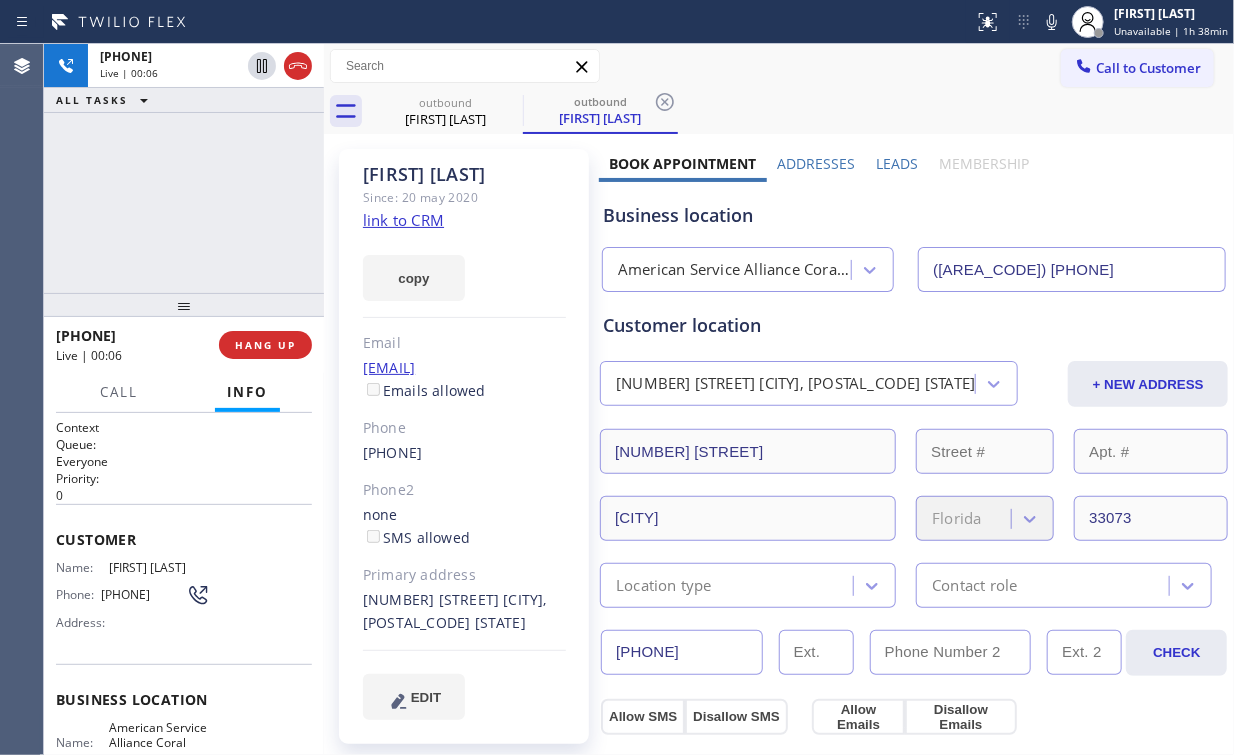 click on "+1[PHONE] Live | 00:06 ALL TASKS ALL TASKS ACTIVE TASKS TASKS IN WRAP UP" at bounding box center [184, 168] 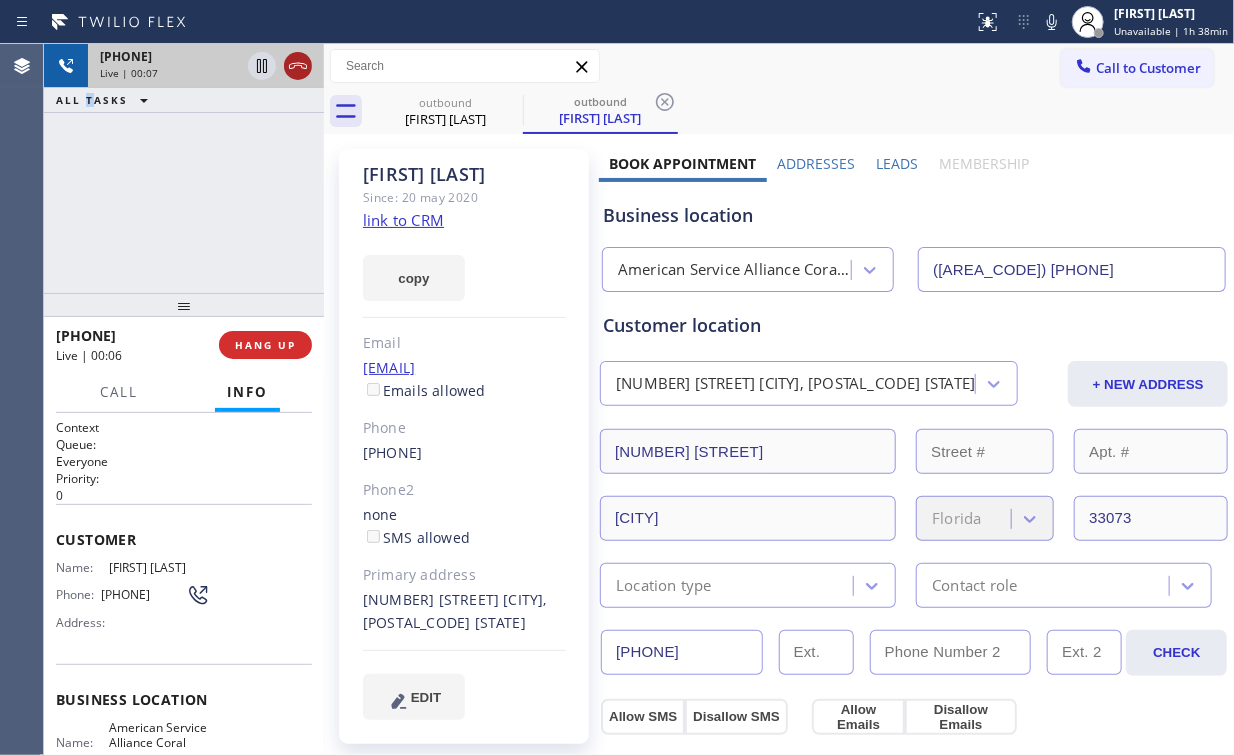click 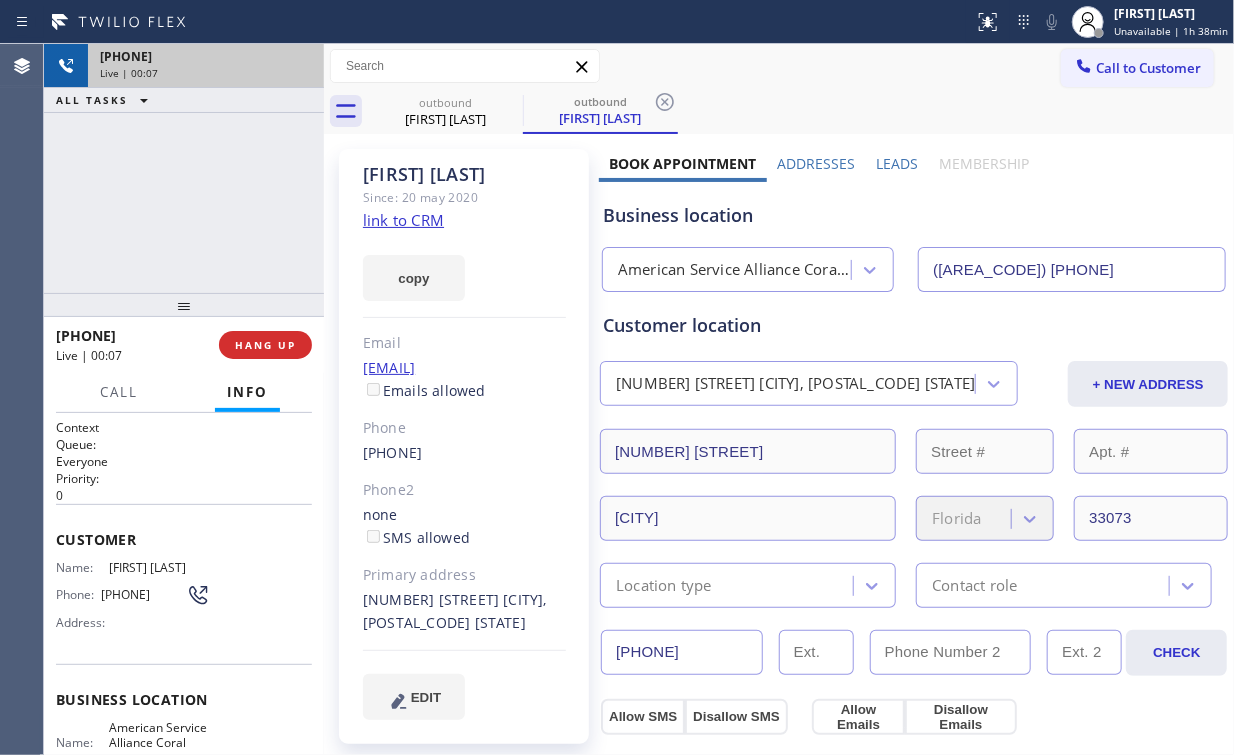 click on "[PHONE] Live | 00:07 ALL TASKS ALL TASKS ACTIVE TASKS TASKS IN WRAP UP" at bounding box center (184, 168) 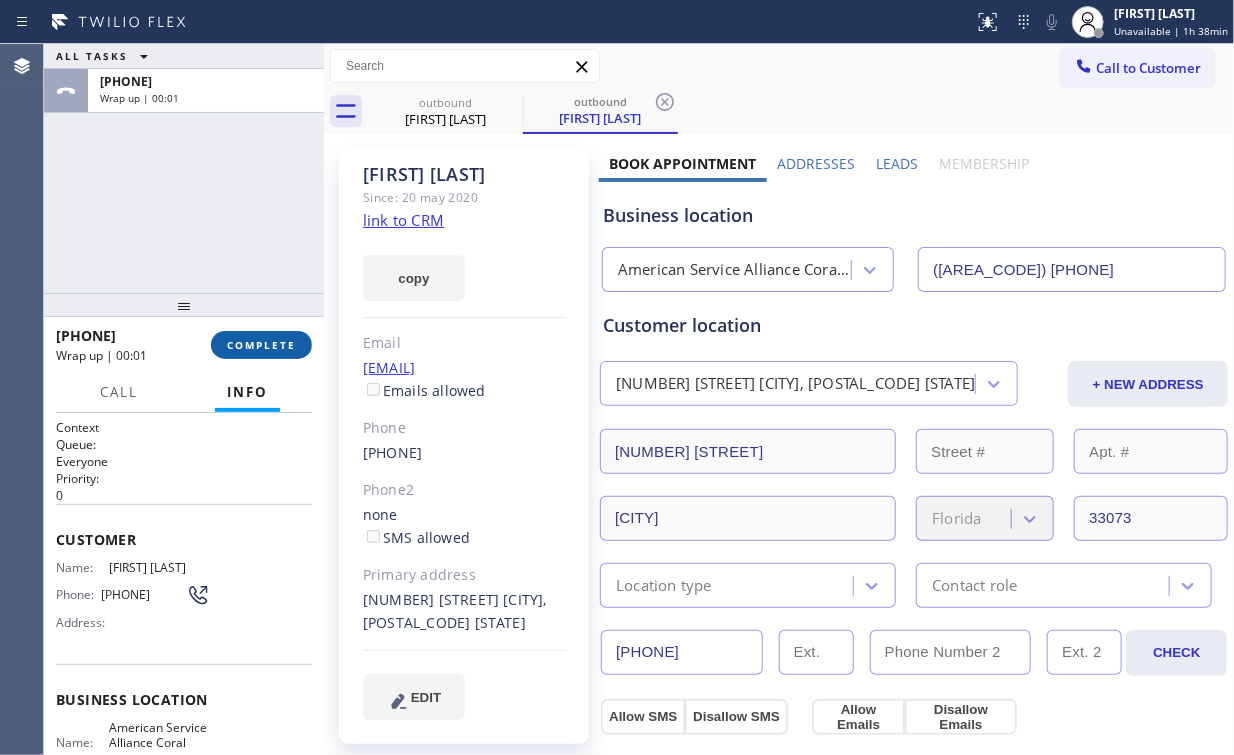 click on "COMPLETE" at bounding box center (261, 345) 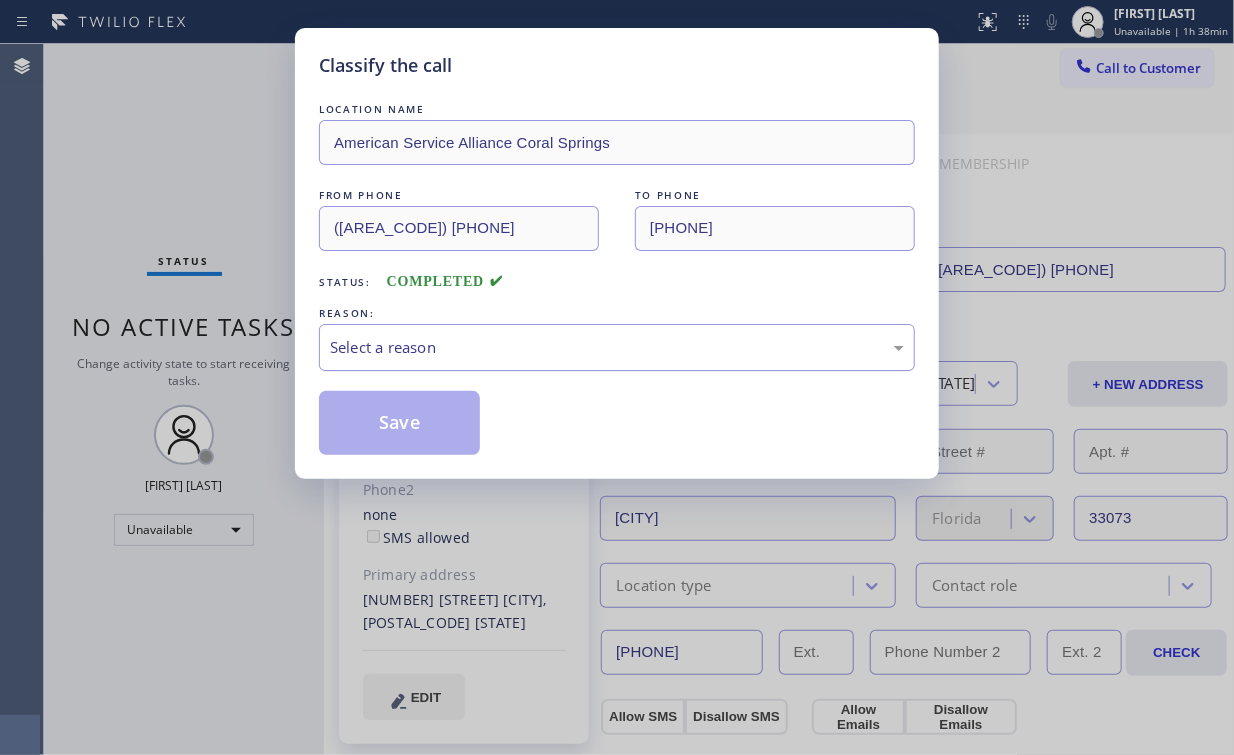 click on "Select a reason" at bounding box center (617, 347) 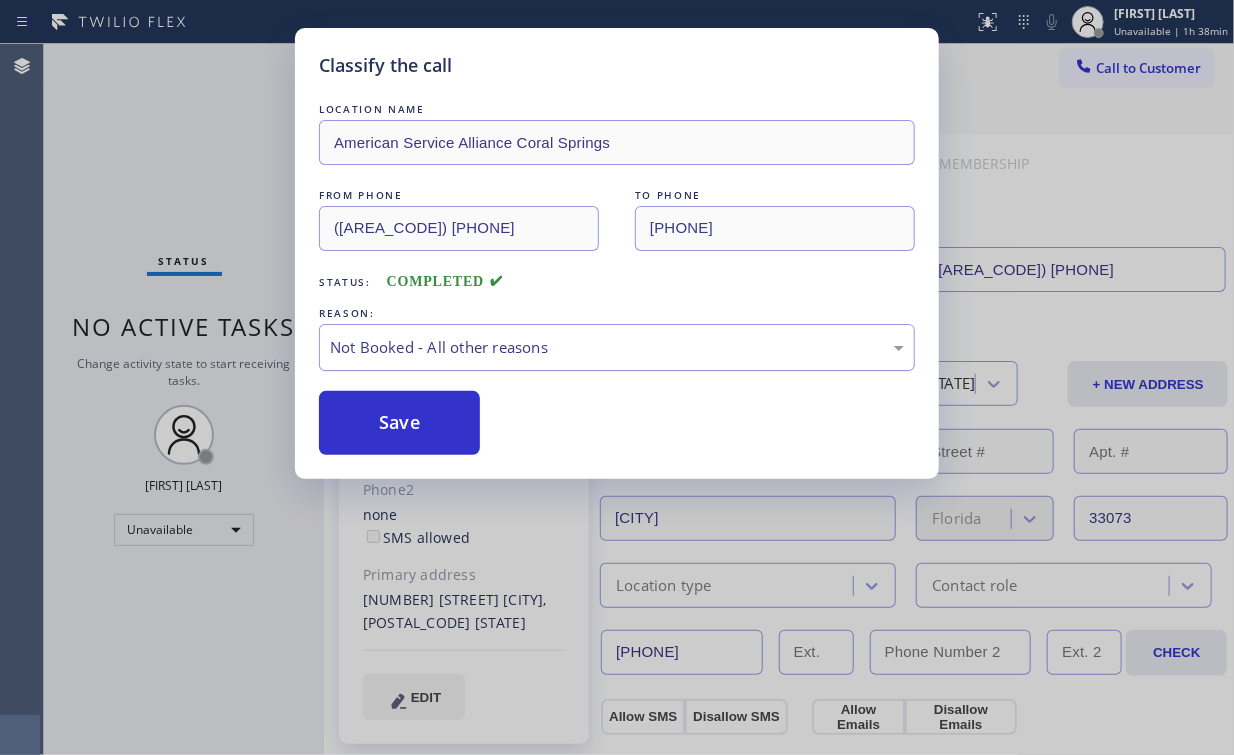 drag, startPoint x: 402, startPoint y: 425, endPoint x: 376, endPoint y: 360, distance: 70.00714 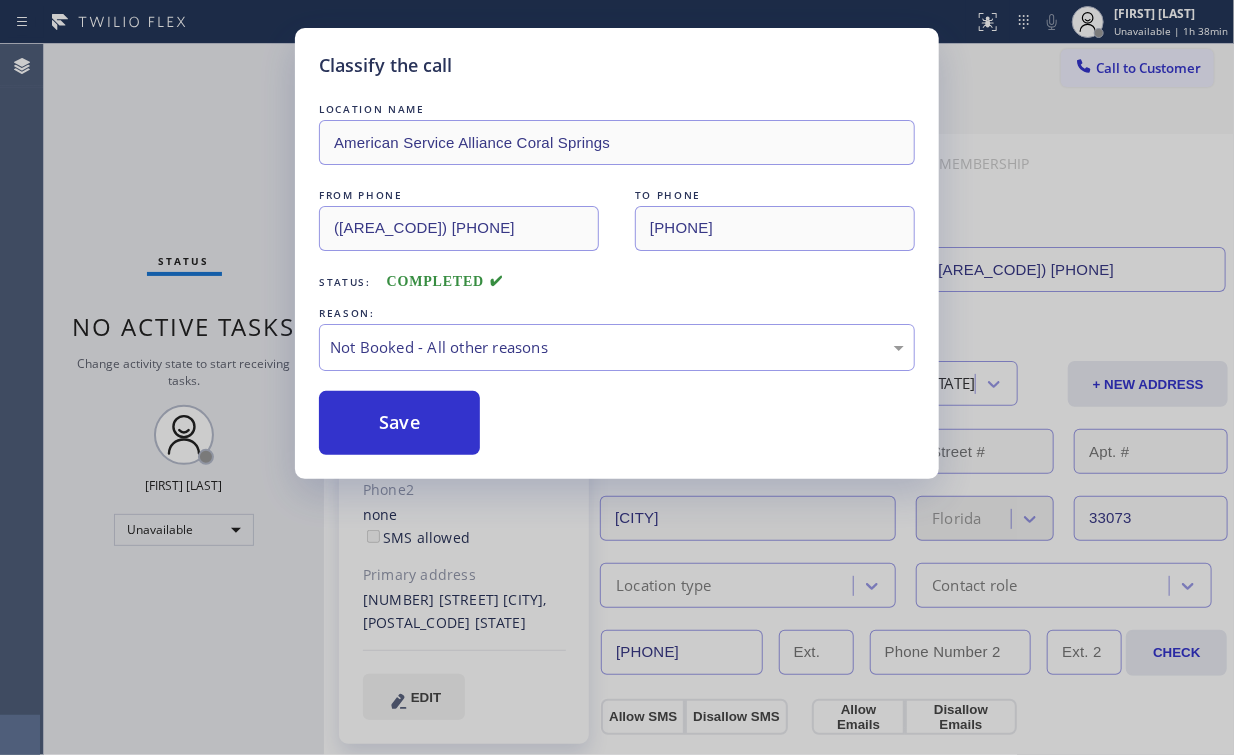click on "Classify the call LOCATION NAME American Service Alliance Coral Springs FROM PHONE [PHONE] TO PHONE [PHONE] Status: COMPLETED REASON: Not Booked - All other reasons Save" at bounding box center [617, 377] 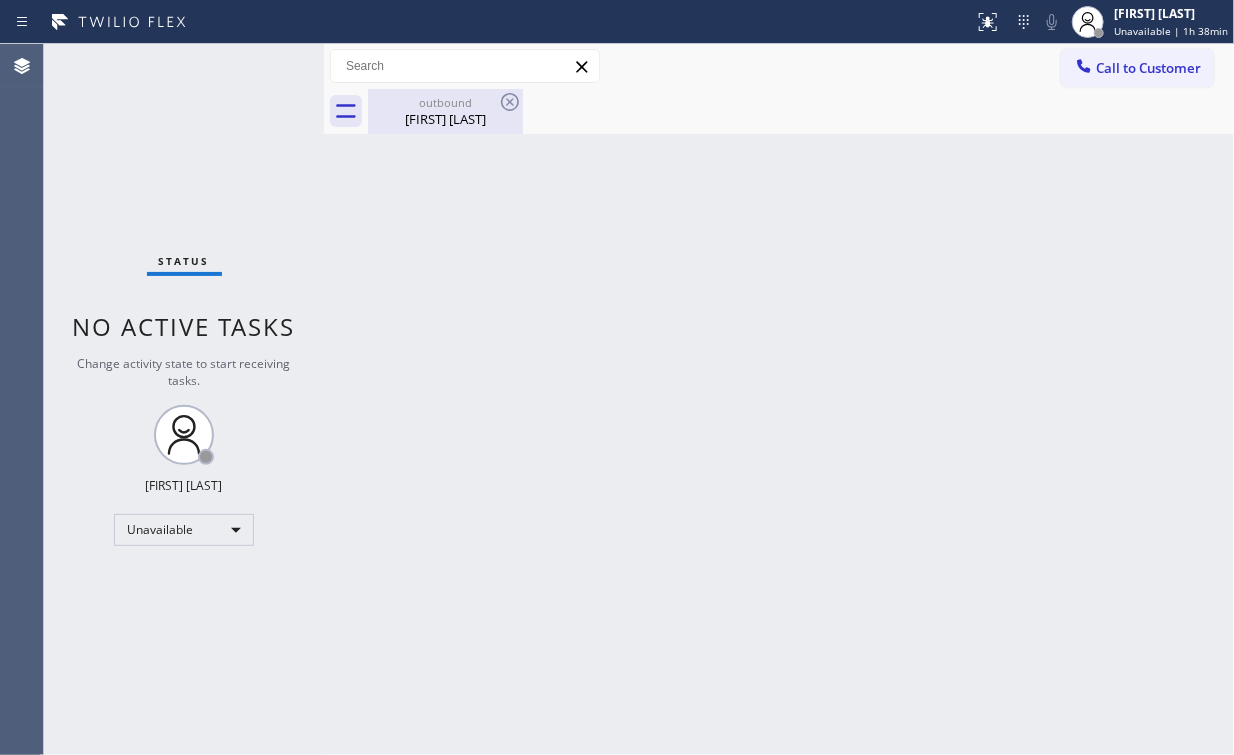 drag, startPoint x: 432, startPoint y: 94, endPoint x: 475, endPoint y: 98, distance: 43.185646 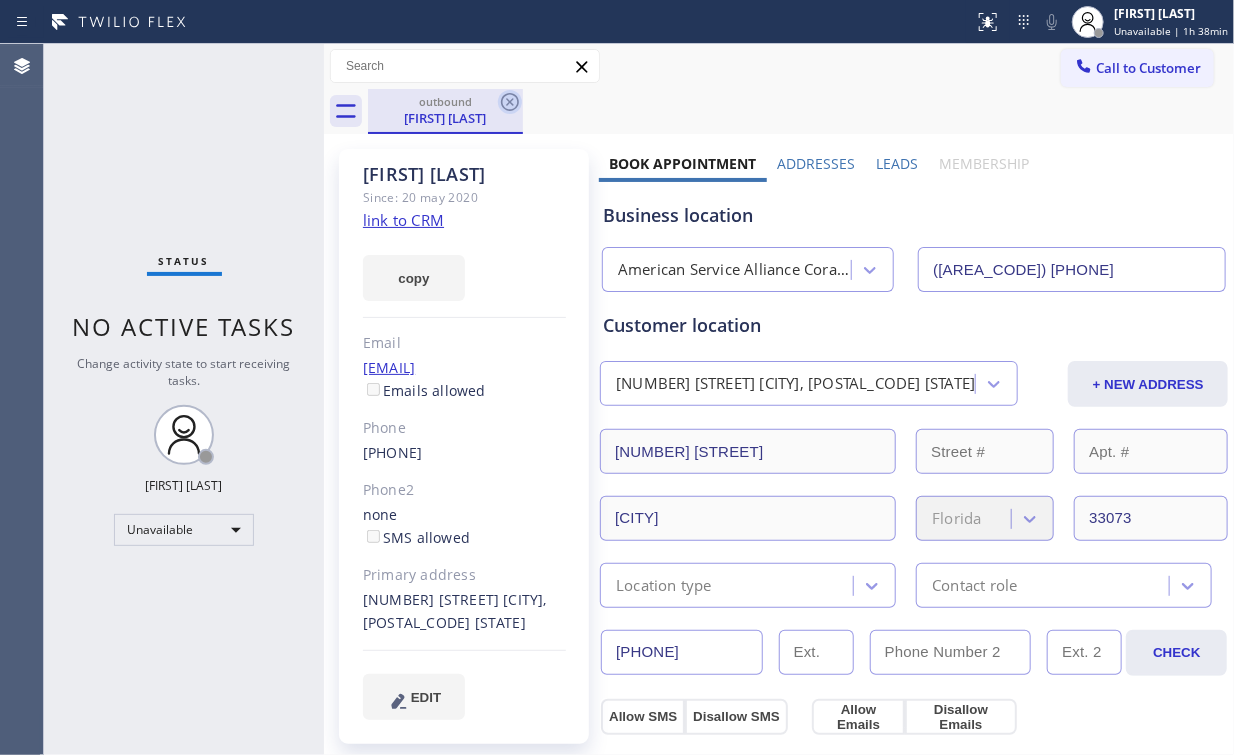 click 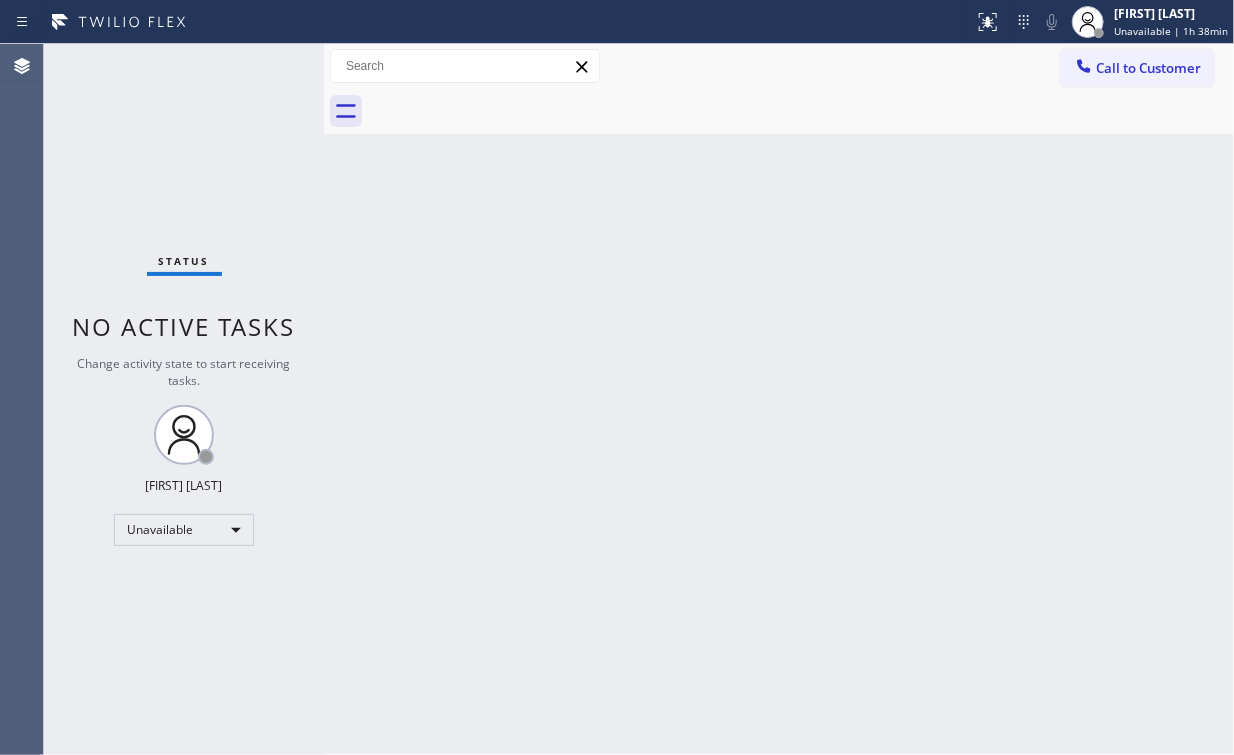 drag, startPoint x: 212, startPoint y: 158, endPoint x: 221, endPoint y: 24, distance: 134.3019 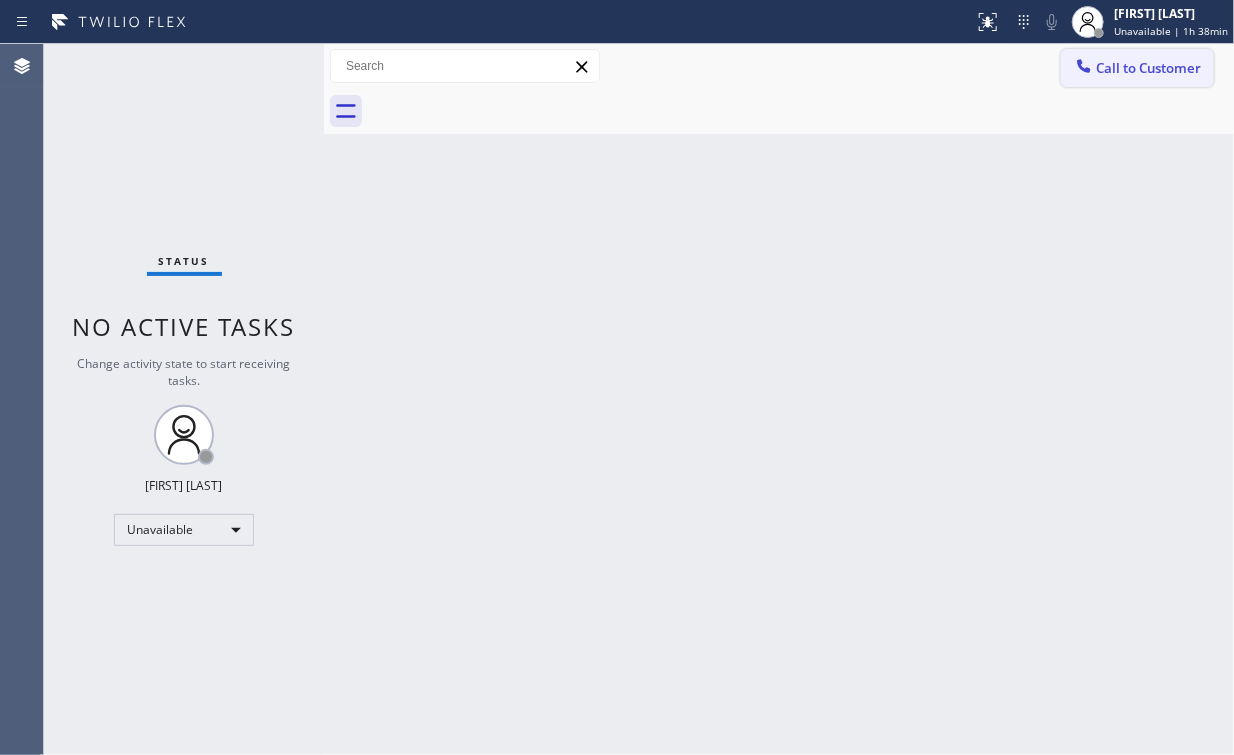 drag, startPoint x: 1130, startPoint y: 58, endPoint x: 740, endPoint y: 245, distance: 432.51474 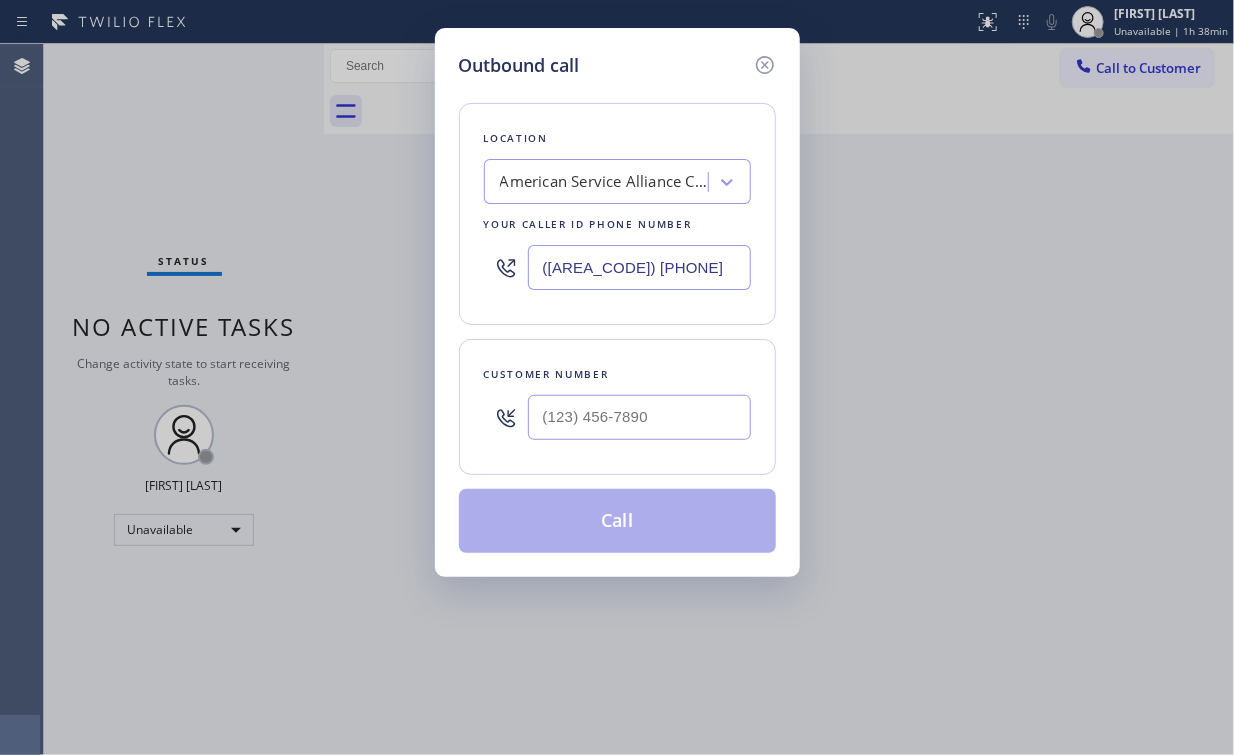 drag, startPoint x: 677, startPoint y: 268, endPoint x: 190, endPoint y: 217, distance: 489.66315 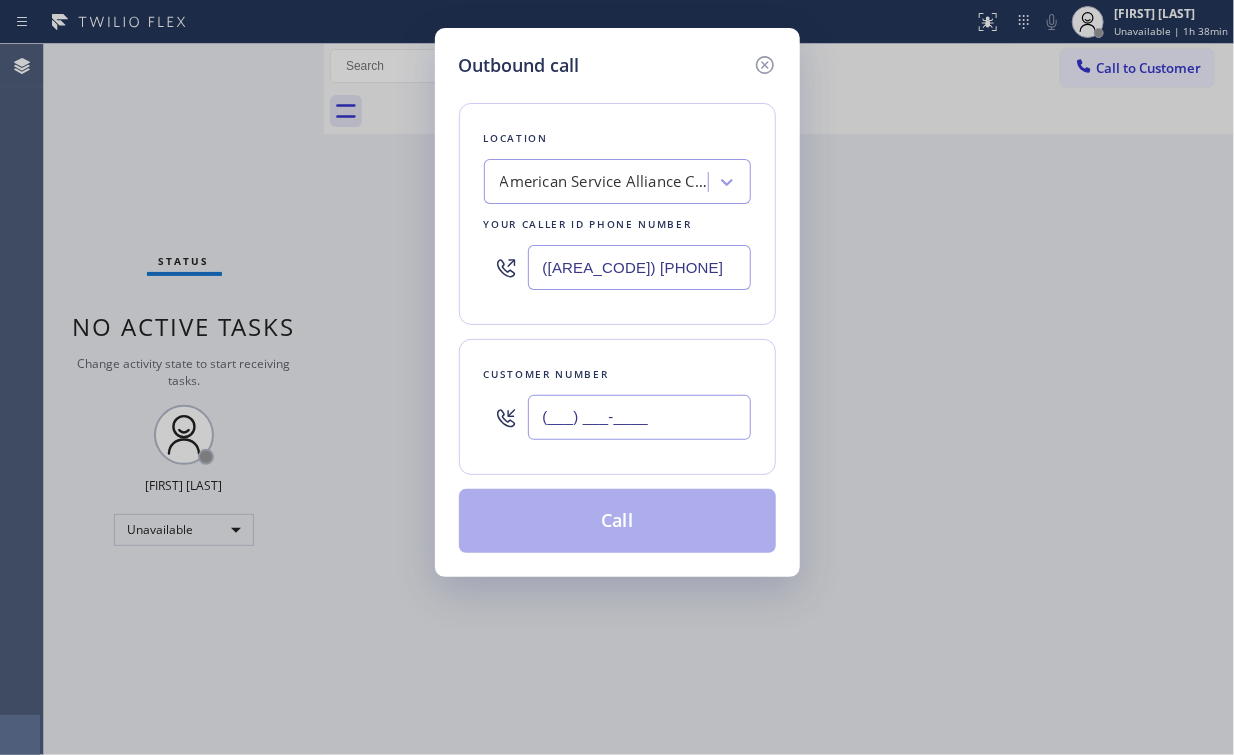 click on "(___) ___-____" at bounding box center [639, 417] 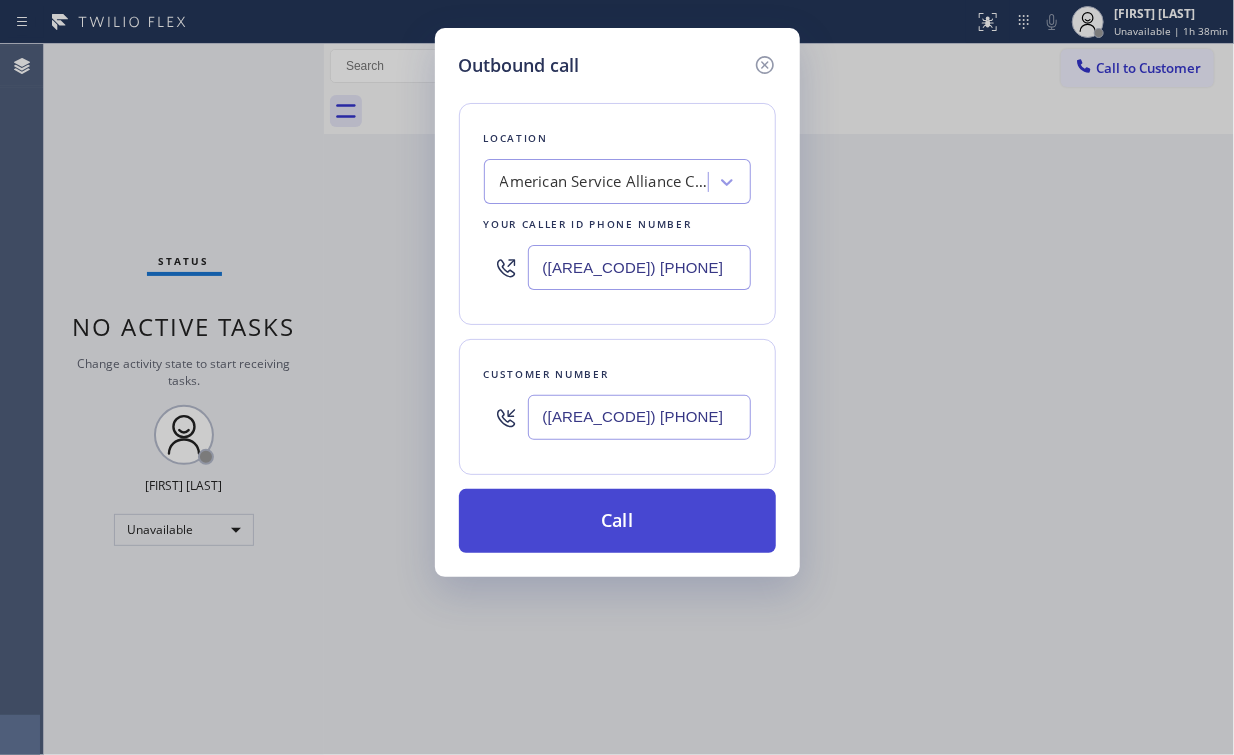 type on "([AREA_CODE]) [PHONE]" 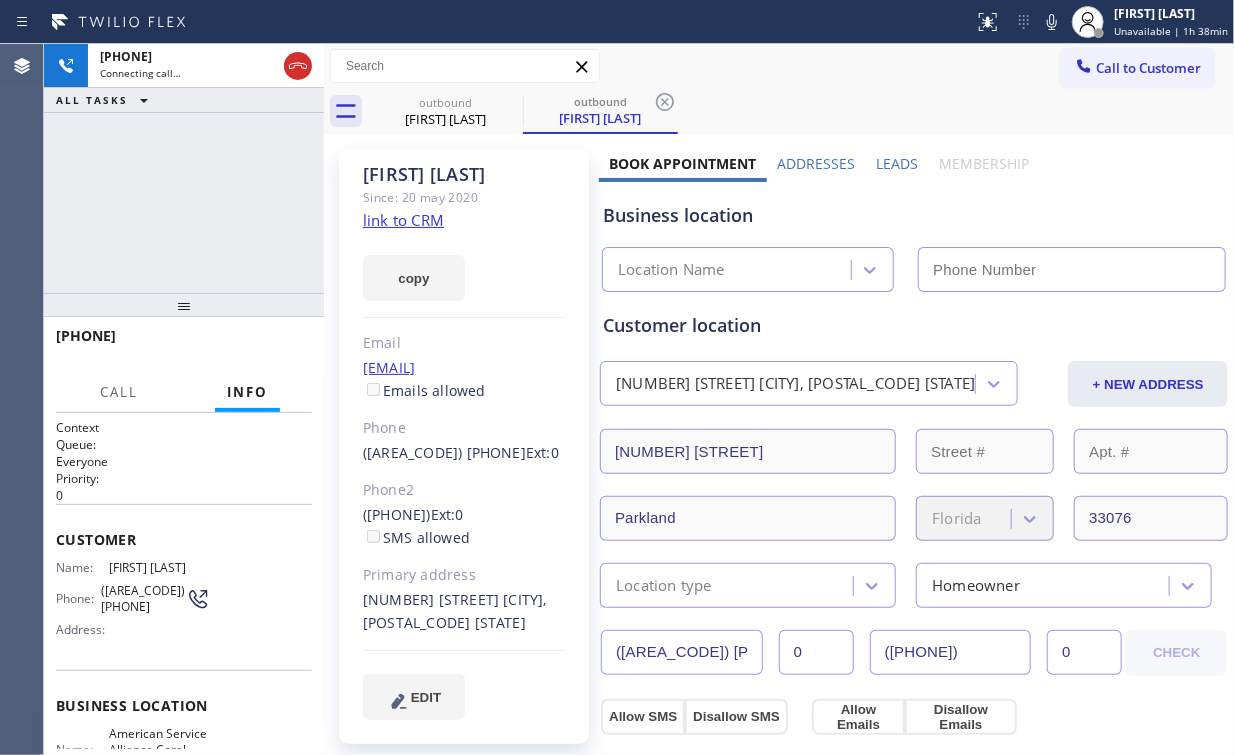 type on "([AREA_CODE]) [PHONE]" 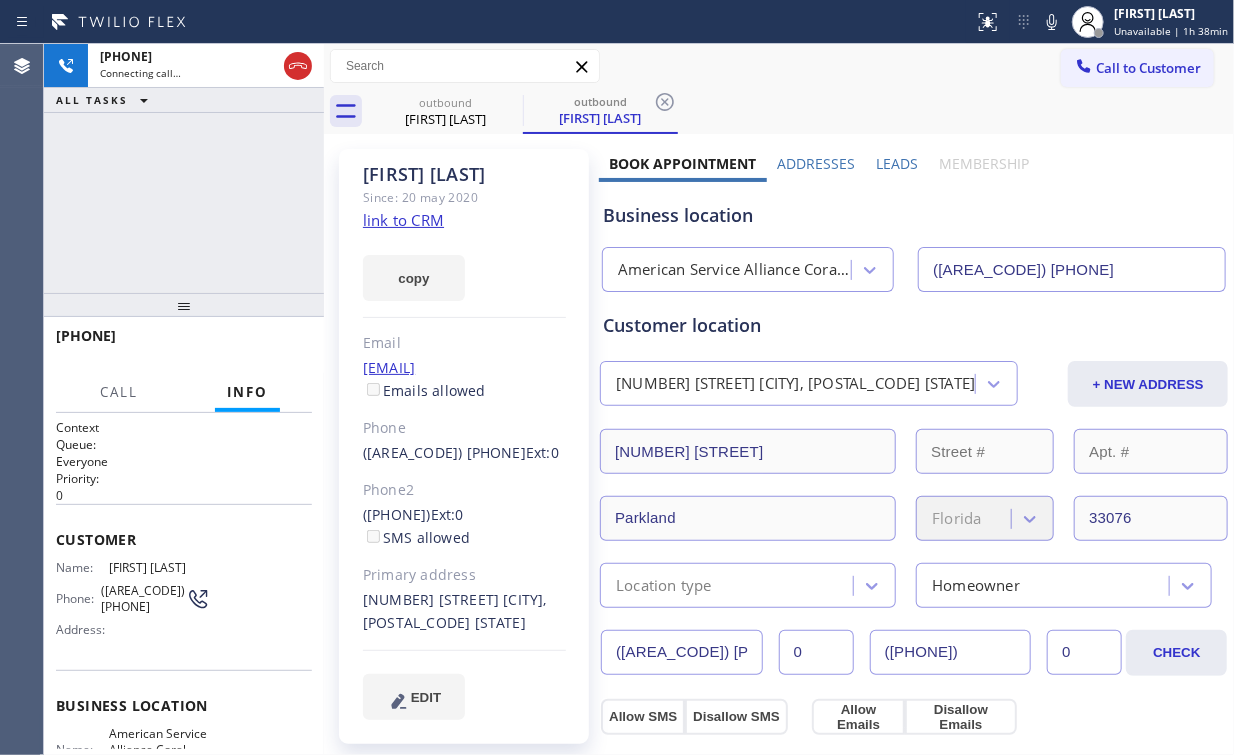 click on "+1[PHONE] Connecting call… ALL TASKS ALL TASKS ACTIVE TASKS TASKS IN WRAP UP" at bounding box center (184, 168) 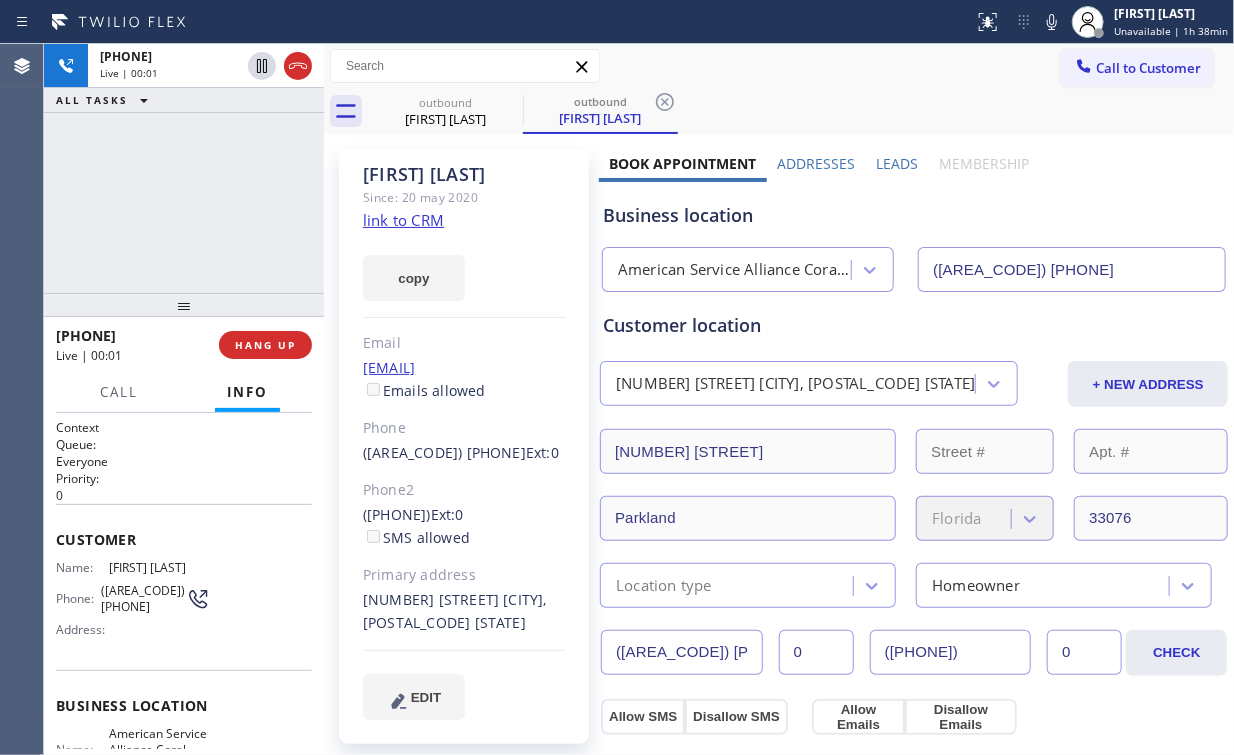 click on "+1[PHONE] Live | 00:01 ALL TASKS ALL TASKS ACTIVE TASKS TASKS IN WRAP UP" at bounding box center [184, 168] 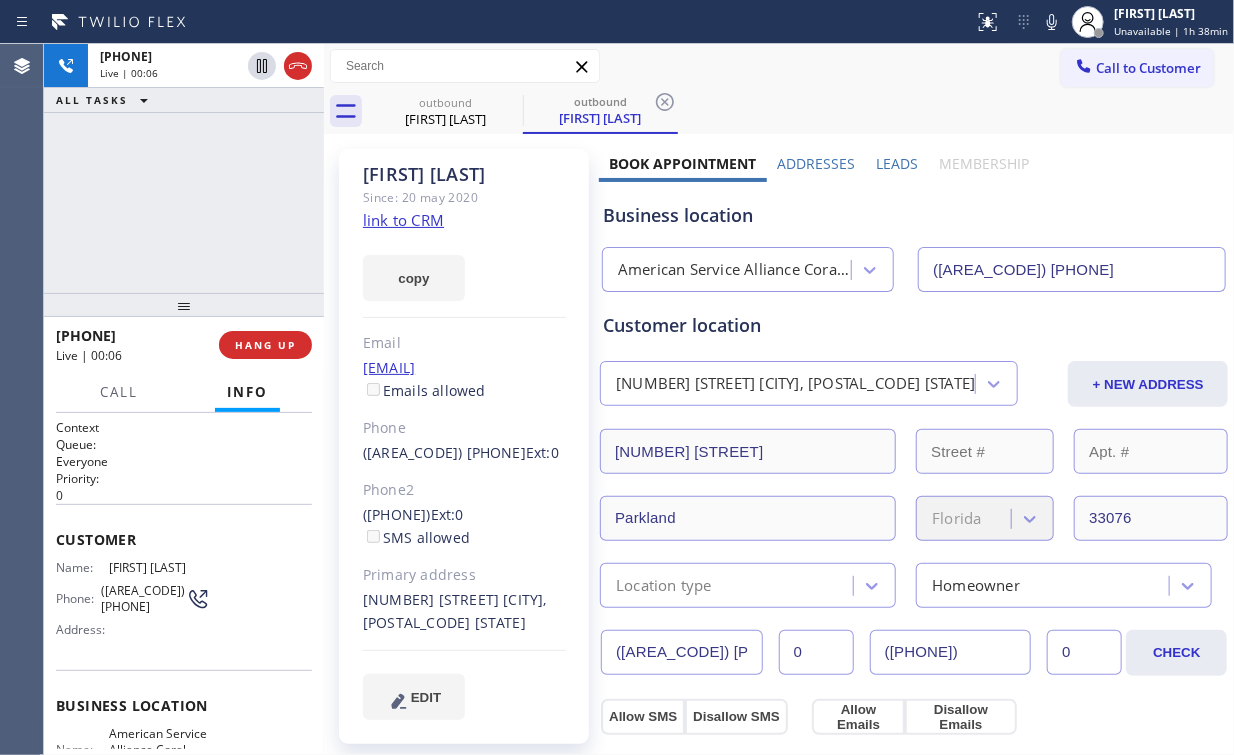 click on "American Service Alliance Coral Springs" at bounding box center [735, 270] 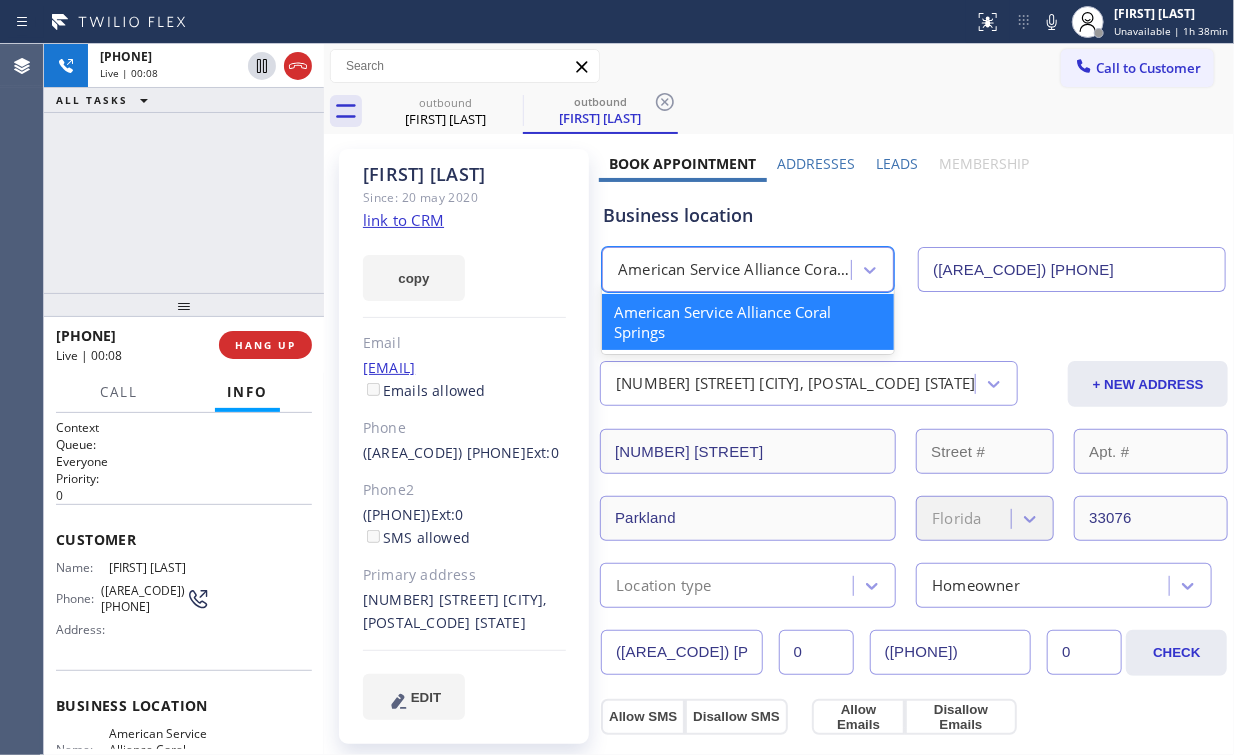 click on "+1[PHONE] Live | 00:08 ALL TASKS ALL TASKS ACTIVE TASKS TASKS IN WRAP UP" at bounding box center (184, 168) 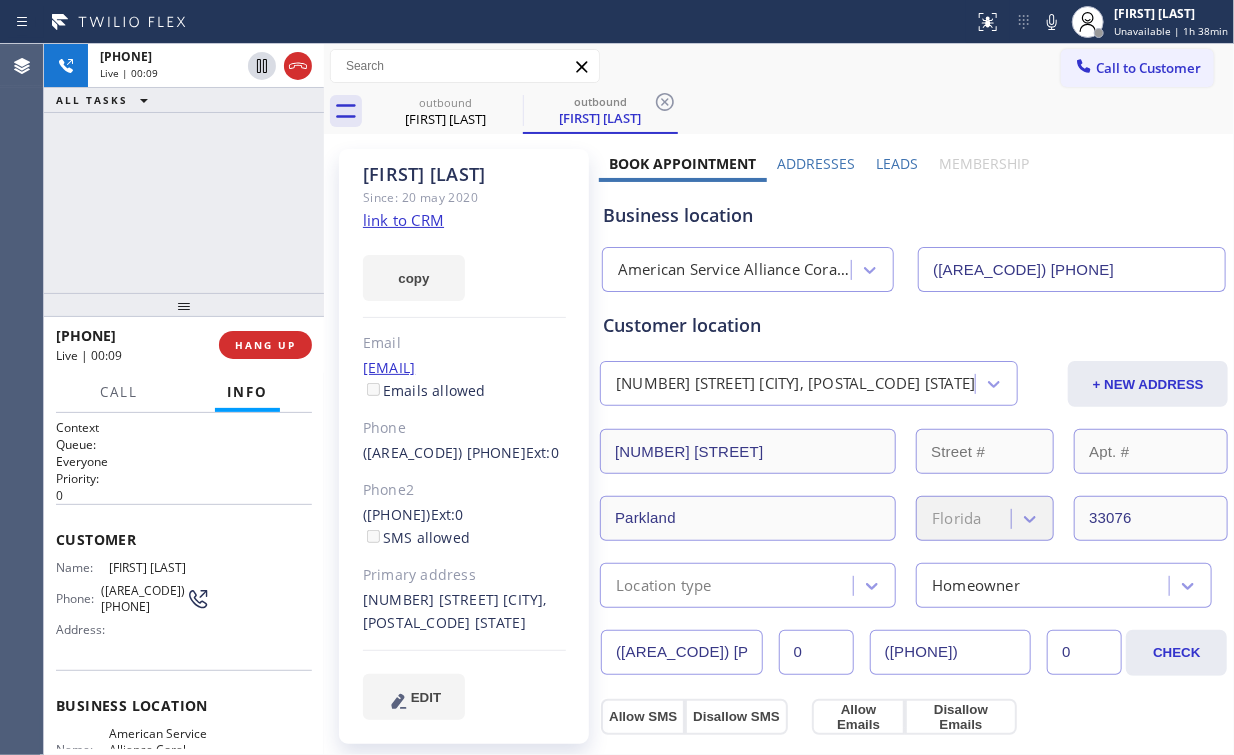 click on "+1[PHONE] Live | 00:09 ALL TASKS ALL TASKS ACTIVE TASKS TASKS IN WRAP UP" at bounding box center (184, 168) 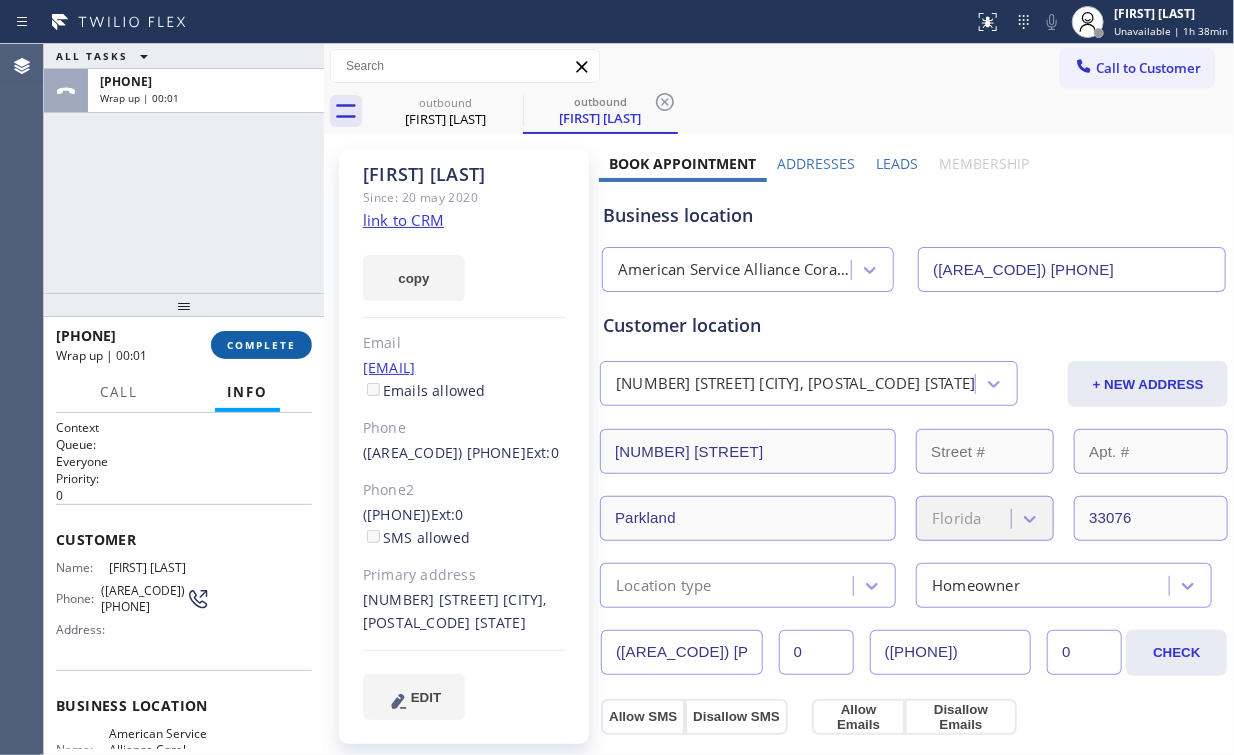 click on "COMPLETE" at bounding box center (261, 345) 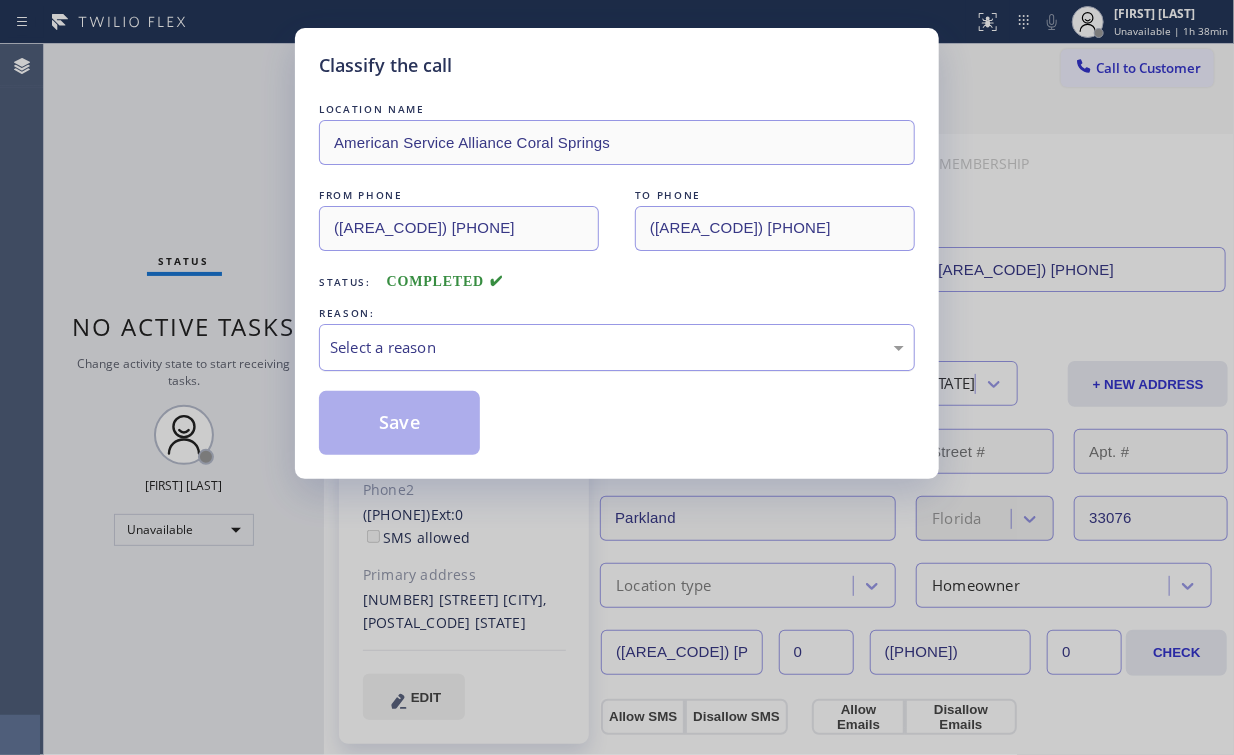 click on "Select a reason" at bounding box center [617, 347] 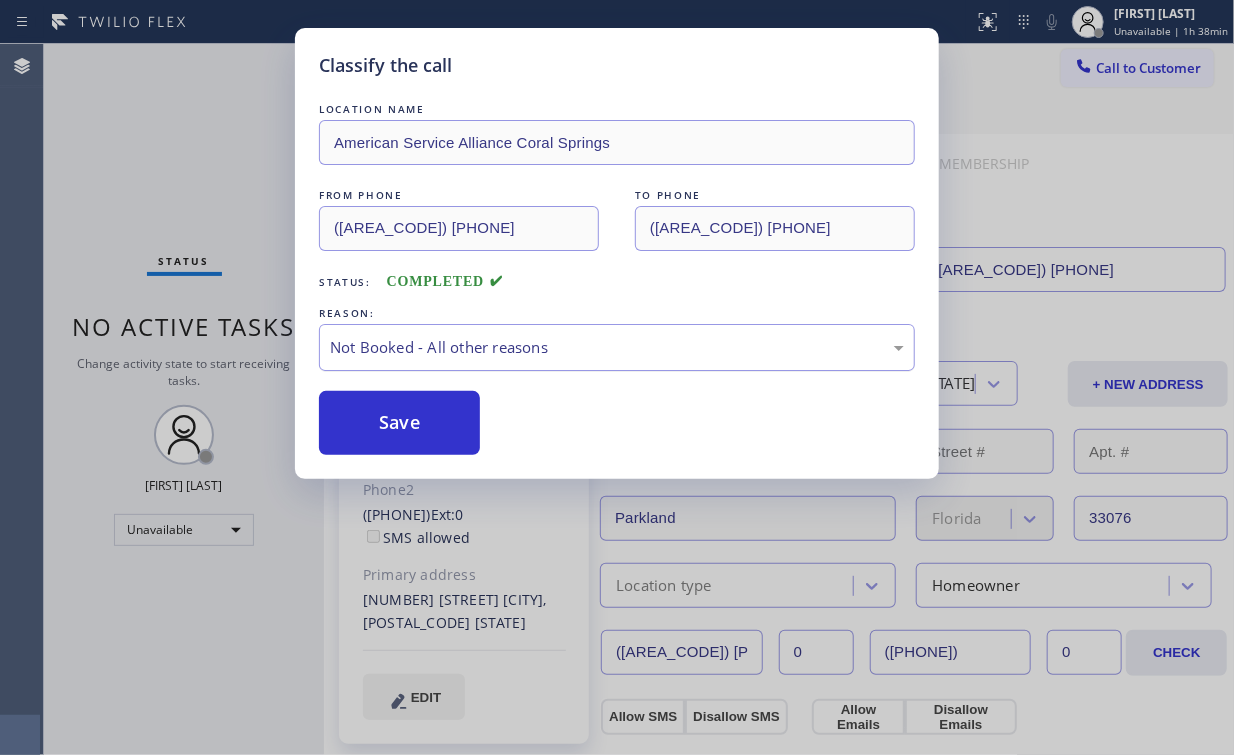 drag, startPoint x: 411, startPoint y: 421, endPoint x: 361, endPoint y: 363, distance: 76.57676 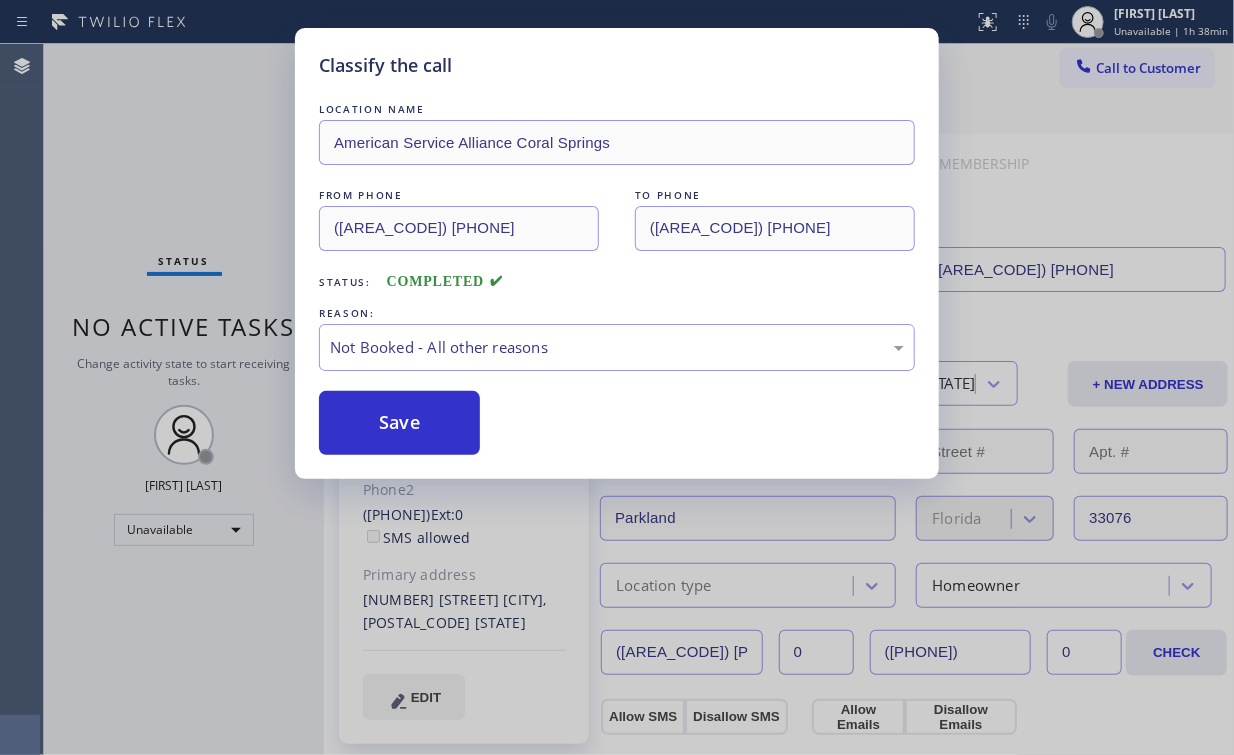 click on "Classify the call LOCATION NAME [COMPANY] [CITY] FROM PHONE ([PHONE]) TO PHONE ([PHONE]) Status: COMPLETED REASON: Not Booked - All other reasons Save" at bounding box center [617, 377] 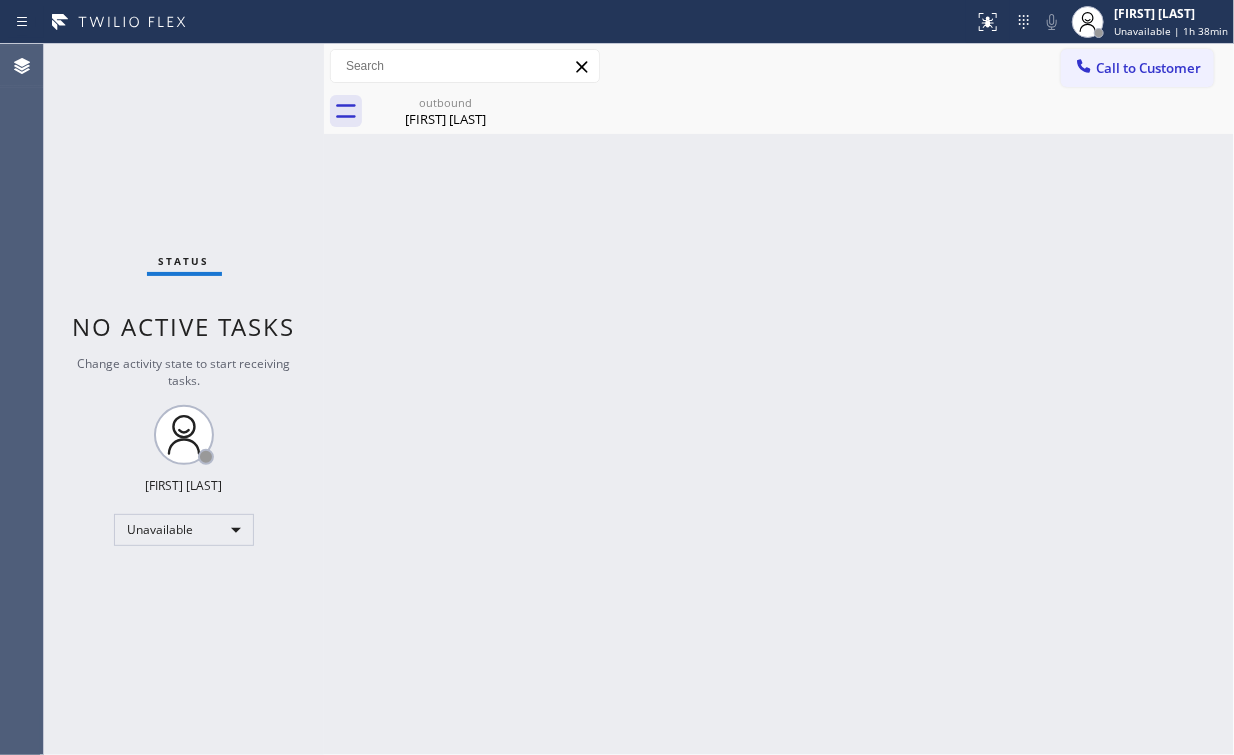 drag, startPoint x: 540, startPoint y: 265, endPoint x: 518, endPoint y: 232, distance: 39.661064 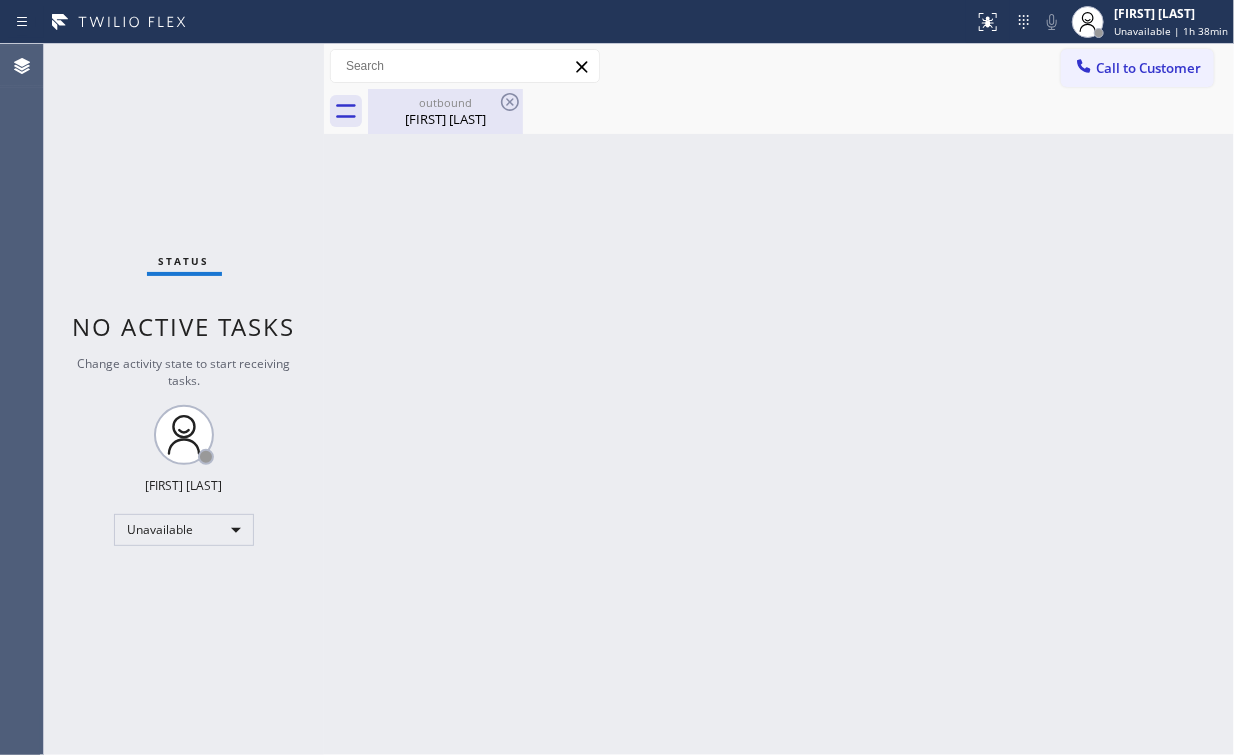 click on "outbound" at bounding box center (445, 102) 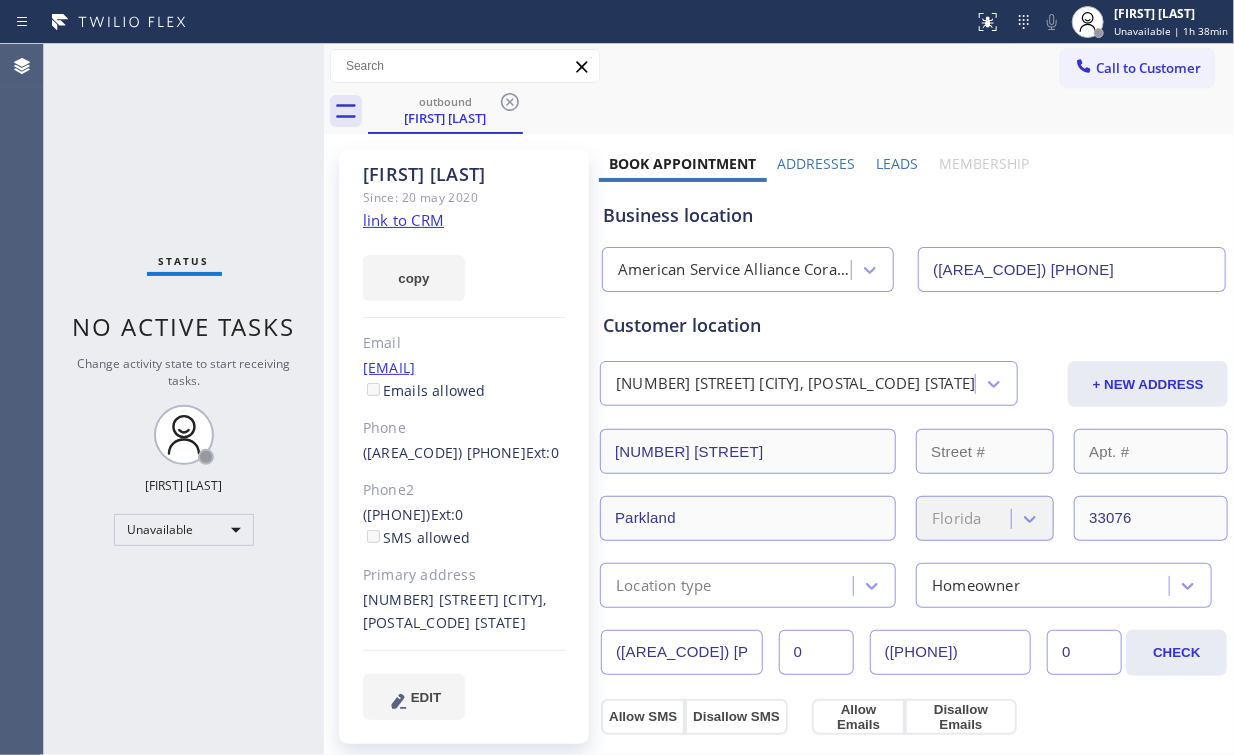 drag, startPoint x: 503, startPoint y: 100, endPoint x: 496, endPoint y: 122, distance: 23.086792 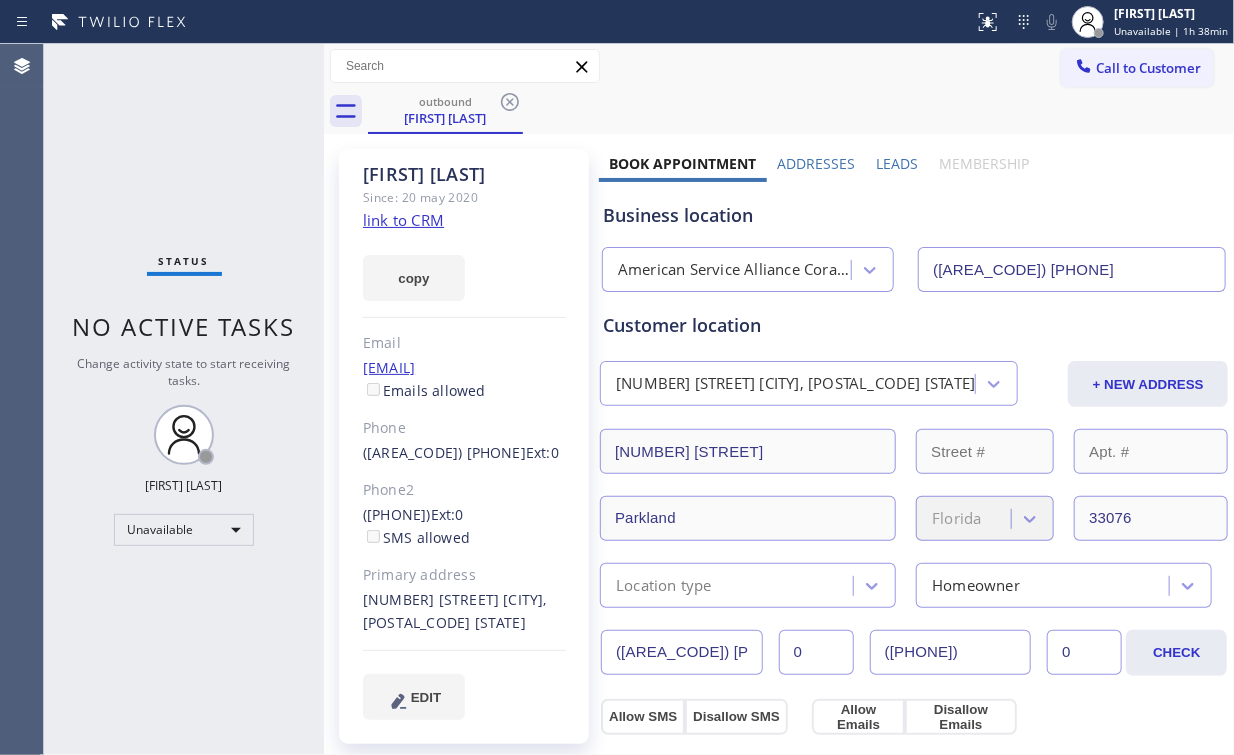 click 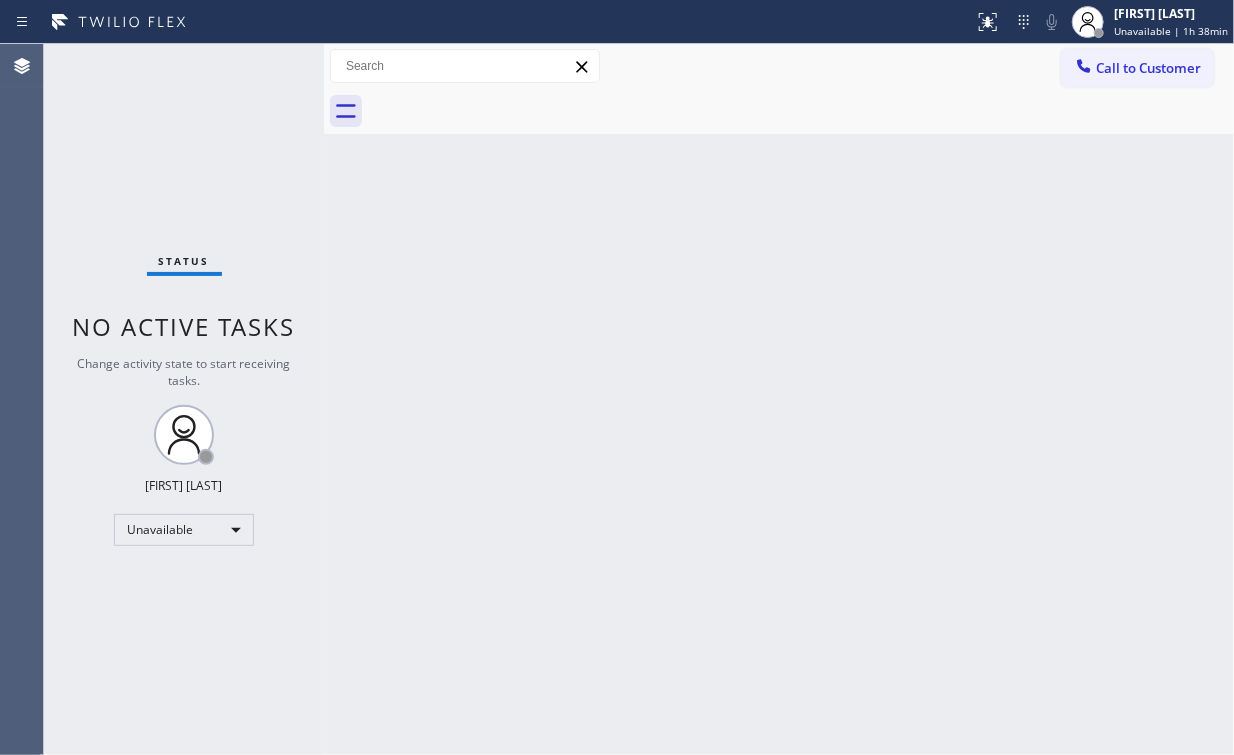 click on "Status   No active tasks     Change activity state to start receiving tasks.   Arnold Verallo Unavailable" at bounding box center (184, 399) 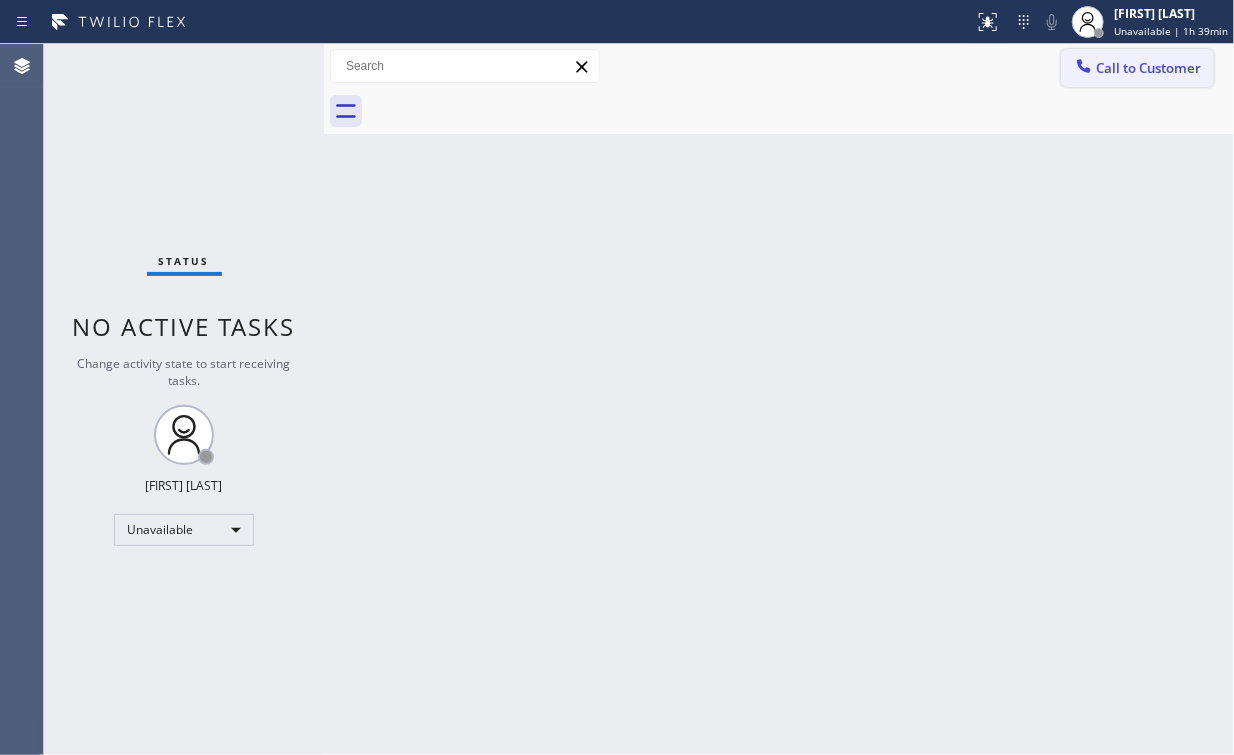 drag, startPoint x: 1135, startPoint y: 56, endPoint x: 640, endPoint y: 348, distance: 574.70776 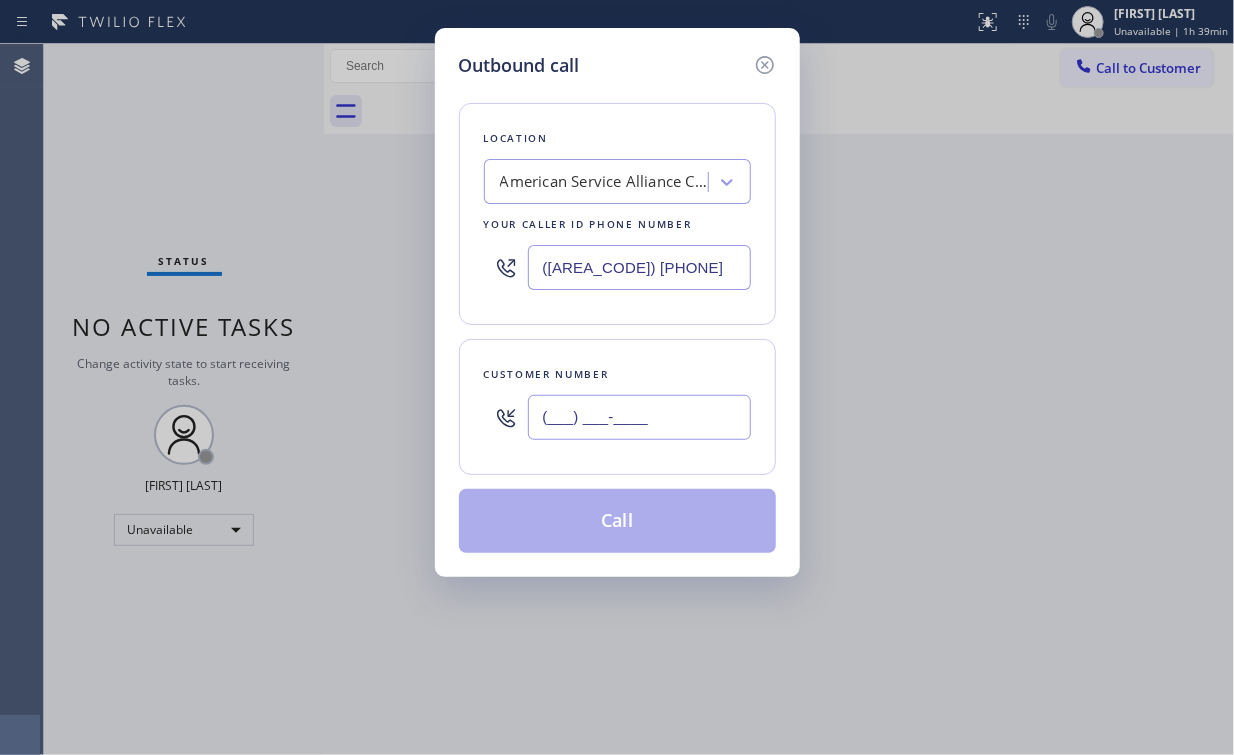 click on "(___) ___-____" at bounding box center [639, 417] 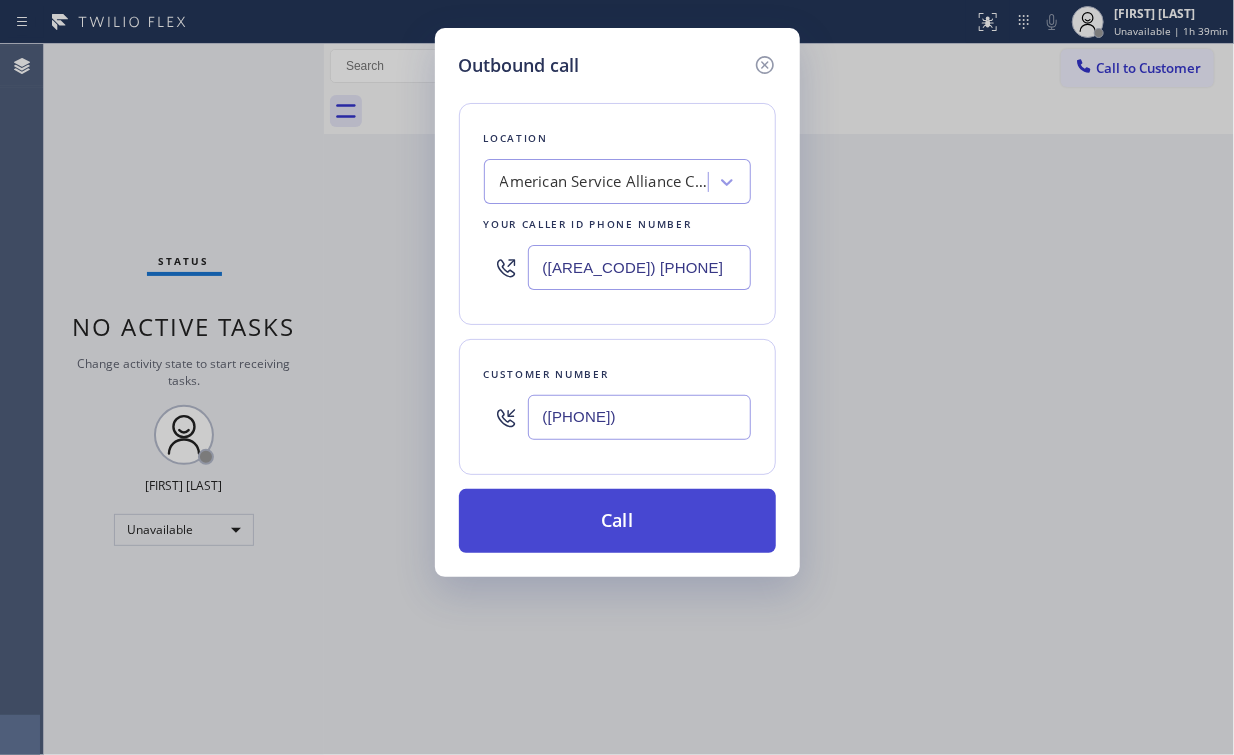 type on "([PHONE])" 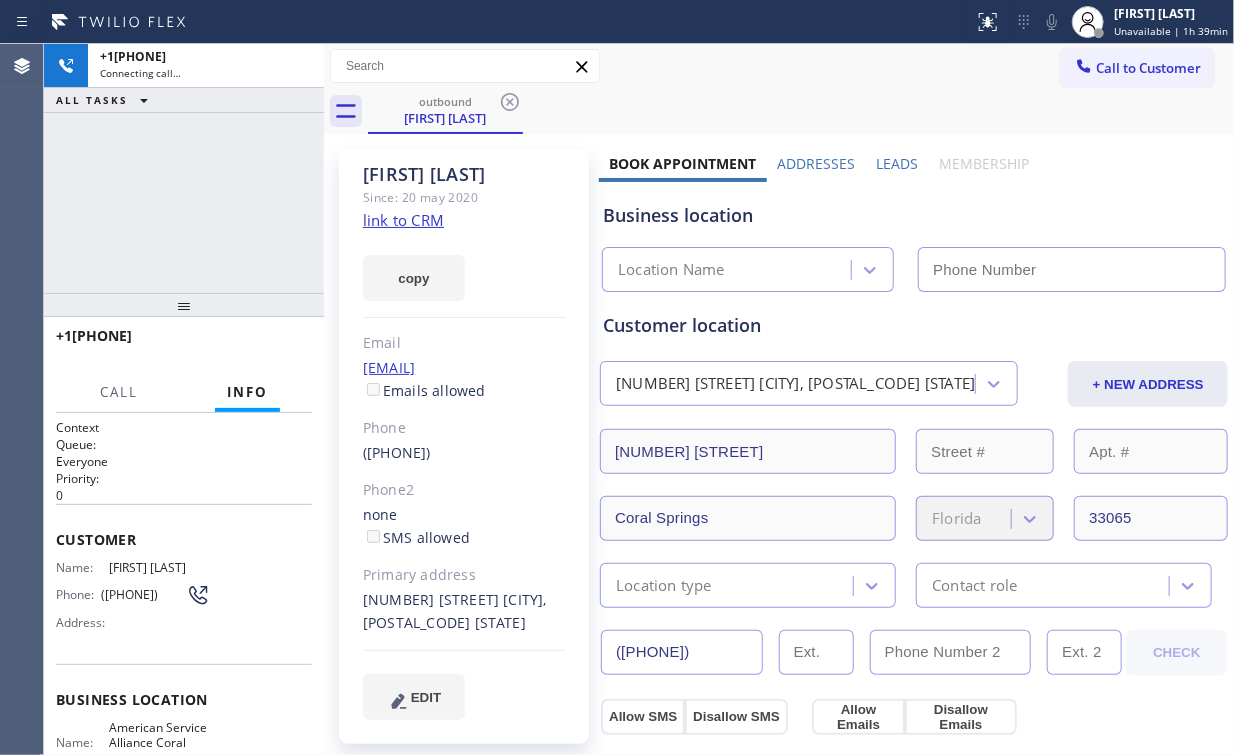 click on "+1[PHONE] Connecting call… ALL TASKS ALL TASKS ACTIVE TASKS TASKS IN WRAP UP" at bounding box center [184, 168] 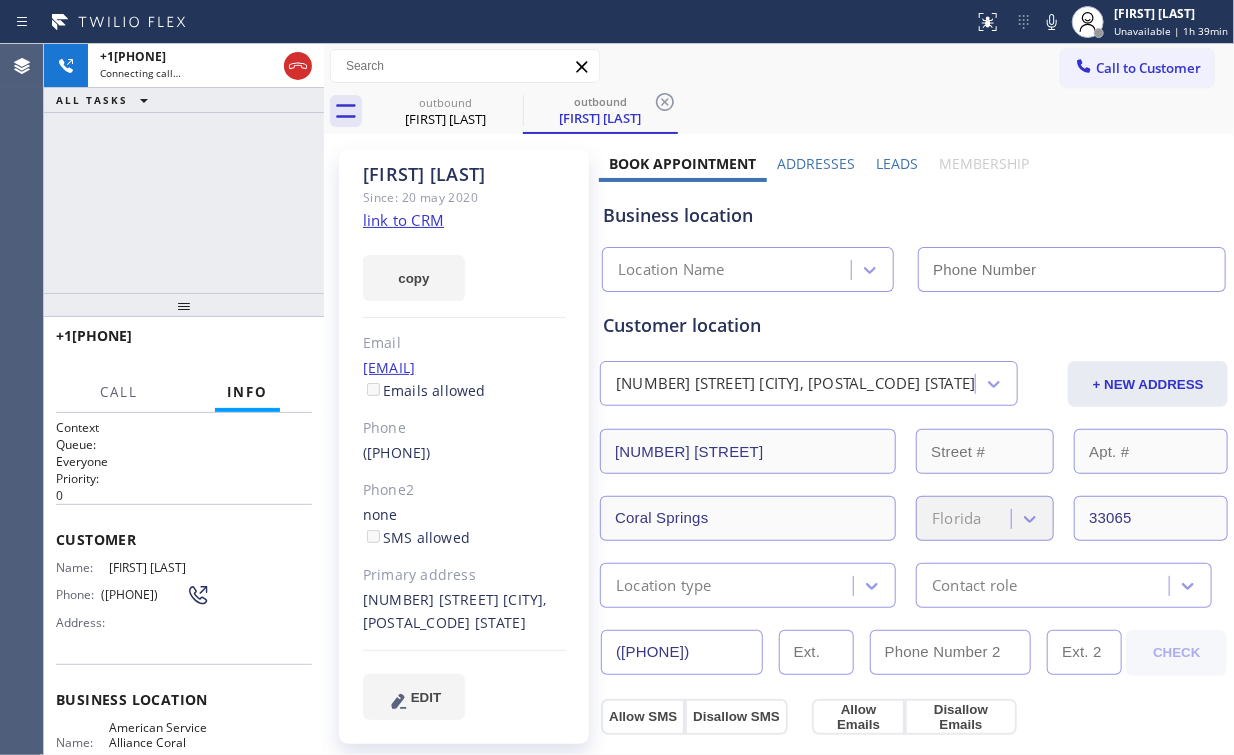 type on "([AREA_CODE]) [PHONE]" 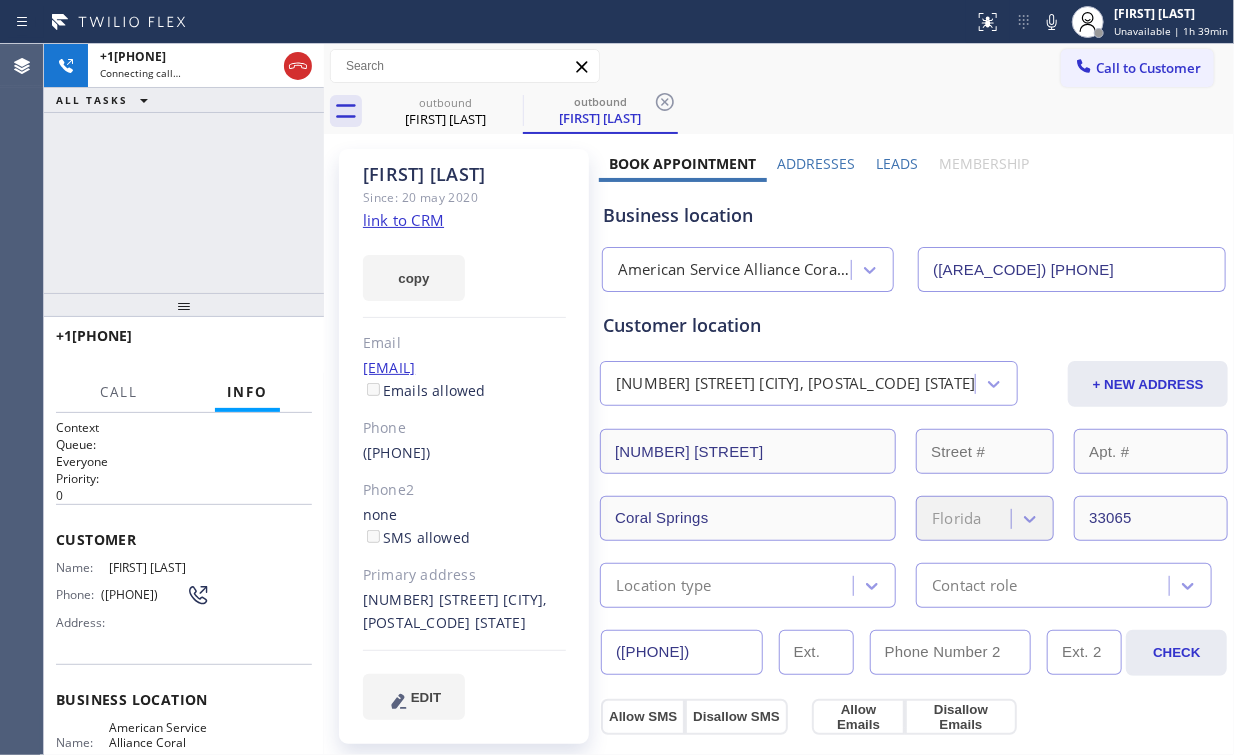 click on "+1[PHONE] Connecting call… ALL TASKS ALL TASKS ACTIVE TASKS TASKS IN WRAP UP" at bounding box center (184, 168) 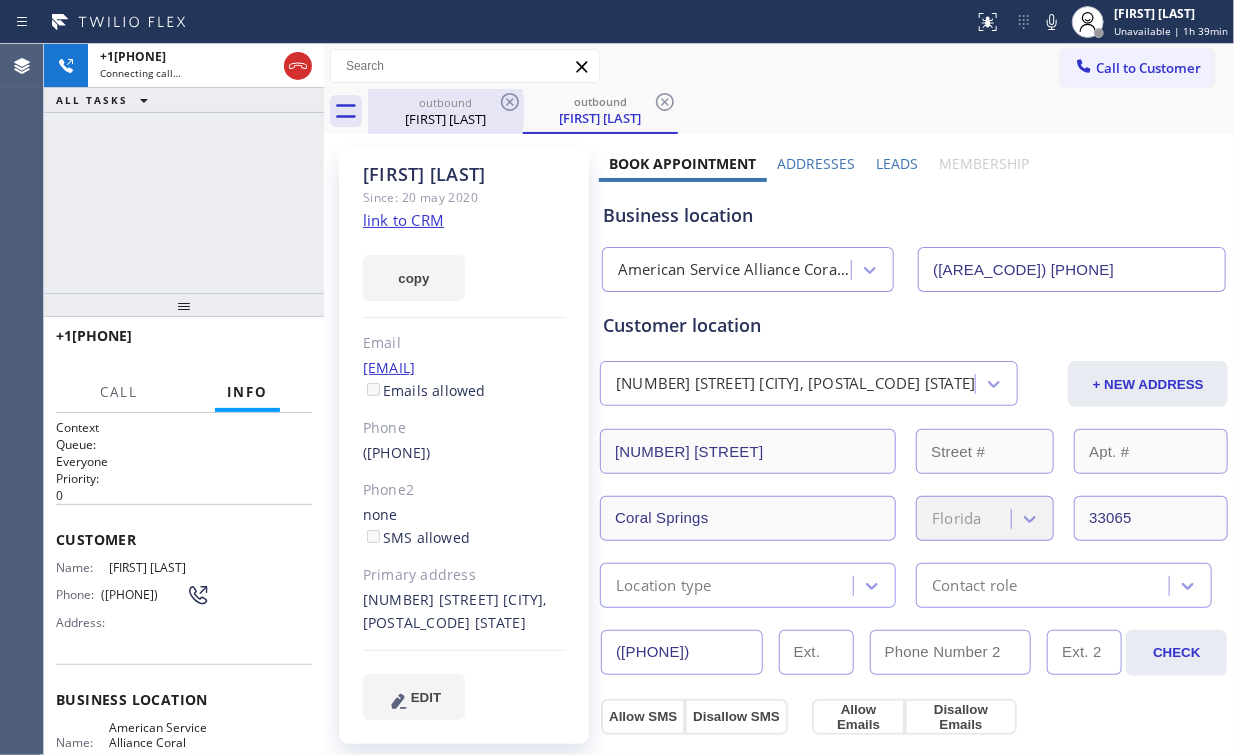drag, startPoint x: 292, startPoint y: 64, endPoint x: 400, endPoint y: 112, distance: 118.186295 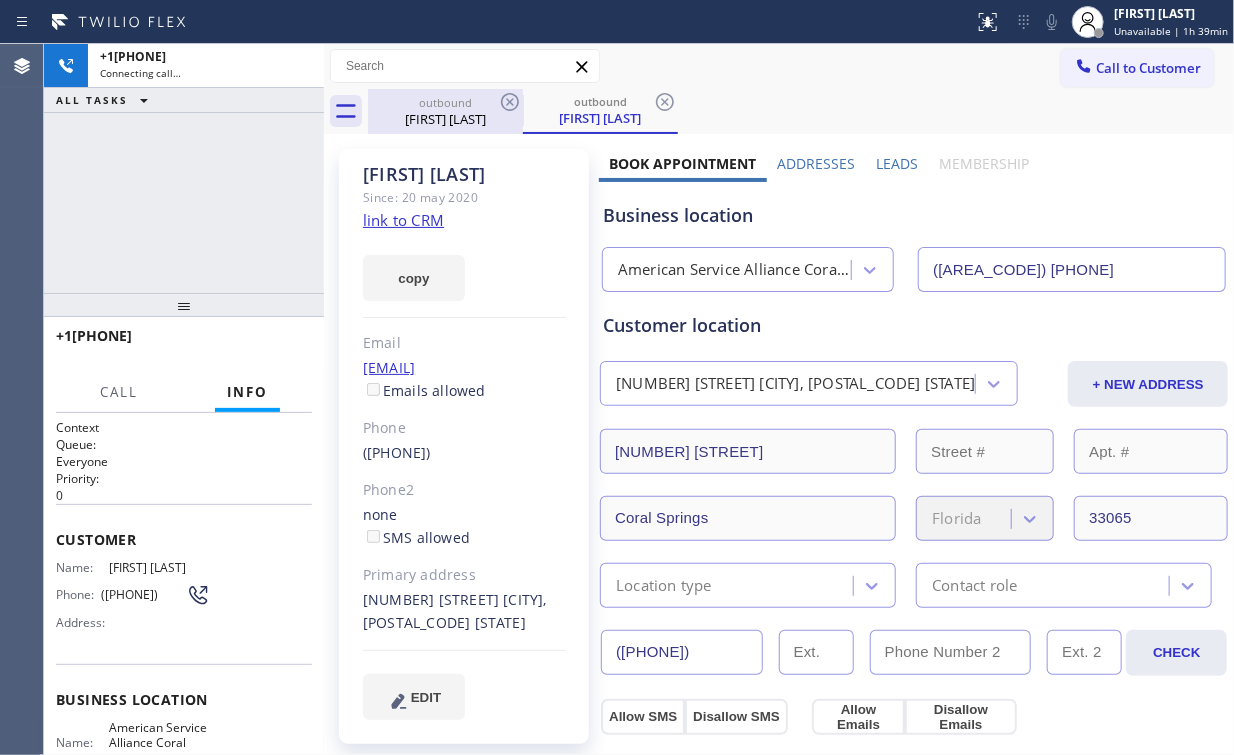 click on "[FIRST] [LAST]" at bounding box center (445, 119) 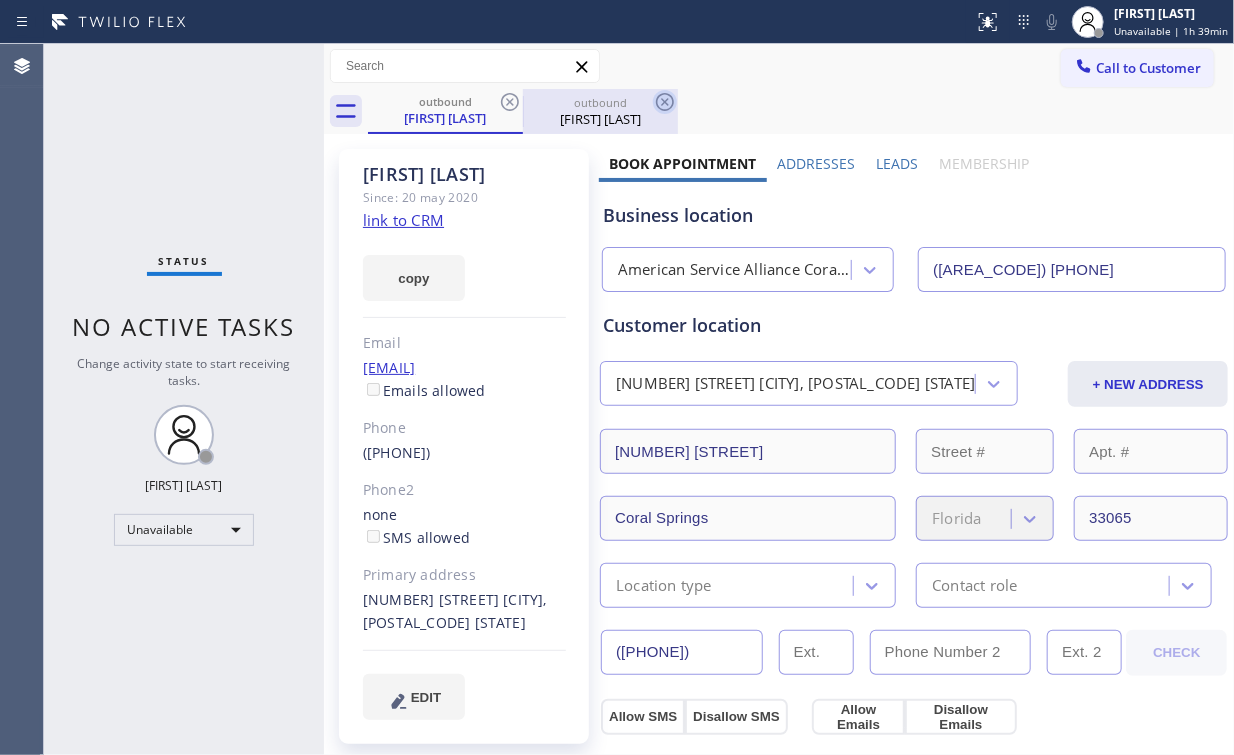 click 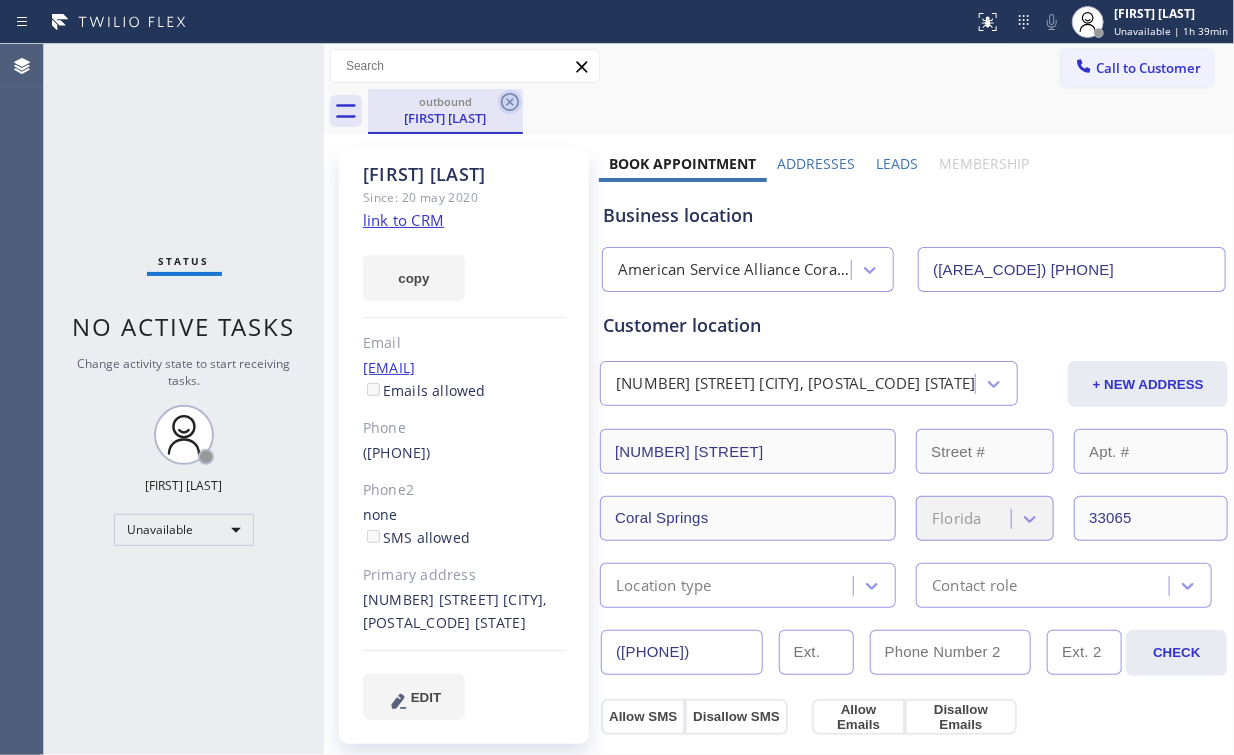 click 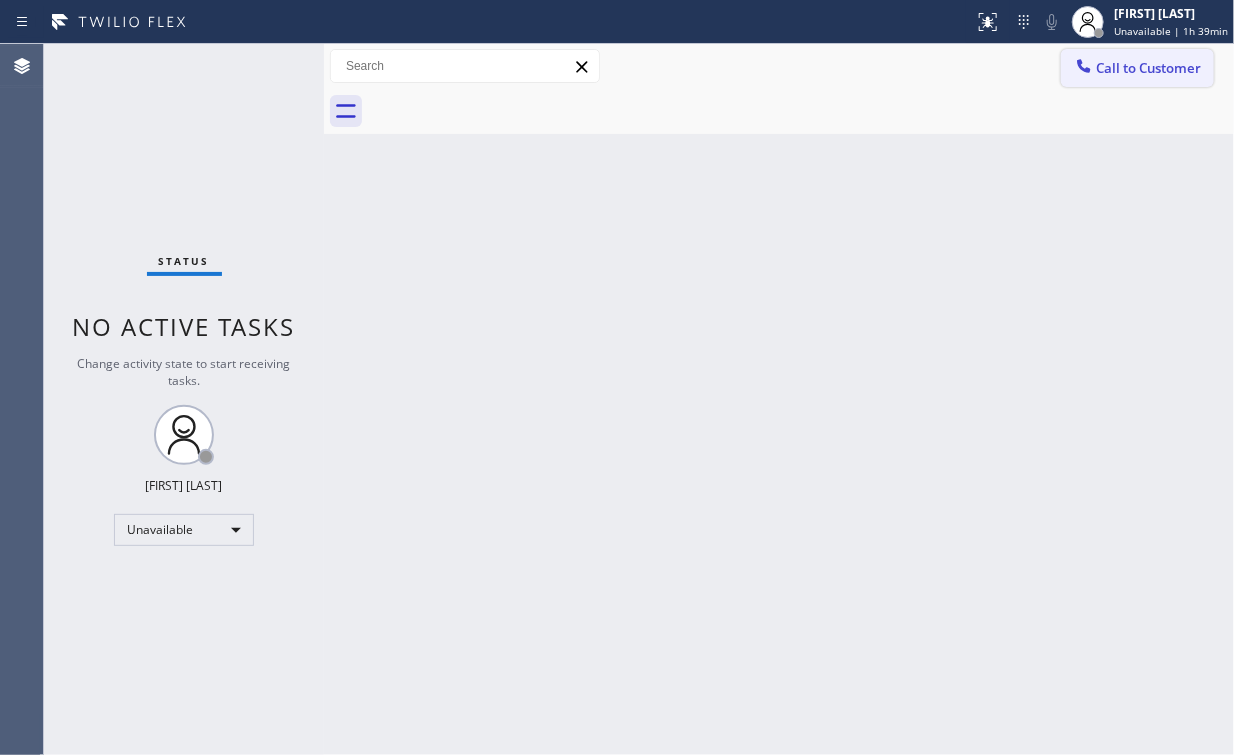 click on "Call to Customer" at bounding box center [1148, 68] 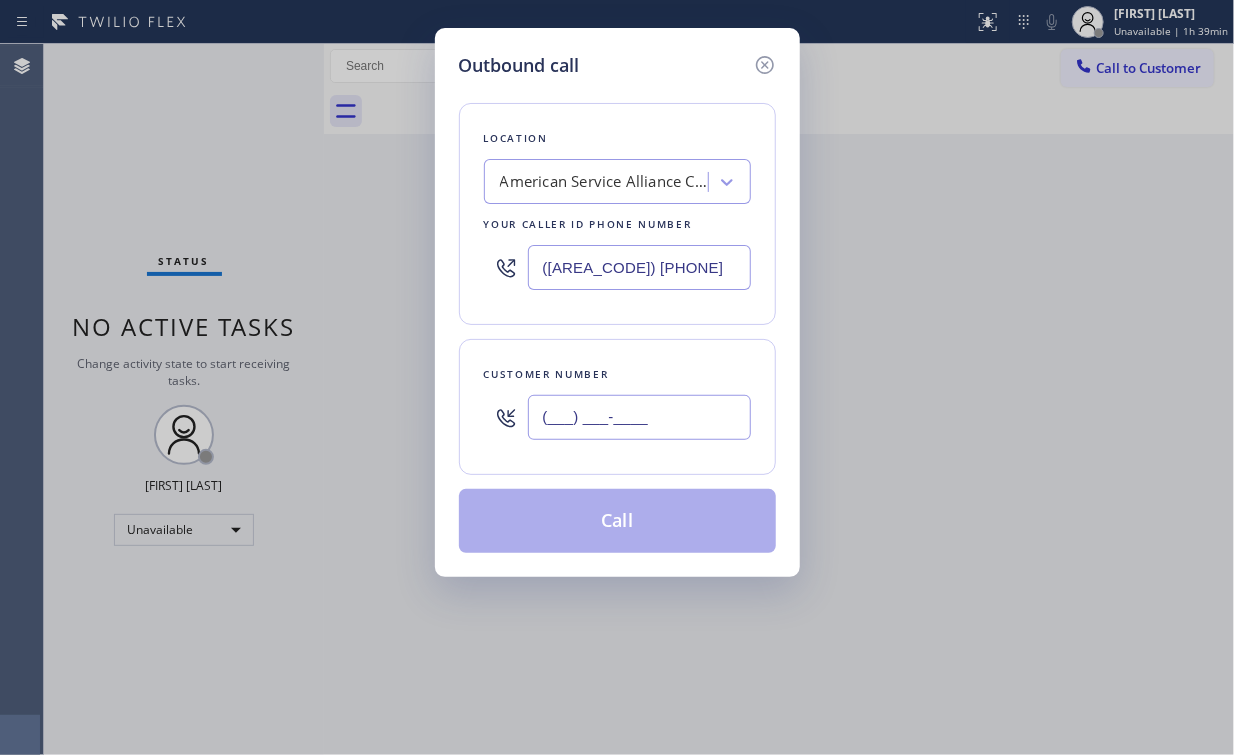 click on "(___) ___-____" at bounding box center (639, 417) 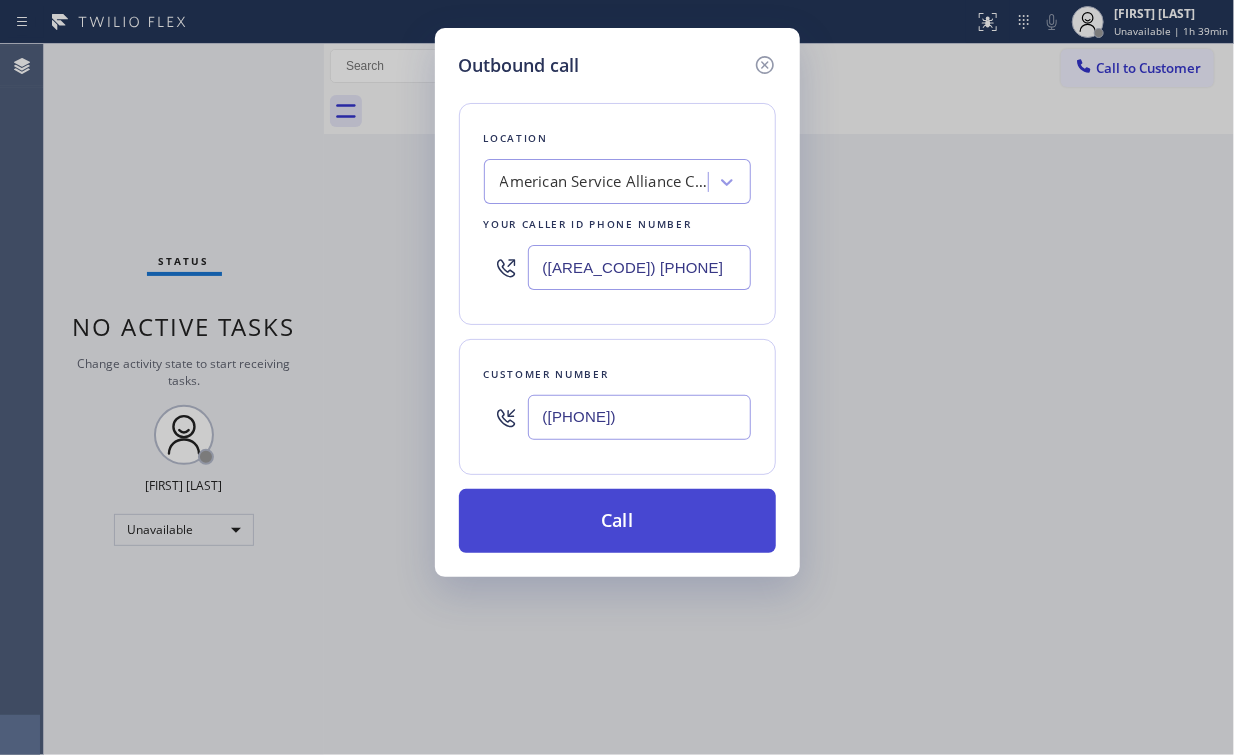 type on "([PHONE])" 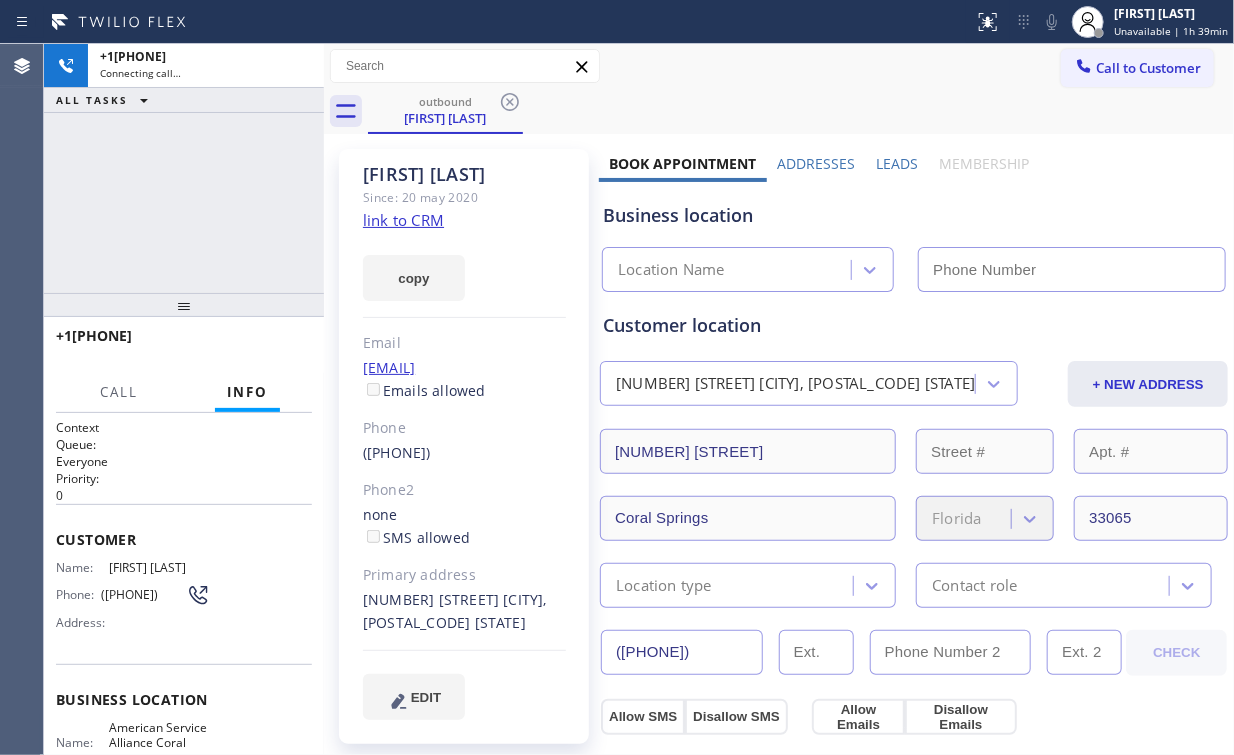 click on "+1[PHONE] Connecting call… ALL TASKS ALL TASKS ACTIVE TASKS TASKS IN WRAP UP" at bounding box center [184, 168] 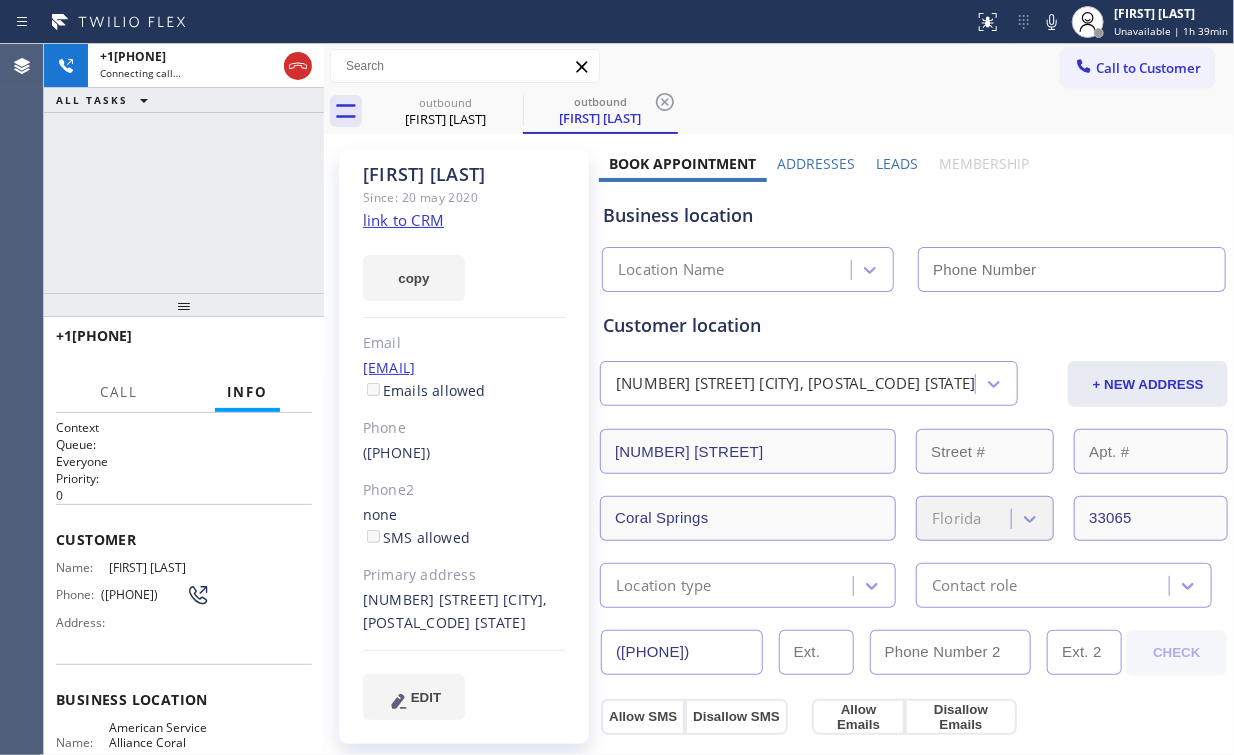 click on "+1[PHONE] Connecting call… ALL TASKS ALL TASKS ACTIVE TASKS TASKS IN WRAP UP" at bounding box center (184, 168) 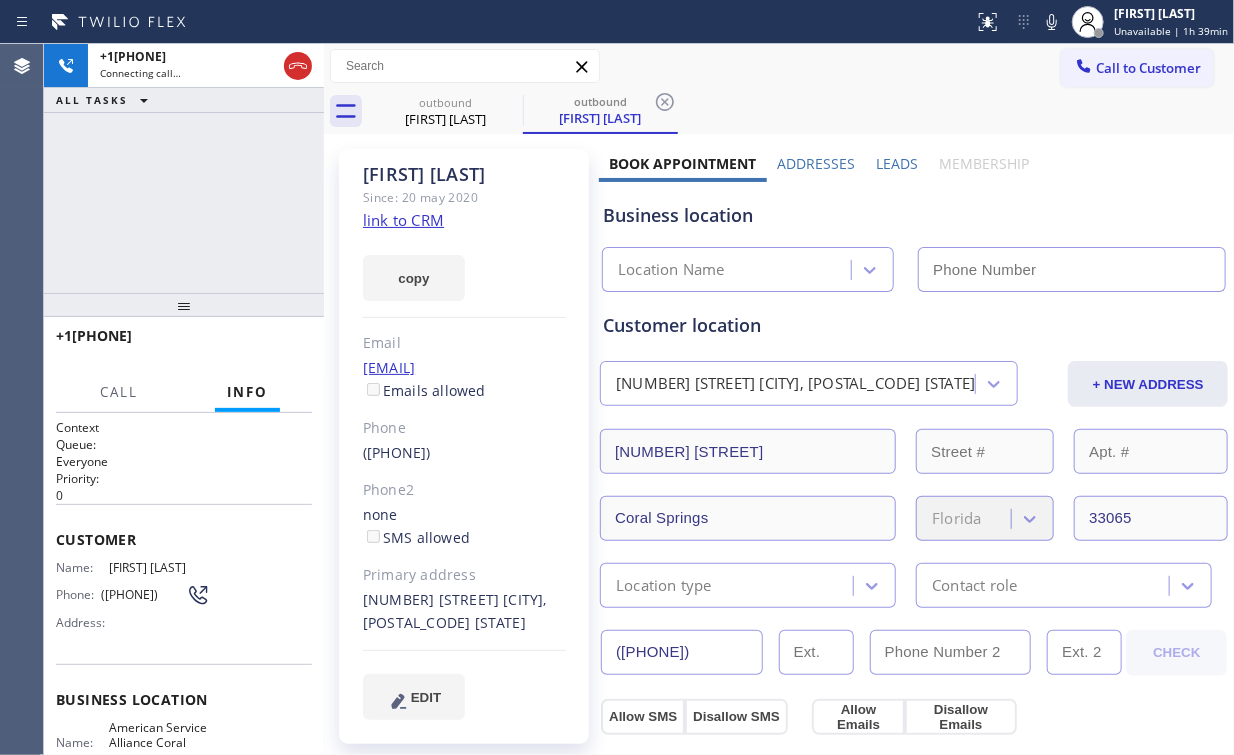 type on "([AREA_CODE]) [PHONE]" 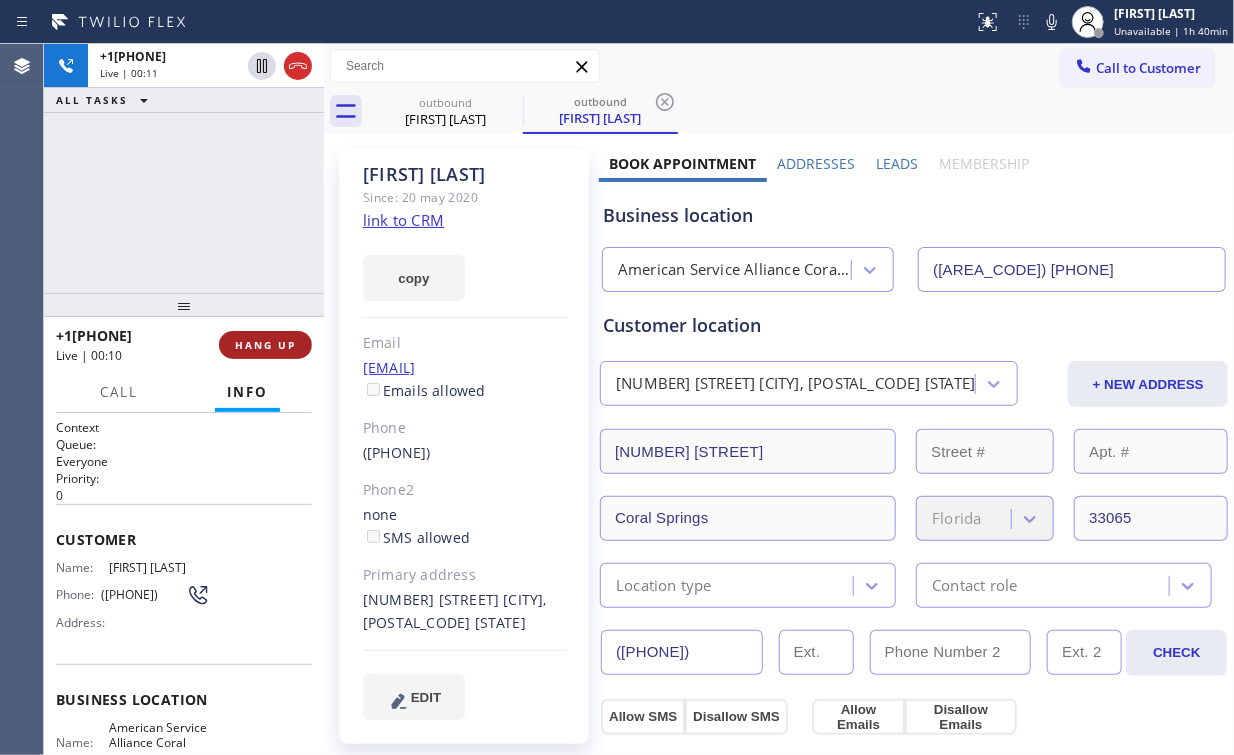 click on "HANG UP" at bounding box center (265, 345) 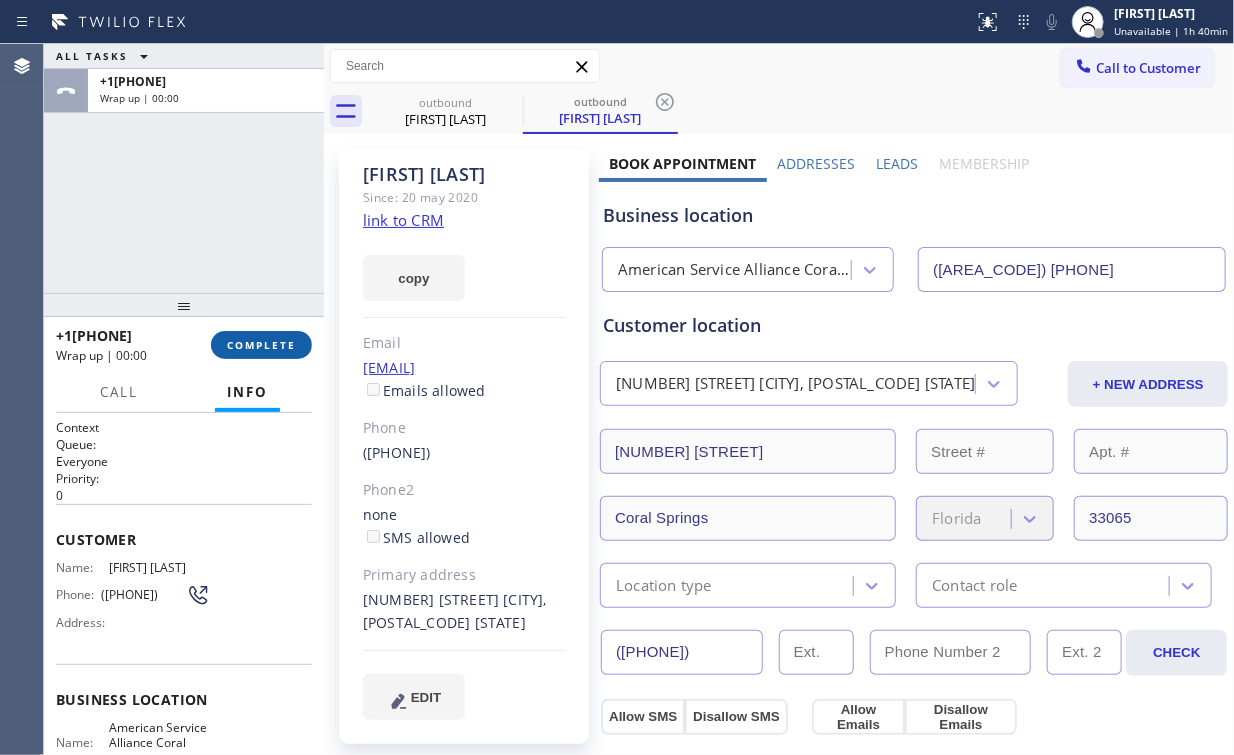 click on "COMPLETE" at bounding box center (261, 345) 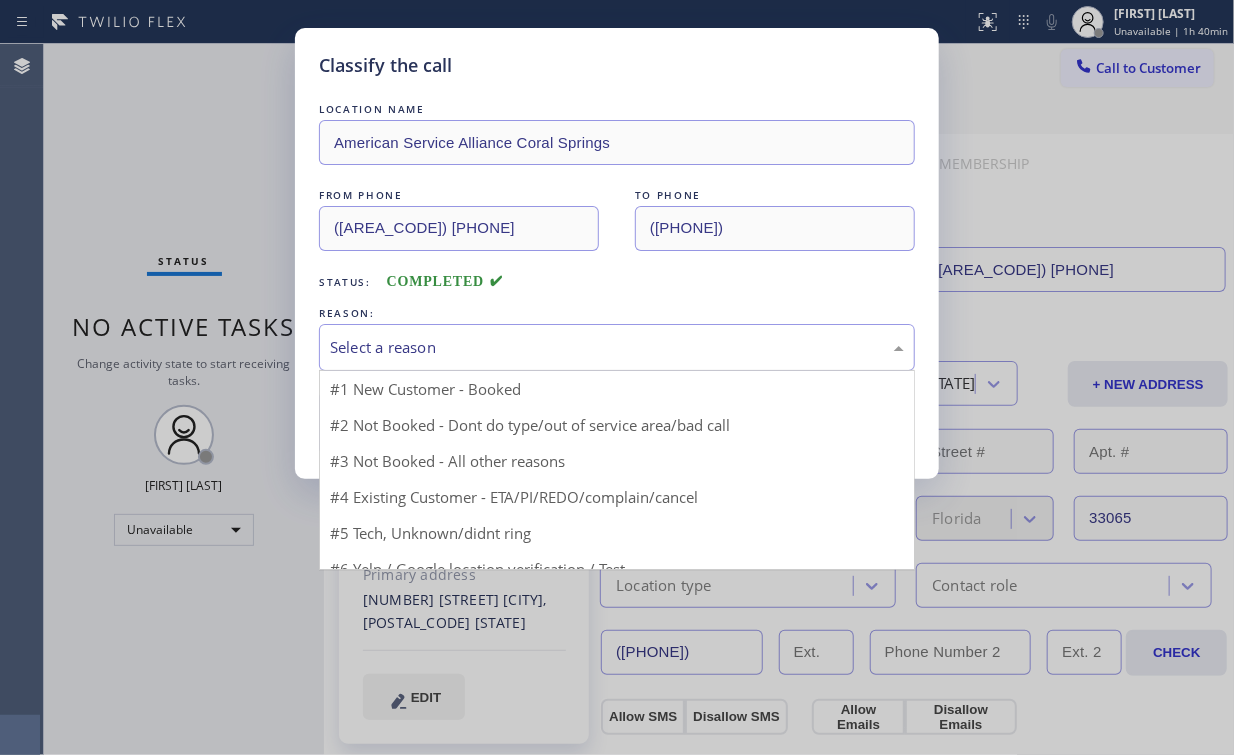 click on "Select a reason" at bounding box center (617, 347) 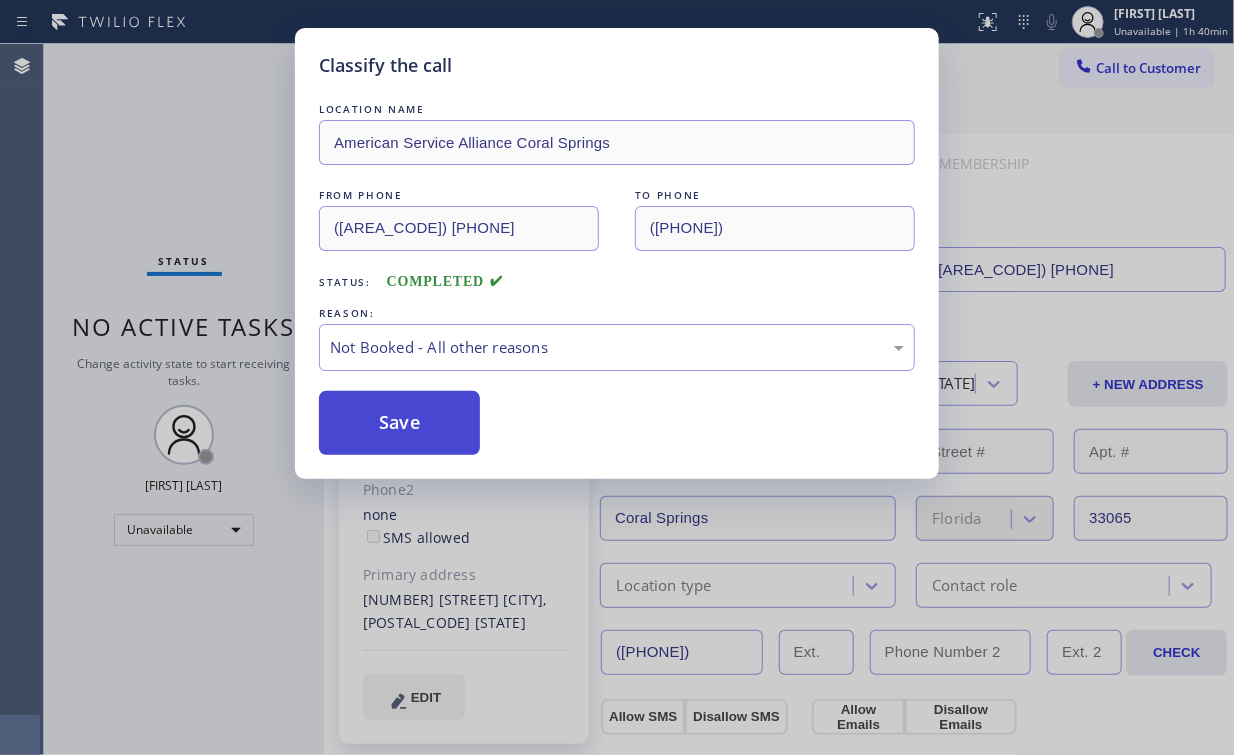 drag, startPoint x: 384, startPoint y: 432, endPoint x: 424, endPoint y: 424, distance: 40.792156 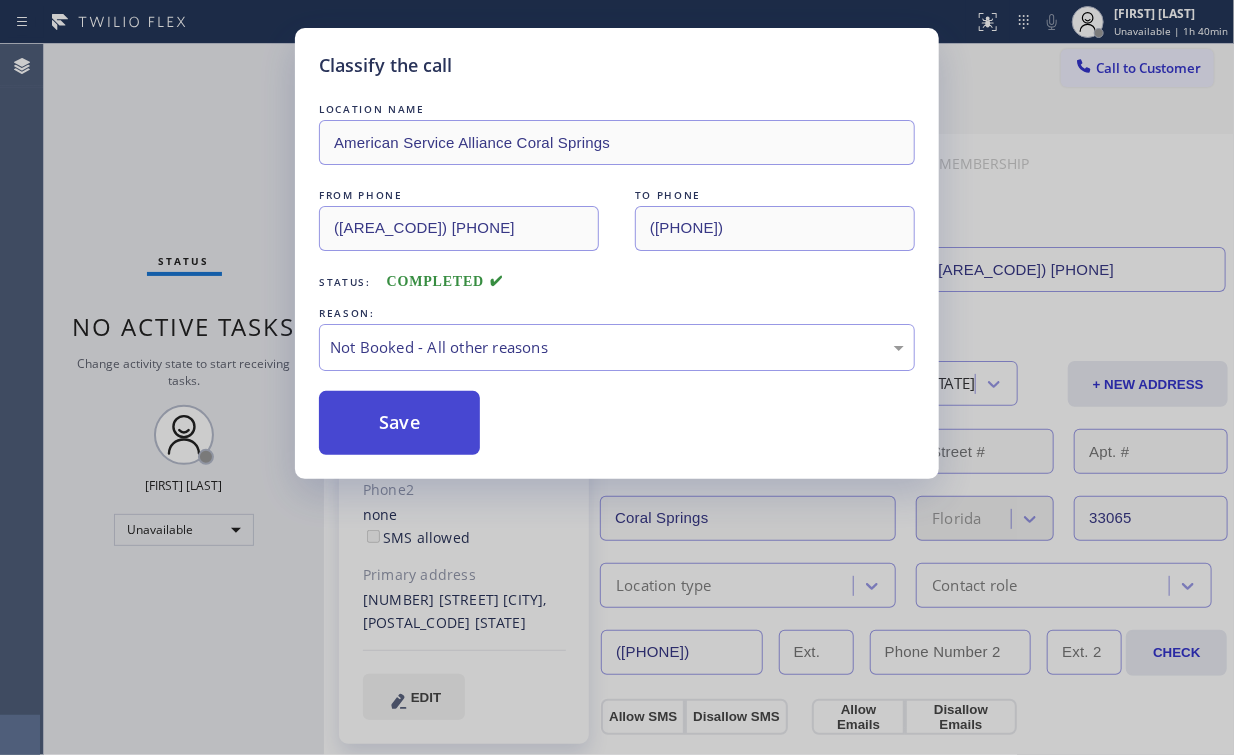 click on "Save" at bounding box center (399, 423) 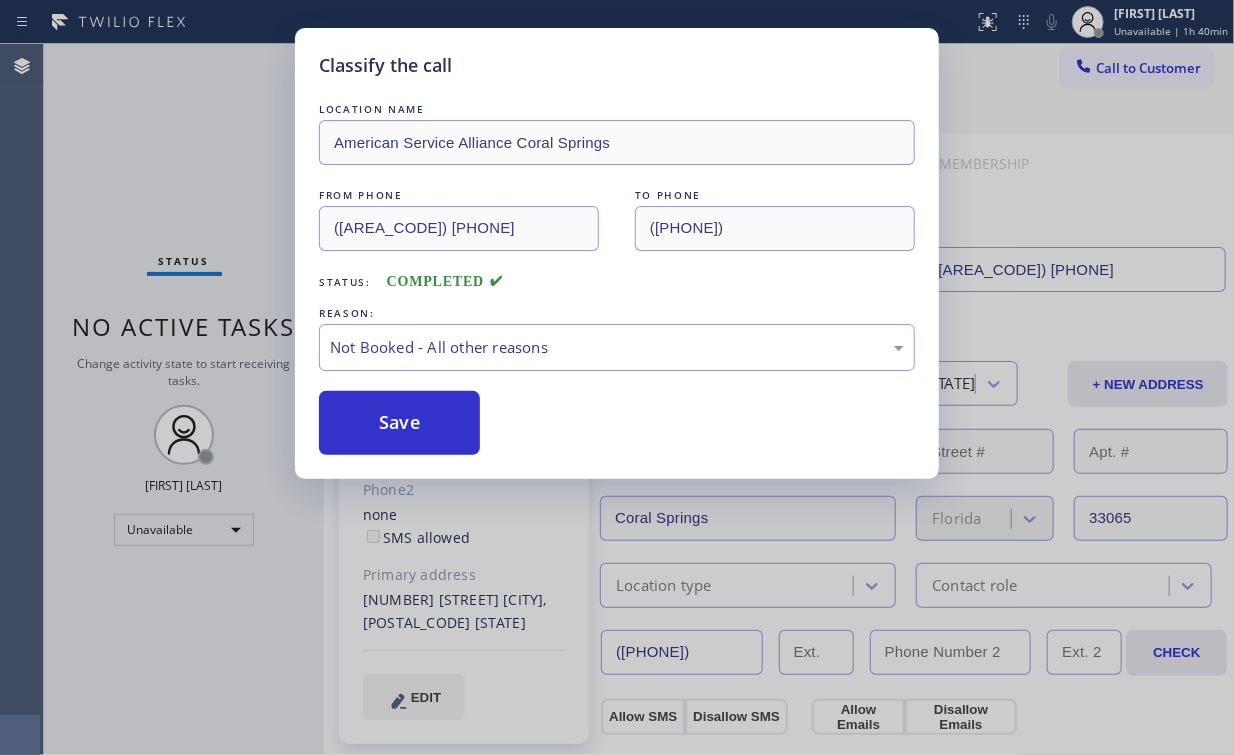 click on "Classify the call LOCATION NAME [COMPANY] [CITY] FROM PHONE ([AREA_CODE]) [PHONE] TO PHONE ([AREA_CODE]) [PHONE] Status: COMPLETED REASON: Not Booked - All other reasons Save" at bounding box center [617, 377] 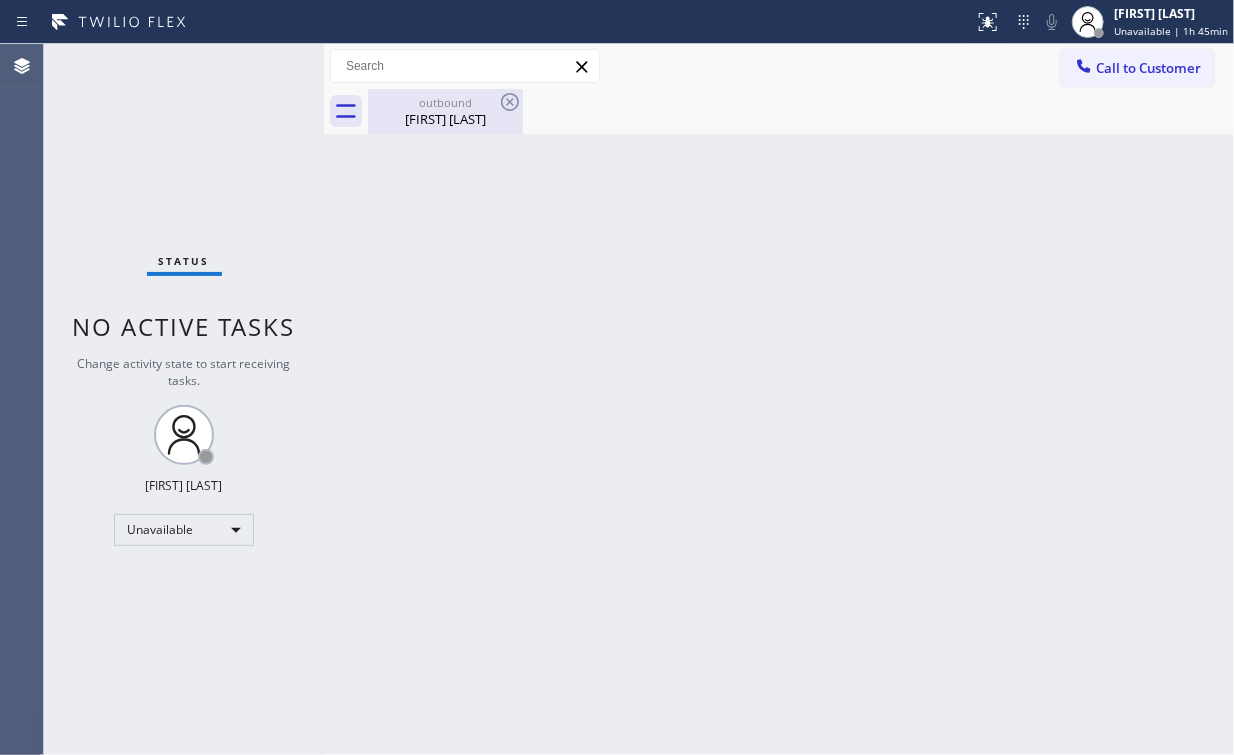 click on "[FIRST] [LAST]" at bounding box center [445, 119] 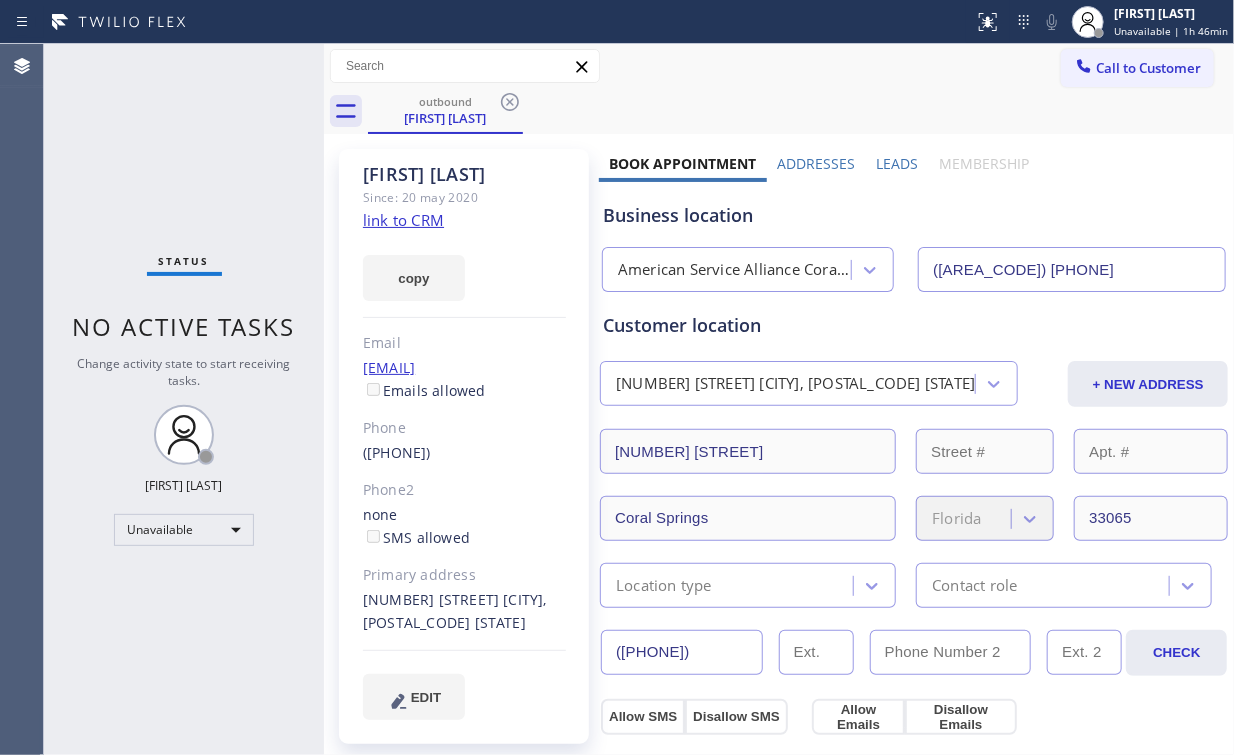 click on "Status   No active tasks     Change activity state to start receiving tasks.   Arnold Verallo Unavailable" at bounding box center [184, 399] 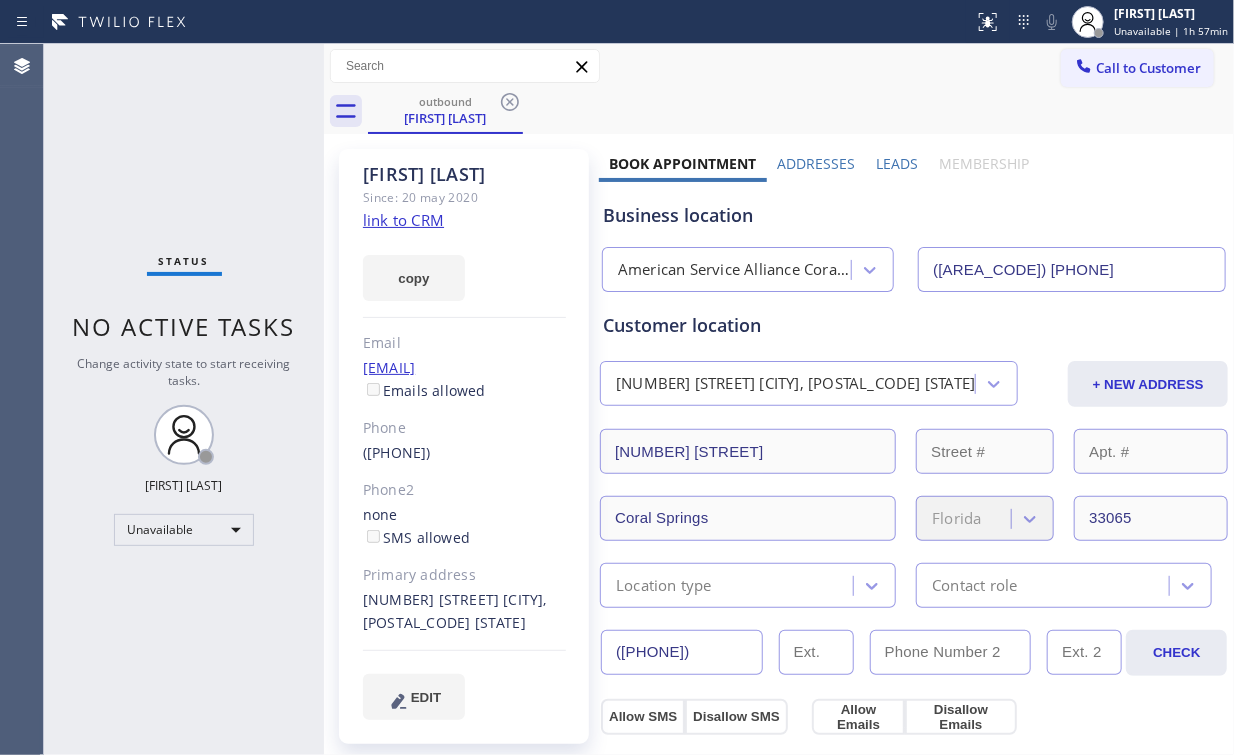 drag, startPoint x: 1124, startPoint y: 65, endPoint x: 1098, endPoint y: 67, distance: 26.076809 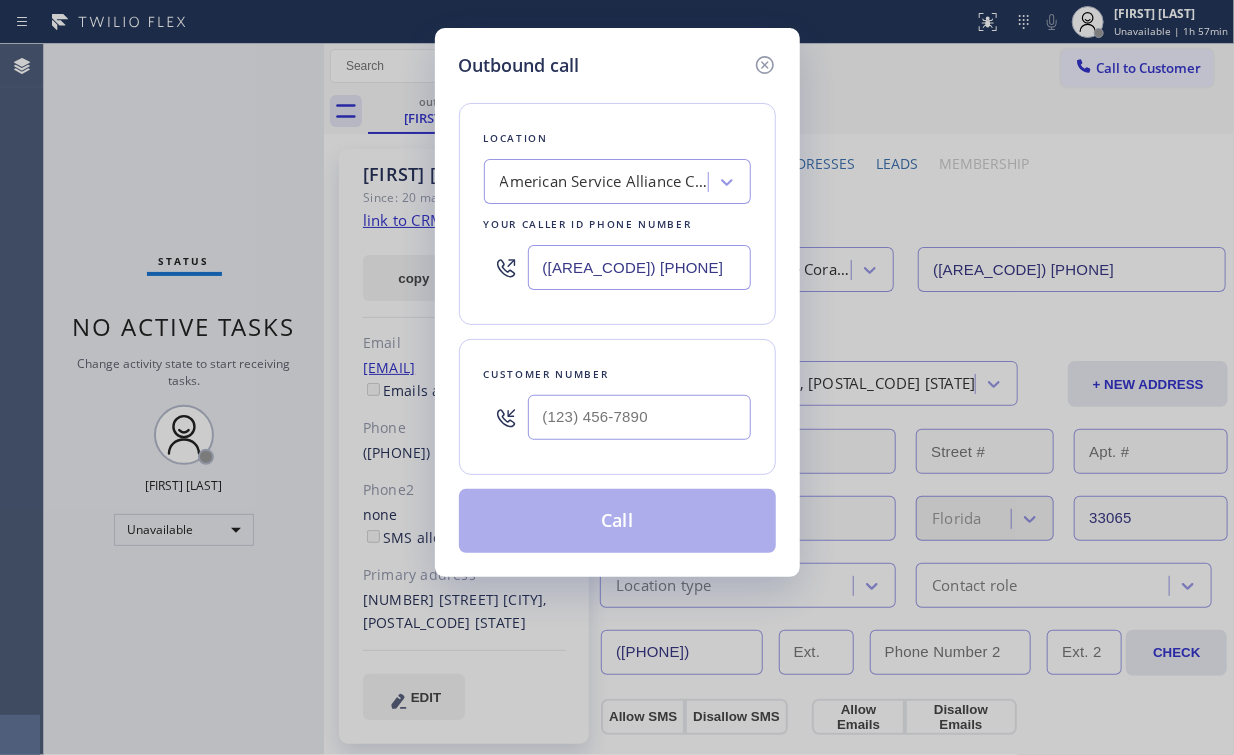 drag, startPoint x: 435, startPoint y: 282, endPoint x: 270, endPoint y: 282, distance: 165 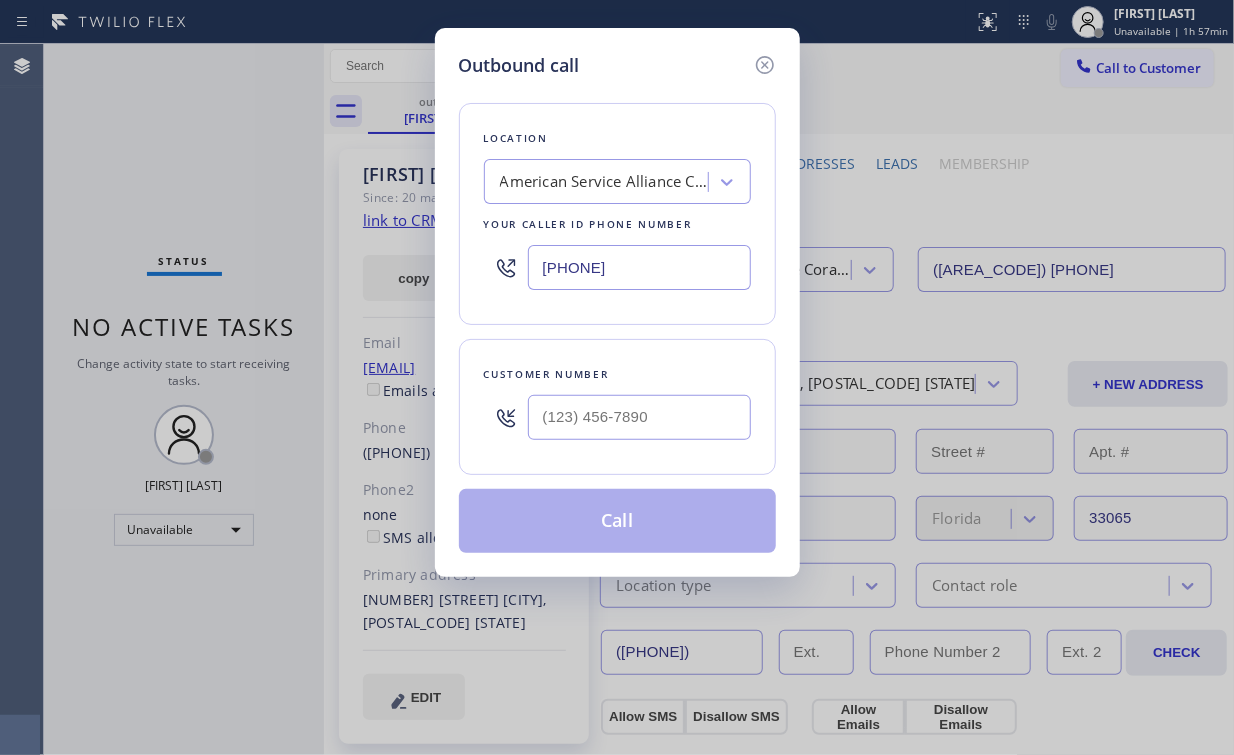 type on "[PHONE]" 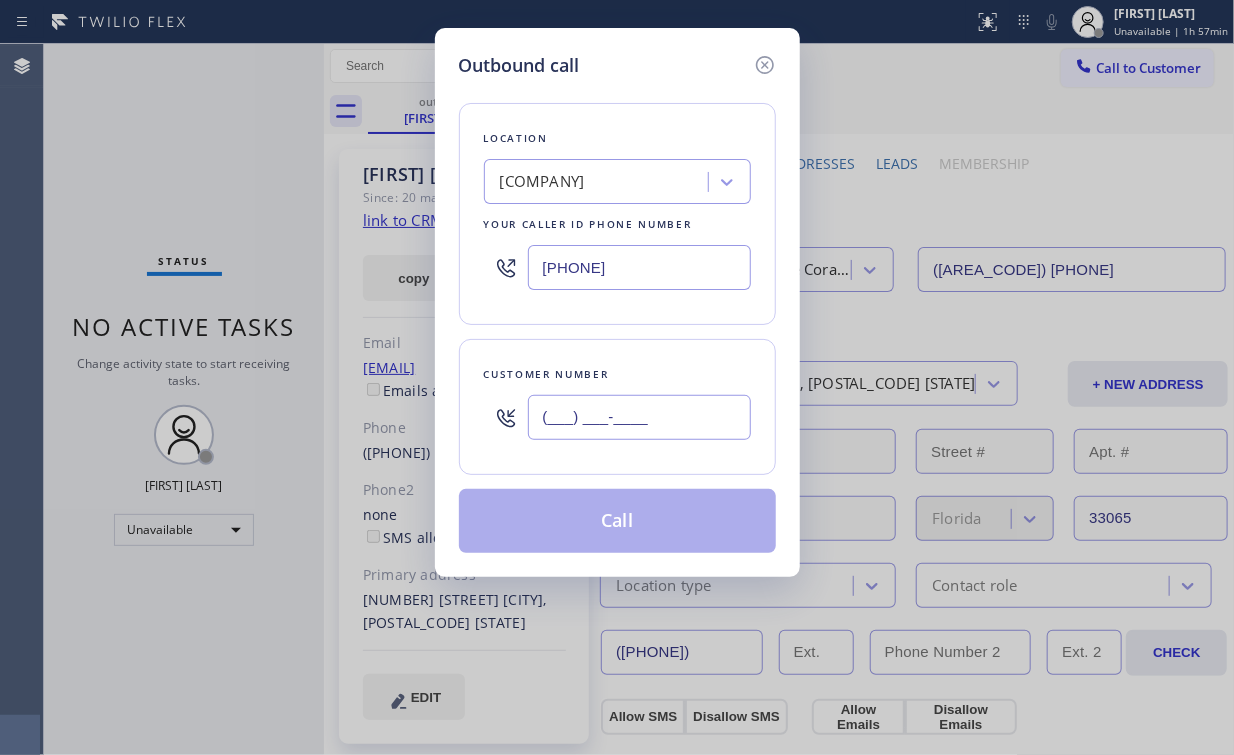 click on "(___) ___-____" at bounding box center (639, 417) 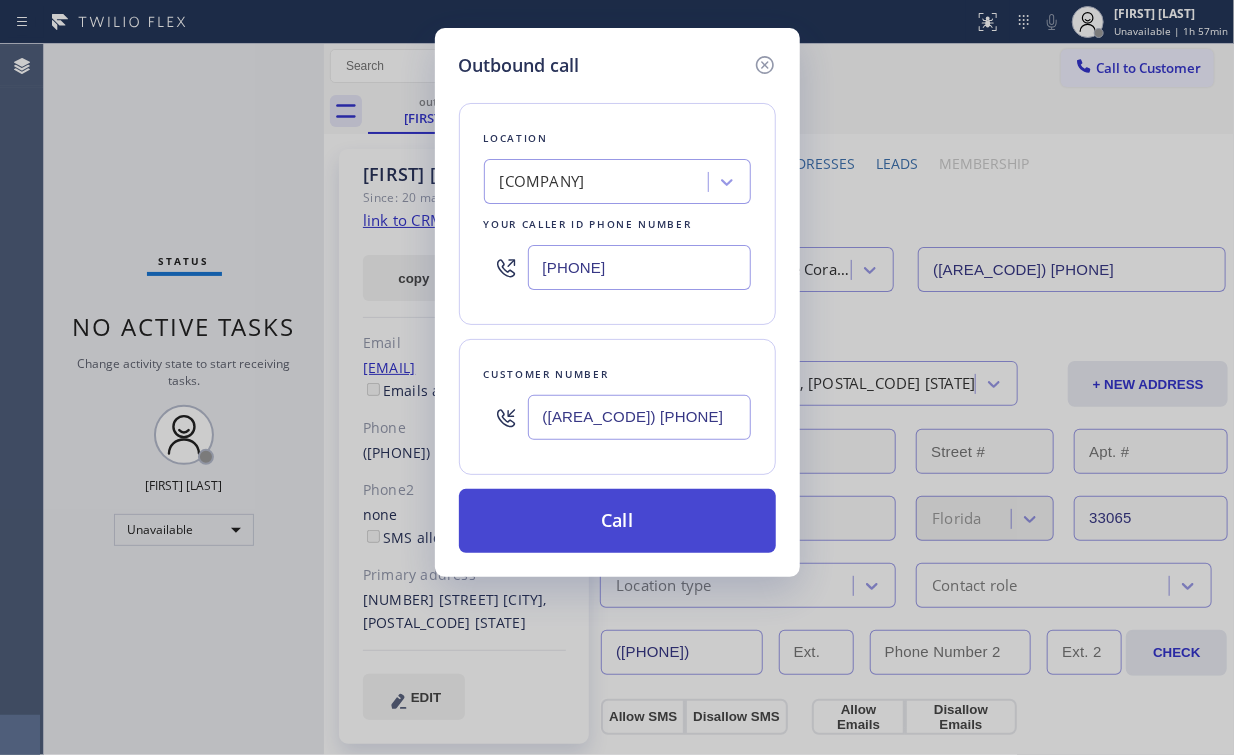 type on "([AREA_CODE]) [PHONE]" 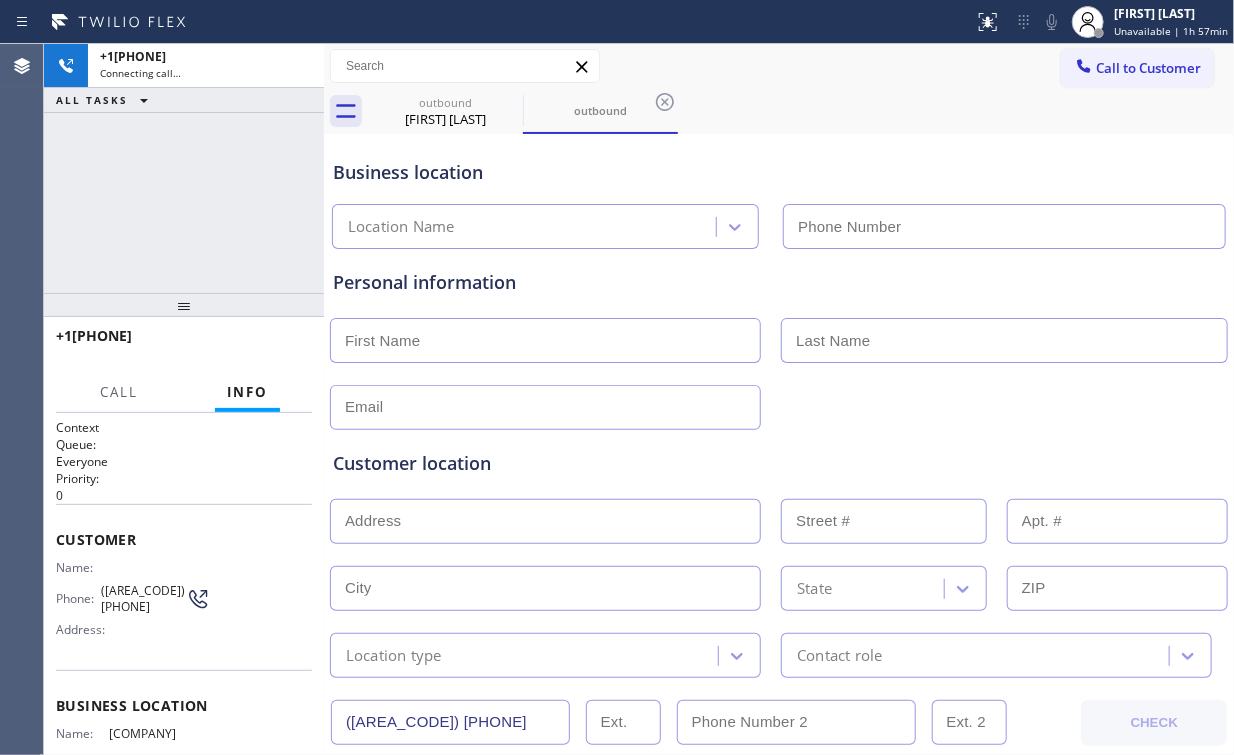 type on "[PHONE]" 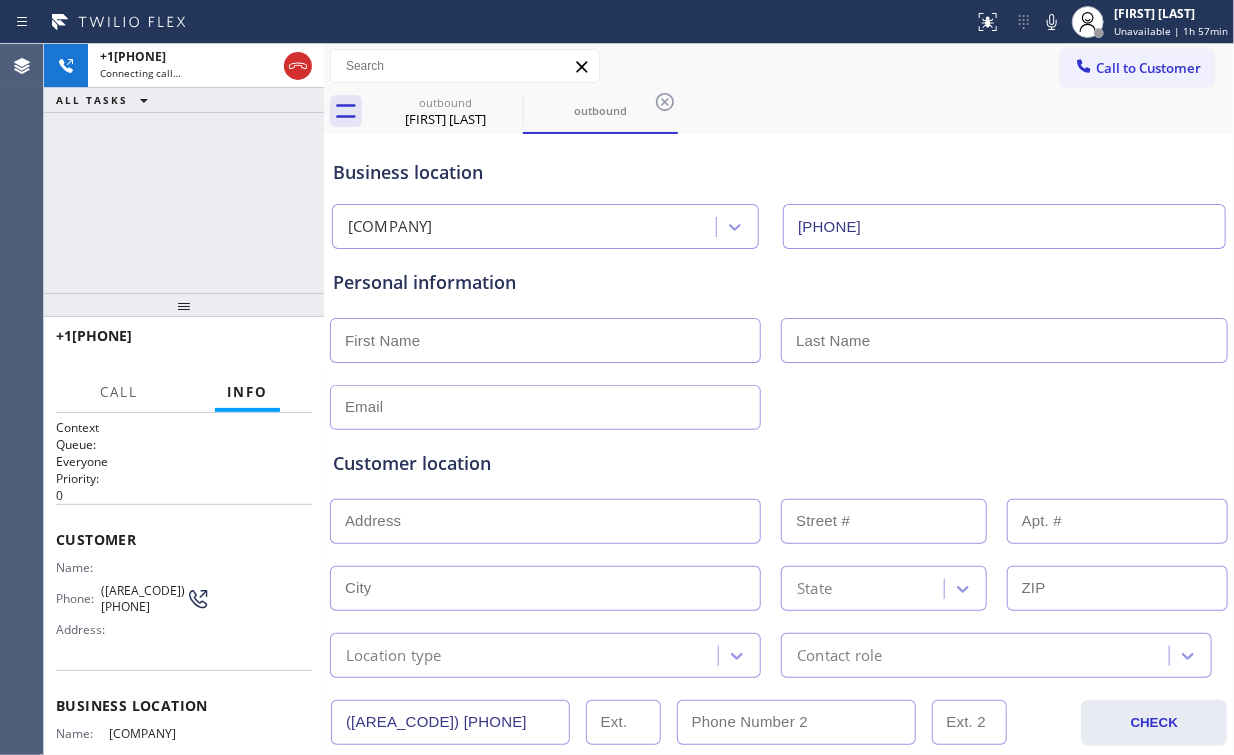 drag, startPoint x: 148, startPoint y: 200, endPoint x: 169, endPoint y: 203, distance: 21.213203 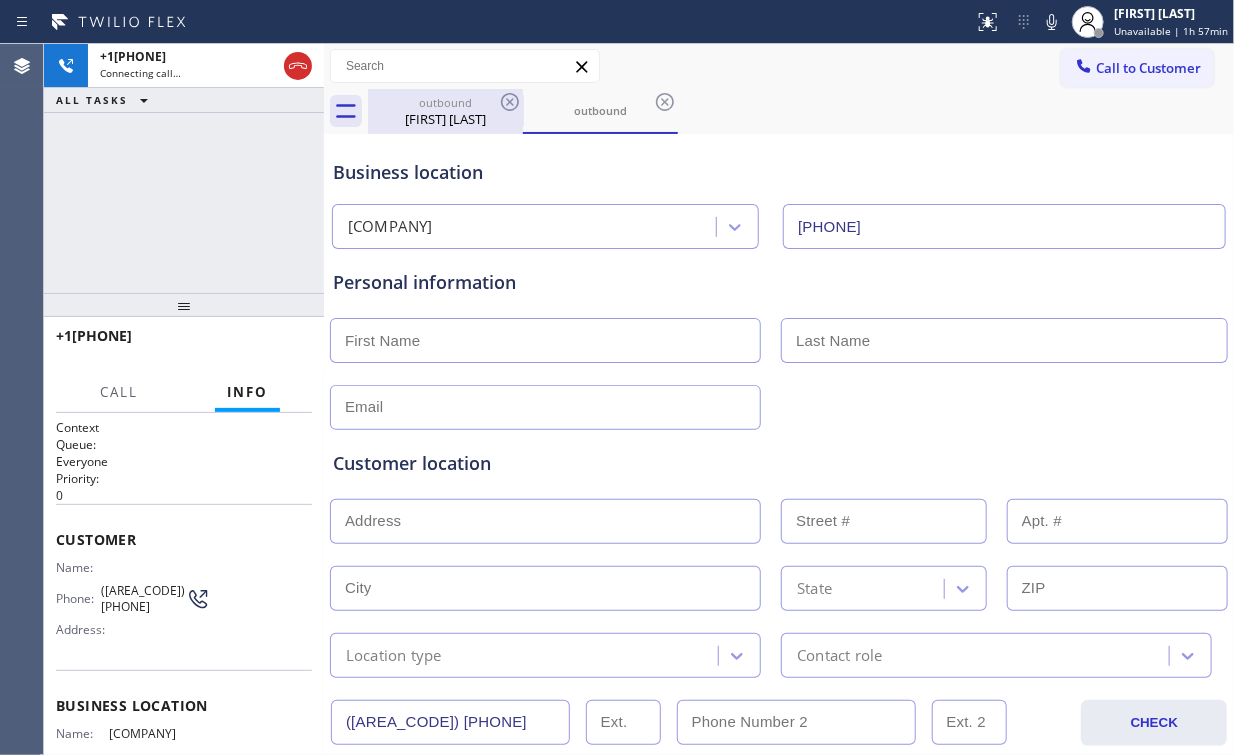 click on "outbound" at bounding box center [445, 102] 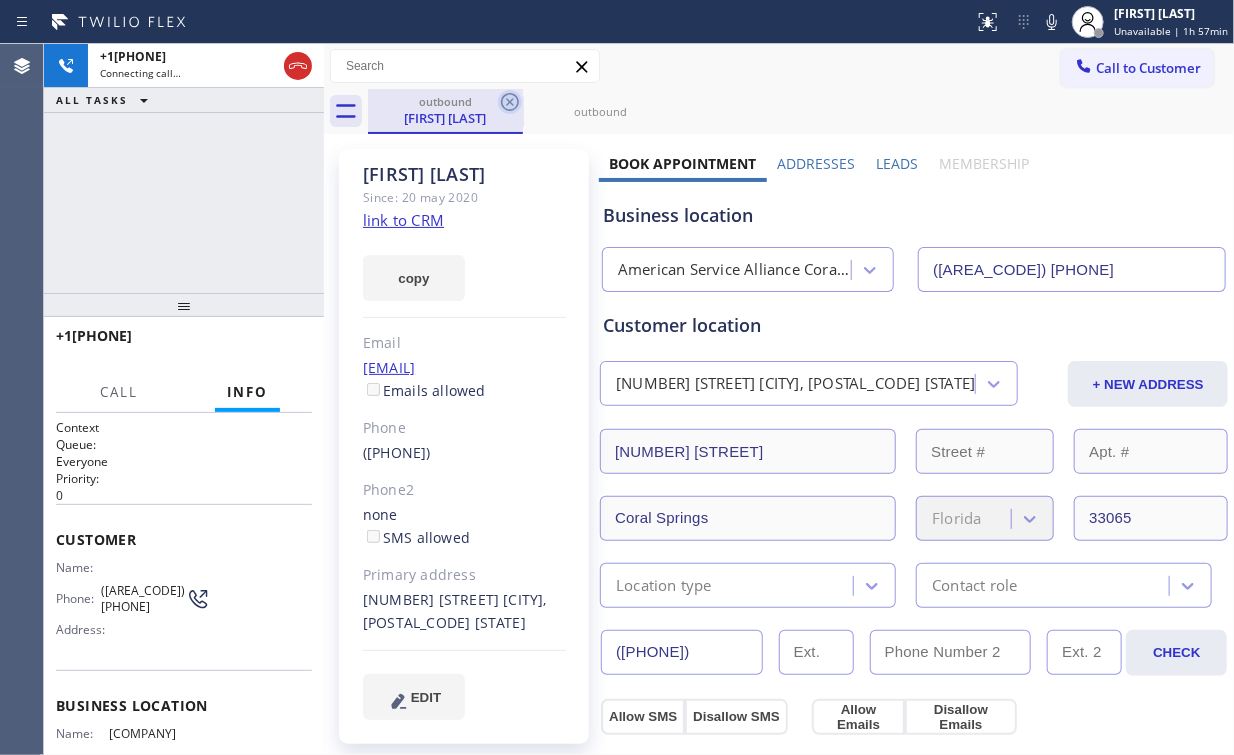 click 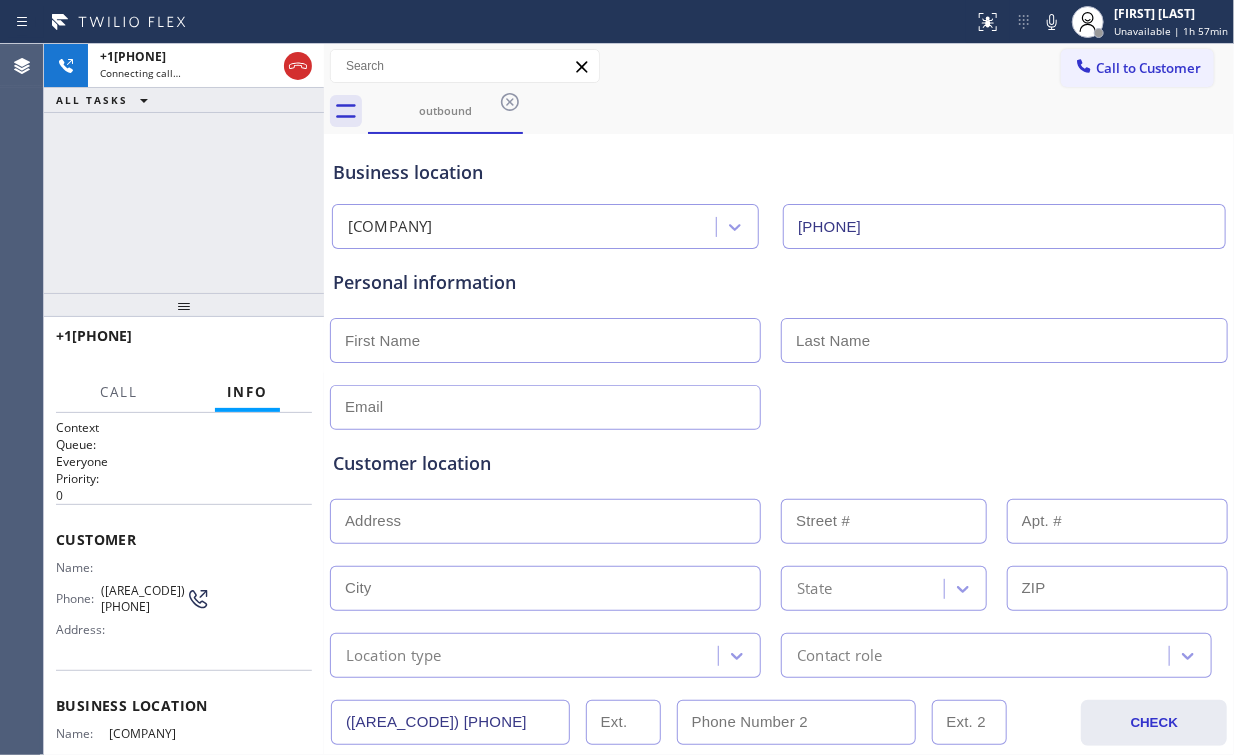 click on "+1[PHONE] Connecting call… ALL TASKS ALL TASKS ACTIVE TASKS TASKS IN WRAP UP" at bounding box center (184, 168) 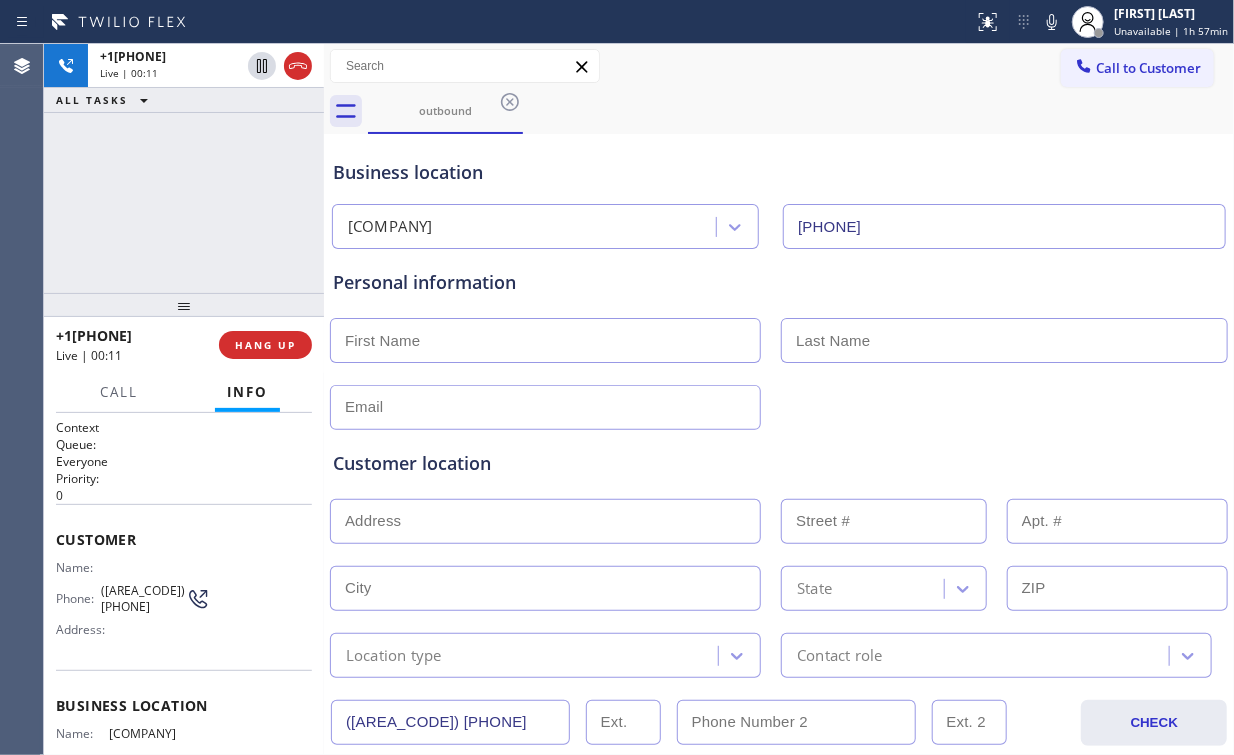 click on "+1[PHONE] Live | 00:11 ALL TASKS ALL TASKS ACTIVE TASKS TASKS IN WRAP UP" at bounding box center [184, 168] 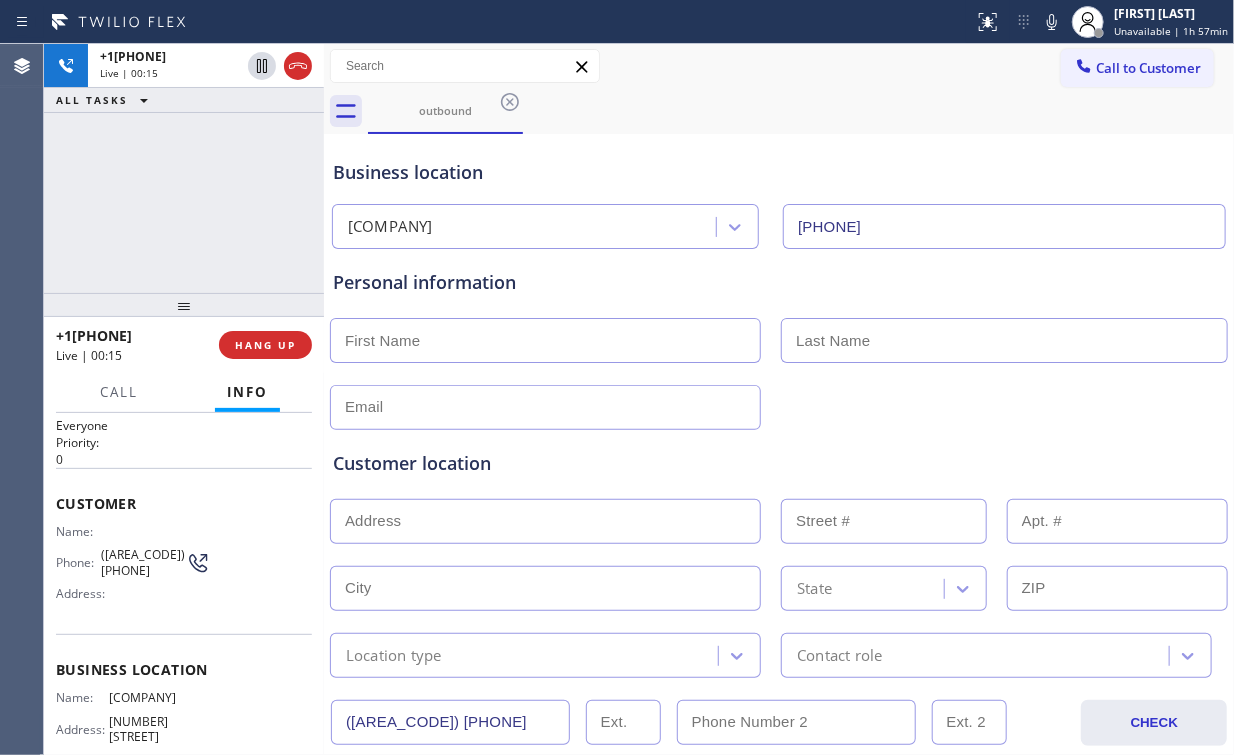 scroll, scrollTop: 80, scrollLeft: 0, axis: vertical 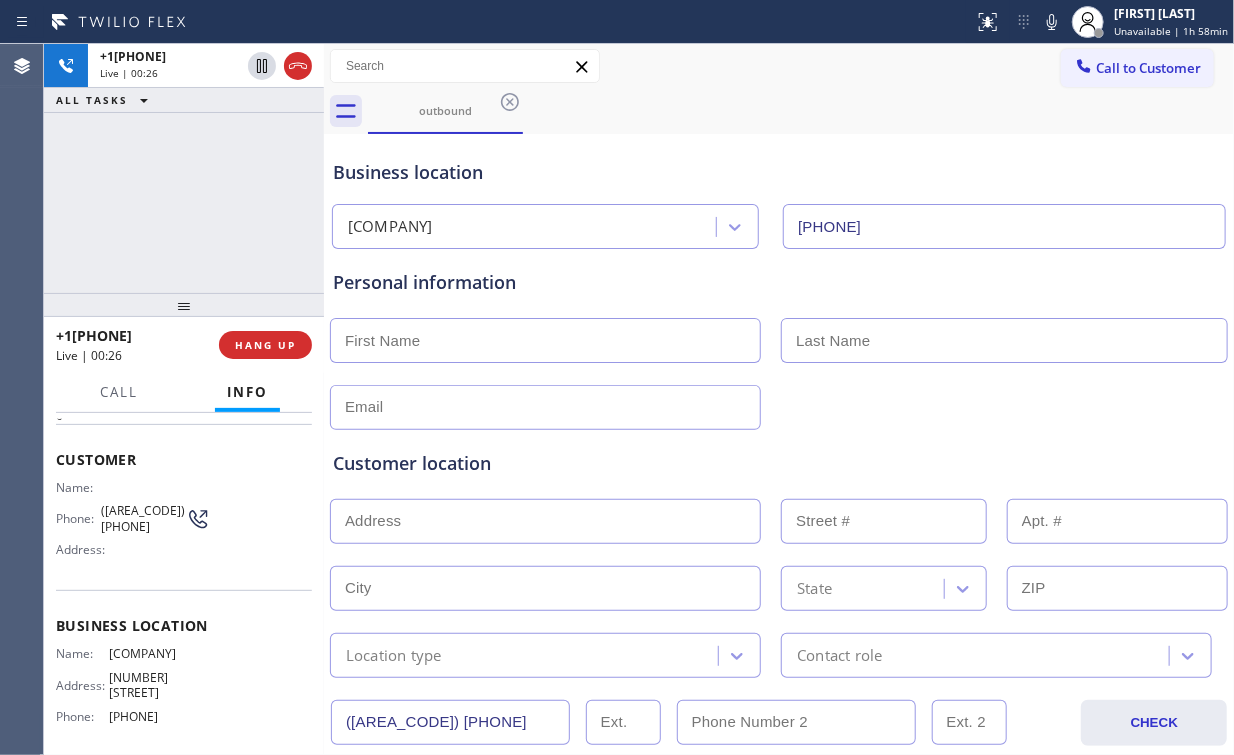 click on "+1[PHONE] Live | 00:26 ALL TASKS ALL TASKS ACTIVE TASKS TASKS IN WRAP UP" at bounding box center [184, 168] 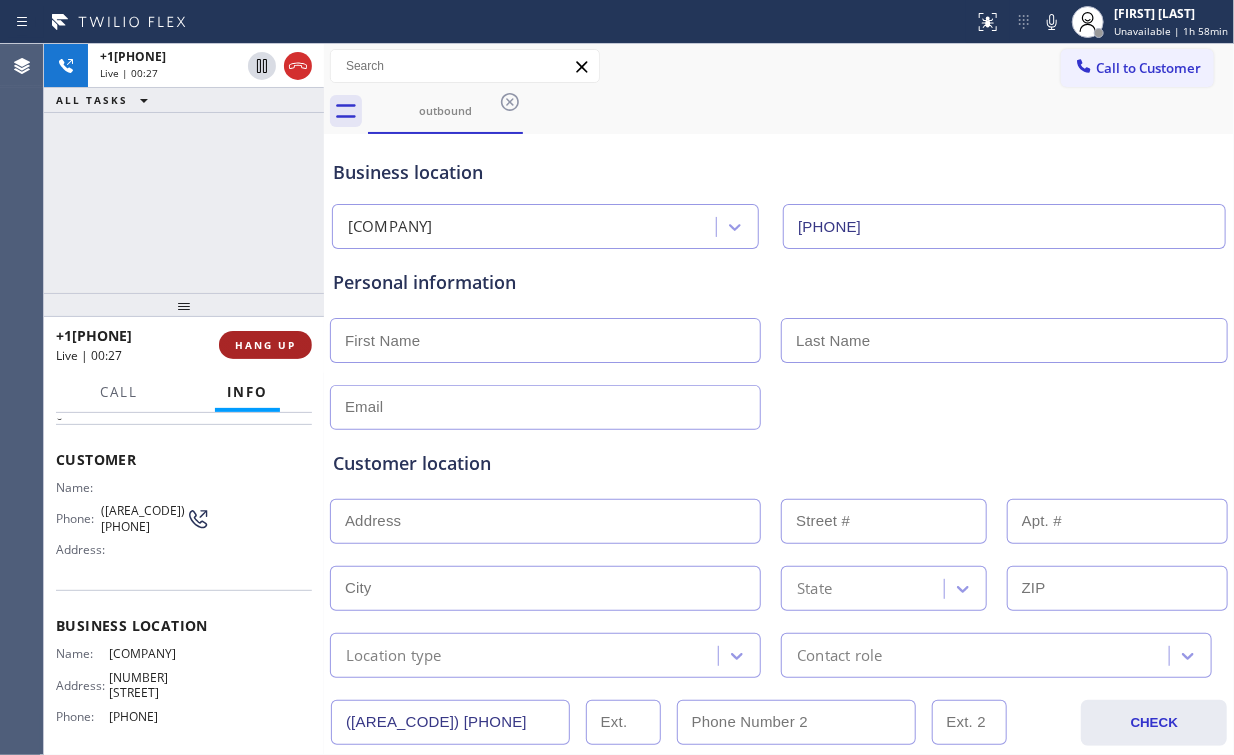 click on "HANG UP" at bounding box center [265, 345] 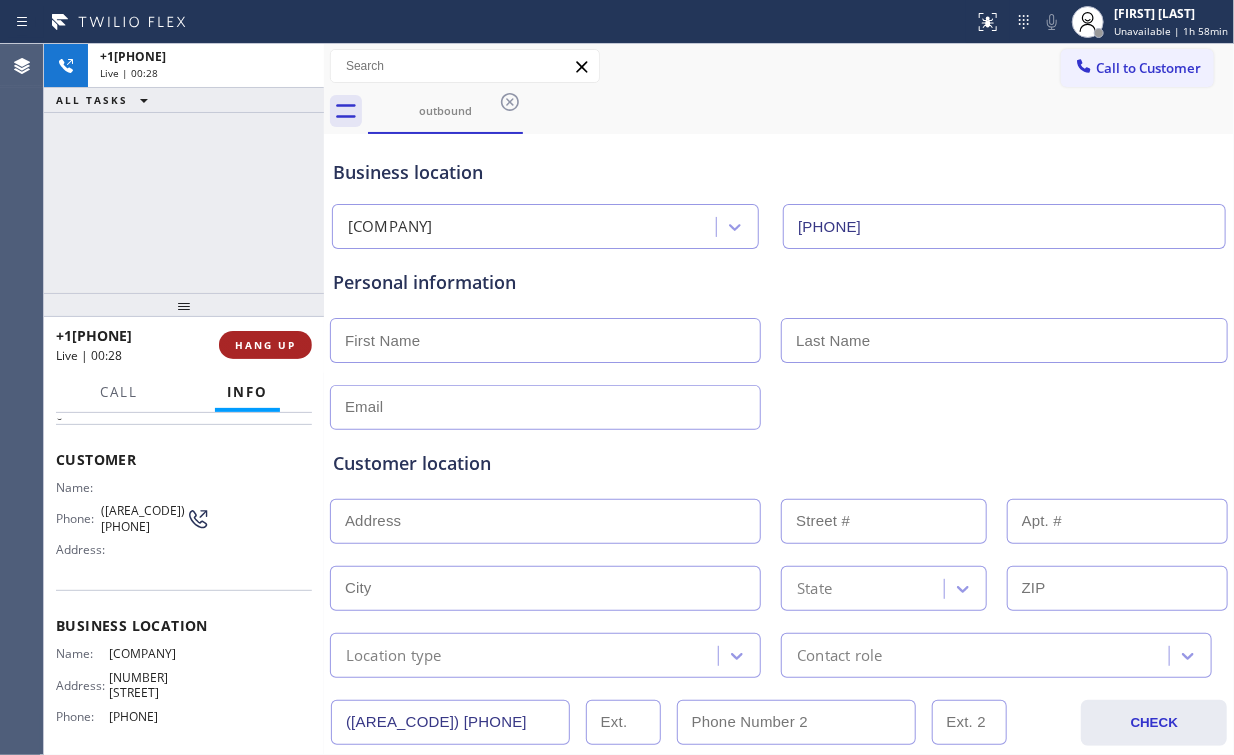 click on "HANG UP" at bounding box center [265, 345] 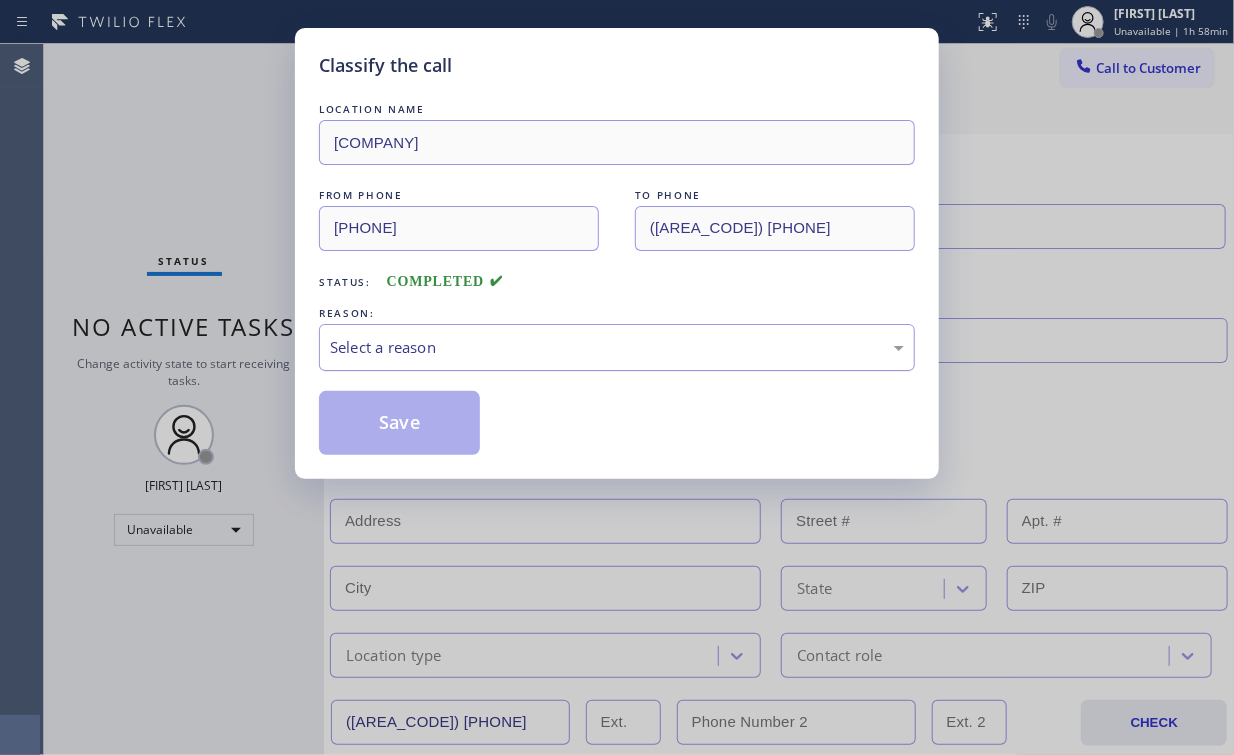 click on "Select a reason" at bounding box center (617, 347) 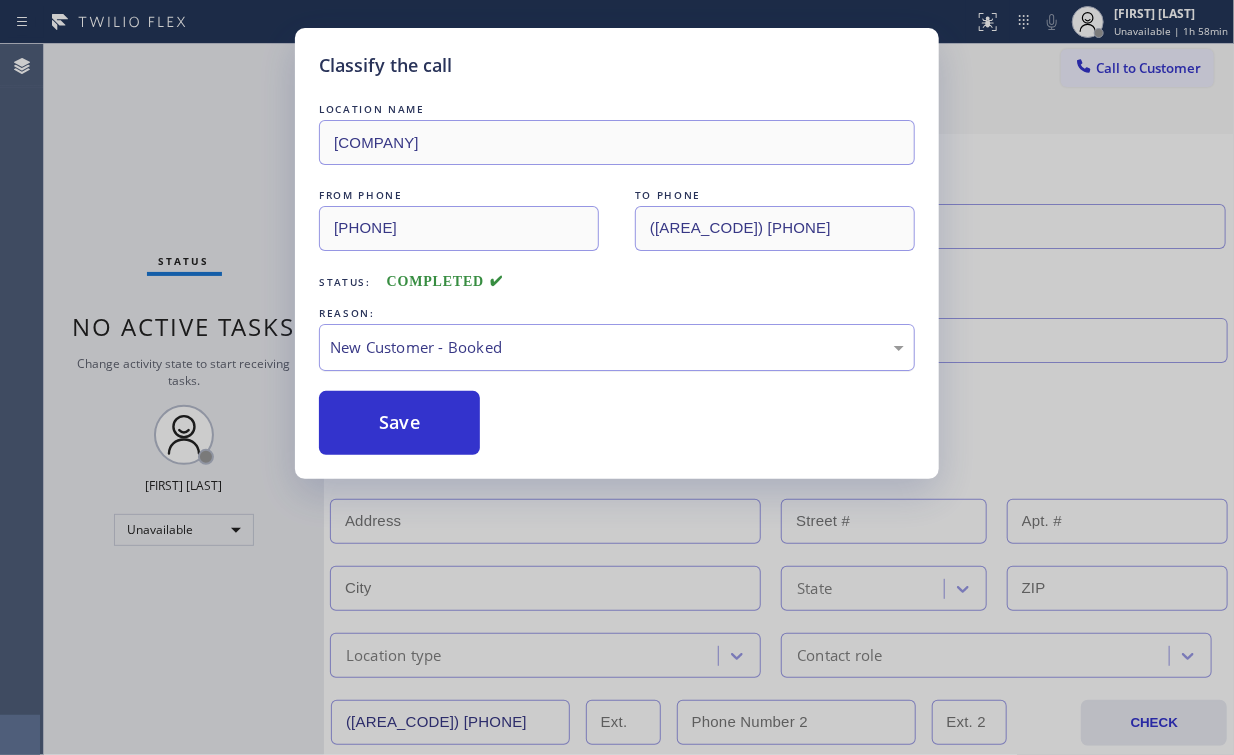 click on "New Customer - Booked" at bounding box center [617, 347] 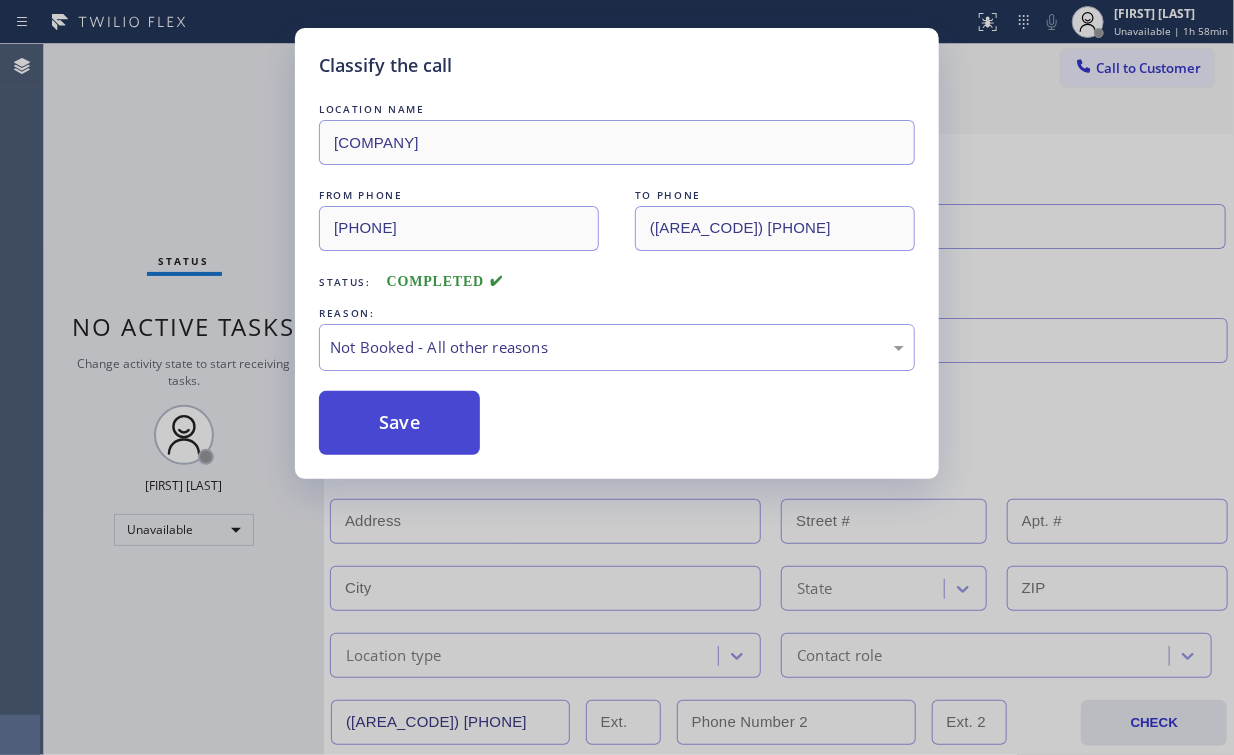 click on "Save" at bounding box center [399, 423] 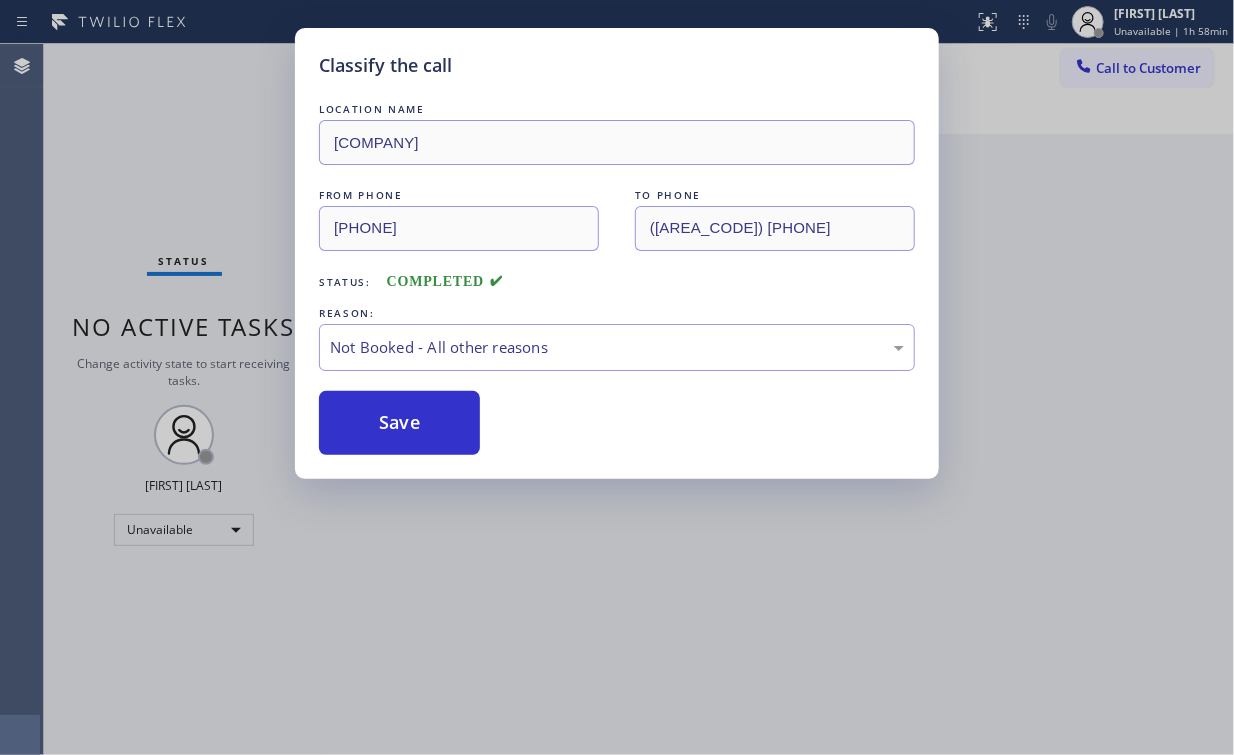 drag, startPoint x: 168, startPoint y: 201, endPoint x: 519, endPoint y: 401, distance: 403.98145 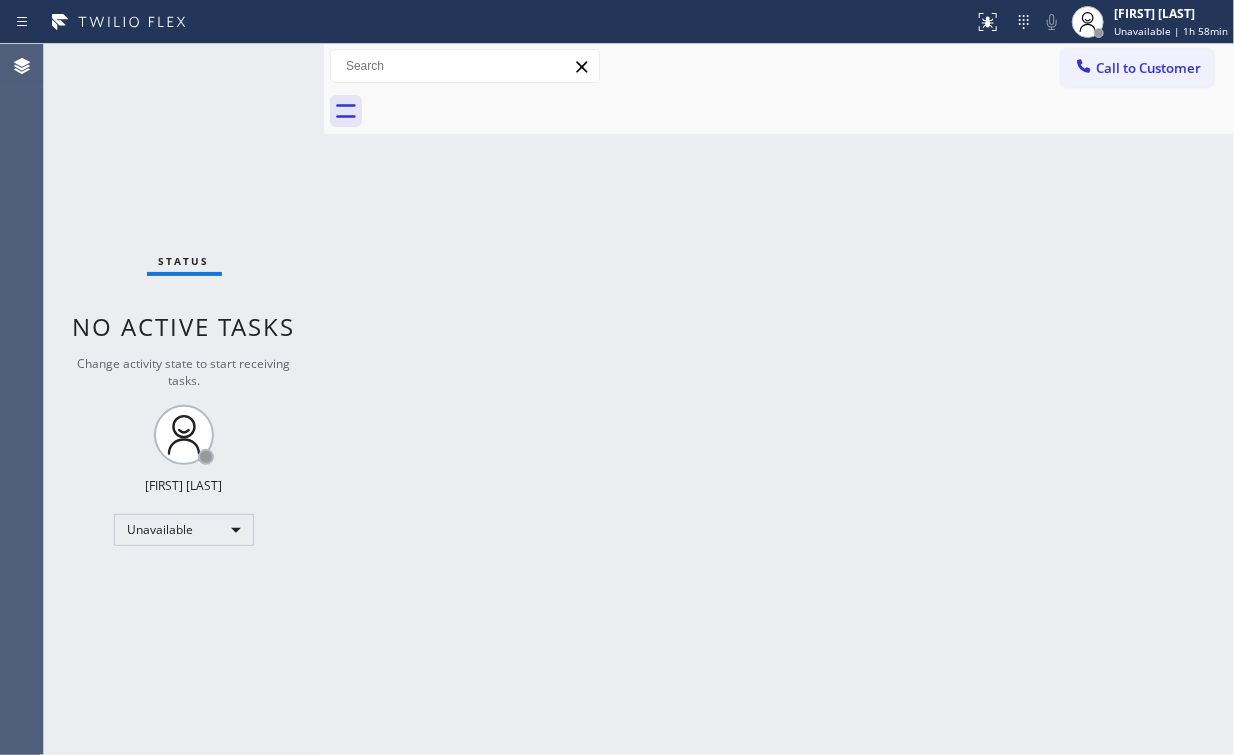 click on "Back to Dashboard Change Sender ID Customers Technicians Select a contact Outbound call Location Search location Your caller id phone number Customer number Call Customer info Name   Phone none Address none Change Sender ID HVAC [PHONE] 5 Star Appliance [PHONE] Appliance Repair [PHONE] Plumbing [PHONE] Air Duct Cleaning [PHONE]  Electricians [PHONE] Cancel Change Check personal SMS Reset Change No tabs Call to Customer Outbound call Location Santa Clarita AC Installation Your caller id phone number [PHONE] Customer number Call Outbound call Technician Search Technician Your caller id phone number Your caller id phone number Call" at bounding box center [779, 399] 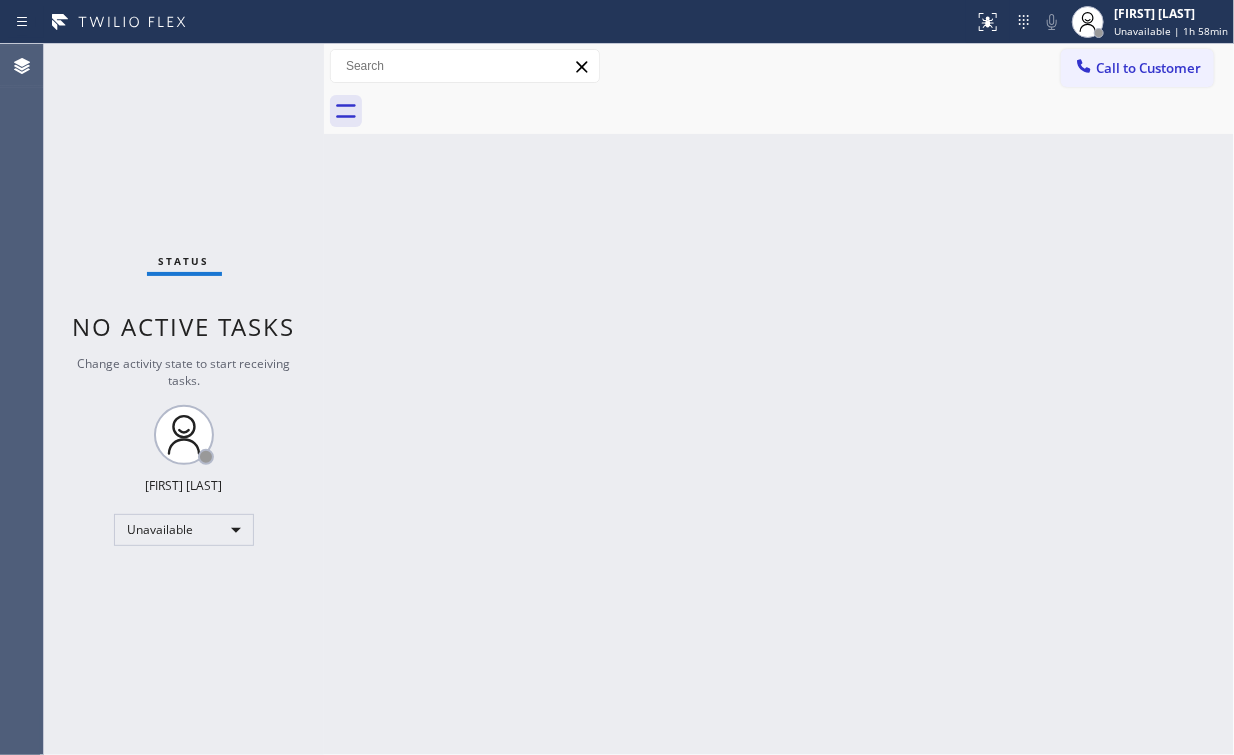click on "Call to Customer" at bounding box center [1148, 68] 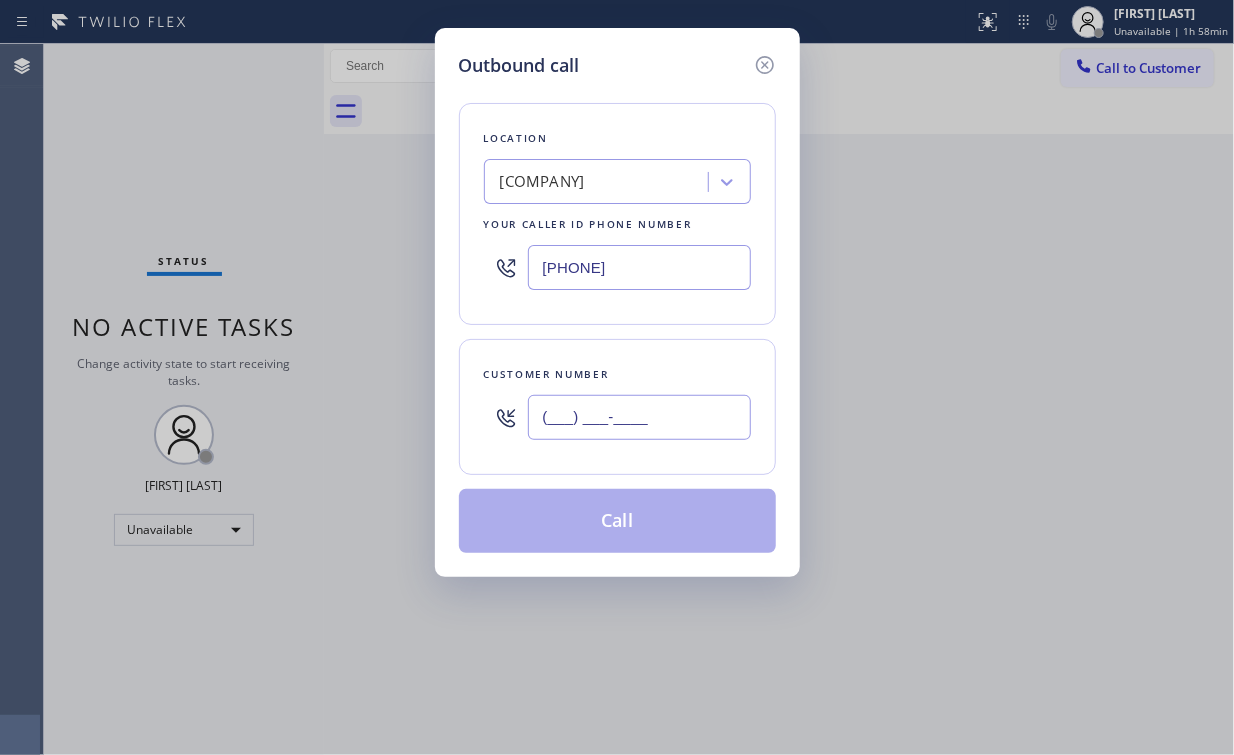 click on "(___) ___-____" at bounding box center (639, 417) 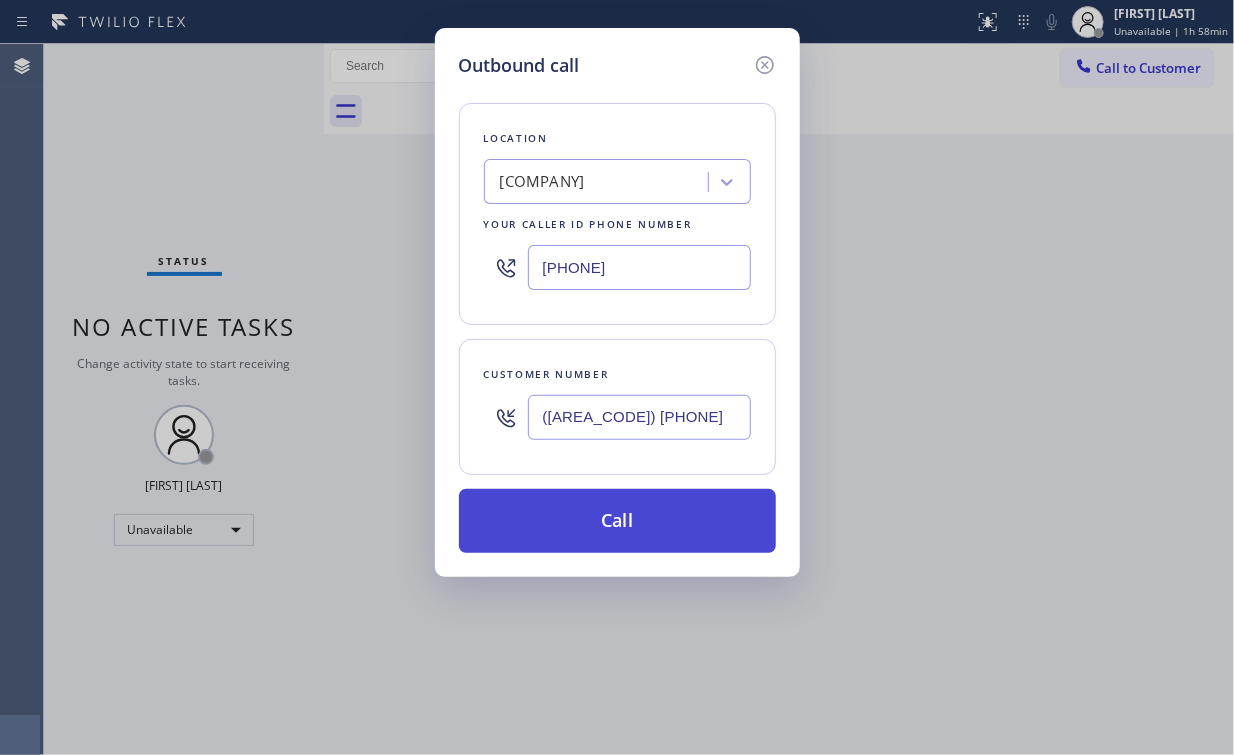 type on "([AREA_CODE]) [PHONE]" 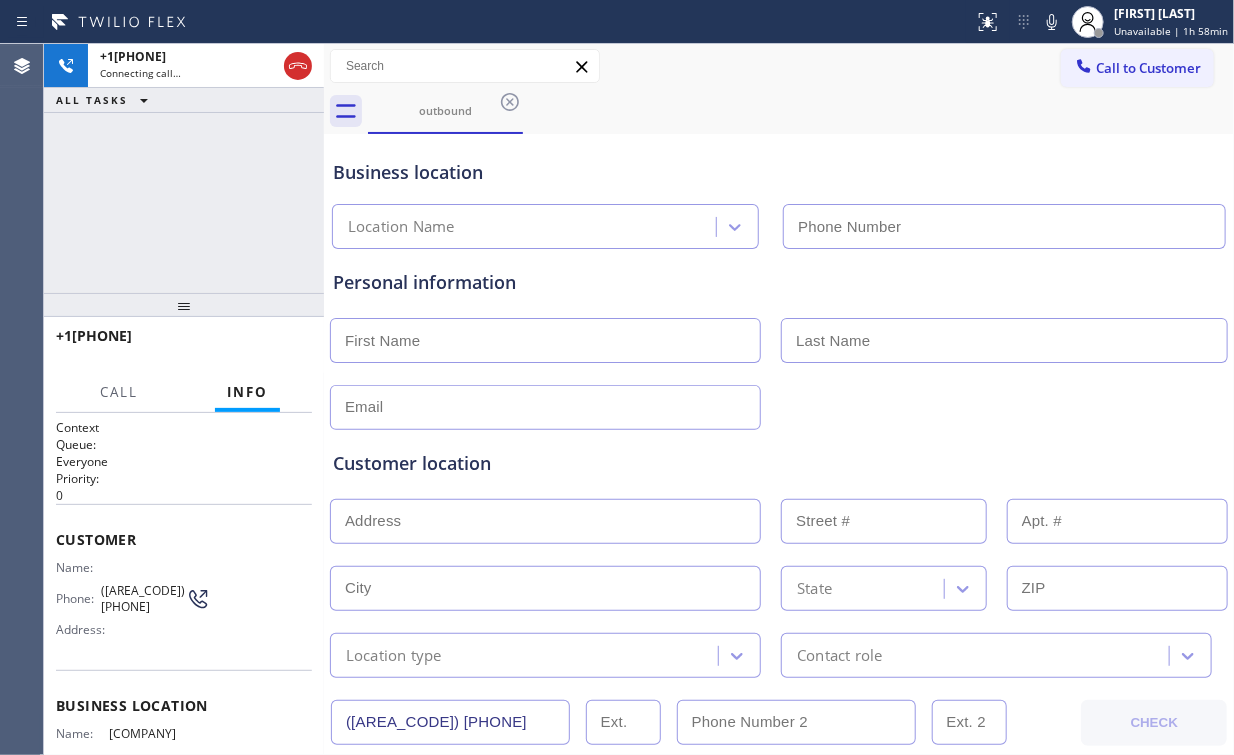 type on "[PHONE]" 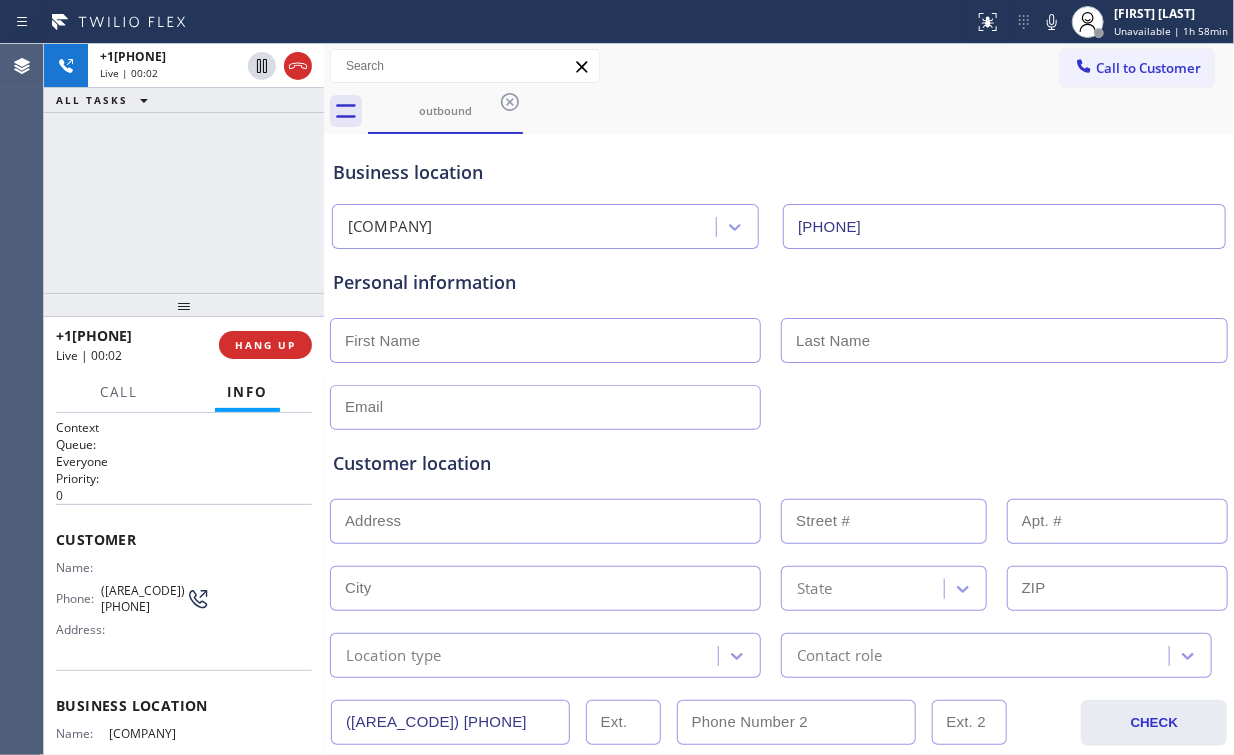 click on "[PHONE] Live | 00:02 ALL TASKS ALL TASKS ACTIVE TASKS TASKS IN WRAP UP" at bounding box center [184, 168] 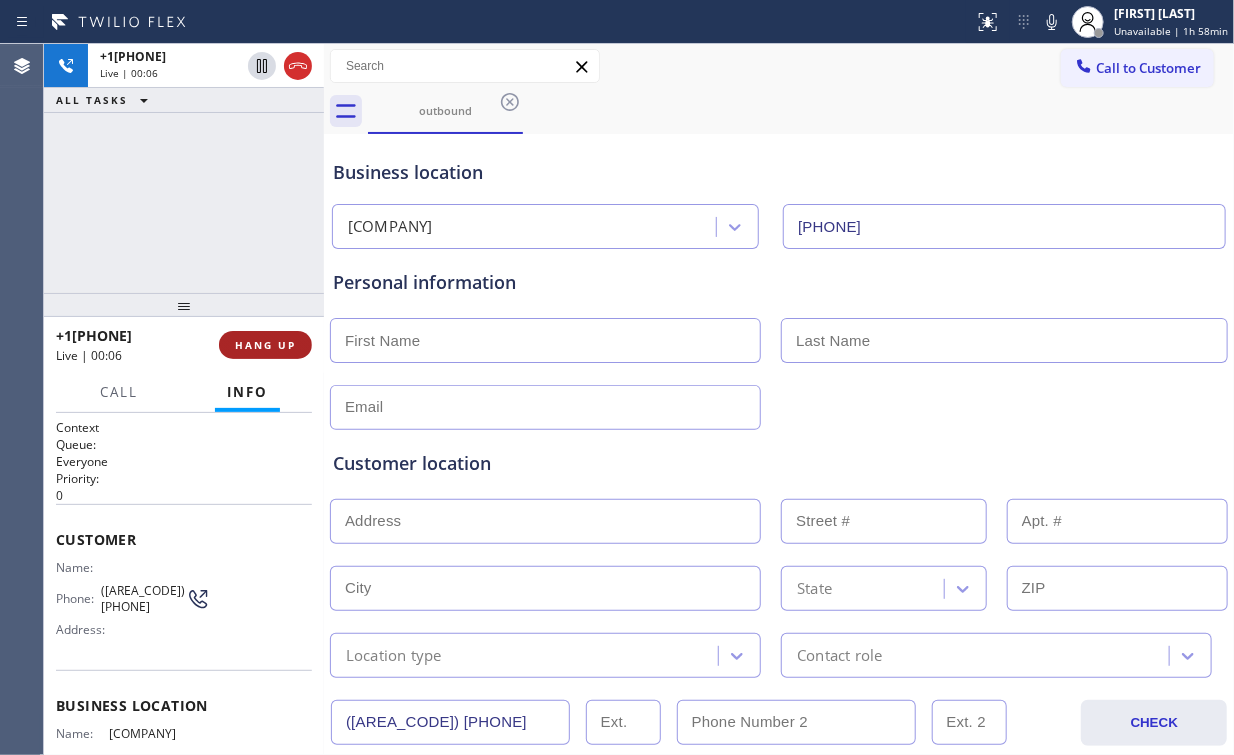 click on "HANG UP" at bounding box center (265, 345) 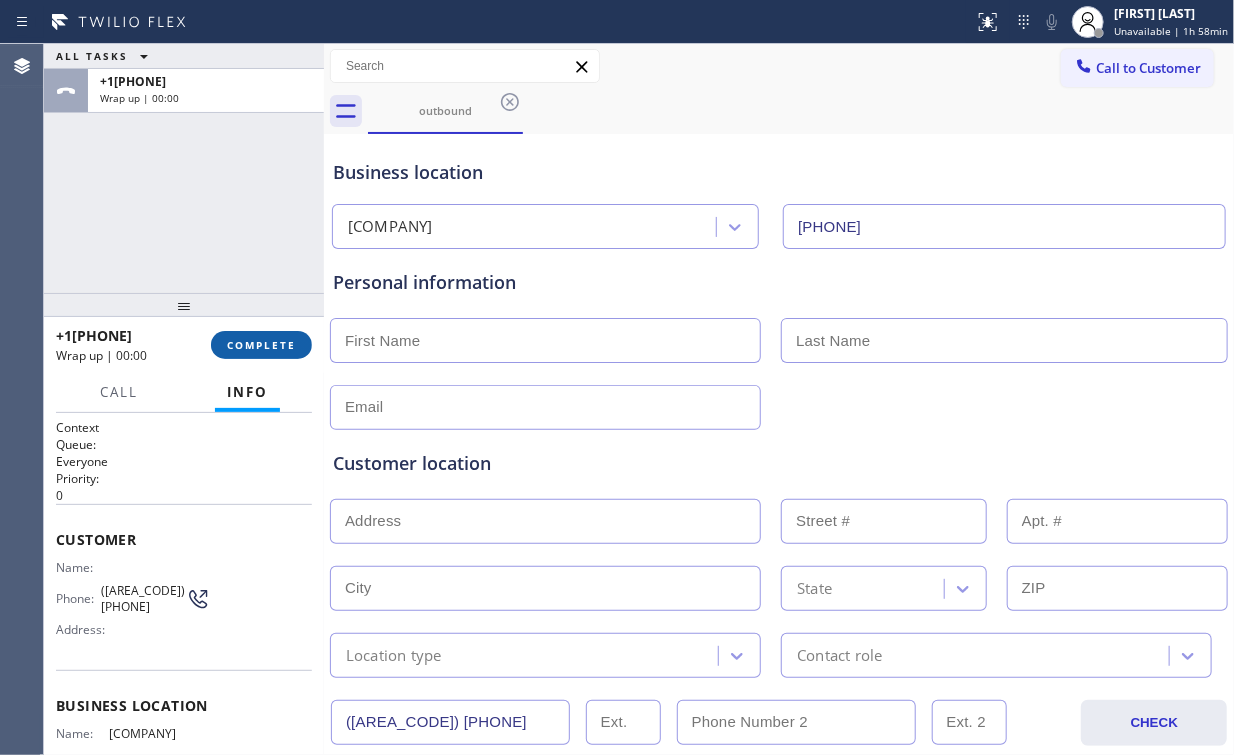 click on "COMPLETE" at bounding box center [261, 345] 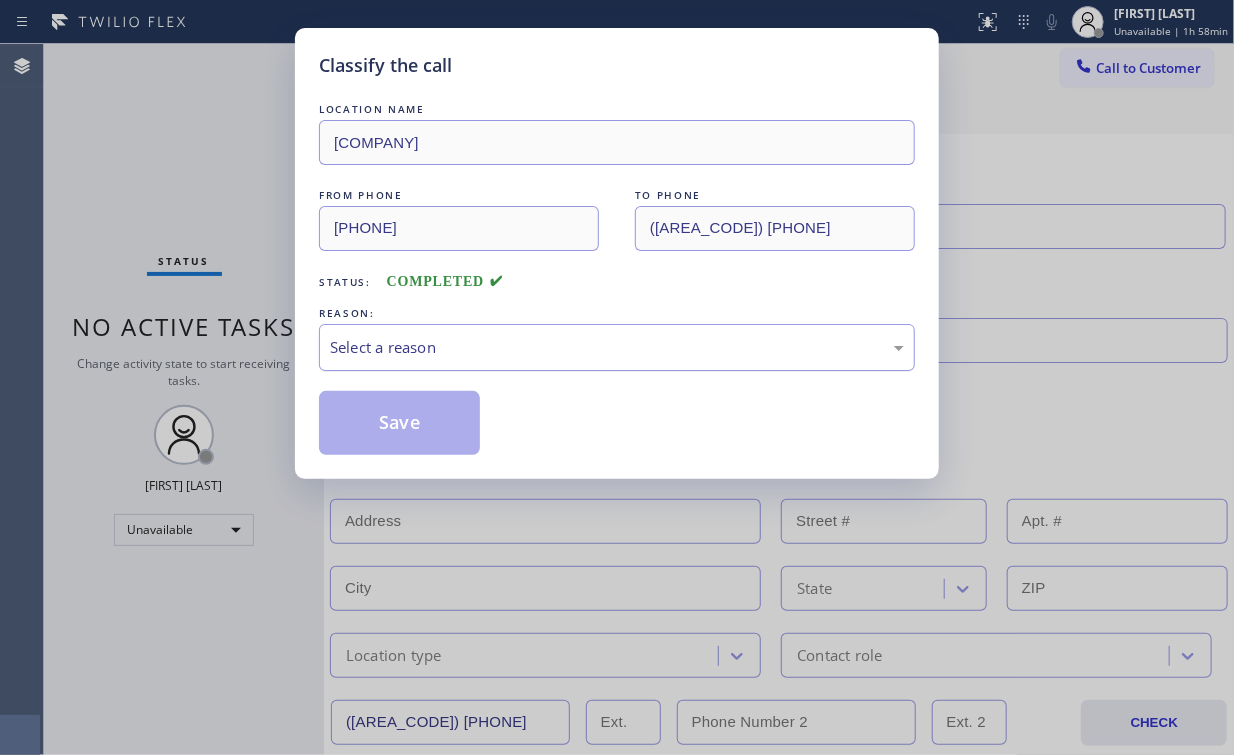 click on "Select a reason" at bounding box center [617, 347] 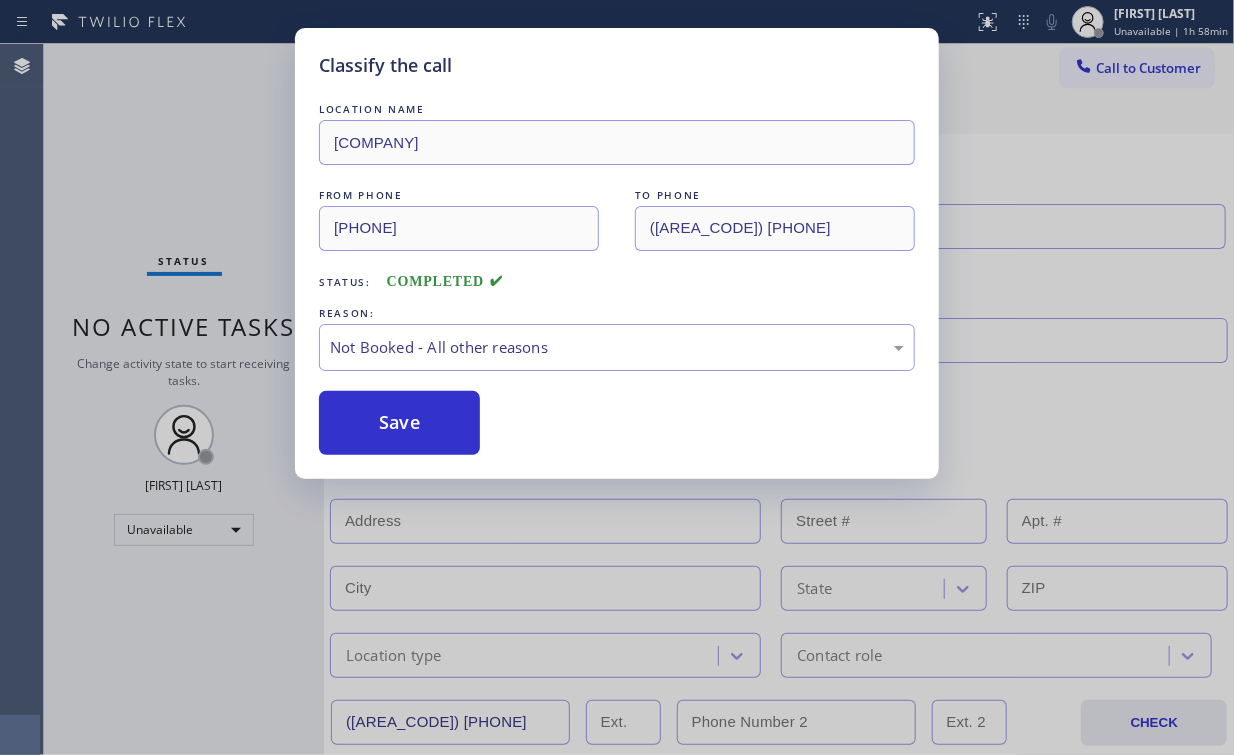 drag, startPoint x: 404, startPoint y: 420, endPoint x: 204, endPoint y: 177, distance: 314.72052 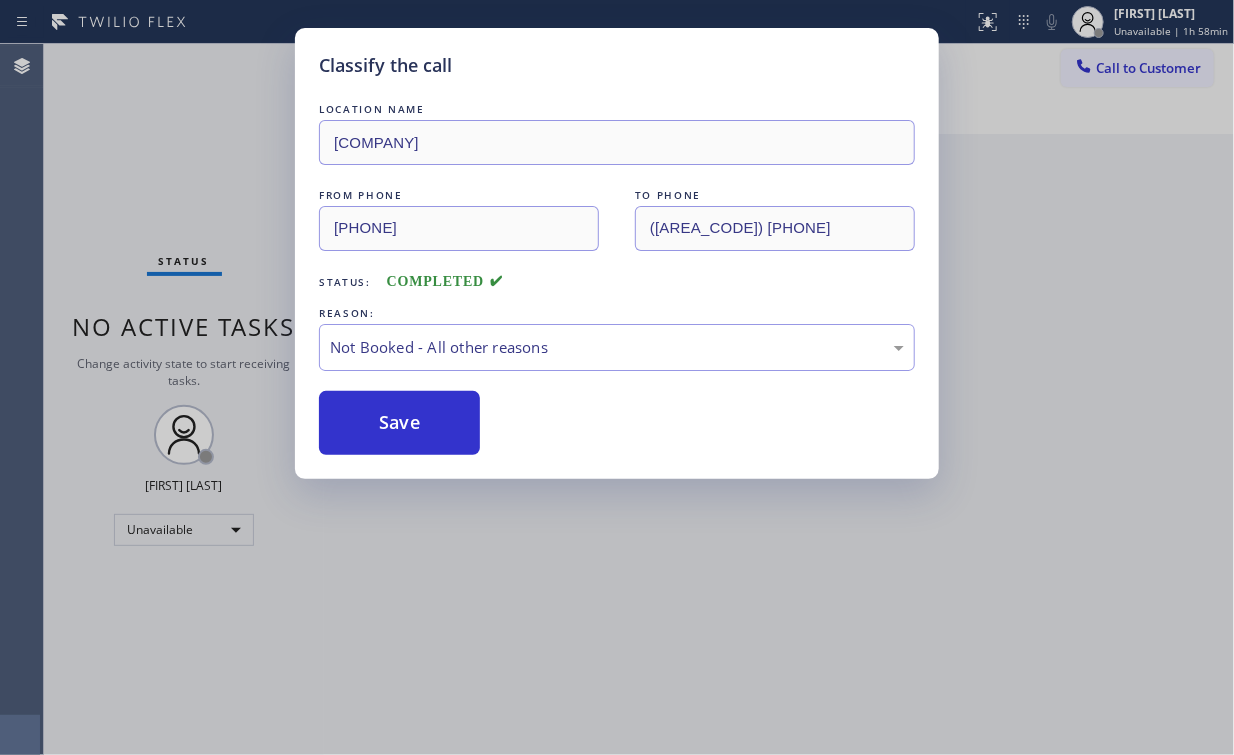 click on "Classify the call LOCATION NAME [COMPANY] [CITY] FROM PHONE ([AREA_CODE]) [PHONE] TO PHONE ([AREA_CODE]) [PHONE] Status: COMPLETED REASON: Not Booked - All other reasons Save" at bounding box center [617, 377] 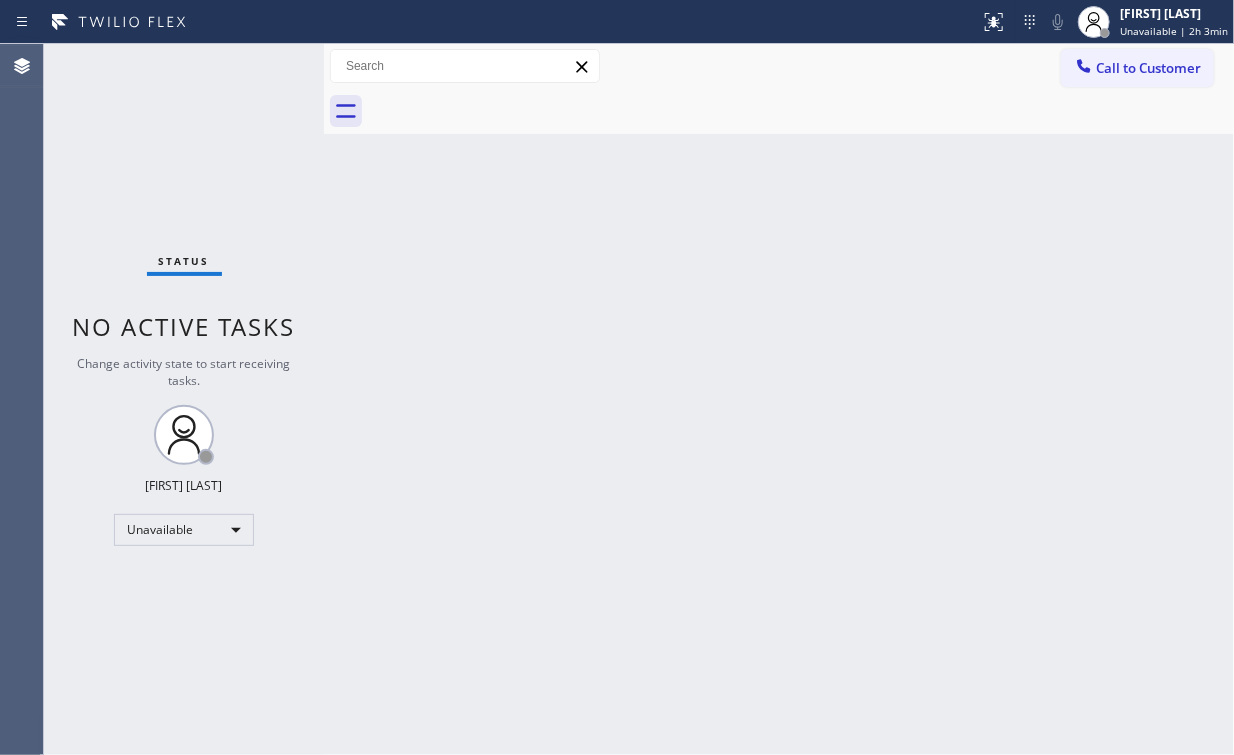 click on "Status   No active tasks     Change activity state to start receiving tasks.   Arnold Verallo Unavailable" at bounding box center [184, 399] 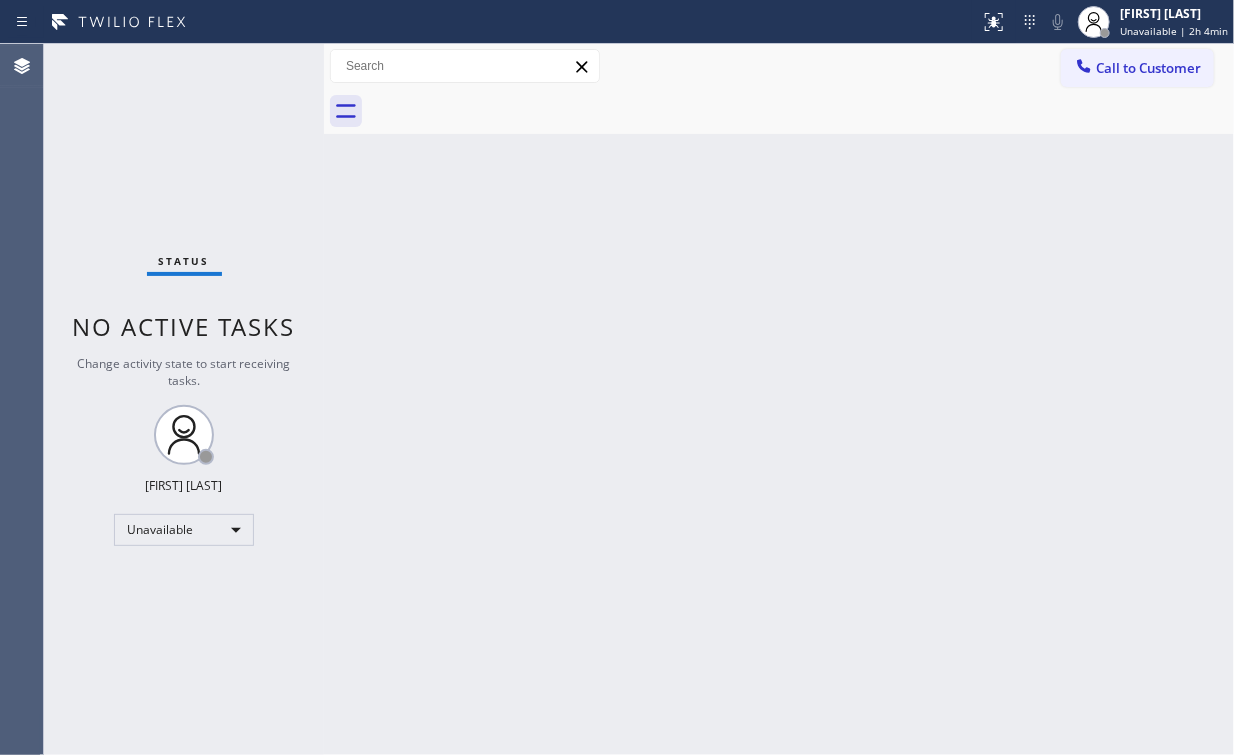 click on "Status   No active tasks     Change activity state to start receiving tasks.   Arnold Verallo Unavailable" at bounding box center [184, 399] 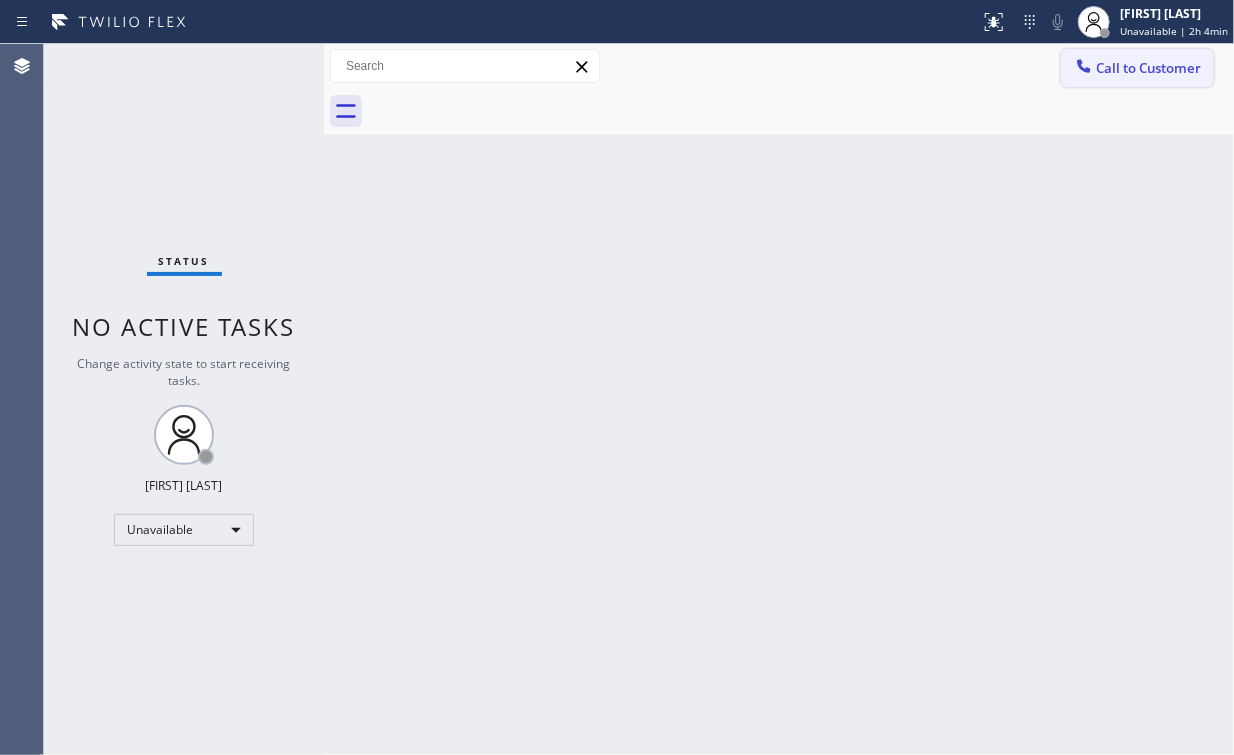 click on "Call to Customer" at bounding box center (1137, 68) 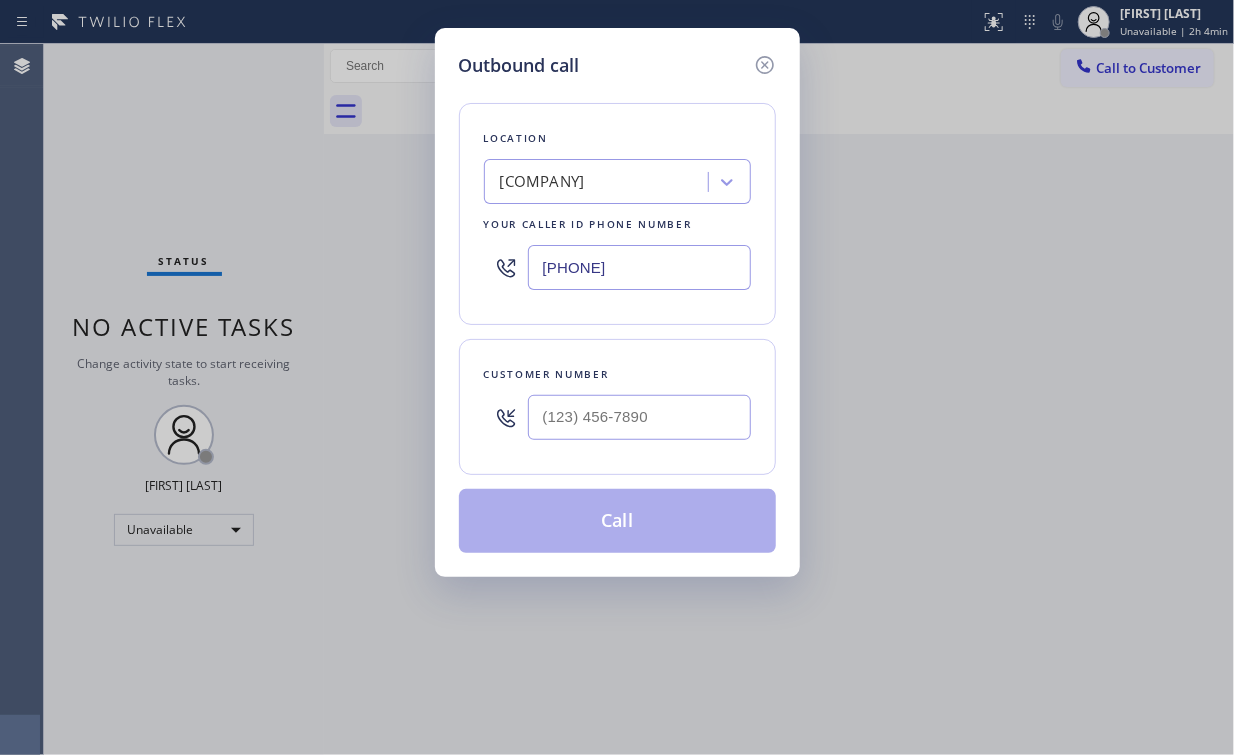 drag, startPoint x: 666, startPoint y: 265, endPoint x: 256, endPoint y: 207, distance: 414.08212 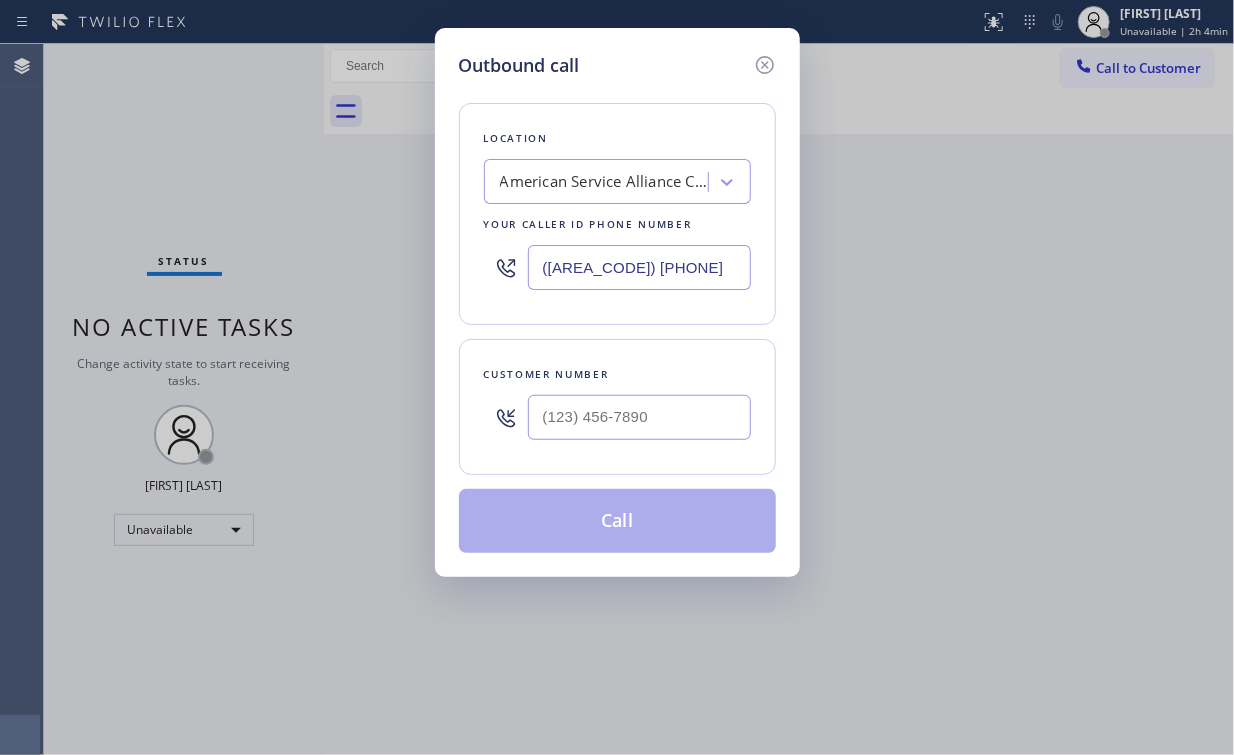 type on "([AREA_CODE]) [PHONE]" 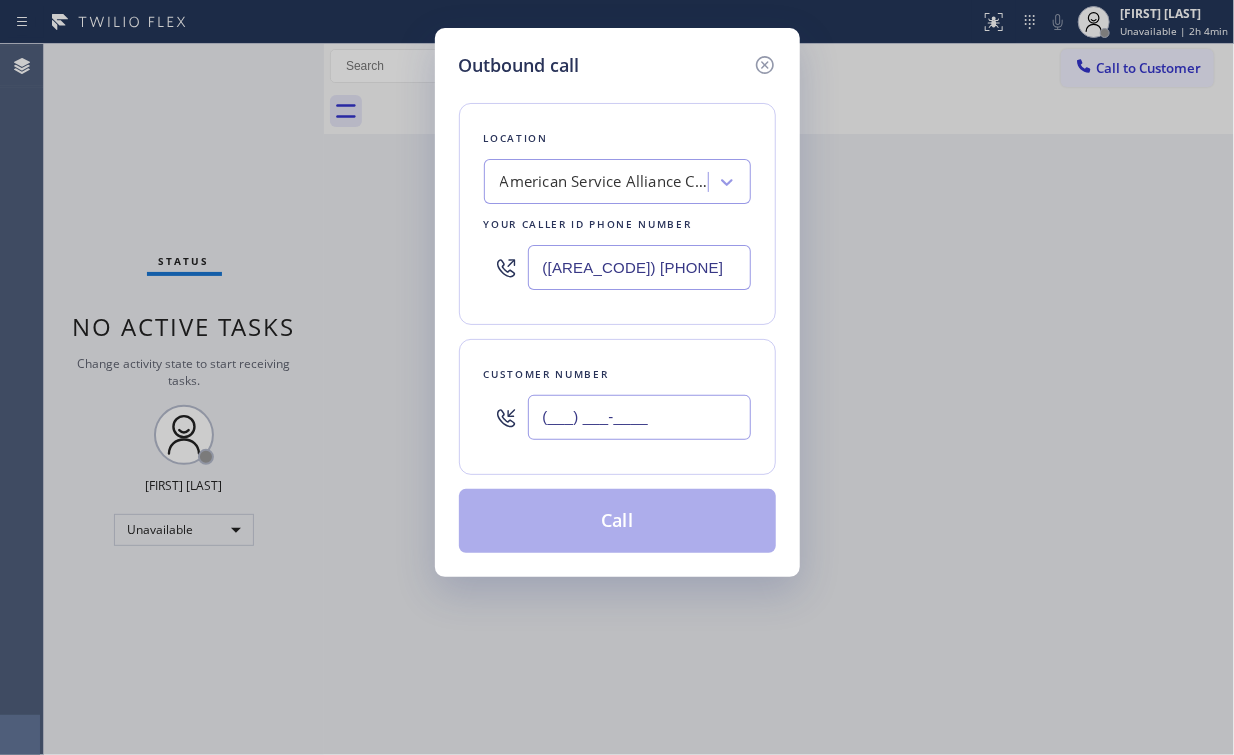 click on "(___) ___-____" at bounding box center (639, 417) 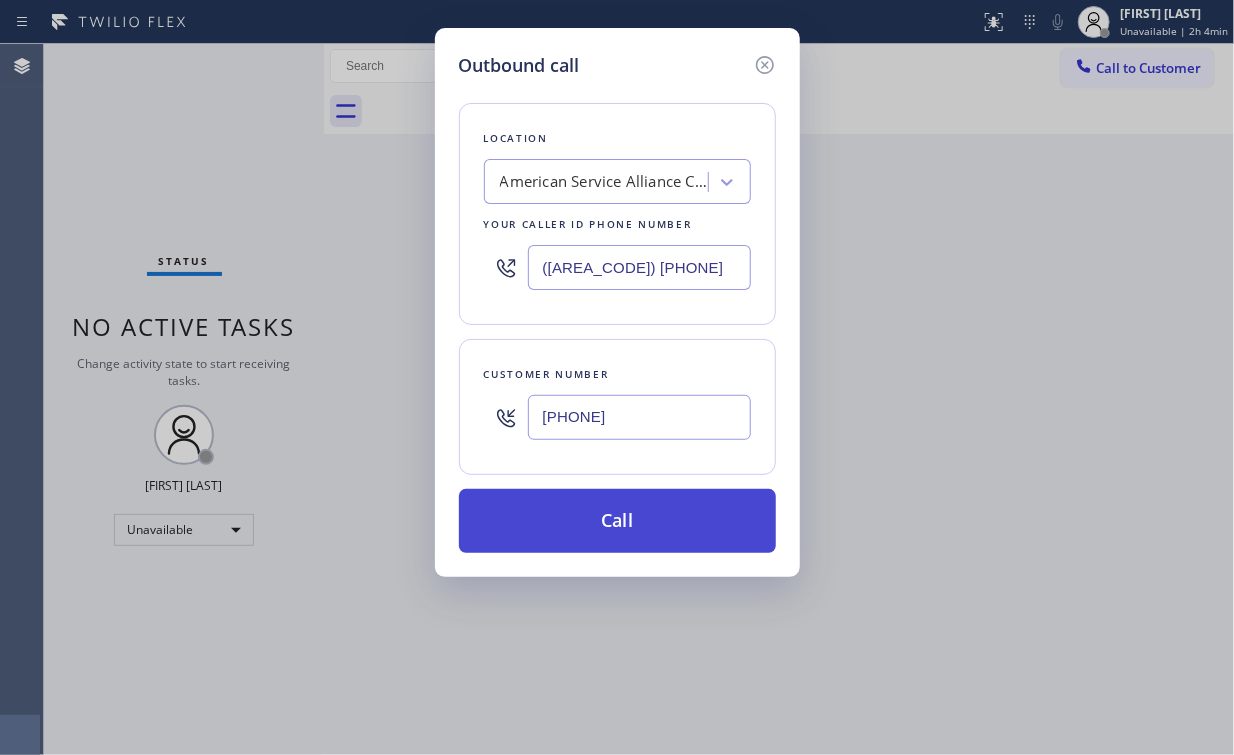 type on "[PHONE]" 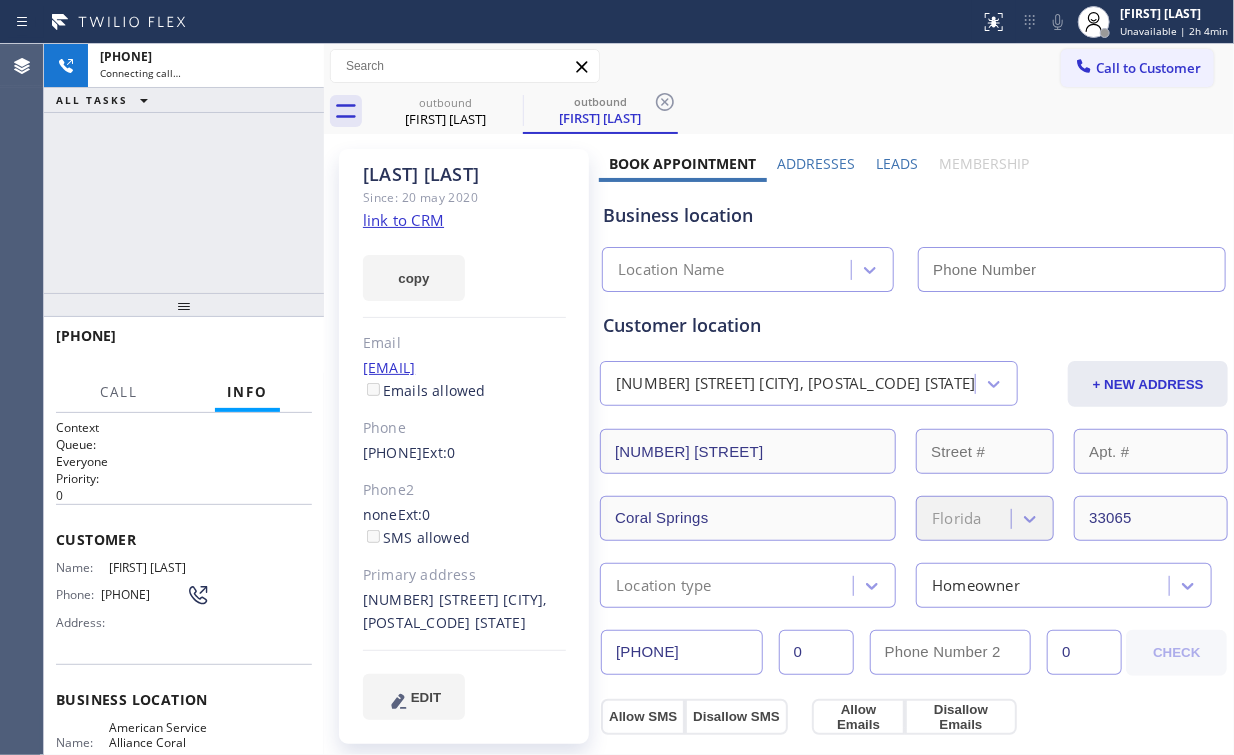 type on "([AREA_CODE]) [PHONE]" 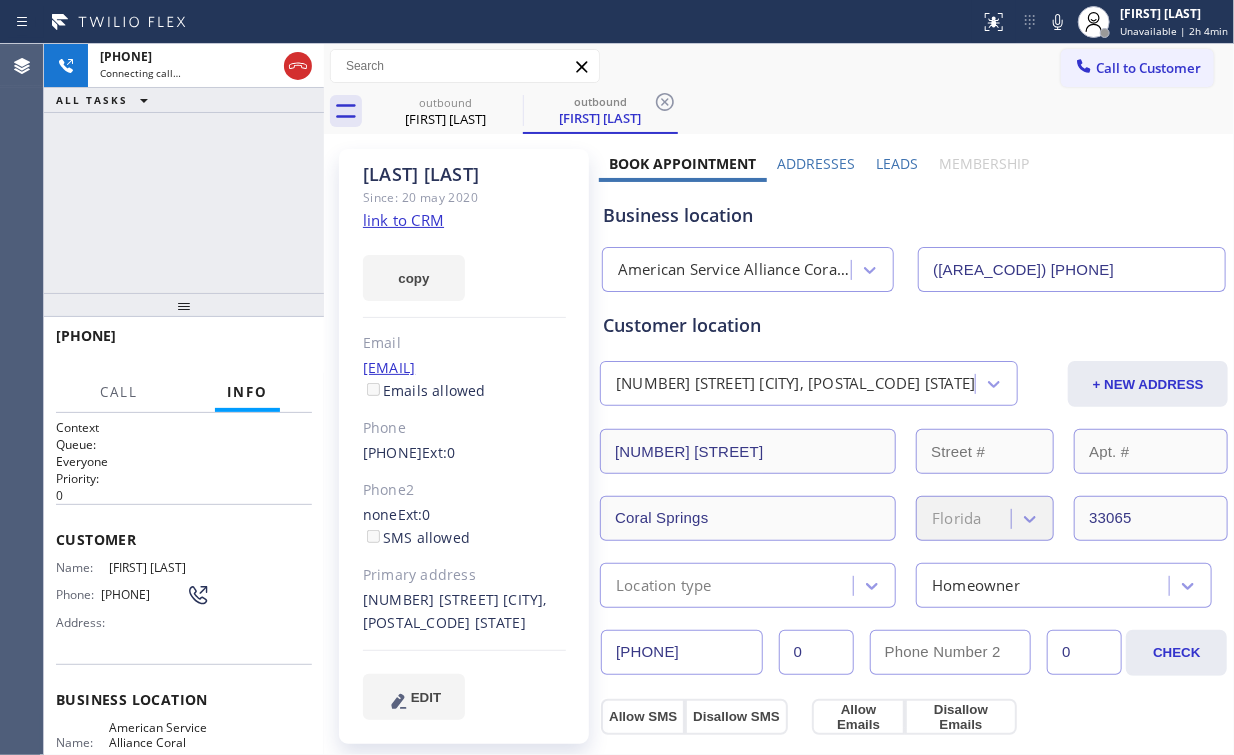 click on "+1[PHONE] Connecting call… ALL TASKS ALL TASKS ACTIVE TASKS TASKS IN WRAP UP" at bounding box center (184, 168) 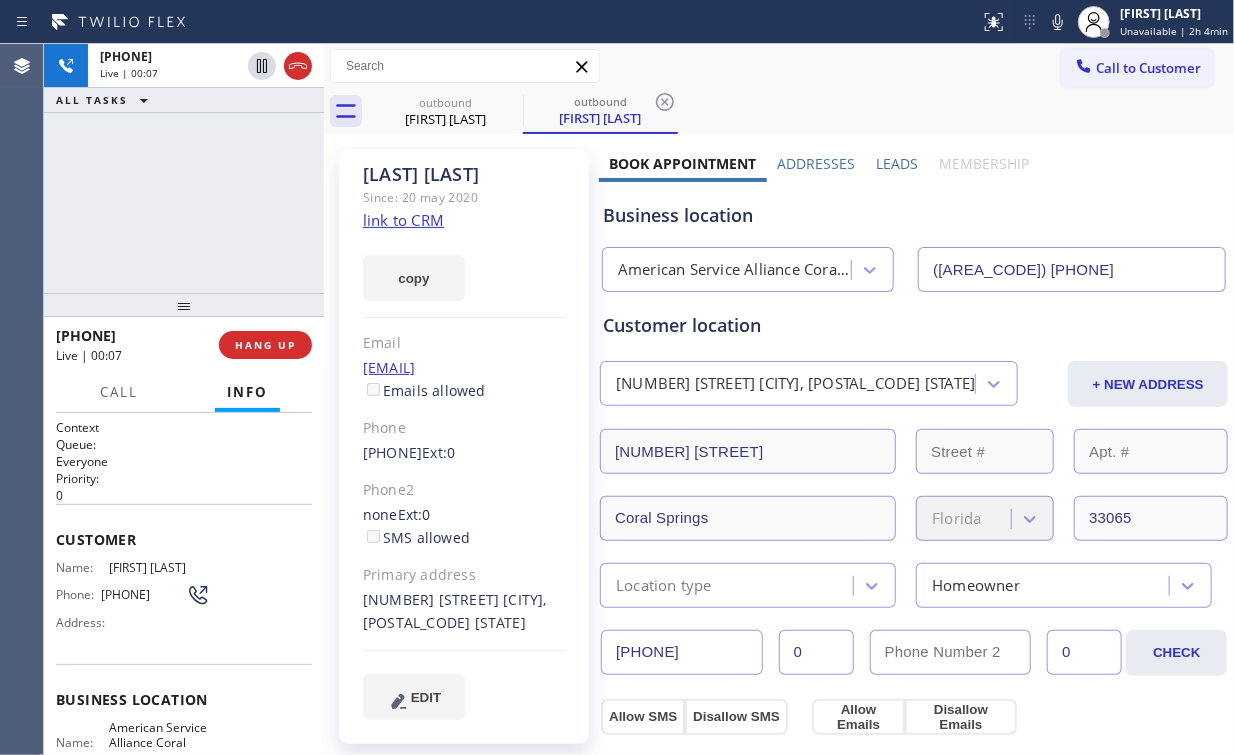 click on "[PHONE] Live | 00:07 ALL TASKS ALL TASKS ACTIVE TASKS TASKS IN WRAP UP" at bounding box center (184, 168) 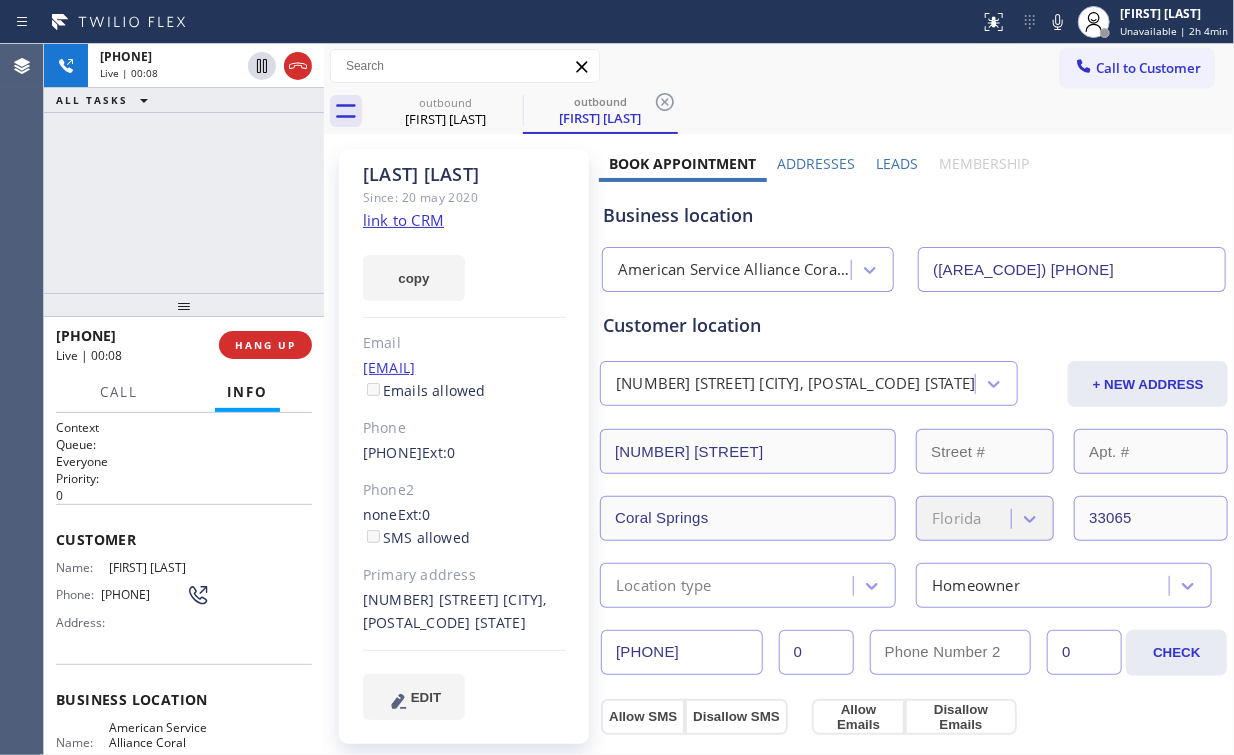 click on "Business location" at bounding box center [914, 215] 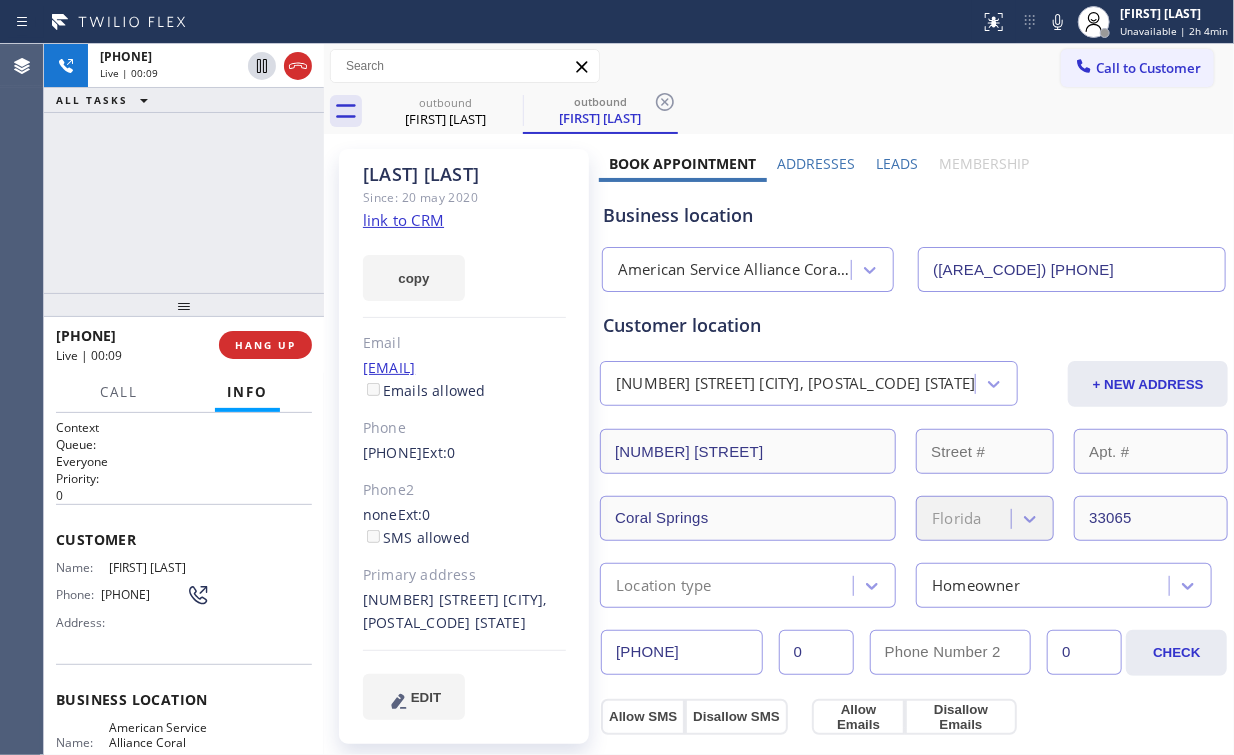 click on "American Service Alliance Coral Springs" at bounding box center (735, 270) 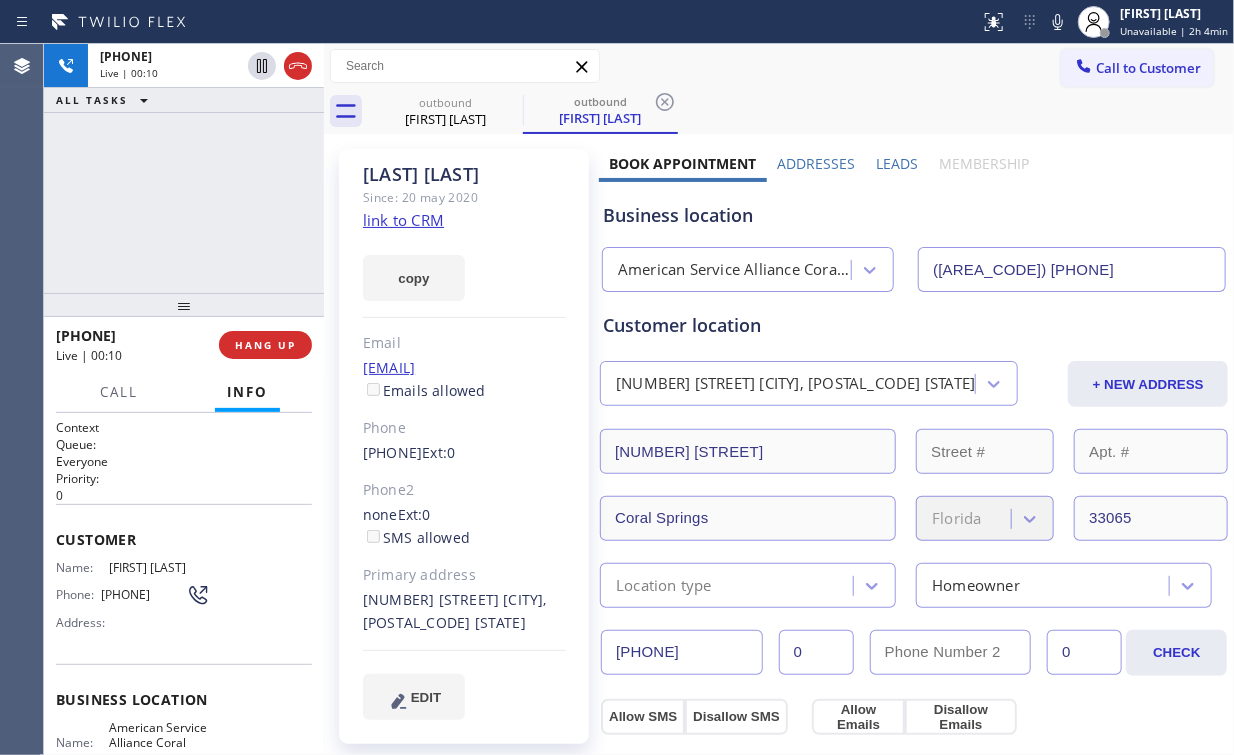 click on "Business location" at bounding box center (914, 215) 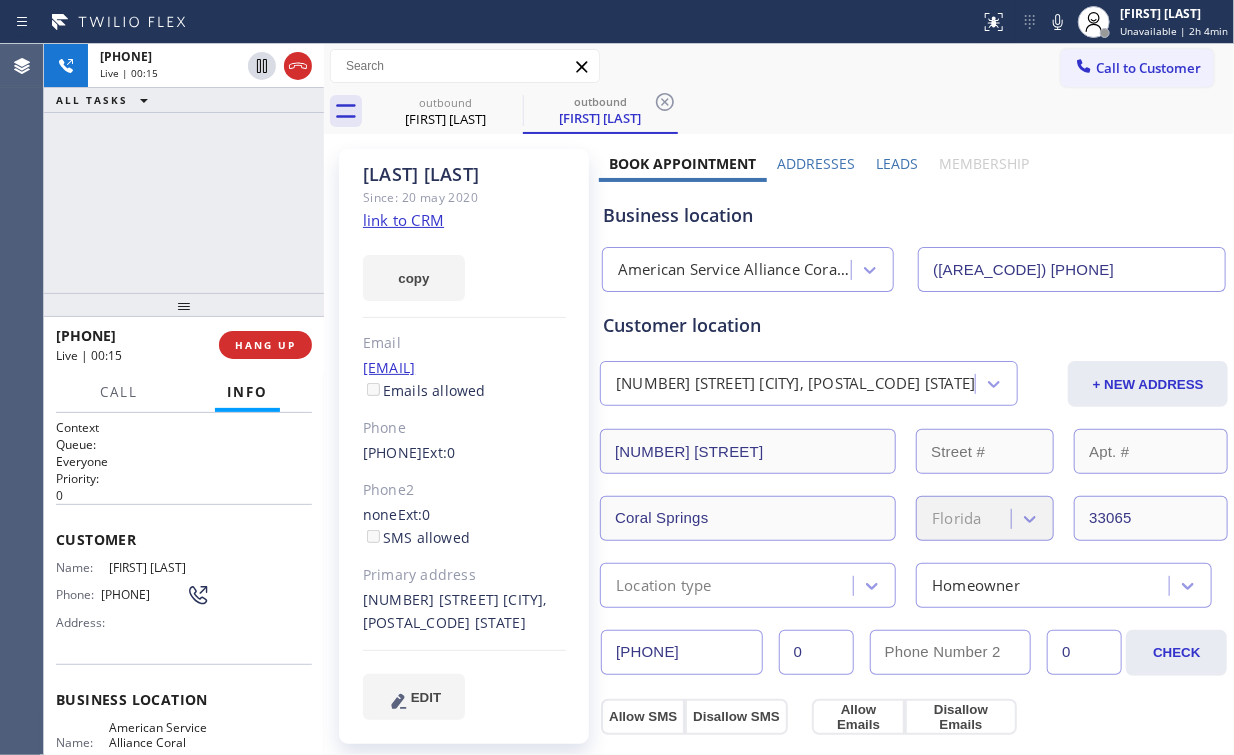 click on "Business location" at bounding box center [914, 215] 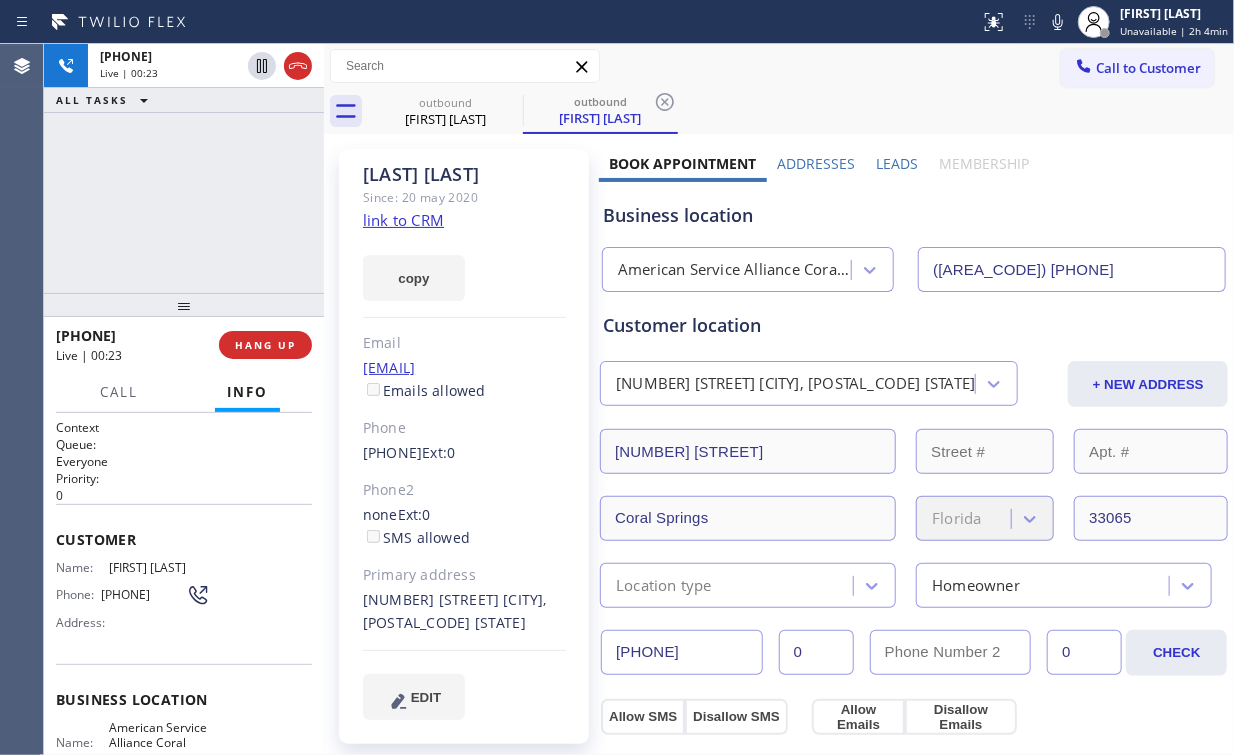 click on "+1[PHONE] Live | 00:23 ALL TASKS ALL TASKS ACTIVE TASKS TASKS IN WRAP UP" at bounding box center [184, 168] 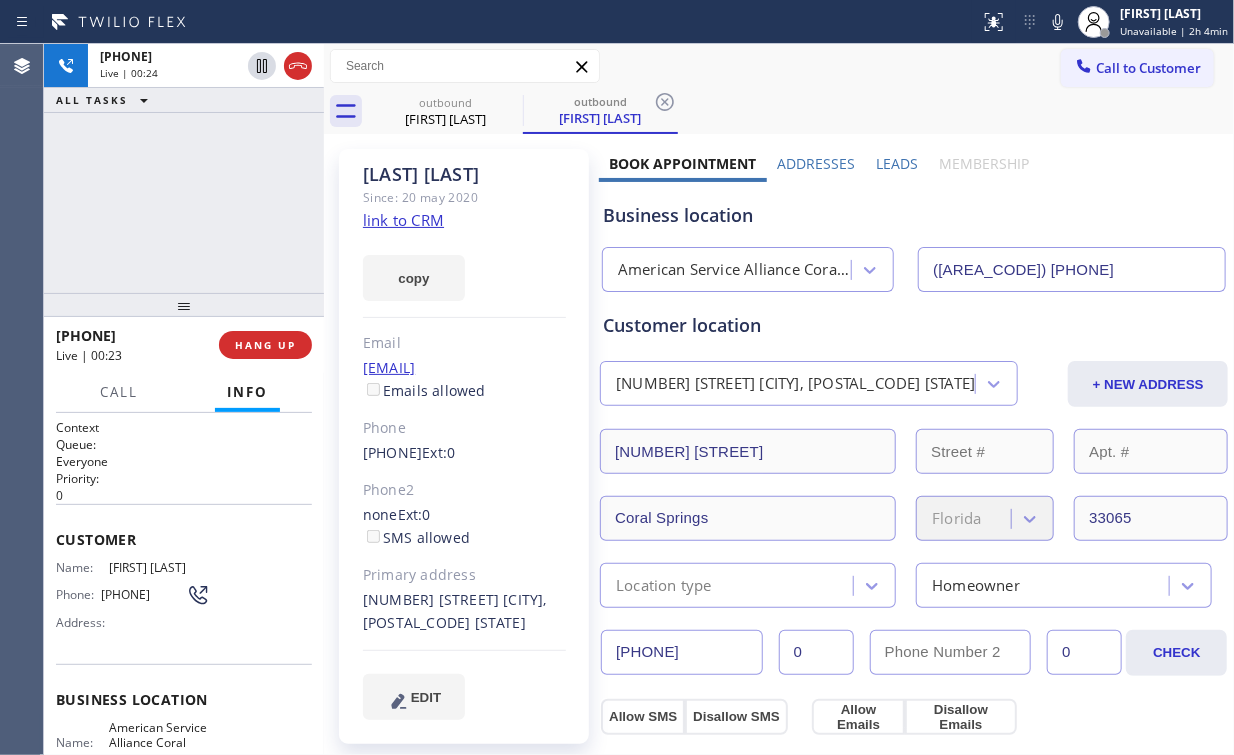 click on "[PHONE] Live | 00:24 ALL TASKS ALL TASKS ACTIVE TASKS TASKS IN WRAP UP" at bounding box center (184, 168) 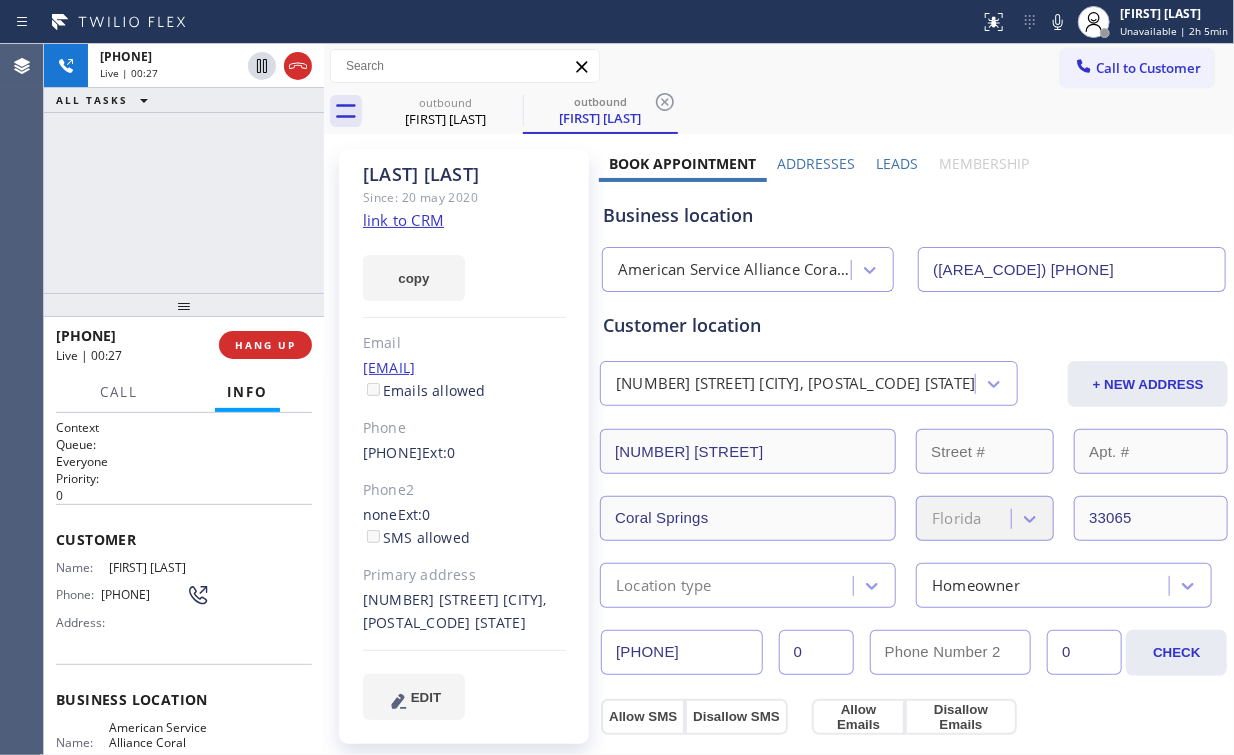click on "+1[PHONE] Live | 00:27 ALL TASKS ALL TASKS ACTIVE TASKS TASKS IN WRAP UP" at bounding box center [184, 168] 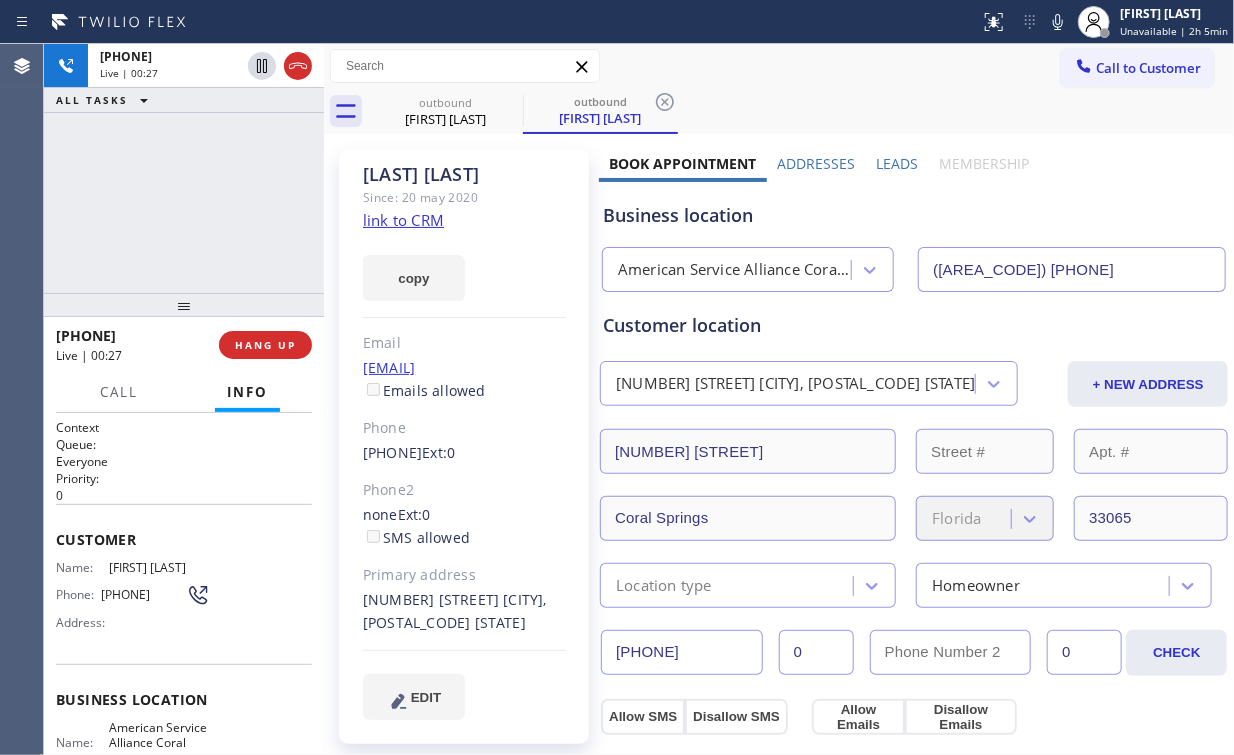 click on "+1[PHONE] Live | 00:27 ALL TASKS ALL TASKS ACTIVE TASKS TASKS IN WRAP UP" at bounding box center [184, 168] 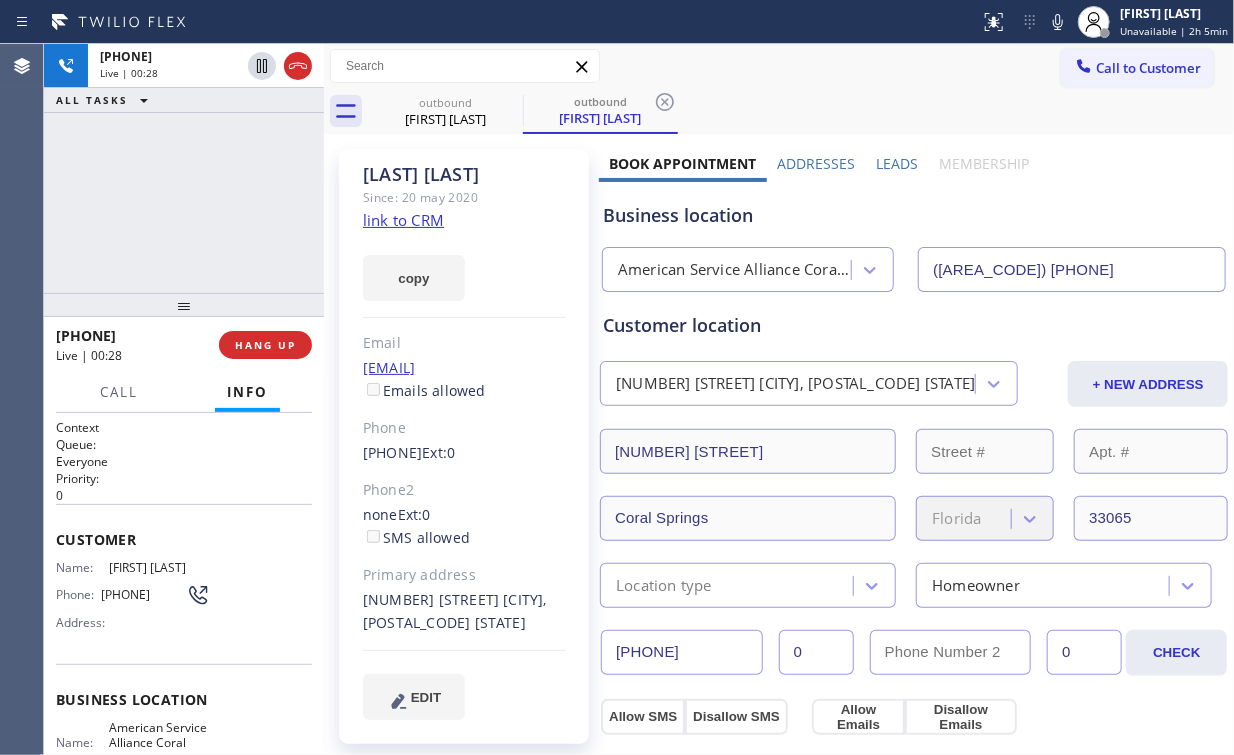 click on "+1[PHONE] Live | 00:28 ALL TASKS ALL TASKS ACTIVE TASKS TASKS IN WRAP UP" at bounding box center (184, 168) 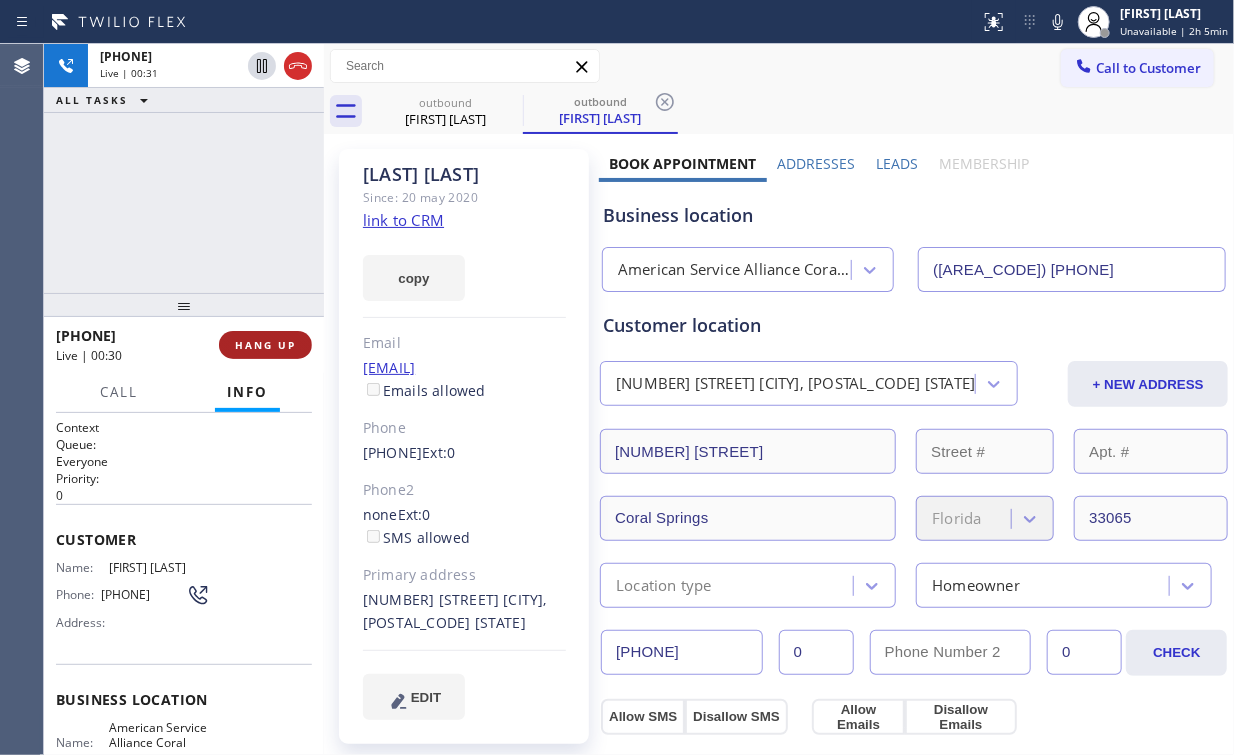 click on "HANG UP" at bounding box center (265, 345) 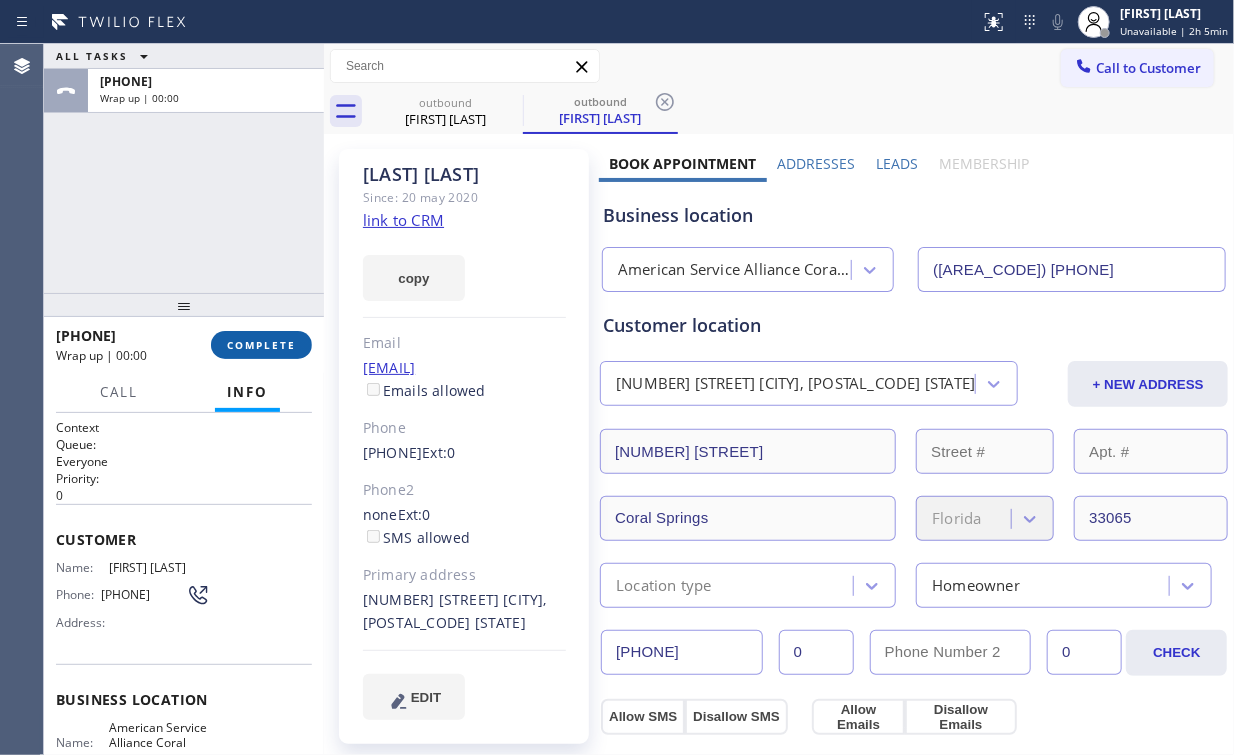 click on "COMPLETE" at bounding box center [261, 345] 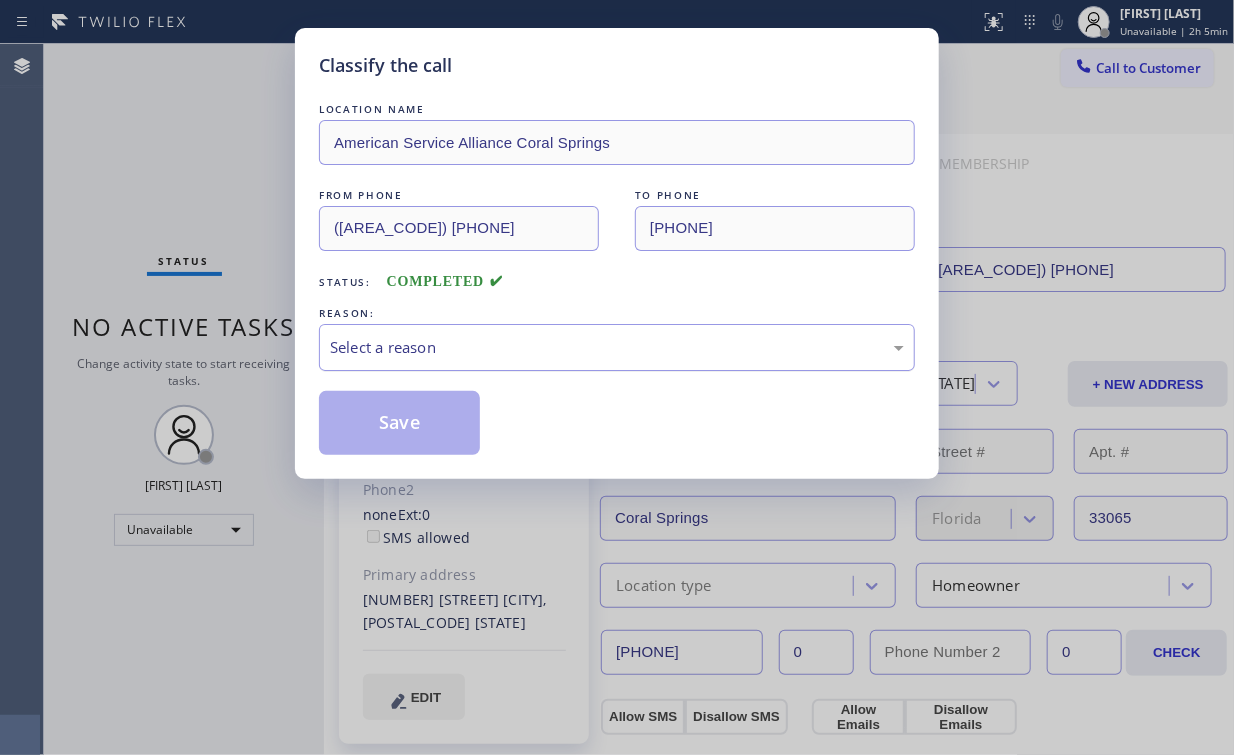 click on "Select a reason" at bounding box center (617, 347) 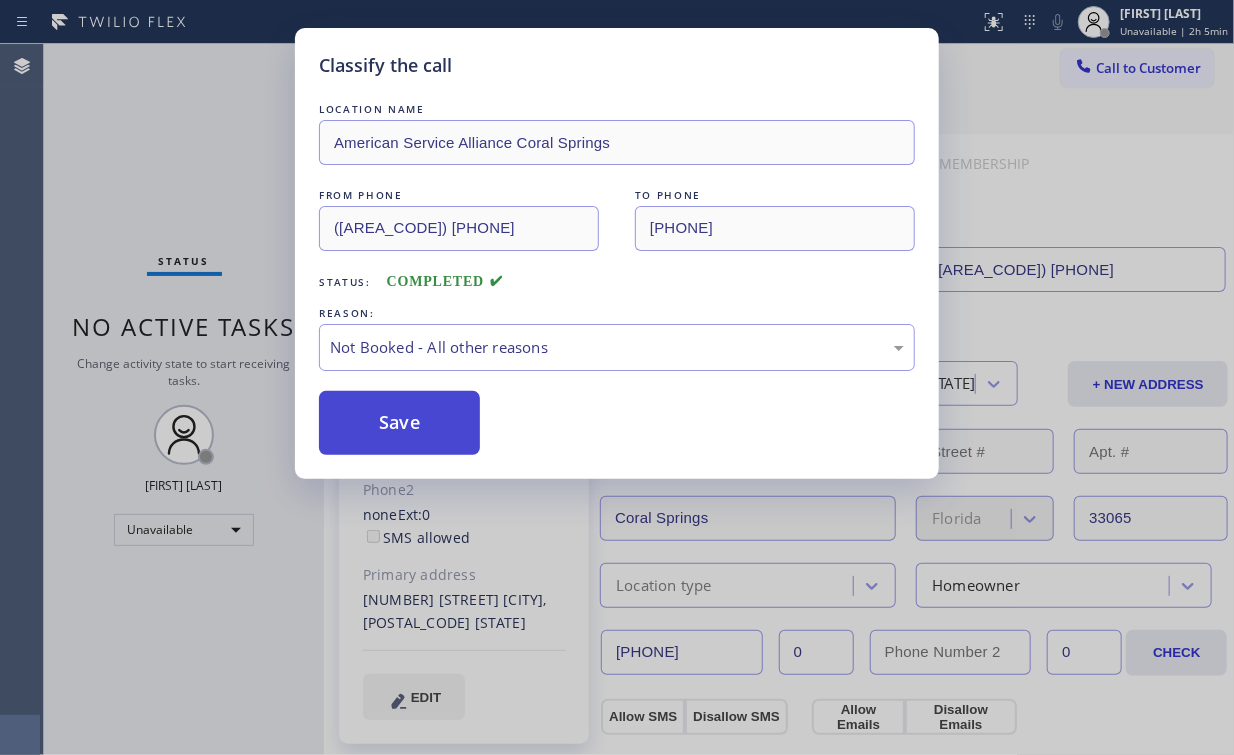 click on "Save" at bounding box center (399, 423) 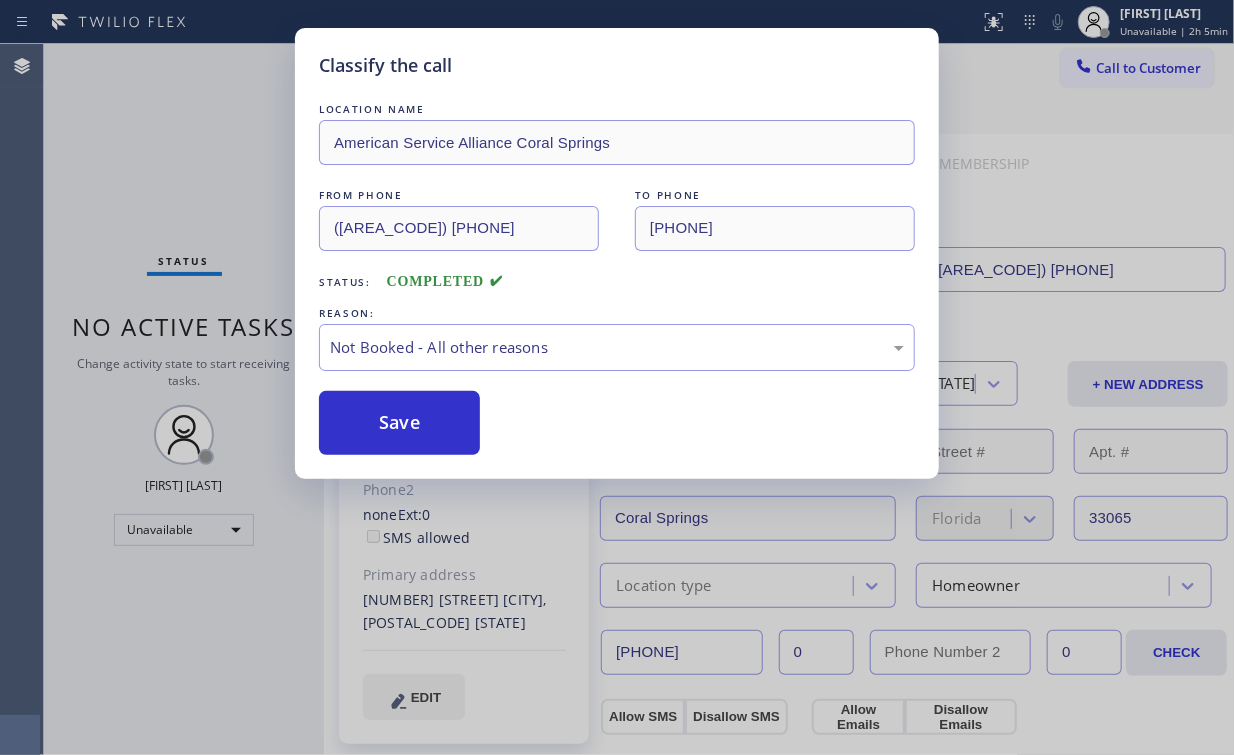 click on "Classify the call LOCATION NAME [COMPANY] [CITY] FROM PHONE ([PHONE]) TO PHONE ([PHONE]) Status: COMPLETED REASON: Not Booked - All other reasons Save" at bounding box center (617, 377) 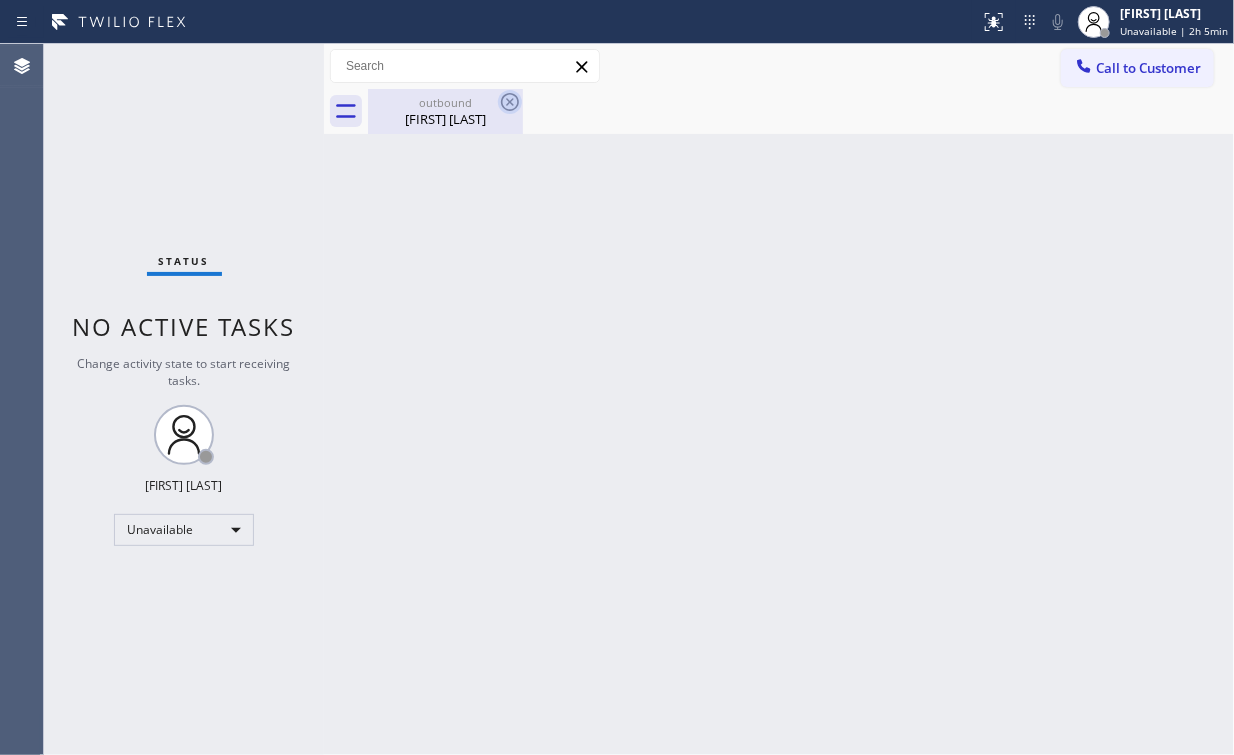 click on "[FIRST] [LAST]" at bounding box center (445, 119) 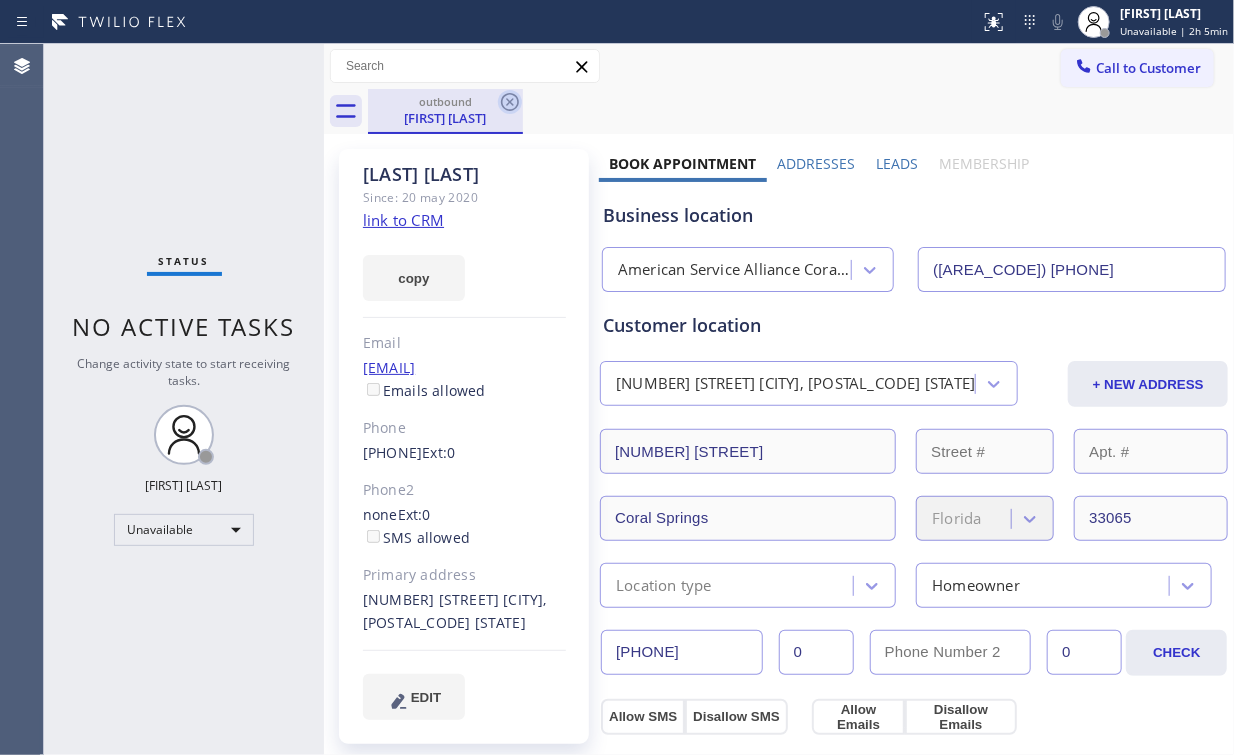 click 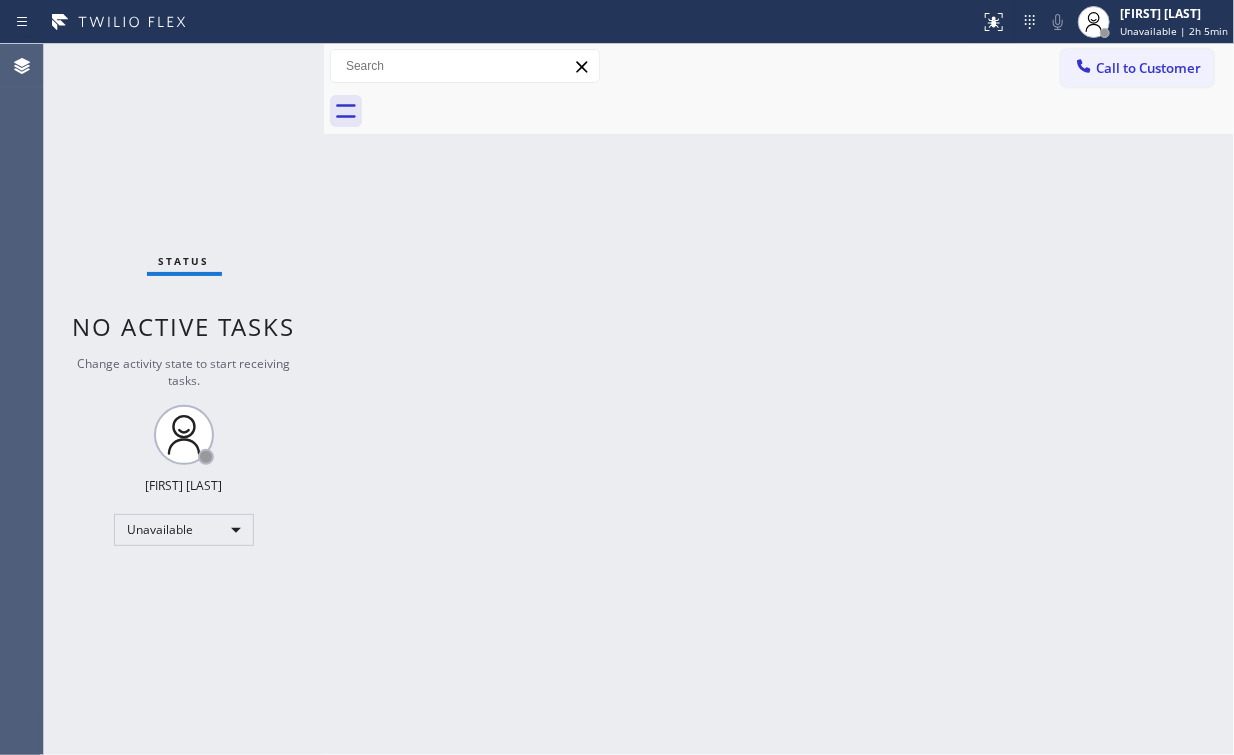 drag, startPoint x: 124, startPoint y: 148, endPoint x: 214, endPoint y: 5, distance: 168.9645 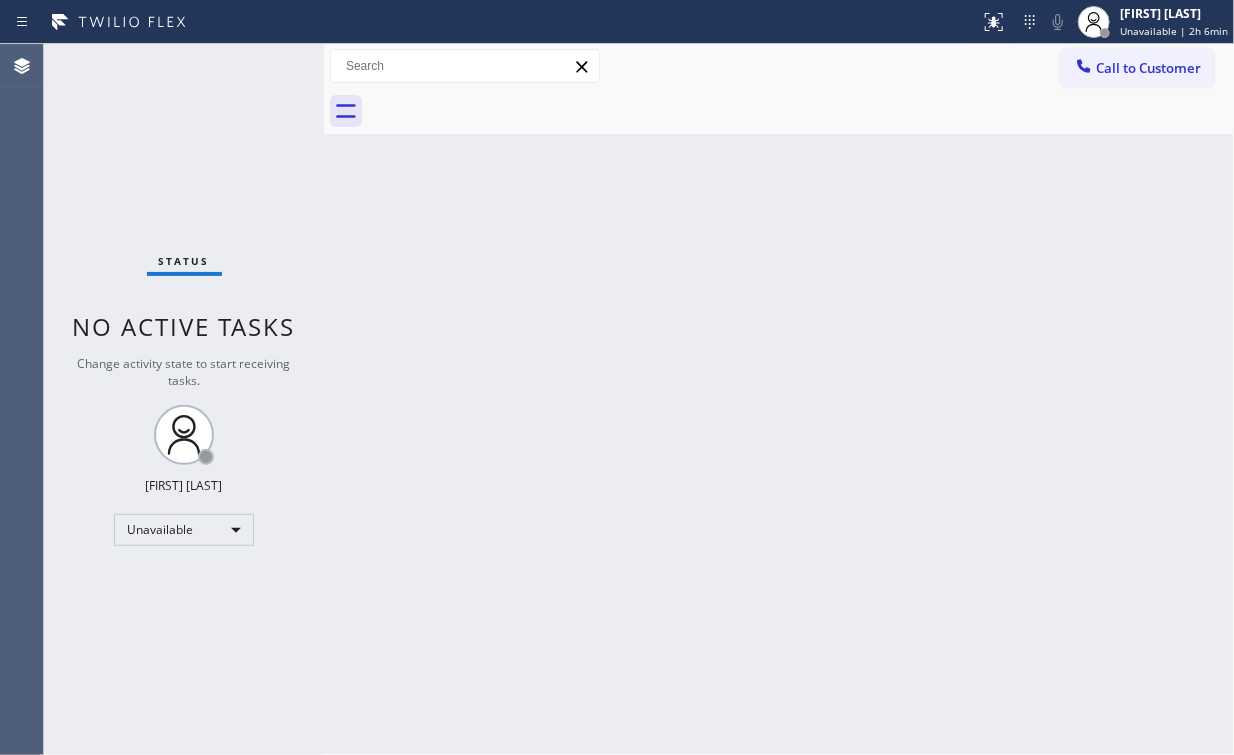 click on "Status   No active tasks     Change activity state to start receiving tasks.   Arnold Verallo Unavailable" at bounding box center [184, 399] 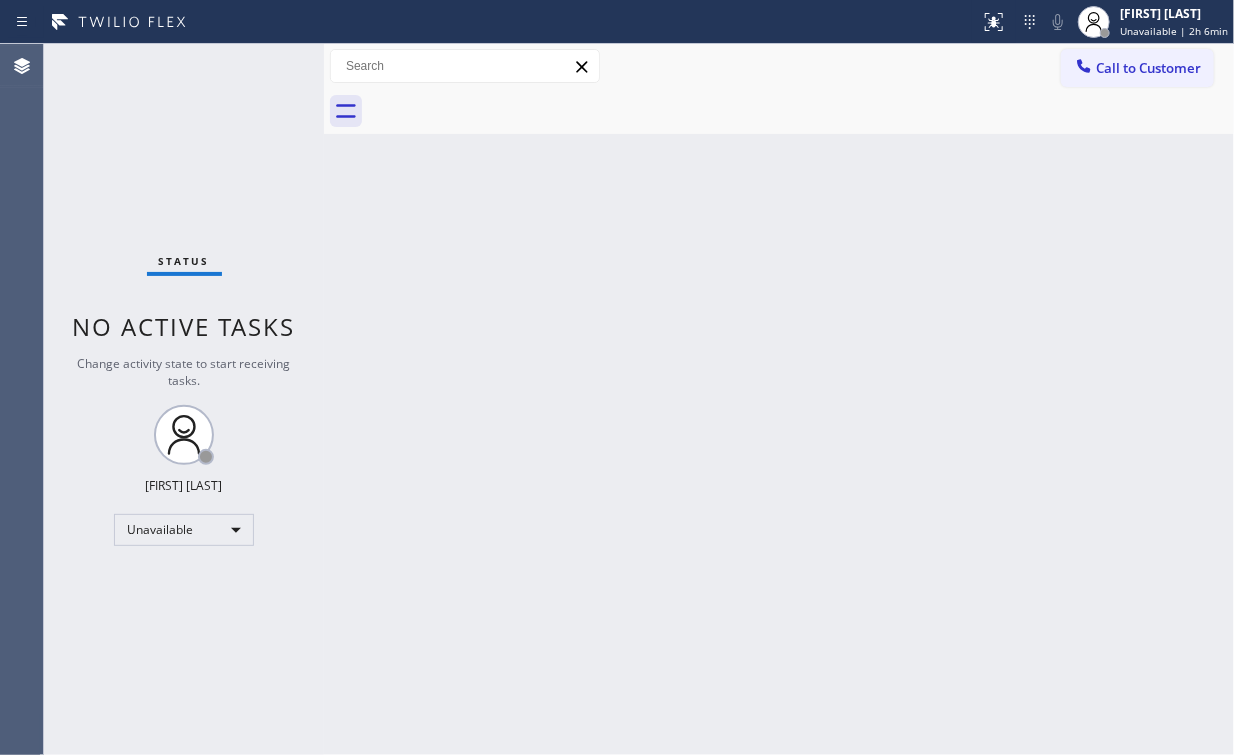 drag, startPoint x: 1135, startPoint y: 61, endPoint x: 1126, endPoint y: 68, distance: 11.401754 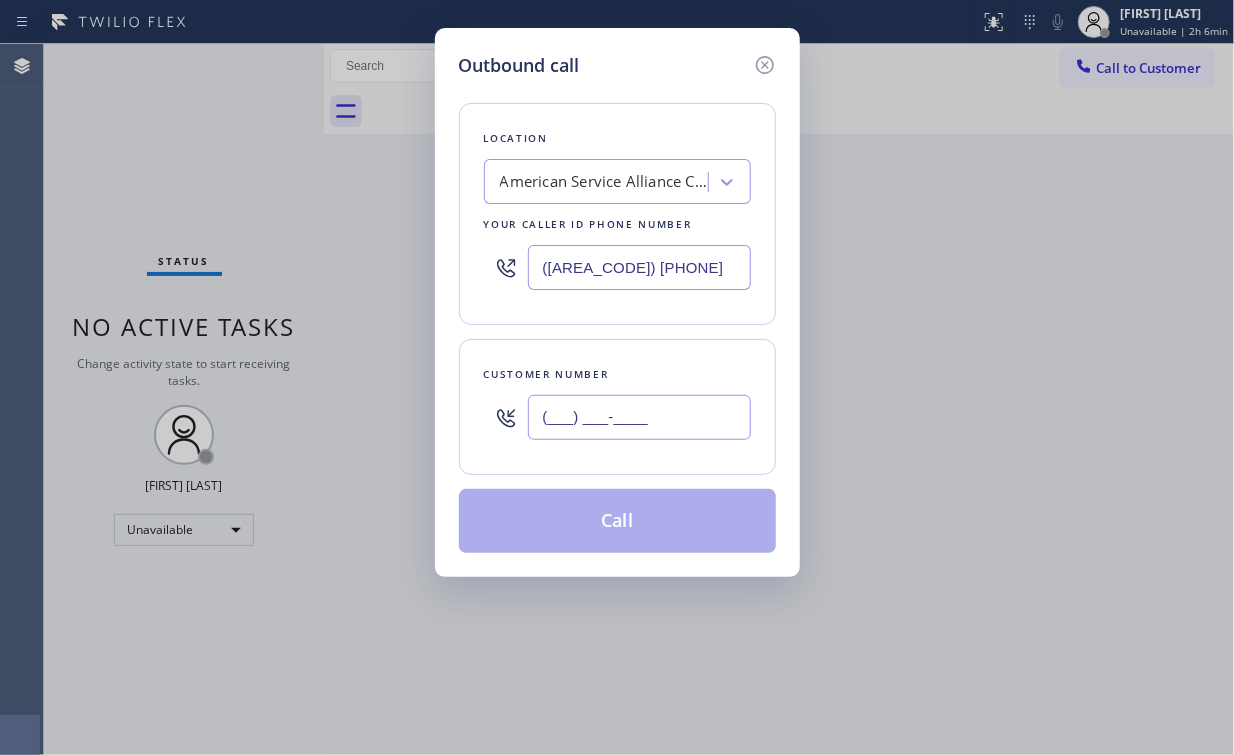 click on "(___) ___-____" at bounding box center [639, 417] 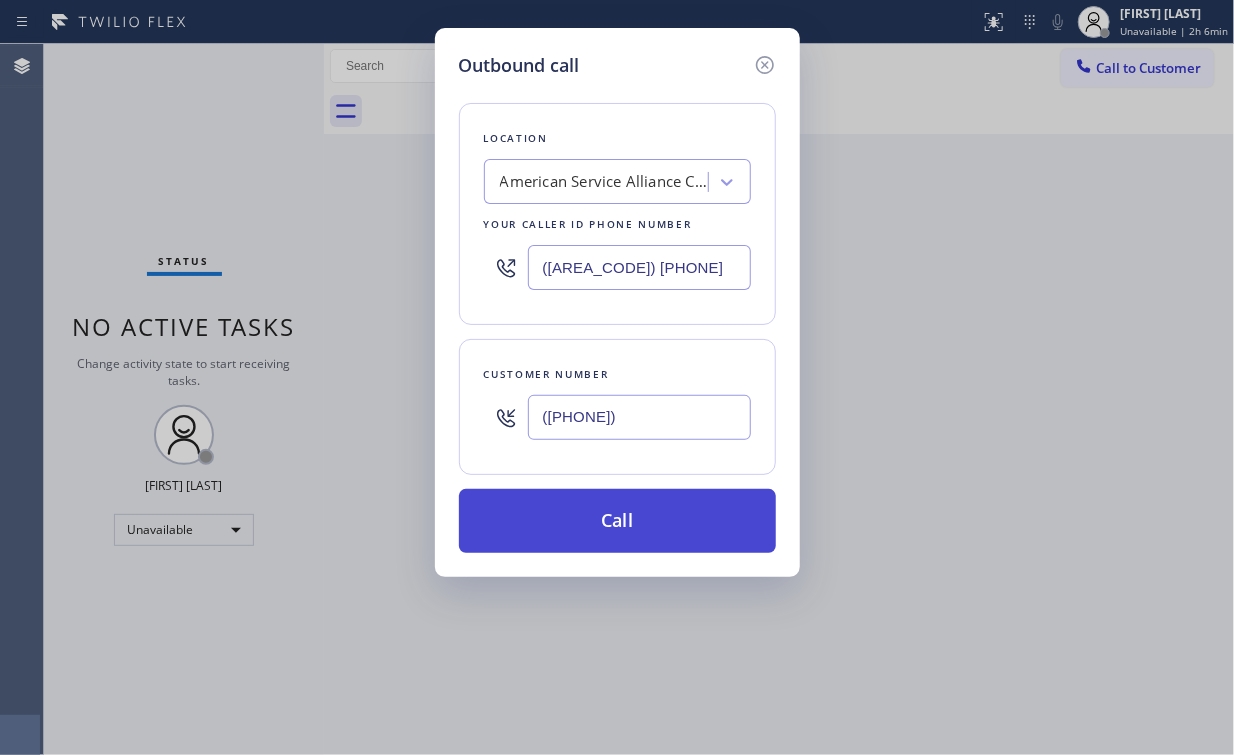 type on "([PHONE])" 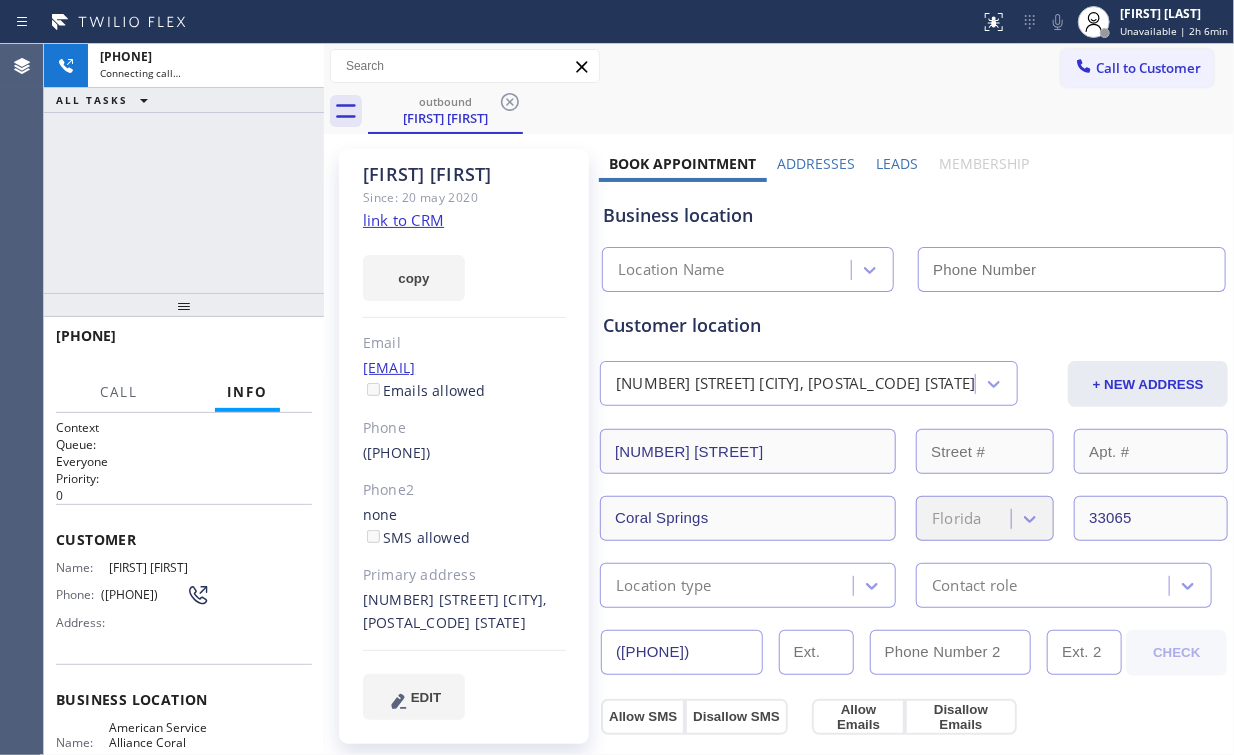 click on "[PHONE] Connecting call… ALL TASKS ALL TASKS ACTIVE TASKS TASKS IN WRAP UP" at bounding box center (184, 168) 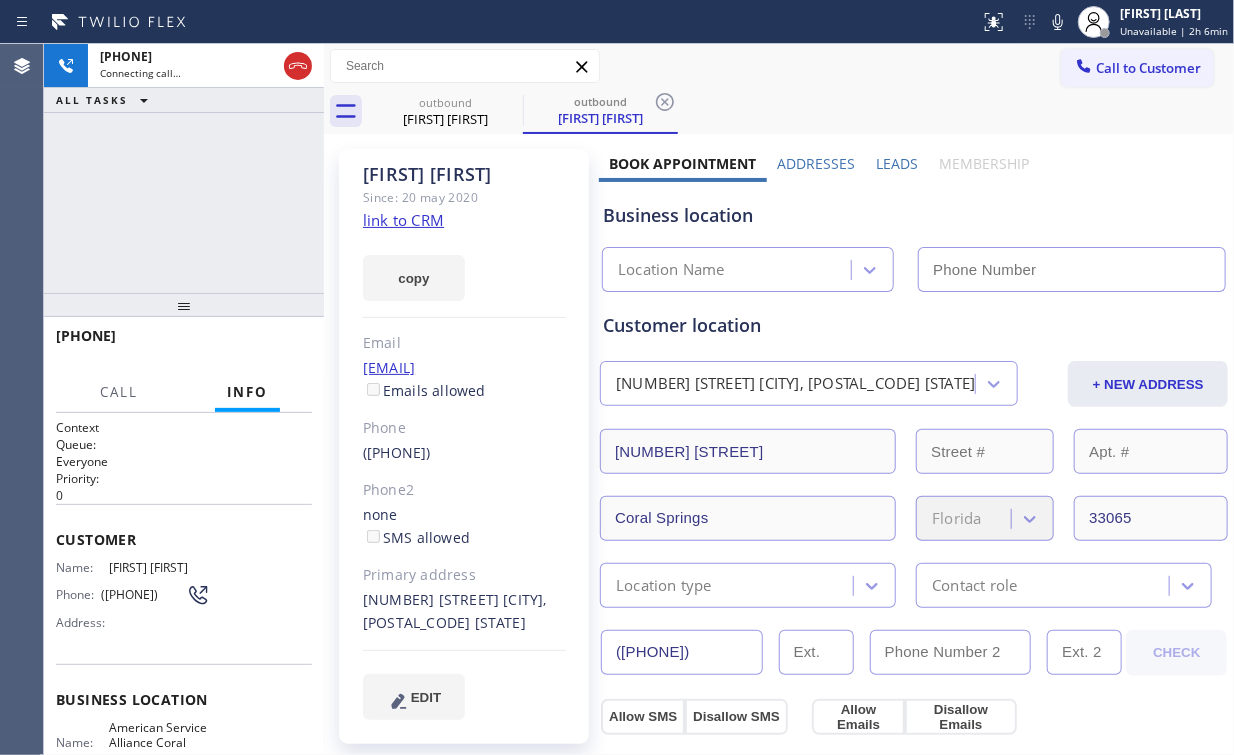 type on "([AREA_CODE]) [PHONE]" 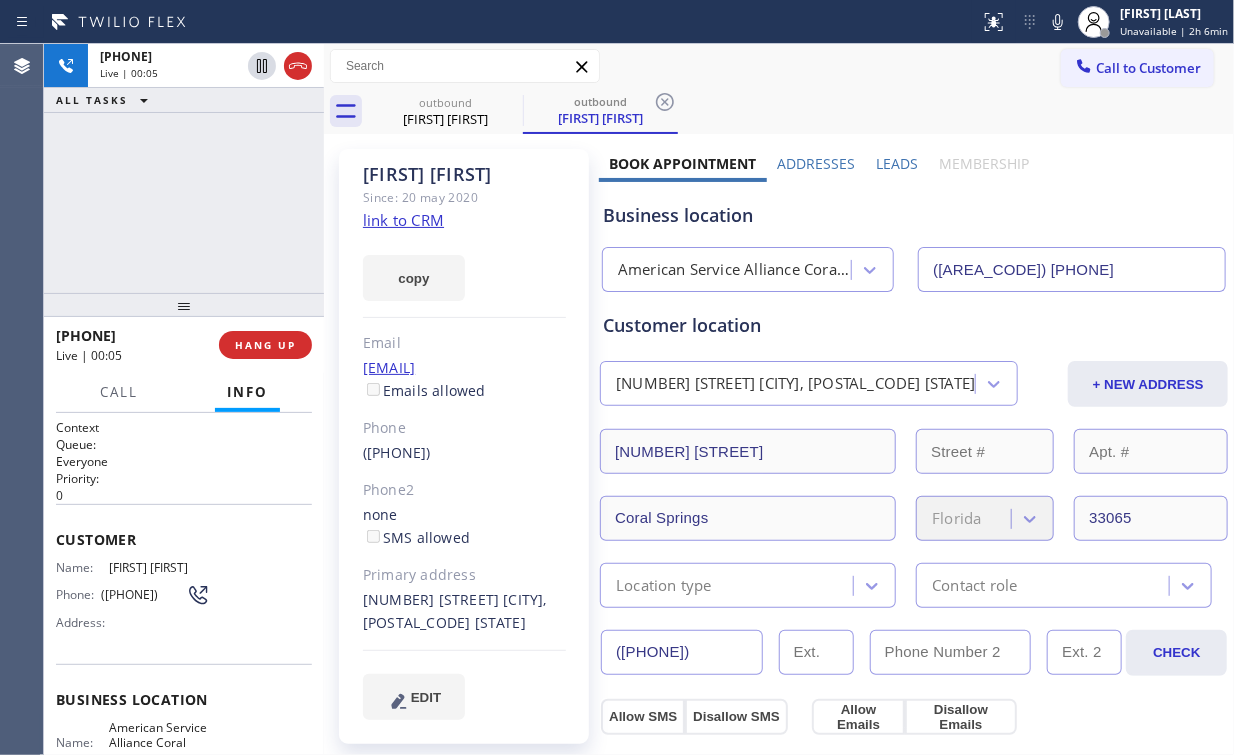 click on "[PHONE] Live | 00:05 ALL TASKS ALL TASKS ACTIVE TASKS TASKS IN WRAP UP" at bounding box center [184, 168] 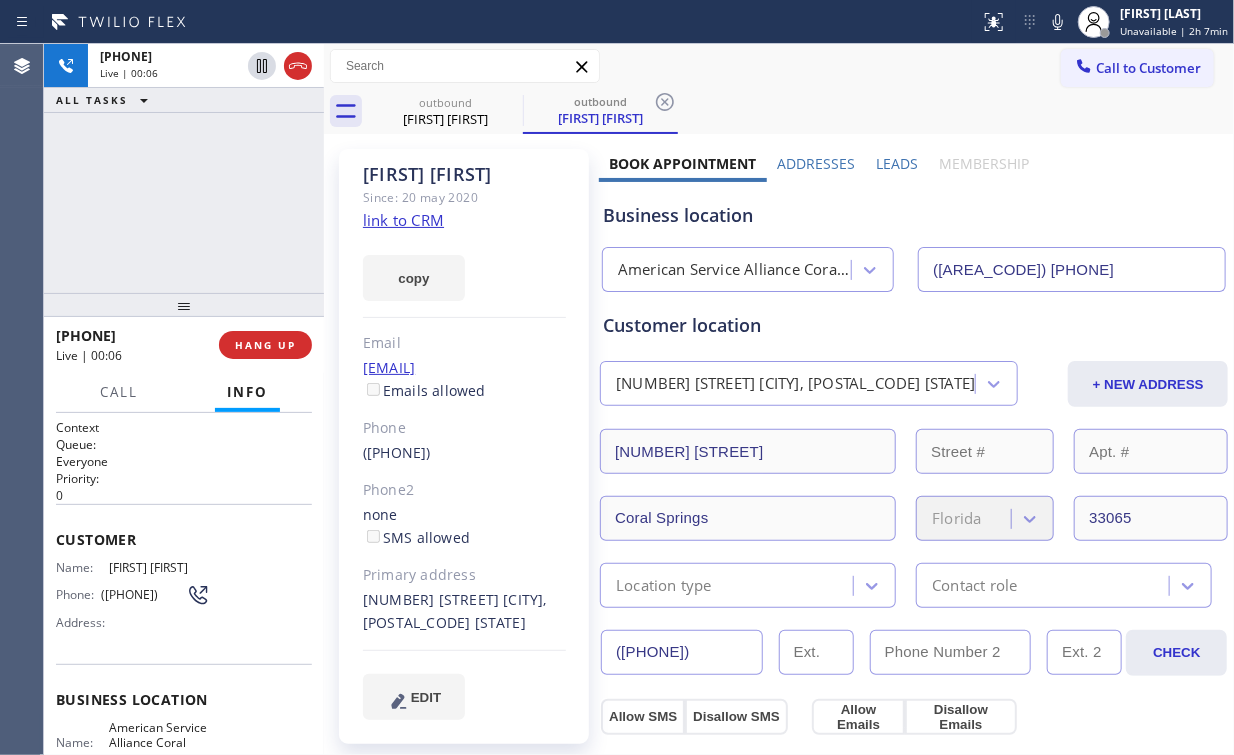 click on "Customer location  [NUMBER] [STREET] [CITY], [POSTAL_CODE] [STATE] + NEW ADDRESS [NUMBER] [STREET] [CITY] [STATE] [POSTAL_CODE] Location type Contact role" at bounding box center [914, 446] 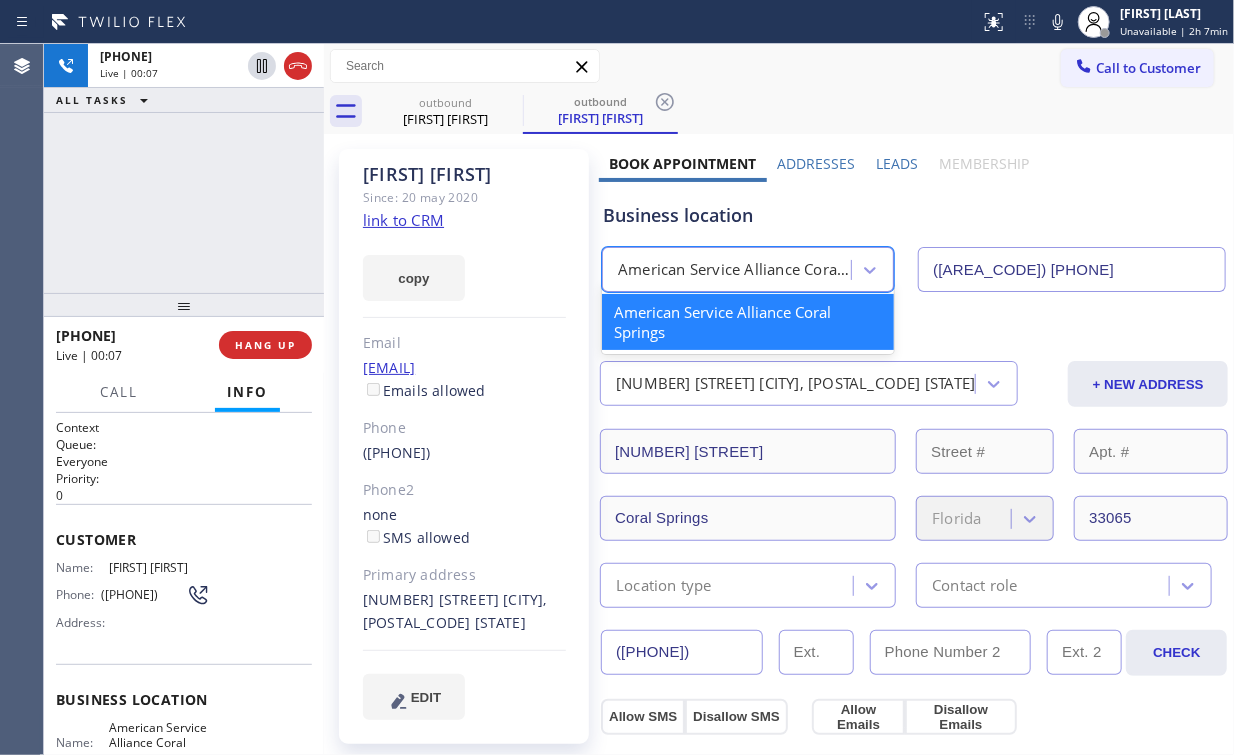 click on "American Service Alliance Coral Springs" at bounding box center (735, 270) 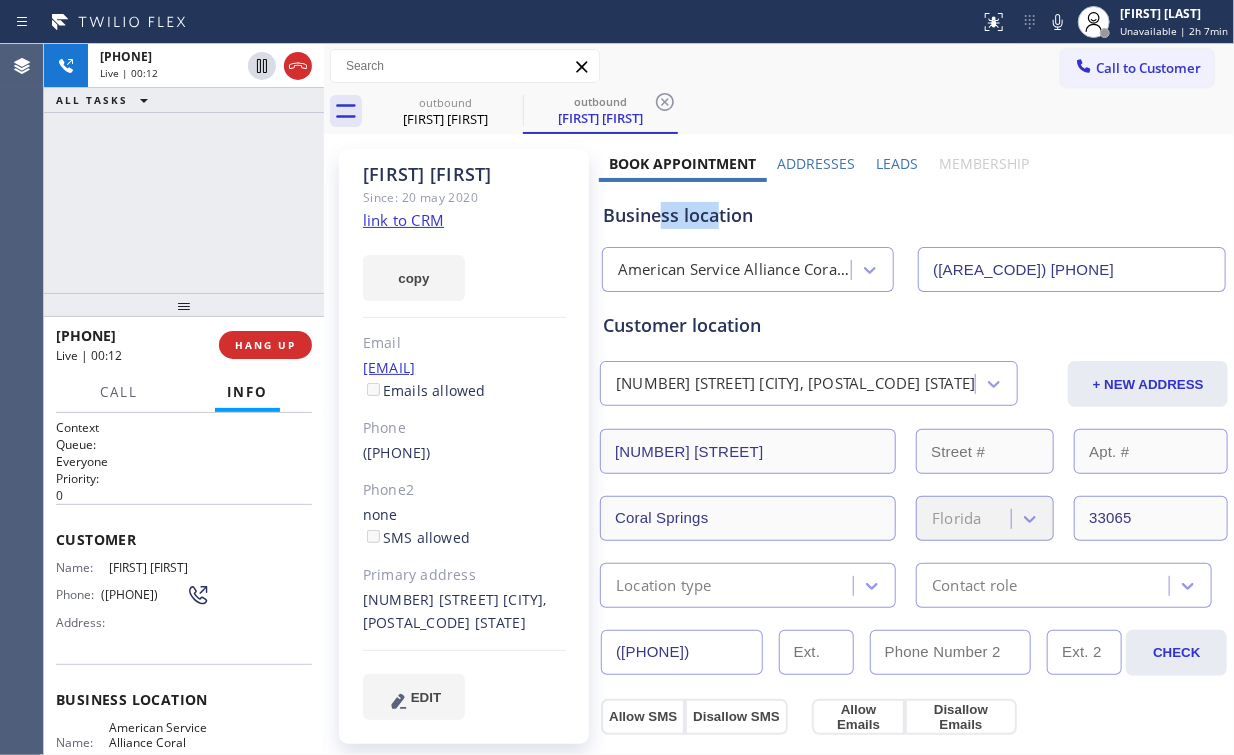 drag, startPoint x: 715, startPoint y: 216, endPoint x: 657, endPoint y: 219, distance: 58.077534 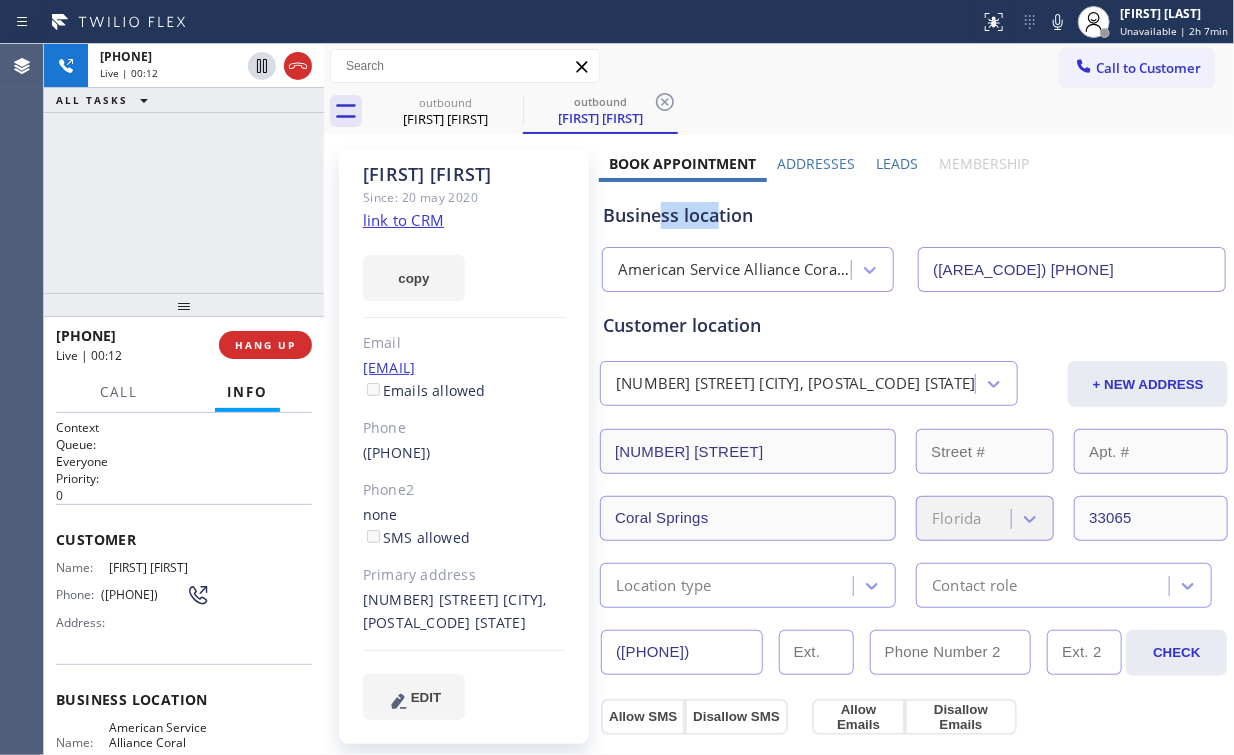 click on "Business location" at bounding box center (914, 215) 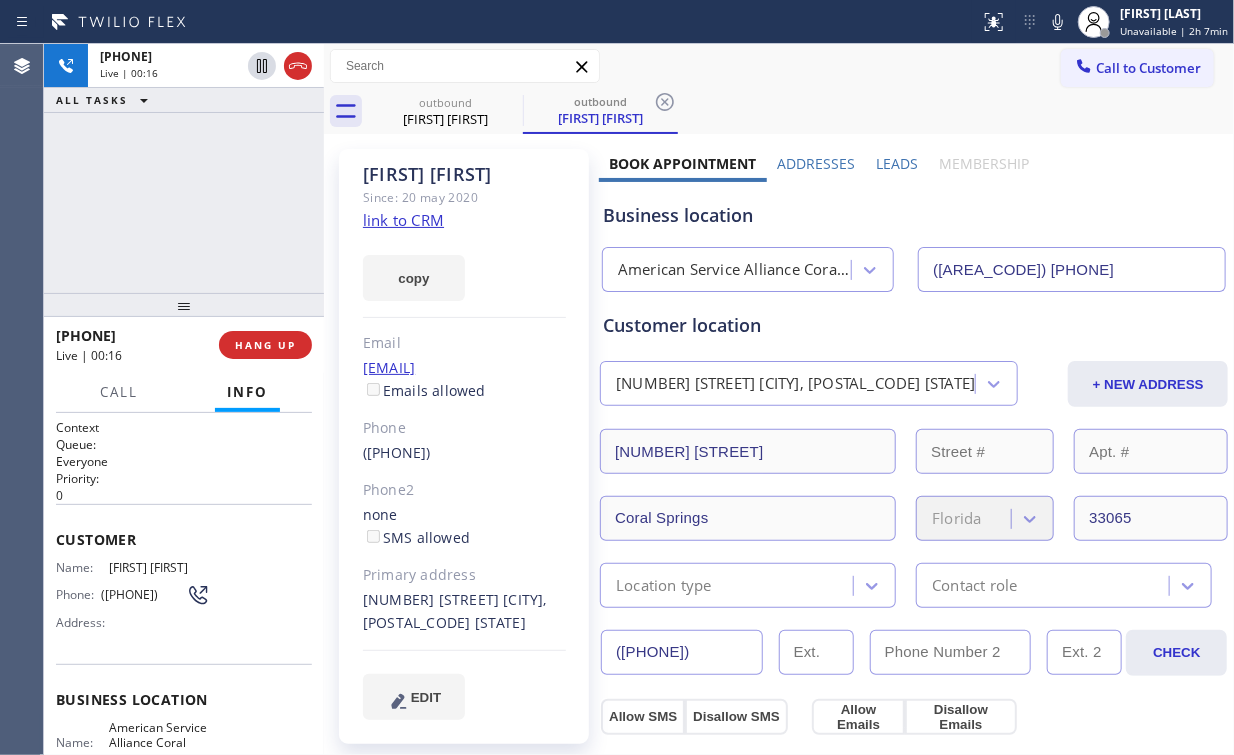 click on "[PHONE] Live | 00:16 ALL TASKS ALL TASKS ACTIVE TASKS TASKS IN WRAP UP" at bounding box center [184, 168] 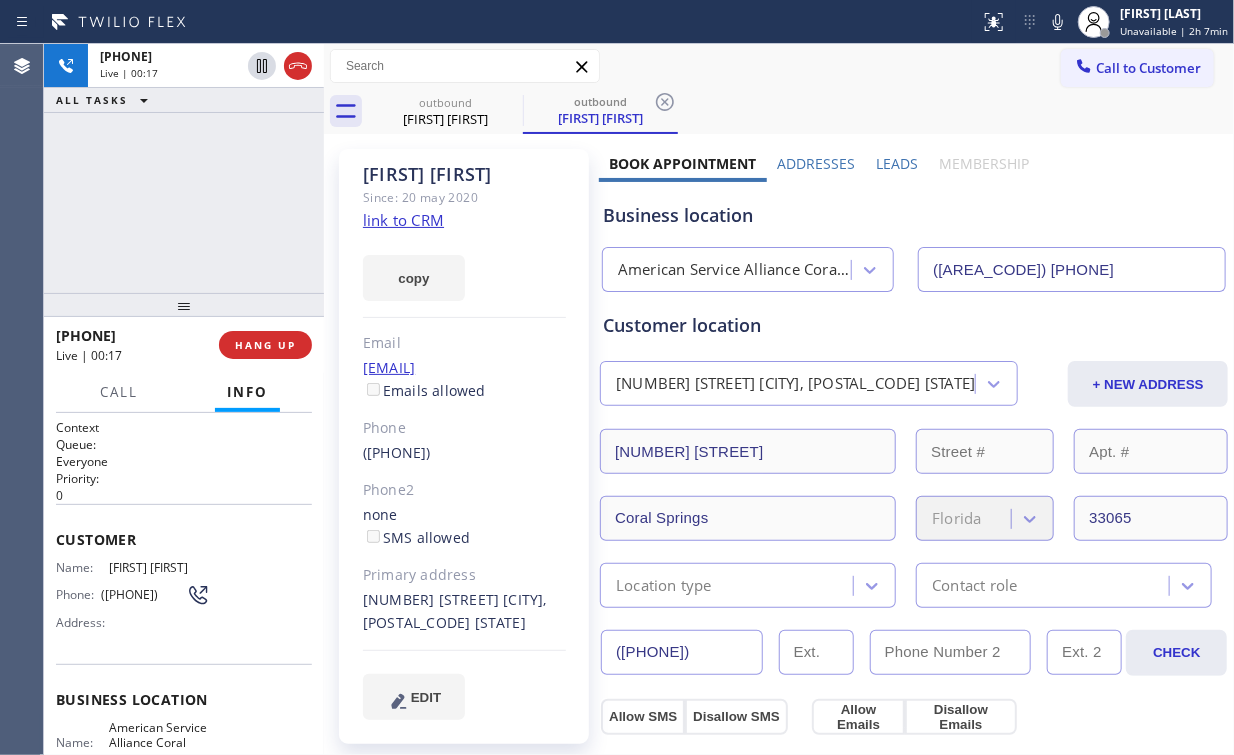 click on "[PHONE] Live | 00:17 ALL TASKS ALL TASKS ACTIVE TASKS TASKS IN WRAP UP" at bounding box center [184, 168] 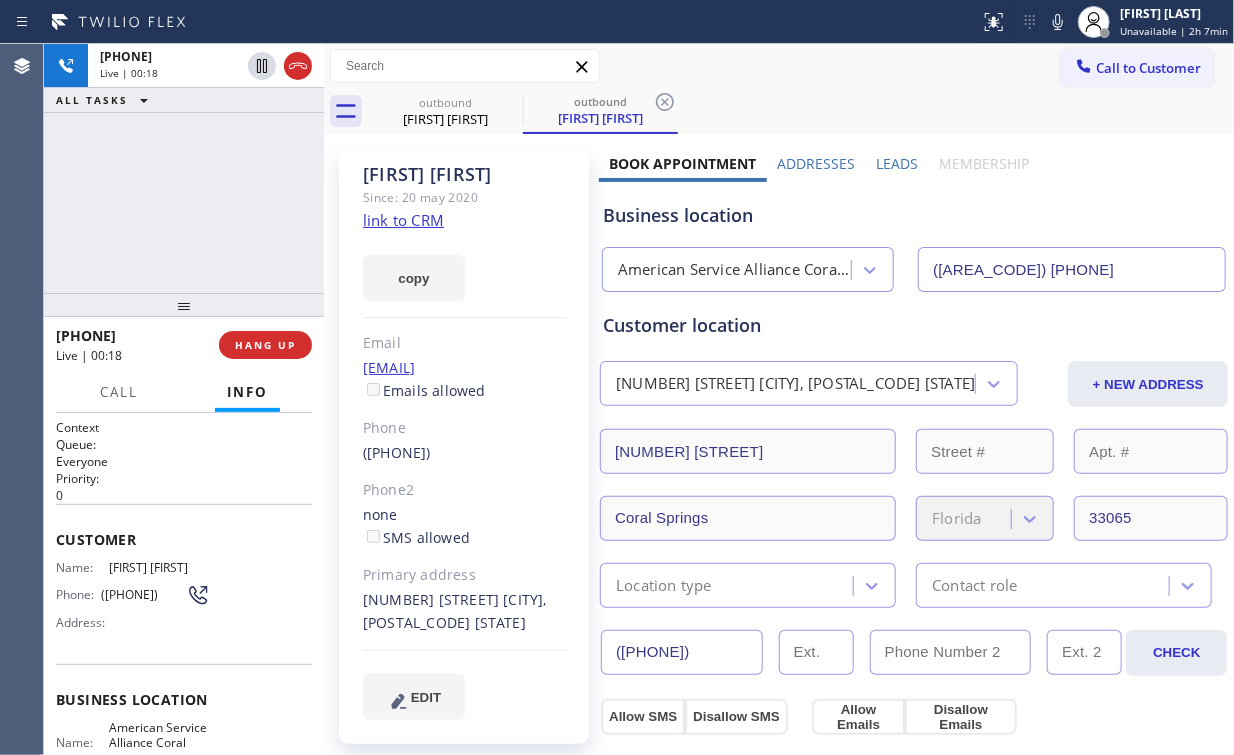 click on "+1[PHONE] Live | 00:18 ALL TASKS ALL TASKS ACTIVE TASKS TASKS IN WRAP UP" at bounding box center [184, 168] 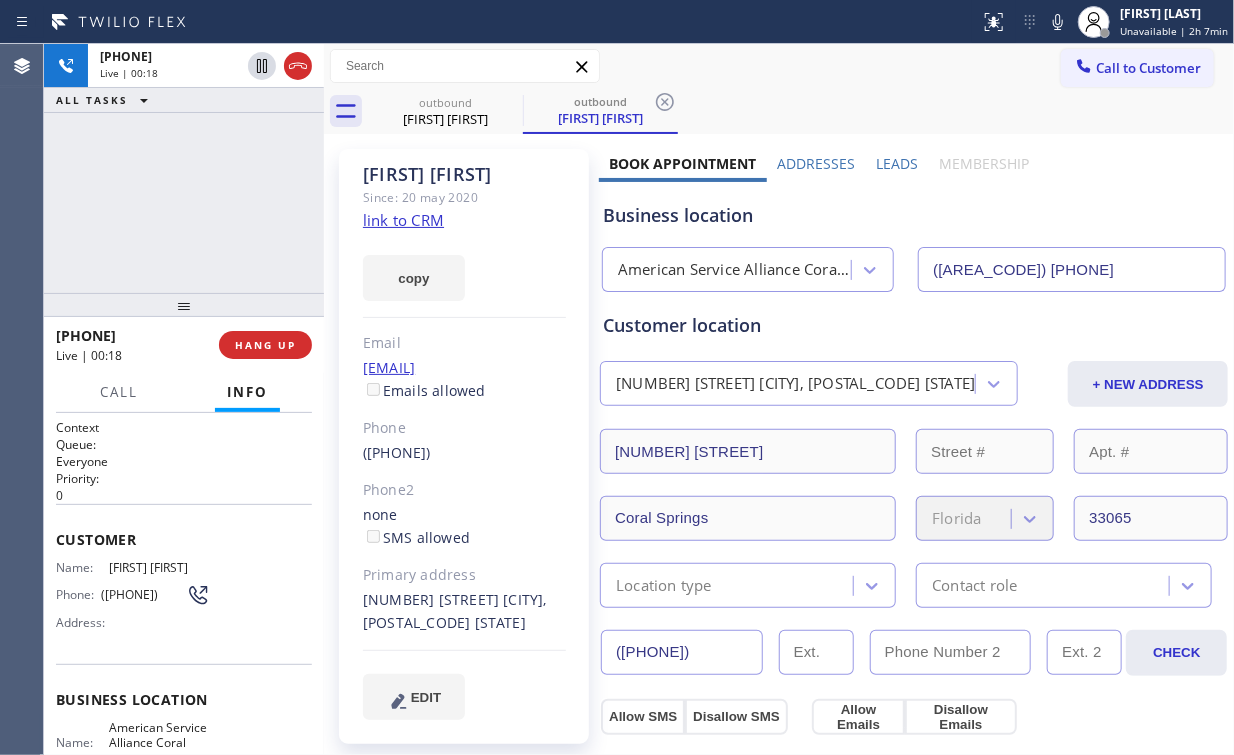 click on "+1[PHONE] Live | 00:18 ALL TASKS ALL TASKS ACTIVE TASKS TASKS IN WRAP UP" at bounding box center [184, 168] 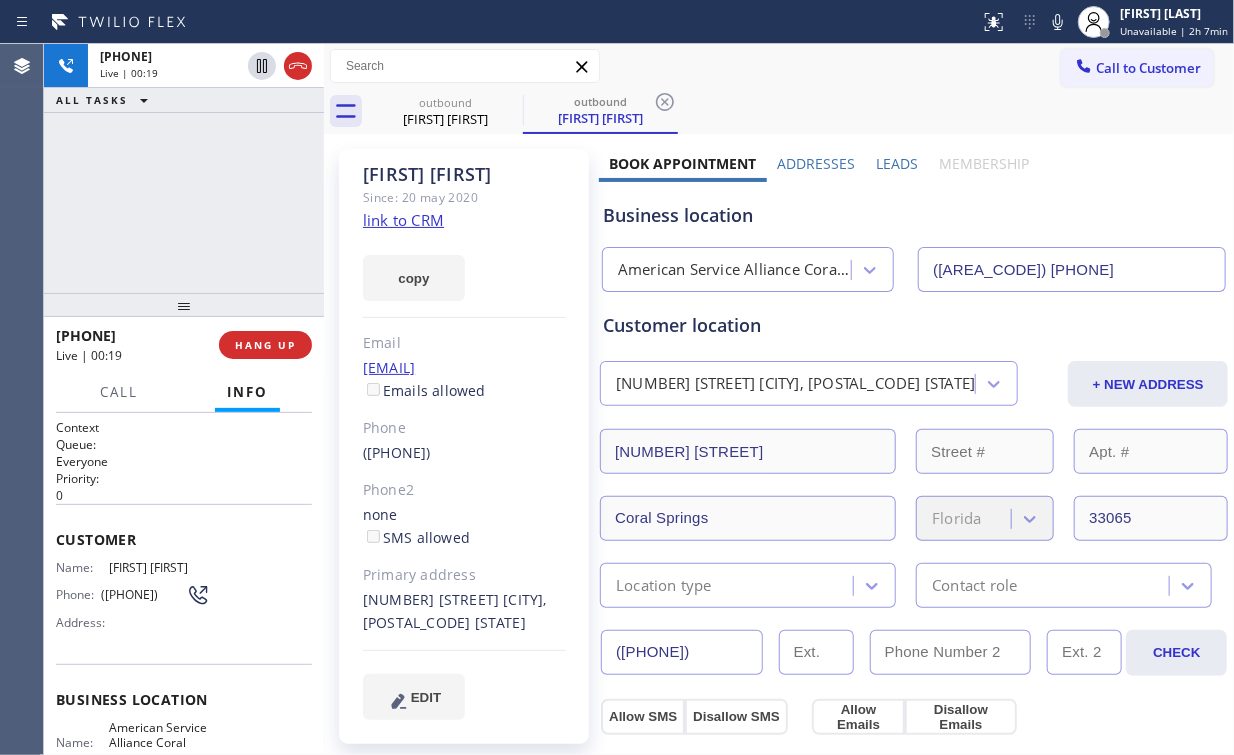 click on "+1[PHONE] Live | 00:19 ALL TASKS ALL TASKS ACTIVE TASKS TASKS IN WRAP UP" at bounding box center [184, 168] 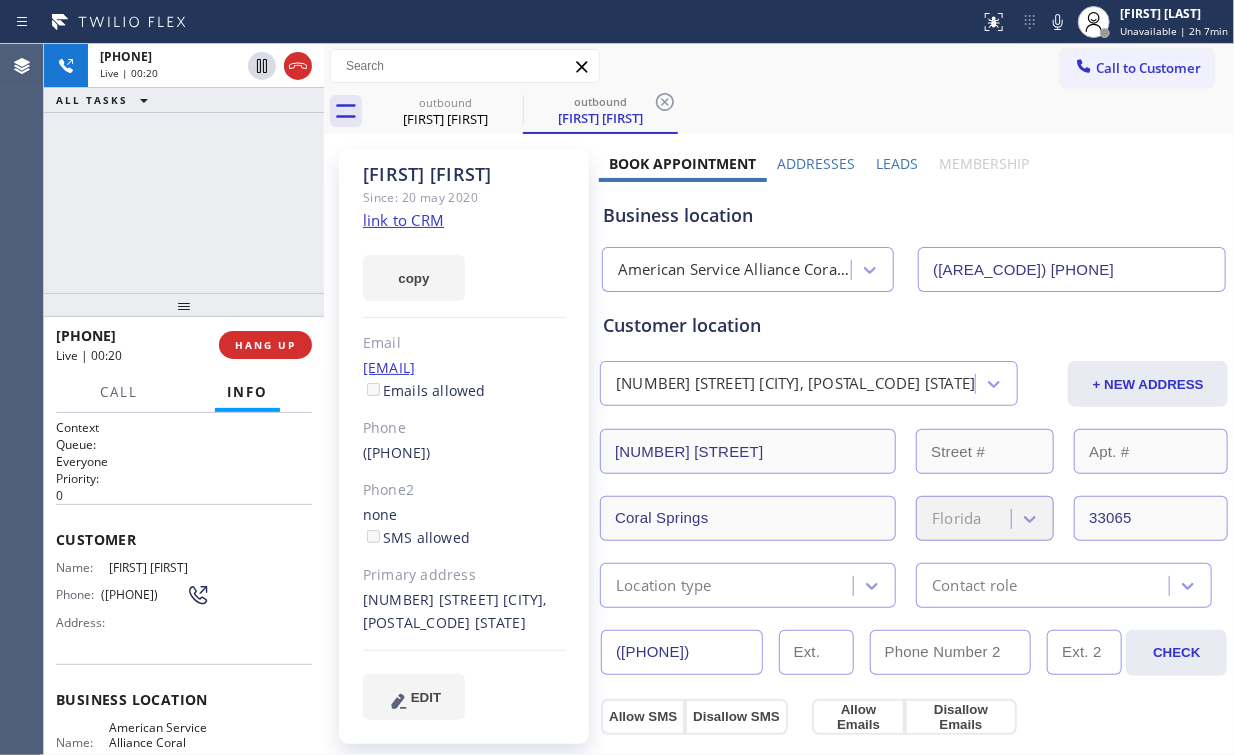 click on "+1[PHONE] Live | 00:20 ALL TASKS ALL TASKS ACTIVE TASKS TASKS IN WRAP UP" at bounding box center (184, 168) 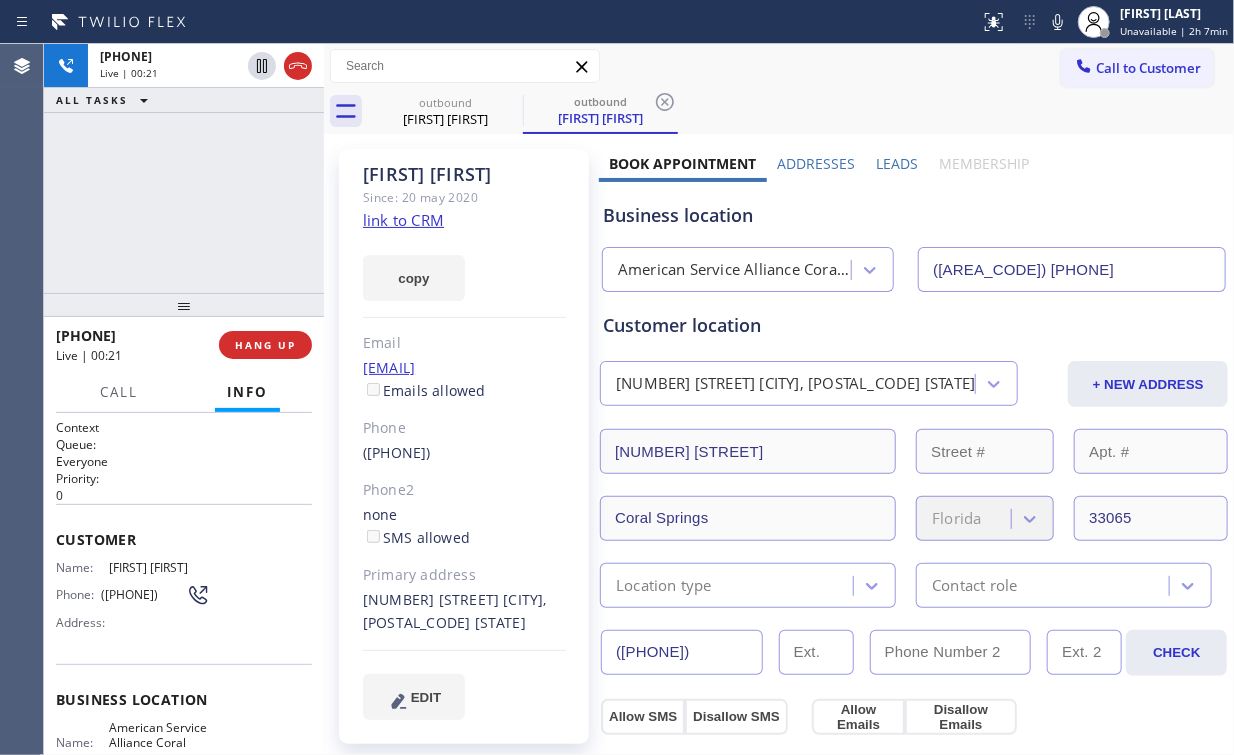 click on "+1[PHONE] Live | 00:21 ALL TASKS ALL TASKS ACTIVE TASKS TASKS IN WRAP UP" at bounding box center (184, 168) 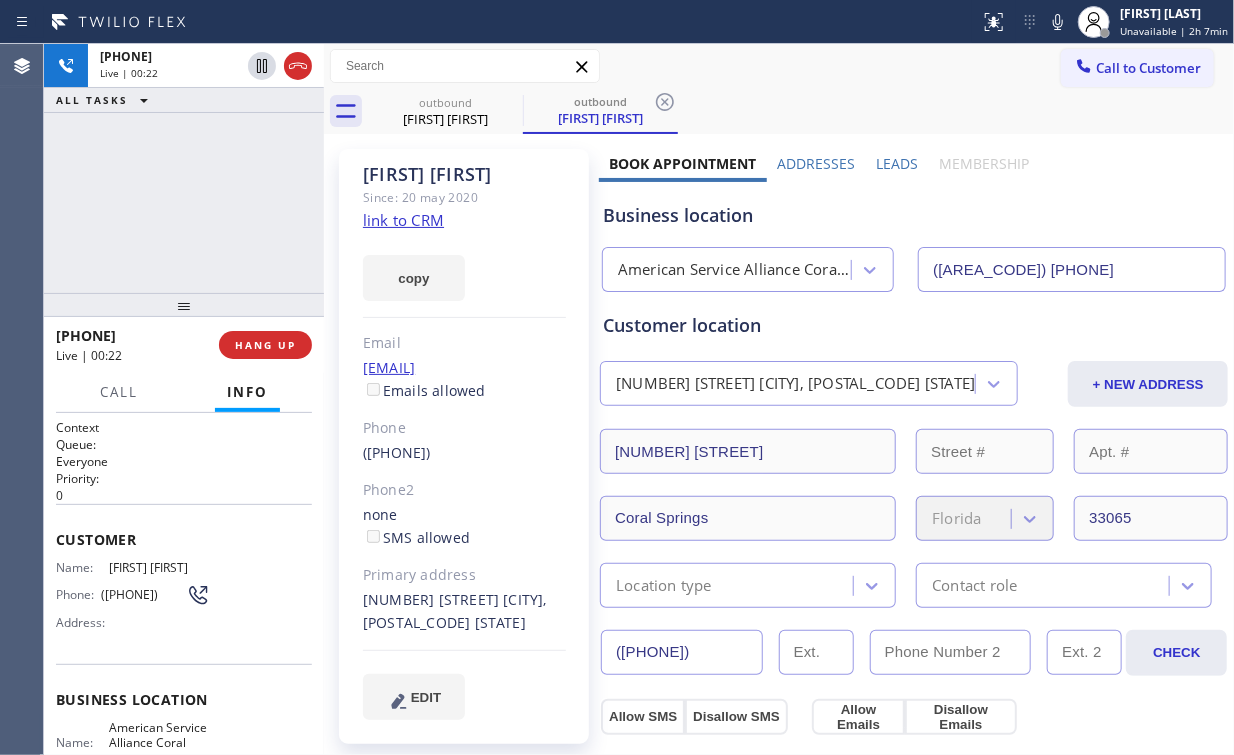 click on "[PHONE] Live | 00:22 ALL TASKS ALL TASKS ACTIVE TASKS TASKS IN WRAP UP" at bounding box center [184, 168] 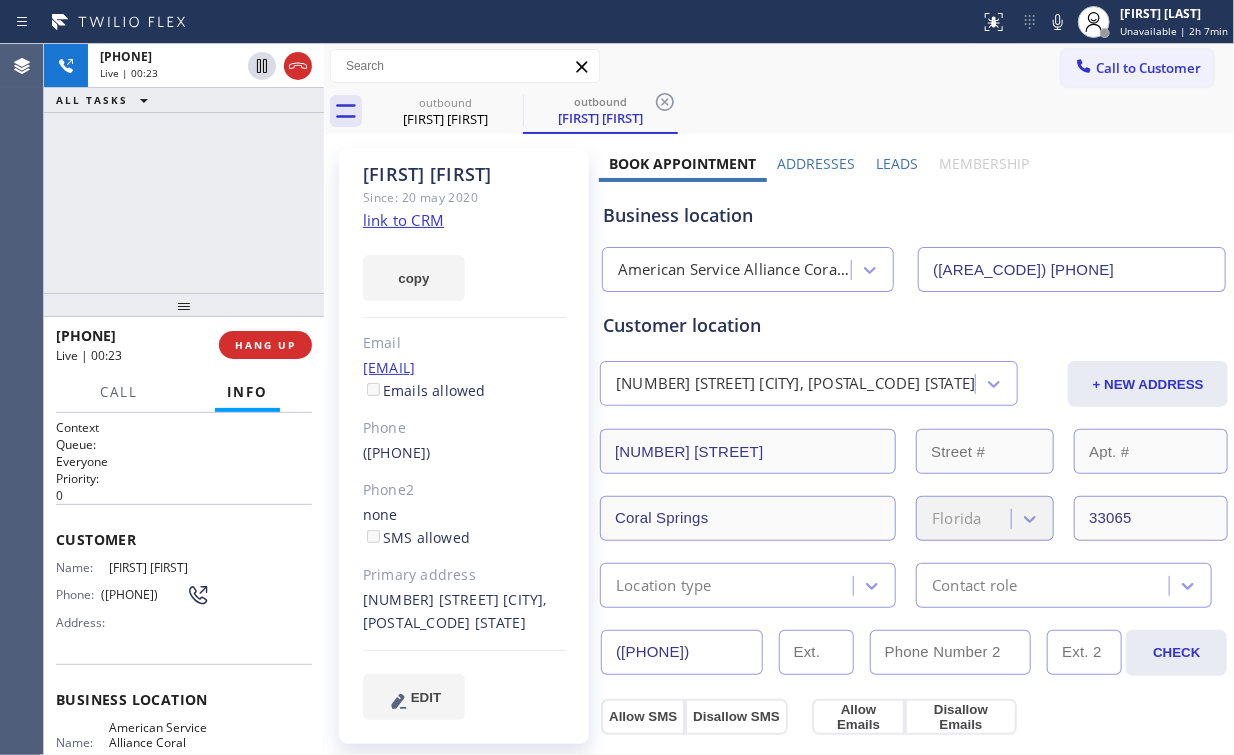 click on "+1[PHONE] Live | 00:23 ALL TASKS ALL TASKS ACTIVE TASKS TASKS IN WRAP UP" at bounding box center (184, 168) 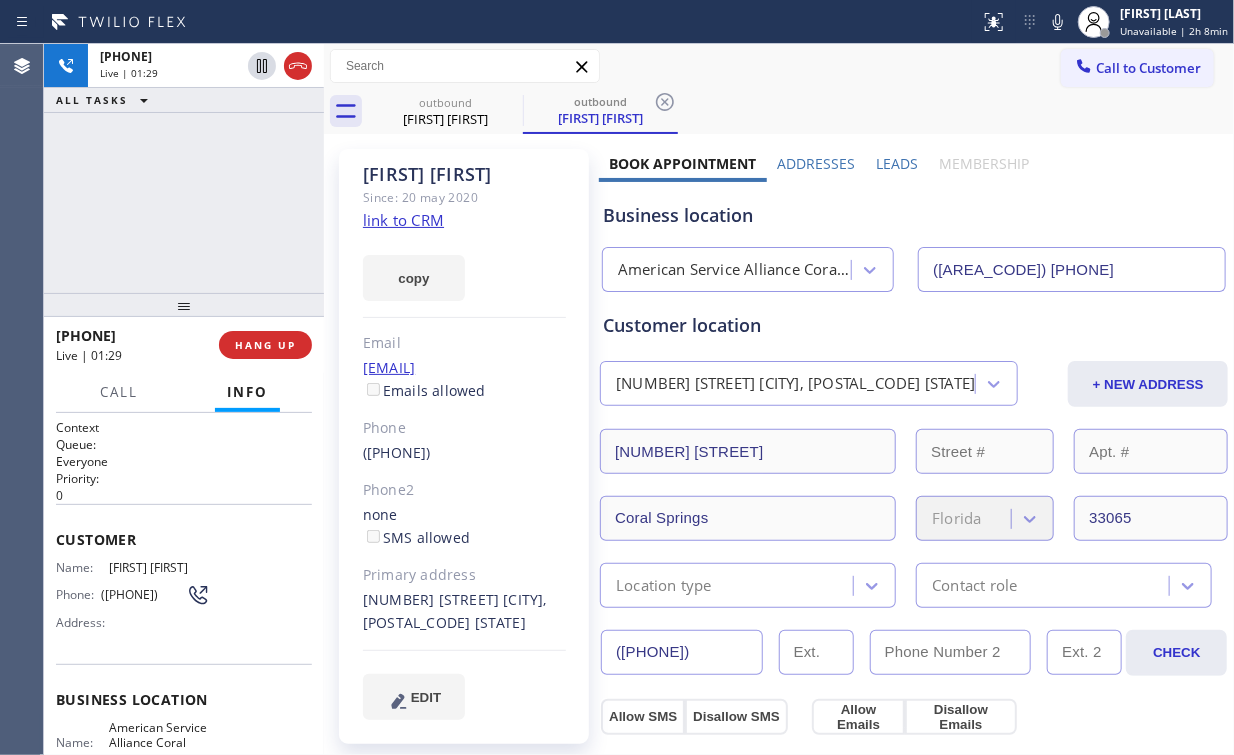click on "+1[PHONE] Live | 01:29 ALL TASKS ALL TASKS ACTIVE TASKS TASKS IN WRAP UP" at bounding box center (184, 168) 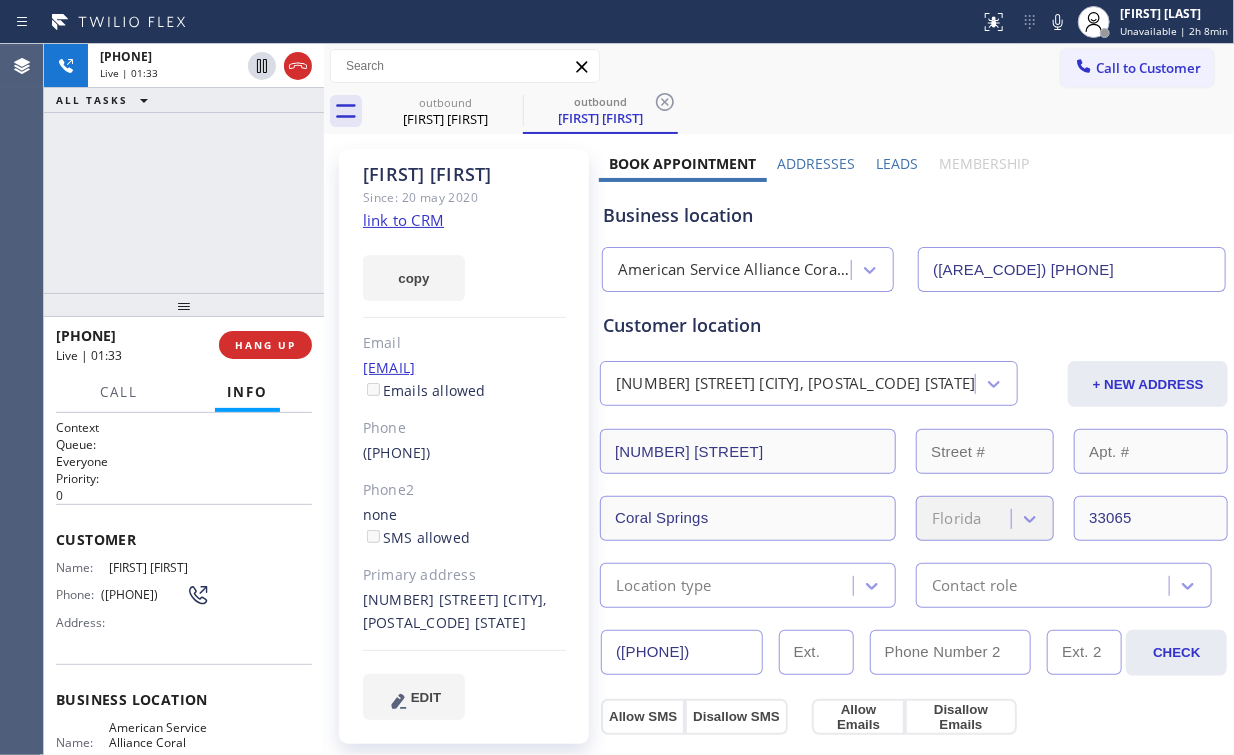 click on "+1[PHONE] Live | 01:33 ALL TASKS ALL TASKS ACTIVE TASKS TASKS IN WRAP UP" at bounding box center (184, 168) 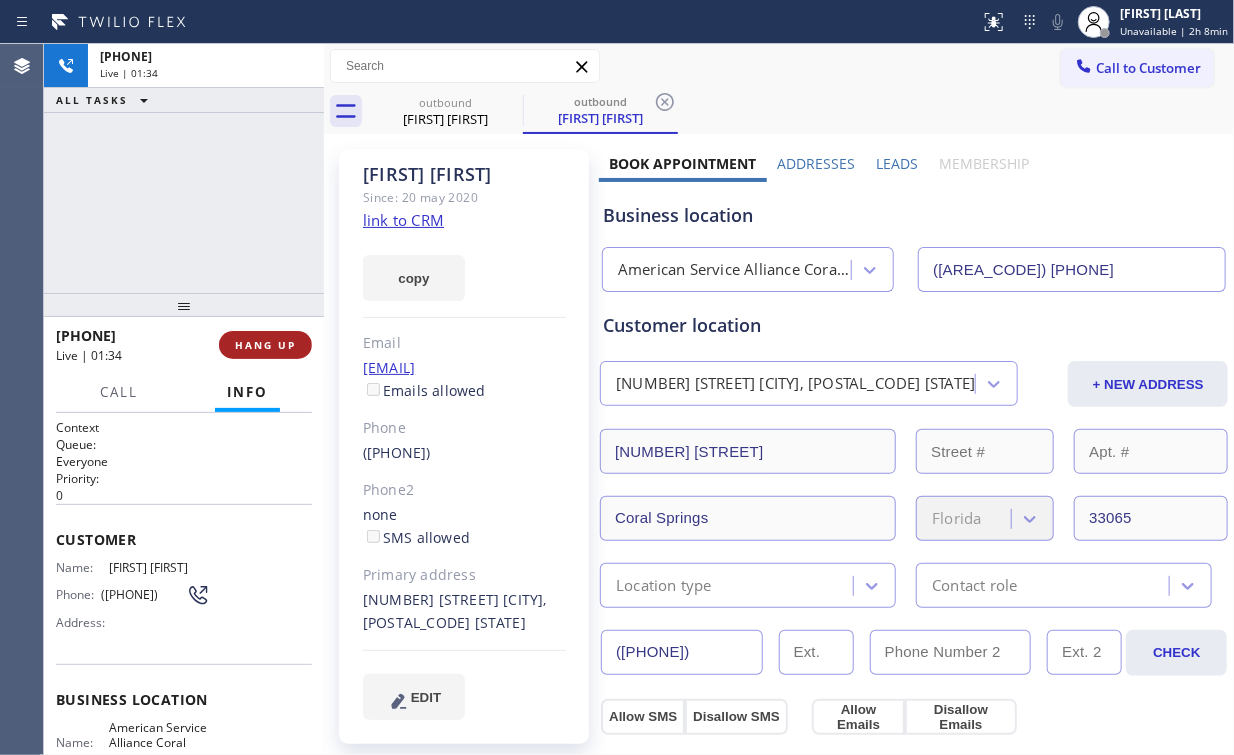 click on "HANG UP" at bounding box center (265, 345) 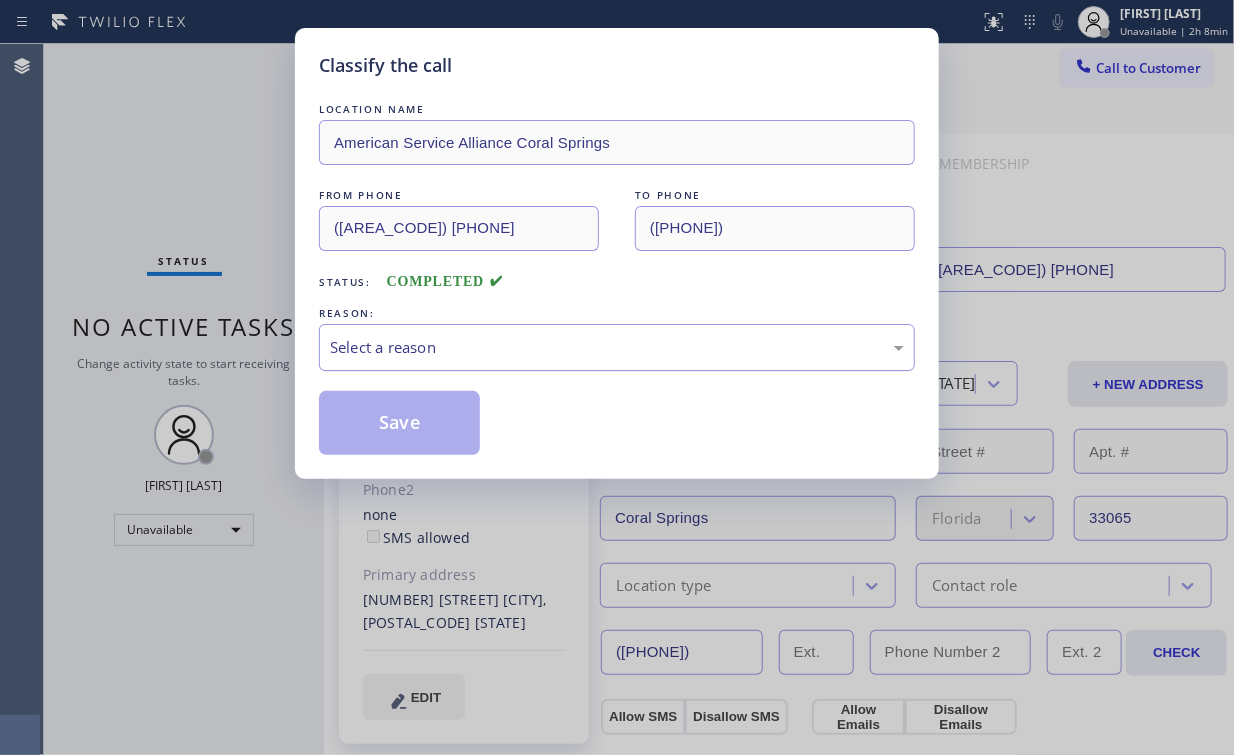 click on "Select a reason" at bounding box center [617, 347] 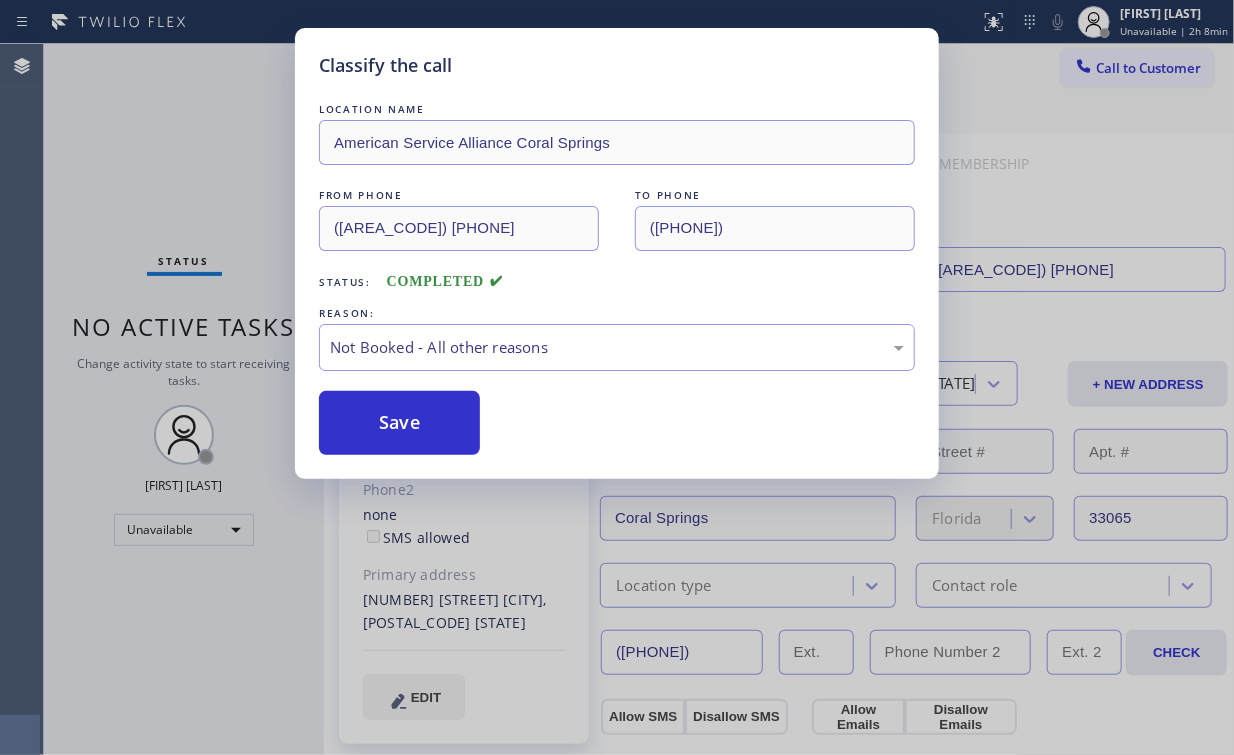 drag, startPoint x: 396, startPoint y: 420, endPoint x: 330, endPoint y: 312, distance: 126.57014 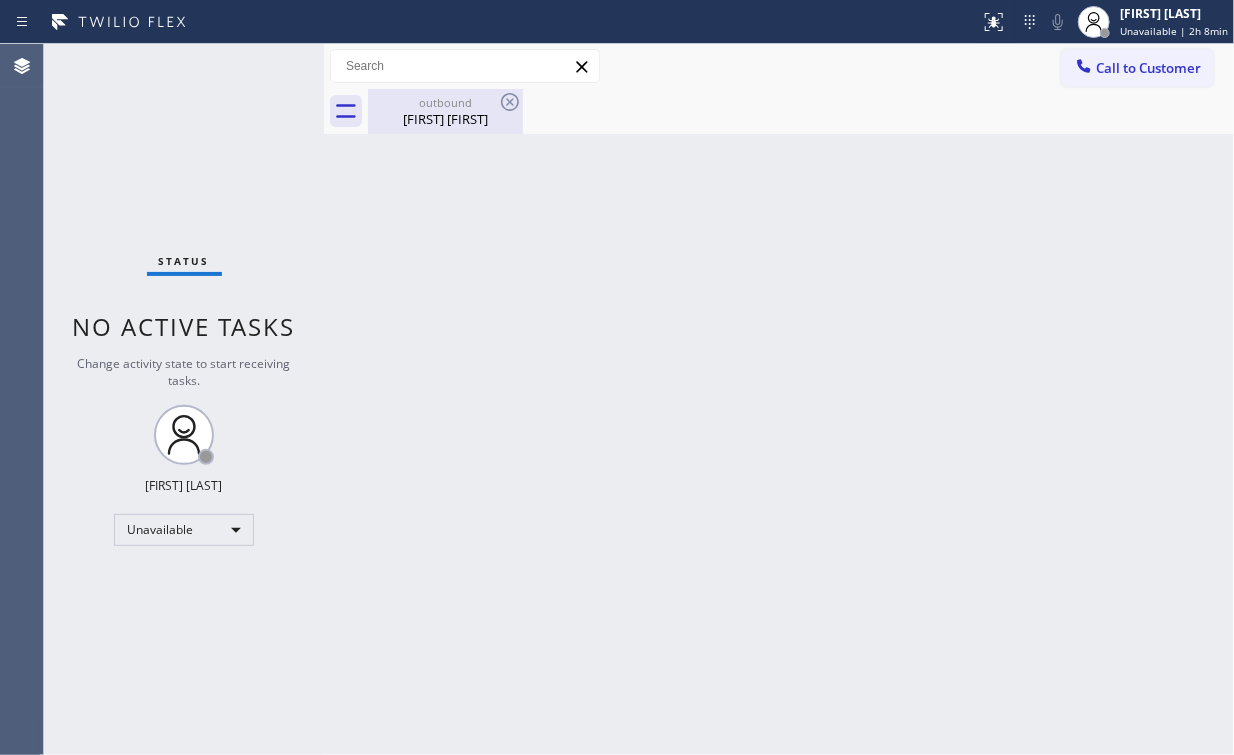 click on "[FIRST]  [FIRST]" at bounding box center [445, 119] 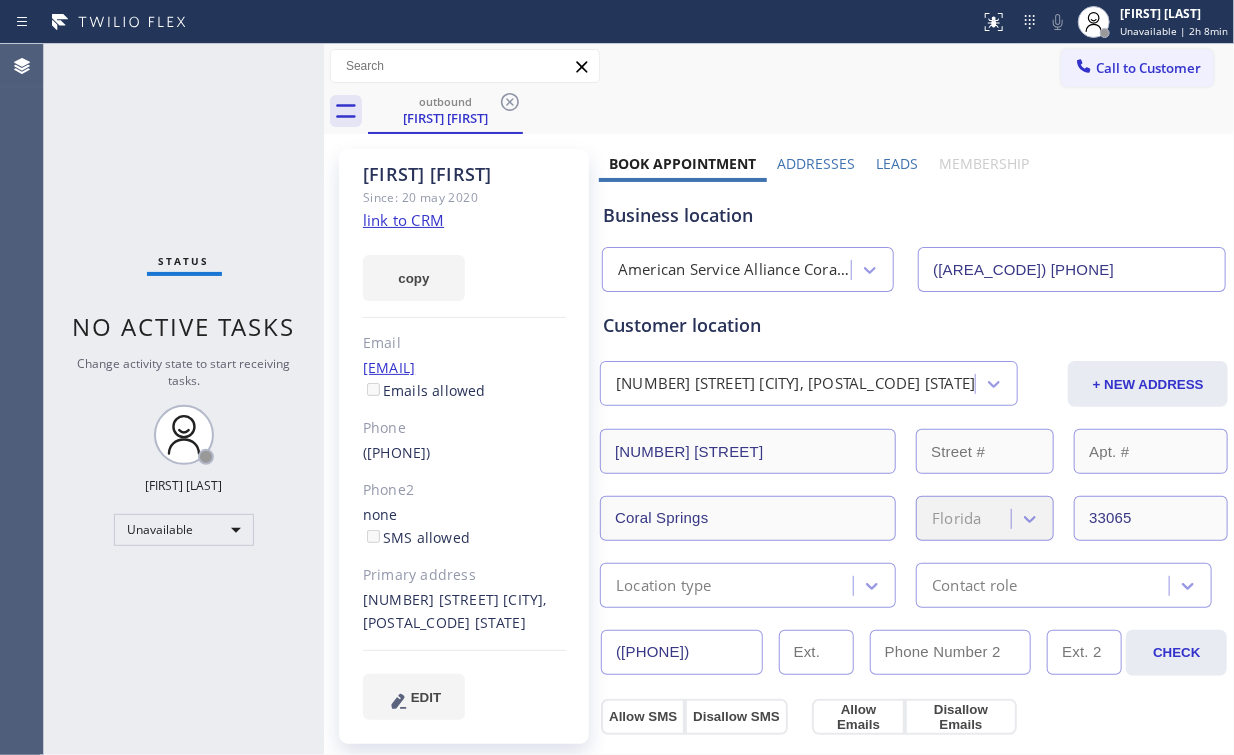 click 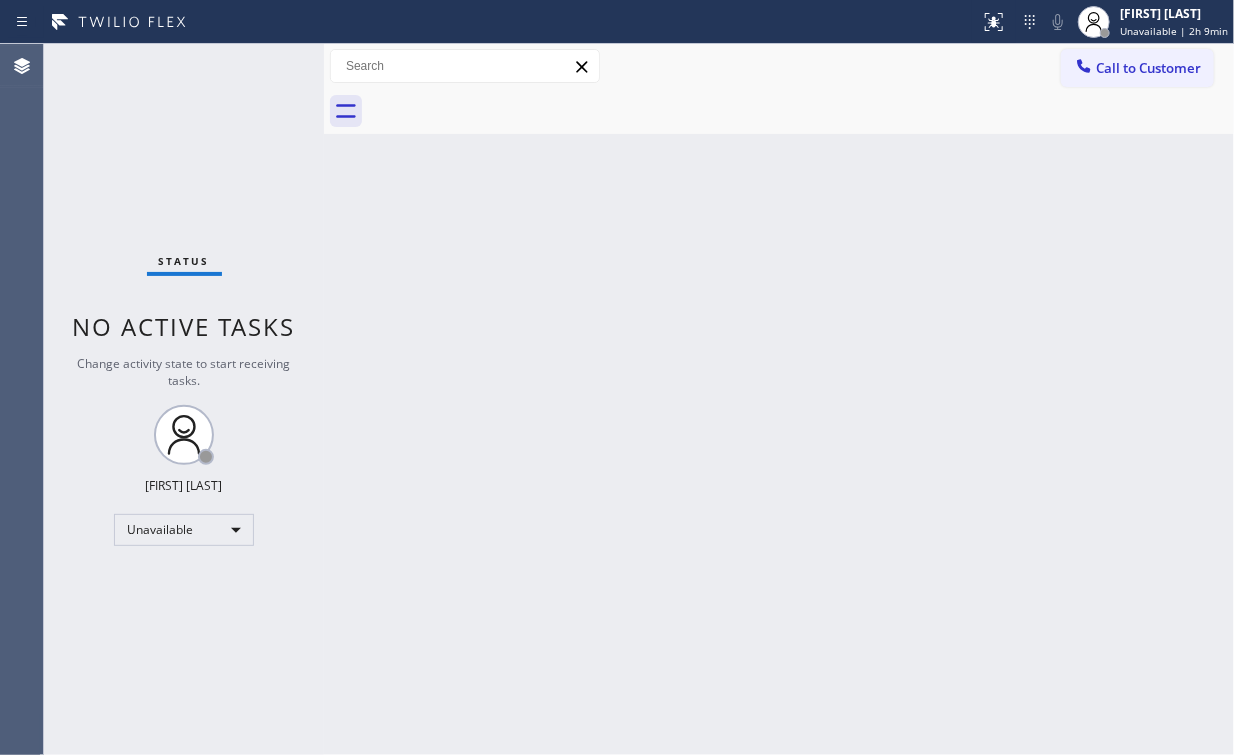 click on "Back to Dashboard Change Sender ID Customers Technicians Select a contact Outbound call Location Search location Your caller id phone number Customer number Call Customer info Name   Phone none Address none Change Sender ID HVAC [PHONE] 5 Star Appliance [PHONE] Appliance Repair [PHONE] Plumbing [PHONE] Air Duct Cleaning [PHONE]  Electricians [PHONE]  Cancel Change Check personal SMS Reset Change No tabs Call to Customer Outbound call Location American Service Alliance Coral Springs Your caller id phone number [PHONE] Customer number Call Outbound call Technician Search Technician Your caller id phone number Your caller id phone number Call" at bounding box center (779, 399) 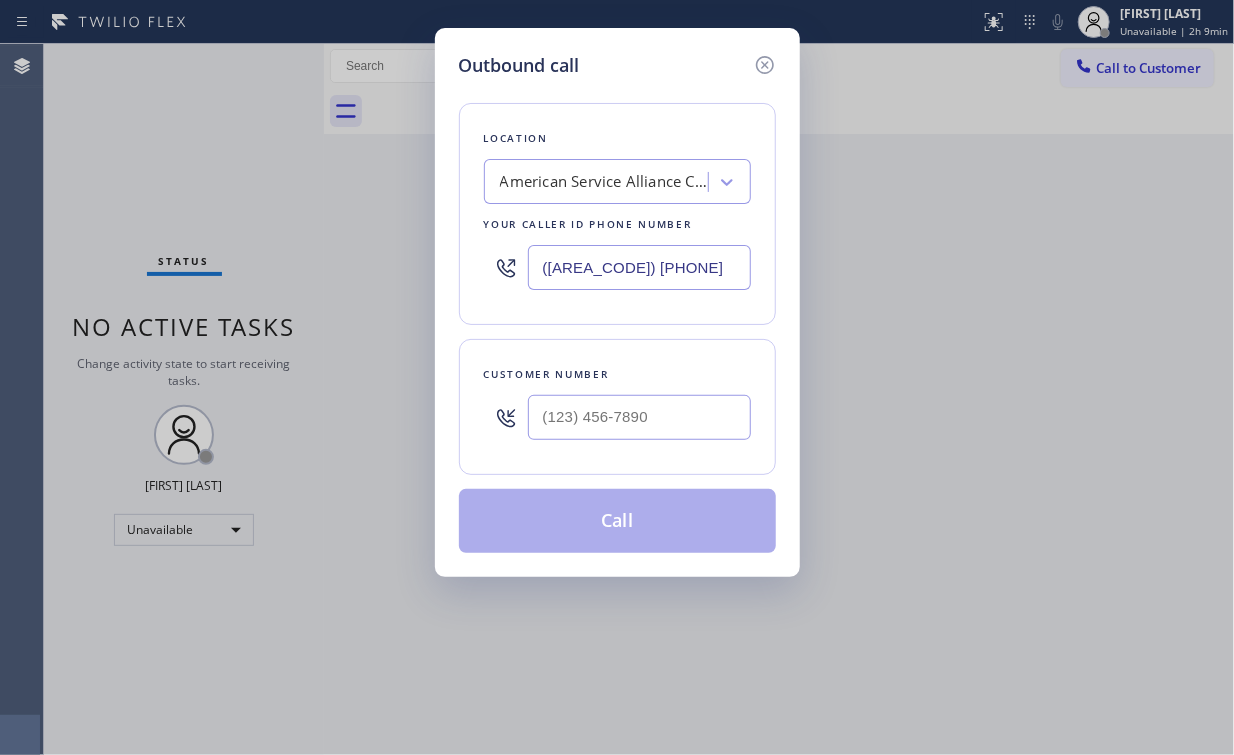 click at bounding box center [639, 417] 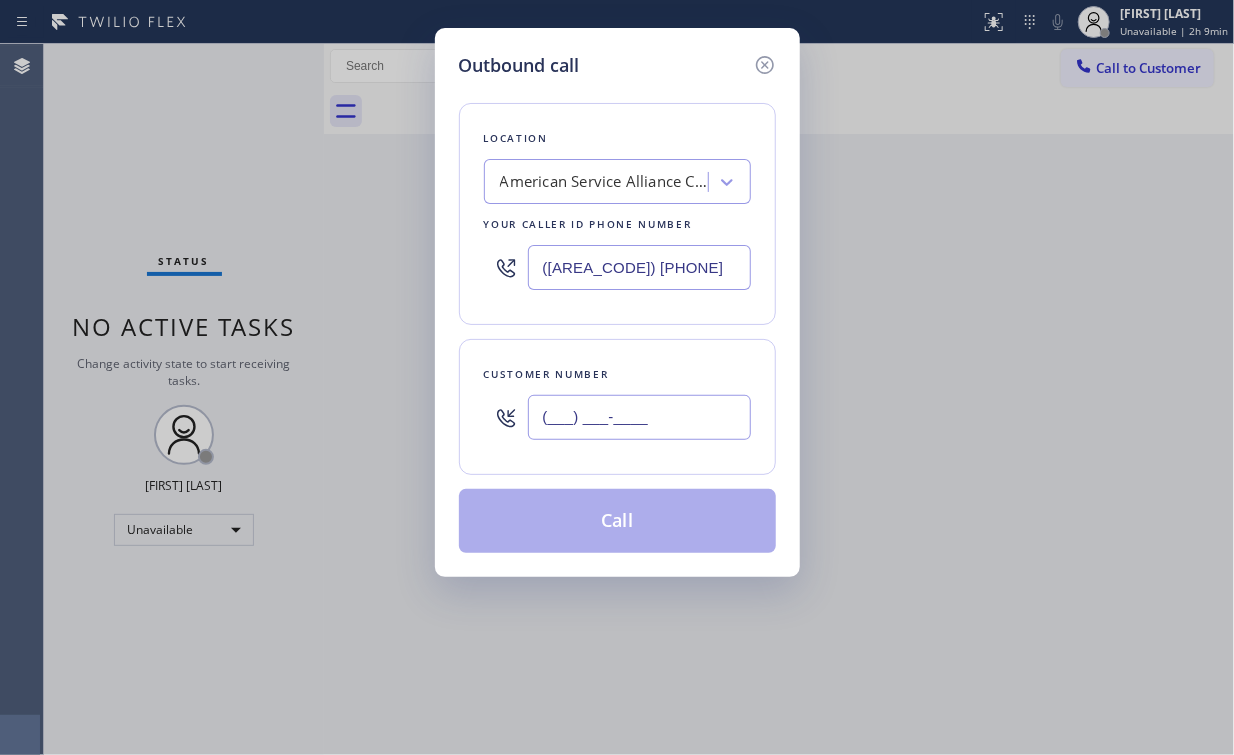 click on "(___) ___-____" at bounding box center (639, 417) 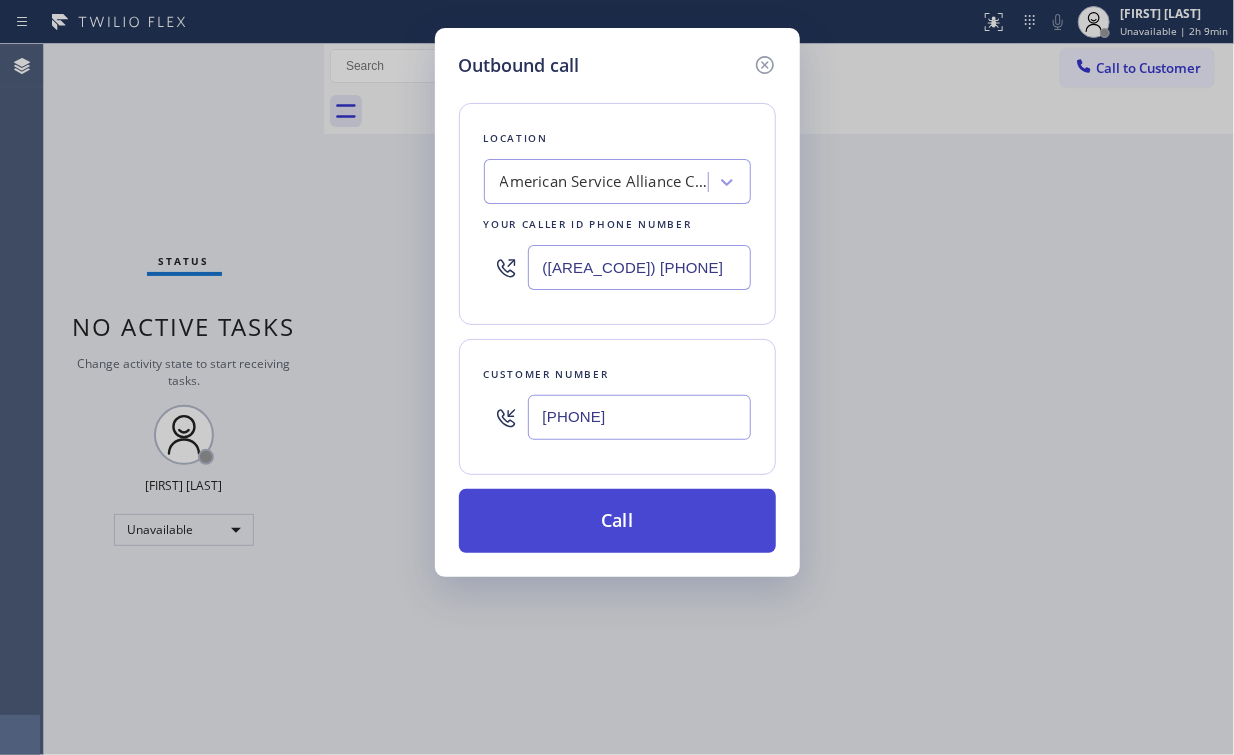 type on "[PHONE]" 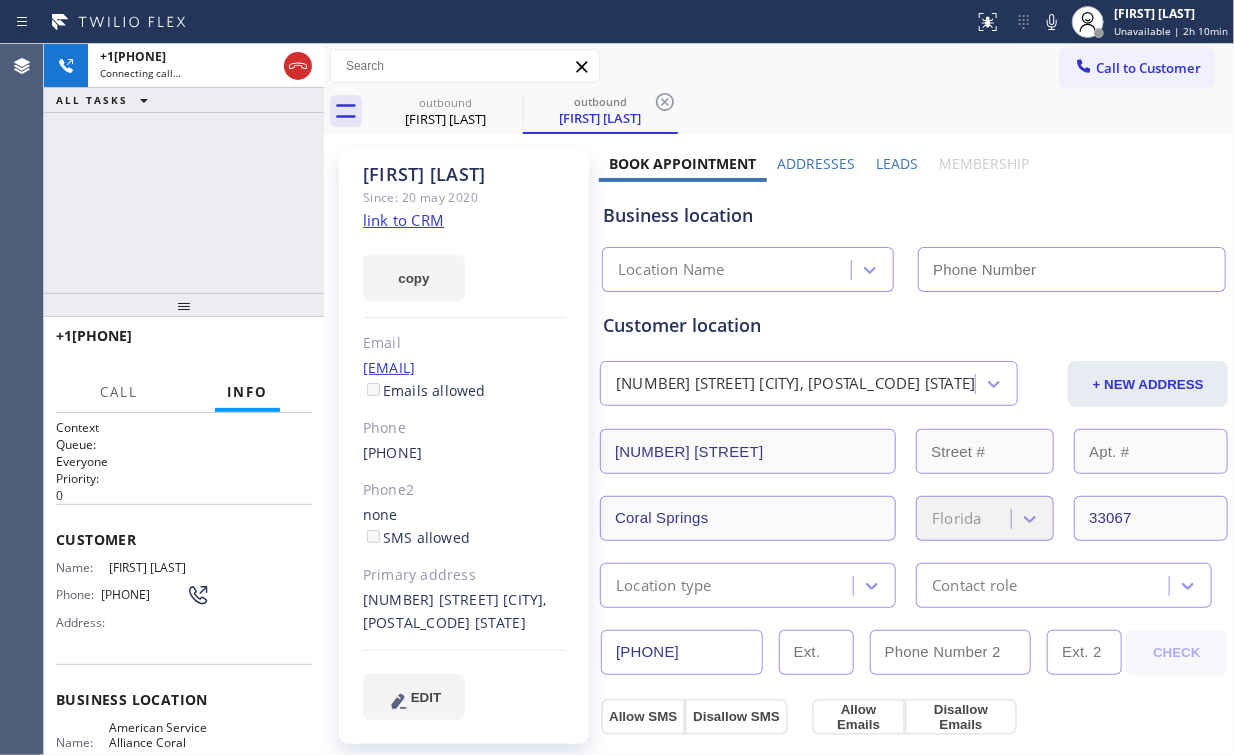 type on "([AREA_CODE]) [PHONE]" 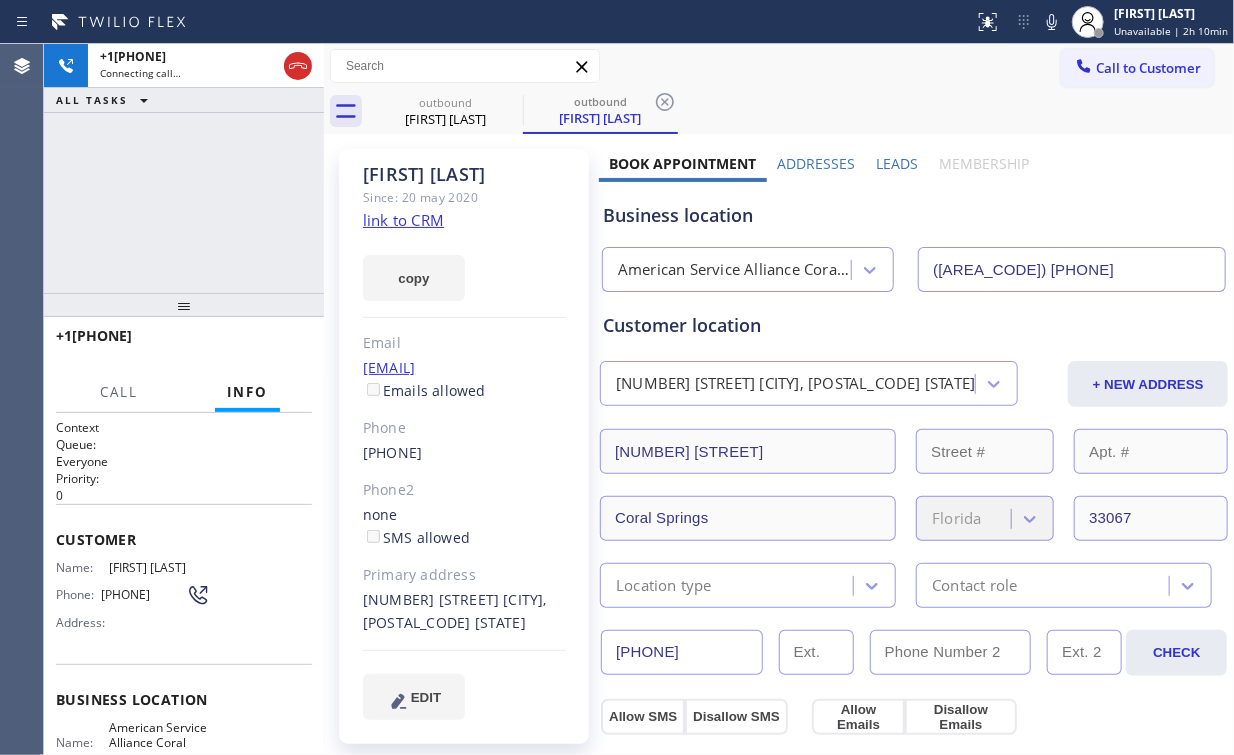 click on "+1[PHONE] Connecting call… ALL TASKS ALL TASKS ACTIVE TASKS TASKS IN WRAP UP" at bounding box center [184, 168] 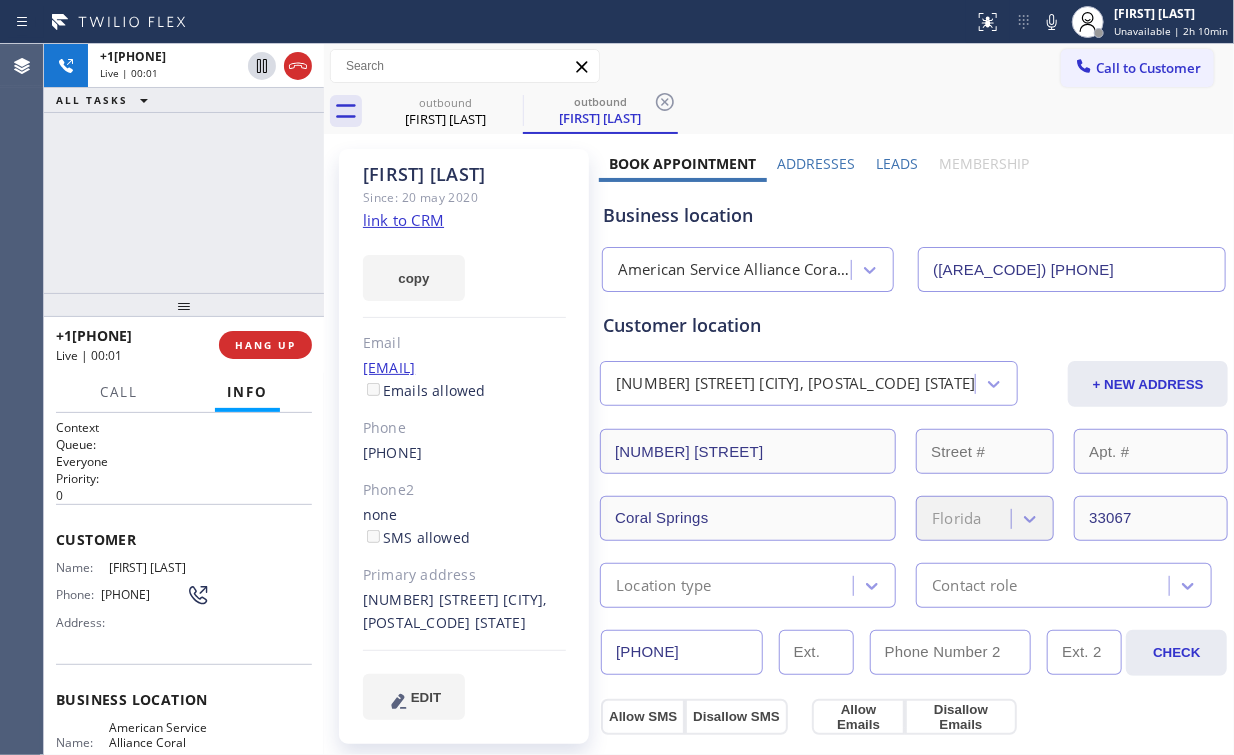 click on "+1[PHONE] Live | 00:01 HANG UP" at bounding box center [184, 345] 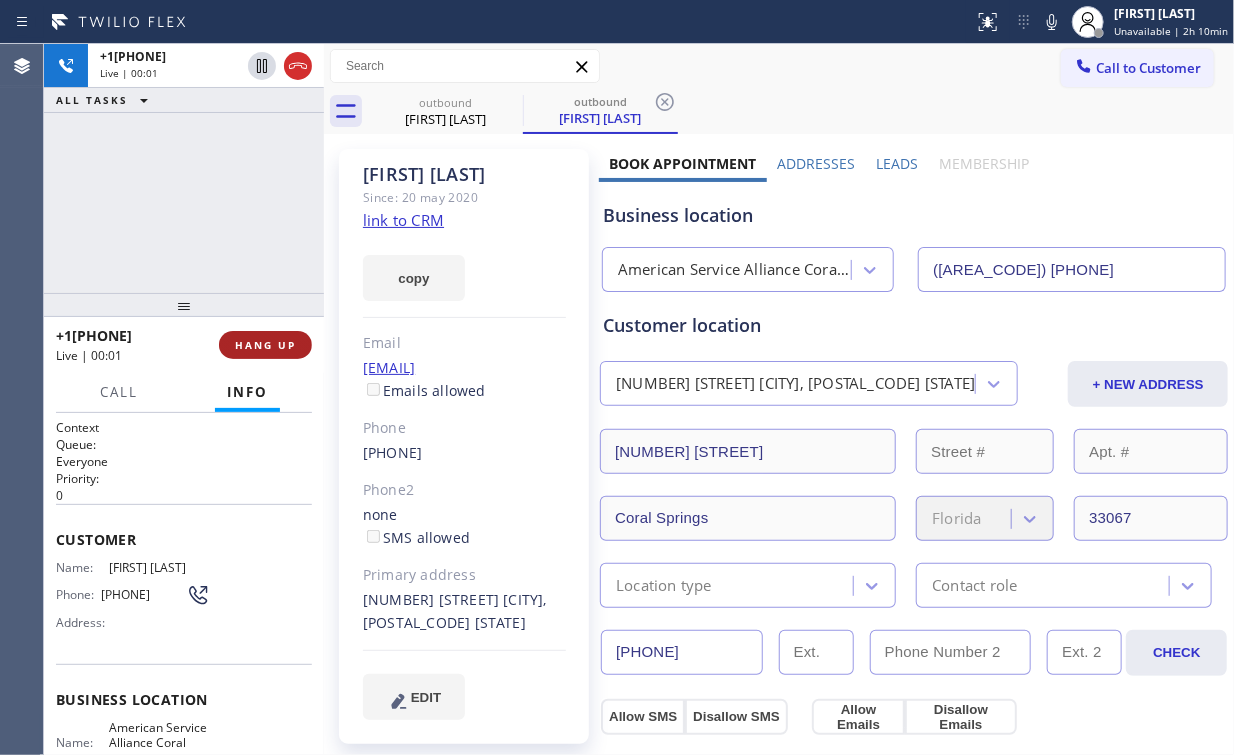 click on "HANG UP" at bounding box center [265, 345] 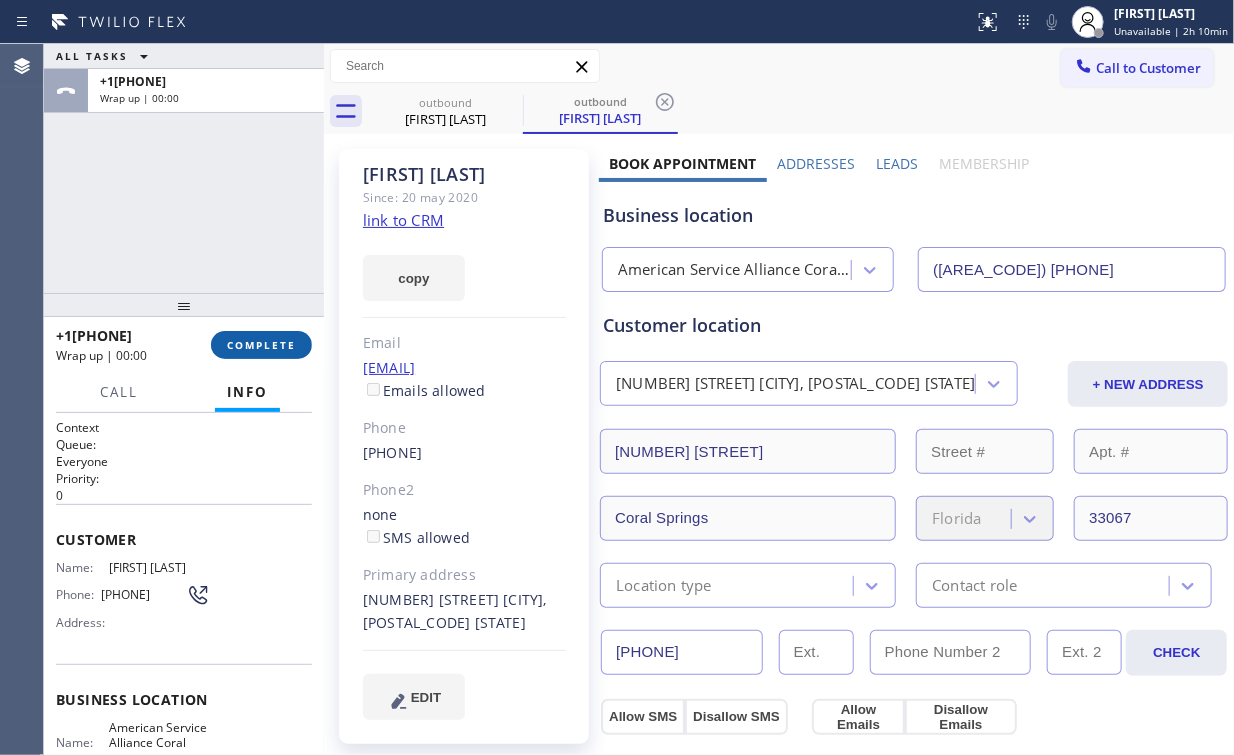 click on "COMPLETE" at bounding box center (261, 345) 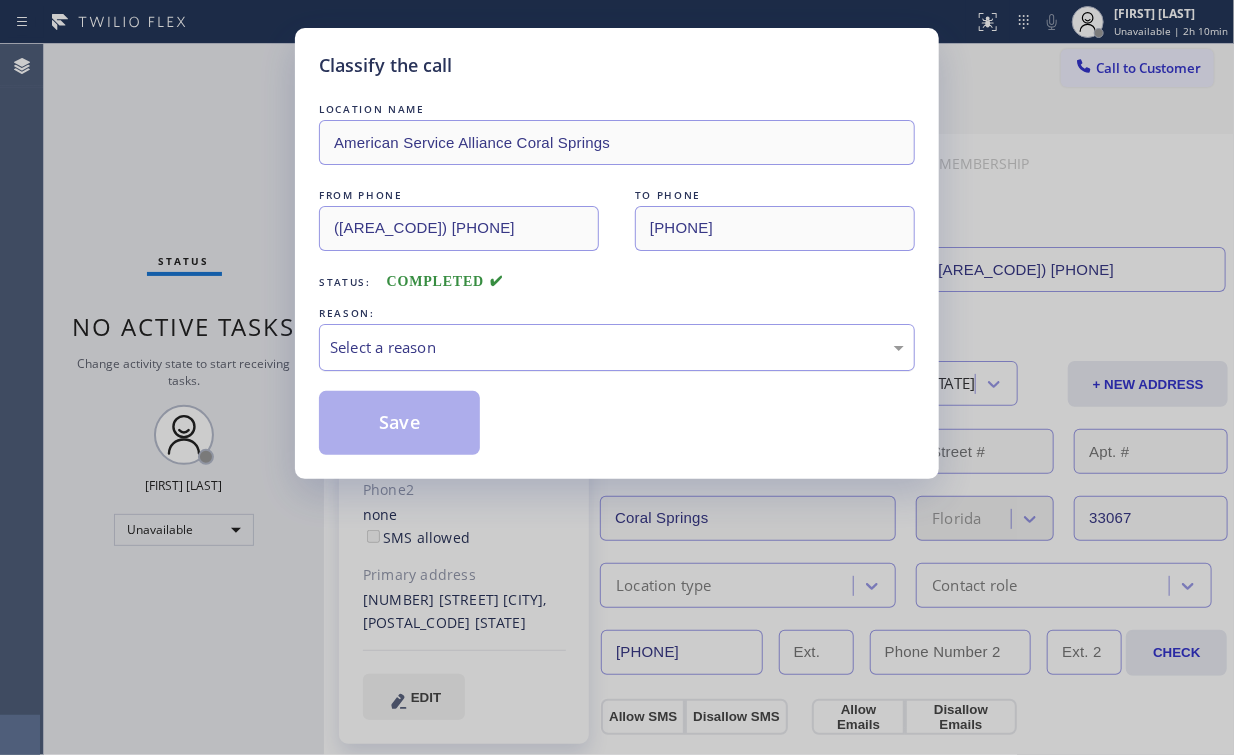 click on "Select a reason" at bounding box center [617, 347] 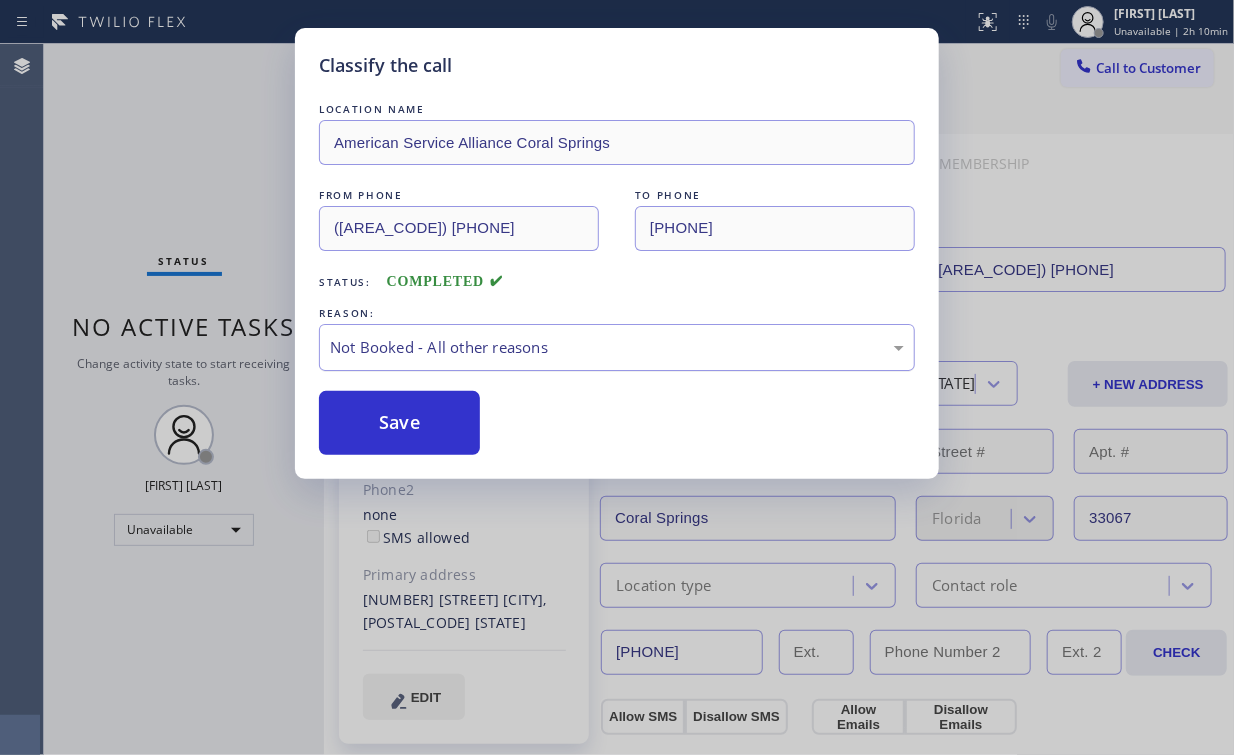 drag, startPoint x: 408, startPoint y: 428, endPoint x: 344, endPoint y: 359, distance: 94.11163 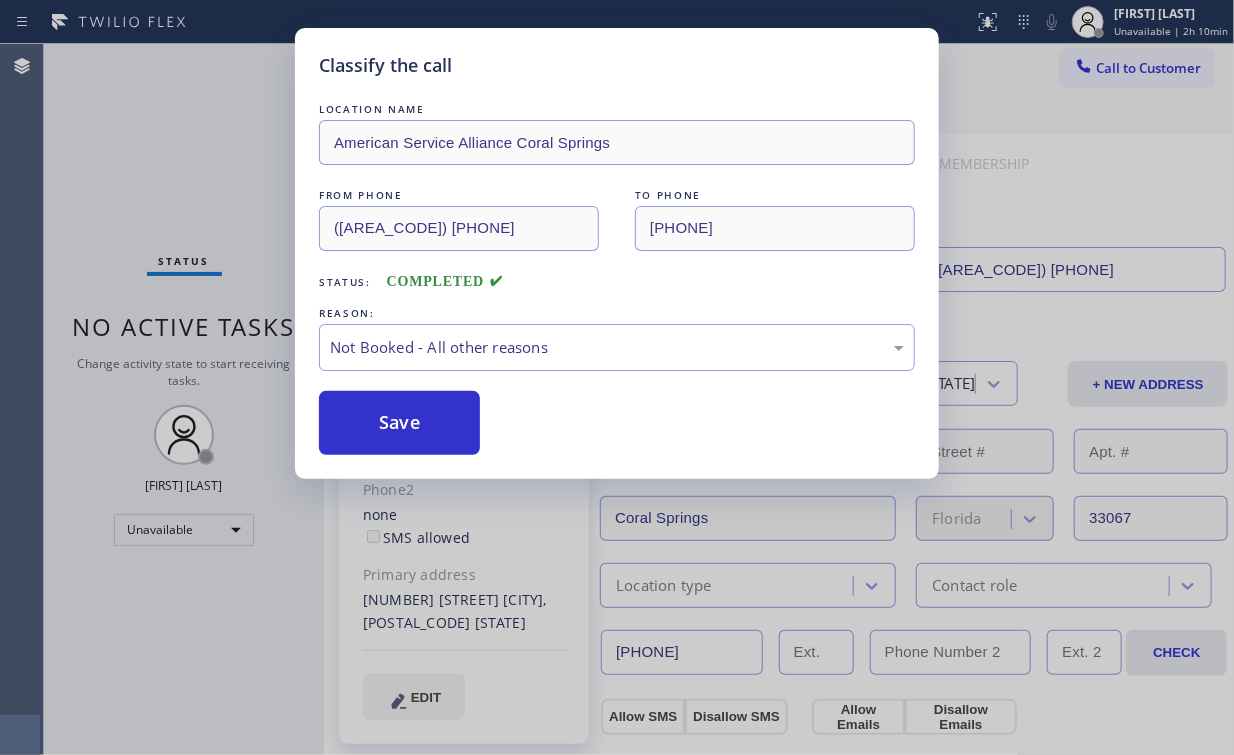 click on "Classify the call LOCATION NAME American Service Alliance Coral Springs FROM PHONE [PHONE] TO PHONE [PHONE] Status: COMPLETED REASON: Not Booked - All other reasons Save" at bounding box center [617, 377] 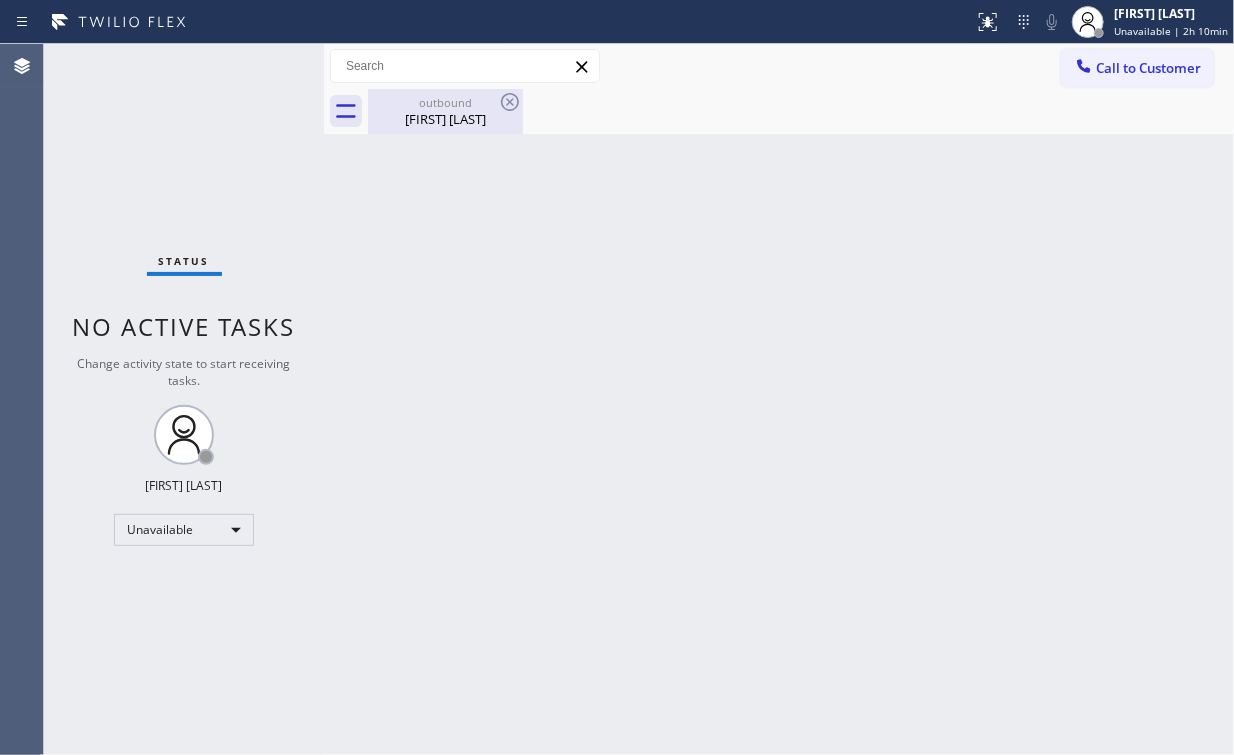click on "[FIRST] [LAST]" at bounding box center [445, 119] 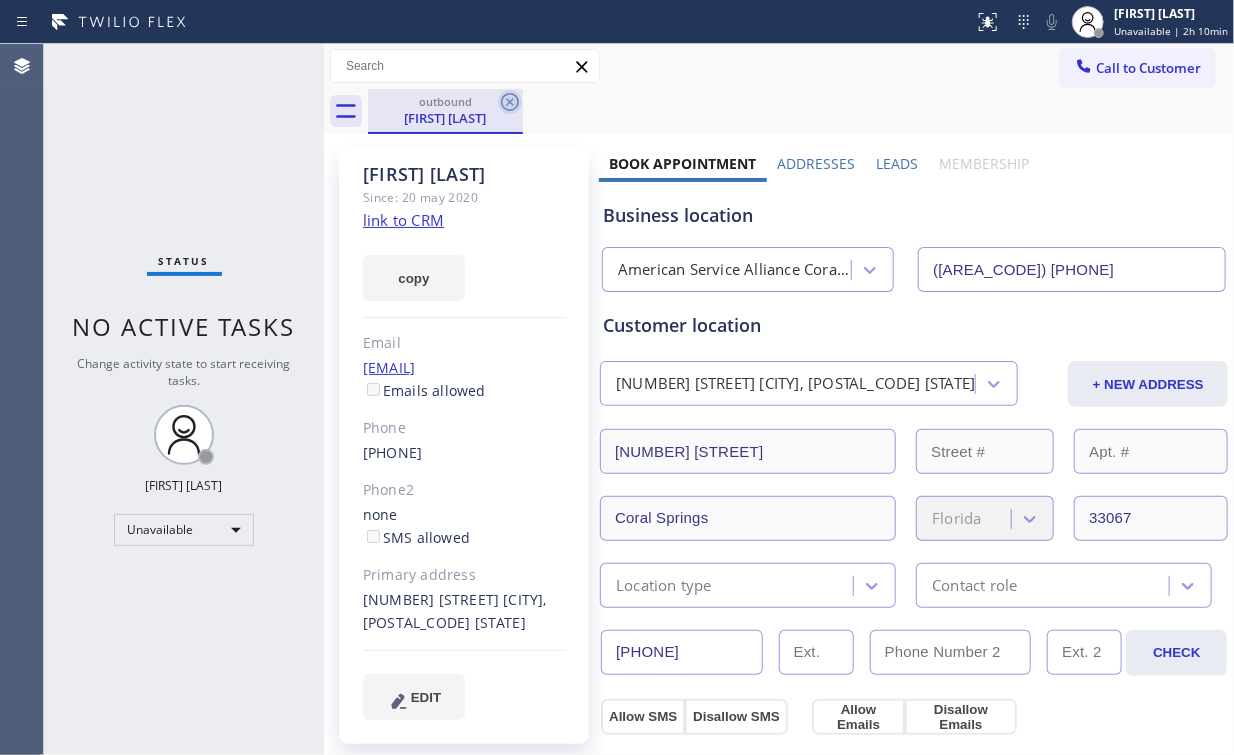 click 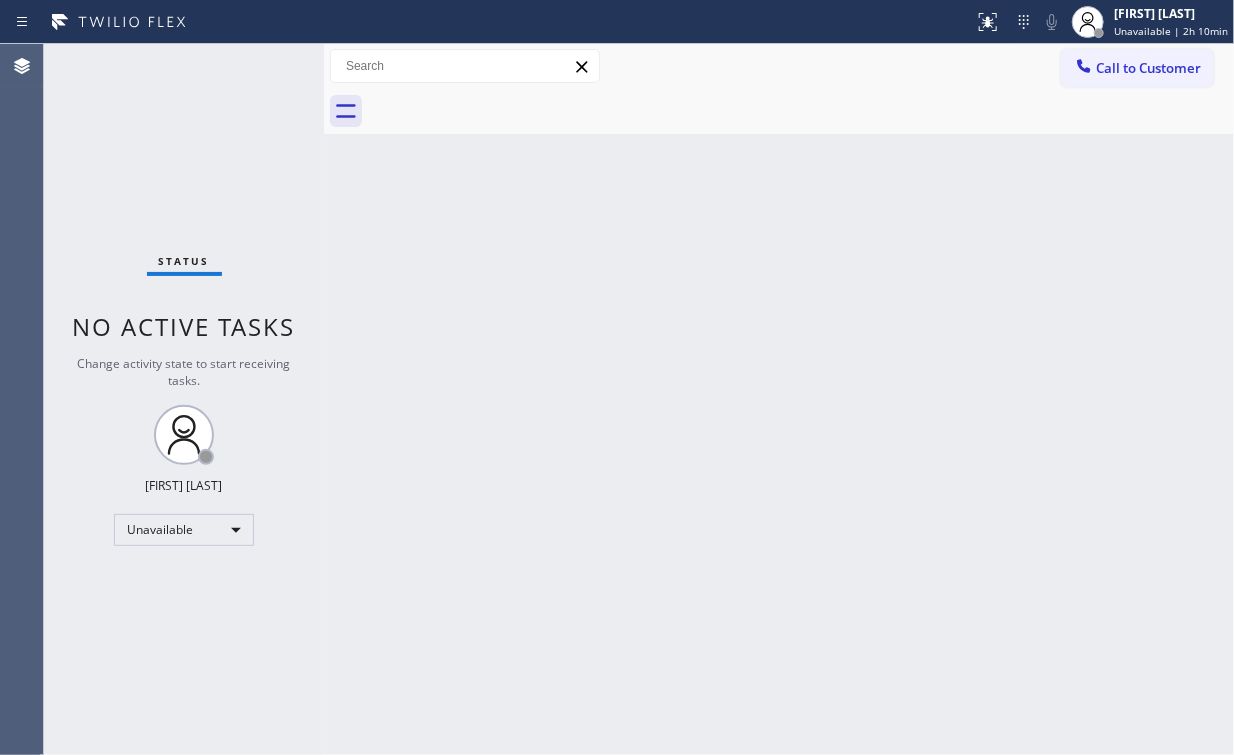 click on "Status   No active tasks     Change activity state to start receiving tasks.   Arnold Verallo Unavailable" at bounding box center (184, 399) 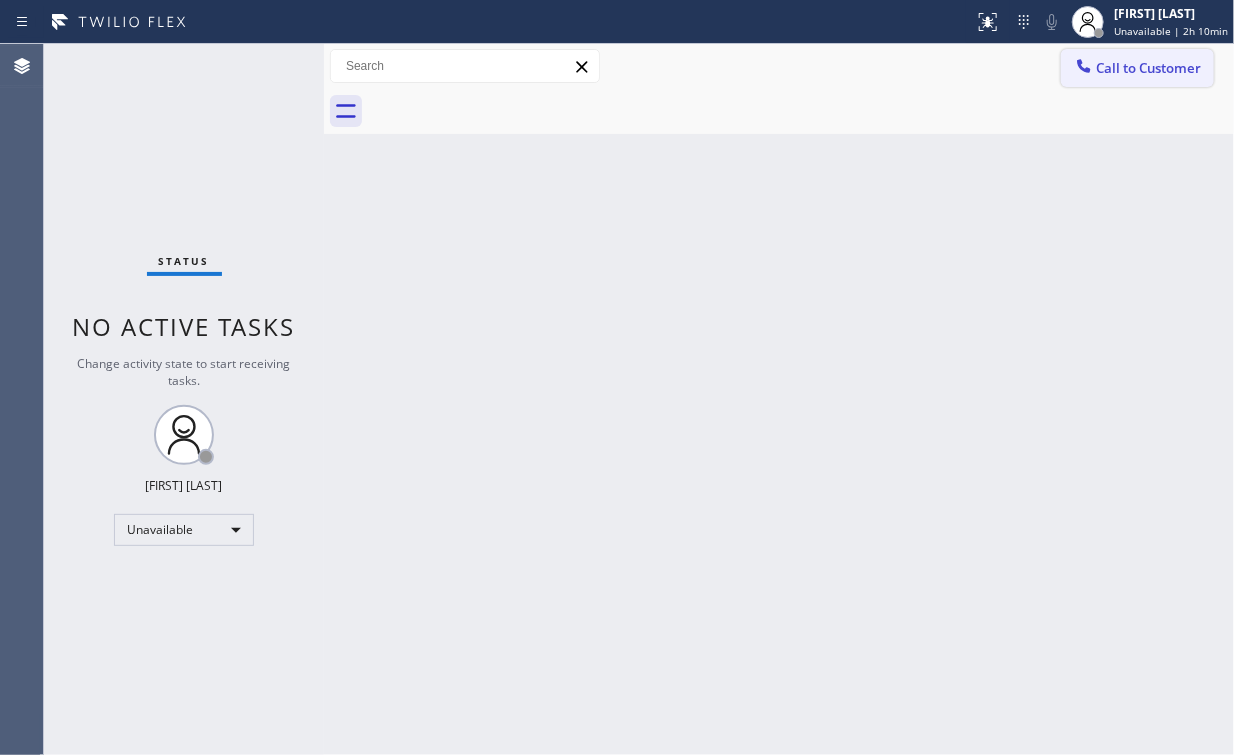 click on "Call to Customer" at bounding box center [1137, 68] 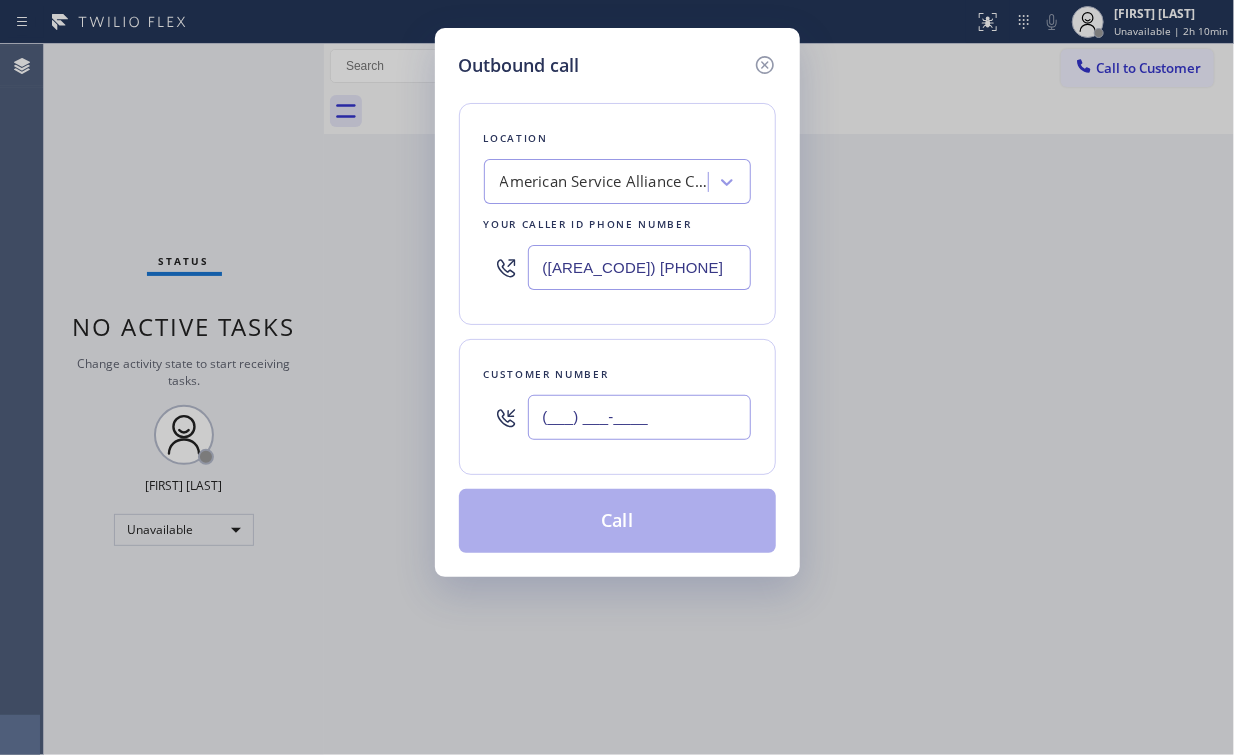 click on "(___) ___-____" at bounding box center (639, 417) 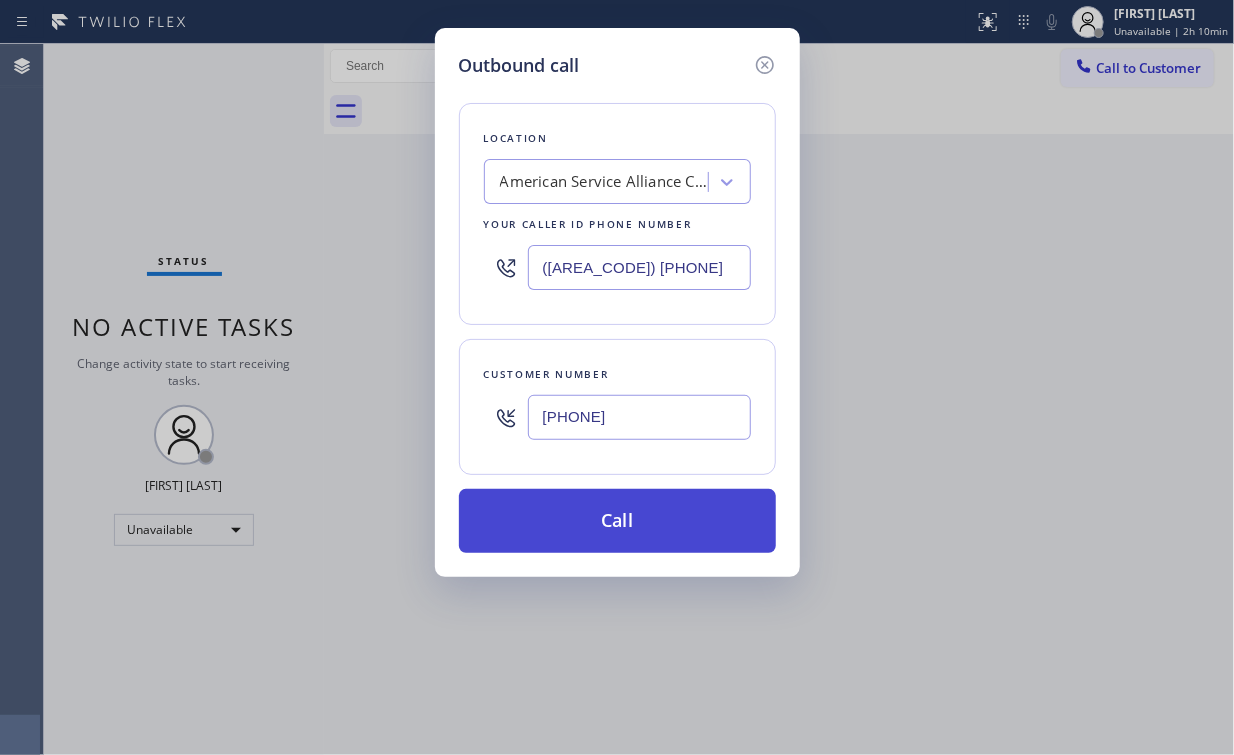 type on "[PHONE]" 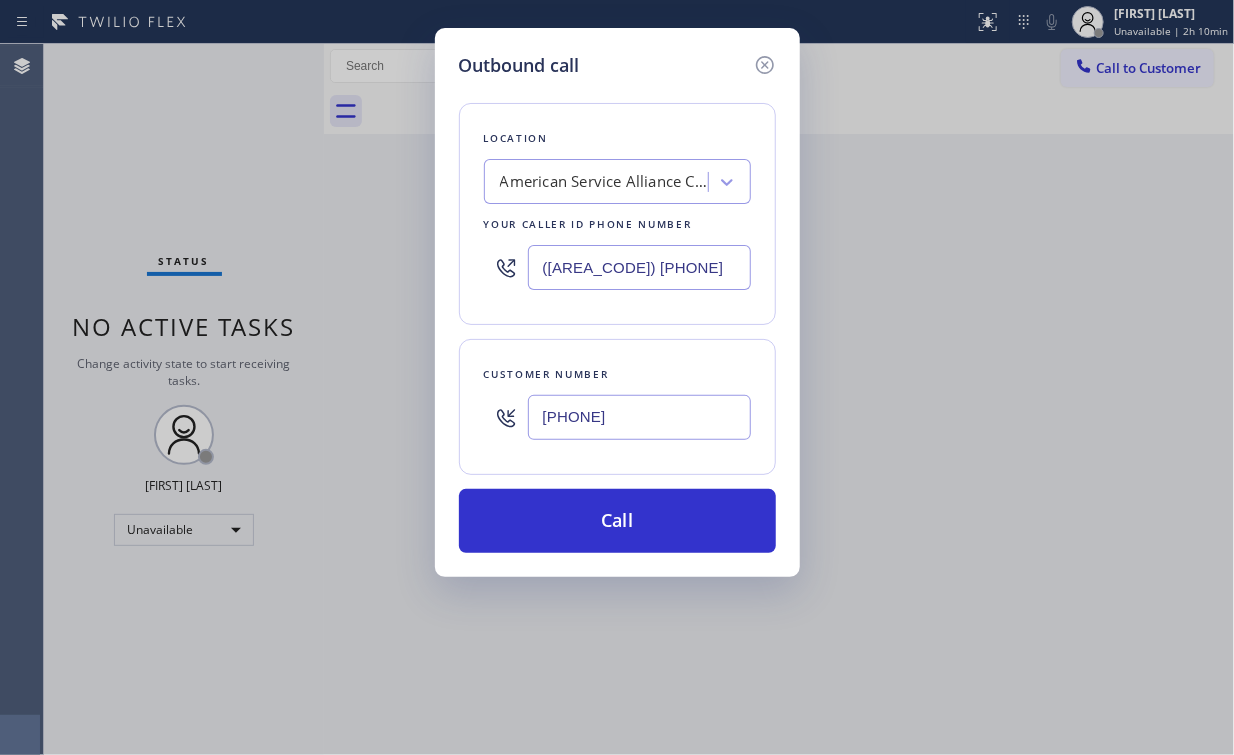 drag, startPoint x: 597, startPoint y: 524, endPoint x: 552, endPoint y: 639, distance: 123.49089 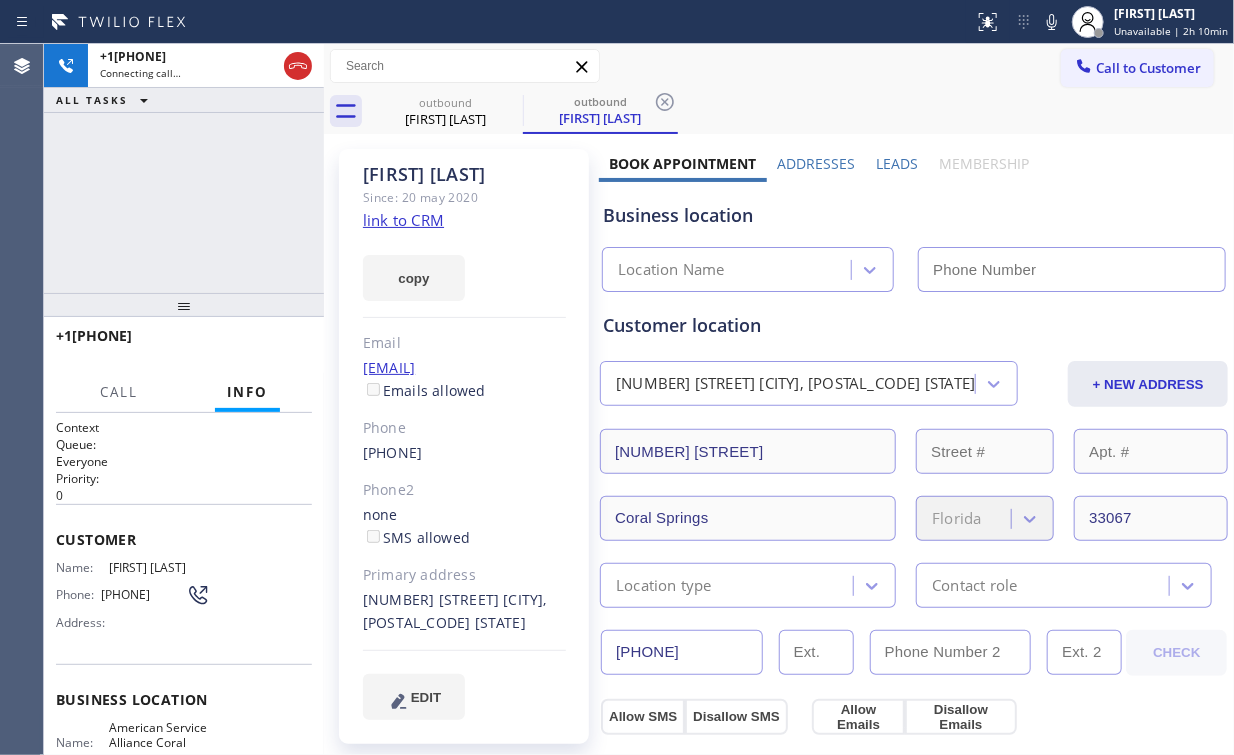type on "([AREA_CODE]) [PHONE]" 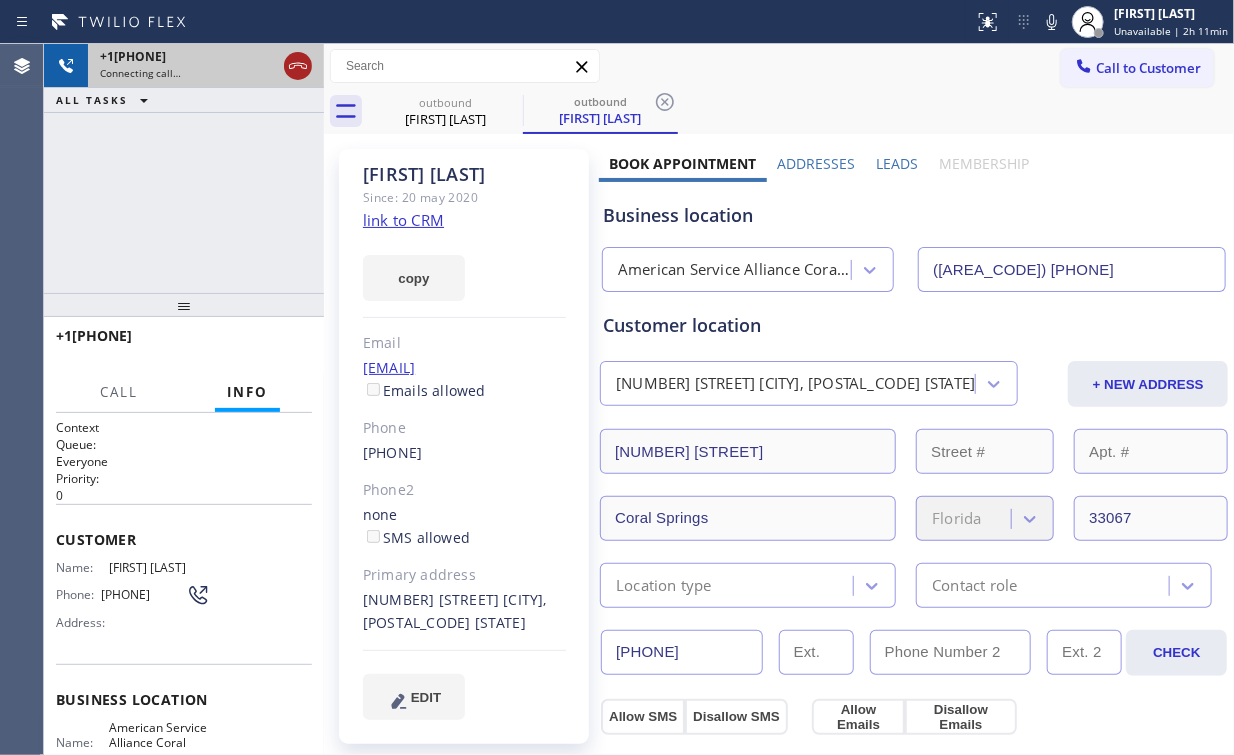 click 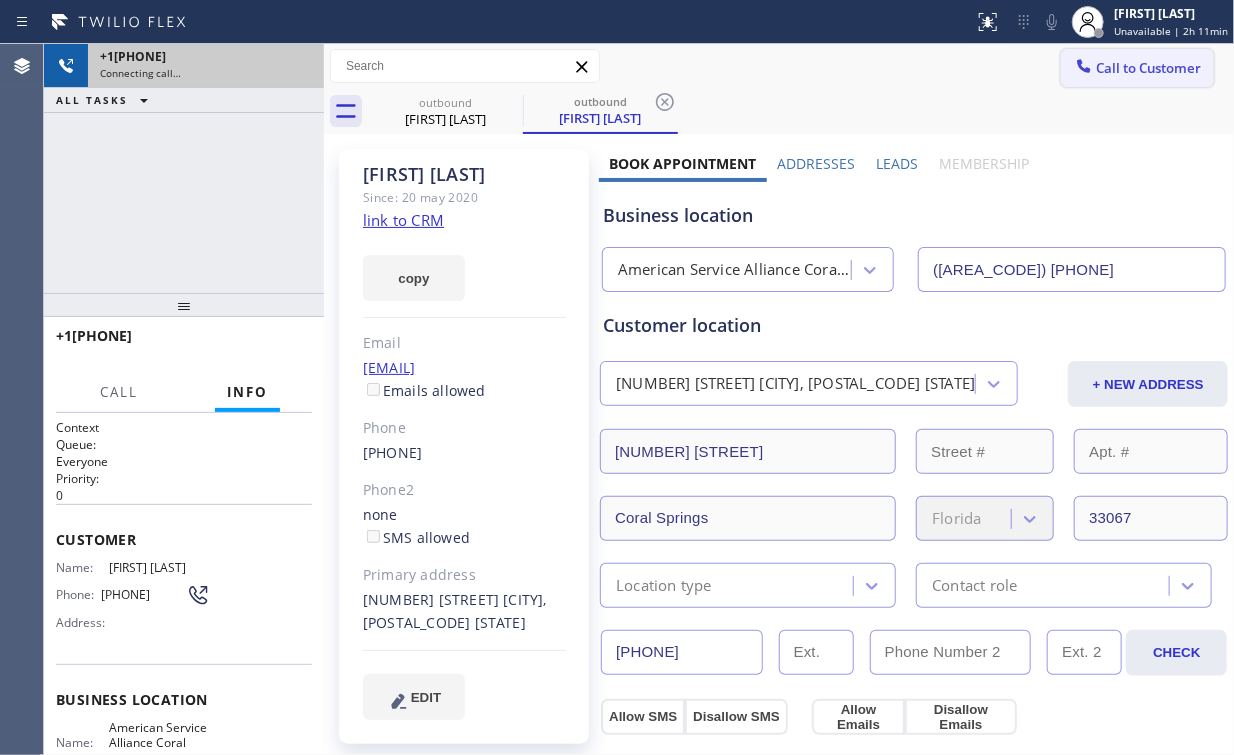 click on "Call to Customer" at bounding box center (1137, 68) 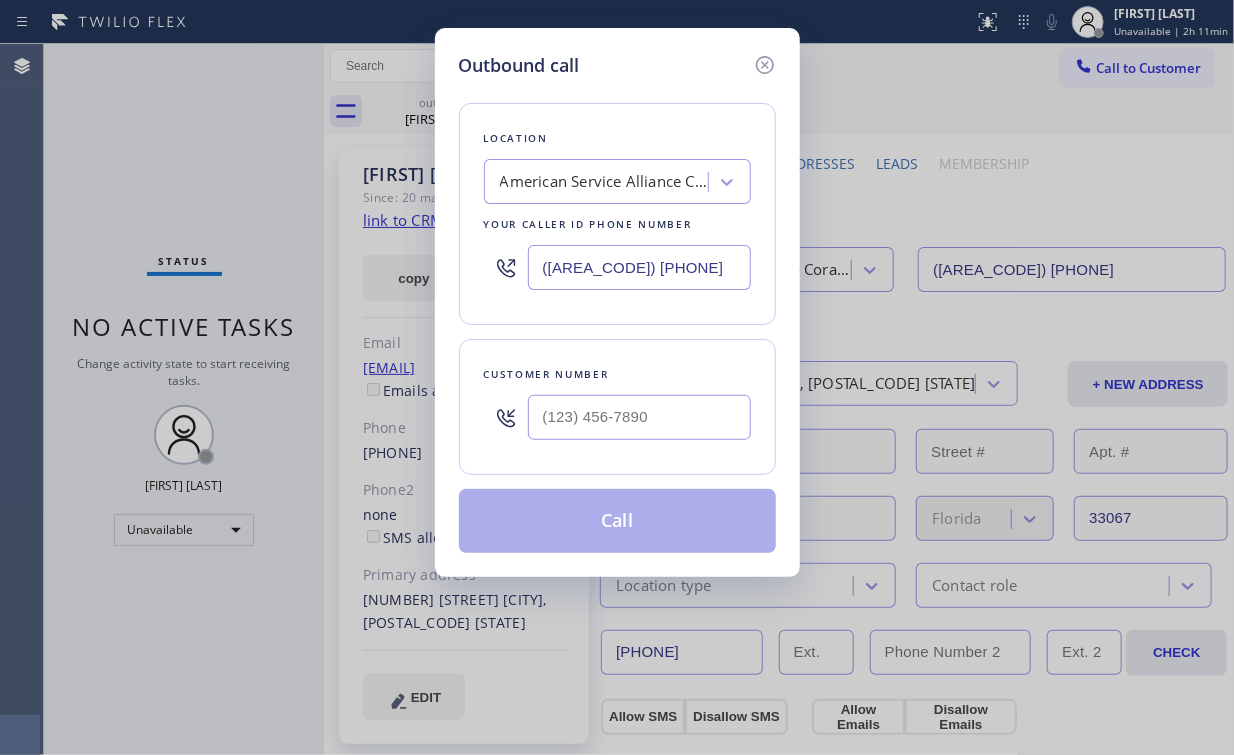 drag, startPoint x: 656, startPoint y: 266, endPoint x: 331, endPoint y: 272, distance: 325.0554 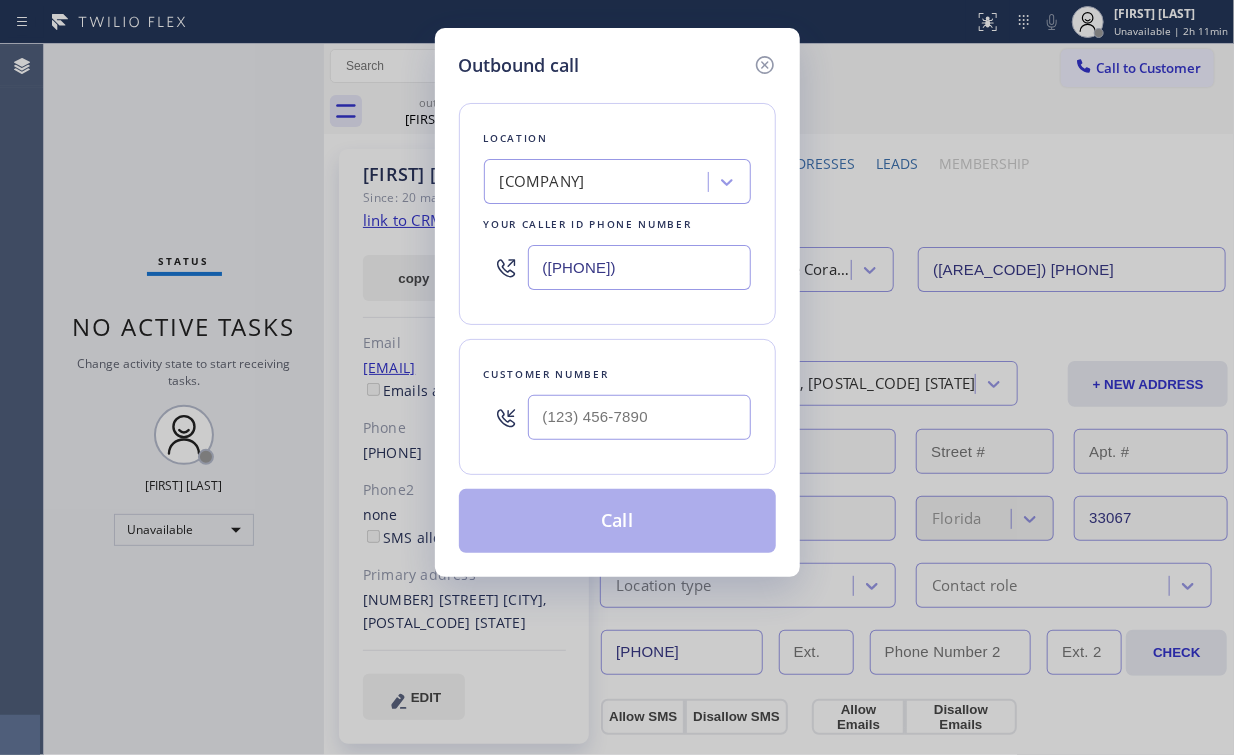 type on "([PHONE])" 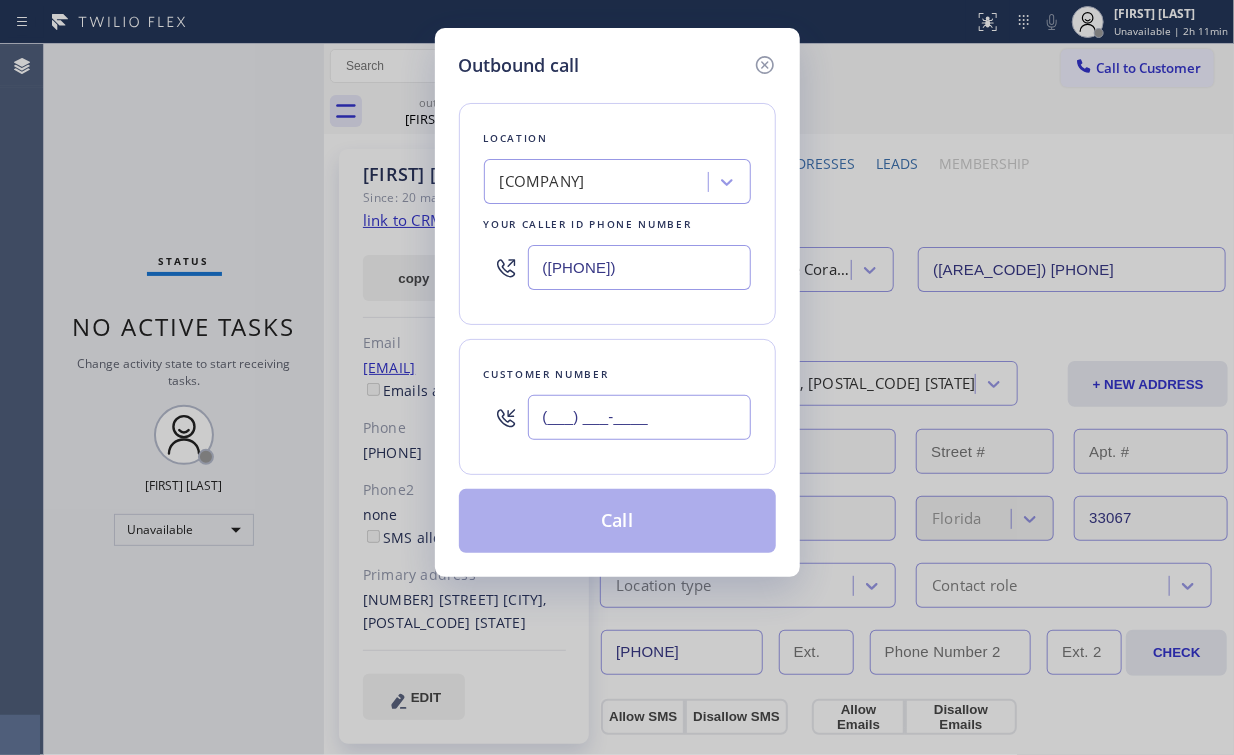 click on "(___) ___-____" at bounding box center (639, 417) 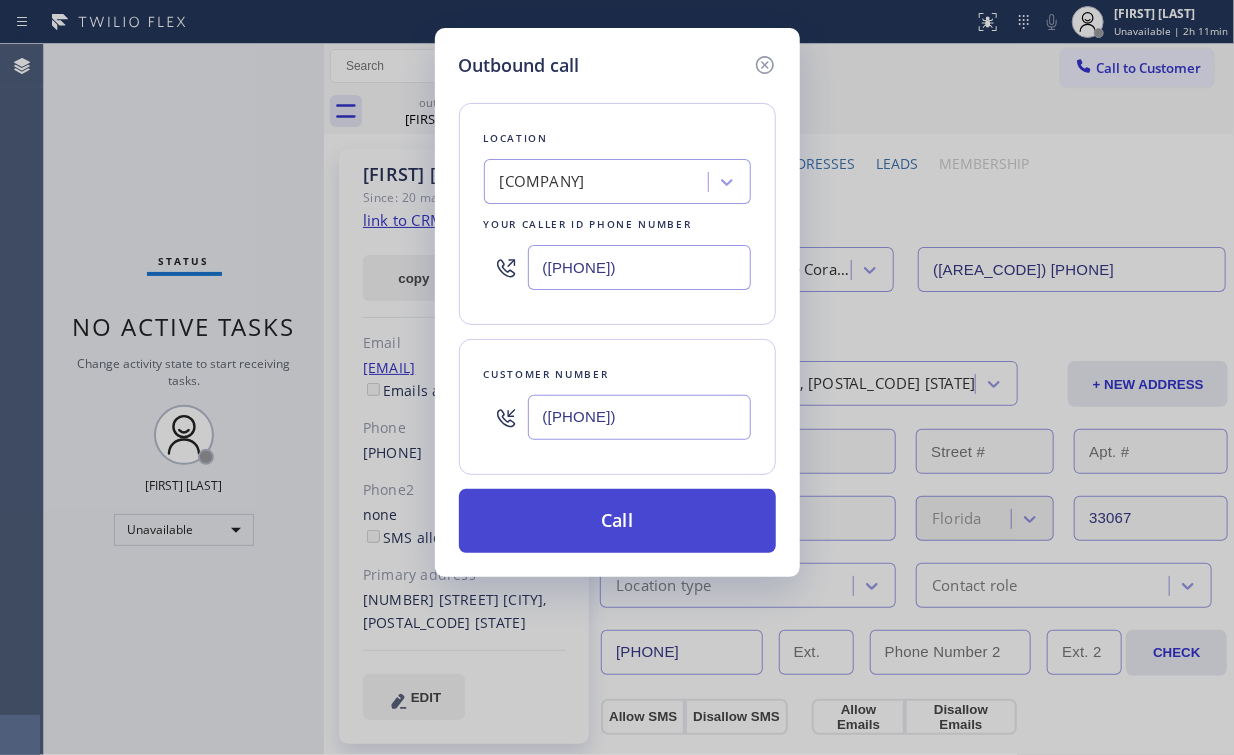type on "([PHONE])" 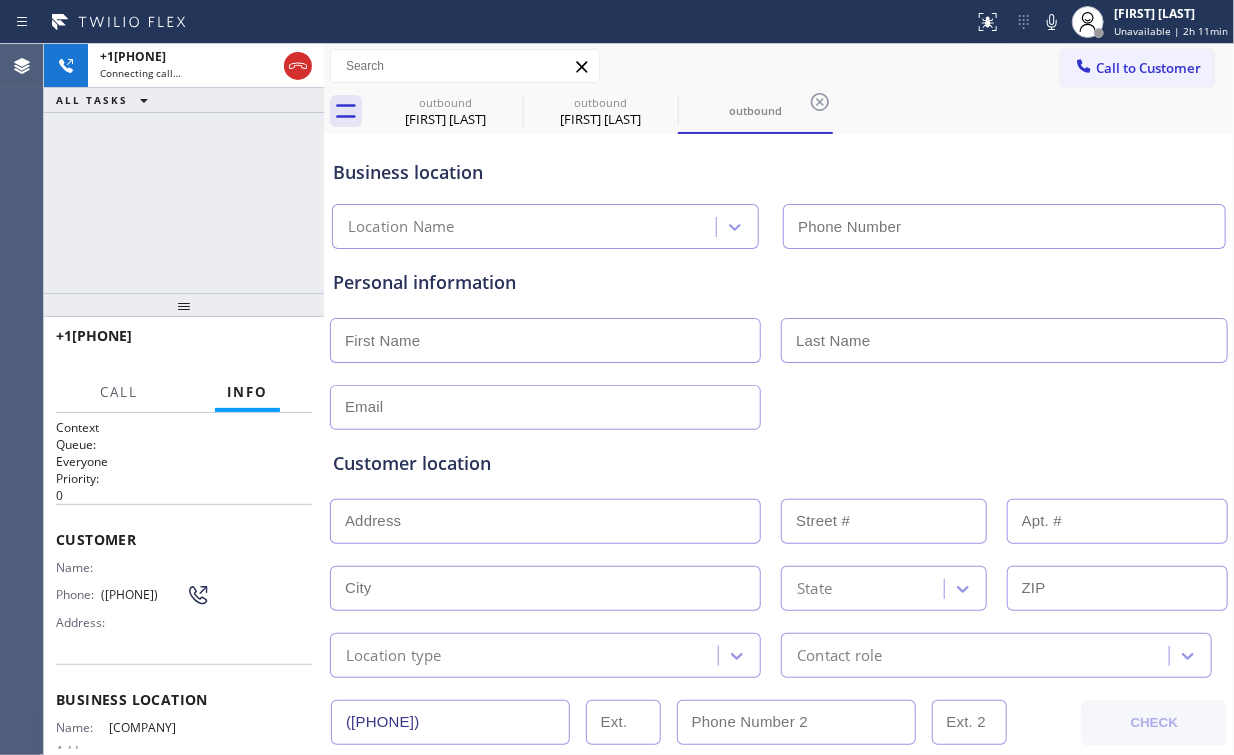 type on "([PHONE])" 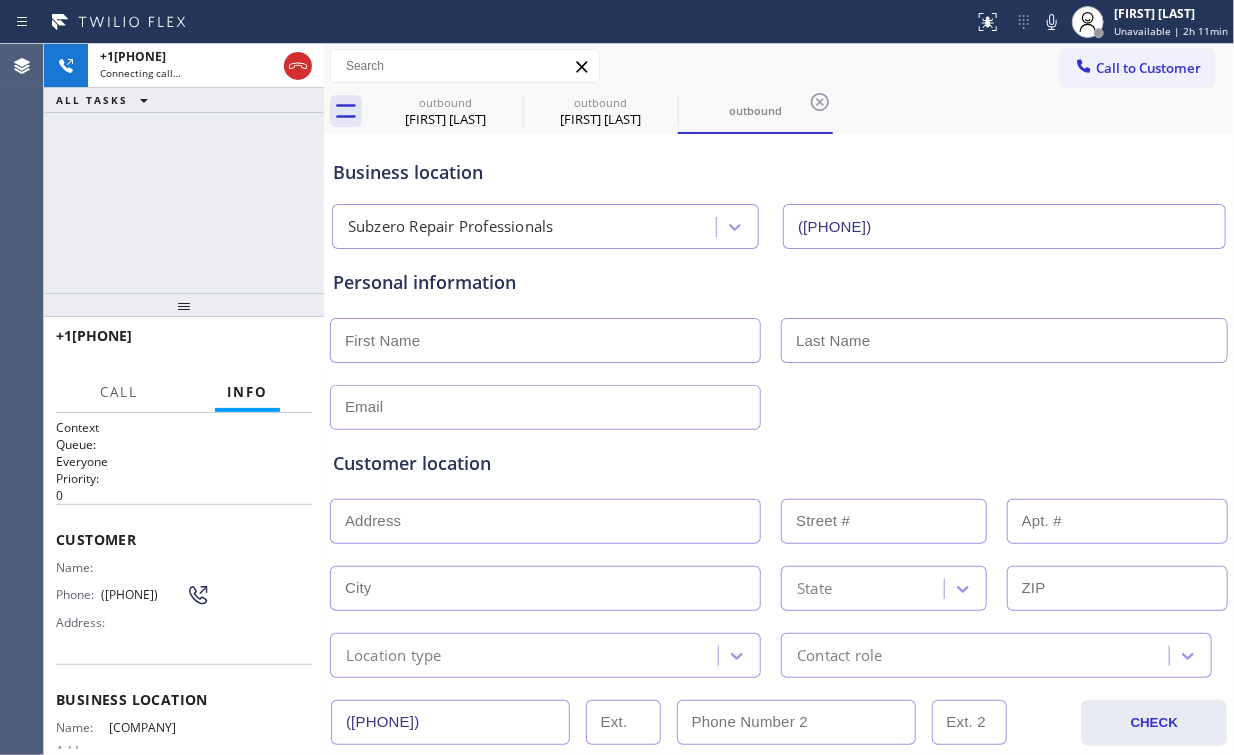 click on "+1[PHONE] Connecting call… ALL TASKS ALL TASKS ACTIVE TASKS TASKS IN WRAP UP" at bounding box center [184, 168] 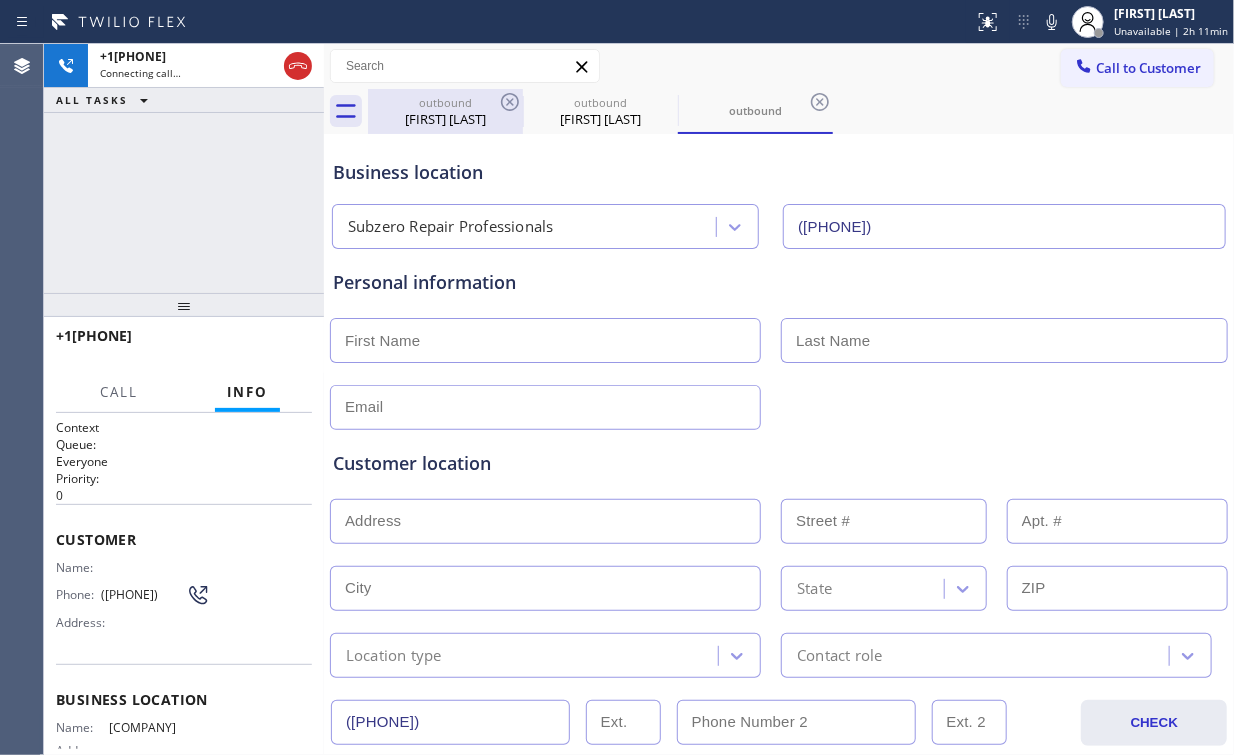 click on "outbound" at bounding box center (445, 102) 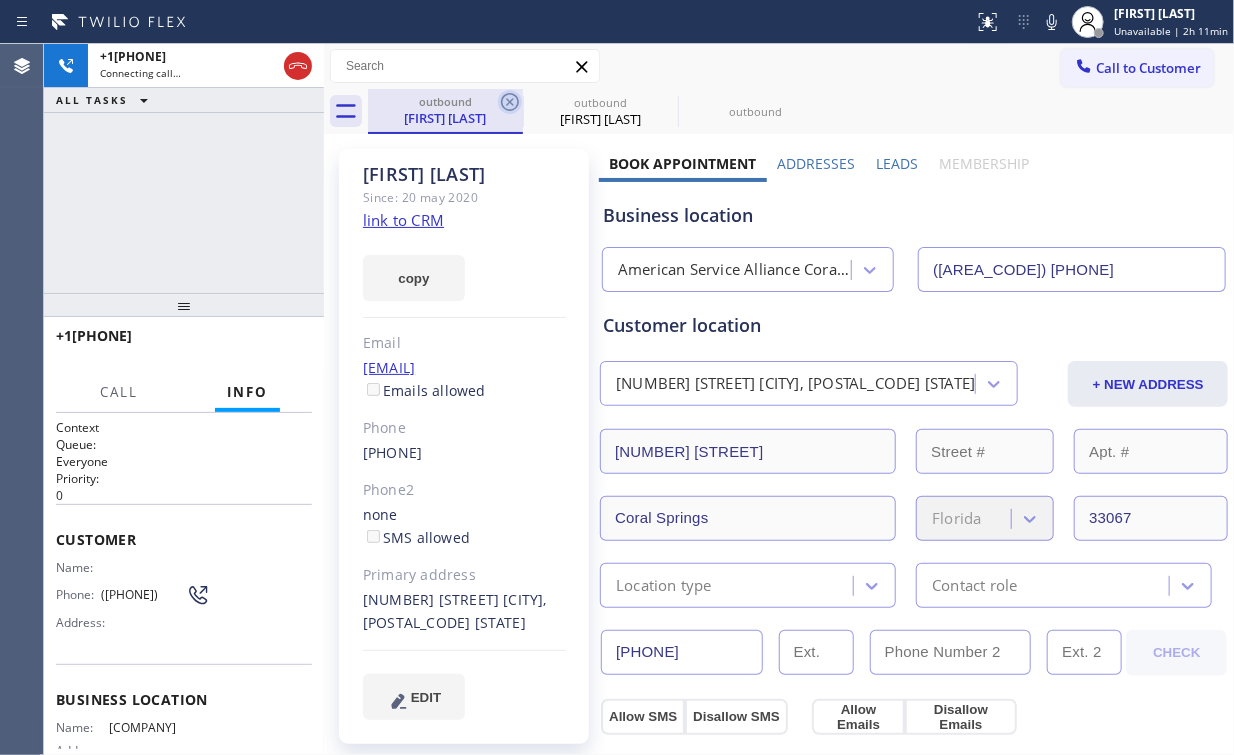 click 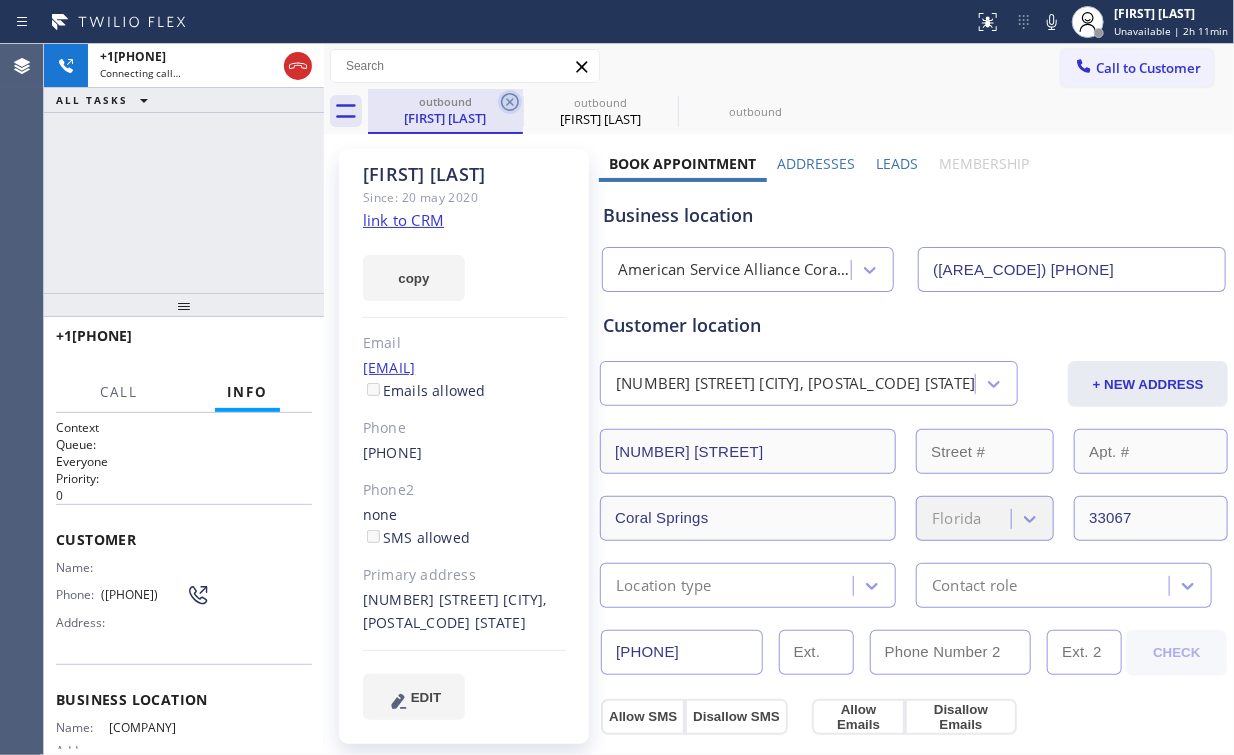 click 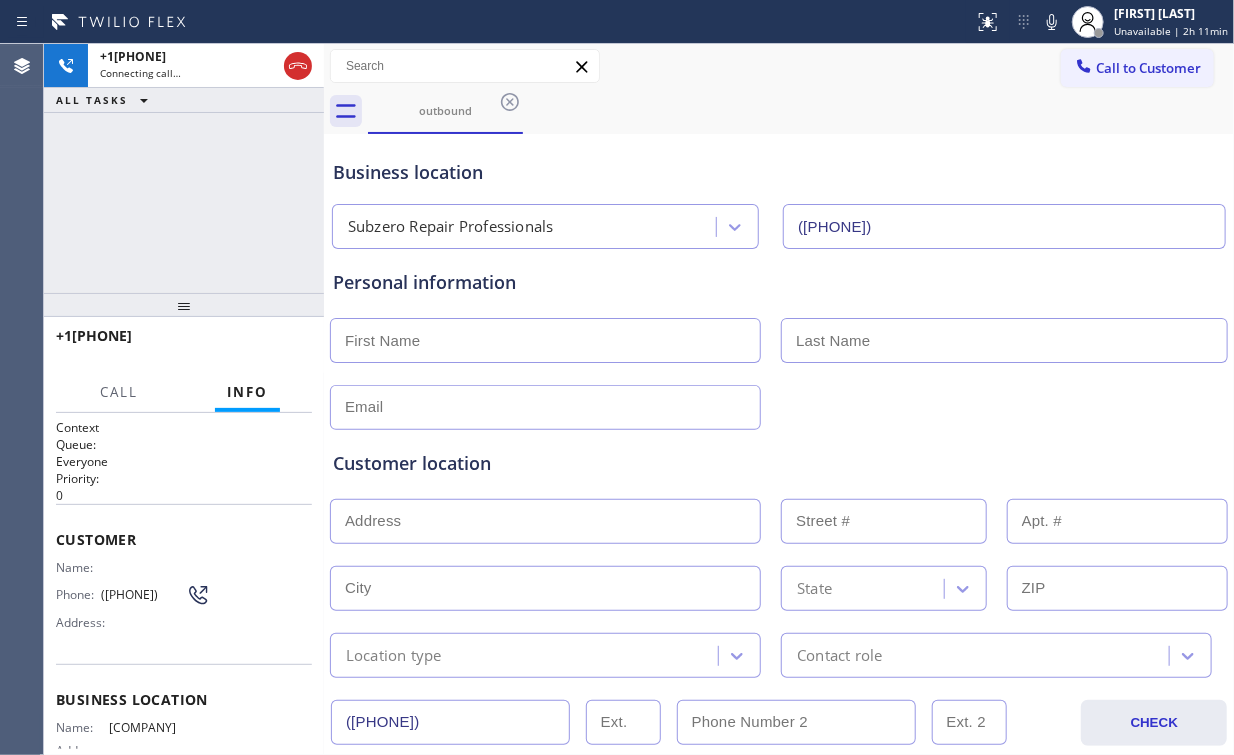 click on "+1[PHONE] Connecting call… ALL TASKS ALL TASKS ACTIVE TASKS TASKS IN WRAP UP" at bounding box center [184, 168] 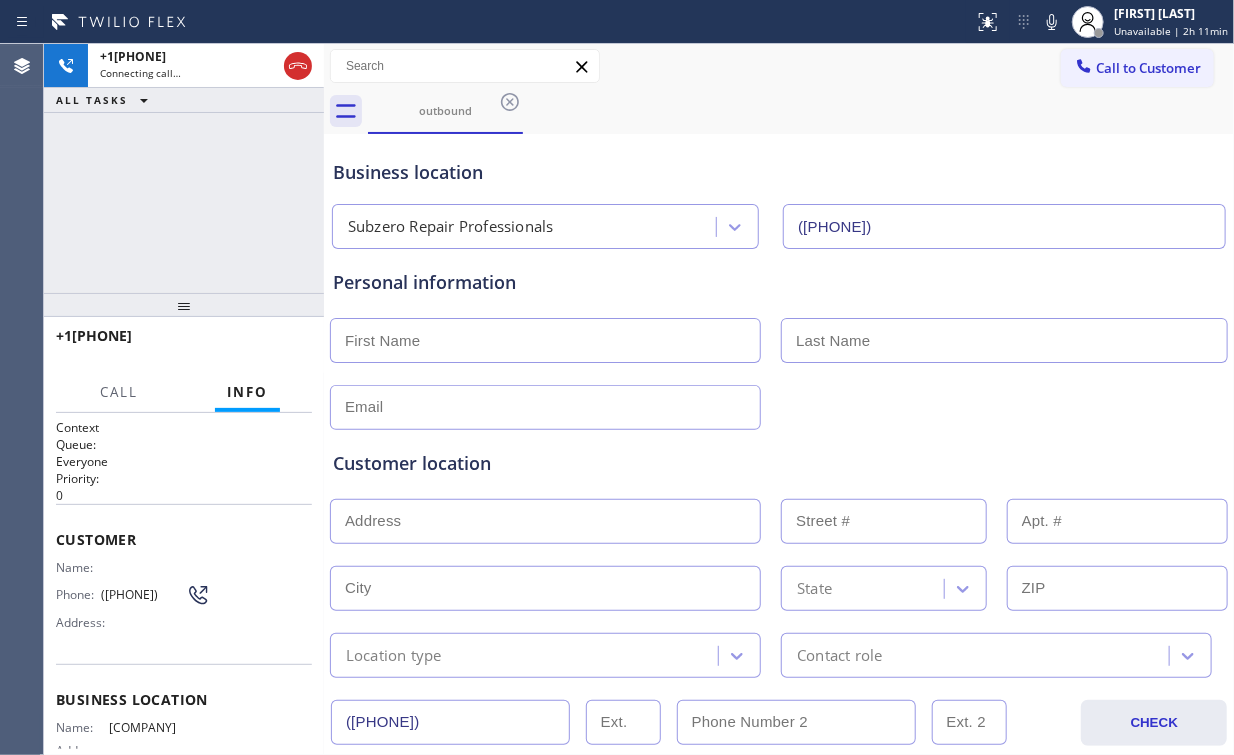 drag, startPoint x: 728, startPoint y: 147, endPoint x: 825, endPoint y: 37, distance: 146.65947 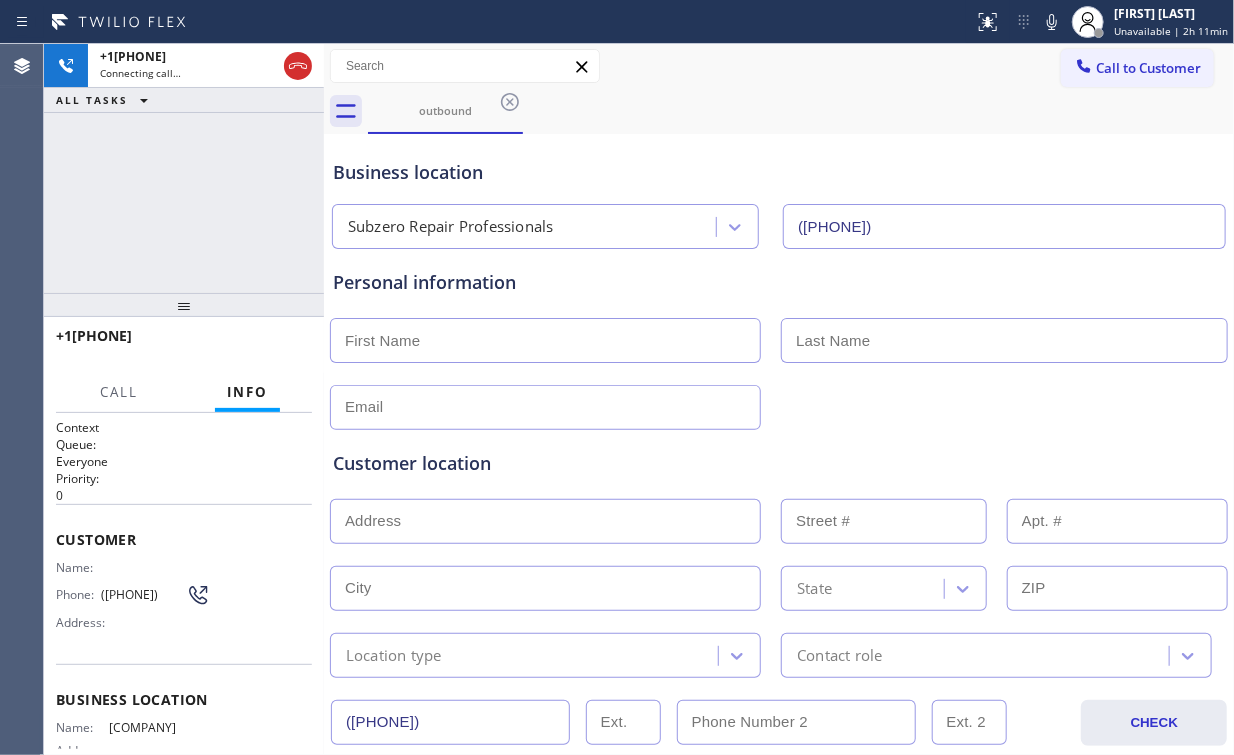 click on "Business location [COMPANY] ([AREA_CODE]) [PHONE]" at bounding box center [779, 194] 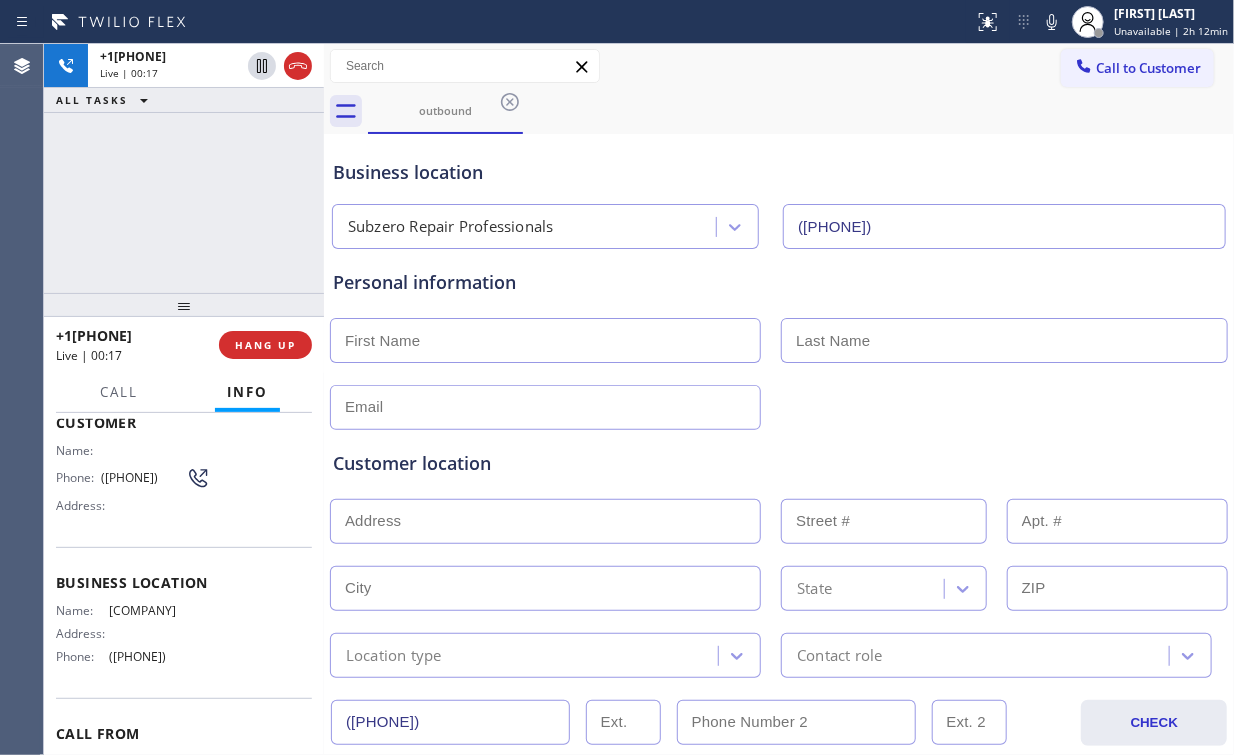 scroll, scrollTop: 160, scrollLeft: 0, axis: vertical 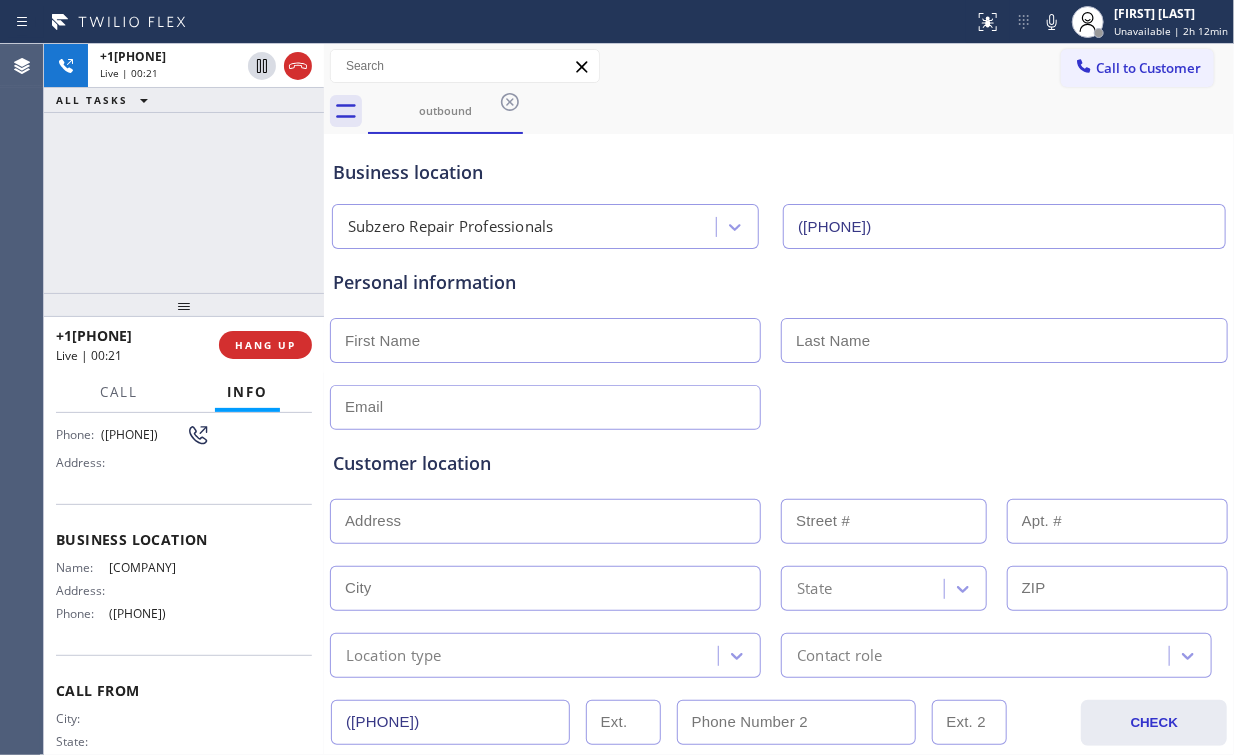 click on "+1[PHONE] Live | 00:21 ALL TASKS ALL TASKS ACTIVE TASKS TASKS IN WRAP UP" at bounding box center [184, 168] 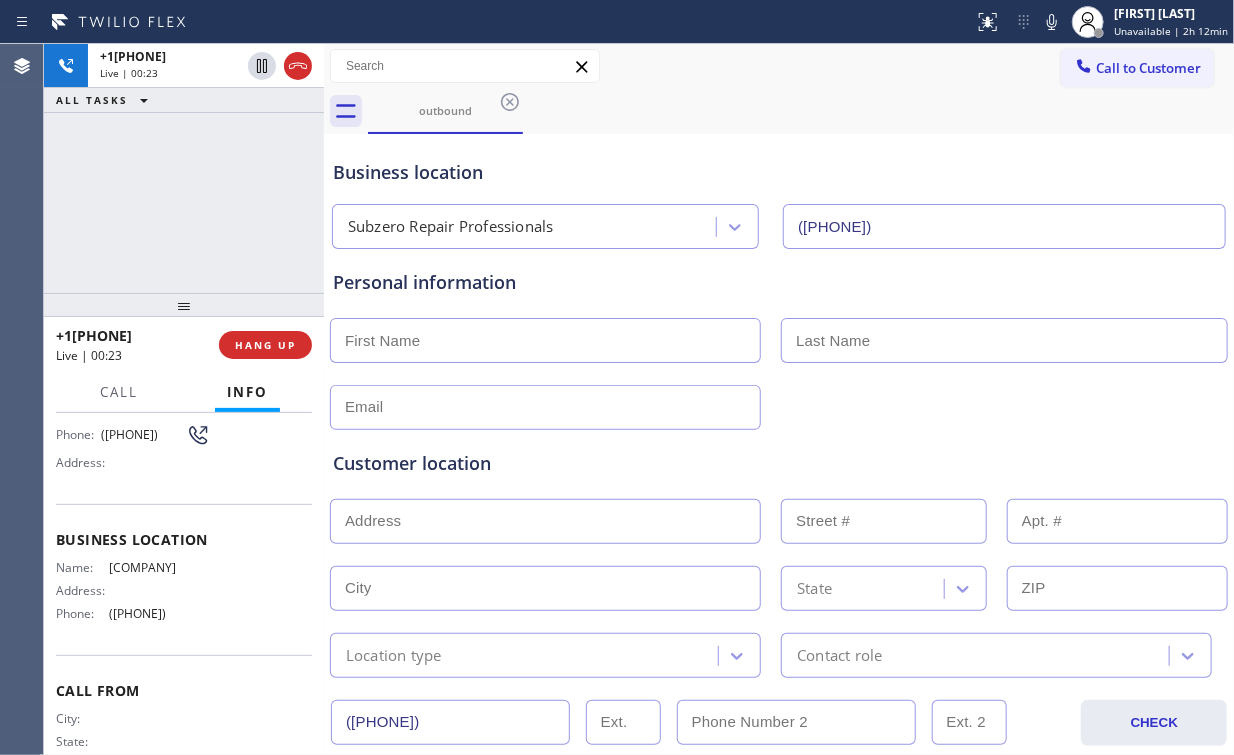drag, startPoint x: 204, startPoint y: 196, endPoint x: 195, endPoint y: 191, distance: 10.29563 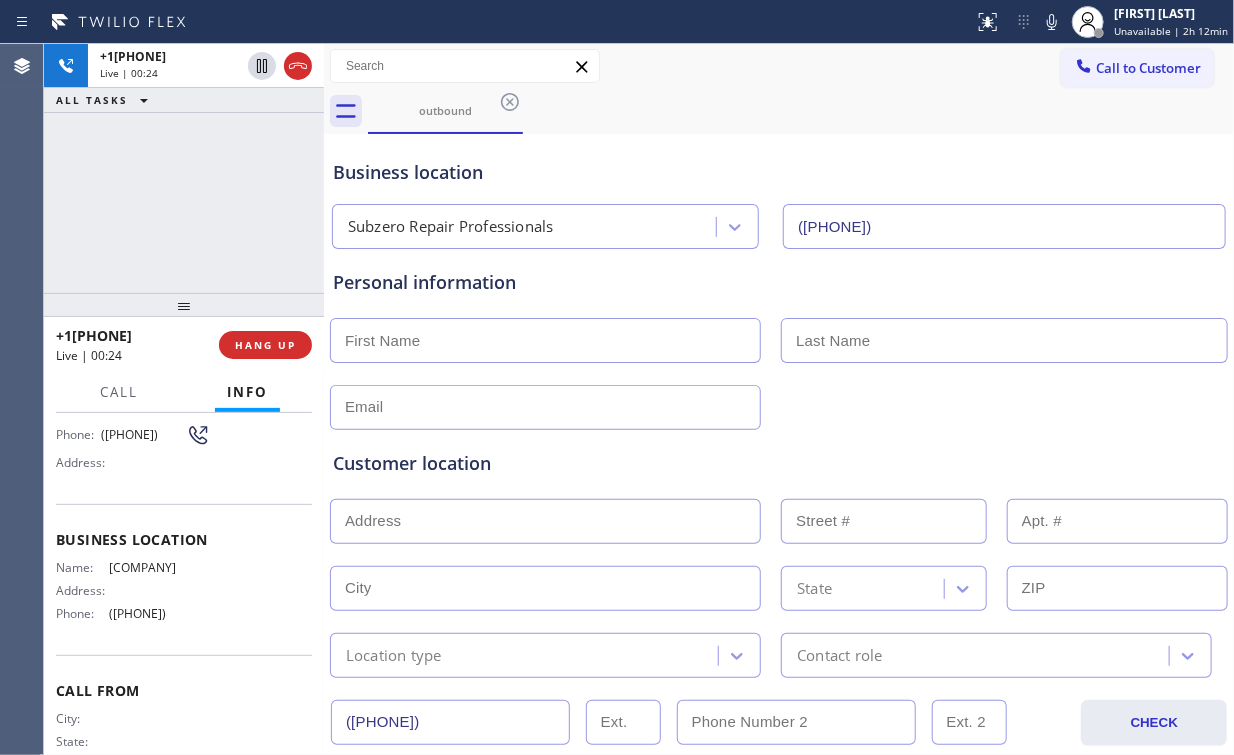 click on "+1[PHONE] Live | 00:24 ALL TASKS ALL TASKS ACTIVE TASKS TASKS IN WRAP UP" at bounding box center (184, 168) 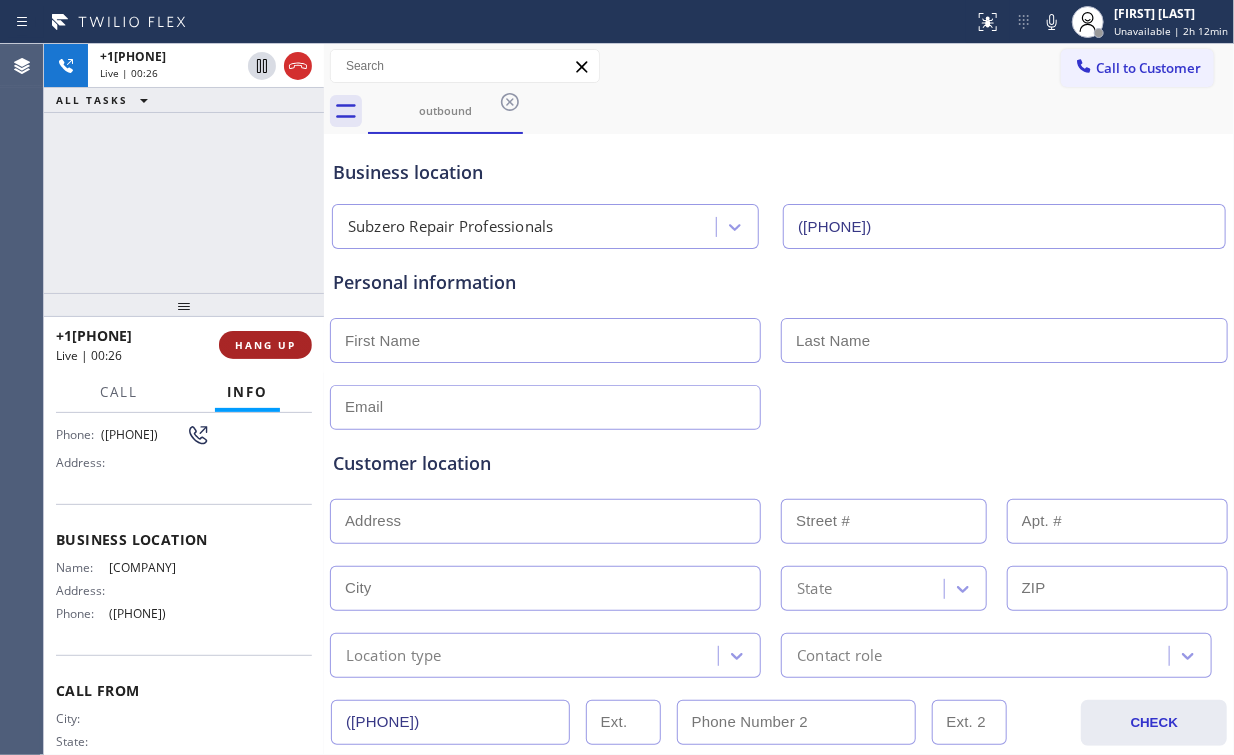click on "HANG UP" at bounding box center [265, 345] 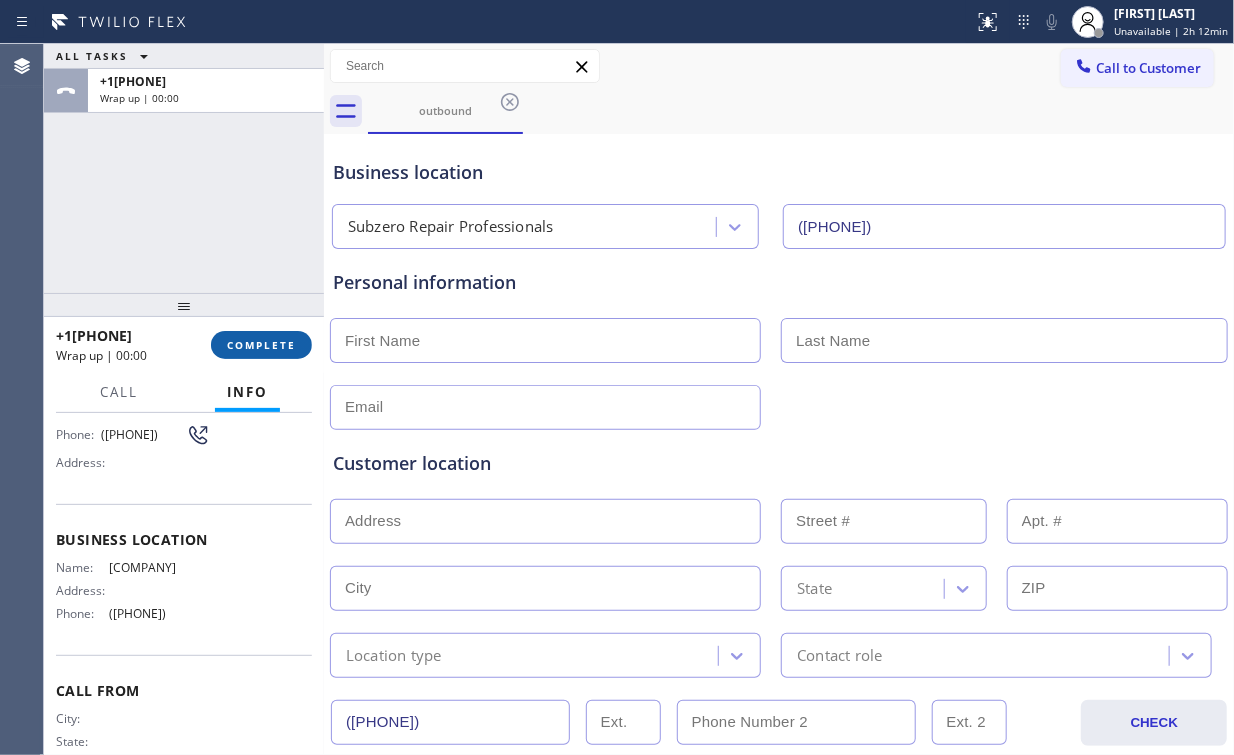 click on "COMPLETE" at bounding box center [261, 345] 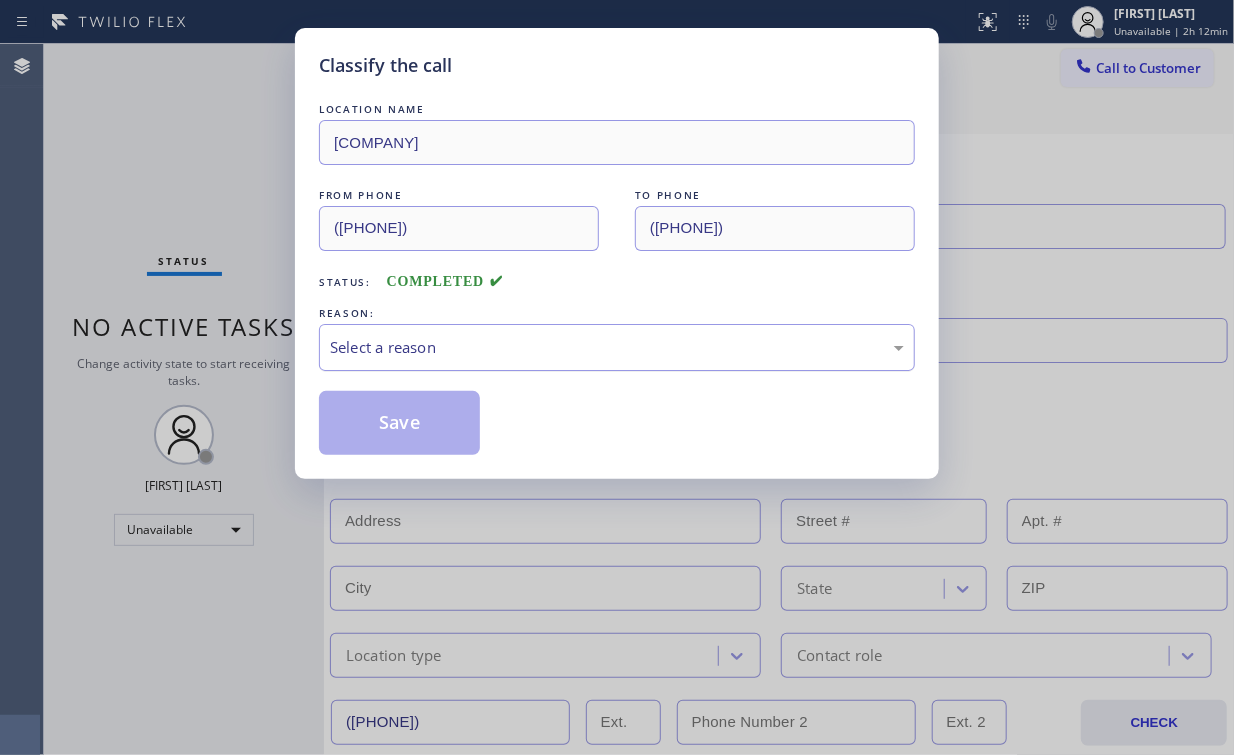 click on "Select a reason" at bounding box center (617, 347) 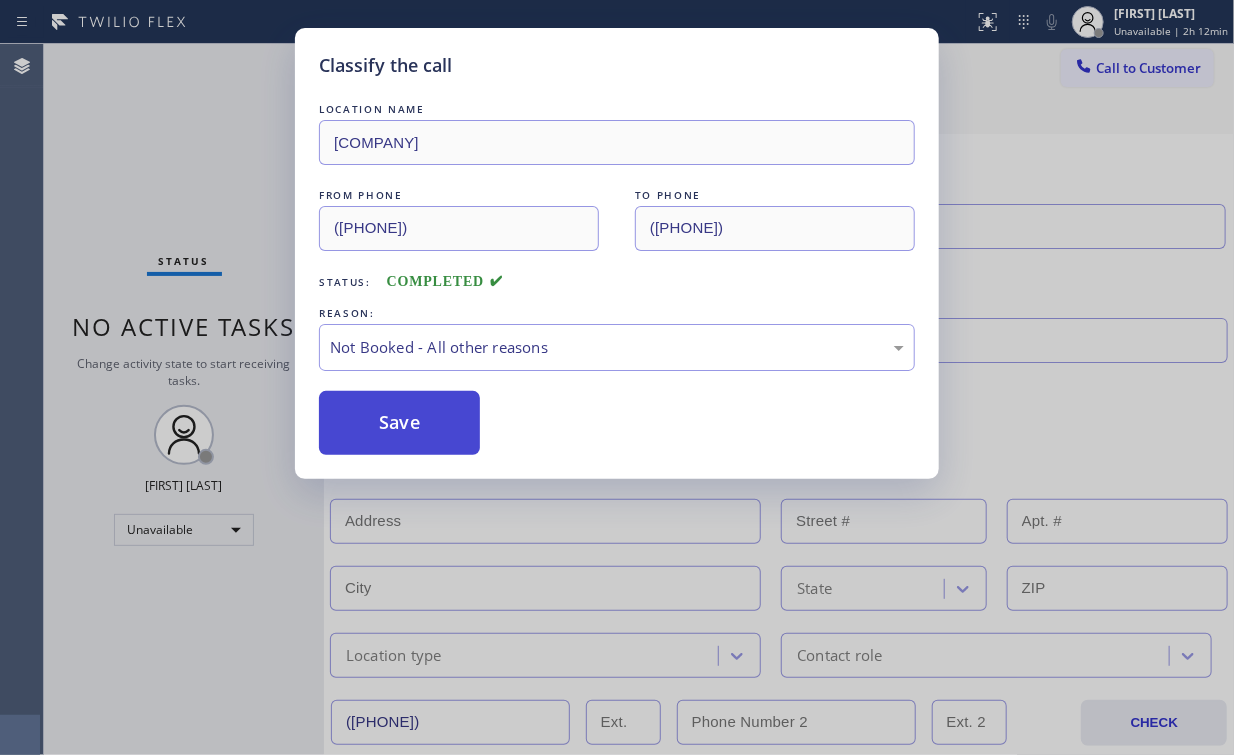 drag, startPoint x: 394, startPoint y: 420, endPoint x: 215, endPoint y: 185, distance: 295.4082 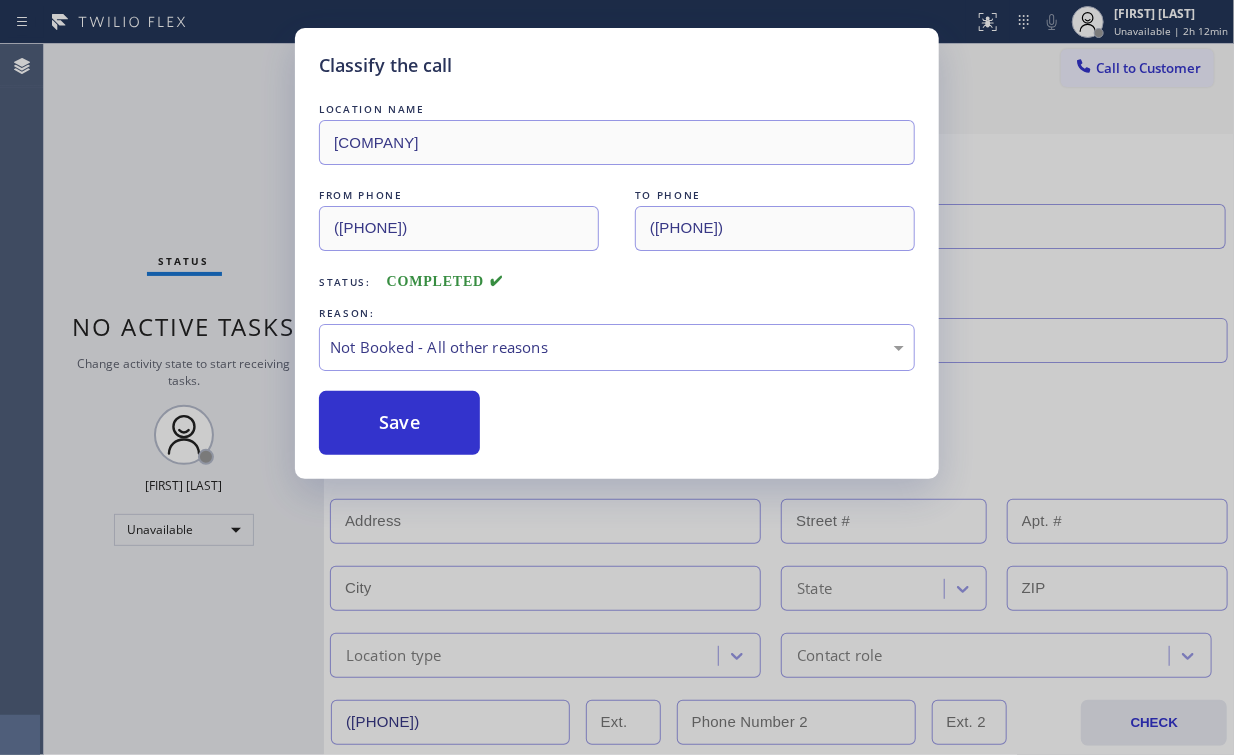 click on "Save" at bounding box center [399, 423] 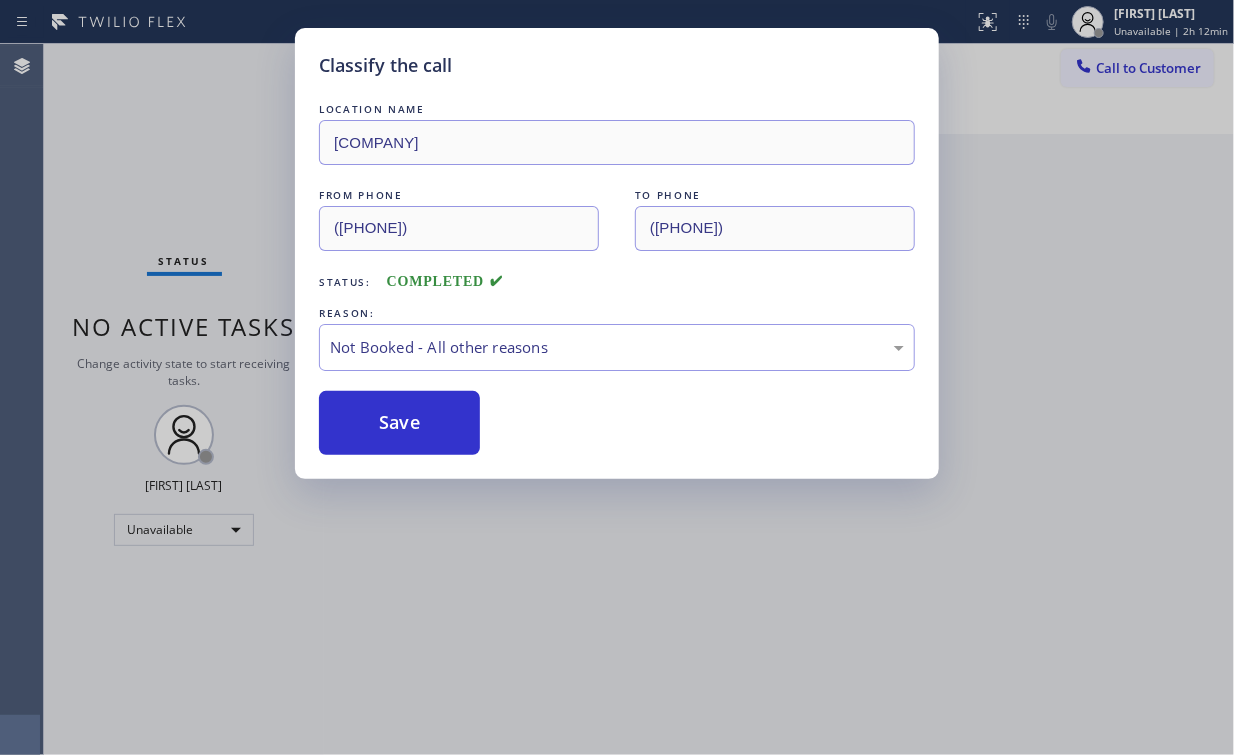 click on "Classify the call LOCATION NAME [COMPANY]  Professionals FROM PHONE ([PHONE]) TO PHONE ([PHONE]) Status: COMPLETED REASON: Not Booked - All other reasons Save" at bounding box center [617, 377] 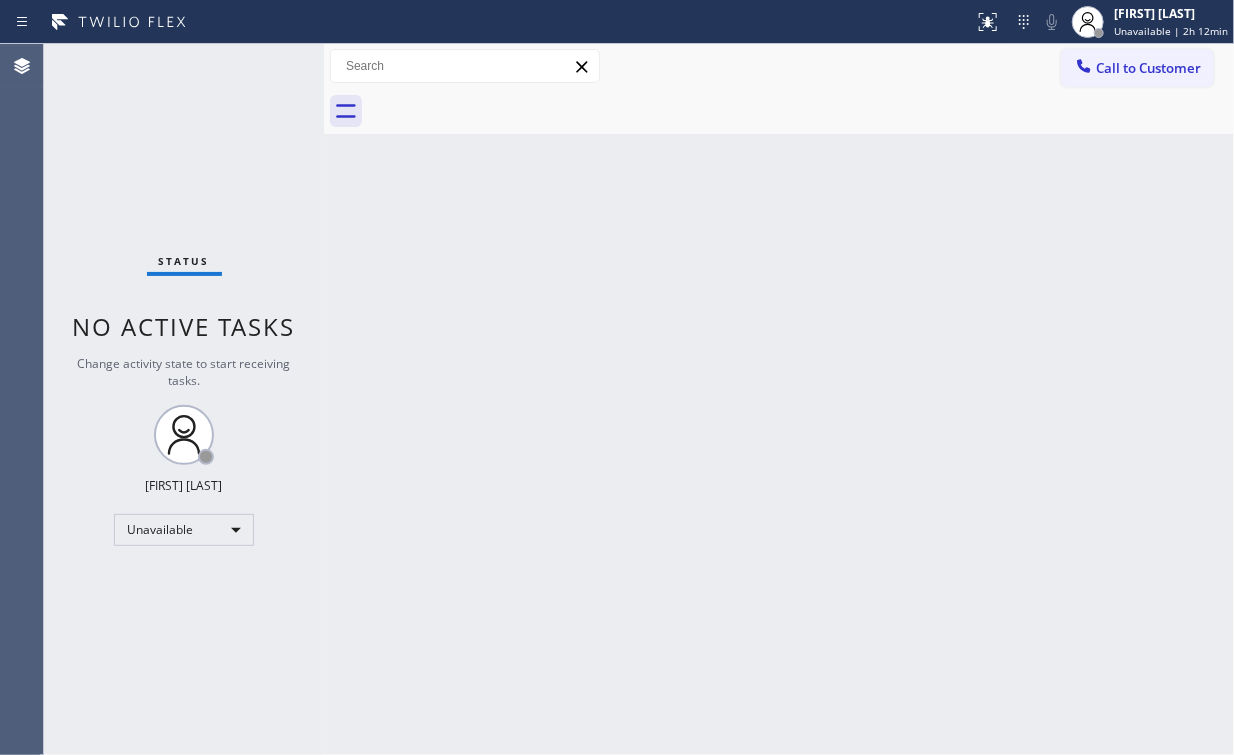 click on "Back to Dashboard Change Sender ID Customers Technicians Select a contact Outbound call Location Search location Your caller id phone number Customer number Call Customer info Name   Phone none Address none Change Sender ID HVAC [PHONE] 5 Star Appliance [PHONE] Appliance Repair [PHONE] Plumbing [PHONE] Air Duct Cleaning [PHONE]  Electricians [PHONE] Cancel Change Check personal SMS Reset Change No tabs Call to Customer Outbound call Location Subzero Repair  Professionals Your caller id phone number [PHONE] Customer number Call Outbound call Technician Search Technician Your caller id phone number Your caller id phone number Call" at bounding box center [779, 399] 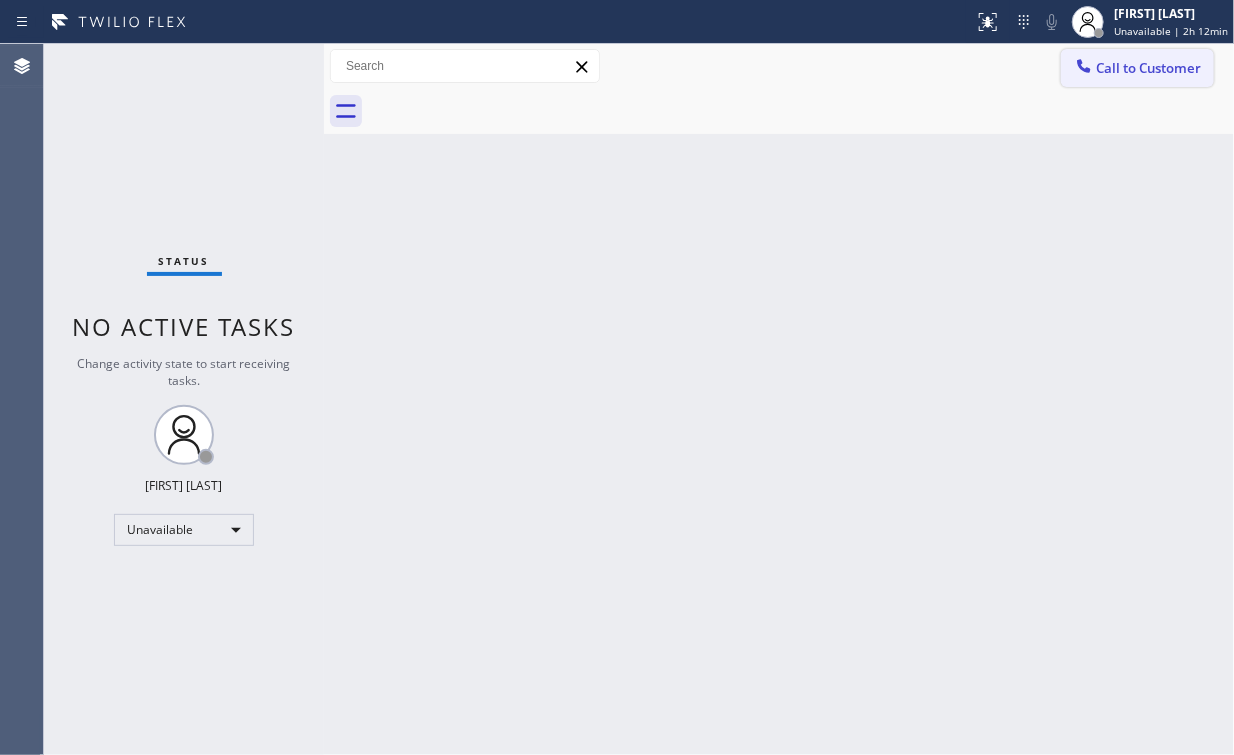 click on "Call to Customer" at bounding box center (1137, 68) 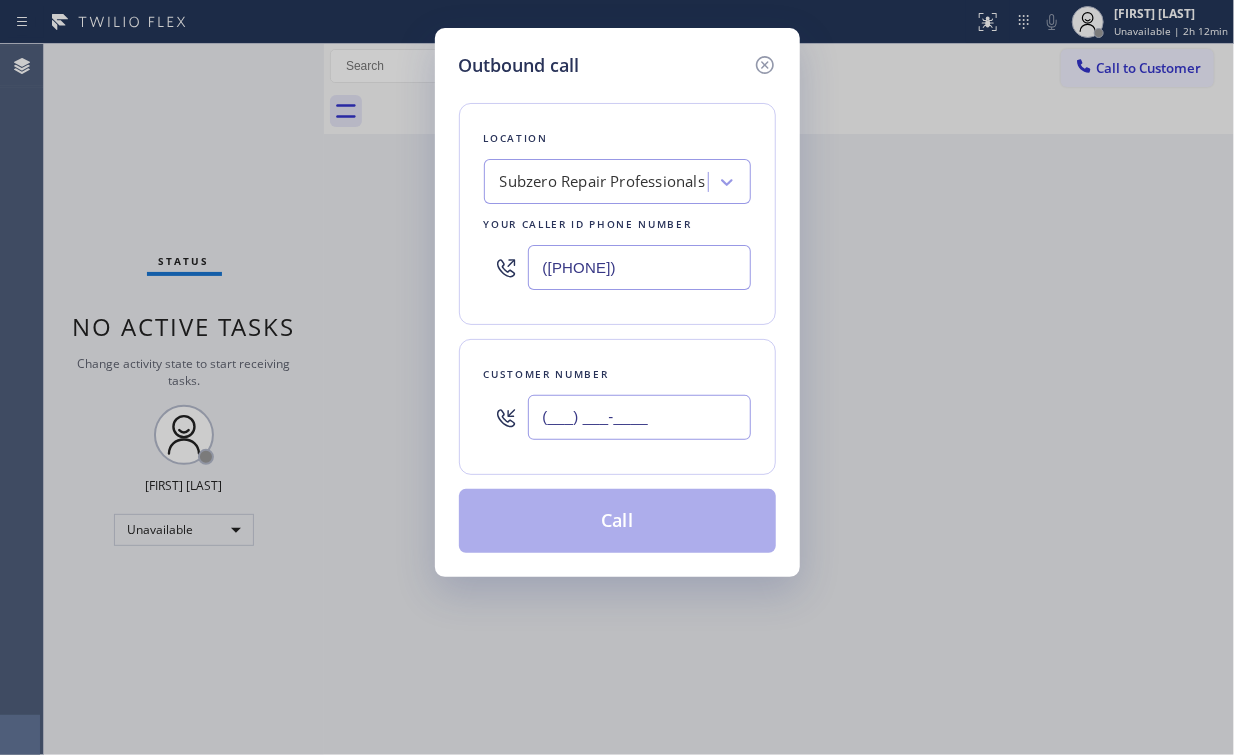 click on "(___) ___-____" at bounding box center (639, 417) 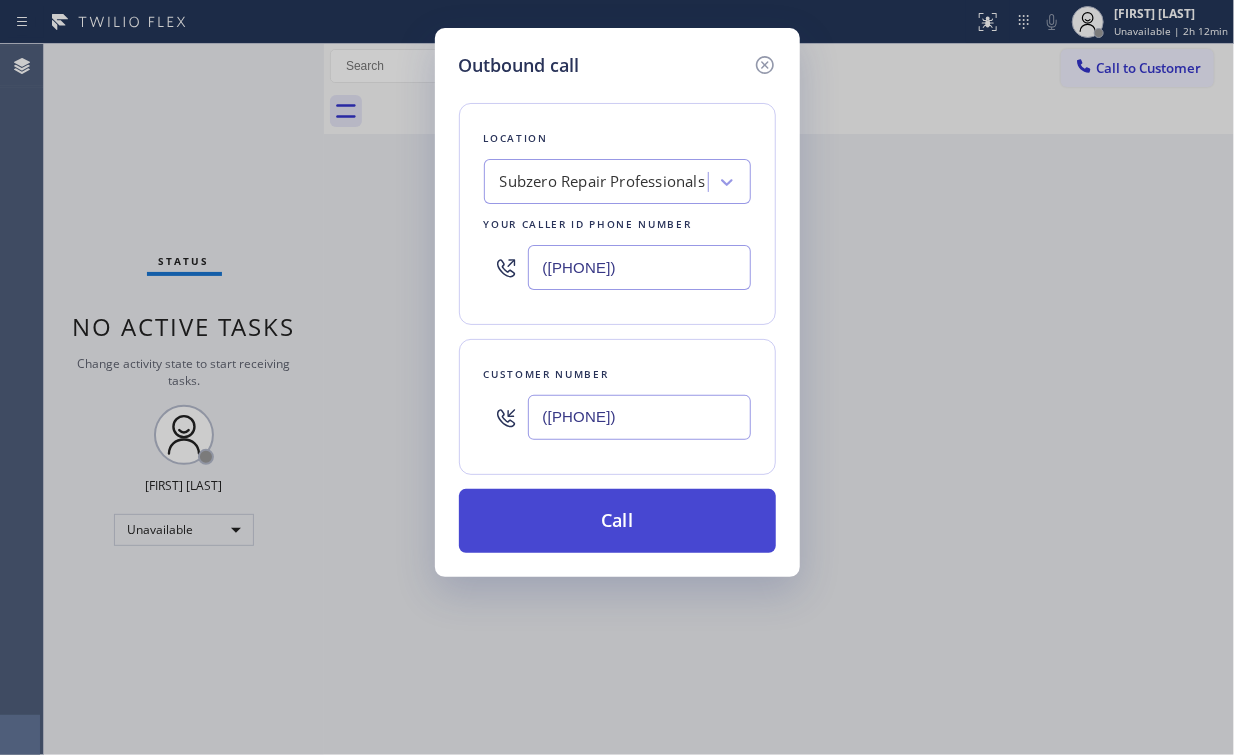 type on "([PHONE])" 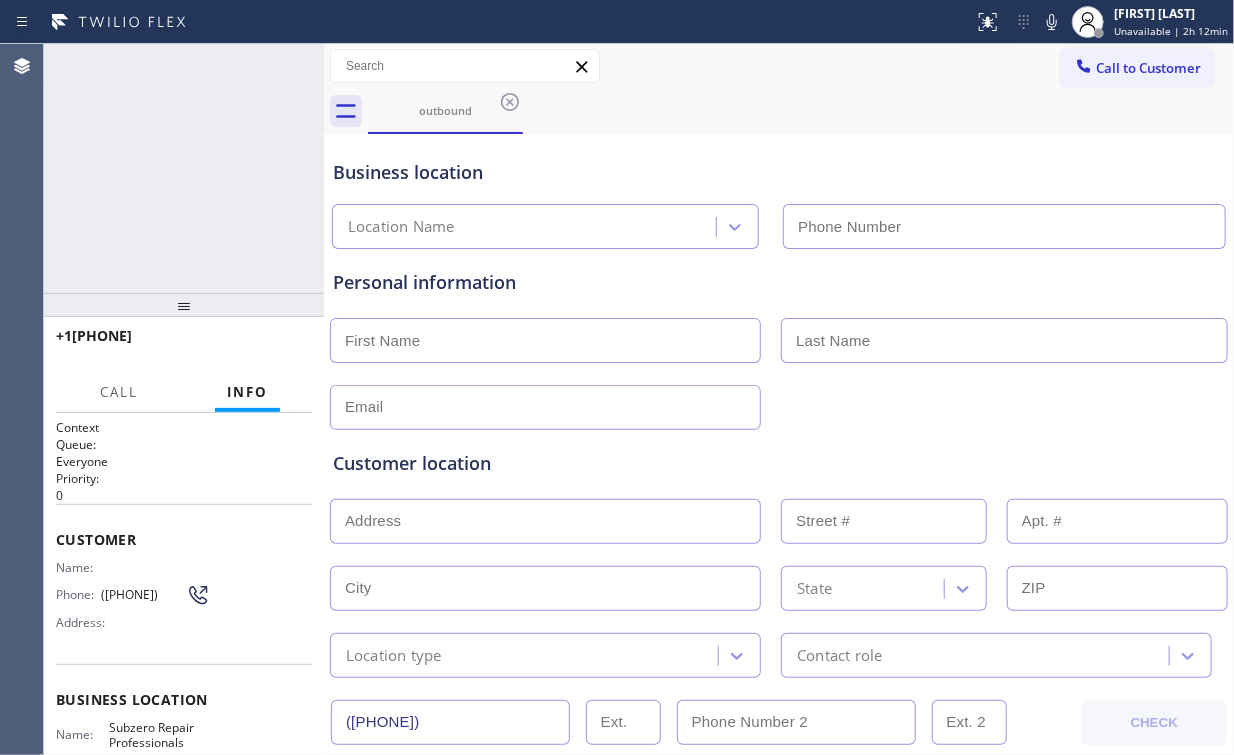 type on "([PHONE])" 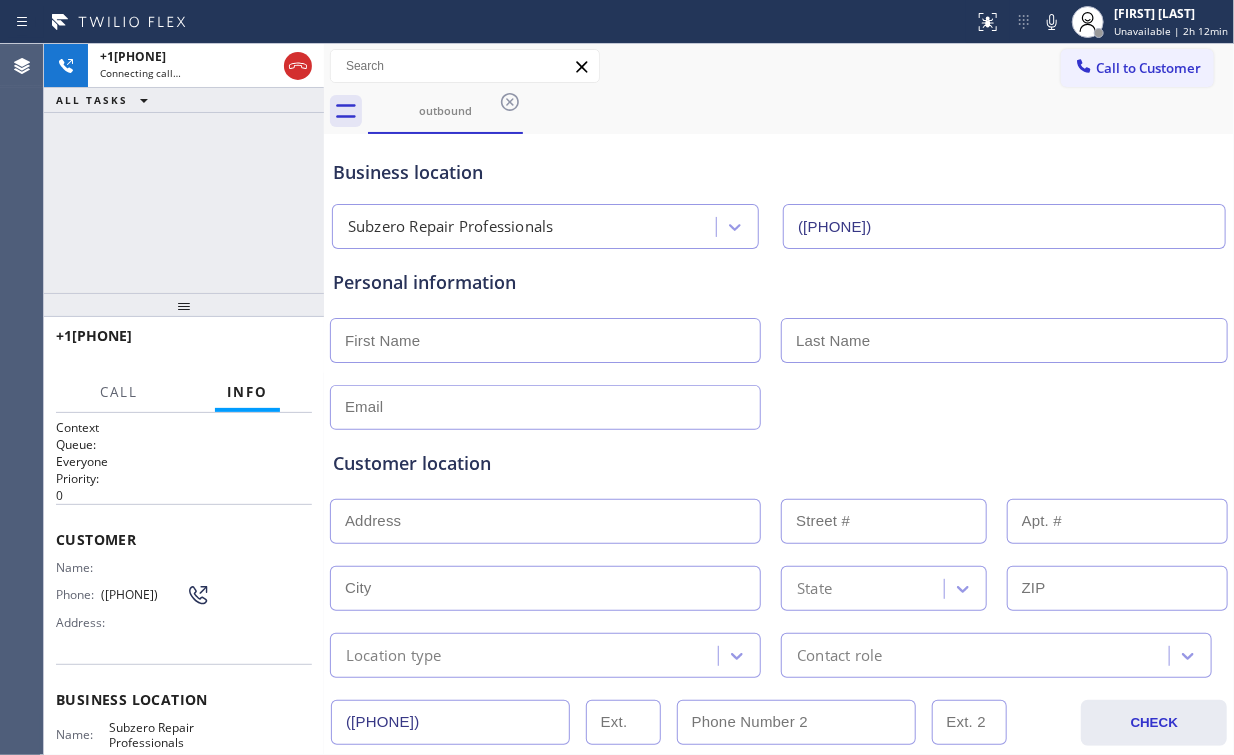 click on "Business location [COMPANY] ([AREA_CODE]) [PHONE]" at bounding box center (779, 194) 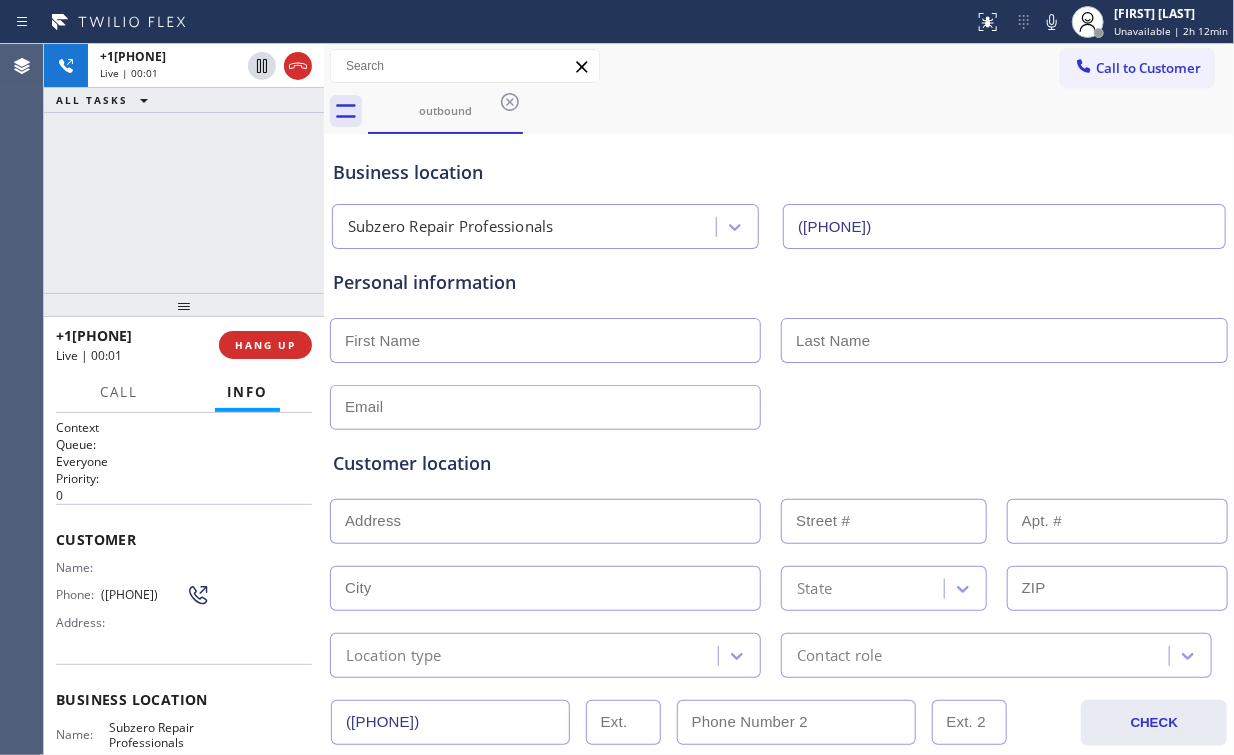 click on "Business location [COMPANY] ([AREA_CODE]) [PHONE]" at bounding box center [779, 194] 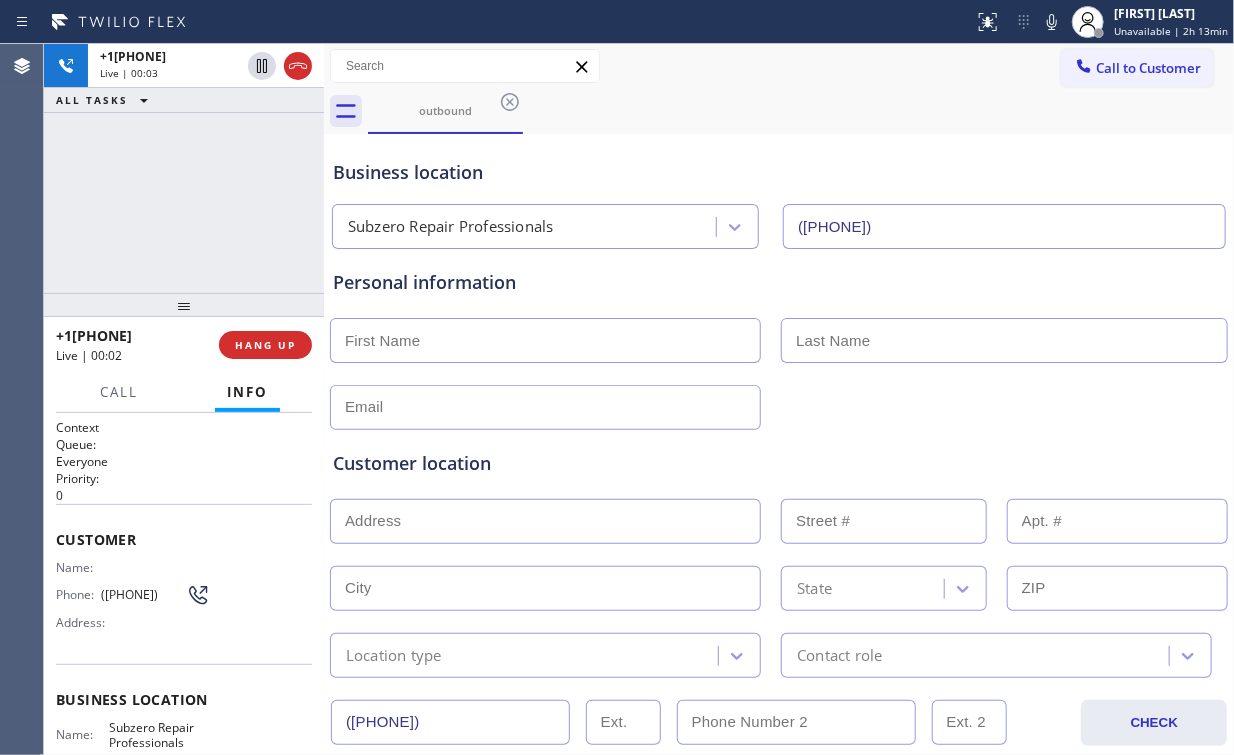 click on "Business location [COMPANY] ([AREA_CODE]) [PHONE]" at bounding box center (779, 194) 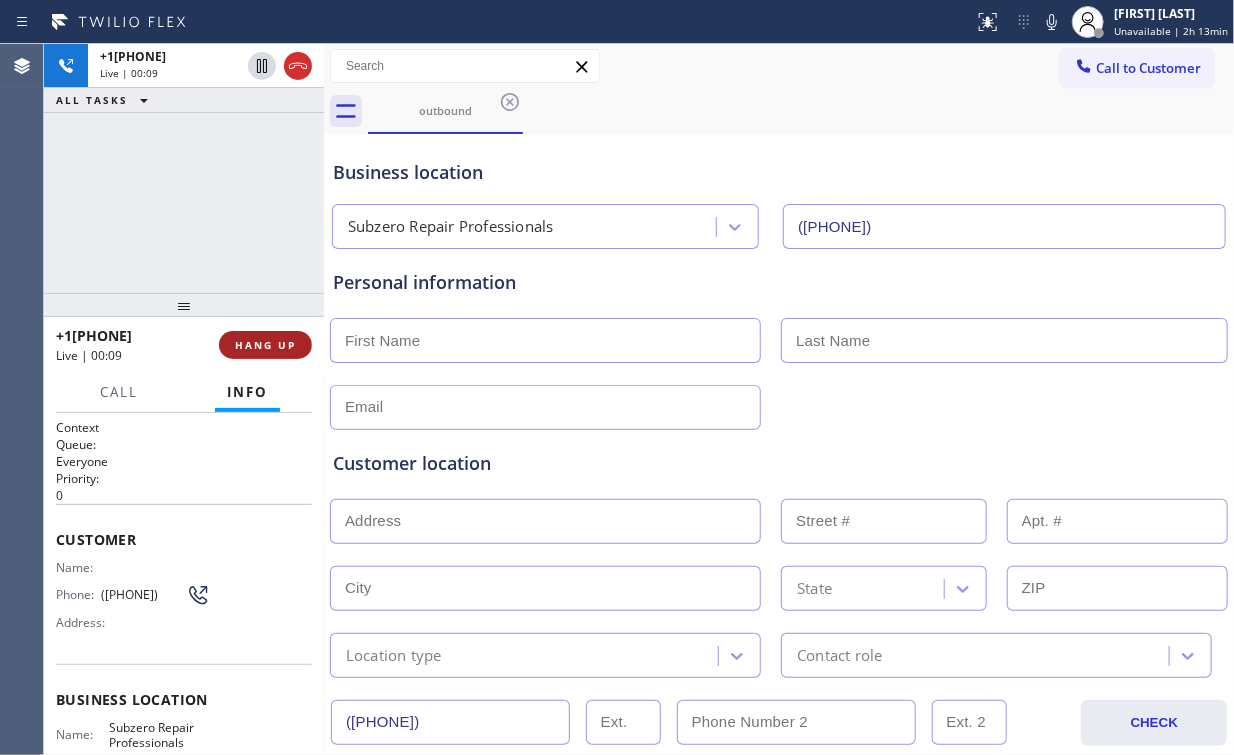 click on "HANG UP" at bounding box center (265, 345) 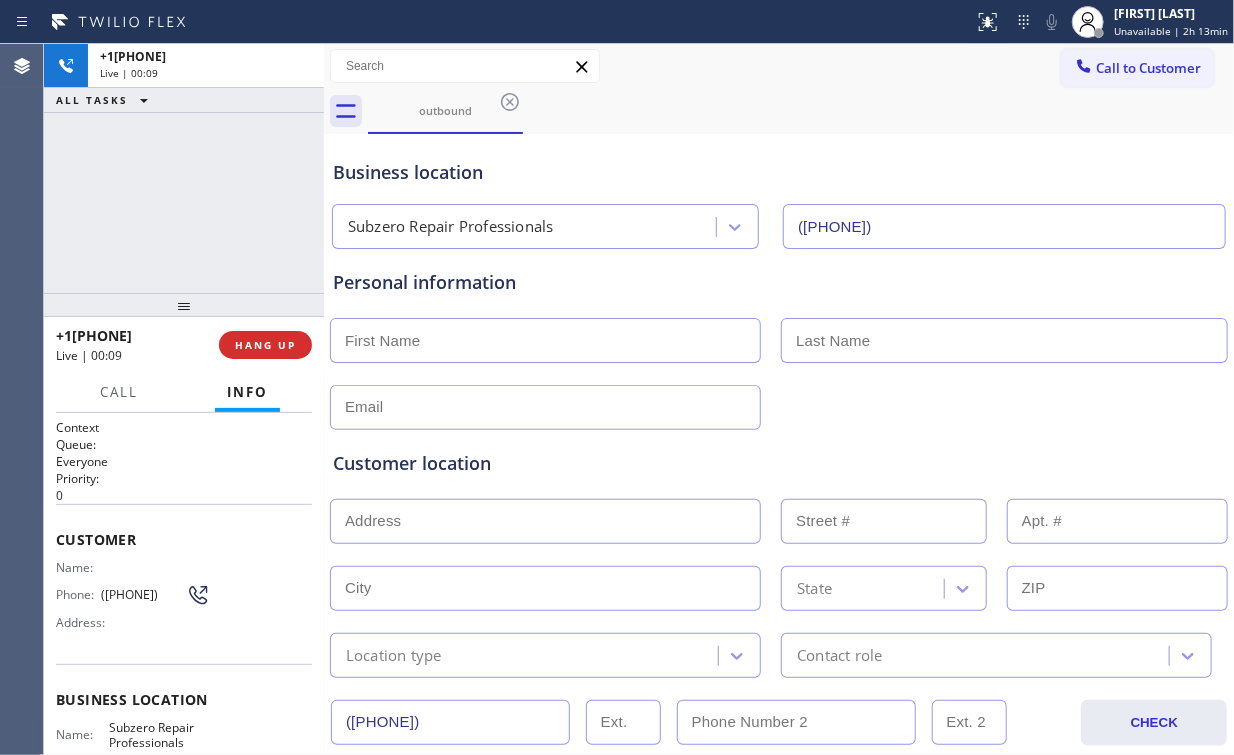 click on "[PHONE] Live | 00:09 ALL TASKS ALL TASKS ACTIVE TASKS TASKS IN WRAP UP" at bounding box center [184, 168] 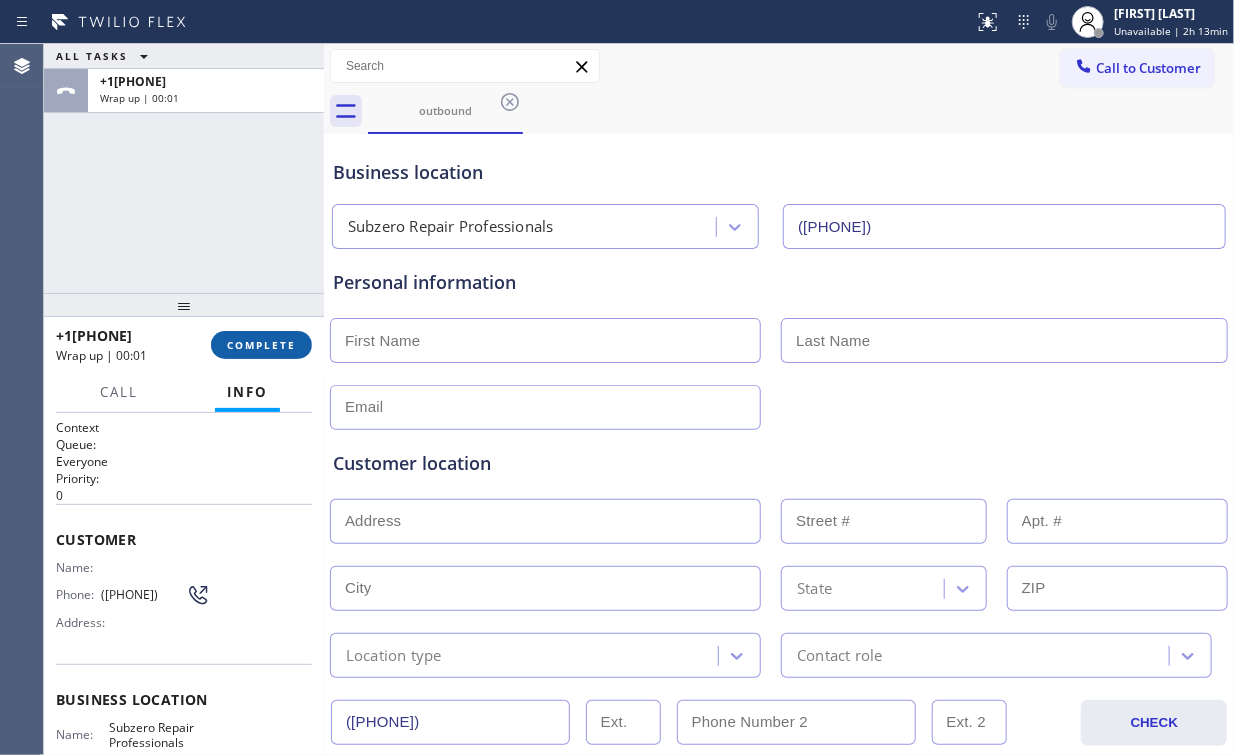 click on "COMPLETE" at bounding box center [261, 345] 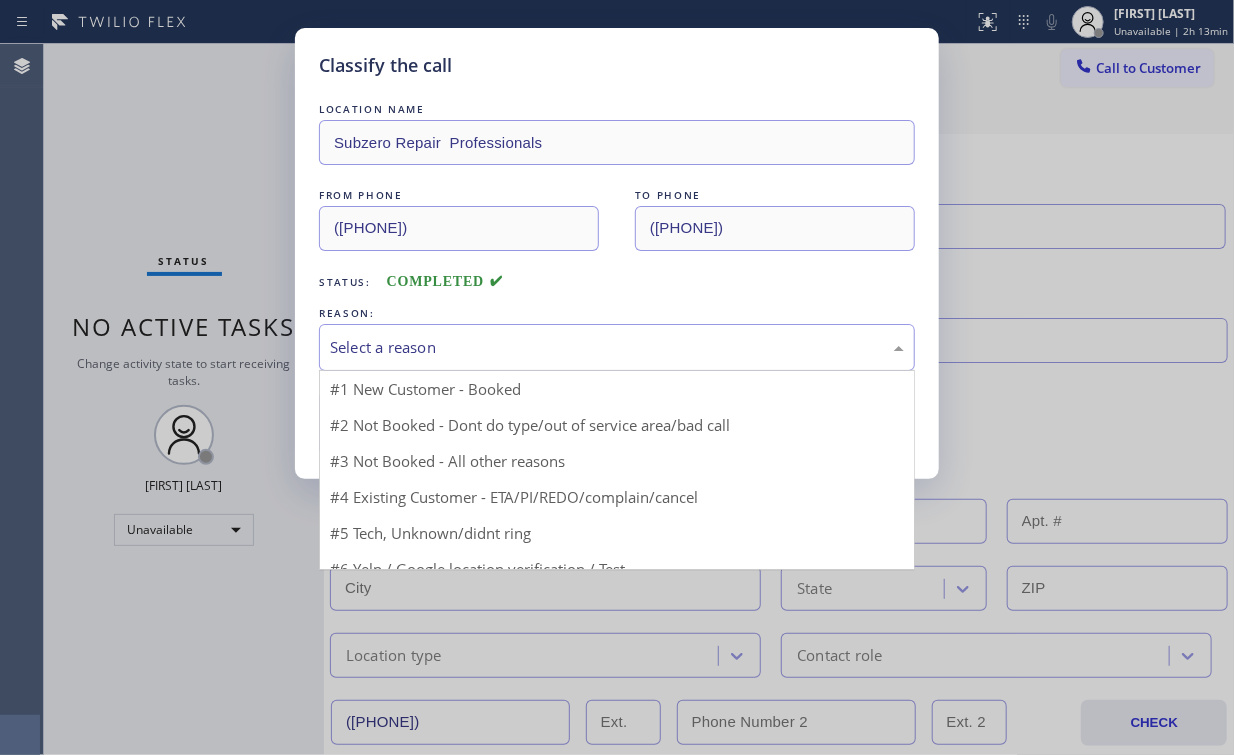 click on "Select a reason" at bounding box center (617, 347) 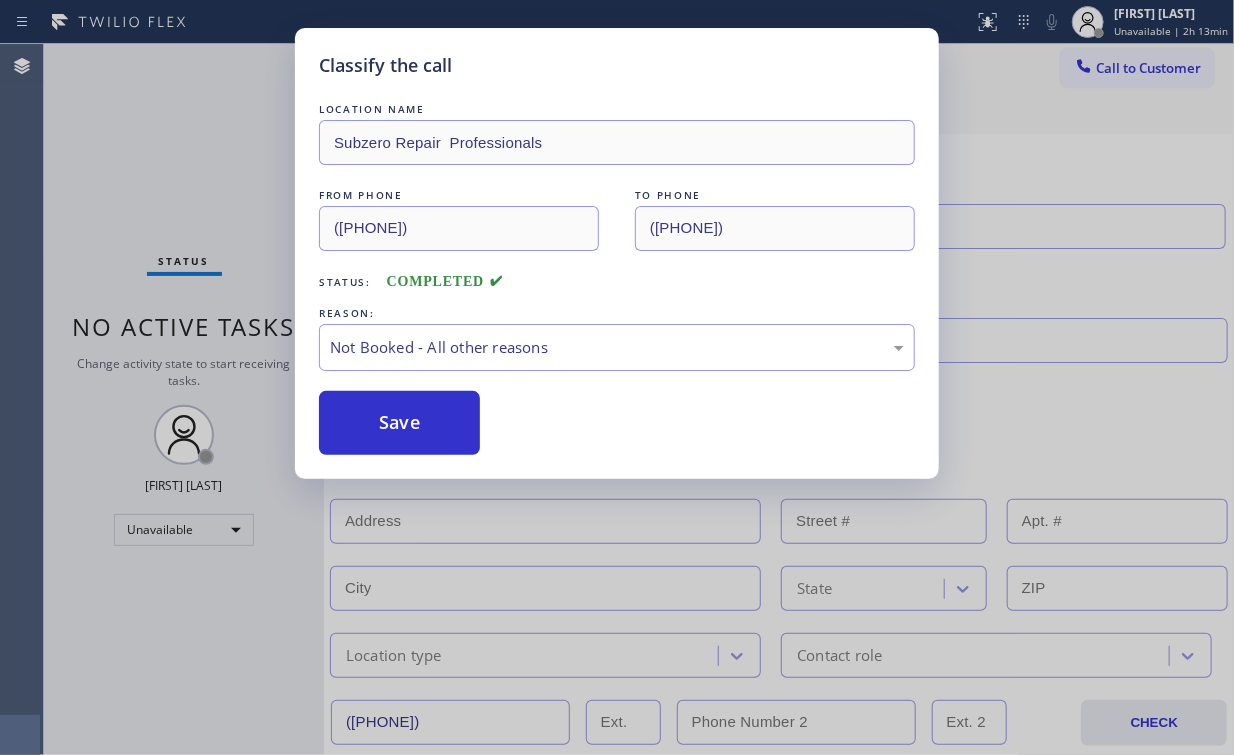 drag, startPoint x: 403, startPoint y: 419, endPoint x: 240, endPoint y: 226, distance: 252.62225 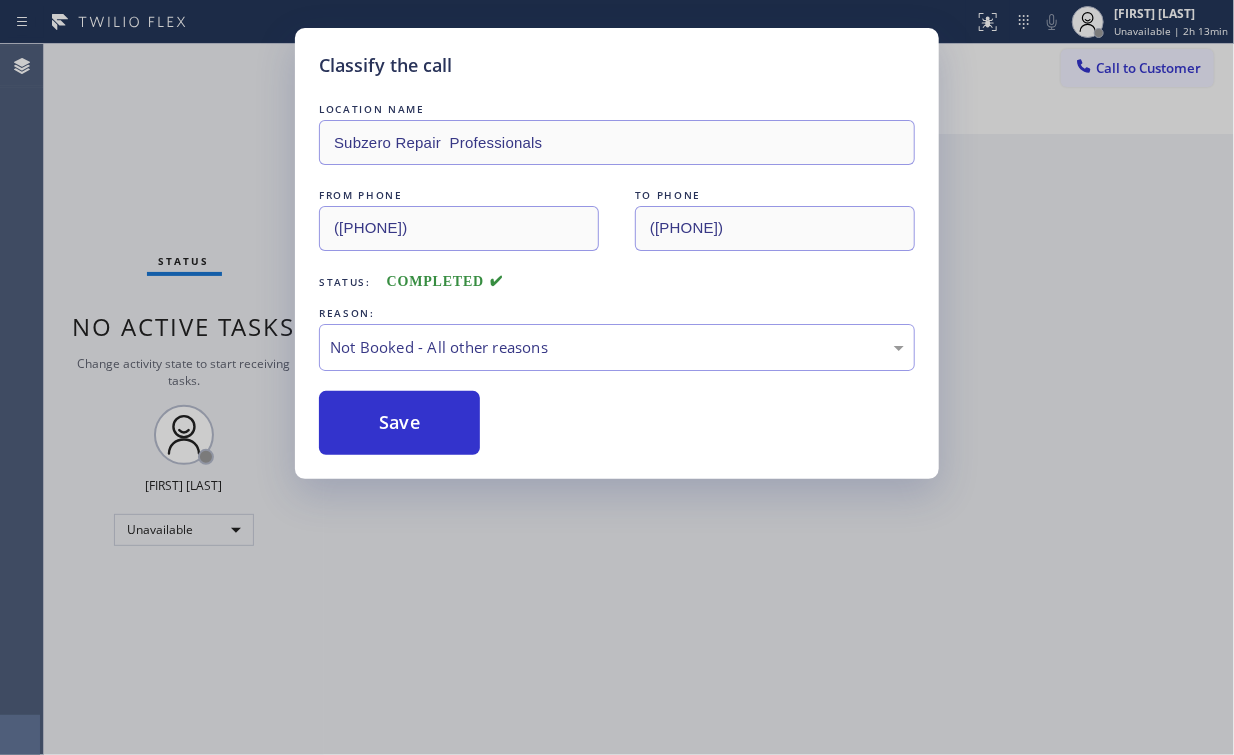 click on "Classify the call LOCATION NAME [COMPANY] [CITY] FROM PHONE ([AREA_CODE]) [PHONE] TO PHONE ([AREA_CODE]) [PHONE] Status: COMPLETED REASON: Not Booked - All other reasons Save" at bounding box center [617, 377] 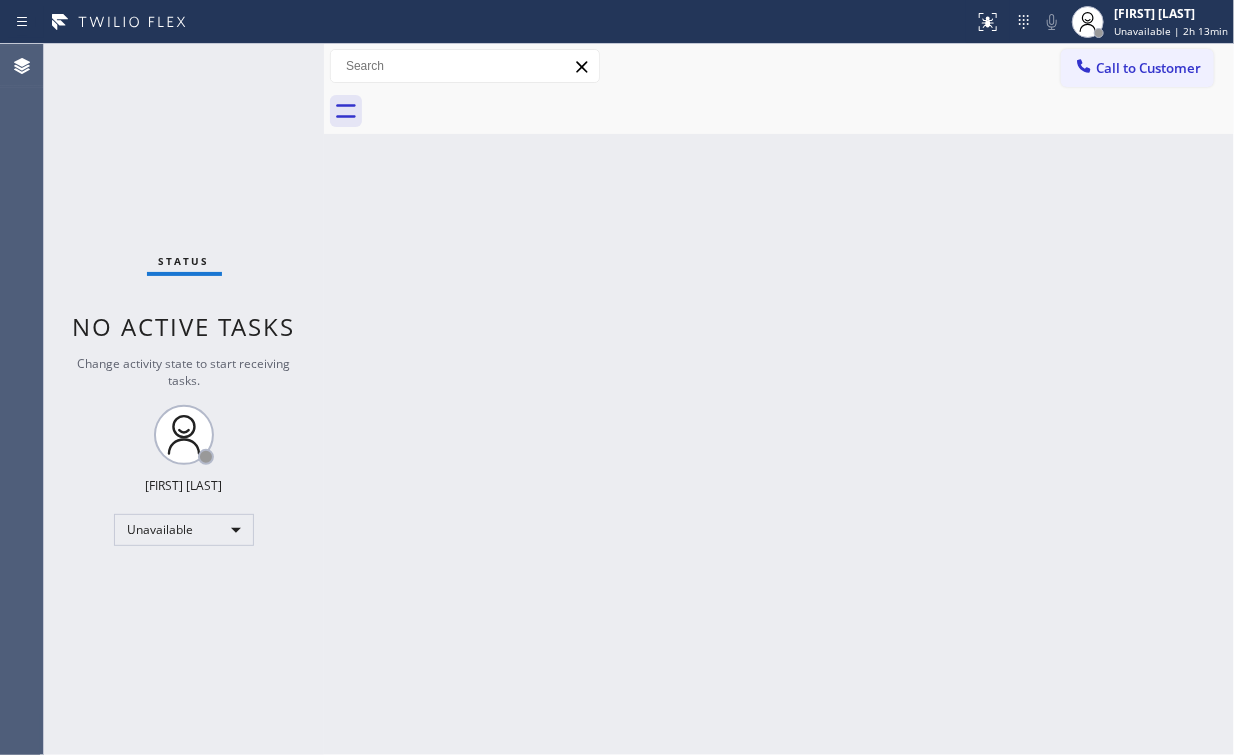 drag, startPoint x: 1124, startPoint y: 52, endPoint x: 1088, endPoint y: 76, distance: 43.266617 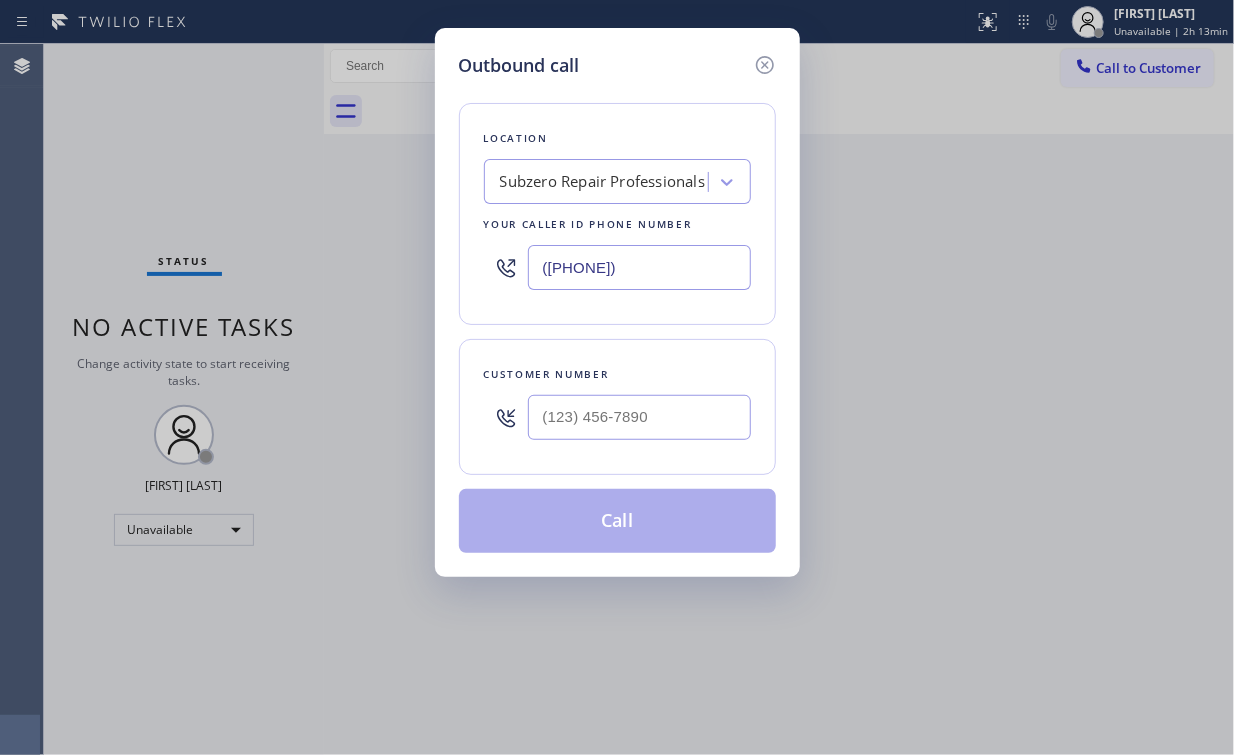 click on "Outbound call Location Subzero Repair  Professionals Your caller id phone number [PHONE] Customer number Call" at bounding box center (617, 377) 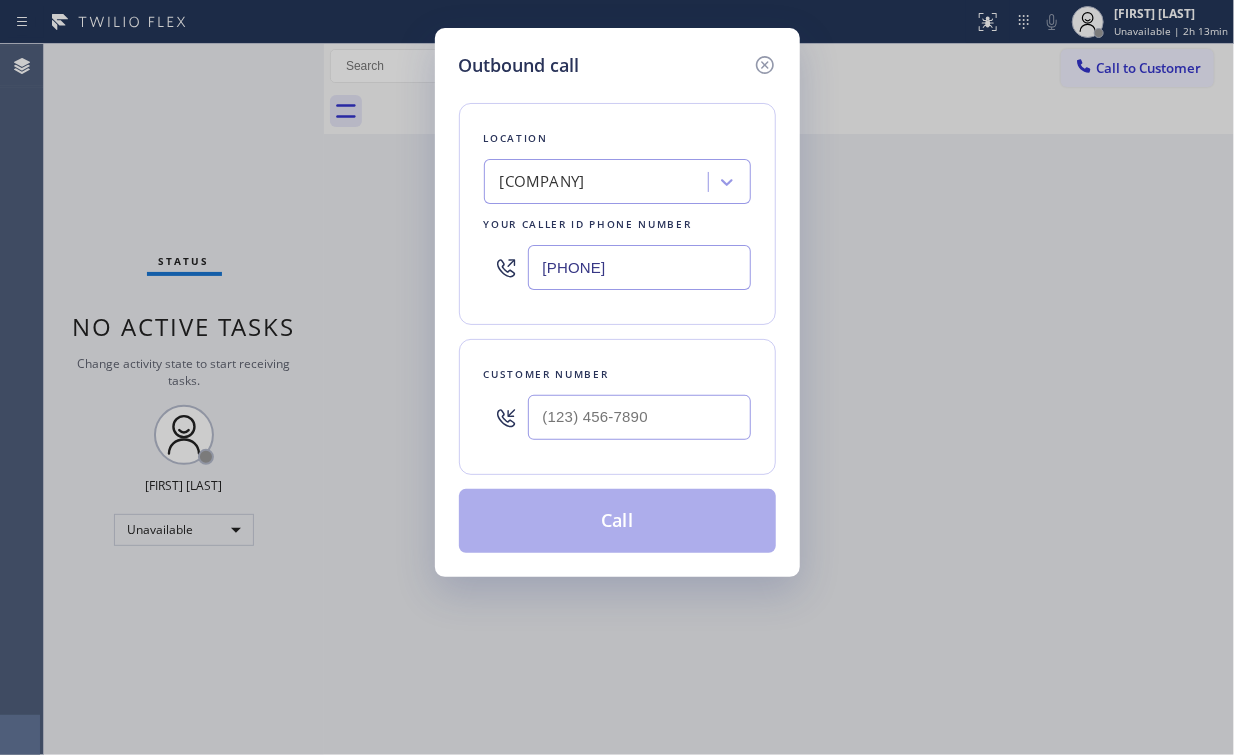 type on "[PHONE]" 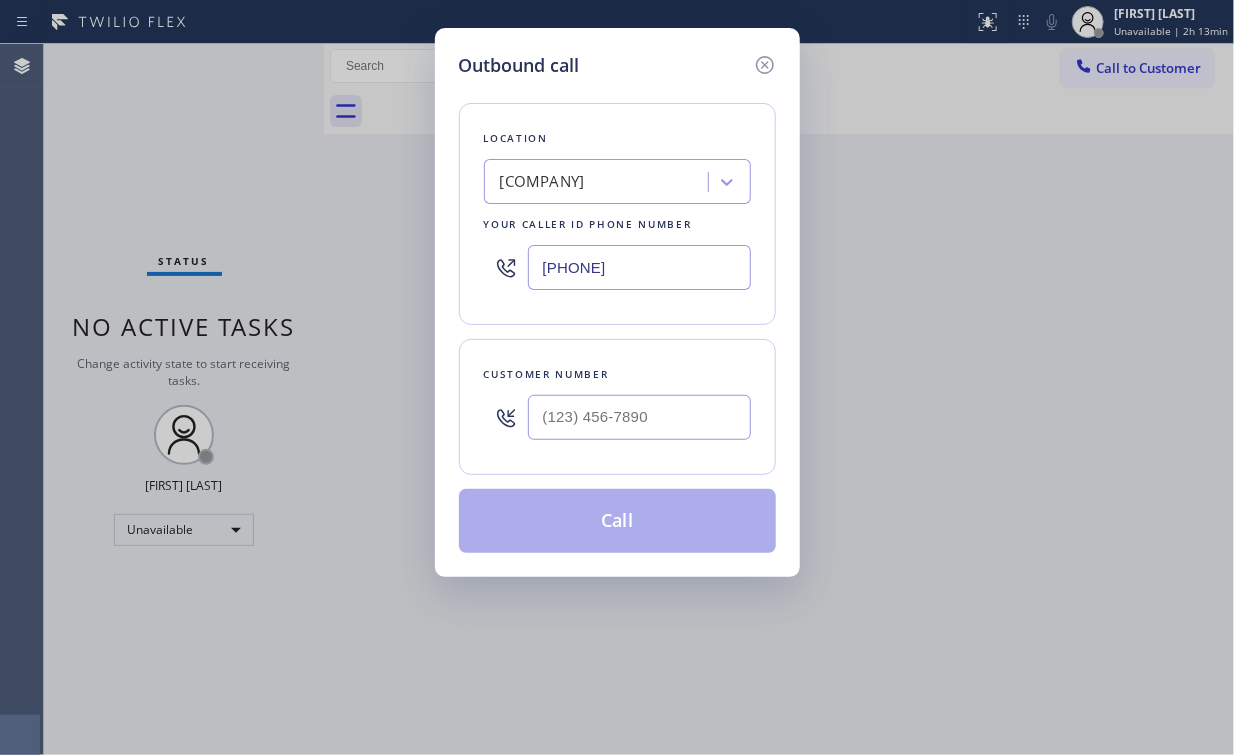 click on "Outbound call Location Santa Clarita AC Installation Your caller id phone number [PHONE] Customer number Call" at bounding box center [617, 302] 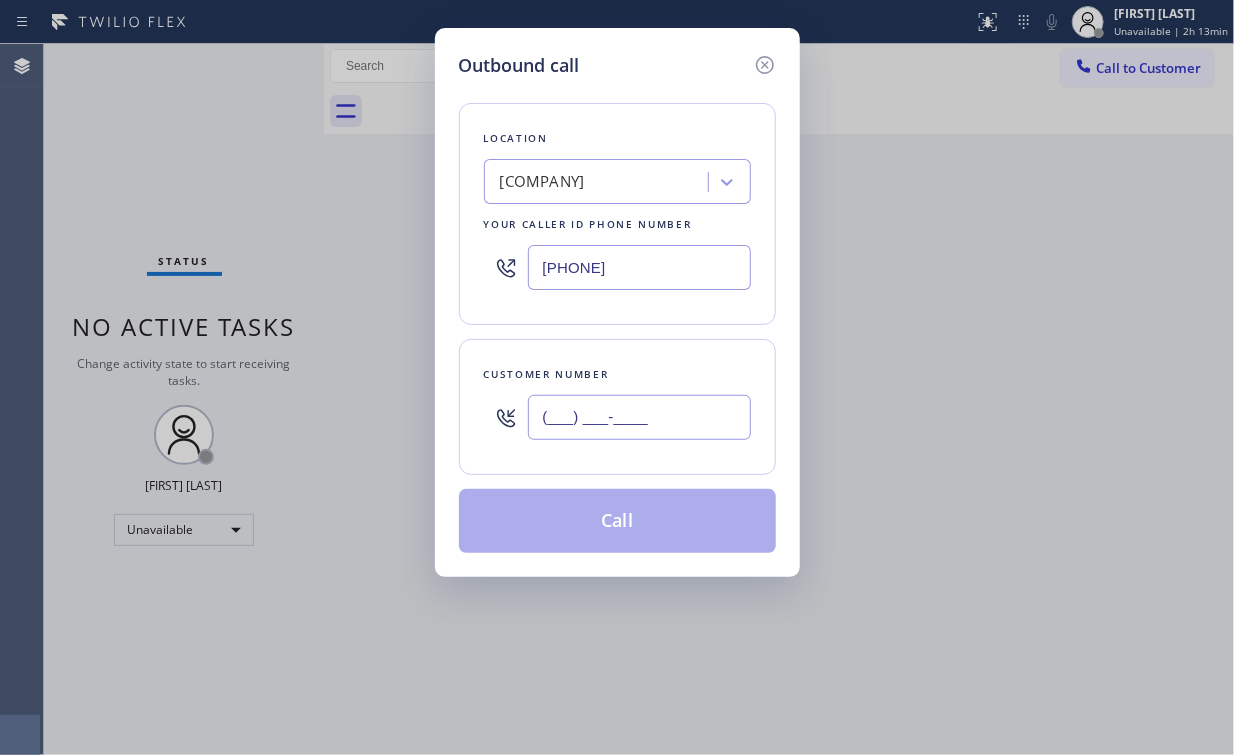 drag, startPoint x: 626, startPoint y: 412, endPoint x: 661, endPoint y: 406, distance: 35.510563 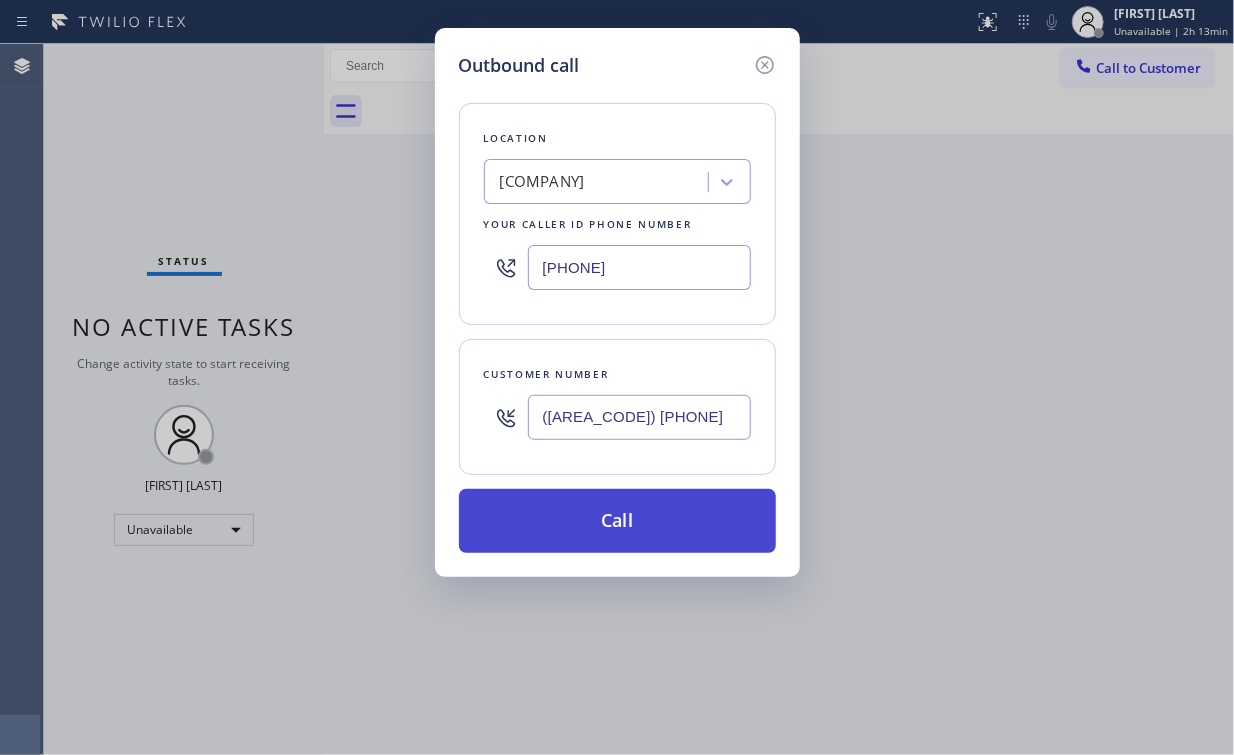 type on "([AREA_CODE]) [PHONE]" 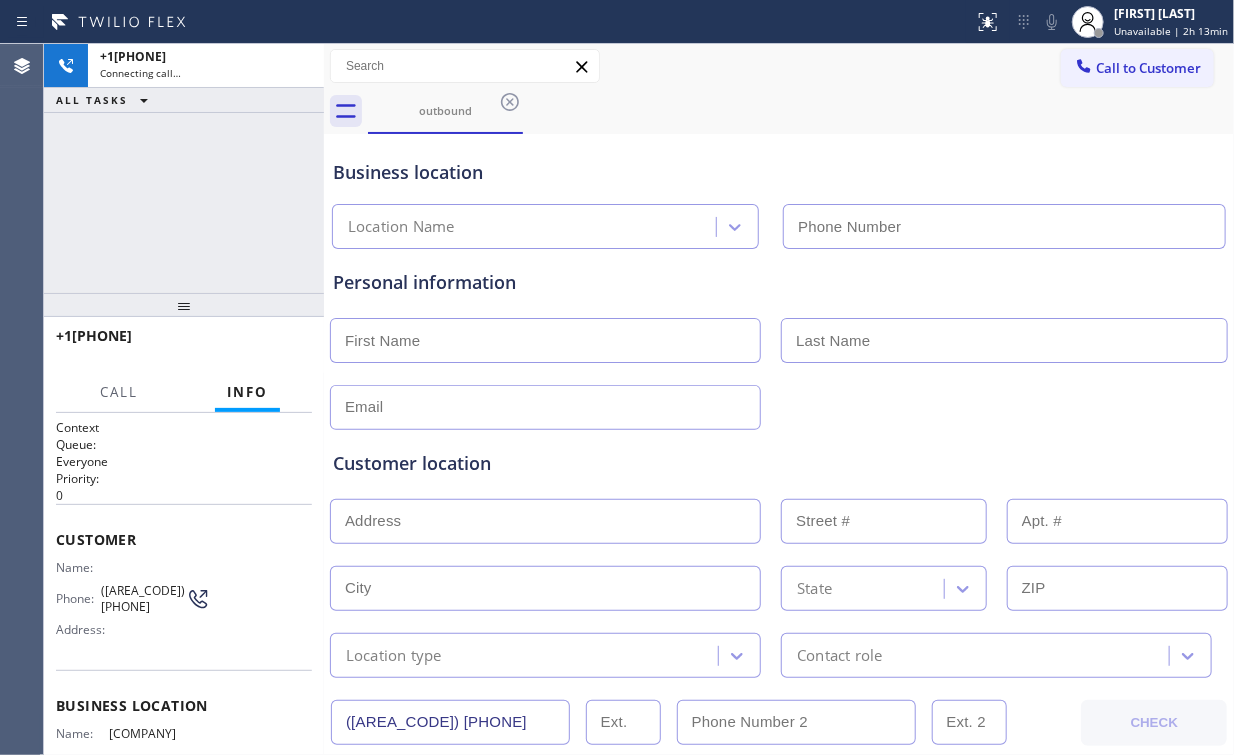 type on "[PHONE]" 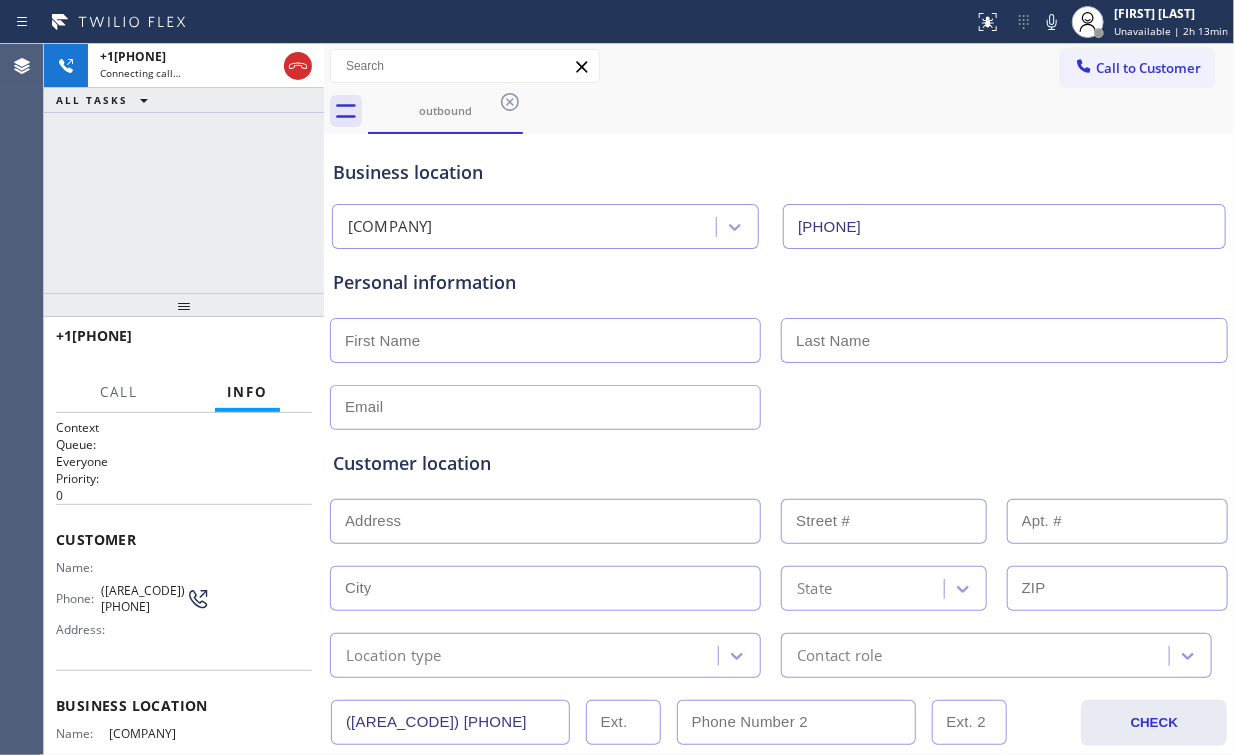 click on "+1[PHONE] Connecting call… ALL TASKS ALL TASKS ACTIVE TASKS TASKS IN WRAP UP" at bounding box center [184, 168] 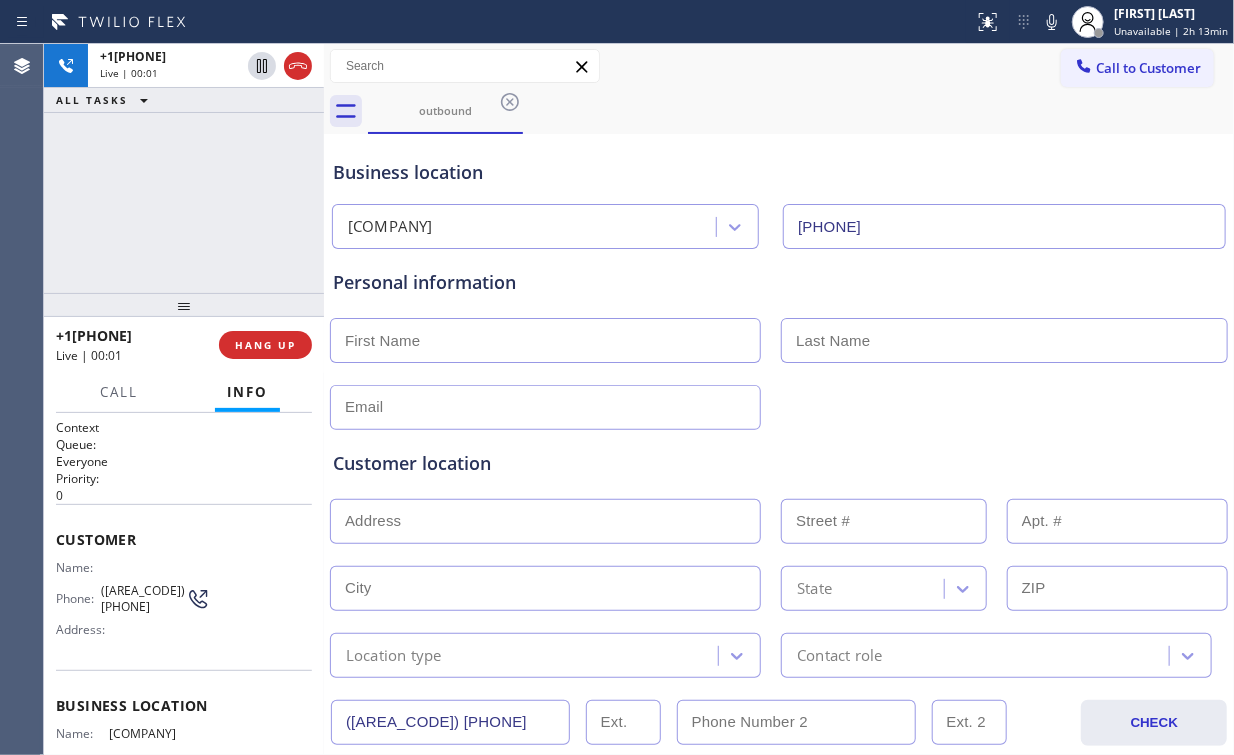 drag, startPoint x: 200, startPoint y: 195, endPoint x: 190, endPoint y: 193, distance: 10.198039 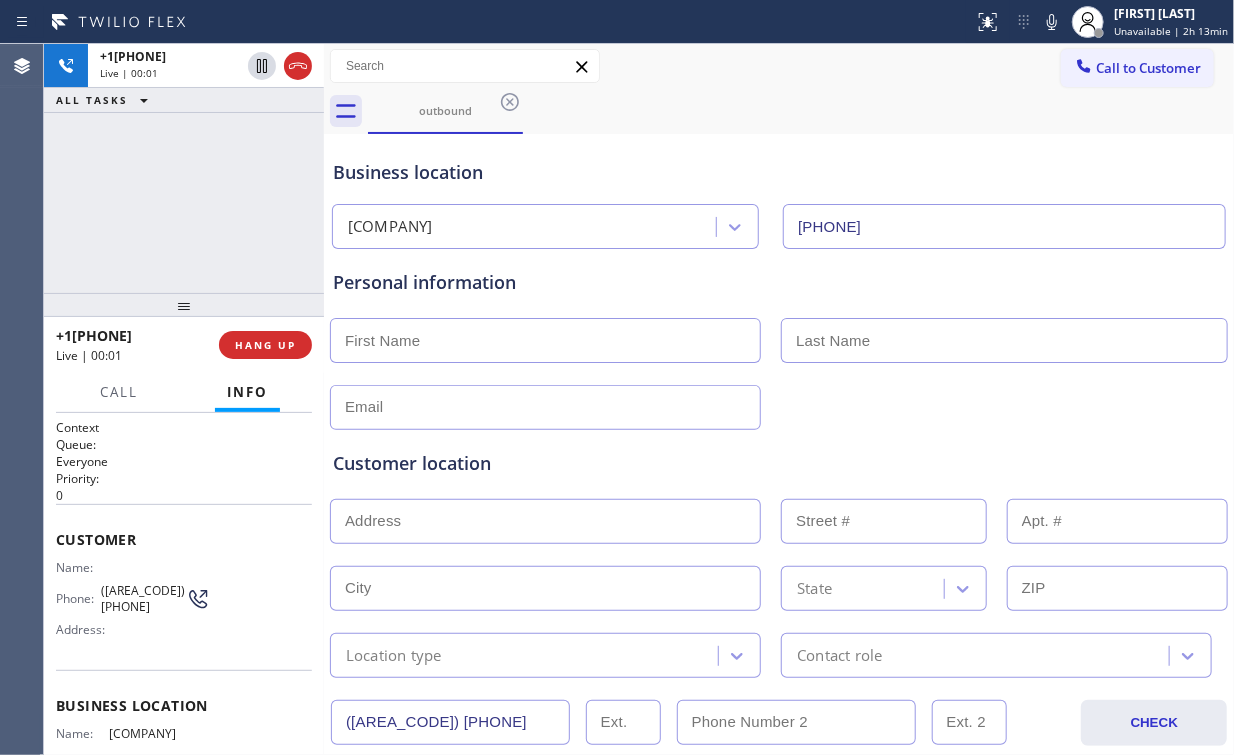 click on "[PHONE] Live | 00:01 ALL TASKS ALL TASKS ACTIVE TASKS TASKS IN WRAP UP" at bounding box center [184, 168] 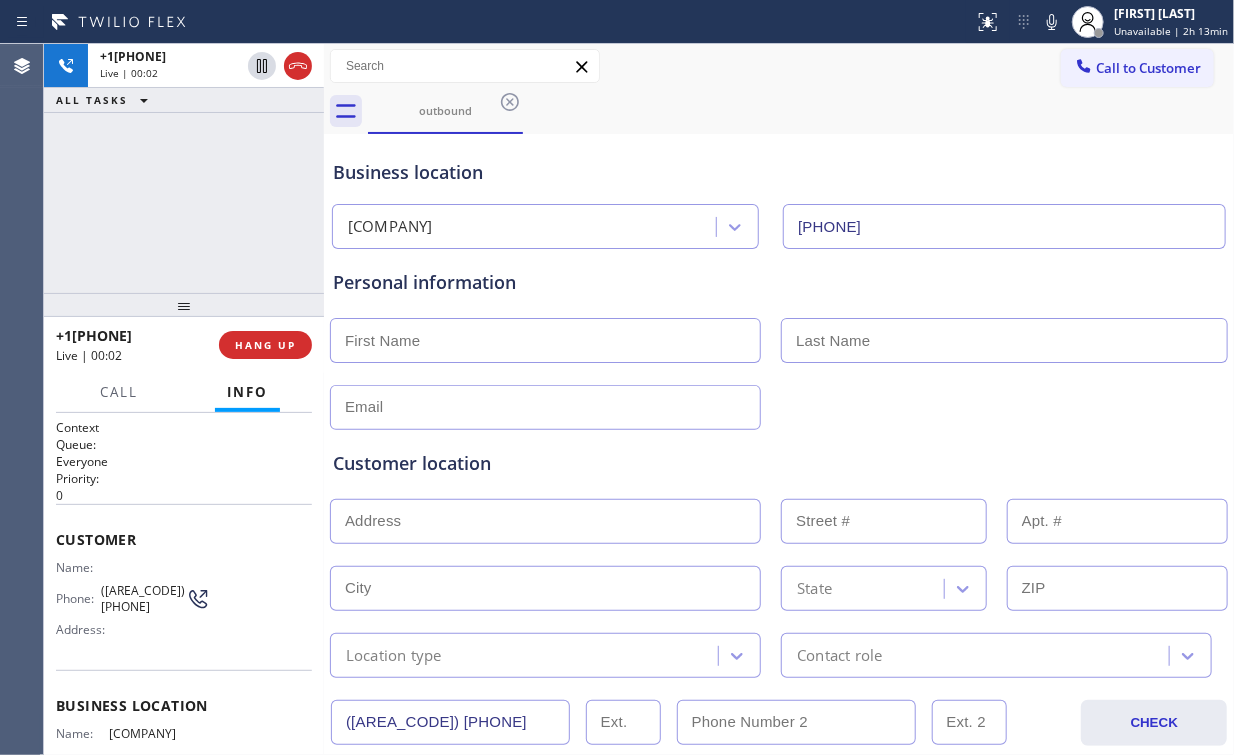 click on "[PHONE] Live | 00:02 ALL TASKS ALL TASKS ACTIVE TASKS TASKS IN WRAP UP" at bounding box center (184, 168) 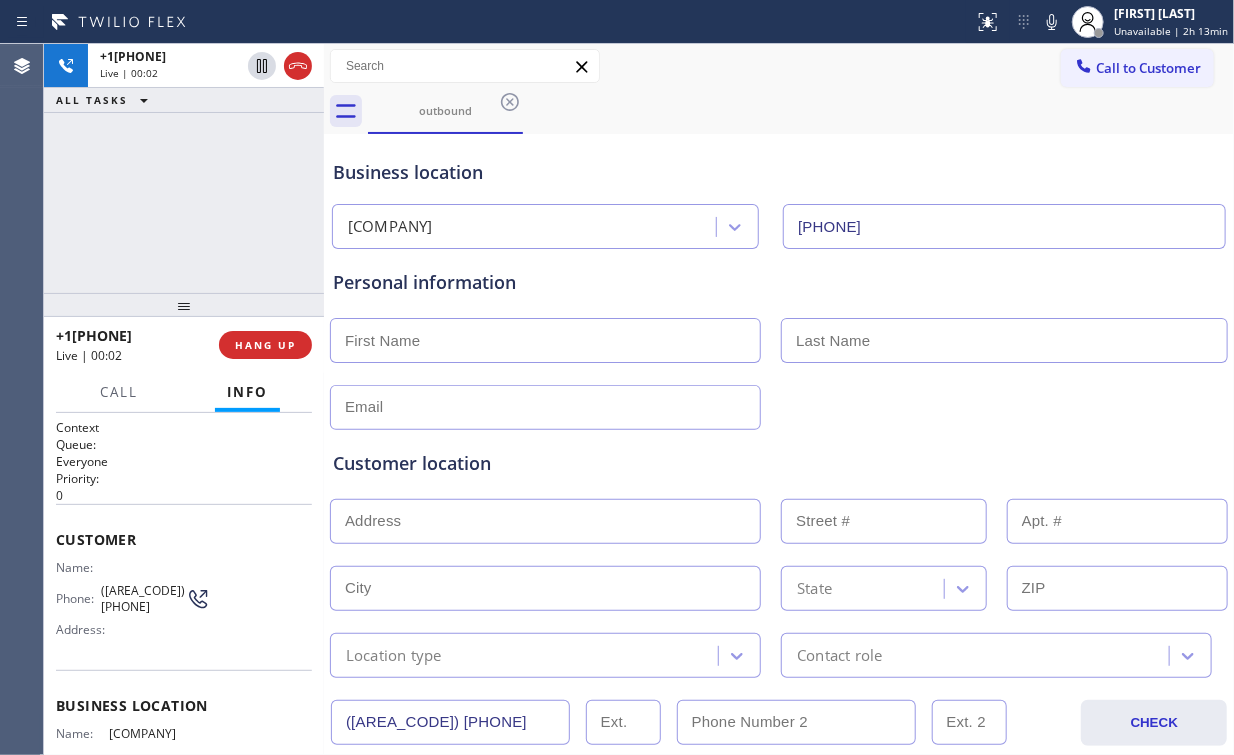 click on "[PHONE] Live | 00:02 ALL TASKS ALL TASKS ACTIVE TASKS TASKS IN WRAP UP" at bounding box center [184, 168] 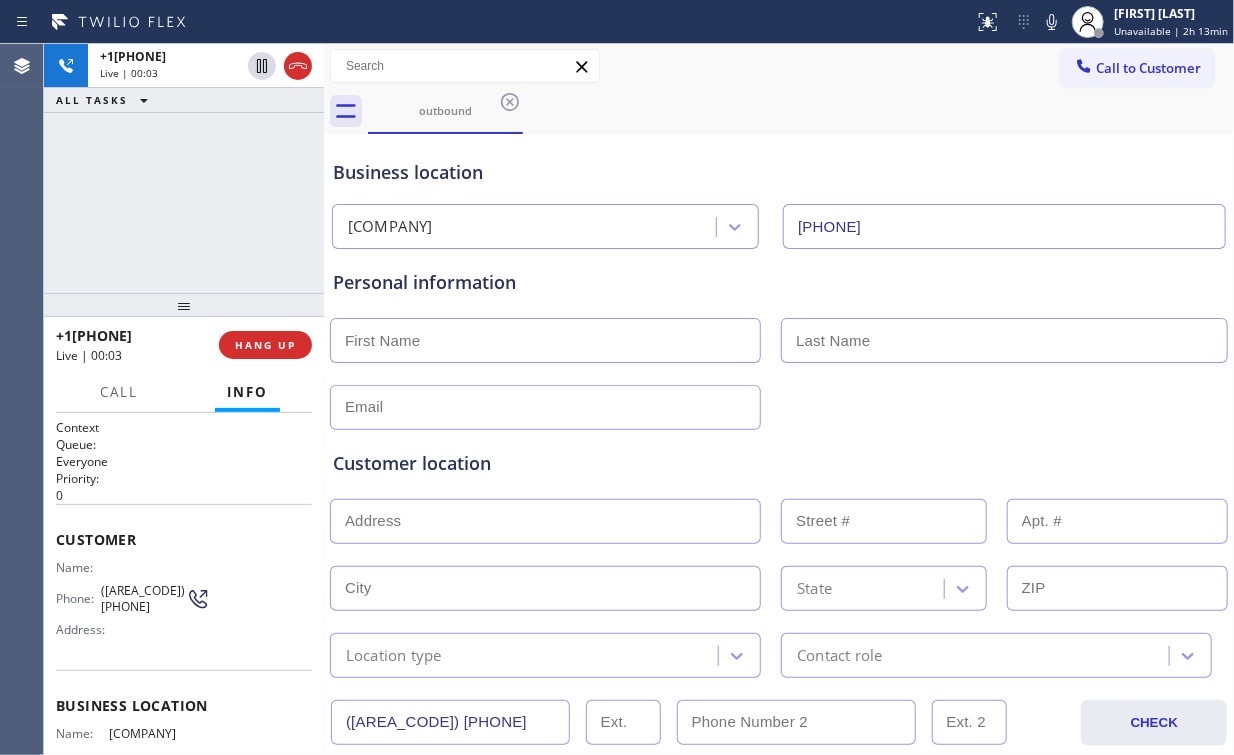 click on "+1[PHONE] Live | 00:03 ALL TASKS ALL TASKS ACTIVE TASKS TASKS IN WRAP UP" at bounding box center [184, 168] 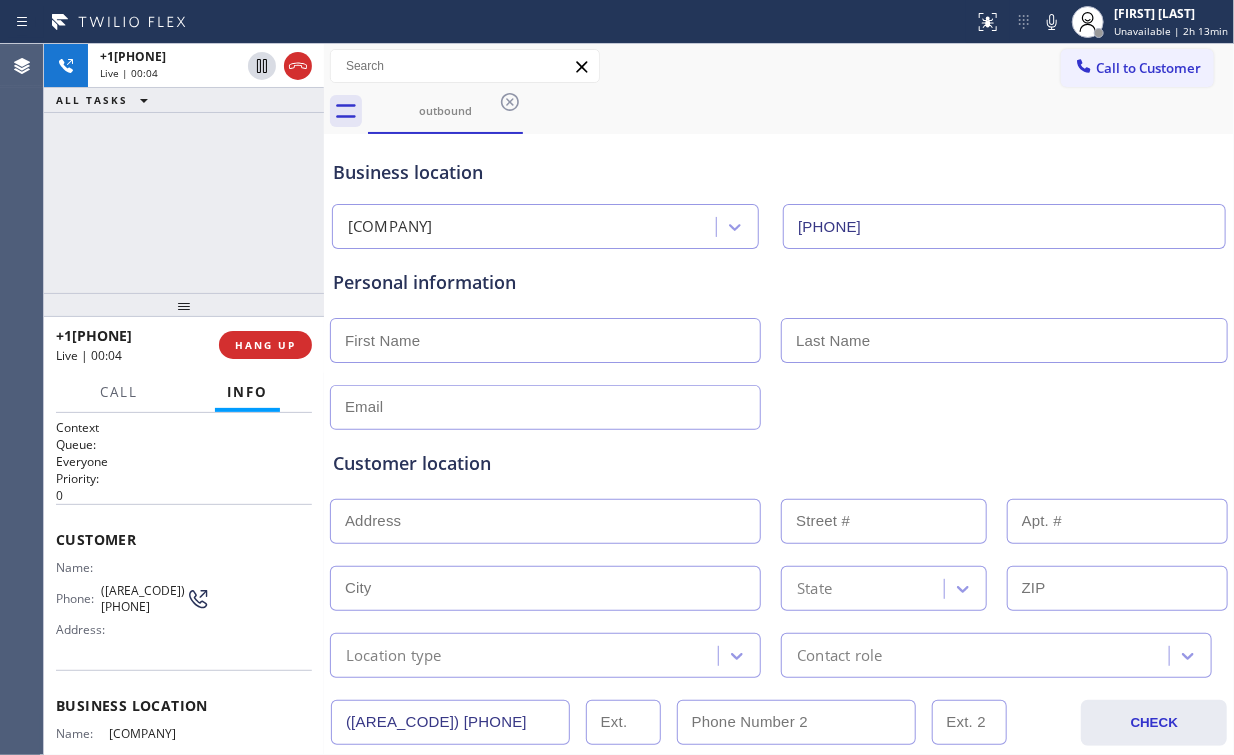 click on "+1[PHONE] Live | 00:04 ALL TASKS ALL TASKS ACTIVE TASKS TASKS IN WRAP UP" at bounding box center (184, 168) 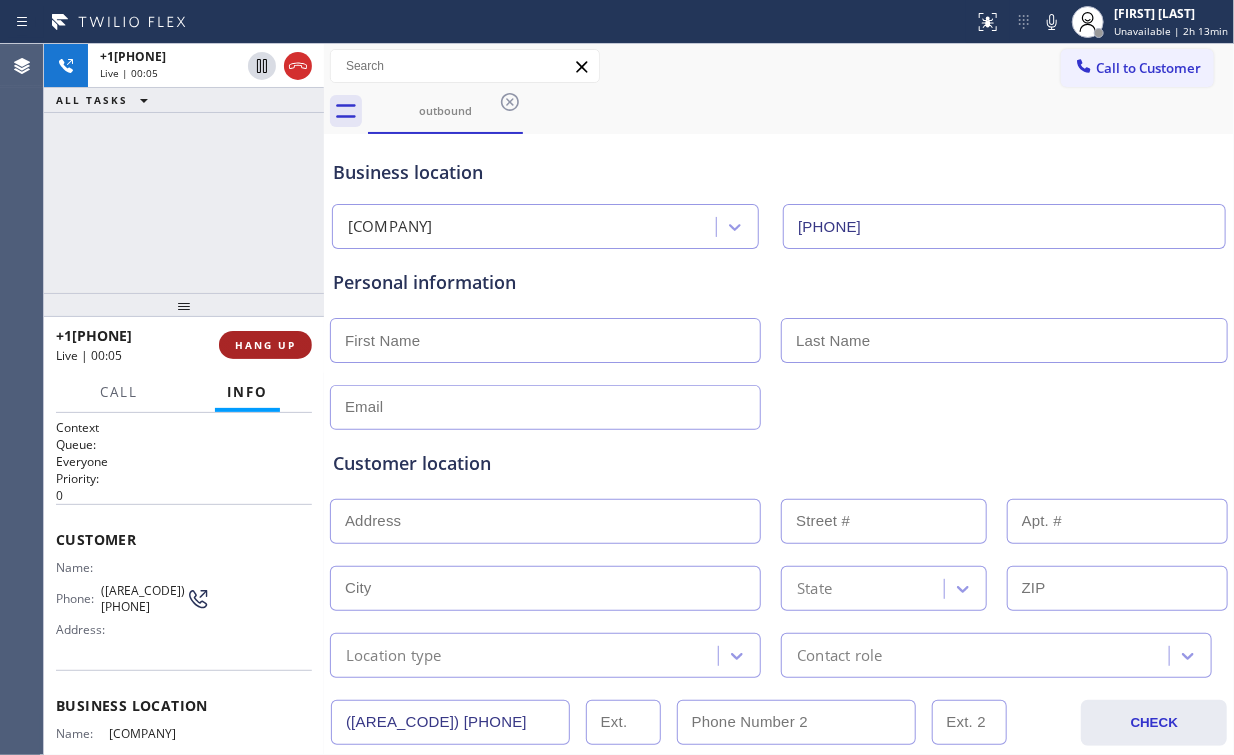 click on "HANG UP" at bounding box center (265, 345) 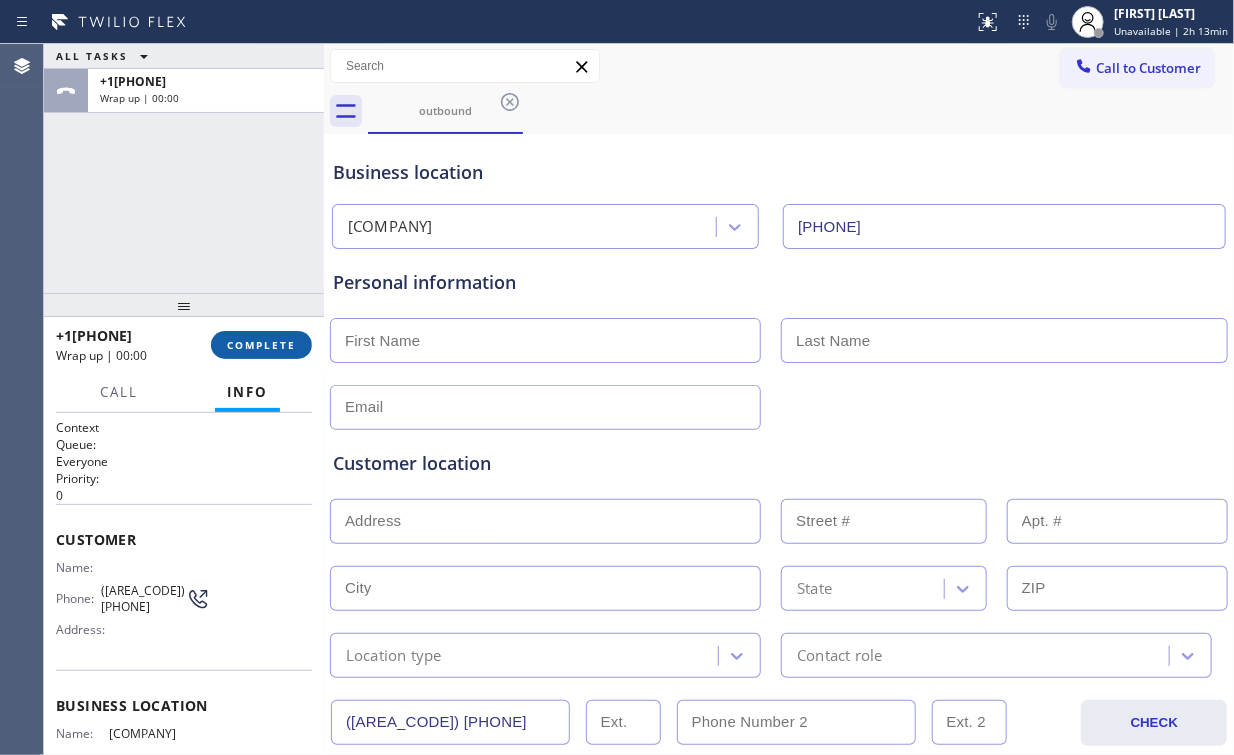 click on "COMPLETE" at bounding box center [261, 345] 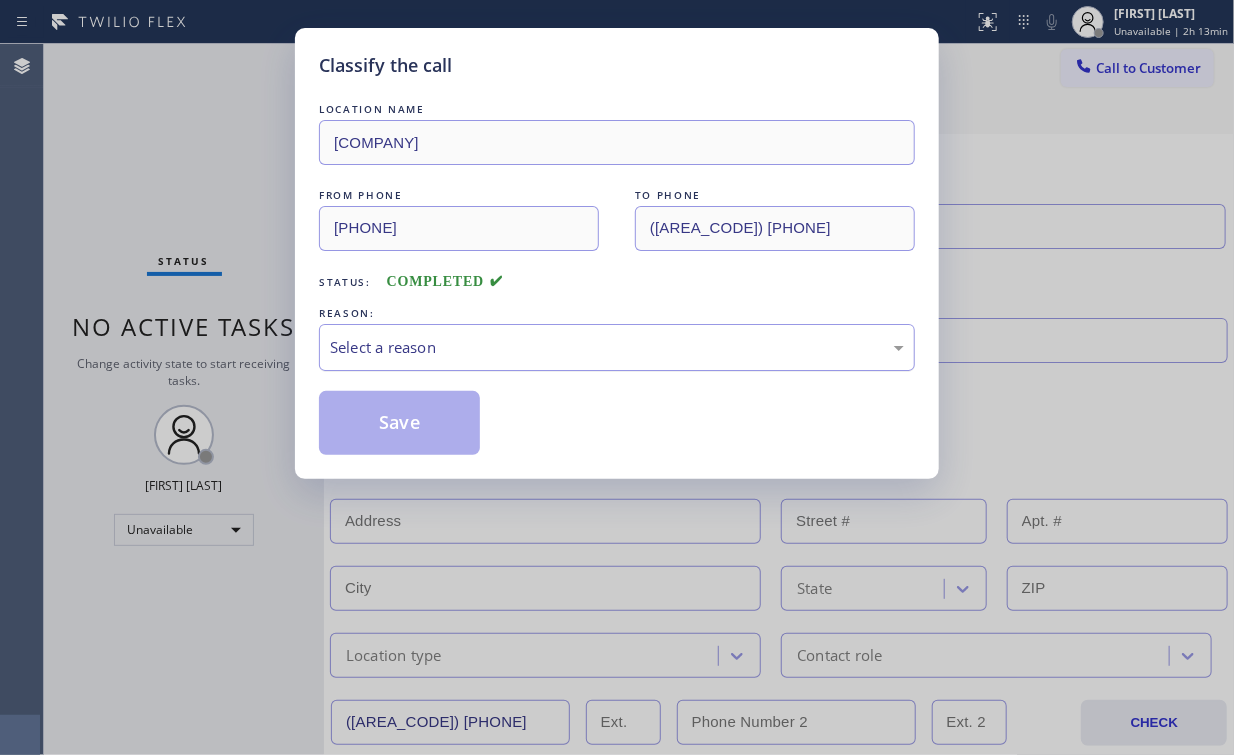 click on "Select a reason" at bounding box center [617, 347] 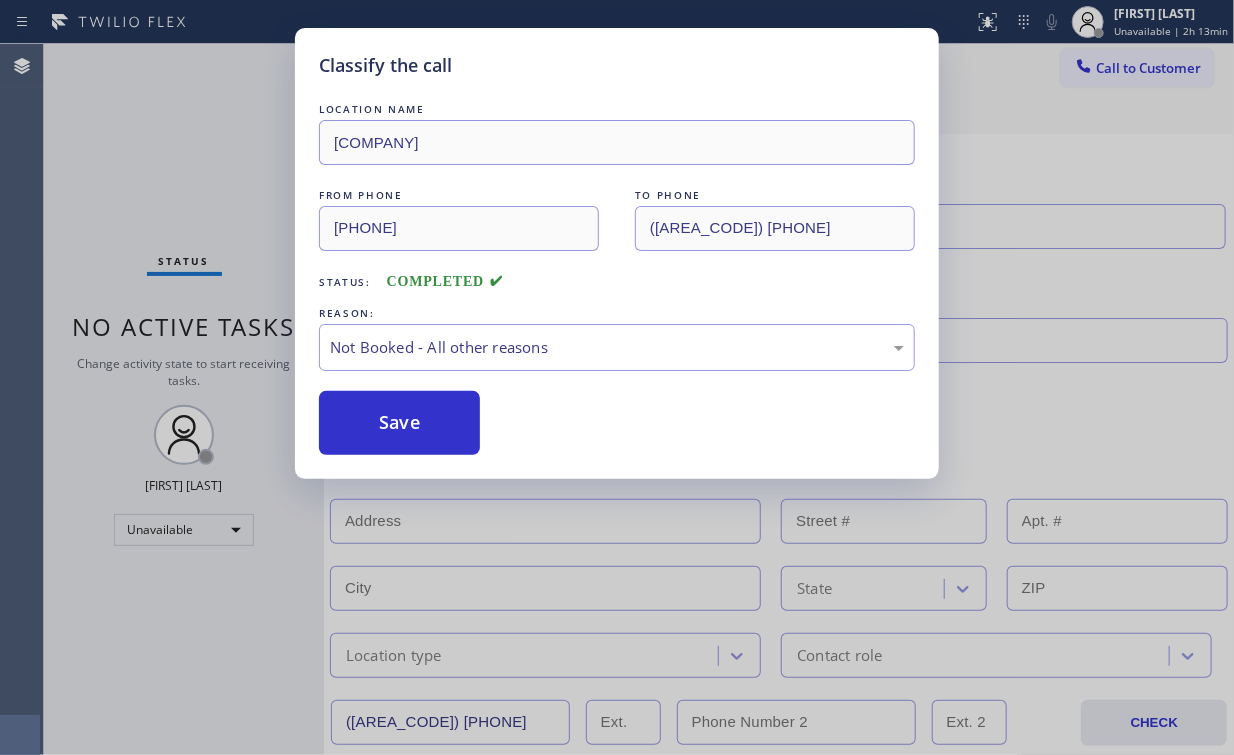 drag, startPoint x: 404, startPoint y: 416, endPoint x: 219, endPoint y: 231, distance: 261.62952 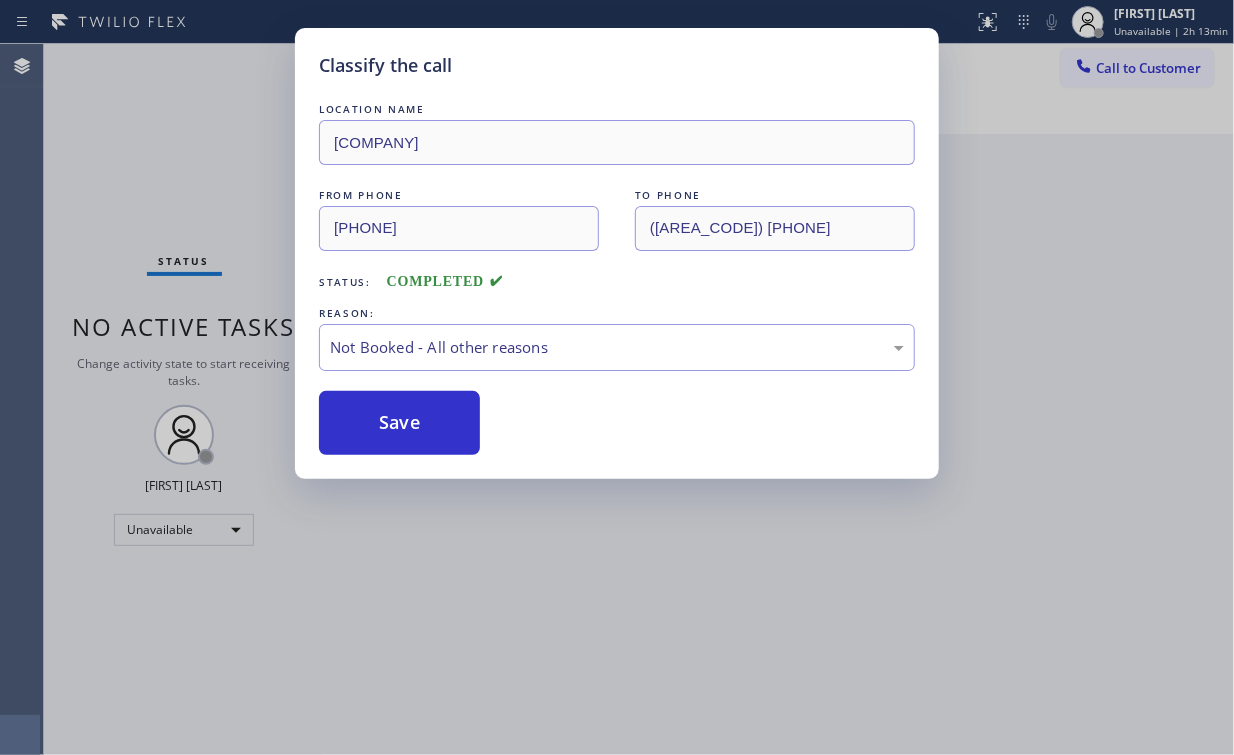 click on "Classify the call LOCATION NAME [COMPANY] [CITY] FROM PHONE ([AREA_CODE]) [PHONE] TO PHONE ([AREA_CODE]) [PHONE] Status: COMPLETED REASON: Not Booked - All other reasons Save" at bounding box center [617, 377] 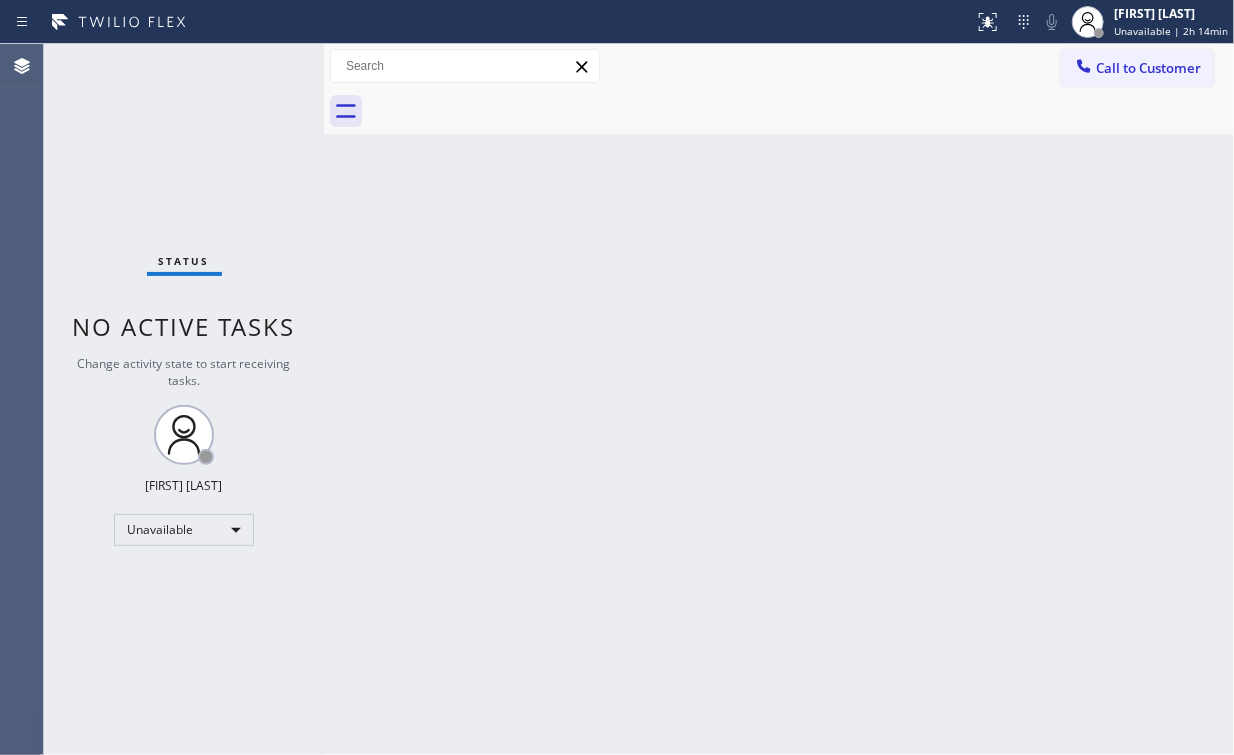 click on "Back to Dashboard Change Sender ID Customers Technicians Select a contact Outbound call Location Search location Your caller id phone number Customer number Call Customer info Name   Phone none Address none Change Sender ID HVAC [PHONE] 5 Star Appliance [PHONE] Appliance Repair [PHONE] Plumbing [PHONE] Air Duct Cleaning [PHONE]  Electricians [PHONE] Cancel Change Check personal SMS Reset Change No tabs Call to Customer Outbound call Location Santa Clarita AC Installation Your caller id phone number [PHONE] Customer number Call Outbound call Technician Search Technician Your caller id phone number Your caller id phone number Call" at bounding box center (779, 399) 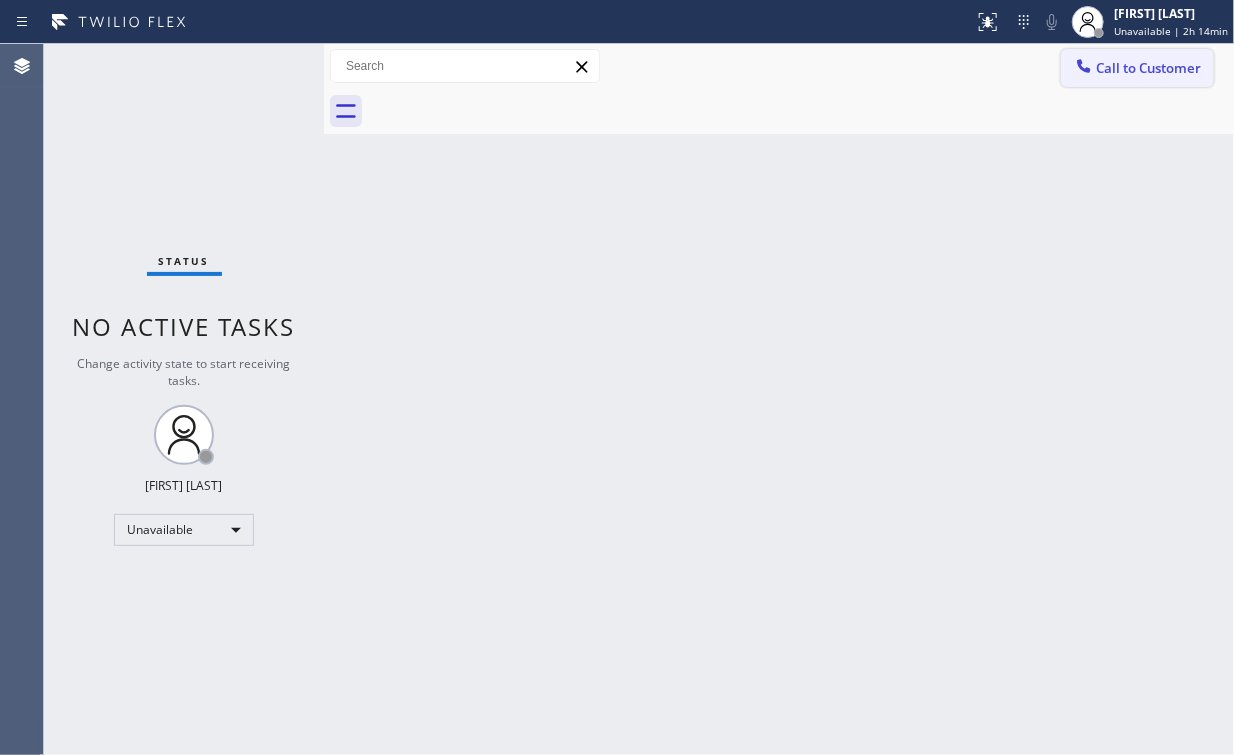click 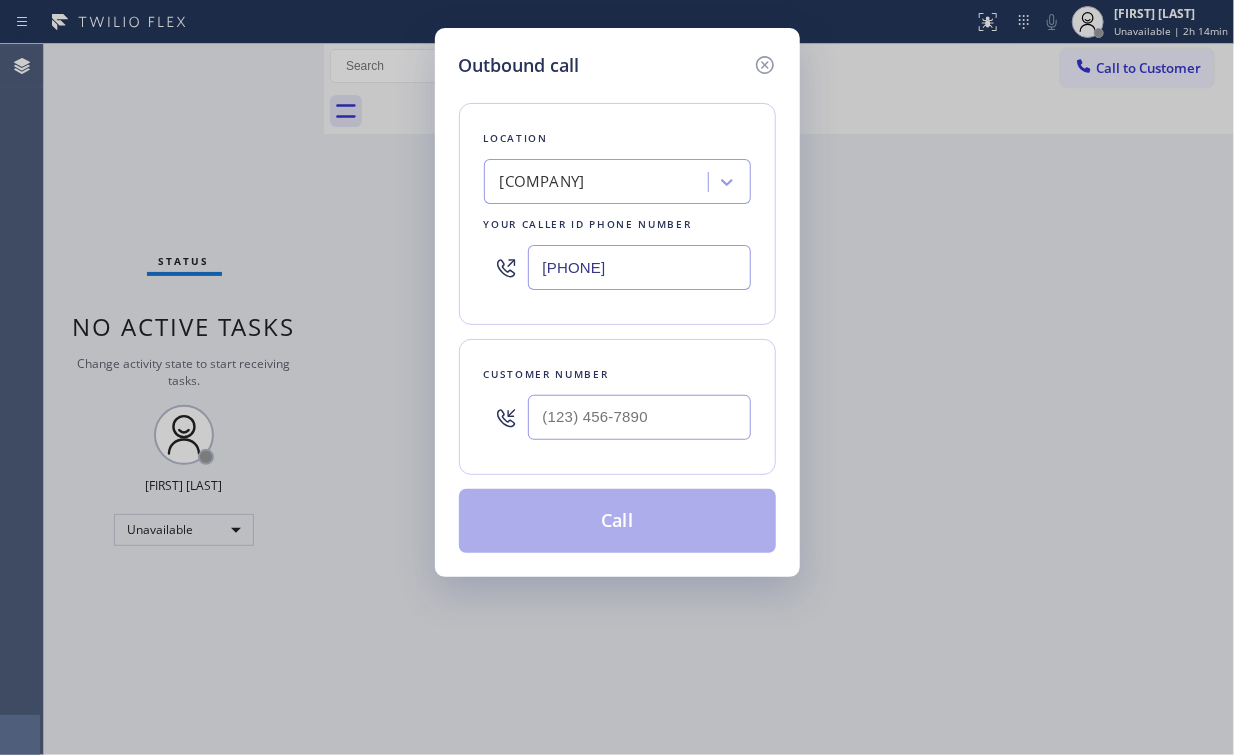 drag, startPoint x: 518, startPoint y: 275, endPoint x: 377, endPoint y: 286, distance: 141.42842 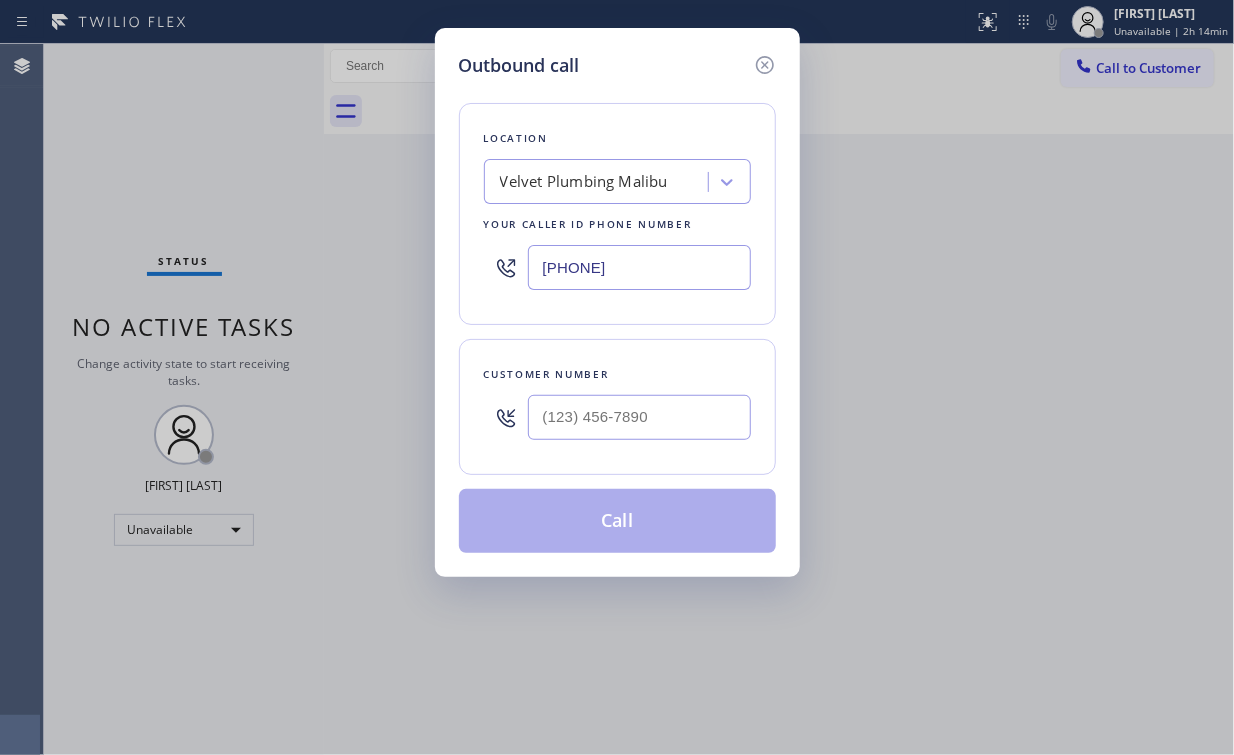 type on "[PHONE]" 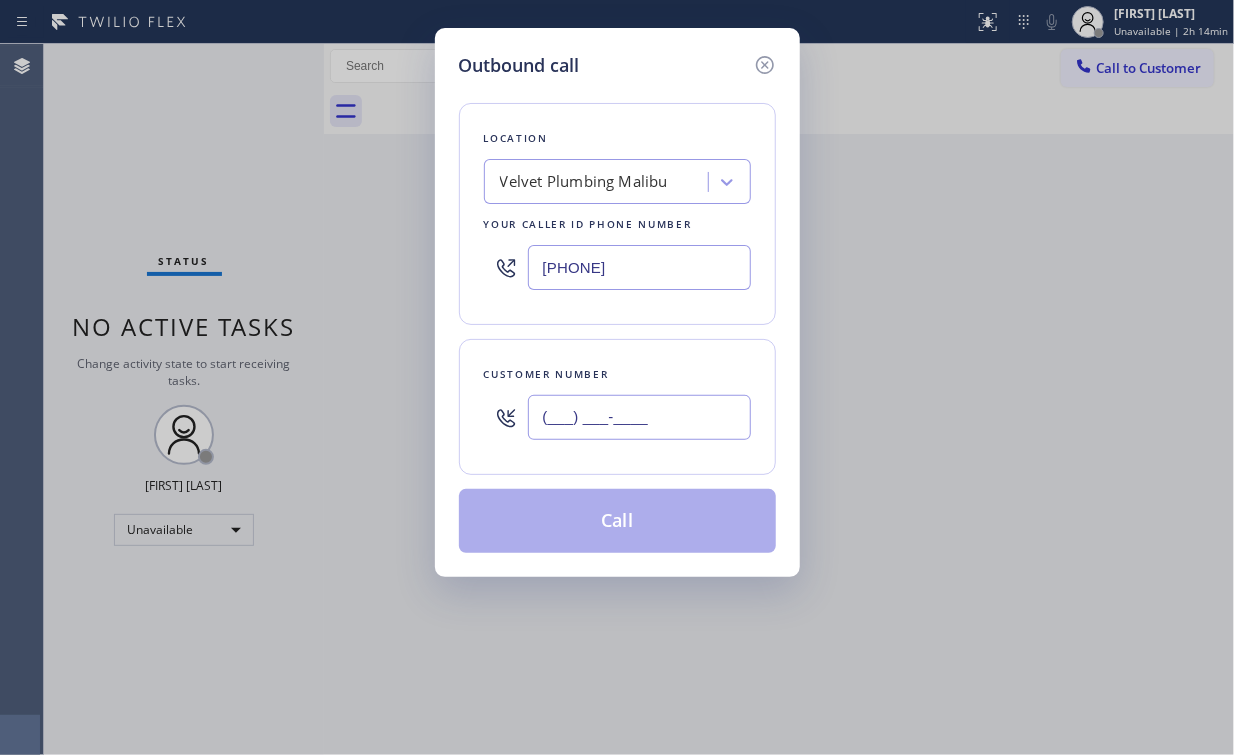drag, startPoint x: 658, startPoint y: 423, endPoint x: 667, endPoint y: 415, distance: 12.0415945 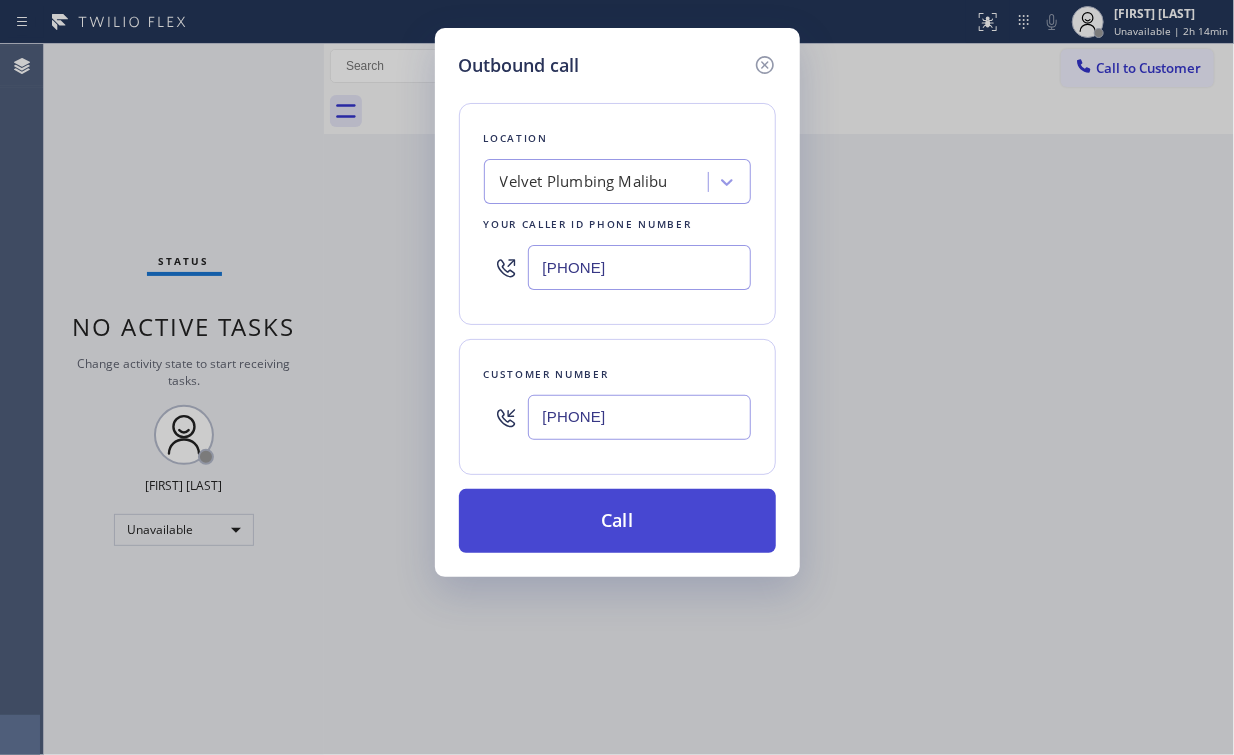 type on "[PHONE]" 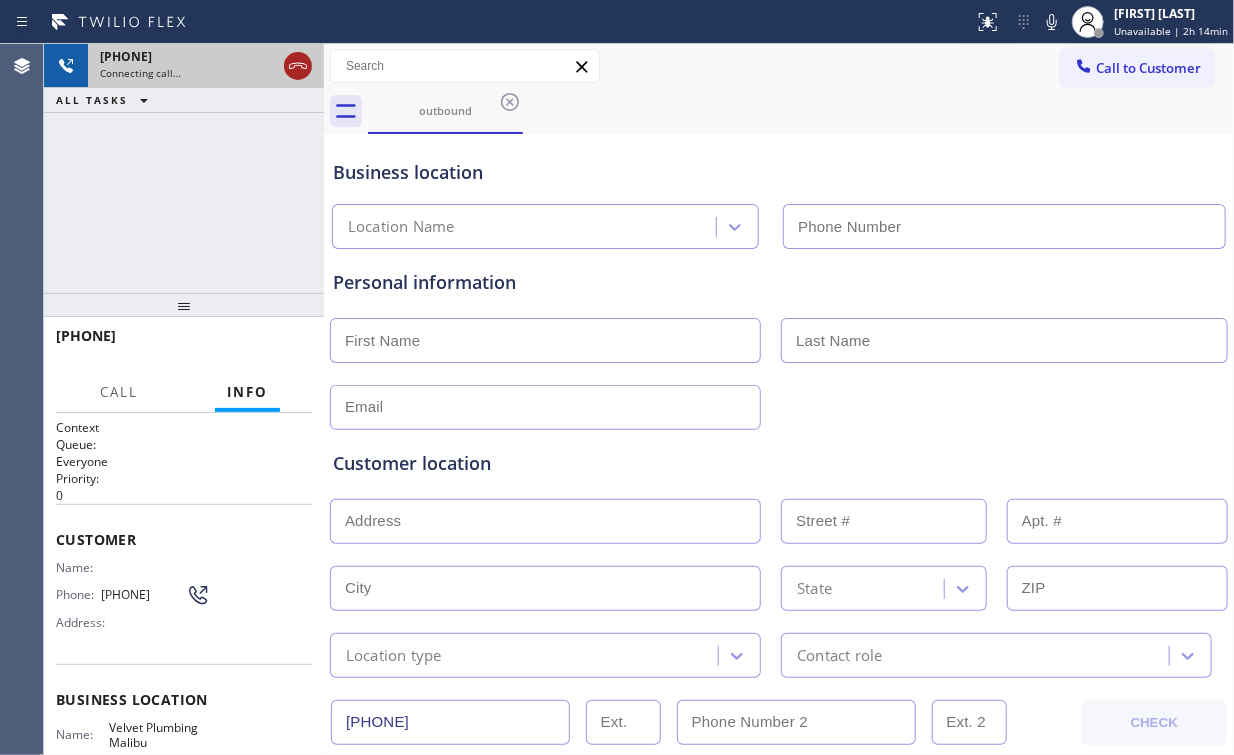 type on "[PHONE]" 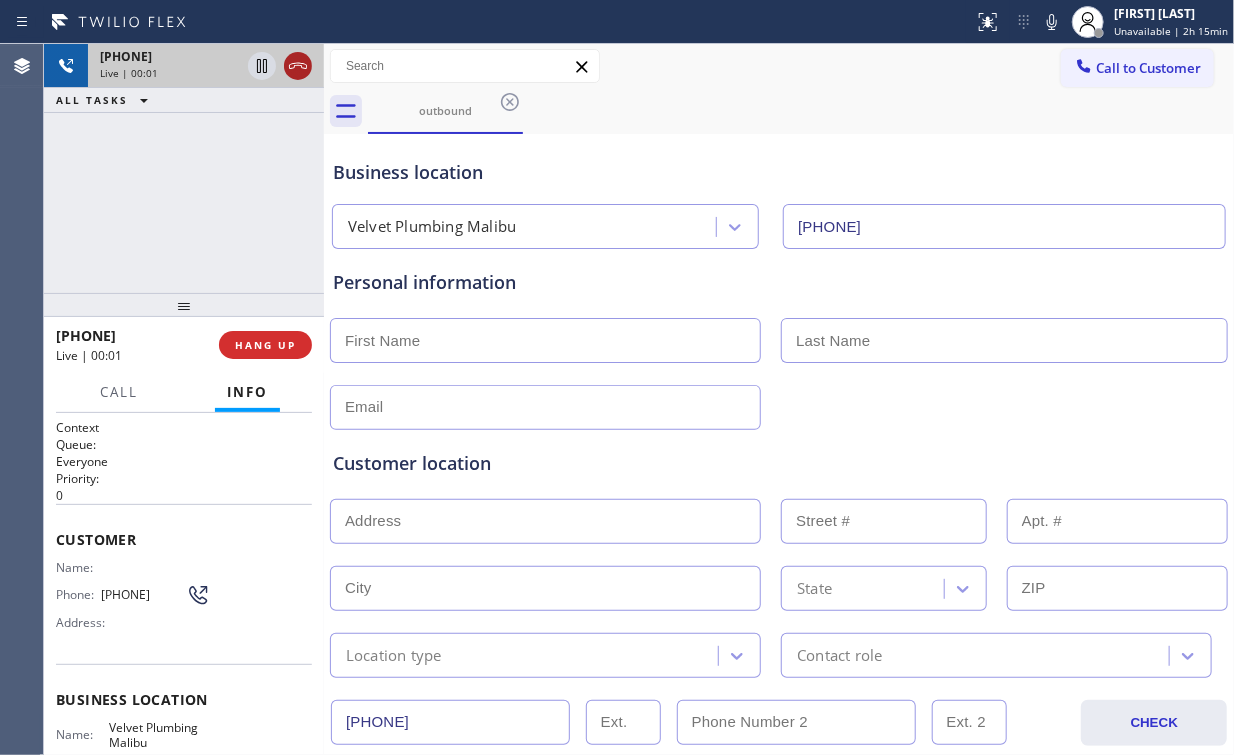 click 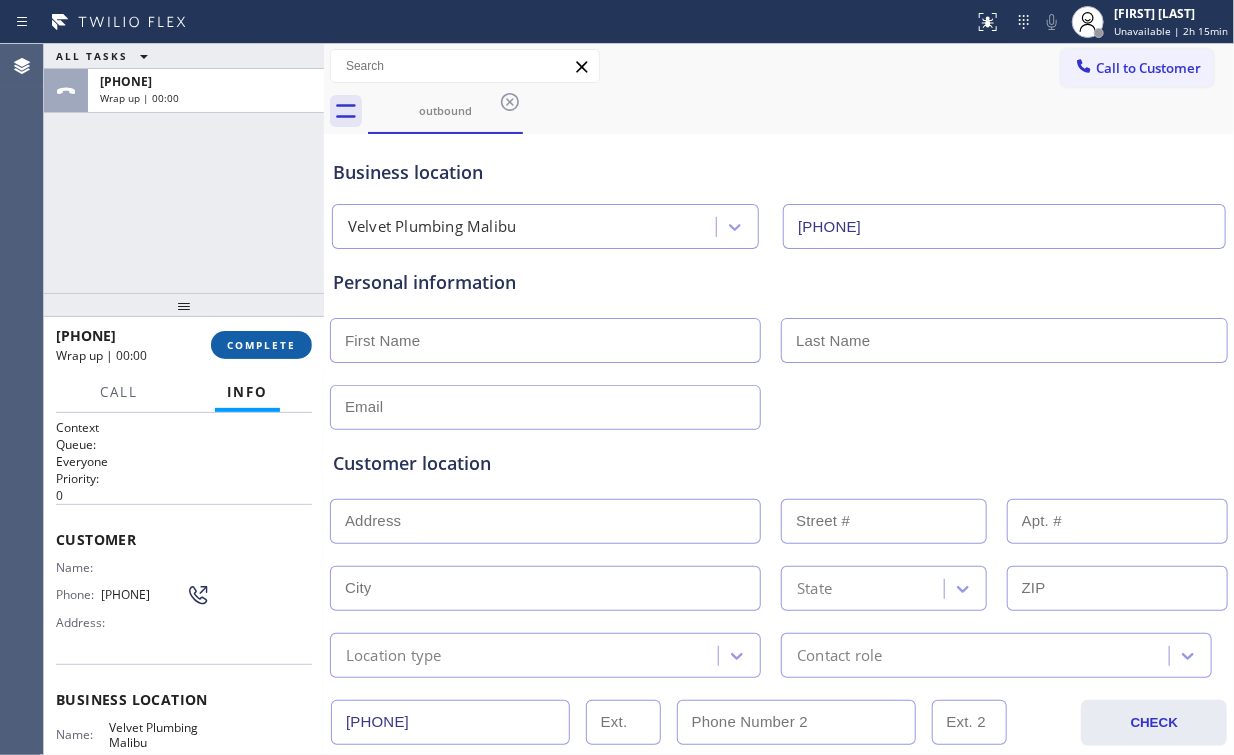 click on "COMPLETE" at bounding box center (261, 345) 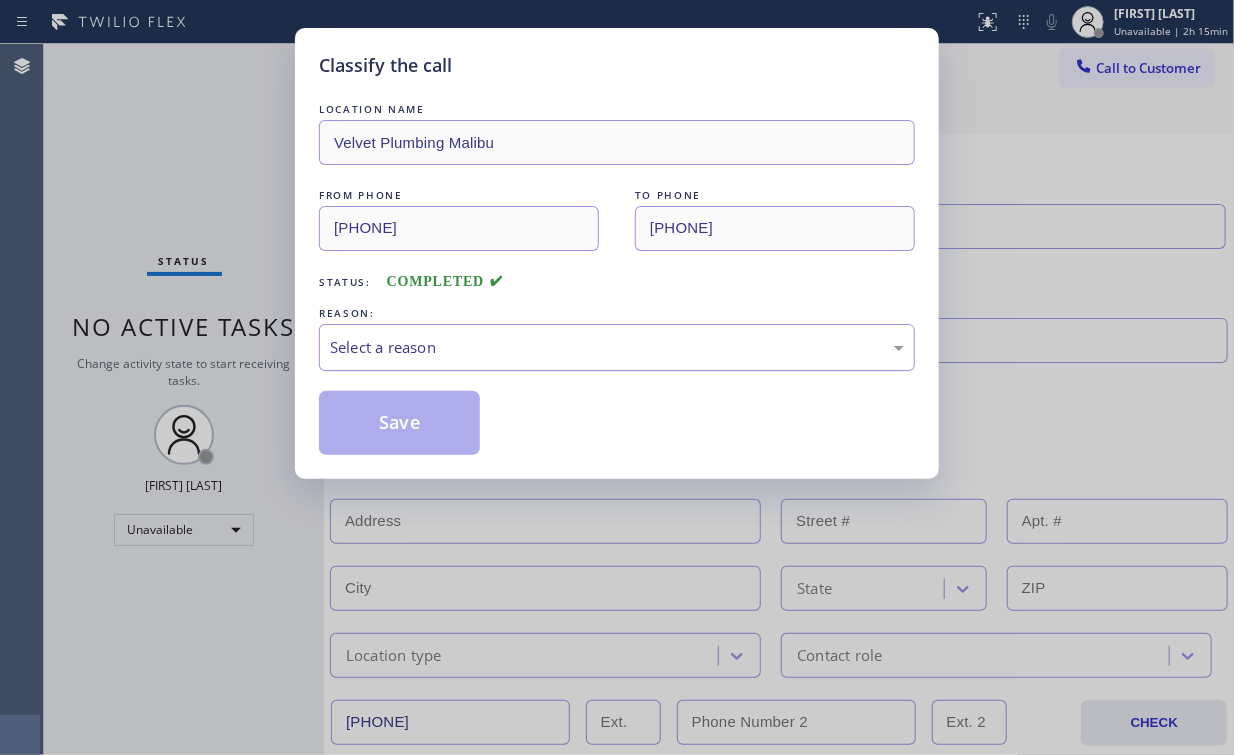 click on "Select a reason" at bounding box center (617, 347) 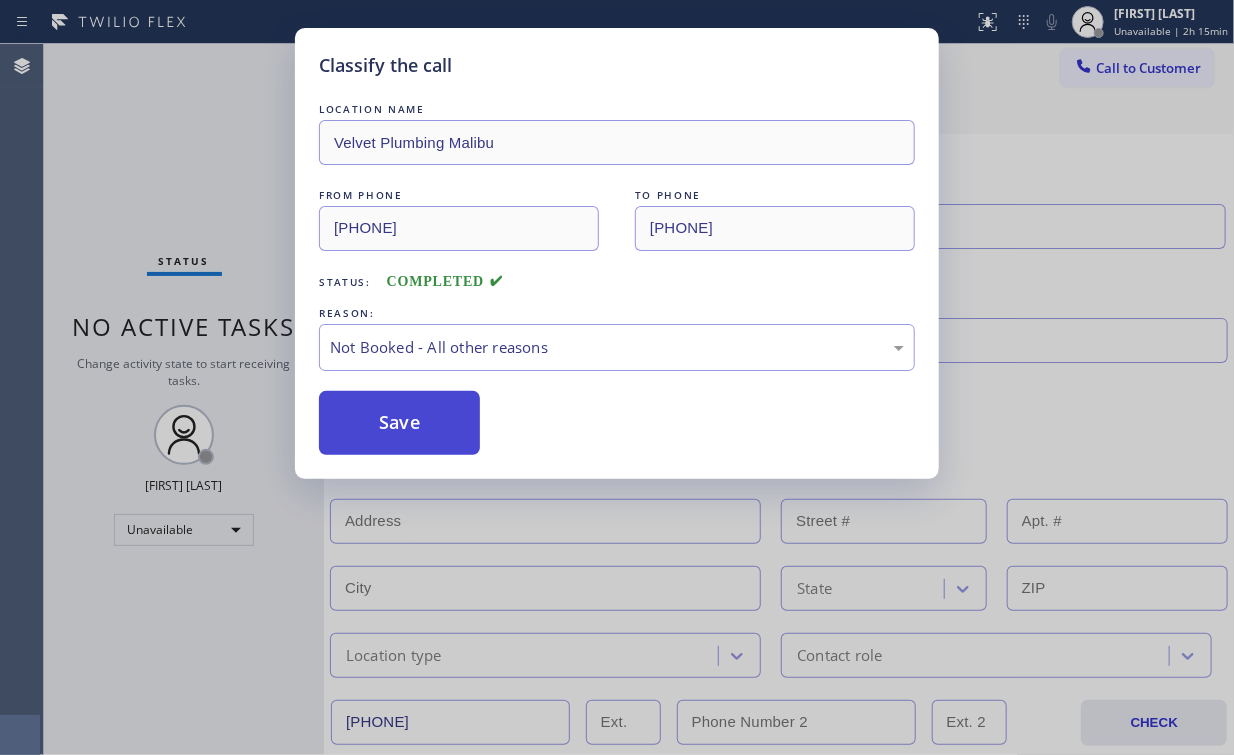 click on "Save" at bounding box center (399, 423) 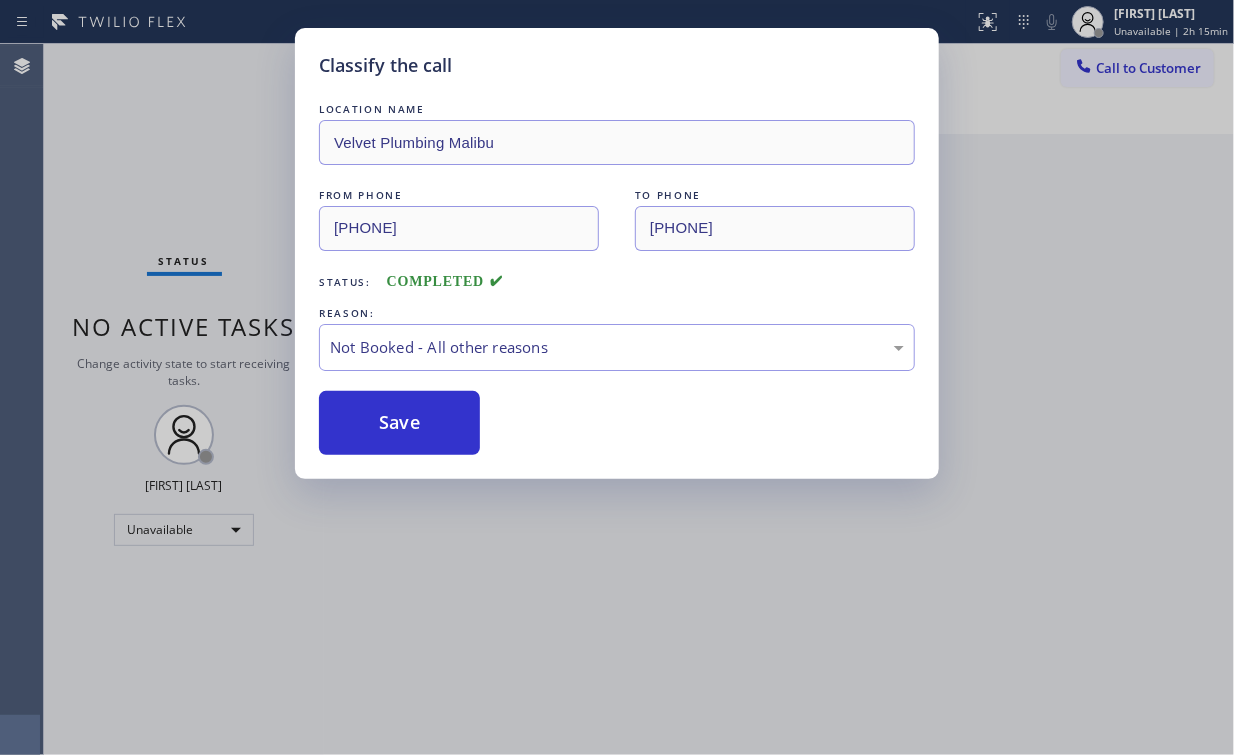 drag, startPoint x: 197, startPoint y: 115, endPoint x: 254, endPoint y: 236, distance: 133.75351 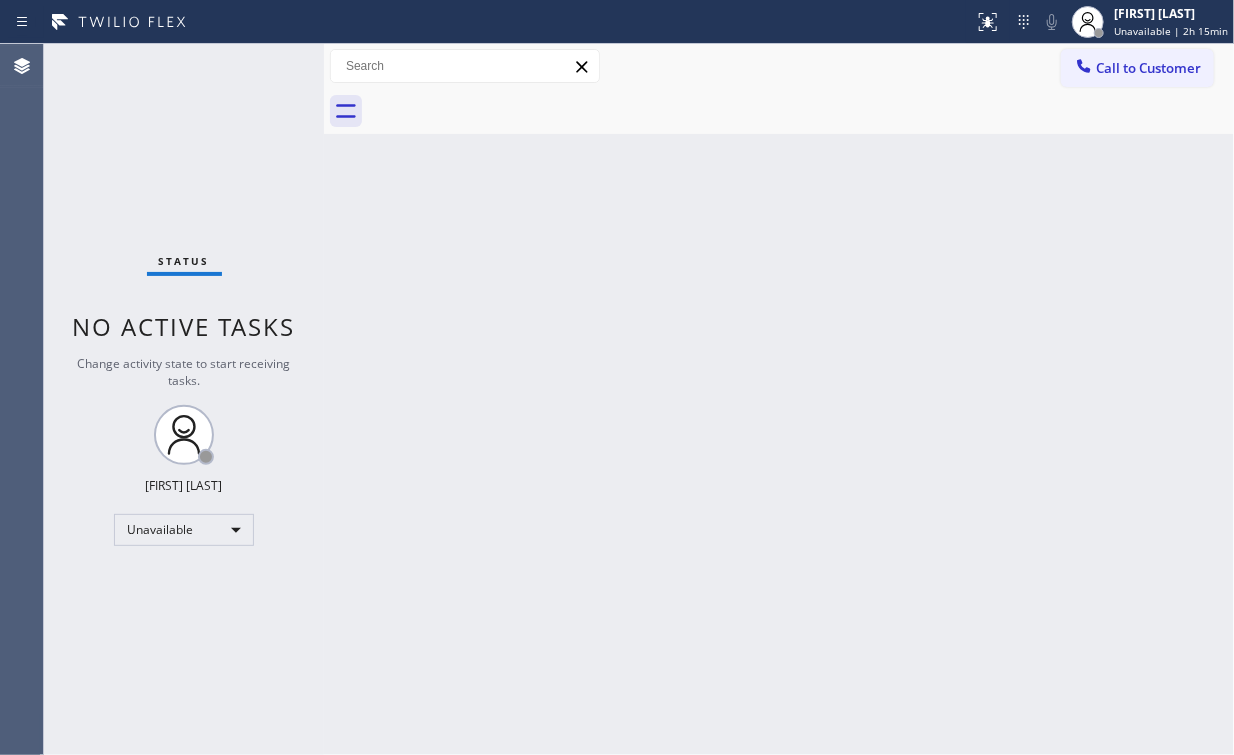 drag, startPoint x: 730, startPoint y: 168, endPoint x: 740, endPoint y: 130, distance: 39.293766 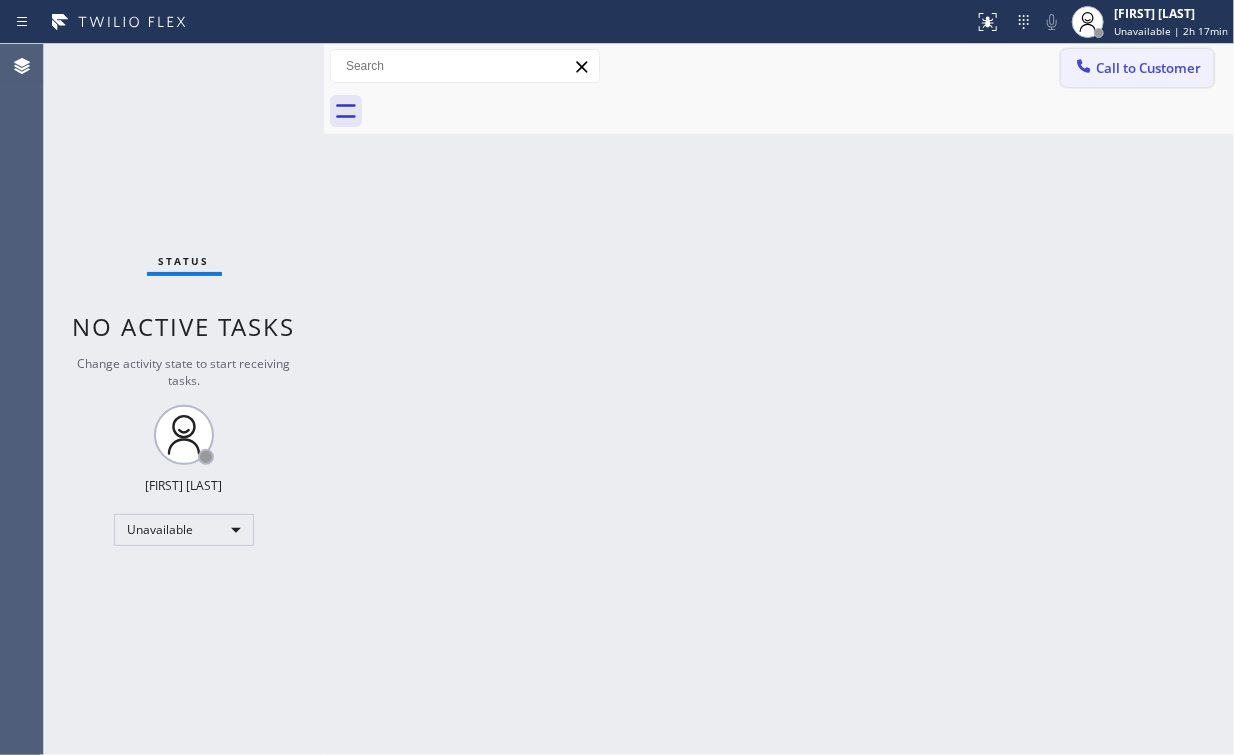 click on "Call to Customer" at bounding box center [1148, 68] 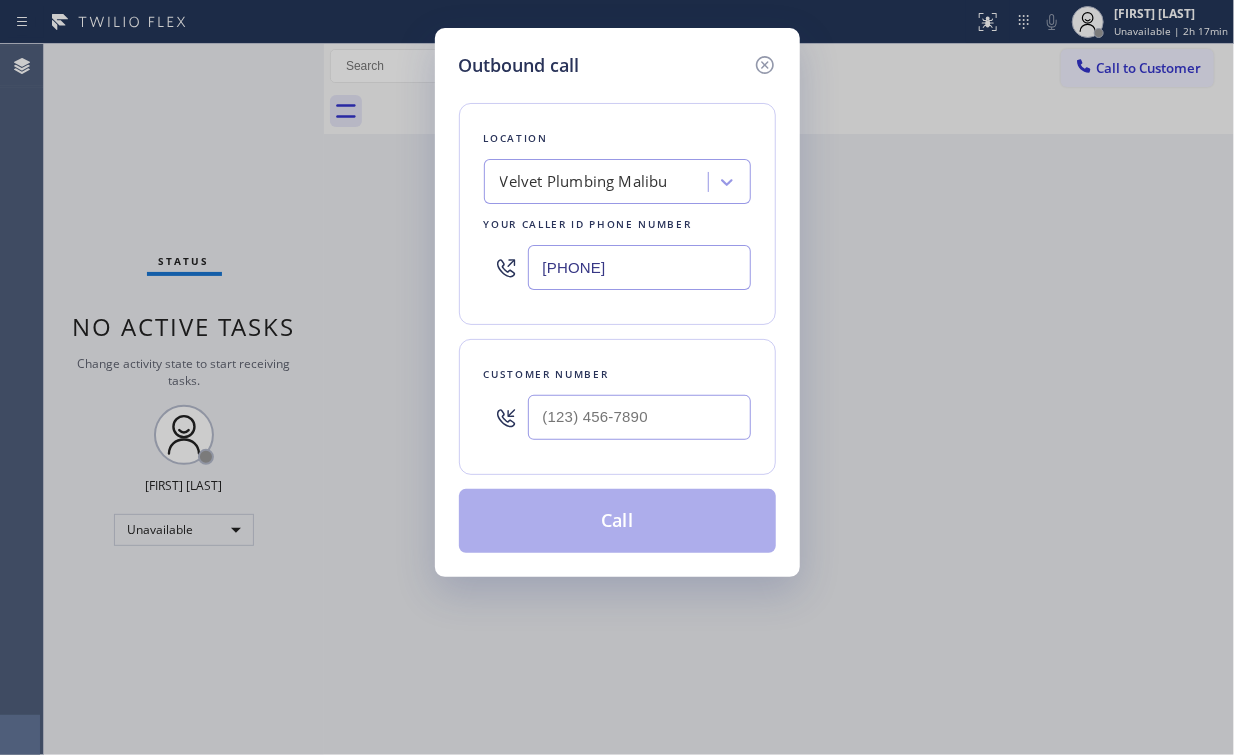 drag, startPoint x: 679, startPoint y: 265, endPoint x: 97, endPoint y: 285, distance: 582.34357 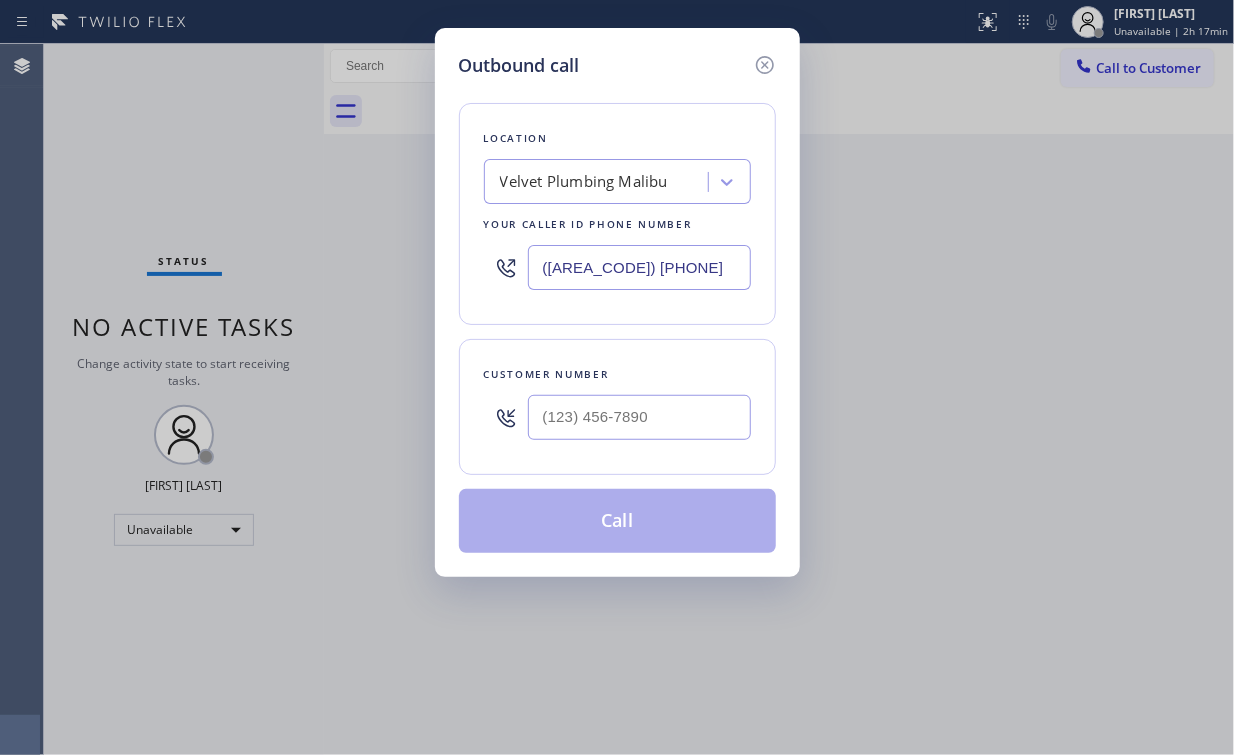 type on "([AREA_CODE]) [PHONE]" 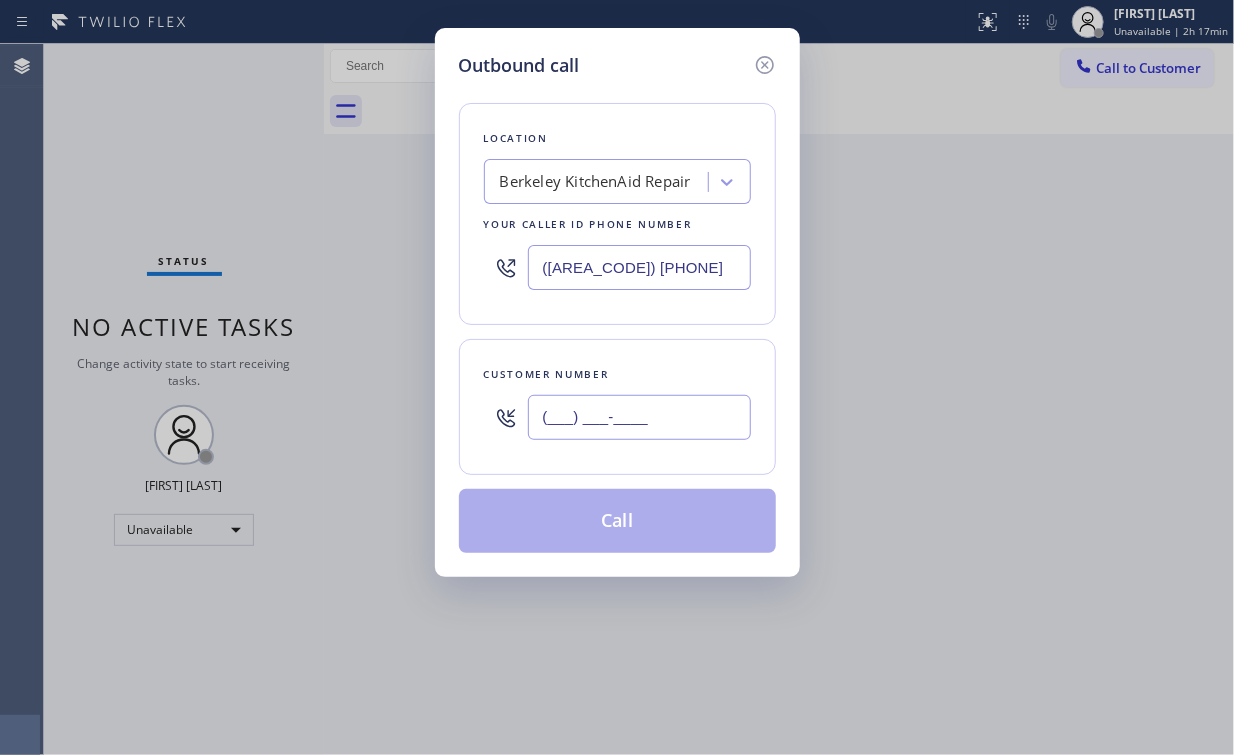 click on "(___) ___-____" at bounding box center (639, 417) 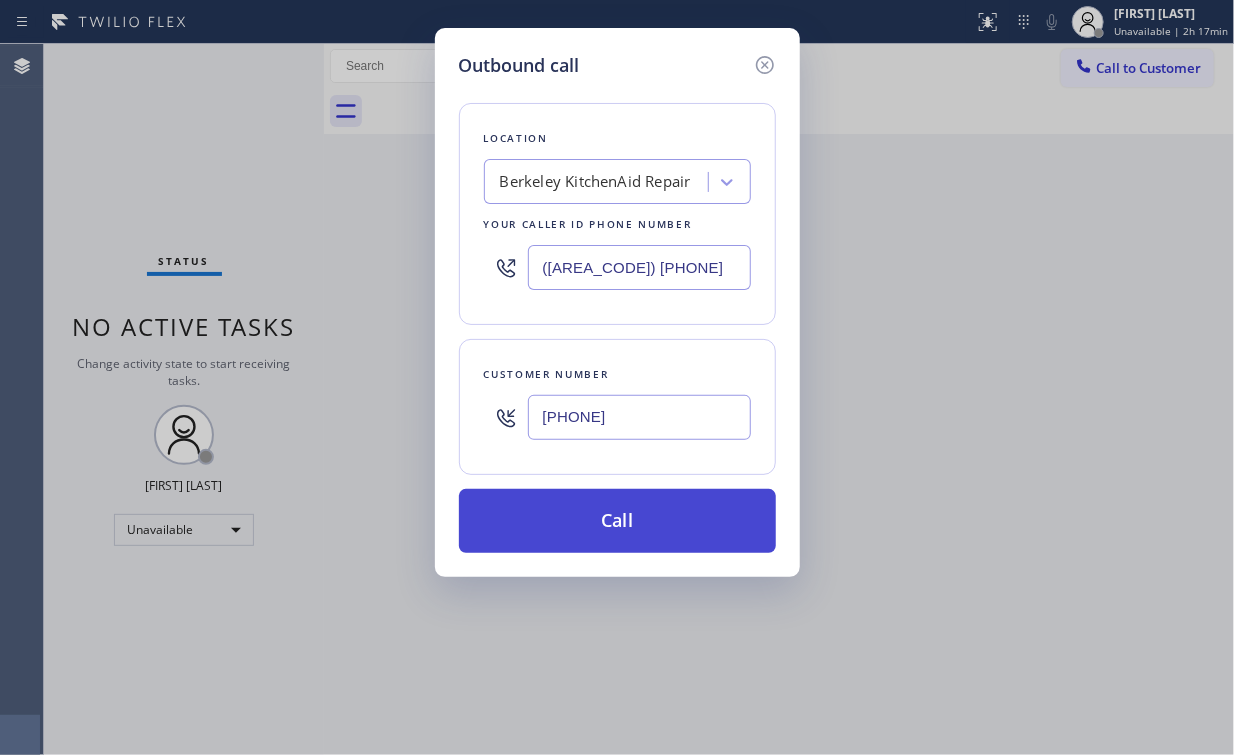 type on "[PHONE]" 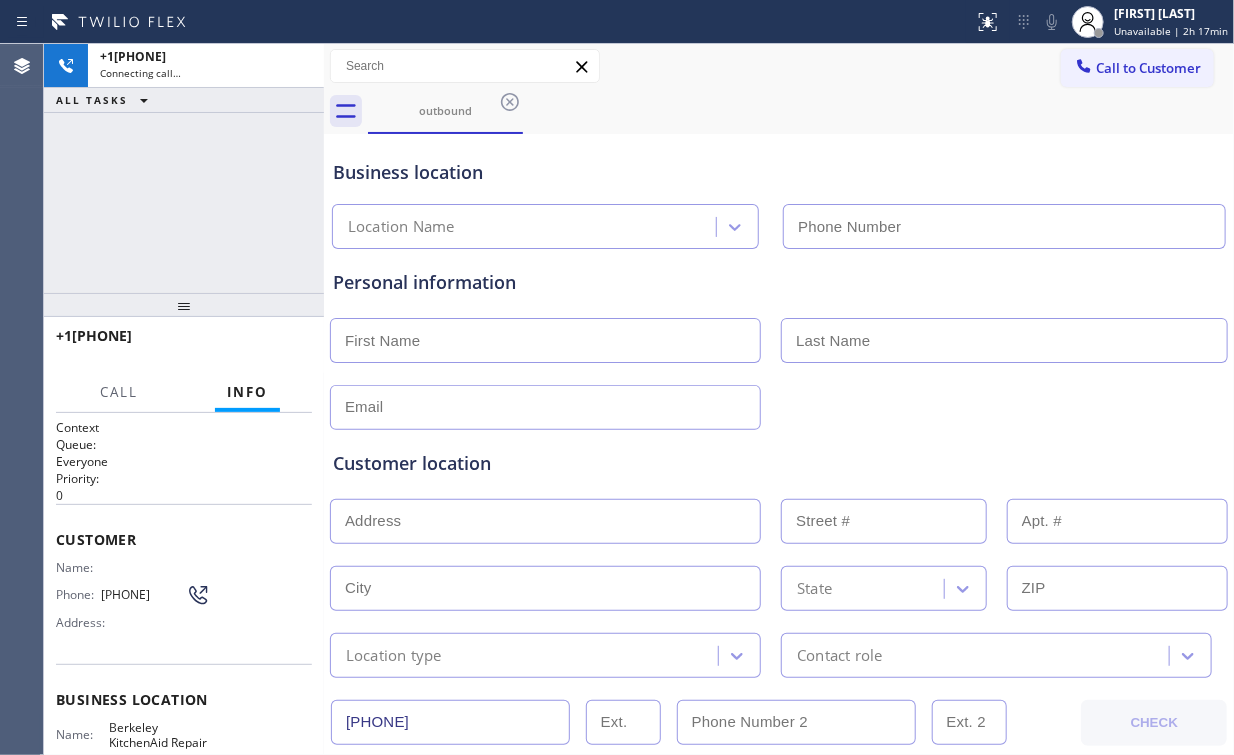 click on "+1[PHONE] Connecting call… ALL TASKS ALL TASKS ACTIVE TASKS TASKS IN WRAP UP" at bounding box center [184, 168] 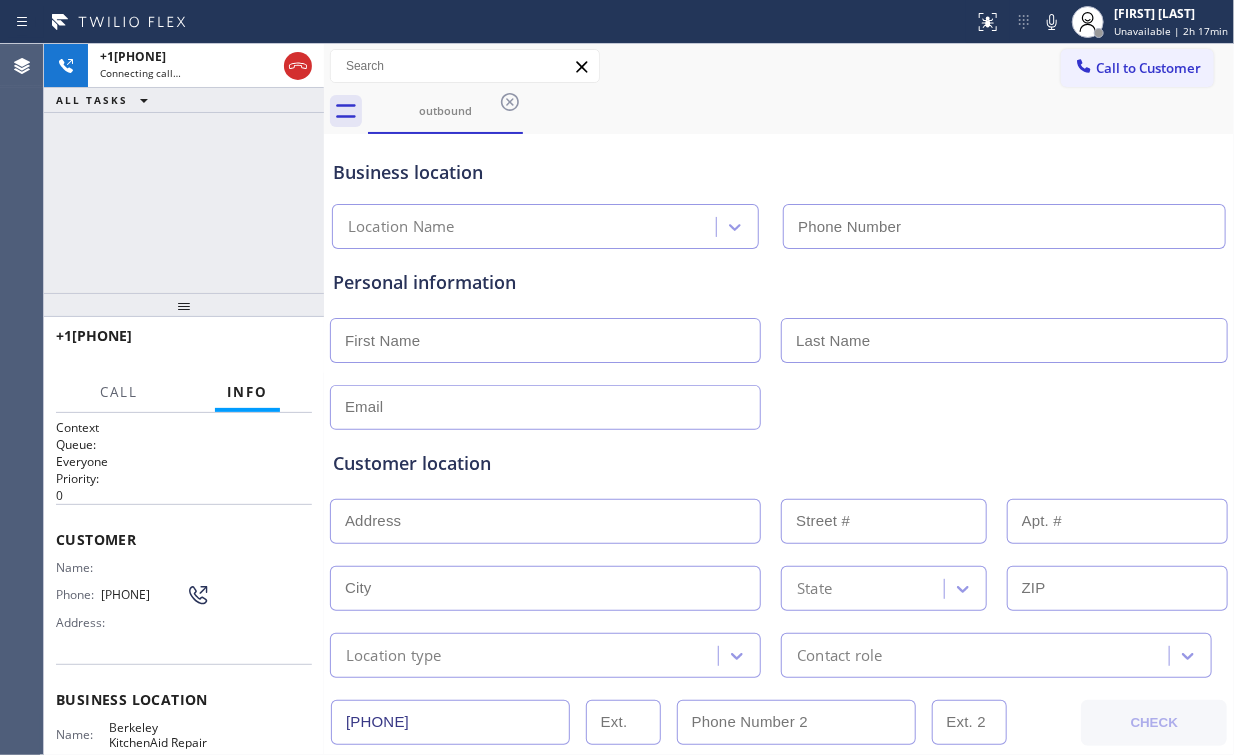 type on "([AREA_CODE]) [PHONE]" 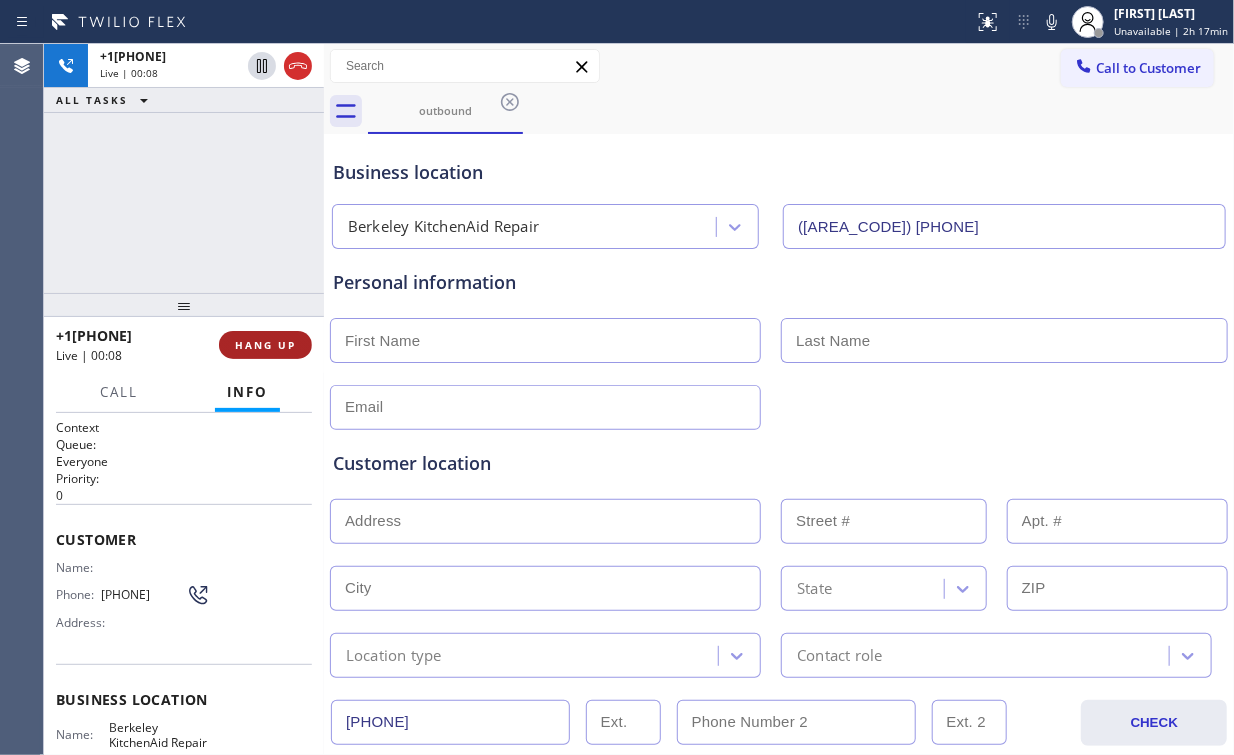 click on "HANG UP" at bounding box center (265, 345) 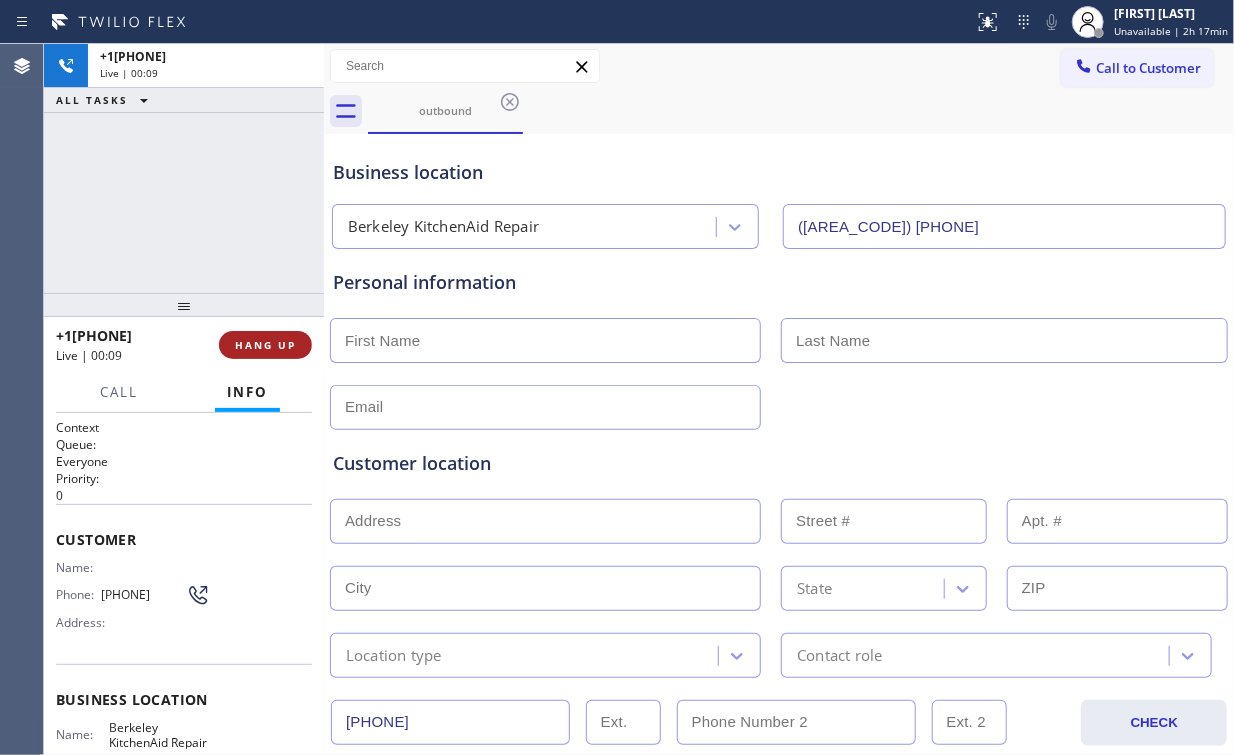 click on "HANG UP" at bounding box center (265, 345) 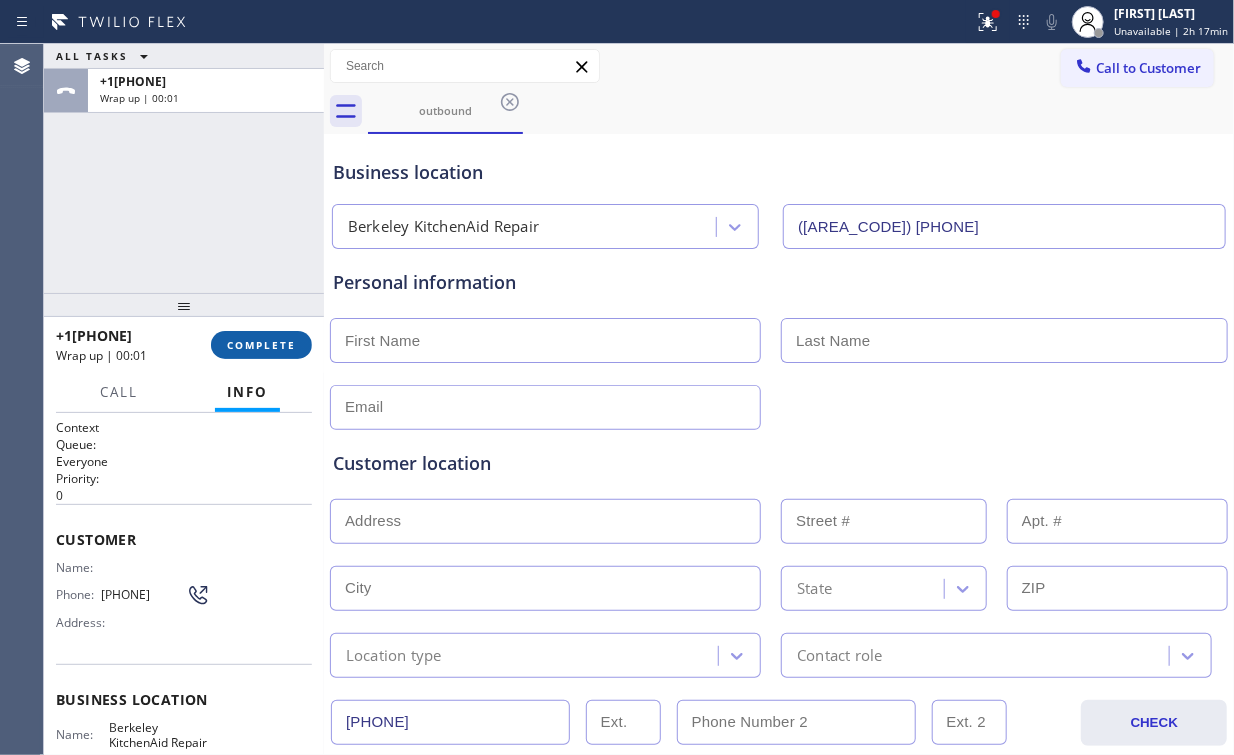 click on "COMPLETE" at bounding box center (261, 345) 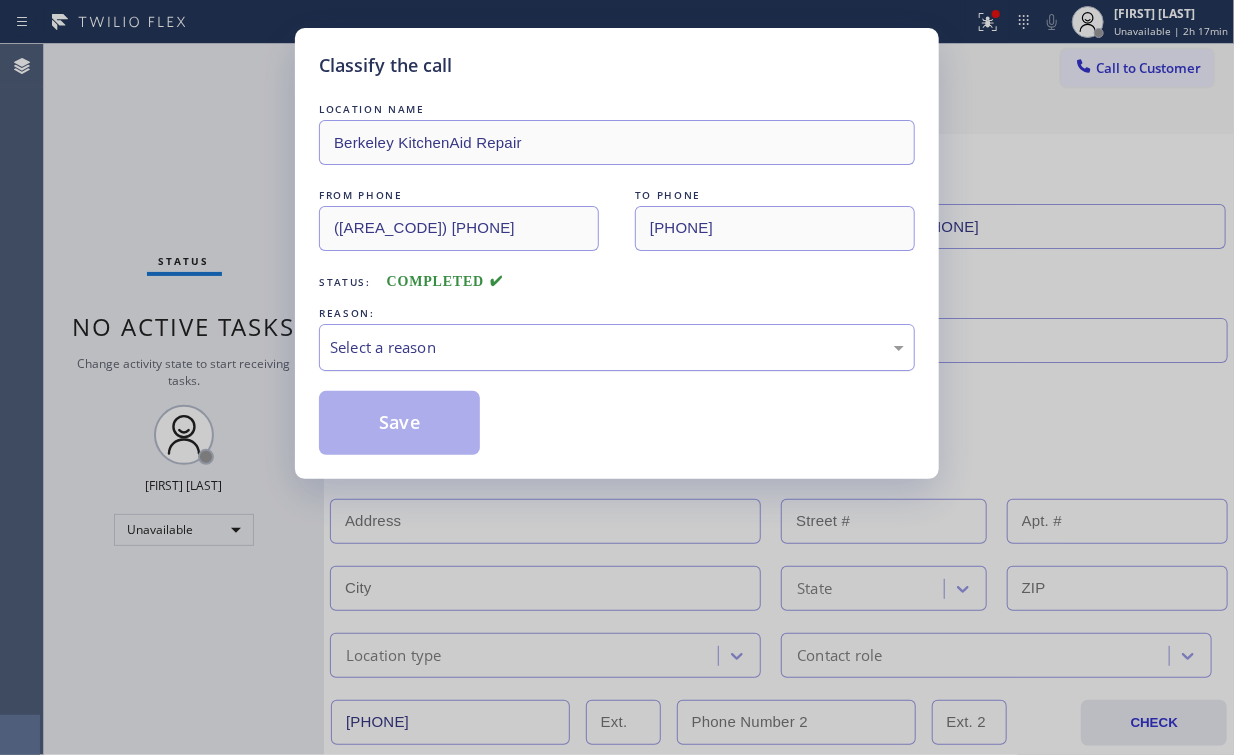 click on "Select a reason" at bounding box center [617, 347] 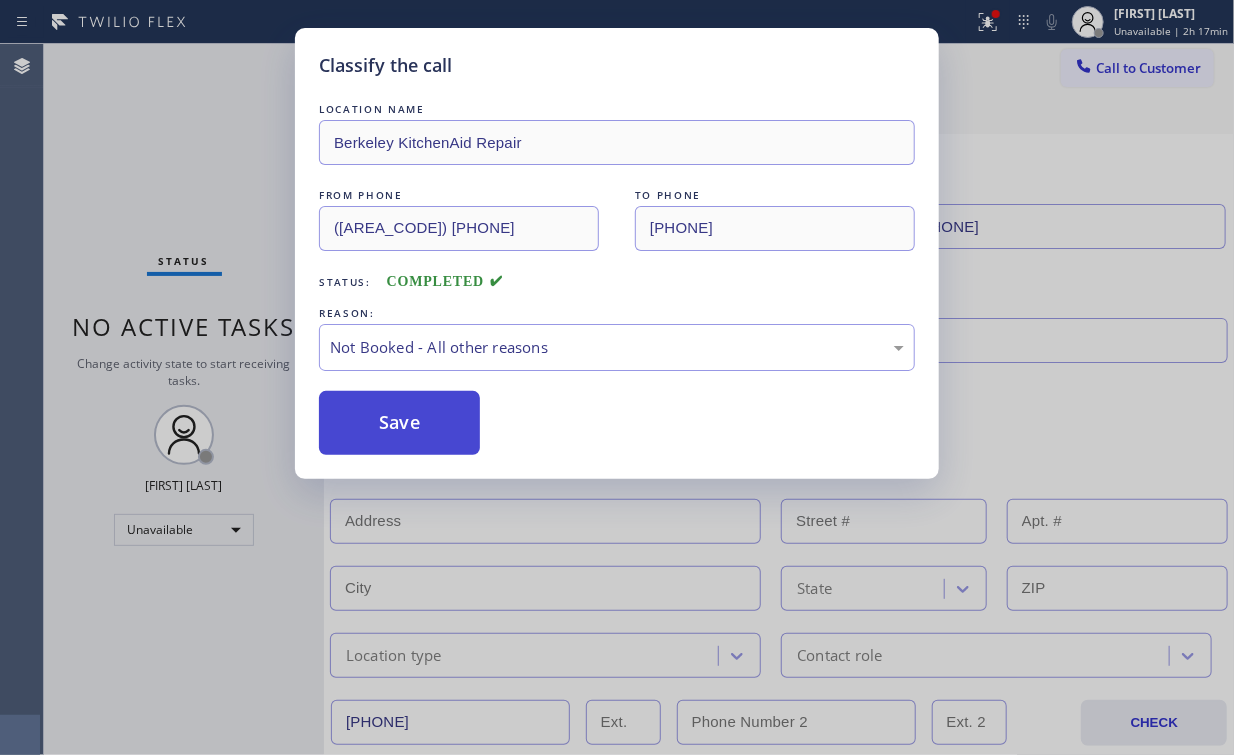 drag, startPoint x: 413, startPoint y: 422, endPoint x: 412, endPoint y: 406, distance: 16.03122 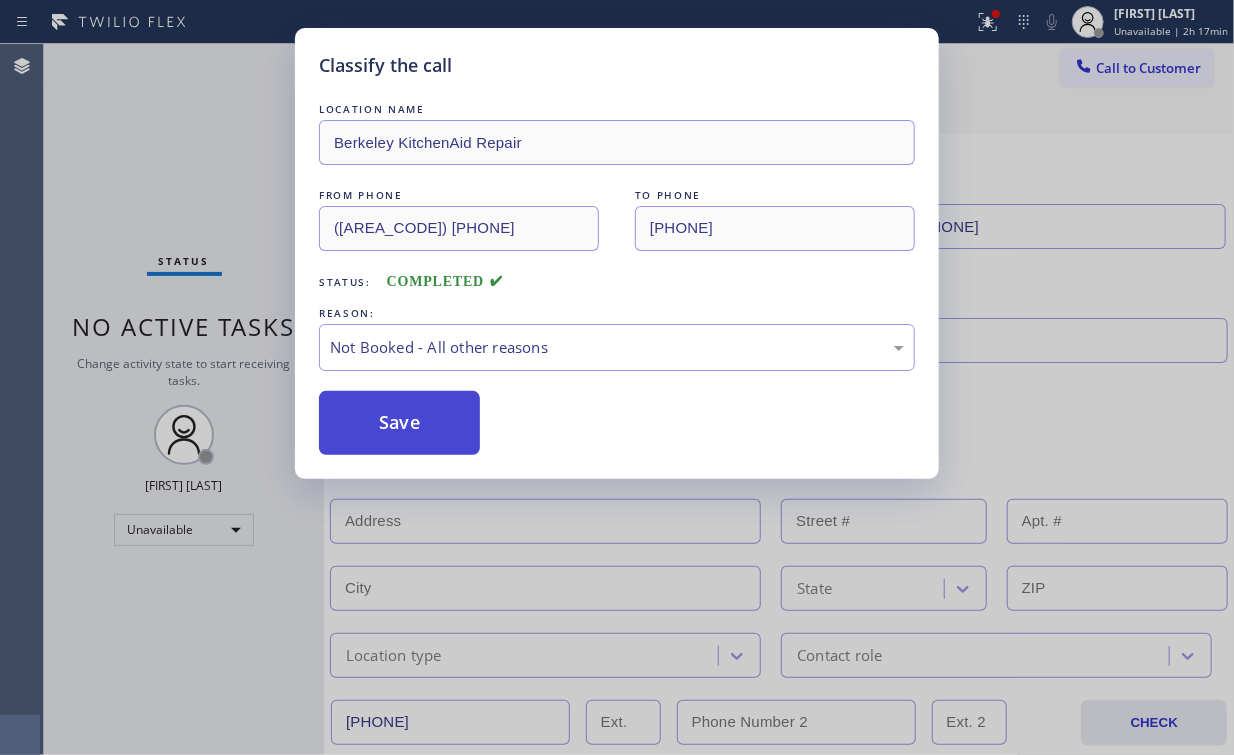 click on "Save" at bounding box center (399, 423) 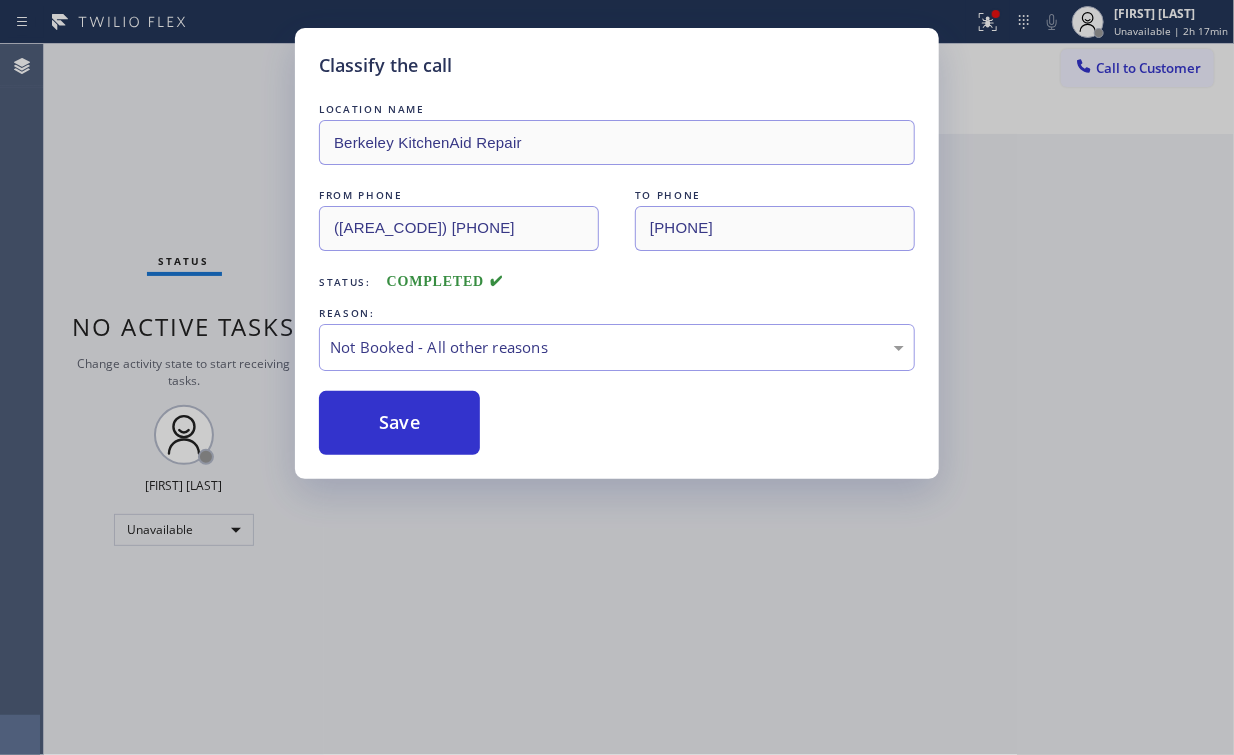 click on "Classify the call LOCATION NAME Berkeley KitchenAid Repair FROM PHONE ([PHONE]) TO PHONE ([PHONE]) Status: COMPLETED REASON: Not Booked - All other reasons Save" at bounding box center [617, 377] 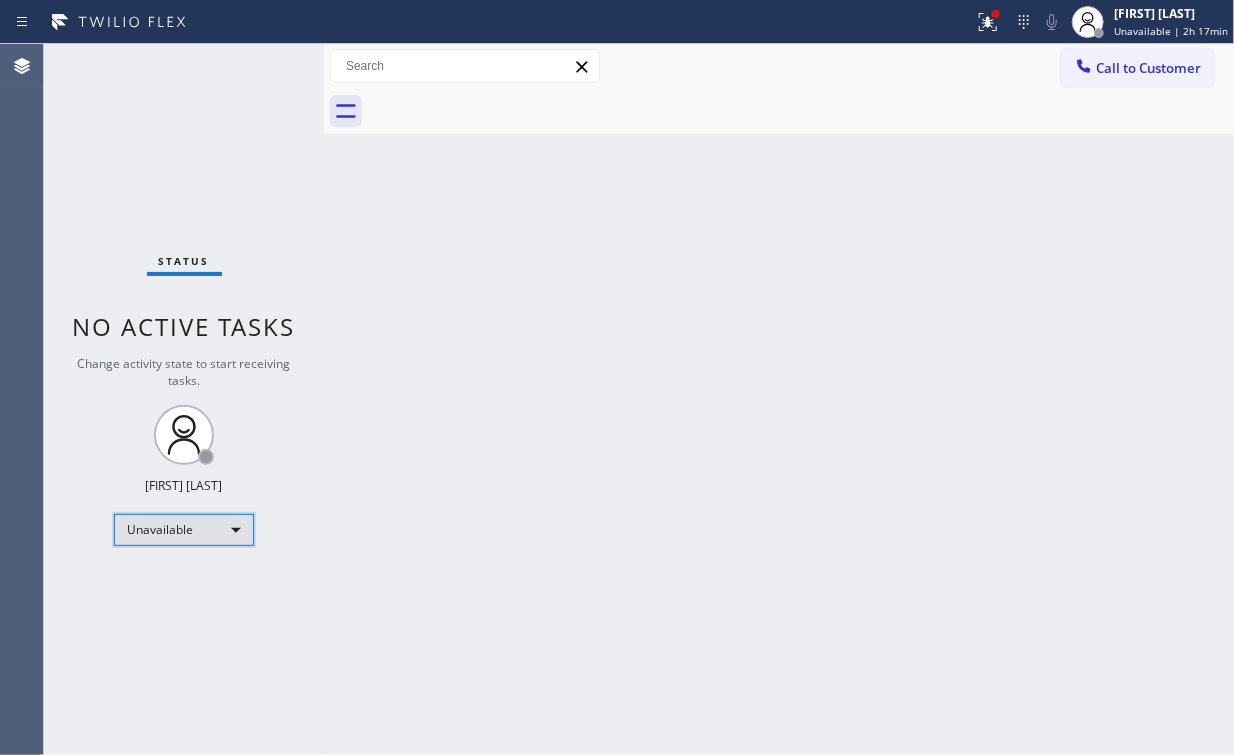 click on "Unavailable" at bounding box center [184, 530] 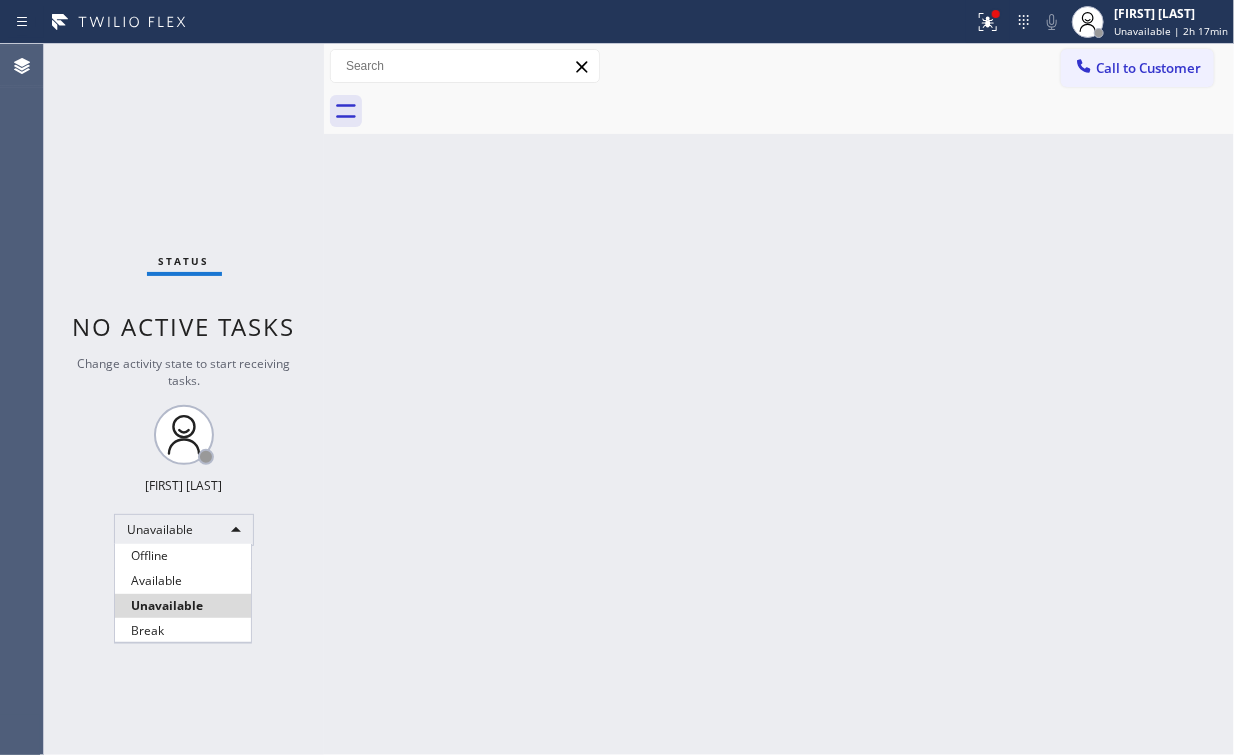 click on "Break" at bounding box center (183, 631) 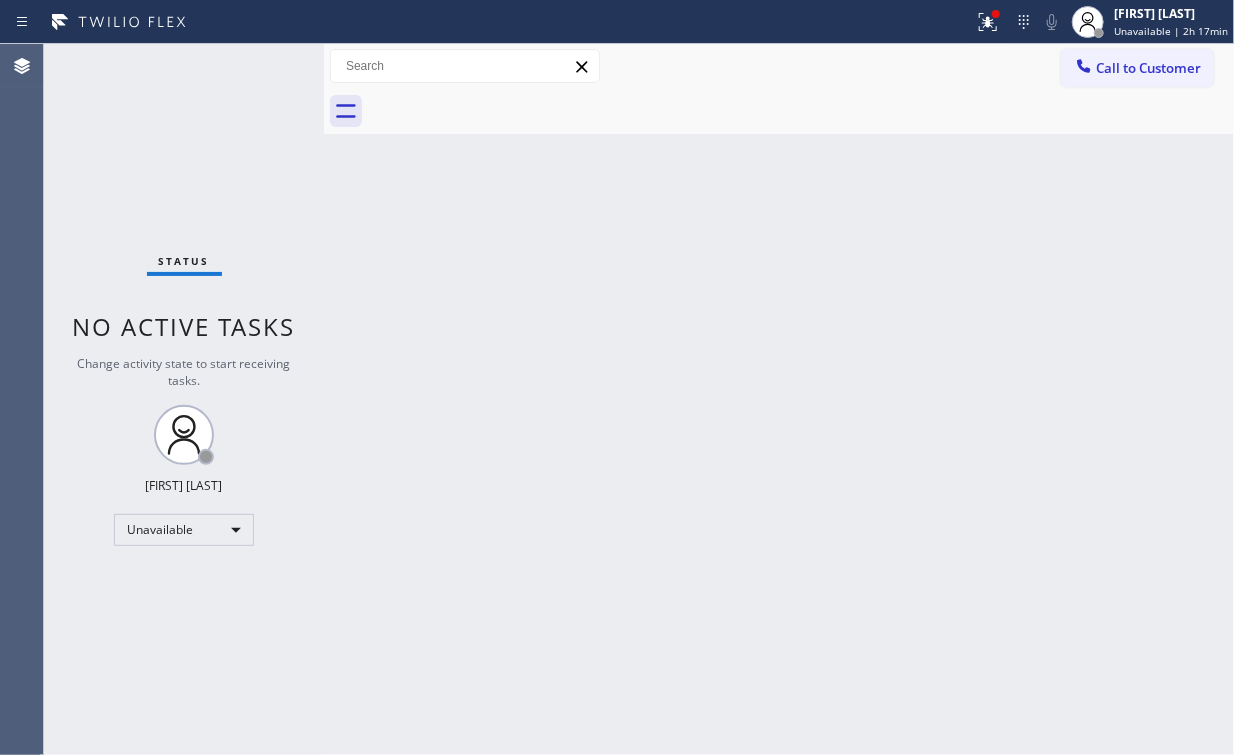 drag, startPoint x: 575, startPoint y: 563, endPoint x: 568, endPoint y: 580, distance: 18.384777 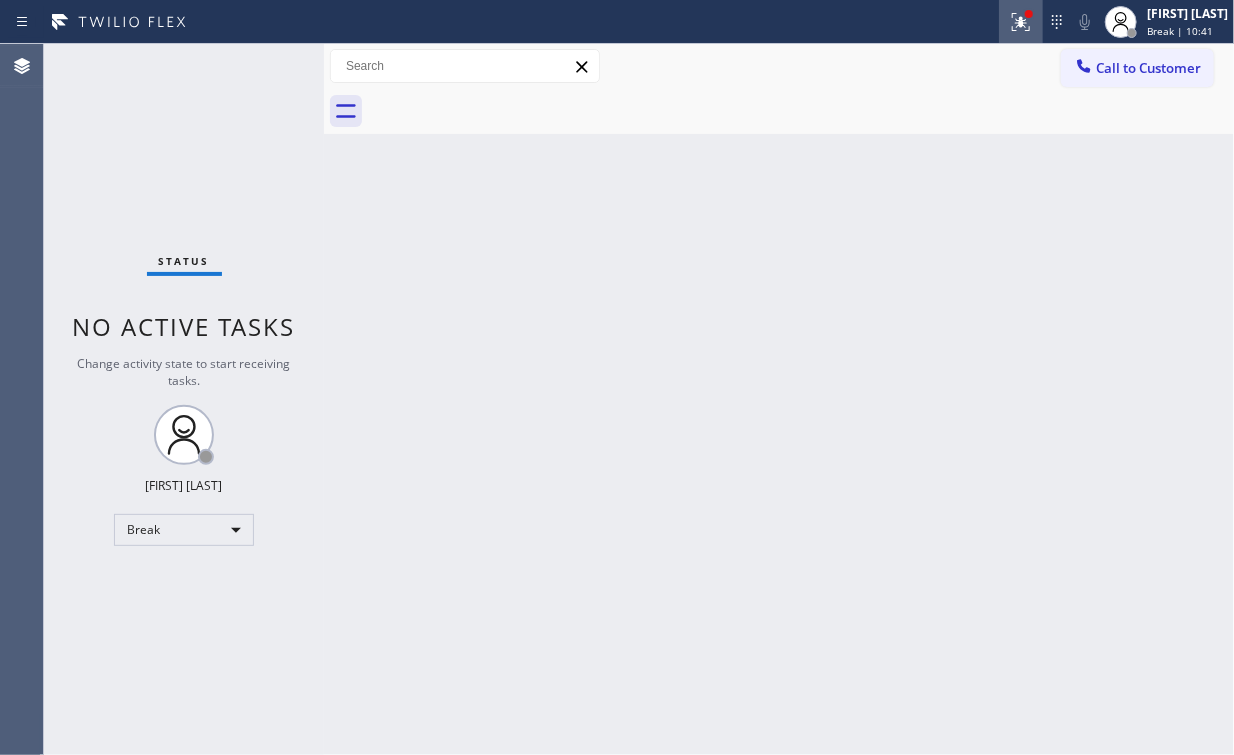 click 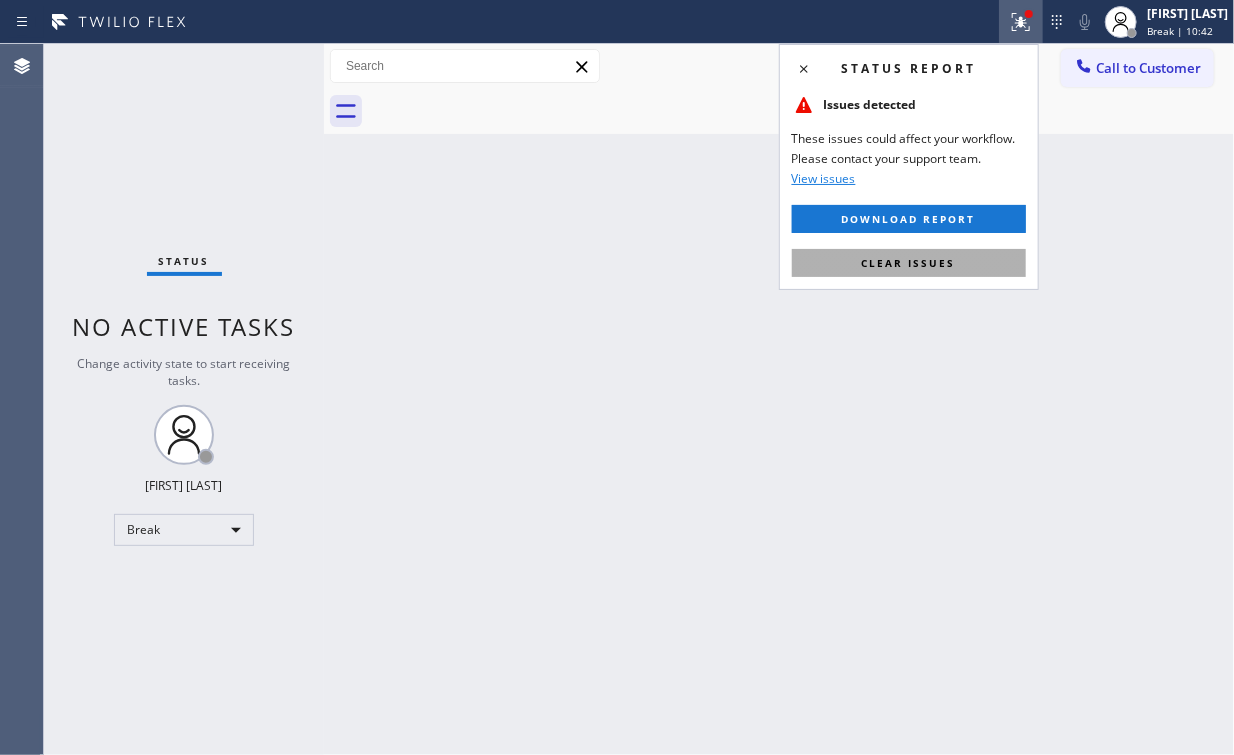 click on "Clear issues" at bounding box center [909, 263] 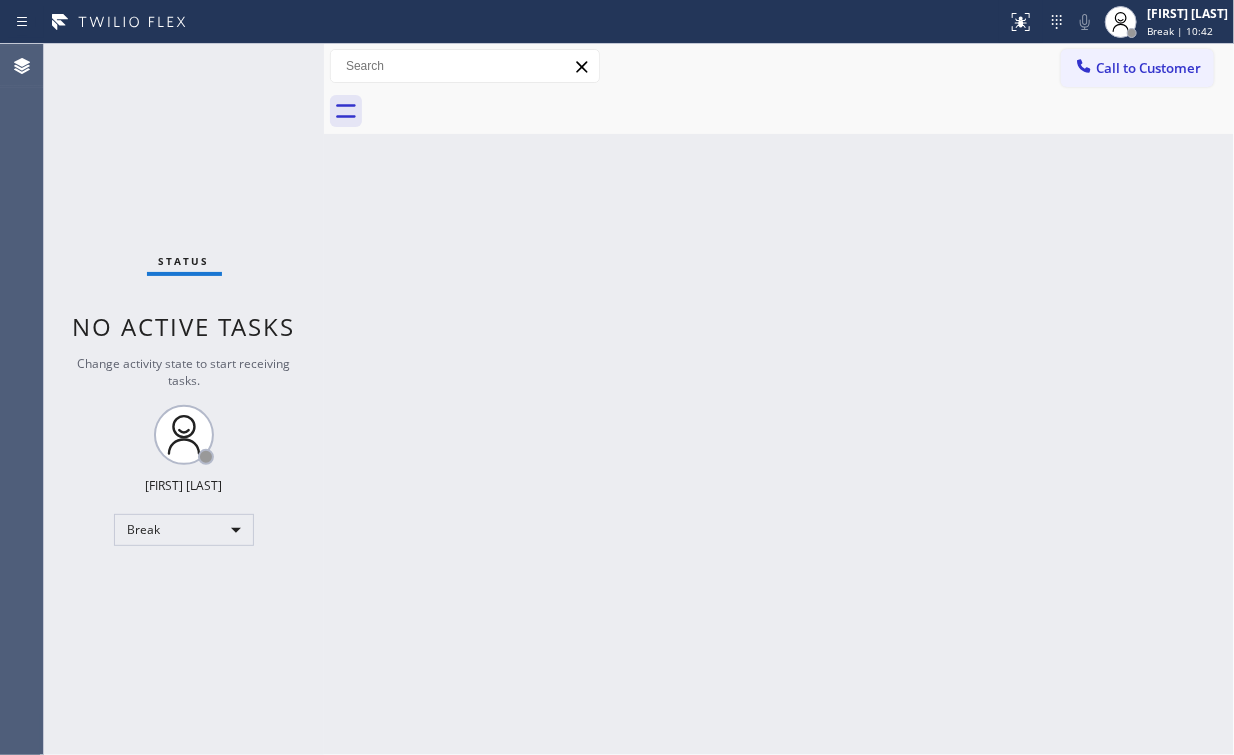 click on "Back to Dashboard Change Sender ID Customers Technicians Select a contact Outbound call Location Search location Your caller id phone number Customer number Call Customer info Name   Phone none Address none Change Sender ID HVAC +1[PHONE] 5 Star Appliance +1[PHONE] Appliance Repair +1[PHONE] Plumbing +1[PHONE] Air Duct Cleaning +1[PHONE]  Electricians +1[PHONE]  Cancel Change Check personal SMS Reset Change No tabs Call to Customer Outbound call Location Berkeley KitchenAid Repair Your caller id phone number ([PHONE]) Customer number Call Outbound call Technician Search Technician Your caller id phone number Your caller id phone number Call" at bounding box center [779, 399] 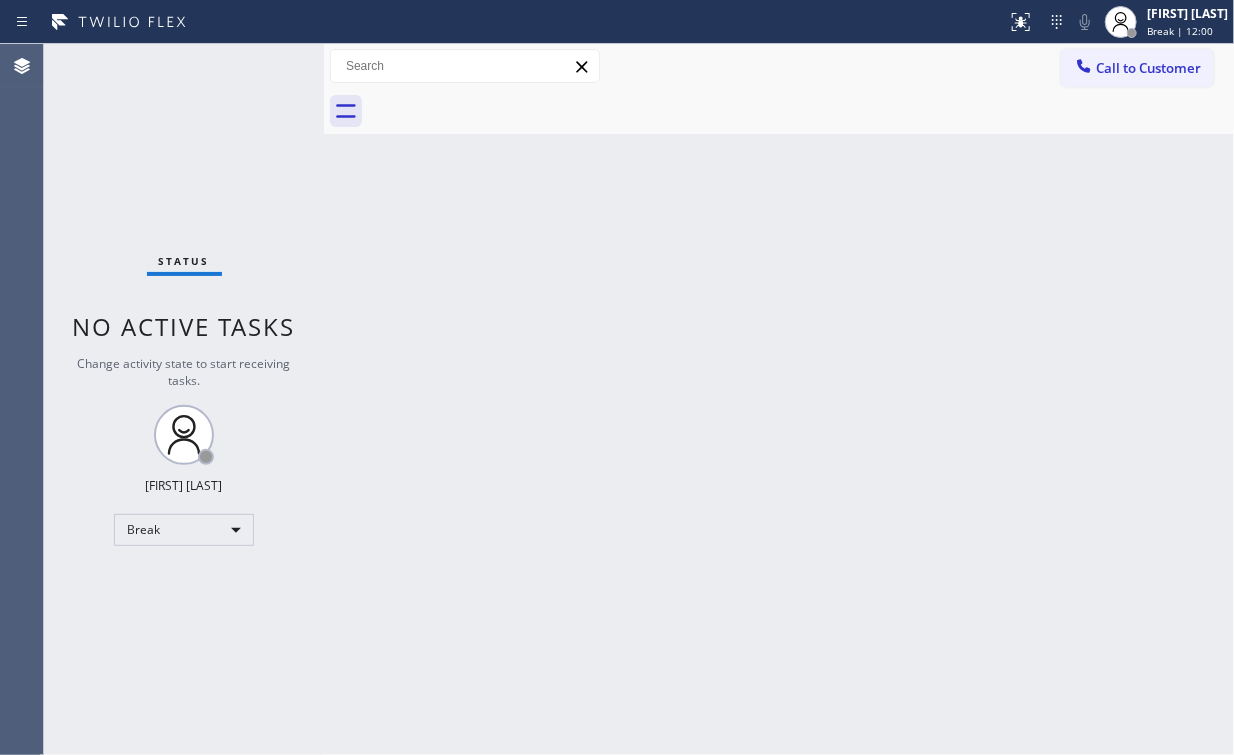 drag, startPoint x: 84, startPoint y: 162, endPoint x: 113, endPoint y: 67, distance: 99.32774 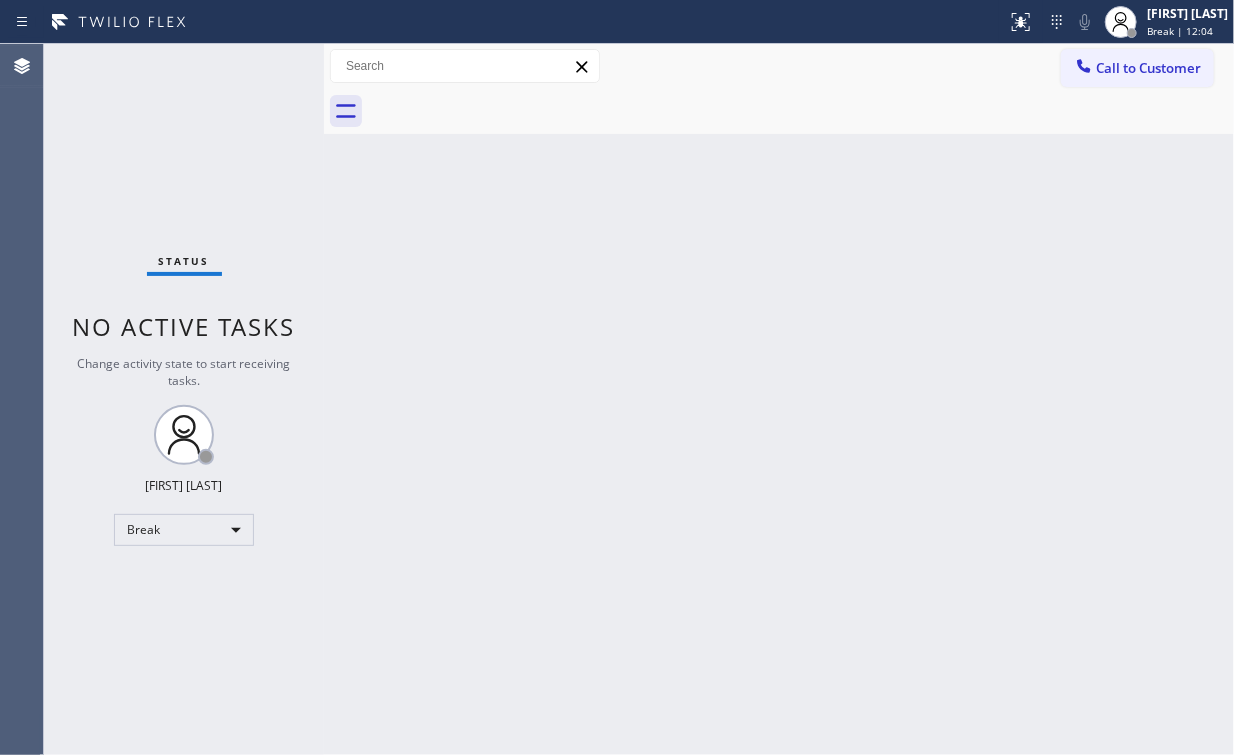 click on "Status   No active tasks     Change activity state to start receiving tasks.   Arnold Verallo Break" at bounding box center [184, 399] 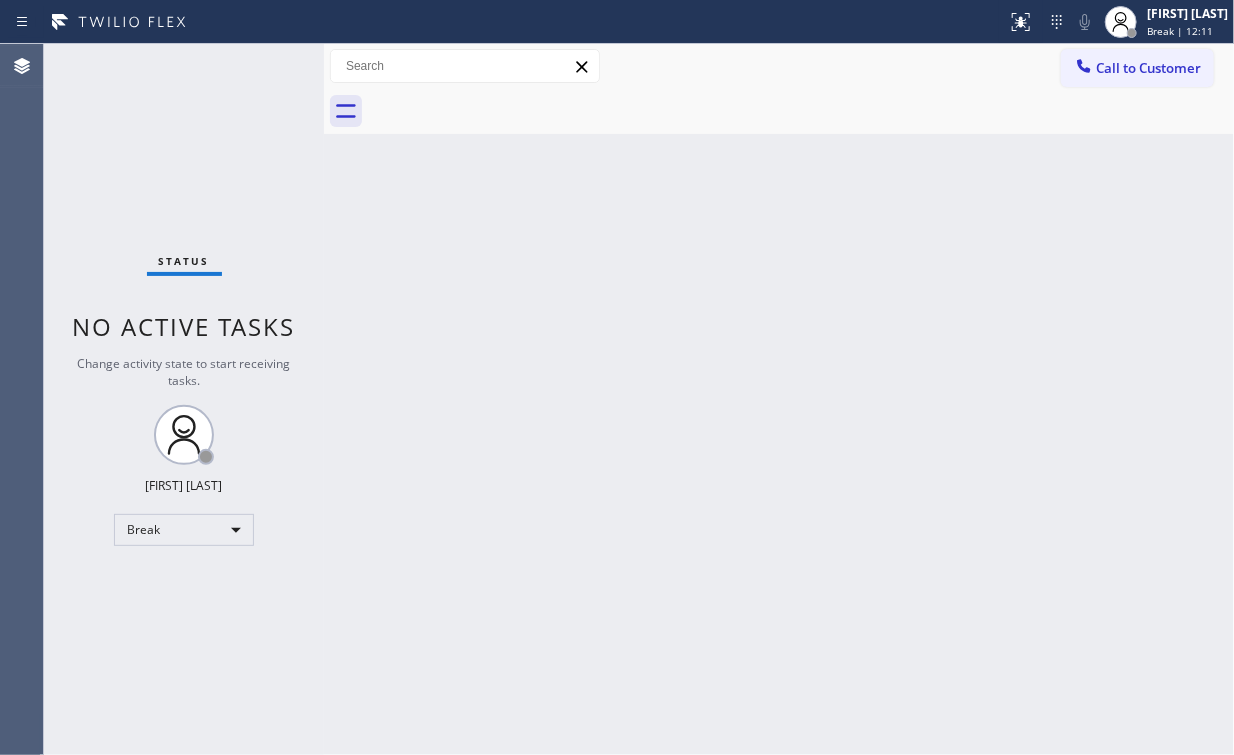 click on "Status   No active tasks     Change activity state to start receiving tasks.   Arnold Verallo Break" at bounding box center [184, 399] 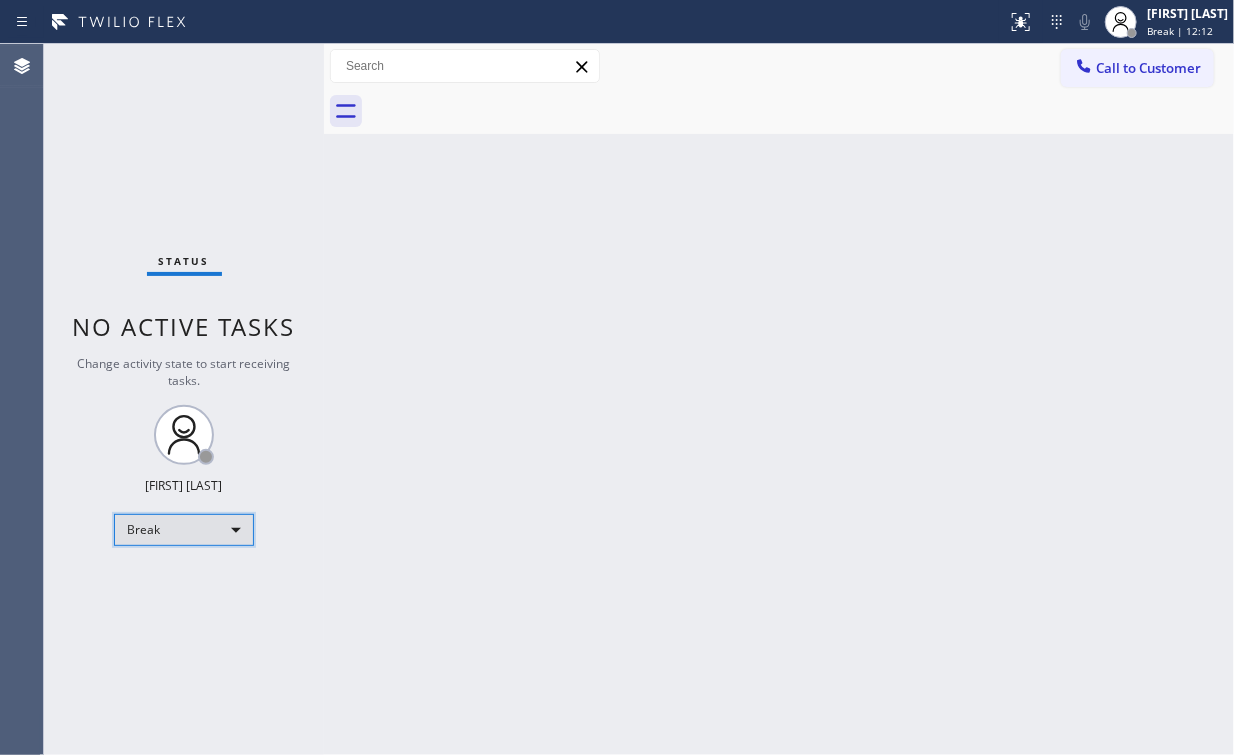 click on "Break" at bounding box center [184, 530] 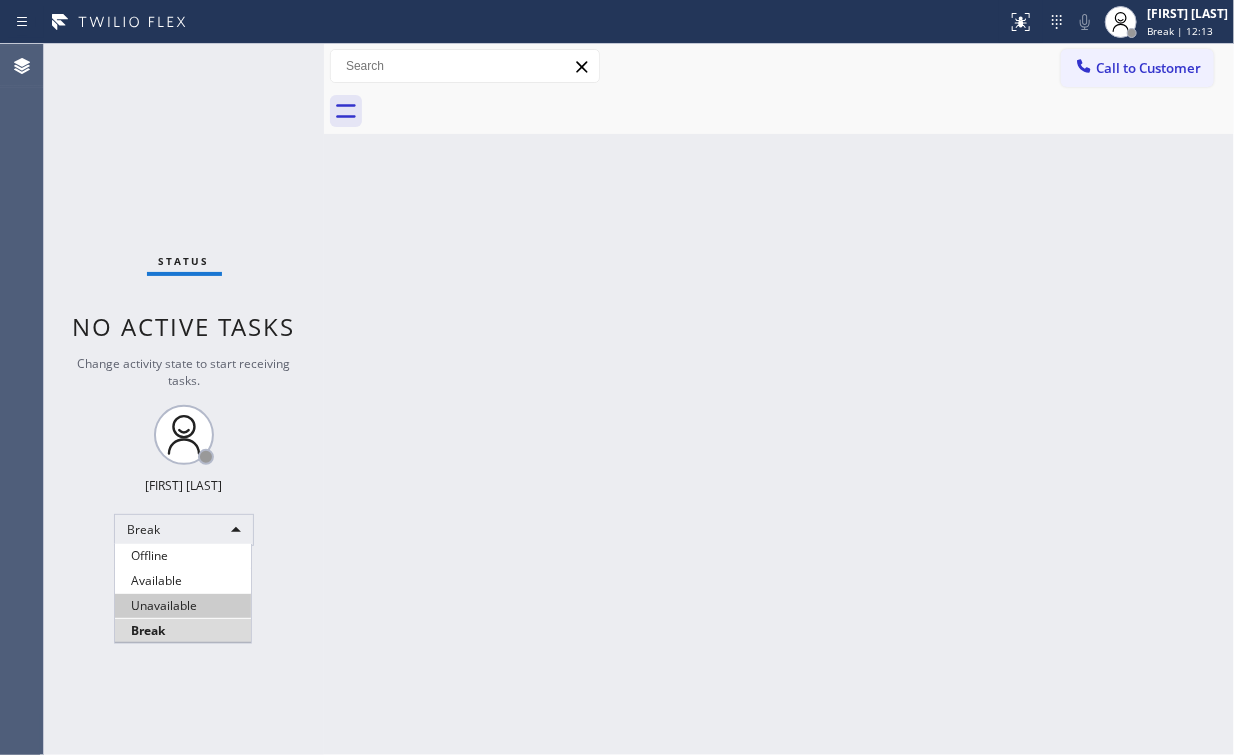 click on "Unavailable" at bounding box center [183, 606] 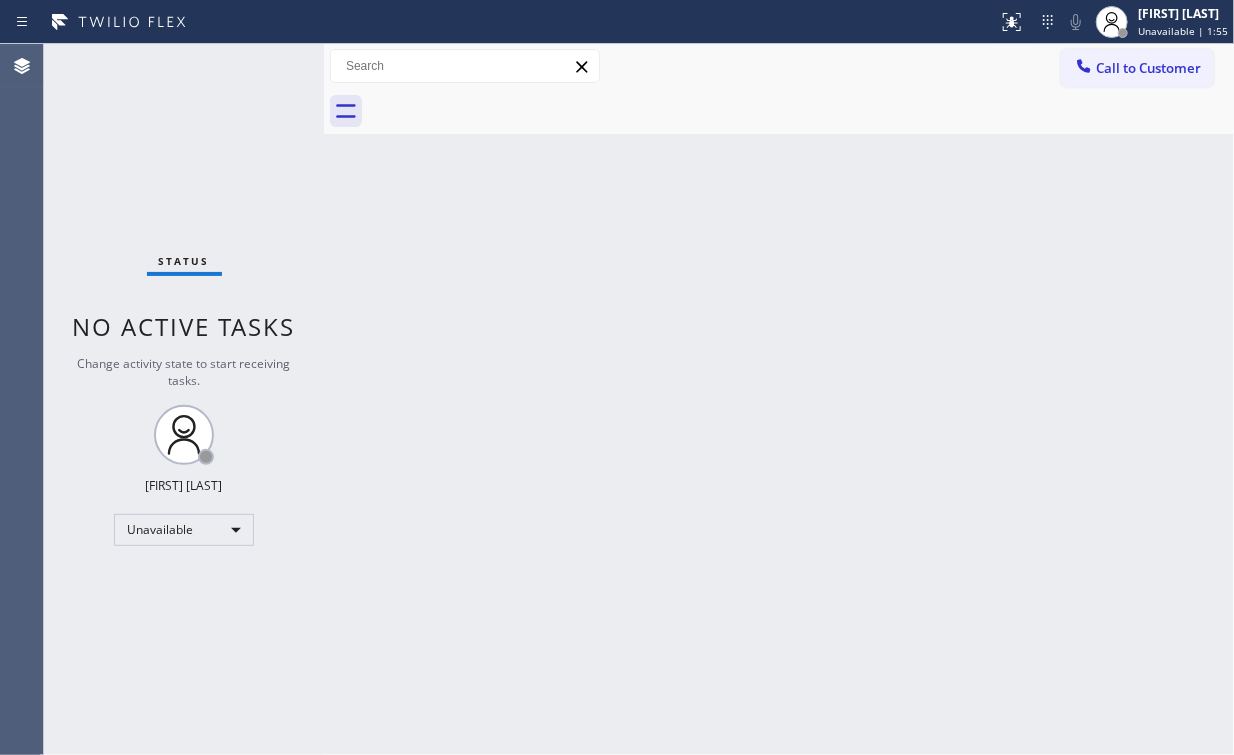 click on "Status   No active tasks     Change activity state to start receiving tasks.   Arnold Verallo Unavailable" at bounding box center [184, 399] 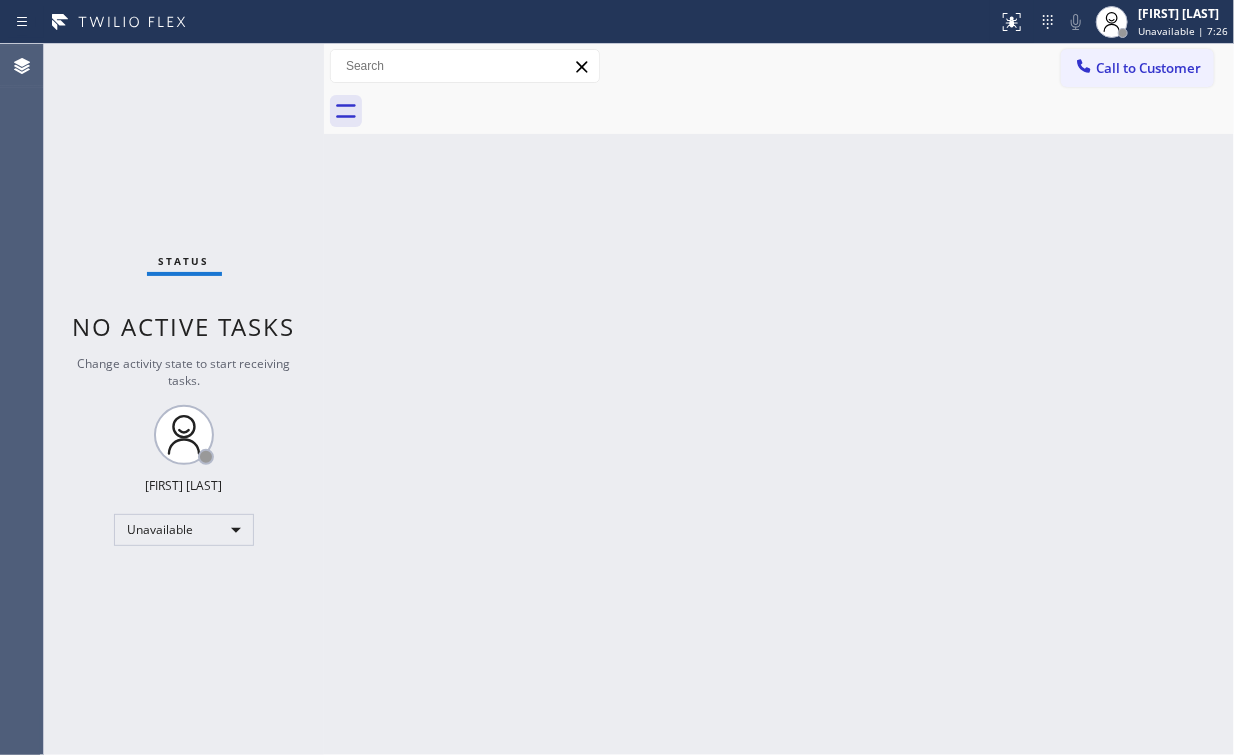 click on "Call to Customer" at bounding box center (1148, 68) 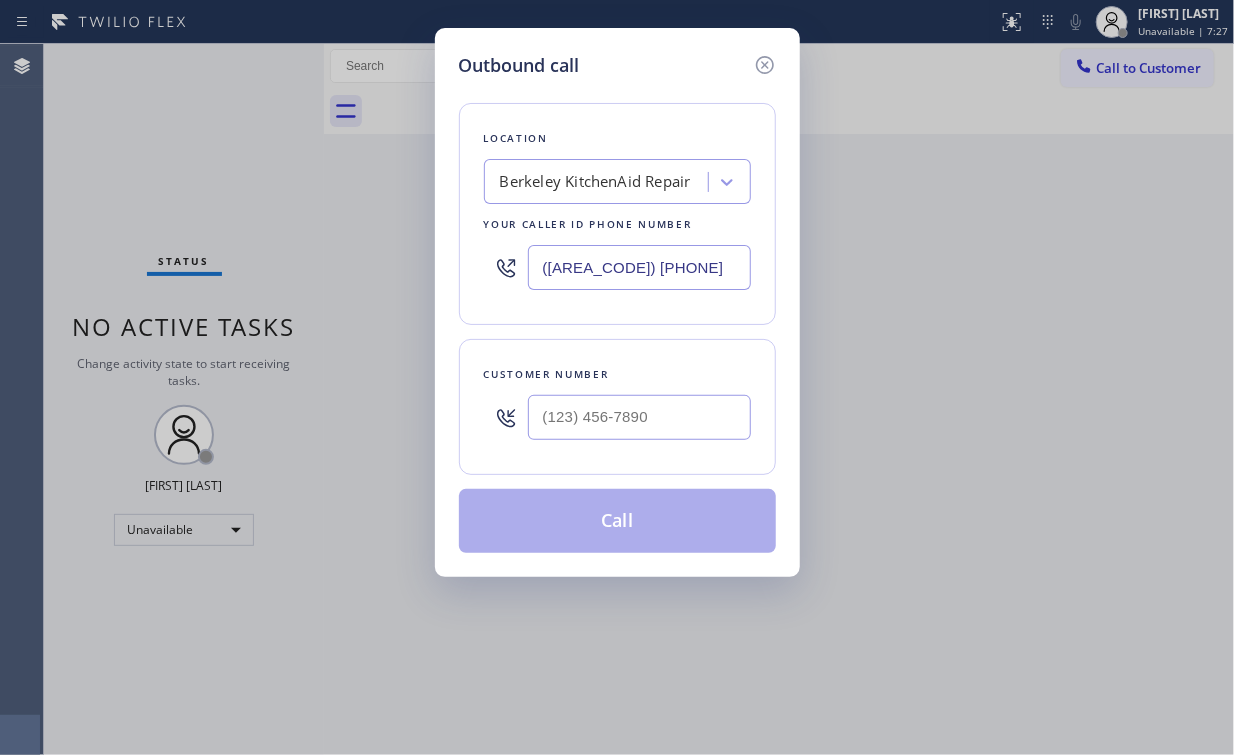 drag, startPoint x: 676, startPoint y: 264, endPoint x: 365, endPoint y: 284, distance: 311.64243 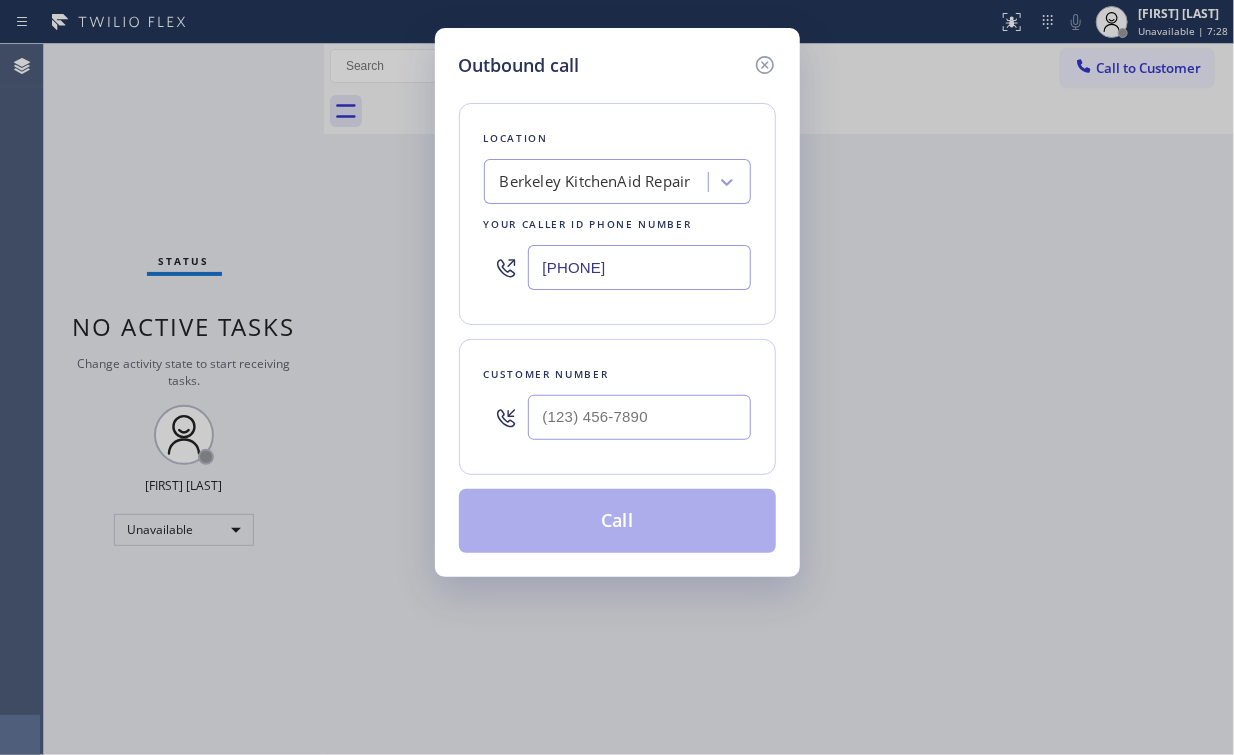 type on "[PHONE]" 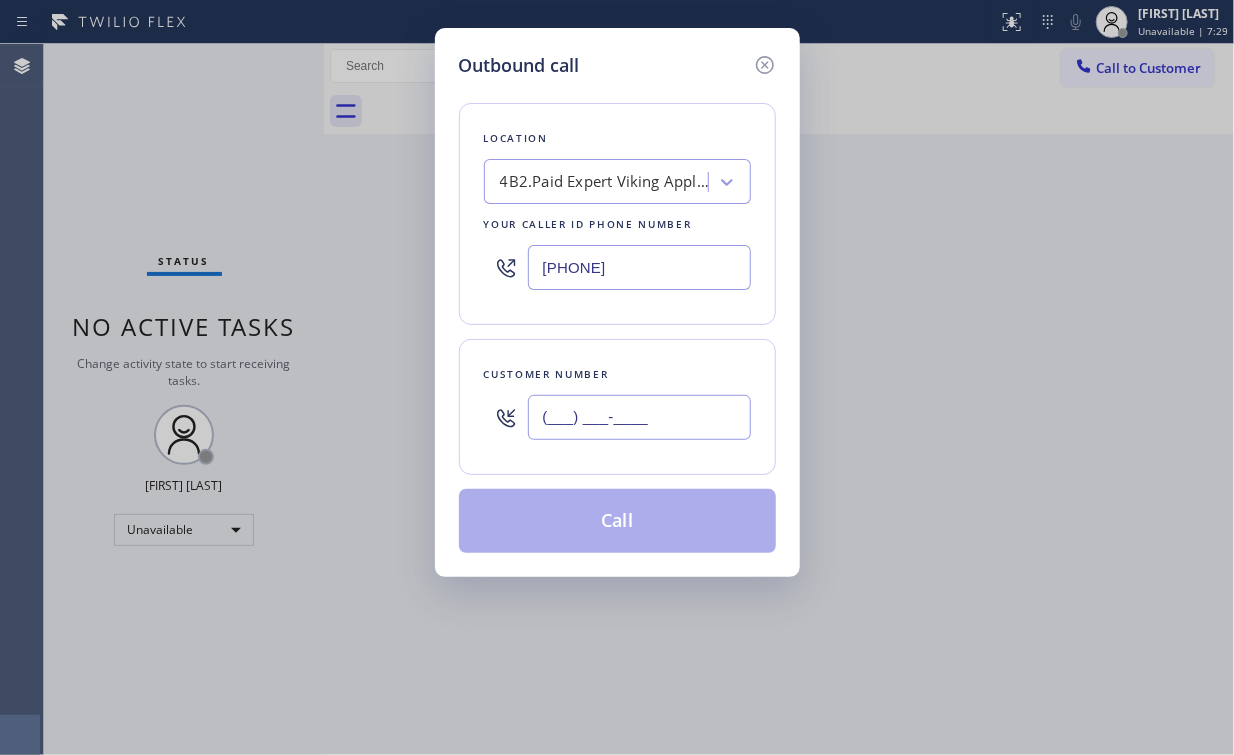 click on "(___) ___-____" at bounding box center [639, 417] 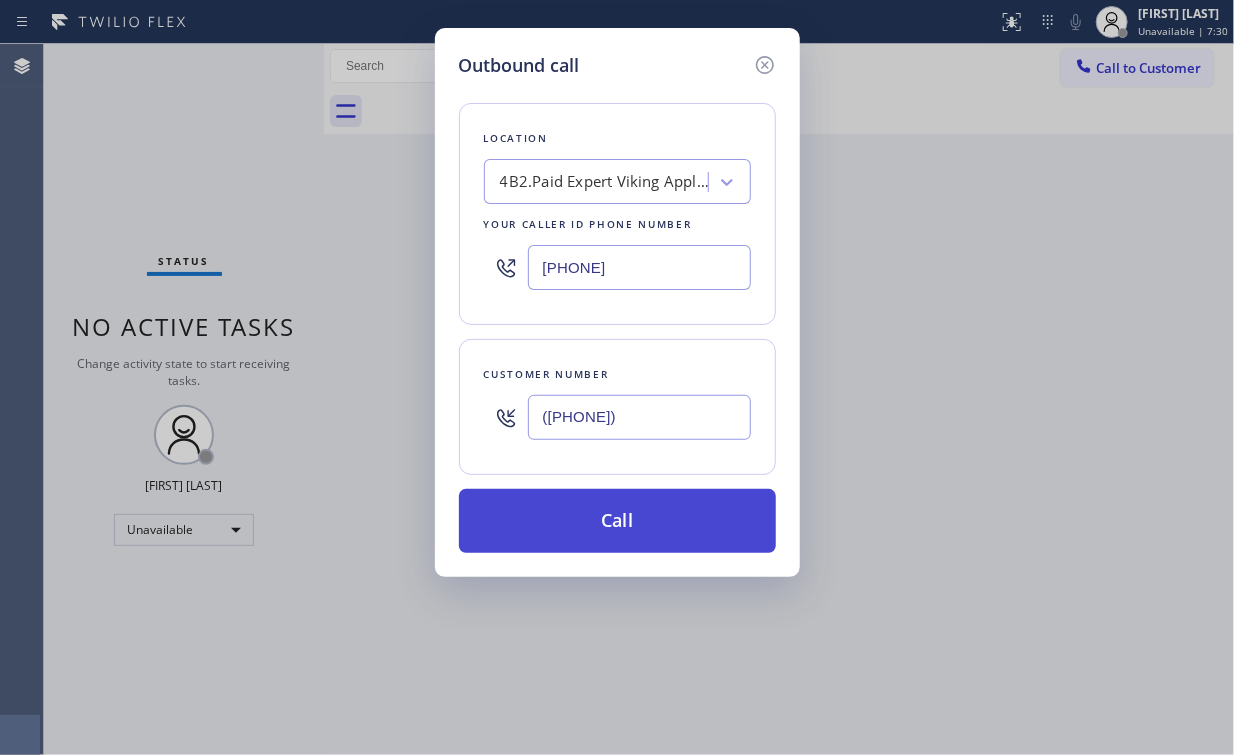 type on "([PHONE])" 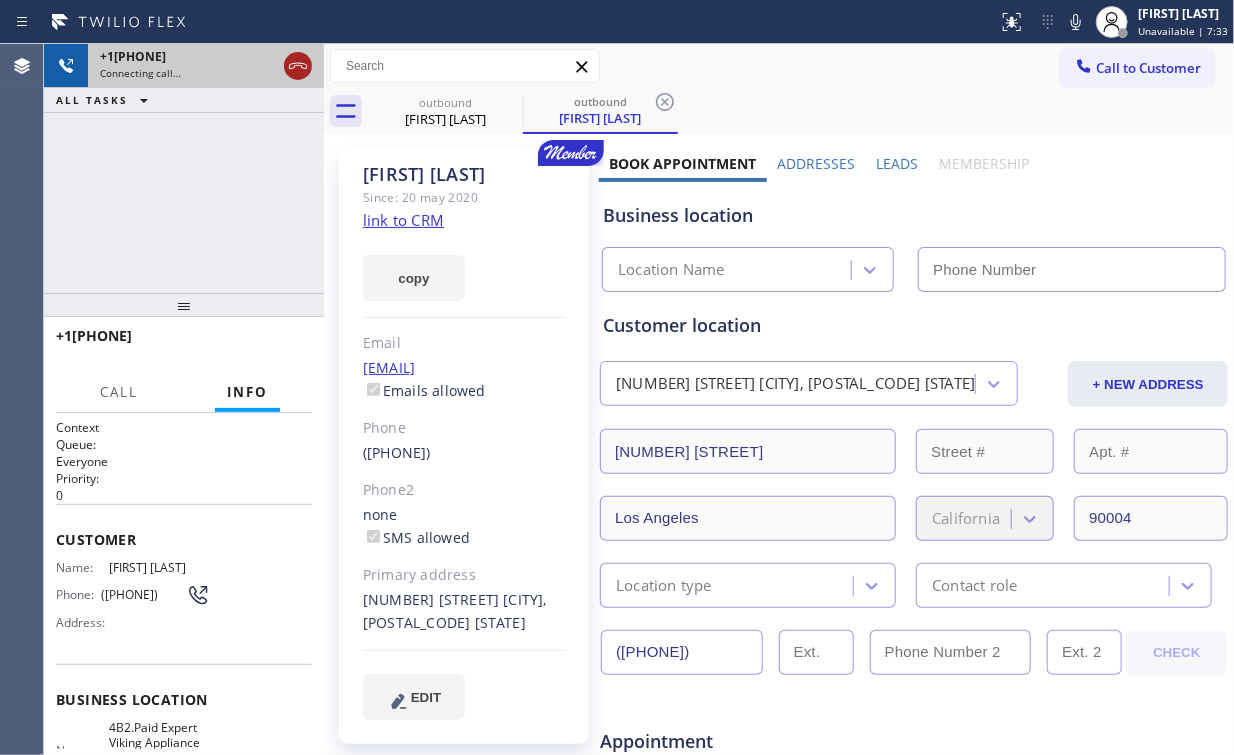 click 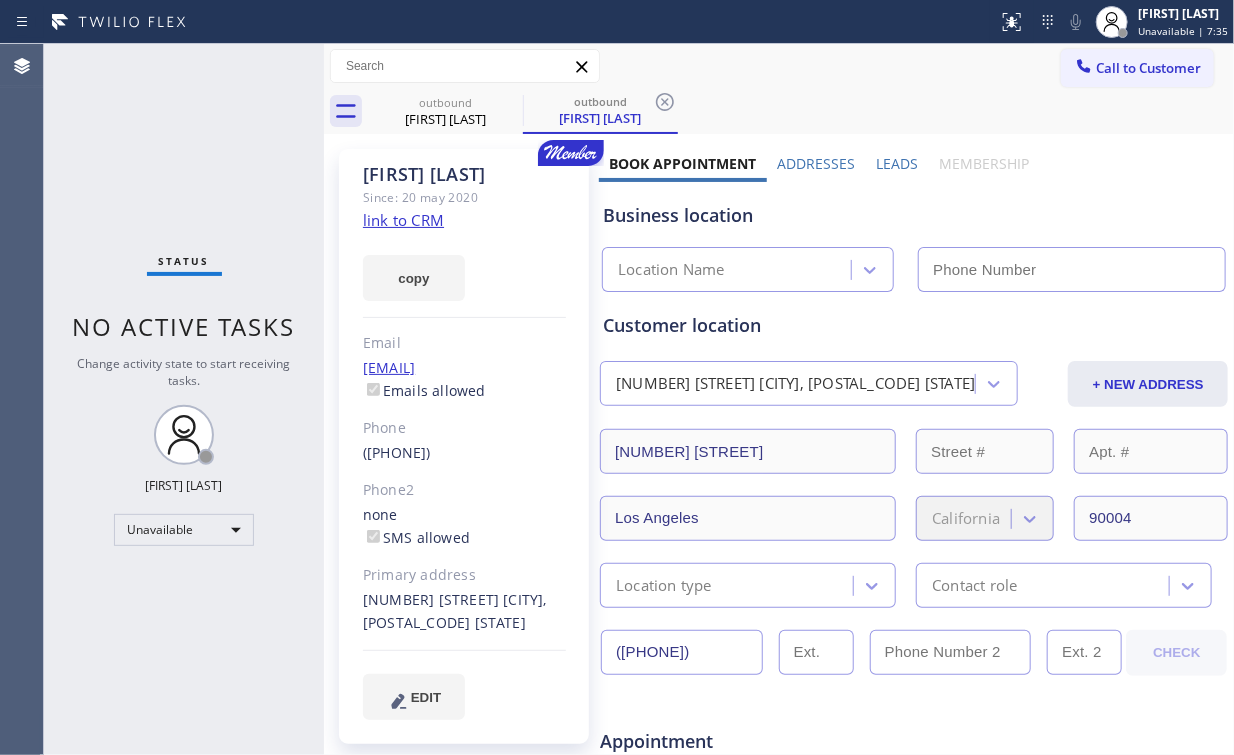 type on "[PHONE]" 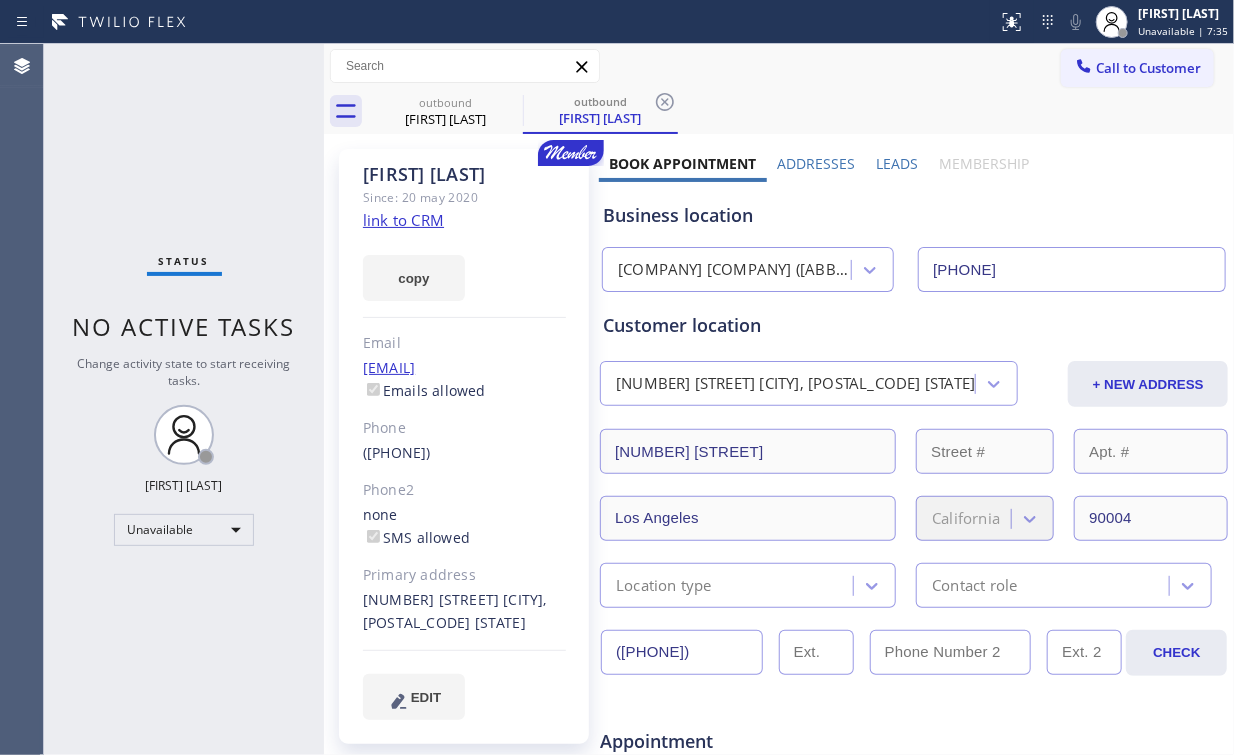 click on "link to CRM" at bounding box center (403, 220) 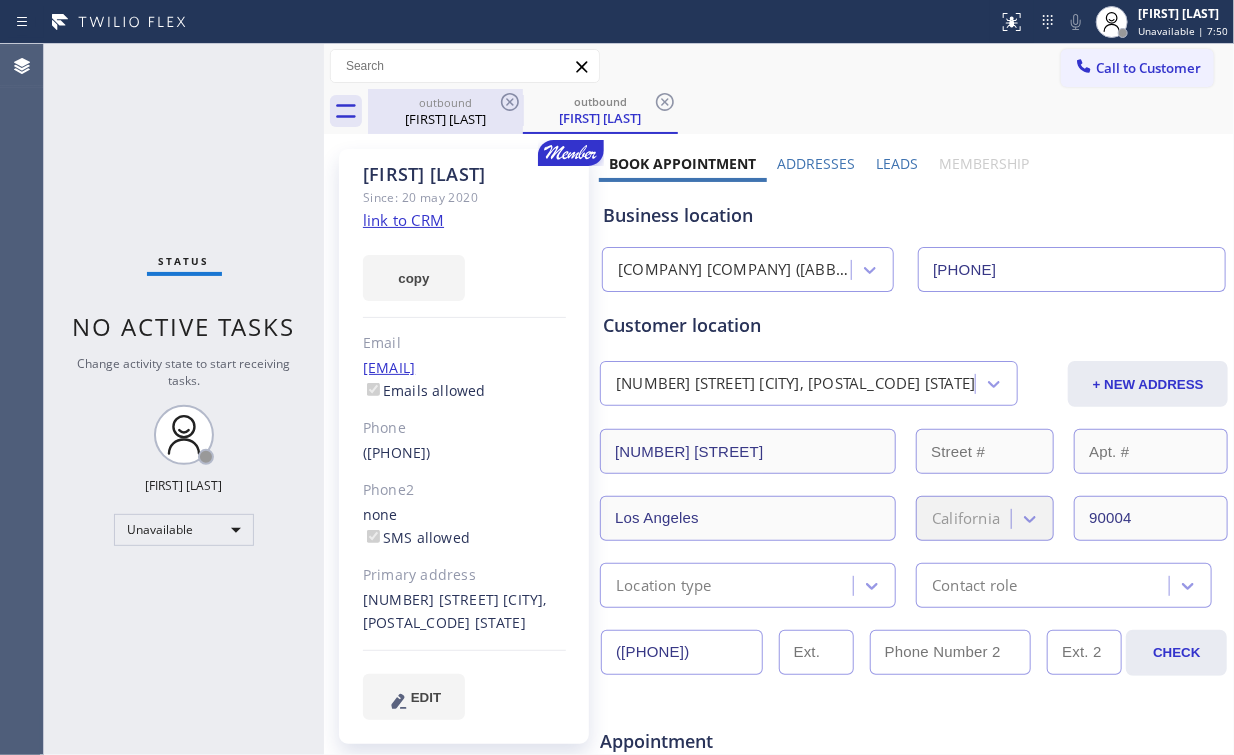 click on "[FIRST] [LAST]" at bounding box center [445, 119] 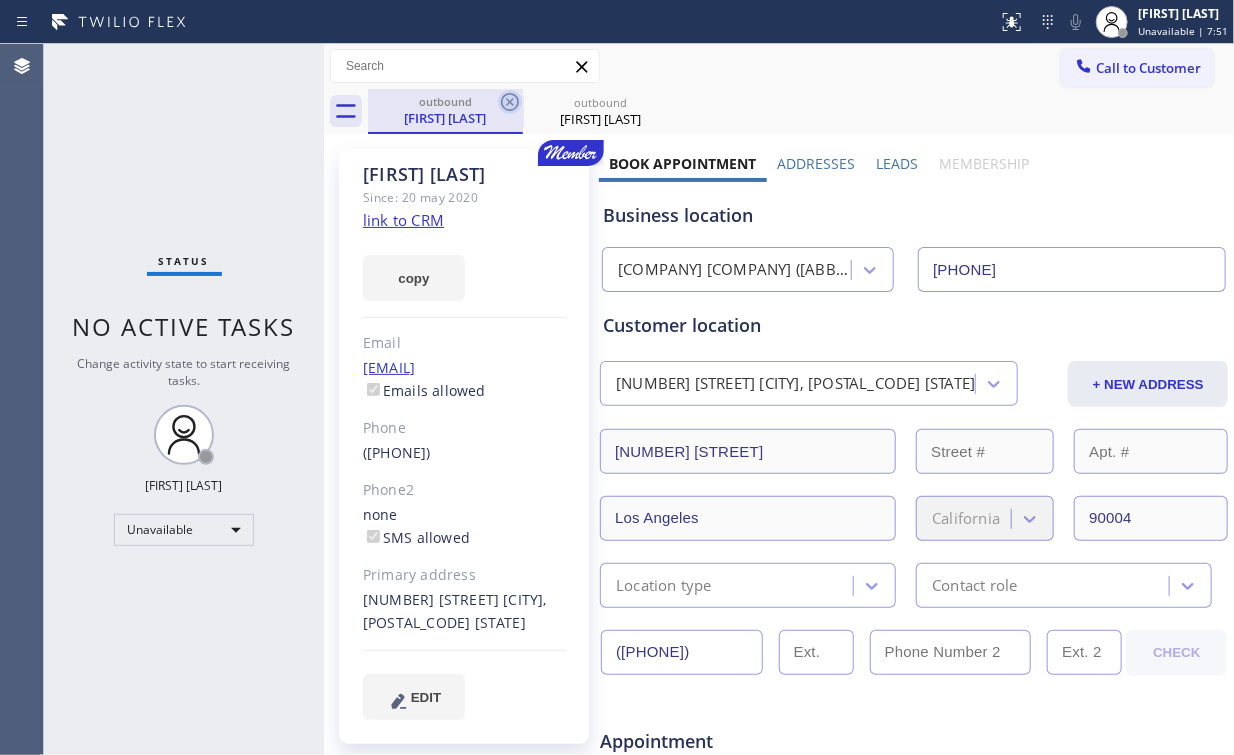 click 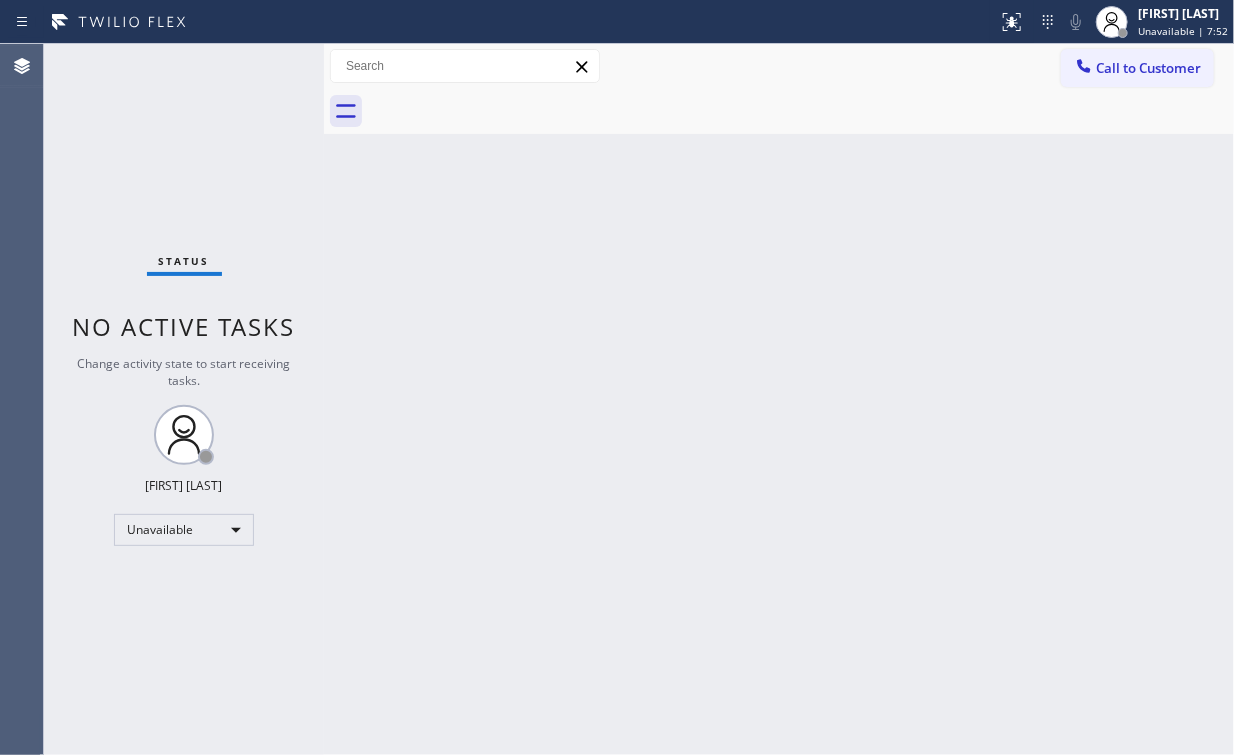 click on "Status   No active tasks     Change activity state to start receiving tasks.   Arnold Verallo Unavailable" at bounding box center [184, 399] 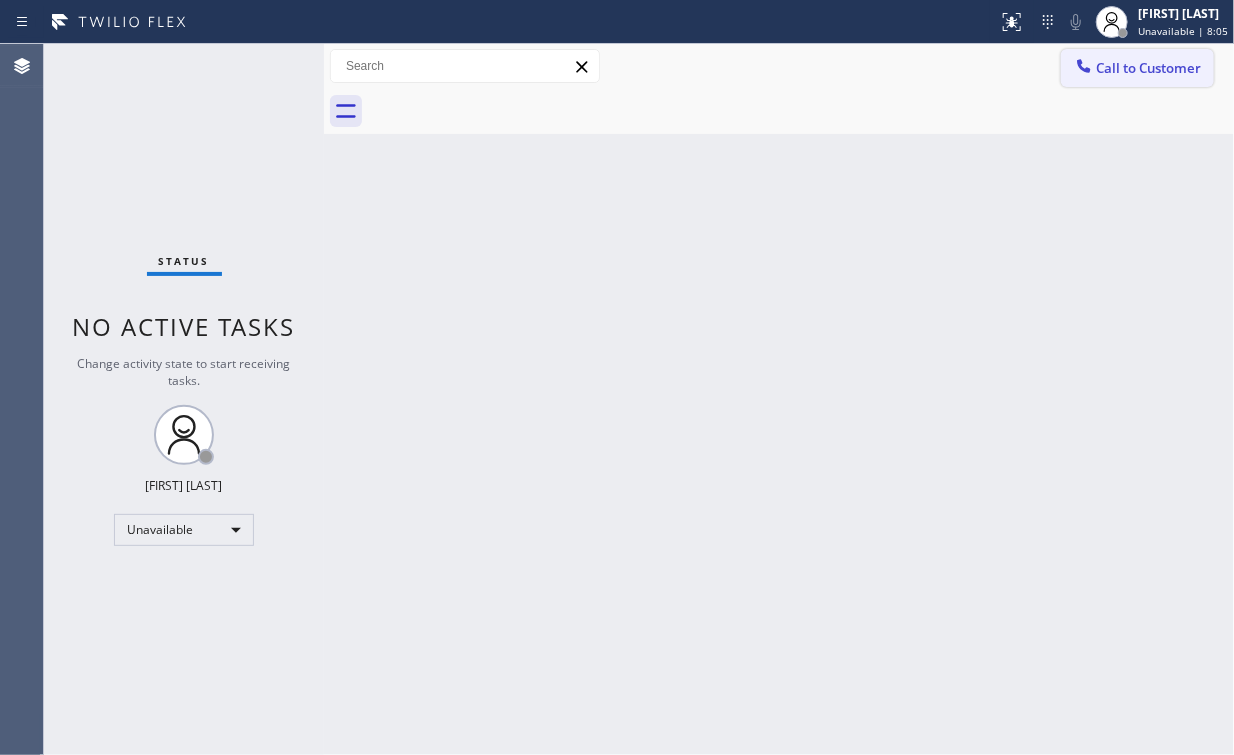 click on "Call to Customer" at bounding box center [1137, 68] 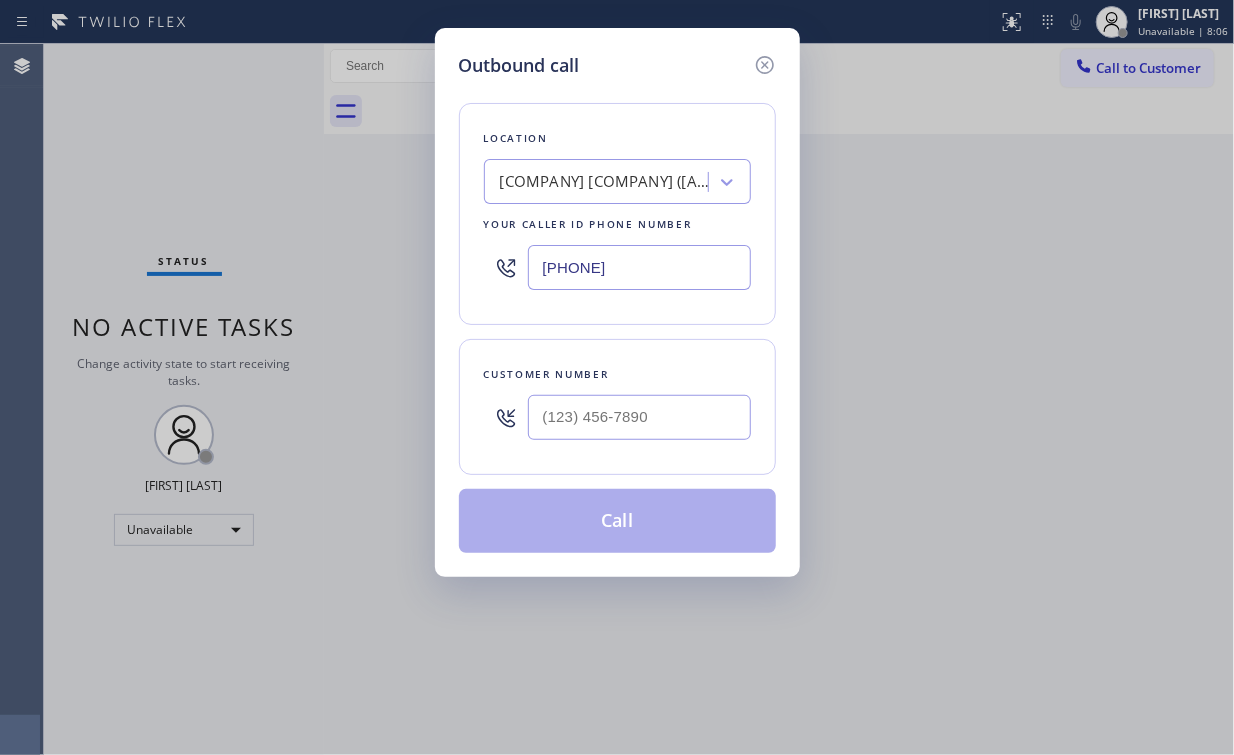 drag, startPoint x: 468, startPoint y: 272, endPoint x: 272, endPoint y: 272, distance: 196 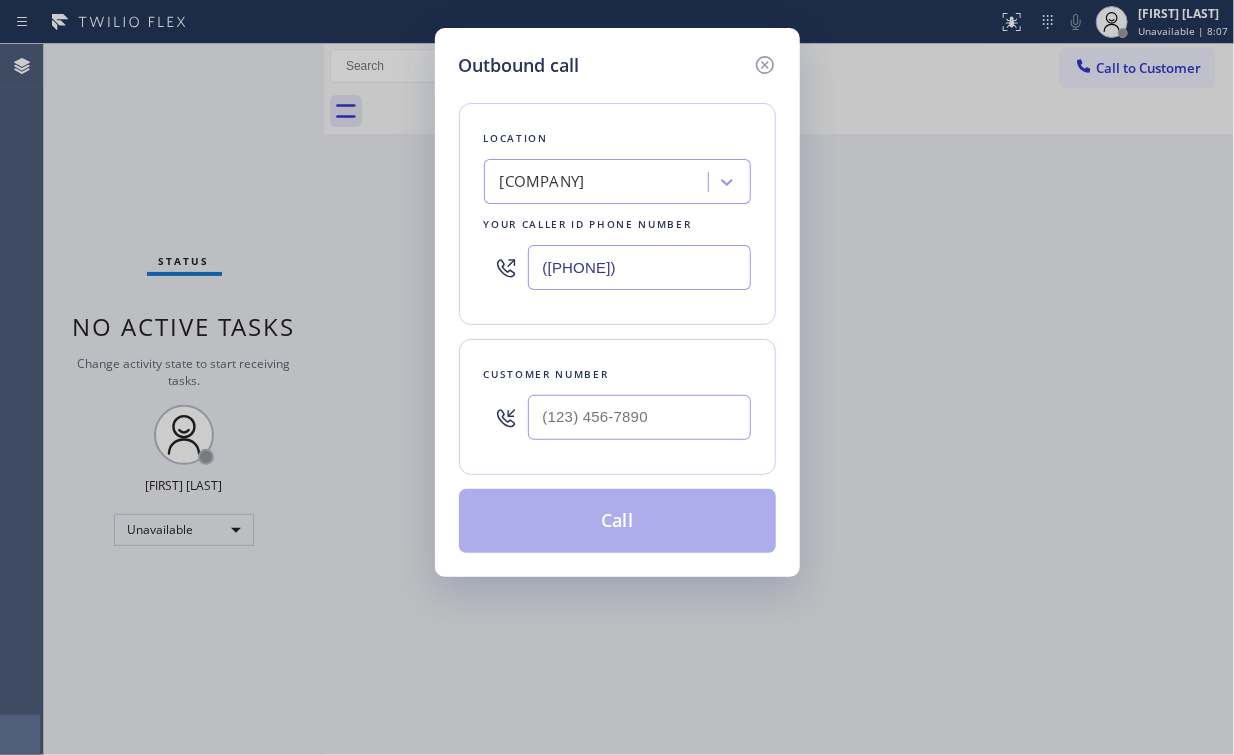 type on "([PHONE])" 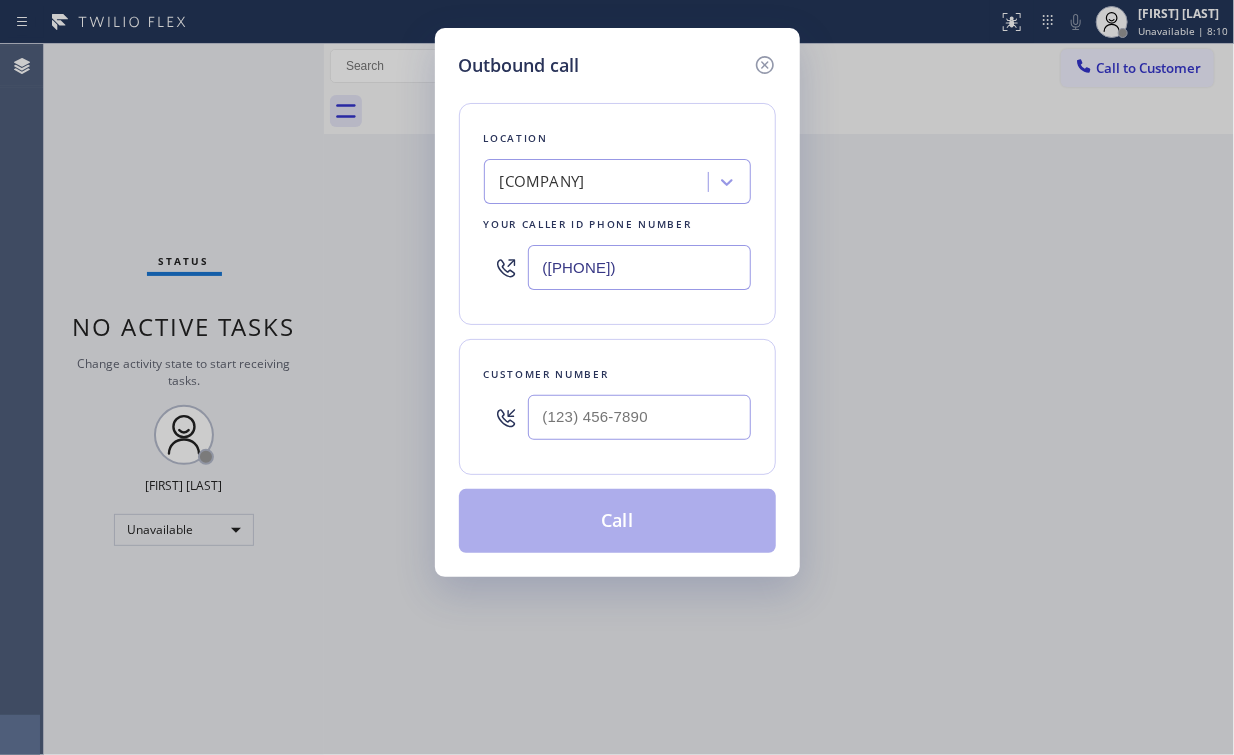 click on "Outbound call Location 4B2.Paid Subzero Repair Professionals Your caller id phone number [PHONE] Customer number Call" at bounding box center (617, 302) 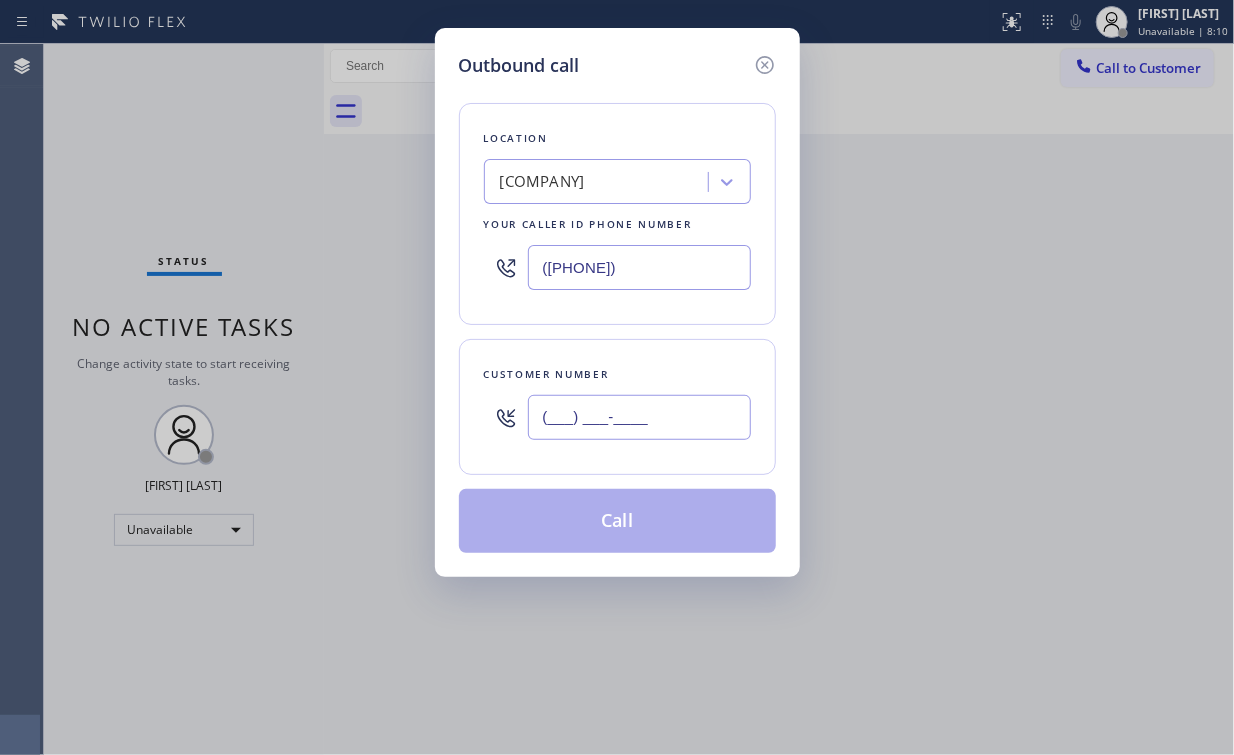 click on "(___) ___-____" at bounding box center [639, 417] 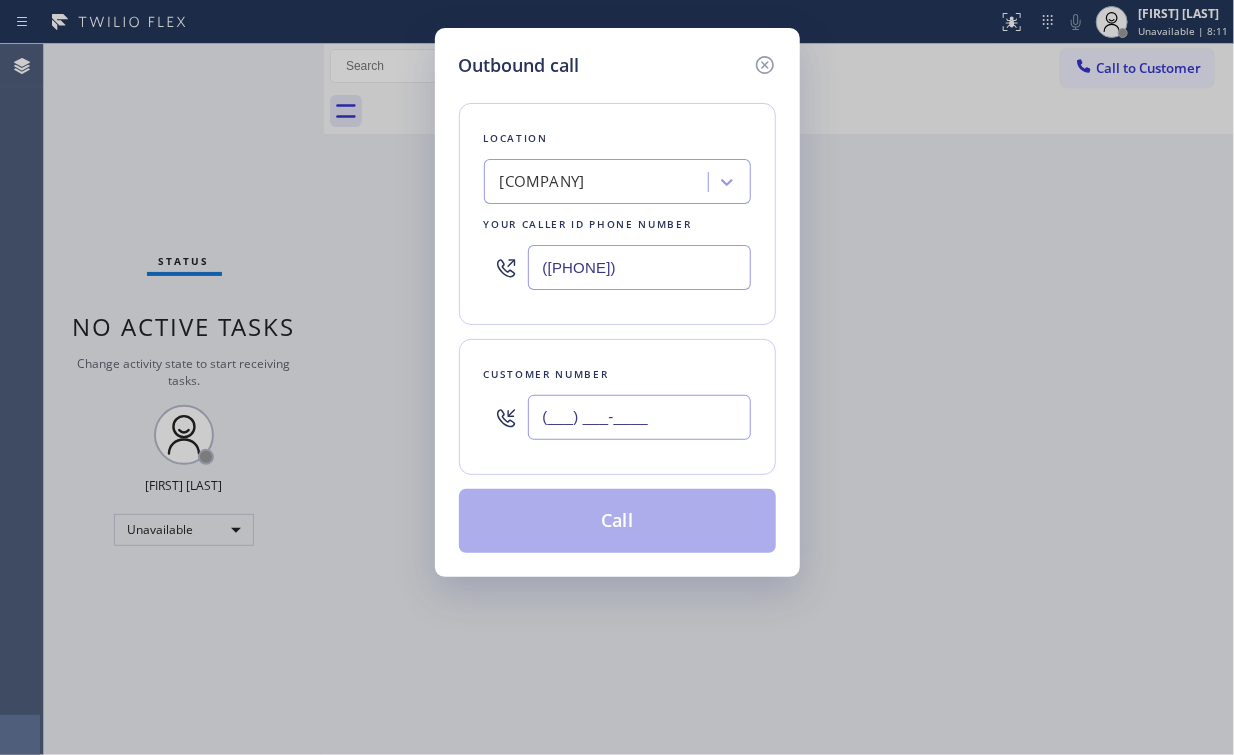 paste on "([PHONE])" 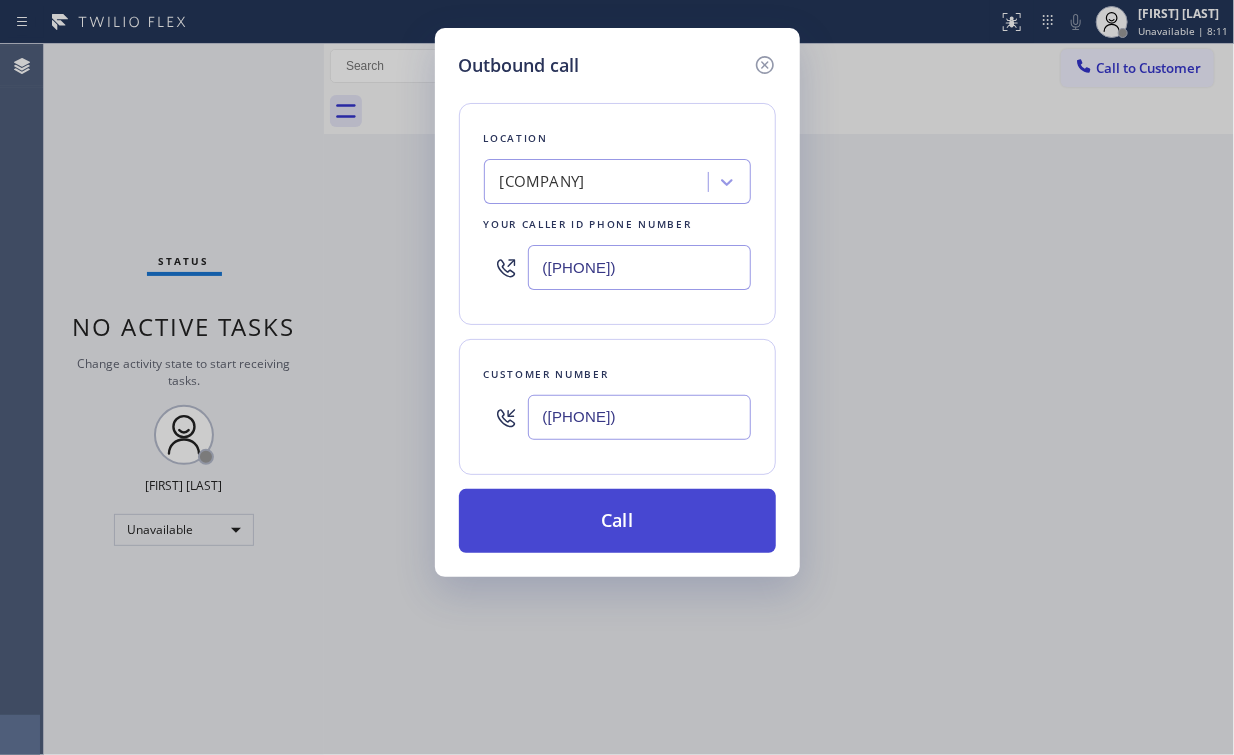 type on "([PHONE])" 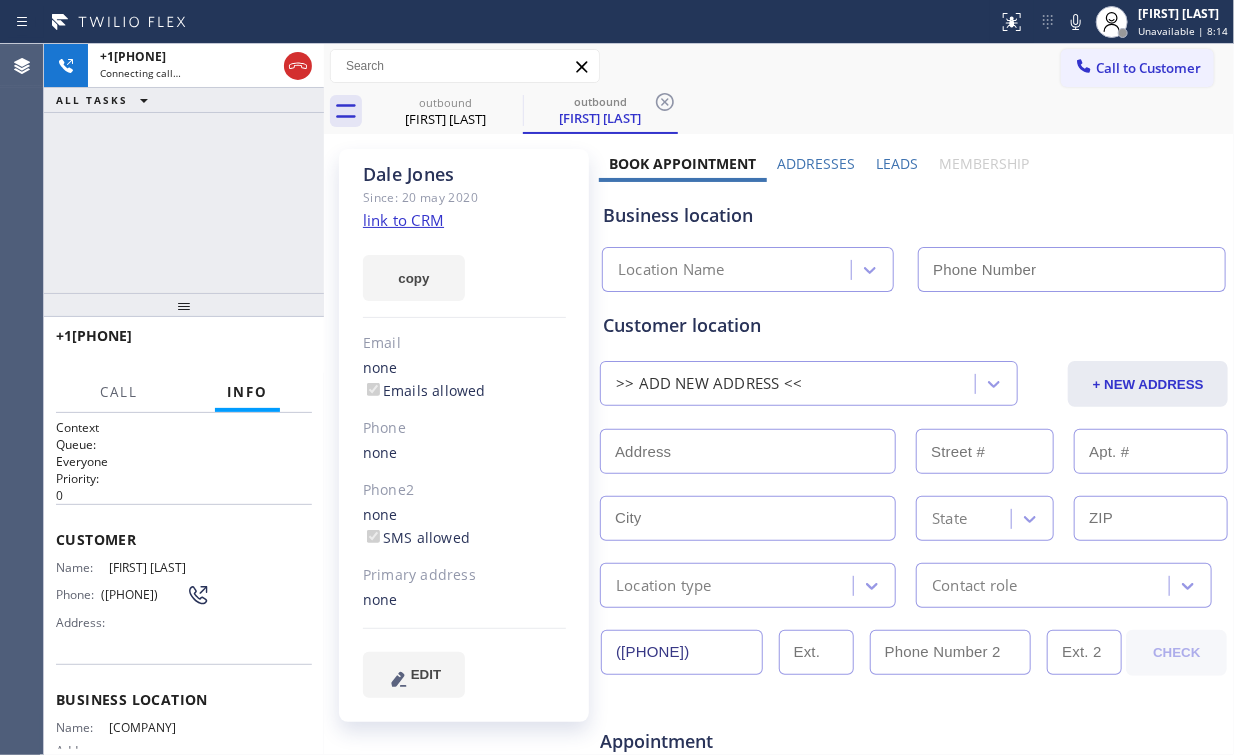 click on "+1[PHONE] Connecting call… ALL TASKS ALL TASKS ACTIVE TASKS TASKS IN WRAP UP" at bounding box center (184, 168) 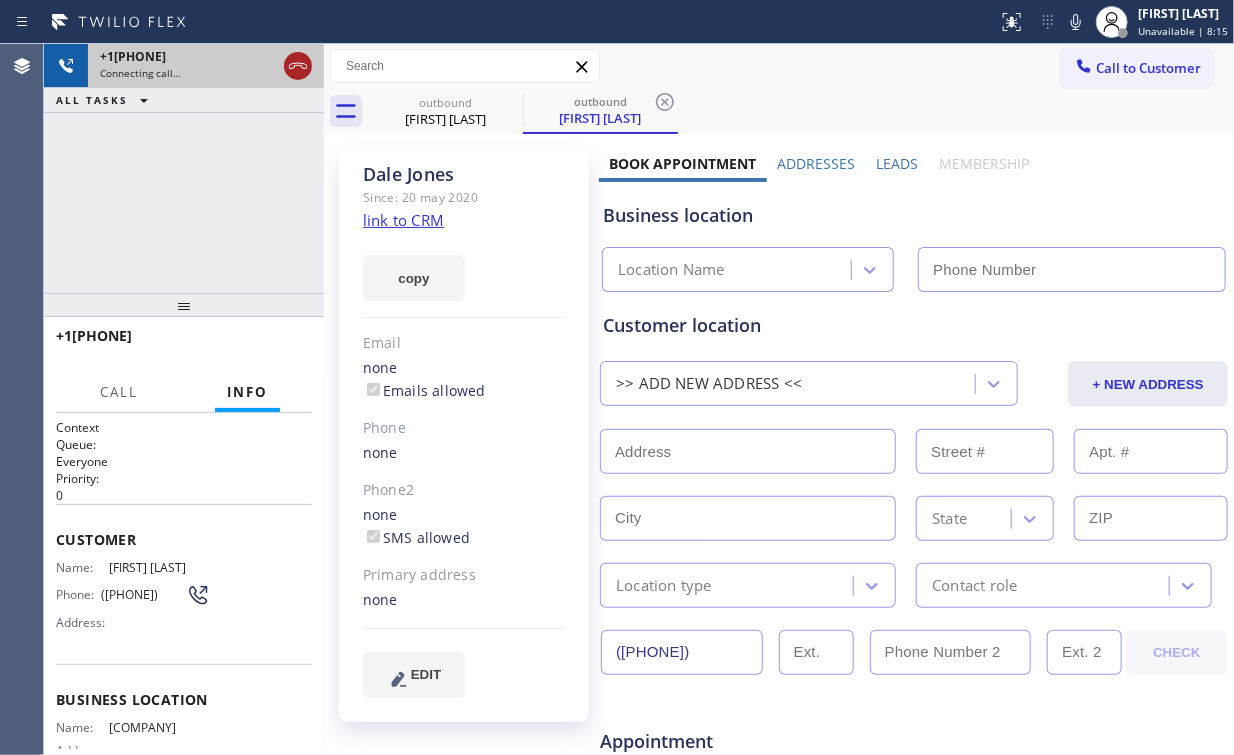 click 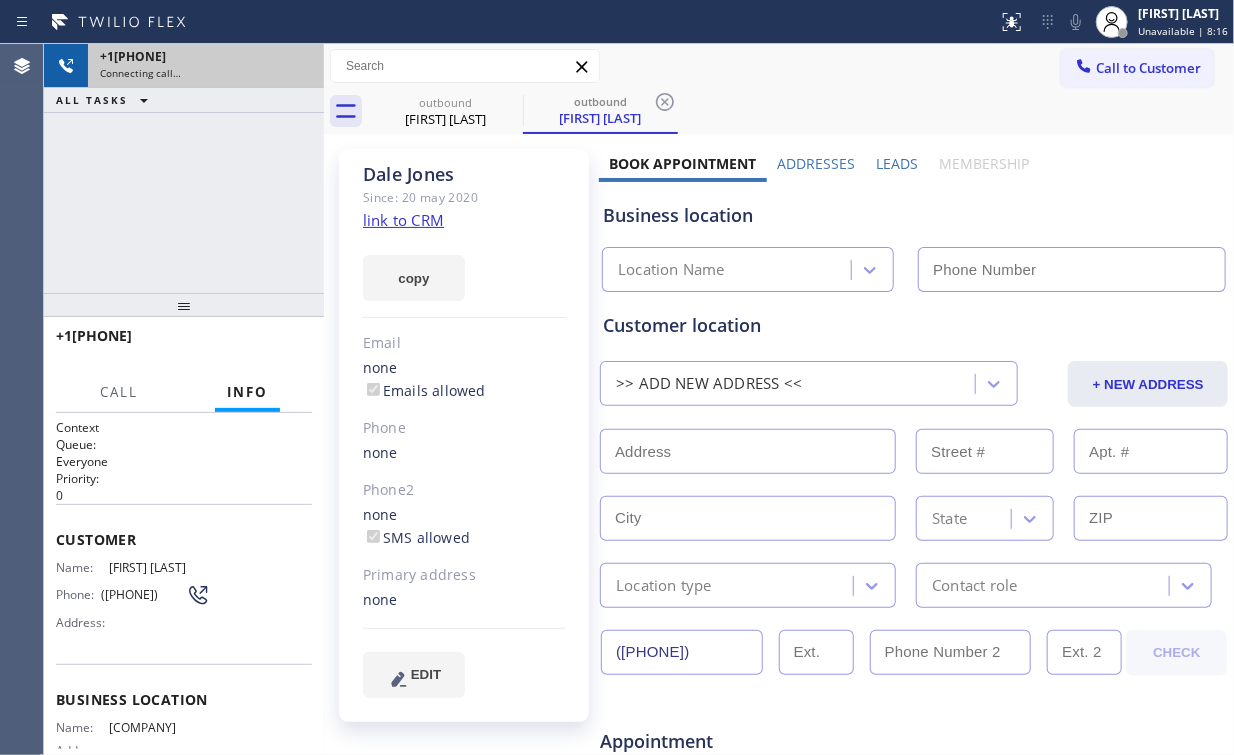 type on "([PHONE])" 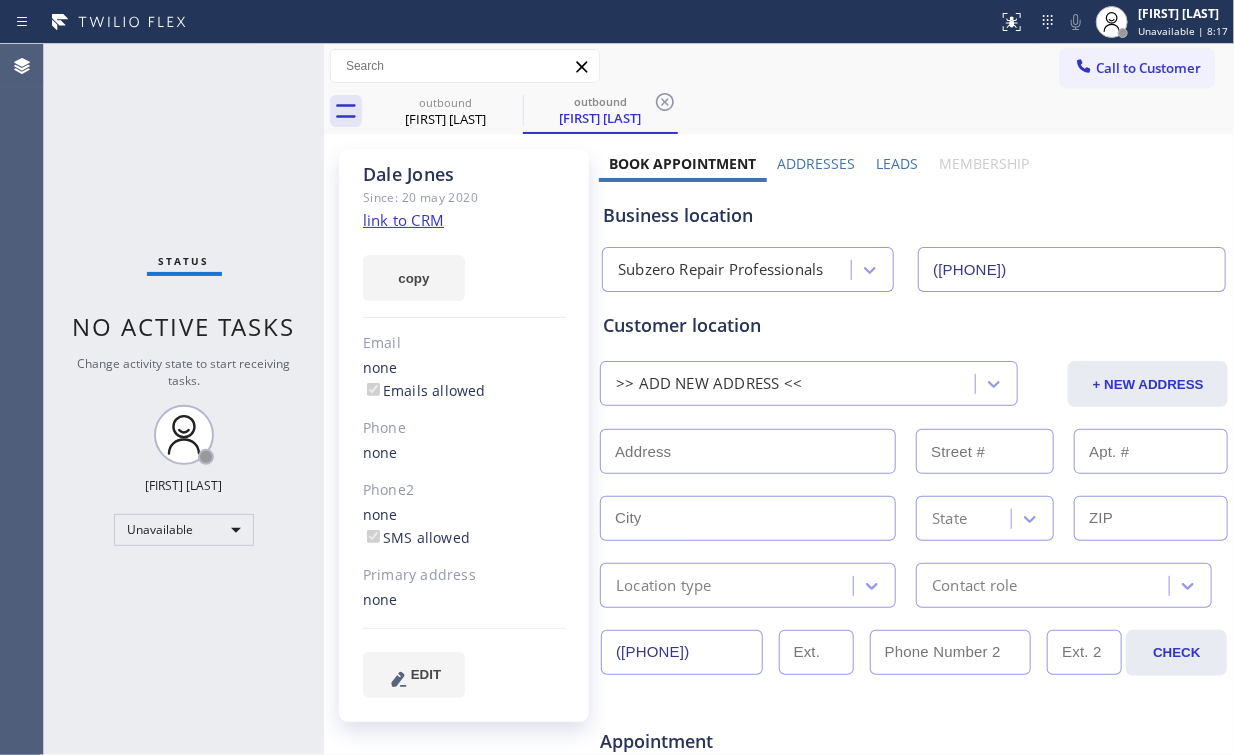 click on "link to CRM" 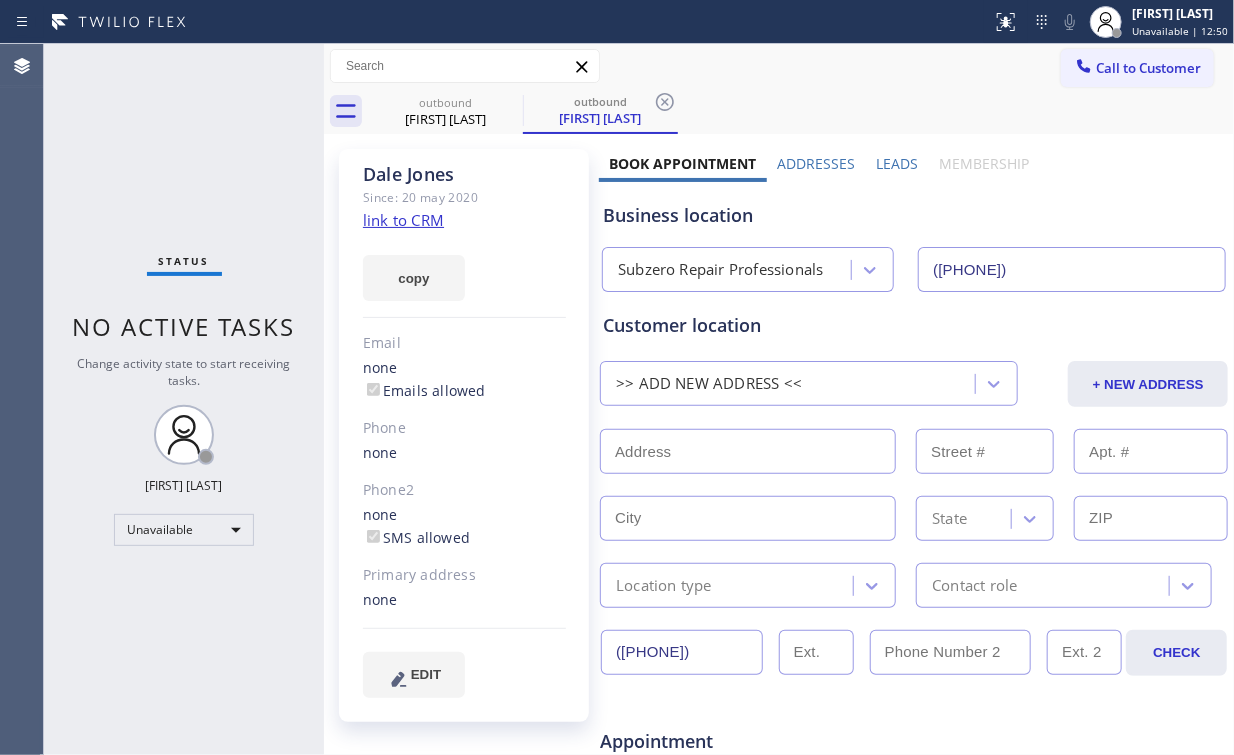 click on "Call to Customer" at bounding box center [1148, 68] 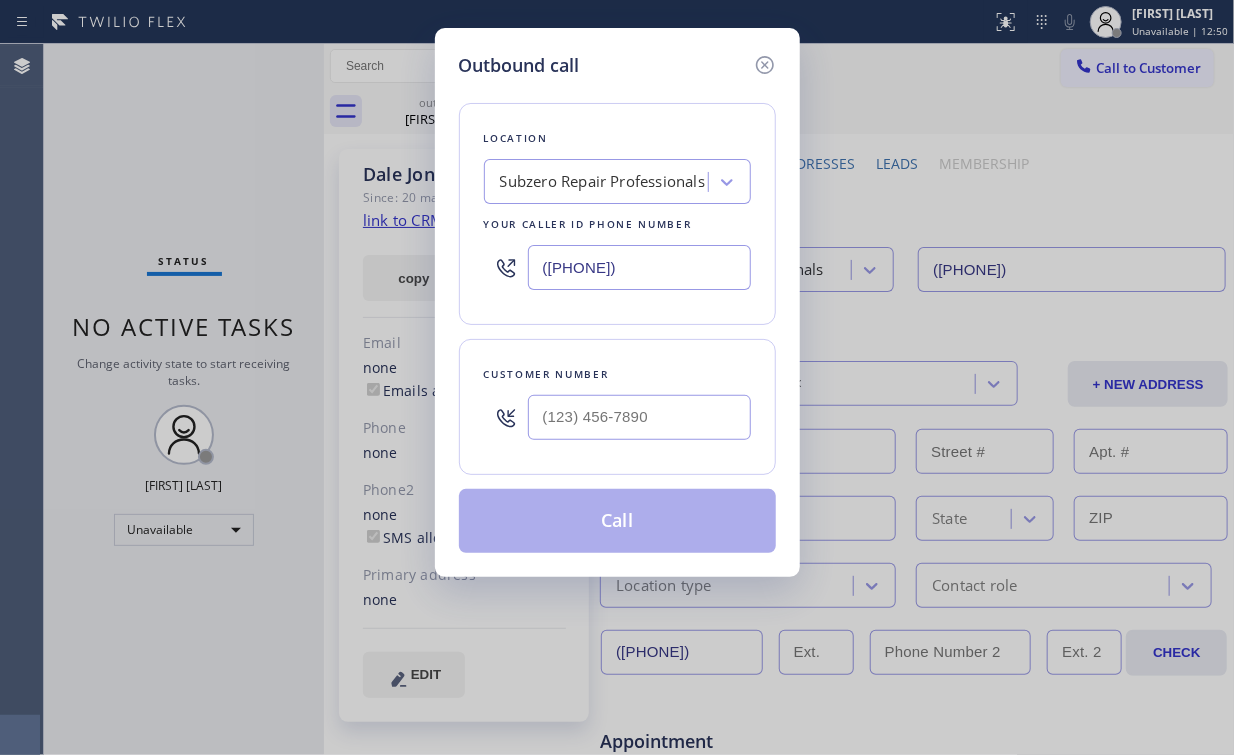 drag, startPoint x: 656, startPoint y: 264, endPoint x: 108, endPoint y: 292, distance: 548.71484 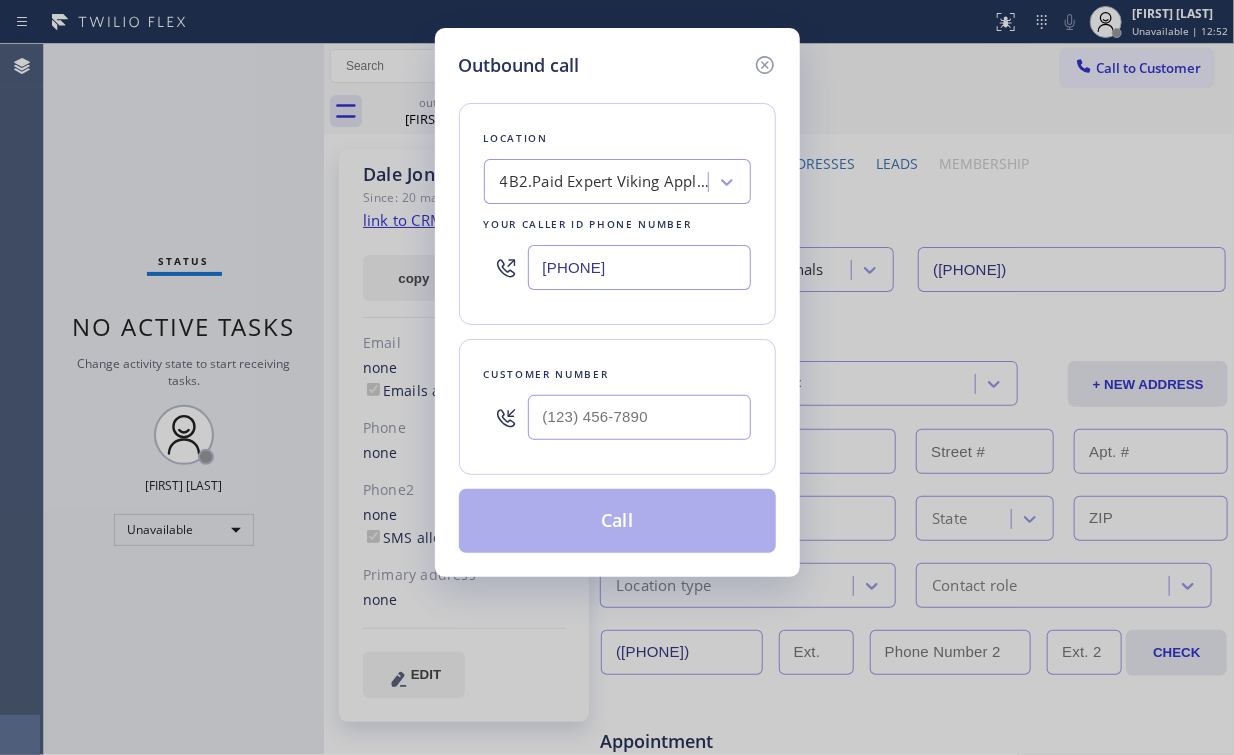 type on "[PHONE]" 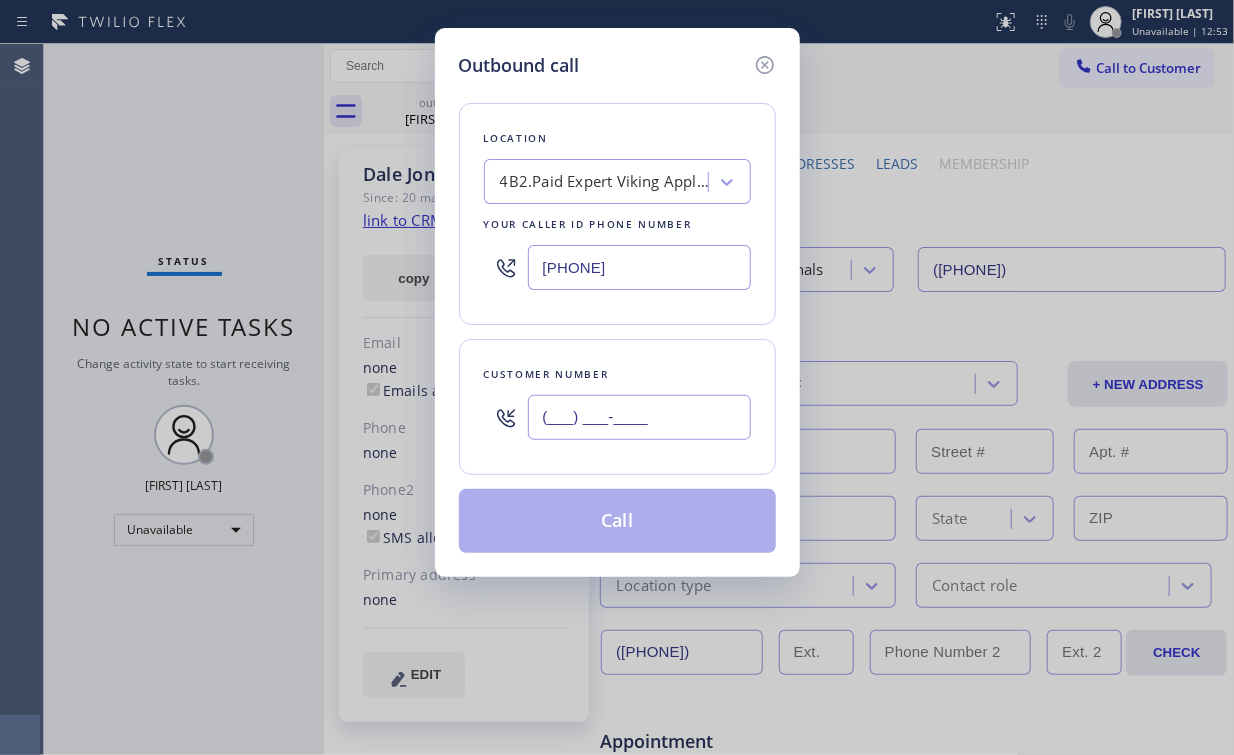 click on "(___) ___-____" at bounding box center (639, 417) 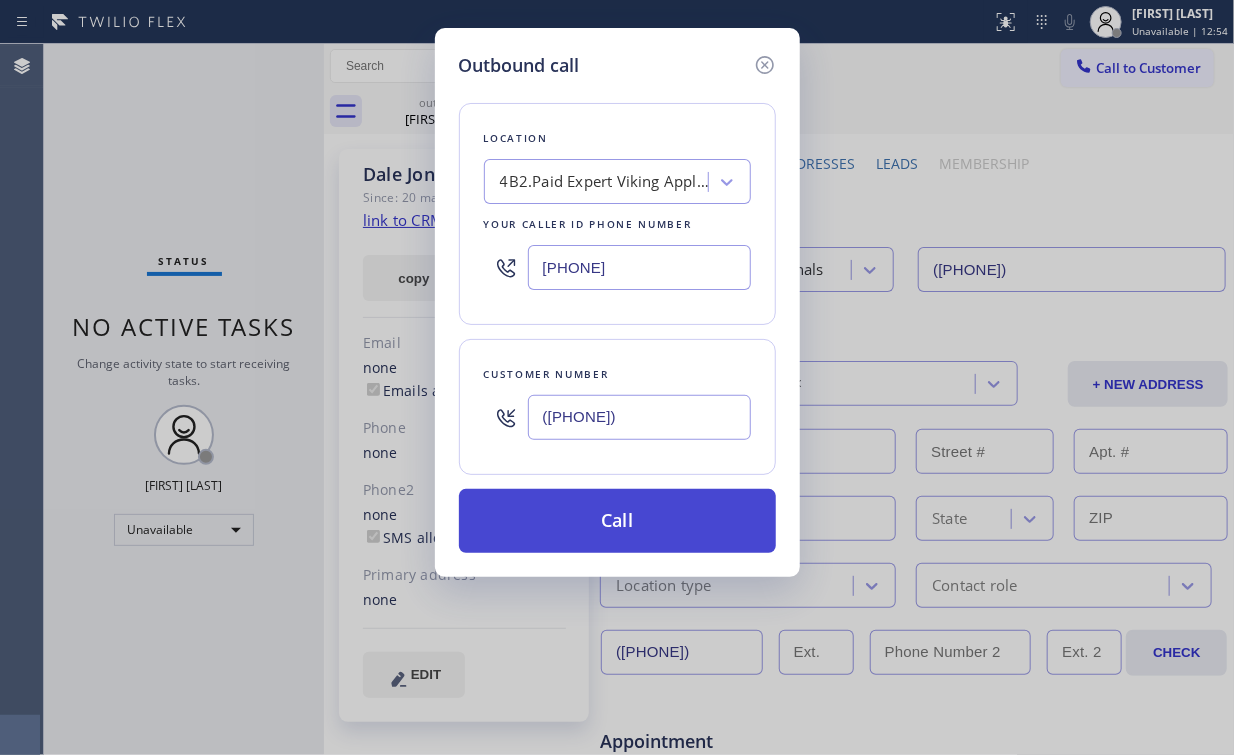 type on "([PHONE])" 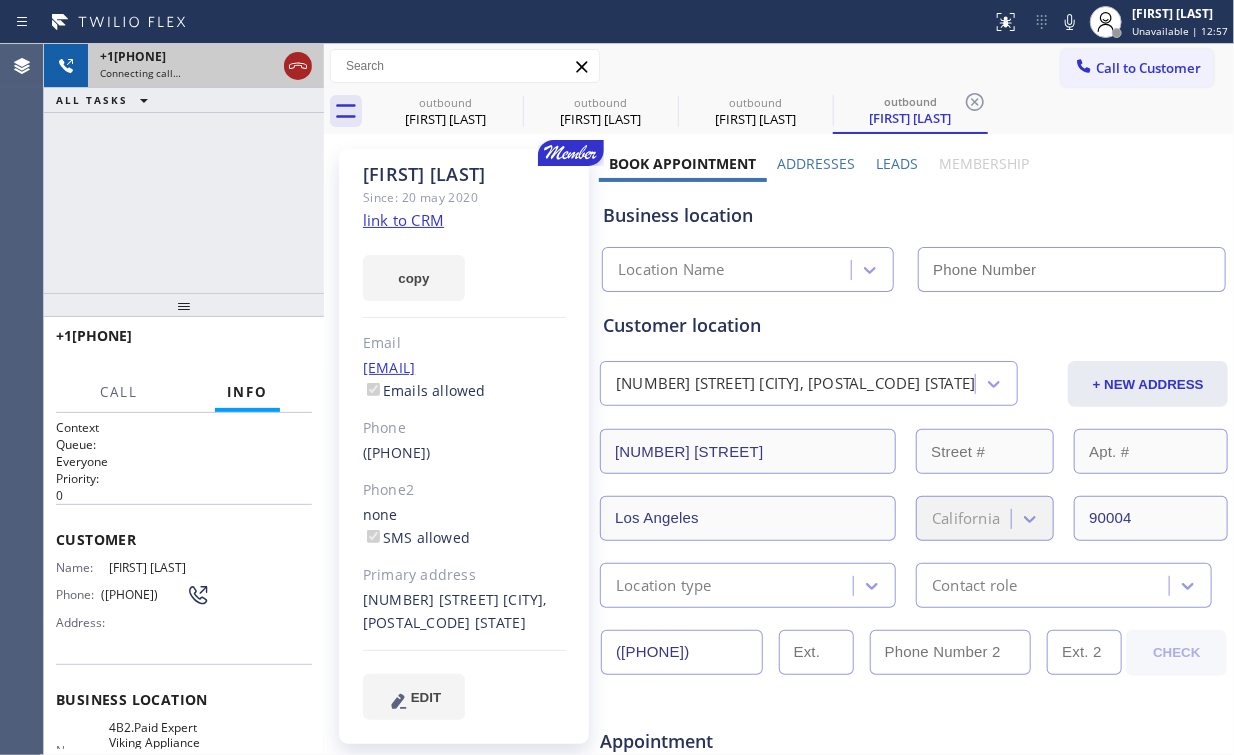 drag, startPoint x: 312, startPoint y: 60, endPoint x: 302, endPoint y: 61, distance: 10.049875 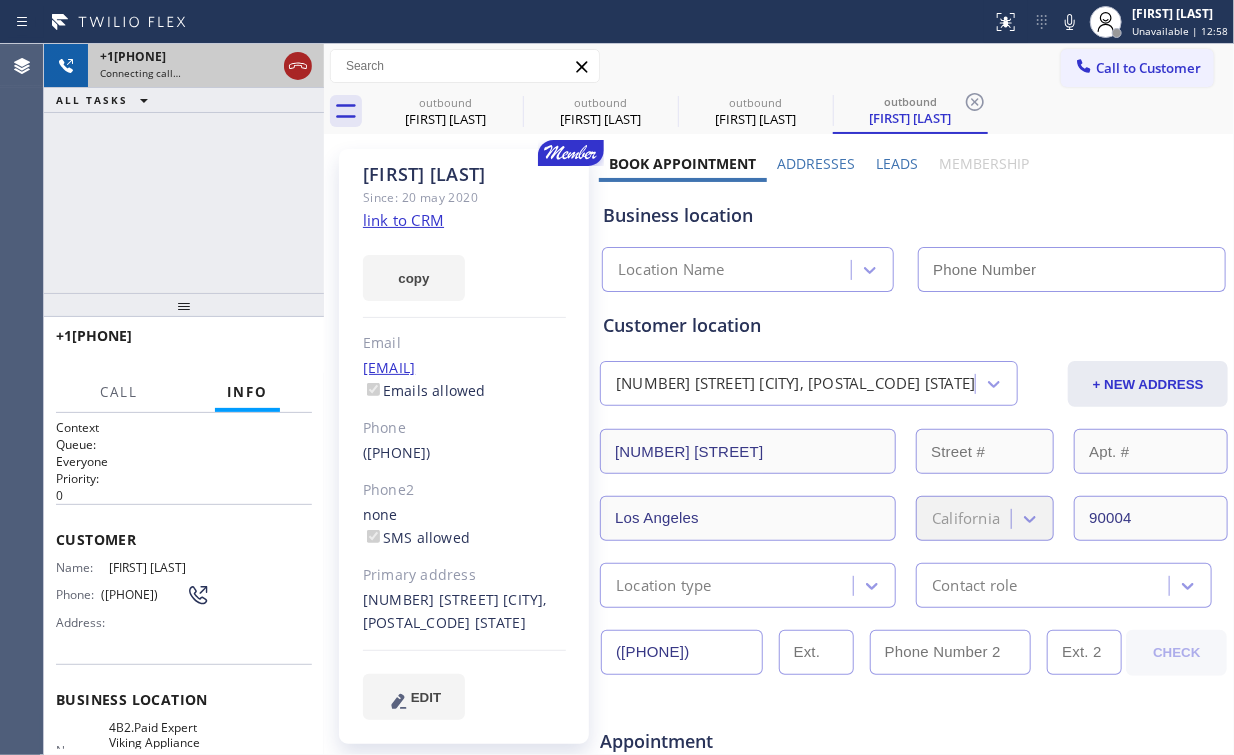 click 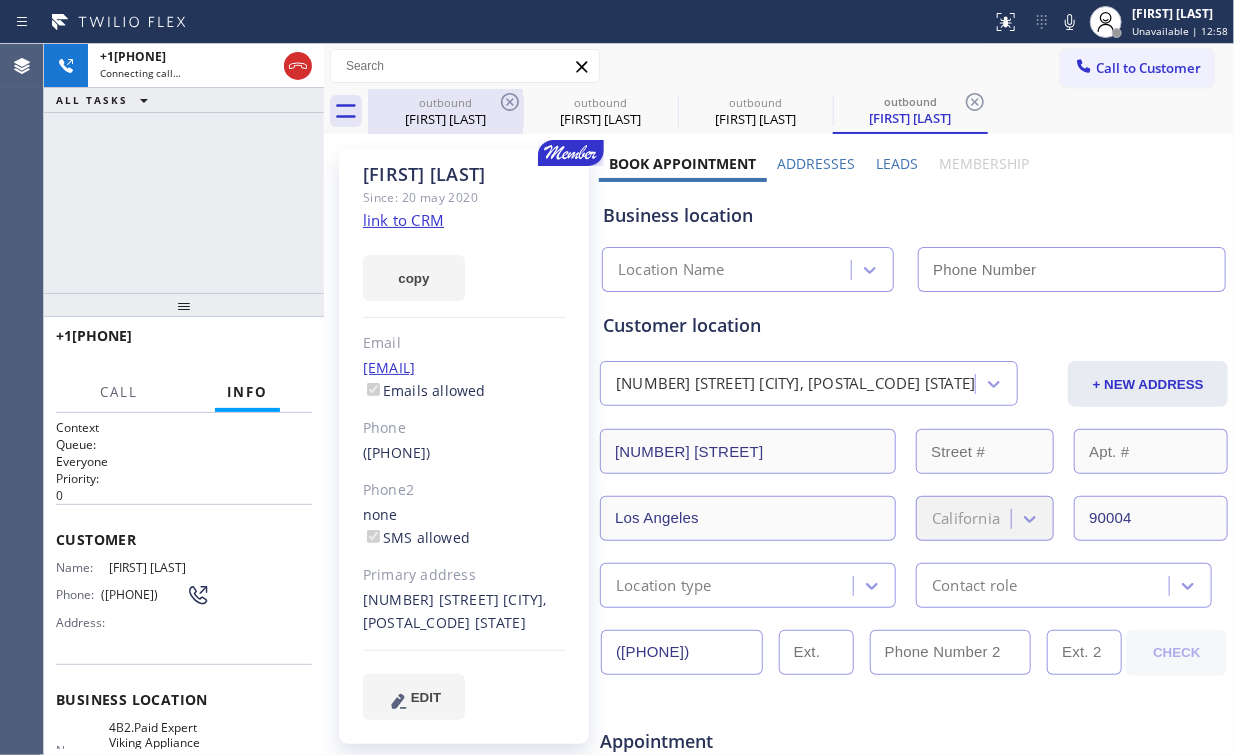 type on "[PHONE]" 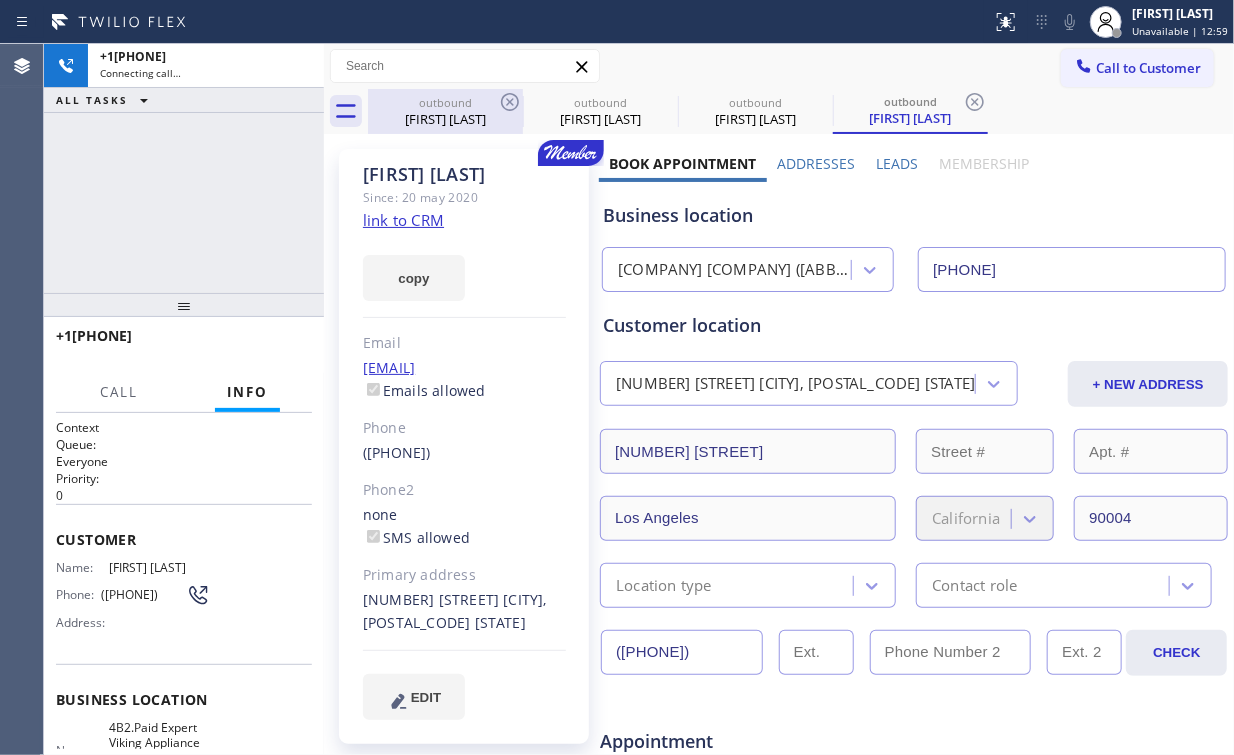 click on "[FIRST] [LAST]" at bounding box center [445, 119] 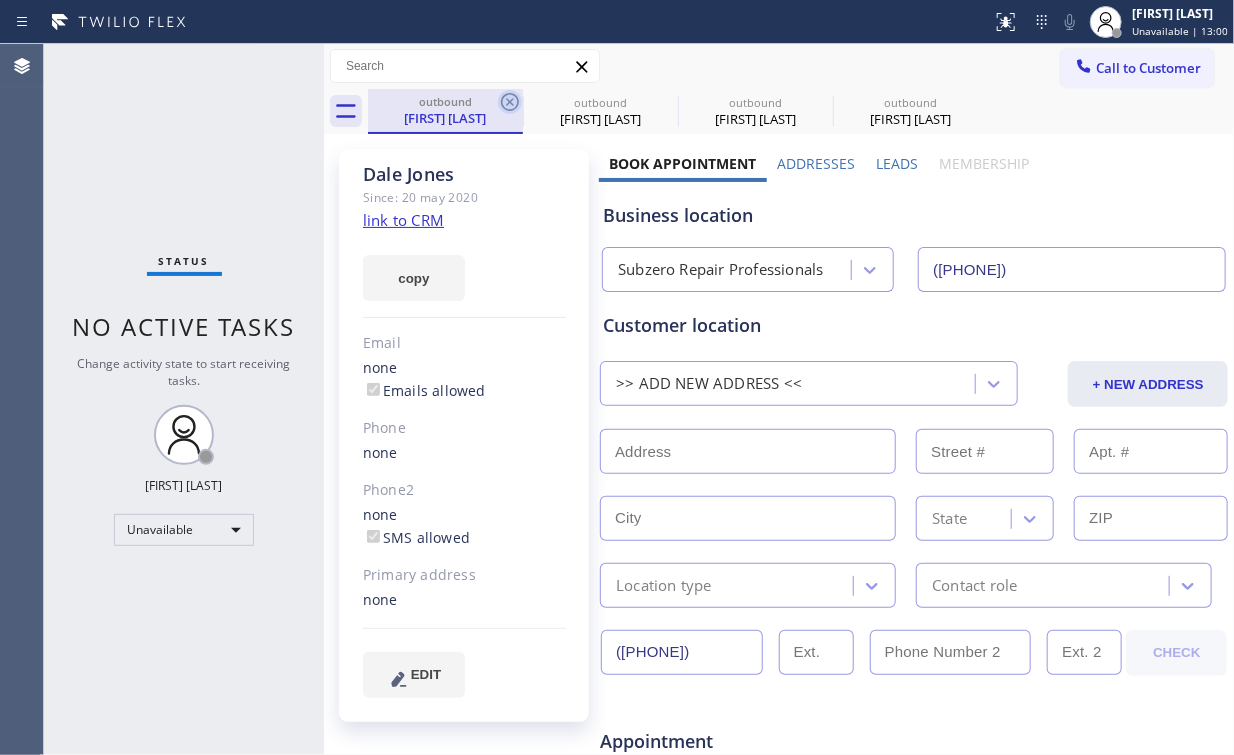 click 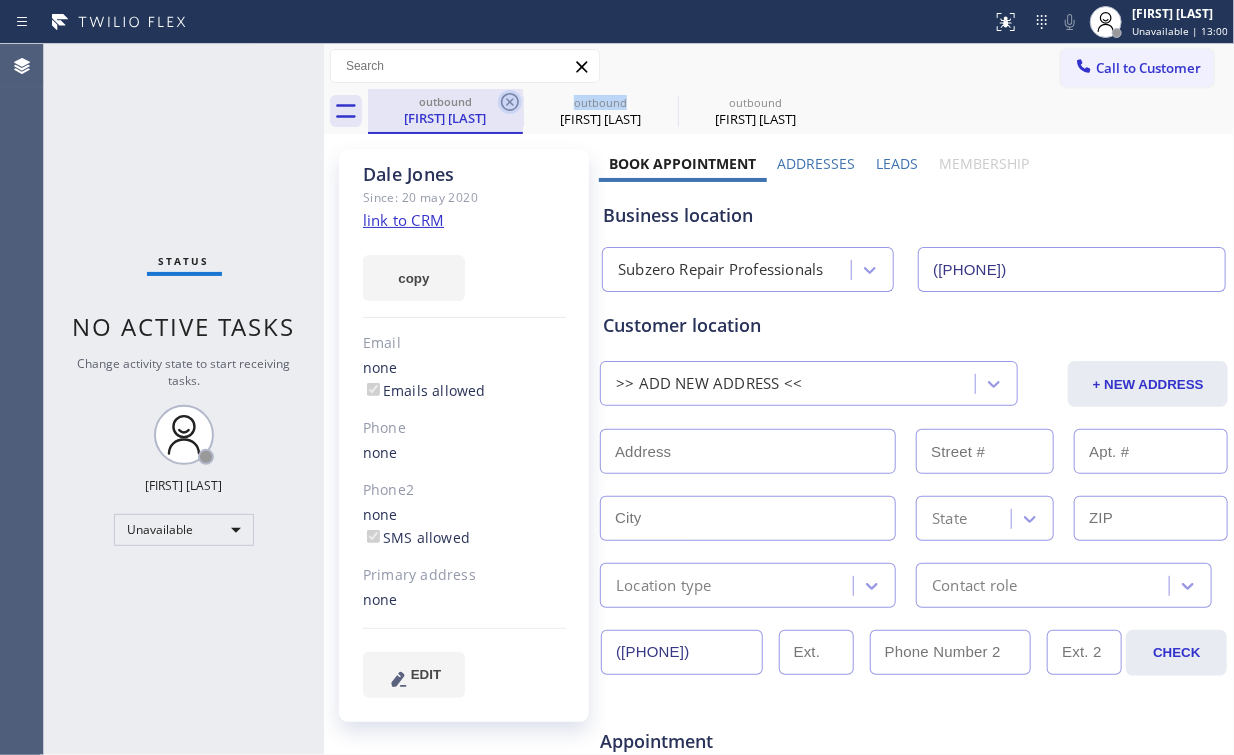 click 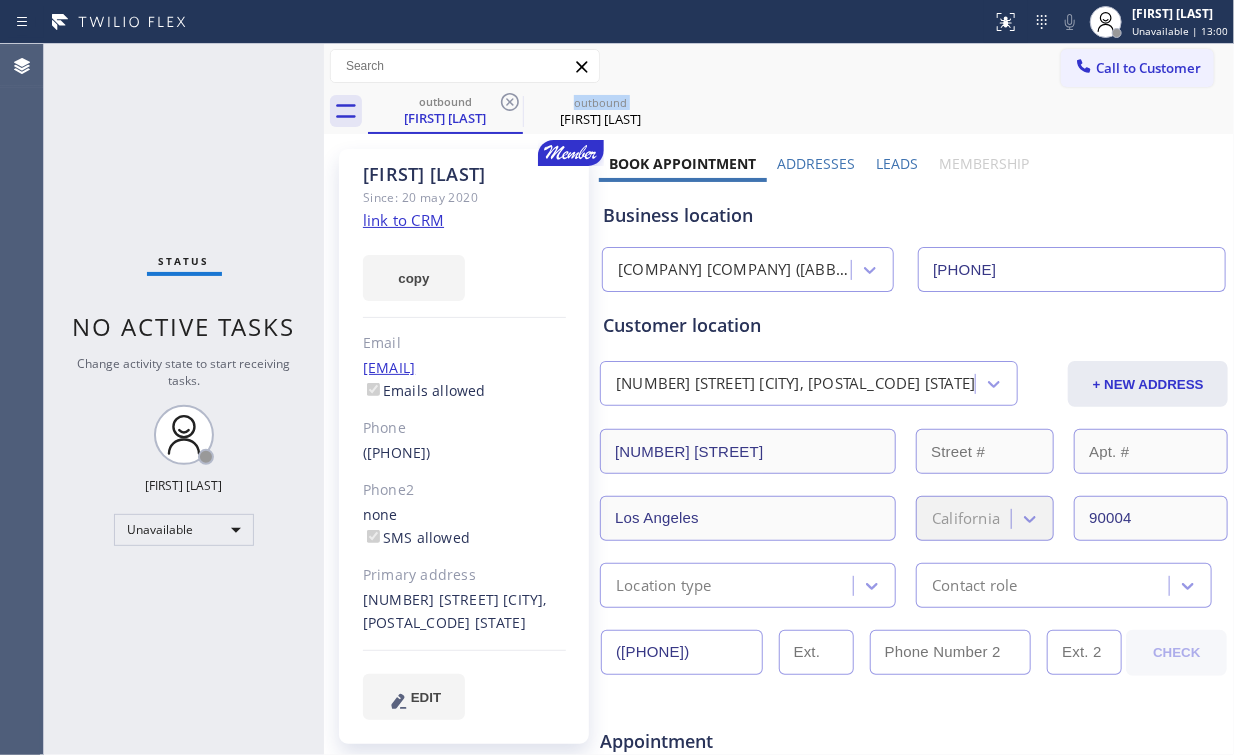 click 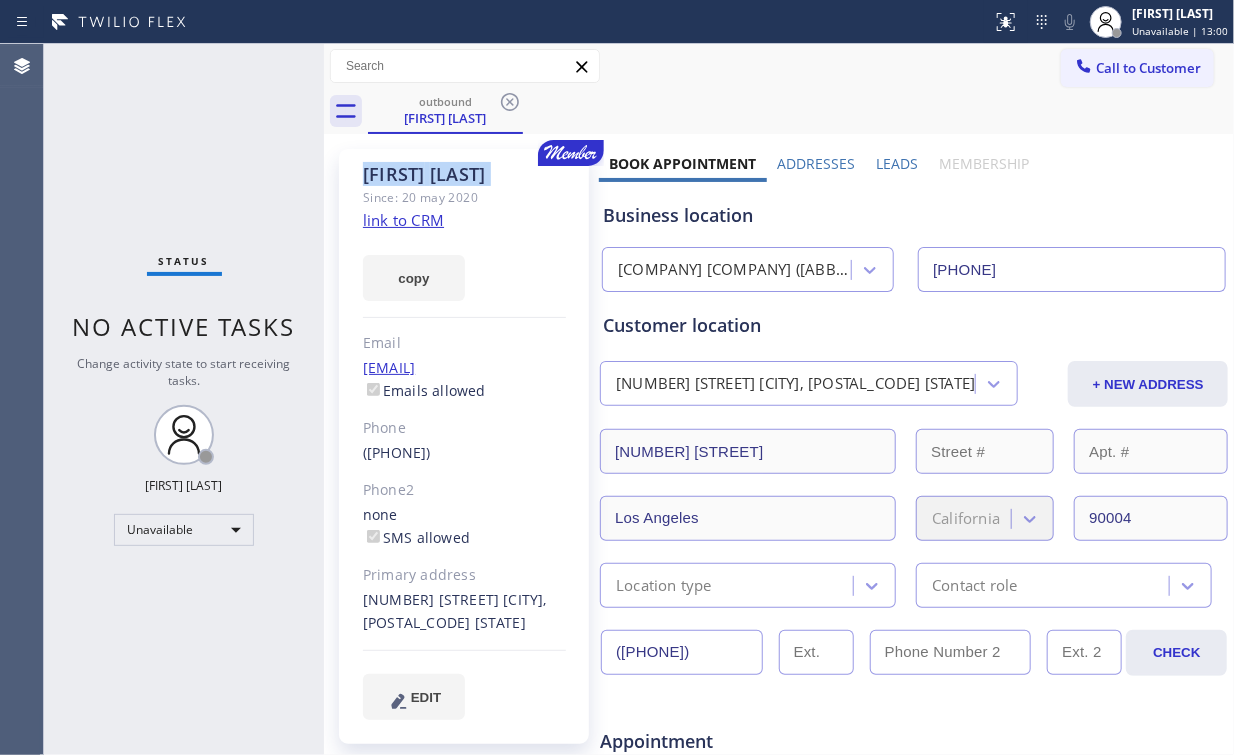 click 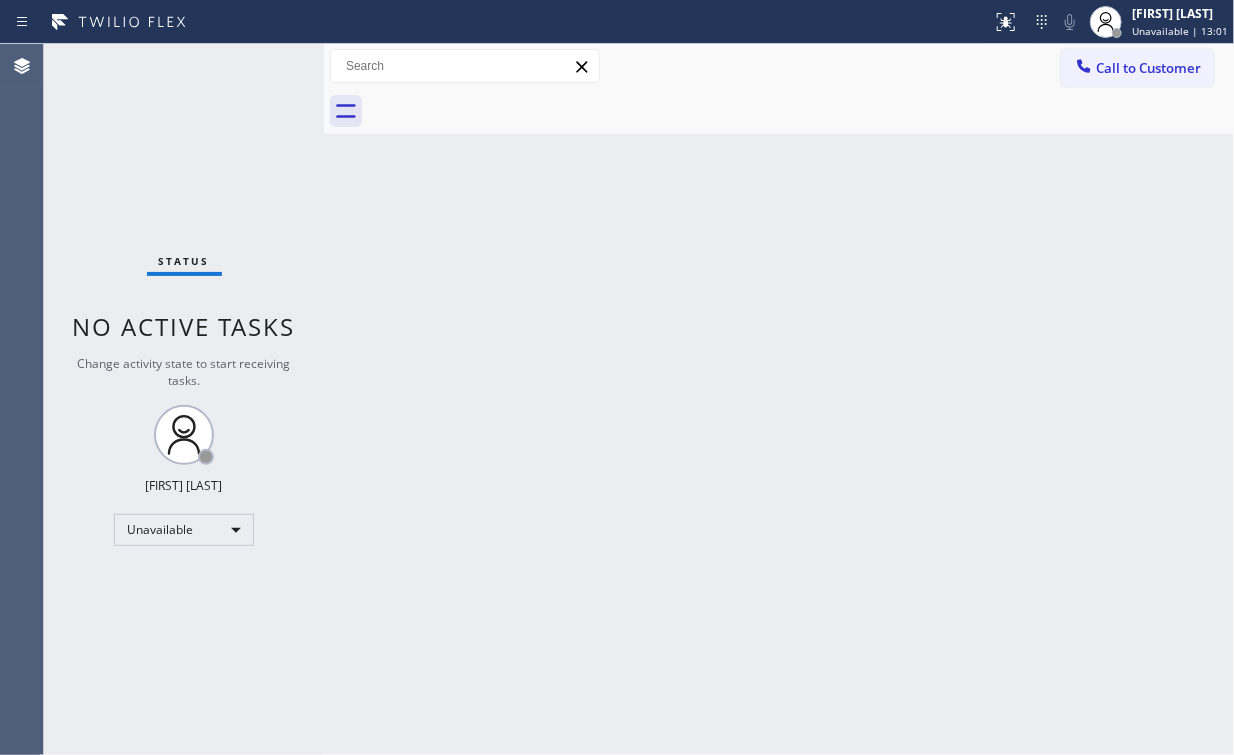 drag, startPoint x: 242, startPoint y: 220, endPoint x: 170, endPoint y: 16, distance: 216.33308 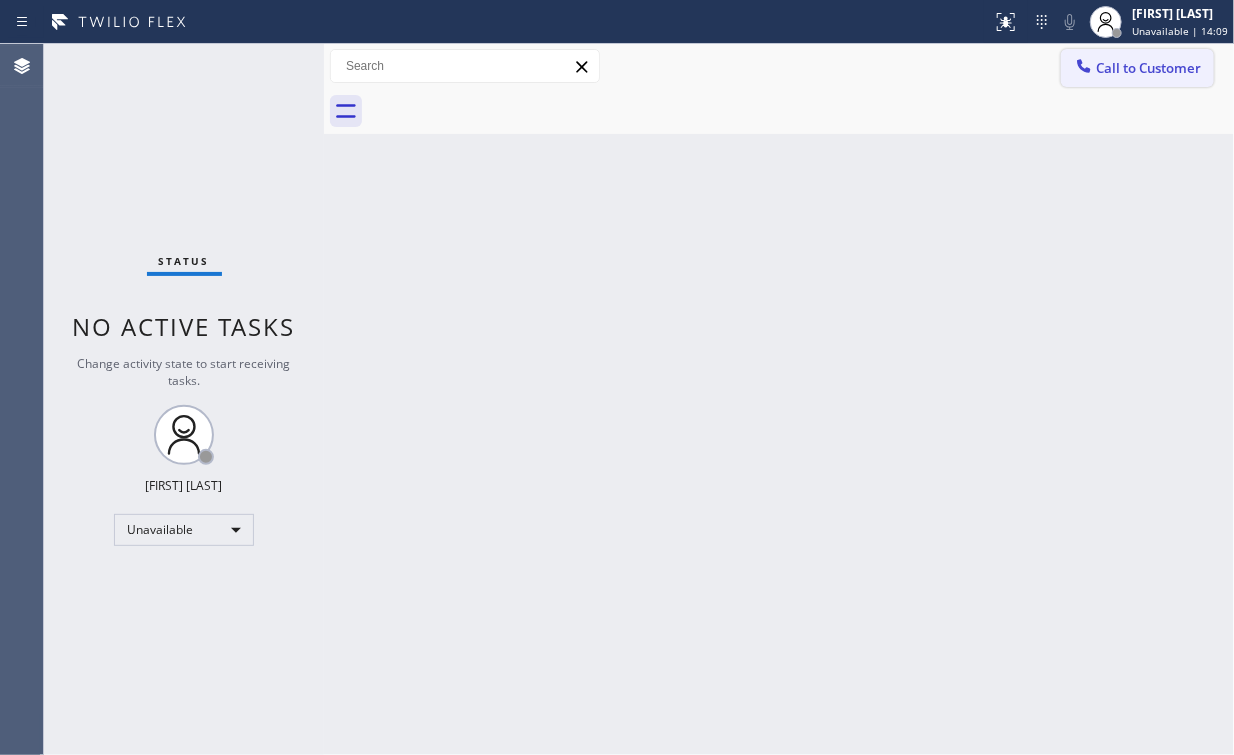 click on "Call to Customer" at bounding box center (1148, 68) 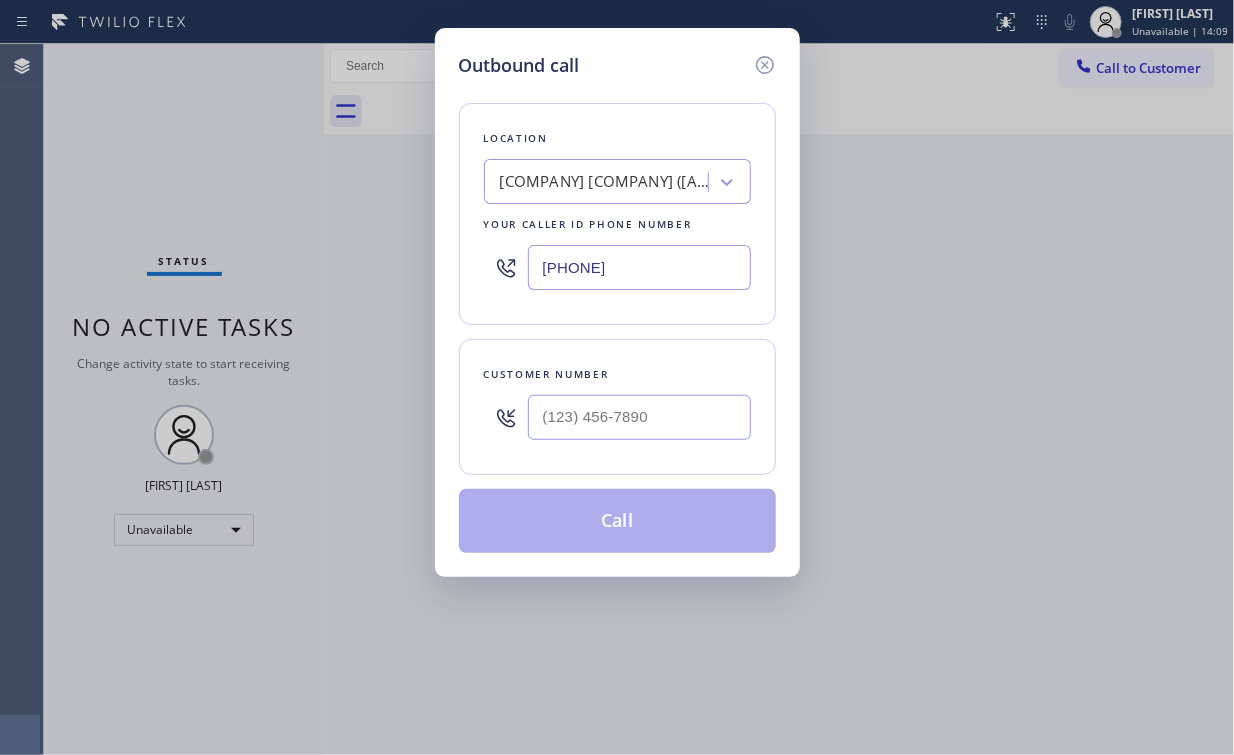 drag, startPoint x: 684, startPoint y: 268, endPoint x: 286, endPoint y: 176, distance: 408.4948 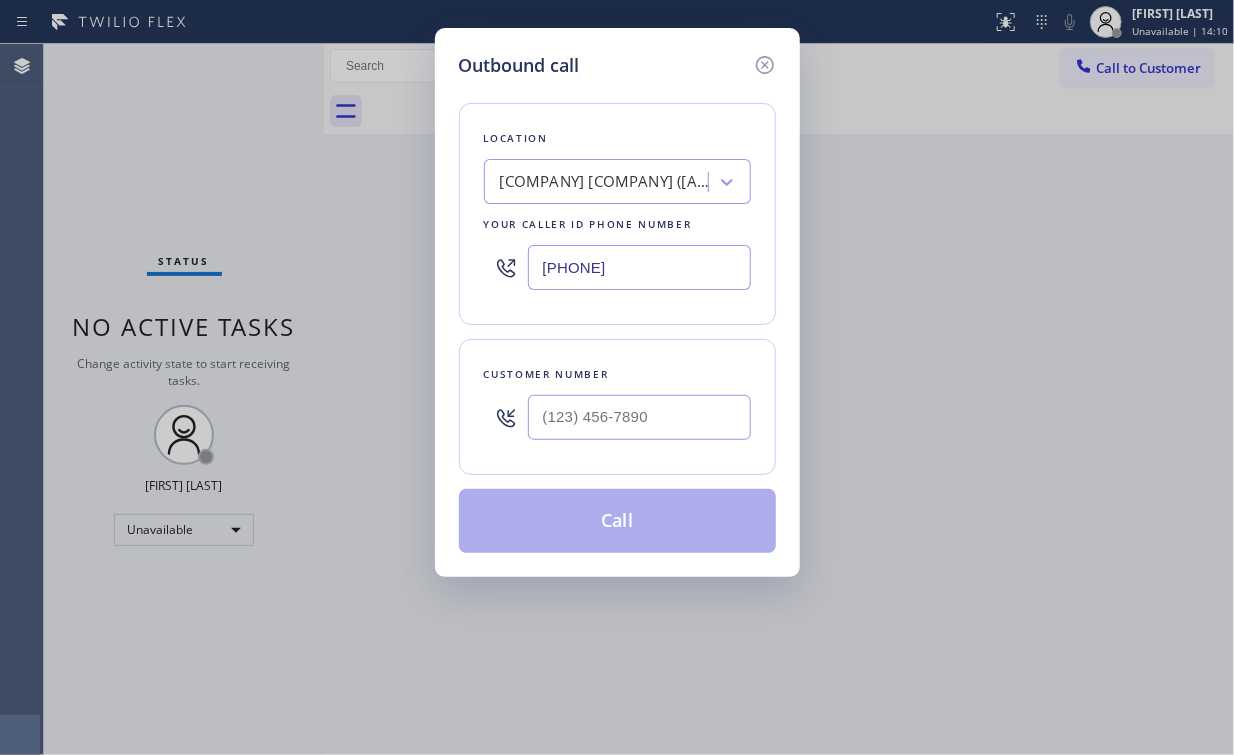type on "[PHONE]" 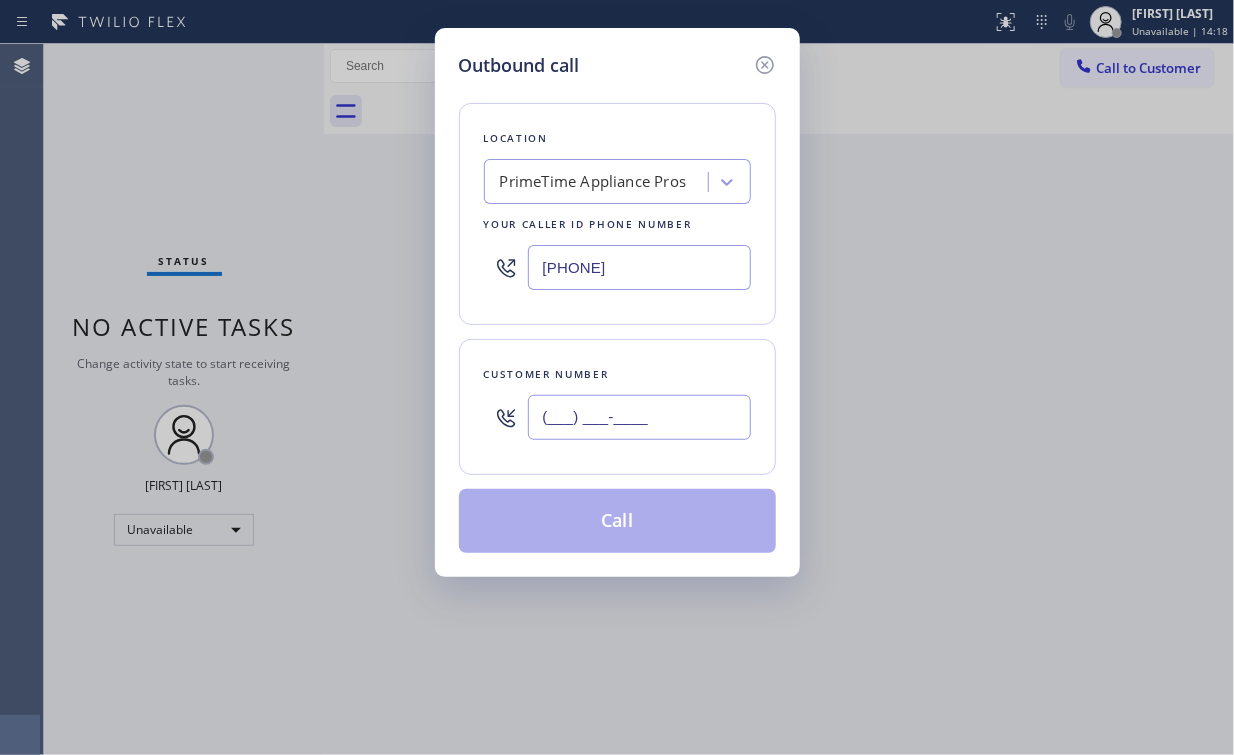 drag, startPoint x: 631, startPoint y: 411, endPoint x: 659, endPoint y: 400, distance: 30.083218 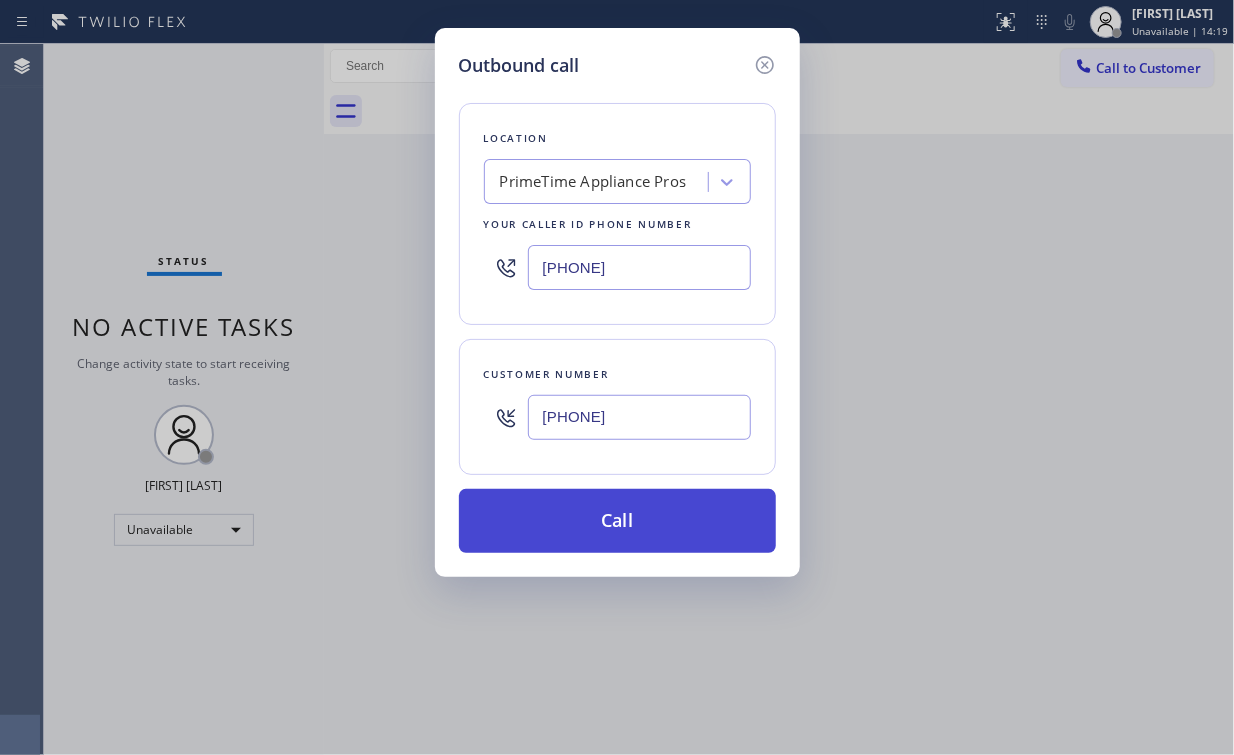 type on "[PHONE]" 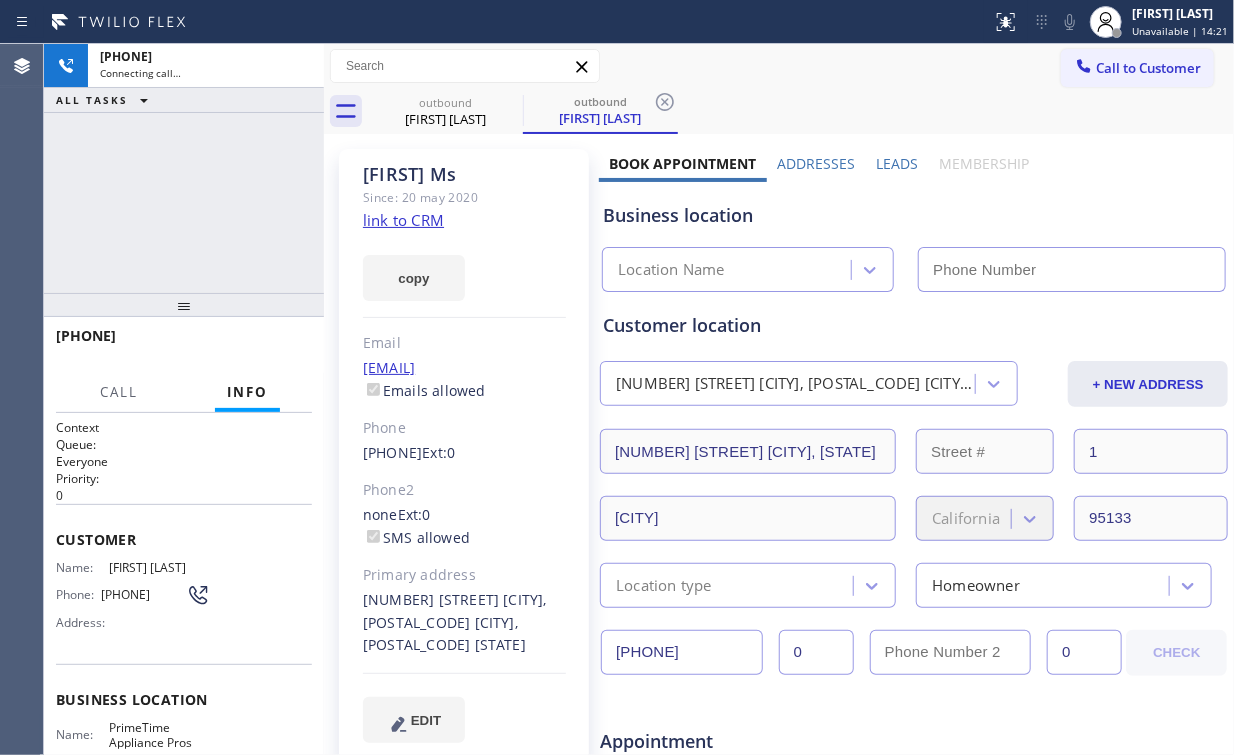 click on "[PHONE] Connecting call… ALL TASKS ALL TASKS ACTIVE TASKS TASKS IN WRAP UP" at bounding box center [184, 168] 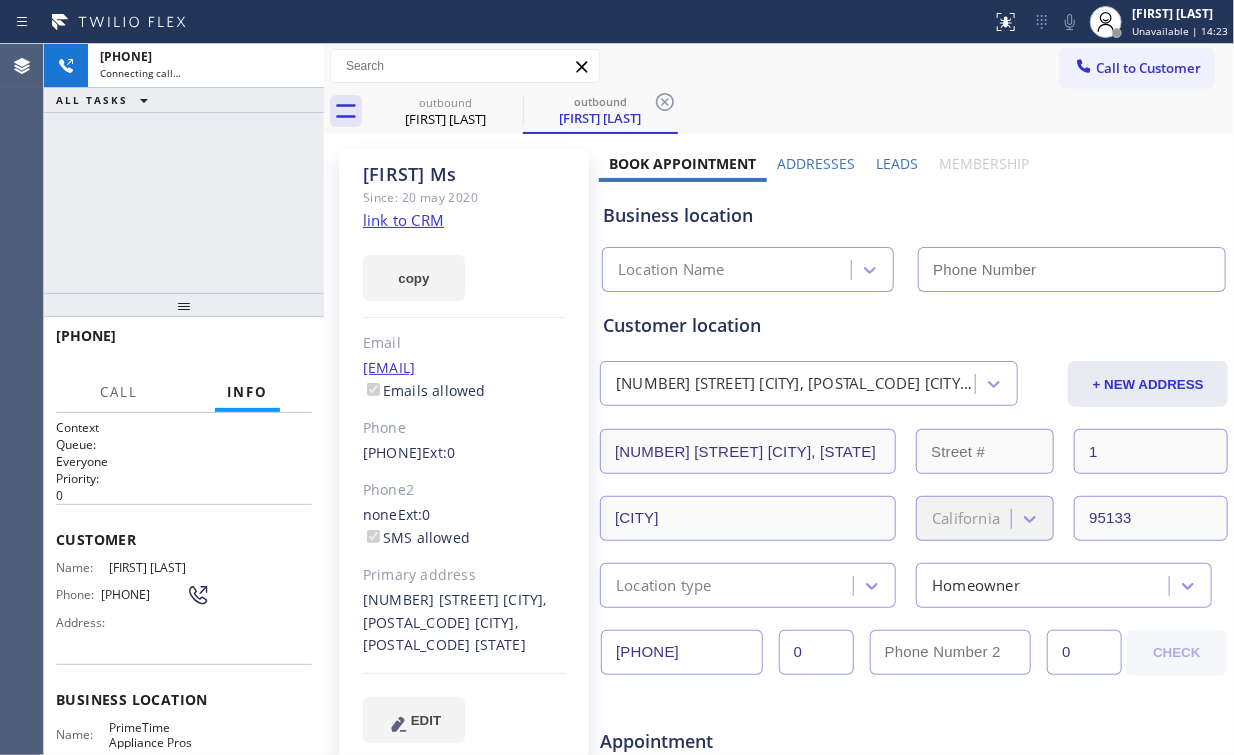 type on "[PHONE]" 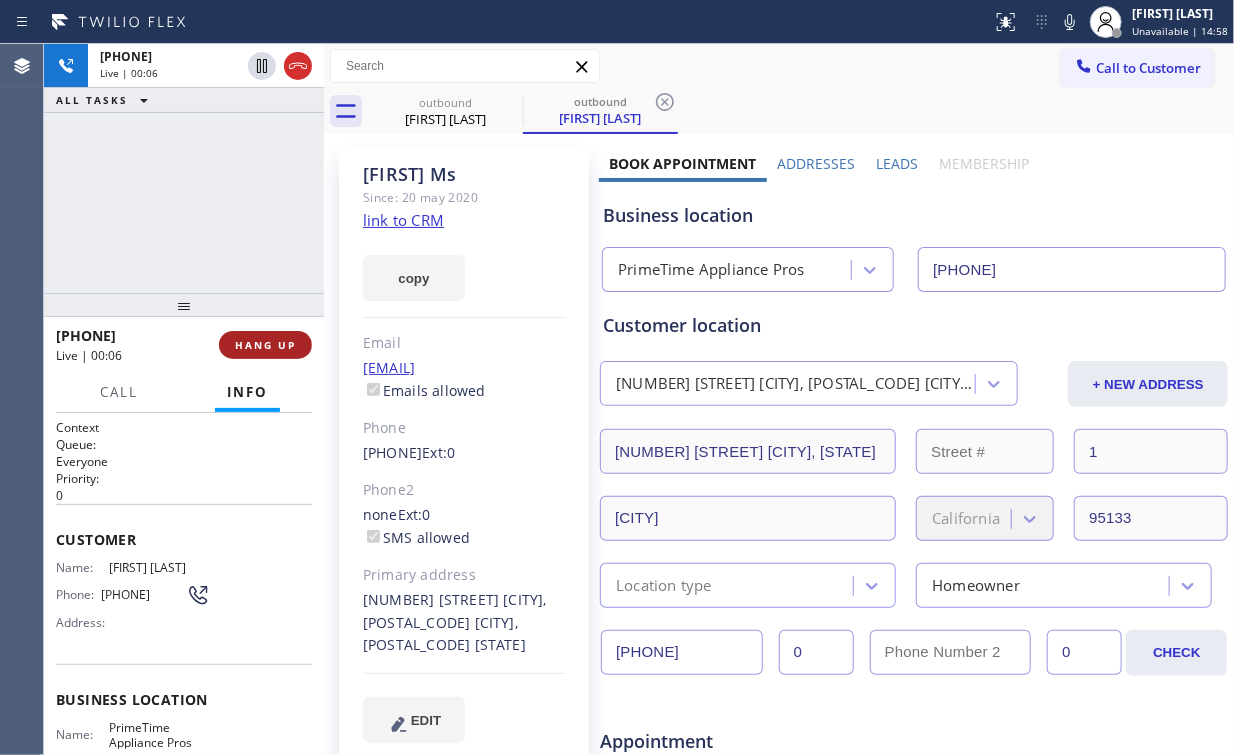 click on "HANG UP" at bounding box center [265, 345] 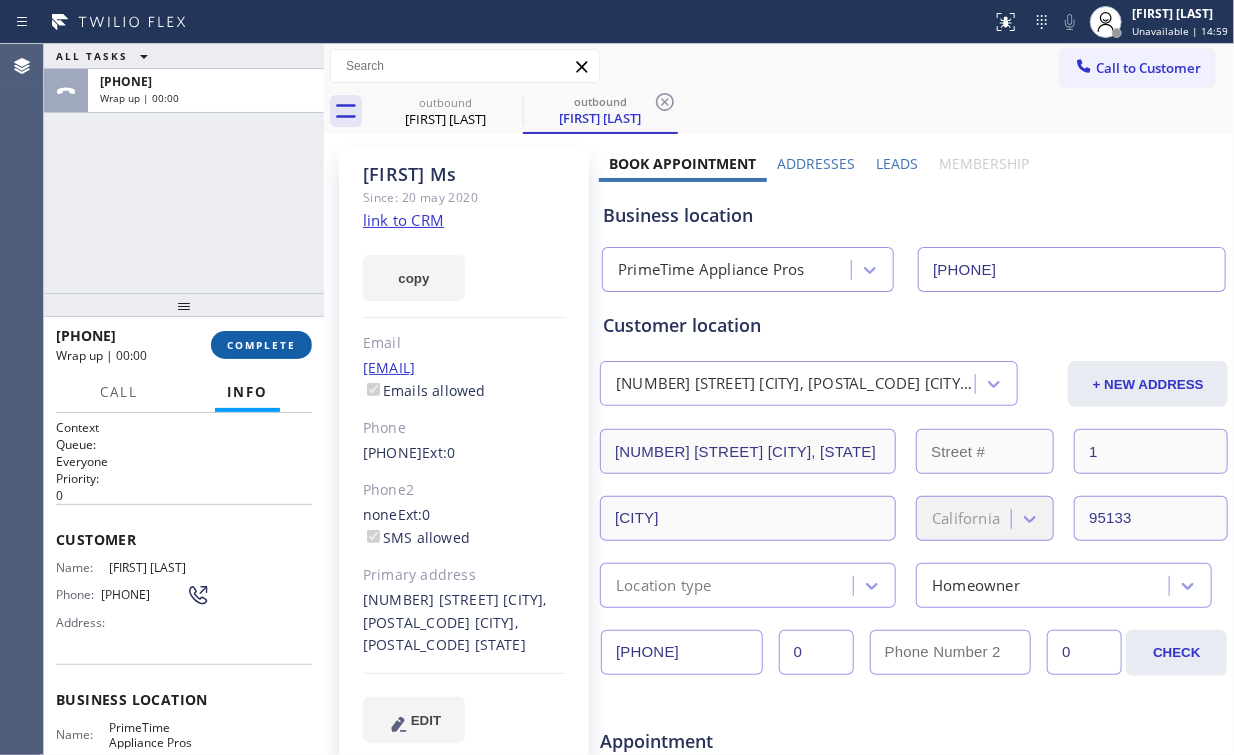 click on "COMPLETE" at bounding box center (261, 345) 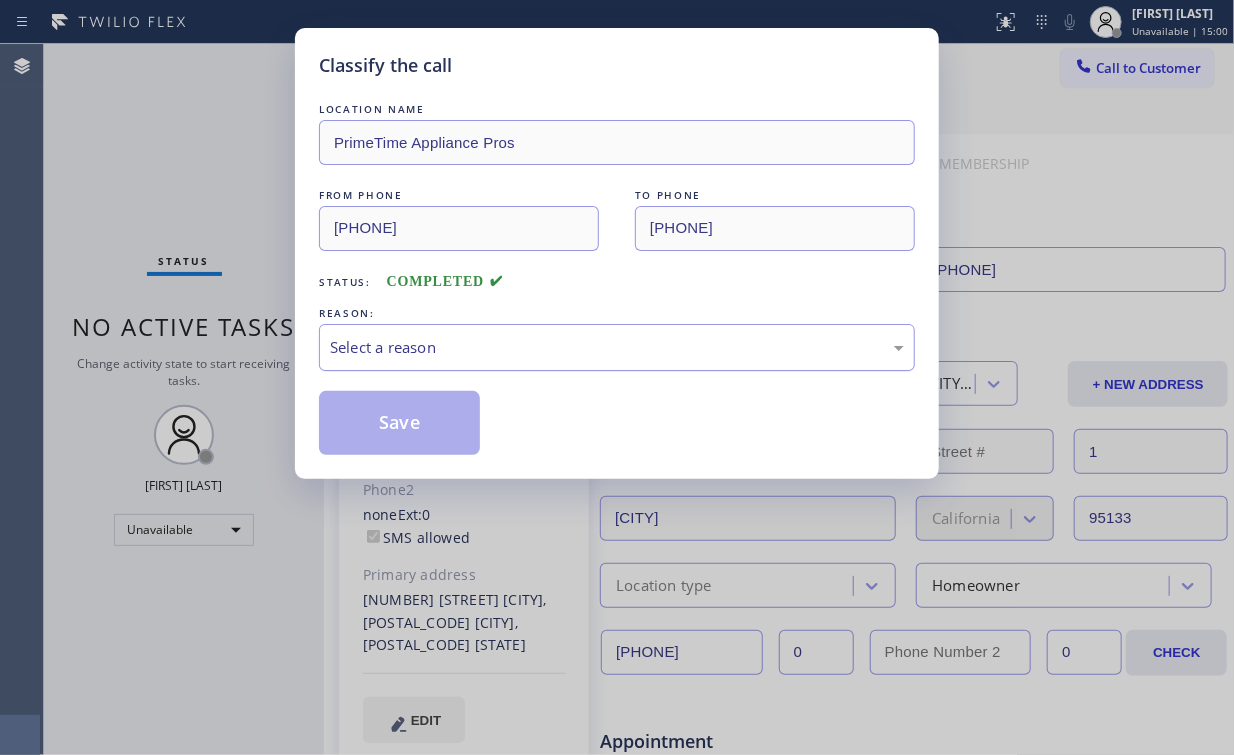drag, startPoint x: 401, startPoint y: 339, endPoint x: 404, endPoint y: 361, distance: 22.203604 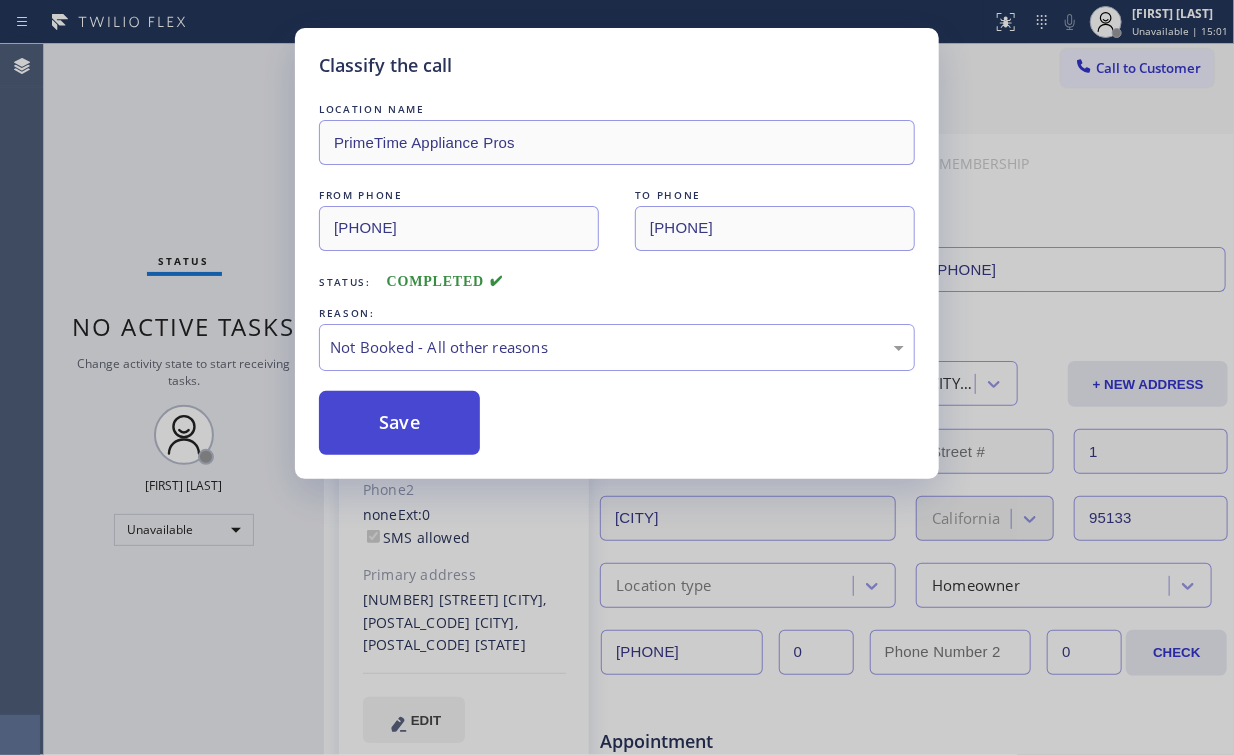 drag, startPoint x: 408, startPoint y: 432, endPoint x: 383, endPoint y: 391, distance: 48.02083 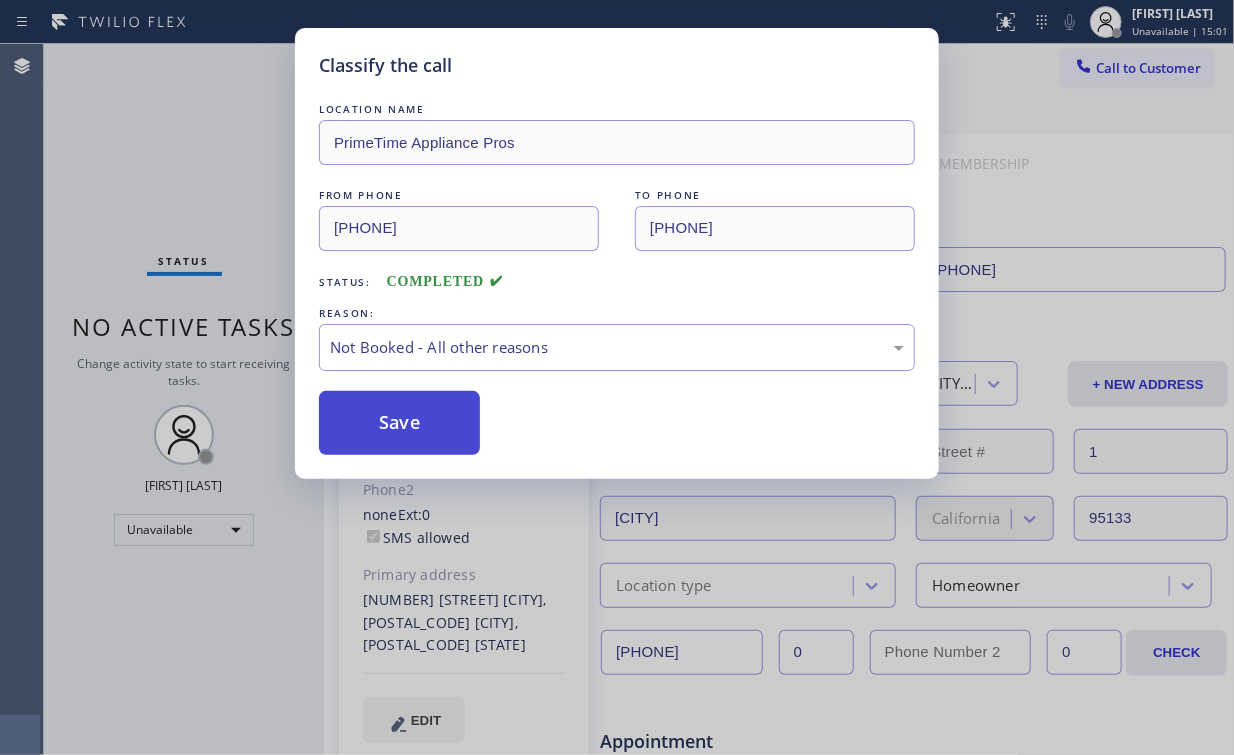 click on "Save" at bounding box center [399, 423] 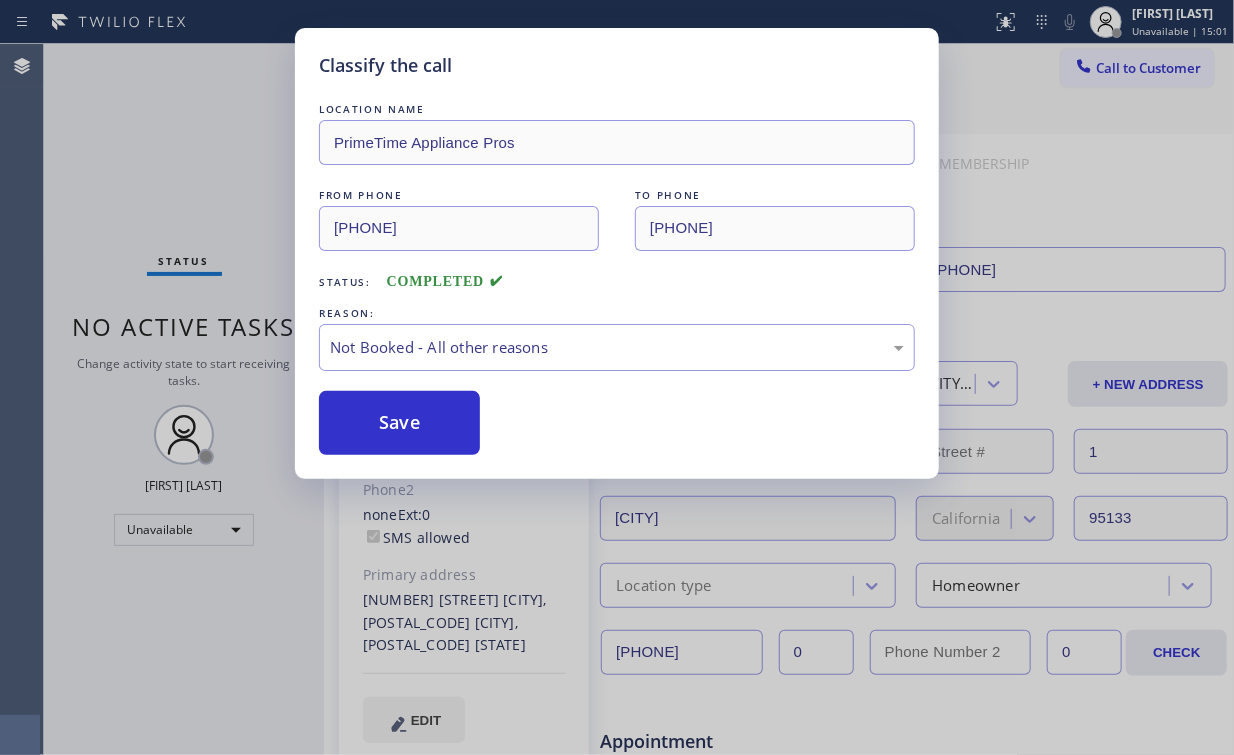 click on "Classify the call LOCATION NAME [COMPANY] FROM PHONE ([PHONE]) TO PHONE ([PHONE]) Status: COMPLETED REASON: Not Booked - All other reasons Save" at bounding box center (617, 377) 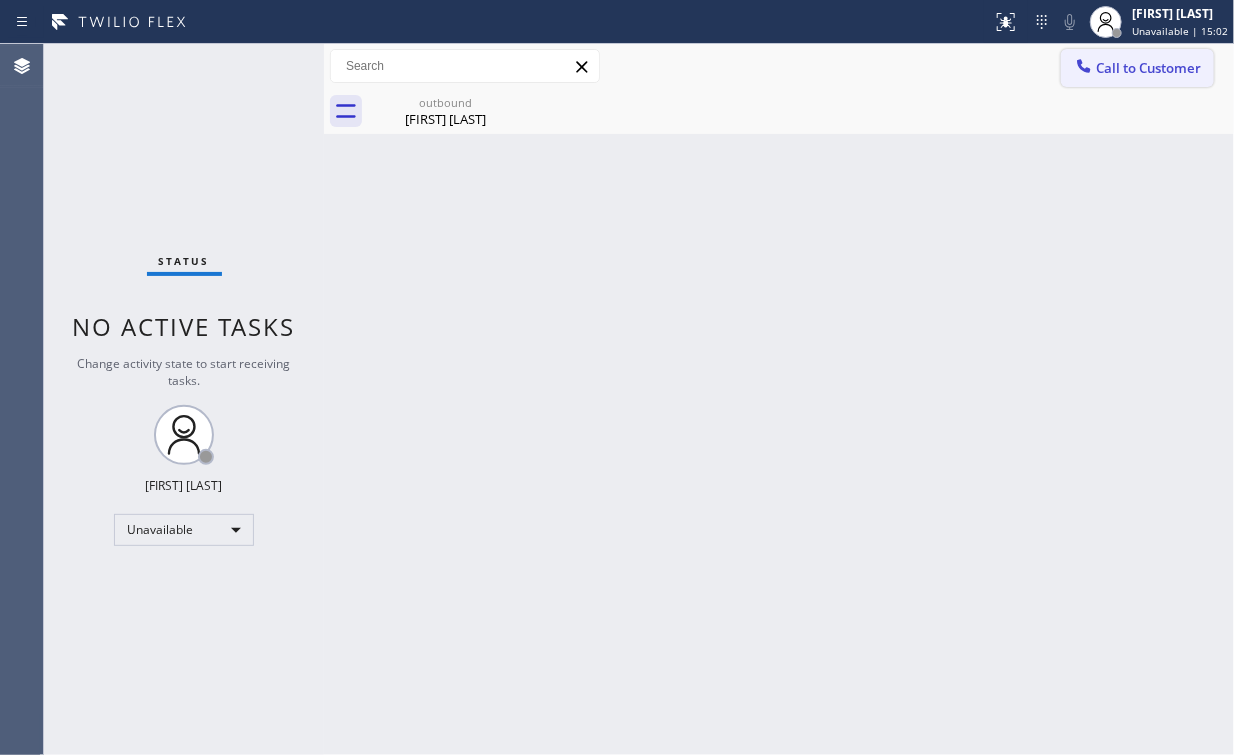 click on "Call to Customer" at bounding box center (1137, 68) 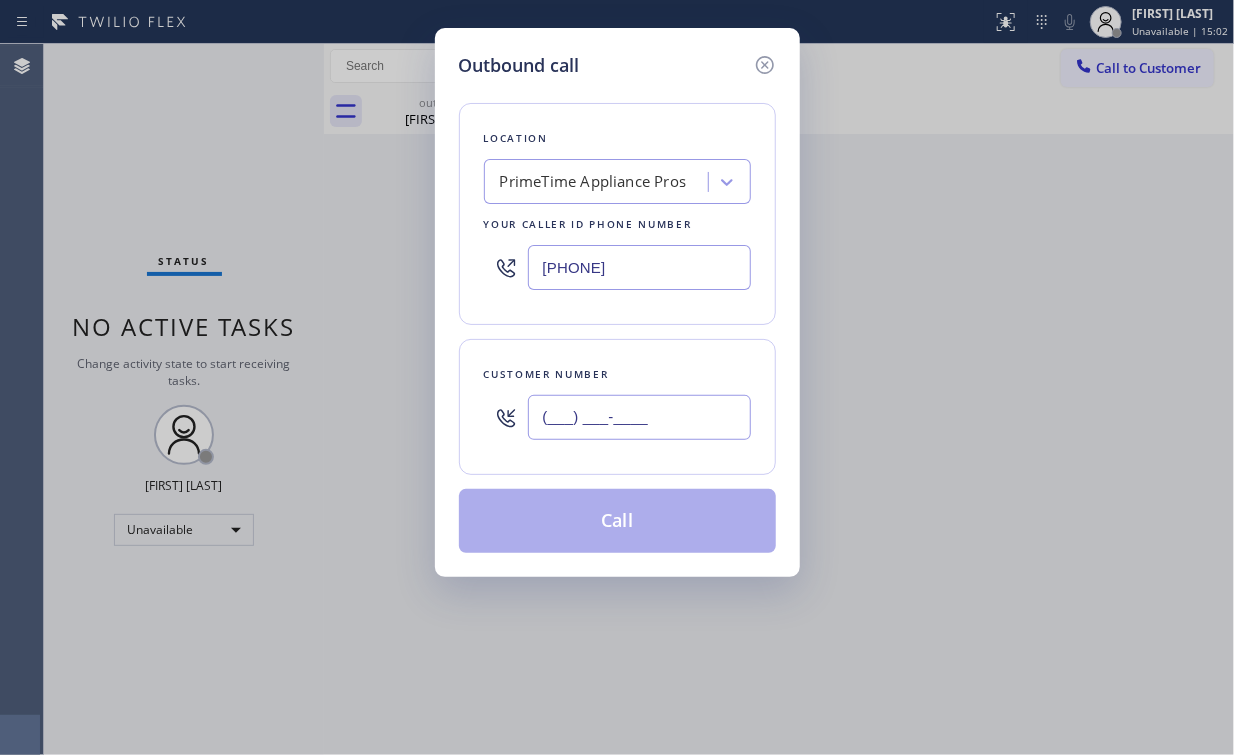 drag, startPoint x: 648, startPoint y: 419, endPoint x: 705, endPoint y: 388, distance: 64.884514 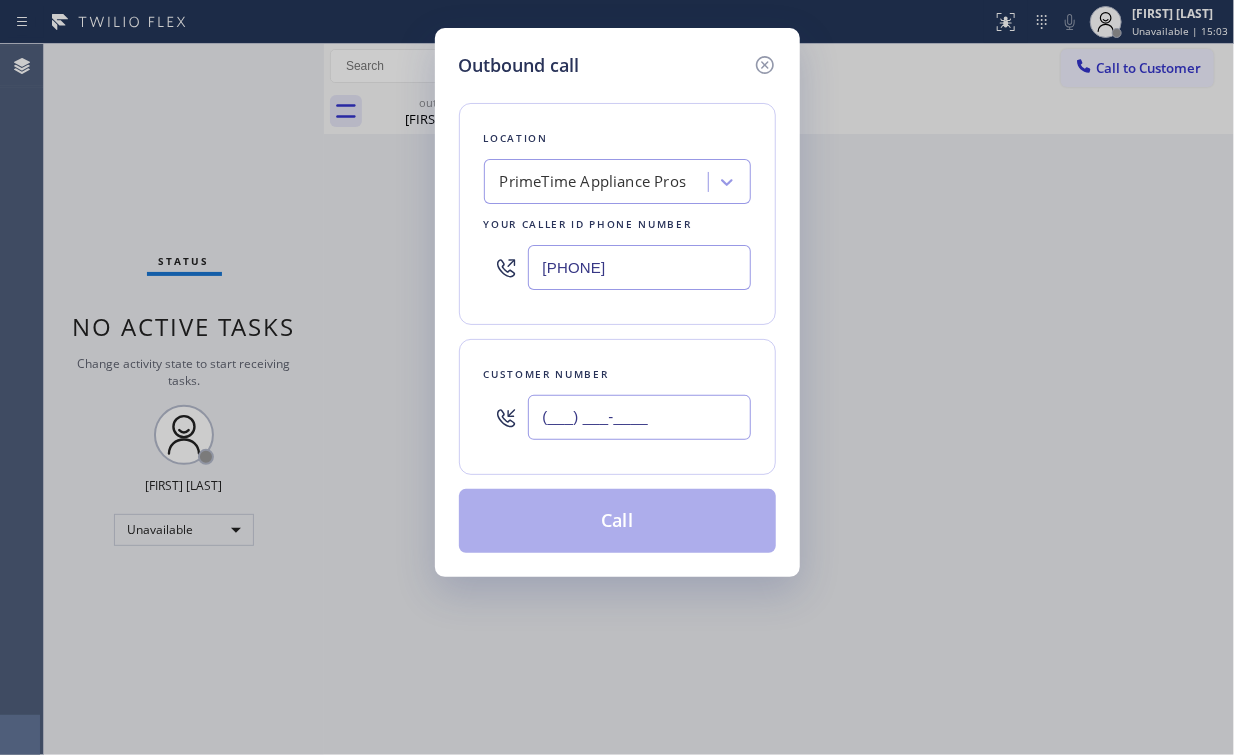 paste on "([PHONE])" 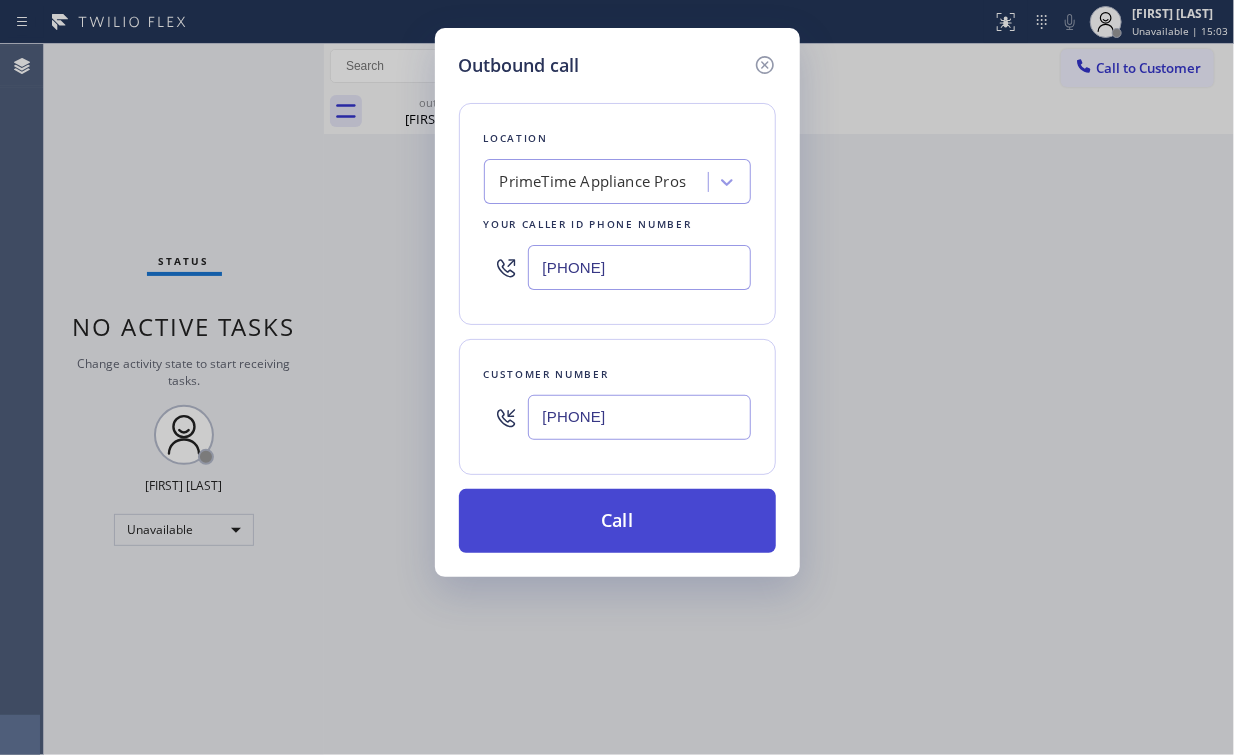 type on "[PHONE]" 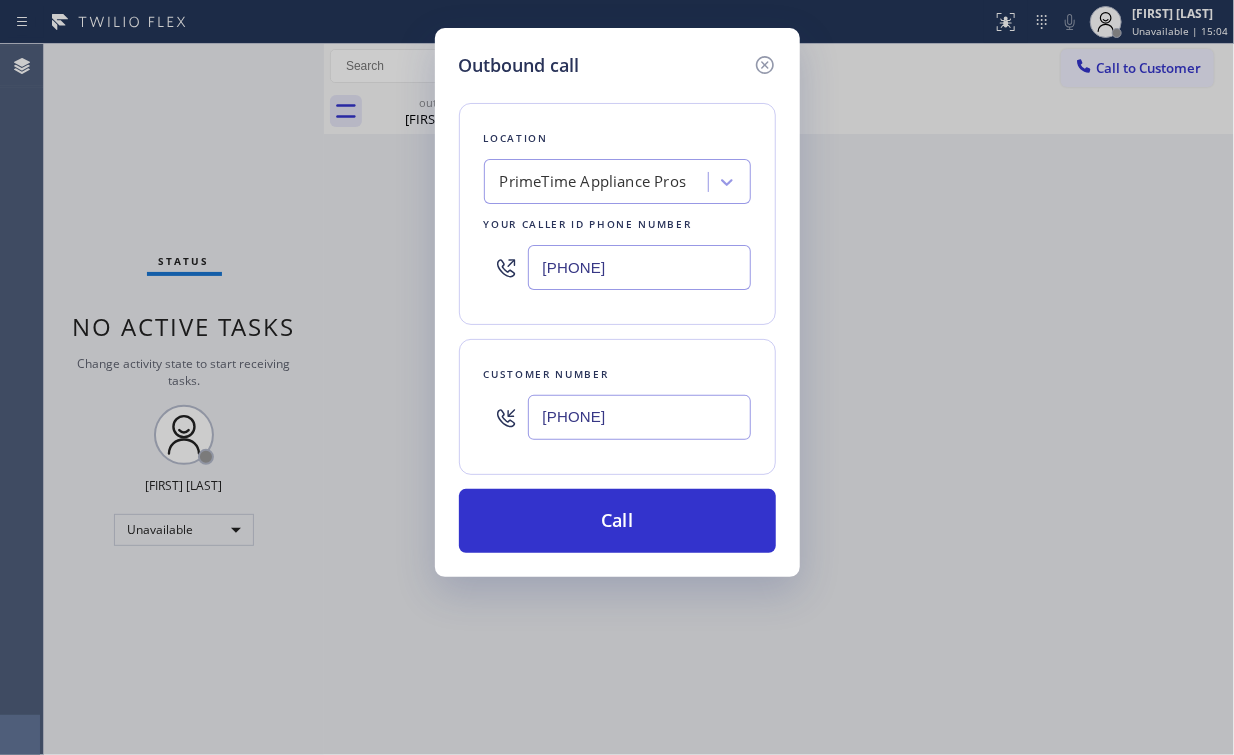 click on "Outbound call Location [COMPANY] Your caller id phone number ([PHONE]) Customer number ([PHONE]) Call" at bounding box center [617, 377] 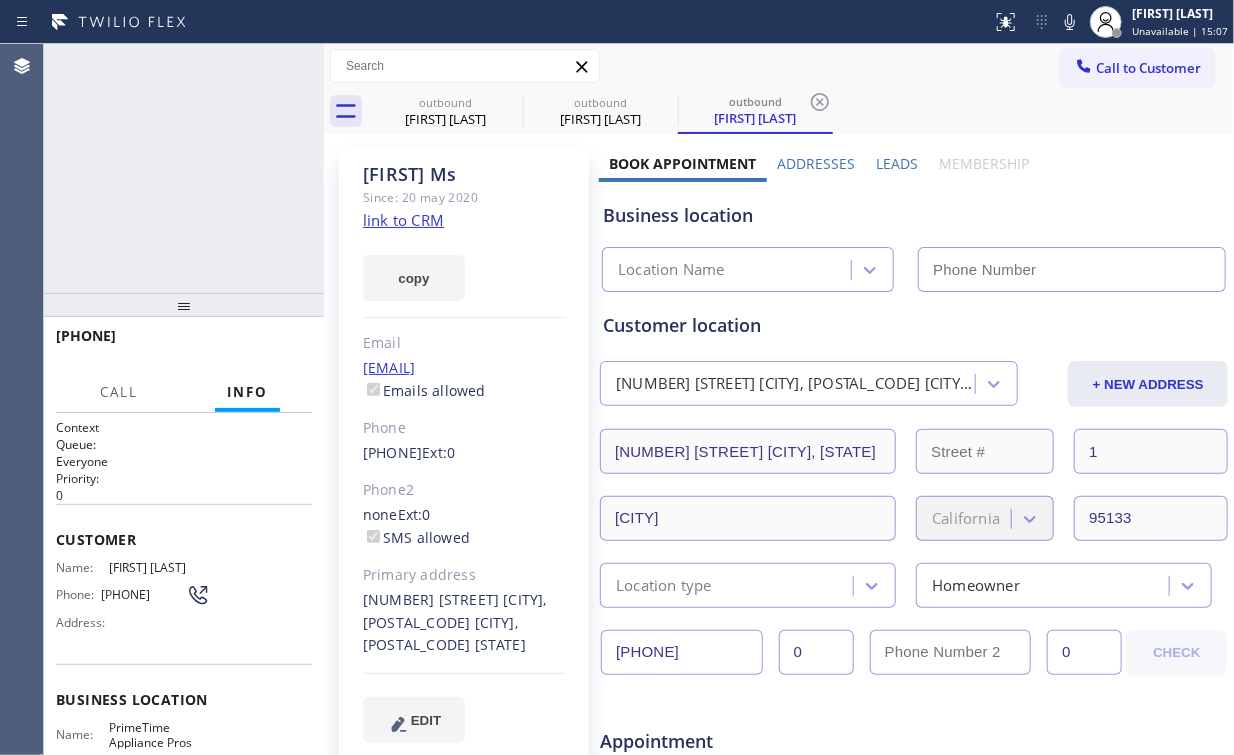 type on "[PHONE]" 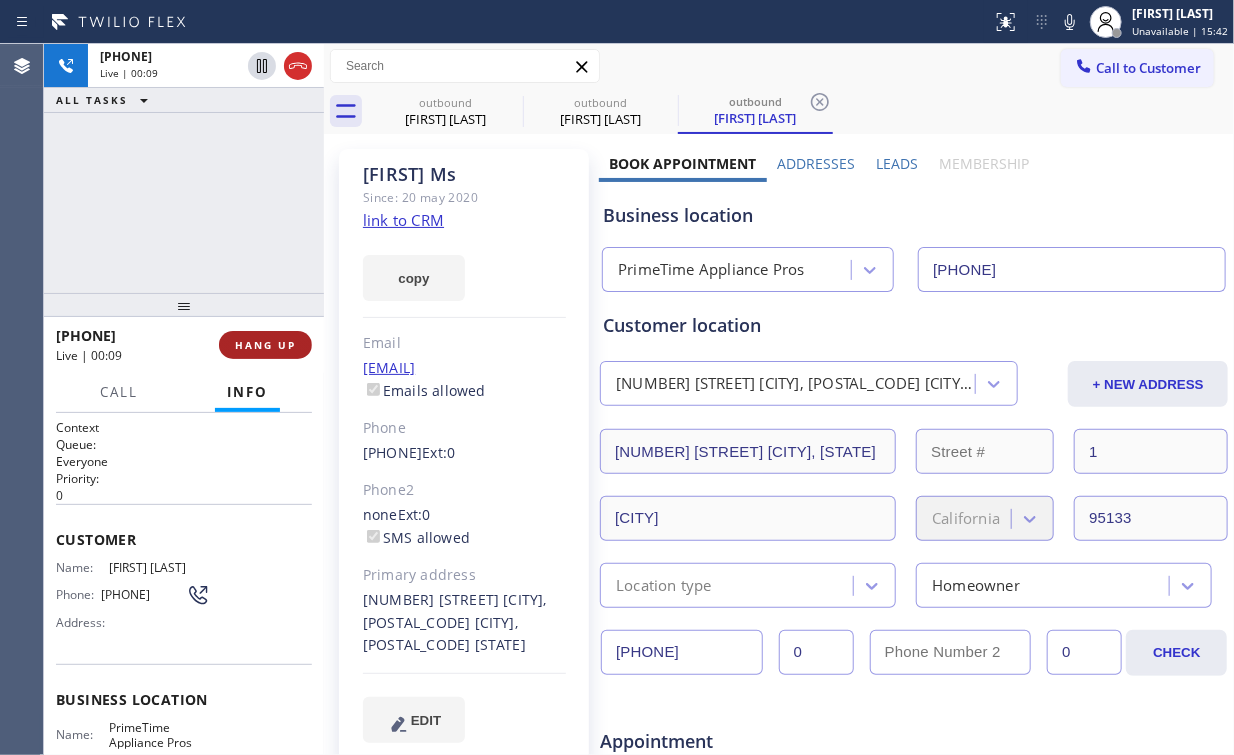 click on "HANG UP" at bounding box center (265, 345) 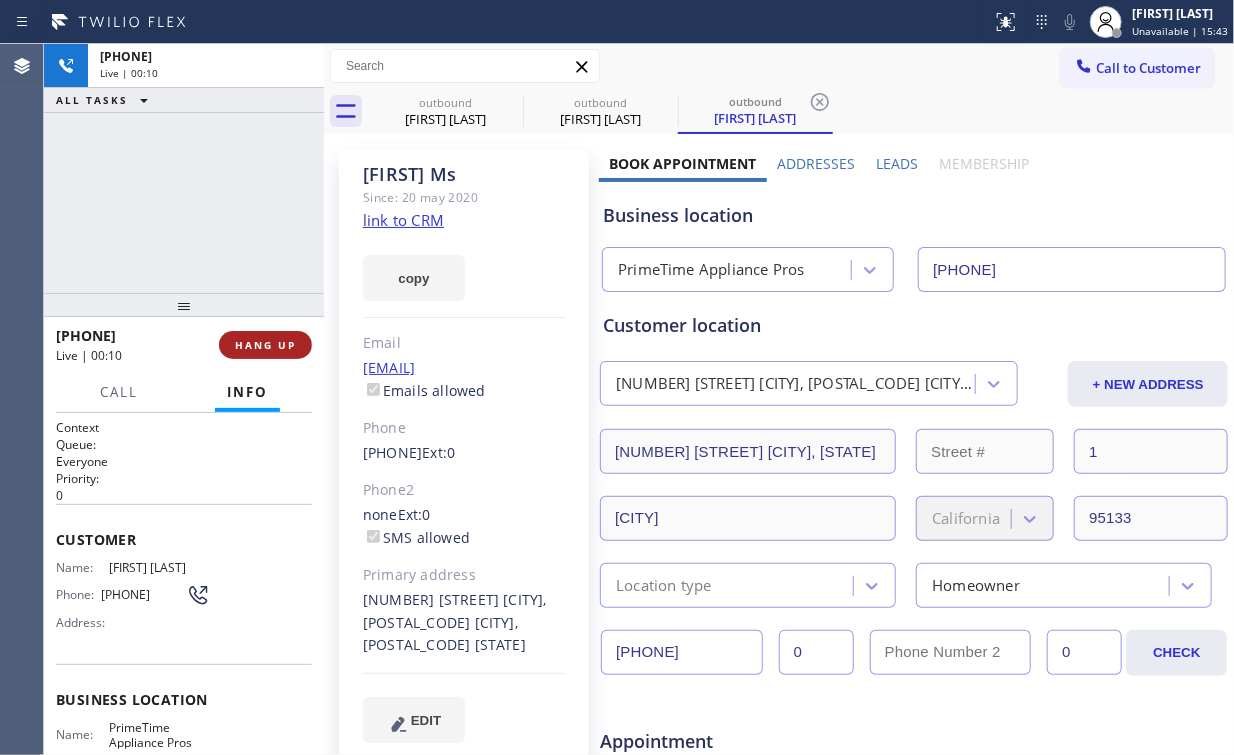 click on "HANG UP" at bounding box center (265, 345) 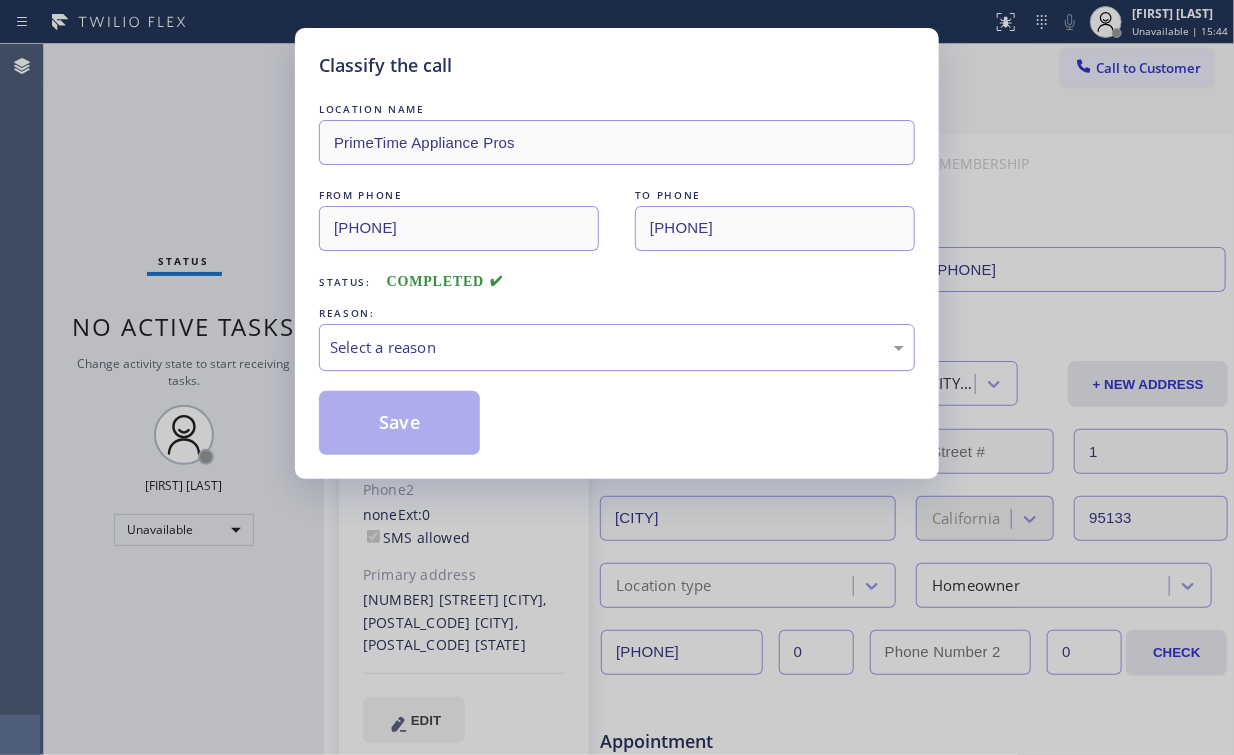 click on "Select a reason" at bounding box center (617, 347) 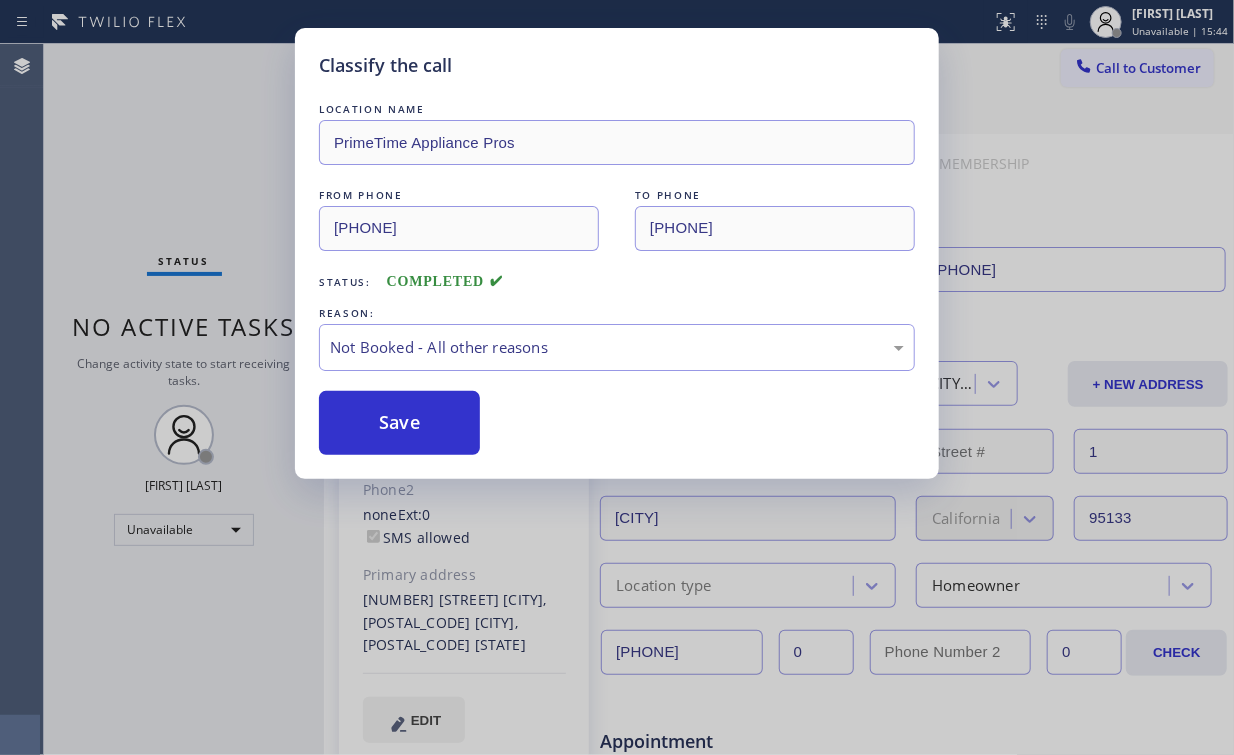 drag, startPoint x: 401, startPoint y: 431, endPoint x: 181, endPoint y: 168, distance: 342.88336 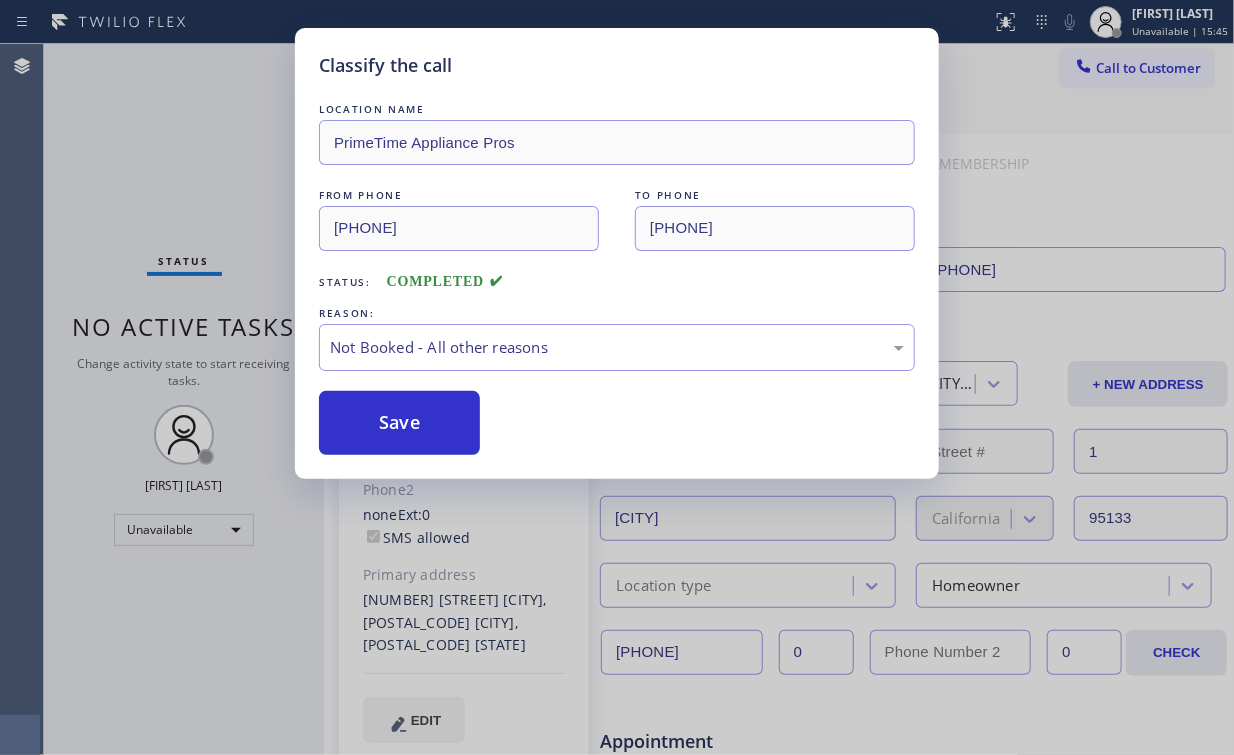 click on "Classify the call LOCATION NAME [COMPANY] FROM PHONE ([PHONE]) TO PHONE ([PHONE]) Status: COMPLETED REASON: Not Booked - All other reasons Save" at bounding box center (617, 377) 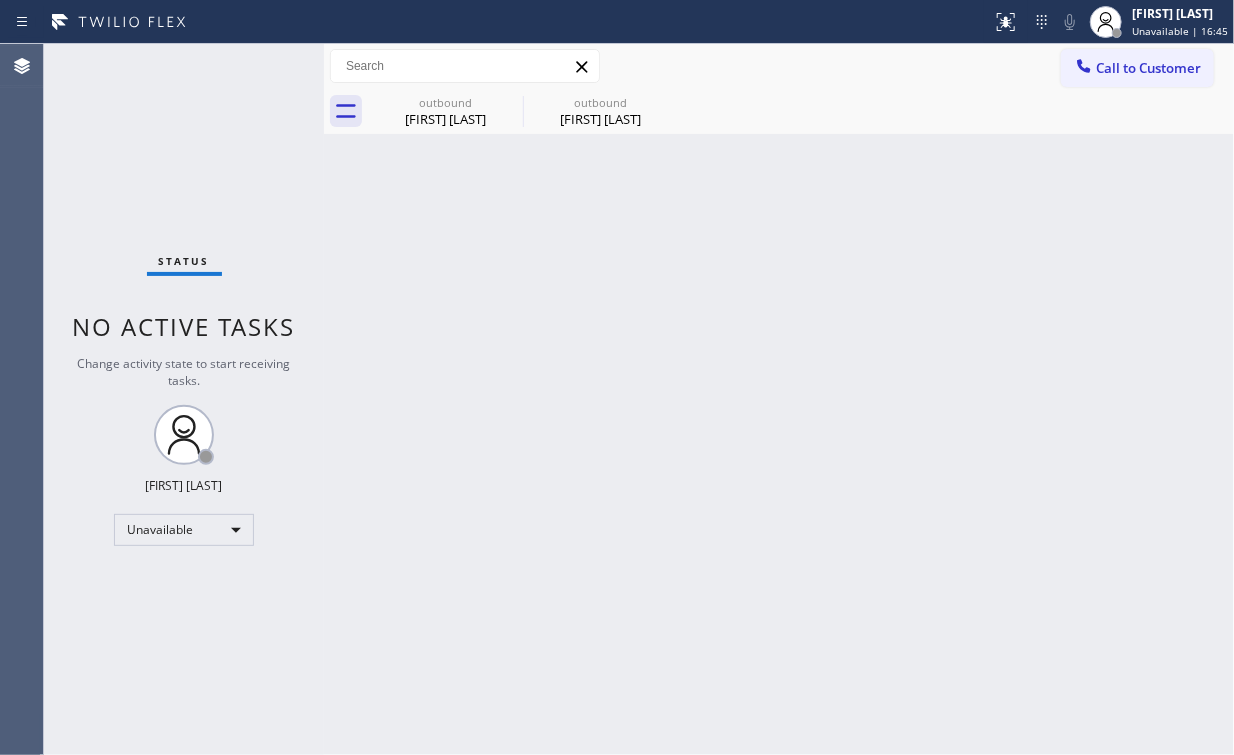 drag, startPoint x: 803, startPoint y: 178, endPoint x: 812, endPoint y: 173, distance: 10.29563 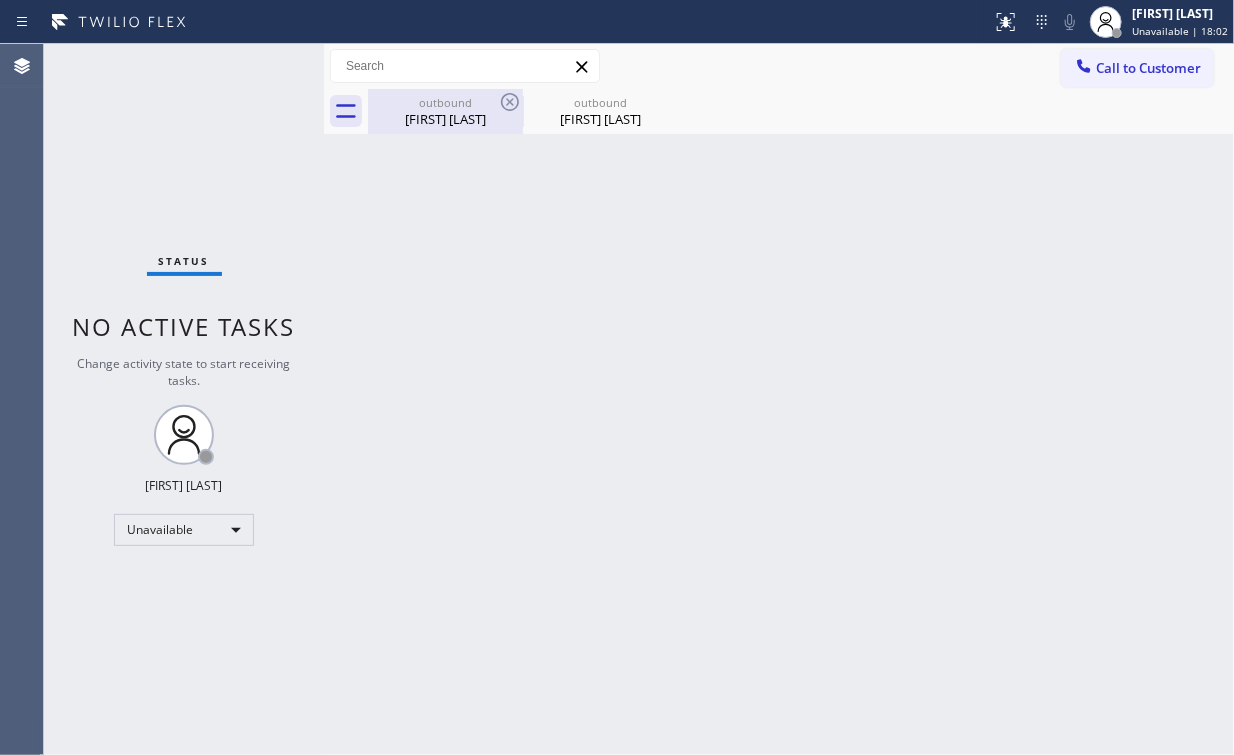 click on "[FIRST] [LAST]" at bounding box center (445, 119) 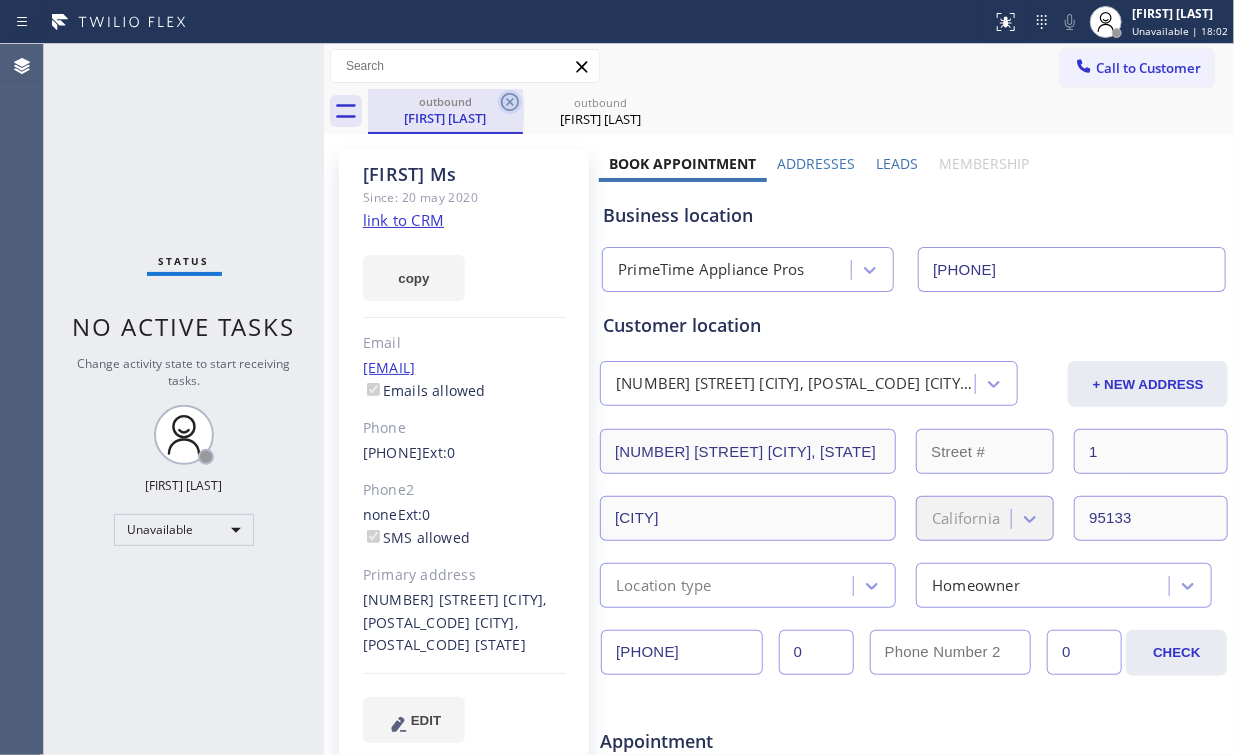 click 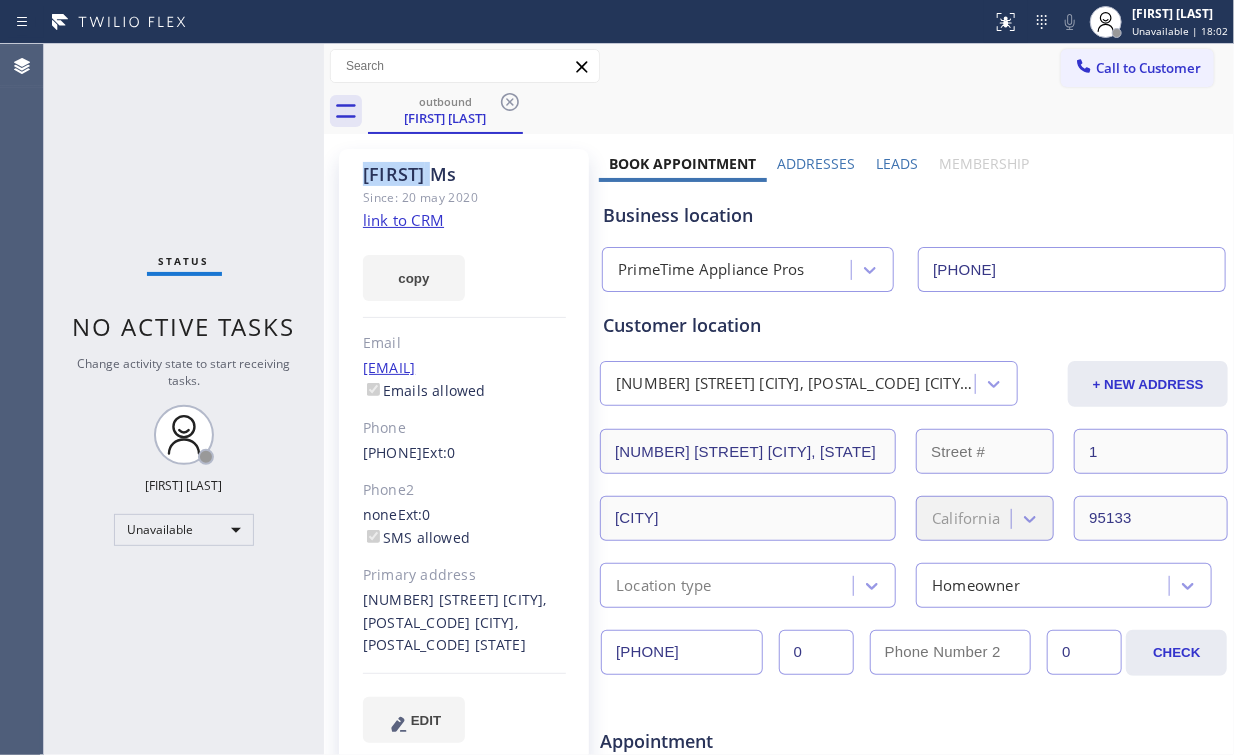 click 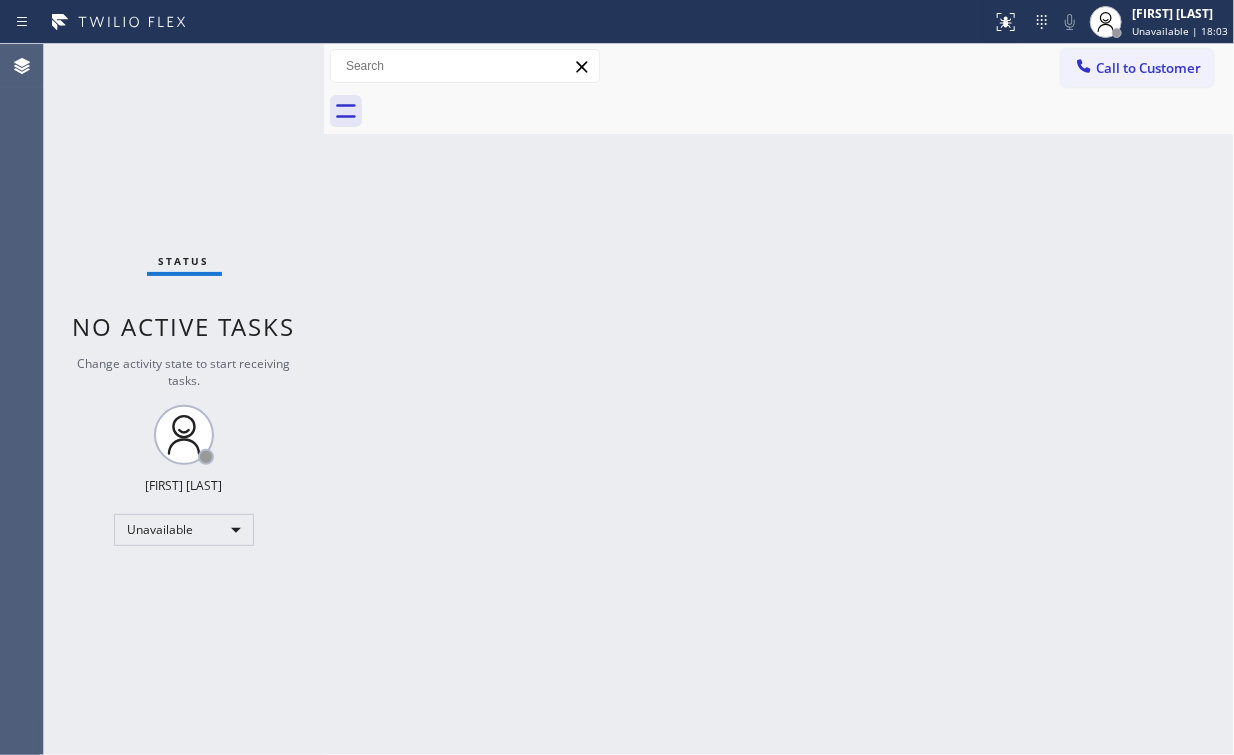 click on "Status   No active tasks     Change activity state to start receiving tasks.   Arnold Verallo Unavailable" at bounding box center [184, 399] 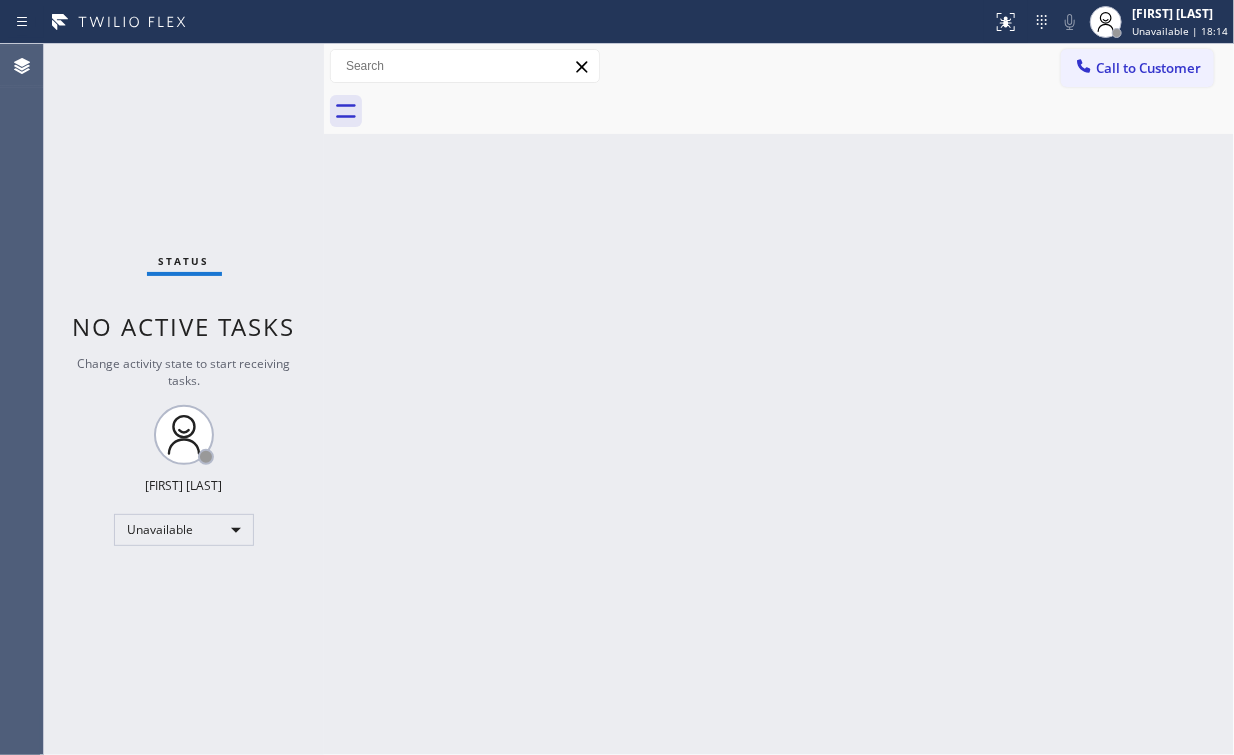 click on "Back to Dashboard Change Sender ID Customers Technicians Select a contact Outbound call Location Search location Your caller id phone number Customer number Call Customer info Name   Phone none Address none Change Sender ID HVAC +1[PHONE] 5 Star Appliance +1[PHONE] Appliance Repair +1[PHONE] Plumbing +1[PHONE] Air Duct Cleaning +1[PHONE]  Electricians +1[PHONE] Cancel Change Check personal SMS Reset Change No tabs Call to Customer Outbound call Location PrimeTime Appliance Pros Your caller id phone number ([PHONE]) Customer number Call Outbound call Technician Search Technician Your caller id phone number Your caller id phone number Call" at bounding box center (779, 399) 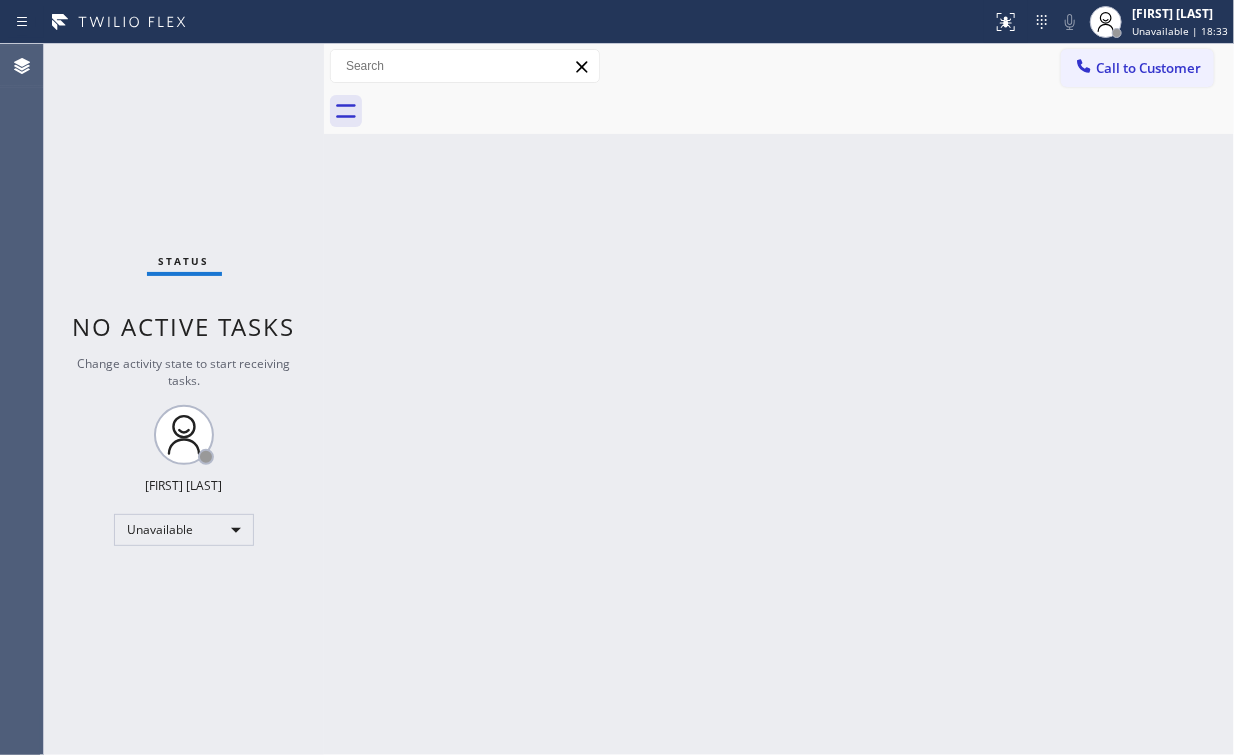 drag, startPoint x: 426, startPoint y: 237, endPoint x: 240, endPoint y: 0, distance: 301.2723 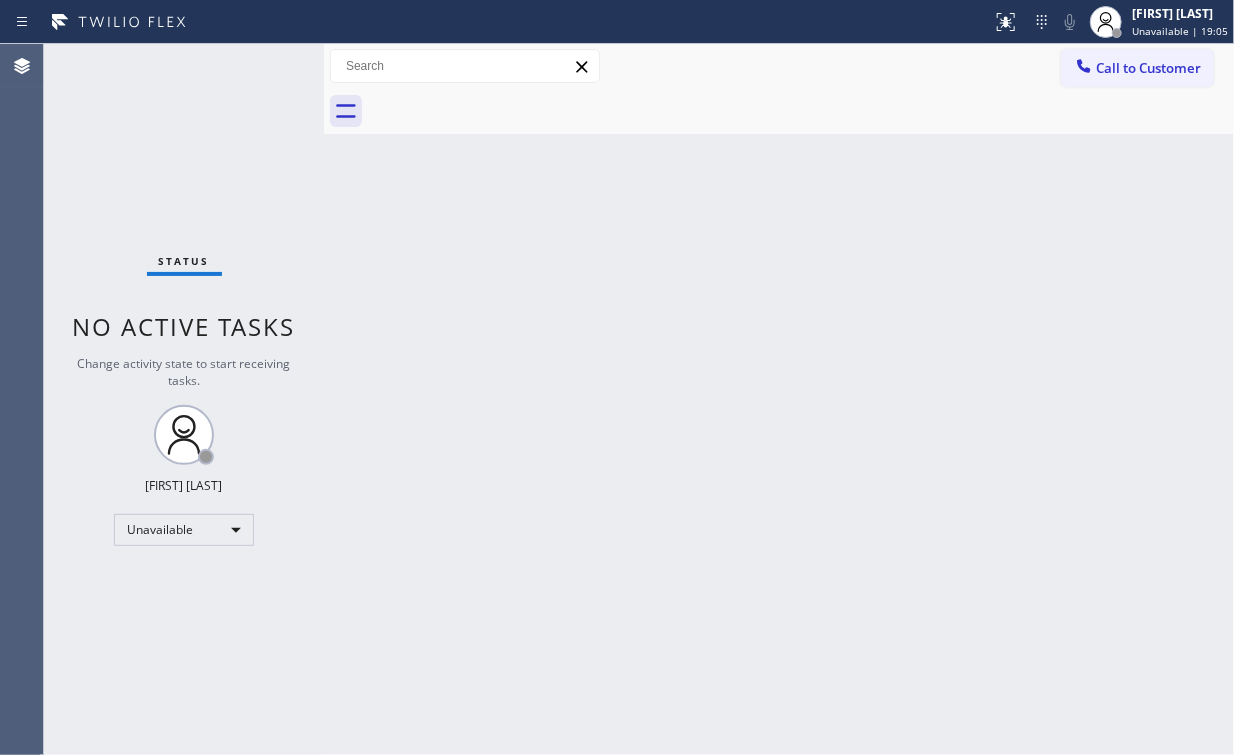 click on "Status   No active tasks     Change activity state to start receiving tasks.   Arnold Verallo Unavailable" at bounding box center [184, 399] 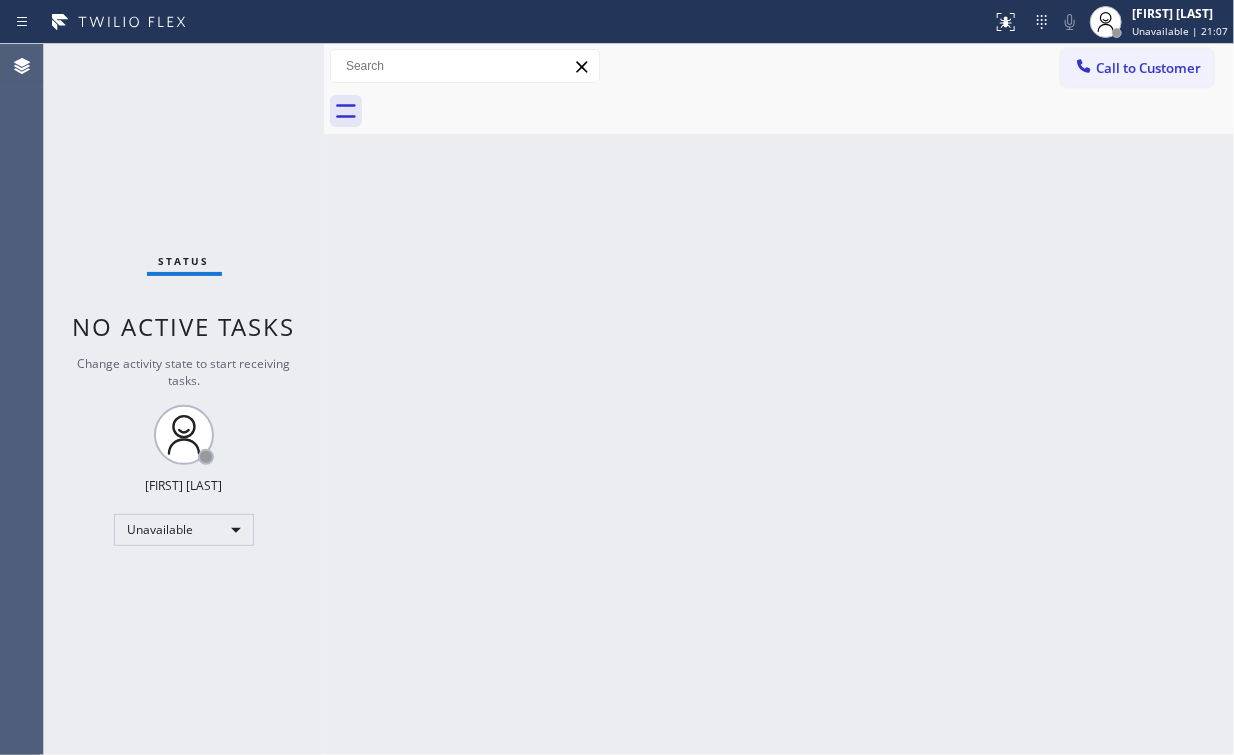drag, startPoint x: 1142, startPoint y: 67, endPoint x: 1124, endPoint y: 69, distance: 18.110771 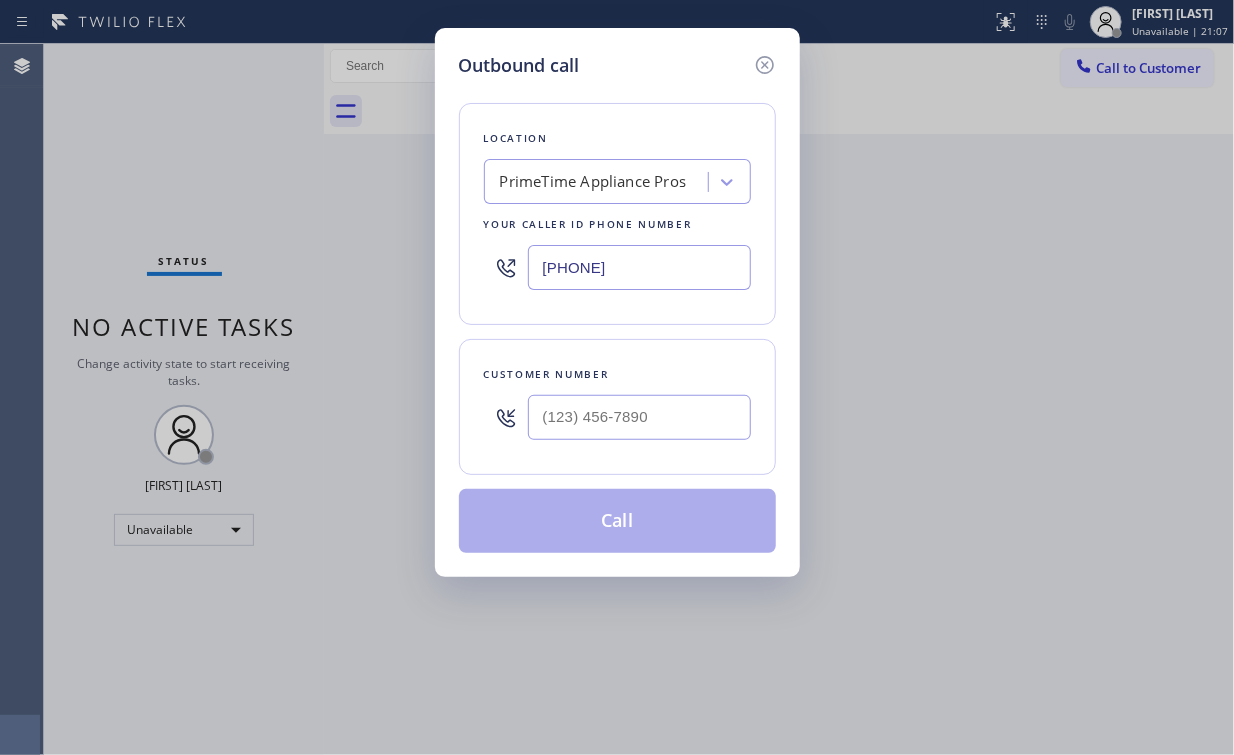 drag, startPoint x: 682, startPoint y: 251, endPoint x: 508, endPoint y: 240, distance: 174.34735 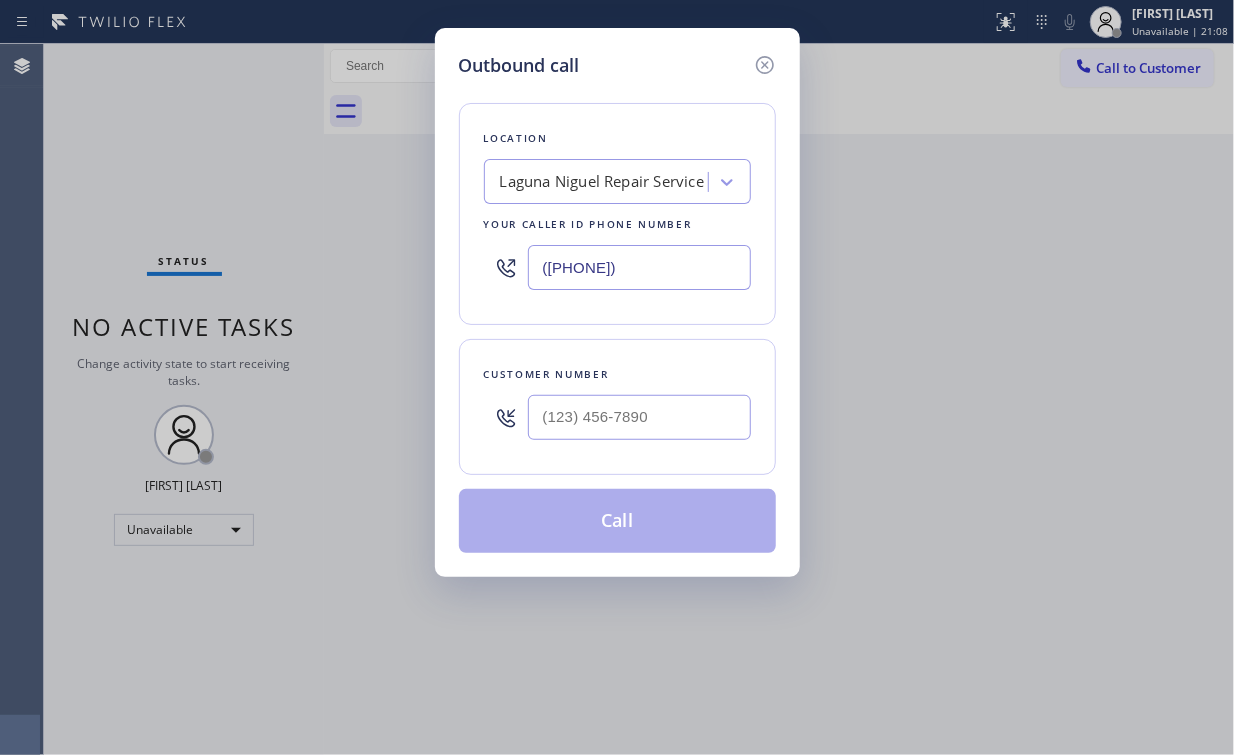 type on "([PHONE])" 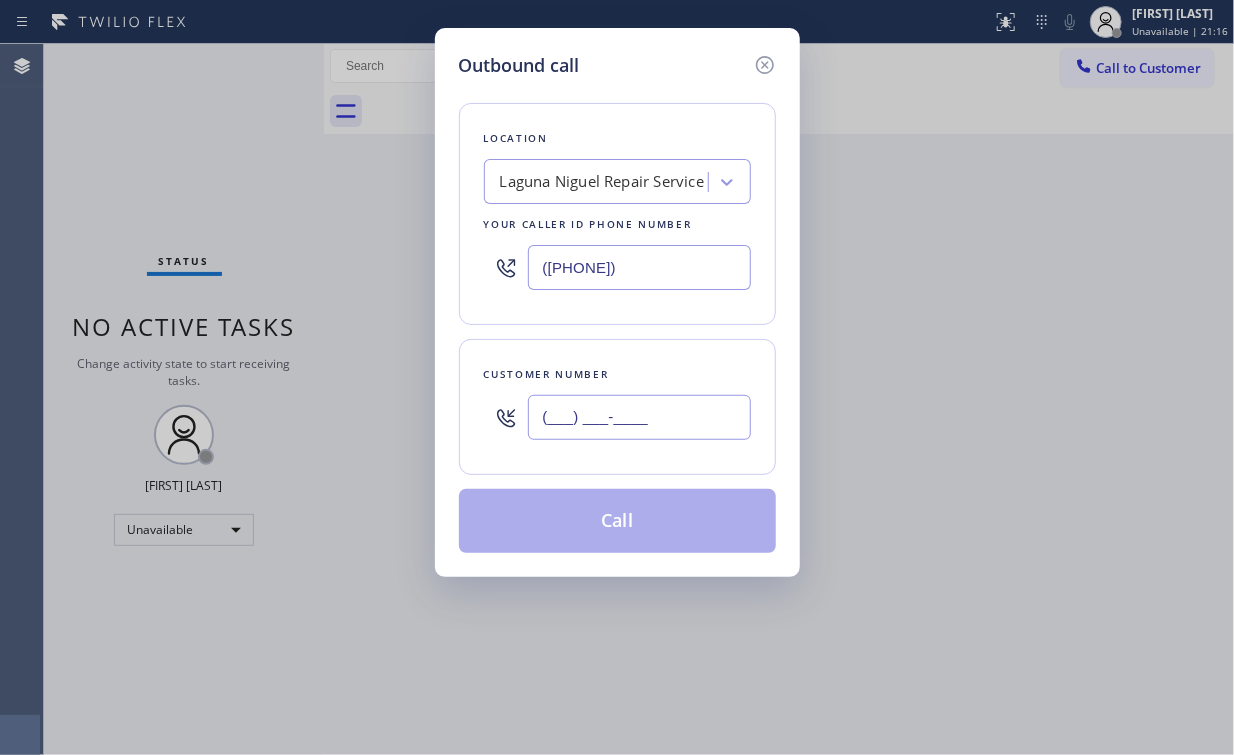 drag, startPoint x: 628, startPoint y: 420, endPoint x: 642, endPoint y: 420, distance: 14 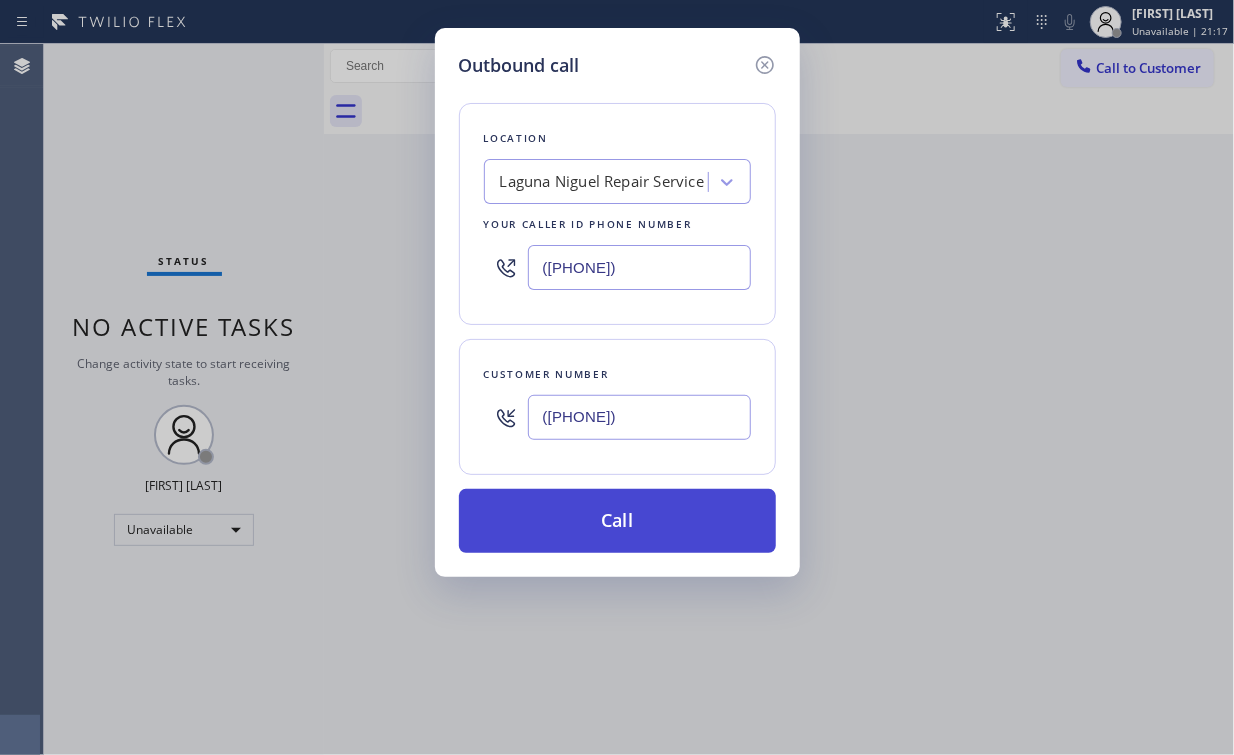 type on "([PHONE])" 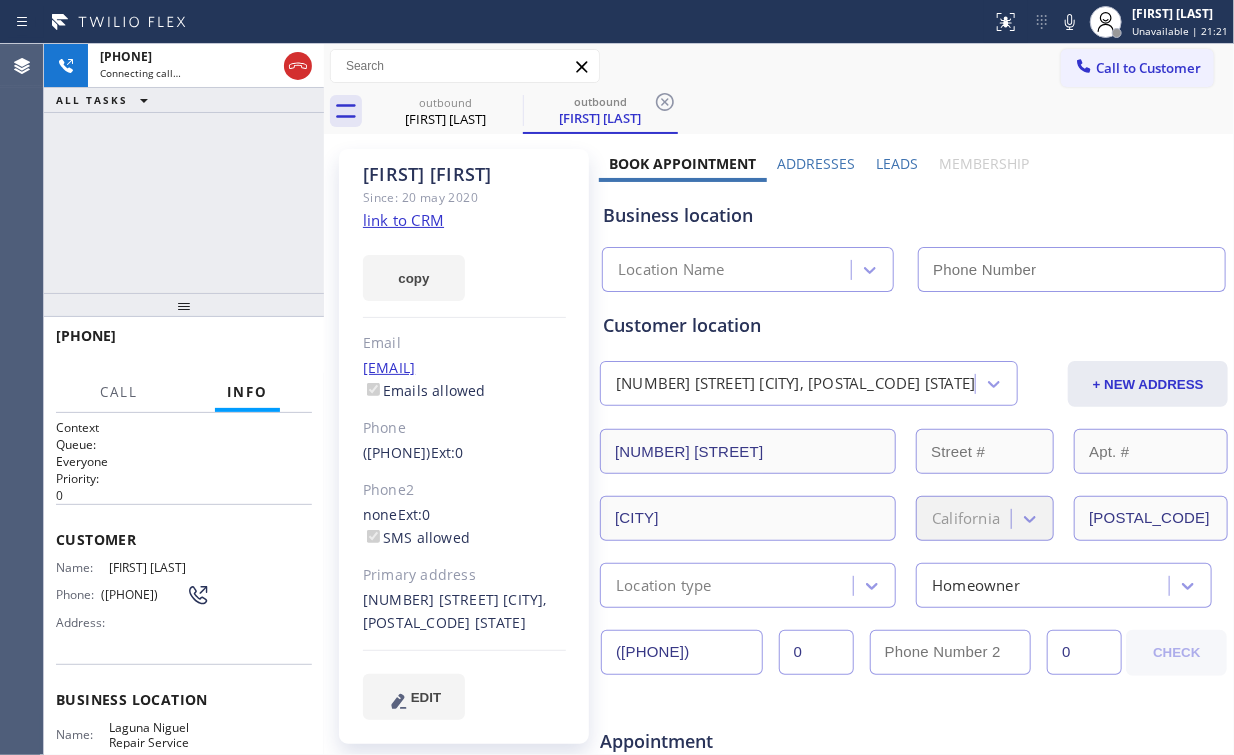 drag, startPoint x: 167, startPoint y: 184, endPoint x: 179, endPoint y: 187, distance: 12.369317 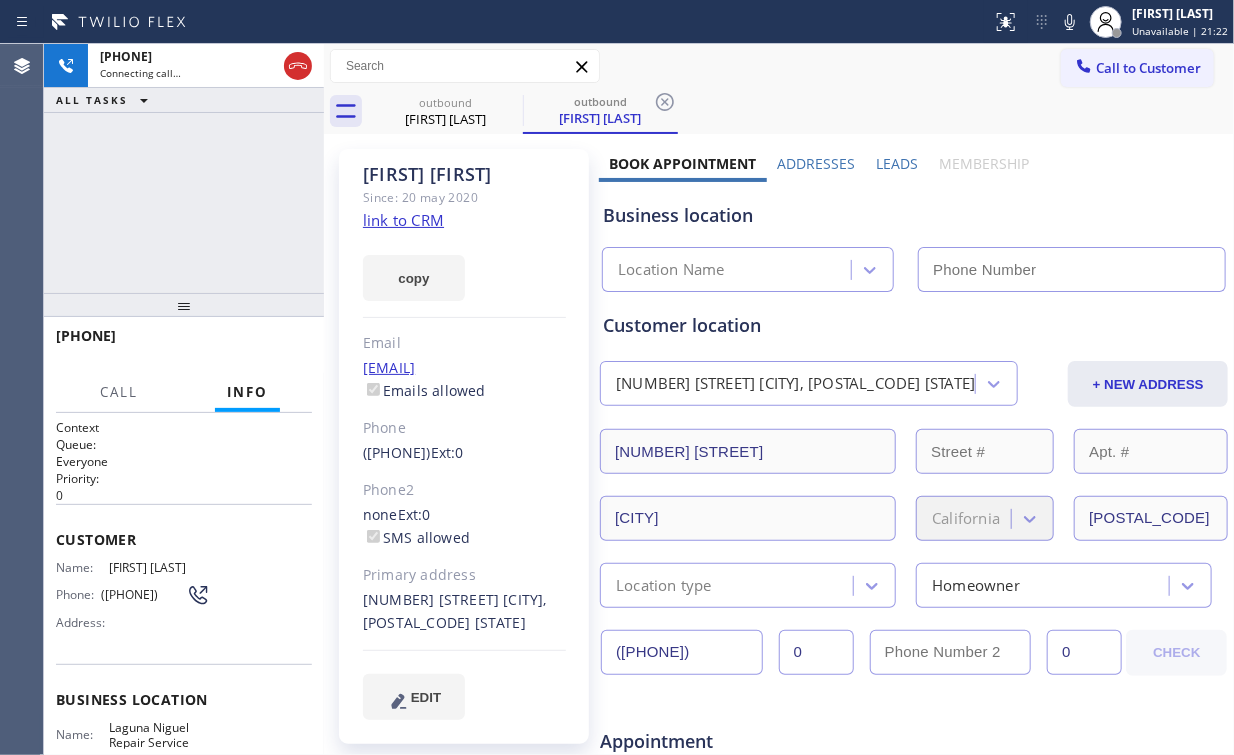 type on "([PHONE])" 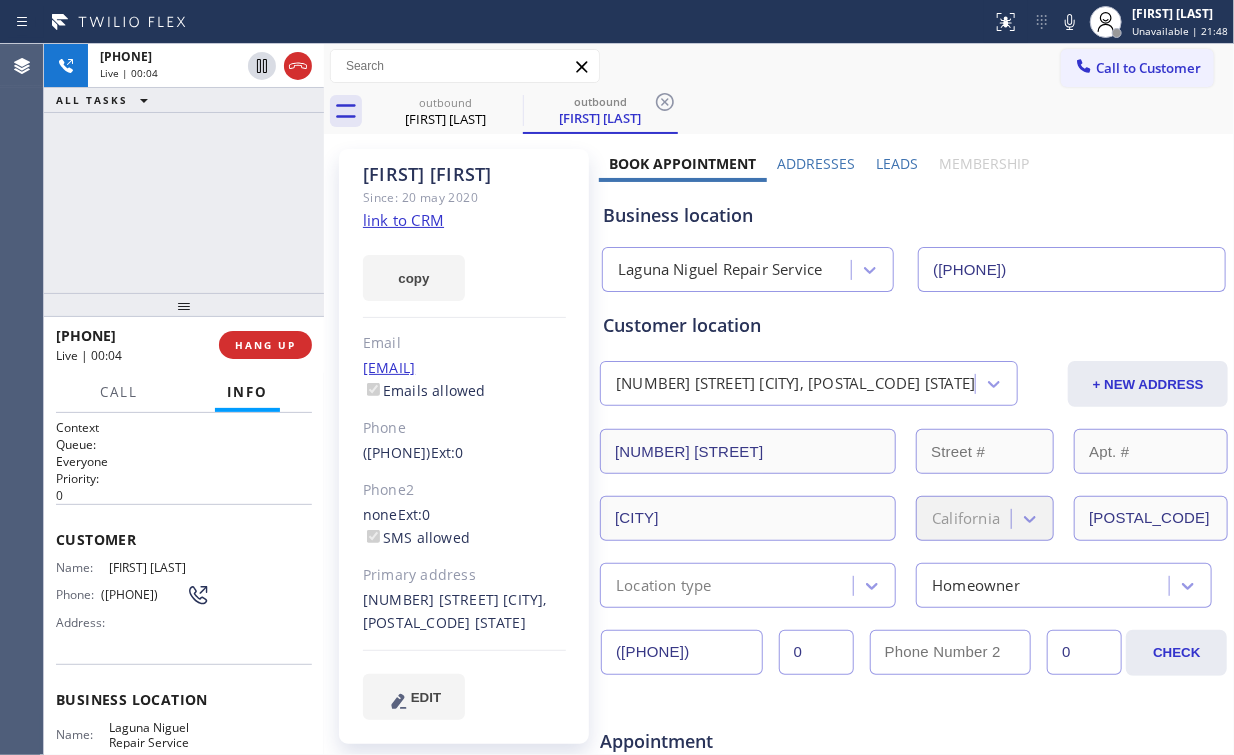 click on "[PHONE] Live | 00:04 ALL TASKS ALL TASKS ACTIVE TASKS TASKS IN WRAP UP" at bounding box center (184, 168) 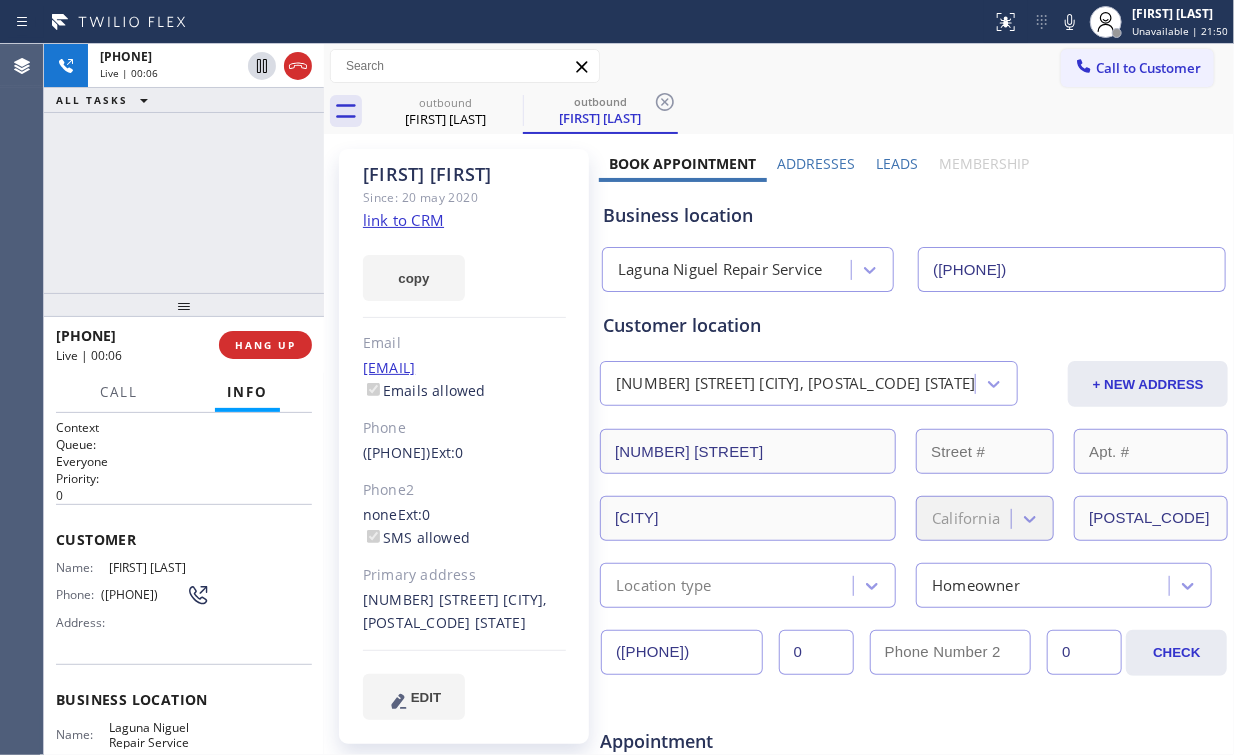click on "Laguna Niguel Repair Service" at bounding box center (720, 270) 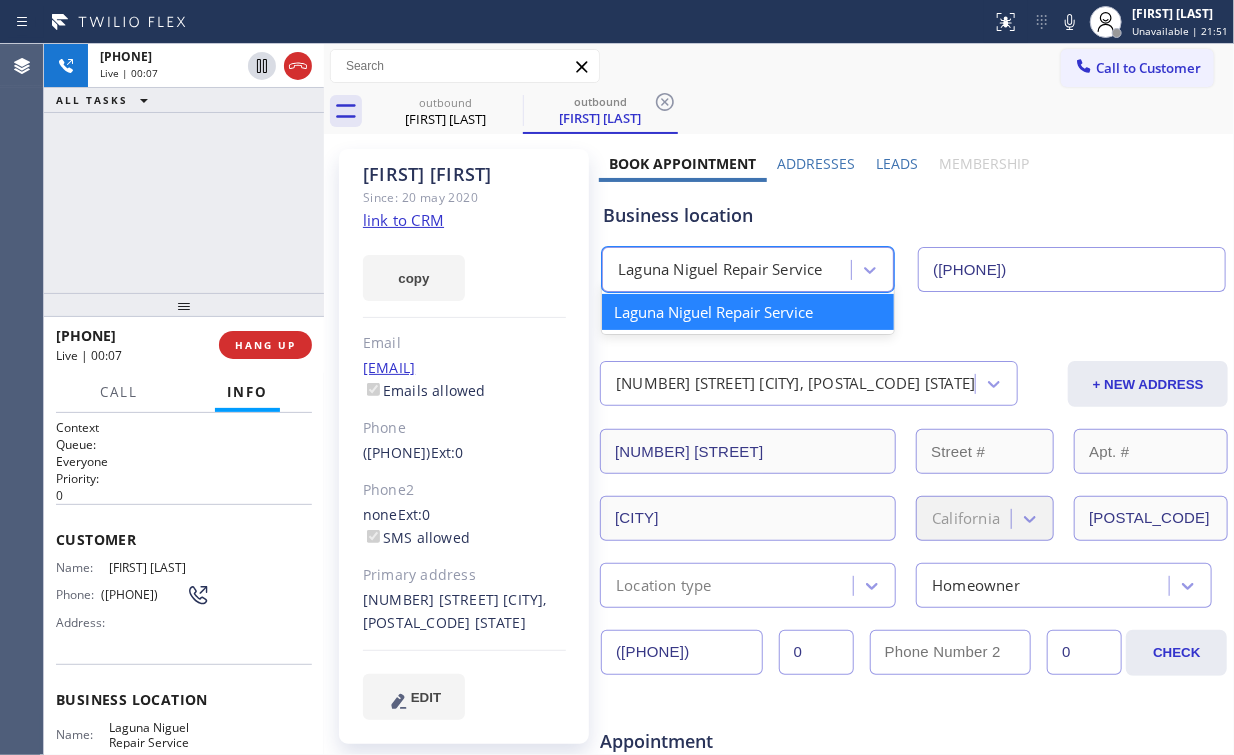 click on "[PHONE] Live | 00:07 ALL TASKS ALL TASKS ACTIVE TASKS TASKS IN WRAP UP" at bounding box center [184, 168] 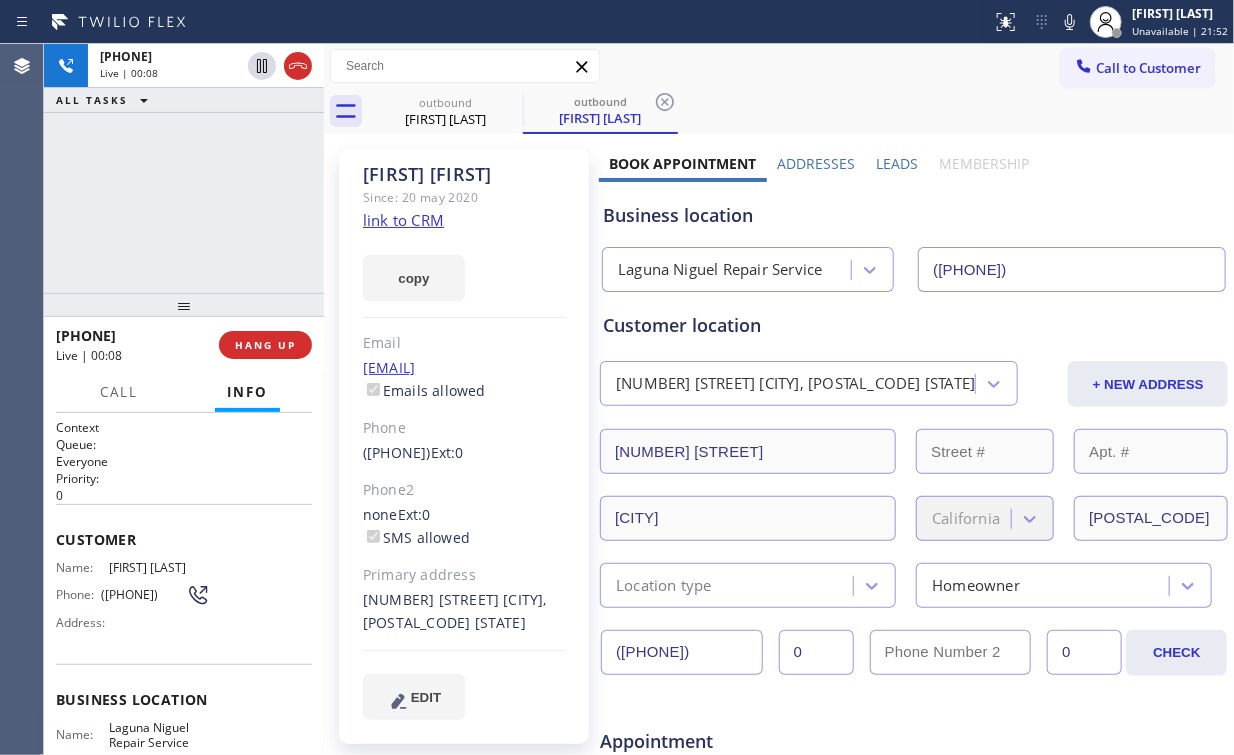 click on "+1[PHONE] Live | 00:08 ALL TASKS ALL TASKS ACTIVE TASKS TASKS IN WRAP UP" at bounding box center [184, 168] 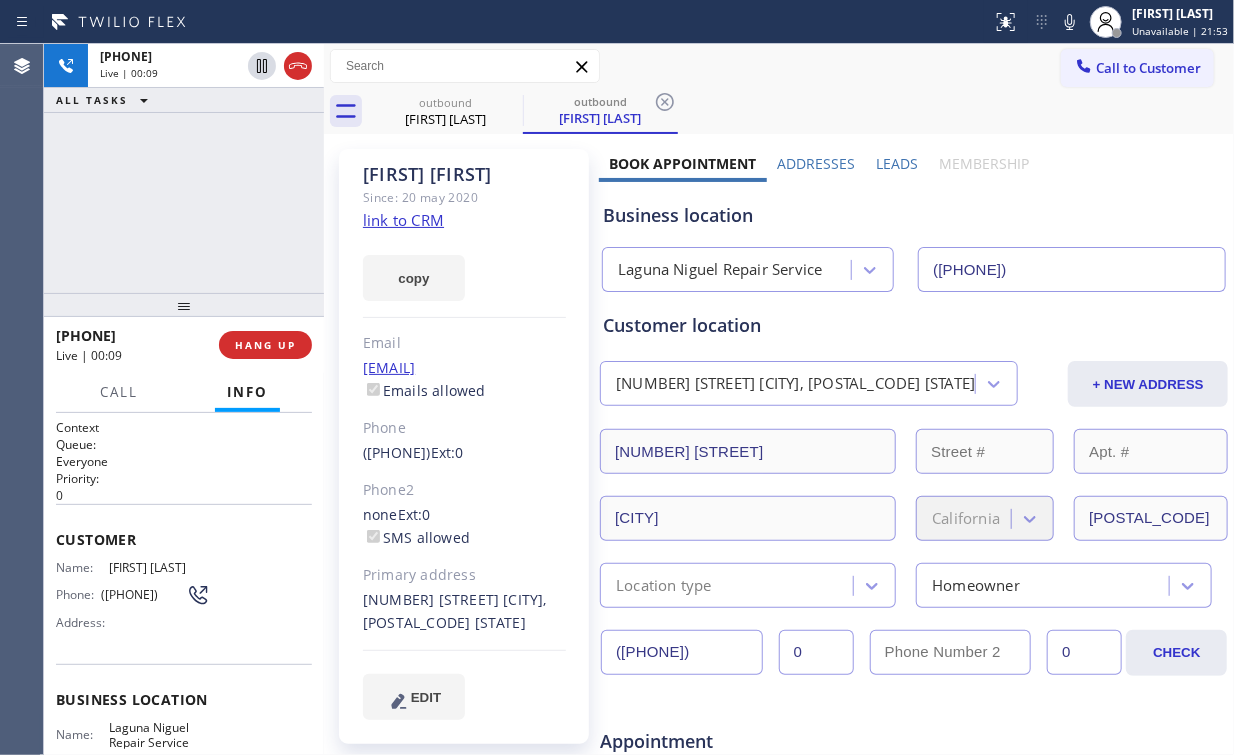 click on "+1[PHONE] Live | 00:09 ALL TASKS ALL TASKS ACTIVE TASKS TASKS IN WRAP UP" at bounding box center [184, 168] 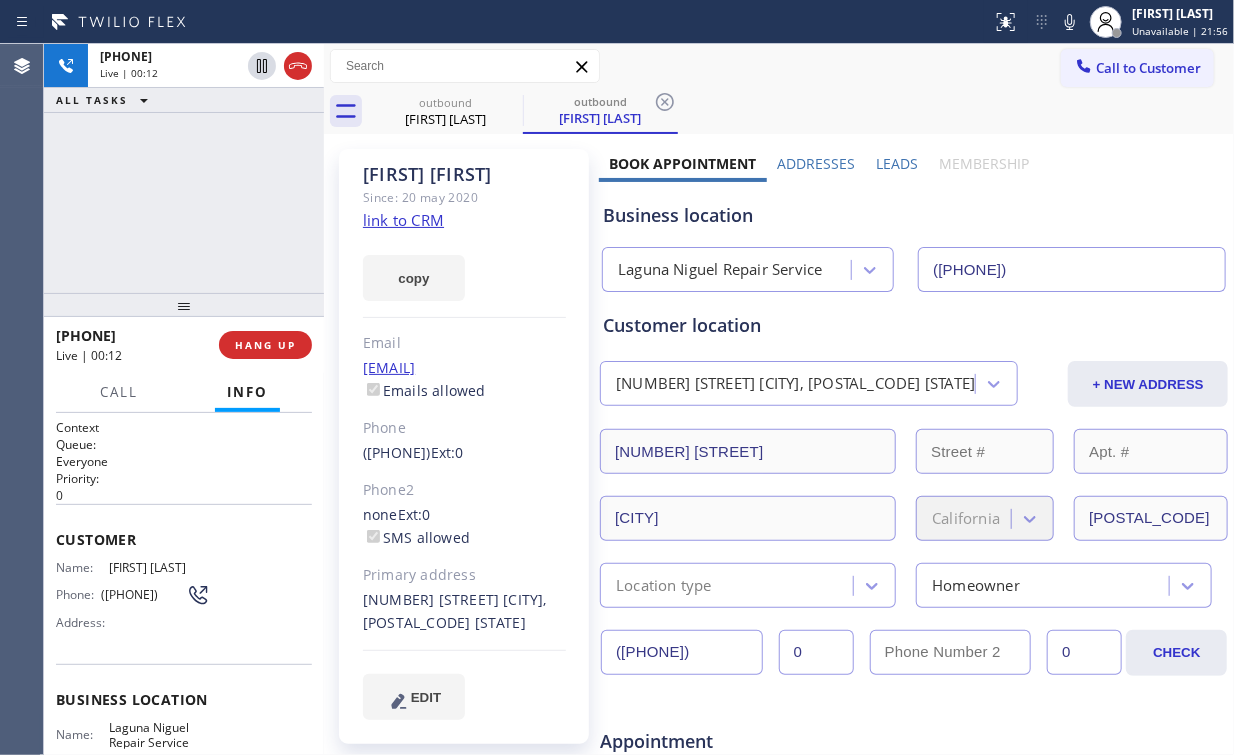 click on "[PHONE] Live | 00:12 ALL TASKS ALL TASKS ACTIVE TASKS TASKS IN WRAP UP" at bounding box center [184, 168] 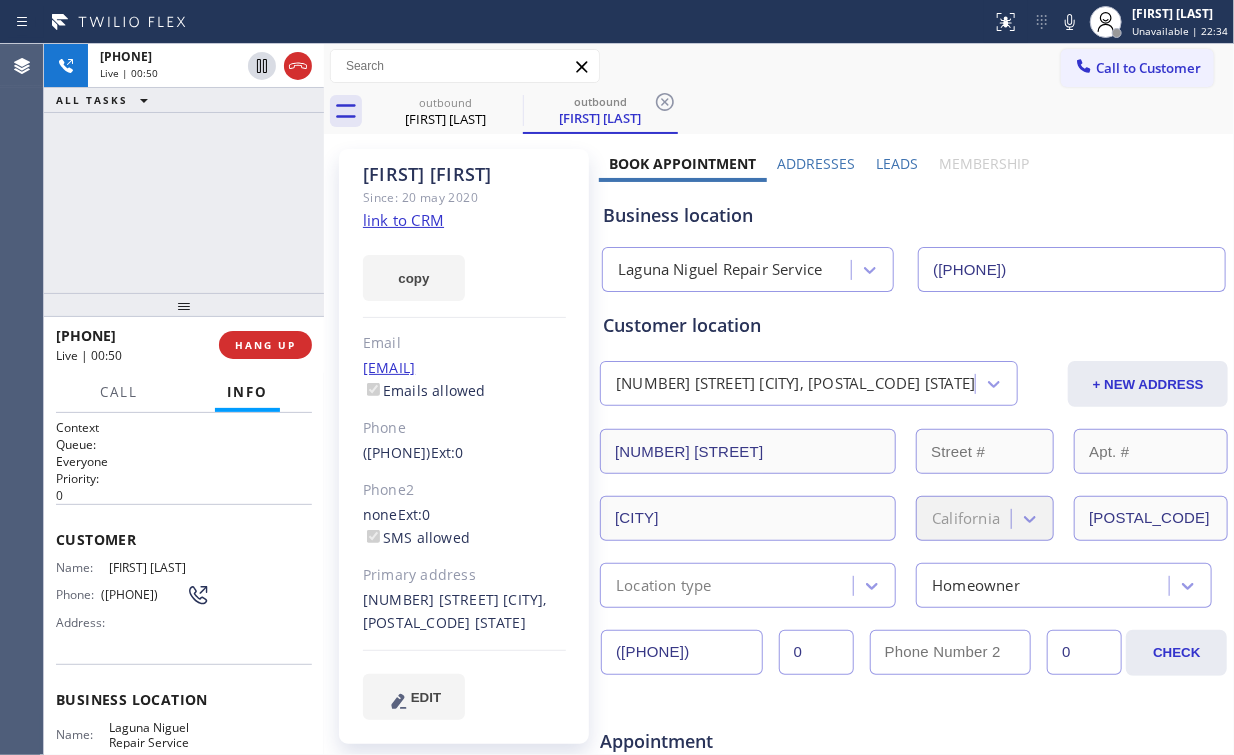 click on "+1[PHONE] Live | 00:50 ALL TASKS ALL TASKS ACTIVE TASKS TASKS IN WRAP UP" at bounding box center (184, 168) 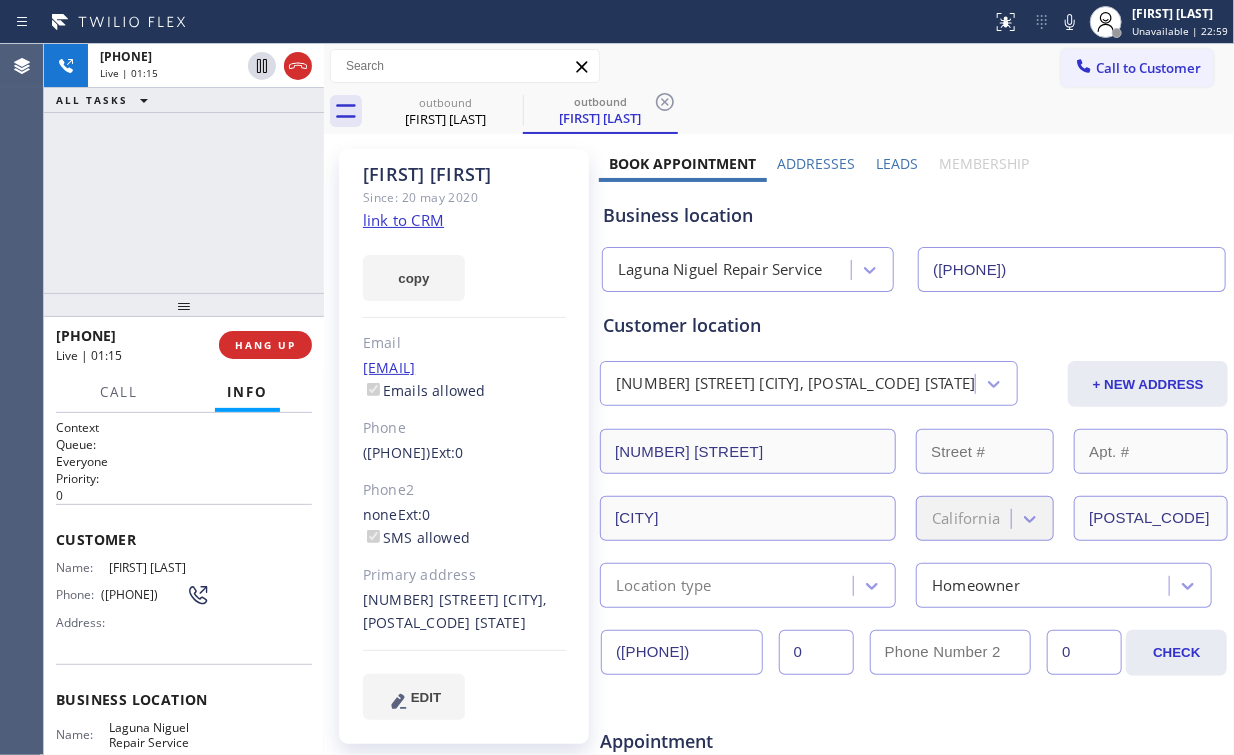 click on "[PHONE] Live | 01:15 ALL TASKS ALL TASKS ACTIVE TASKS TASKS IN WRAP UP" at bounding box center [184, 168] 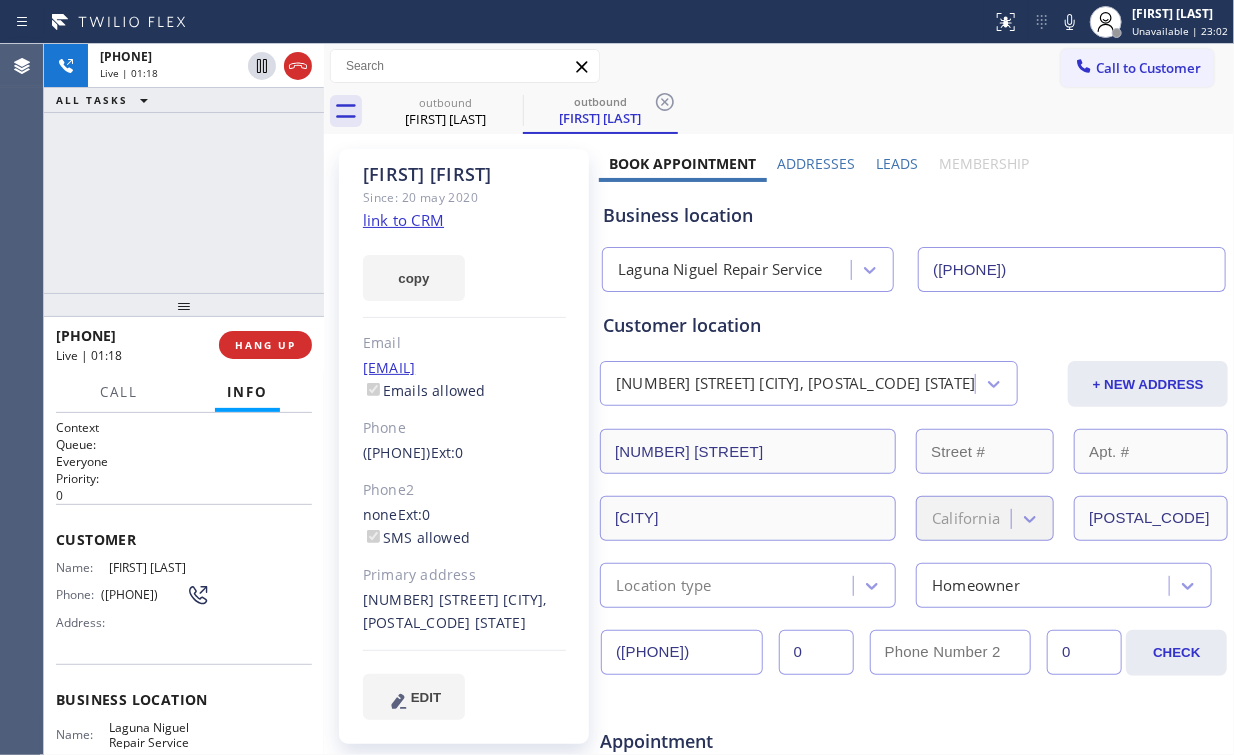 click on "+1[PHONE] Live | 01:18 ALL TASKS ALL TASKS ACTIVE TASKS TASKS IN WRAP UP" at bounding box center (184, 168) 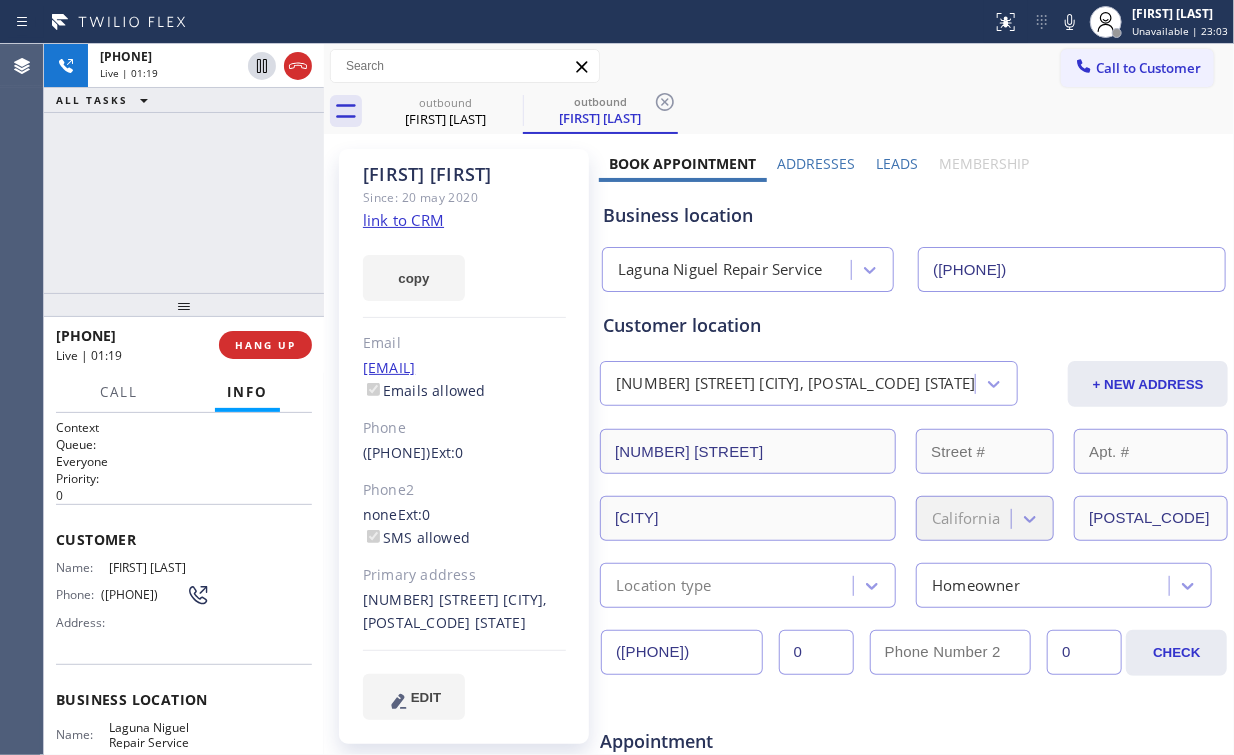 click on "+1[PHONE] Live | 01:19 ALL TASKS ALL TASKS ACTIVE TASKS TASKS IN WRAP UP" at bounding box center (184, 168) 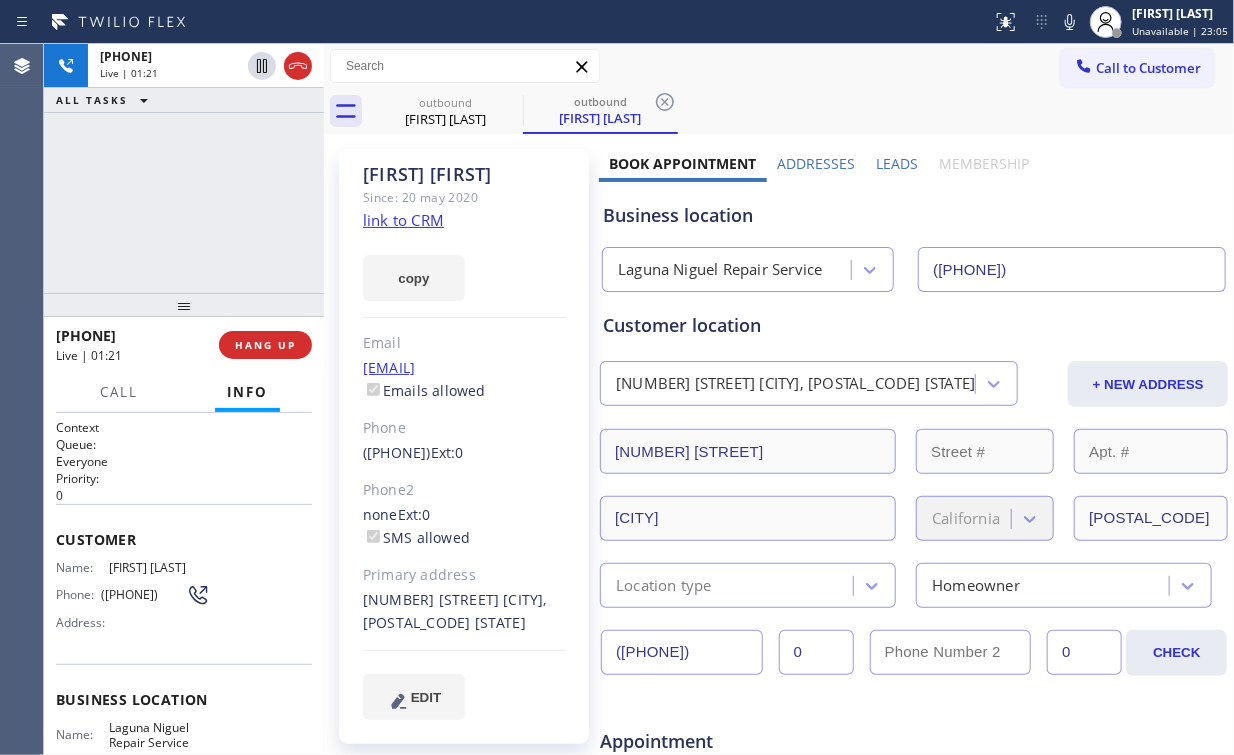 click on "+1[PHONE] Live | 01:21 ALL TASKS ALL TASKS ACTIVE TASKS TASKS IN WRAP UP" at bounding box center [184, 168] 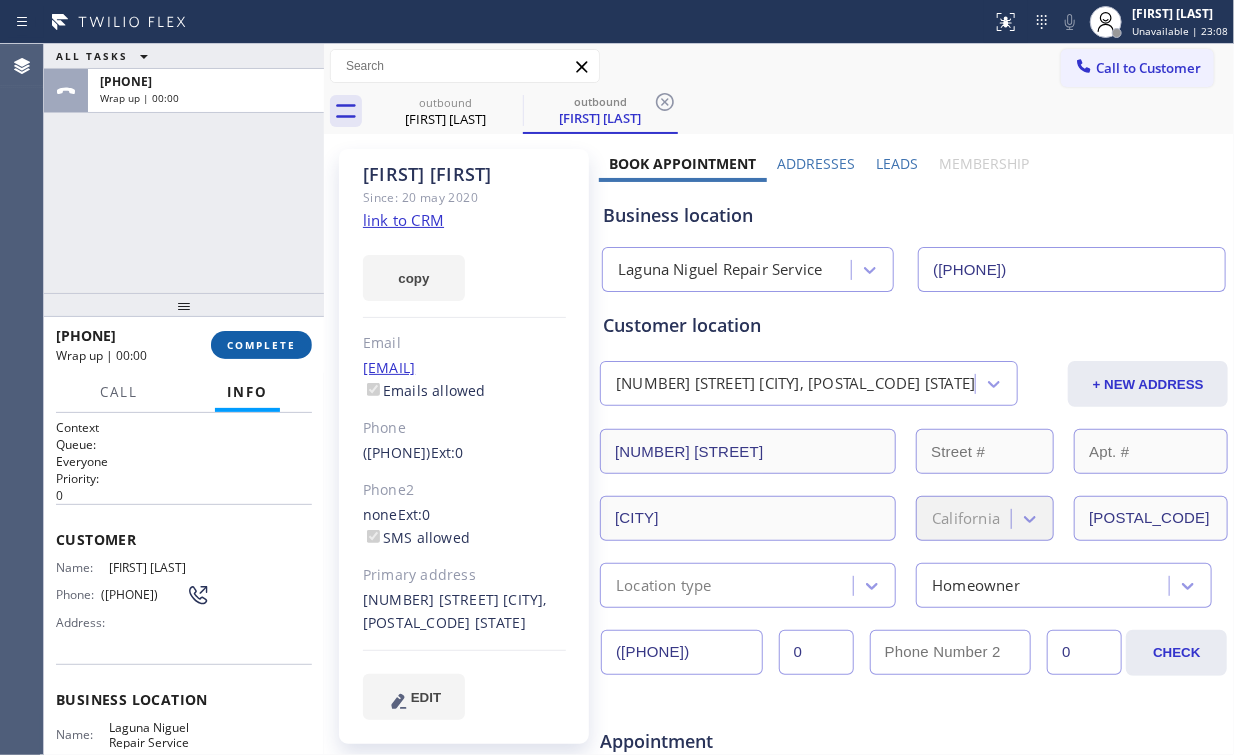 click on "COMPLETE" at bounding box center (261, 345) 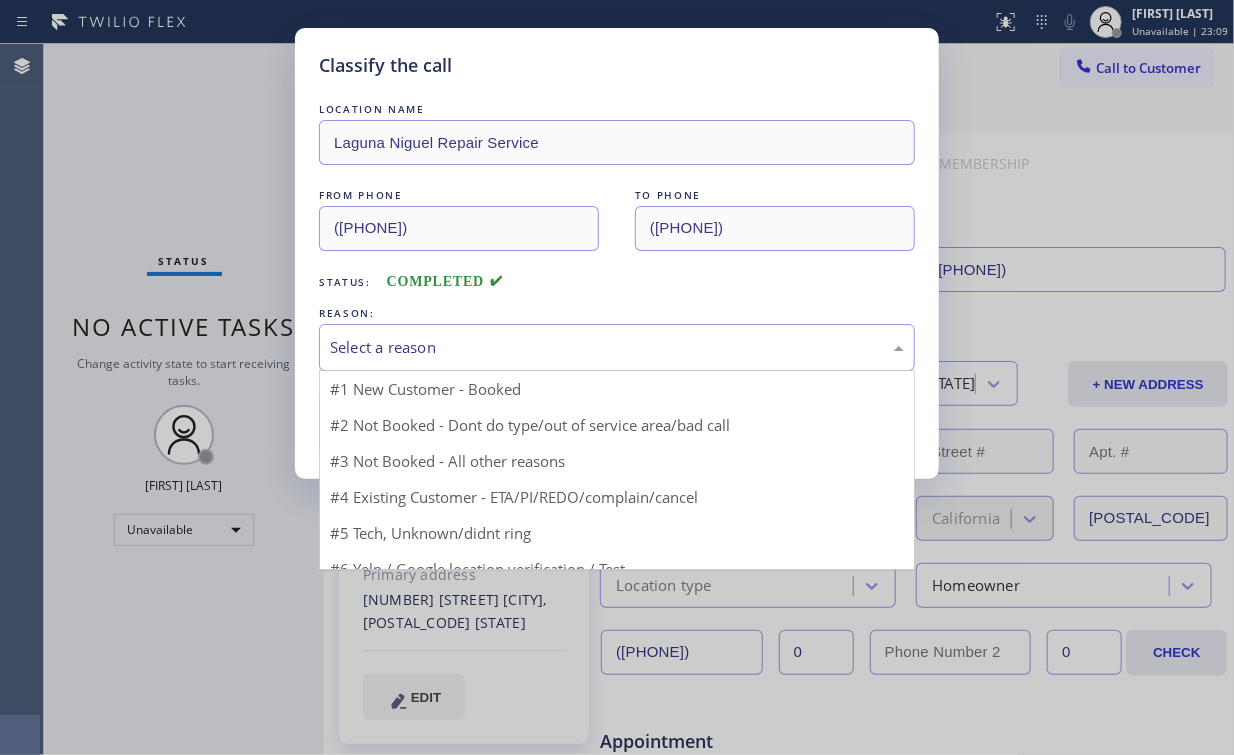 click on "Select a reason" at bounding box center (617, 347) 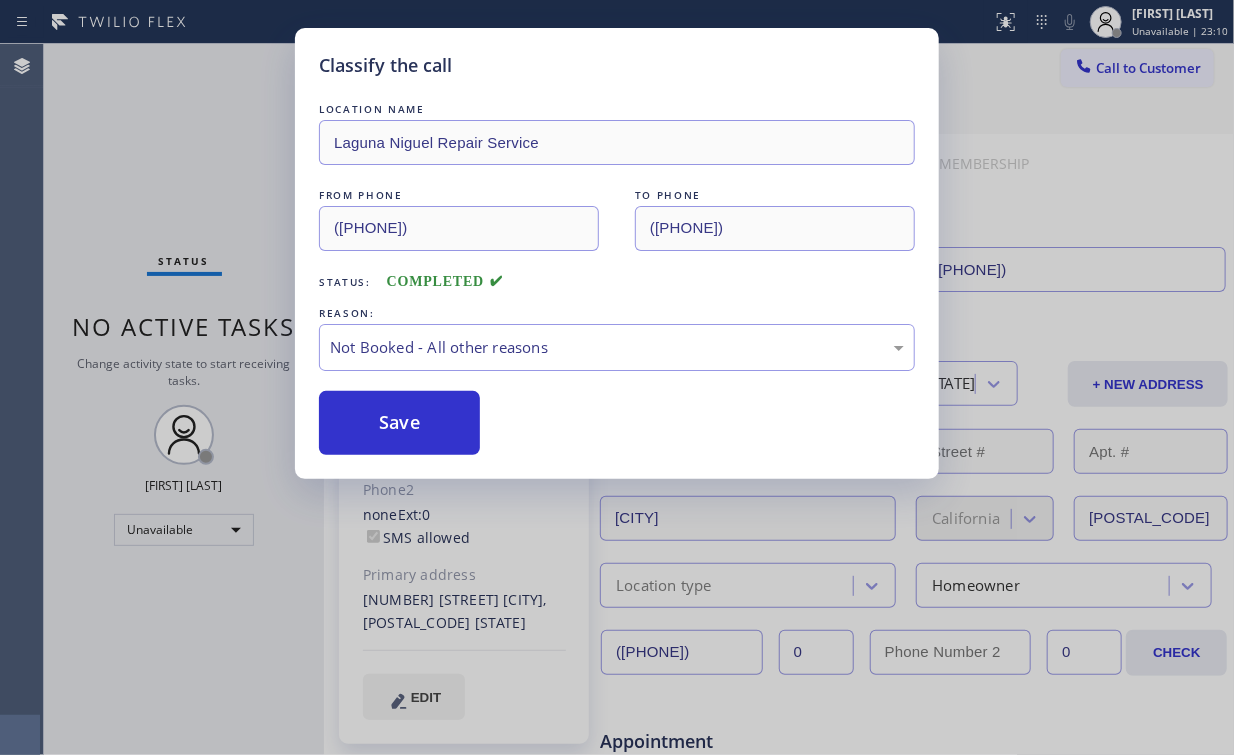 drag, startPoint x: 431, startPoint y: 423, endPoint x: 199, endPoint y: 132, distance: 372.1626 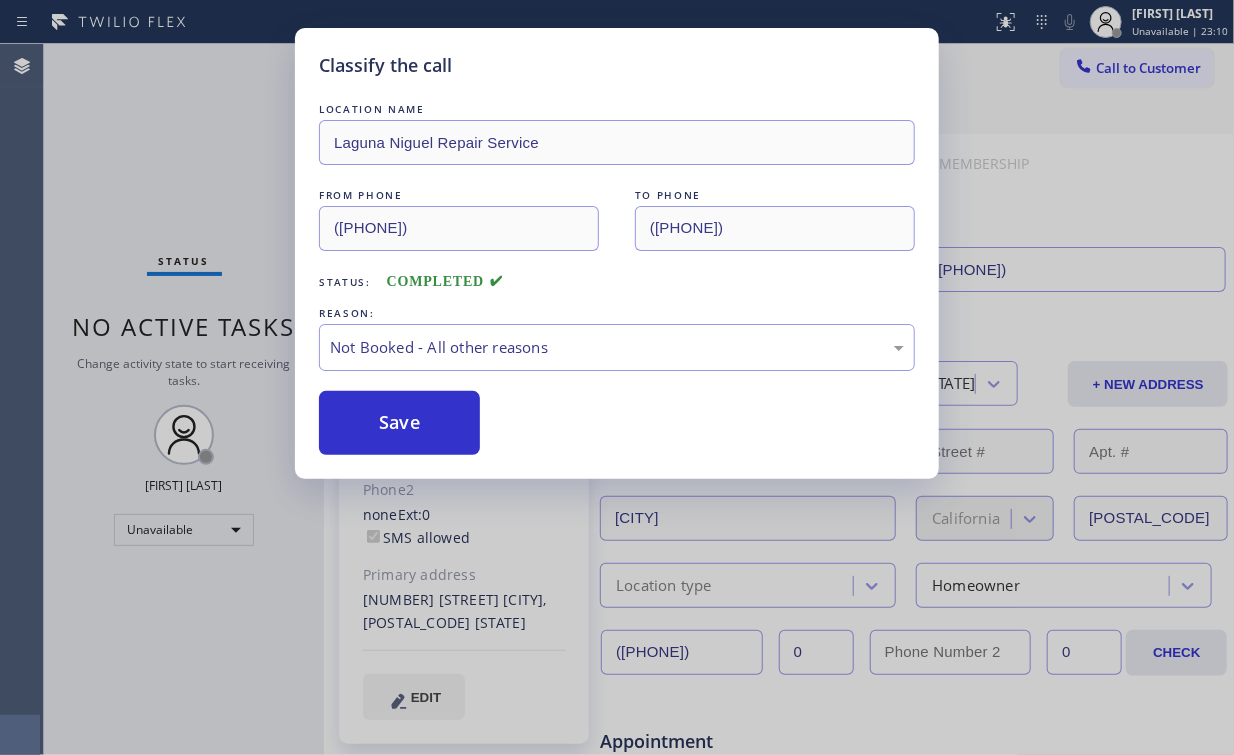 click on "Save" at bounding box center [399, 423] 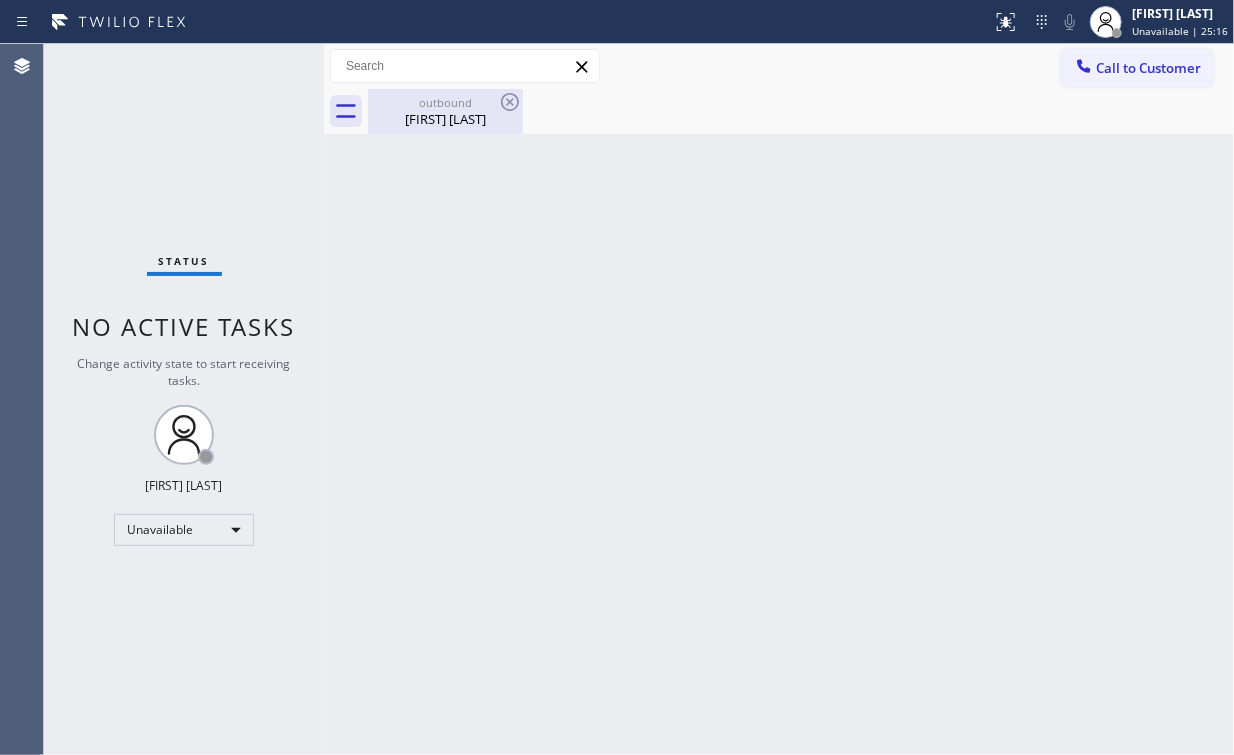 click on "outbound" at bounding box center (445, 102) 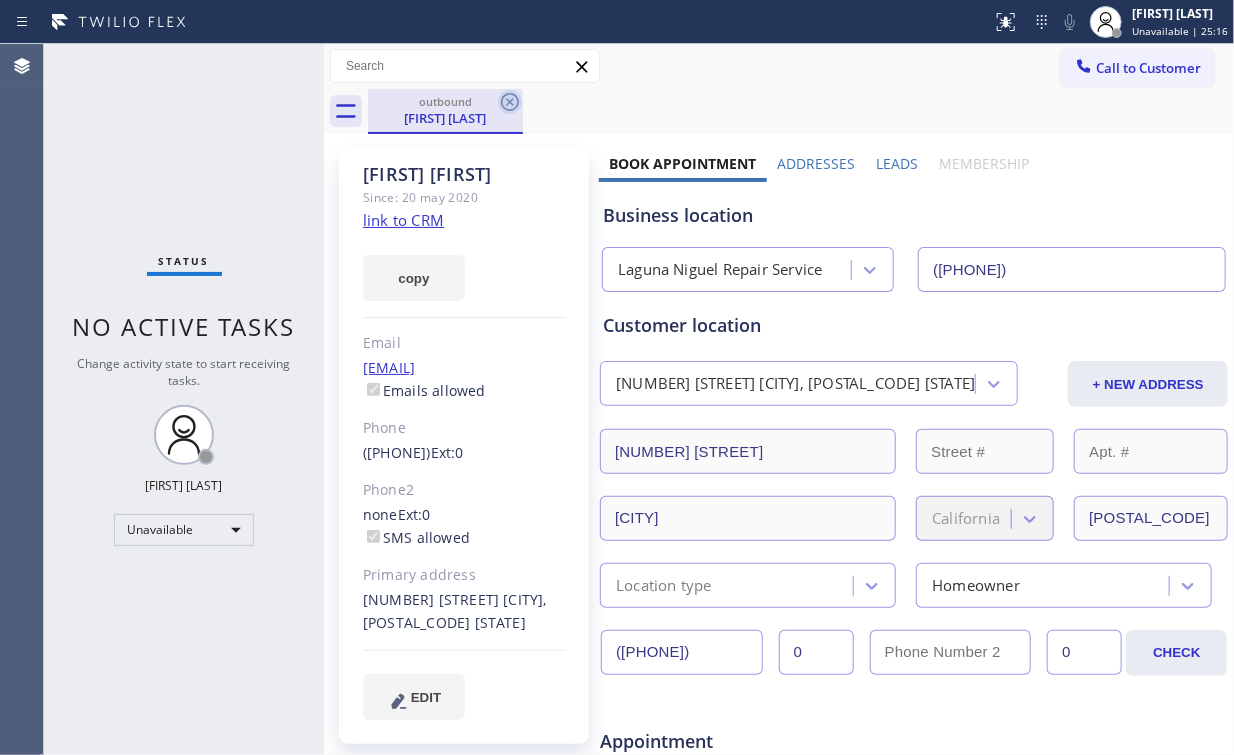 click 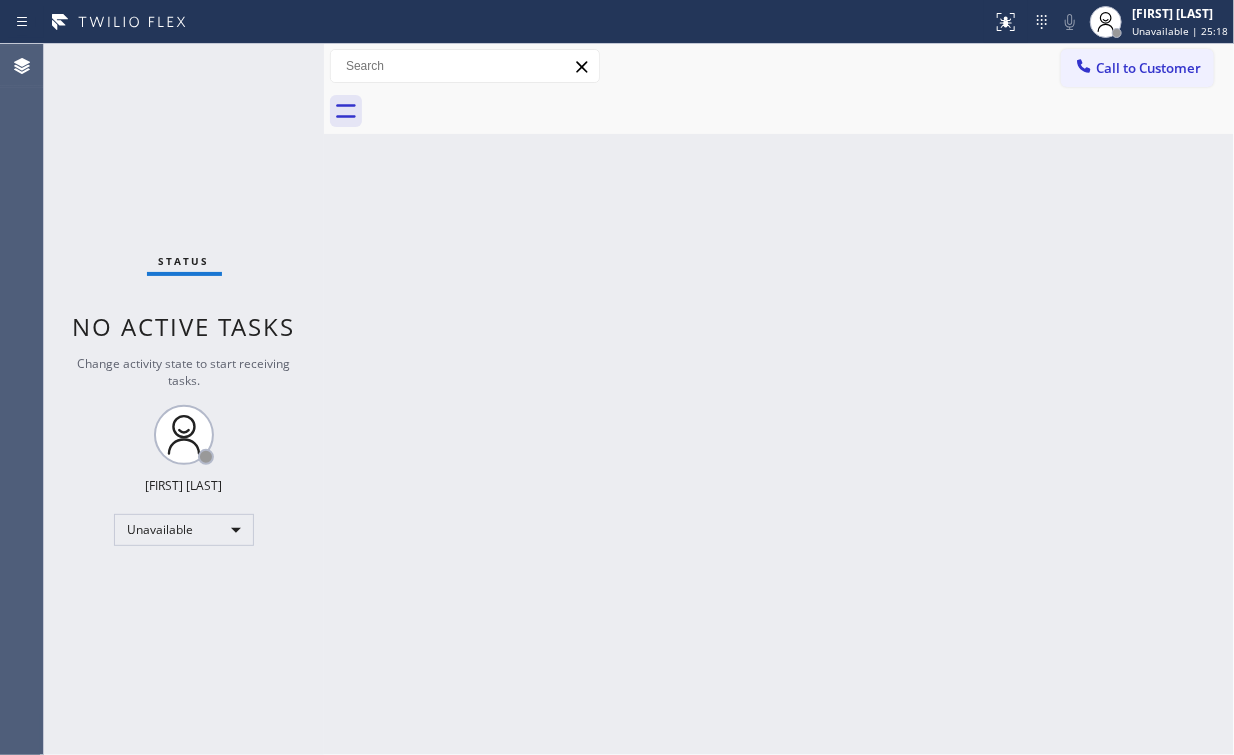 drag, startPoint x: 232, startPoint y: 144, endPoint x: 215, endPoint y: 144, distance: 17 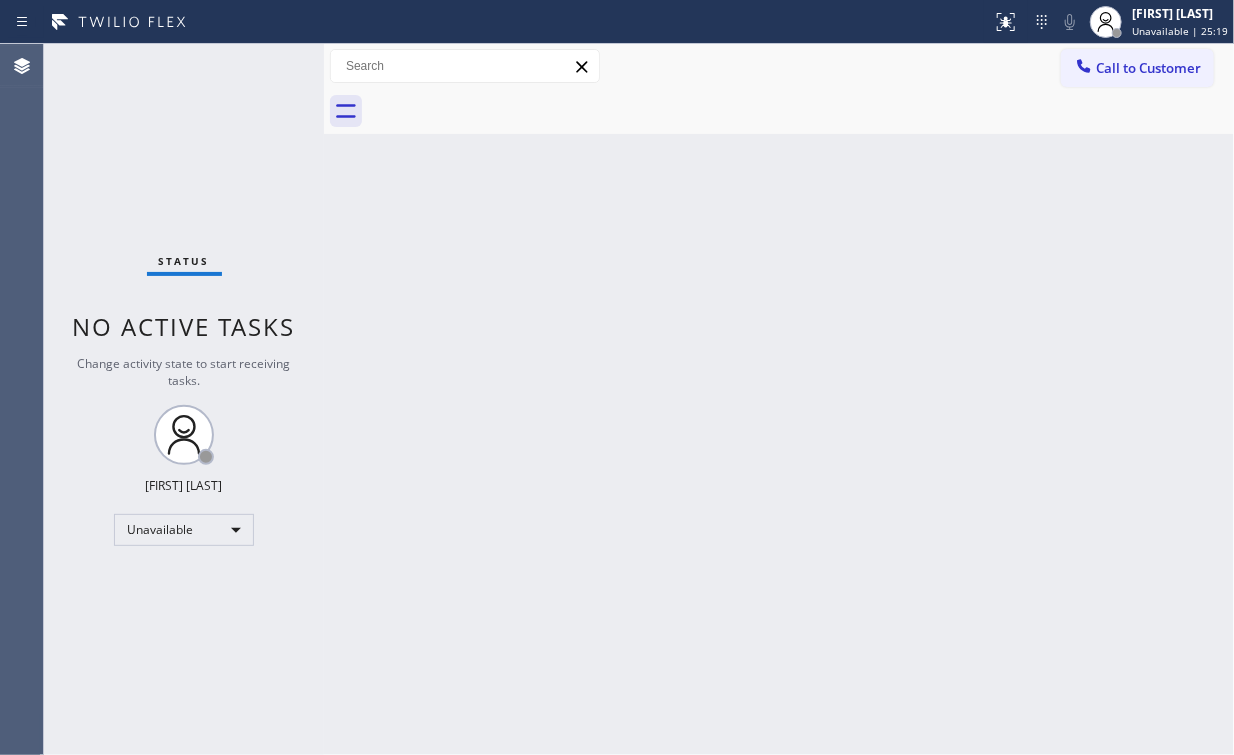 drag, startPoint x: 215, startPoint y: 144, endPoint x: 196, endPoint y: 143, distance: 19.026299 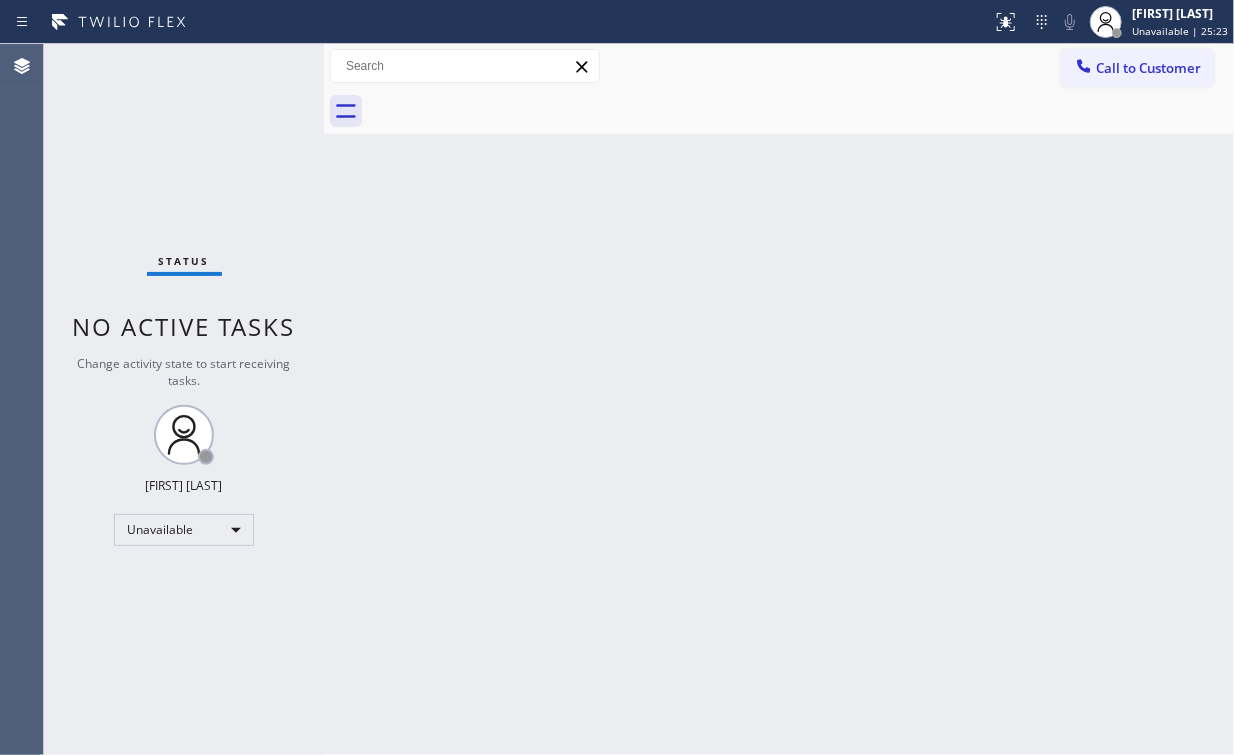 click on "Status   No active tasks     Change activity state to start receiving tasks.   Arnold Verallo Unavailable" at bounding box center [184, 399] 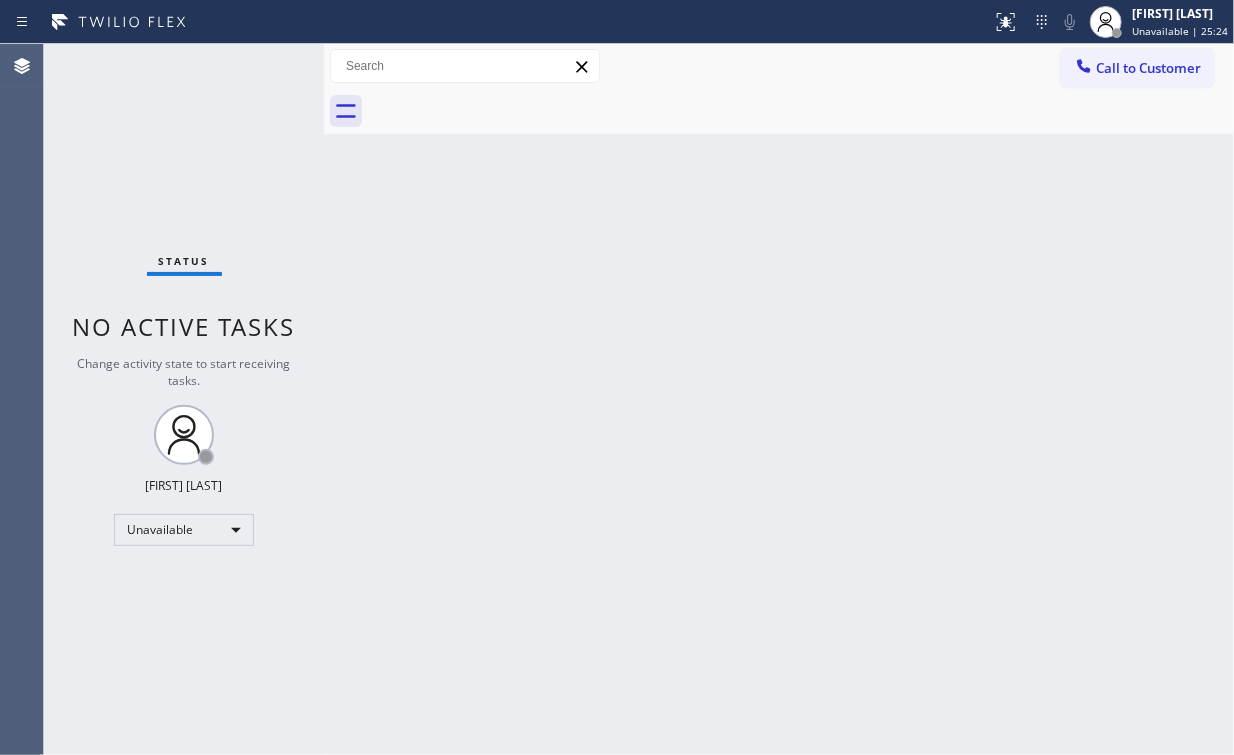 click on "Status   No active tasks     Change activity state to start receiving tasks.   Arnold Verallo Unavailable" at bounding box center (184, 399) 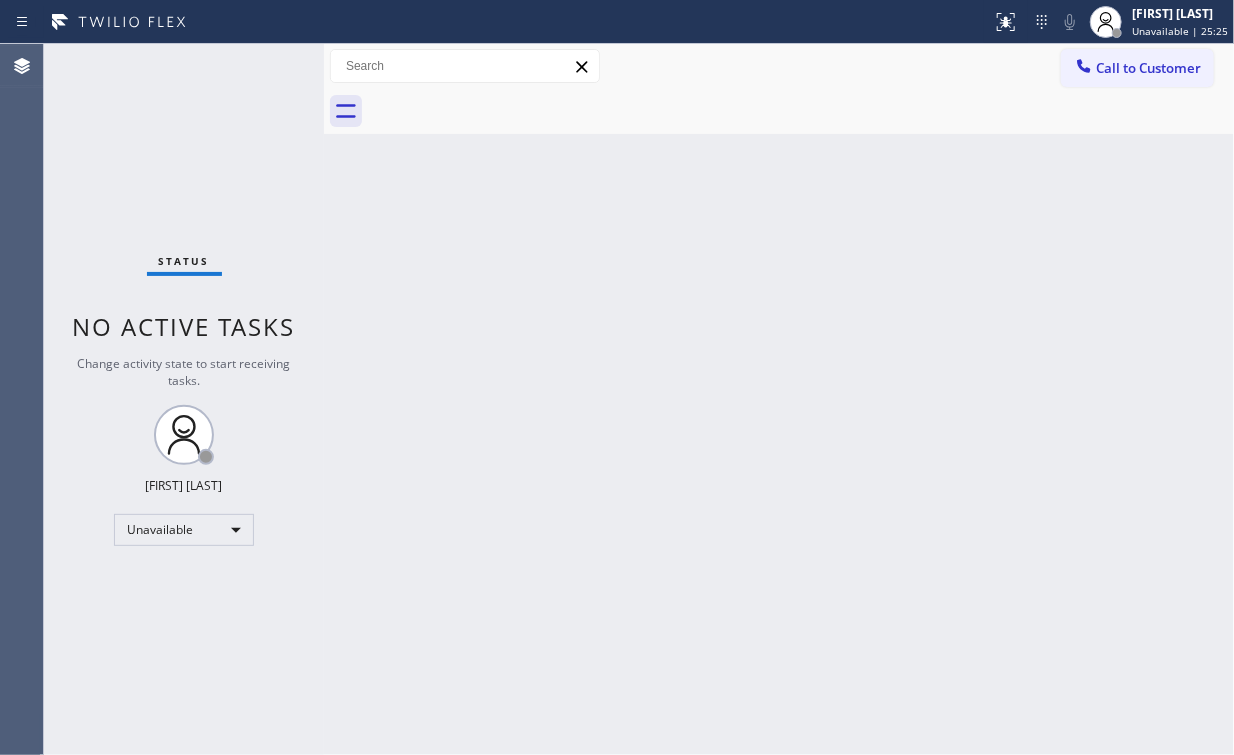 click on "Status   No active tasks     Change activity state to start receiving tasks.   Arnold Verallo Unavailable" at bounding box center (184, 399) 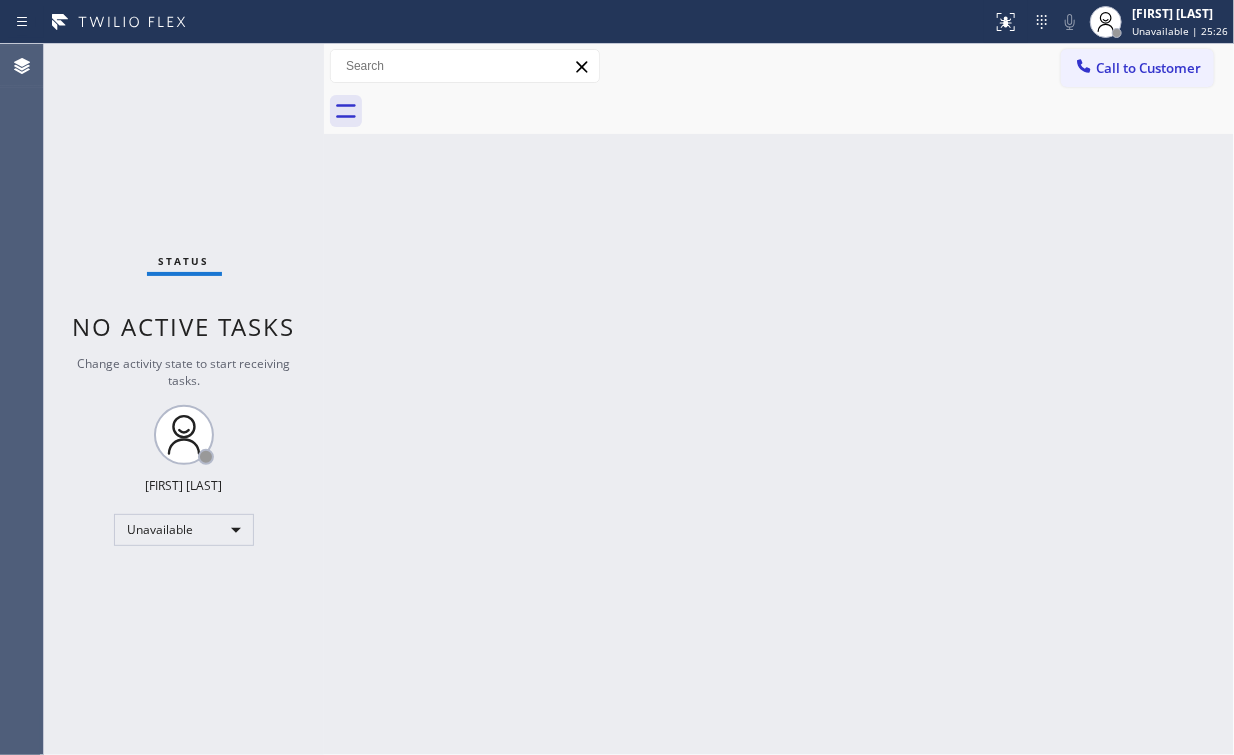 click on "Status   No active tasks     Change activity state to start receiving tasks.   Arnold Verallo Unavailable" at bounding box center [184, 399] 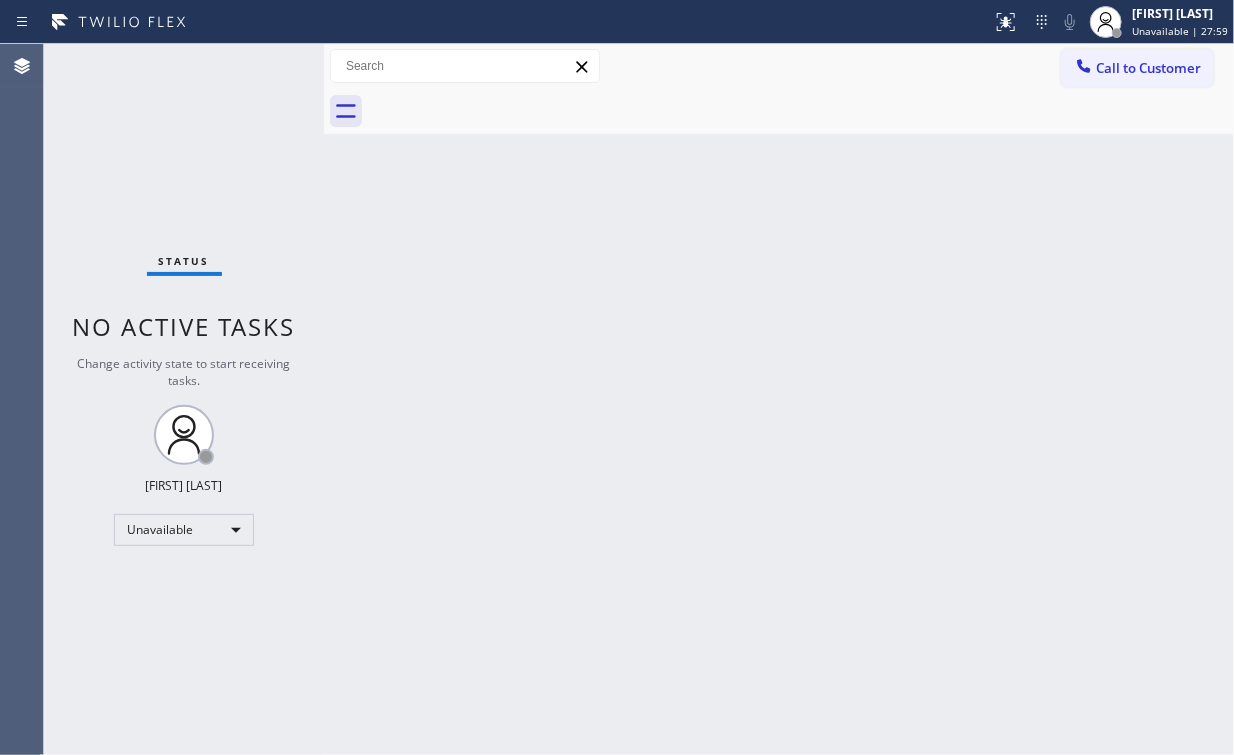 drag, startPoint x: 85, startPoint y: 132, endPoint x: 153, endPoint y: 78, distance: 86.833176 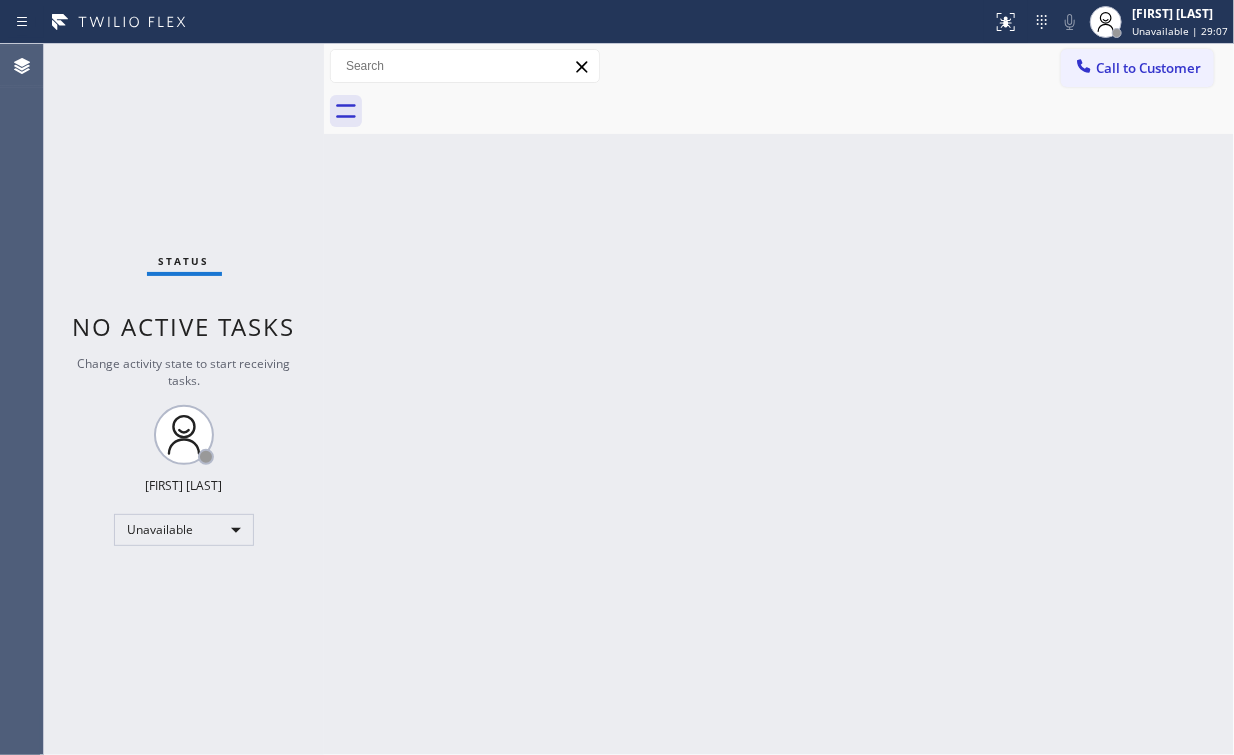 drag, startPoint x: 68, startPoint y: 160, endPoint x: 76, endPoint y: 149, distance: 13.601471 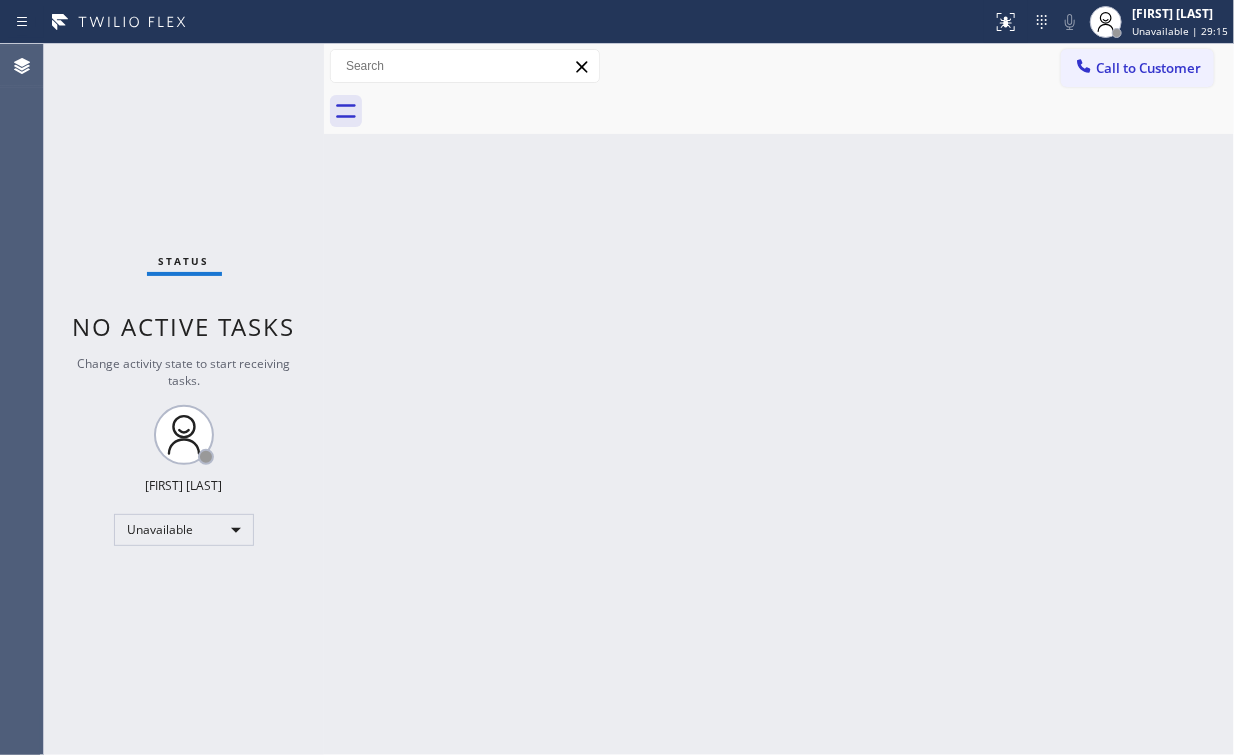 drag, startPoint x: 70, startPoint y: 138, endPoint x: 101, endPoint y: 15, distance: 126.84637 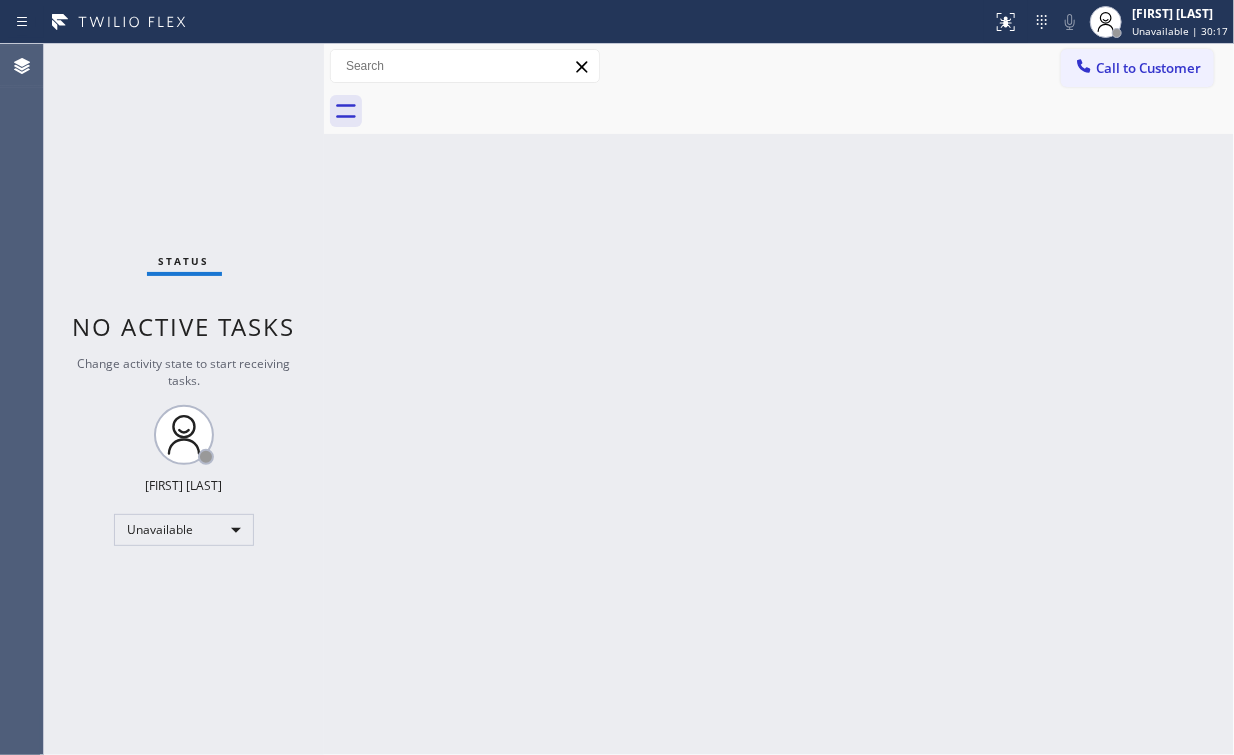 click on "Status   No active tasks     Change activity state to start receiving tasks.   Arnold Verallo Unavailable" at bounding box center (184, 399) 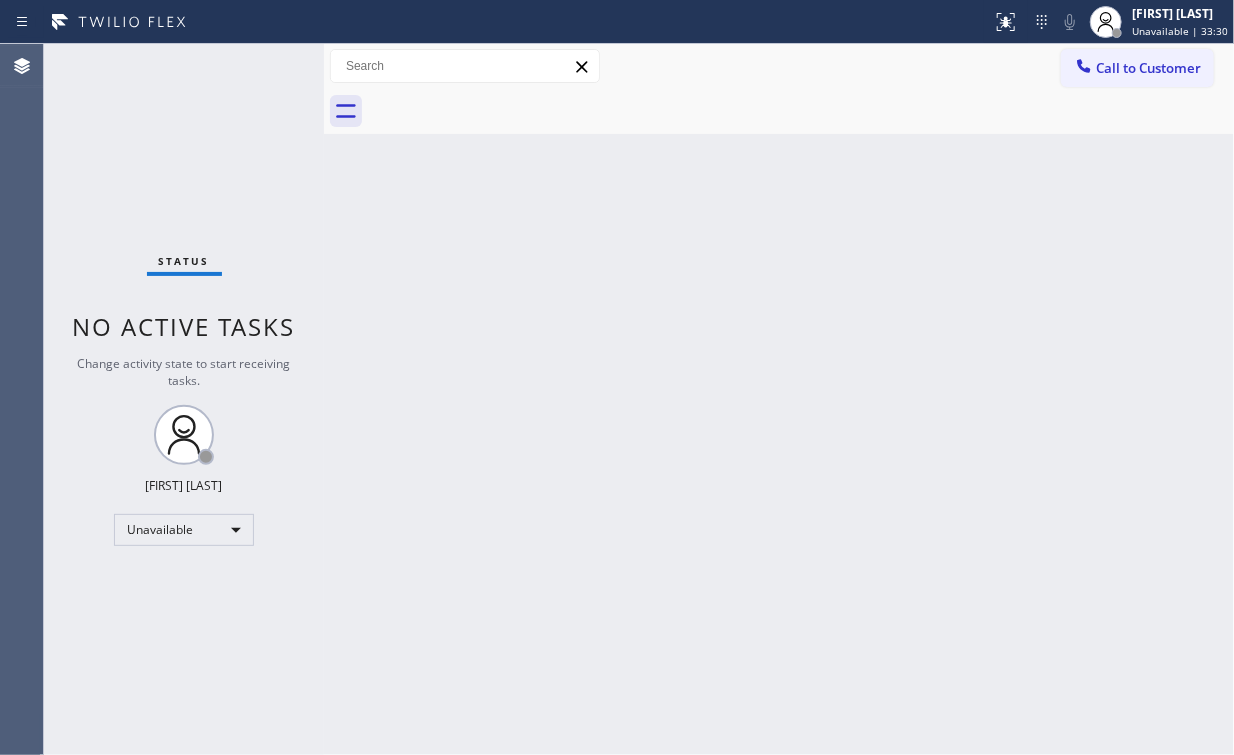 click on "Call to Customer" at bounding box center (1148, 68) 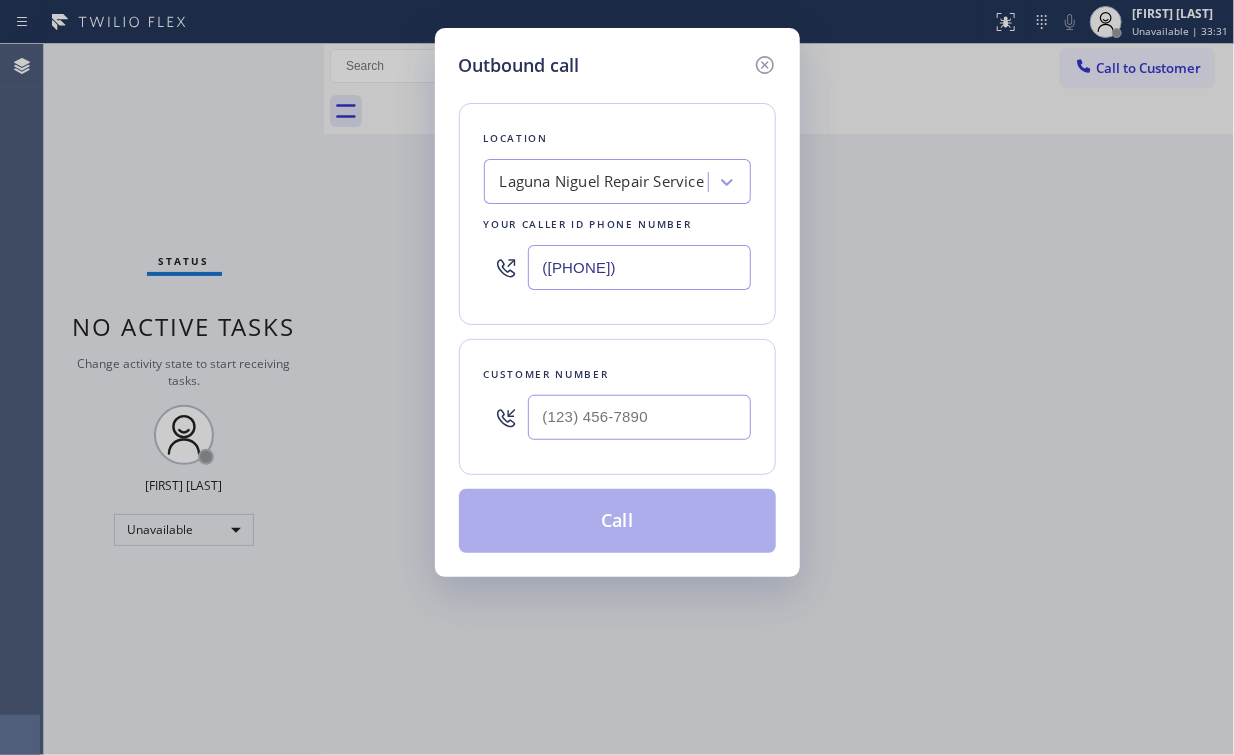 drag, startPoint x: 687, startPoint y: 270, endPoint x: 294, endPoint y: 224, distance: 395.68295 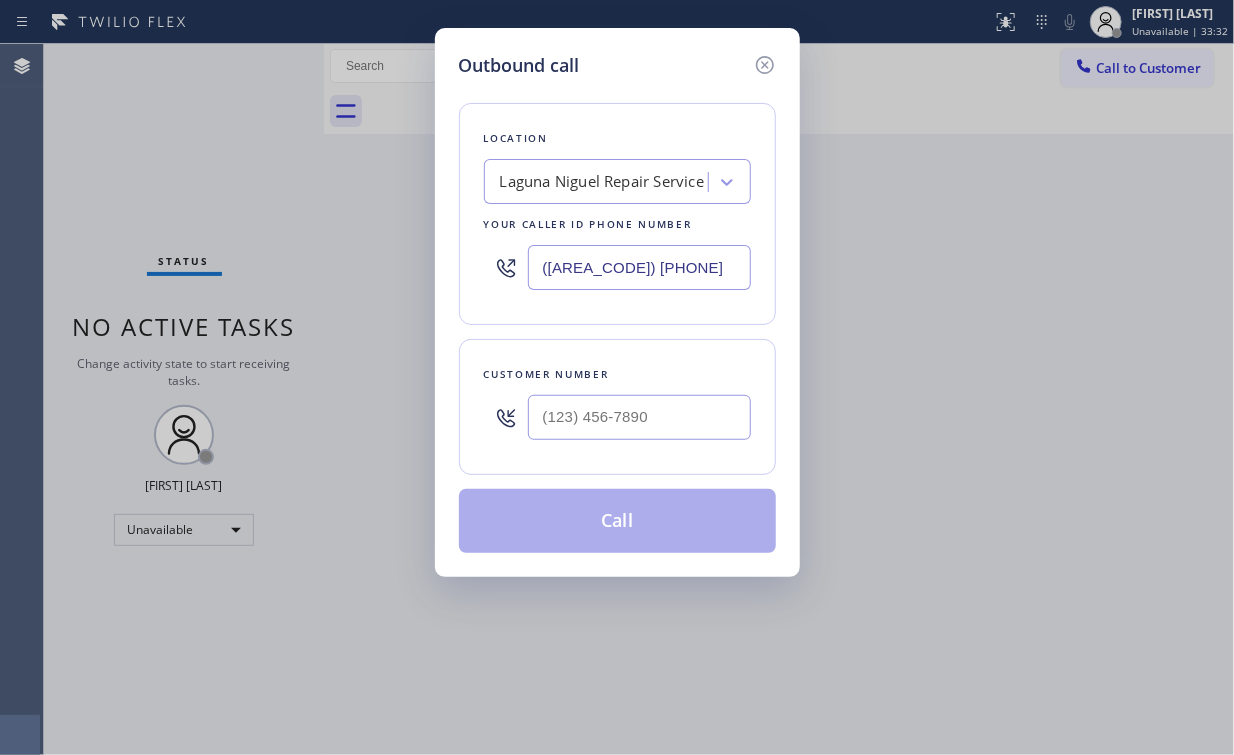 type on "([AREA_CODE]) [PHONE]" 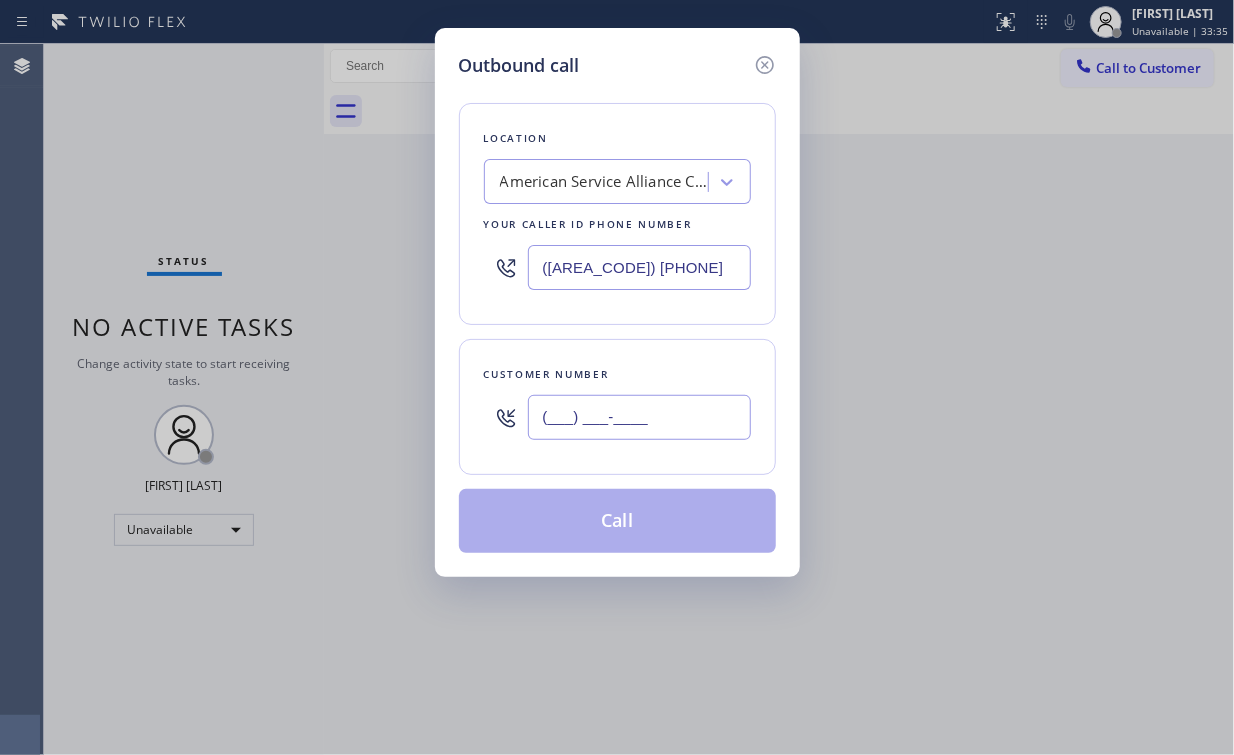 click on "(___) ___-____" at bounding box center (639, 417) 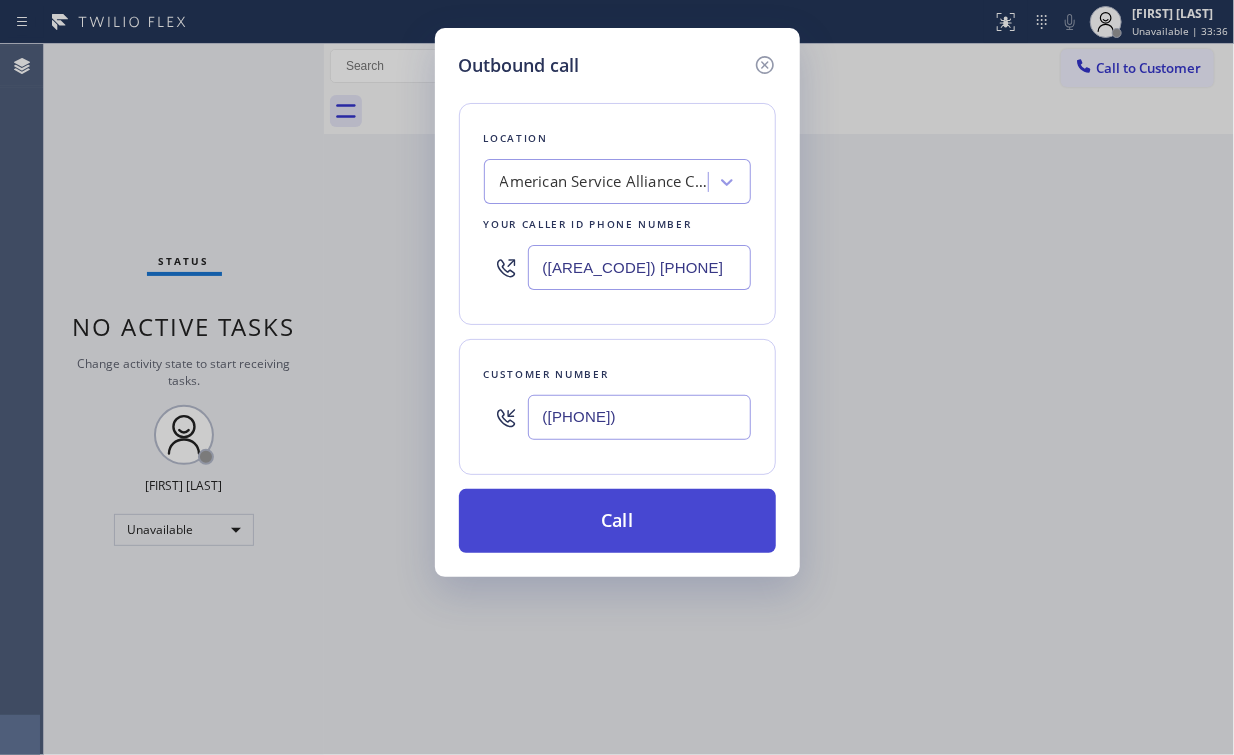 type on "([PHONE])" 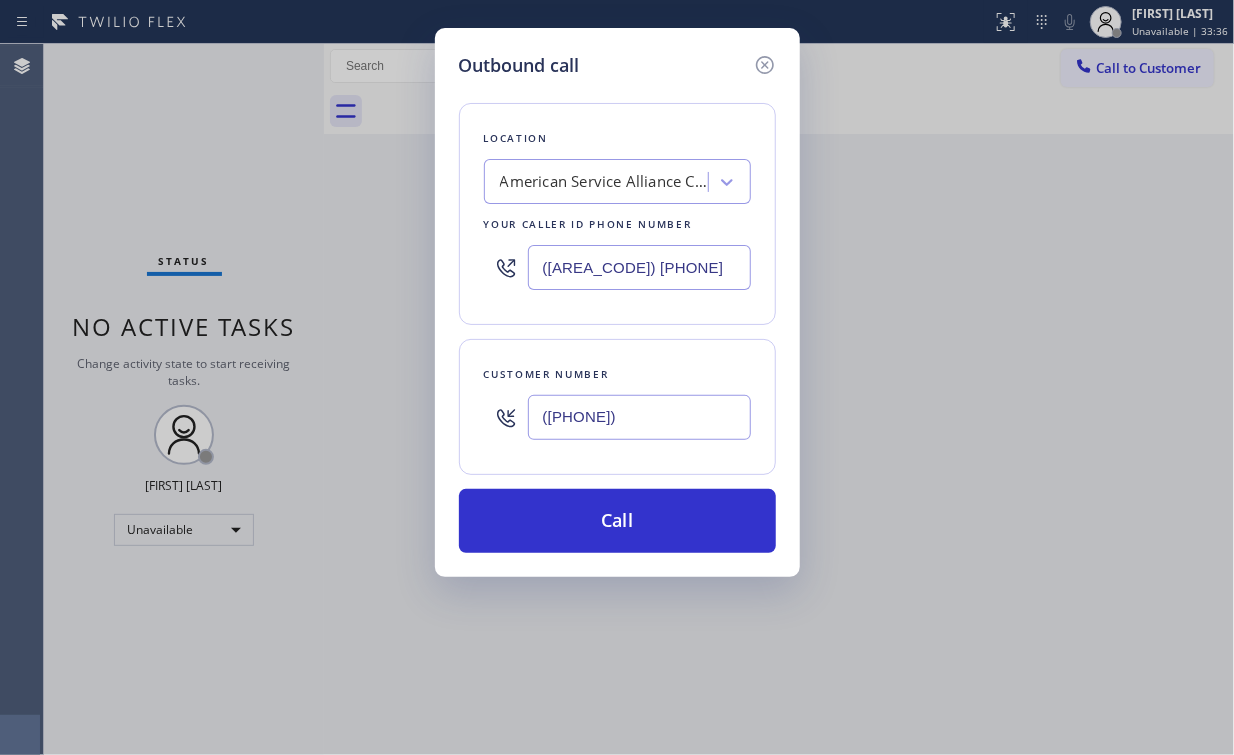 click on "Call" at bounding box center (617, 521) 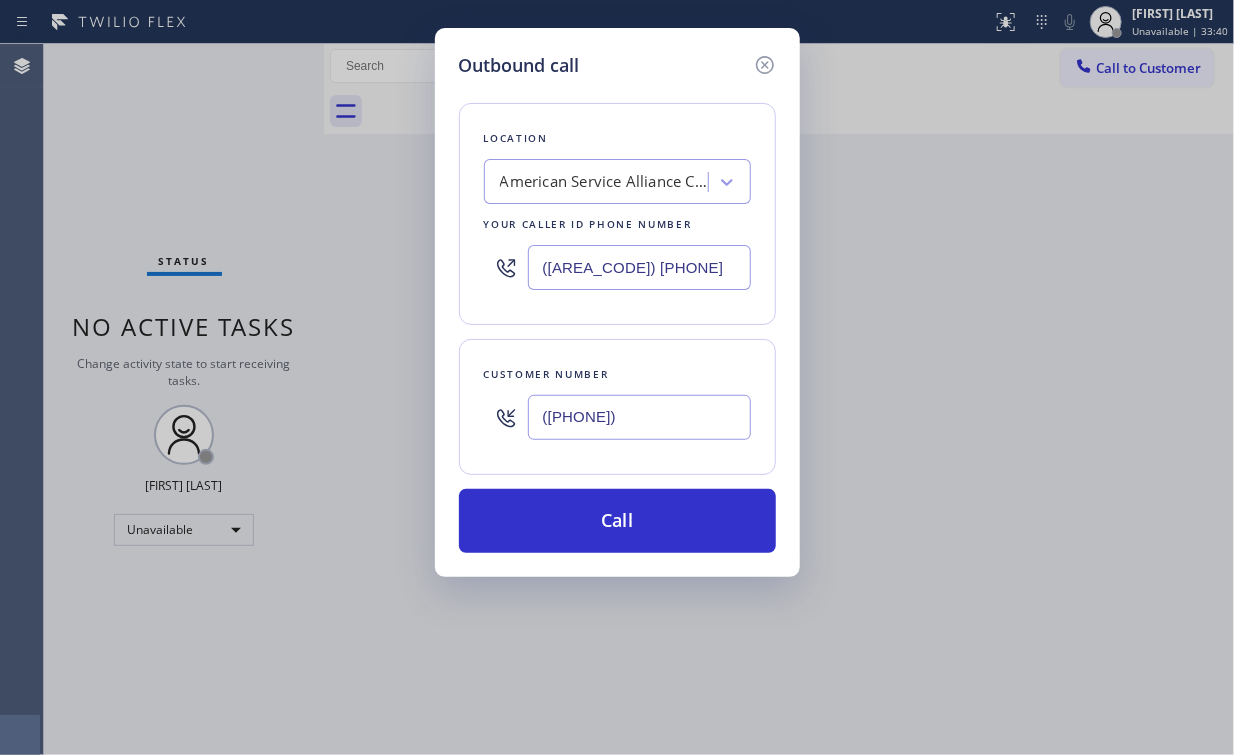 click on "Customer number ([AREA_CODE]) [PHONE]" at bounding box center (617, 407) 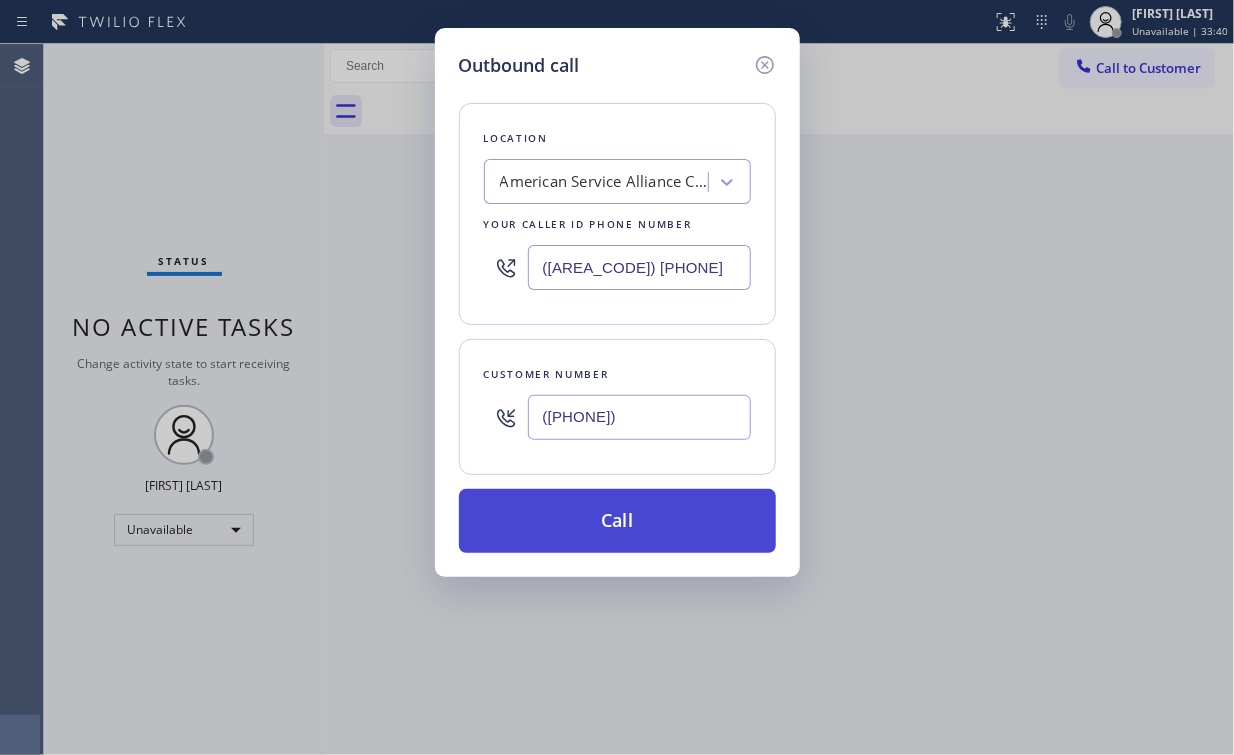 click on "Back to Dashboard Change Sender ID Customers Technicians Select a contact Outbound call Location Search location Your caller id phone number Customer number Call Customer info Name   Phone none Address none Change Sender ID HVAC +1[PHONE] 5 Star Appliance +1[PHONE] Appliance Repair +1[PHONE] Plumbing +1[PHONE] Air Duct Cleaning +1[PHONE]  Electricians +1[PHONE]  Cancel Change Check personal SMS Reset Change No tabs Call to Customer Outbound call Location American Service Alliance Coral Springs Your caller id phone number ([PHONE]) Customer number ([PHONE]) Call Outbound call Technician Search Technician Your caller id phone number Your caller id phone number Call" at bounding box center [779, 399] 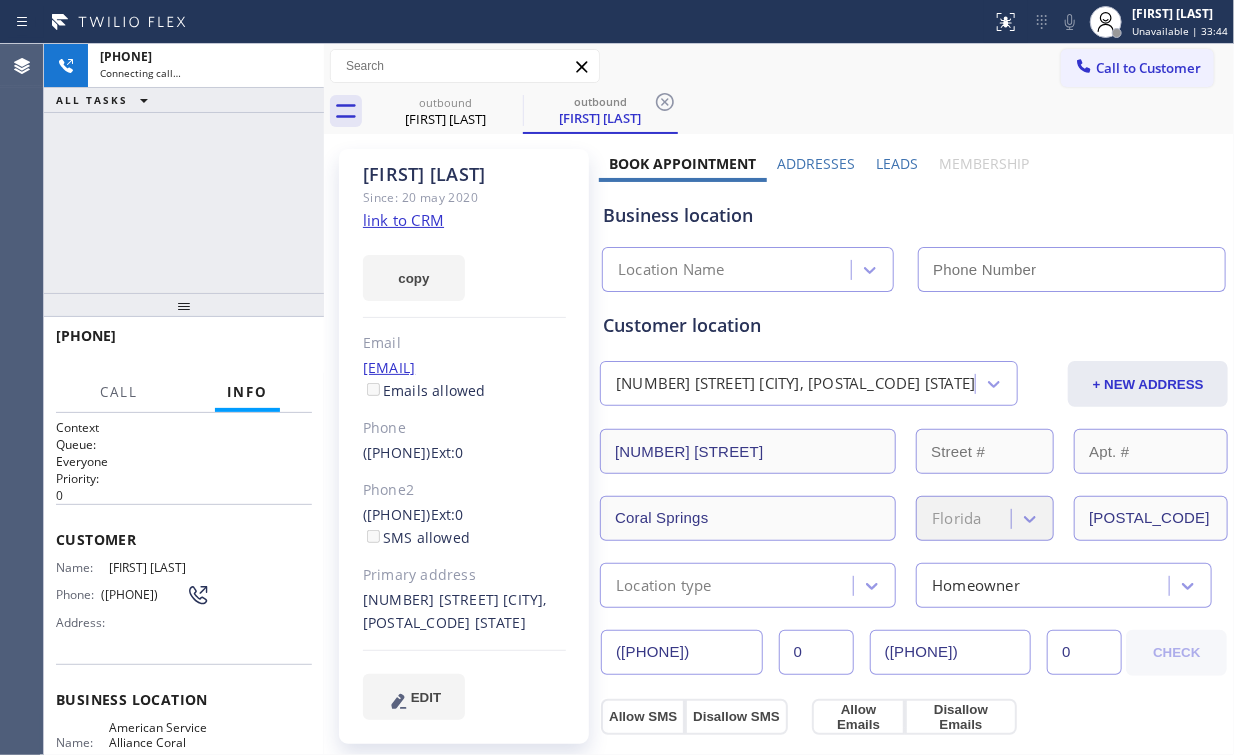 type on "([AREA_CODE]) [PHONE]" 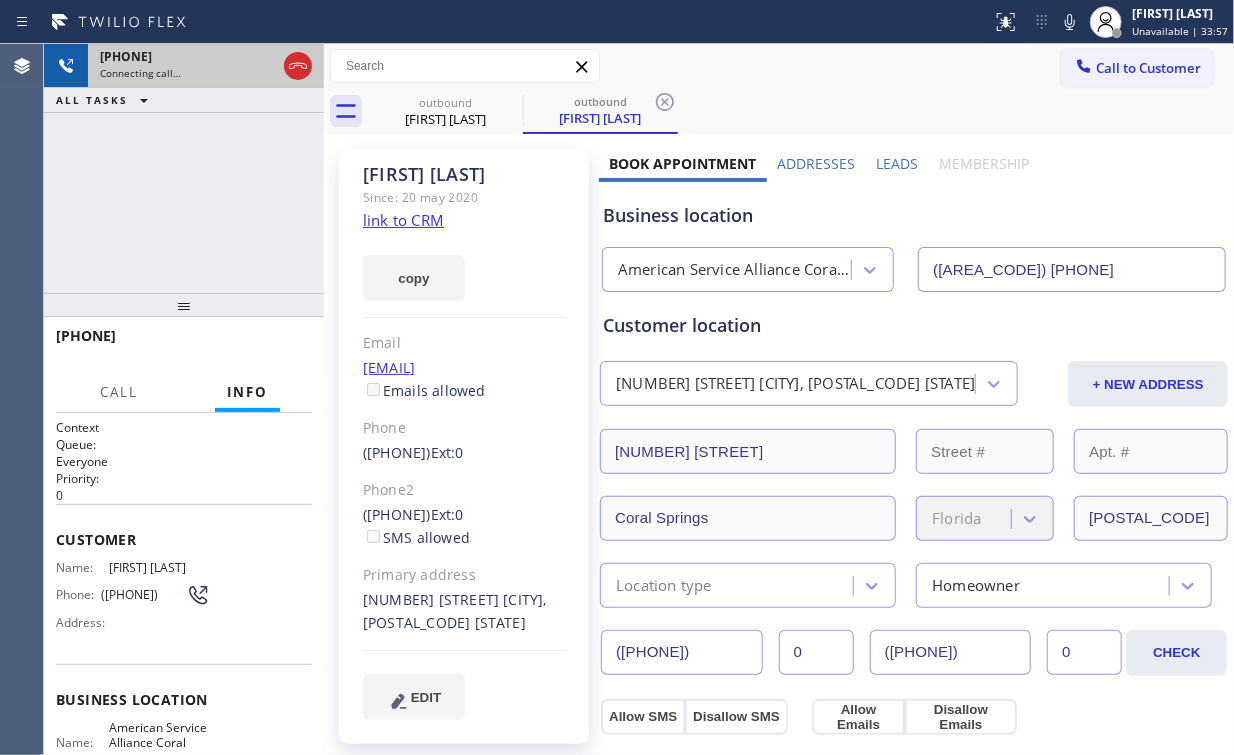 click 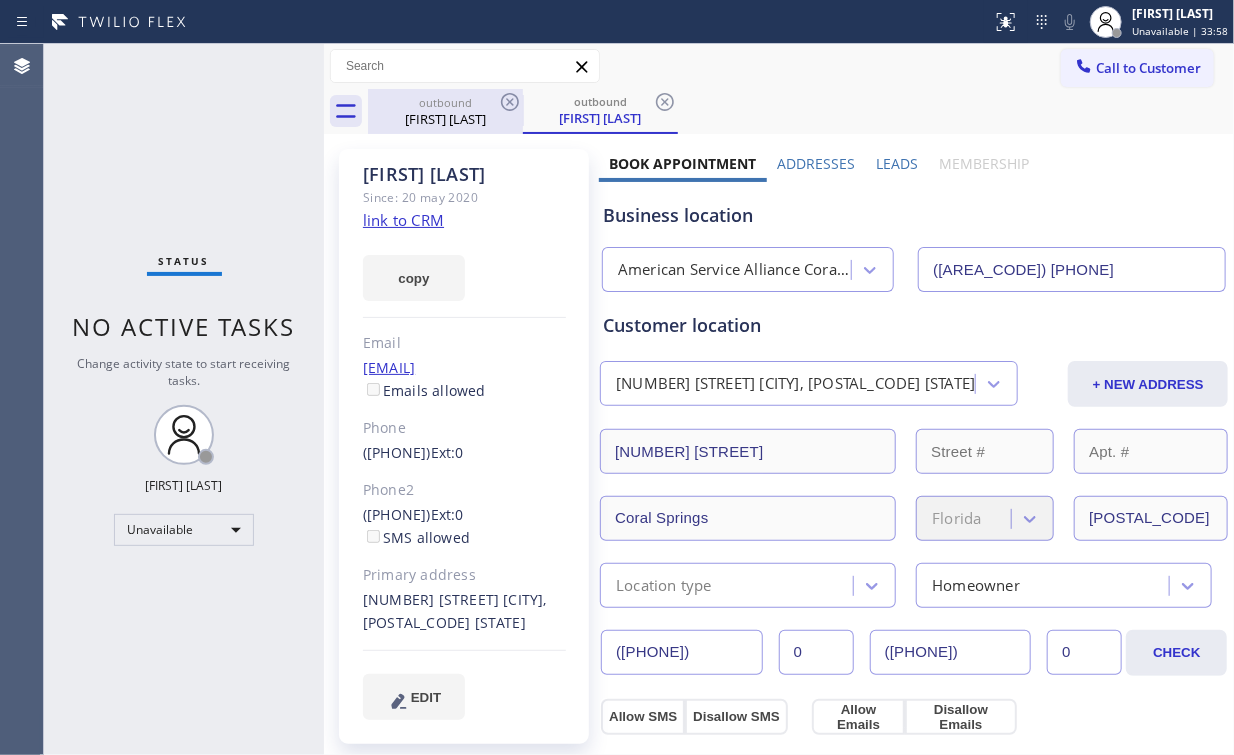 click on "[FIRST] [LAST]" at bounding box center [445, 119] 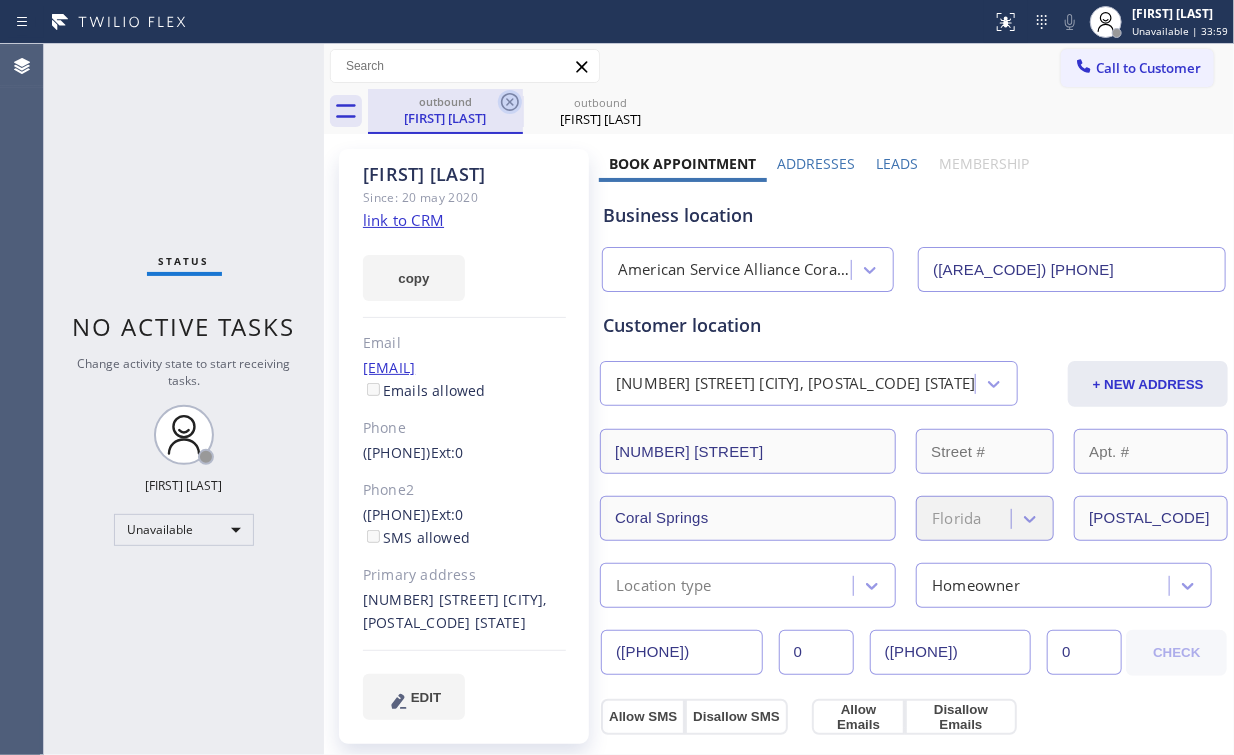 click 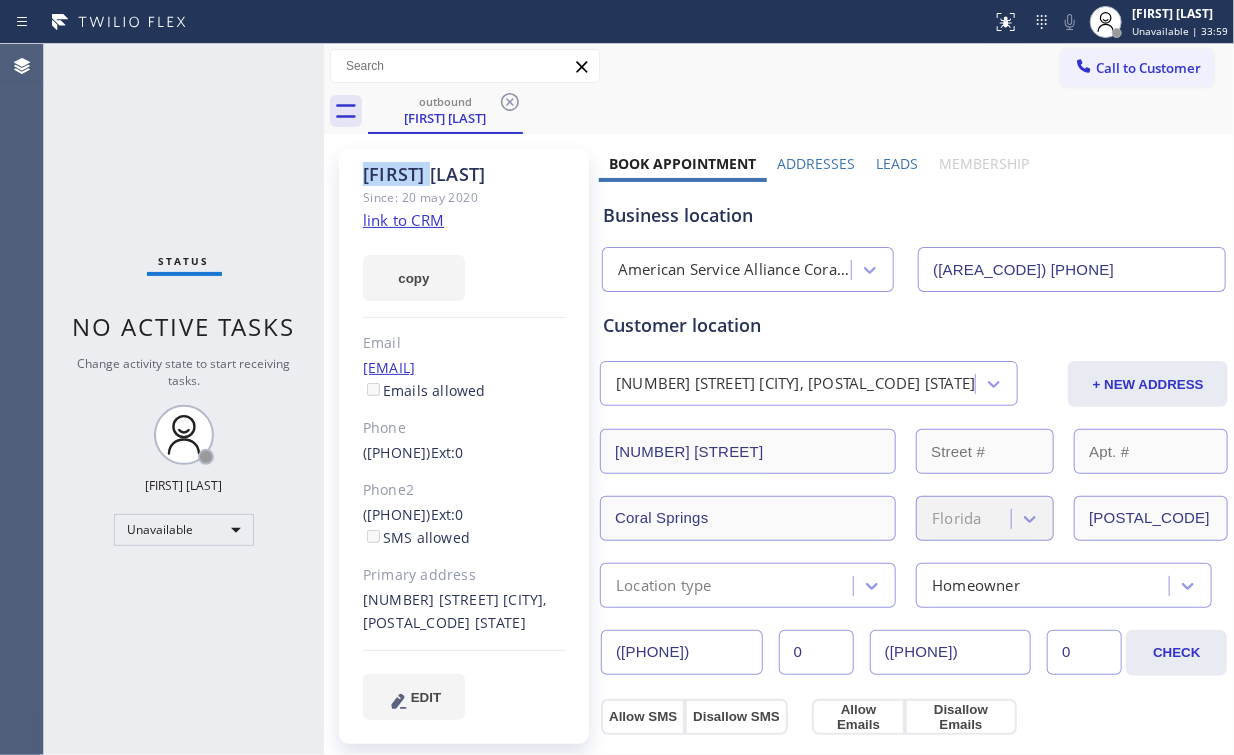 click 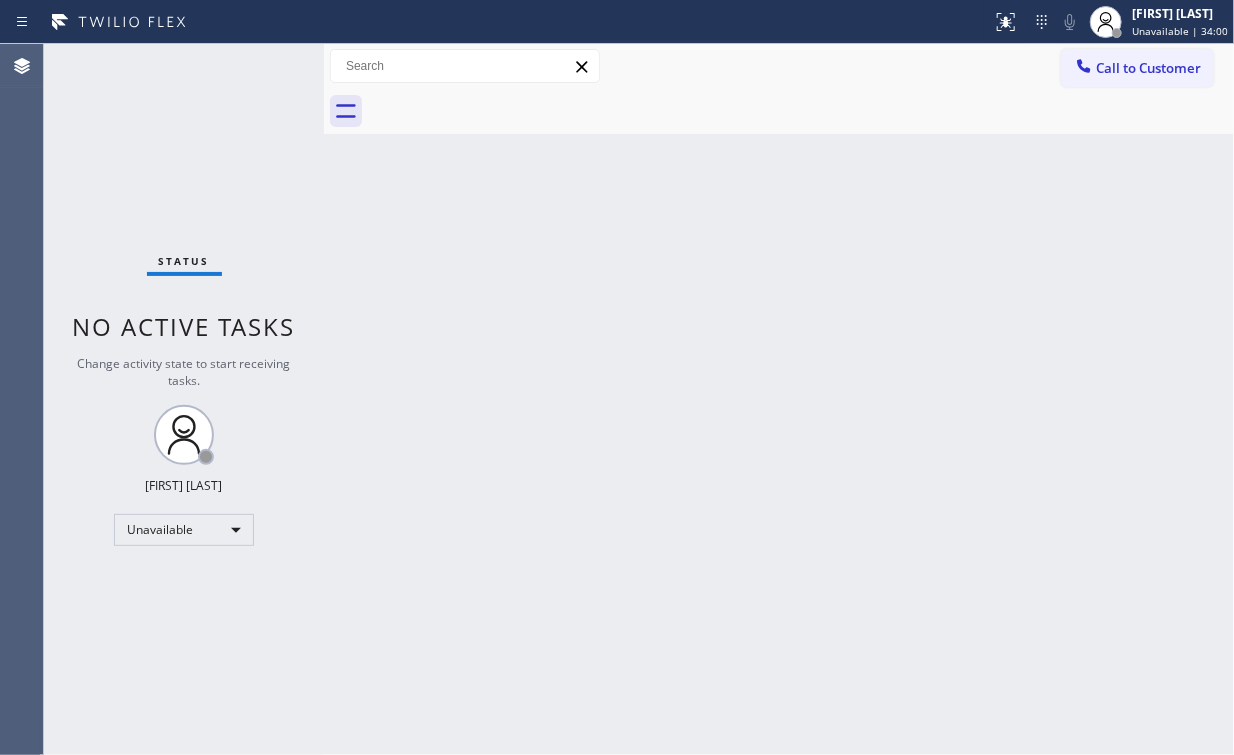 drag, startPoint x: 142, startPoint y: 139, endPoint x: 147, endPoint y: 25, distance: 114.1096 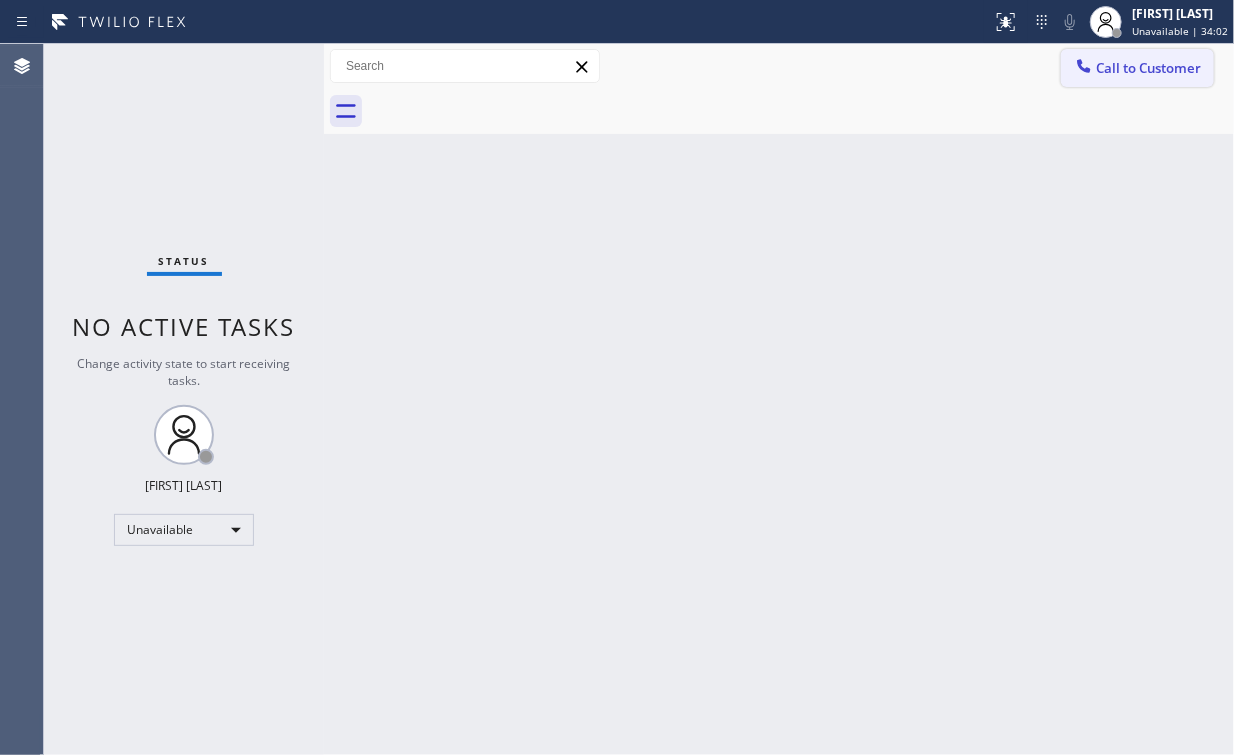 click on "Call to Customer" at bounding box center [1148, 68] 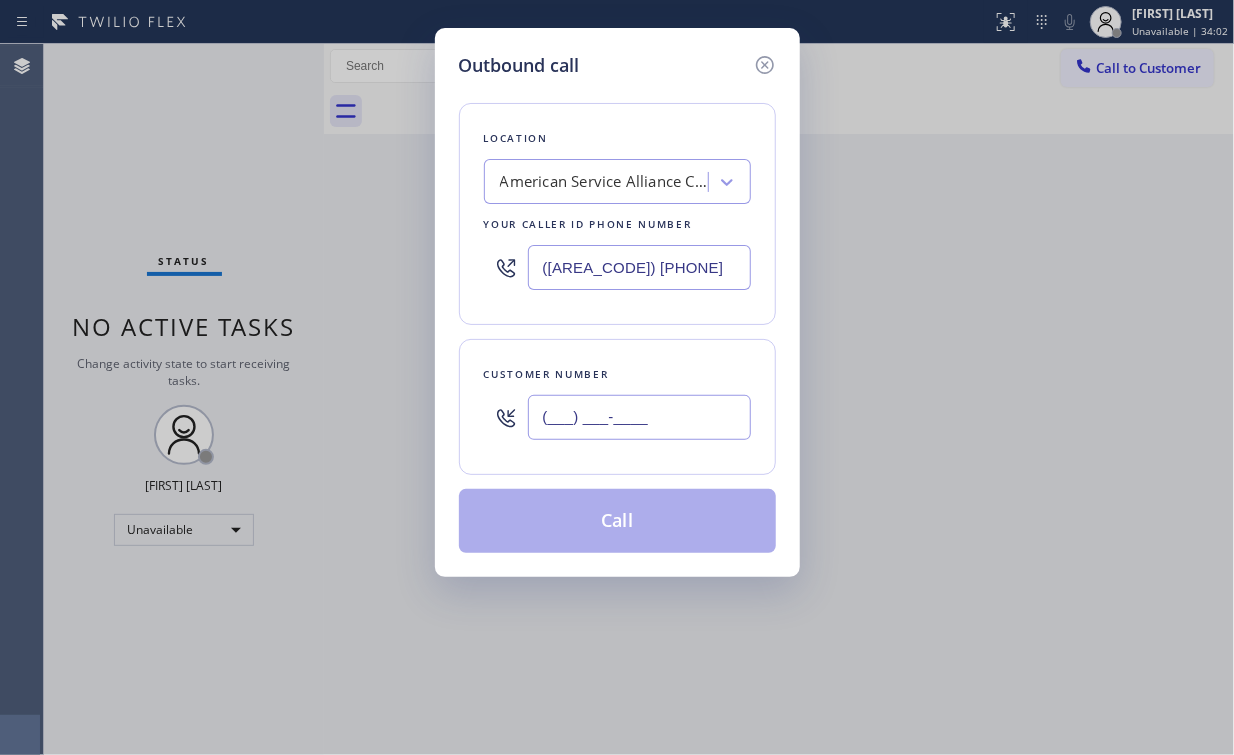 click on "(___) ___-____" at bounding box center [639, 417] 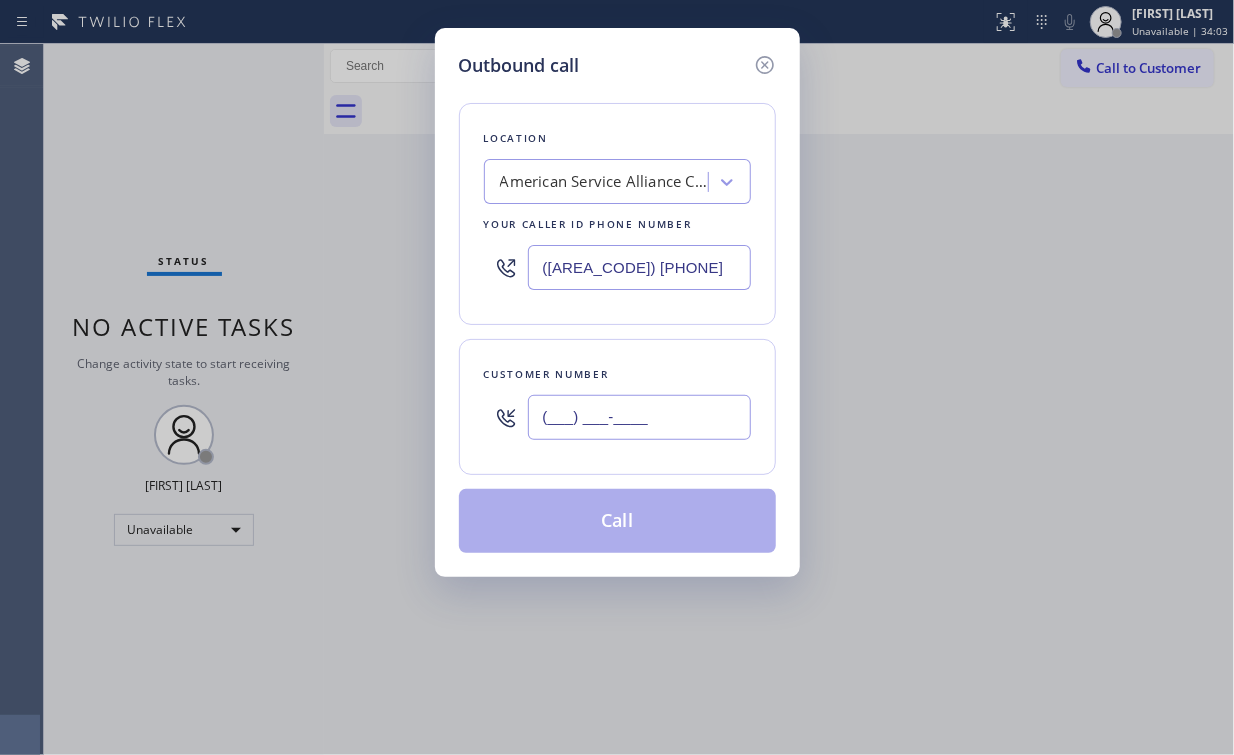 paste on "[PHONE]" 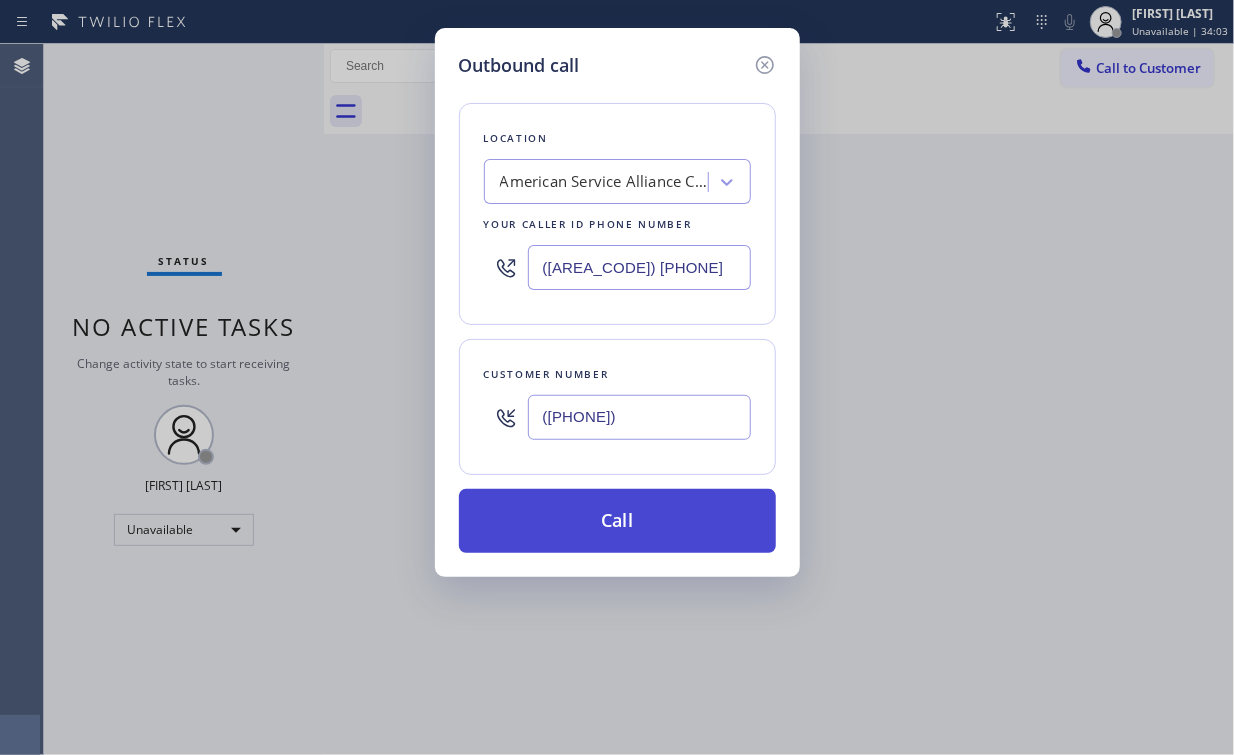type on "([PHONE])" 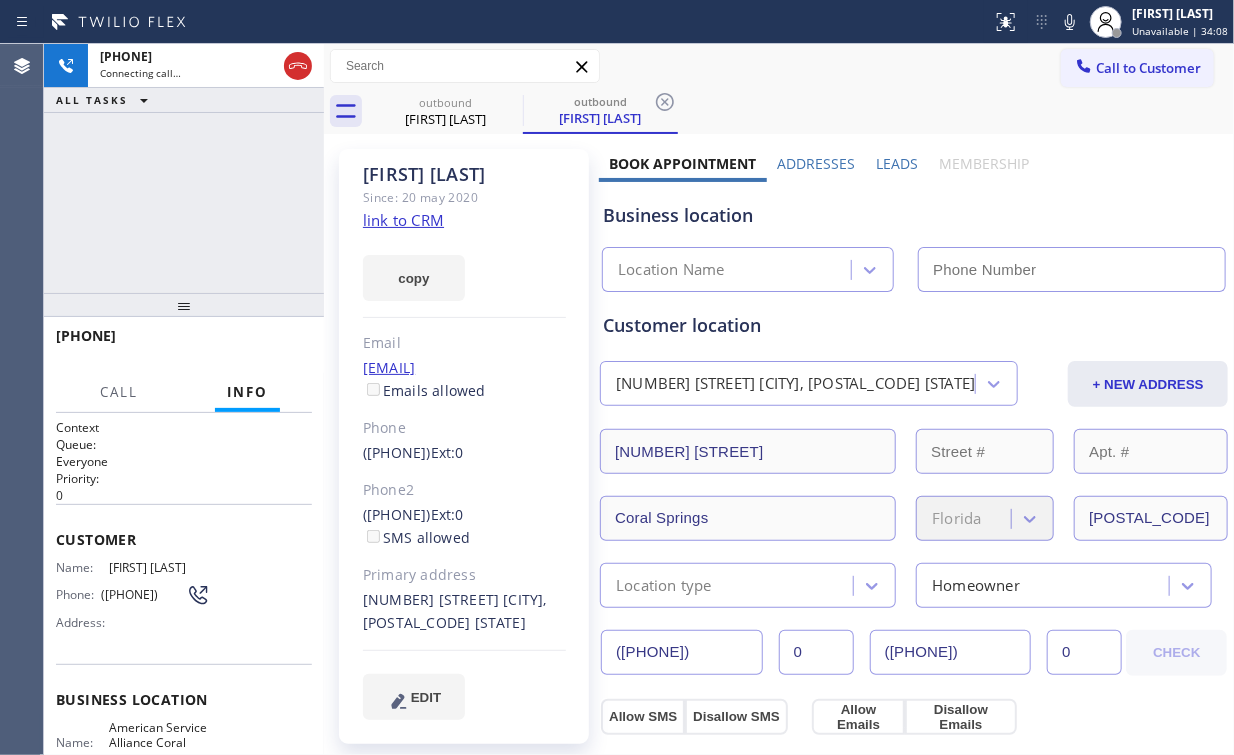 type on "([AREA_CODE]) [PHONE]" 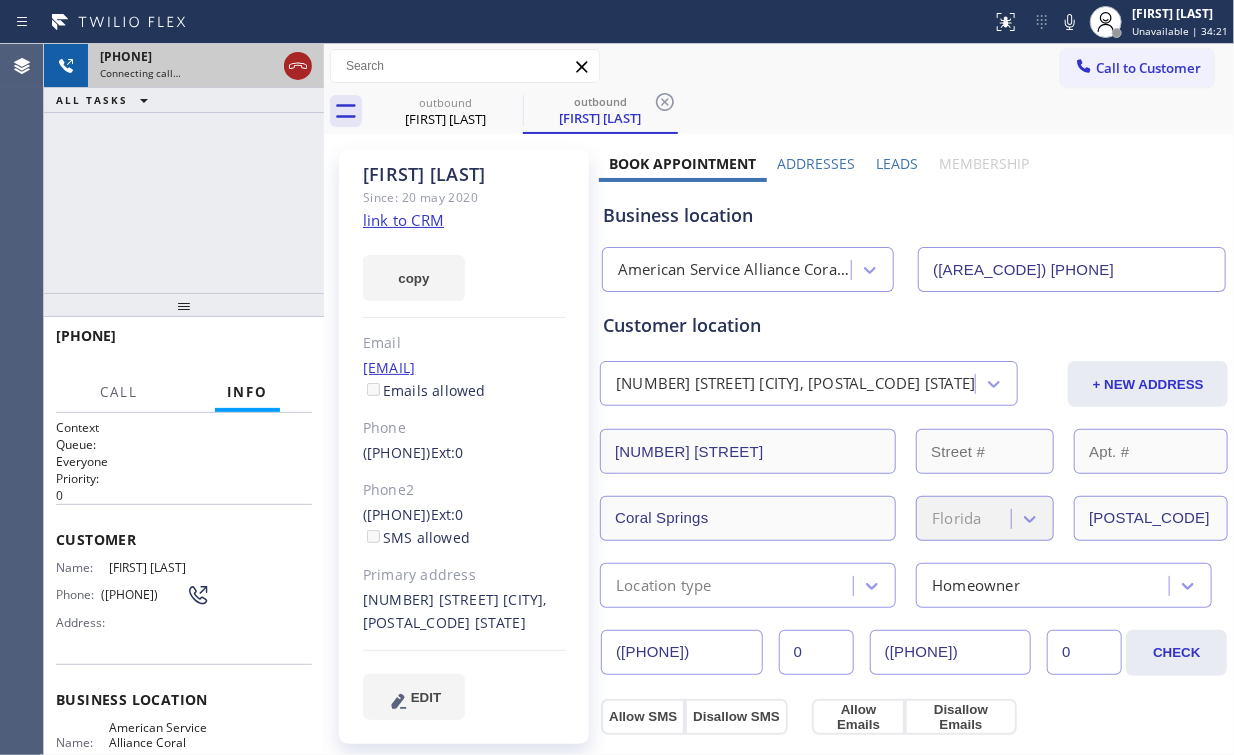 click 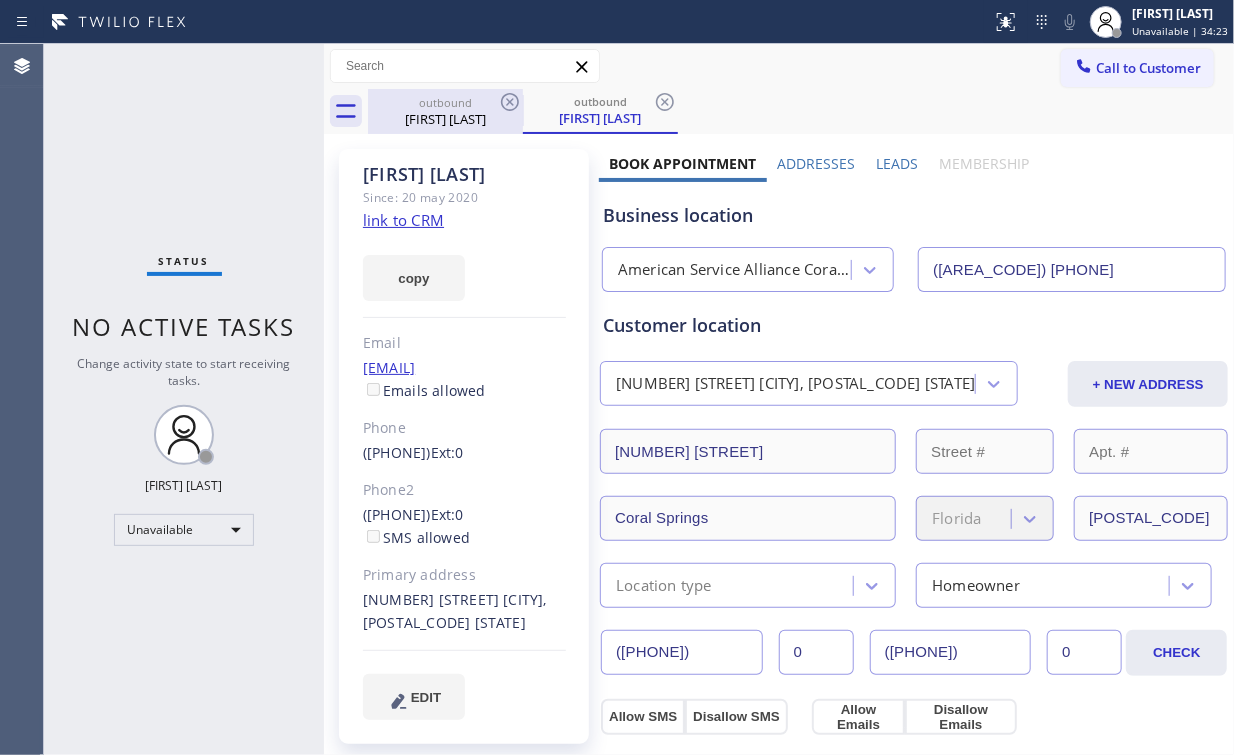 drag, startPoint x: 447, startPoint y: 119, endPoint x: 508, endPoint y: 111, distance: 61.522354 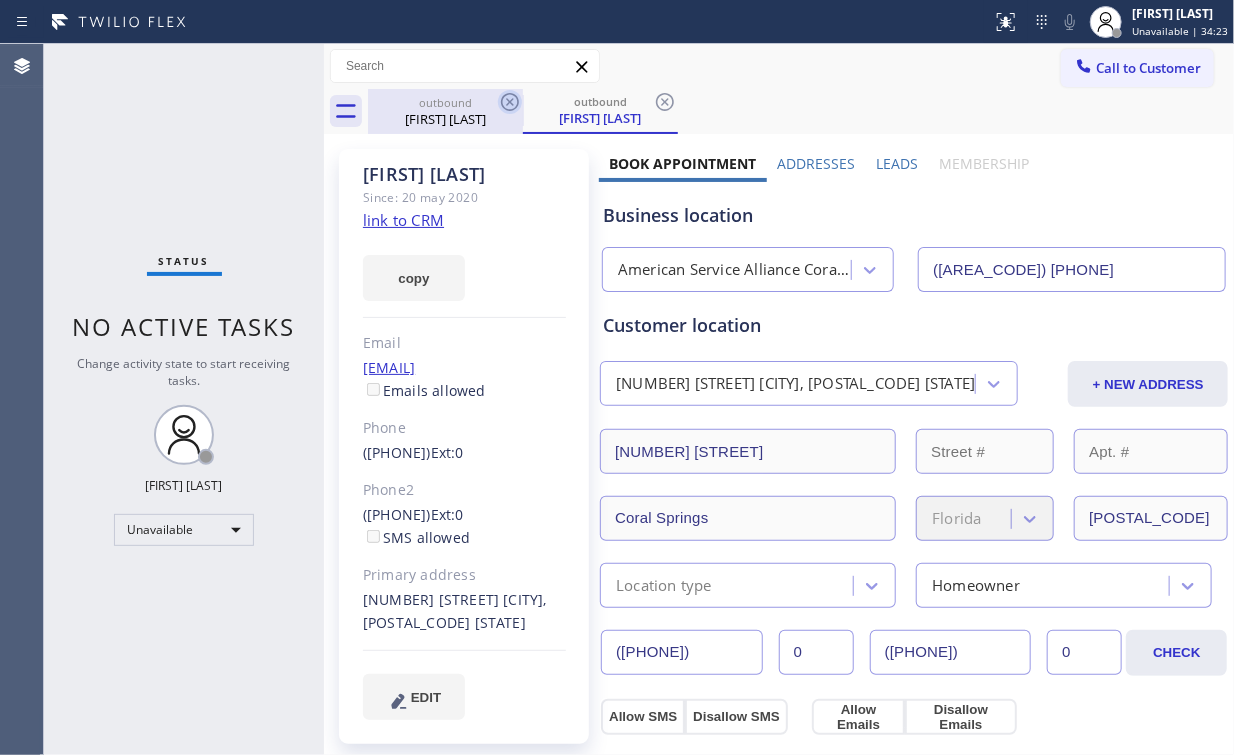 click on "[FIRST] [LAST]" at bounding box center (445, 119) 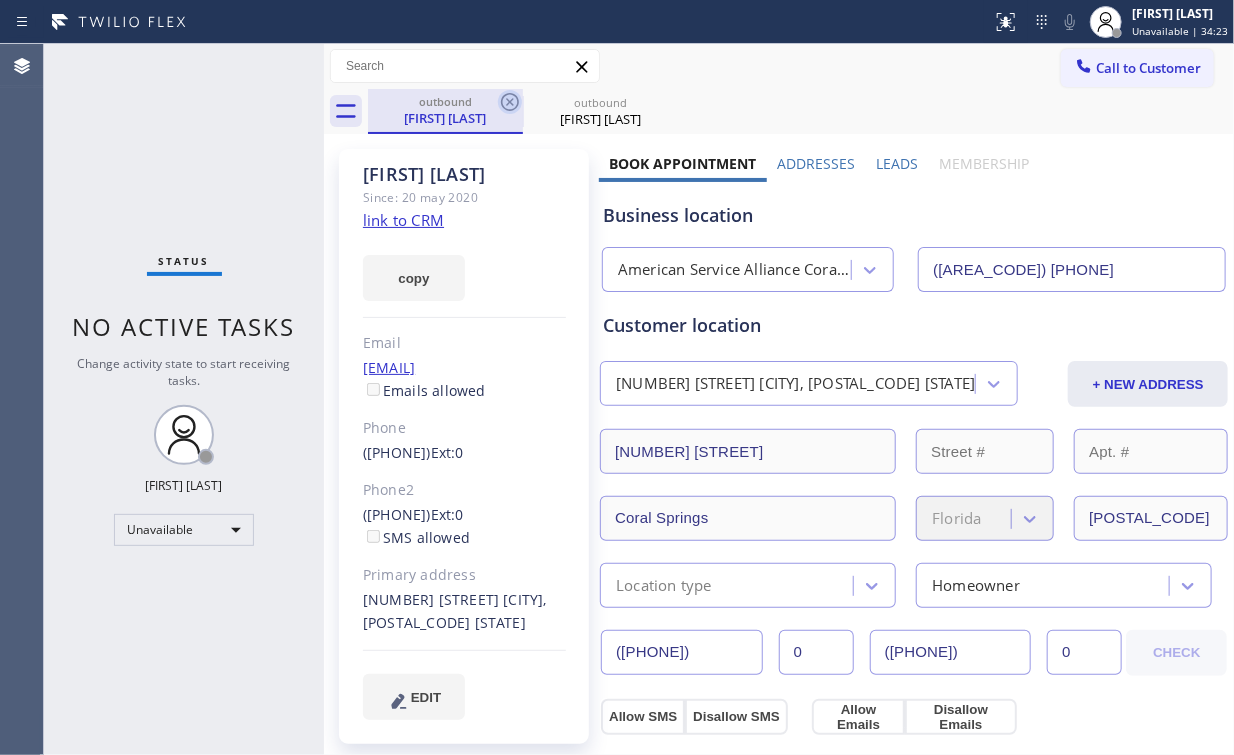 click 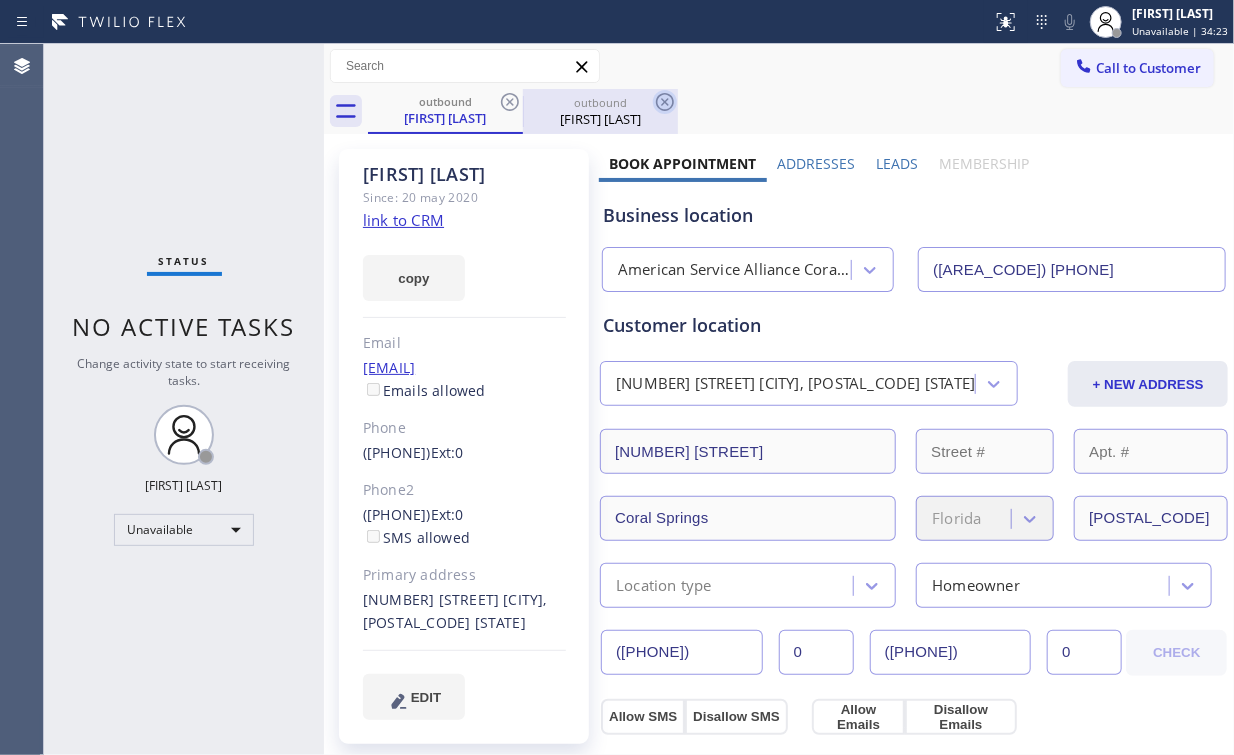 click 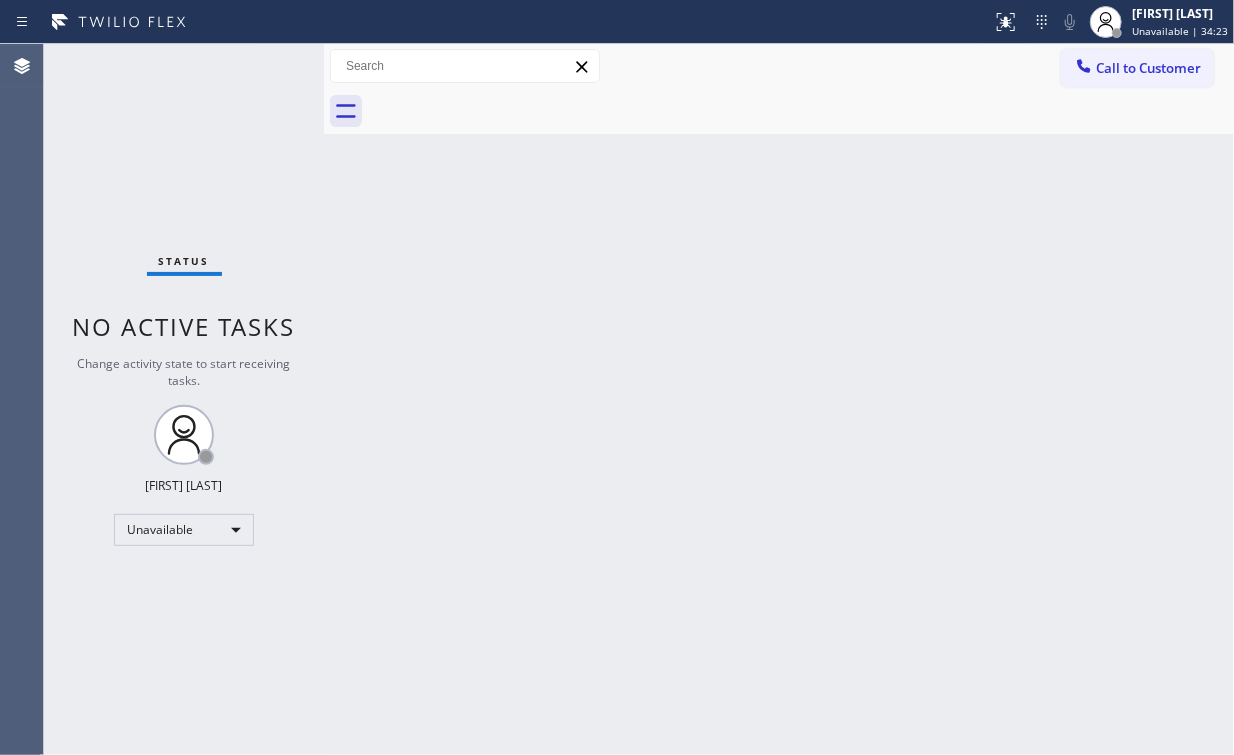 click on "Status   No active tasks     Change activity state to start receiving tasks.   Arnold Verallo Unavailable" at bounding box center [184, 399] 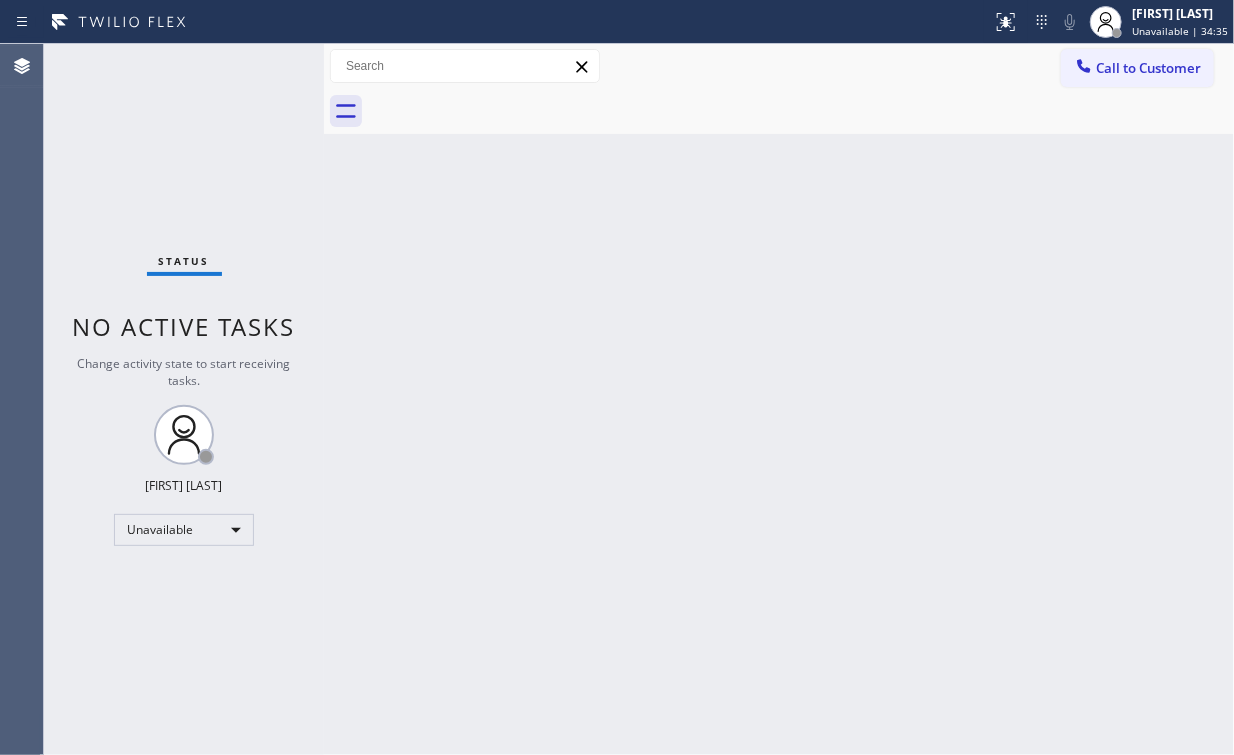 drag, startPoint x: 1140, startPoint y: 73, endPoint x: 592, endPoint y: 284, distance: 587.218 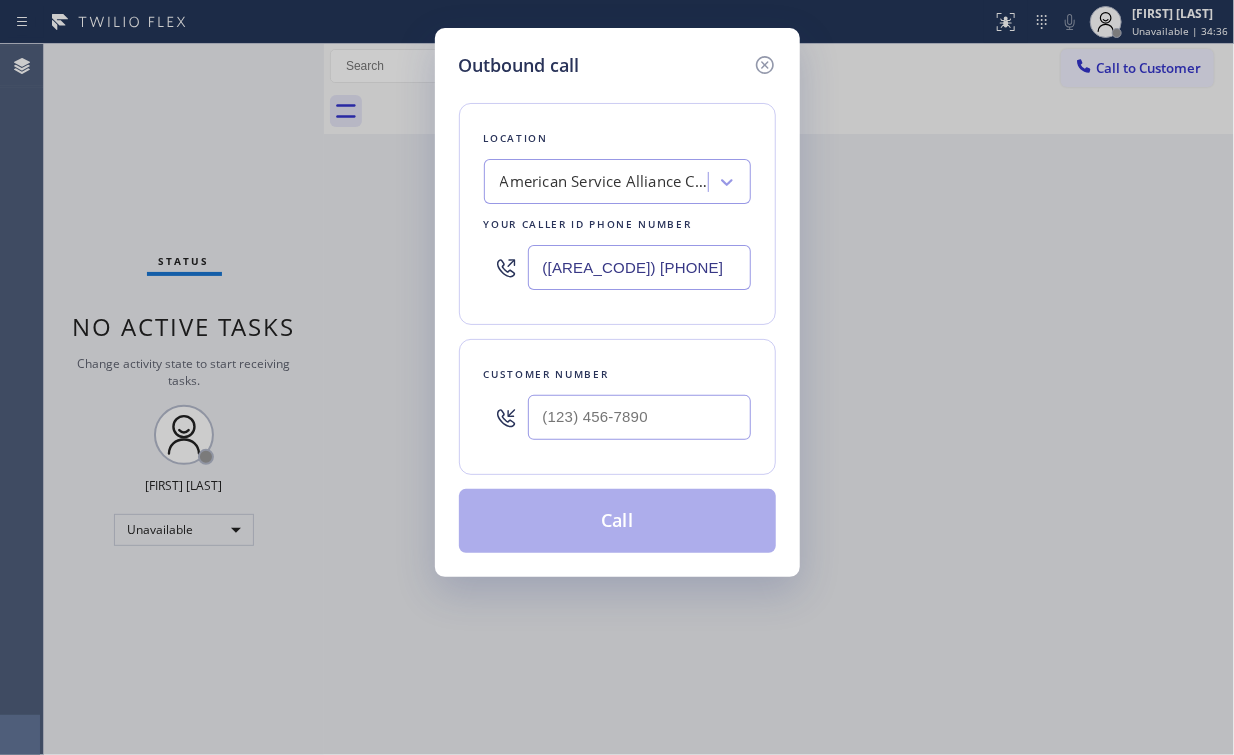 drag, startPoint x: 696, startPoint y: 267, endPoint x: 160, endPoint y: 216, distance: 538.42084 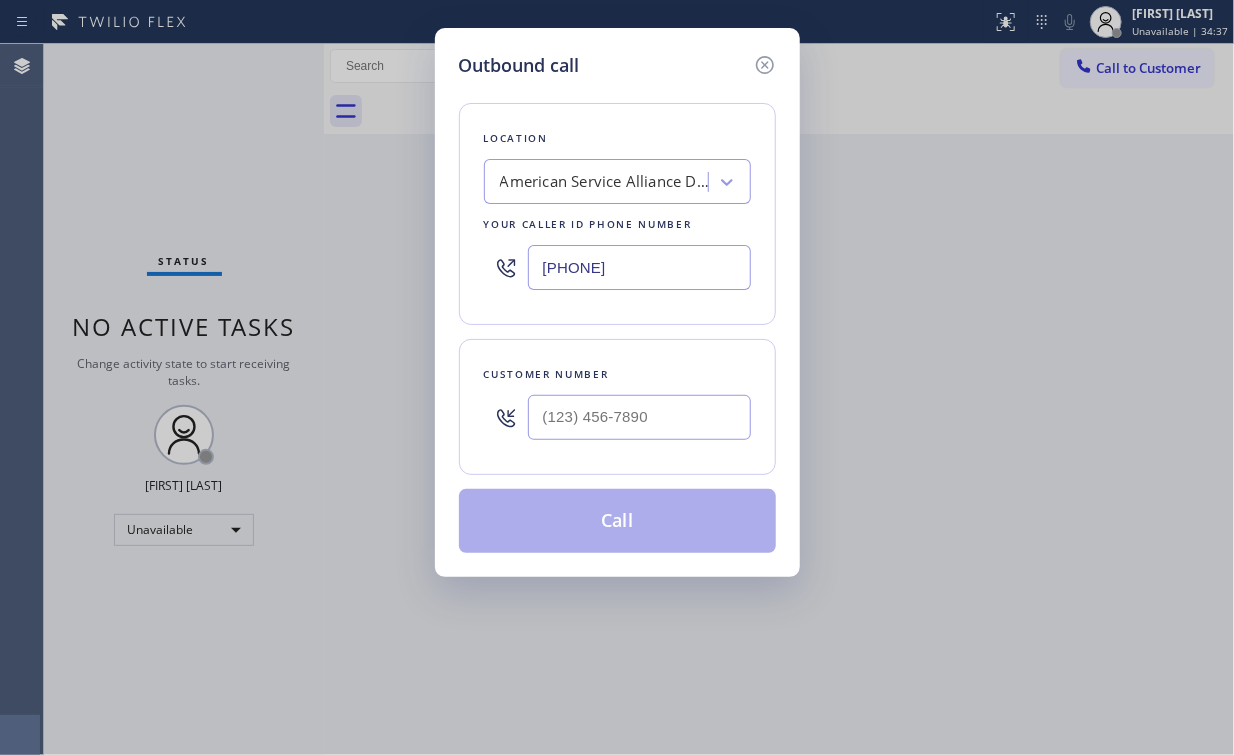 type on "[PHONE]" 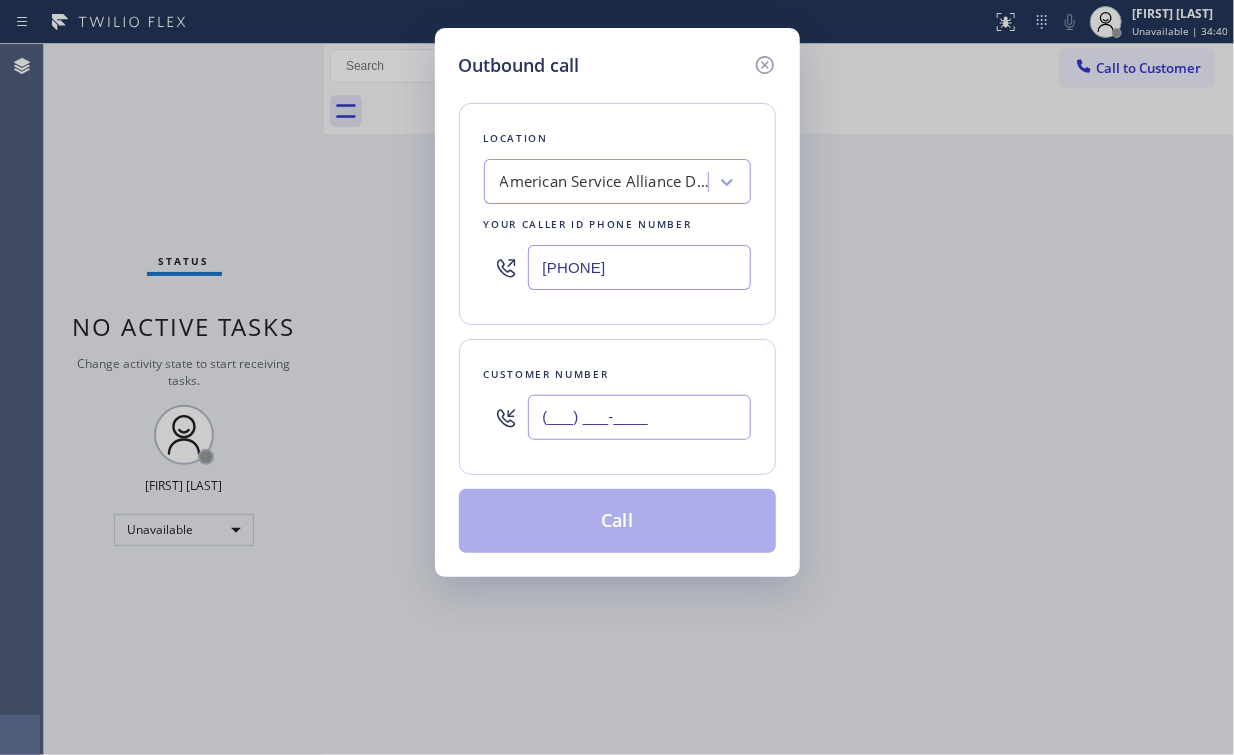 click on "(___) ___-____" at bounding box center (639, 417) 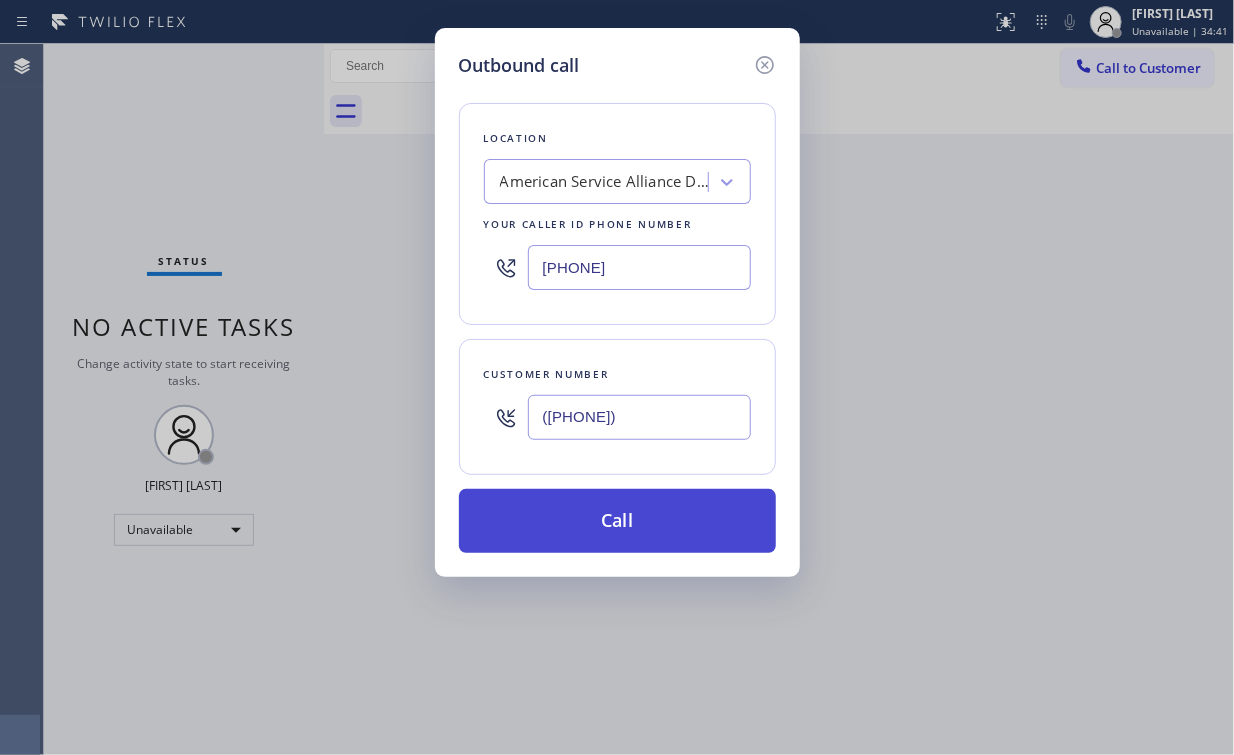 type on "([PHONE])" 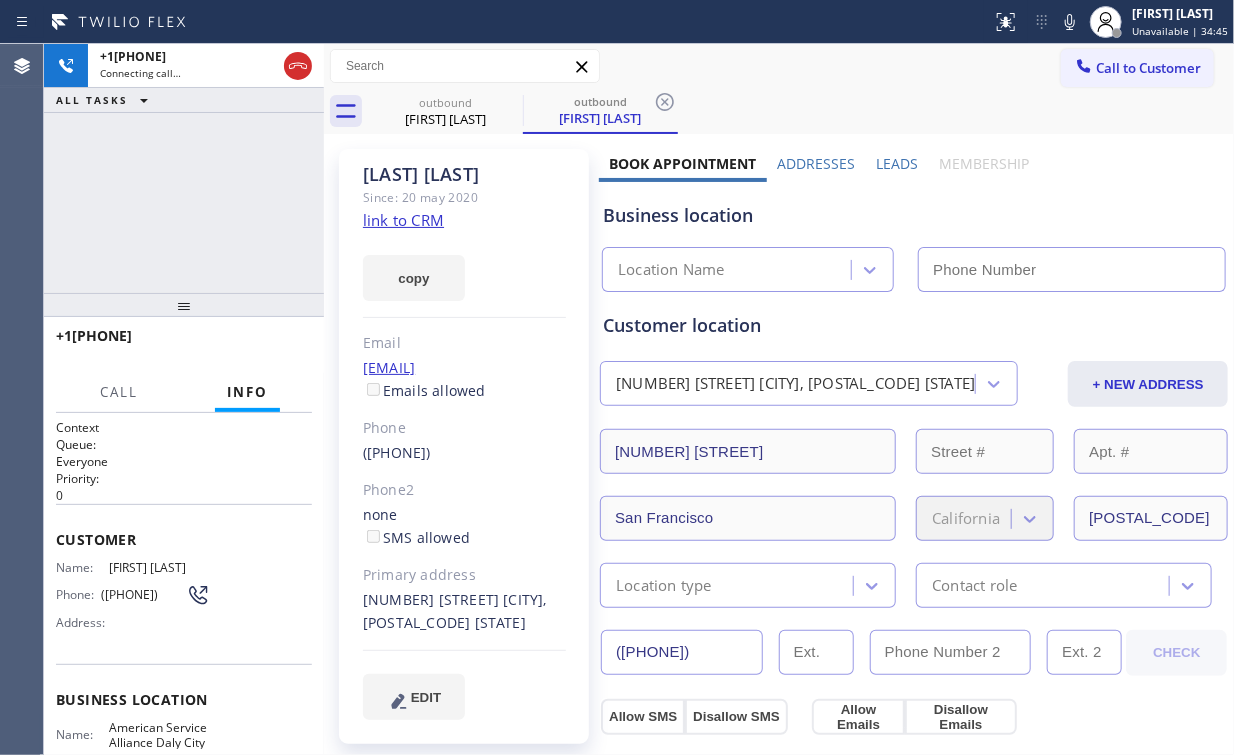 type on "[PHONE]" 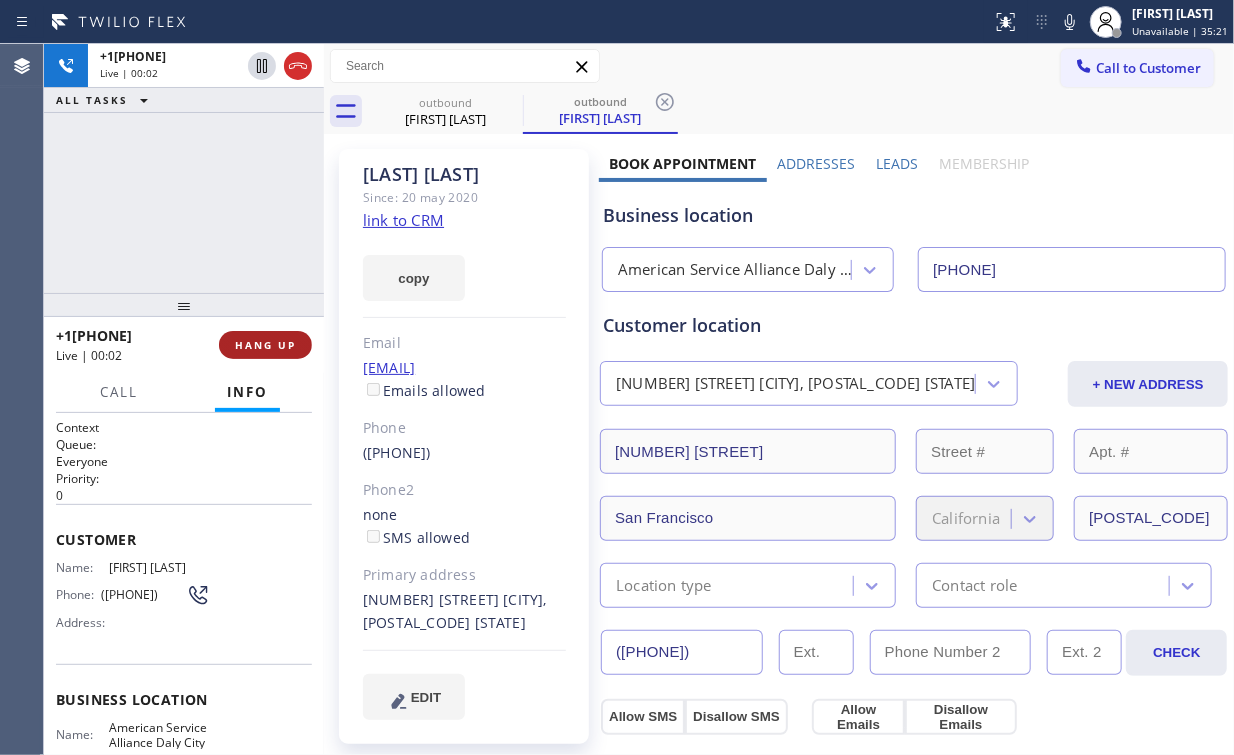 click on "HANG UP" at bounding box center [265, 345] 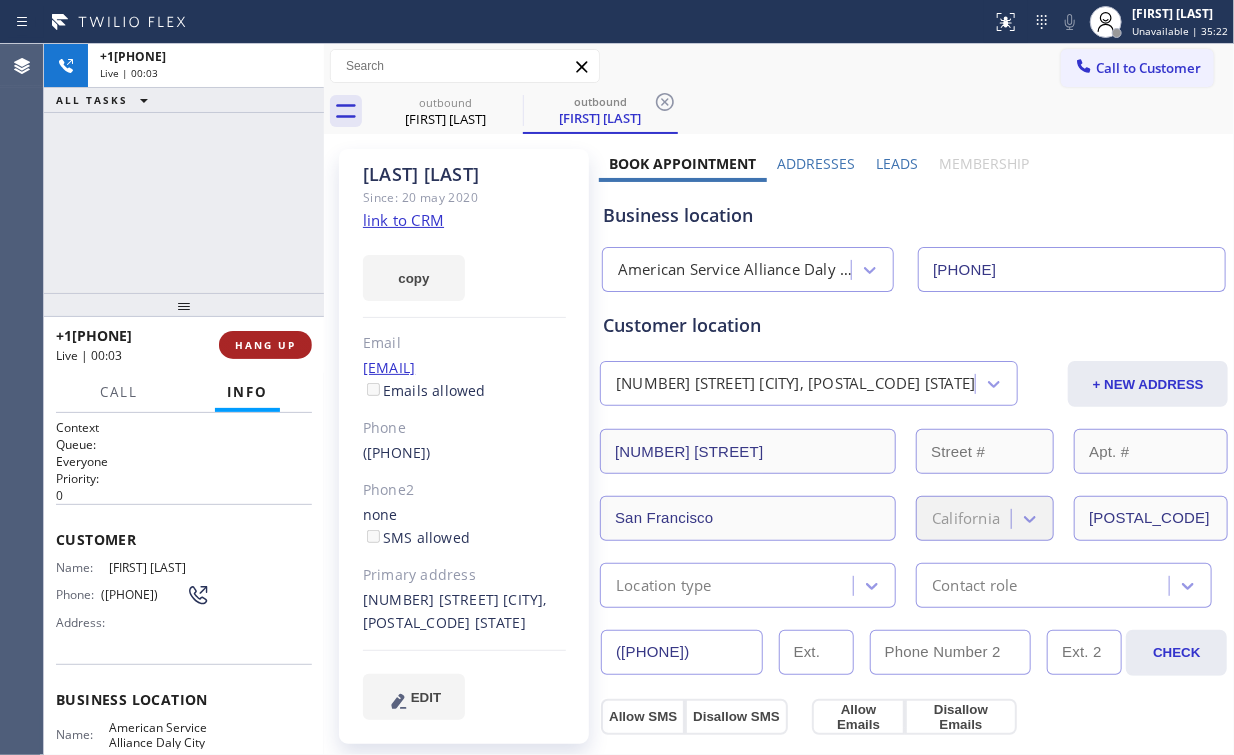 click on "HANG UP" at bounding box center (265, 345) 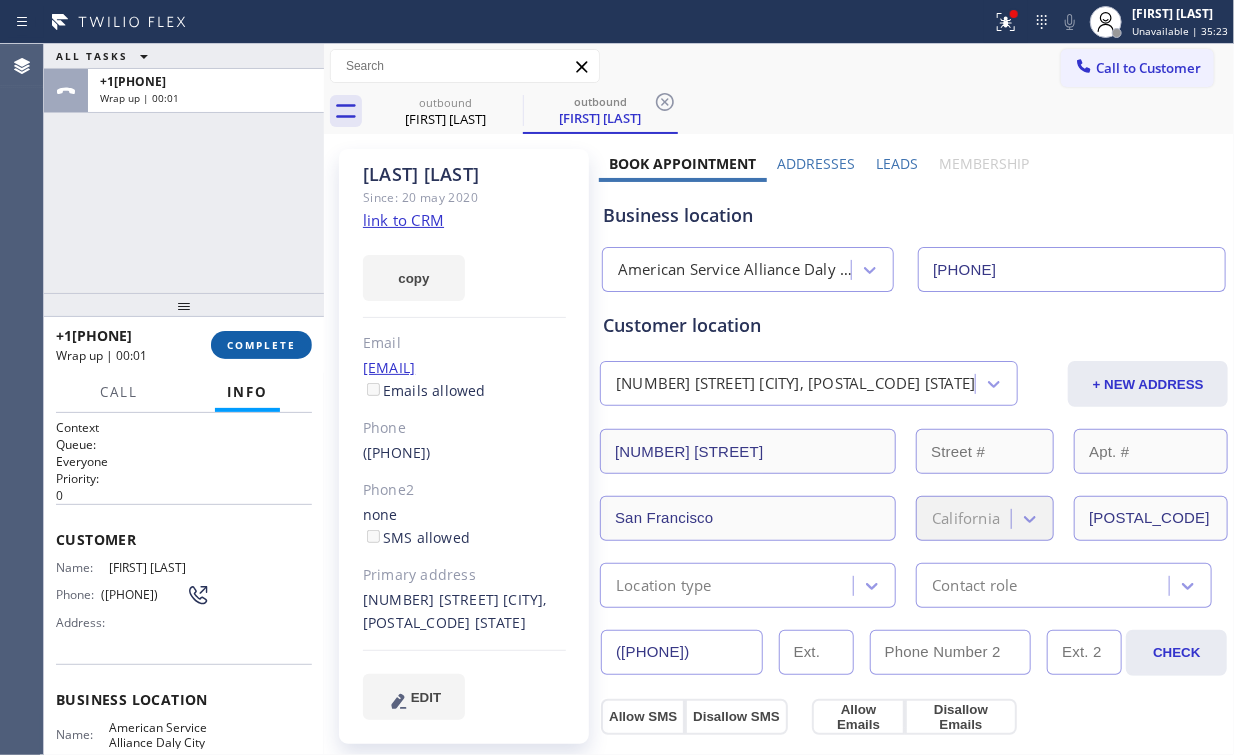 click on "COMPLETE" at bounding box center [261, 345] 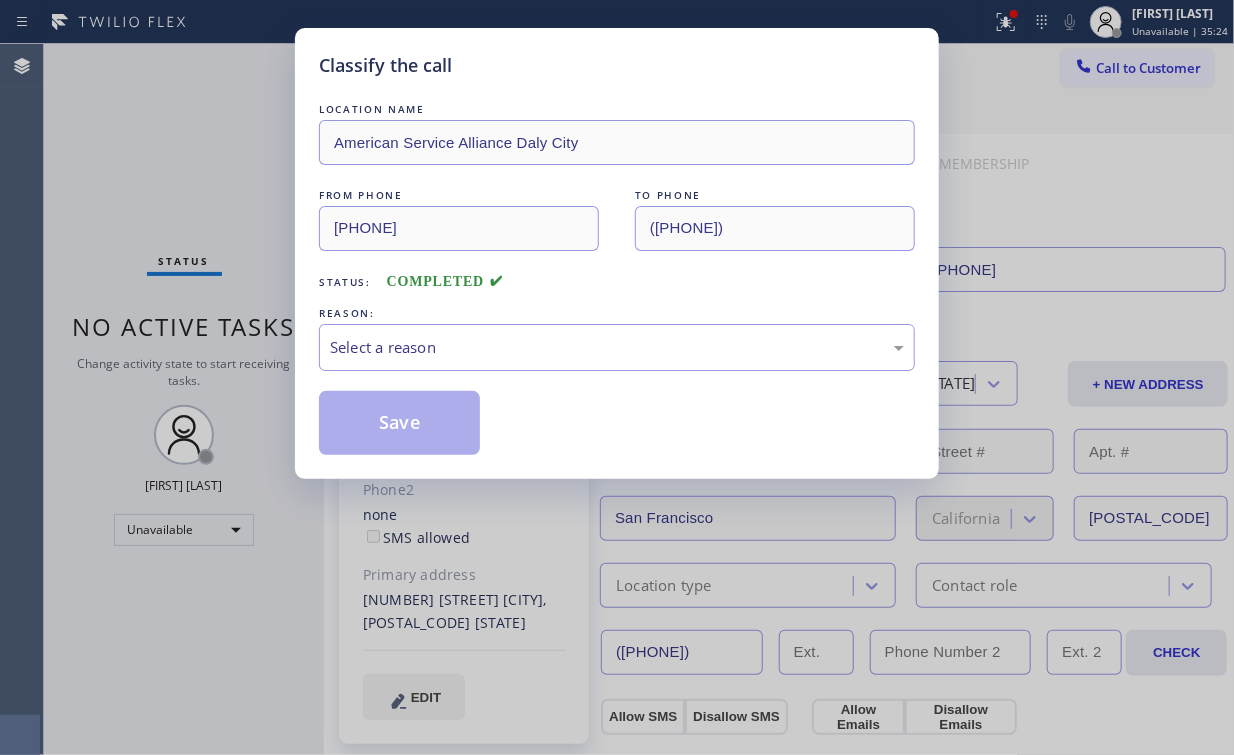 drag, startPoint x: 364, startPoint y: 340, endPoint x: 406, endPoint y: 364, distance: 48.373547 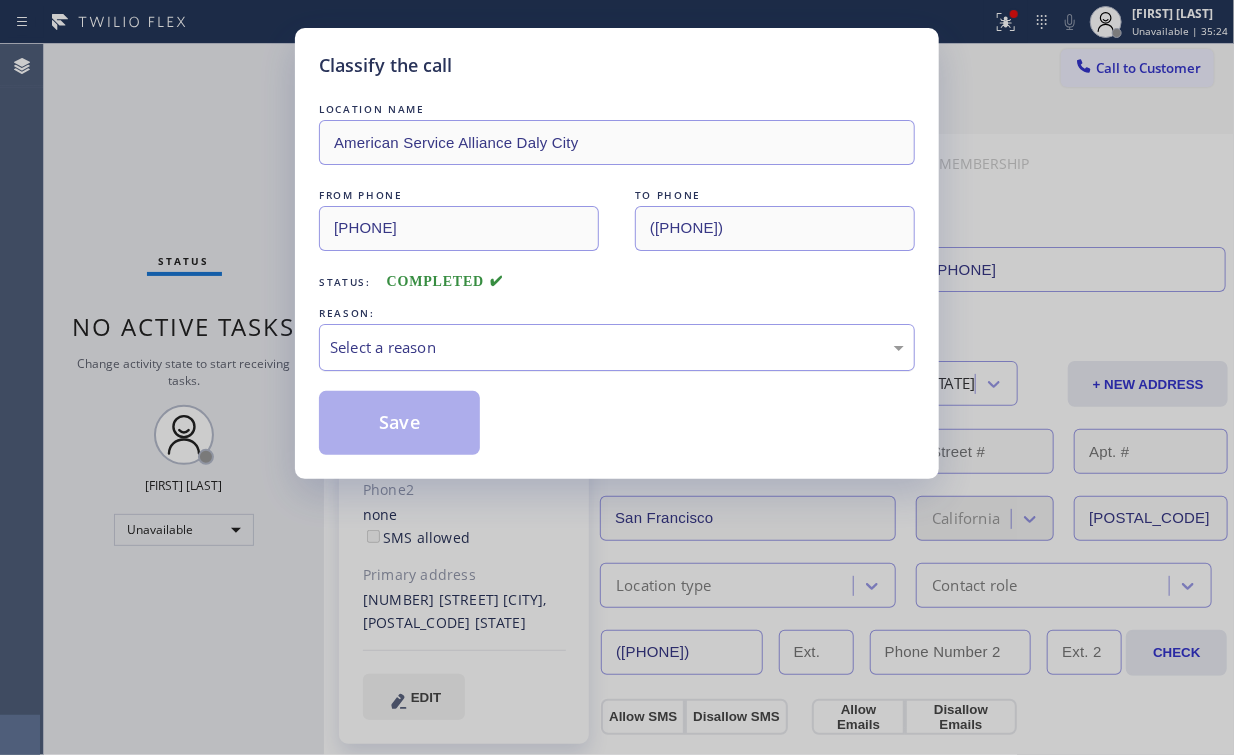 click on "Select a reason" at bounding box center [617, 347] 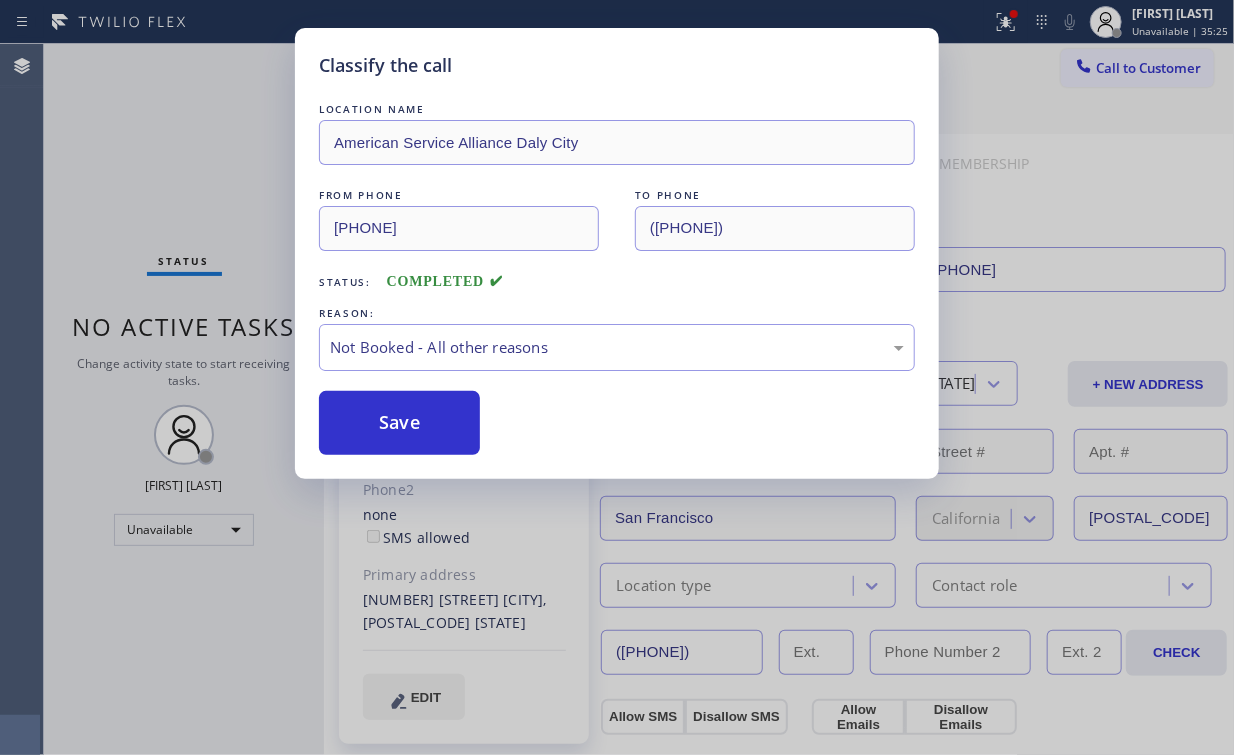 drag, startPoint x: 399, startPoint y: 428, endPoint x: 278, endPoint y: 257, distance: 209.48032 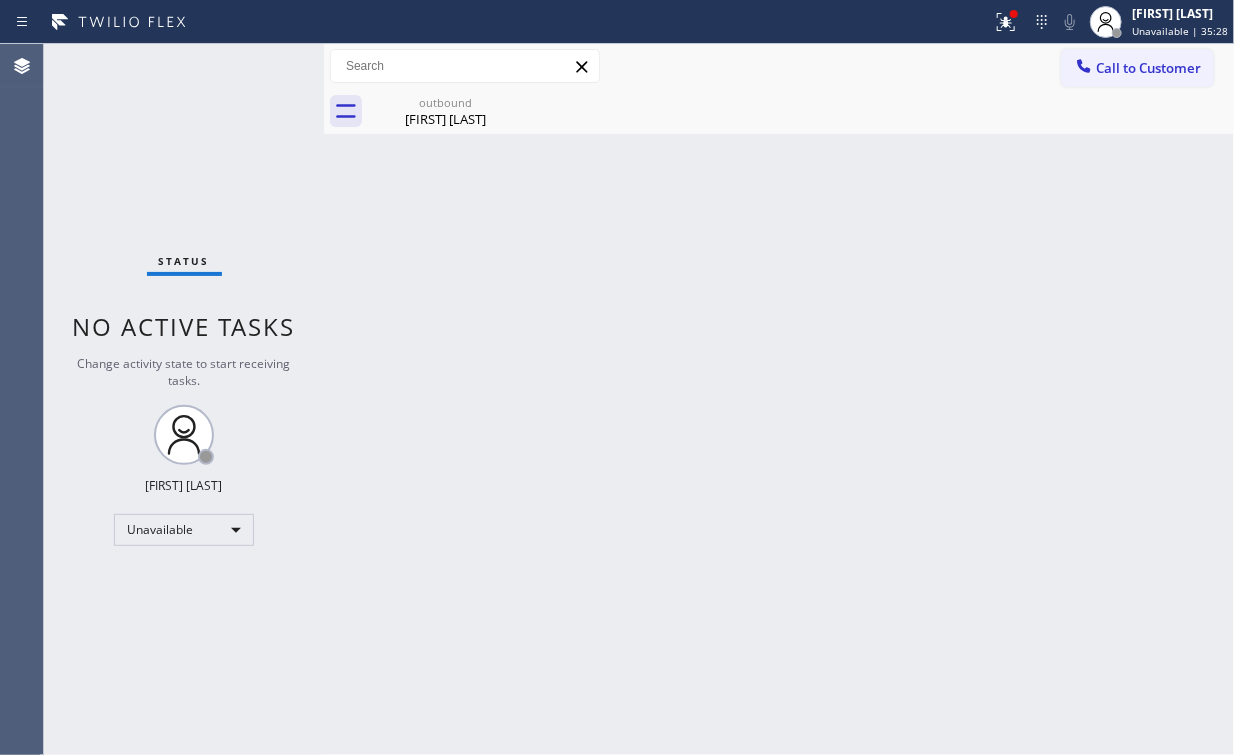 click on "Call to Customer" at bounding box center [1148, 68] 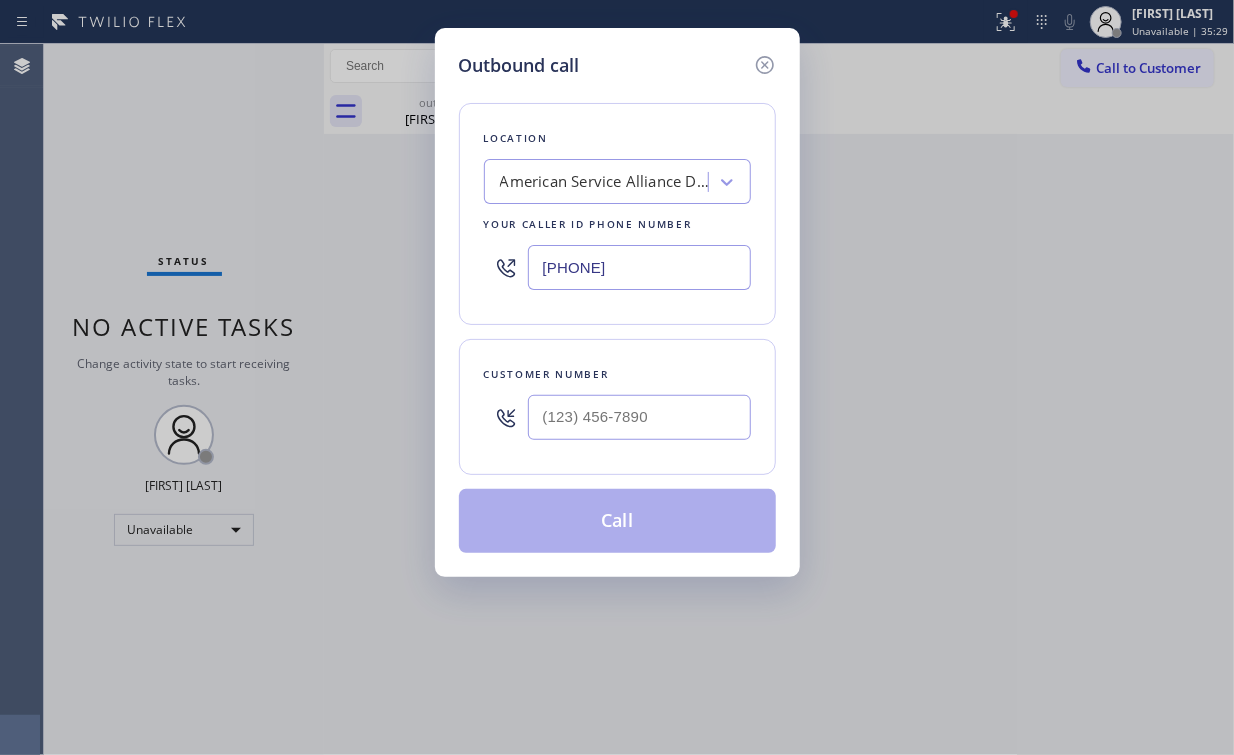 drag, startPoint x: 756, startPoint y: 66, endPoint x: 907, endPoint y: 48, distance: 152.06906 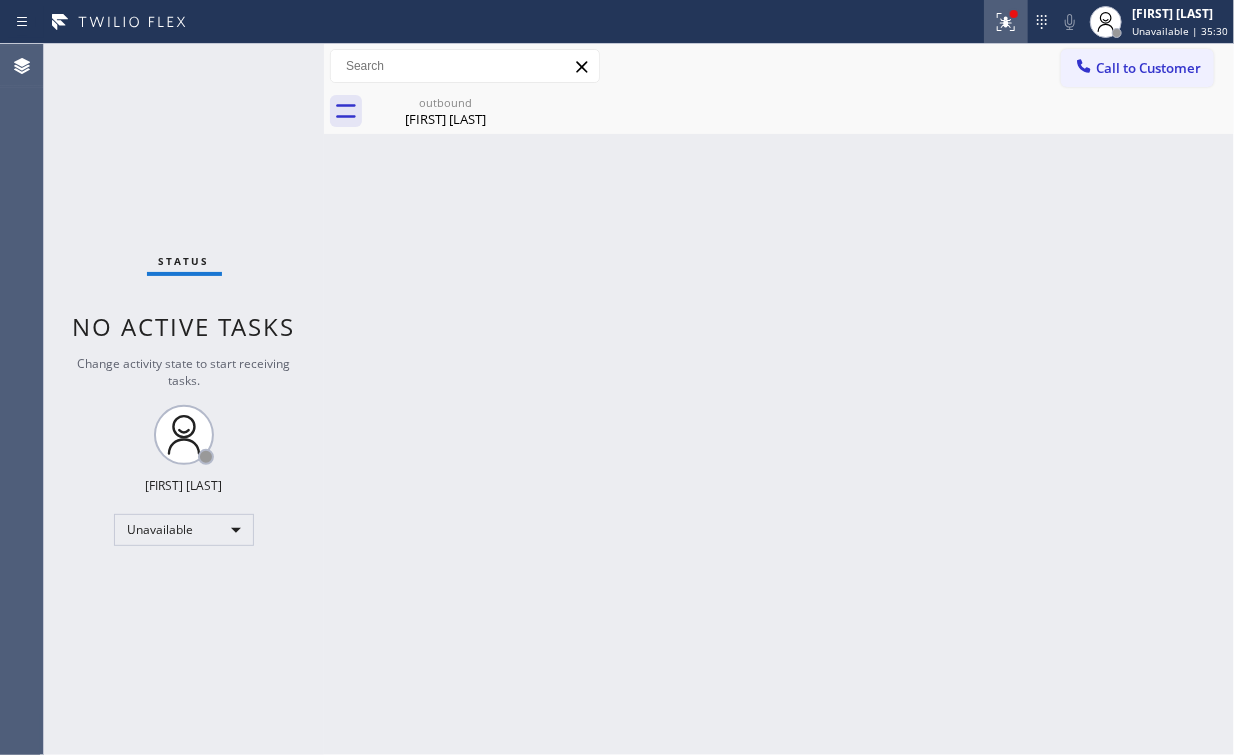 type on "[PHONE]" 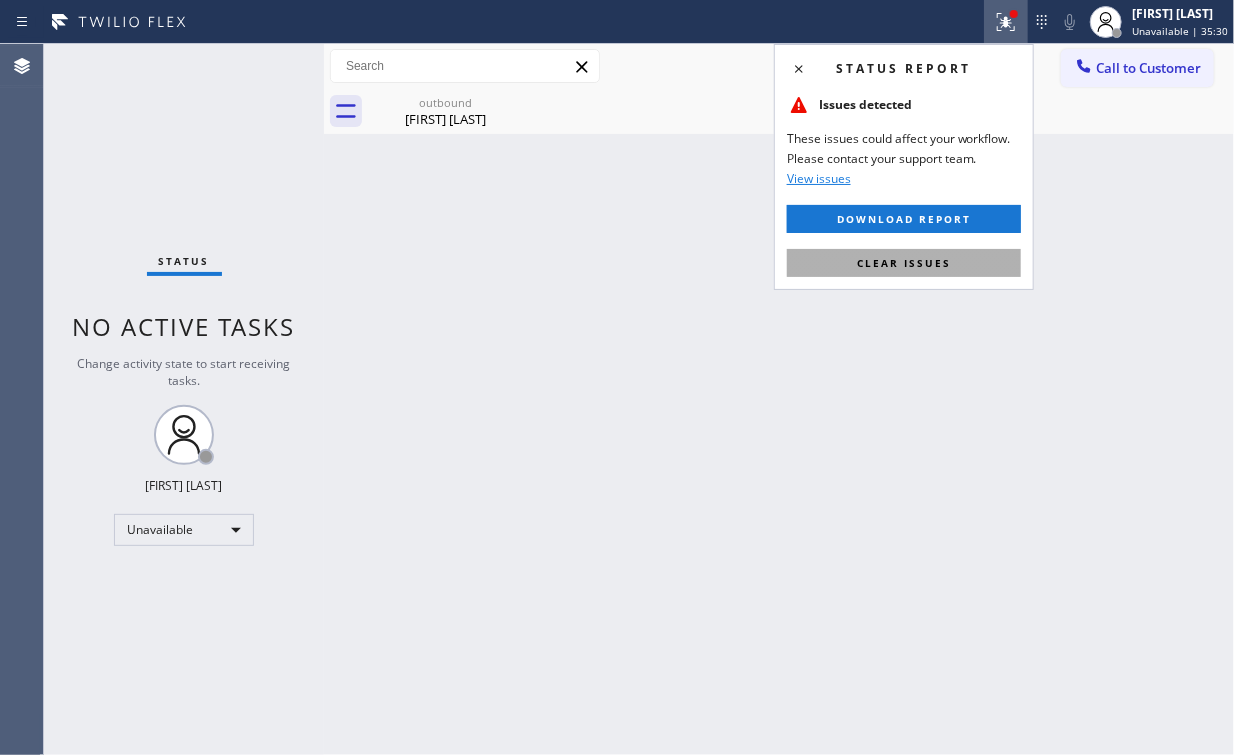 click on "Clear issues" at bounding box center [904, 263] 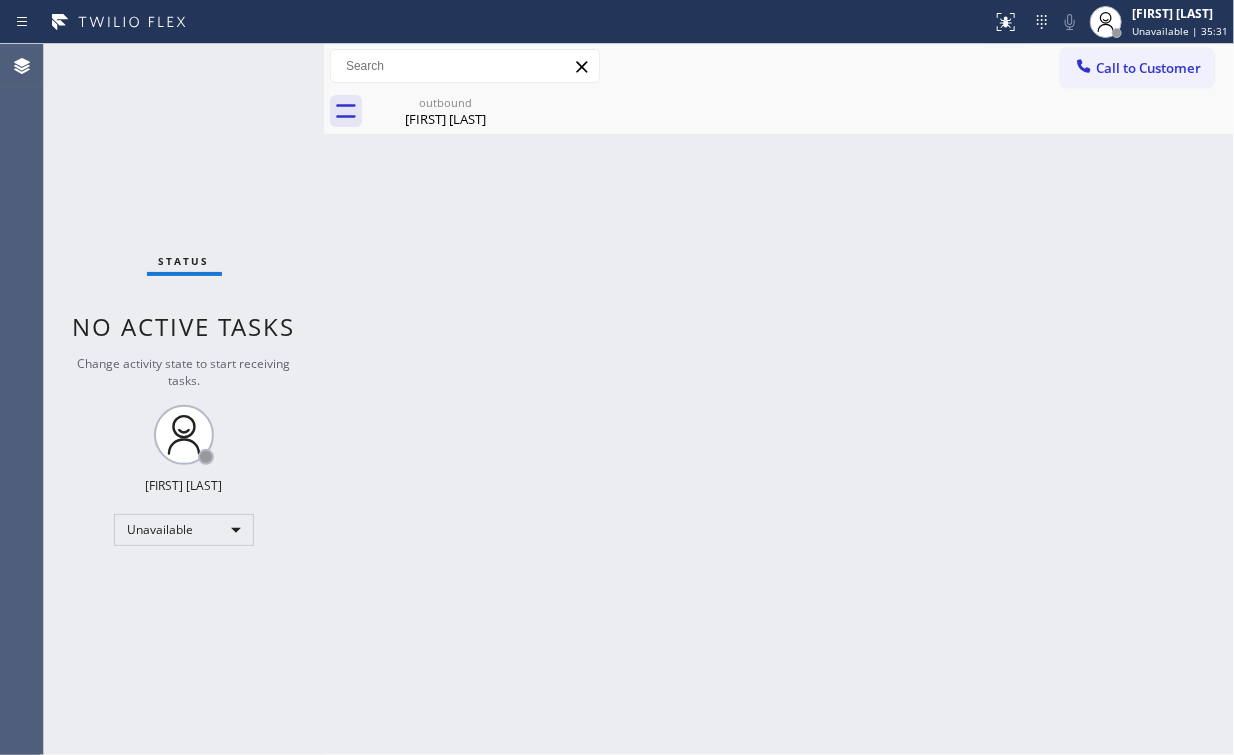drag, startPoint x: 1124, startPoint y: 185, endPoint x: 1153, endPoint y: 95, distance: 94.55686 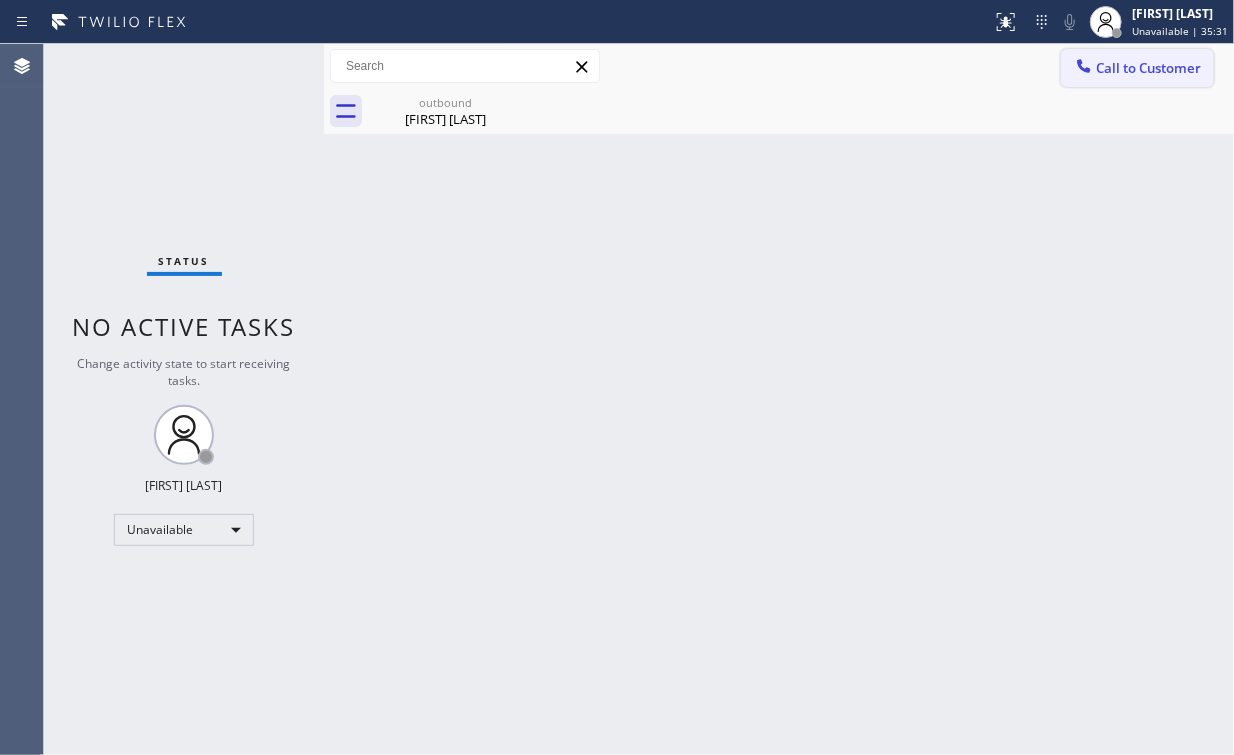 click on "Call to Customer" at bounding box center [1148, 68] 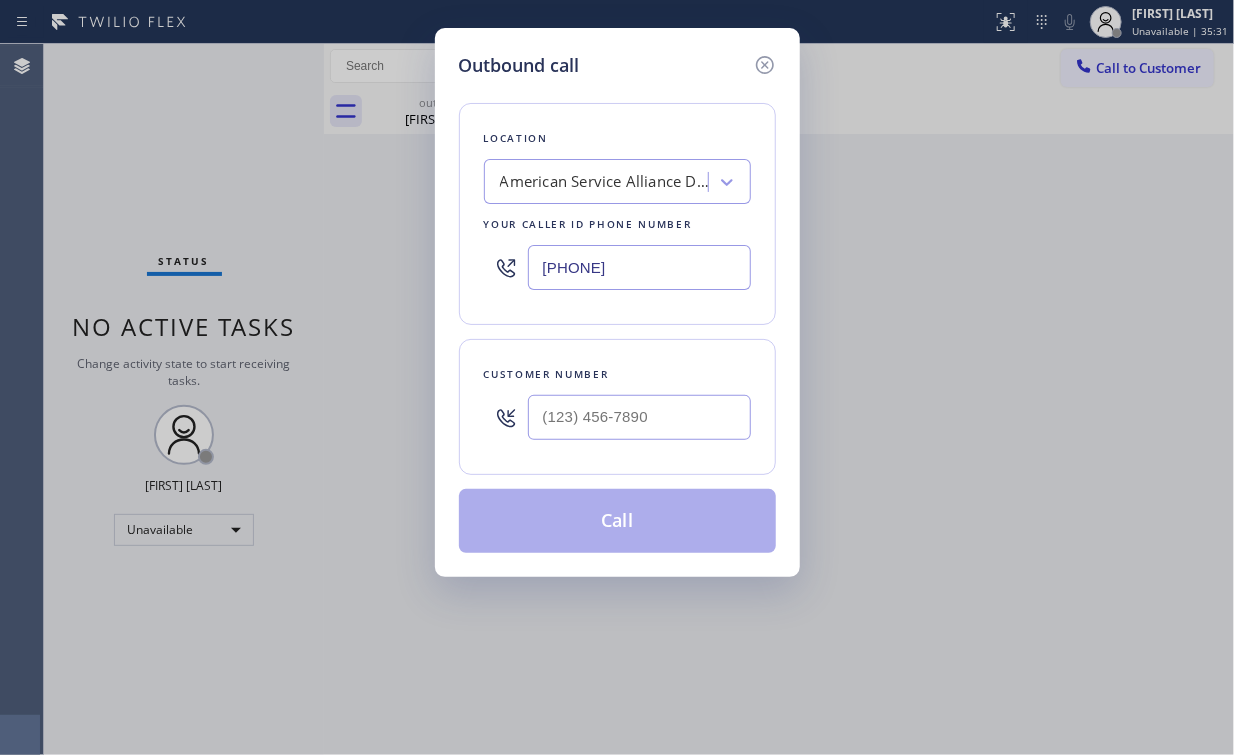 click on "Customer number" at bounding box center [617, 407] 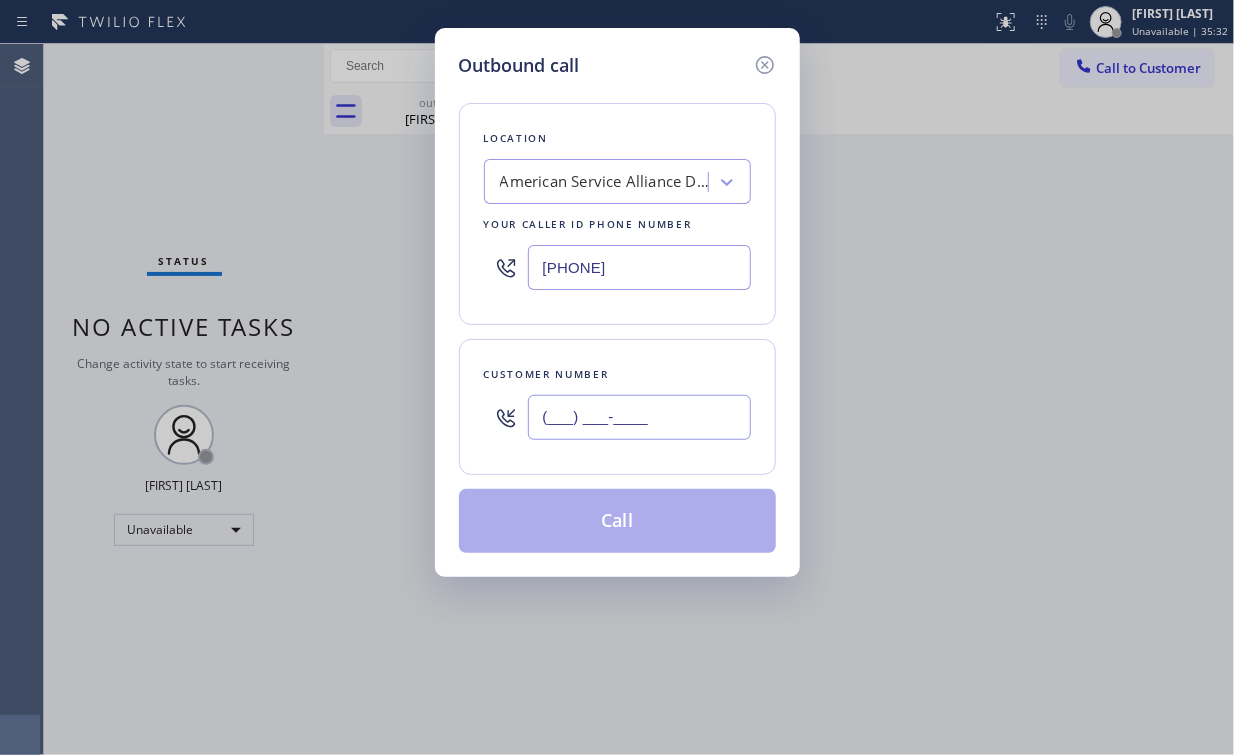click on "(___) ___-____" at bounding box center [639, 417] 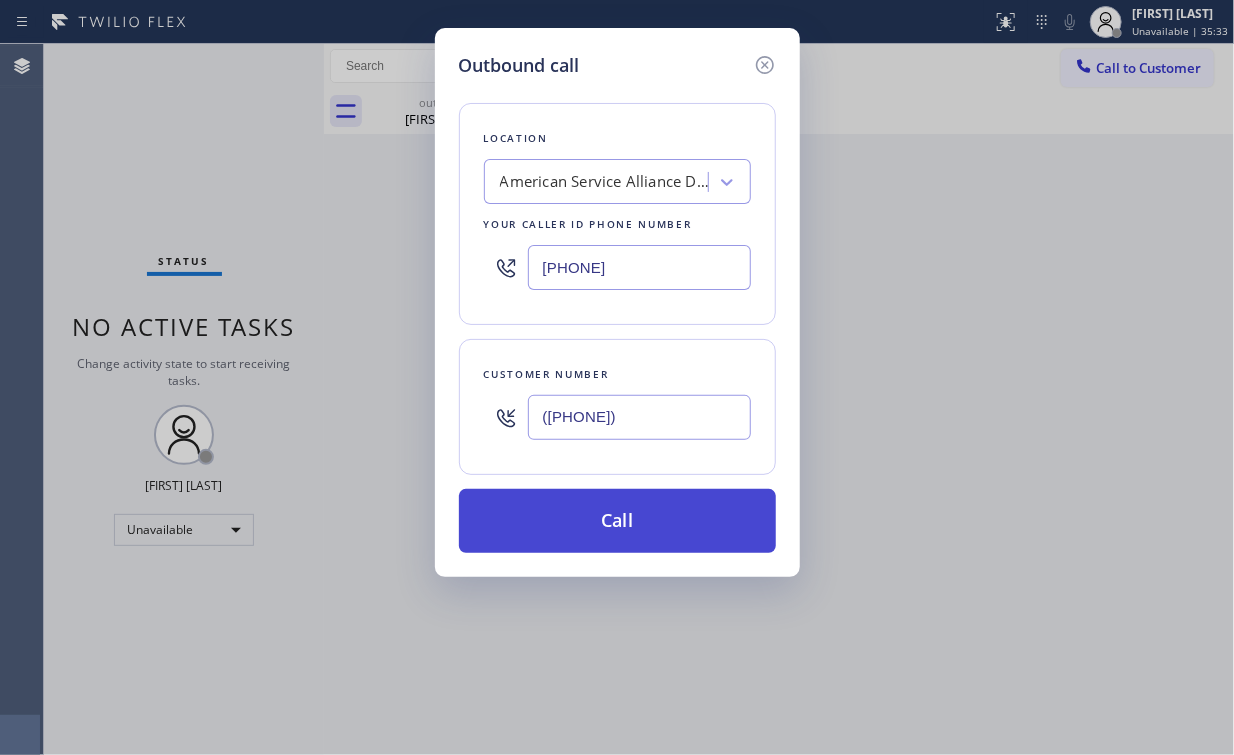type on "([PHONE])" 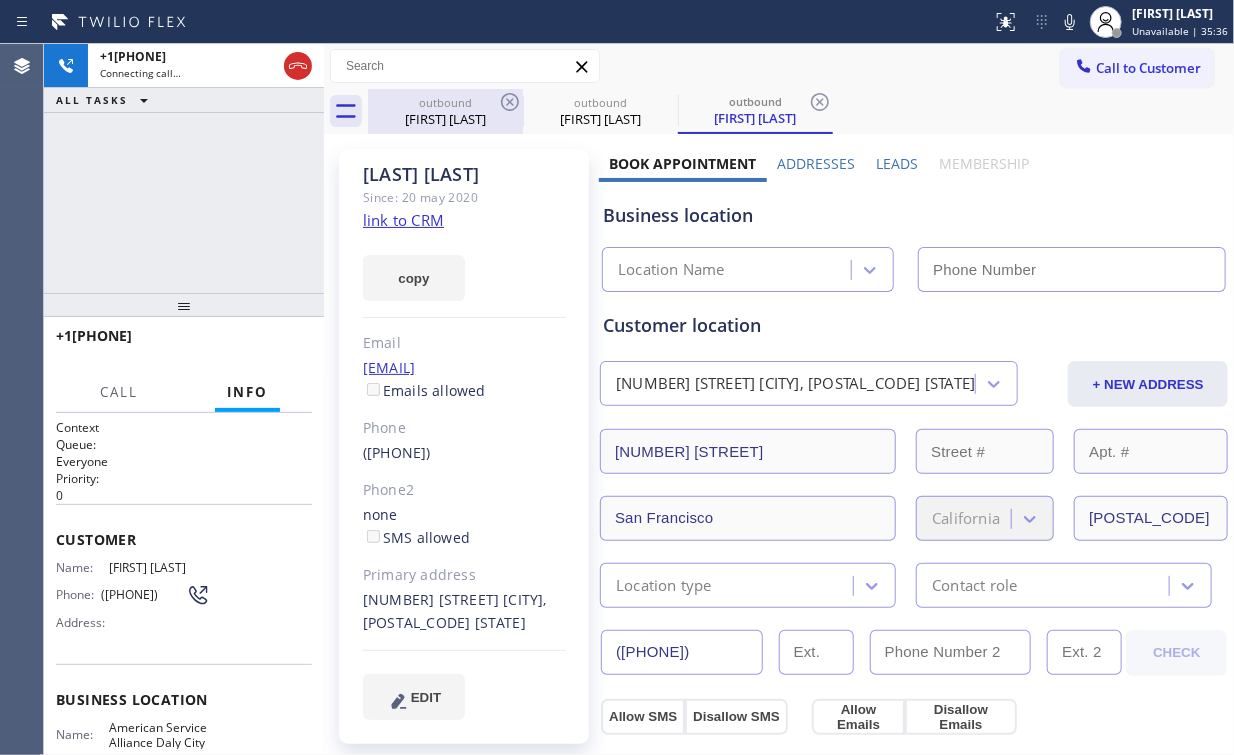 drag, startPoint x: 426, startPoint y: 106, endPoint x: 510, endPoint y: 108, distance: 84.0238 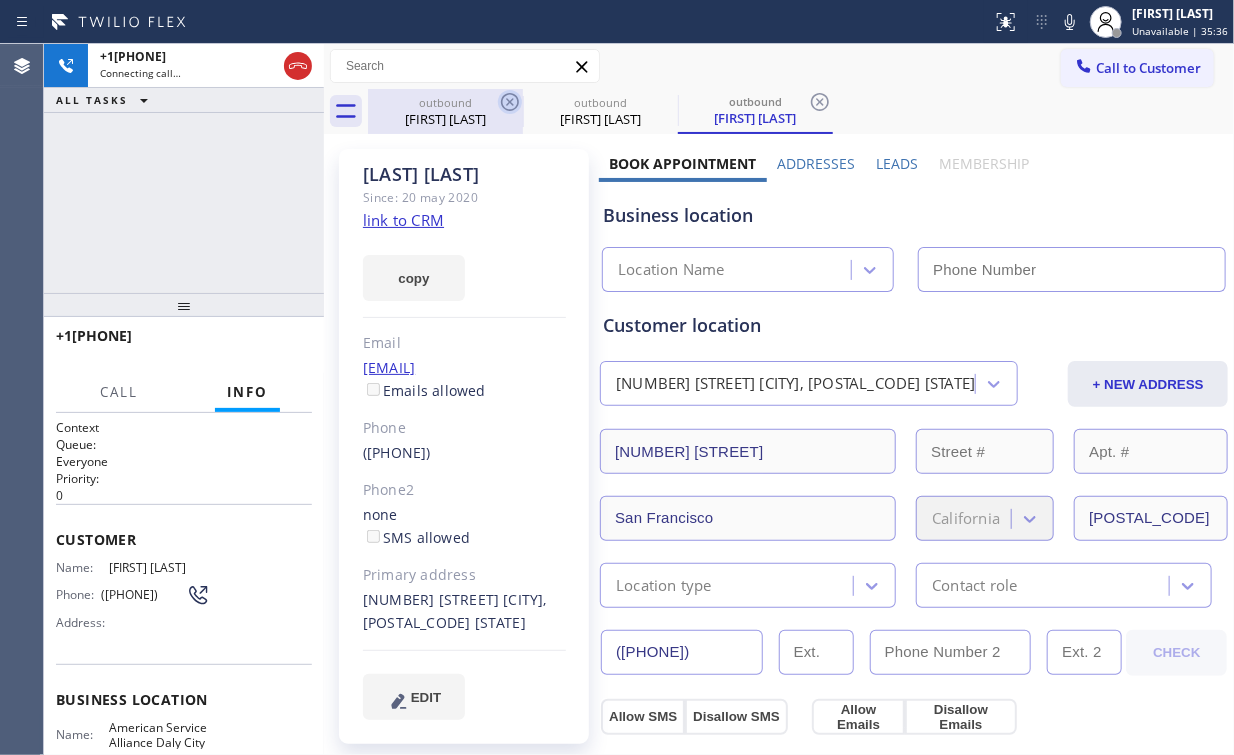 click on "outbound" at bounding box center [445, 102] 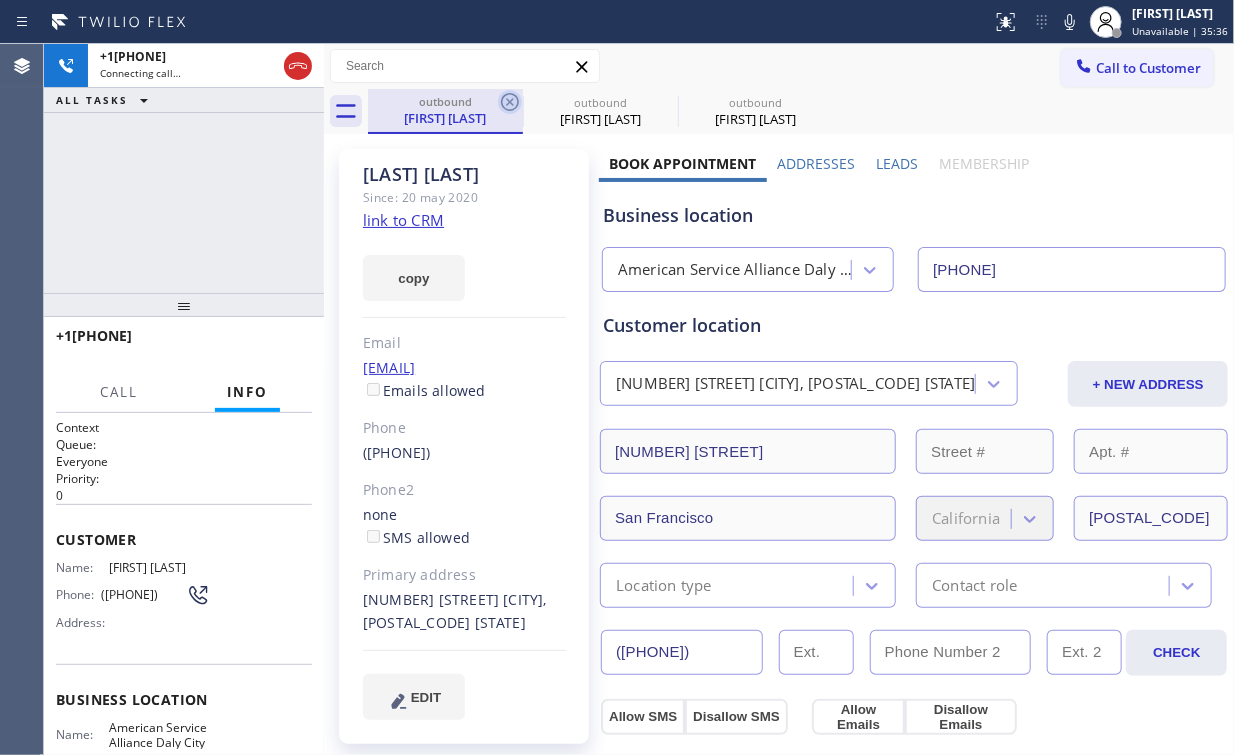 click 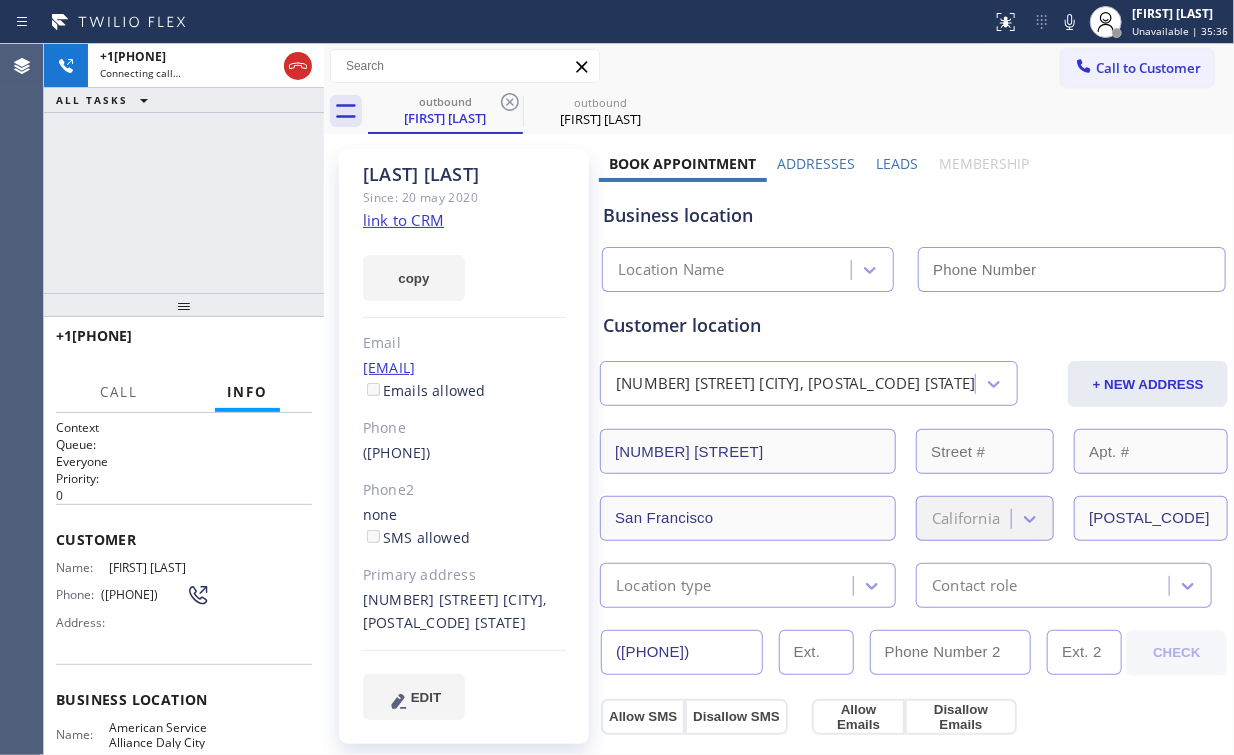 type on "[PHONE]" 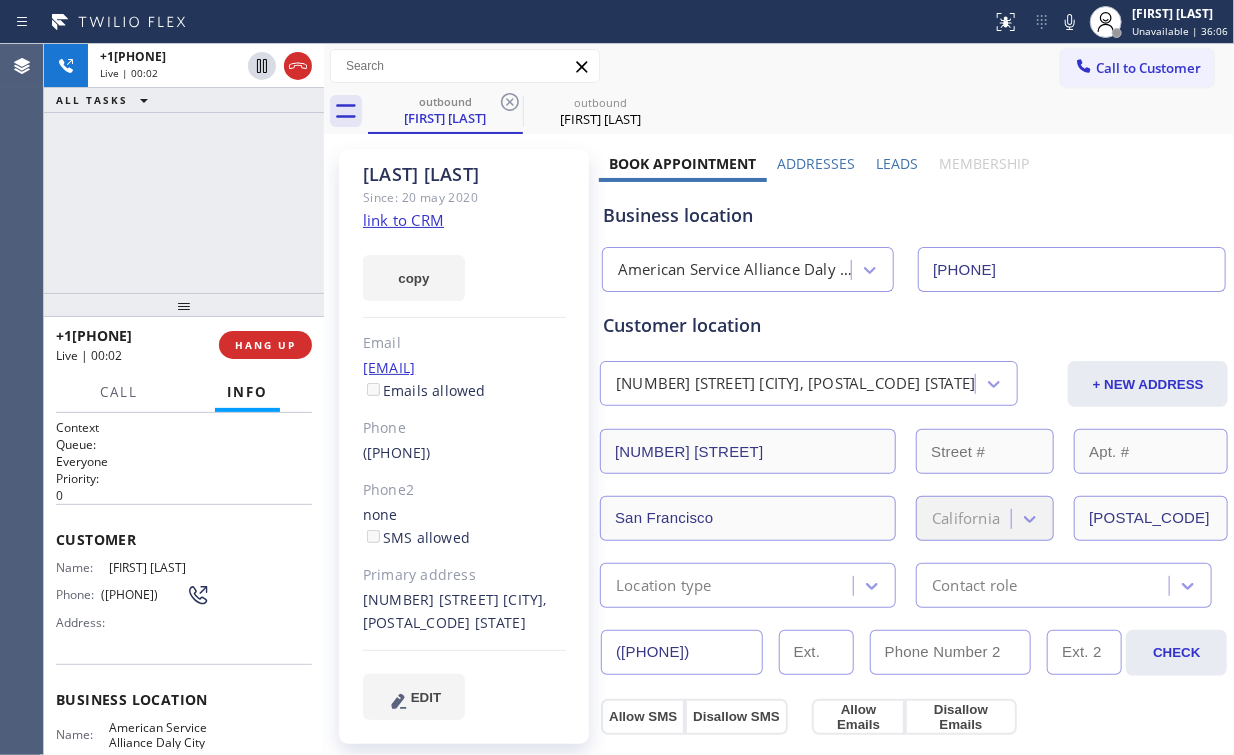 click on "+1[PHONE] Live | 00:02 HANG UP" at bounding box center (184, 345) 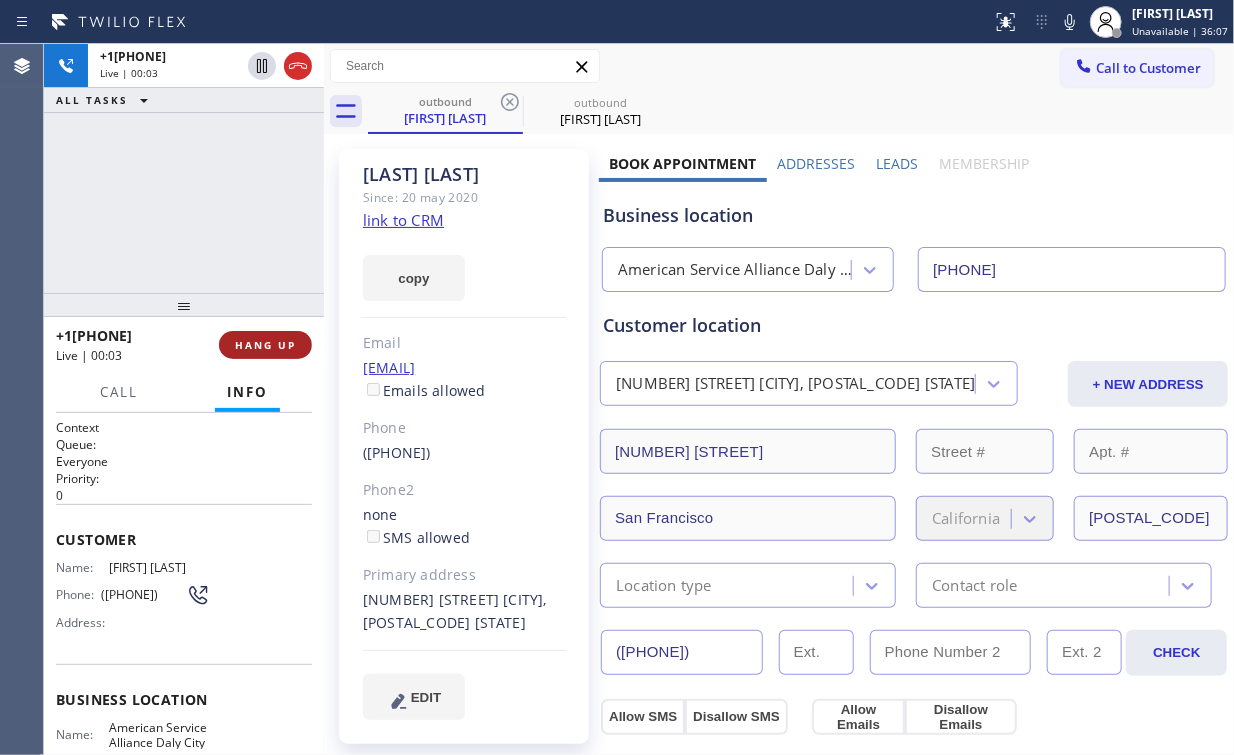 click on "HANG UP" at bounding box center (265, 345) 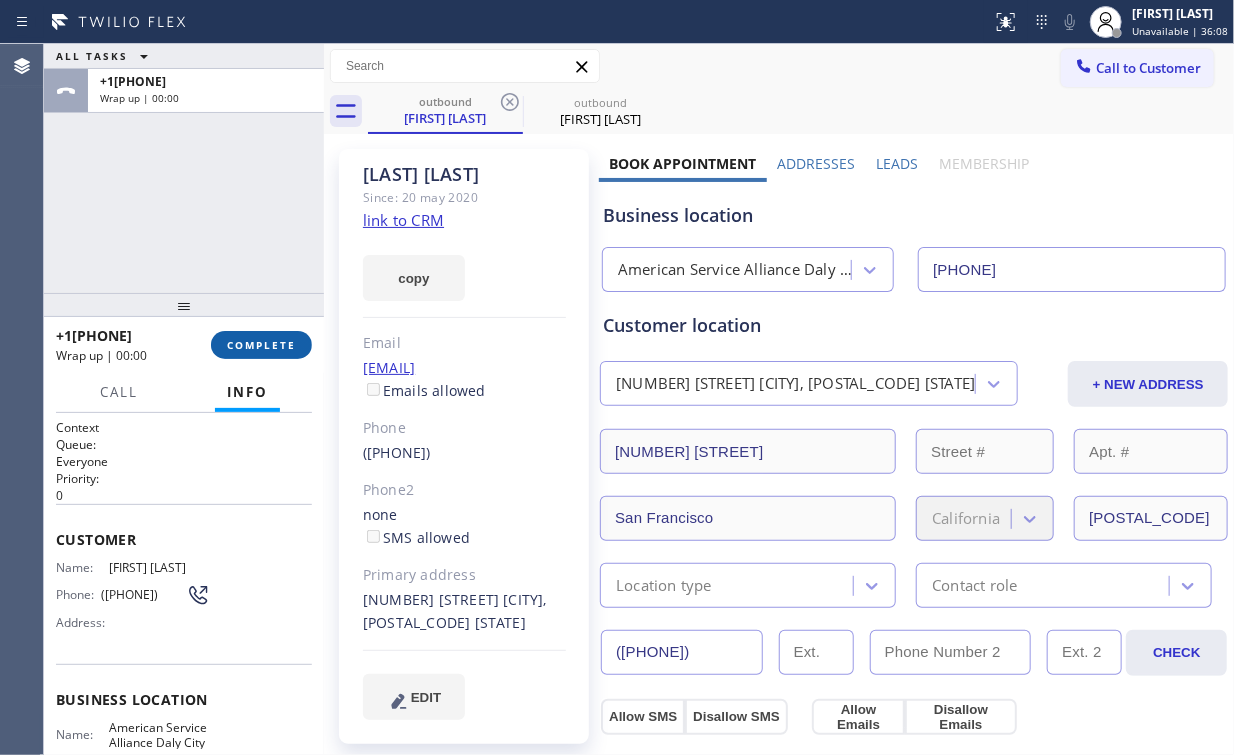 click on "COMPLETE" at bounding box center [261, 345] 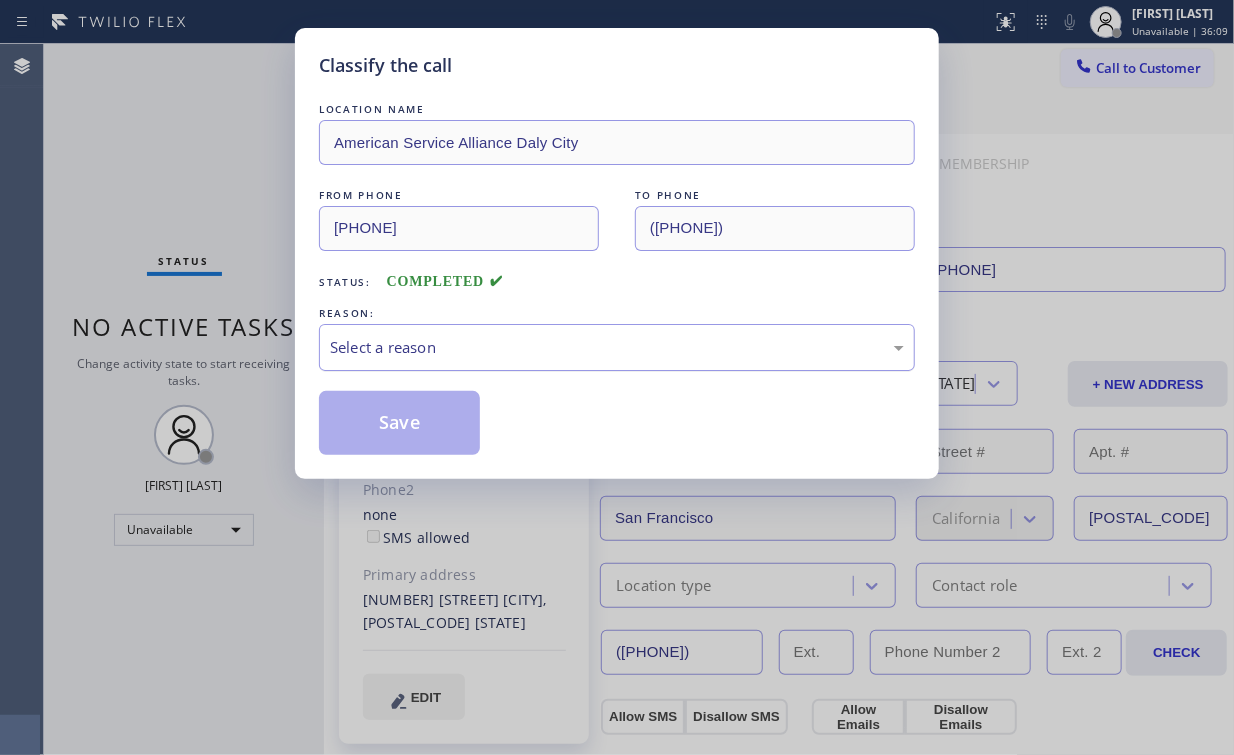 click on "Select a reason" at bounding box center [617, 347] 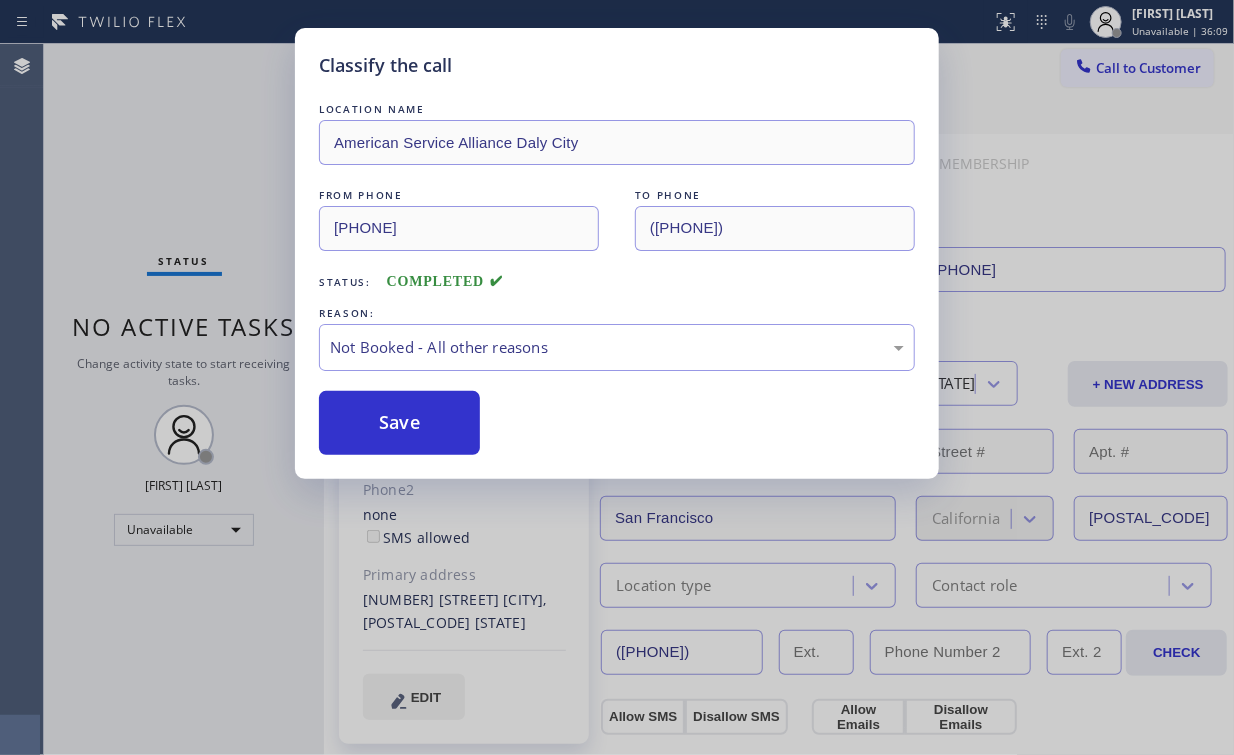 drag, startPoint x: 372, startPoint y: 424, endPoint x: 182, endPoint y: 146, distance: 336.7254 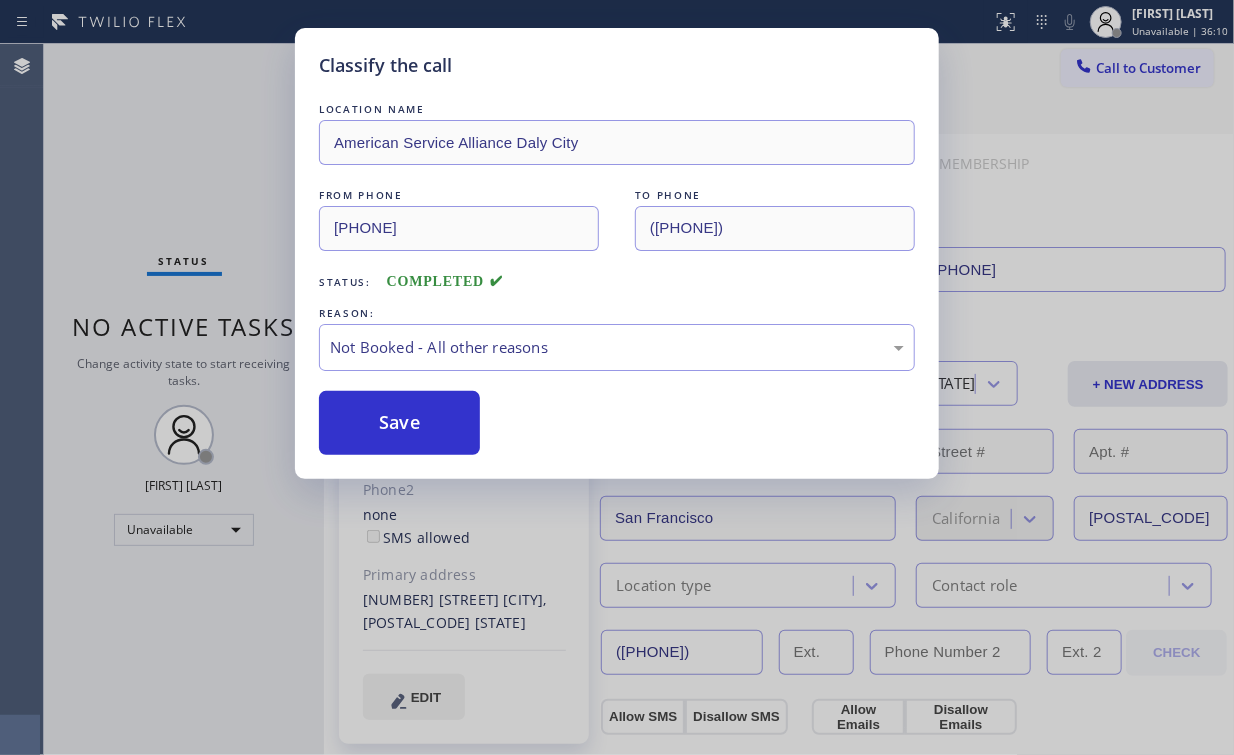 click on "Classify the call LOCATION NAME [COMPANY] [CITY] FROM PHONE ([AREA_CODE]) [PHONE] TO PHONE ([AREA_CODE]) [PHONE] Status: COMPLETED REASON: Not Booked - All other reasons Save" at bounding box center [617, 377] 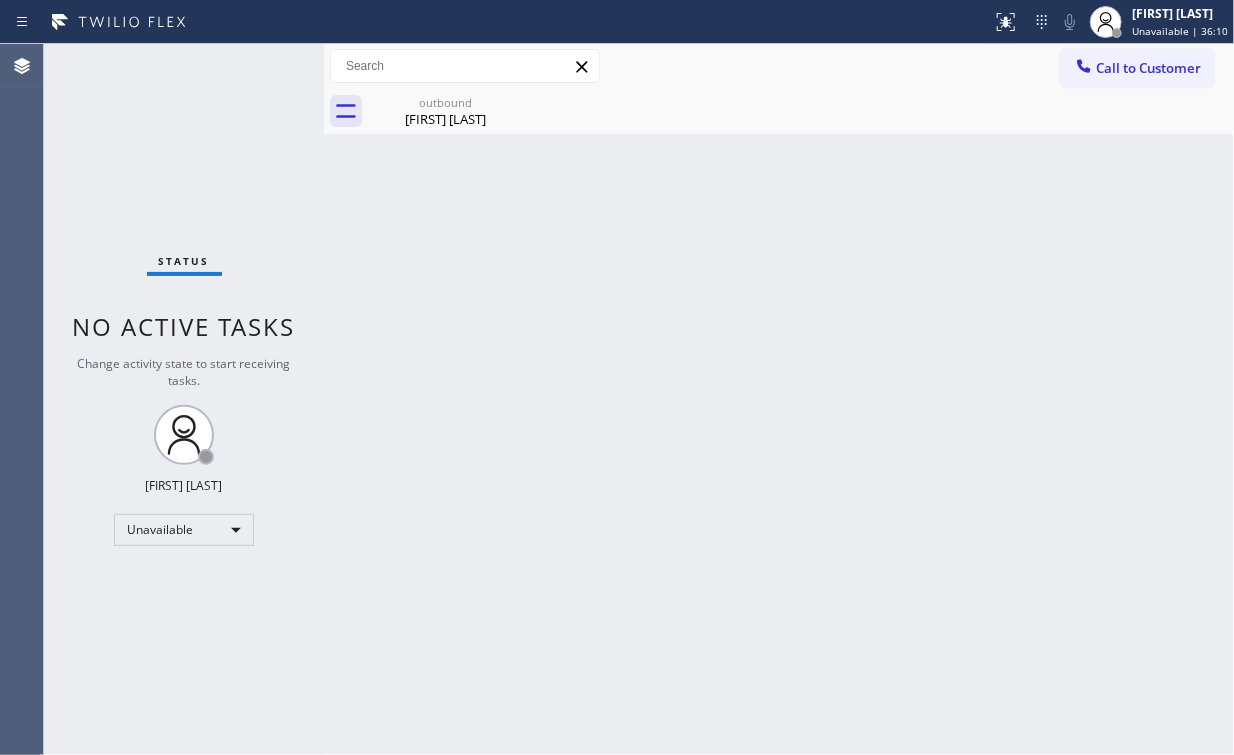drag, startPoint x: 221, startPoint y: 163, endPoint x: 553, endPoint y: 93, distance: 339.2993 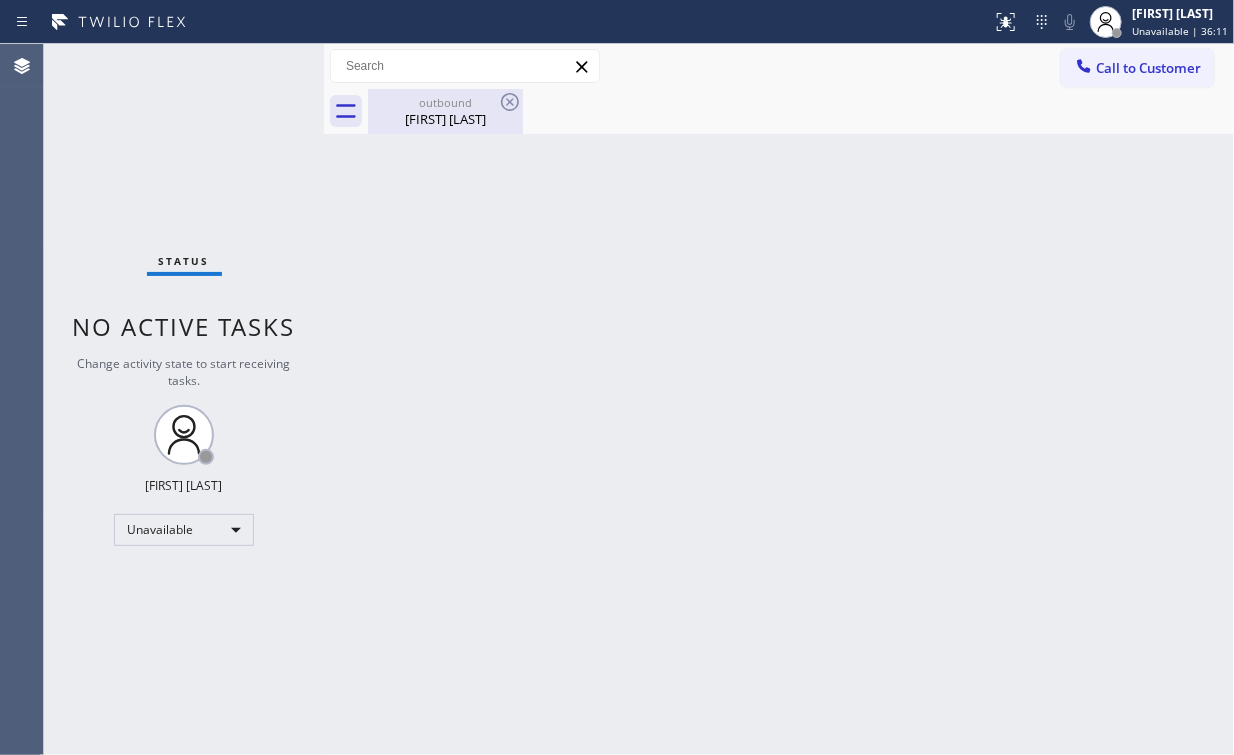 click on "outbound" at bounding box center (445, 102) 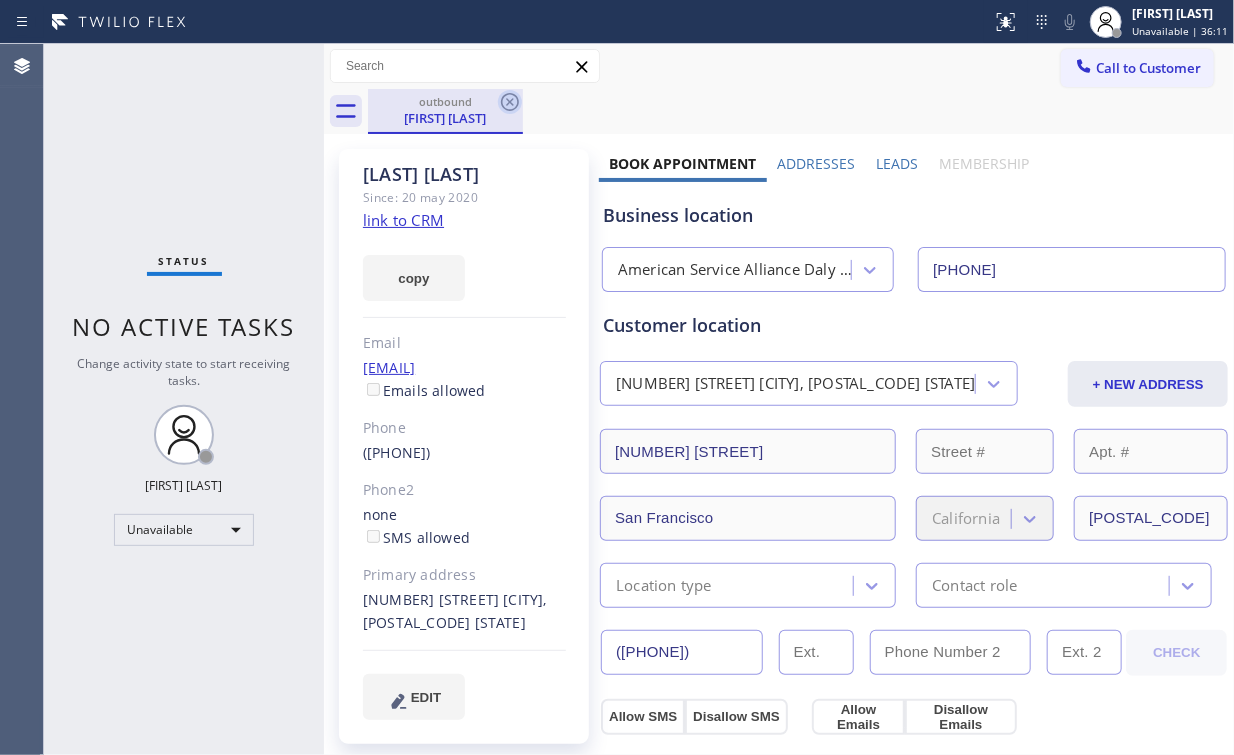 click 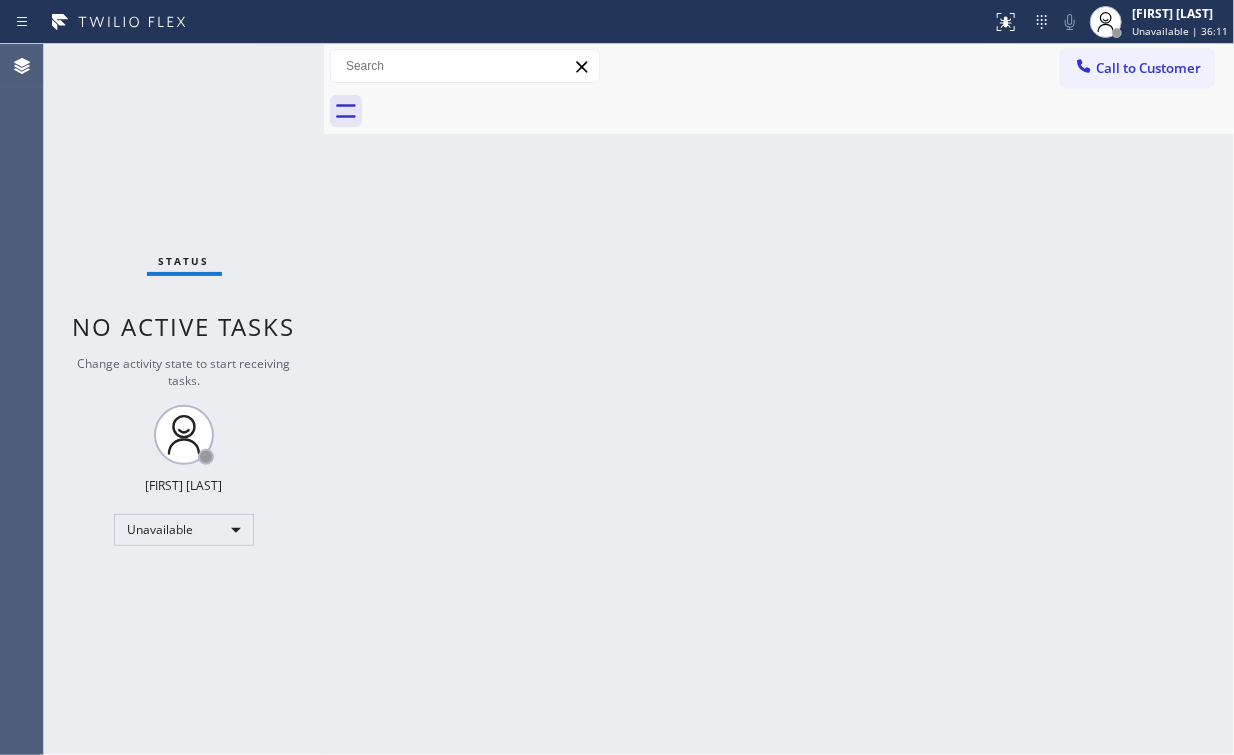 click on "Status   No active tasks     Change activity state to start receiving tasks.   Arnold Verallo Unavailable" at bounding box center [184, 399] 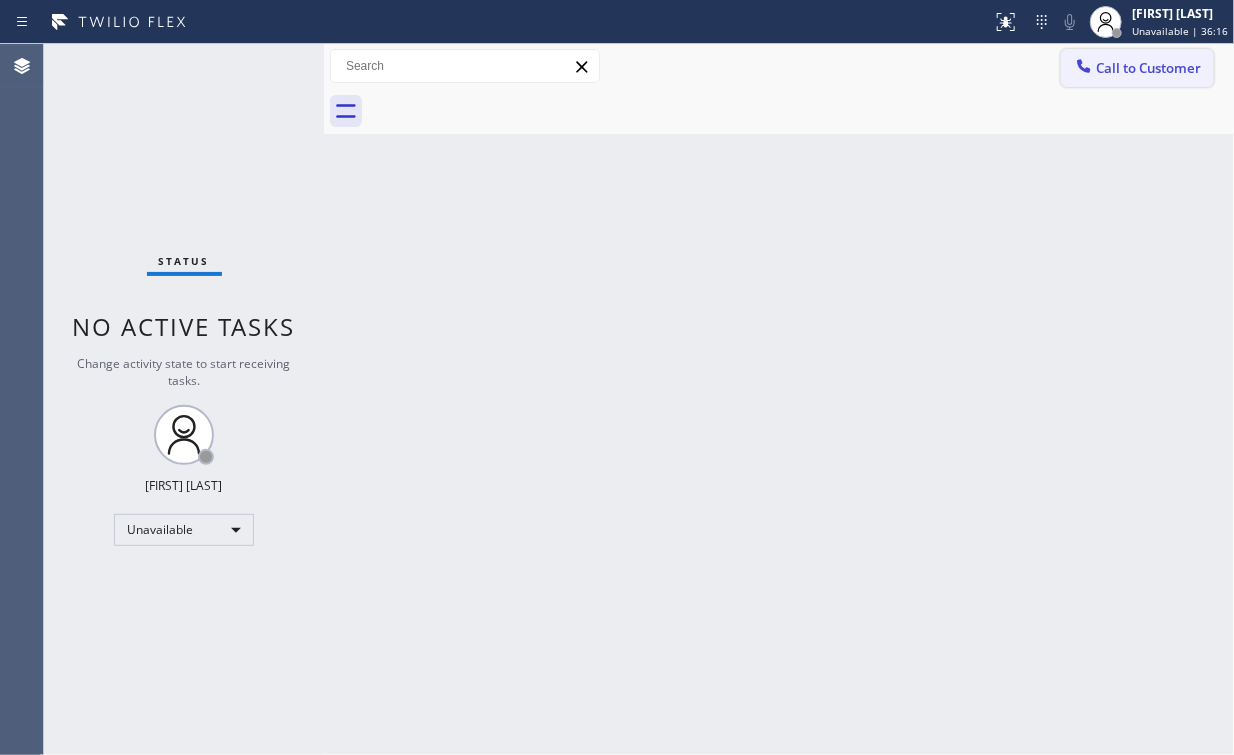 click on "Call to Customer" at bounding box center (1148, 68) 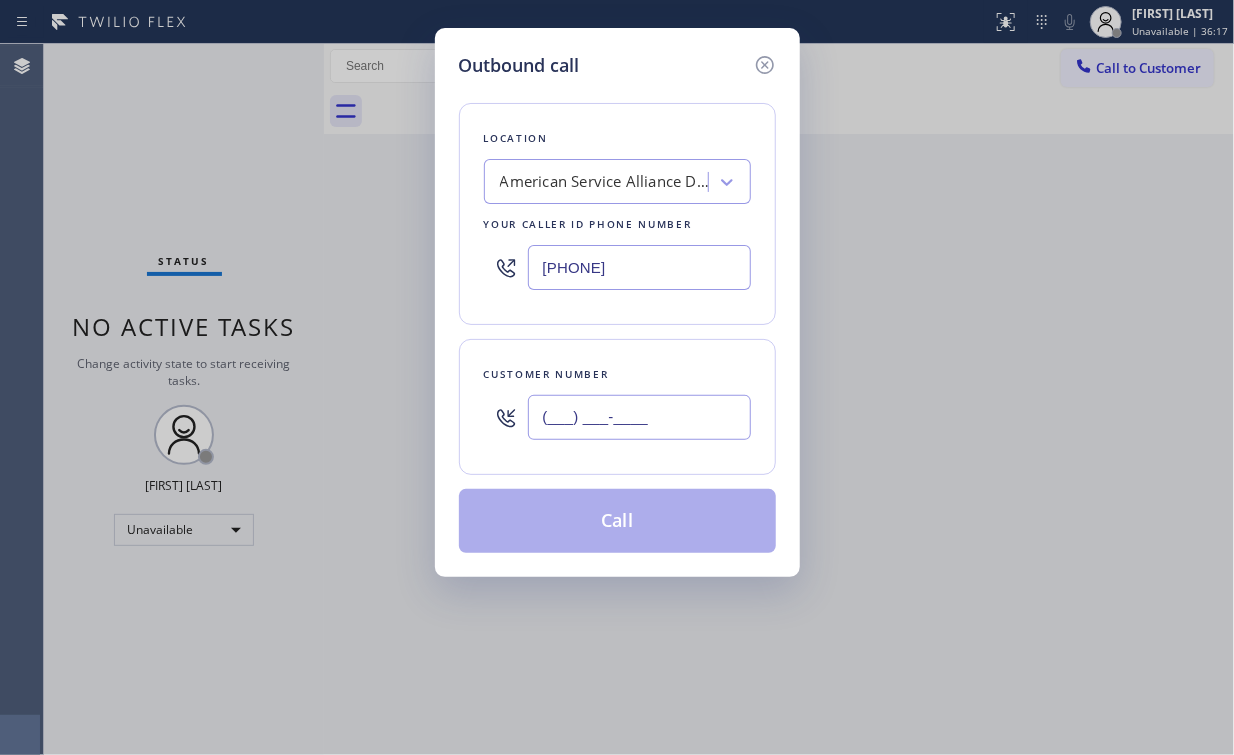 click on "(___) ___-____" at bounding box center (639, 417) 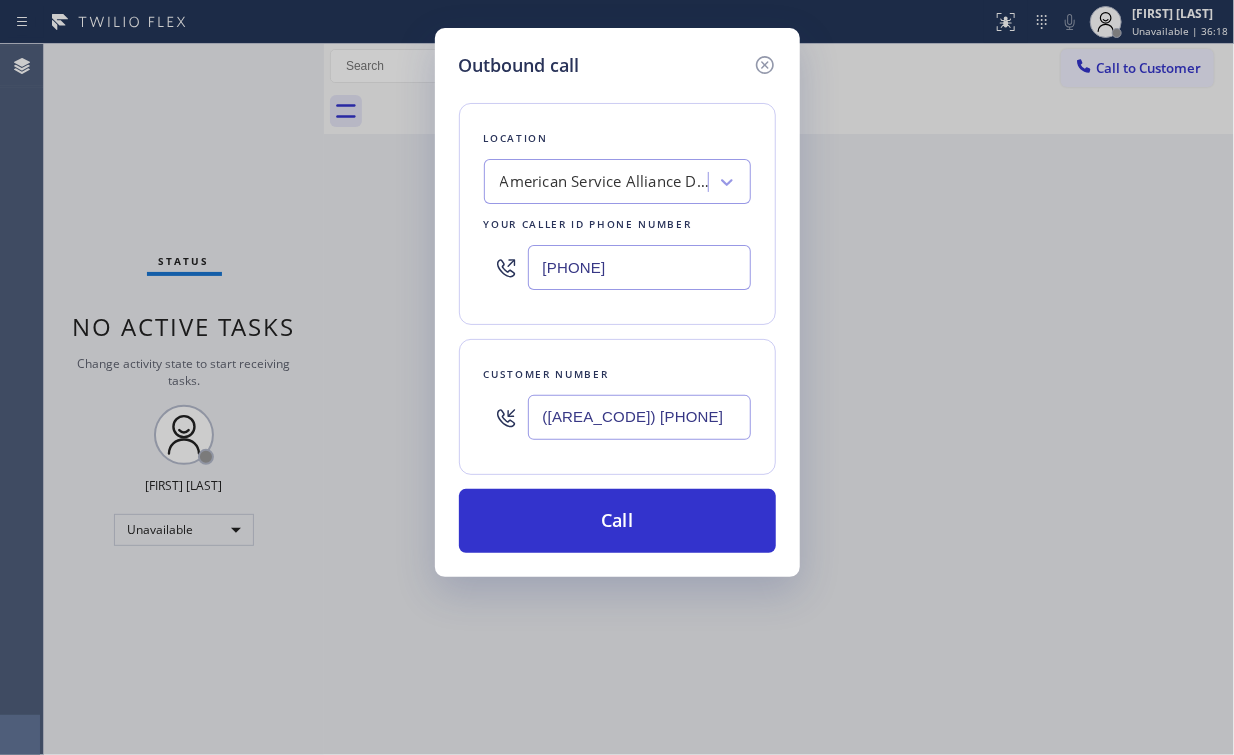 type on "([AREA_CODE]) [PHONE]" 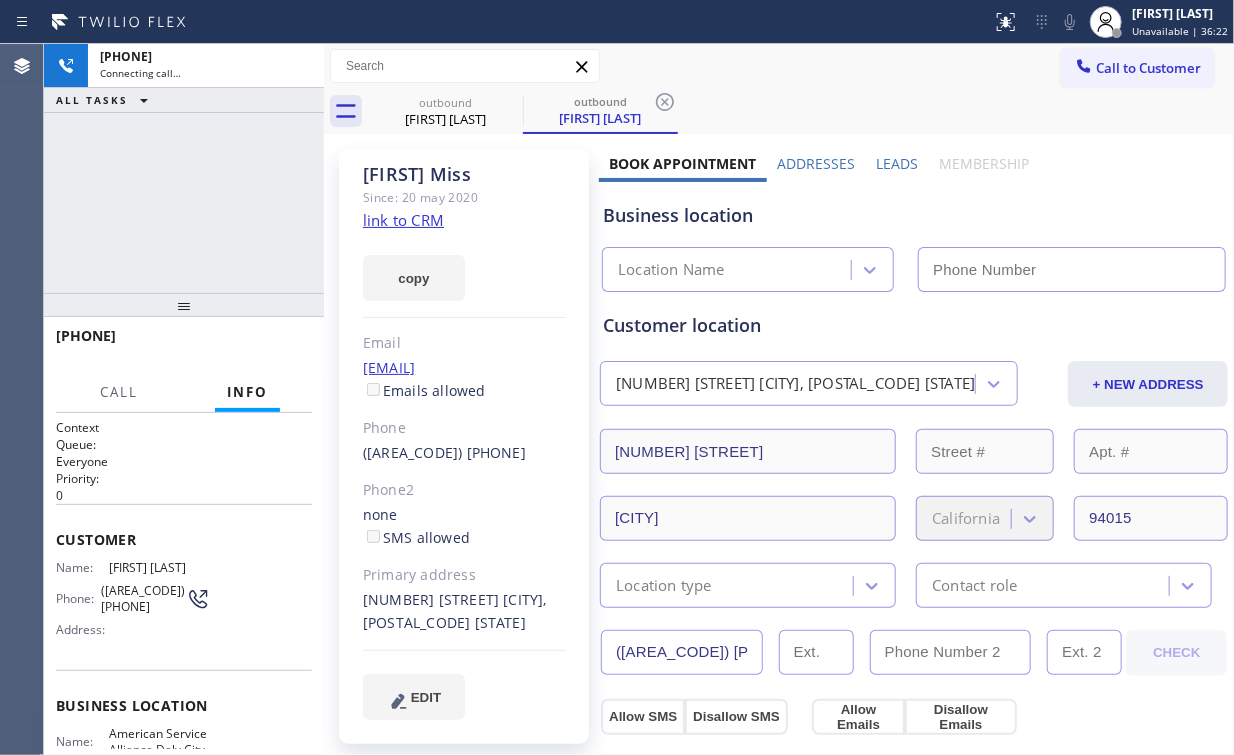 type on "[PHONE]" 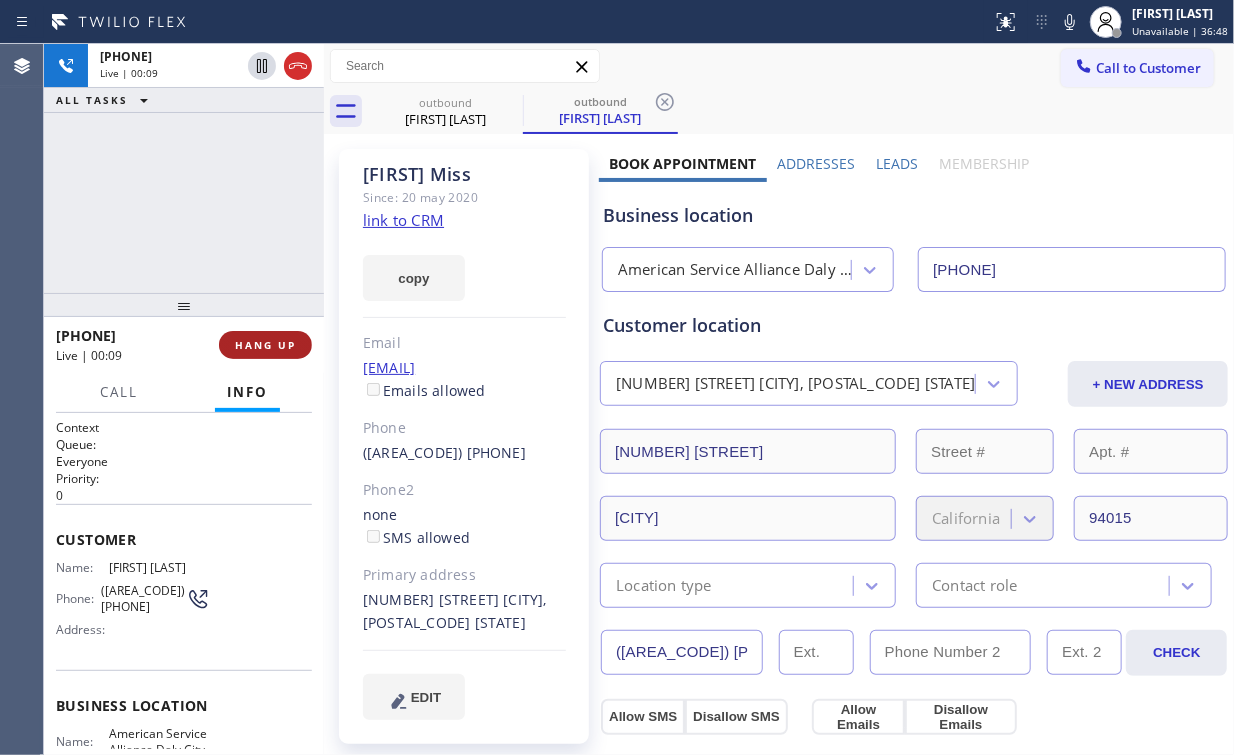 click on "HANG UP" at bounding box center (265, 345) 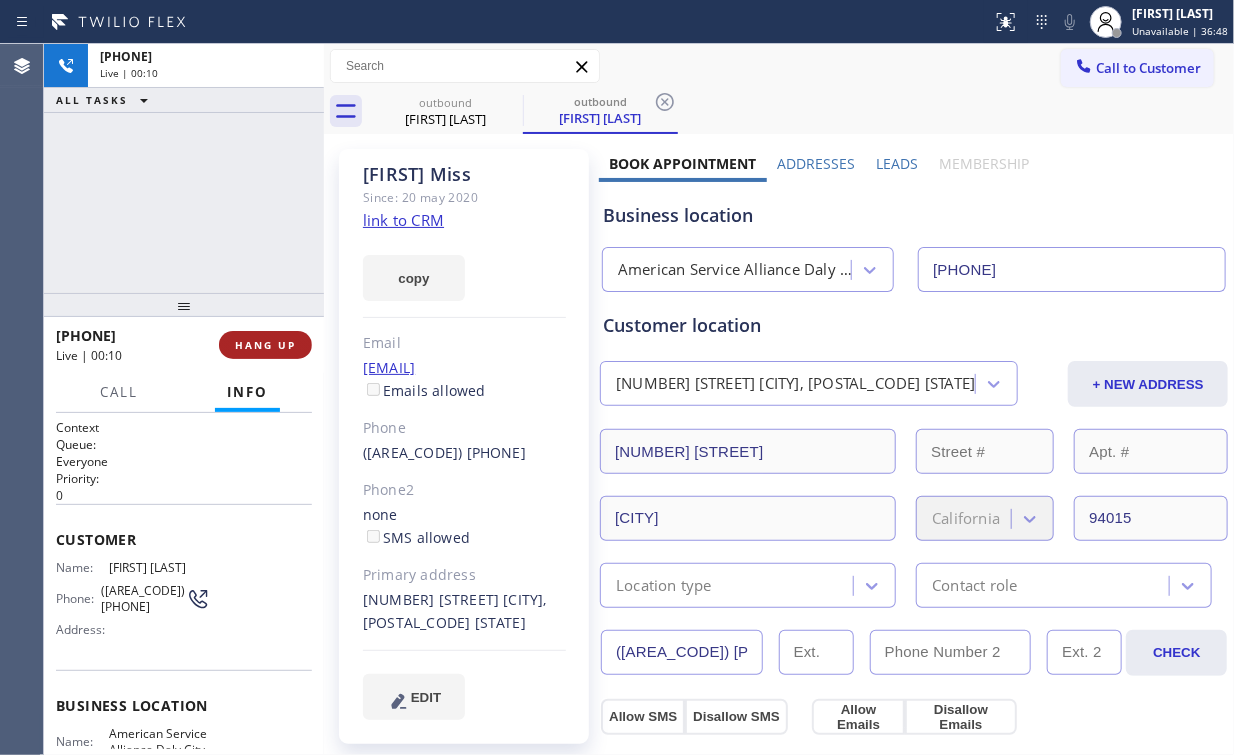 click on "HANG UP" at bounding box center (265, 345) 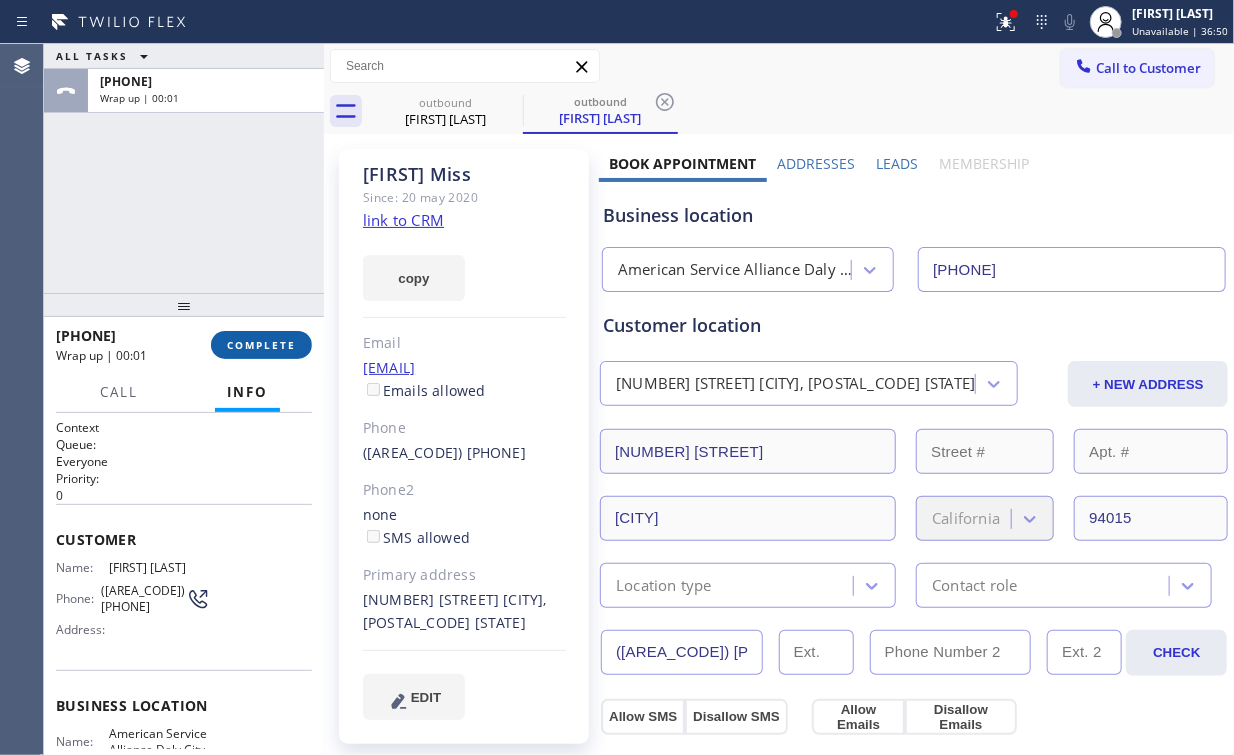 click on "COMPLETE" at bounding box center (261, 345) 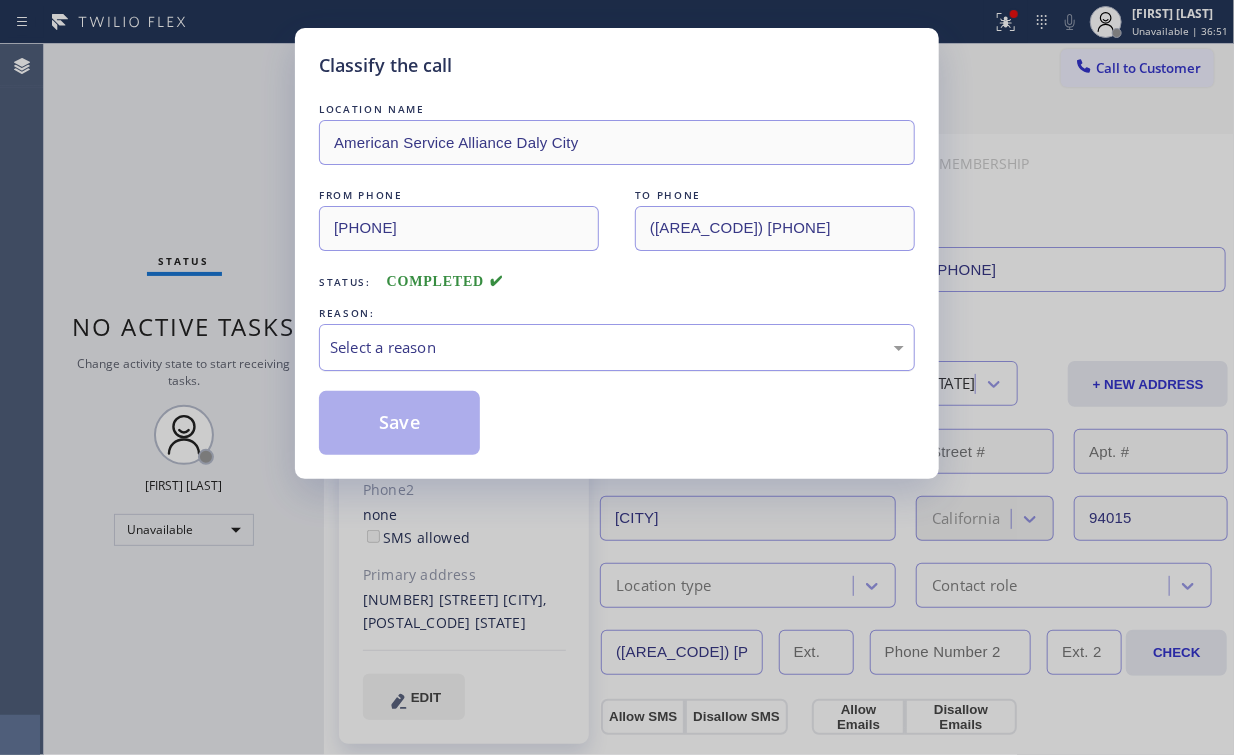 click on "Select a reason" at bounding box center (617, 347) 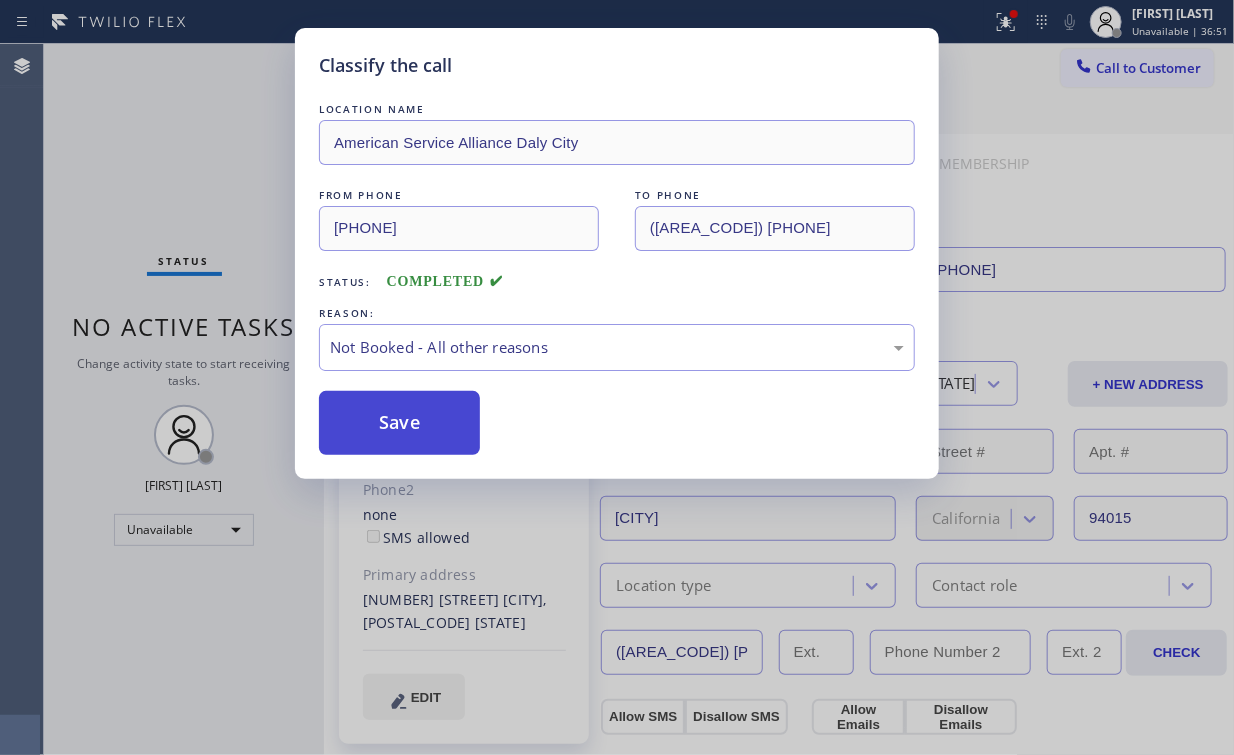 click on "Save" at bounding box center [399, 423] 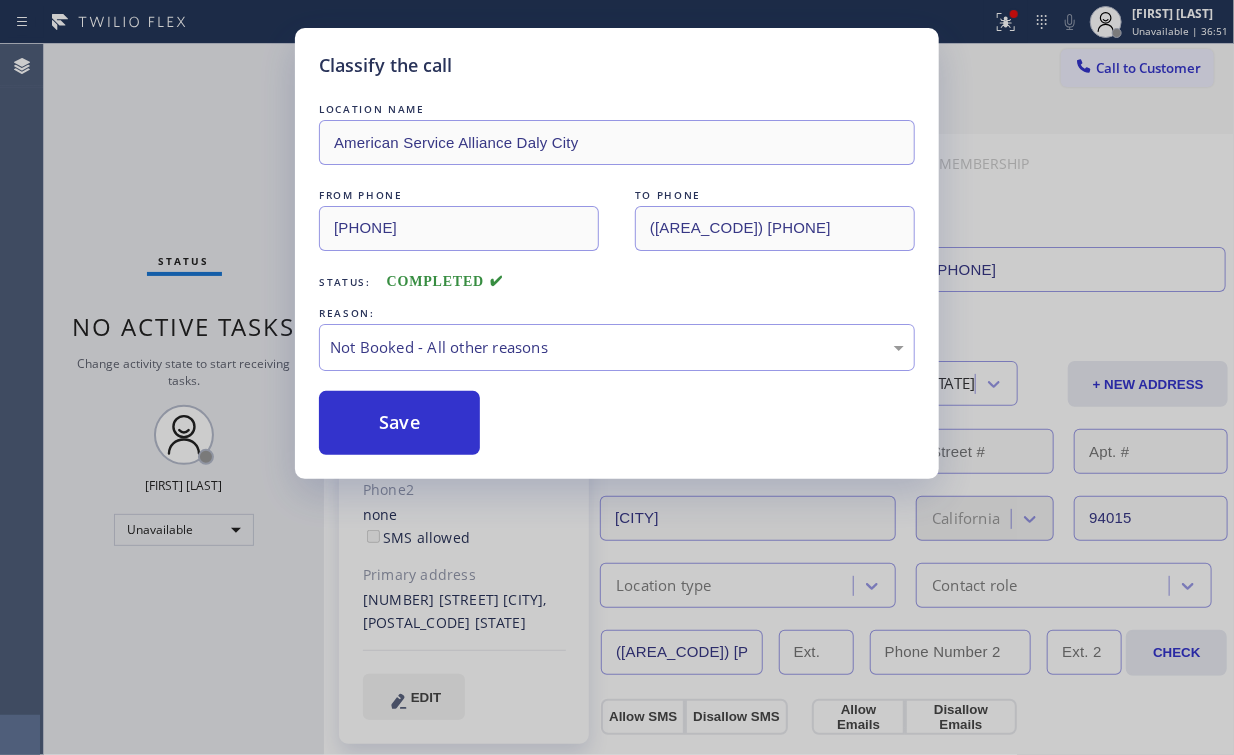 drag, startPoint x: 160, startPoint y: 168, endPoint x: 203, endPoint y: 164, distance: 43.185646 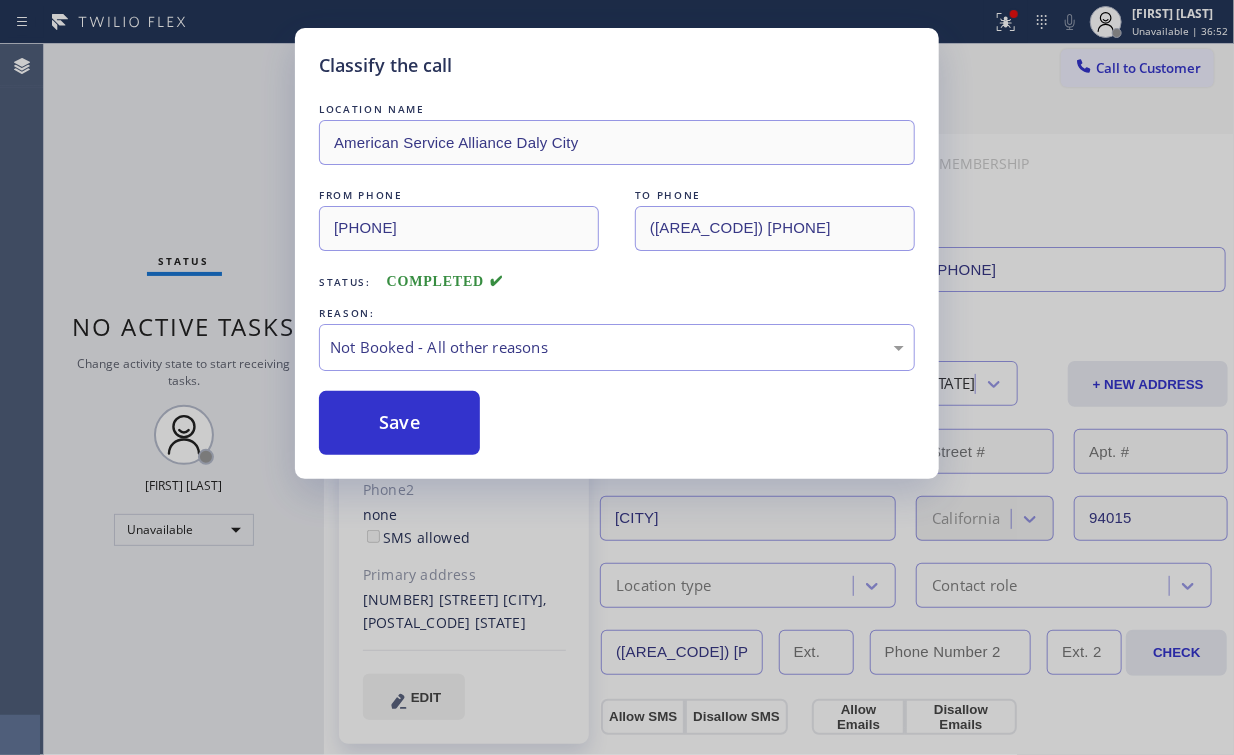 click 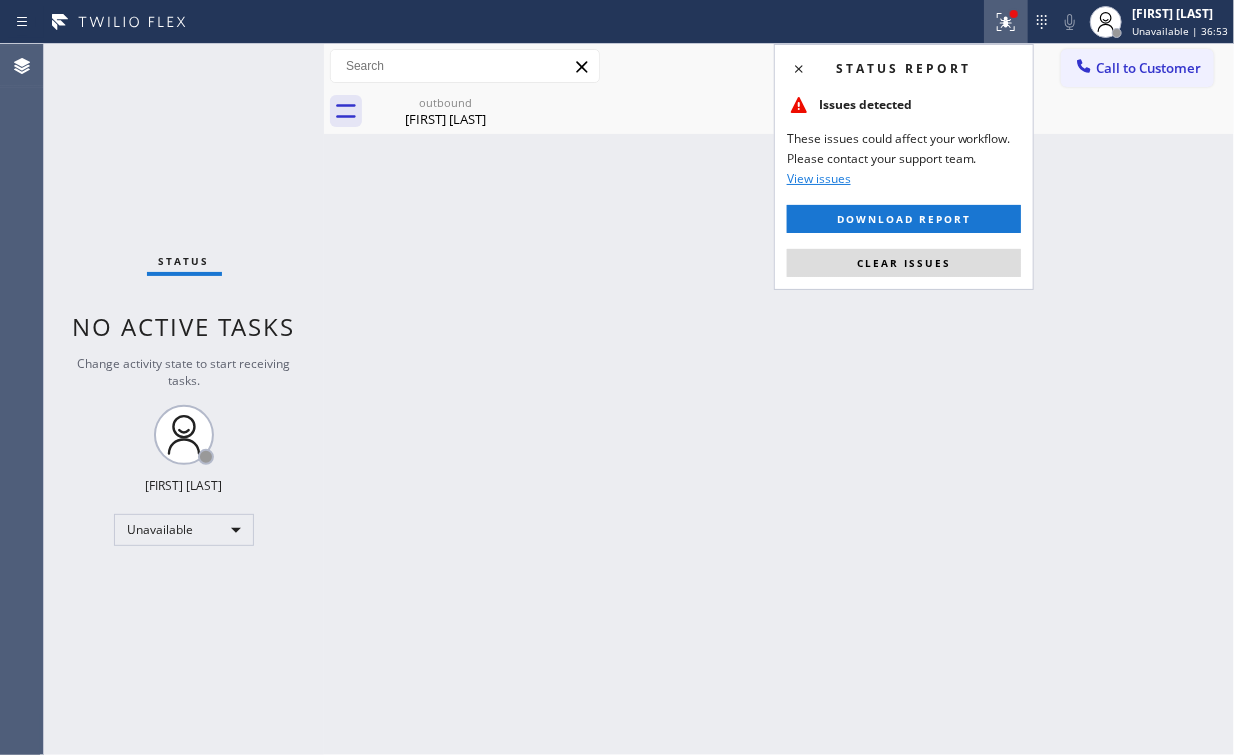 drag, startPoint x: 920, startPoint y: 259, endPoint x: 948, endPoint y: 252, distance: 28.86174 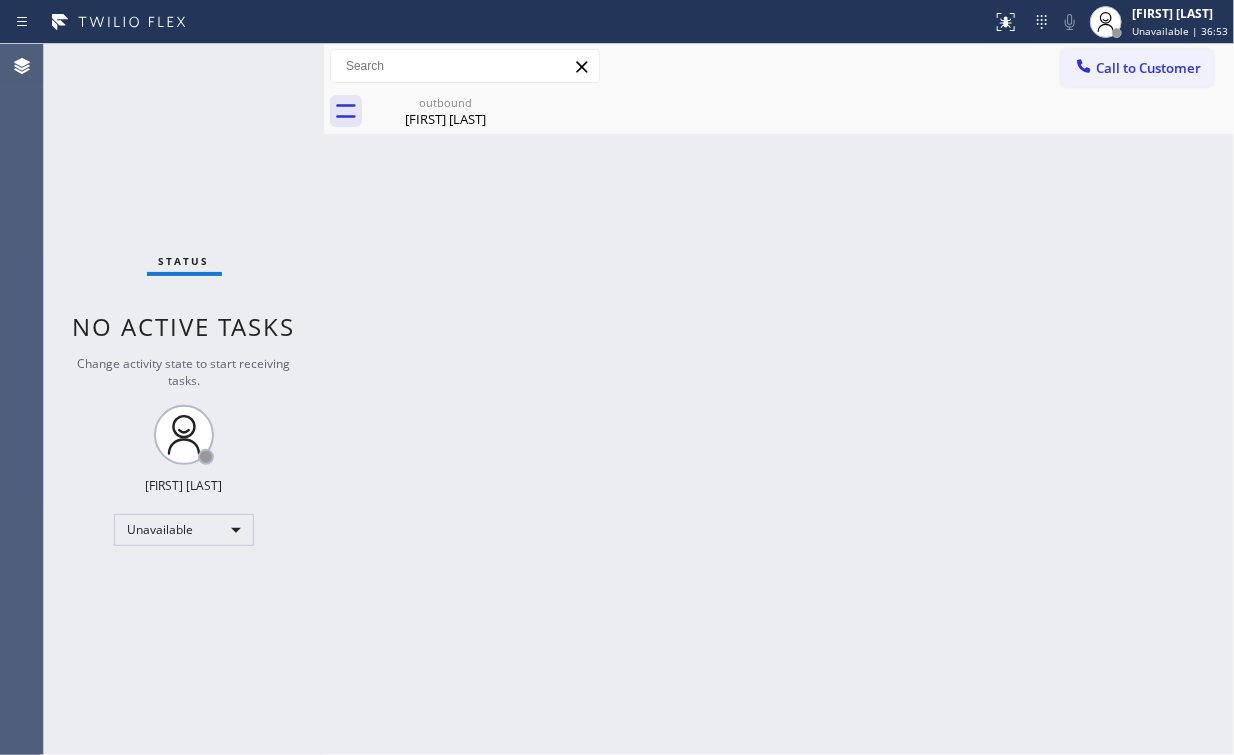 click on "Back to Dashboard Change Sender ID Customers Technicians Select a contact Outbound call Location Search location Your caller id phone number Customer number Call Customer info Name   Phone none Address none Change Sender ID HVAC +1[PHONE] 5 Star Appliance +1[PHONE] Appliance Repair +1[PHONE] Plumbing +1[PHONE] Air Duct Cleaning +1[PHONE]  Electricians +1[PHONE] Cancel Change Check personal SMS Reset Change No tabs Call to Customer Outbound call Location [COMPANY] Your caller id phone number ([PHONE]) Customer number Call Outbound call Technician Search Technician Your caller id phone number Your caller id phone number Call outbound [FIRST] [LAST] [FIRST]   [LAST] Since: [DATE] link to CRM copy Email [EMAIL]  Emails allowed Phone ([PHONE]) Phone2 none  SMS allowed Primary address  [NUMBER] [STREET] [CITY], [POSTAL_CODE] [STATE] EDIT Outbound call Location [COMPANY] [CITY] Your caller id phone number ([PHONE]) Customer number Call -" at bounding box center [779, 399] 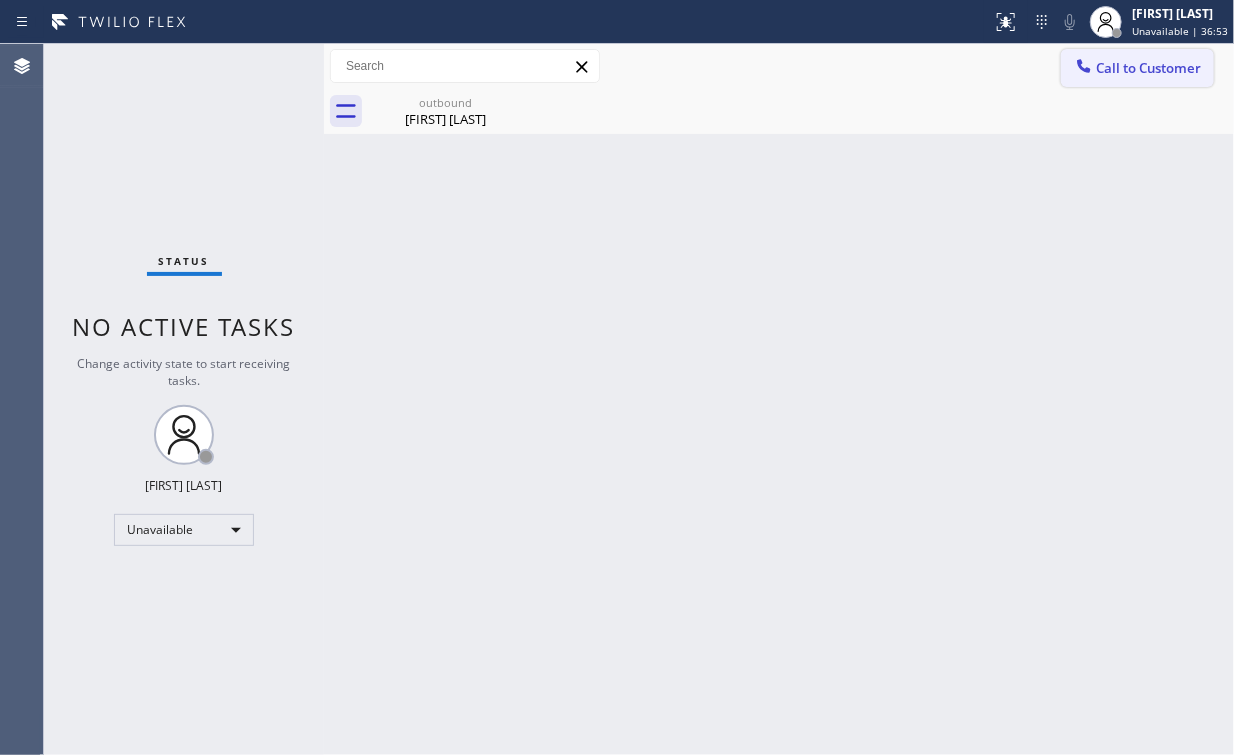 click on "Call to Customer" at bounding box center (1148, 68) 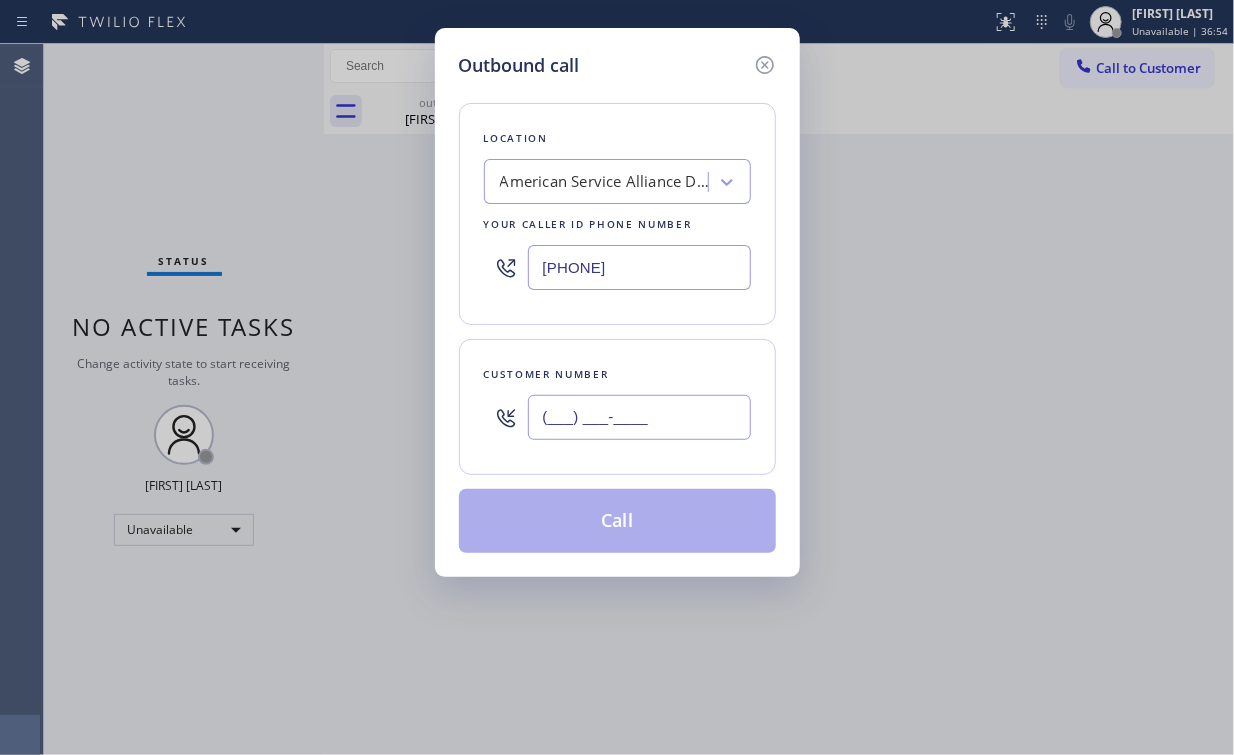 click on "(___) ___-____" at bounding box center (639, 417) 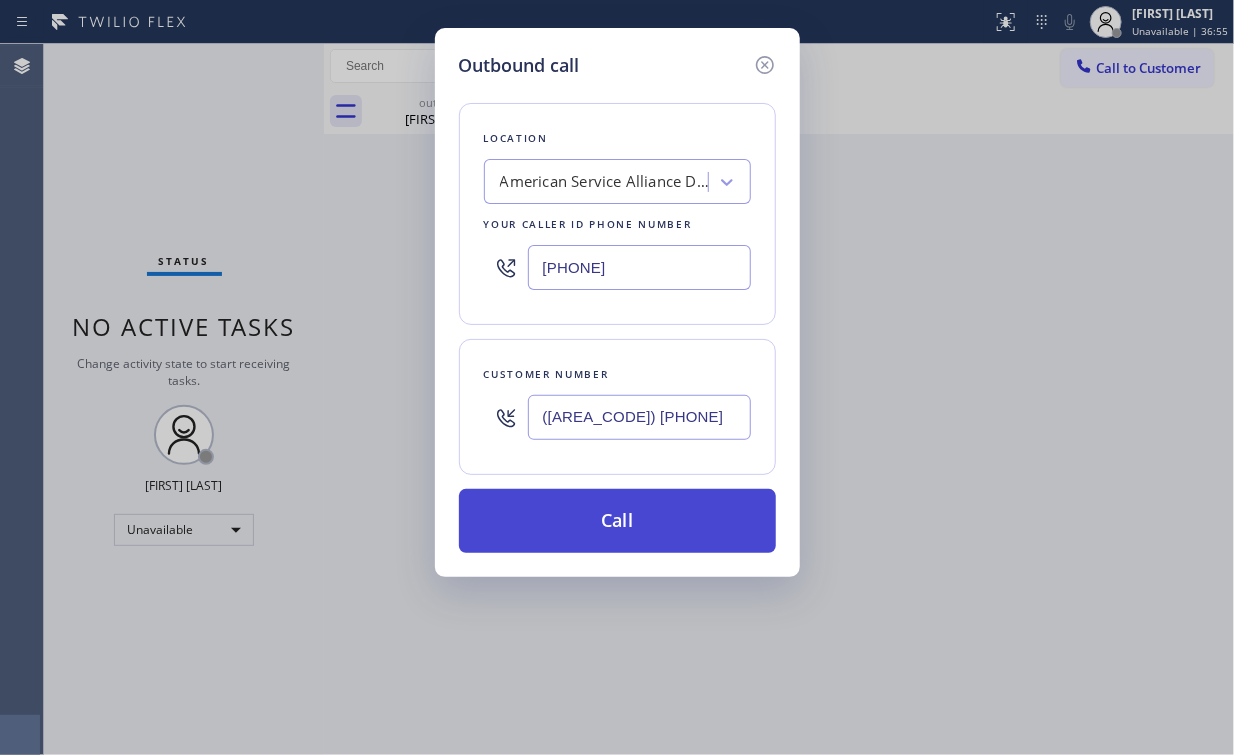 type on "([AREA_CODE]) [PHONE]" 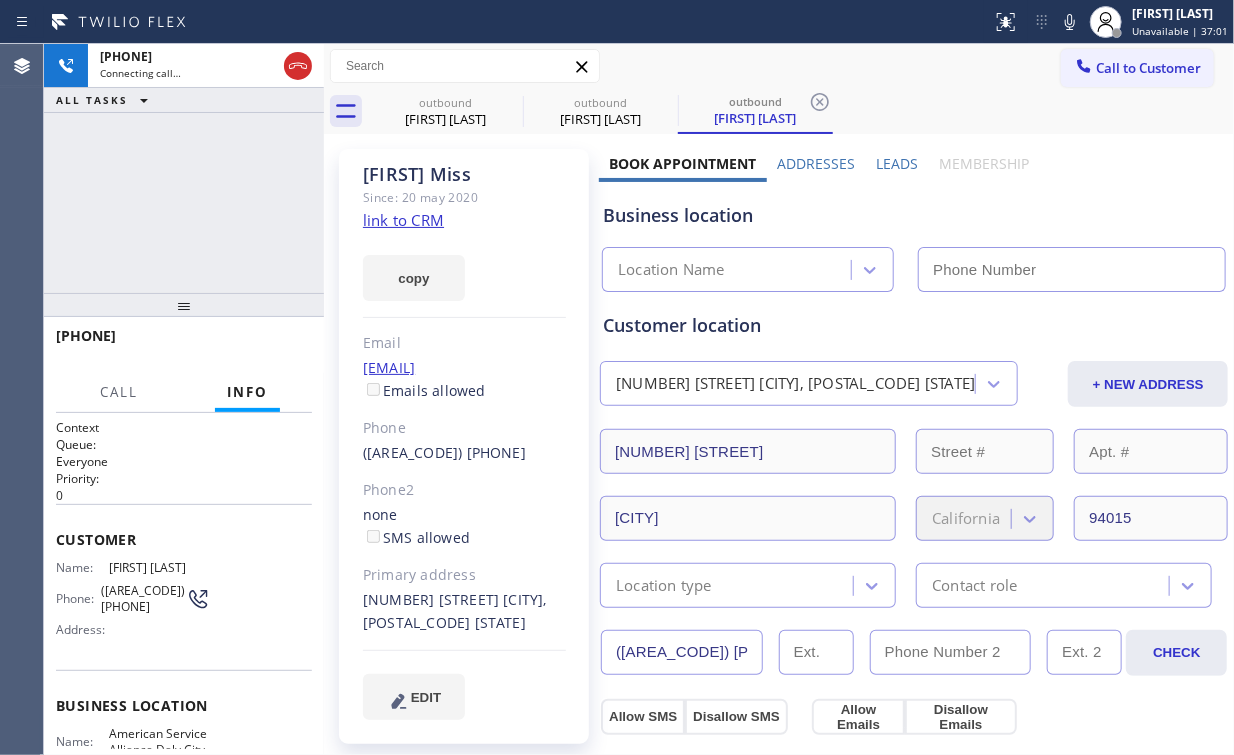 type on "[PHONE]" 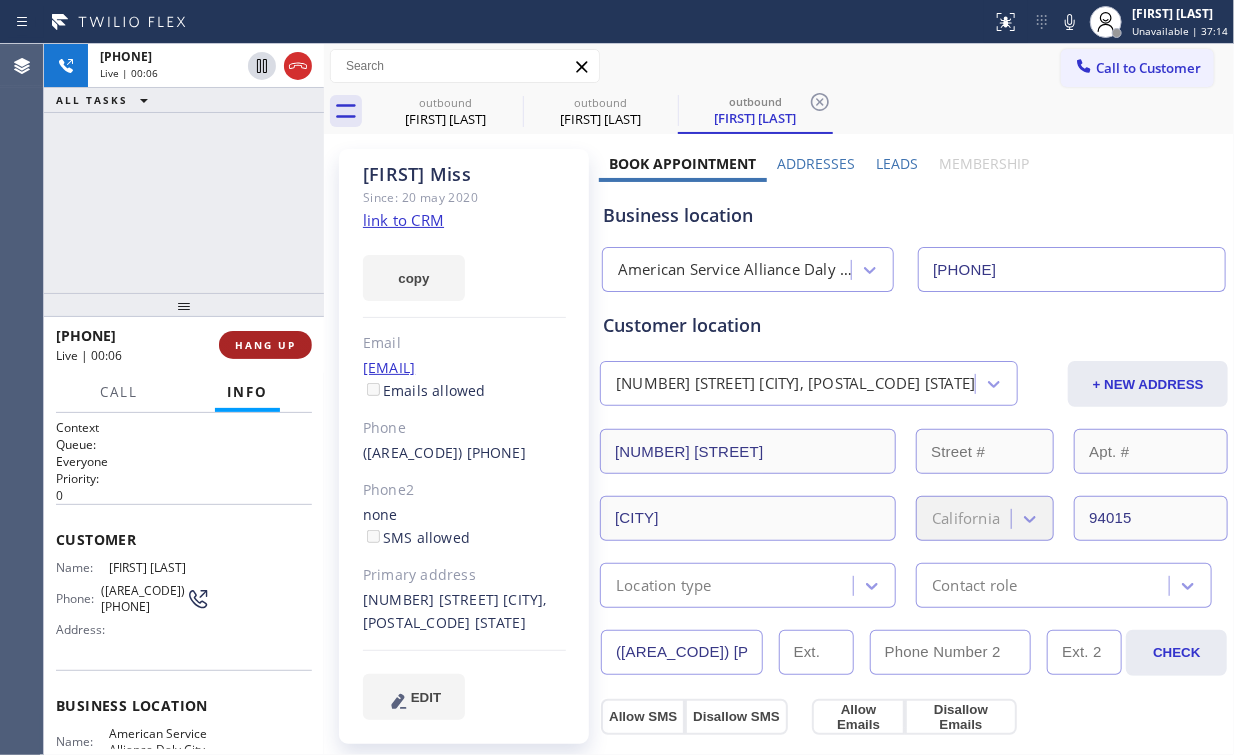 click on "HANG UP" at bounding box center (265, 345) 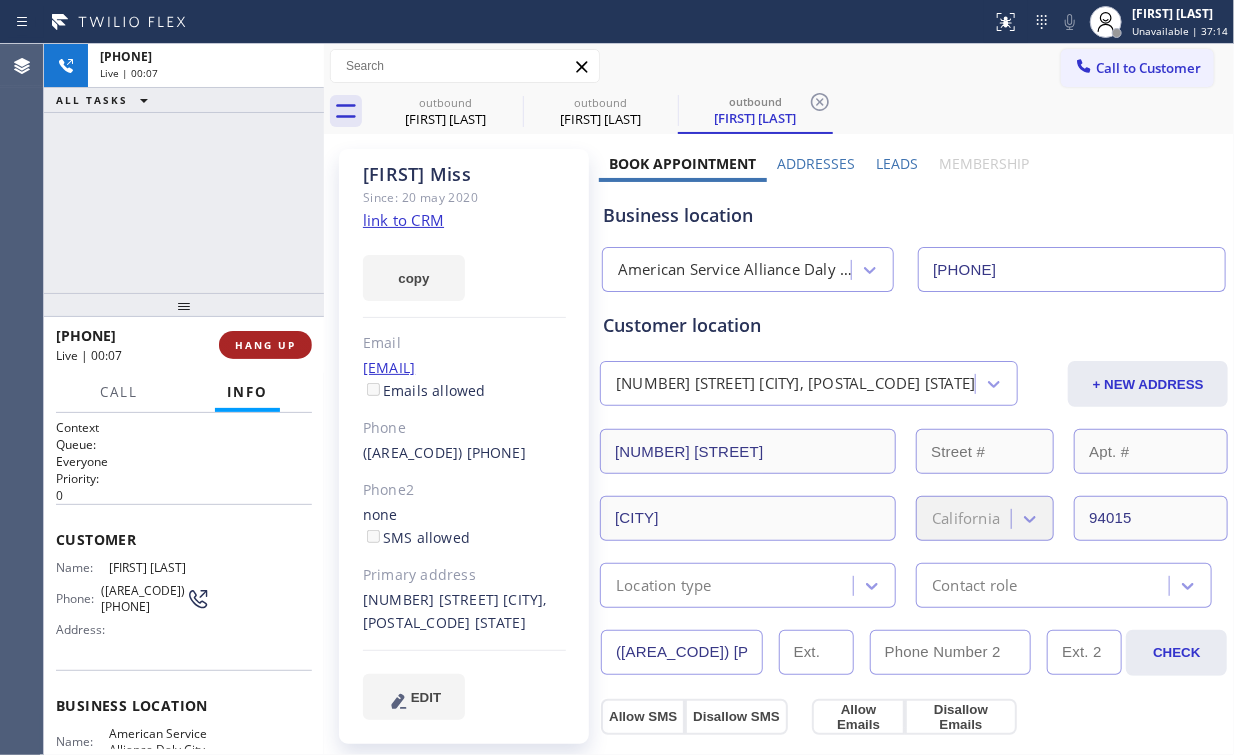 click on "HANG UP" at bounding box center [265, 345] 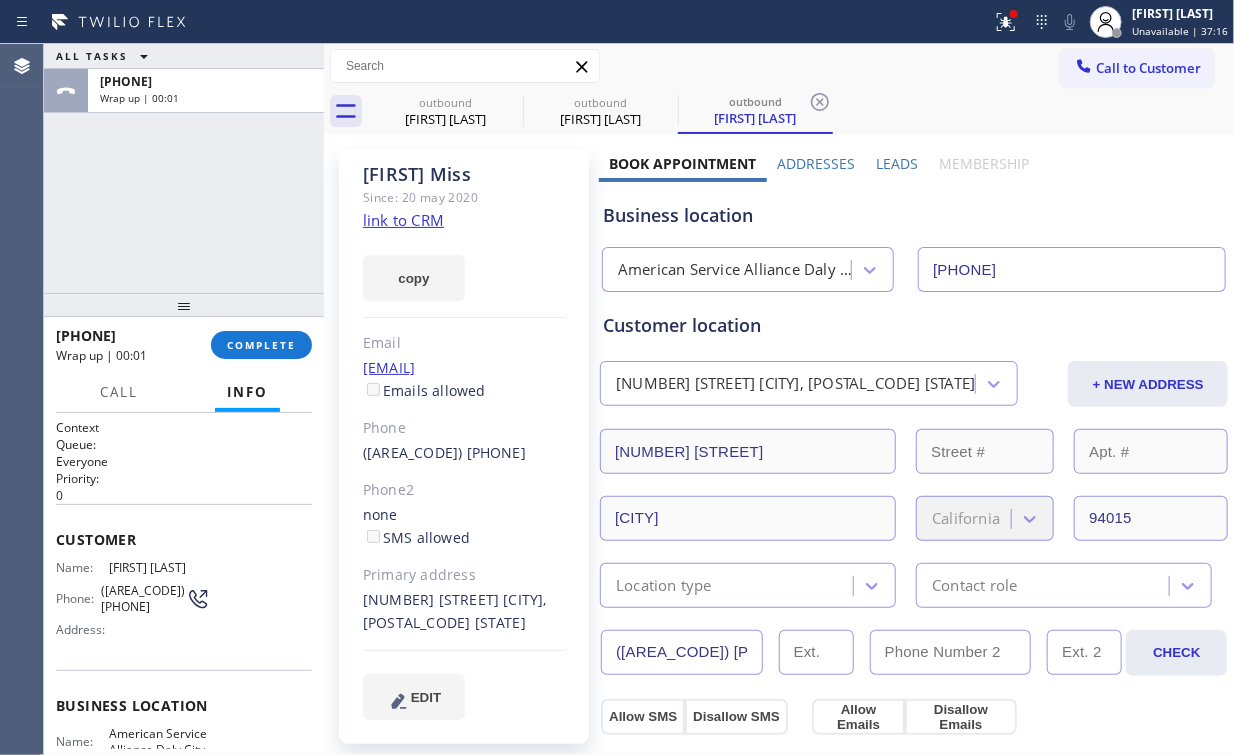 click on "+1[PHONE] Wrap up | 00:01 COMPLETE" at bounding box center [184, 345] 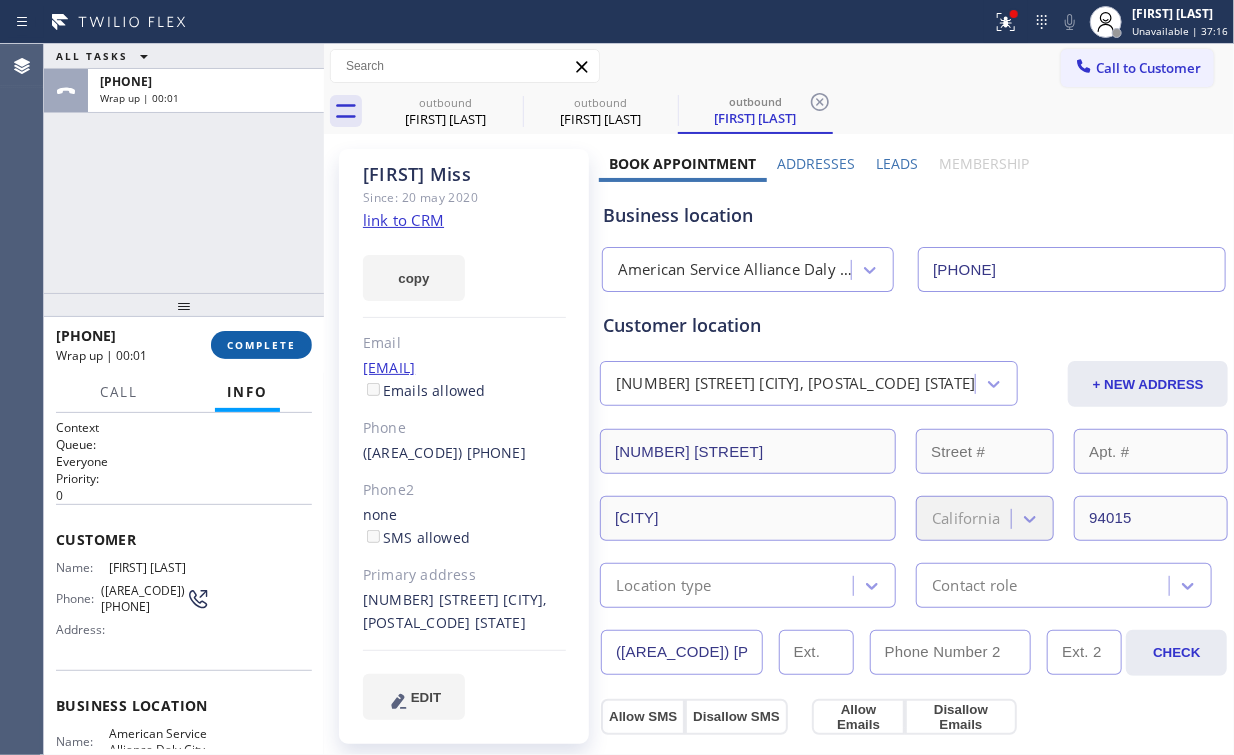 click on "COMPLETE" at bounding box center [261, 345] 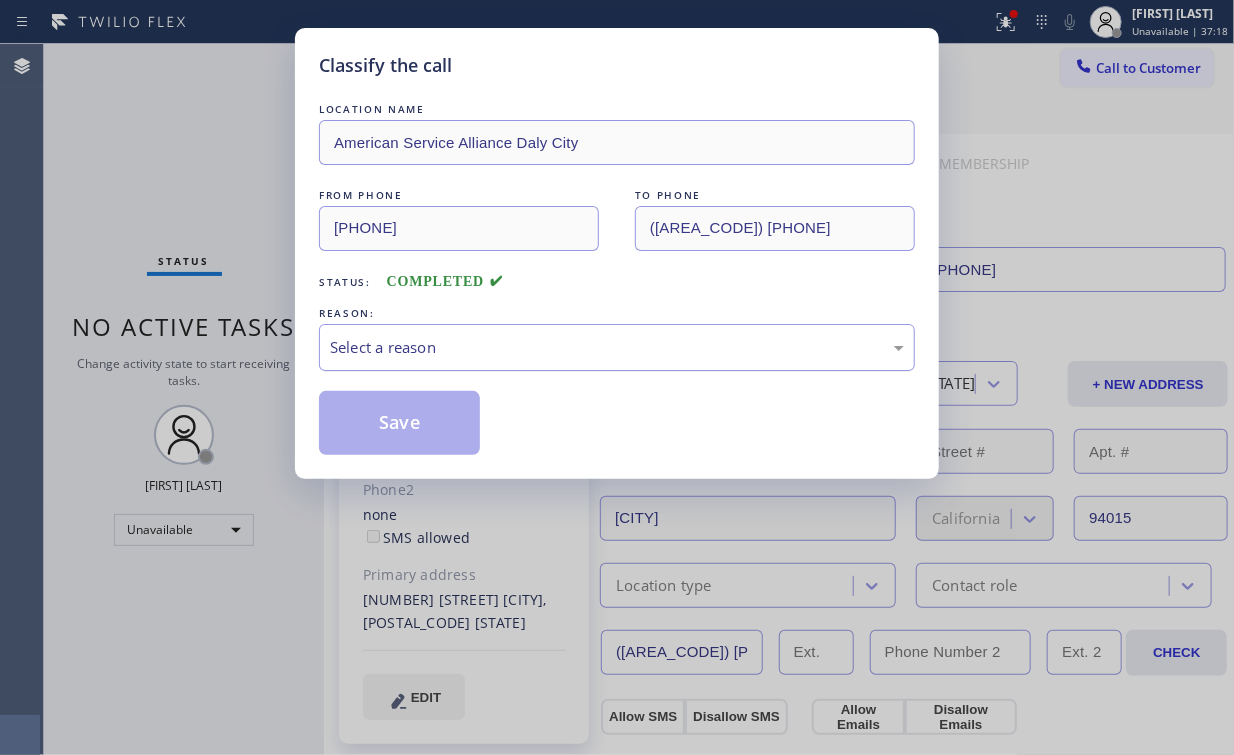 click on "Select a reason" at bounding box center [617, 347] 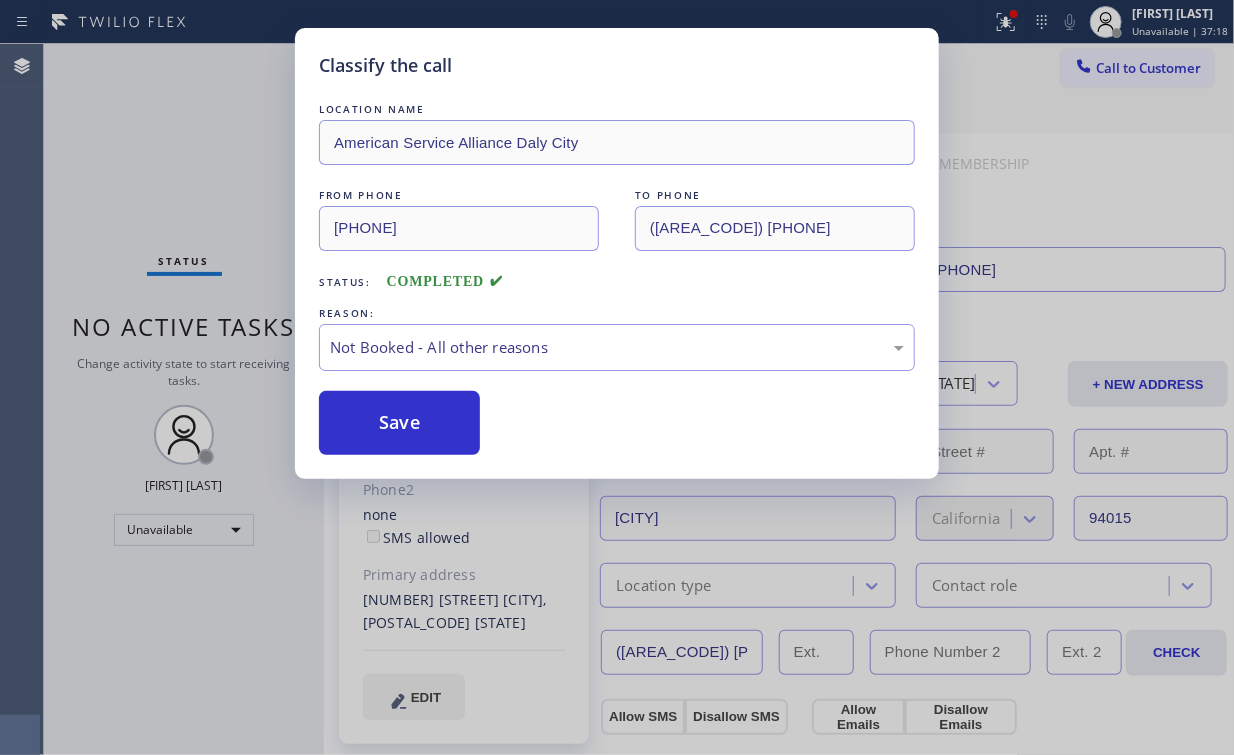 drag, startPoint x: 422, startPoint y: 423, endPoint x: 222, endPoint y: 240, distance: 271.08853 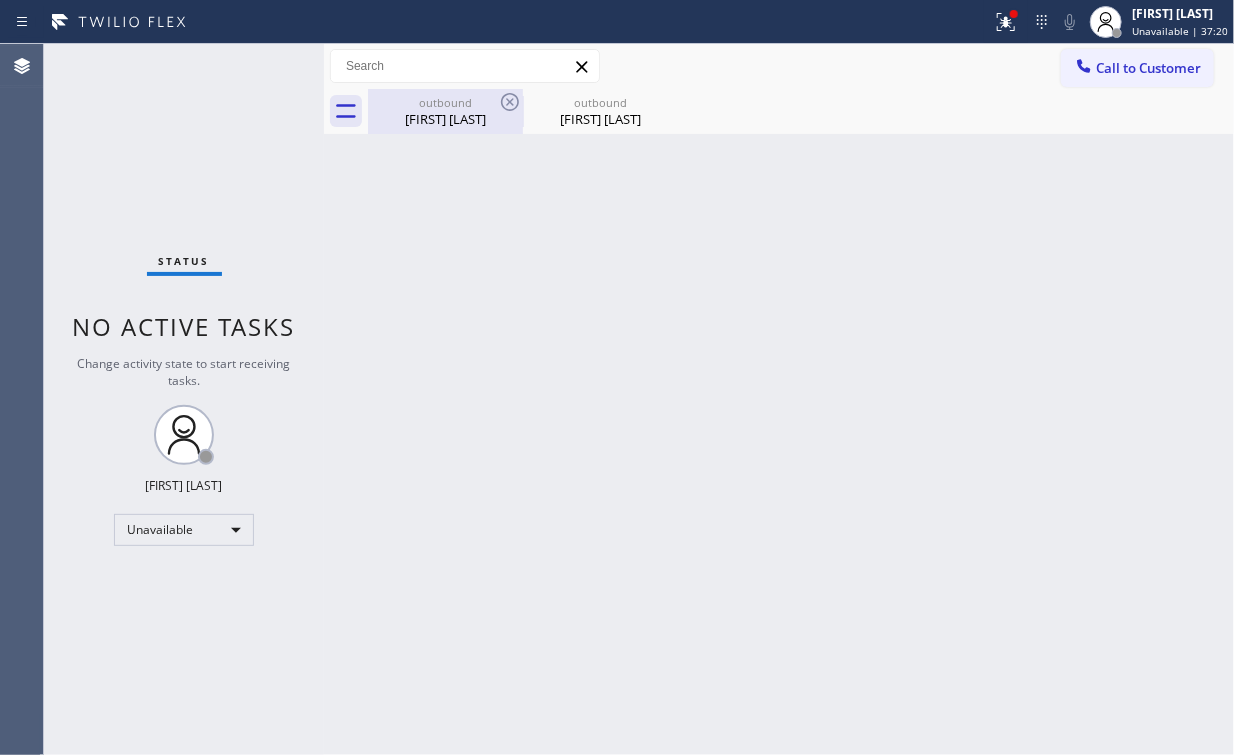 click on "outbound" at bounding box center (445, 102) 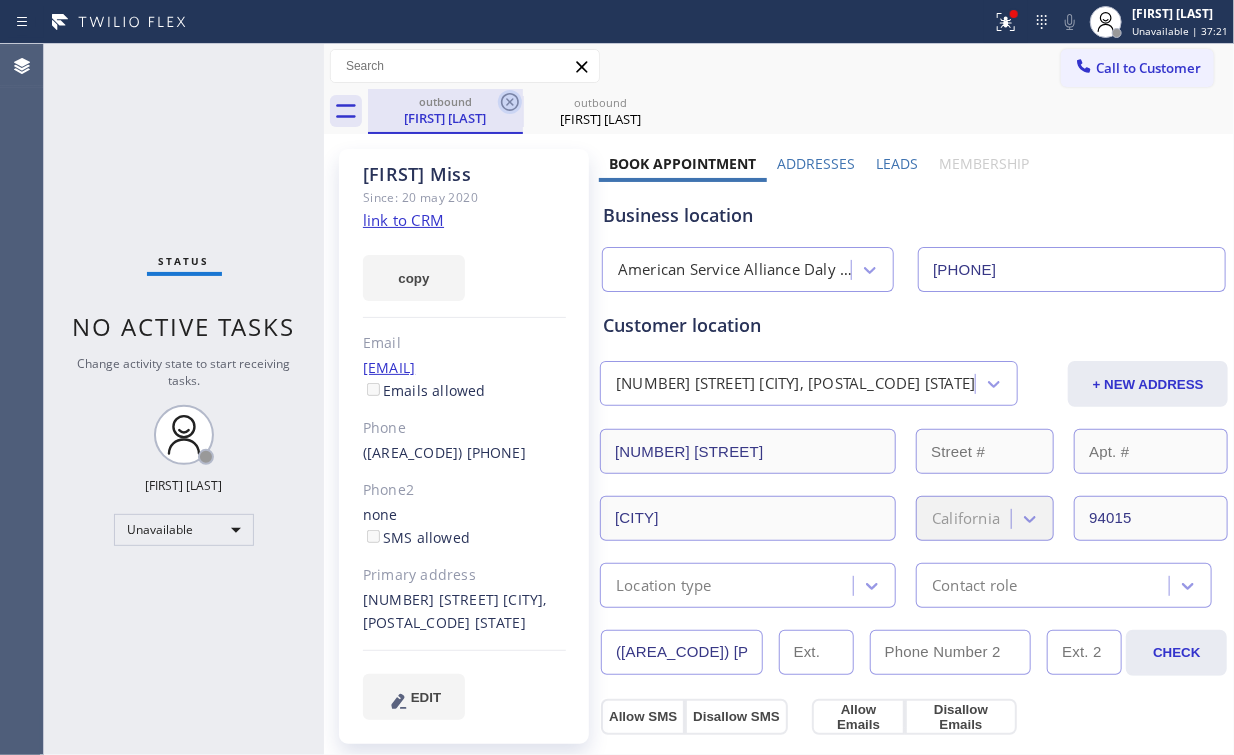 click 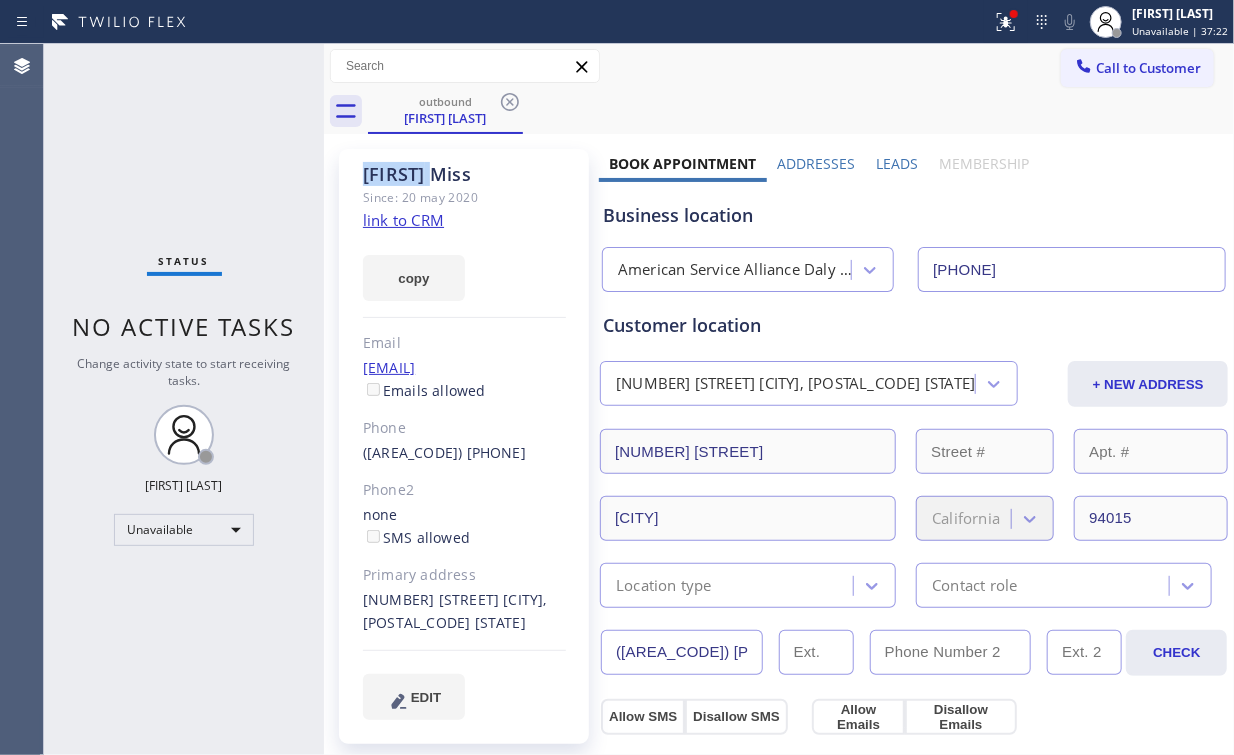 drag, startPoint x: 506, startPoint y: 98, endPoint x: 645, endPoint y: 112, distance: 139.70326 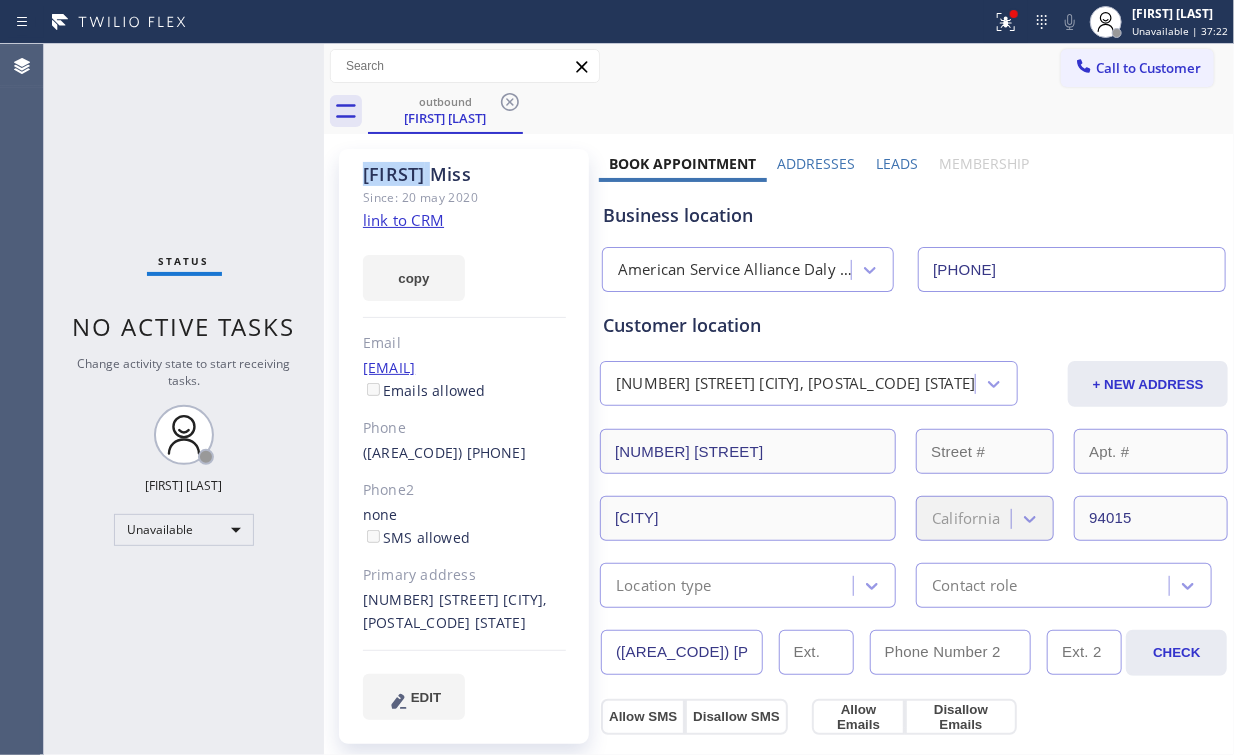 click 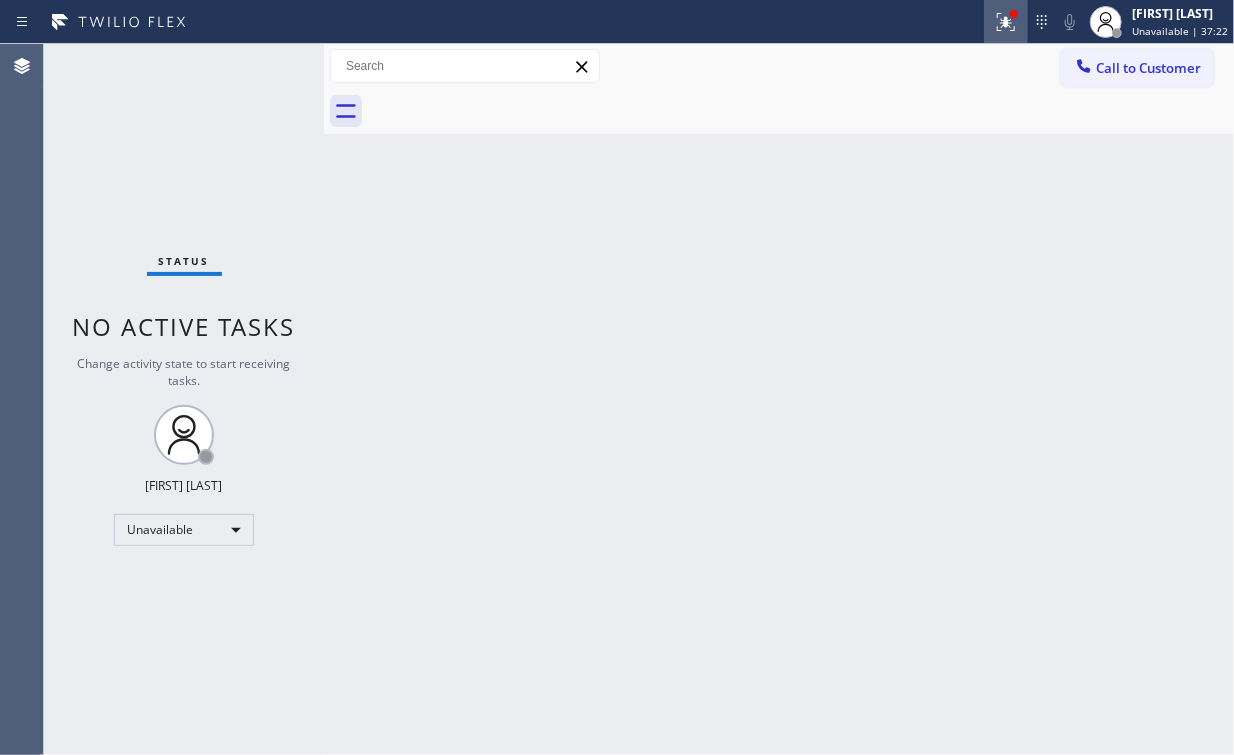 click 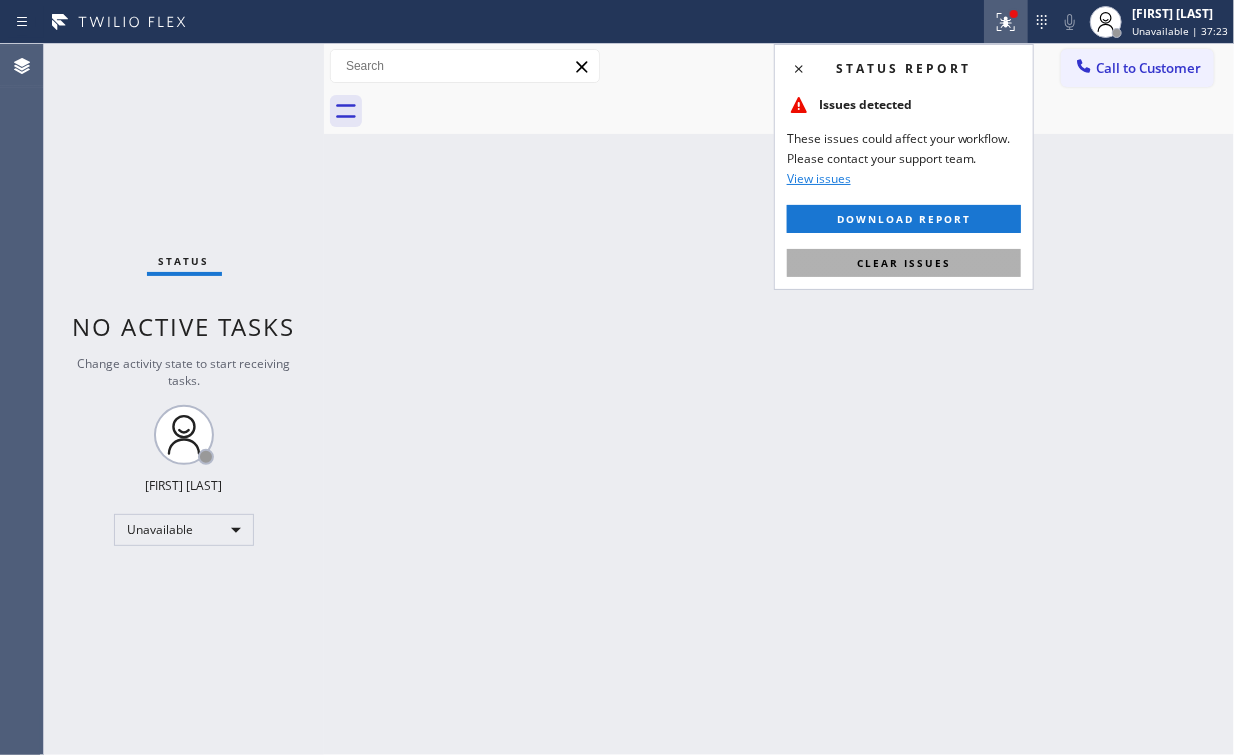click on "Clear issues" at bounding box center [904, 263] 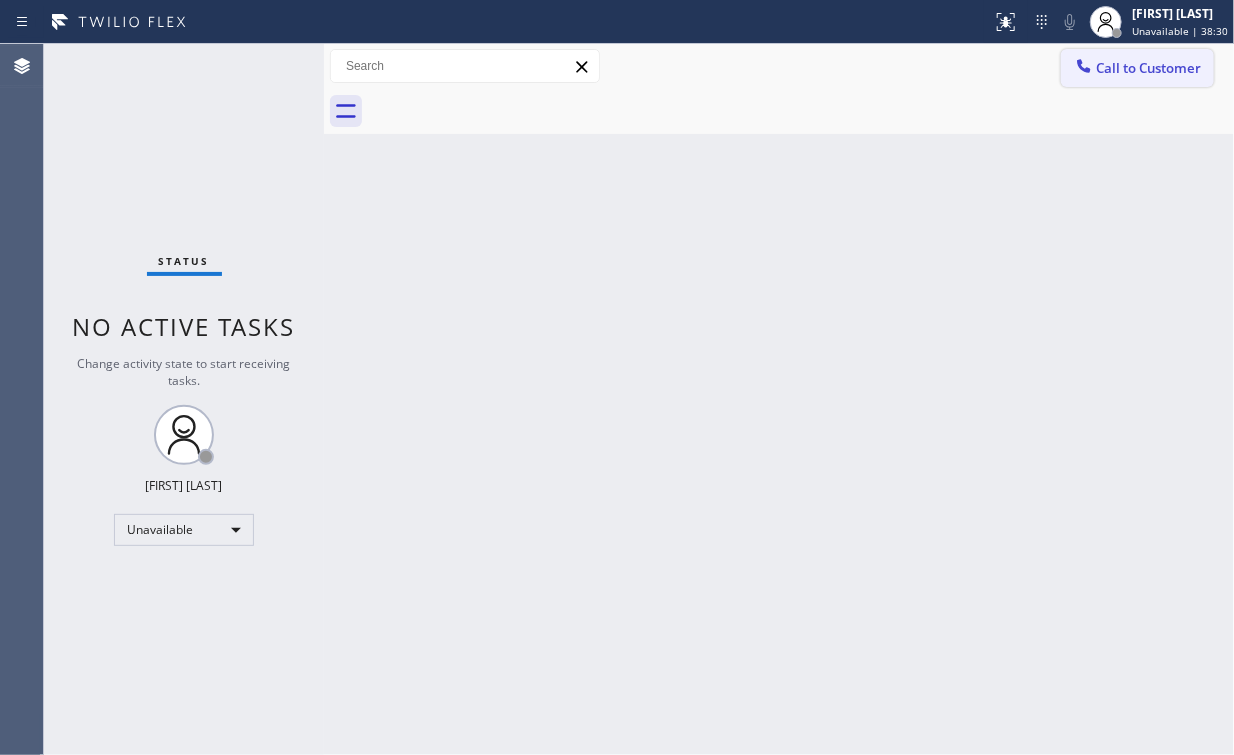 click on "Call to Customer" at bounding box center (1148, 68) 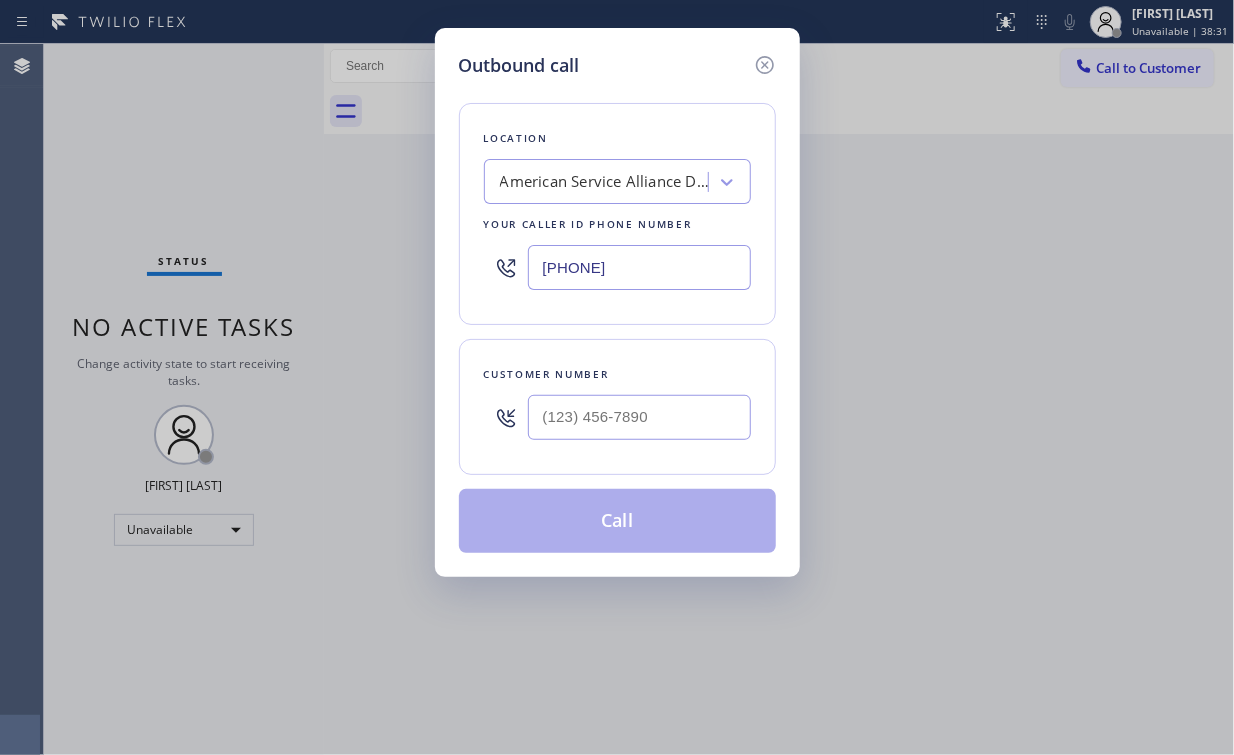 drag, startPoint x: 531, startPoint y: 260, endPoint x: 438, endPoint y: 181, distance: 122.02459 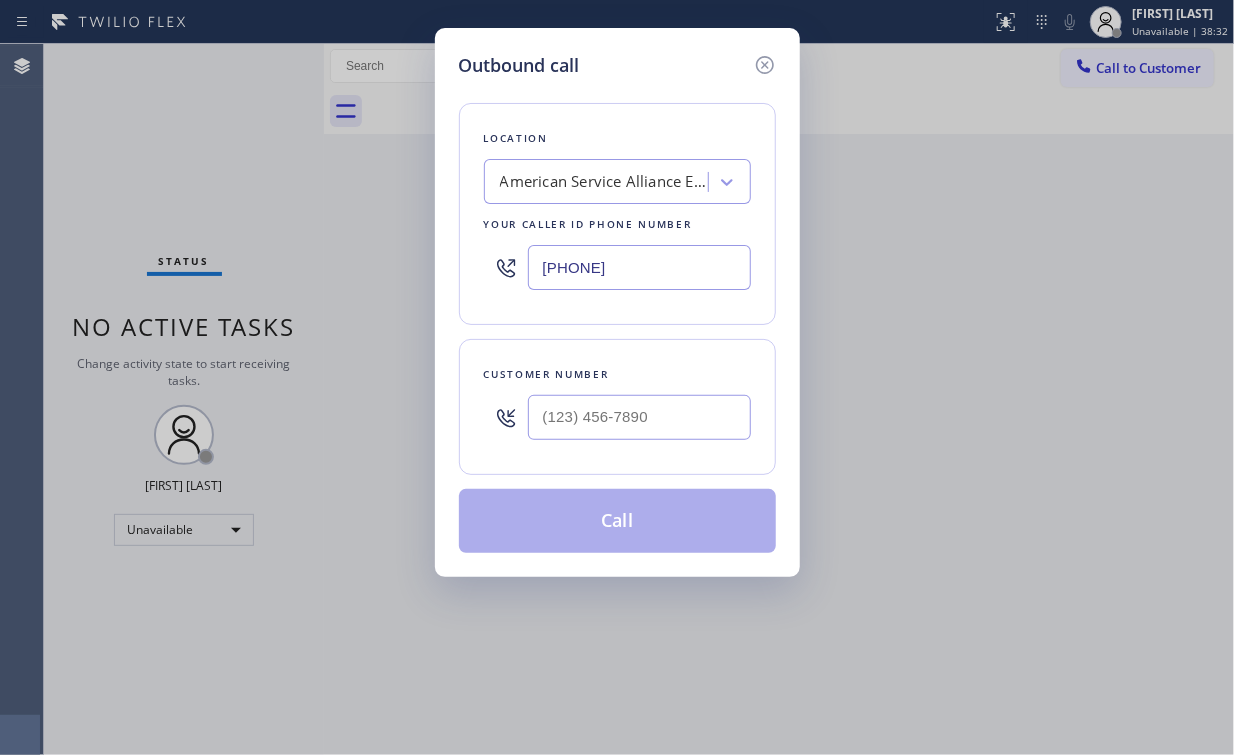 type on "[PHONE]" 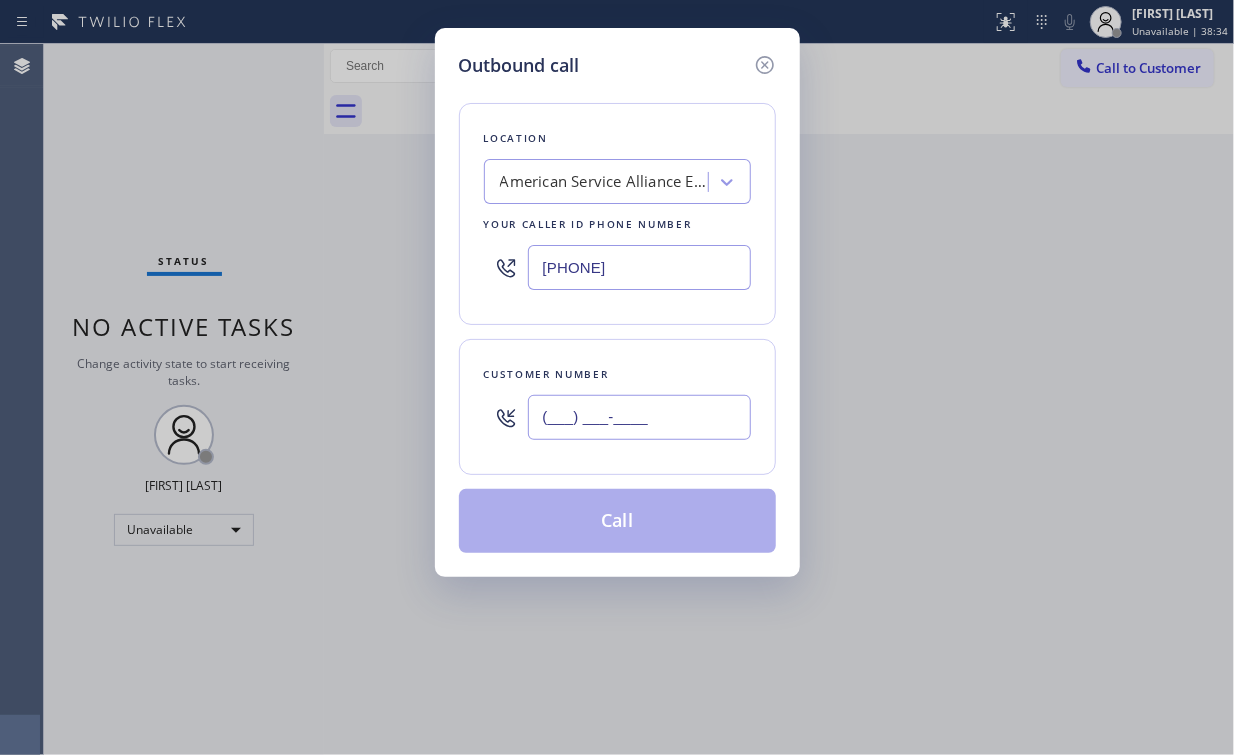 click on "(___) ___-____" at bounding box center (639, 417) 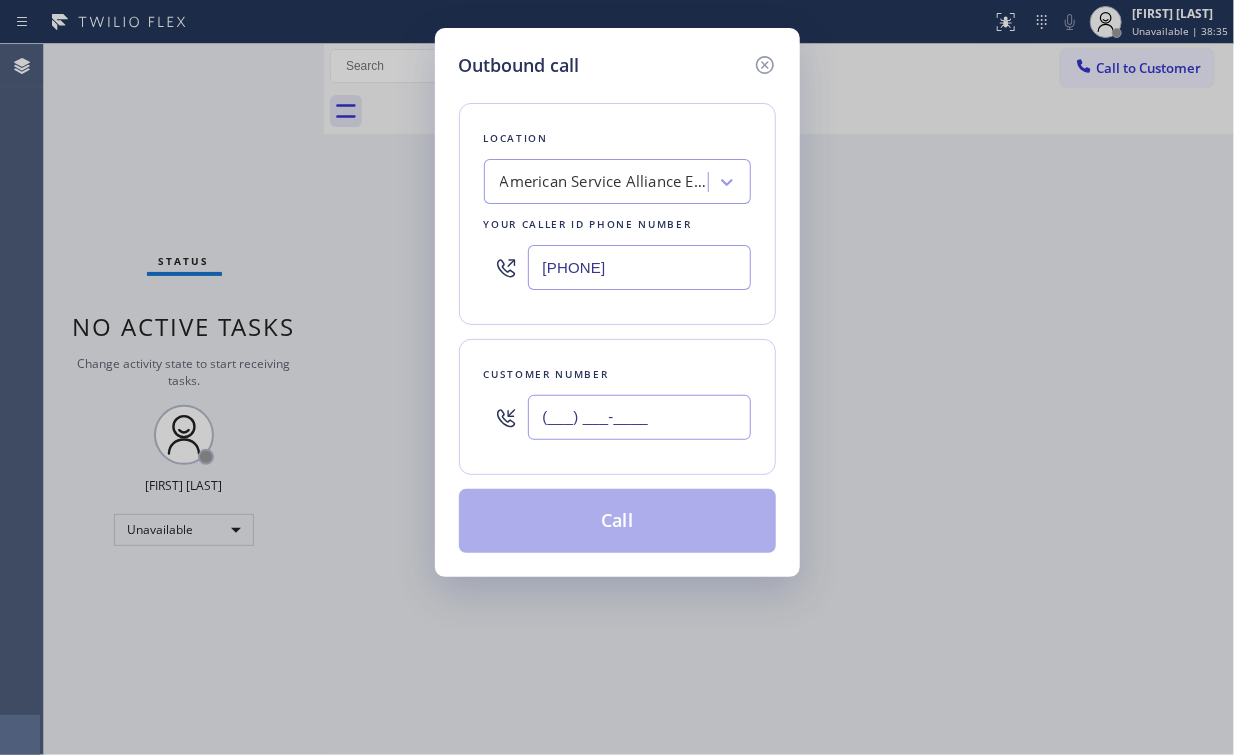 paste on "[PHONE]" 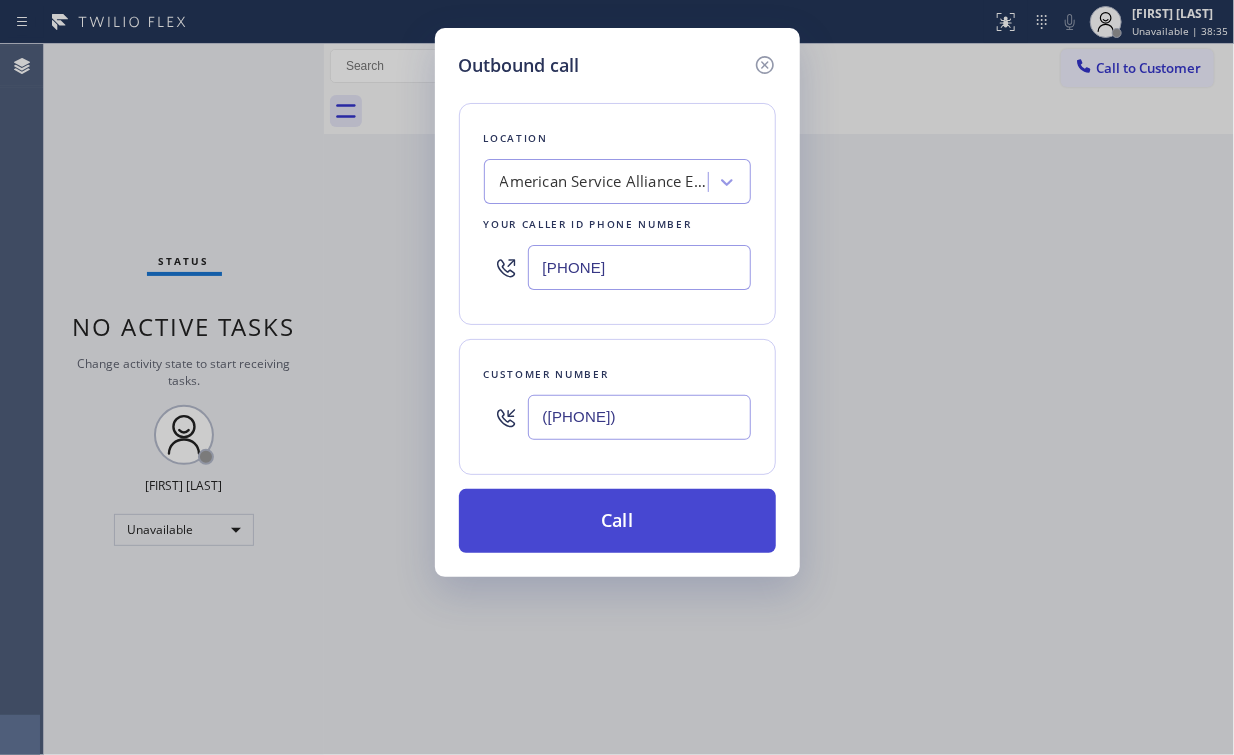 type on "([PHONE])" 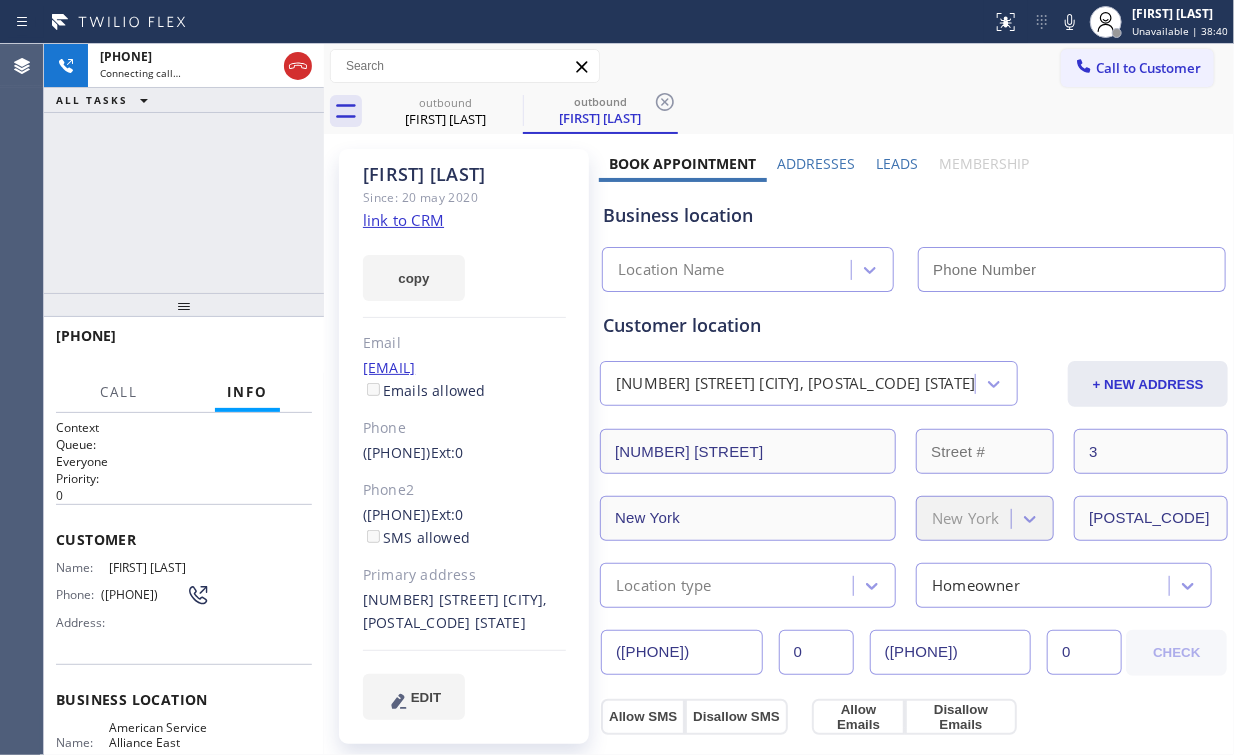 type on "[PHONE]" 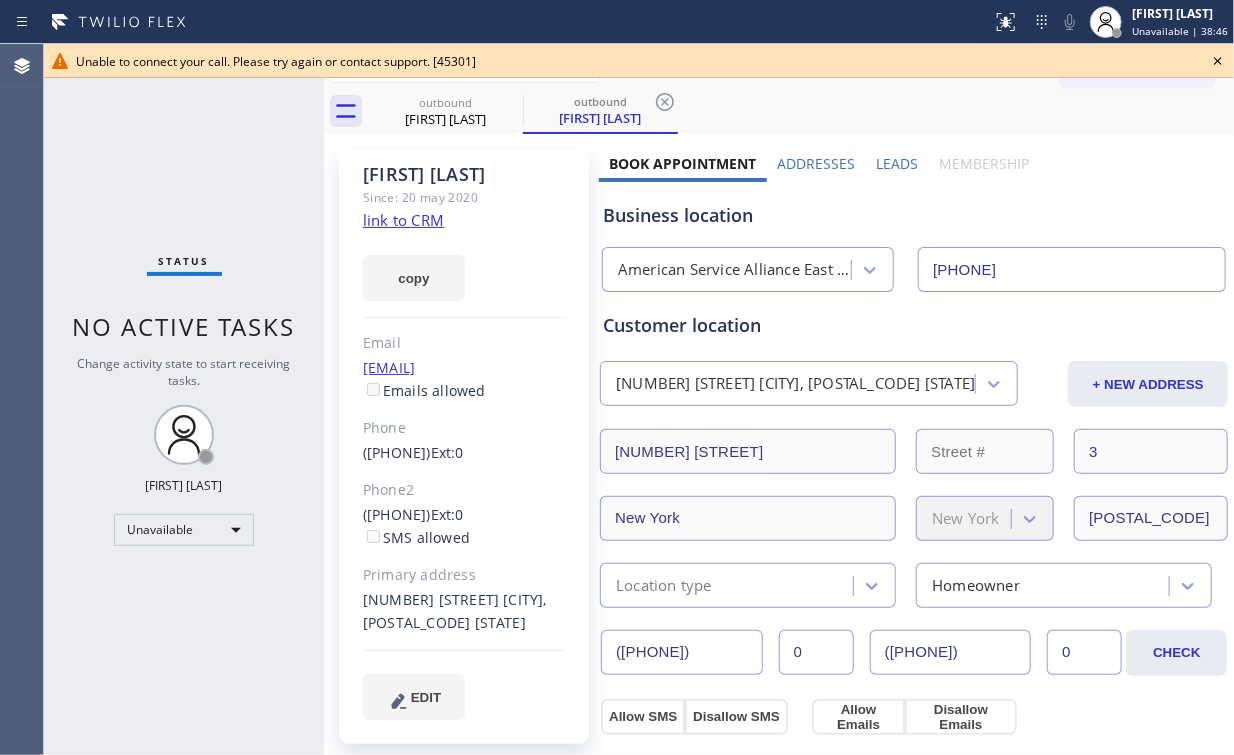 click on "Status   No active tasks     Change activity state to start receiving tasks.   Arnold Verallo Unavailable" at bounding box center (184, 399) 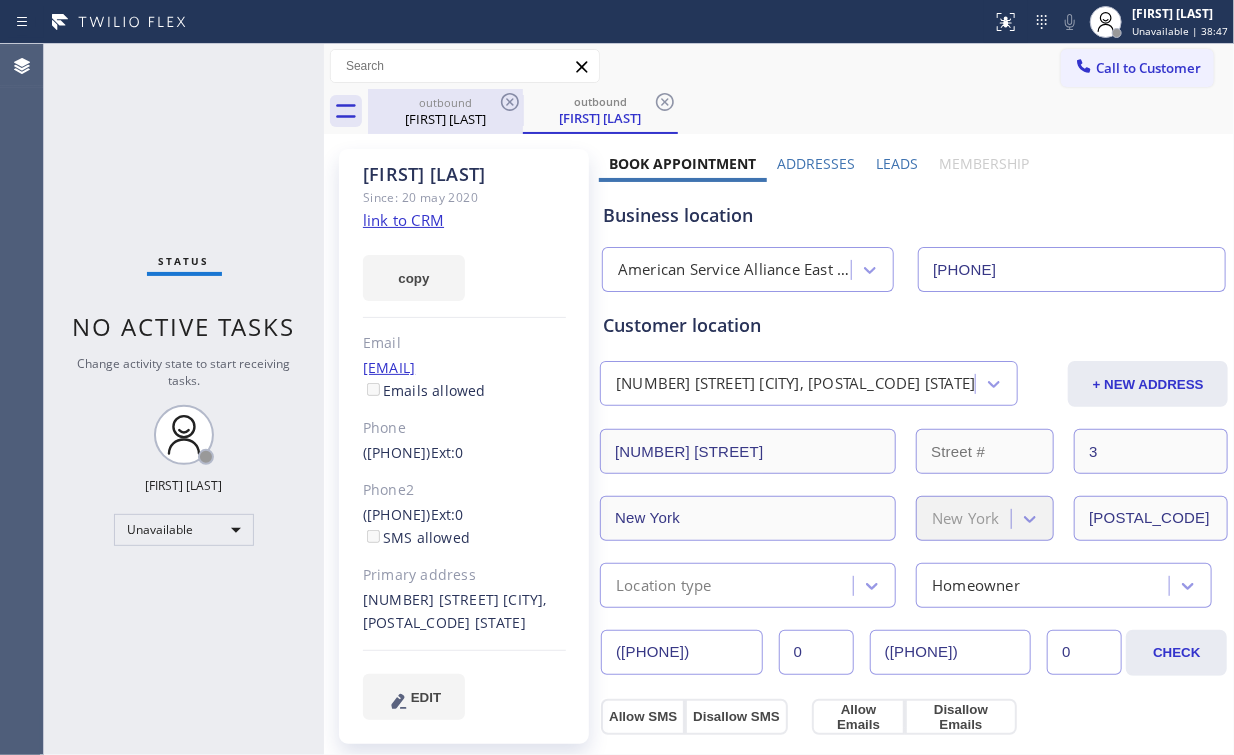 click on "[FIRST] [LAST]" at bounding box center (445, 119) 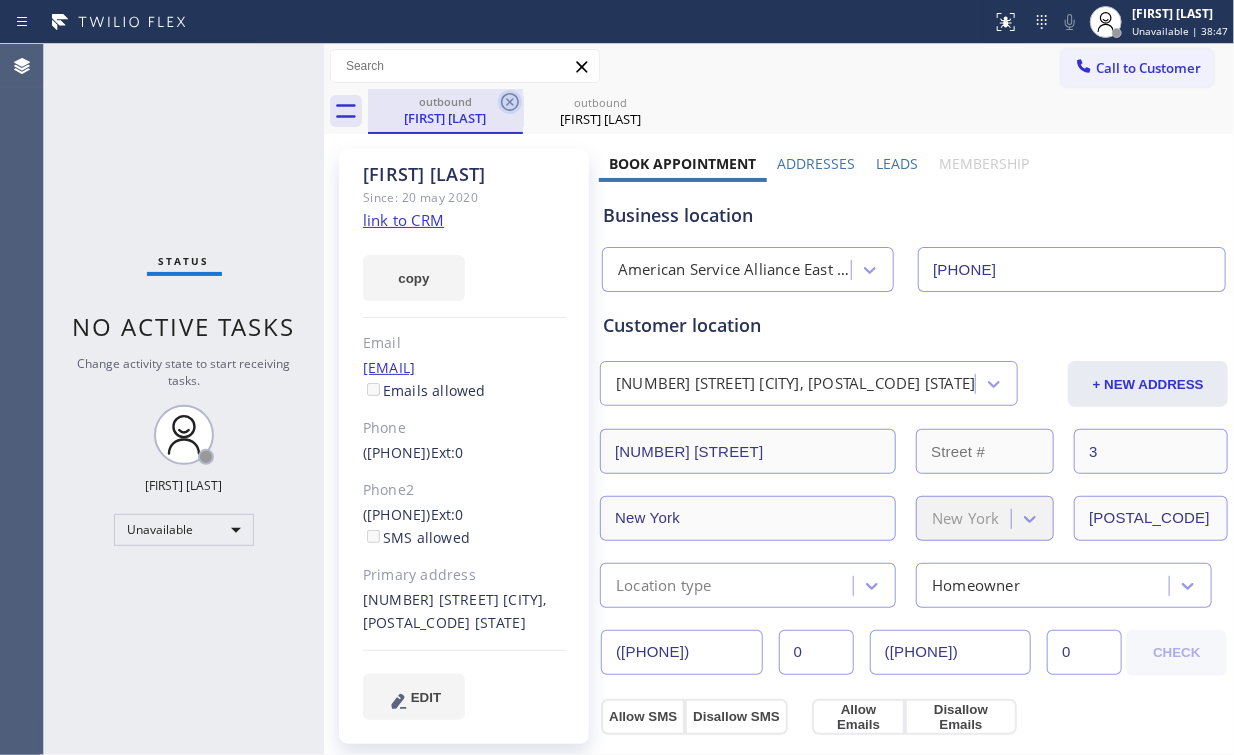 click 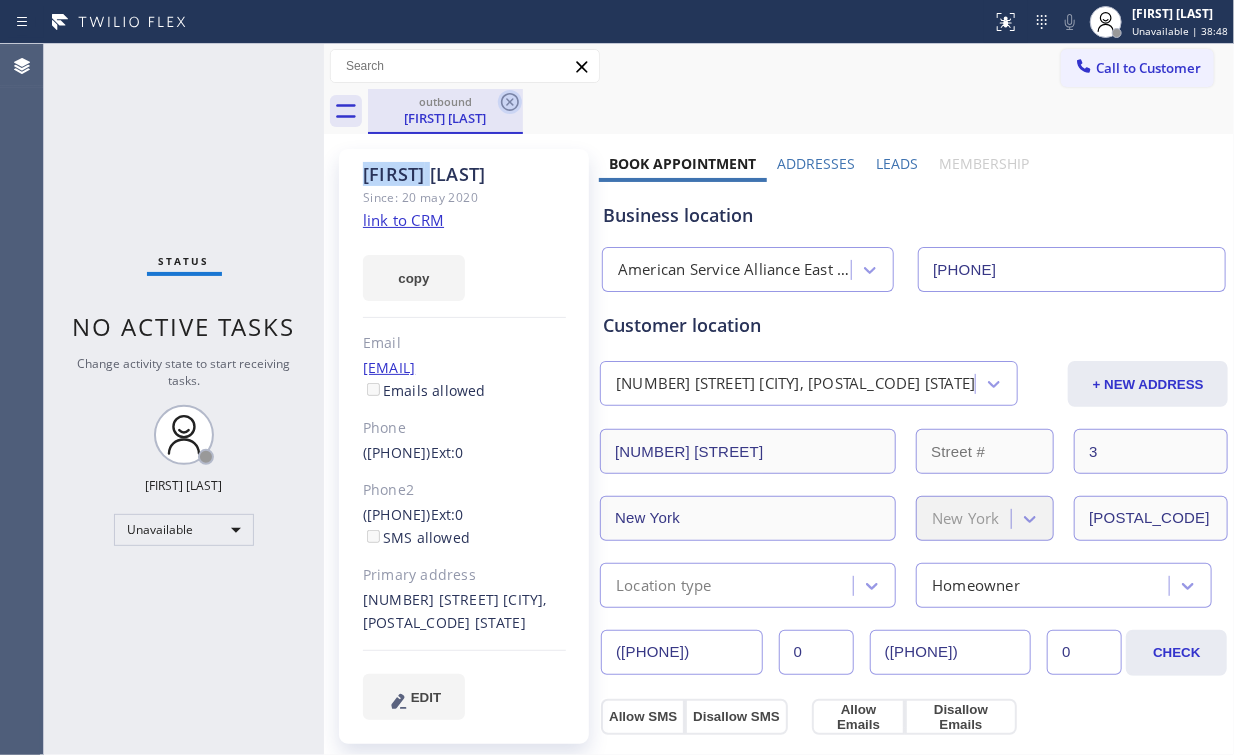 click 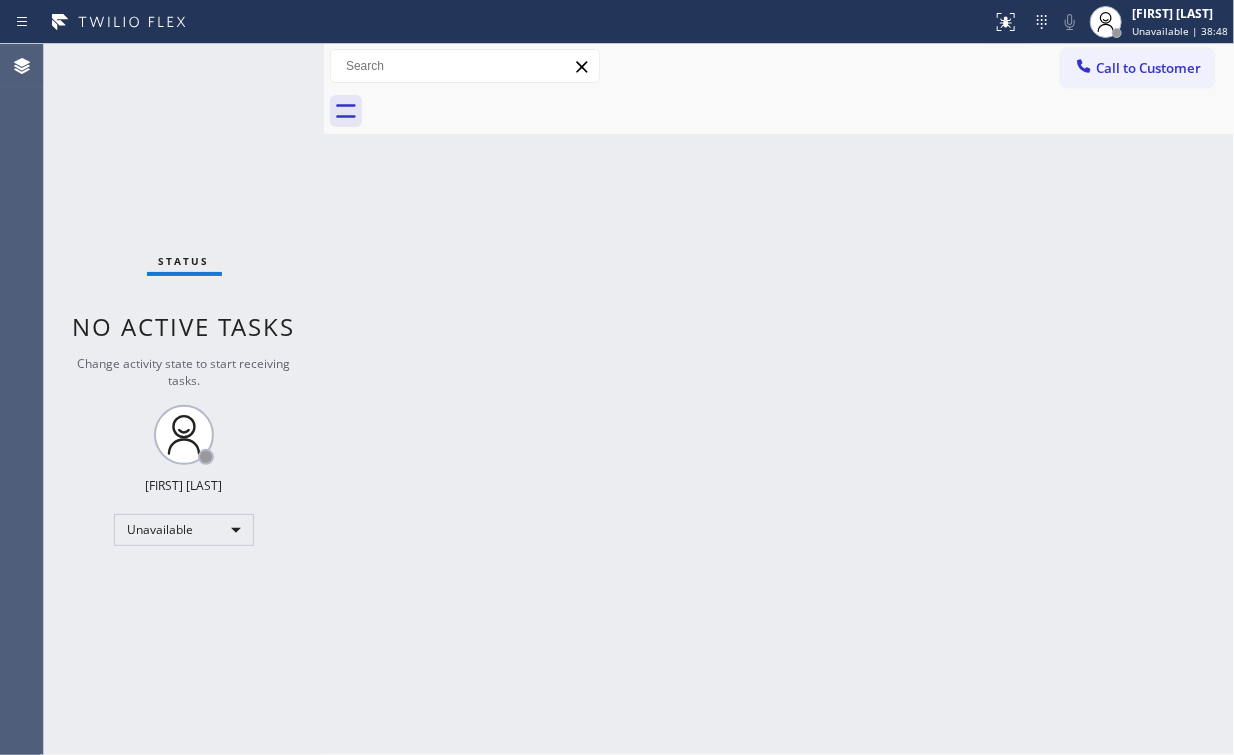 click on "Status   No active tasks     Change activity state to start receiving tasks.   Arnold Verallo Unavailable" at bounding box center [184, 399] 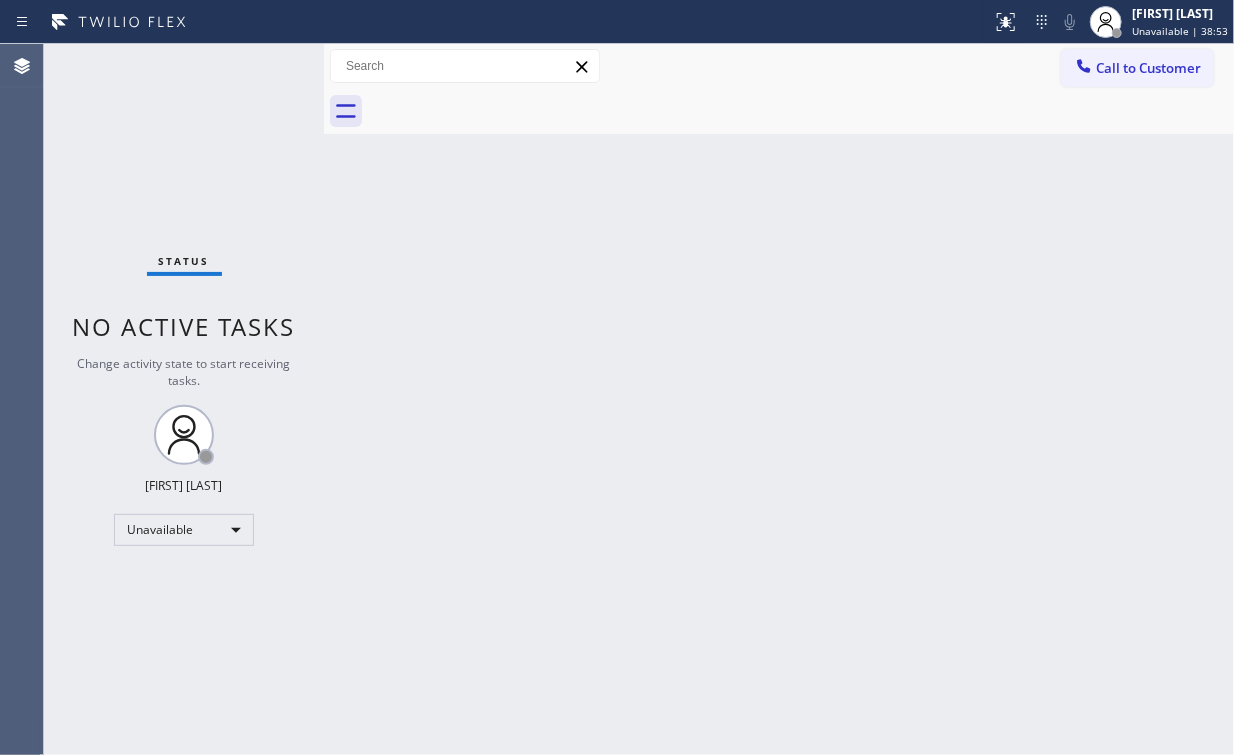 click on "Call to Customer" at bounding box center [1148, 68] 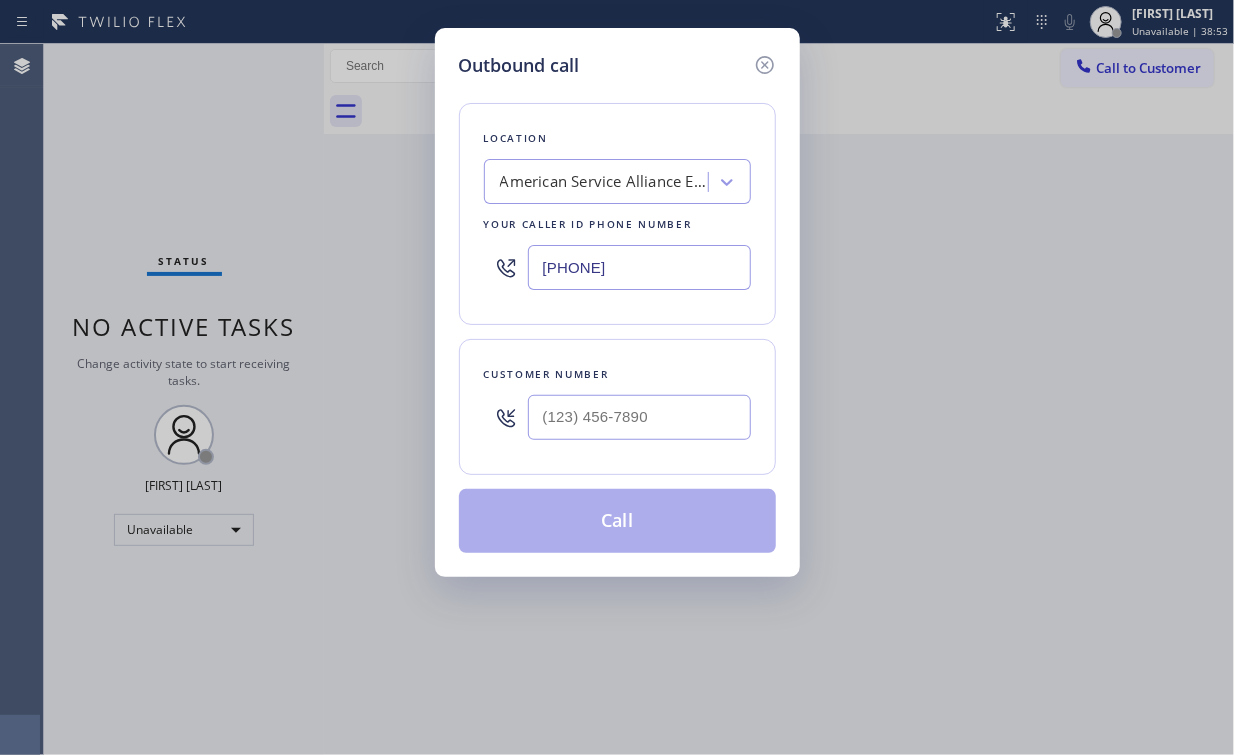 drag, startPoint x: 566, startPoint y: 255, endPoint x: 291, endPoint y: 209, distance: 278.82074 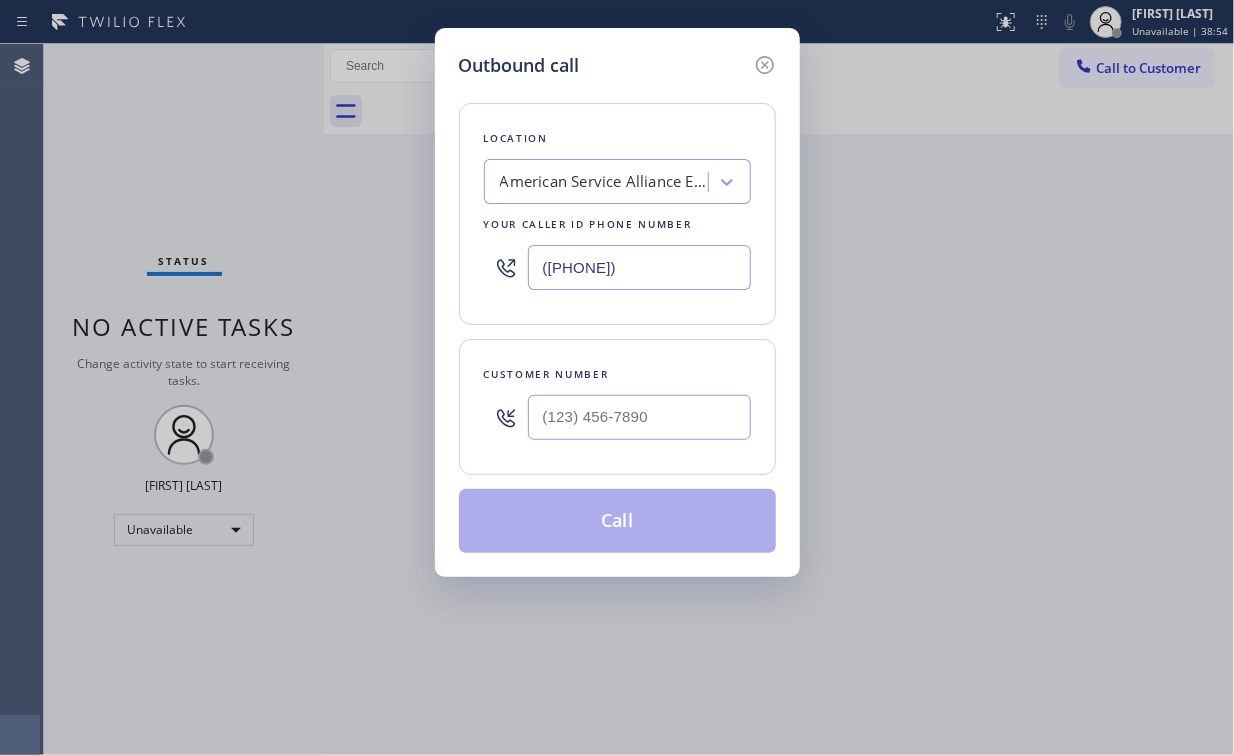 type on "([PHONE])" 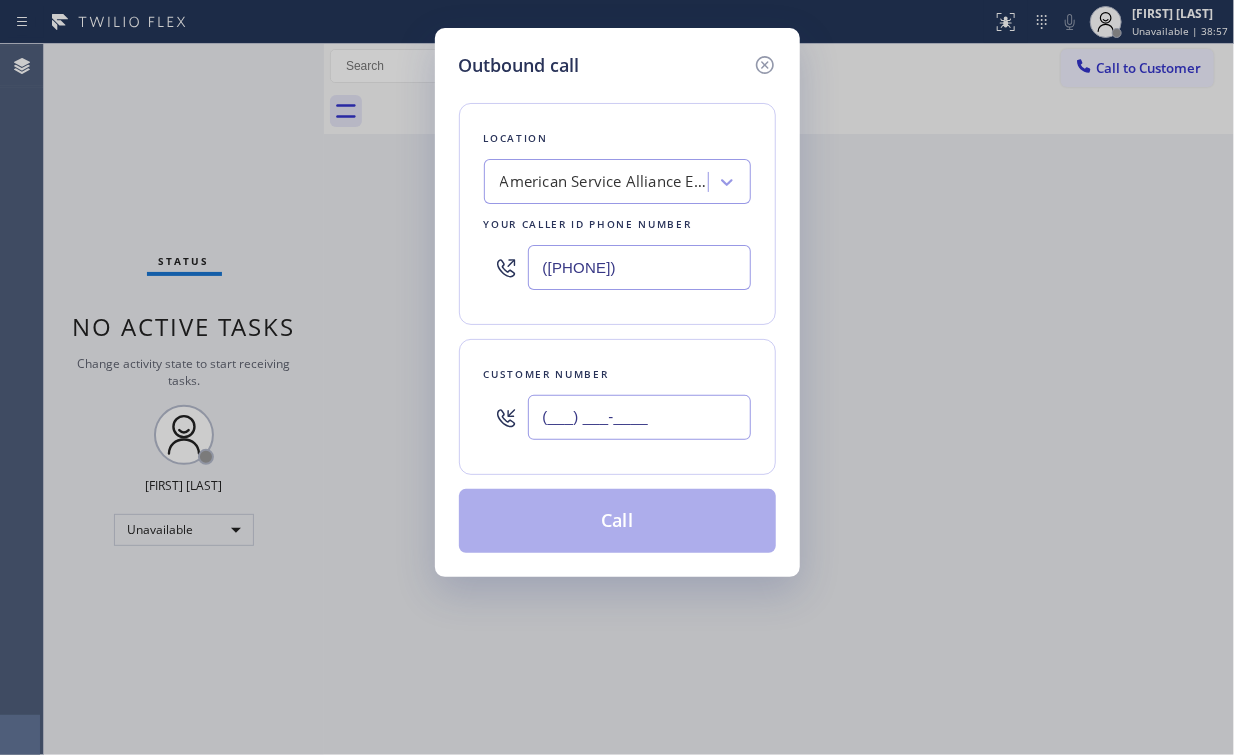 click on "(___) ___-____" at bounding box center [639, 417] 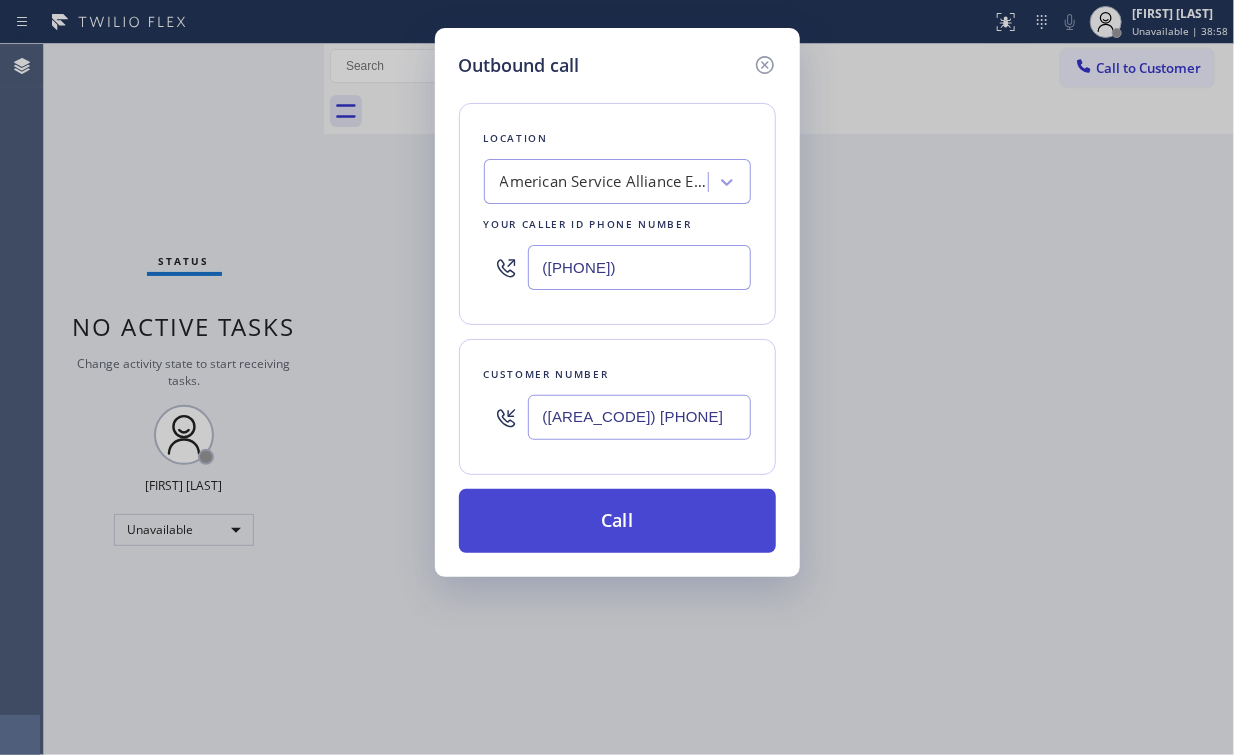 type on "([AREA_CODE]) [PHONE]" 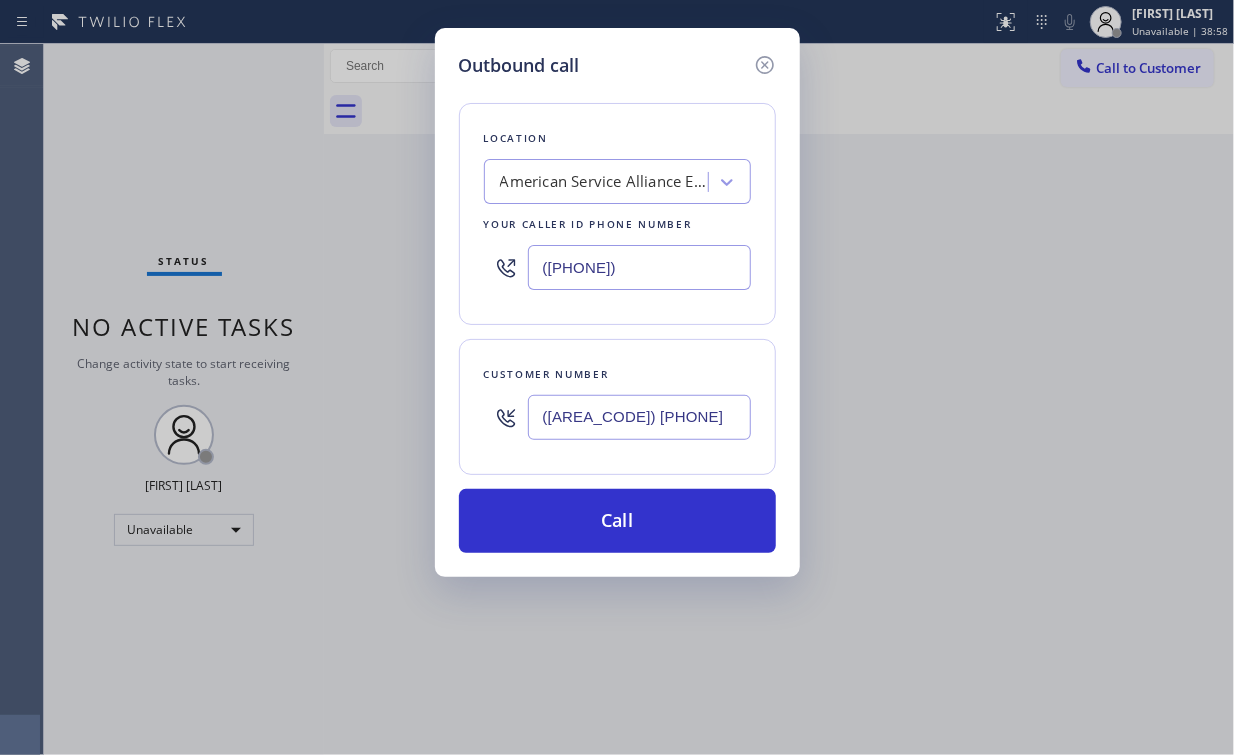 drag, startPoint x: 624, startPoint y: 506, endPoint x: 532, endPoint y: 678, distance: 195.05896 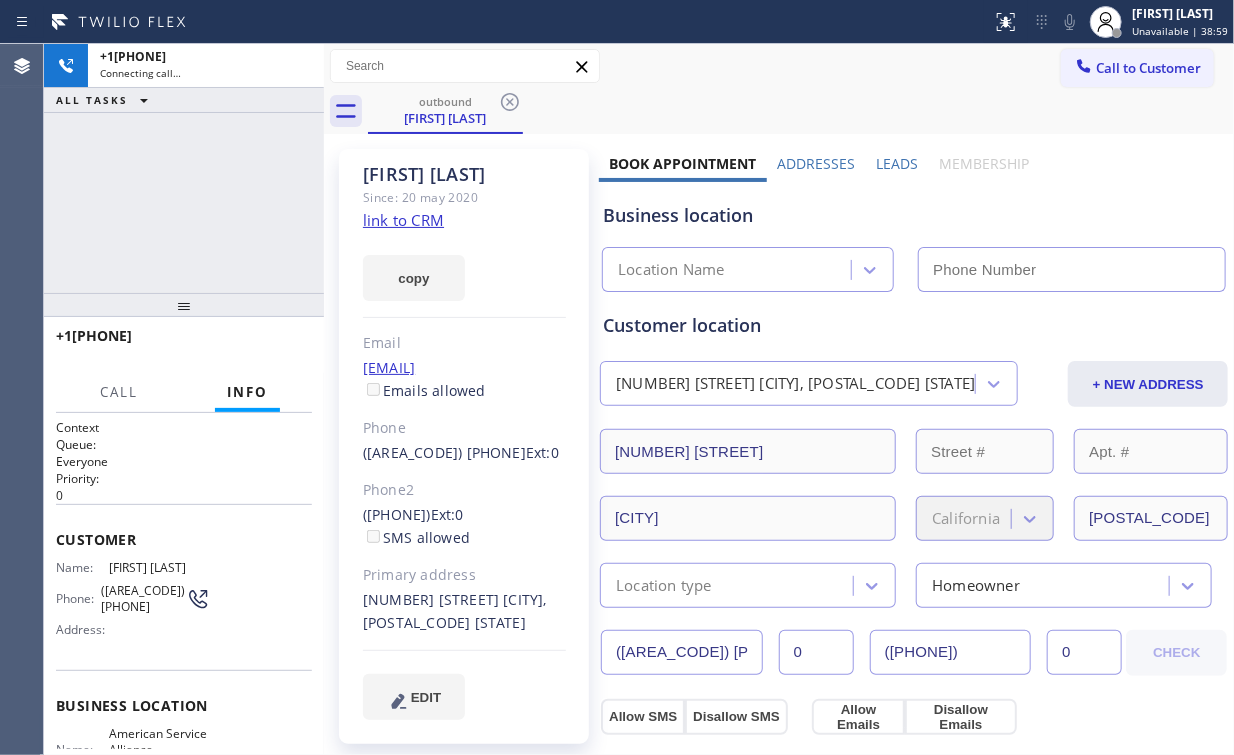 click on "+1[PHONE] Connecting call… ALL TASKS ALL TASKS ACTIVE TASKS TASKS IN WRAP UP" at bounding box center (184, 168) 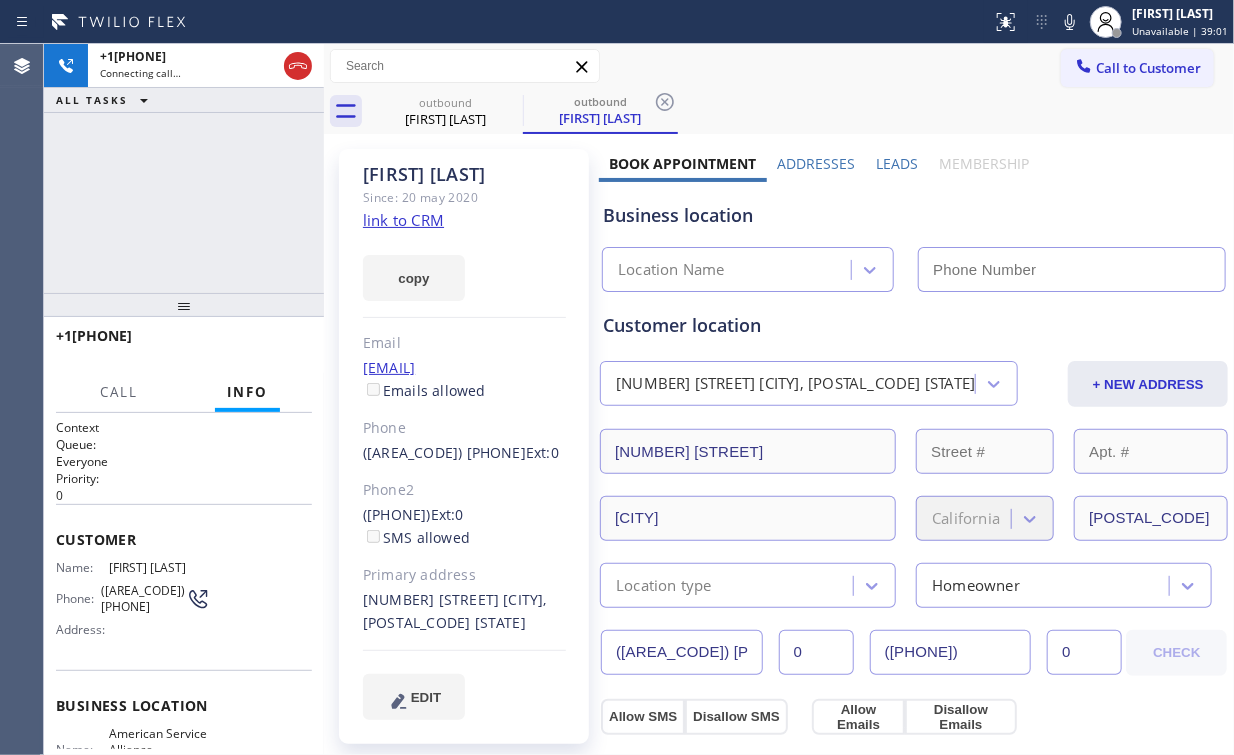 type on "([PHONE])" 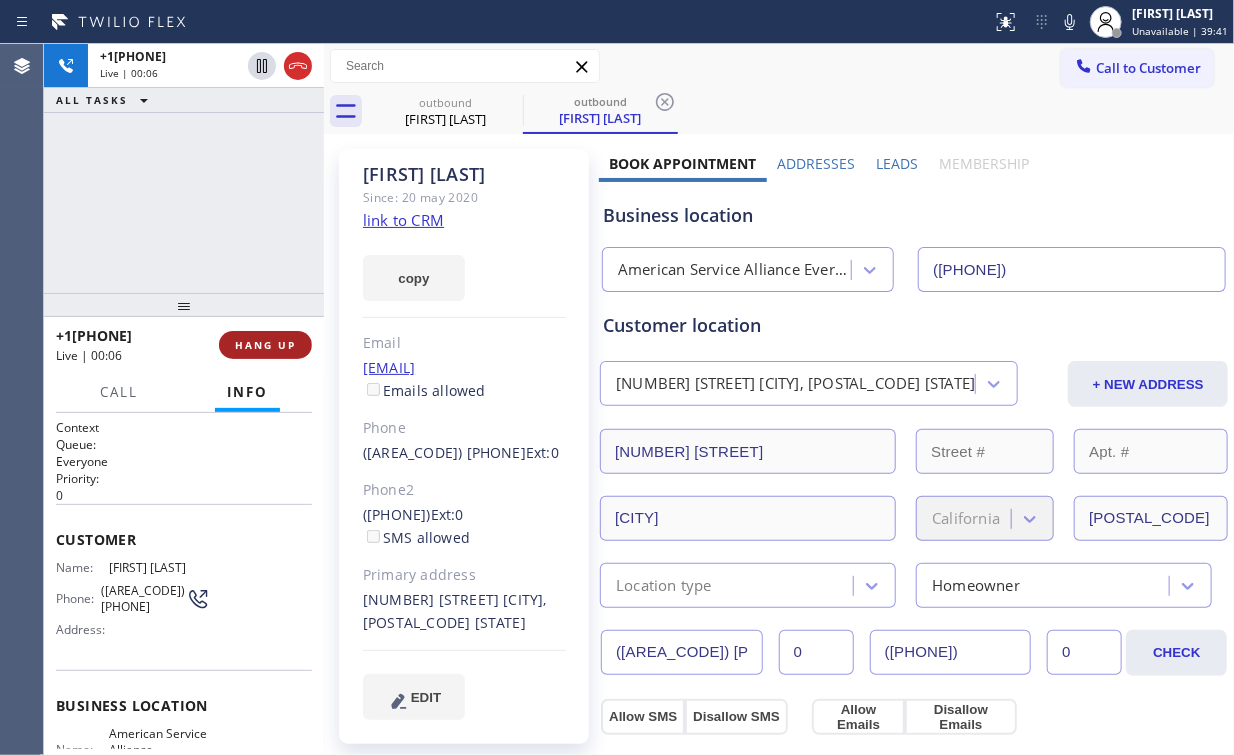 click on "HANG UP" at bounding box center [265, 345] 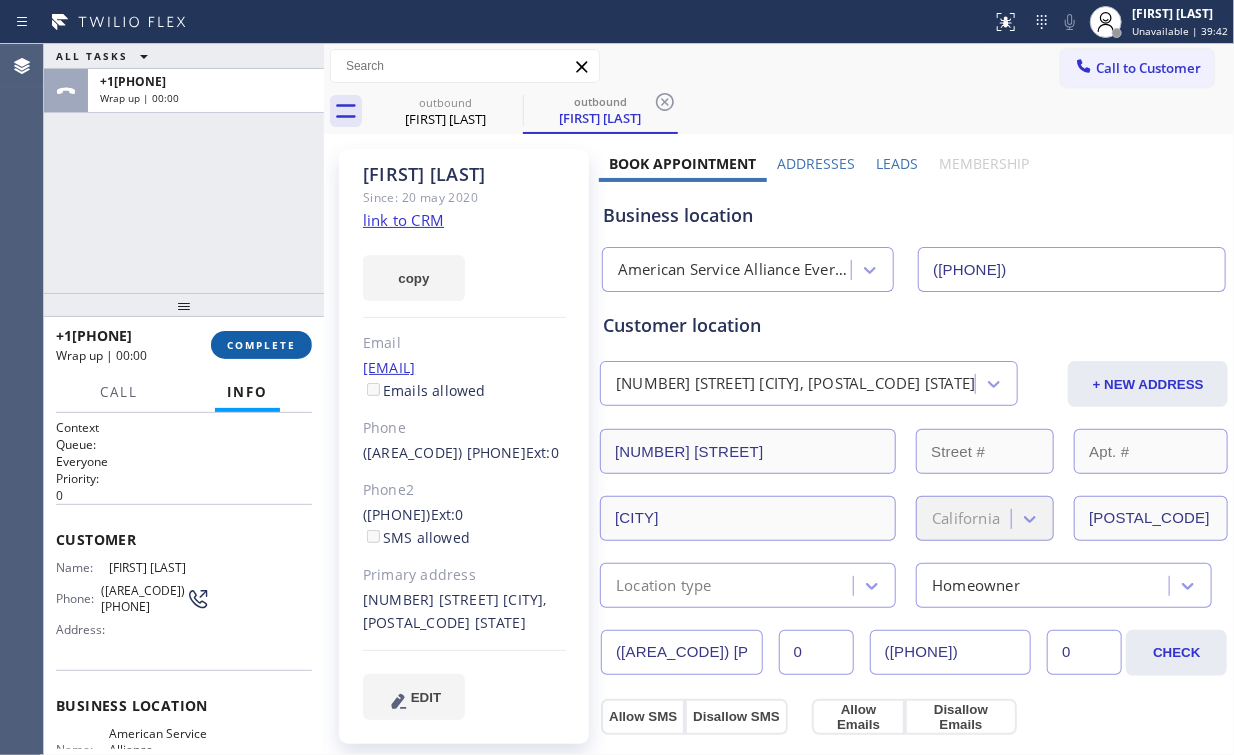 click on "COMPLETE" at bounding box center [261, 345] 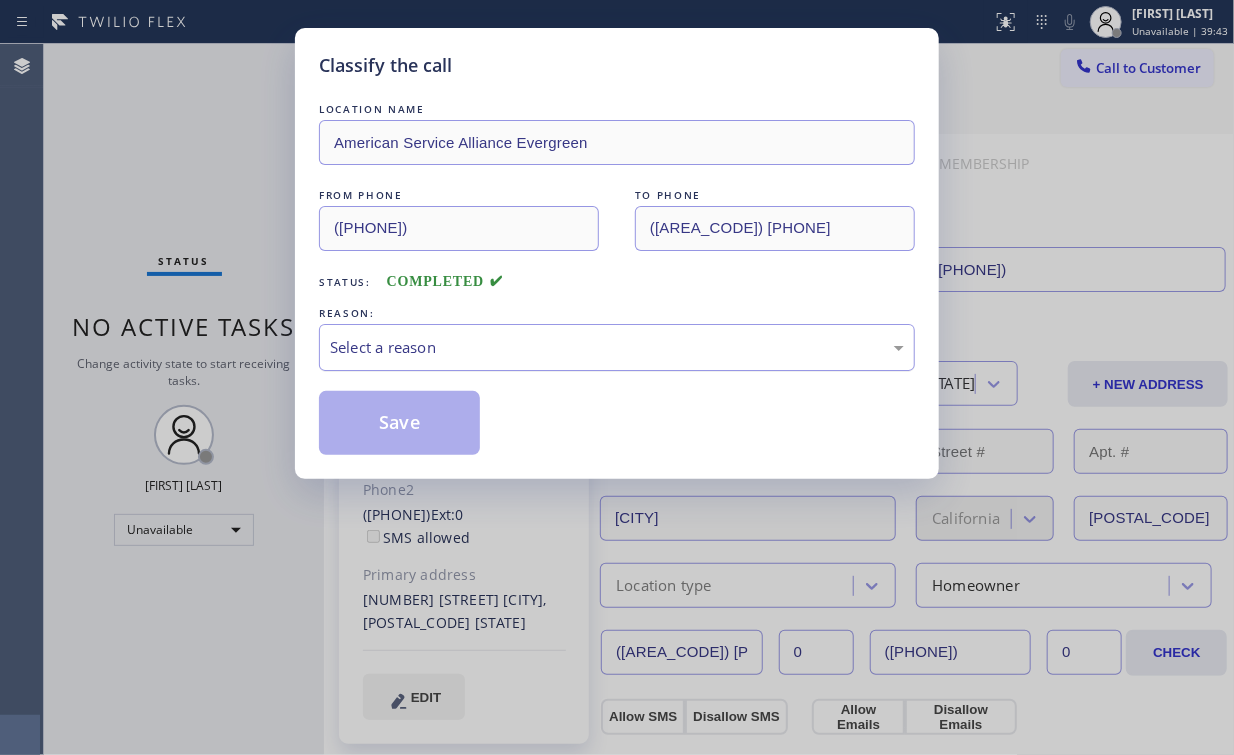 click on "Select a reason" at bounding box center (617, 347) 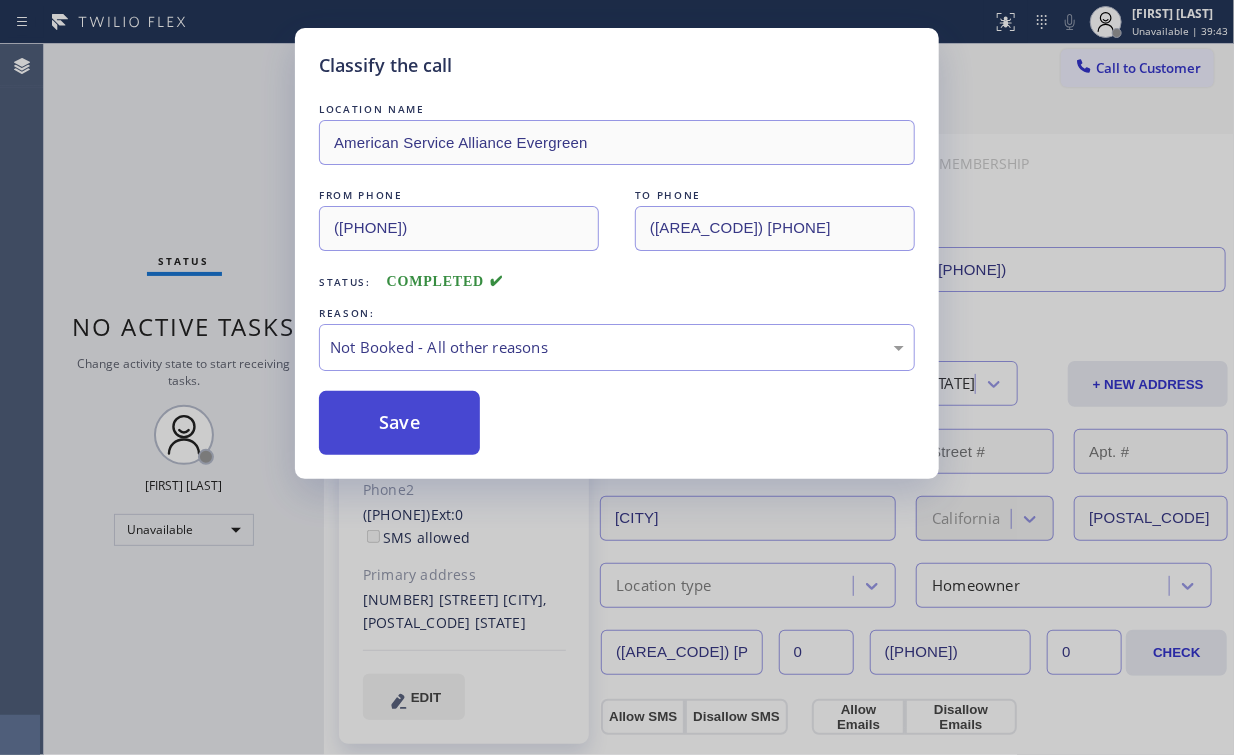 click on "Save" at bounding box center [399, 423] 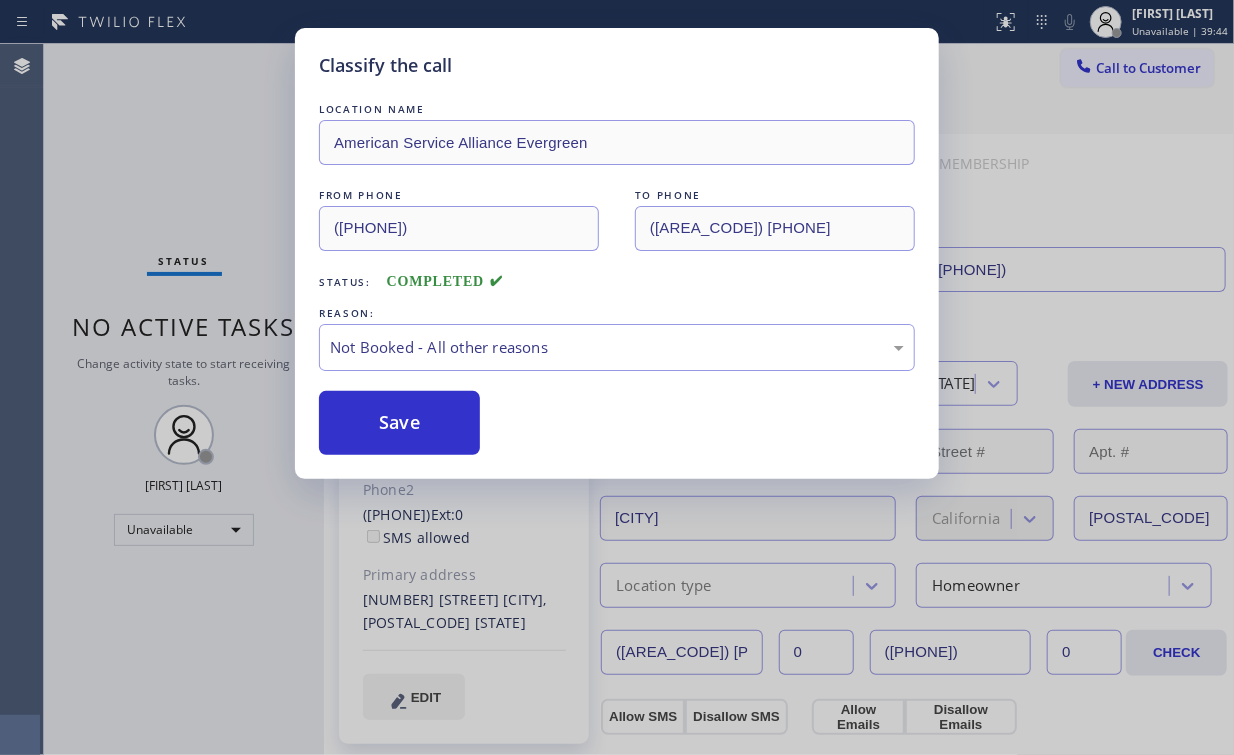 click on "Classify the call LOCATION NAME American Service Alliance Evergreen FROM PHONE [PHONE] TO PHONE [PHONE] Status: COMPLETED REASON: Not Booked - All other reasons Save" at bounding box center [617, 377] 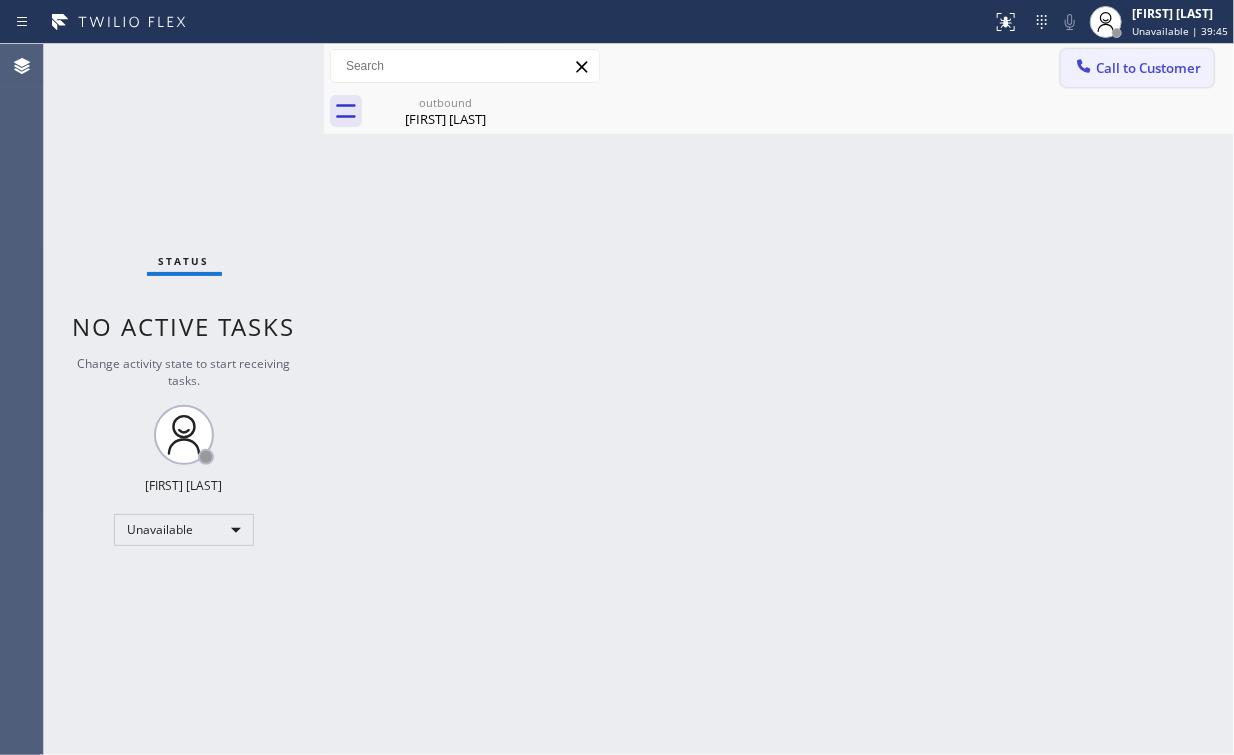 click on "Call to Customer" at bounding box center [1148, 68] 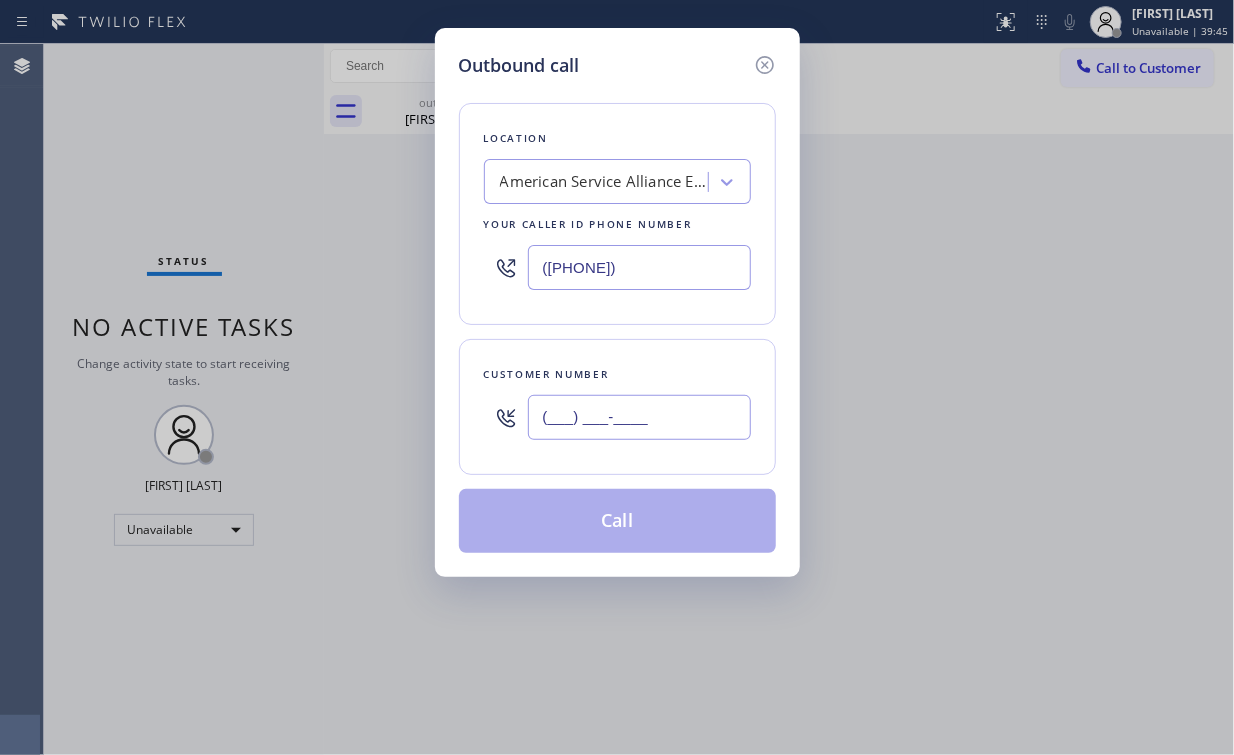 click on "(___) ___-____" at bounding box center [639, 417] 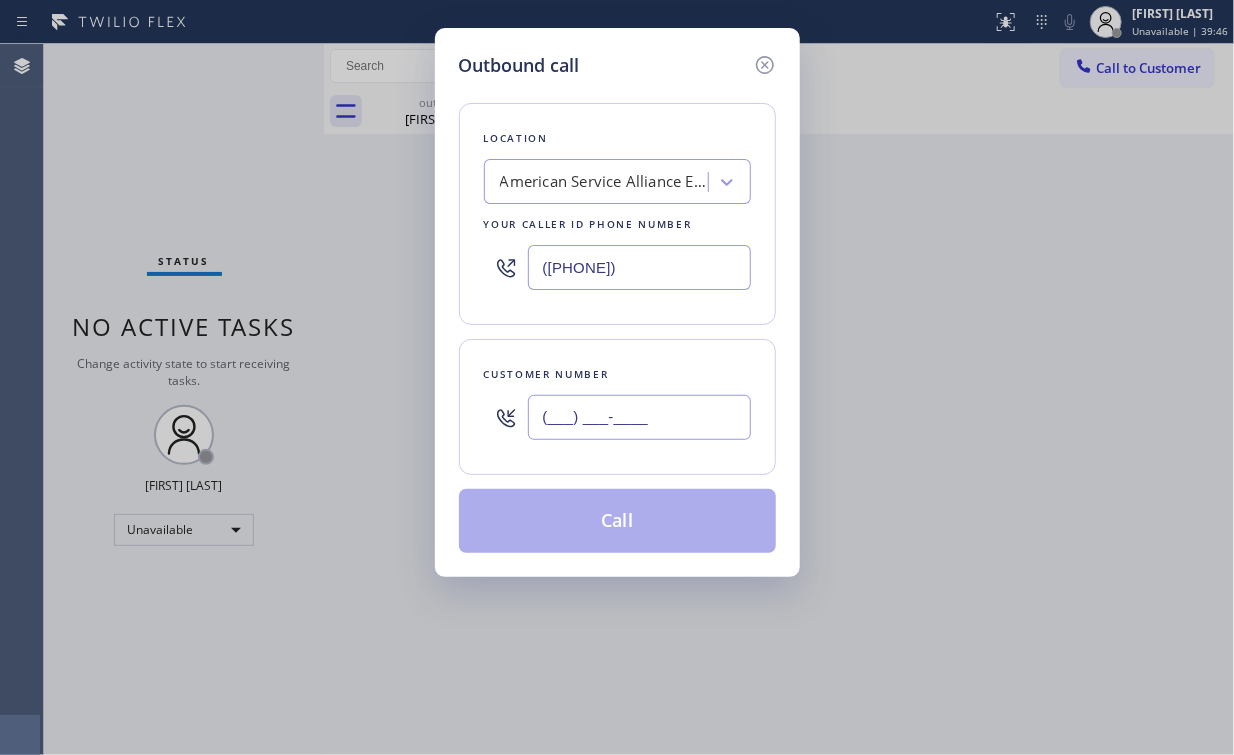 paste on "([PHONE])" 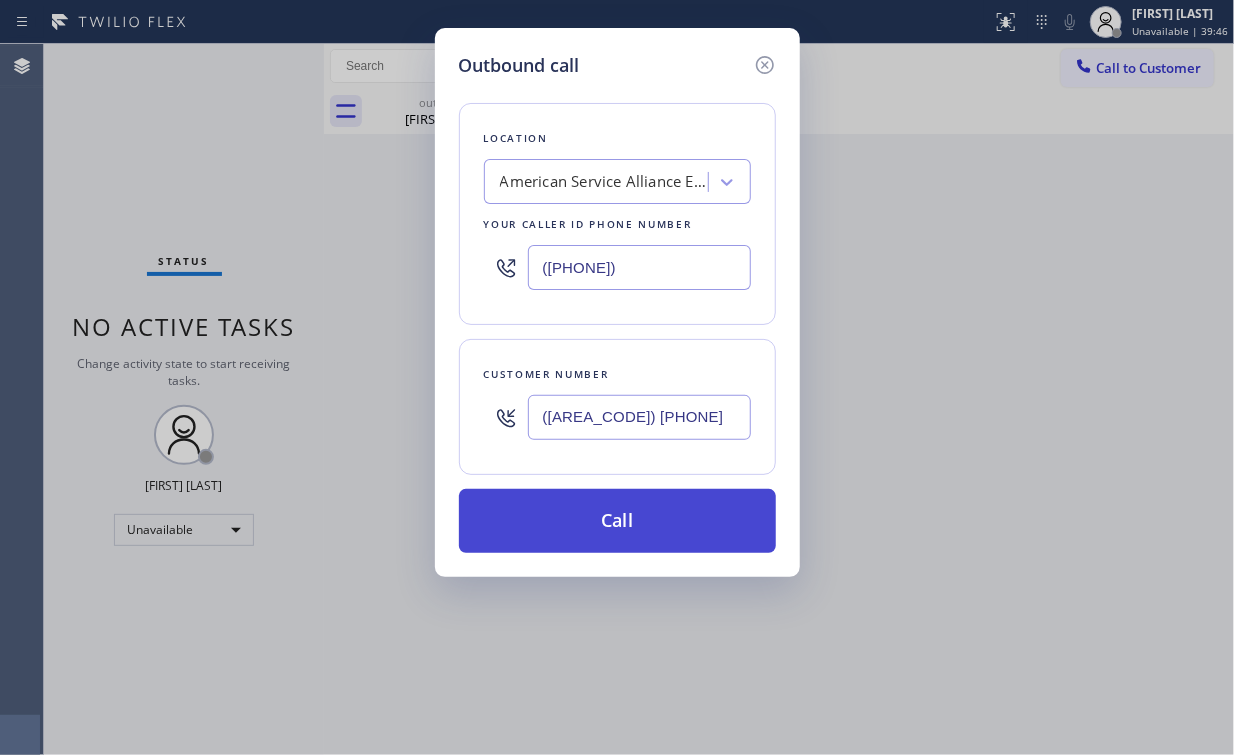 type on "([AREA_CODE]) [PHONE]" 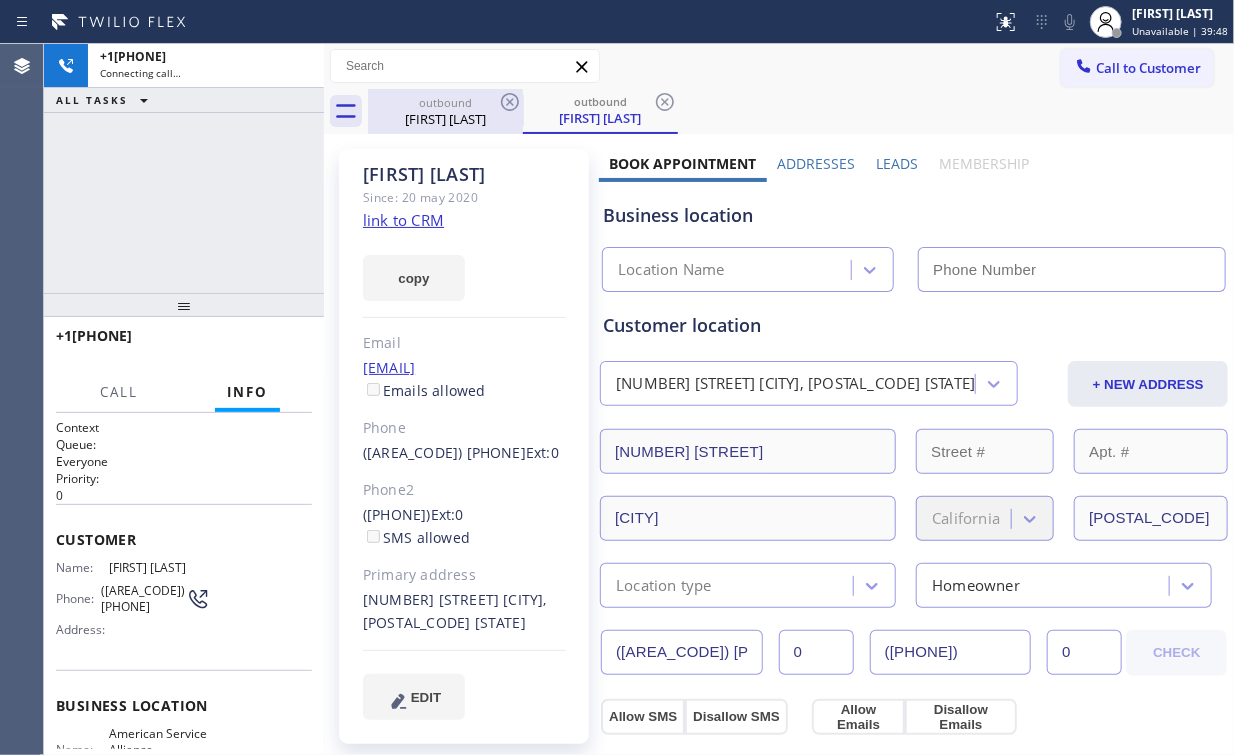click on "+1[PHONE] Connecting call… ALL TASKS ALL TASKS ACTIVE TASKS TASKS IN WRAP UP" at bounding box center (184, 168) 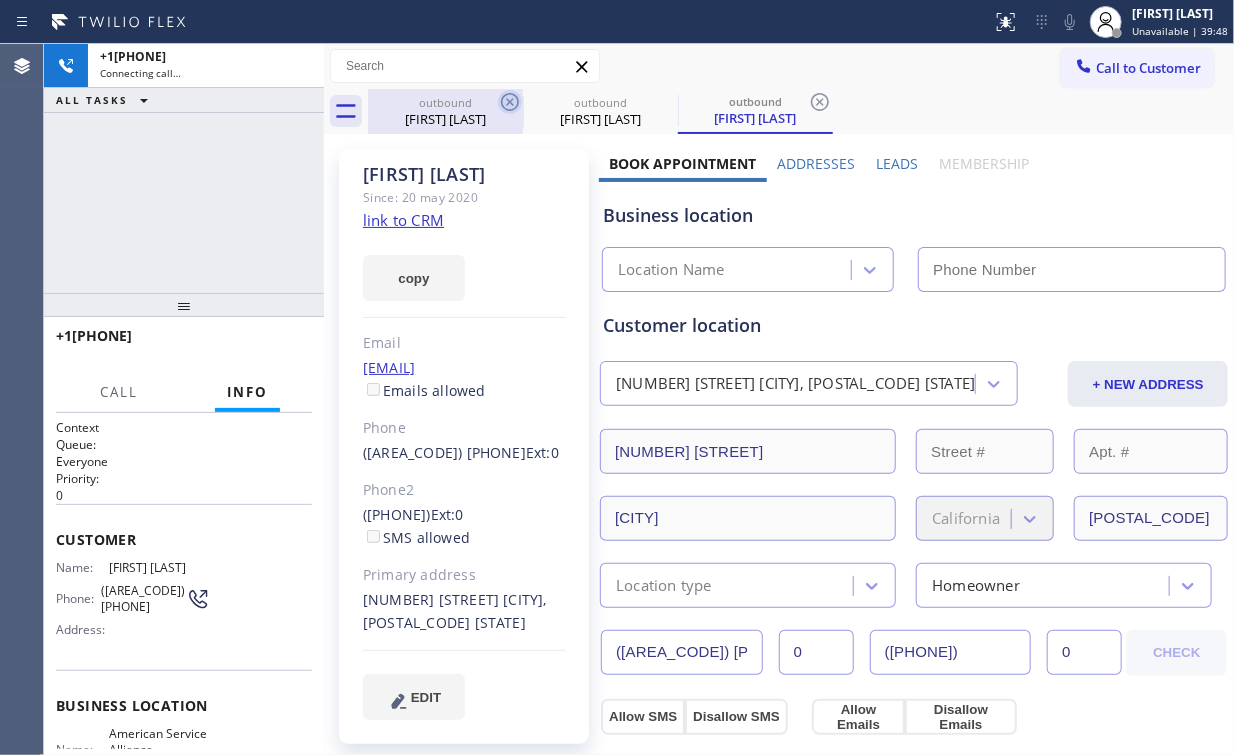 drag, startPoint x: 430, startPoint y: 105, endPoint x: 506, endPoint y: 108, distance: 76.05919 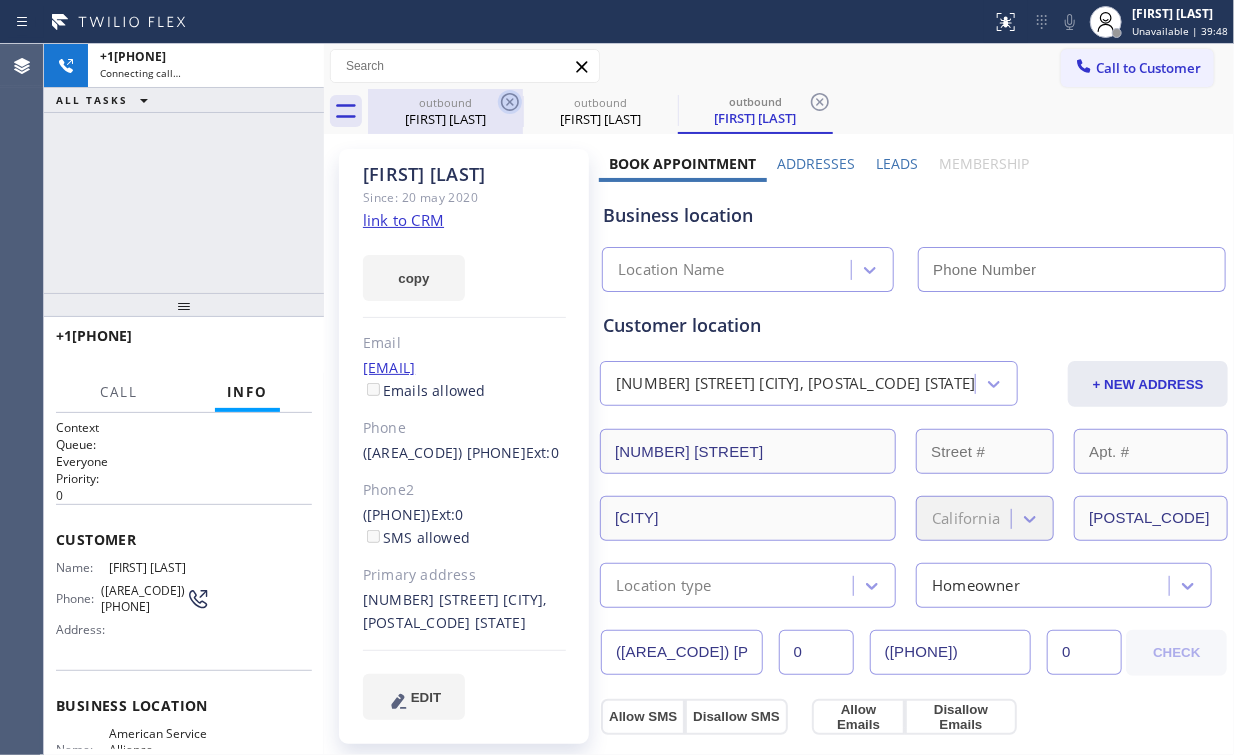 click on "outbound" at bounding box center [445, 102] 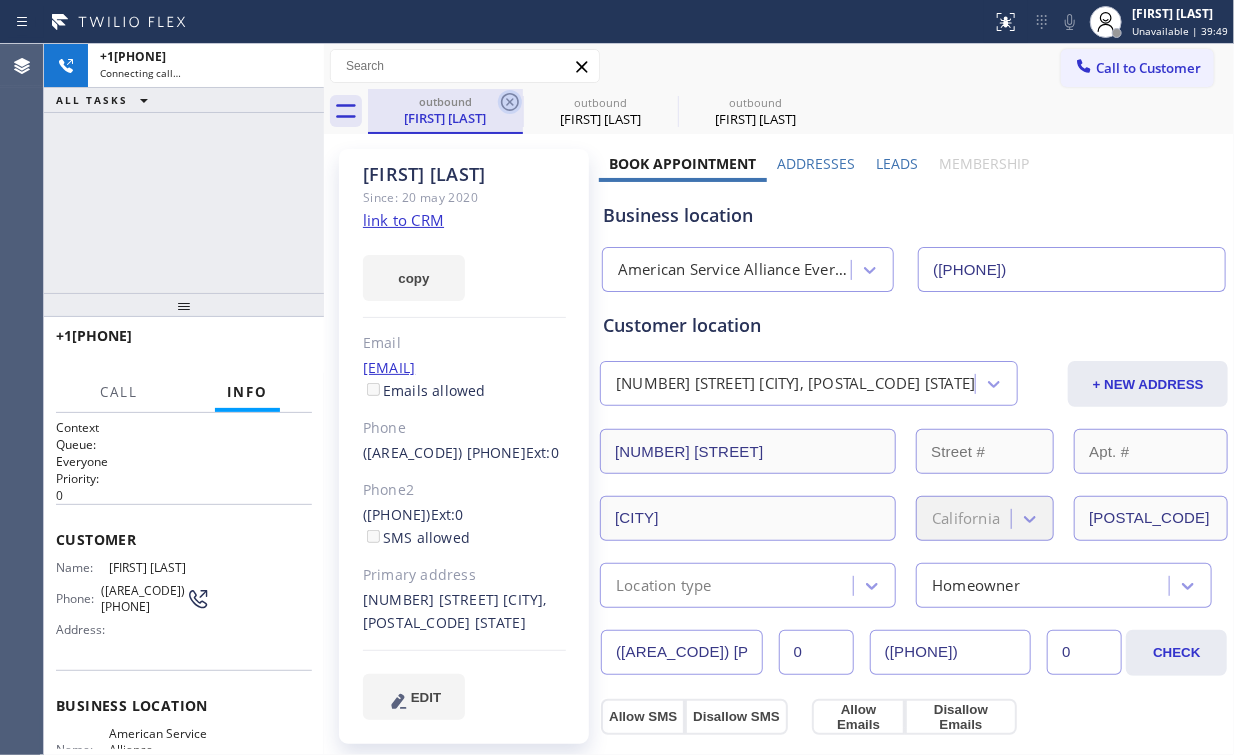 click 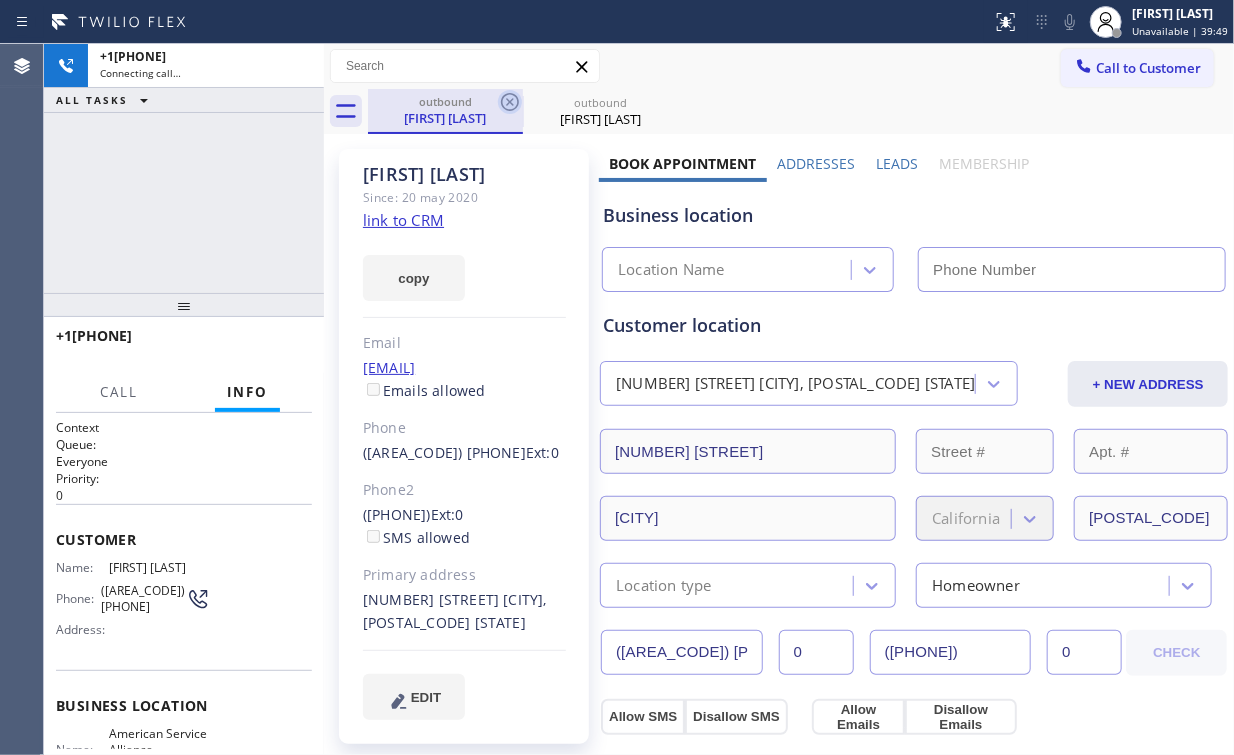 type on "([PHONE])" 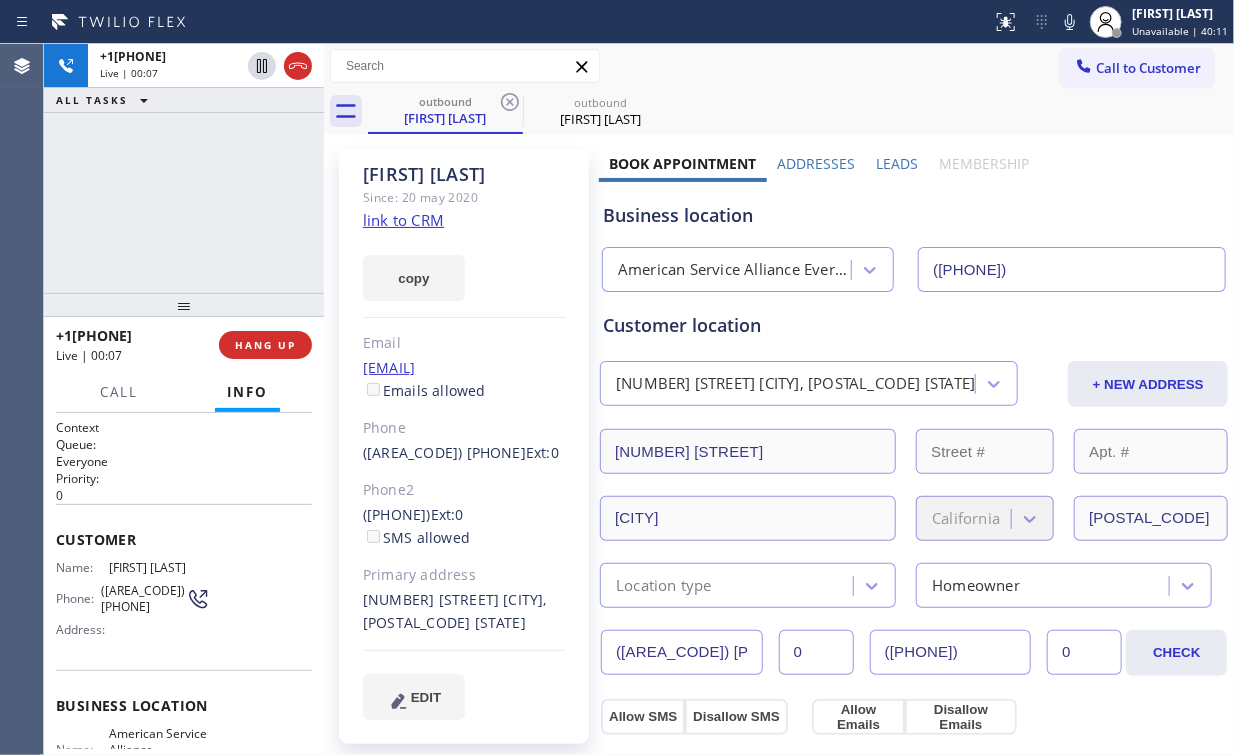 click on "American Service Alliance Evergreen" at bounding box center [735, 270] 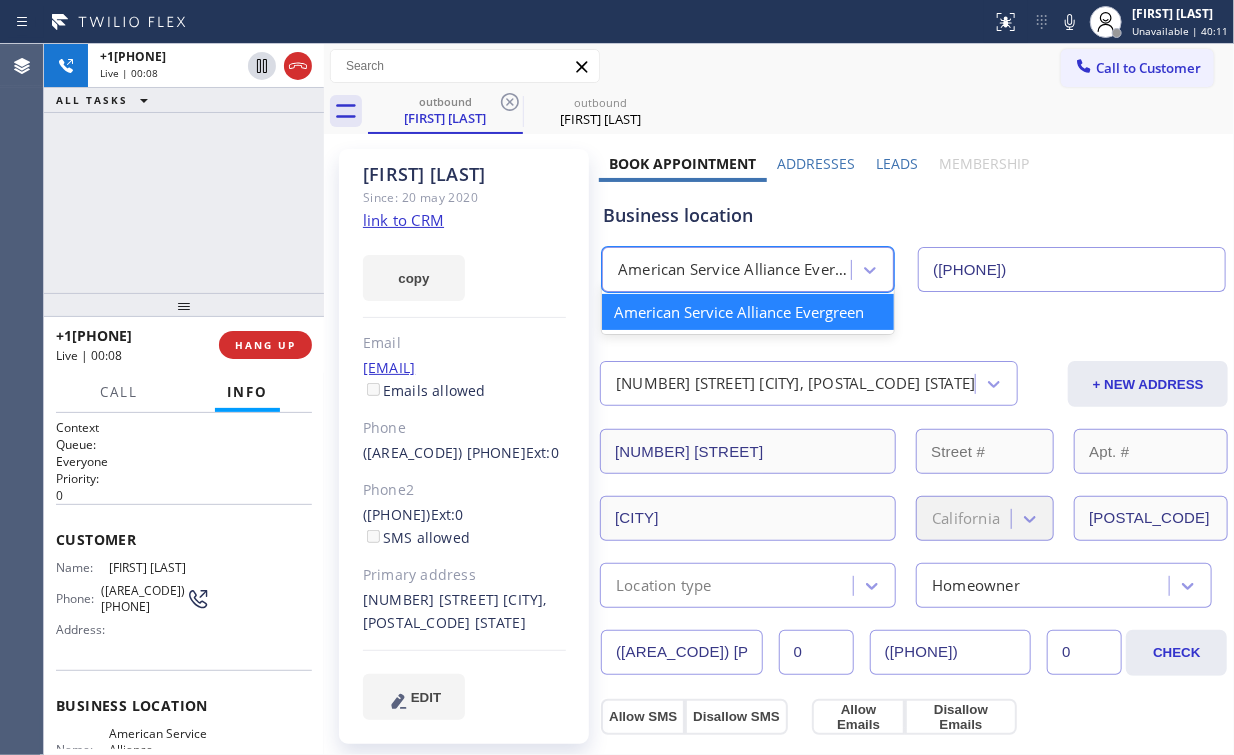 click on "Business location" at bounding box center (914, 215) 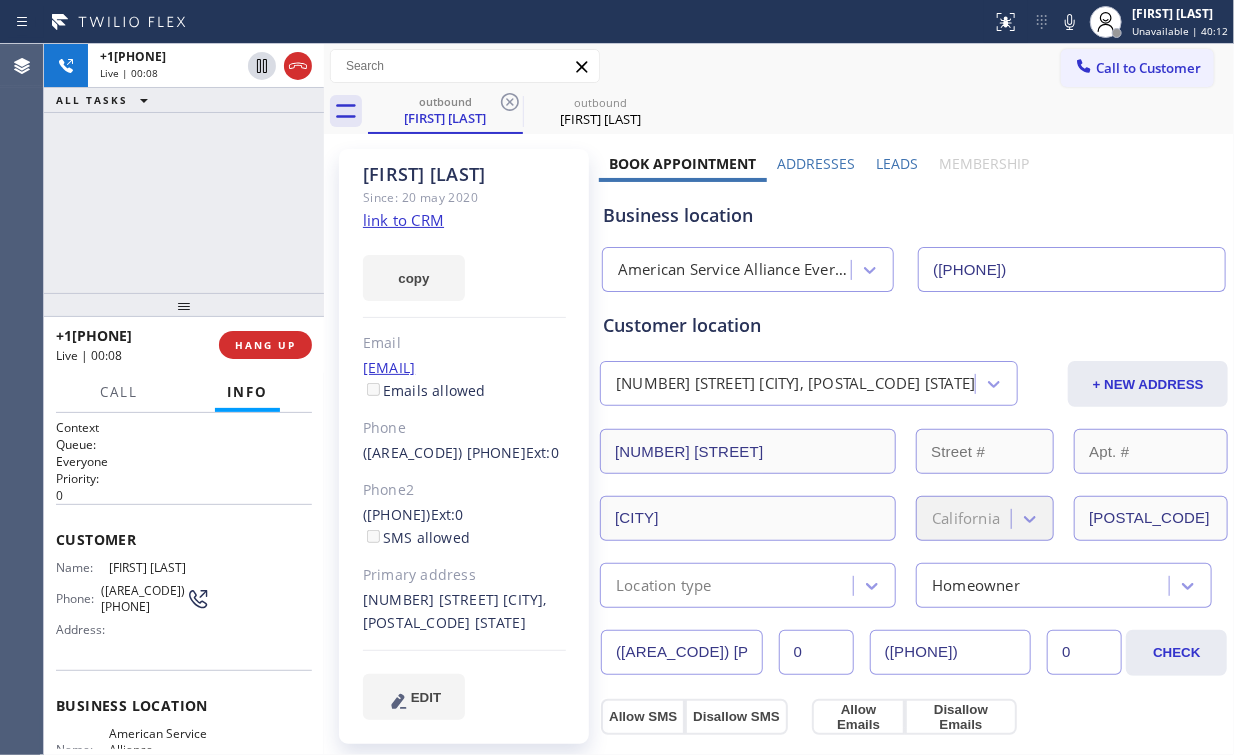 click on "American Service Alliance Evergreen" at bounding box center [735, 270] 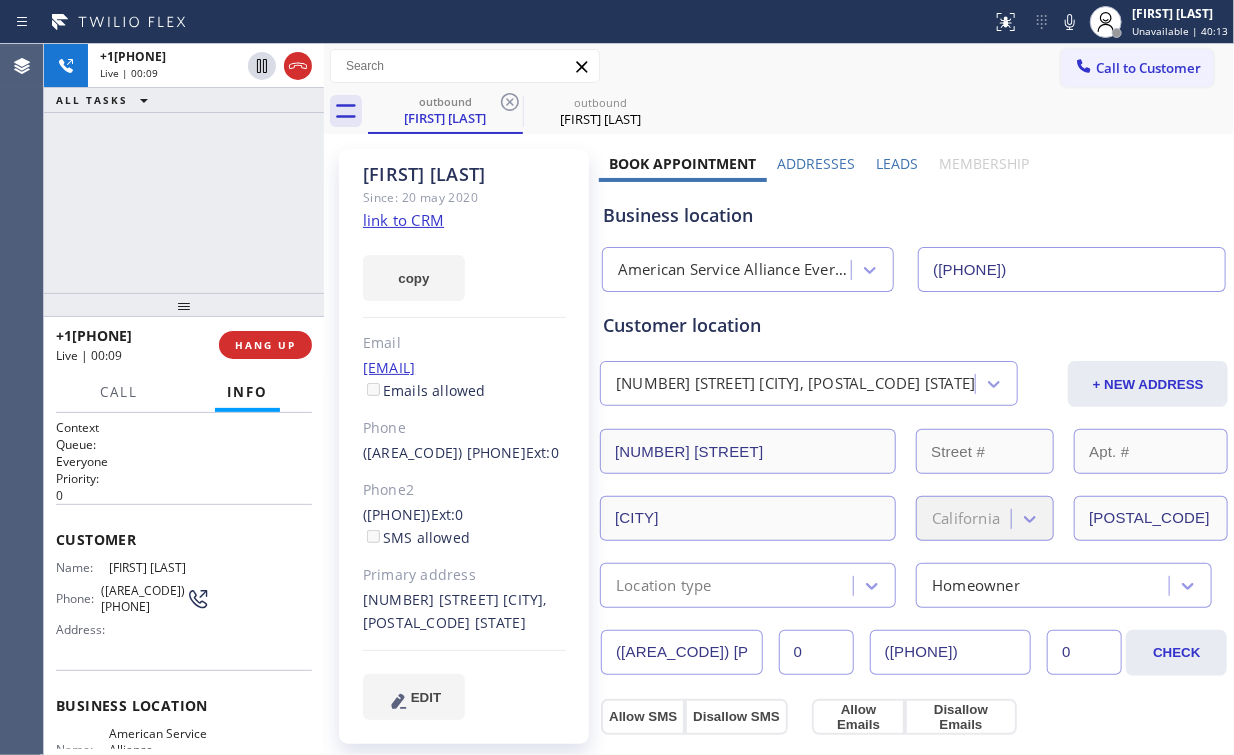 click on "Business location" at bounding box center [914, 215] 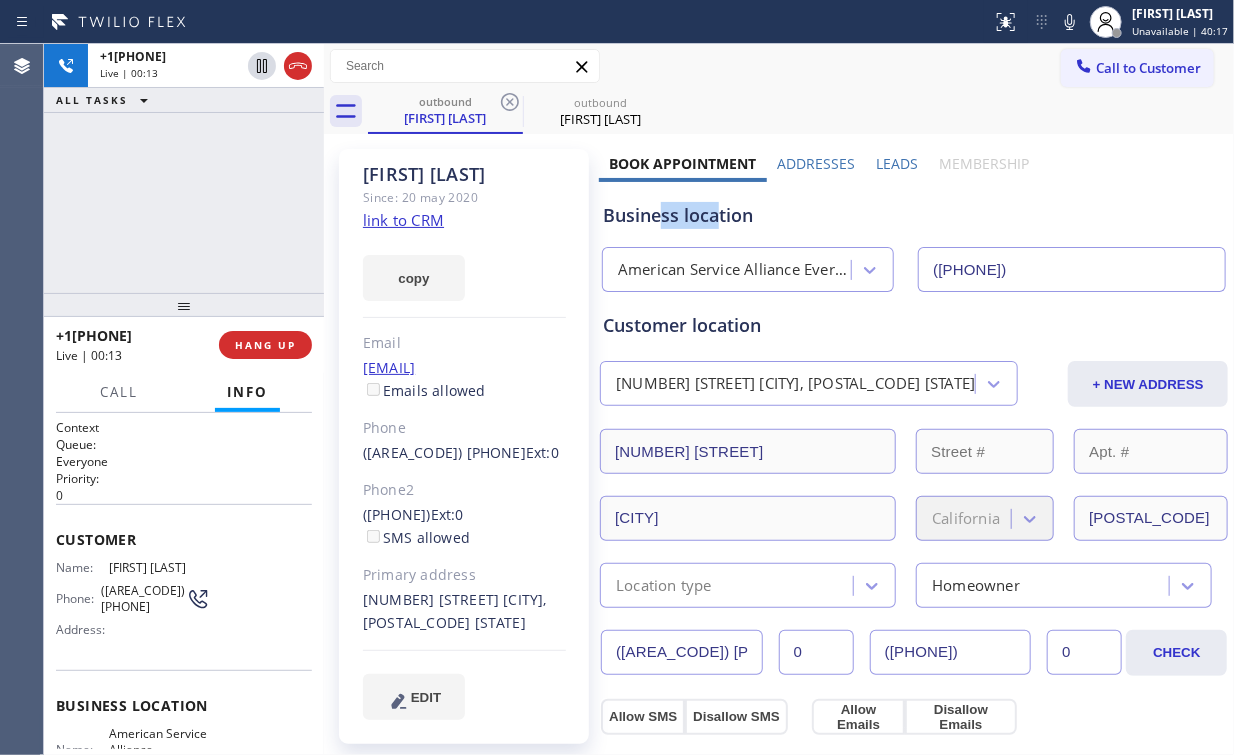 drag, startPoint x: 716, startPoint y: 219, endPoint x: 660, endPoint y: 215, distance: 56.142673 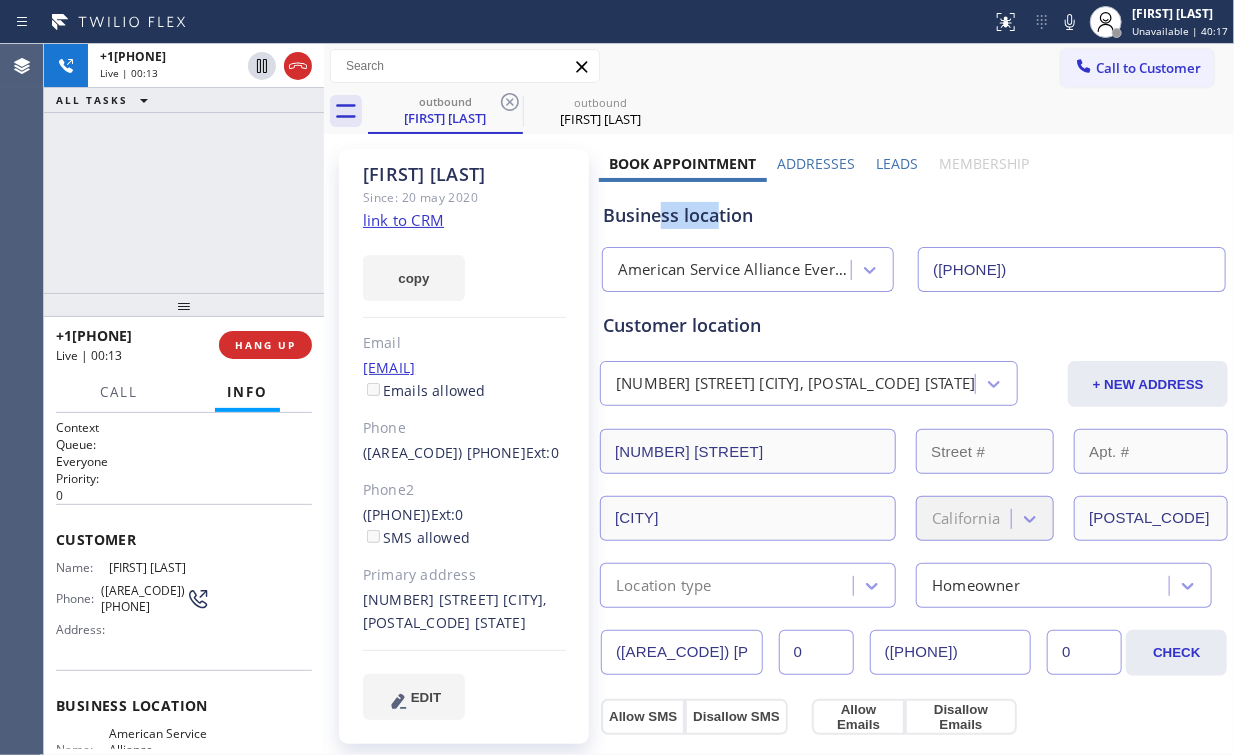 click on "Business location" at bounding box center (914, 215) 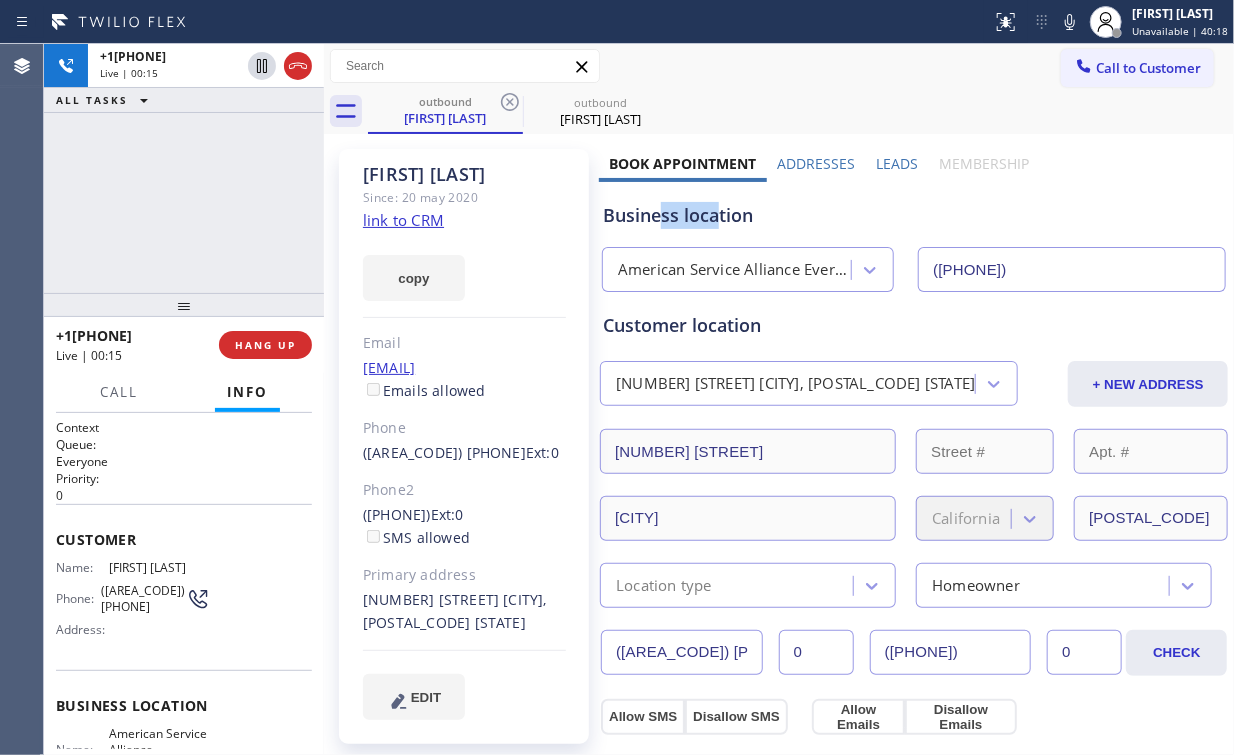 click on "Business location" at bounding box center (914, 215) 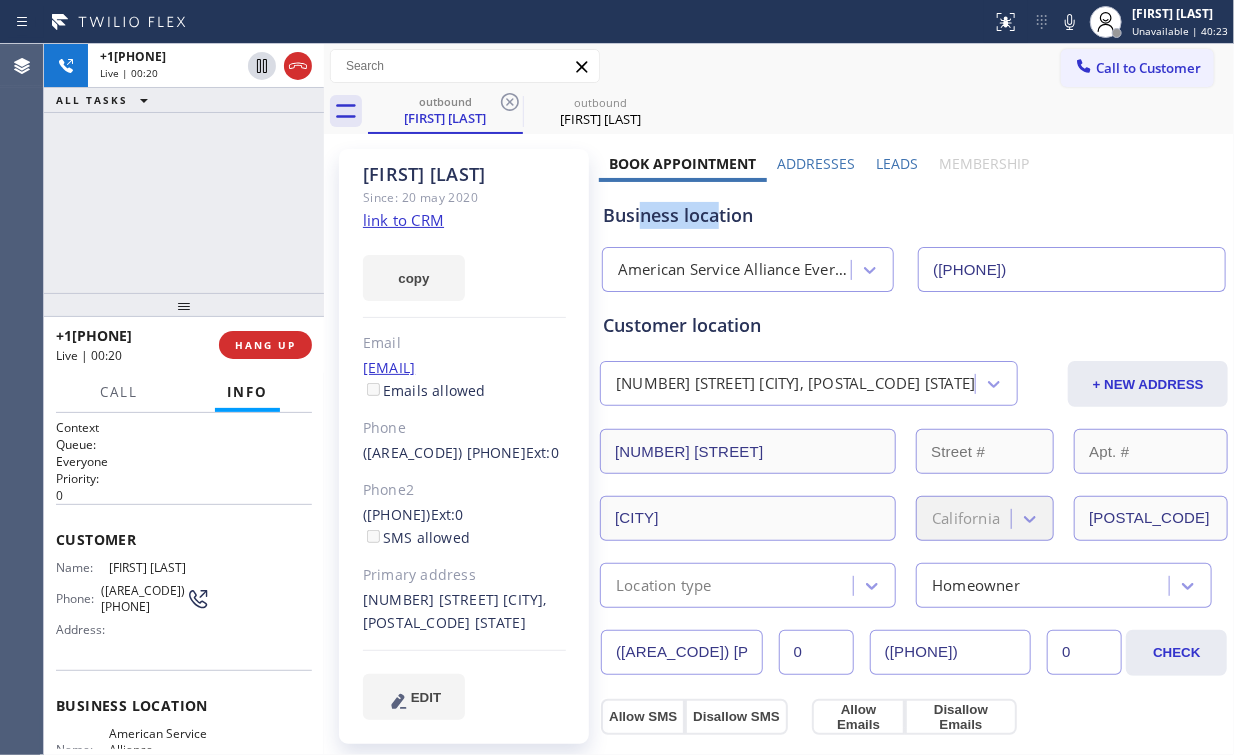 drag, startPoint x: 637, startPoint y: 218, endPoint x: 718, endPoint y: 224, distance: 81.22192 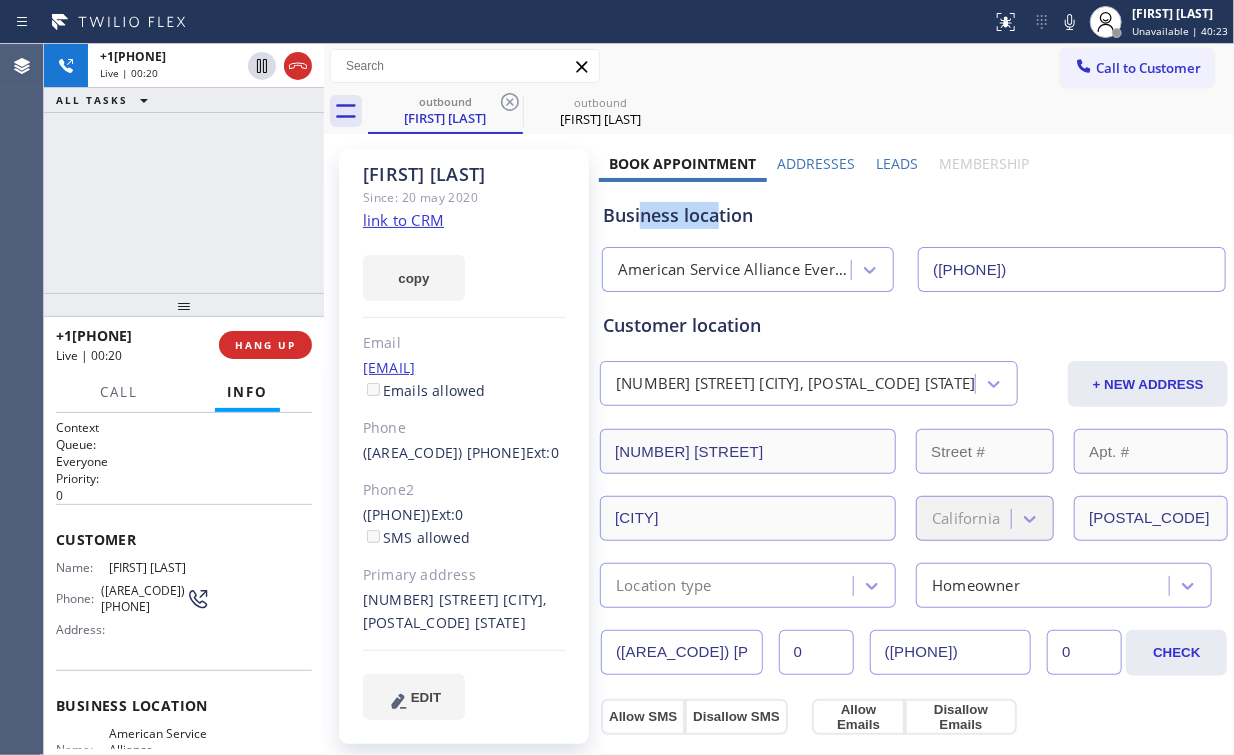 click on "Business location" at bounding box center [914, 215] 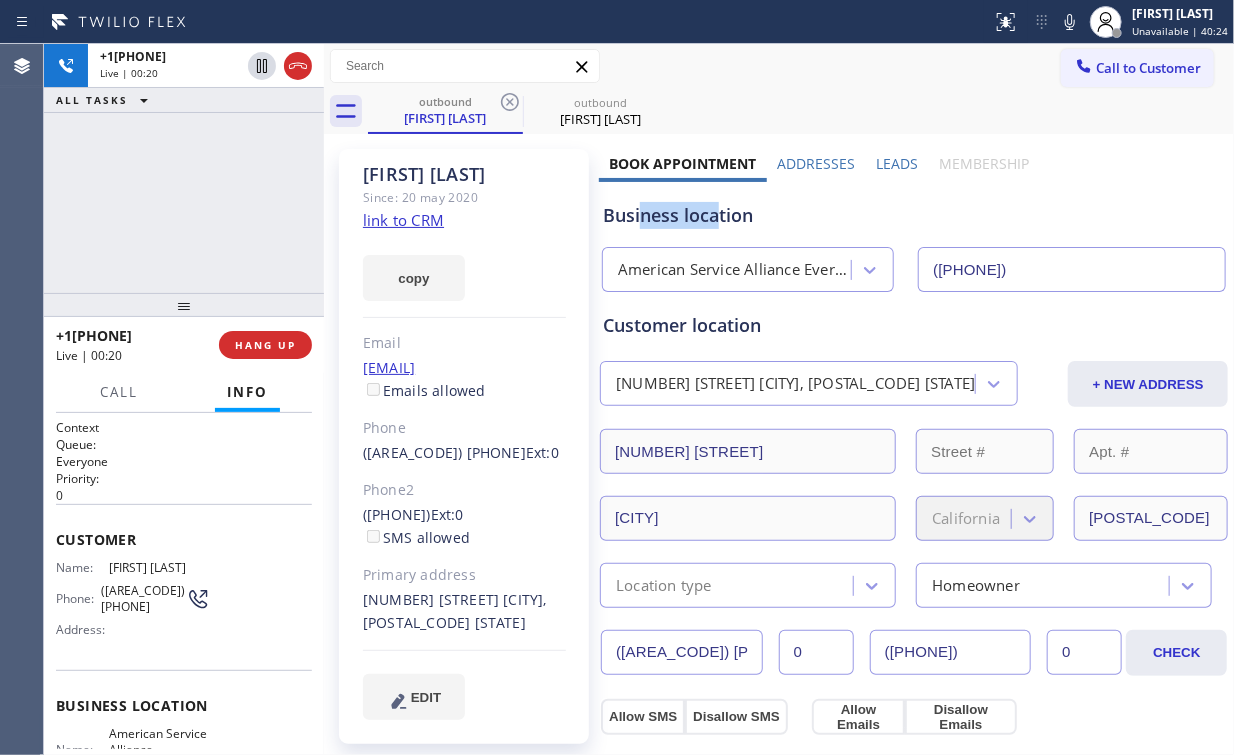 click on "Business location" at bounding box center (914, 215) 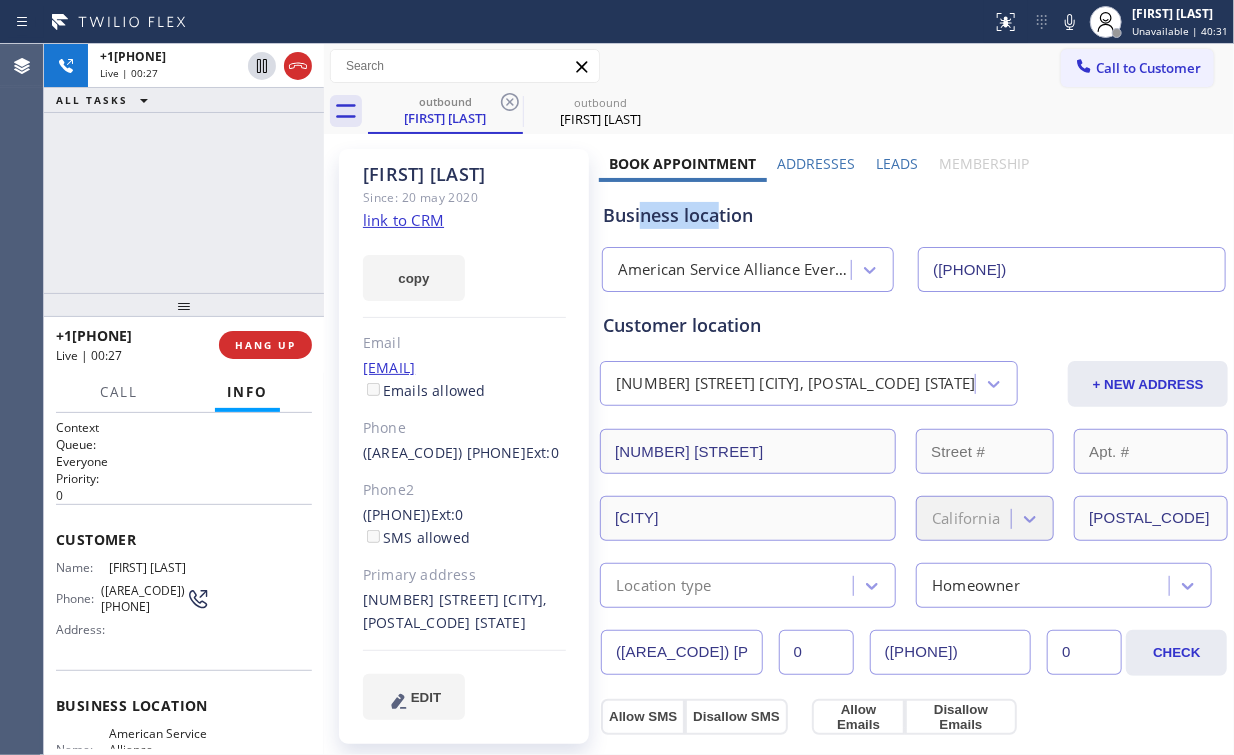 drag, startPoint x: 638, startPoint y: 217, endPoint x: 712, endPoint y: 216, distance: 74.00676 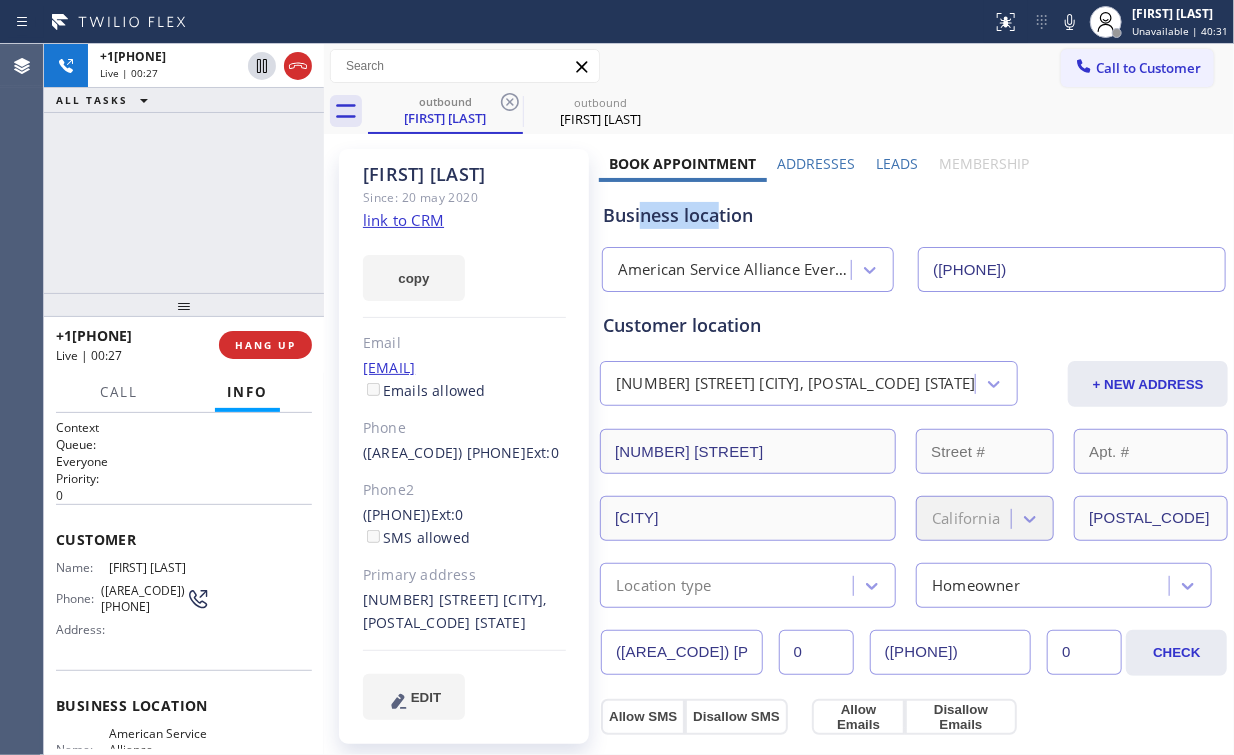 click on "Business location" at bounding box center (914, 215) 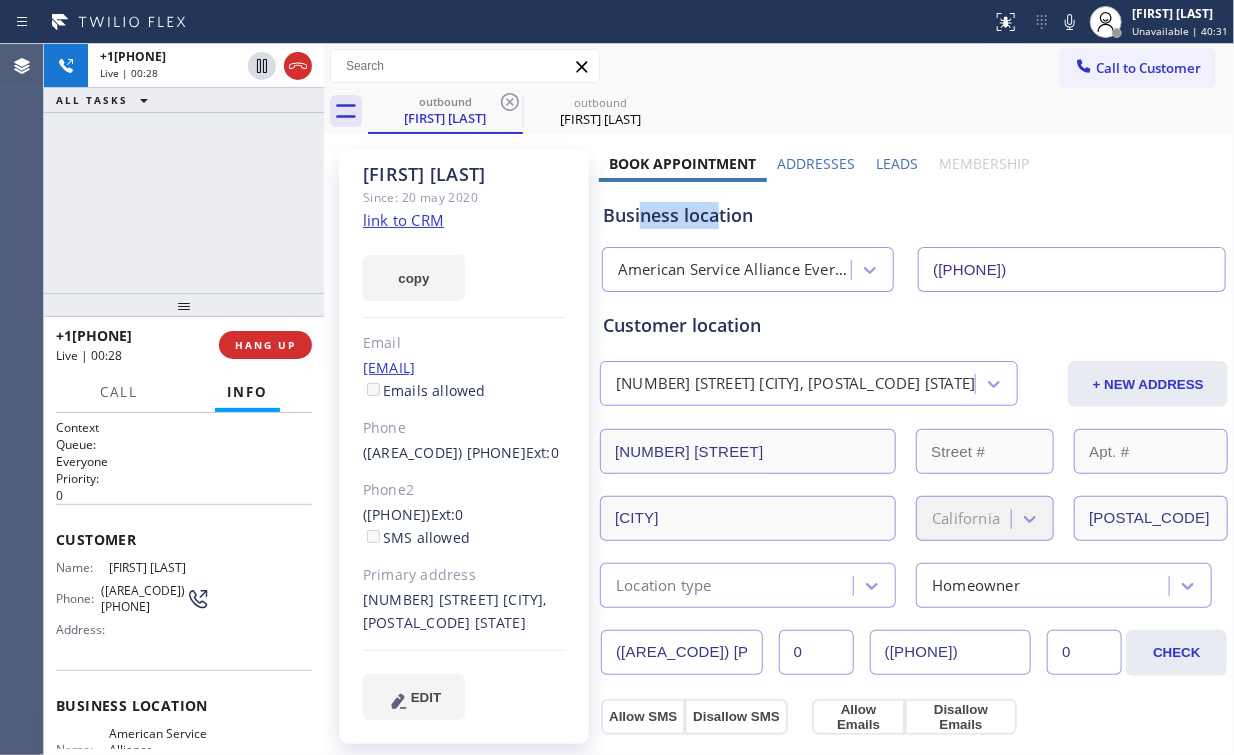 click on "Business location" at bounding box center (914, 215) 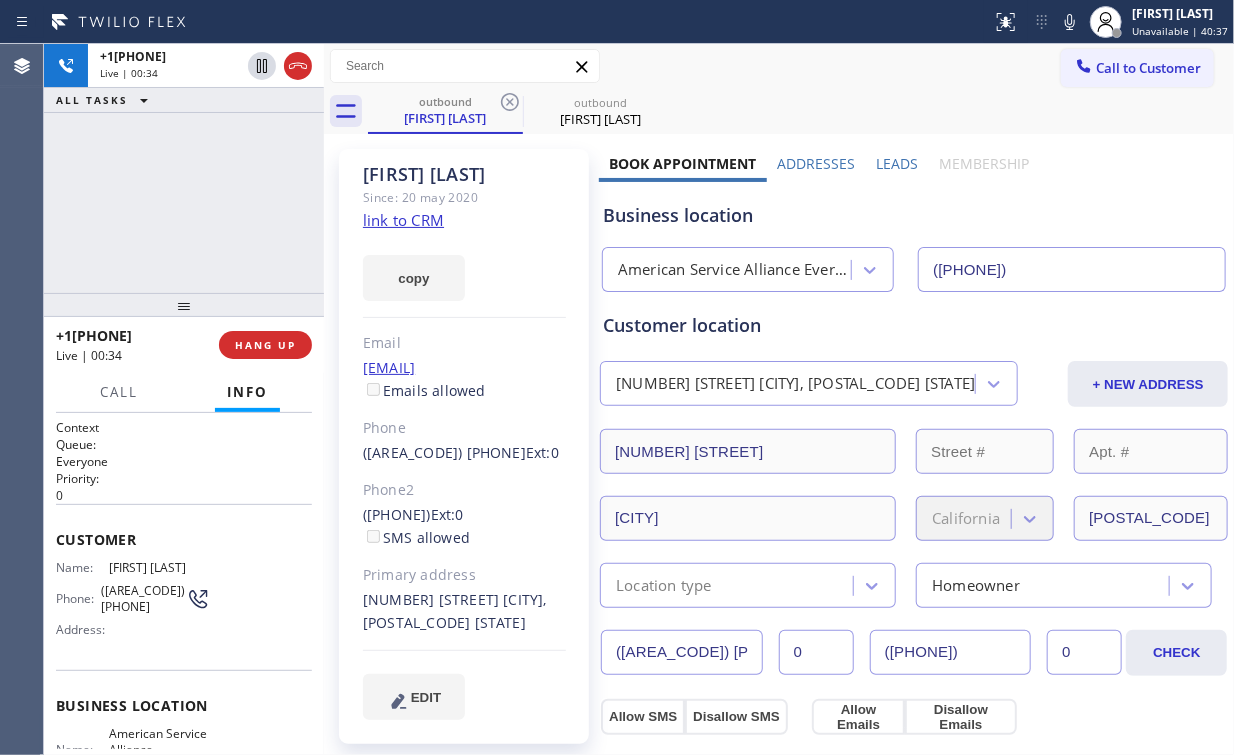 click on "[PHONE] Live | 00:34 ALL TASKS ALL TASKS ACTIVE TASKS TASKS IN WRAP UP" at bounding box center [184, 168] 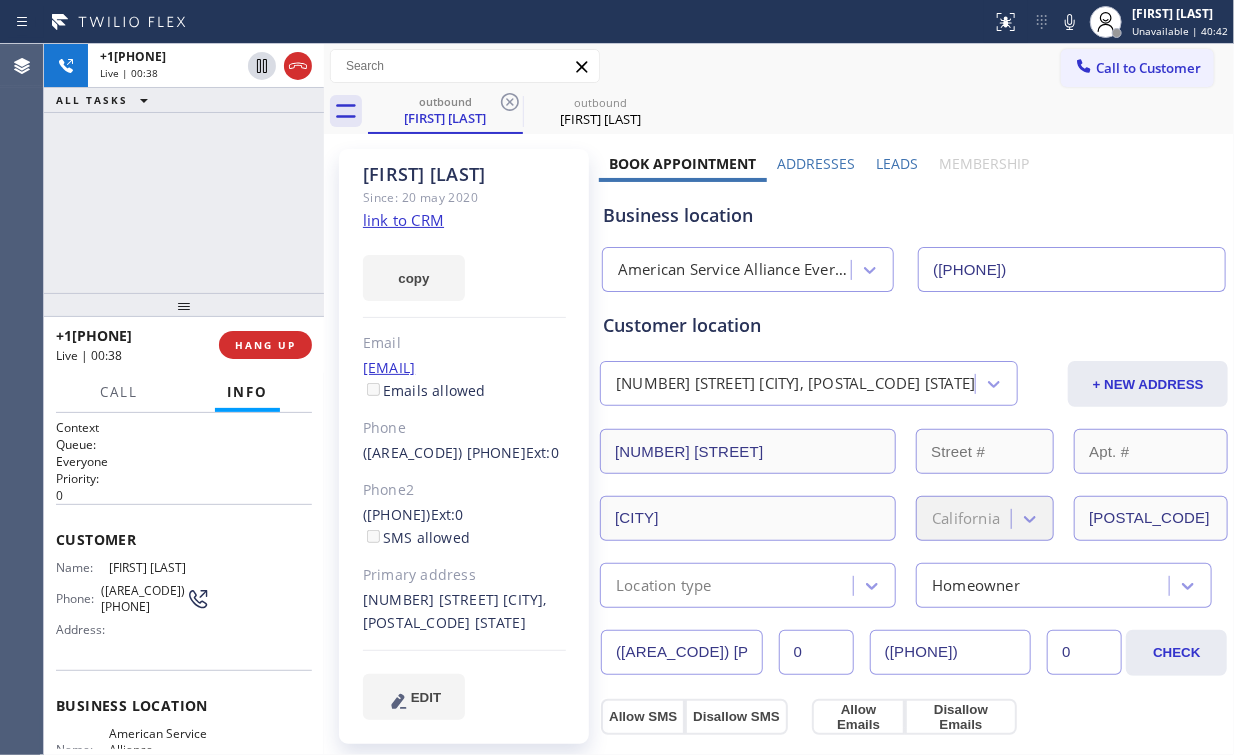 click on "[PHONE] Live | 00:38 ALL TASKS ALL TASKS ACTIVE TASKS TASKS IN WRAP UP" at bounding box center (184, 168) 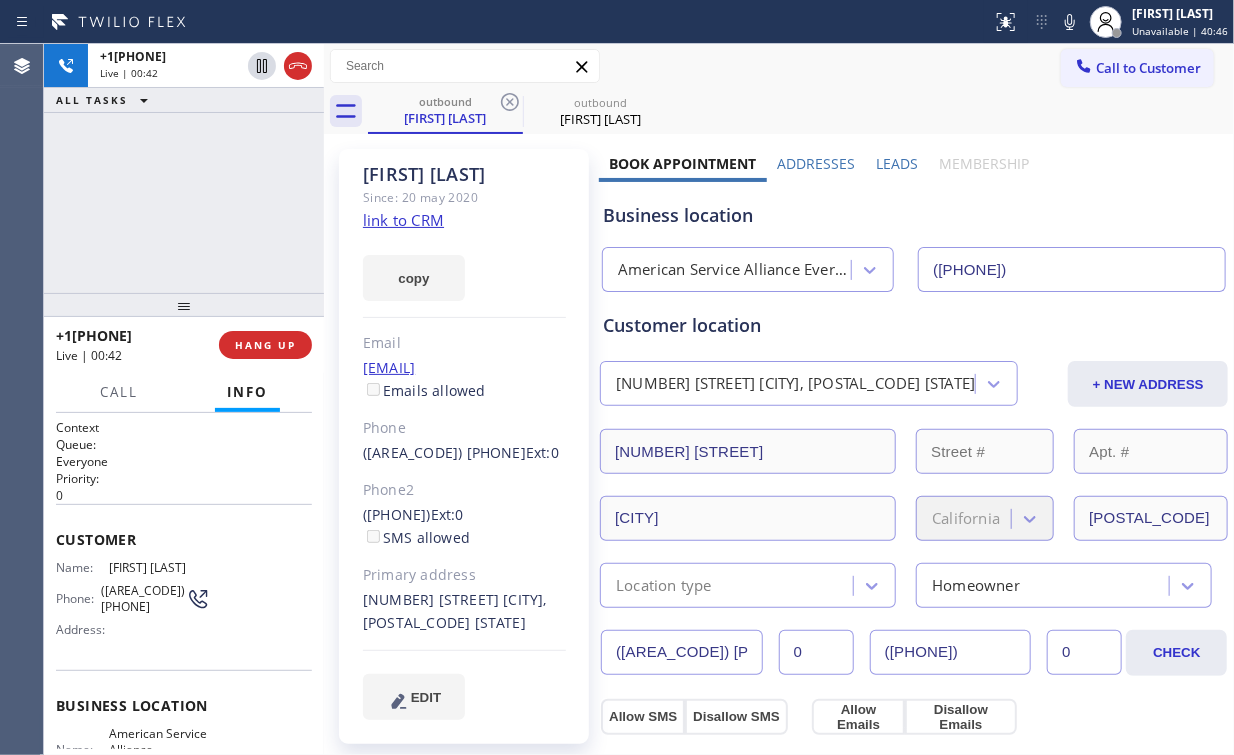 click on "+1[PHONE] Live | 00:42 ALL TASKS ALL TASKS ACTIVE TASKS TASKS IN WRAP UP" at bounding box center (184, 168) 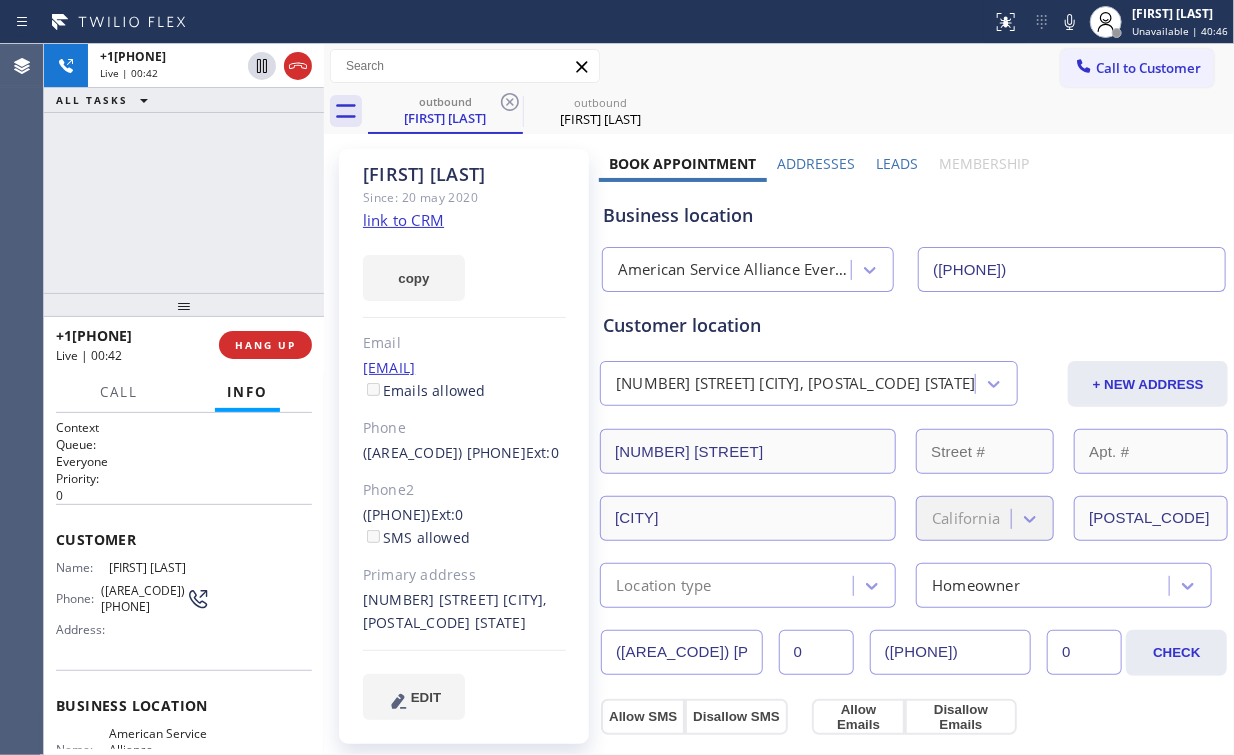 click on "+1[PHONE] Live | 00:42 ALL TASKS ALL TASKS ACTIVE TASKS TASKS IN WRAP UP" at bounding box center (184, 168) 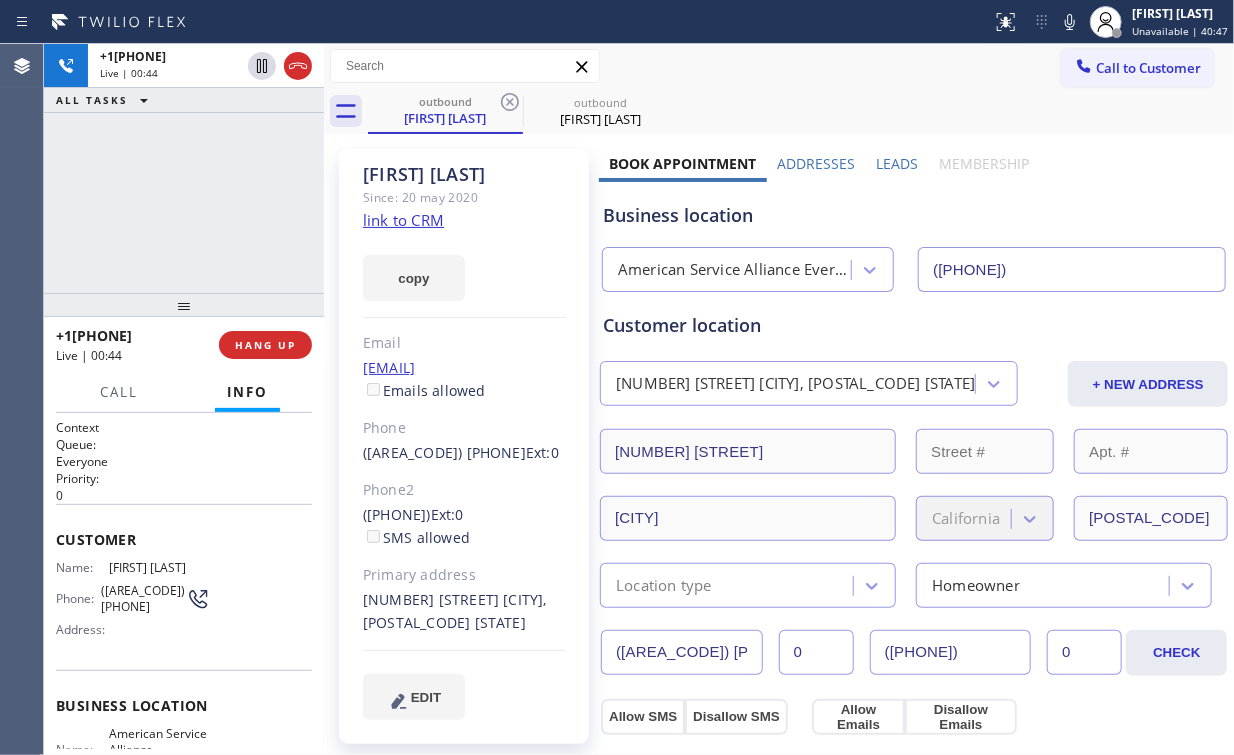 click on "+1[PHONE] Live | 00:44 ALL TASKS ALL TASKS ACTIVE TASKS TASKS IN WRAP UP" at bounding box center [184, 168] 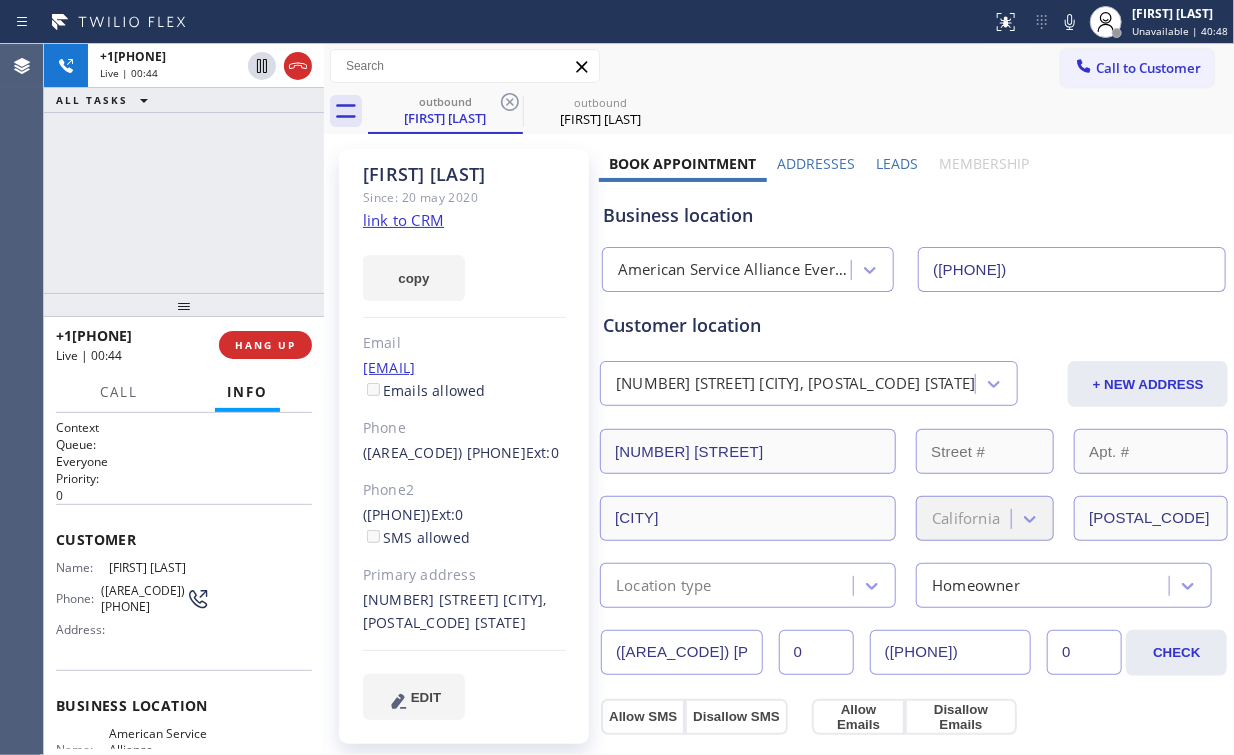 click on "+1[PHONE] Live | 00:44 ALL TASKS ALL TASKS ACTIVE TASKS TASKS IN WRAP UP" at bounding box center (184, 168) 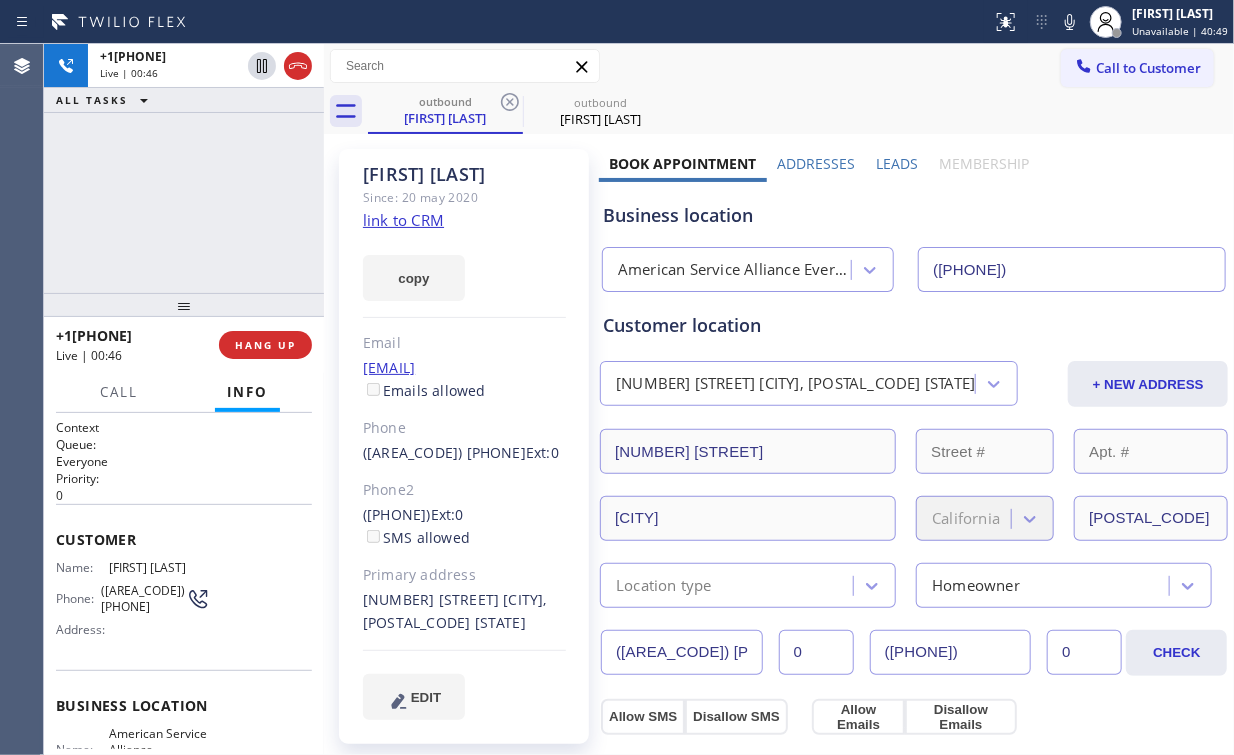 click on "+1[PHONE] Live | 00:46 ALL TASKS ALL TASKS ACTIVE TASKS TASKS IN WRAP UP" at bounding box center (184, 168) 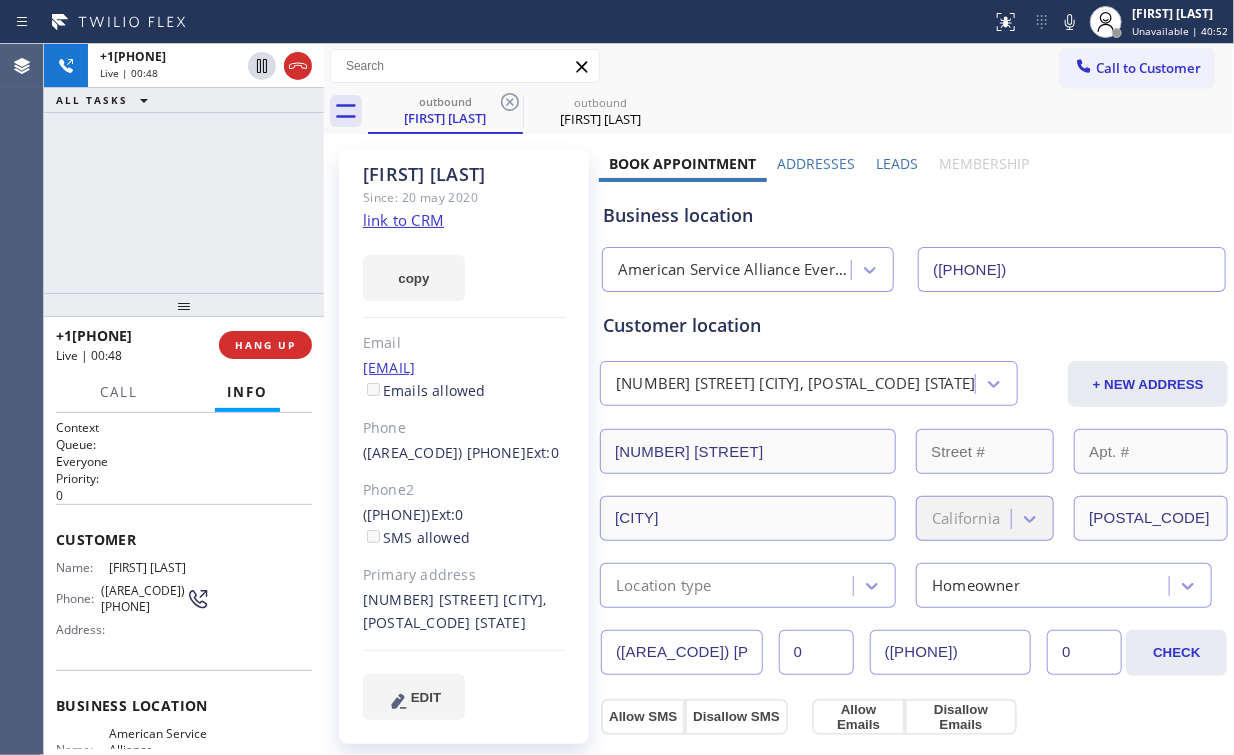 click on "link to CRM" 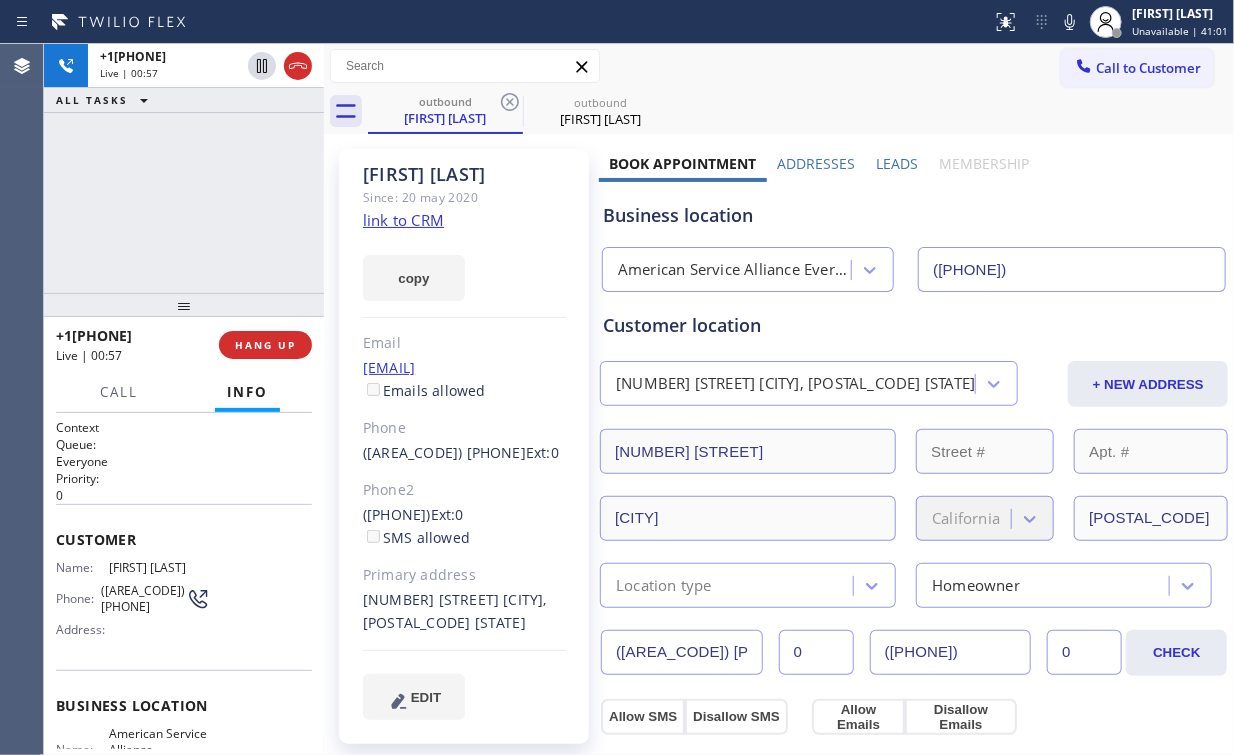 click on "+1[PHONE] Live | 00:57 ALL TASKS ALL TASKS ACTIVE TASKS TASKS IN WRAP UP" at bounding box center [184, 168] 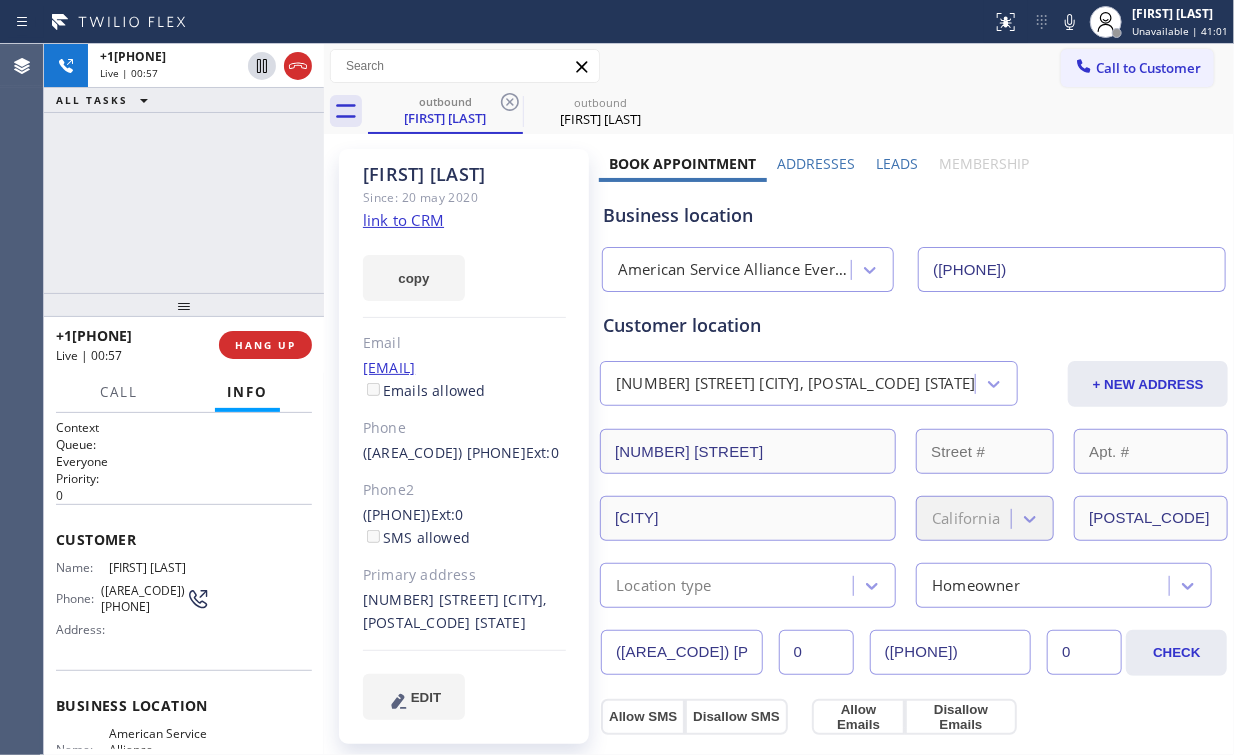 click on "+1[PHONE] Live | 00:57 ALL TASKS ALL TASKS ACTIVE TASKS TASKS IN WRAP UP" at bounding box center (184, 168) 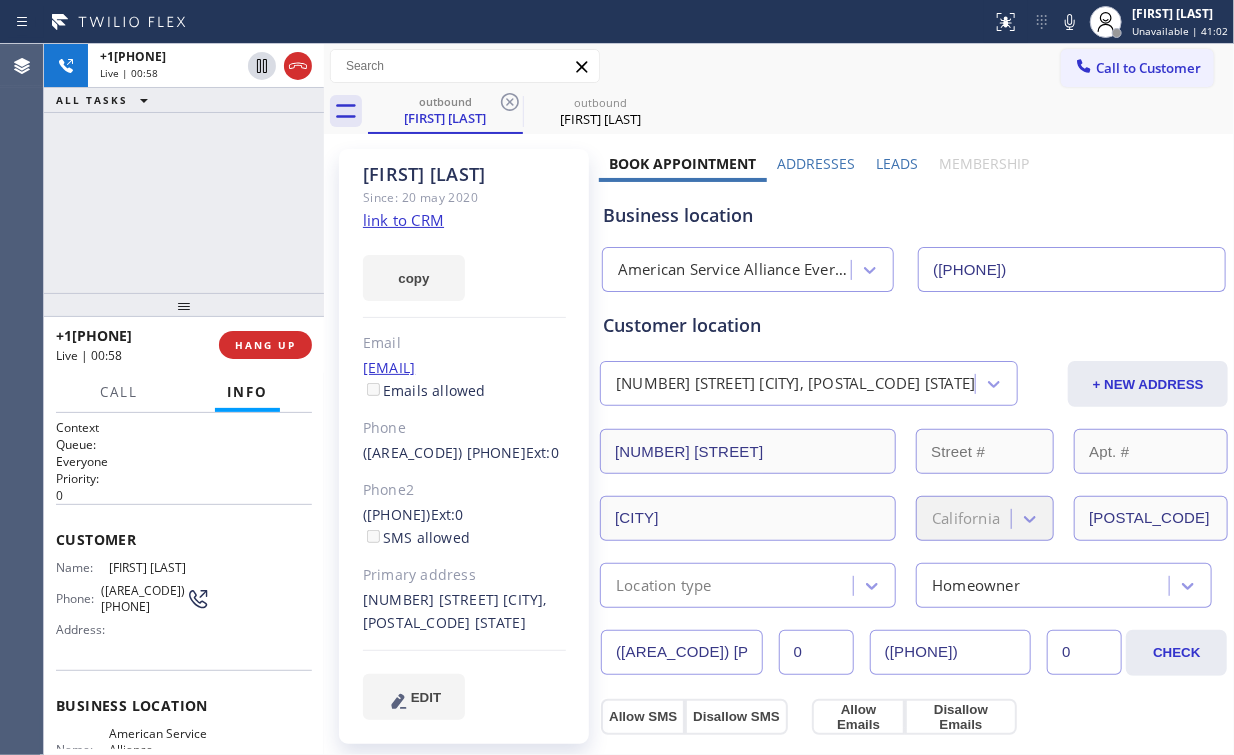 click on "[PHONE] Live | 00:58 ALL TASKS ALL TASKS ACTIVE TASKS TASKS IN WRAP UP" at bounding box center (184, 168) 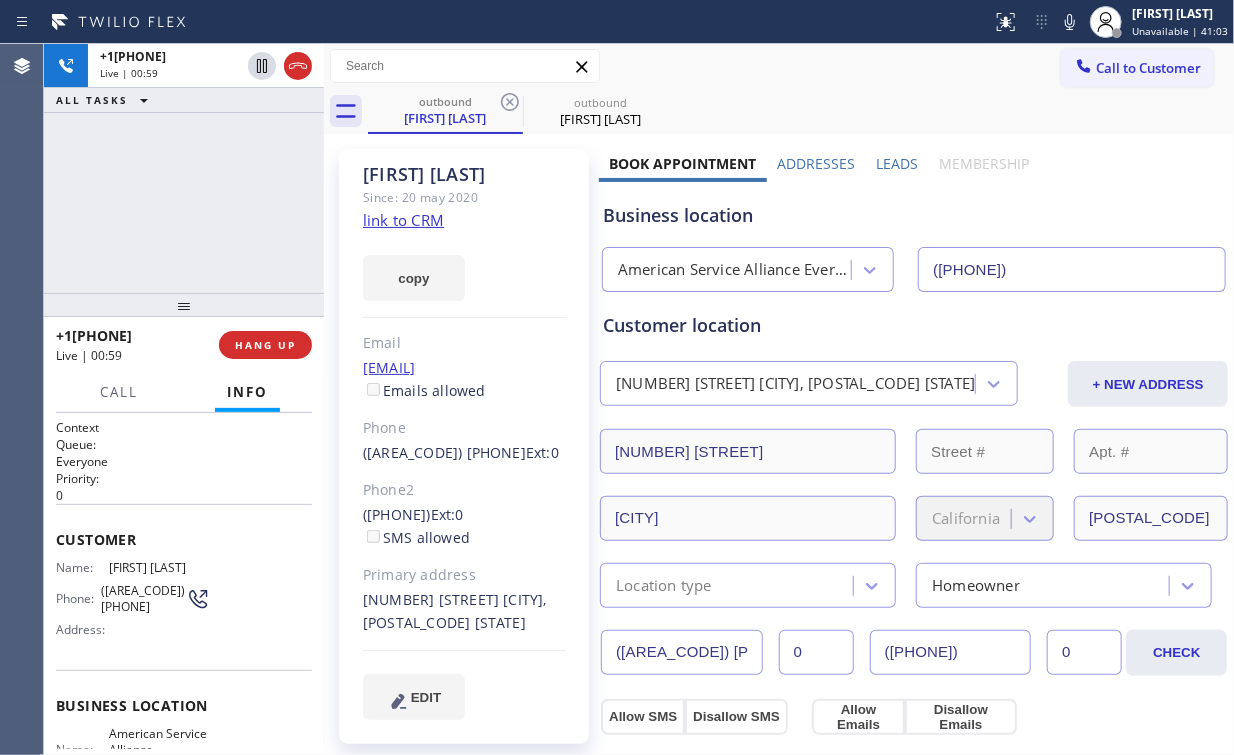 click on "[PHONE] Live | 00:59 ALL TASKS ALL TASKS ACTIVE TASKS TASKS IN WRAP UP" at bounding box center (184, 168) 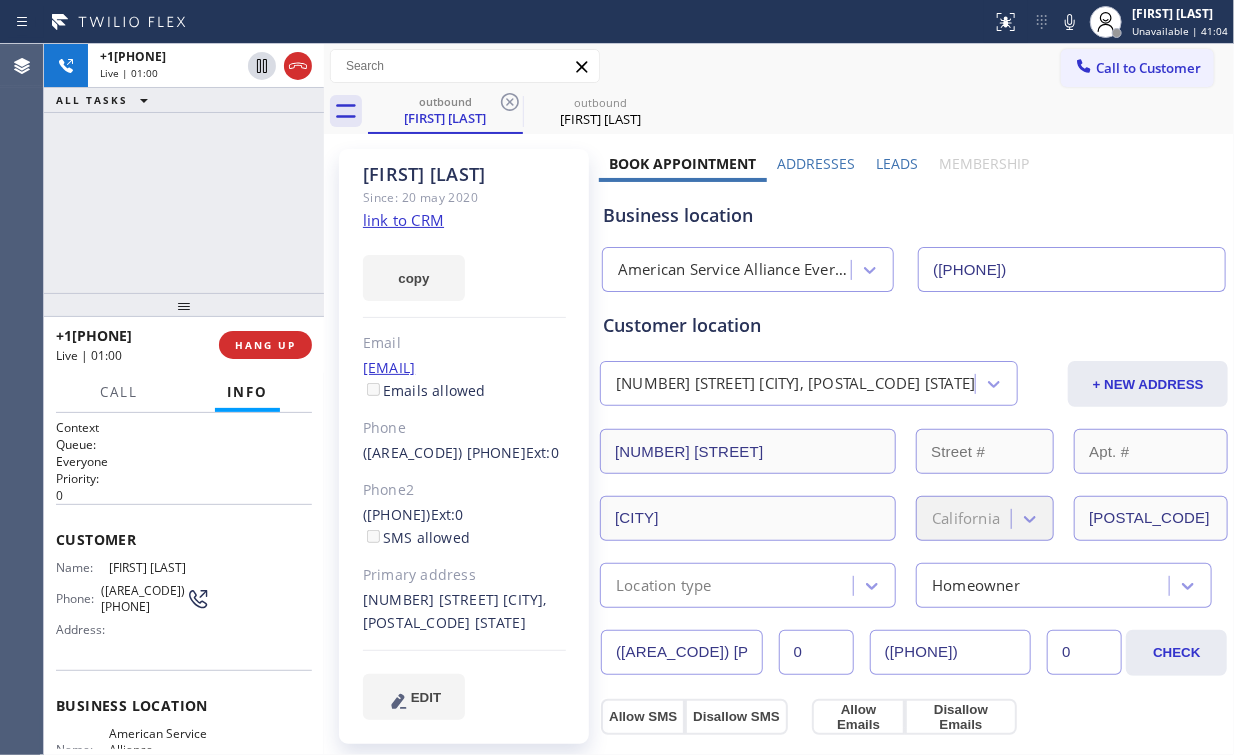 click on "+1[PHONE] Live | 01:00 ALL TASKS ALL TASKS ACTIVE TASKS TASKS IN WRAP UP" at bounding box center (184, 168) 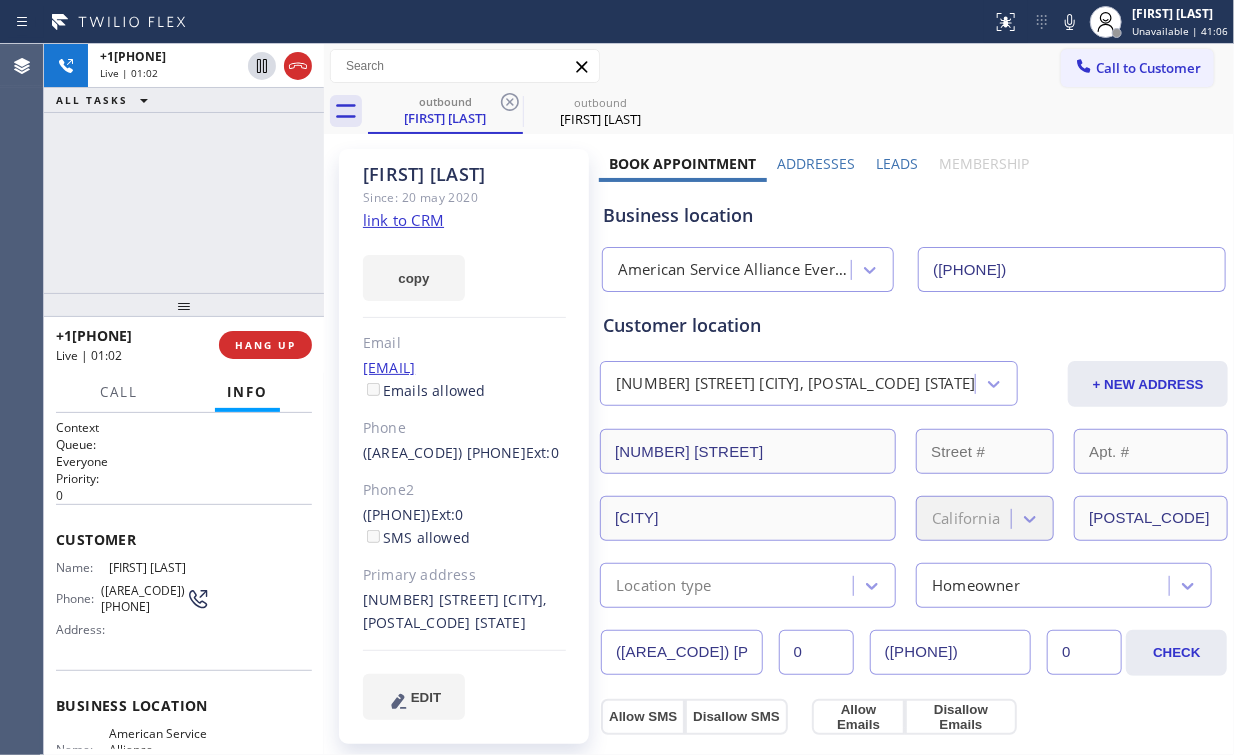 click on "+1[PHONE] Live | 01:02 ALL TASKS ALL TASKS ACTIVE TASKS TASKS IN WRAP UP" at bounding box center [184, 168] 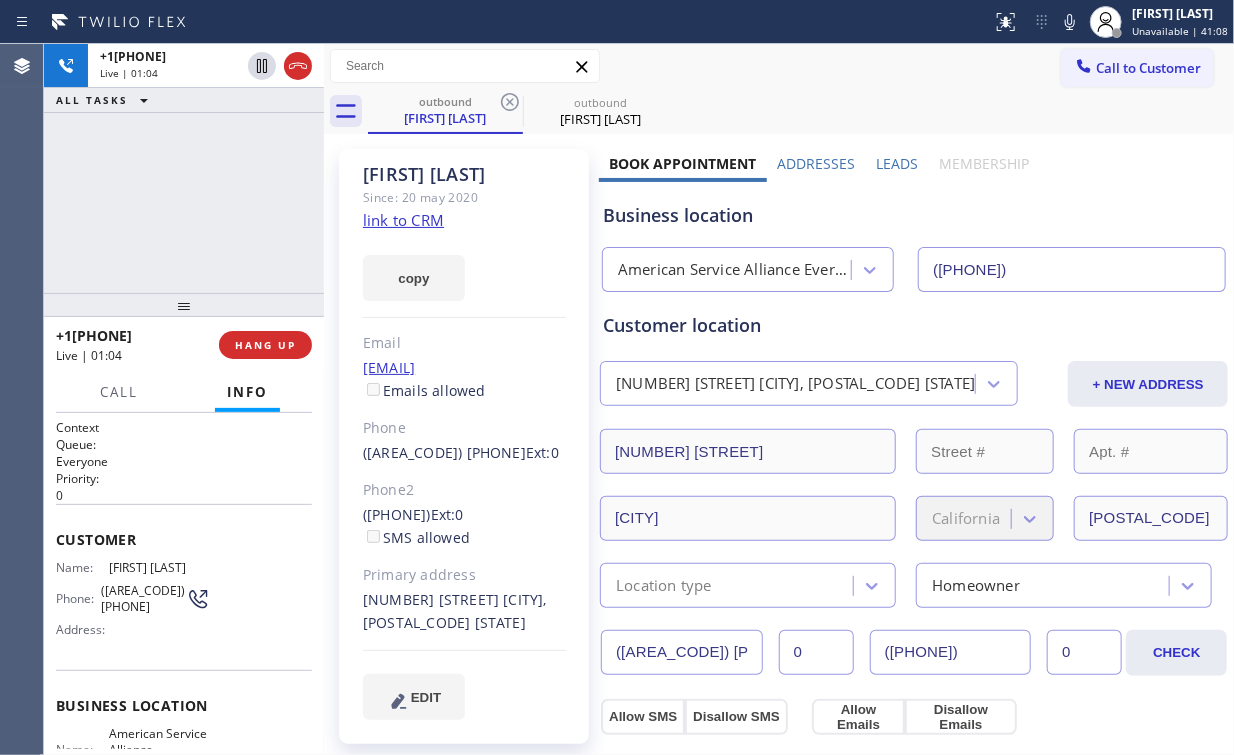 click on "+1[PHONE] Live | 01:04 ALL TASKS ALL TASKS ACTIVE TASKS TASKS IN WRAP UP" at bounding box center (184, 168) 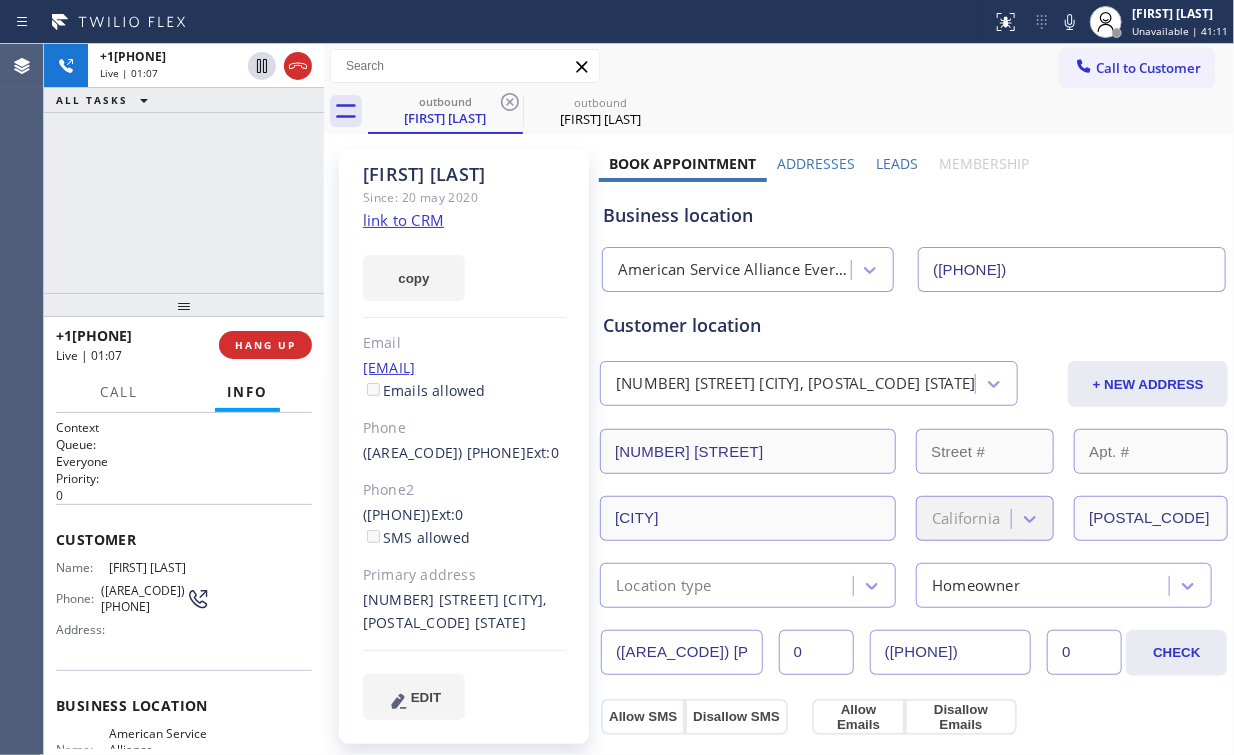click on "[PHONE] Live | 01:07 ALL TASKS ALL TASKS ACTIVE TASKS TASKS IN WRAP UP" at bounding box center [184, 168] 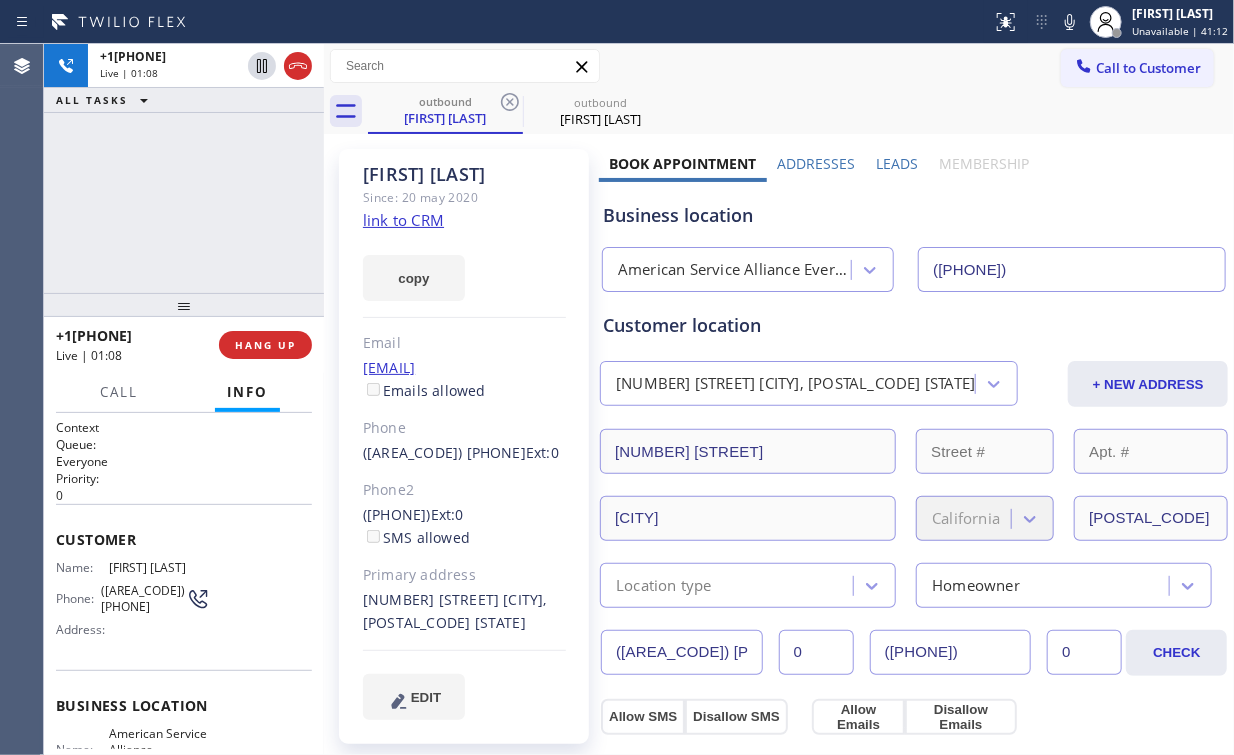 click on "[PHONE] Live | 01:08 ALL TASKS ALL TASKS ACTIVE TASKS TASKS IN WRAP UP" at bounding box center [184, 168] 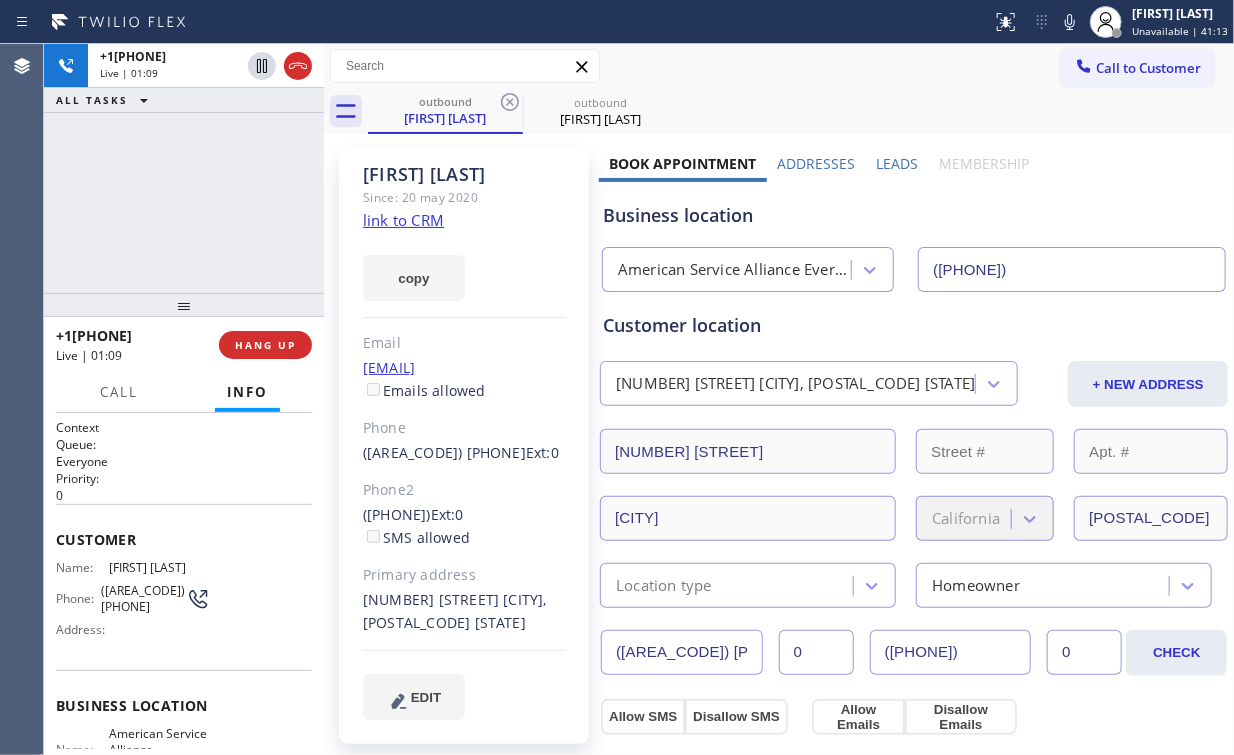 click on "+1[PHONE] Live | 01:09 ALL TASKS ALL TASKS ACTIVE TASKS TASKS IN WRAP UP" at bounding box center (184, 168) 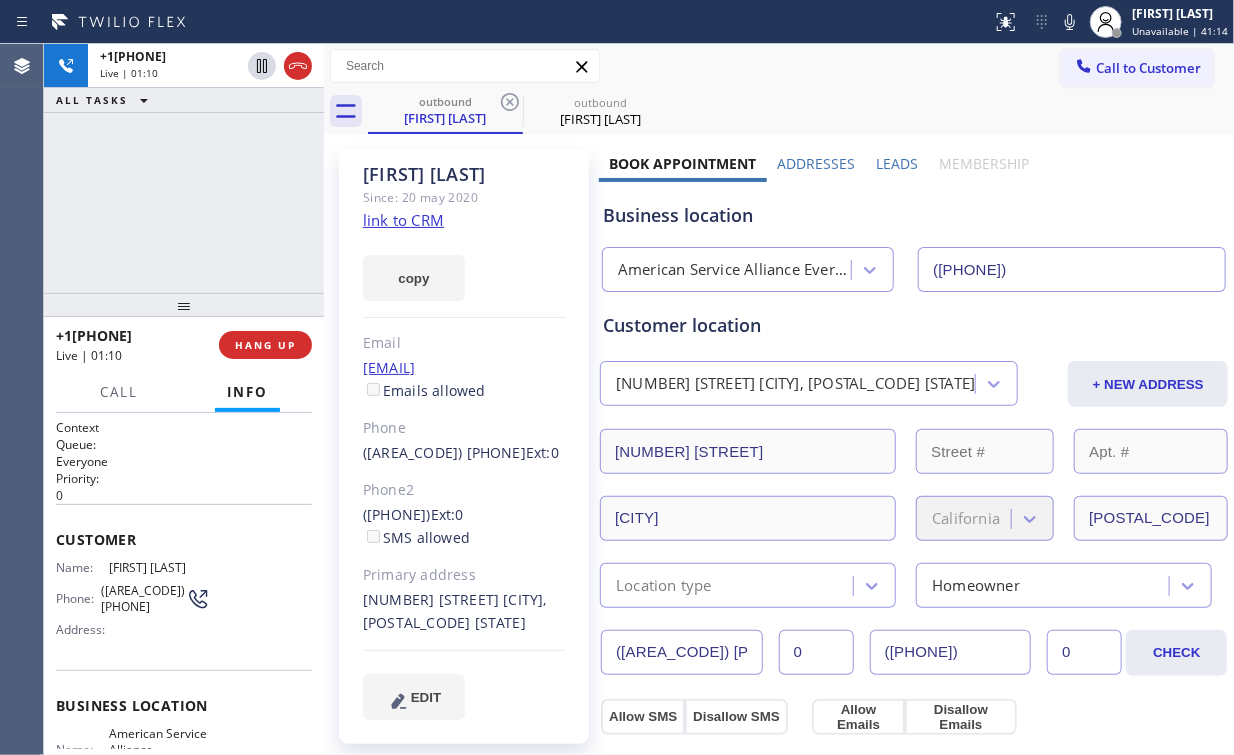 click on "[PHONE] Live | 01:10 ALL TASKS ALL TASKS ACTIVE TASKS TASKS IN WRAP UP" at bounding box center [184, 168] 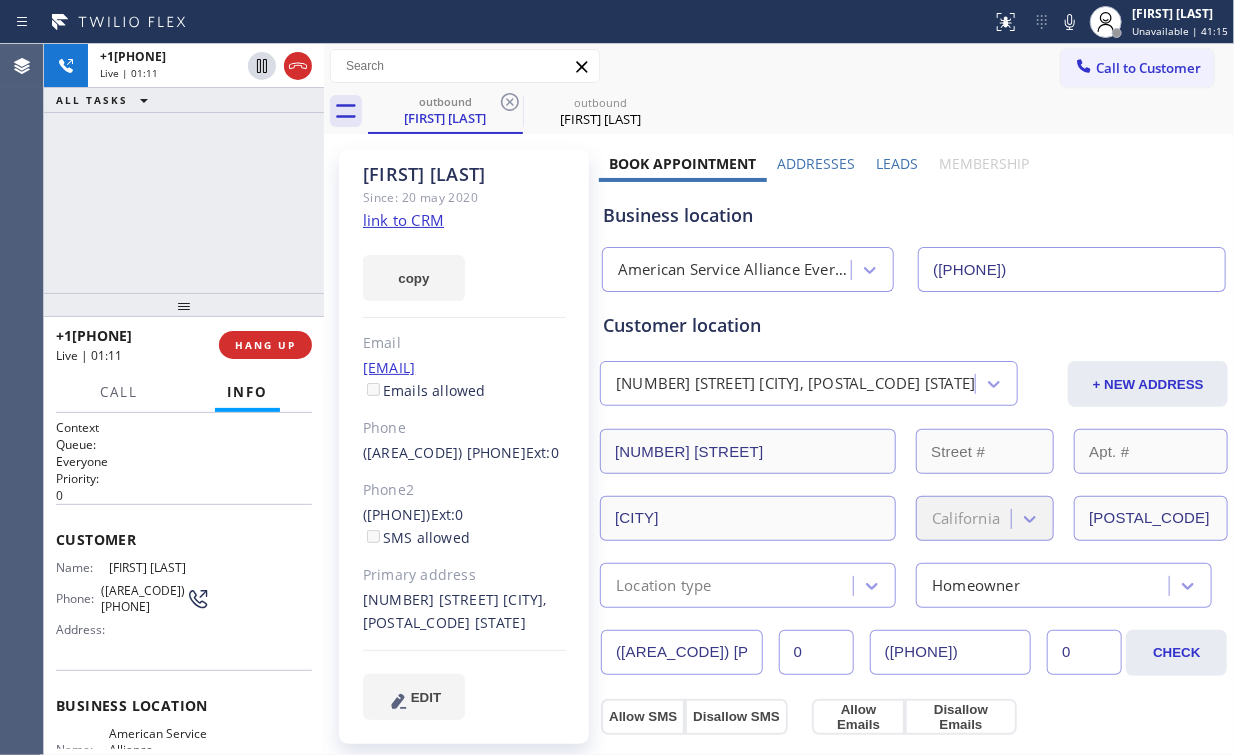 click on "[PHONE] Live | 01:11 ALL TASKS ALL TASKS ACTIVE TASKS TASKS IN WRAP UP" at bounding box center (184, 168) 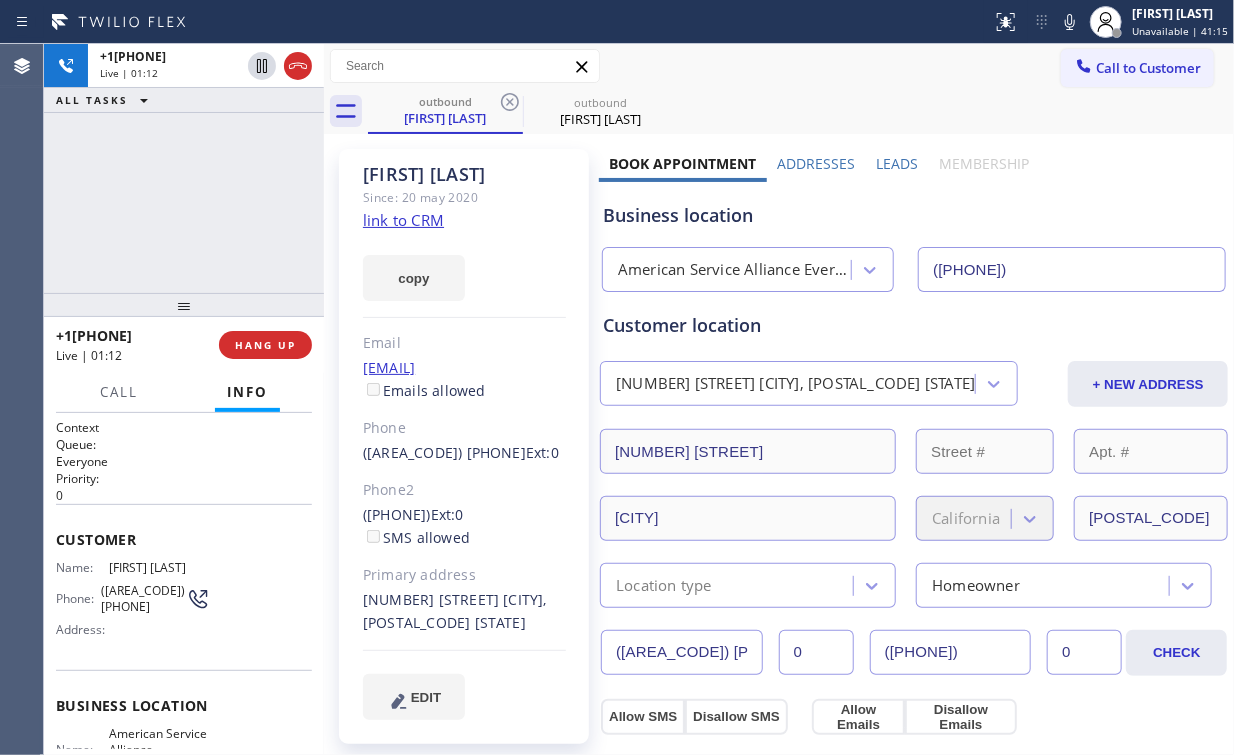 click on "[PHONE] Live | 01:12 ALL TASKS ALL TASKS ACTIVE TASKS TASKS IN WRAP UP" at bounding box center [184, 168] 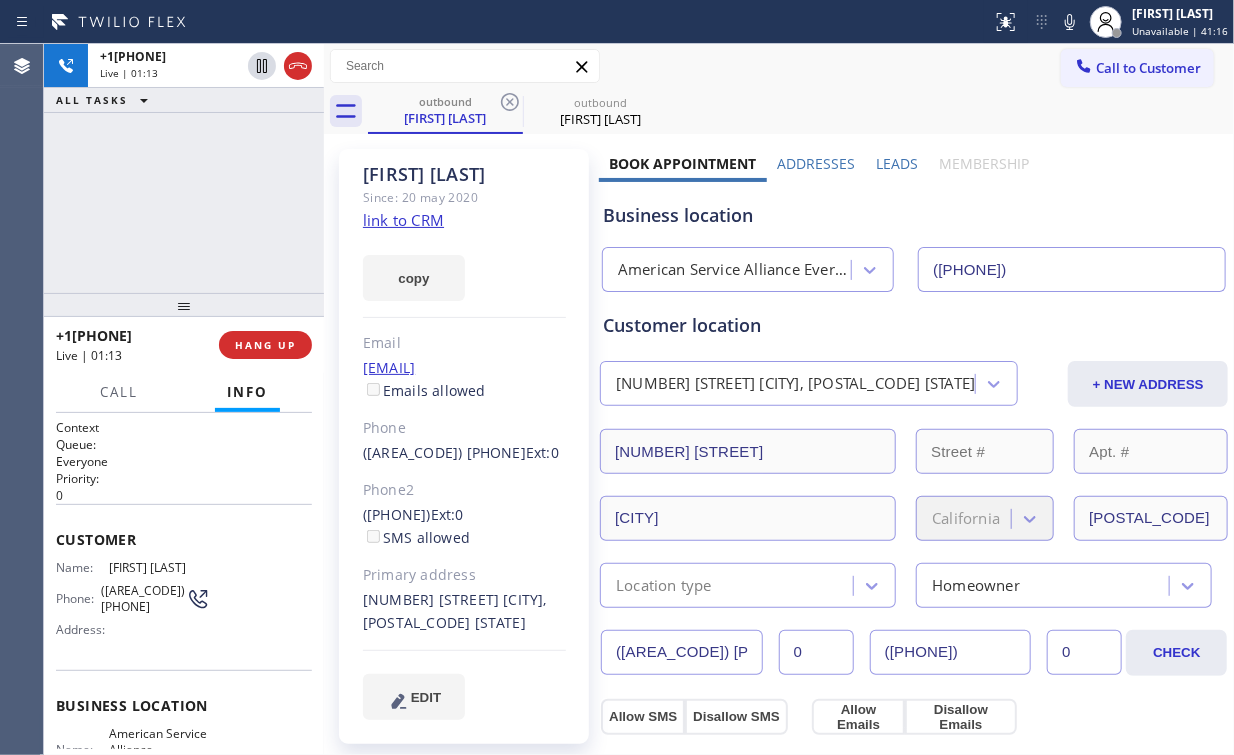 click on "+1[PHONE] Live | 01:13 ALL TASKS ALL TASKS ACTIVE TASKS TASKS IN WRAP UP" at bounding box center (184, 168) 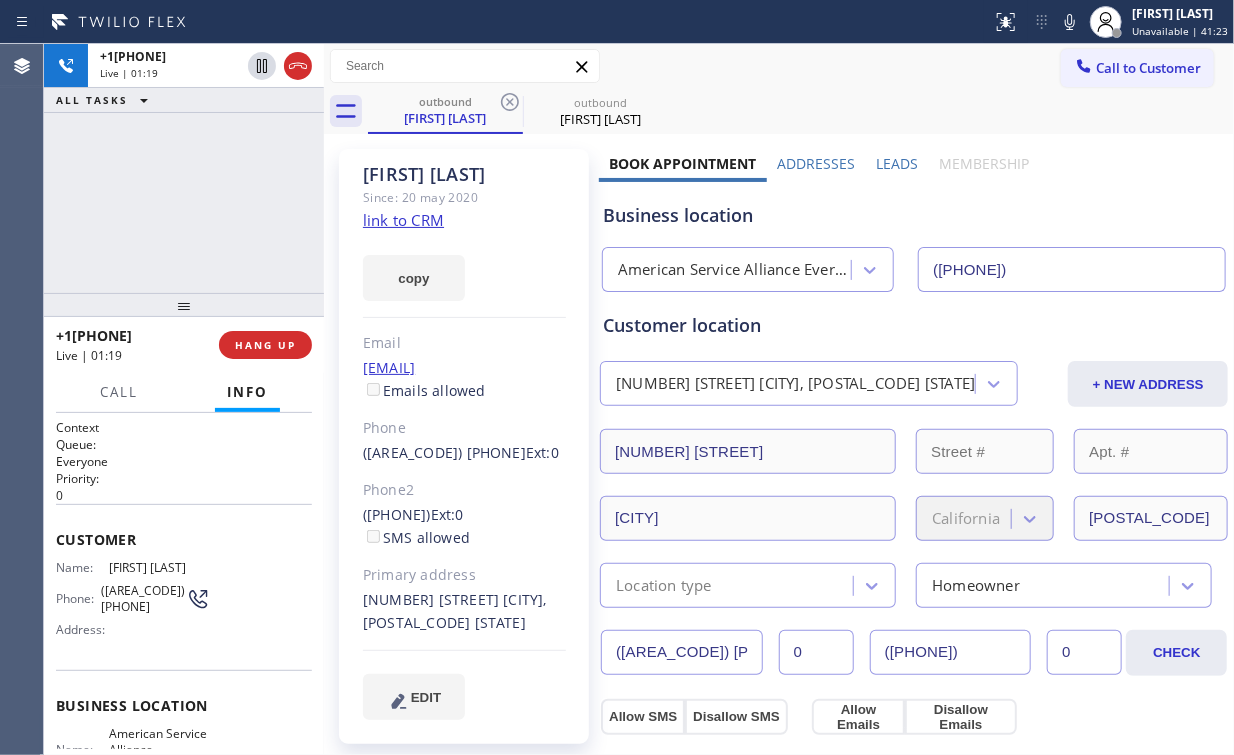 click on "+1[PHONE] Live | 01:19 ALL TASKS ALL TASKS ACTIVE TASKS TASKS IN WRAP UP" at bounding box center (184, 168) 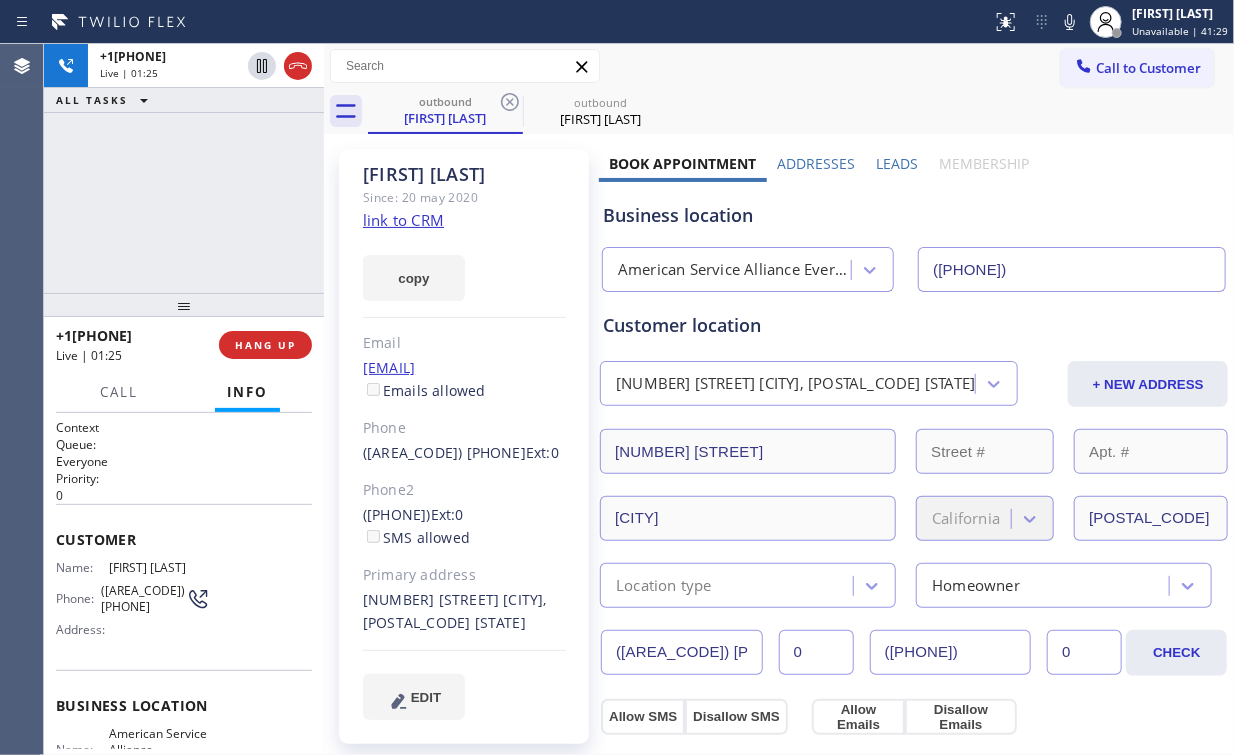 click on "[PHONE] Live | 01:25 ALL TASKS ALL TASKS ACTIVE TASKS TASKS IN WRAP UP" at bounding box center (184, 168) 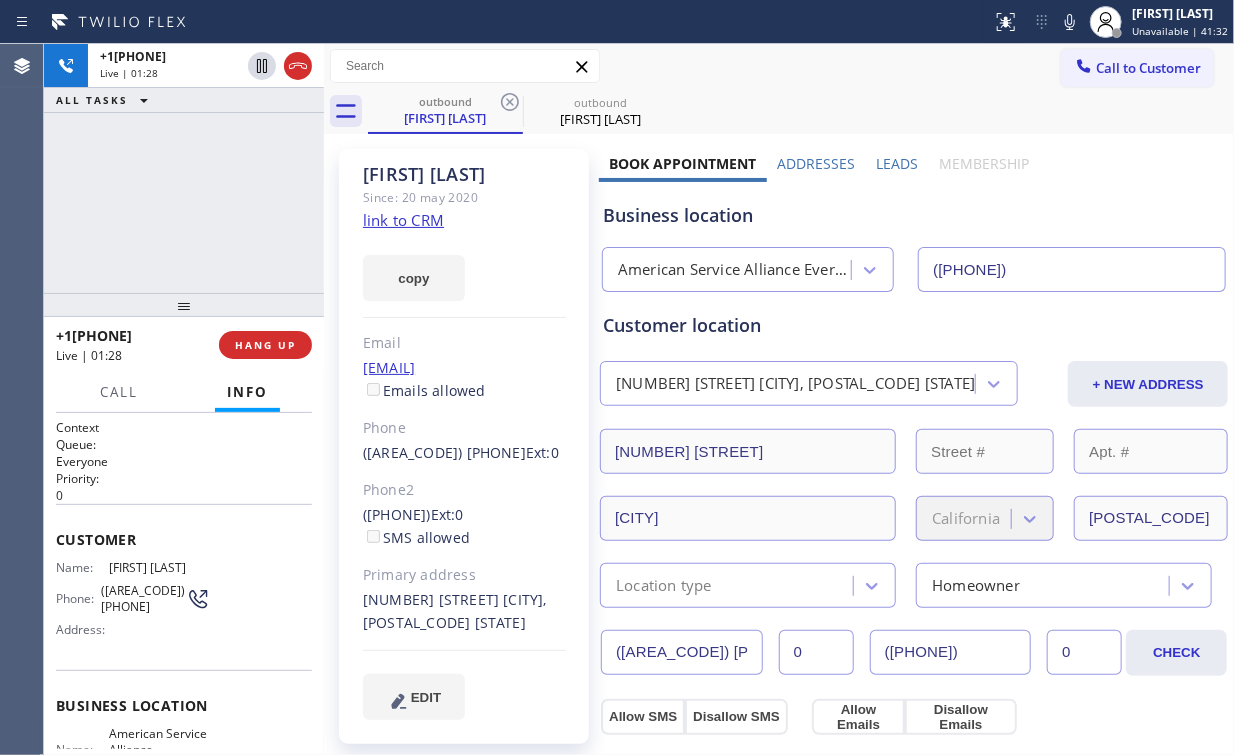 click on "+1[PHONE] Live | 01:28 ALL TASKS ALL TASKS ACTIVE TASKS TASKS IN WRAP UP" at bounding box center [184, 168] 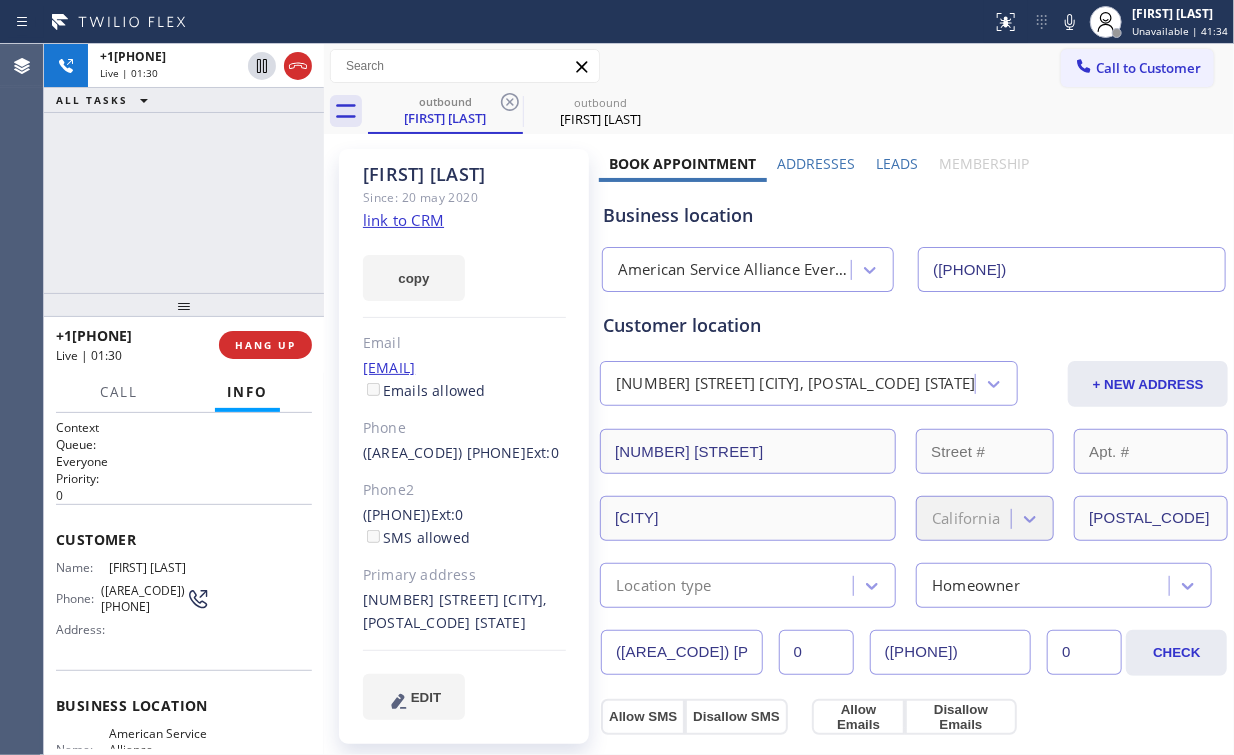click on "[PHONE] Live | 01:30 ALL TASKS ALL TASKS ACTIVE TASKS TASKS IN WRAP UP" at bounding box center (184, 168) 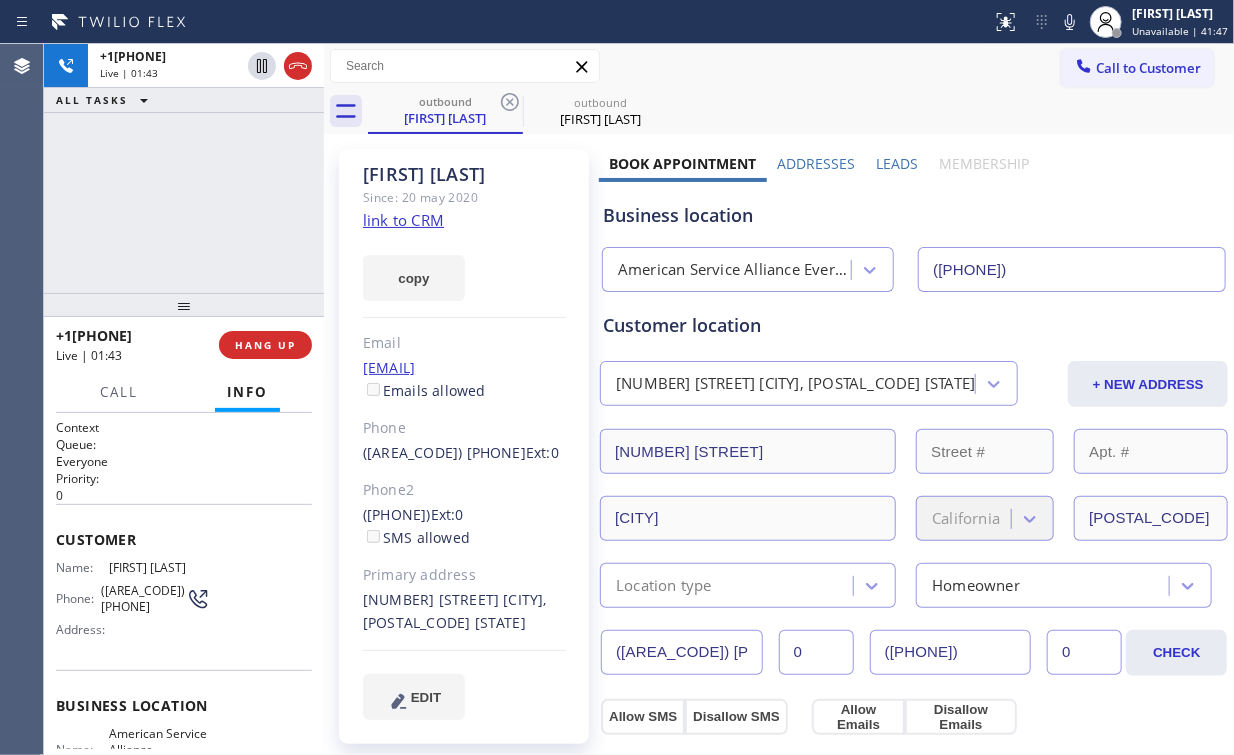 drag, startPoint x: 215, startPoint y: 200, endPoint x: 198, endPoint y: 200, distance: 17 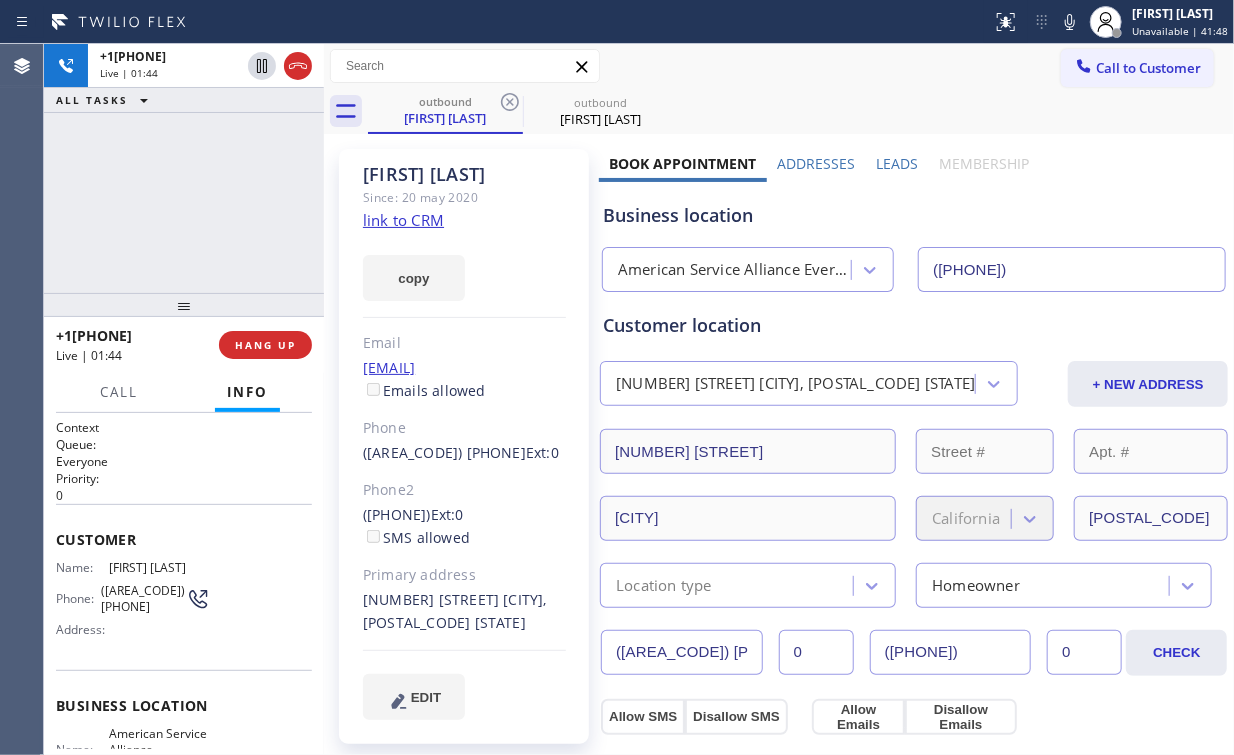 click on "+1[PHONE] Live | 01:44 ALL TASKS ALL TASKS ACTIVE TASKS TASKS IN WRAP UP" at bounding box center [184, 168] 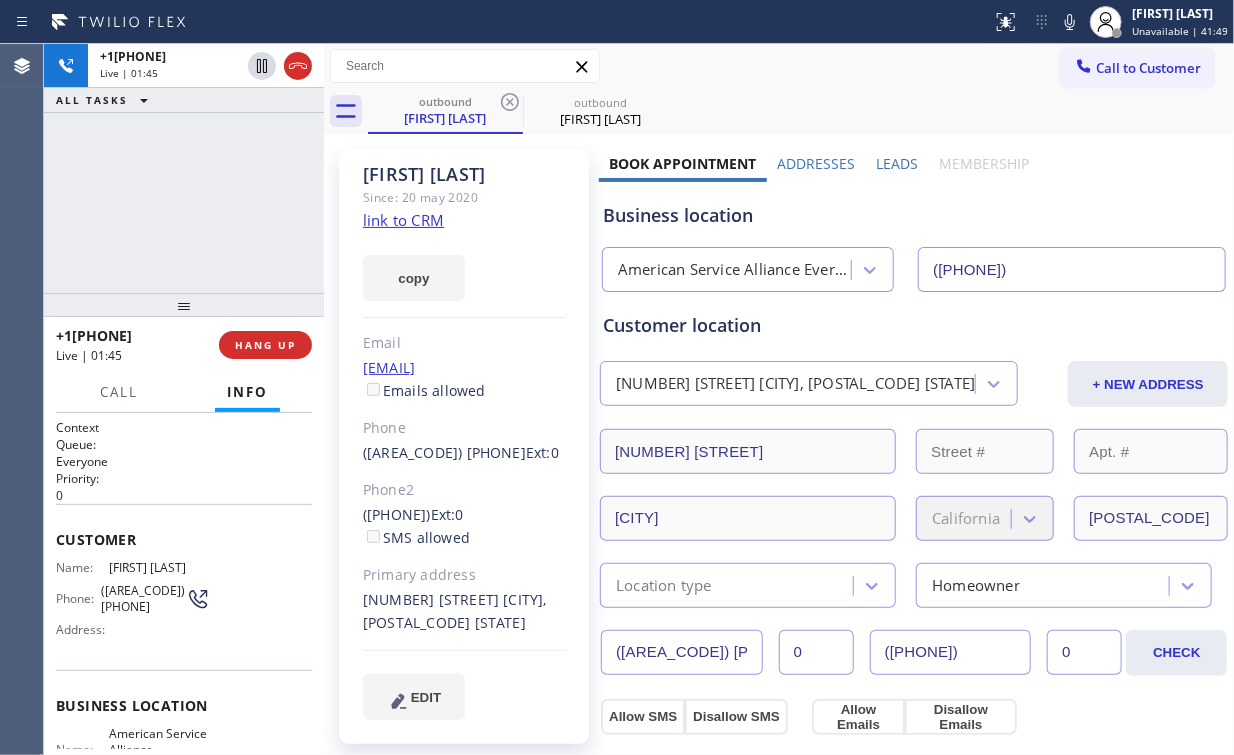 click on "+1[PHONE] Live | 01:45 ALL TASKS ALL TASKS ACTIVE TASKS TASKS IN WRAP UP" at bounding box center [184, 168] 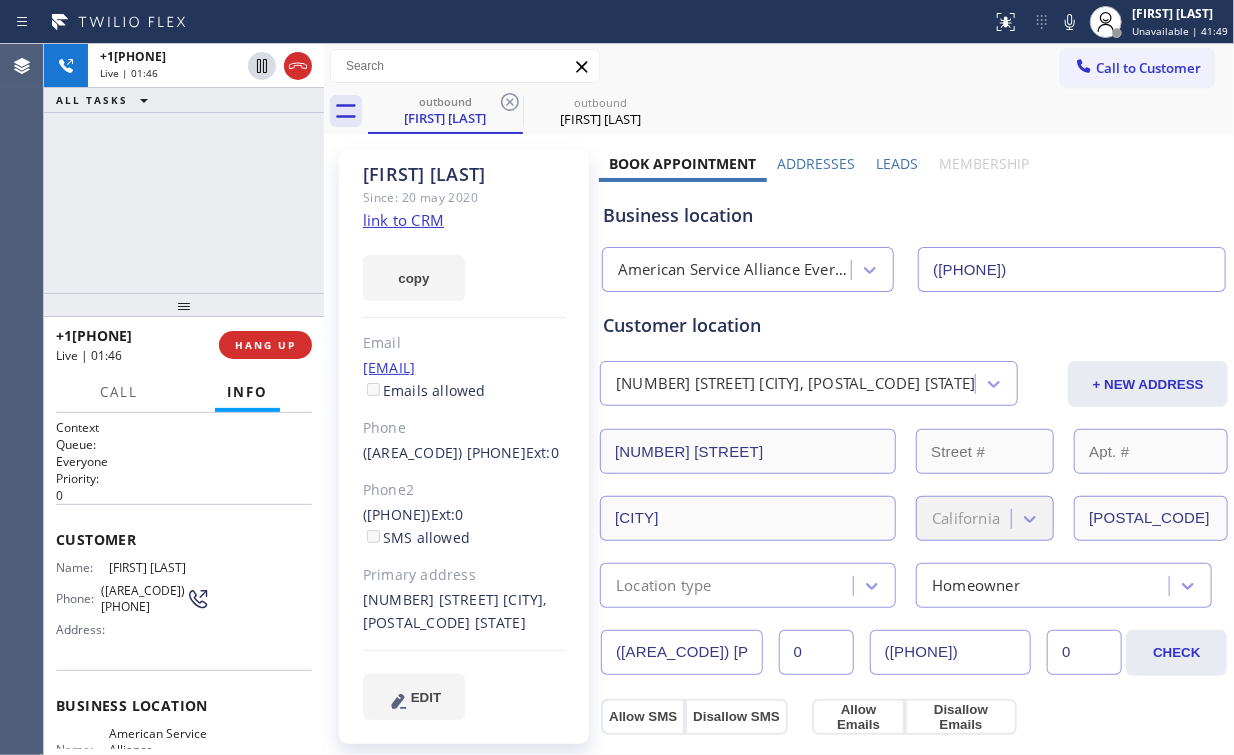 click on "[PHONE] Live | 01:46 ALL TASKS ALL TASKS ACTIVE TASKS TASKS IN WRAP UP" at bounding box center (184, 168) 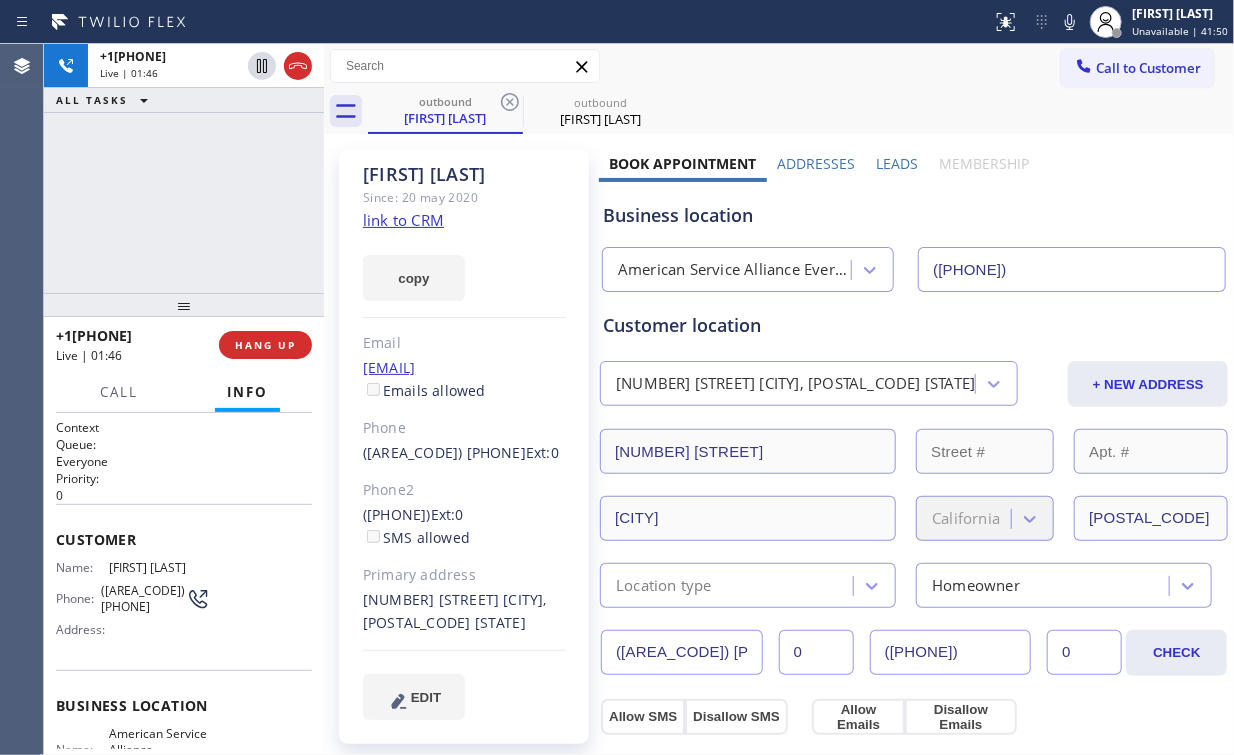click on "[PHONE] Live | 01:46 ALL TASKS ALL TASKS ACTIVE TASKS TASKS IN WRAP UP" at bounding box center (184, 168) 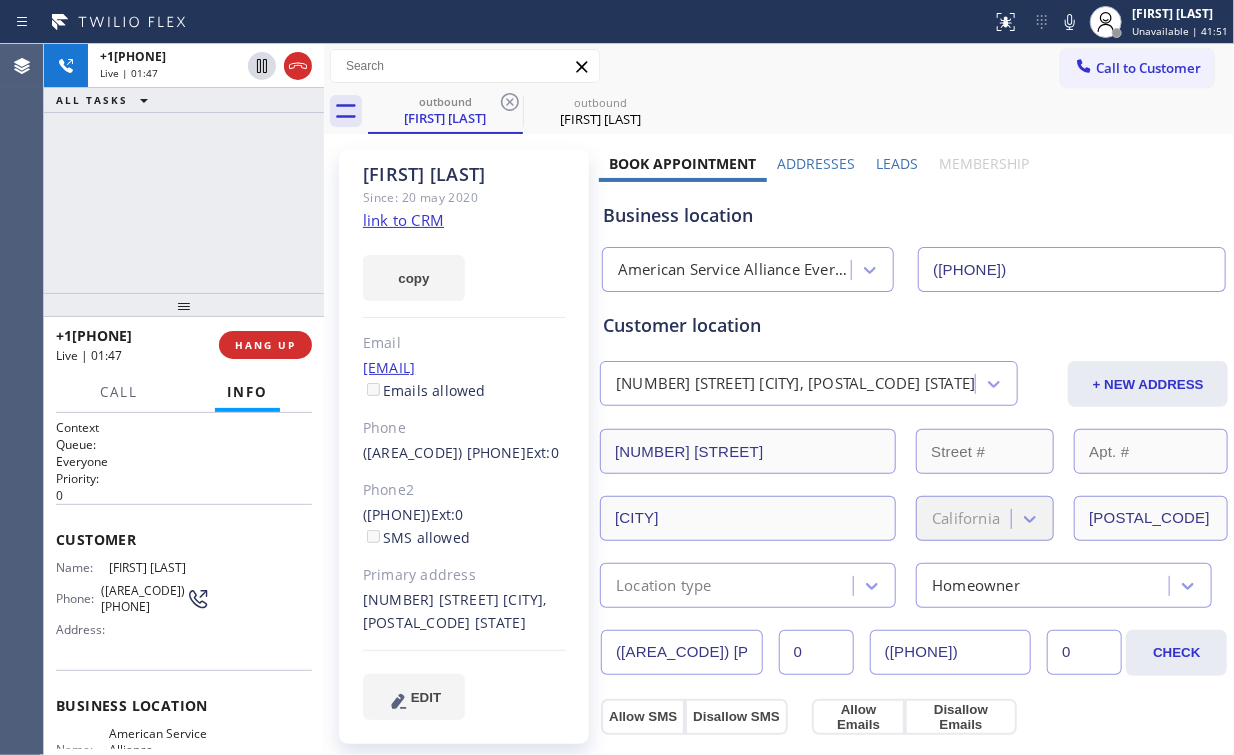 click on "[PHONE] Live | 01:47 ALL TASKS ALL TASKS ACTIVE TASKS TASKS IN WRAP UP" at bounding box center [184, 168] 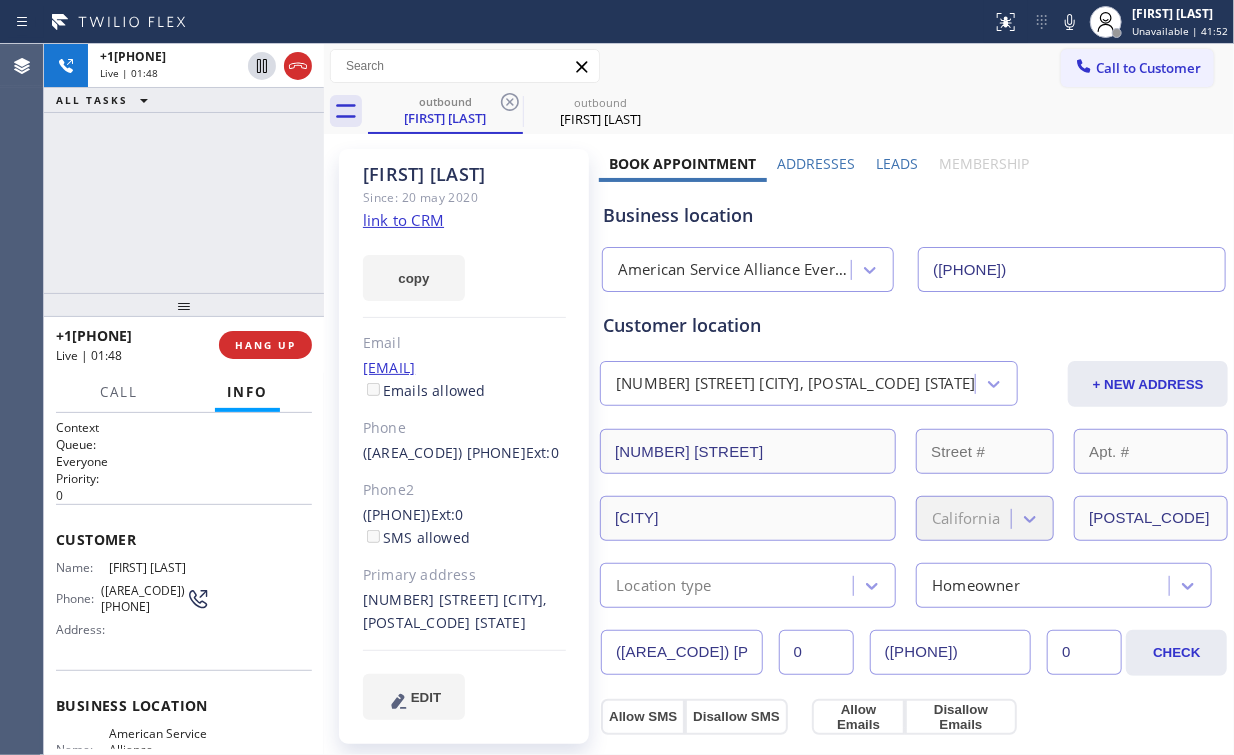 click on "[PHONE] Live | 01:48 ALL TASKS ALL TASKS ACTIVE TASKS TASKS IN WRAP UP" at bounding box center [184, 168] 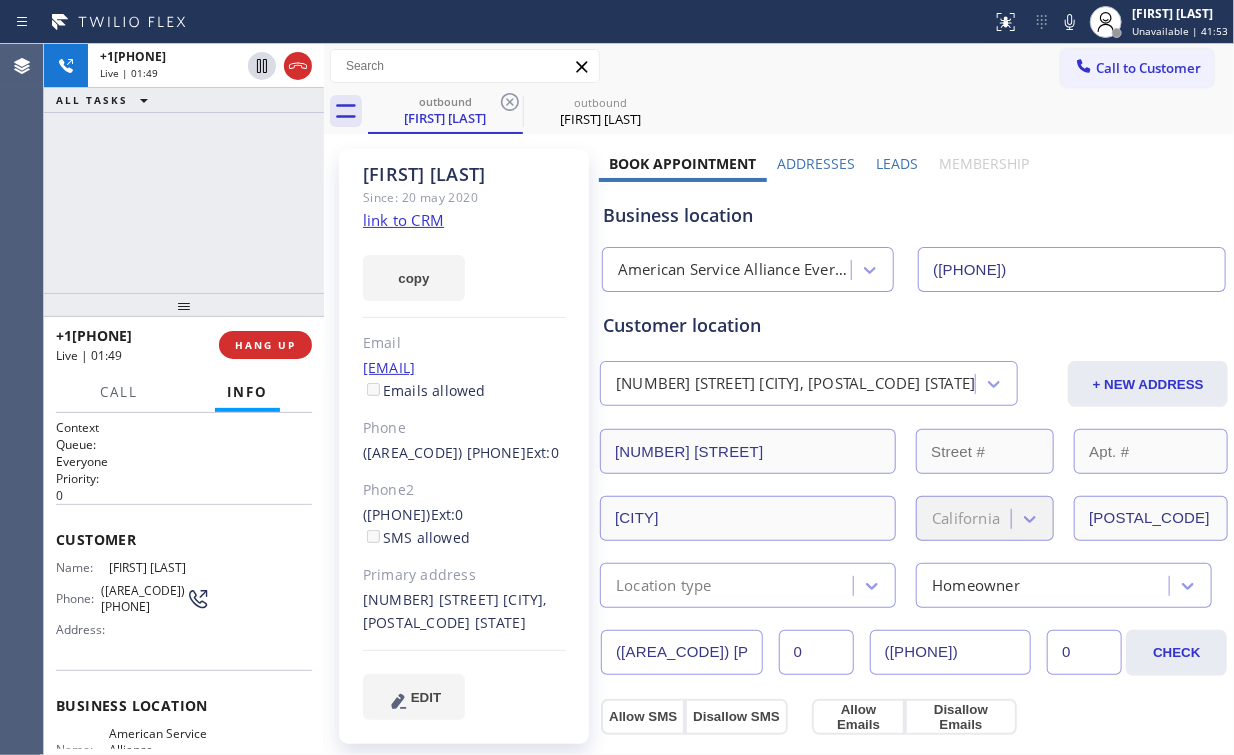 click on "+1[PHONE] Live | 01:49 ALL TASKS ALL TASKS ACTIVE TASKS TASKS IN WRAP UP" at bounding box center [184, 168] 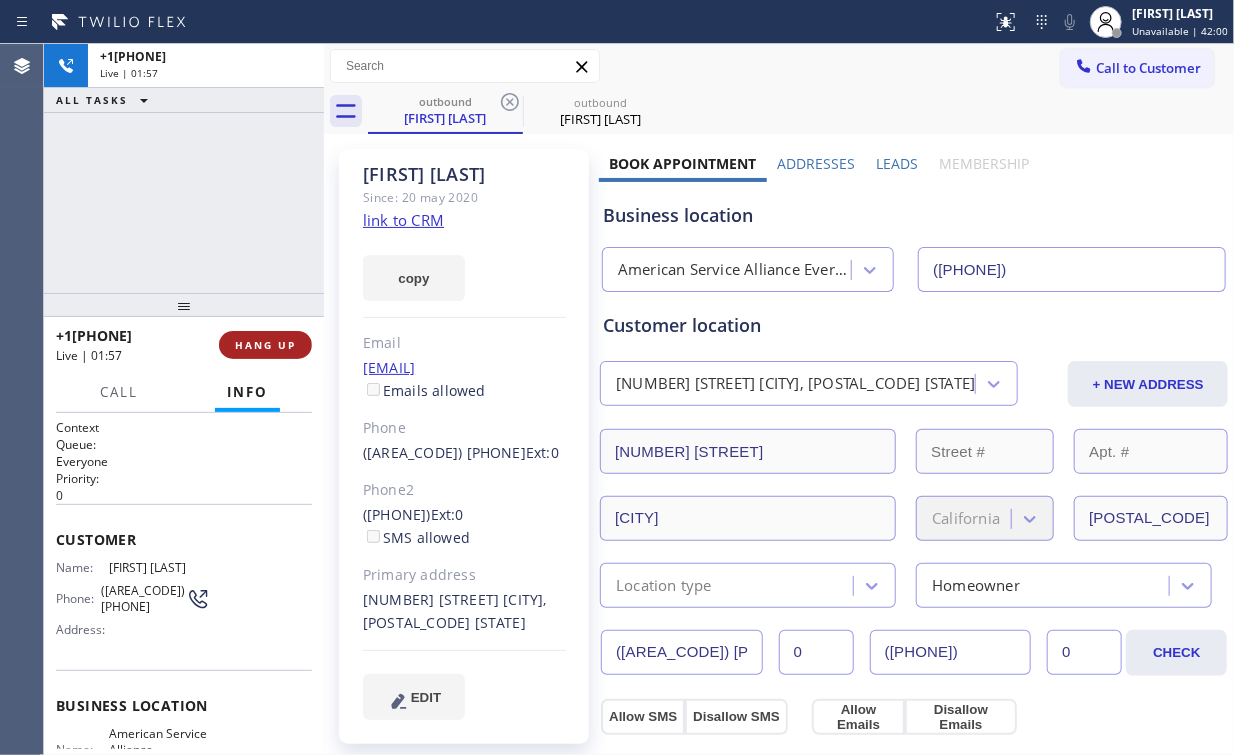 click on "HANG UP" at bounding box center [265, 345] 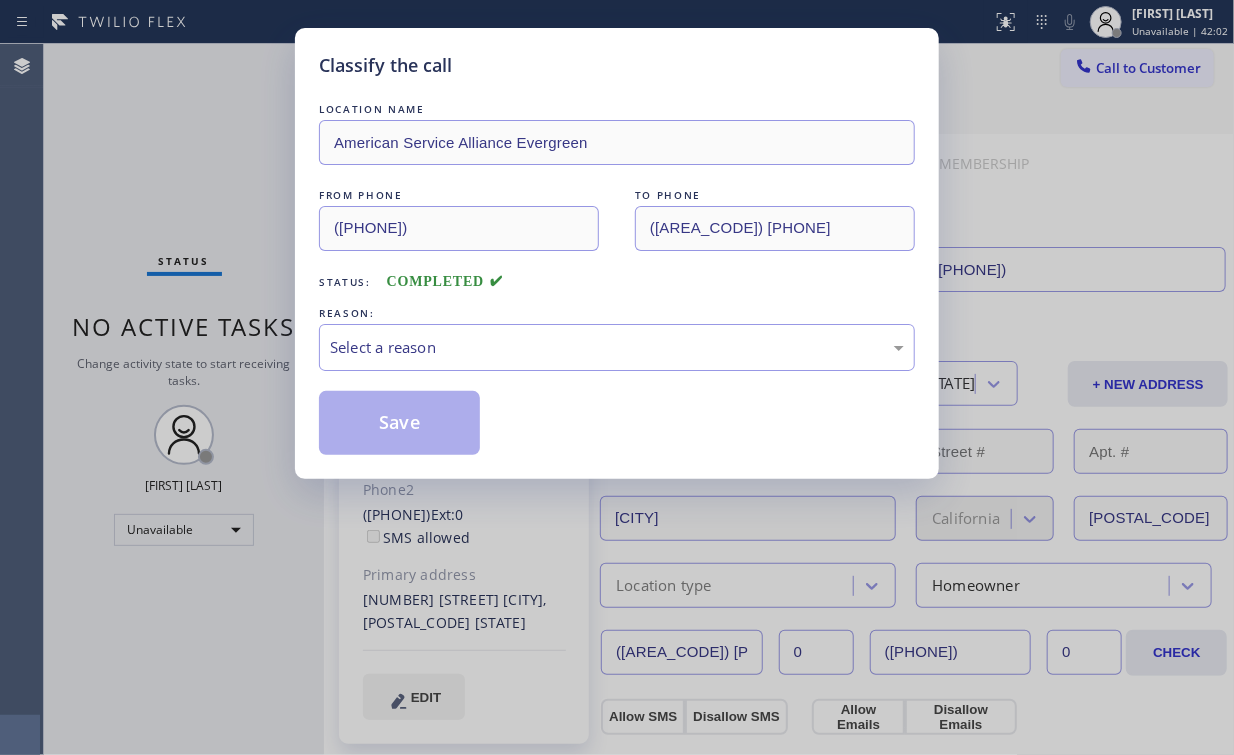 click on "Classify the call LOCATION NAME American Service Alliance Evergreen FROM PHONE ([PHONE]) TO PHONE ([PHONE]) Status: COMPLETED REASON: Select a reason Save" at bounding box center (617, 377) 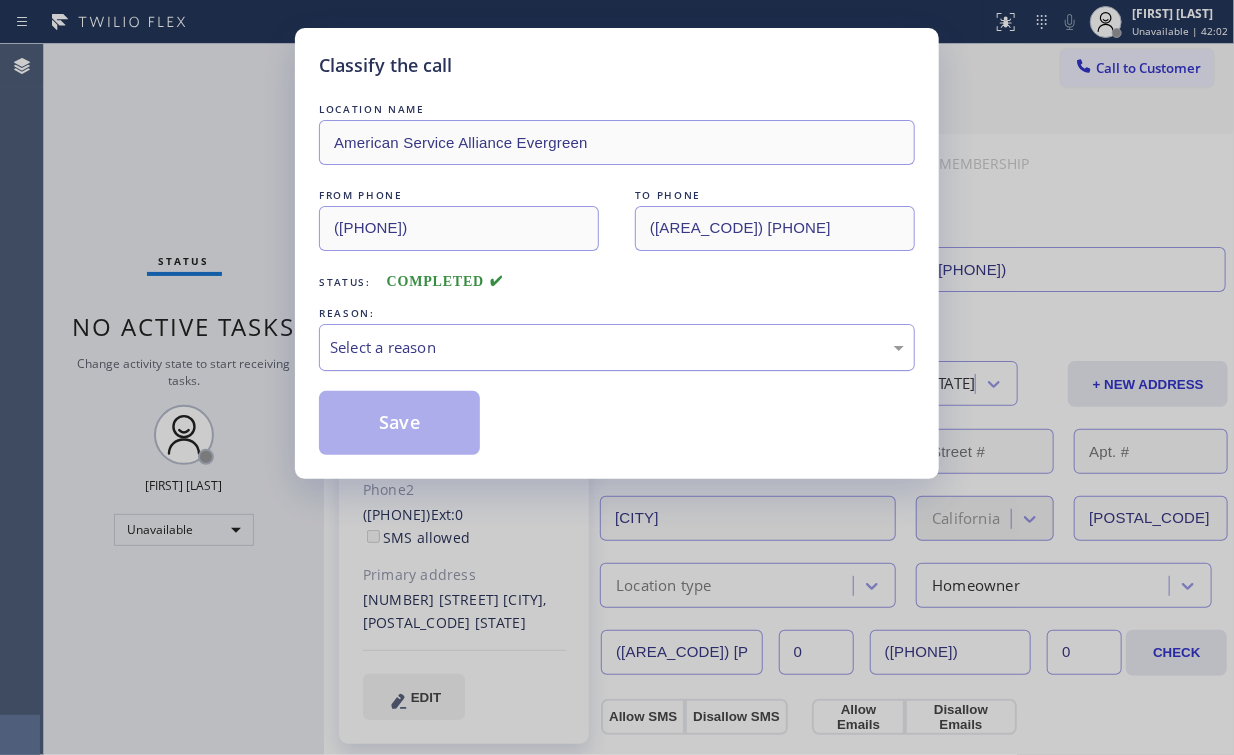 click on "Select a reason" at bounding box center (617, 347) 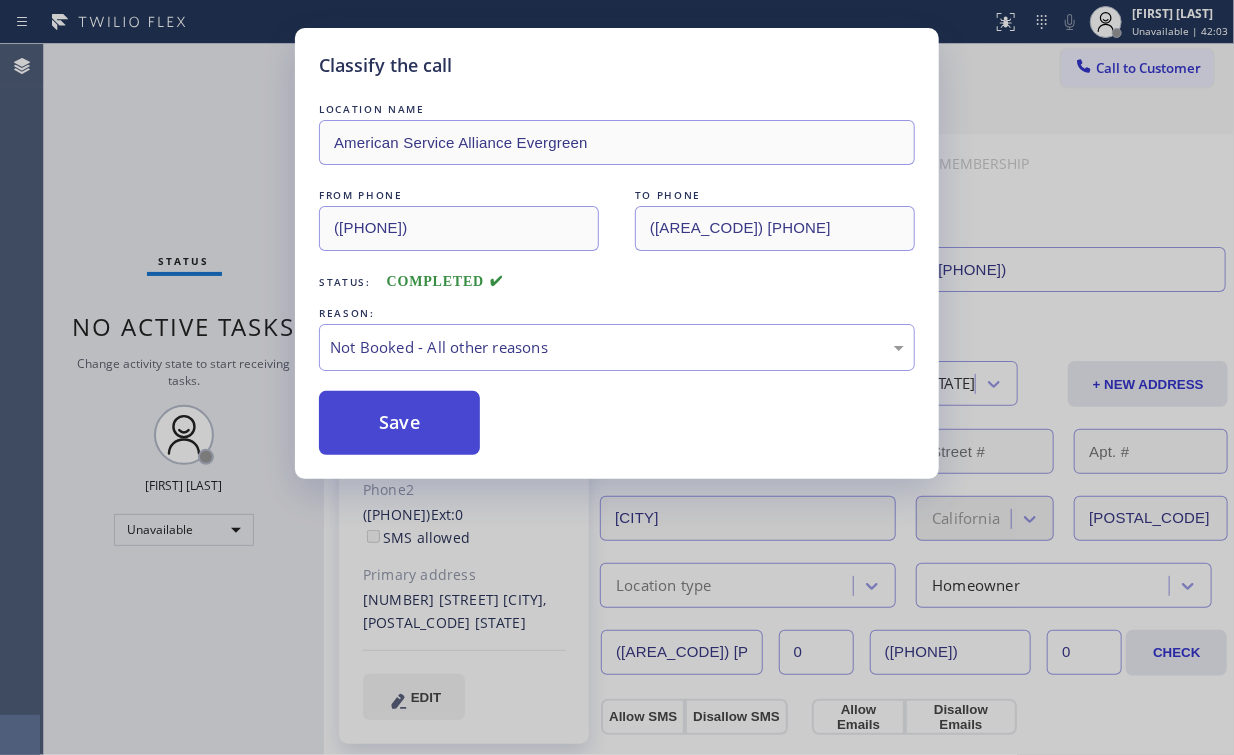 click on "Save" at bounding box center (399, 423) 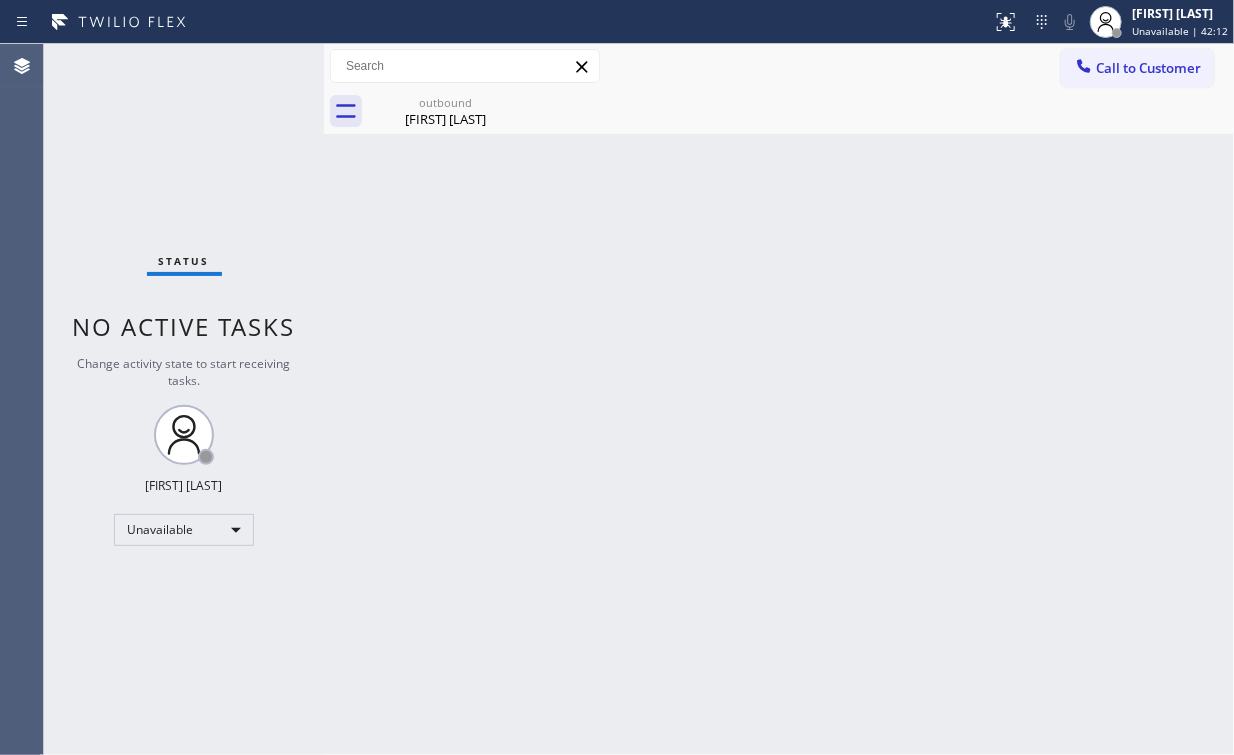 click on "Status   No active tasks     Change activity state to start receiving tasks.   Arnold Verallo Unavailable" at bounding box center [184, 399] 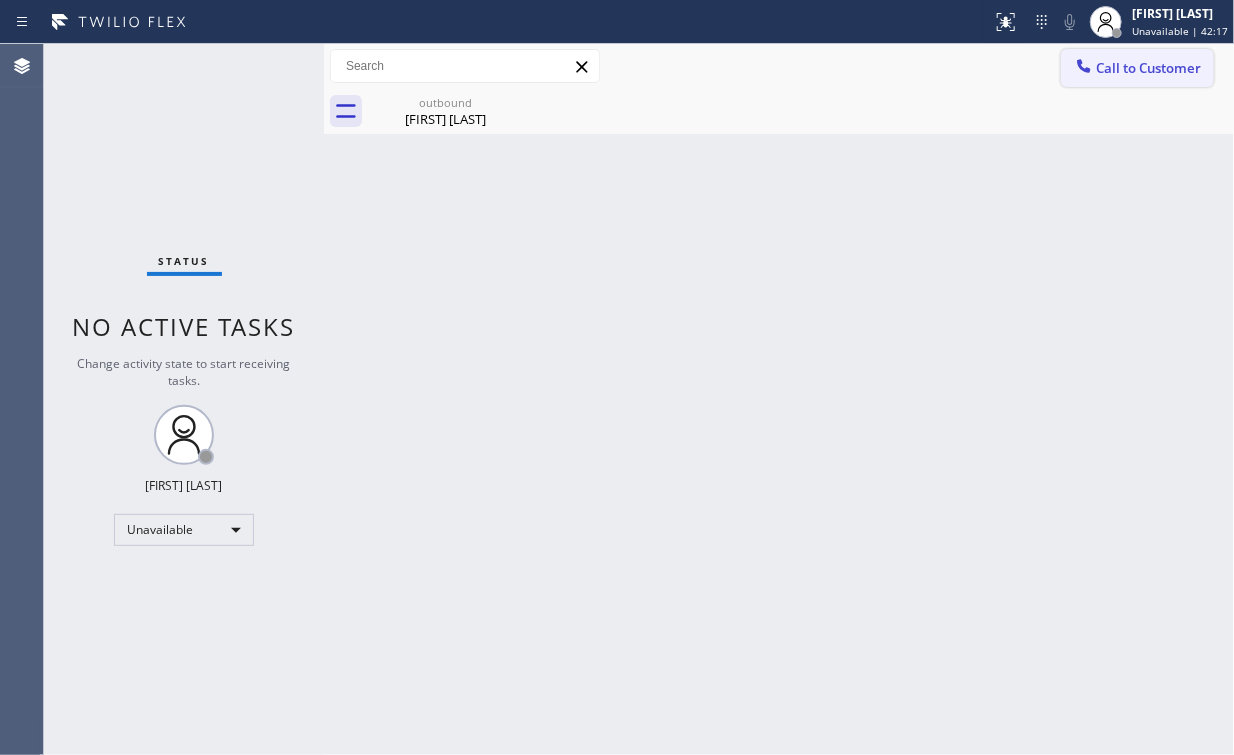 click on "Call to Customer" at bounding box center [1148, 68] 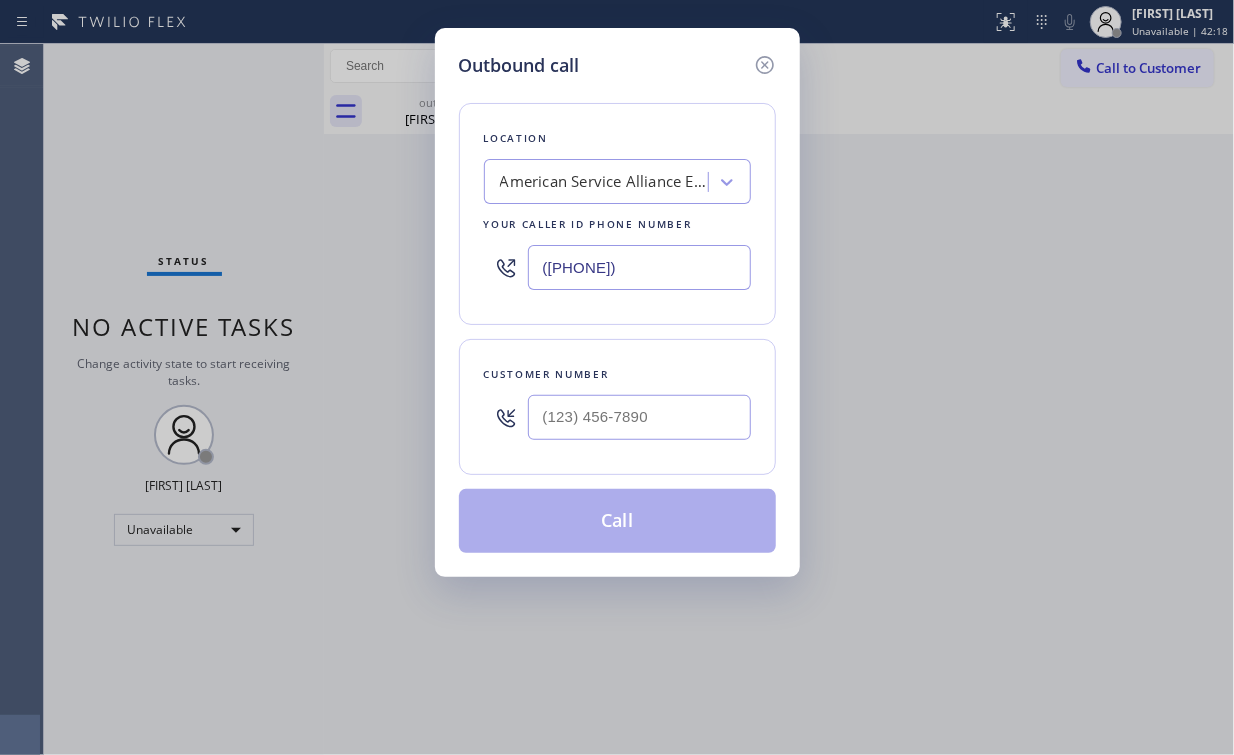 drag, startPoint x: 681, startPoint y: 271, endPoint x: 223, endPoint y: 230, distance: 459.83148 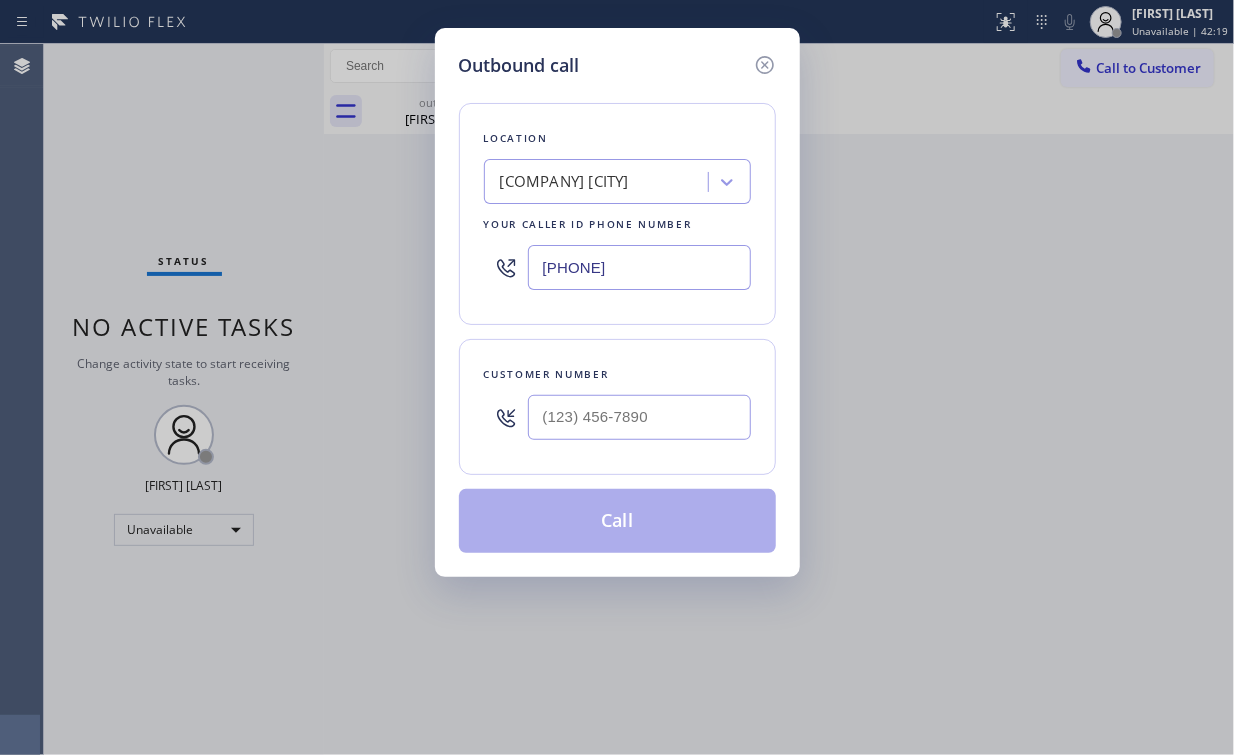 type on "[PHONE]" 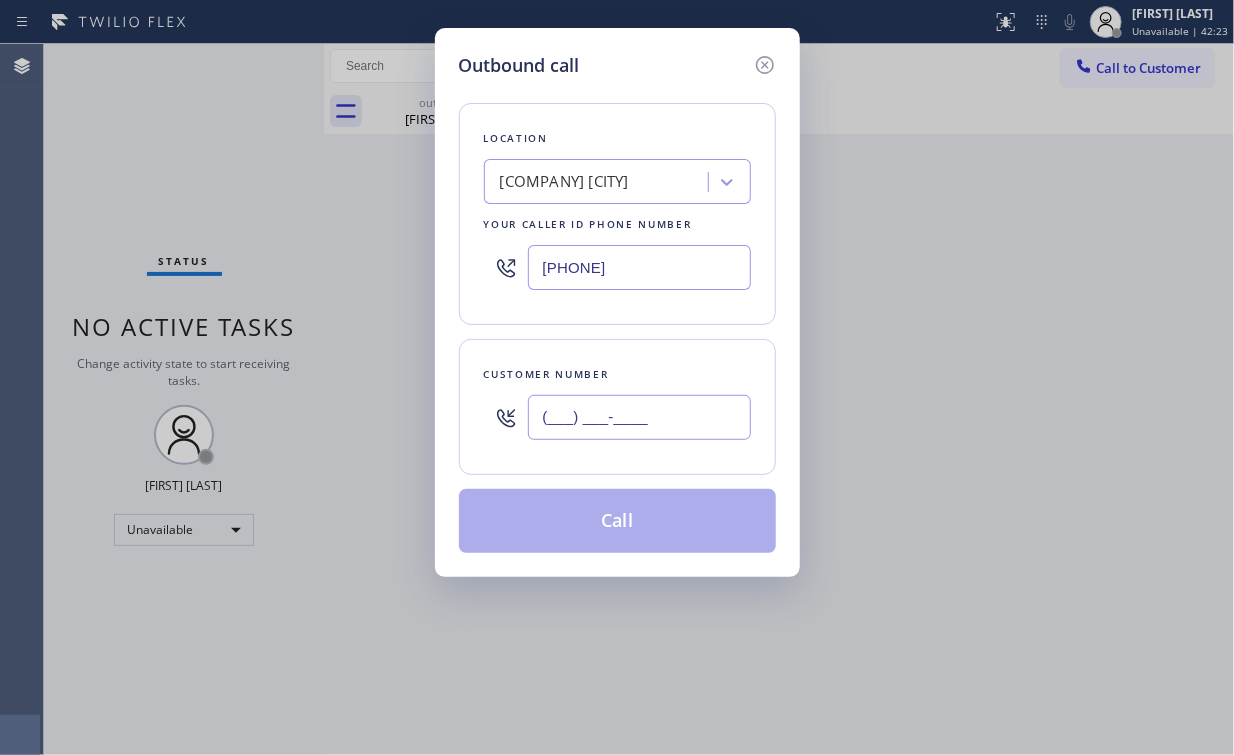 click on "(___) ___-____" at bounding box center [639, 417] 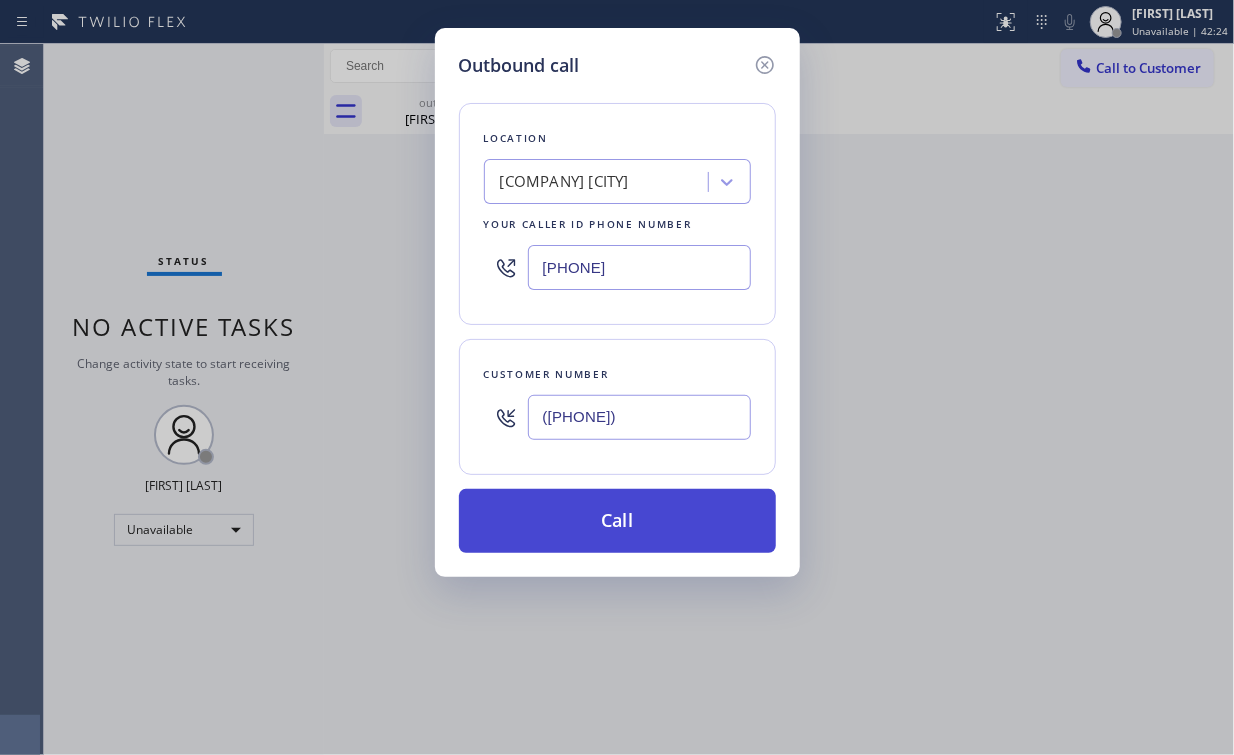 type on "([PHONE])" 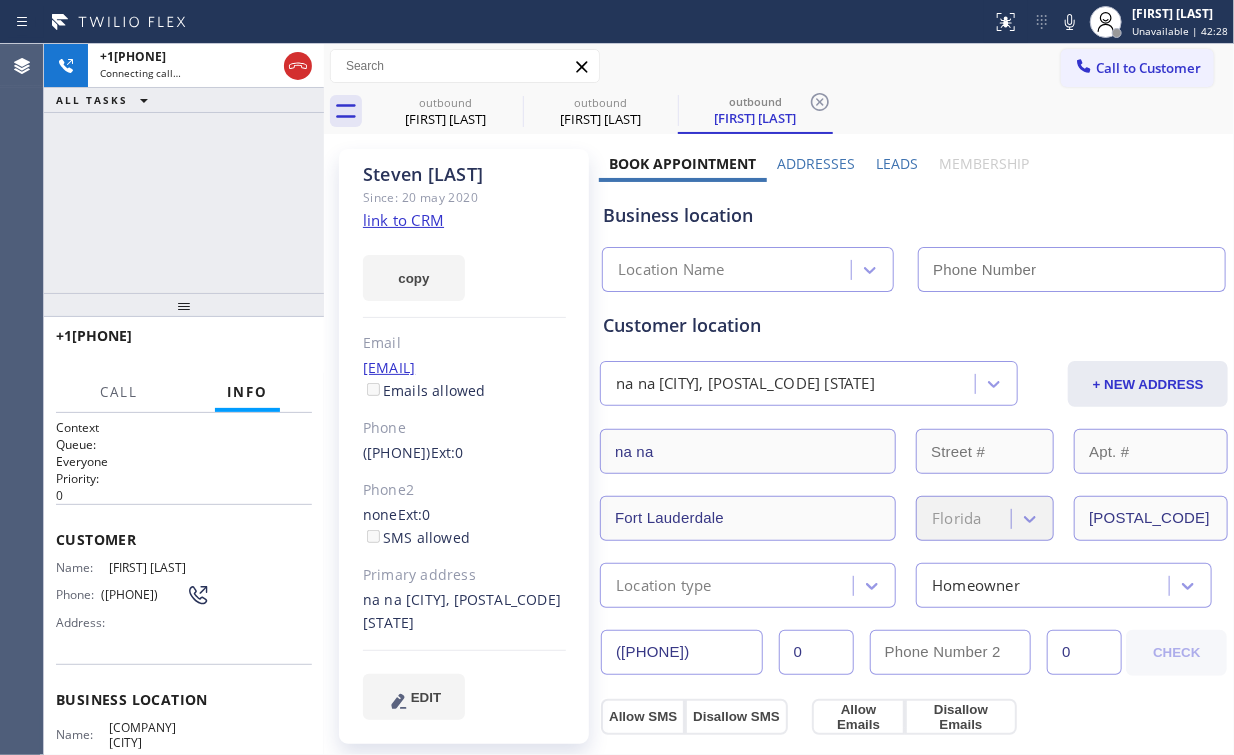 click on "[PHONE] Connecting call… ALL TASKS ALL TASKS ACTIVE TASKS TASKS IN WRAP UP" at bounding box center (184, 168) 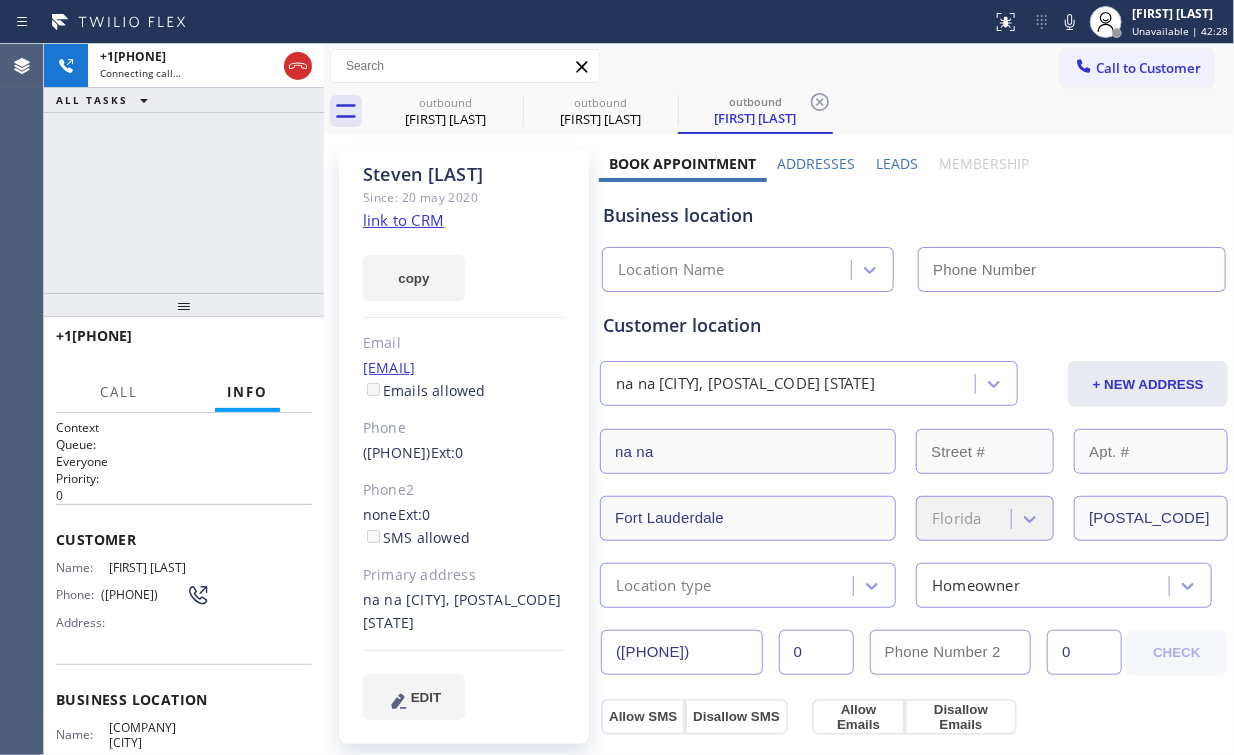 type on "[PHONE]" 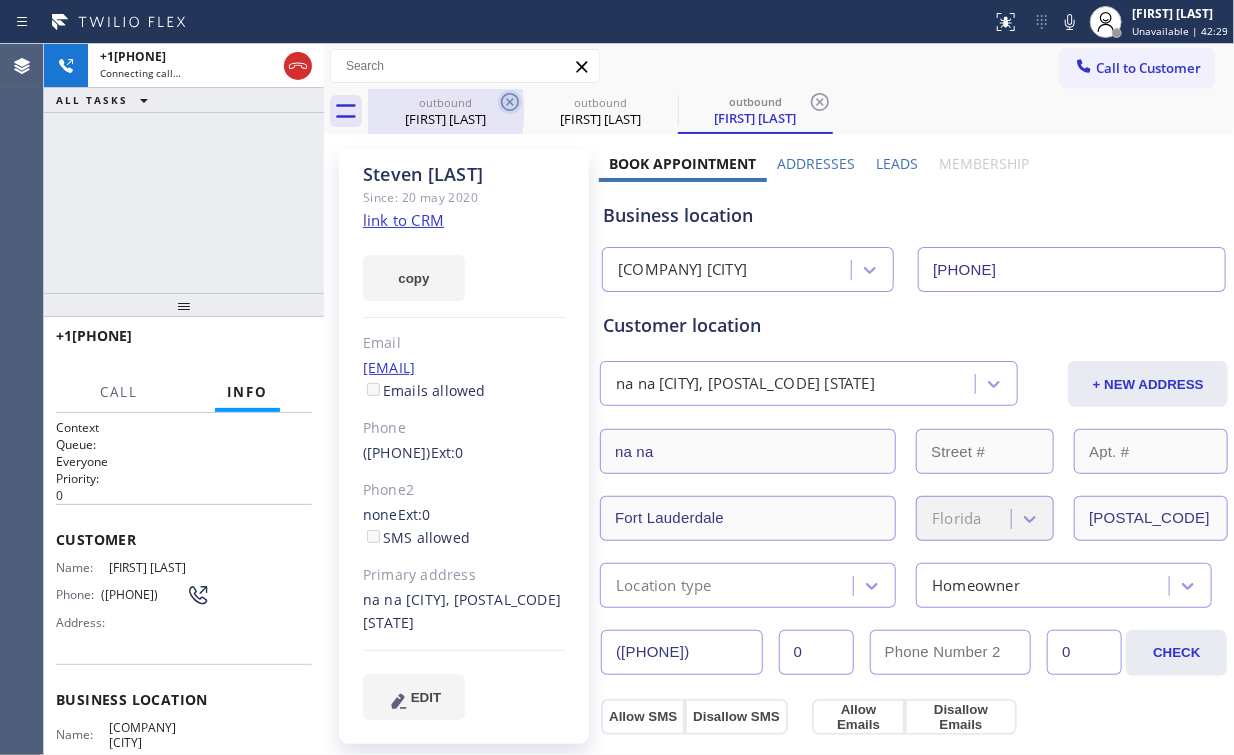 click 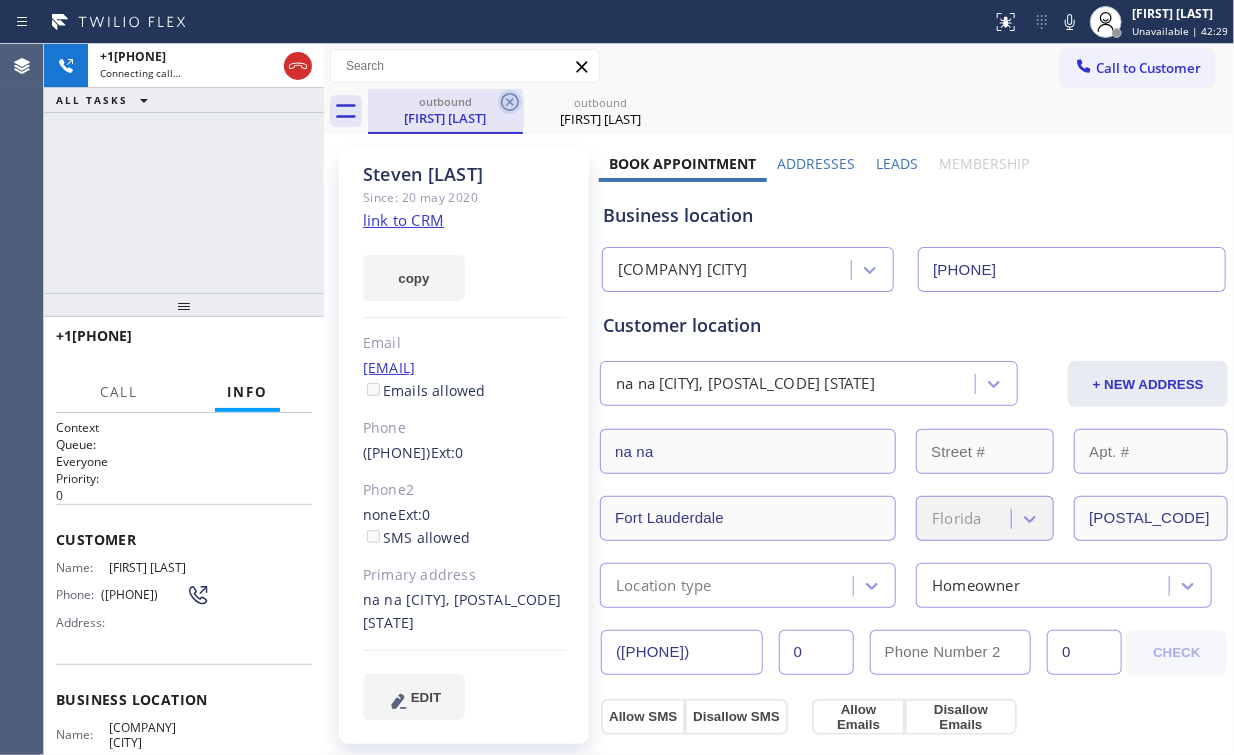 click 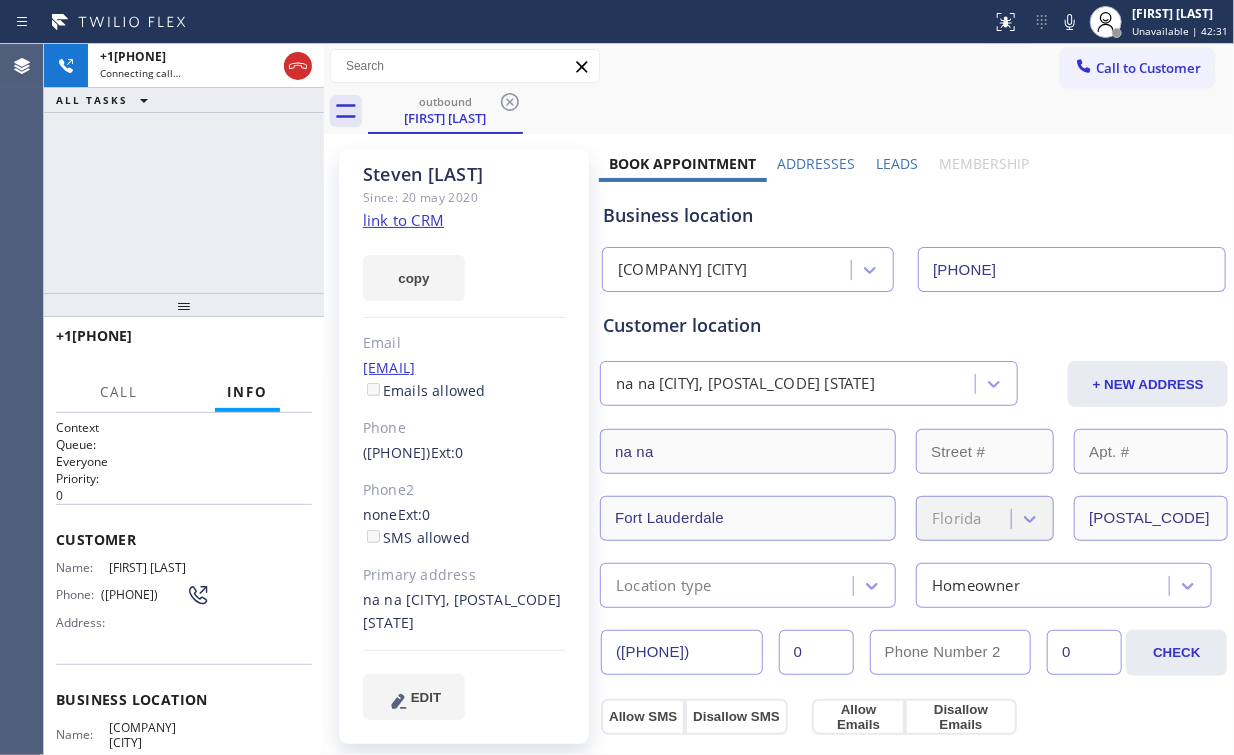 click on "[PHONE] Connecting call… ALL TASKS ALL TASKS ACTIVE TASKS TASKS IN WRAP UP" at bounding box center [184, 168] 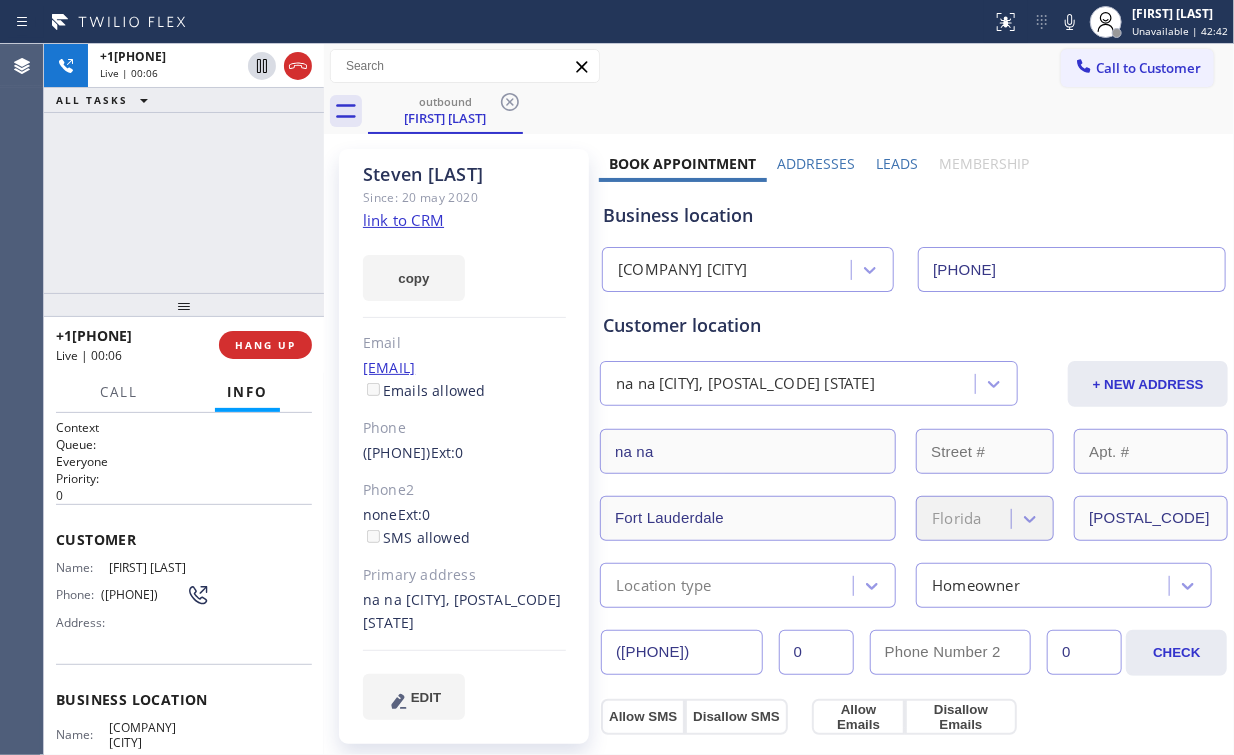 click on "[COMPANY] [CITY]" at bounding box center (682, 270) 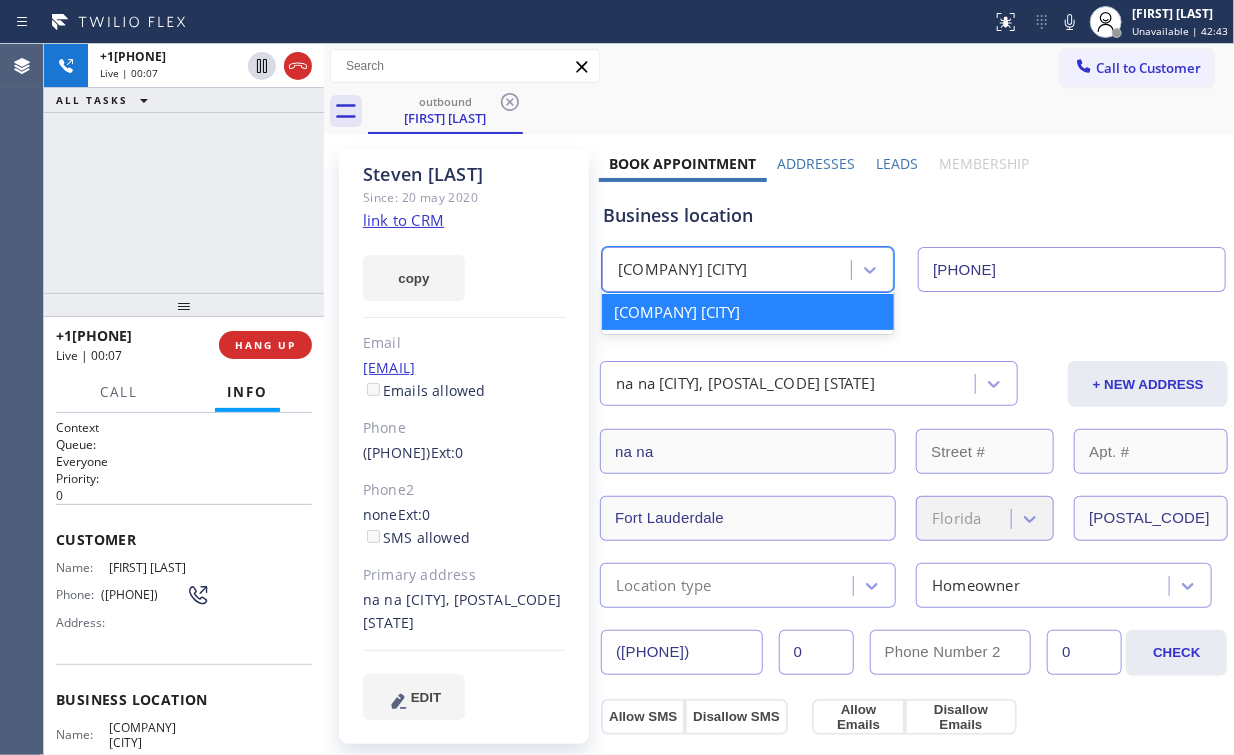 click on "Business location" at bounding box center (914, 215) 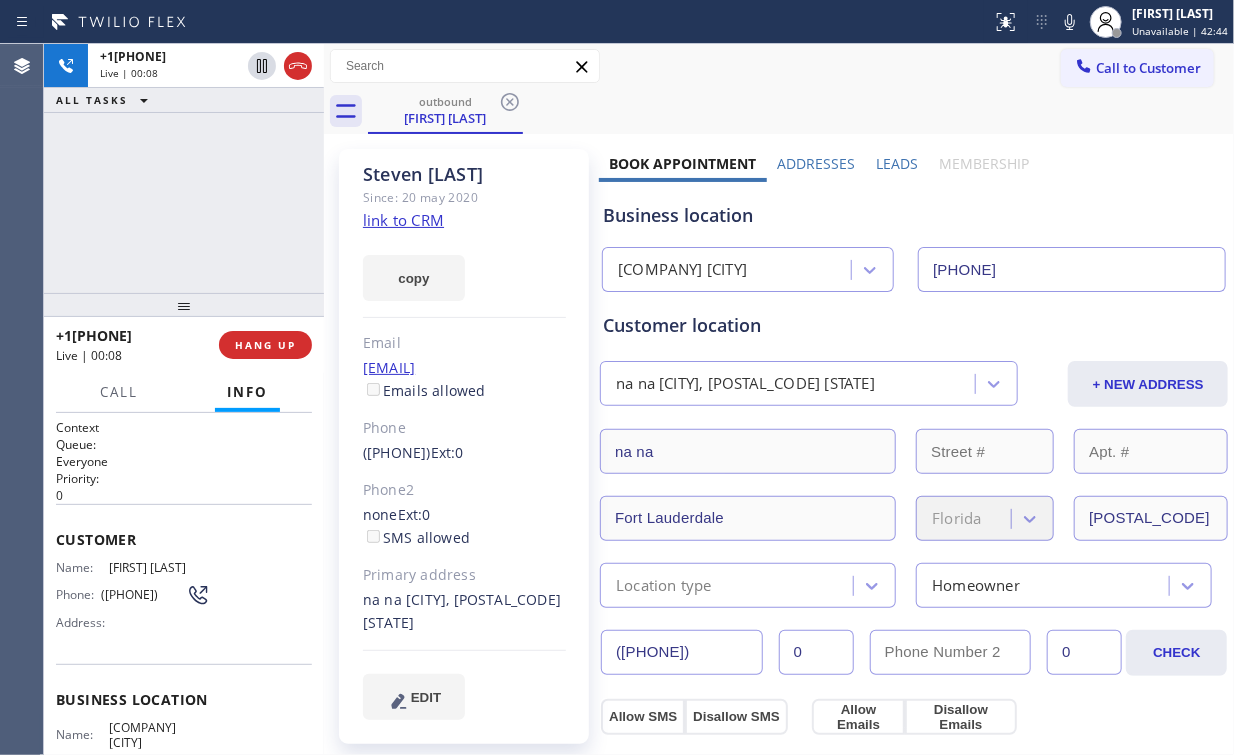 click on "[COMPANY] [CITY]" at bounding box center (682, 270) 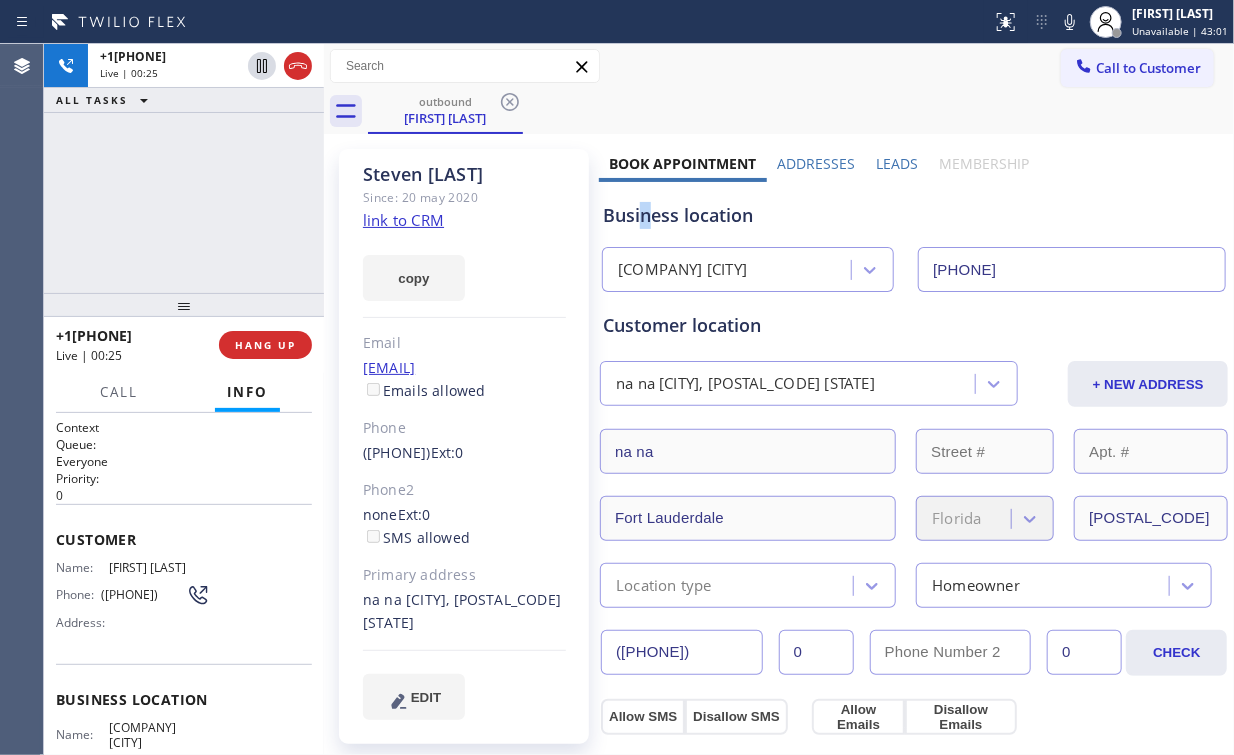click on "Business location" at bounding box center (914, 215) 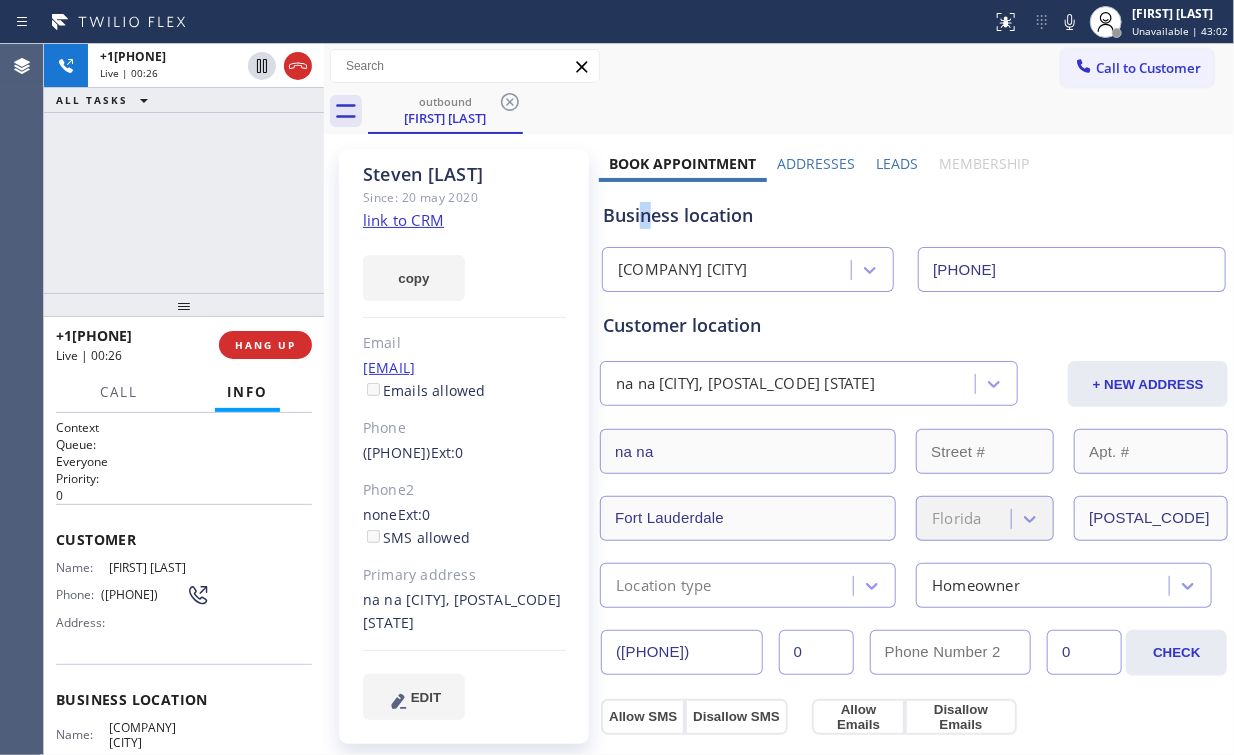 click on "Business location" at bounding box center (914, 215) 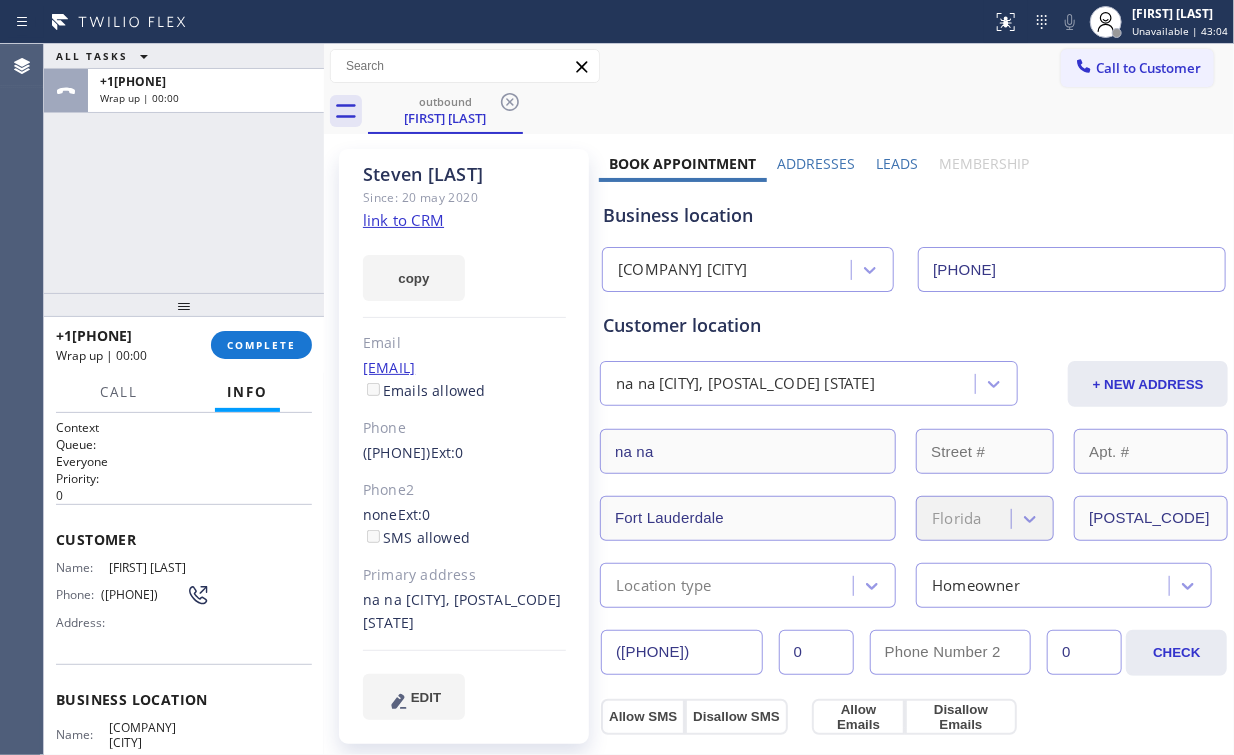 drag, startPoint x: 195, startPoint y: 208, endPoint x: 217, endPoint y: 237, distance: 36.40055 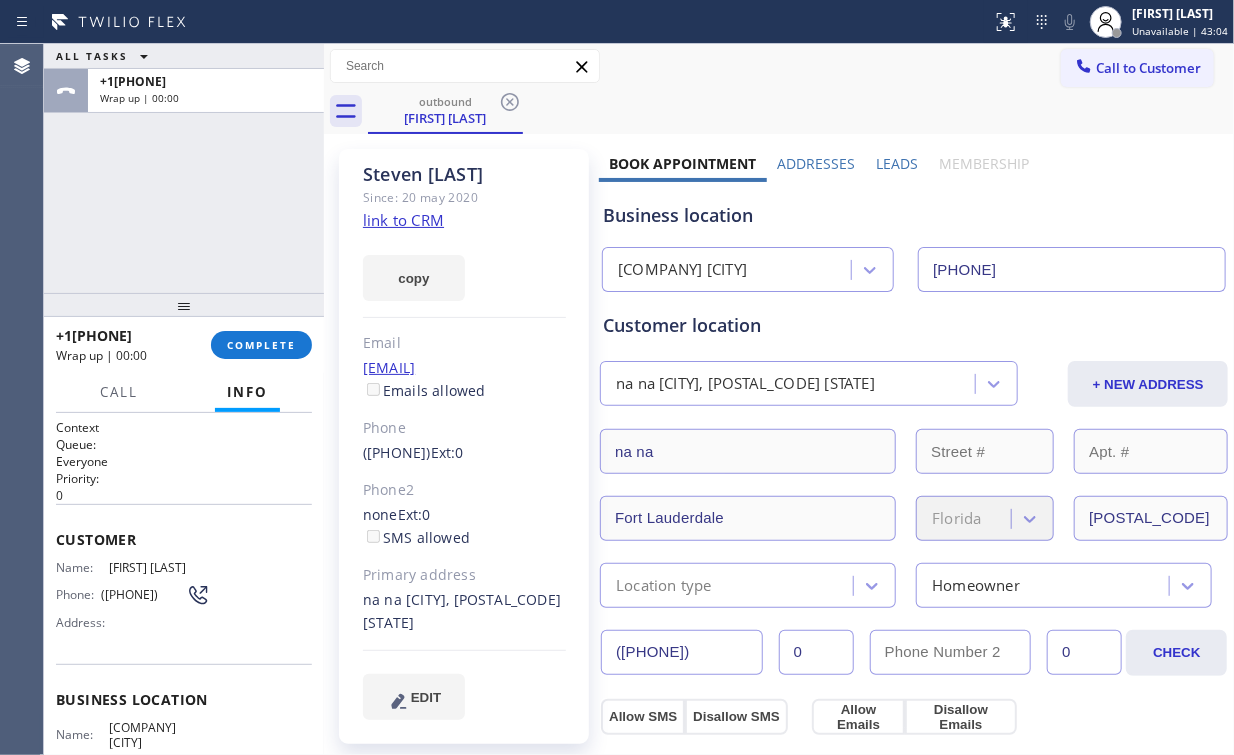 click on "ALL TASKS ALL TASKS ACTIVE TASKS TASKS IN WRAP UP [PHONE] Wrap up | 00:00" at bounding box center [184, 168] 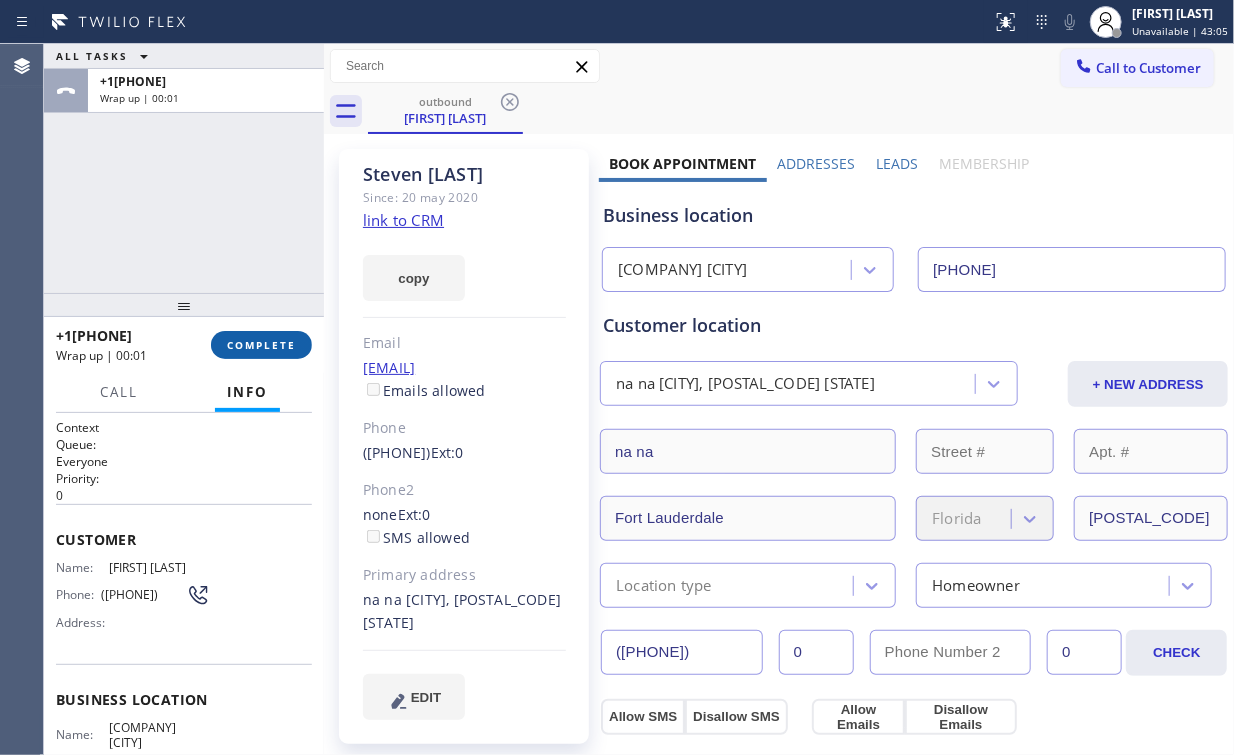 click on "COMPLETE" at bounding box center (261, 345) 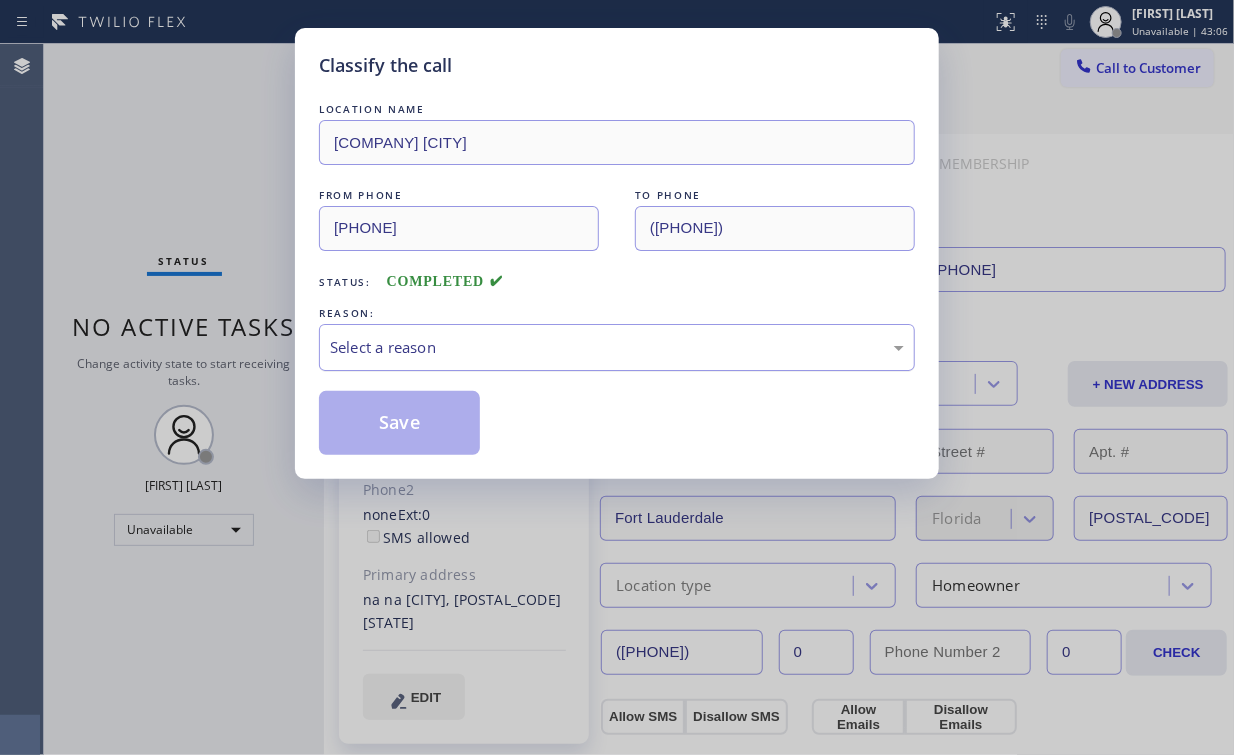 click on "Select a reason" at bounding box center [617, 347] 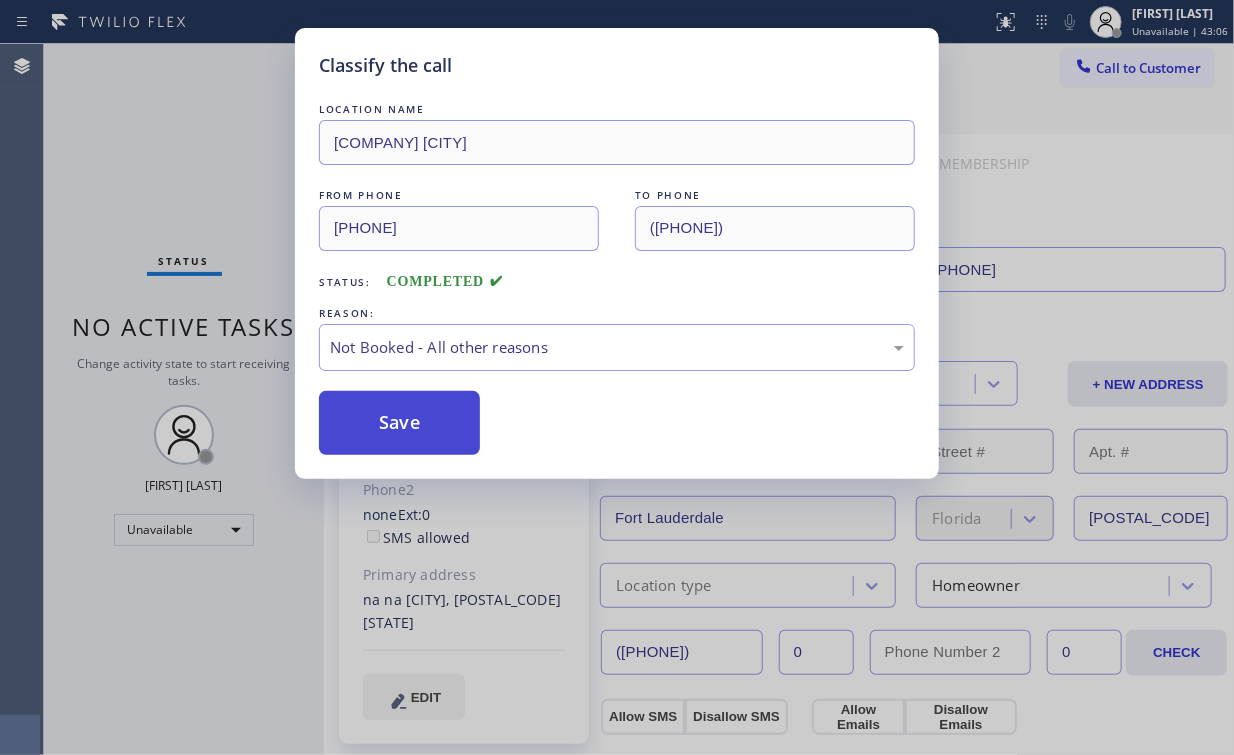 click on "Save" at bounding box center [399, 423] 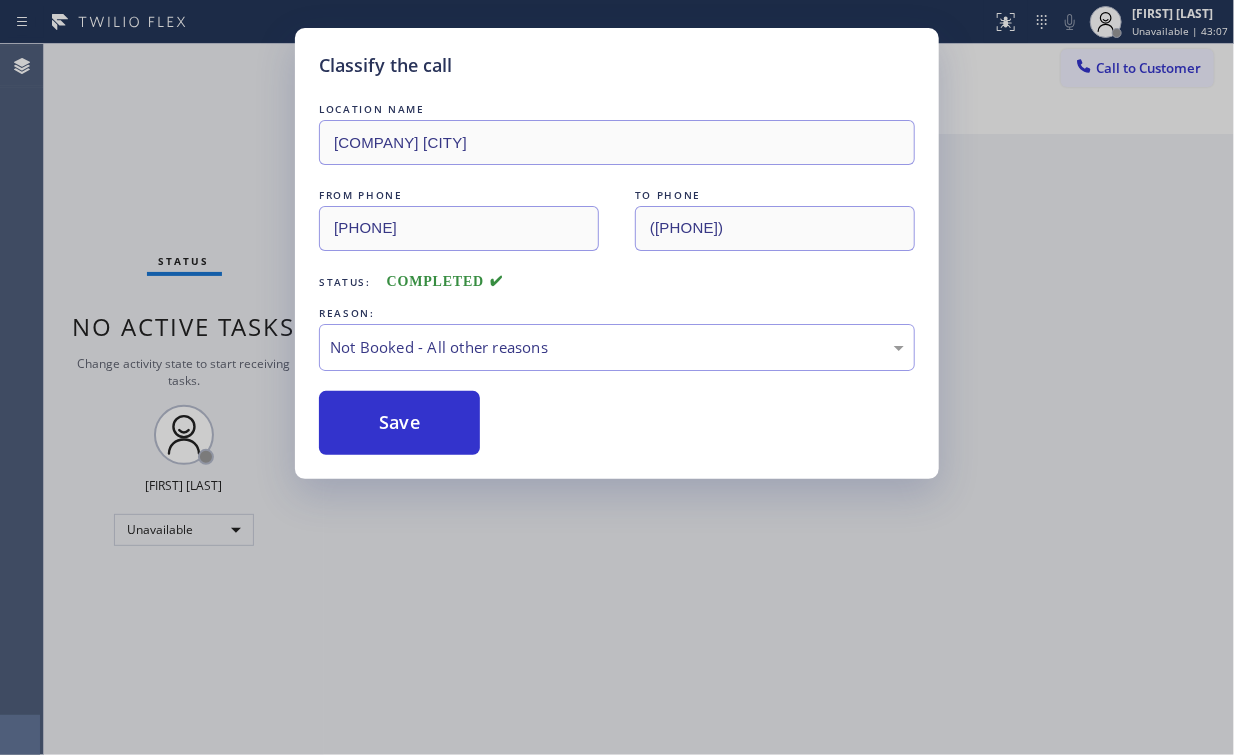 click on "Classify the call LOCATION NAME [COMPANY] [CITY] FROM PHONE ([AREA_CODE]) [PHONE] TO PHONE ([AREA_CODE]) [PHONE] Status: COMPLETED REASON: Not Booked - All other reasons Save" at bounding box center [617, 377] 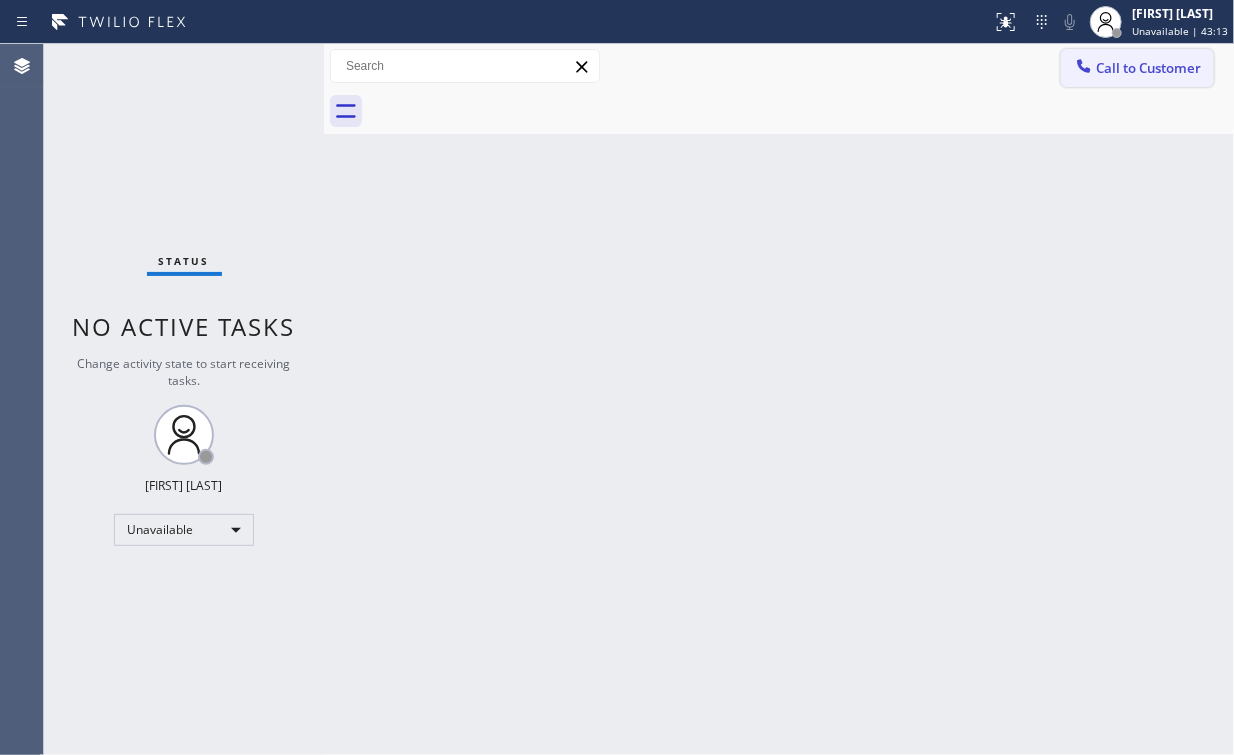 drag, startPoint x: 1107, startPoint y: 70, endPoint x: 744, endPoint y: 378, distance: 476.05988 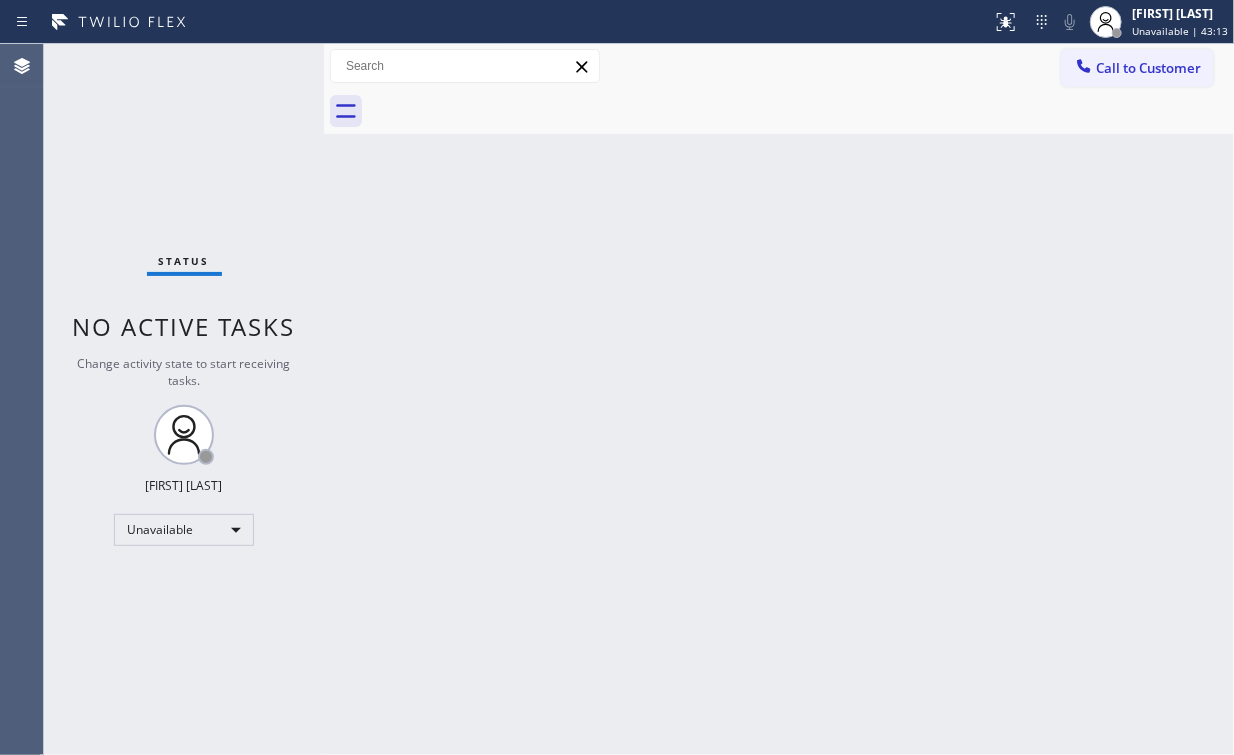 click on "Call to Customer" at bounding box center [1148, 68] 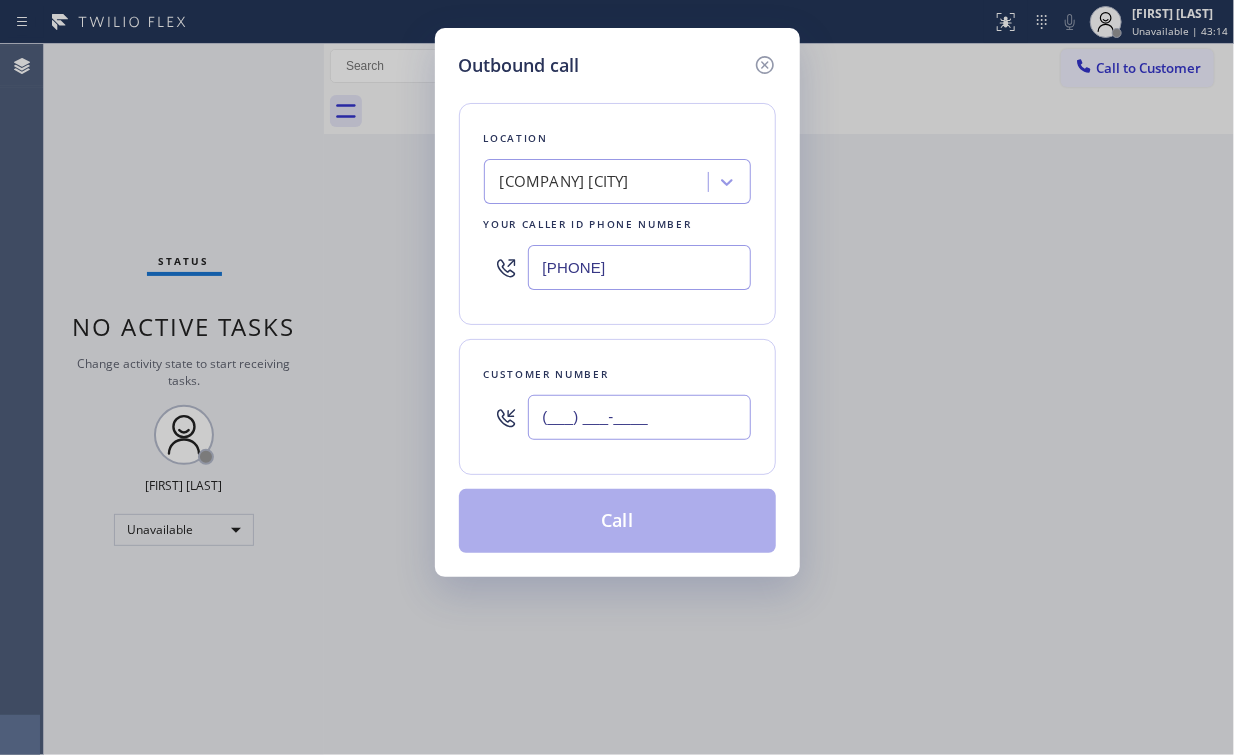 click on "(___) ___-____" at bounding box center (639, 417) 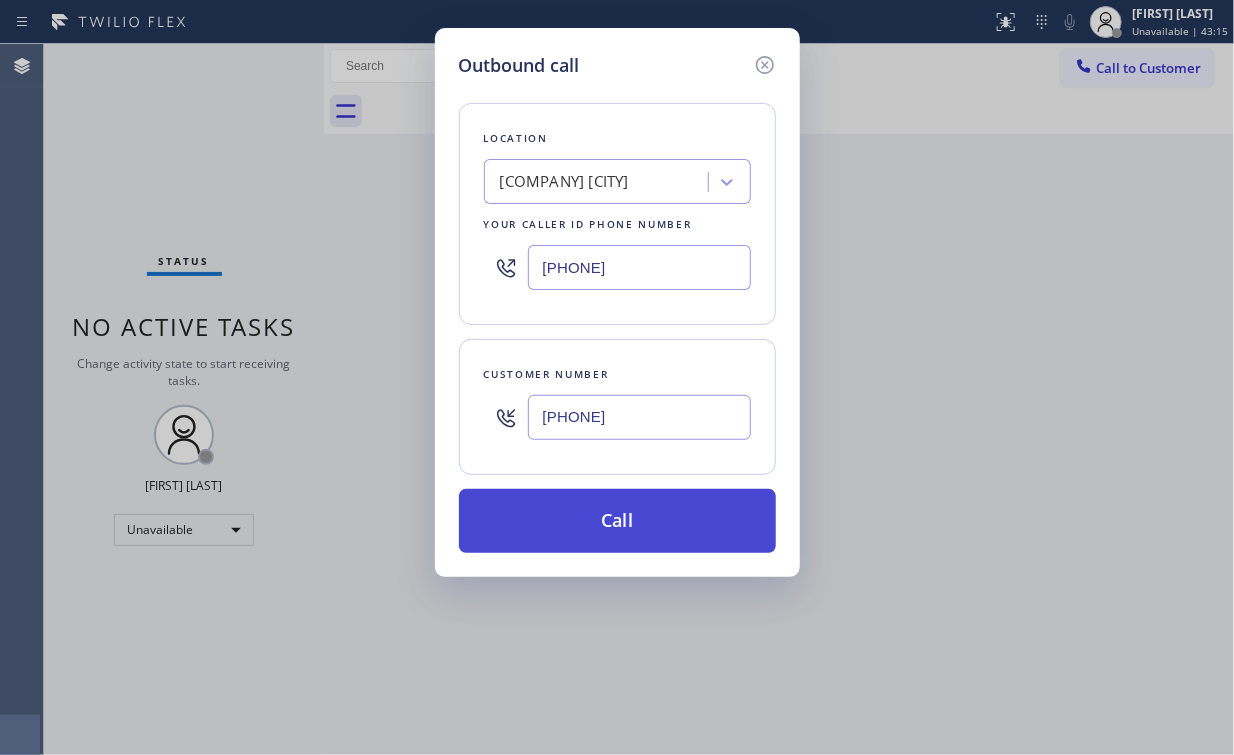 type on "[PHONE]" 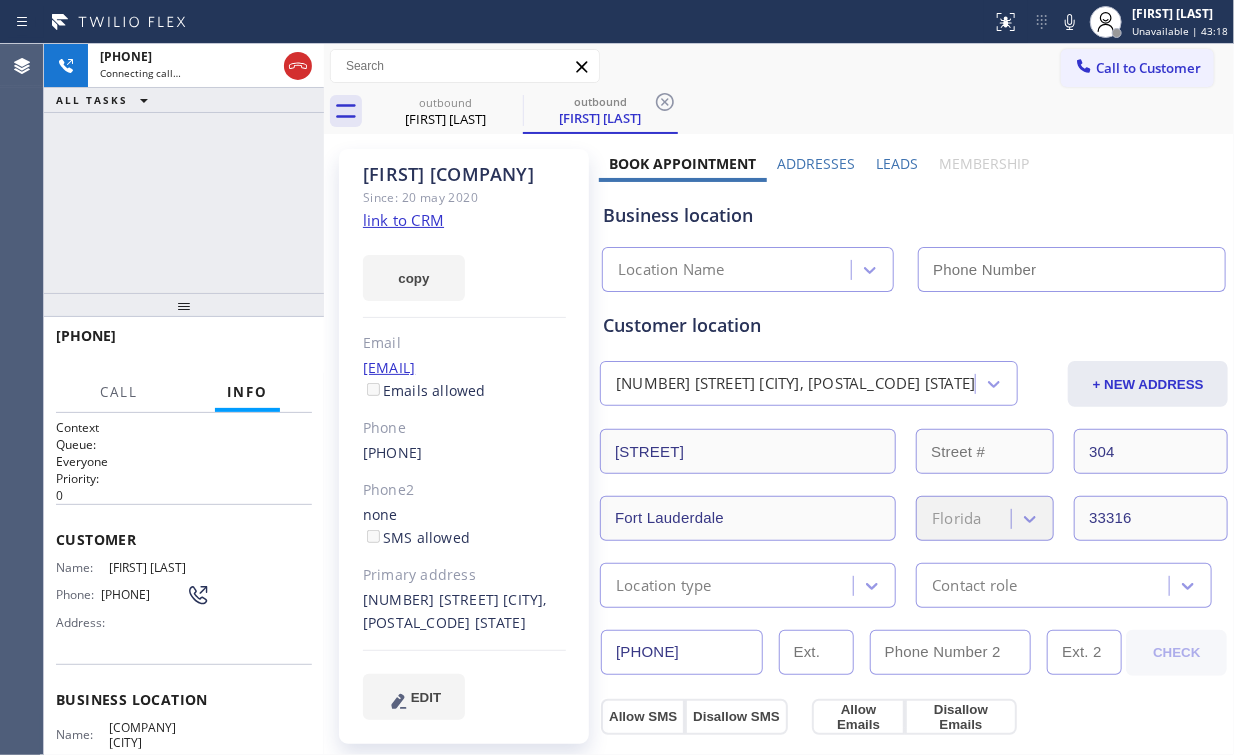 click on "[PHONE] Connecting call… ALL TASKS ALL TASKS ACTIVE TASKS TASKS IN WRAP UP" at bounding box center [184, 168] 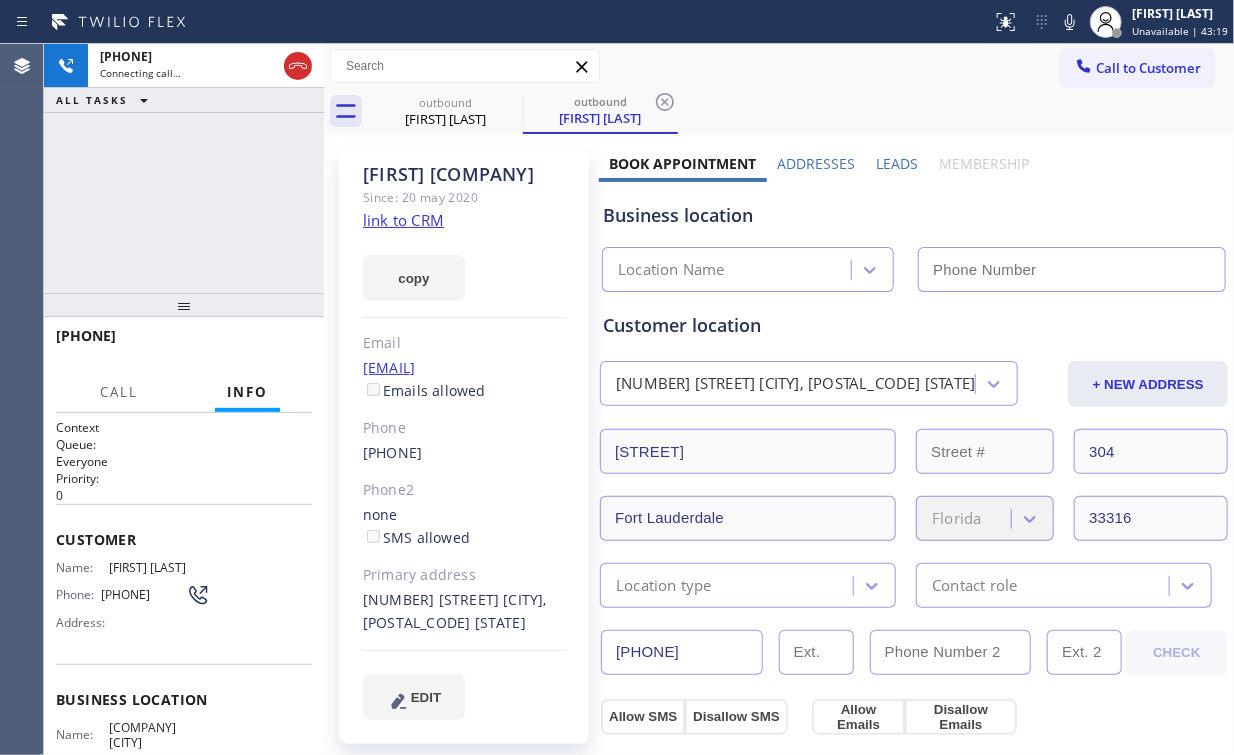 type on "[PHONE]" 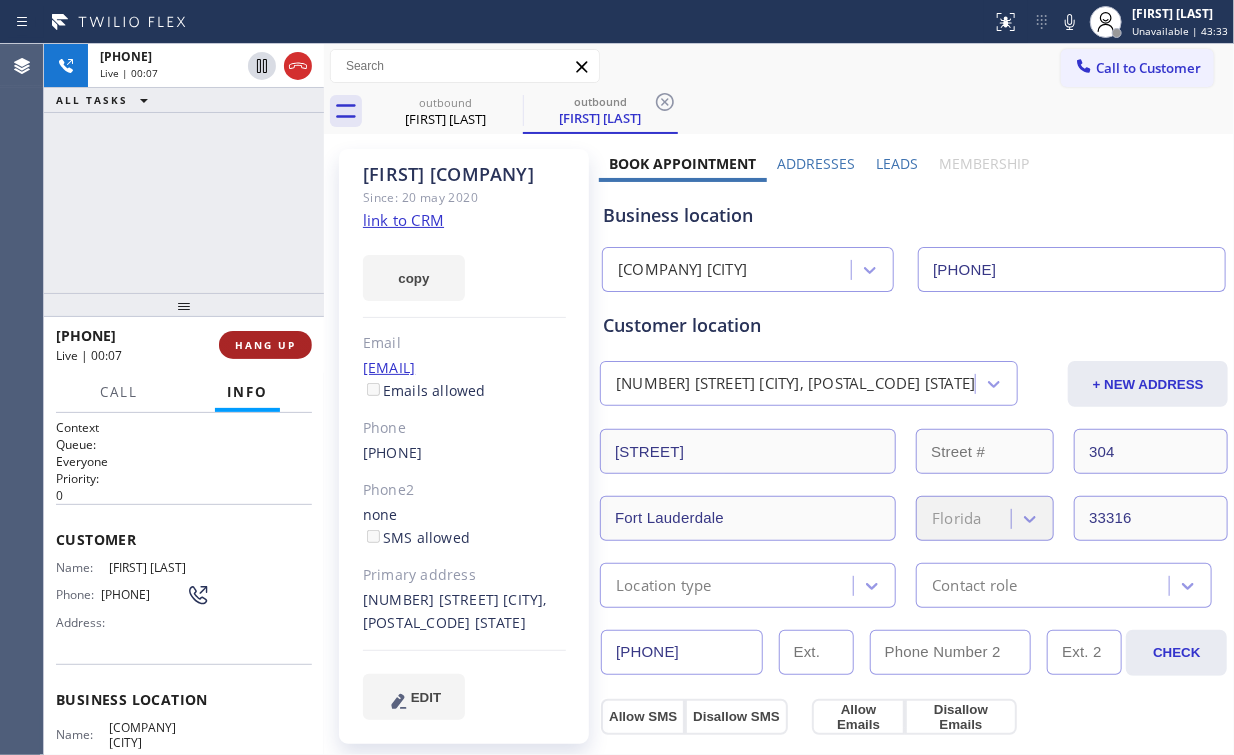 click on "HANG UP" at bounding box center (265, 345) 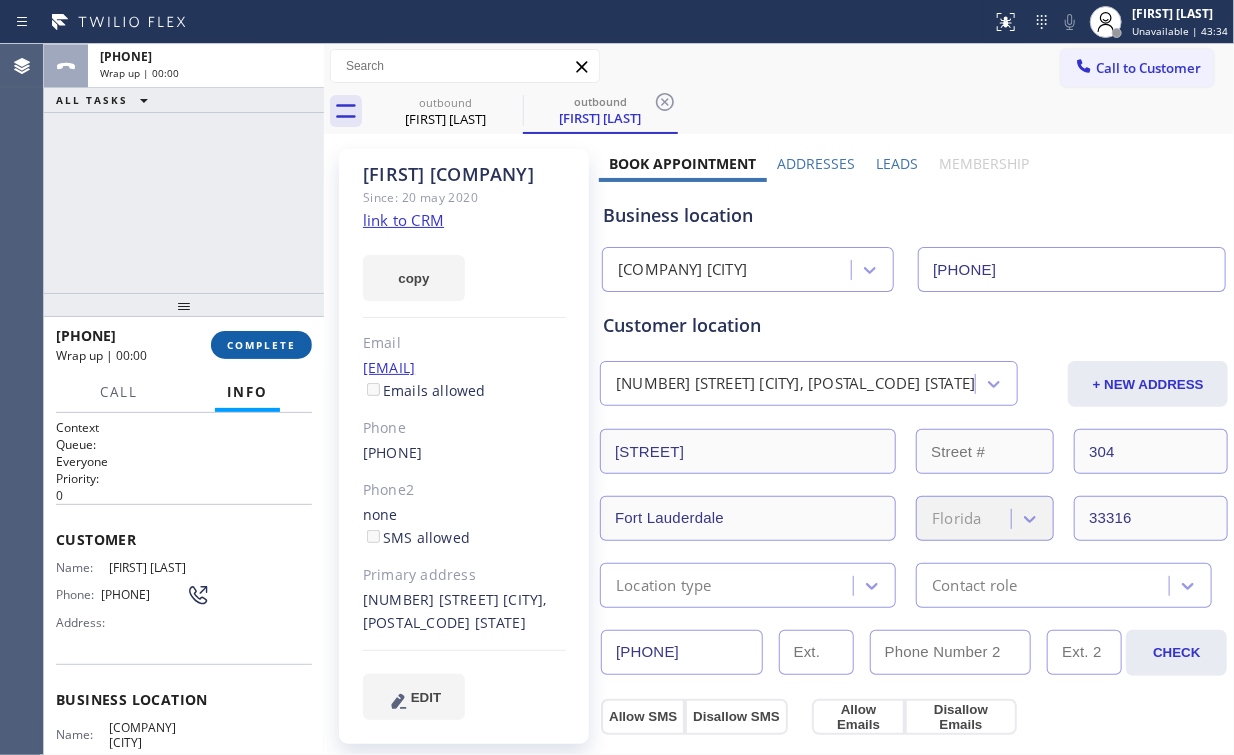 click on "COMPLETE" at bounding box center (261, 345) 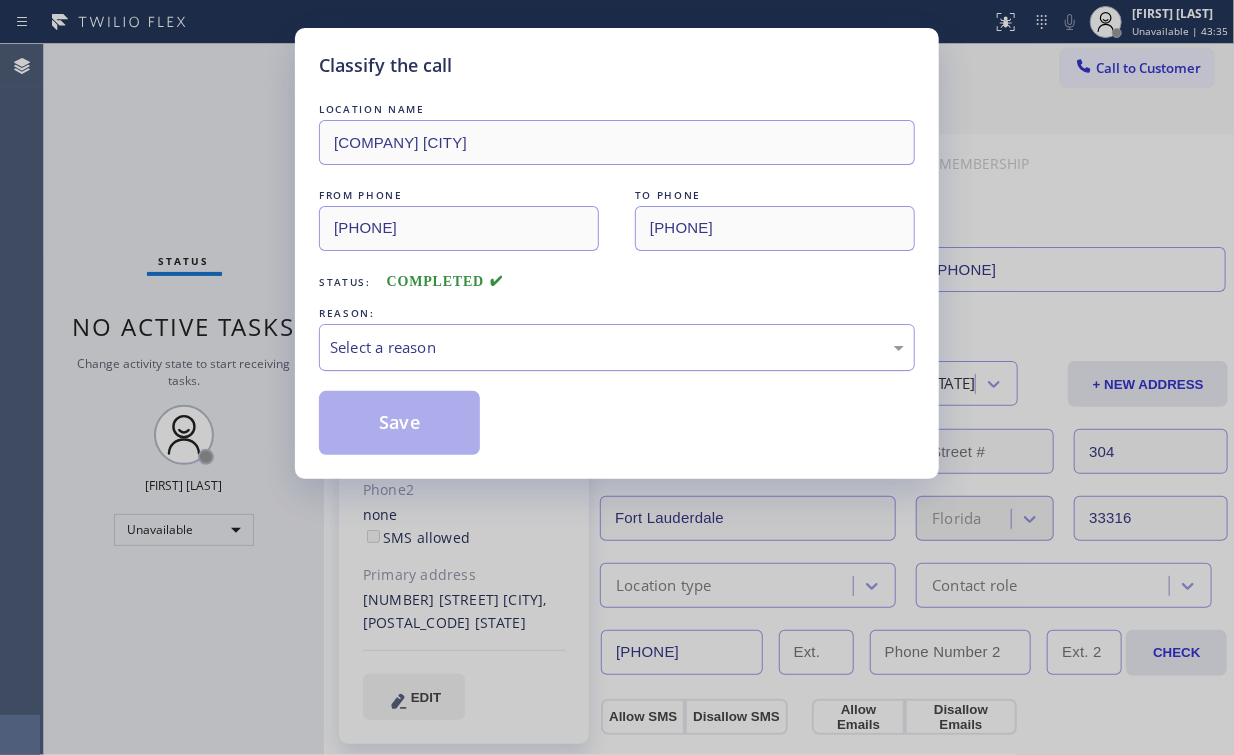 click on "Select a reason" at bounding box center [617, 347] 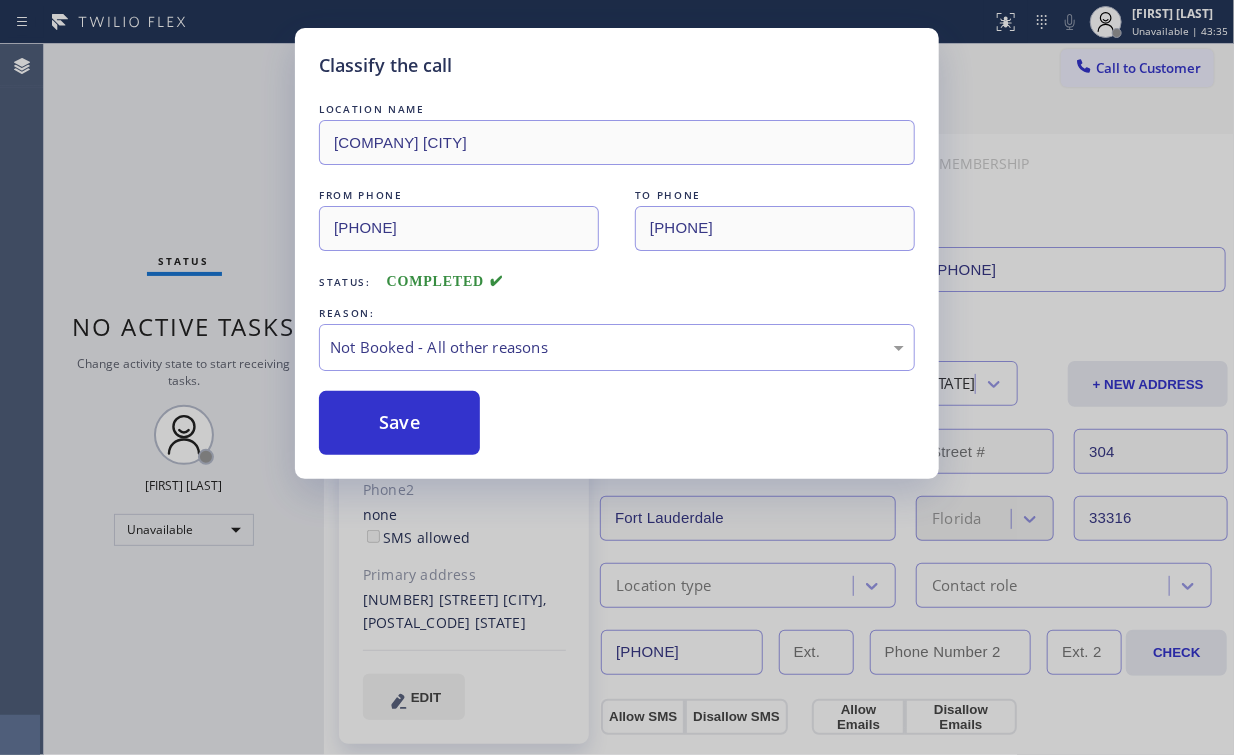 click on "Save" at bounding box center [399, 423] 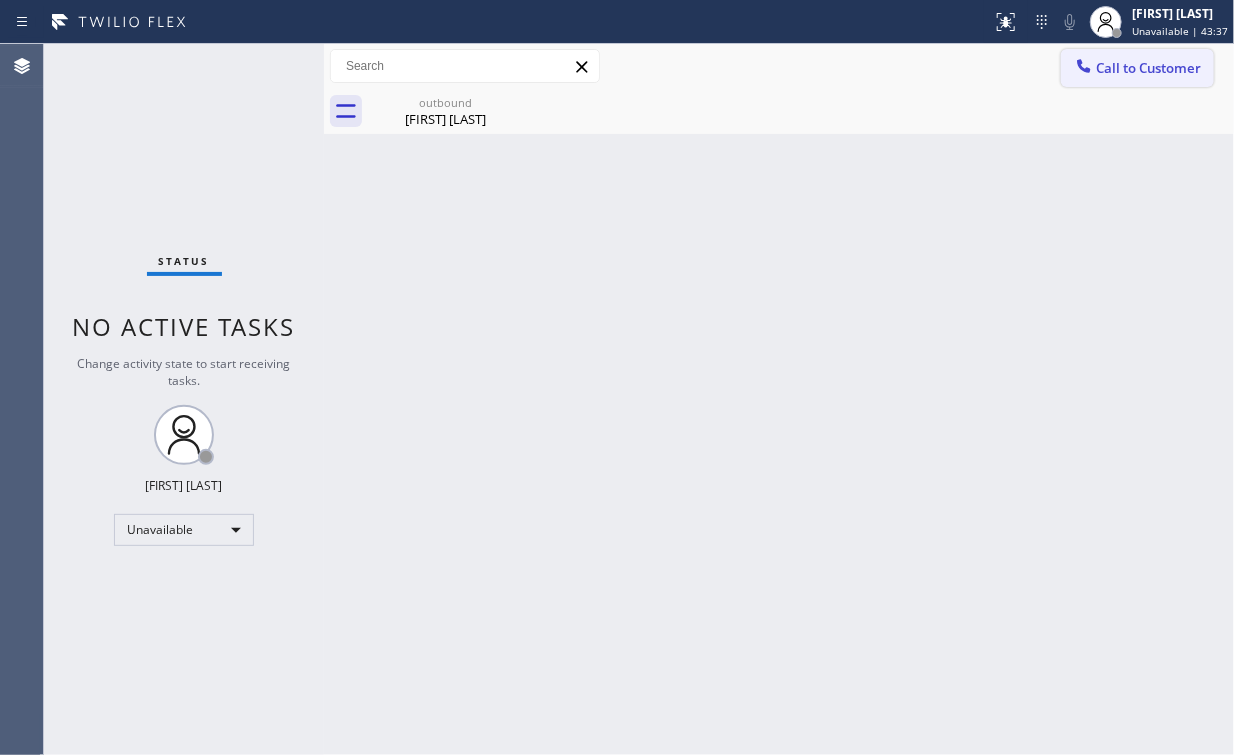 click on "Call to Customer" at bounding box center (1148, 68) 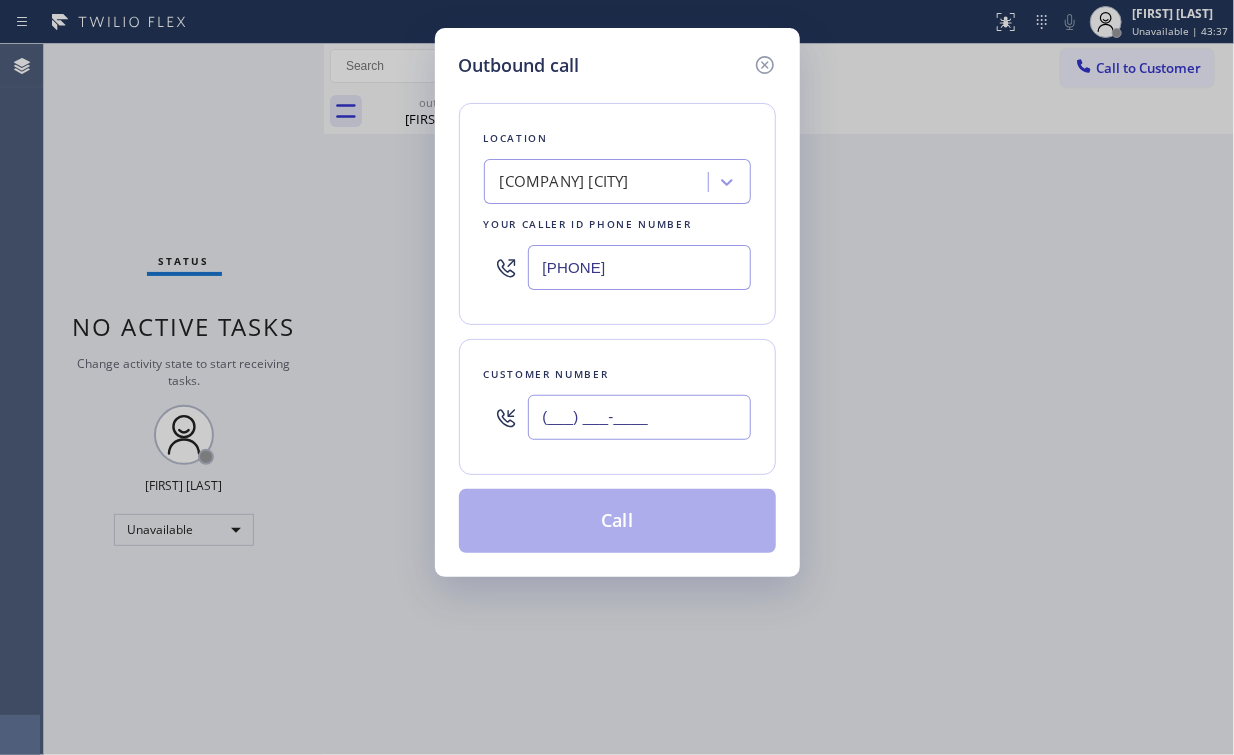click on "(___) ___-____" at bounding box center [639, 417] 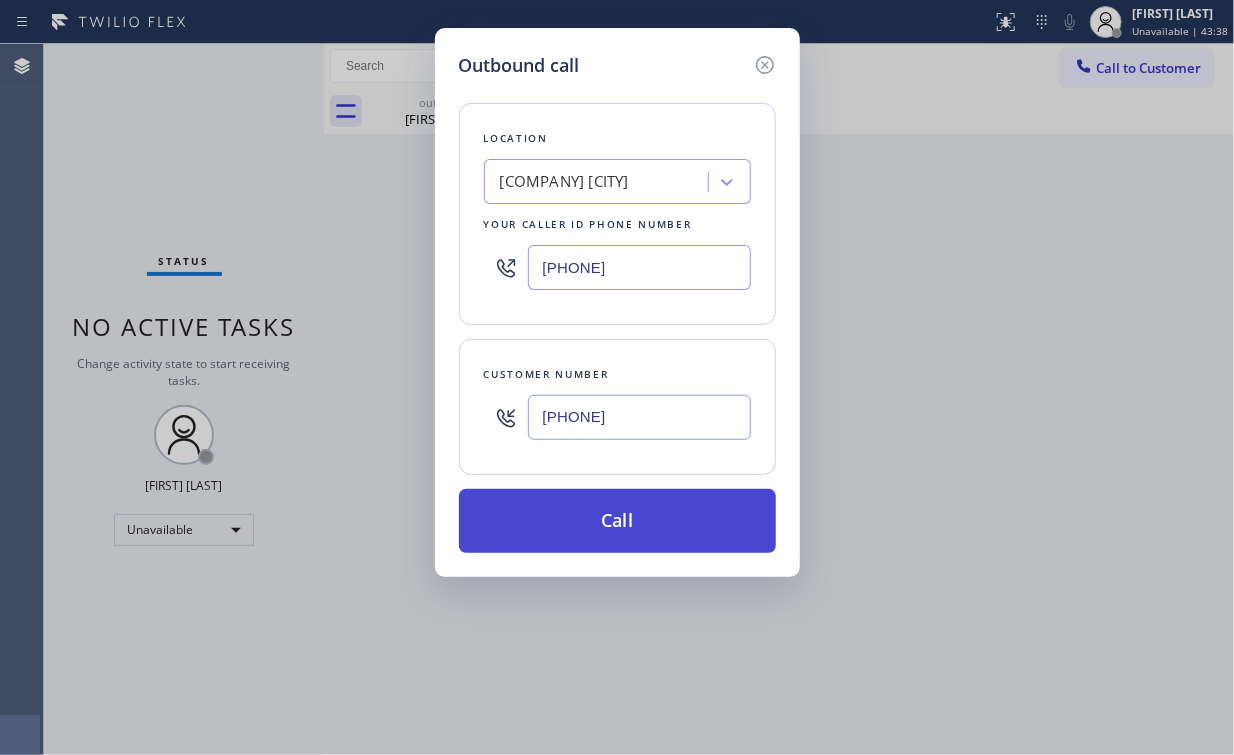 type on "[PHONE]" 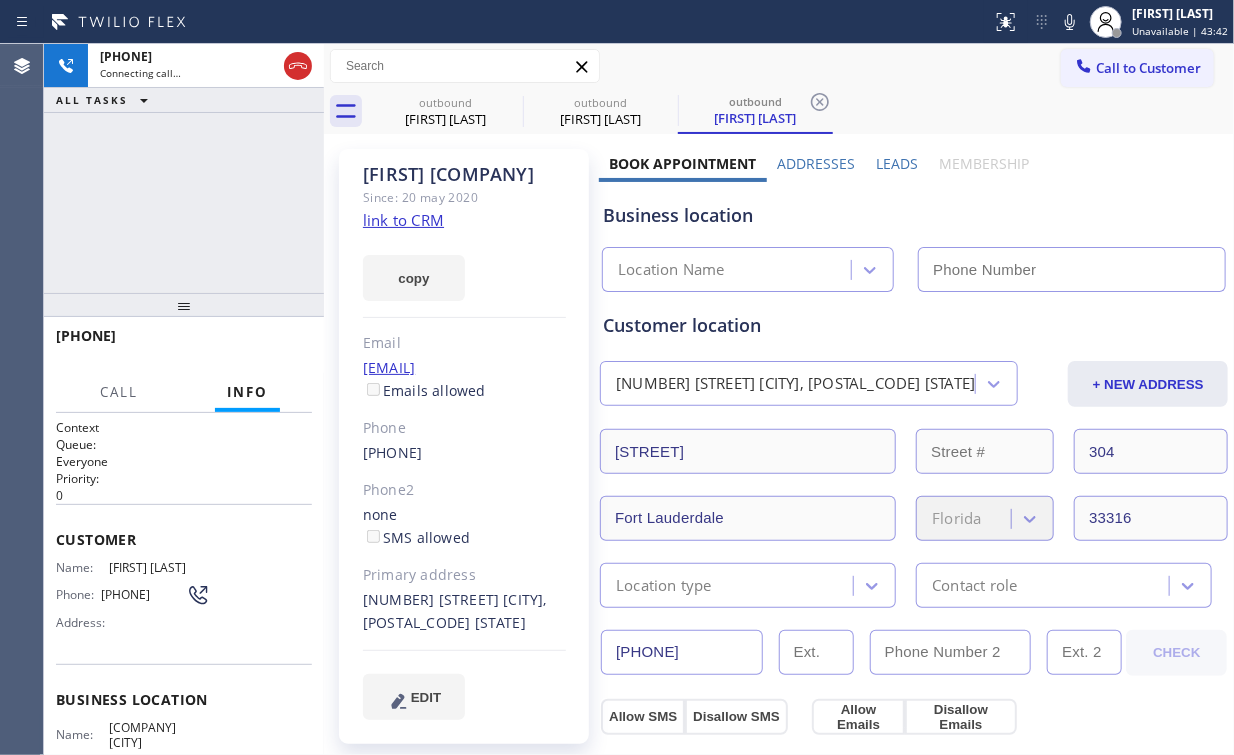 type on "[PHONE]" 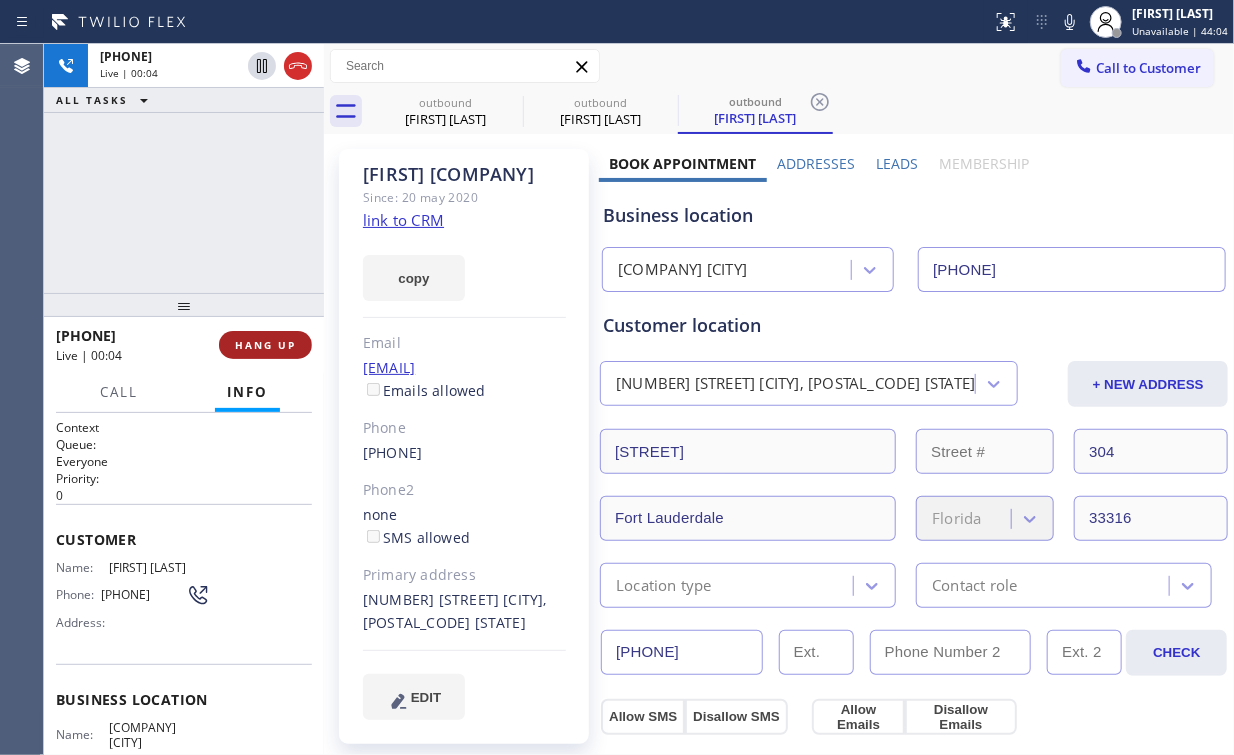 click on "HANG UP" at bounding box center (265, 345) 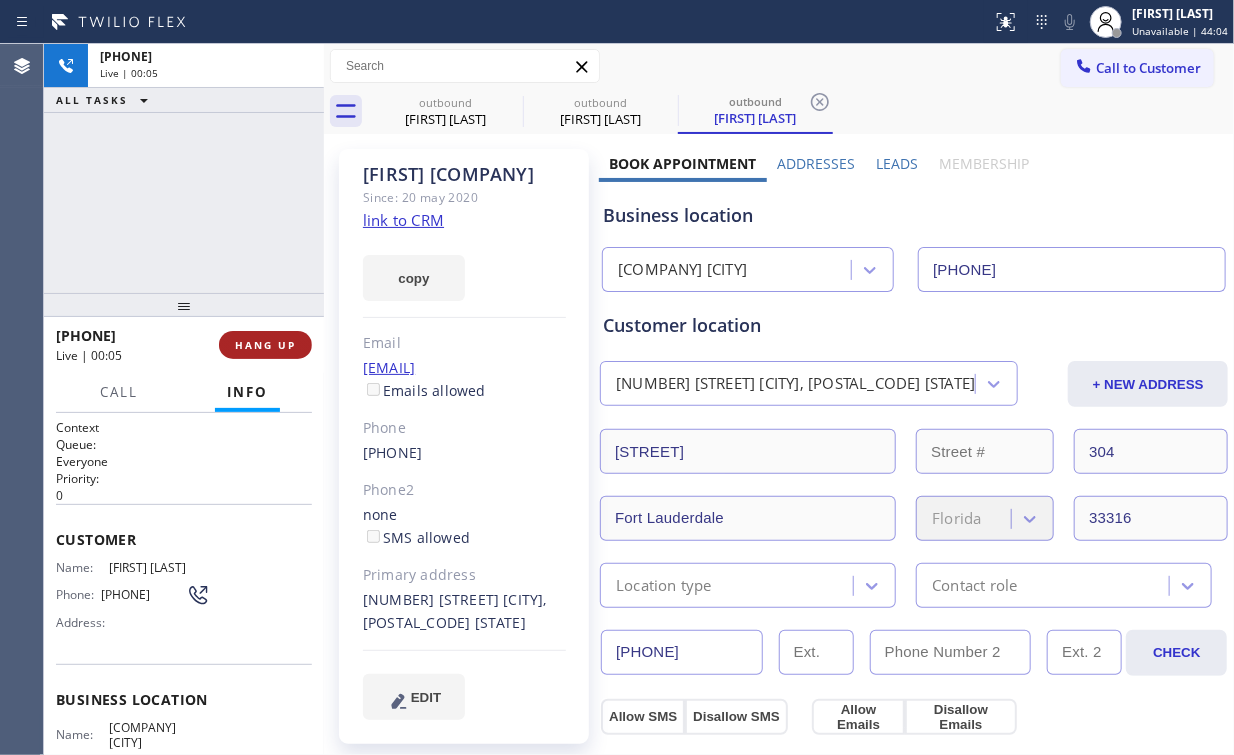 click on "HANG UP" at bounding box center [265, 345] 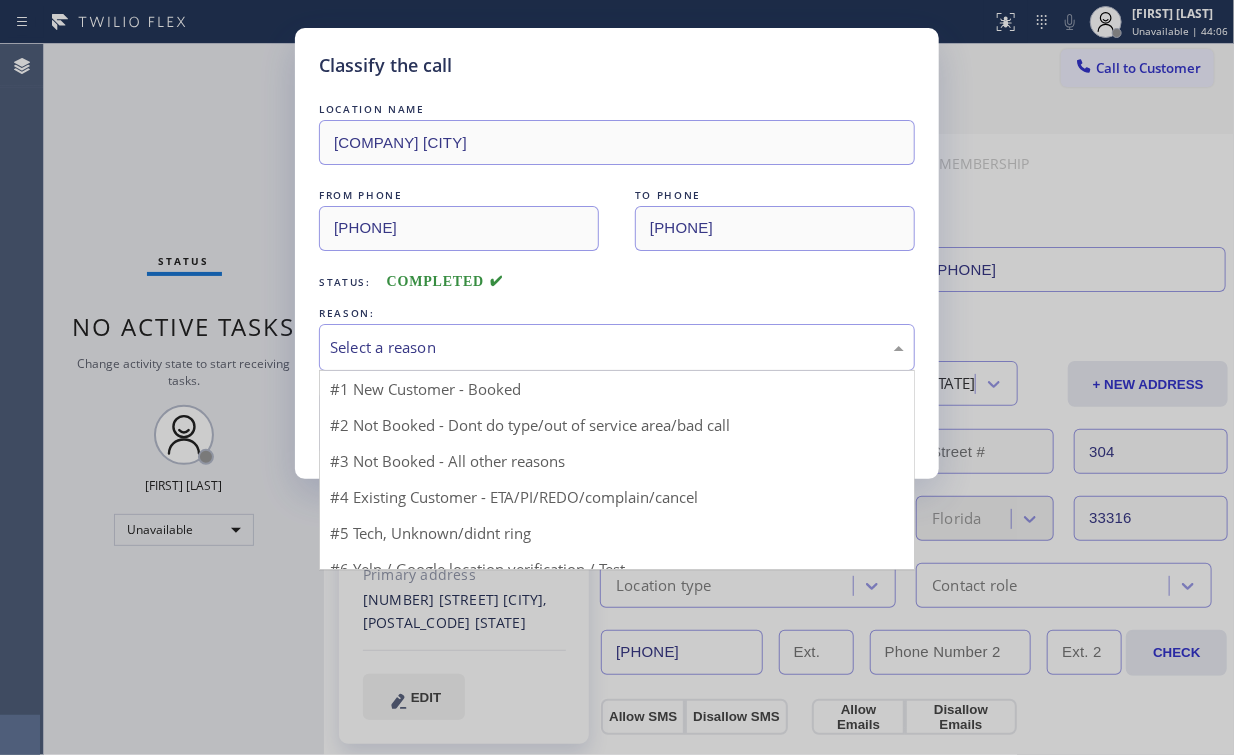 click on "Select a reason" at bounding box center (617, 347) 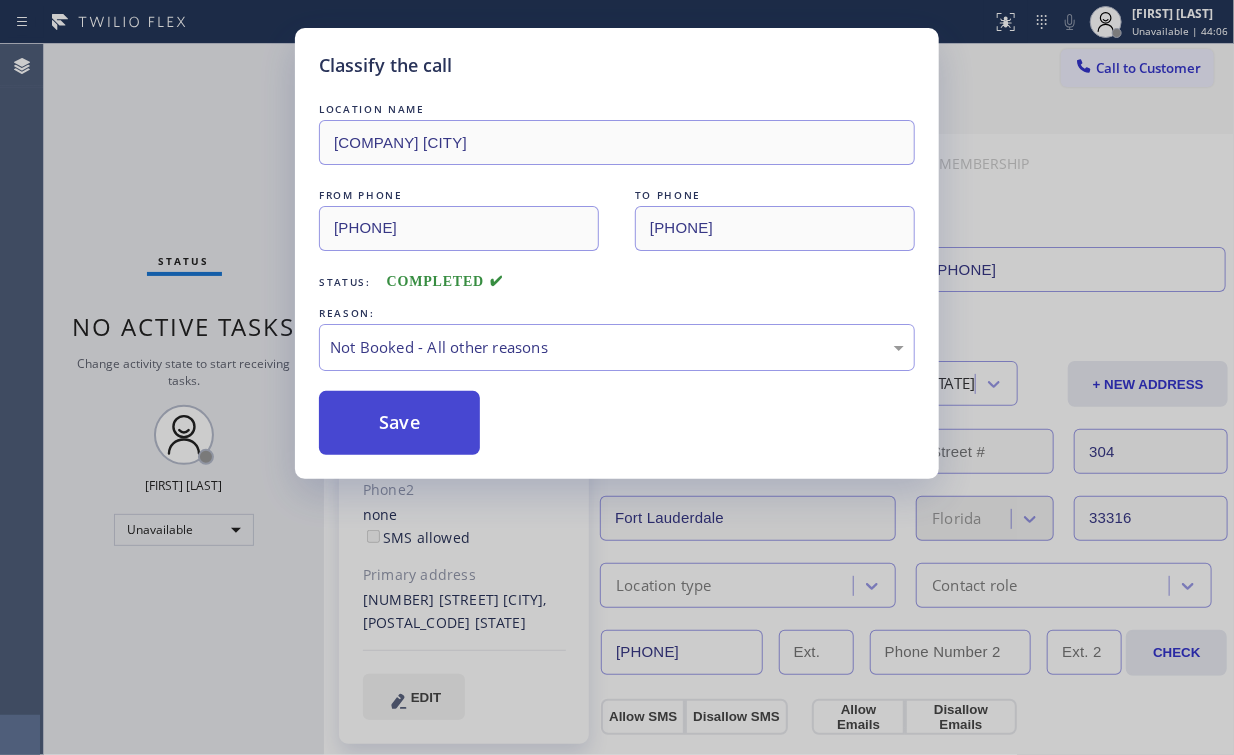 click on "Save" at bounding box center [399, 423] 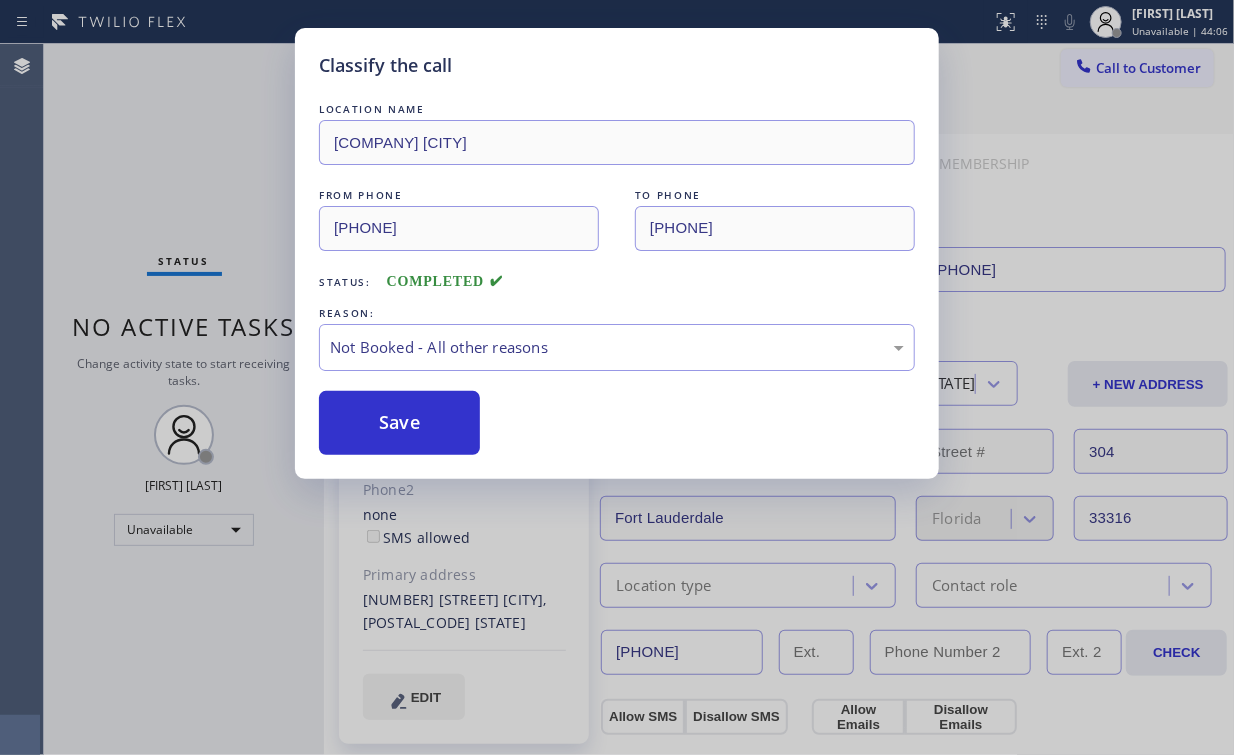 click on "Classify the call LOCATION NAME American Service Alliance Fort Lauderdale FROM PHONE [PHONE] TO PHONE [PHONE] Status: COMPLETED REASON: Not Booked - All other reasons Save" at bounding box center [617, 377] 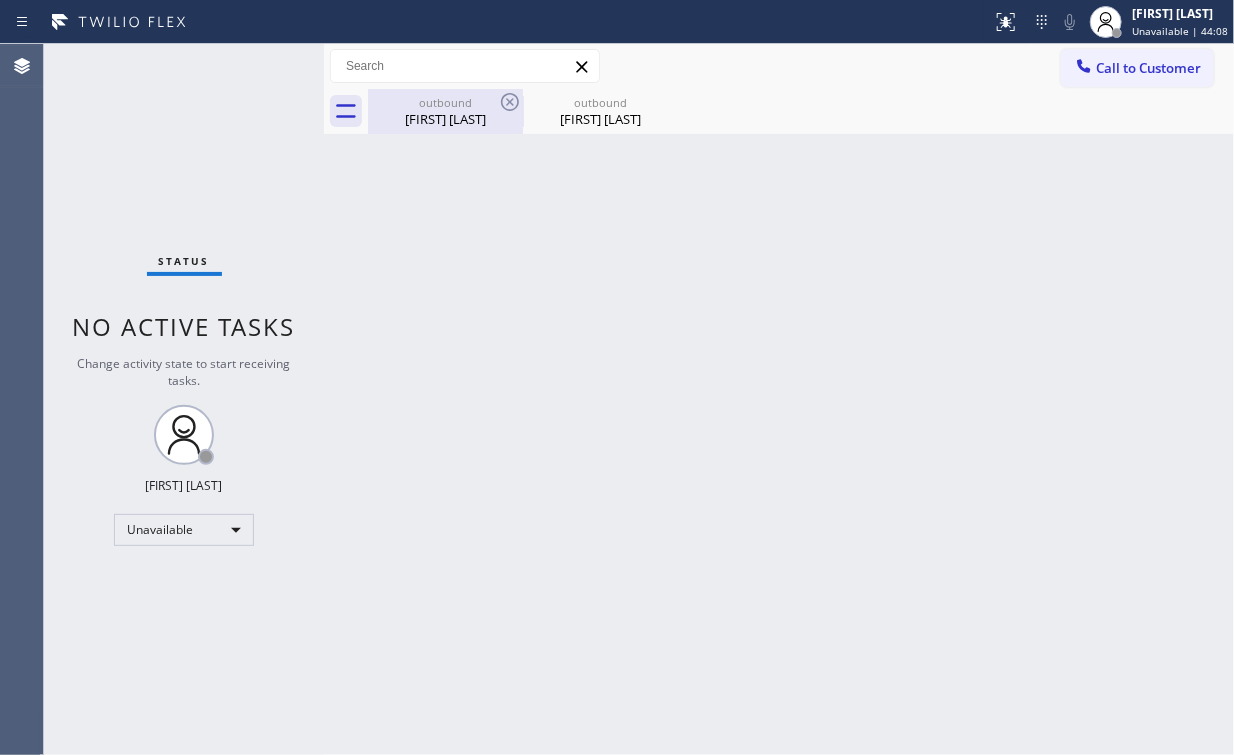 click on "[FIRST] [LAST]" at bounding box center [445, 119] 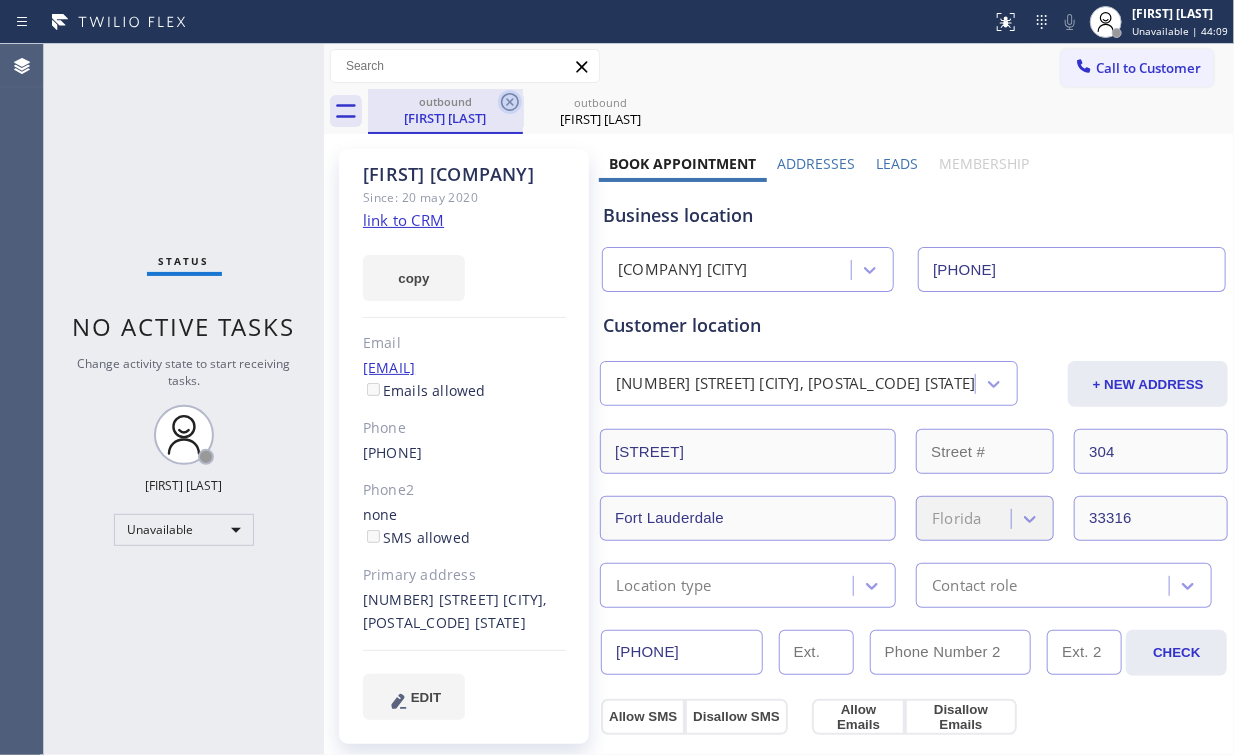 click 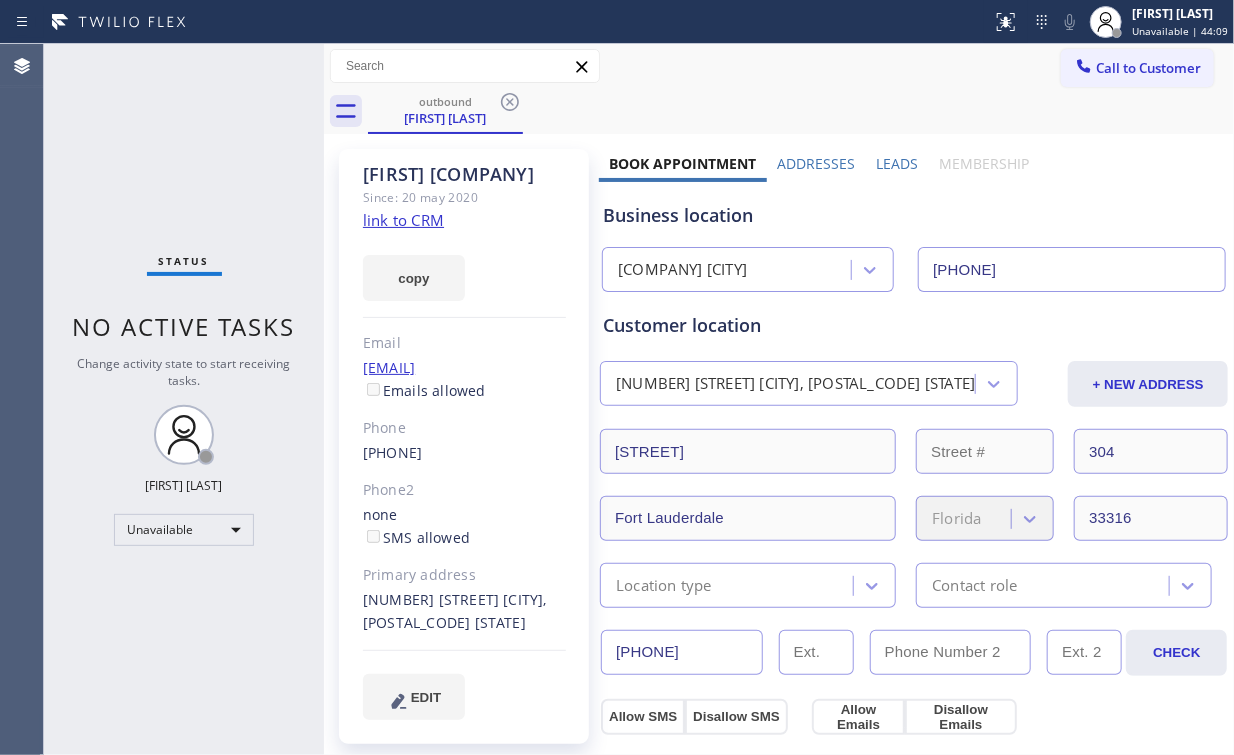 click 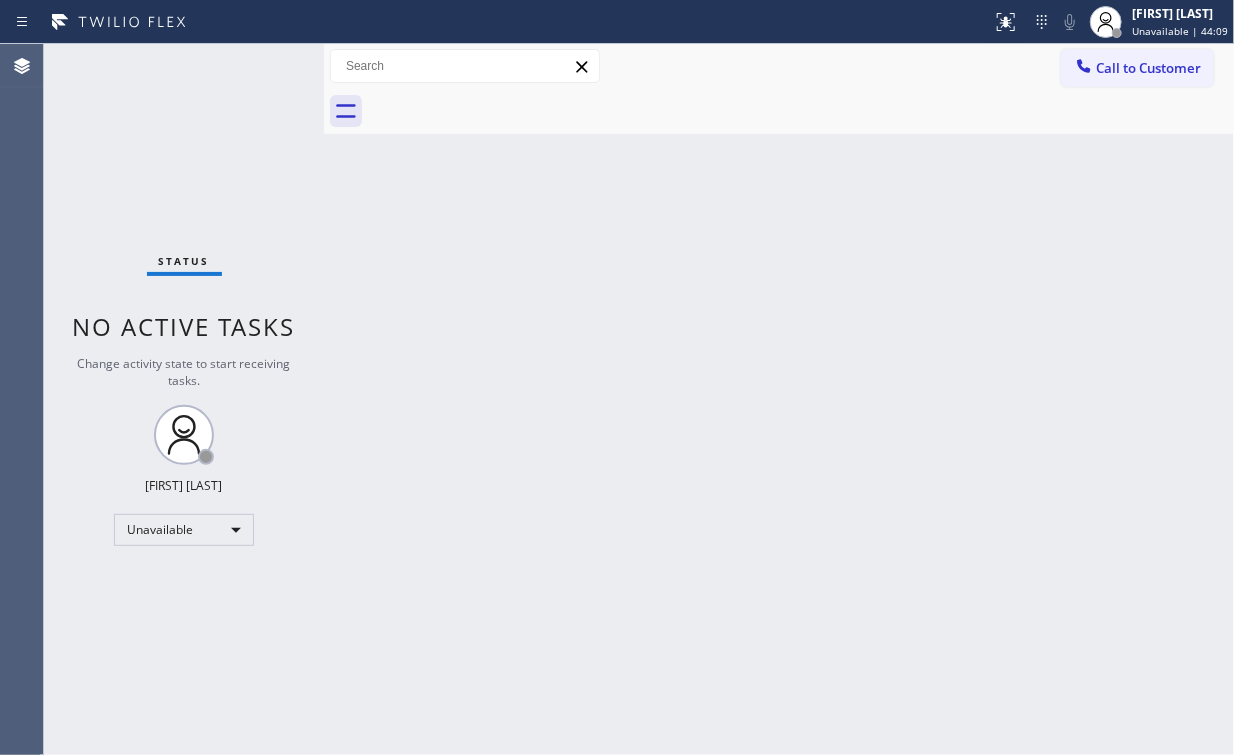 click on "Status   No active tasks     Change activity state to start receiving tasks.   Arnold Verallo Unavailable" at bounding box center [184, 399] 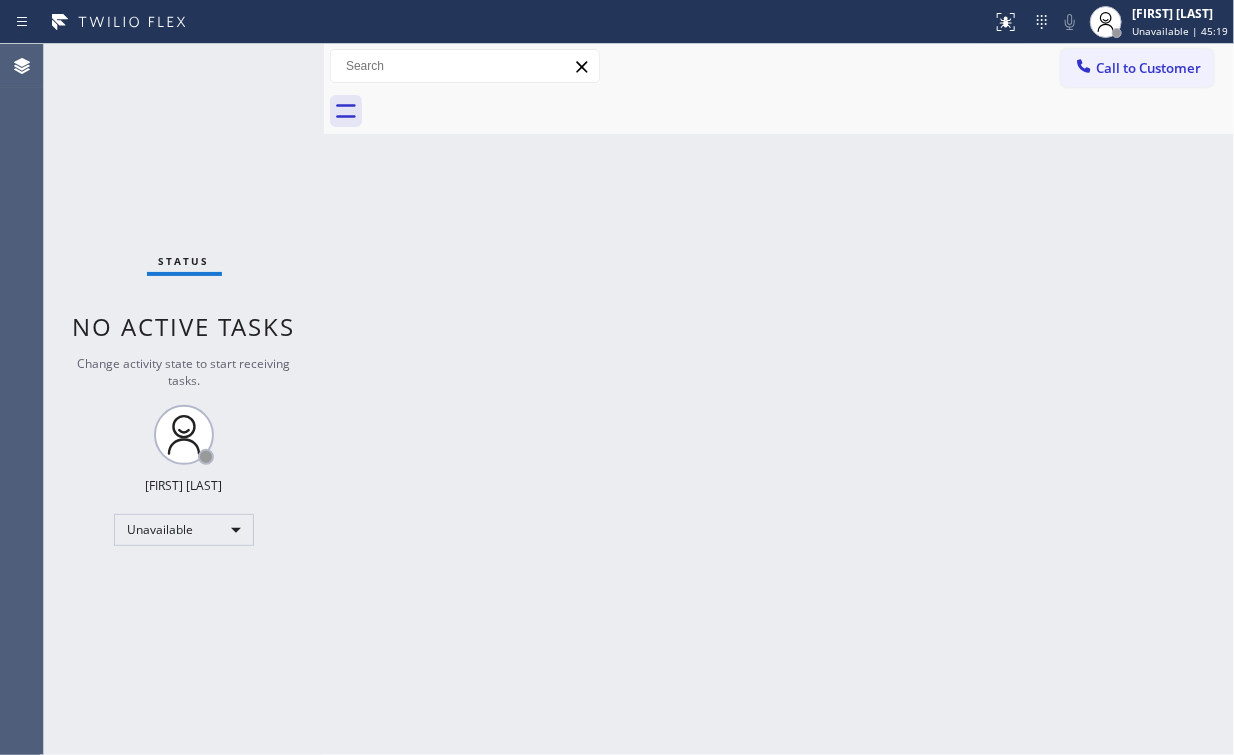 click on "Call to Customer" at bounding box center [1148, 68] 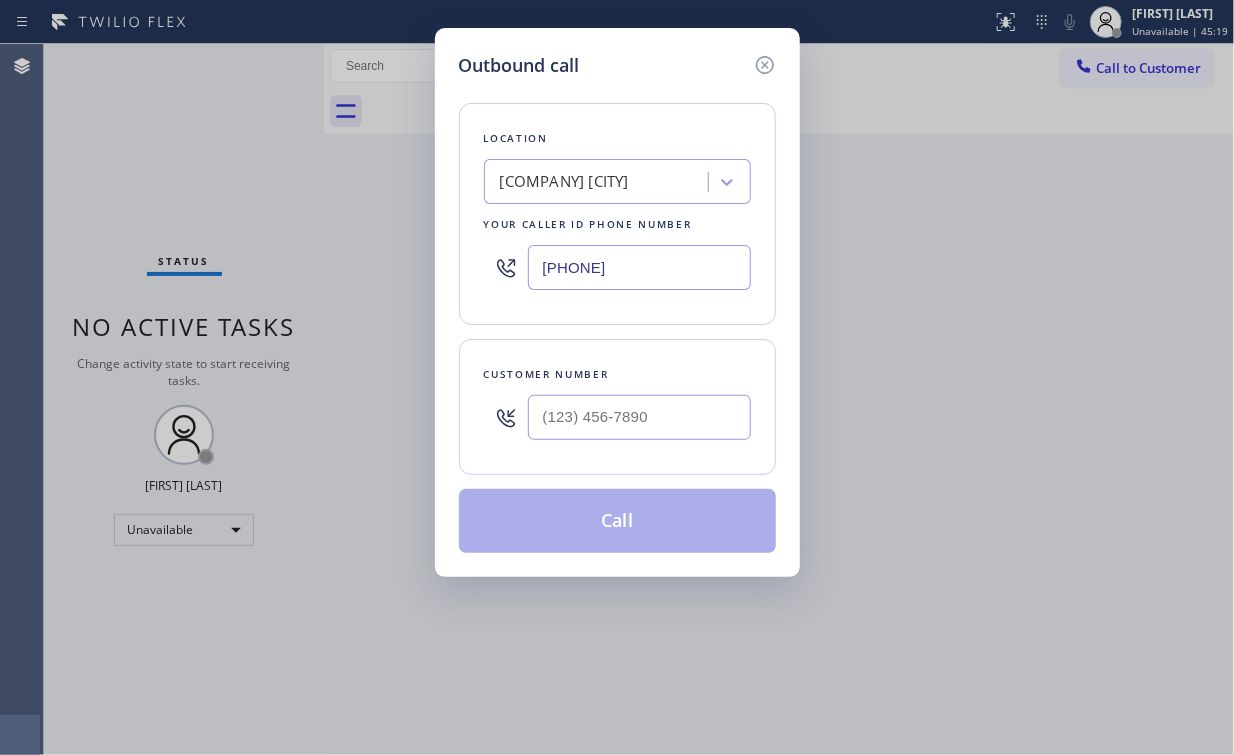 drag, startPoint x: 703, startPoint y: 269, endPoint x: 93, endPoint y: 238, distance: 610.7872 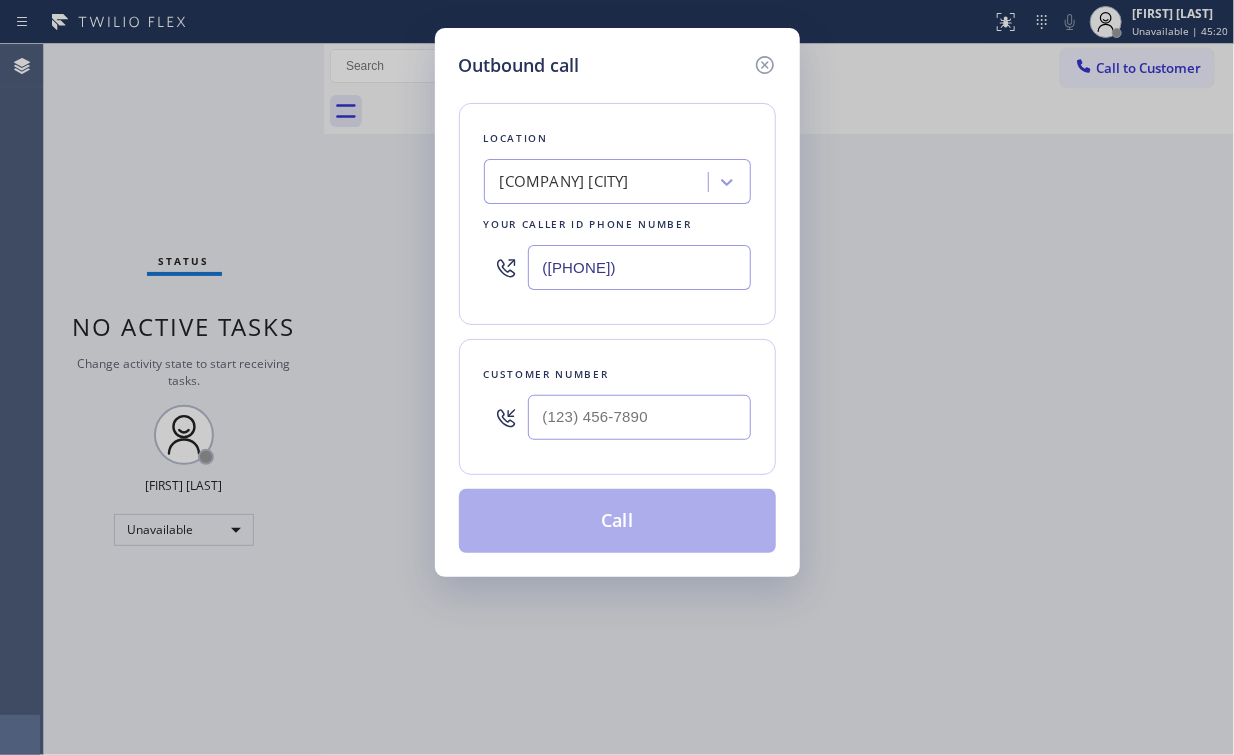 type on "([PHONE])" 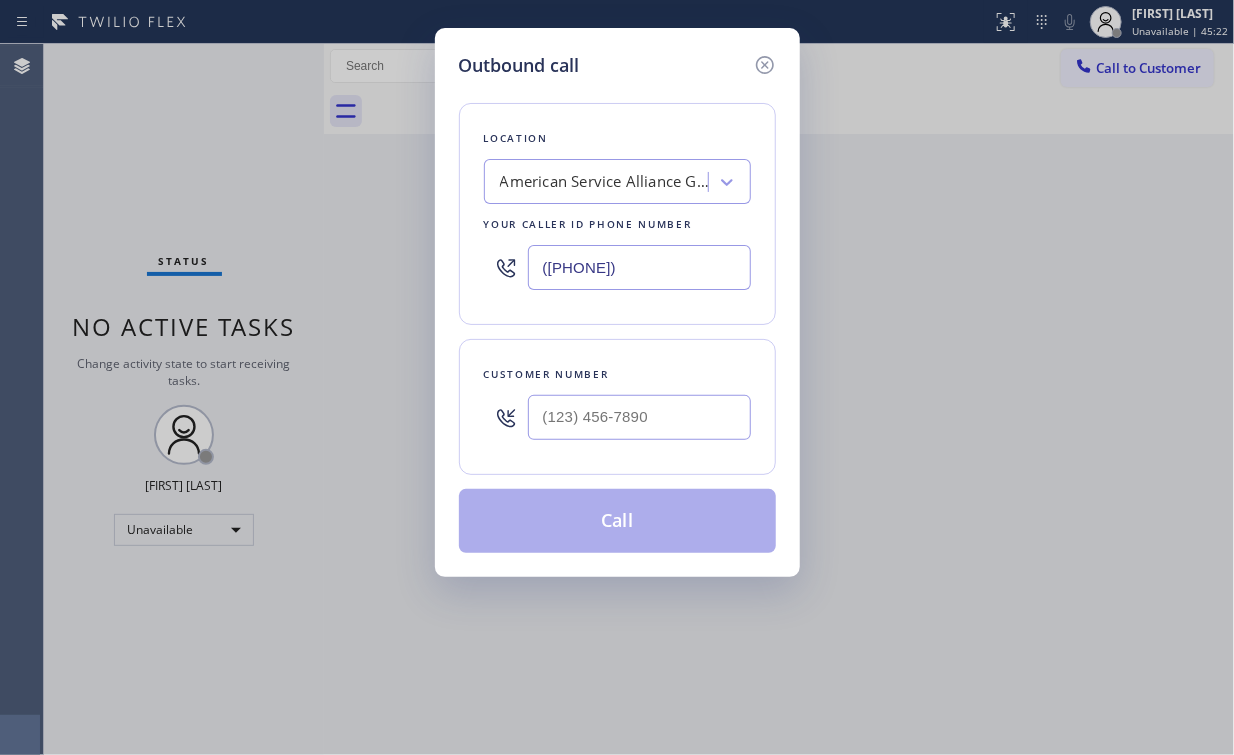 click at bounding box center [639, 417] 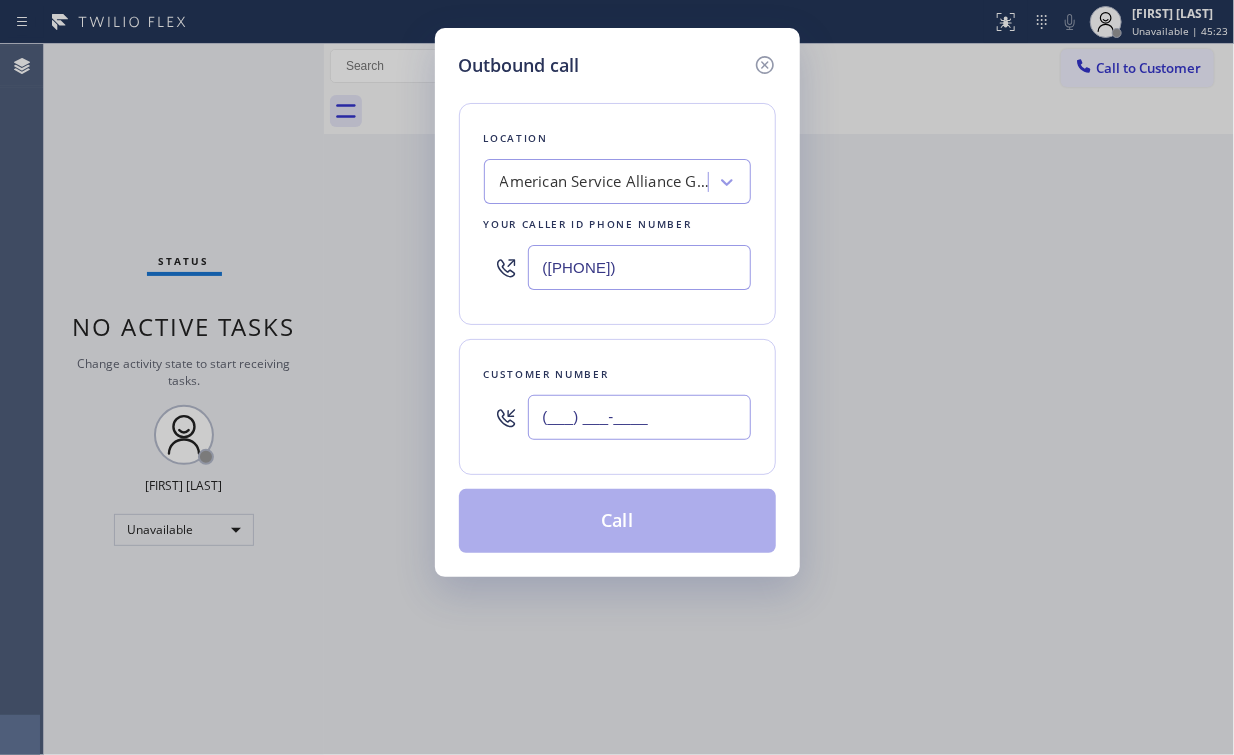 click on "(___) ___-____" at bounding box center [639, 417] 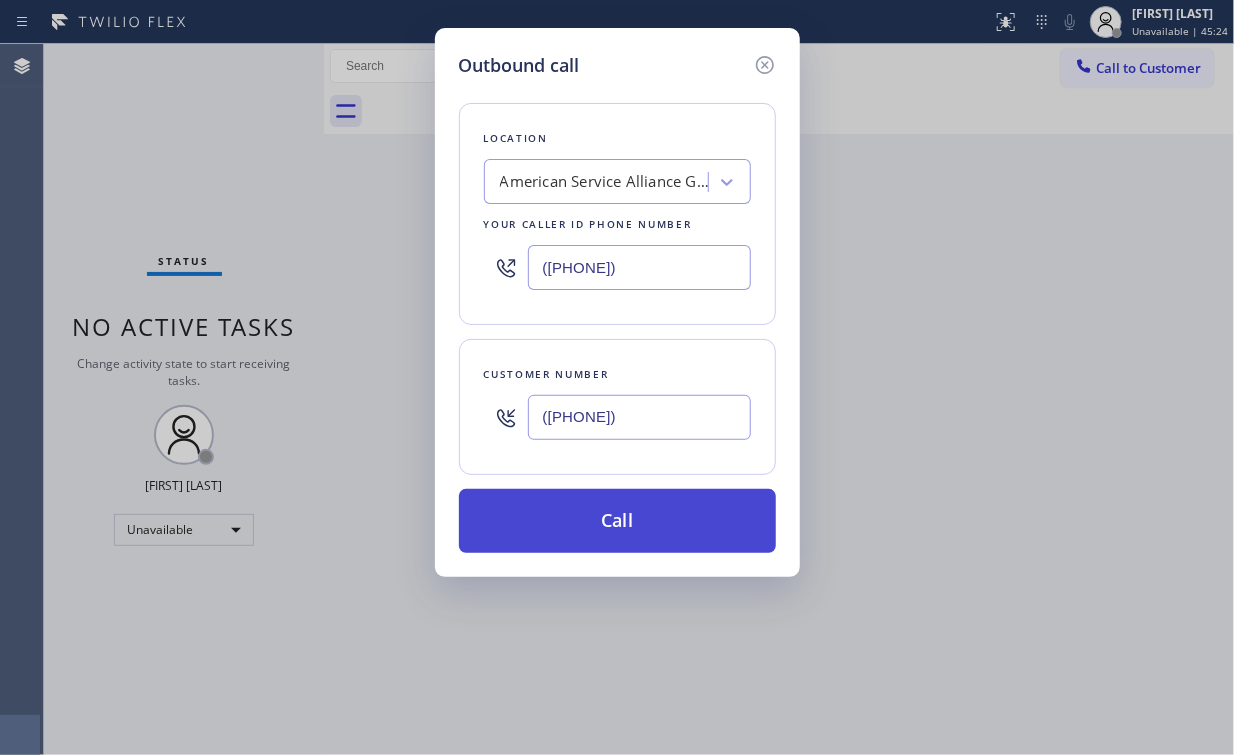 type on "([PHONE])" 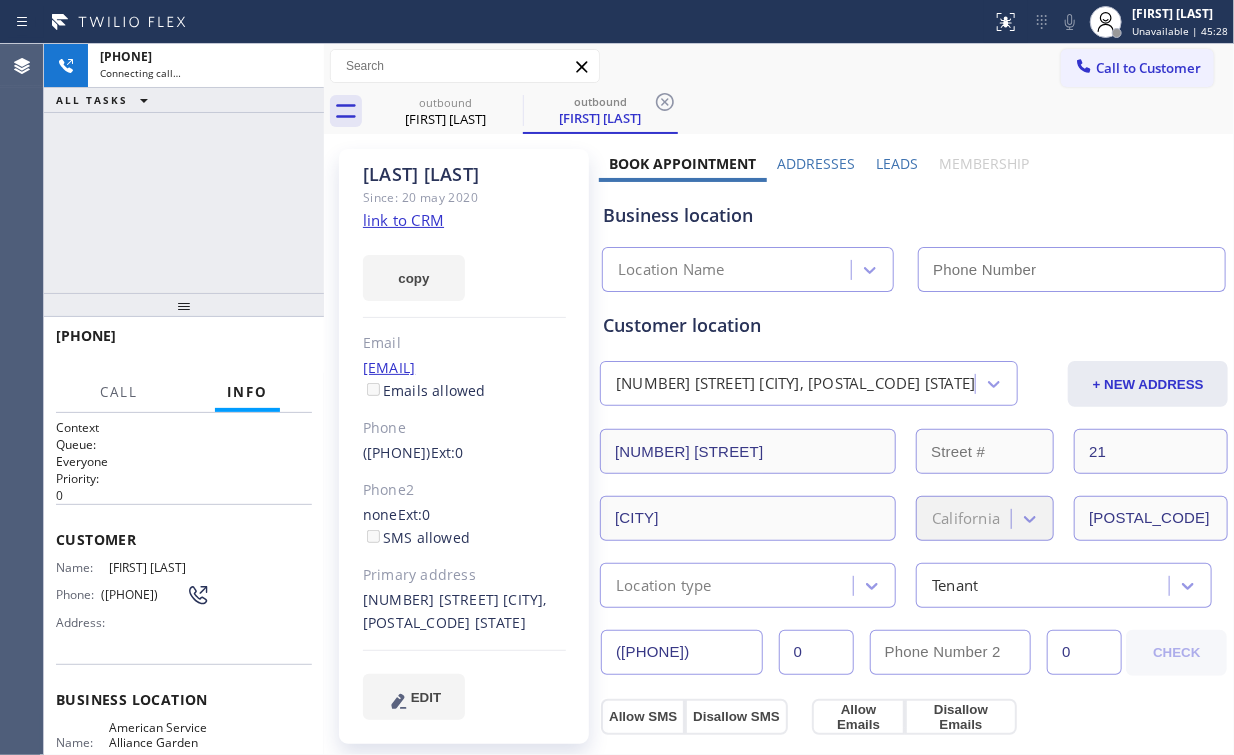 click on "[PHONE] Connecting call… ALL TASKS ALL TASKS ACTIVE TASKS TASKS IN WRAP UP" at bounding box center [184, 168] 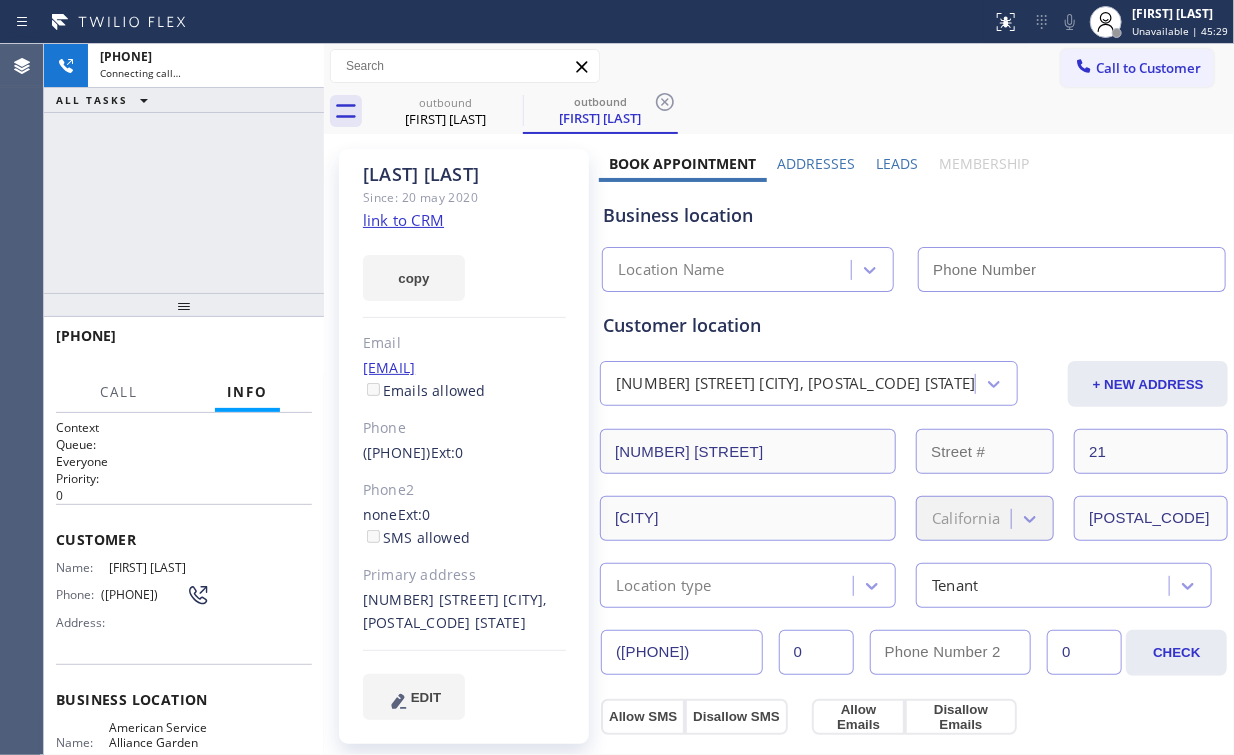 type on "([PHONE])" 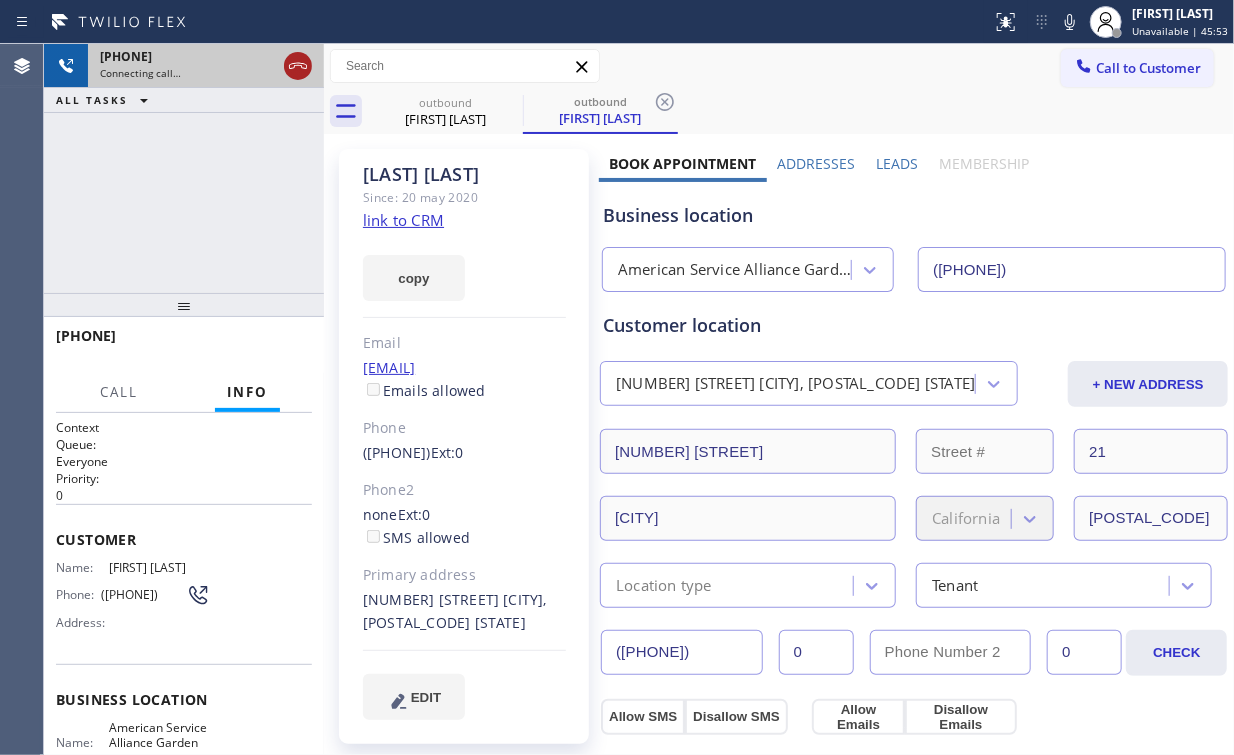 click 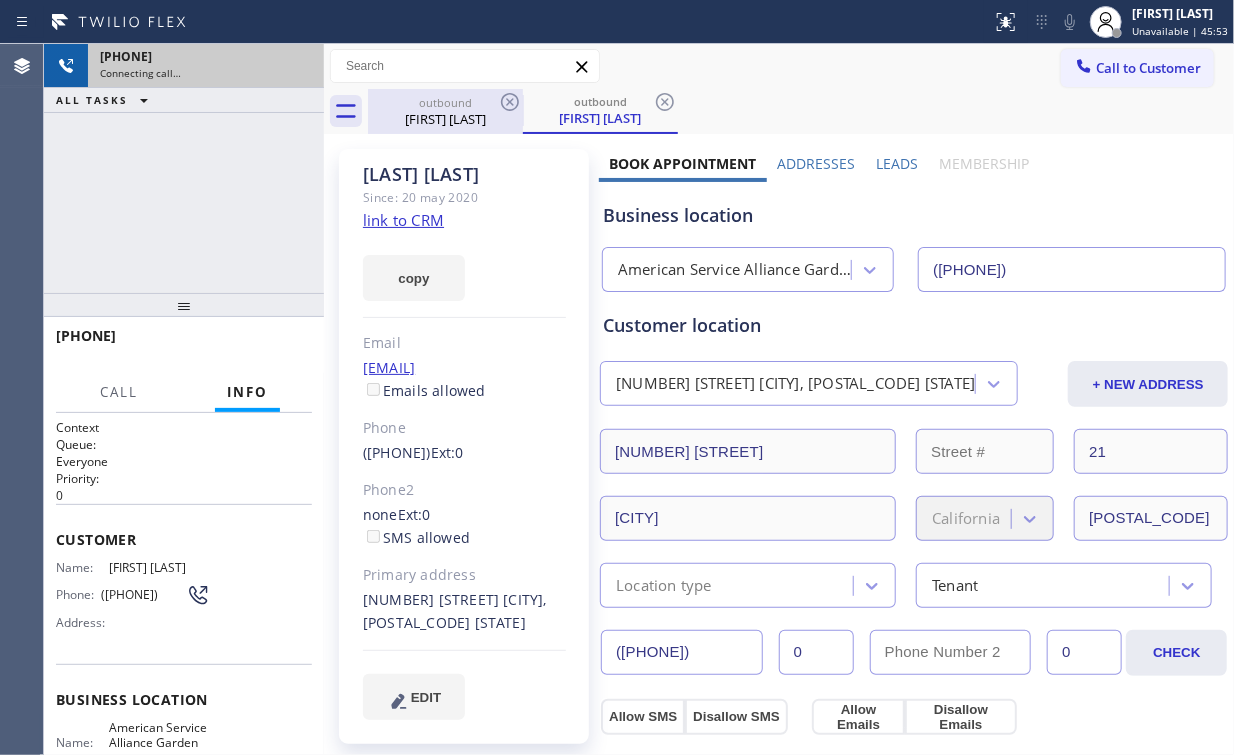 click on "outbound" at bounding box center (445, 102) 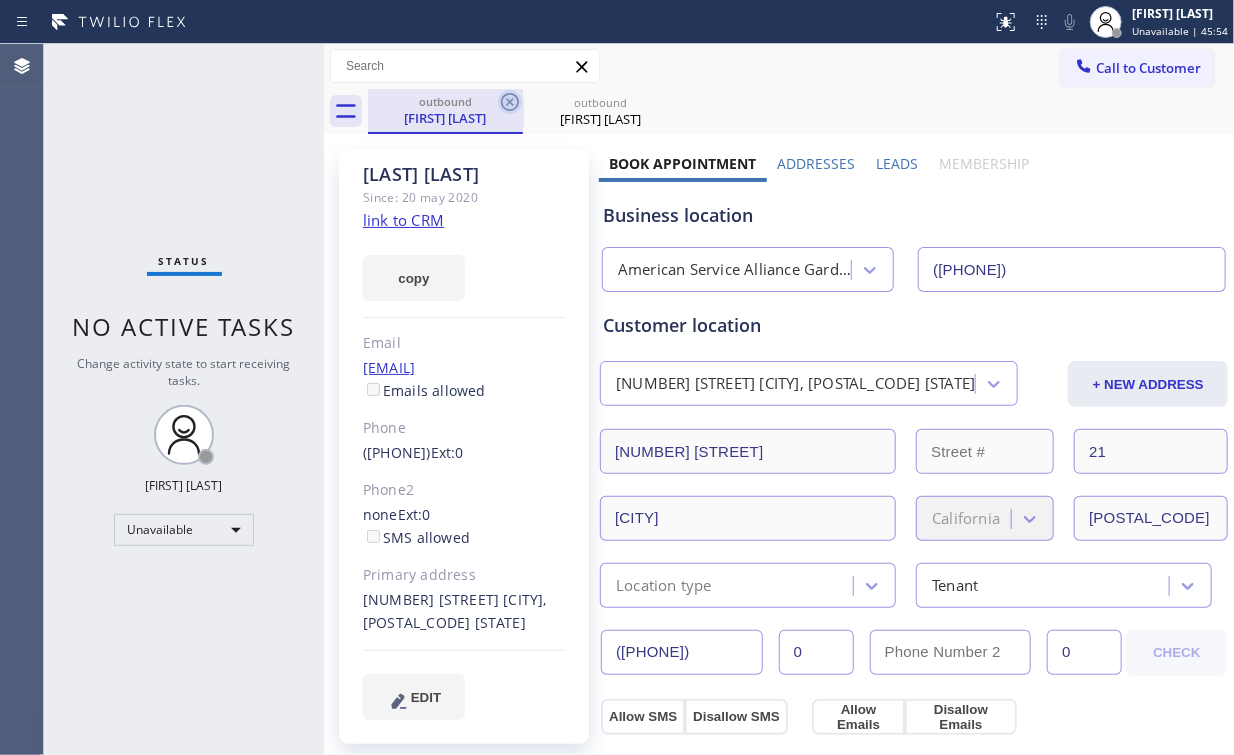 click 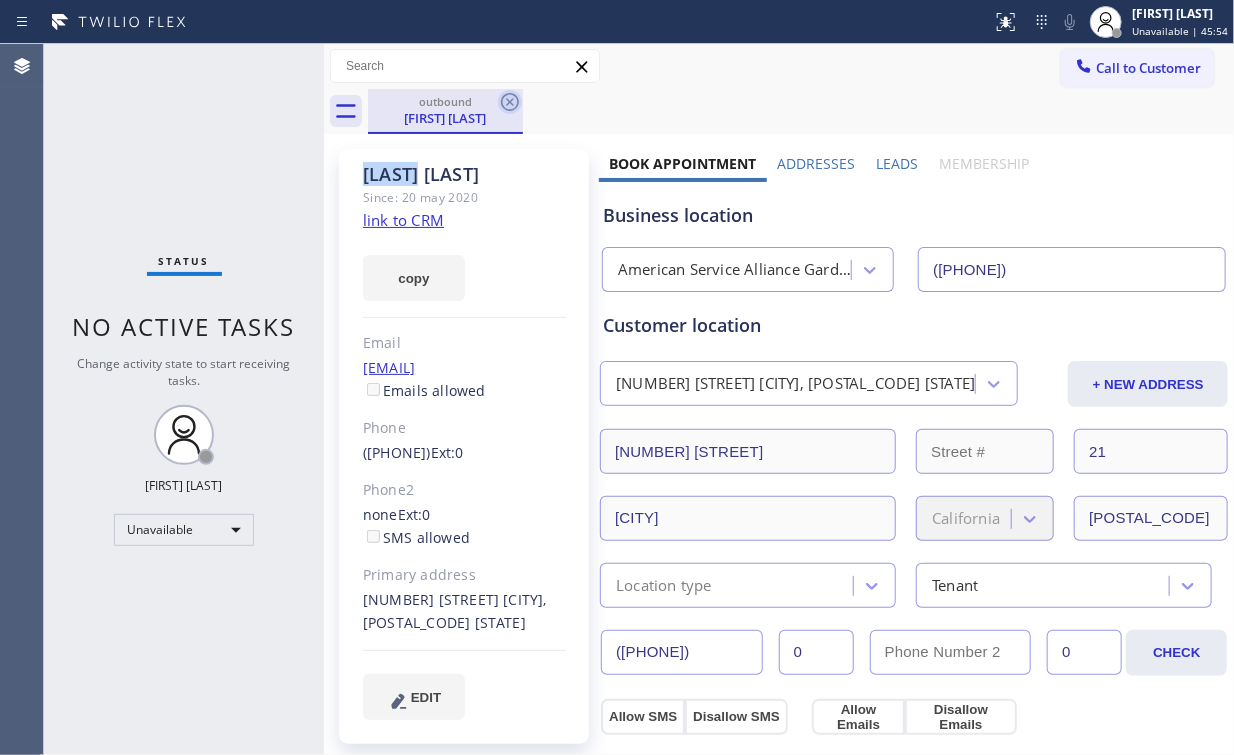 click 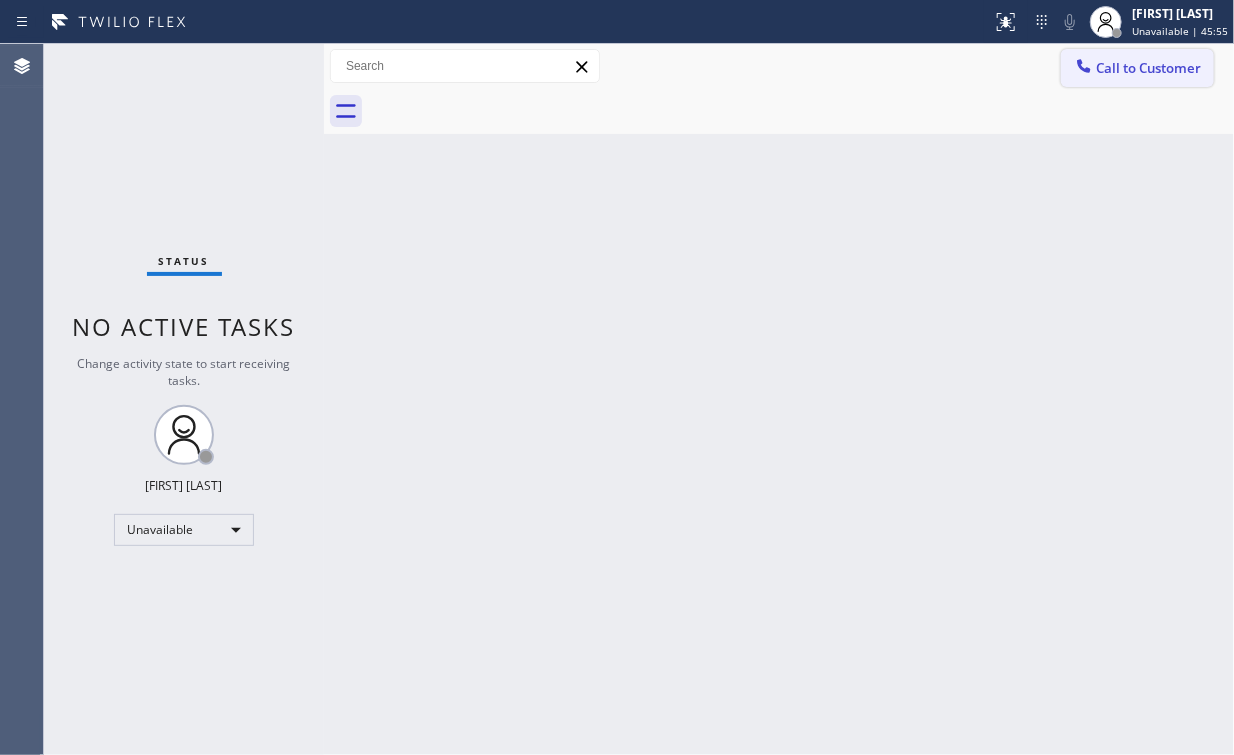 click on "Call to Customer" at bounding box center (1137, 68) 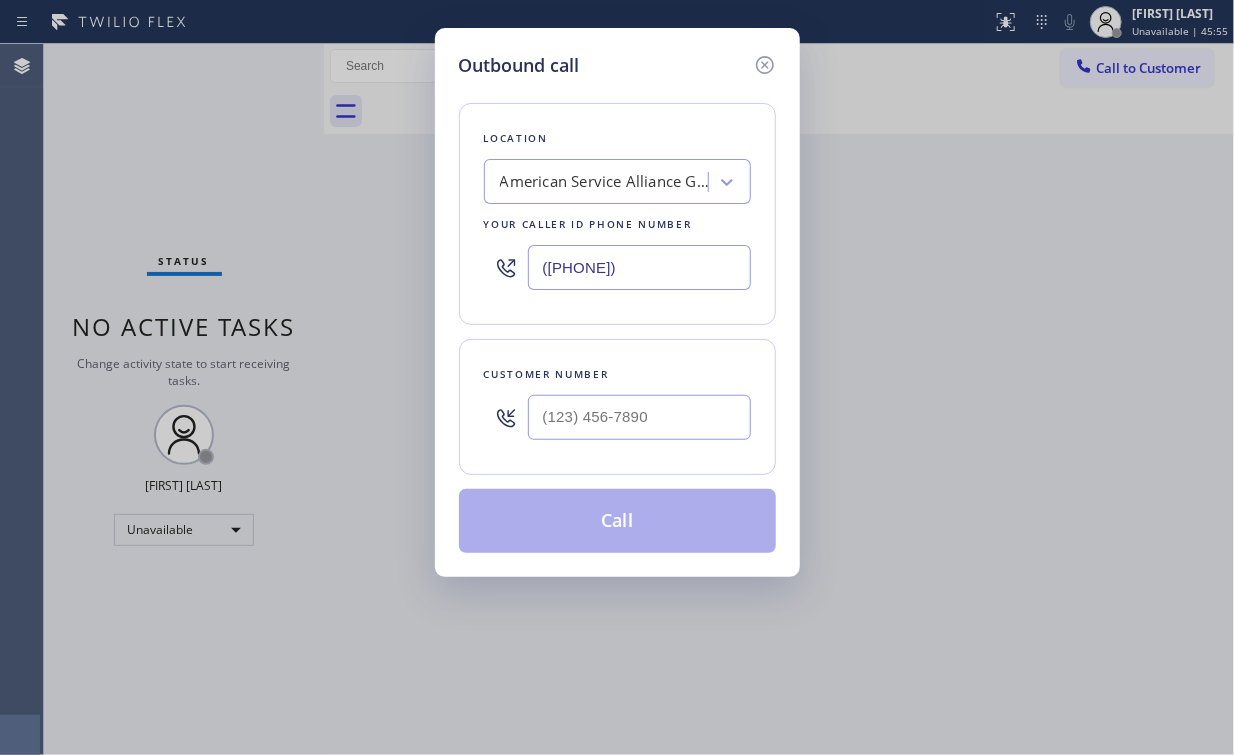 drag, startPoint x: 655, startPoint y: 388, endPoint x: 673, endPoint y: 394, distance: 18.973665 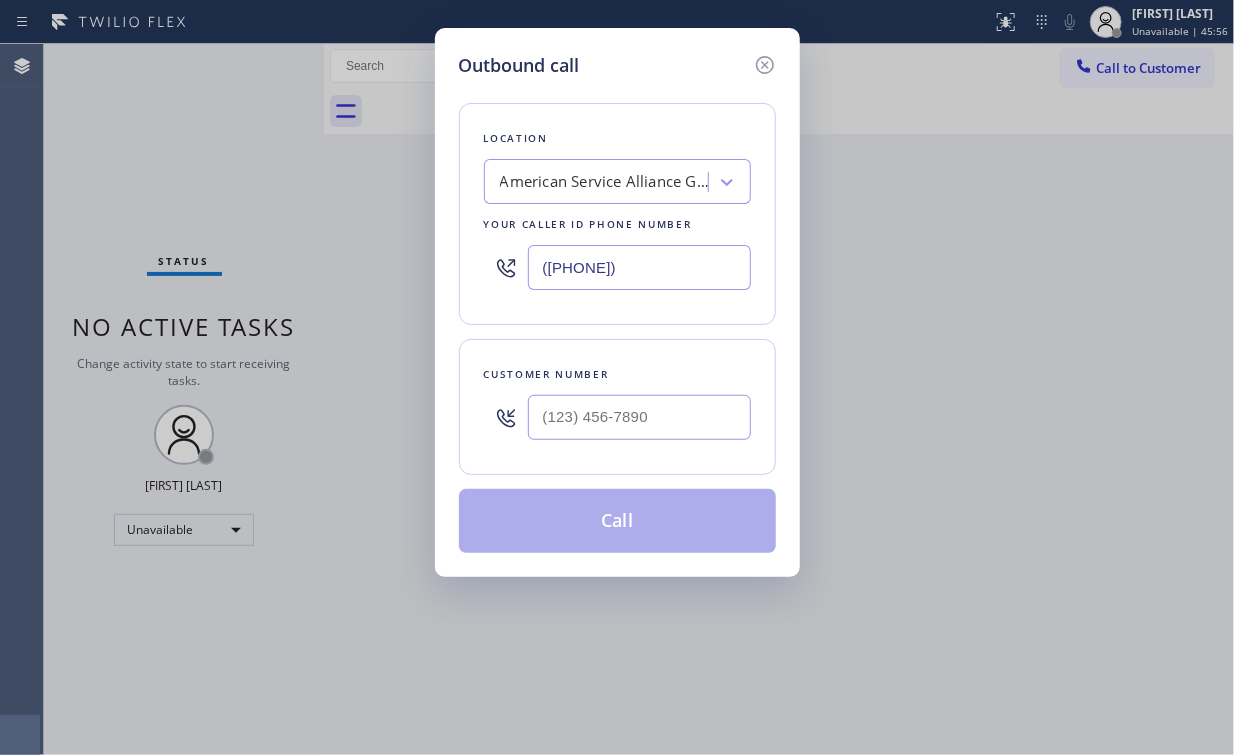click on "Customer number" at bounding box center [617, 374] 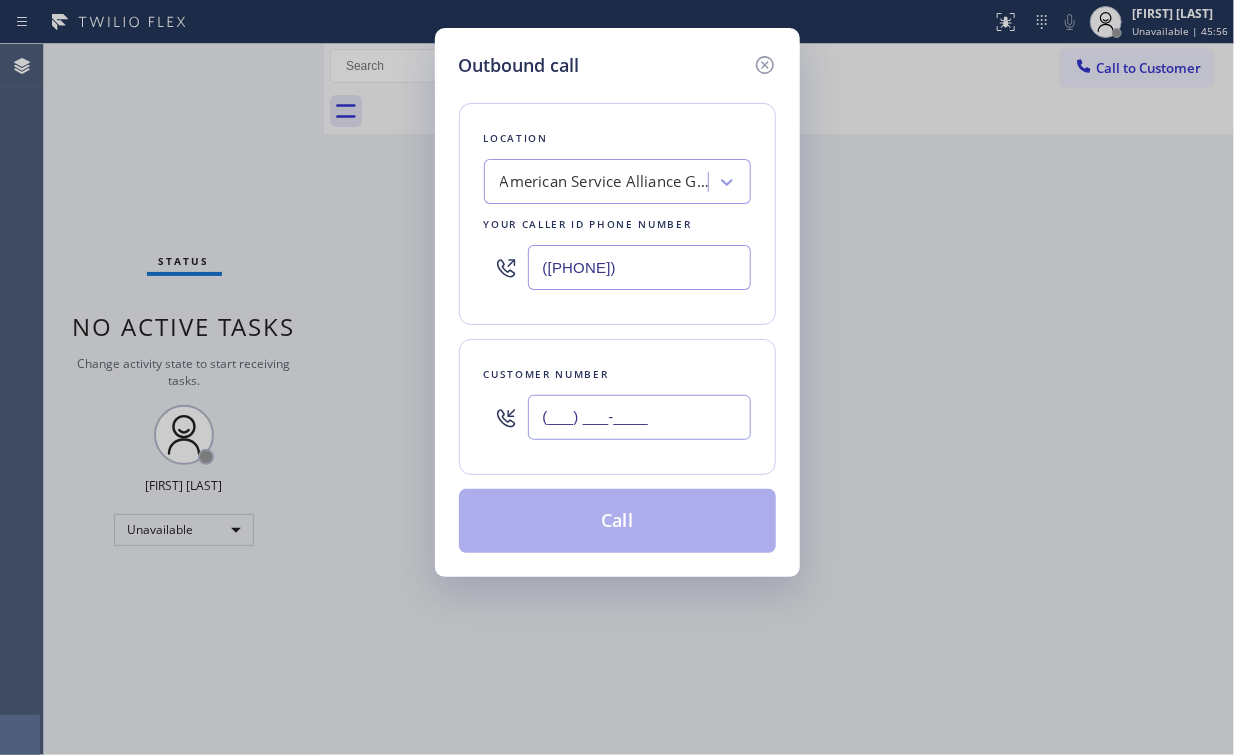 click on "(___) ___-____" at bounding box center (639, 417) 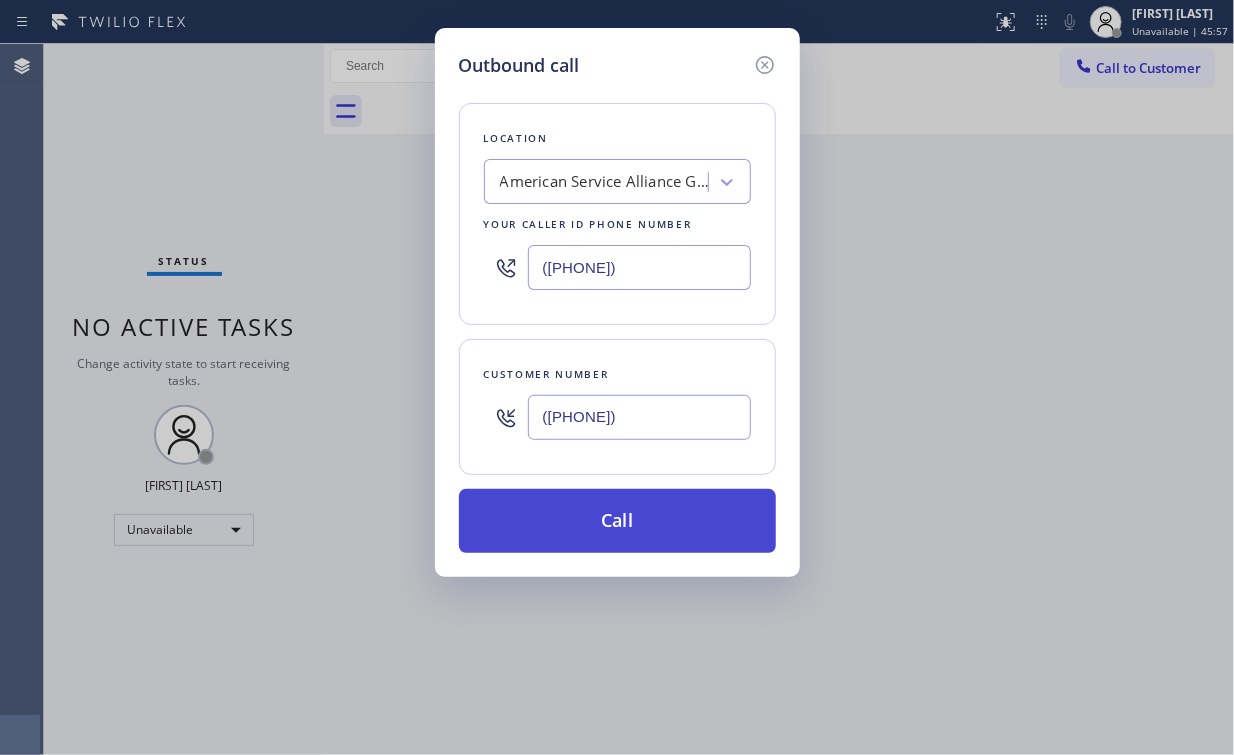 type on "([PHONE])" 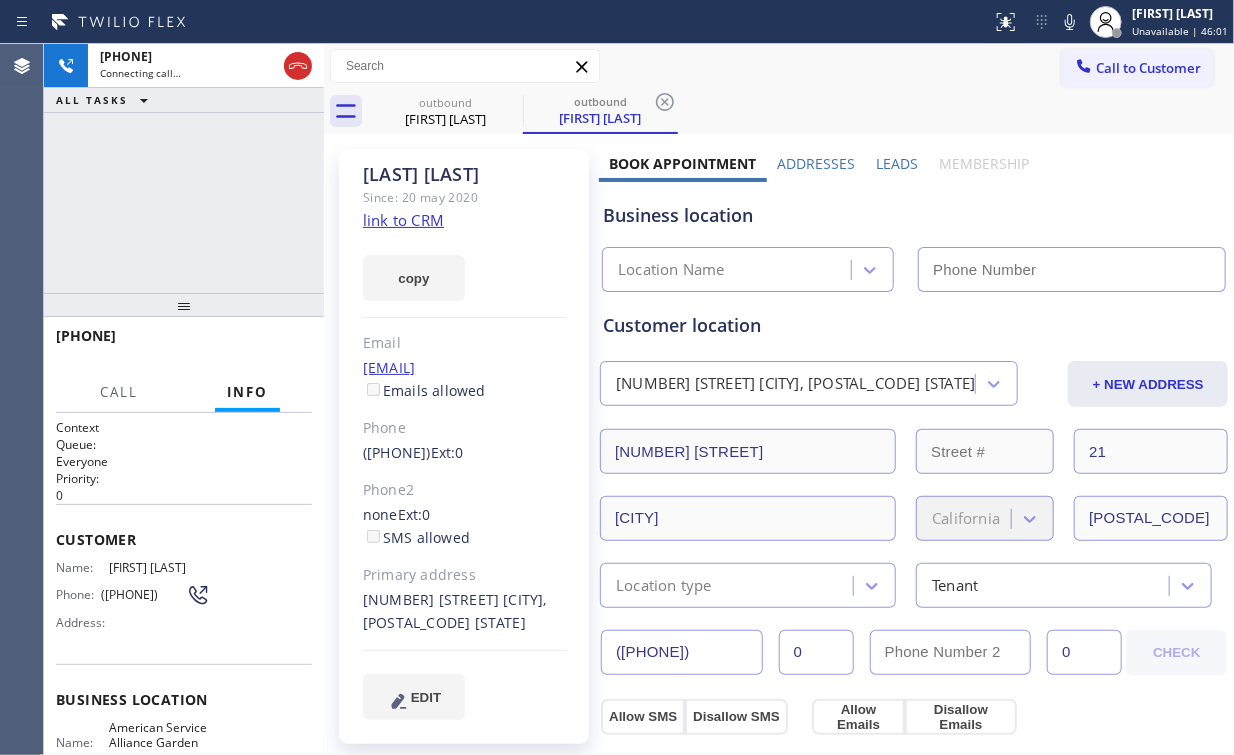 type on "([PHONE])" 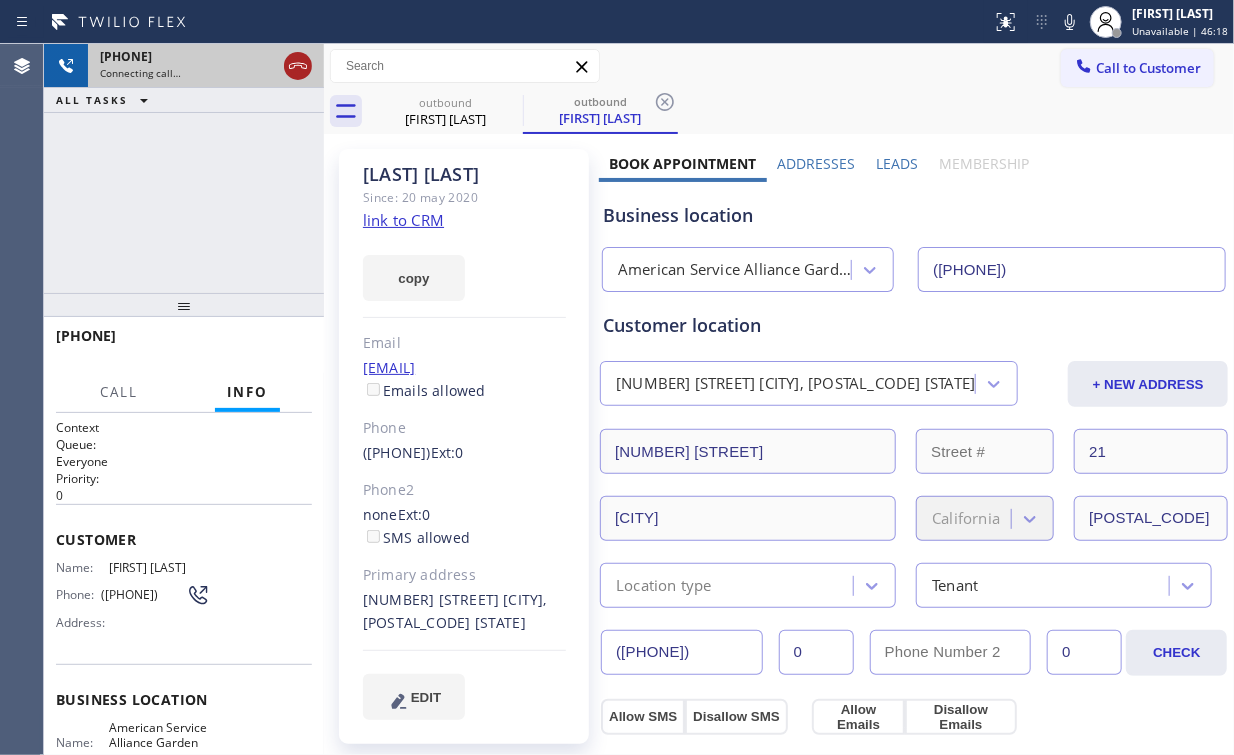 click 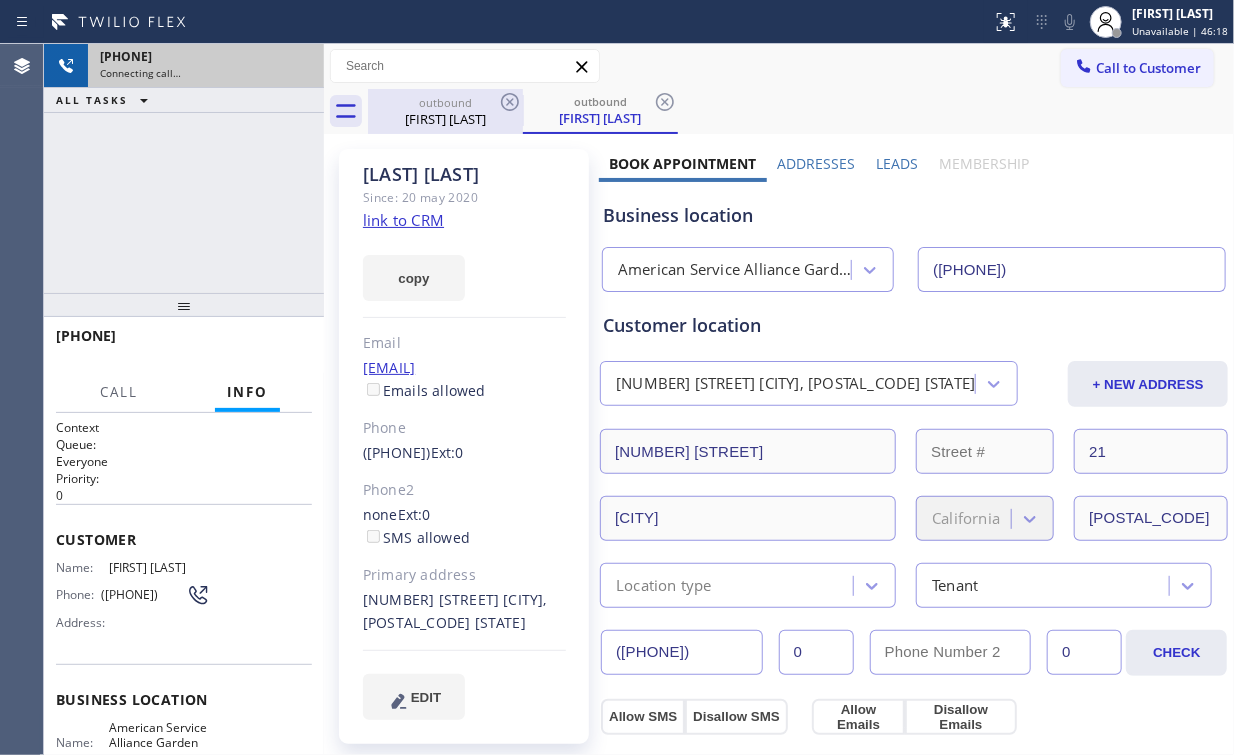 click on "outbound Anelli Ngo" at bounding box center [445, 111] 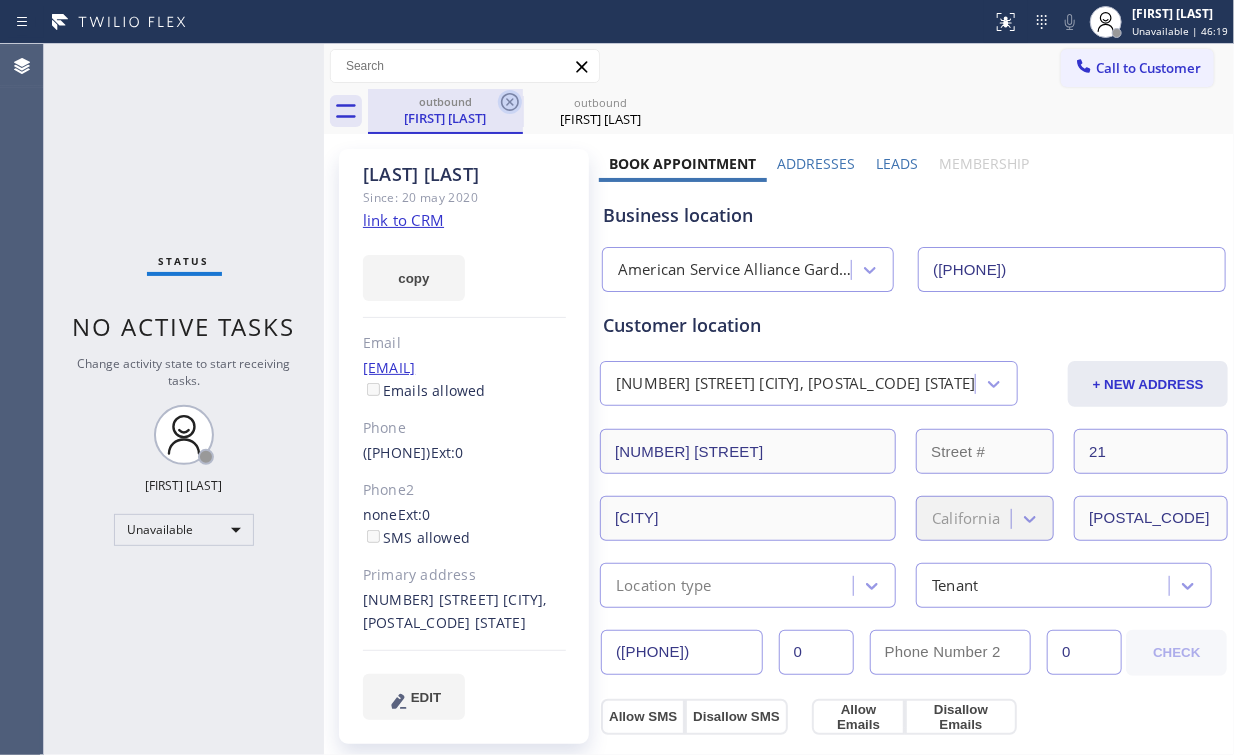click 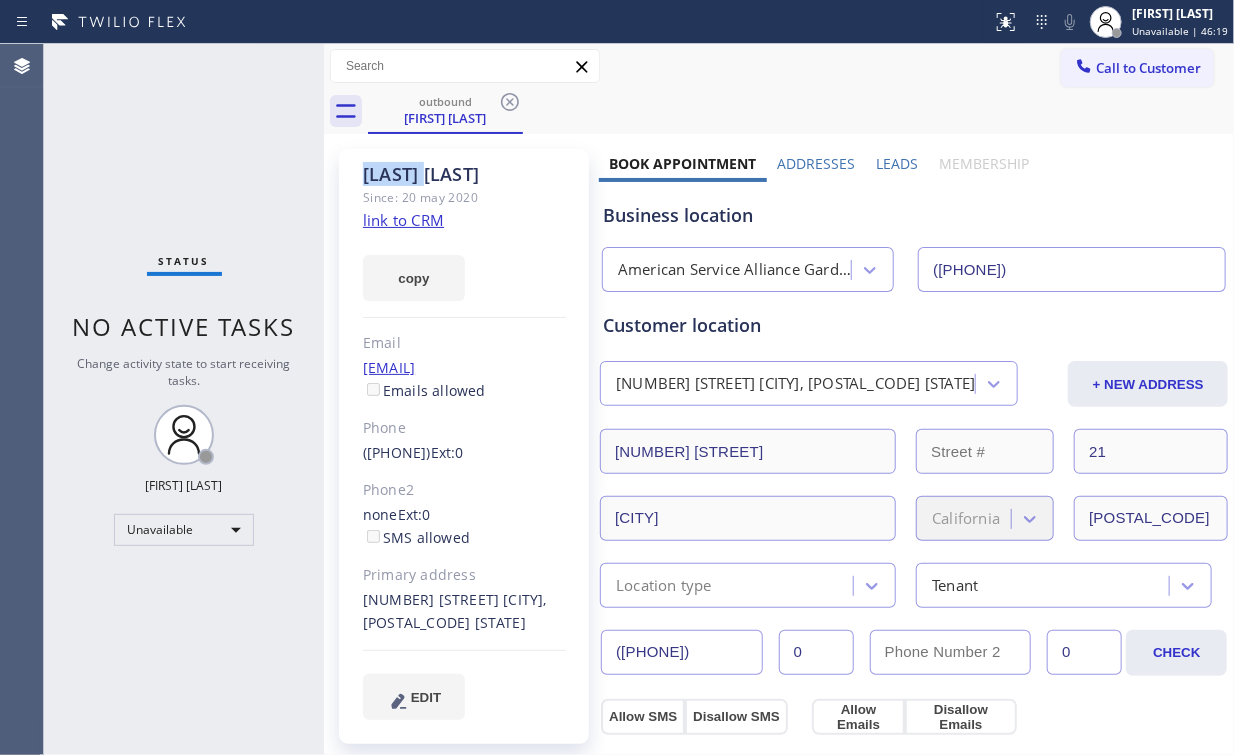 click 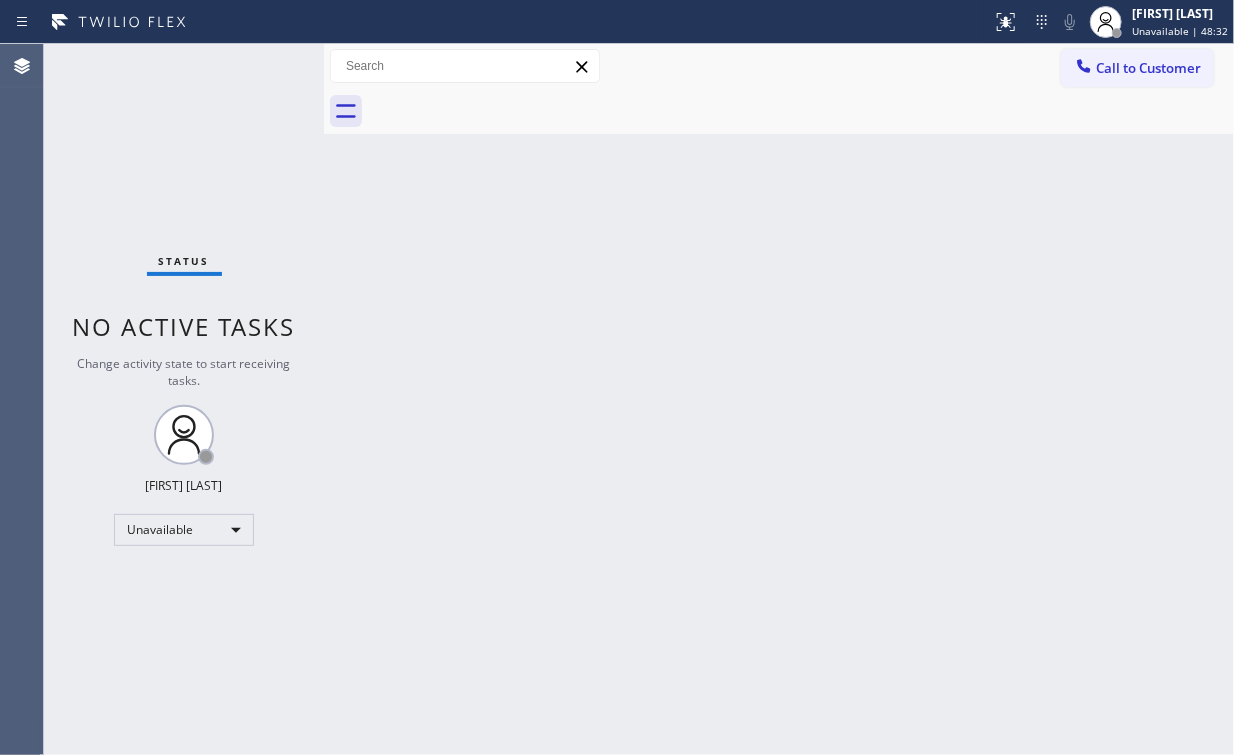 click on "Call to Customer" at bounding box center (1148, 68) 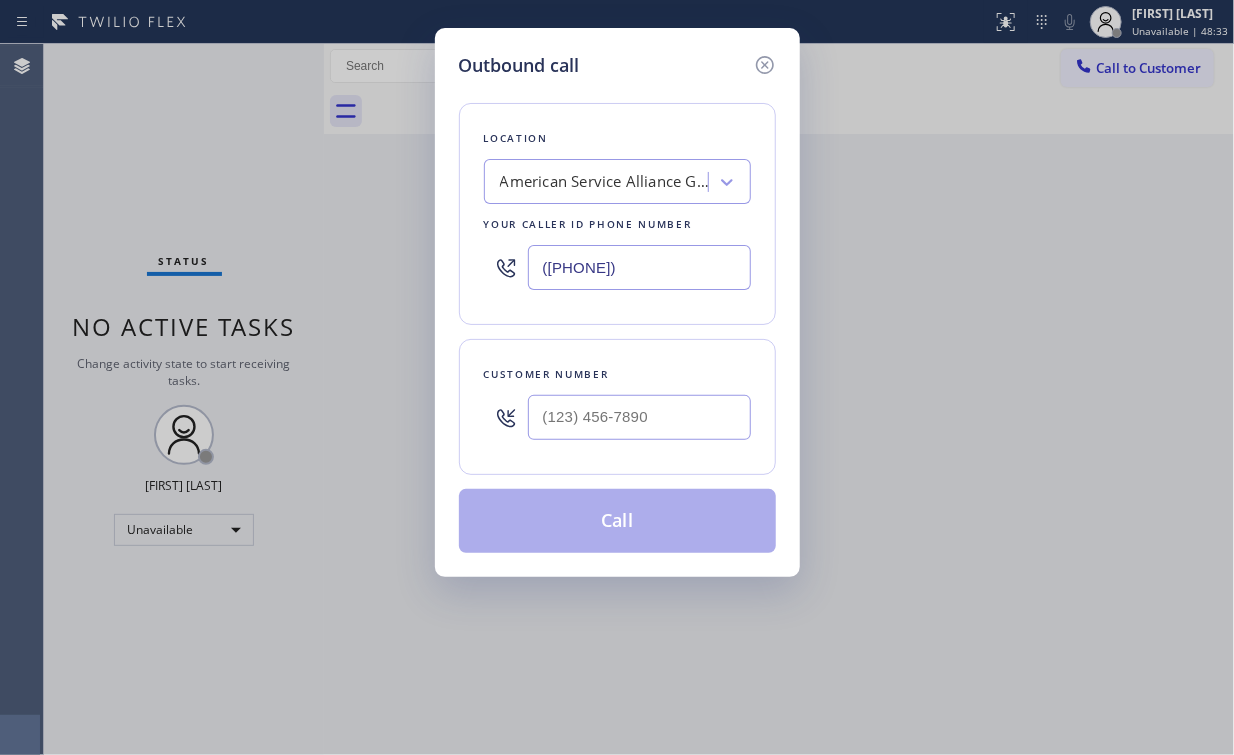 click on "Outbound call Location American Service Alliance Garden Grove Your caller id phone number [PHONE] Customer number Call" at bounding box center (617, 377) 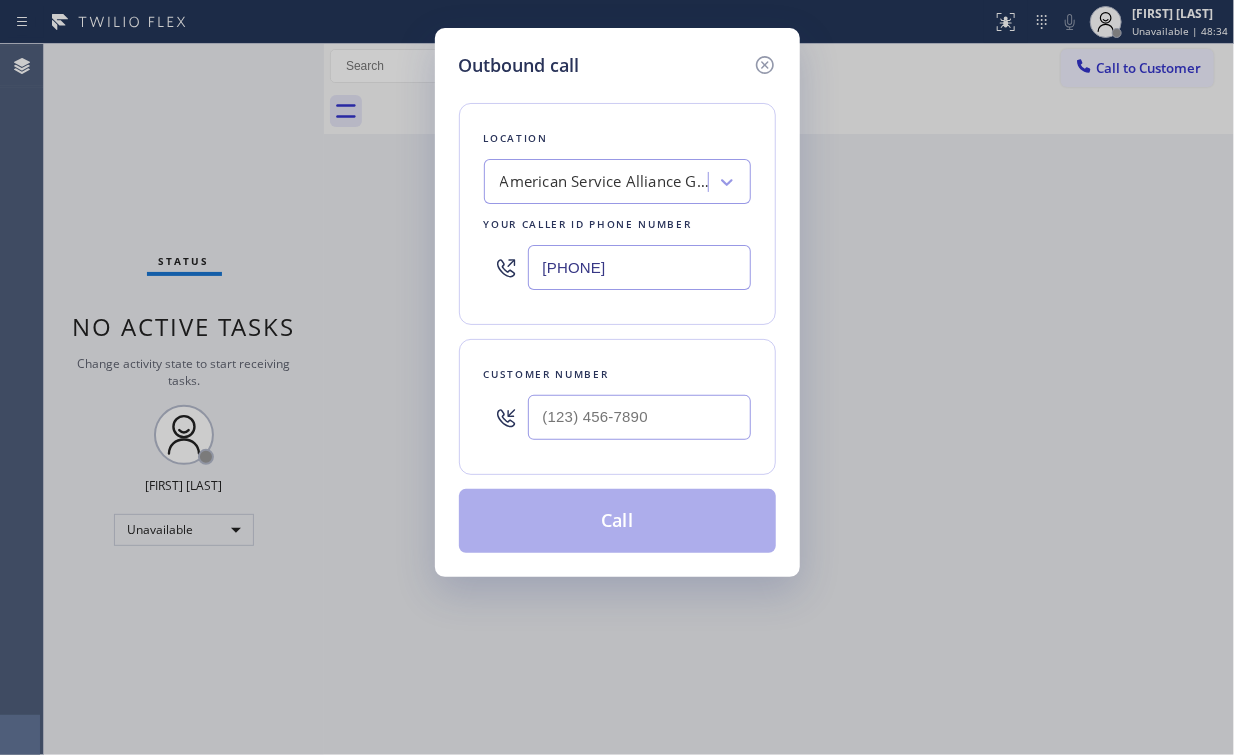 type on "[PHONE]" 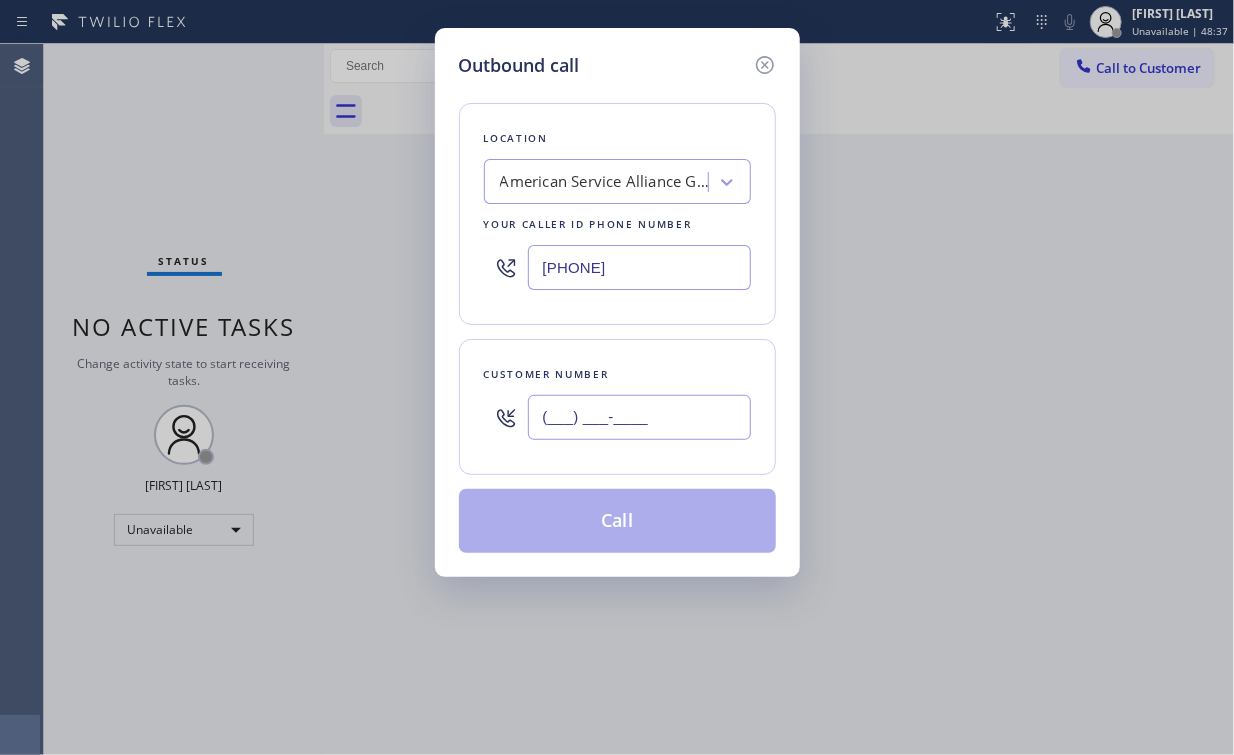 click on "(___) ___-____" at bounding box center (639, 417) 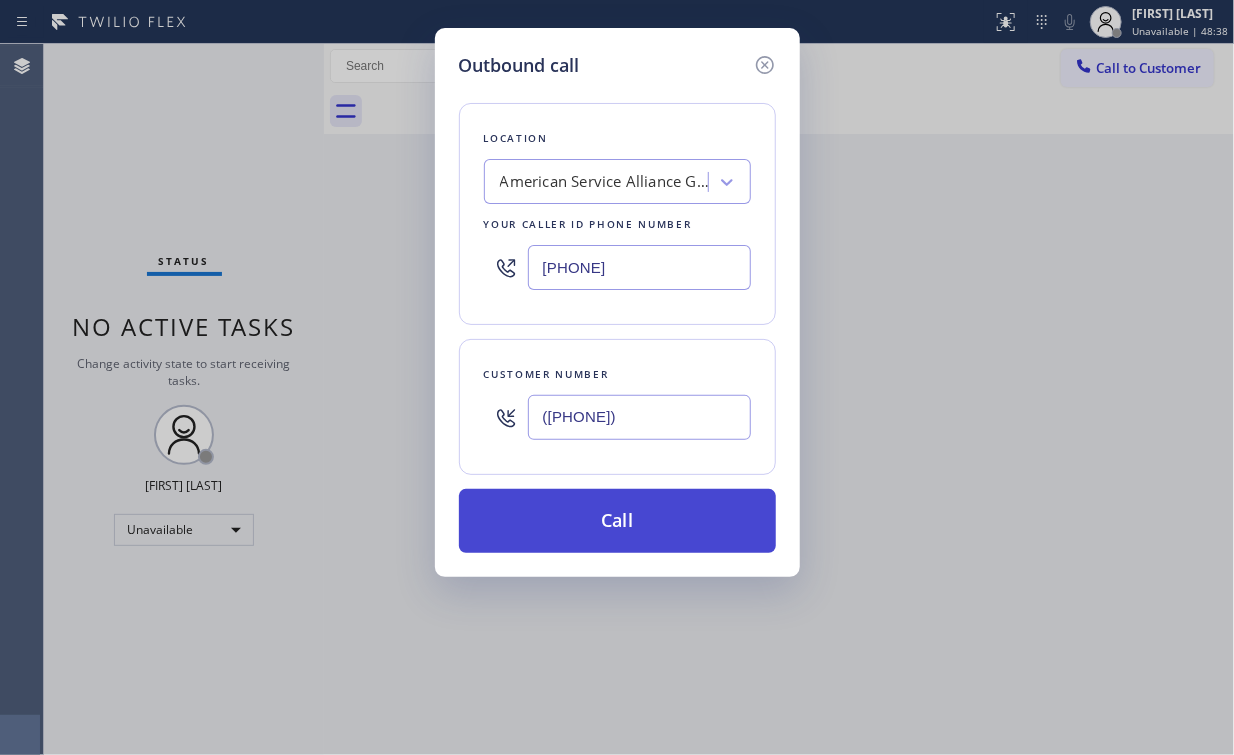 type on "([PHONE])" 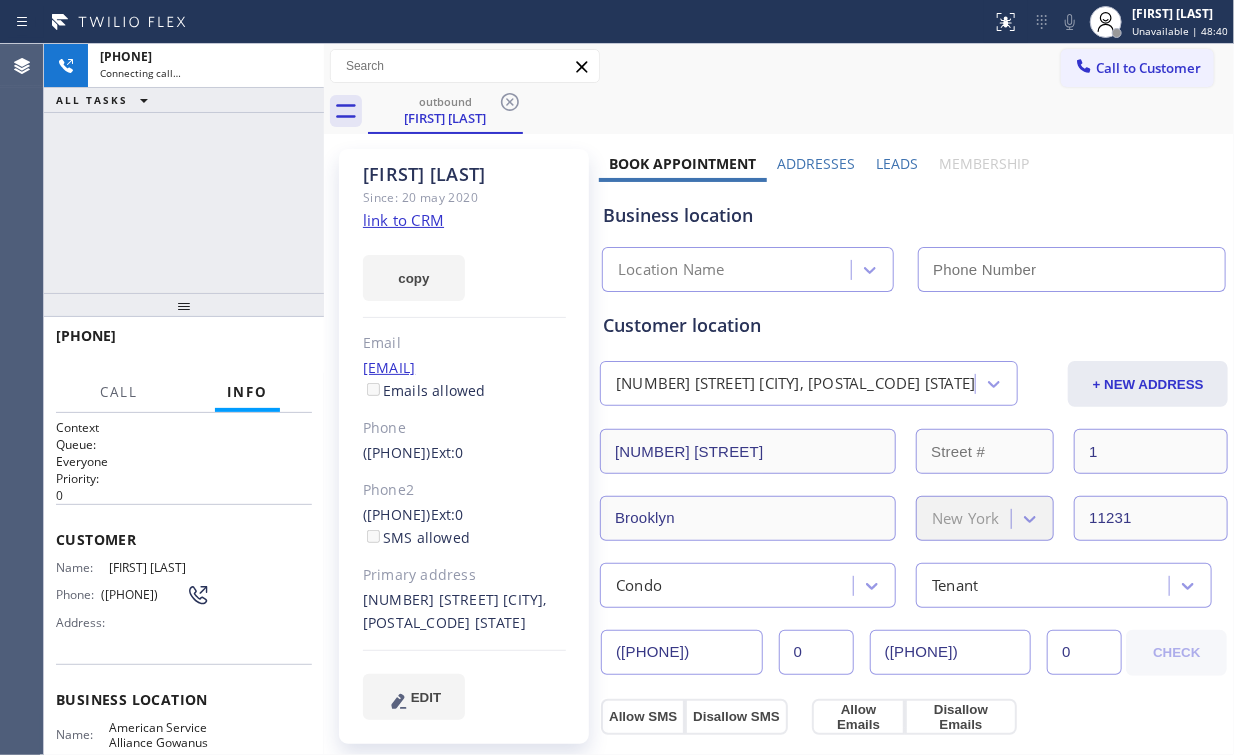 click on "+1[PHONE] Connecting call… ALL TASKS ALL TASKS ACTIVE TASKS TASKS IN WRAP UP" at bounding box center [184, 168] 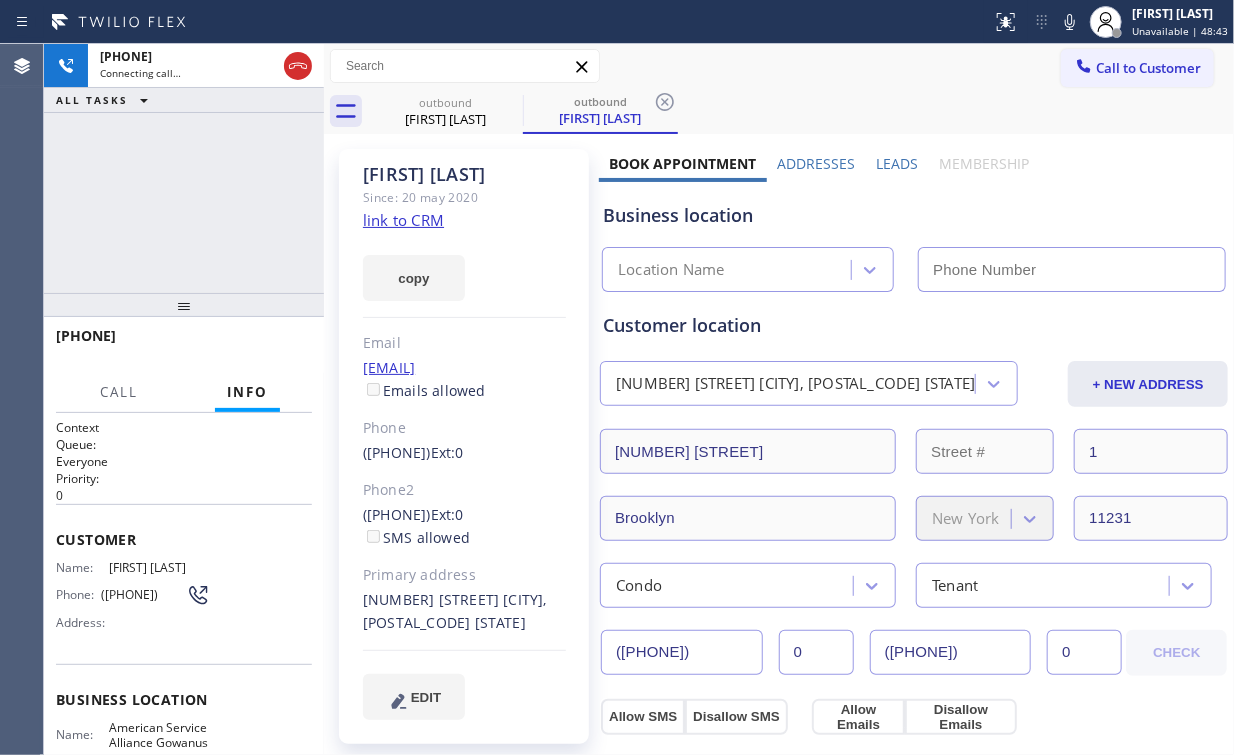 type on "[PHONE]" 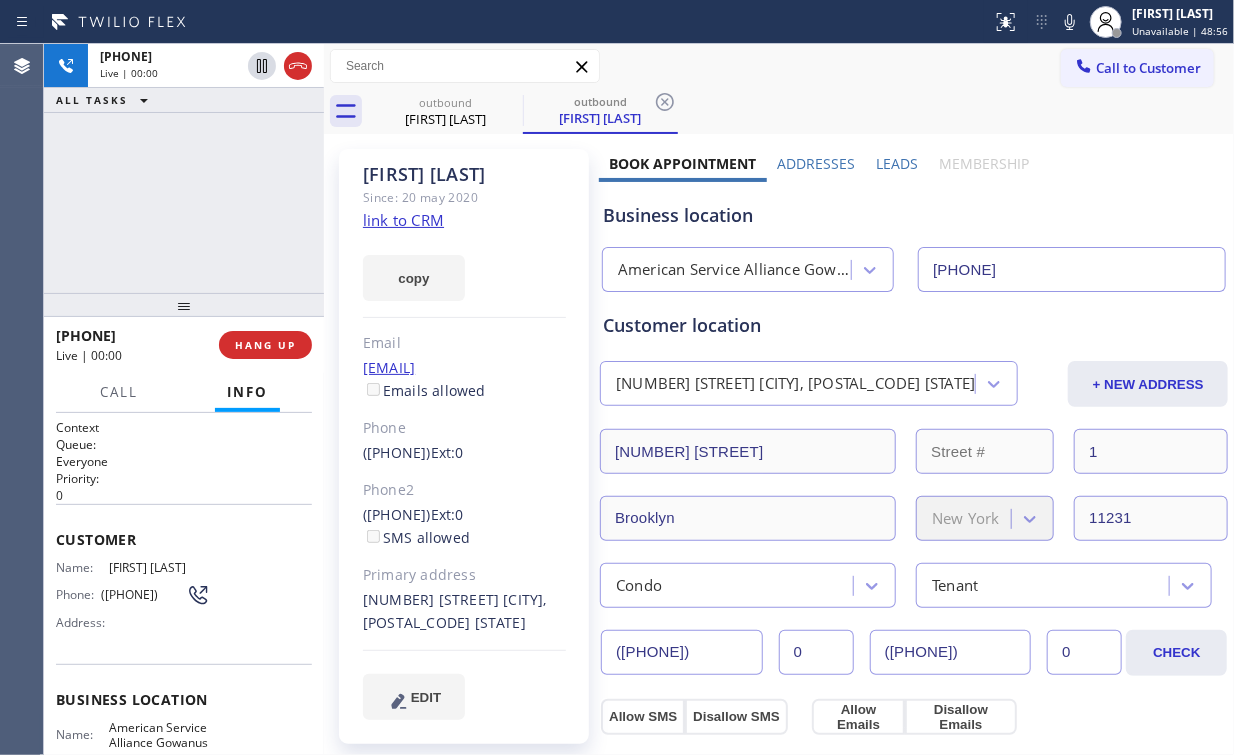 click on "[PHONE] Live | 00:00 ALL TASKS ALL TASKS ACTIVE TASKS TASKS IN WRAP UP" at bounding box center (184, 168) 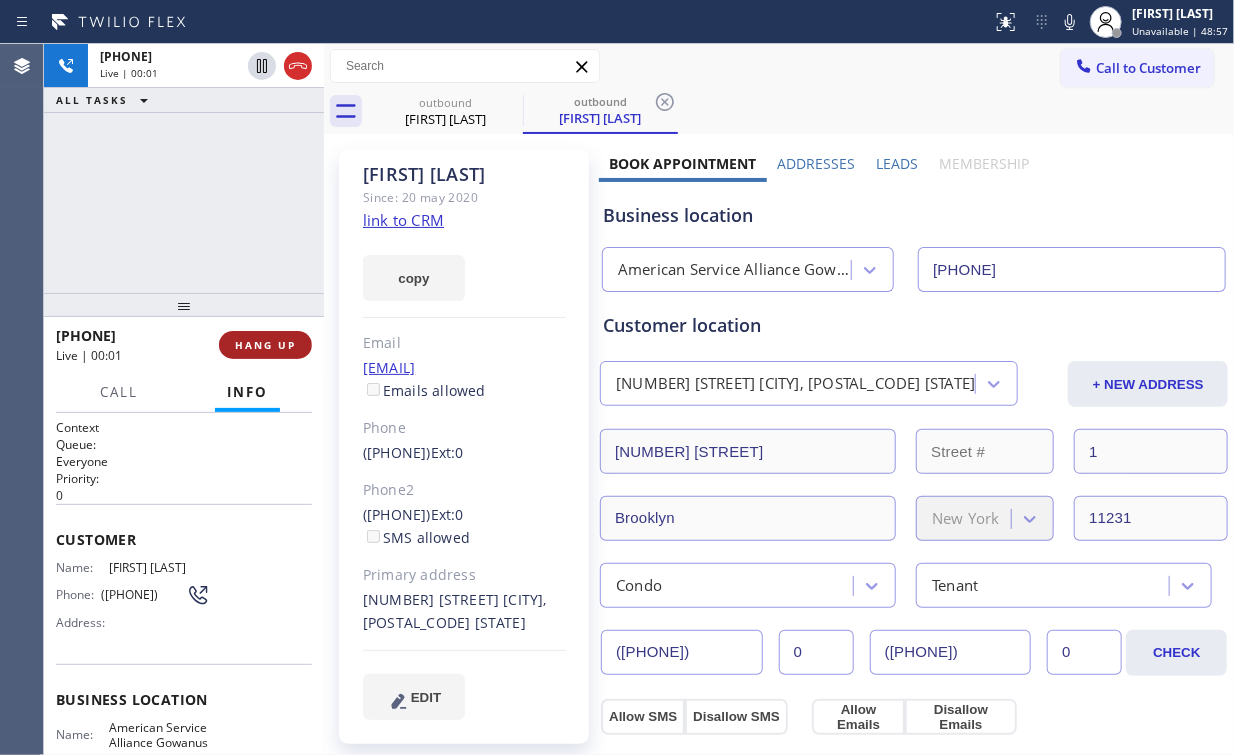 click on "HANG UP" at bounding box center [265, 345] 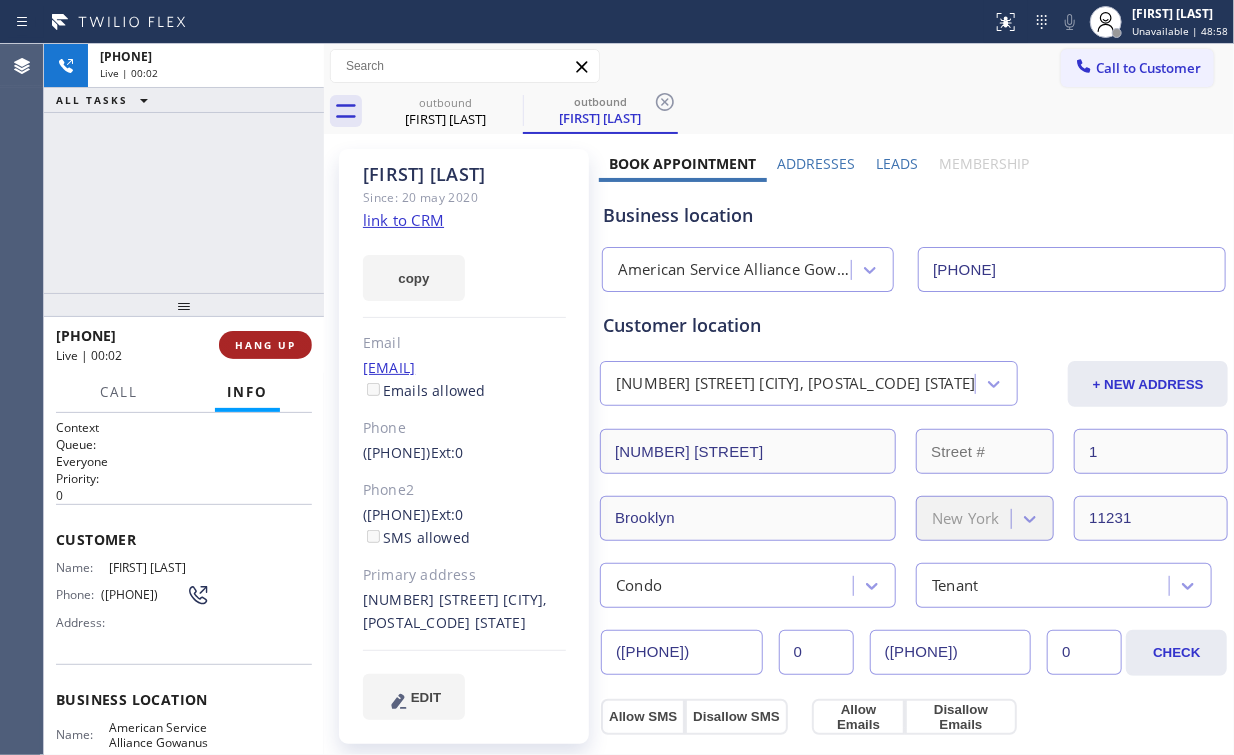 click on "HANG UP" at bounding box center (265, 345) 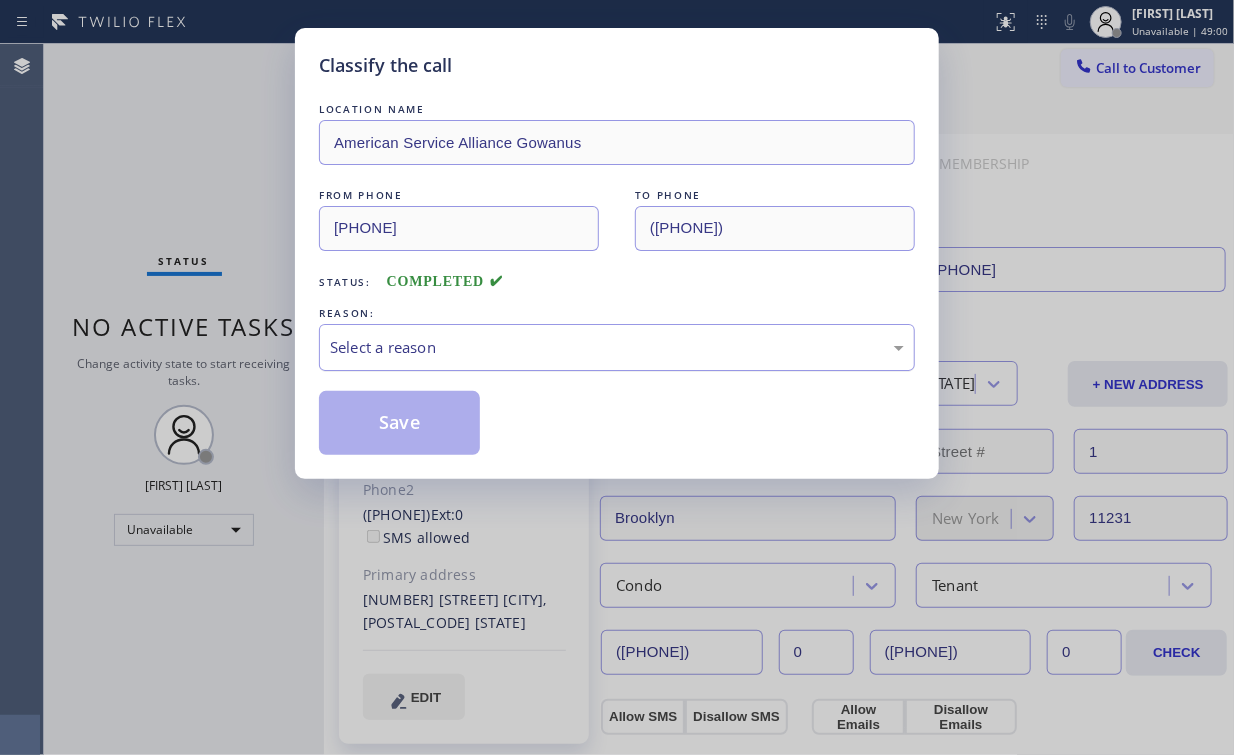 click on "Select a reason" at bounding box center [617, 347] 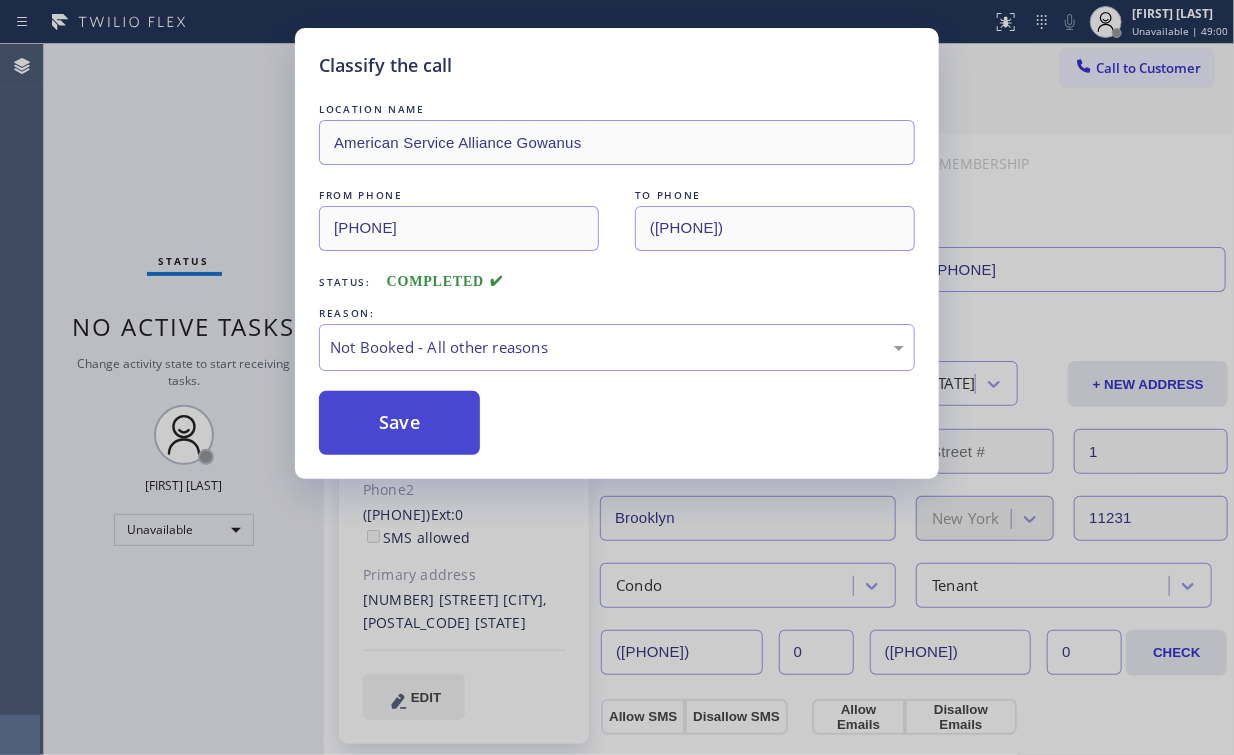 click on "Save" at bounding box center [399, 423] 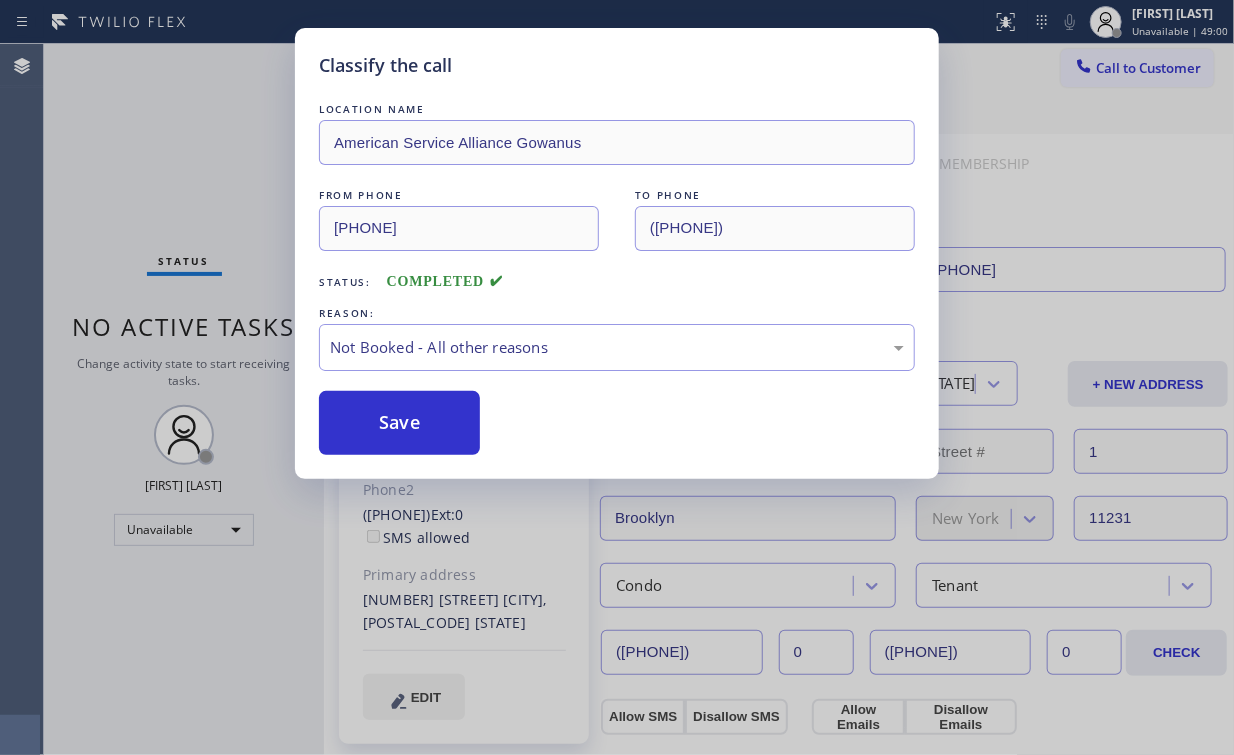 click on "Classify the call LOCATION NAME American Service Alliance Gowanus FROM PHONE ([PHONE]) TO PHONE ([PHONE]) Status: COMPLETED REASON: Not Booked - All other reasons Save" at bounding box center [617, 377] 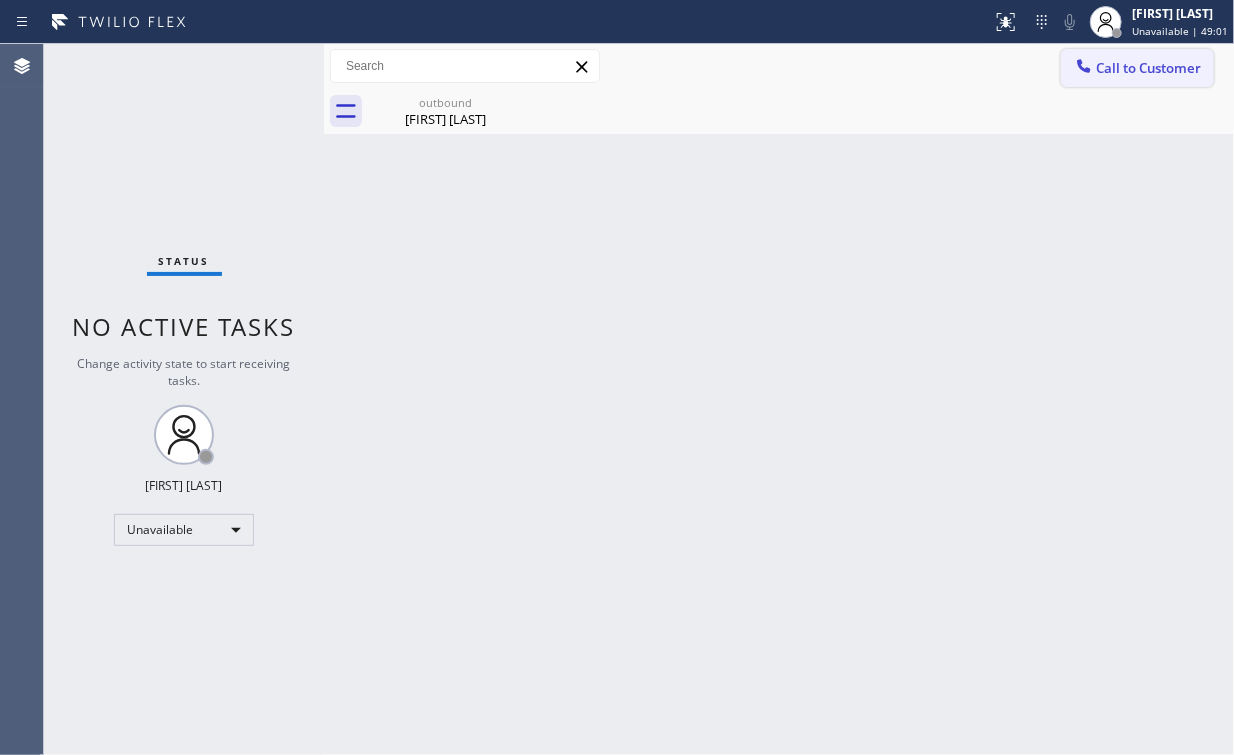 click on "Call to Customer" at bounding box center [1148, 68] 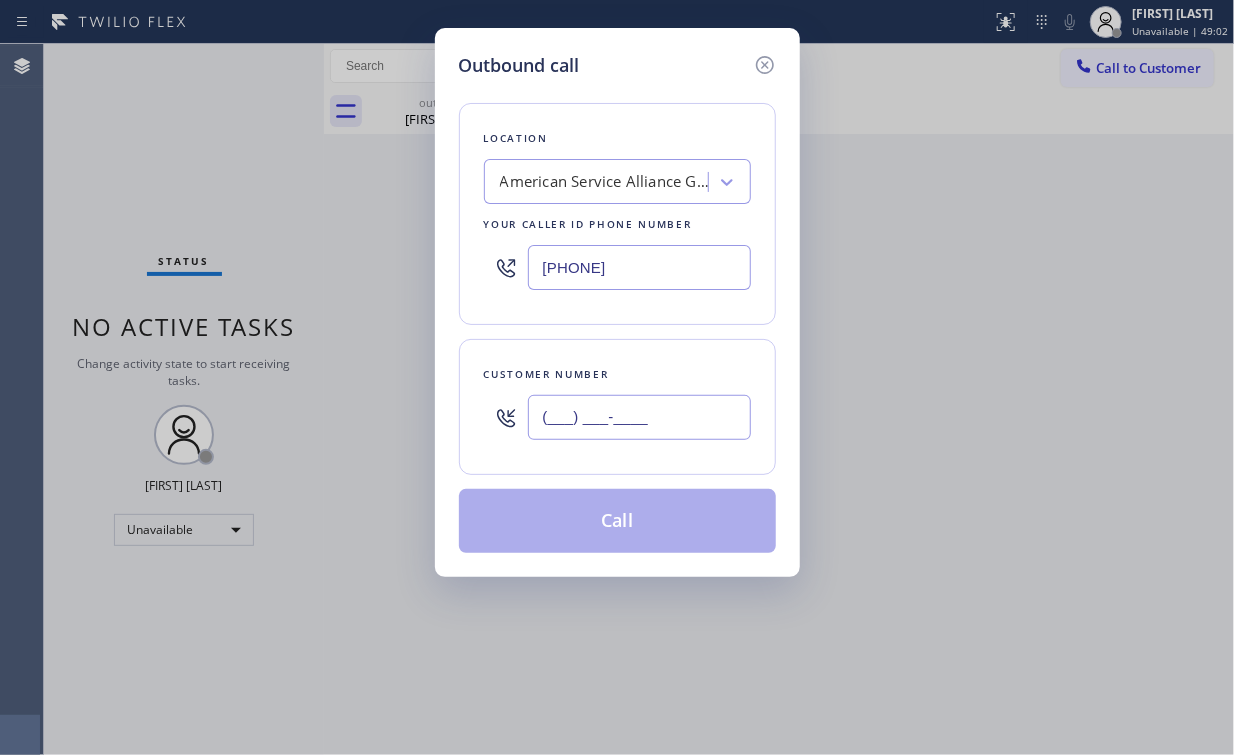 click on "(___) ___-____" at bounding box center [639, 417] 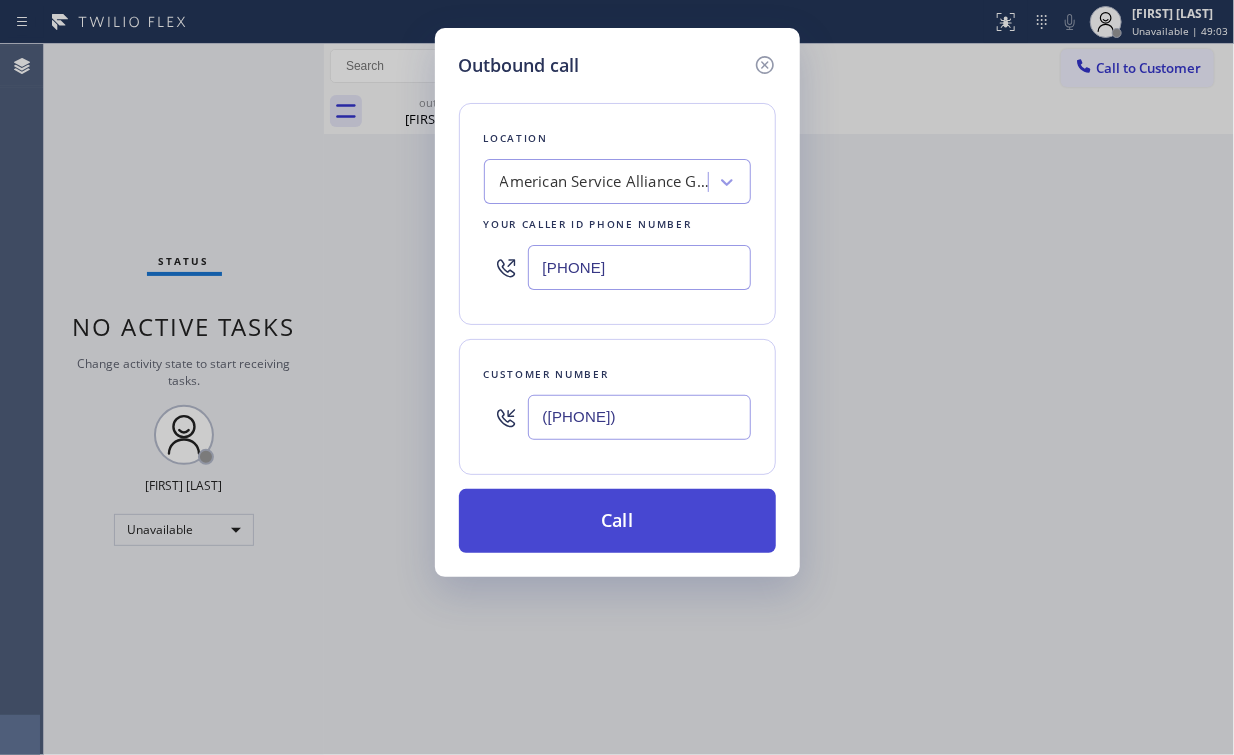 type on "([PHONE])" 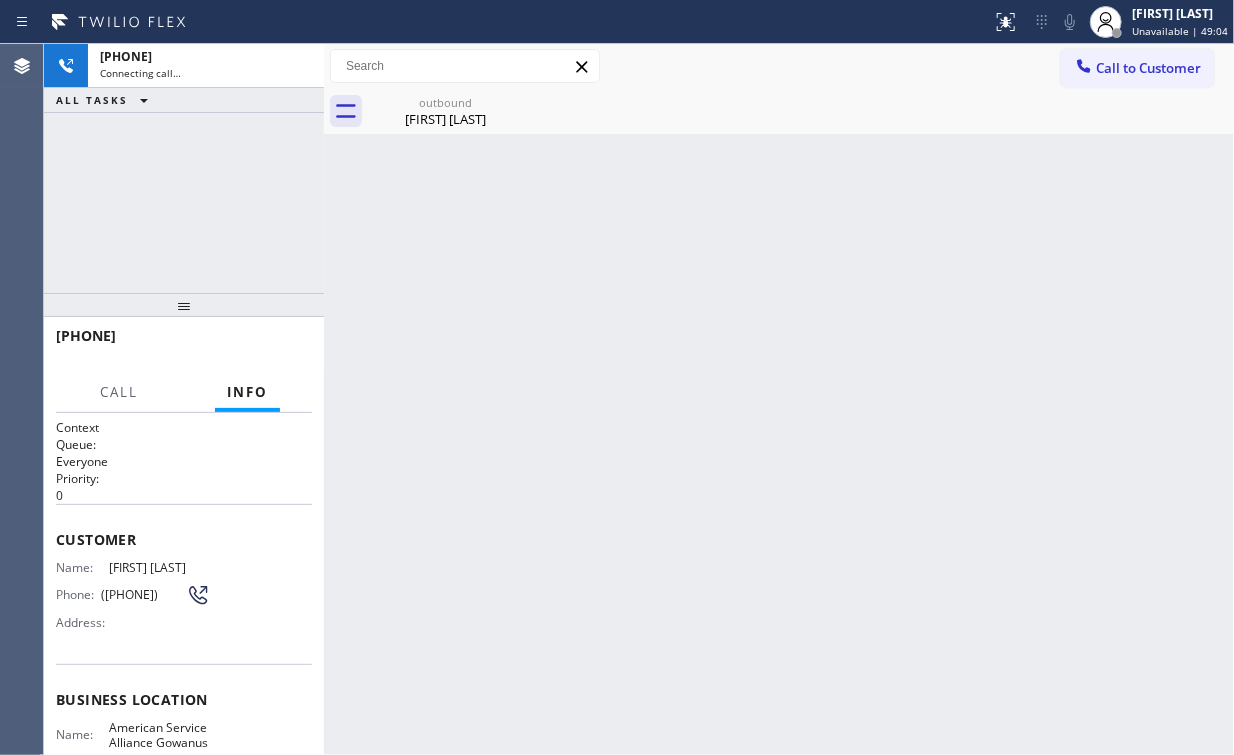 click on "+1[PHONE] Connecting call… ALL TASKS ALL TASKS ACTIVE TASKS TASKS IN WRAP UP" at bounding box center (184, 168) 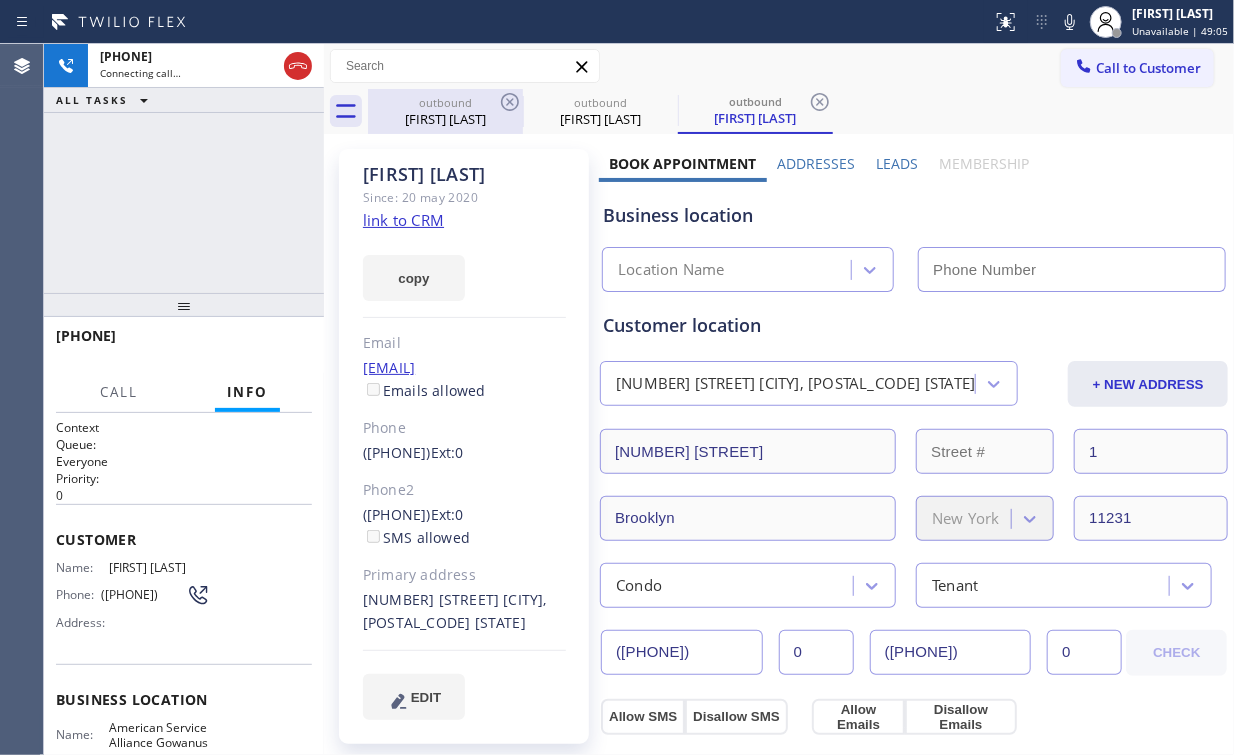 click on "[FIRST]  [LAST]" at bounding box center [445, 119] 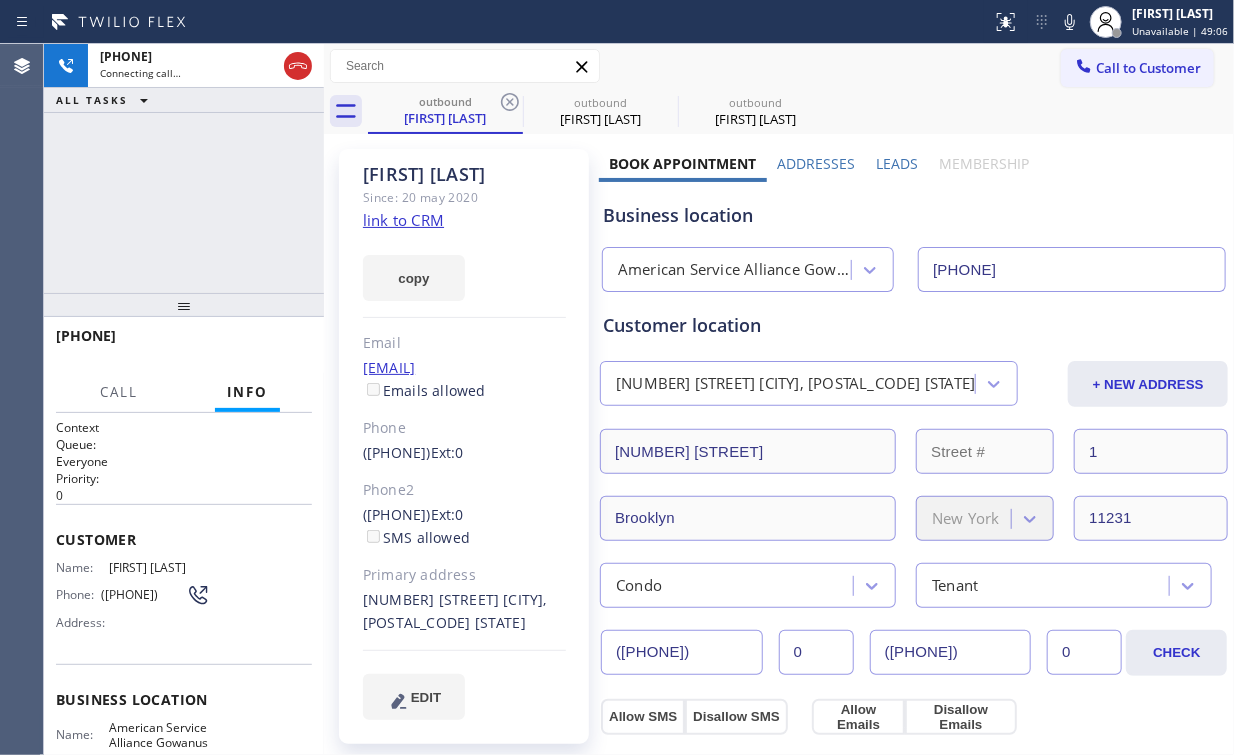 click 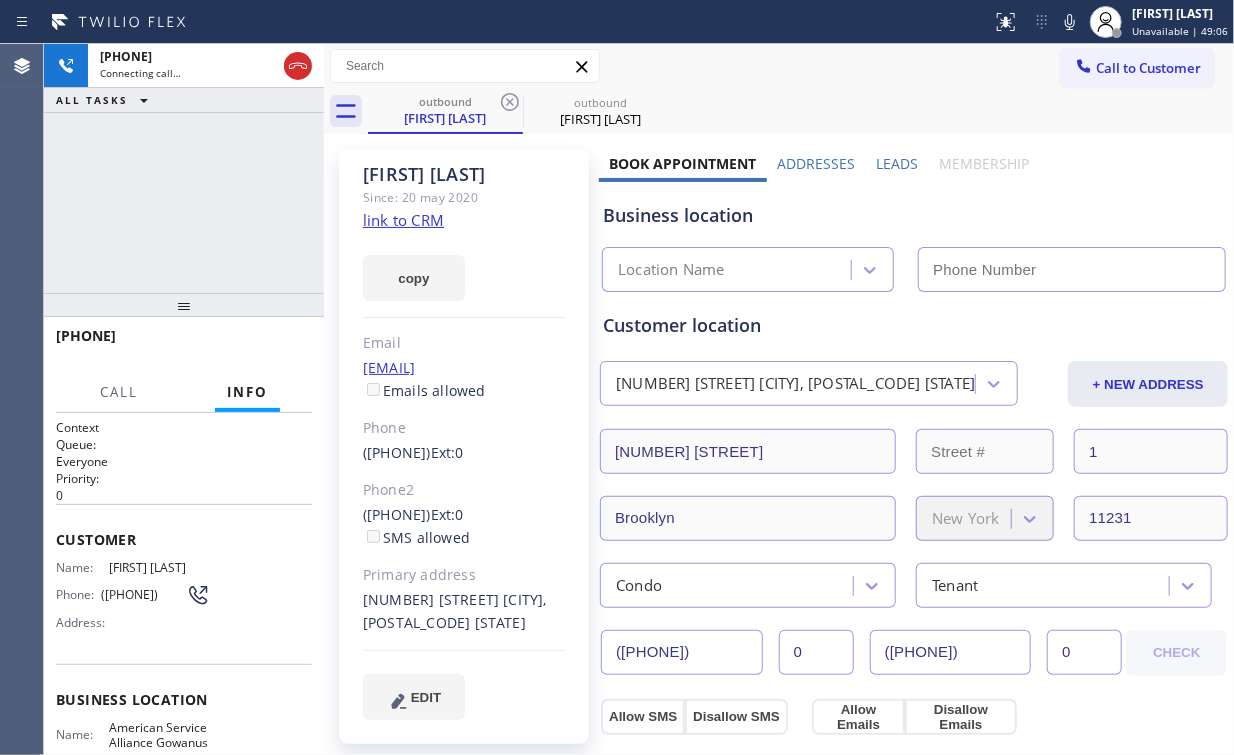 type on "[PHONE]" 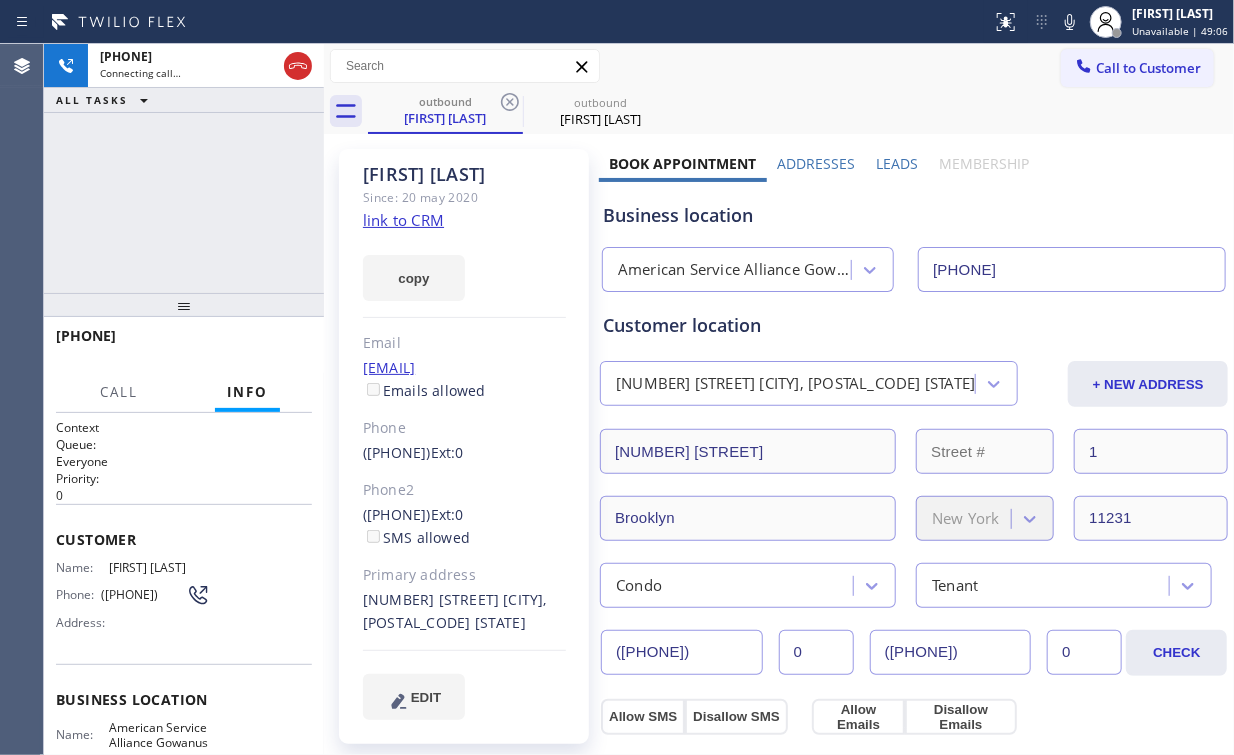 click on "+1[PHONE] Connecting call… ALL TASKS ALL TASKS ACTIVE TASKS TASKS IN WRAP UP" at bounding box center (184, 168) 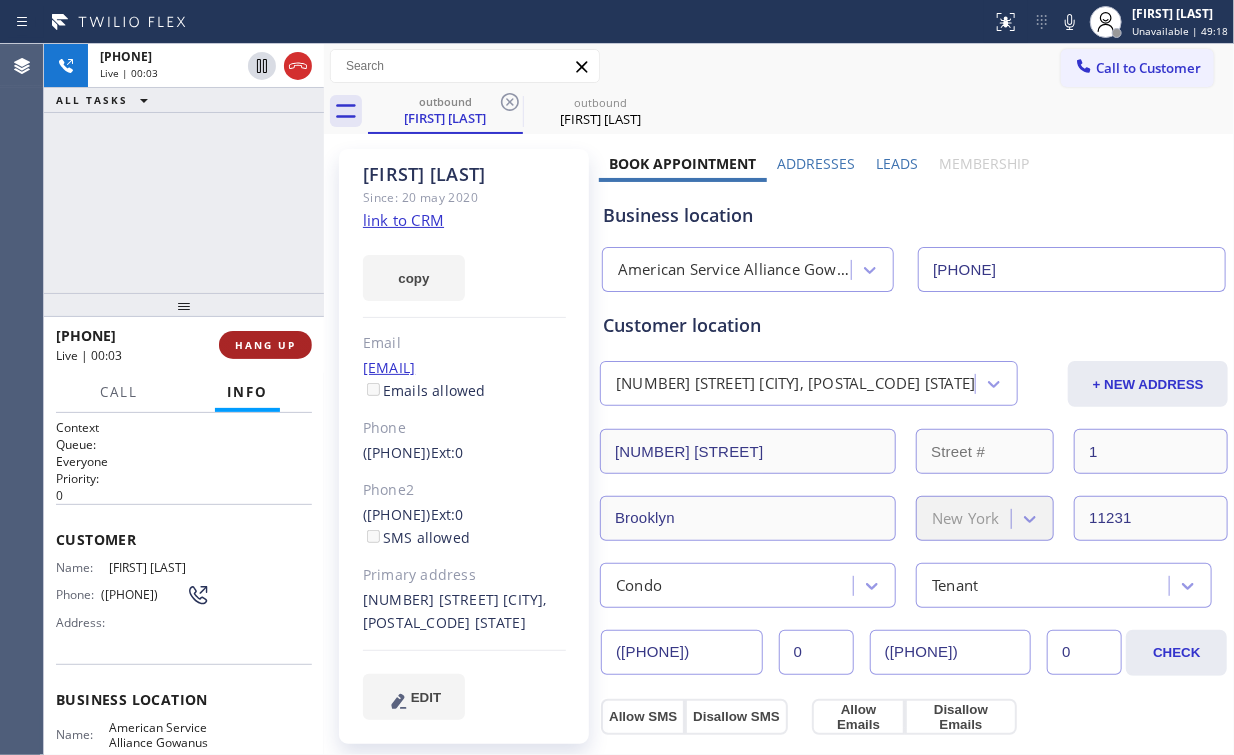 click on "HANG UP" at bounding box center (265, 345) 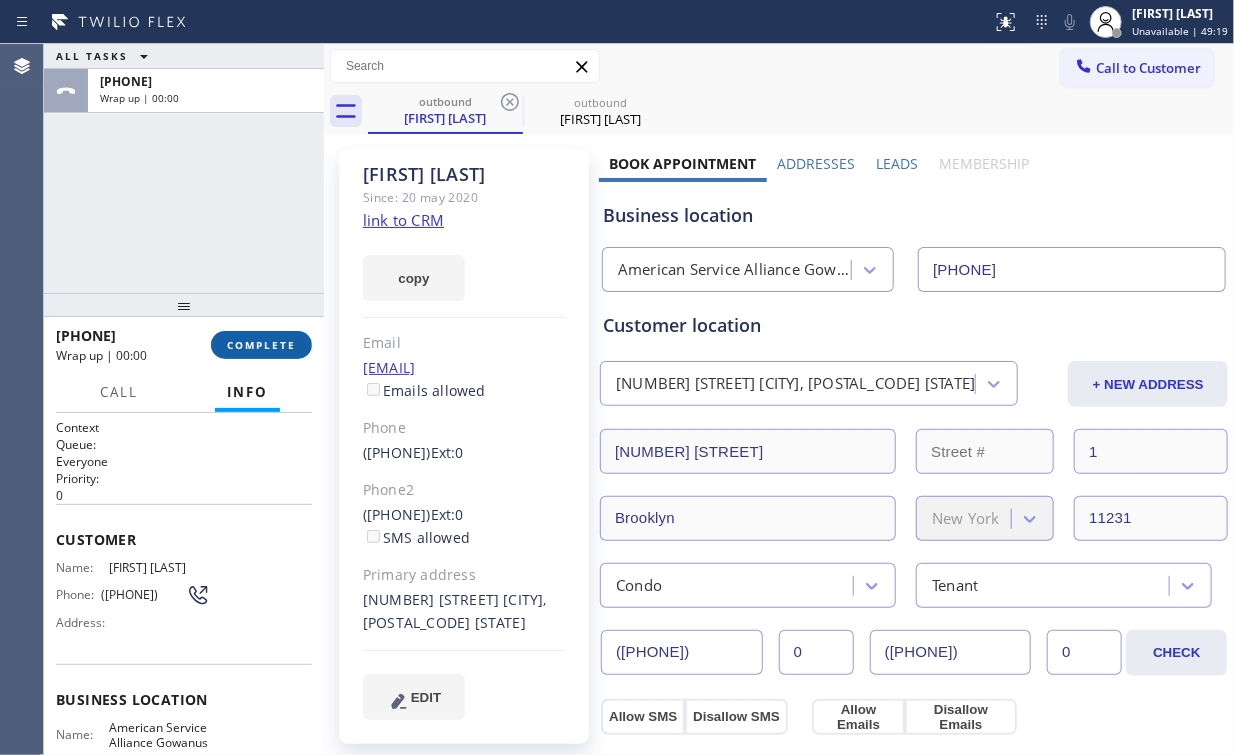 click on "COMPLETE" at bounding box center [261, 345] 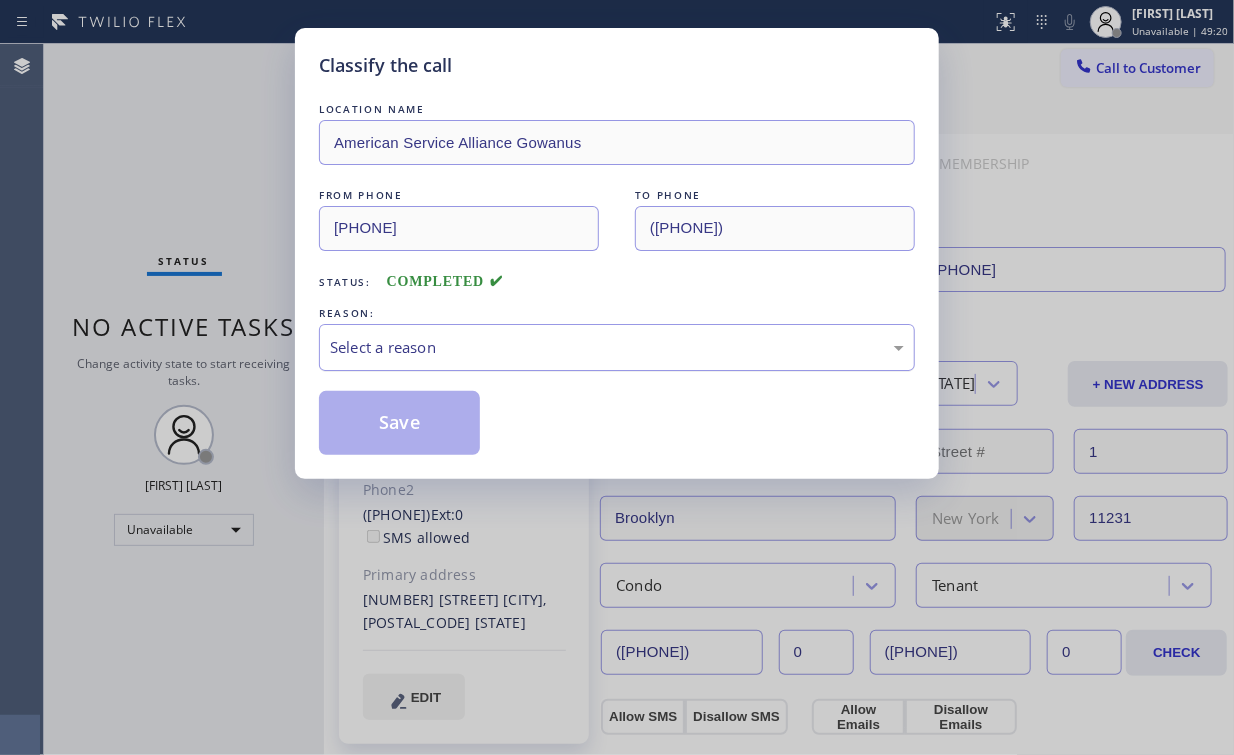 click on "Select a reason" at bounding box center [617, 347] 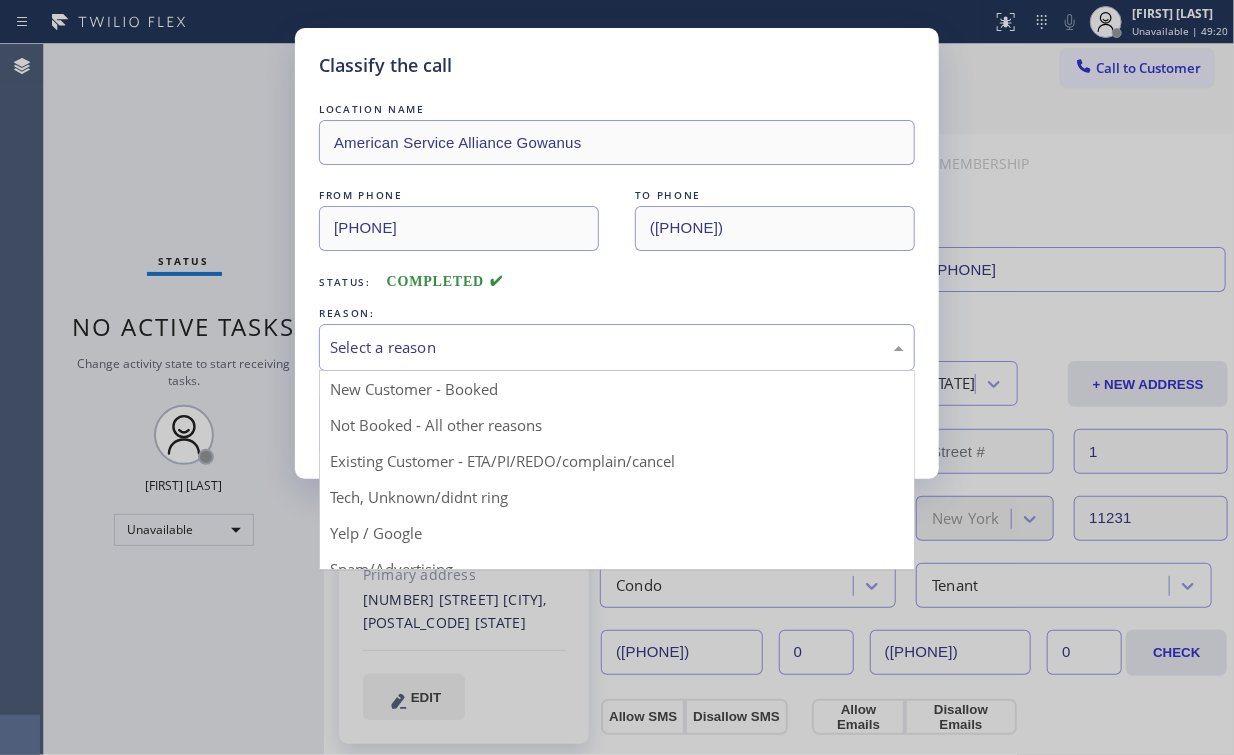 drag, startPoint x: 385, startPoint y: 417, endPoint x: 401, endPoint y: 424, distance: 17.464249 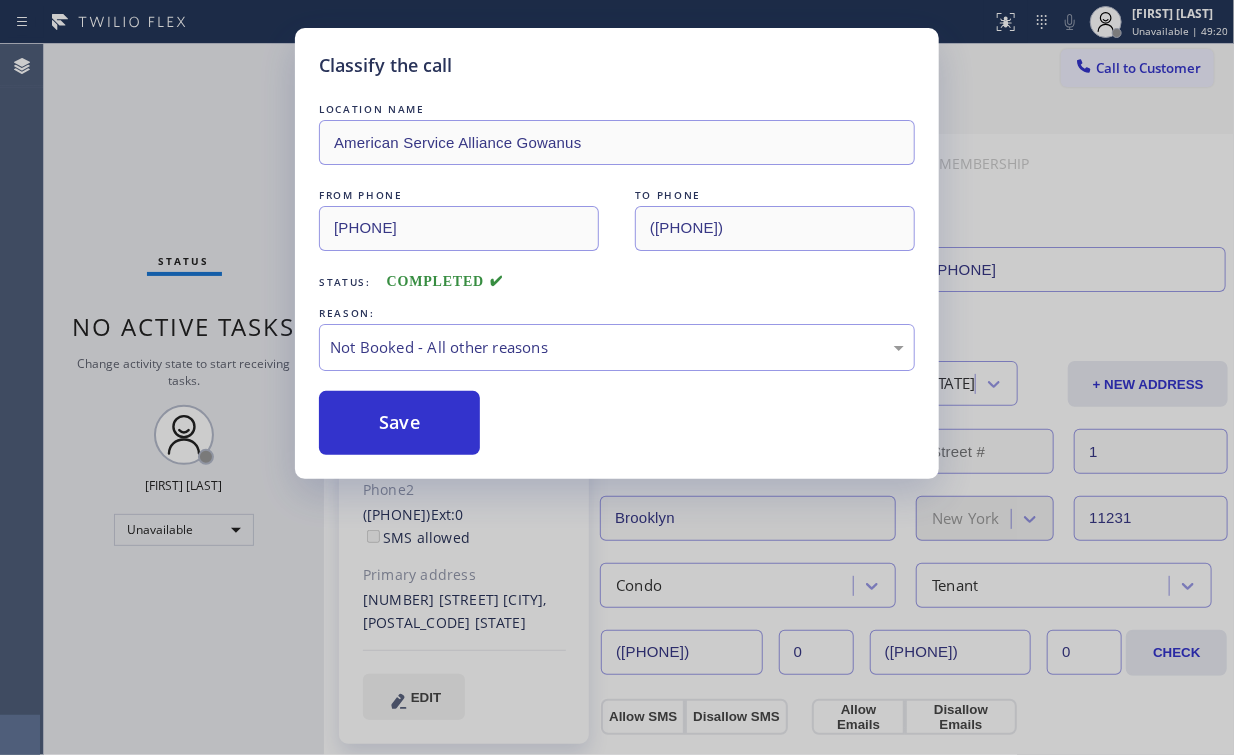 drag, startPoint x: 401, startPoint y: 424, endPoint x: 283, endPoint y: 315, distance: 160.63934 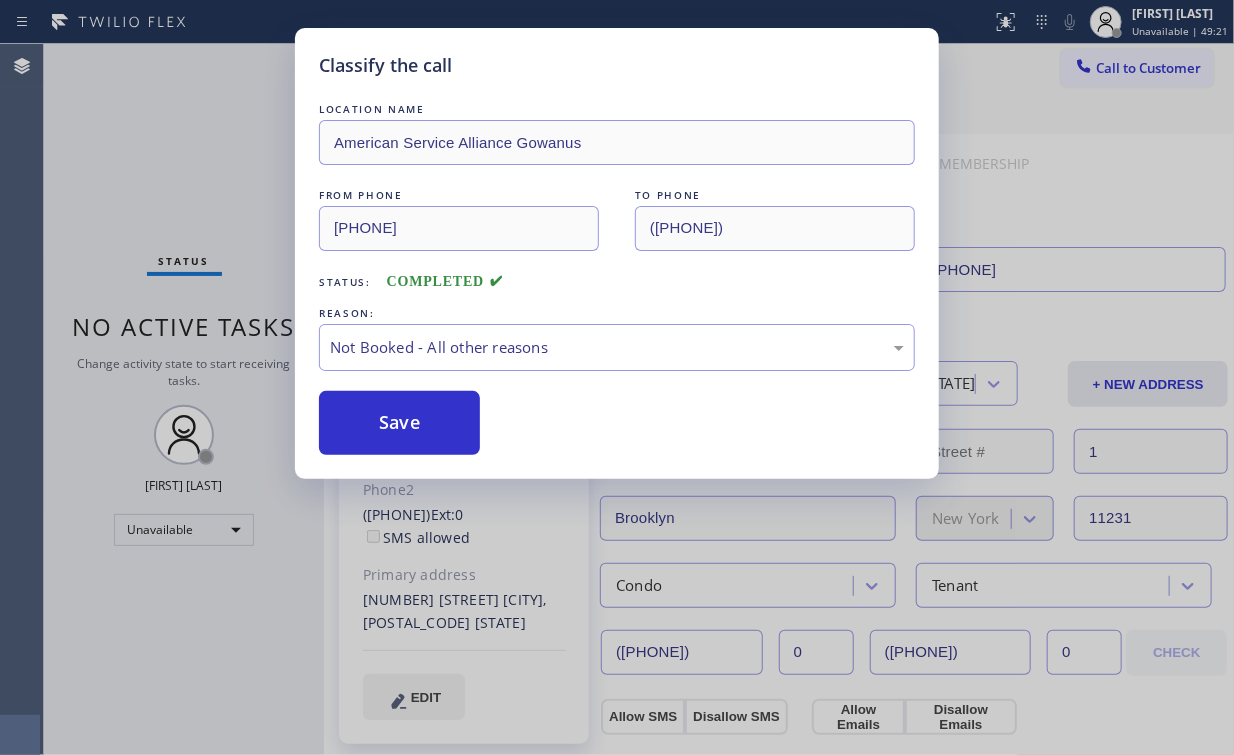 click on "Classify the call LOCATION NAME American Service Alliance Gowanus FROM PHONE ([PHONE]) TO PHONE ([PHONE]) Status: COMPLETED REASON: Not Booked - All other reasons Save" at bounding box center (617, 377) 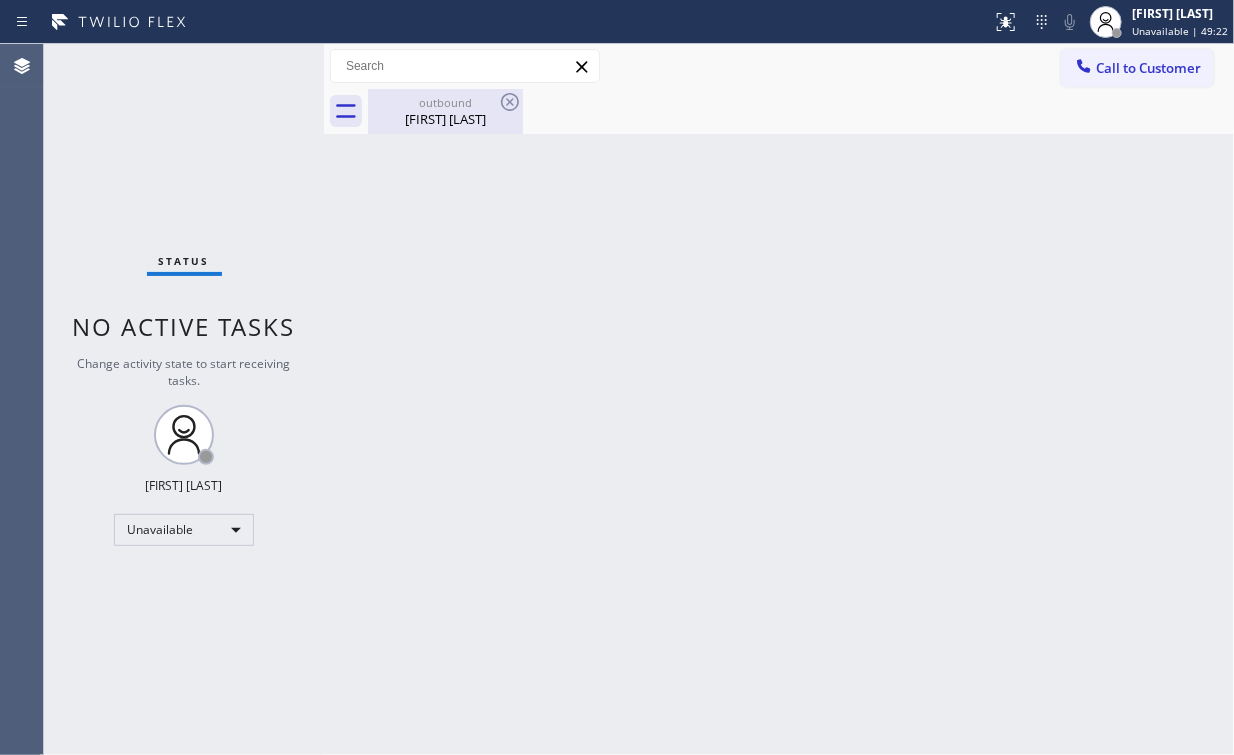 click on "outbound" at bounding box center (445, 102) 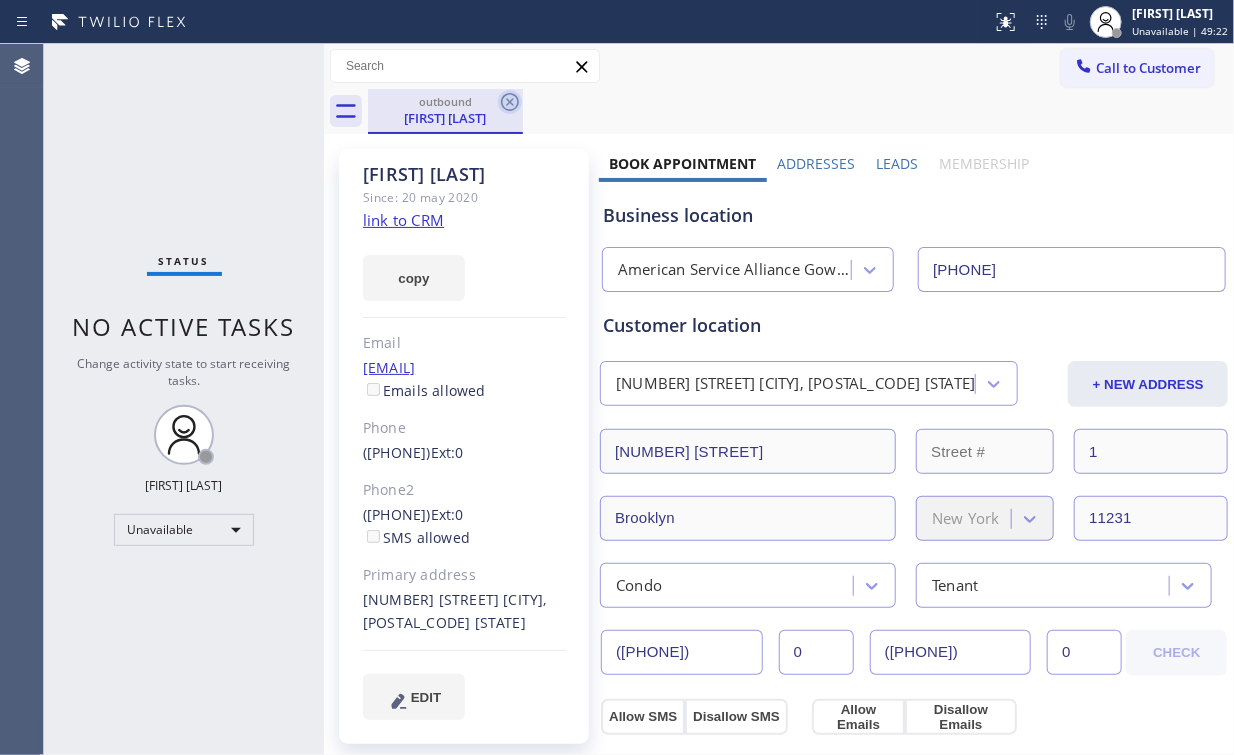 click 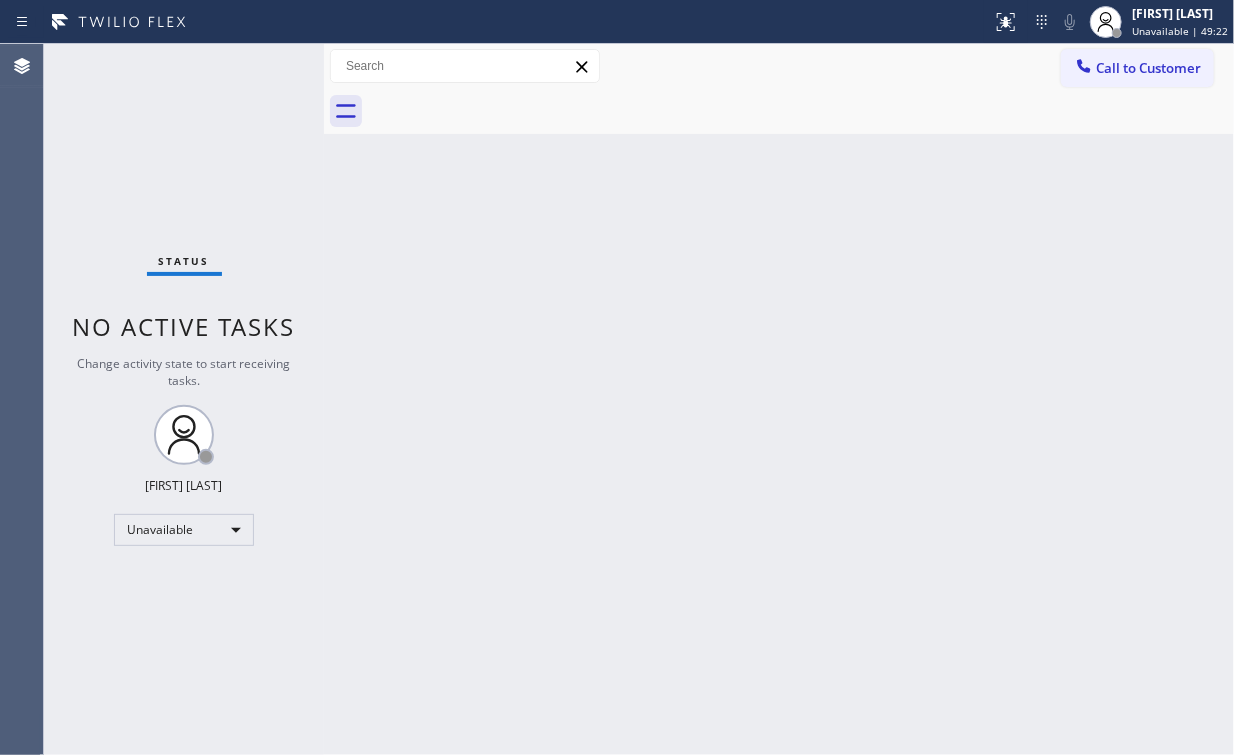 drag, startPoint x: 215, startPoint y: 152, endPoint x: 253, endPoint y: 69, distance: 91.28527 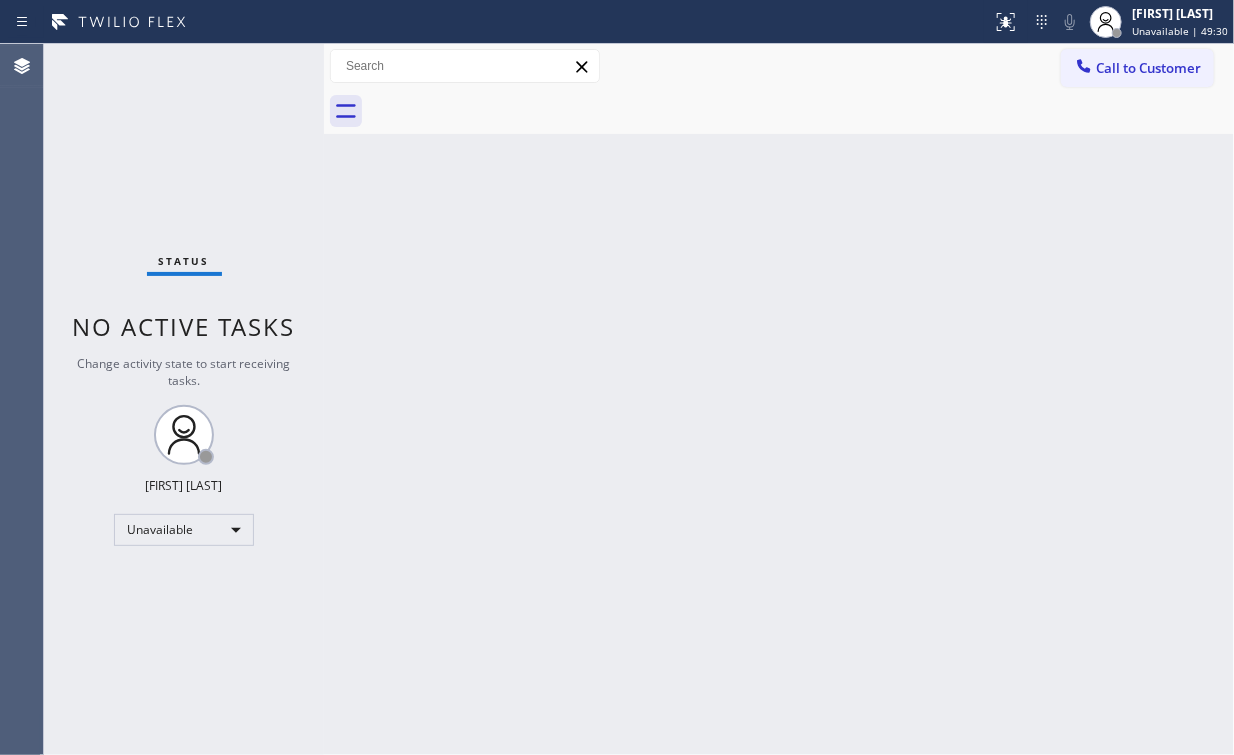 click on "Call to Customer" at bounding box center [1148, 68] 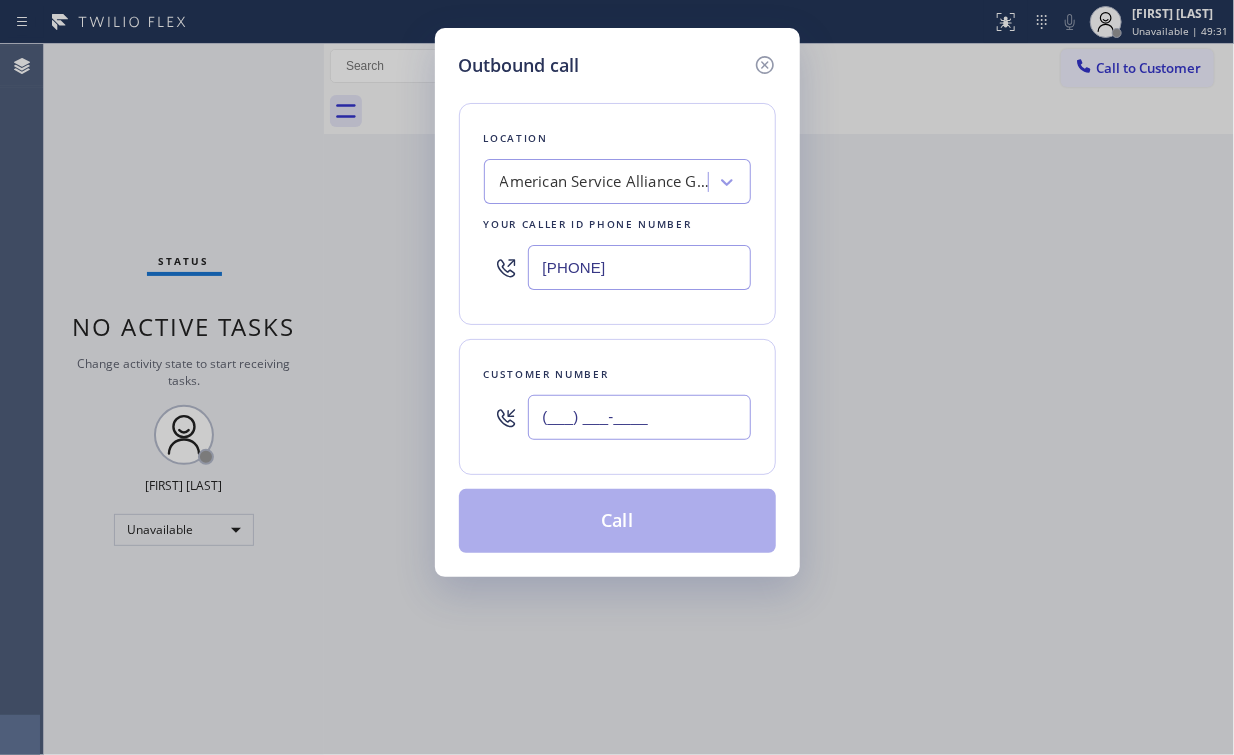 click on "(___) ___-____" at bounding box center [639, 417] 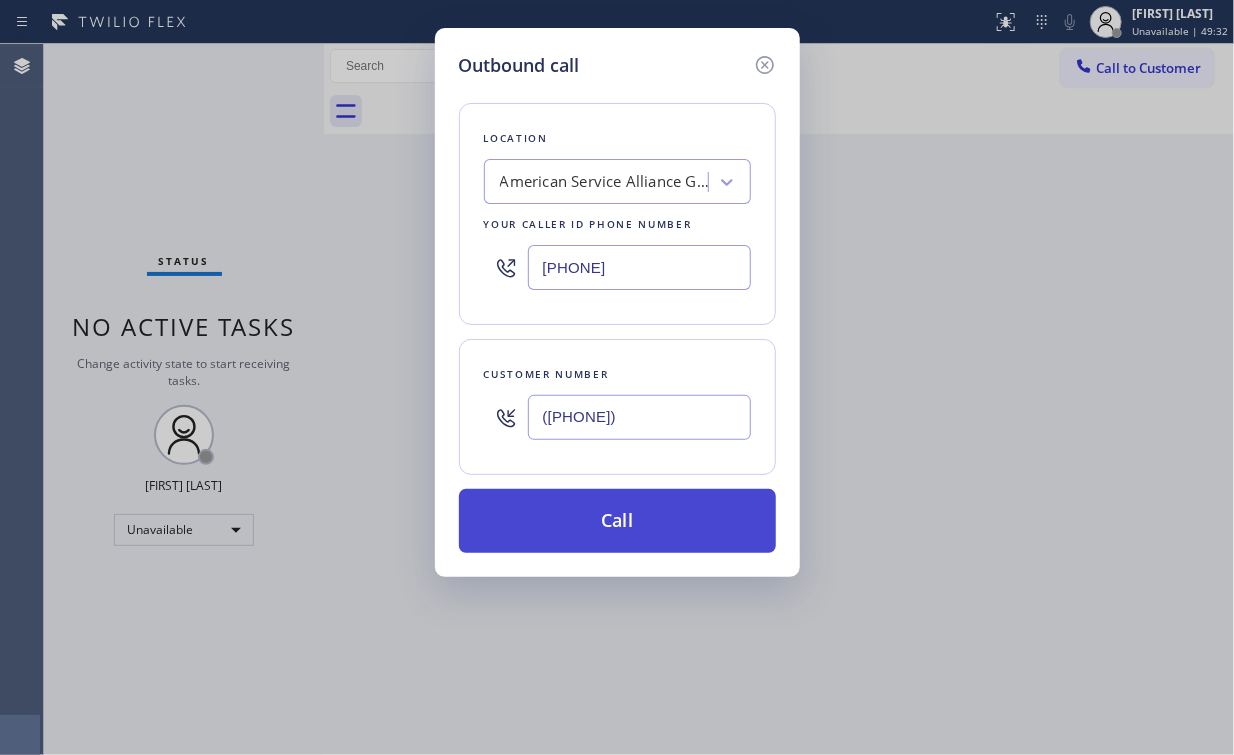 type on "([PHONE])" 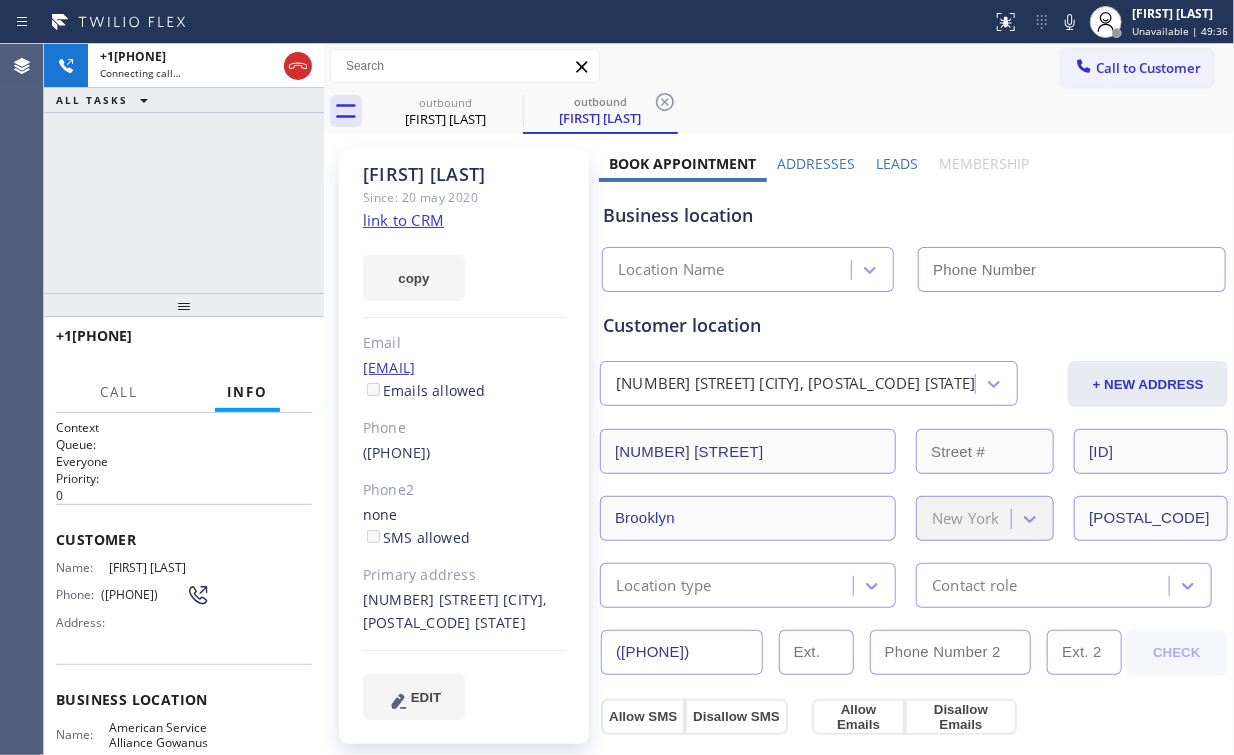 type on "[PHONE]" 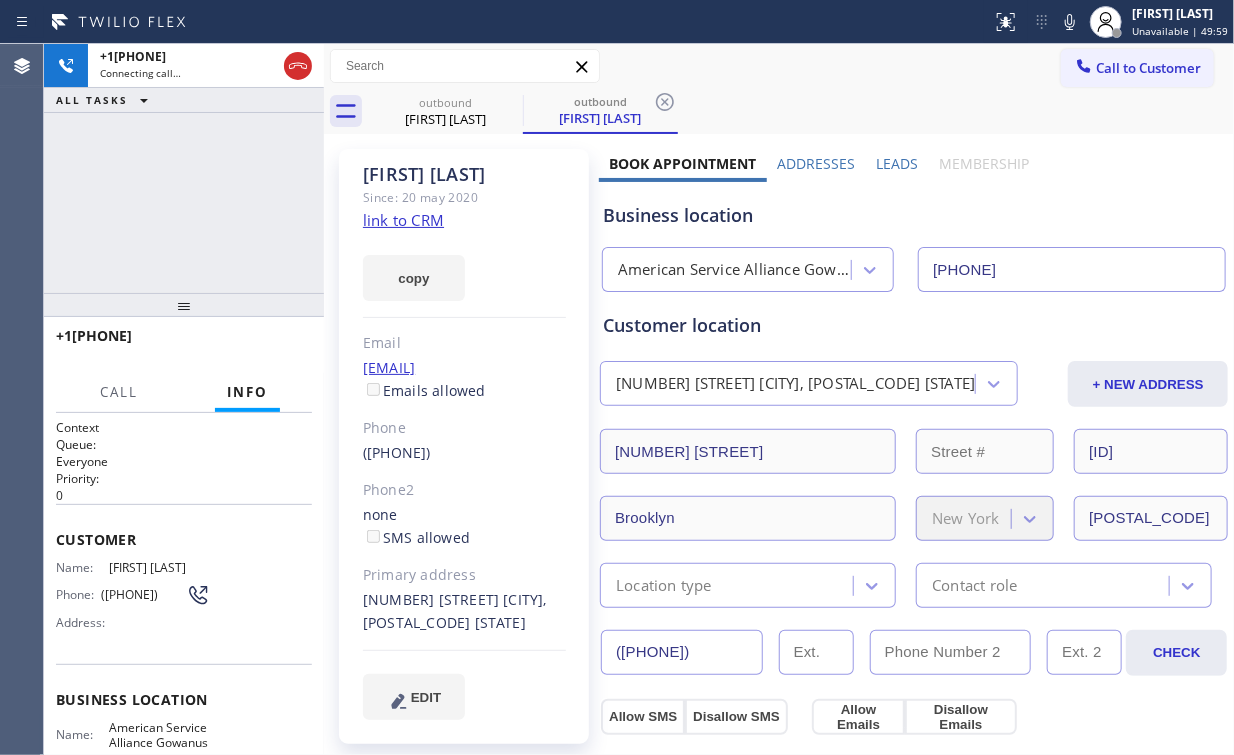 drag, startPoint x: 129, startPoint y: 225, endPoint x: 169, endPoint y: 214, distance: 41.484936 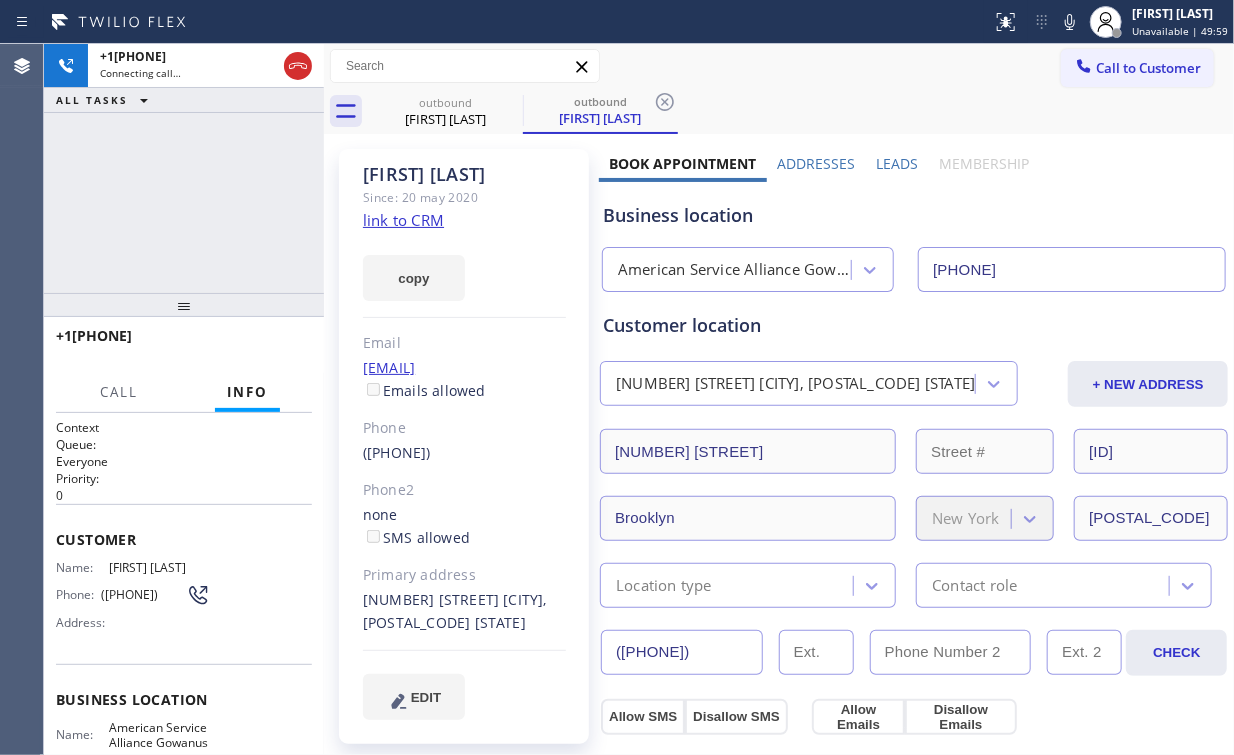 click on "[PHONE] Connecting call… ALL TASKS ALL TASKS ACTIVE TASKS TASKS IN WRAP UP" at bounding box center (184, 168) 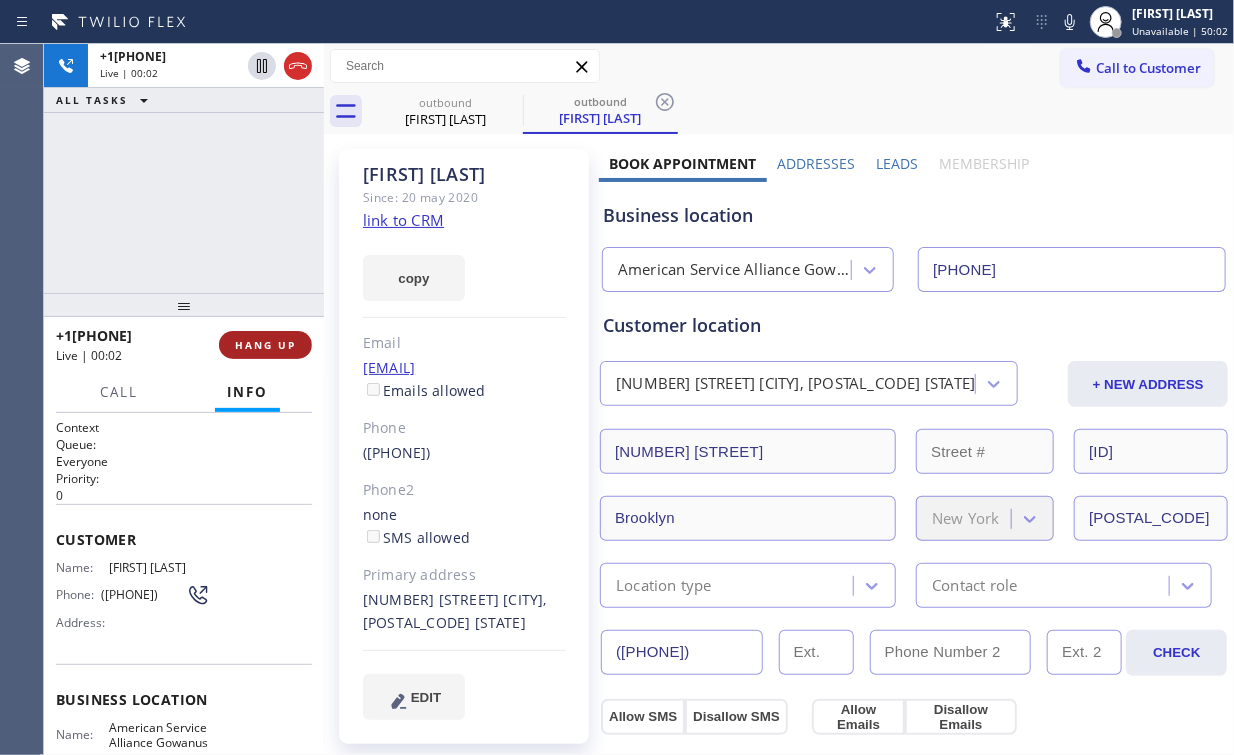 click on "HANG UP" at bounding box center (265, 345) 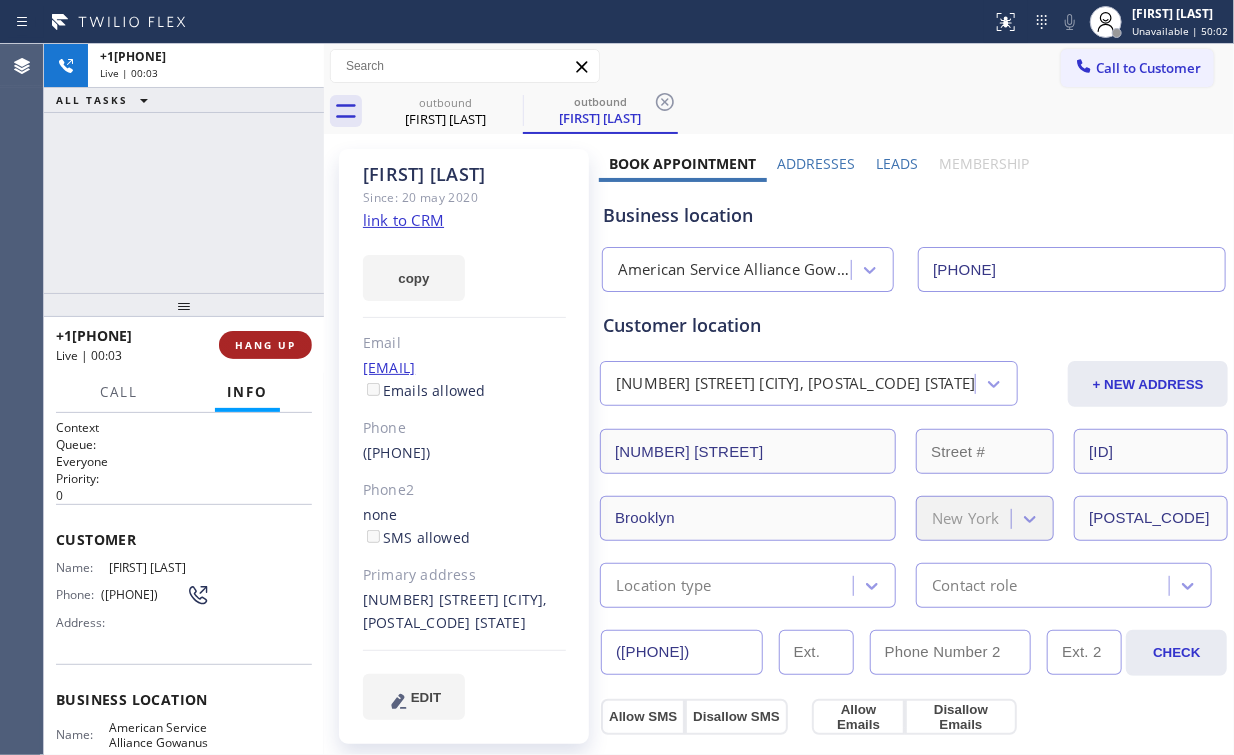 click on "HANG UP" at bounding box center [265, 345] 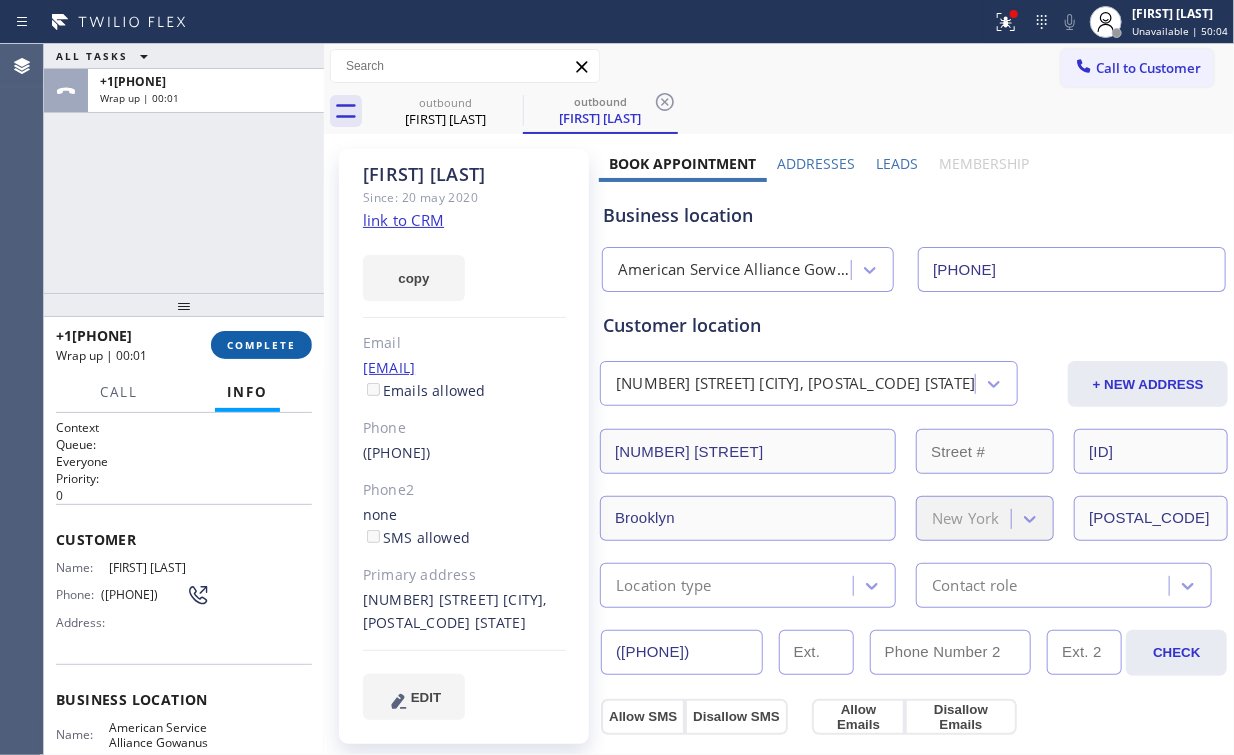 click on "COMPLETE" at bounding box center (261, 345) 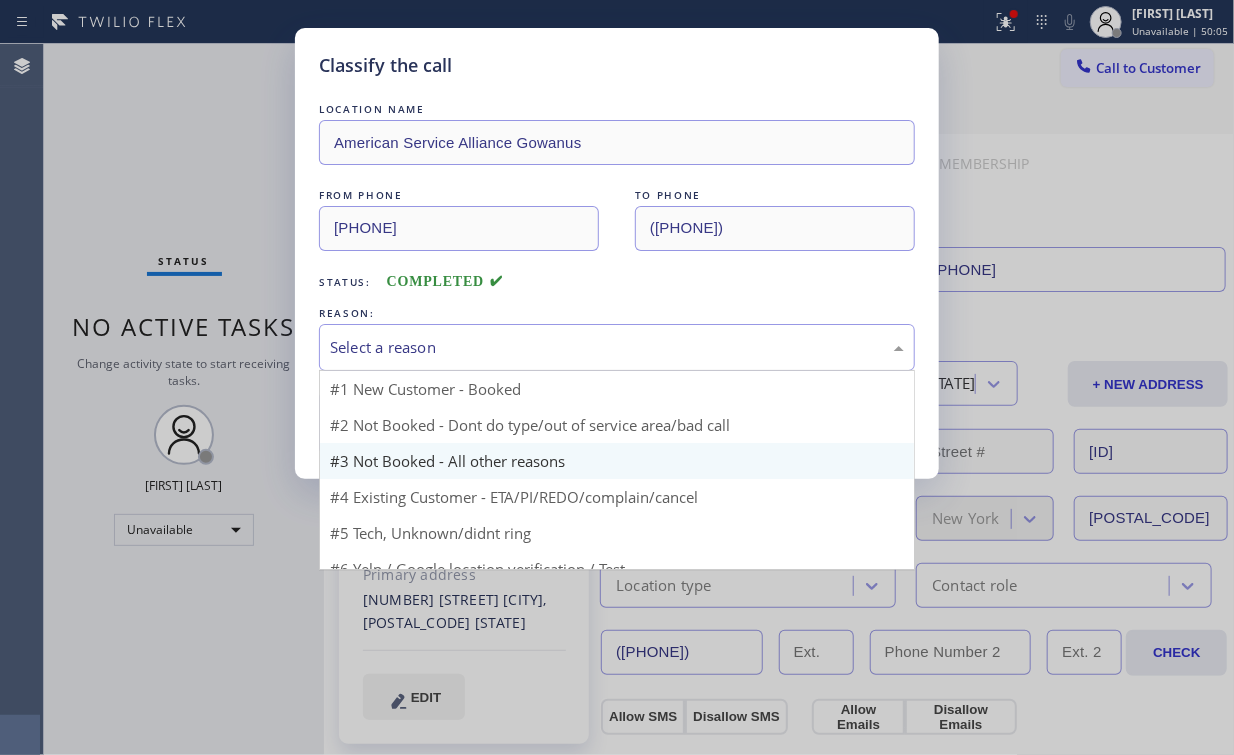 drag, startPoint x: 414, startPoint y: 342, endPoint x: 400, endPoint y: 423, distance: 82.20097 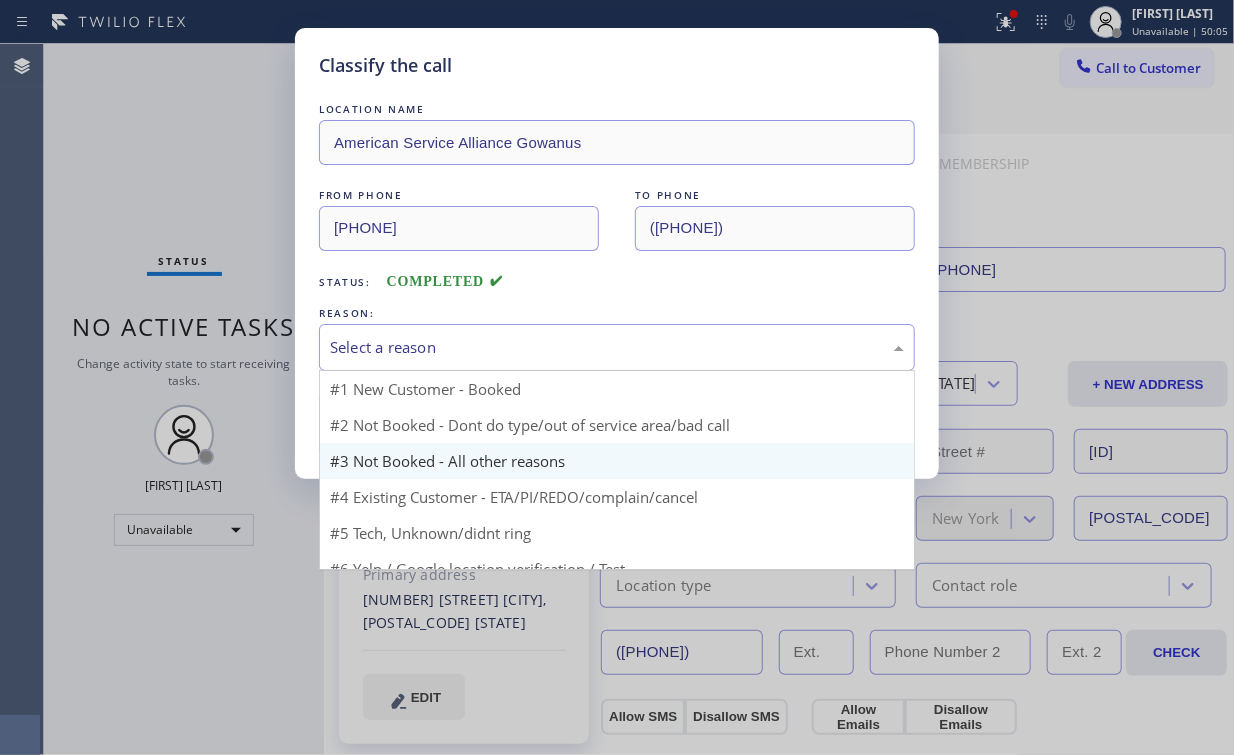 click on "Select a reason" at bounding box center (617, 347) 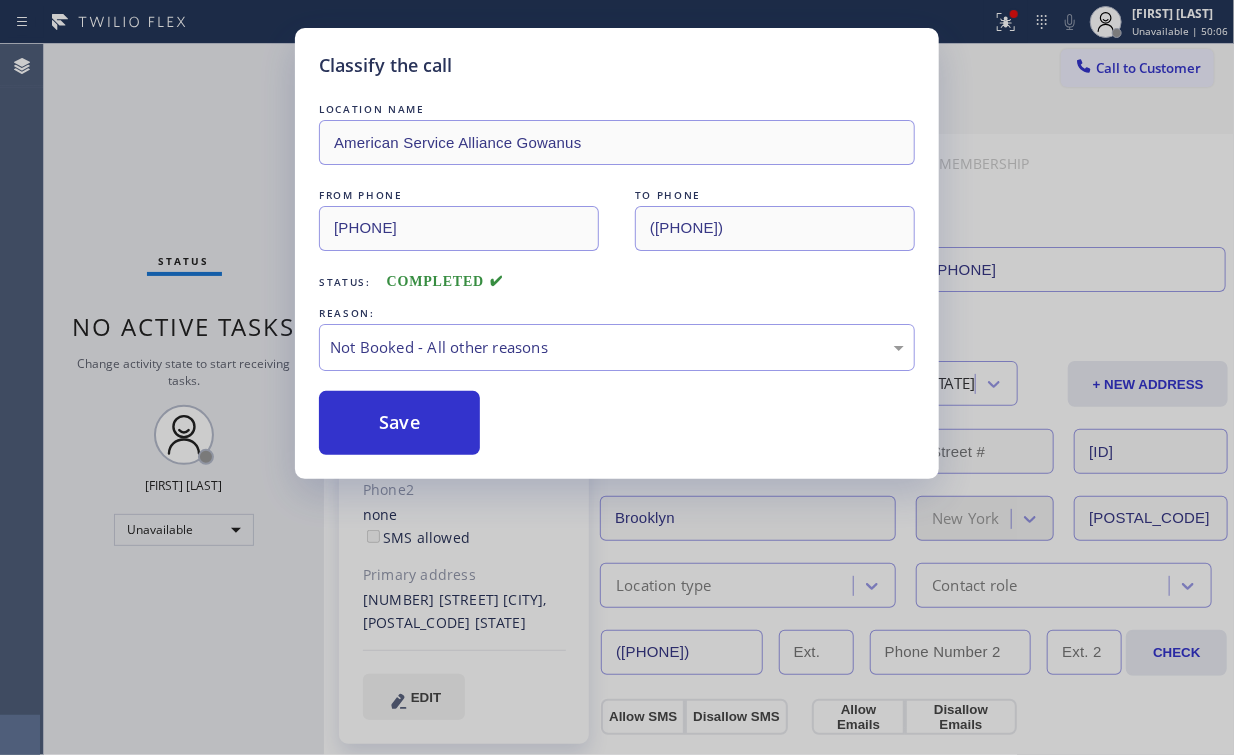 drag, startPoint x: 400, startPoint y: 423, endPoint x: 178, endPoint y: 149, distance: 352.64713 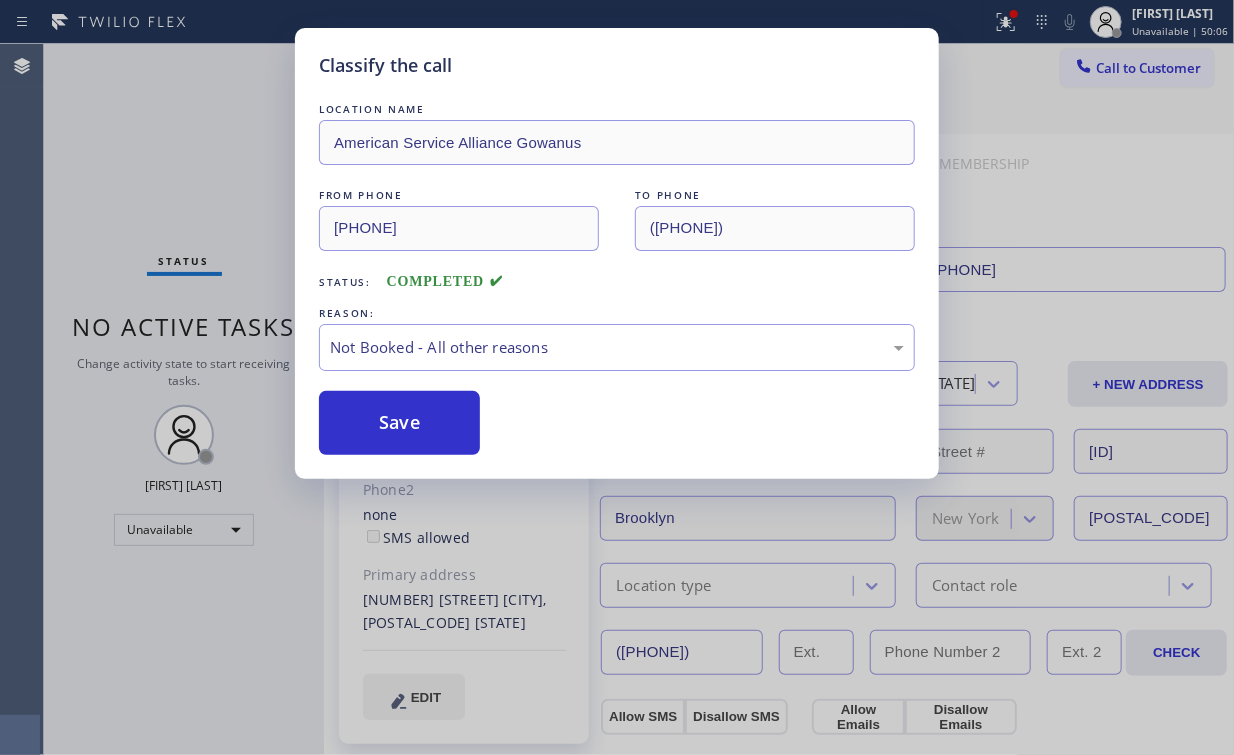 click on "Save" at bounding box center (399, 423) 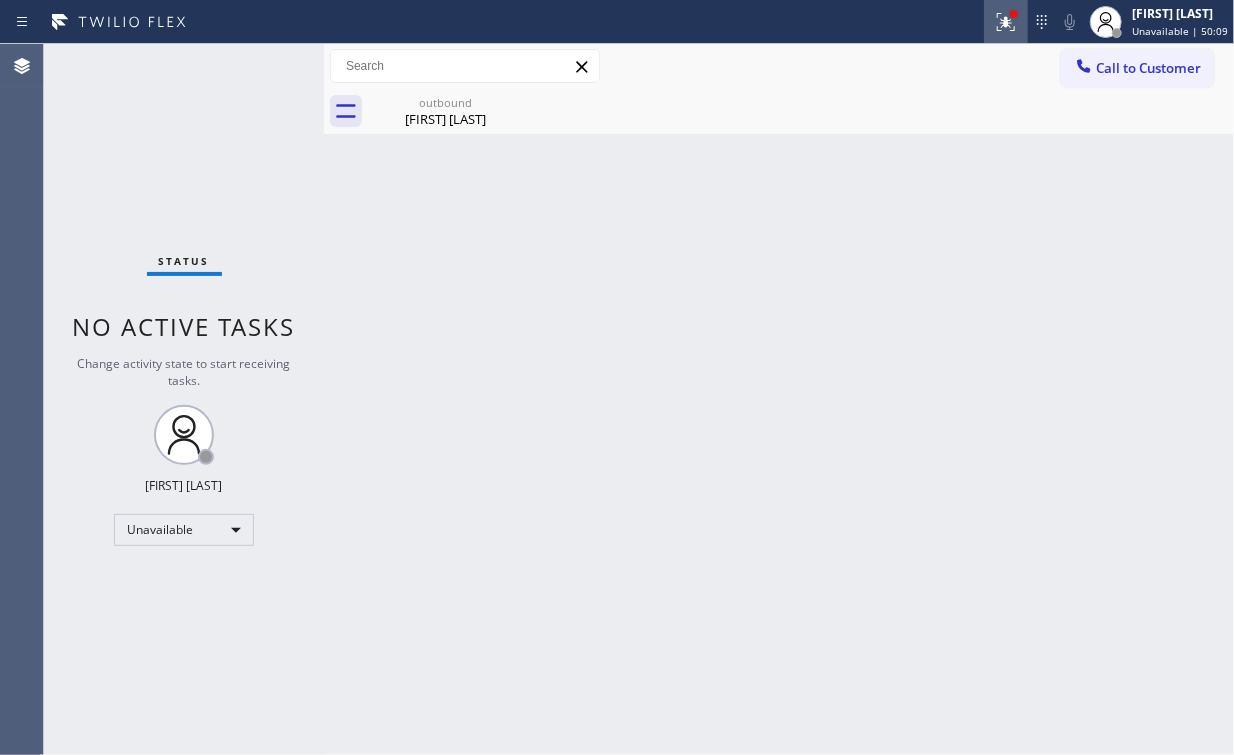 click 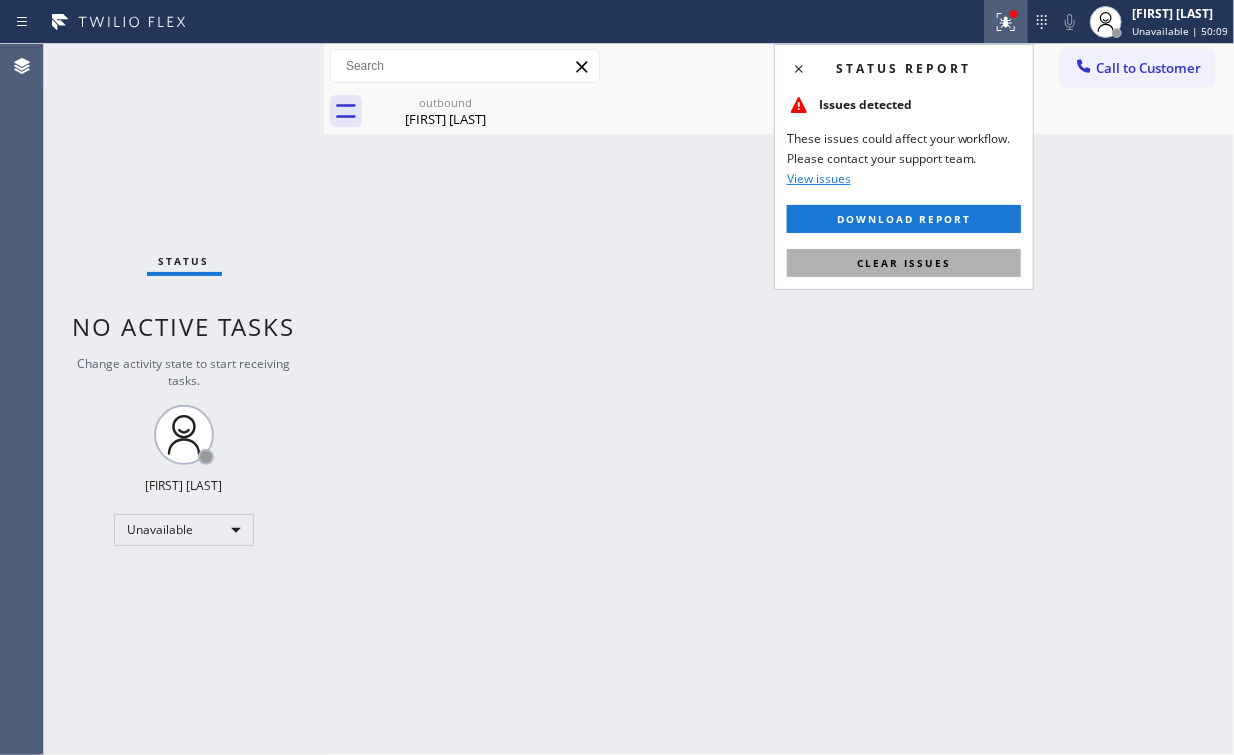 click on "Clear issues" at bounding box center (904, 263) 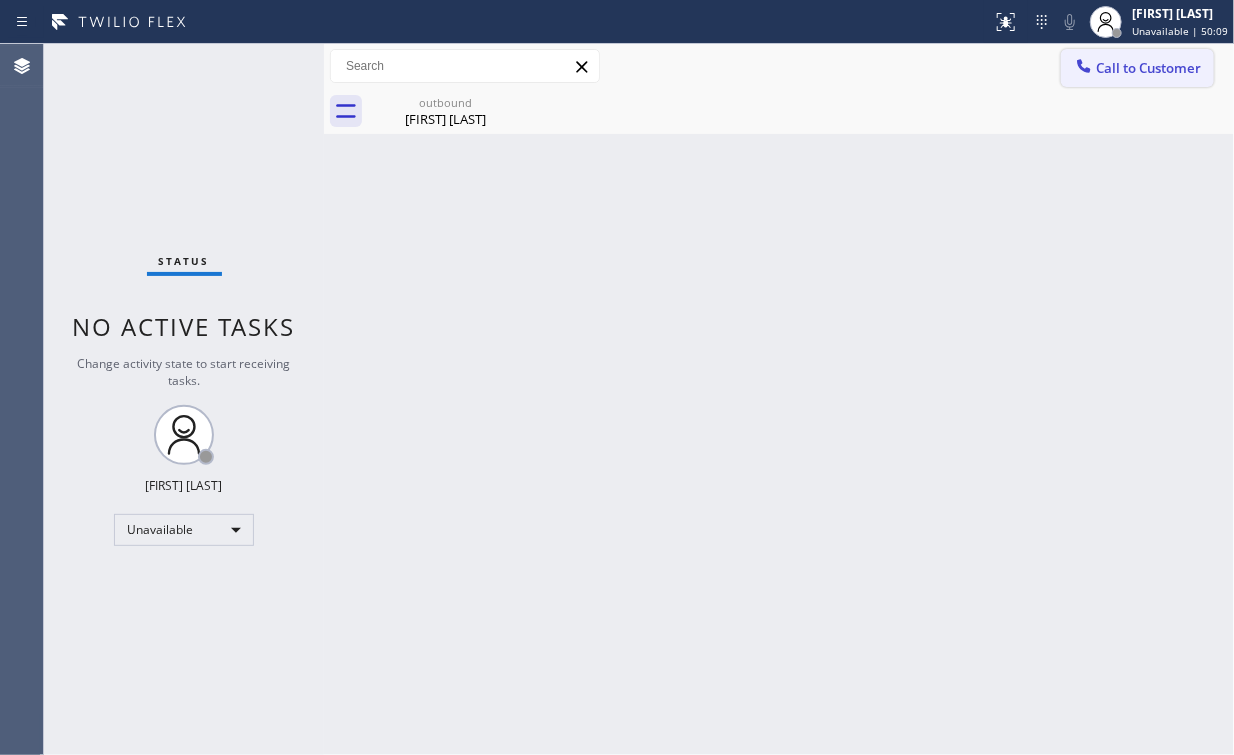 drag, startPoint x: 1074, startPoint y: 228, endPoint x: 1114, endPoint y: 66, distance: 166.86522 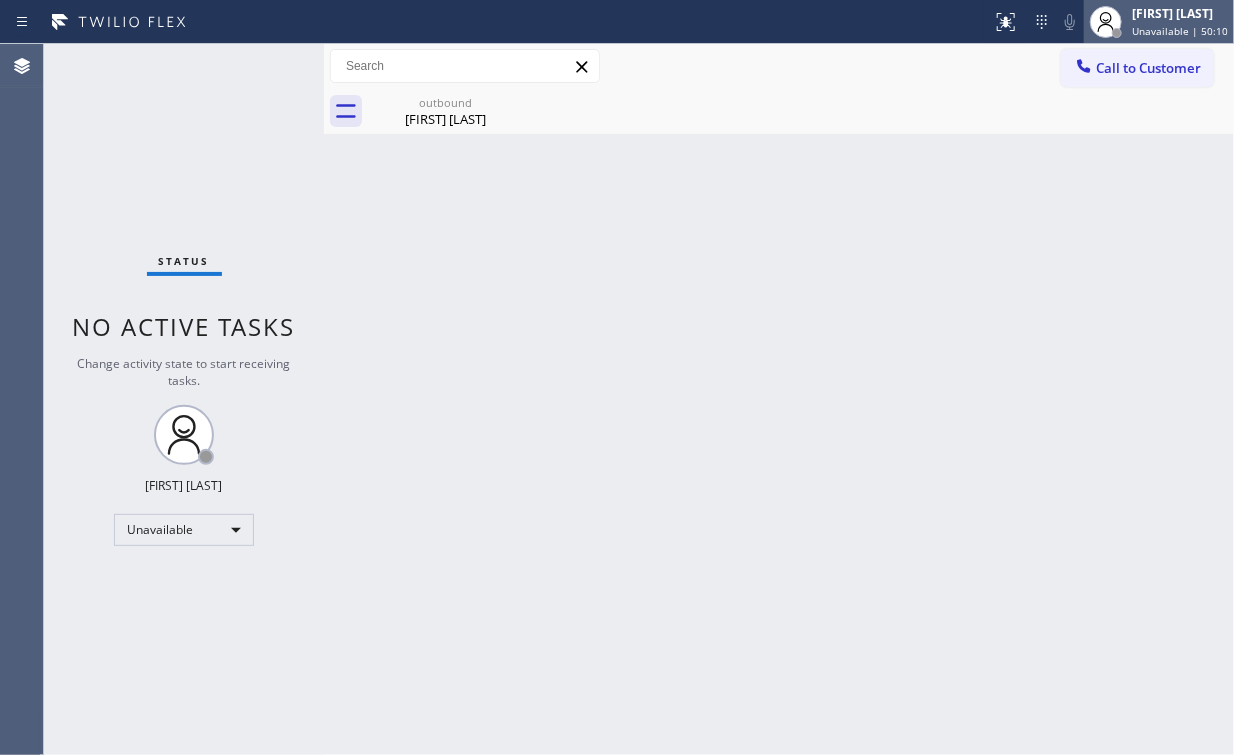 click at bounding box center (1106, 22) 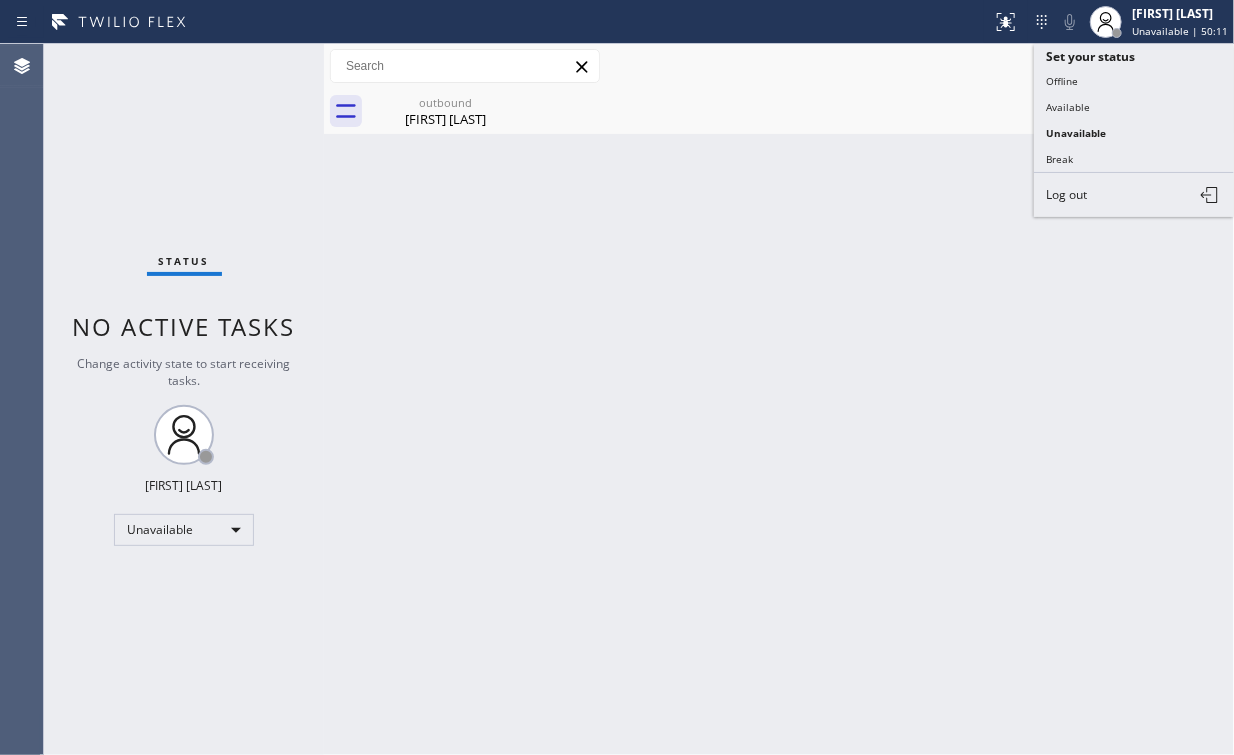 drag, startPoint x: 953, startPoint y: 121, endPoint x: 1091, endPoint y: 75, distance: 145.46477 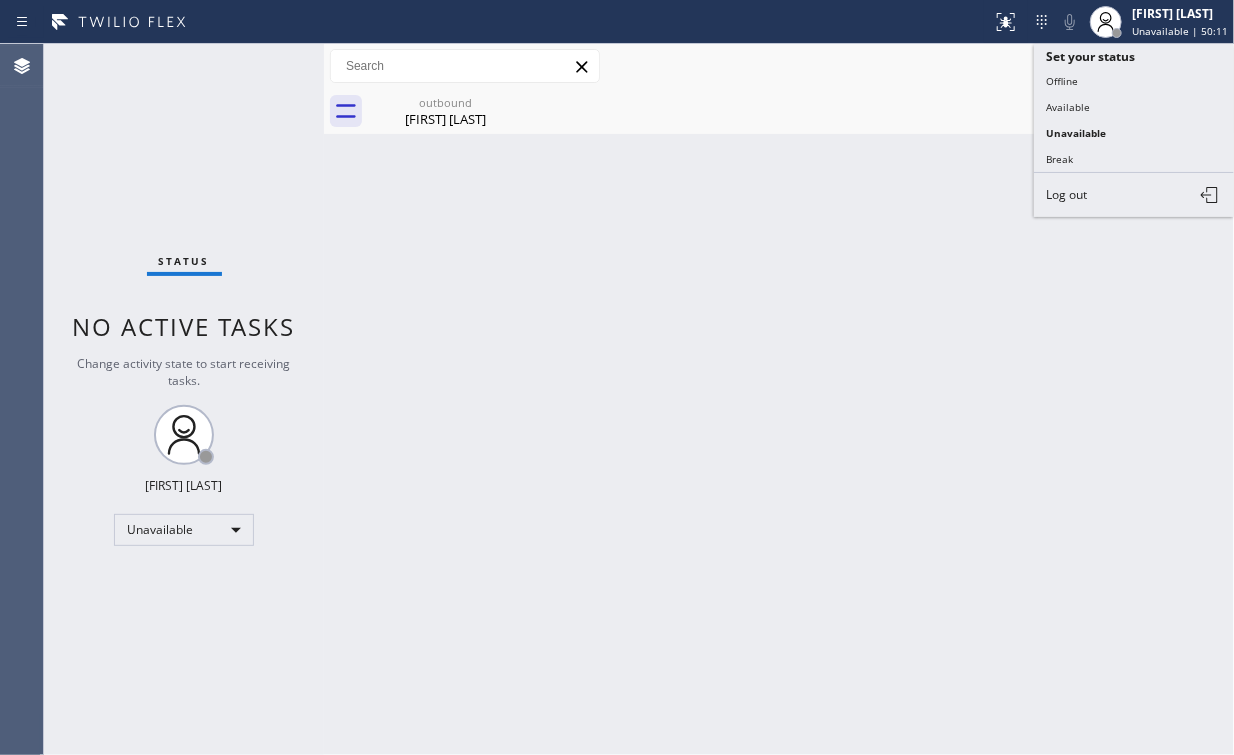 click on "outbound [FIRST] [LAST]" at bounding box center [801, 111] 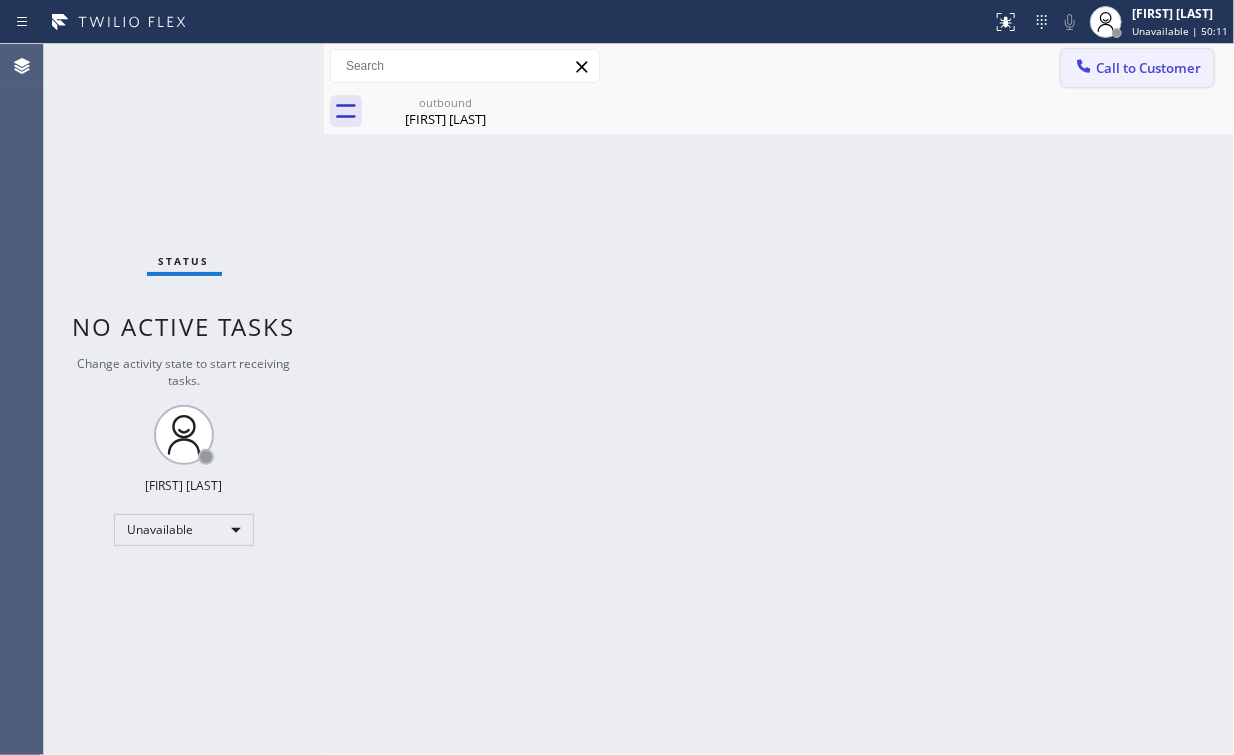 click on "Call to Customer" at bounding box center (1137, 68) 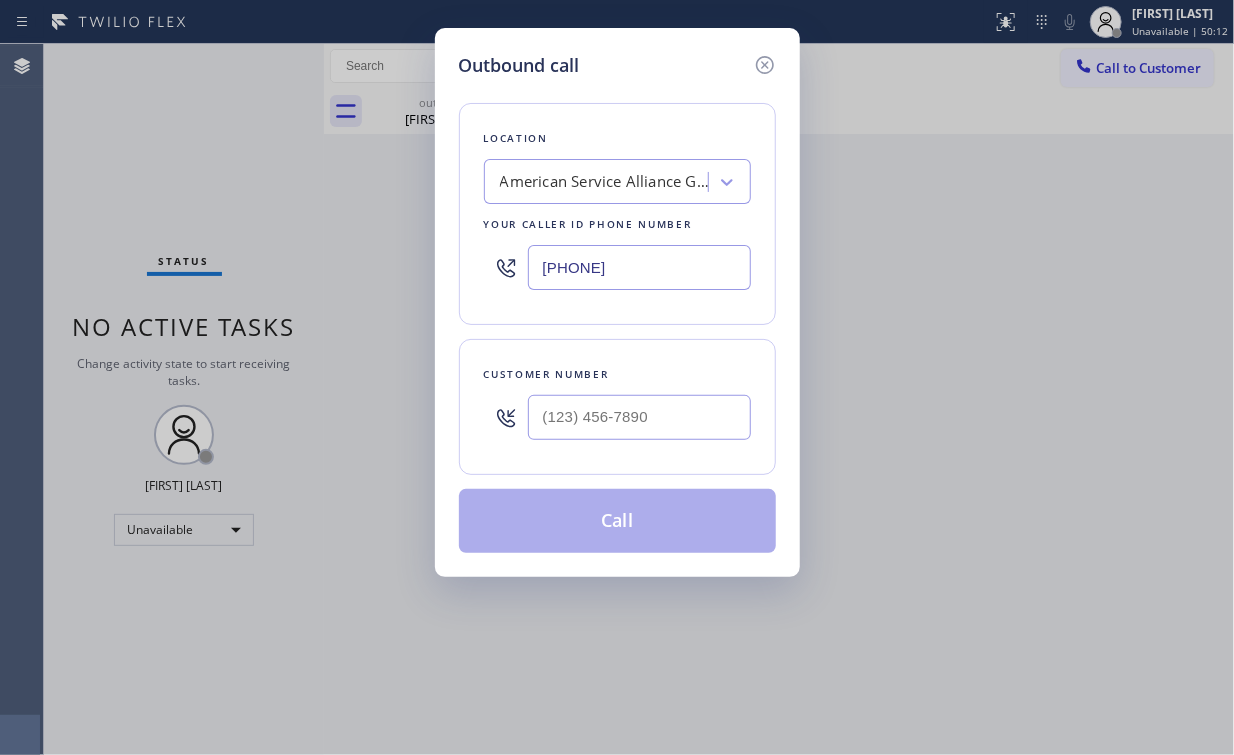 click on "Customer number" at bounding box center (617, 407) 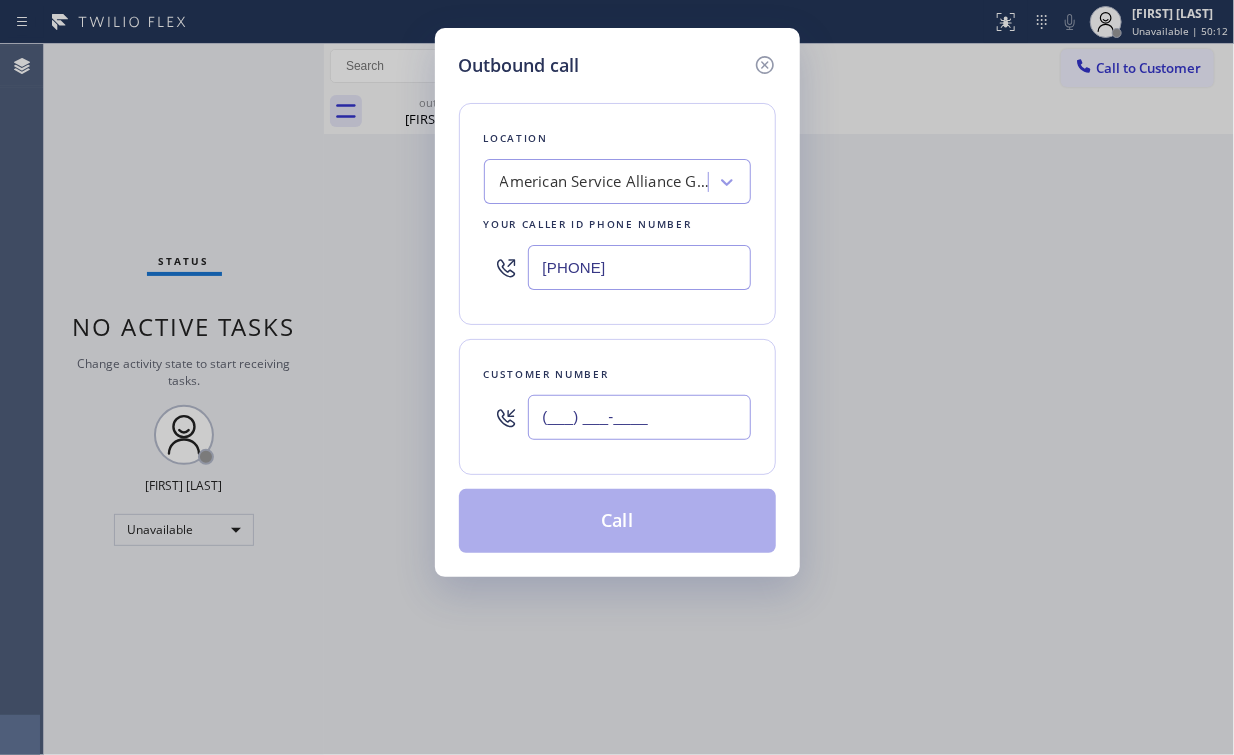 click on "(___) ___-____" at bounding box center [639, 417] 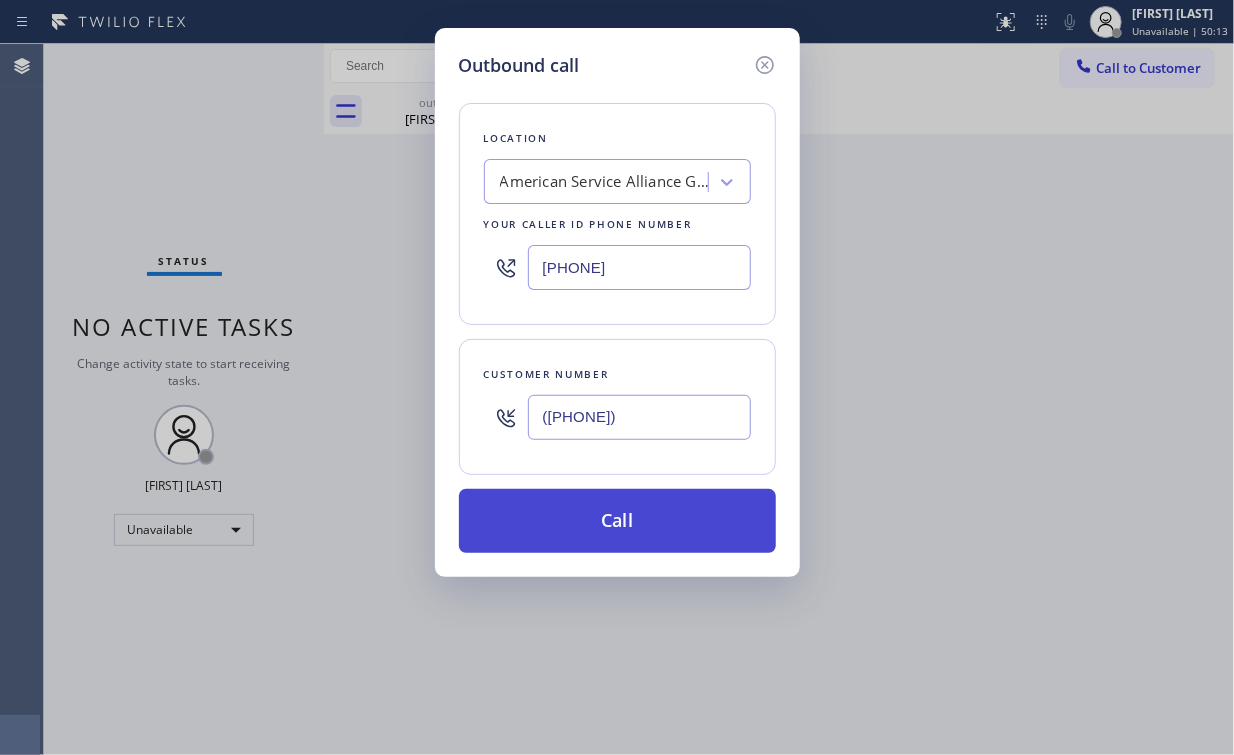 type on "([PHONE])" 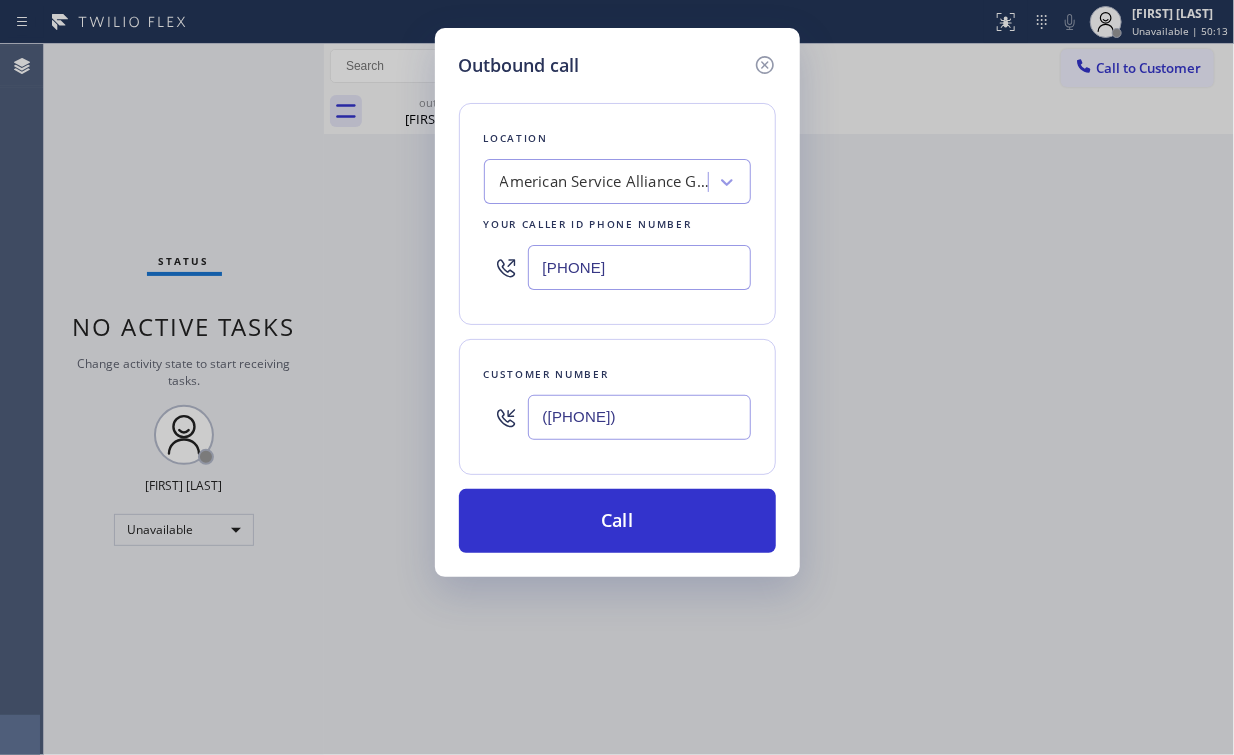 drag, startPoint x: 591, startPoint y: 502, endPoint x: 524, endPoint y: 632, distance: 146.24979 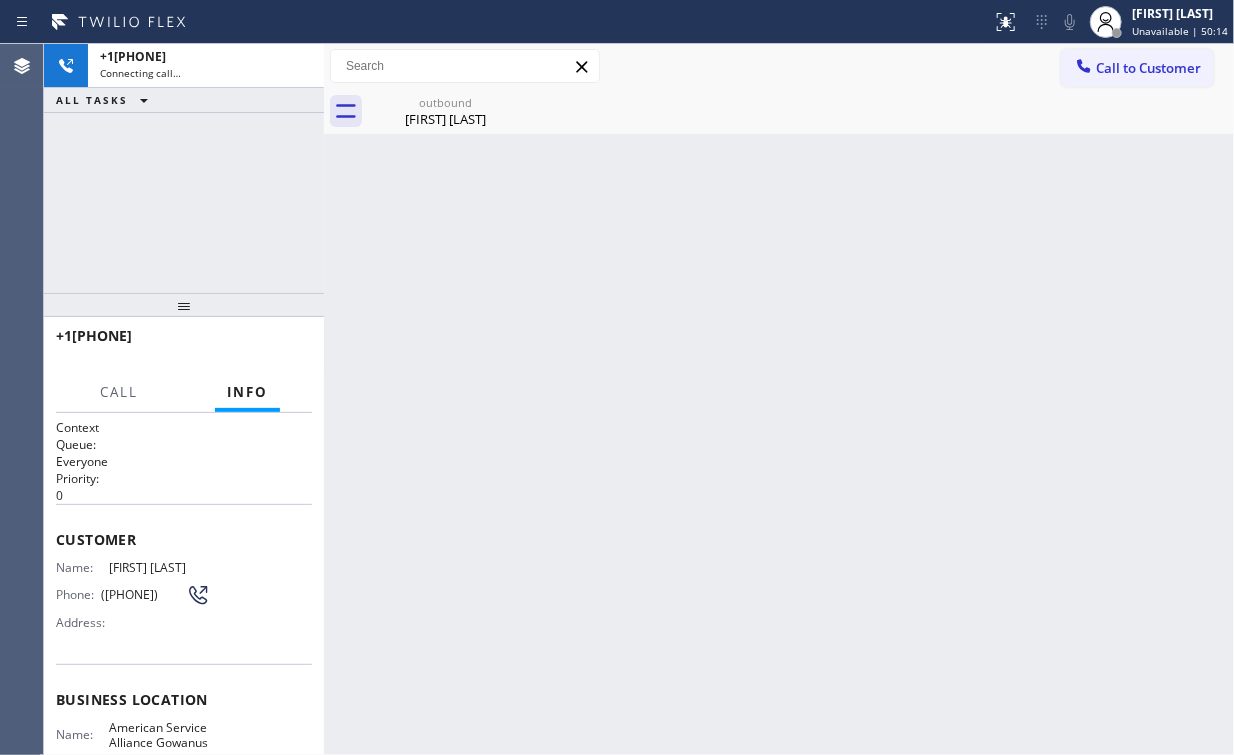 click on "[PHONE] Connecting call… ALL TASKS ALL TASKS ACTIVE TASKS TASKS IN WRAP UP" at bounding box center [184, 168] 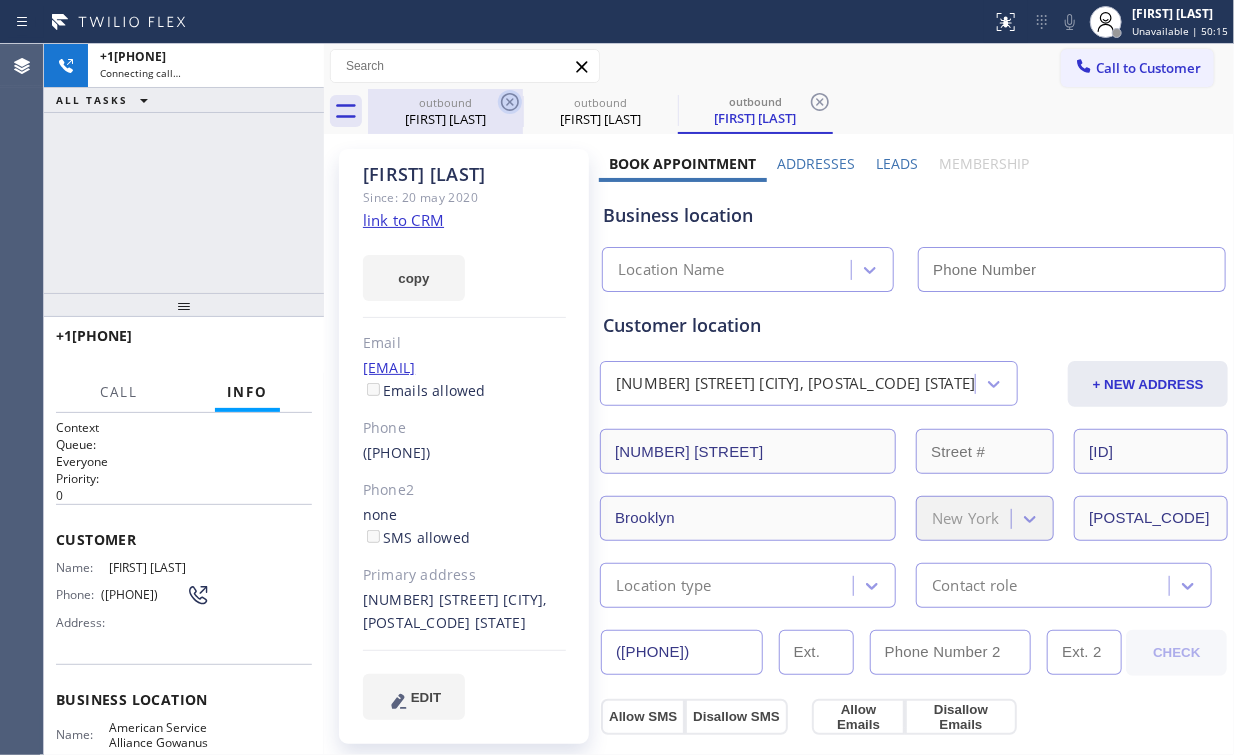 click on "outbound" at bounding box center [445, 102] 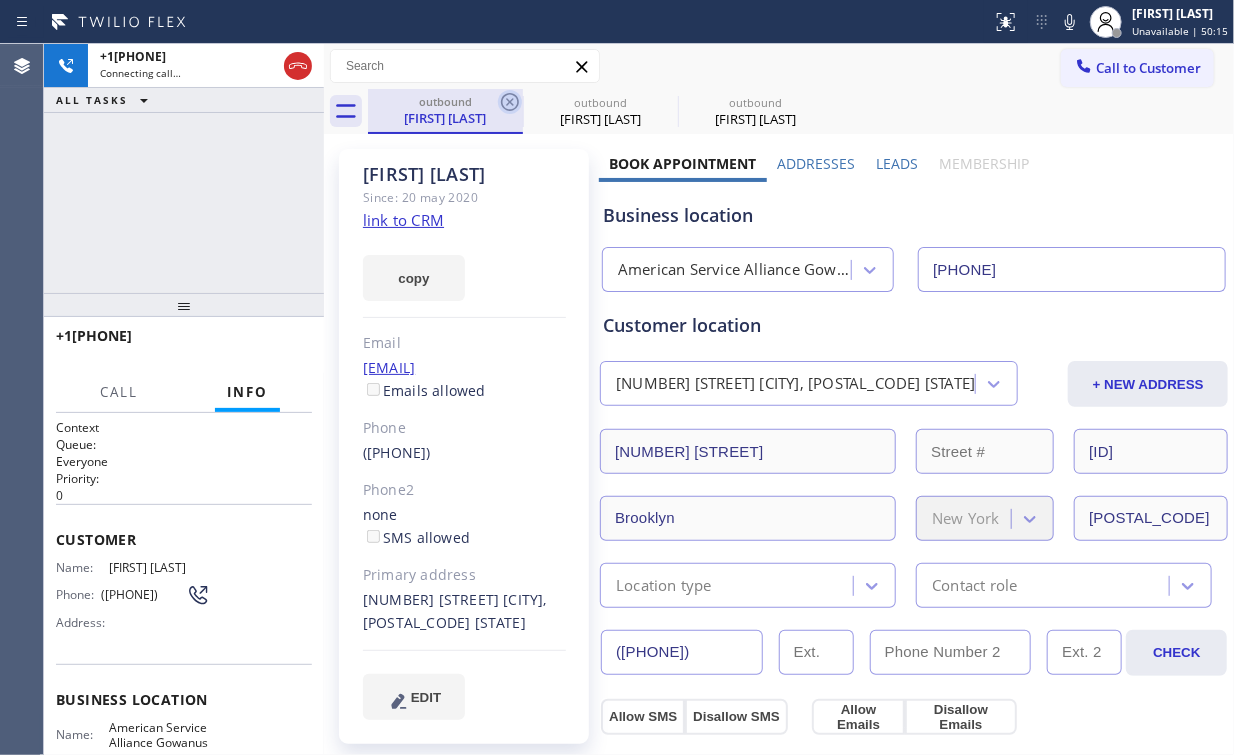 click 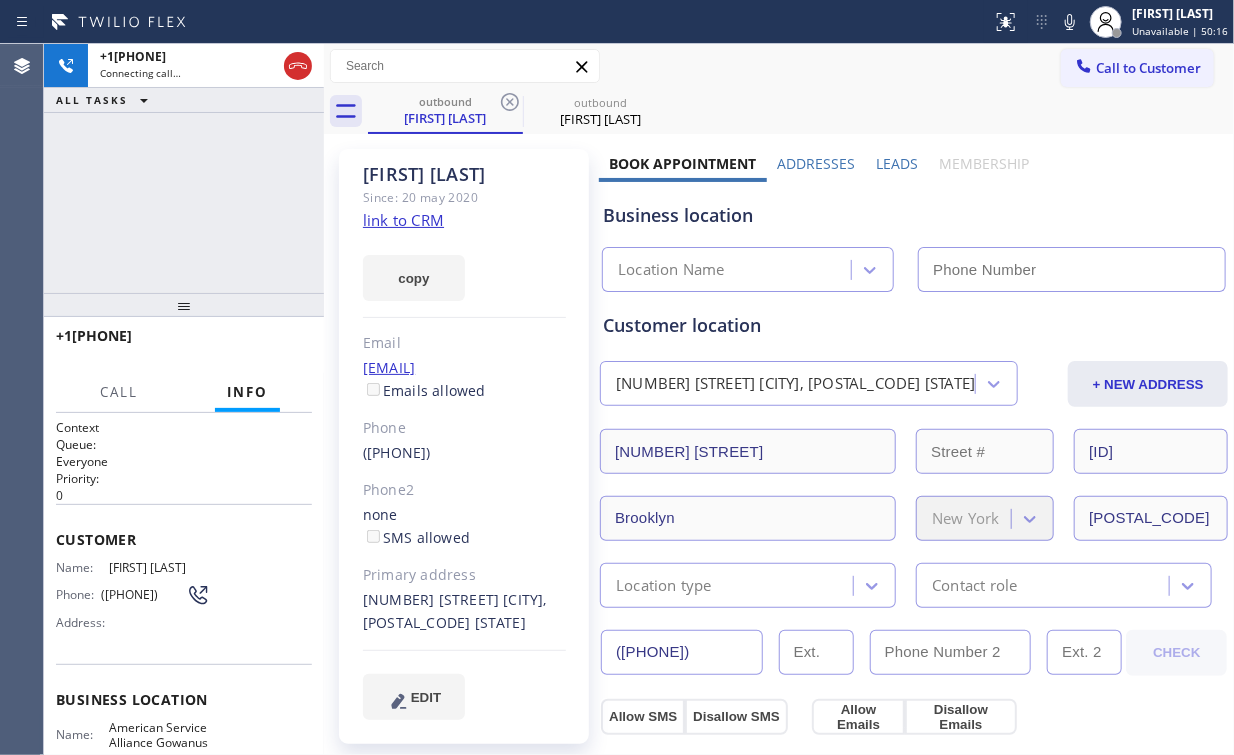 click on "[PHONE] Connecting call… ALL TASKS ALL TASKS ACTIVE TASKS TASKS IN WRAP UP" at bounding box center (184, 168) 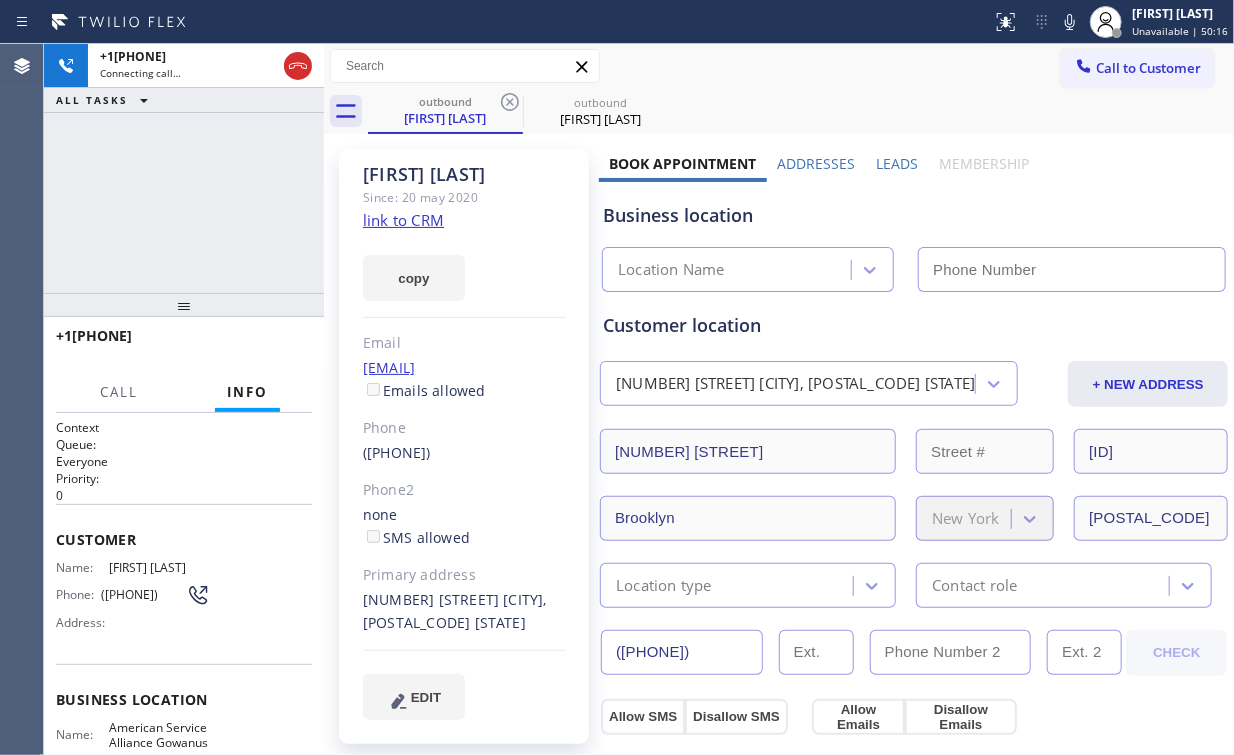 type on "[PHONE]" 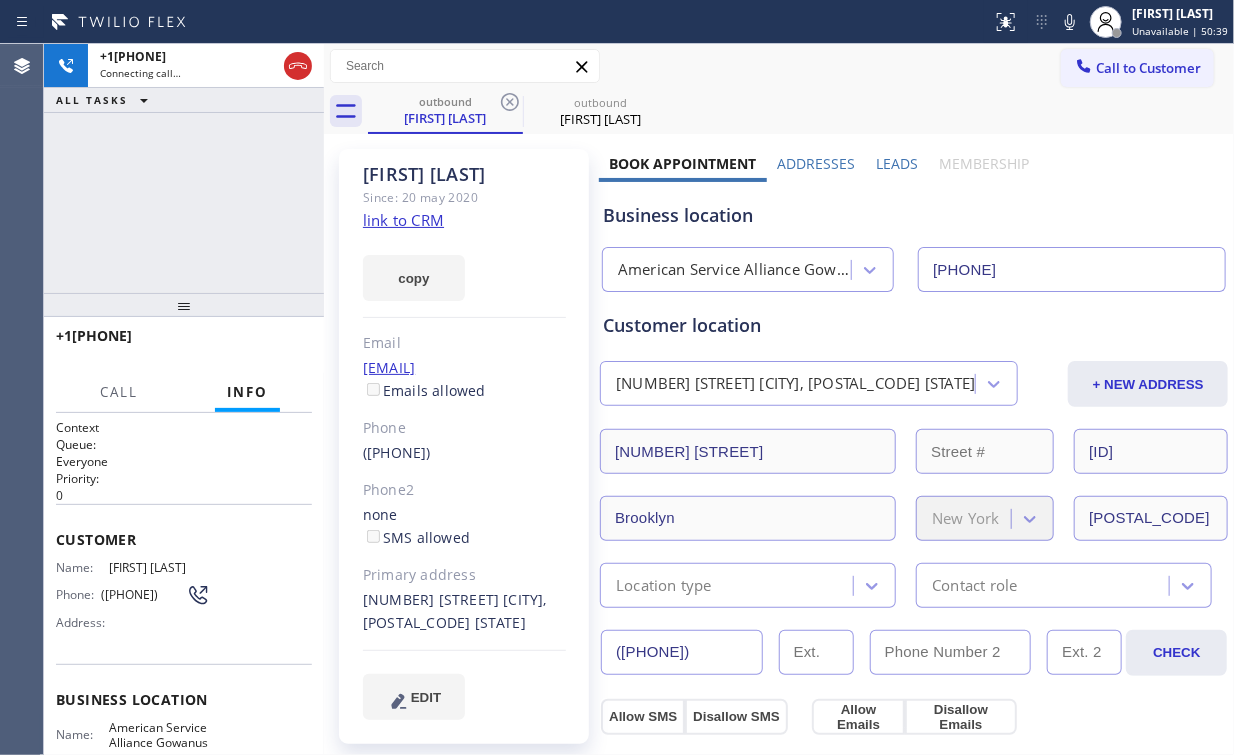 click on "[PHONE] Connecting call… ALL TASKS ALL TASKS ACTIVE TASKS TASKS IN WRAP UP" at bounding box center (184, 168) 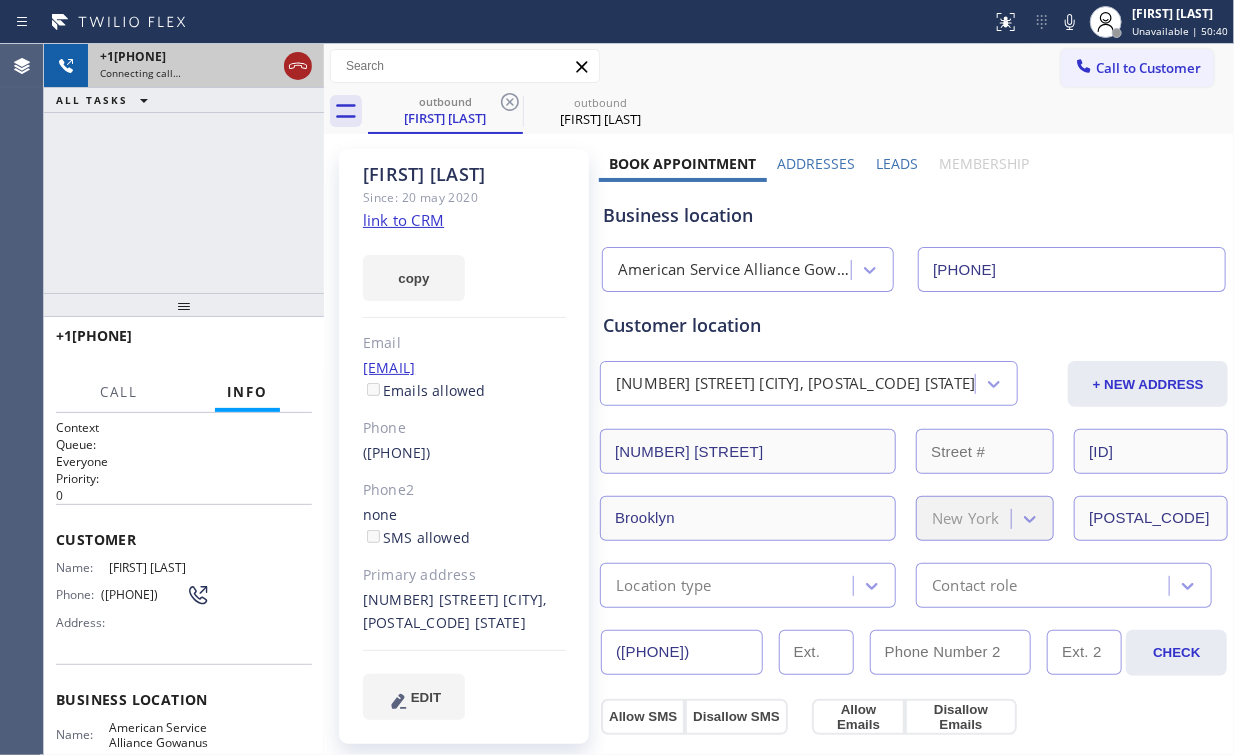 click 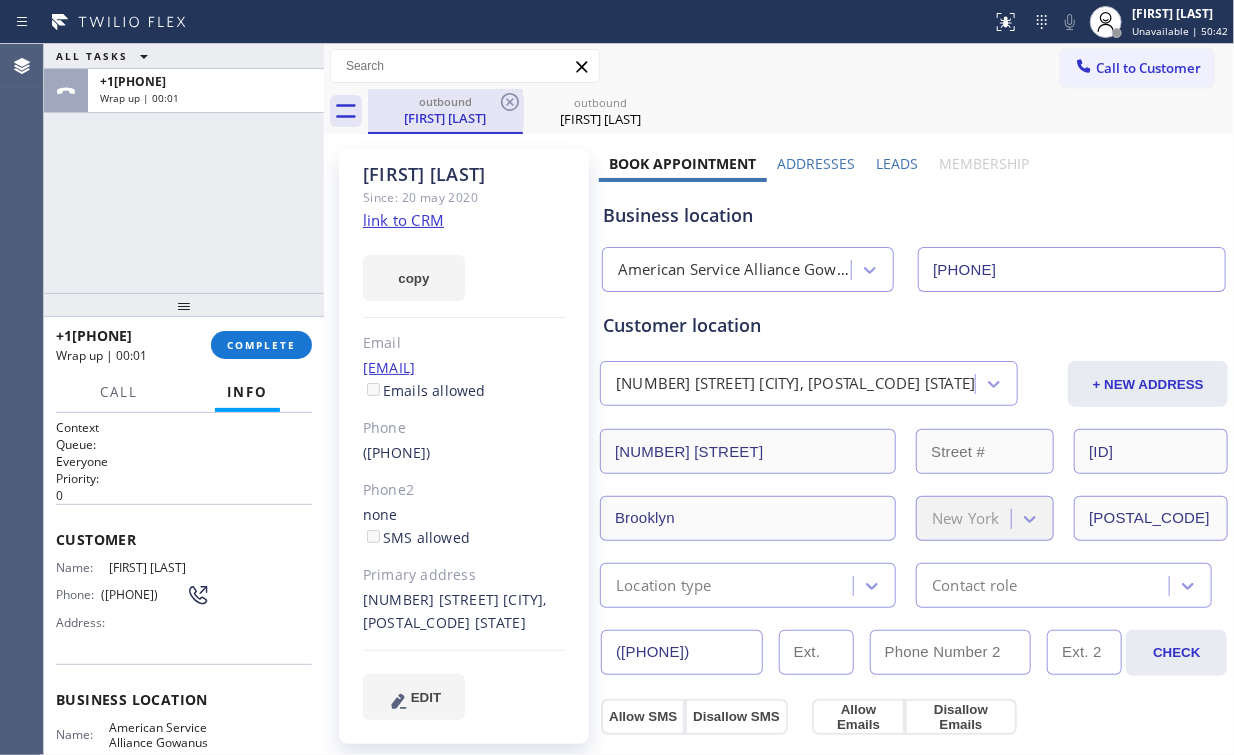 click on "[FIRST] [LAST]" at bounding box center [445, 118] 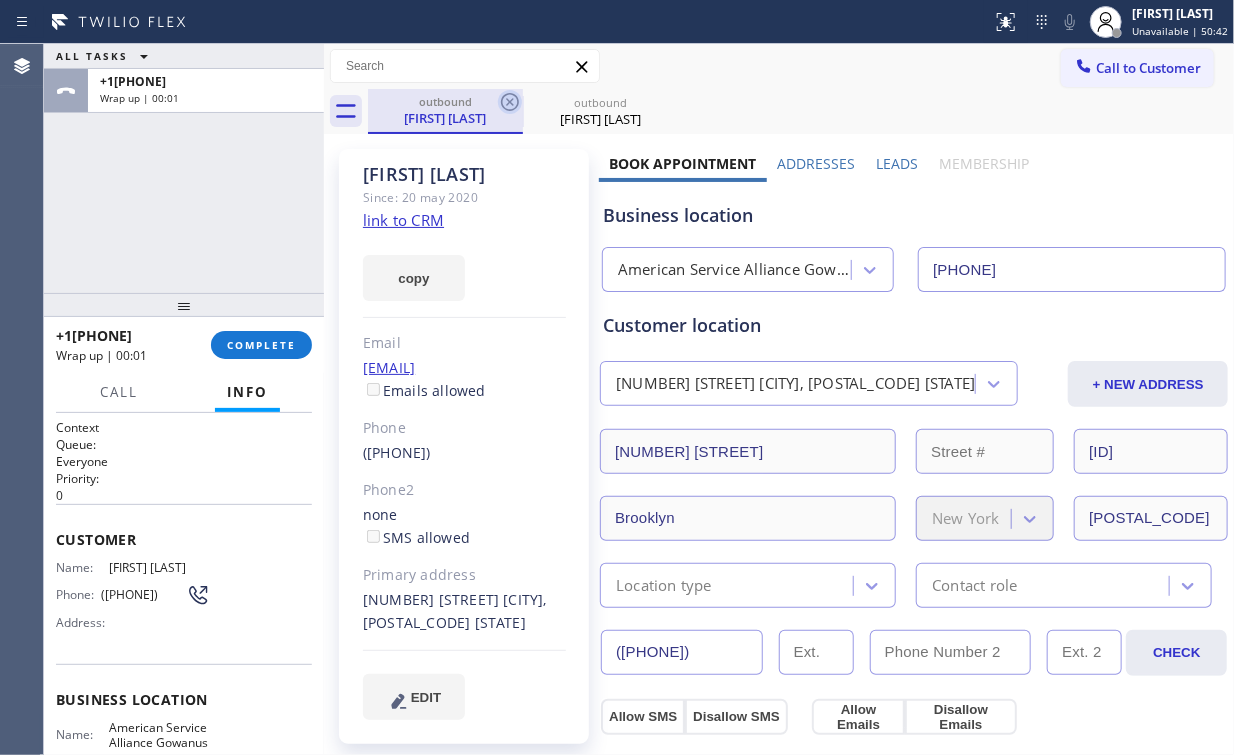 click 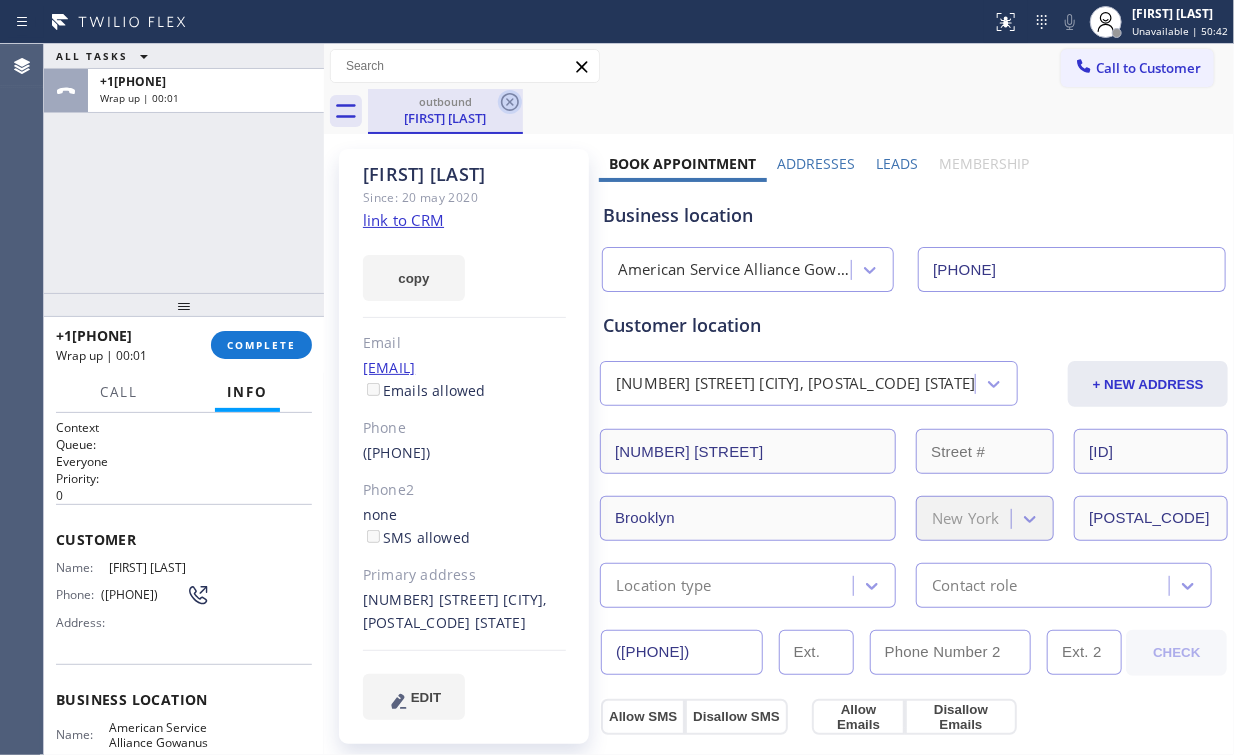 click 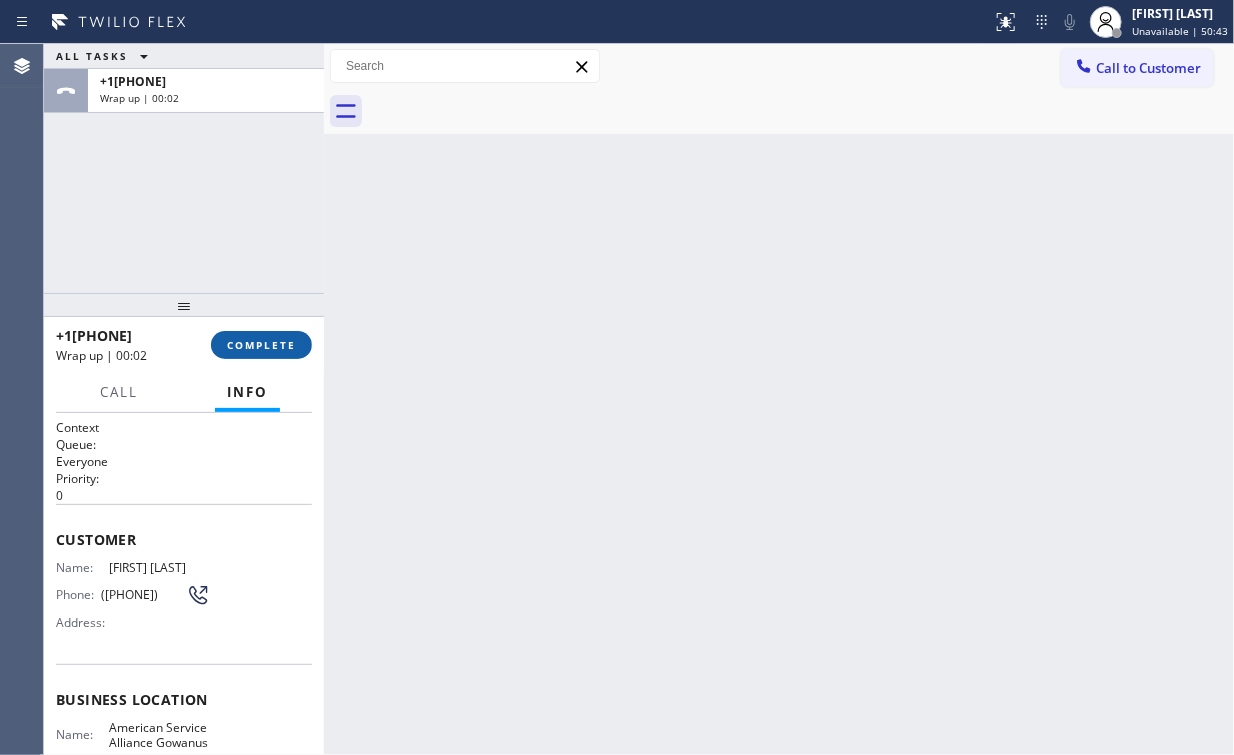 click on "COMPLETE" at bounding box center [261, 345] 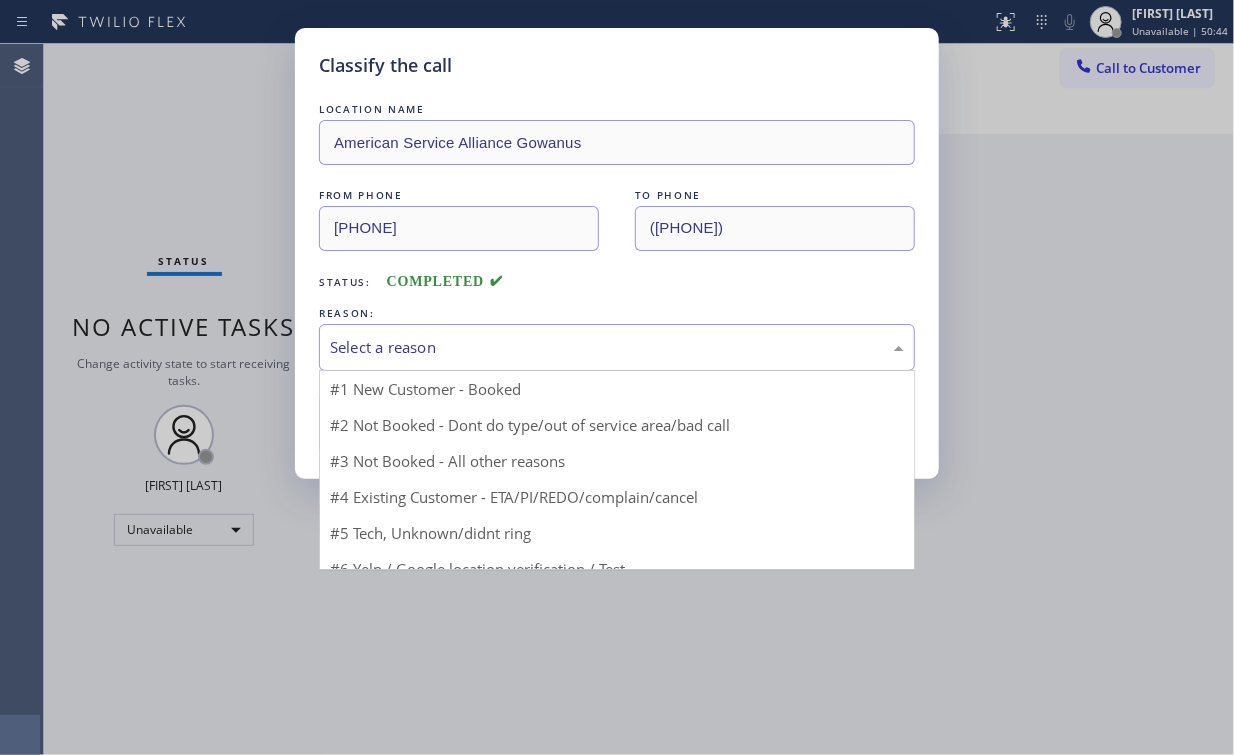 click on "Select a reason" at bounding box center (617, 347) 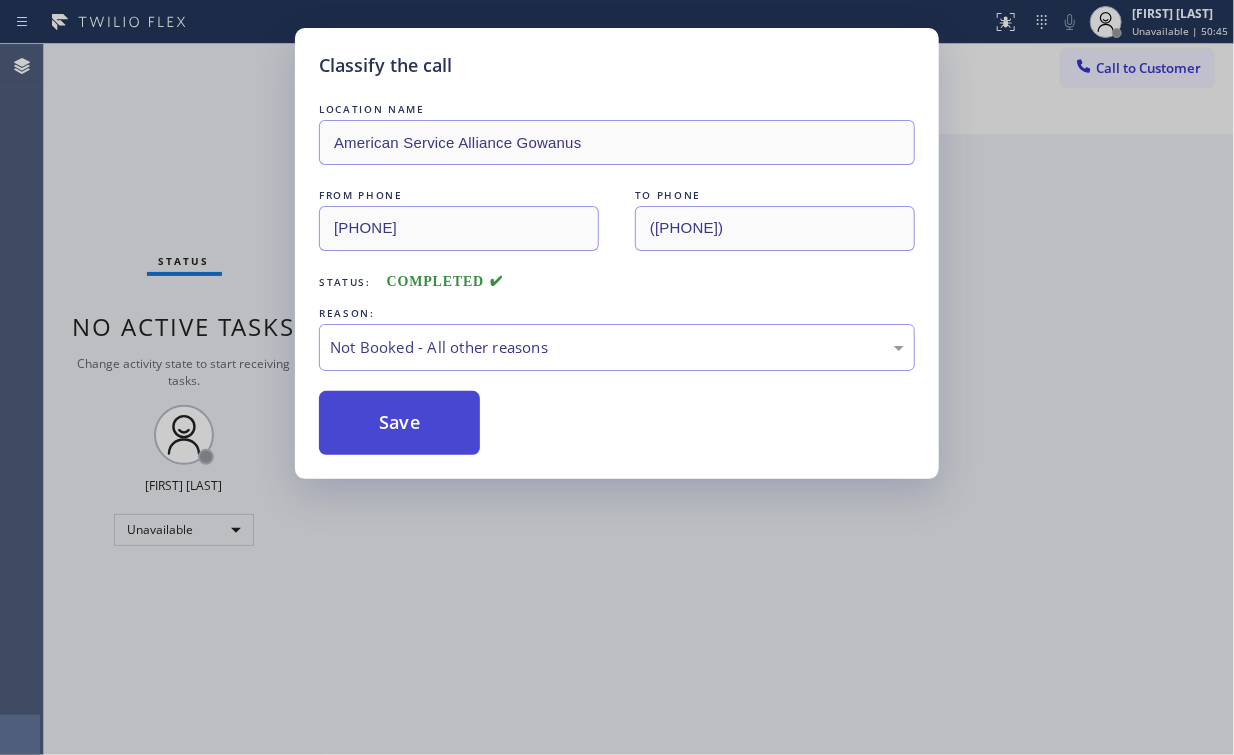 click on "Save" at bounding box center [399, 423] 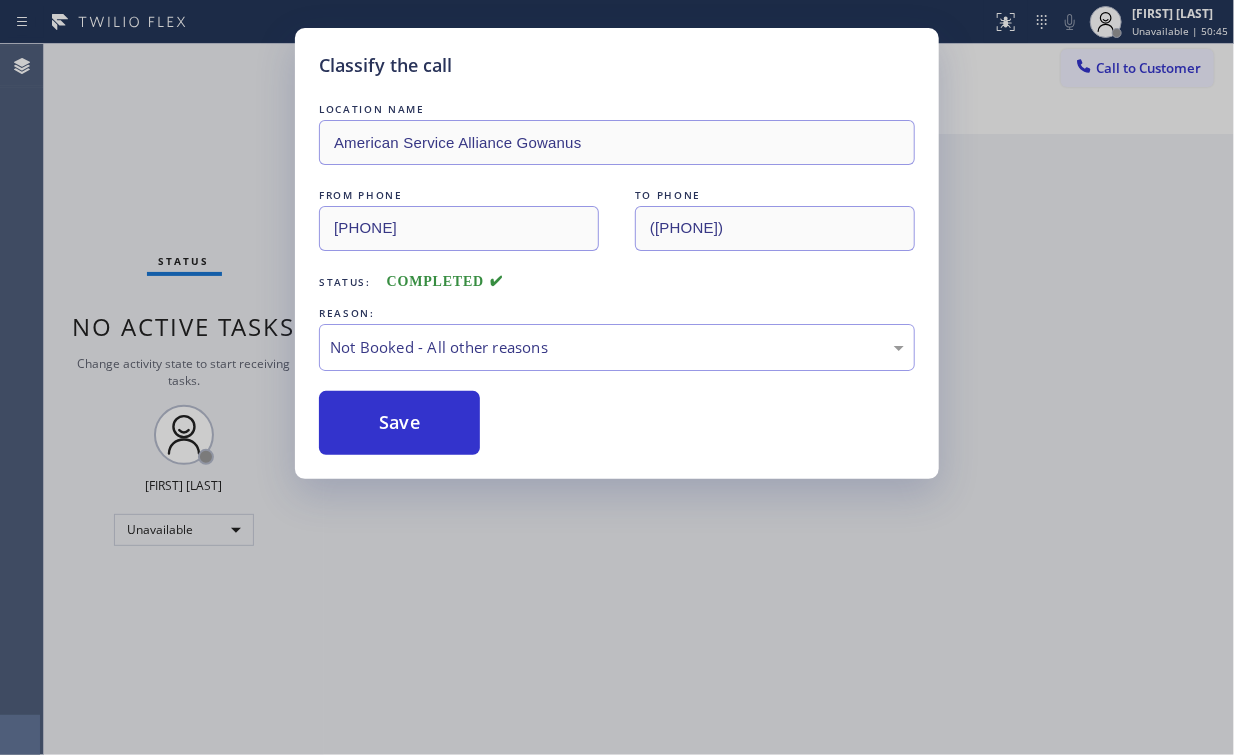 click on "Classify the call LOCATION NAME American Service Alliance Gowanus FROM PHONE ([PHONE]) TO PHONE ([PHONE]) Status: COMPLETED REASON: Not Booked - All other reasons Save" at bounding box center [617, 377] 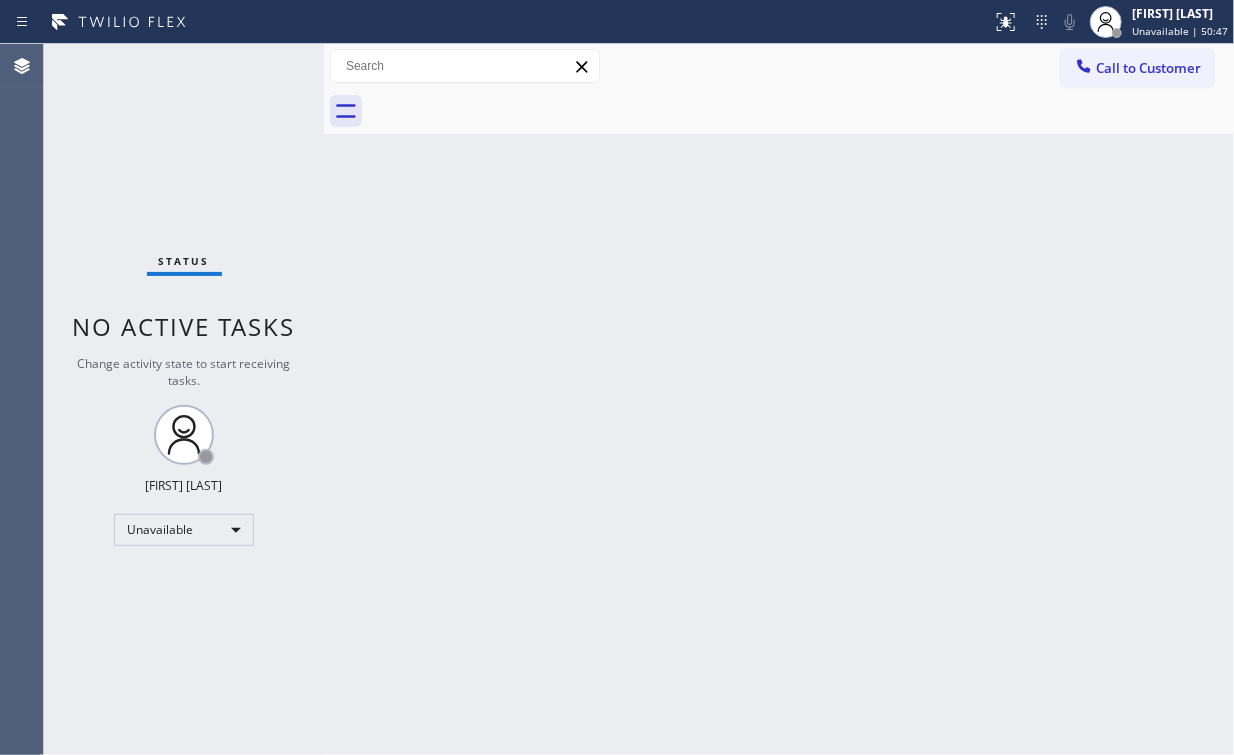 click on "Status   No active tasks     Change activity state to start receiving tasks.   Arnold Verallo Unavailable" at bounding box center [184, 399] 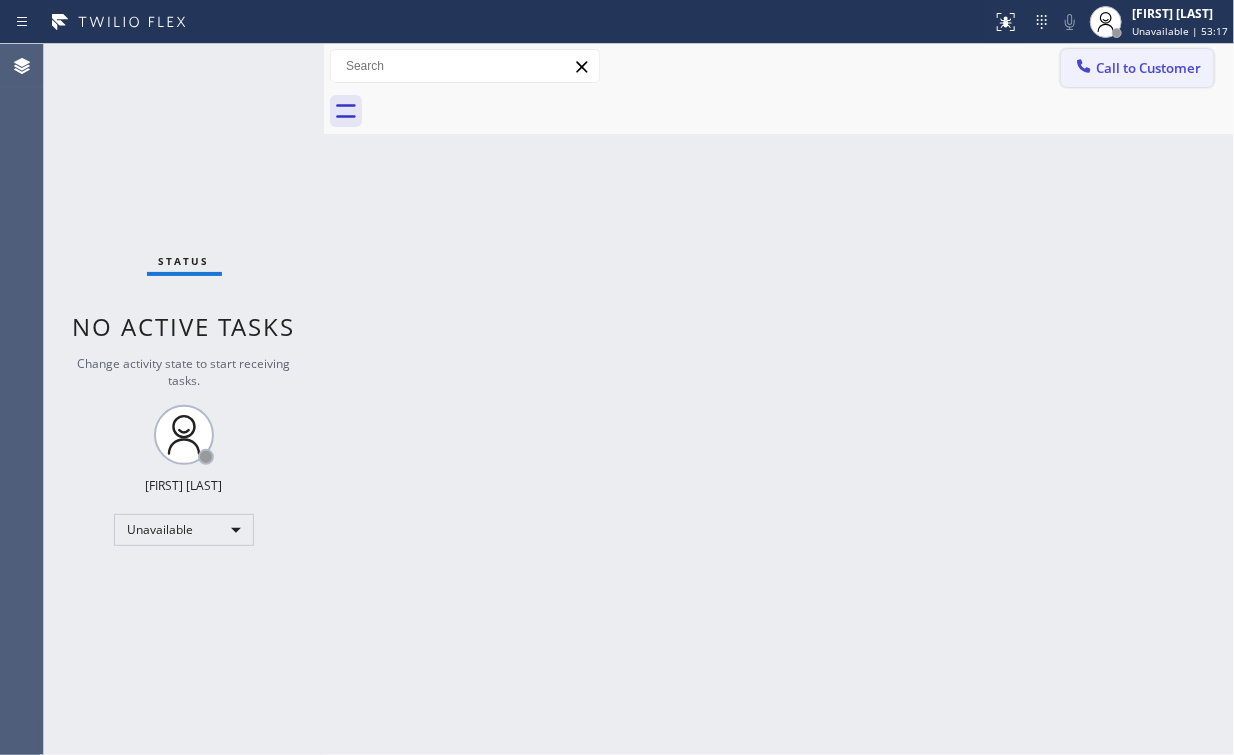 click on "Call to Customer" at bounding box center (1148, 68) 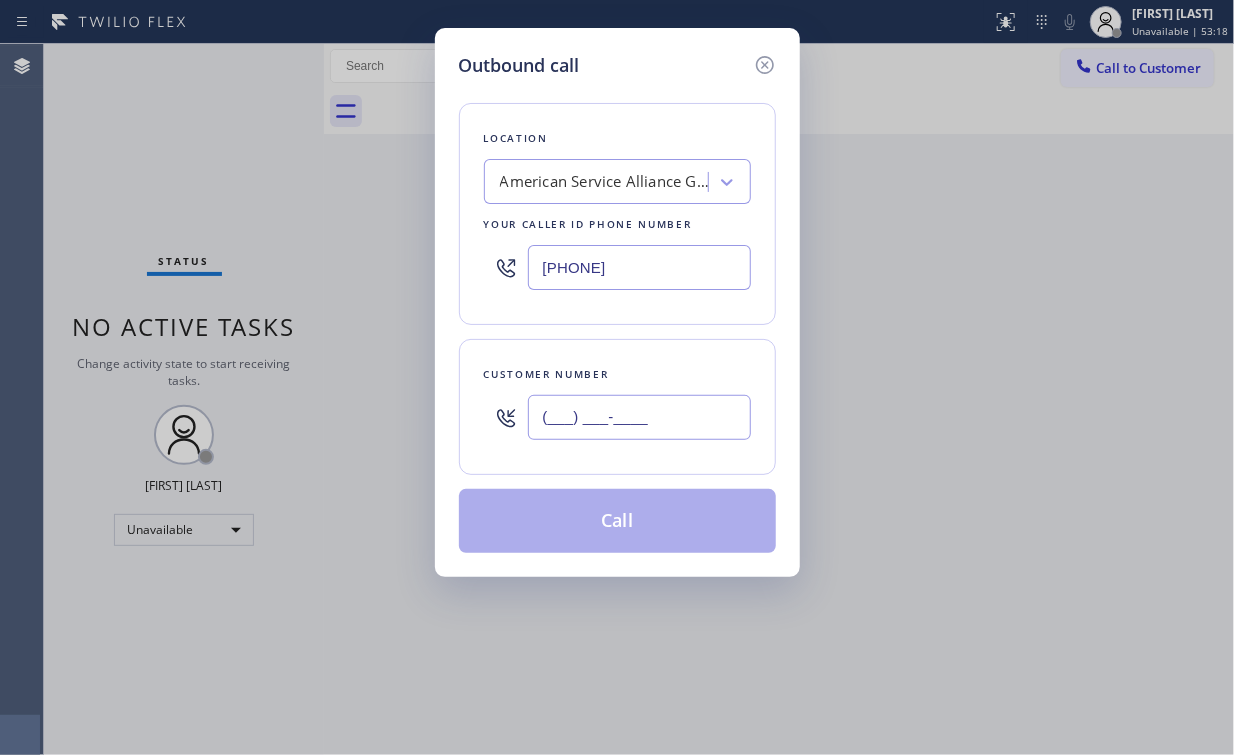 click on "(___) ___-____" at bounding box center (639, 417) 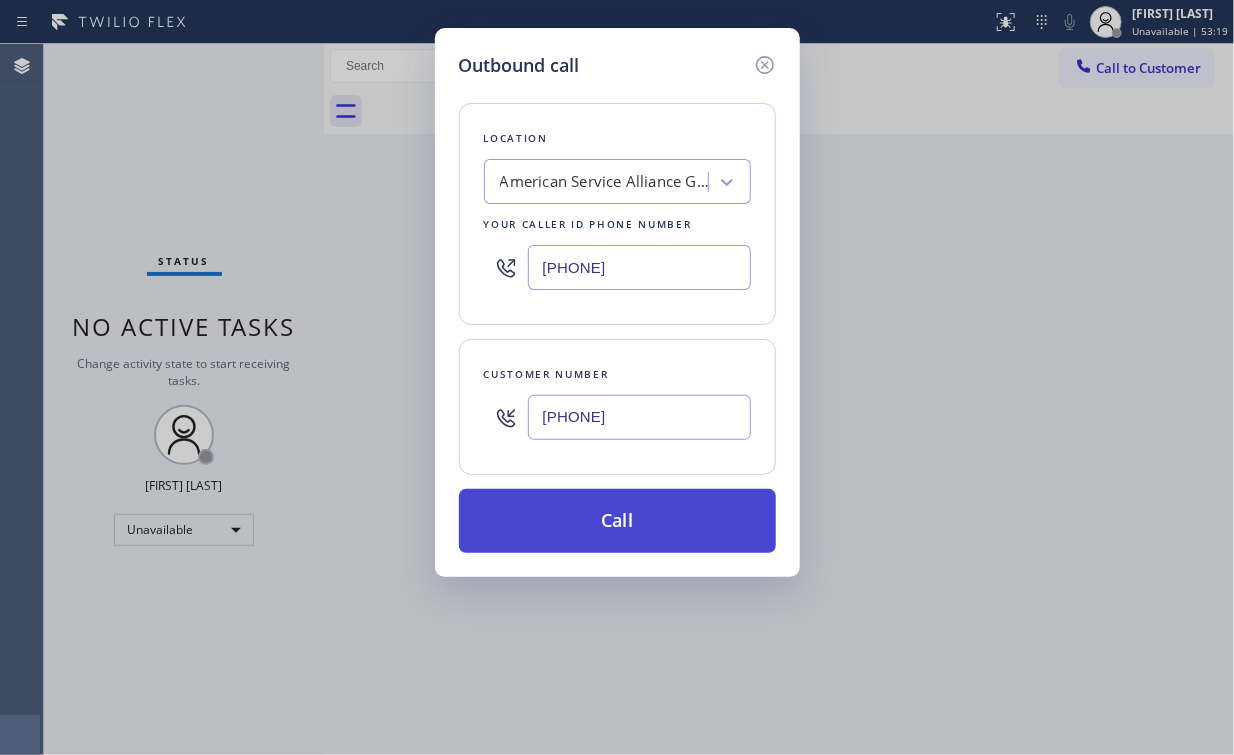type on "[PHONE]" 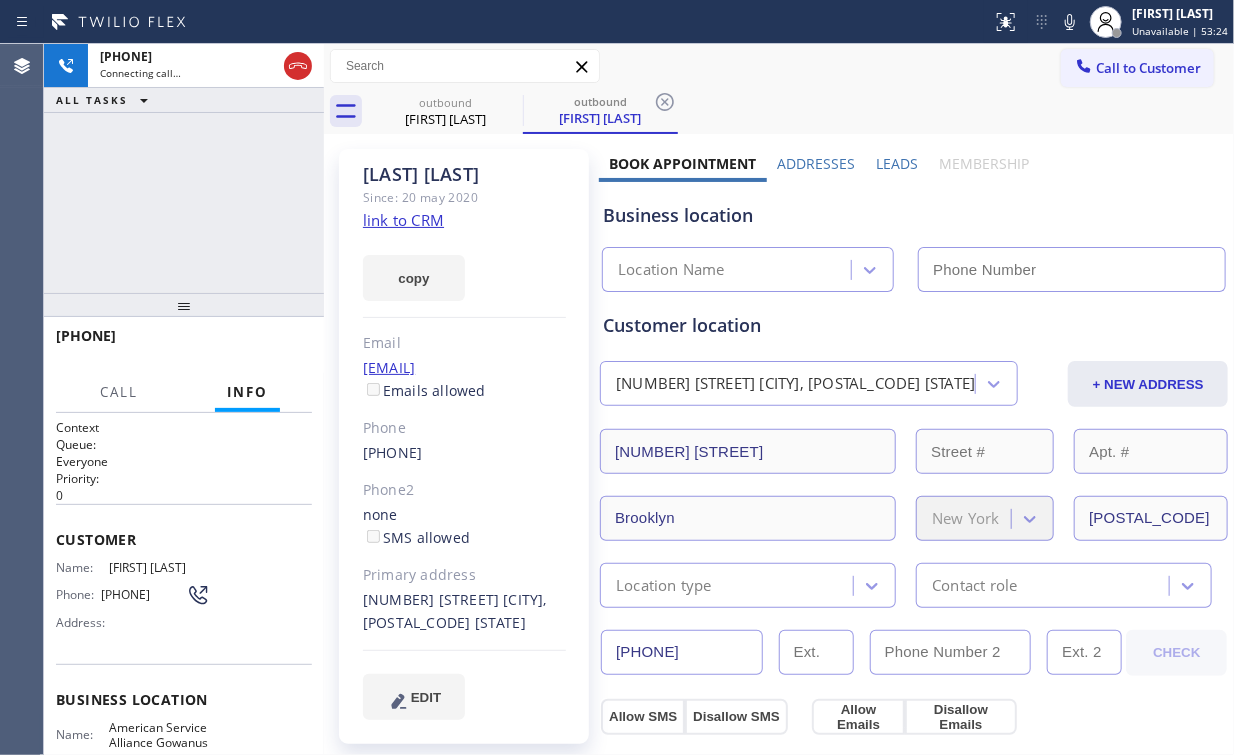 type on "[PHONE]" 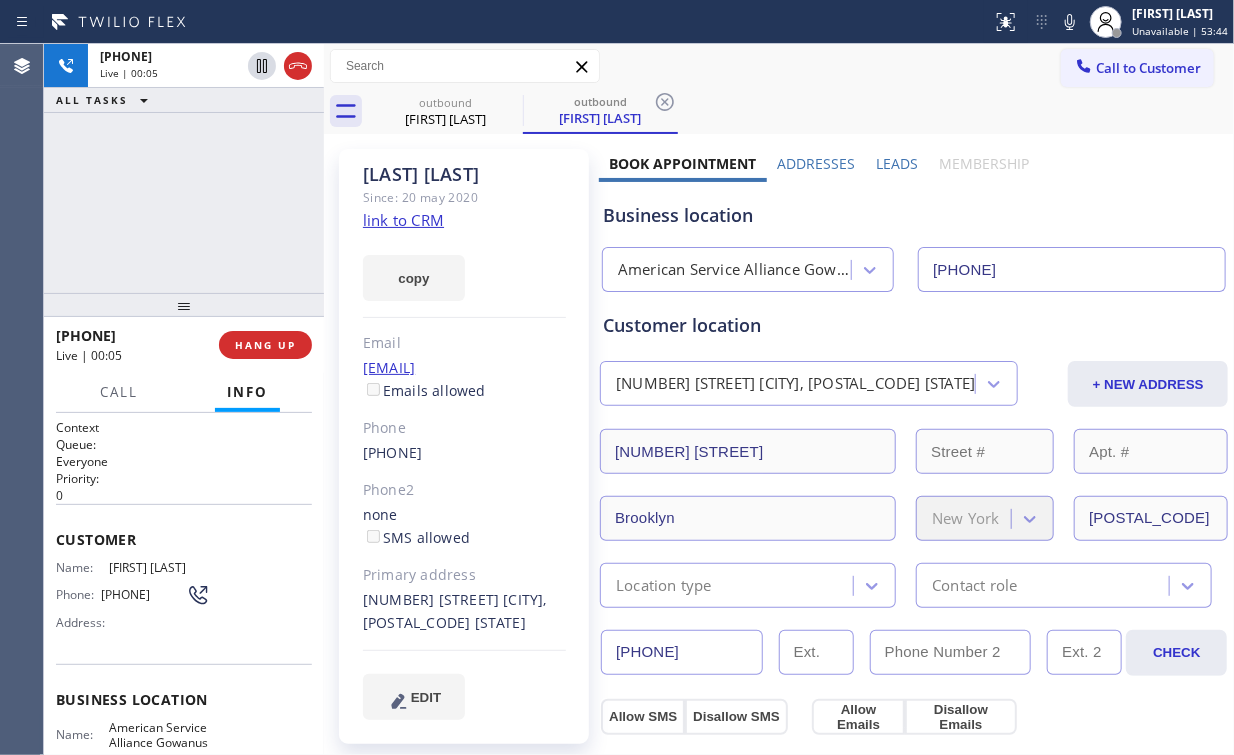 click on "+1[PHONE] Live | 00:05 ALL TASKS ALL TASKS ACTIVE TASKS TASKS IN WRAP UP" at bounding box center [184, 168] 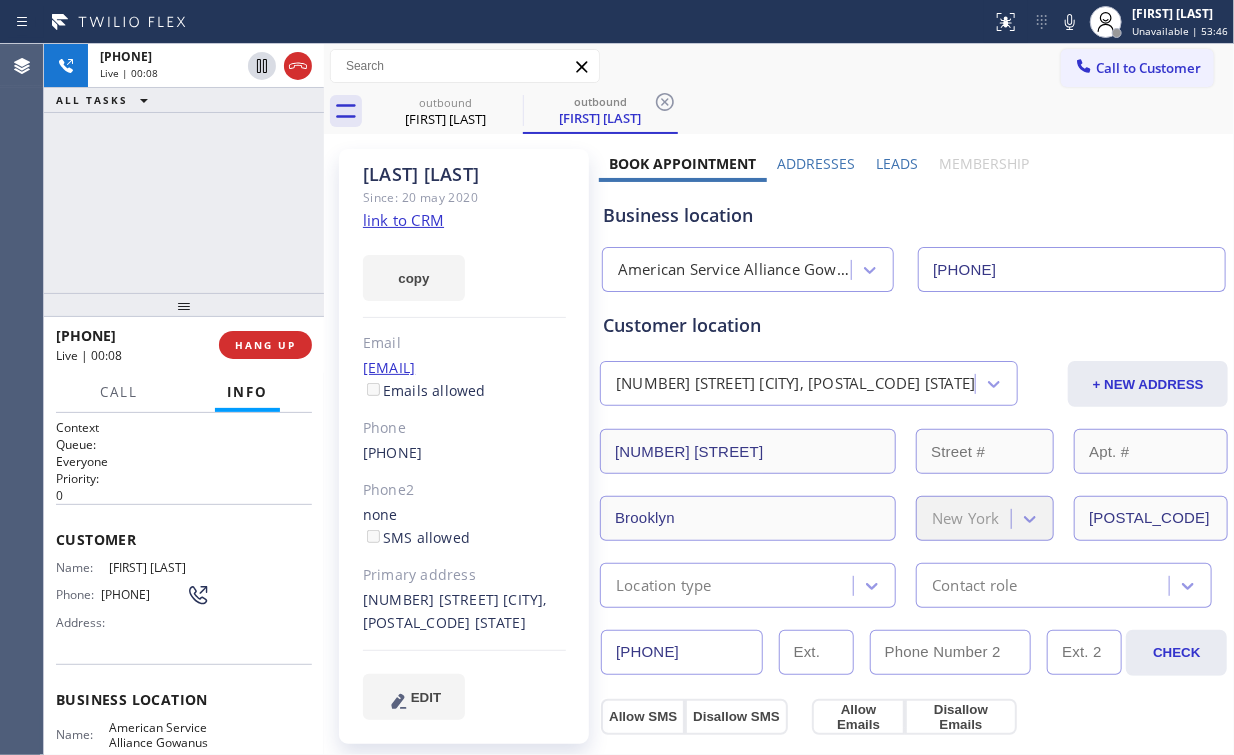 click on "American Service Alliance Gowanus" at bounding box center (735, 270) 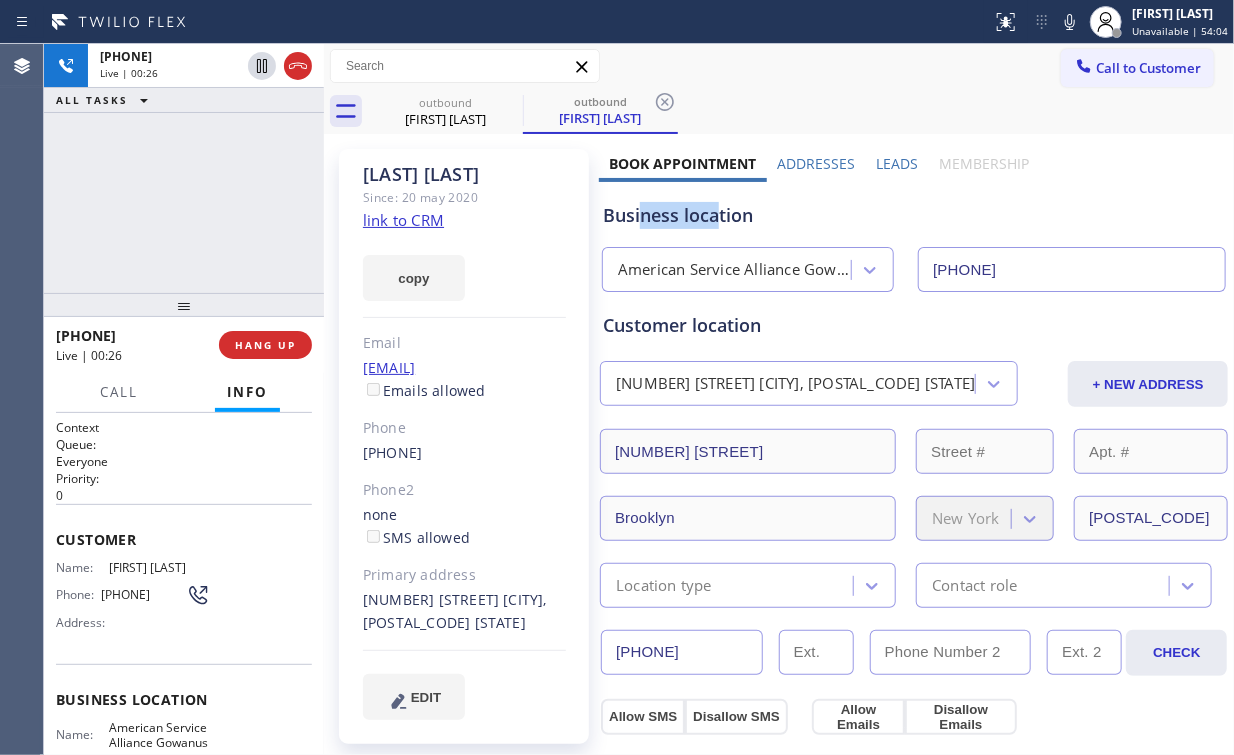 drag, startPoint x: 715, startPoint y: 216, endPoint x: 636, endPoint y: 215, distance: 79.00633 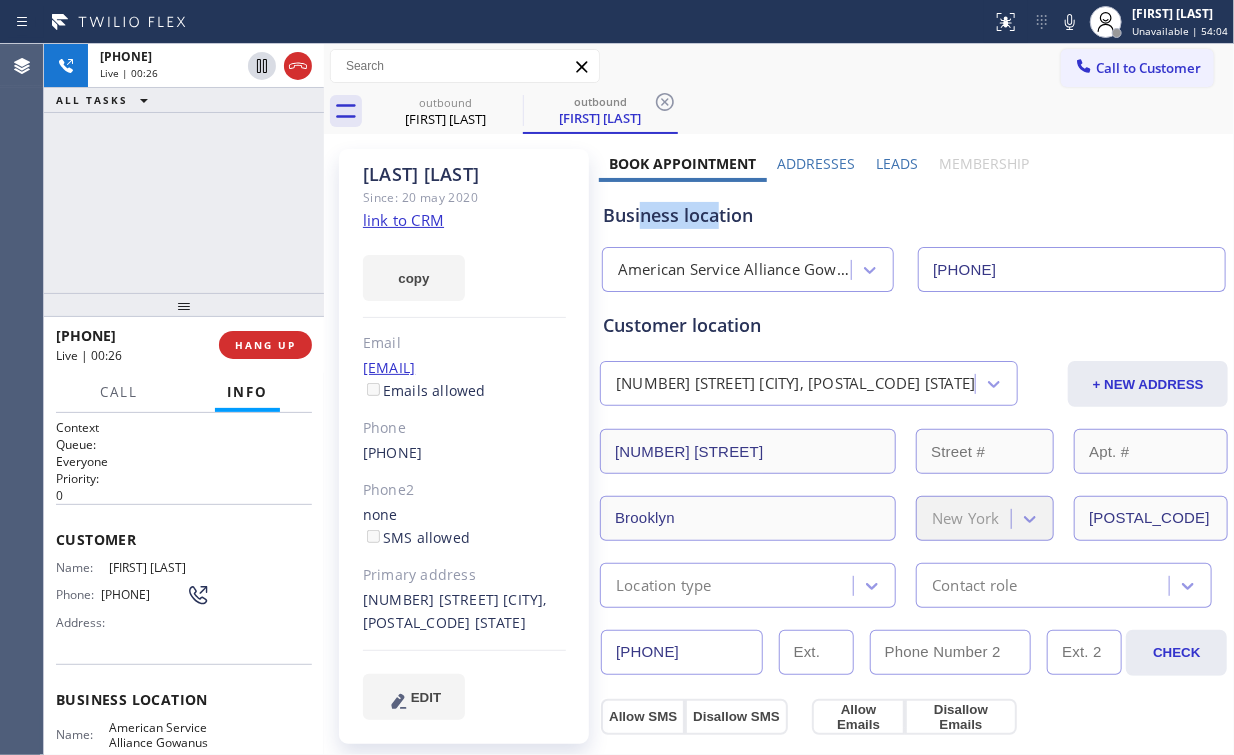 click on "Business location" at bounding box center (914, 215) 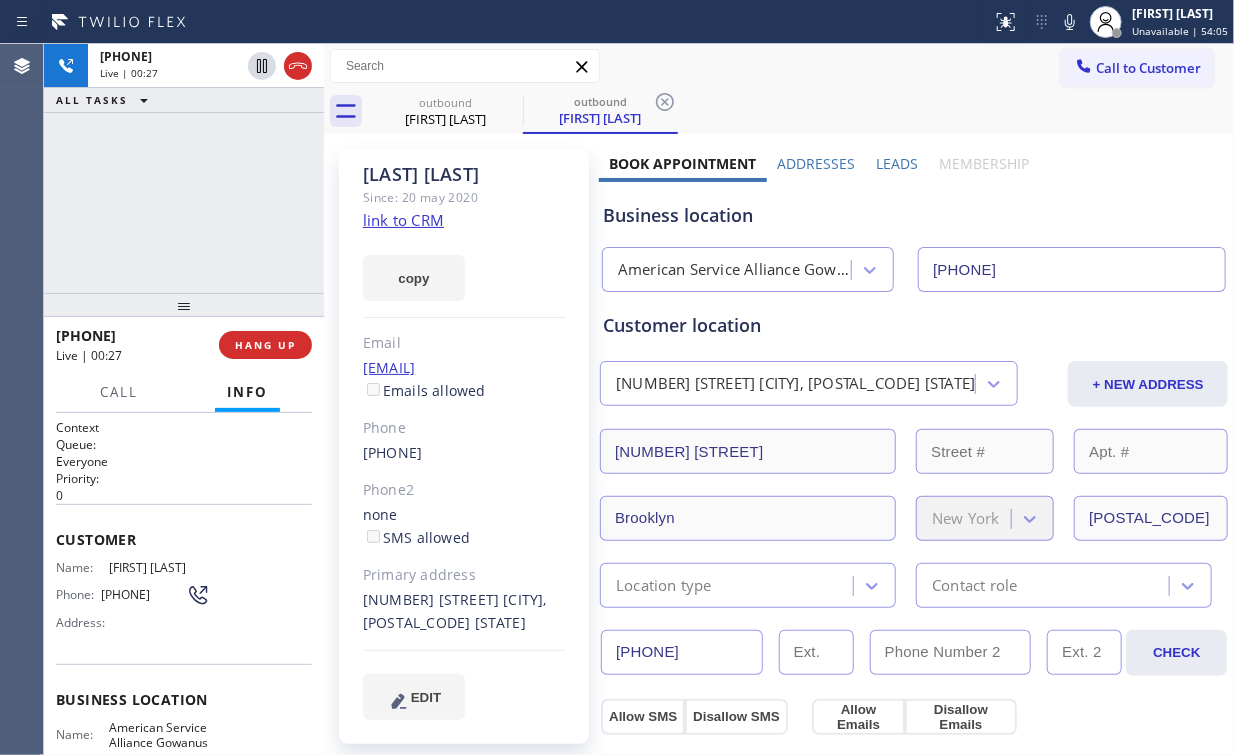 click on "[PHONE] Live | 00:27 ALL TASKS ALL TASKS ACTIVE TASKS TASKS IN WRAP UP" at bounding box center (184, 168) 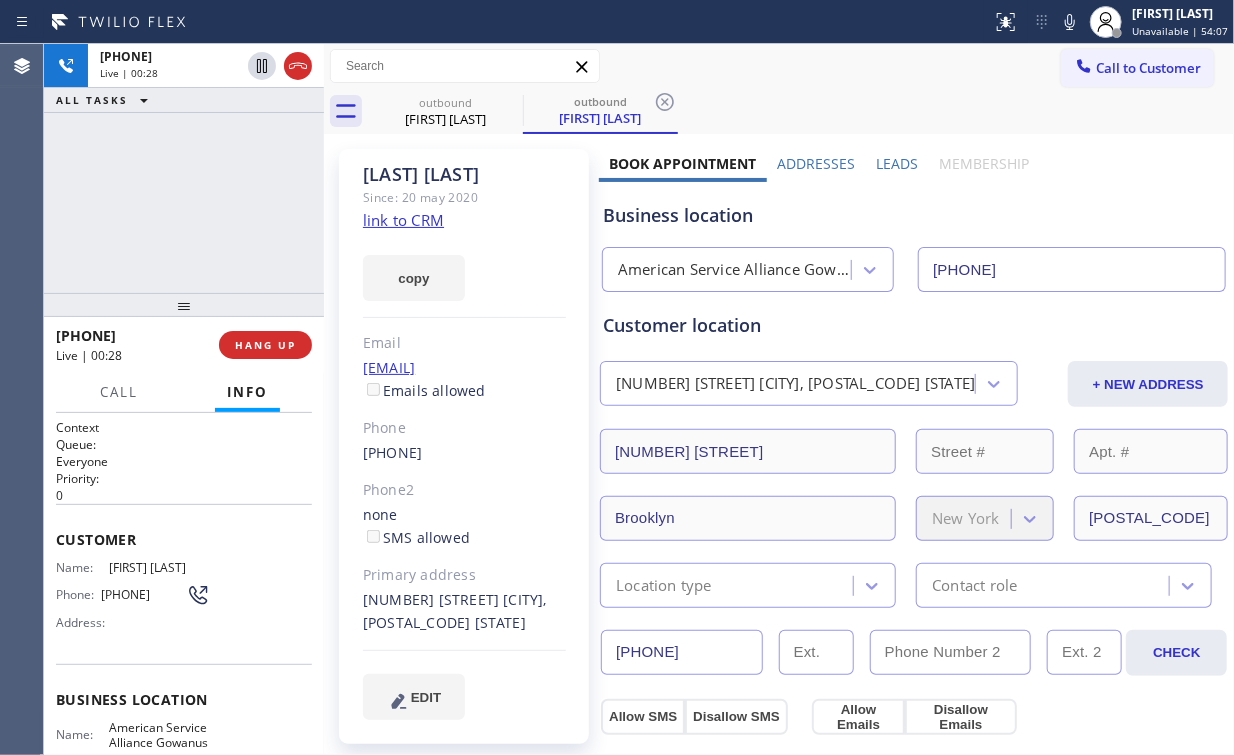 click on "+1[PHONE] Live | 00:28 ALL TASKS ALL TASKS ACTIVE TASKS TASKS IN WRAP UP" at bounding box center [184, 168] 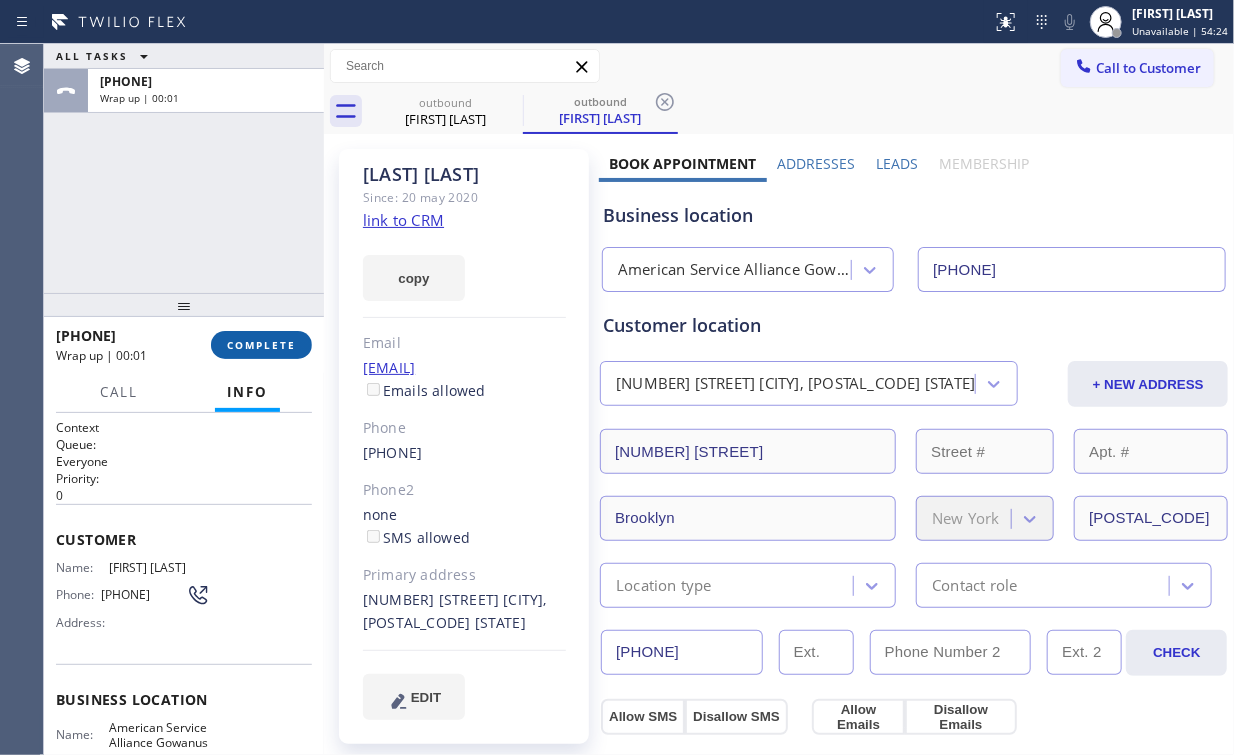 click on "COMPLETE" at bounding box center [261, 345] 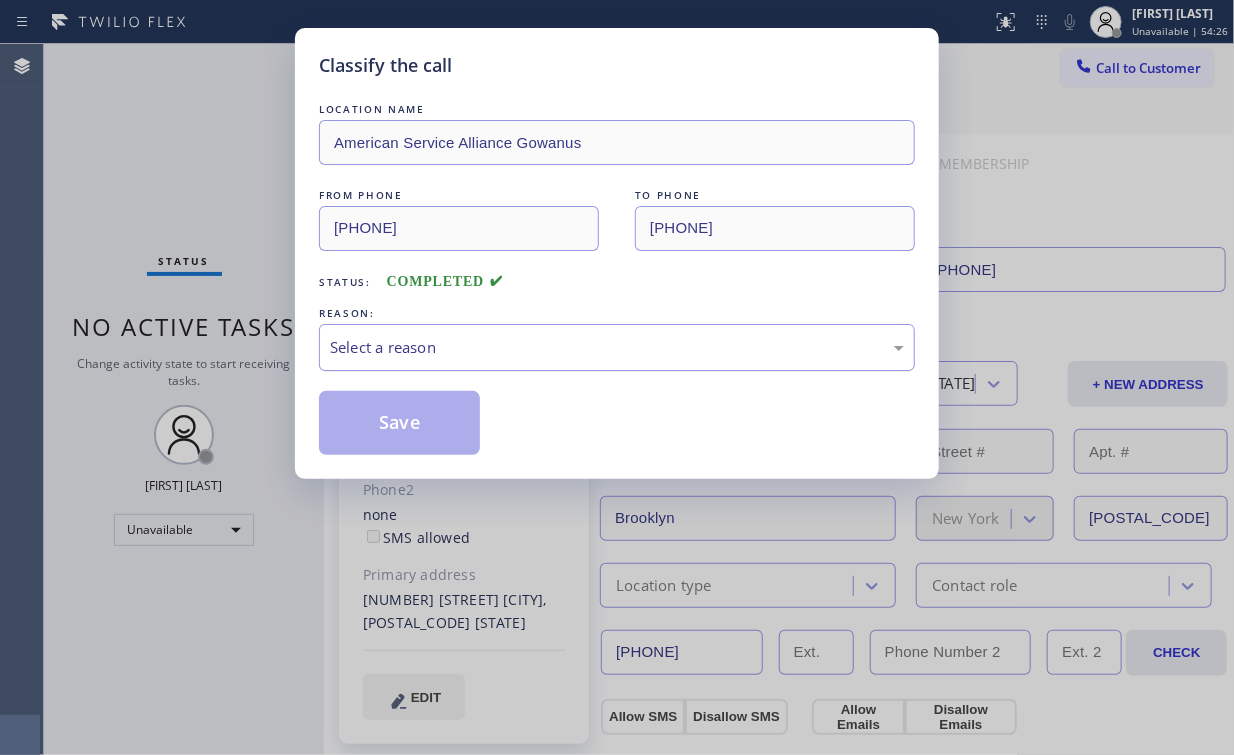 drag, startPoint x: 352, startPoint y: 354, endPoint x: 360, endPoint y: 362, distance: 11.313708 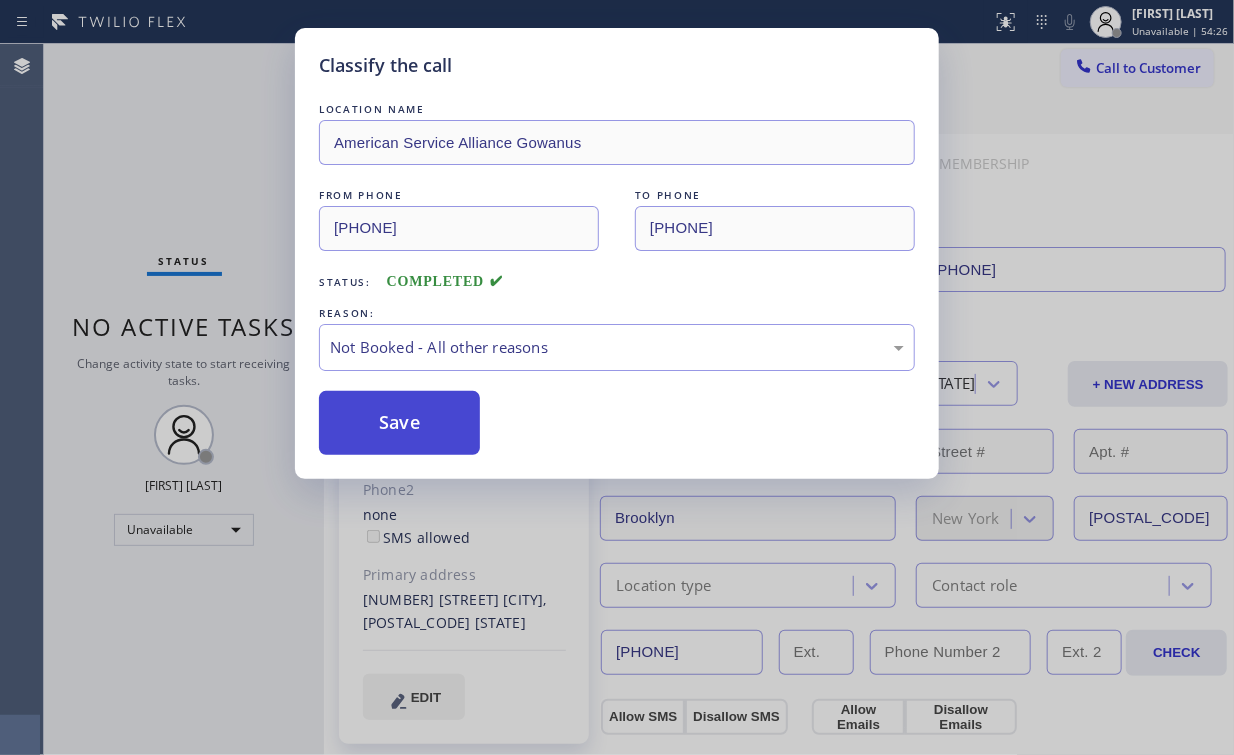 click on "Save" at bounding box center [399, 423] 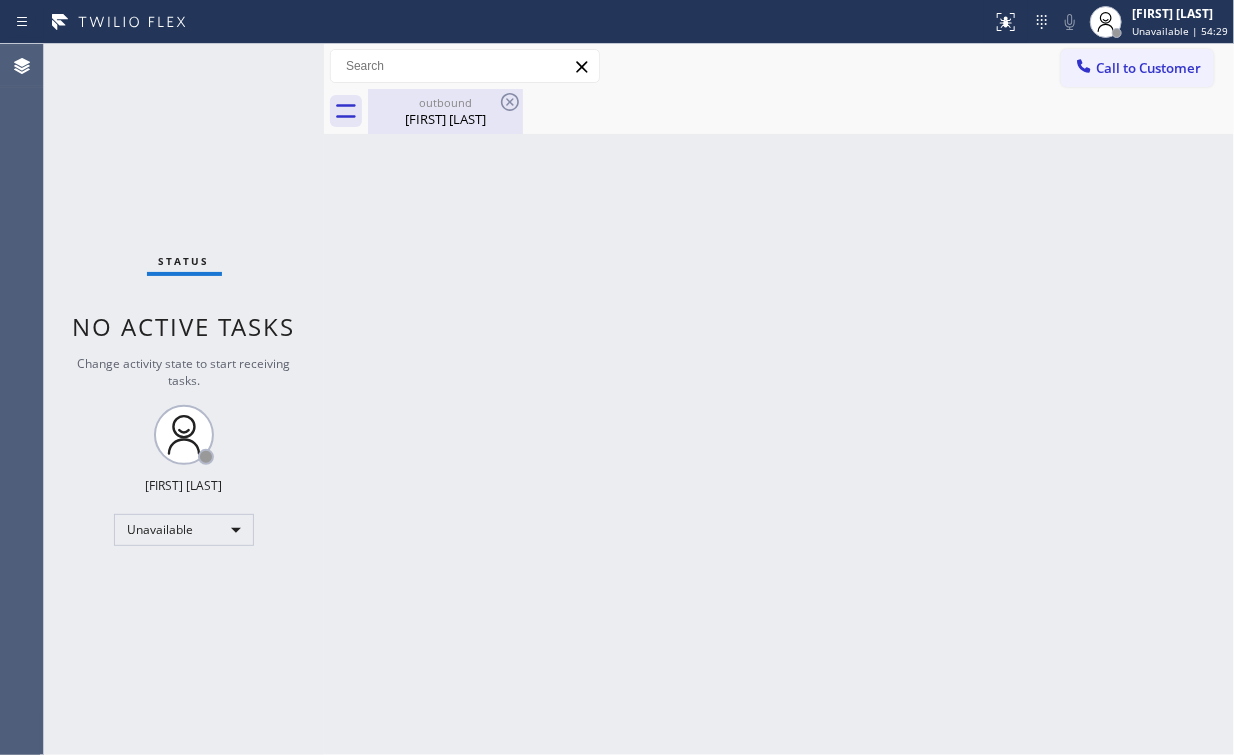 click on "outbound" at bounding box center (445, 102) 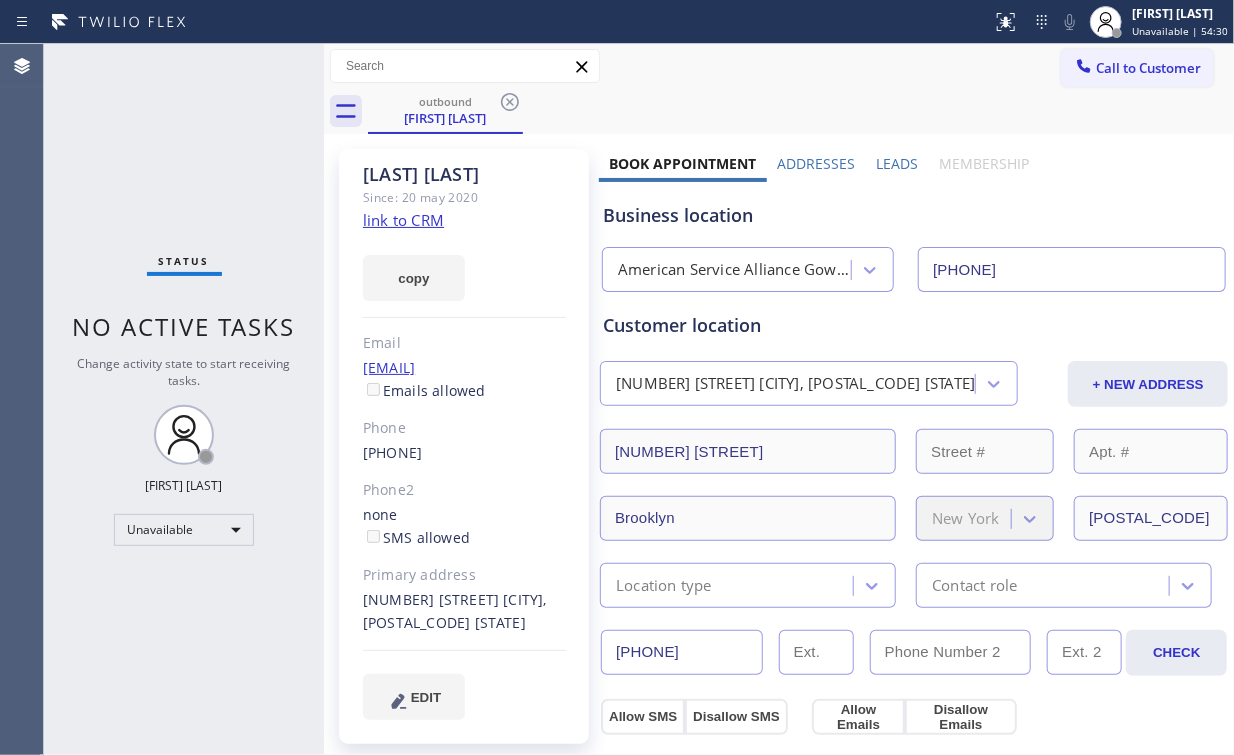 click on "link to CRM" 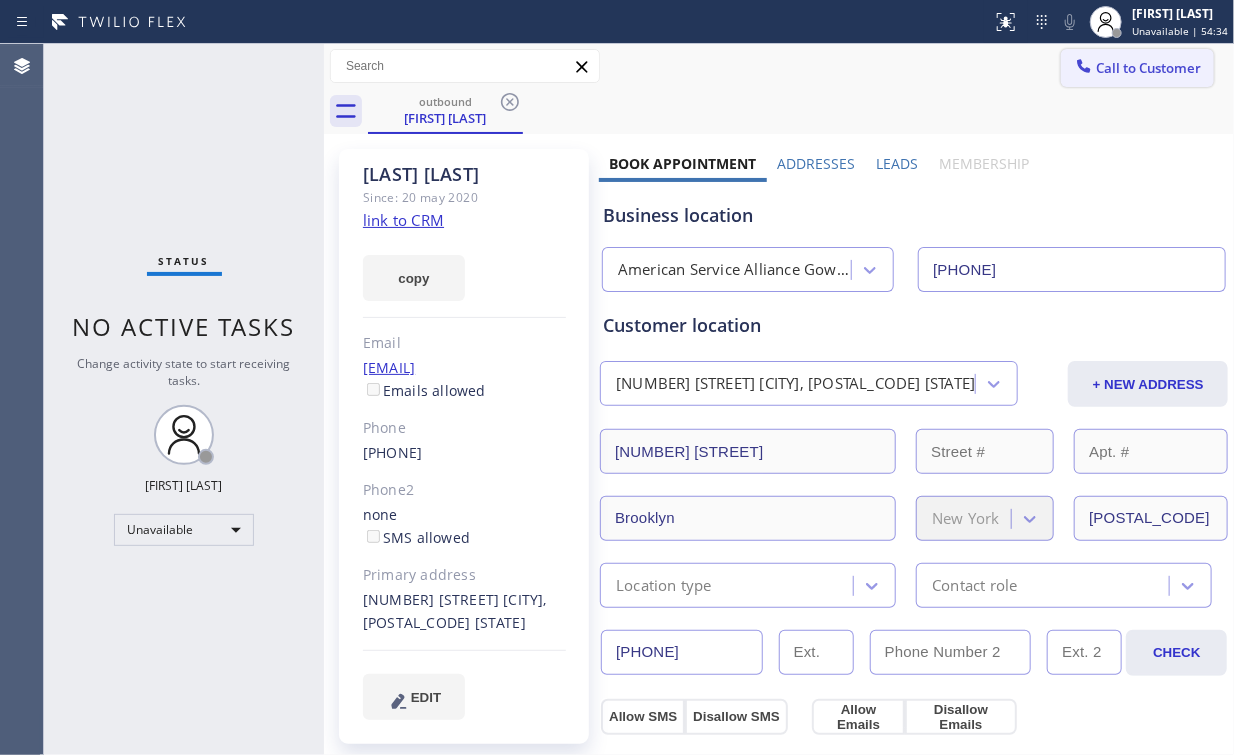 click on "Call to Customer" at bounding box center [1148, 68] 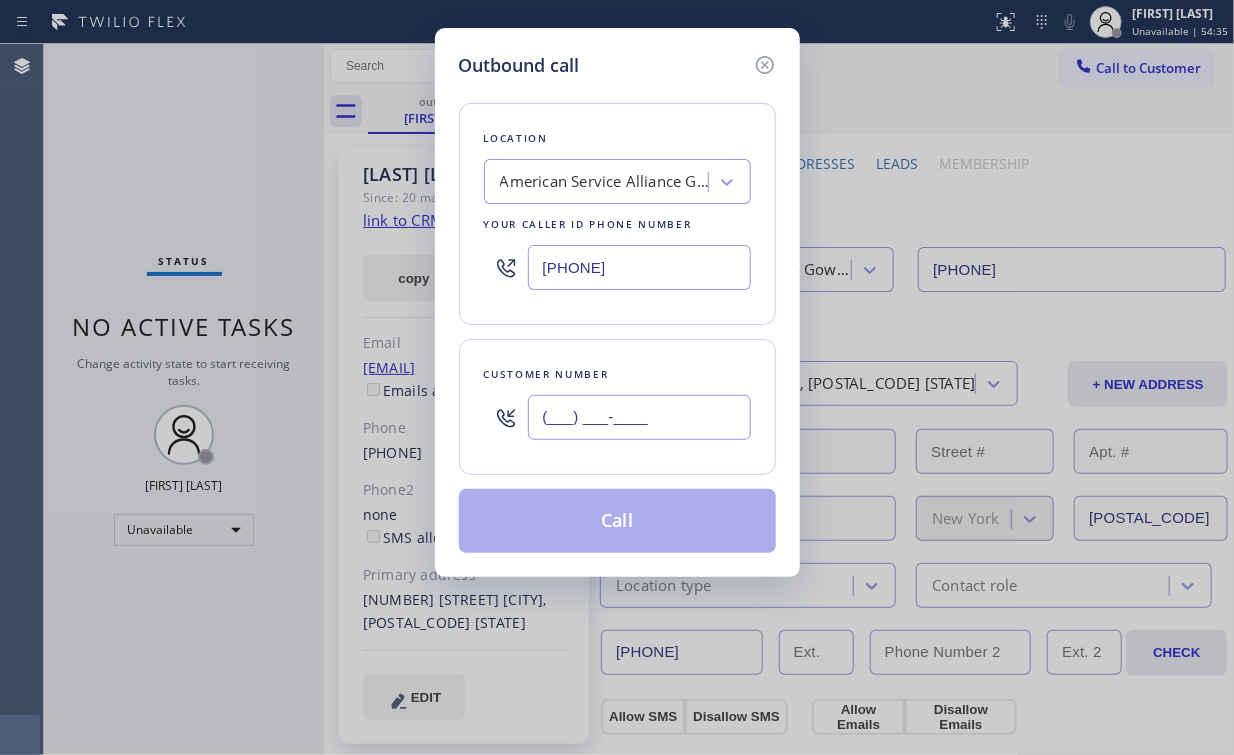 click on "(___) ___-____" at bounding box center (639, 417) 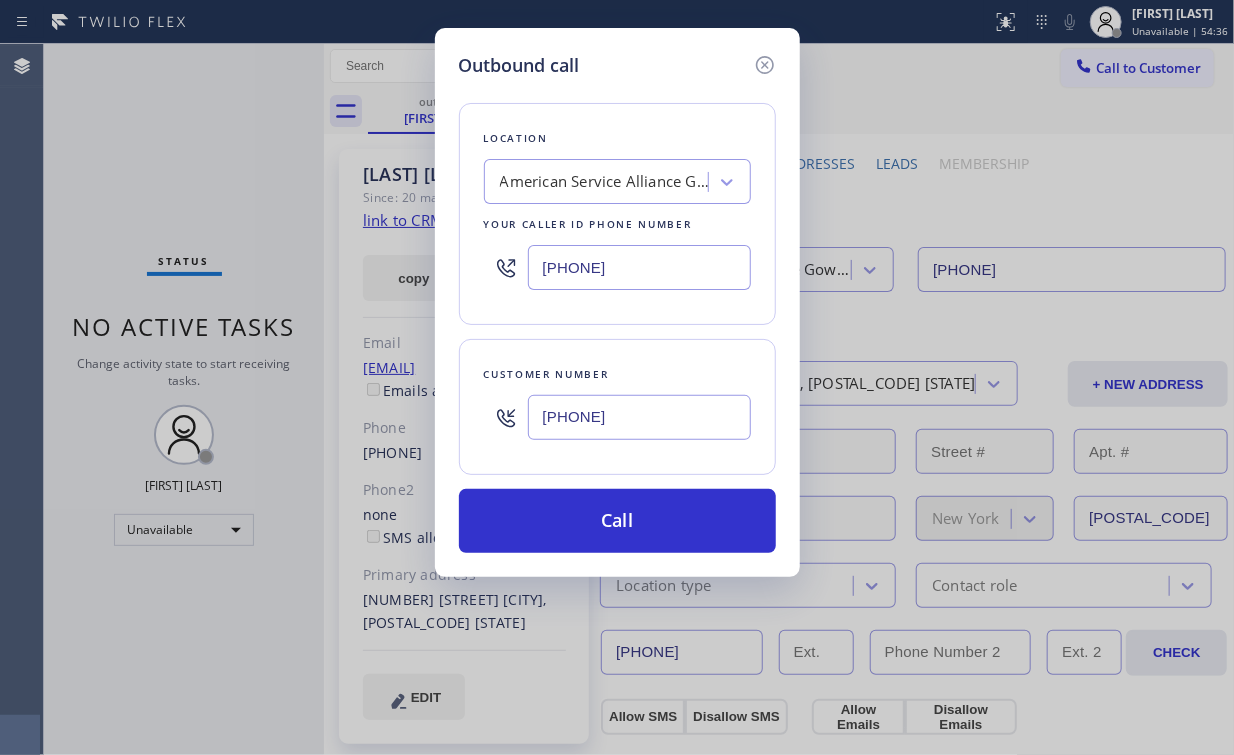 type on "[PHONE]" 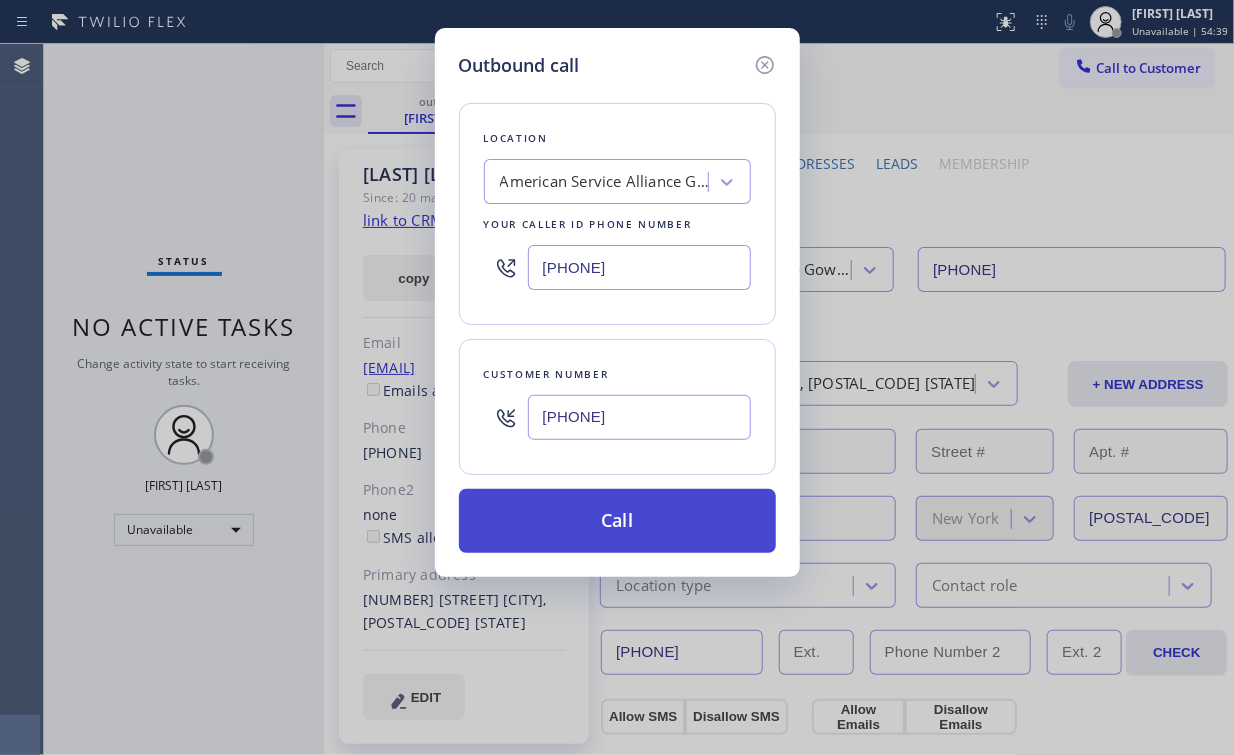 click on "Call" at bounding box center (617, 521) 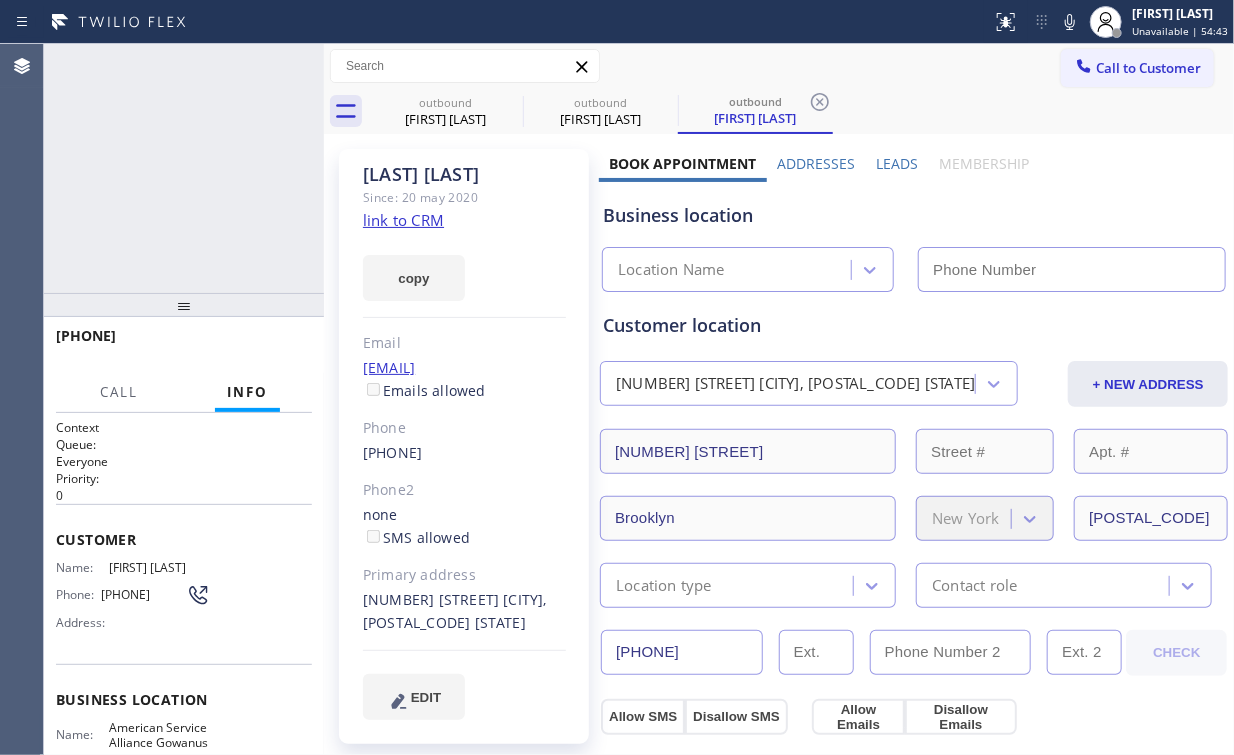 type on "[PHONE]" 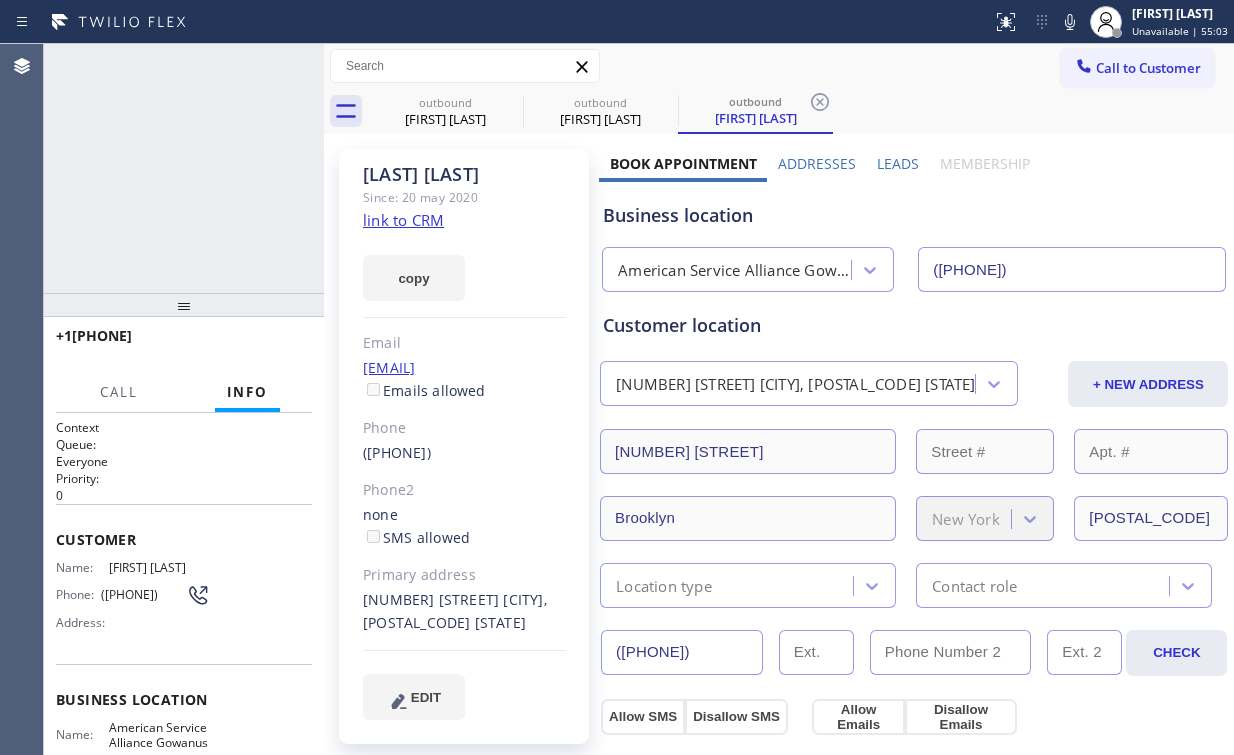 scroll, scrollTop: 0, scrollLeft: 0, axis: both 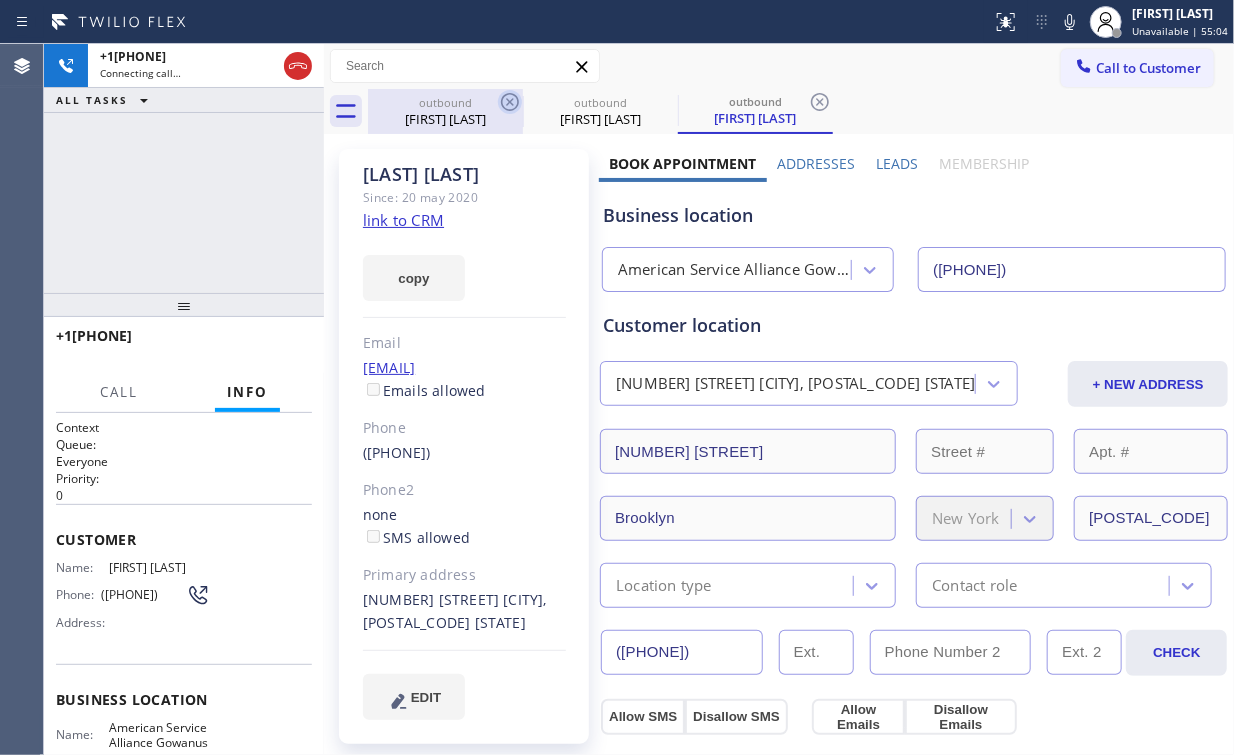 drag, startPoint x: 433, startPoint y: 113, endPoint x: 514, endPoint y: 108, distance: 81.154175 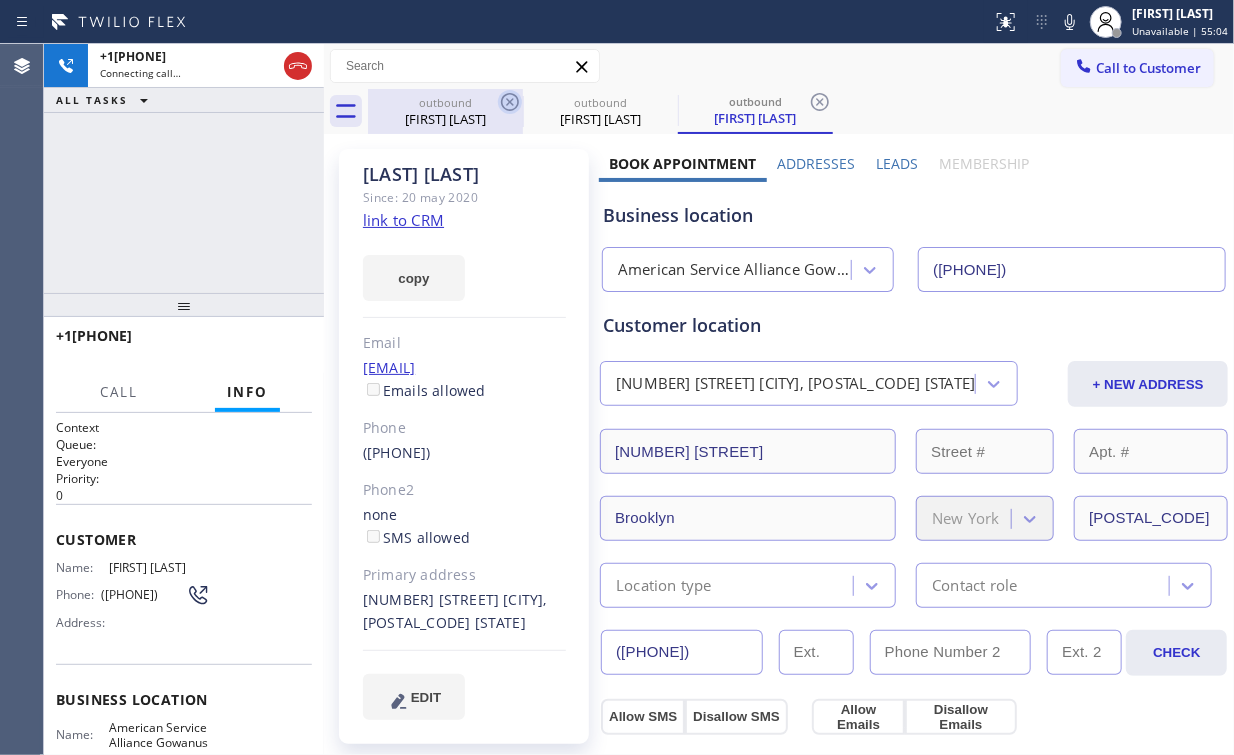 click on "[FIRST] [LAST]" at bounding box center (445, 119) 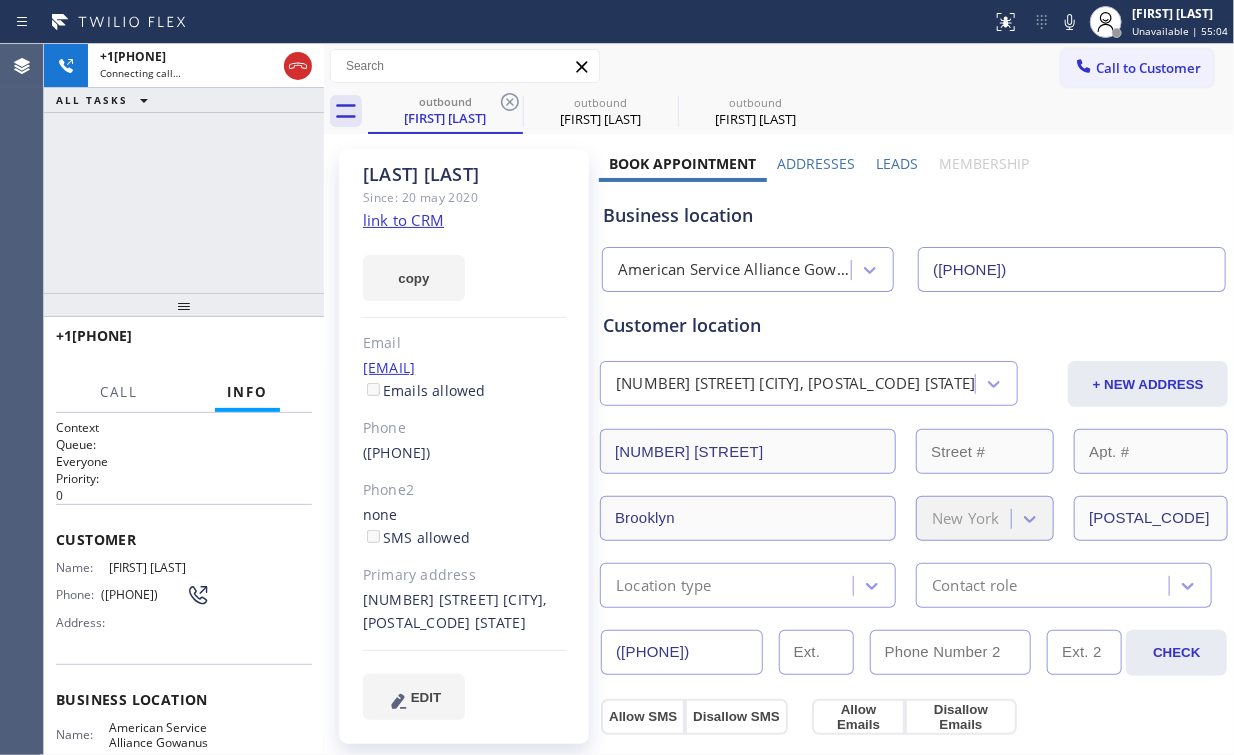 drag, startPoint x: 508, startPoint y: 100, endPoint x: 394, endPoint y: 192, distance: 146.49232 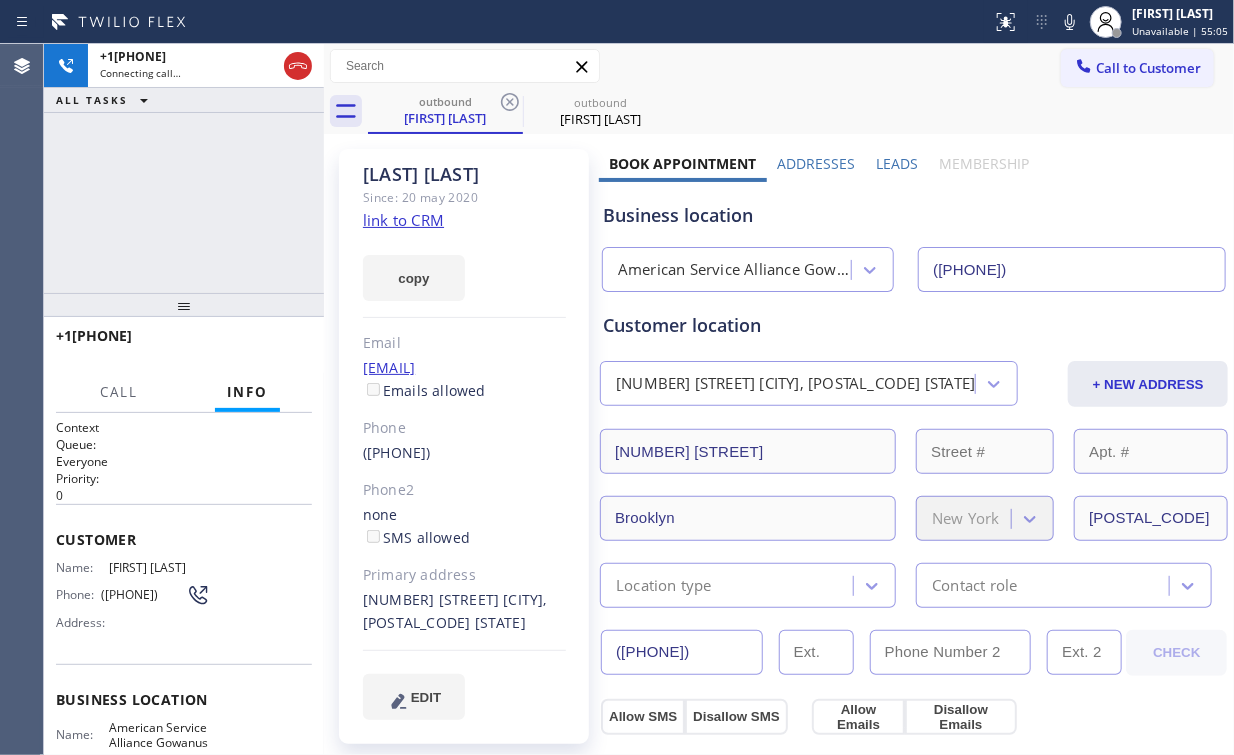 click on "+1[PHONE] Connecting call… ALL TASKS ALL TASKS ACTIVE TASKS TASKS IN WRAP UP" at bounding box center [184, 168] 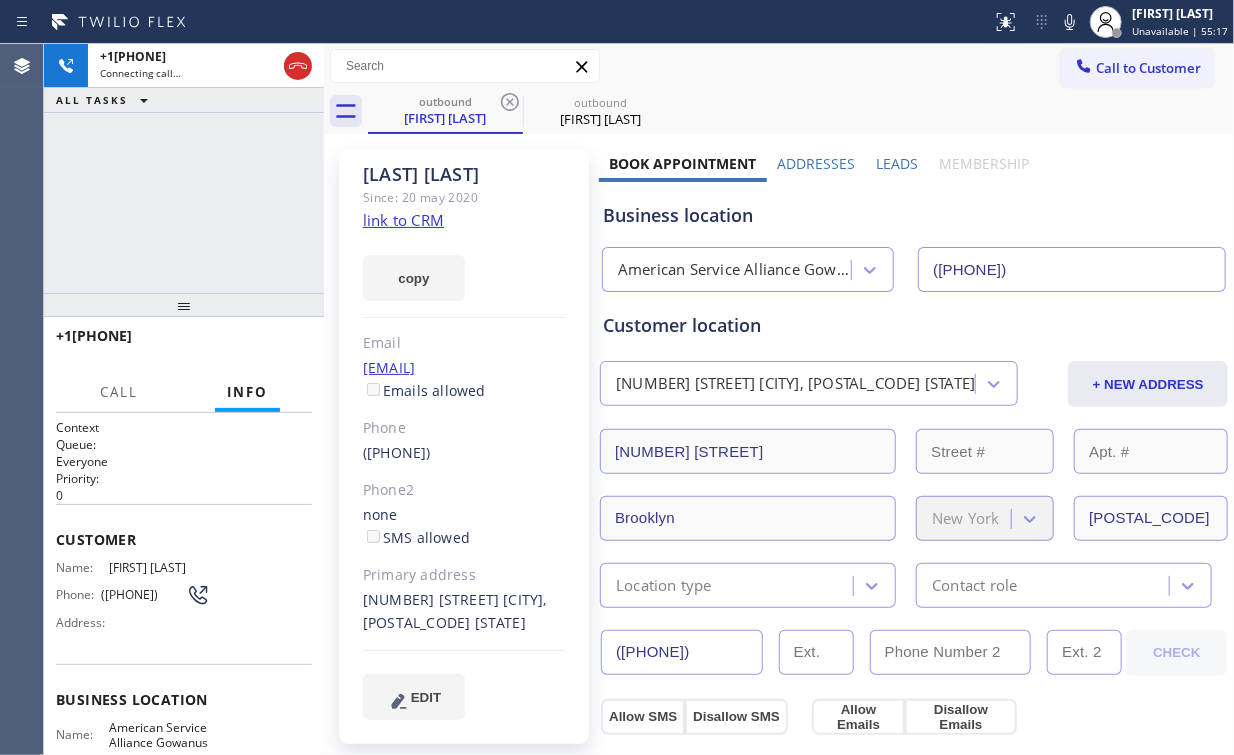 click on "+17189135461 Connecting call… ALL TASKS ALL TASKS ACTIVE TASKS TASKS IN WRAP UP" at bounding box center (184, 168) 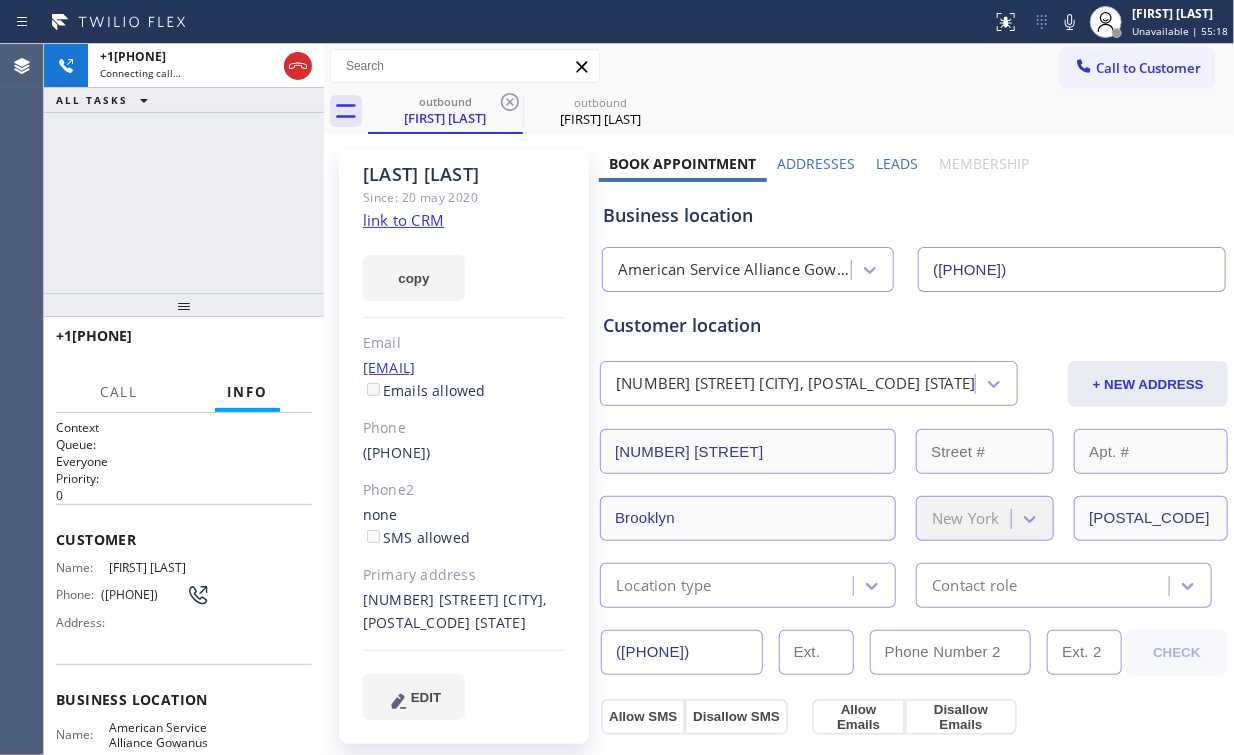 click on "+17189135461 Connecting call… ALL TASKS ALL TASKS ACTIVE TASKS TASKS IN WRAP UP" at bounding box center (184, 168) 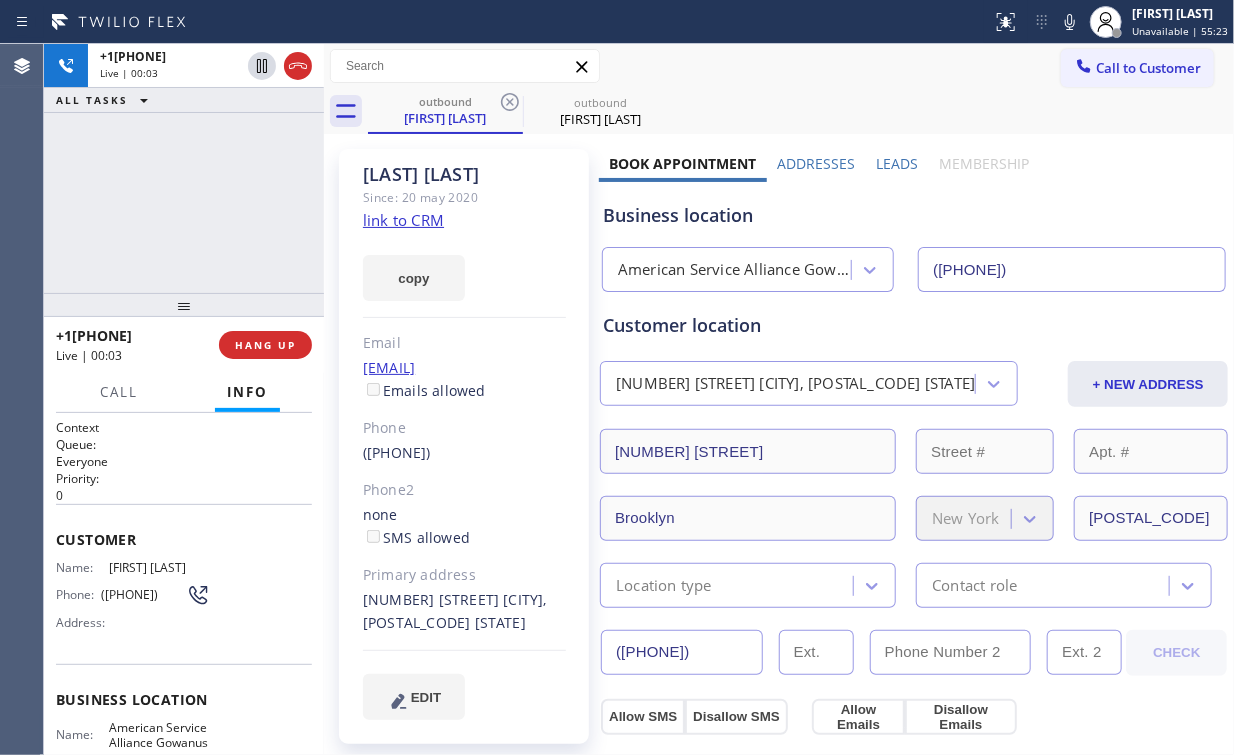 click on "+17189135461 Live | 00:03 ALL TASKS ALL TASKS ACTIVE TASKS TASKS IN WRAP UP" at bounding box center (184, 168) 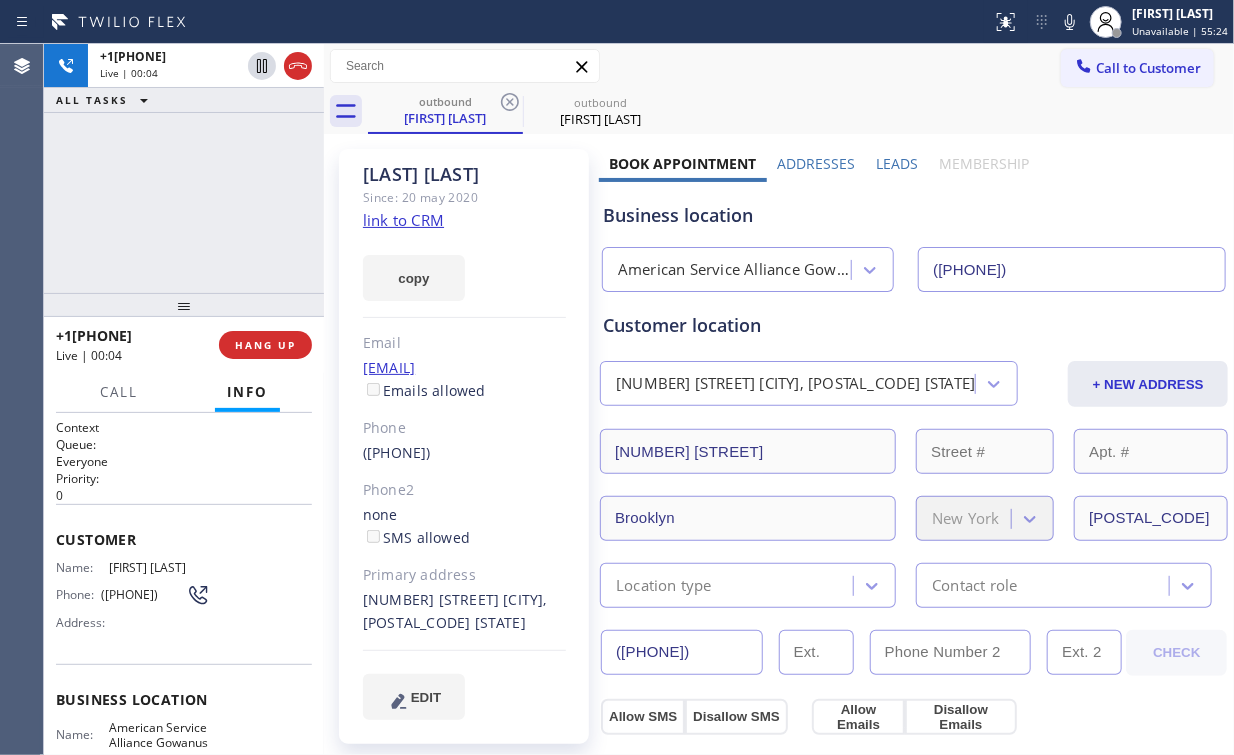 click on "+17189135461 Live | 00:04 ALL TASKS ALL TASKS ACTIVE TASKS TASKS IN WRAP UP" at bounding box center [184, 168] 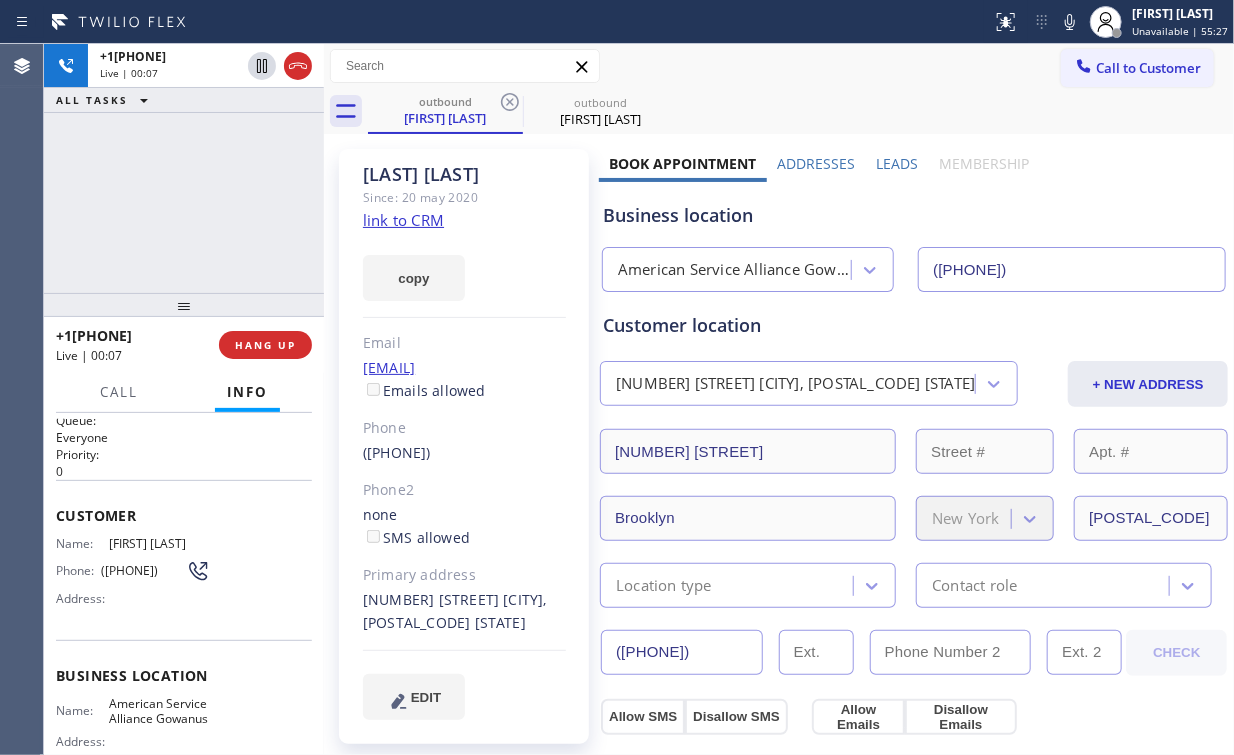 scroll, scrollTop: 0, scrollLeft: 0, axis: both 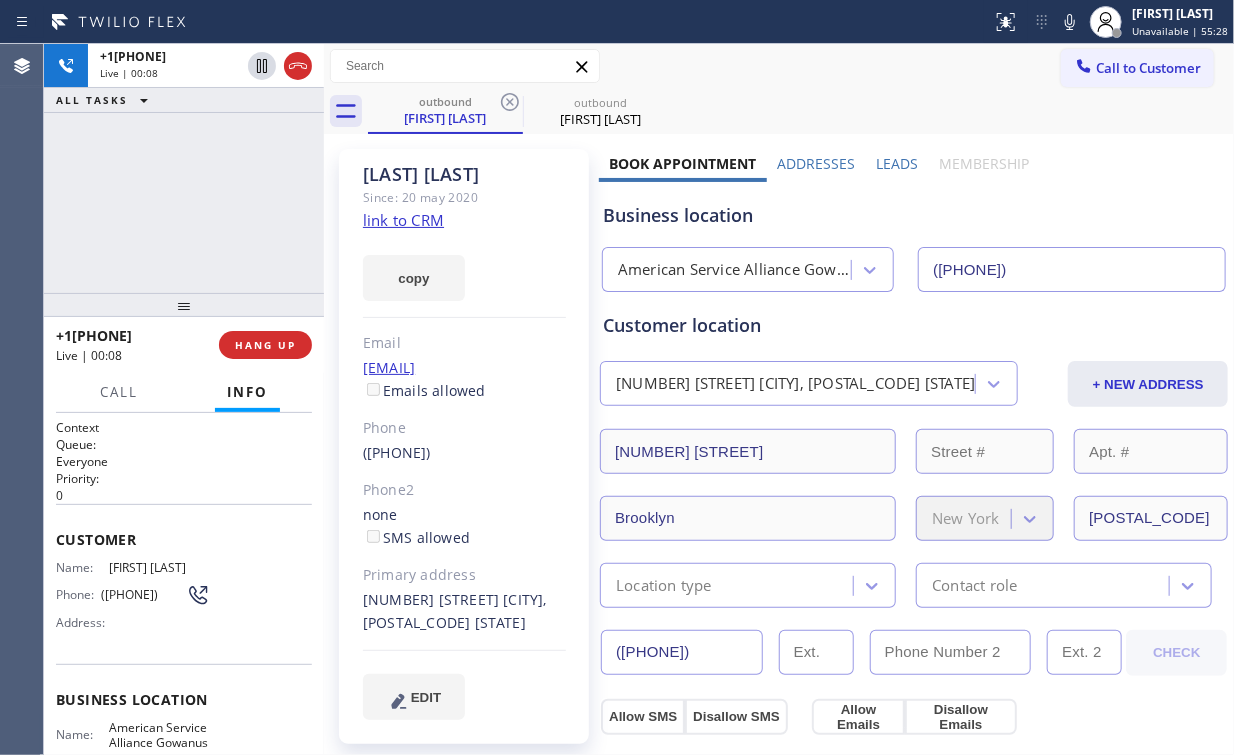 click on "+17189135461 Live | 00:08 ALL TASKS ALL TASKS ACTIVE TASKS TASKS IN WRAP UP" at bounding box center (184, 168) 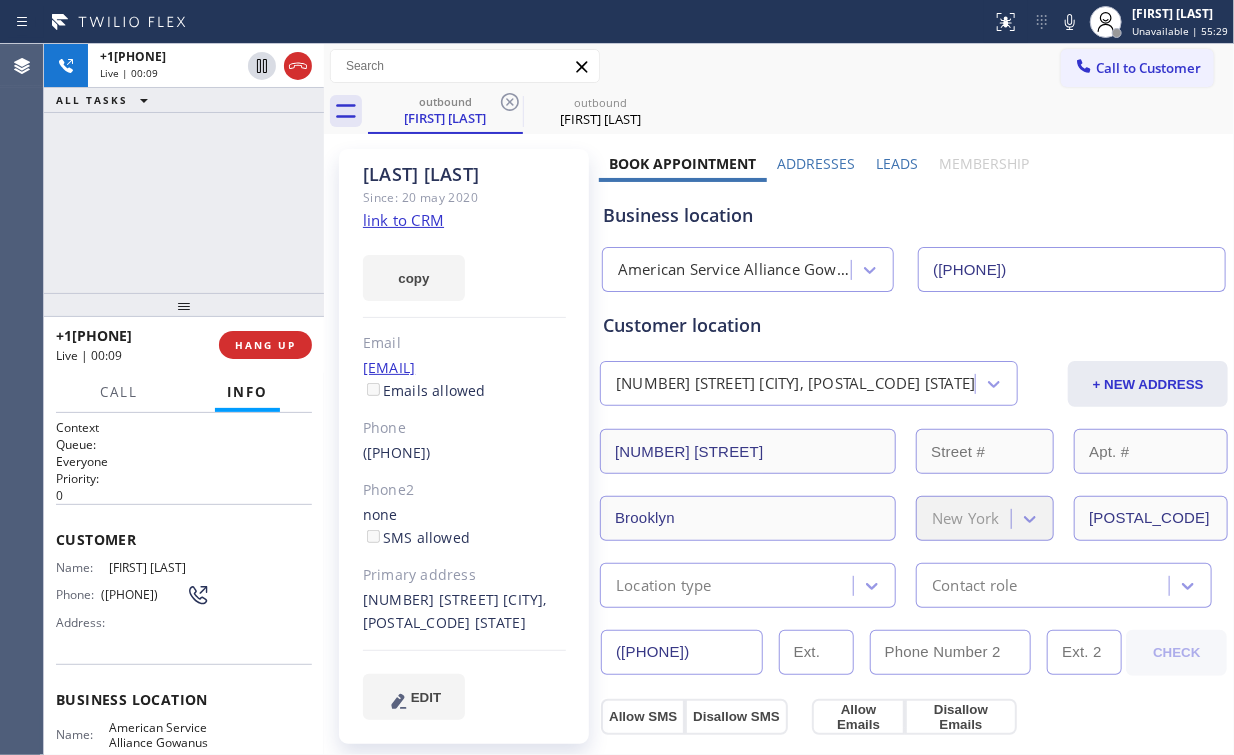 click on "+17189135461 Live | 00:09 ALL TASKS ALL TASKS ACTIVE TASKS TASKS IN WRAP UP" at bounding box center (184, 168) 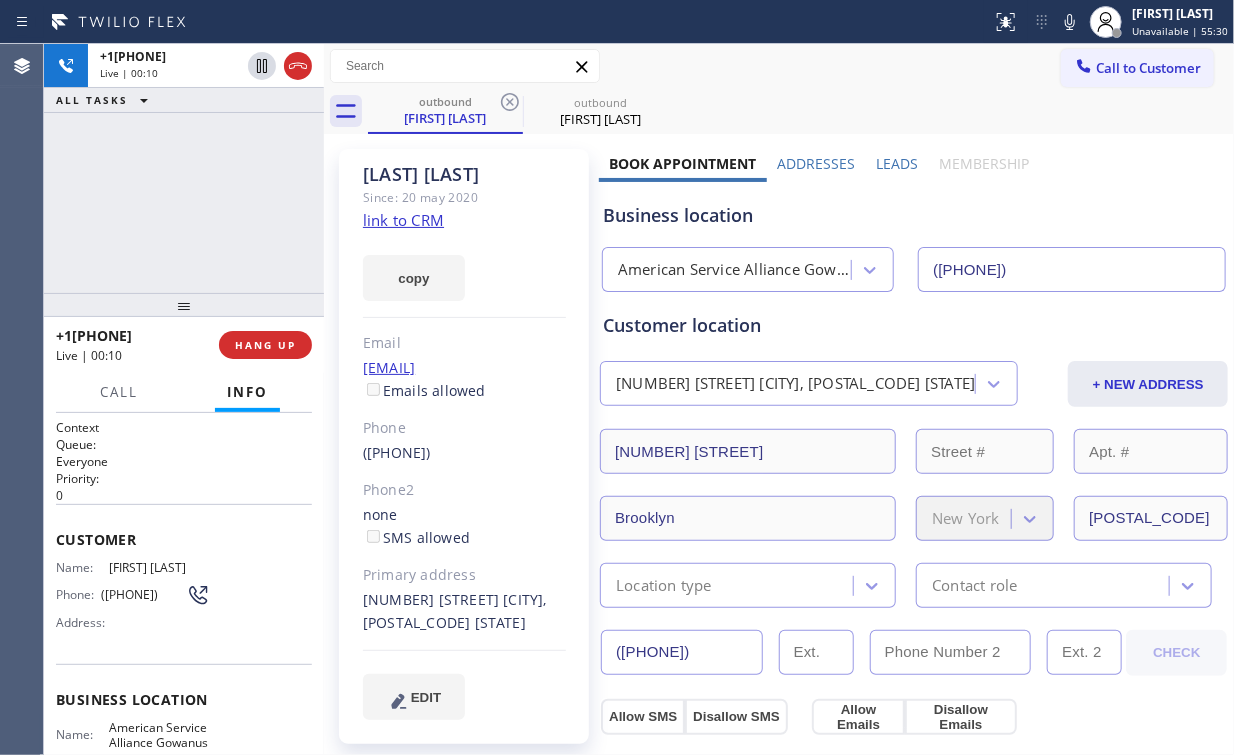 click on "+17189135461 Live | 00:10 ALL TASKS ALL TASKS ACTIVE TASKS TASKS IN WRAP UP" at bounding box center (184, 168) 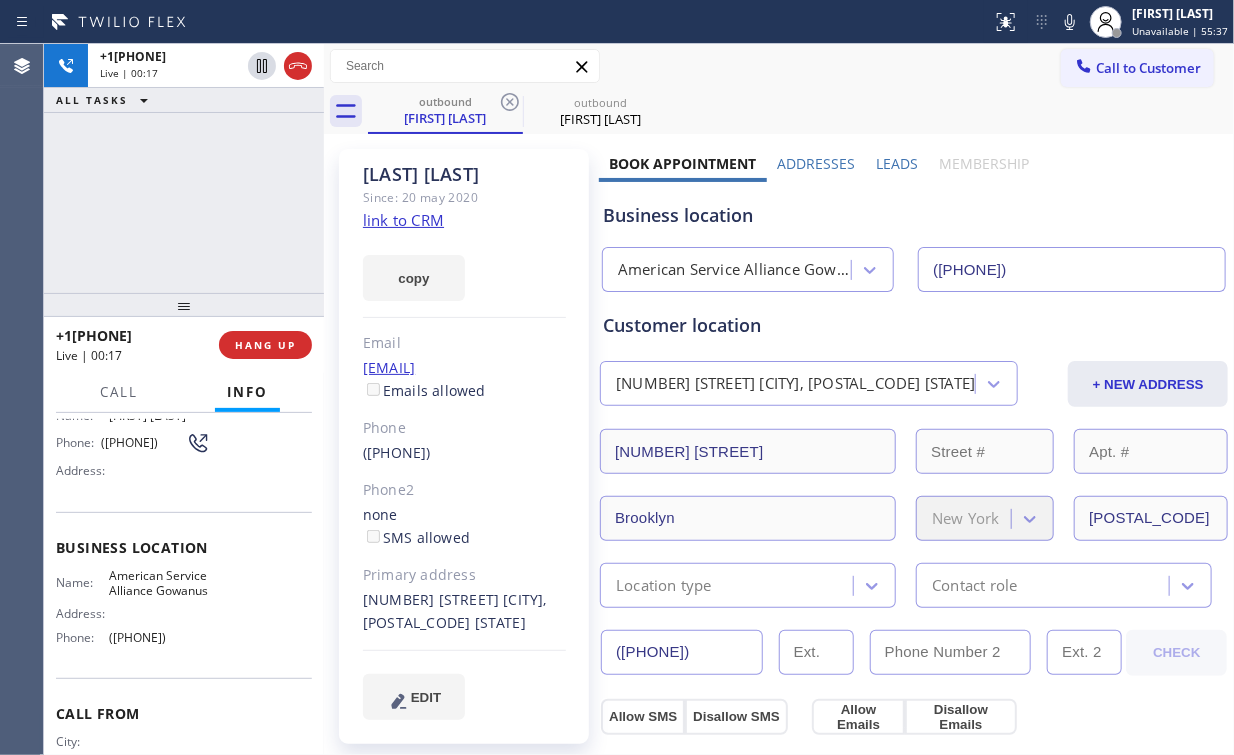 scroll, scrollTop: 160, scrollLeft: 0, axis: vertical 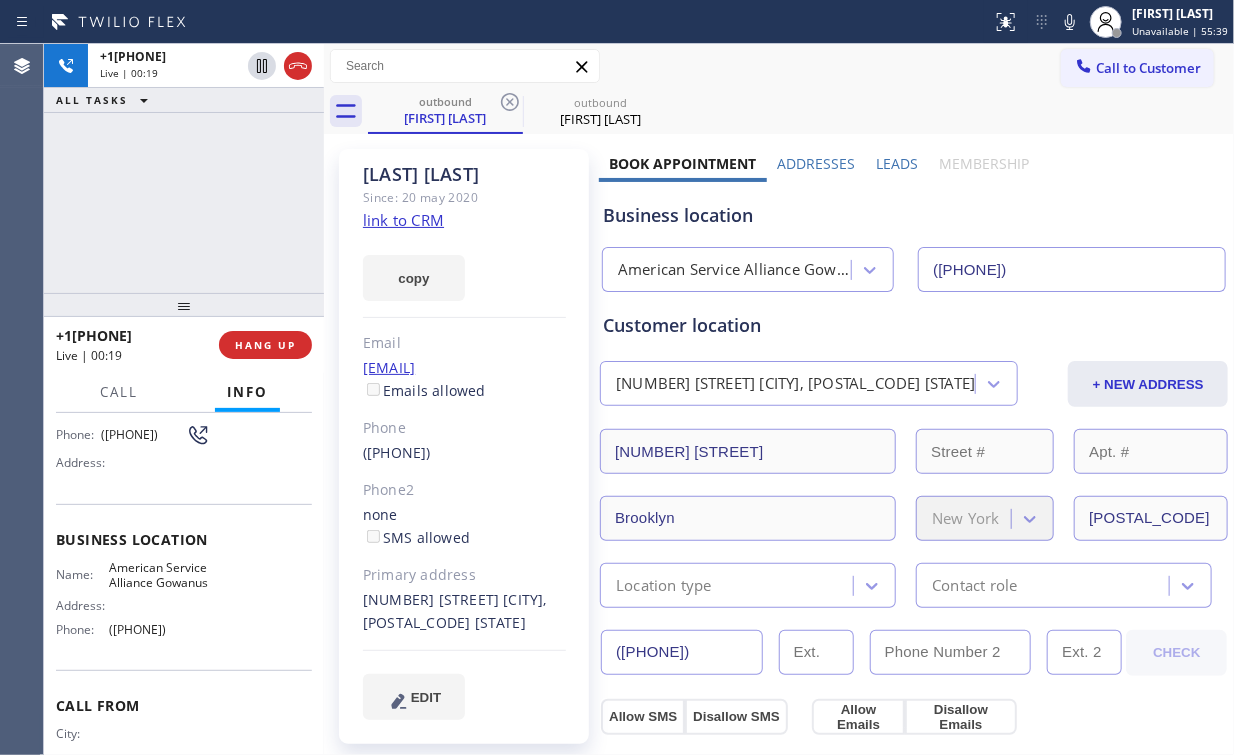 click on "+17189135461 Live | 00:19 ALL TASKS ALL TASKS ACTIVE TASKS TASKS IN WRAP UP" at bounding box center [184, 168] 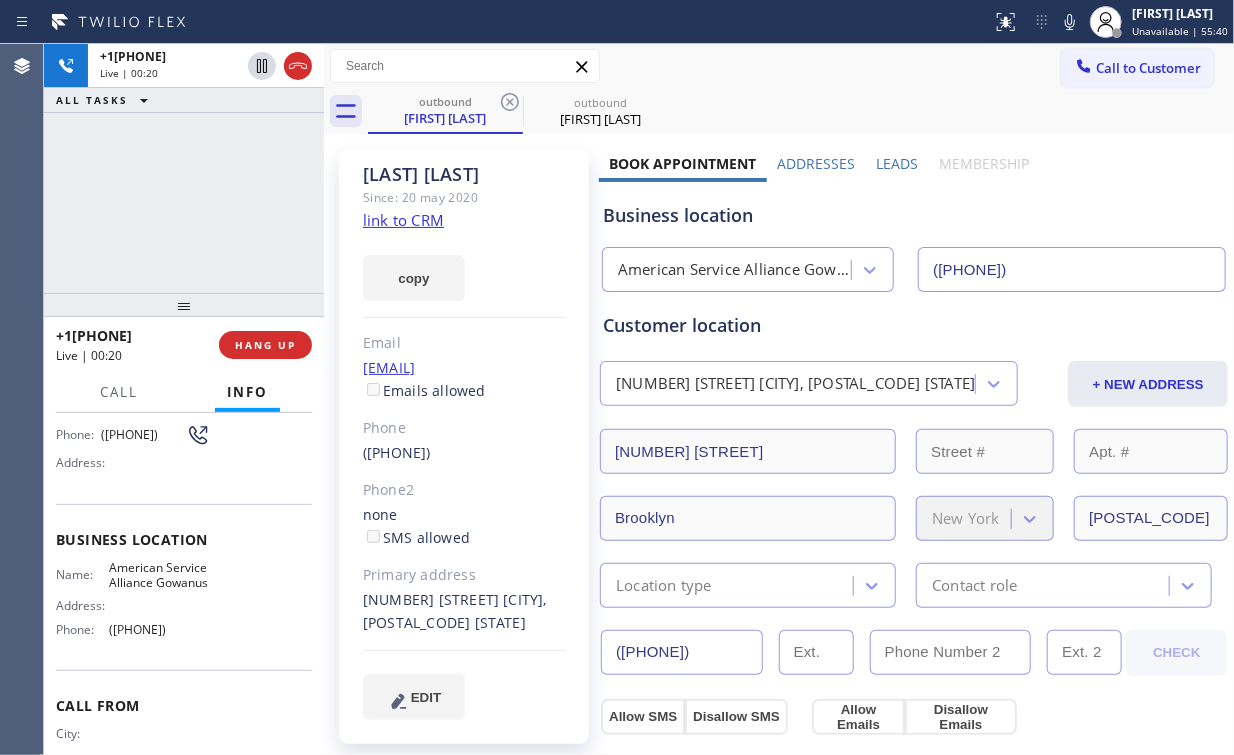 click on "+17189135461 Live | 00:20 ALL TASKS ALL TASKS ACTIVE TASKS TASKS IN WRAP UP" at bounding box center [184, 168] 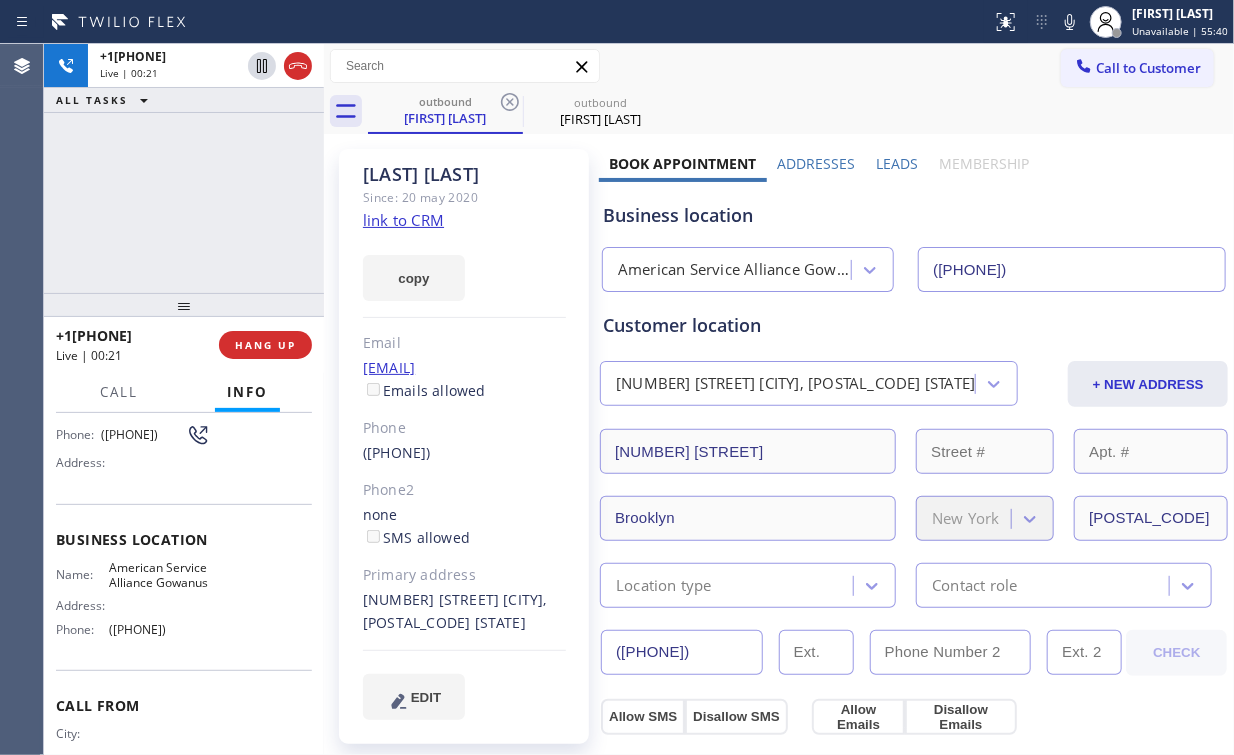 click on "+17189135461 Live | 00:21 ALL TASKS ALL TASKS ACTIVE TASKS TASKS IN WRAP UP" at bounding box center [184, 168] 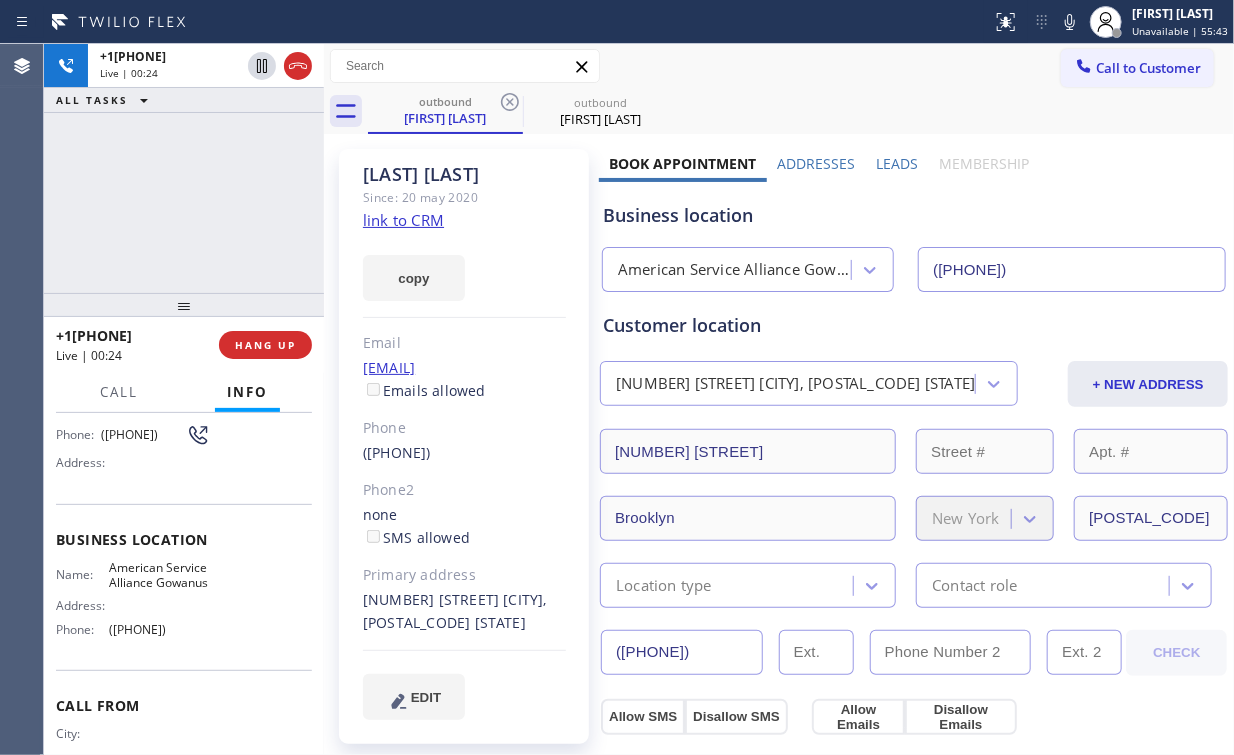 click on "+17189135461 Live | 00:24 ALL TASKS ALL TASKS ACTIVE TASKS TASKS IN WRAP UP" at bounding box center (184, 168) 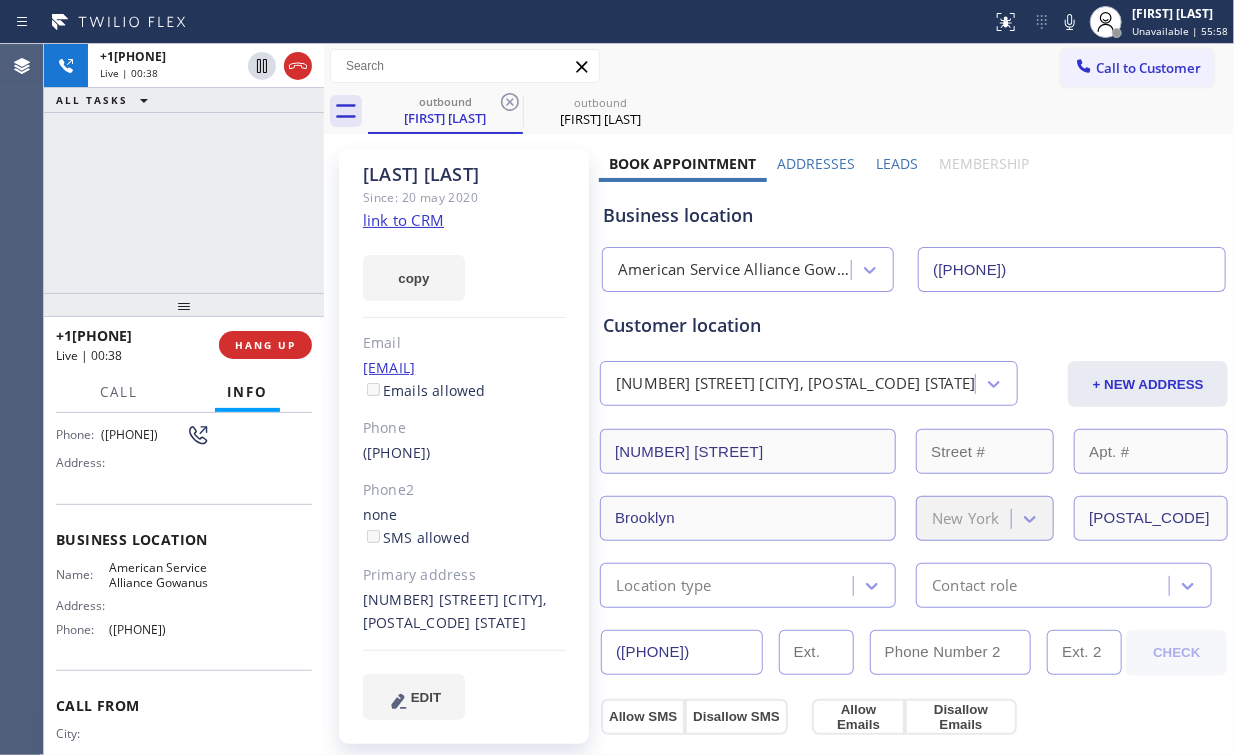 click on "+17189135461 Live | 00:38 ALL TASKS ALL TASKS ACTIVE TASKS TASKS IN WRAP UP" at bounding box center (184, 168) 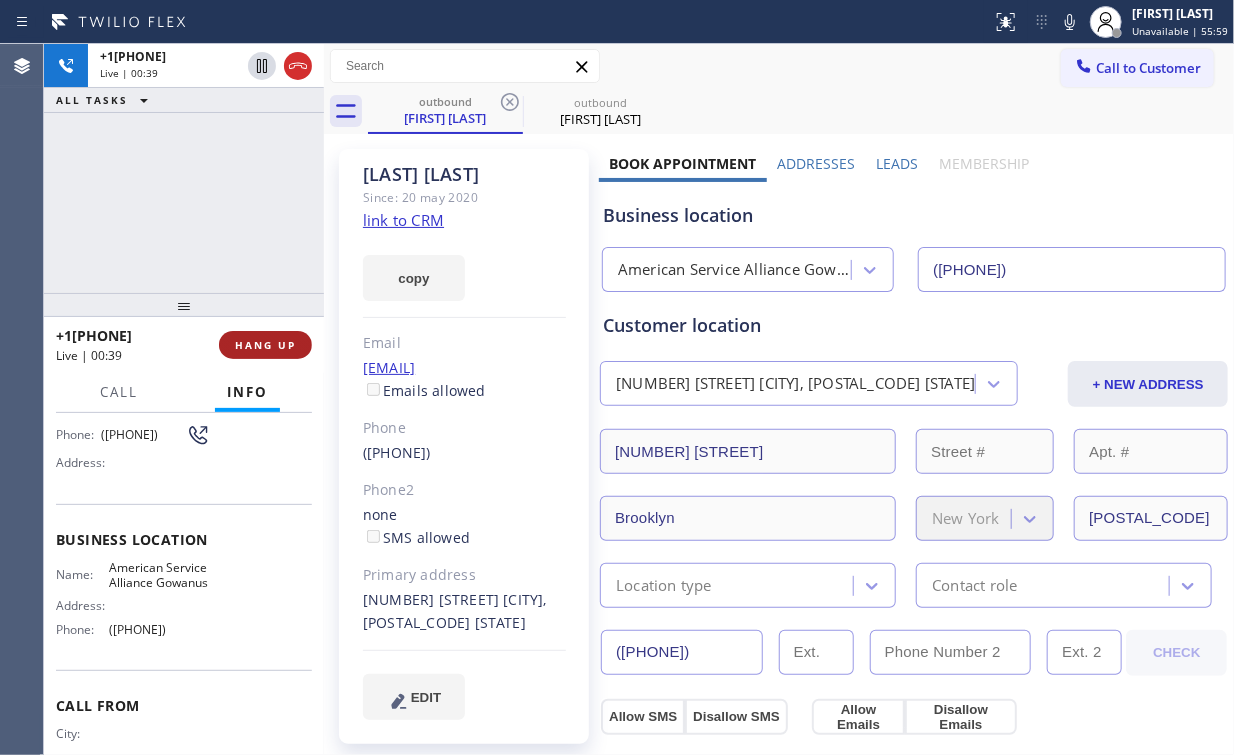 click on "HANG UP" at bounding box center [265, 345] 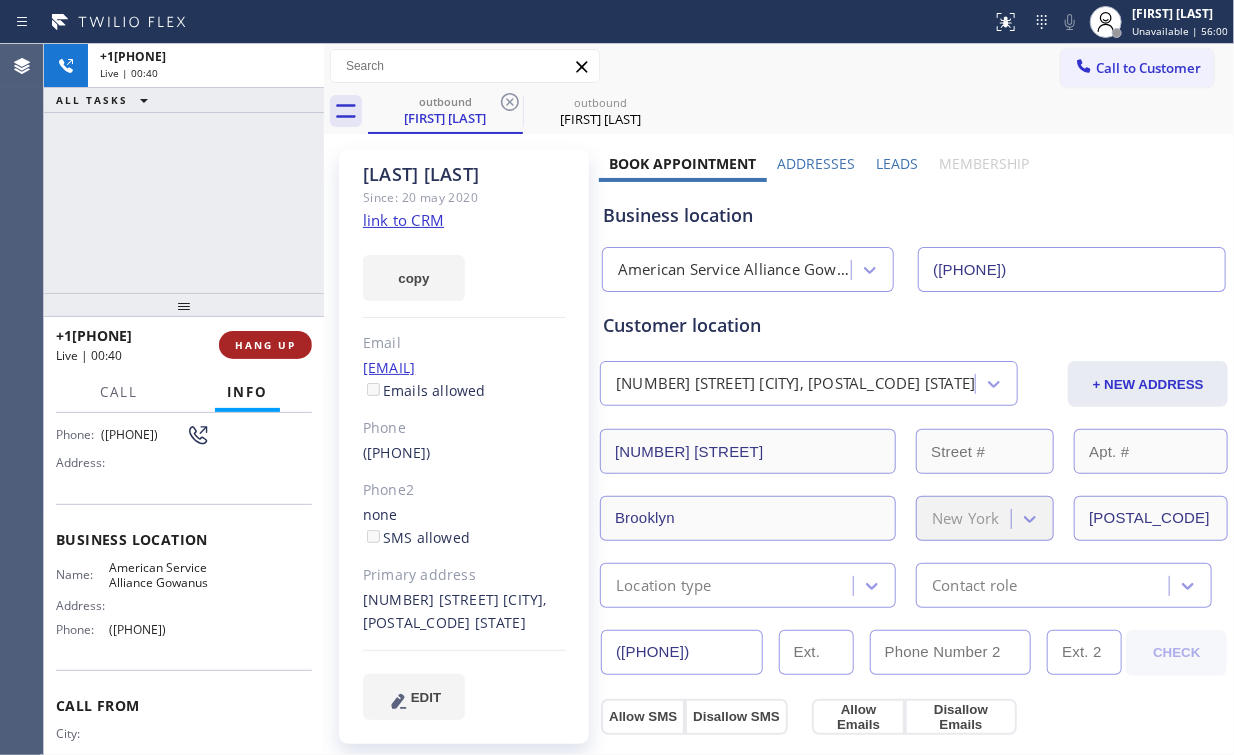 click on "HANG UP" at bounding box center [265, 345] 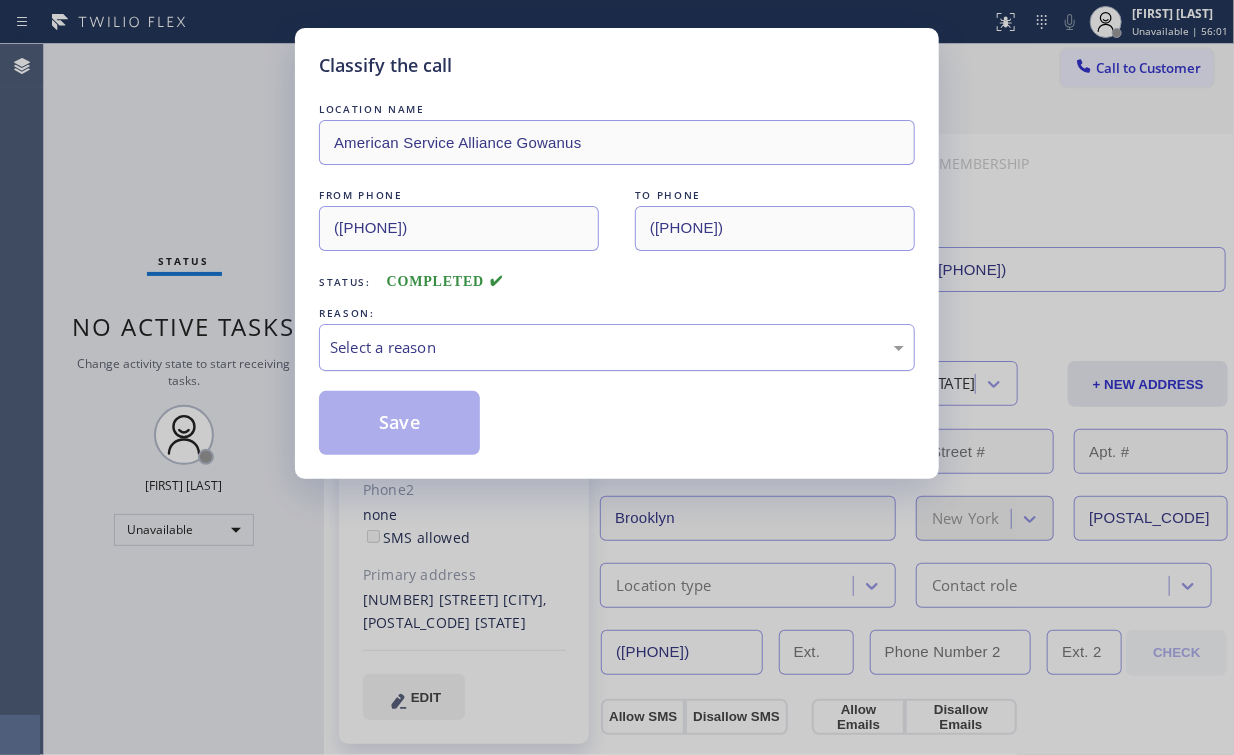 click on "Select a reason" at bounding box center [617, 347] 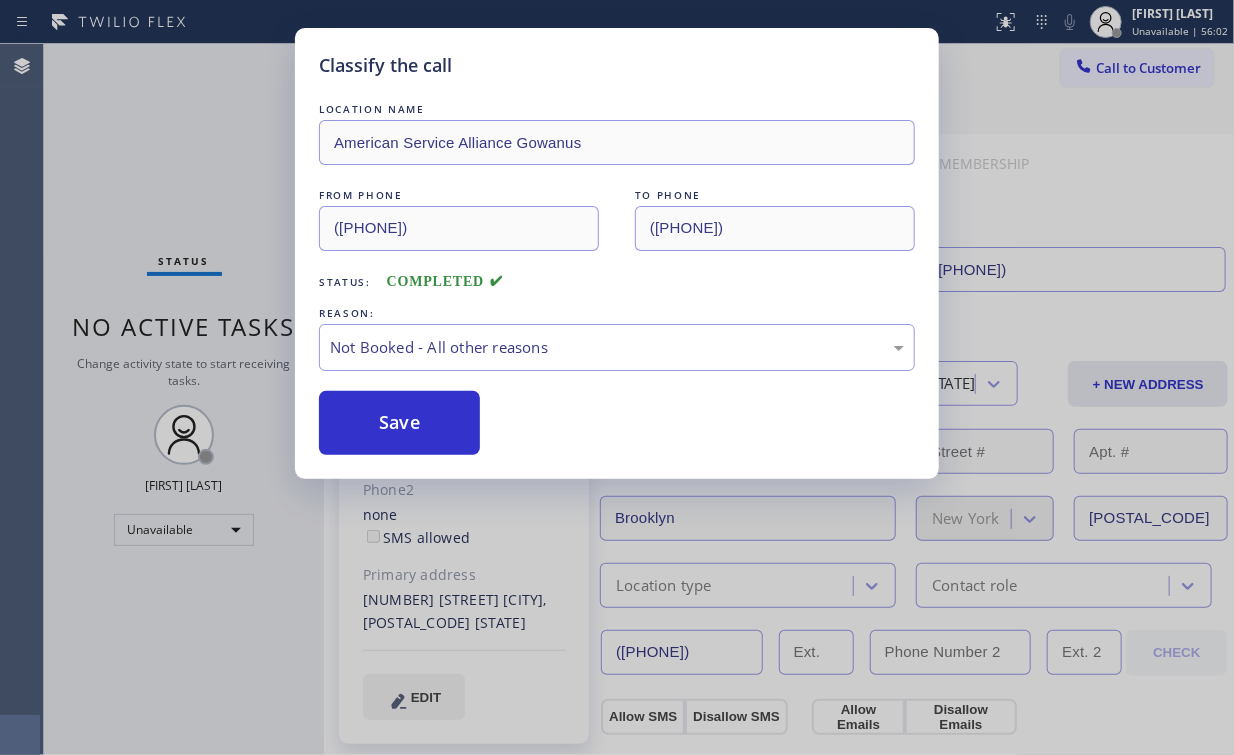 drag, startPoint x: 408, startPoint y: 430, endPoint x: 176, endPoint y: 151, distance: 362.85672 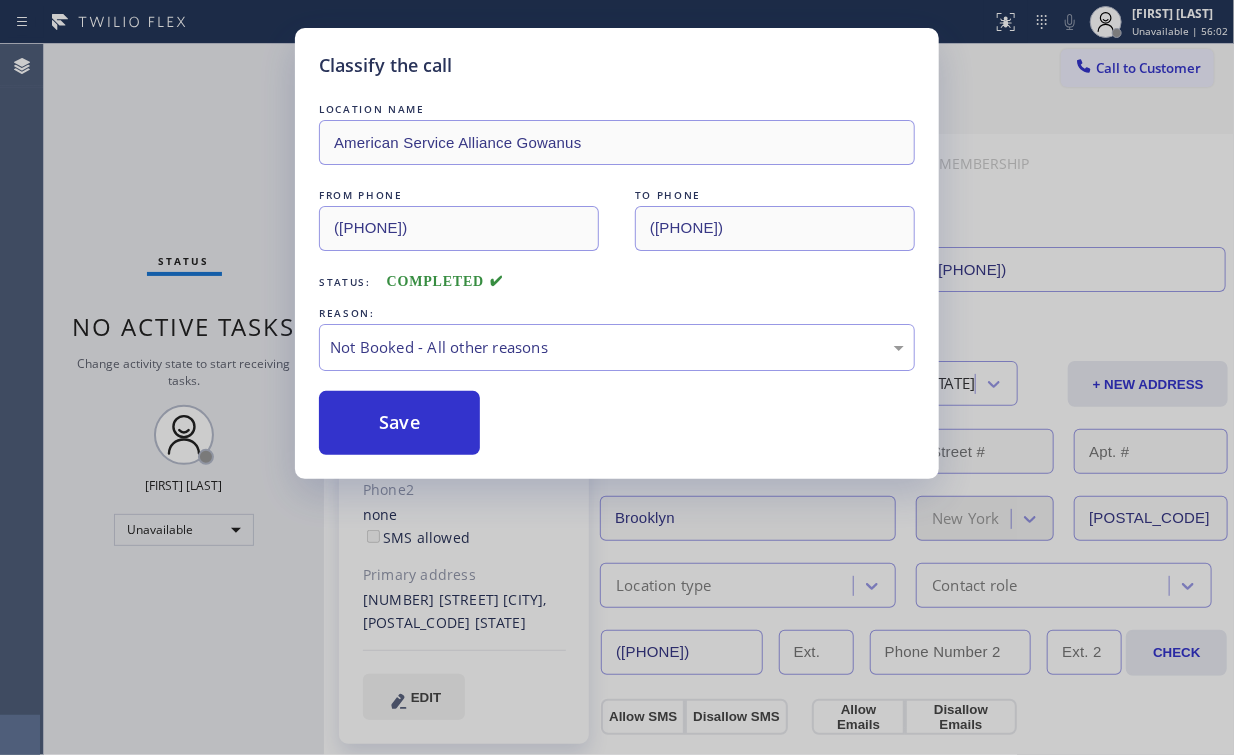 click on "Classify the call LOCATION NAME American Service Alliance Gowanus FROM PHONE (718) 841-0591 TO PHONE (718) 913-5461 Status: COMPLETED REASON: Not Booked - All other reasons Save" at bounding box center [617, 377] 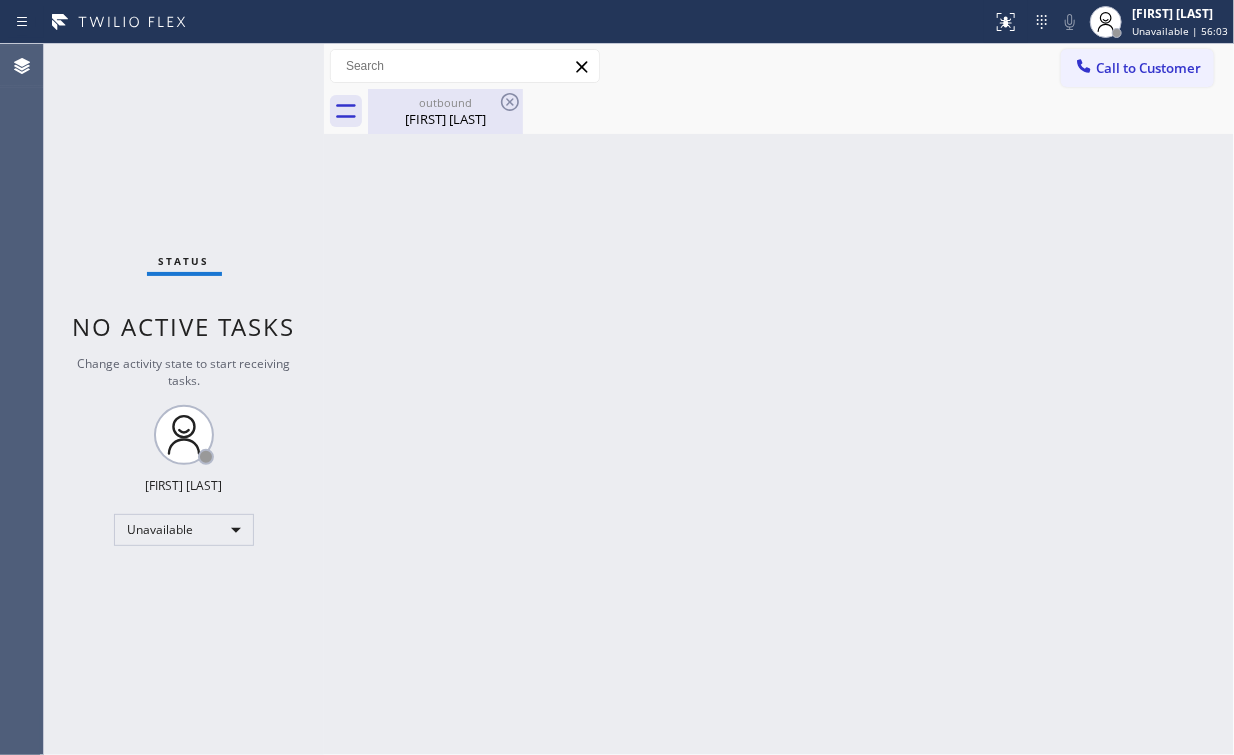 click on "[FIRST] [LAST]" at bounding box center [445, 119] 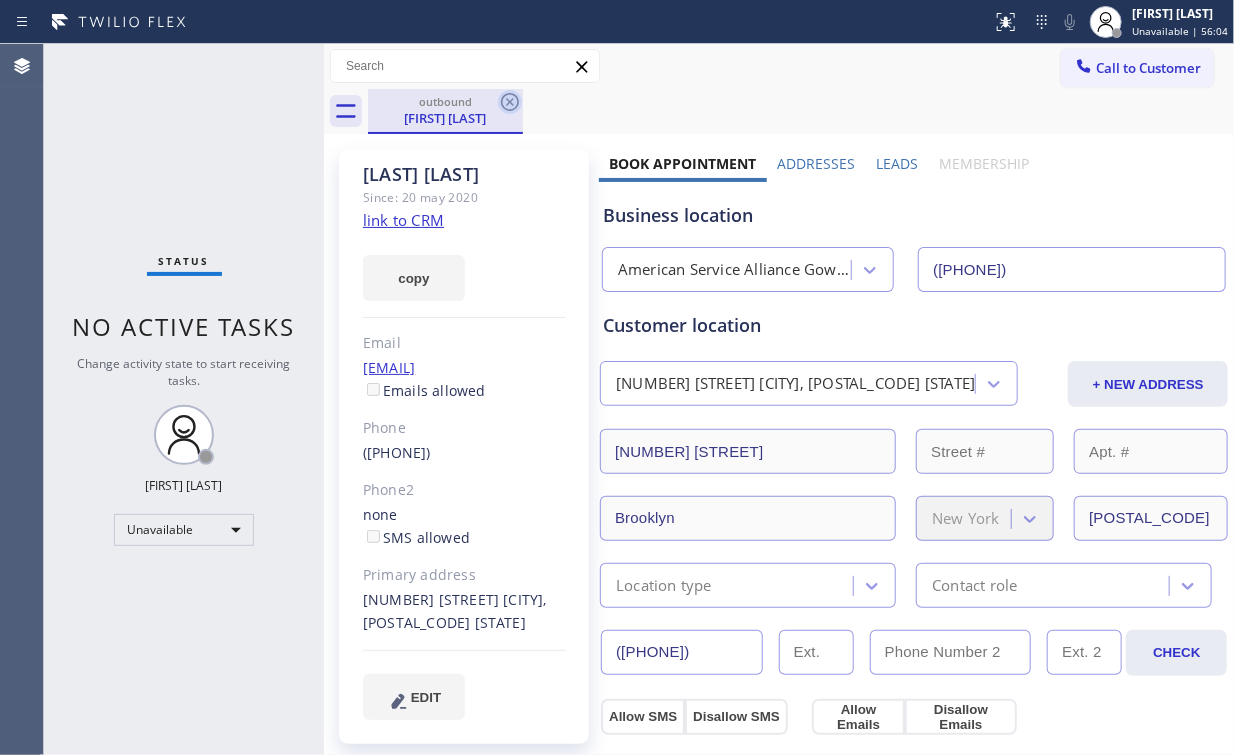 click 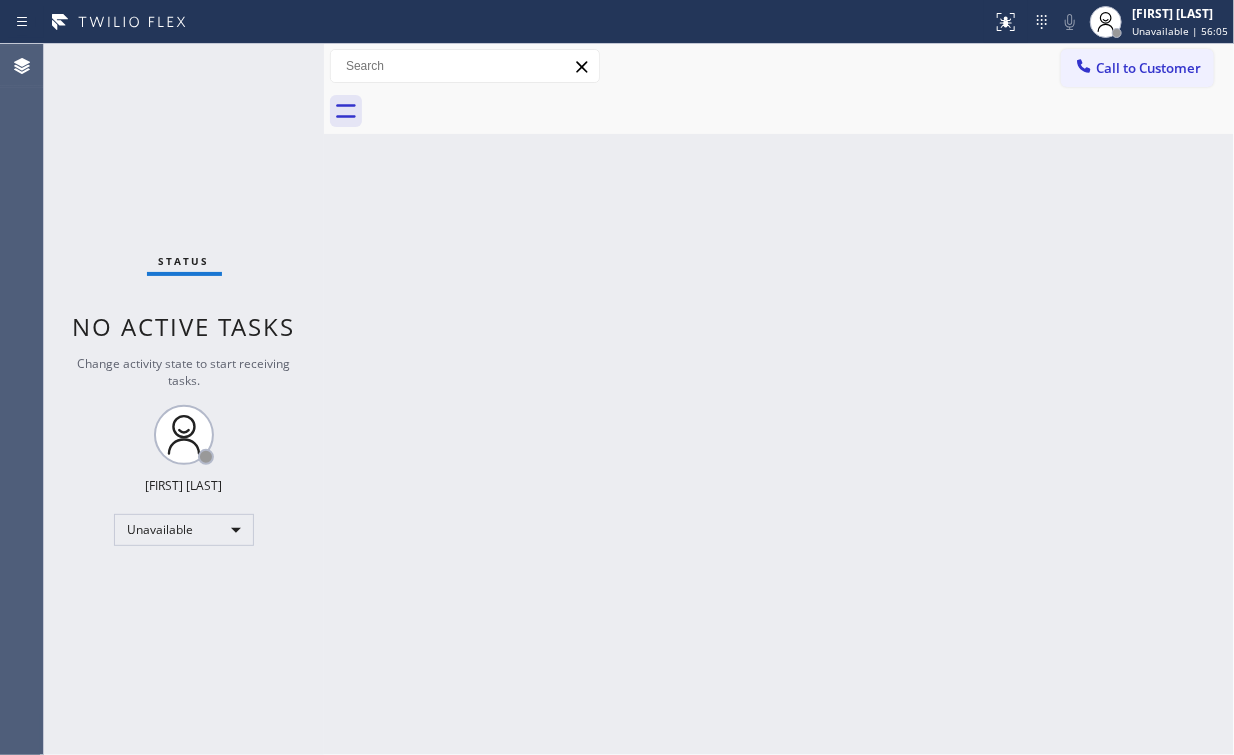 drag, startPoint x: 1114, startPoint y: 66, endPoint x: 941, endPoint y: 203, distance: 220.67624 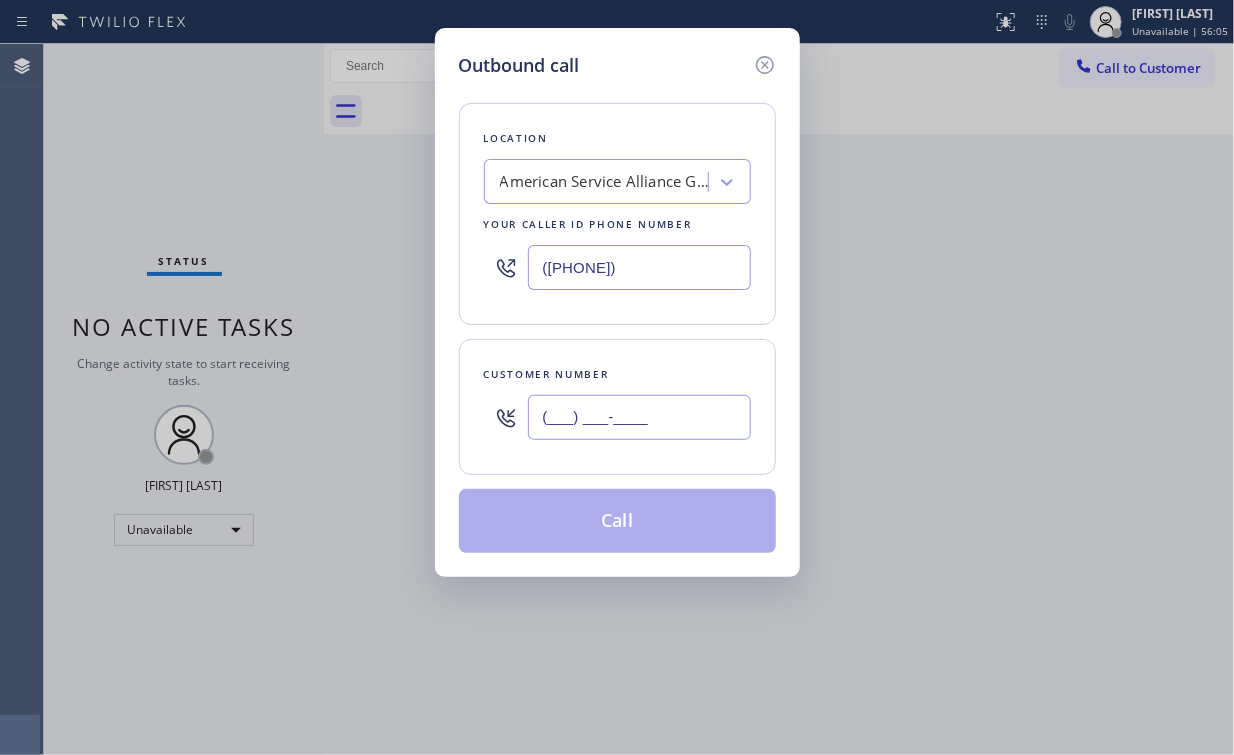click on "(___) ___-____" at bounding box center [639, 417] 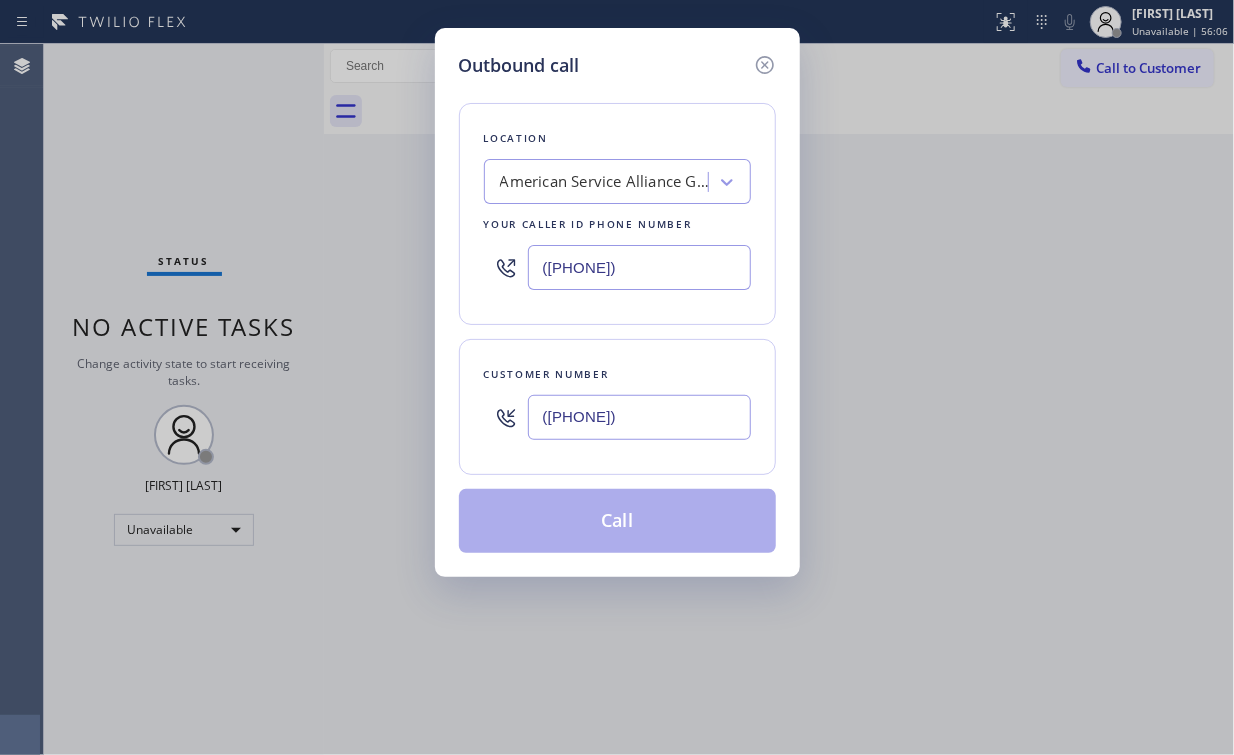 drag, startPoint x: 708, startPoint y: 425, endPoint x: 275, endPoint y: 397, distance: 433.90436 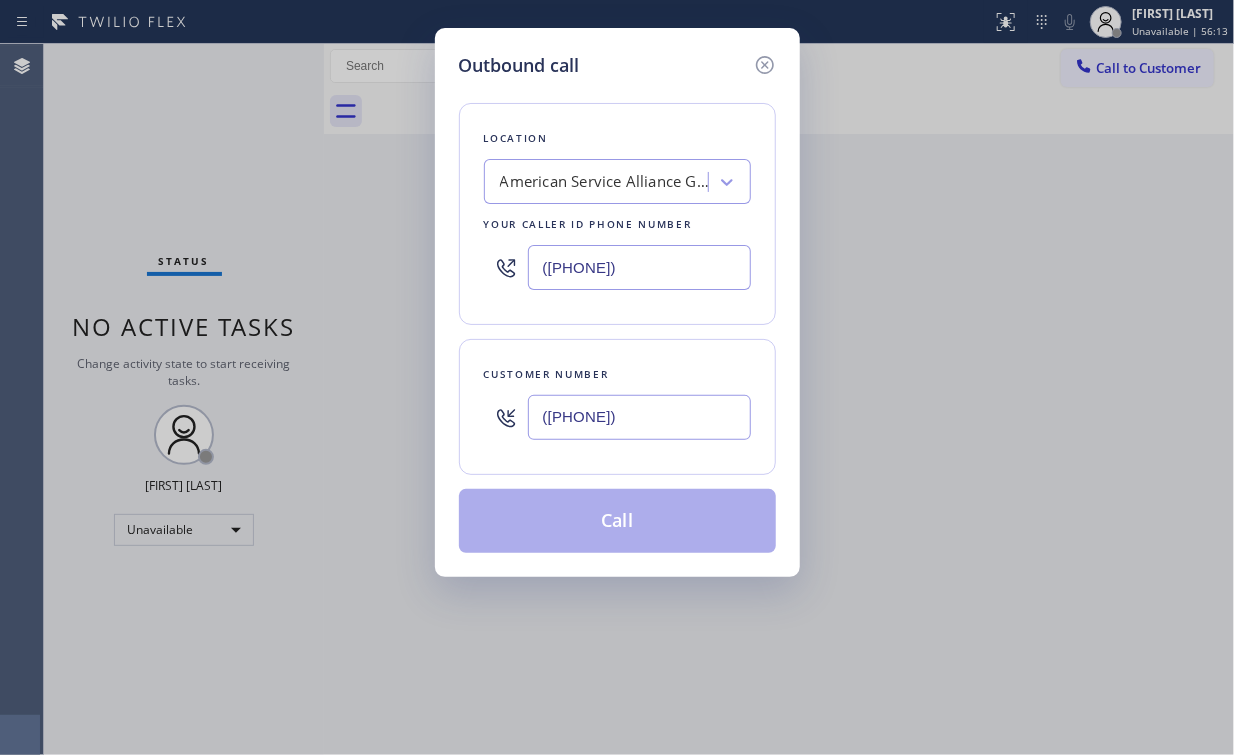 drag, startPoint x: 692, startPoint y: 428, endPoint x: 418, endPoint y: 411, distance: 274.52686 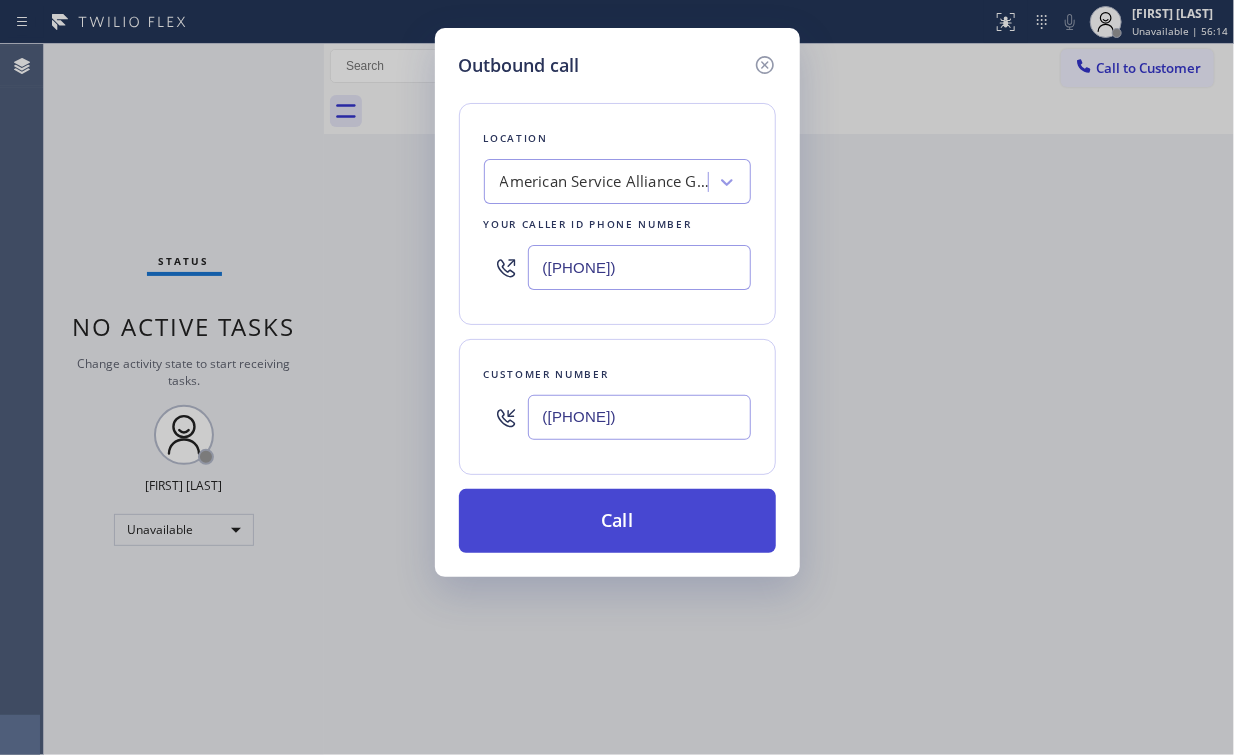 type on "[PHONE]" 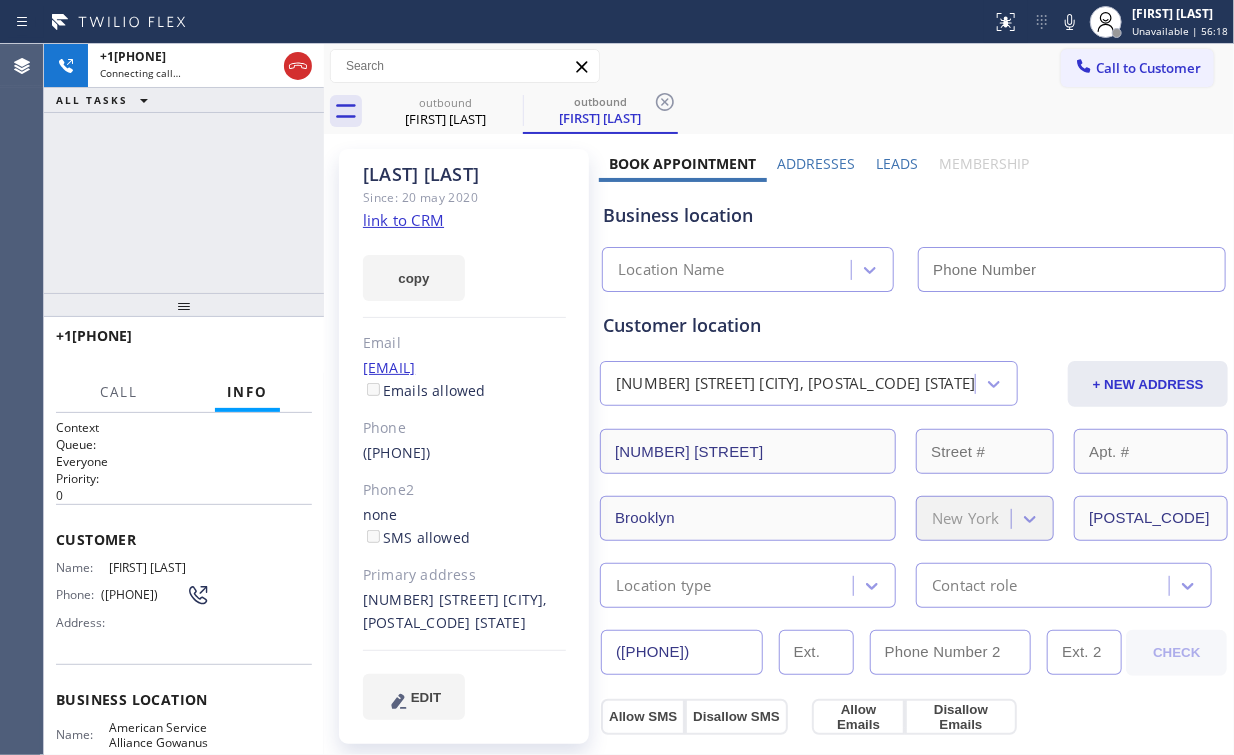 type on "[PHONE]" 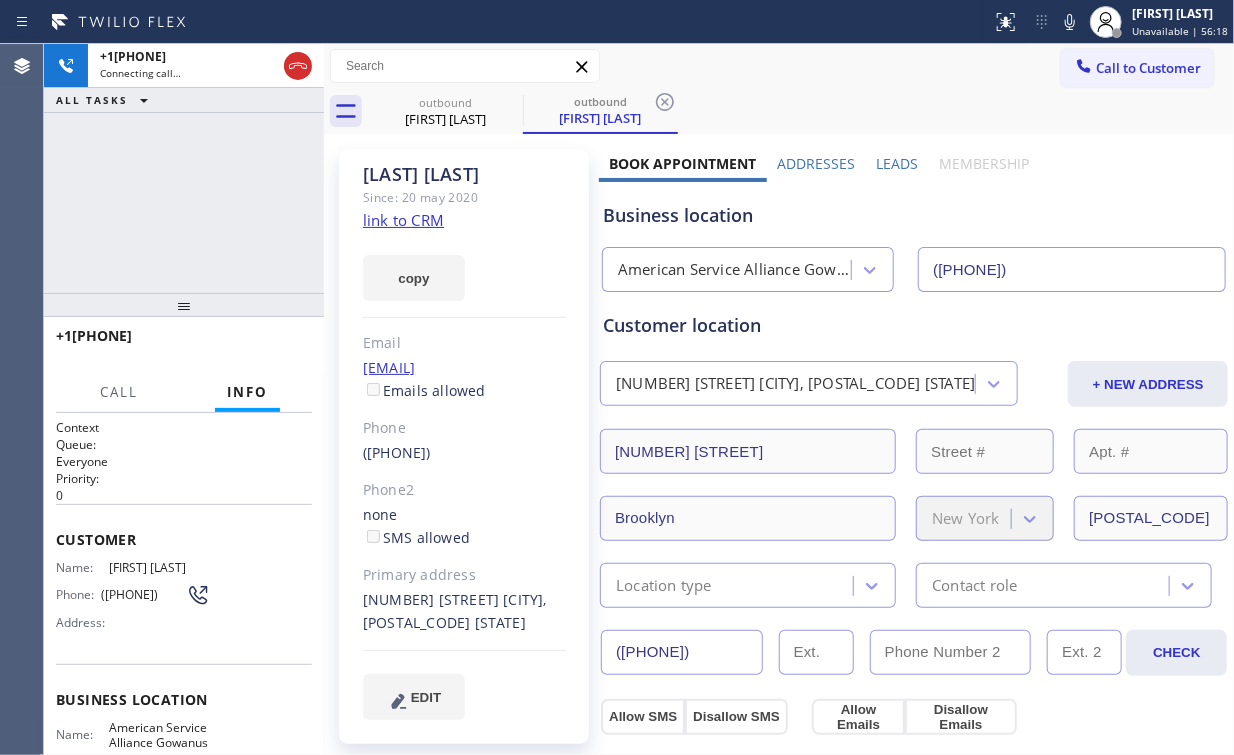 click on "+17189135461 Connecting call… ALL TASKS ALL TASKS ACTIVE TASKS TASKS IN WRAP UP" at bounding box center (184, 168) 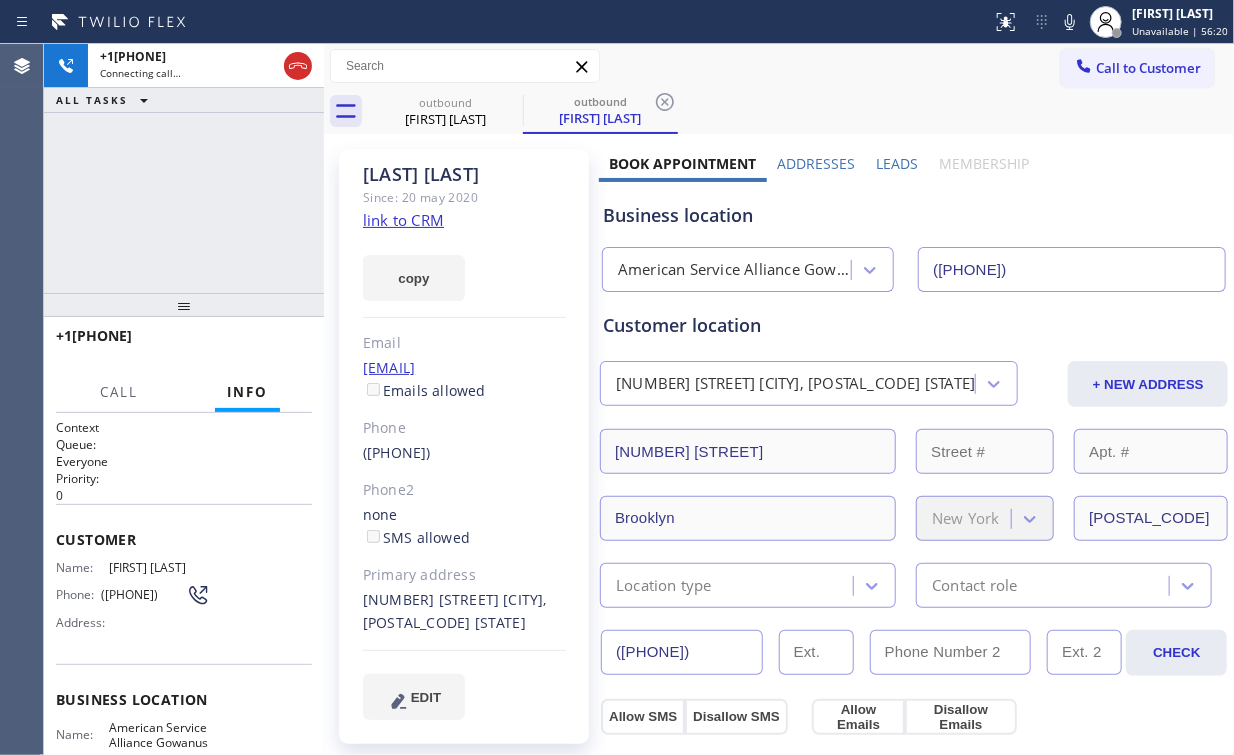 click on "+17189135461 Connecting call… ALL TASKS ALL TASKS ACTIVE TASKS TASKS IN WRAP UP" at bounding box center (184, 168) 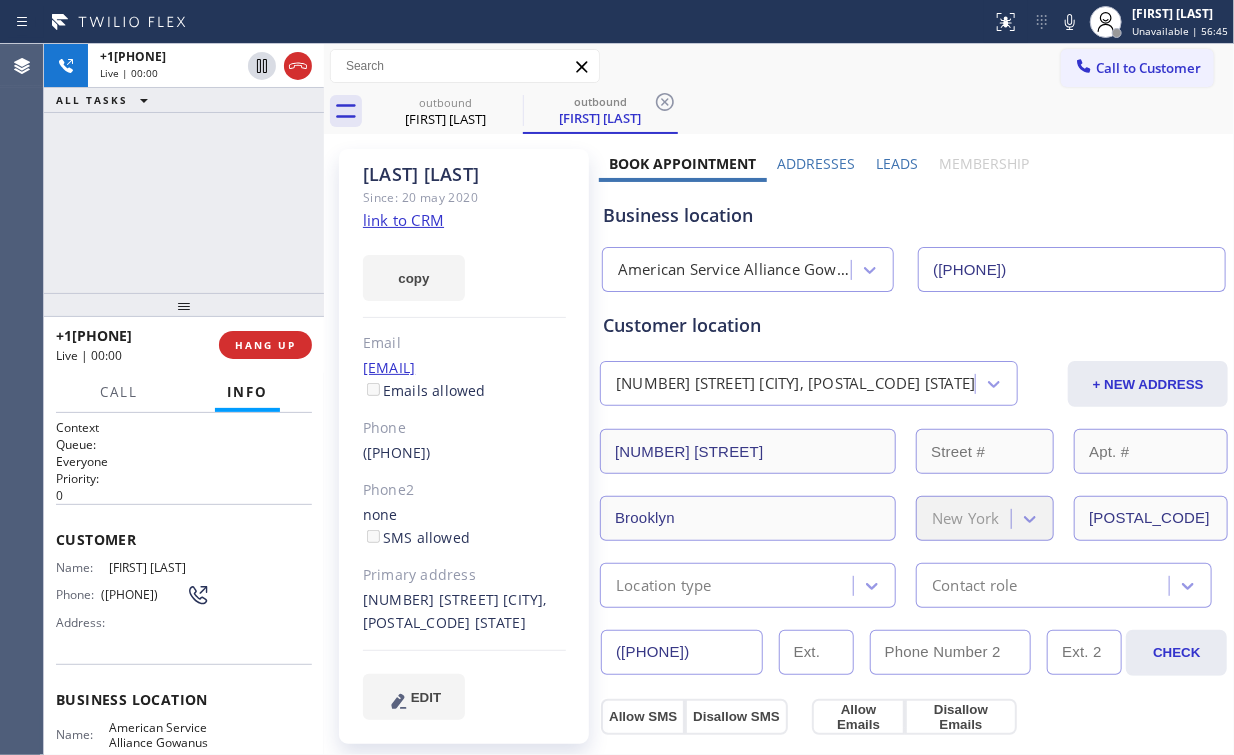 drag, startPoint x: 347, startPoint y: 451, endPoint x: 494, endPoint y: 453, distance: 147.01361 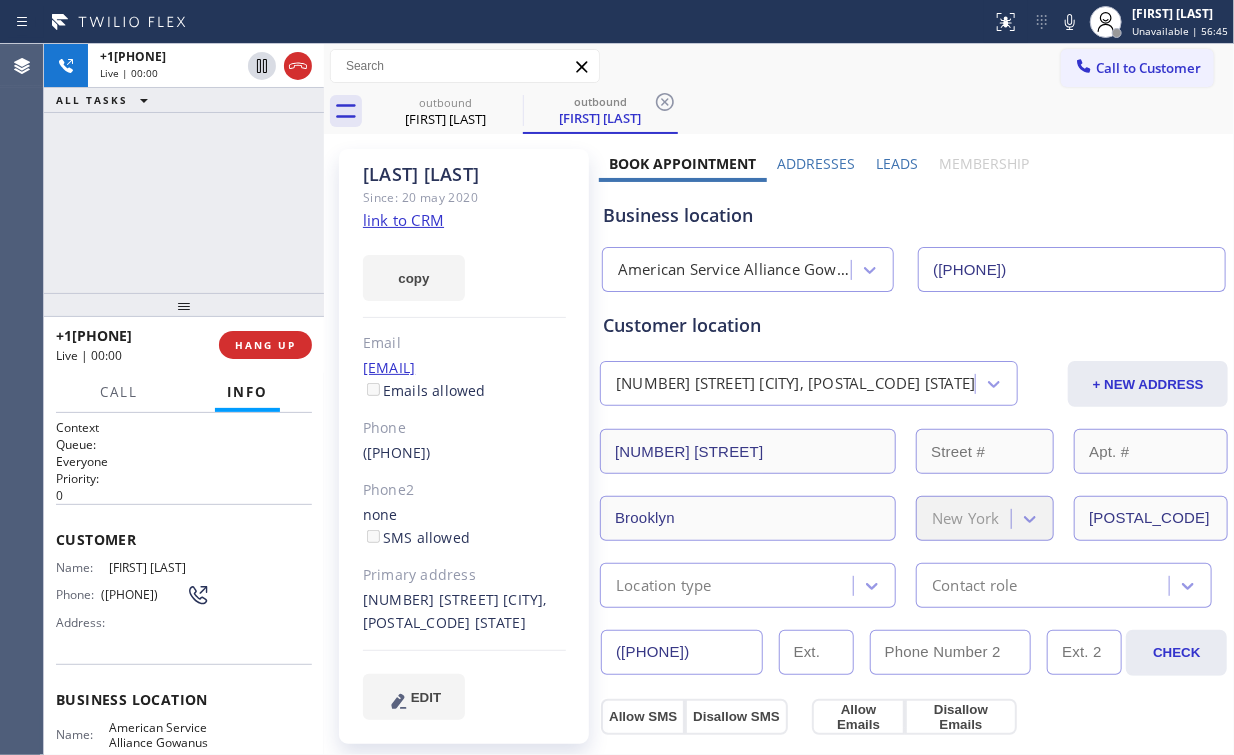 click on "Carlyle   Daniels Since: 20 may 2020 link to CRM copy Email carlyledaniels@icloud.com  Emails allowed Phone (718) 913-5461 Phone2 none  SMS allowed Primary address  76 Chester St Brooklyn, 11212 NY EDIT" at bounding box center [464, 446] 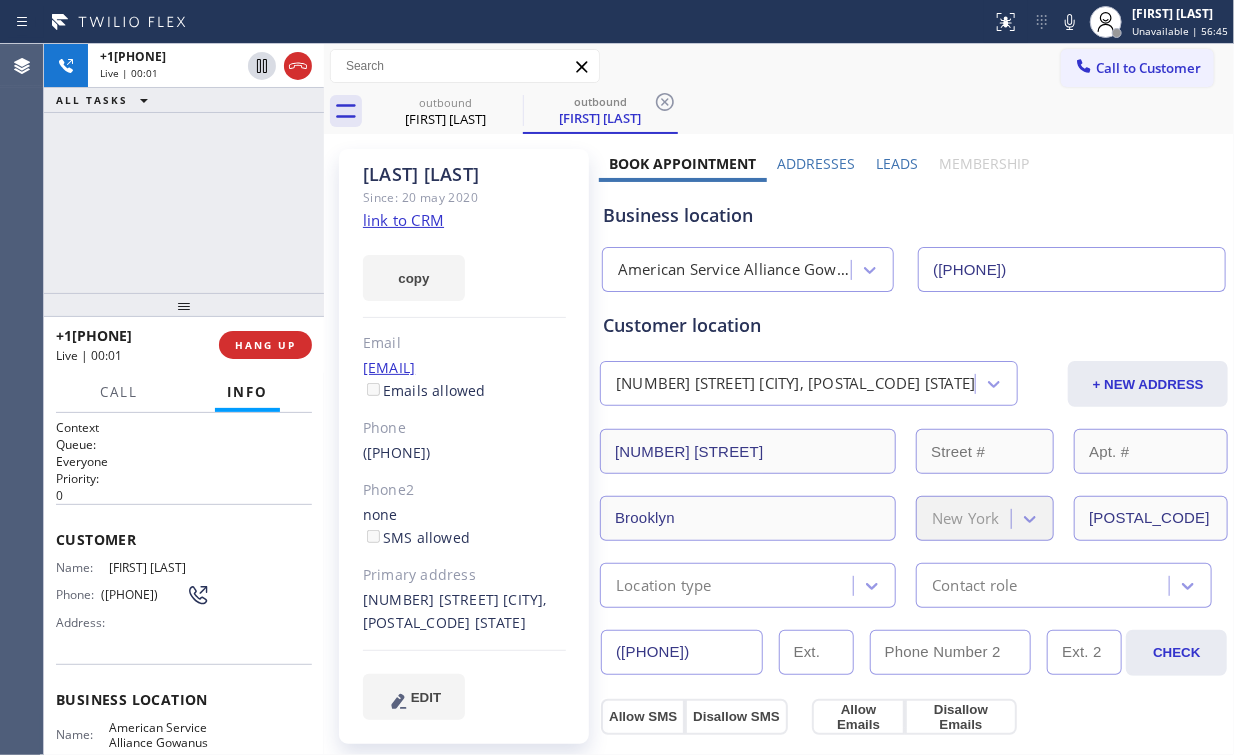 copy on "[PHONE]" 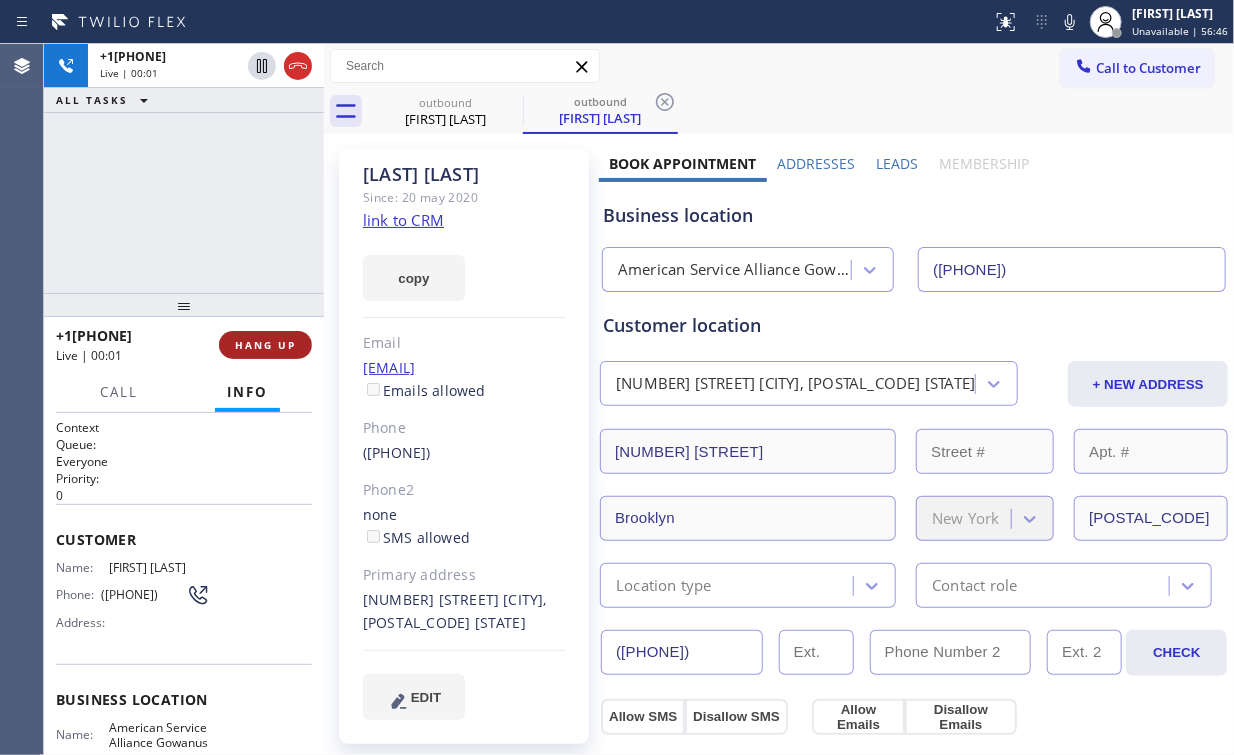 click on "HANG UP" at bounding box center [265, 345] 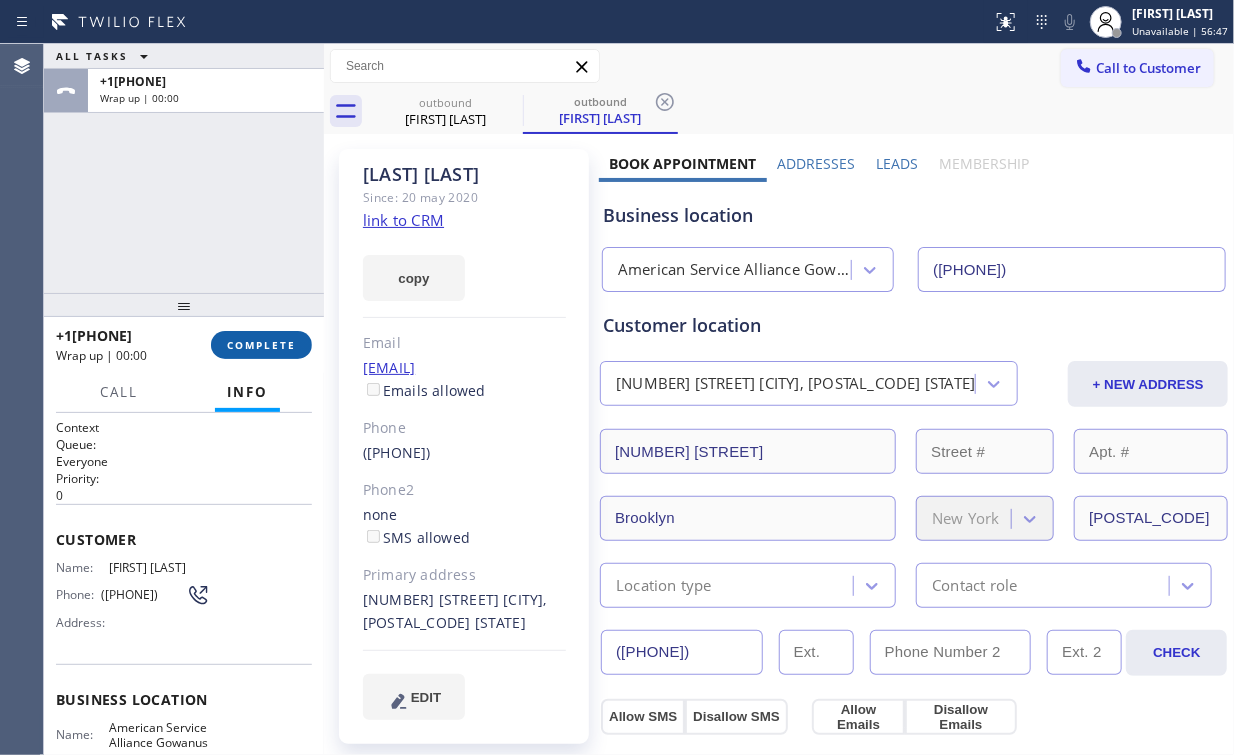 click on "COMPLETE" at bounding box center [261, 345] 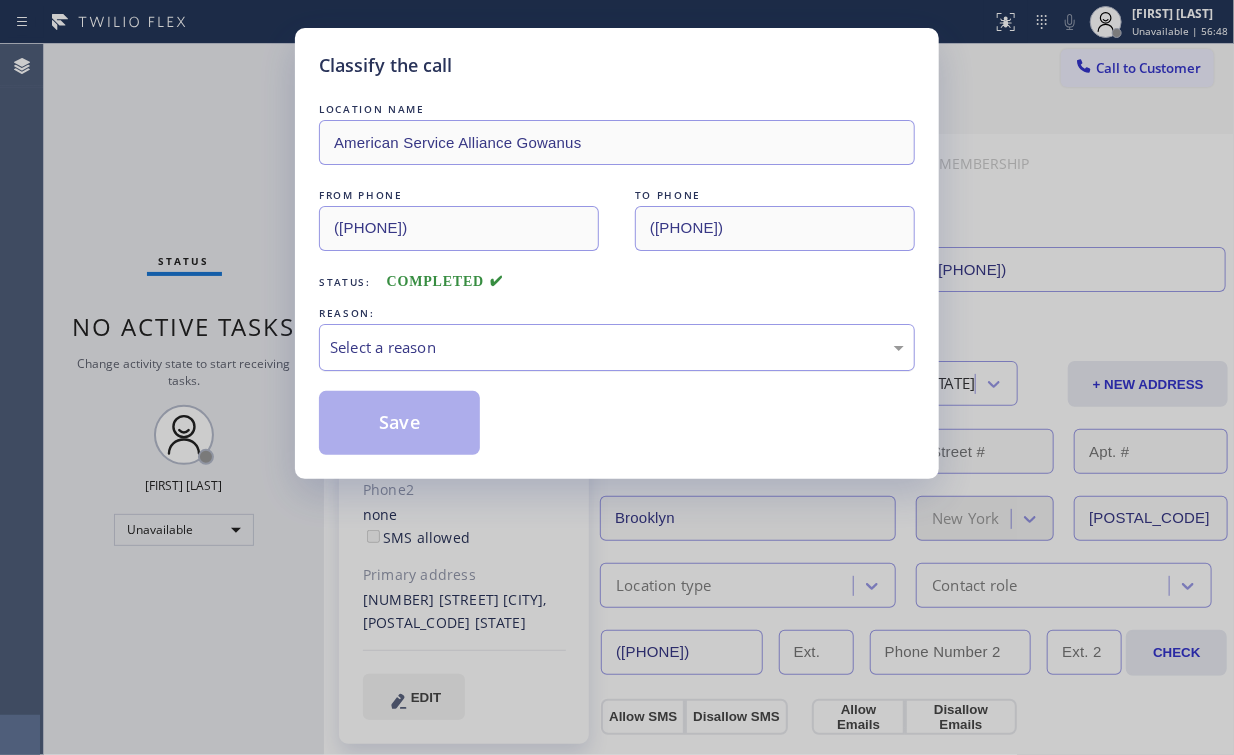 drag, startPoint x: 413, startPoint y: 338, endPoint x: 419, endPoint y: 356, distance: 18.973665 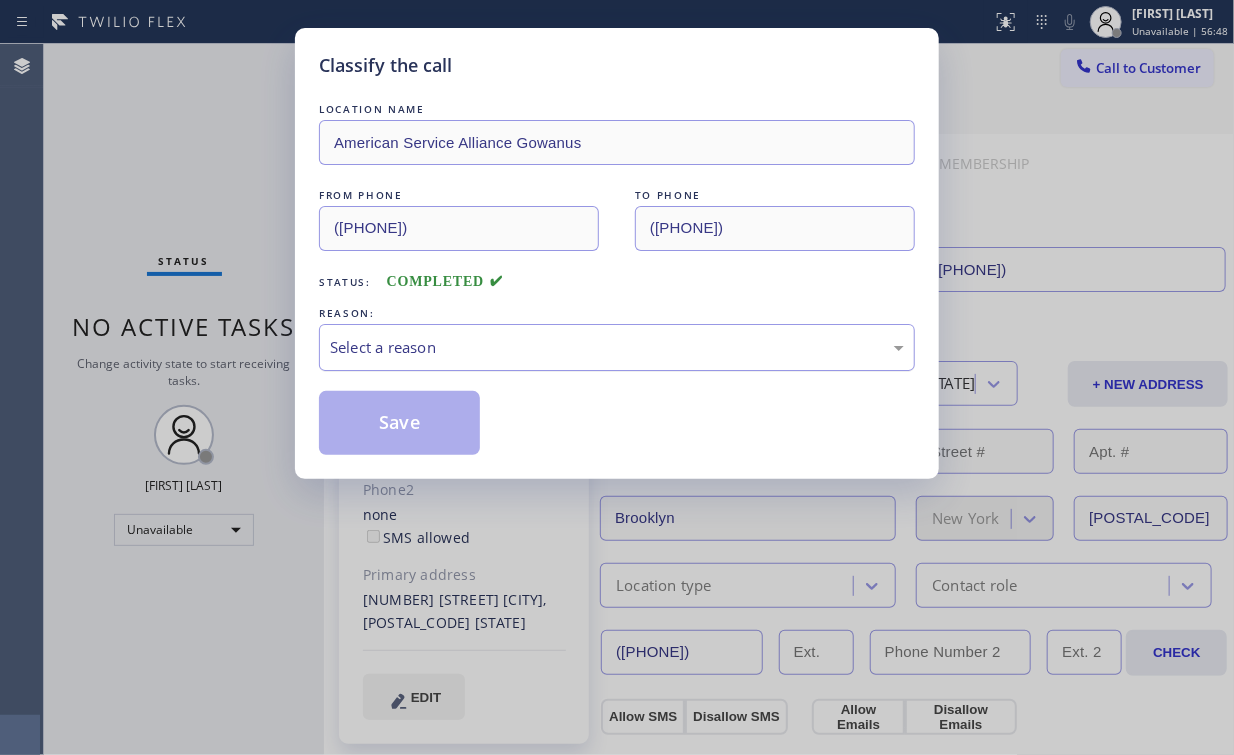 click on "Select a reason" at bounding box center [617, 347] 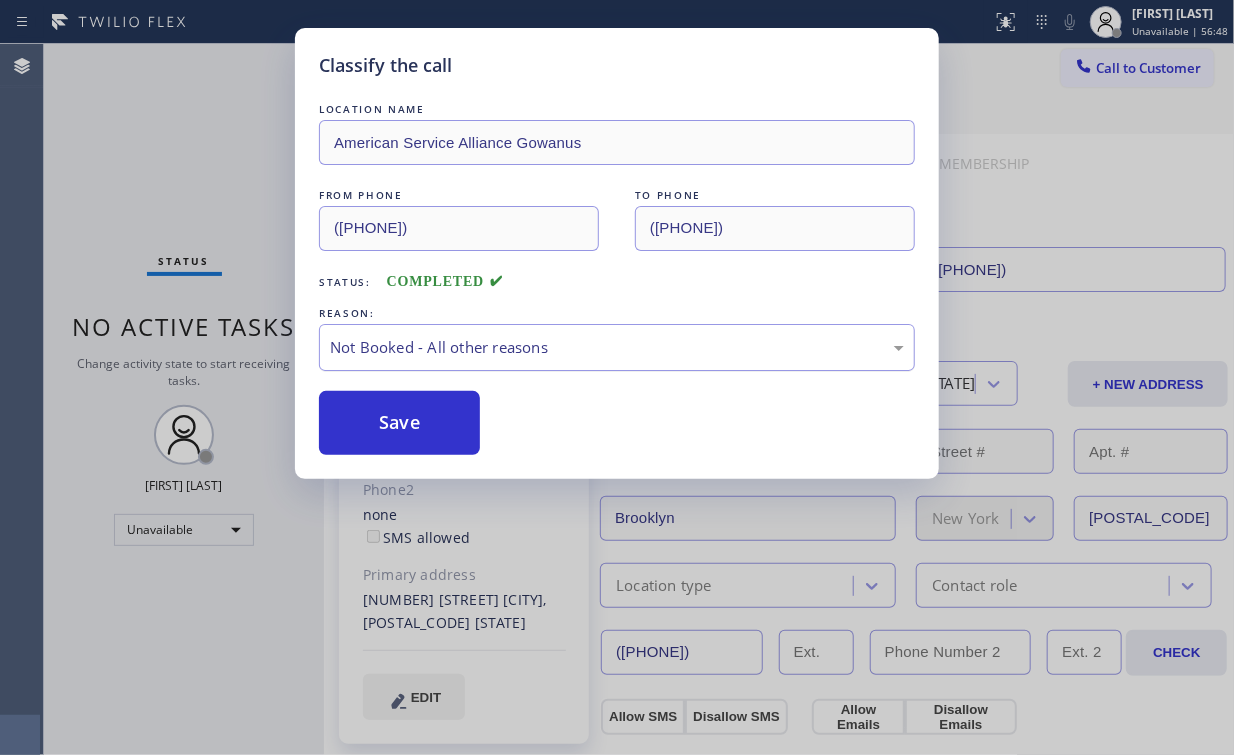 drag, startPoint x: 413, startPoint y: 415, endPoint x: 372, endPoint y: 356, distance: 71.84706 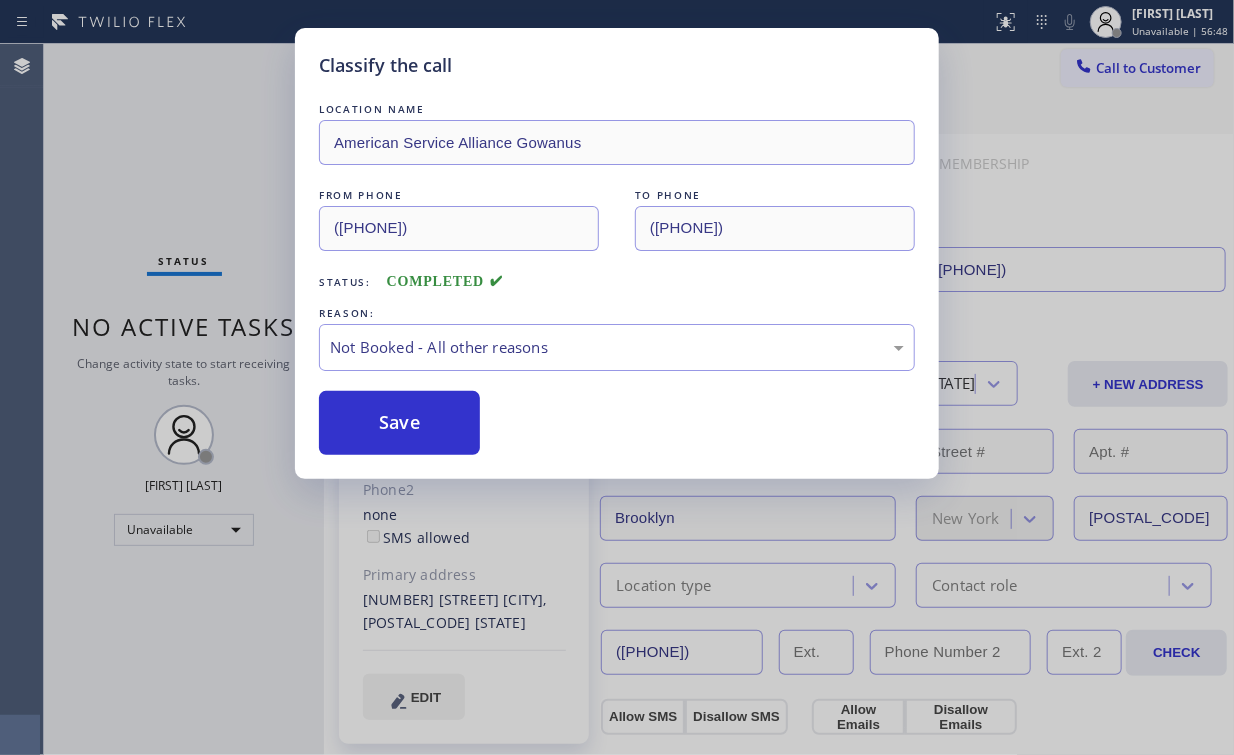 click on "Classify the call LOCATION NAME American Service Alliance Gowanus FROM PHONE (718) 841-0591 TO PHONE (718) 913-5461 Status: COMPLETED REASON: Not Booked - All other reasons Save" at bounding box center [617, 377] 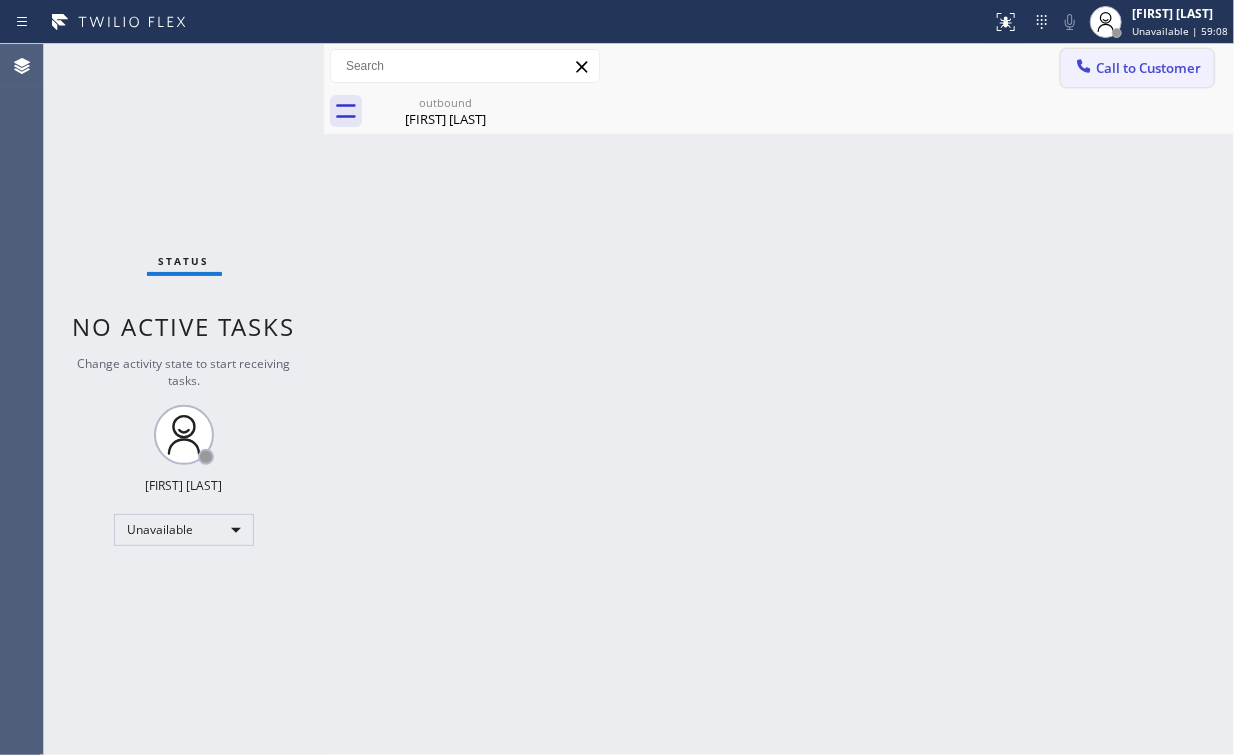 click on "Call to Customer" at bounding box center [1148, 68] 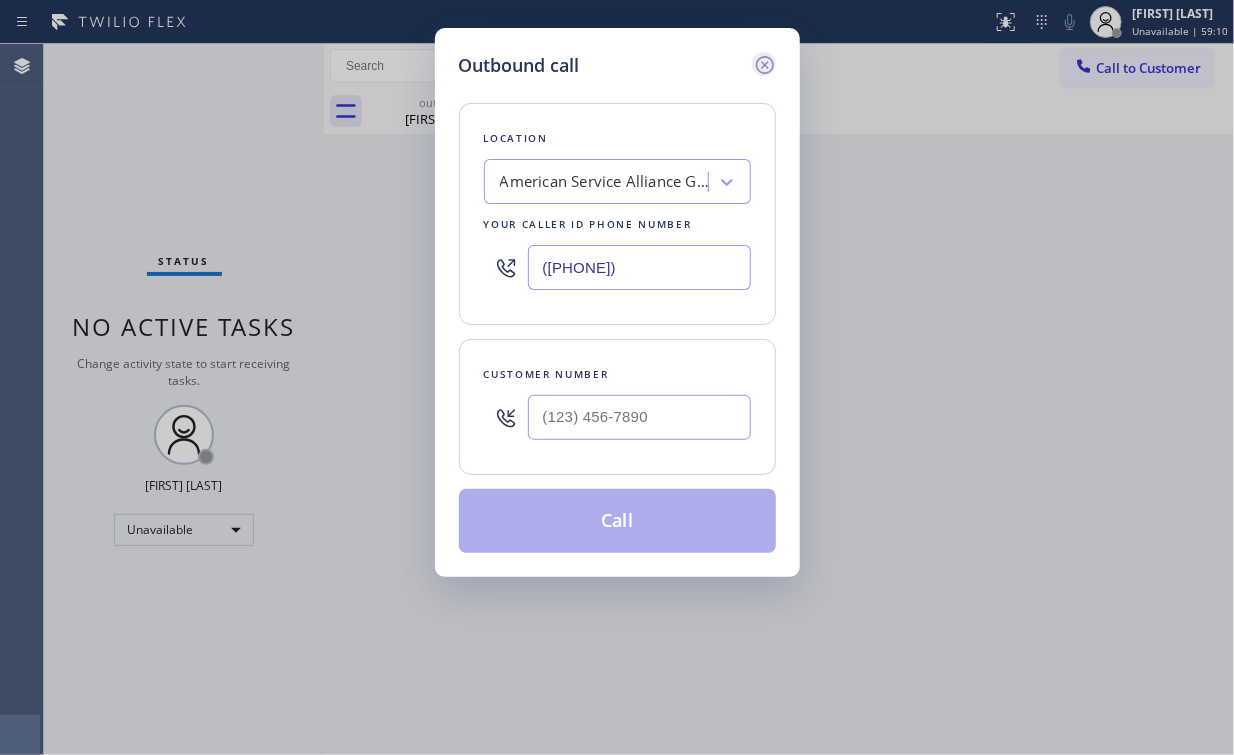 click 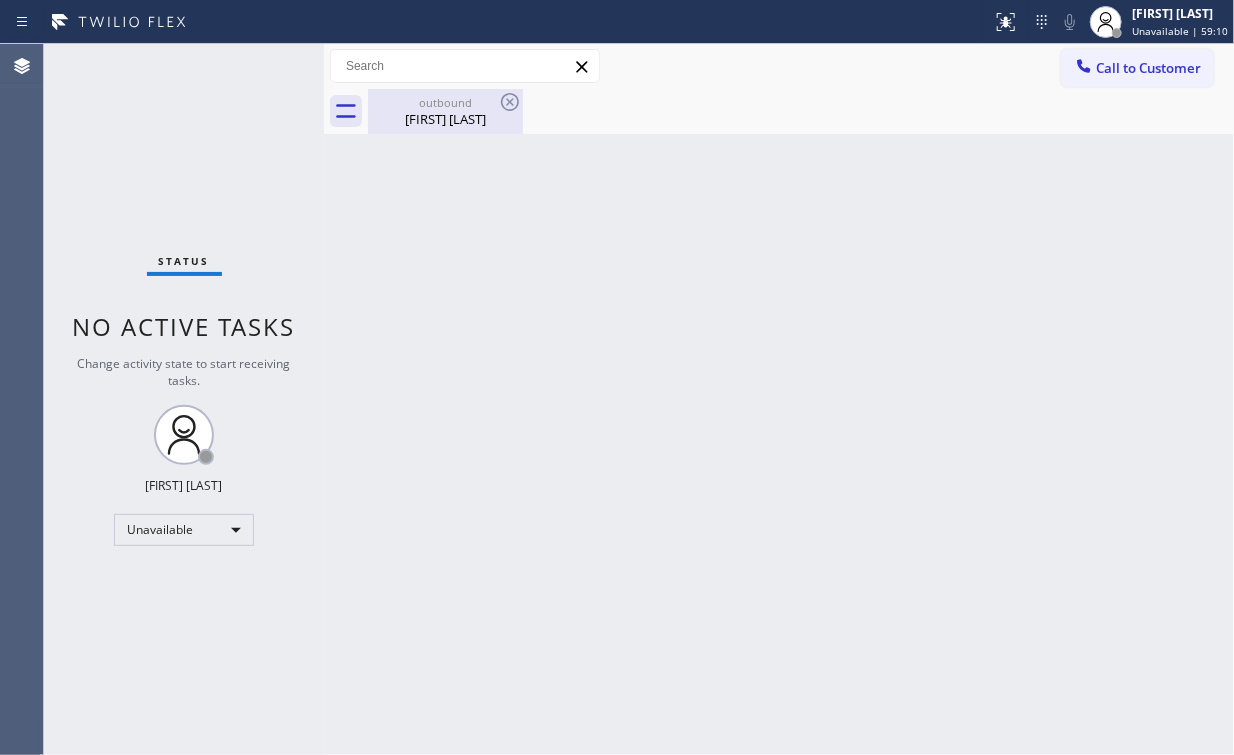 click on "[FIRST] [LAST]" at bounding box center (445, 119) 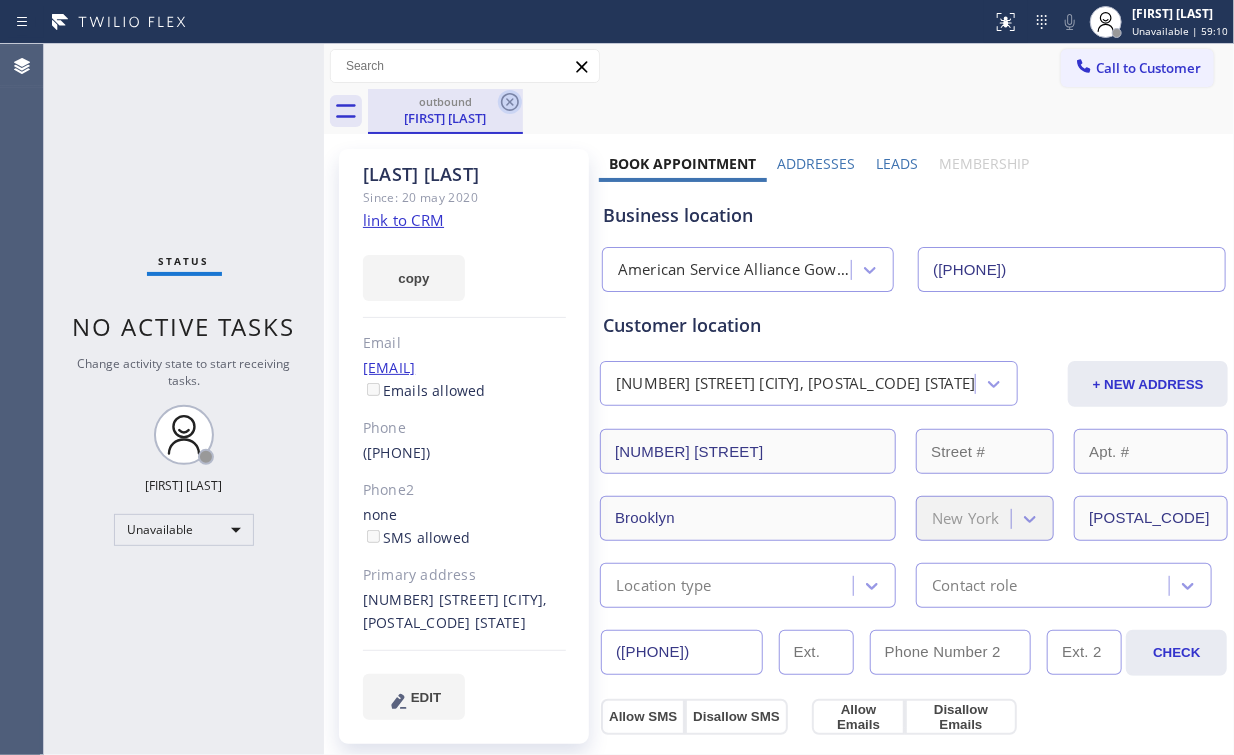 click 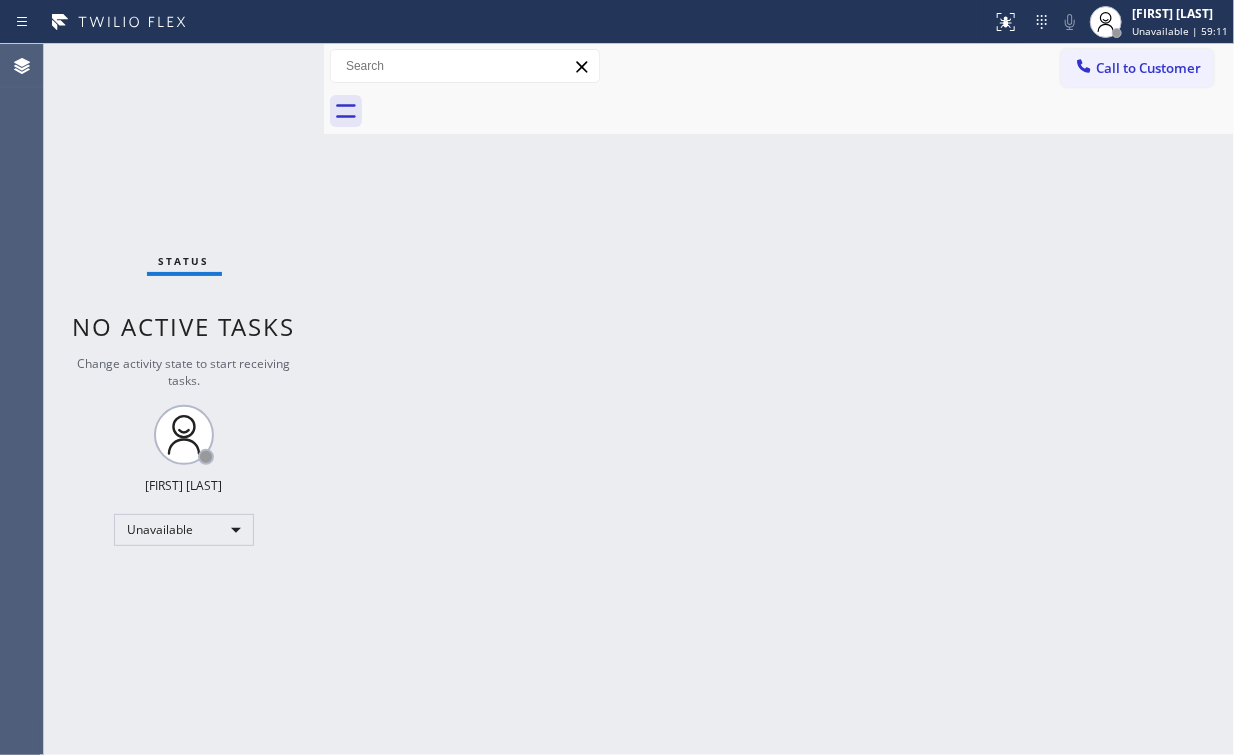 type on "[PHONE]" 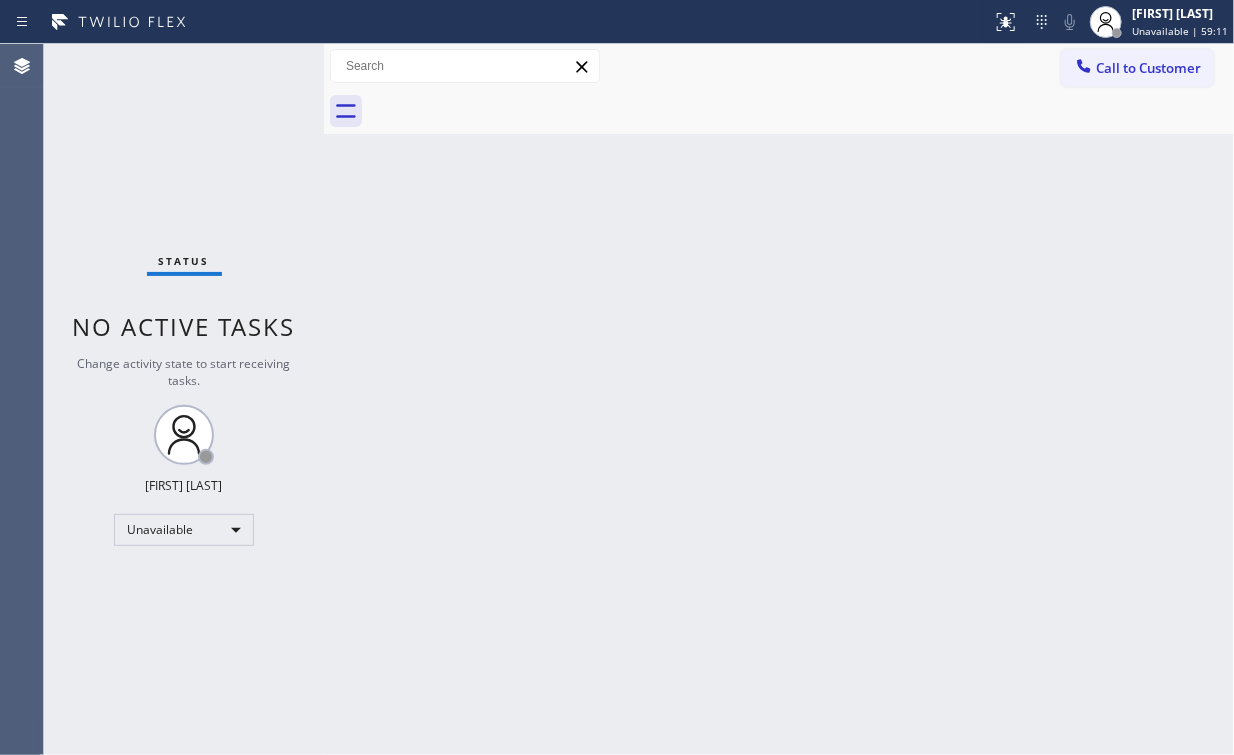 drag, startPoint x: 1143, startPoint y: 68, endPoint x: 1136, endPoint y: 96, distance: 28.86174 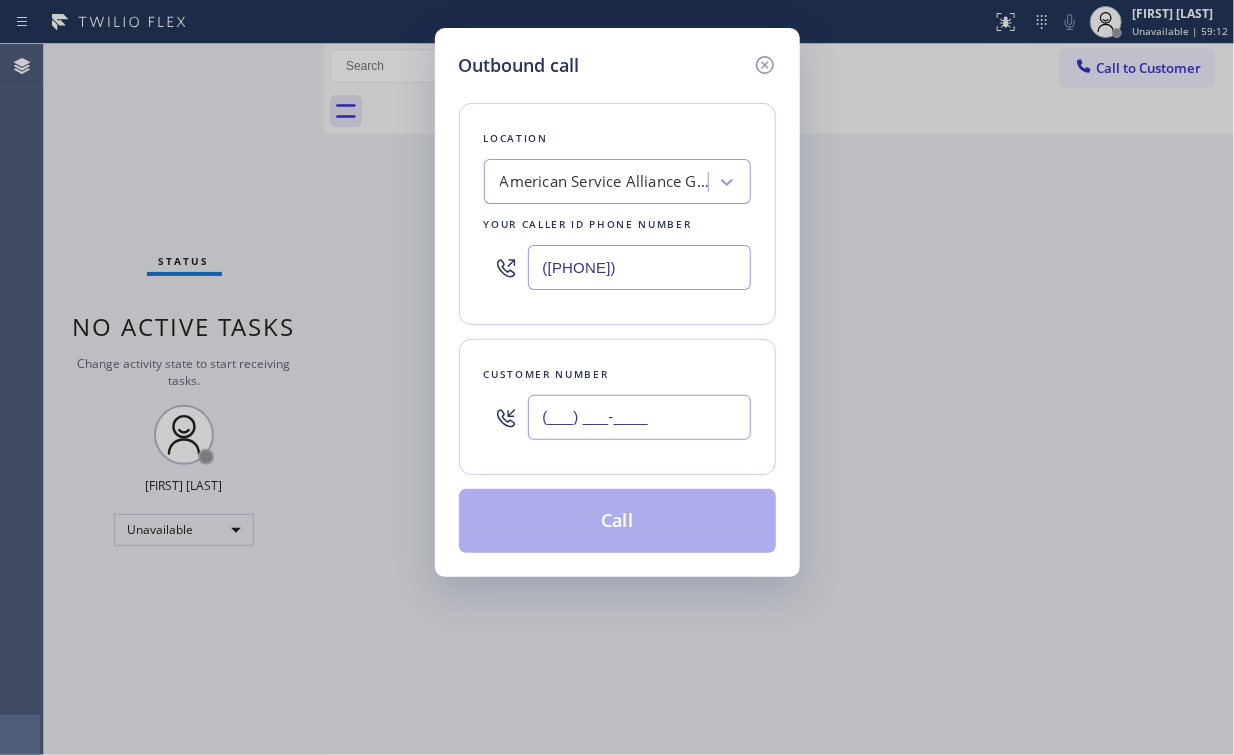 click on "(___) ___-____" at bounding box center [639, 417] 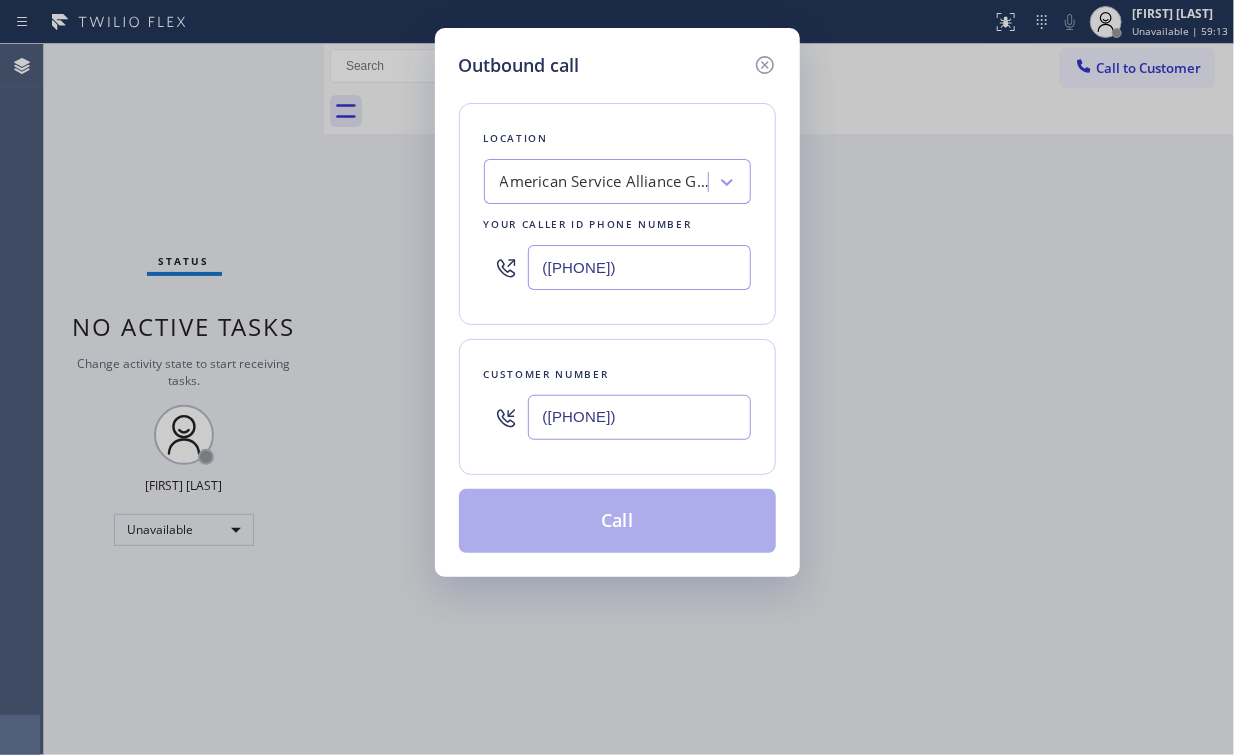 type on "[PHONE]" 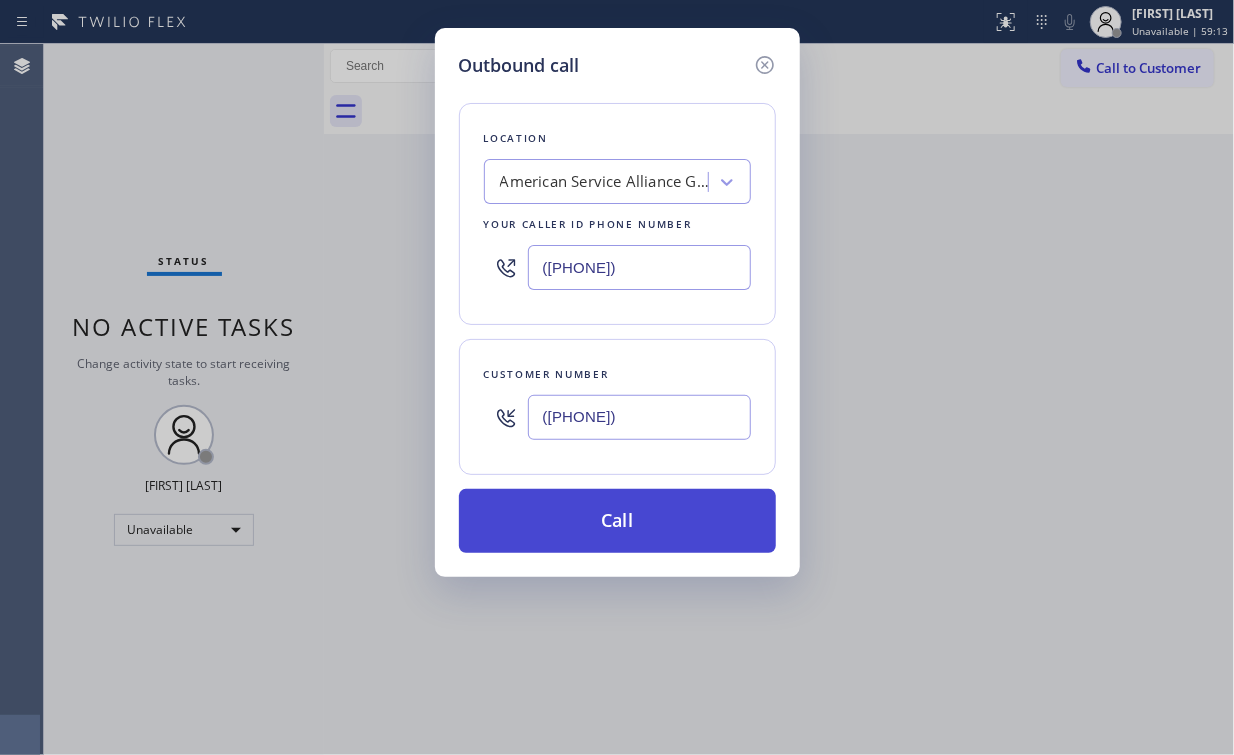 click on "Call" at bounding box center [617, 521] 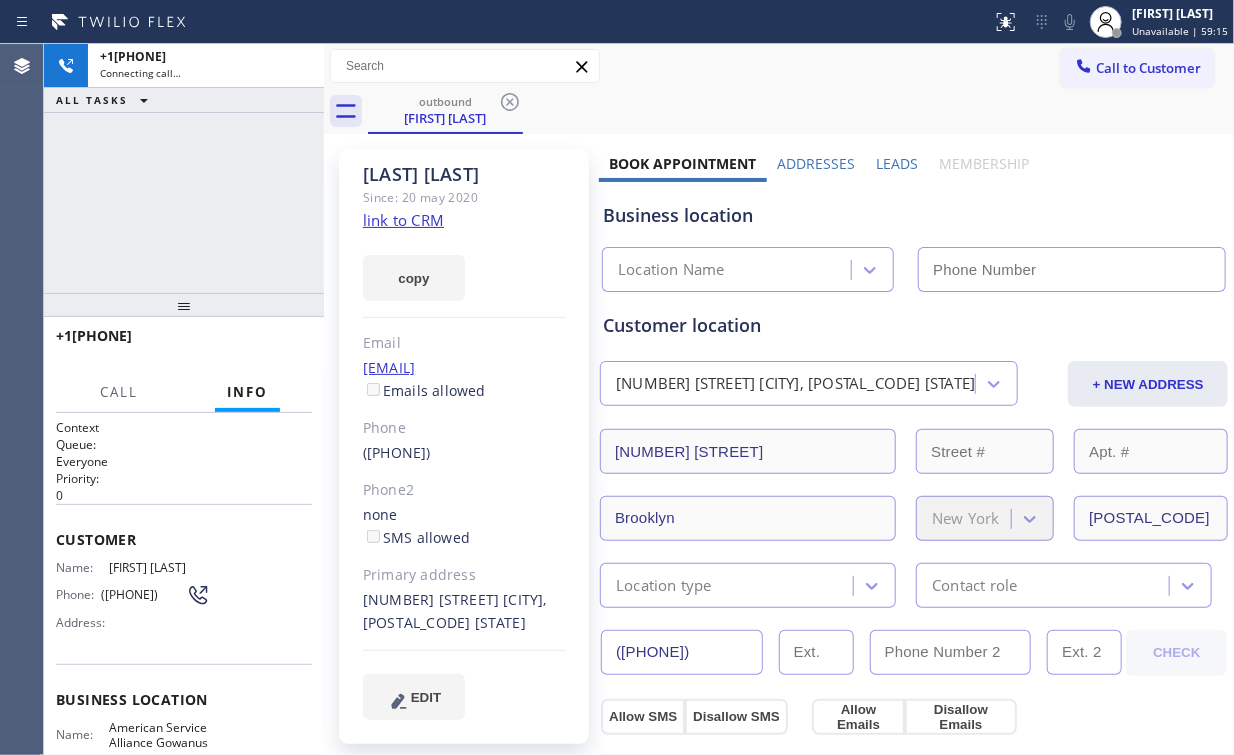 click on "+17189135461 Connecting call… ALL TASKS ALL TASKS ACTIVE TASKS TASKS IN WRAP UP" at bounding box center (184, 168) 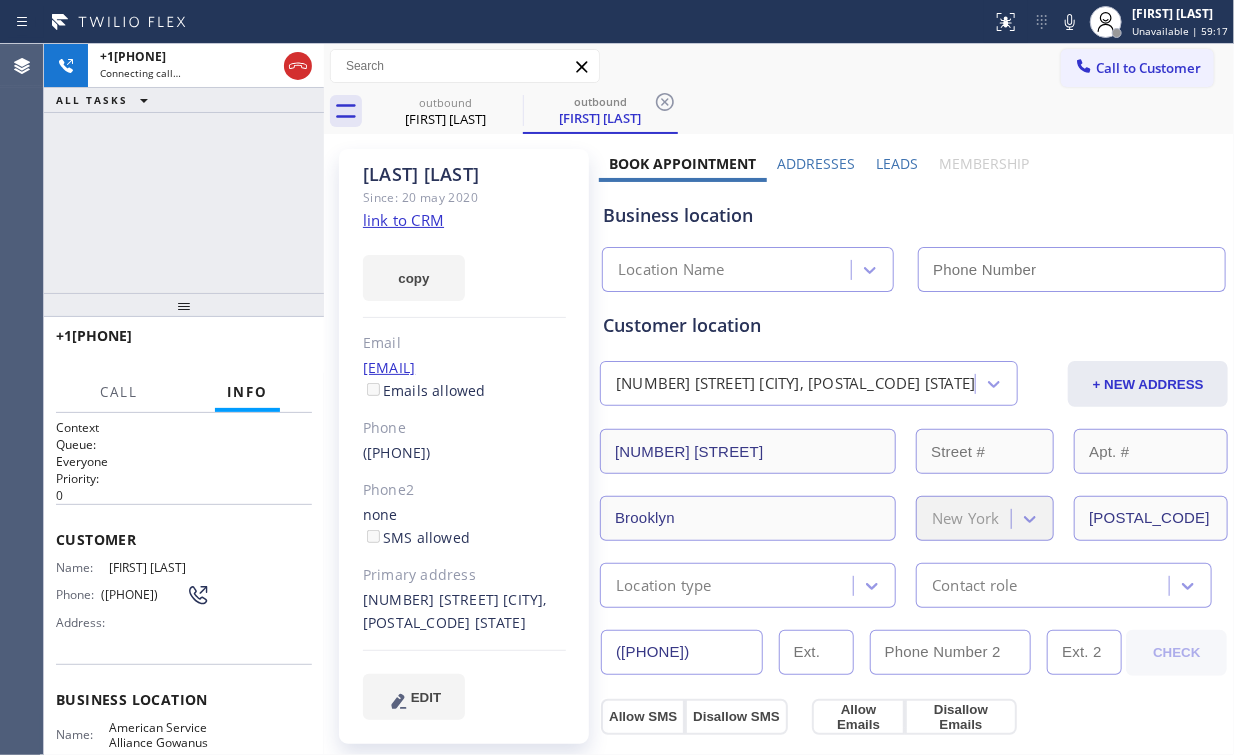 type on "[PHONE]" 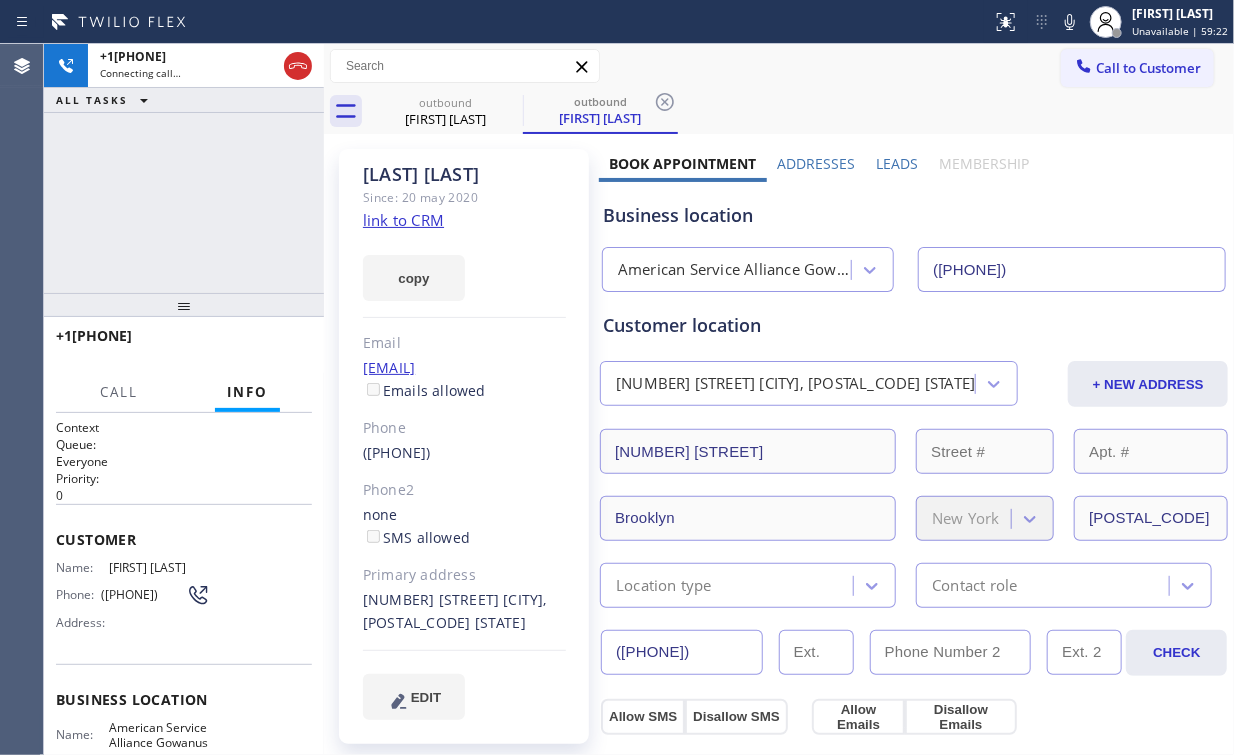 click on "+17189135461 Connecting call… ALL TASKS ALL TASKS ACTIVE TASKS TASKS IN WRAP UP" at bounding box center (184, 168) 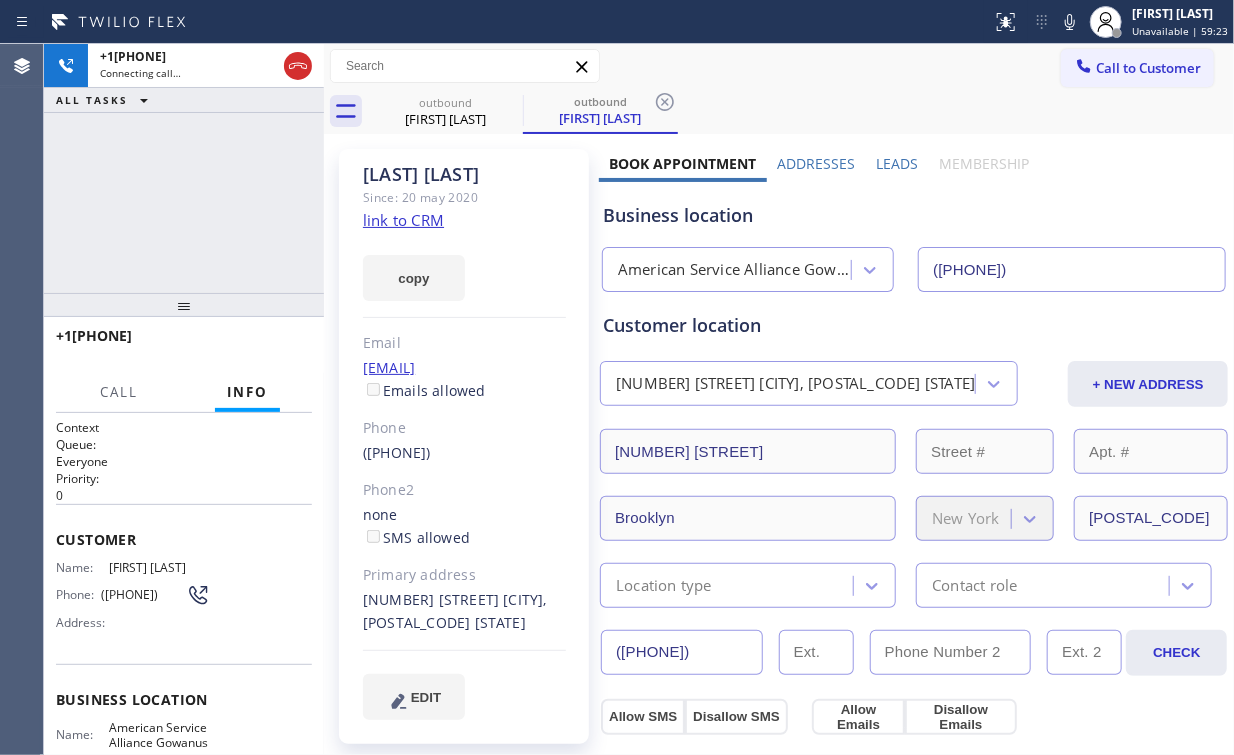 drag, startPoint x: 203, startPoint y: 192, endPoint x: 213, endPoint y: 201, distance: 13.453624 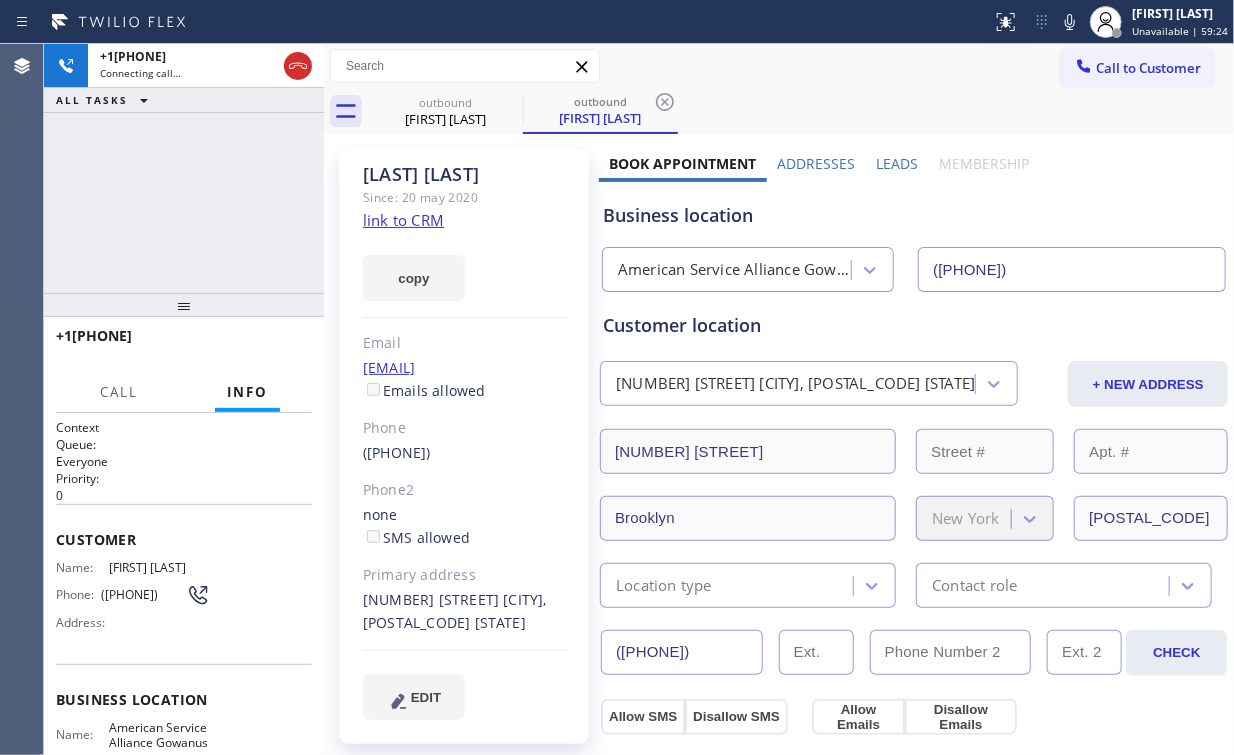 click on "+17189135461 Connecting call… ALL TASKS ALL TASKS ACTIVE TASKS TASKS IN WRAP UP" at bounding box center [184, 168] 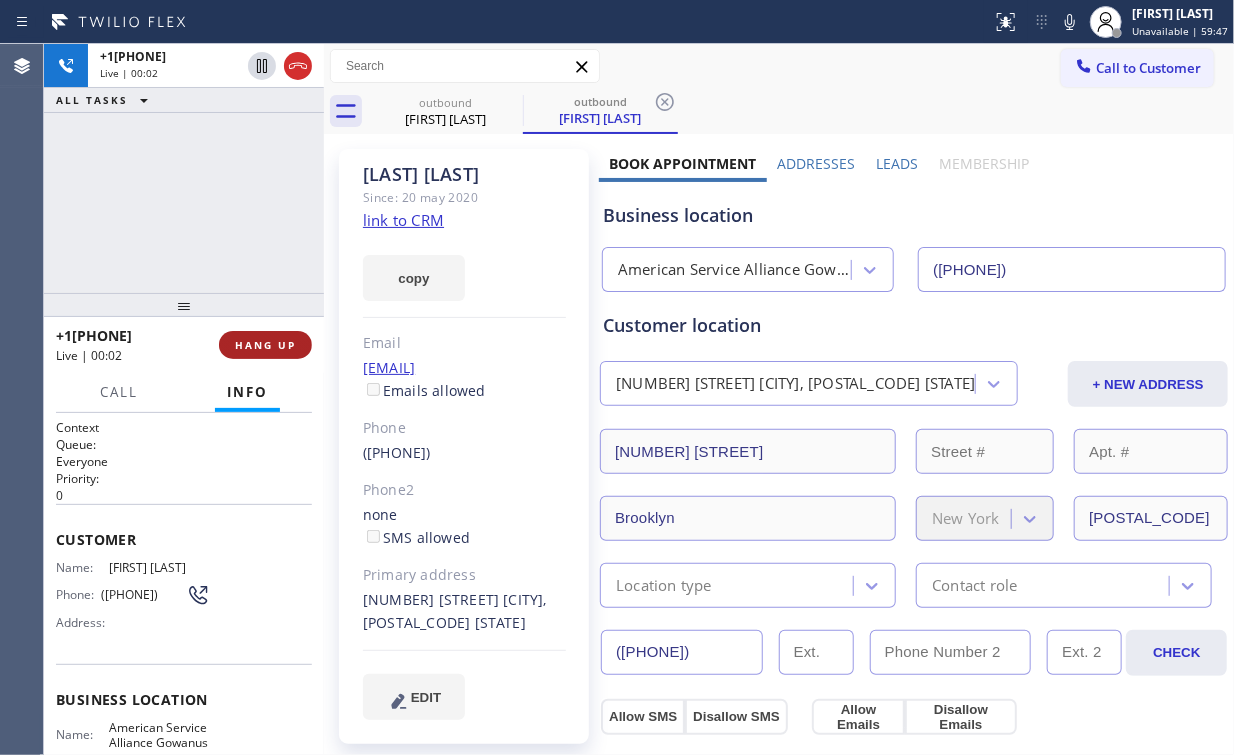 click on "HANG UP" at bounding box center [265, 345] 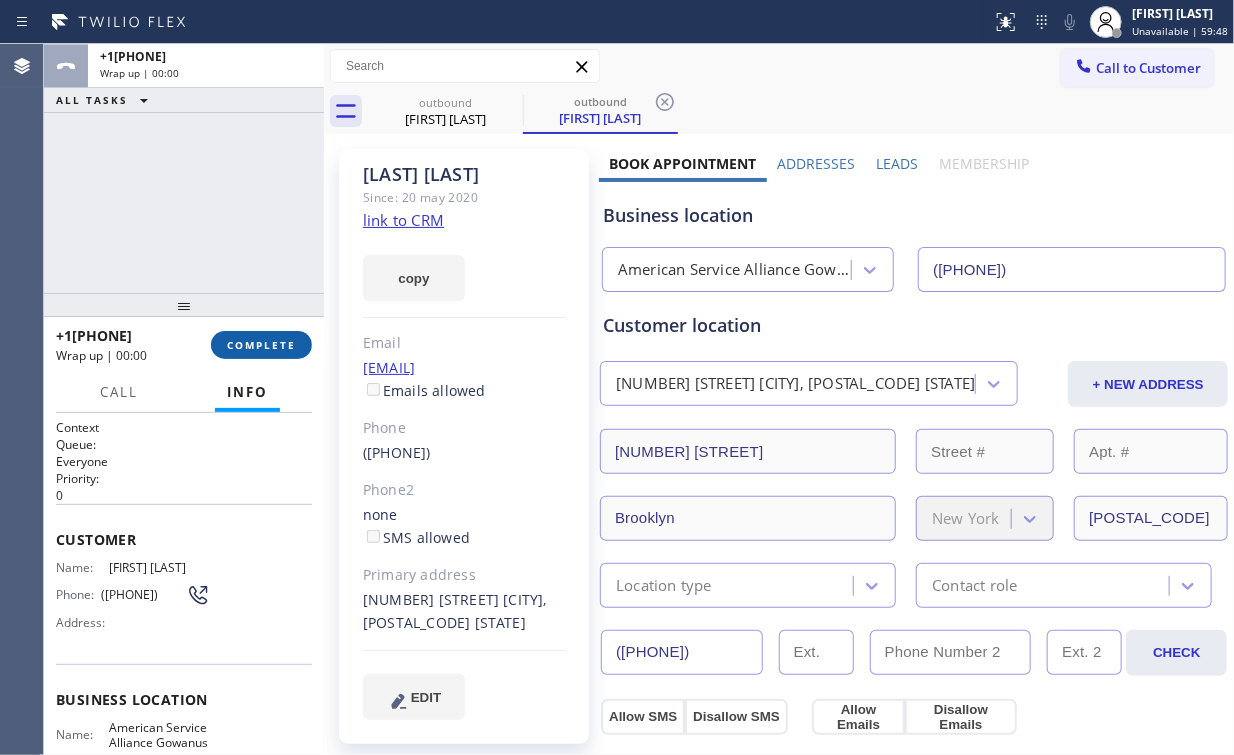 click on "COMPLETE" at bounding box center [261, 345] 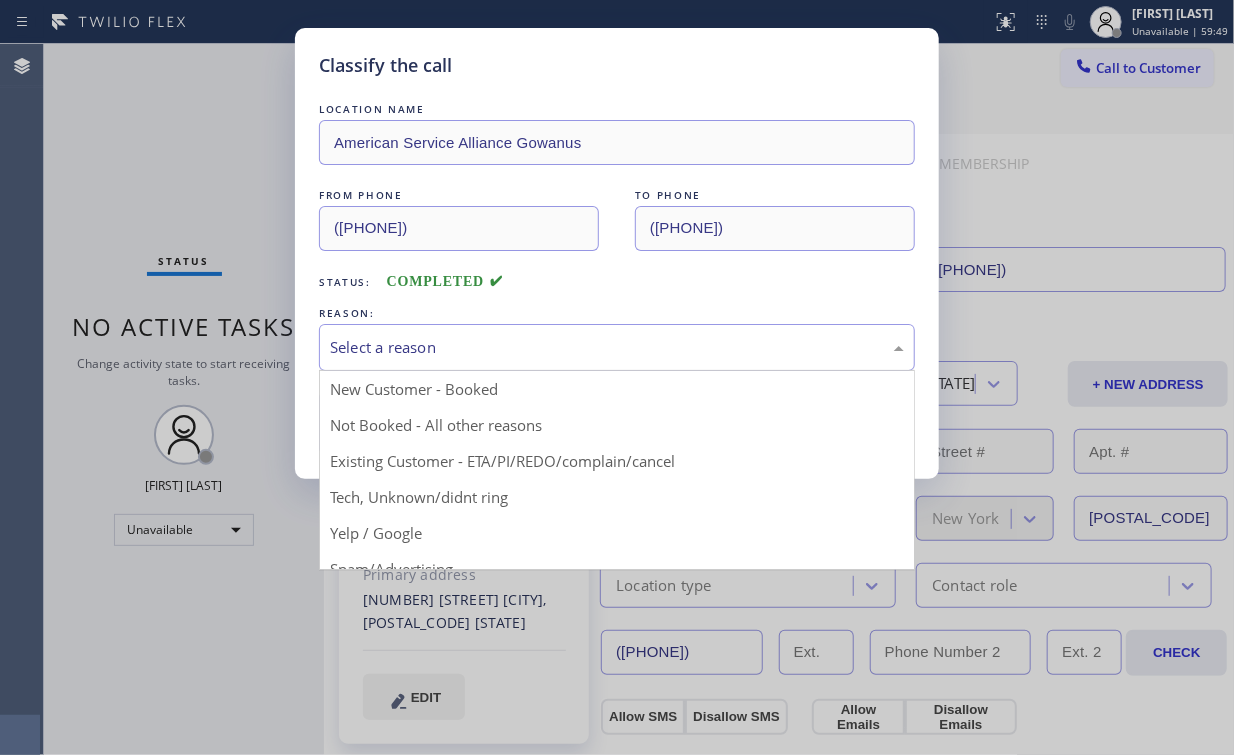 click on "Select a reason" at bounding box center [617, 347] 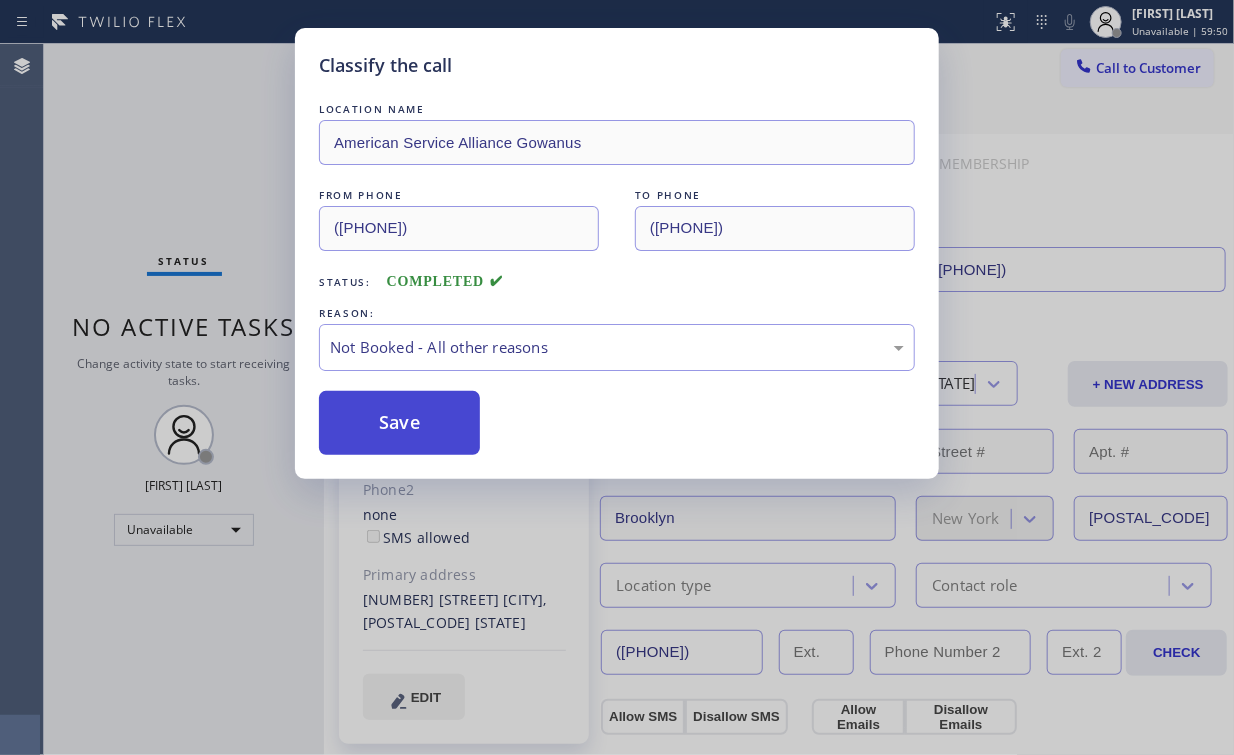 click on "Save" at bounding box center (399, 423) 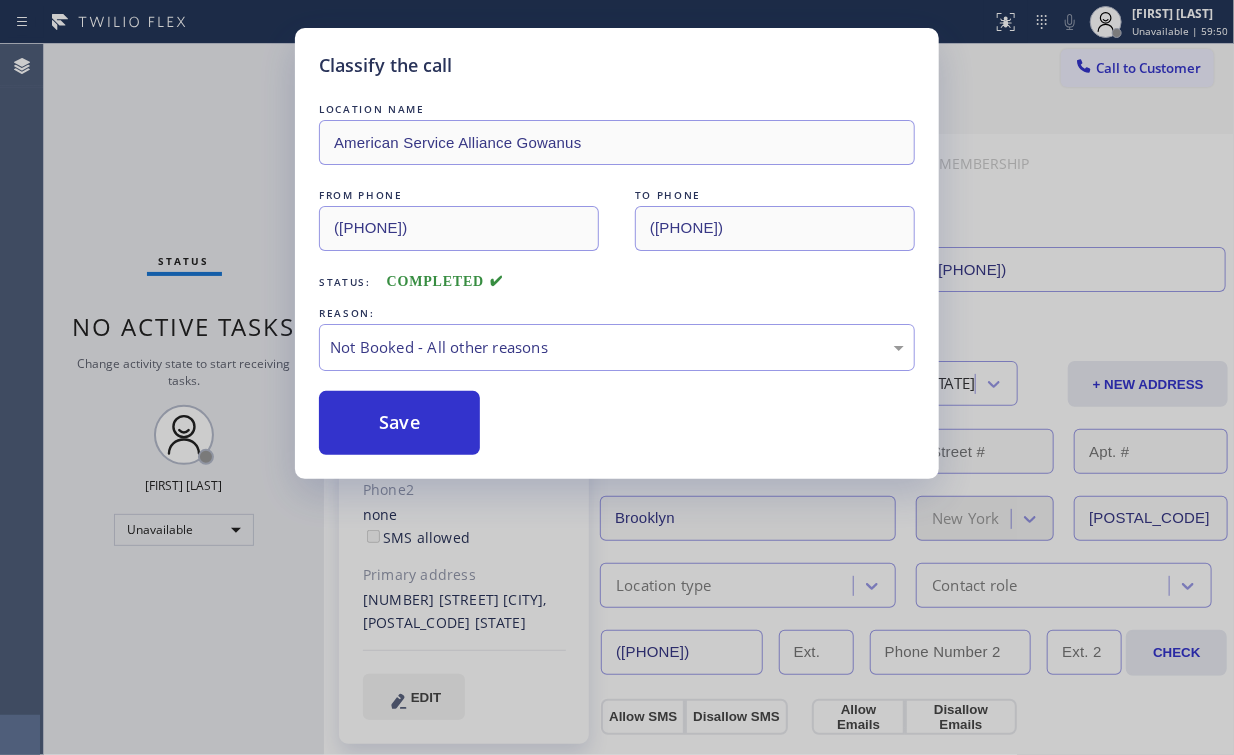 click on "Classify the call LOCATION NAME American Service Alliance Gowanus FROM PHONE (718) 841-0591 TO PHONE (718) 913-5461 Status: COMPLETED REASON: Not Booked - All other reasons Save" at bounding box center (617, 377) 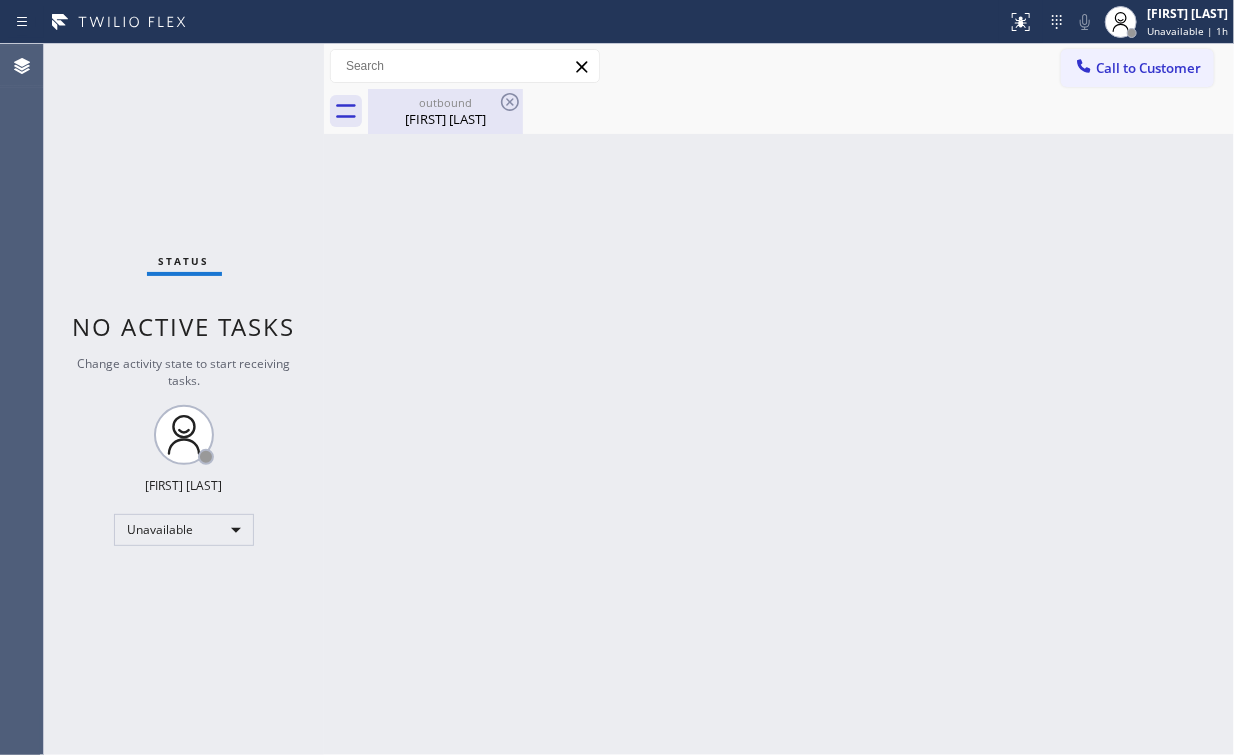 click on "outbound Carlyle Daniels" at bounding box center [445, 111] 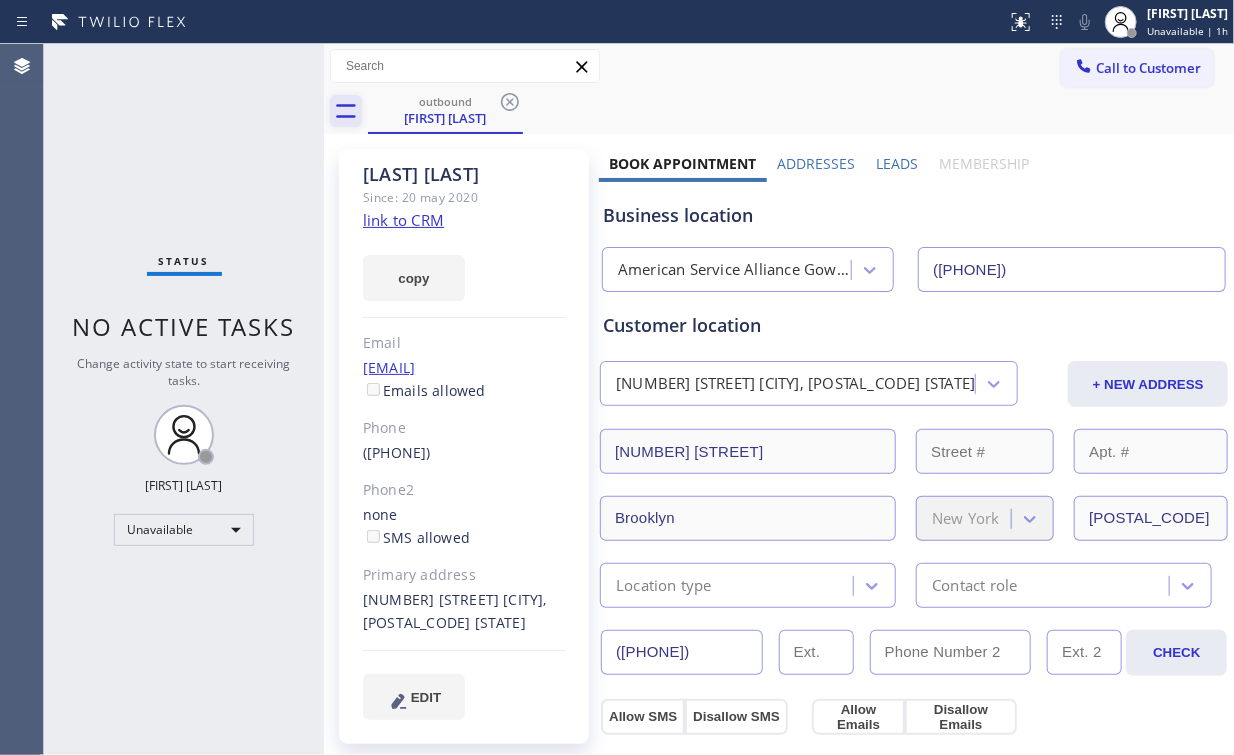 click 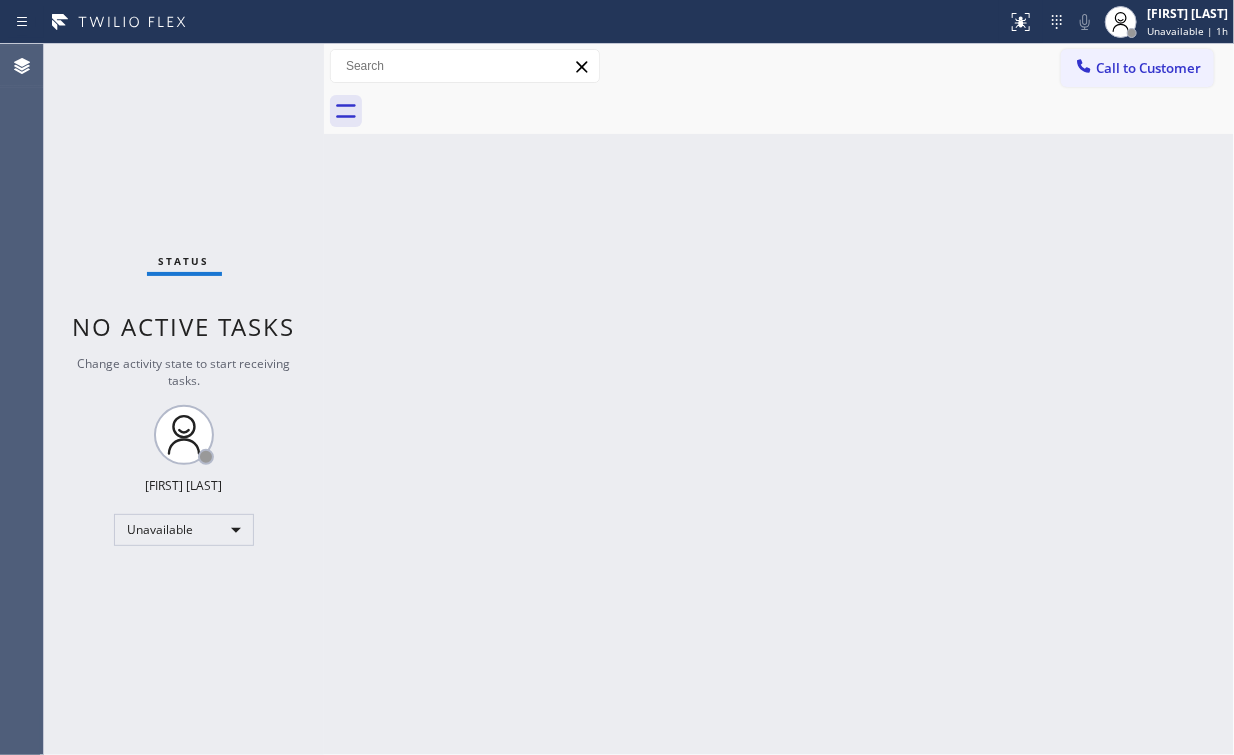 click on "Status   No active tasks     Change activity state to start receiving tasks.   Arnold Verallo Unavailable" at bounding box center [184, 399] 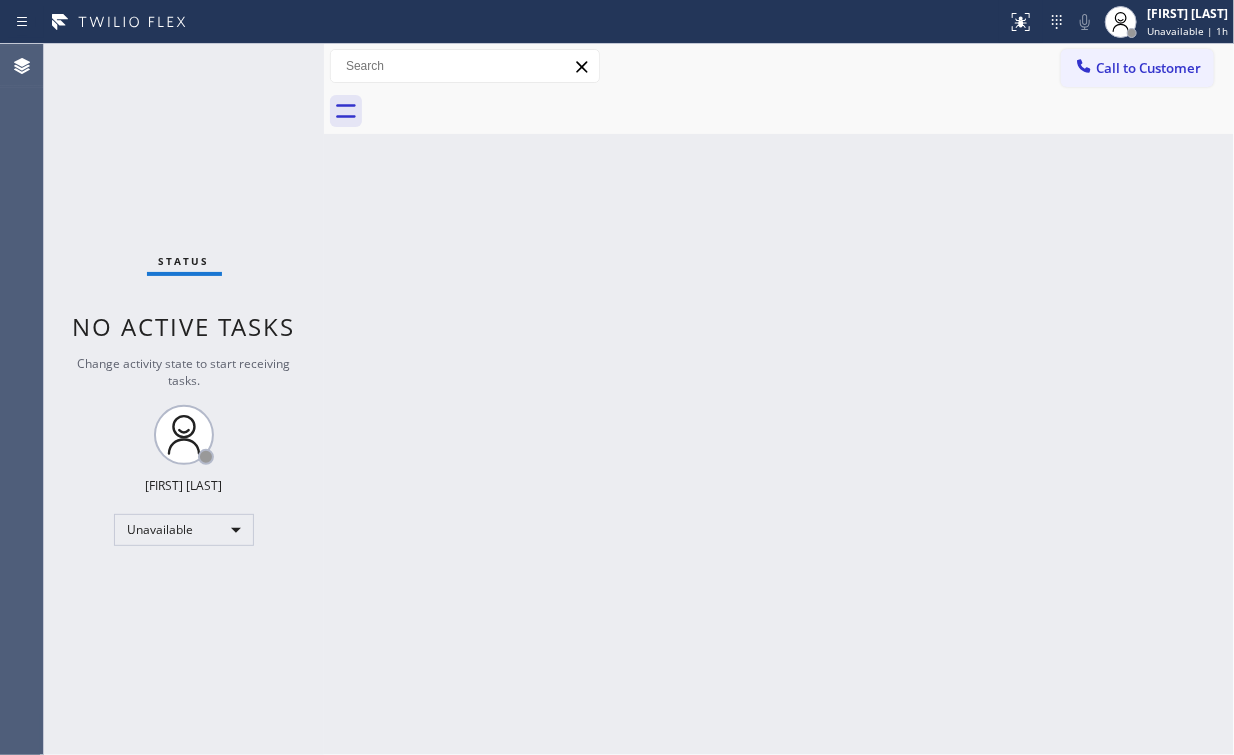 click on "Back to Dashboard Change Sender ID Customers Technicians Select a contact Outbound call Location Search location Your caller id phone number Customer number Call Customer info Name   Phone none Address none Change Sender ID HVAC +18559994417 5 Star Appliance +18557314952 Appliance Repair +18554611149 Plumbing +18889090120 Air Duct Cleaning +18006865038  Electricians +18005688664 Cancel Change Check personal SMS Reset Change No tabs Call to Customer Outbound call Location American Service Alliance Gowanus Your caller id phone number (718) 841-0591 Customer number Call Outbound call Technician Search Technician Your caller id phone number Your caller id phone number Call" at bounding box center [779, 399] 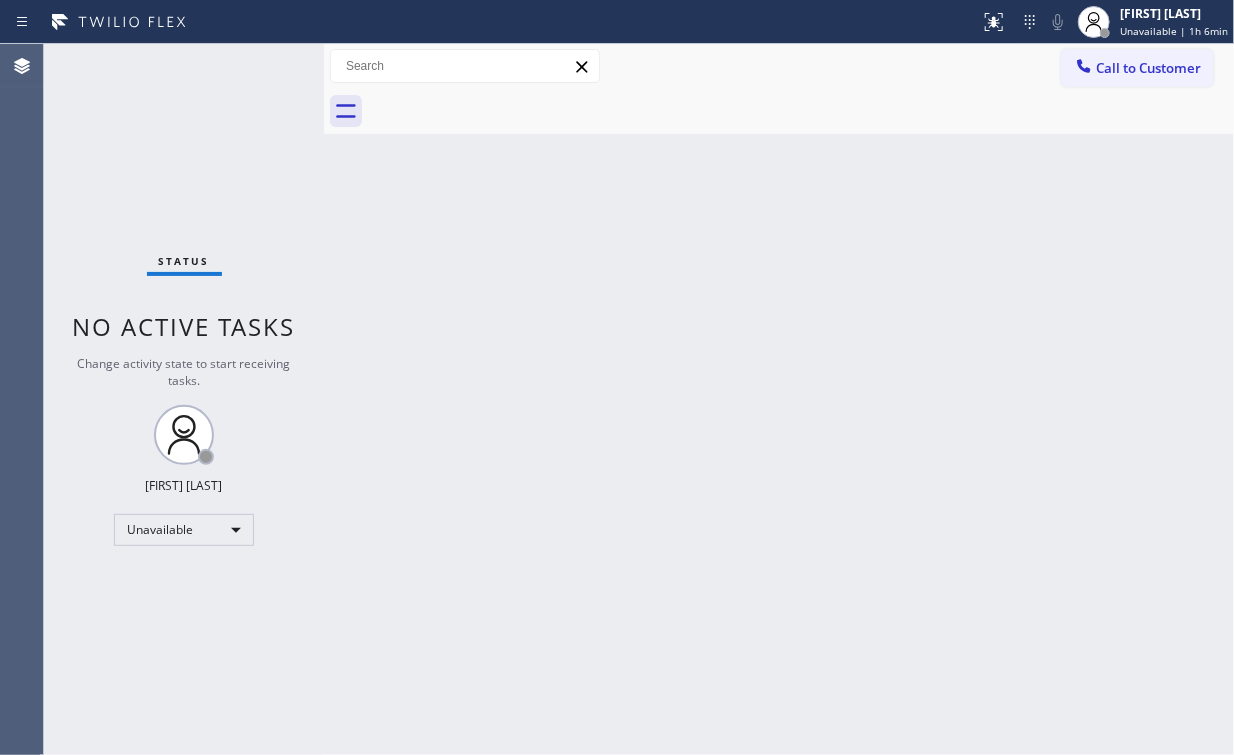 drag, startPoint x: 132, startPoint y: 102, endPoint x: 122, endPoint y: 82, distance: 22.36068 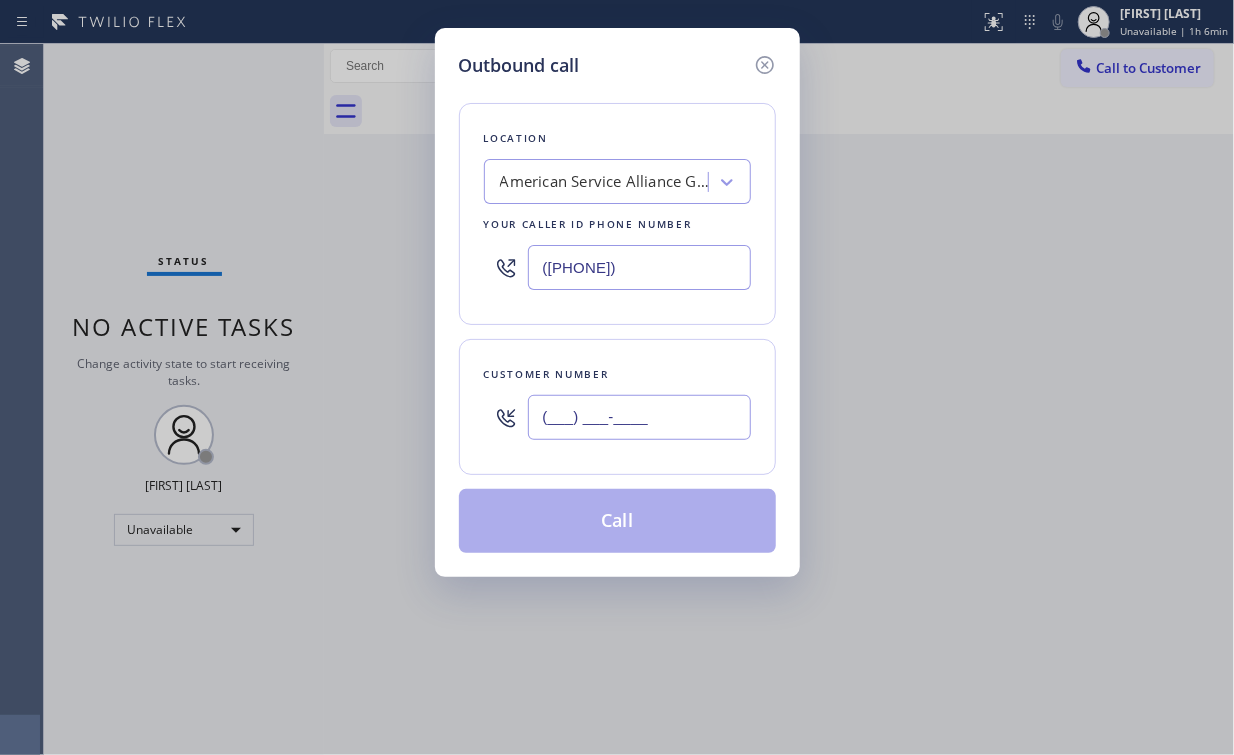 click on "(___) ___-____" at bounding box center (639, 417) 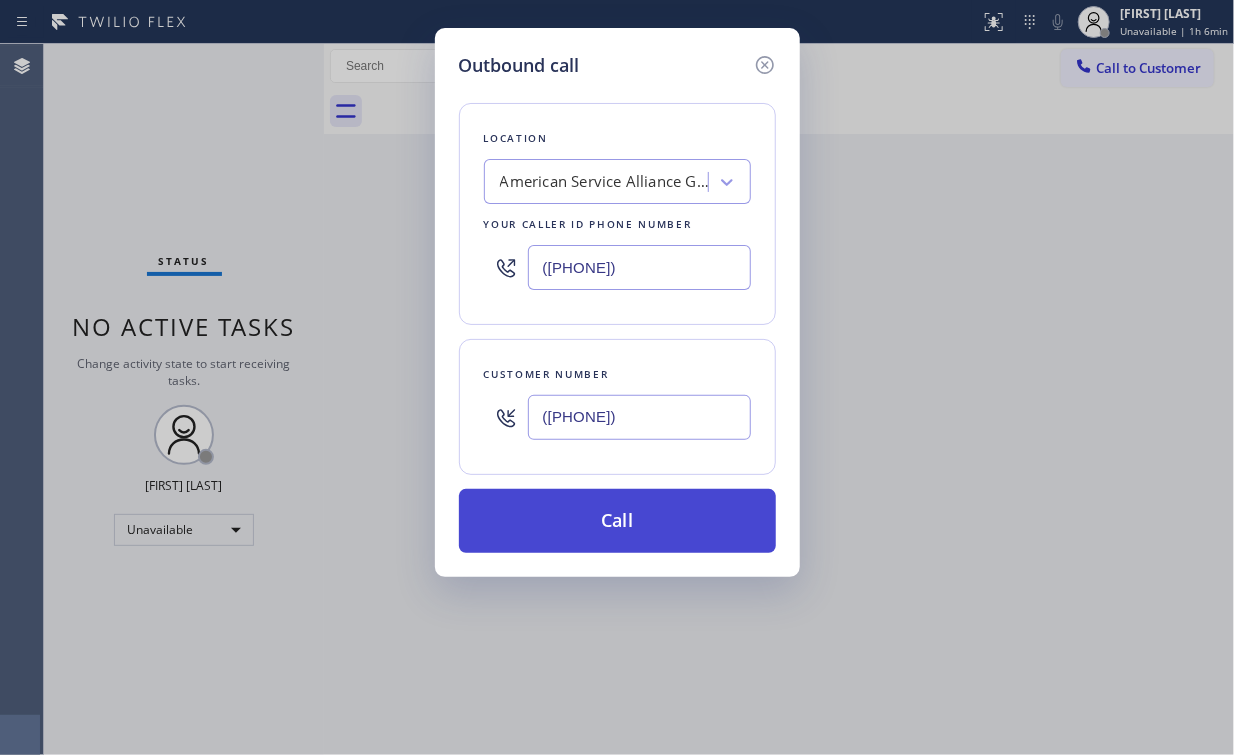 type on "(917) 257-4870" 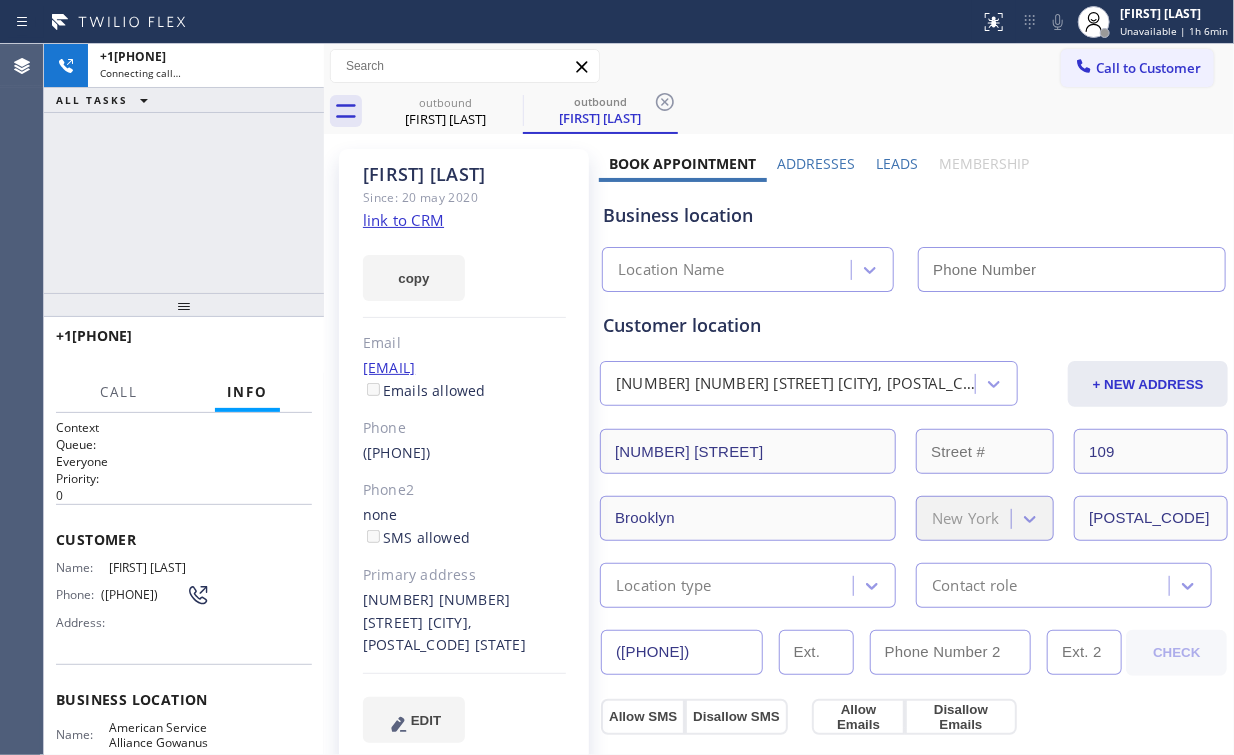 click on "+19172574870 Connecting call… ALL TASKS ALL TASKS ACTIVE TASKS TASKS IN WRAP UP" at bounding box center (184, 168) 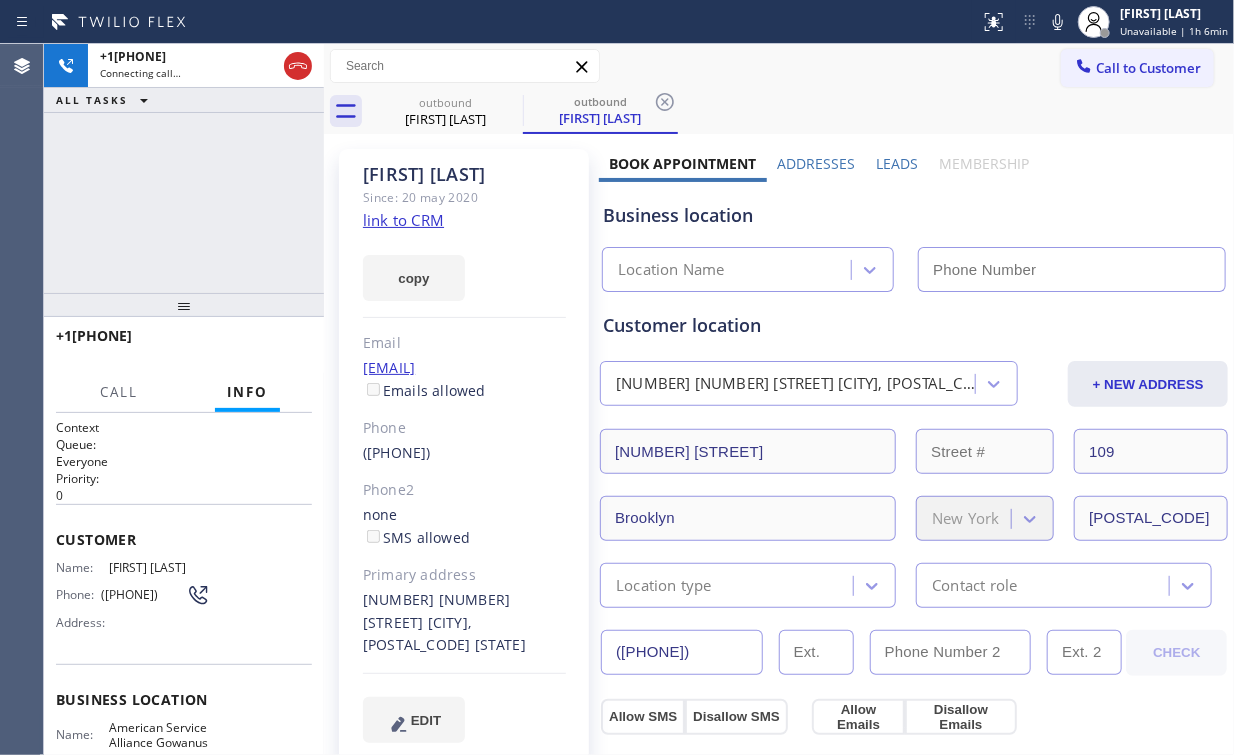 type on "[PHONE]" 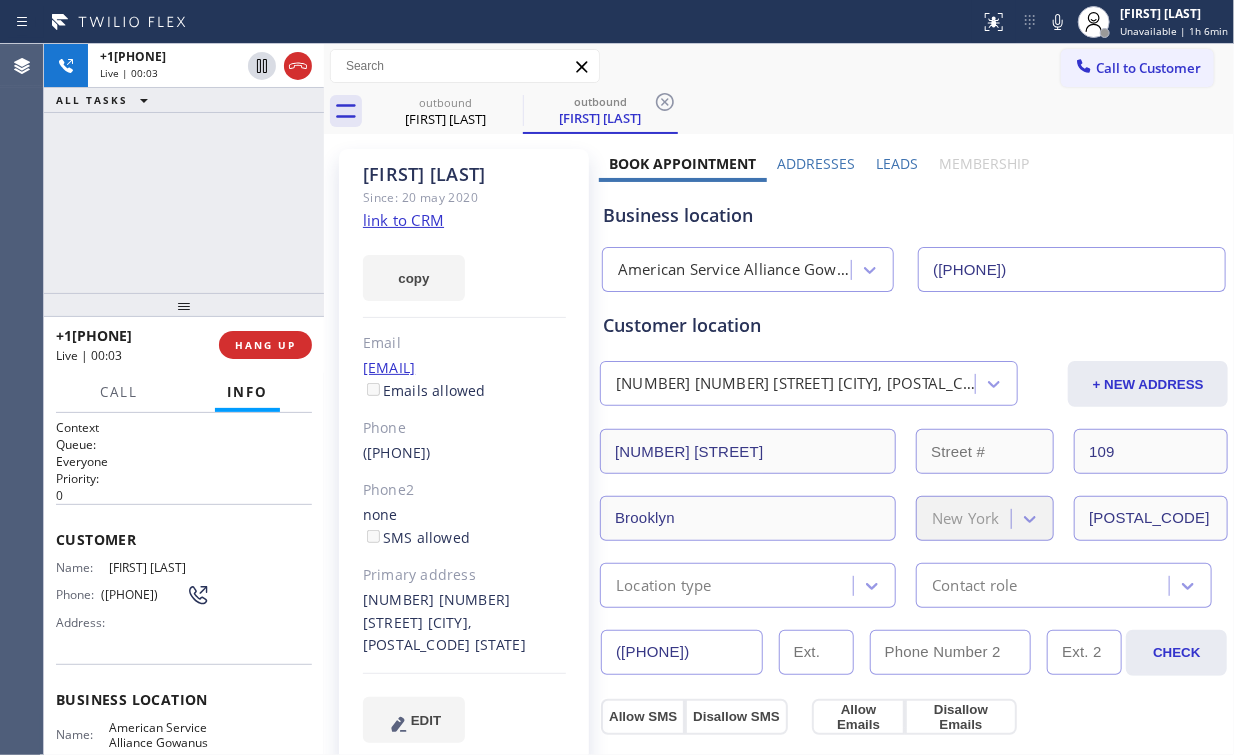 drag, startPoint x: 162, startPoint y: 225, endPoint x: 180, endPoint y: 223, distance: 18.110771 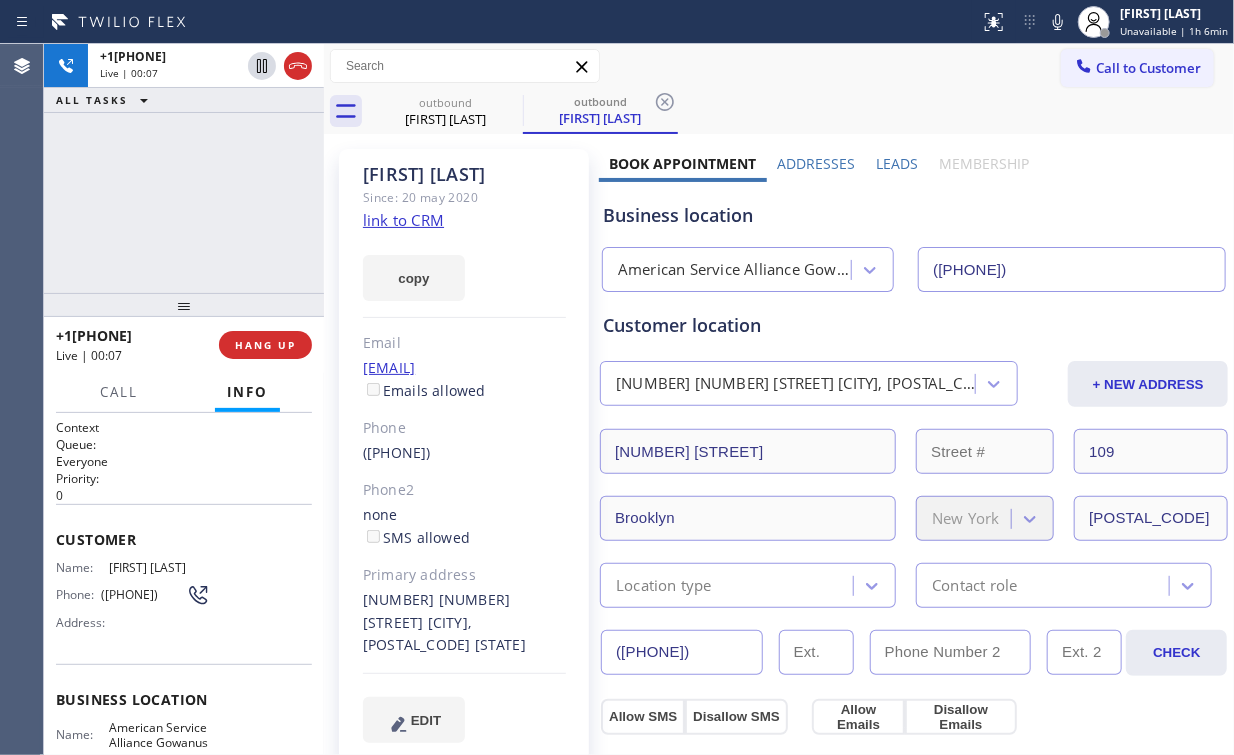 click on "+19172574870 Live | 00:07 ALL TASKS ALL TASKS ACTIVE TASKS TASKS IN WRAP UP" at bounding box center [184, 168] 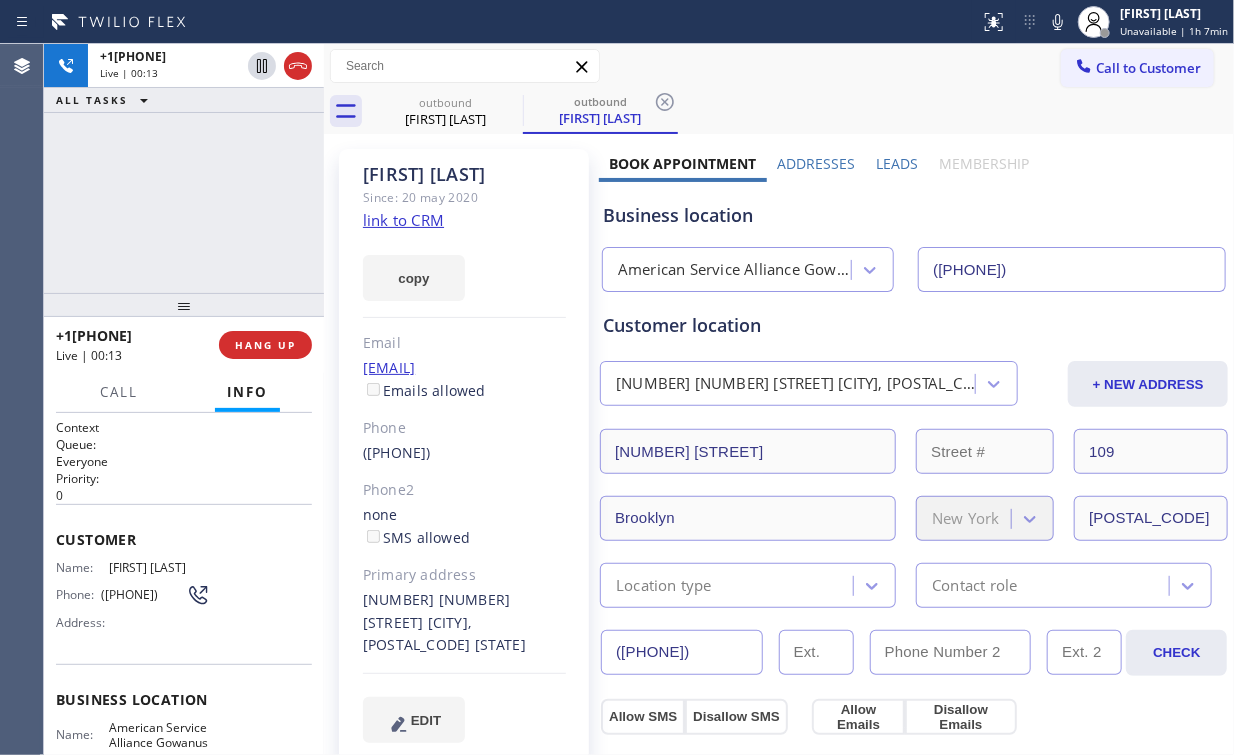 click on "+19172574870 Live | 00:13 ALL TASKS ALL TASKS ACTIVE TASKS TASKS IN WRAP UP" at bounding box center [184, 168] 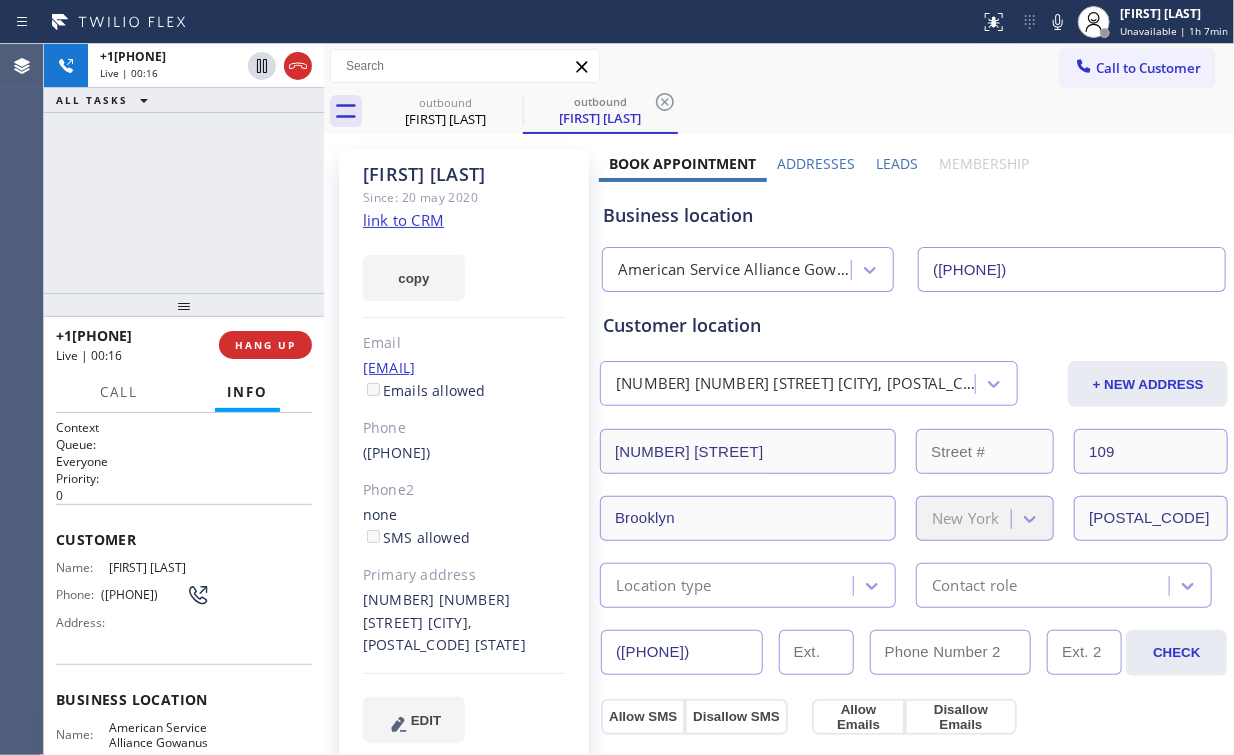 click on "+19172574870 Live | 00:16 ALL TASKS ALL TASKS ACTIVE TASKS TASKS IN WRAP UP" at bounding box center [184, 168] 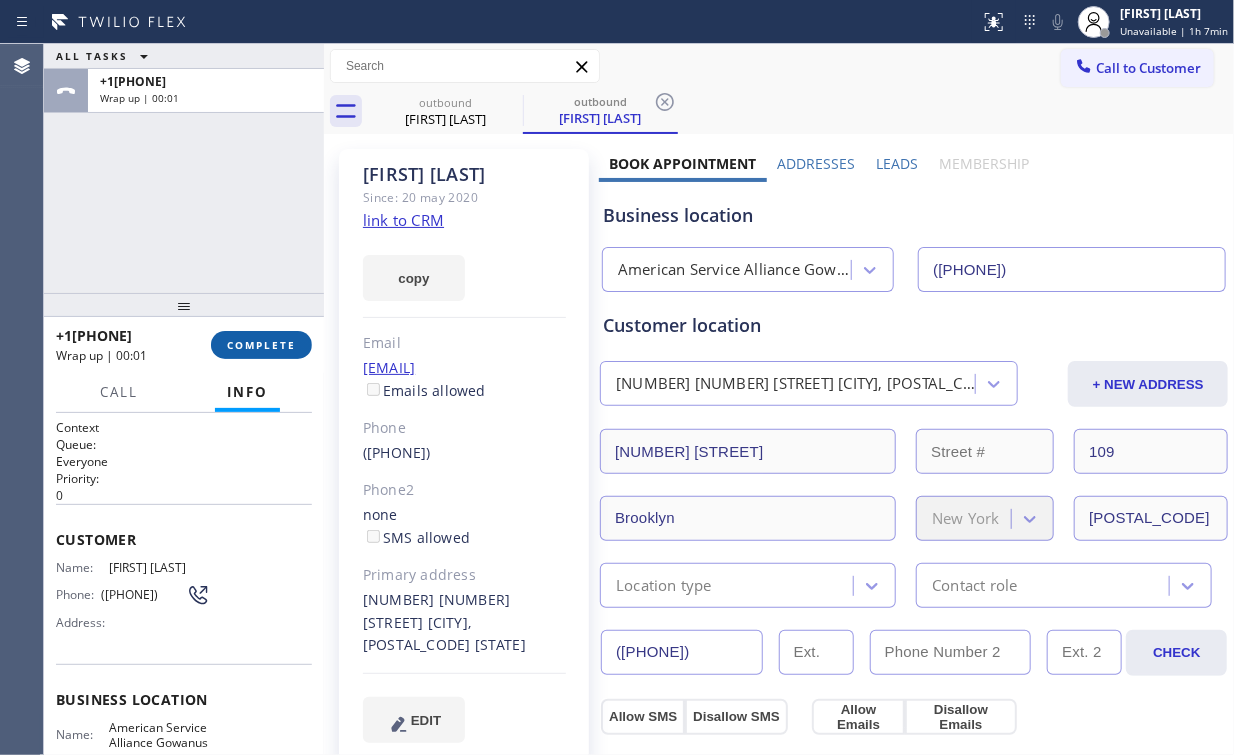 click on "COMPLETE" at bounding box center (261, 345) 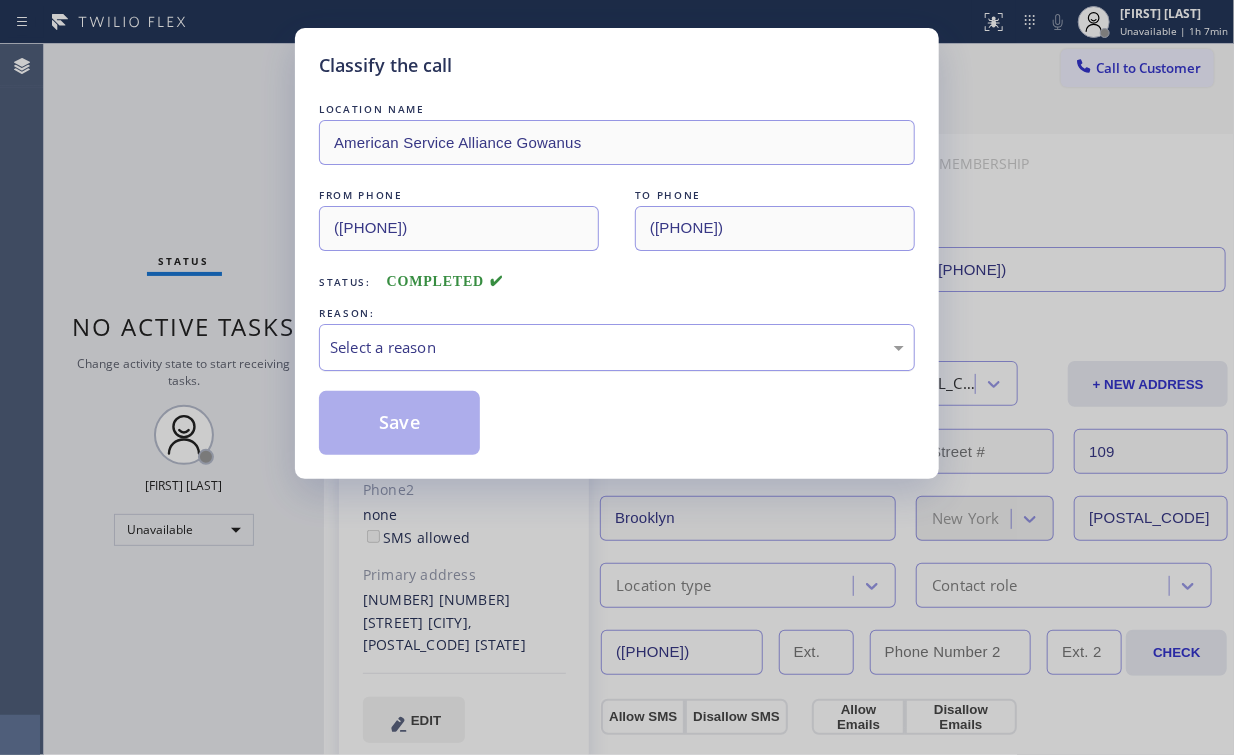 click on "Select a reason" at bounding box center [617, 347] 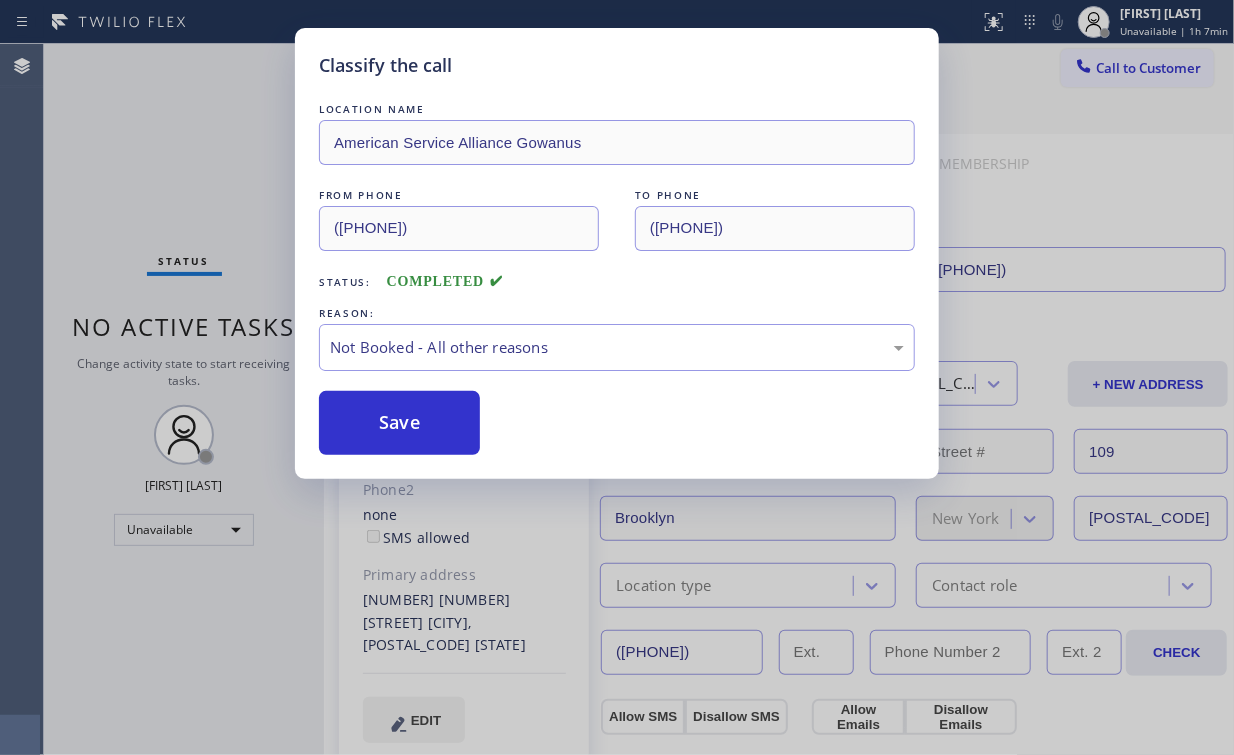 drag, startPoint x: 404, startPoint y: 425, endPoint x: 270, endPoint y: 228, distance: 238.25406 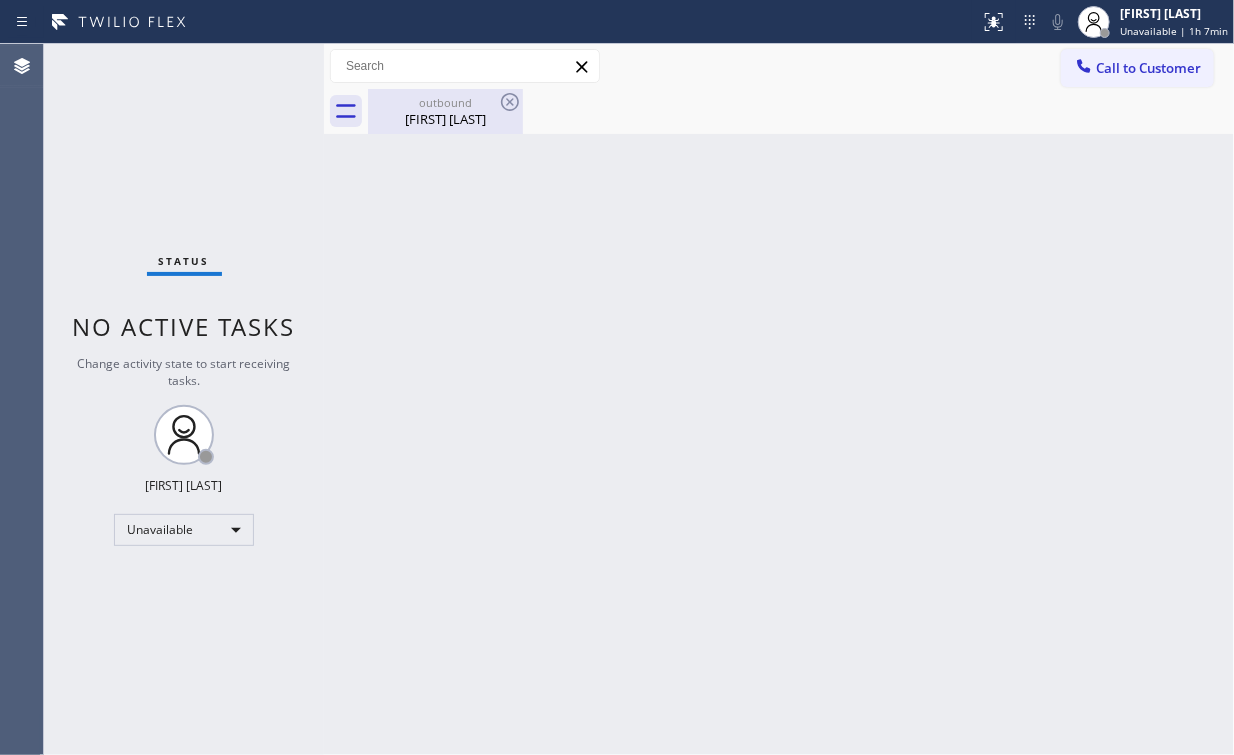 click on "Sam Saleh" at bounding box center (445, 119) 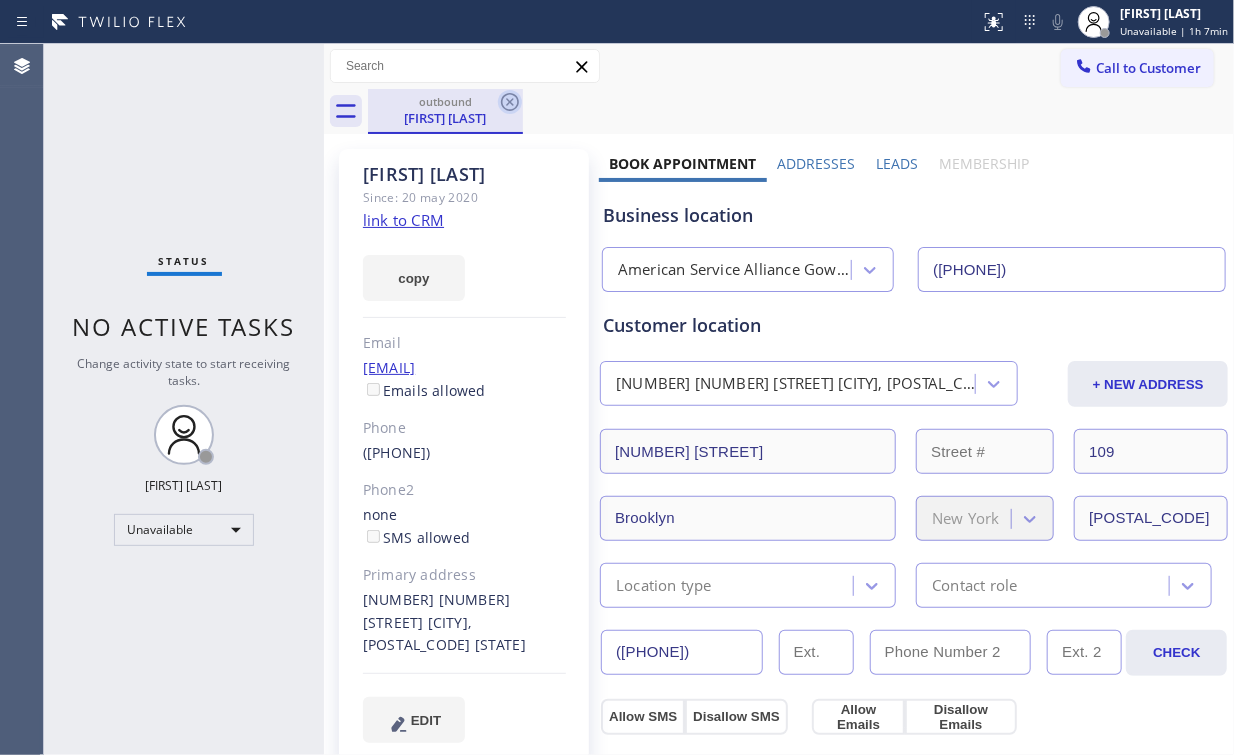 click 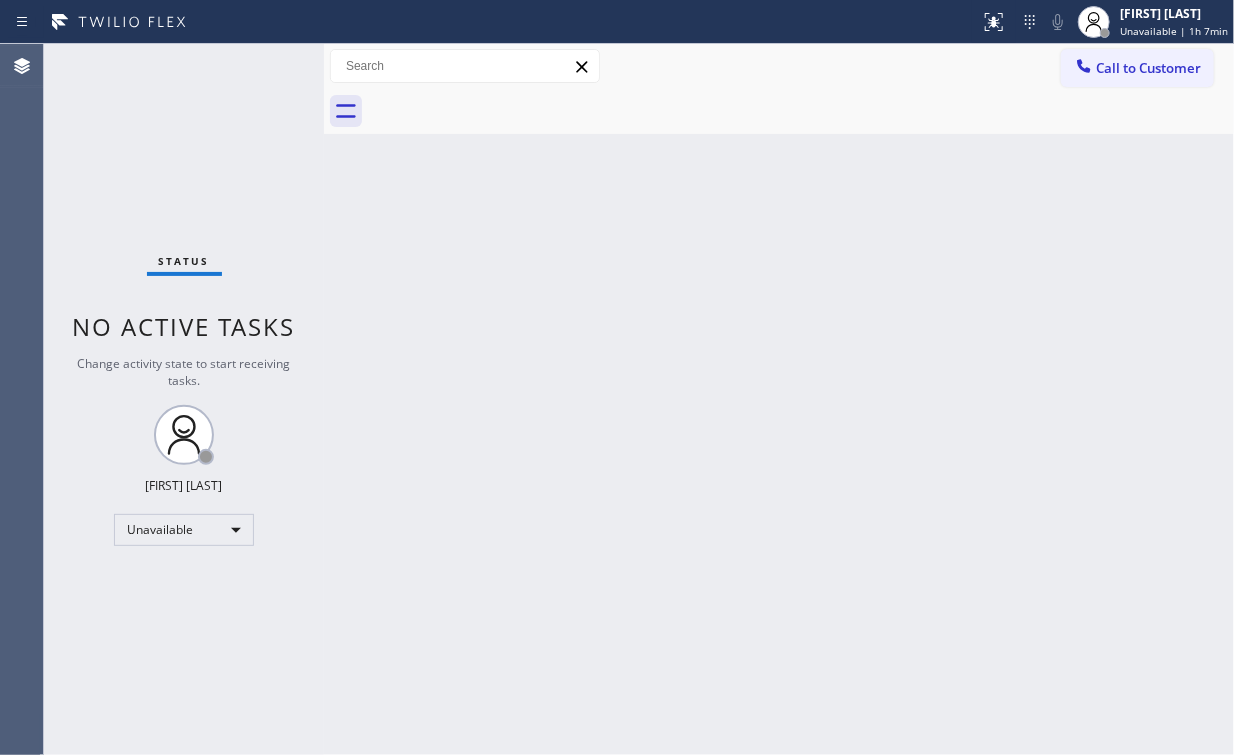 click on "Back to Dashboard Change Sender ID Customers Technicians Select a contact Outbound call Location Search location Your caller id phone number Customer number Call Customer info Name   Phone none Address none Change Sender ID HVAC +18559994417 5 Star Appliance +18557314952 Appliance Repair +18554611149 Plumbing +18889090120 Air Duct Cleaning +18006865038  Electricians +18005688664 Cancel Change Check personal SMS Reset Change No tabs Call to Customer Outbound call Location American Service Alliance Gowanus Your caller id phone number (718) 841-0591 Customer number Call Outbound call Technician Search Technician Your caller id phone number Your caller id phone number Call" at bounding box center [779, 399] 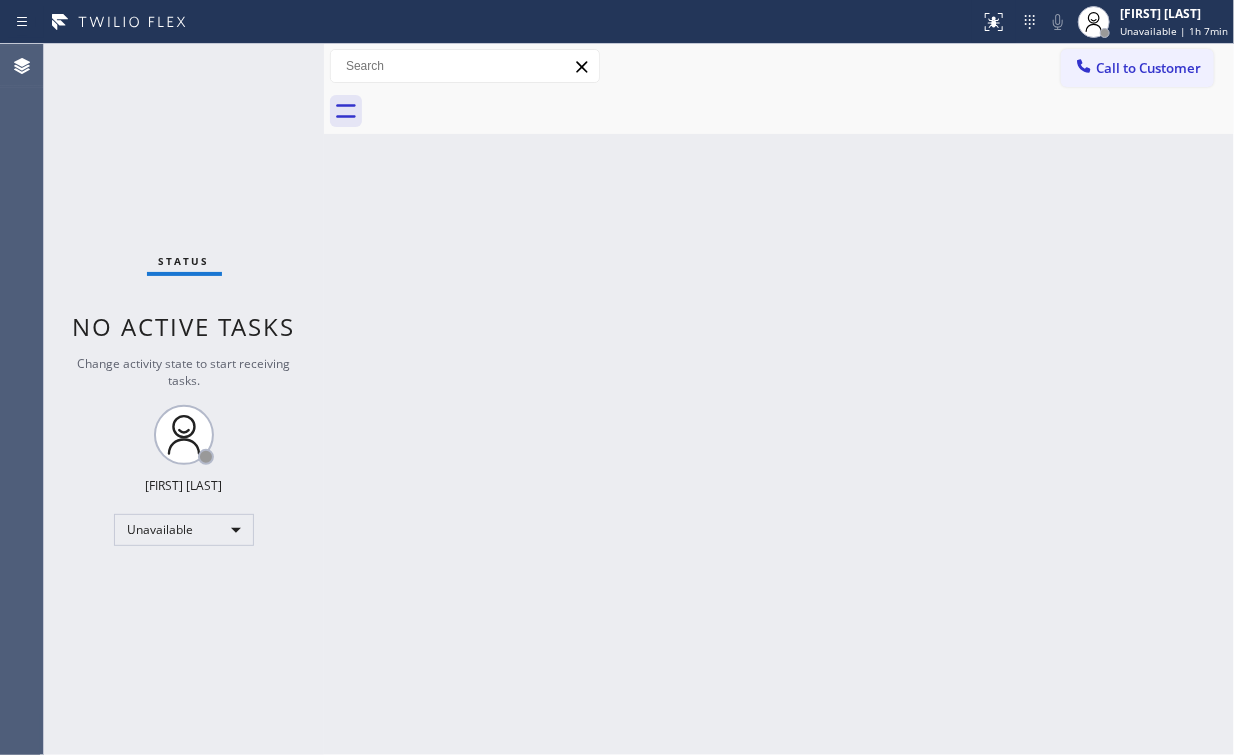 drag, startPoint x: 1135, startPoint y: 71, endPoint x: 728, endPoint y: 260, distance: 448.74268 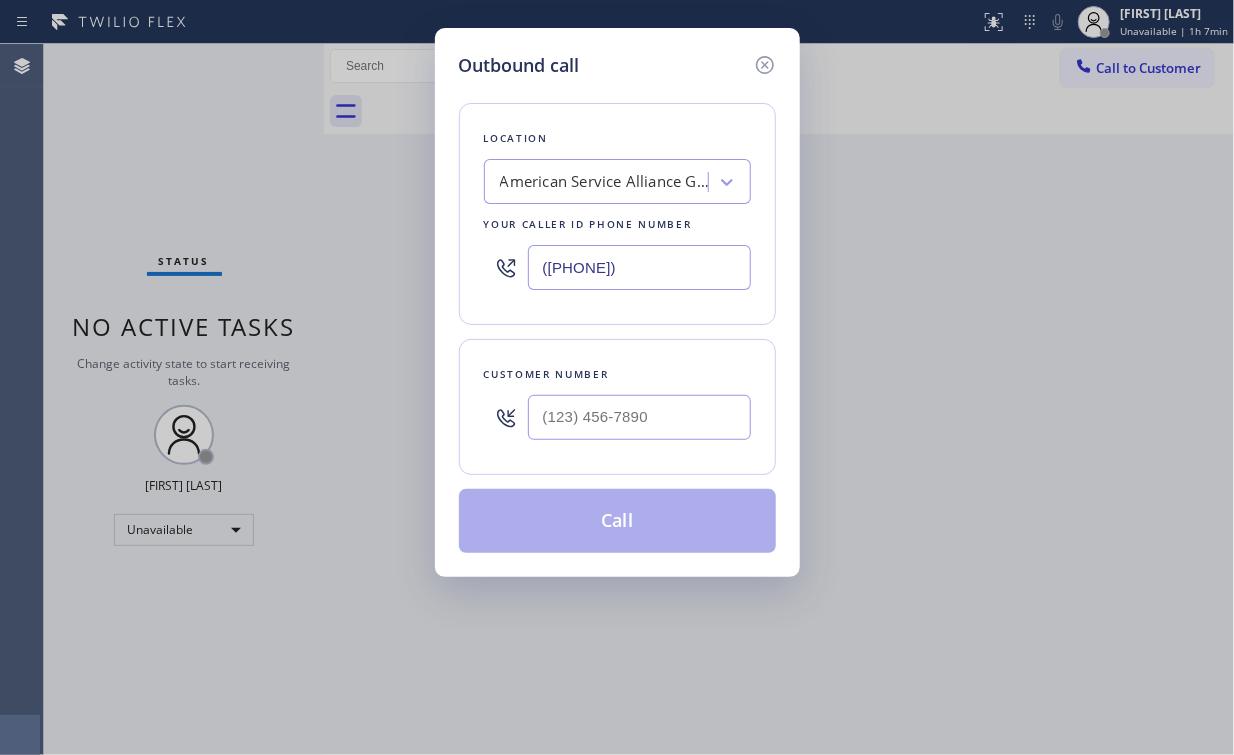 drag, startPoint x: 564, startPoint y: 259, endPoint x: 350, endPoint y: 237, distance: 215.12787 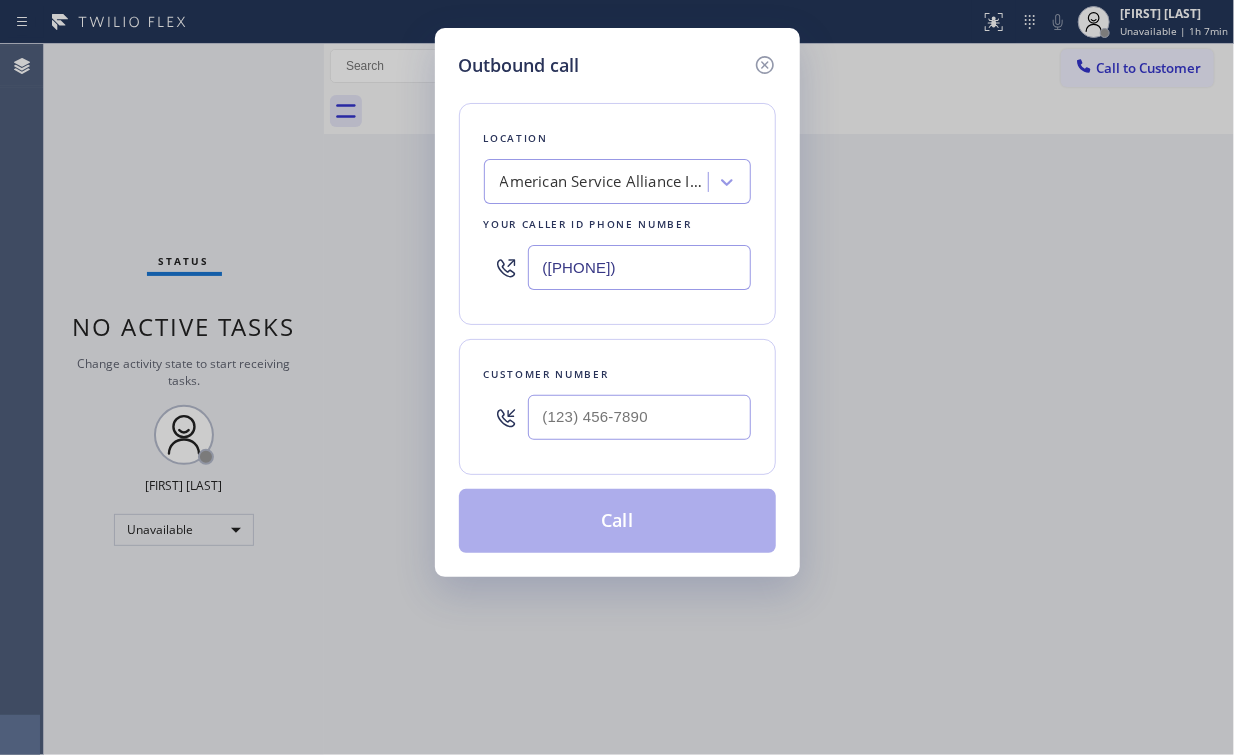 type on "(760) 452-3788" 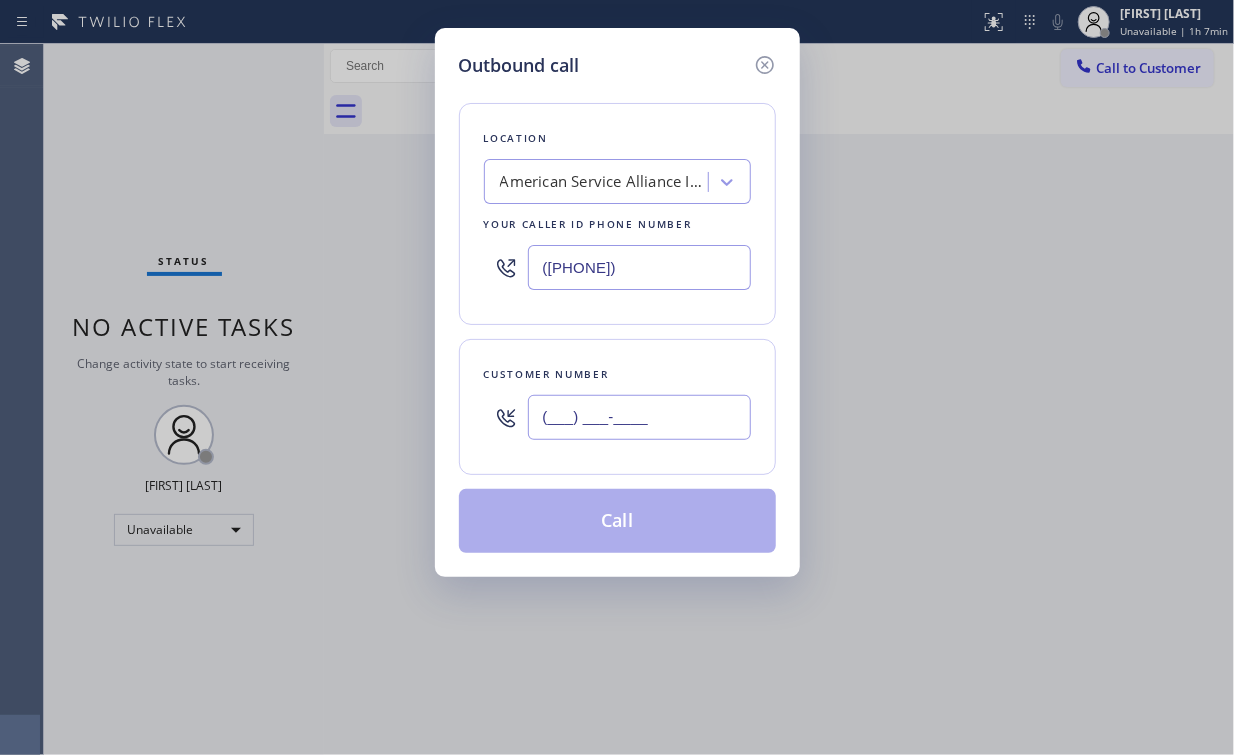 click on "(___) ___-____" at bounding box center [639, 417] 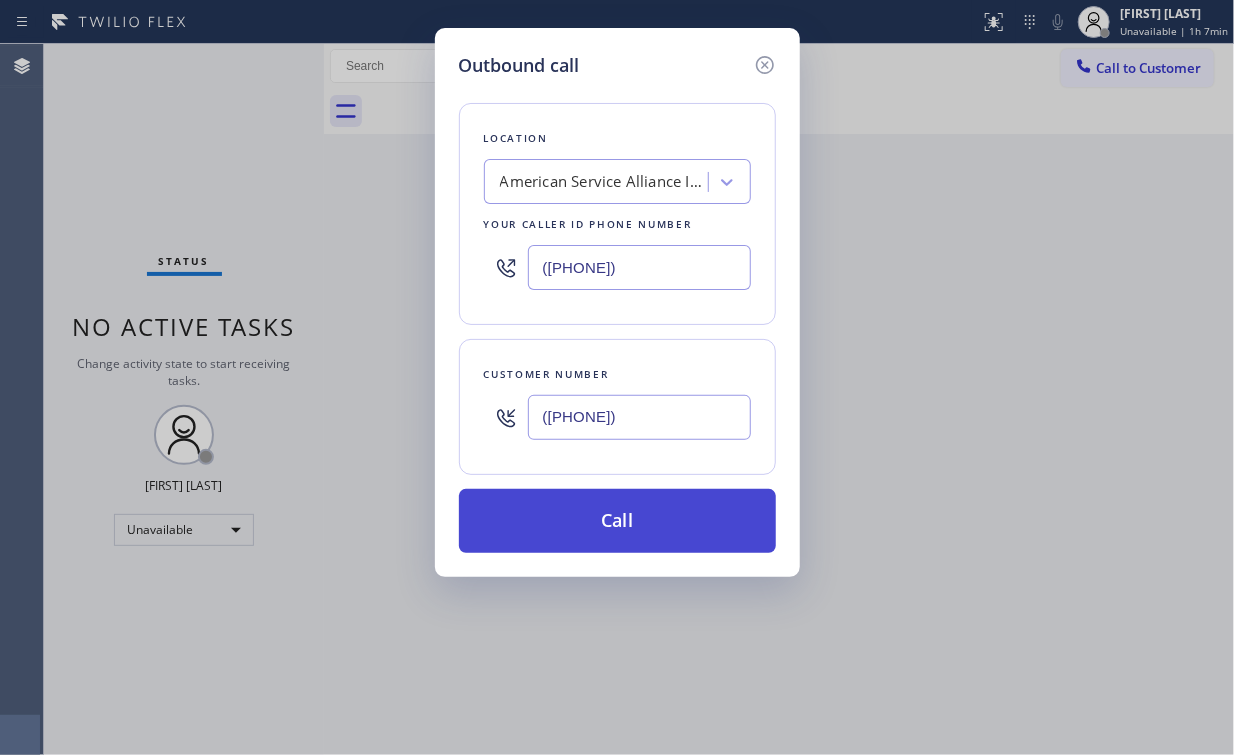 click on "Call" at bounding box center (617, 521) 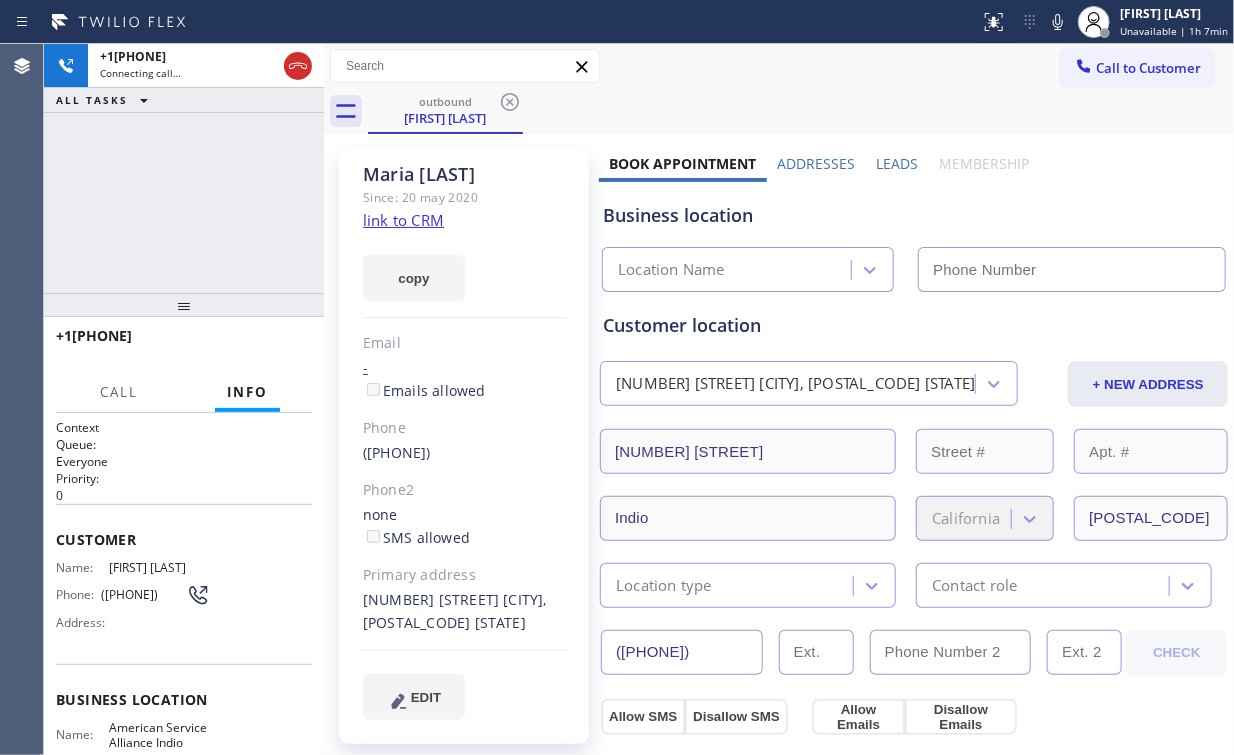 click on "+17603336936 Connecting call… ALL TASKS ALL TASKS ACTIVE TASKS TASKS IN WRAP UP" at bounding box center [184, 168] 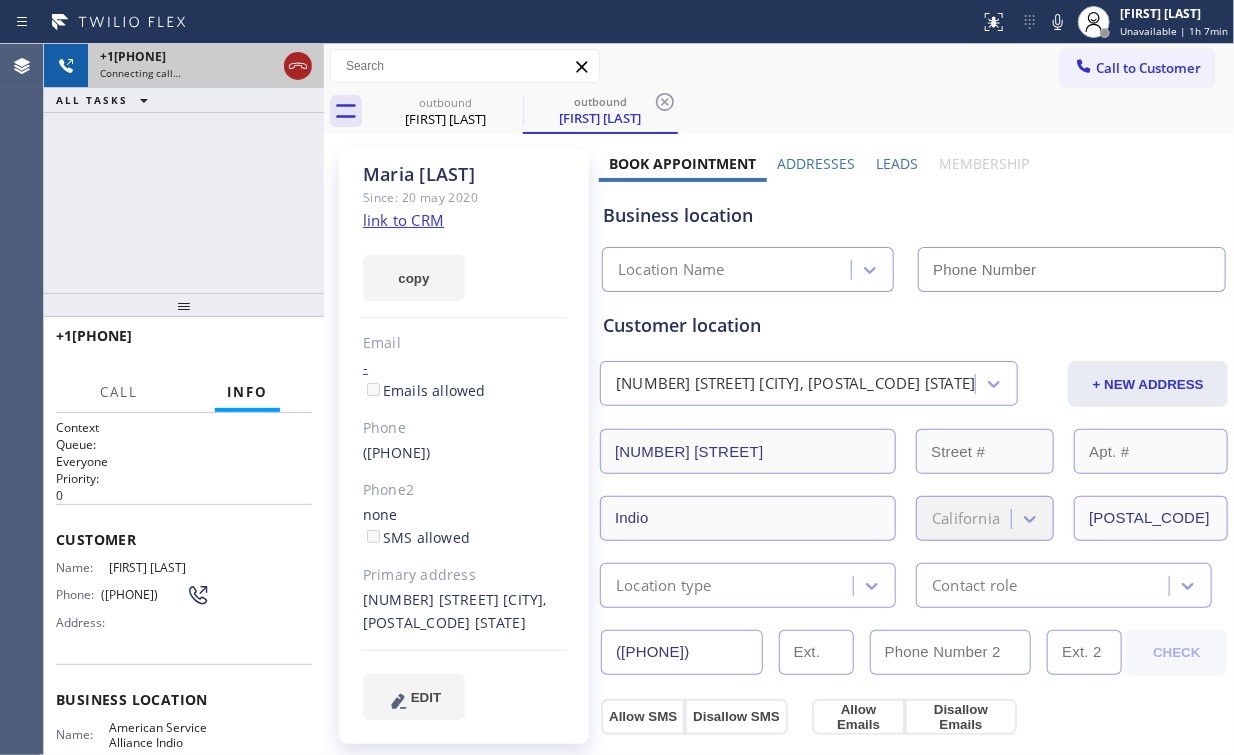 click 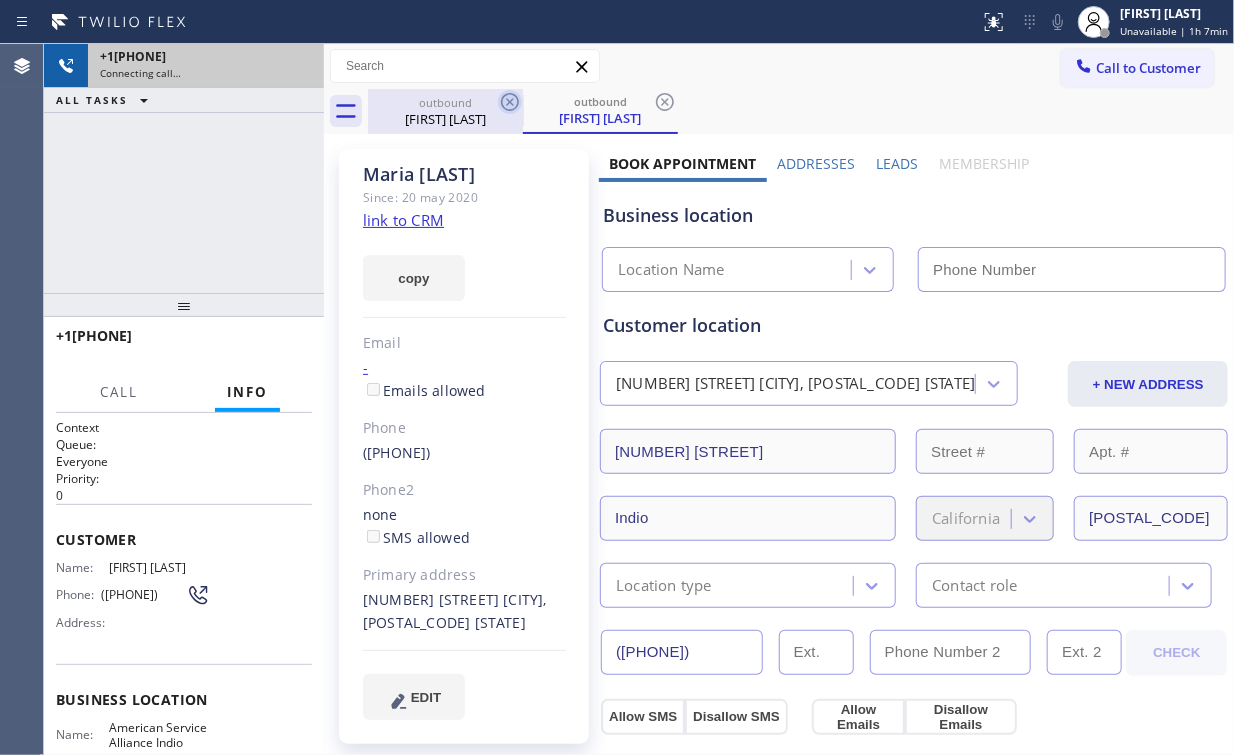drag, startPoint x: 435, startPoint y: 117, endPoint x: 506, endPoint y: 111, distance: 71.25307 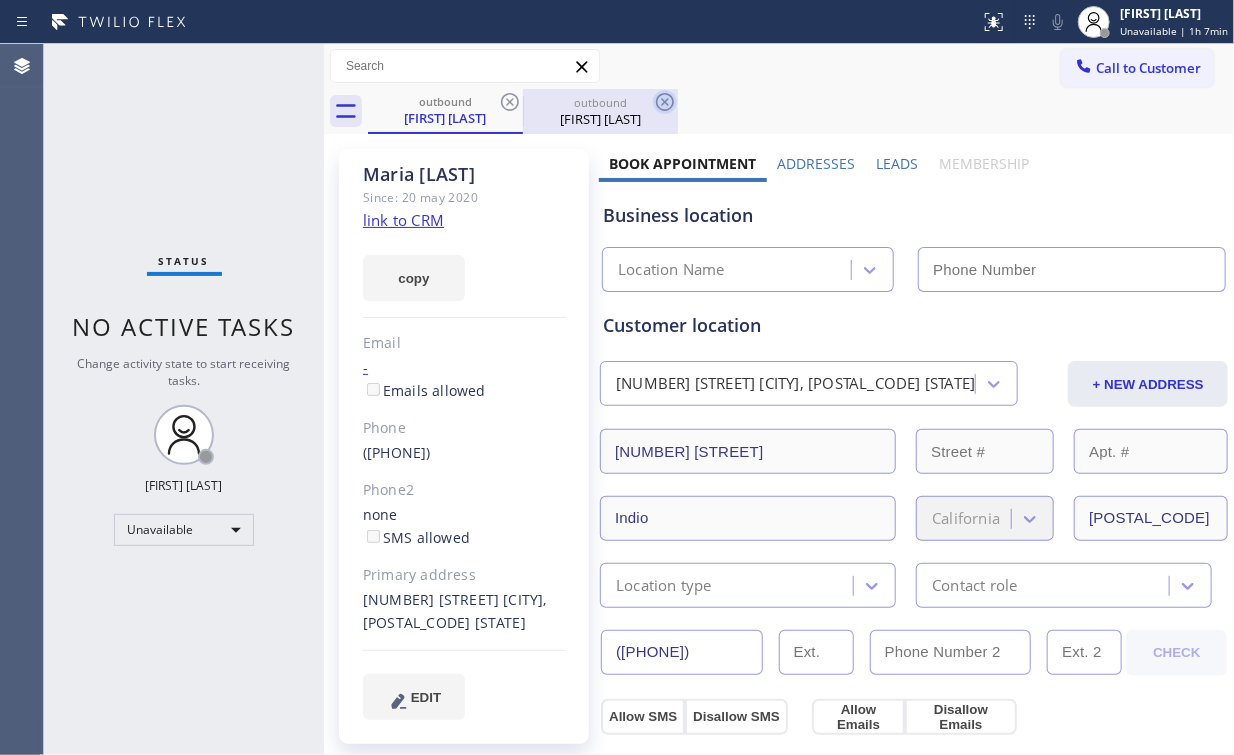 click 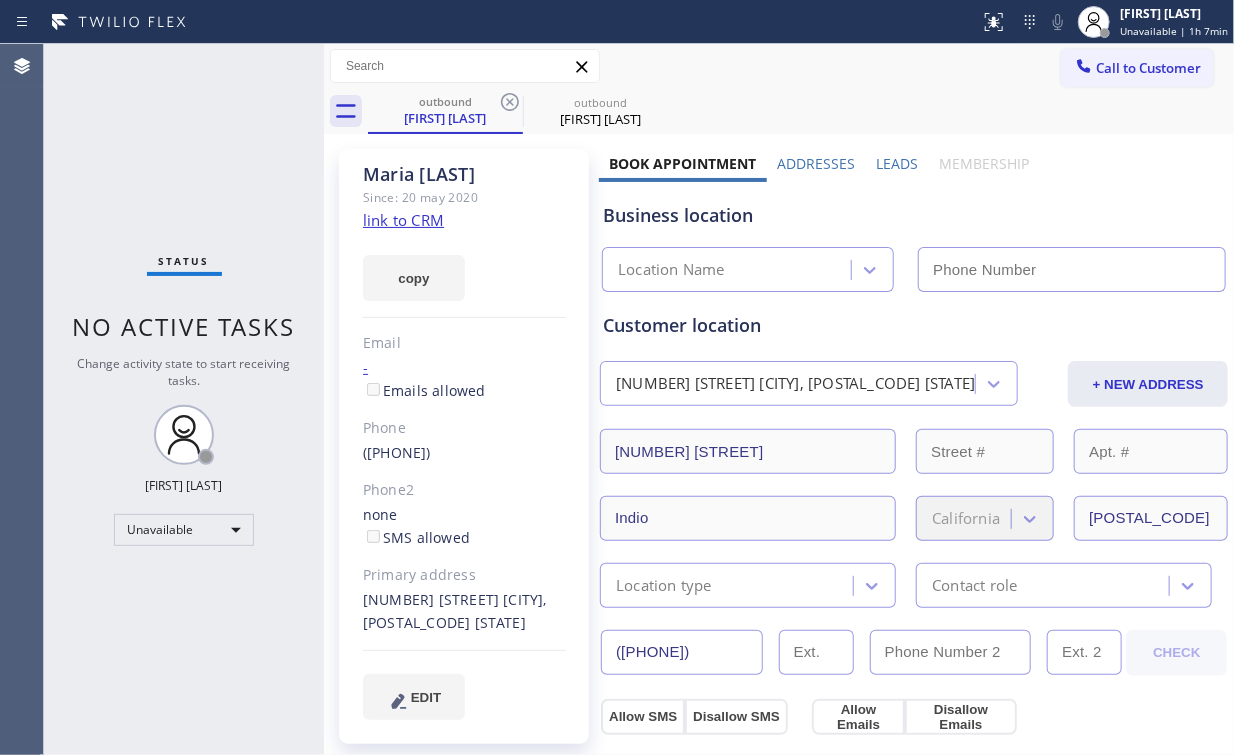 click 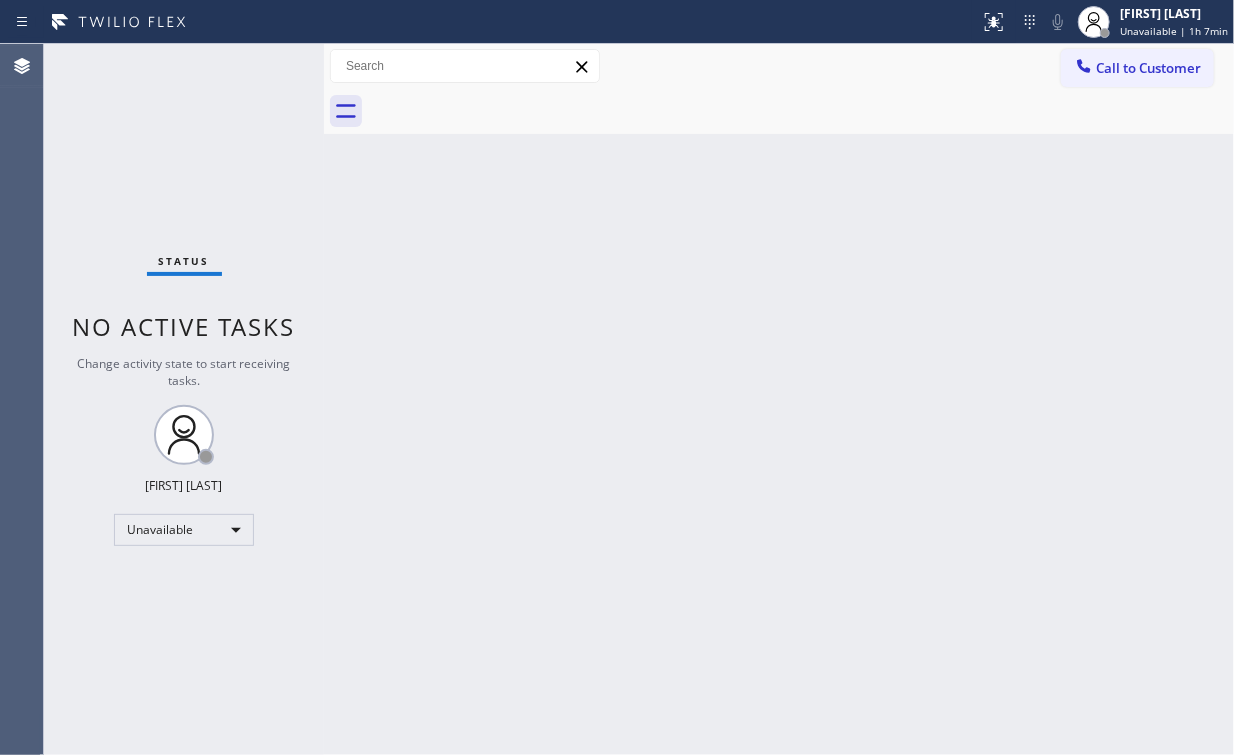 drag, startPoint x: 73, startPoint y: 161, endPoint x: 154, endPoint y: 124, distance: 89.050545 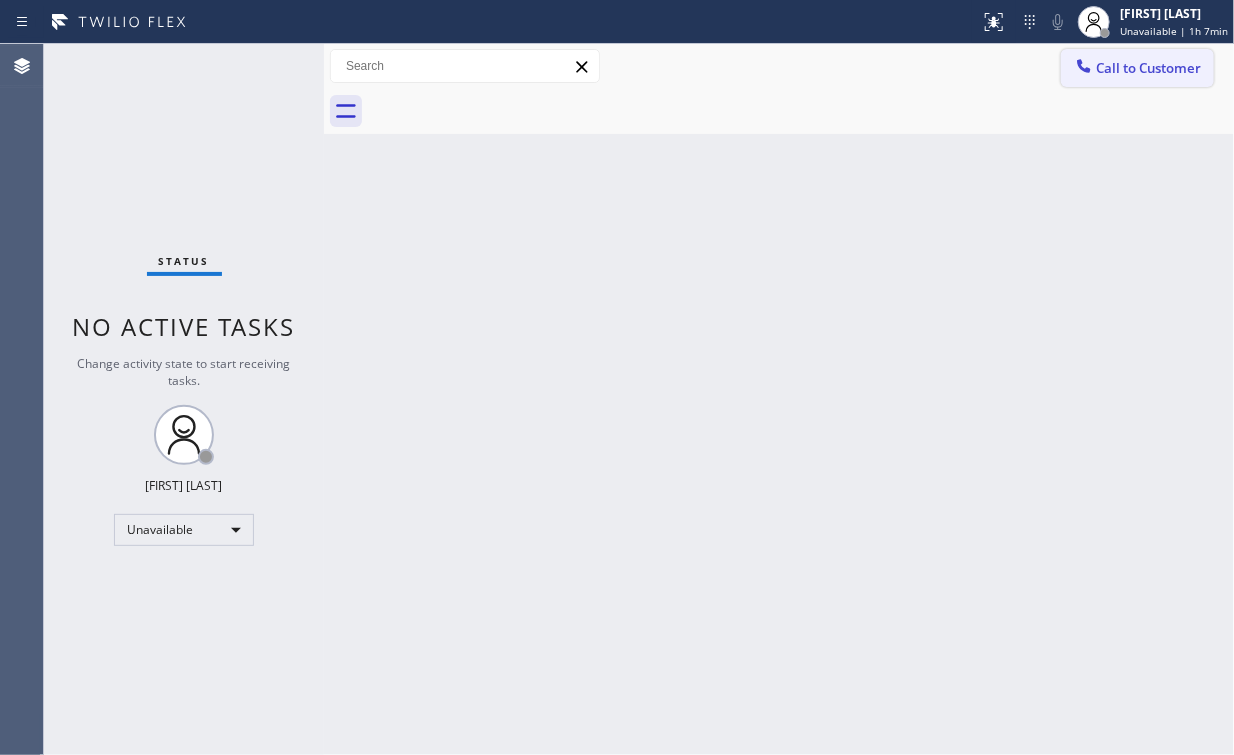 drag, startPoint x: 1139, startPoint y: 76, endPoint x: 687, endPoint y: 344, distance: 525.4788 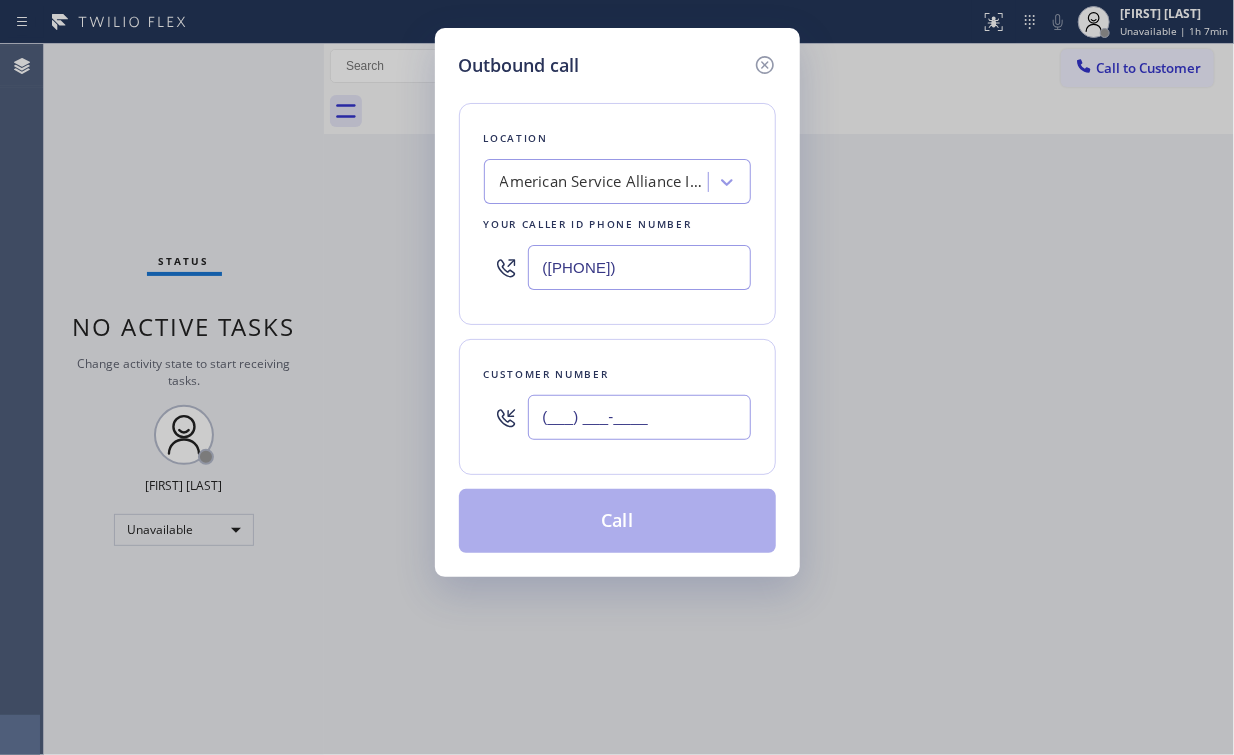 drag, startPoint x: 612, startPoint y: 424, endPoint x: 673, endPoint y: 397, distance: 66.70832 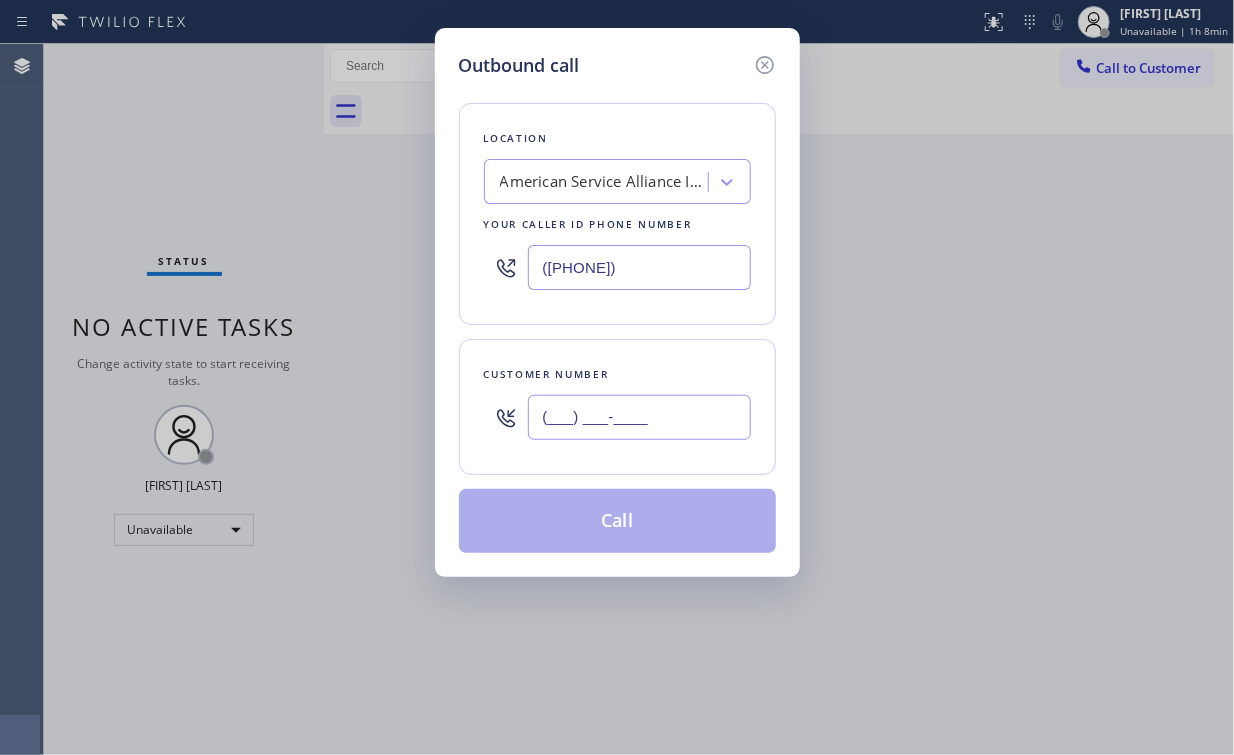 paste on "760) 912-1534" 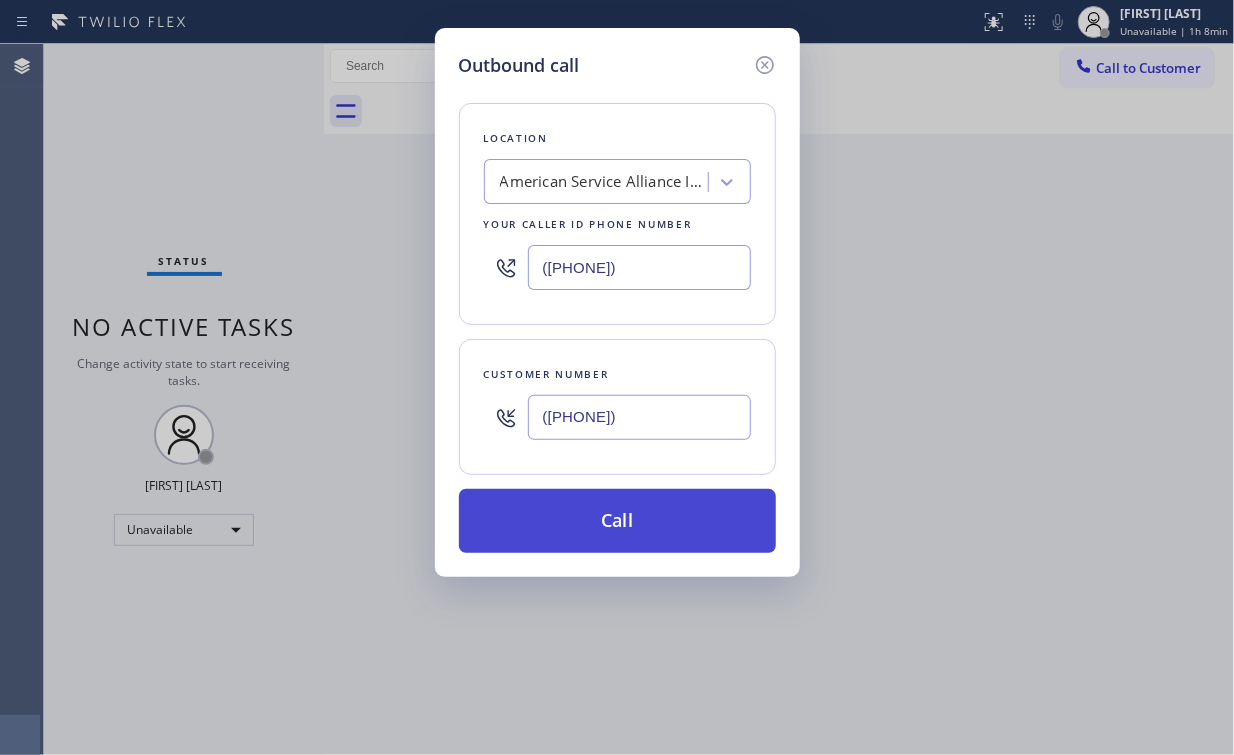 type on "(760) 912-1534" 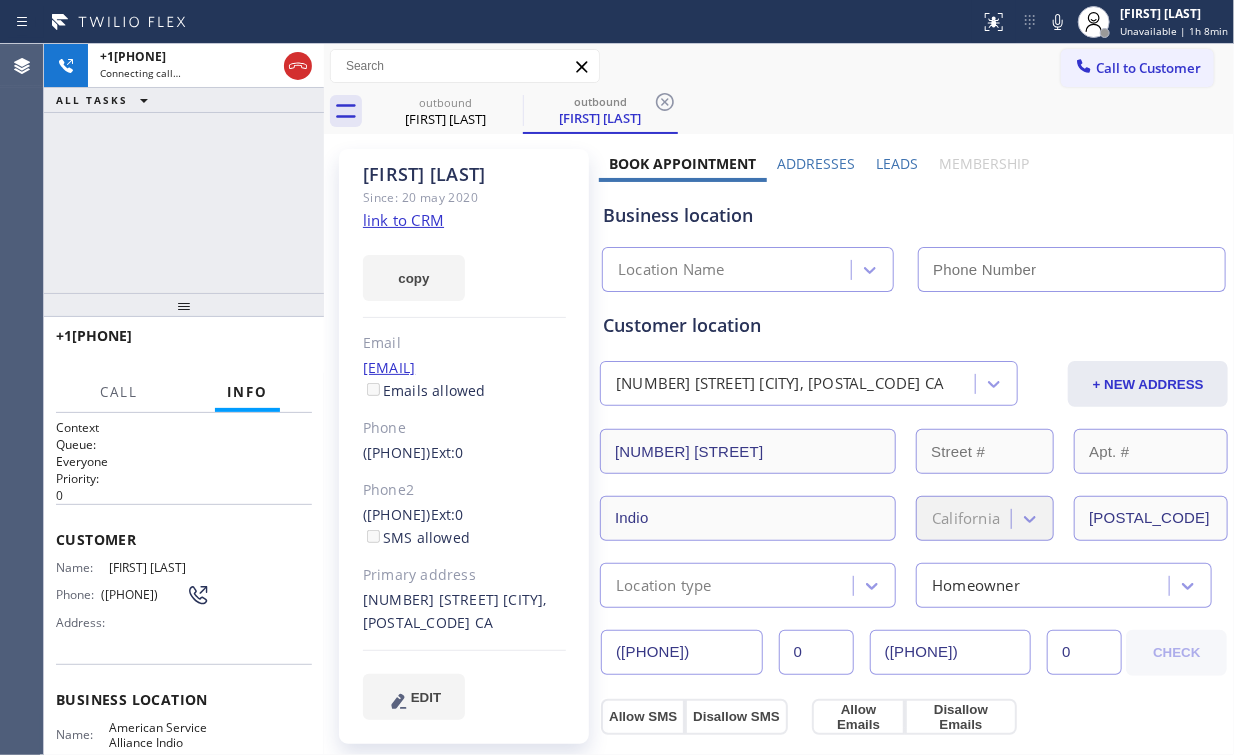type on "(760) 452-3788" 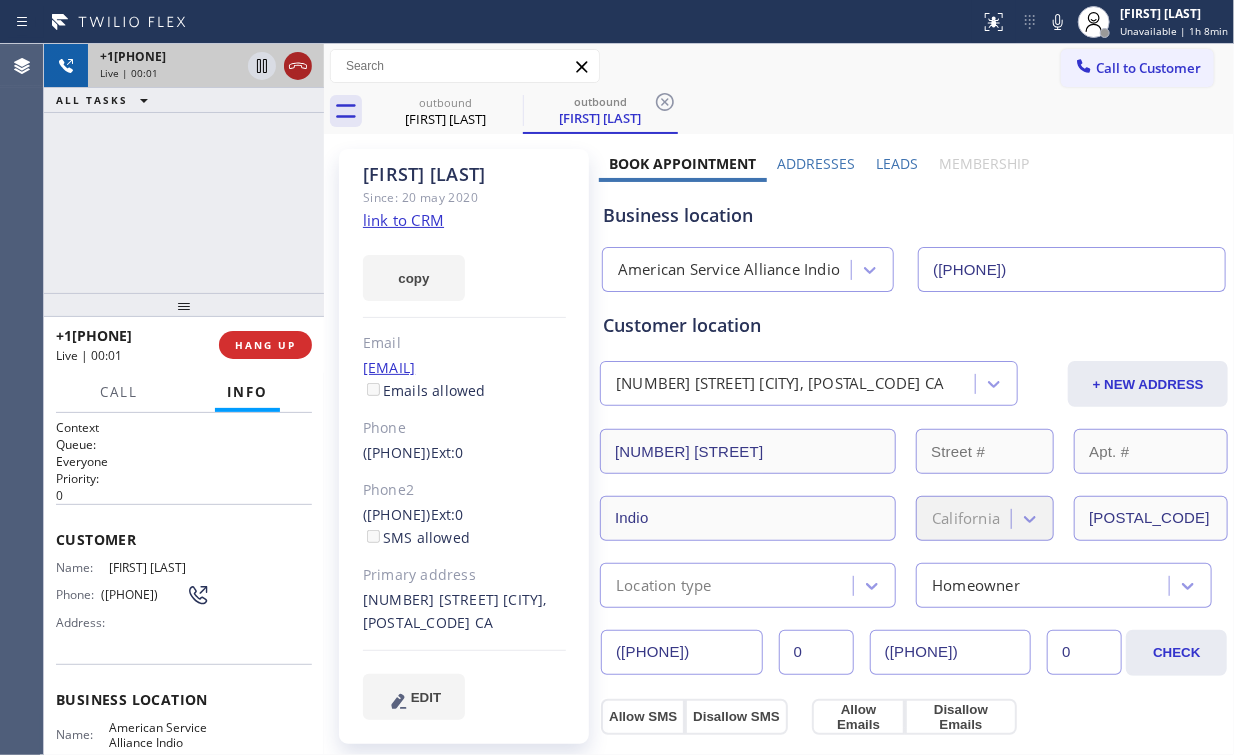 click 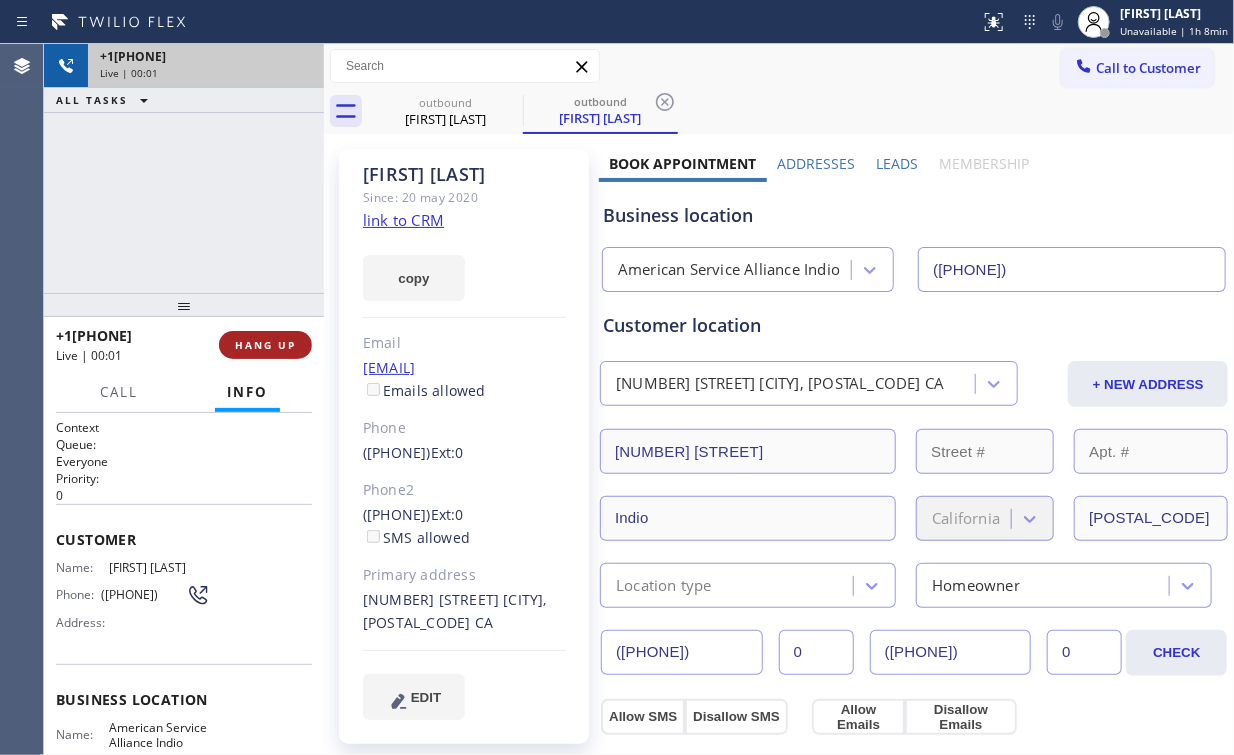 click on "HANG UP" at bounding box center (265, 345) 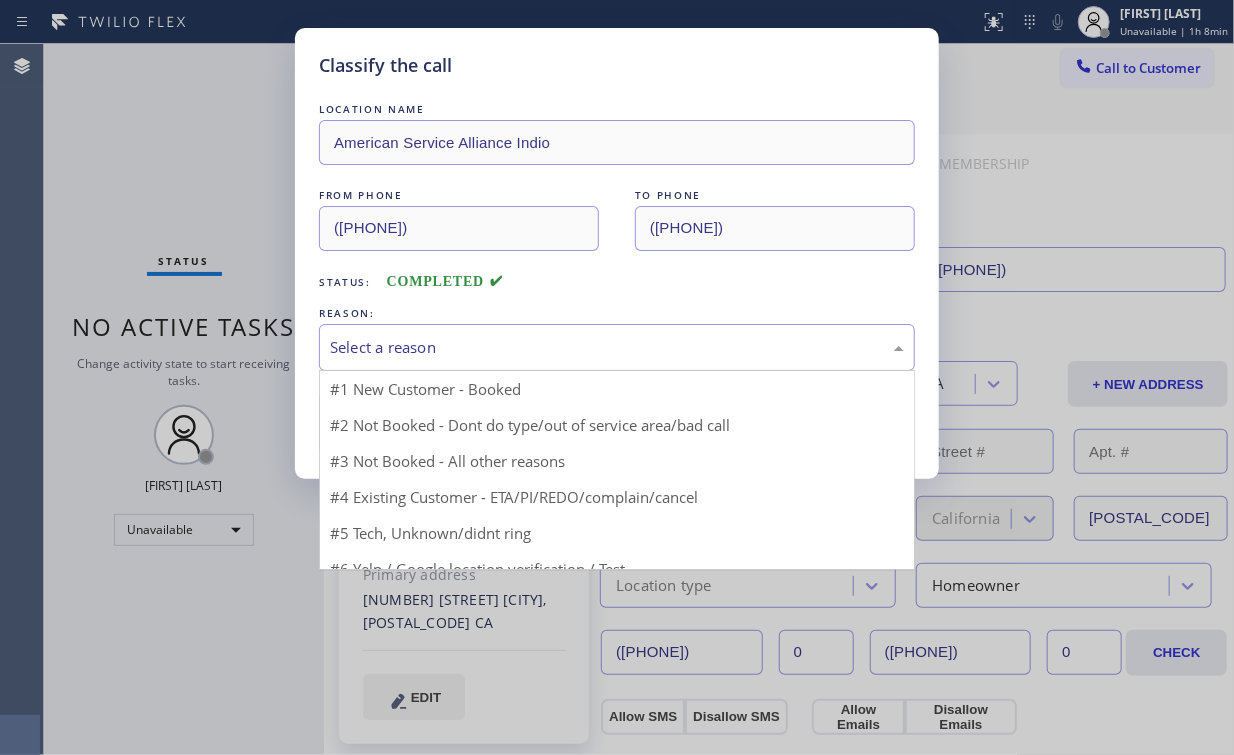 drag, startPoint x: 436, startPoint y: 361, endPoint x: 390, endPoint y: 440, distance: 91.416626 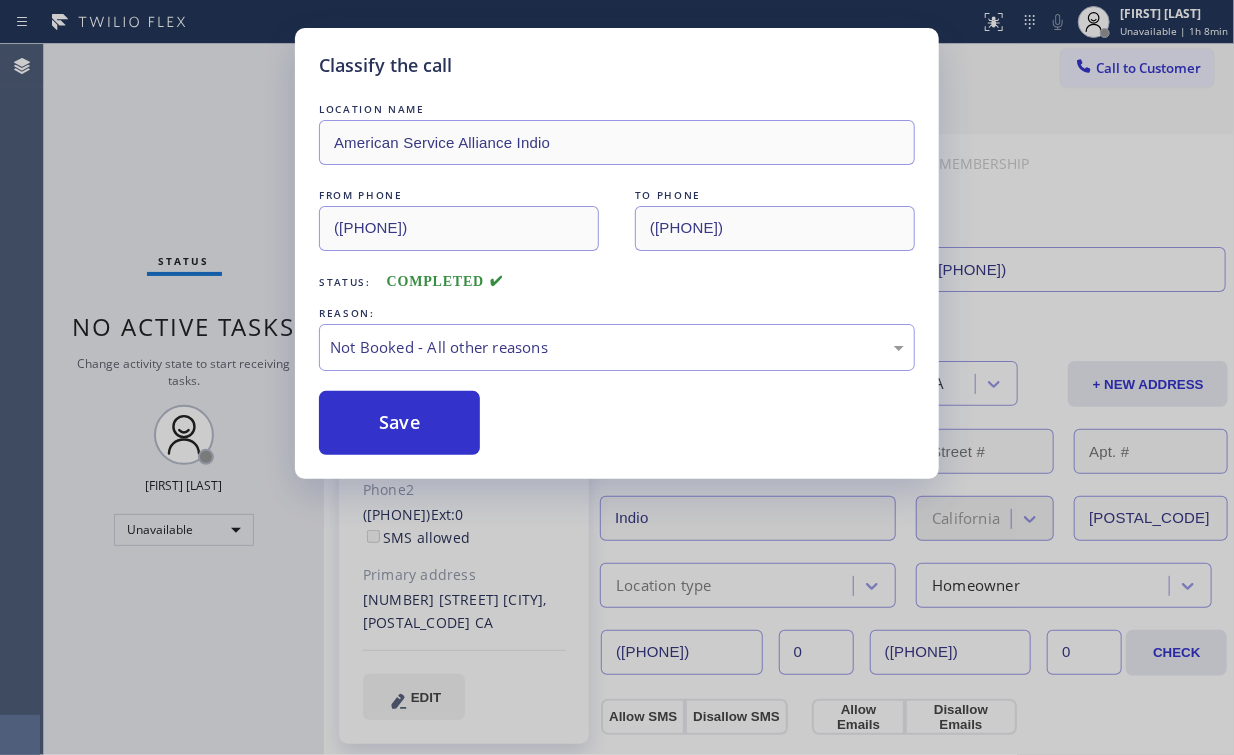 drag, startPoint x: 397, startPoint y: 432, endPoint x: 290, endPoint y: 306, distance: 165.30275 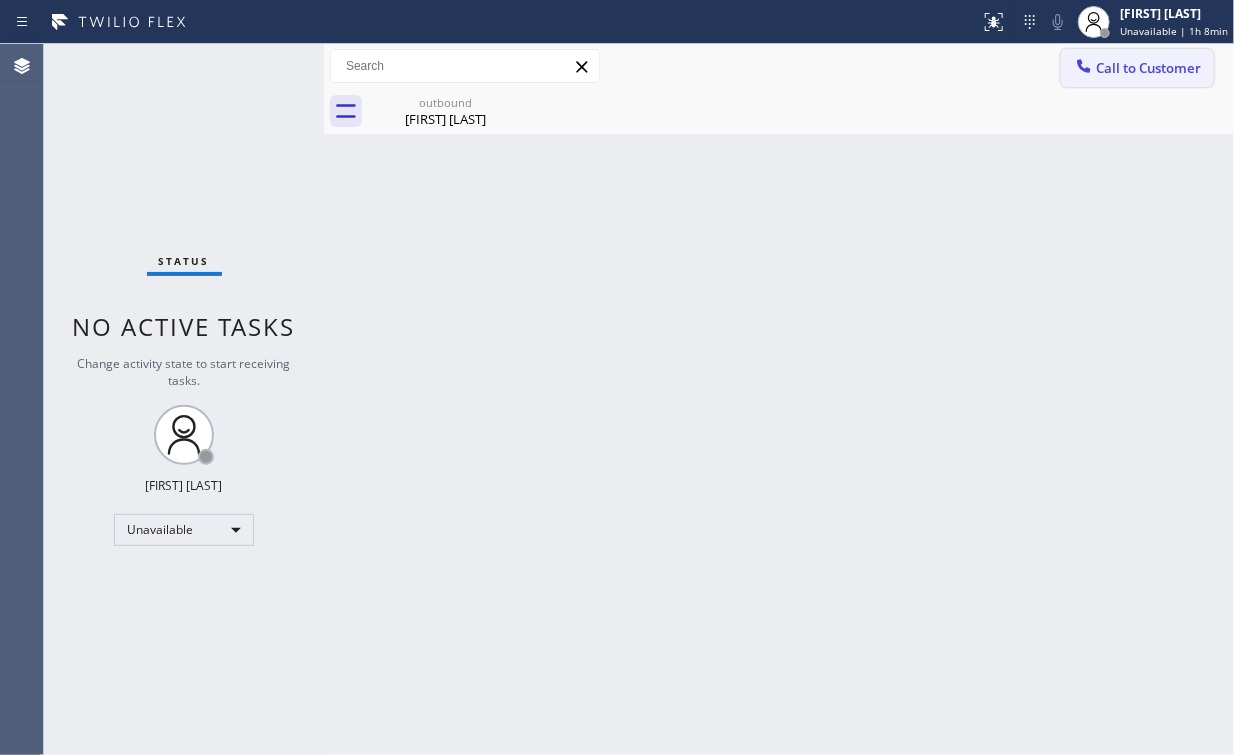 click on "Call to Customer" at bounding box center (1137, 68) 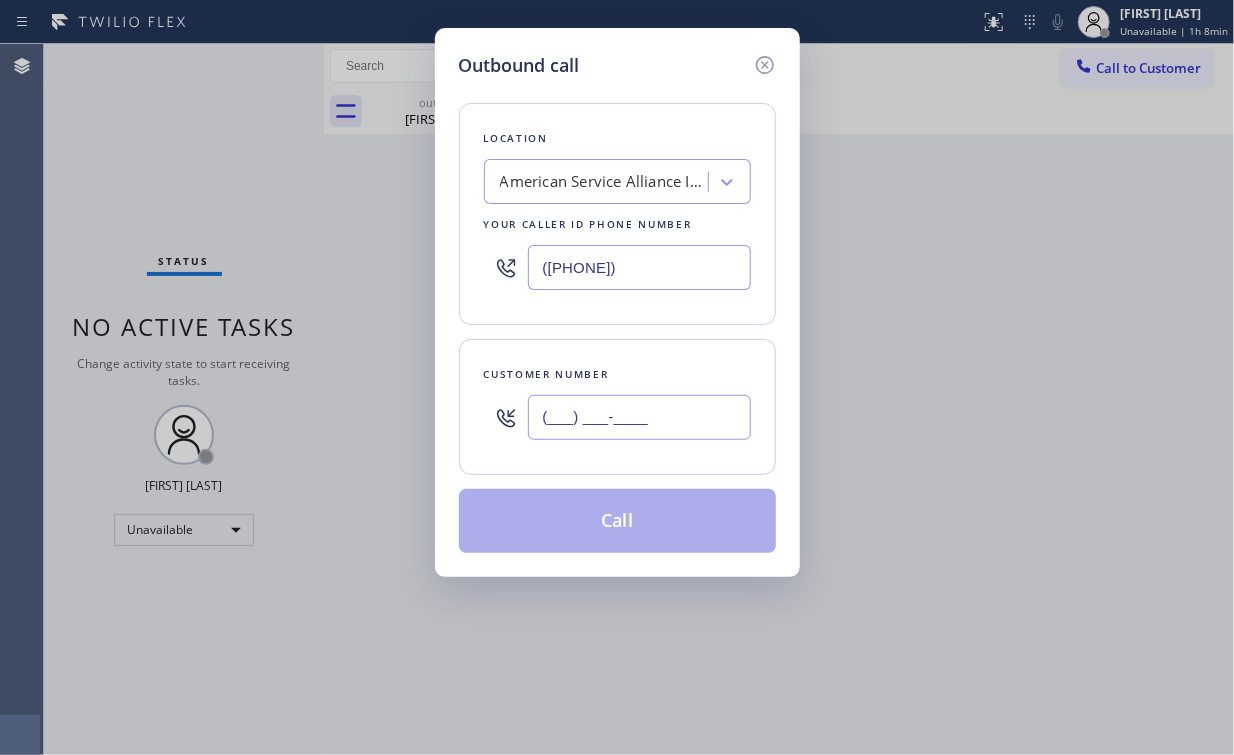 click on "(___) ___-____" at bounding box center [639, 417] 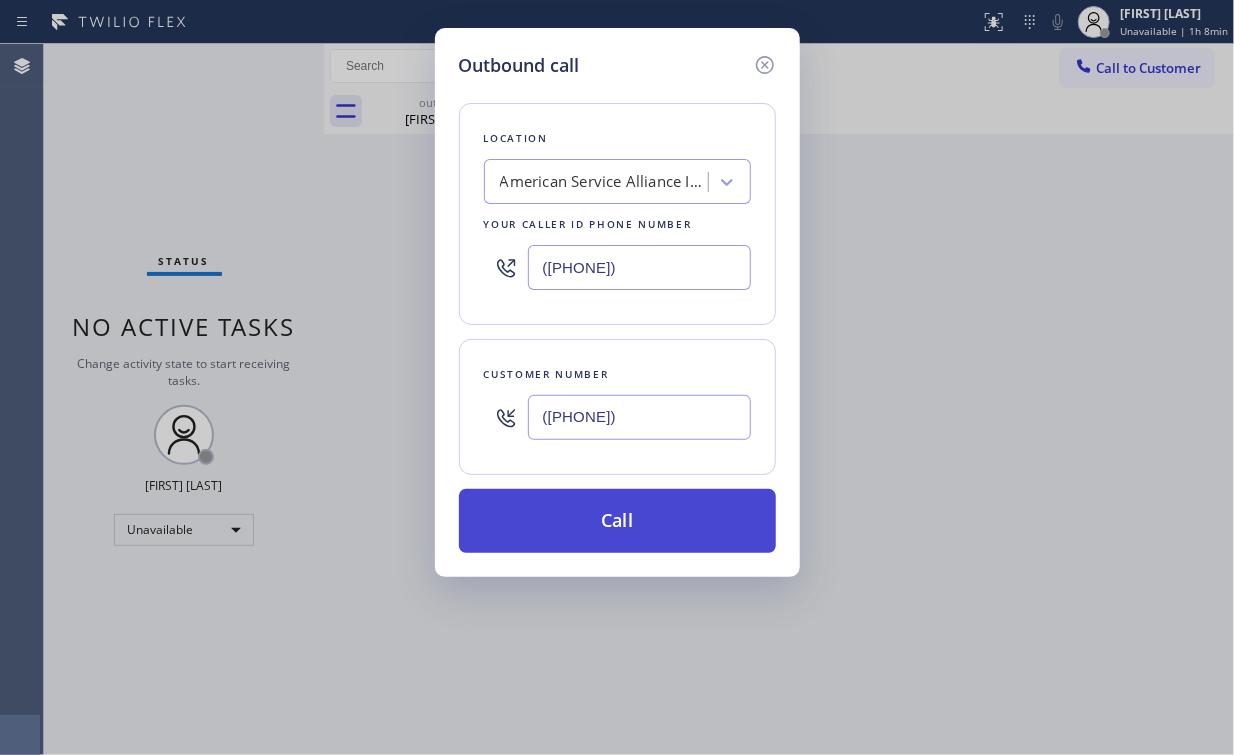 type on "(760) 912-1534" 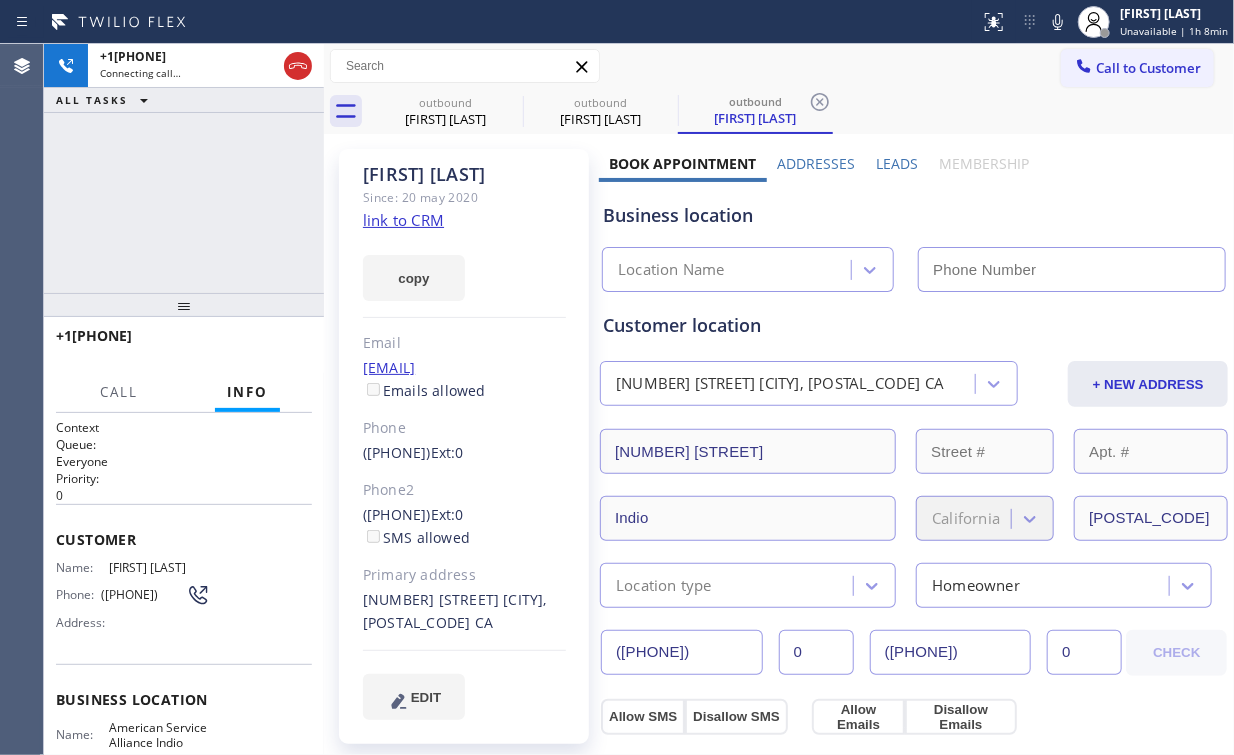 type on "(760) 452-3788" 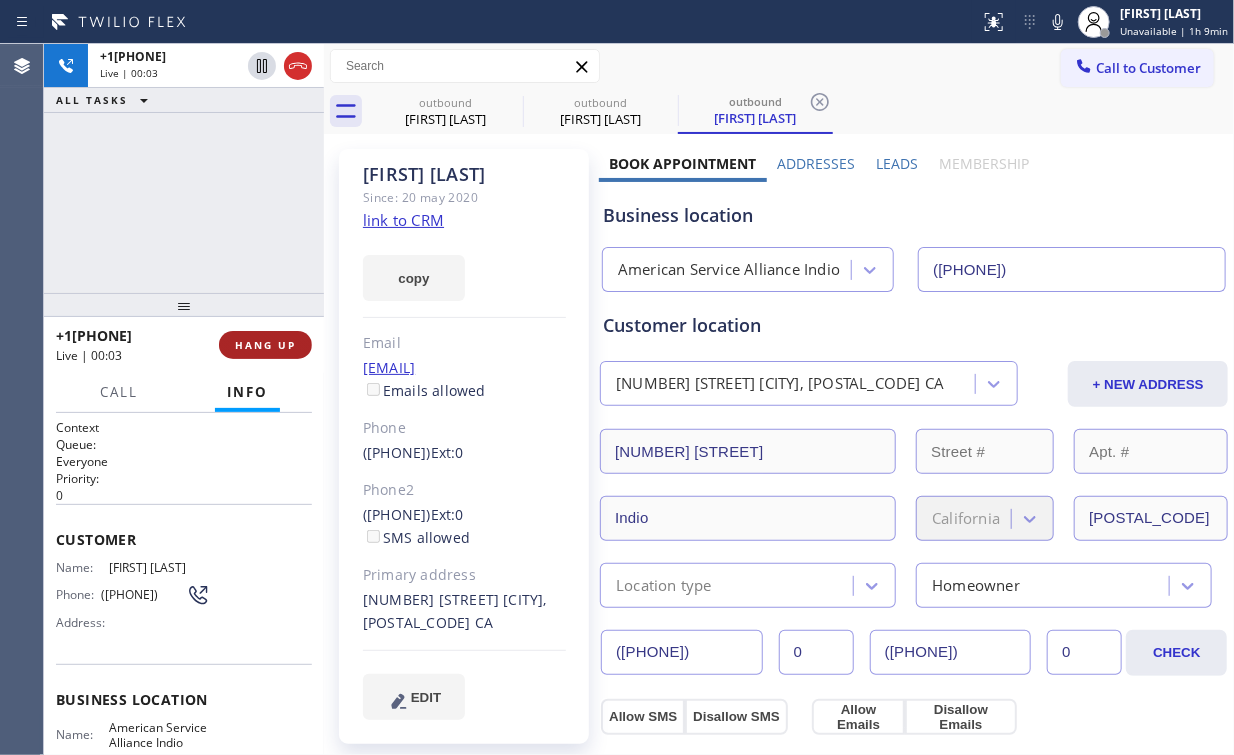 click on "HANG UP" at bounding box center (265, 345) 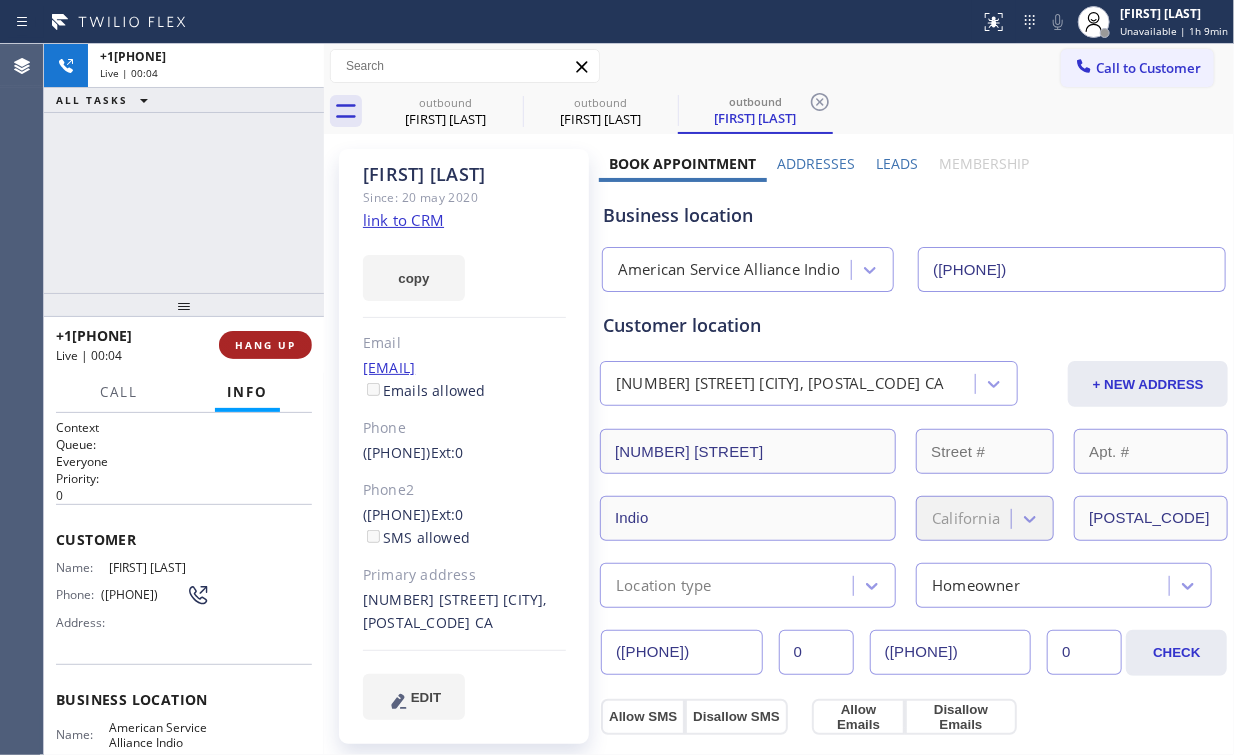 click on "HANG UP" at bounding box center [265, 345] 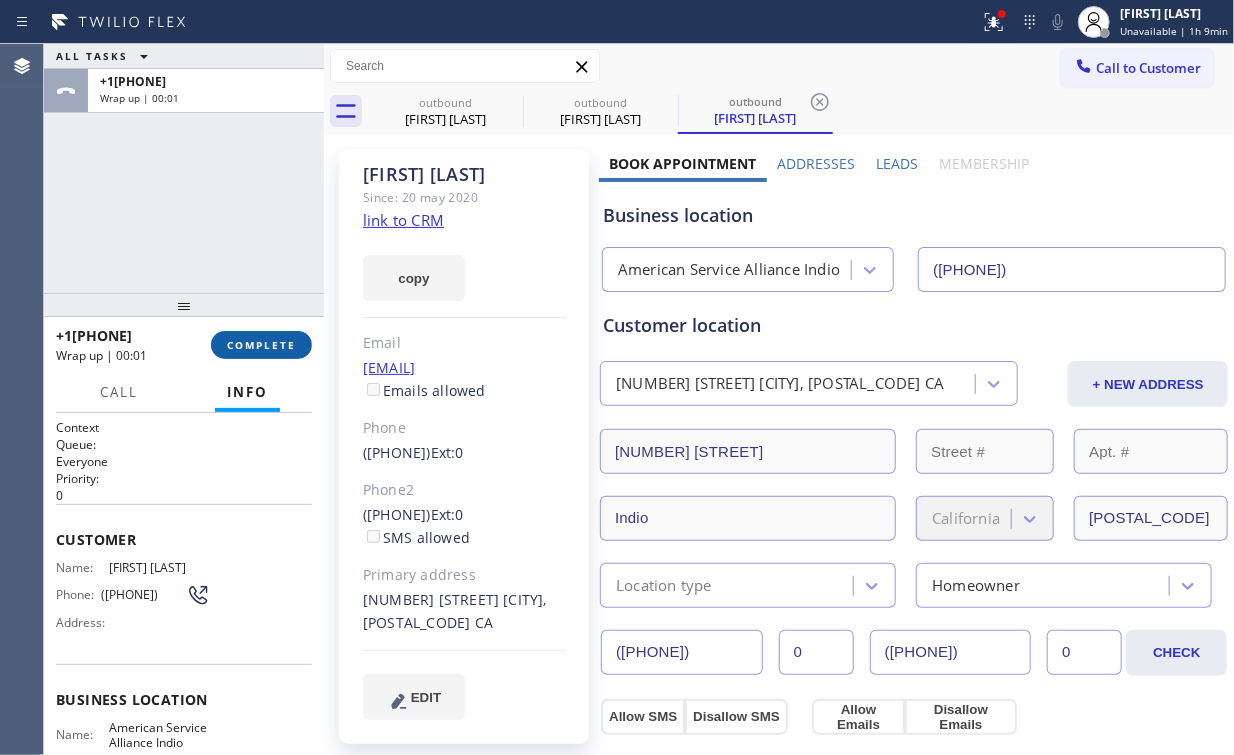 click on "COMPLETE" at bounding box center [261, 345] 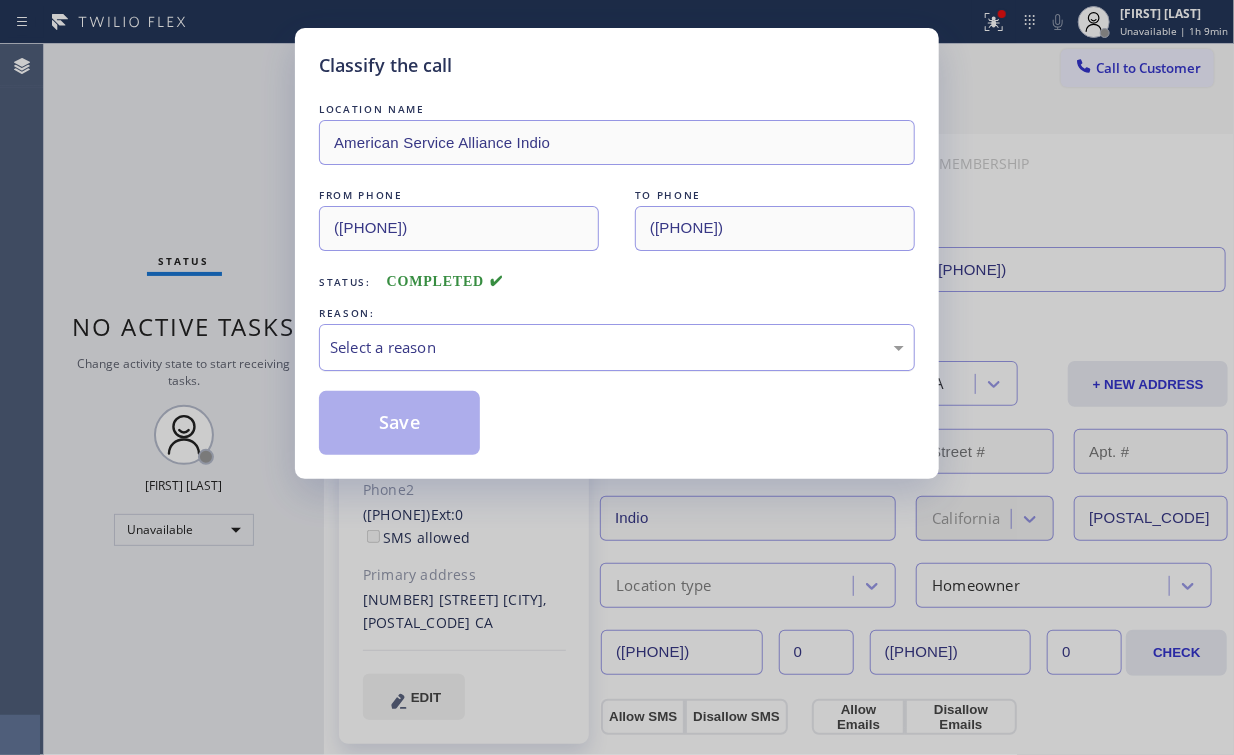 click on "Select a reason" at bounding box center (617, 347) 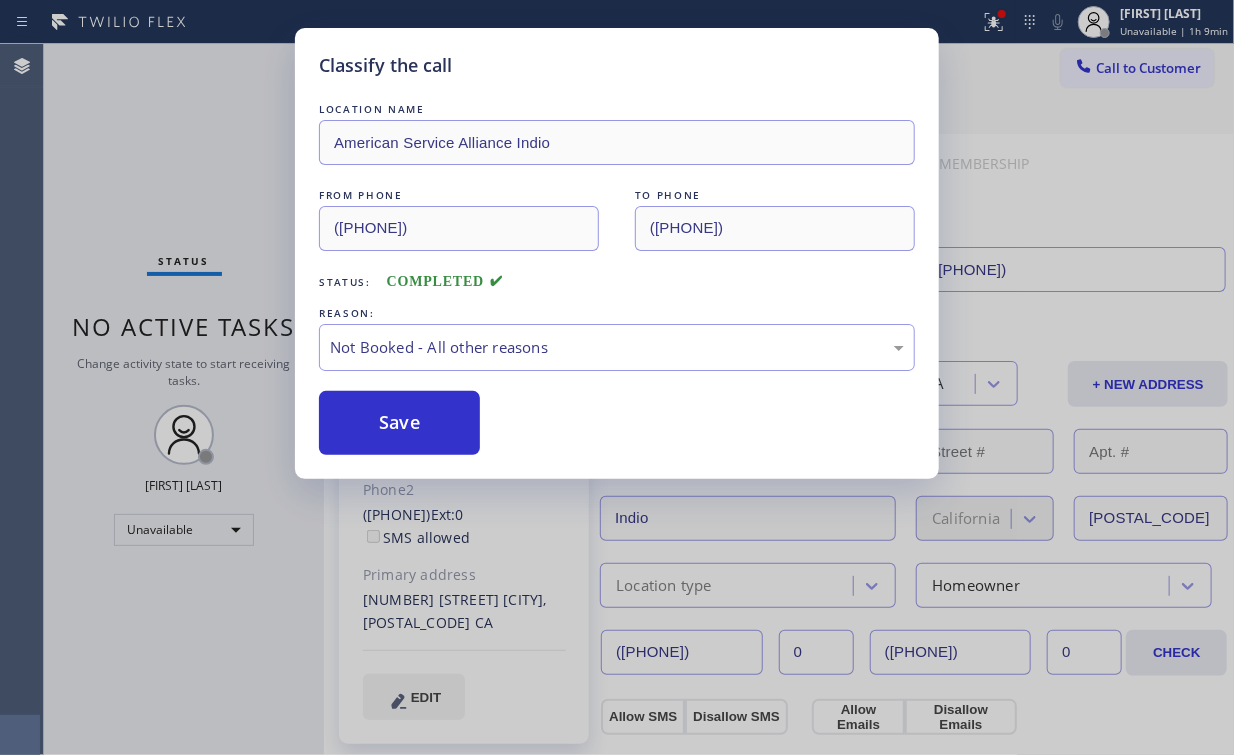 drag, startPoint x: 408, startPoint y: 428, endPoint x: 198, endPoint y: 196, distance: 312.9281 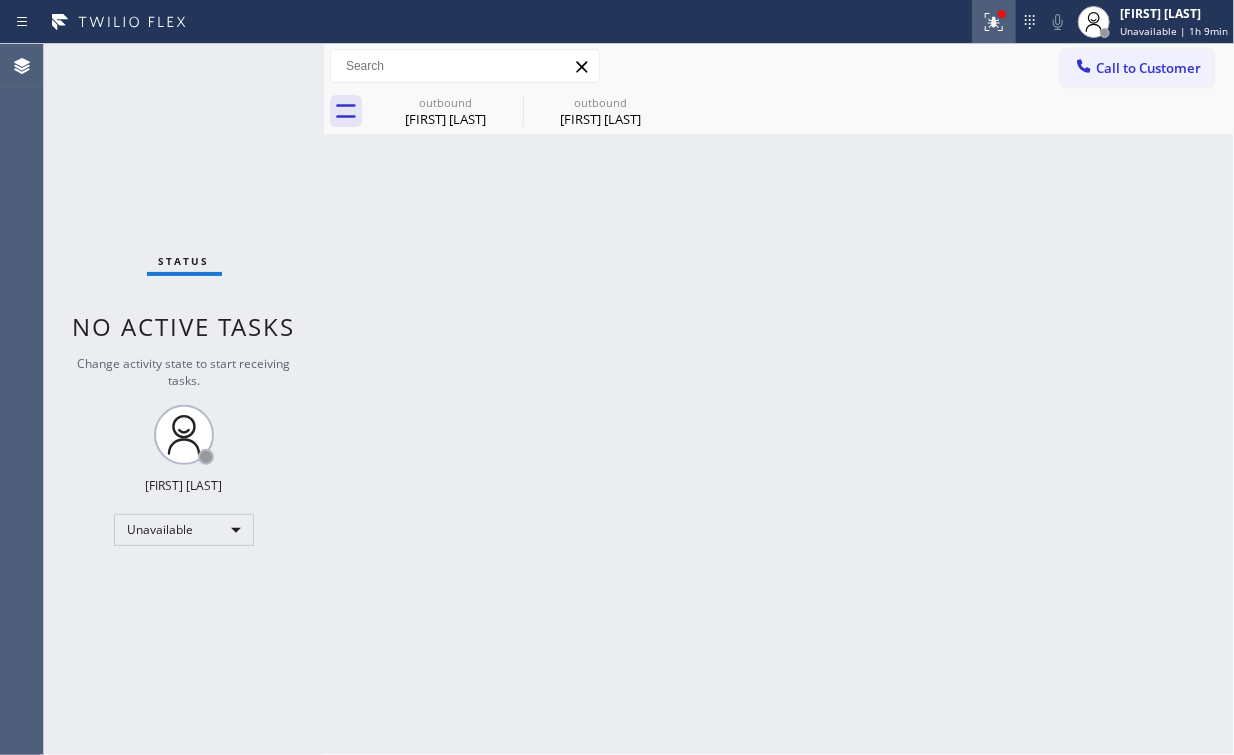 click 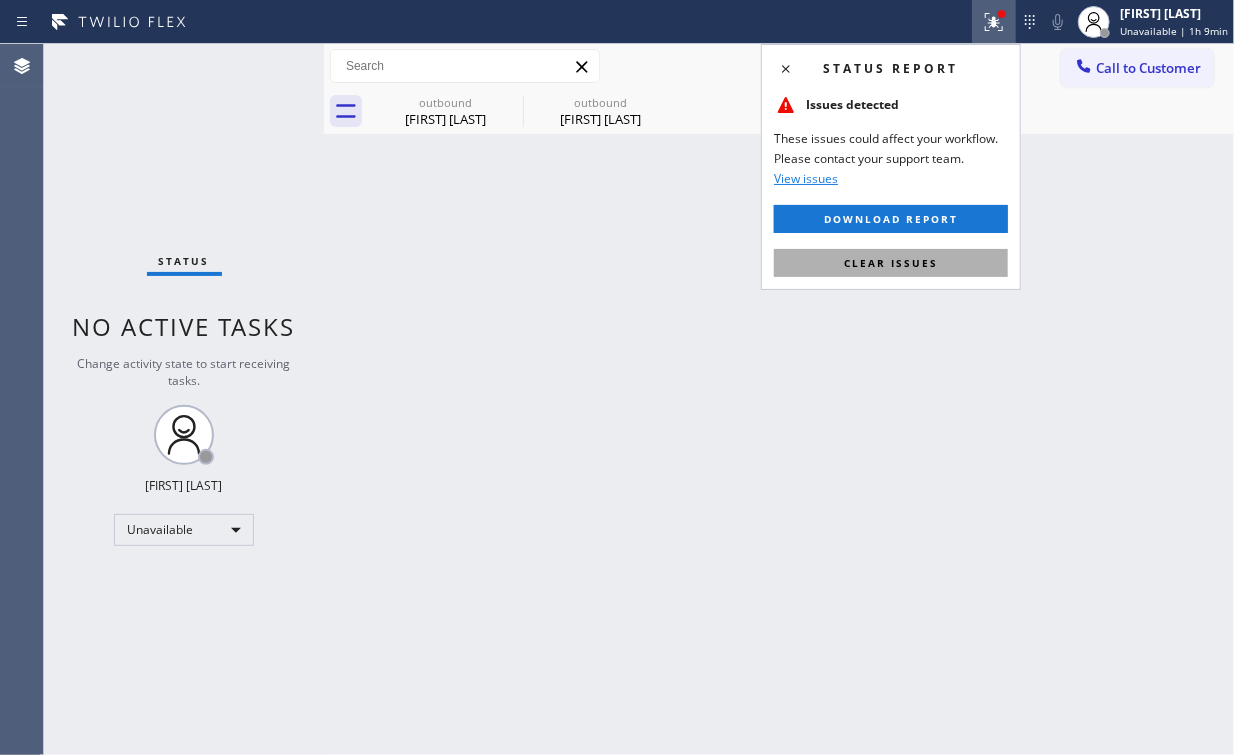 click on "Clear issues" at bounding box center (891, 263) 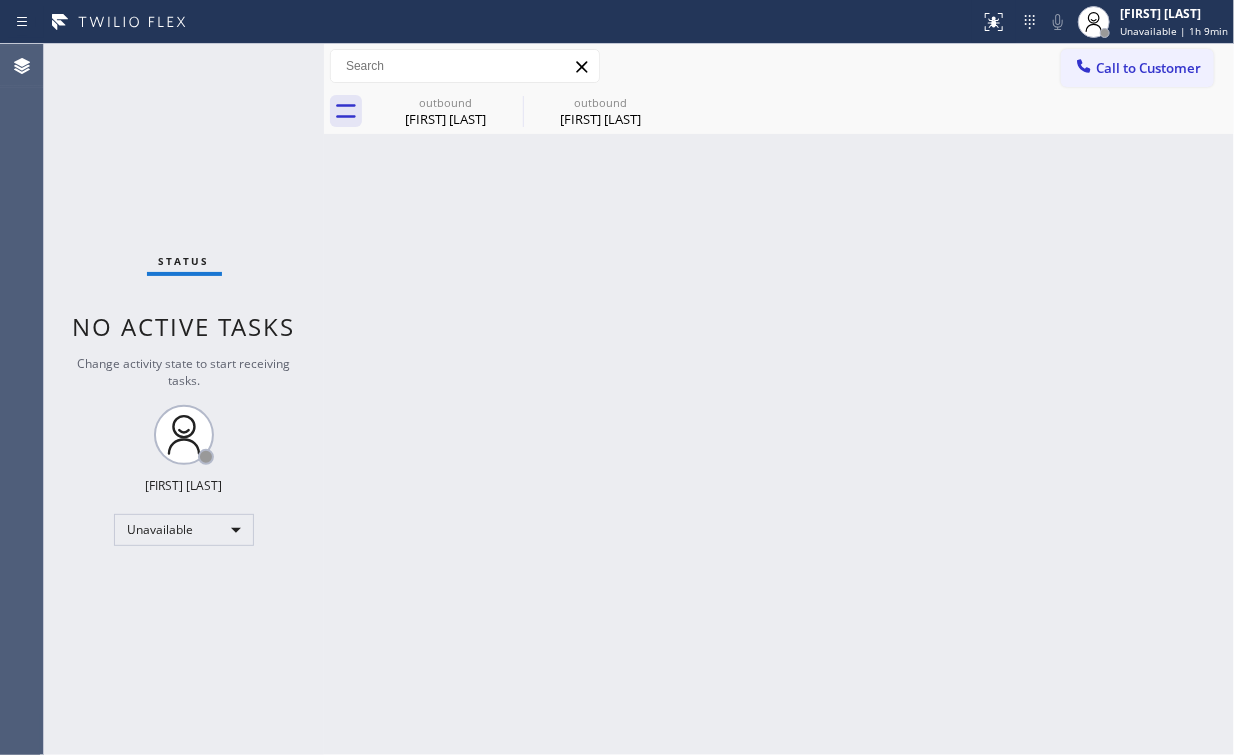 drag, startPoint x: 506, startPoint y: 234, endPoint x: 440, endPoint y: 124, distance: 128.28094 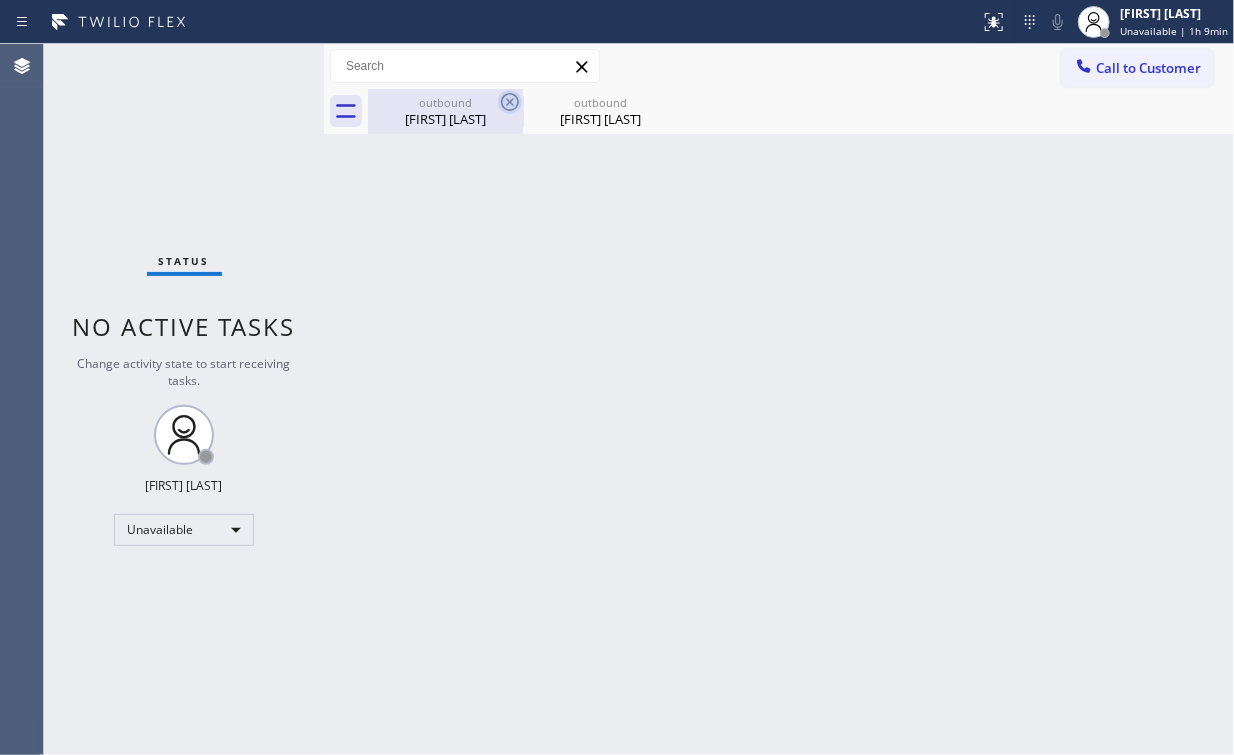 click on "Jessy Contraros" at bounding box center [445, 119] 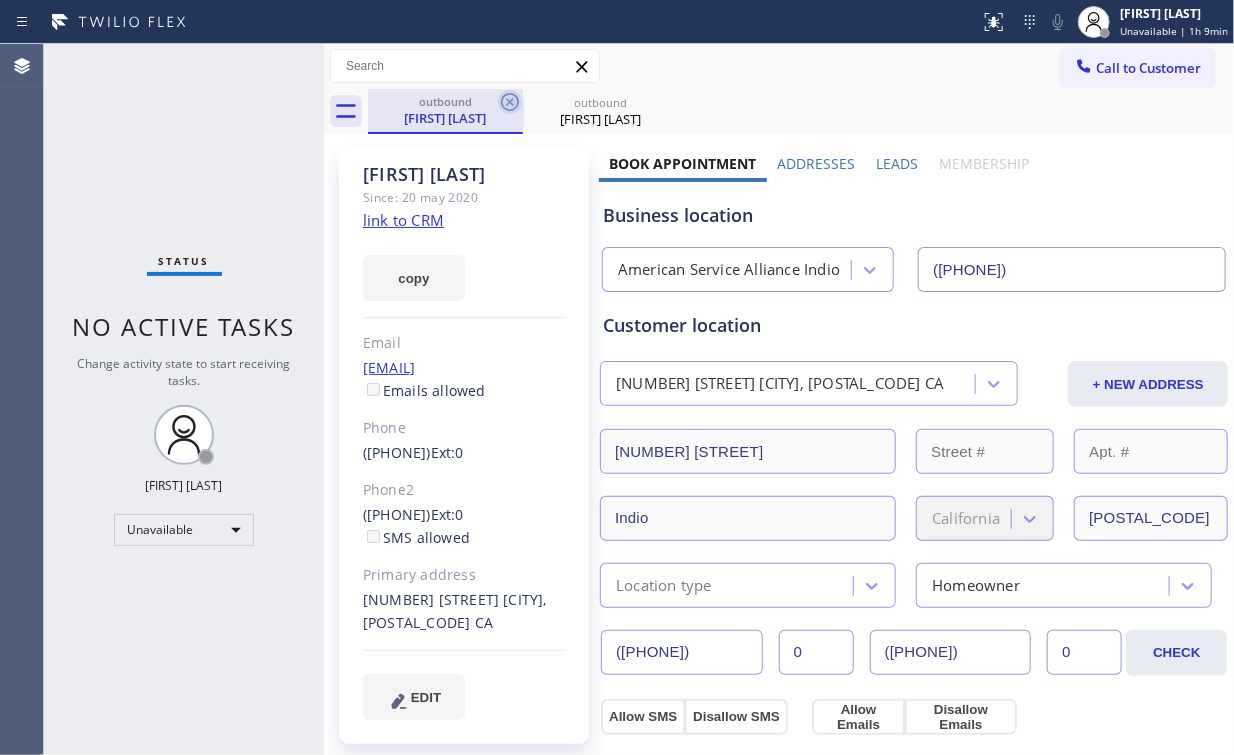 click 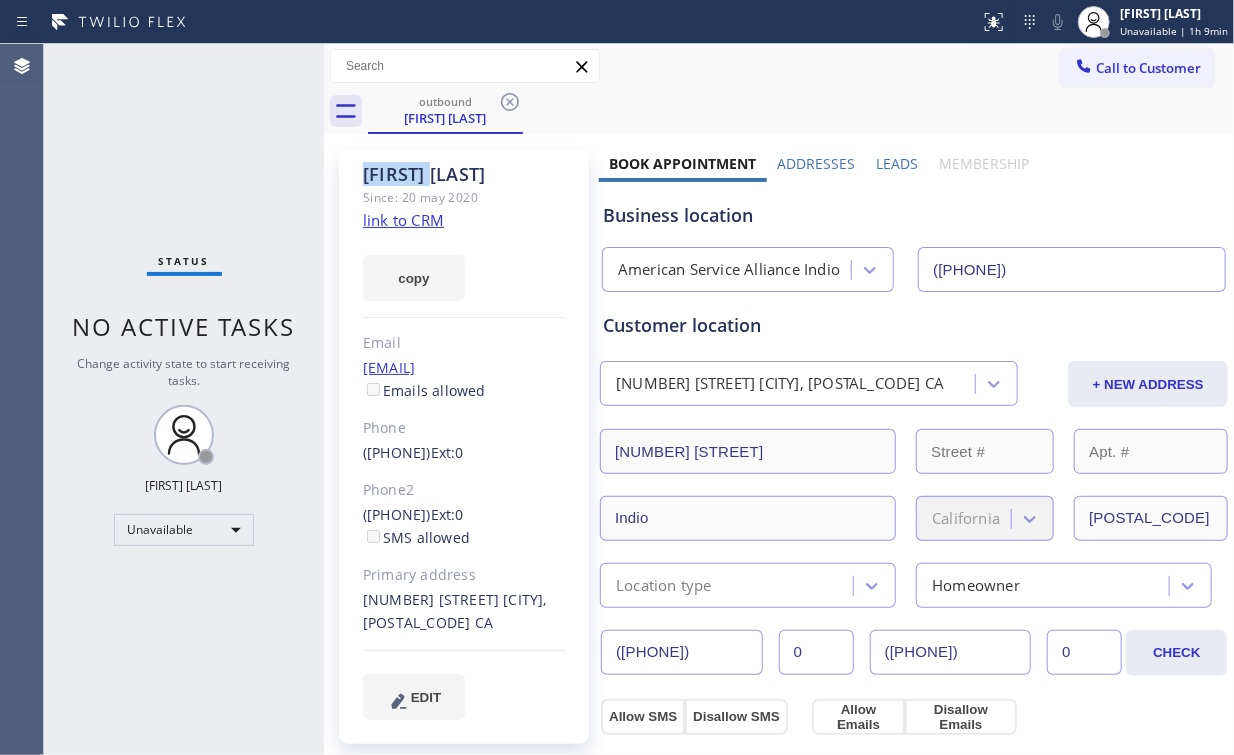 click 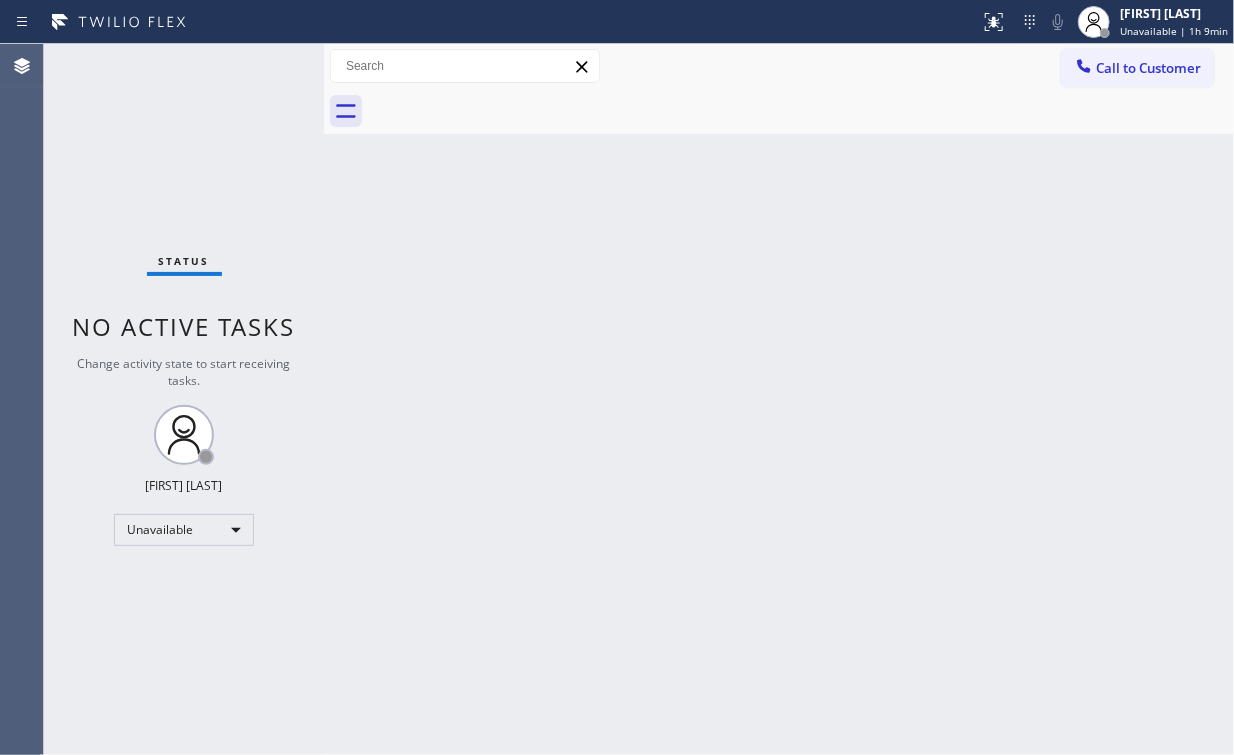 click on "Back to Dashboard Change Sender ID Customers Technicians Select a contact Outbound call Location Search location Your caller id phone number Customer number Call Customer info Name   Phone none Address none Change Sender ID HVAC +18559994417 5 Star Appliance +18557314952 Appliance Repair +18554611149 Plumbing +18889090120 Air Duct Cleaning +18006865038  Electricians +18005688664 Cancel Change Check personal SMS Reset Change No tabs Call to Customer Outbound call Location American Service Alliance Indio Your caller id phone number (760) 452-3788 Customer number Call Outbound call Technician Search Technician Your caller id phone number Your caller id phone number Call" at bounding box center (779, 399) 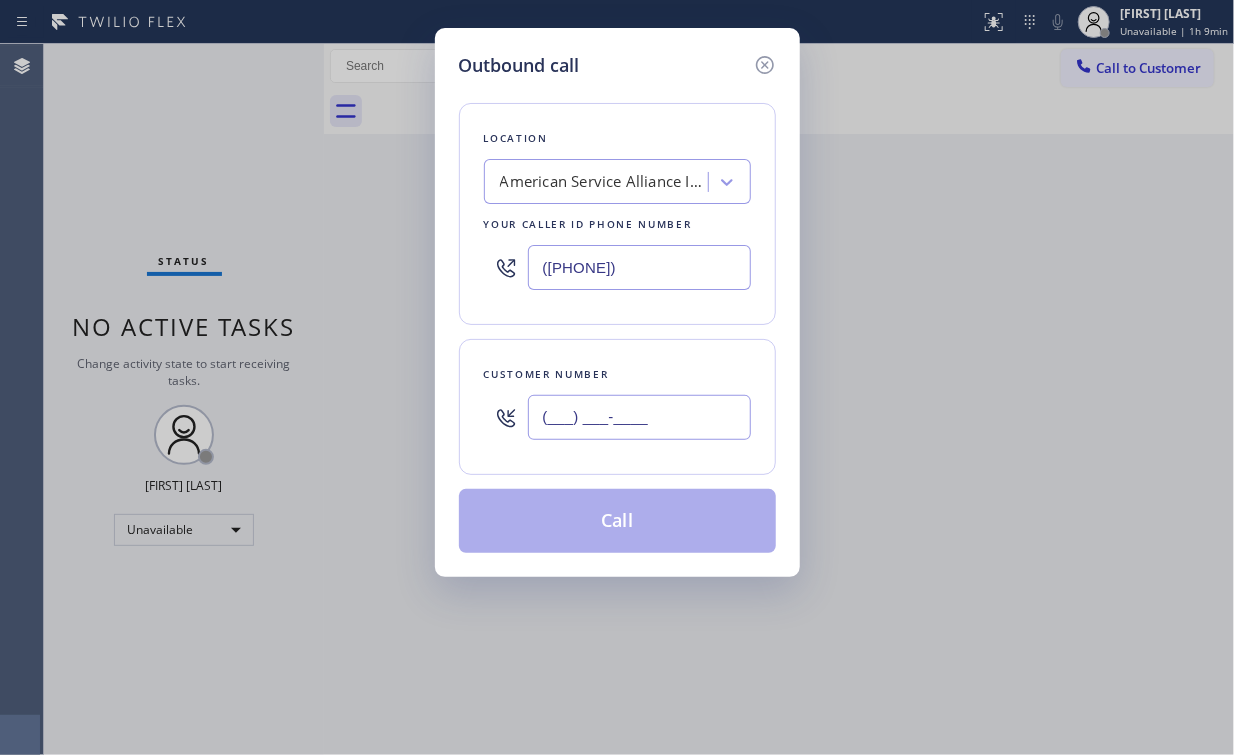 click on "(___) ___-____" at bounding box center (639, 417) 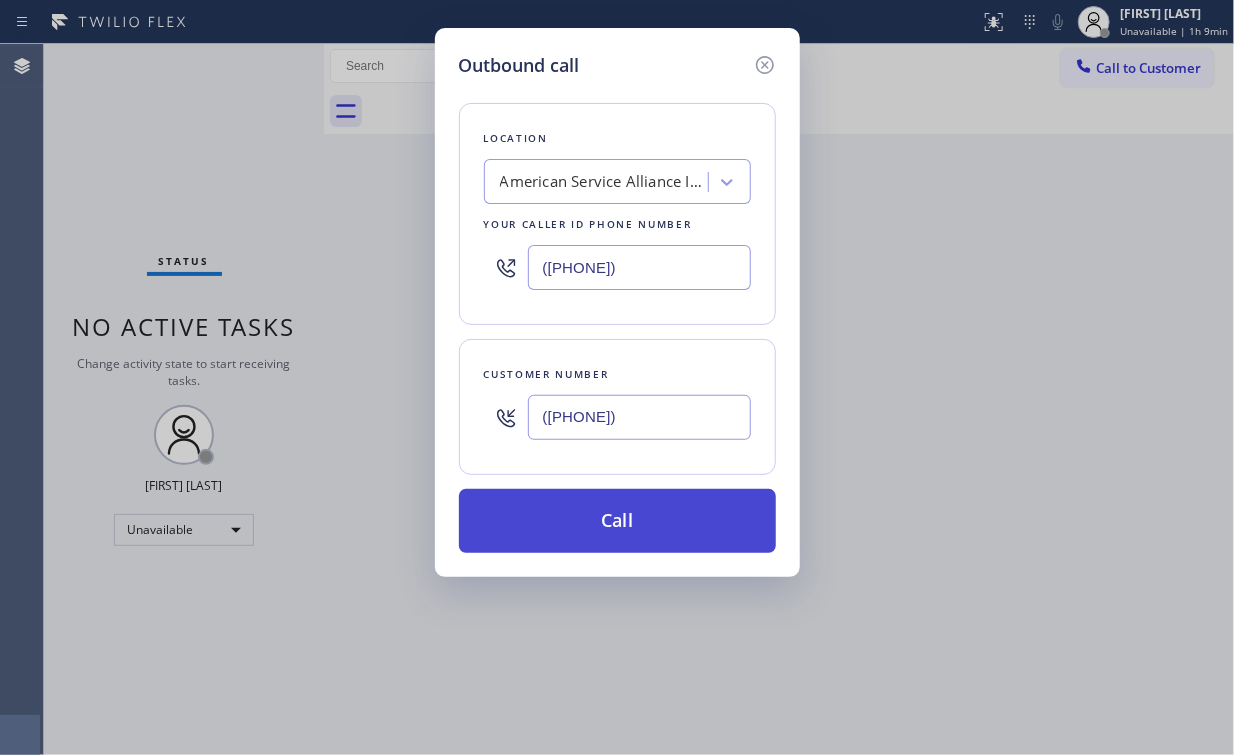 type on "(626) 260-2210" 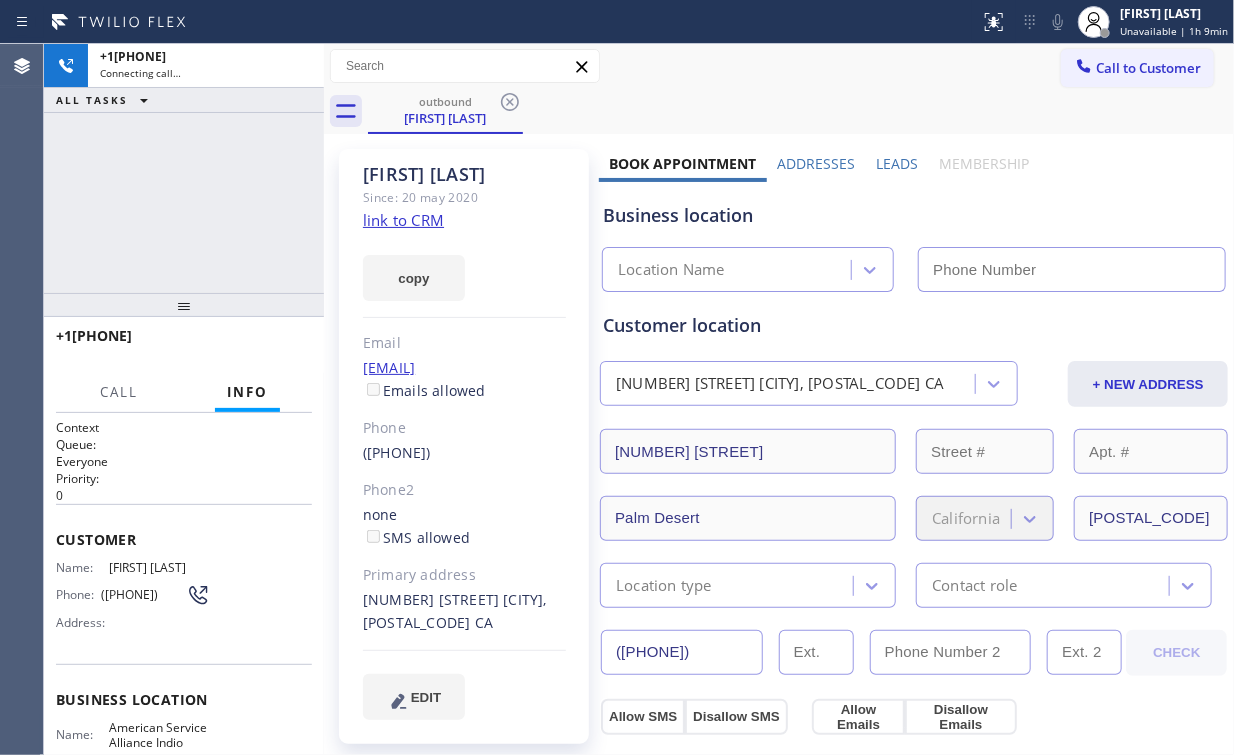 click on "+16262602210 Connecting call… ALL TASKS ALL TASKS ACTIVE TASKS TASKS IN WRAP UP" at bounding box center (184, 168) 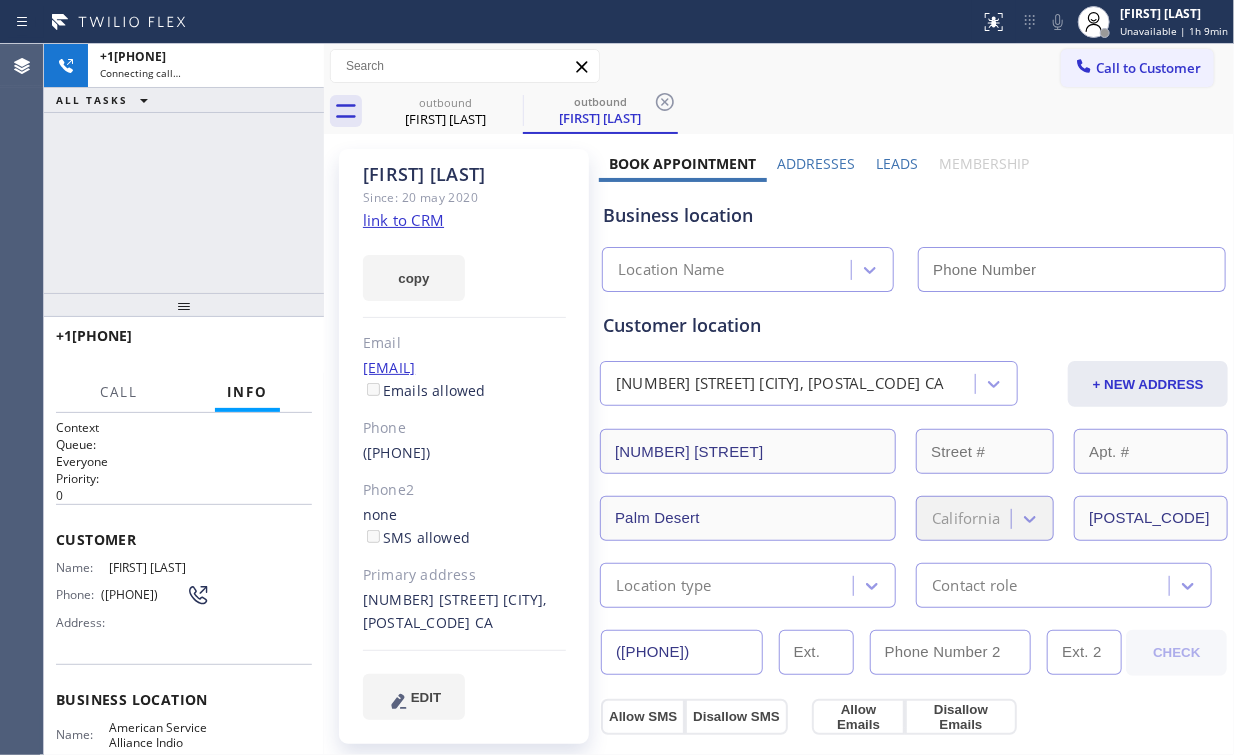 type on "(760) 452-3788" 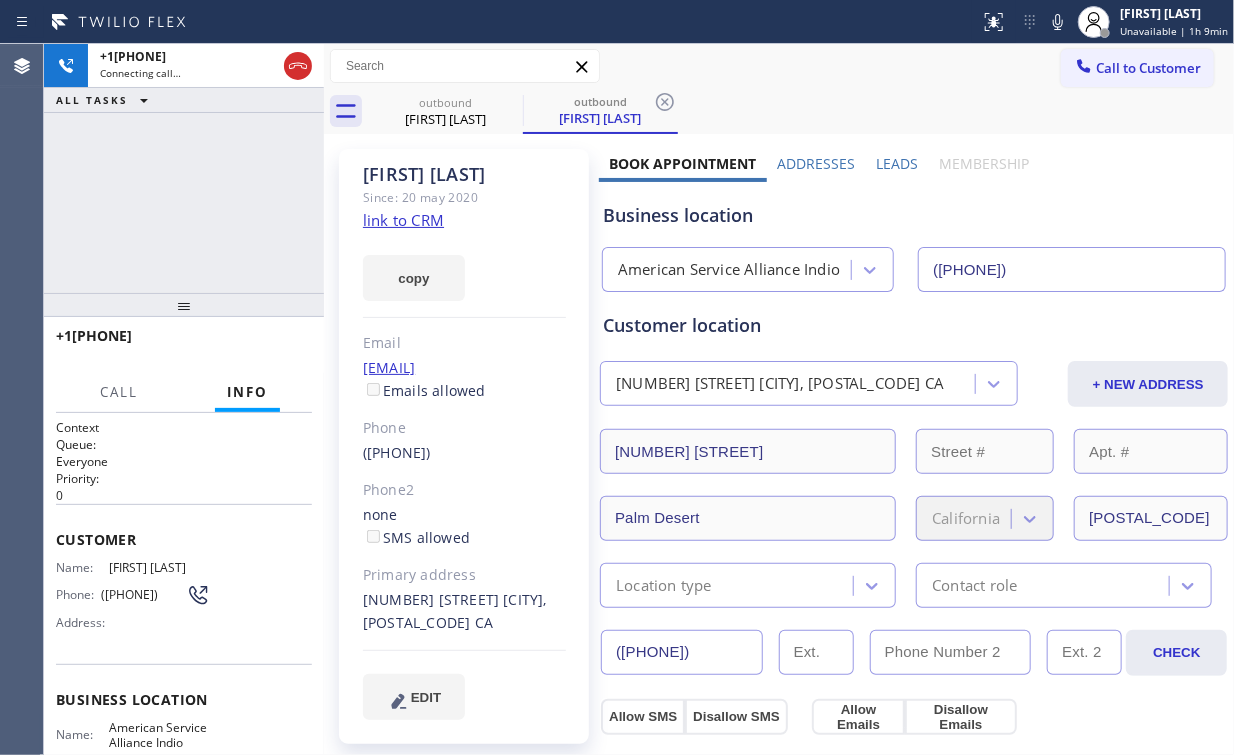 click on "+16262602210 Connecting call… ALL TASKS ALL TASKS ACTIVE TASKS TASKS IN WRAP UP" at bounding box center (184, 168) 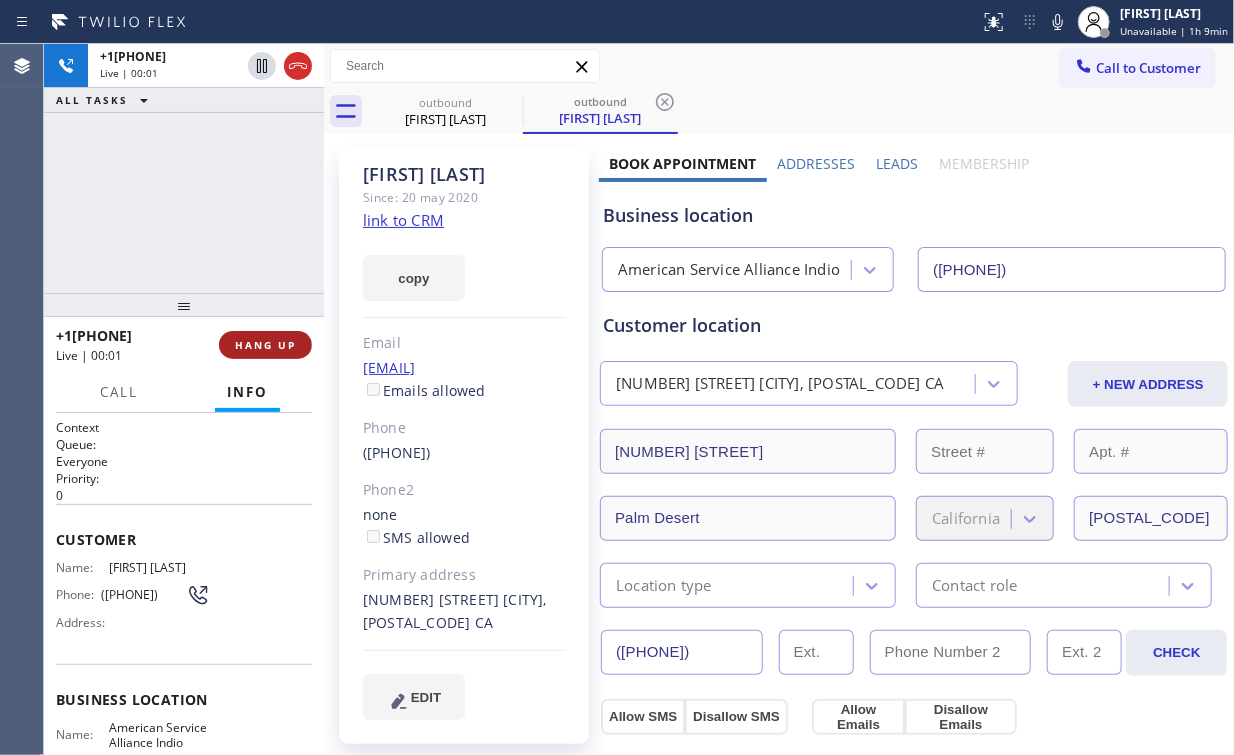 click on "HANG UP" at bounding box center (265, 345) 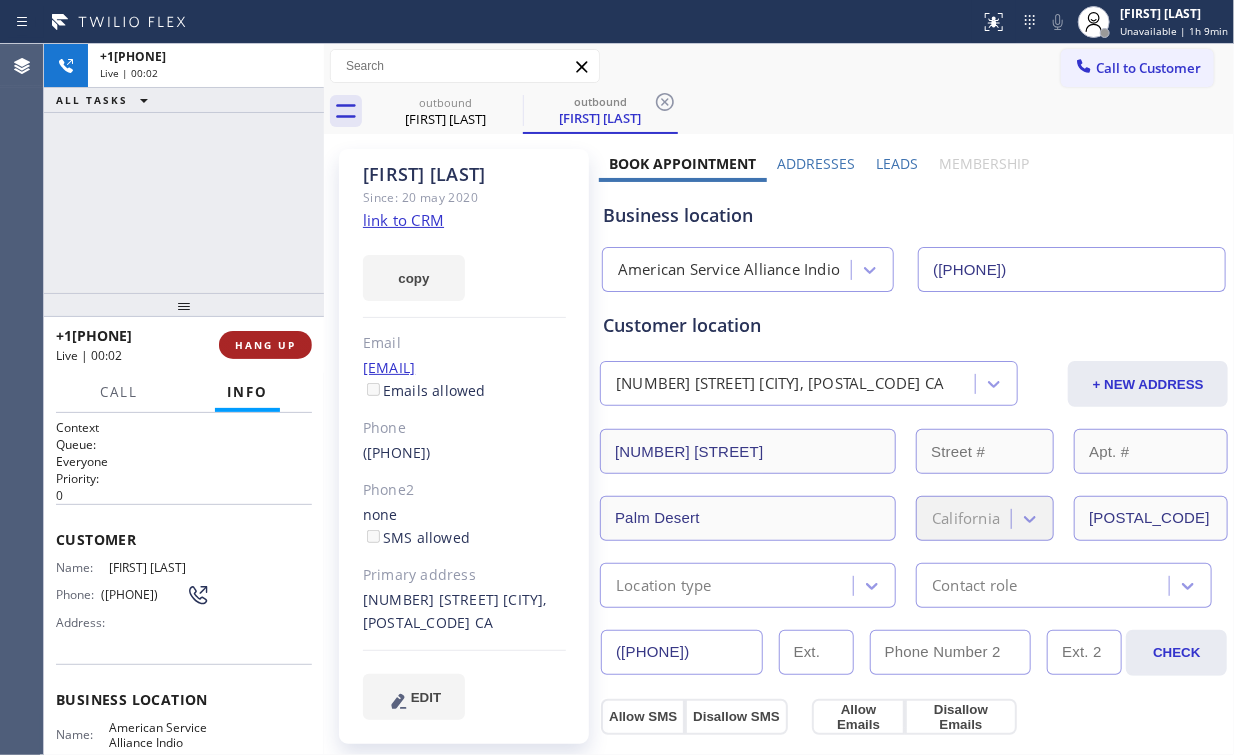 click on "HANG UP" at bounding box center (265, 345) 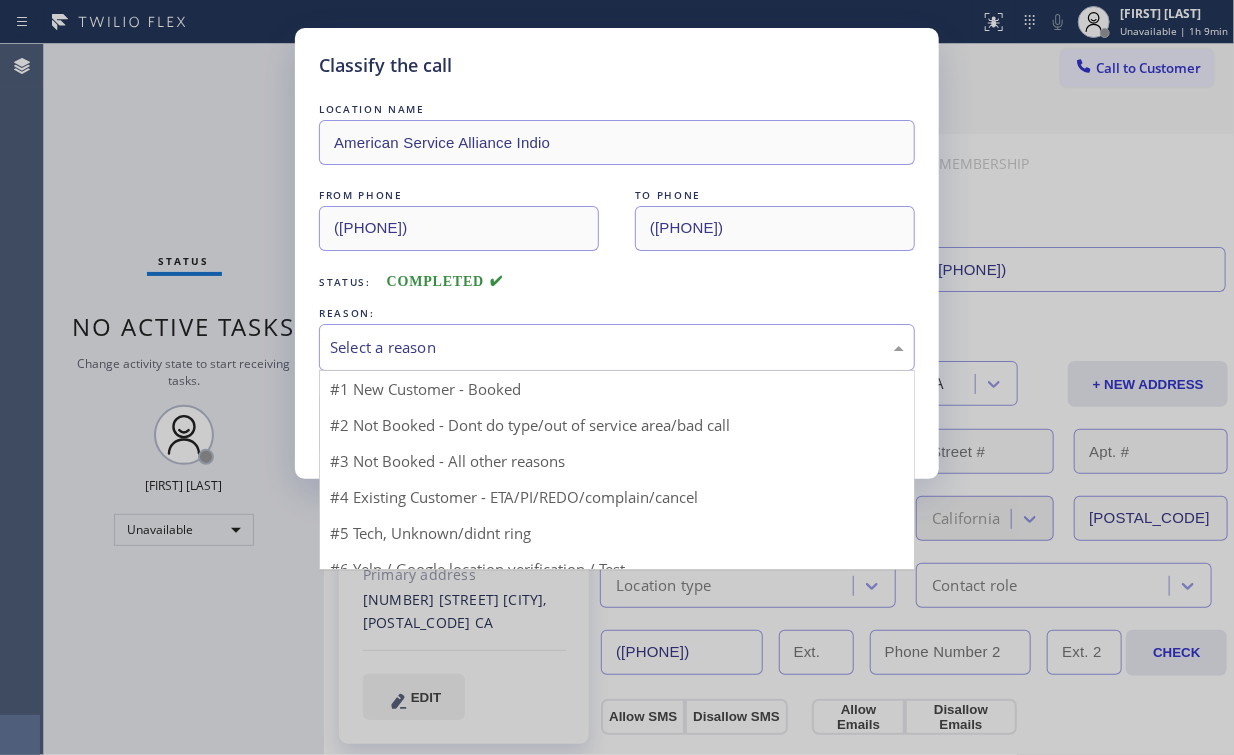 click on "Select a reason" at bounding box center [617, 347] 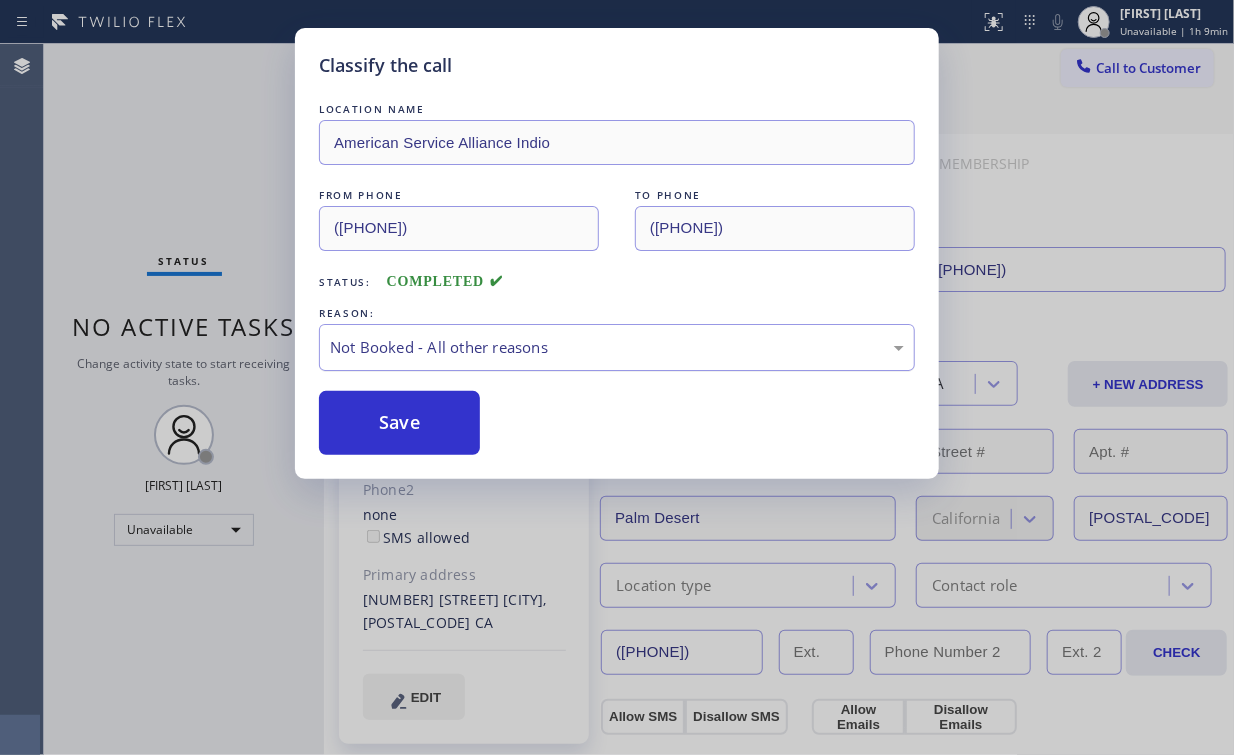 drag, startPoint x: 399, startPoint y: 420, endPoint x: 348, endPoint y: 361, distance: 77.987175 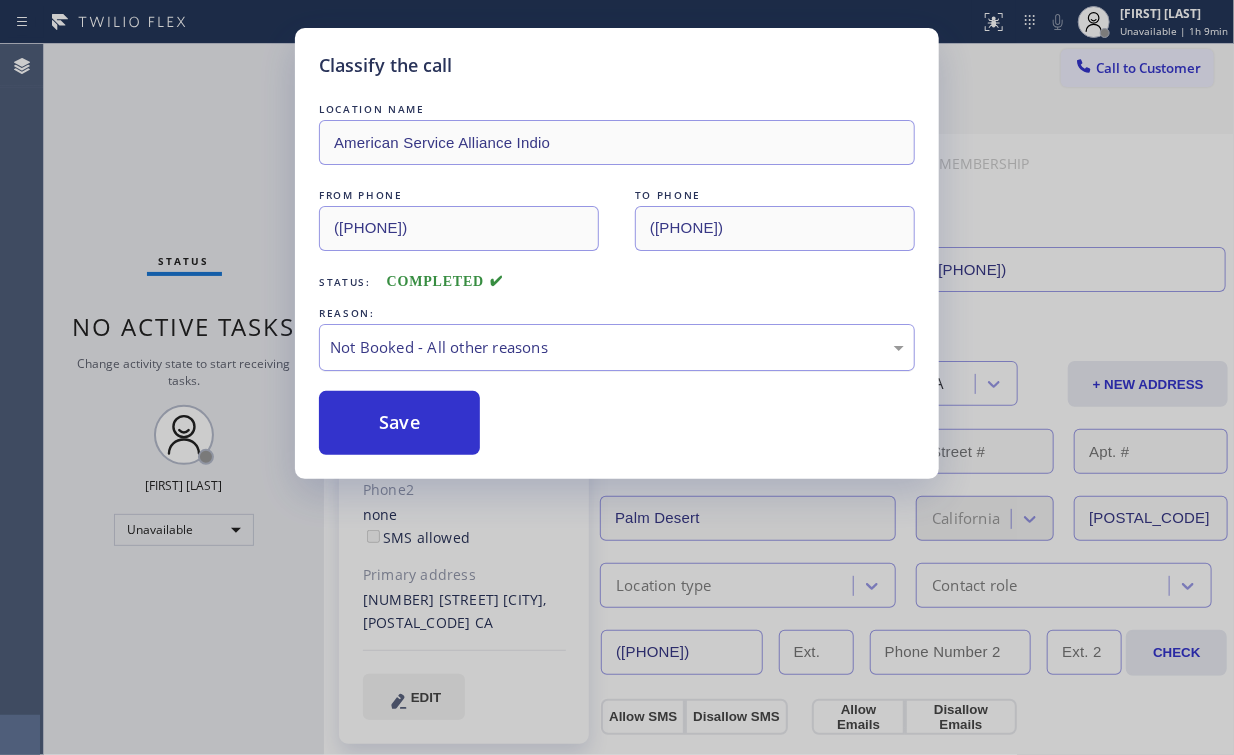 click on "Save" at bounding box center [399, 423] 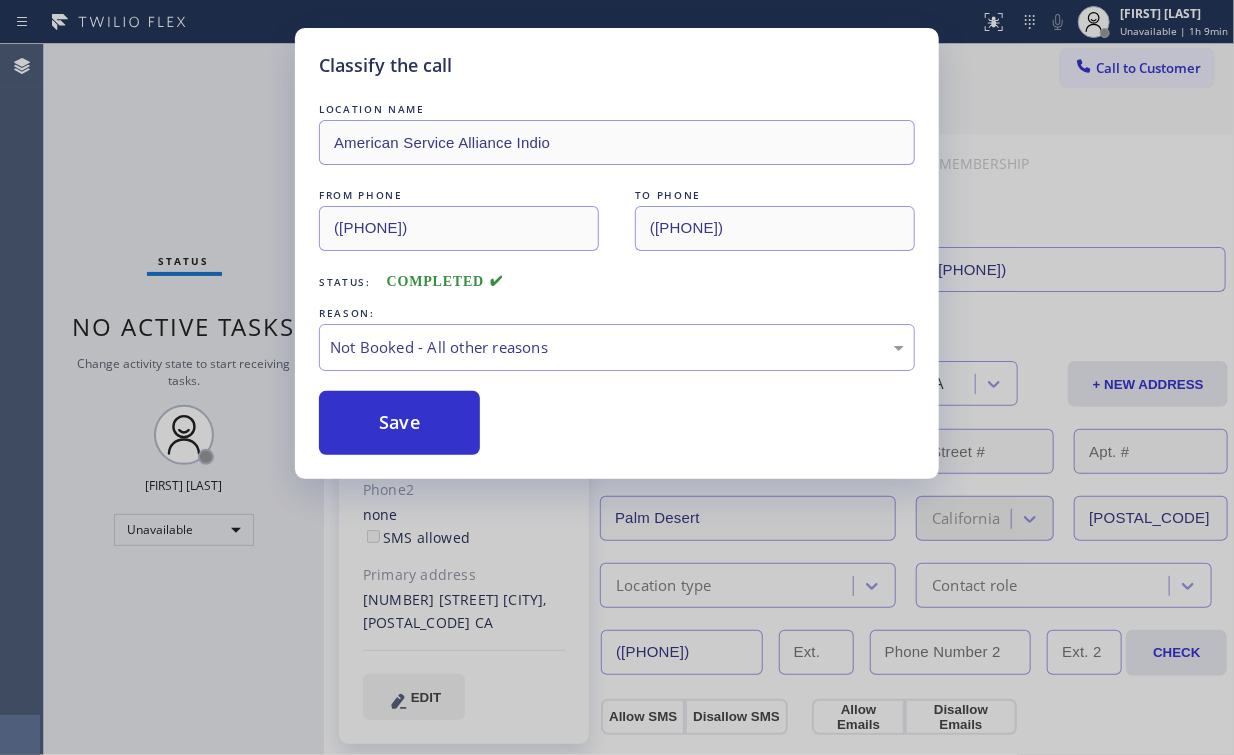 click on "Classify the call LOCATION NAME American Service Alliance Indio FROM PHONE (760) 452-3788 TO PHONE (626) 260-2210 Status: COMPLETED REASON: Not Booked - All other reasons Save" at bounding box center [617, 377] 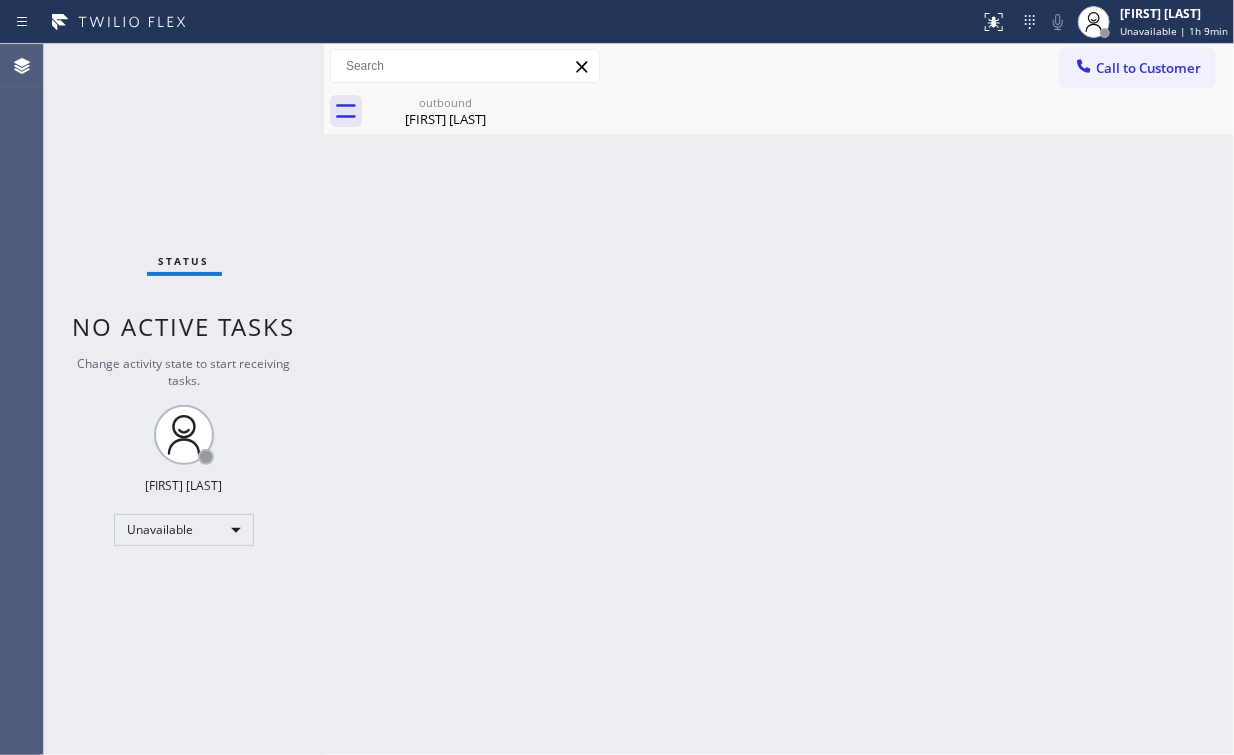 click on "outbound" at bounding box center (445, 102) 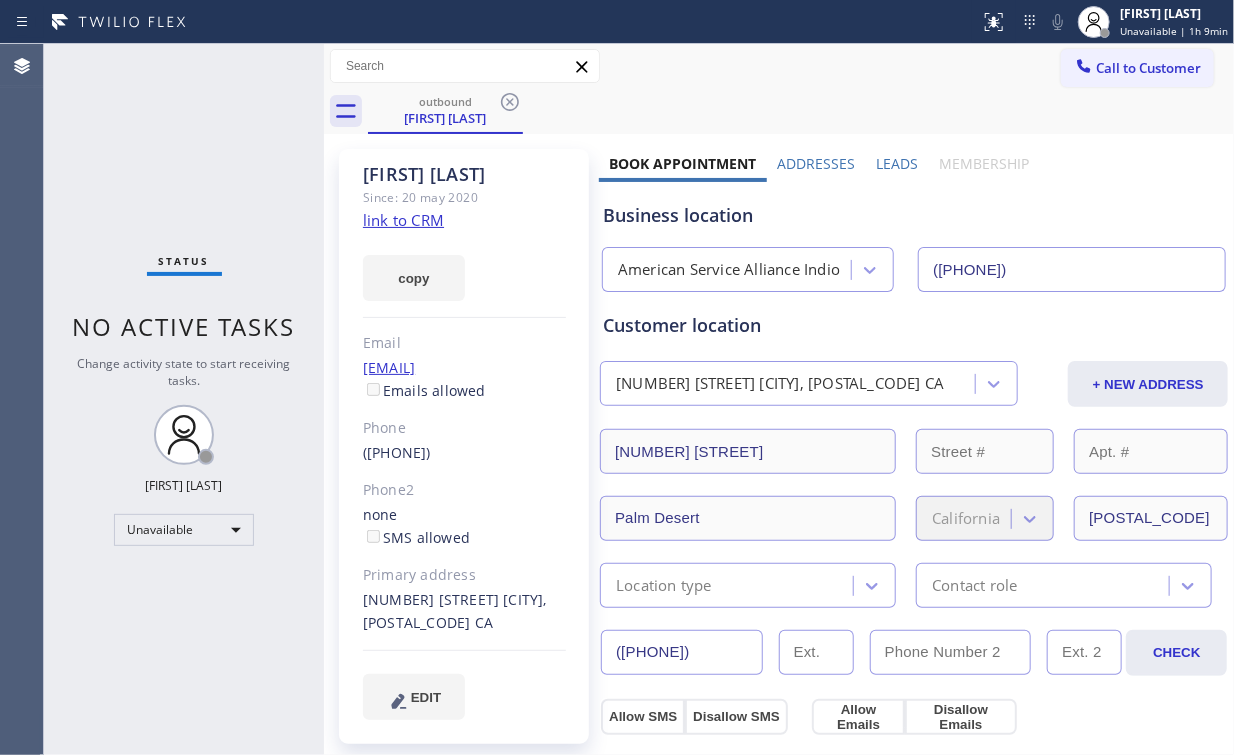 drag, startPoint x: 511, startPoint y: 102, endPoint x: 487, endPoint y: 107, distance: 24.5153 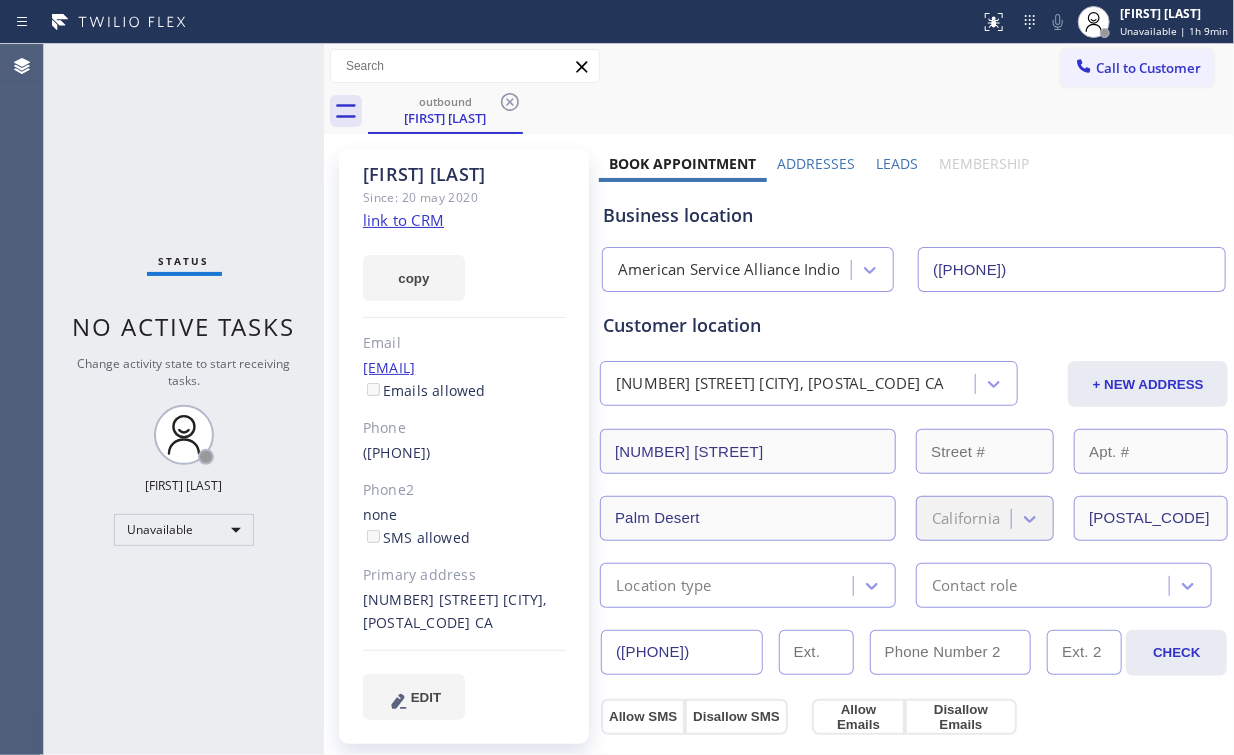 click 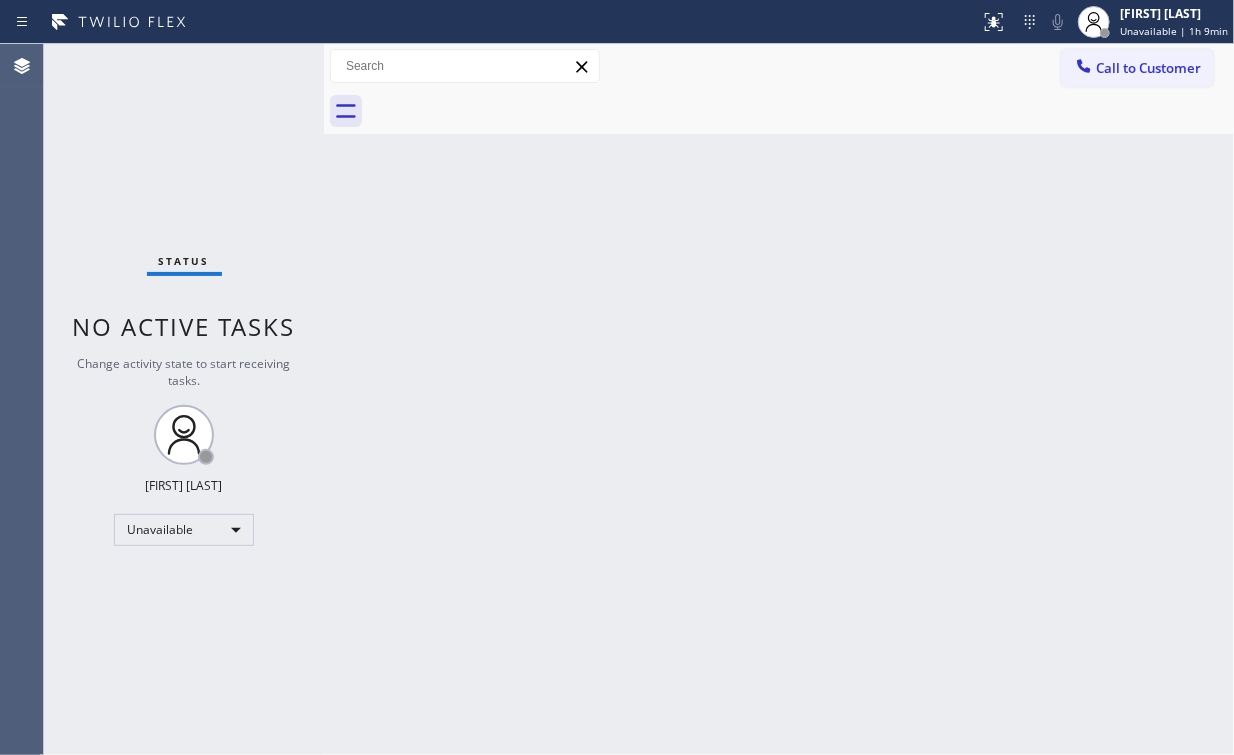 drag, startPoint x: 241, startPoint y: 106, endPoint x: 249, endPoint y: 13, distance: 93.34345 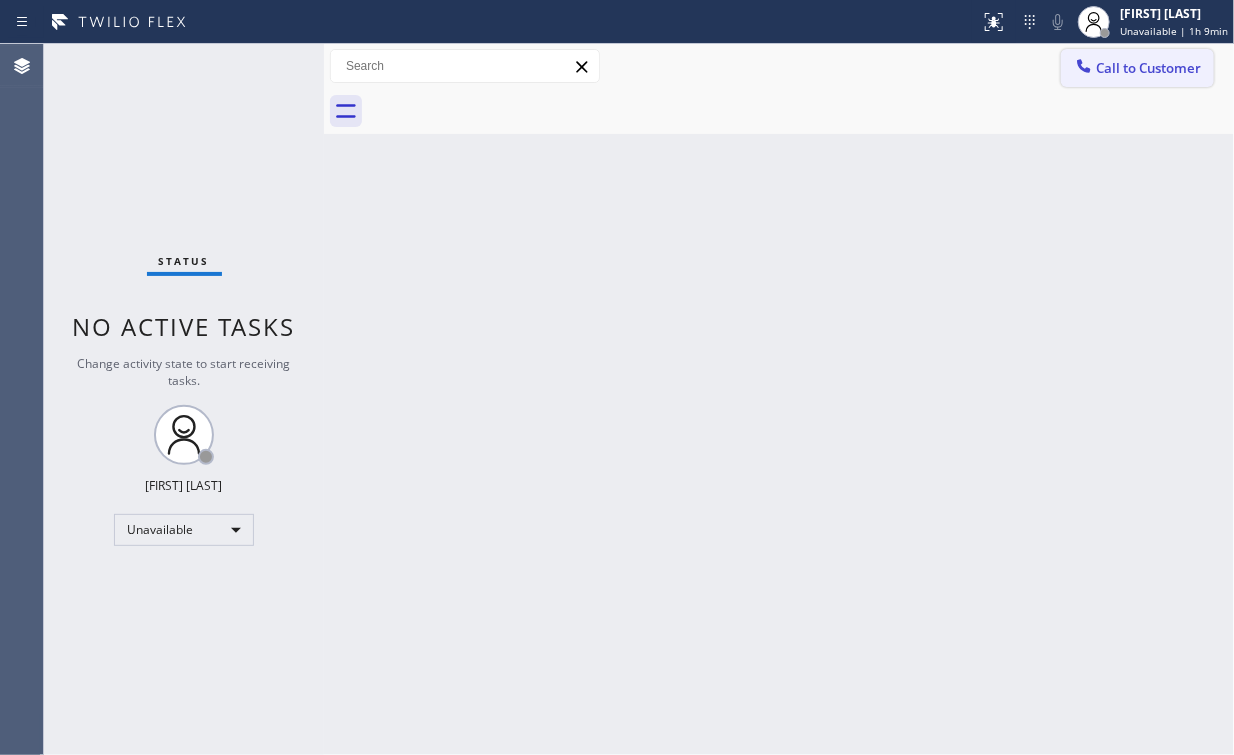 click on "Call to Customer" at bounding box center [1137, 68] 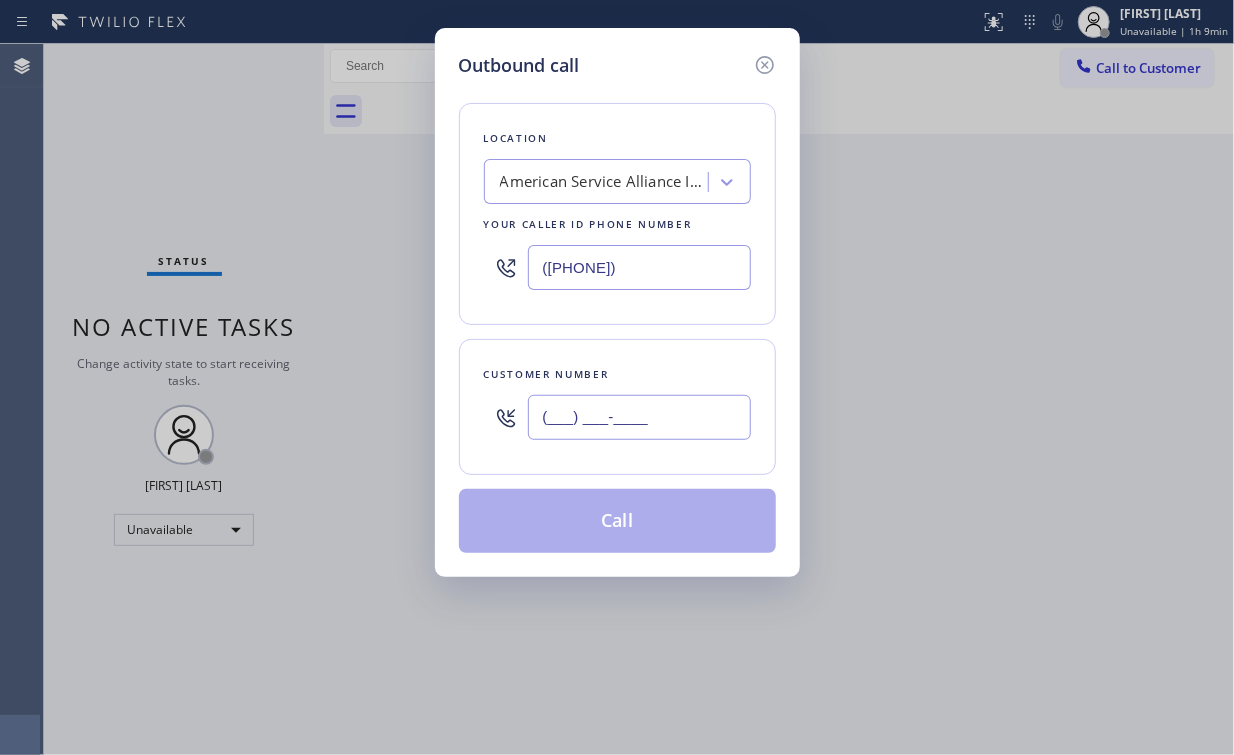 click on "(___) ___-____" at bounding box center [639, 417] 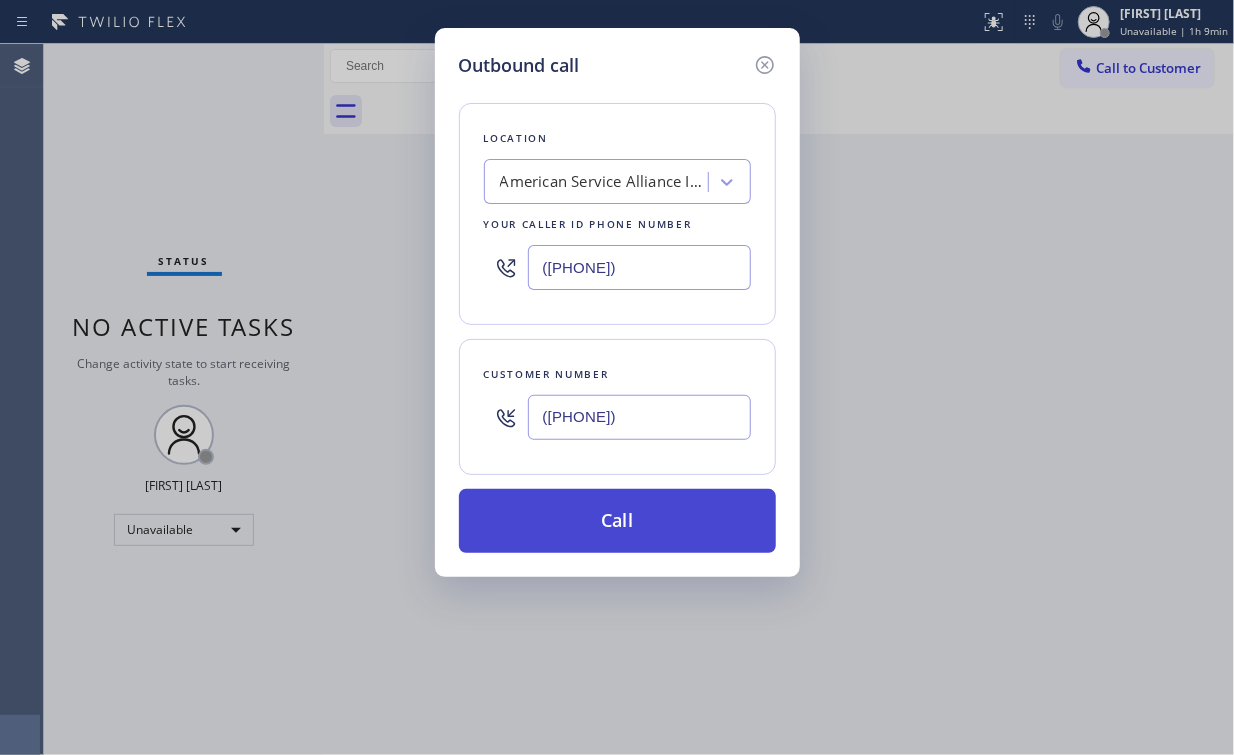 type on "(760) 578-2256" 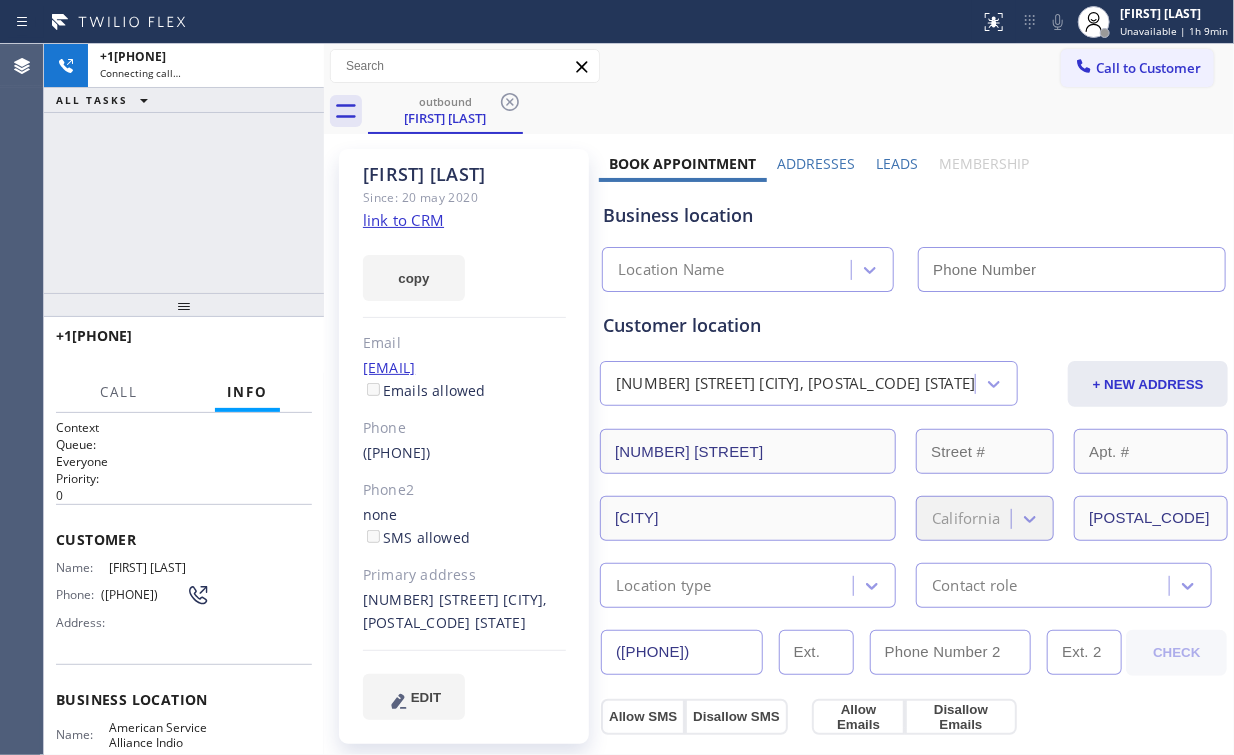 click on "+17605782256 Connecting call… ALL TASKS ALL TASKS ACTIVE TASKS TASKS IN WRAP UP" at bounding box center (184, 168) 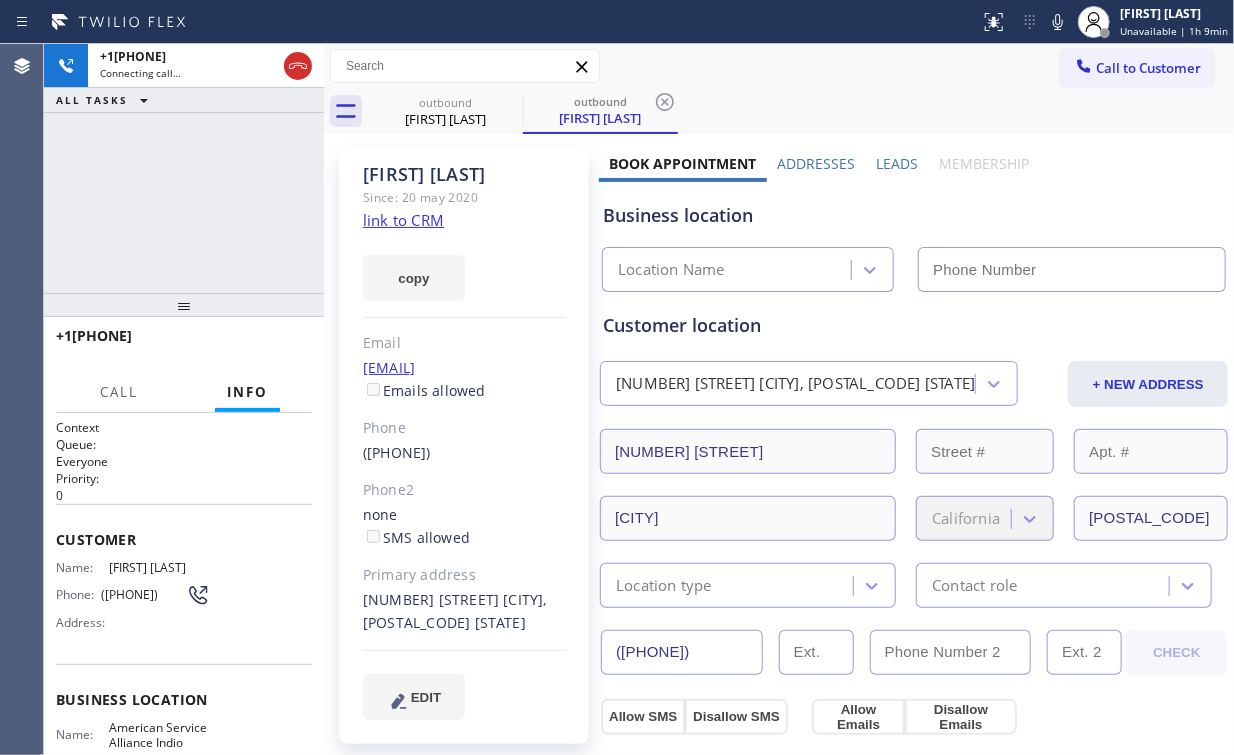 type on "(760) 452-3788" 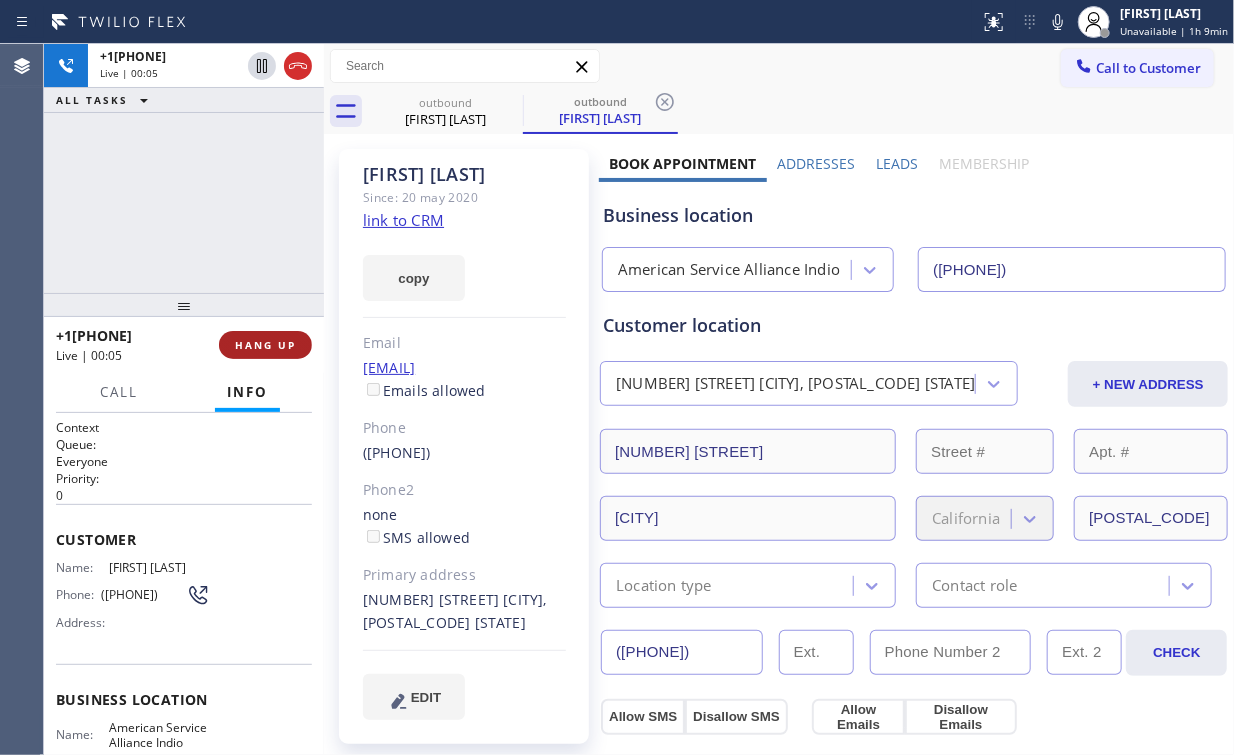 click on "HANG UP" at bounding box center [265, 345] 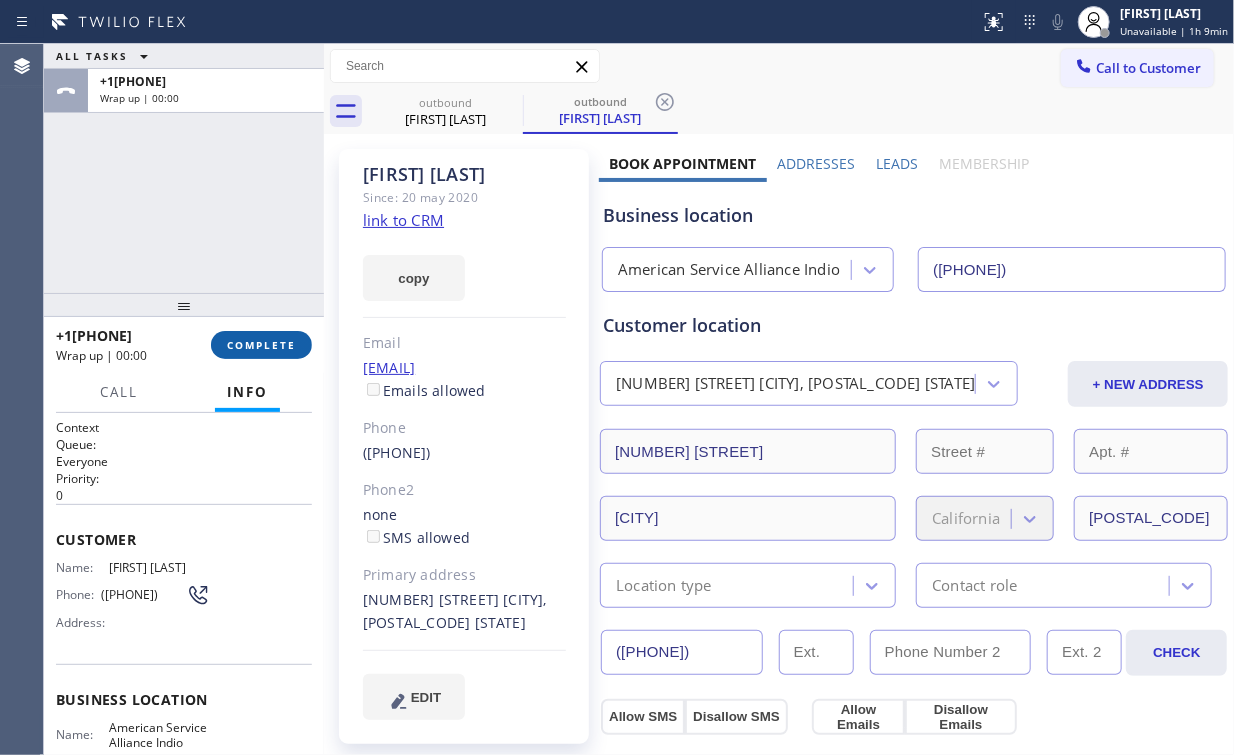 click on "COMPLETE" at bounding box center (261, 345) 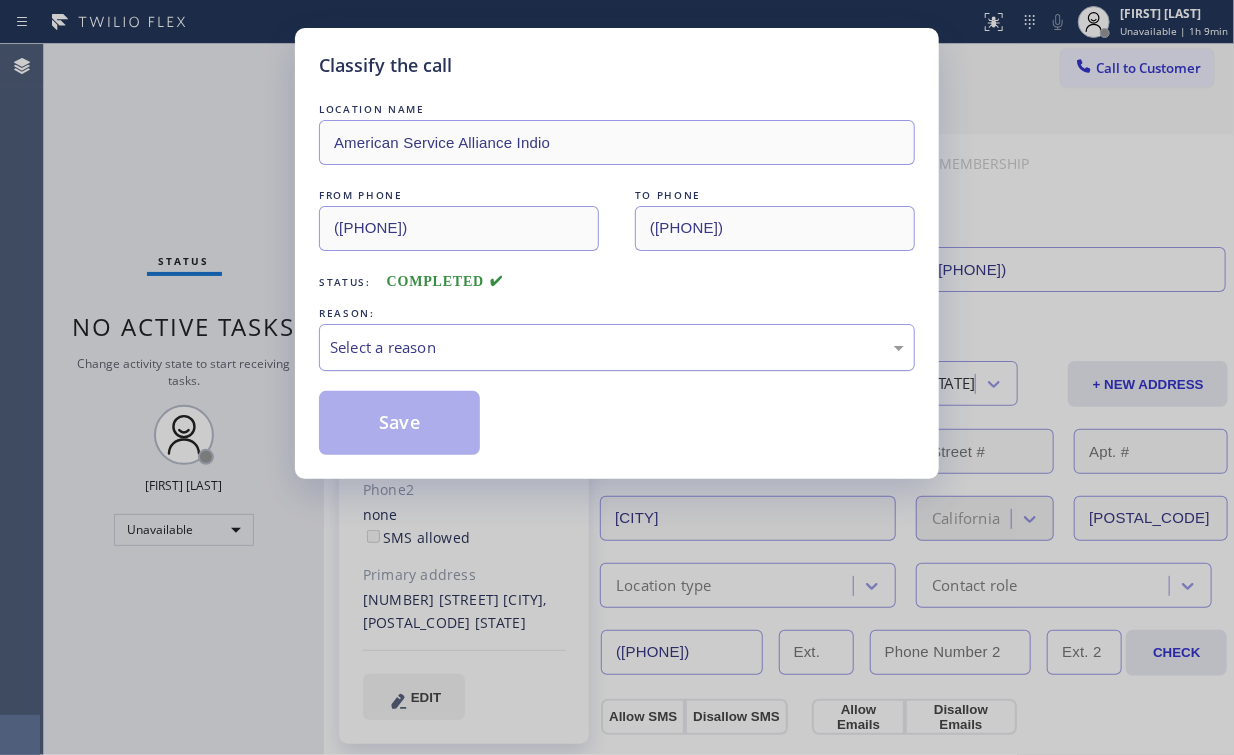 click on "Select a reason" at bounding box center [617, 347] 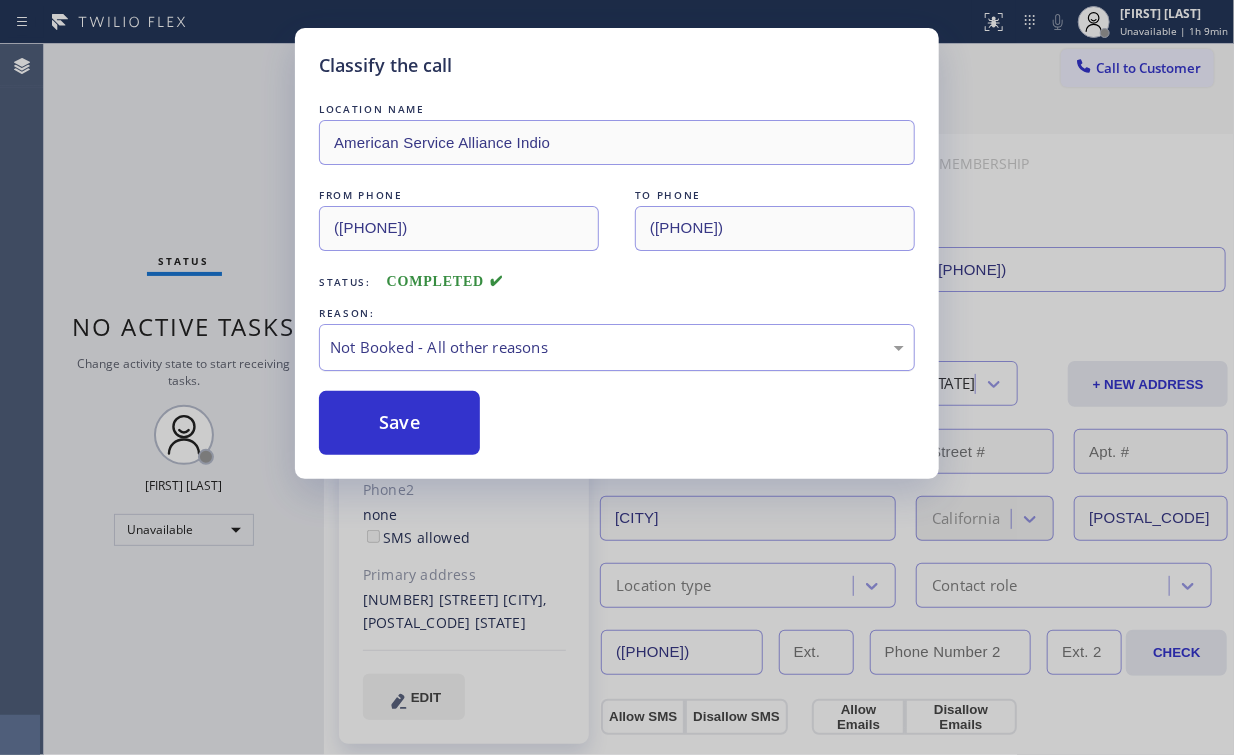 click on "Save" at bounding box center (399, 423) 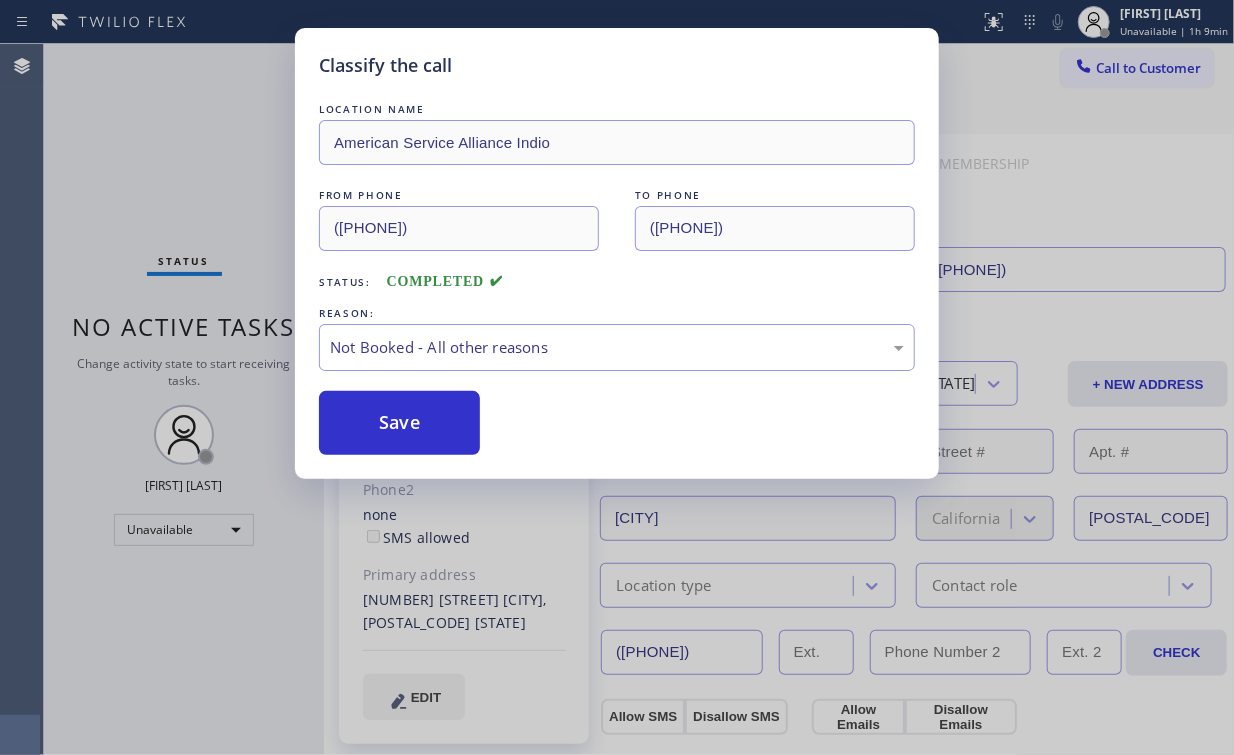 click on "Classify the call LOCATION NAME American Service Alliance Indio FROM PHONE (760) 452-3788 TO PHONE (760) 578-2256 Status: COMPLETED REASON: Not Booked - All other reasons Save" at bounding box center [617, 377] 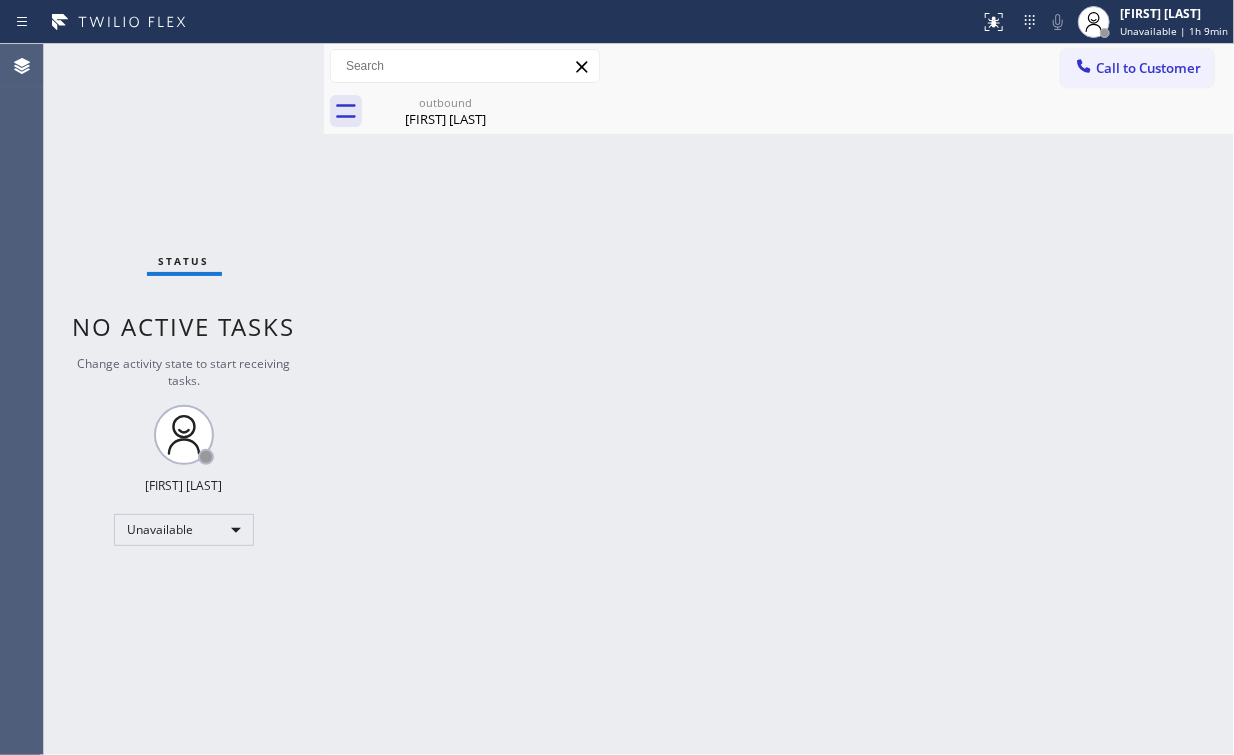 click on "Call to Customer" at bounding box center [1148, 68] 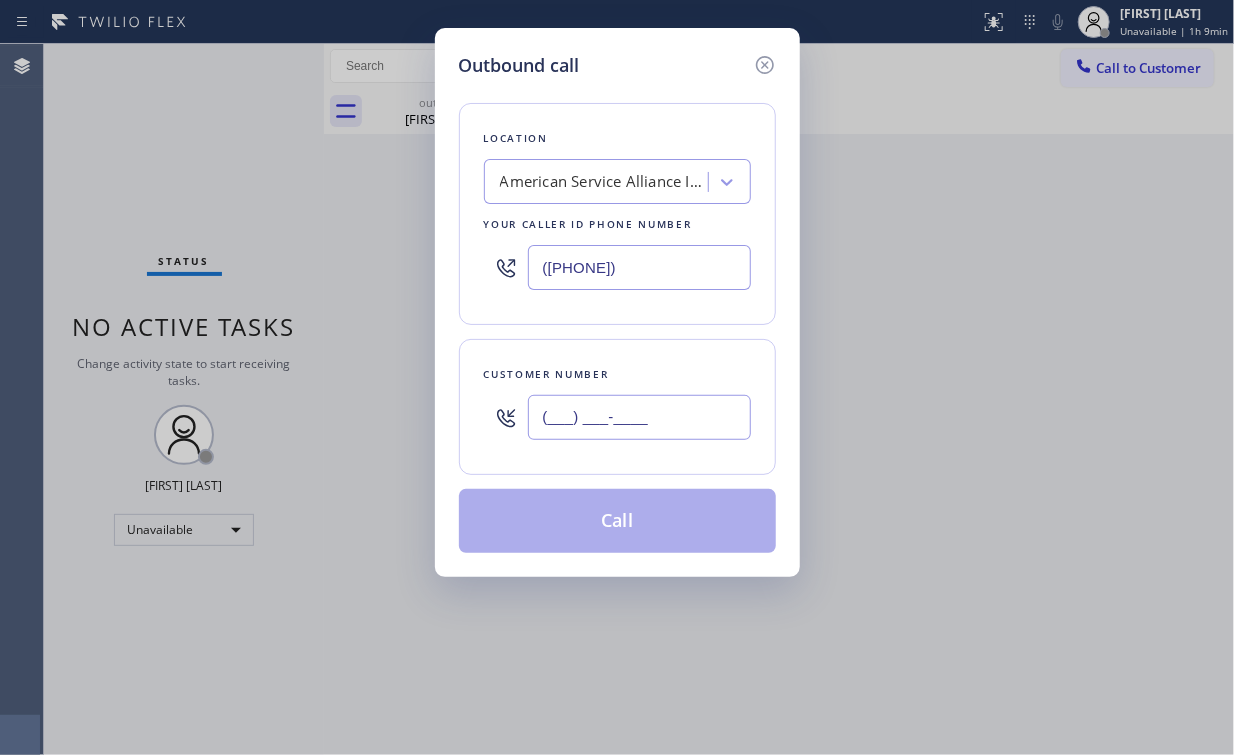 click on "(___) ___-____" at bounding box center (639, 417) 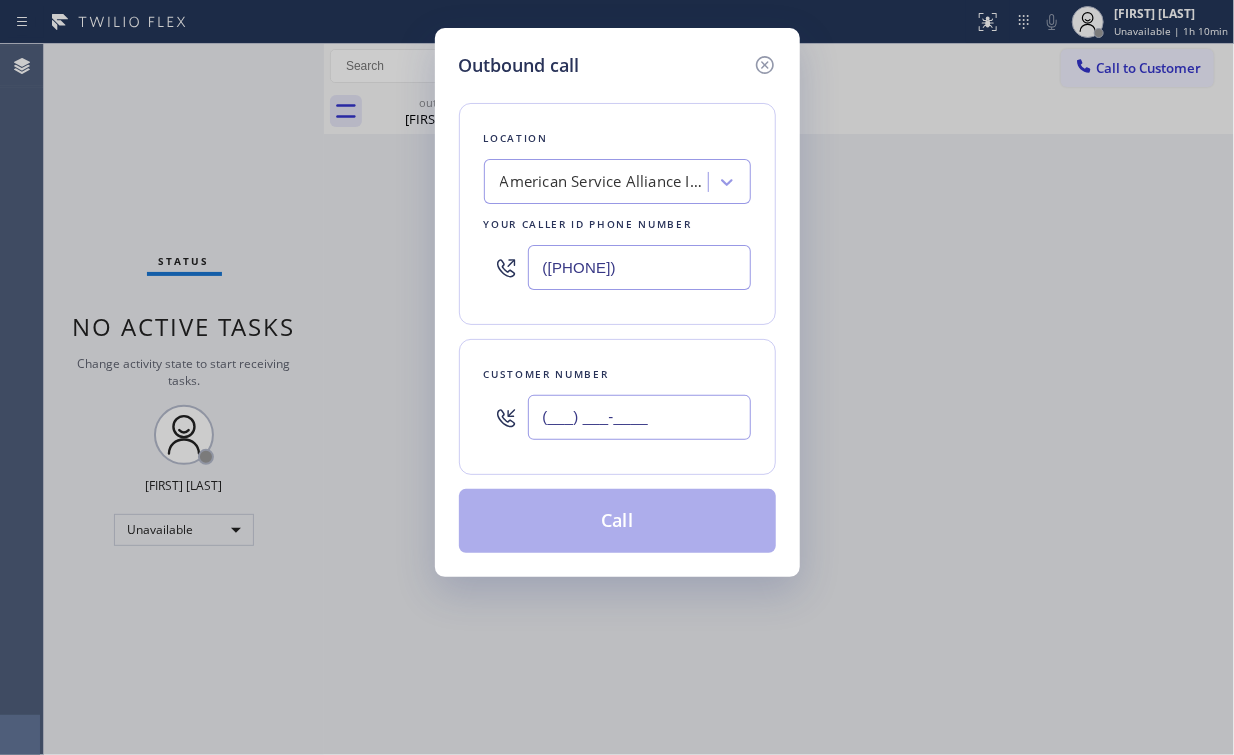 paste on "760) 578-2256" 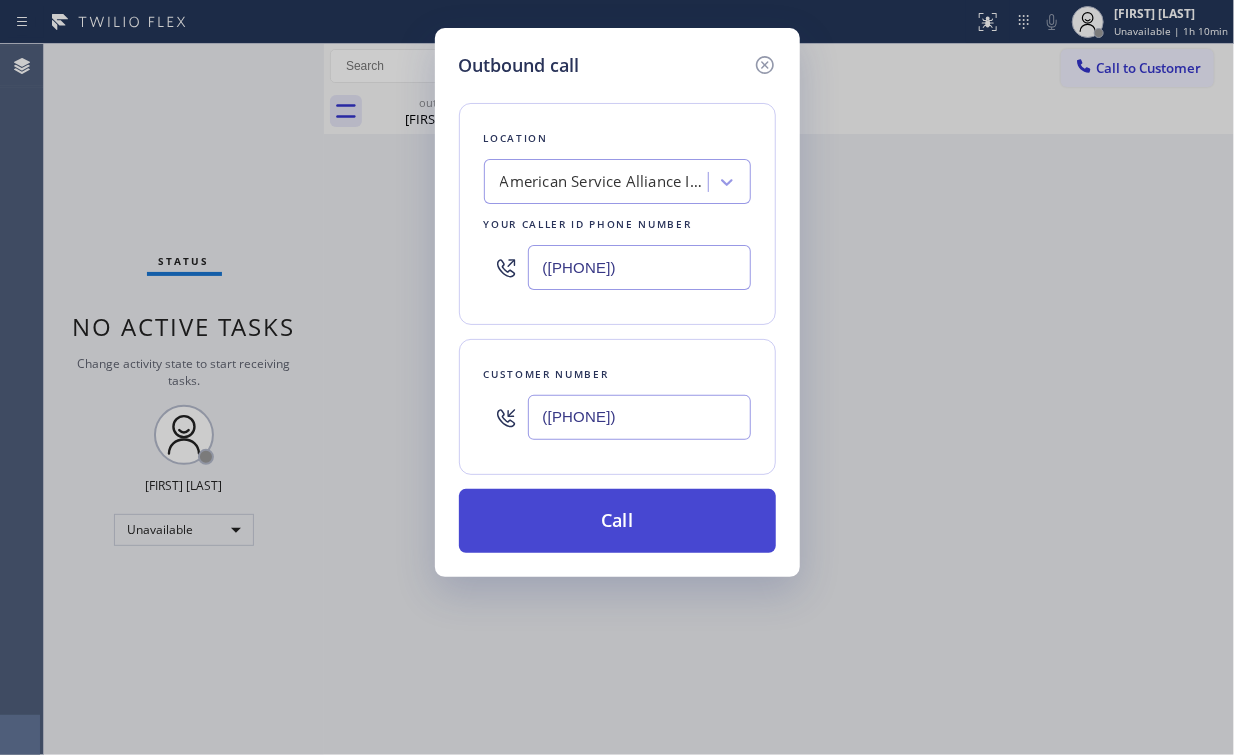 type on "(760) 578-2256" 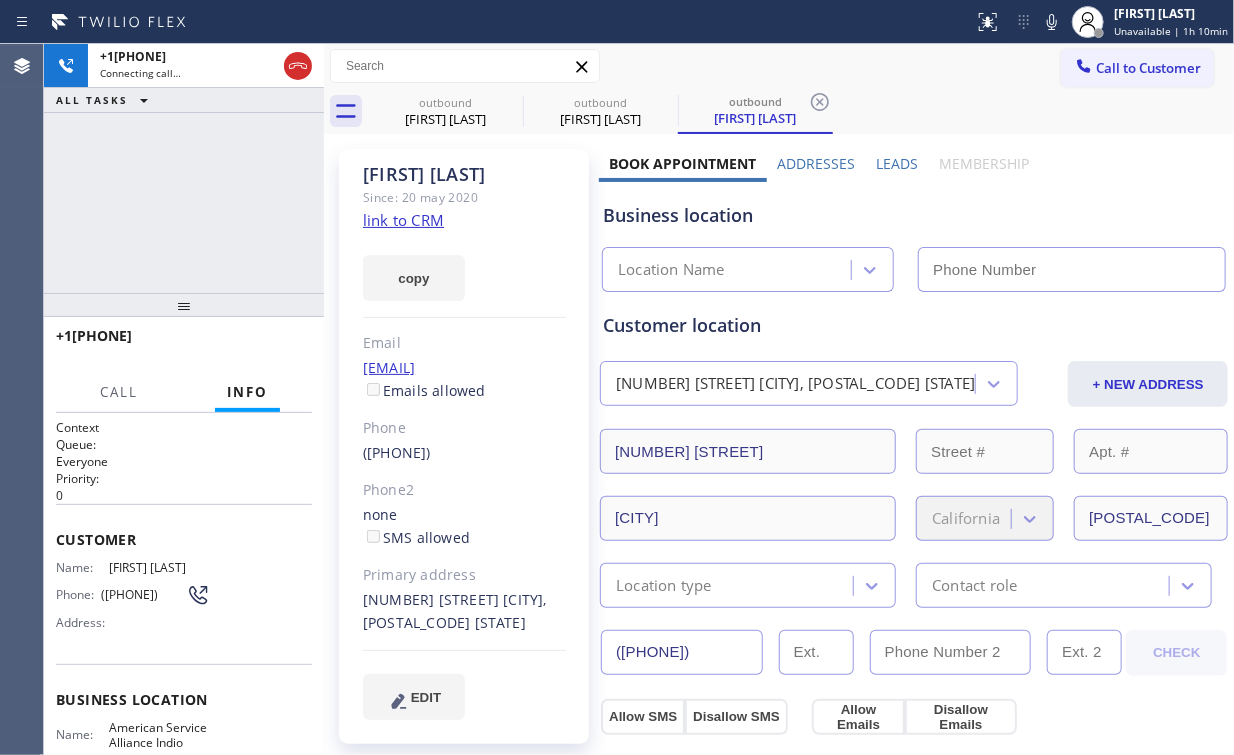click on "+17605782256 Connecting call… ALL TASKS ALL TASKS ACTIVE TASKS TASKS IN WRAP UP" at bounding box center [184, 168] 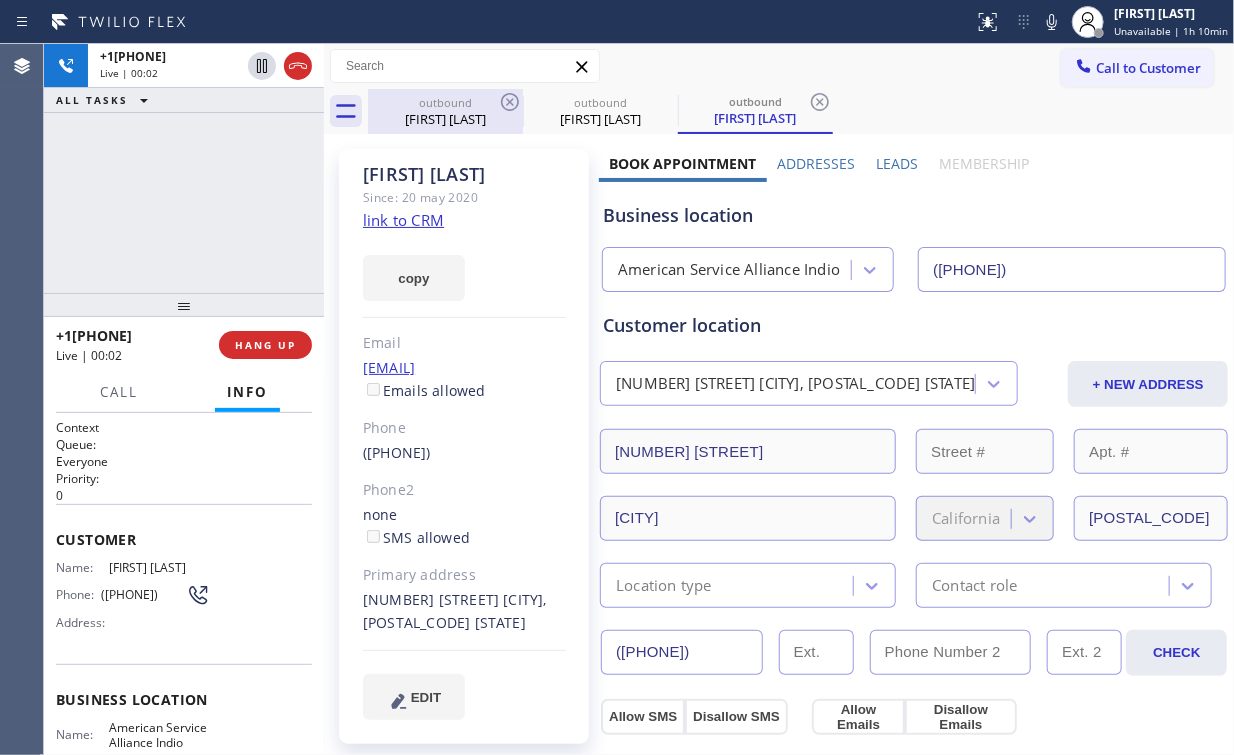 click on "Patrick Otus" at bounding box center [445, 119] 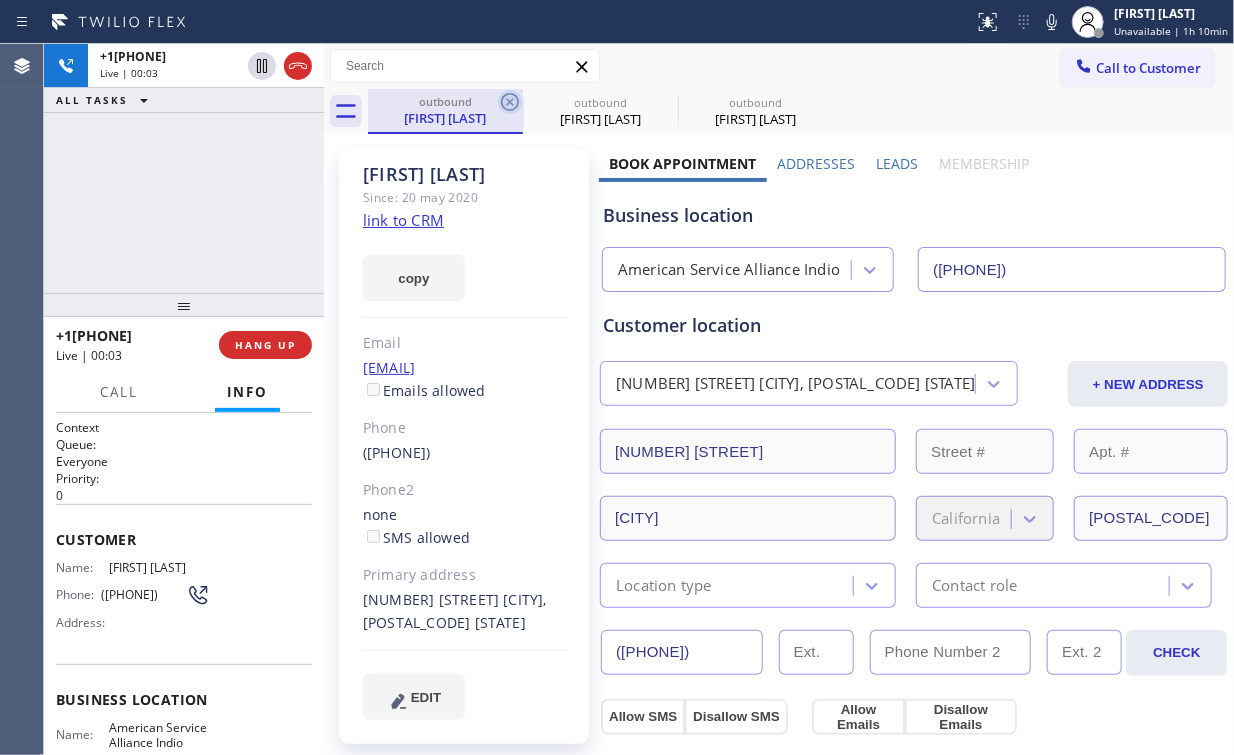 click 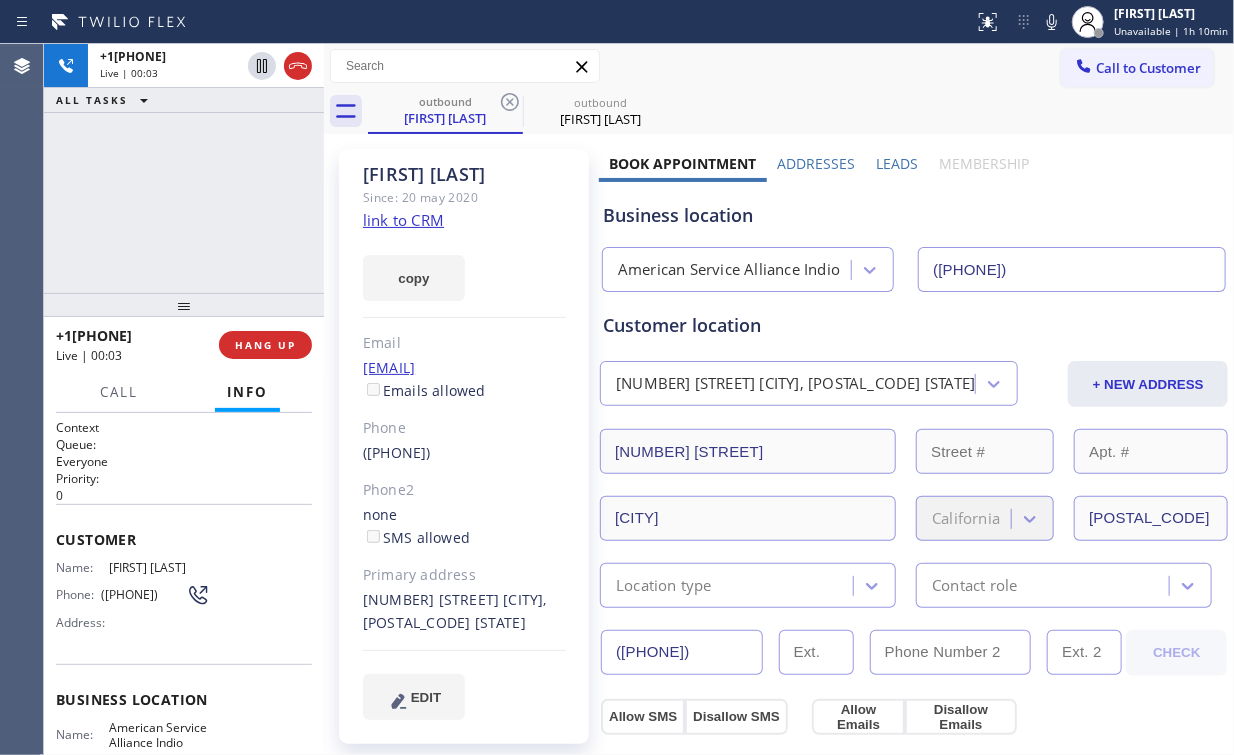 click on "+17605782256 Live | 00:03 ALL TASKS ALL TASKS ACTIVE TASKS TASKS IN WRAP UP" at bounding box center [184, 168] 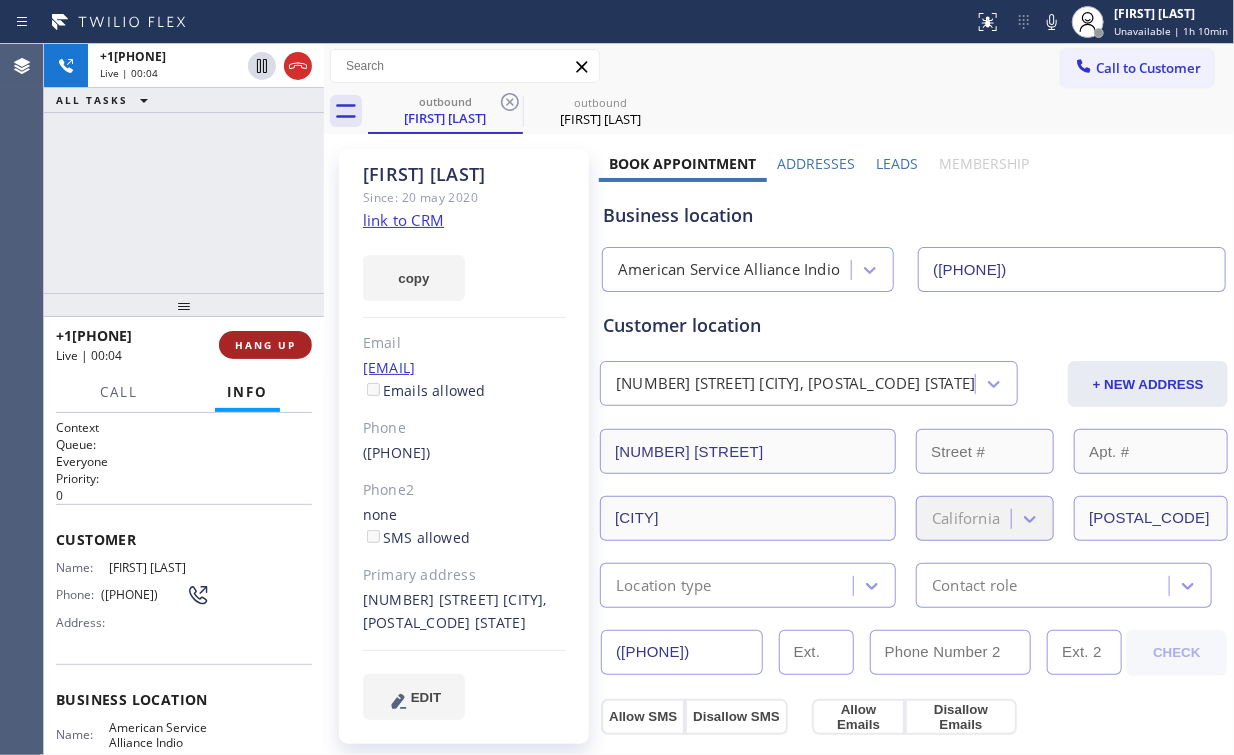 click on "HANG UP" at bounding box center [265, 345] 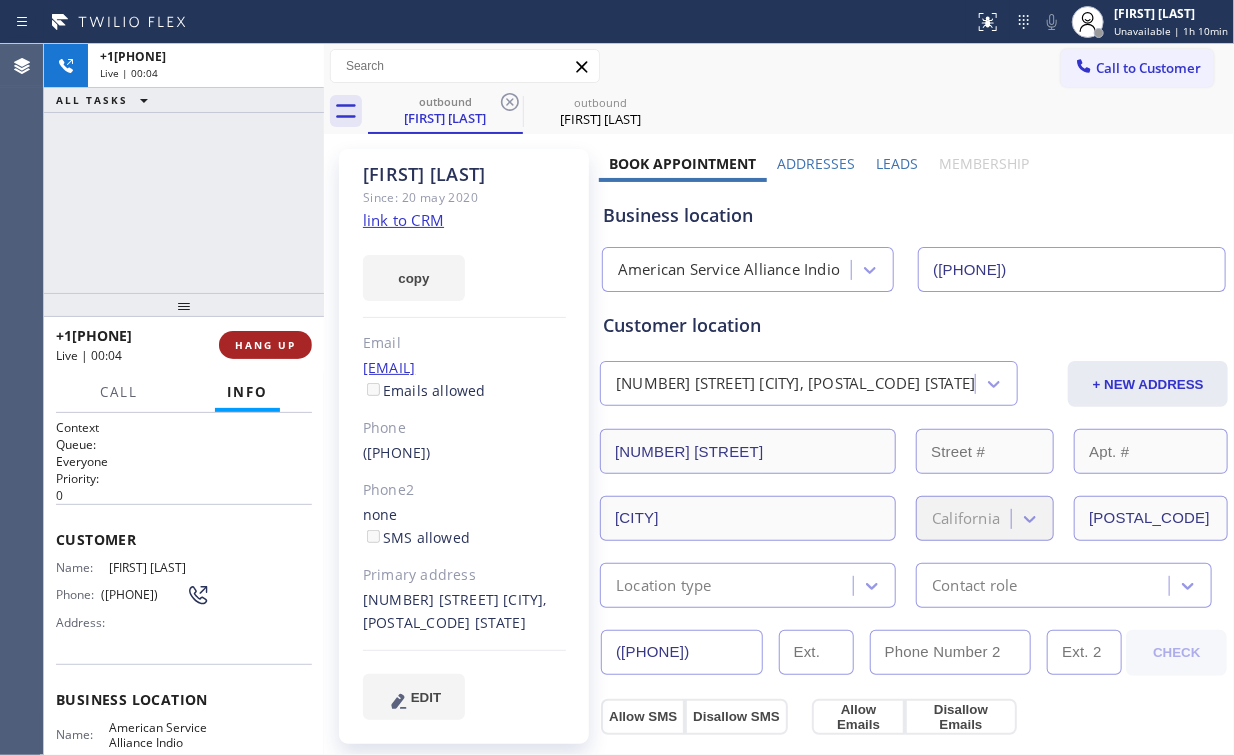 click on "HANG UP" at bounding box center (265, 345) 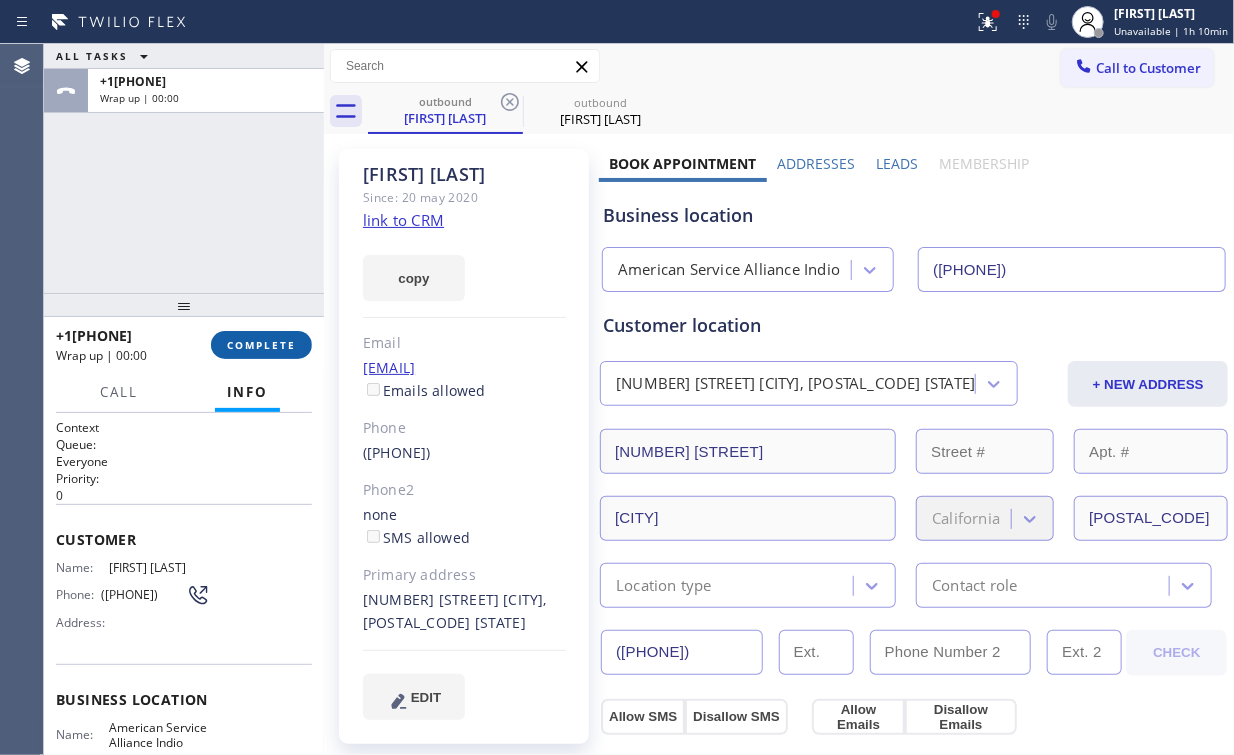 click on "COMPLETE" at bounding box center [261, 345] 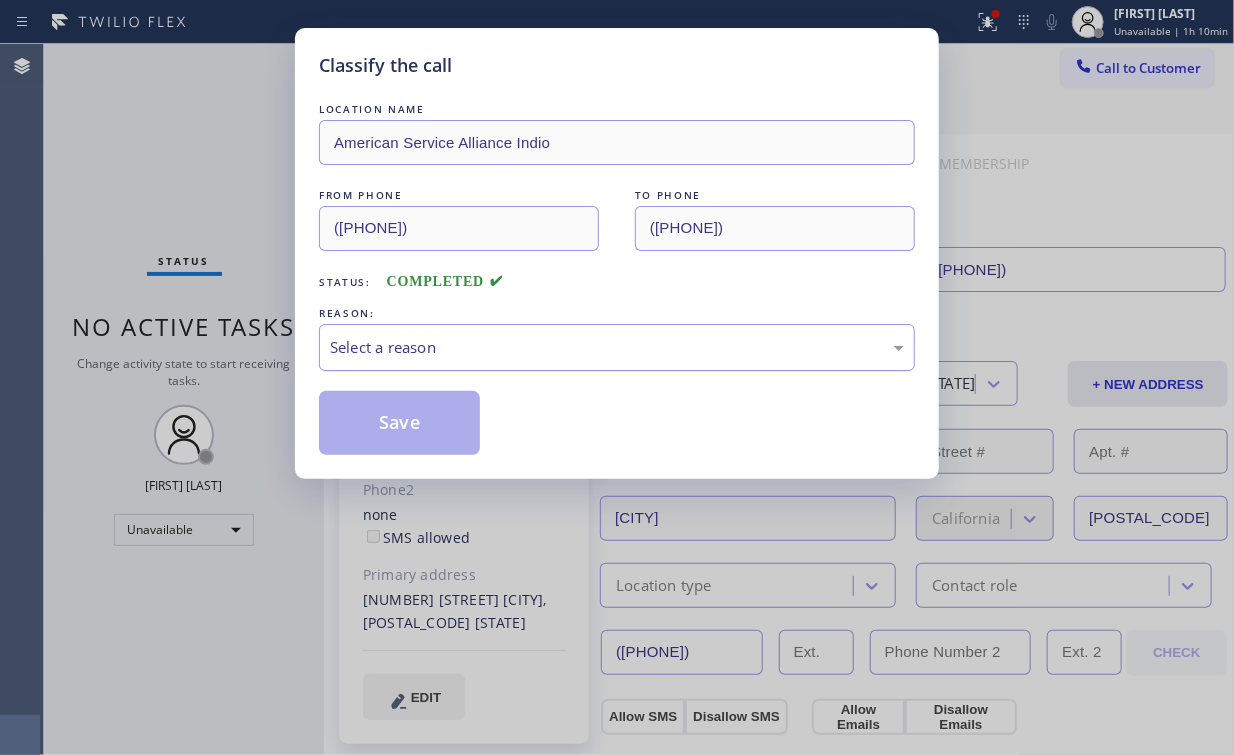 click on "Select a reason" at bounding box center [617, 347] 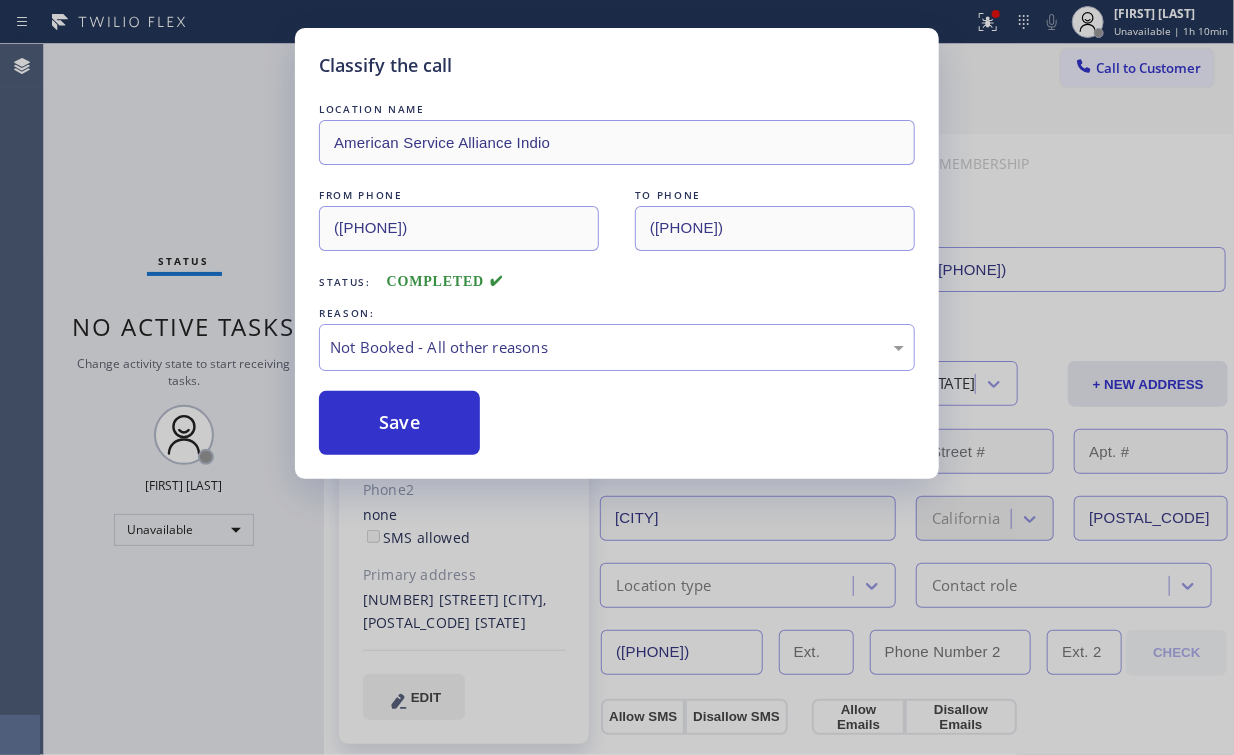 drag, startPoint x: 402, startPoint y: 420, endPoint x: 236, endPoint y: 253, distance: 235.46762 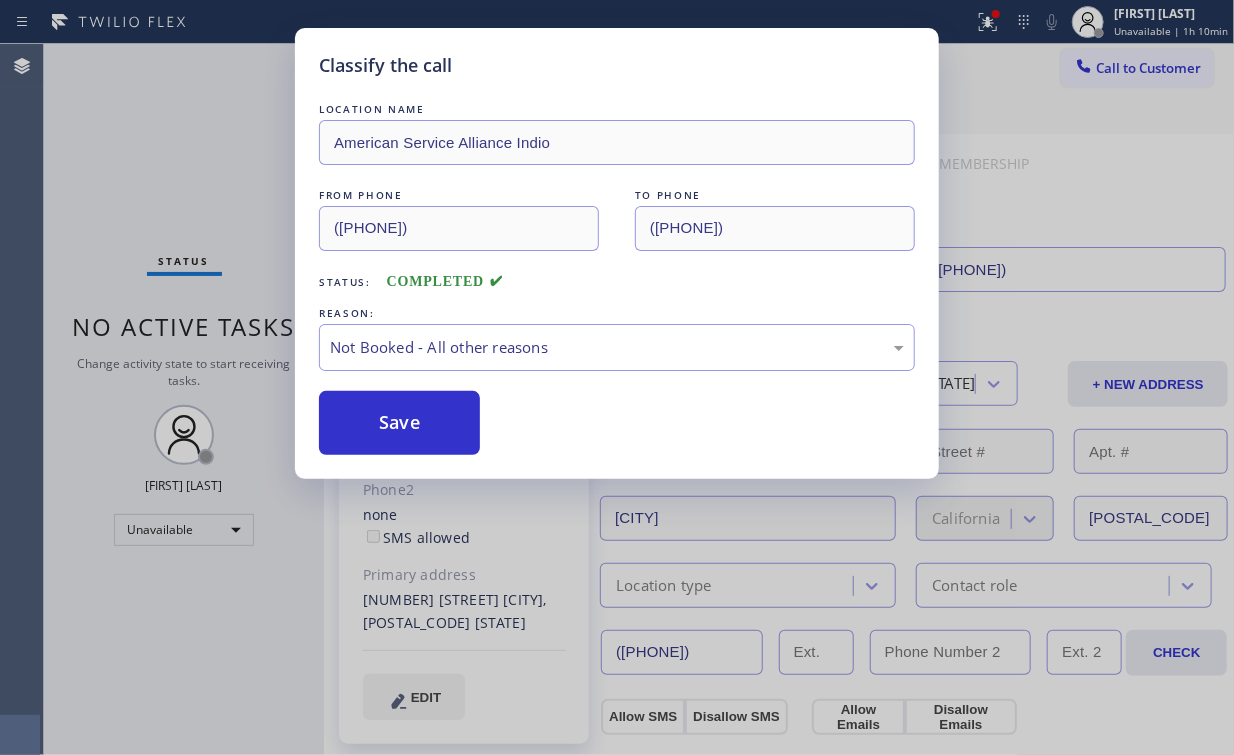 click on "Classify the call LOCATION NAME American Service Alliance Indio FROM PHONE (760) 452-3788 TO PHONE (760) 578-2256 Status: COMPLETED REASON: Not Booked - All other reasons Save" at bounding box center [617, 377] 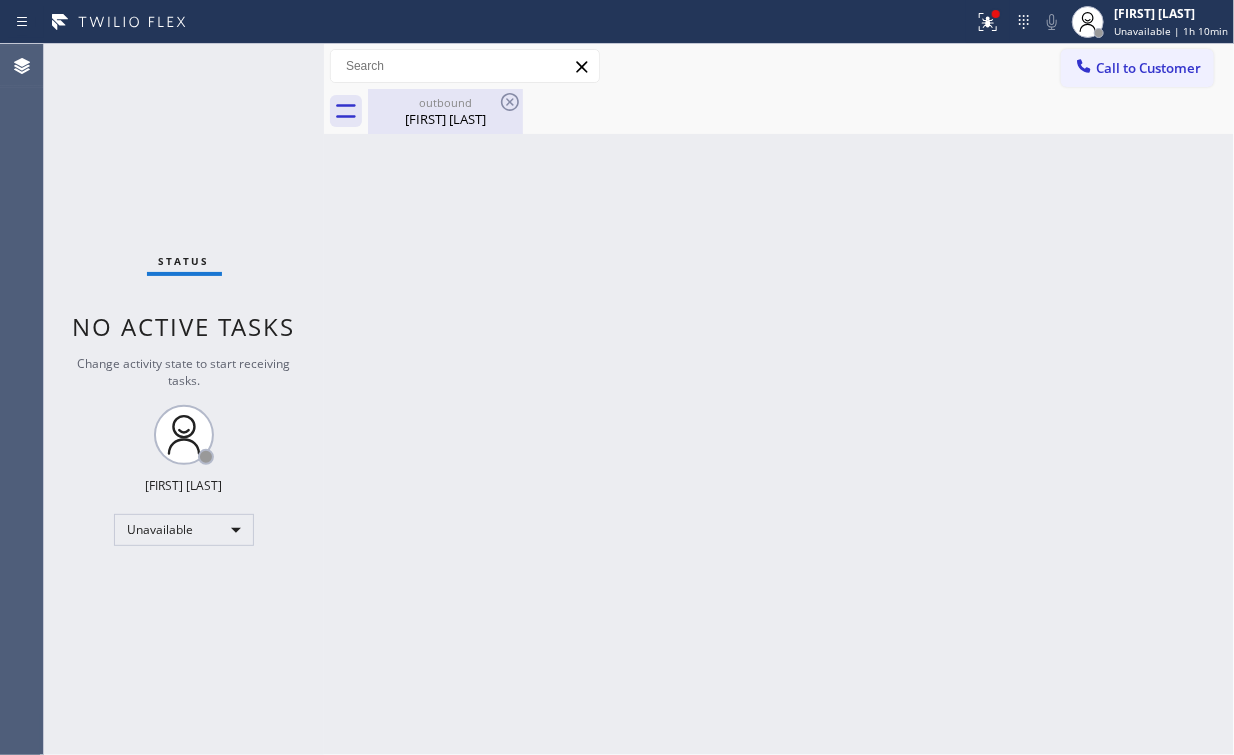 click on "Patrick Otus" at bounding box center (445, 119) 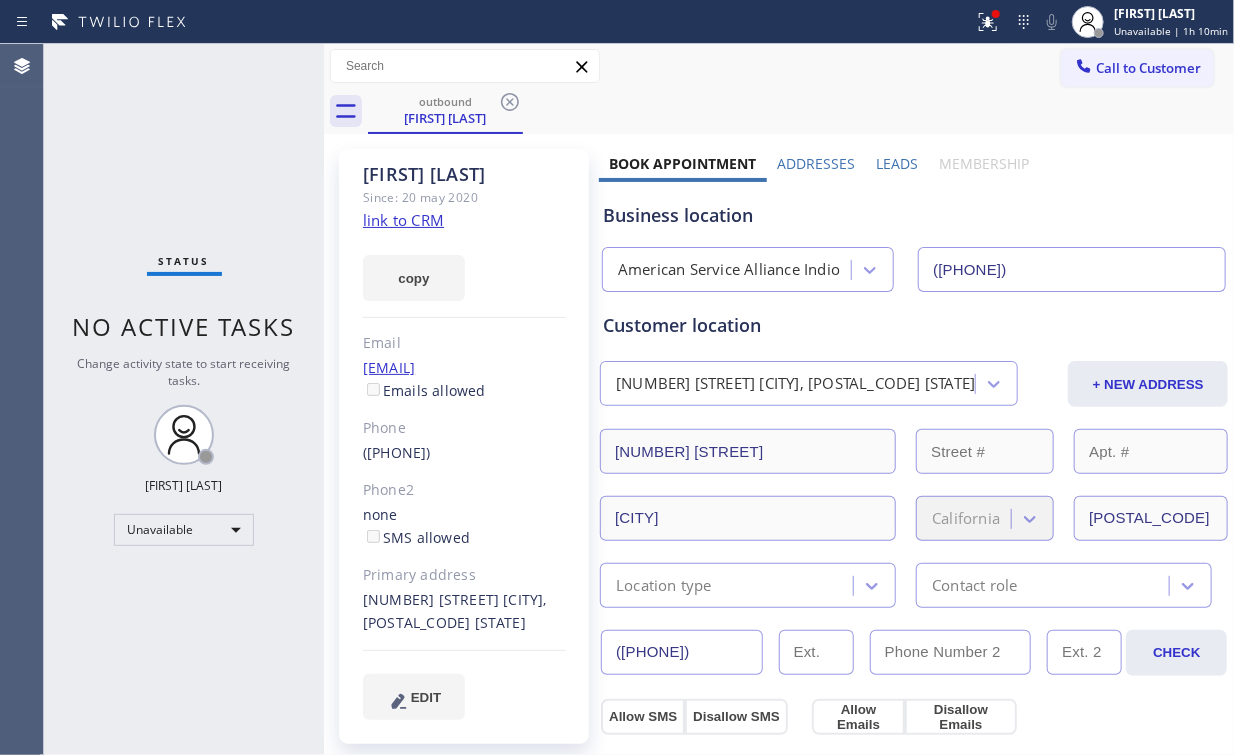 click 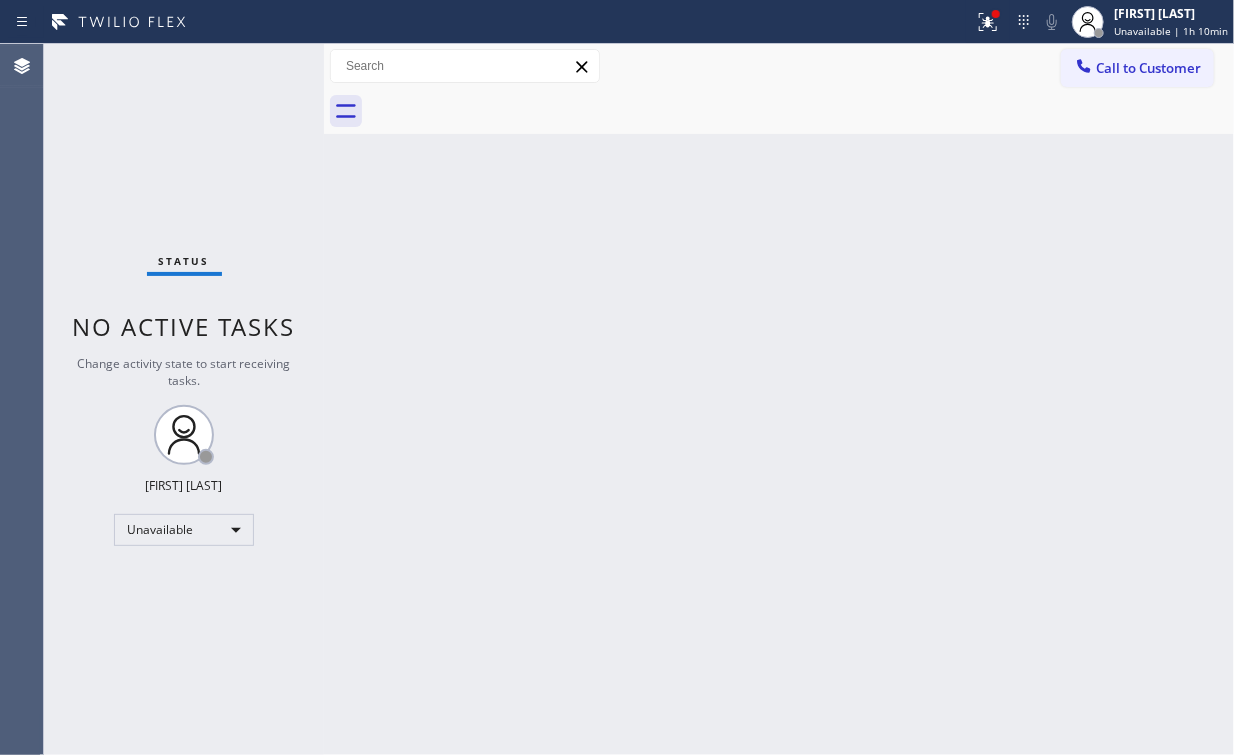 drag, startPoint x: 238, startPoint y: 127, endPoint x: 220, endPoint y: 35, distance: 93.74433 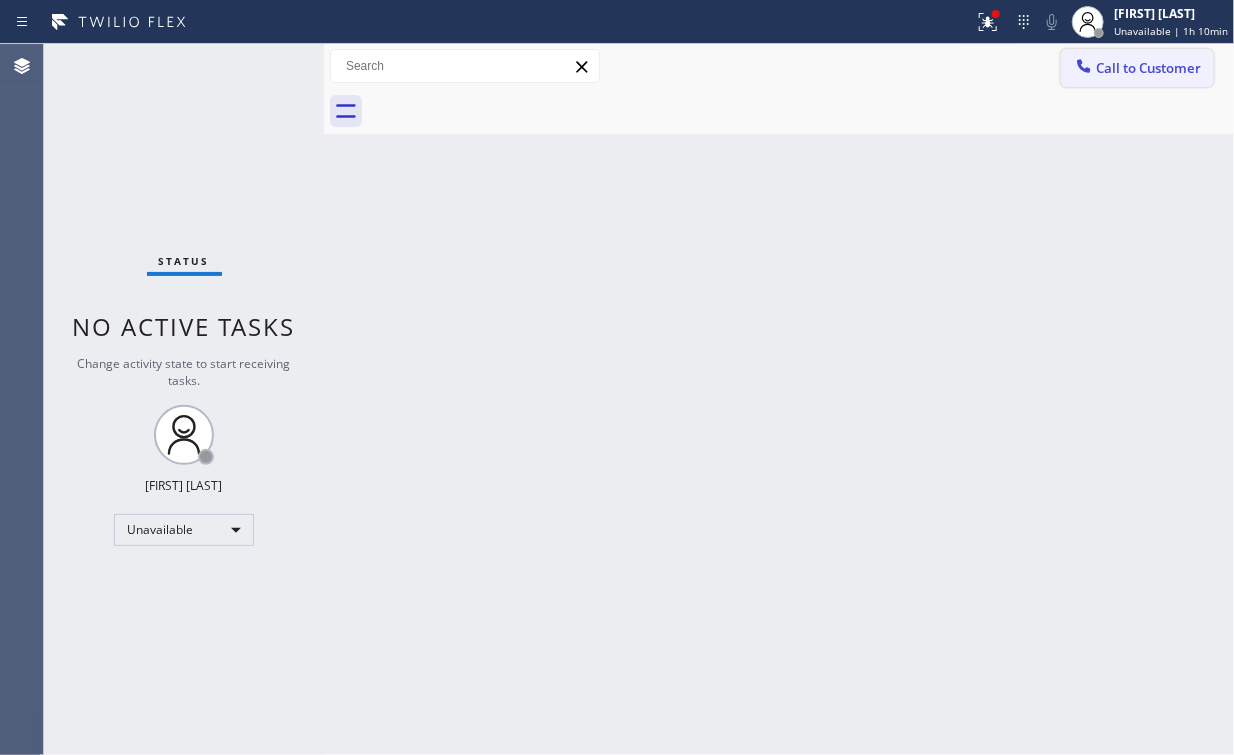 drag, startPoint x: 1129, startPoint y: 71, endPoint x: 1029, endPoint y: 118, distance: 110.49435 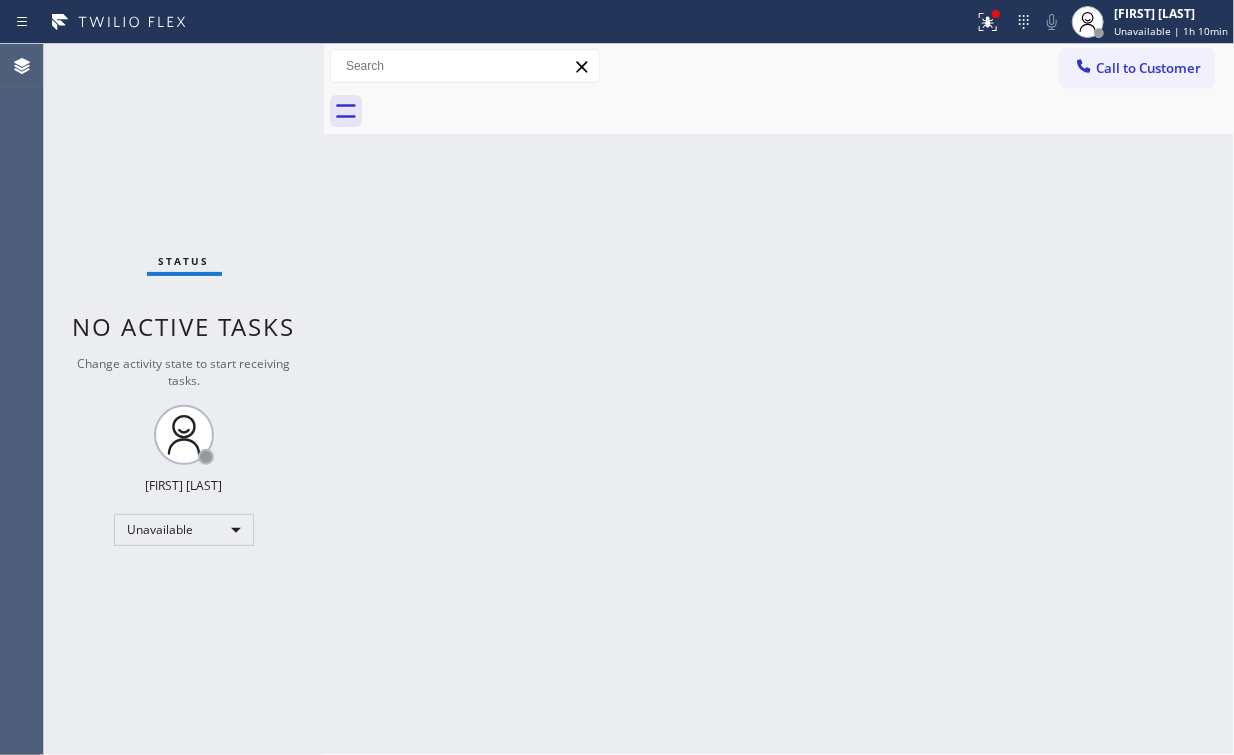 click on "Call to Customer" at bounding box center [1148, 68] 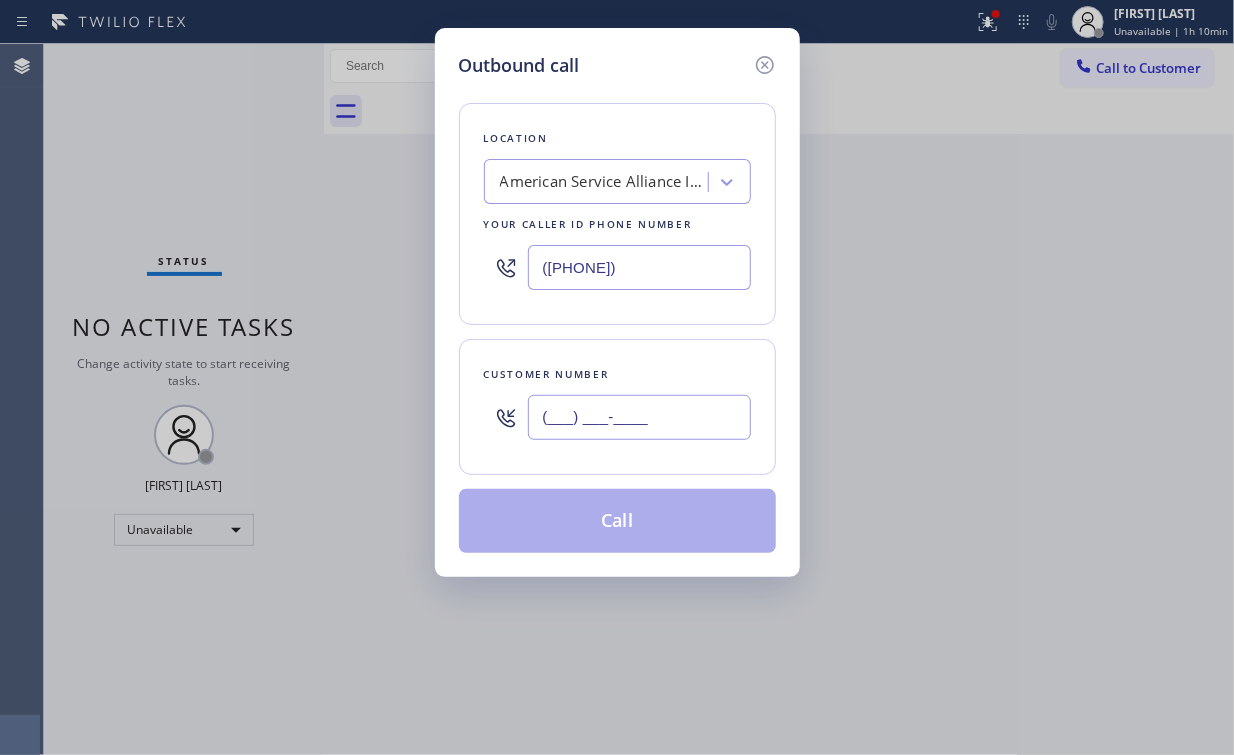 click on "(___) ___-____" at bounding box center (639, 417) 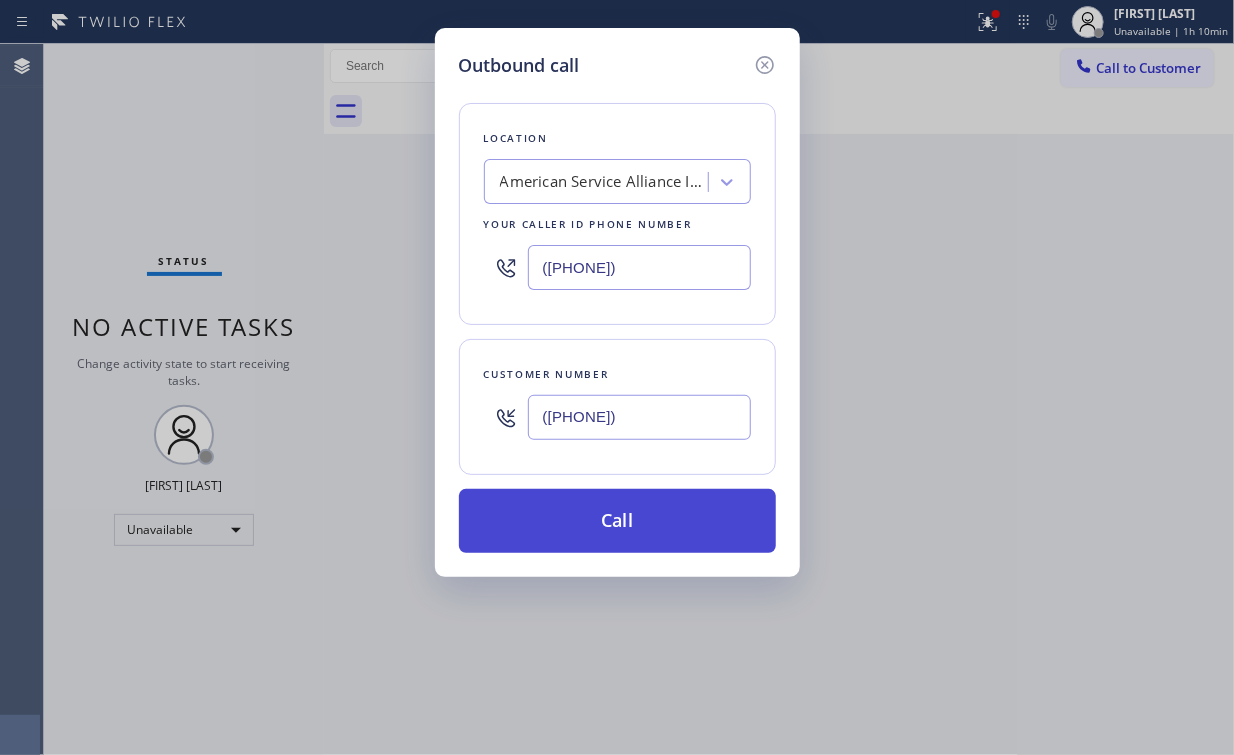 type on "(760) 200-6340" 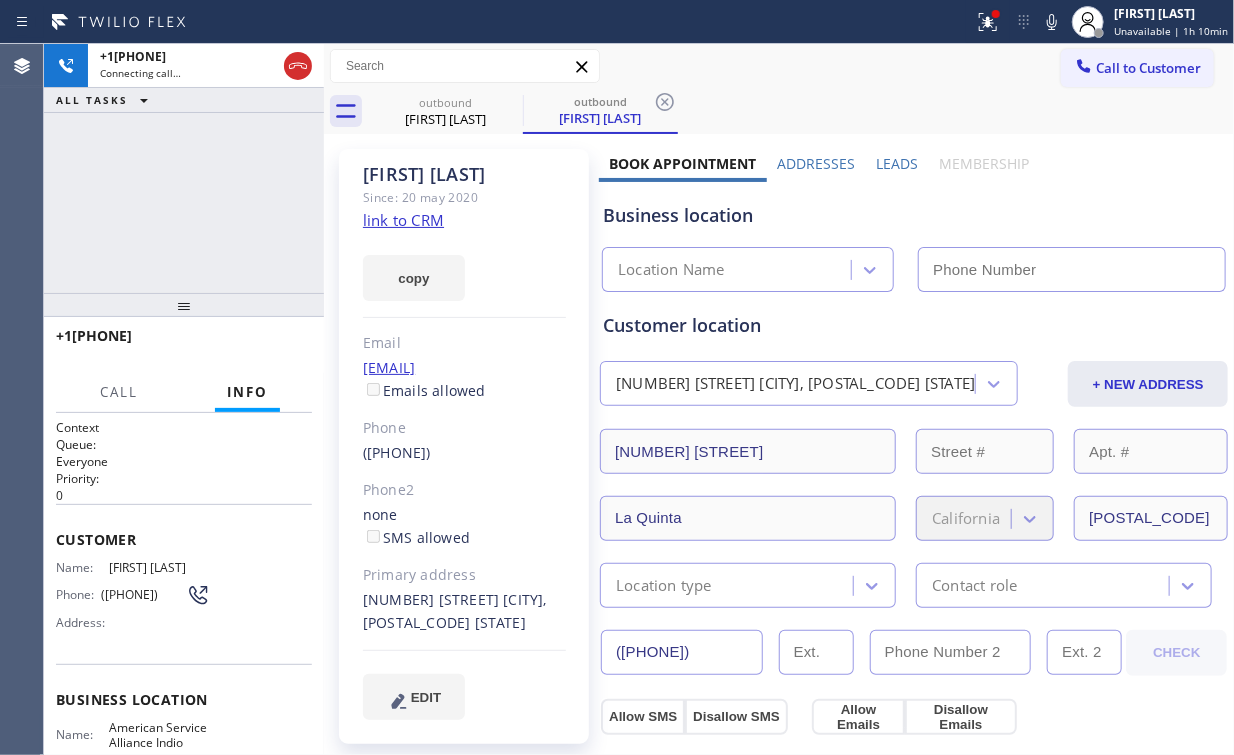 click 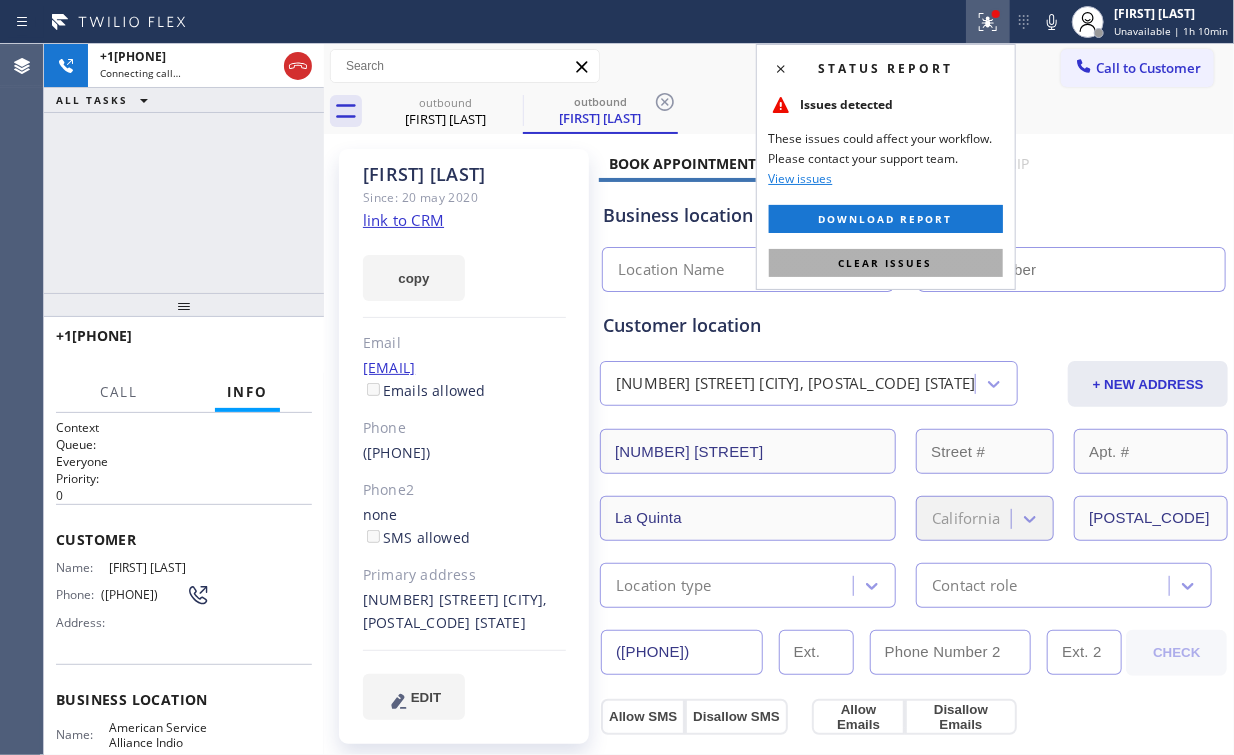 click on "Clear issues" at bounding box center (886, 263) 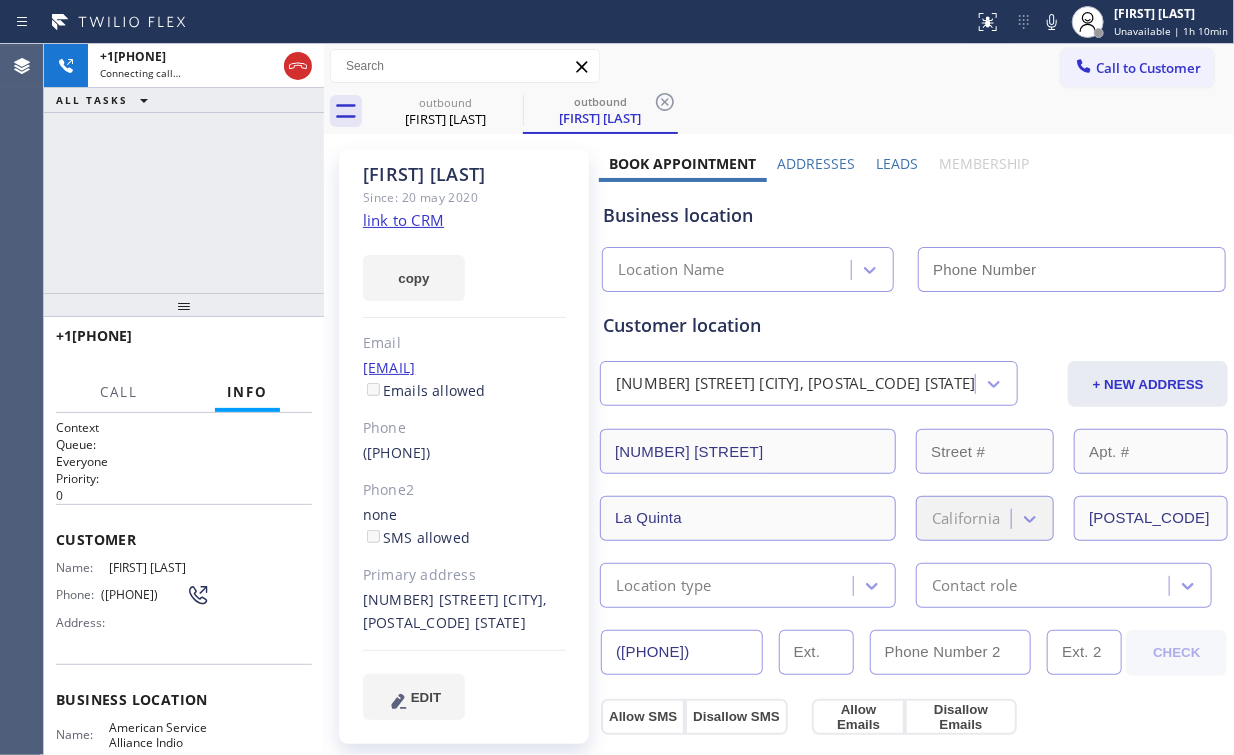 click on "Business location" at bounding box center (914, 215) 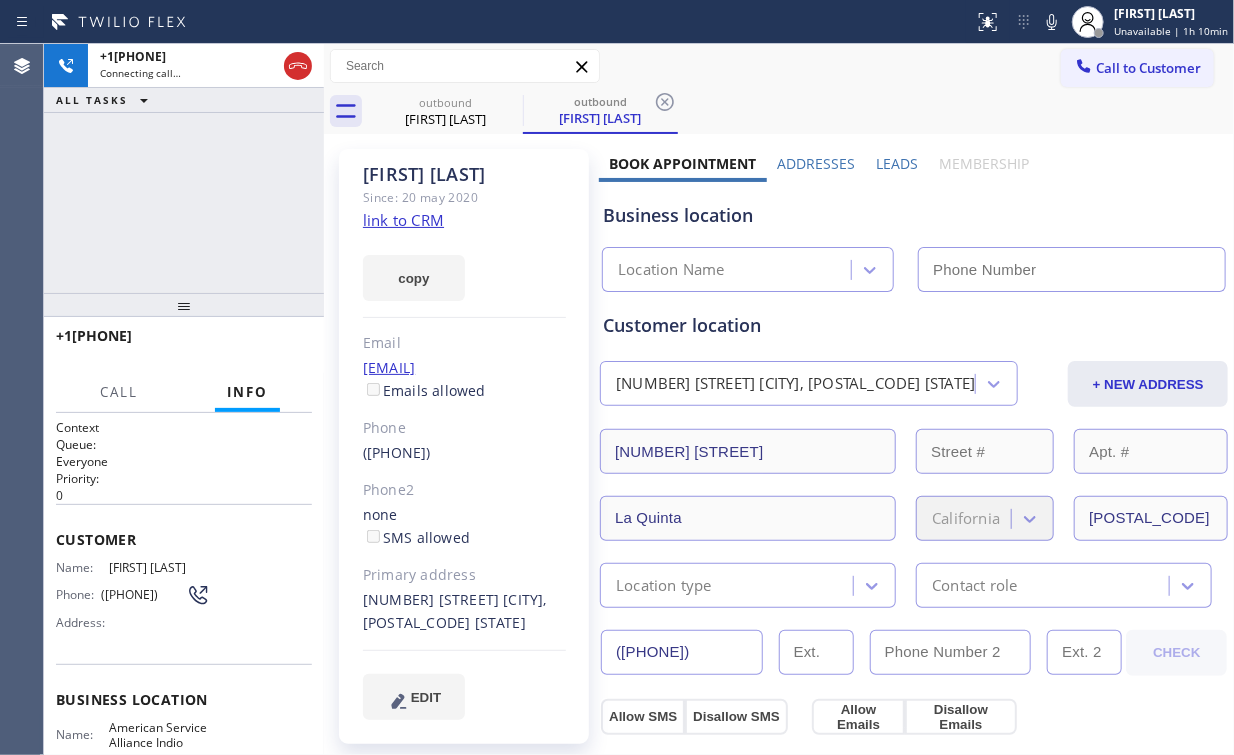 type on "(760) 452-3788" 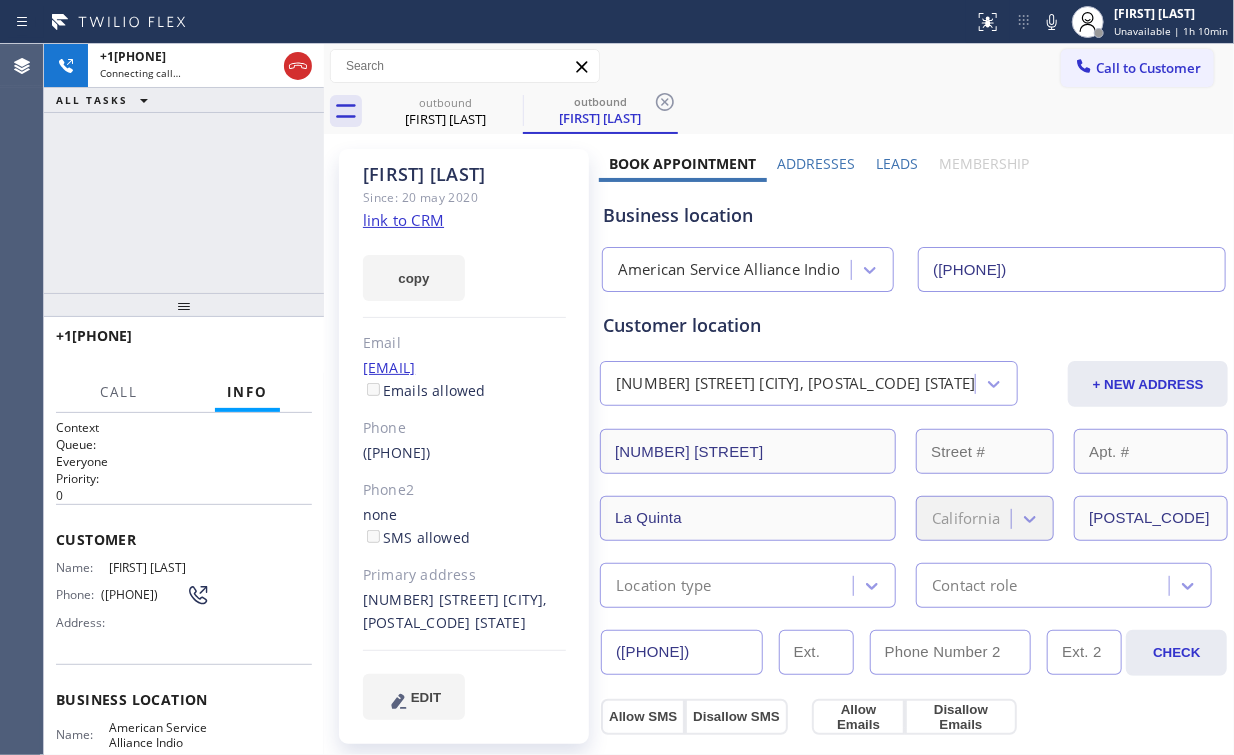 click on "+17602006340 Connecting call… ALL TASKS ALL TASKS ACTIVE TASKS TASKS IN WRAP UP" at bounding box center (184, 168) 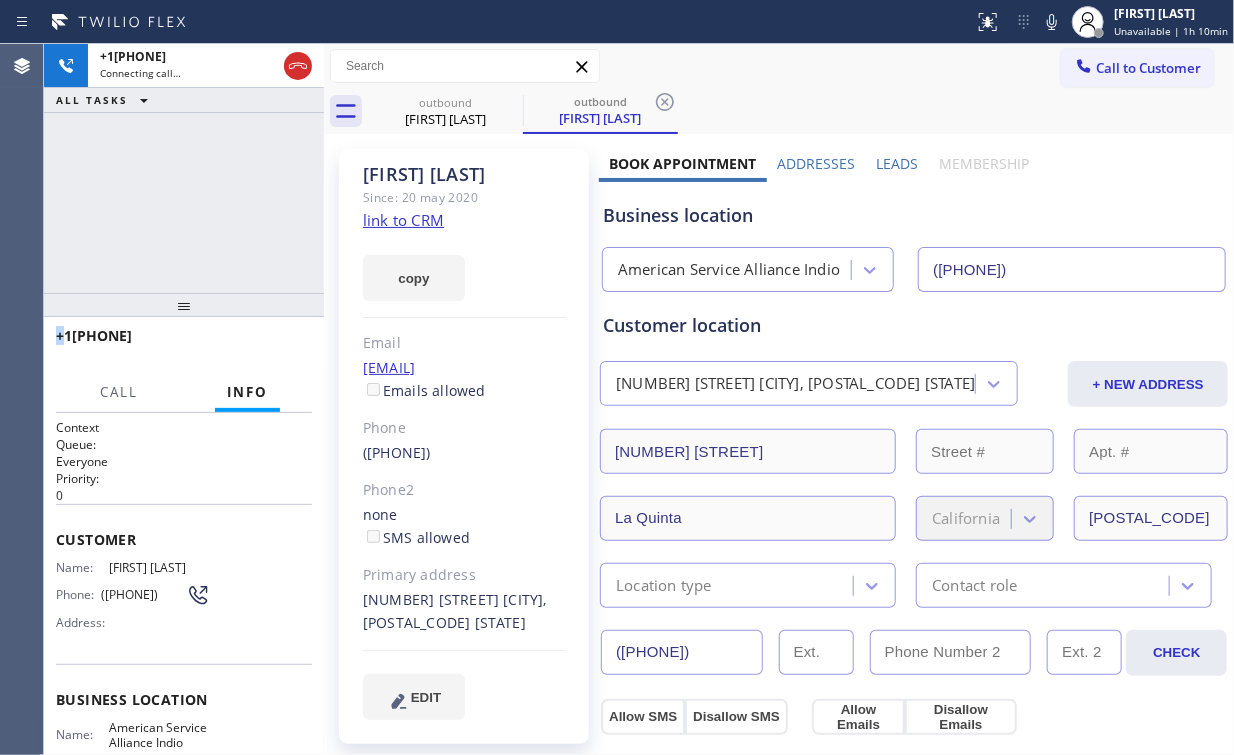 click on "+17602006340 Connecting call… ALL TASKS ALL TASKS ACTIVE TASKS TASKS IN WRAP UP" at bounding box center [184, 168] 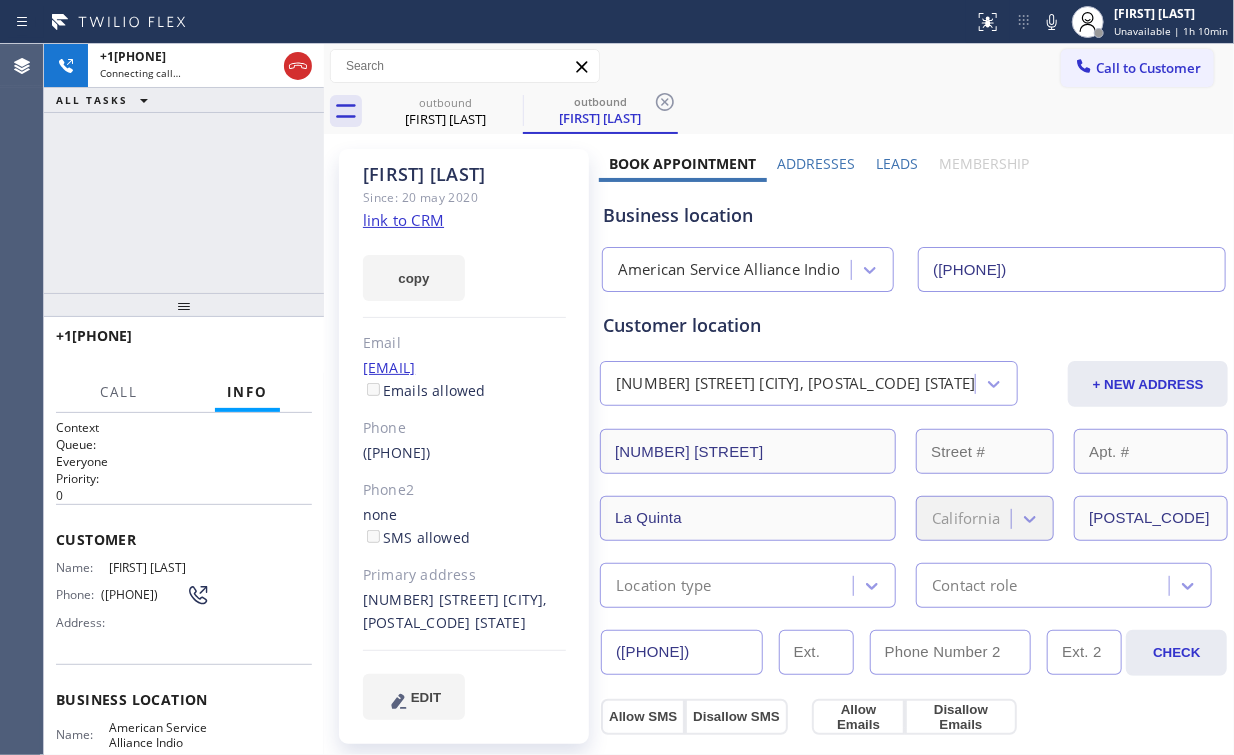 click on "+17602006340 Connecting call… ALL TASKS ALL TASKS ACTIVE TASKS TASKS IN WRAP UP" at bounding box center (184, 168) 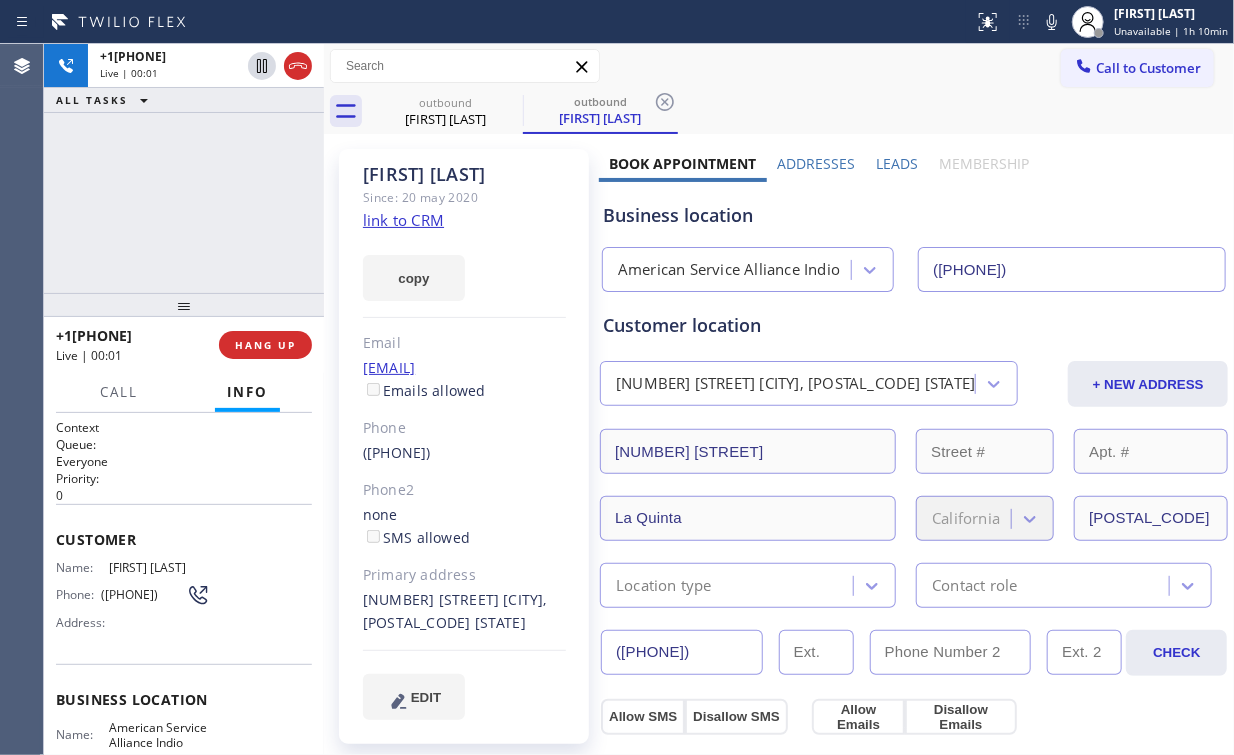 click on "+17602006340 Live | 00:01 ALL TASKS ALL TASKS ACTIVE TASKS TASKS IN WRAP UP" at bounding box center (184, 168) 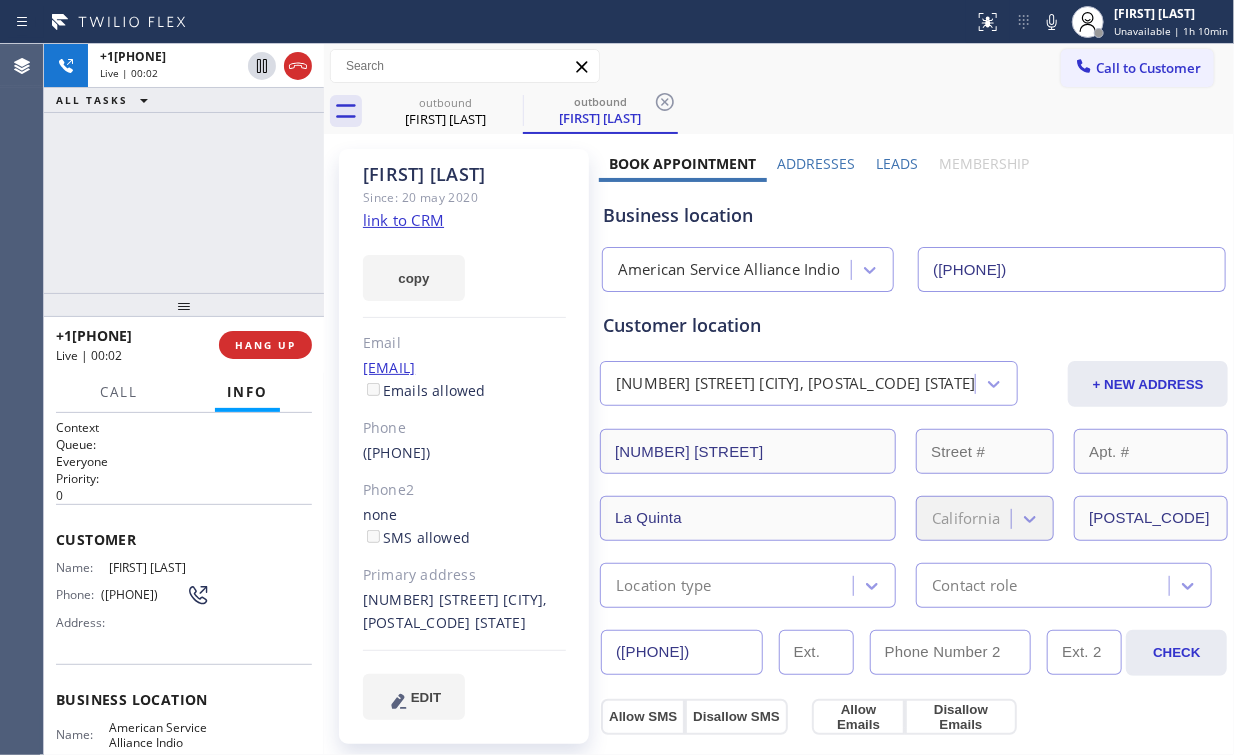 click on "+17602006340 Live | 00:02 ALL TASKS ALL TASKS ACTIVE TASKS TASKS IN WRAP UP" at bounding box center (184, 168) 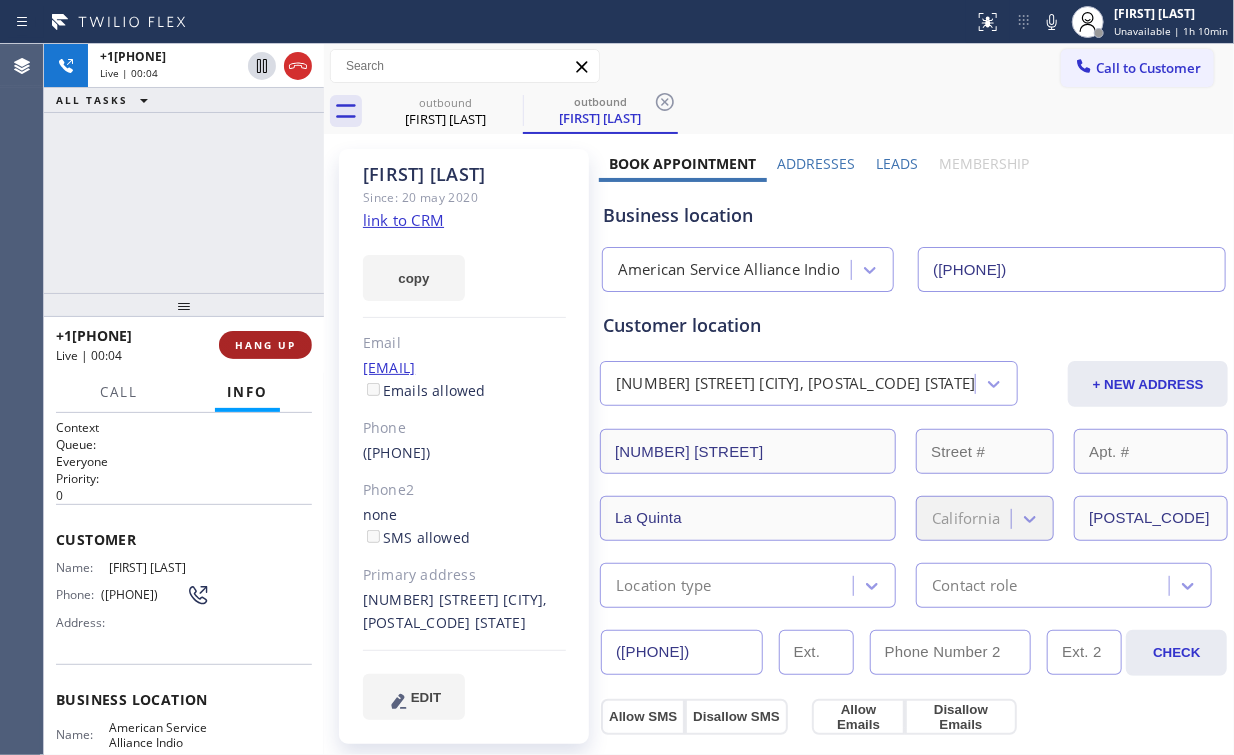 click on "HANG UP" at bounding box center [265, 345] 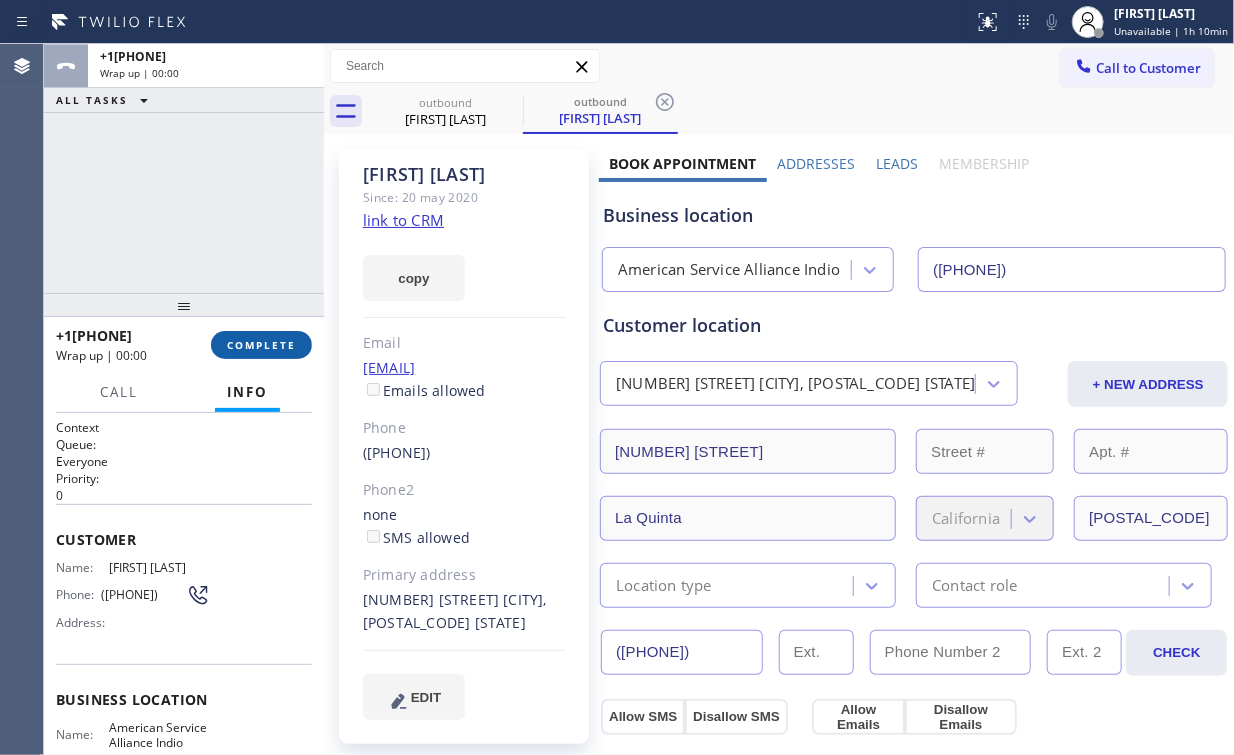 click on "COMPLETE" at bounding box center (261, 345) 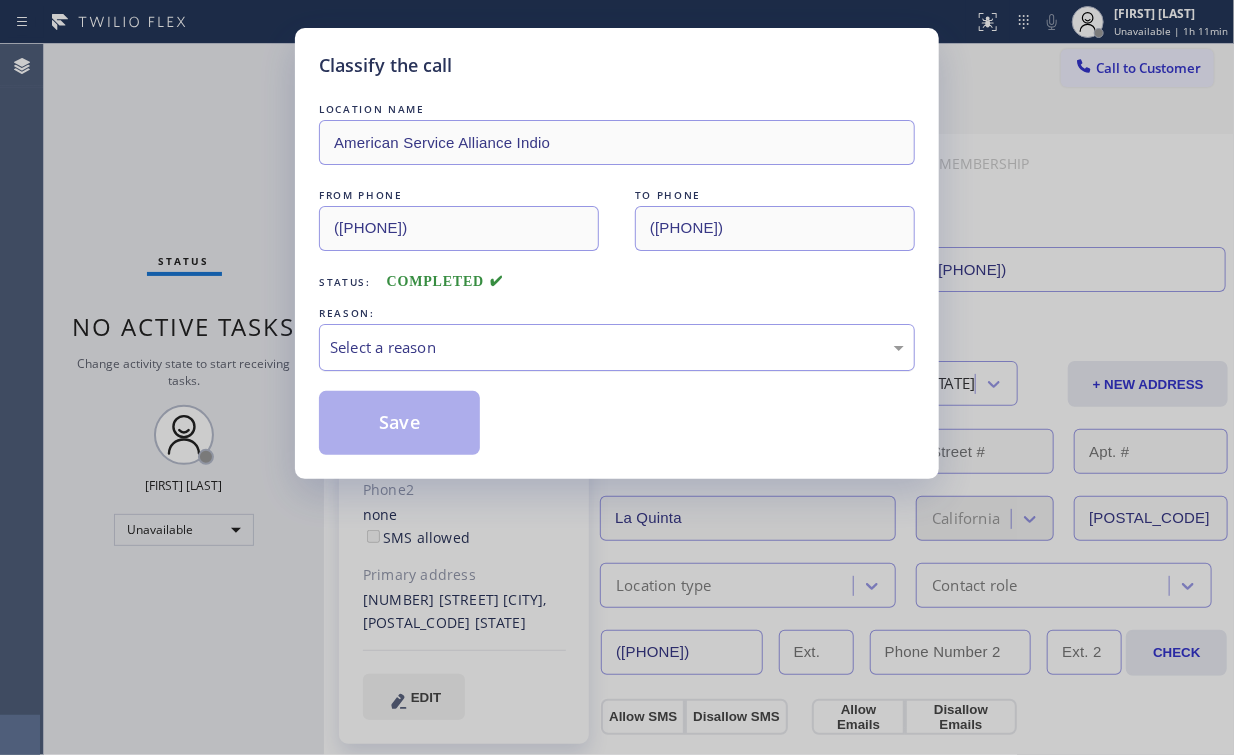 drag, startPoint x: 392, startPoint y: 340, endPoint x: 388, endPoint y: 364, distance: 24.33105 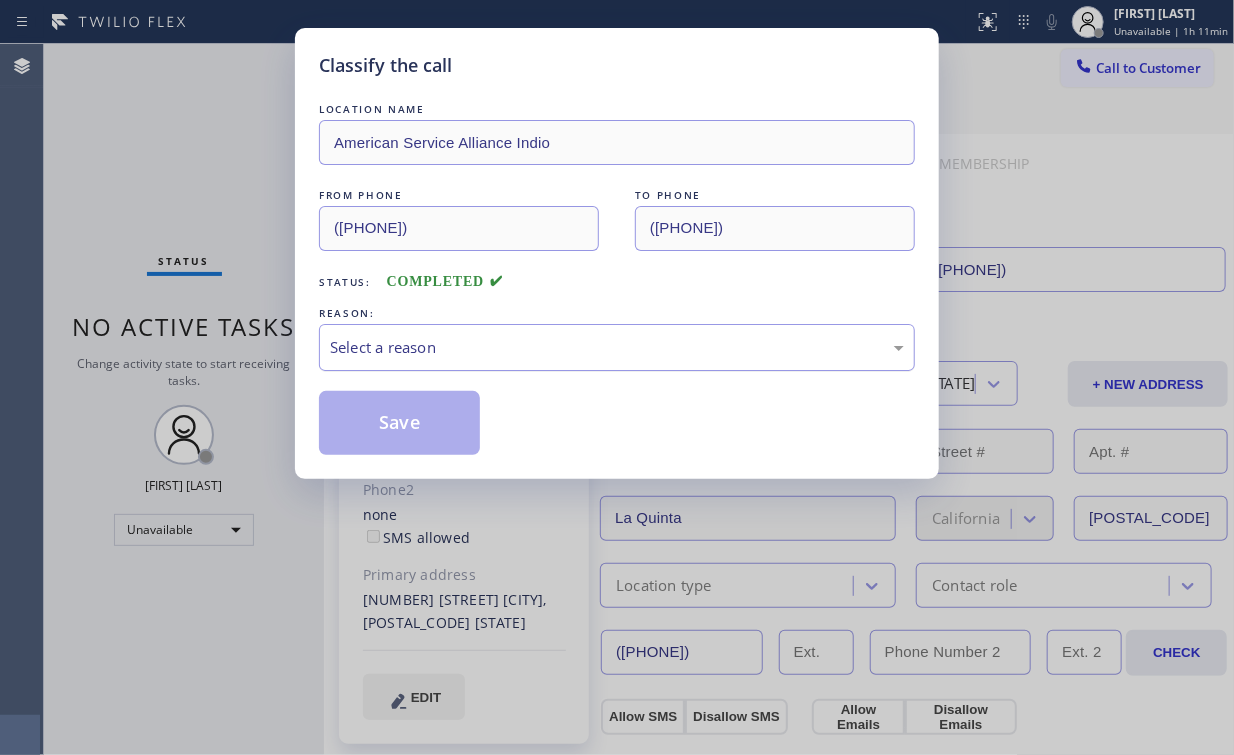 click on "Select a reason" at bounding box center [617, 347] 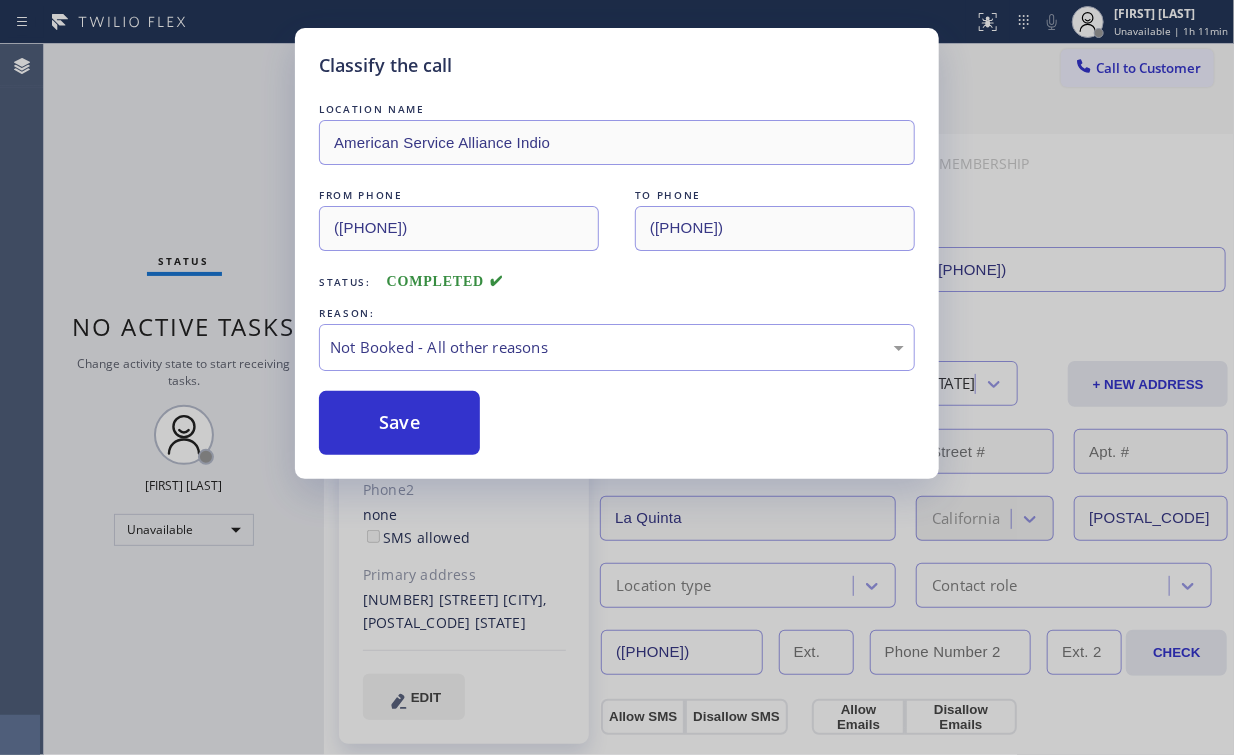 drag, startPoint x: 424, startPoint y: 430, endPoint x: 187, endPoint y: 153, distance: 364.5518 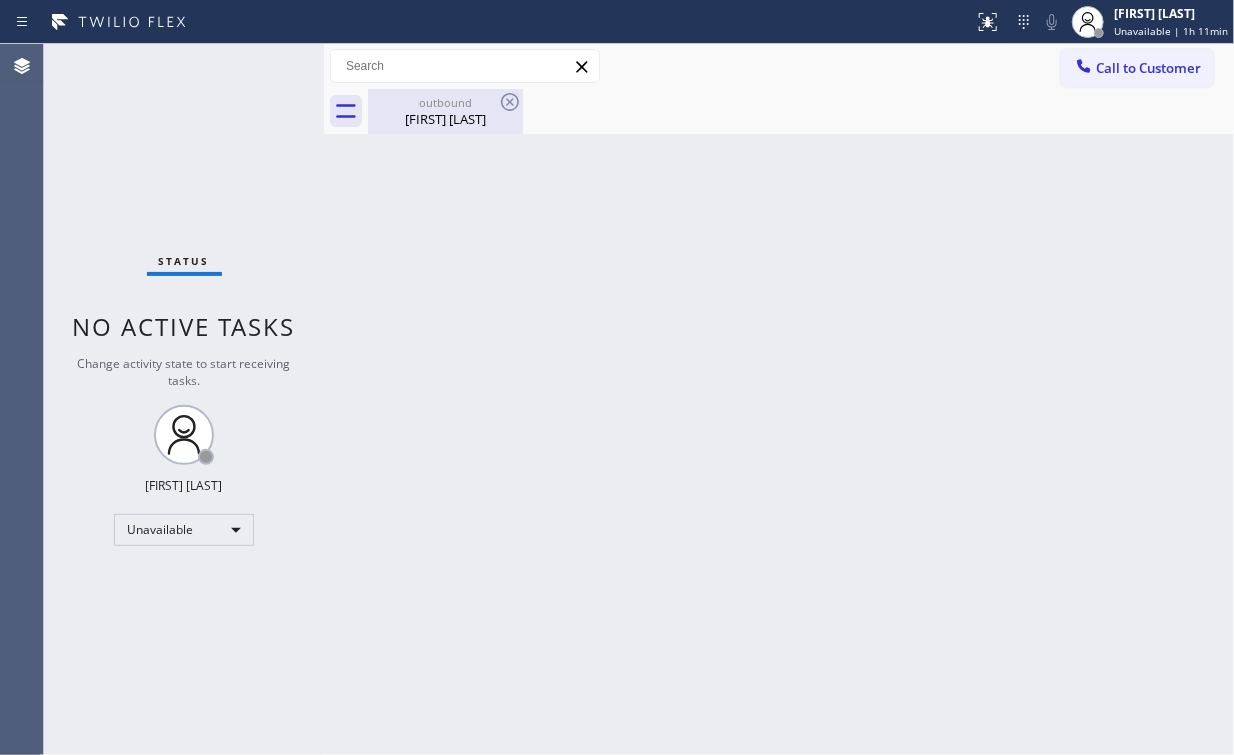 click on "Veronica  Rodriguez" at bounding box center (445, 119) 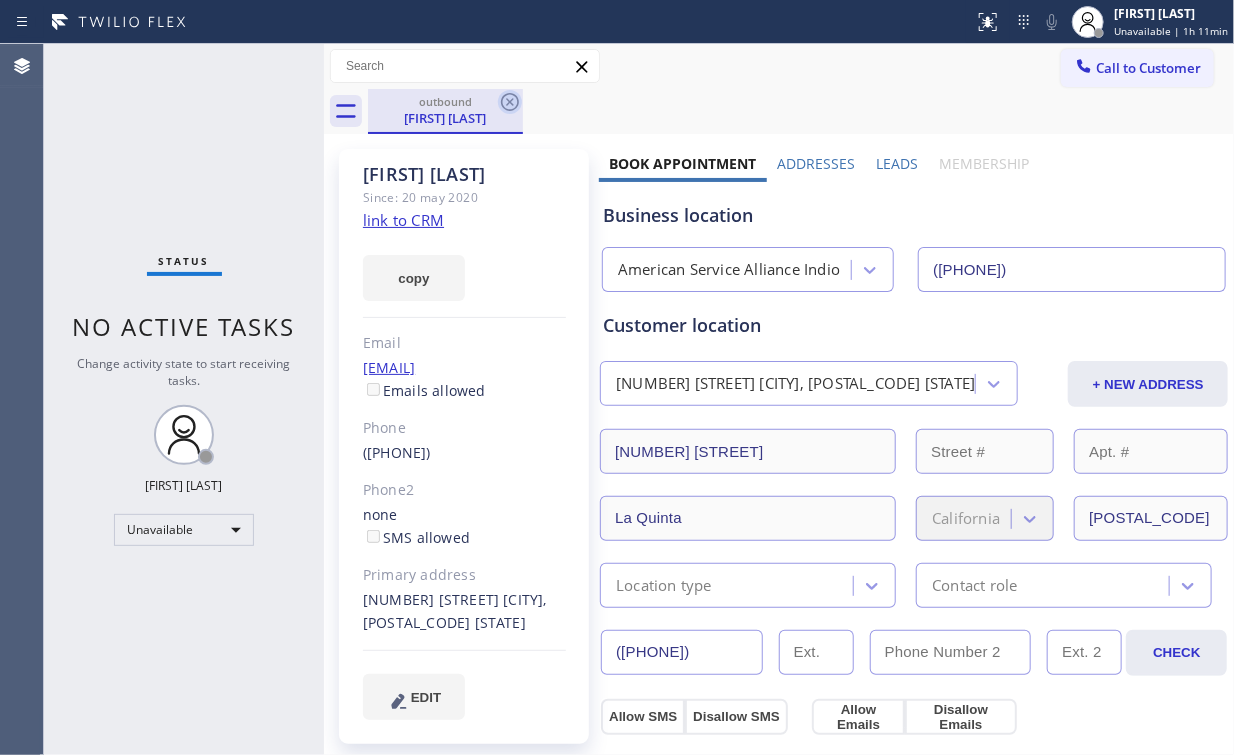 click 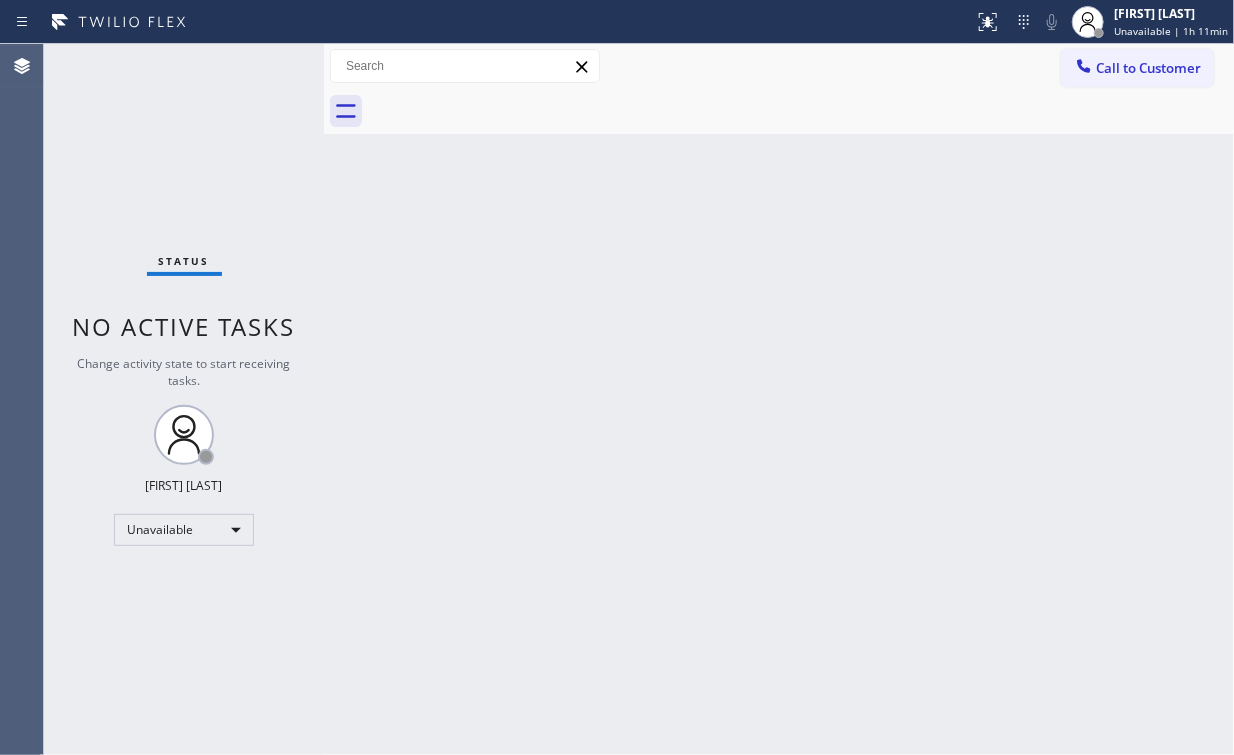 click on "Status   No active tasks     Change activity state to start receiving tasks.   Arnold Verallo Unavailable" at bounding box center [184, 399] 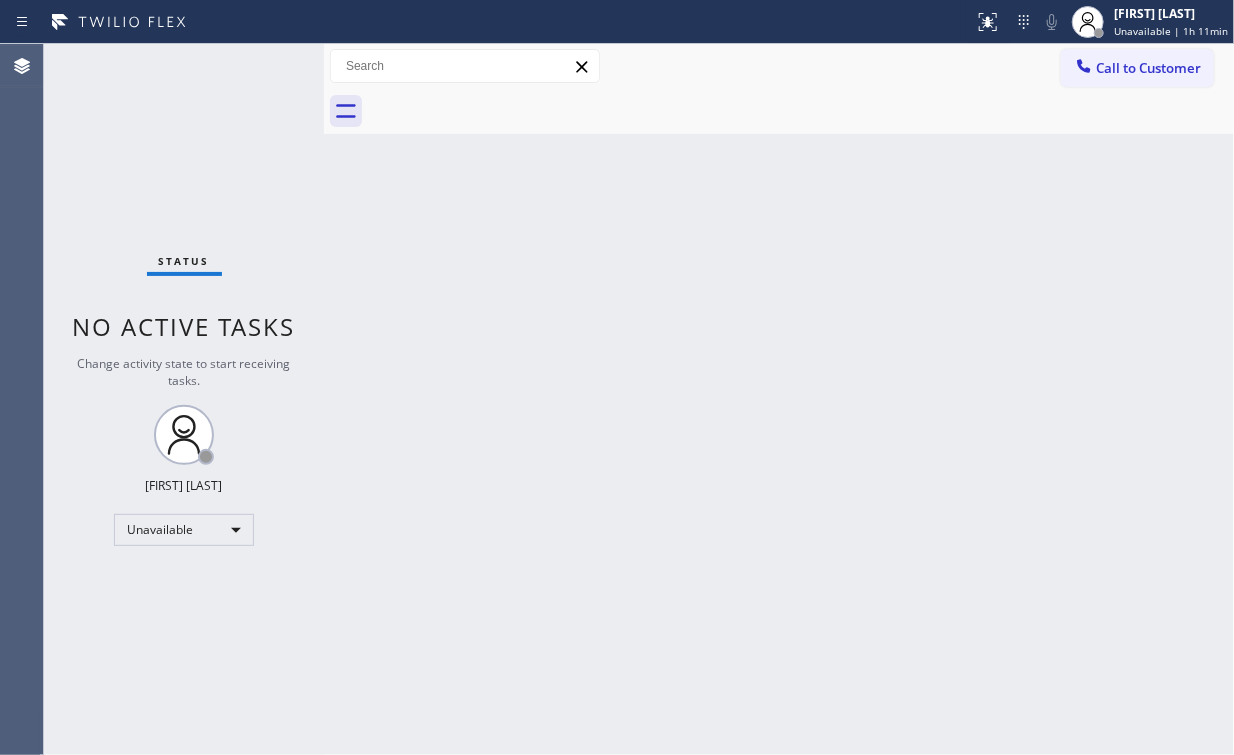 drag, startPoint x: 1120, startPoint y: 72, endPoint x: 1000, endPoint y: 144, distance: 139.94284 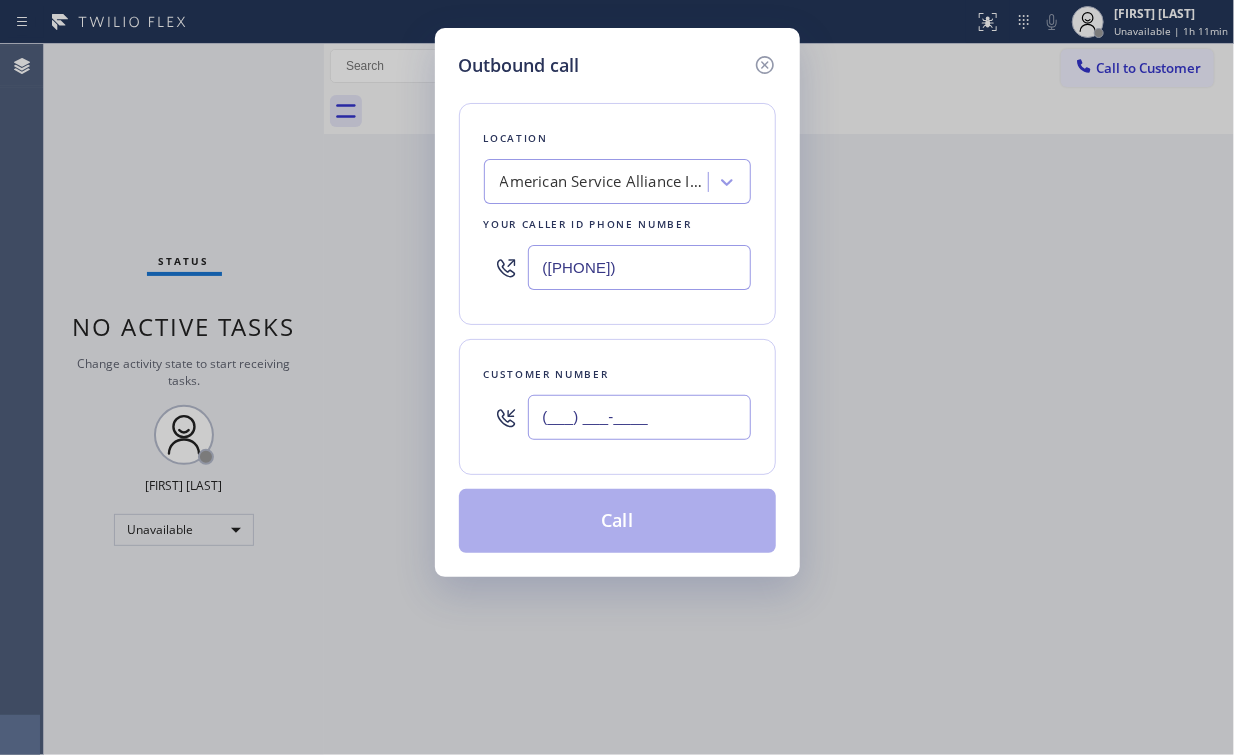 click on "(___) ___-____" at bounding box center [639, 417] 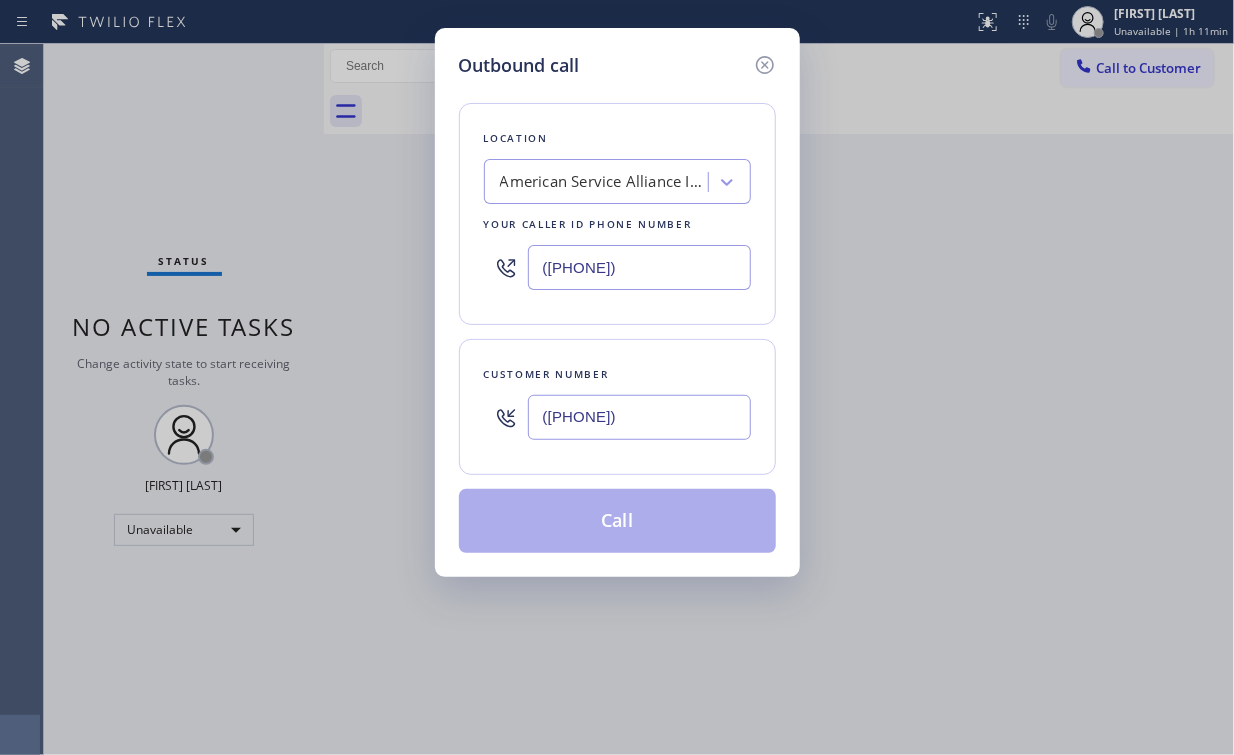 type on "(760) 200-6340" 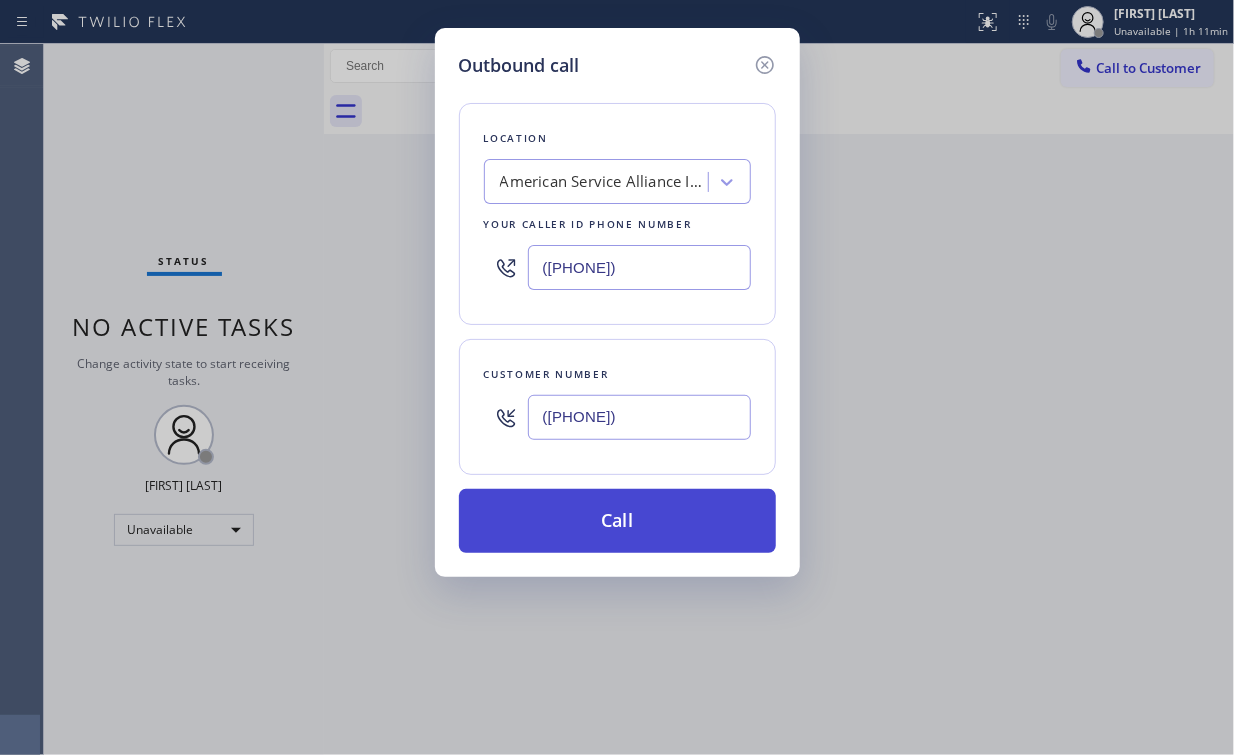 click on "Call" at bounding box center [617, 521] 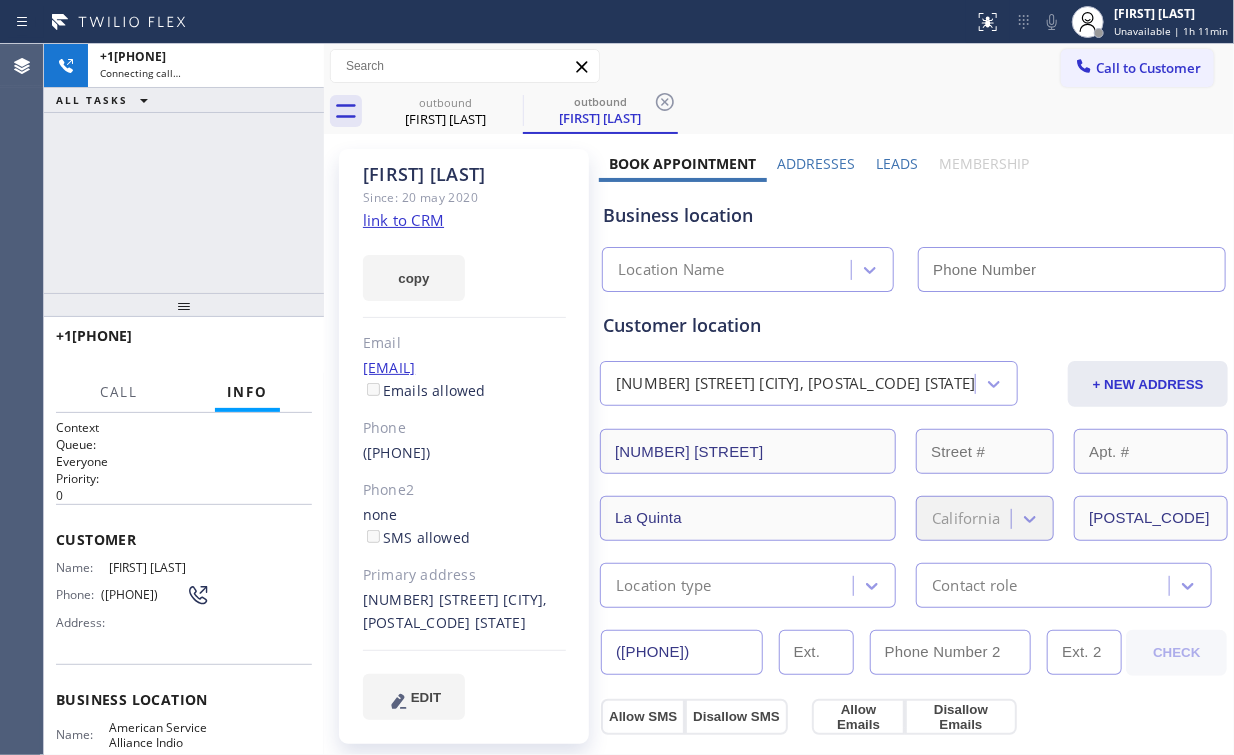 click on "+17602006340 Connecting call… ALL TASKS ALL TASKS ACTIVE TASKS TASKS IN WRAP UP" at bounding box center [184, 168] 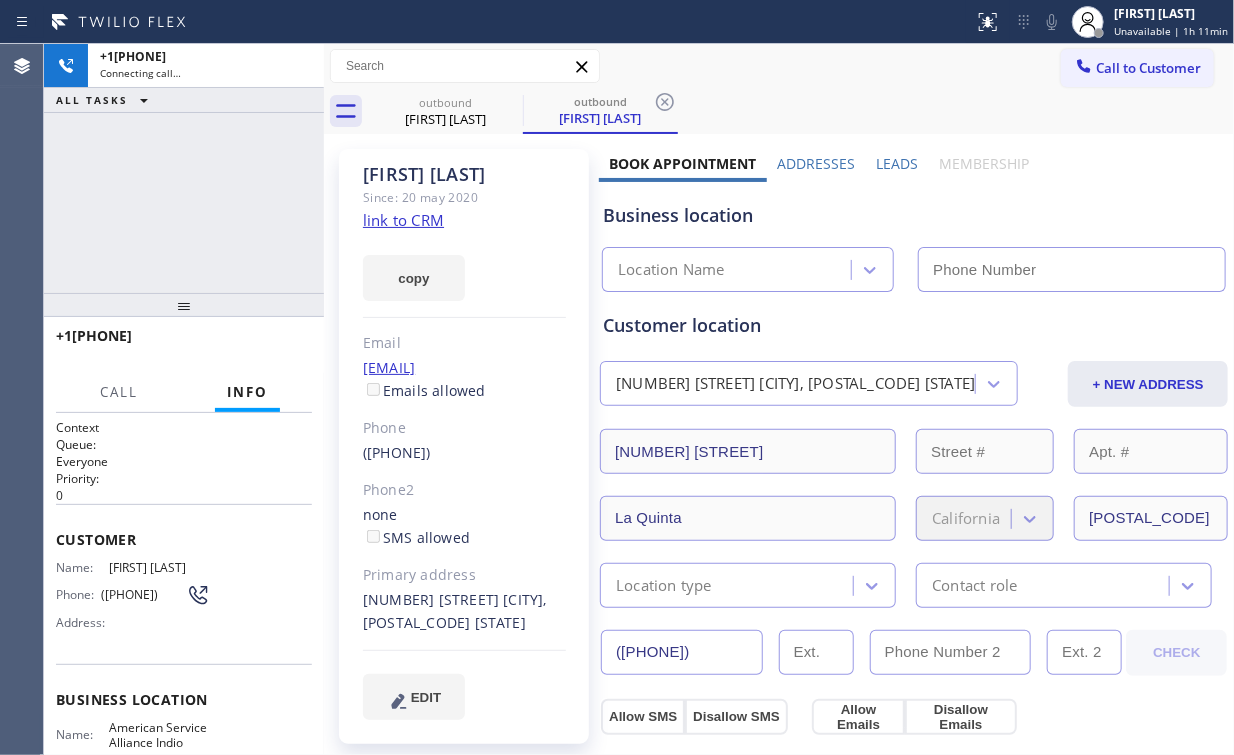 type on "(760) 452-3788" 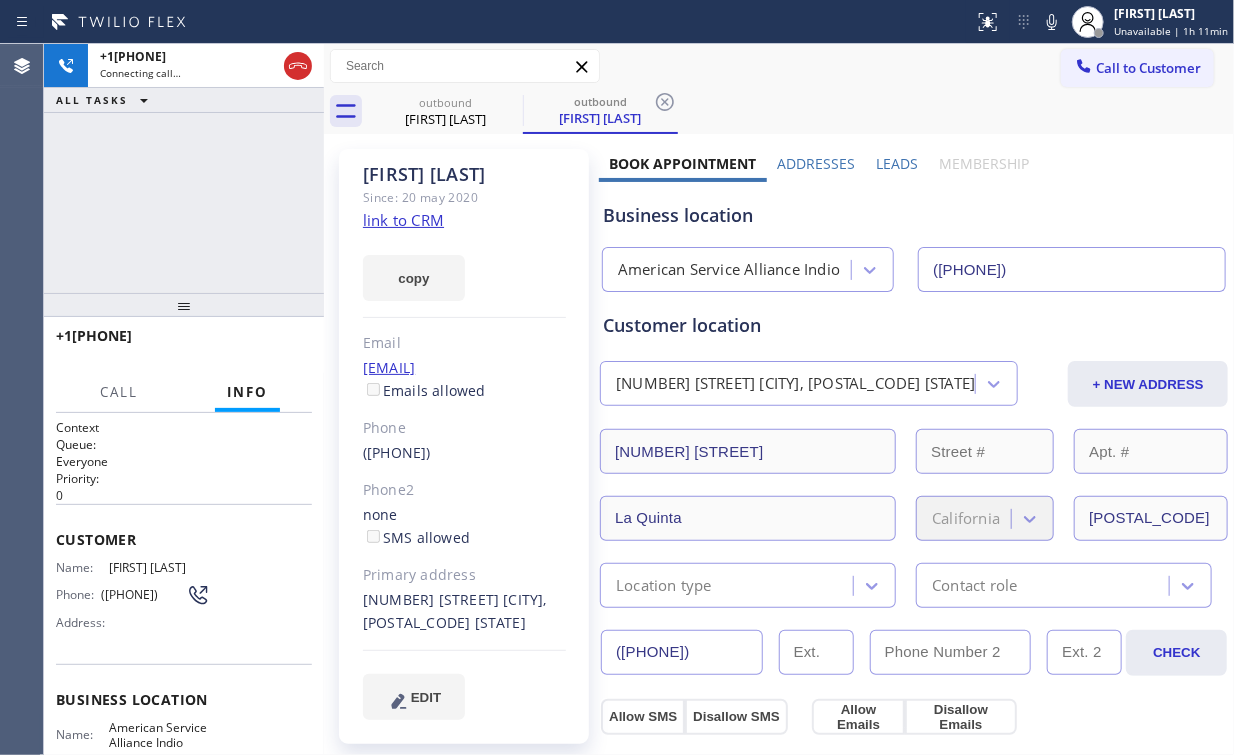 click on "+17602006340 Connecting call… ALL TASKS ALL TASKS ACTIVE TASKS TASKS IN WRAP UP" at bounding box center (184, 168) 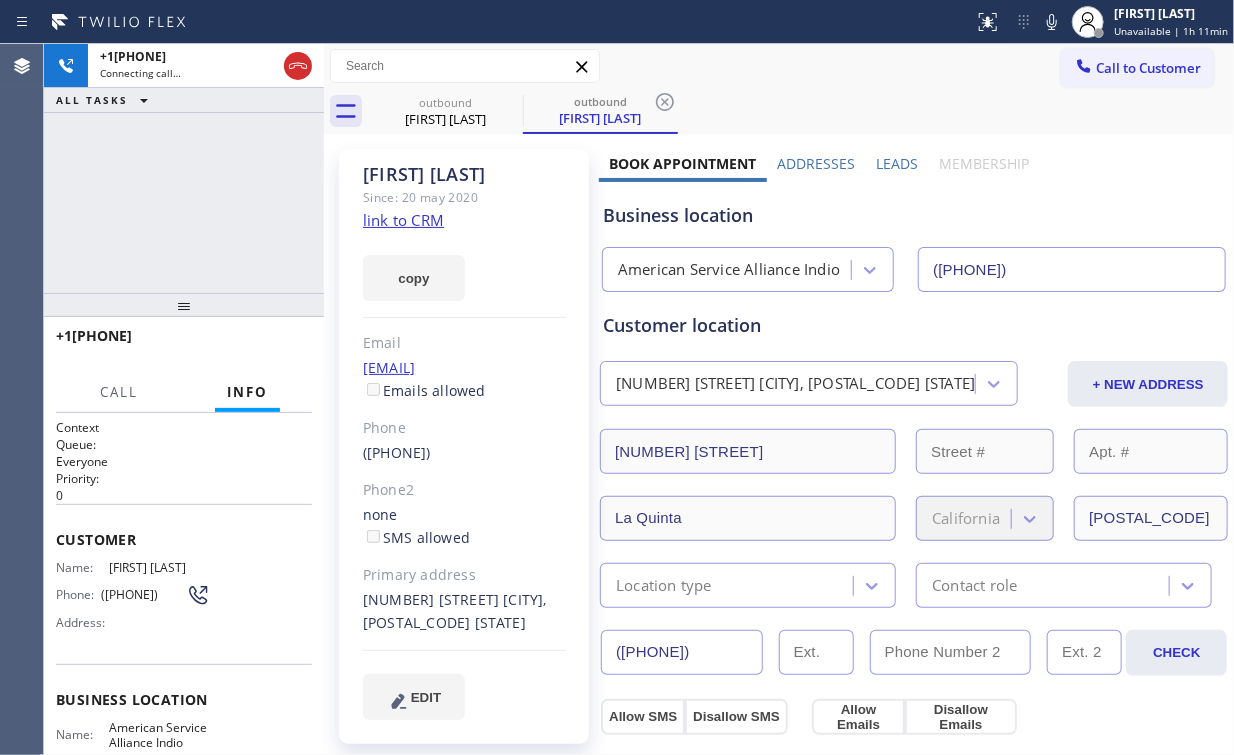 click on "+17602006340 Connecting call… ALL TASKS ALL TASKS ACTIVE TASKS TASKS IN WRAP UP" at bounding box center [184, 168] 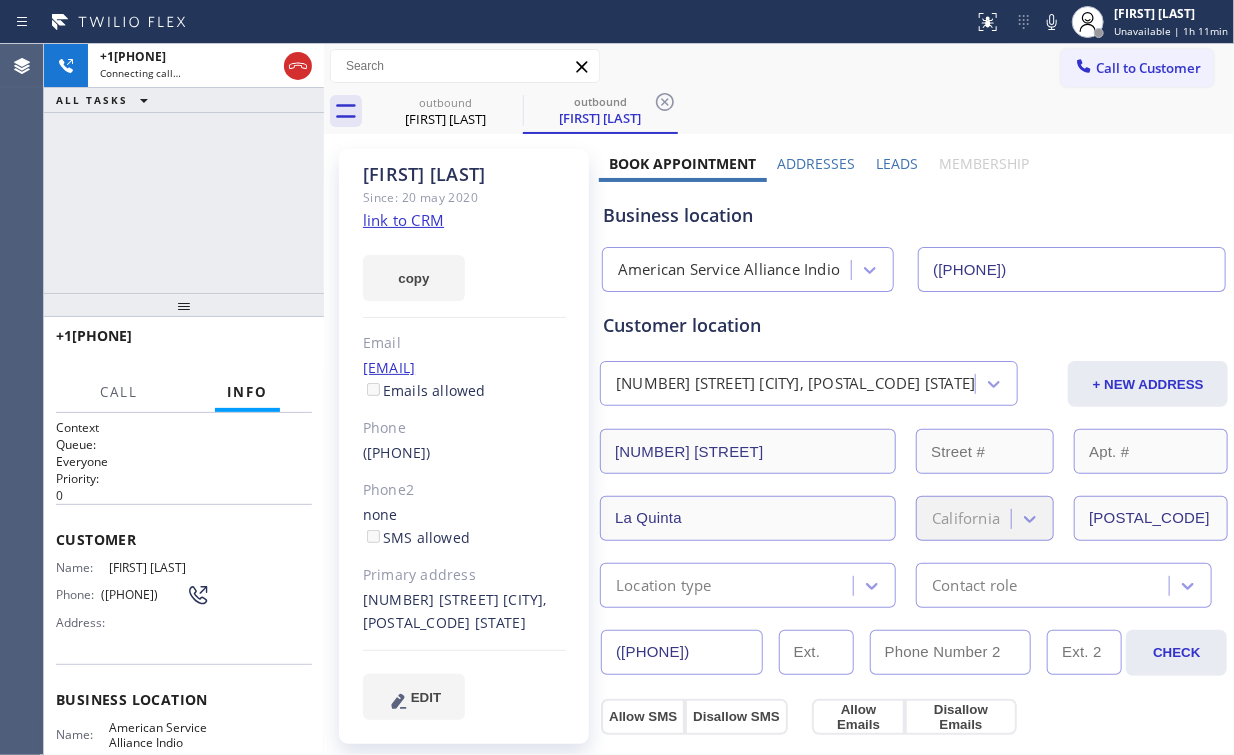 click on "+17602006340 Connecting call… ALL TASKS ALL TASKS ACTIVE TASKS TASKS IN WRAP UP" at bounding box center [184, 168] 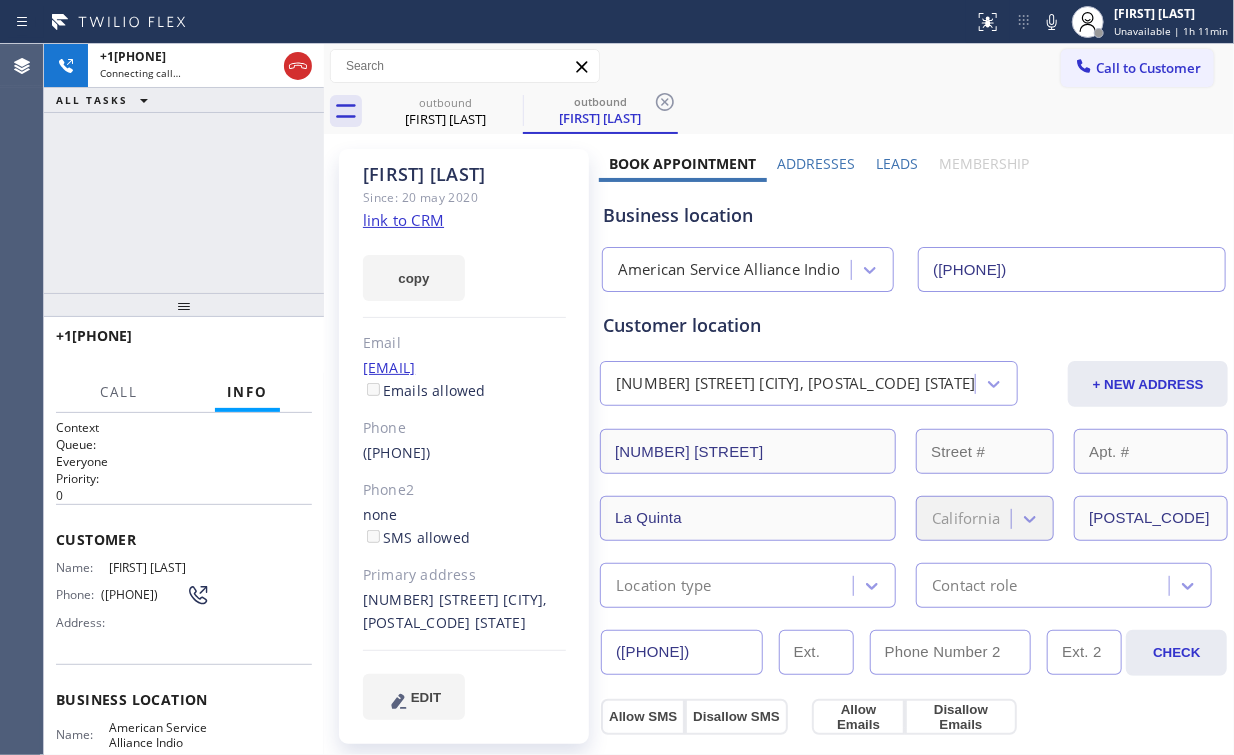 click on "+17602006340 Connecting call… ALL TASKS ALL TASKS ACTIVE TASKS TASKS IN WRAP UP" at bounding box center [184, 168] 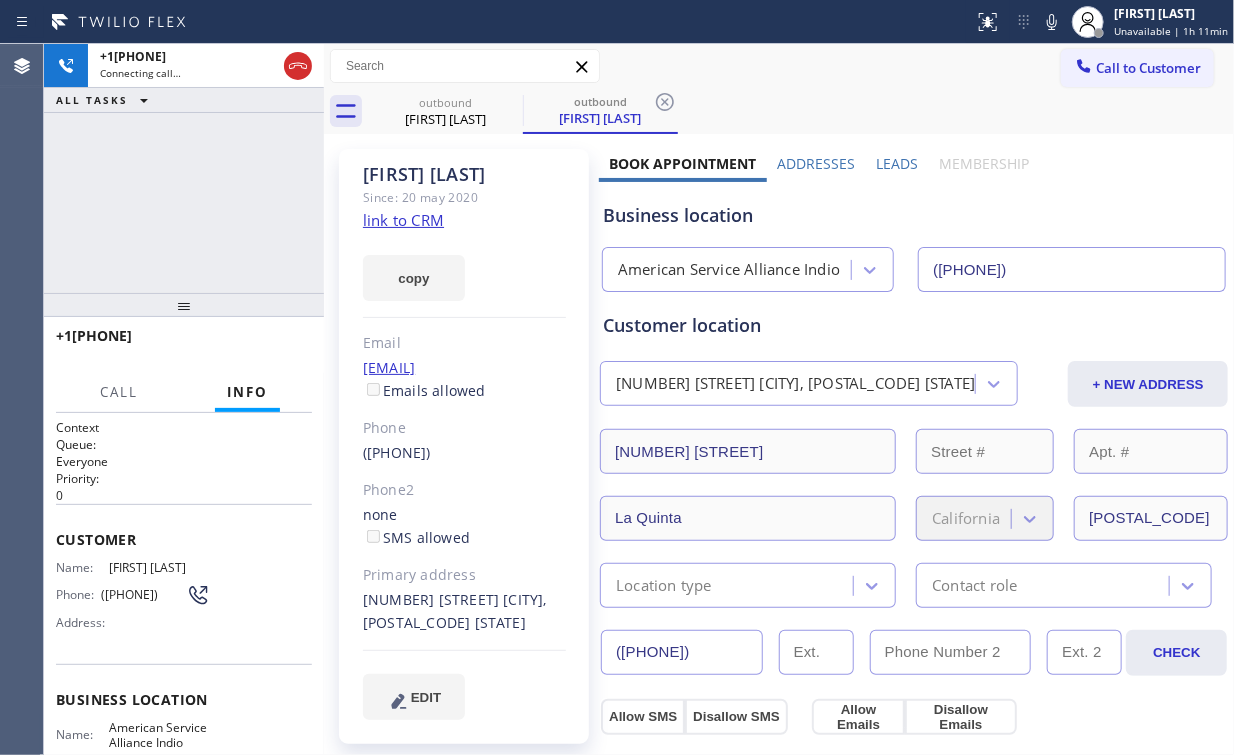 click on "+17602006340 Connecting call… ALL TASKS ALL TASKS ACTIVE TASKS TASKS IN WRAP UP" at bounding box center (184, 168) 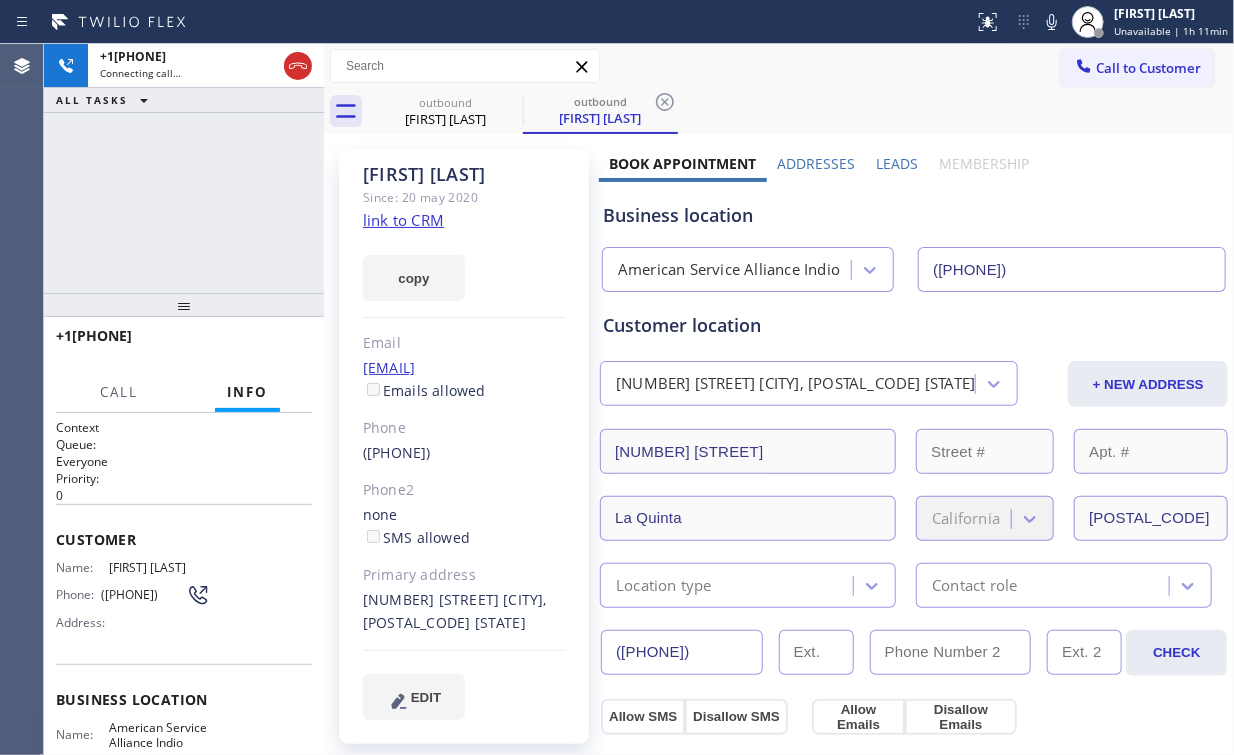 click on "+17602006340 Connecting call… ALL TASKS ALL TASKS ACTIVE TASKS TASKS IN WRAP UP" at bounding box center (184, 168) 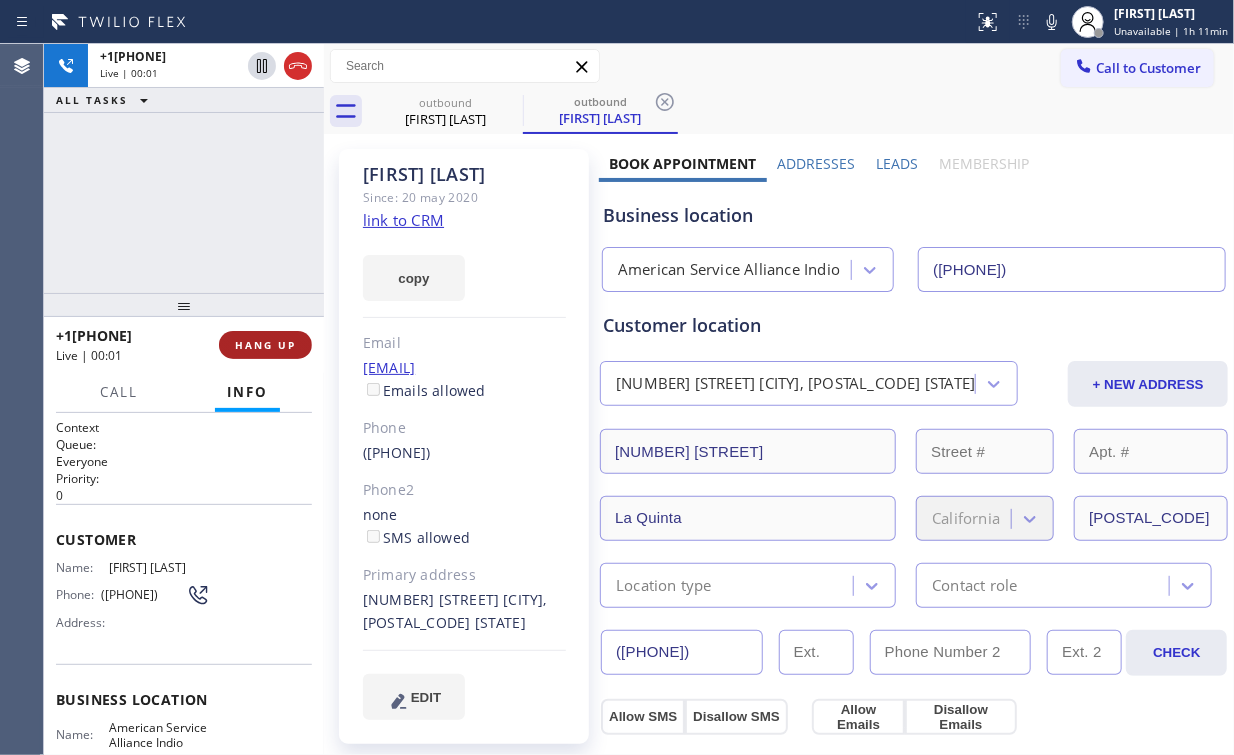 click on "HANG UP" at bounding box center [265, 345] 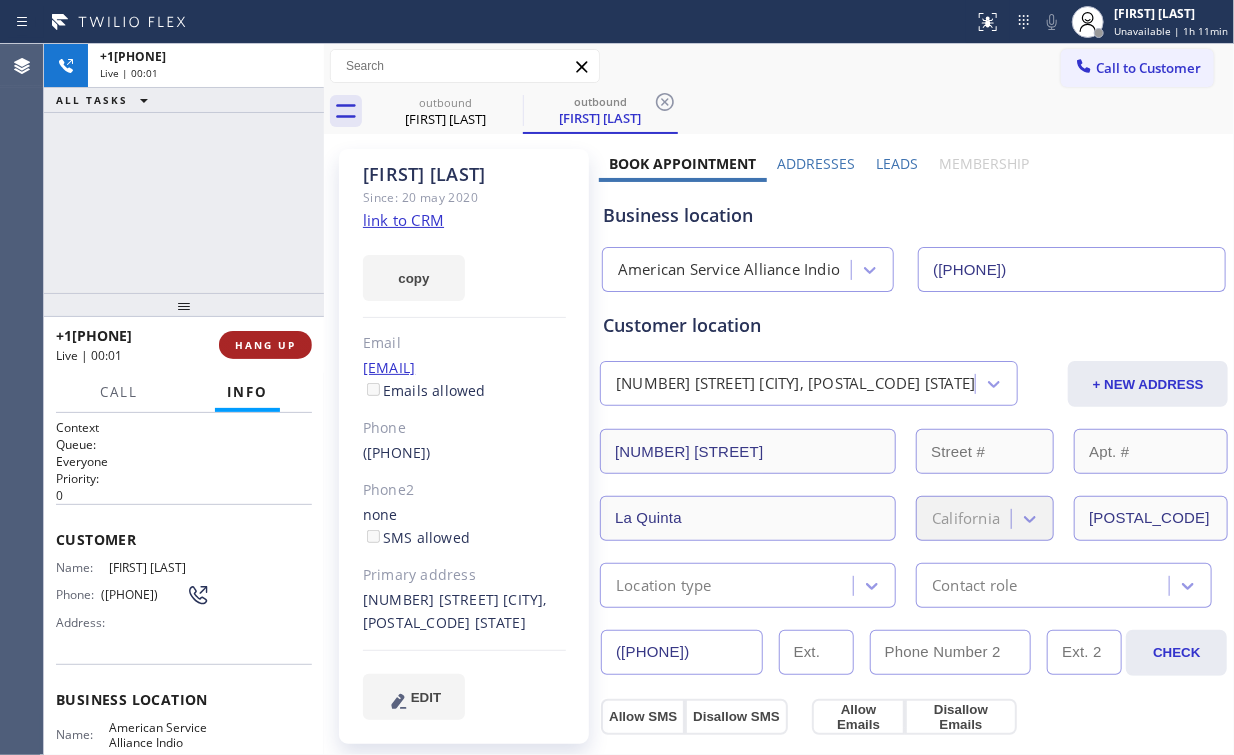 click on "HANG UP" at bounding box center (265, 345) 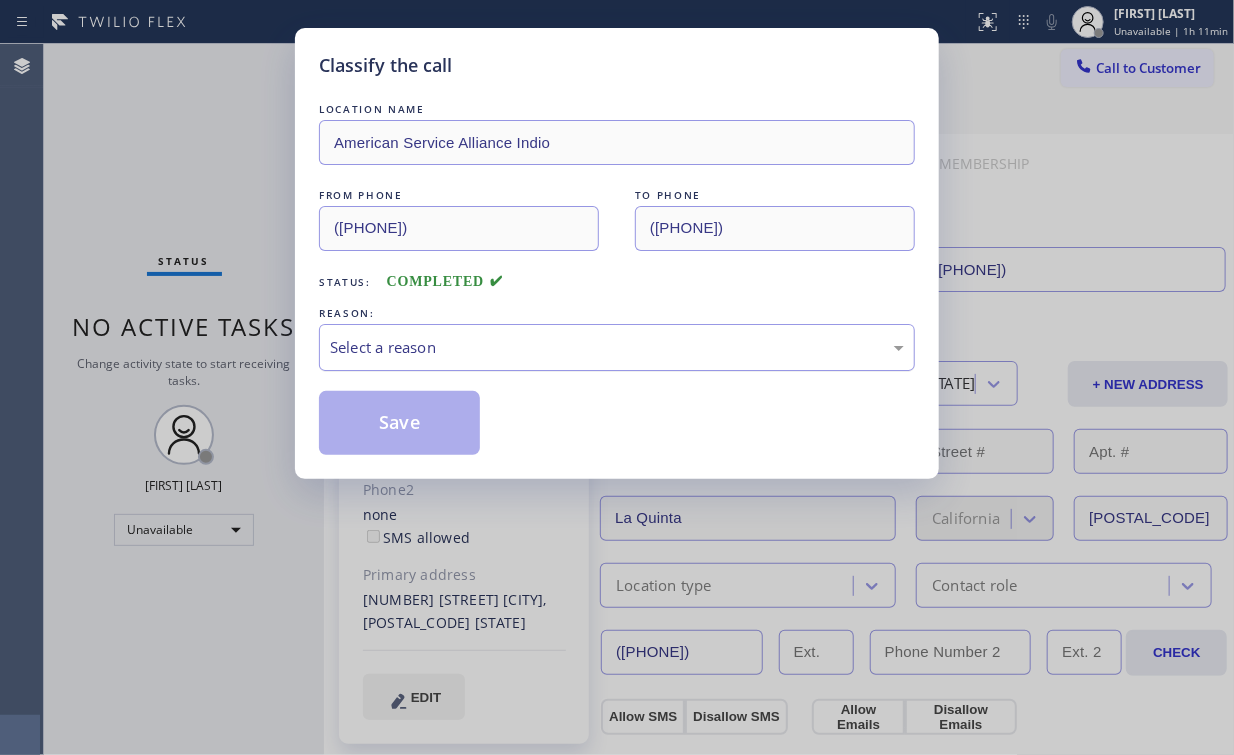 click on "Select a reason" at bounding box center (617, 347) 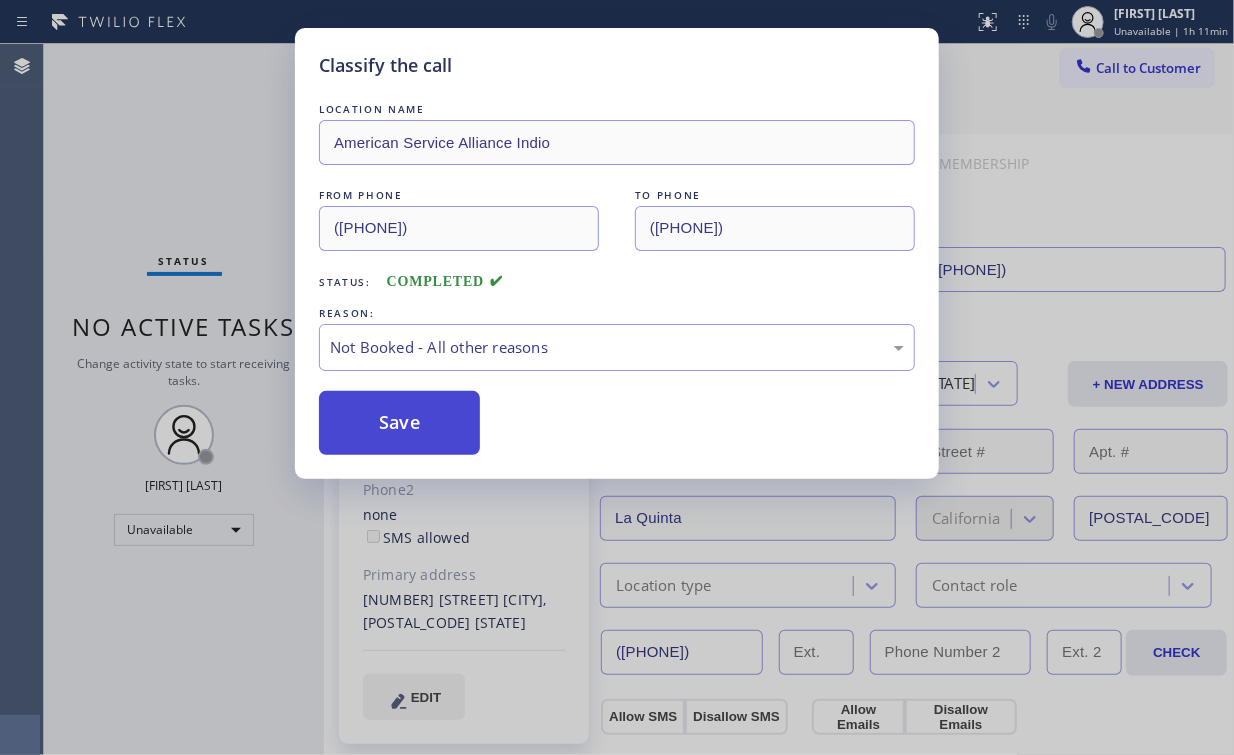 click on "Save" at bounding box center [399, 423] 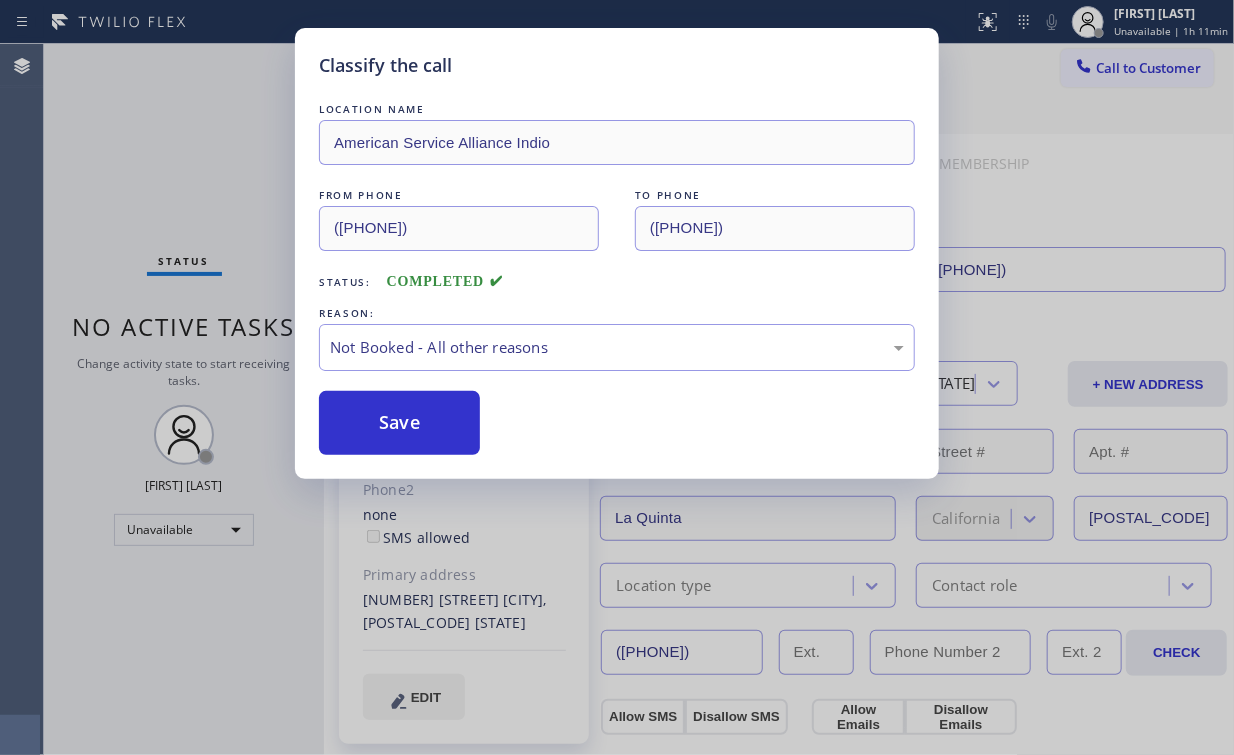 drag, startPoint x: 141, startPoint y: 160, endPoint x: 165, endPoint y: 15, distance: 146.9728 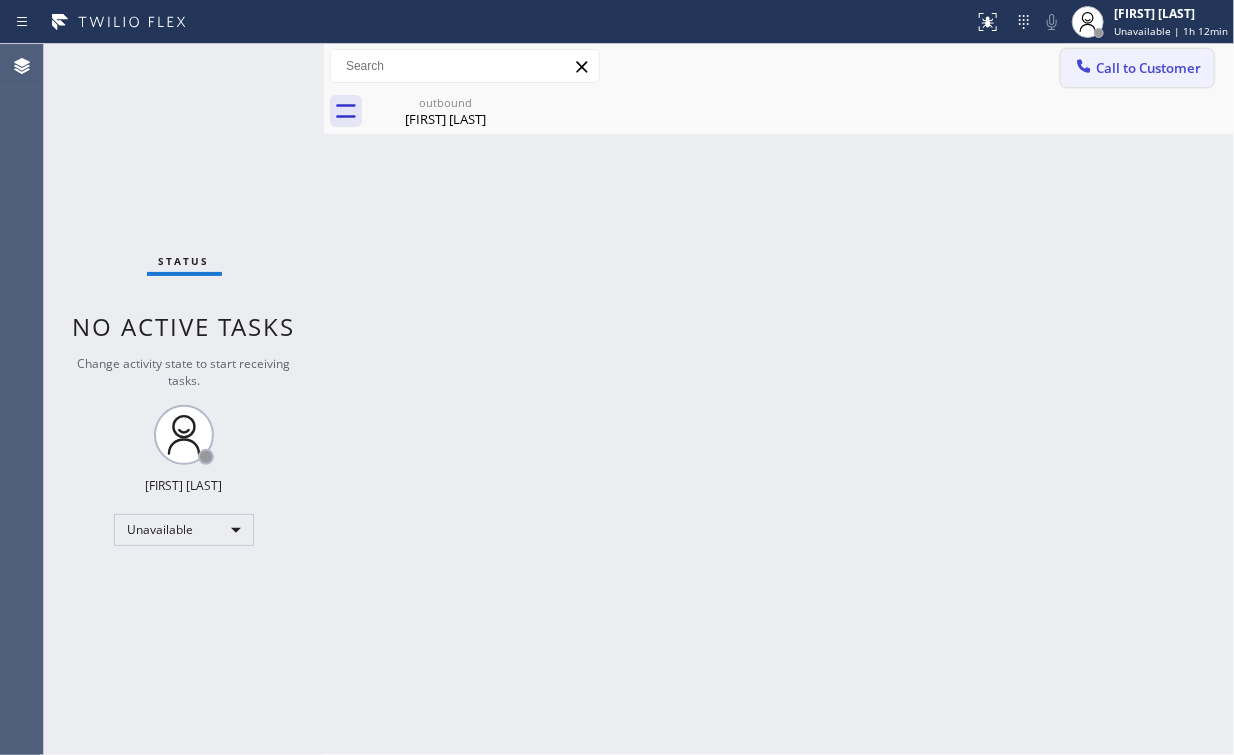 click on "Call to Customer" at bounding box center [1148, 68] 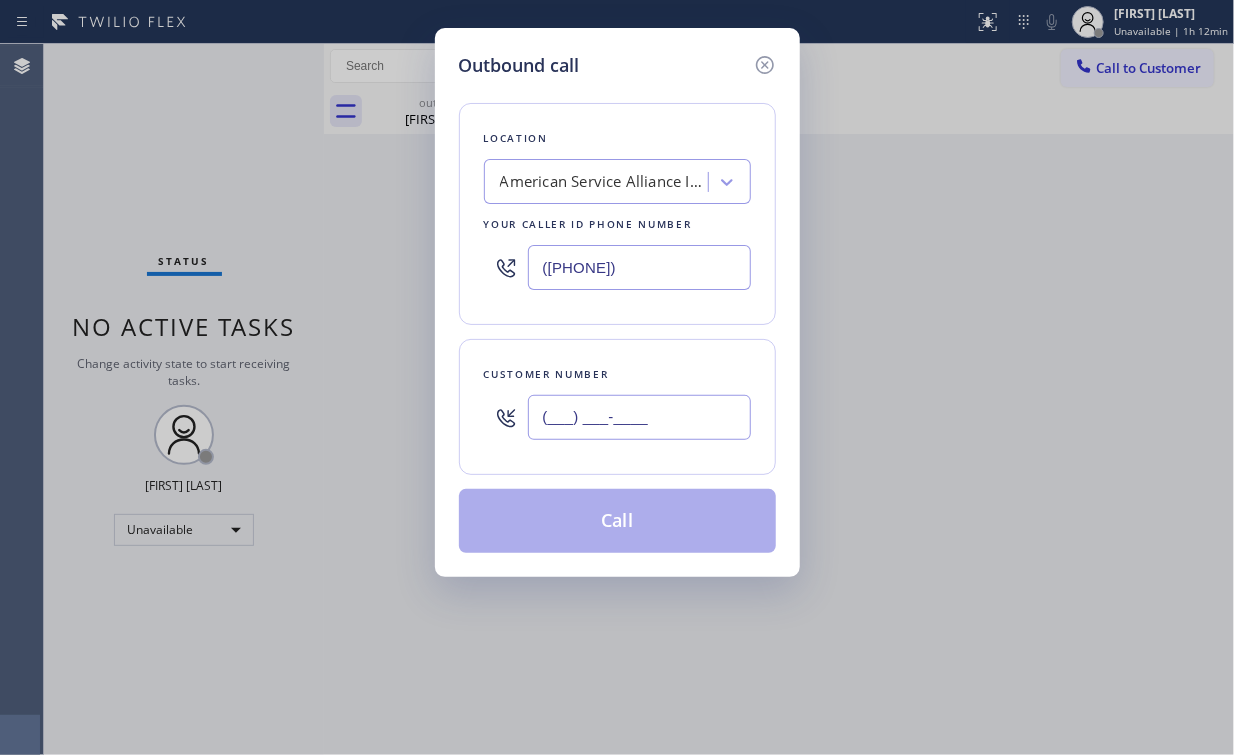 click on "(___) ___-____" at bounding box center (639, 417) 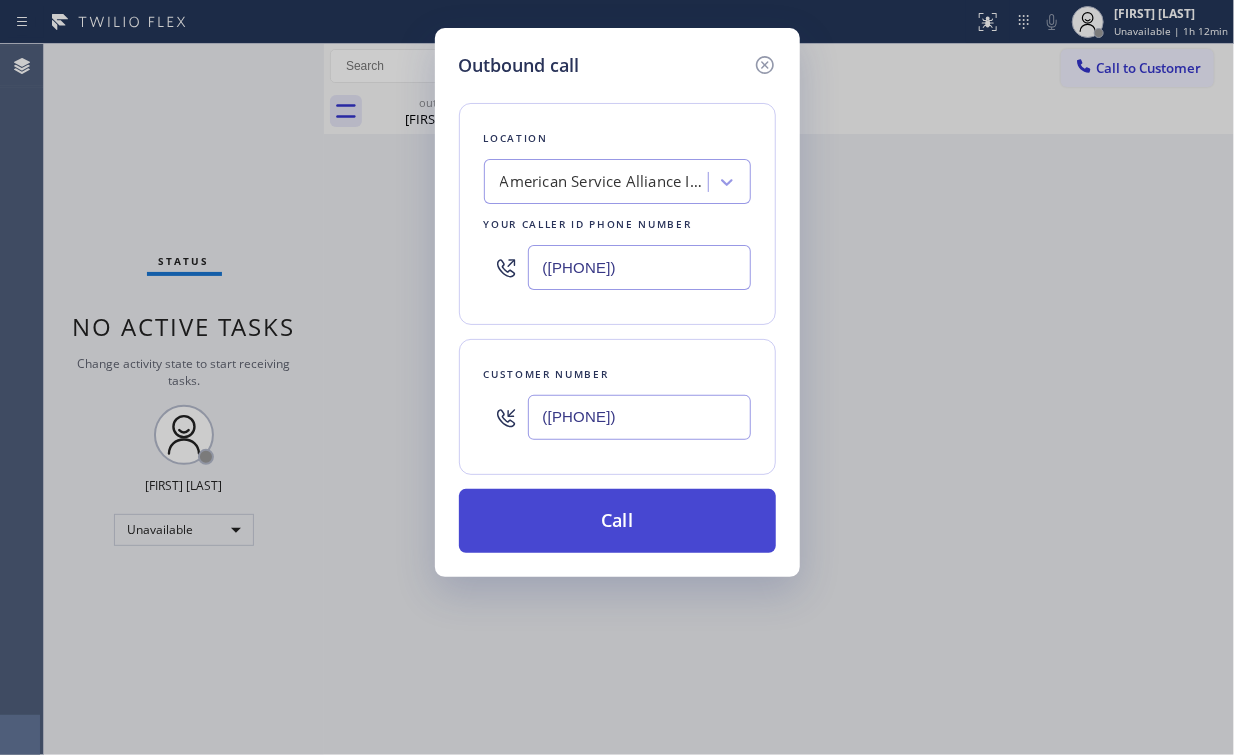 type on "(562) 229-8069" 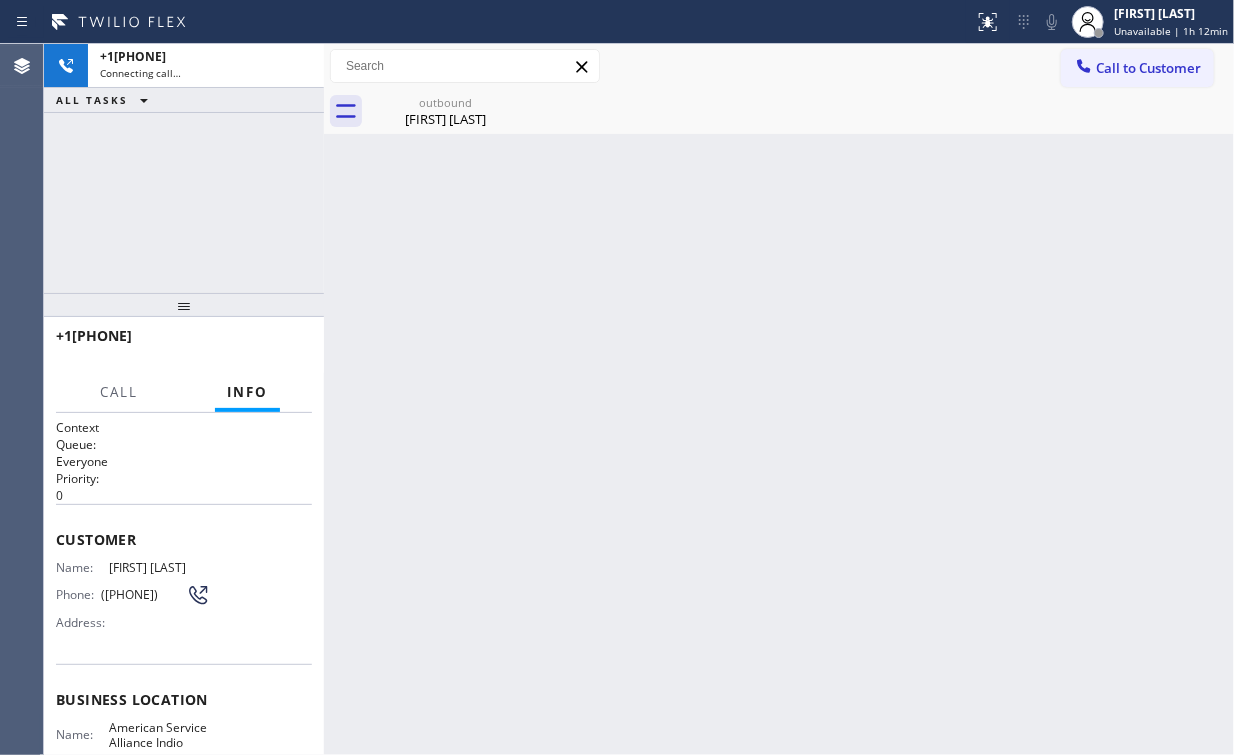 click on "+15622298069 Connecting call… ALL TASKS ALL TASKS ACTIVE TASKS TASKS IN WRAP UP" at bounding box center (184, 168) 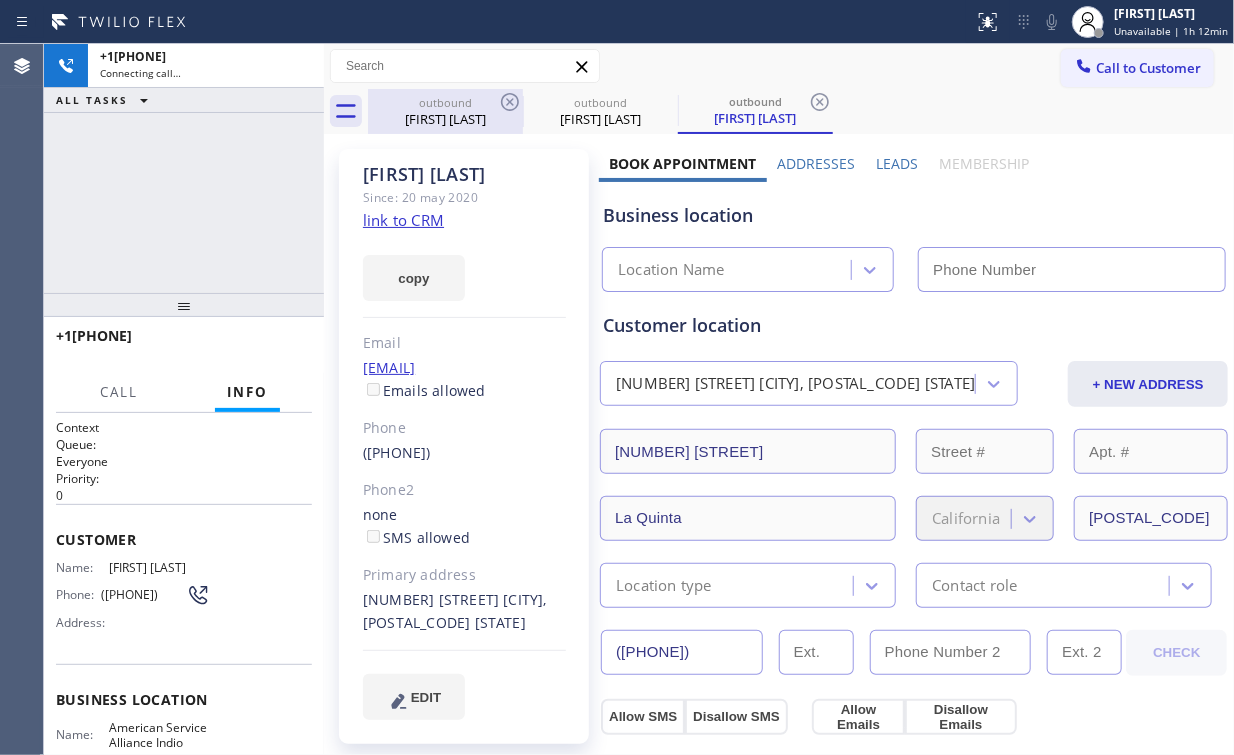 click on "Veronica  Rodriguez" at bounding box center (445, 119) 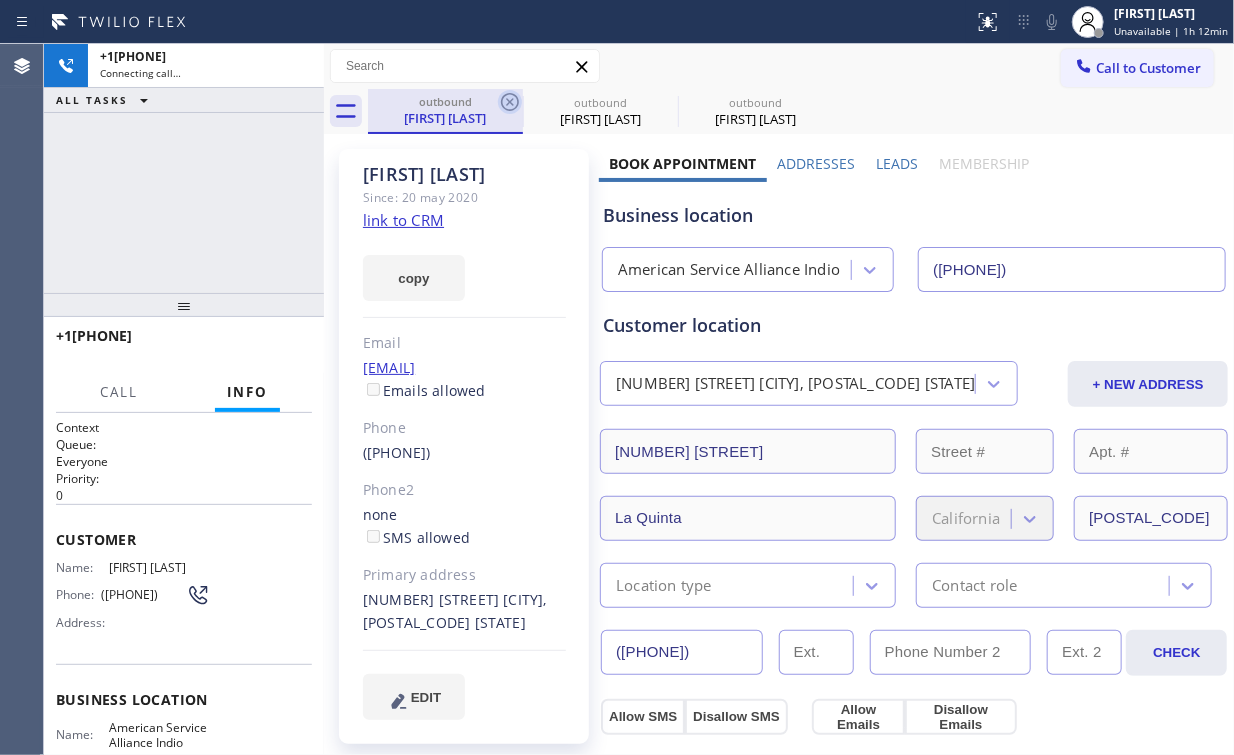 click 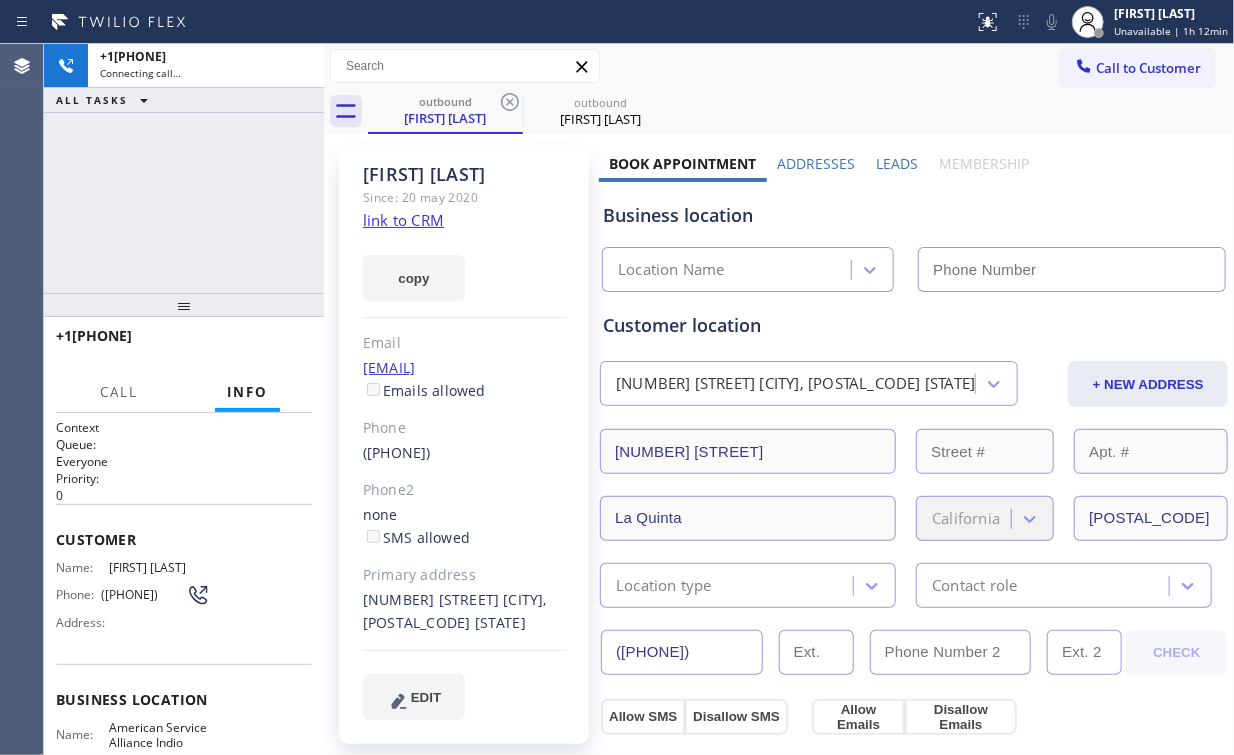 click on "+15622298069 Connecting call… ALL TASKS ALL TASKS ACTIVE TASKS TASKS IN WRAP UP" at bounding box center [184, 168] 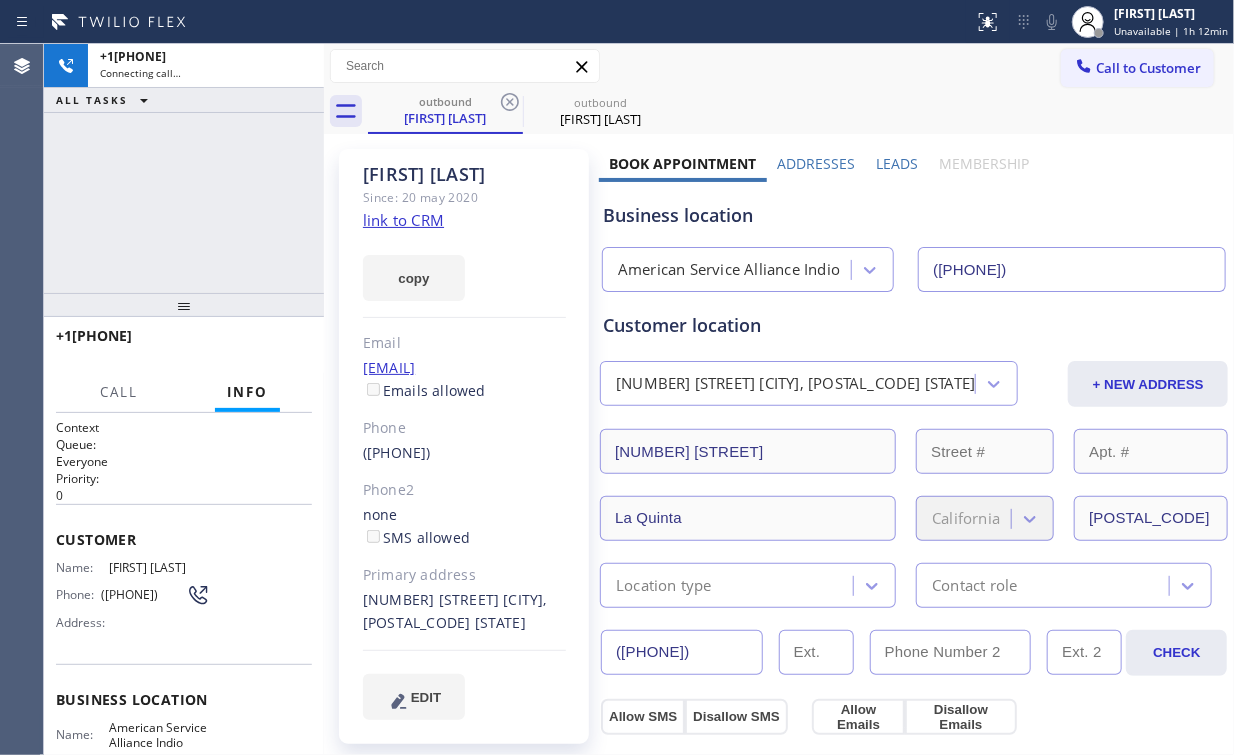 type on "(760) 452-3788" 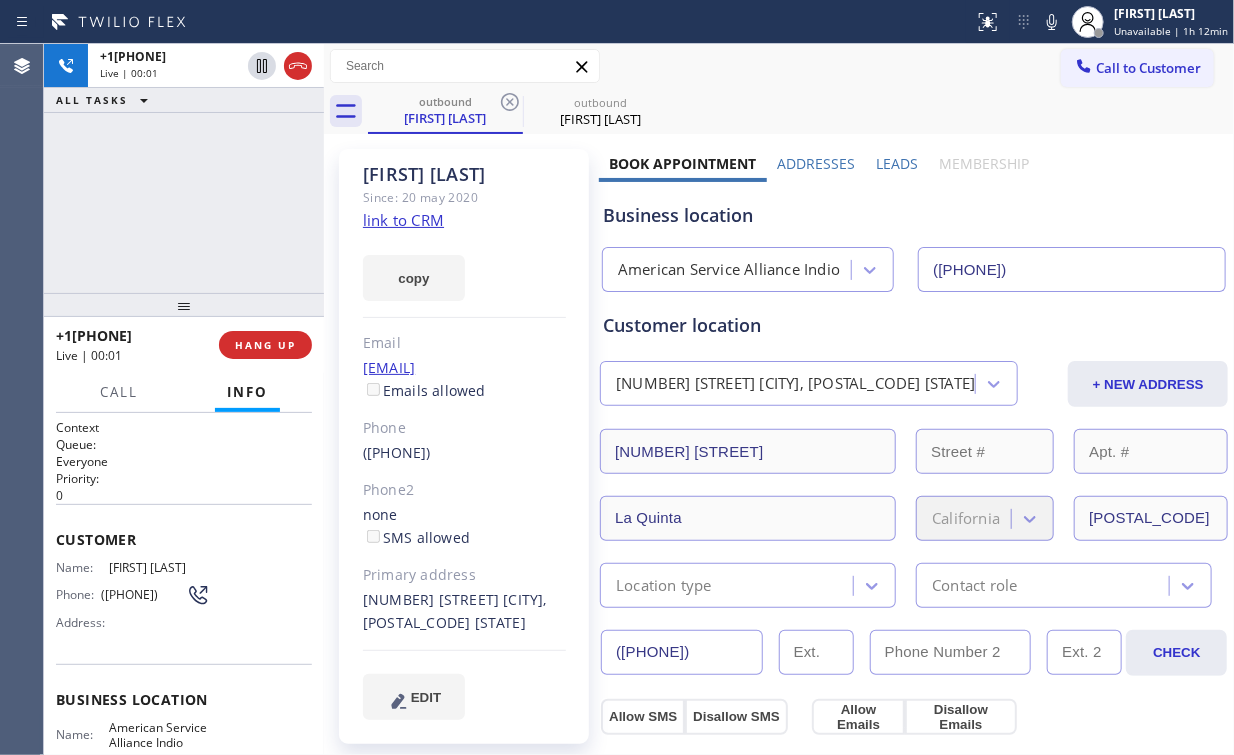 click on "+15622298069 Live | 00:01 ALL TASKS ALL TASKS ACTIVE TASKS TASKS IN WRAP UP" at bounding box center [184, 168] 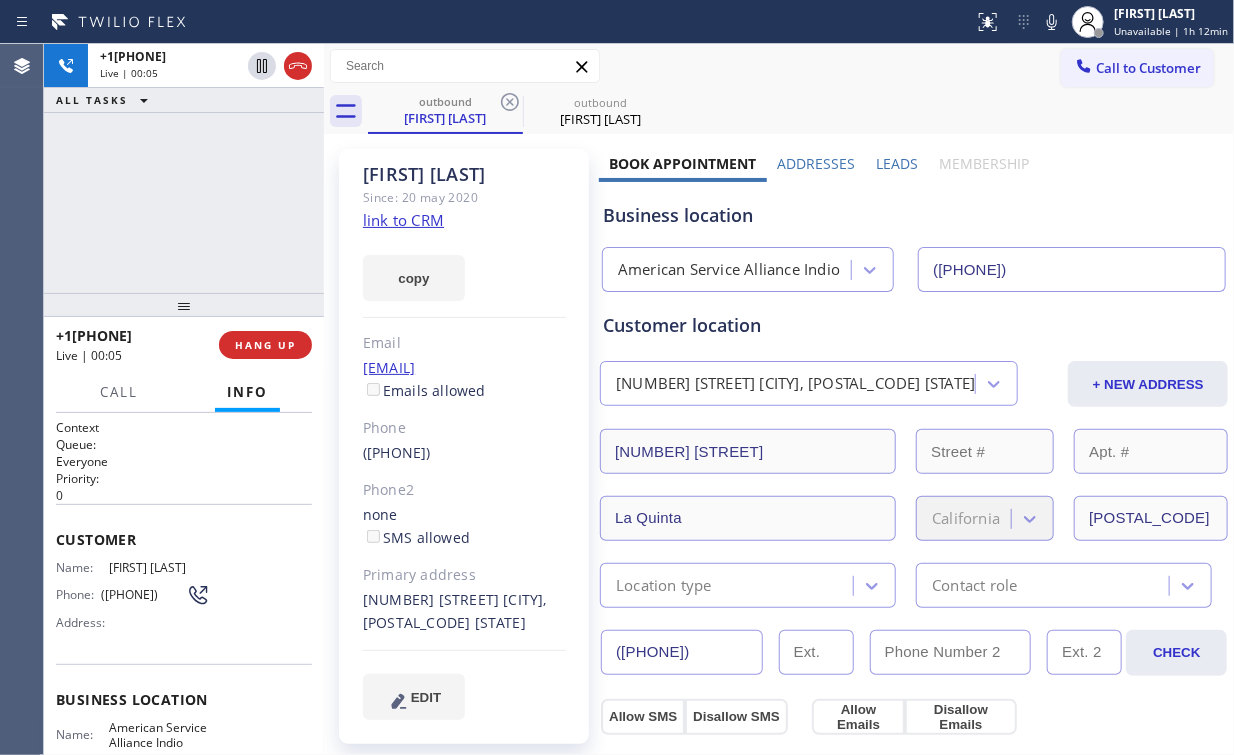 click on "American Service Alliance Indio" at bounding box center (729, 270) 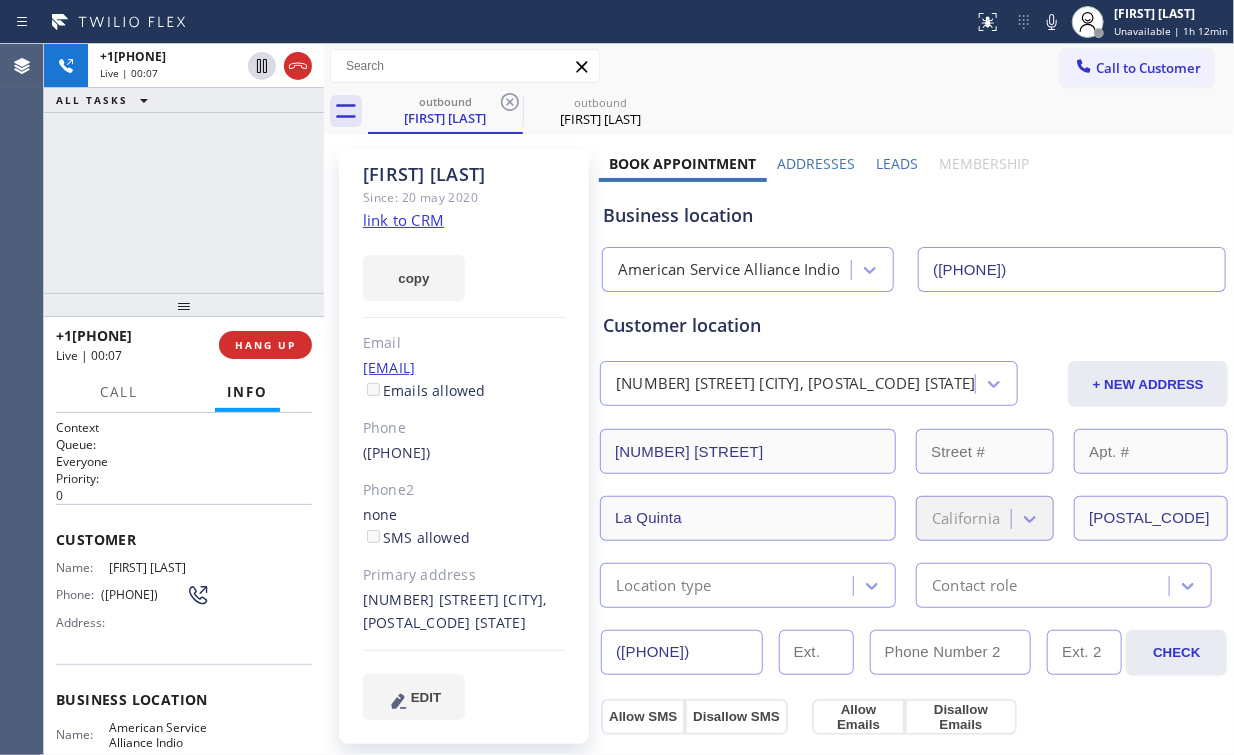 click on "Business location" at bounding box center [914, 215] 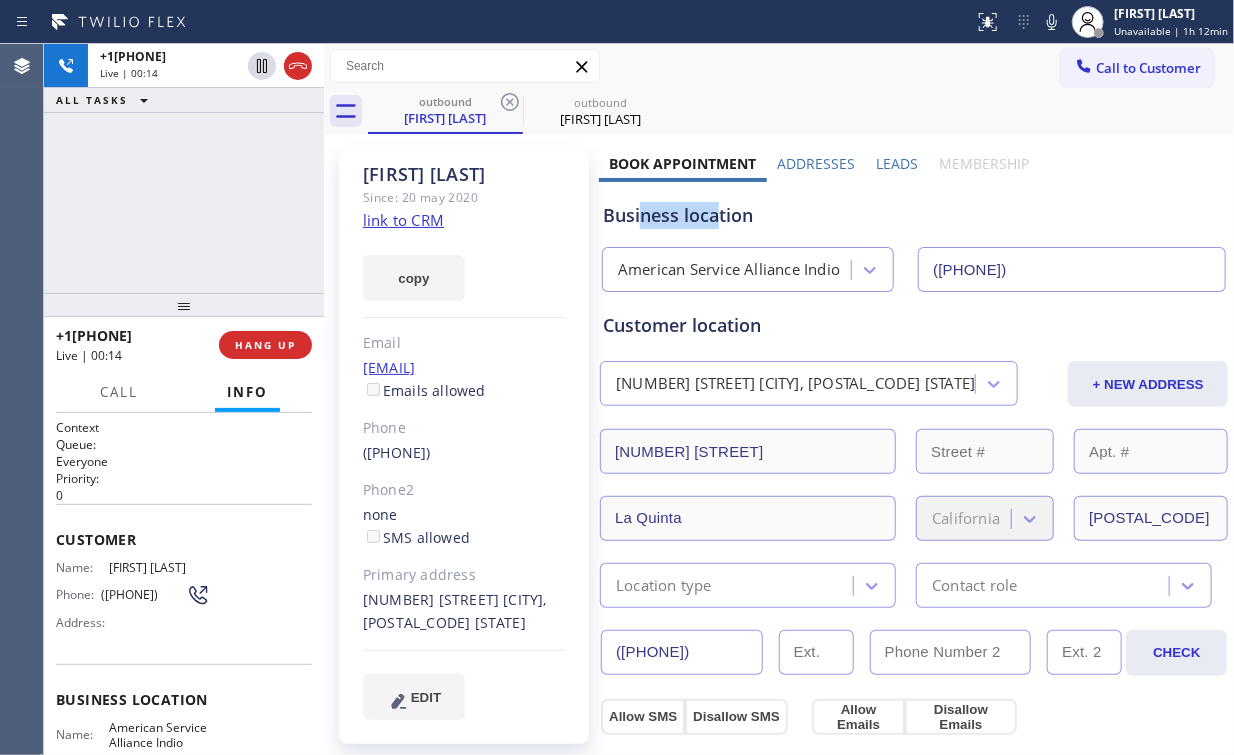 drag, startPoint x: 715, startPoint y: 215, endPoint x: 642, endPoint y: 215, distance: 73 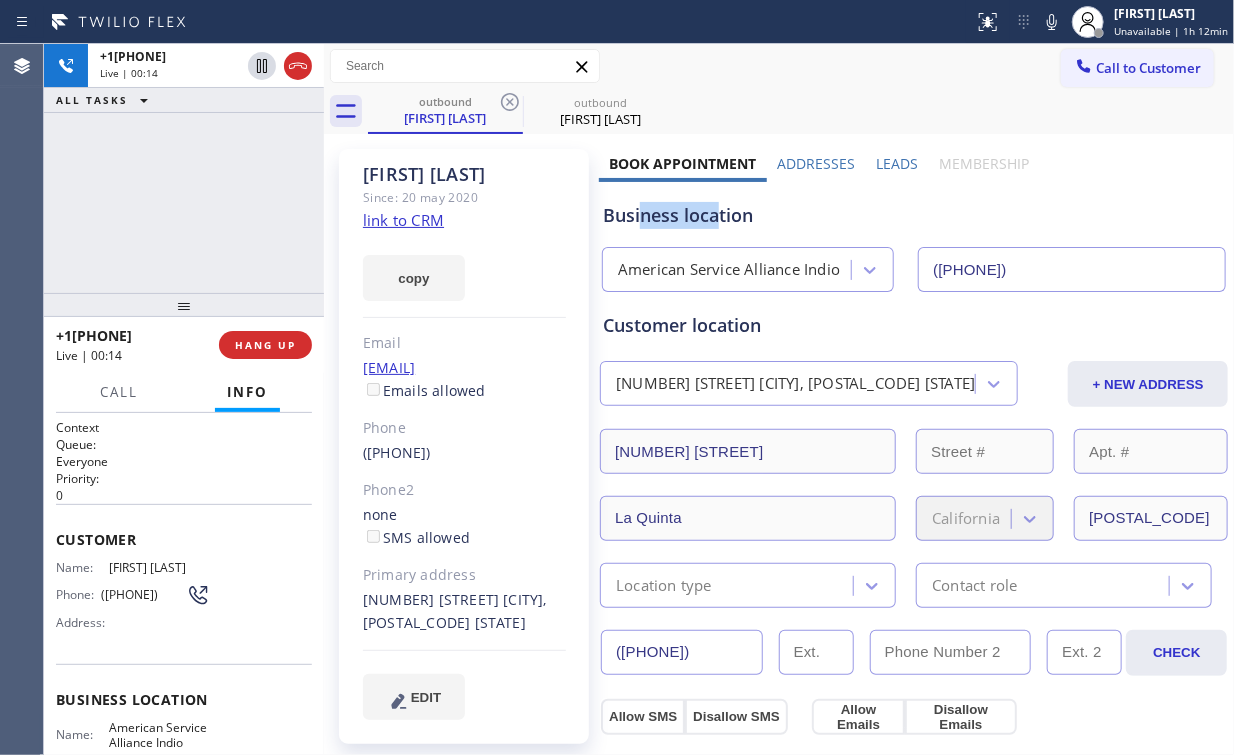 click on "Business location" at bounding box center (914, 215) 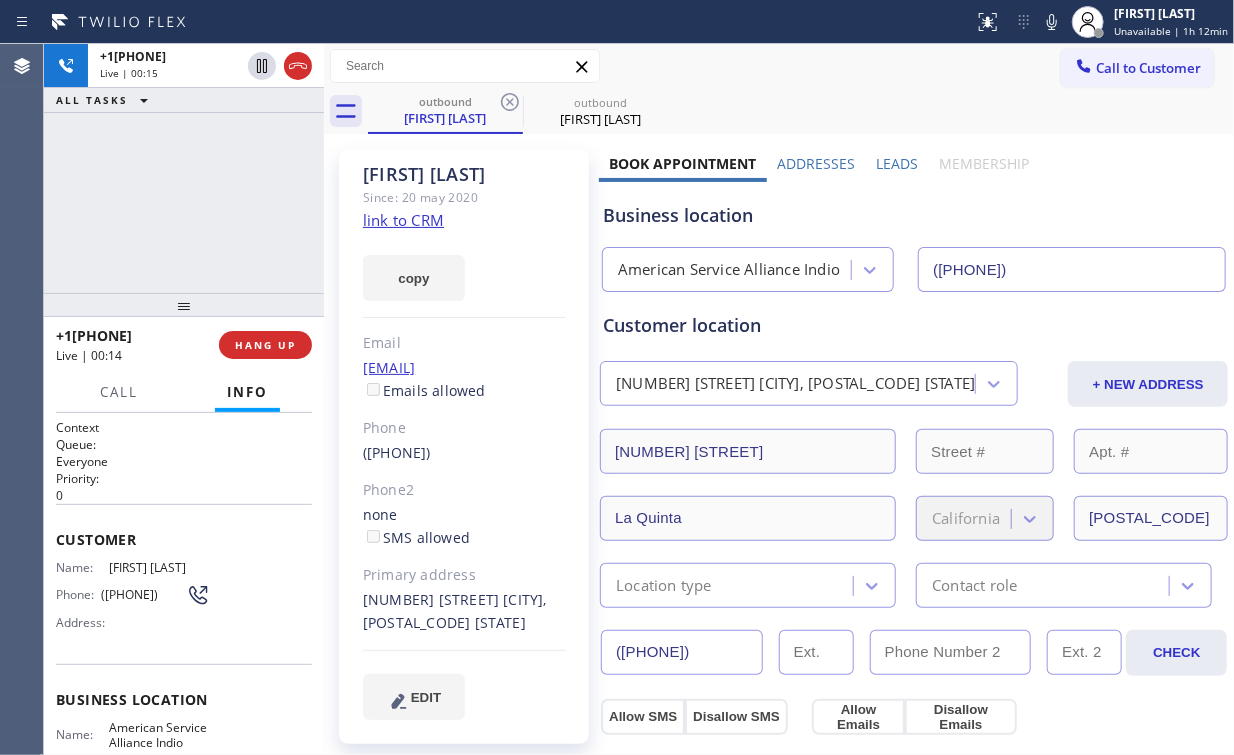 click on "+15622298069 Live | 00:15 ALL TASKS ALL TASKS ACTIVE TASKS TASKS IN WRAP UP" at bounding box center [184, 168] 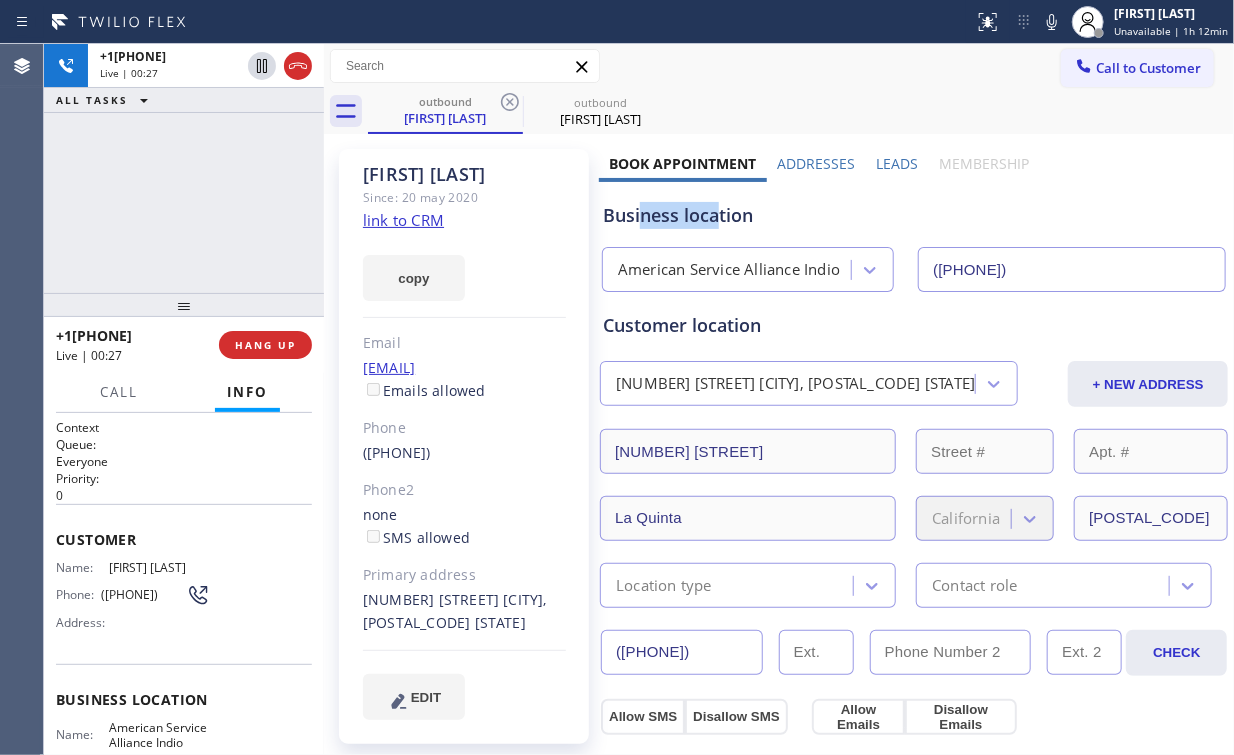 drag, startPoint x: 716, startPoint y: 216, endPoint x: 649, endPoint y: 222, distance: 67.26812 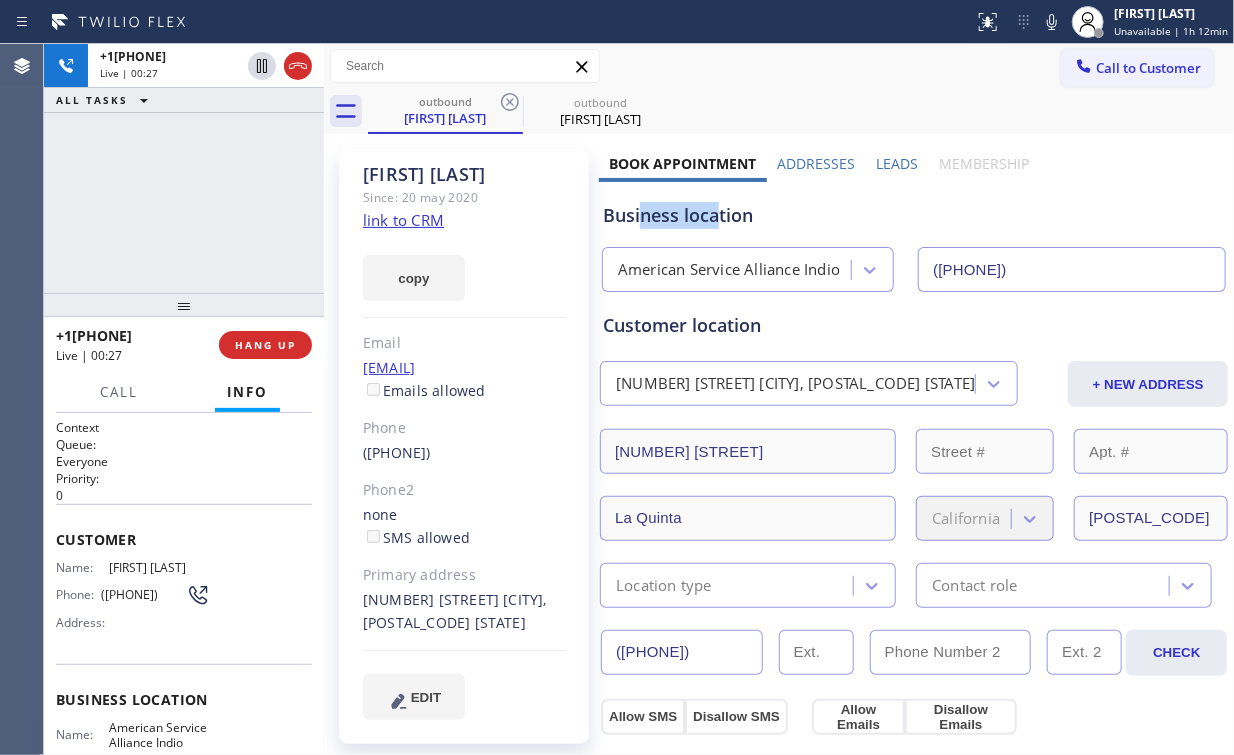 click on "Business location" at bounding box center [914, 215] 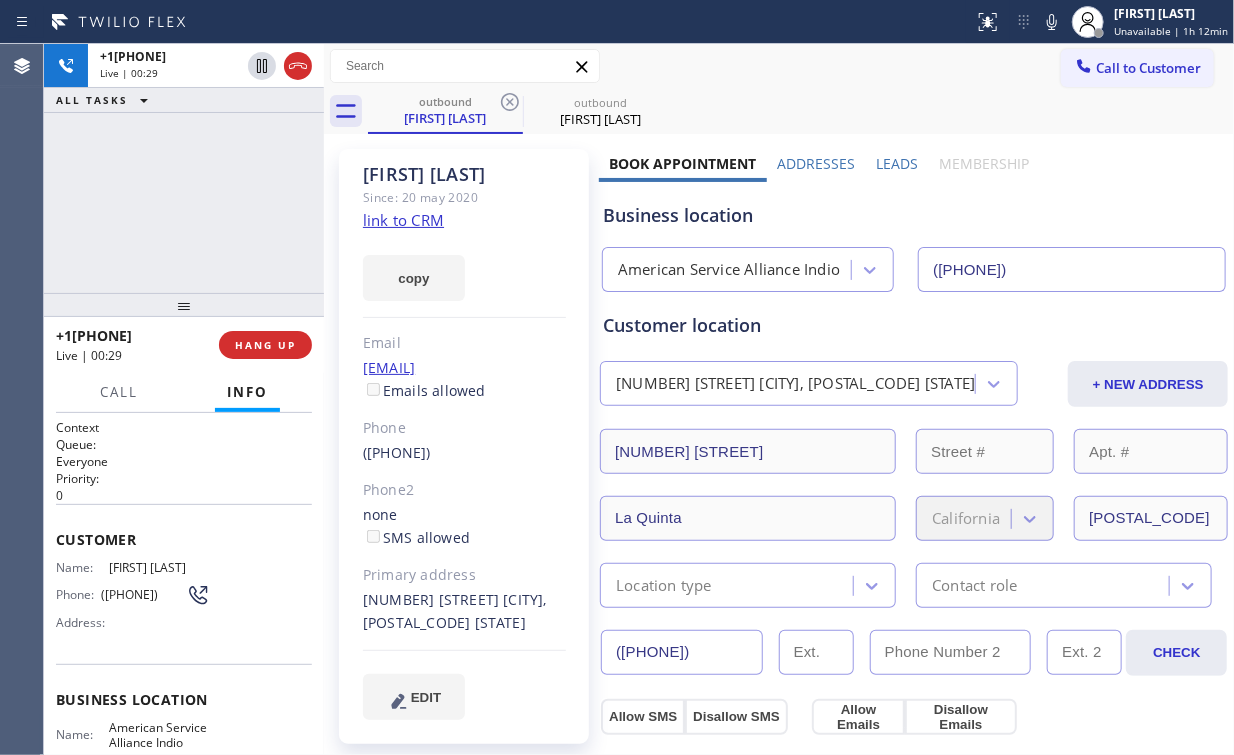 click on "+15622298069 Live | 00:29 ALL TASKS ALL TASKS ACTIVE TASKS TASKS IN WRAP UP" at bounding box center (184, 168) 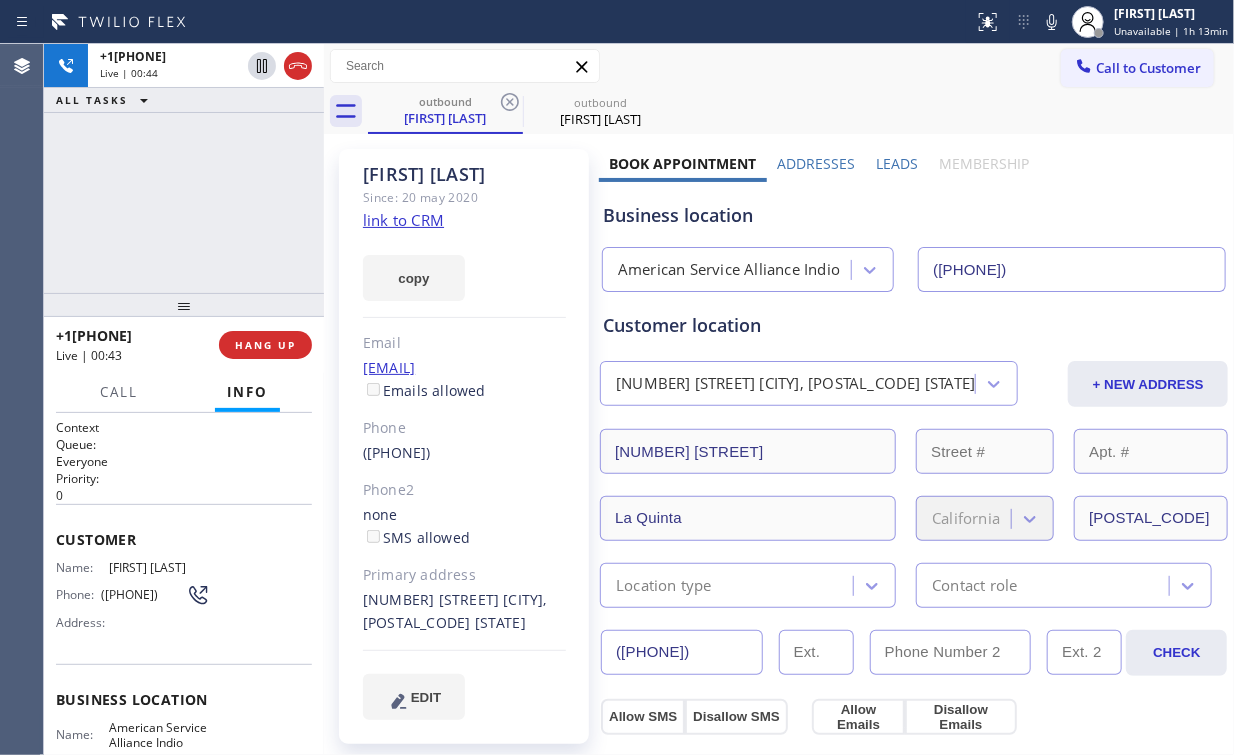 click on "link to CRM" 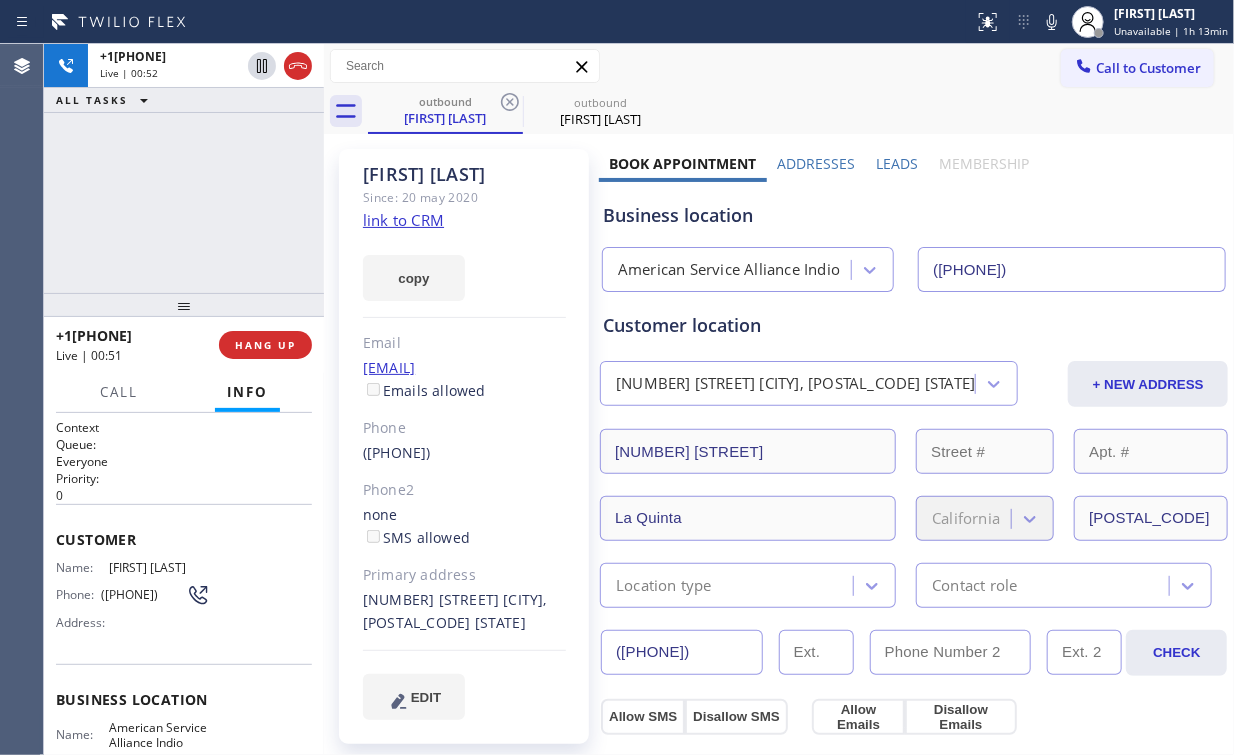 click on "+15622298069 Live | 00:52 ALL TASKS ALL TASKS ACTIVE TASKS TASKS IN WRAP UP" at bounding box center (184, 168) 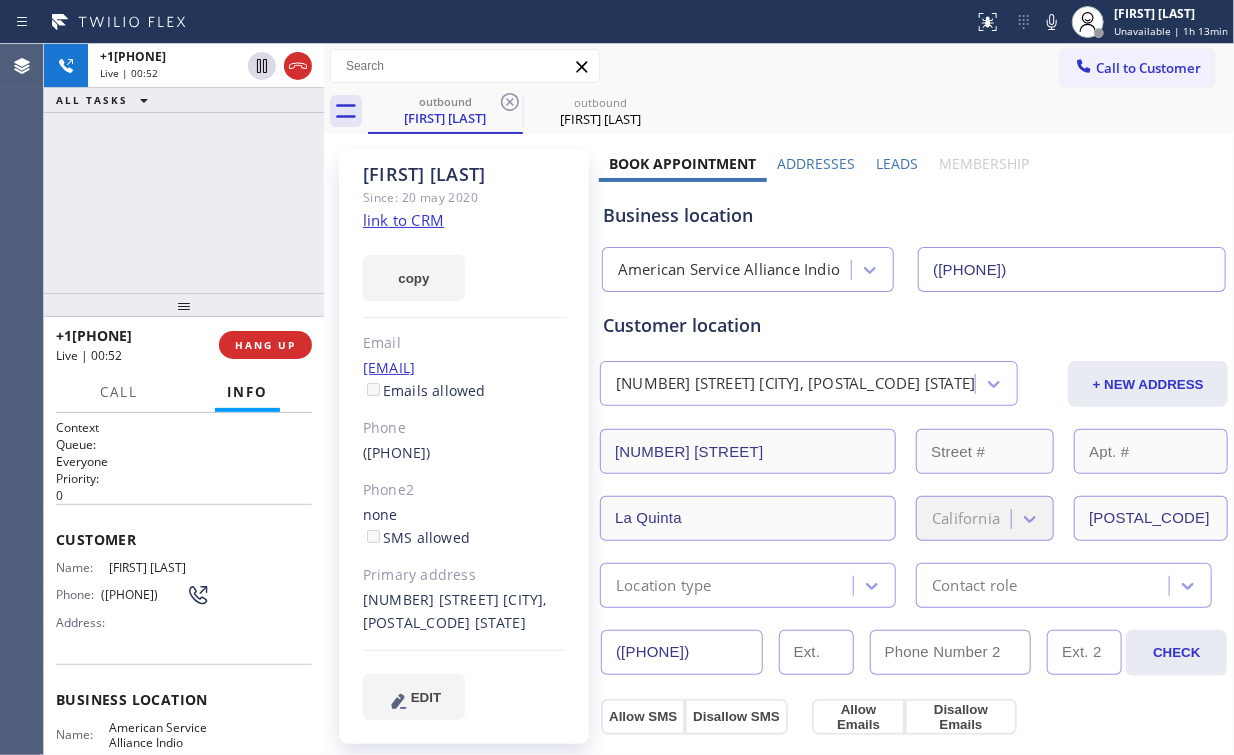 click on "+15622298069 Live | 00:52 ALL TASKS ALL TASKS ACTIVE TASKS TASKS IN WRAP UP" at bounding box center [184, 168] 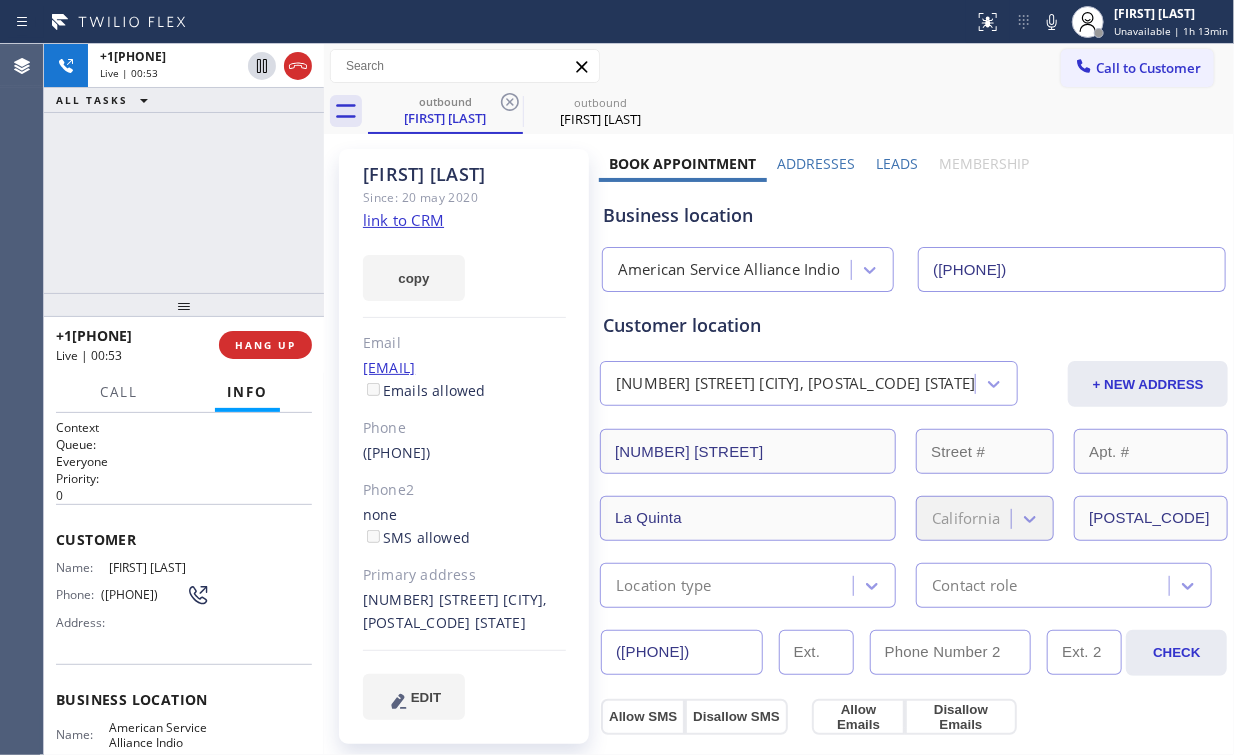 click on "+15622298069 Live | 00:53 ALL TASKS ALL TASKS ACTIVE TASKS TASKS IN WRAP UP" at bounding box center [184, 168] 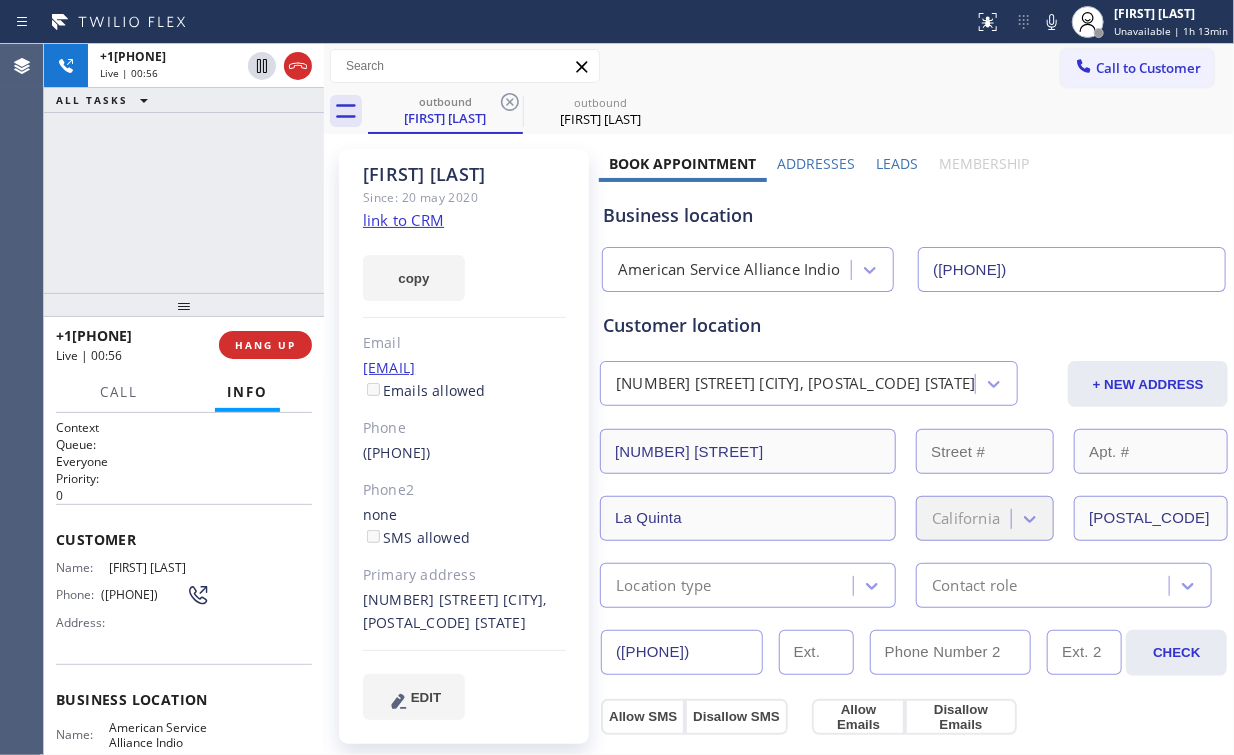 click on "+15622298069 Live | 00:56 ALL TASKS ALL TASKS ACTIVE TASKS TASKS IN WRAP UP" at bounding box center [184, 168] 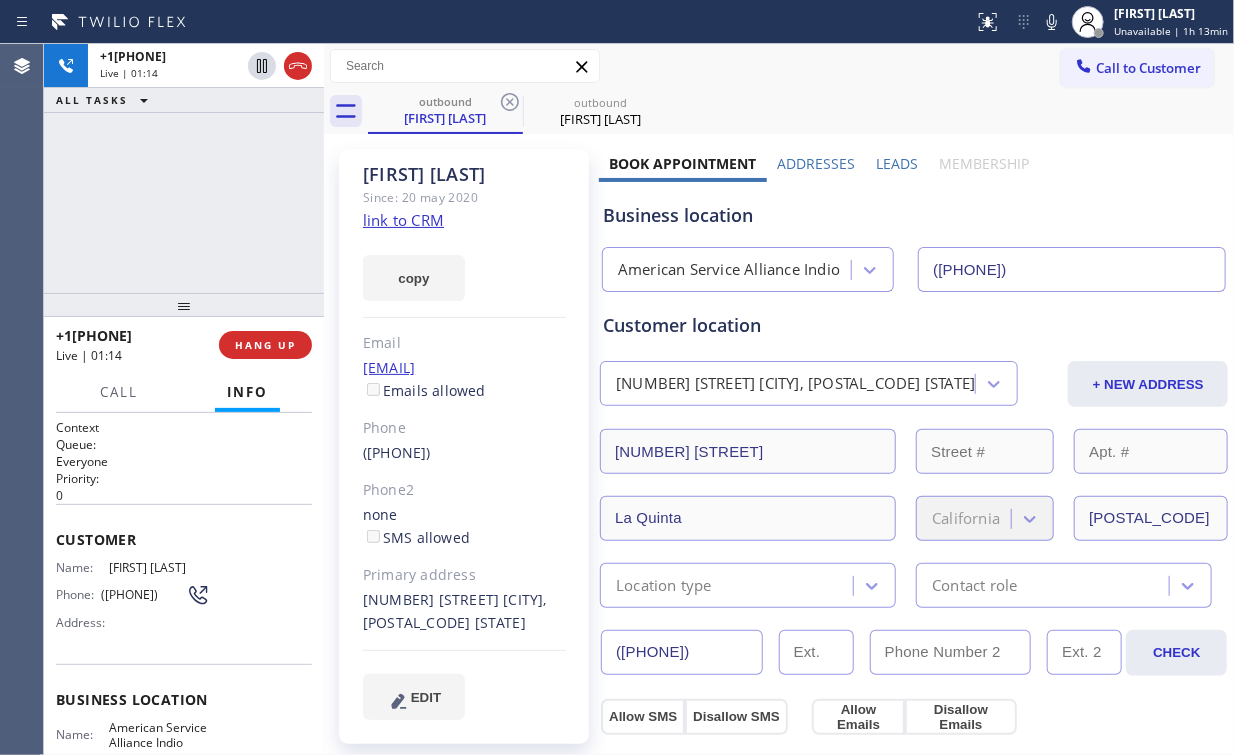 click on "+15622298069 Live | 01:14 ALL TASKS ALL TASKS ACTIVE TASKS TASKS IN WRAP UP" at bounding box center [184, 168] 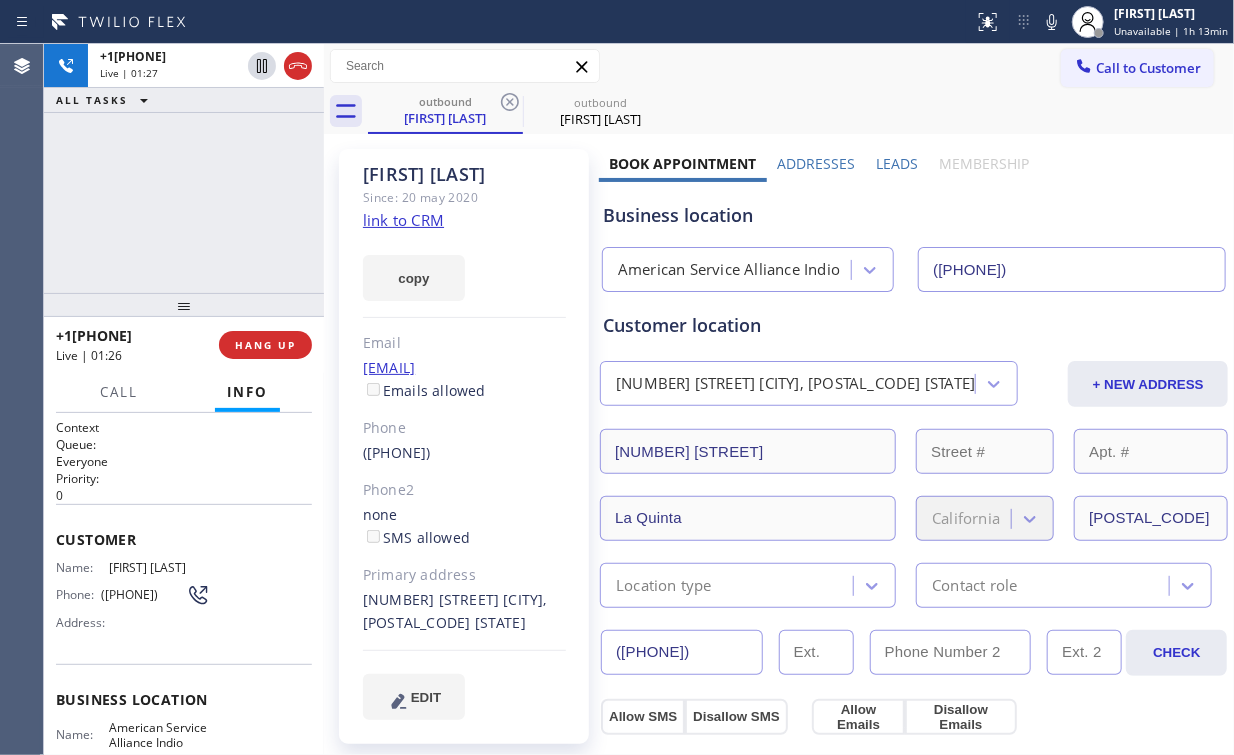 click on "+15622298069 Live | 01:27 ALL TASKS ALL TASKS ACTIVE TASKS TASKS IN WRAP UP" at bounding box center (184, 168) 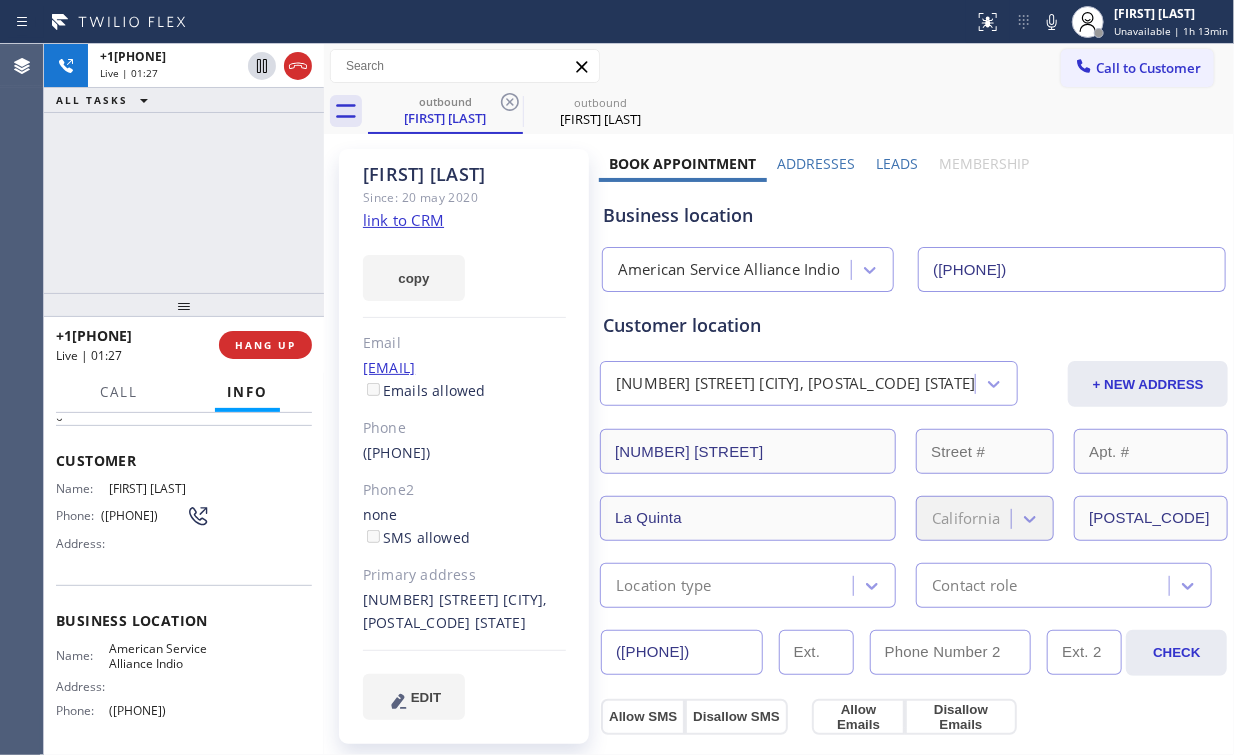 scroll, scrollTop: 80, scrollLeft: 0, axis: vertical 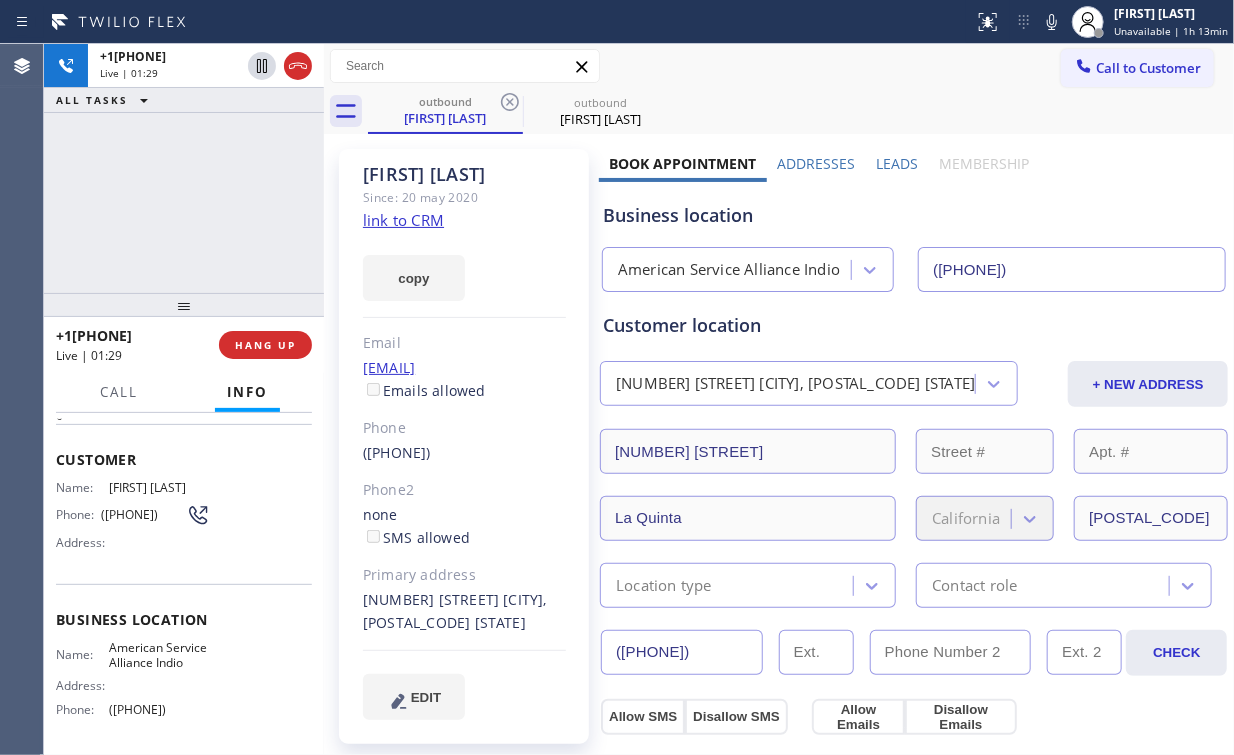 click on "+15622298069 Live | 01:29 ALL TASKS ALL TASKS ACTIVE TASKS TASKS IN WRAP UP" at bounding box center (184, 168) 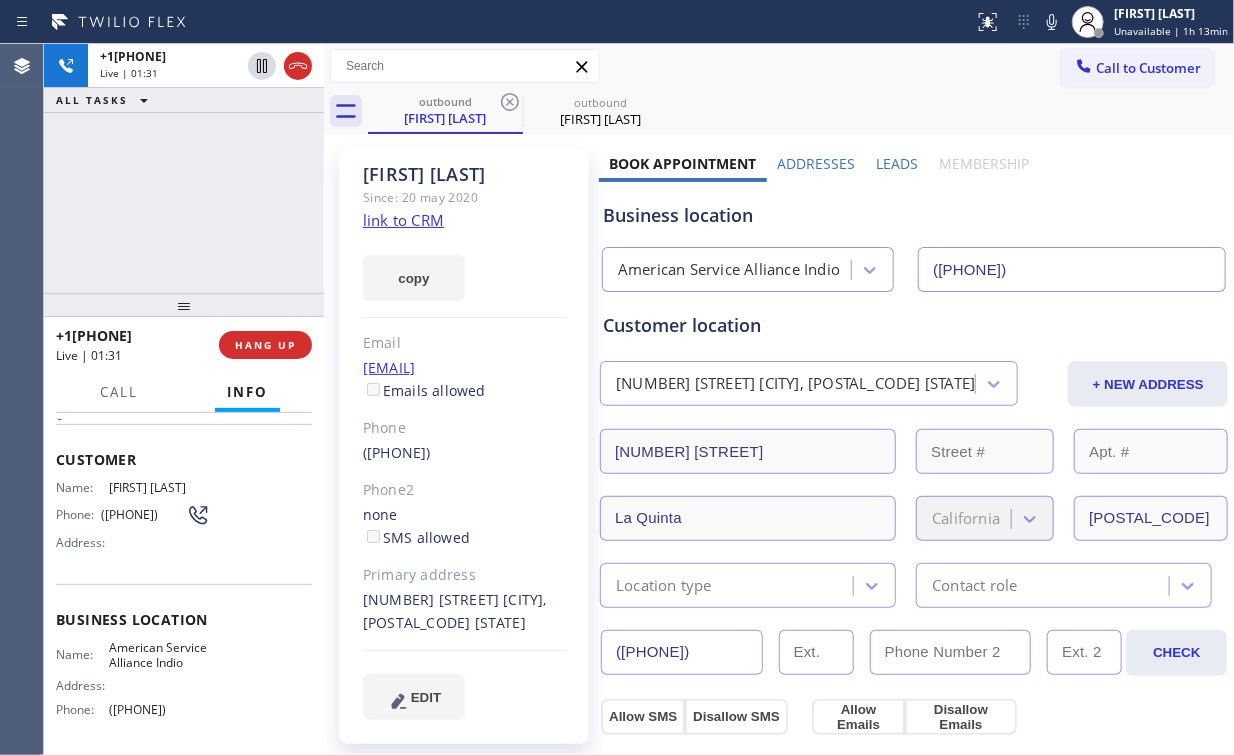 click on "+15622298069 Live | 01:31 ALL TASKS ALL TASKS ACTIVE TASKS TASKS IN WRAP UP" at bounding box center [184, 168] 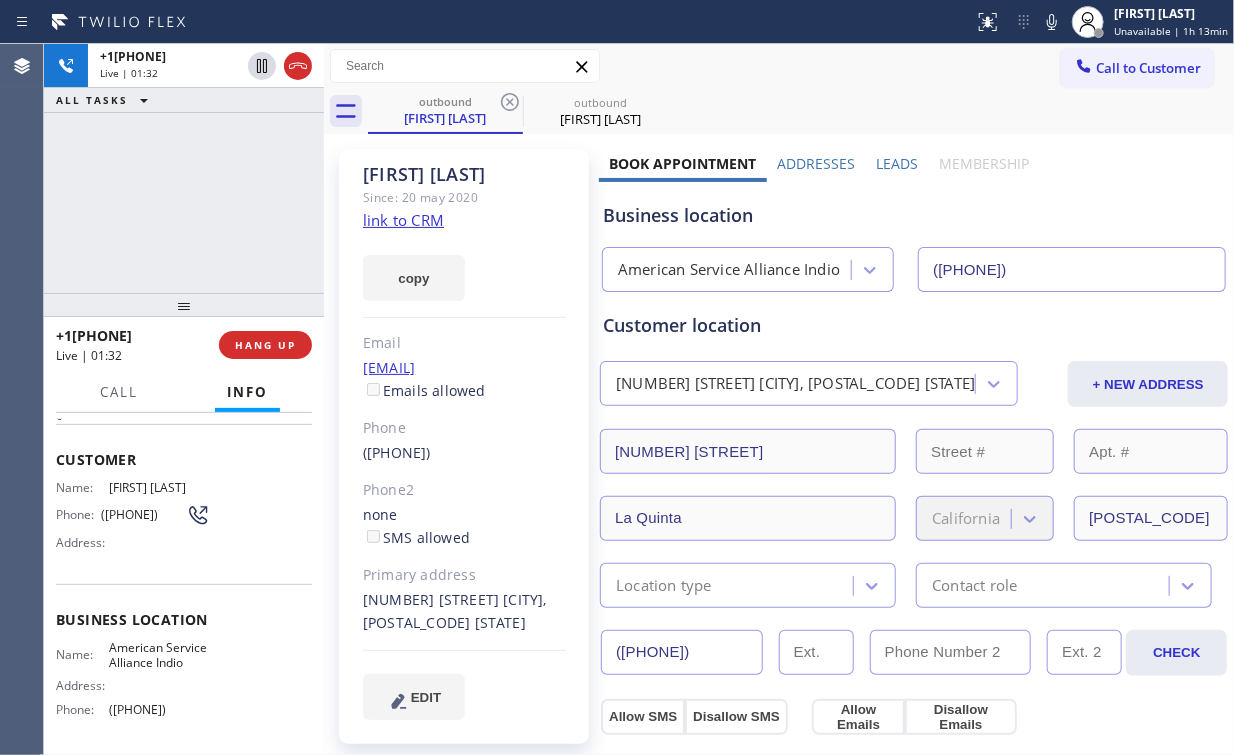click on "+15622298069 Live | 01:32 ALL TASKS ALL TASKS ACTIVE TASKS TASKS IN WRAP UP" at bounding box center [184, 168] 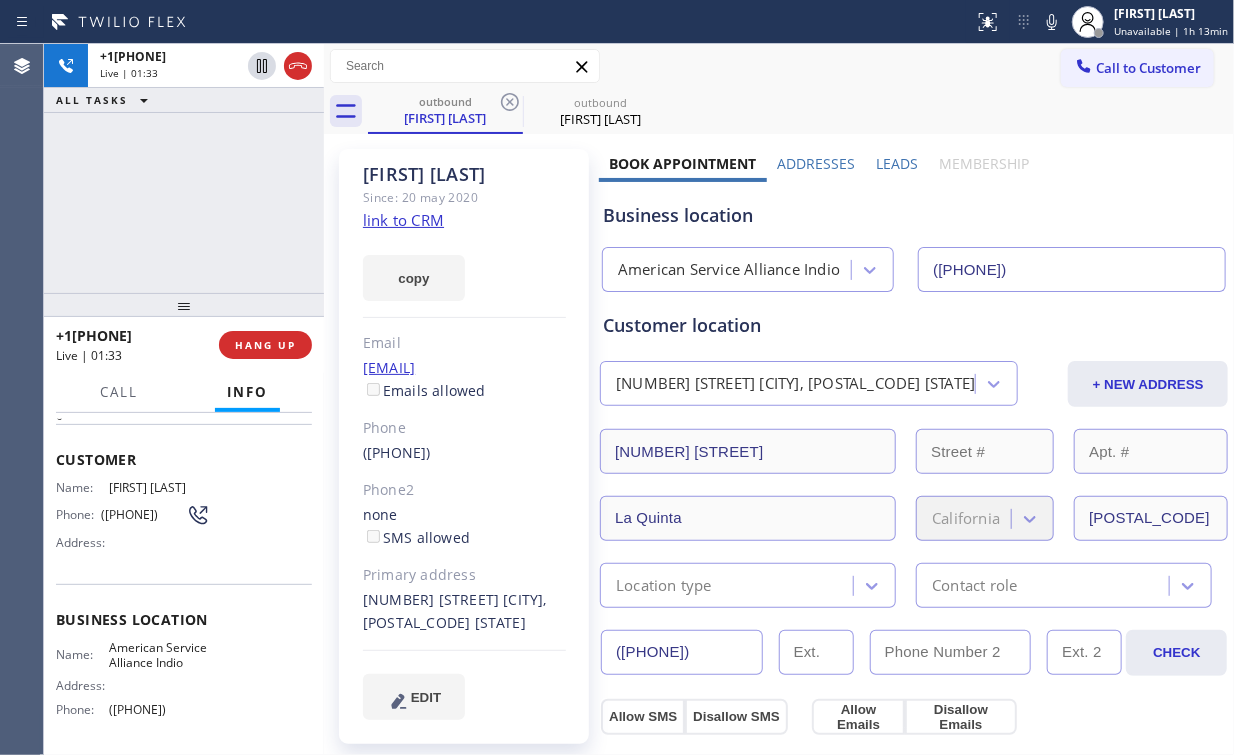 click on "+15622298069 Live | 01:33 ALL TASKS ALL TASKS ACTIVE TASKS TASKS IN WRAP UP" at bounding box center (184, 168) 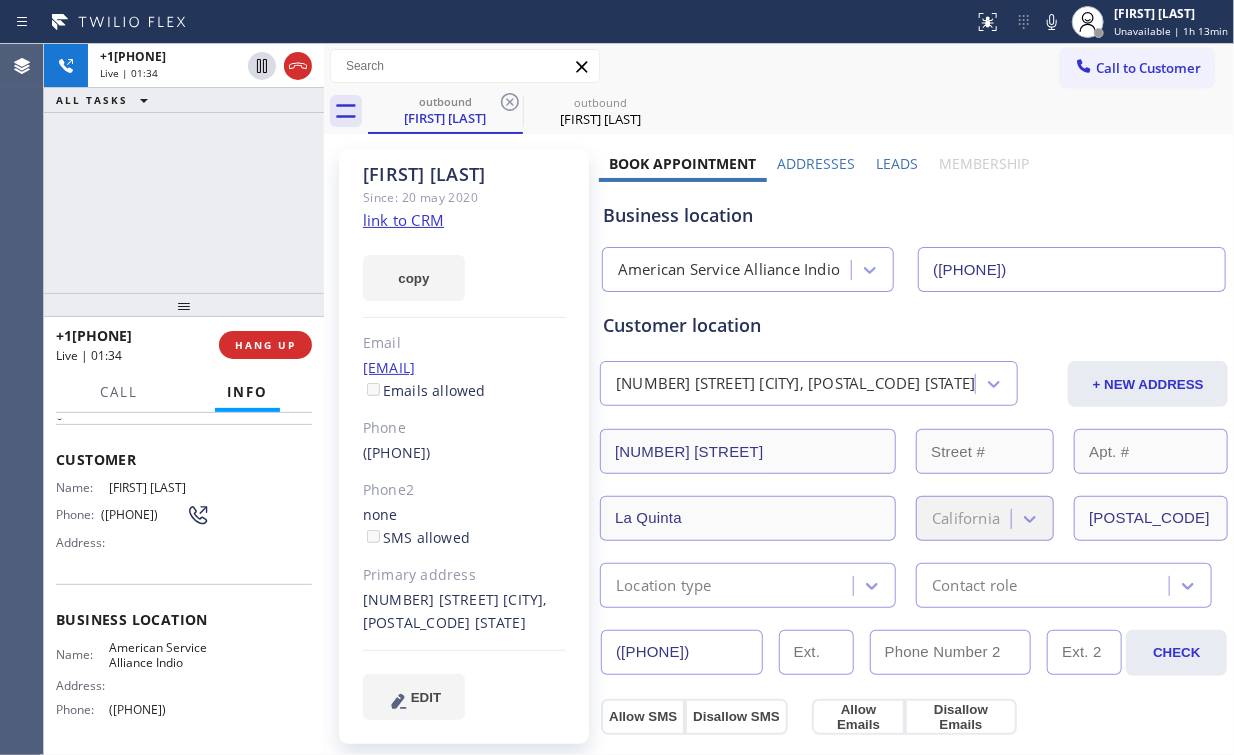click on "+15622298069 Live | 01:34 ALL TASKS ALL TASKS ACTIVE TASKS TASKS IN WRAP UP" at bounding box center [184, 168] 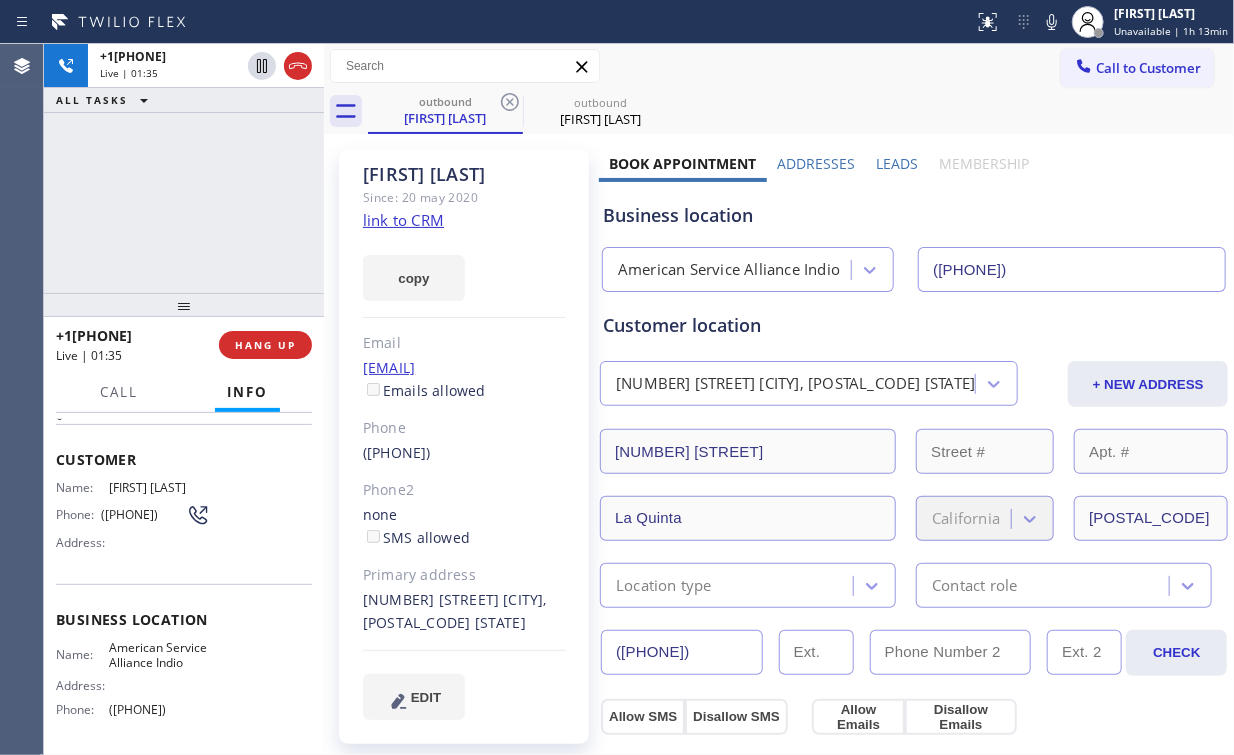 drag, startPoint x: 205, startPoint y: 205, endPoint x: 198, endPoint y: 196, distance: 11.401754 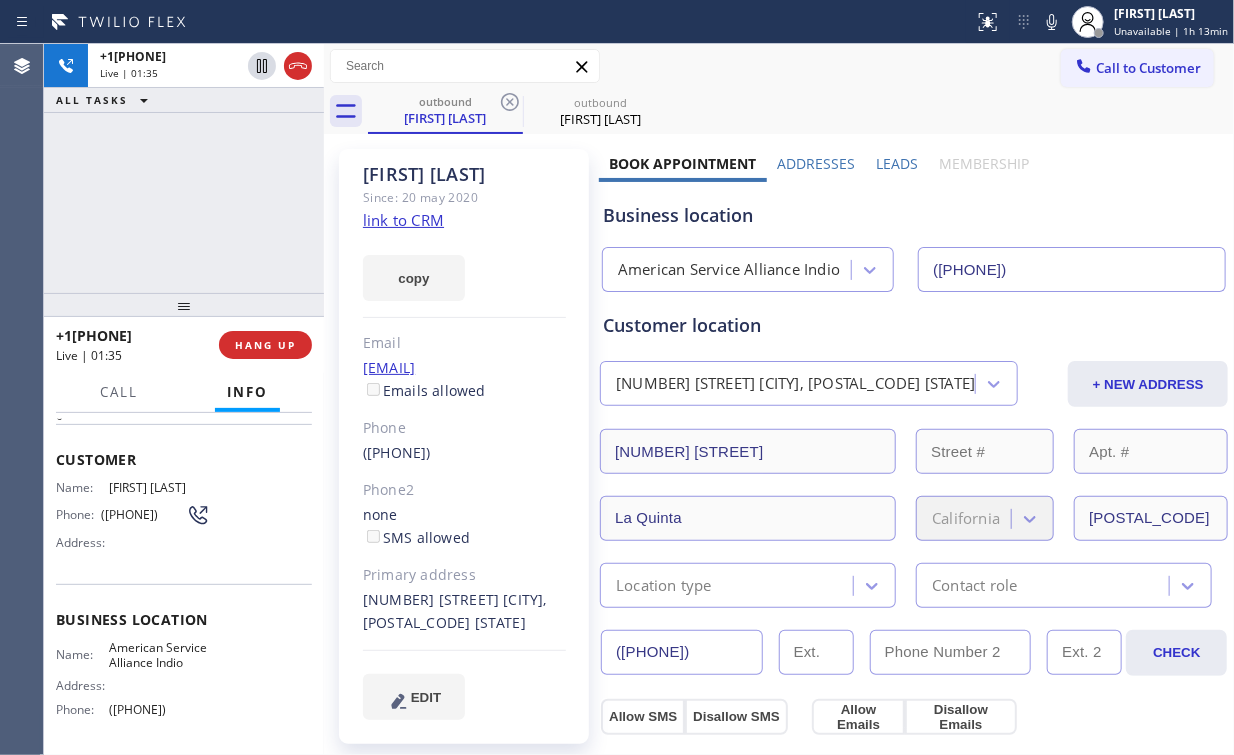 click on "+15622298069 Live | 01:35 ALL TASKS ALL TASKS ACTIVE TASKS TASKS IN WRAP UP" at bounding box center [184, 168] 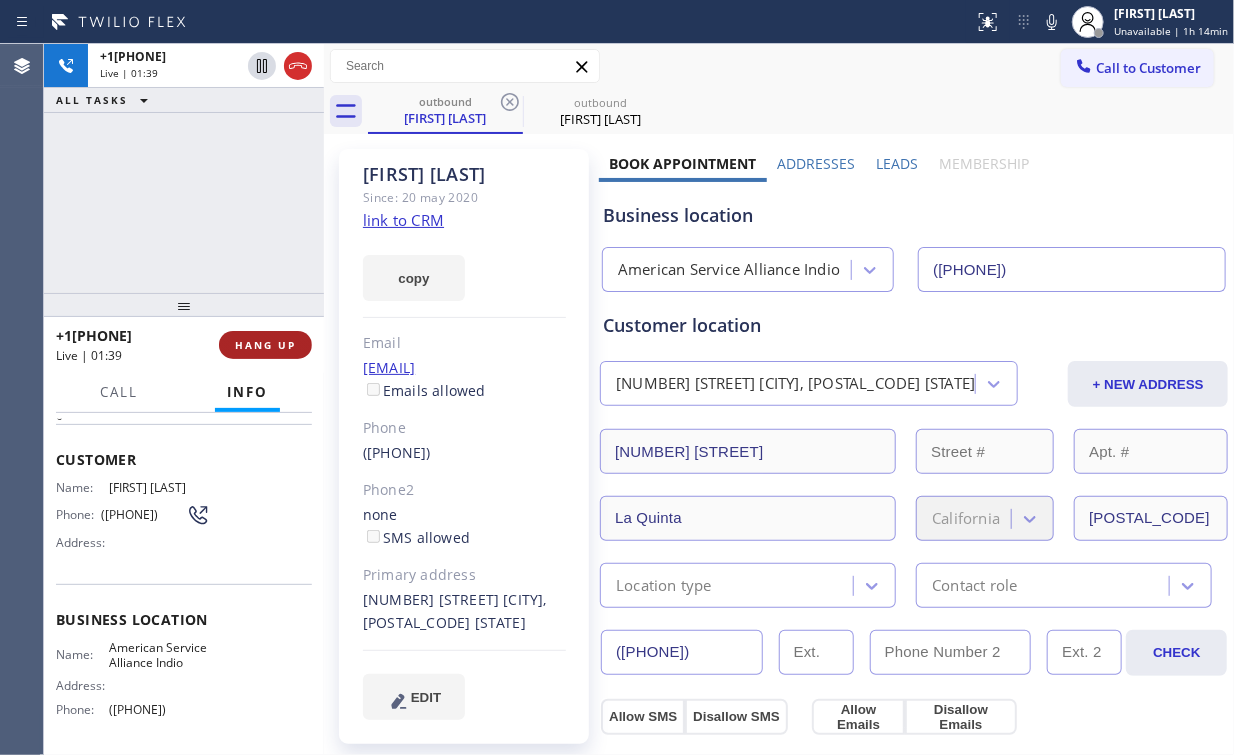 click on "HANG UP" at bounding box center (265, 345) 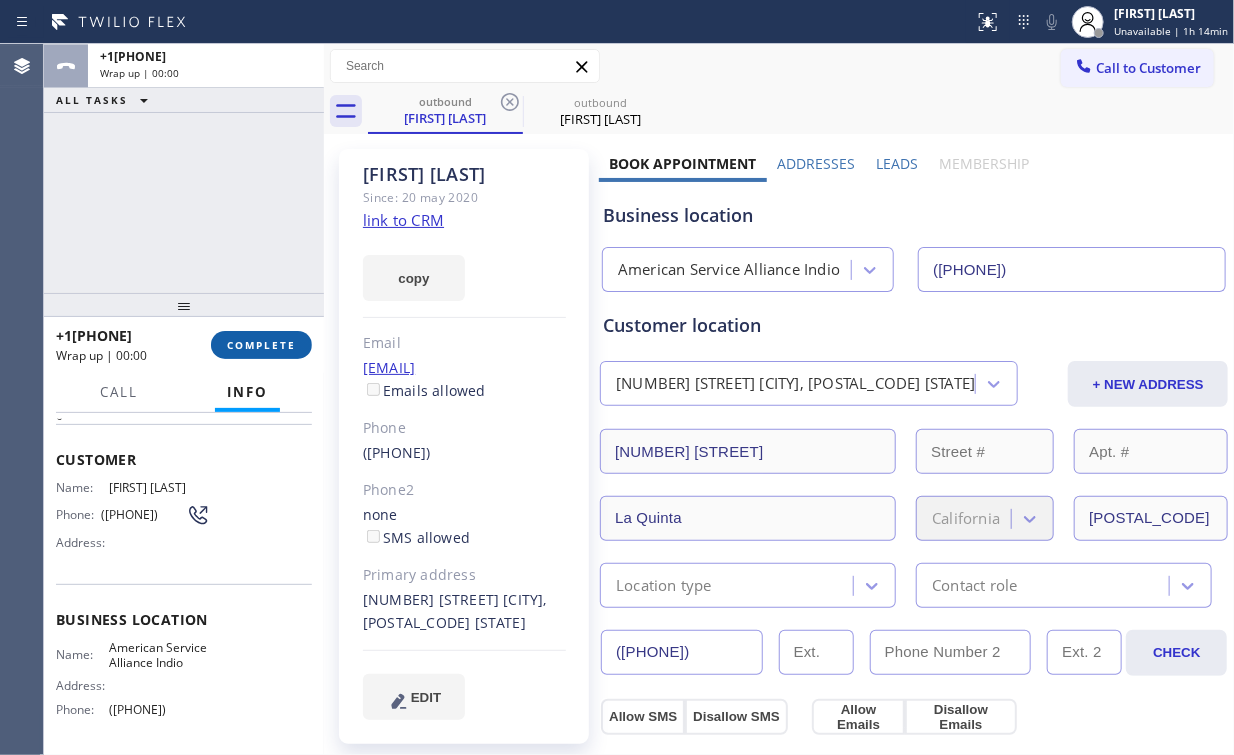 click on "COMPLETE" at bounding box center [261, 345] 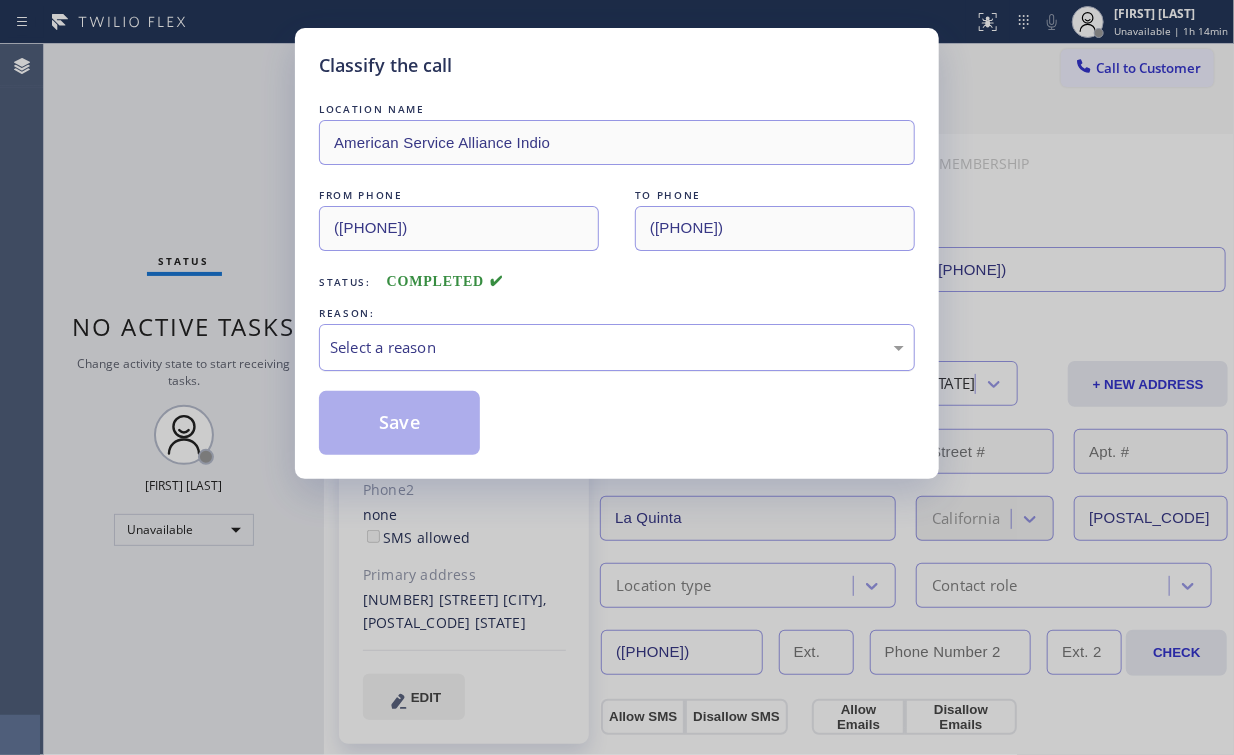 drag, startPoint x: 386, startPoint y: 349, endPoint x: 398, endPoint y: 360, distance: 16.27882 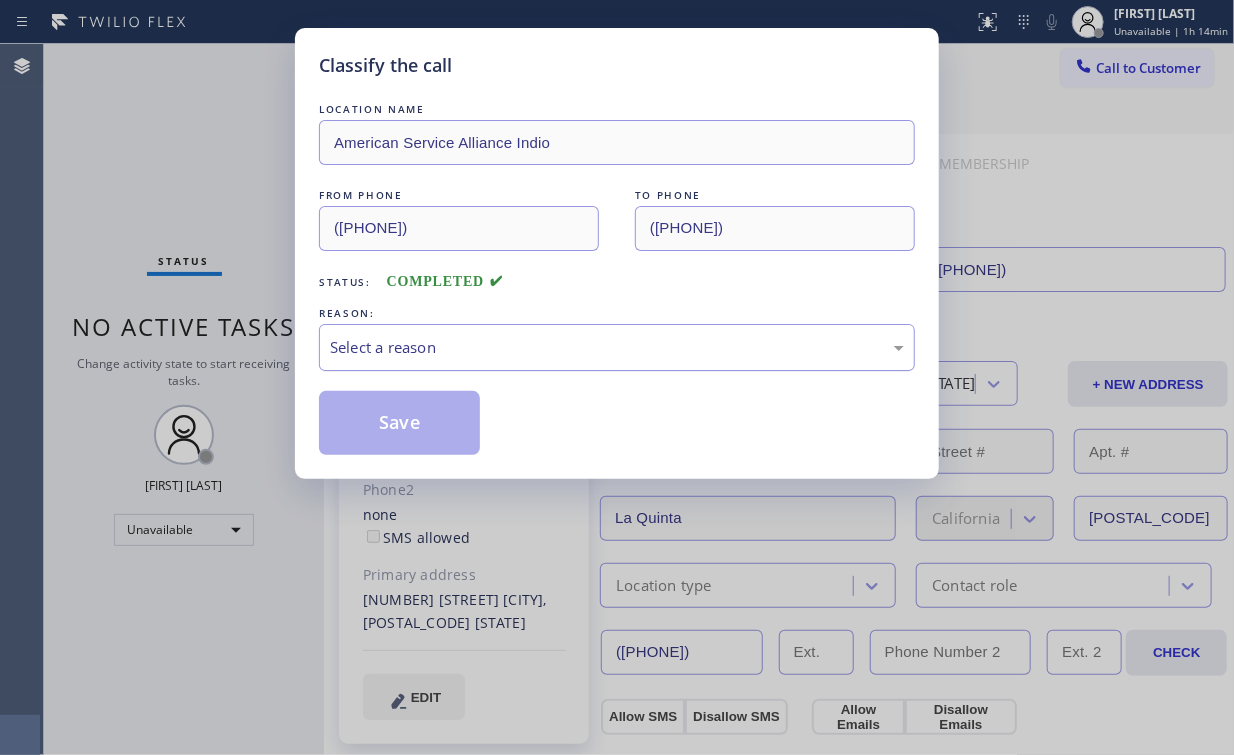 click on "Select a reason" at bounding box center (617, 347) 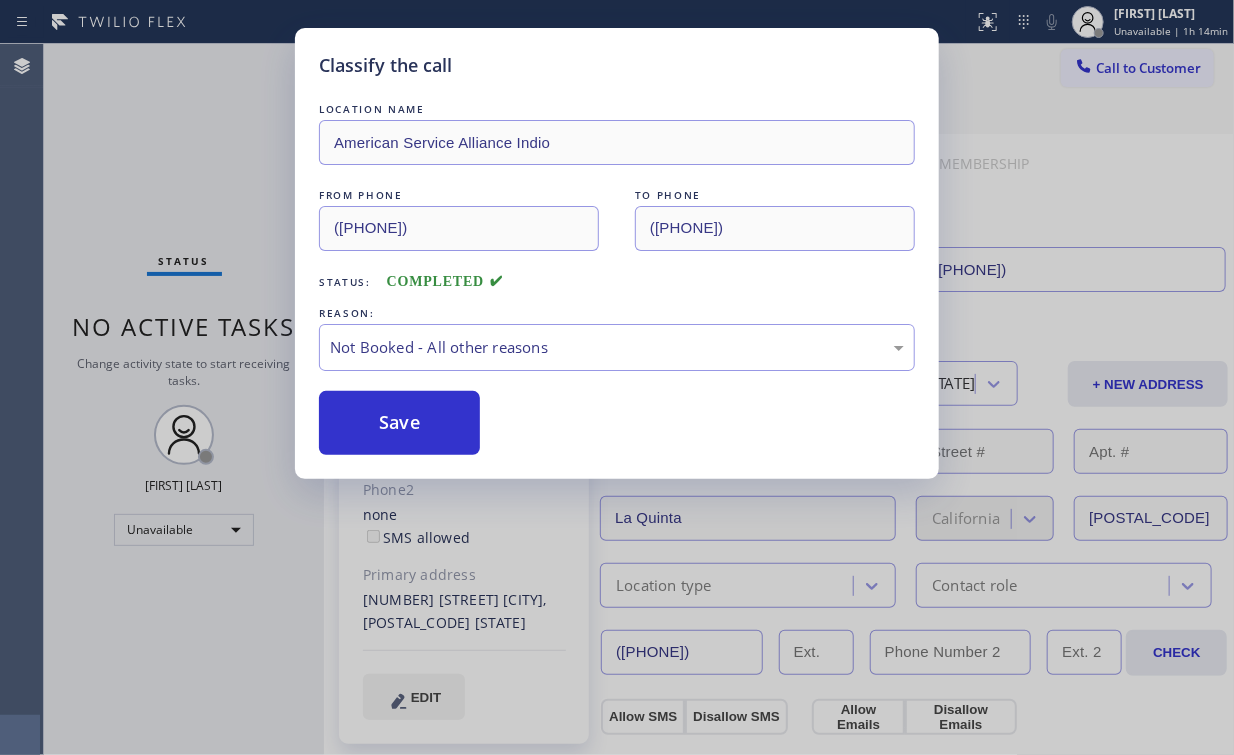 drag, startPoint x: 400, startPoint y: 420, endPoint x: 204, endPoint y: 210, distance: 287.25598 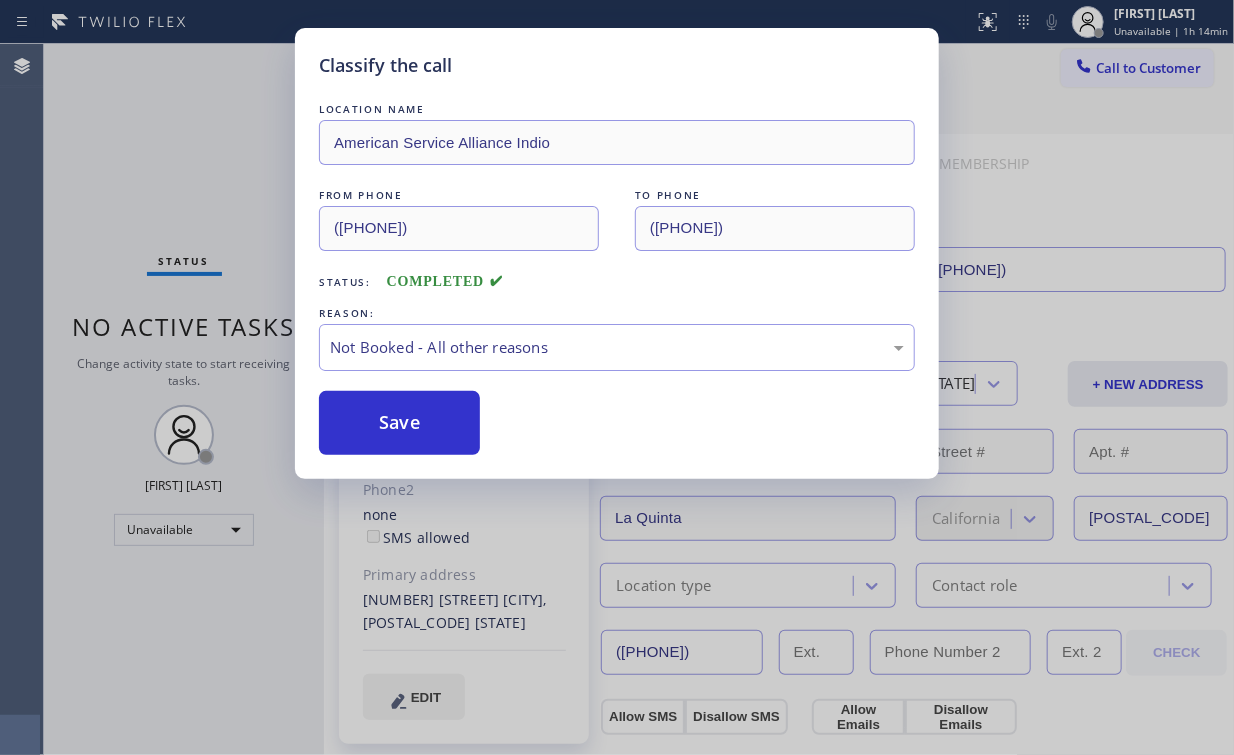 click on "Classify the call LOCATION NAME American Service Alliance Indio FROM PHONE (760) 452-3788 TO PHONE (562) 229-8069 Status: COMPLETED REASON: Not Booked - All other reasons Save" at bounding box center (617, 377) 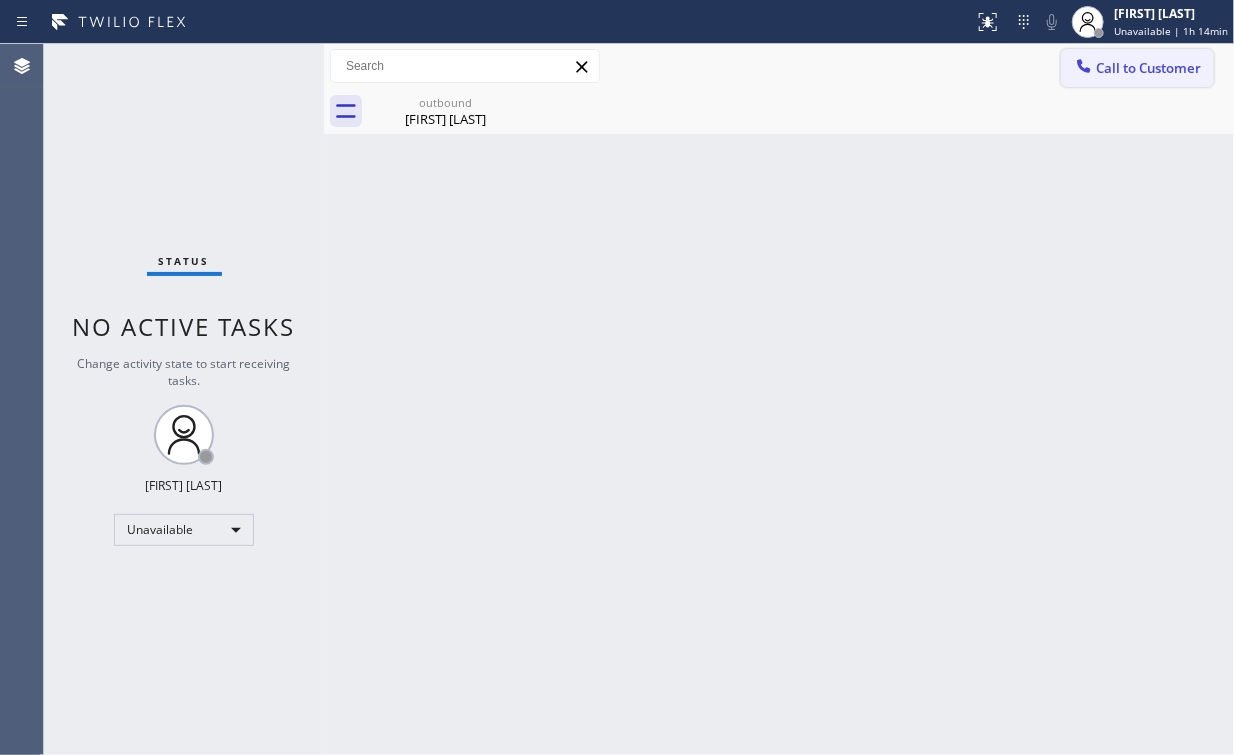 click on "Call to Customer" at bounding box center (1137, 68) 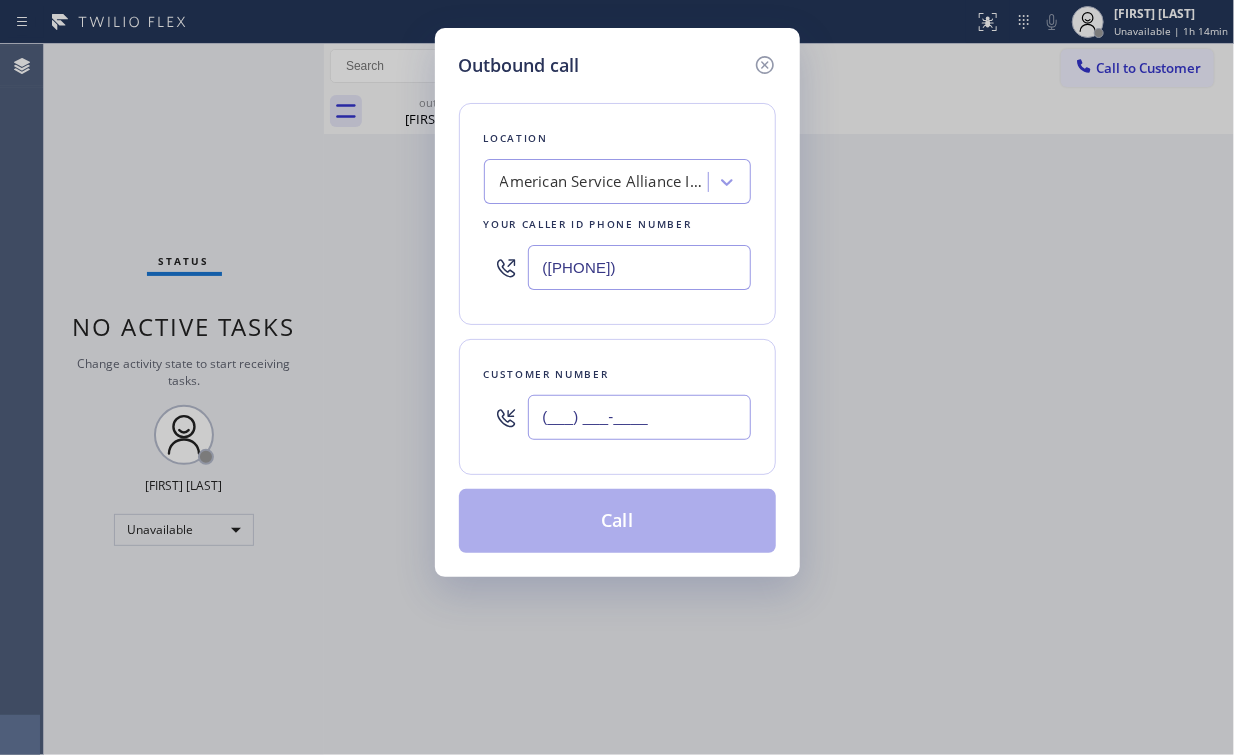 click on "(___) ___-____" at bounding box center [639, 417] 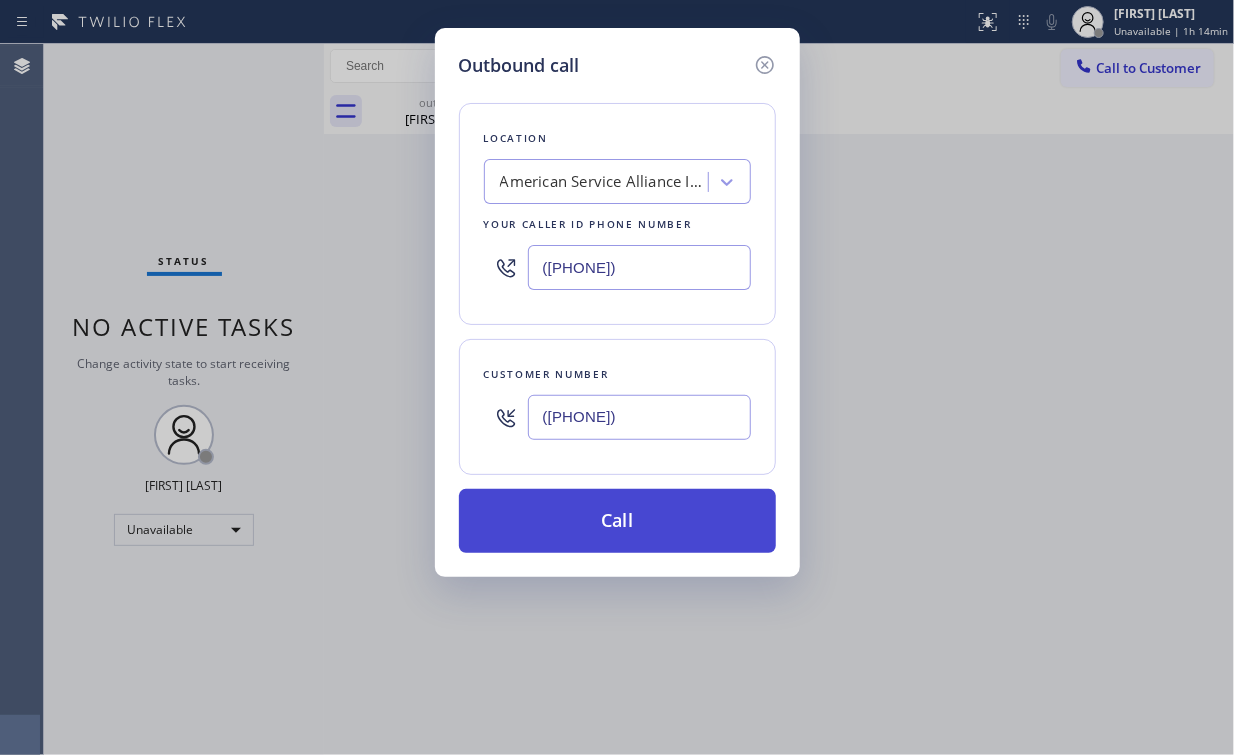 type on "(760) 275-3677" 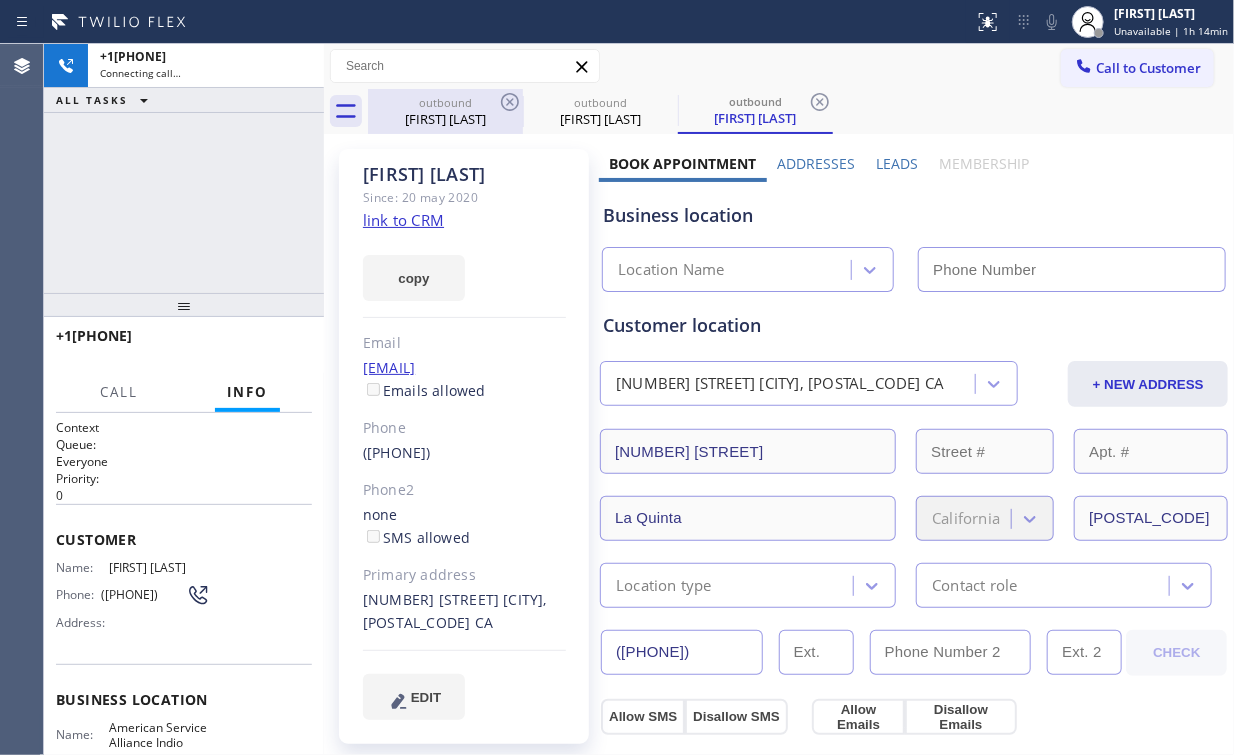 type on "(760) 452-3788" 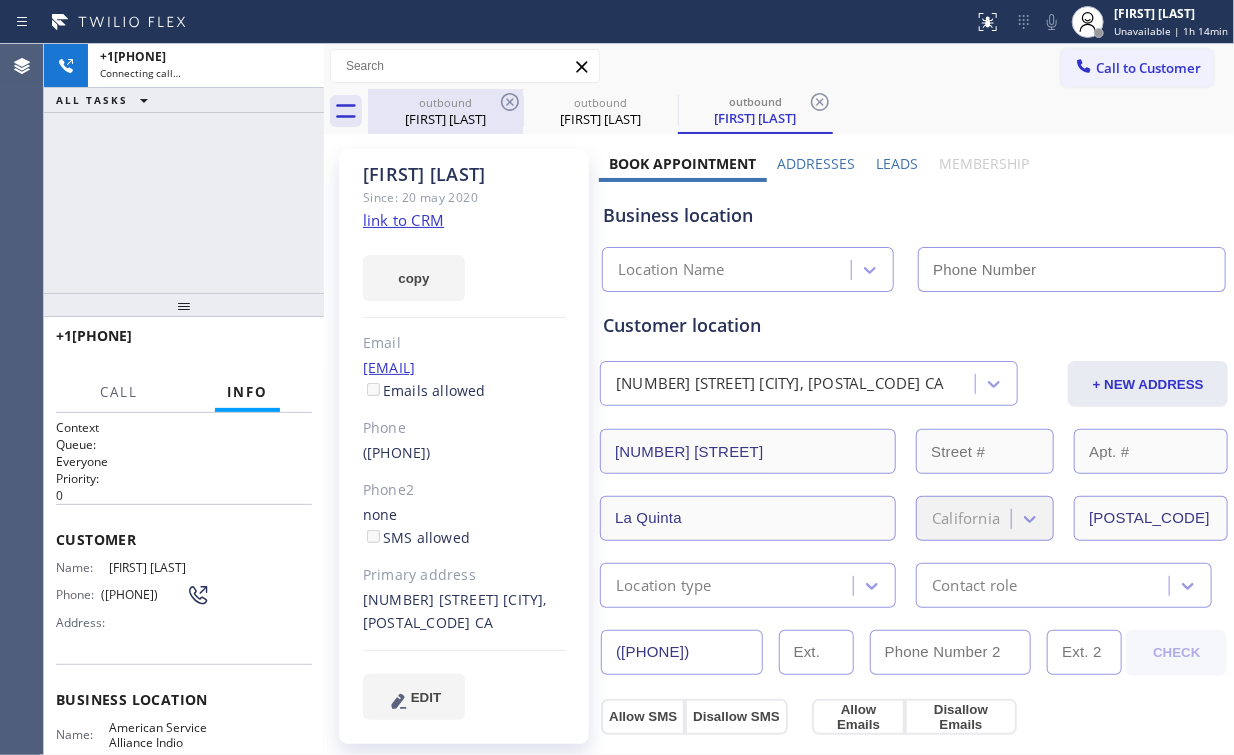 drag, startPoint x: 469, startPoint y: 112, endPoint x: 488, endPoint y: 112, distance: 19 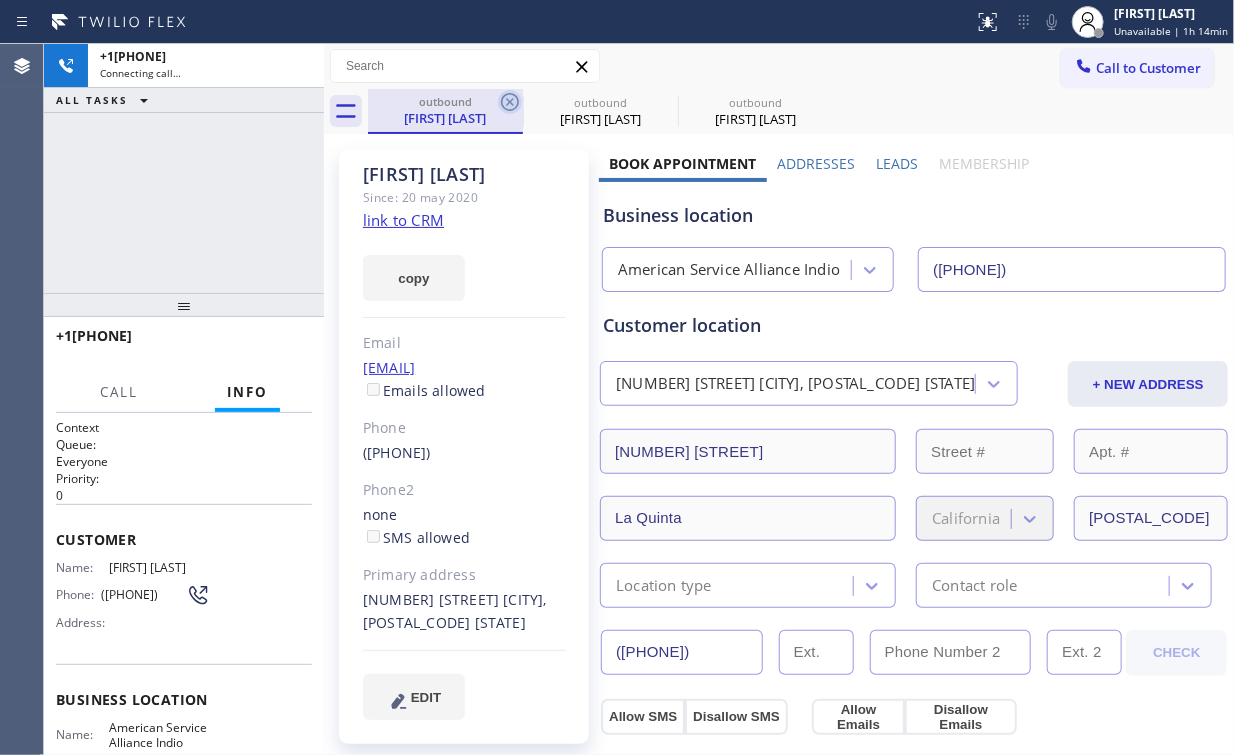click 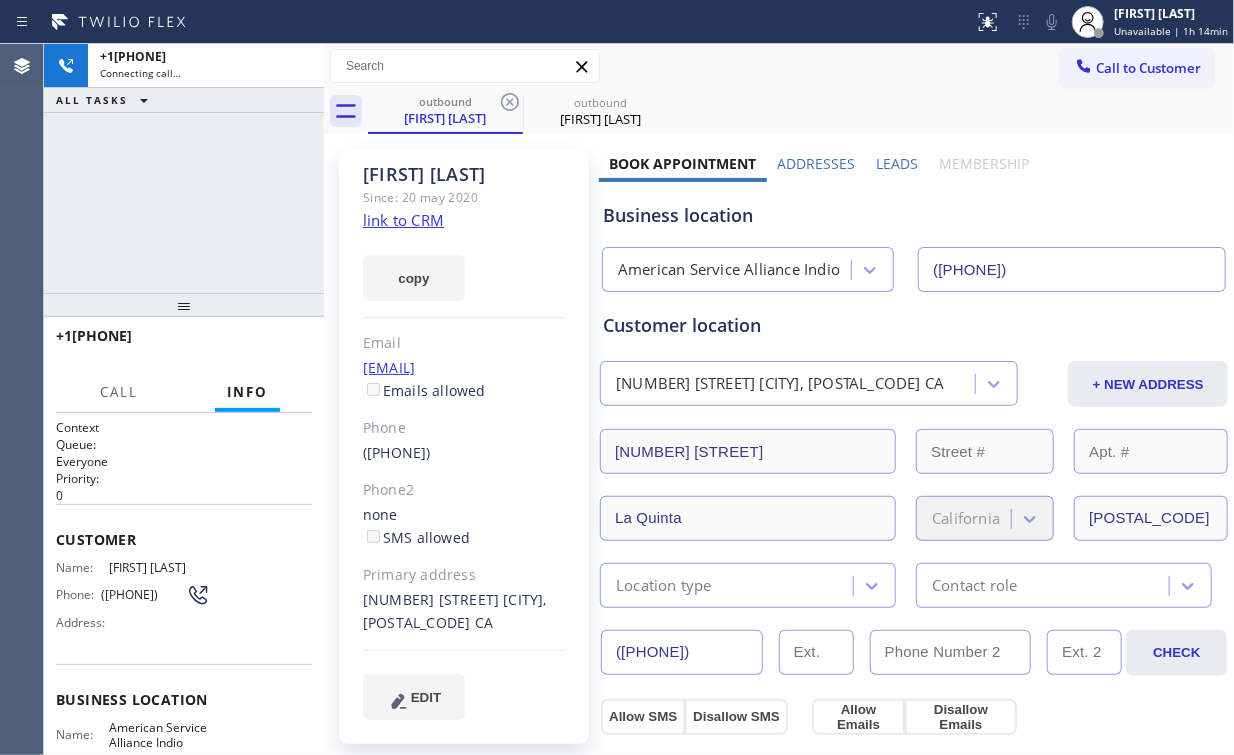 click on "+17602753677 Connecting call… ALL TASKS ALL TASKS ACTIVE TASKS TASKS IN WRAP UP" at bounding box center [184, 168] 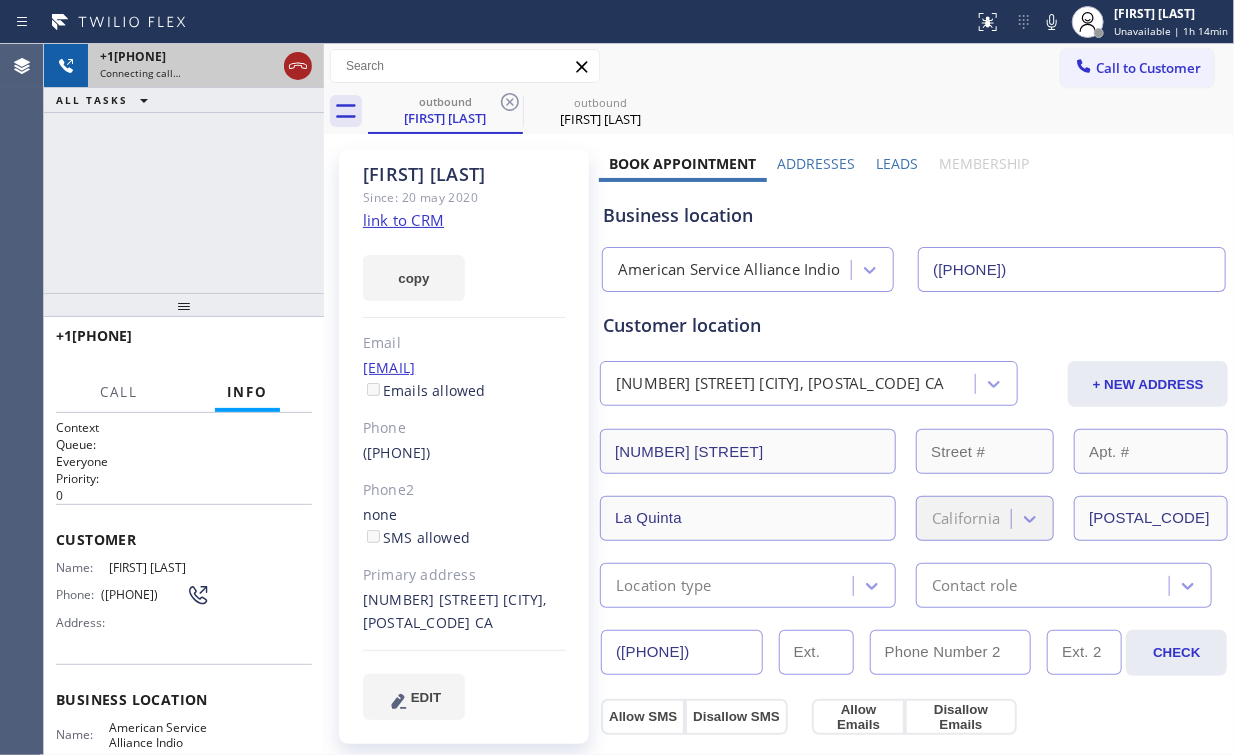 click 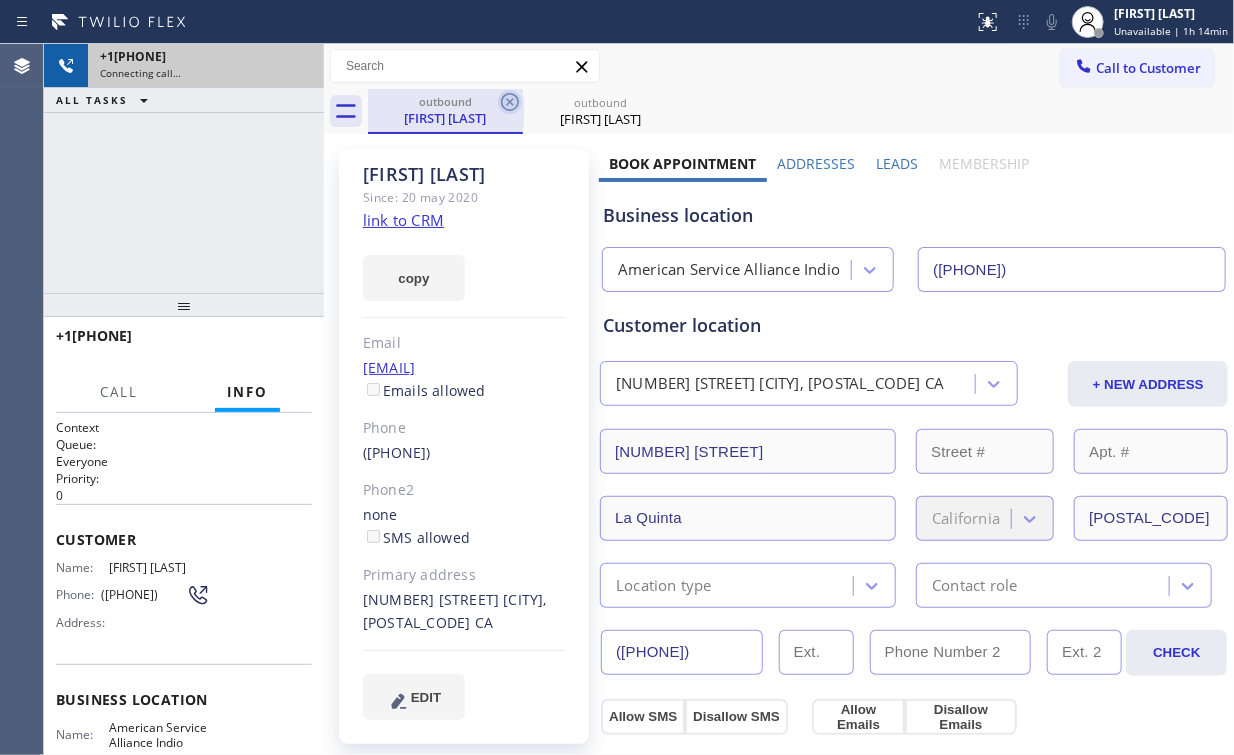 drag, startPoint x: 414, startPoint y: 124, endPoint x: 500, endPoint y: 105, distance: 88.07383 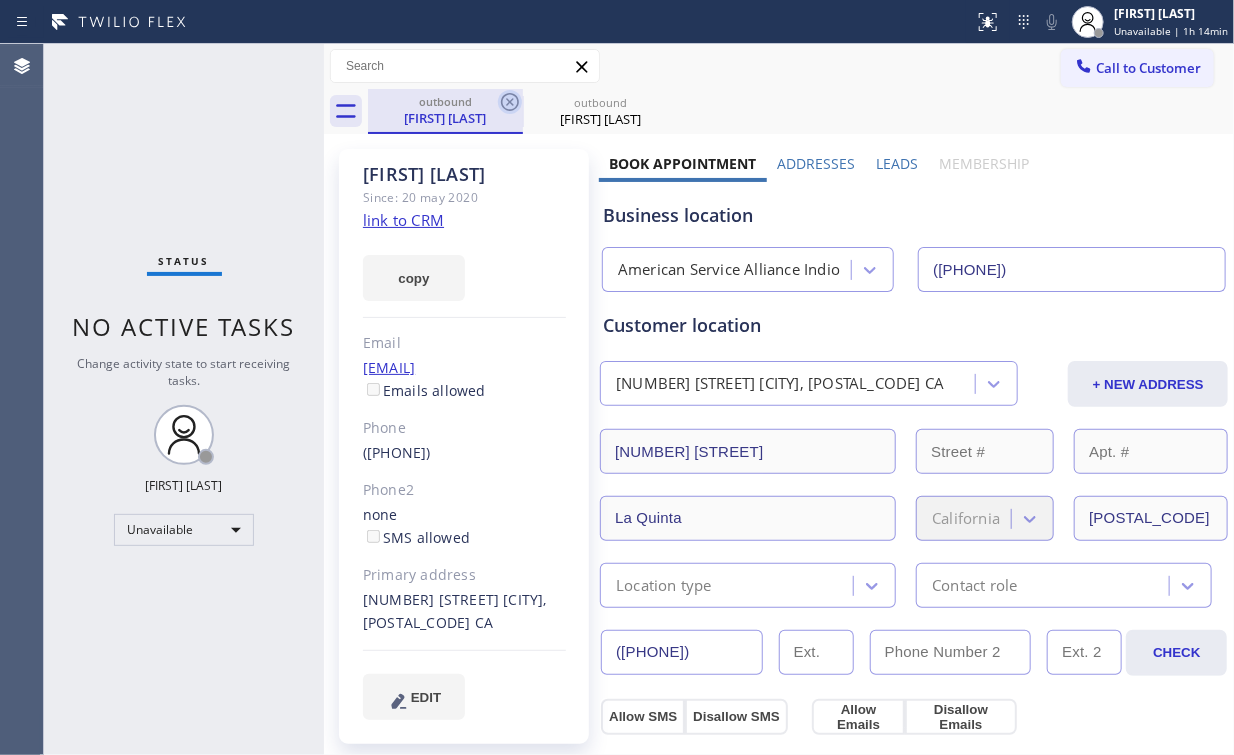click 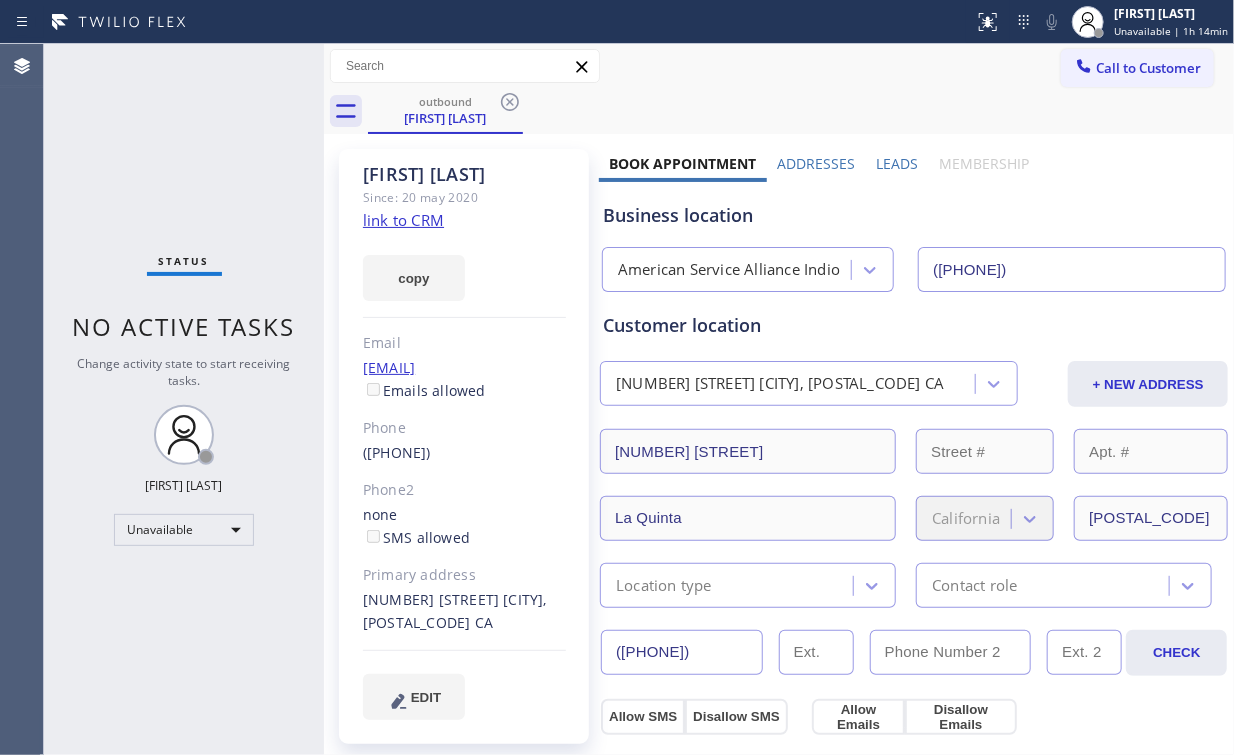 drag, startPoint x: 509, startPoint y: 100, endPoint x: 545, endPoint y: 104, distance: 36.221542 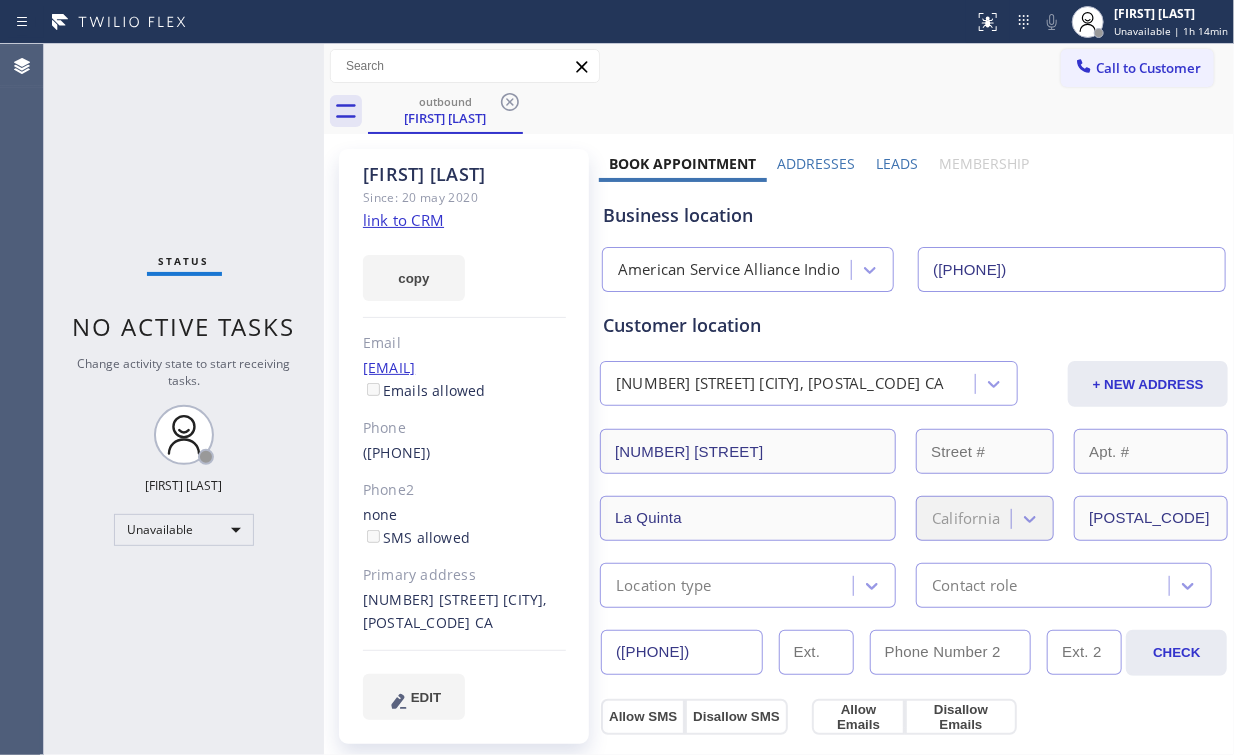 click 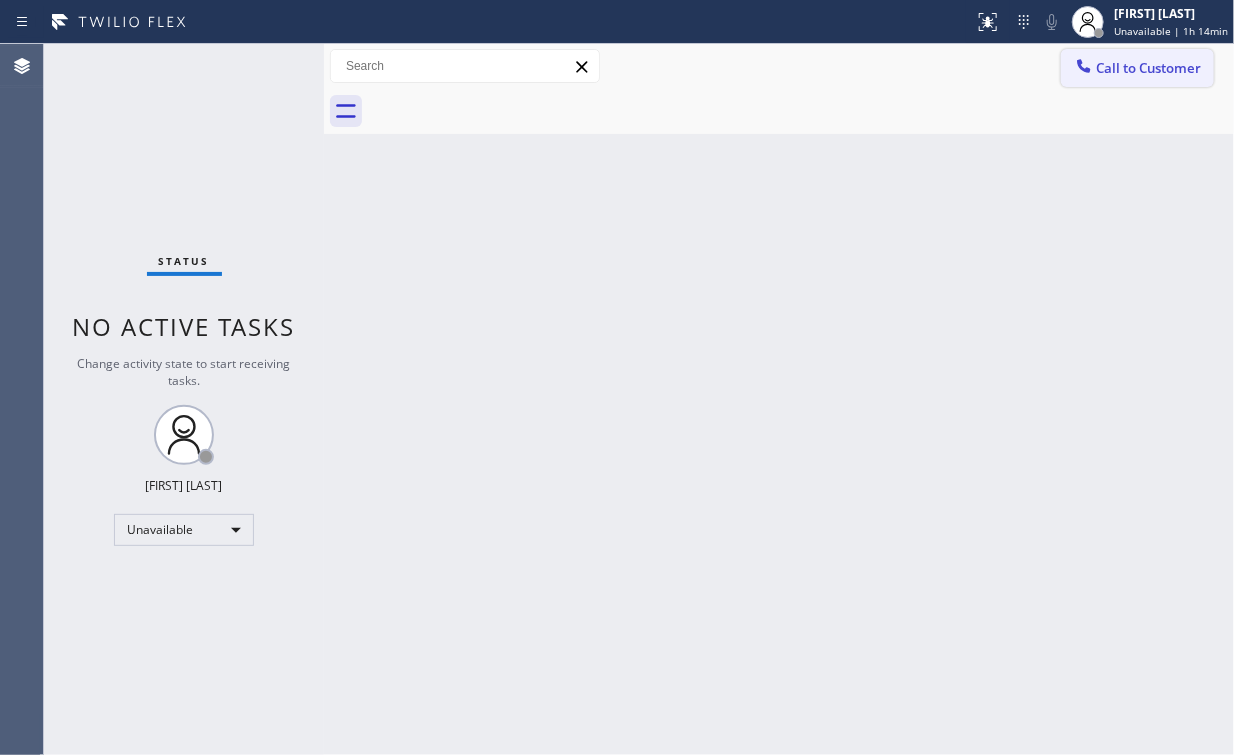 click on "Call to Customer" at bounding box center [1148, 68] 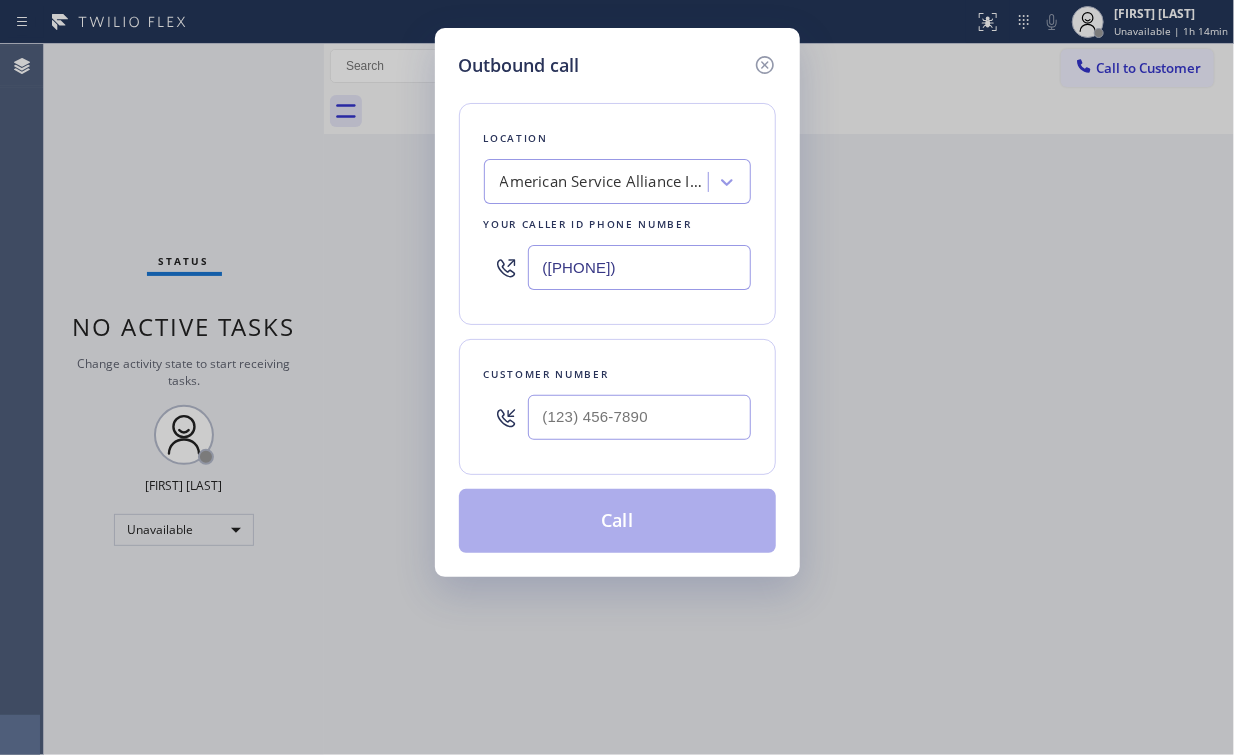 click at bounding box center (639, 417) 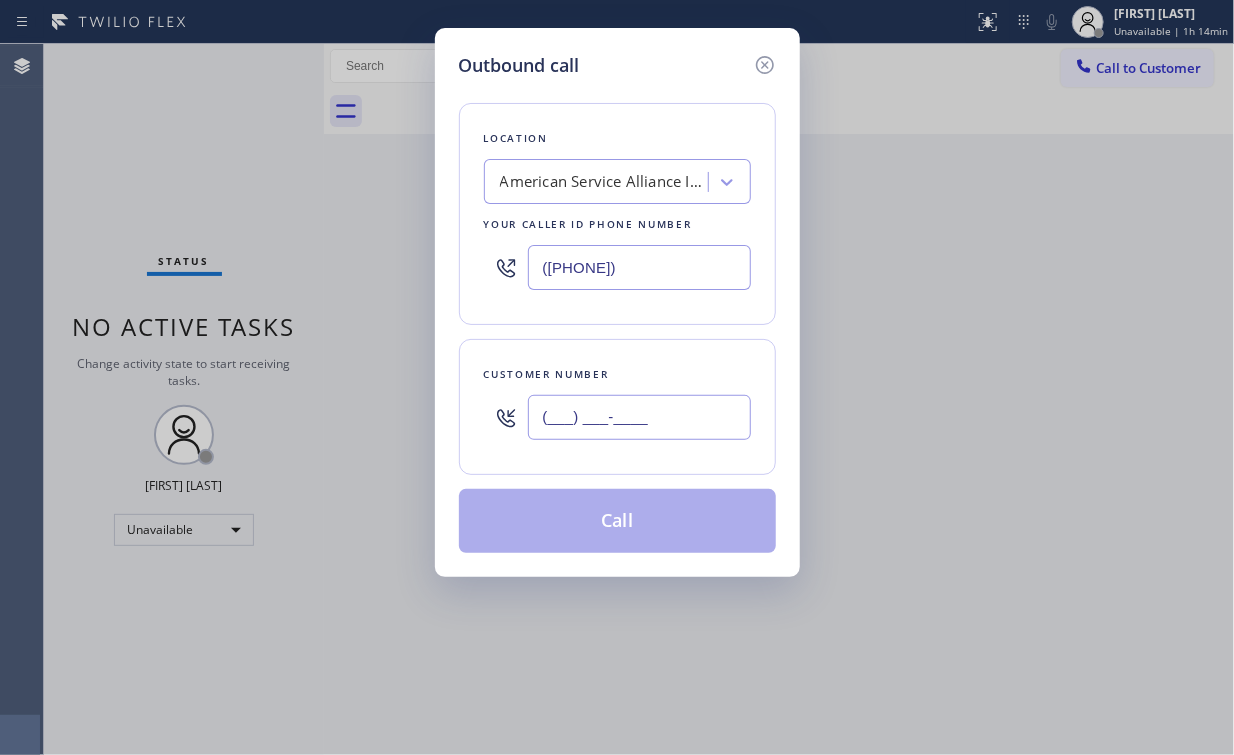 click on "(___) ___-____" at bounding box center (639, 417) 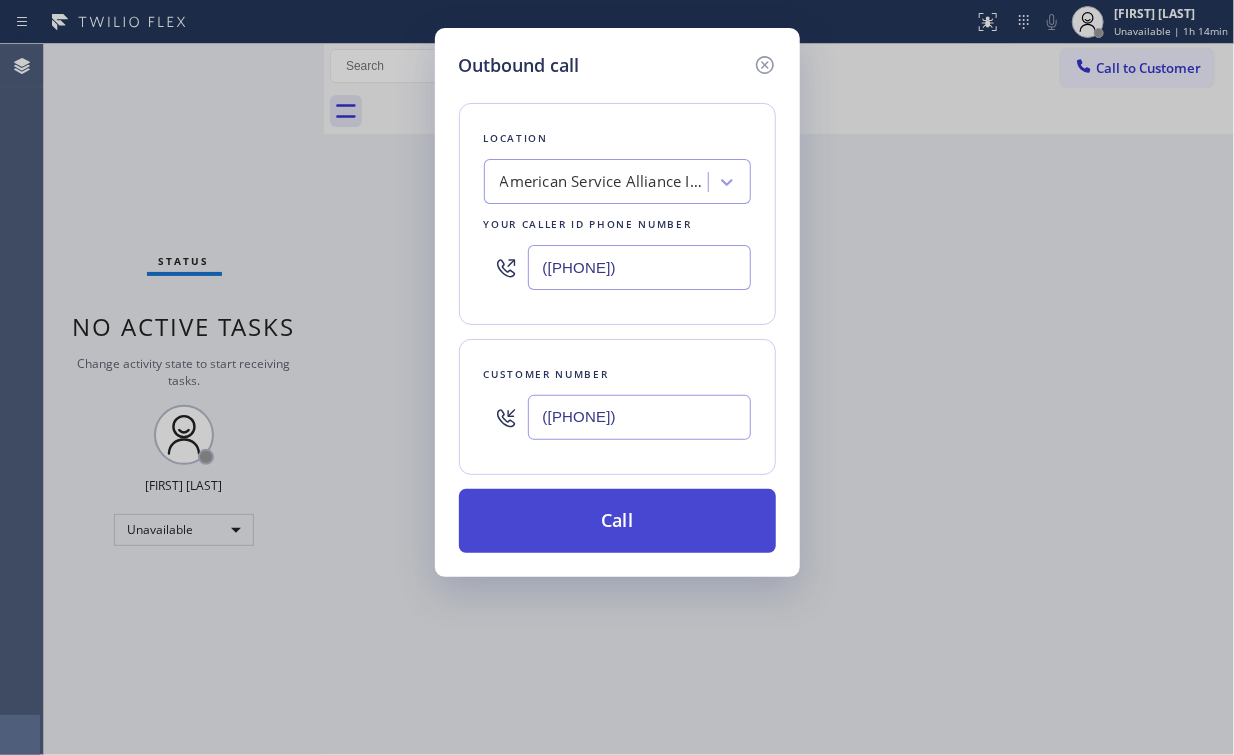 type on "(760) 275-3677" 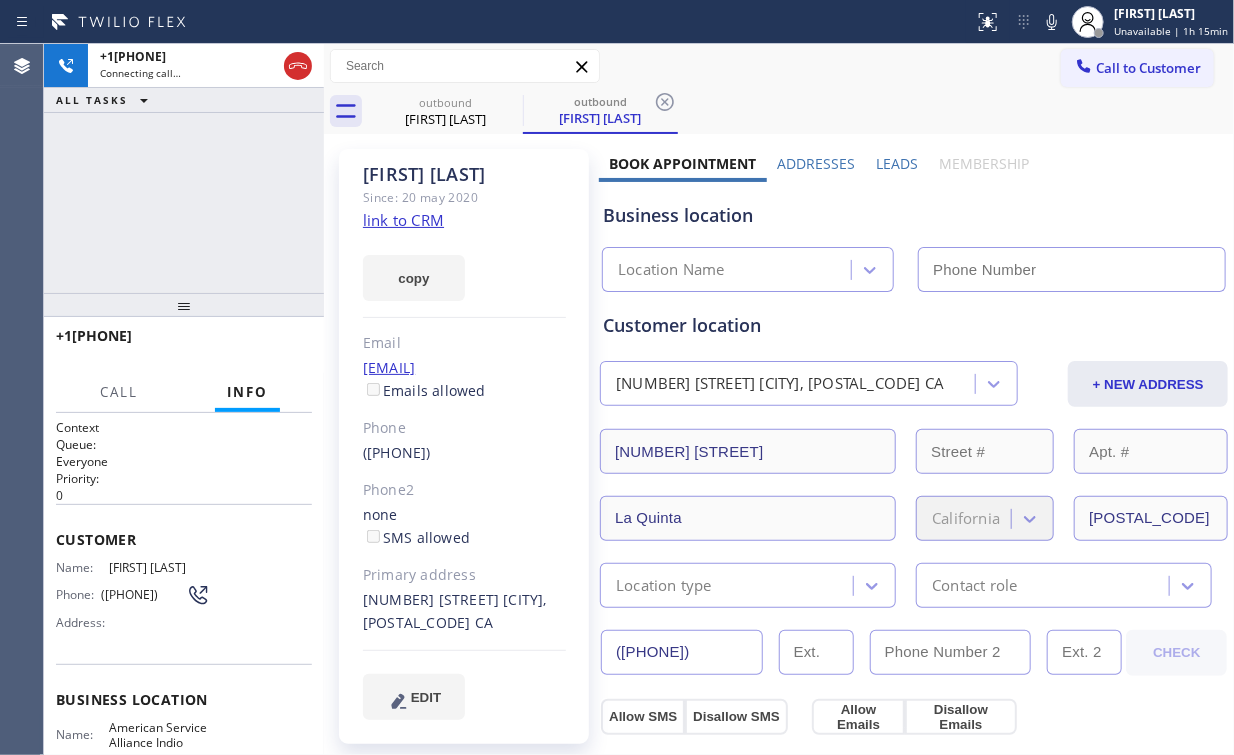 type on "(760) 452-3788" 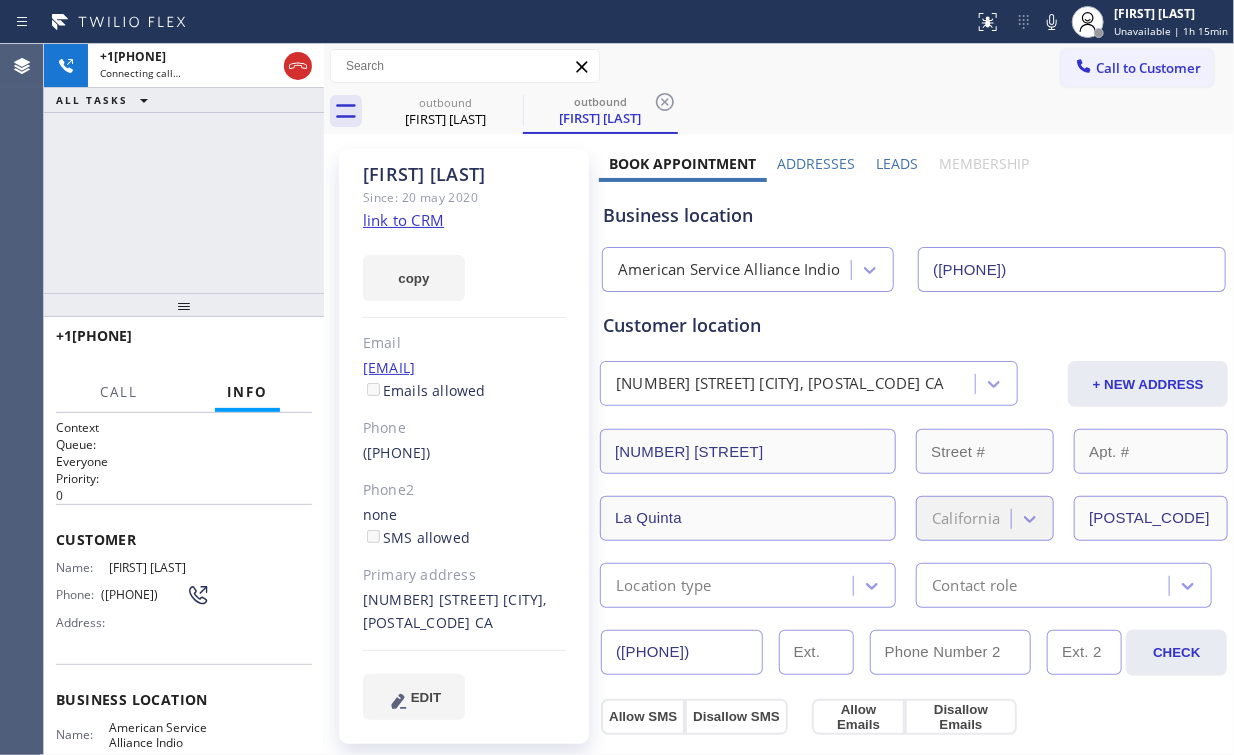 drag, startPoint x: 148, startPoint y: 207, endPoint x: 429, endPoint y: 38, distance: 327.9055 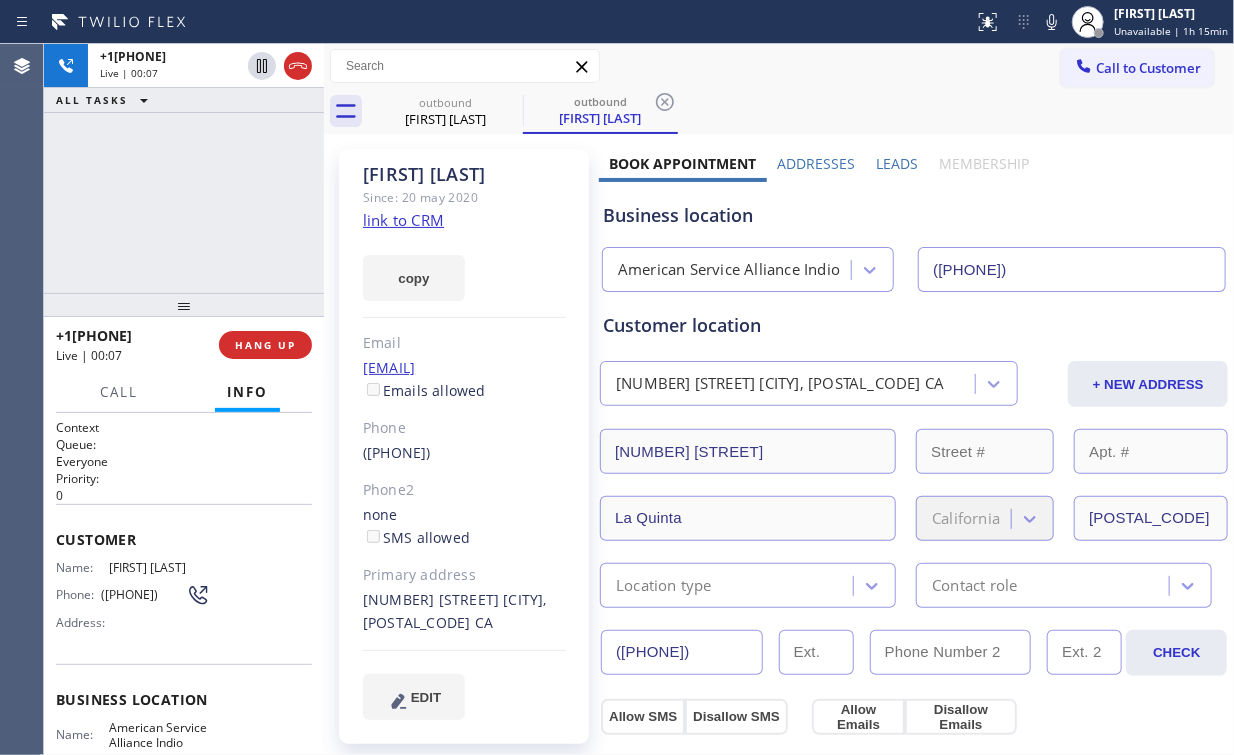 click on "+17602753677 Live | 00:07 ALL TASKS ALL TASKS ACTIVE TASKS TASKS IN WRAP UP" at bounding box center [184, 168] 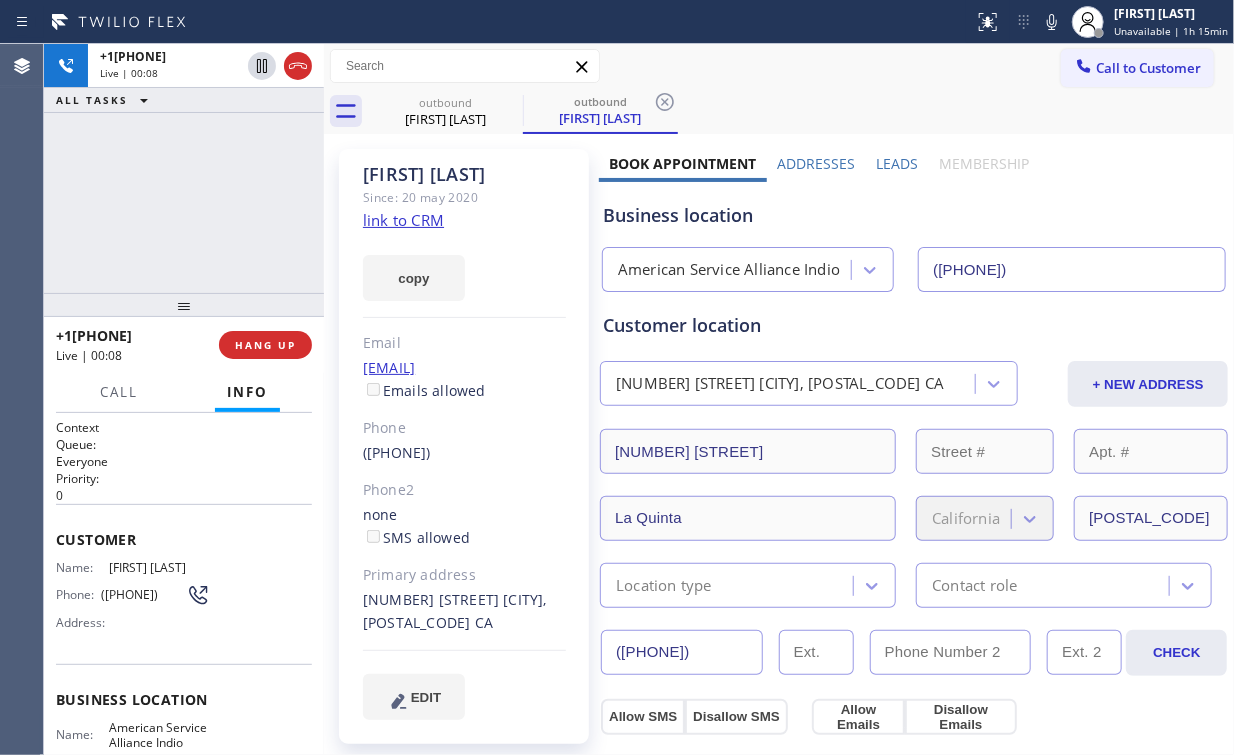 click on "+17602753677 Live | 00:08 ALL TASKS ALL TASKS ACTIVE TASKS TASKS IN WRAP UP" at bounding box center [184, 168] 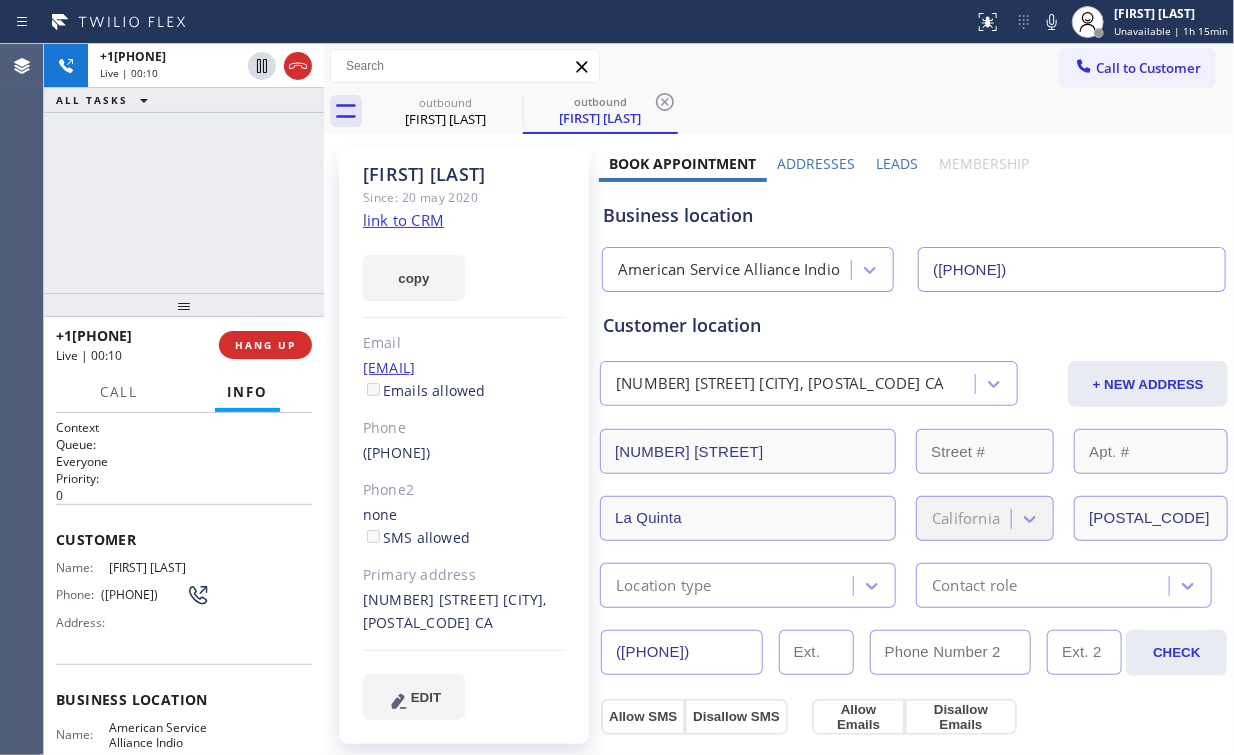 click on "Customer location  51275 Calle Hueneme La Quinta, 92253 CA + NEW ADDRESS 51275 Calle Hueneme La Quinta California 92253 Location type Contact role" at bounding box center (914, 446) 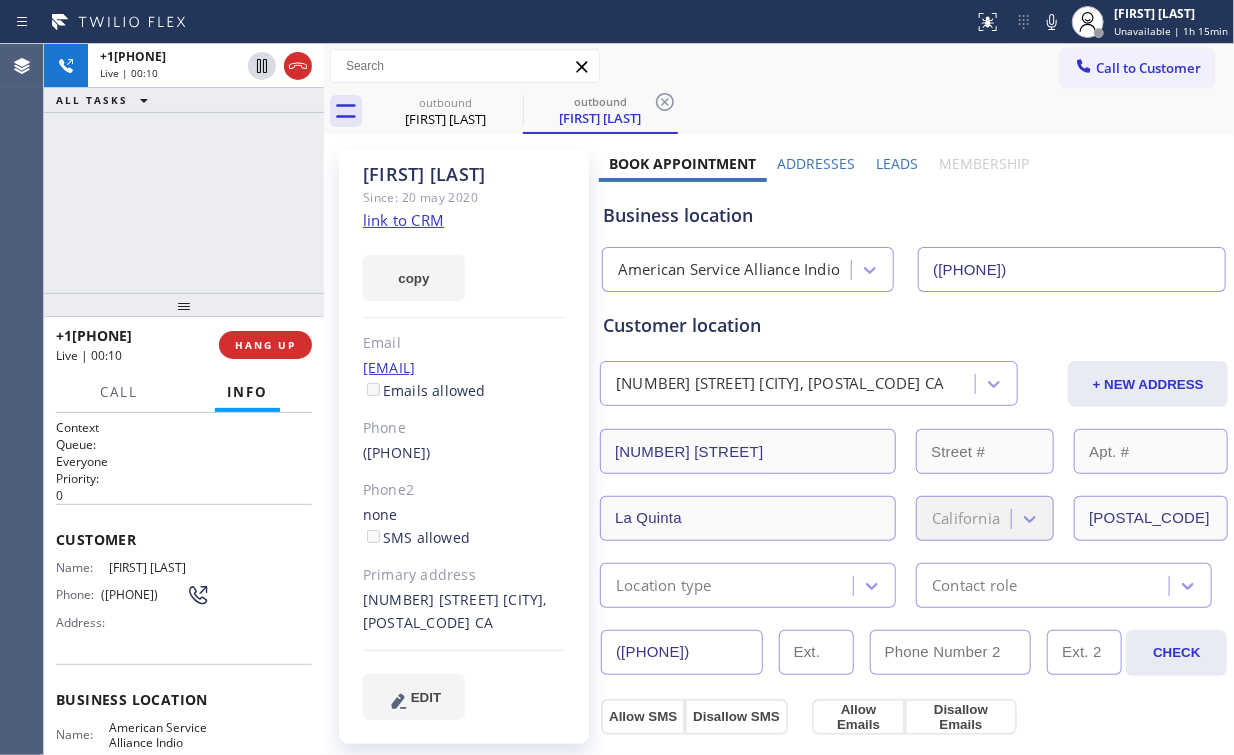 click on "Customer location  51275 Calle Hueneme La Quinta, 92253 CA + NEW ADDRESS 51275 Calle Hueneme La Quinta California 92253 Location type Contact role" at bounding box center [914, 446] 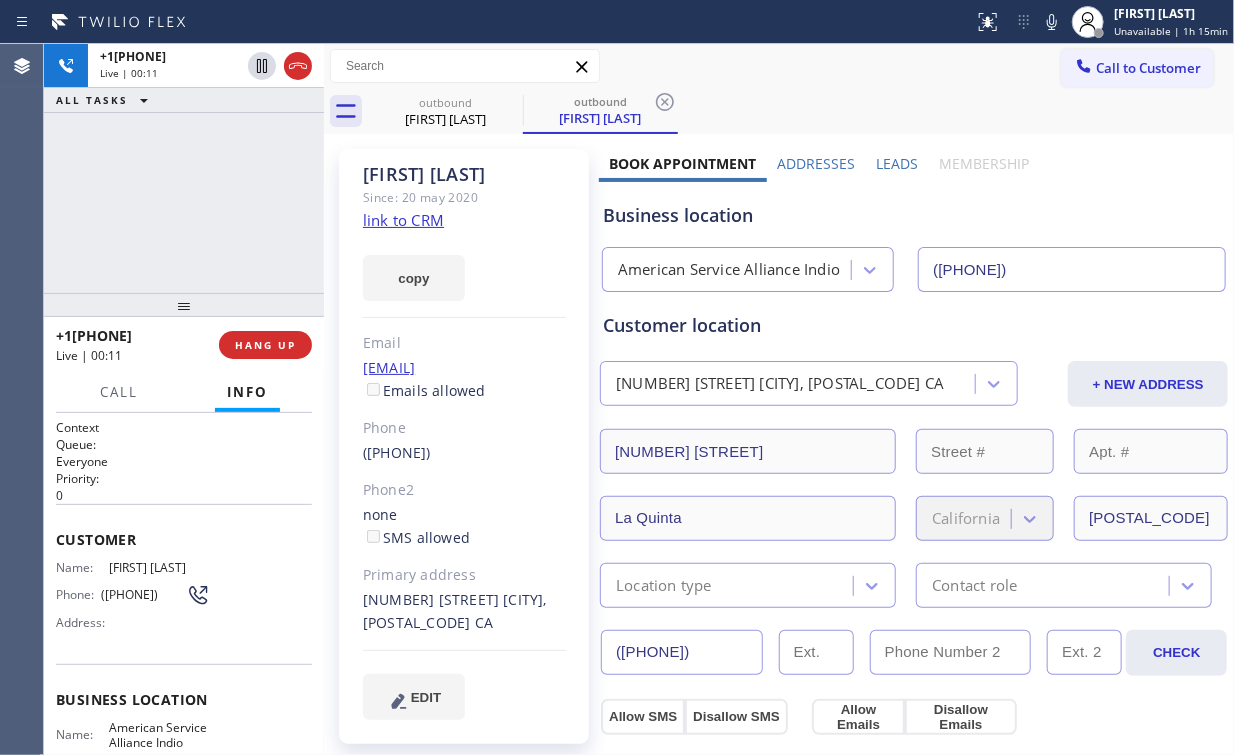 click on "American Service Alliance Indio" at bounding box center (729, 270) 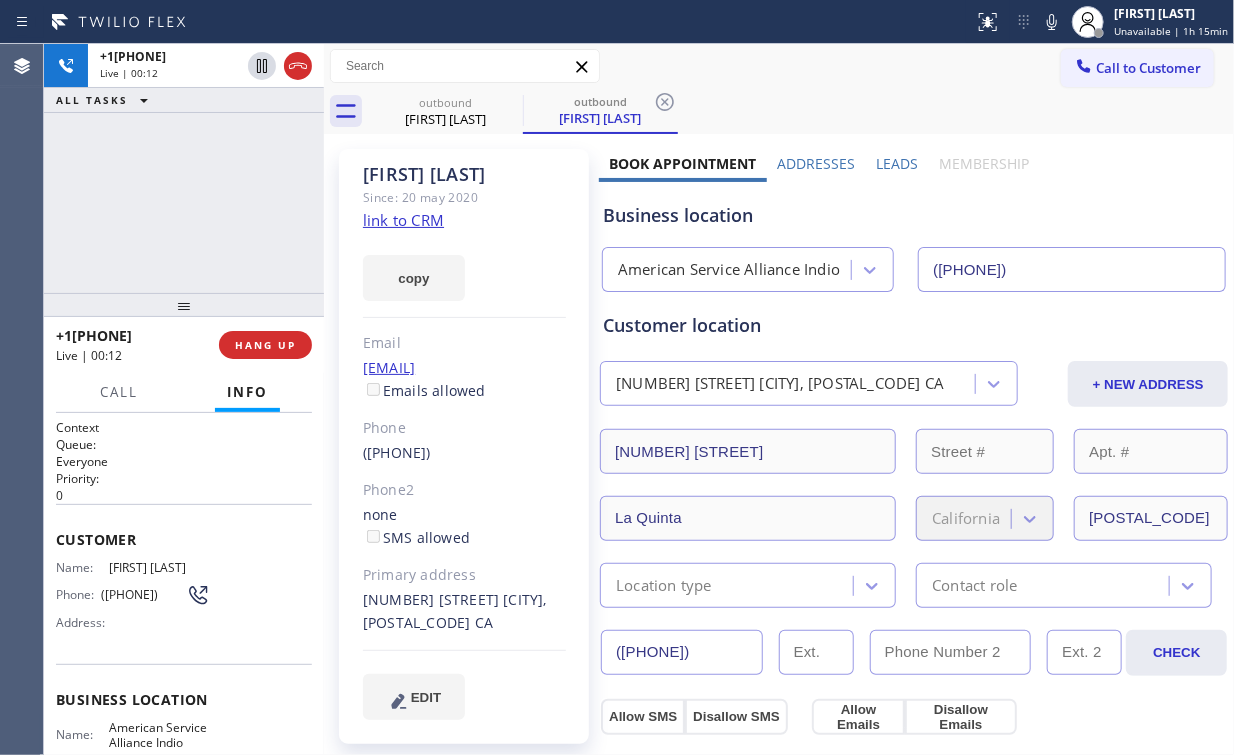 click on "Business location" at bounding box center (914, 215) 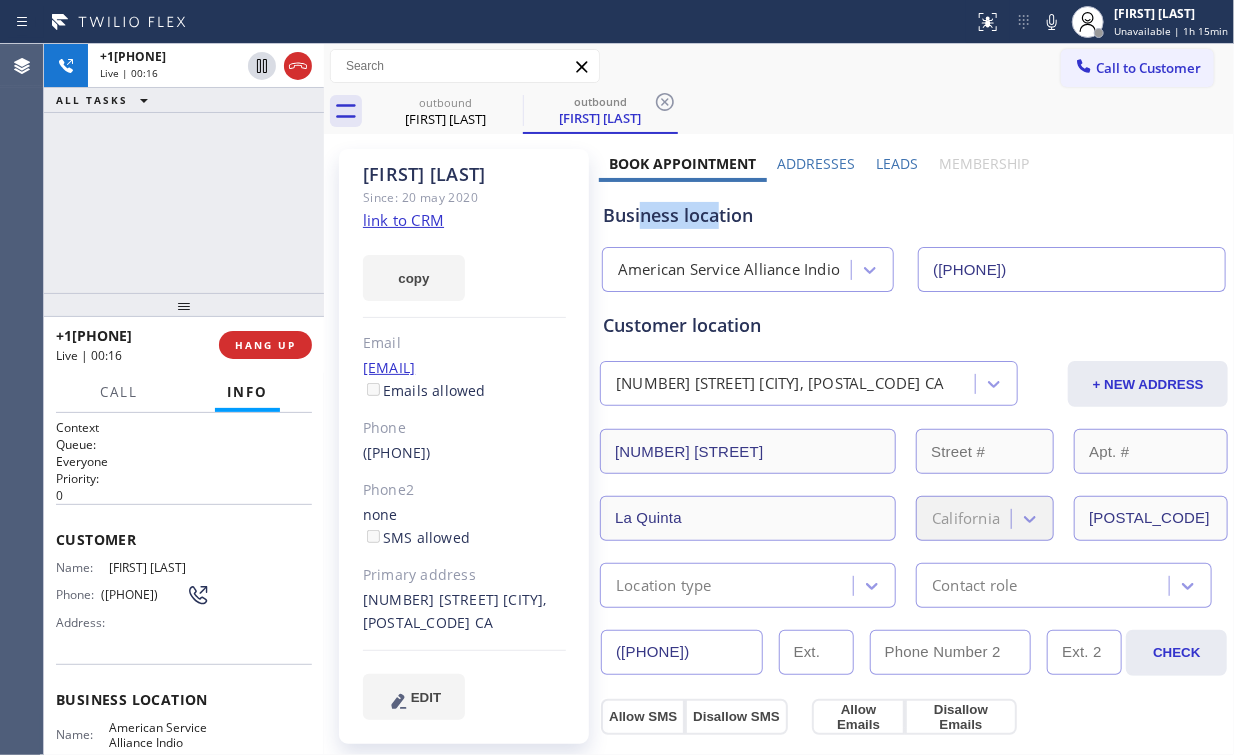 drag, startPoint x: 713, startPoint y: 215, endPoint x: 641, endPoint y: 215, distance: 72 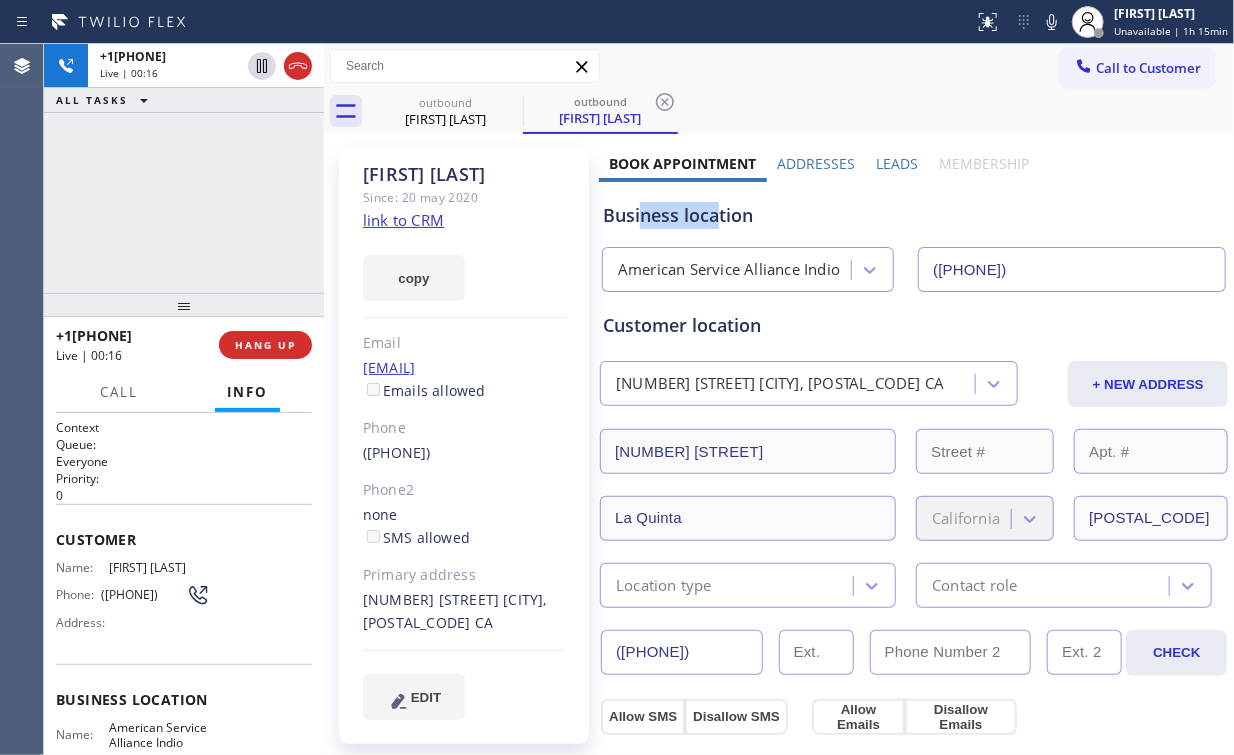 click on "Business location" at bounding box center [914, 215] 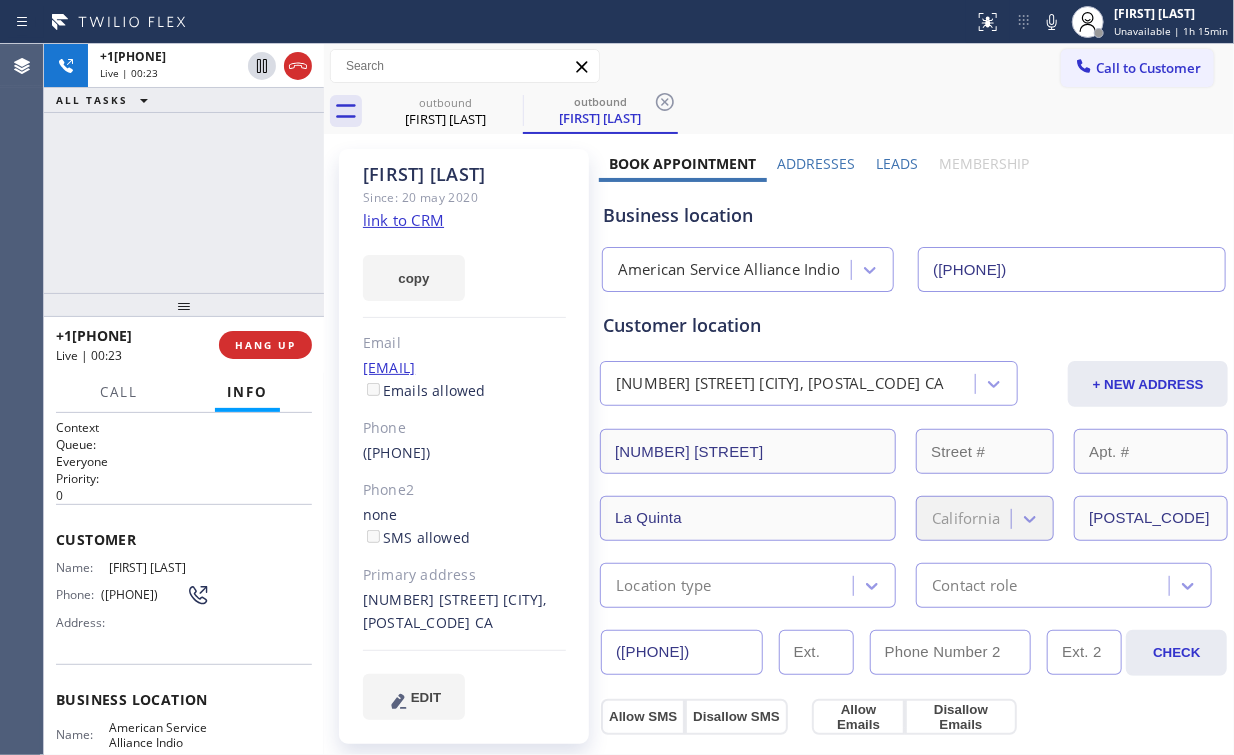 click on "+17602753677 Live | 00:23 ALL TASKS ALL TASKS ACTIVE TASKS TASKS IN WRAP UP" at bounding box center [184, 168] 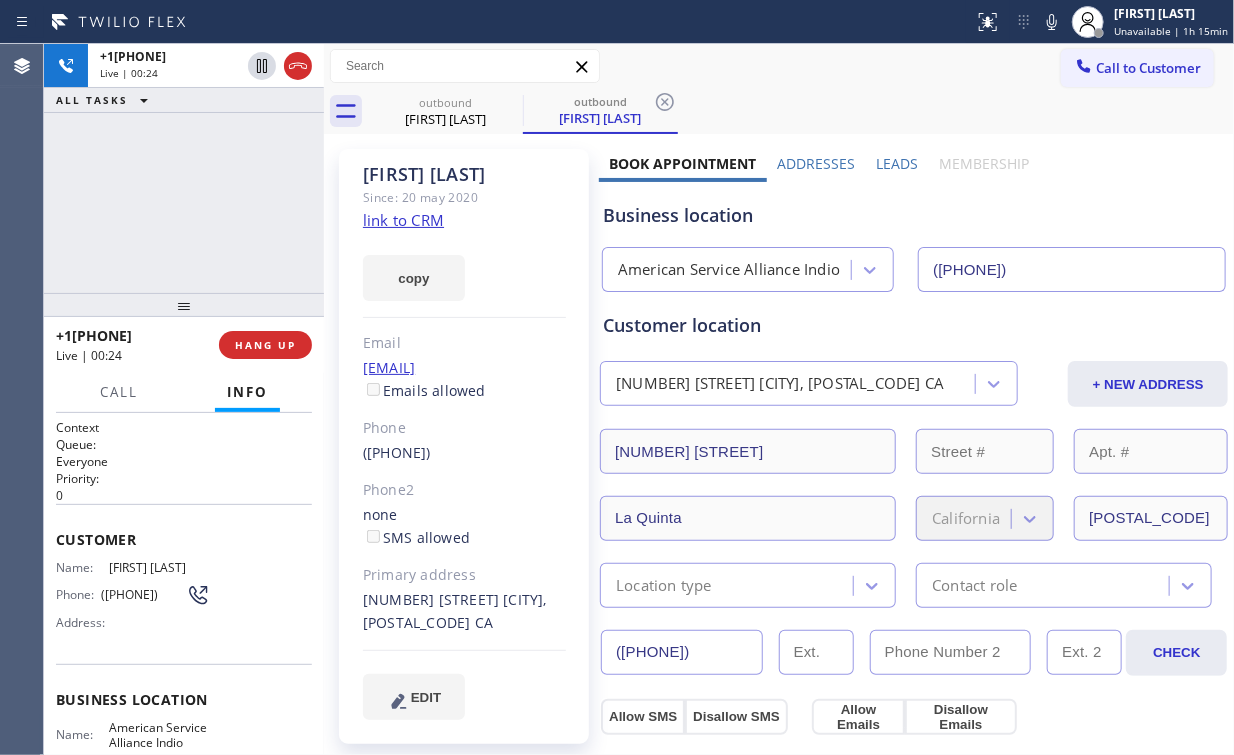 click on "+17602753677 Live | 00:24 ALL TASKS ALL TASKS ACTIVE TASKS TASKS IN WRAP UP" at bounding box center (184, 168) 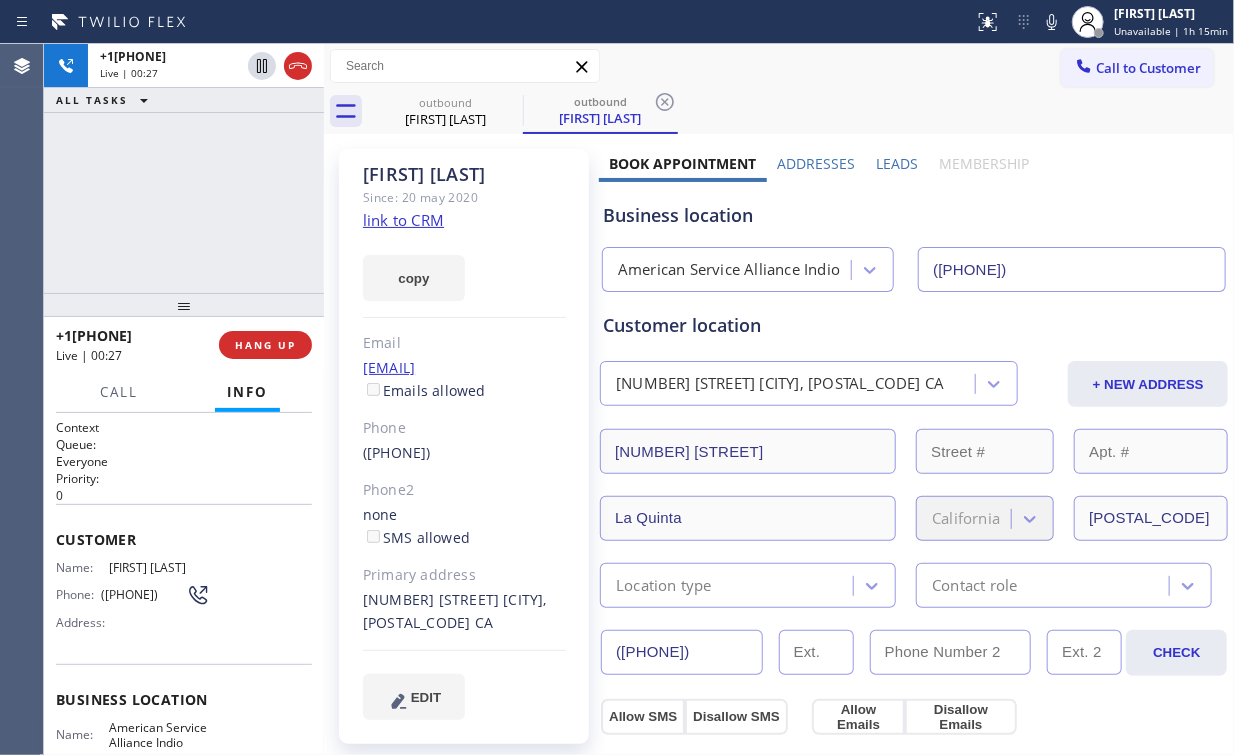 click on "+17602753677 Live | 00:27 ALL TASKS ALL TASKS ACTIVE TASKS TASKS IN WRAP UP" at bounding box center (184, 168) 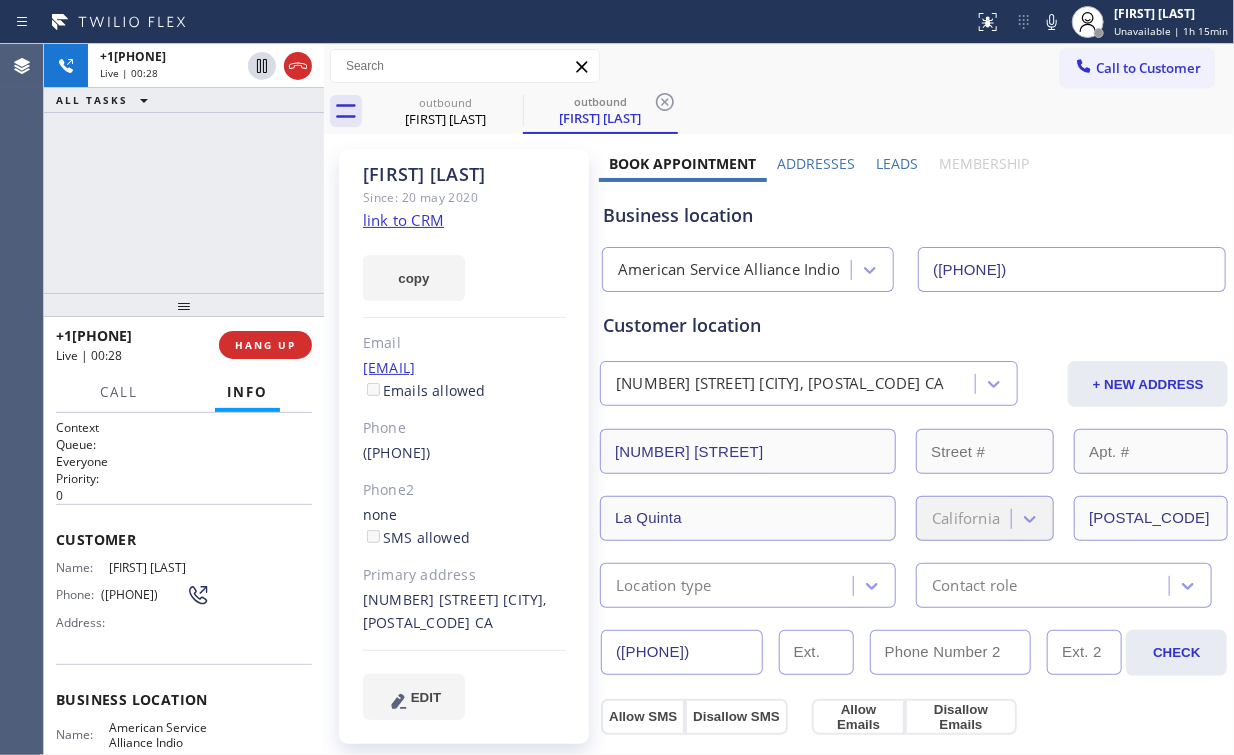 click on "+17602753677 Live | 00:28 ALL TASKS ALL TASKS ACTIVE TASKS TASKS IN WRAP UP" at bounding box center (184, 168) 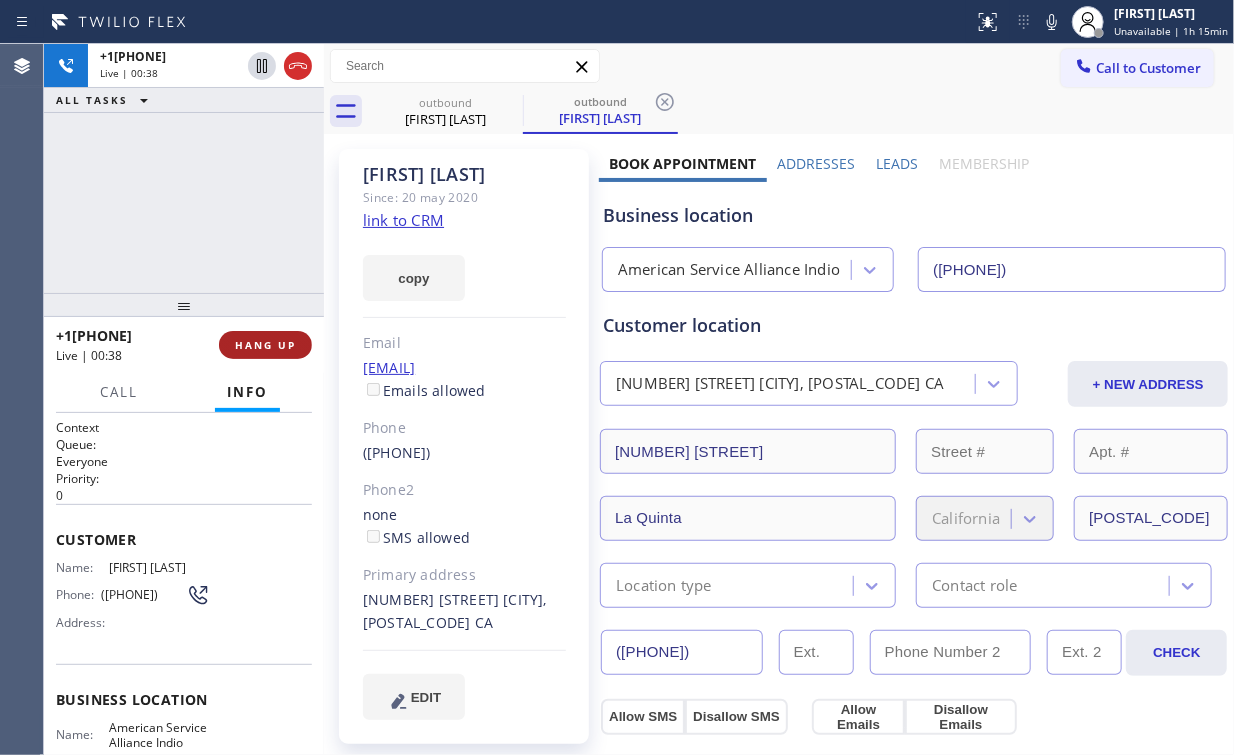 click on "HANG UP" at bounding box center (265, 345) 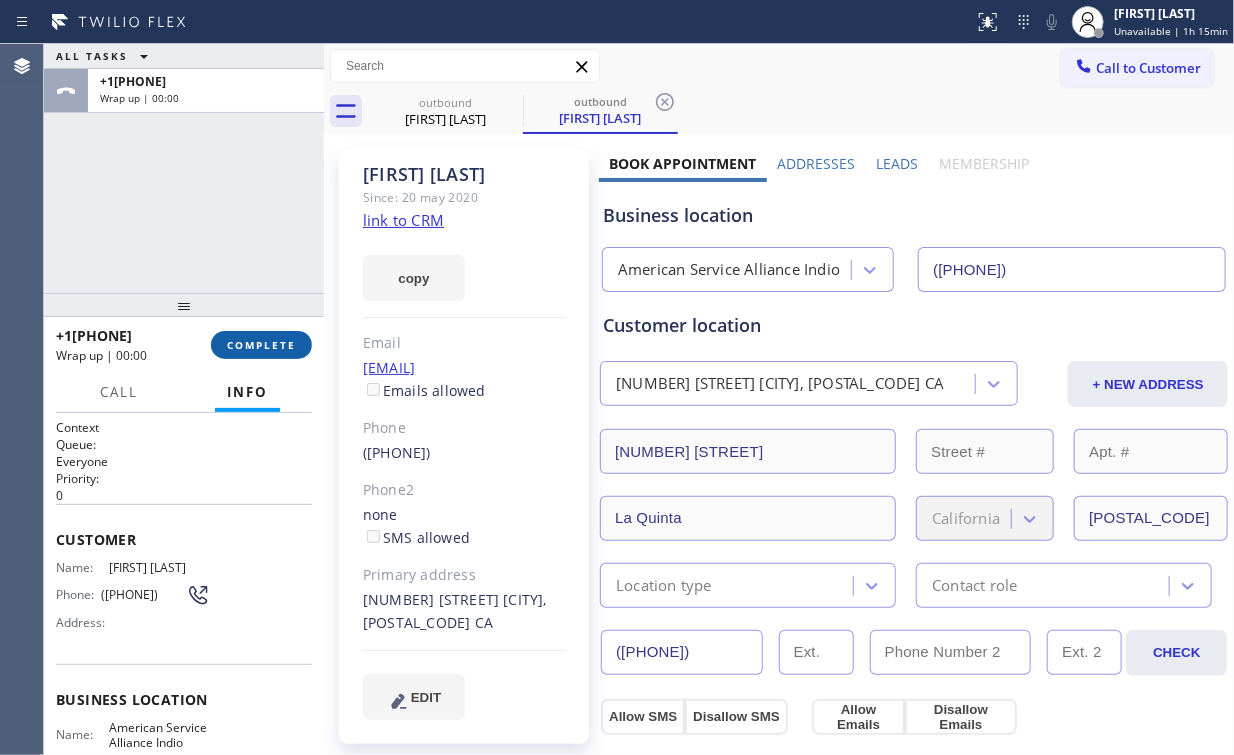 click on "COMPLETE" at bounding box center (261, 345) 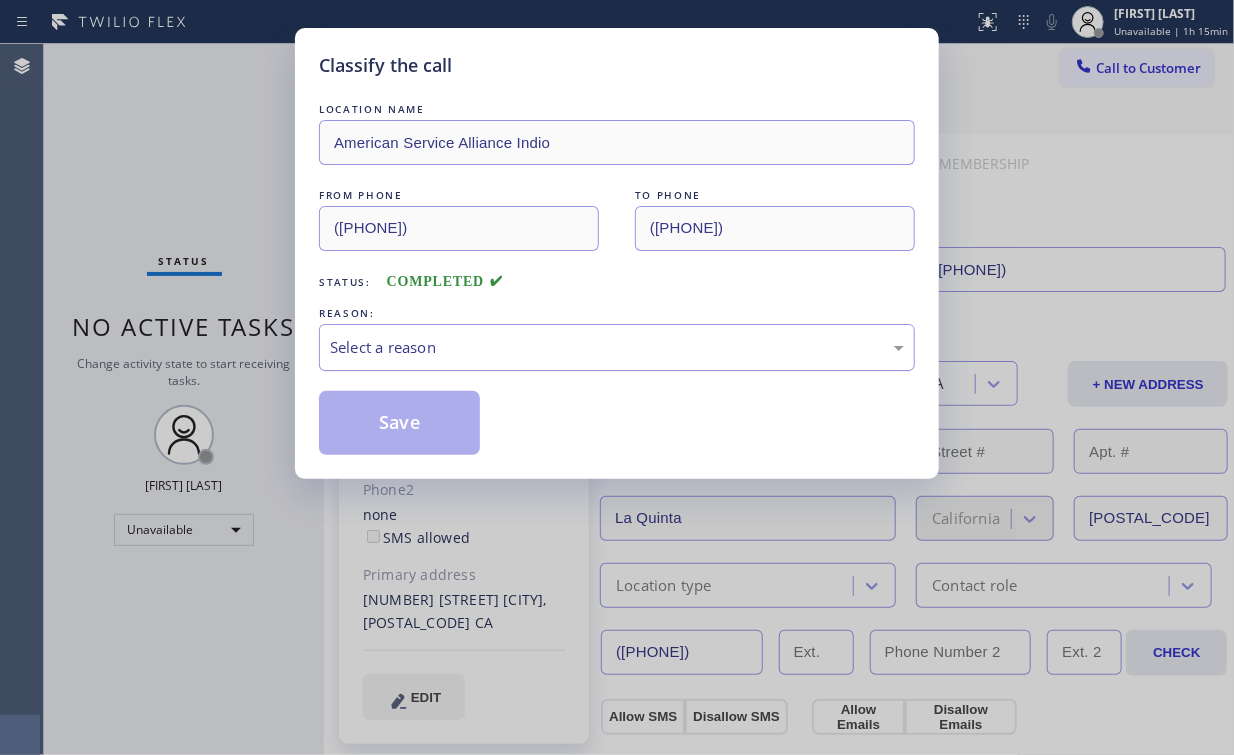 click on "Select a reason" at bounding box center [617, 347] 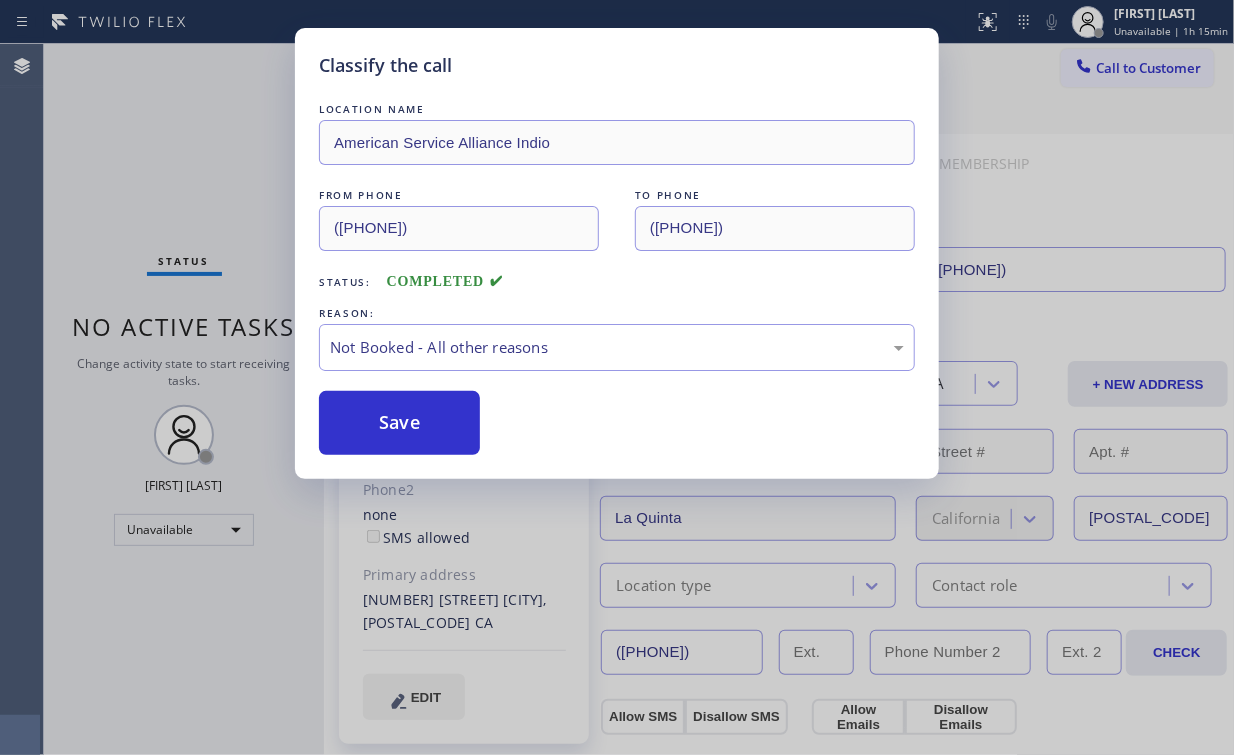 drag, startPoint x: 416, startPoint y: 422, endPoint x: 275, endPoint y: 270, distance: 207.32825 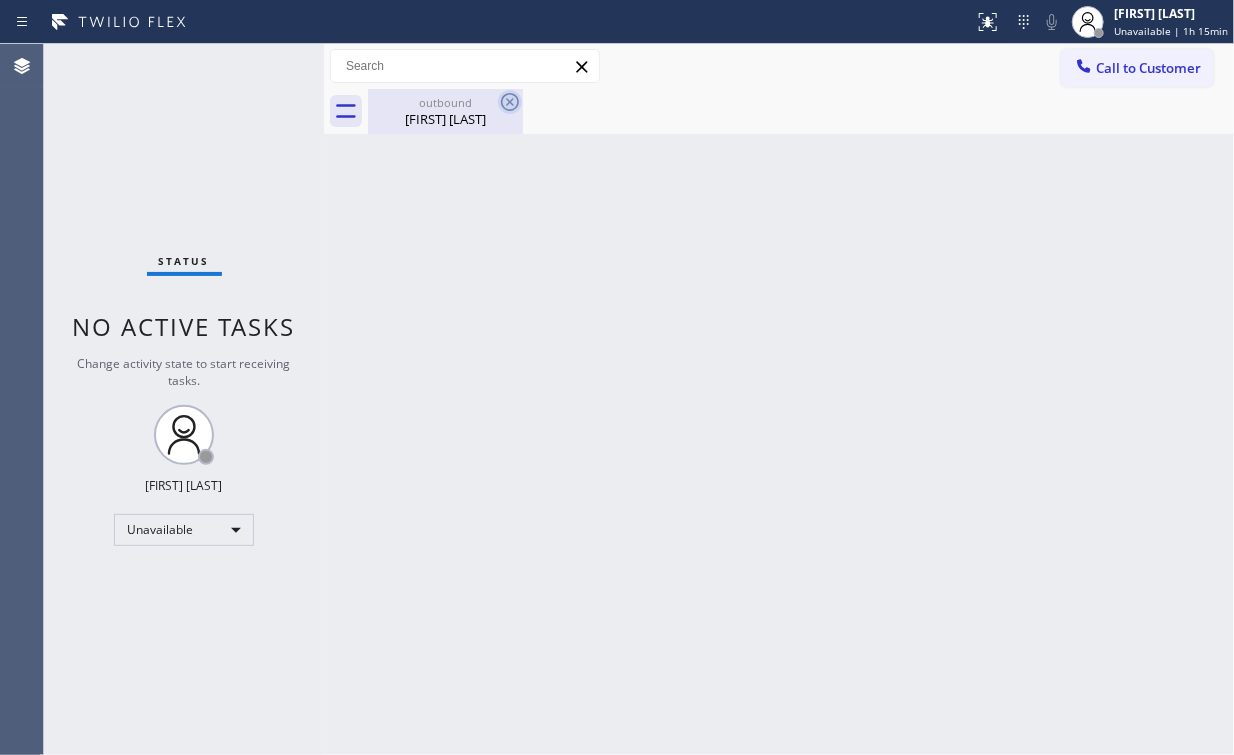 drag, startPoint x: 426, startPoint y: 115, endPoint x: 504, endPoint y: 108, distance: 78.31347 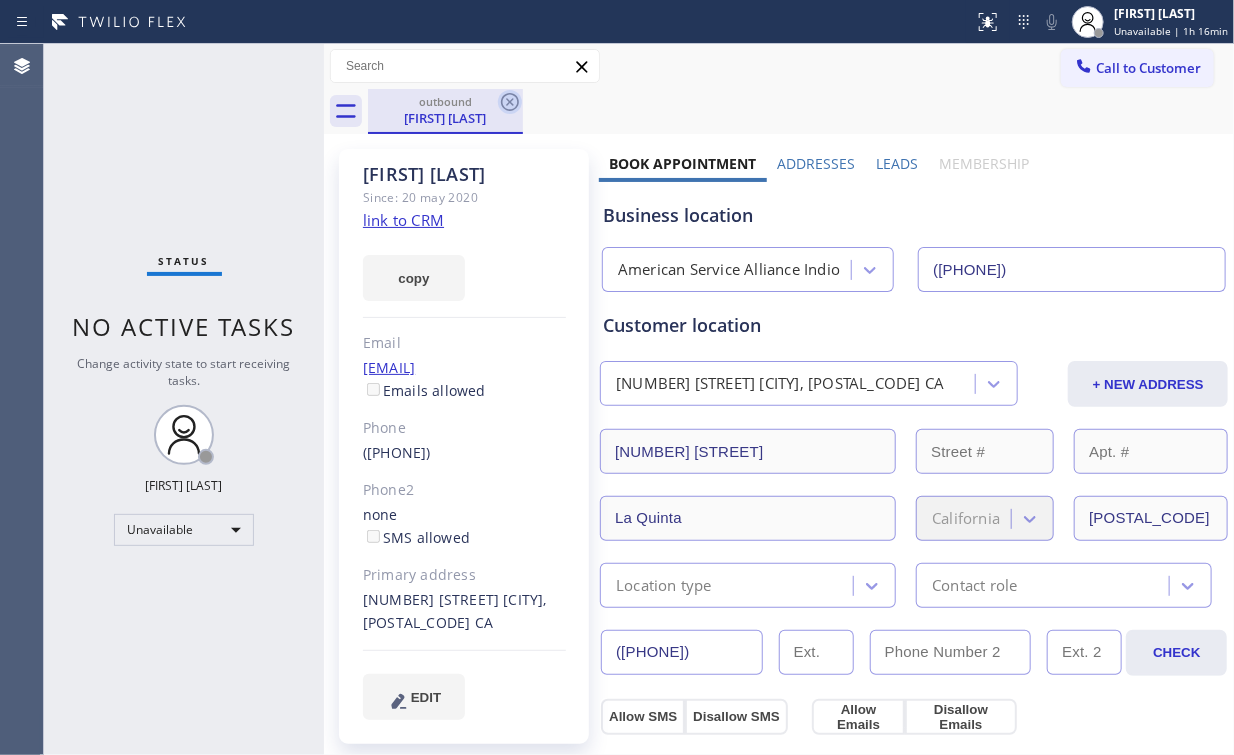 click 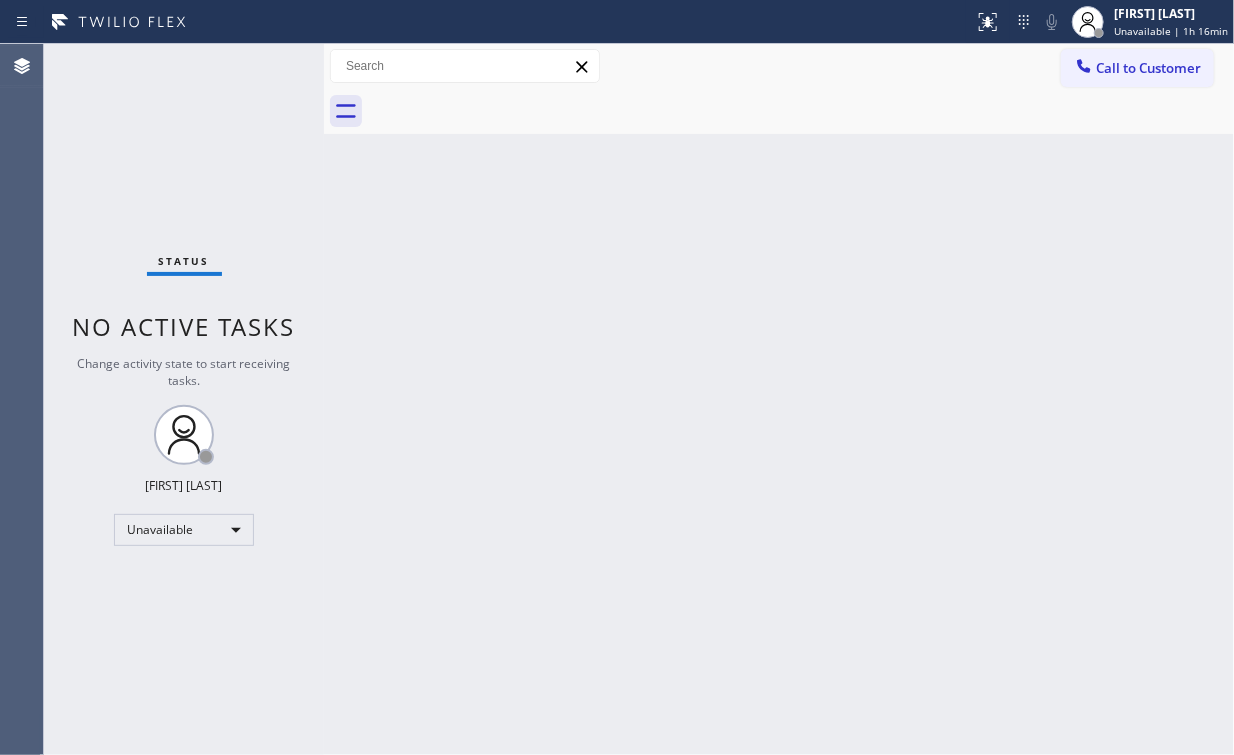 drag, startPoint x: 238, startPoint y: 125, endPoint x: 229, endPoint y: 108, distance: 19.235384 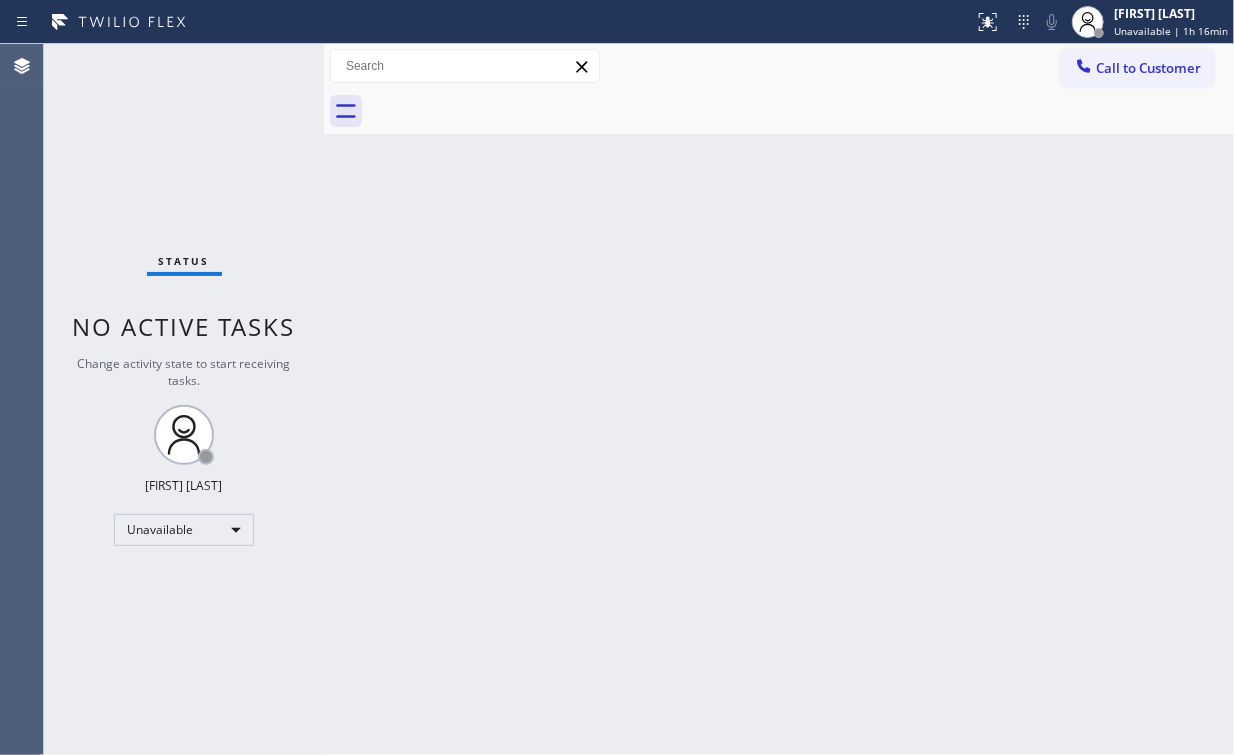 click on "Back to Dashboard Change Sender ID Customers Technicians Select a contact Outbound call Location Search location Your caller id phone number Customer number Call Customer info Name   Phone none Address none Change Sender ID HVAC +18559994417 5 Star Appliance +18557314952 Appliance Repair +18554611149 Plumbing +18889090120 Air Duct Cleaning +18006865038  Electricians +18005688664 Cancel Change Check personal SMS Reset Change No tabs Call to Customer Outbound call Location American Service Alliance Indio Your caller id phone number (760) 452-3788 Customer number Call Outbound call Technician Search Technician Your caller id phone number Your caller id phone number Call" at bounding box center [779, 399] 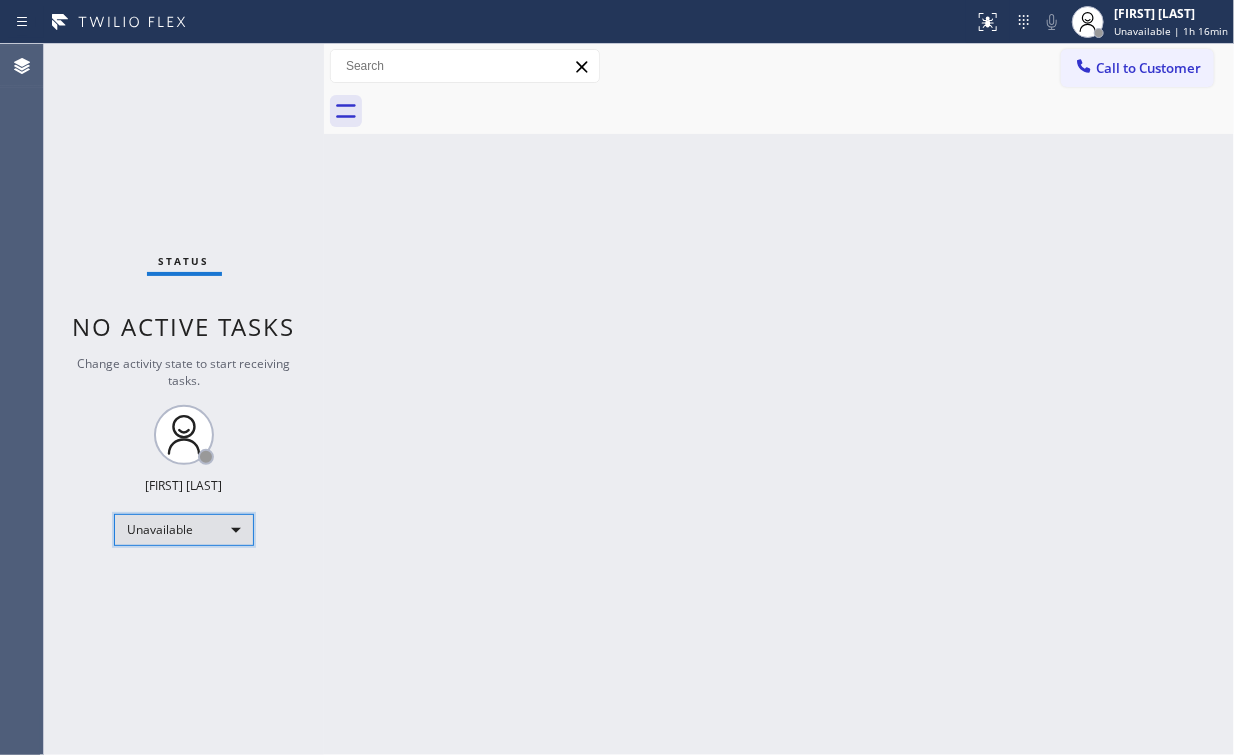 click on "Unavailable" at bounding box center (184, 530) 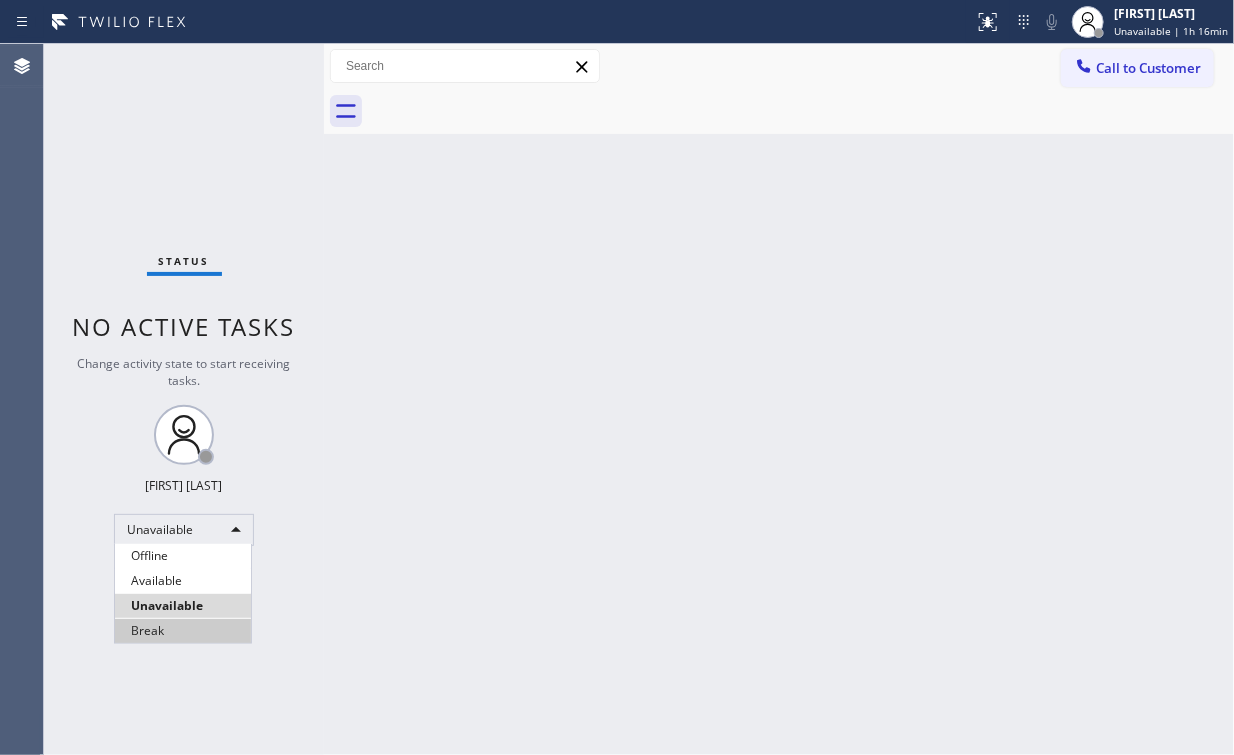 click on "Break" at bounding box center [183, 631] 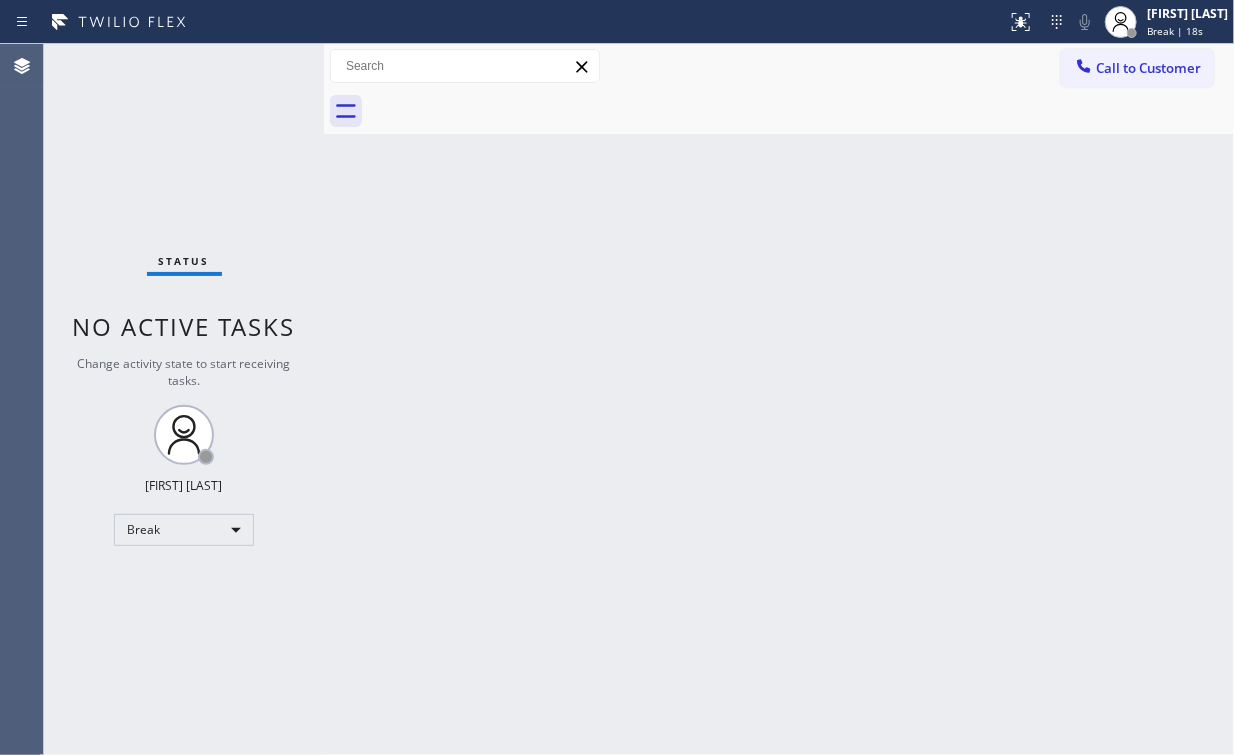 click on "Status   No active tasks     Change activity state to start receiving tasks.   Arnold Verallo Break" at bounding box center [184, 399] 